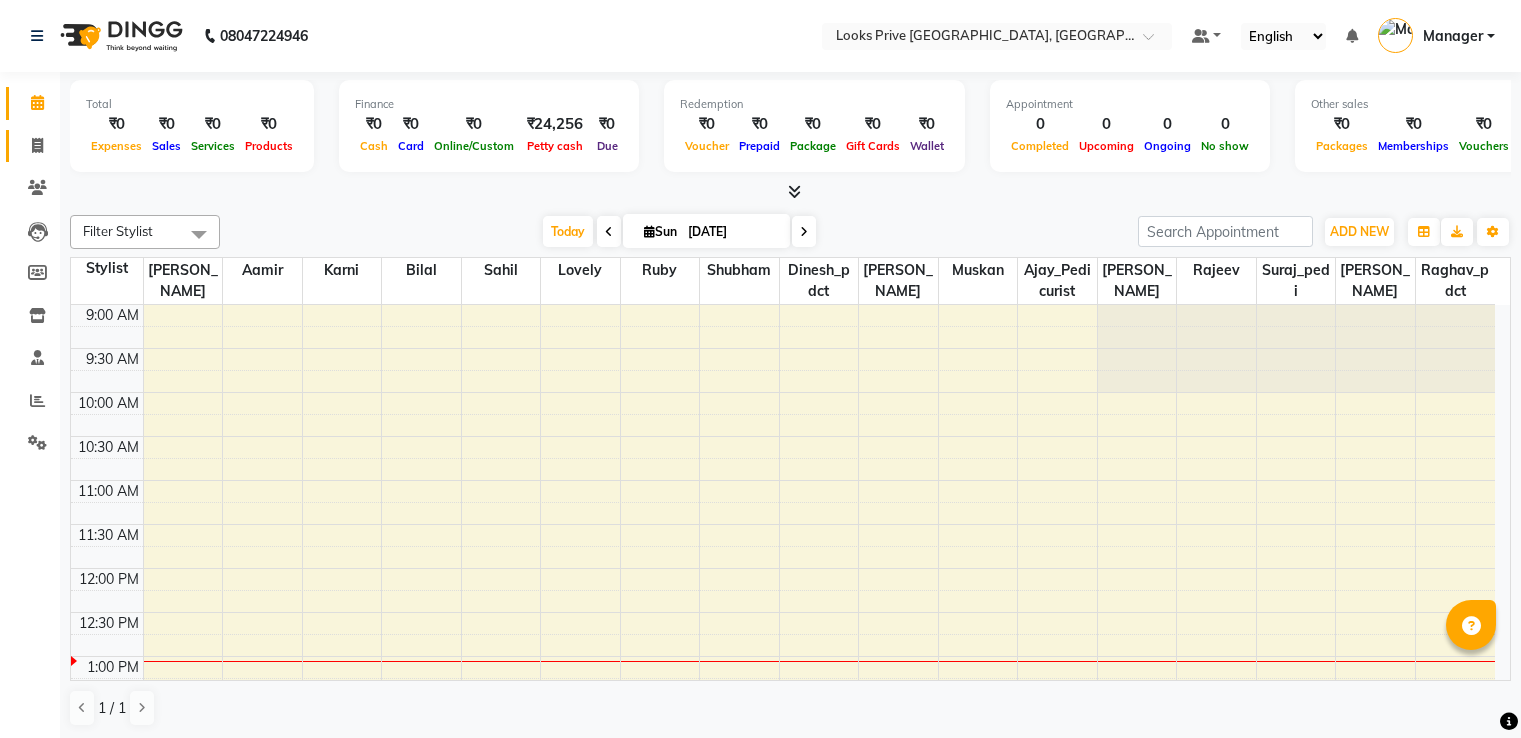 scroll, scrollTop: 0, scrollLeft: 0, axis: both 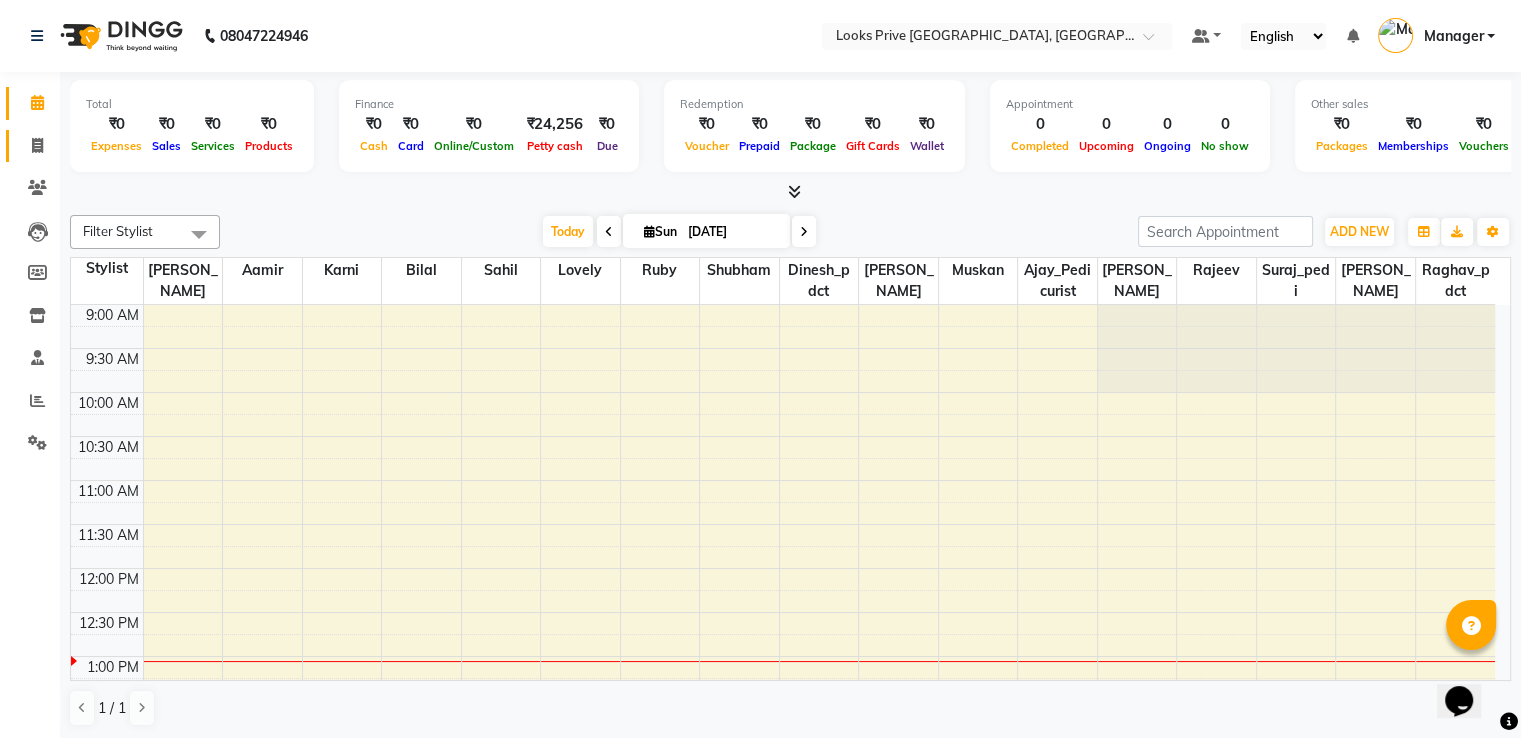 click on "Invoice" 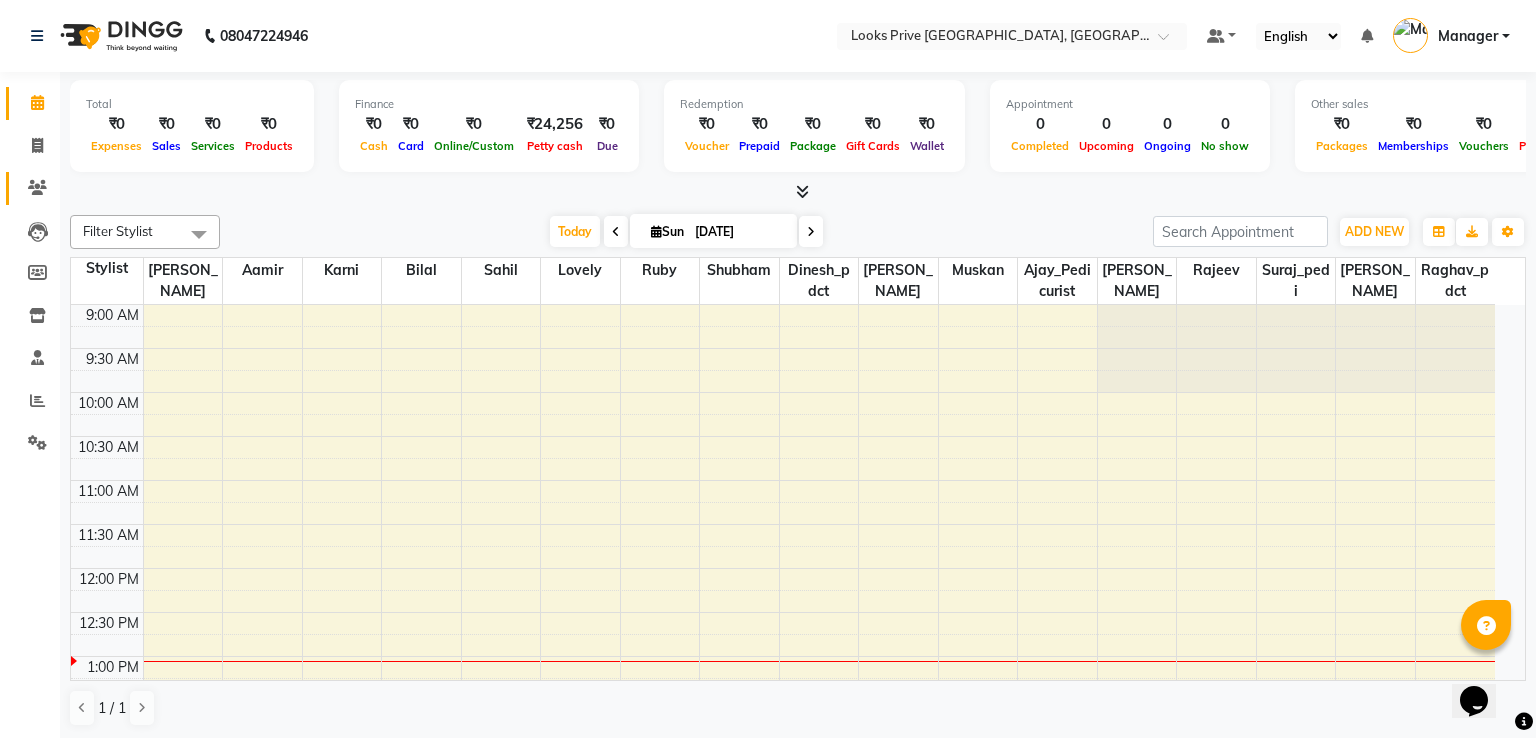 select on "6205" 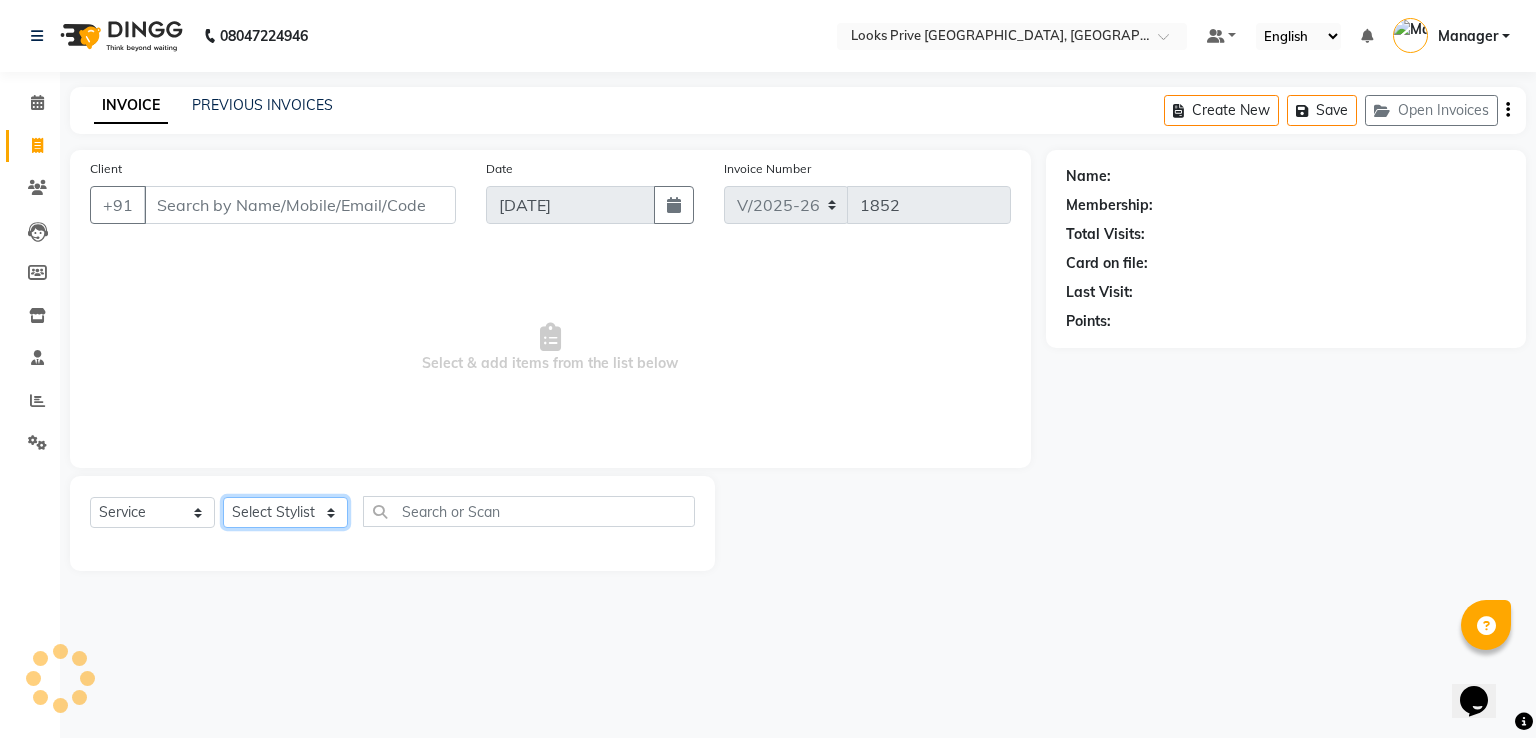 click on "Select Stylist" 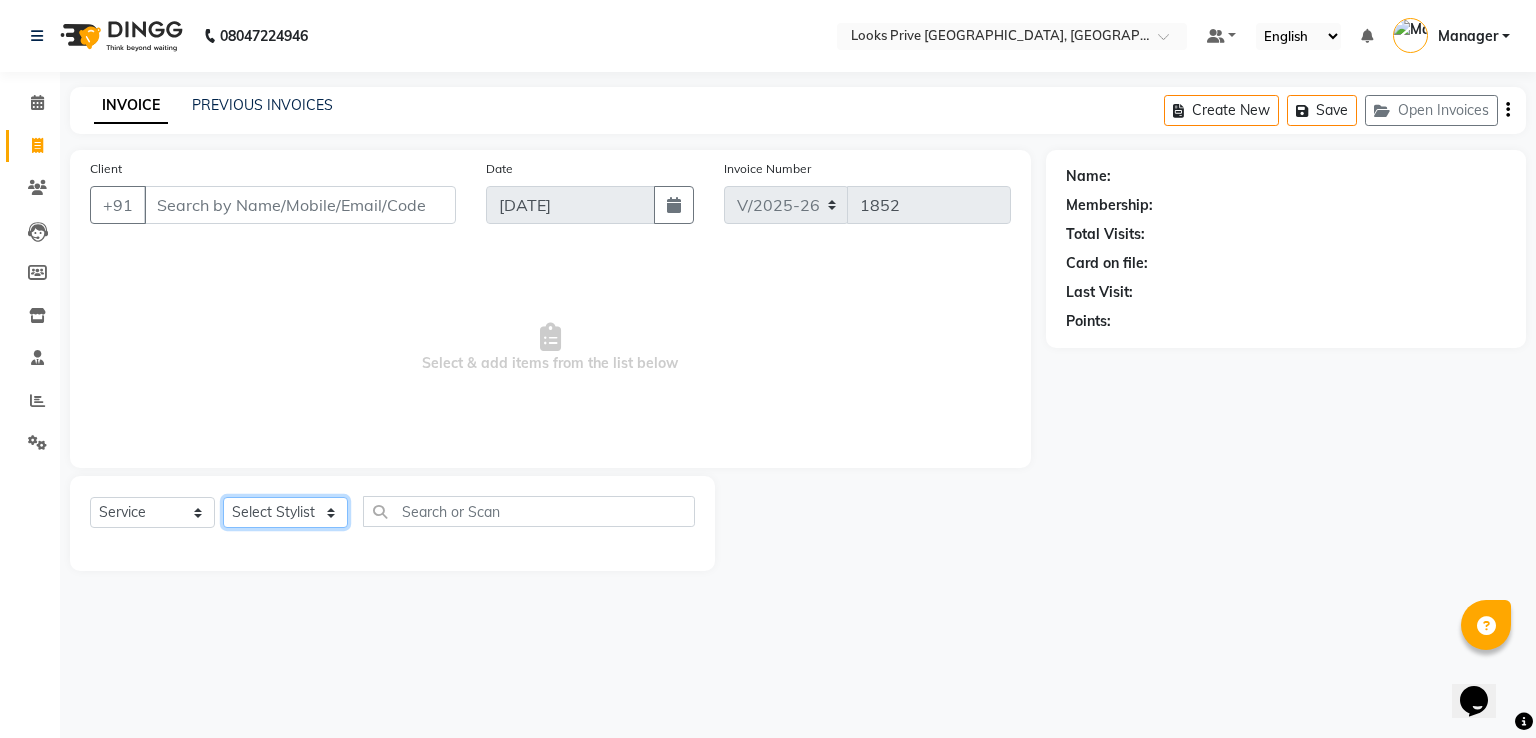 select on "45664" 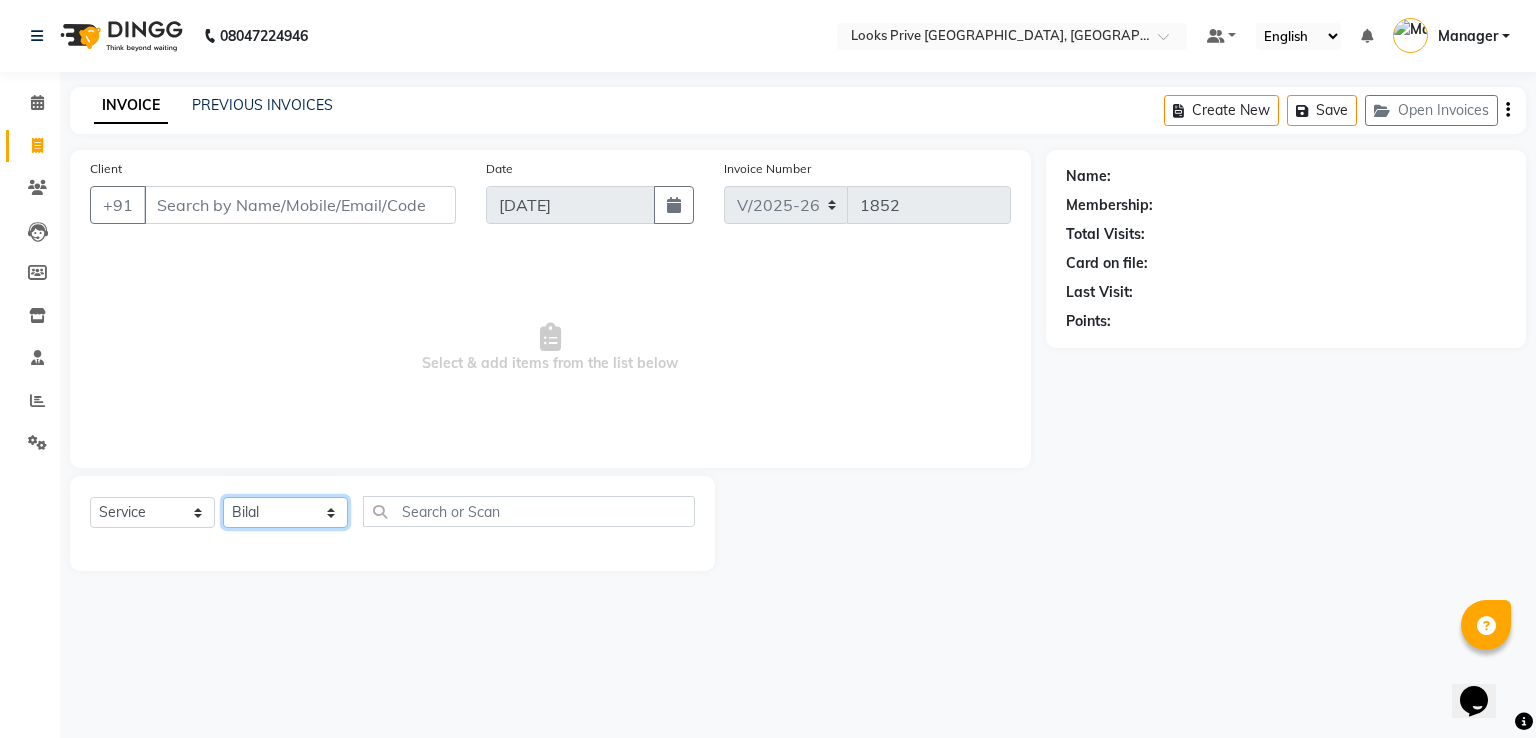 click on "Select Stylist A2R_Master Aamir Ajay_Pedicurist Ashima Ayesha Bilal Dinesh_pdct Karni Lovely Manager Muskan Raghav_pdct Rajeev Ruby Sahil Salman Shahjad Shubham Suraj_pedi" 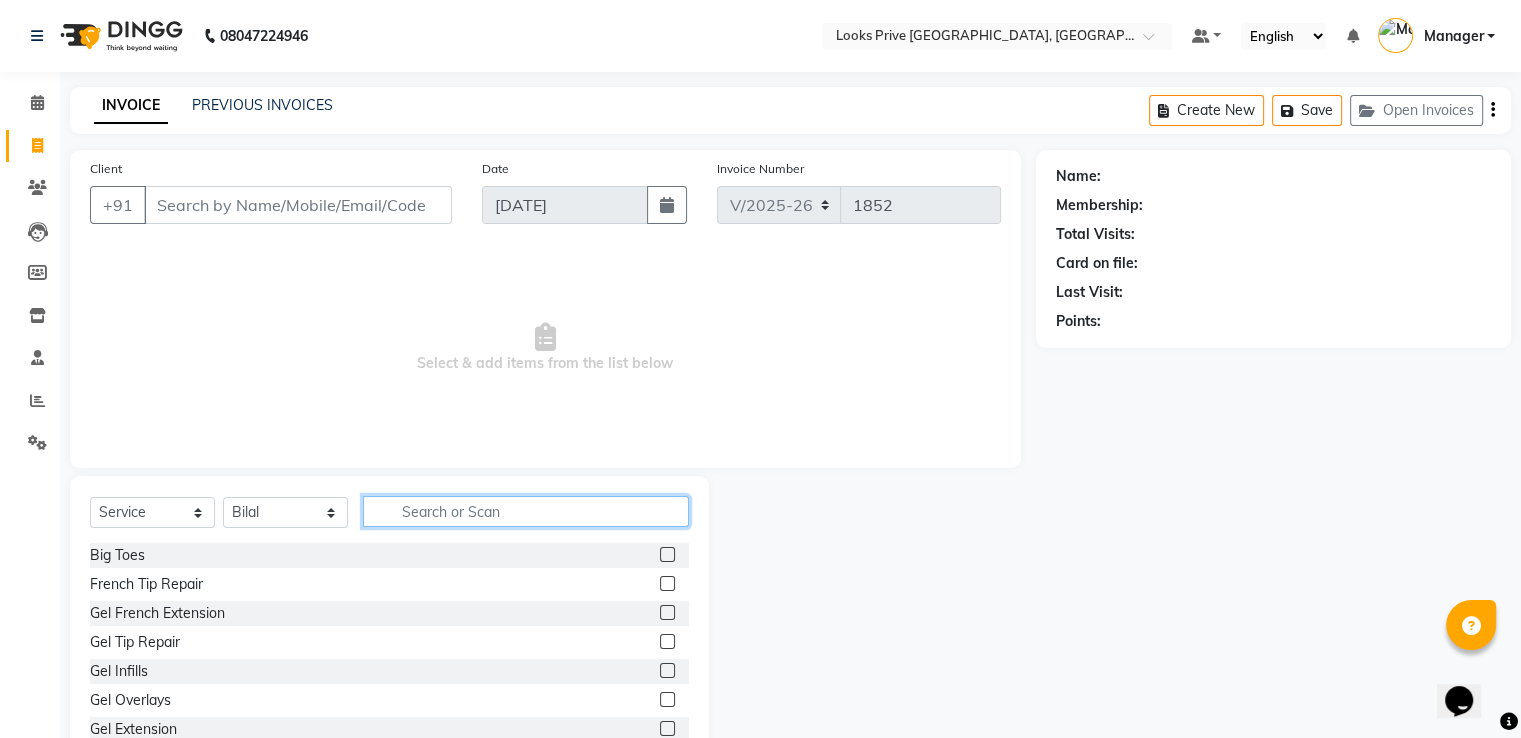 click 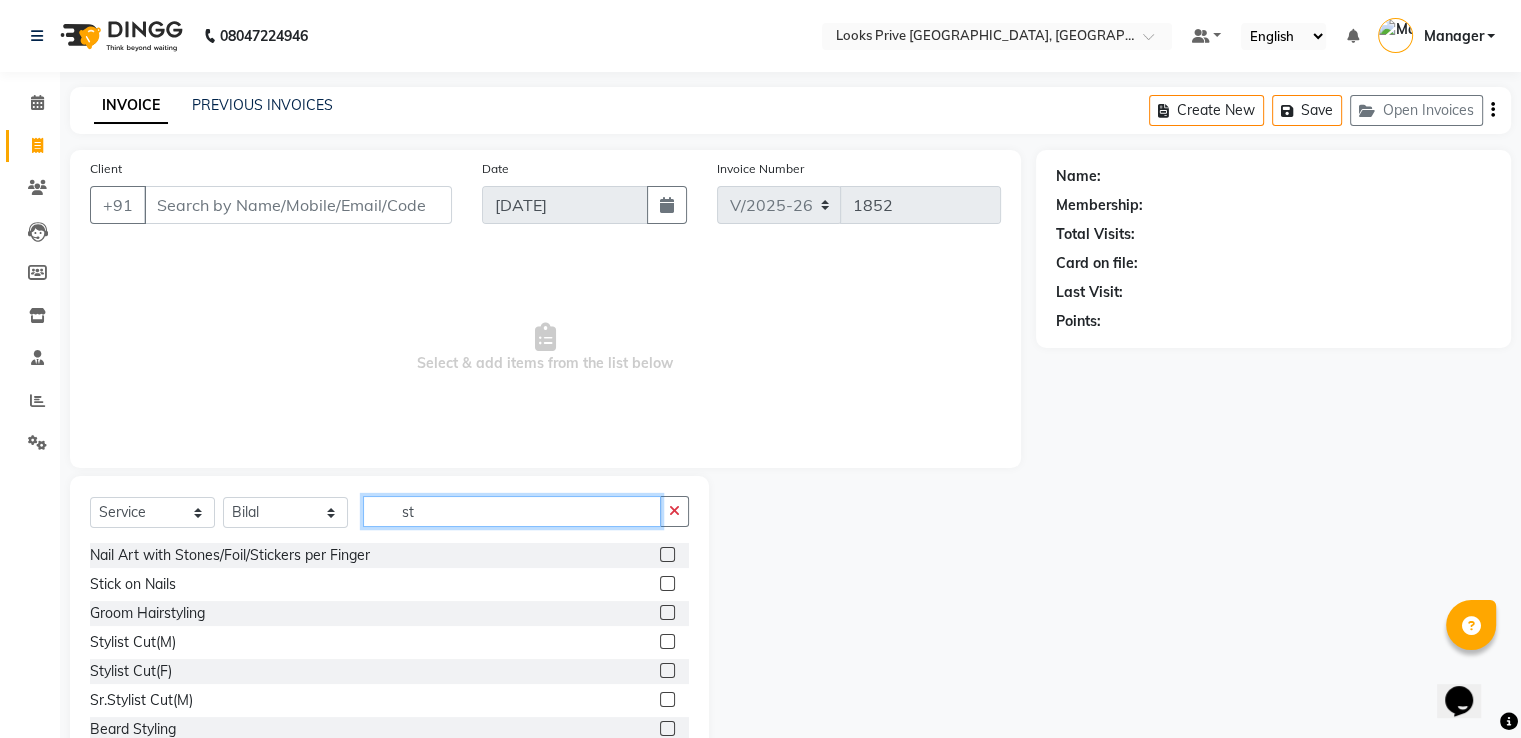 type on "s" 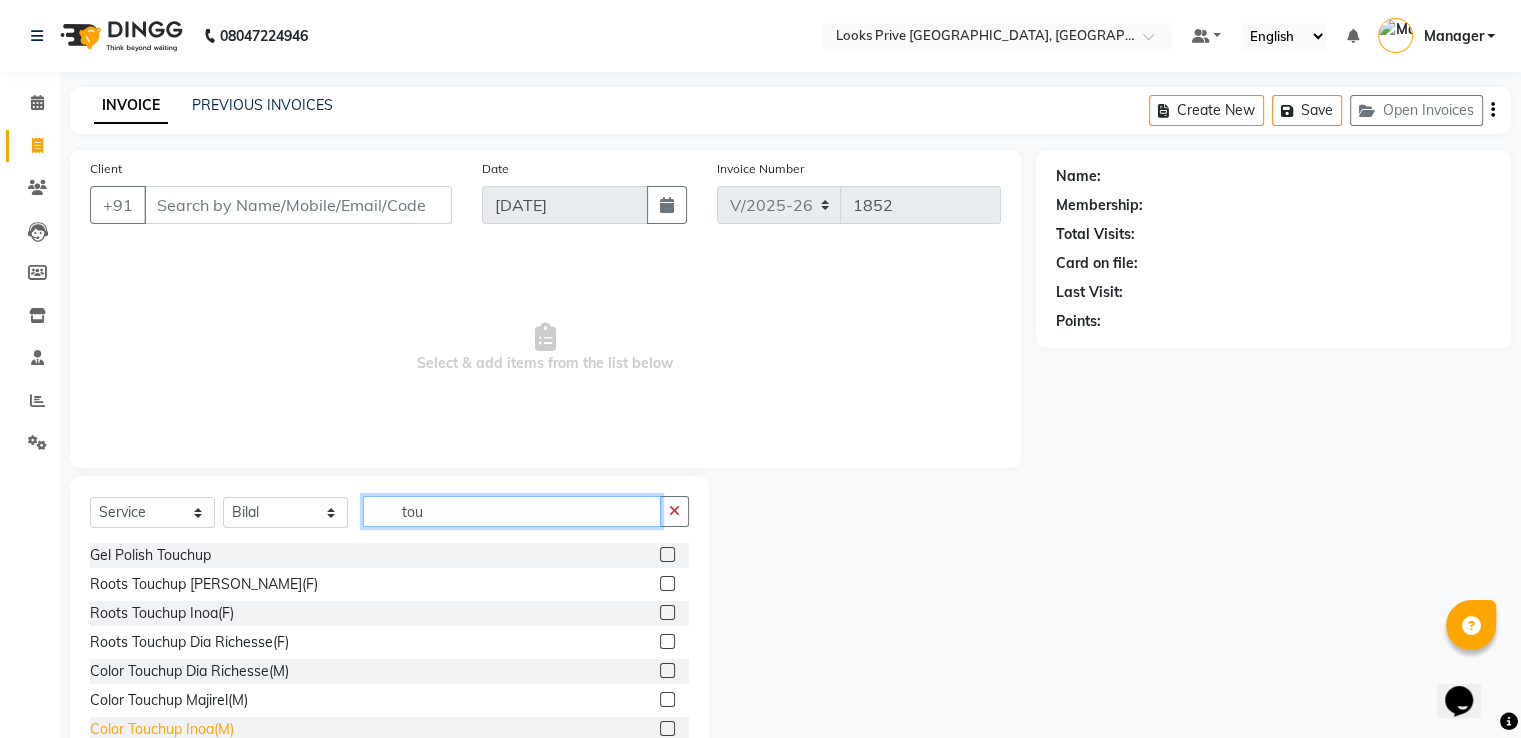 type on "tou" 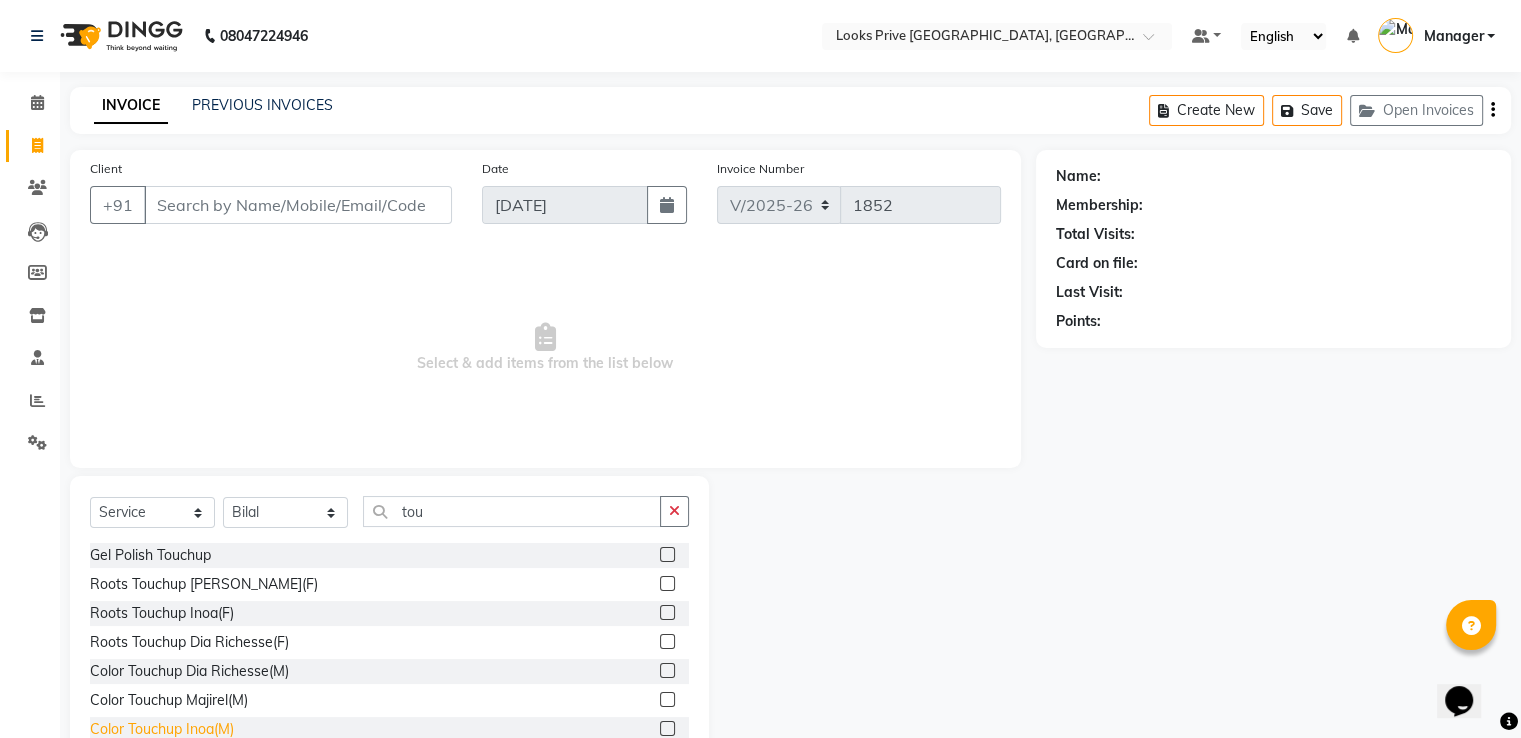 click on "Color Touchup Inoa(M)" 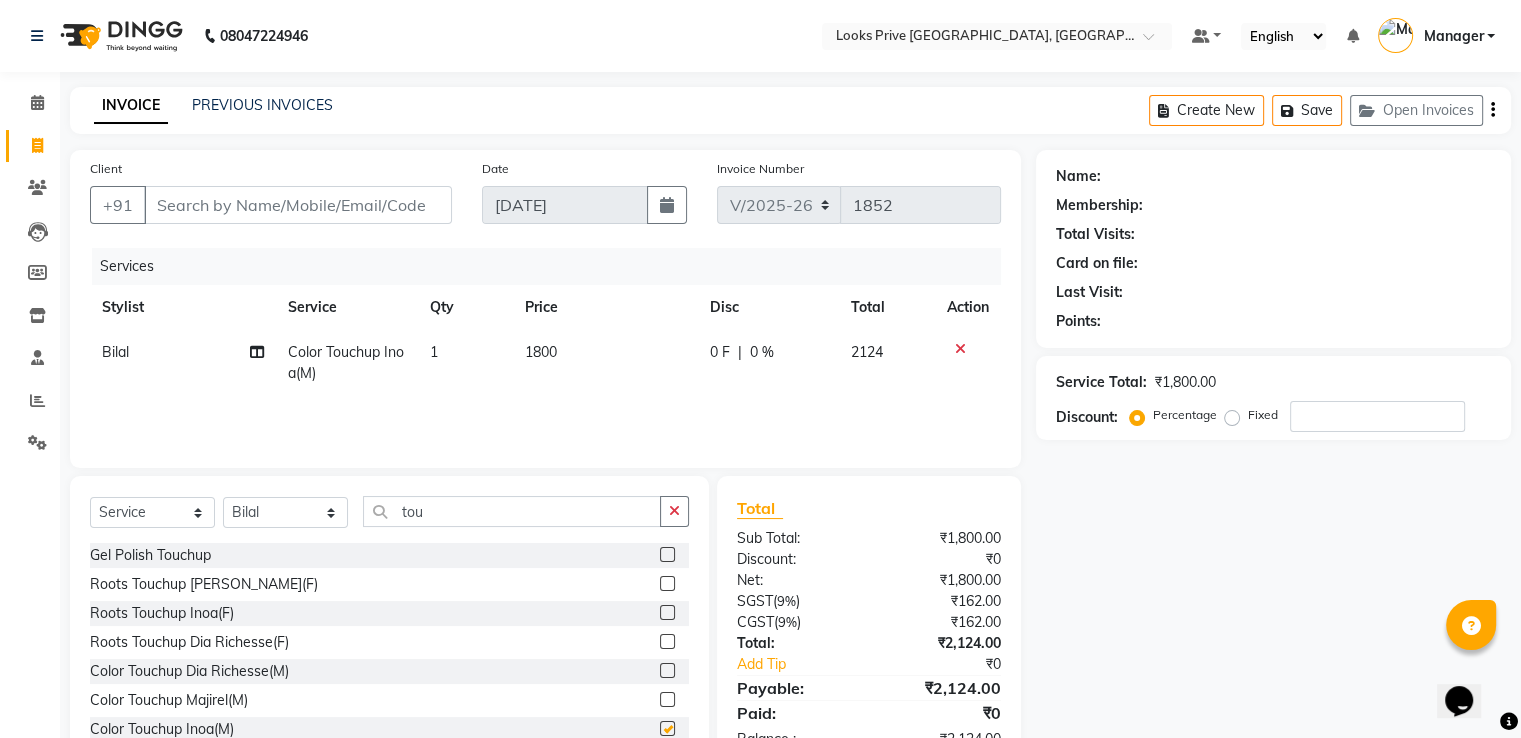 checkbox on "false" 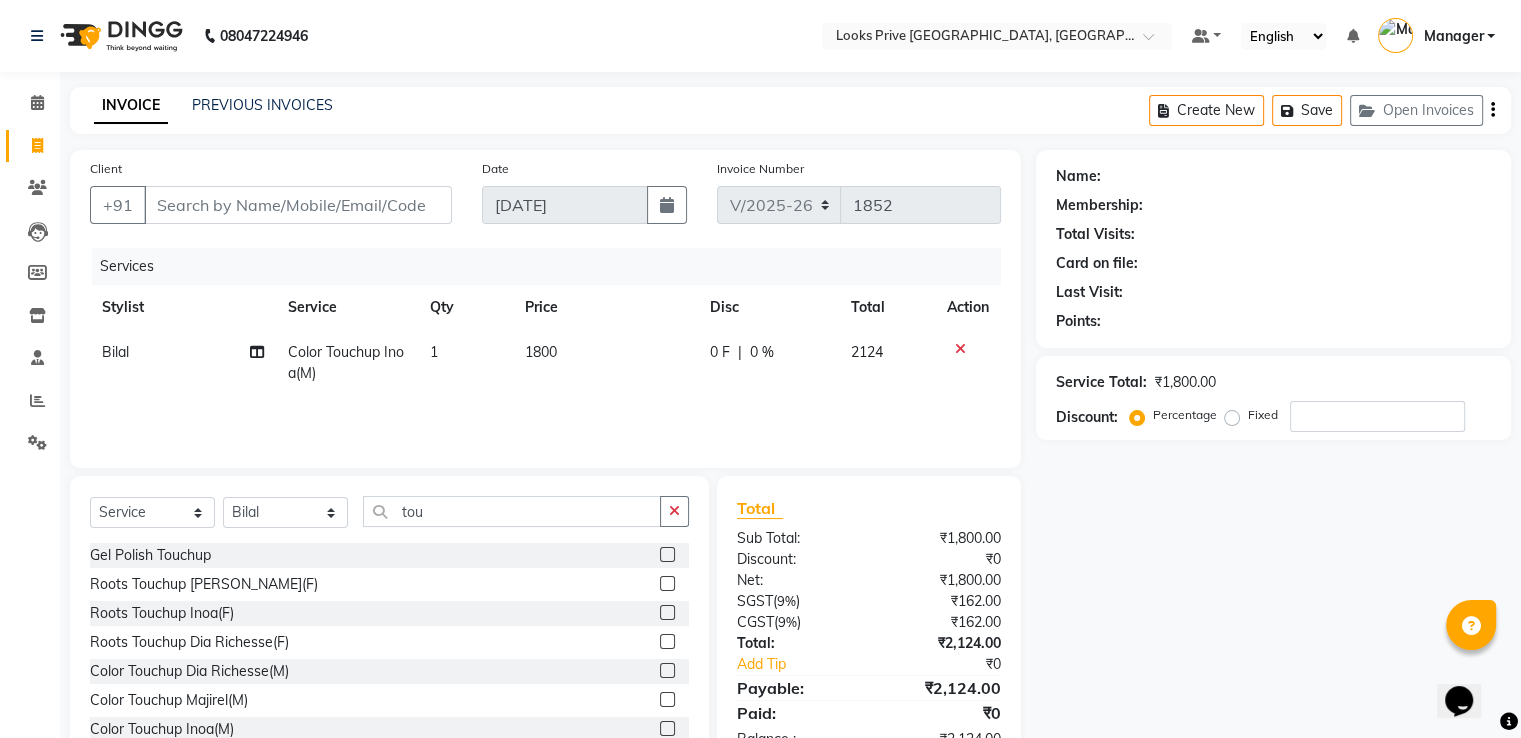 click on "1800" 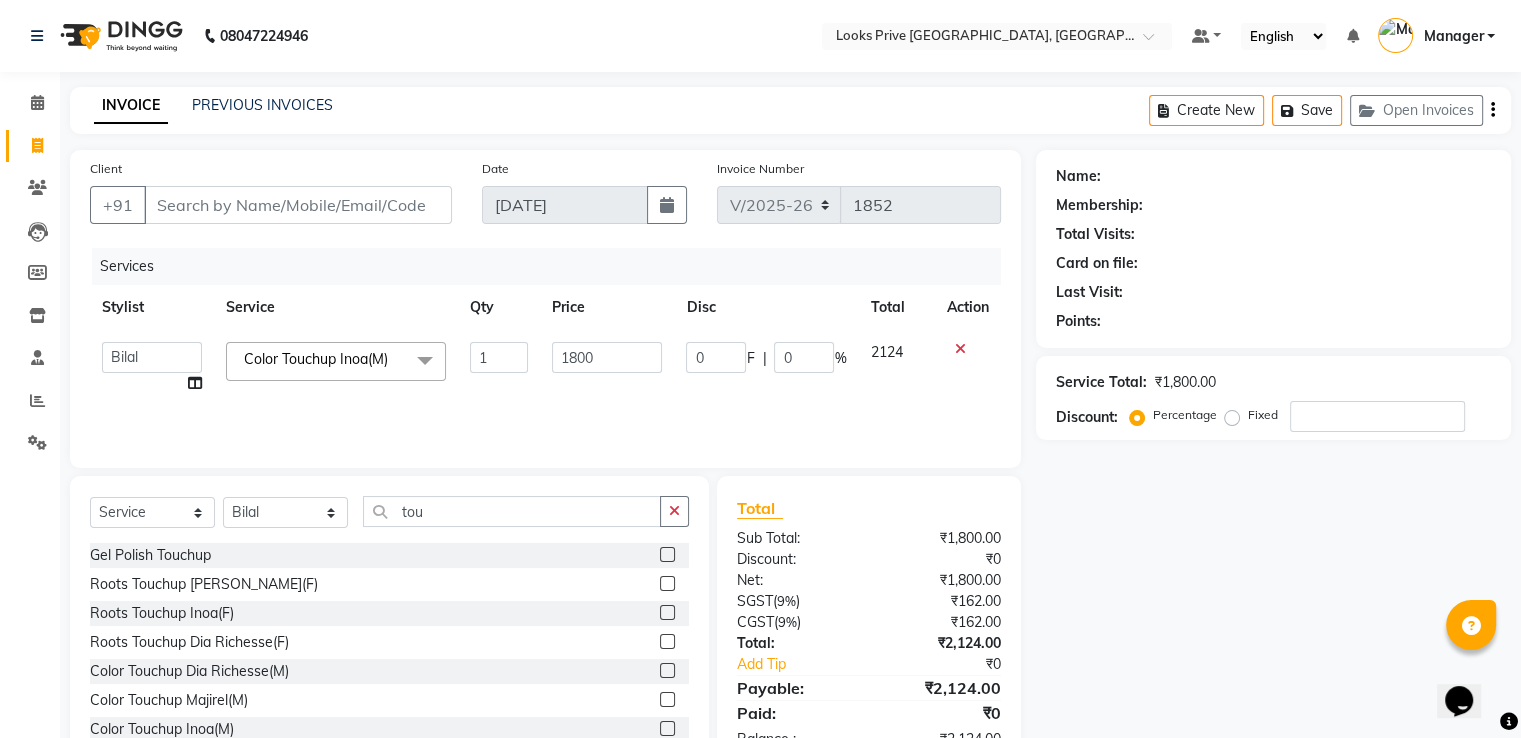 click on "1800" 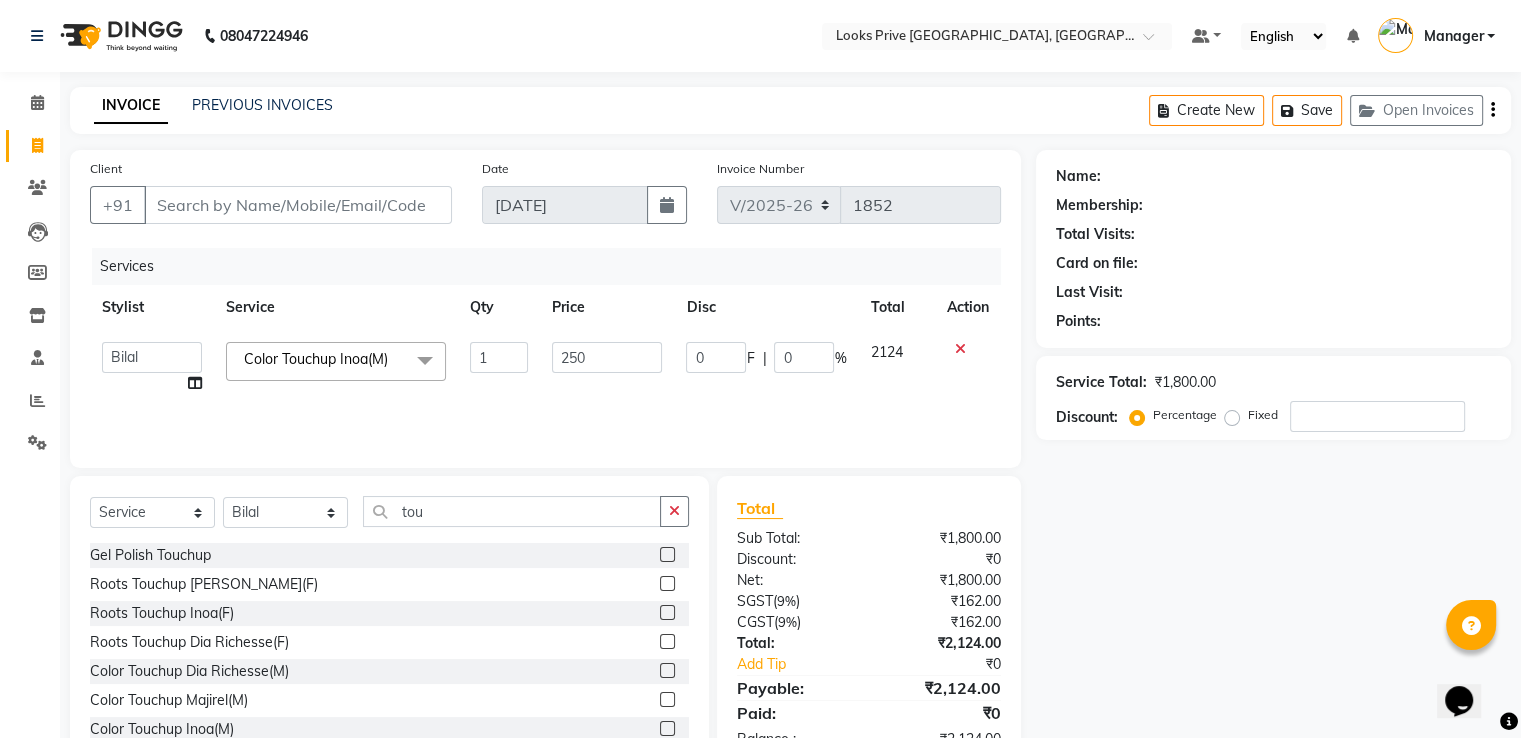 type on "2500" 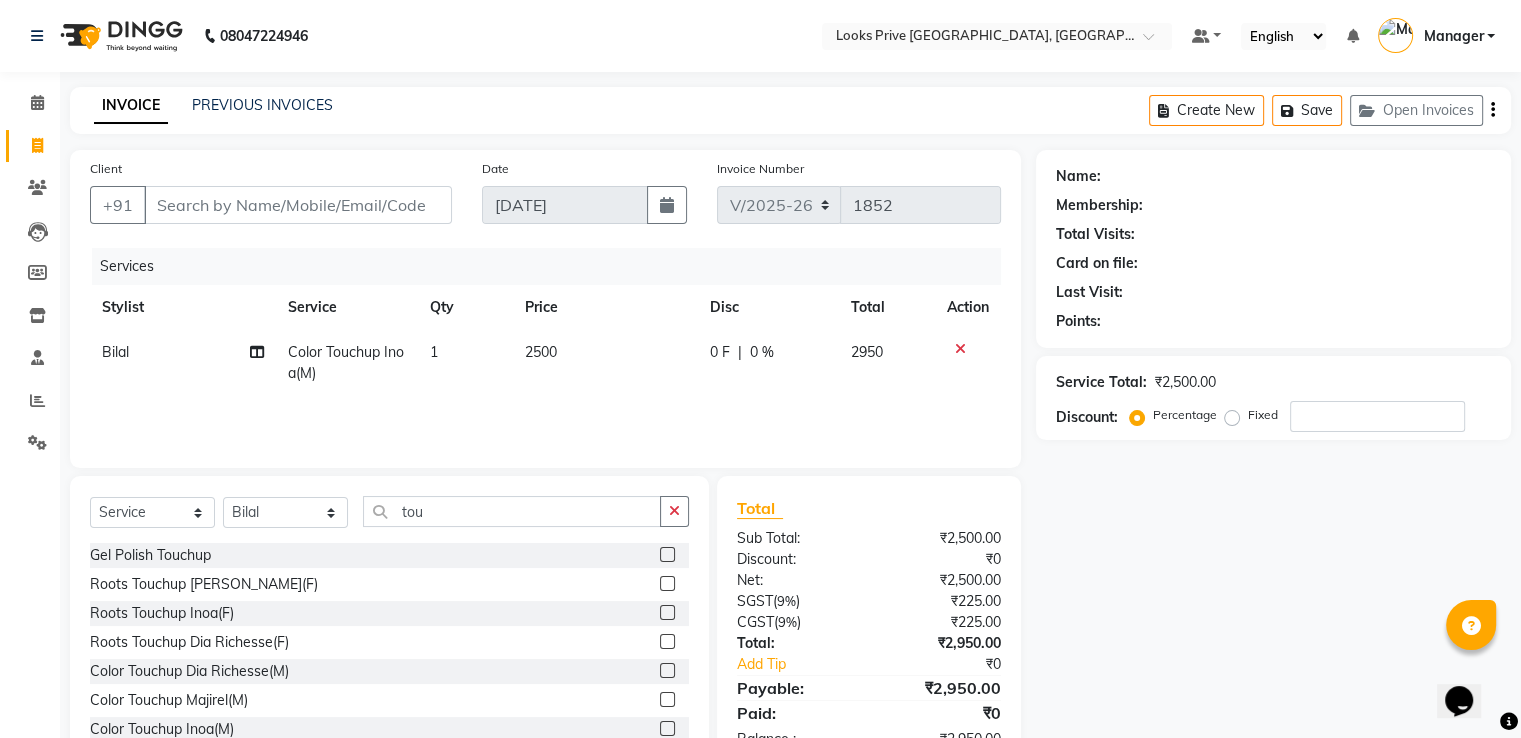 click on "2500" 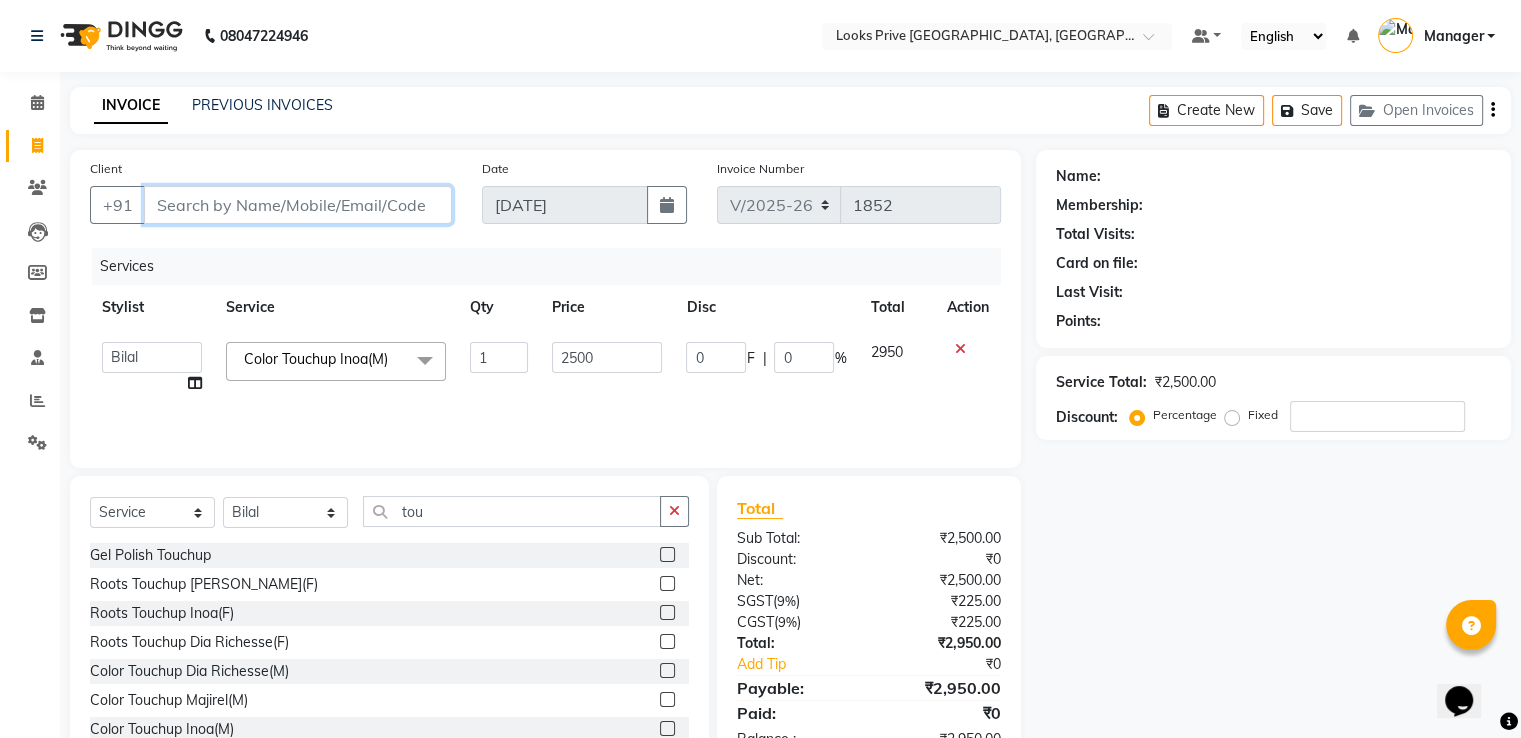 click on "Client" at bounding box center [298, 205] 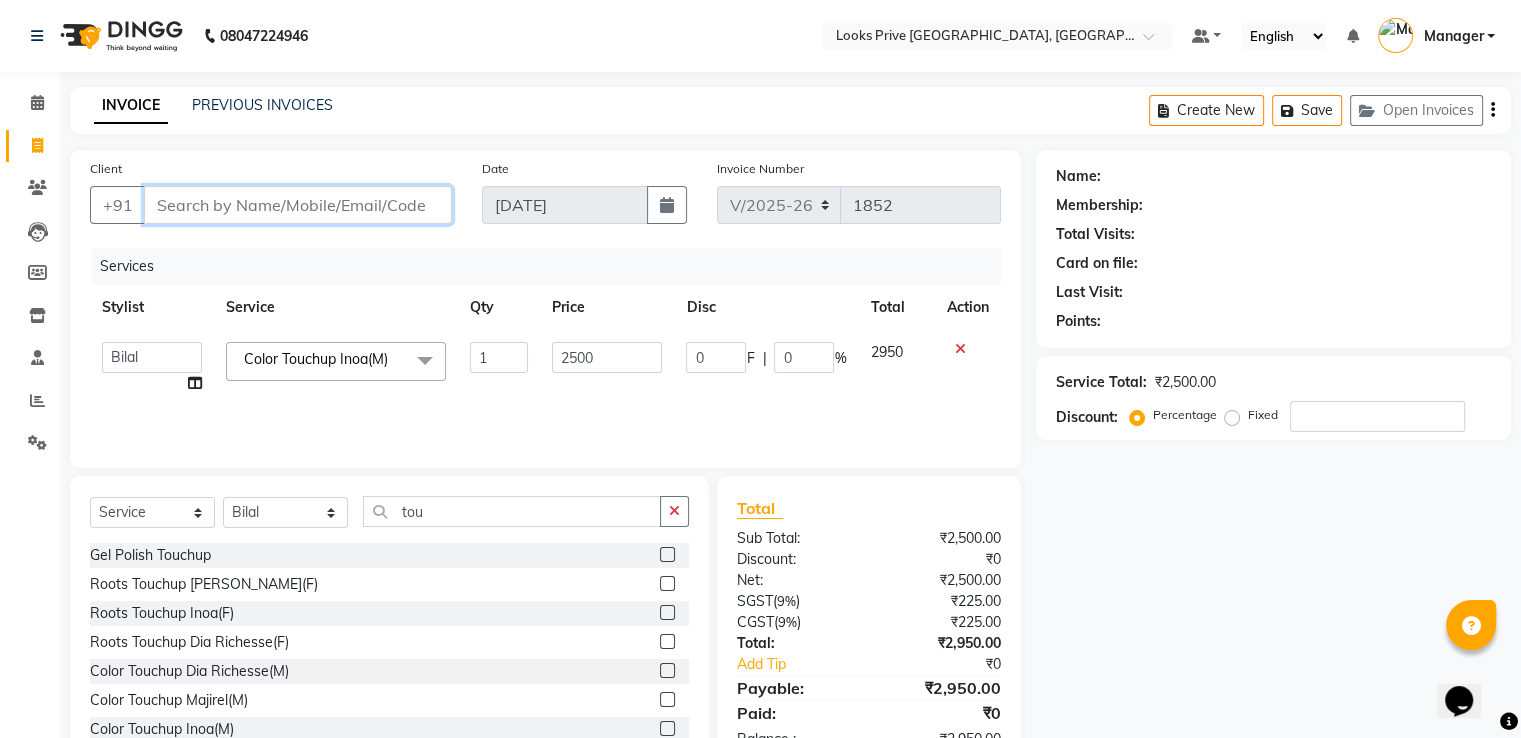 type on "9" 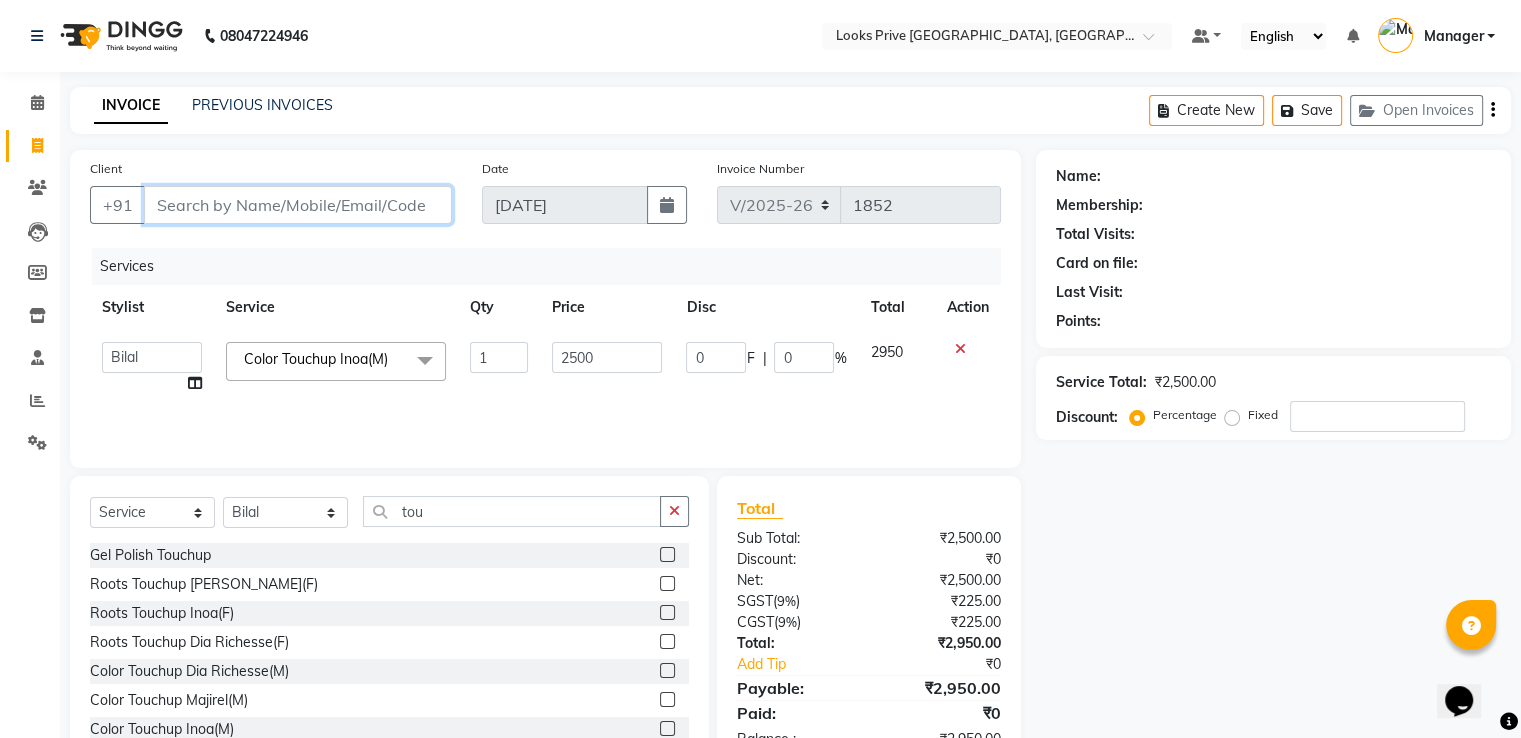 type on "0" 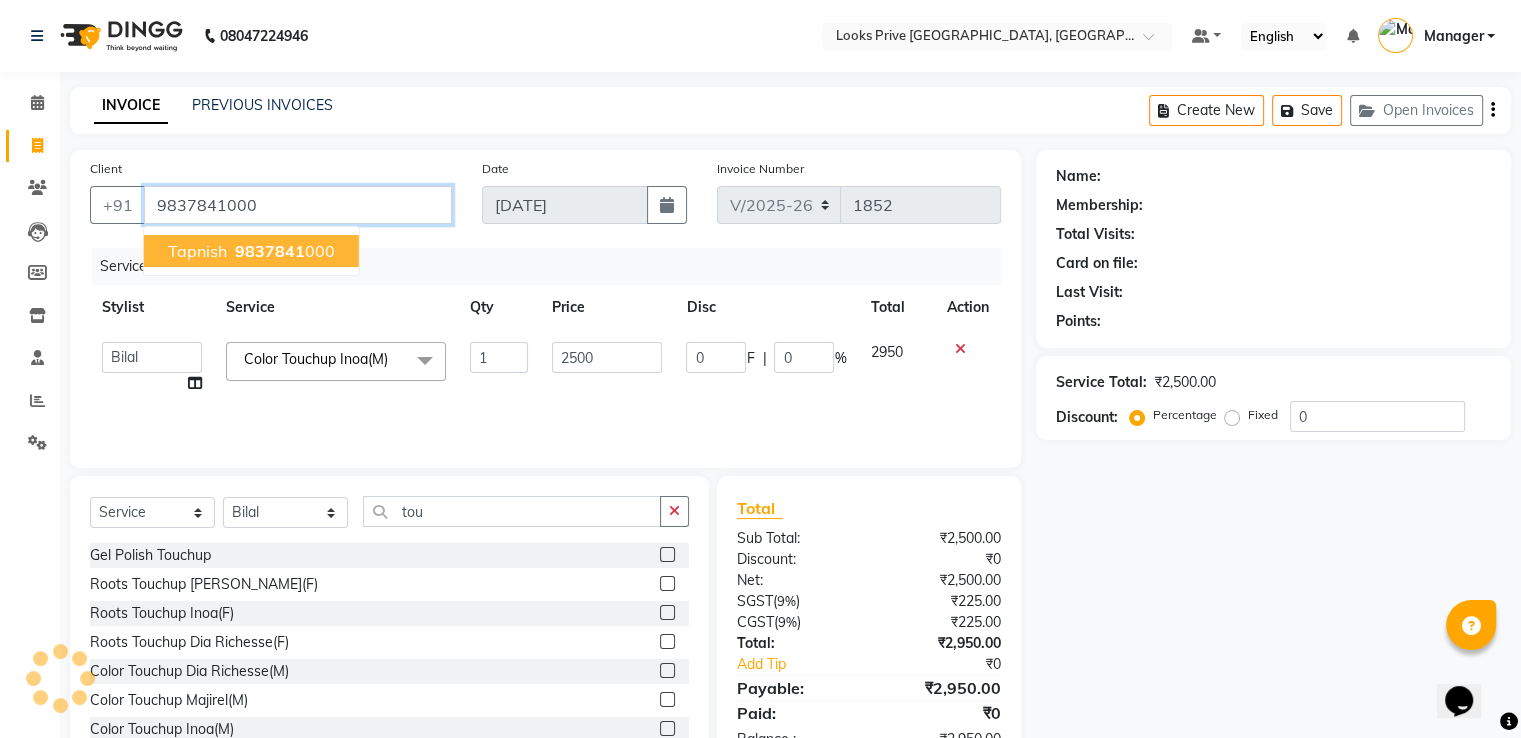 type on "9837841000" 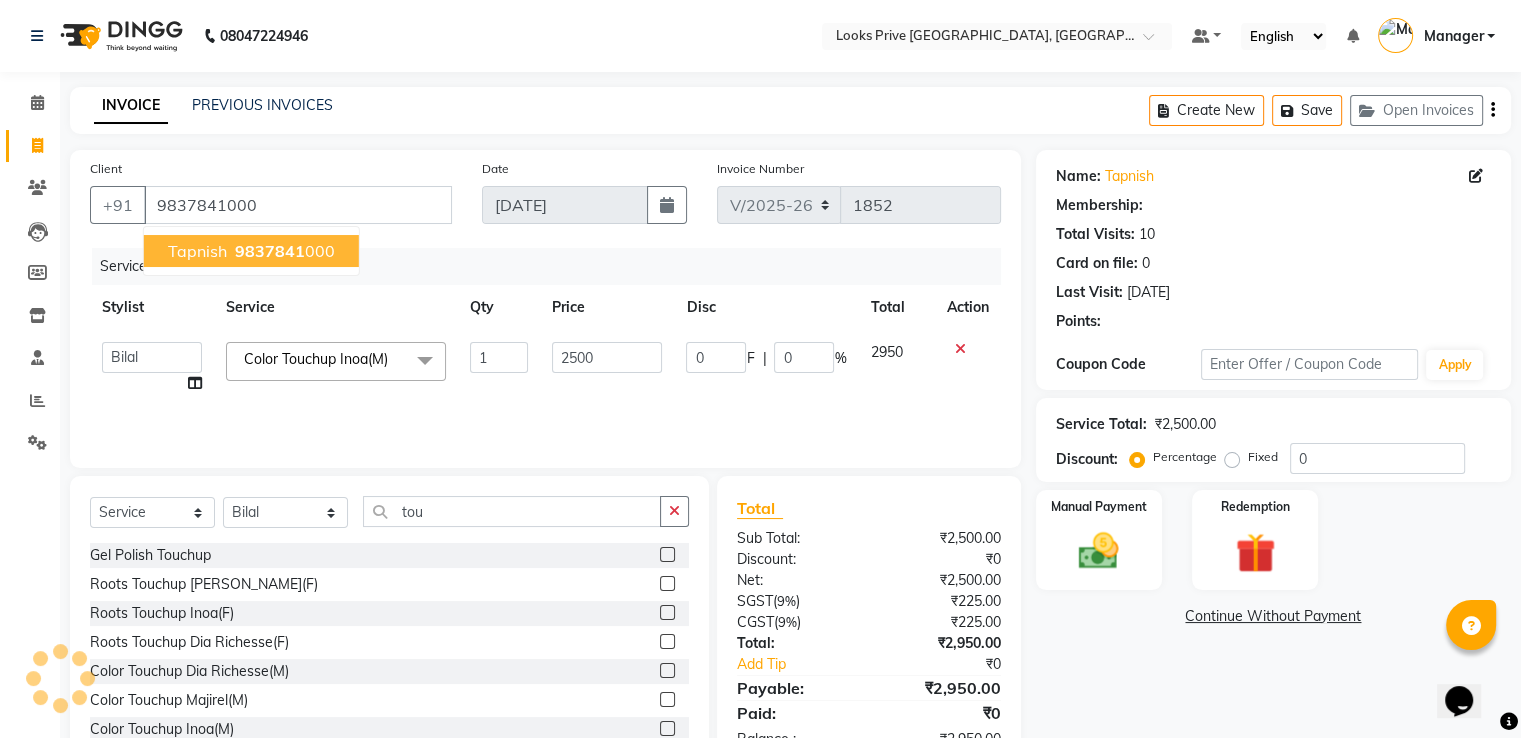 select on "1: Object" 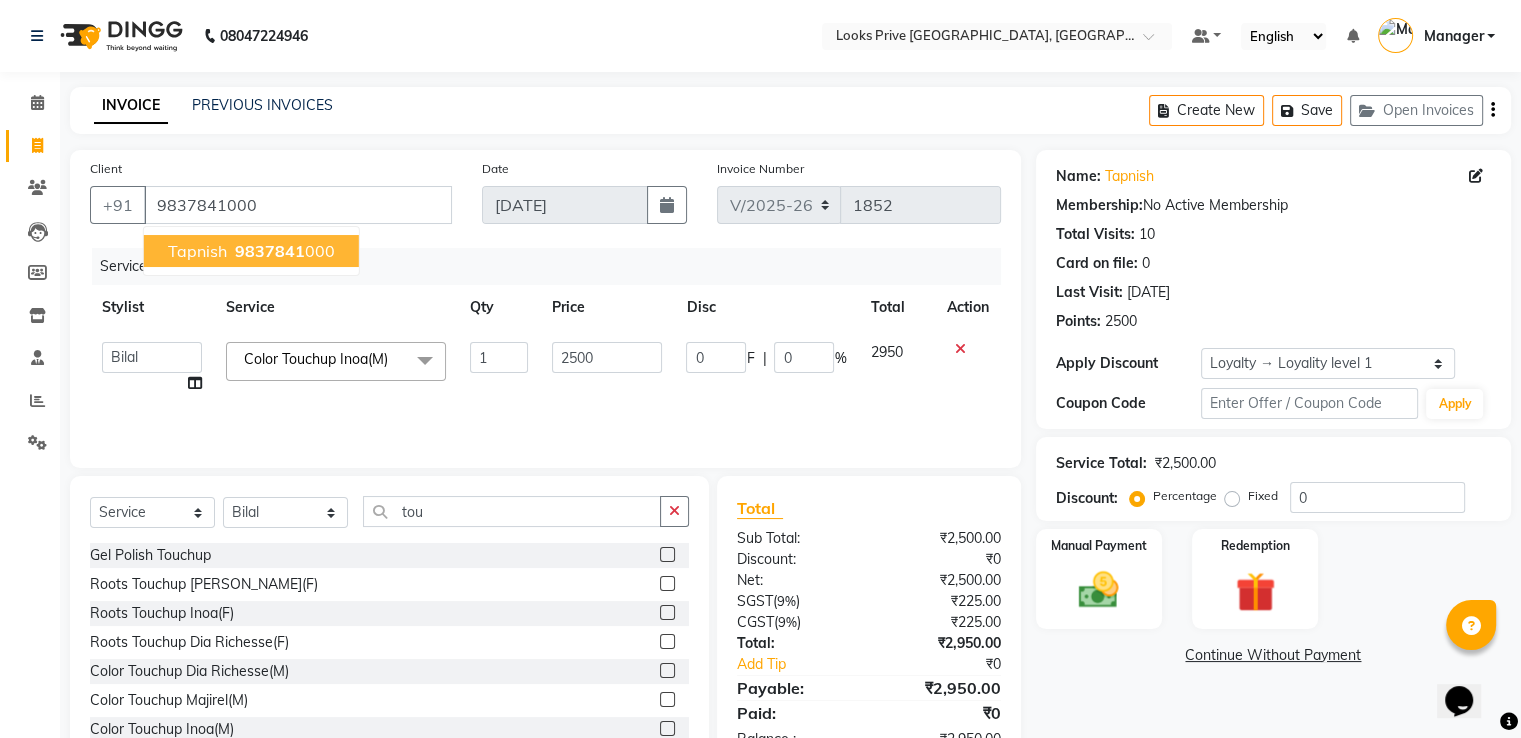 click on "9837841 000" at bounding box center [283, 251] 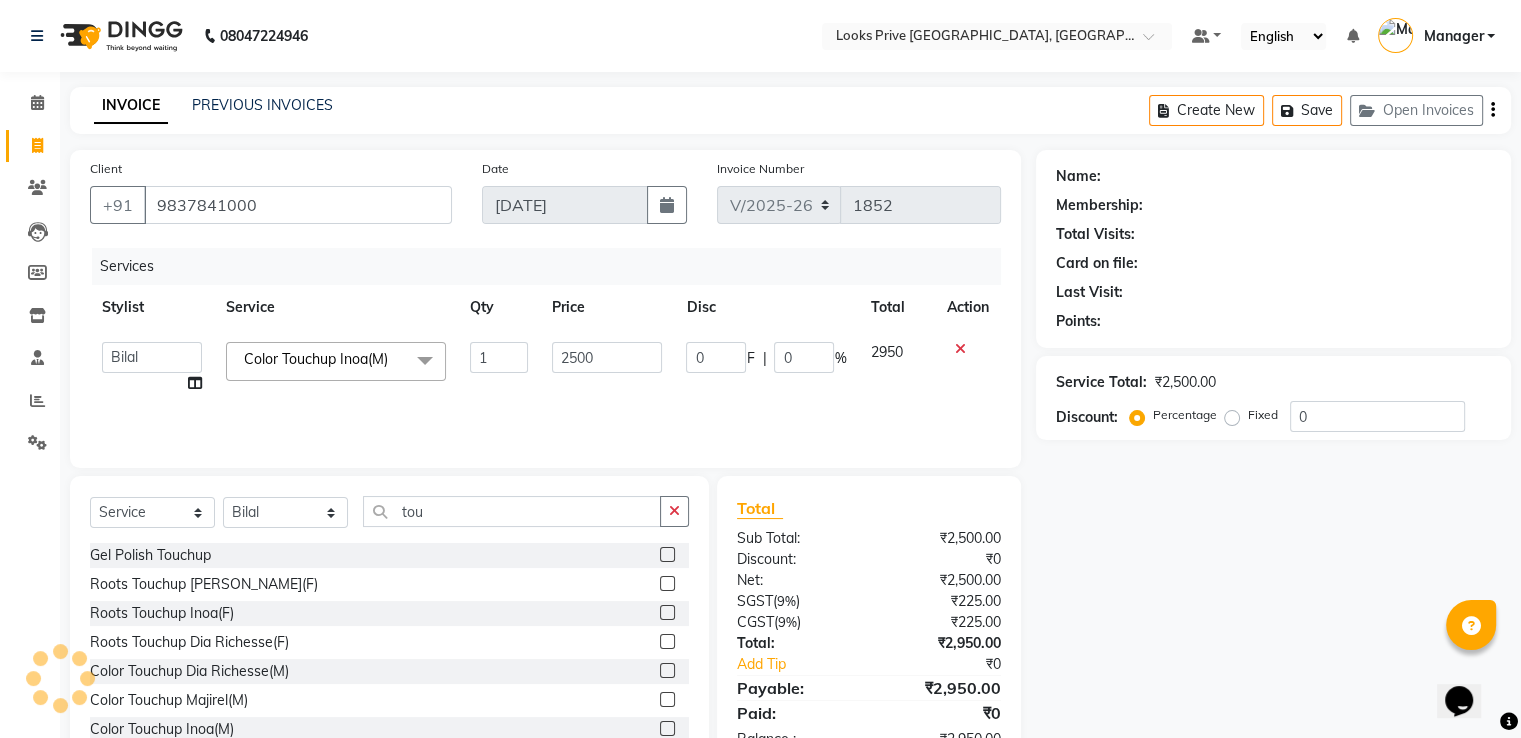 select on "1: Object" 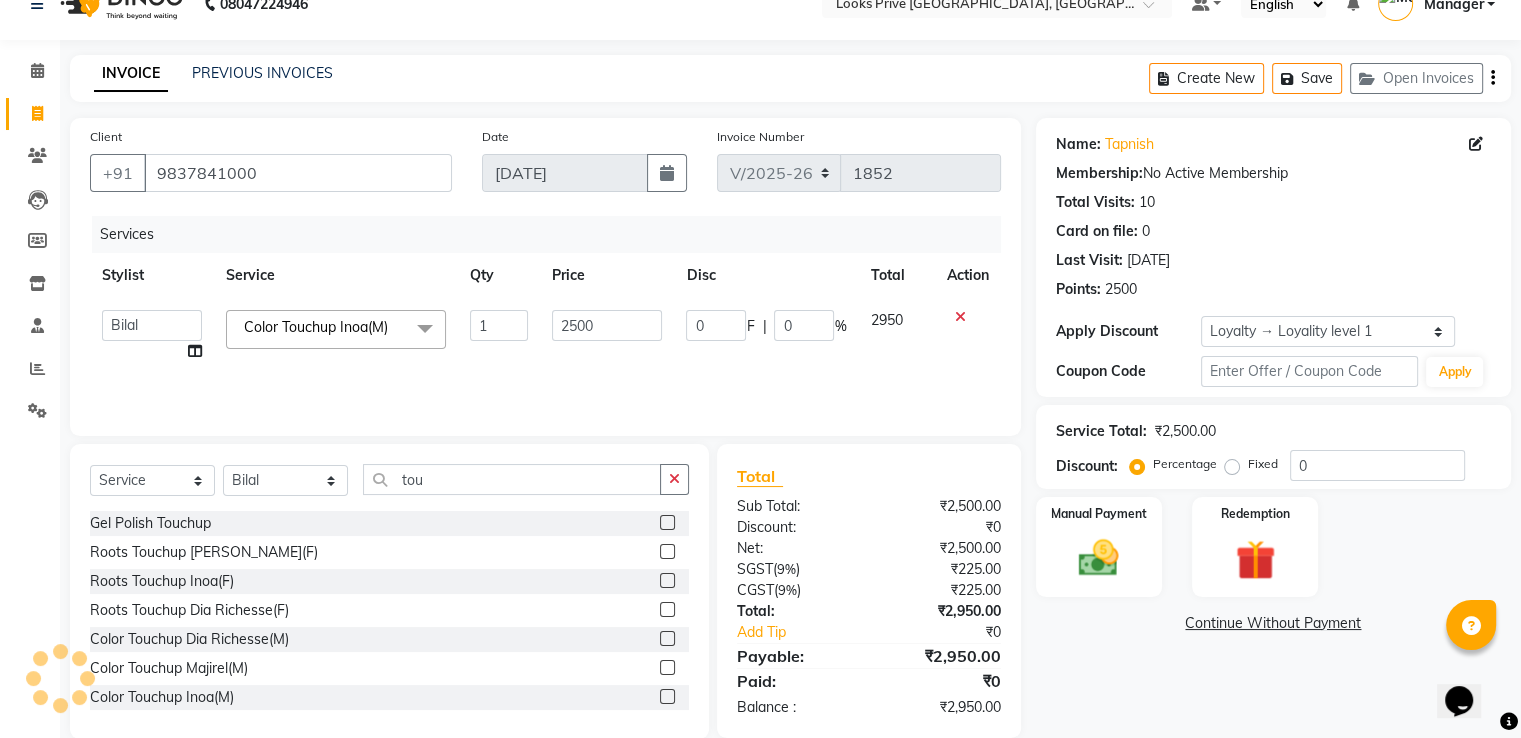 scroll, scrollTop: 64, scrollLeft: 0, axis: vertical 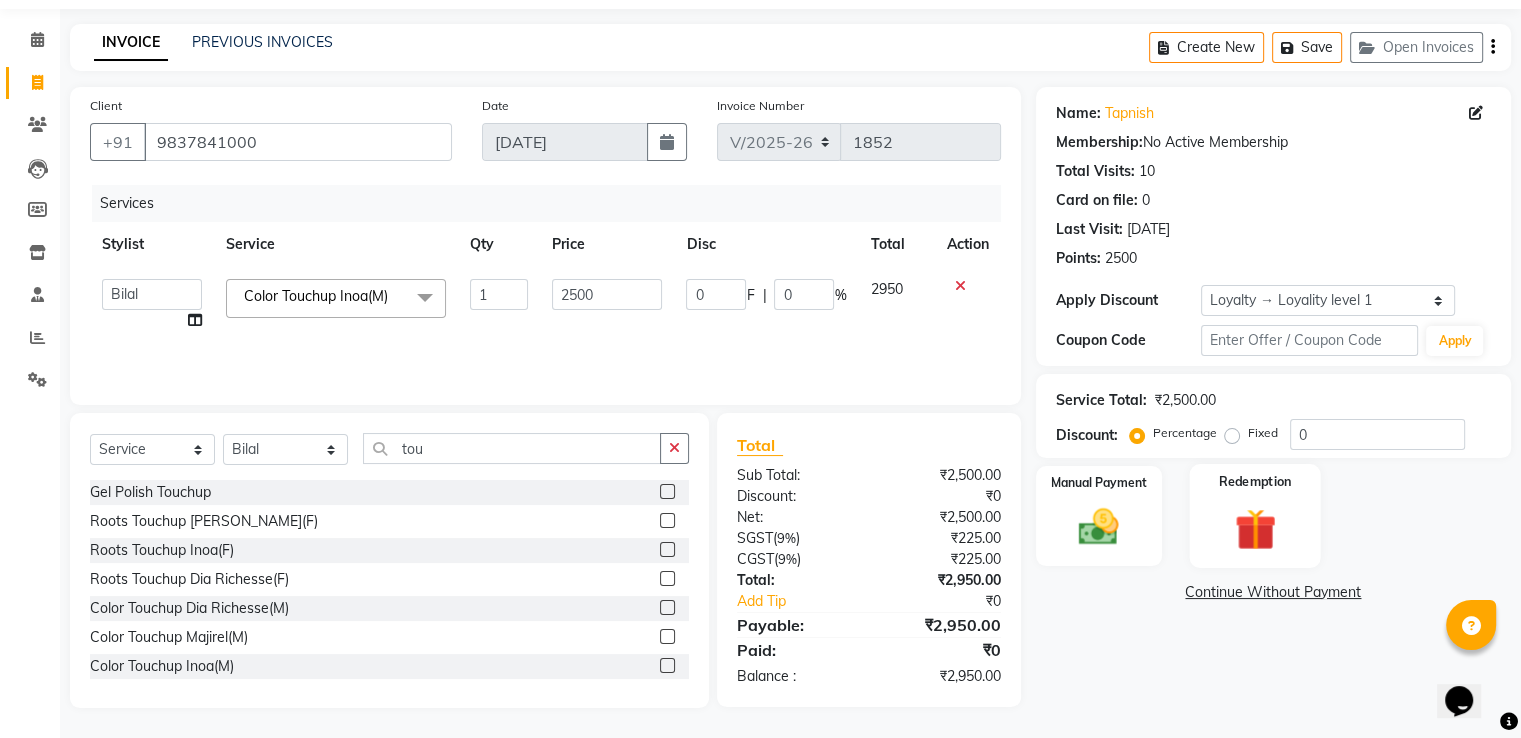 click 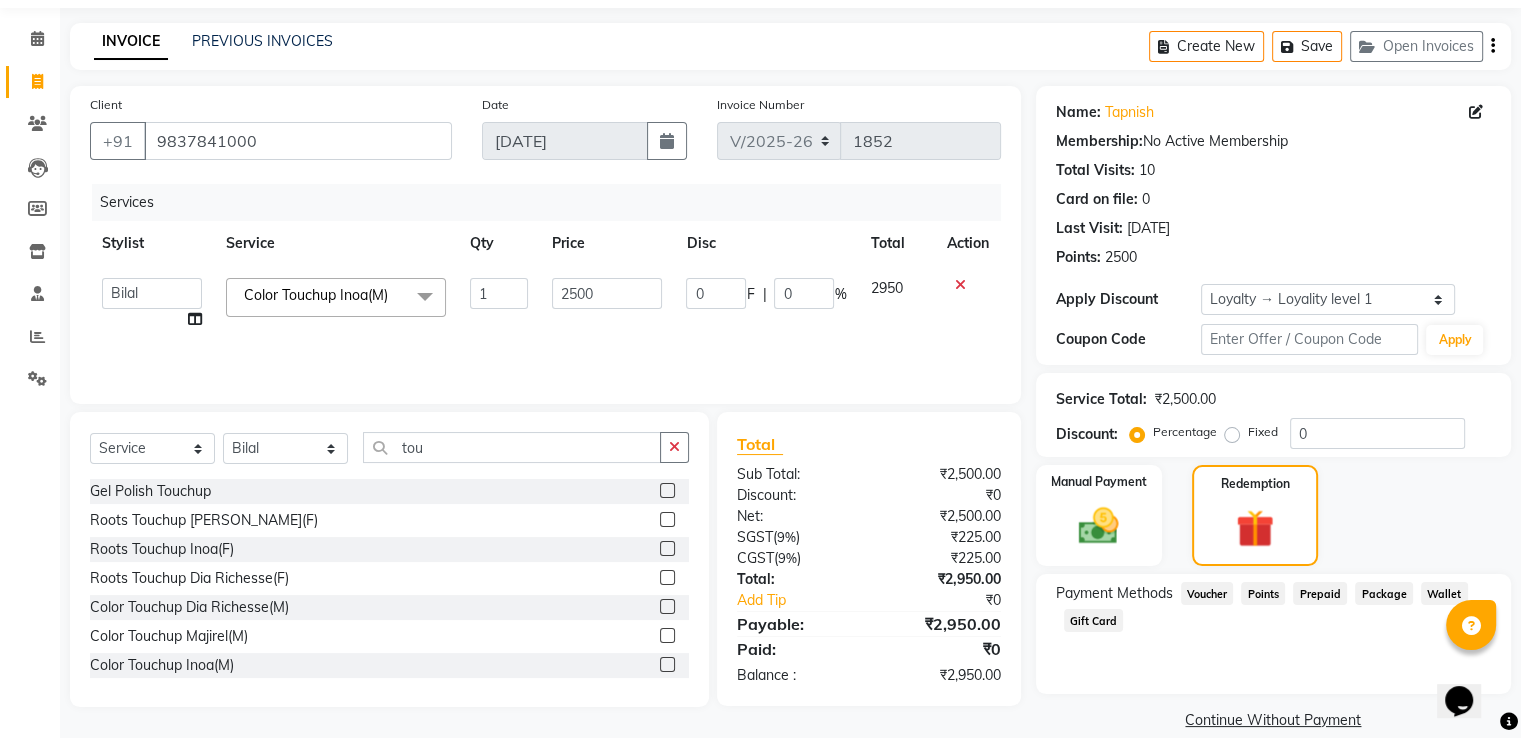 click on "Points" 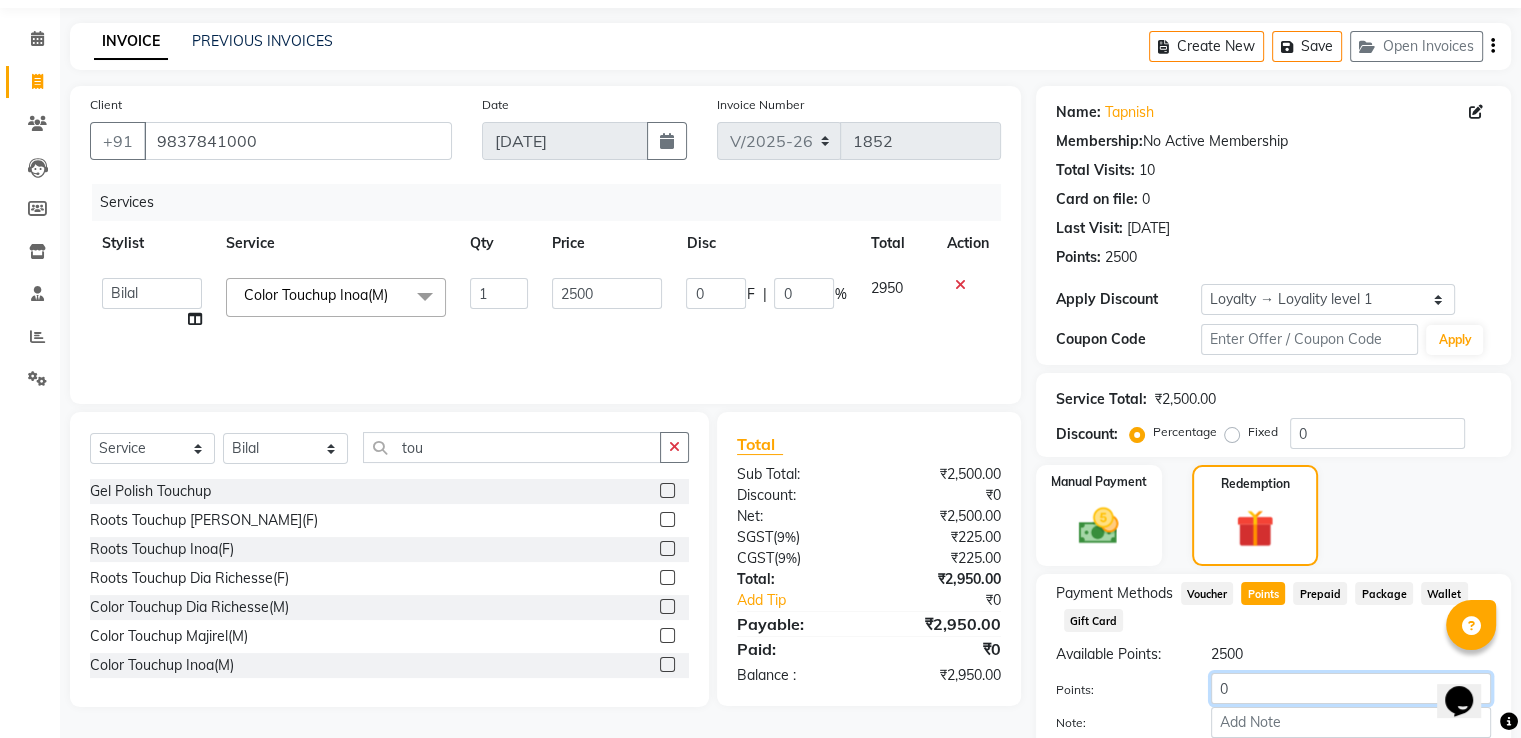 click on "0" 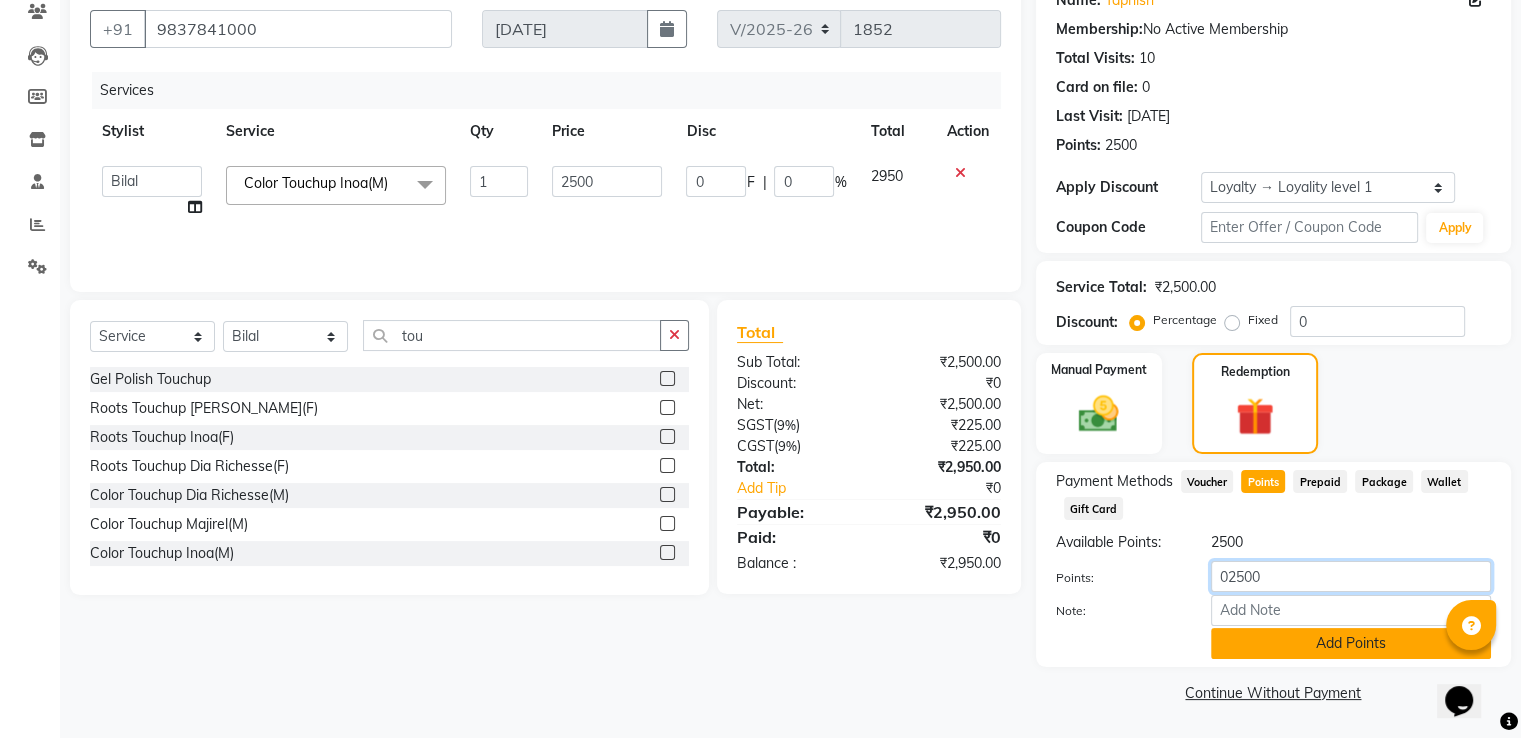 type on "02500" 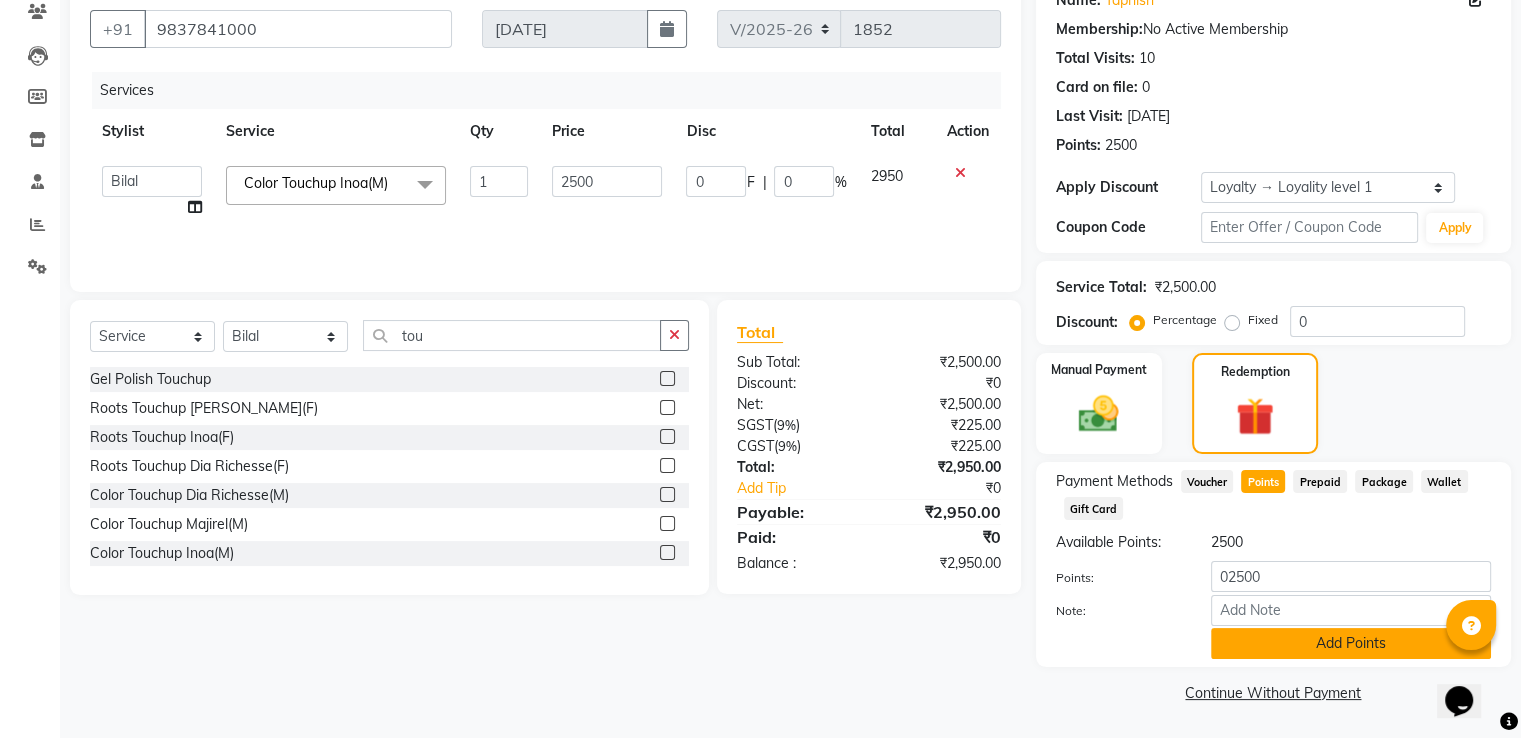 click on "Add Points" 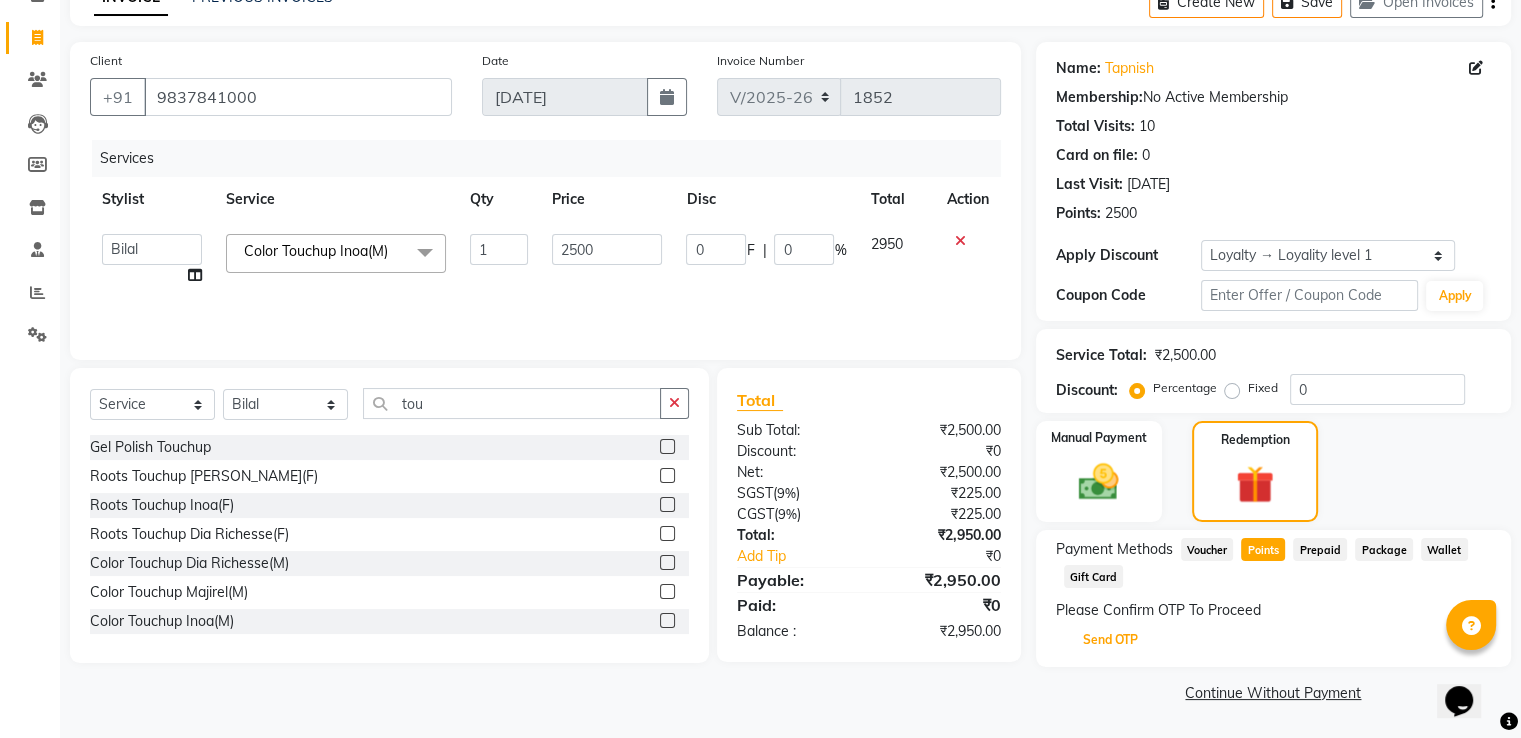click on "Send OTP" 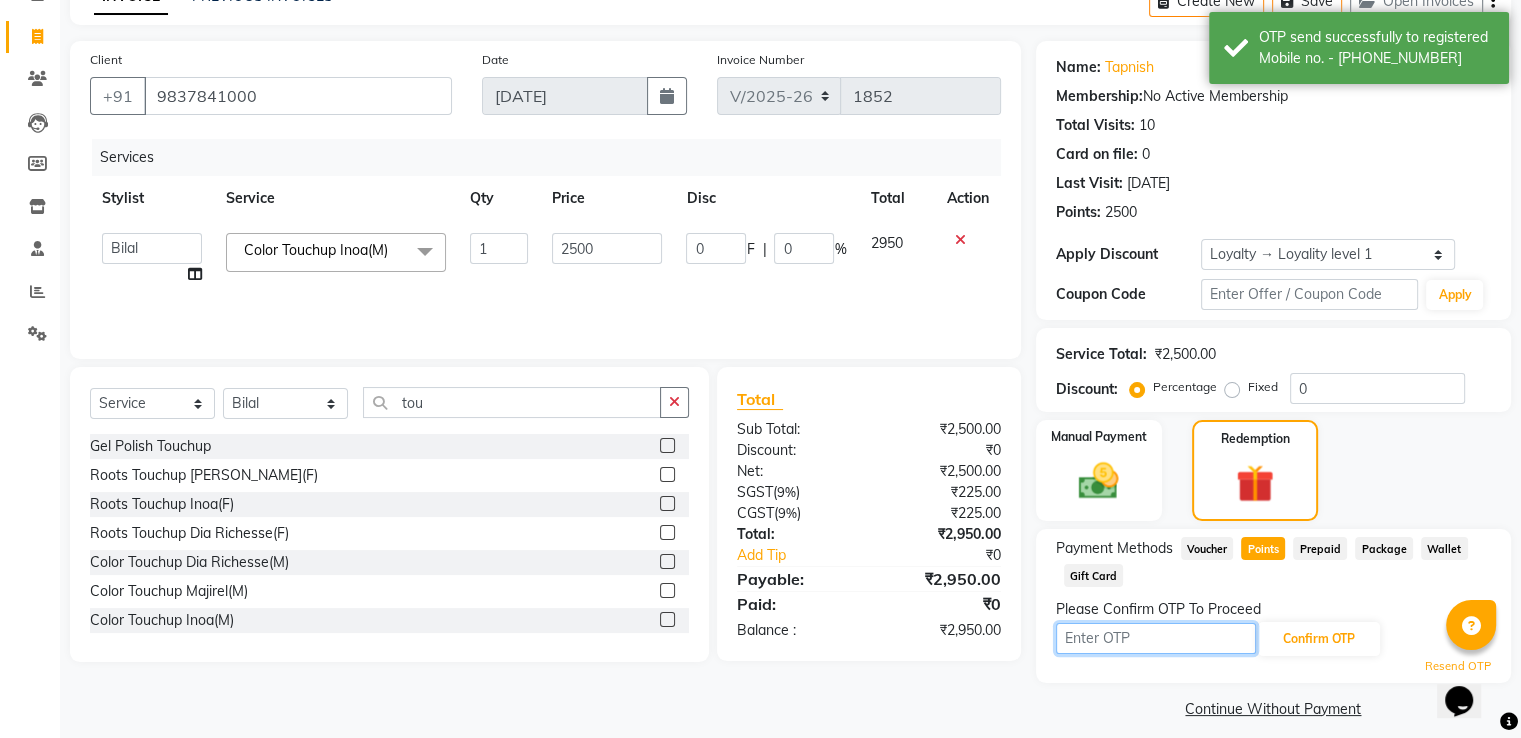click at bounding box center (1156, 638) 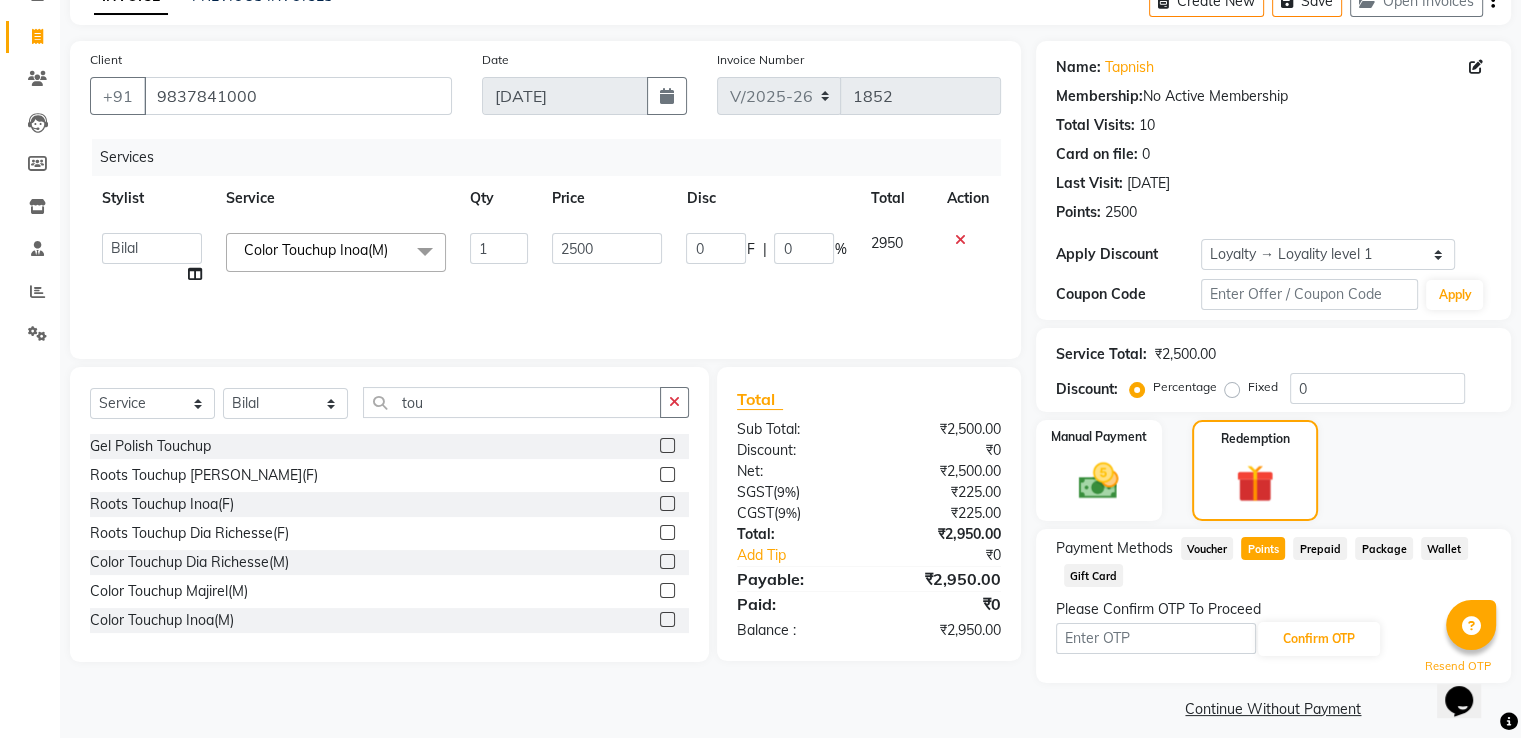 click on "Continue Without Payment" 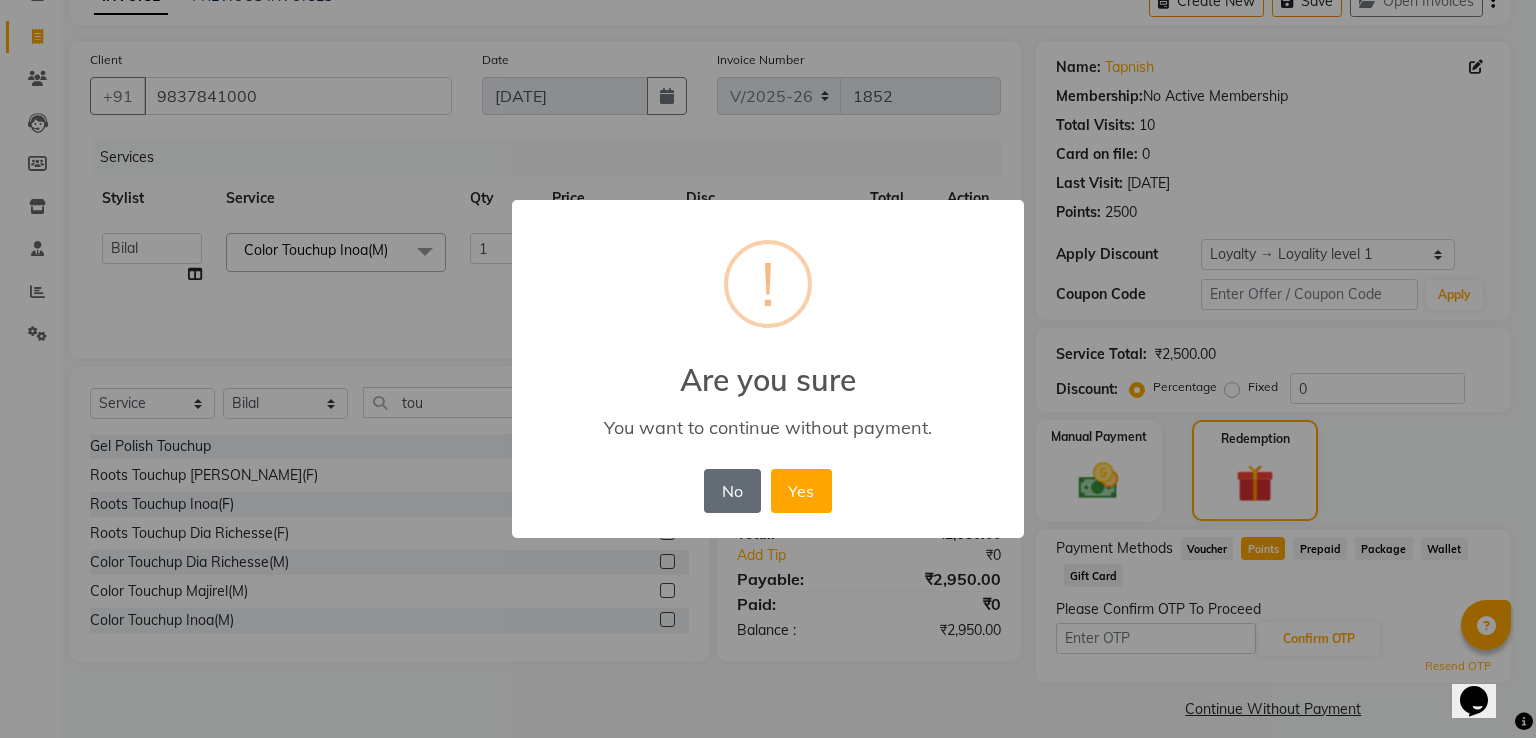 click on "No" at bounding box center [732, 491] 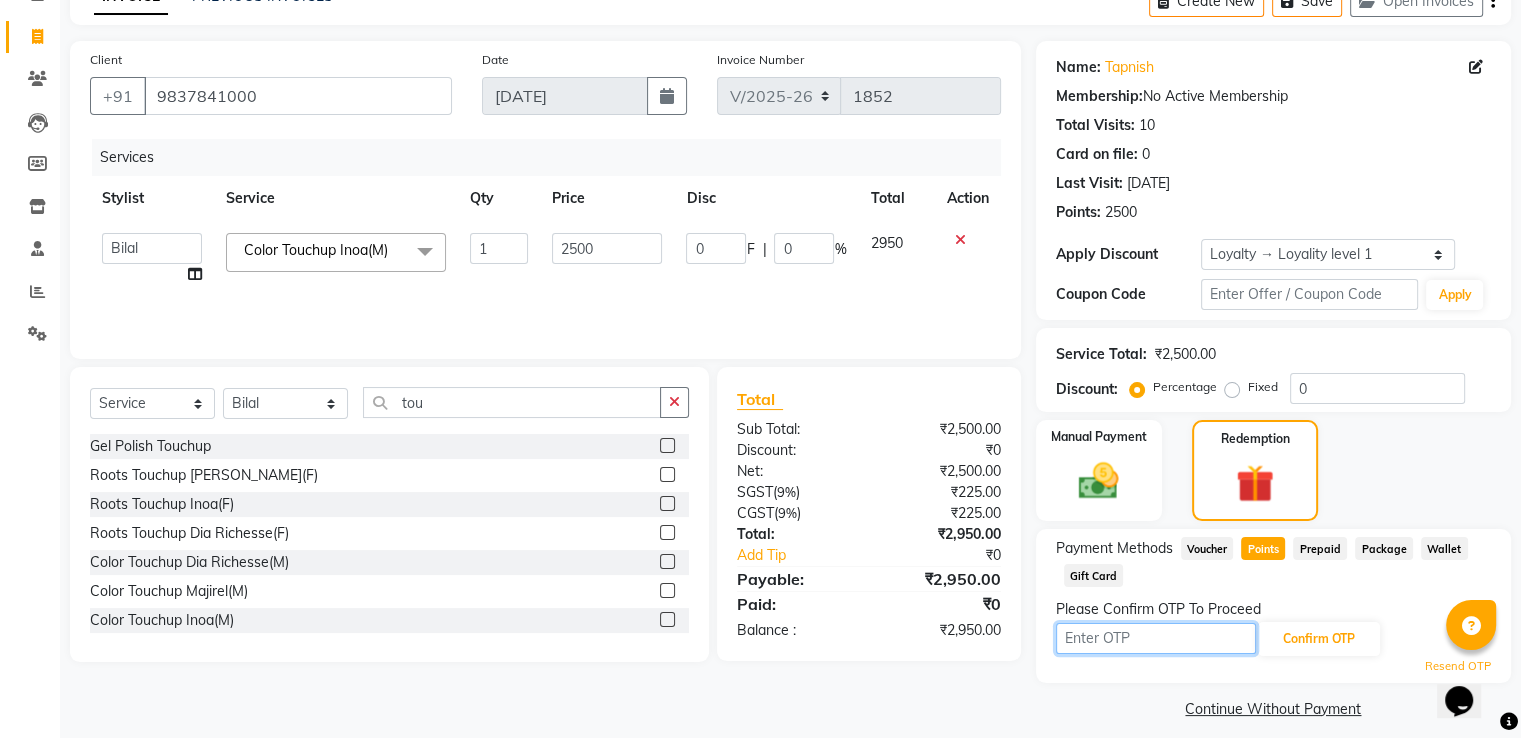 click at bounding box center (1156, 638) 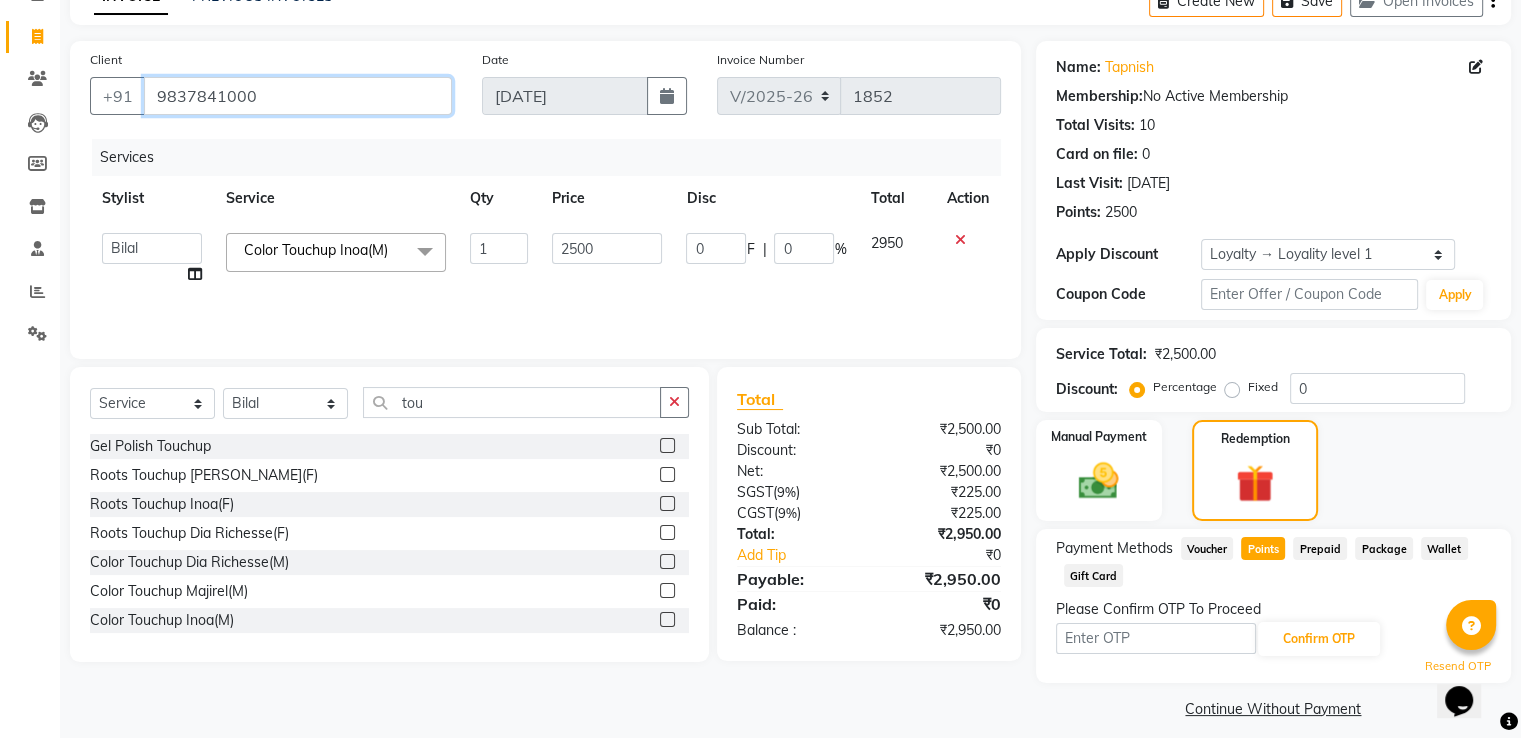 click on "9837841000" at bounding box center (298, 96) 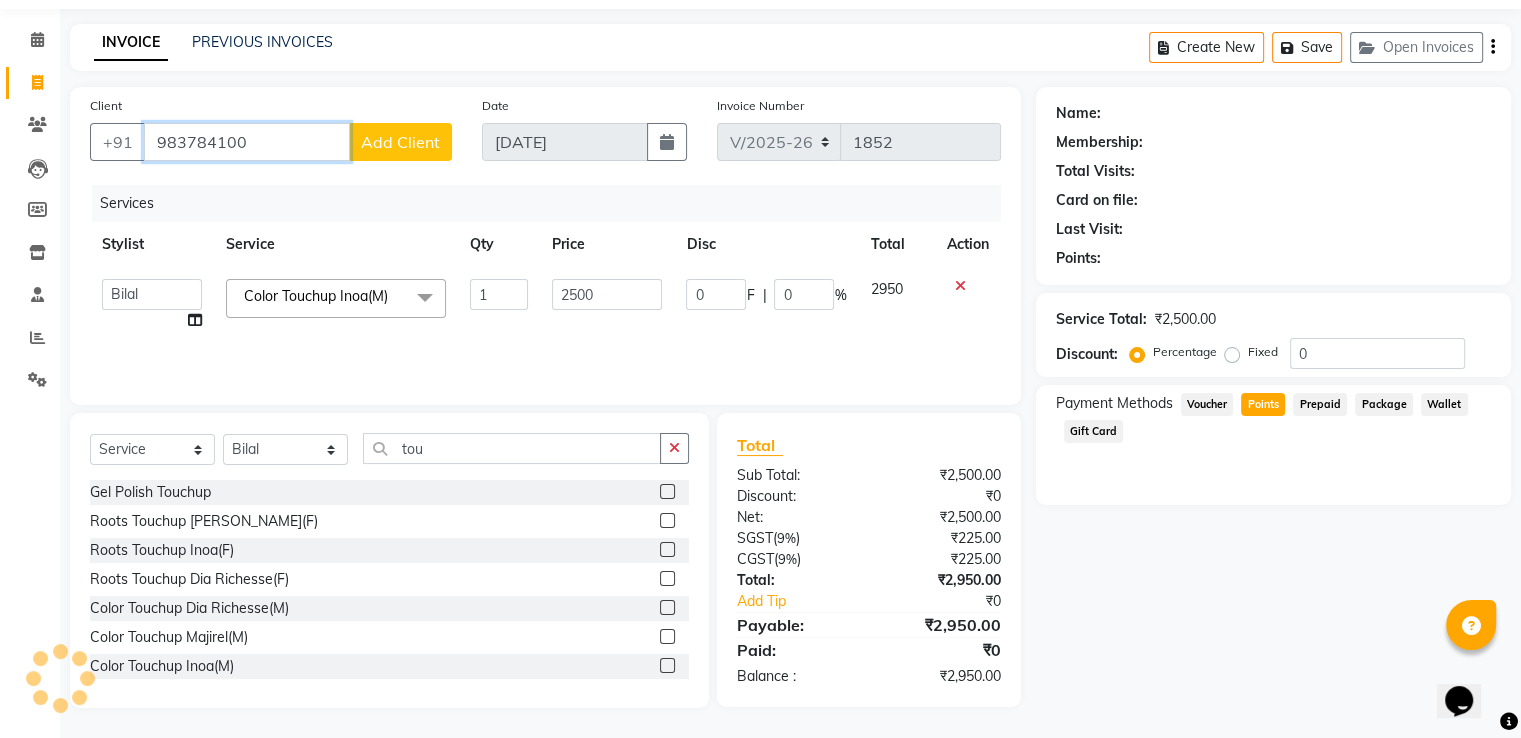 type on "9837841000" 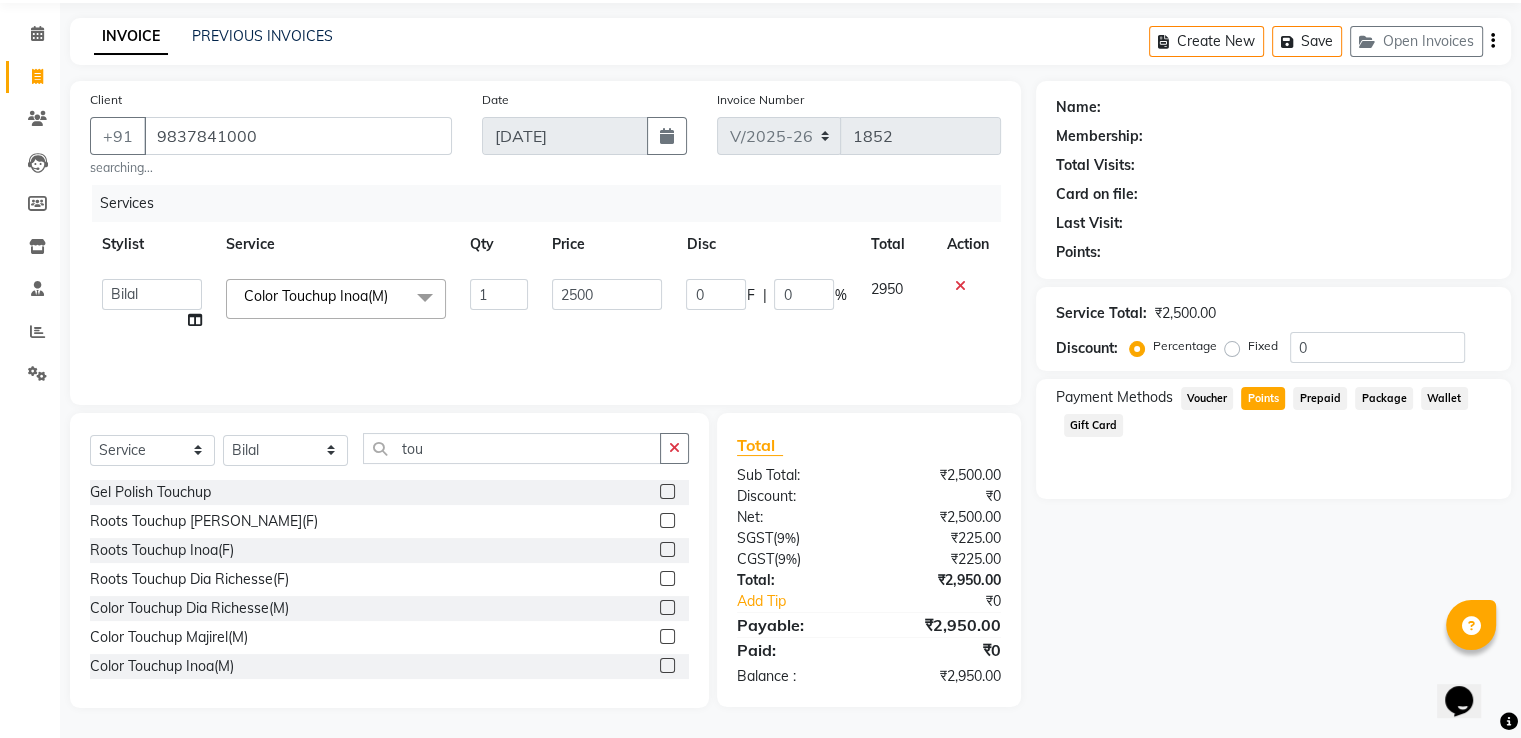 select on "1: Object" 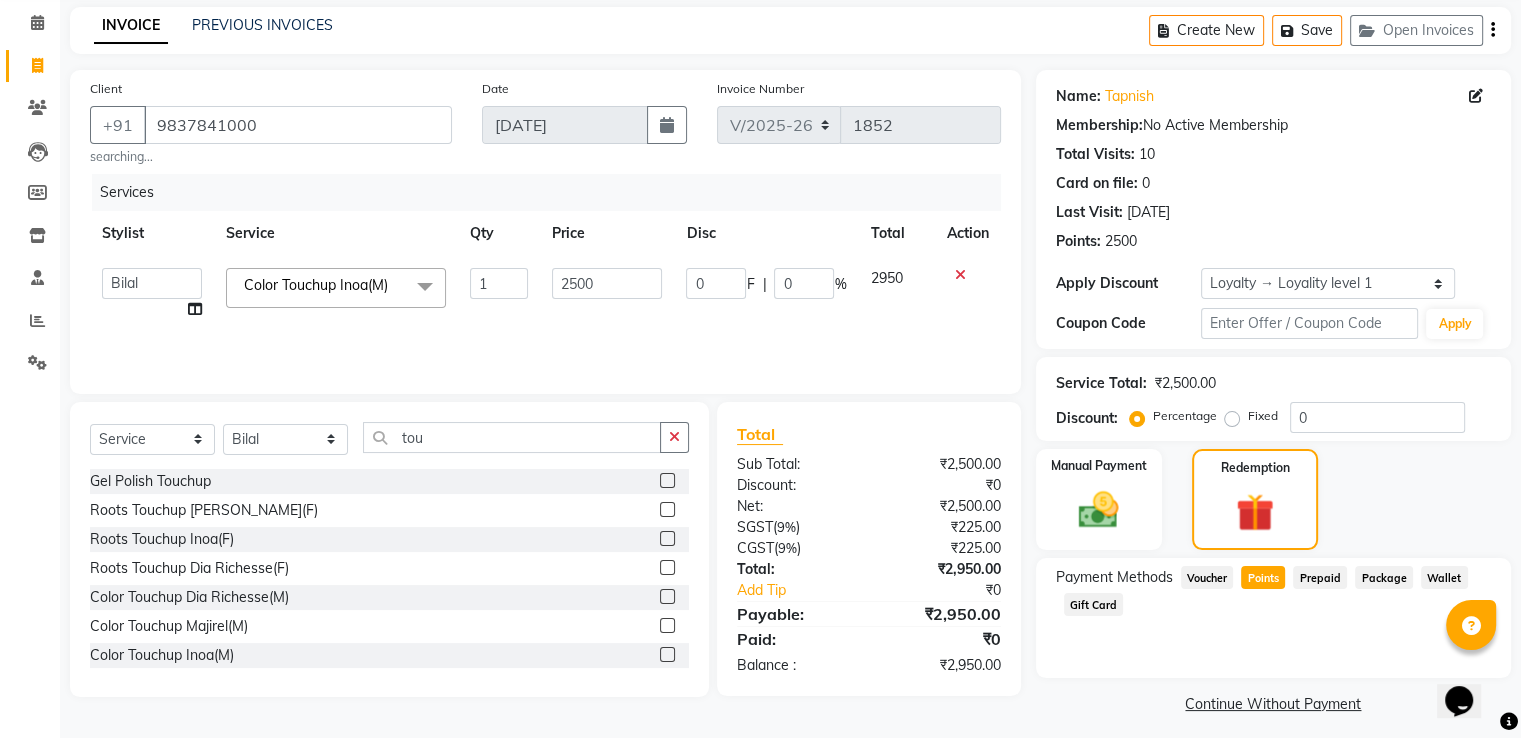 scroll, scrollTop: 91, scrollLeft: 0, axis: vertical 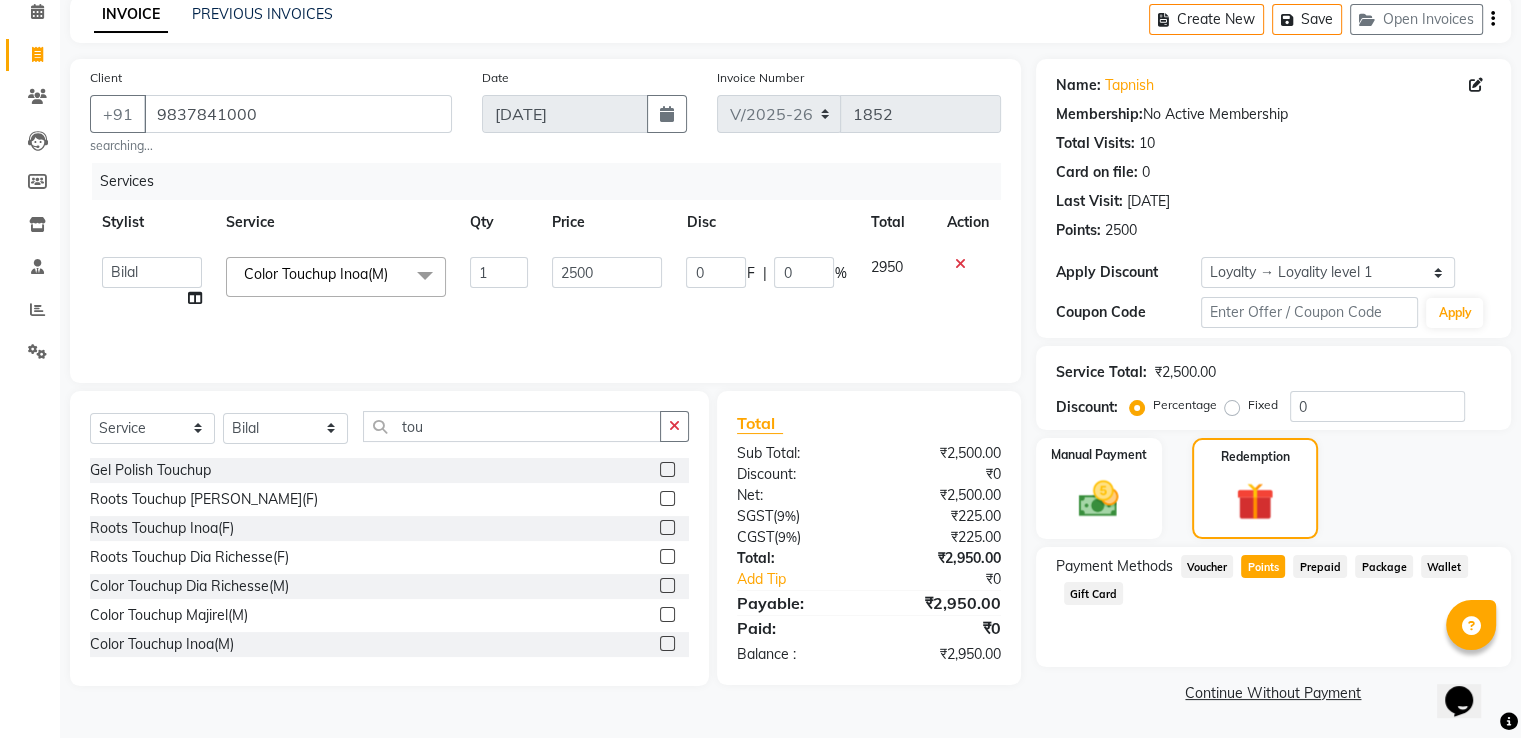 click on "Points" 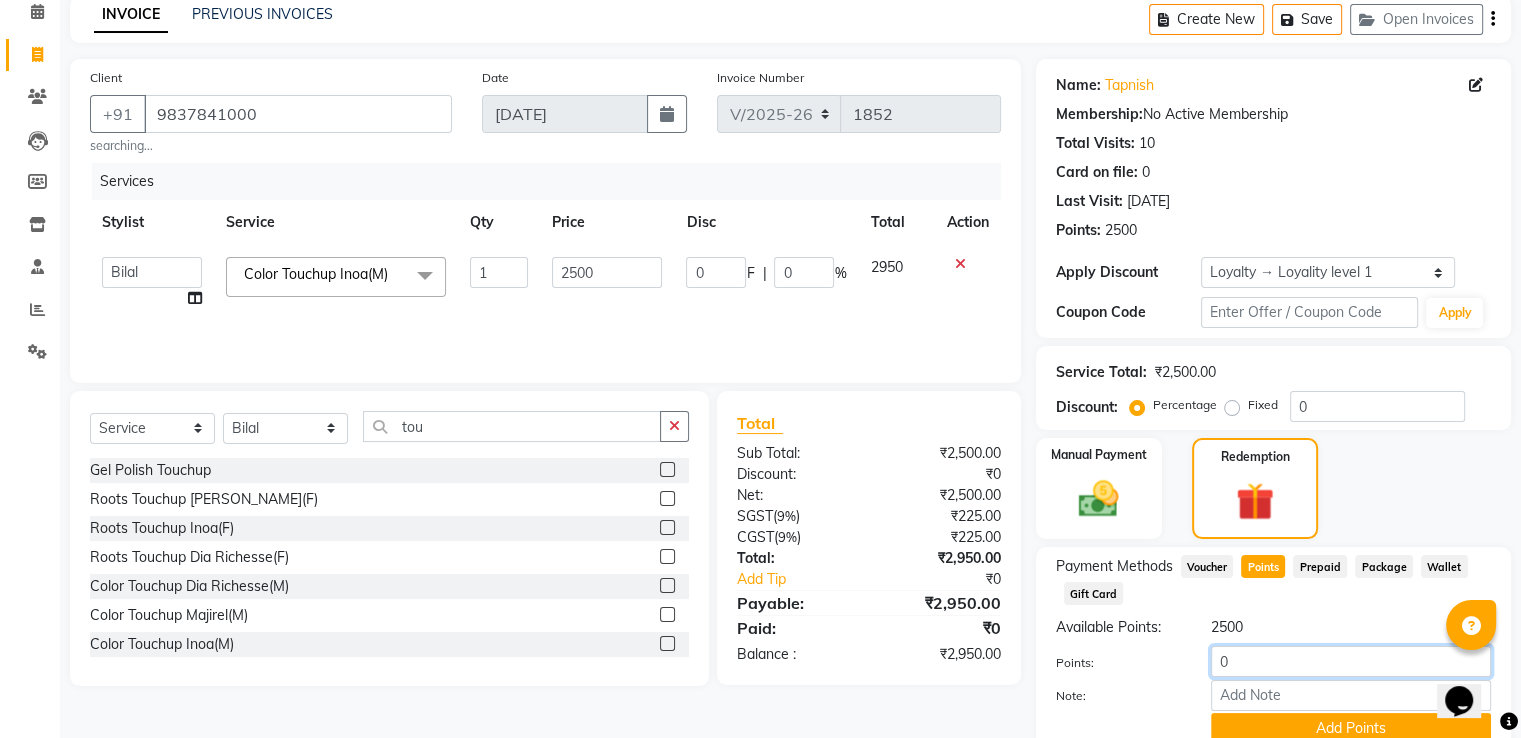 drag, startPoint x: 1299, startPoint y: 665, endPoint x: 1288, endPoint y: 663, distance: 11.18034 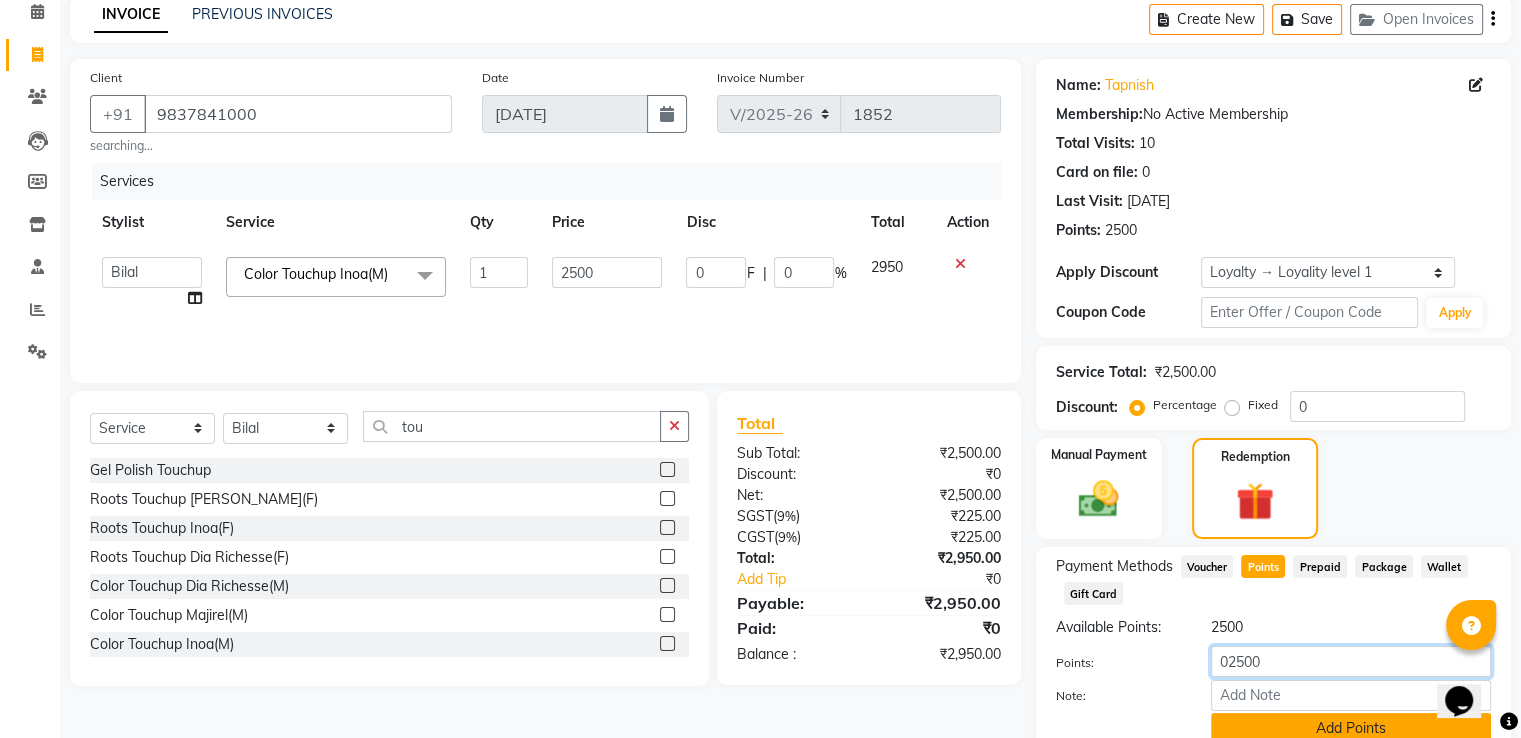type on "02500" 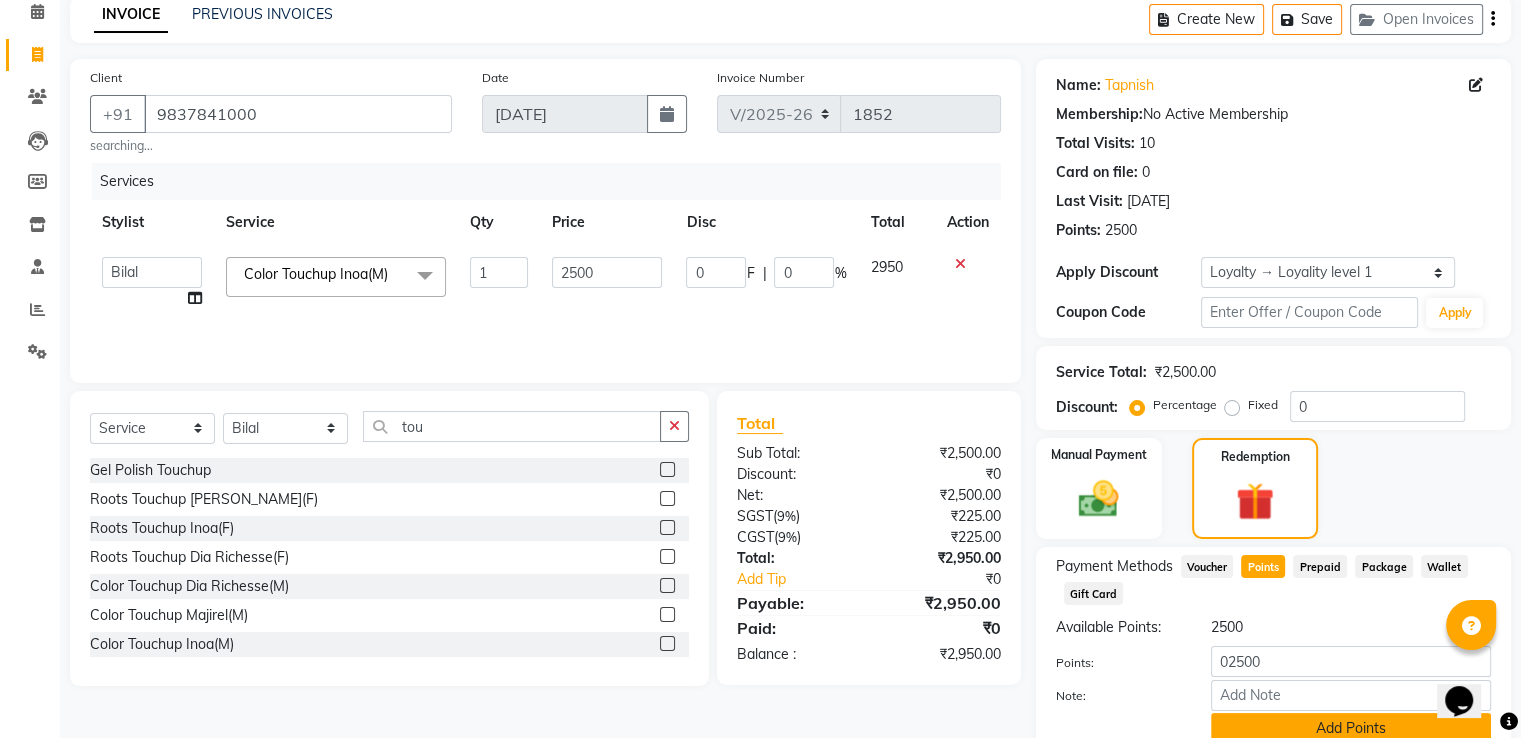 click on "Add Points" 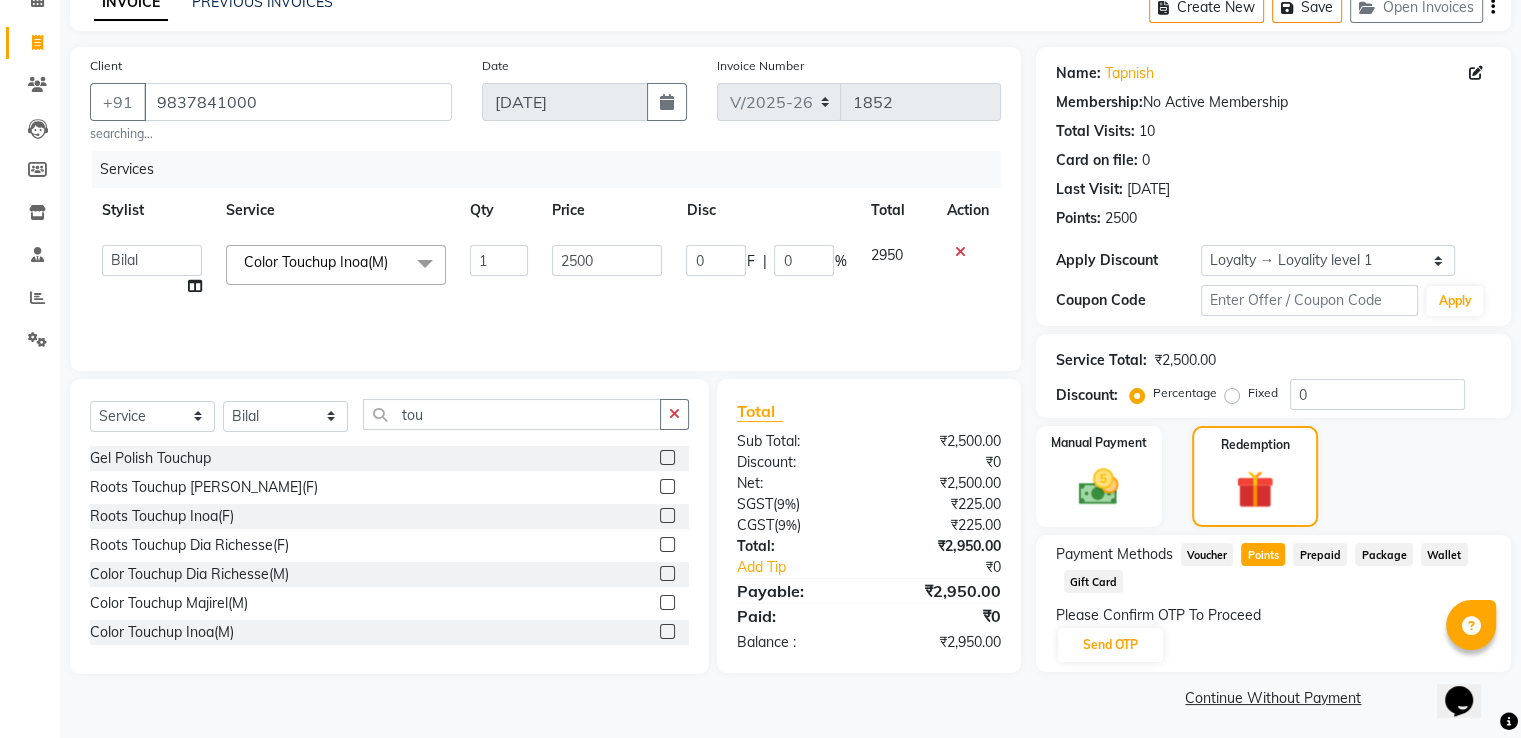 scroll, scrollTop: 109, scrollLeft: 0, axis: vertical 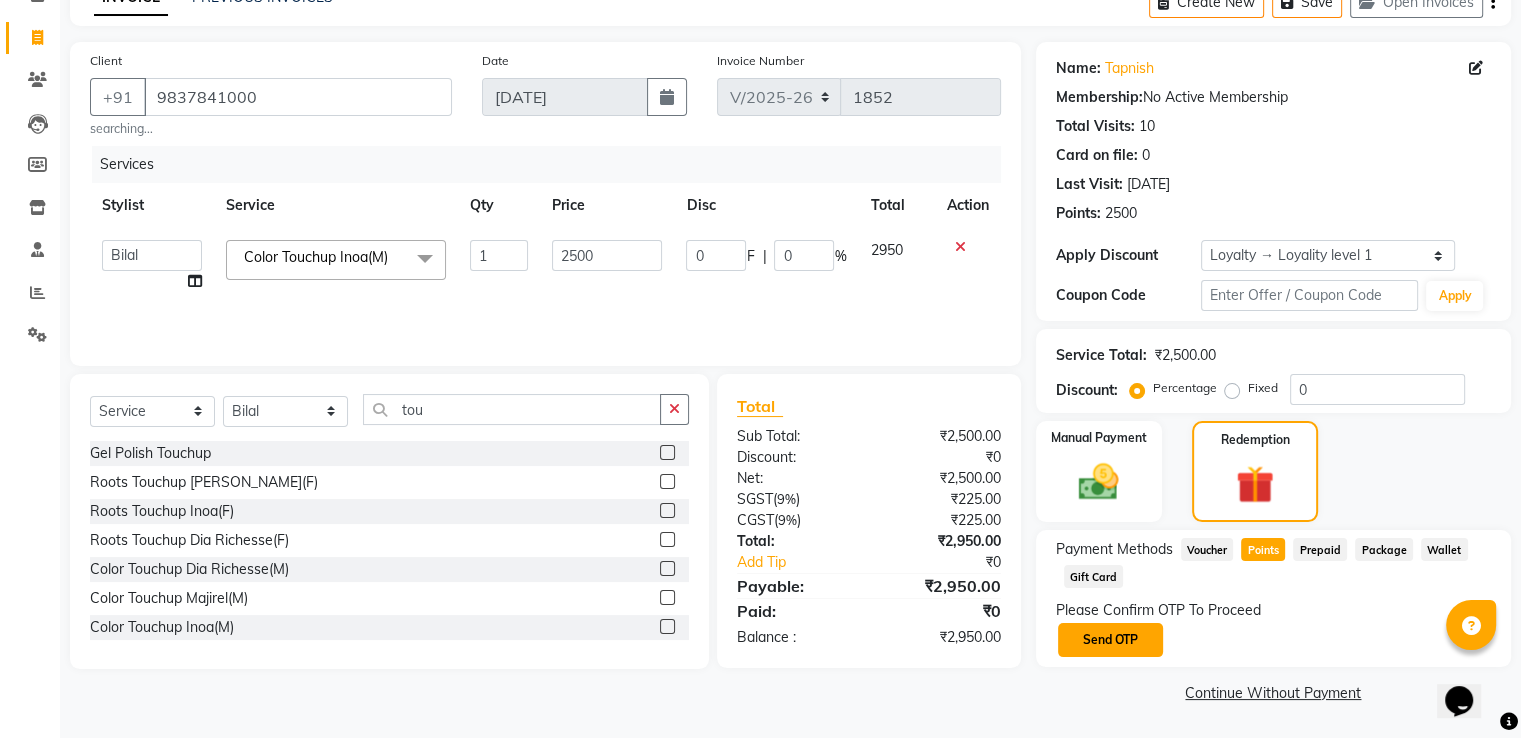 click on "Send OTP" 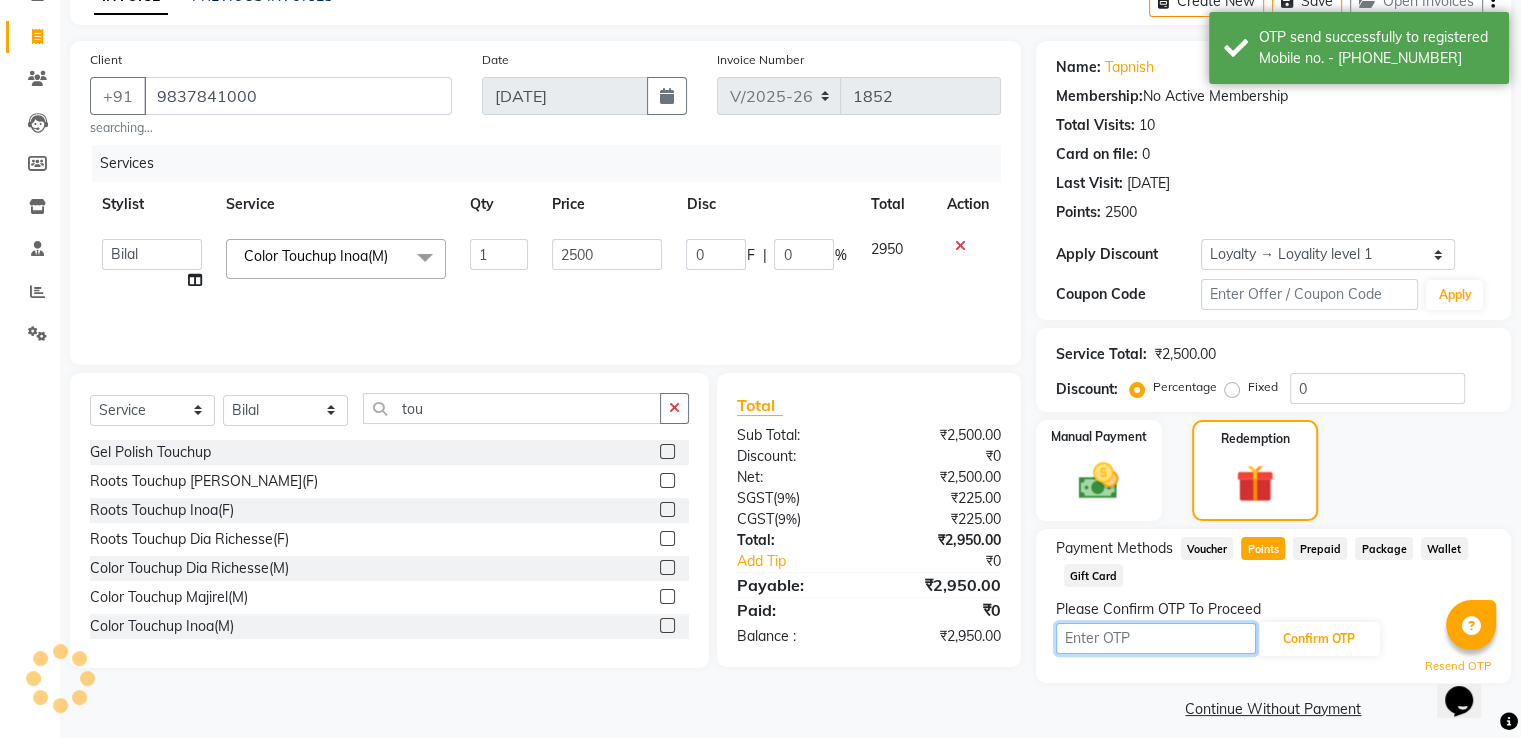 click at bounding box center (1156, 638) 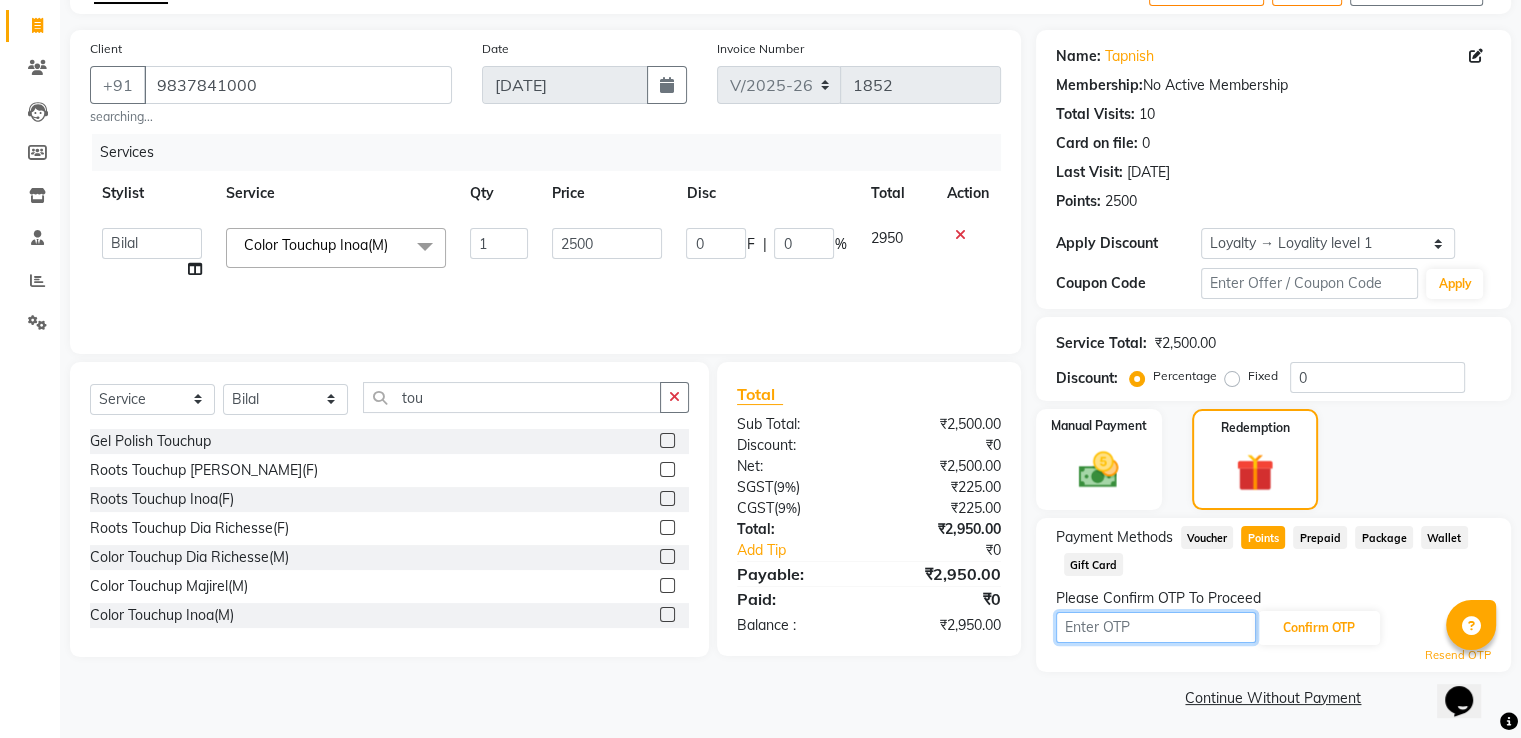 scroll, scrollTop: 126, scrollLeft: 0, axis: vertical 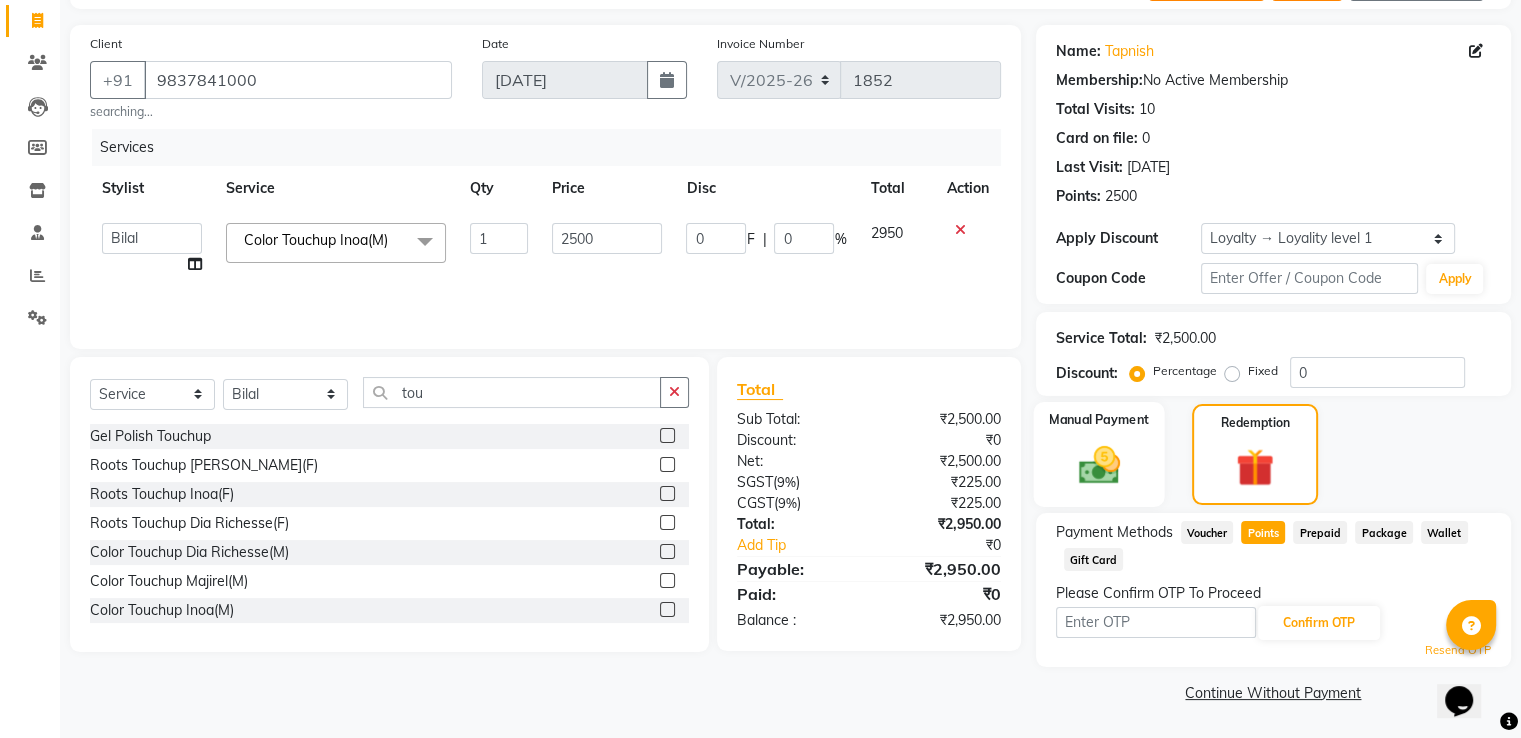 click 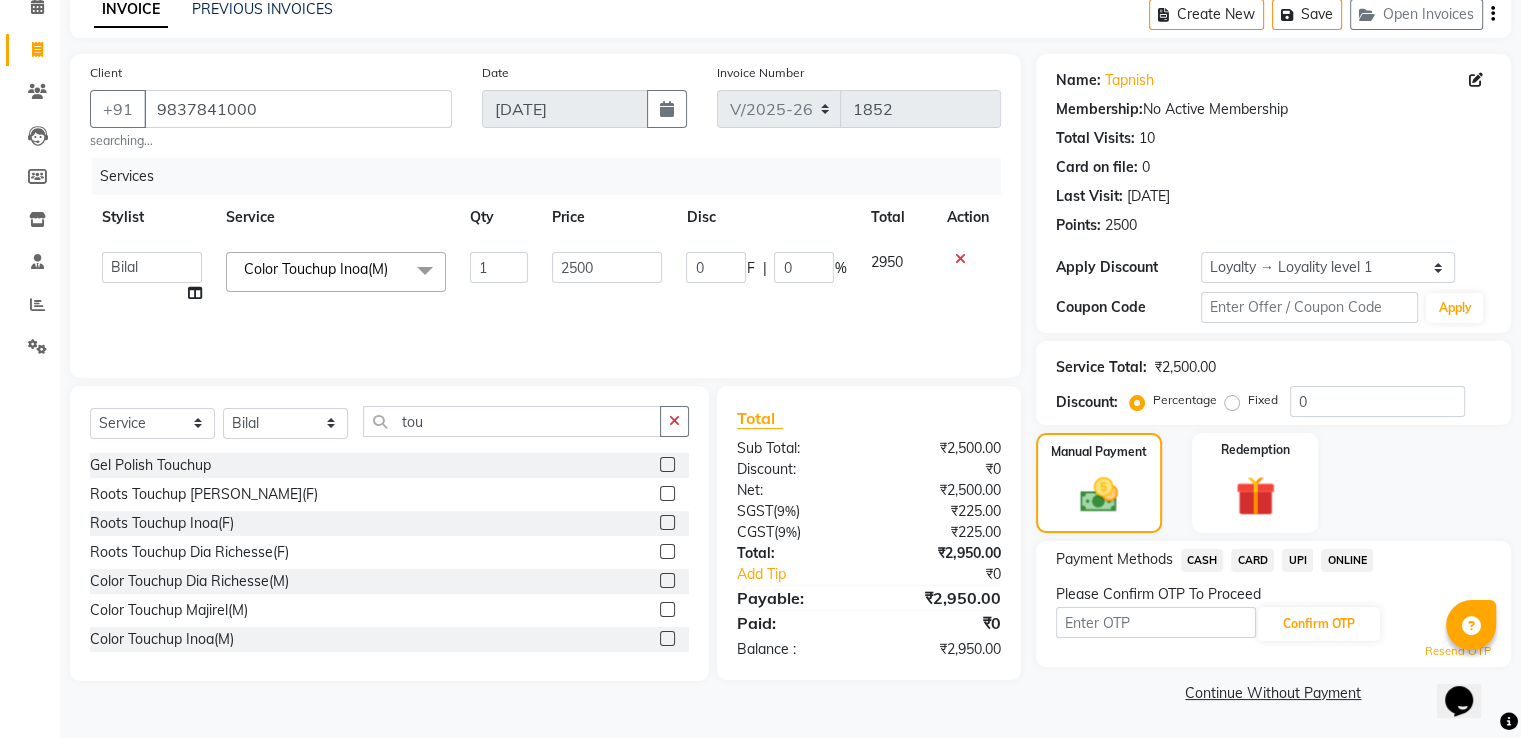 click on "Resend OTP" 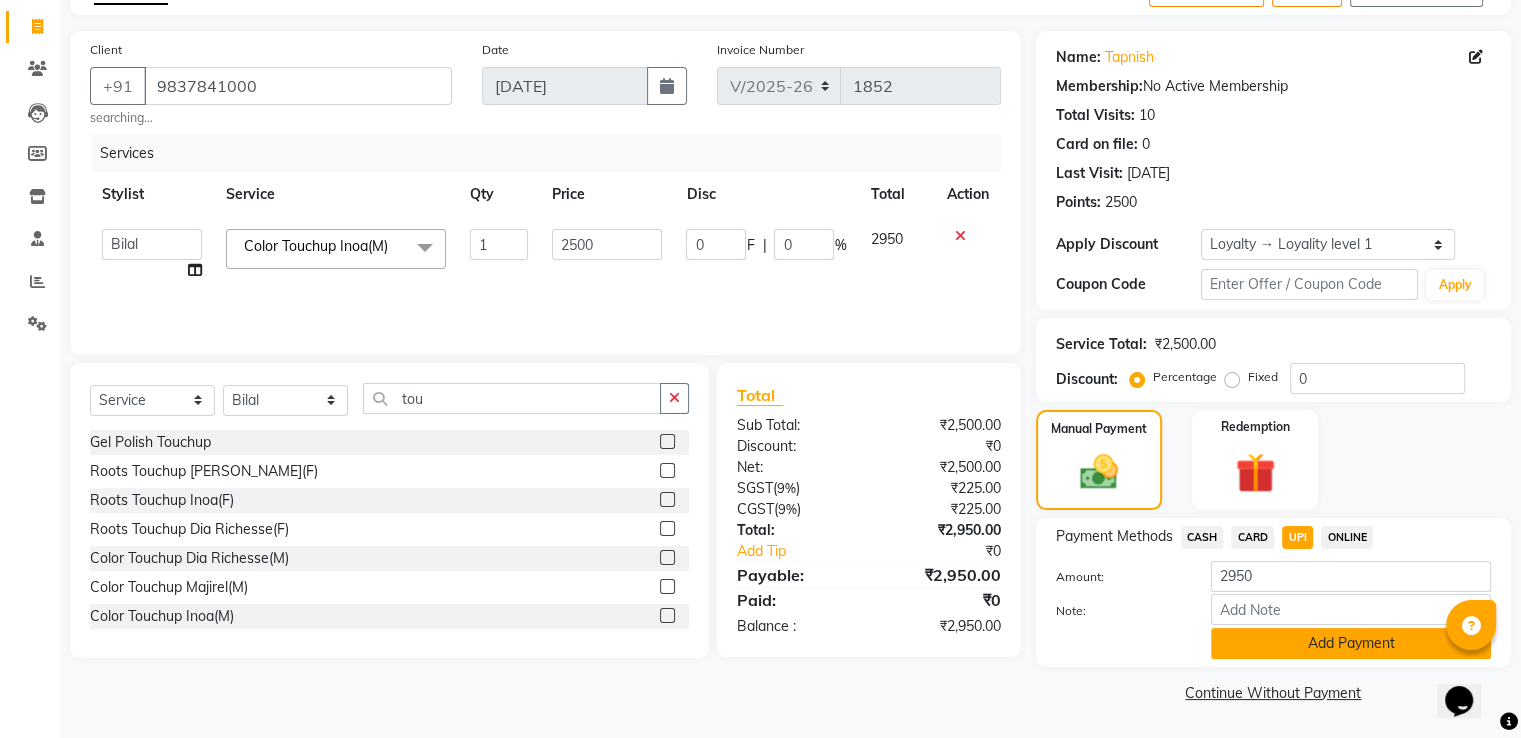 click on "Add Payment" 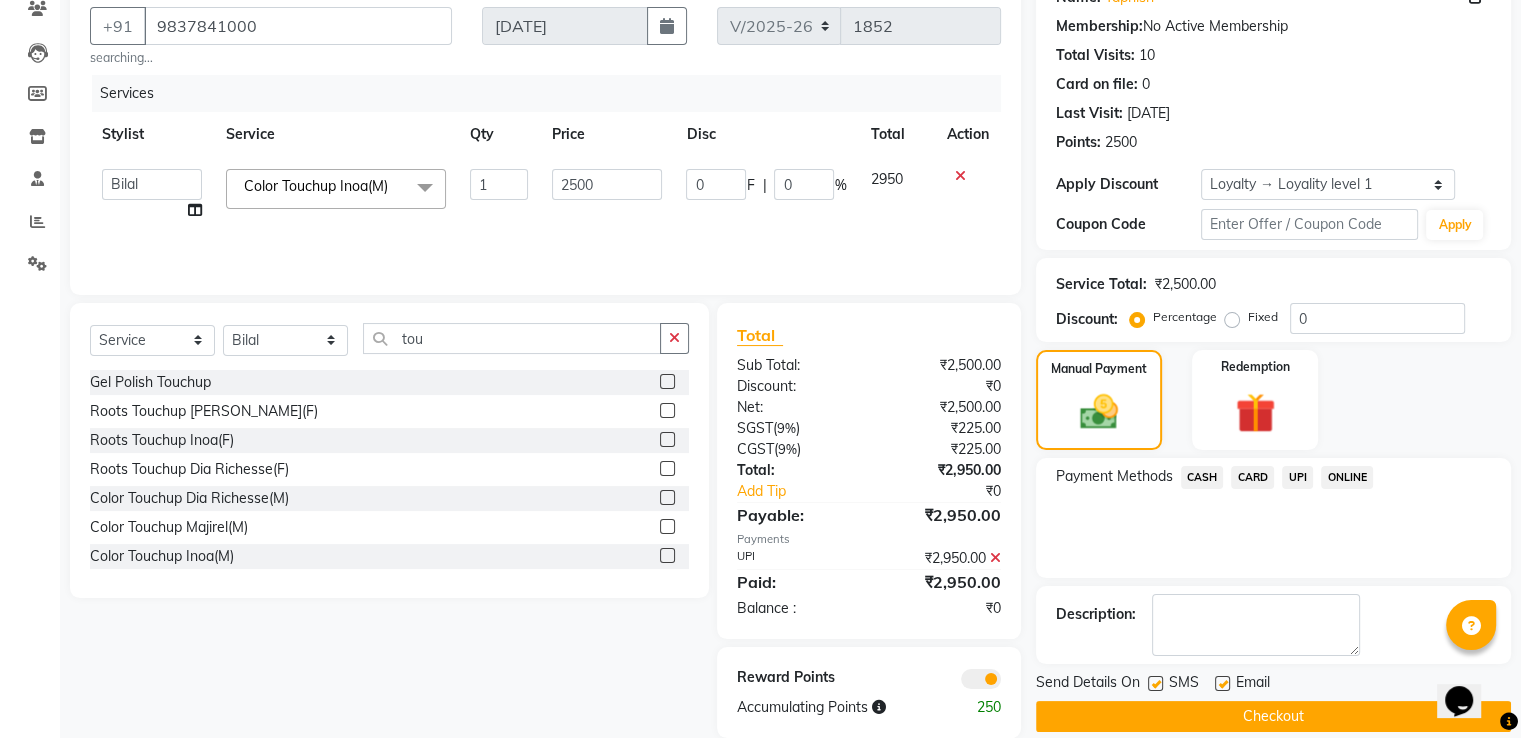 scroll, scrollTop: 211, scrollLeft: 0, axis: vertical 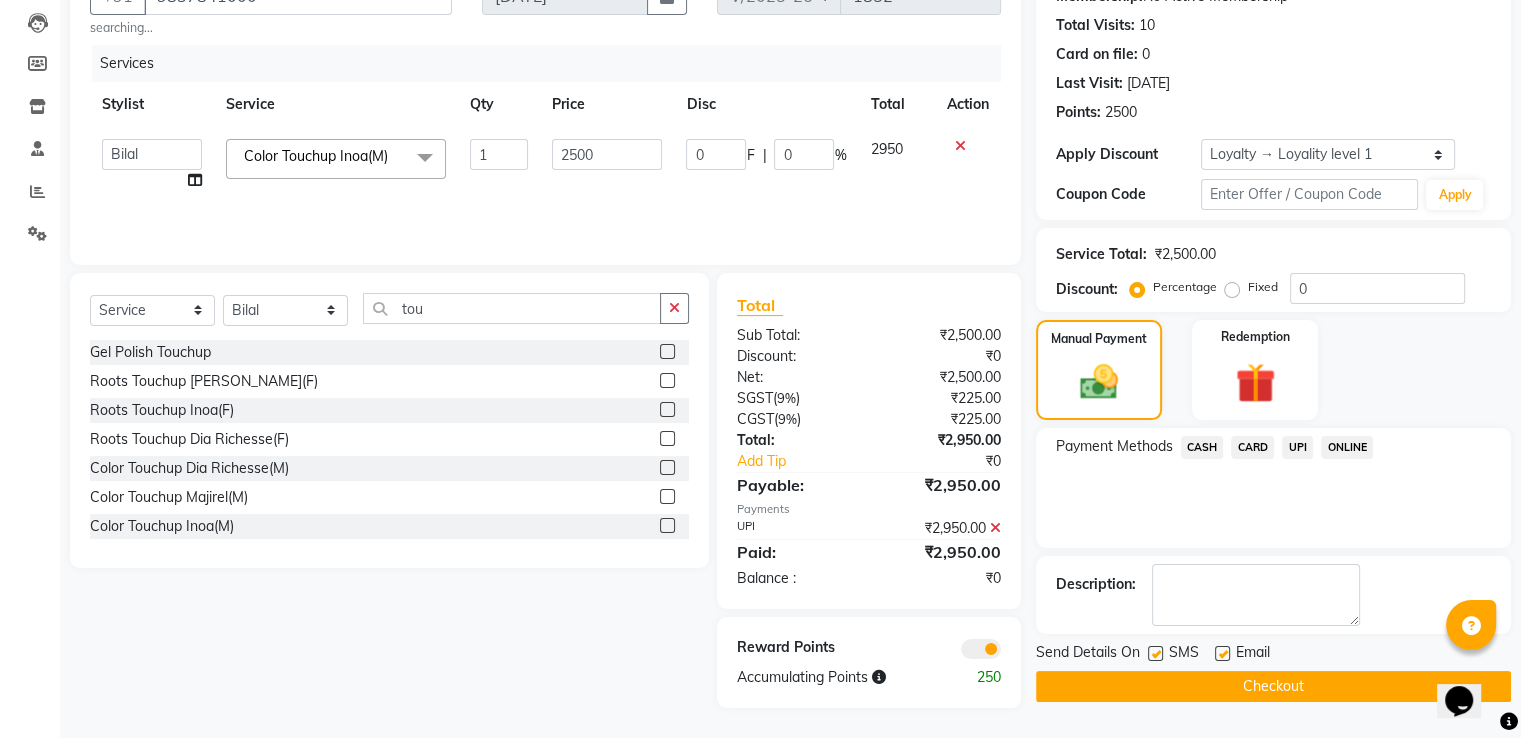 click on "Checkout" 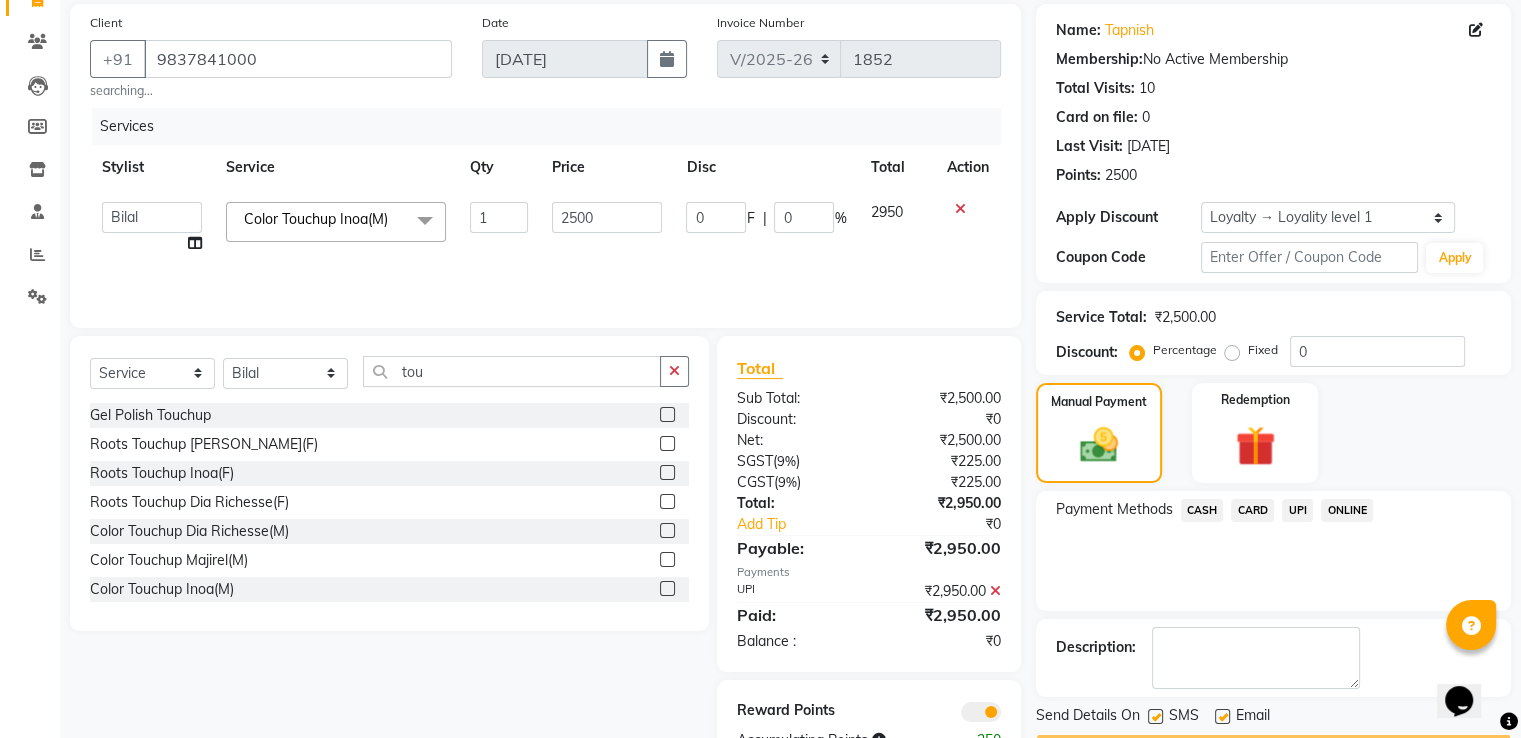 scroll, scrollTop: 111, scrollLeft: 0, axis: vertical 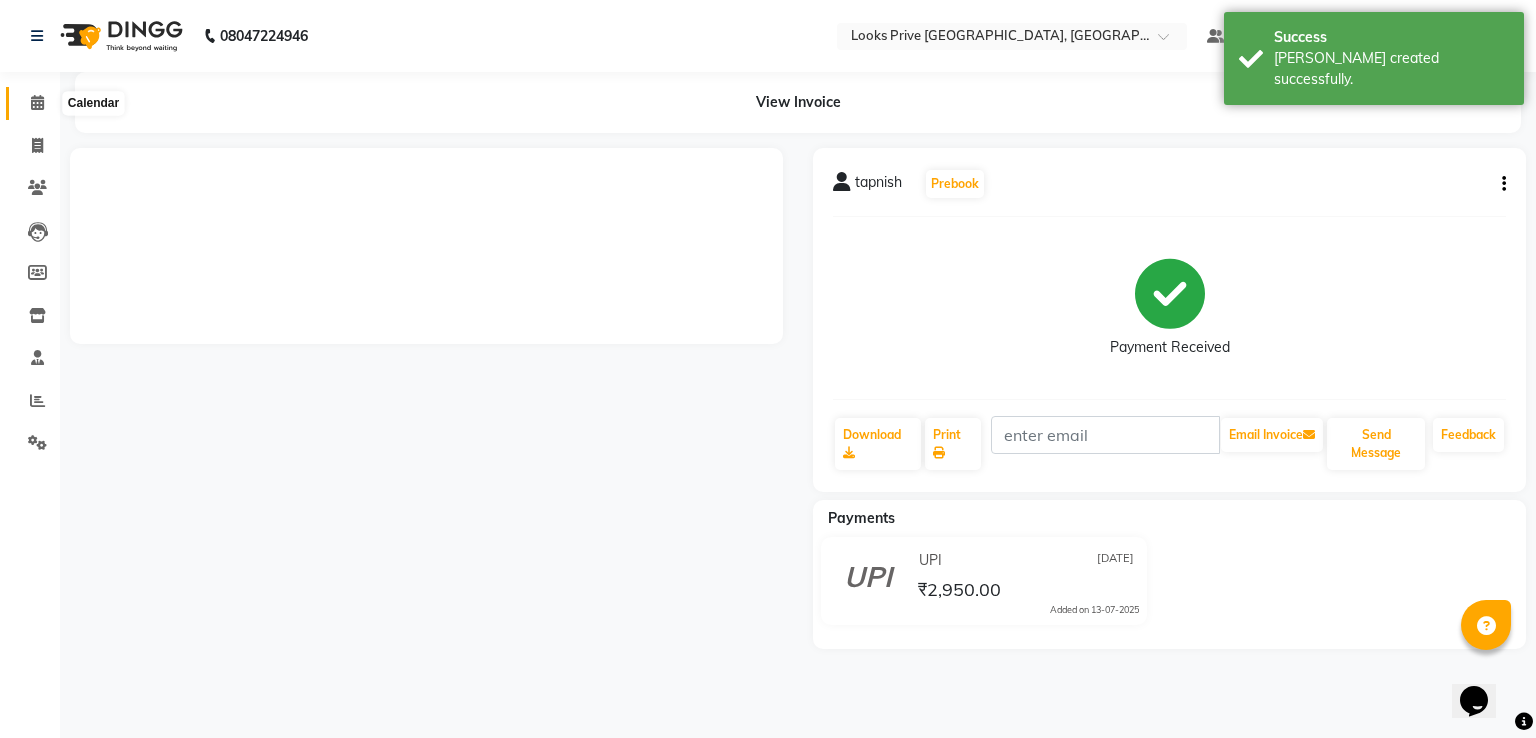 click 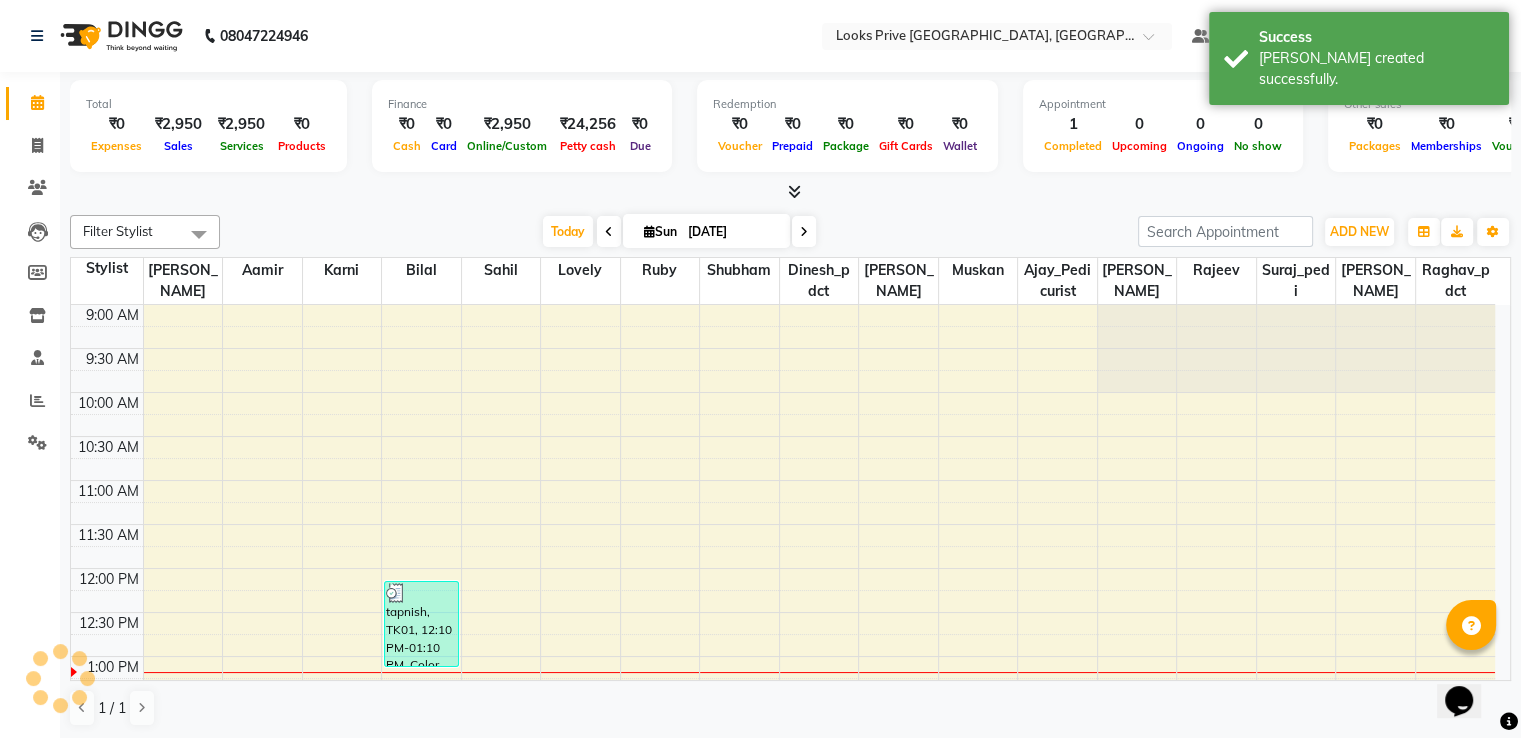 scroll, scrollTop: 0, scrollLeft: 0, axis: both 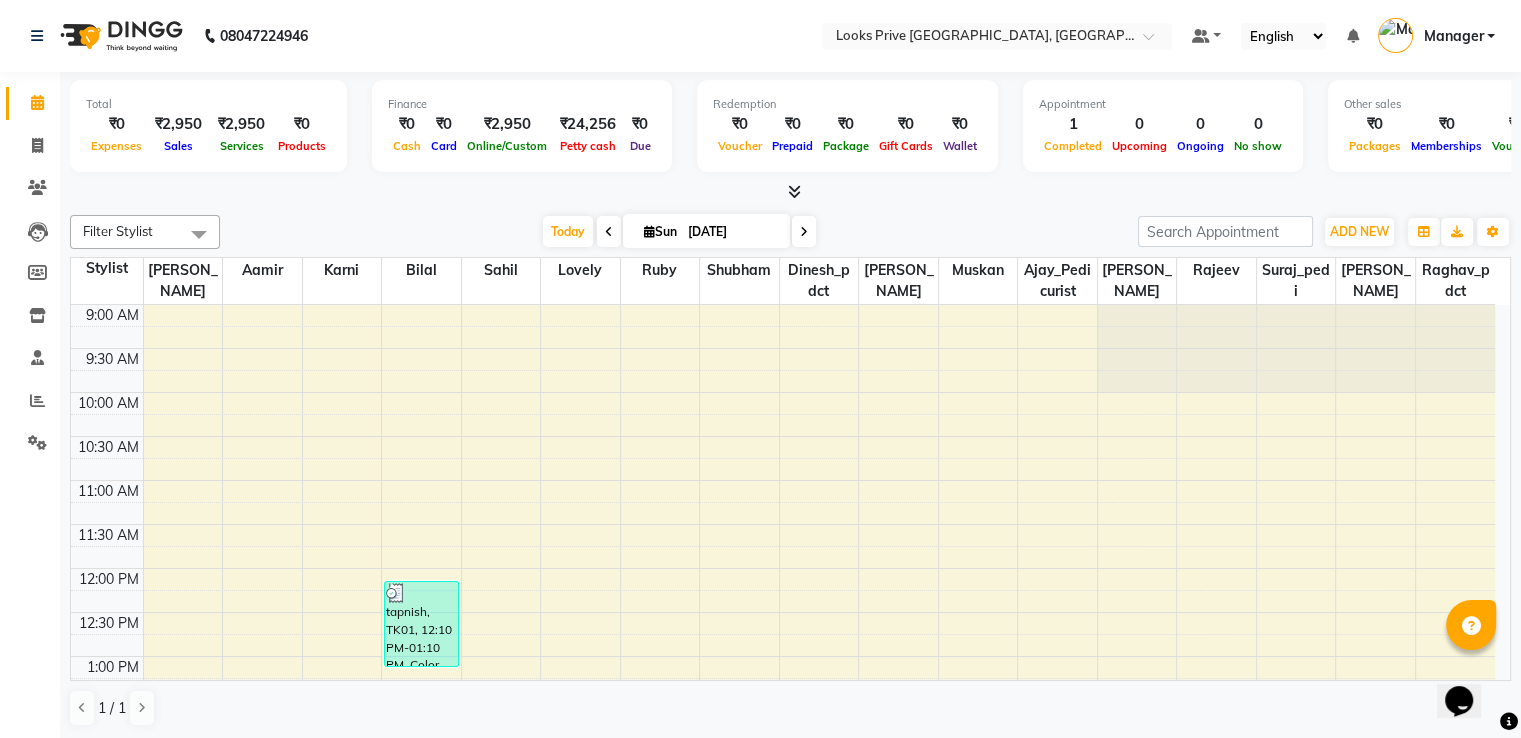 click on "Settings" 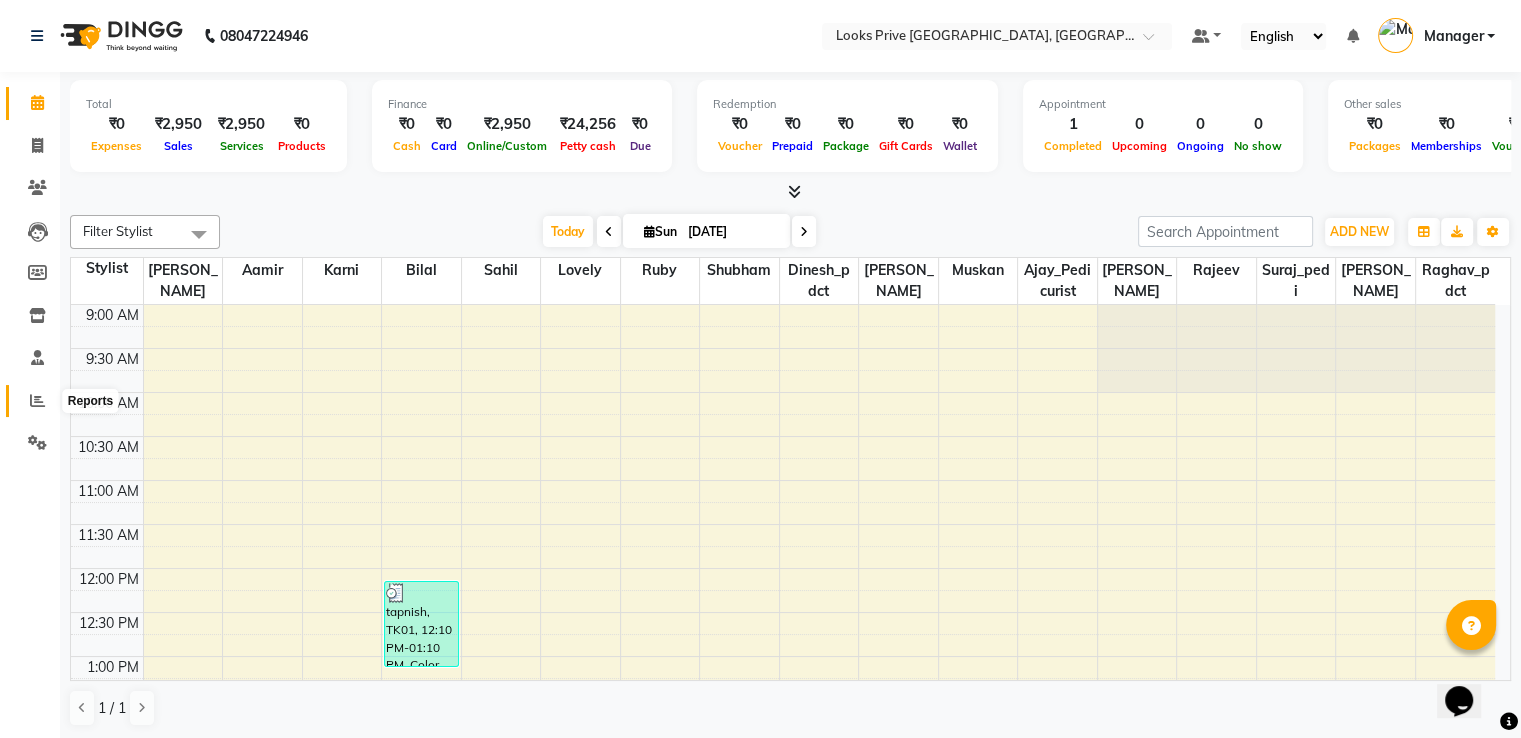 click 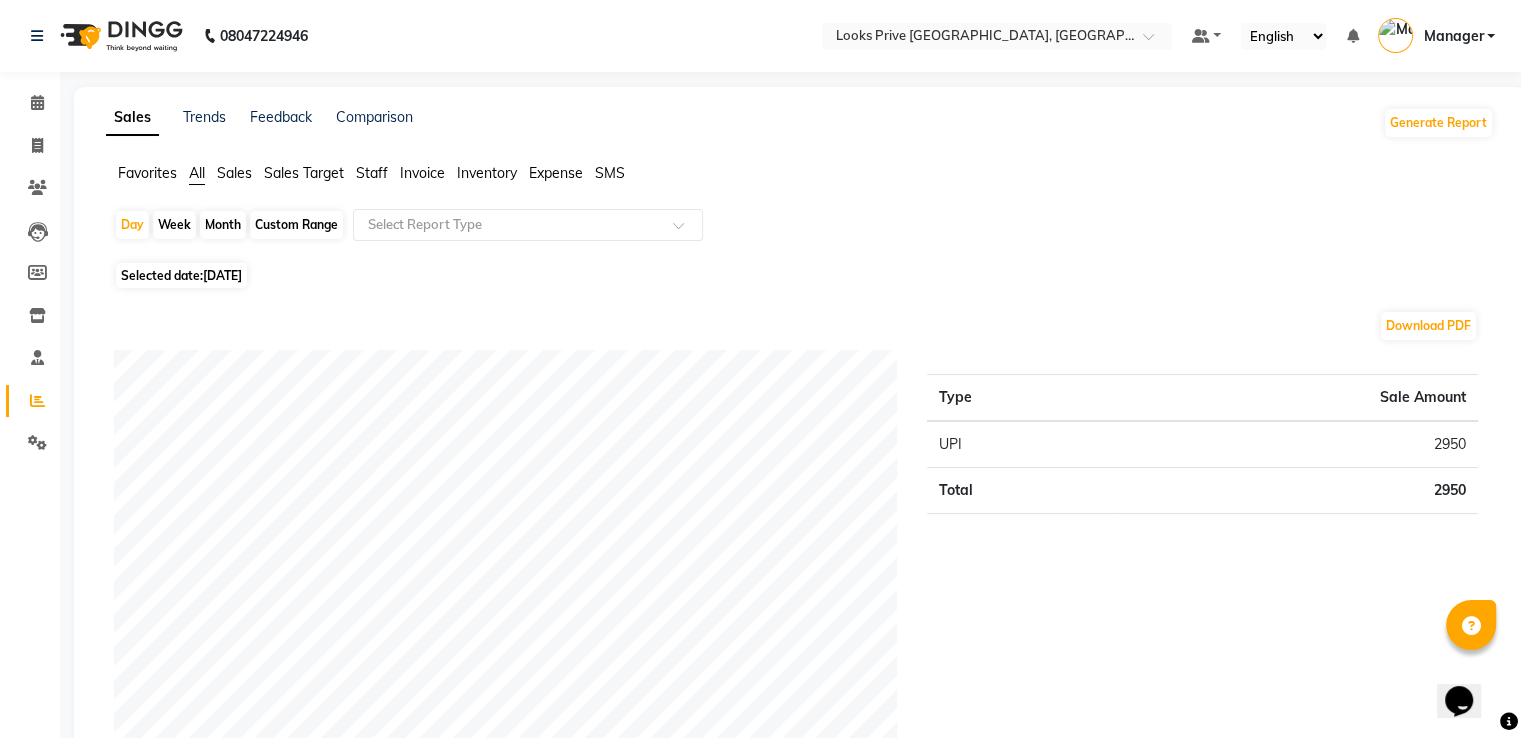 click on "Staff" 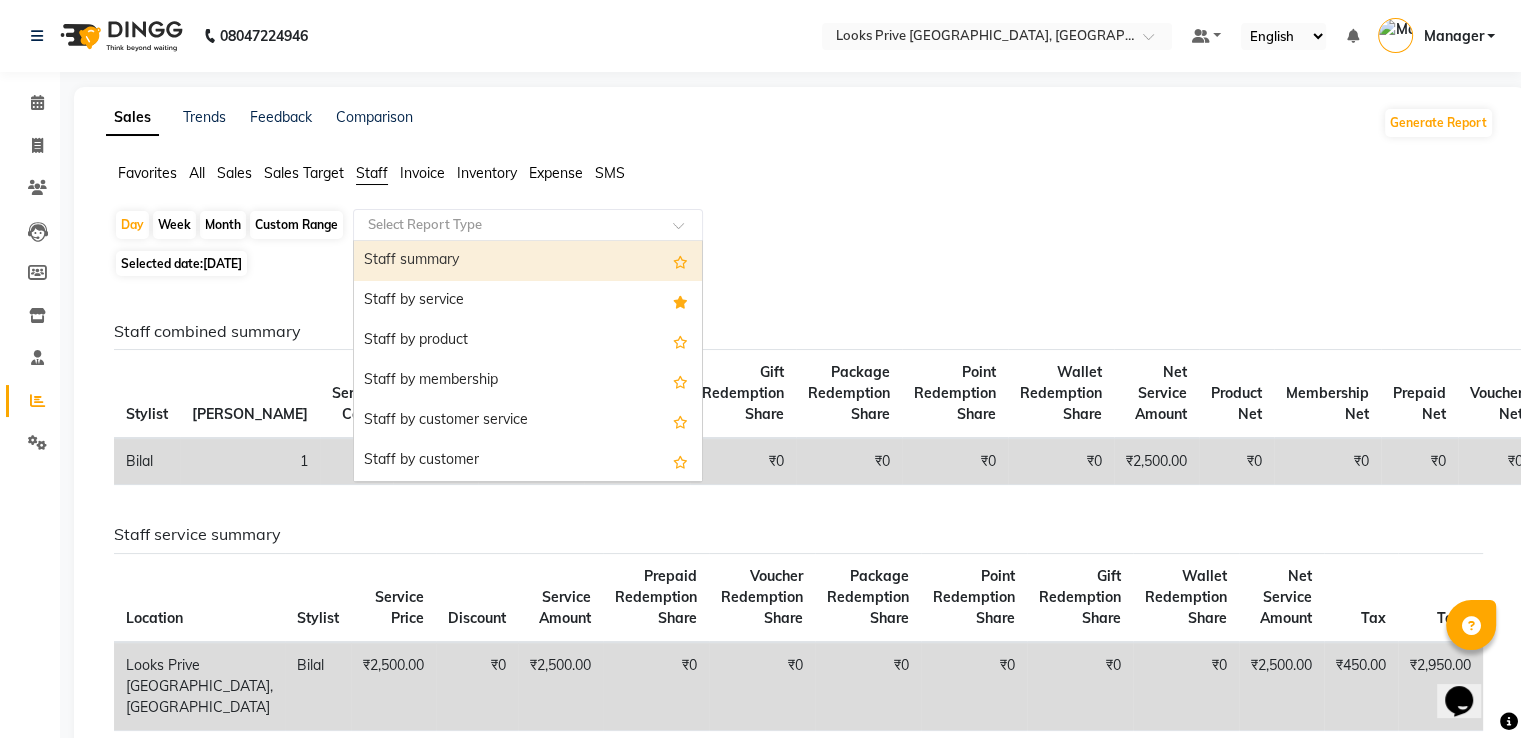 click 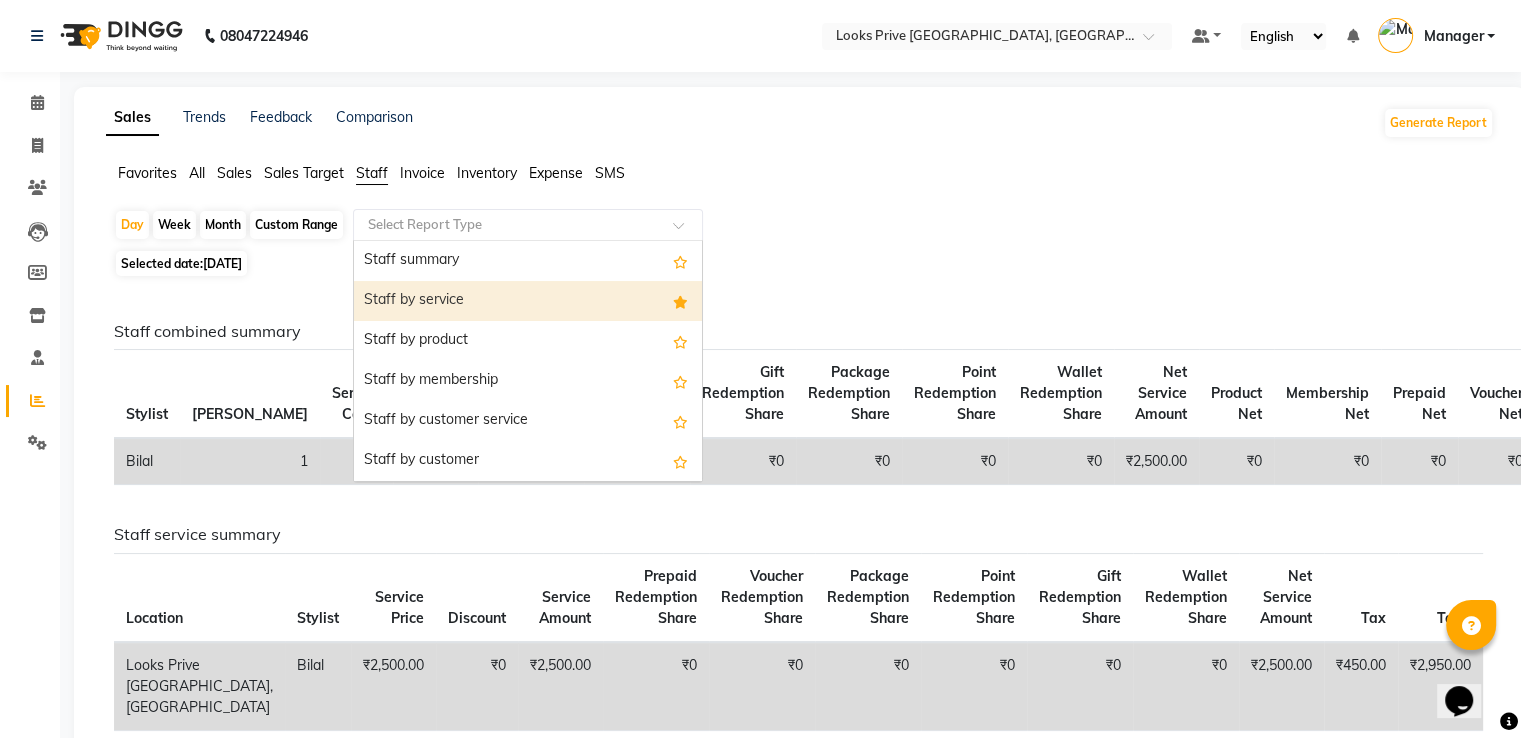 click on "Staff by service" at bounding box center (528, 301) 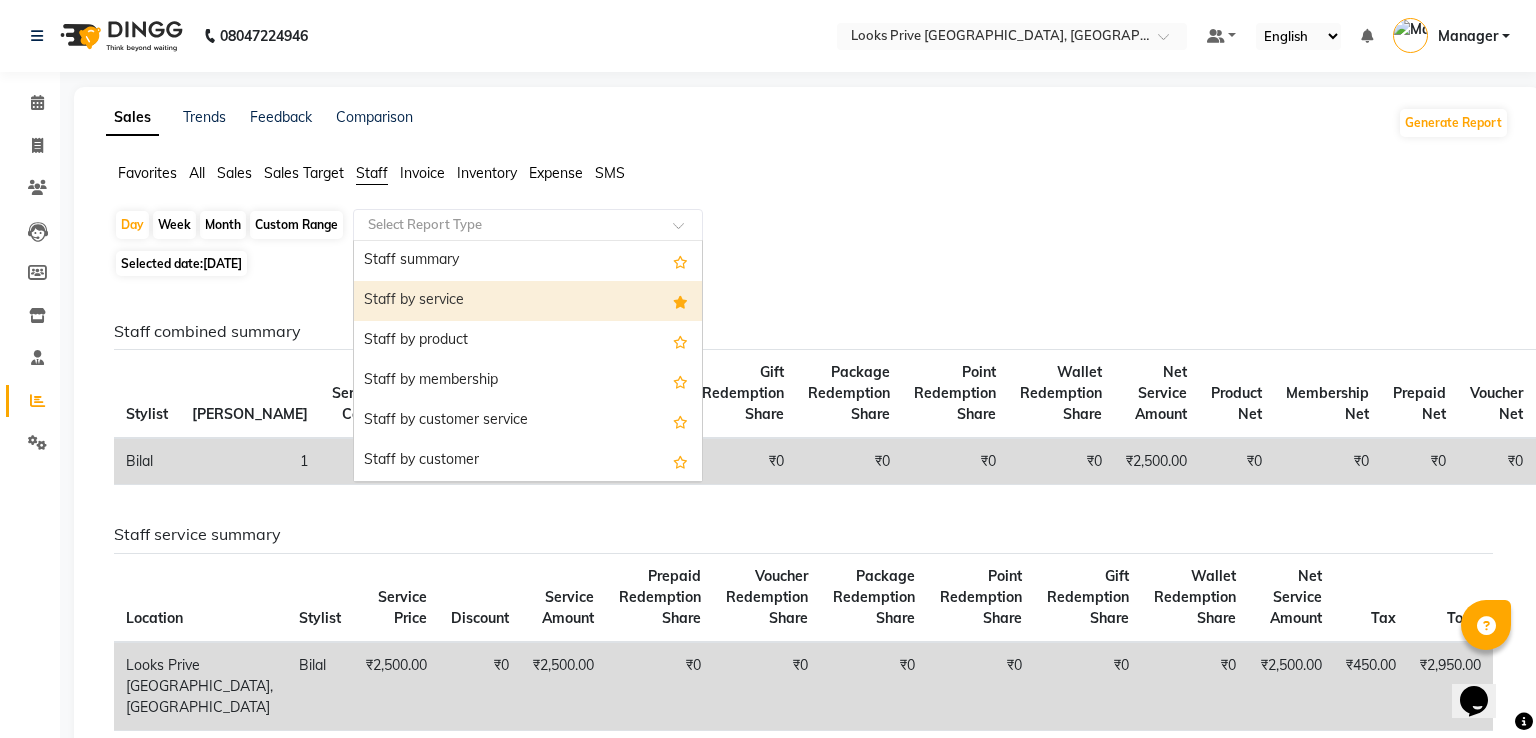 select on "full_report" 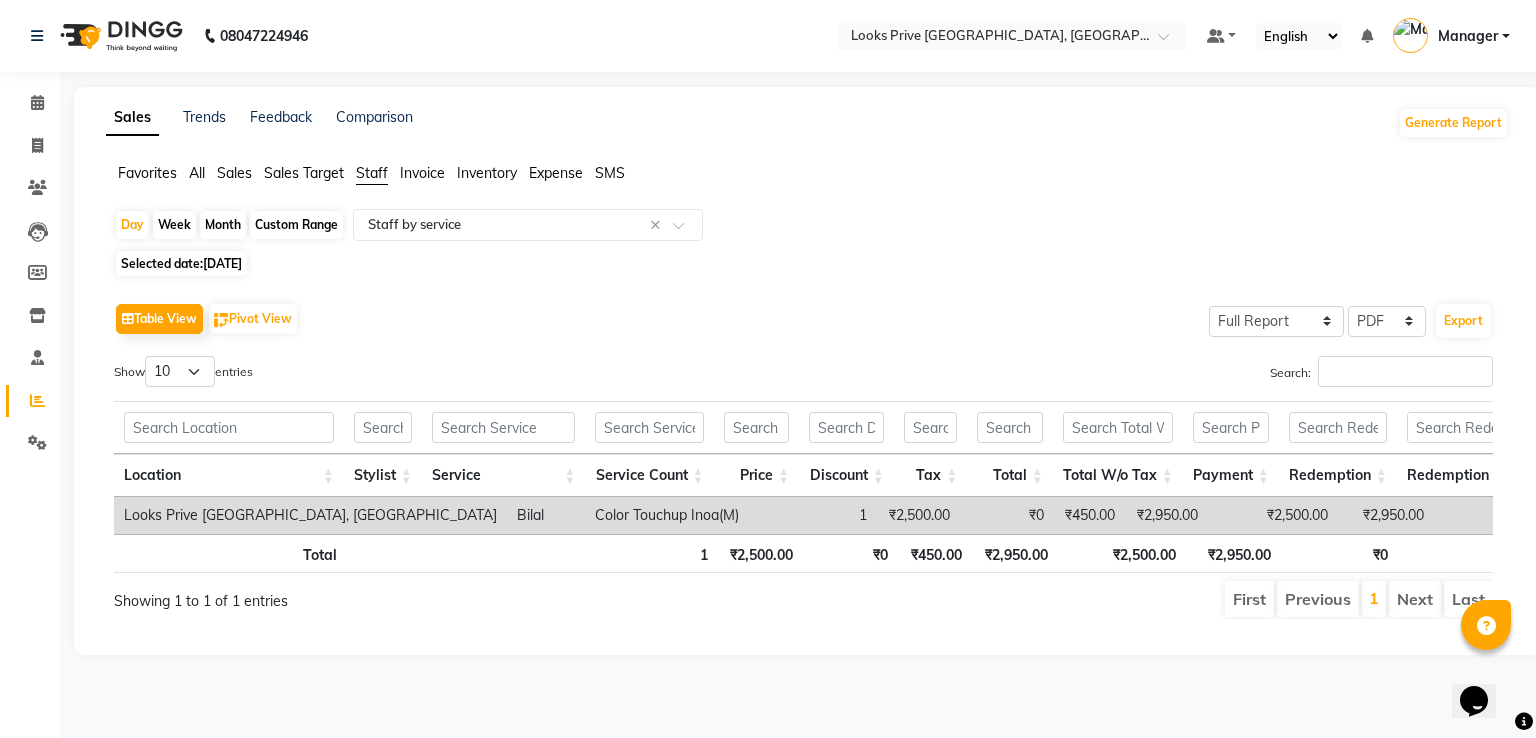 click on "Selected date:  13-07-2025" 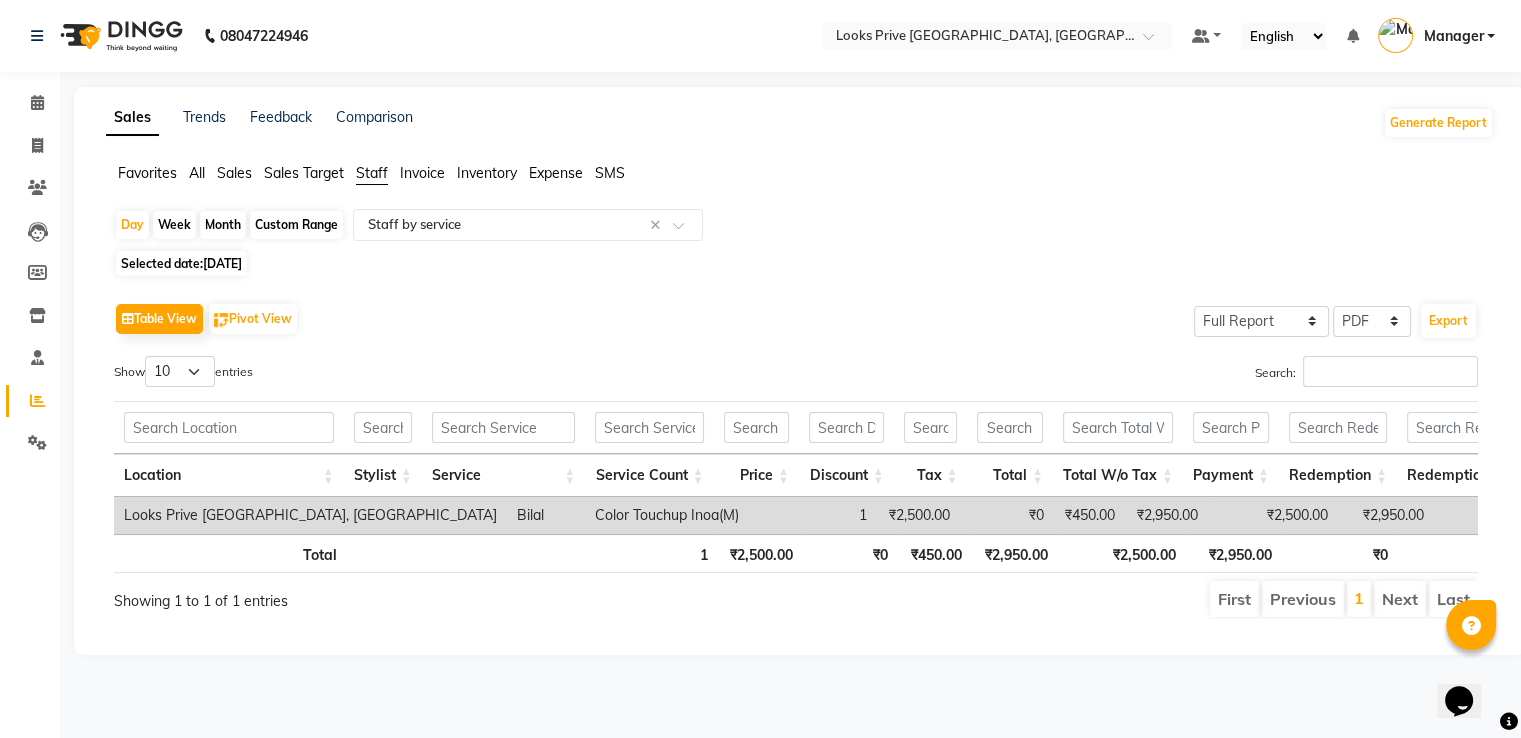 select on "7" 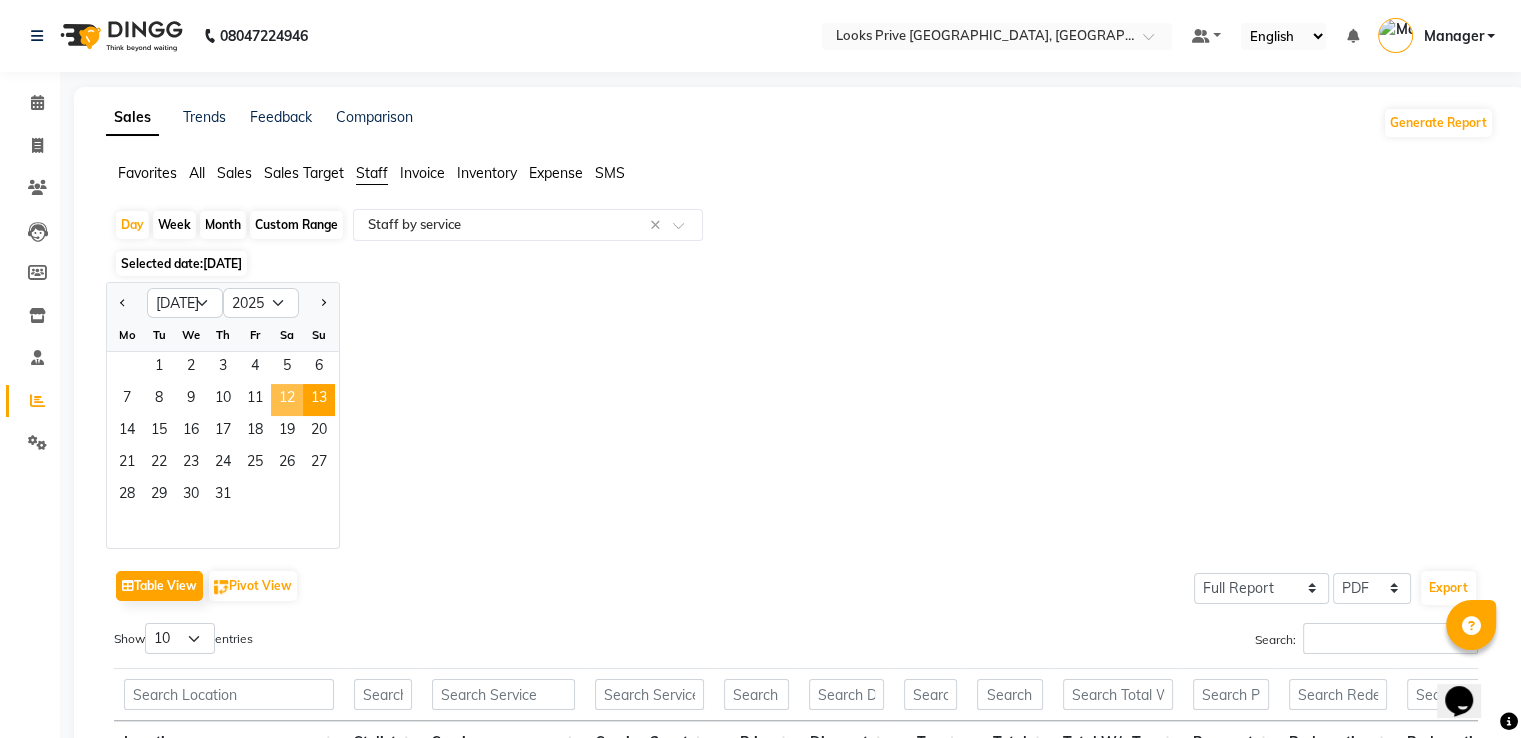 click on "12" 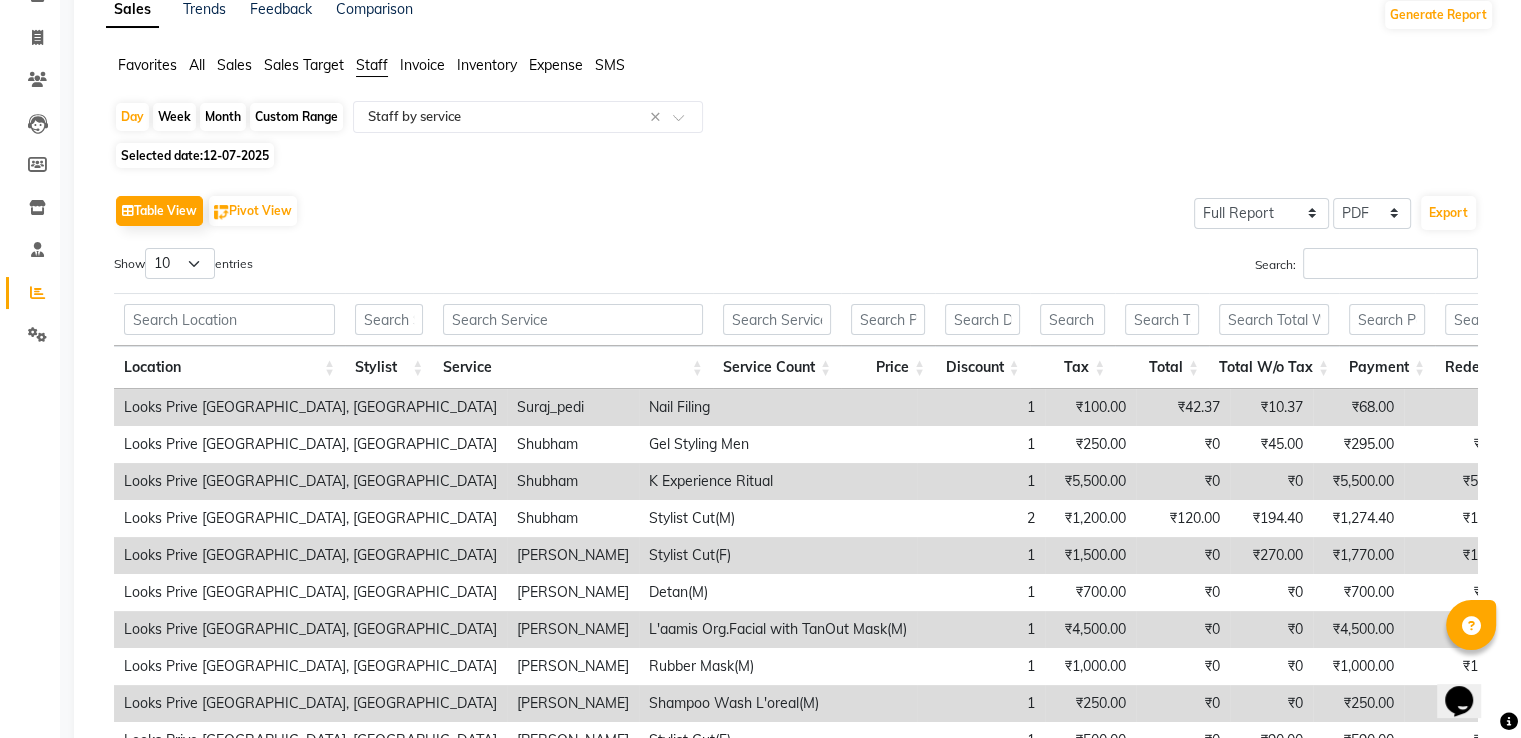 scroll, scrollTop: 100, scrollLeft: 0, axis: vertical 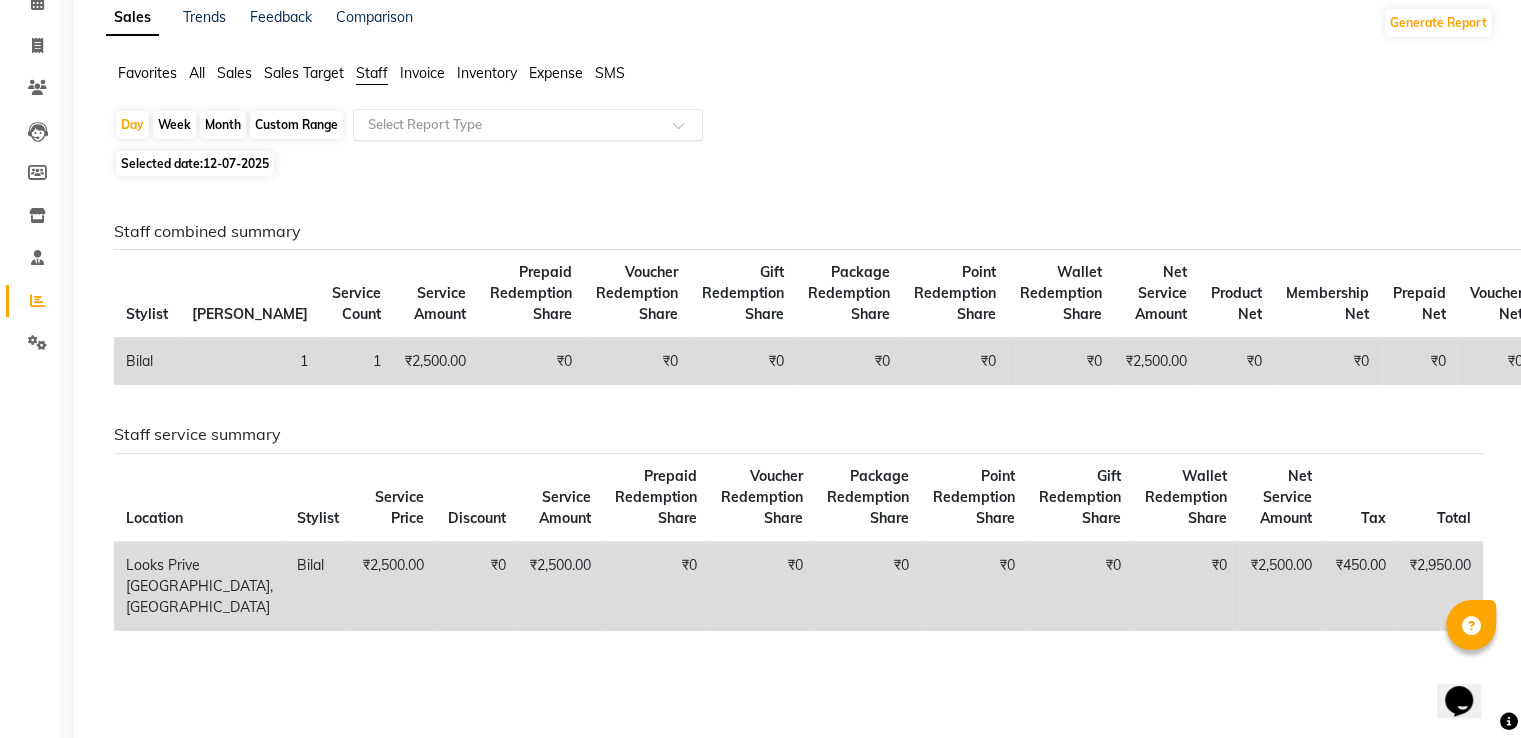click on "12-07-2025" 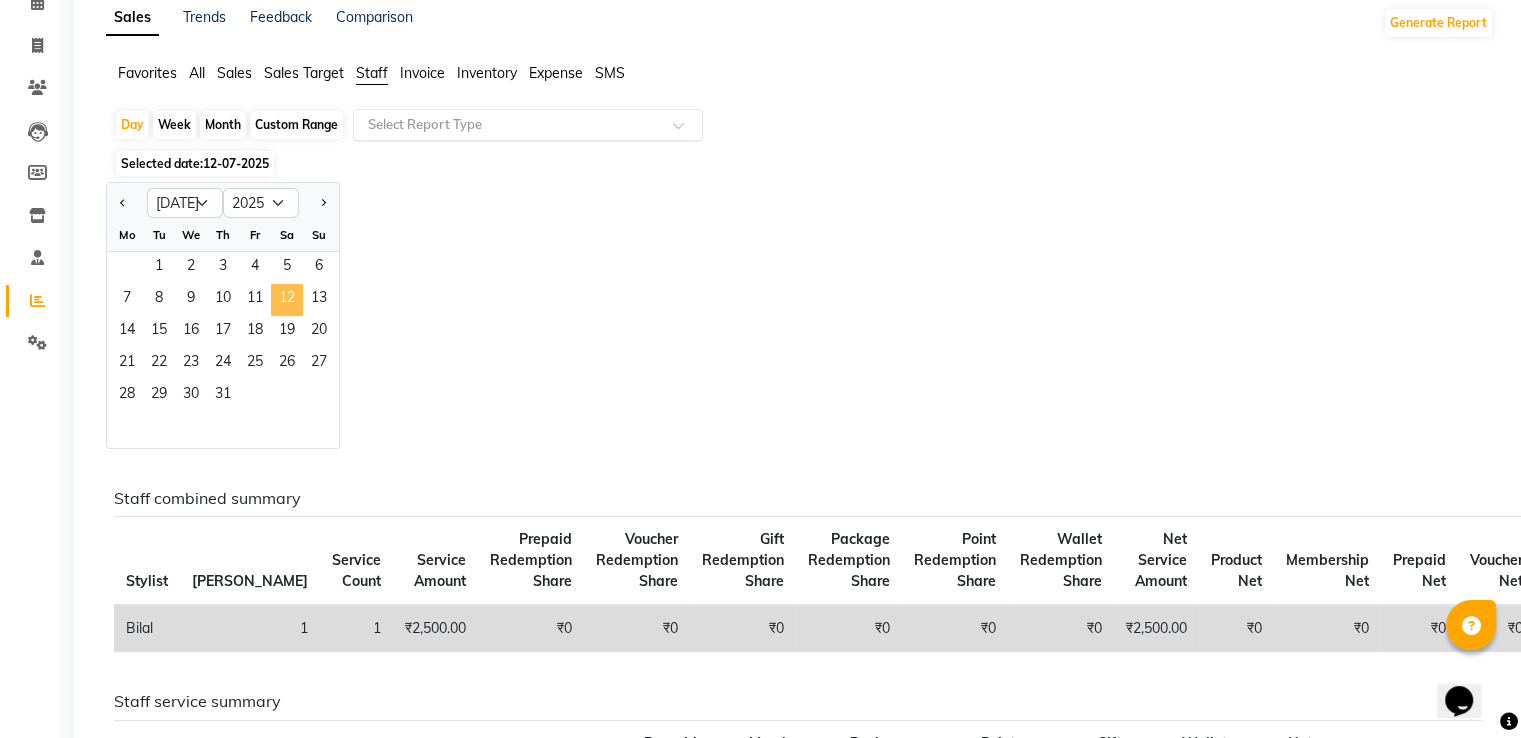 click on "12" 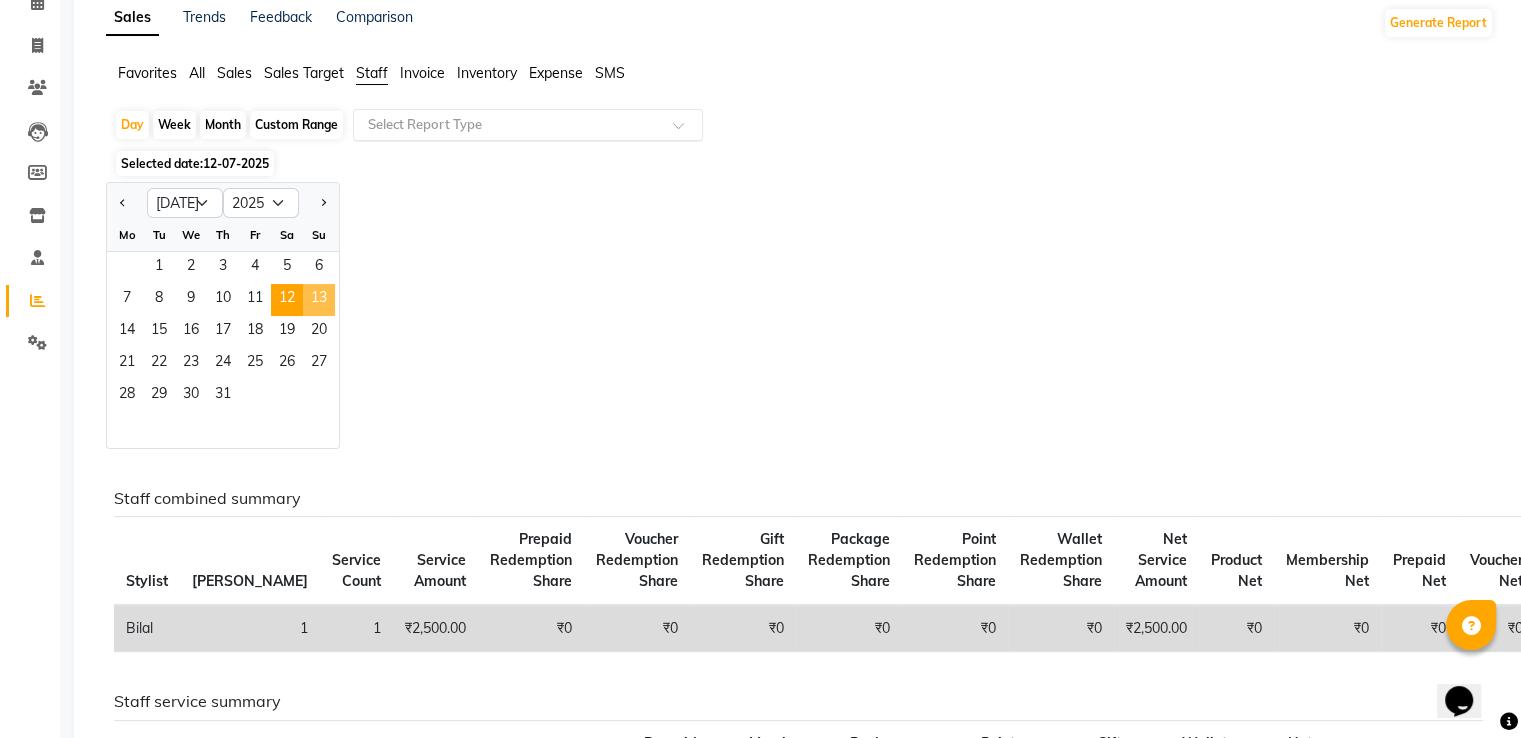 click on "13" 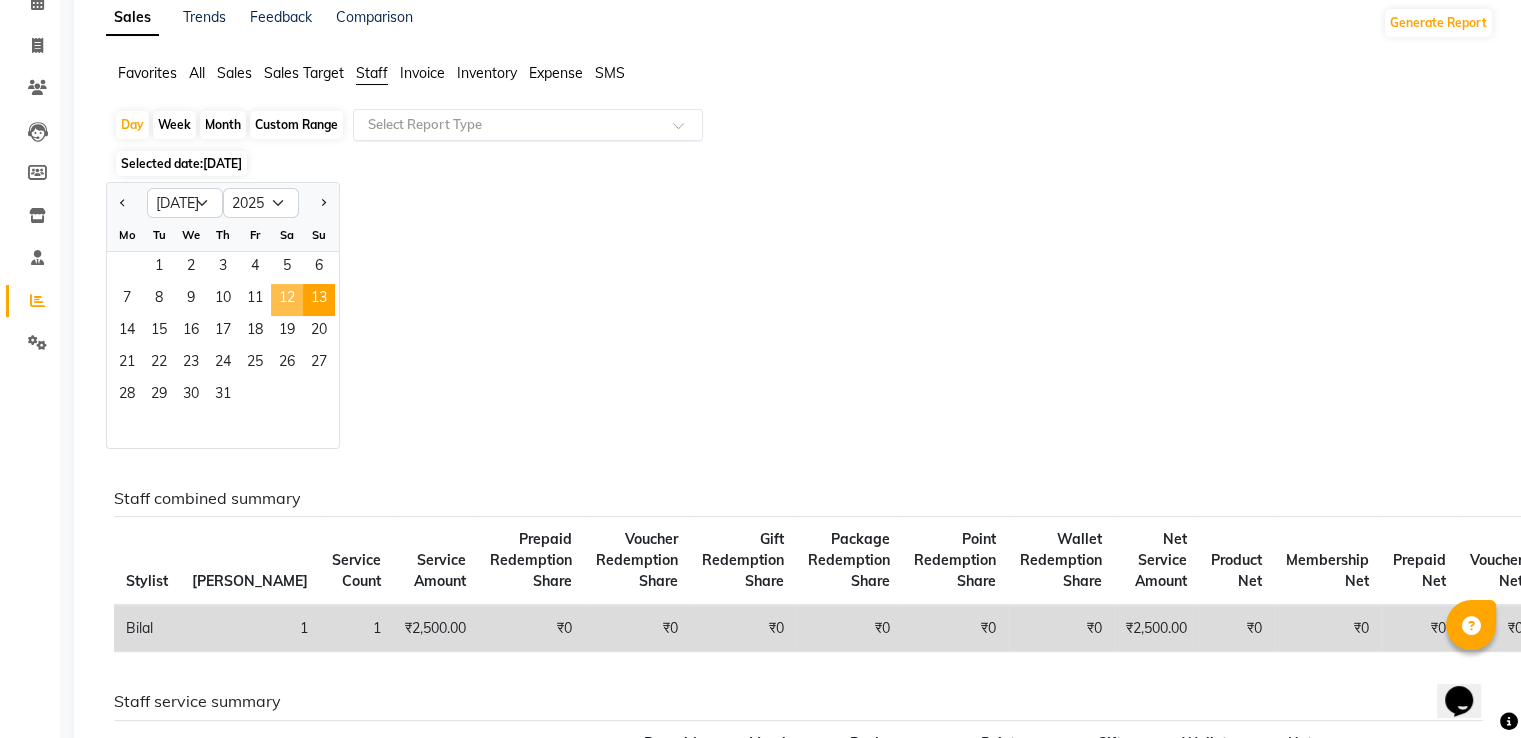 click on "12" 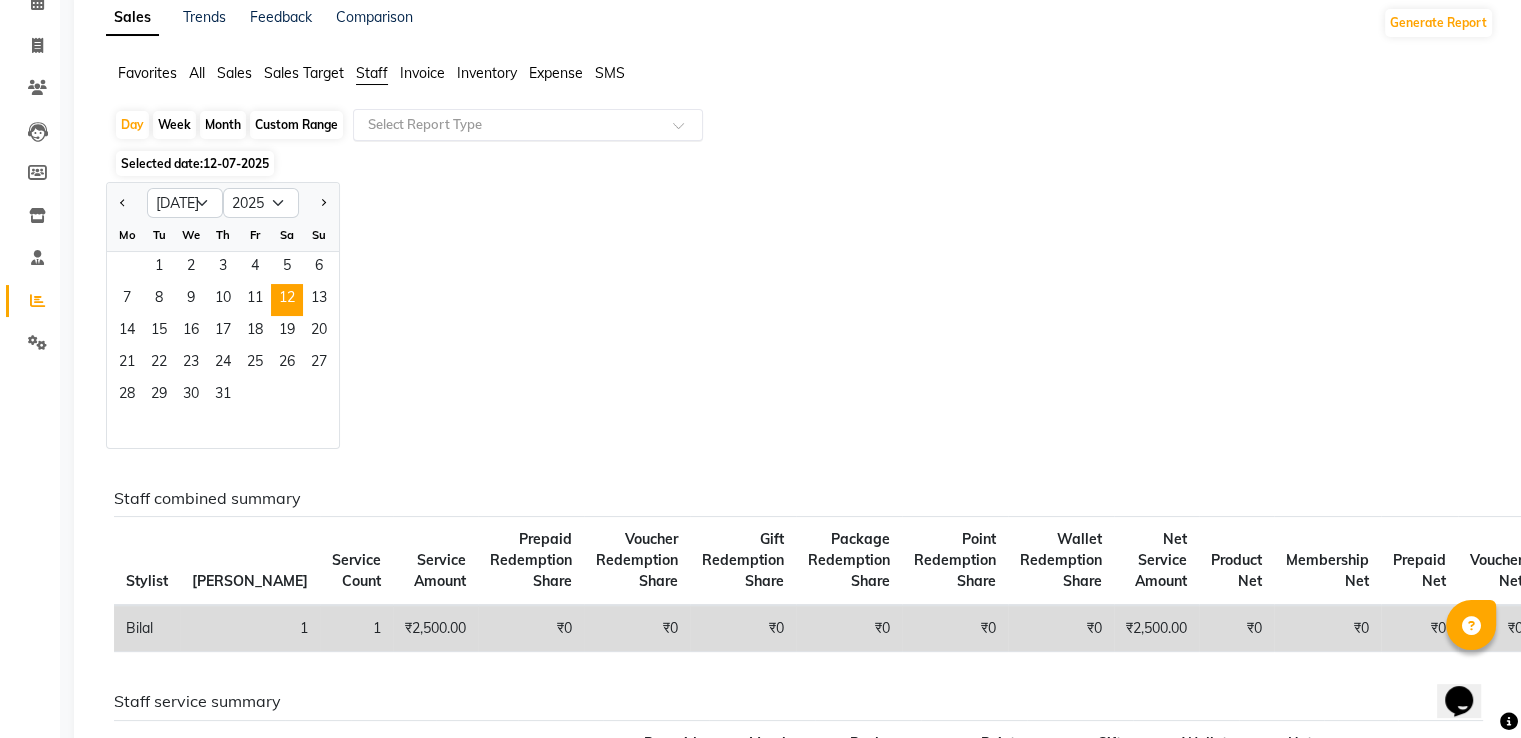 click on "Sales Target" 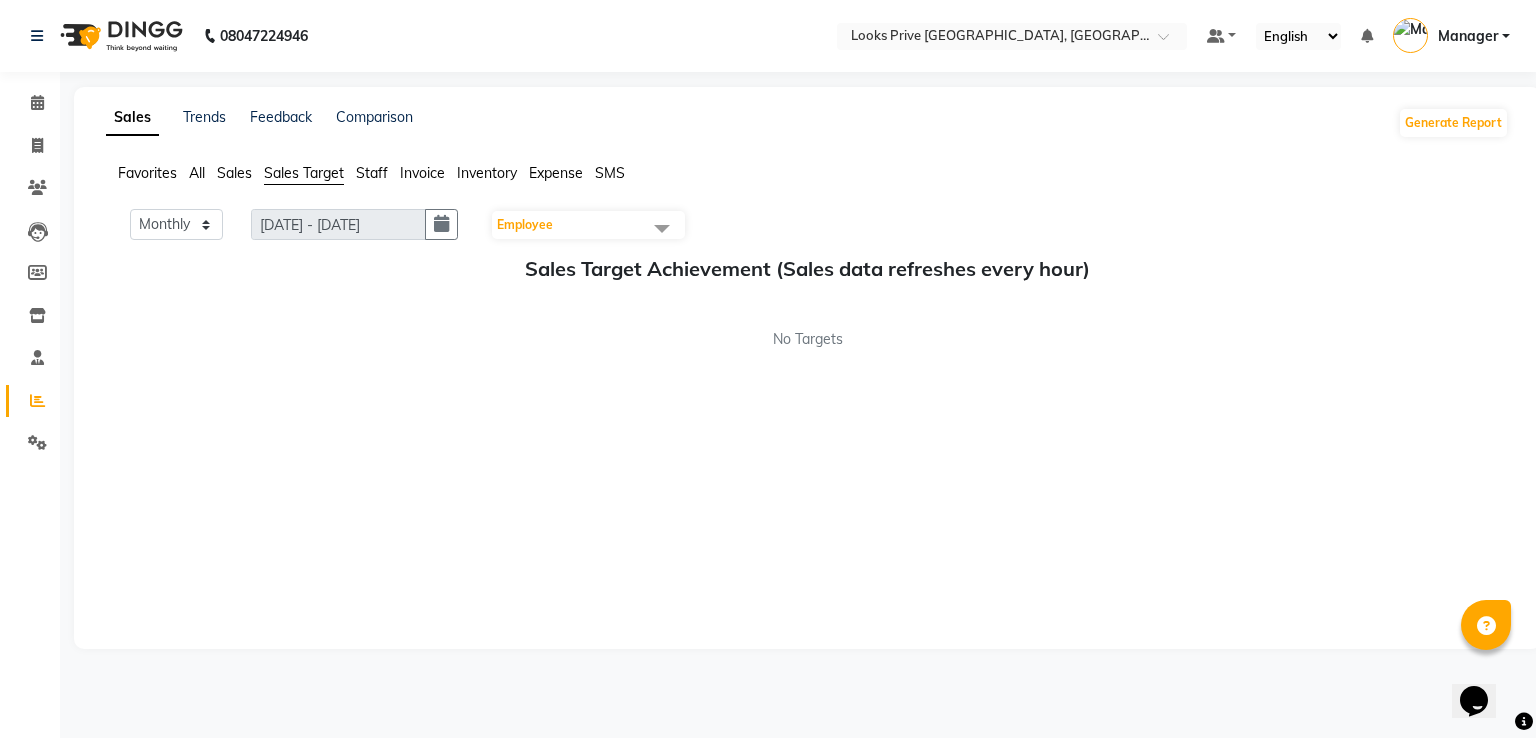 click on "Staff" 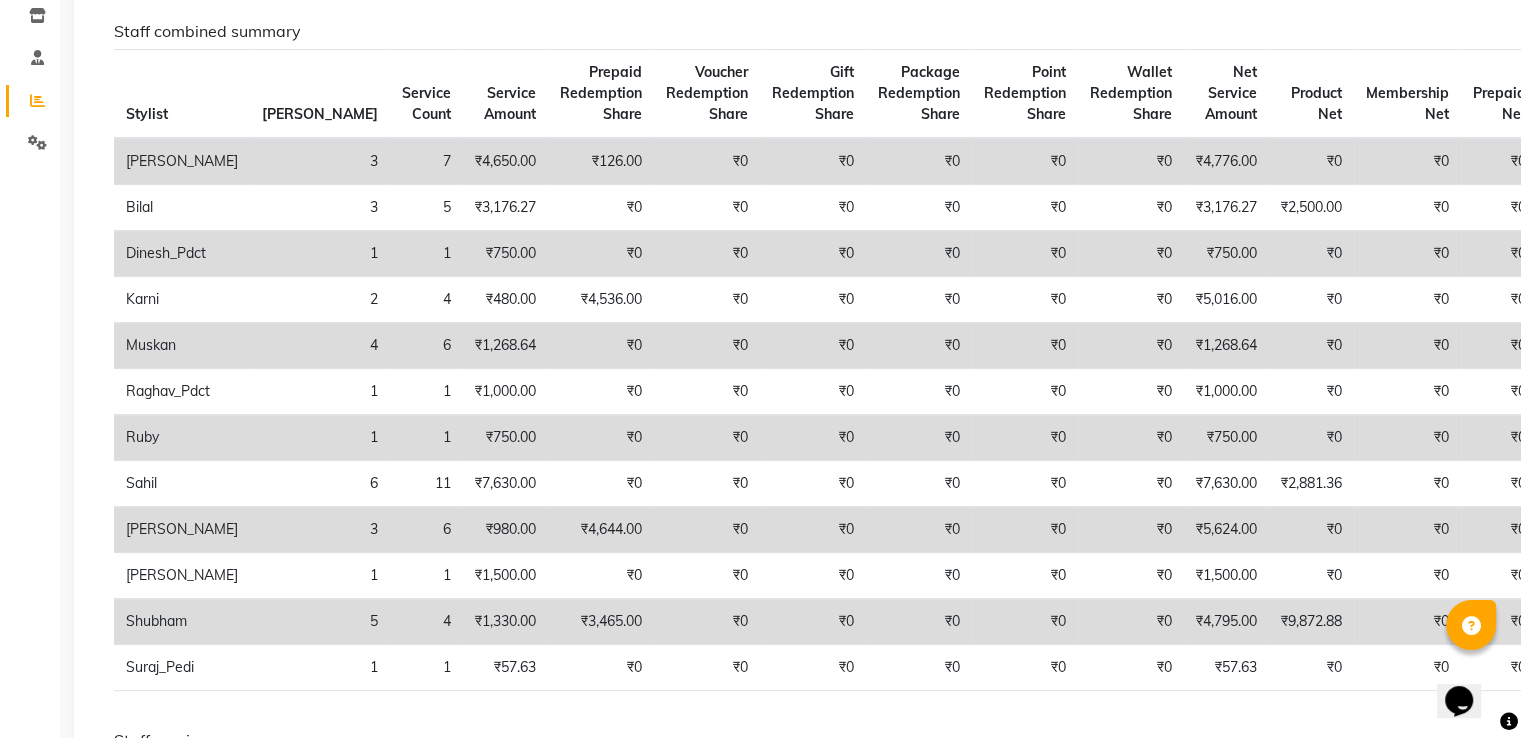 scroll, scrollTop: 0, scrollLeft: 0, axis: both 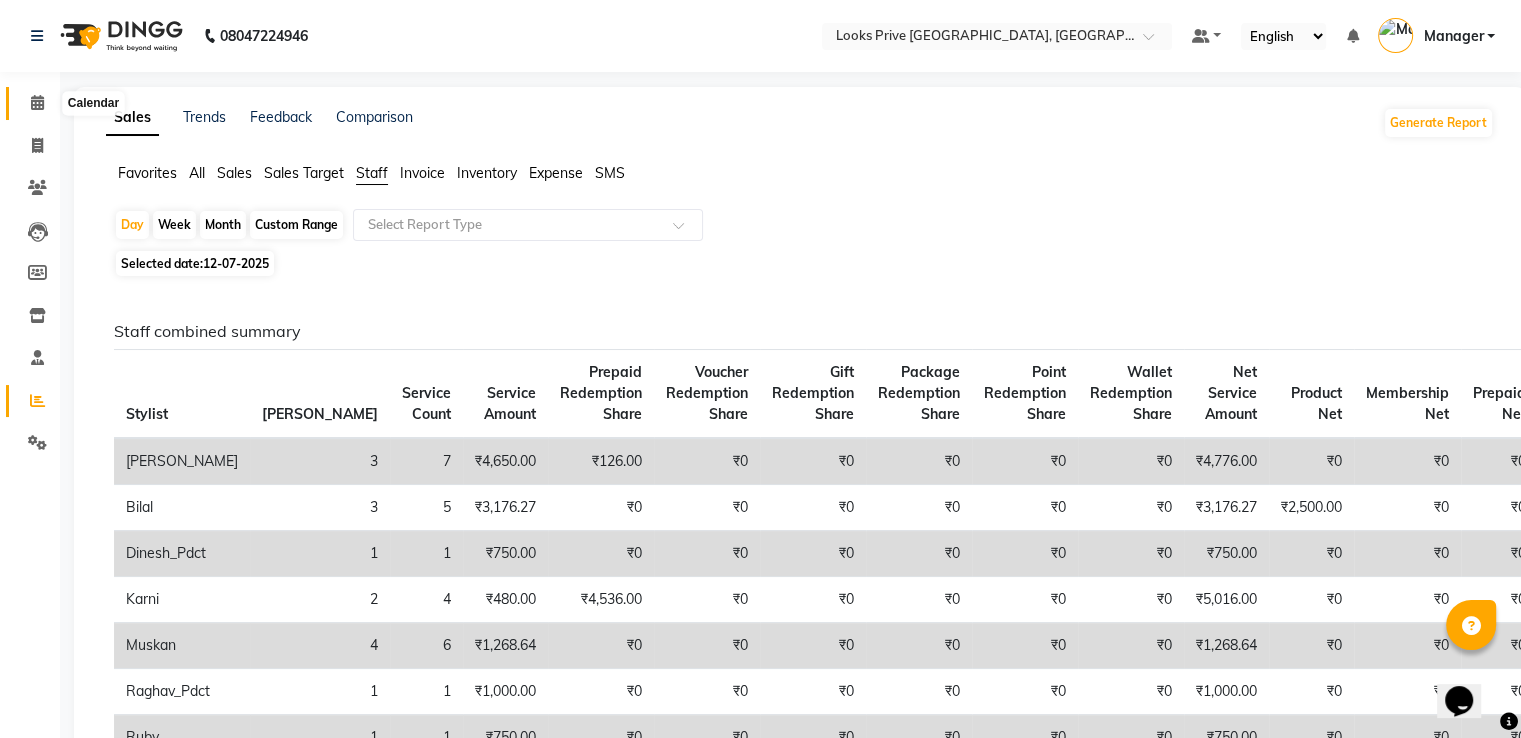 click 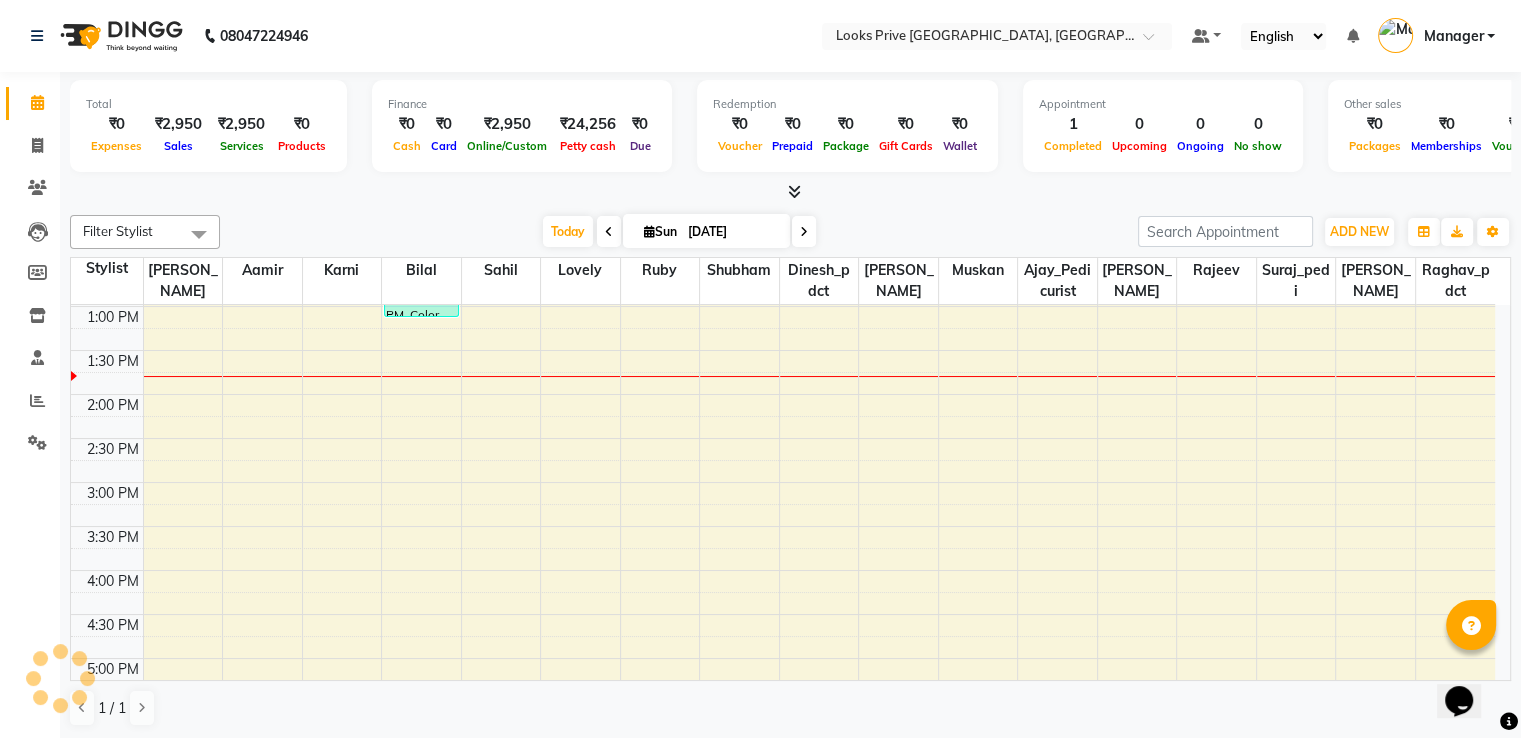 scroll, scrollTop: 0, scrollLeft: 0, axis: both 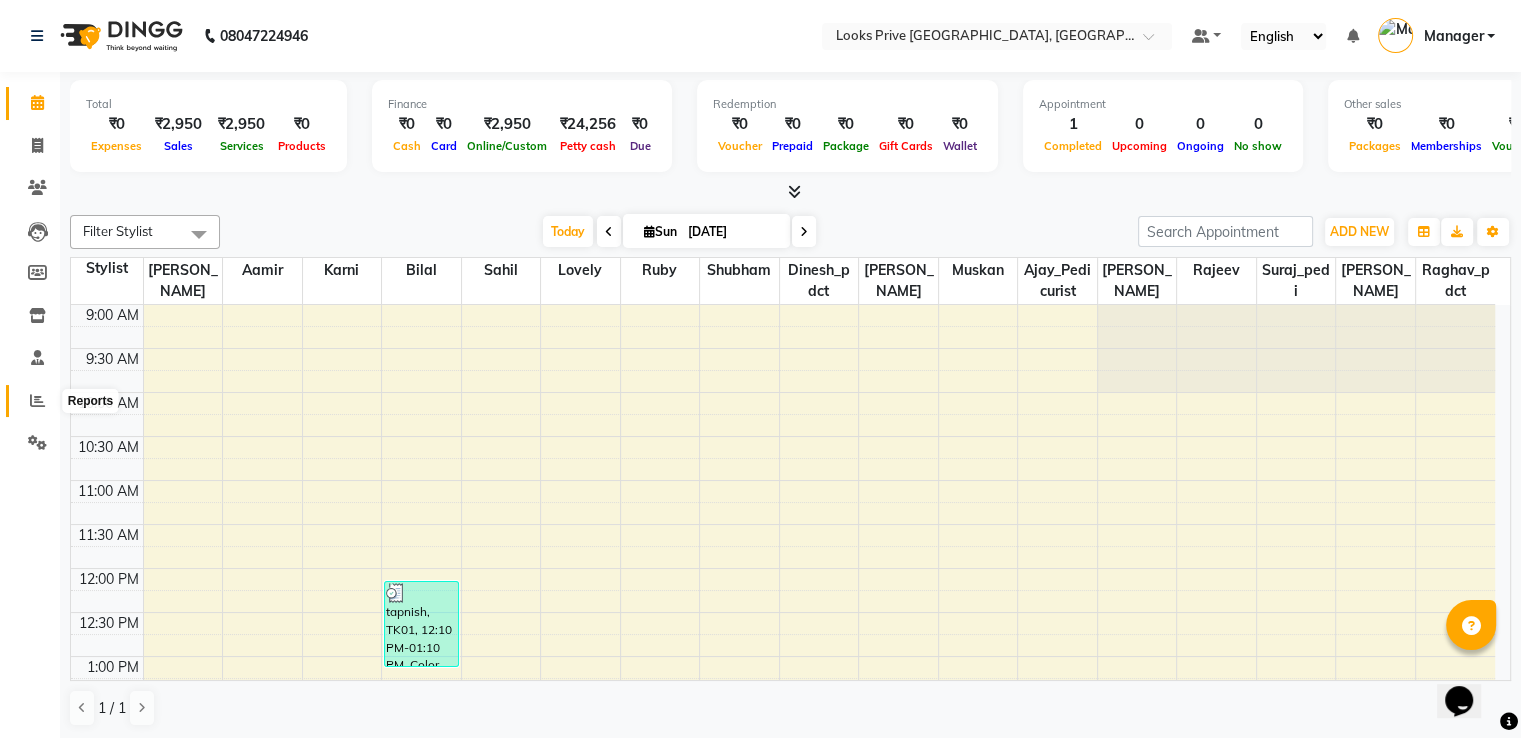 drag, startPoint x: 34, startPoint y: 388, endPoint x: 38, endPoint y: 378, distance: 10.770329 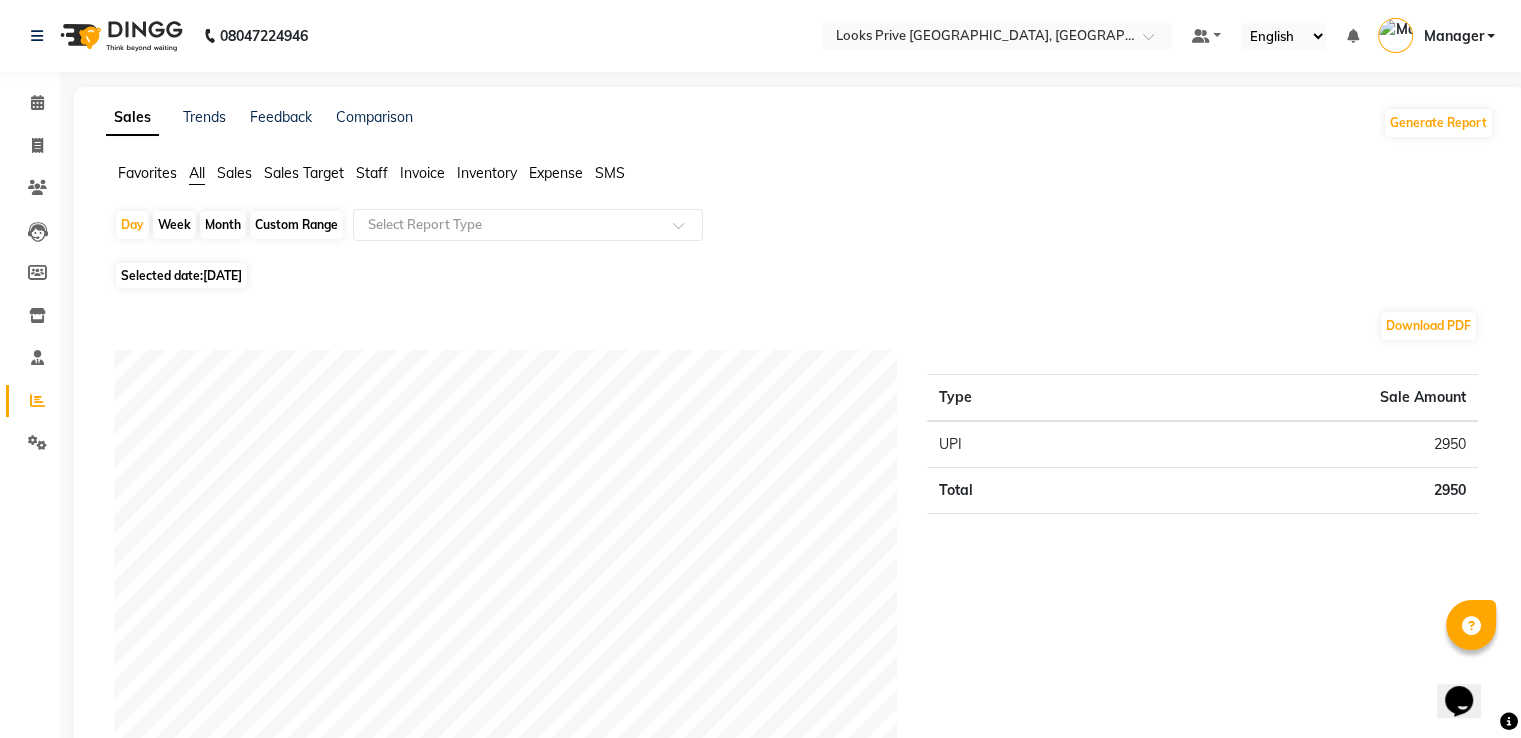 click on "Staff" 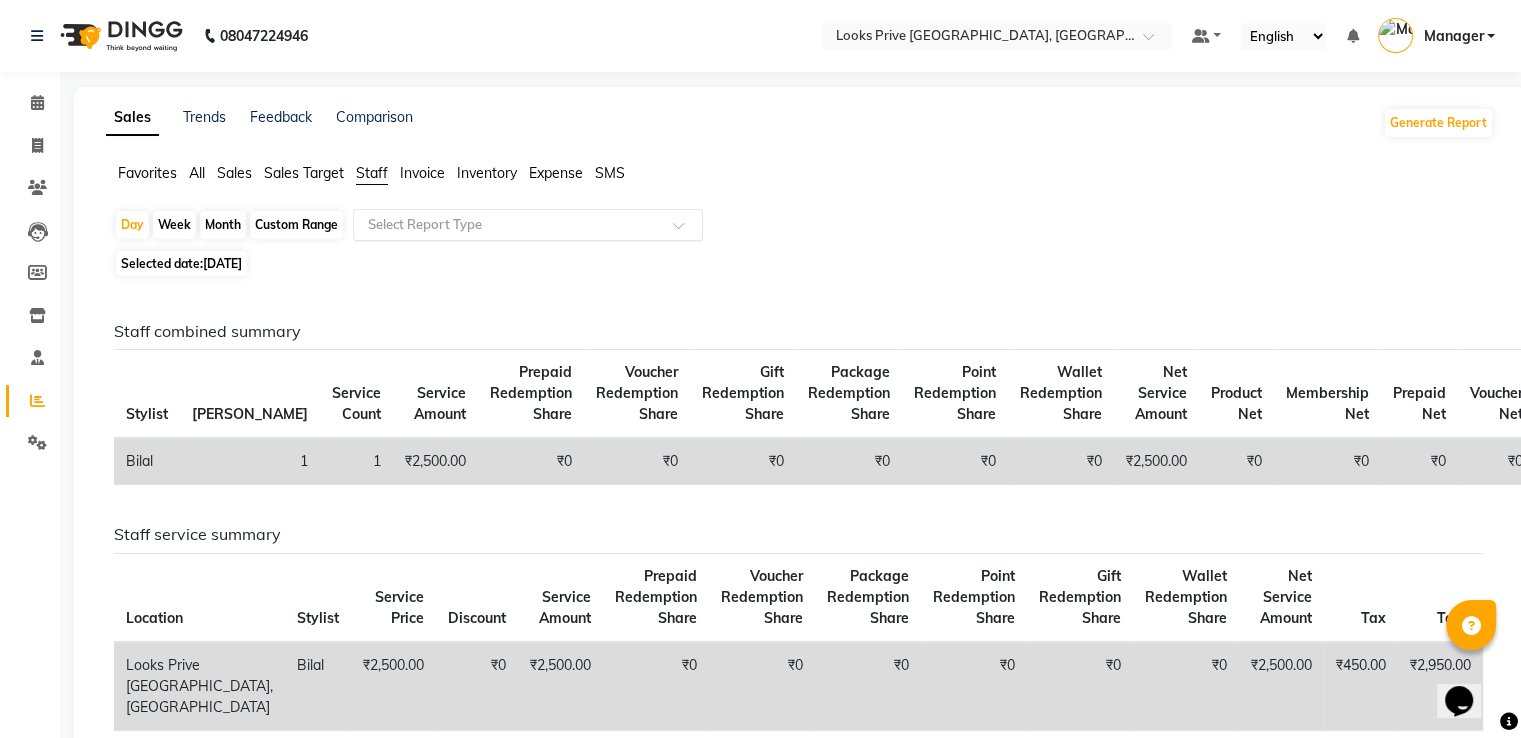 click 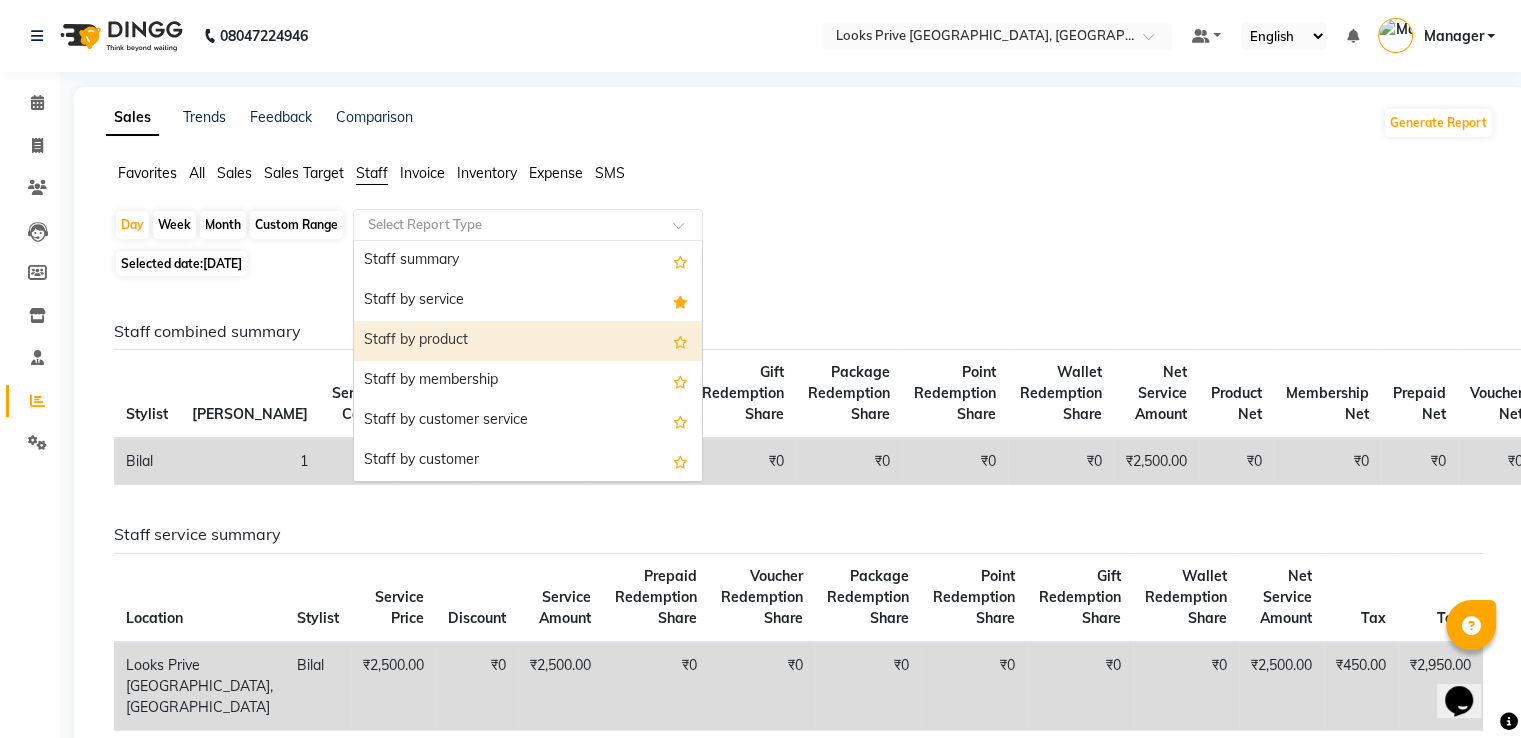 click on "Staff by product" at bounding box center (528, 341) 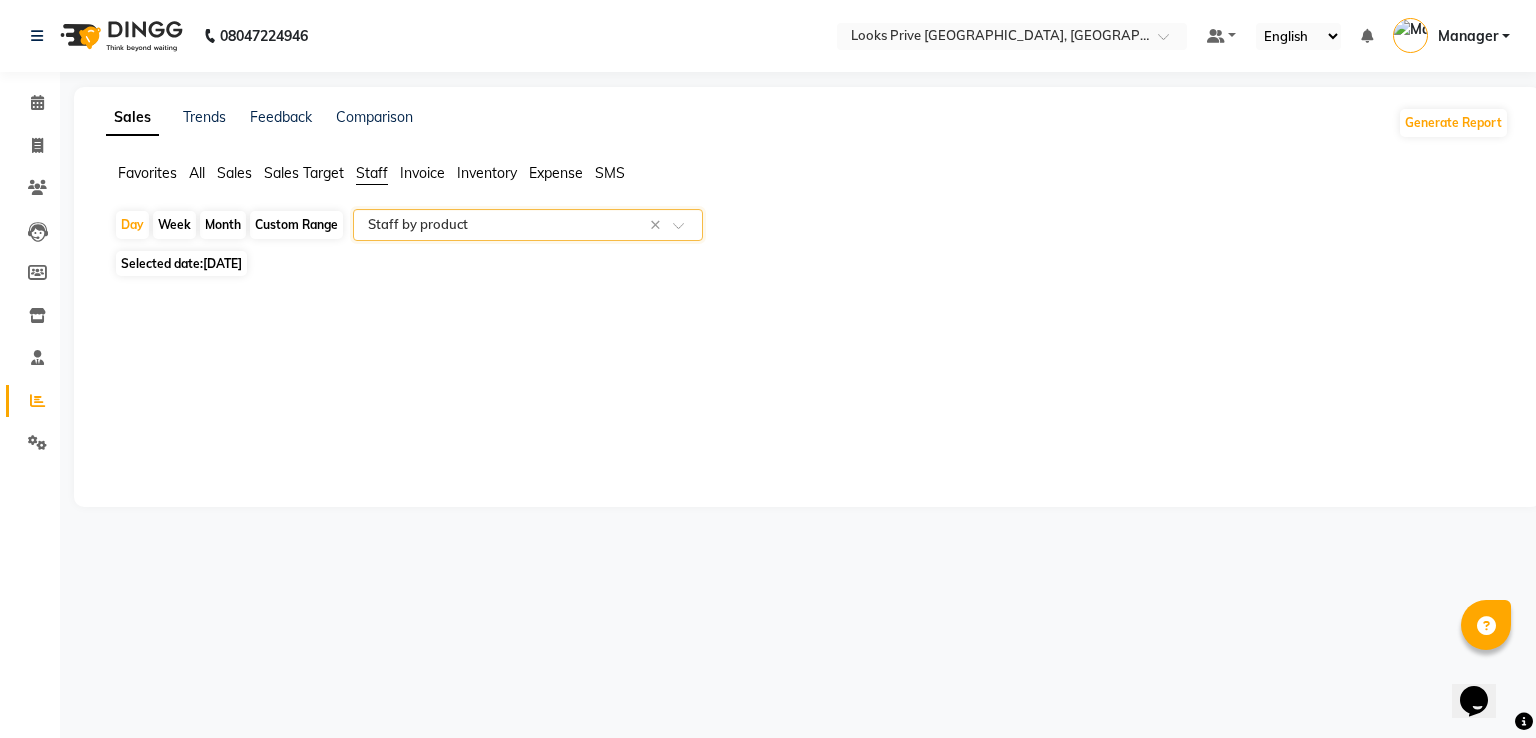 click on "[DATE]" 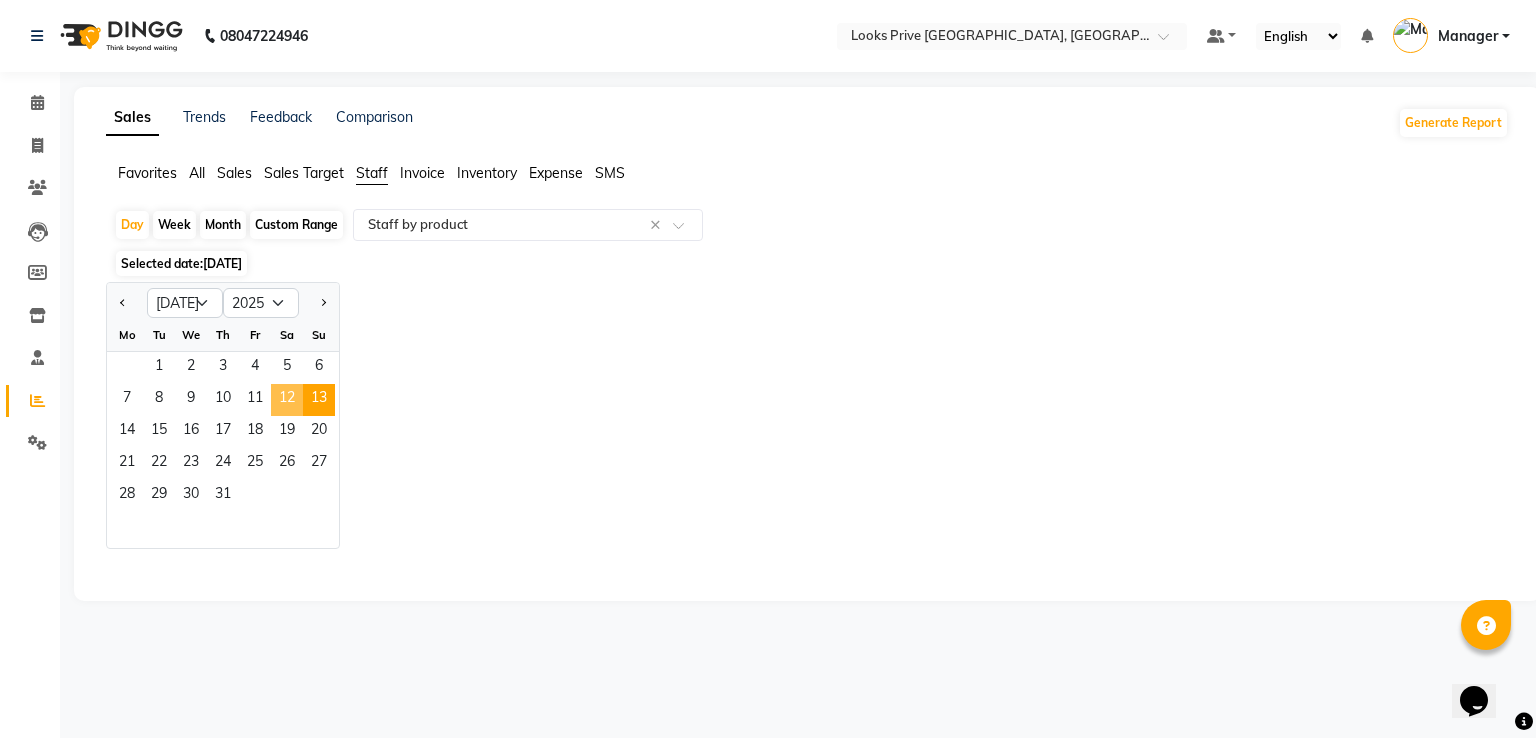 click on "12" 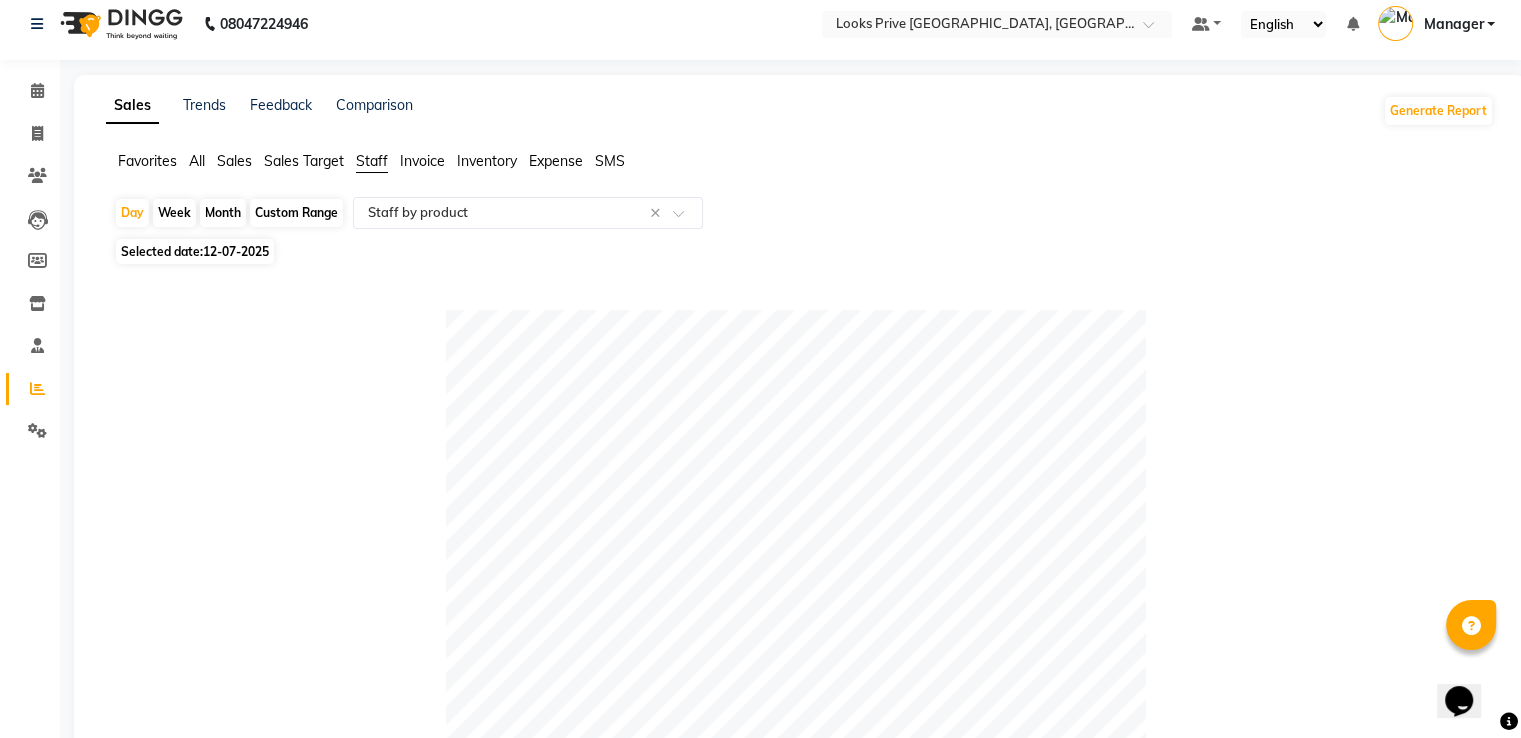 scroll, scrollTop: 0, scrollLeft: 0, axis: both 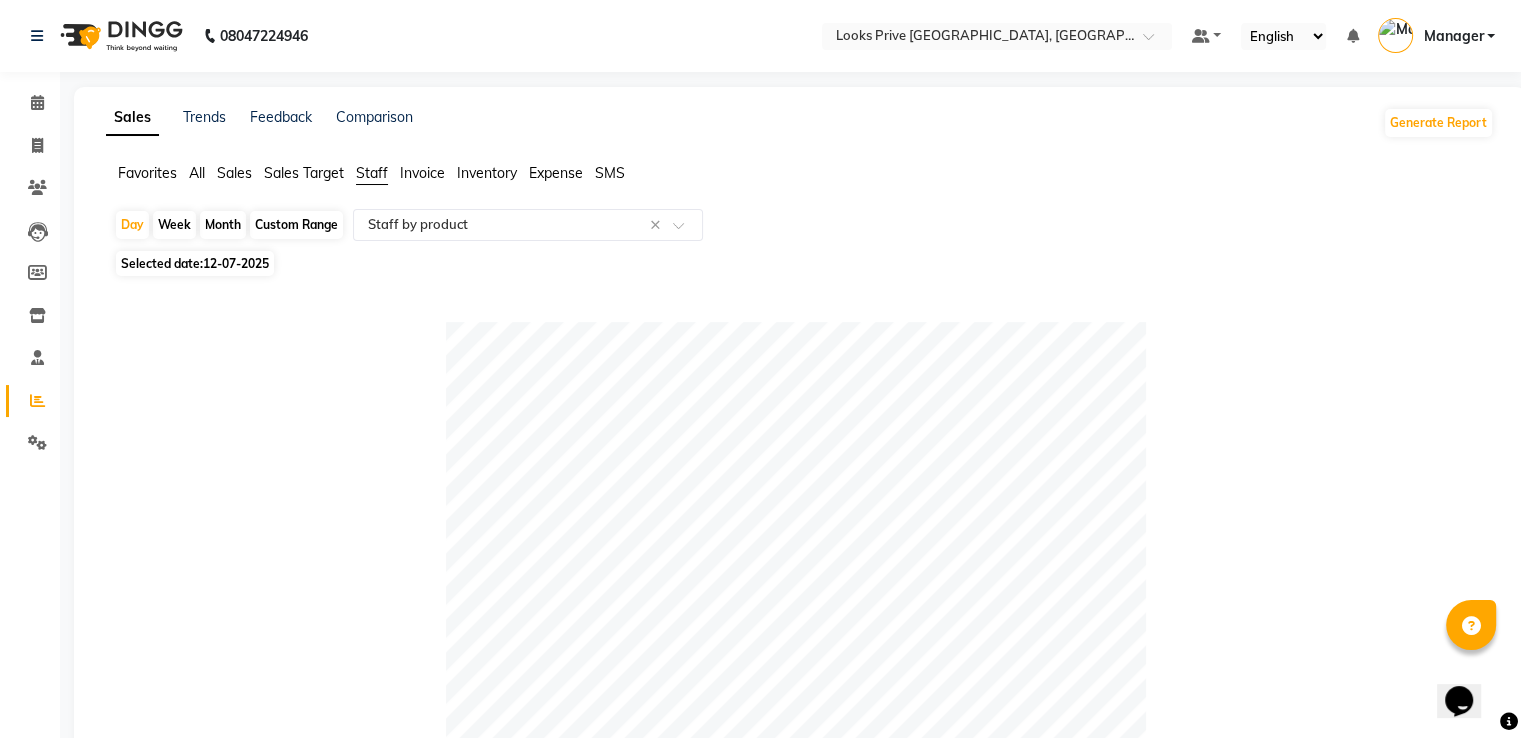 click on "Invoice" 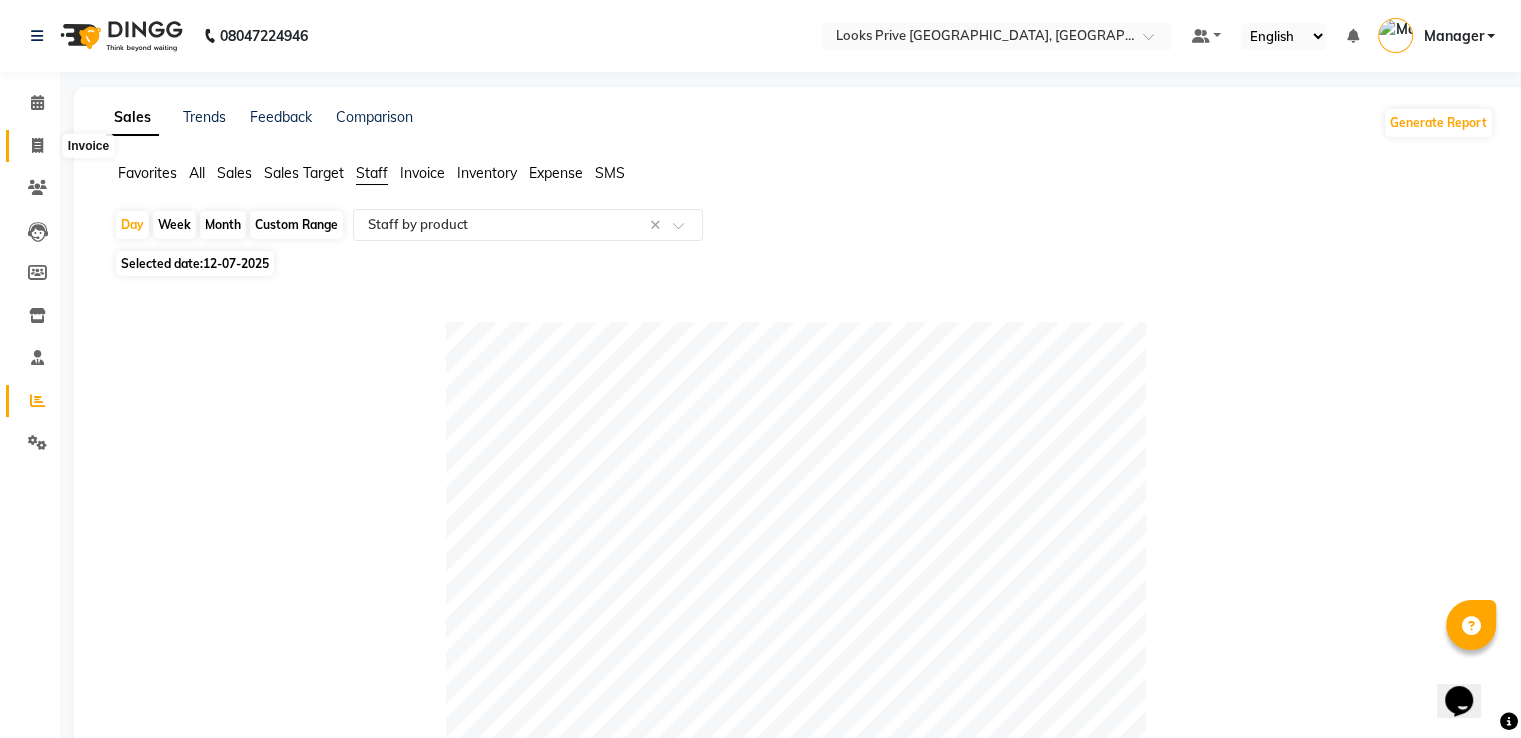click 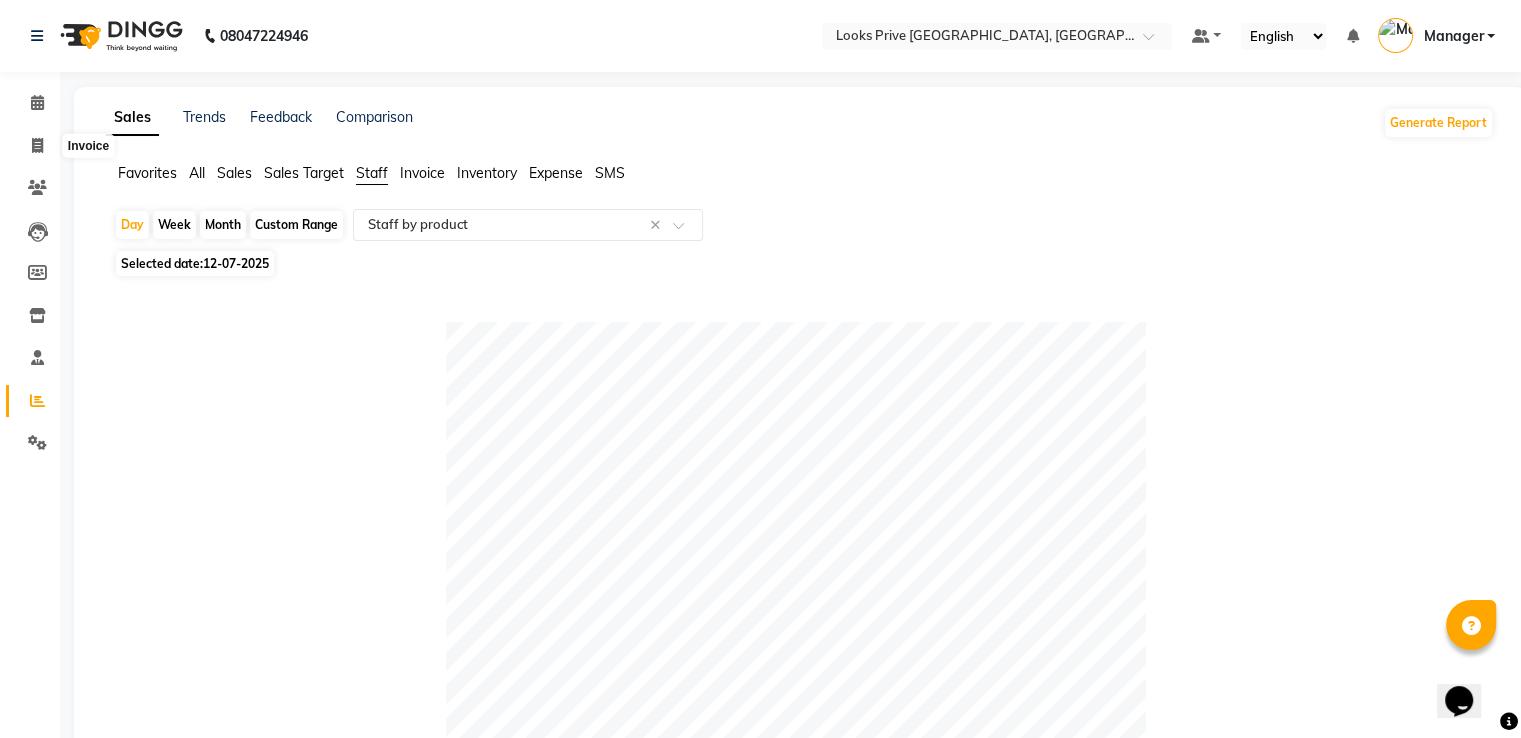 select on "6205" 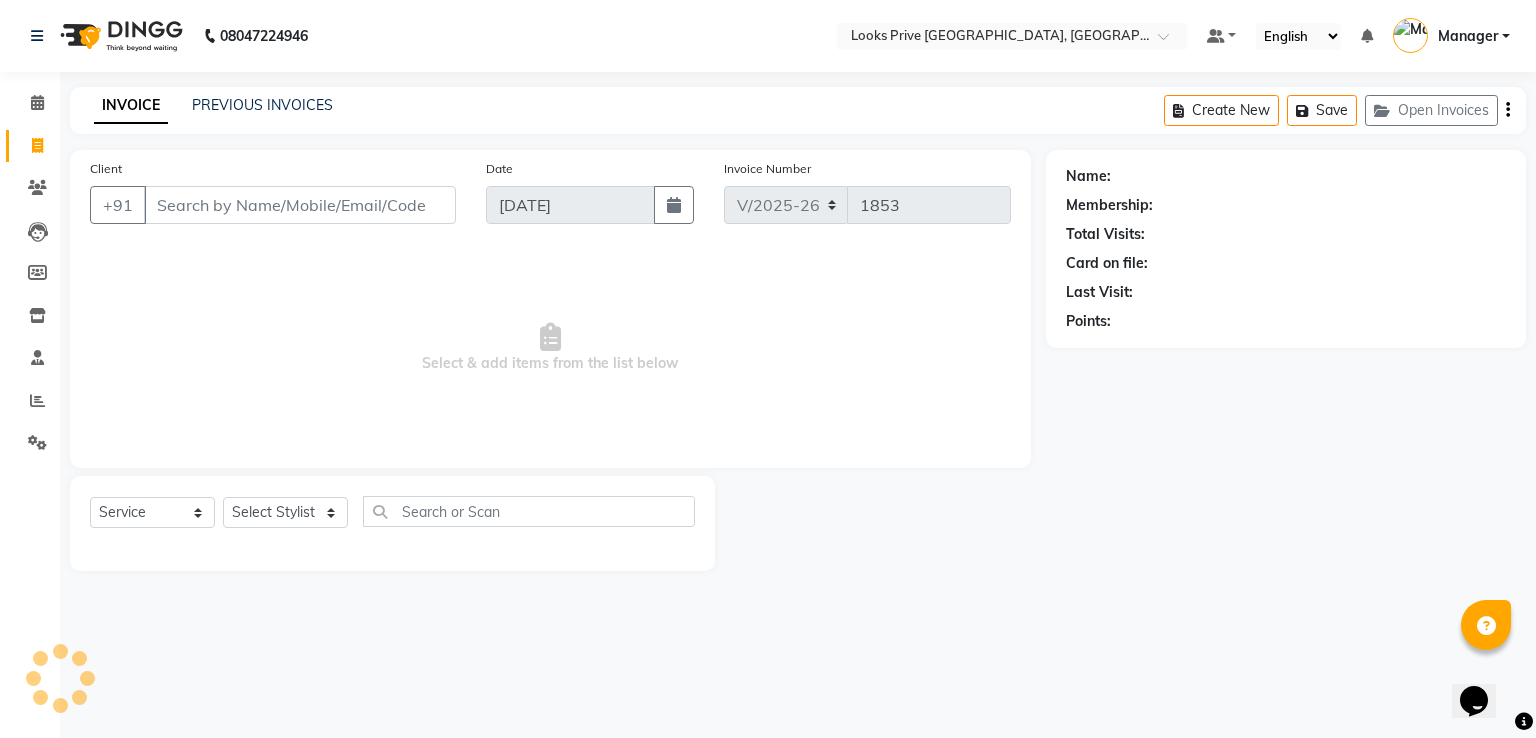 click on "Client" at bounding box center (300, 205) 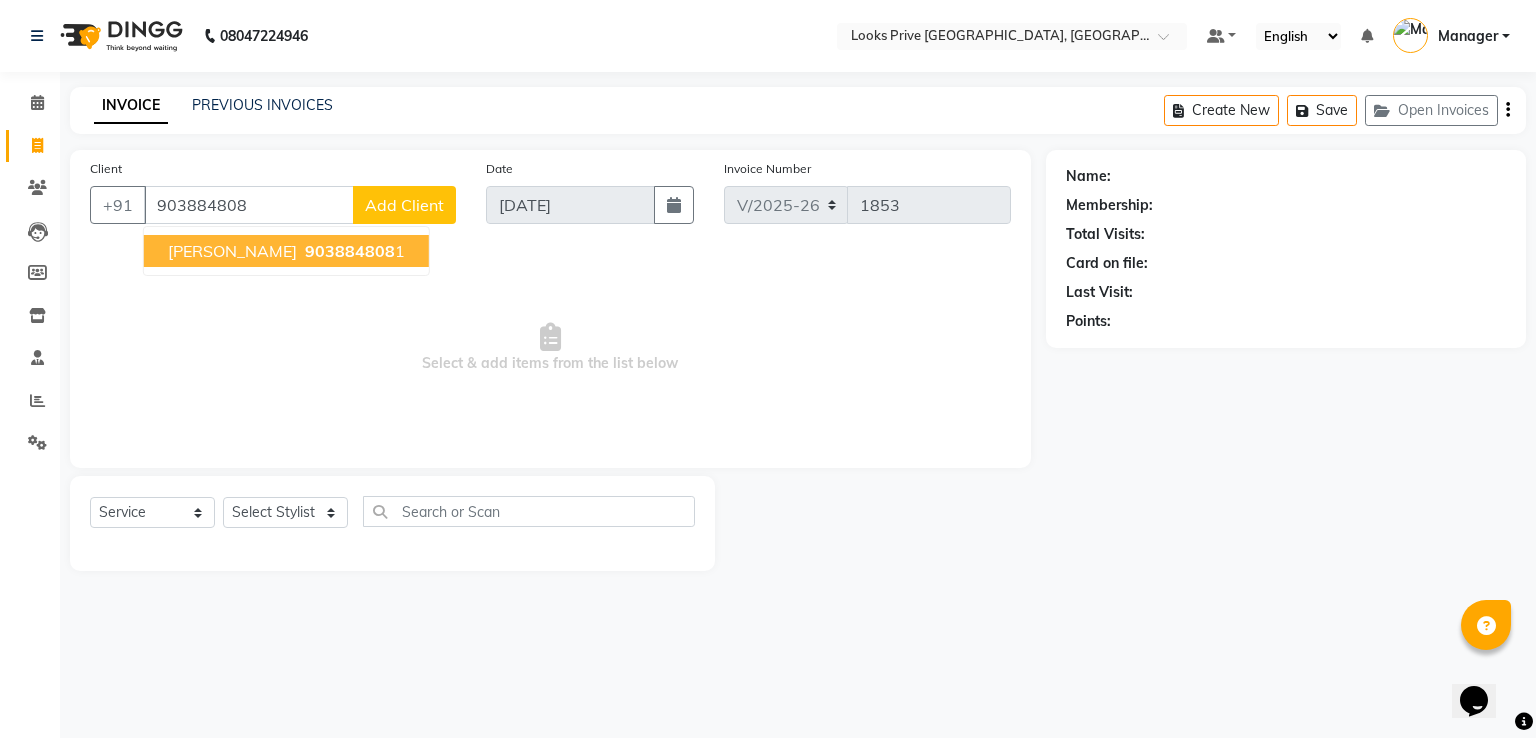 click on "Imana Khan   903884808 1" at bounding box center (286, 251) 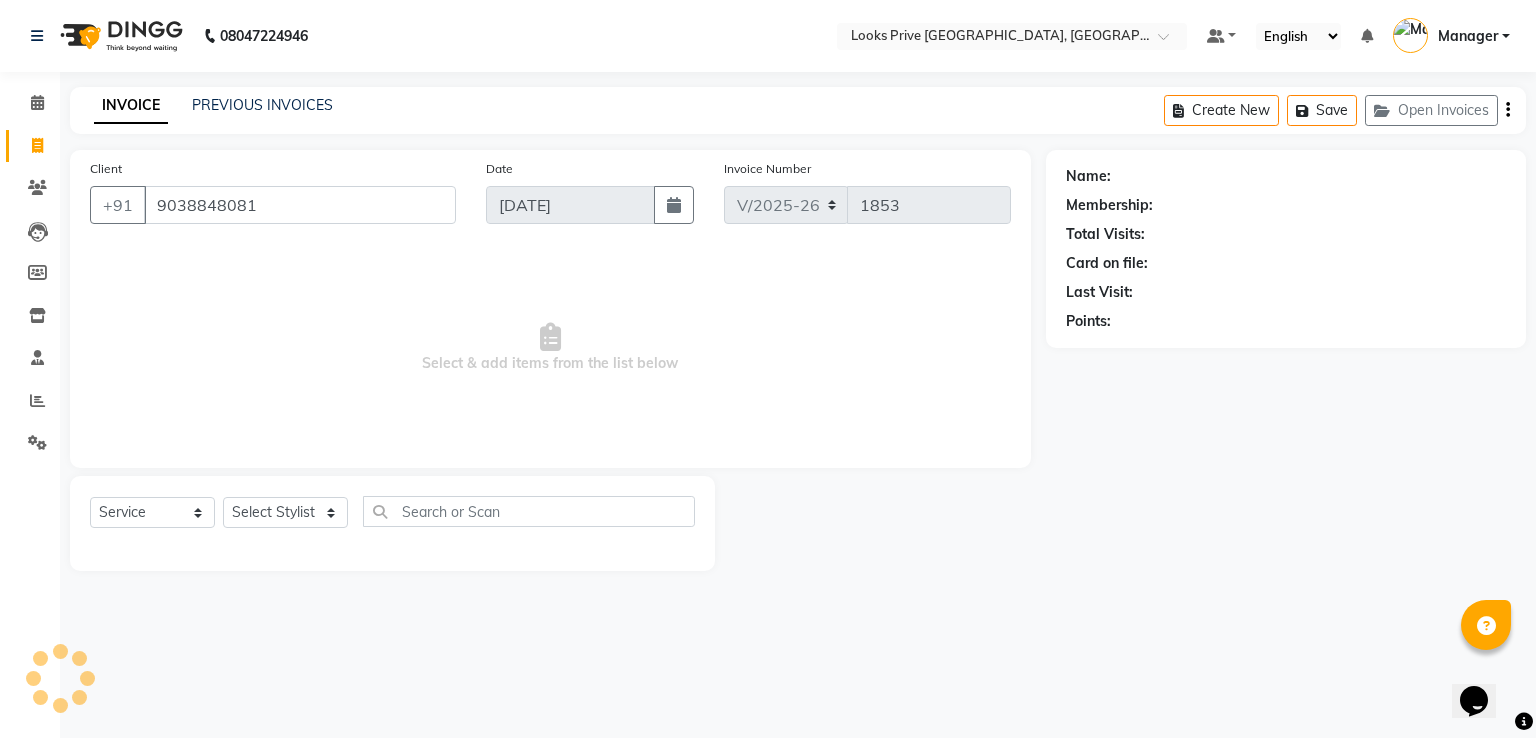 type on "9038848081" 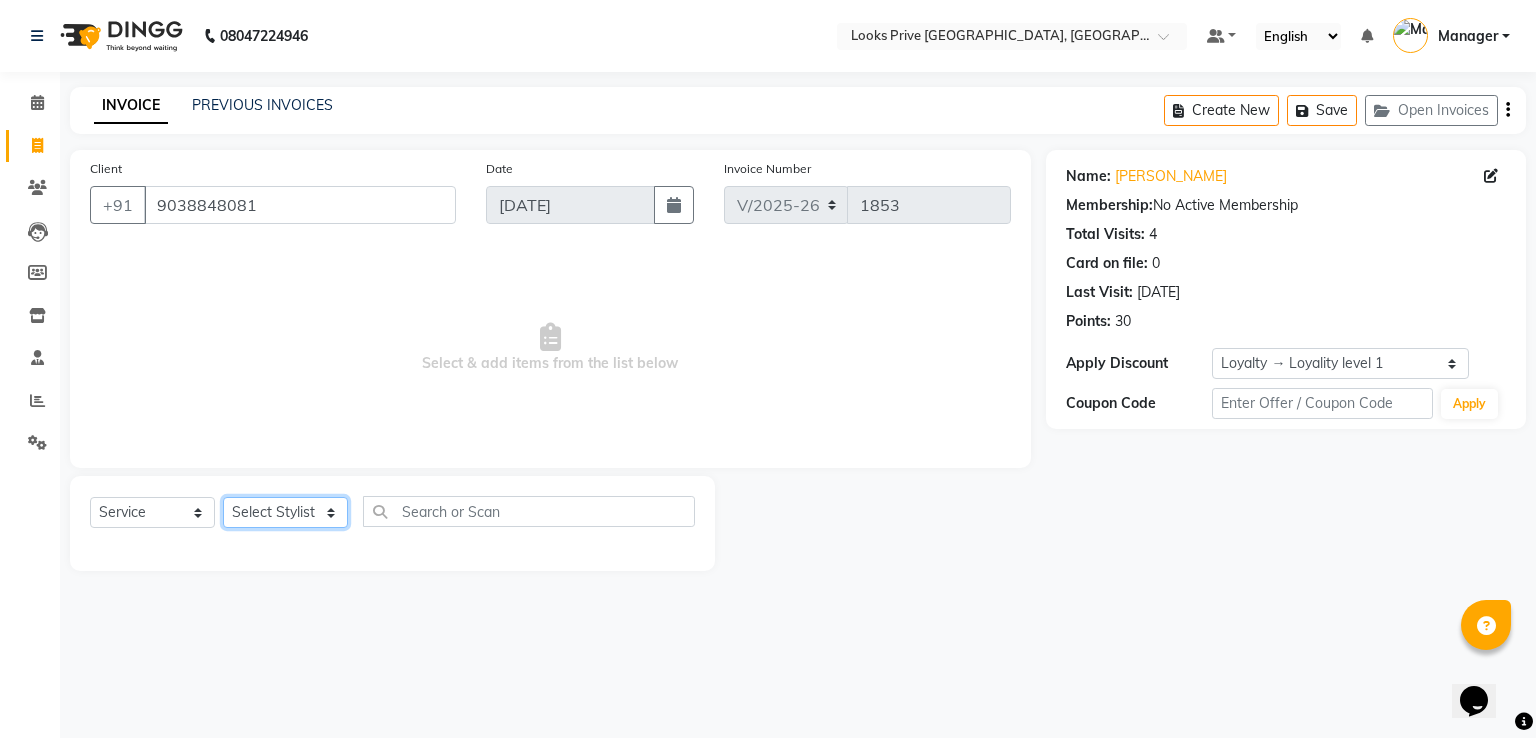 click on "Select Stylist A2R_Master [PERSON_NAME] [PERSON_NAME] [PERSON_NAME] Dinesh_pdct Karni Lovely Manager [PERSON_NAME] [PERSON_NAME] [PERSON_NAME] [PERSON_NAME] Suraj_pedi" 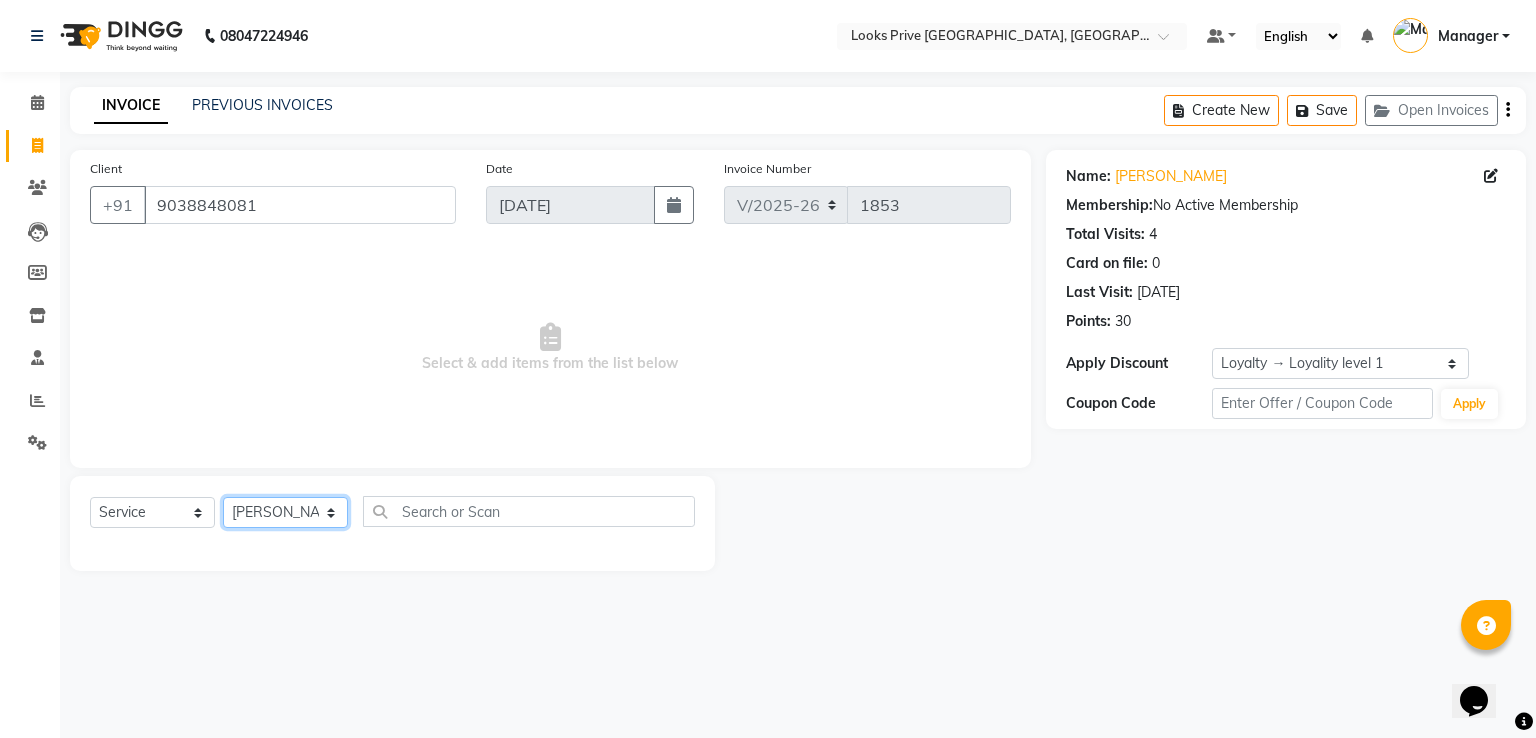 click on "Select Stylist A2R_Master [PERSON_NAME] [PERSON_NAME] [PERSON_NAME] Dinesh_pdct Karni Lovely Manager [PERSON_NAME] [PERSON_NAME] [PERSON_NAME] [PERSON_NAME] Suraj_pedi" 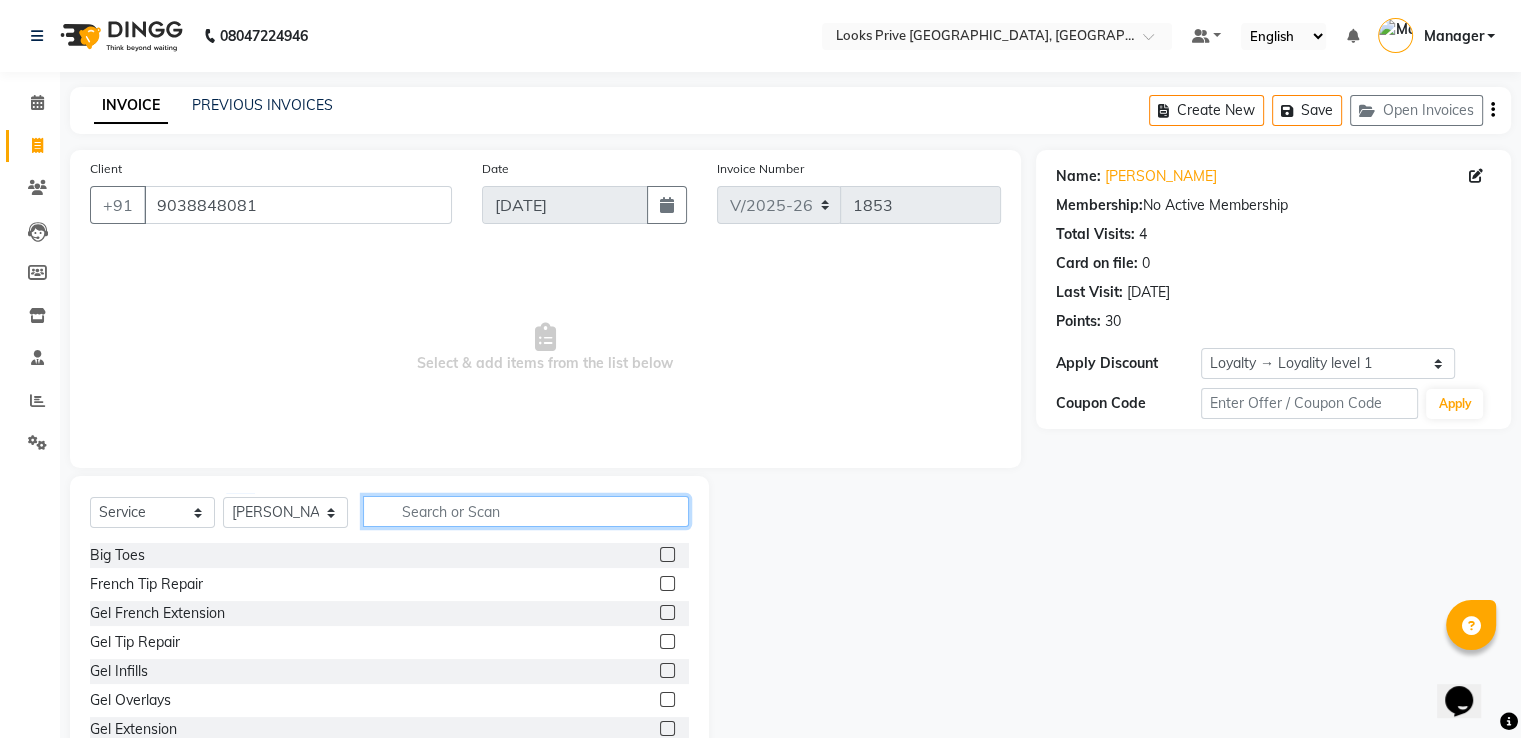 click 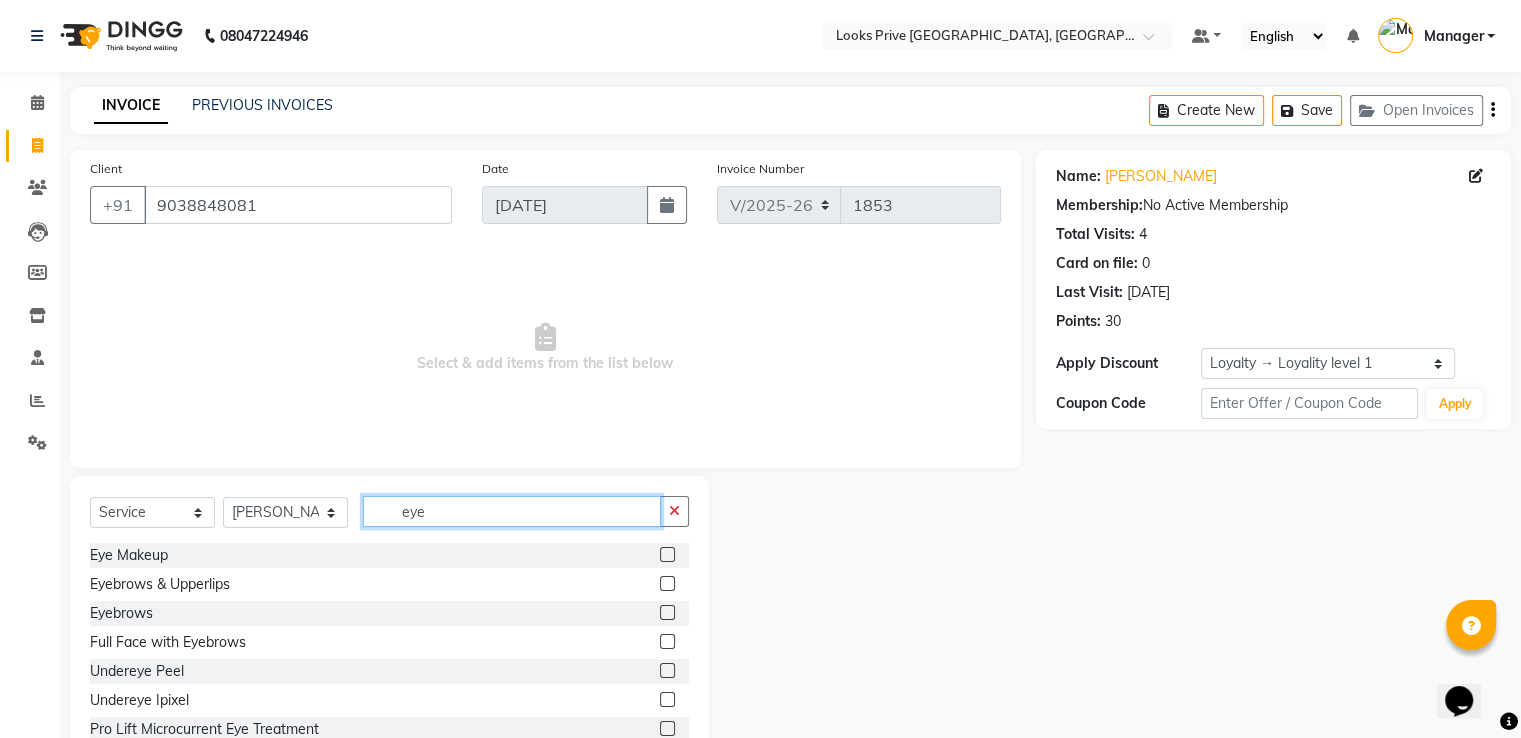 type on "eye" 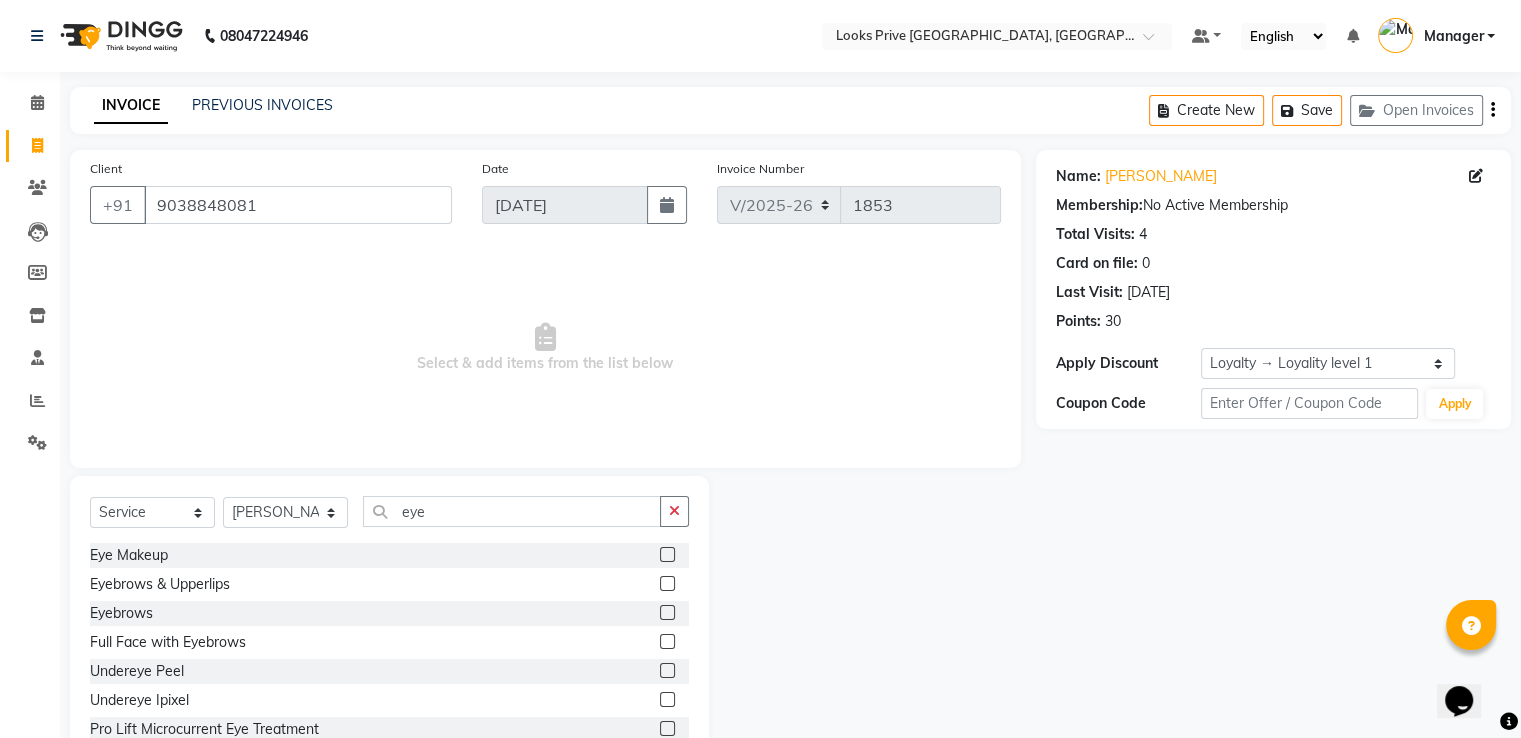 click on "Eyebrows" 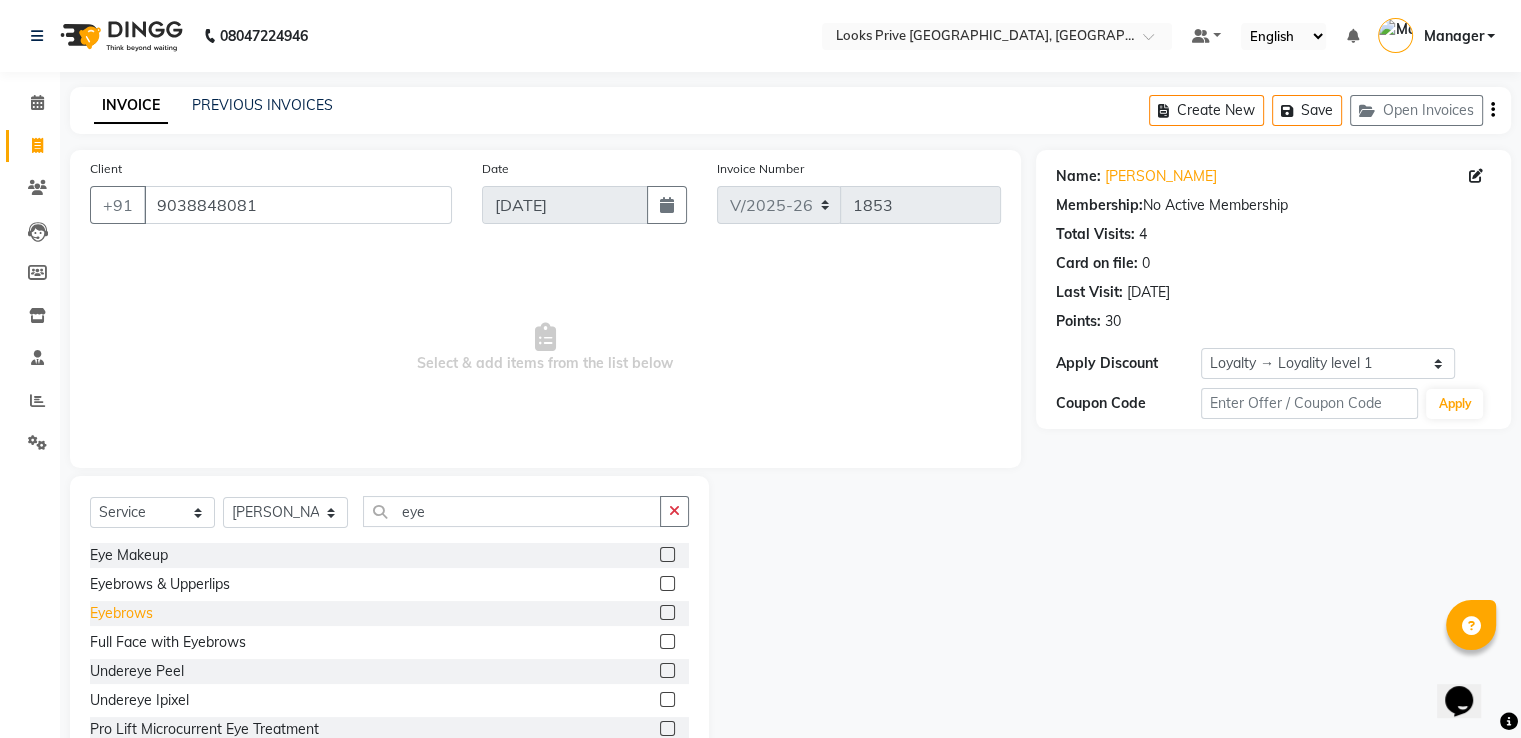 click on "Eyebrows" 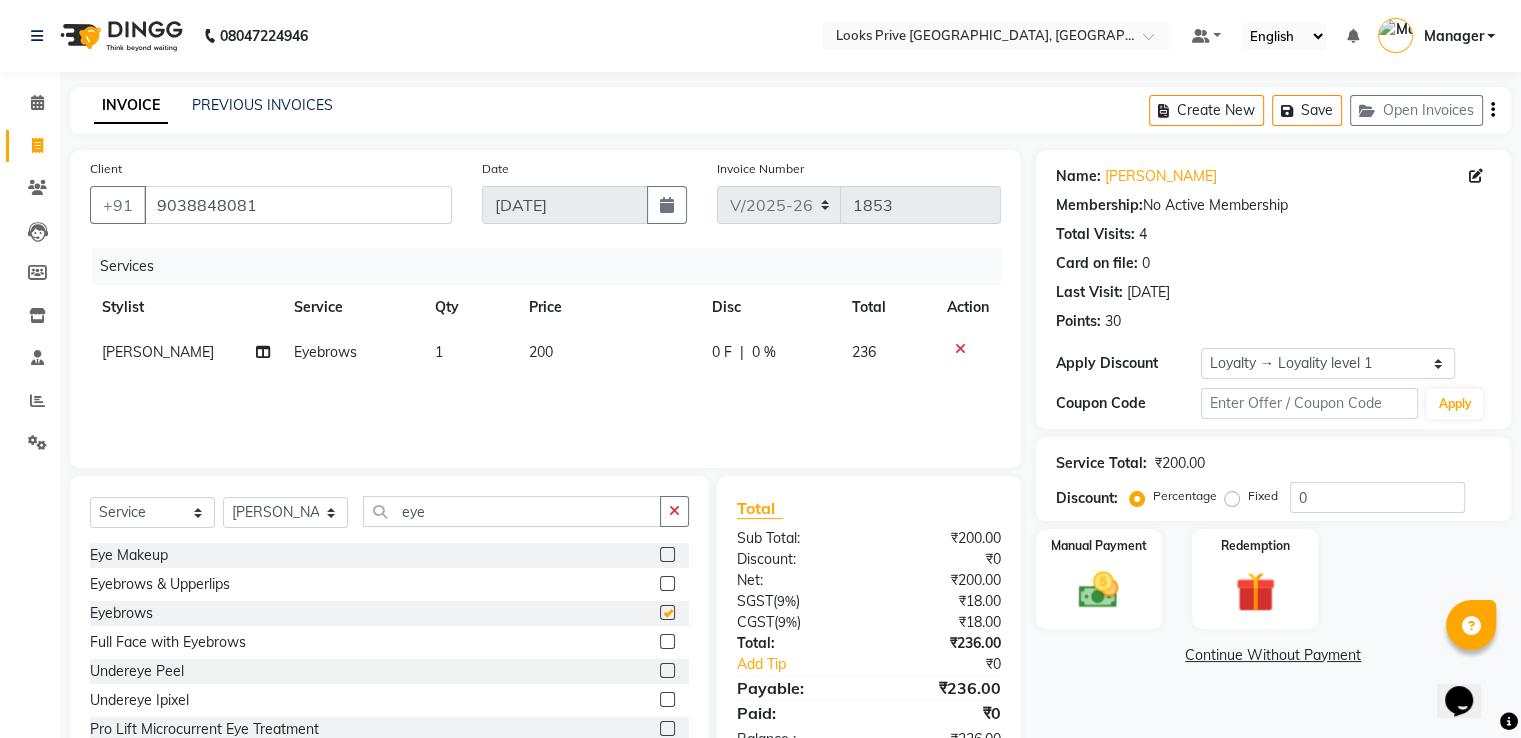 checkbox on "false" 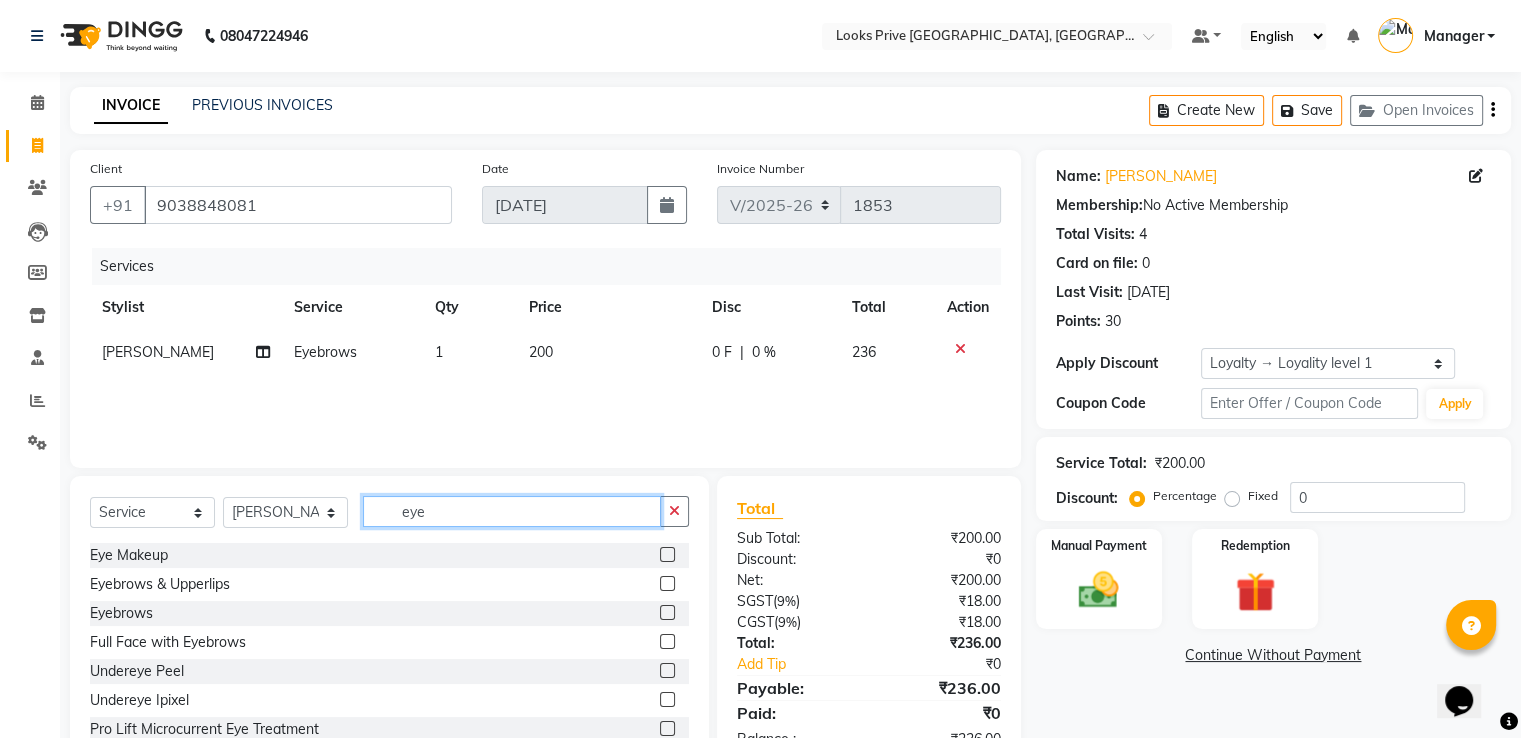 drag, startPoint x: 466, startPoint y: 506, endPoint x: 247, endPoint y: 495, distance: 219.27608 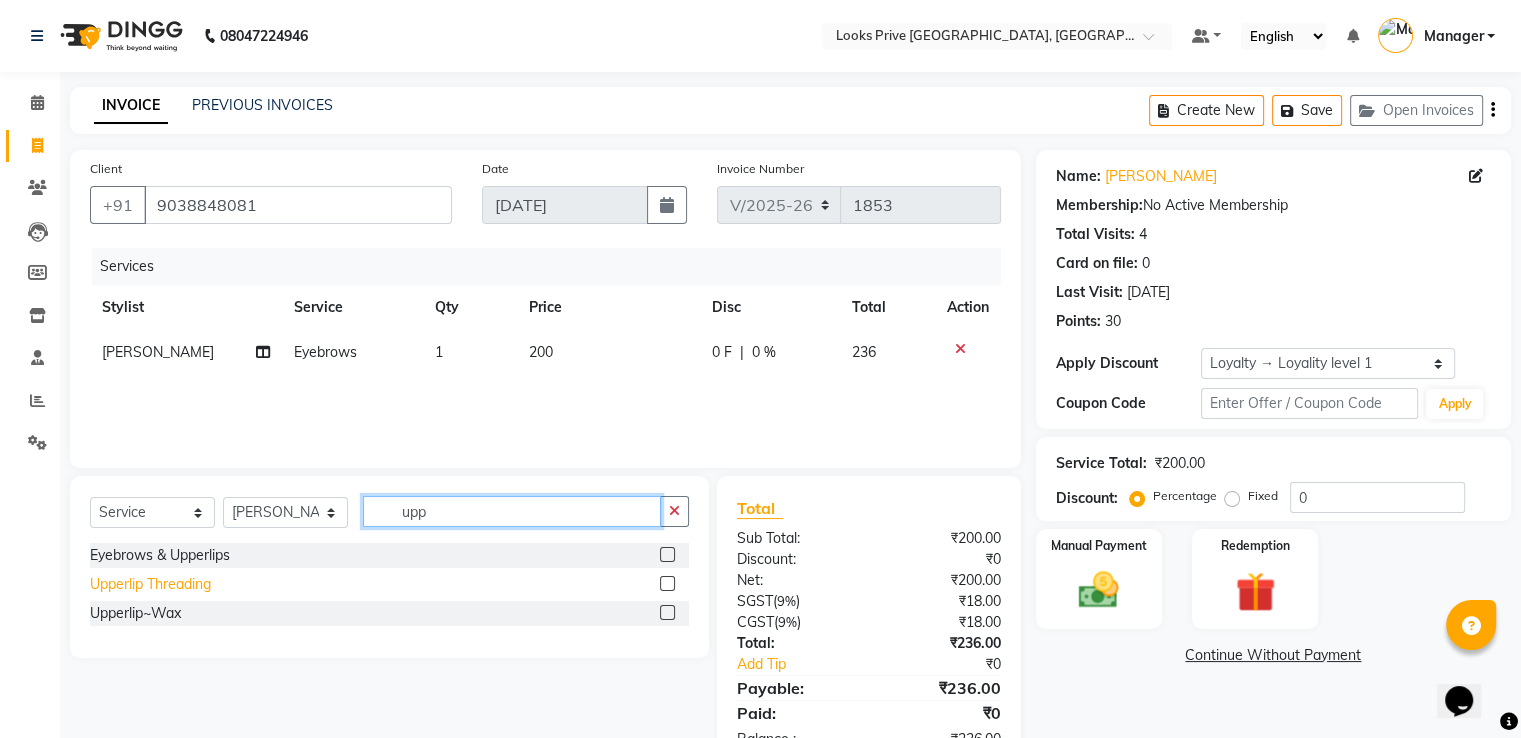 type on "upp" 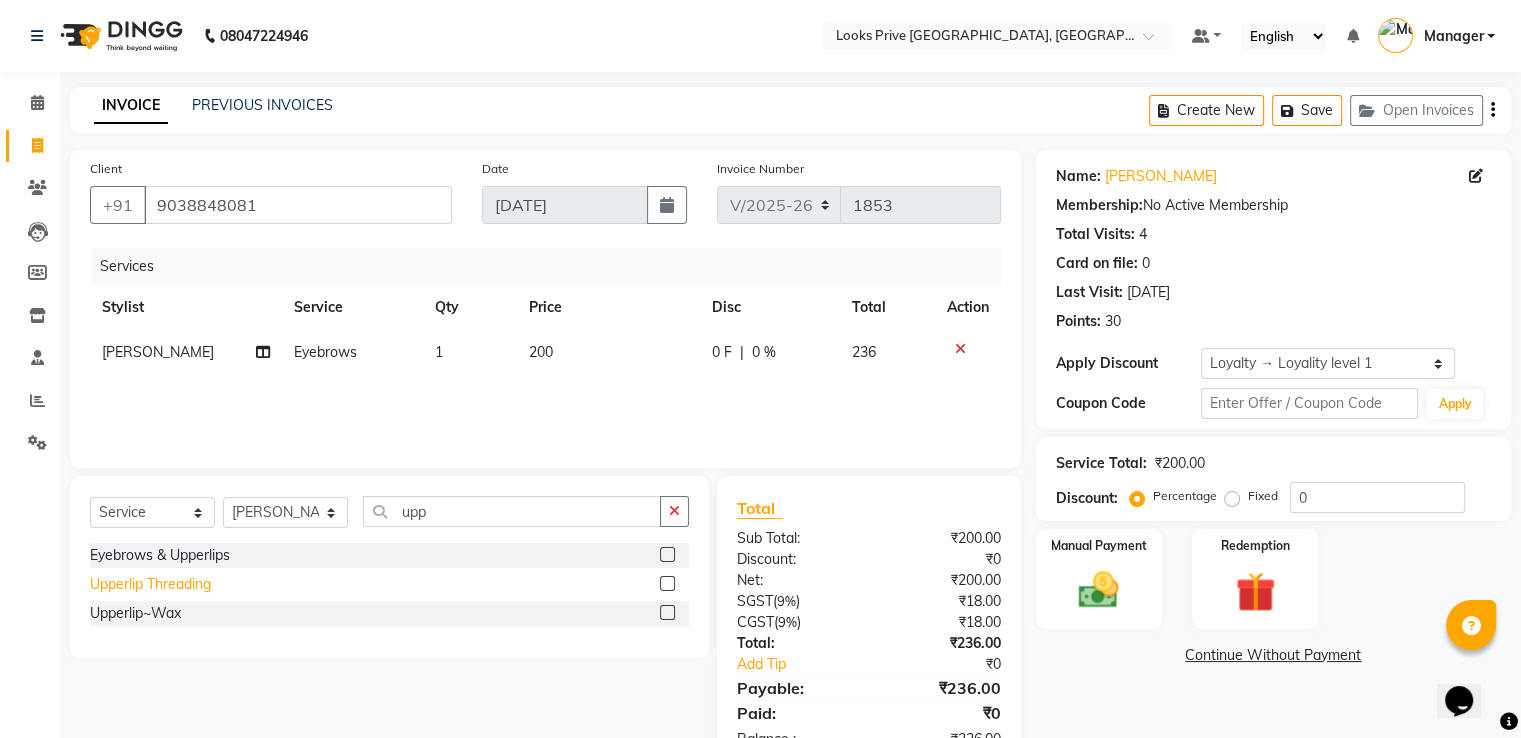 click on "Upperlip Threading" 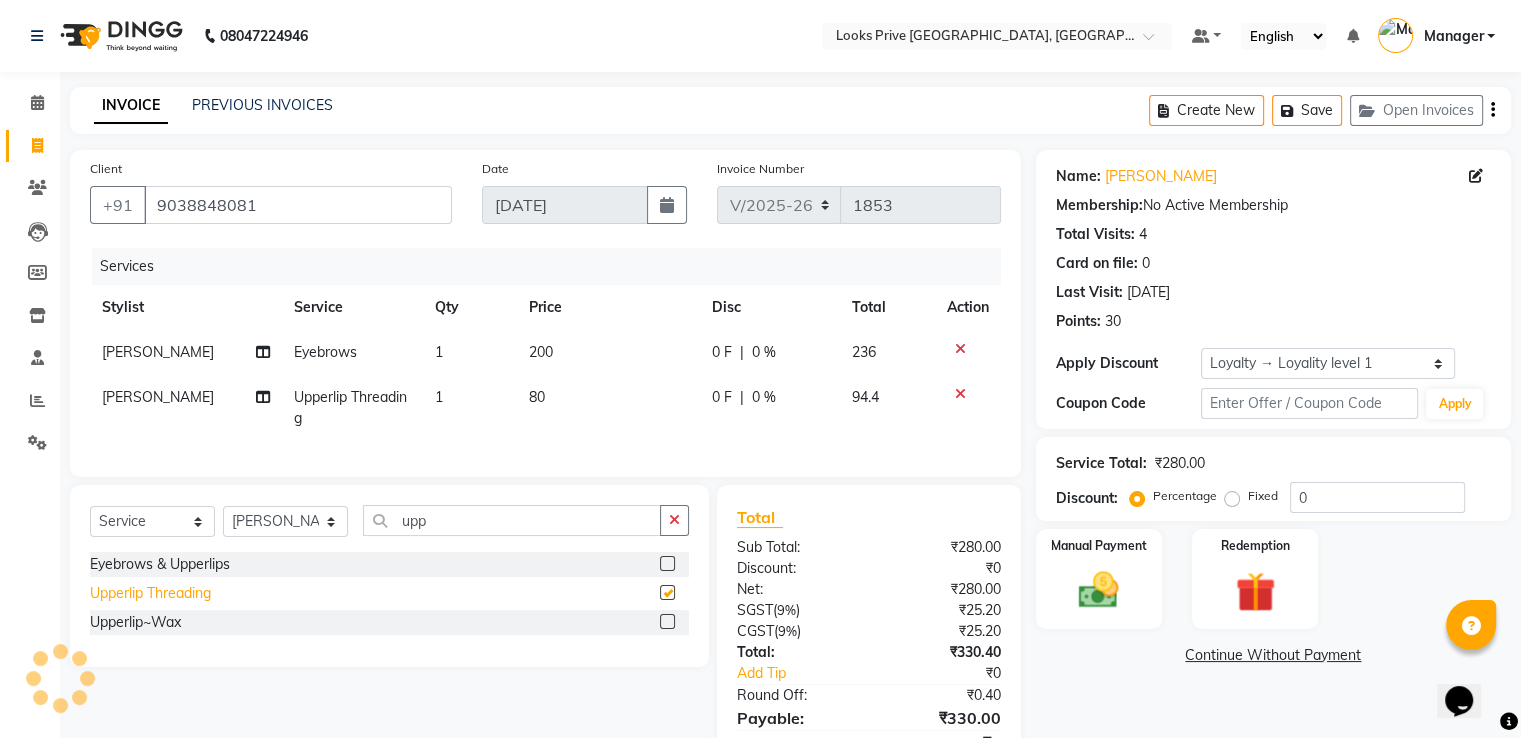 checkbox on "false" 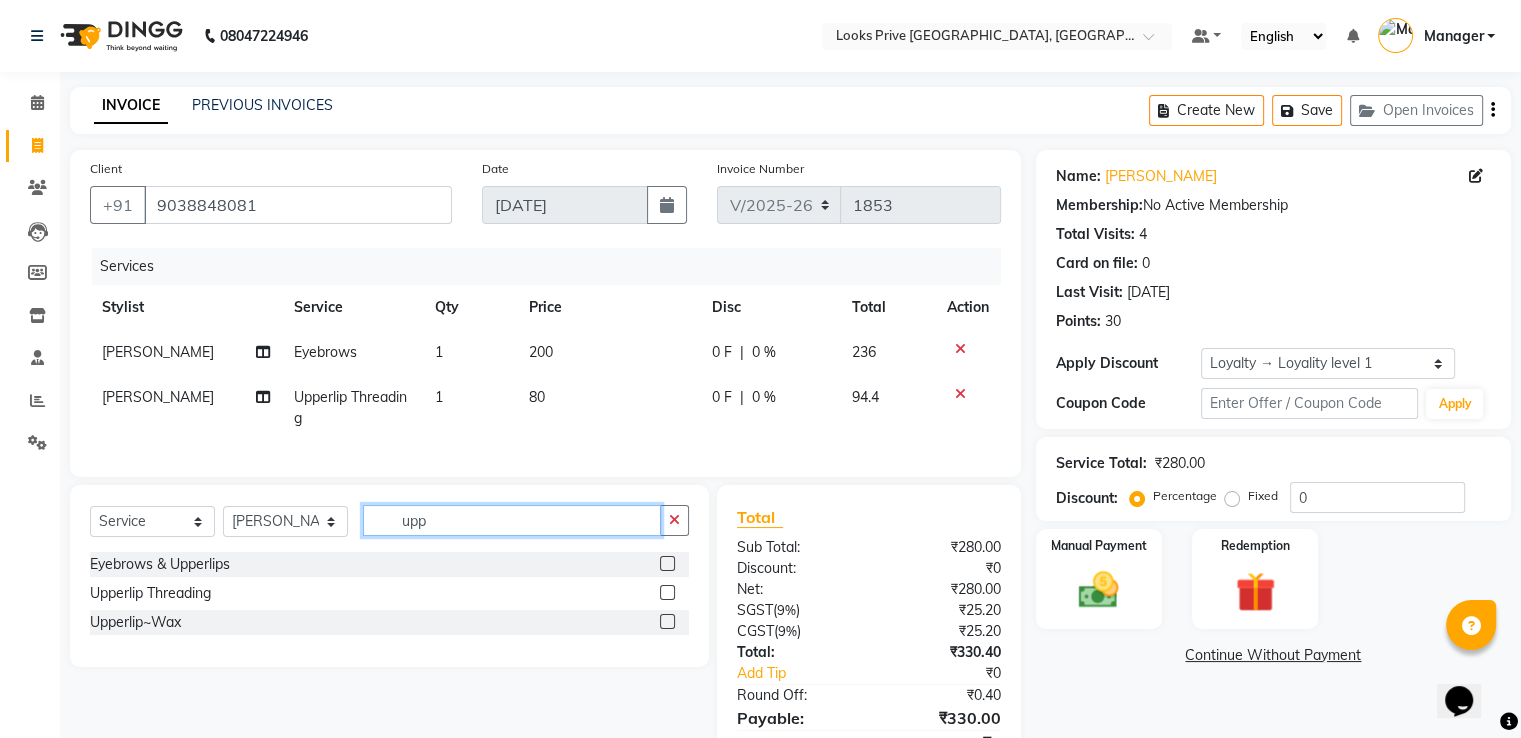 drag, startPoint x: 387, startPoint y: 538, endPoint x: 224, endPoint y: 529, distance: 163.24828 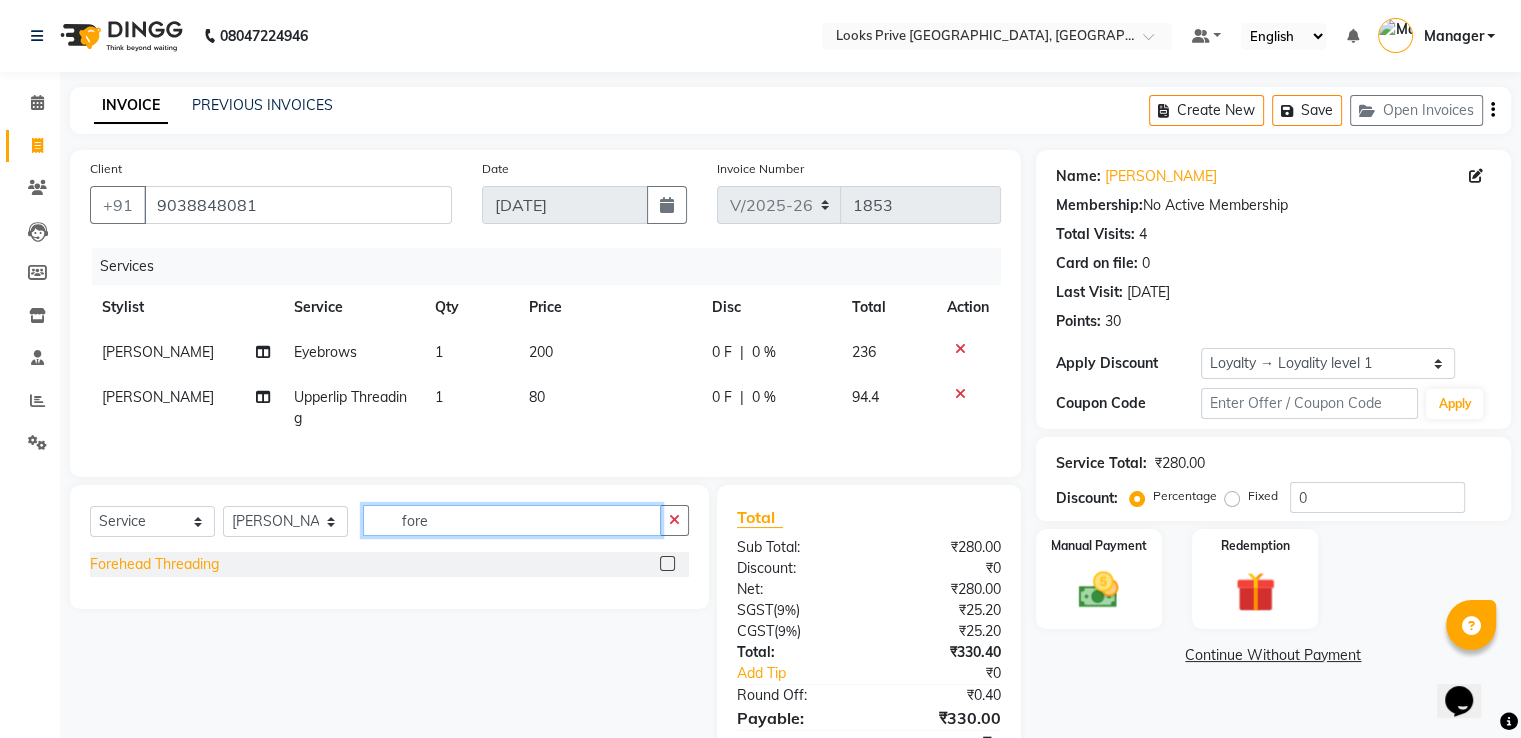 type on "fore" 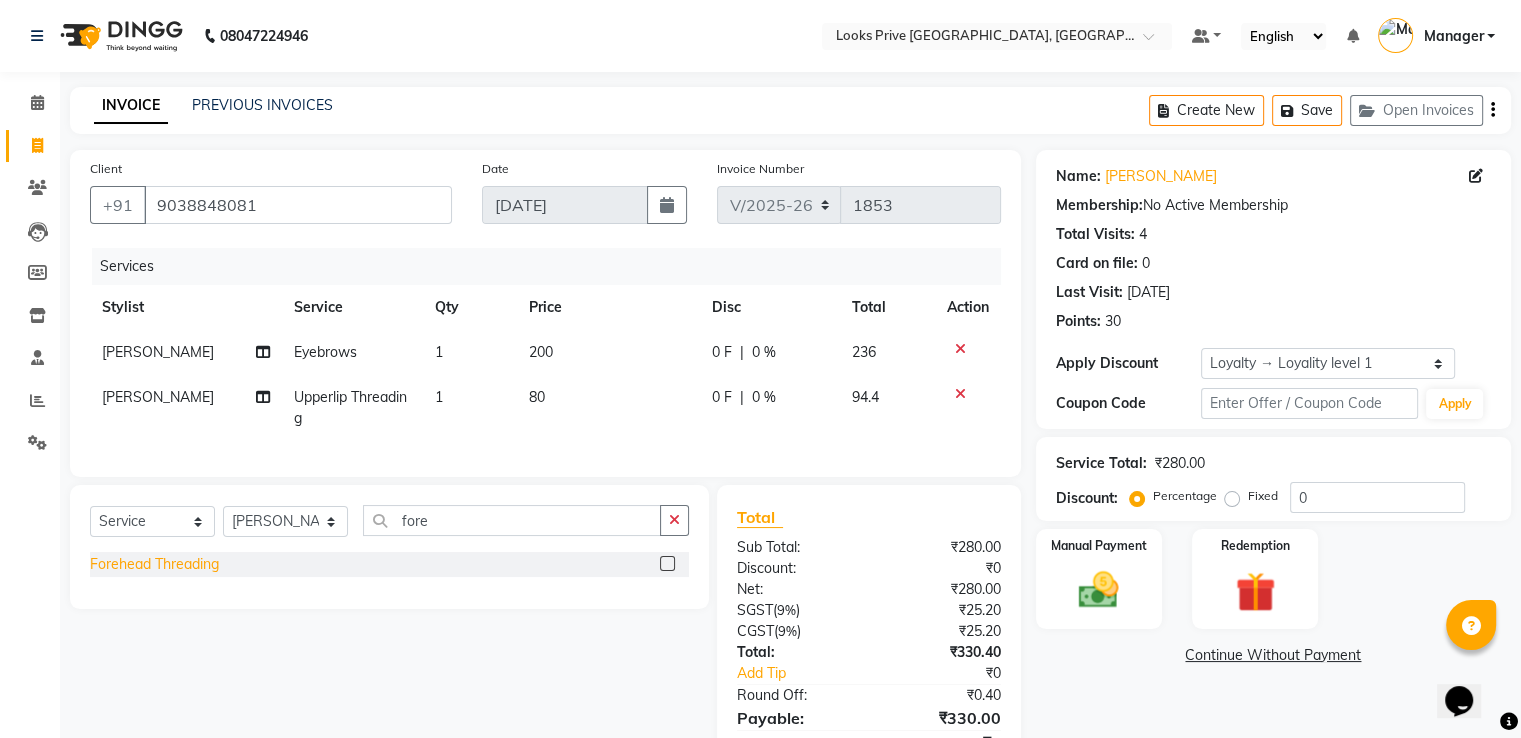 click on "Forehead Threading" 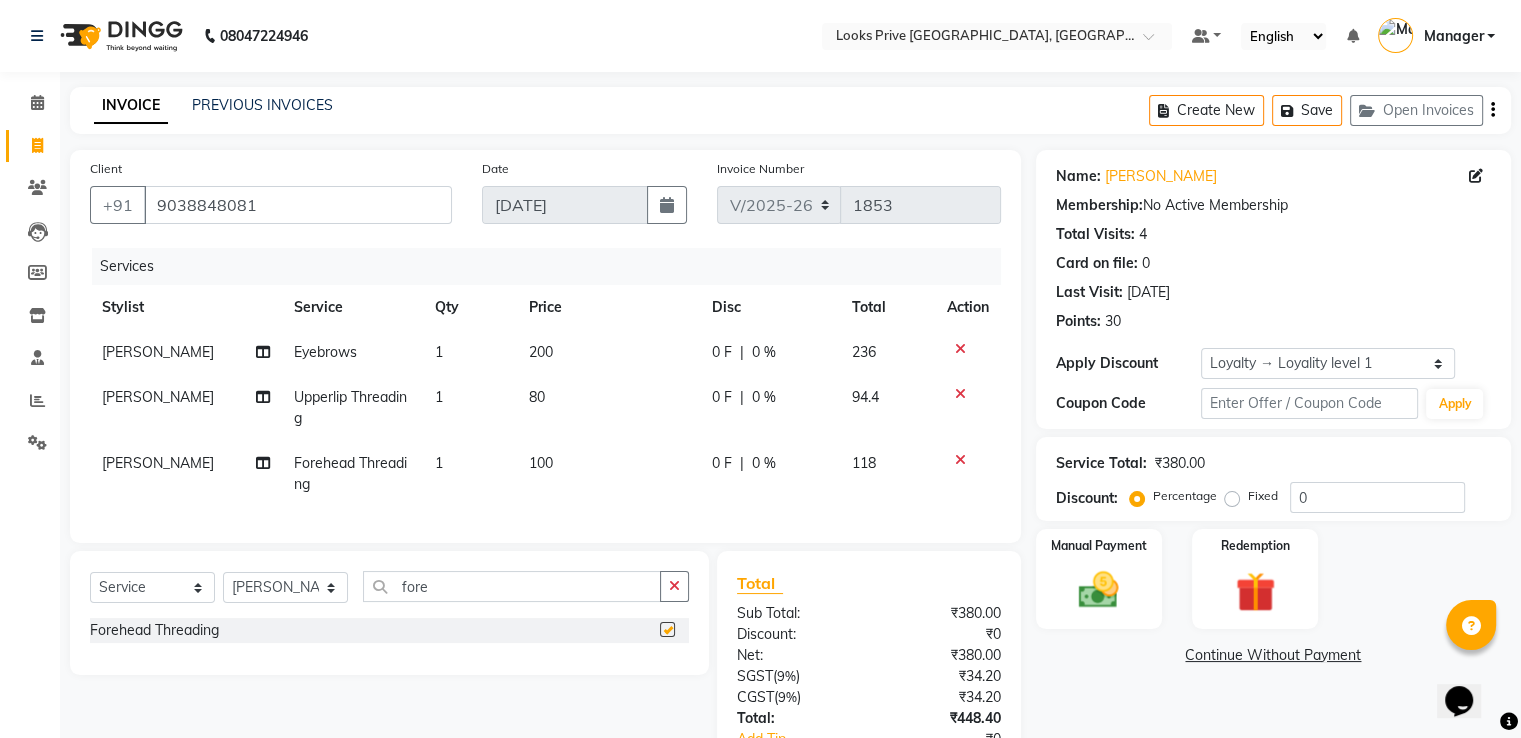 checkbox on "false" 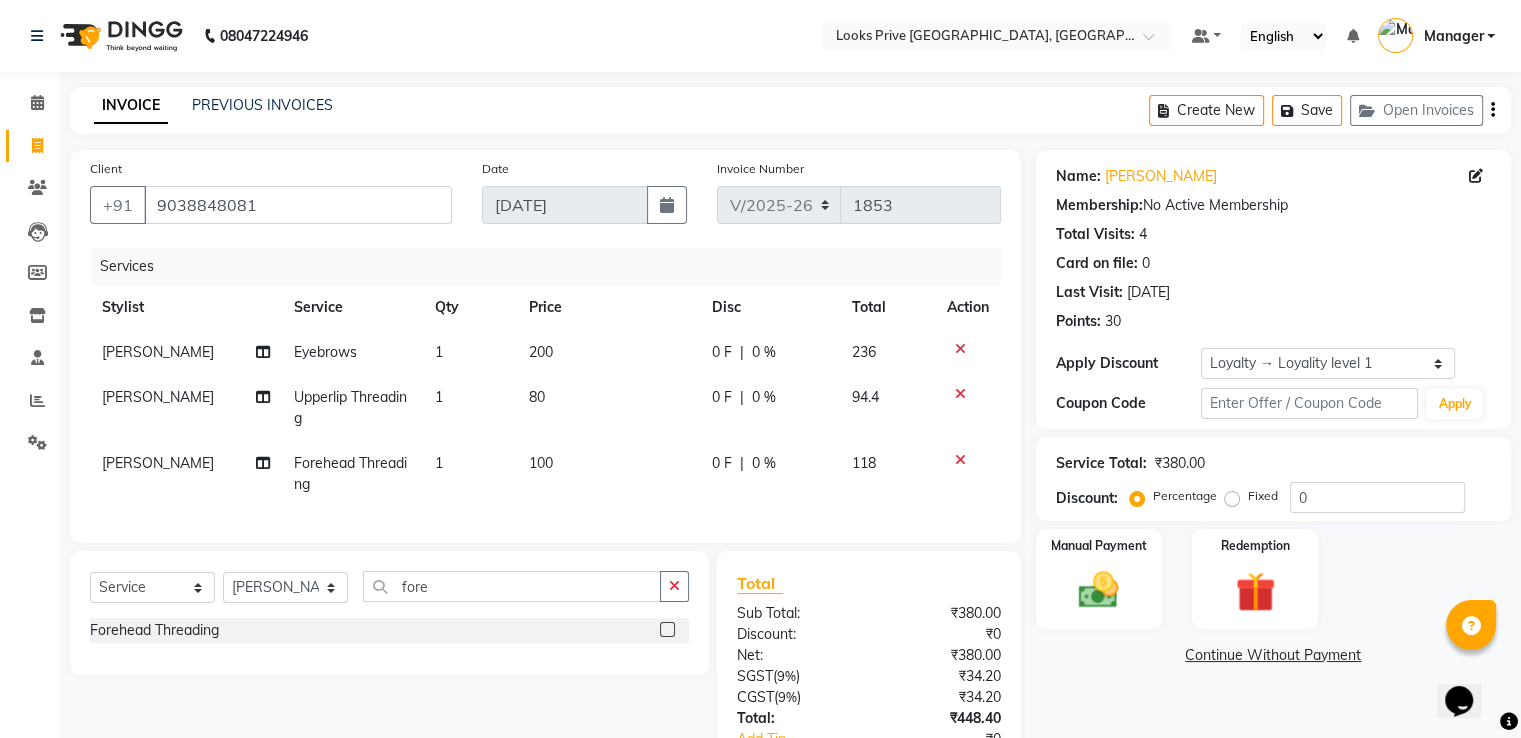 drag, startPoint x: 542, startPoint y: 465, endPoint x: 562, endPoint y: 465, distance: 20 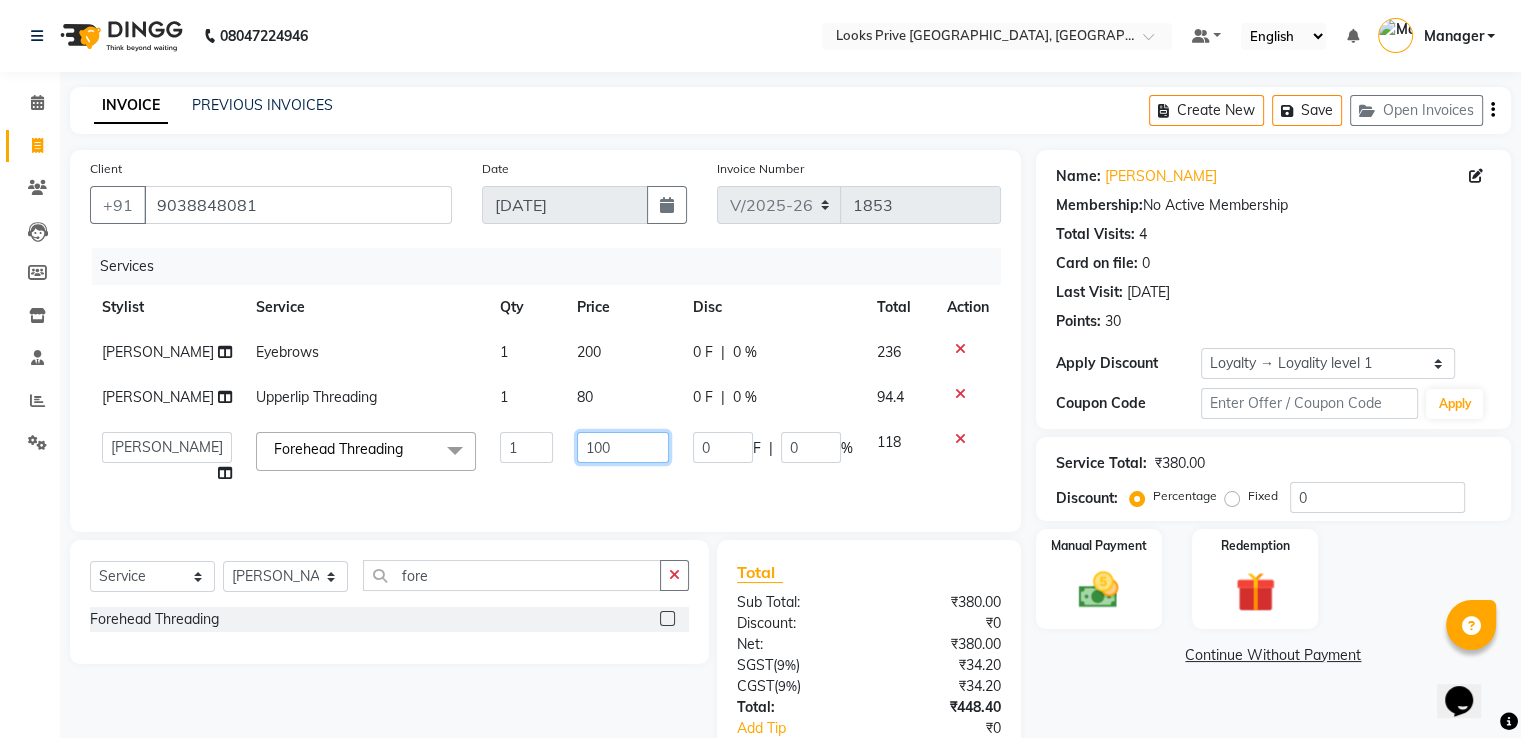 drag, startPoint x: 601, startPoint y: 453, endPoint x: 471, endPoint y: 452, distance: 130.00385 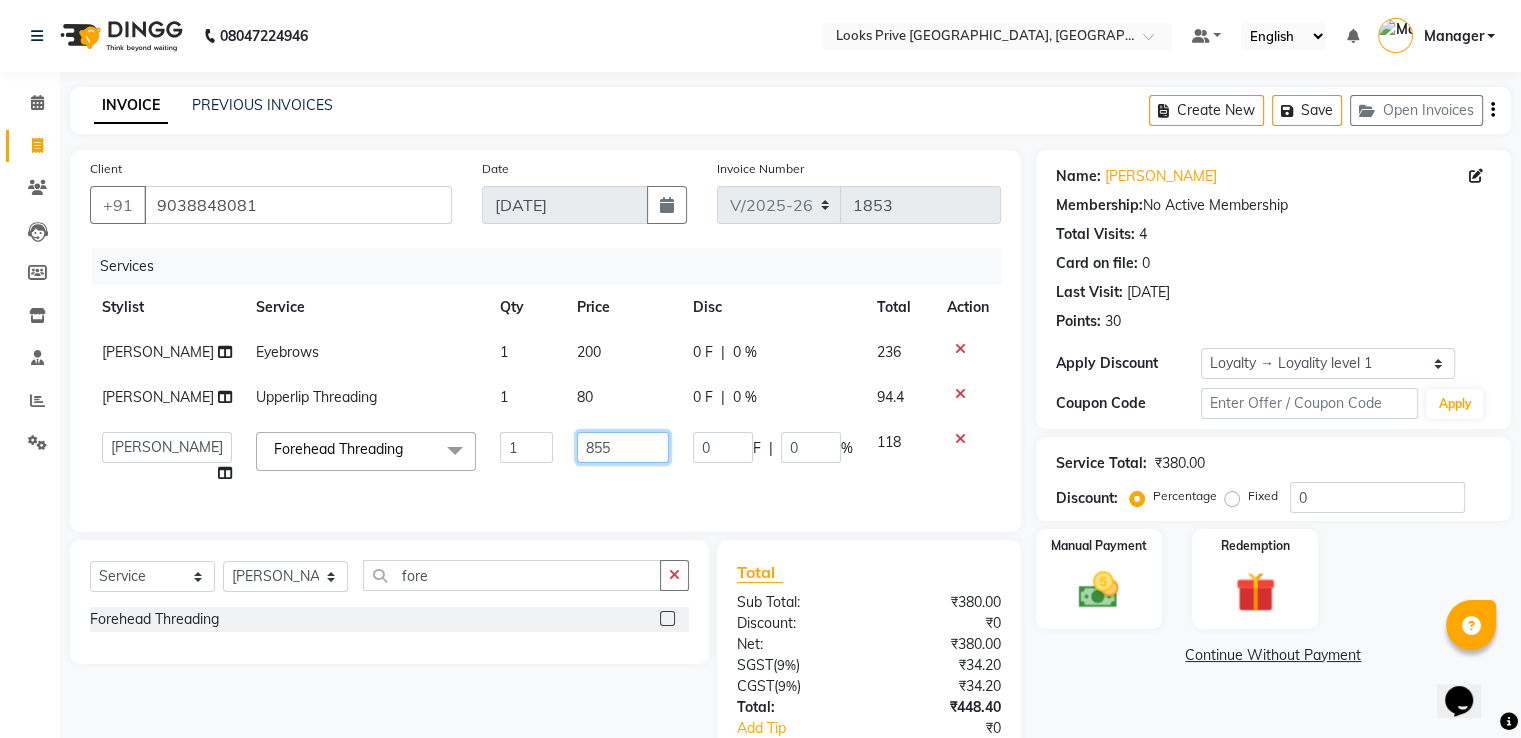 type on "85" 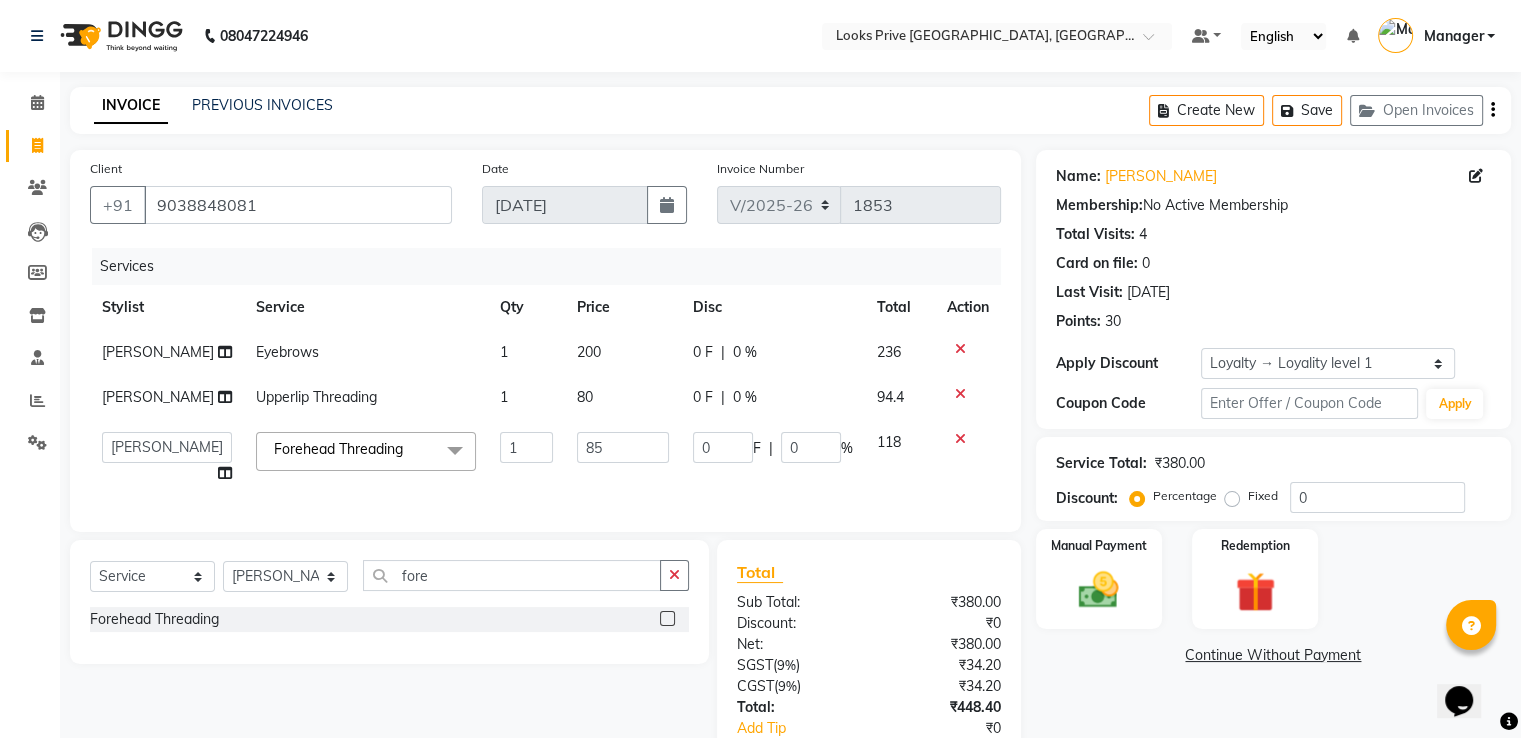 click on "80" 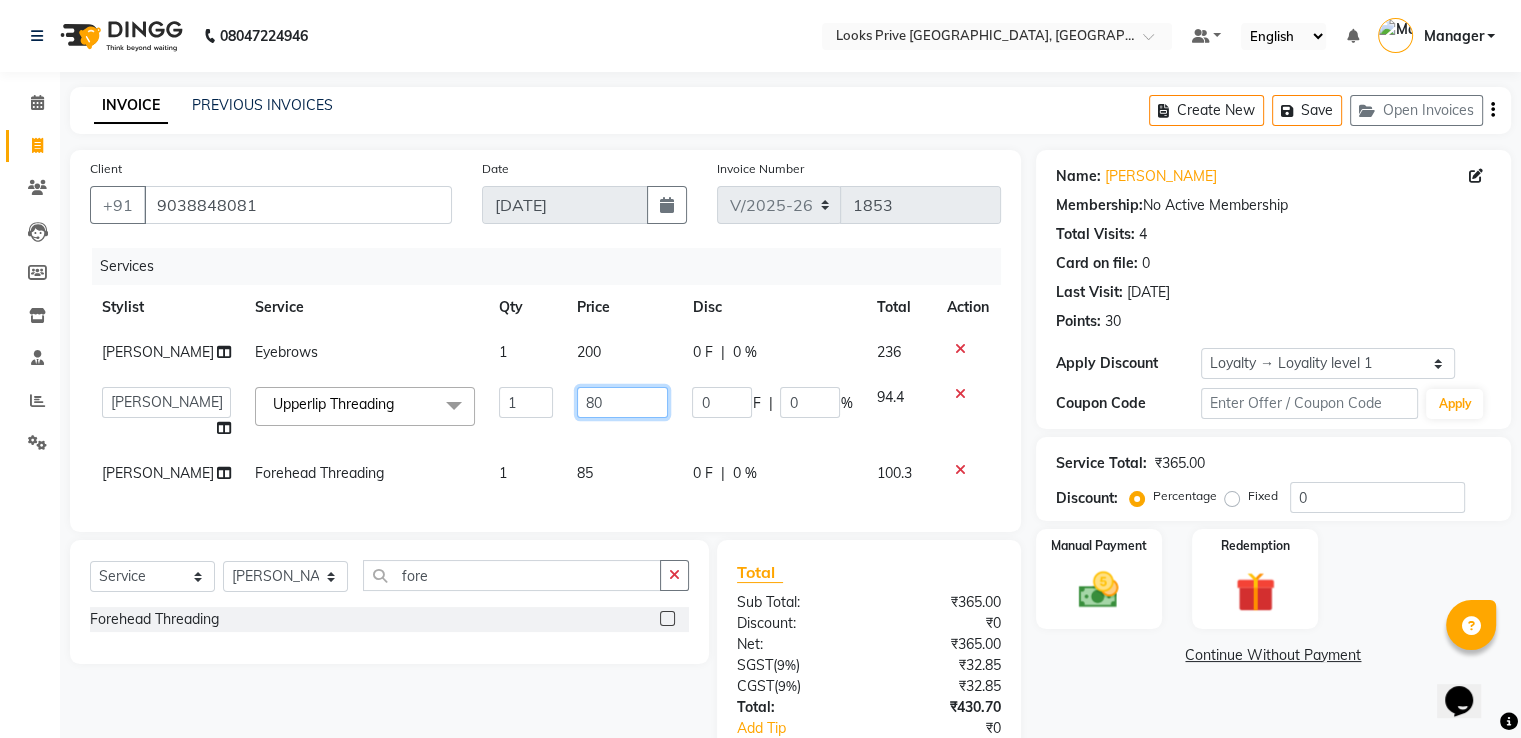 click on "A2R_Master   Aamir   Ajay_Pedicurist   Ashima   Ayesha   Bilal   Dinesh_pdct   Karni   Lovely   Manager   Muskan   Raghav_pdct   Rajeev   Ruby   Sahil   Salman   Shahjad   Shubham   Suraj_pedi  Upperlip Threading  x Big Toes French Tip Repair Gel French Extension Gel Tip Repair Gel Infills Gel Overlays Gel Extension Gel Nail Removal Natural Nail Extensions French Nail Extensions Gel Polish Removal Extension Removal Nail Art Recruiter French Ombre Gel Polish Nail Art Nedle Cutical Care Nail Art Brush French Gel Polish French Glitter Gel Polish Gel Polish Touchup                                   Nail Art Per Finger(F)* 3D Nail Art Recruiter Nail Art with Stones/Foil/Stickers per Finger Acrylic Overlays Nail Extension Refill Finger Tip Repair Acrylic Removal Gel Polish Application Gel Overlays Refills  Stick on Nails Full Arms Bleach Face Bleach(F) Bleach Full Back/Front Full Body Bleach Half Front/Back Full Legs Bleach Detan(F) Detan(M) Face Bleach(M) Detan Face & Neck Bleach Face and Neck Pre Groom Makeup 1" 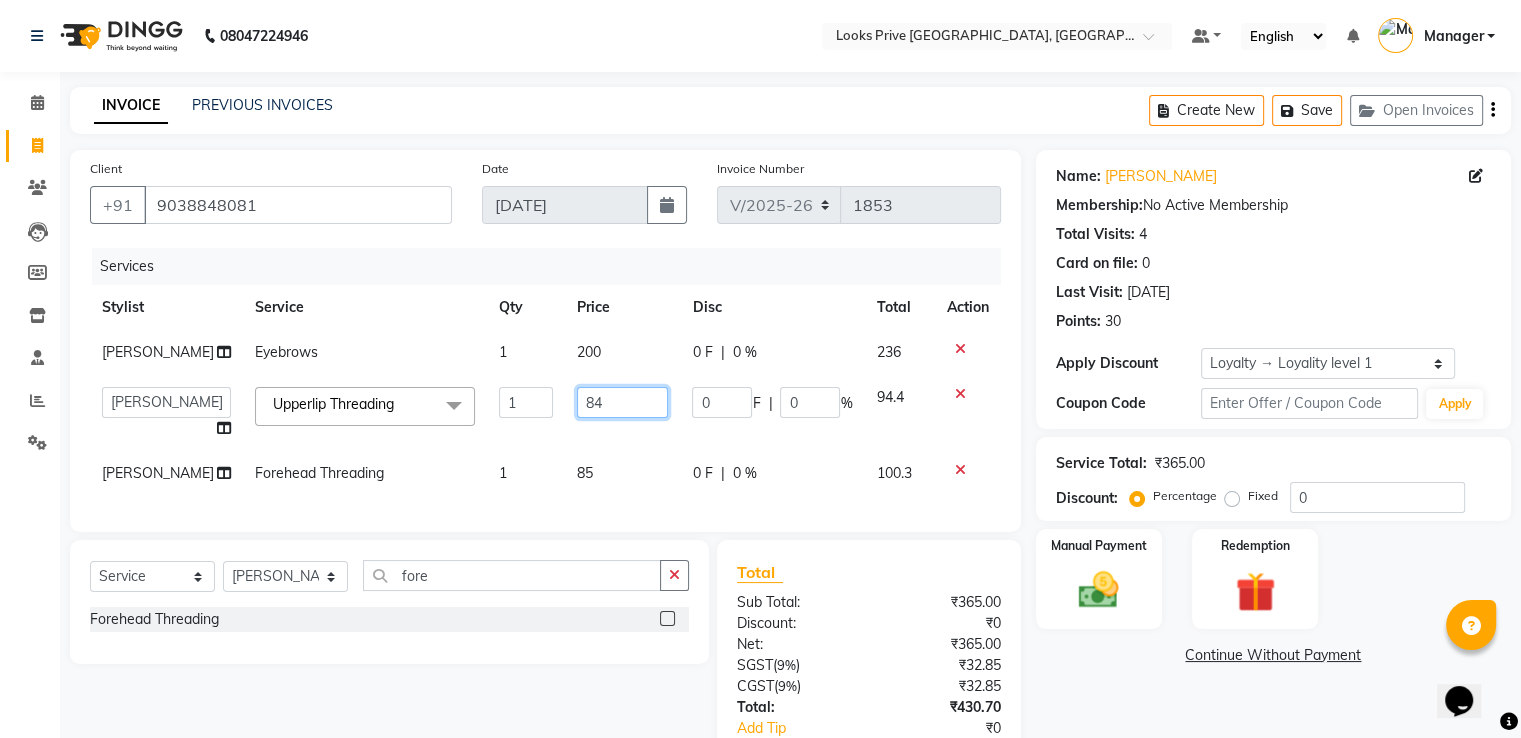 type on "84.5" 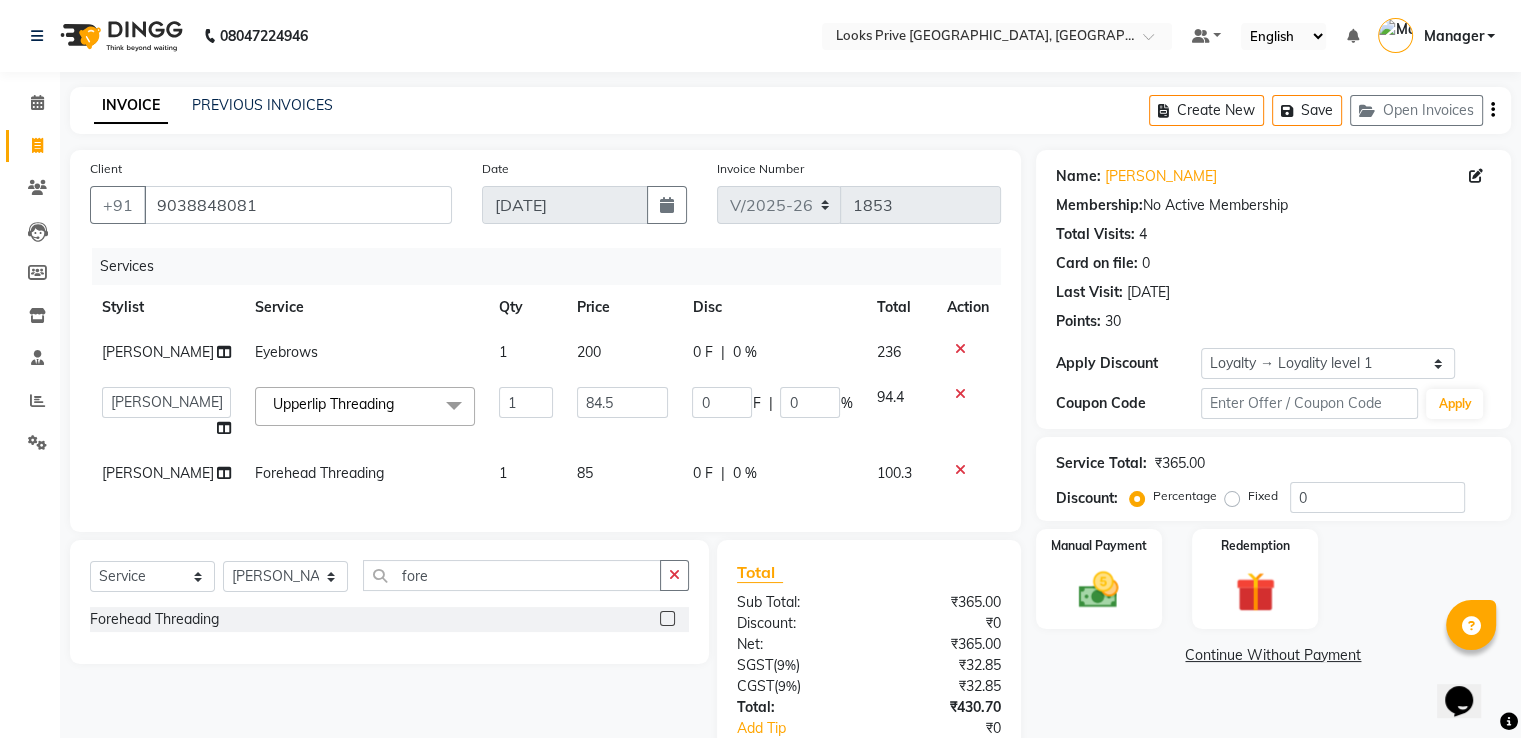 click on "200" 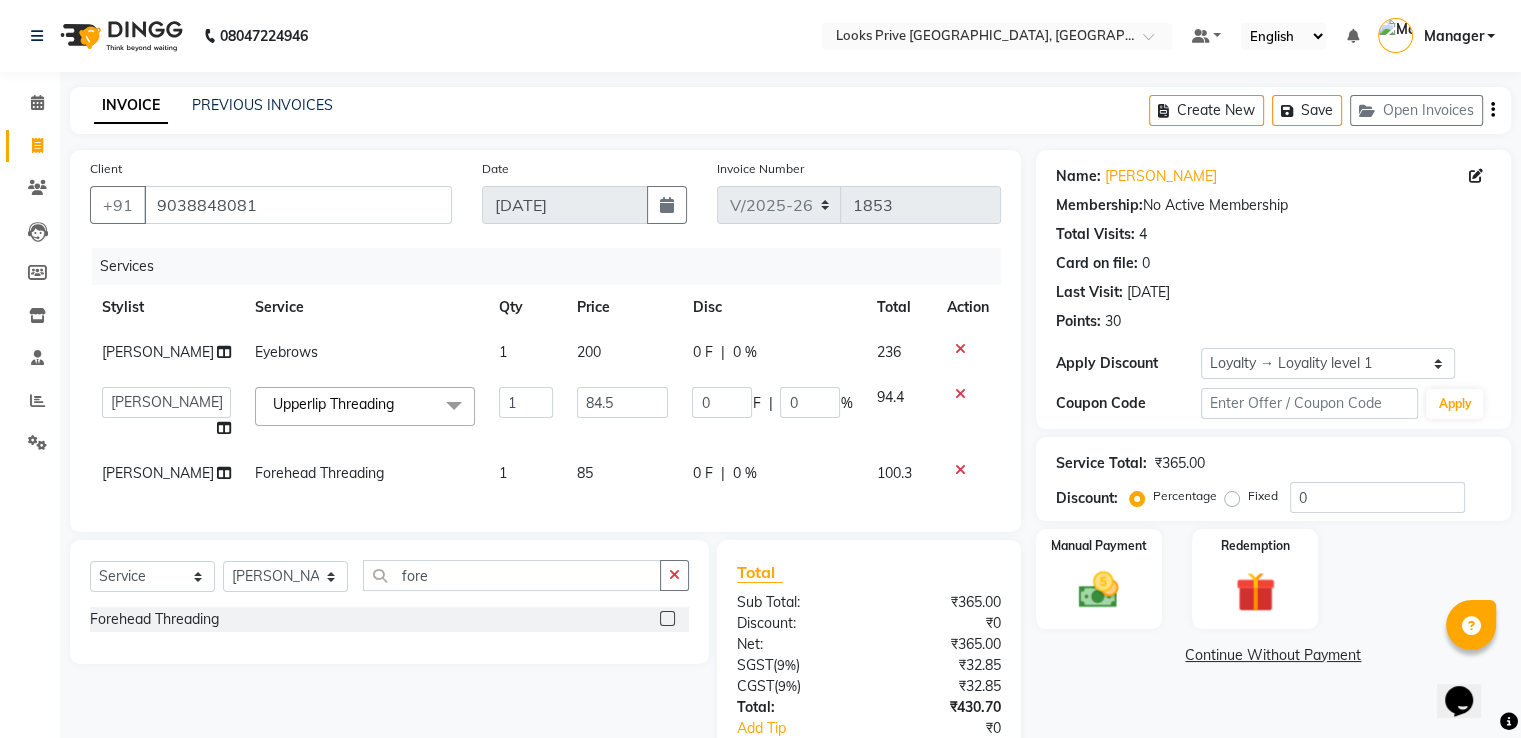 select on "76838" 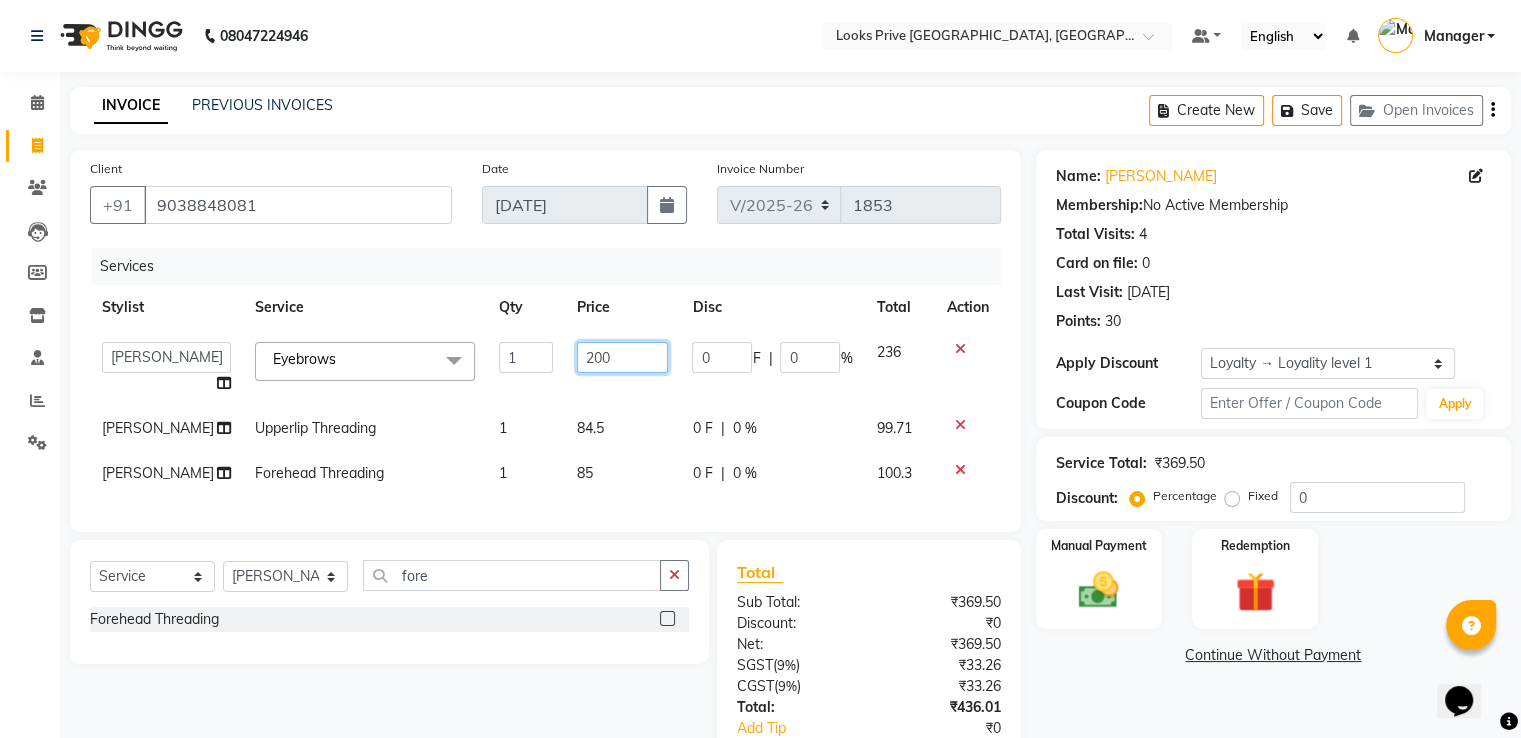 drag, startPoint x: 577, startPoint y: 366, endPoint x: 501, endPoint y: 365, distance: 76.00658 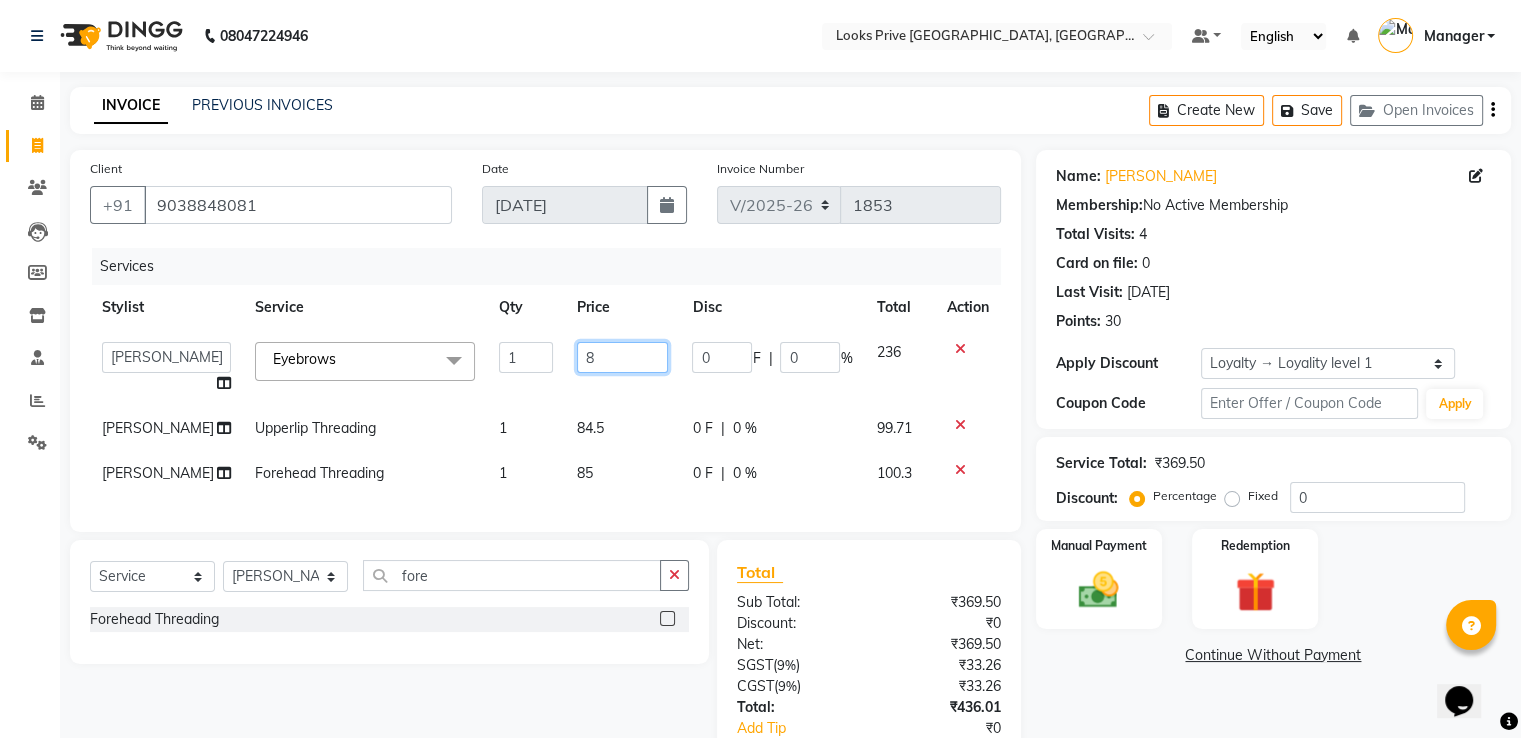 type on "85" 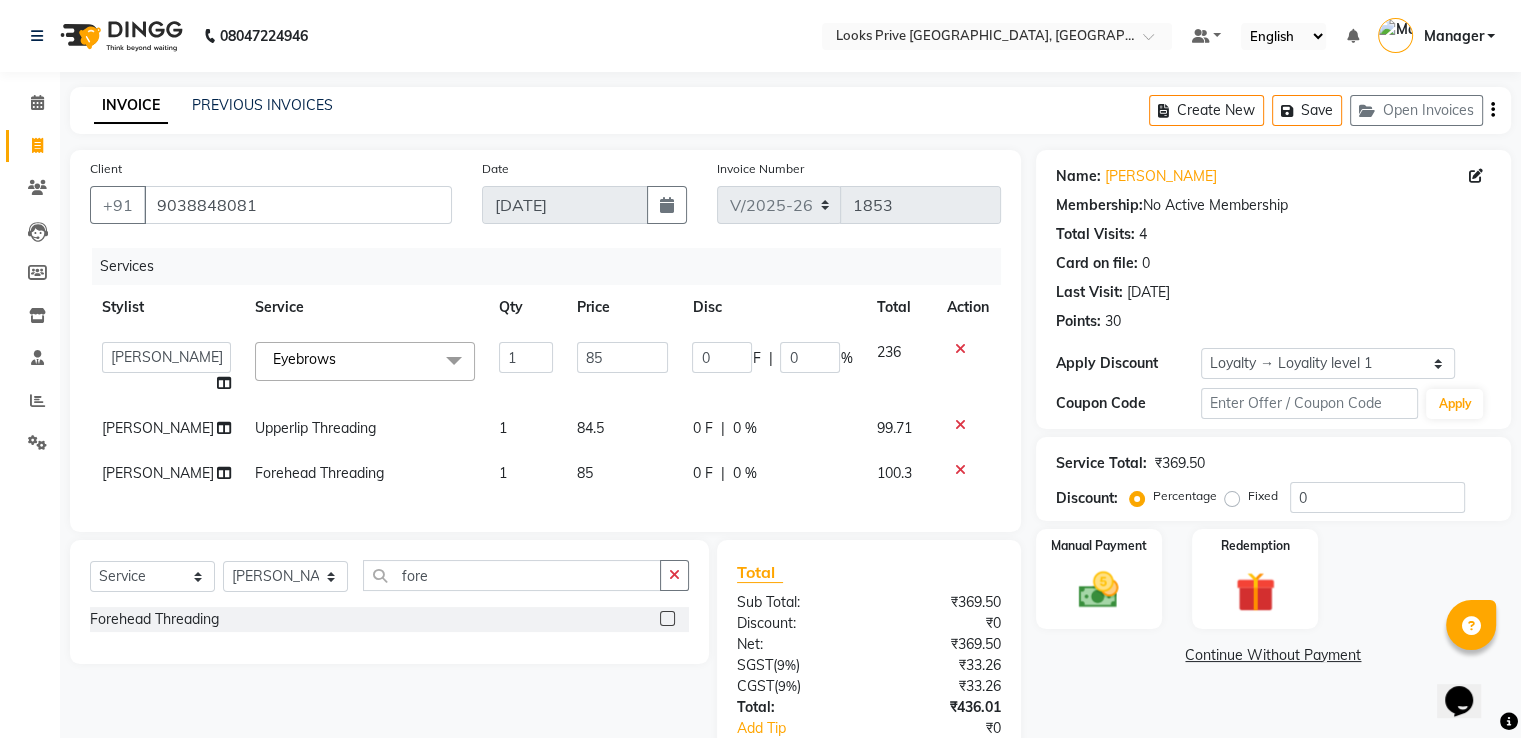 click on "Services" 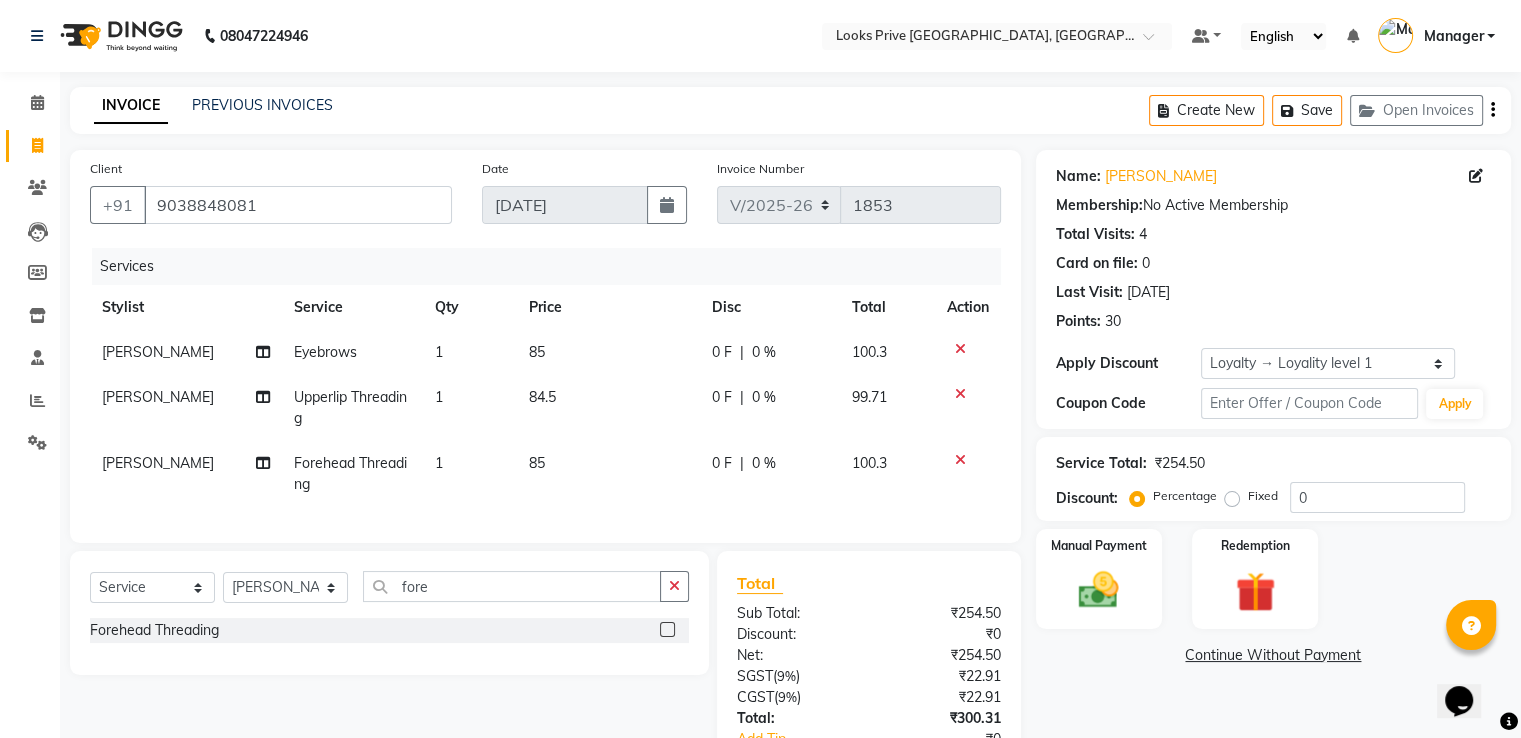 scroll, scrollTop: 174, scrollLeft: 0, axis: vertical 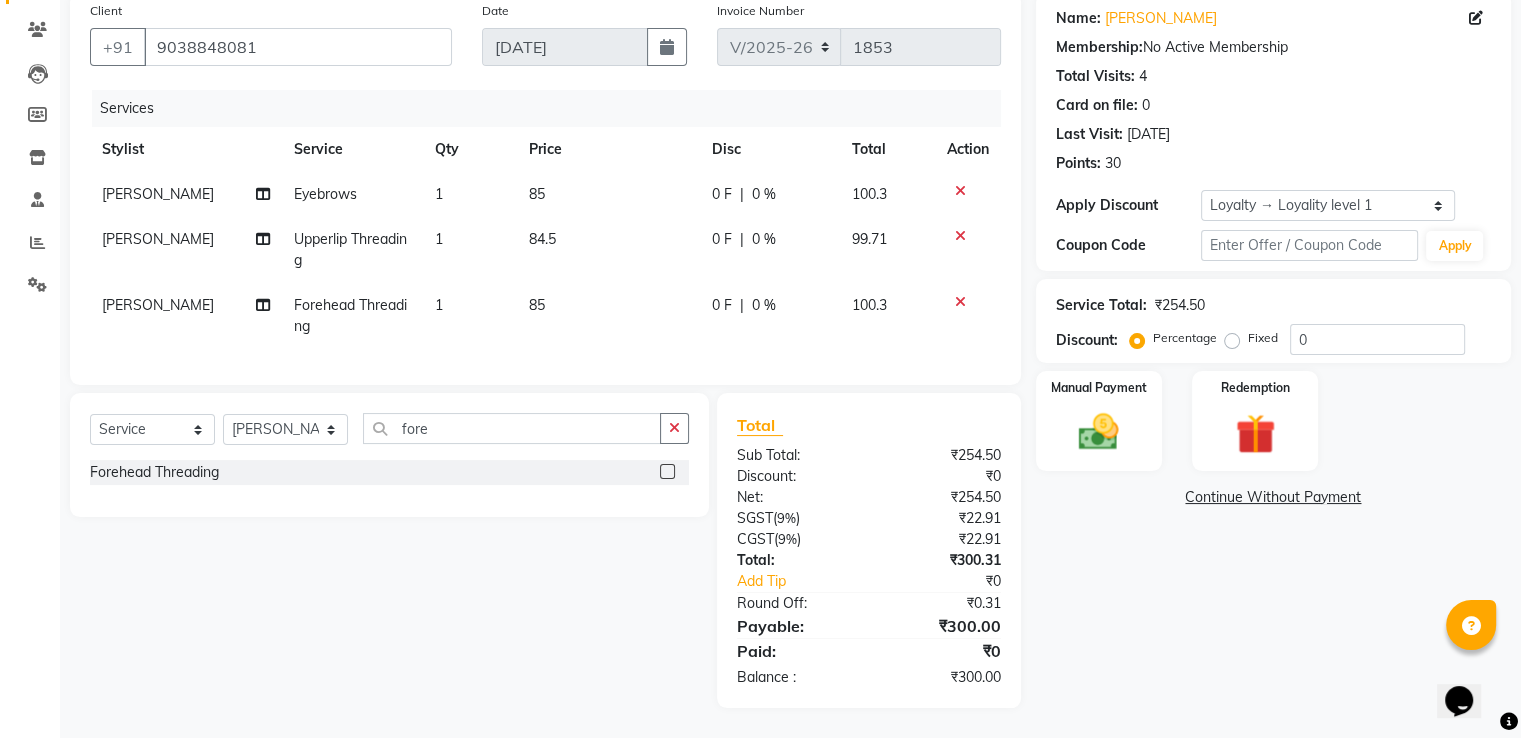 drag, startPoint x: 1108, startPoint y: 460, endPoint x: 1208, endPoint y: 487, distance: 103.58089 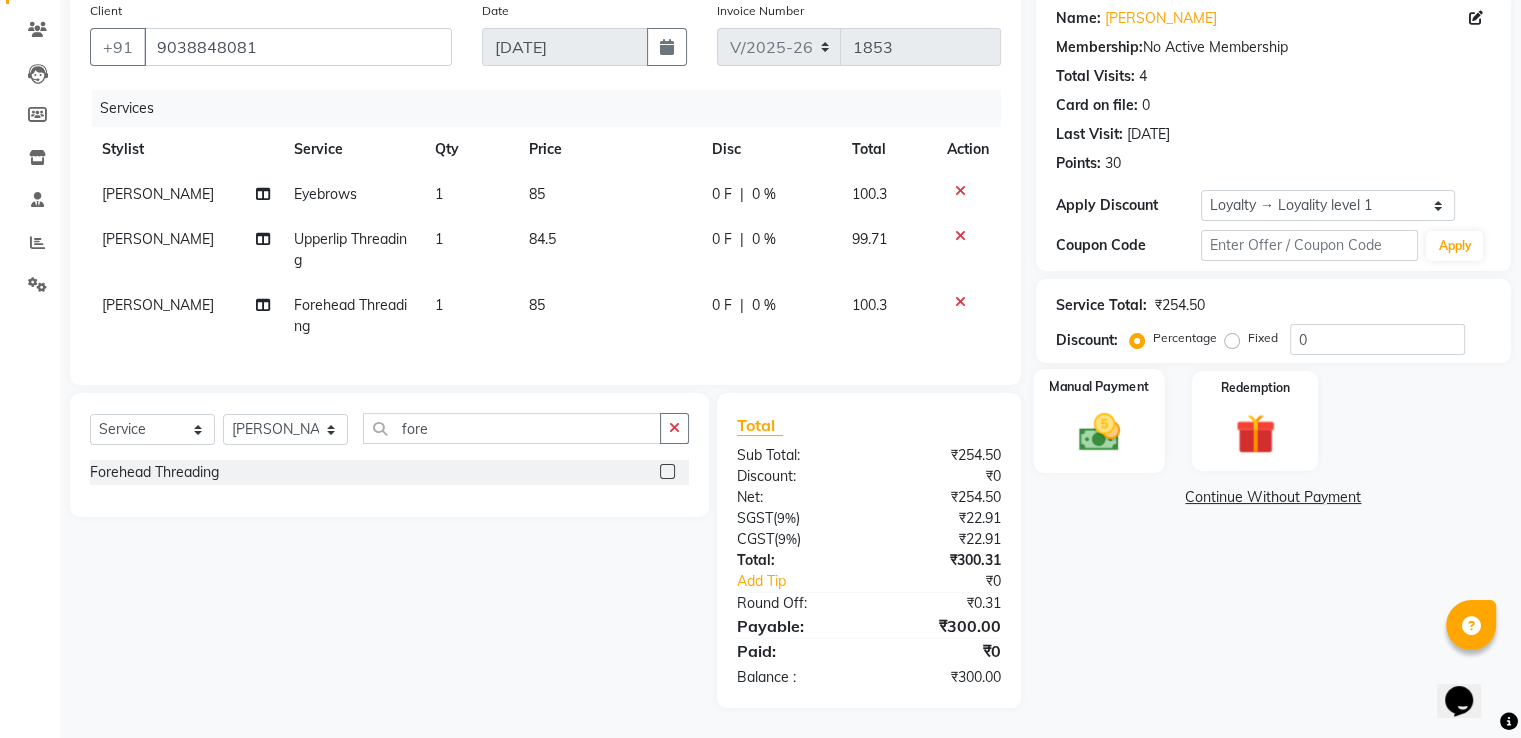 click on "Manual Payment" 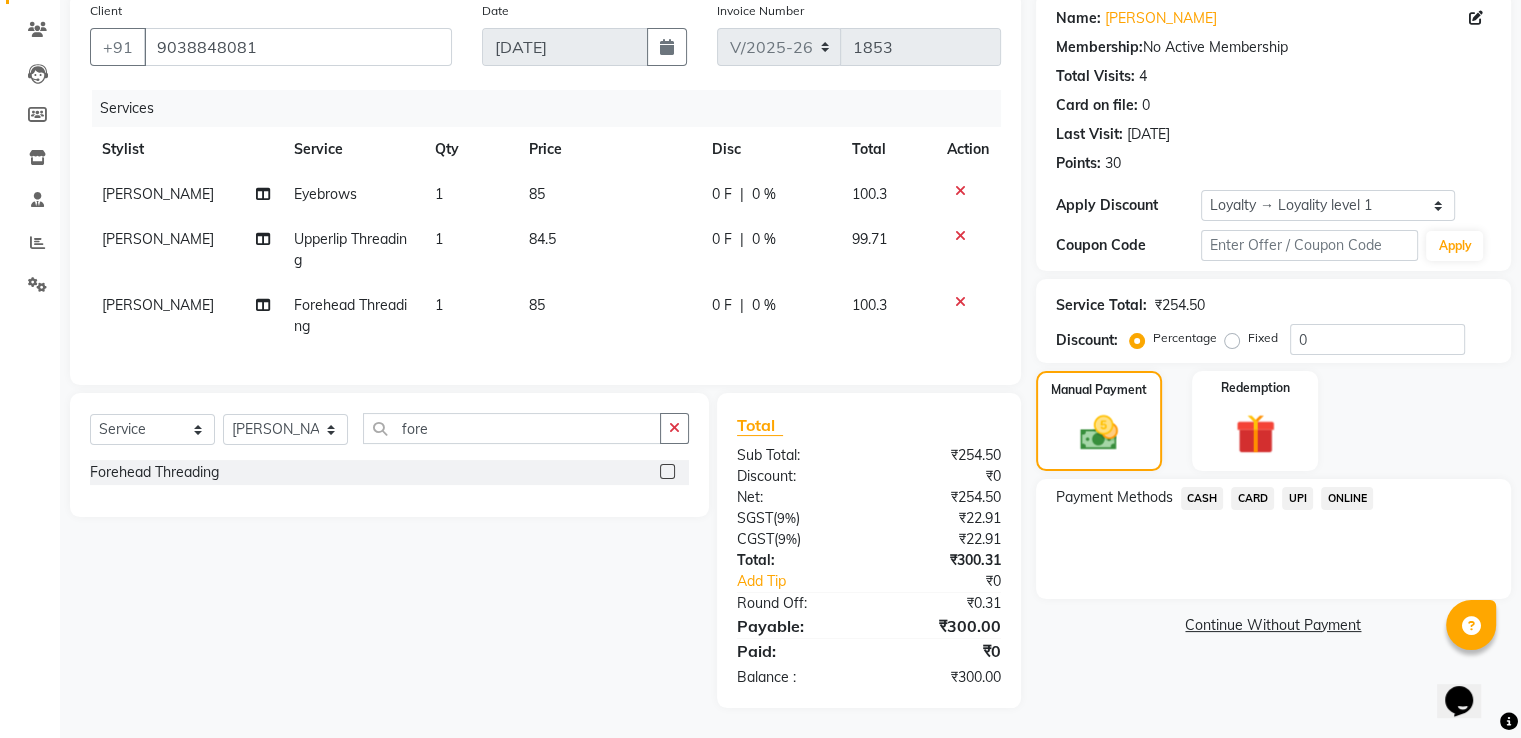 click on "UPI" 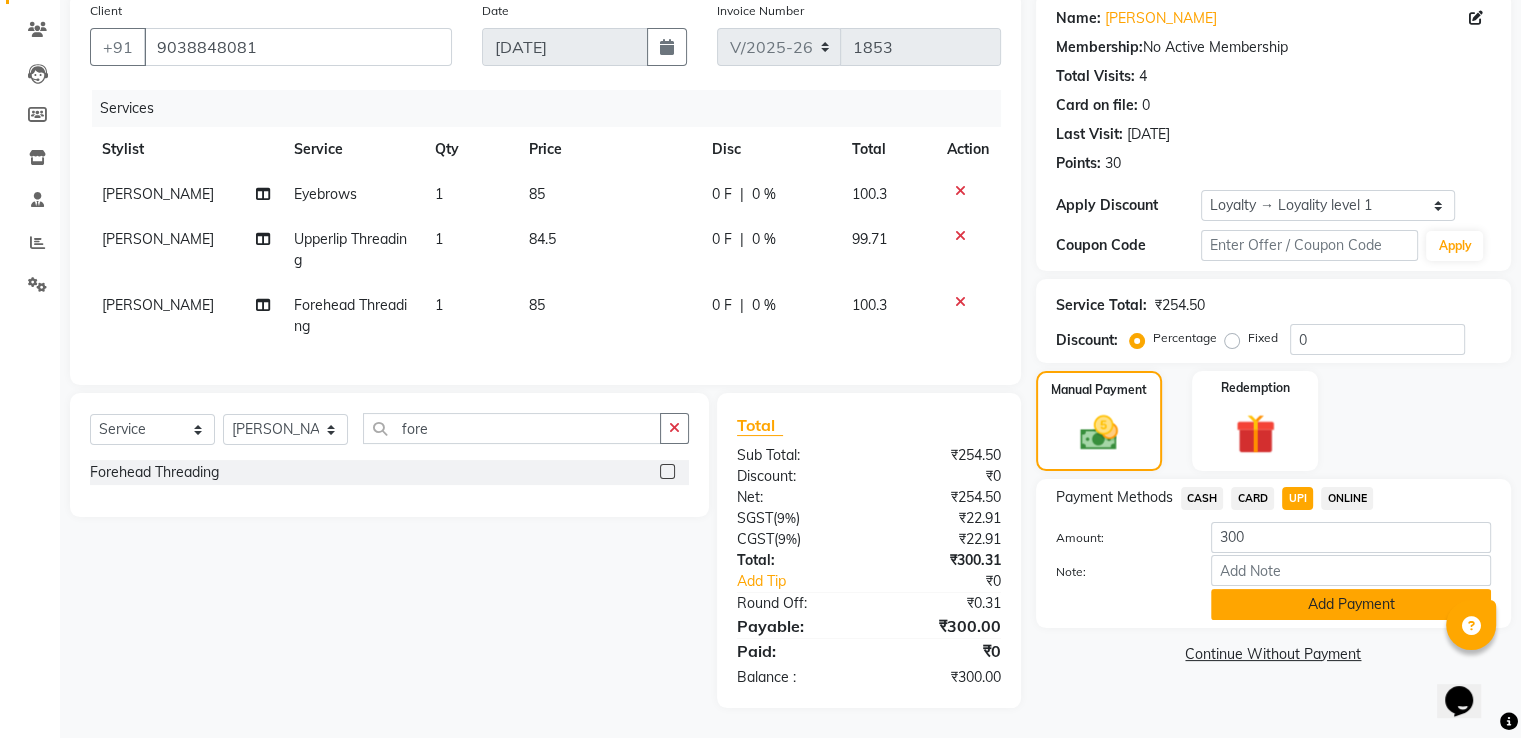 click on "Add Payment" 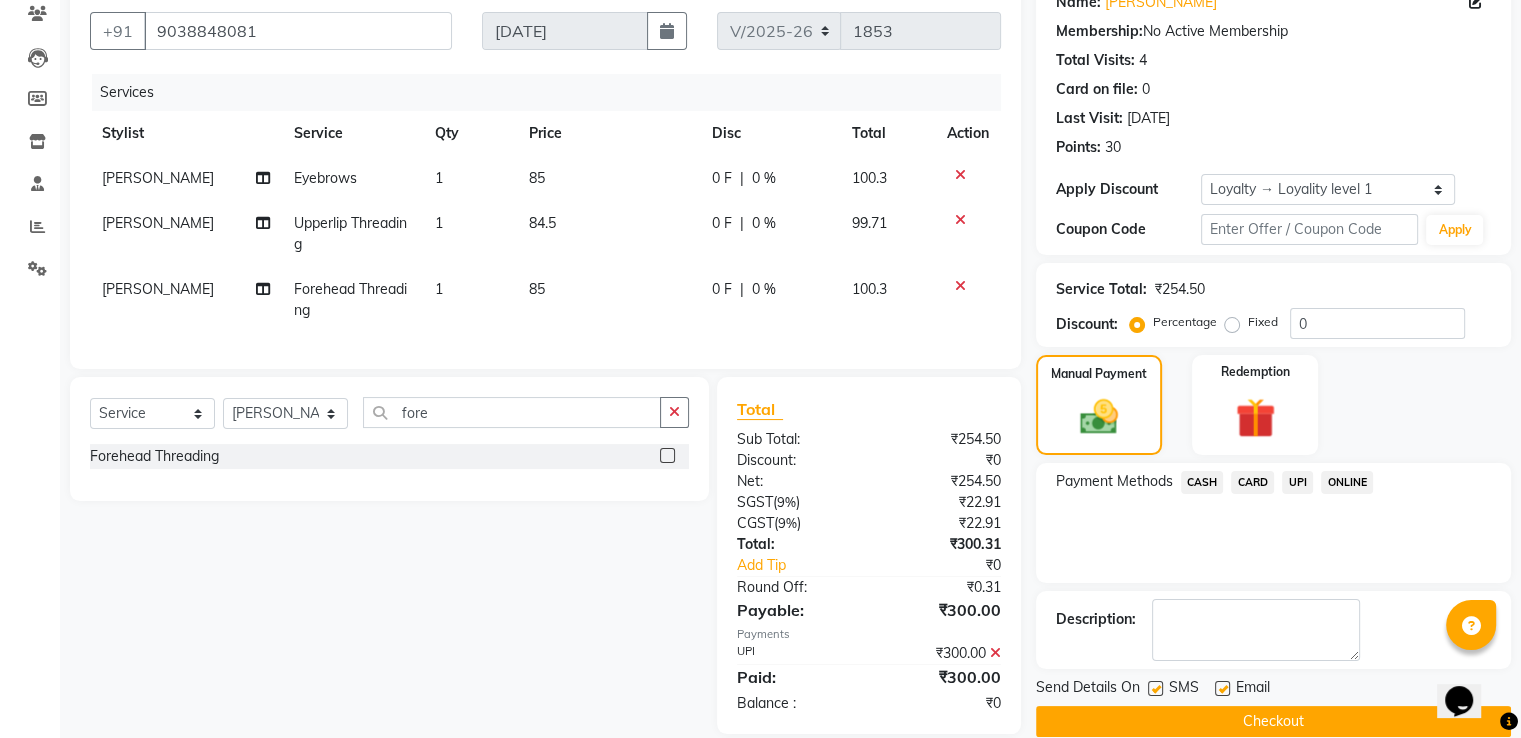 scroll, scrollTop: 316, scrollLeft: 0, axis: vertical 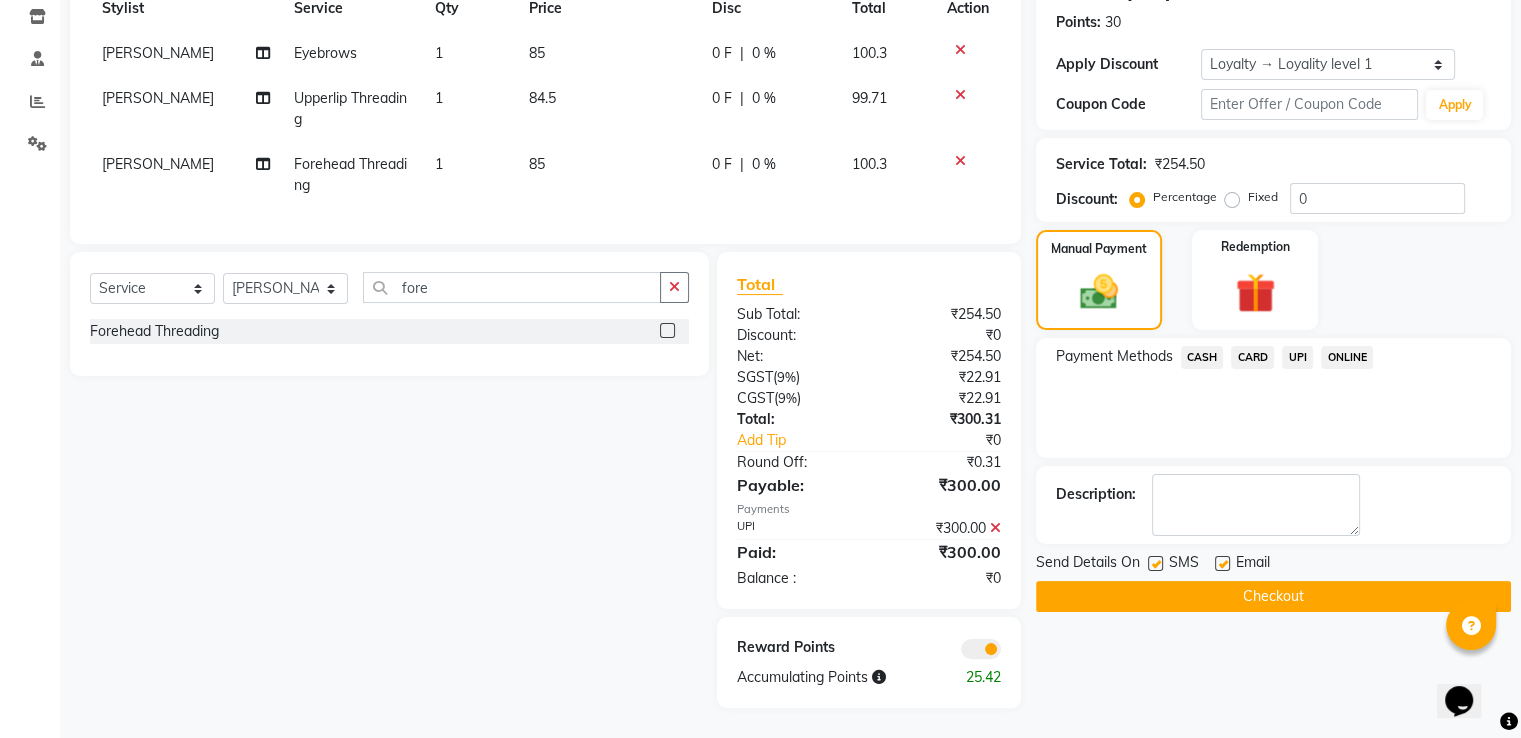 drag, startPoint x: 1082, startPoint y: 570, endPoint x: 454, endPoint y: 495, distance: 632.46265 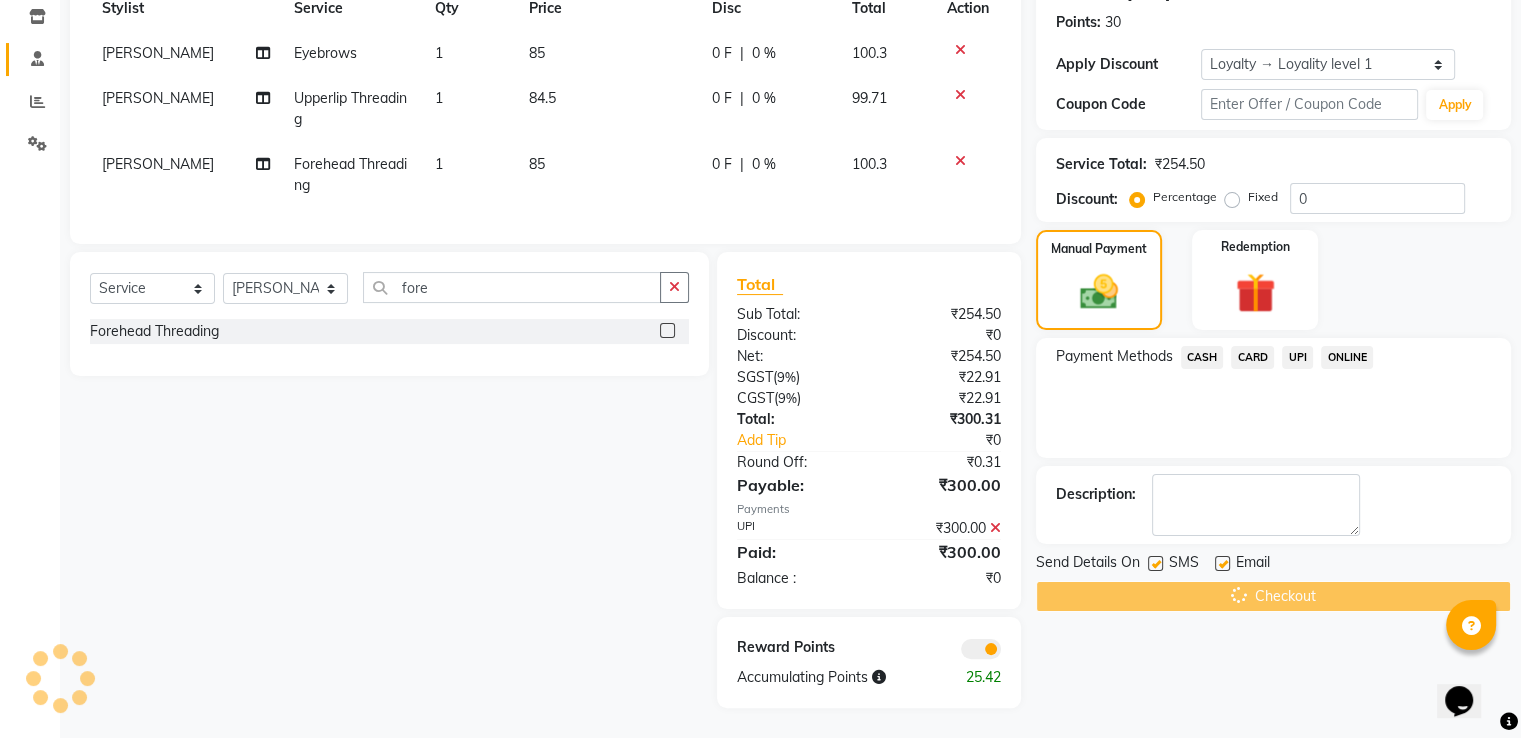 scroll, scrollTop: 16, scrollLeft: 0, axis: vertical 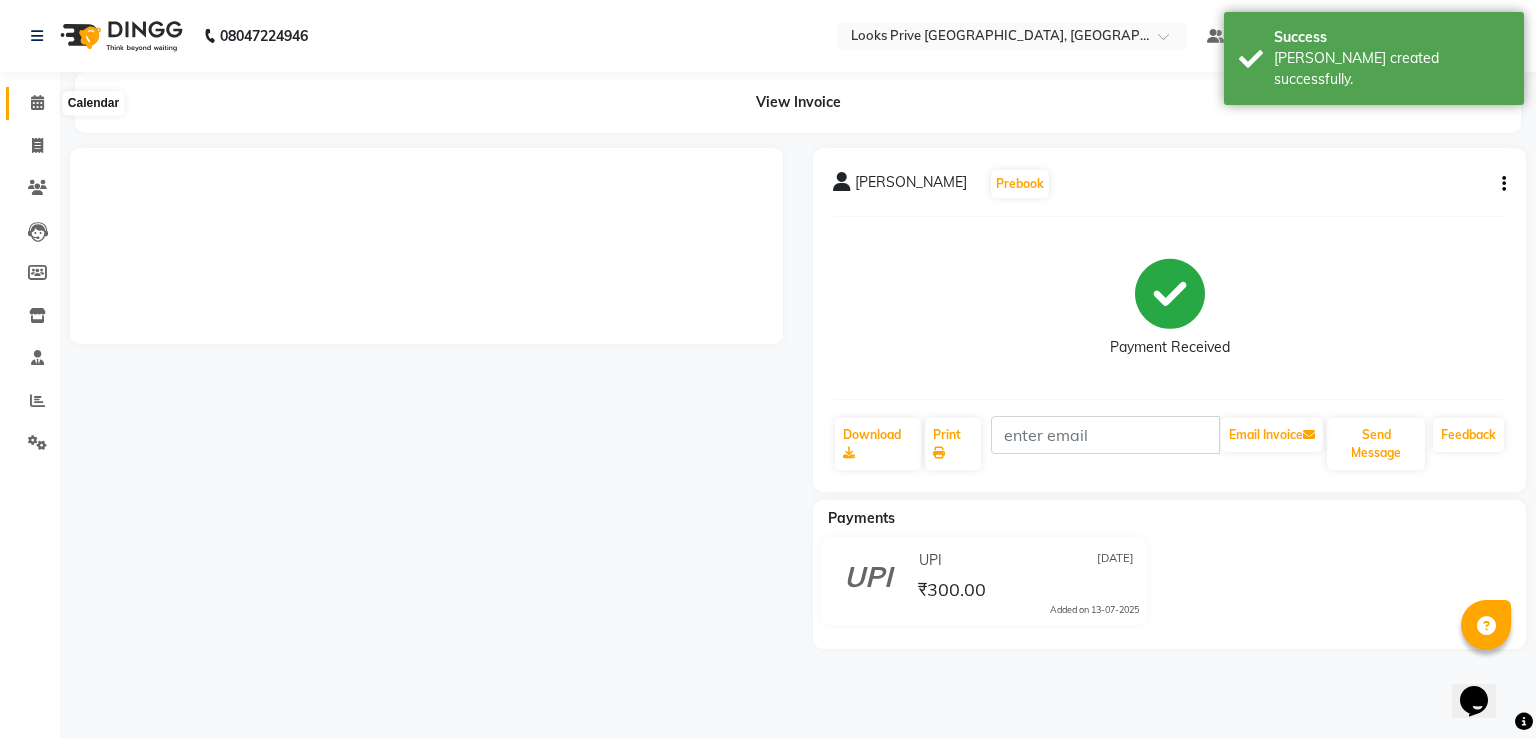 click 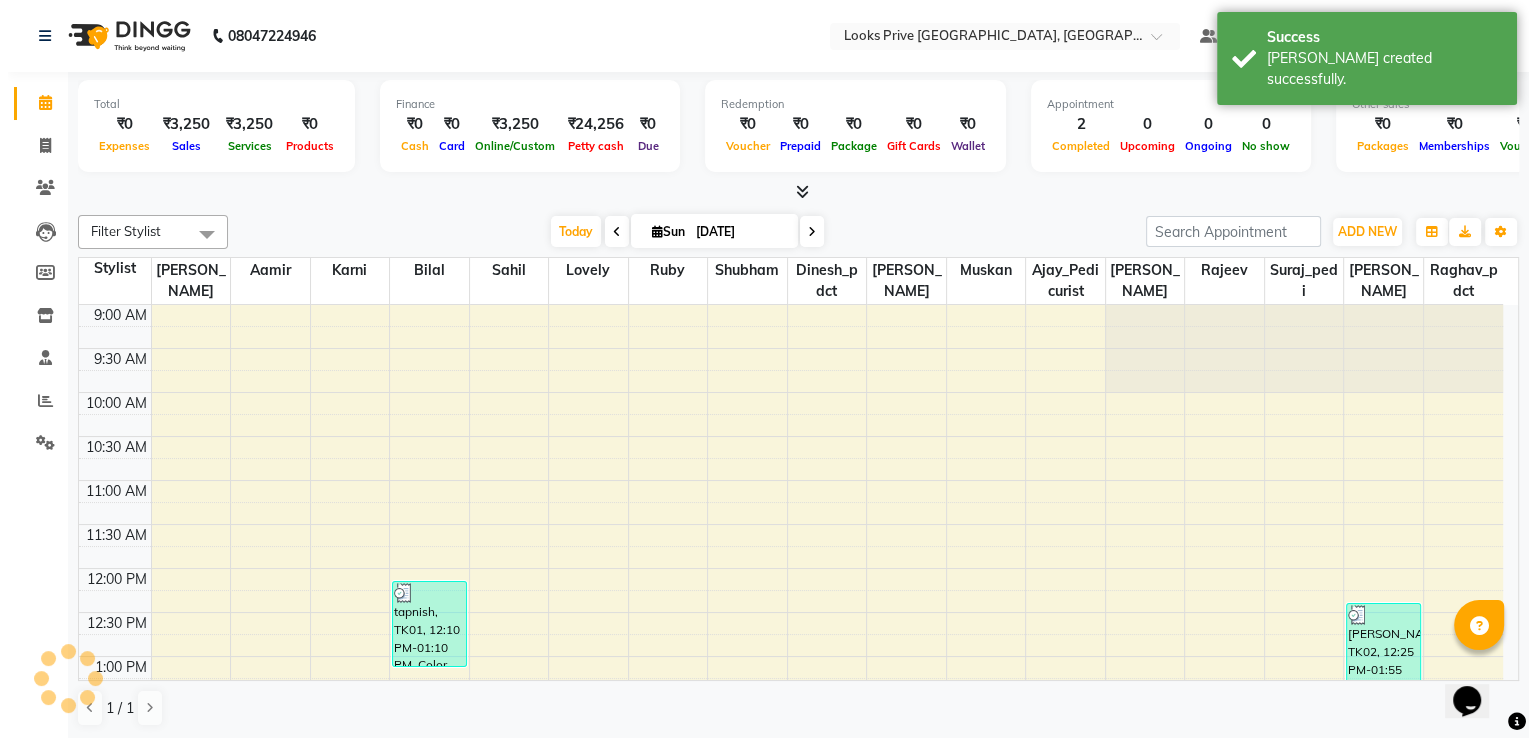 scroll, scrollTop: 0, scrollLeft: 0, axis: both 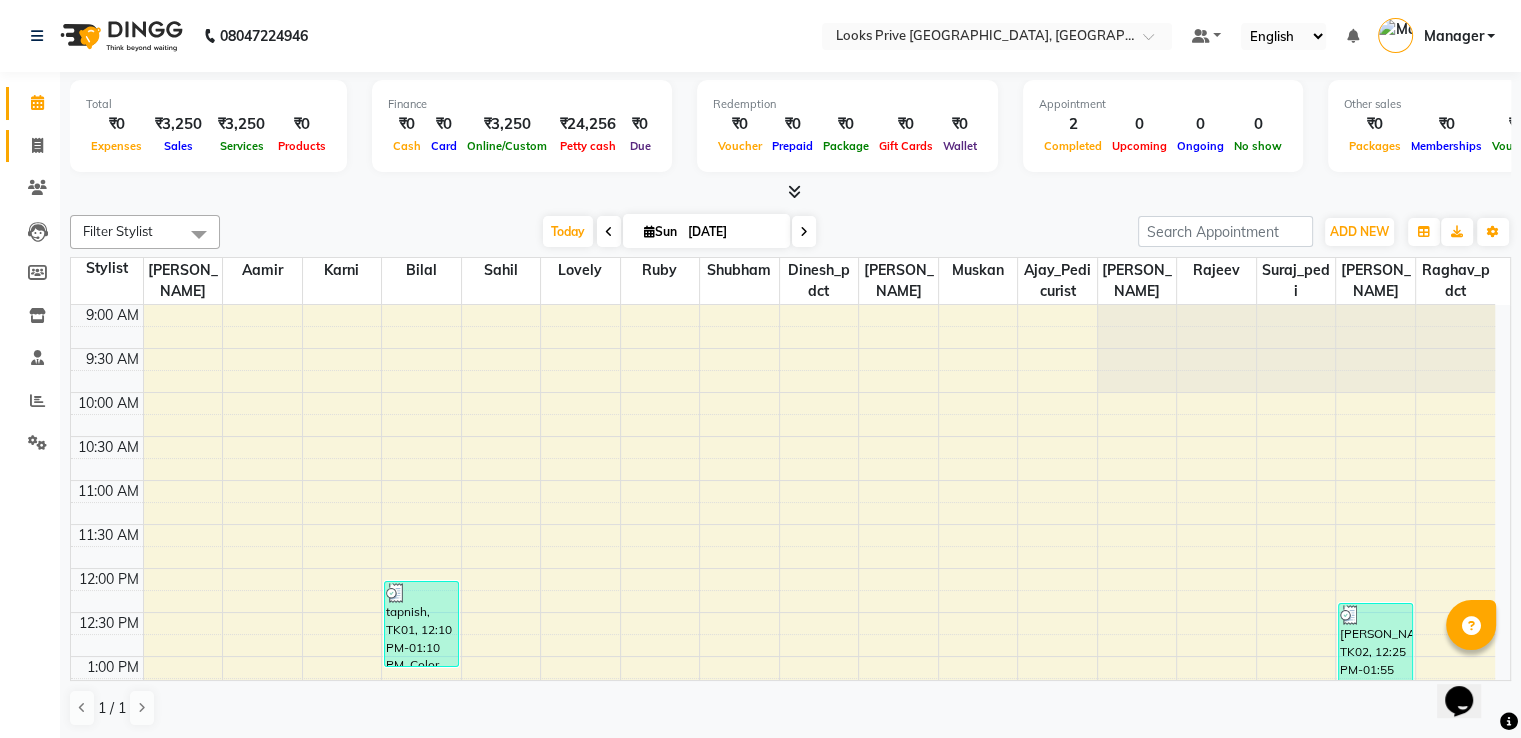 click on "Invoice" 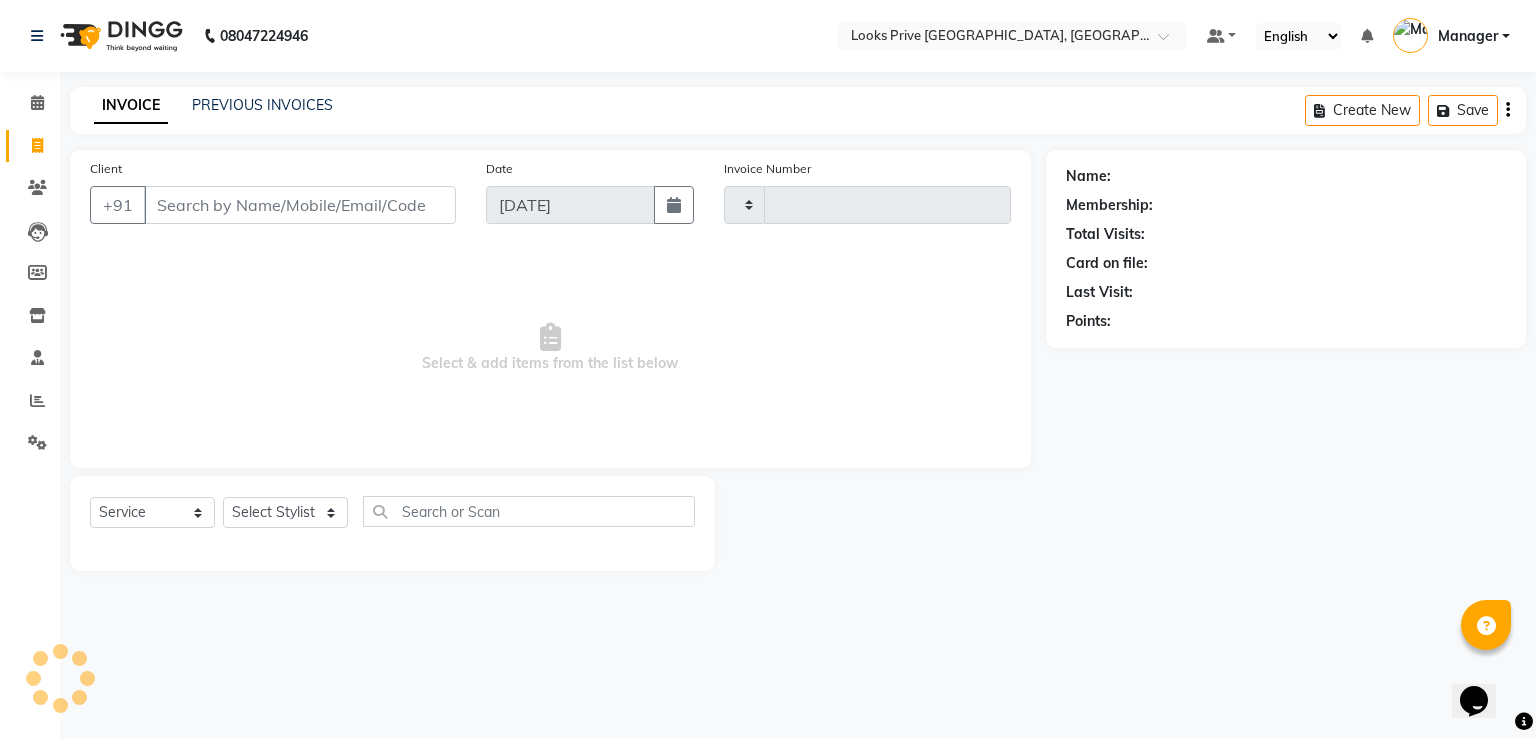 type on "1854" 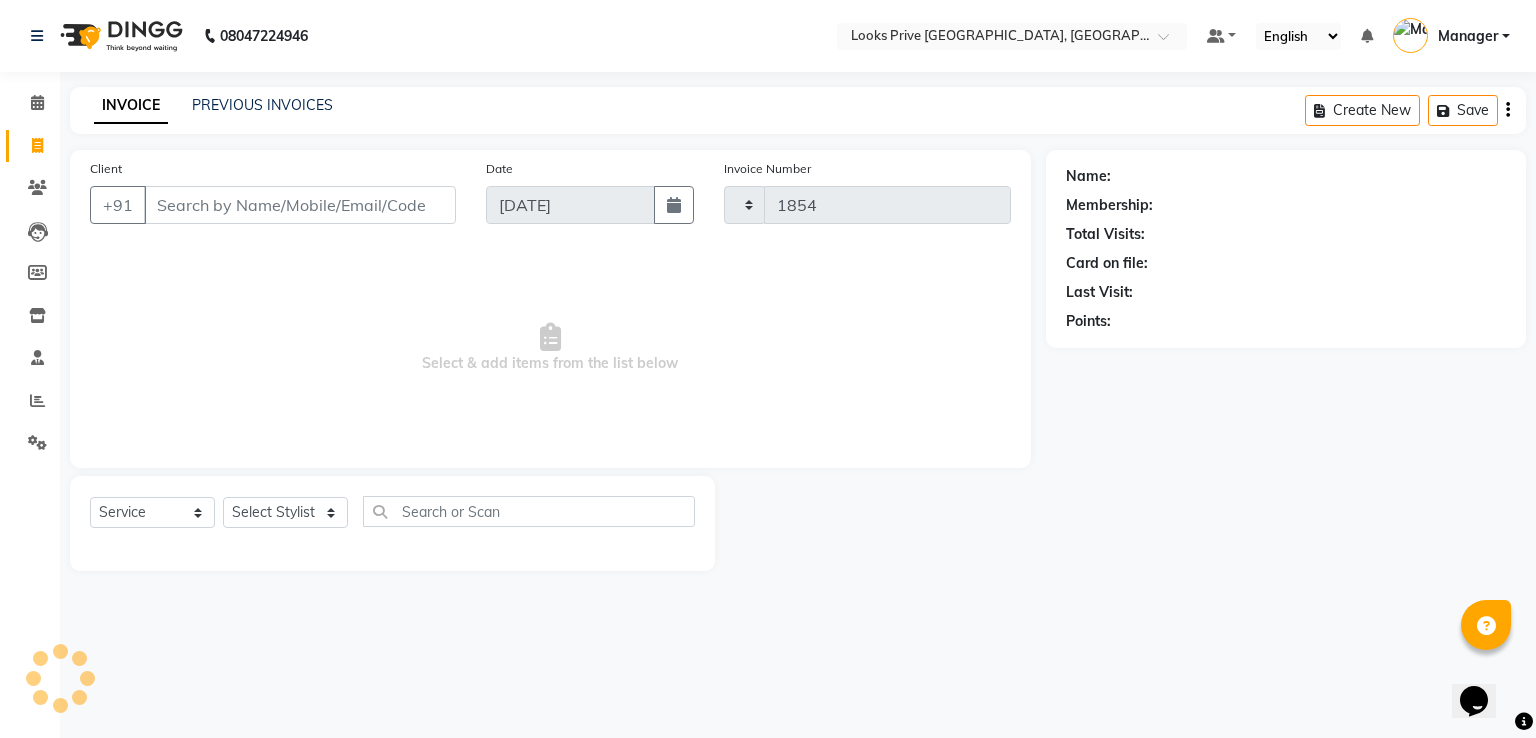 select on "6205" 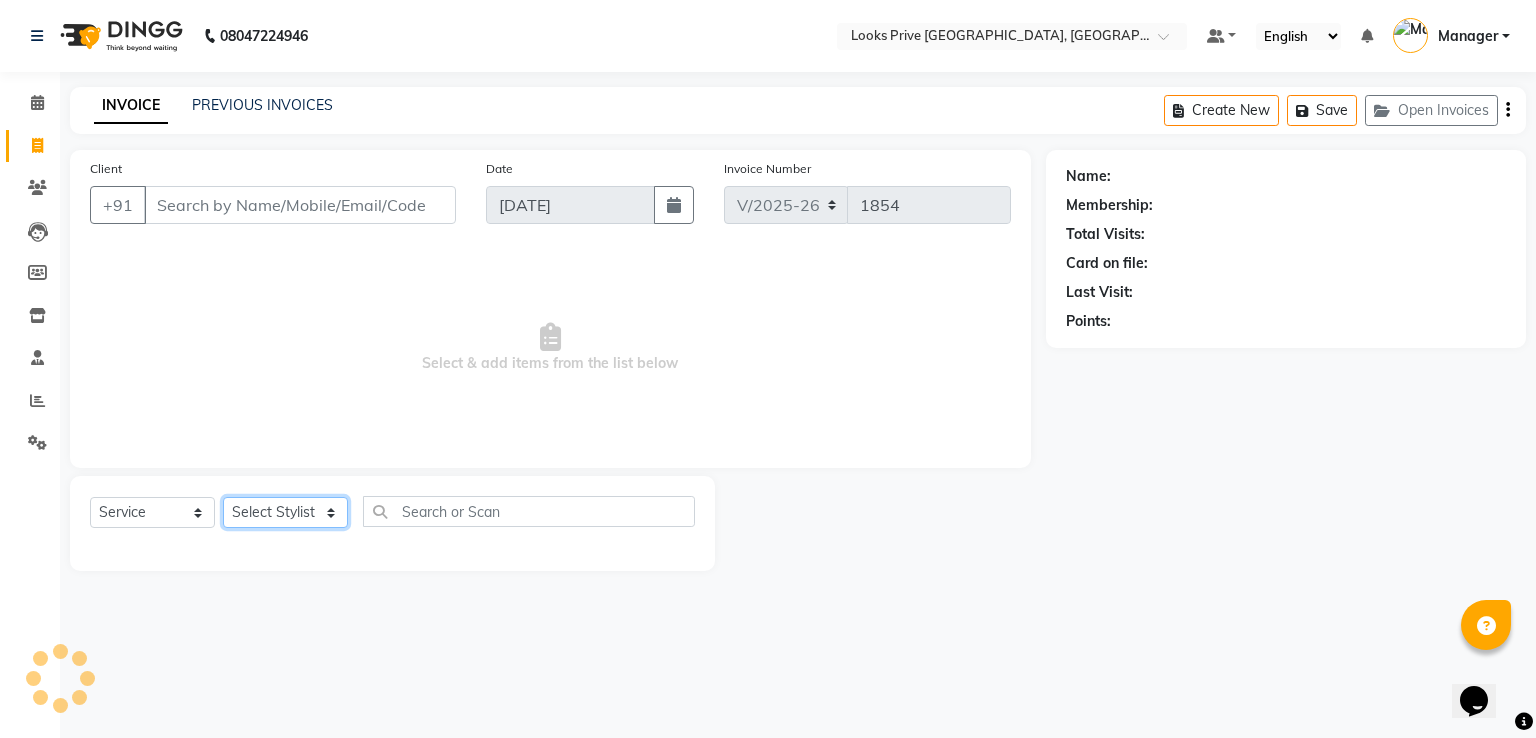click on "Select Stylist" 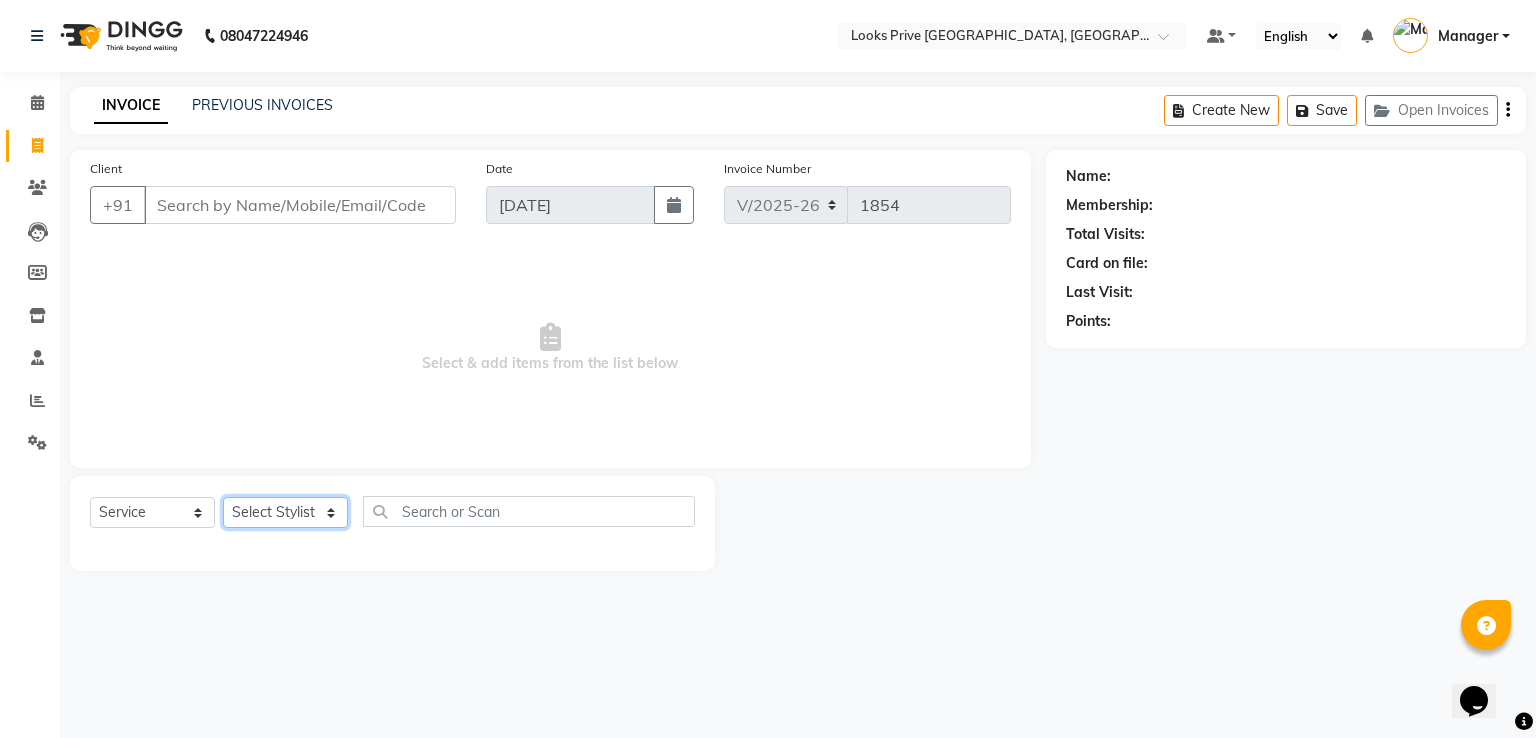 select on "62232" 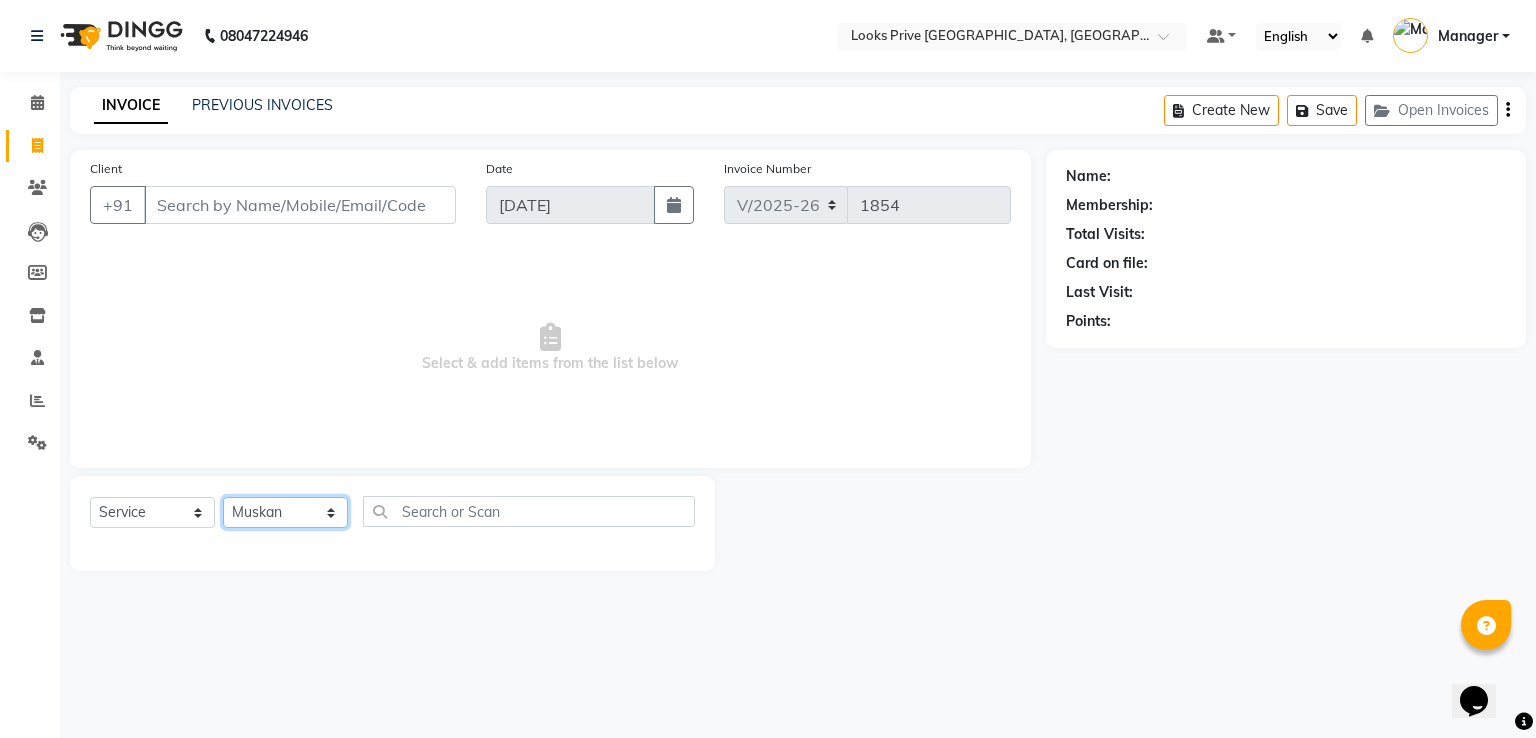 click on "Select Stylist A2R_Master [PERSON_NAME] [PERSON_NAME] [PERSON_NAME] Dinesh_pdct Karni Lovely Manager [PERSON_NAME] [PERSON_NAME] [PERSON_NAME] [PERSON_NAME] Suraj_pedi" 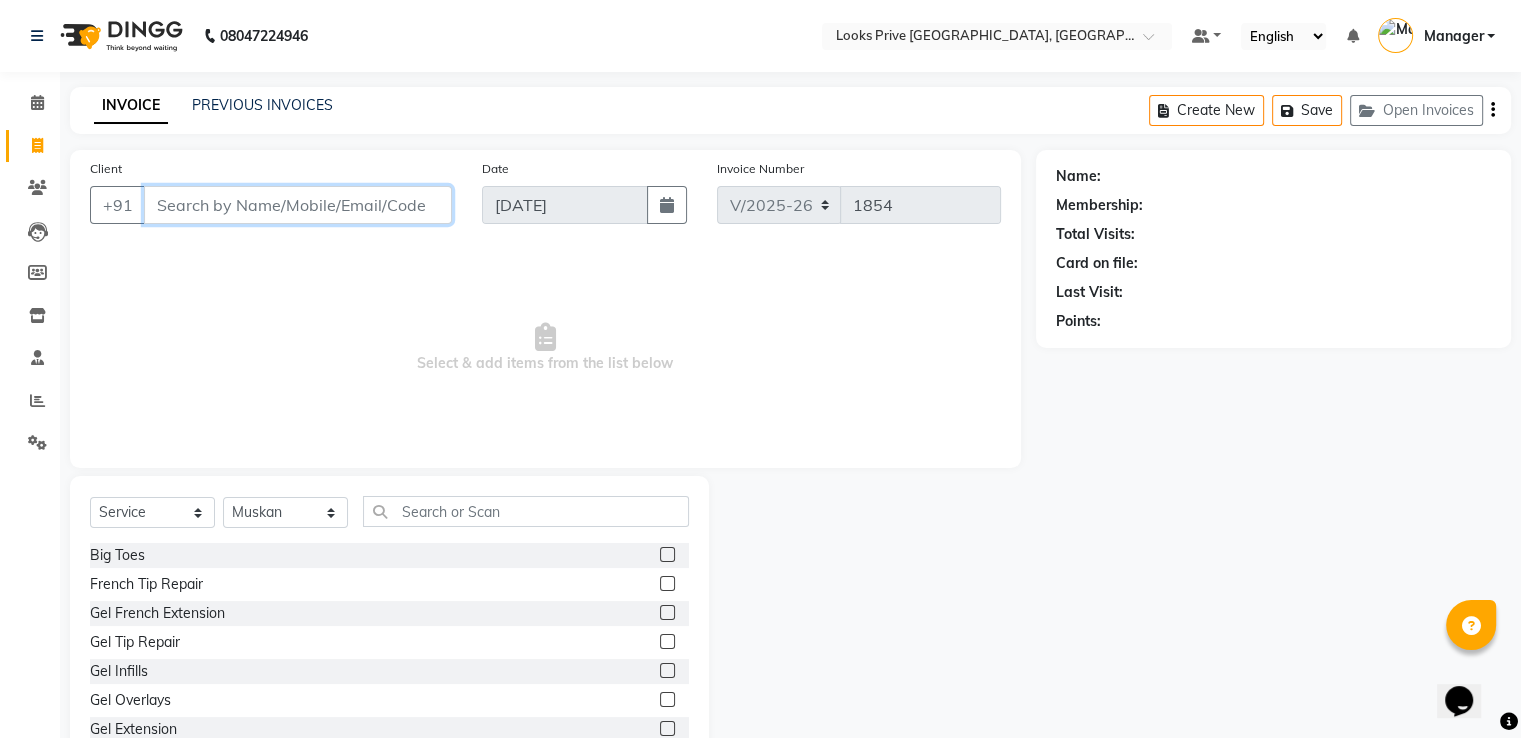 click on "Client" at bounding box center (298, 205) 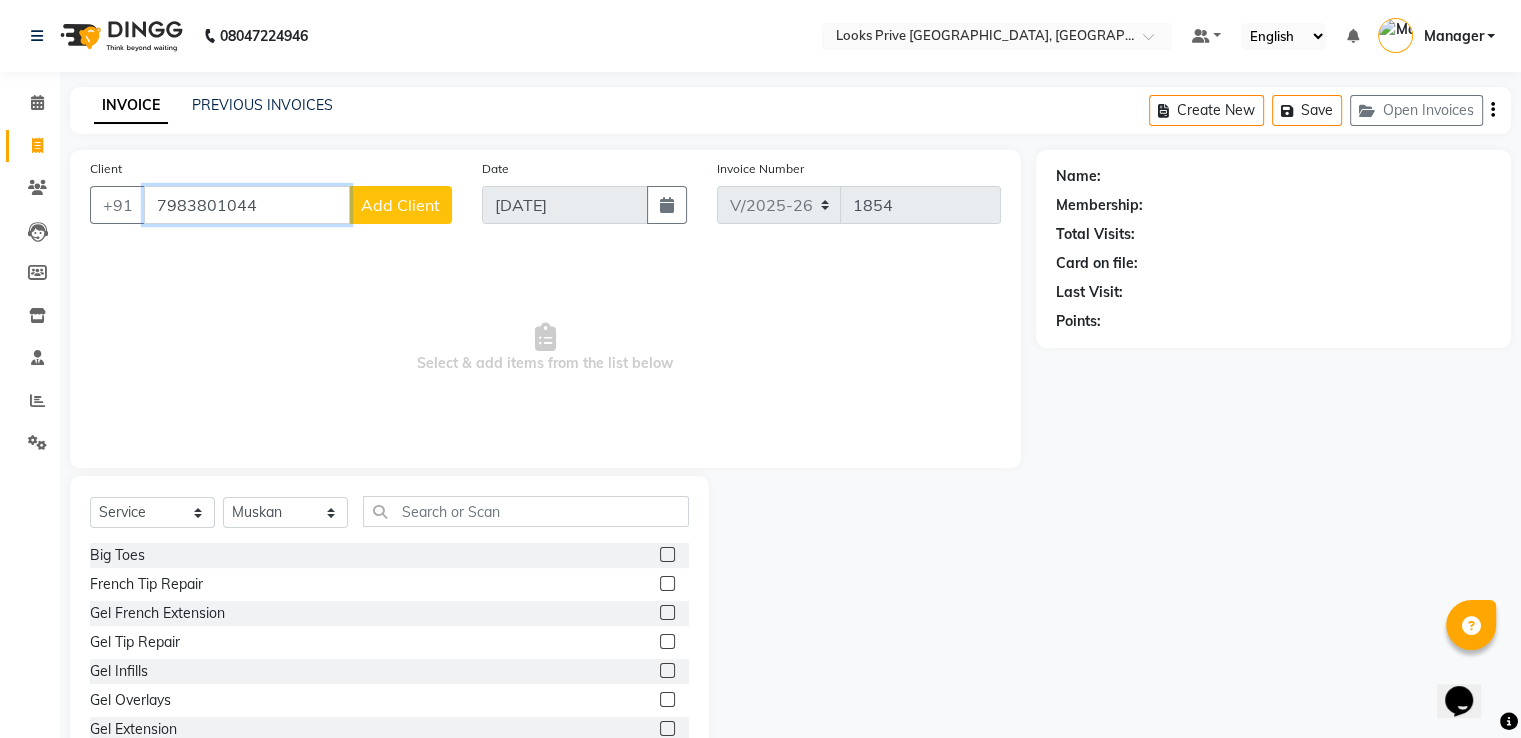 type on "7983801044" 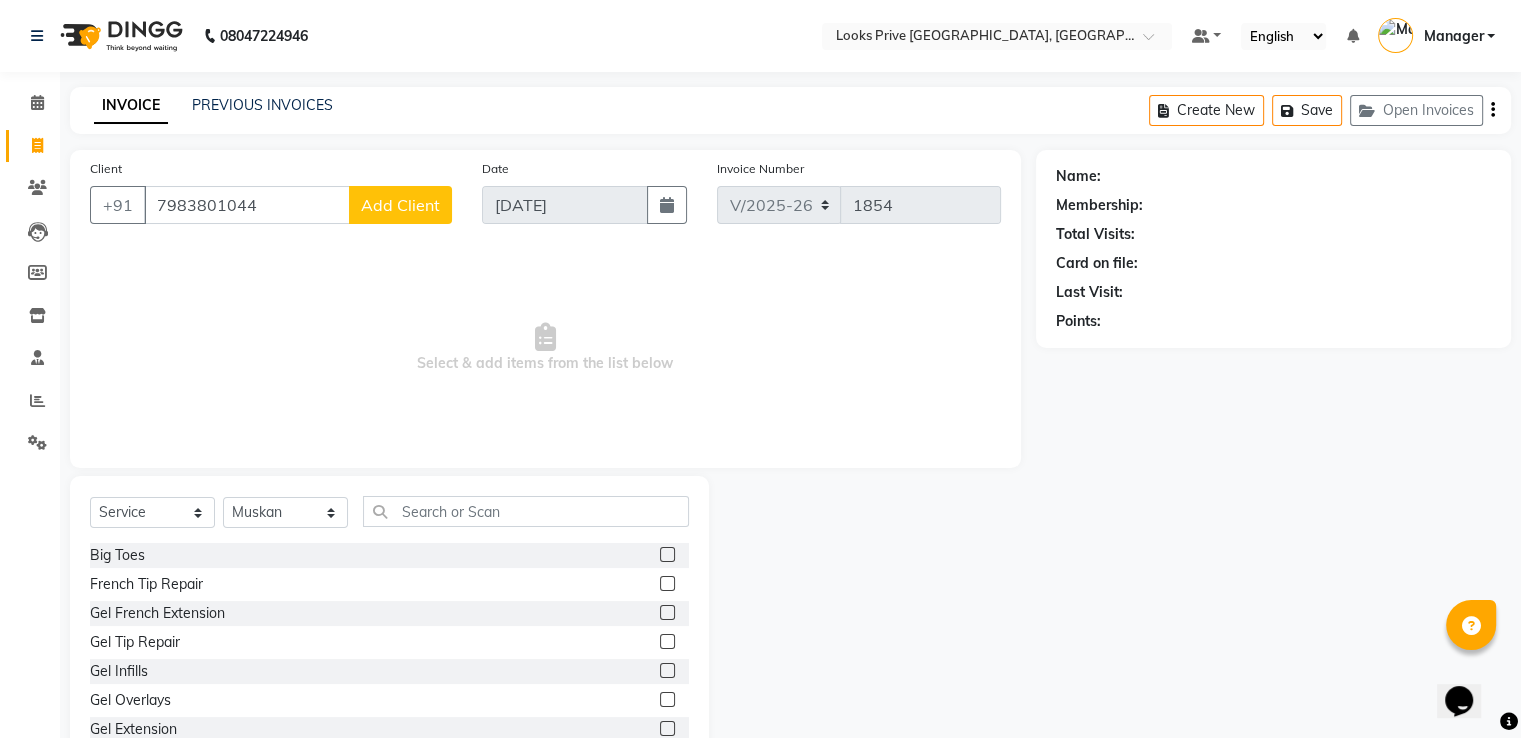 click on "Add Client" 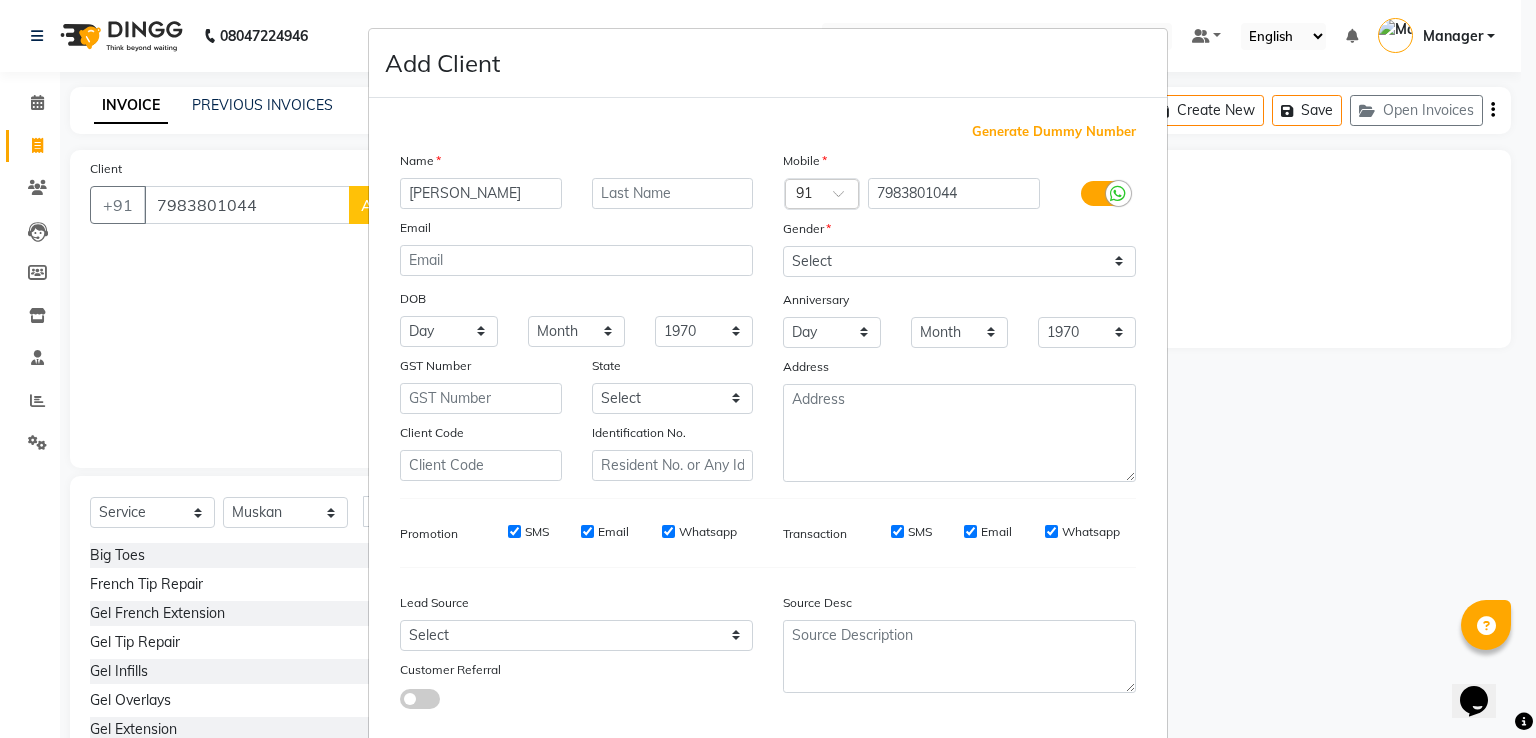 type on "Suchita" 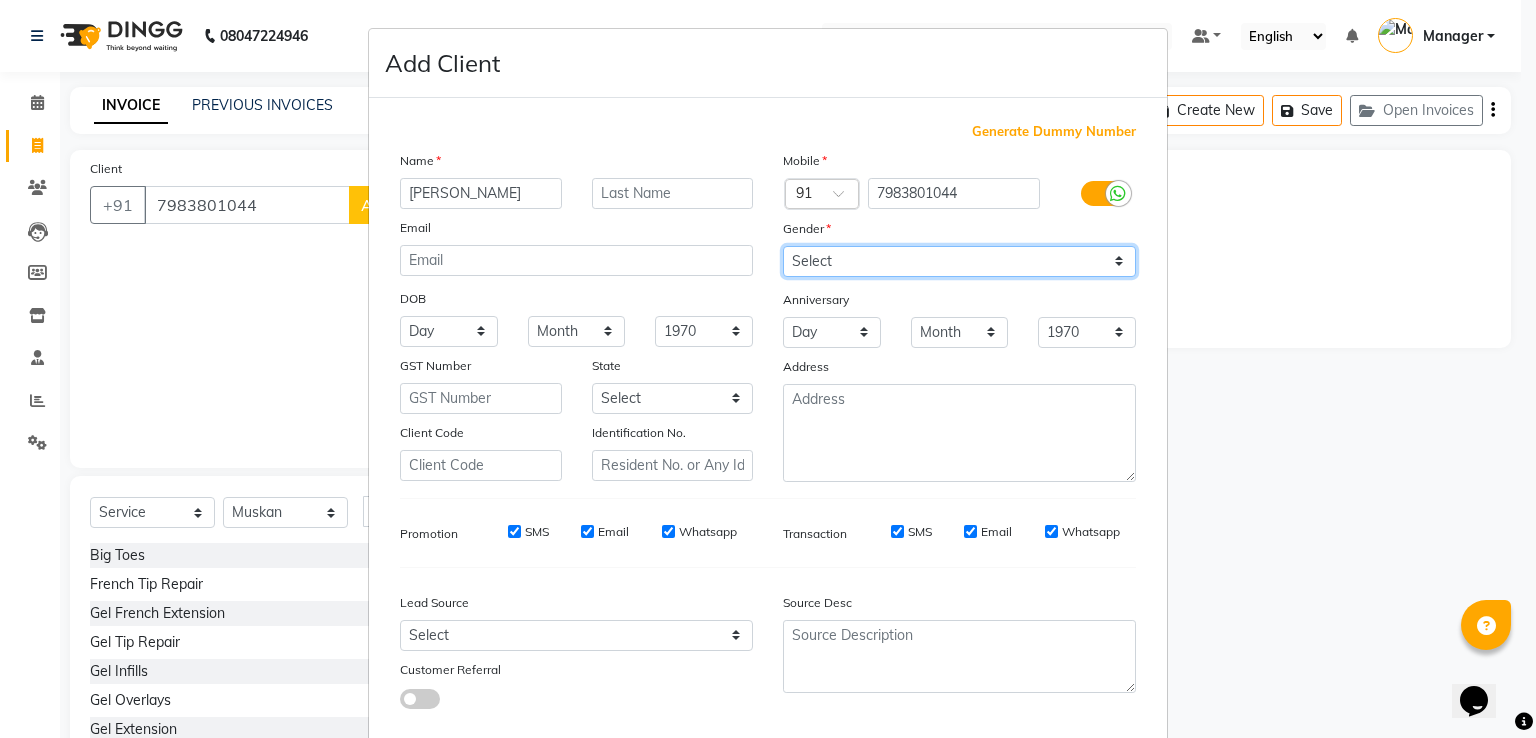 click on "Select [DEMOGRAPHIC_DATA] [DEMOGRAPHIC_DATA] Other Prefer Not To Say" at bounding box center (959, 261) 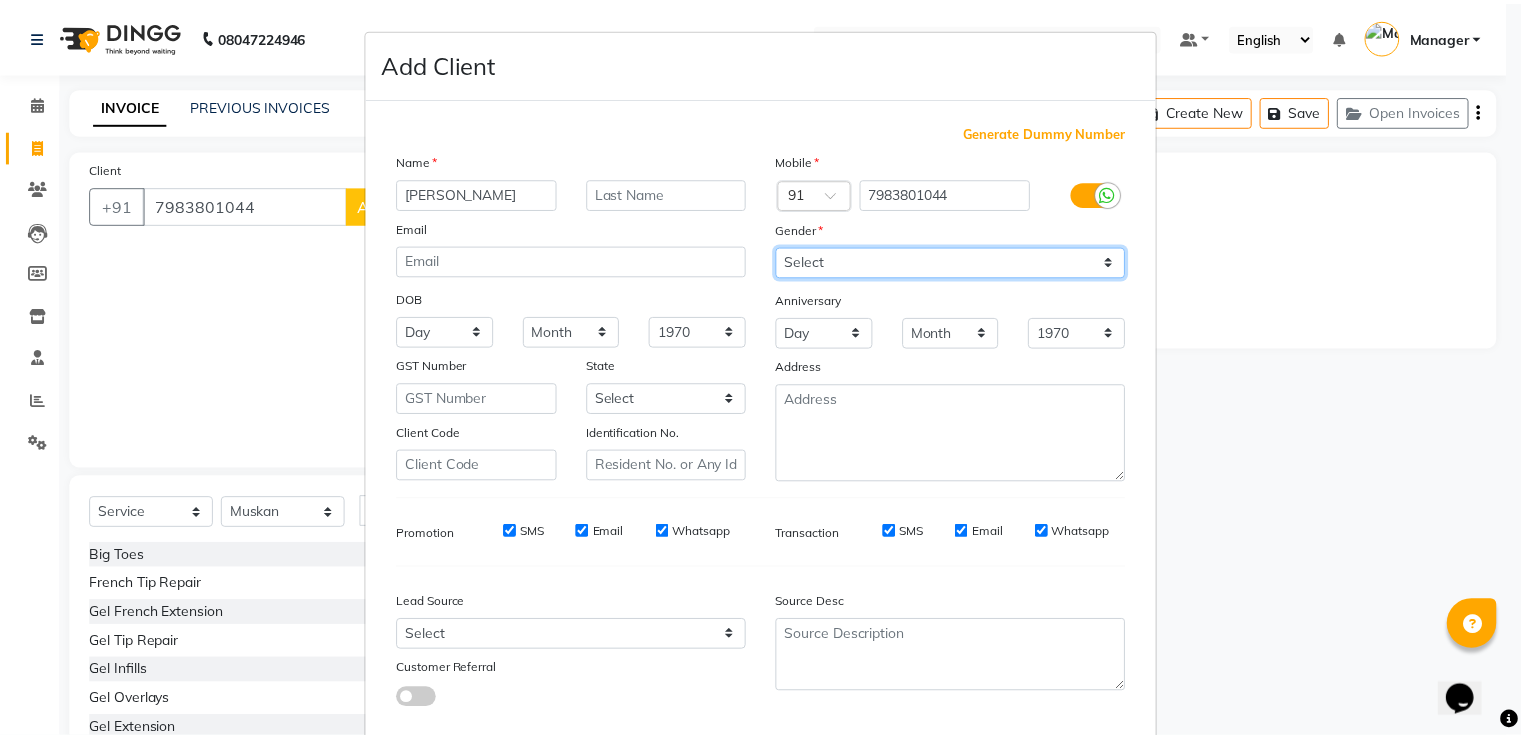 scroll, scrollTop: 119, scrollLeft: 0, axis: vertical 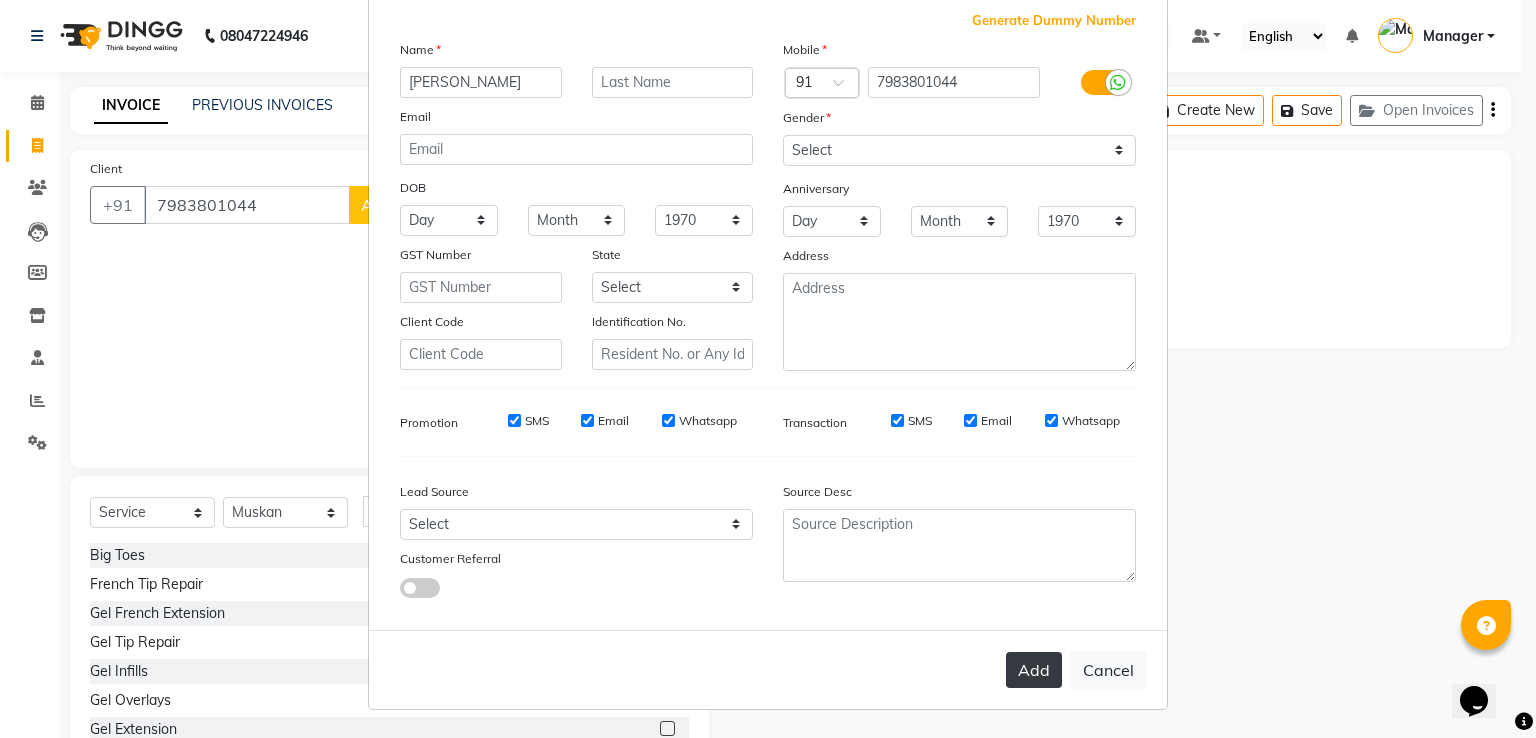 click on "Add" at bounding box center [1034, 670] 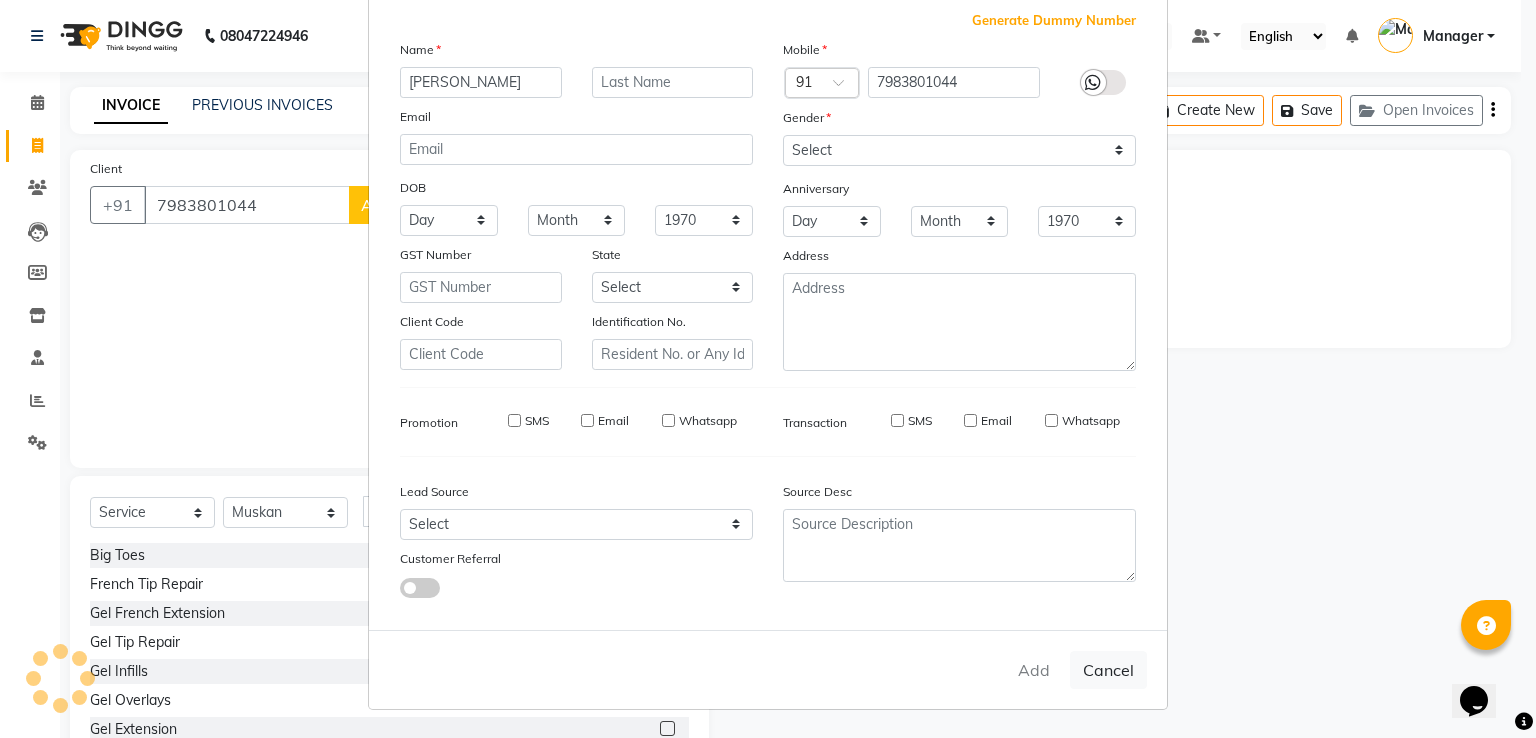 type 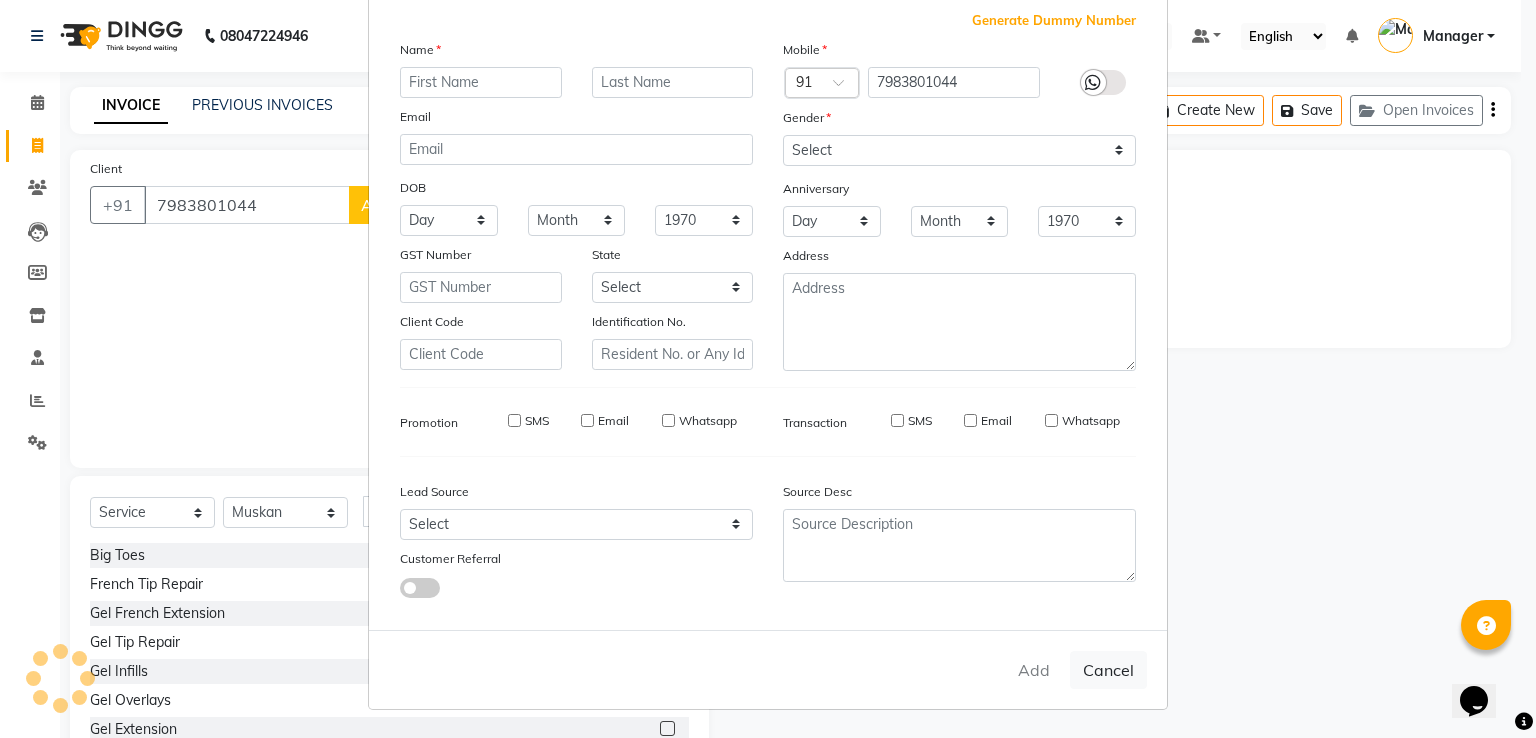 select 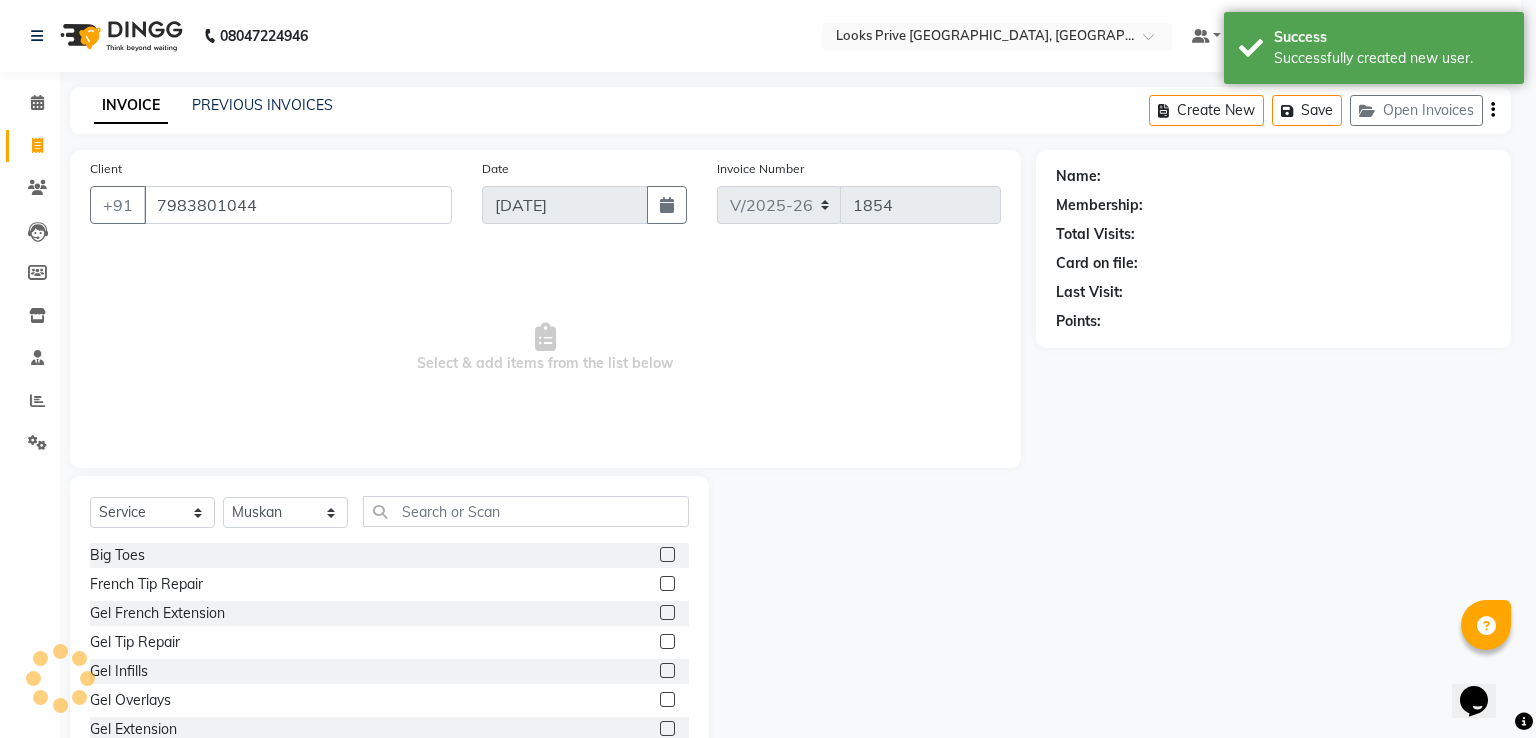 select on "1: Object" 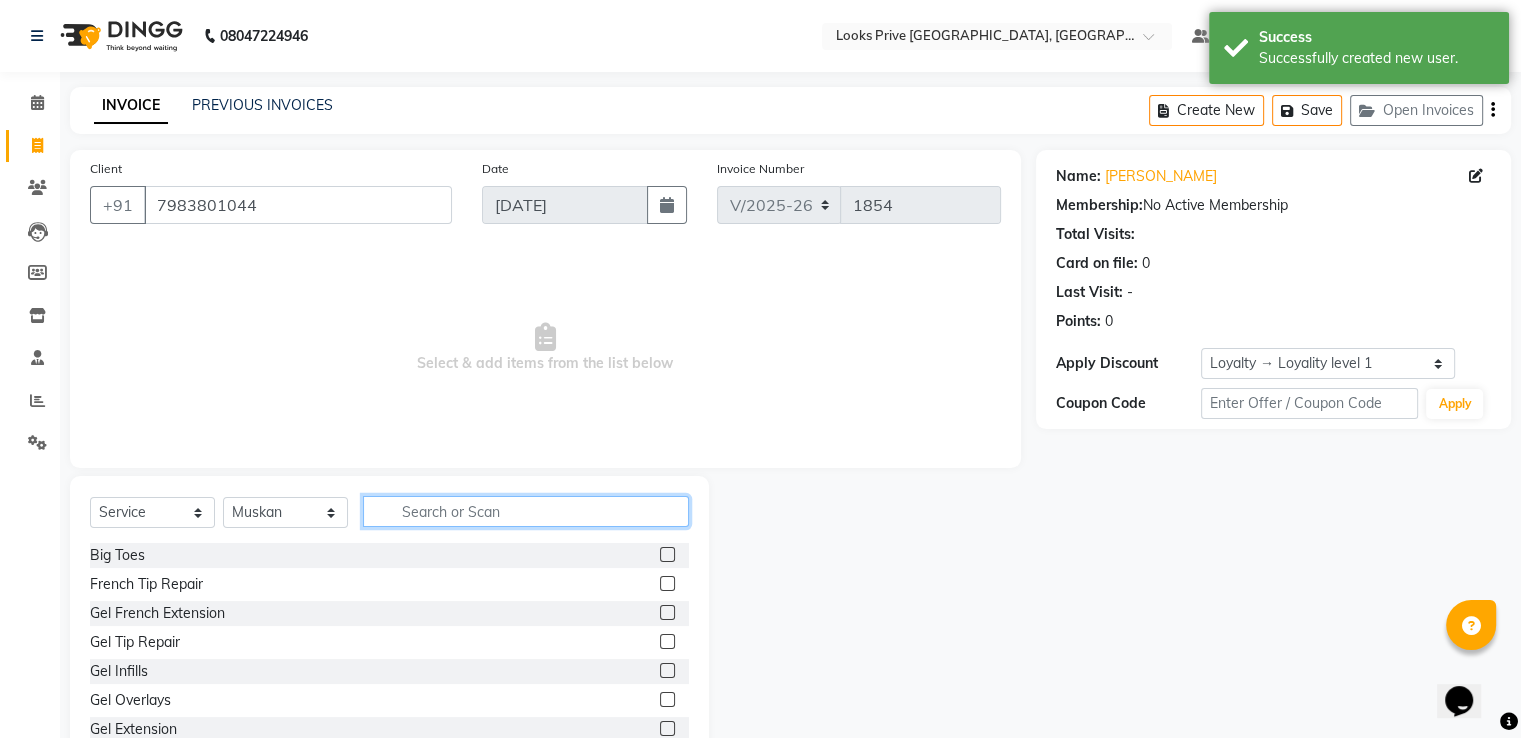 click 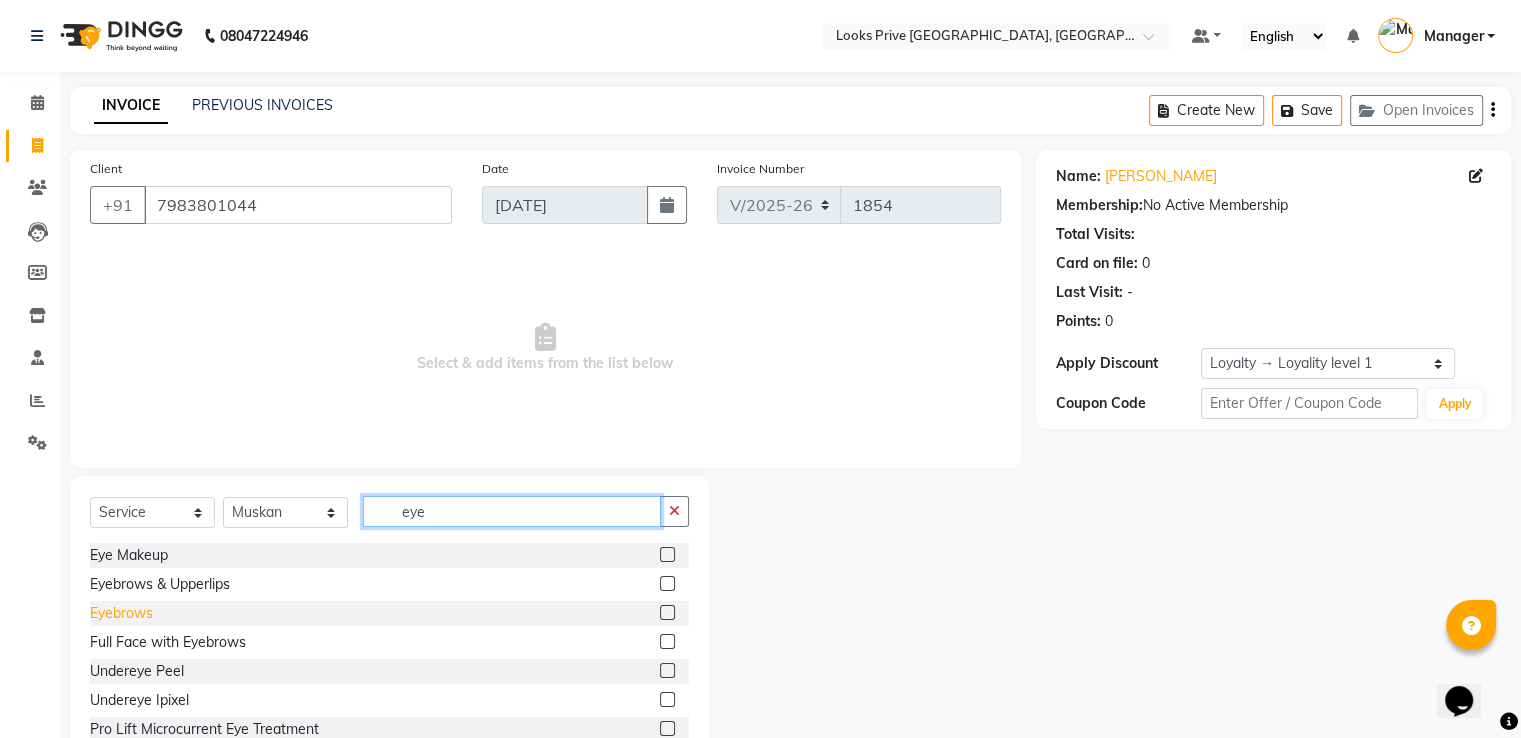 type on "eye" 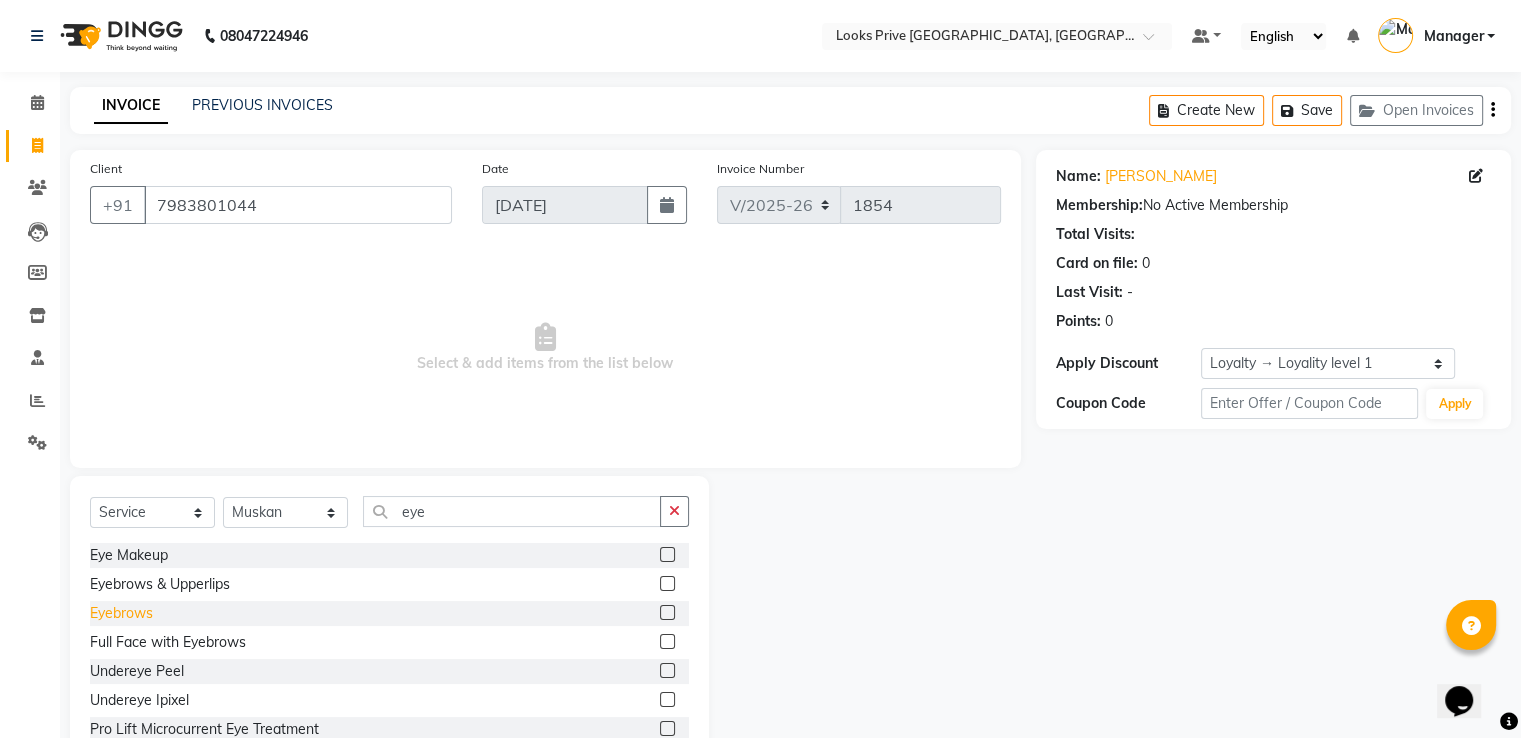 click on "Eyebrows" 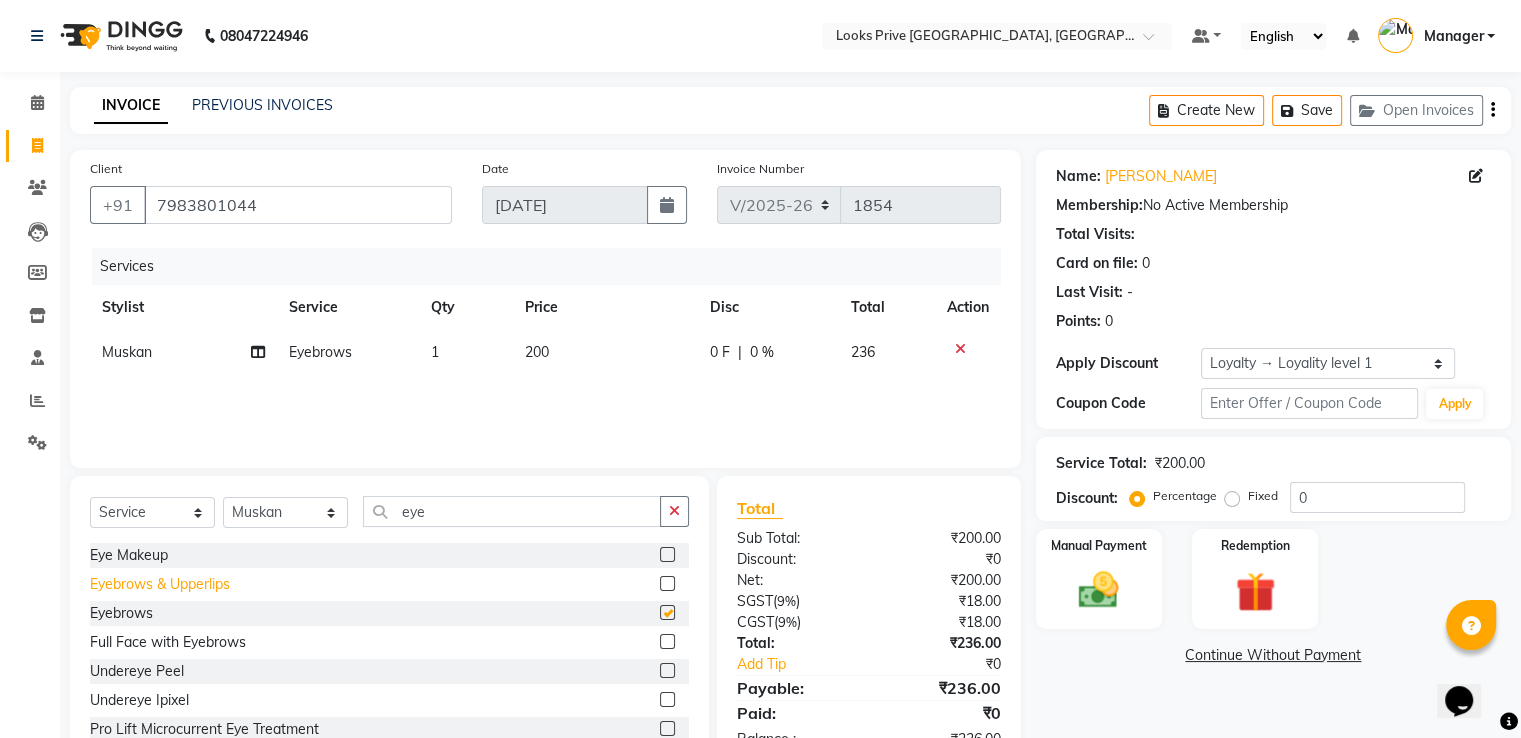checkbox on "false" 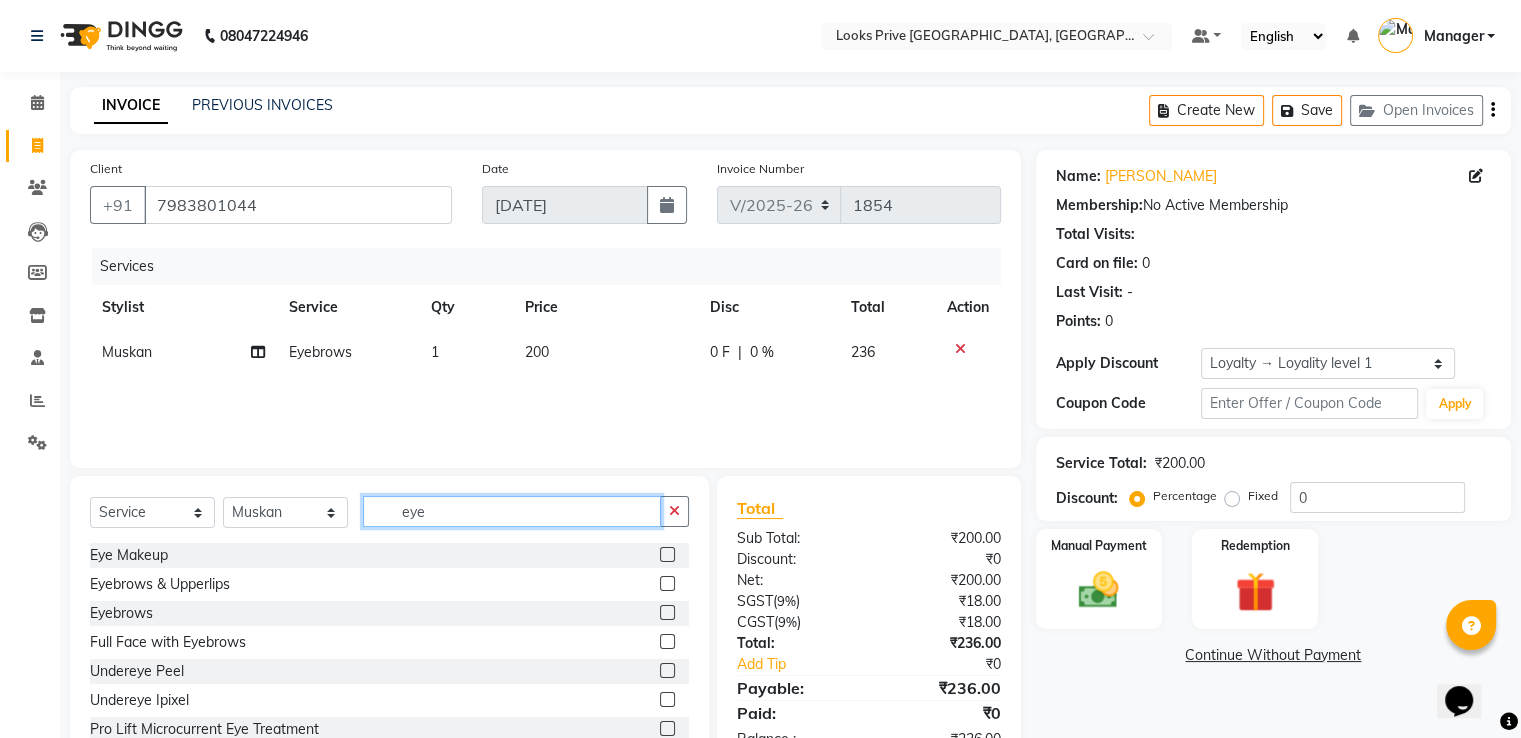 drag, startPoint x: 448, startPoint y: 514, endPoint x: 0, endPoint y: 605, distance: 457.14877 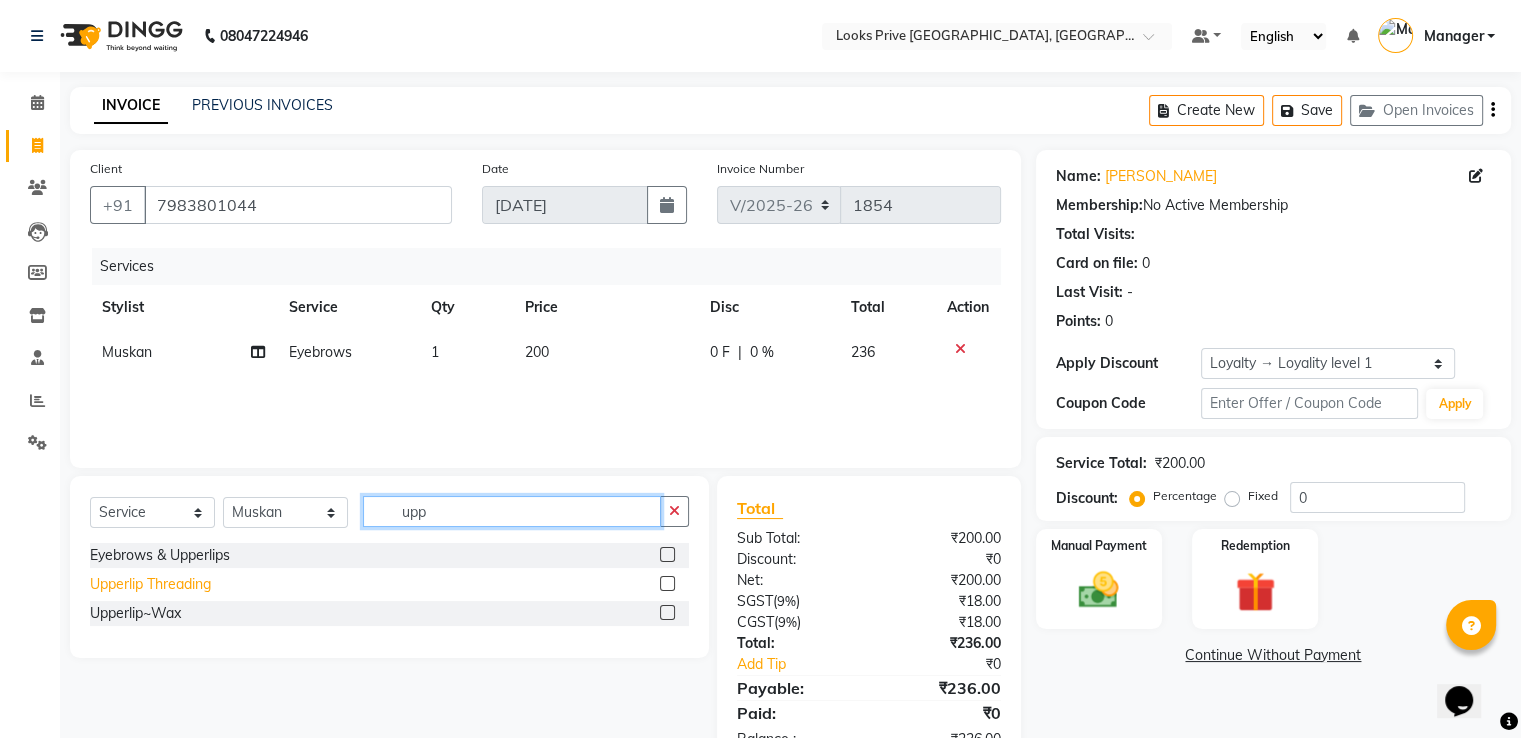 type on "upp" 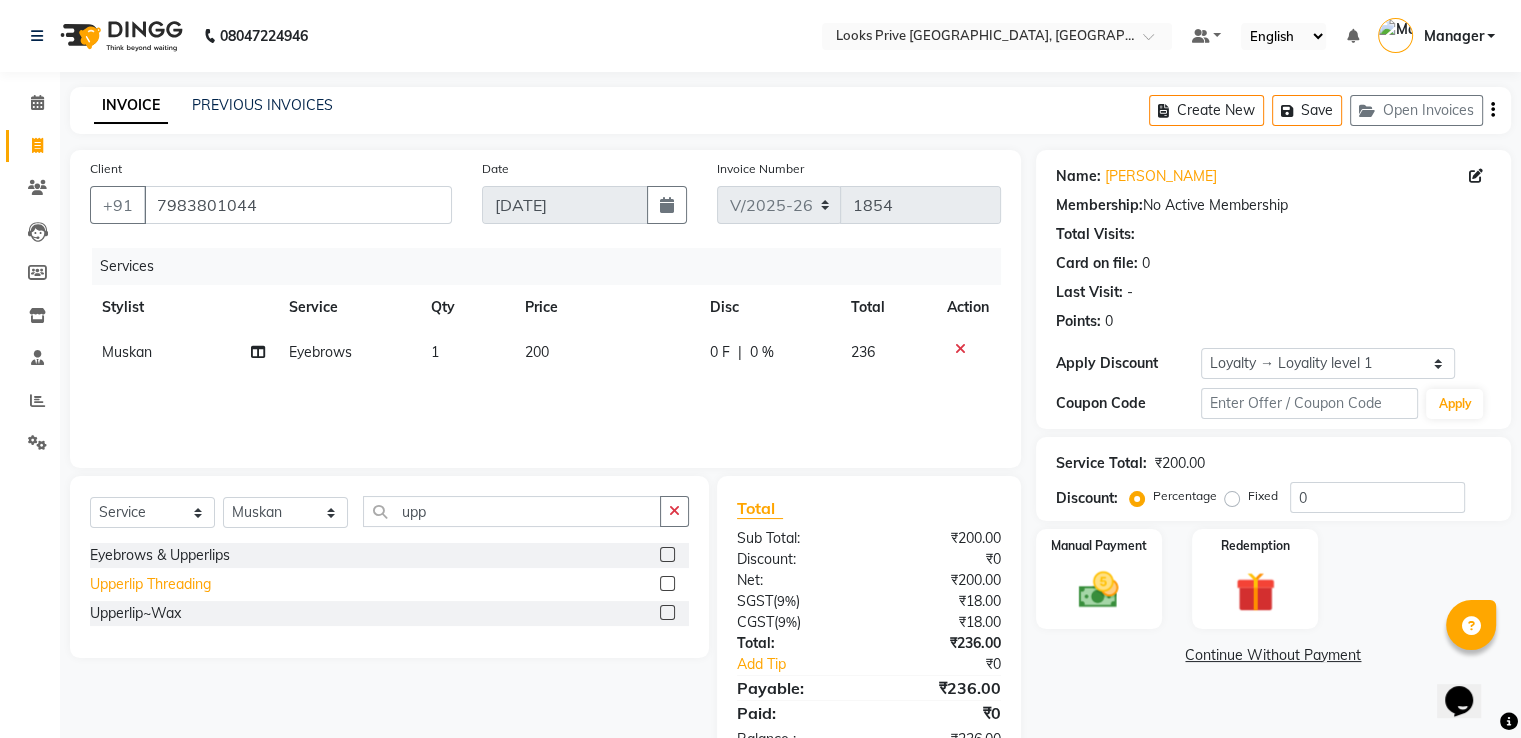 click on "Upperlip Threading" 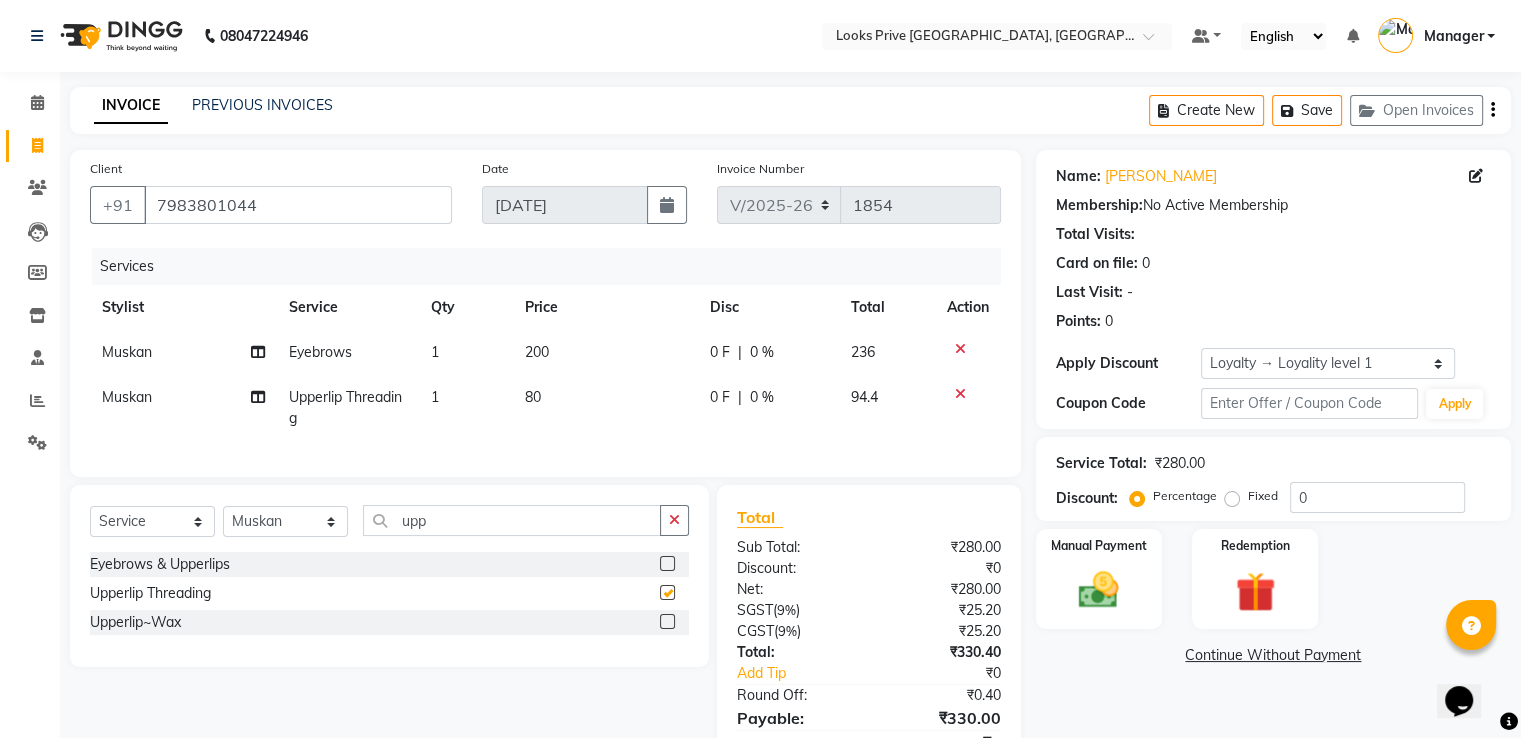 checkbox on "false" 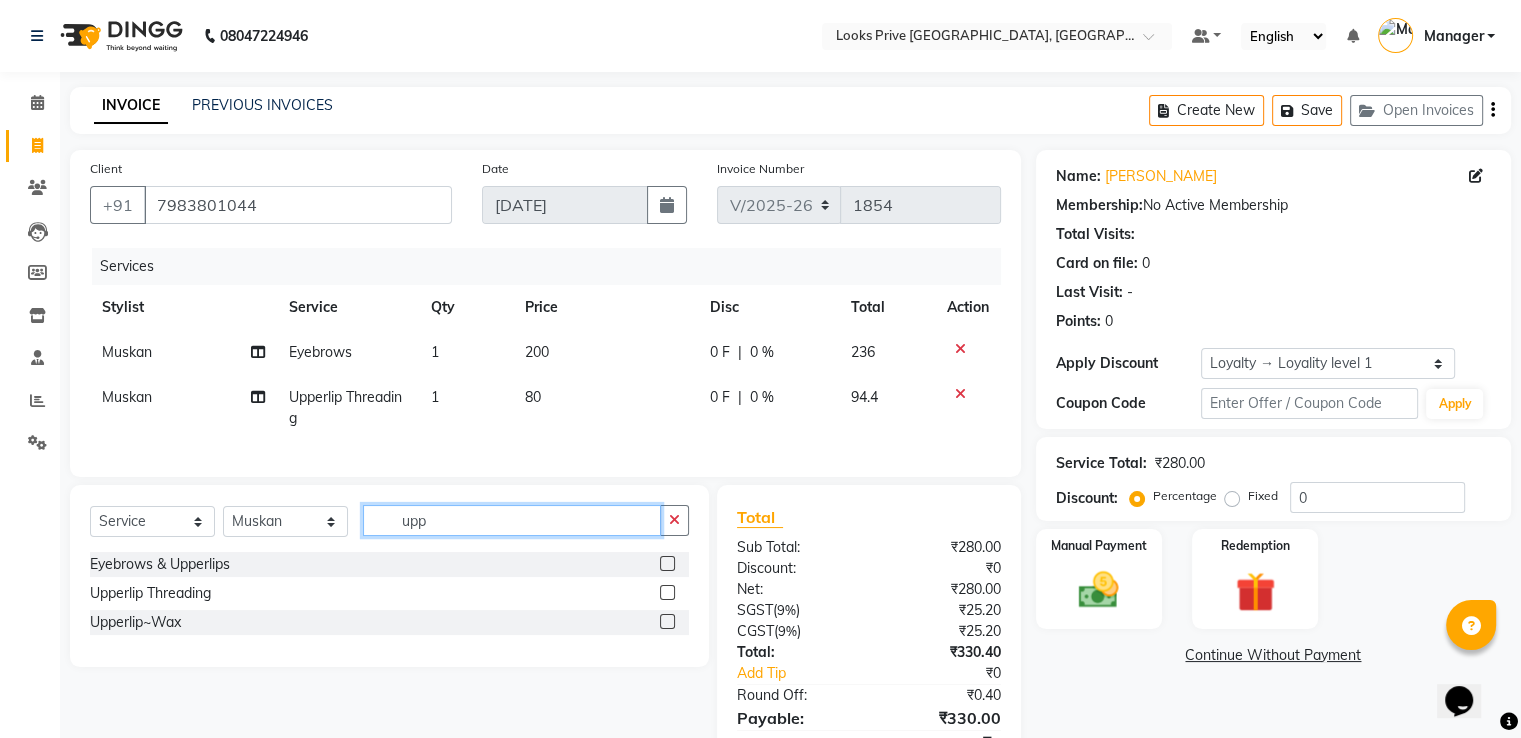 drag, startPoint x: 395, startPoint y: 535, endPoint x: 122, endPoint y: 557, distance: 273.885 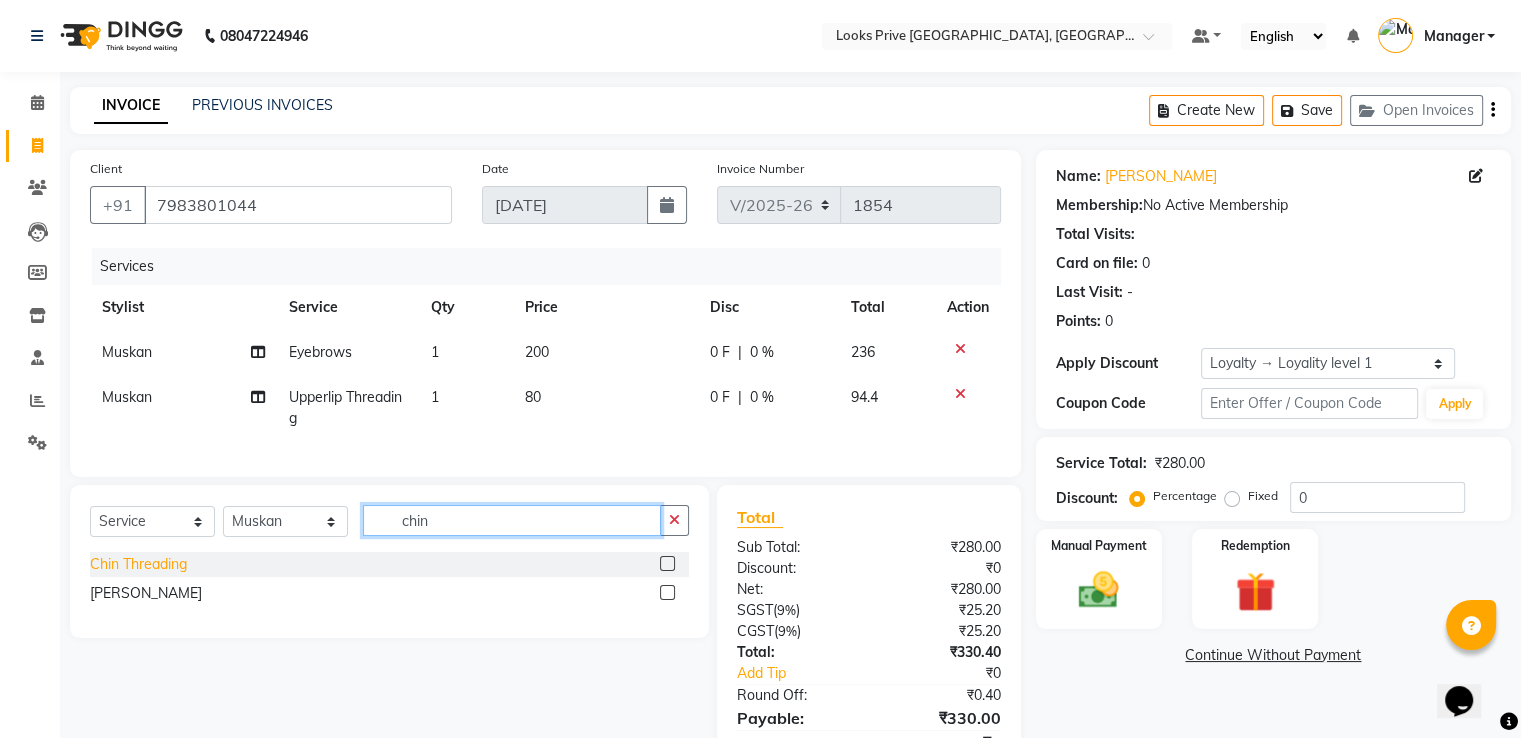 type on "chin" 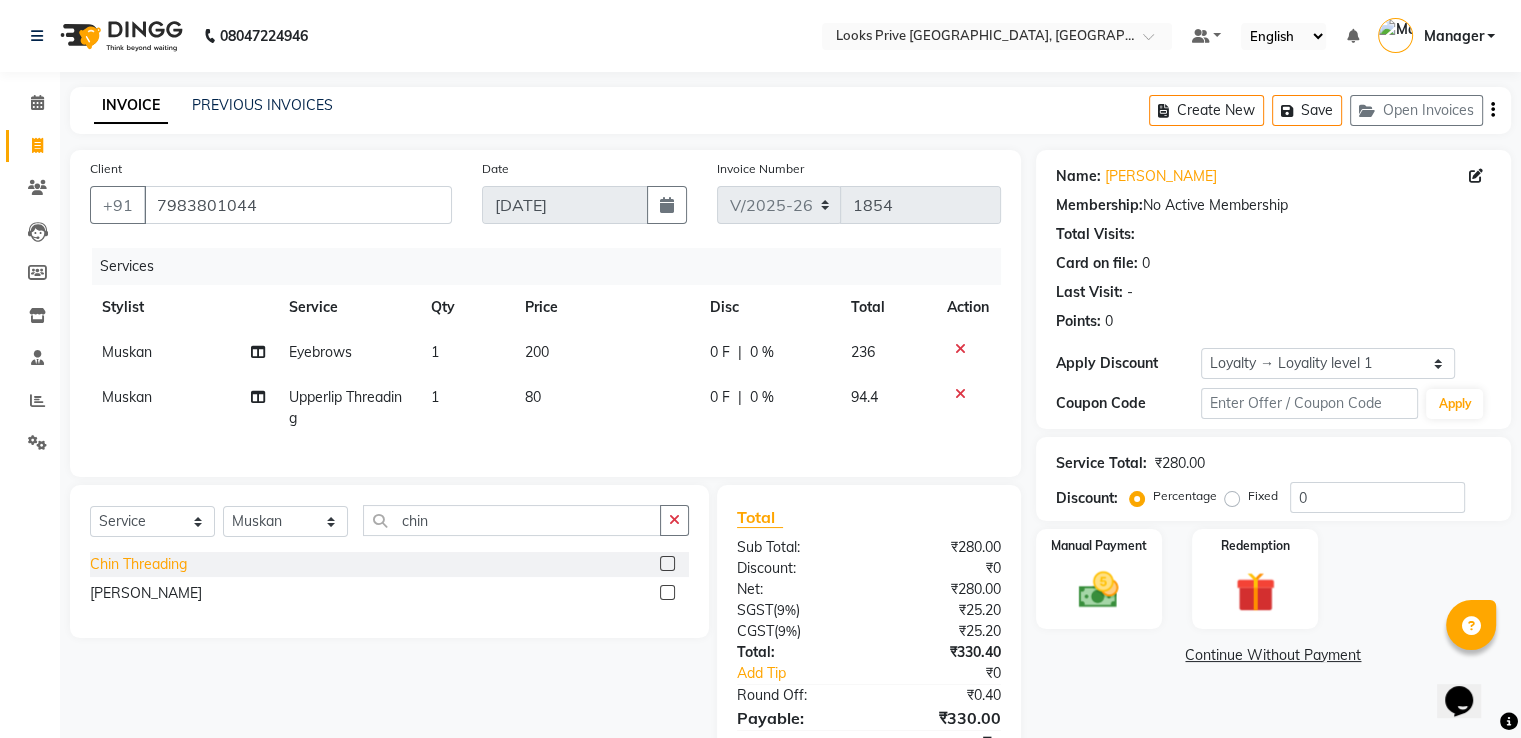 click on "Chin Threading" 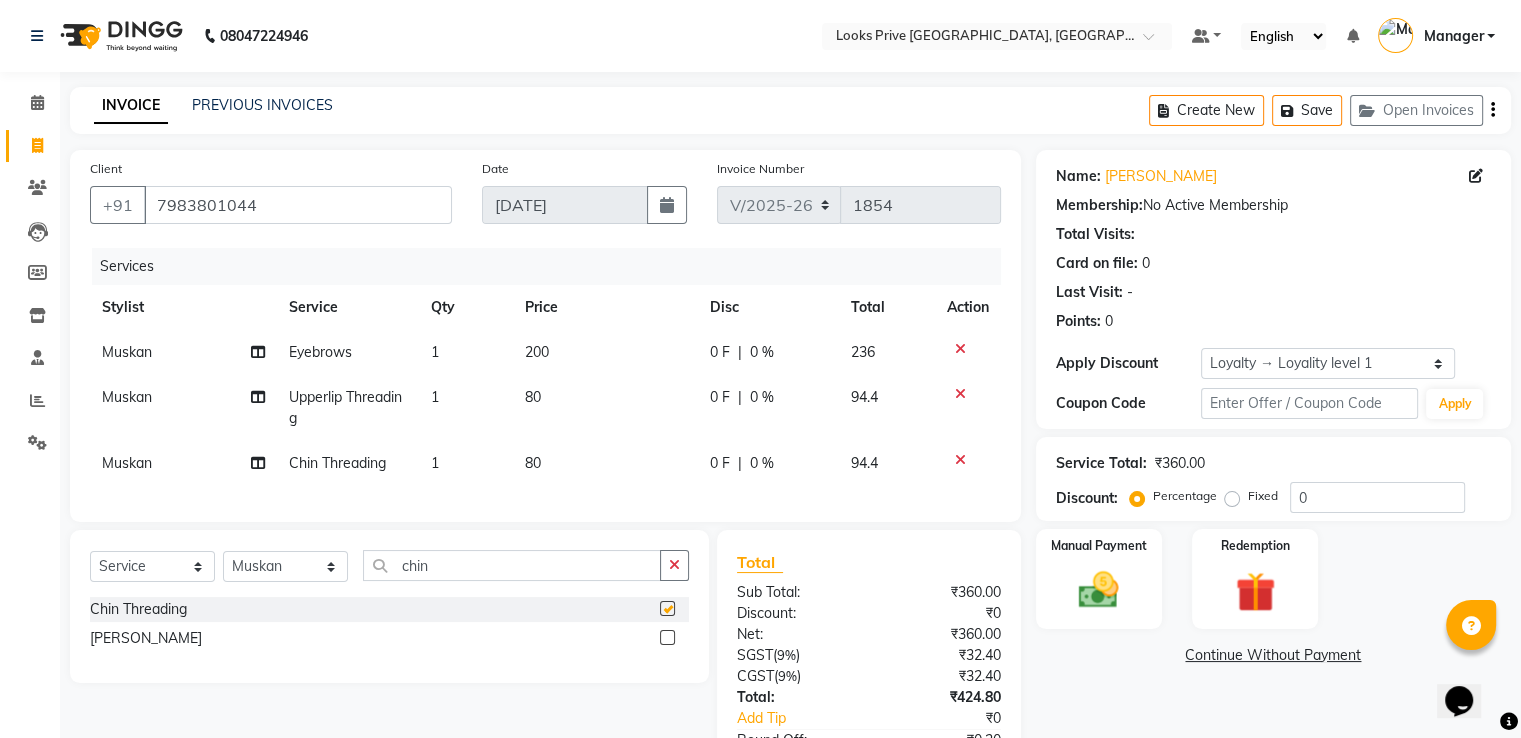 checkbox on "false" 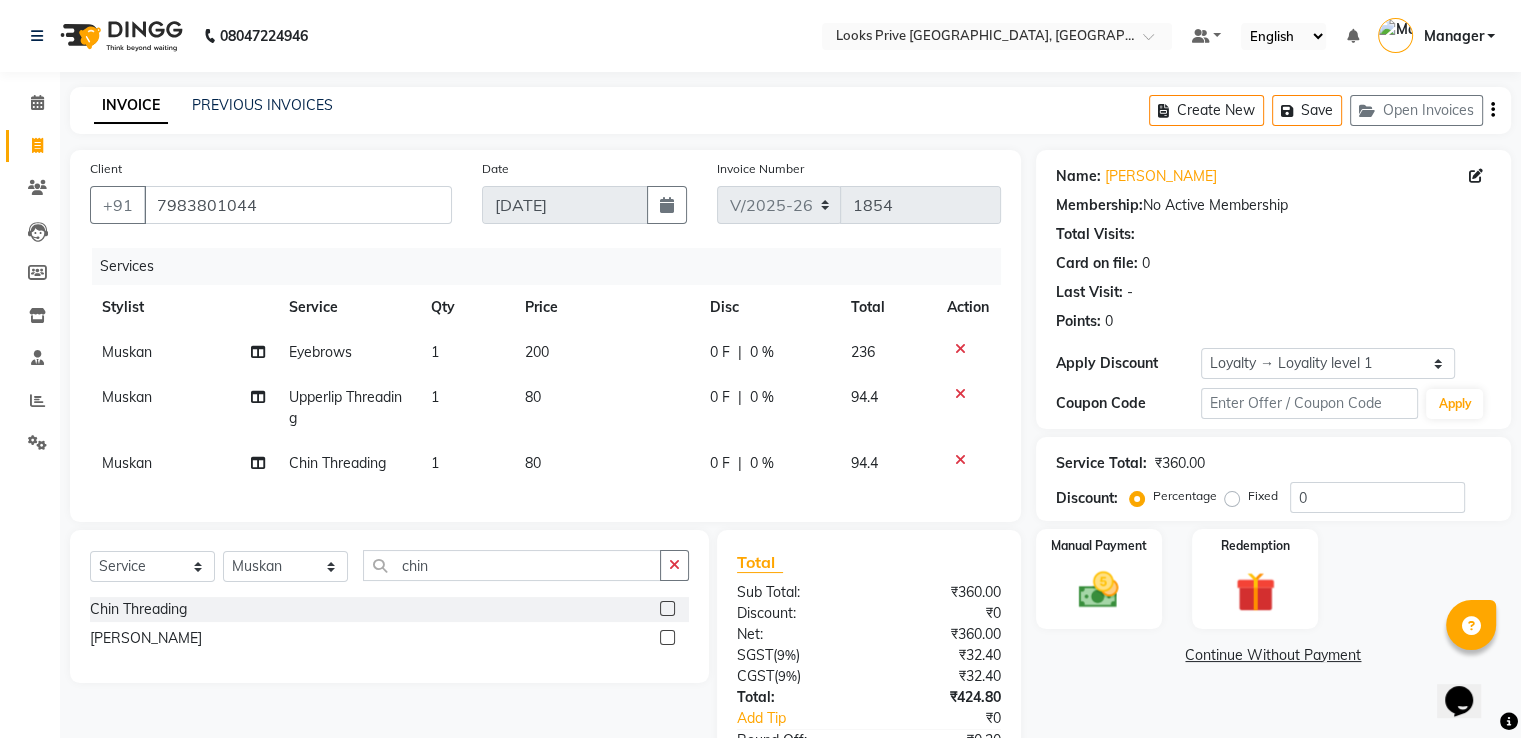 click on "80" 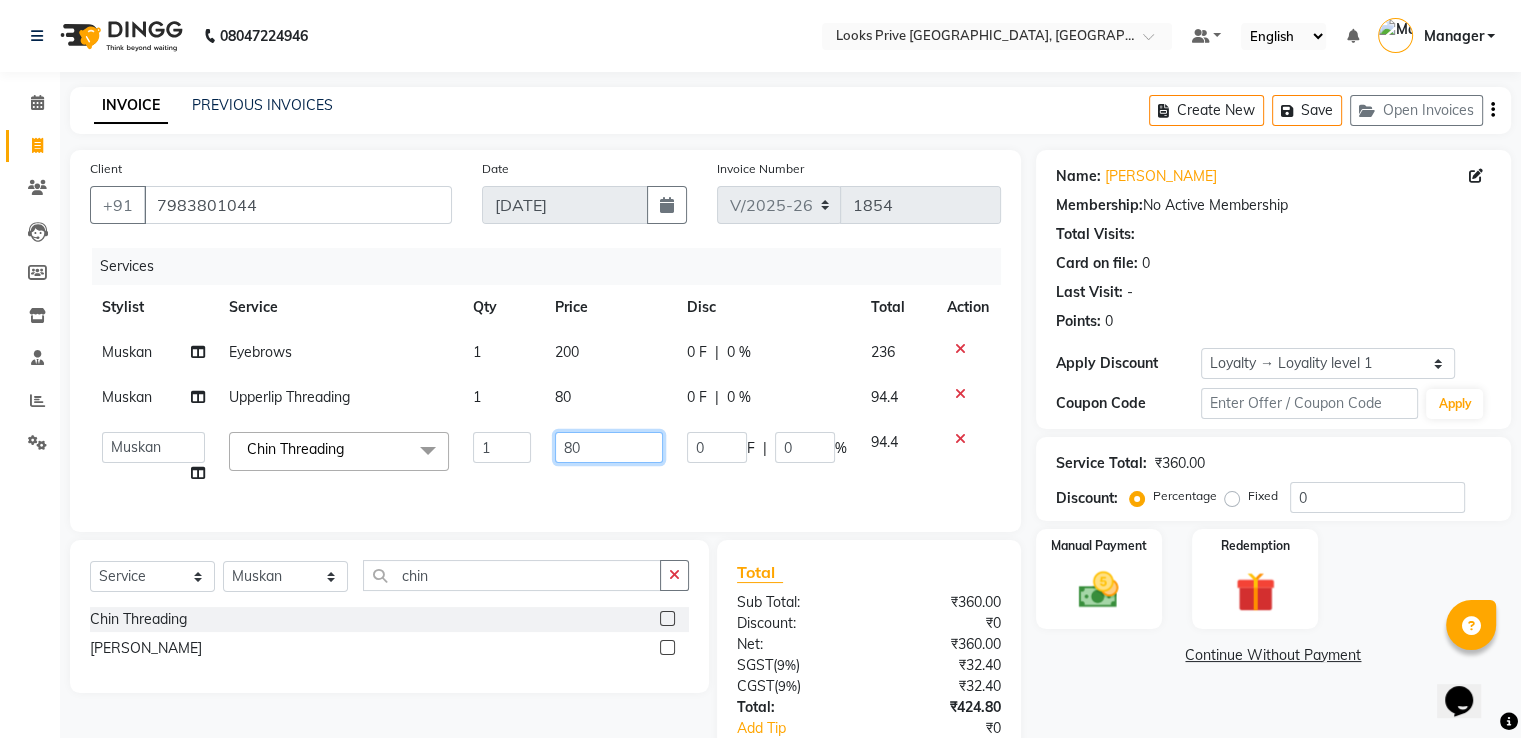 drag, startPoint x: 626, startPoint y: 449, endPoint x: 371, endPoint y: 429, distance: 255.78311 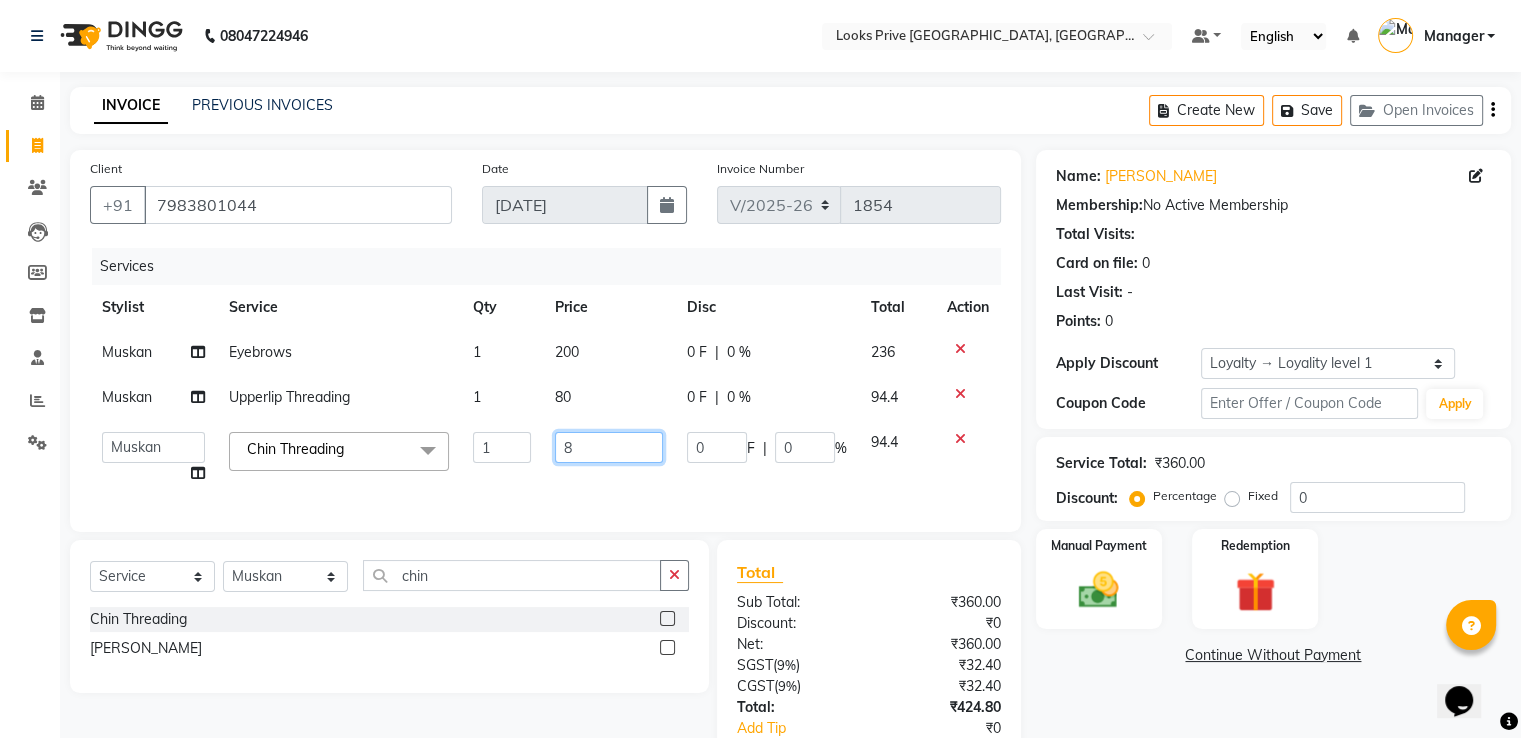 type on "85" 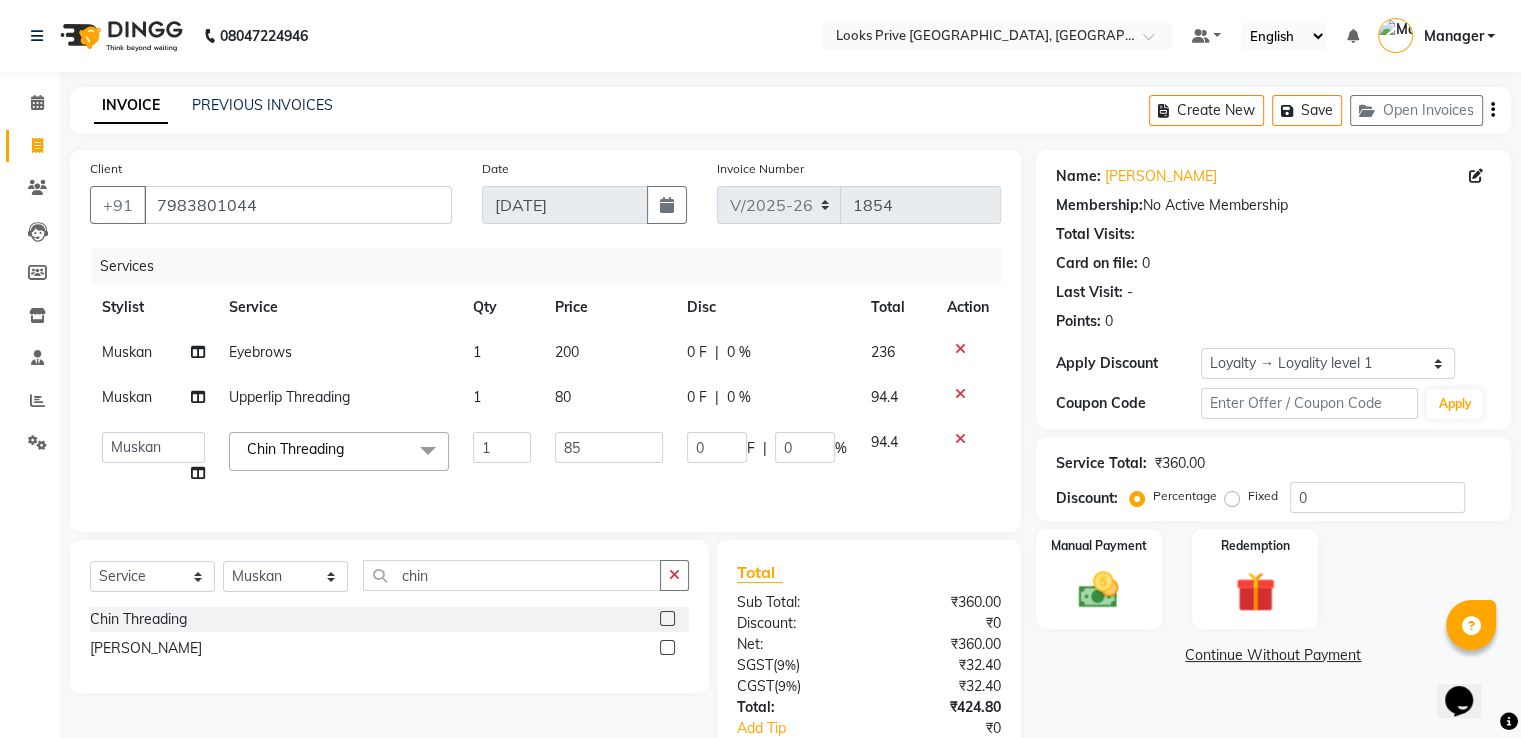 click on "80" 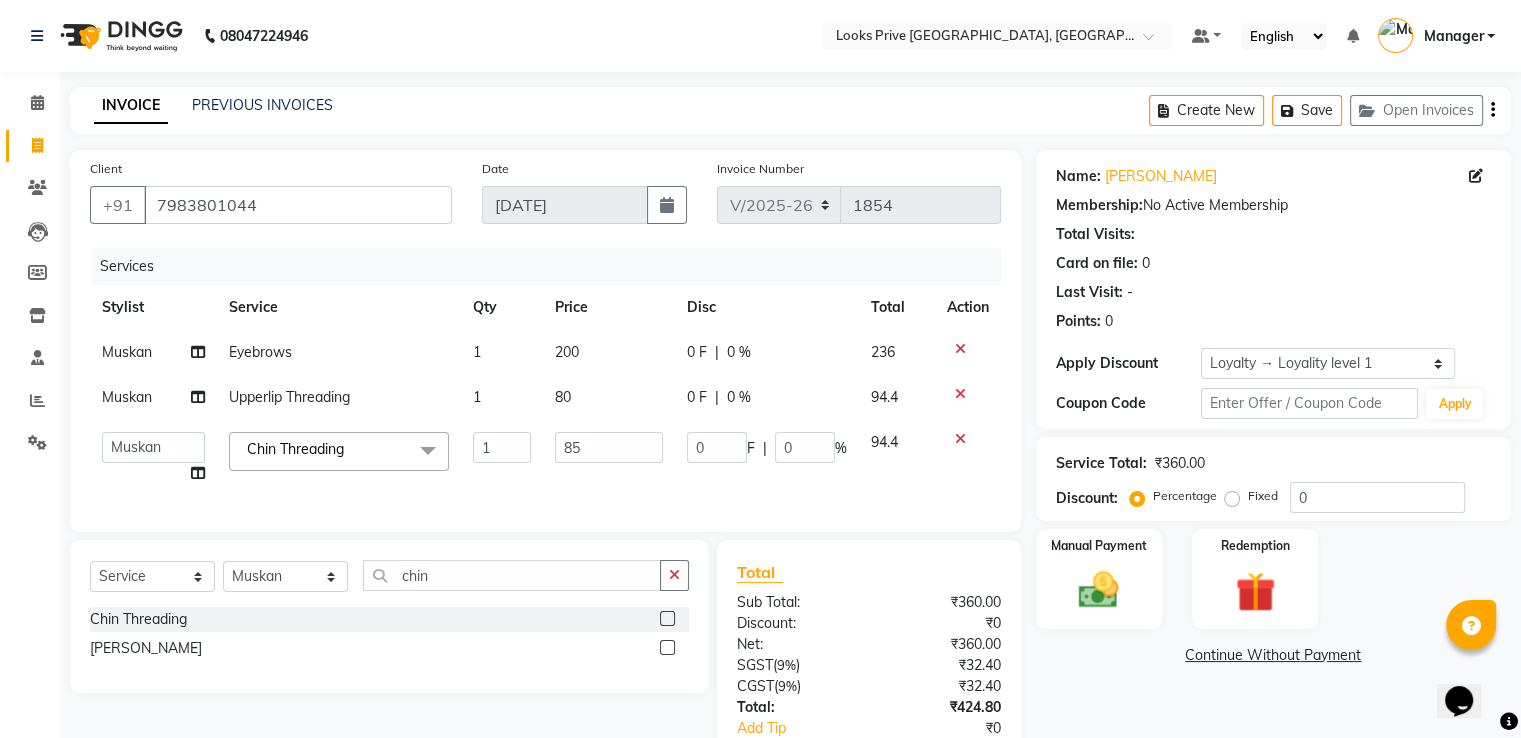 select on "62232" 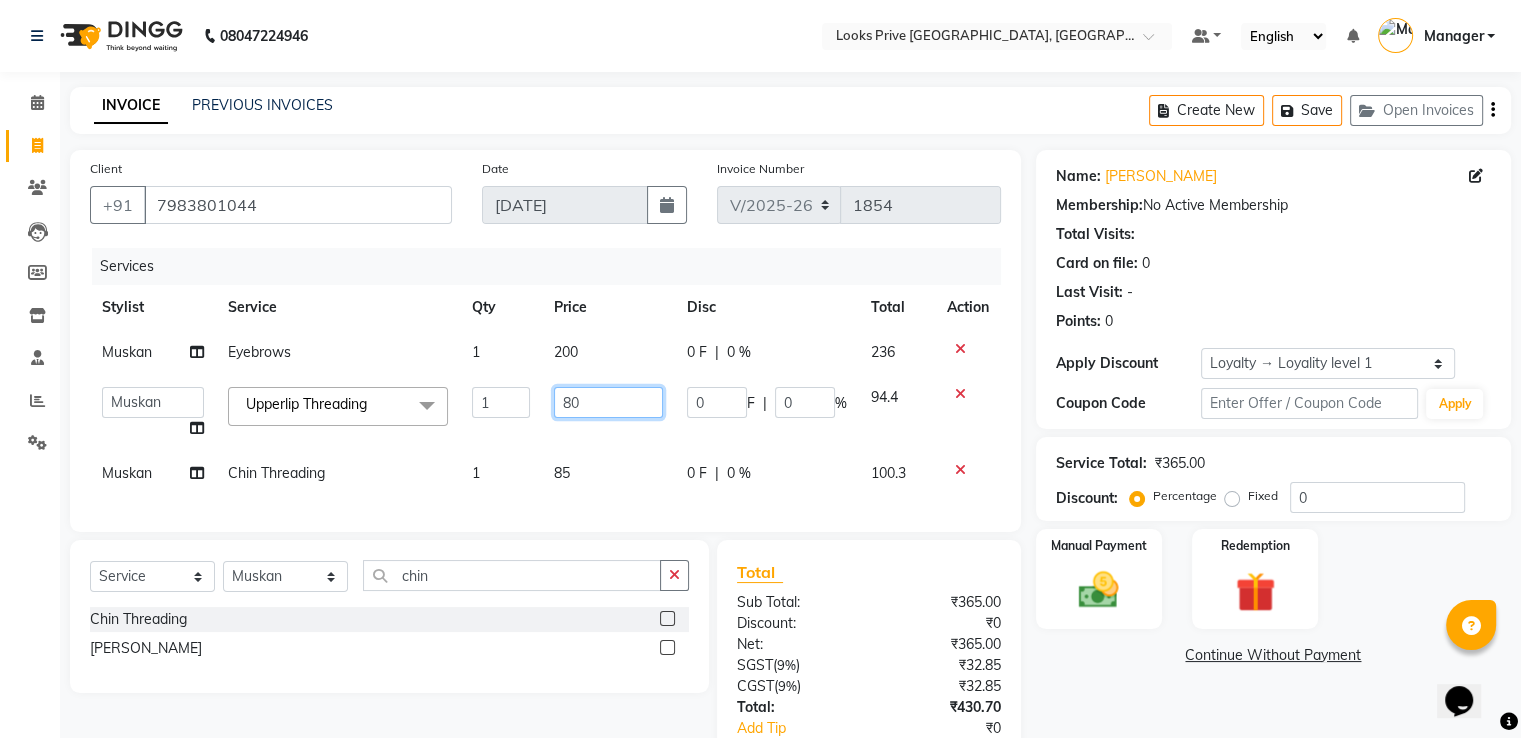 drag, startPoint x: 586, startPoint y: 401, endPoint x: 494, endPoint y: 409, distance: 92.34717 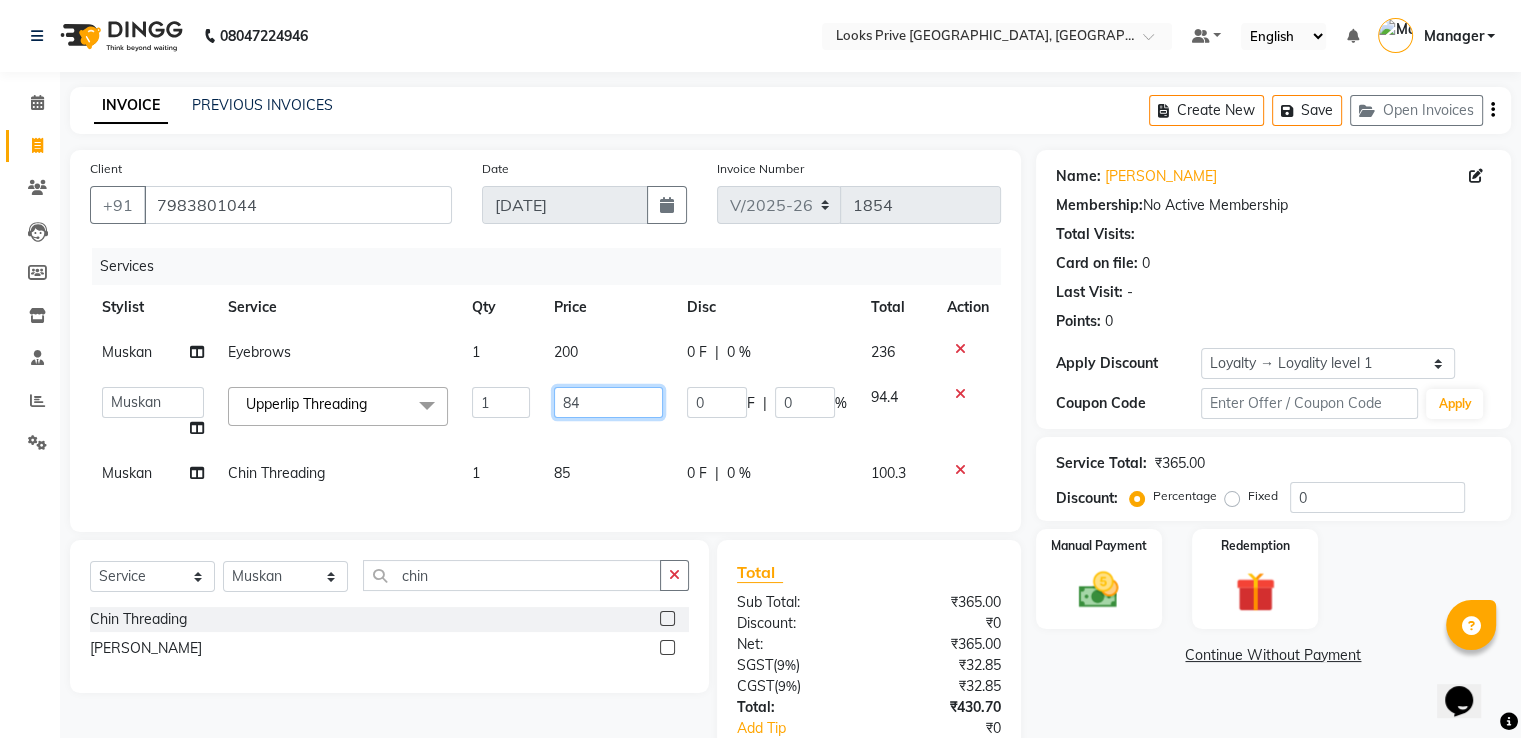 type on "84.5" 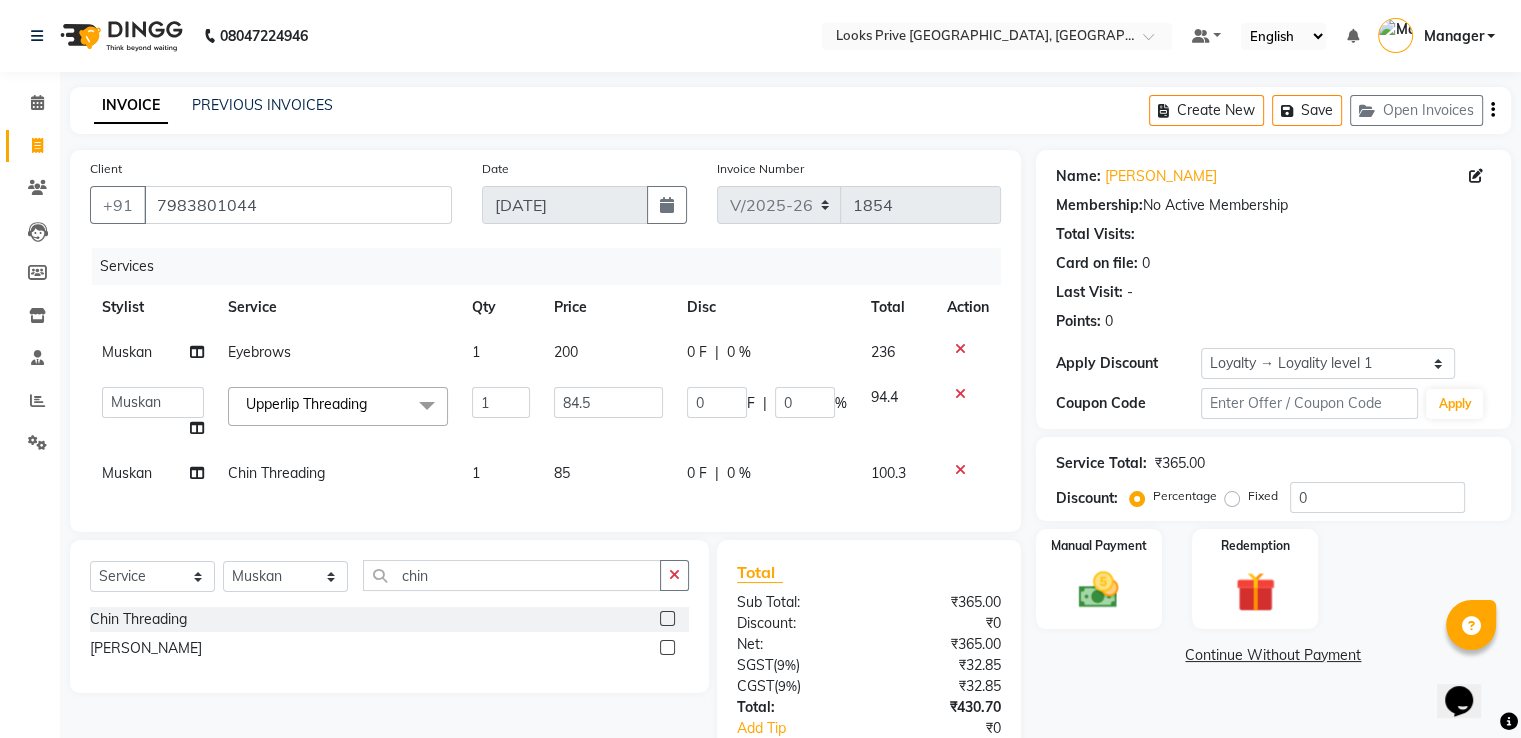click on "200" 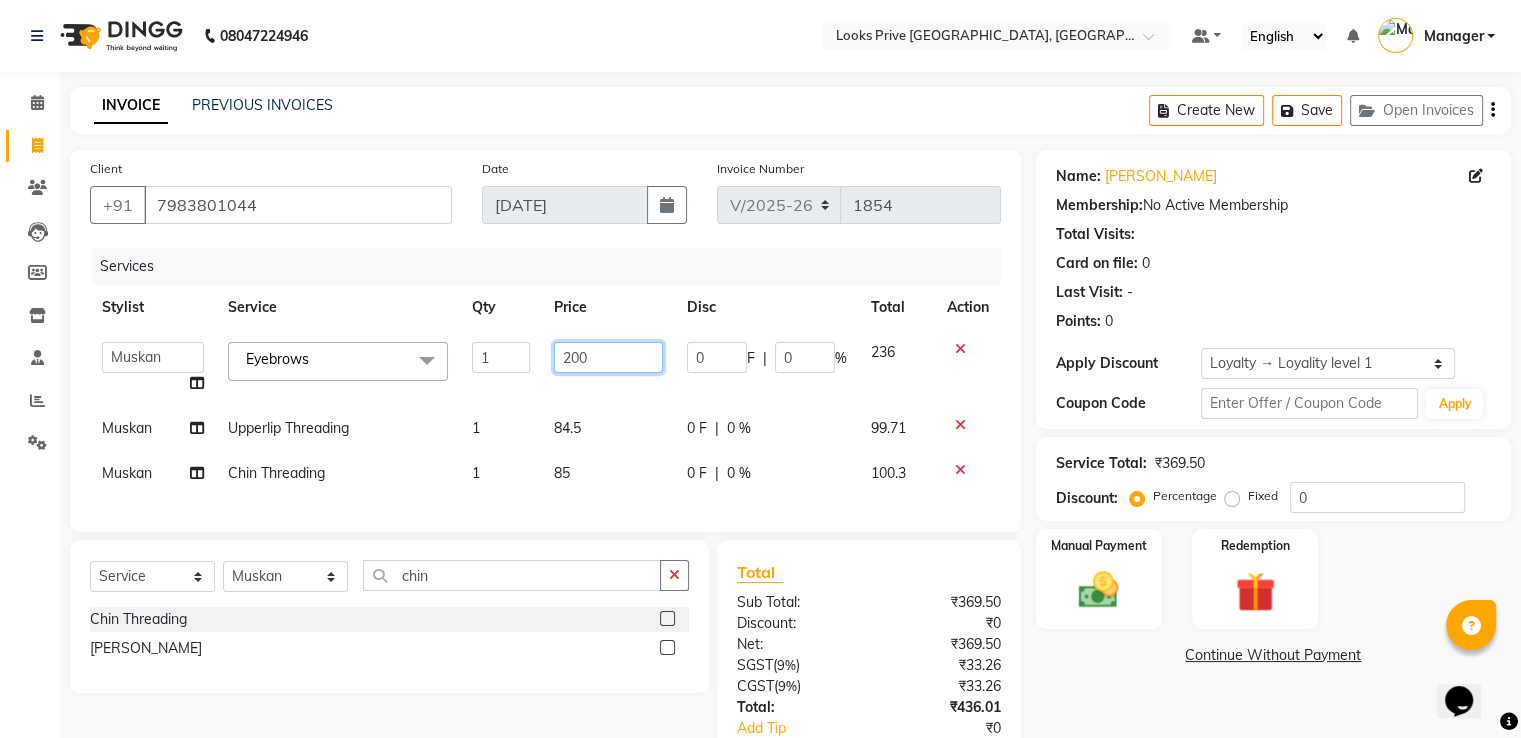 drag, startPoint x: 599, startPoint y: 362, endPoint x: 519, endPoint y: 352, distance: 80.622574 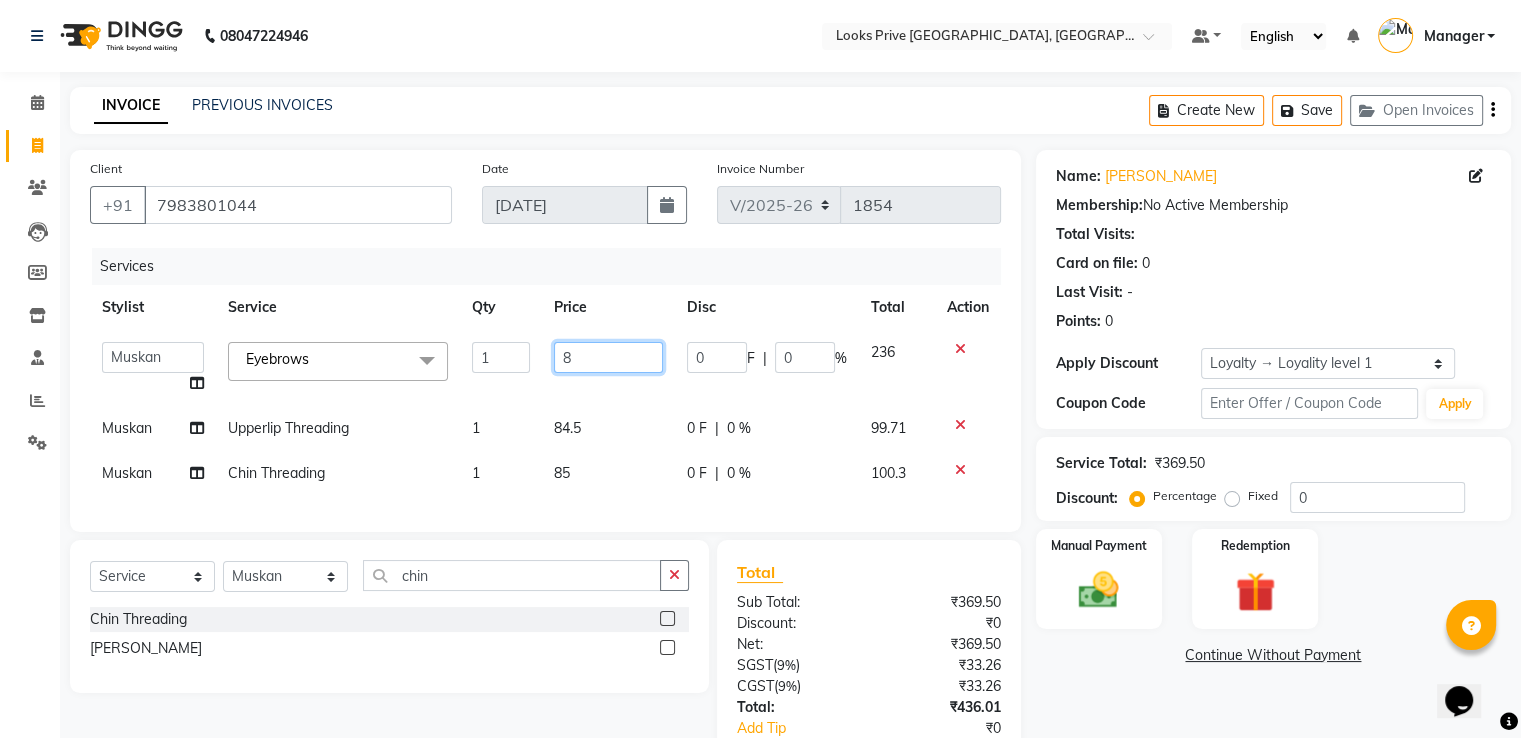 type on "85" 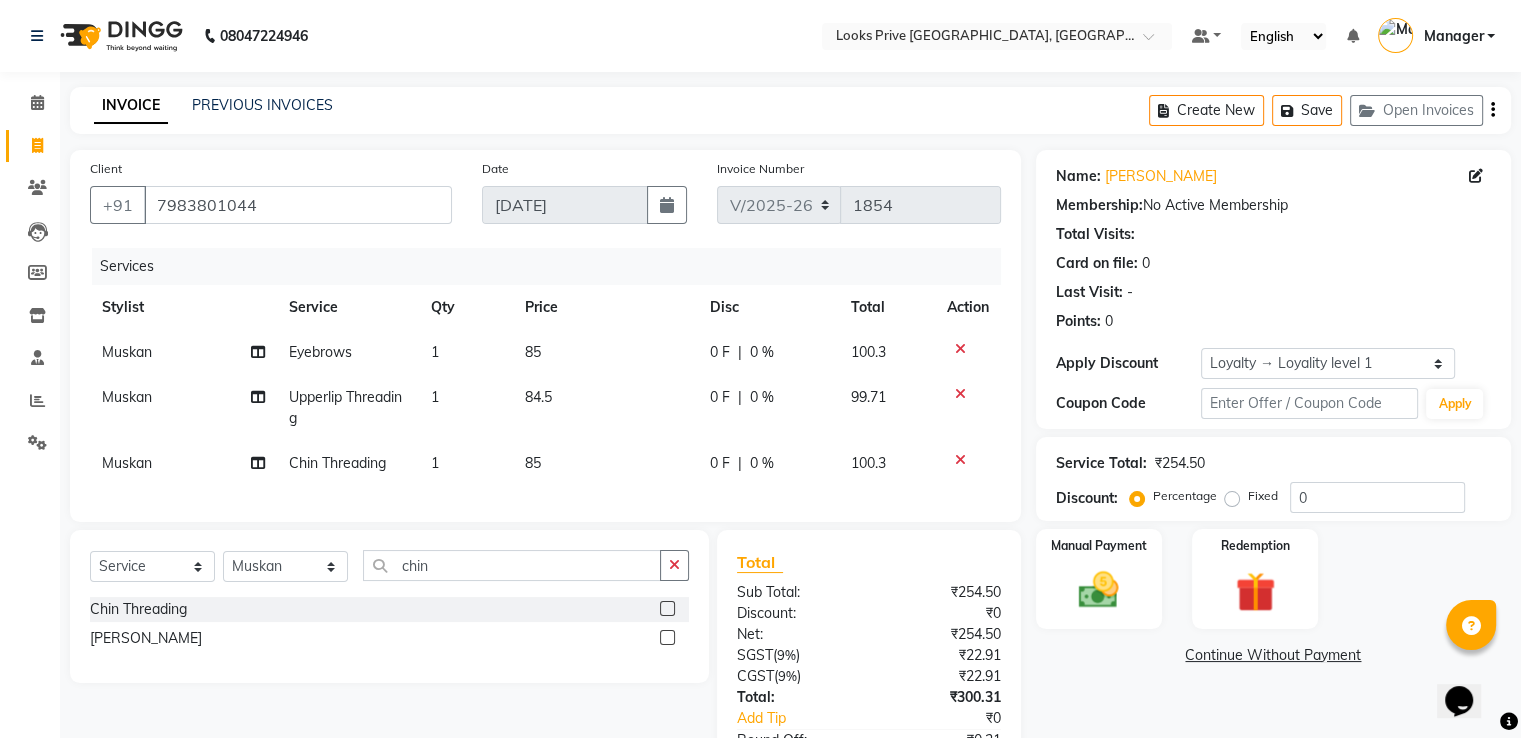 click on "Services" 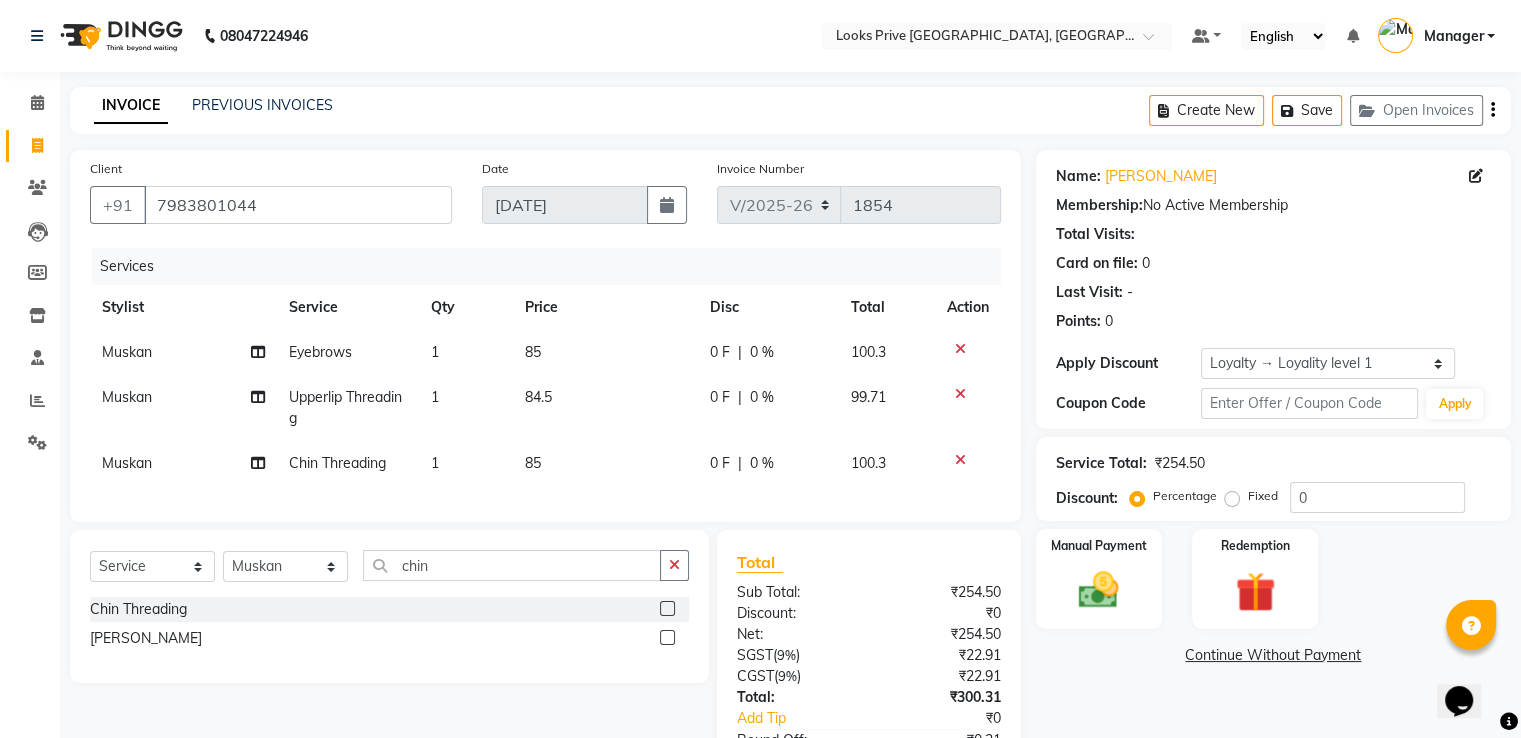 scroll, scrollTop: 153, scrollLeft: 0, axis: vertical 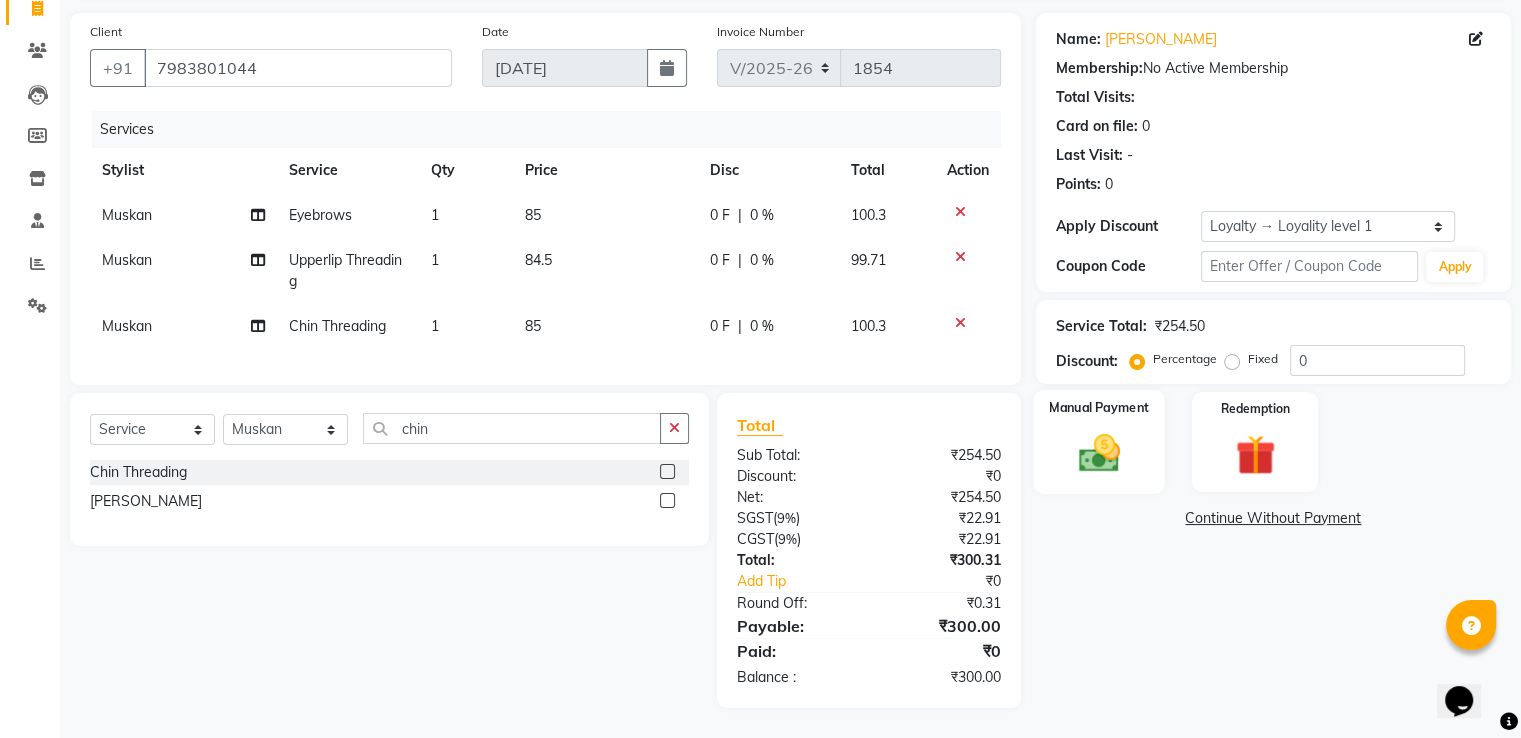 click 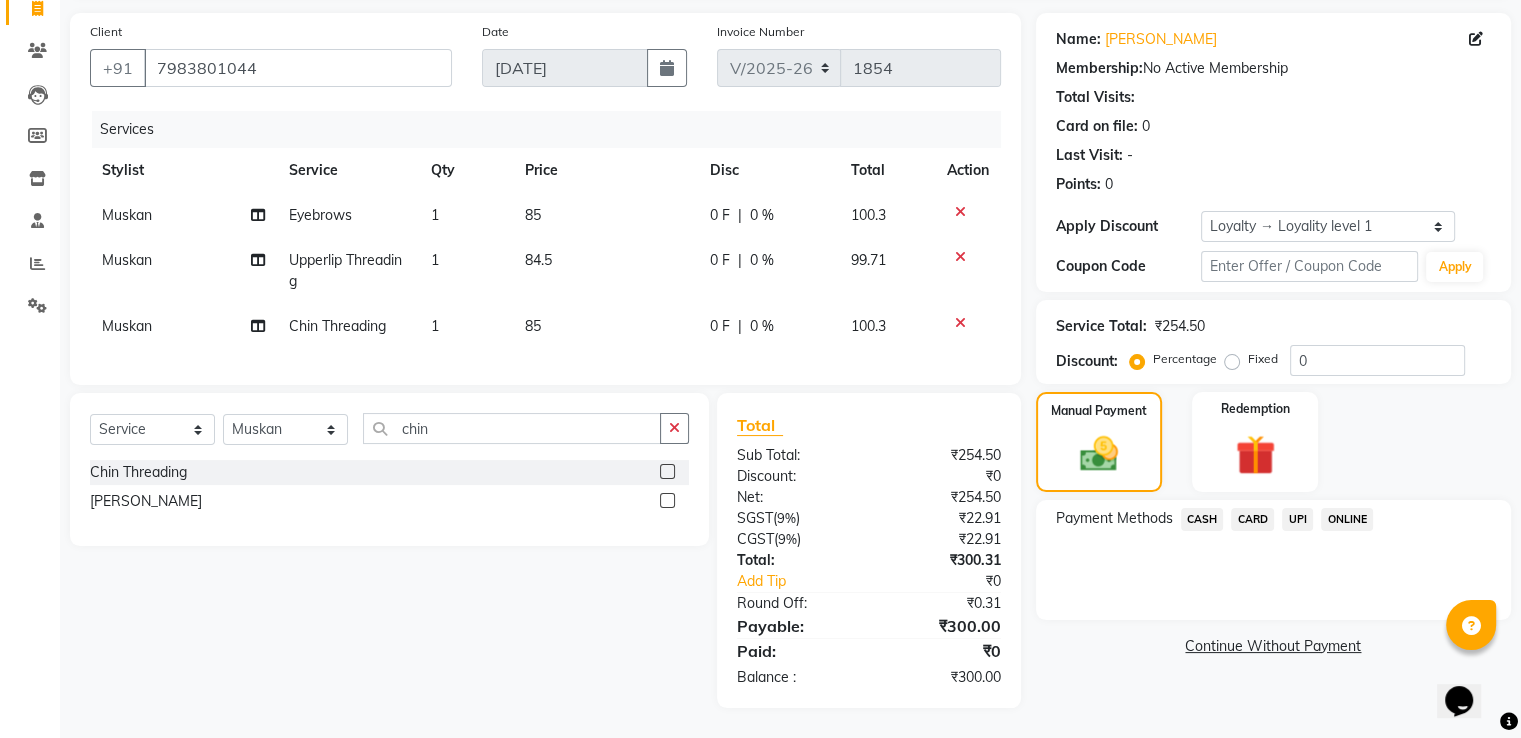 click on "UPI" 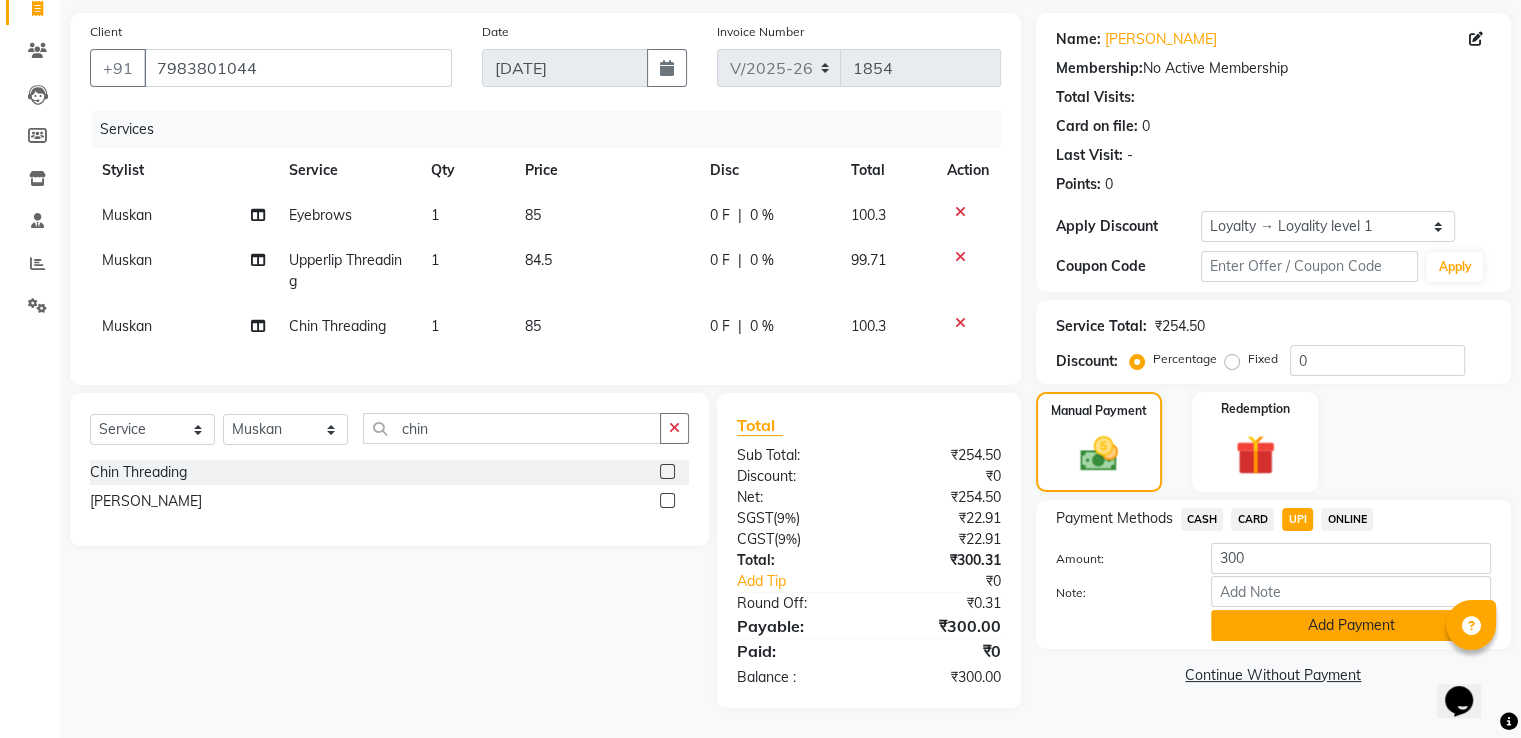 click on "Add Payment" 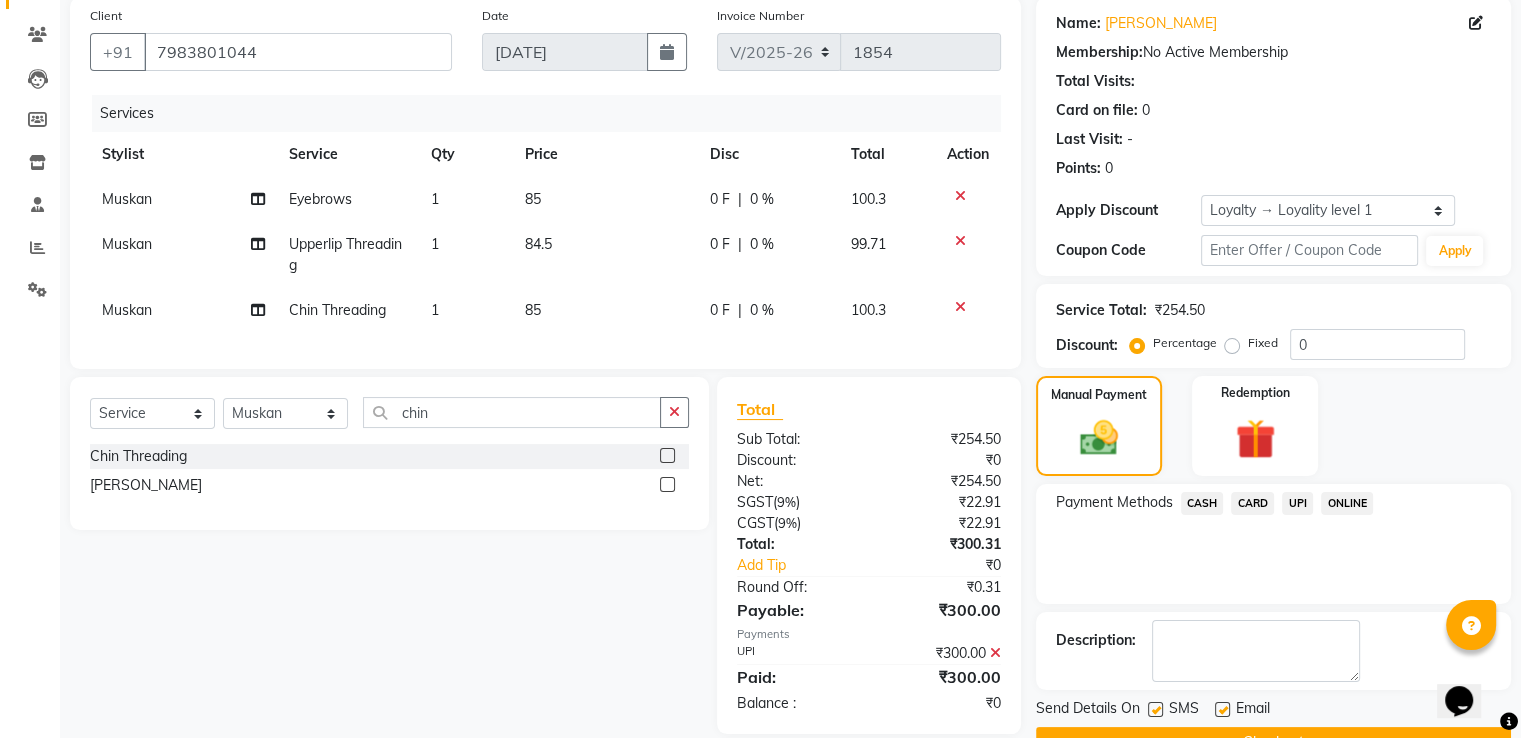 scroll, scrollTop: 295, scrollLeft: 0, axis: vertical 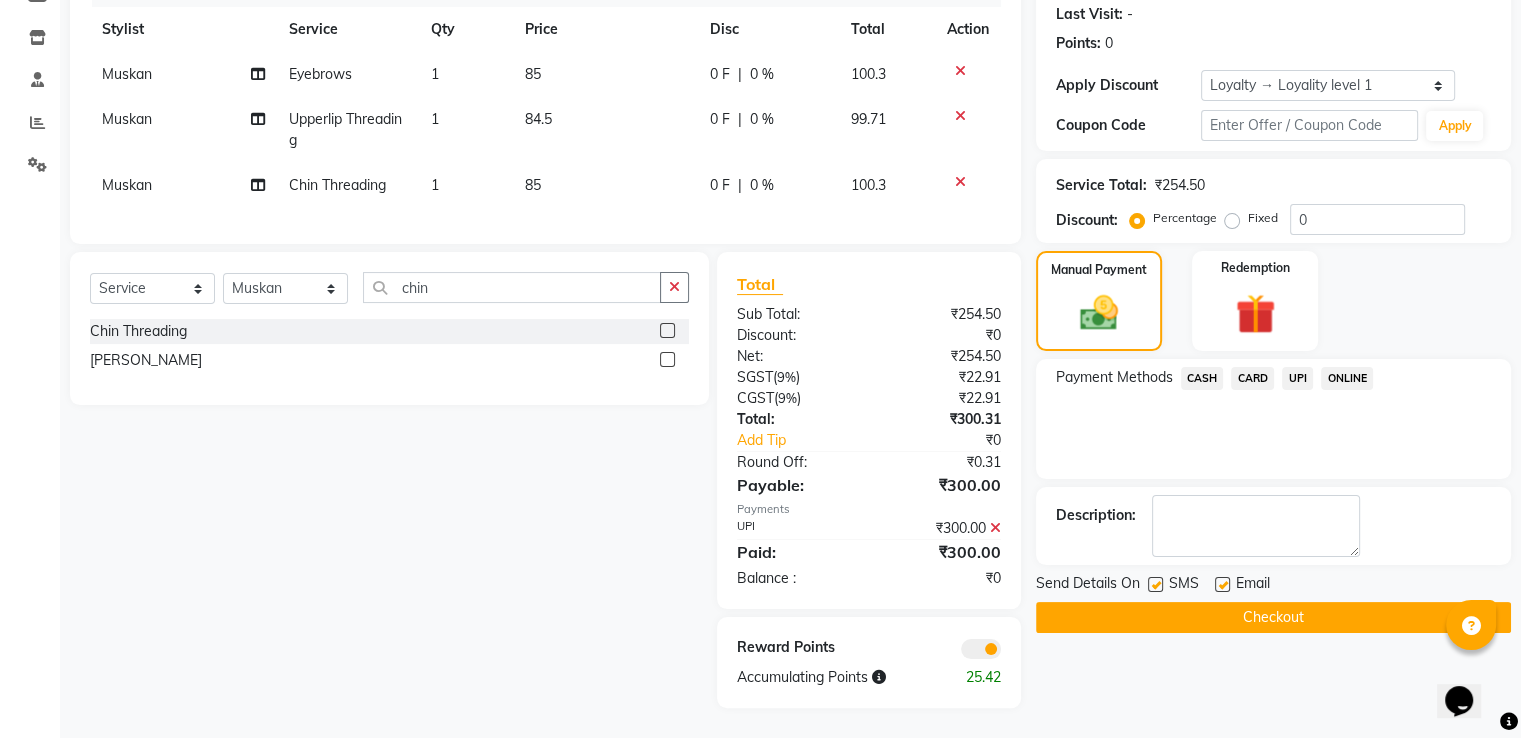 click on "Checkout" 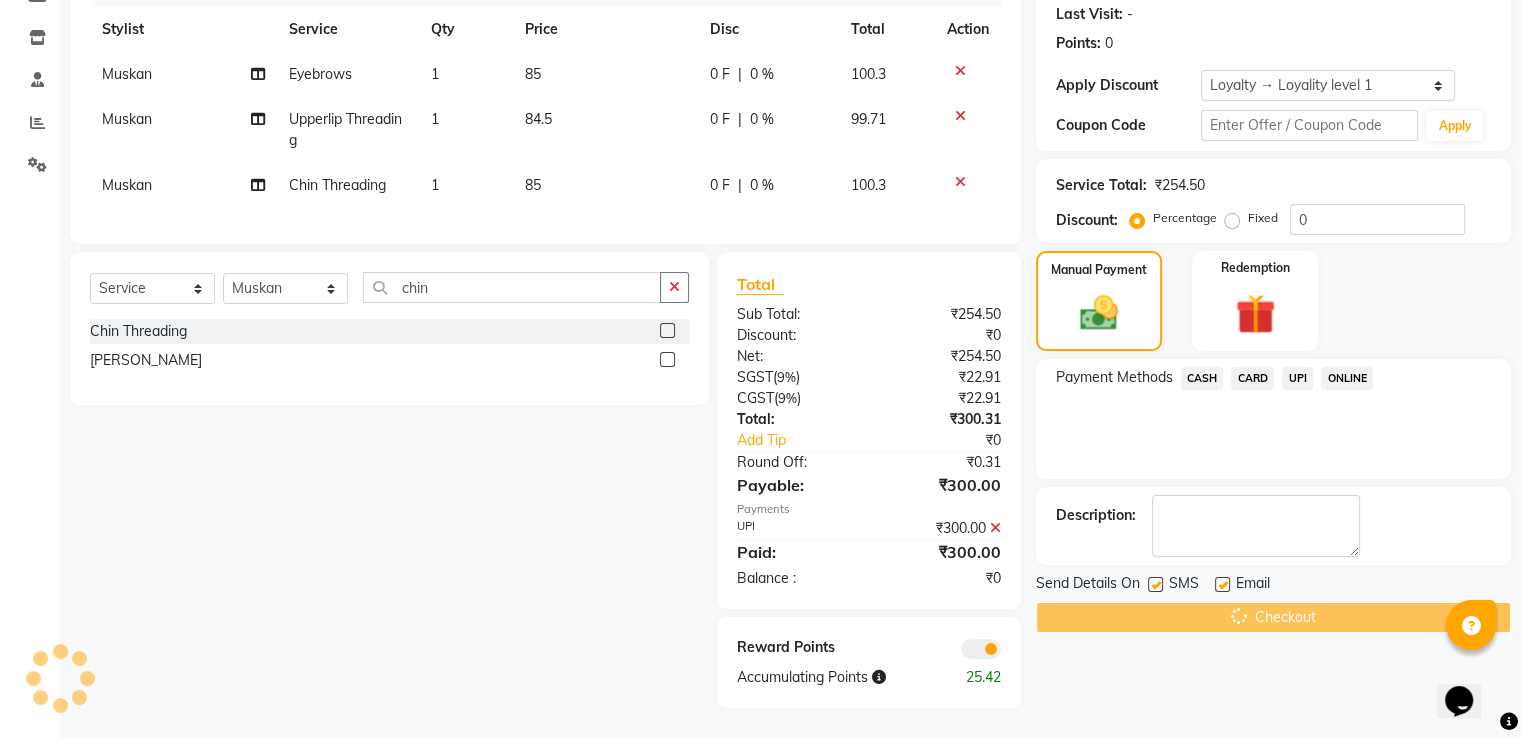 scroll, scrollTop: 195, scrollLeft: 0, axis: vertical 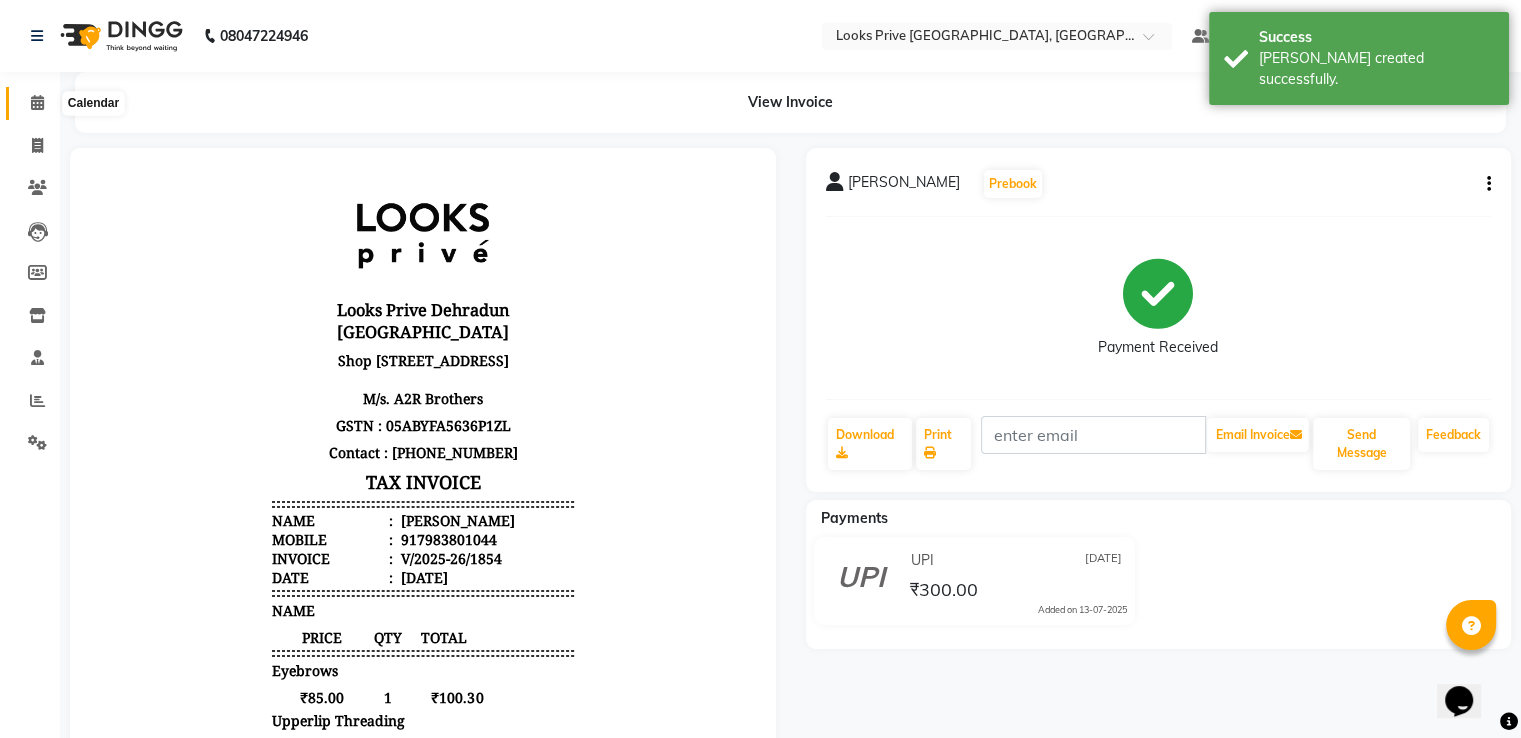 click 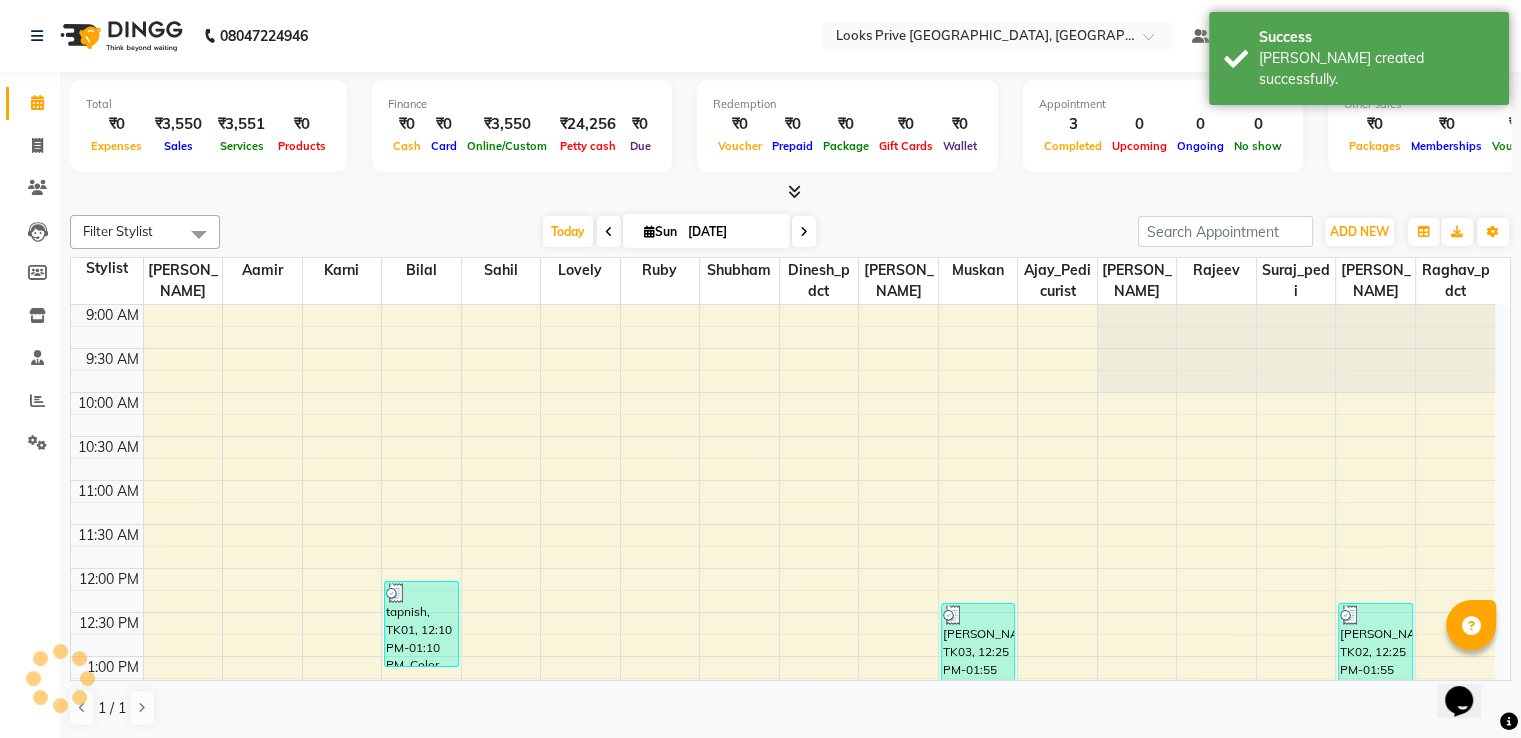 scroll, scrollTop: 0, scrollLeft: 0, axis: both 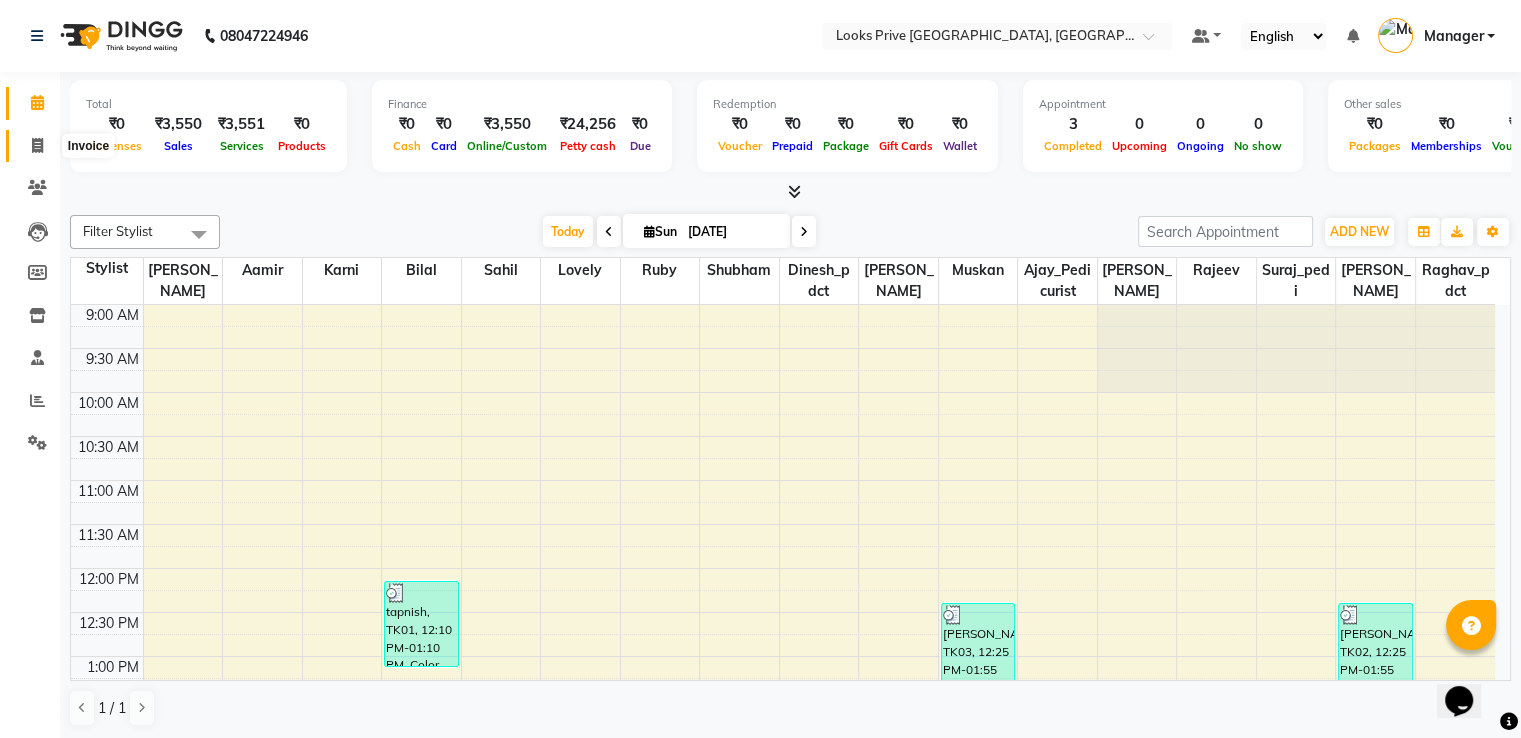 click 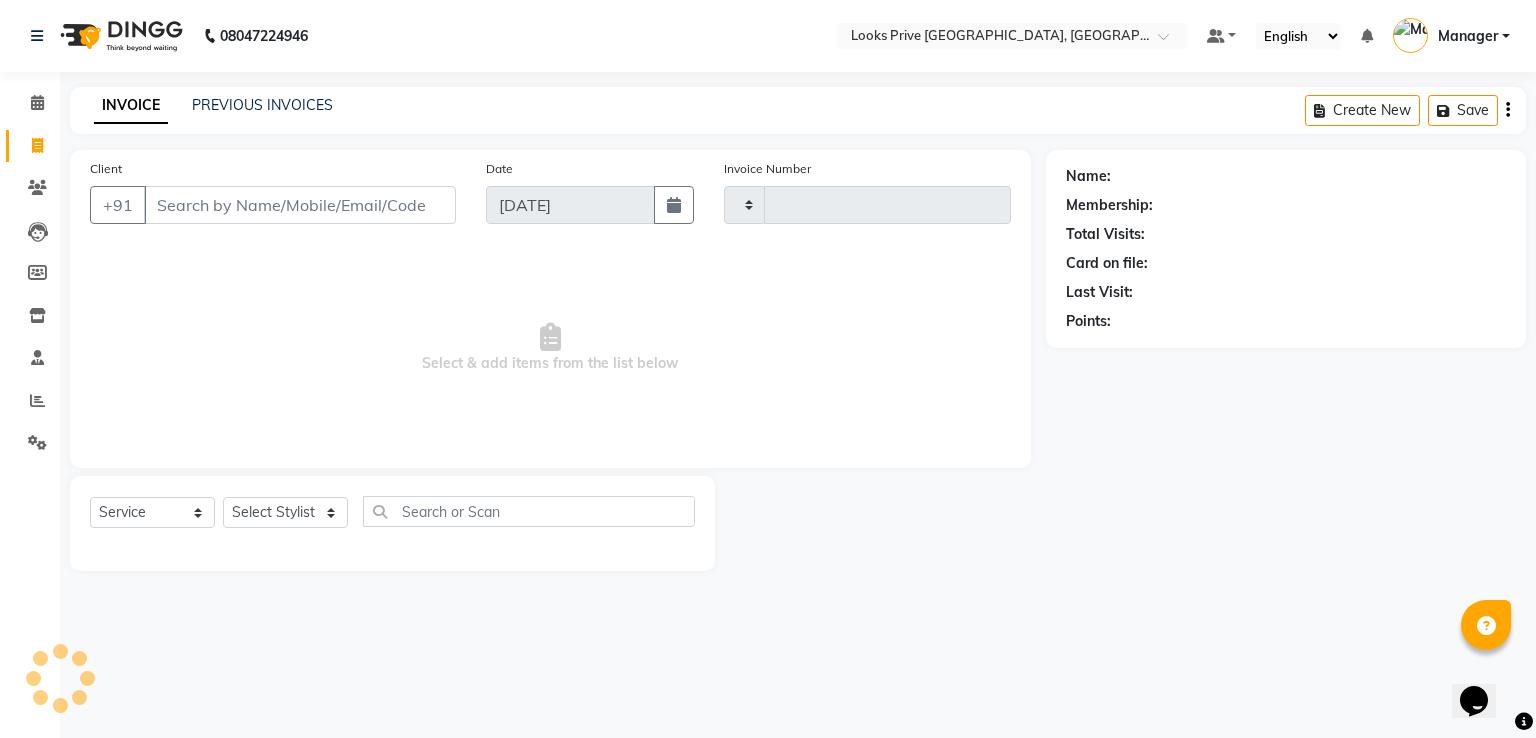 type on "1855" 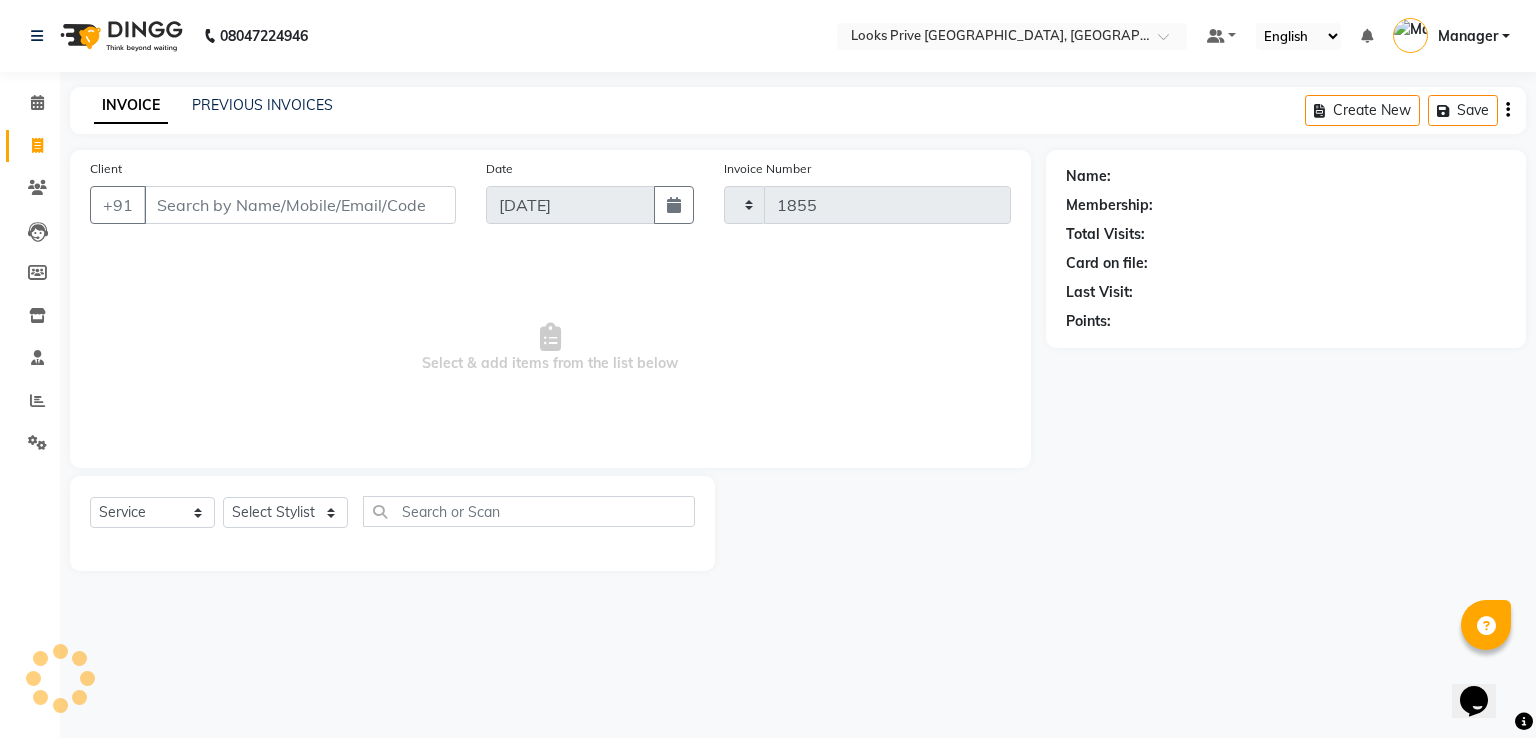 select on "6205" 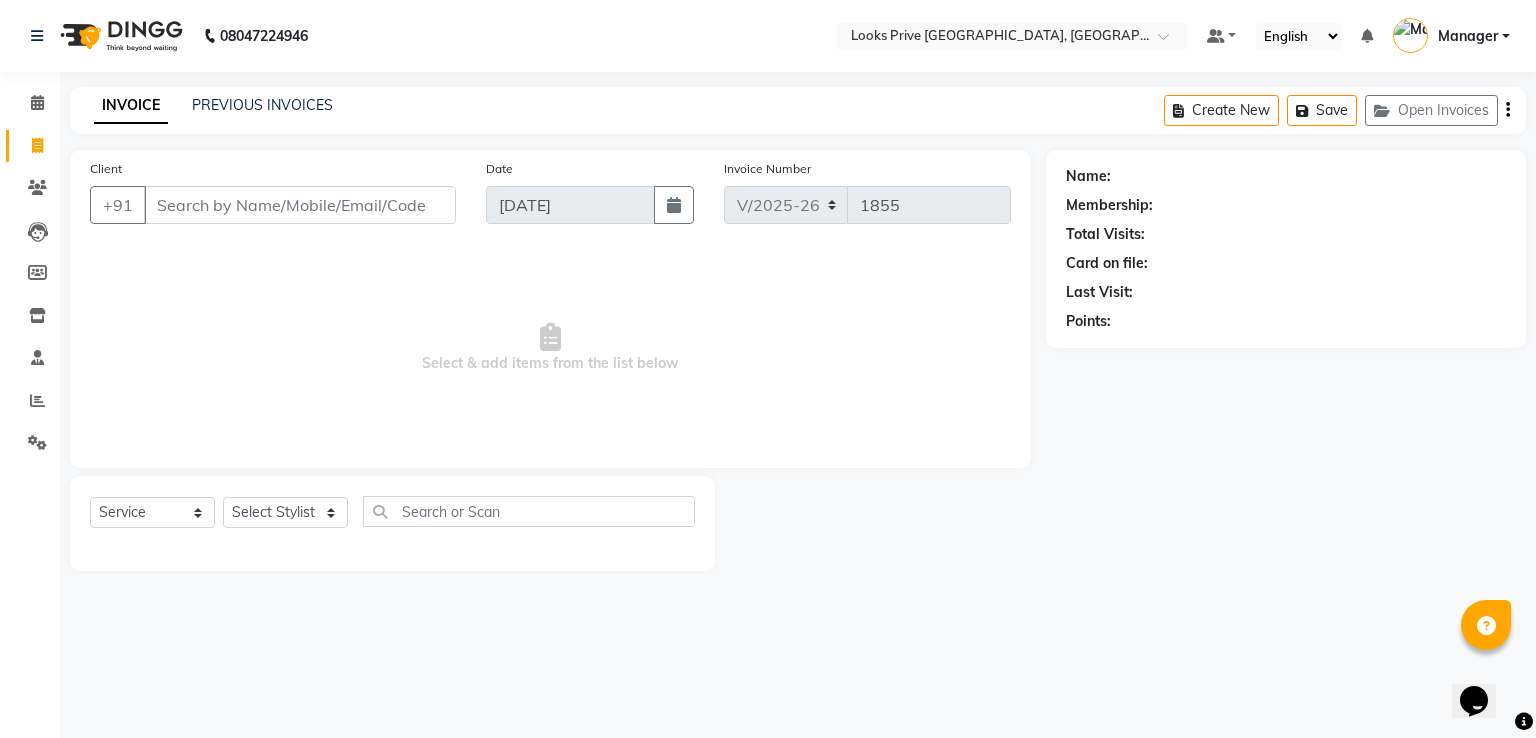click on "Client" at bounding box center (300, 205) 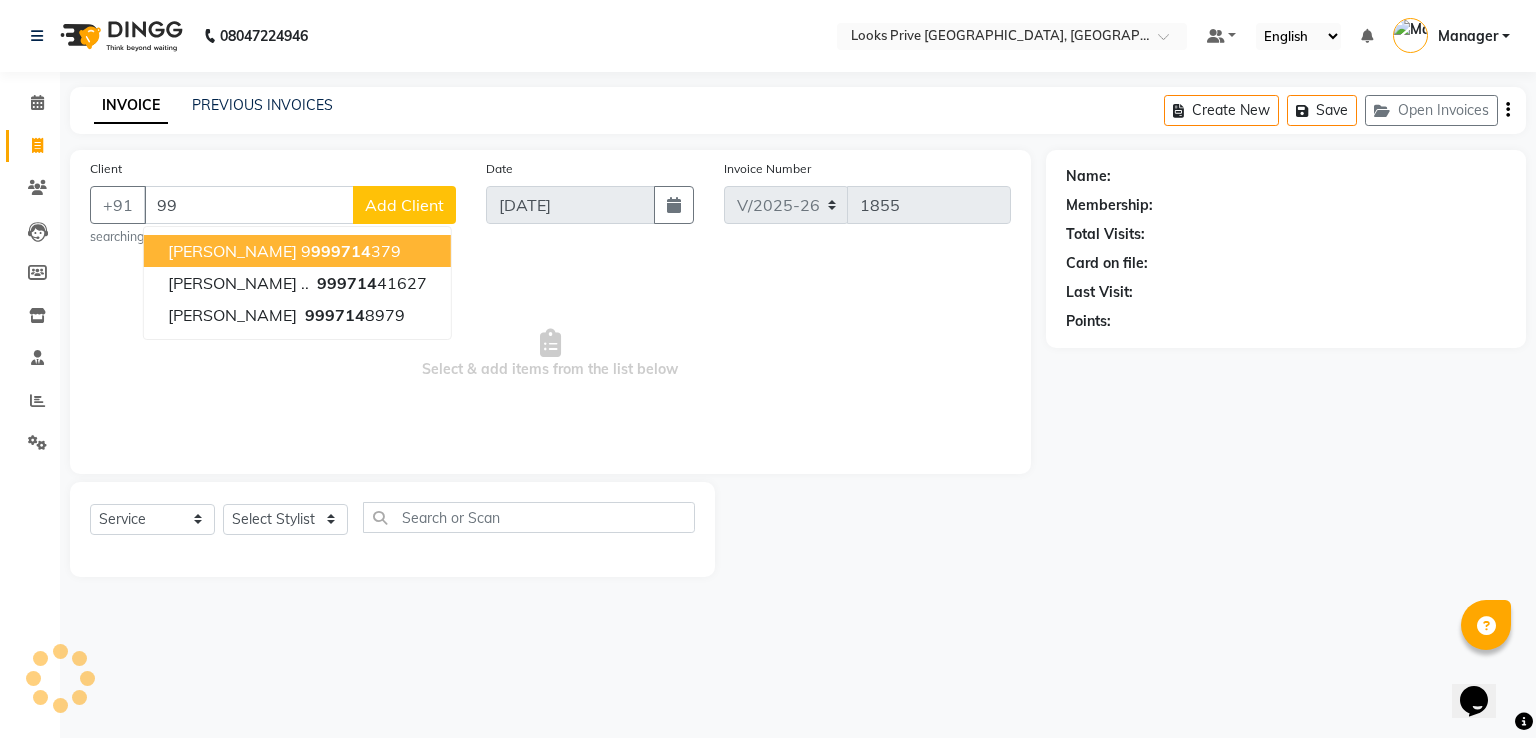 type on "9" 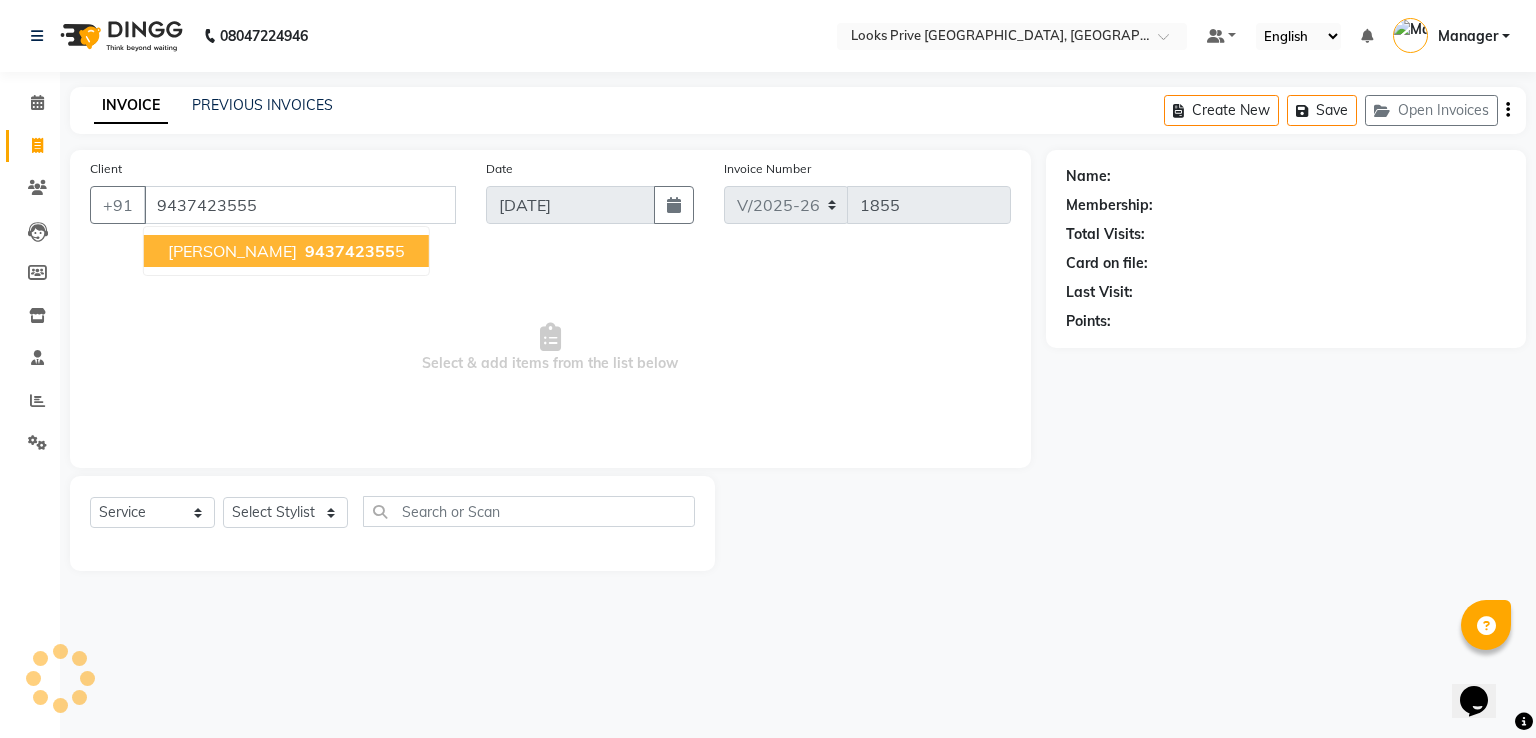 type on "9437423555" 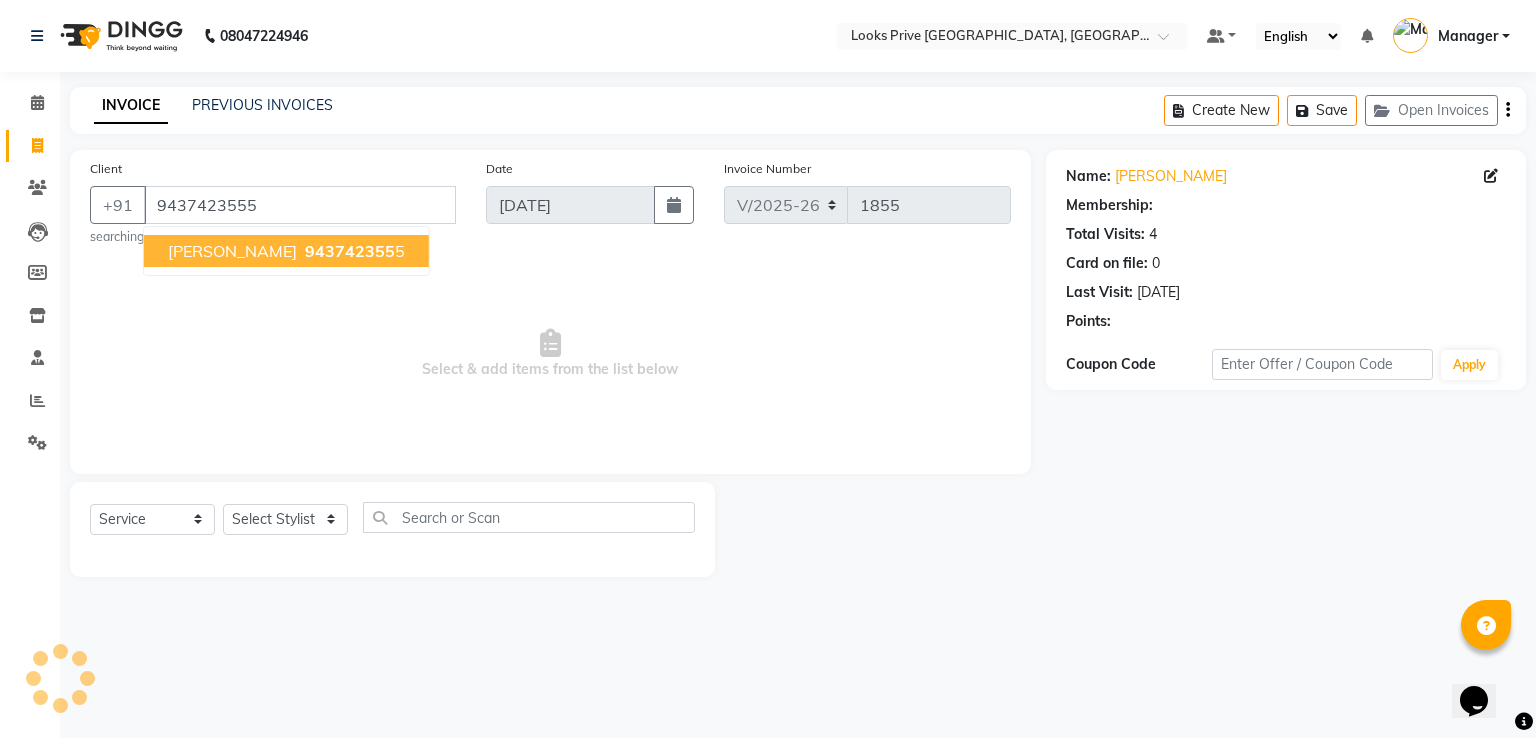 select on "1: Object" 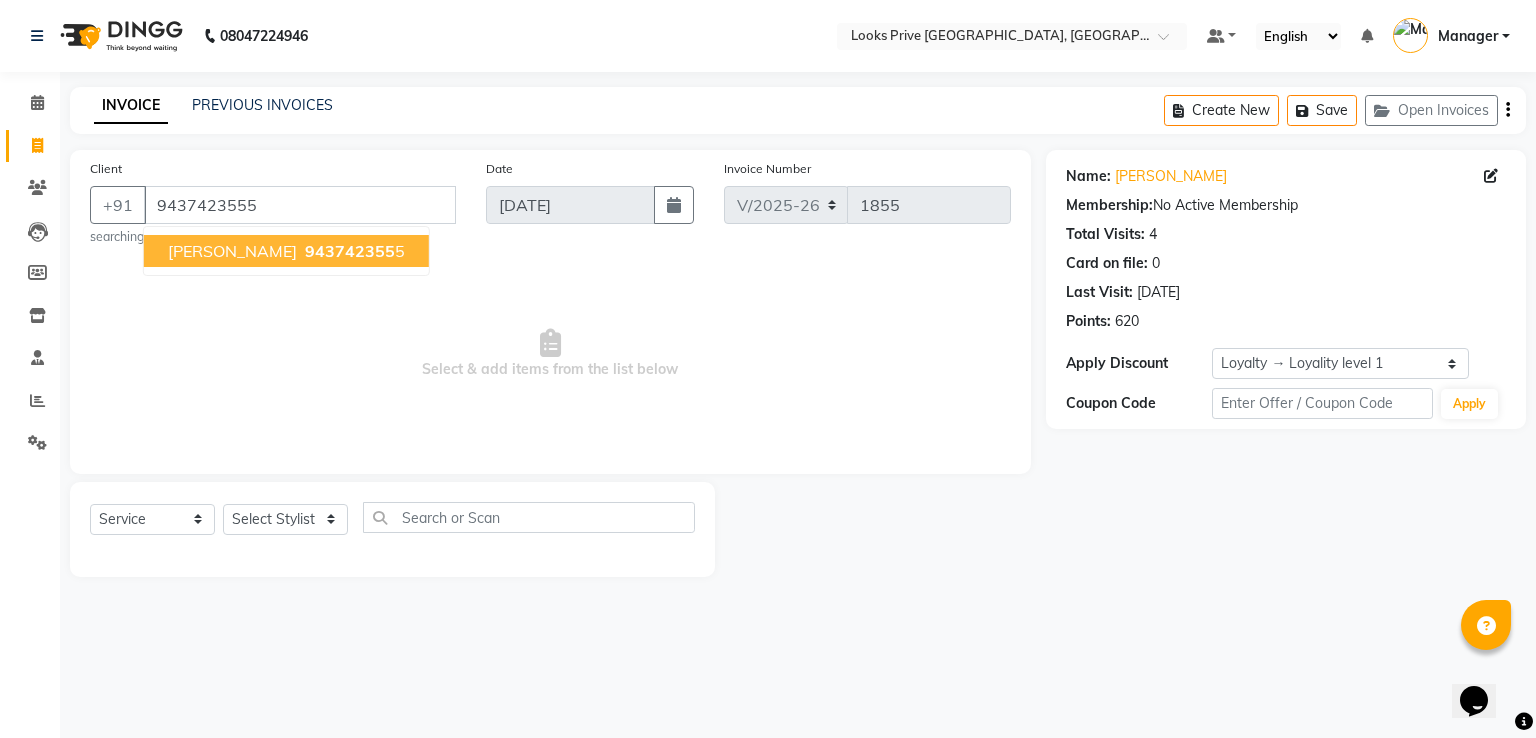 click on "943742355" at bounding box center (350, 251) 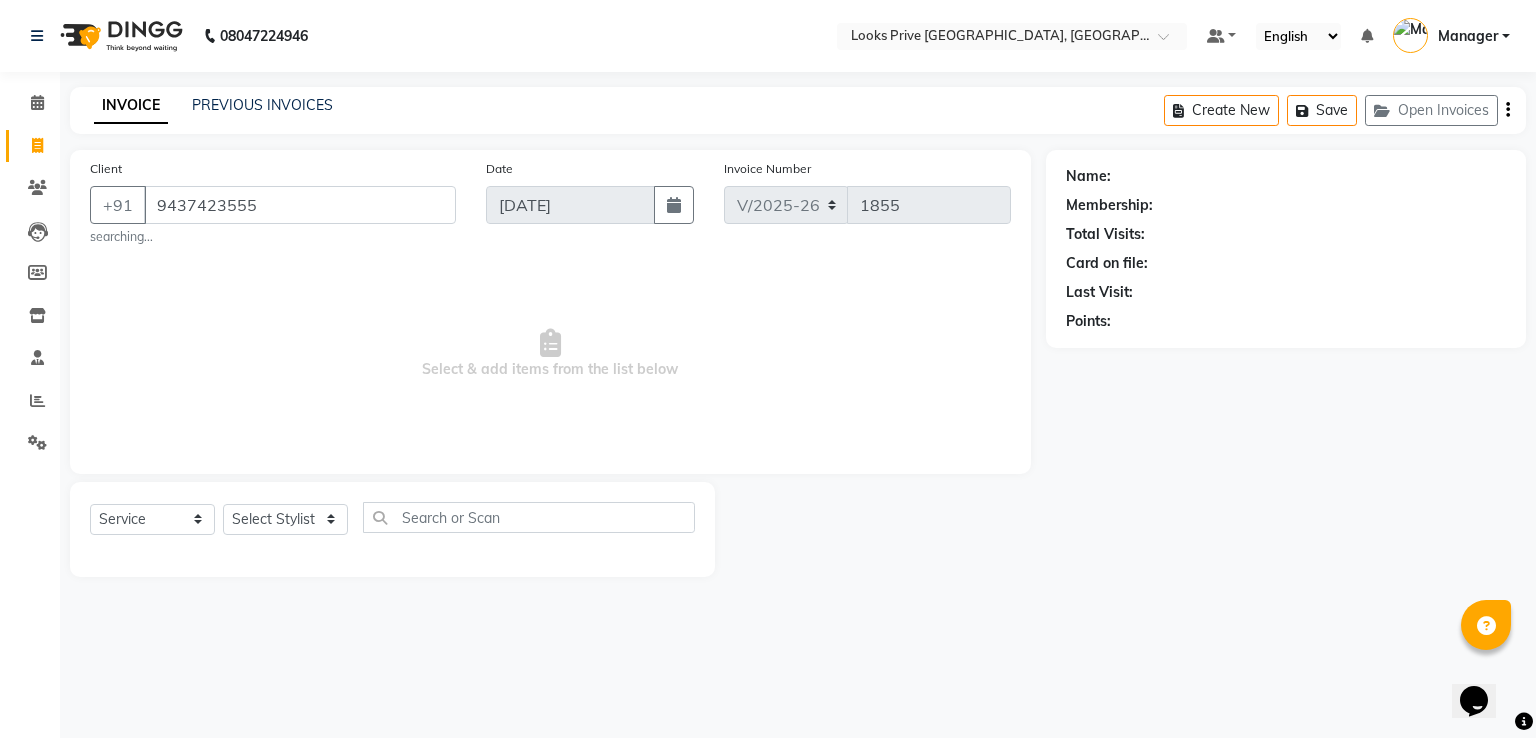 select on "1: Object" 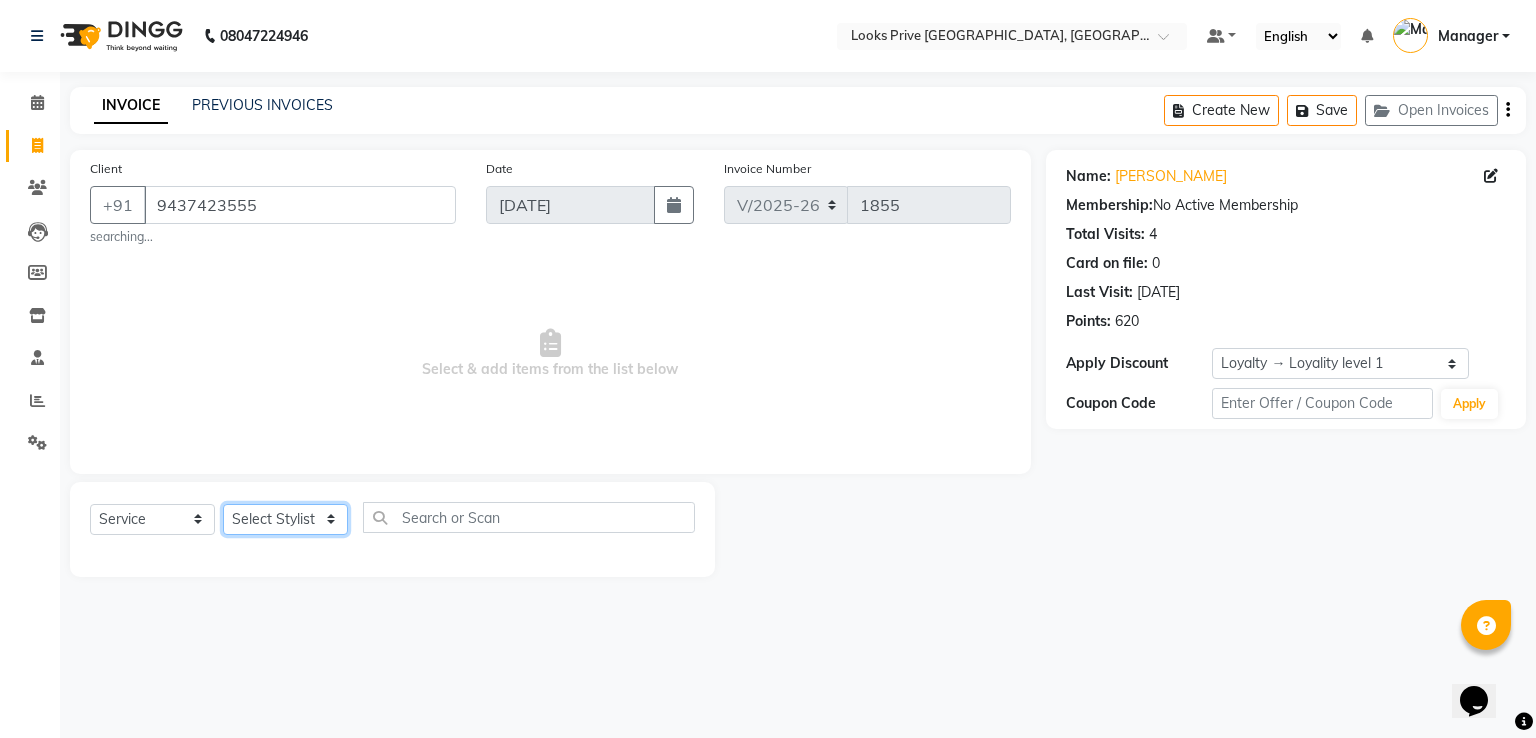 drag, startPoint x: 269, startPoint y: 517, endPoint x: 271, endPoint y: 505, distance: 12.165525 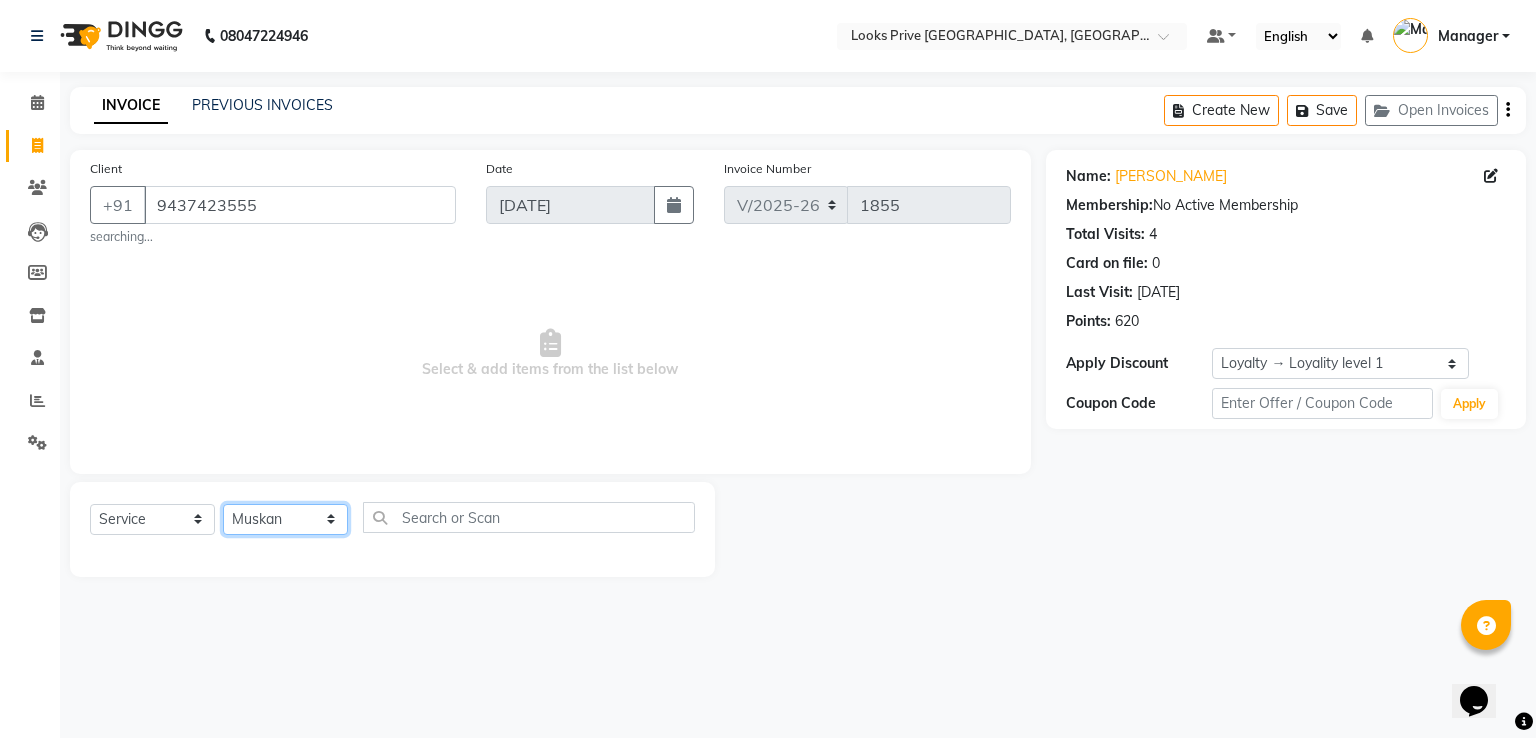 click on "Select Stylist A2R_Master [PERSON_NAME] [PERSON_NAME] [PERSON_NAME] Dinesh_pdct Karni Lovely Manager [PERSON_NAME] [PERSON_NAME] [PERSON_NAME] [PERSON_NAME] Suraj_pedi" 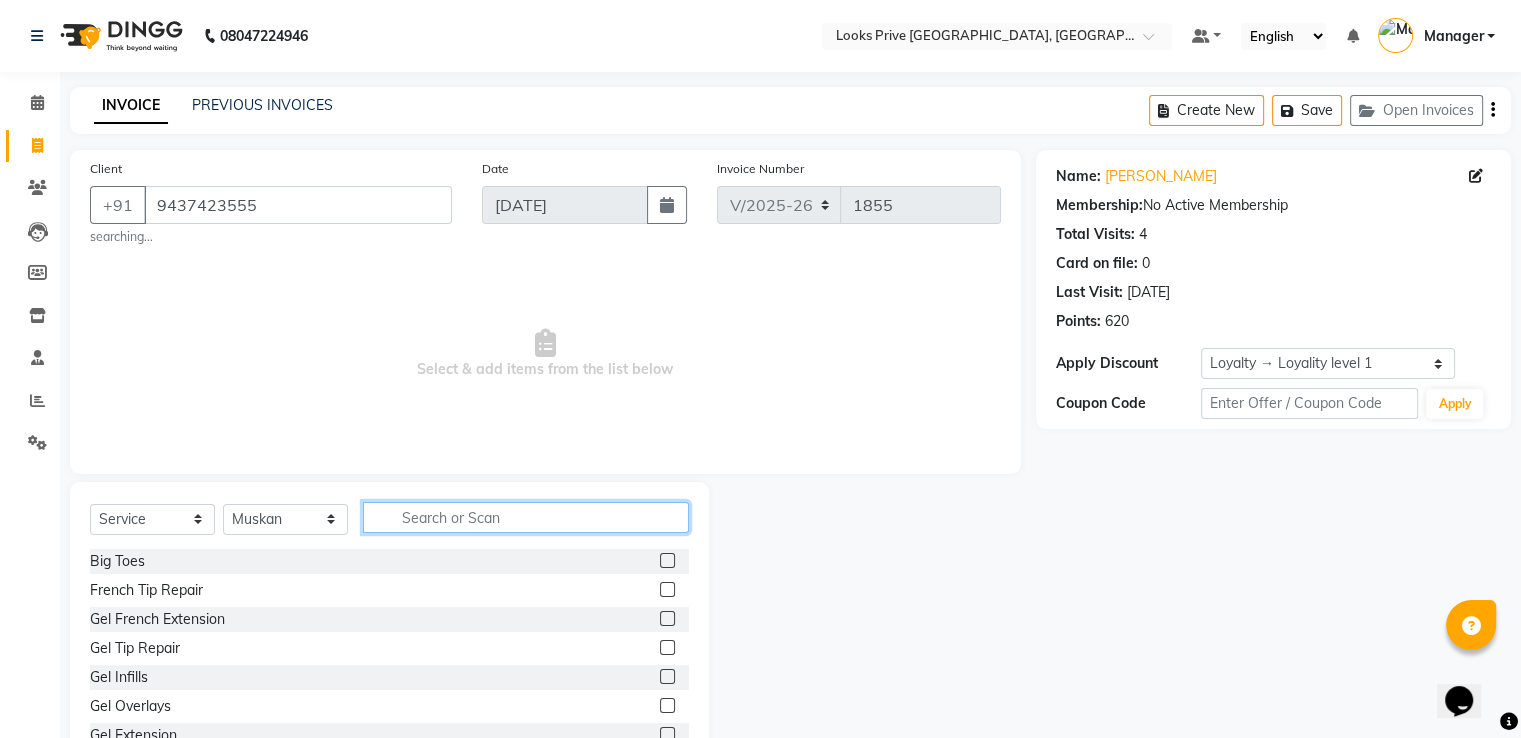click 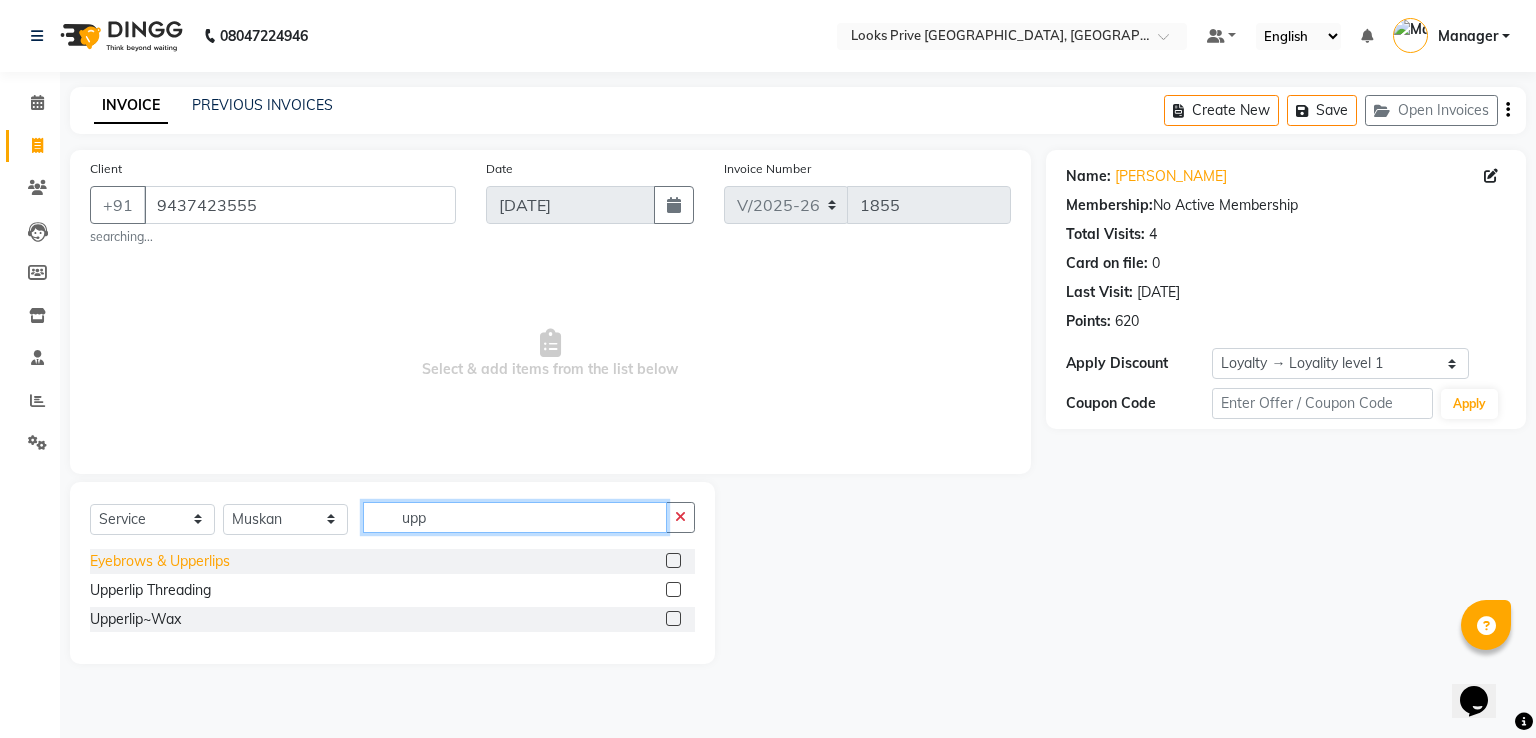 type on "upp" 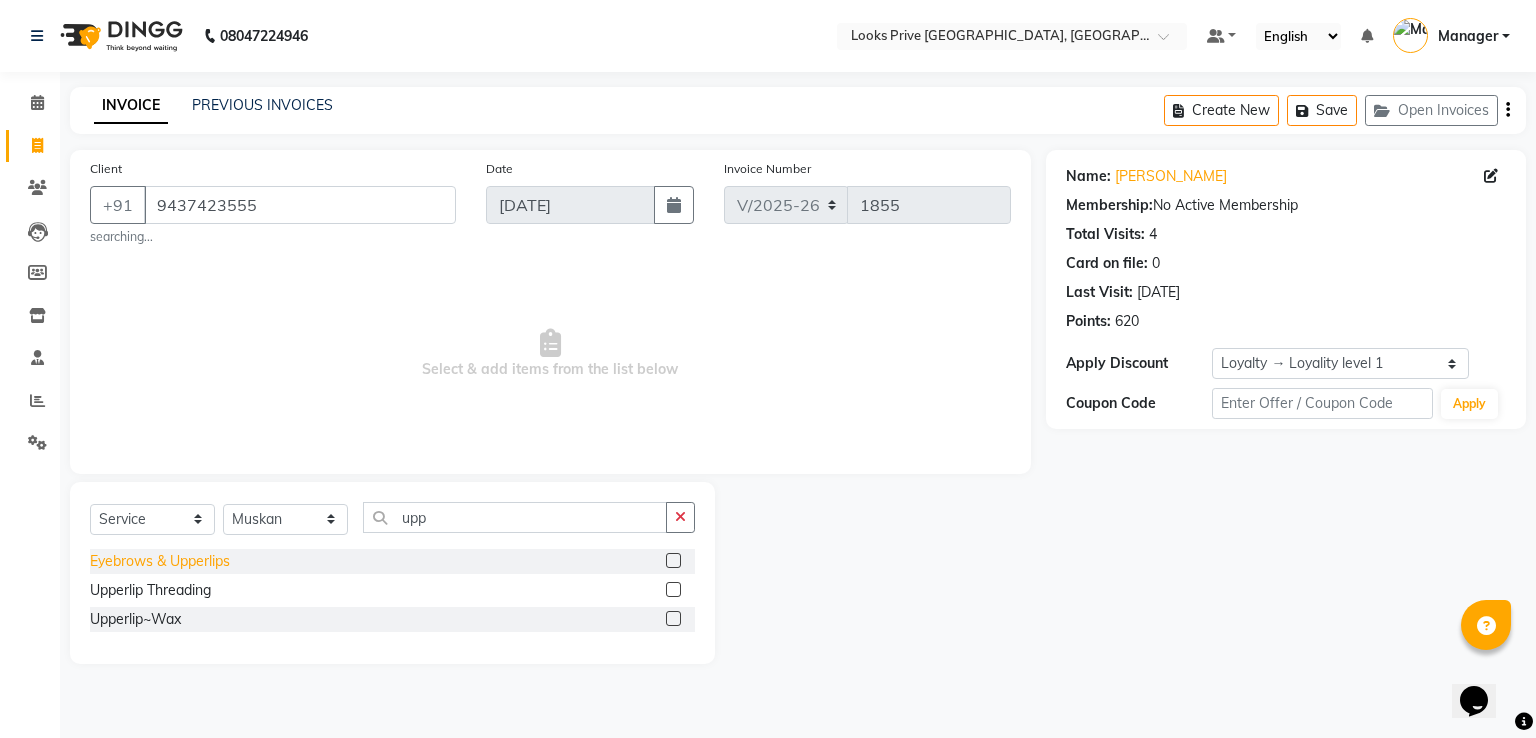 click on "Eyebrows & Upperlips" 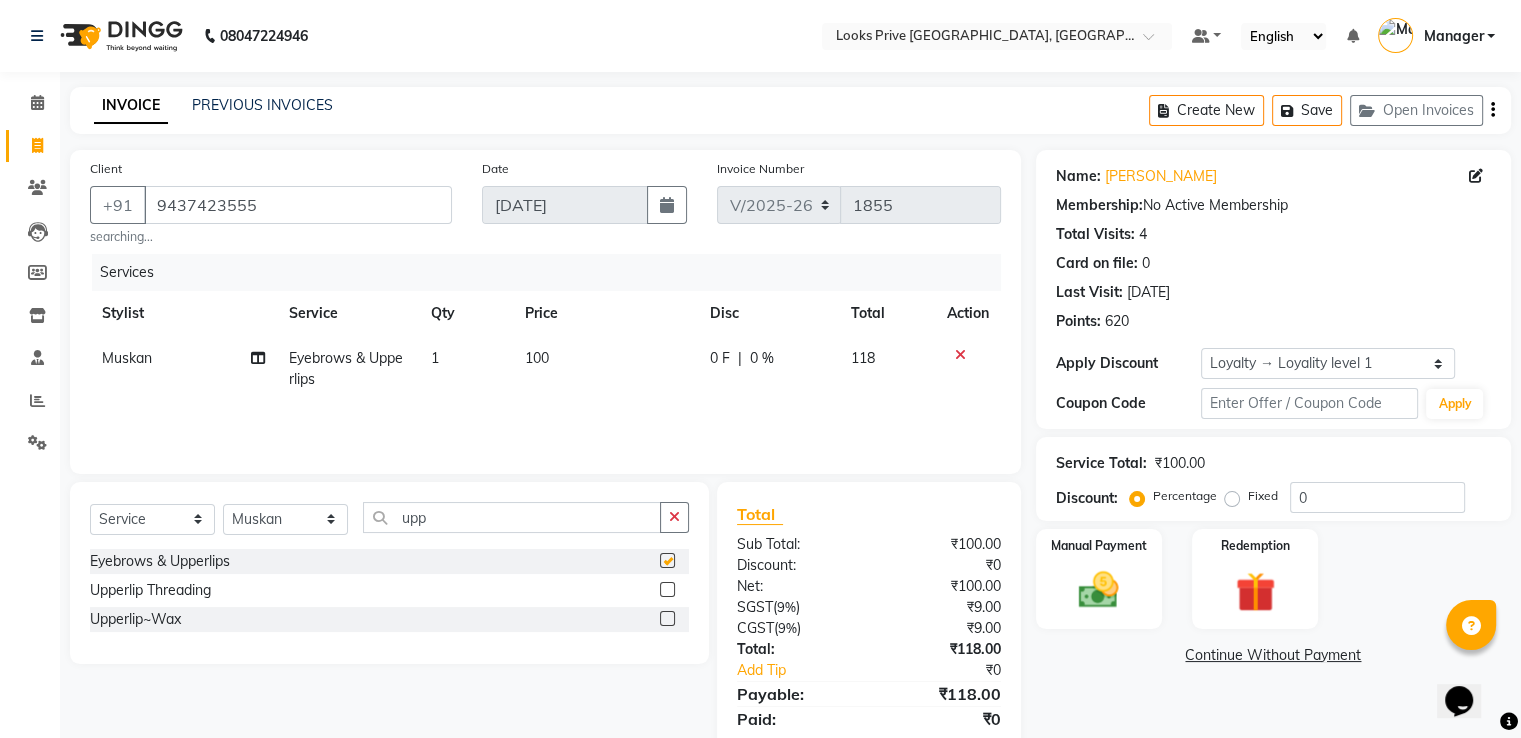 checkbox on "false" 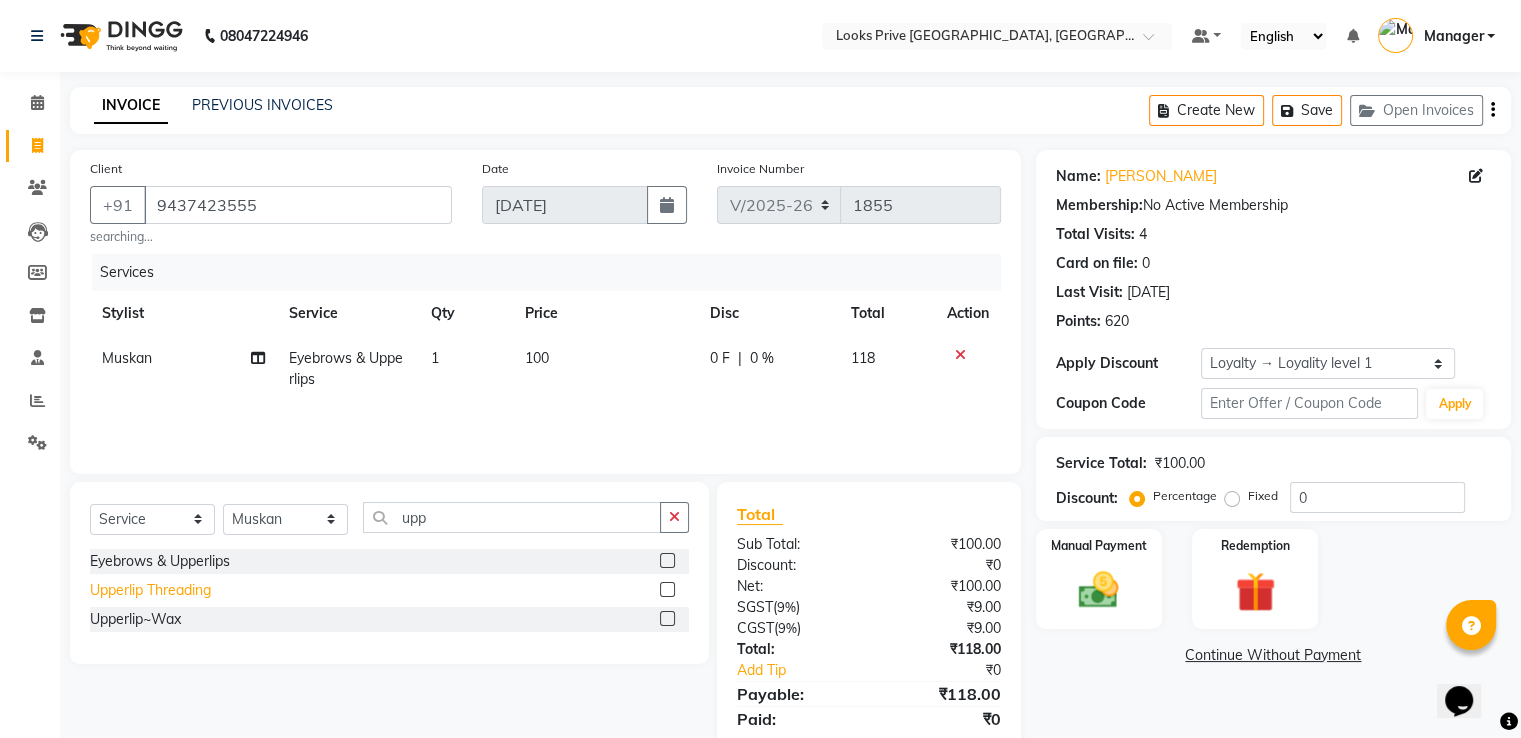 click on "Upperlip Threading" 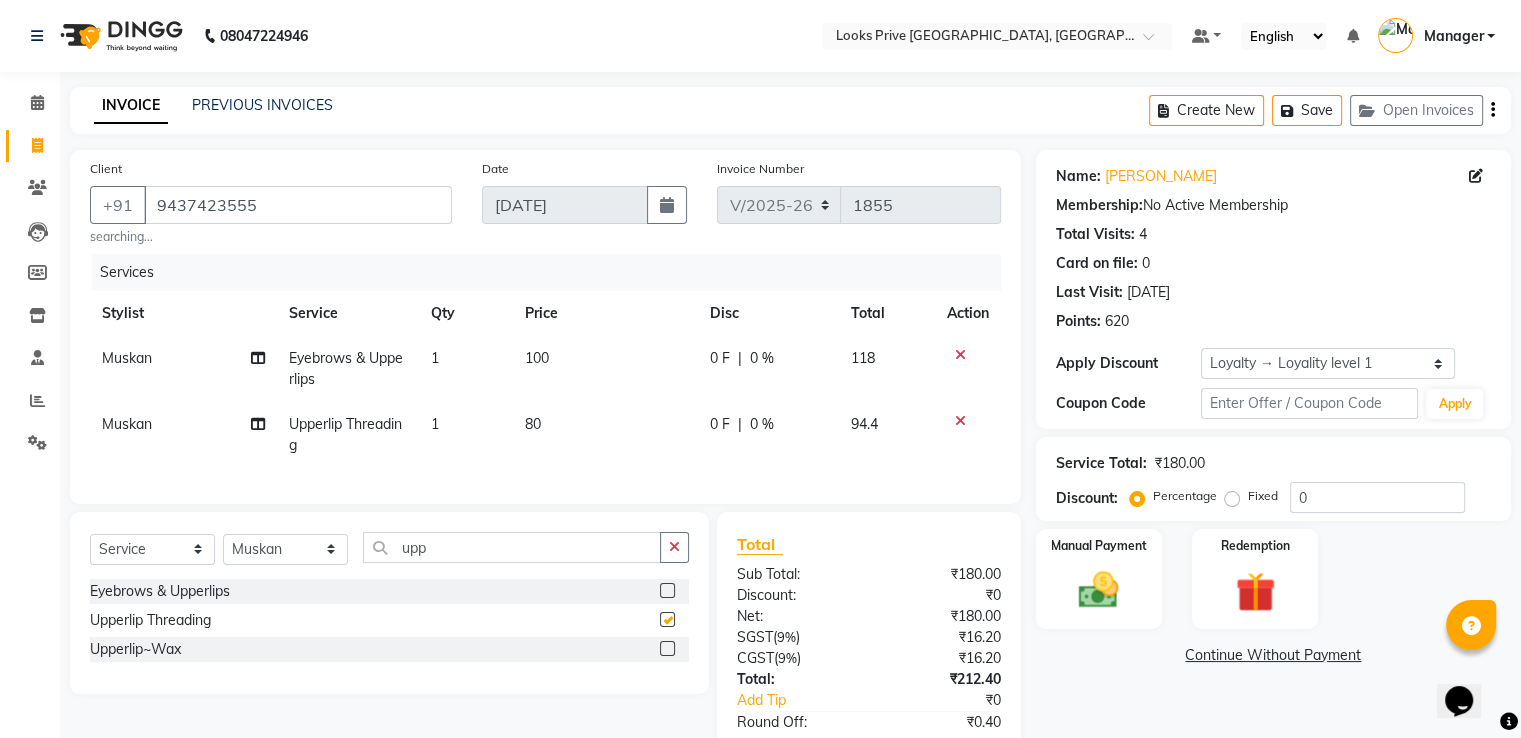 checkbox on "false" 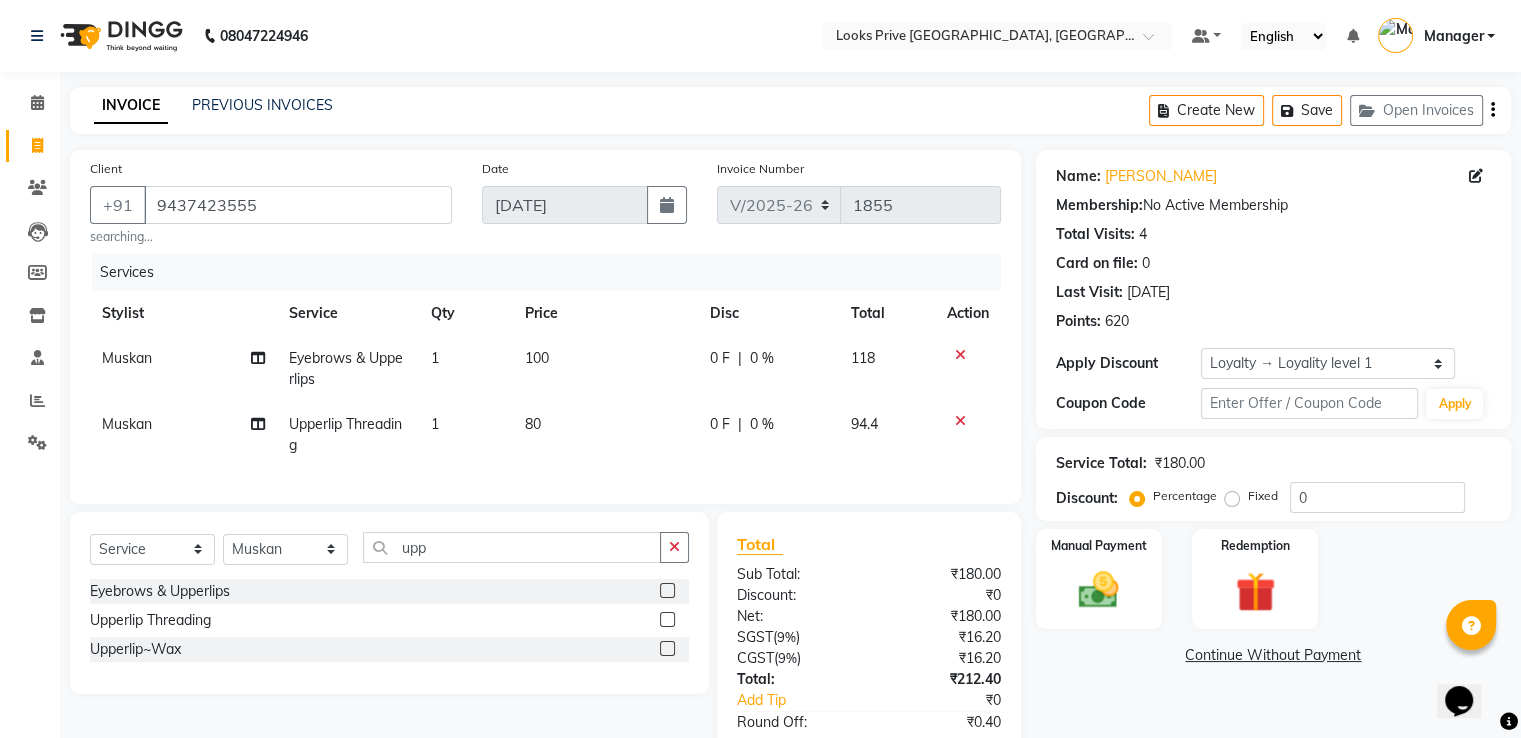 click 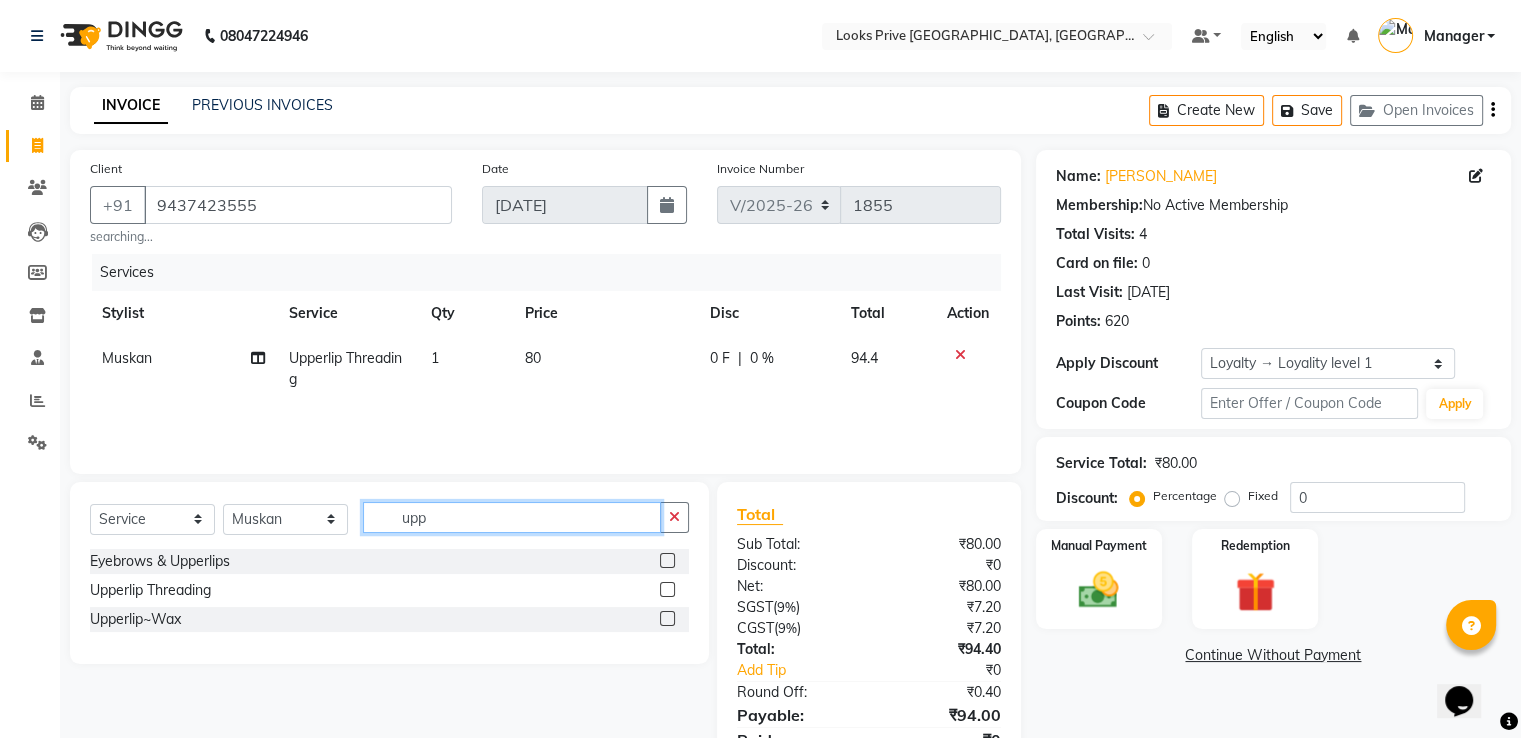 drag, startPoint x: 479, startPoint y: 522, endPoint x: 68, endPoint y: 550, distance: 411.95267 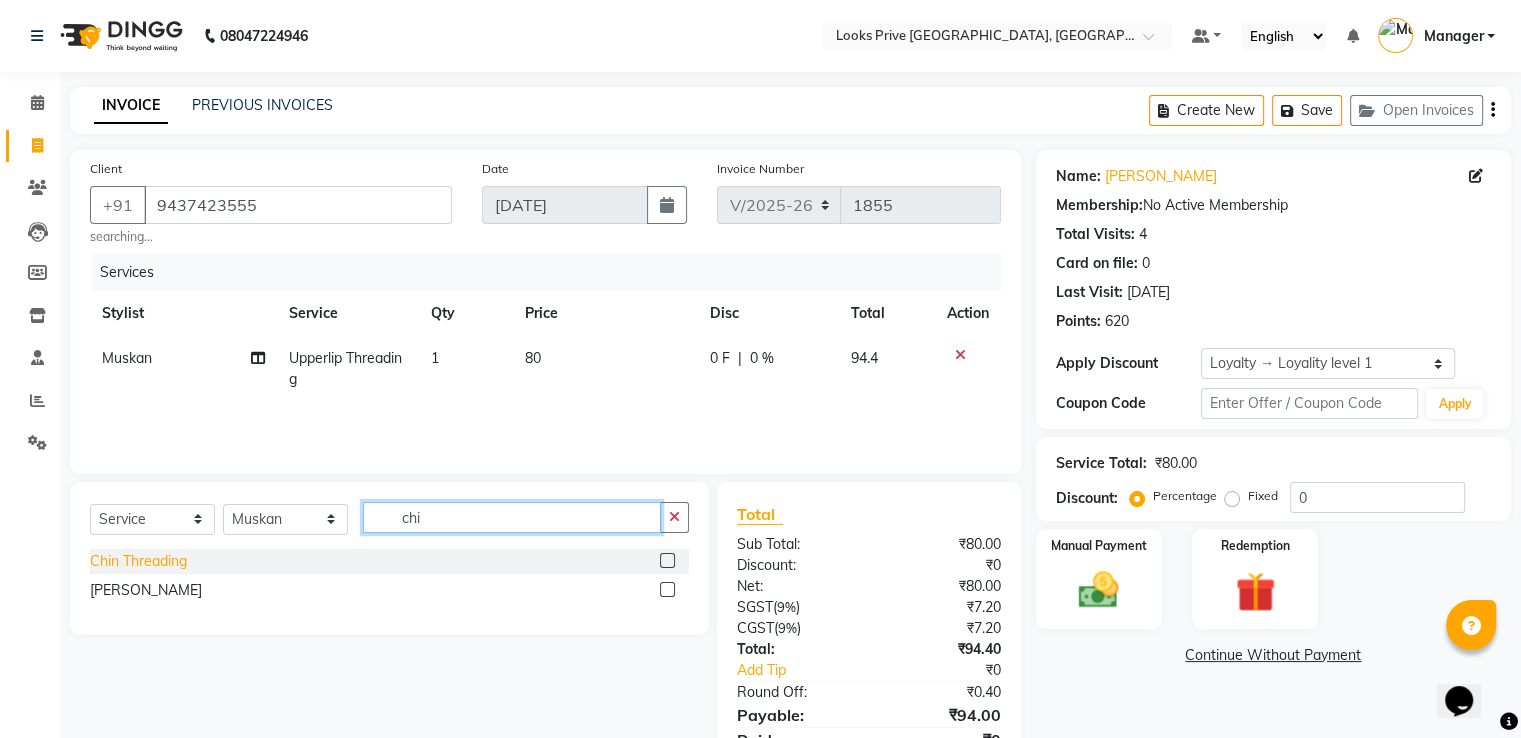 type on "chi" 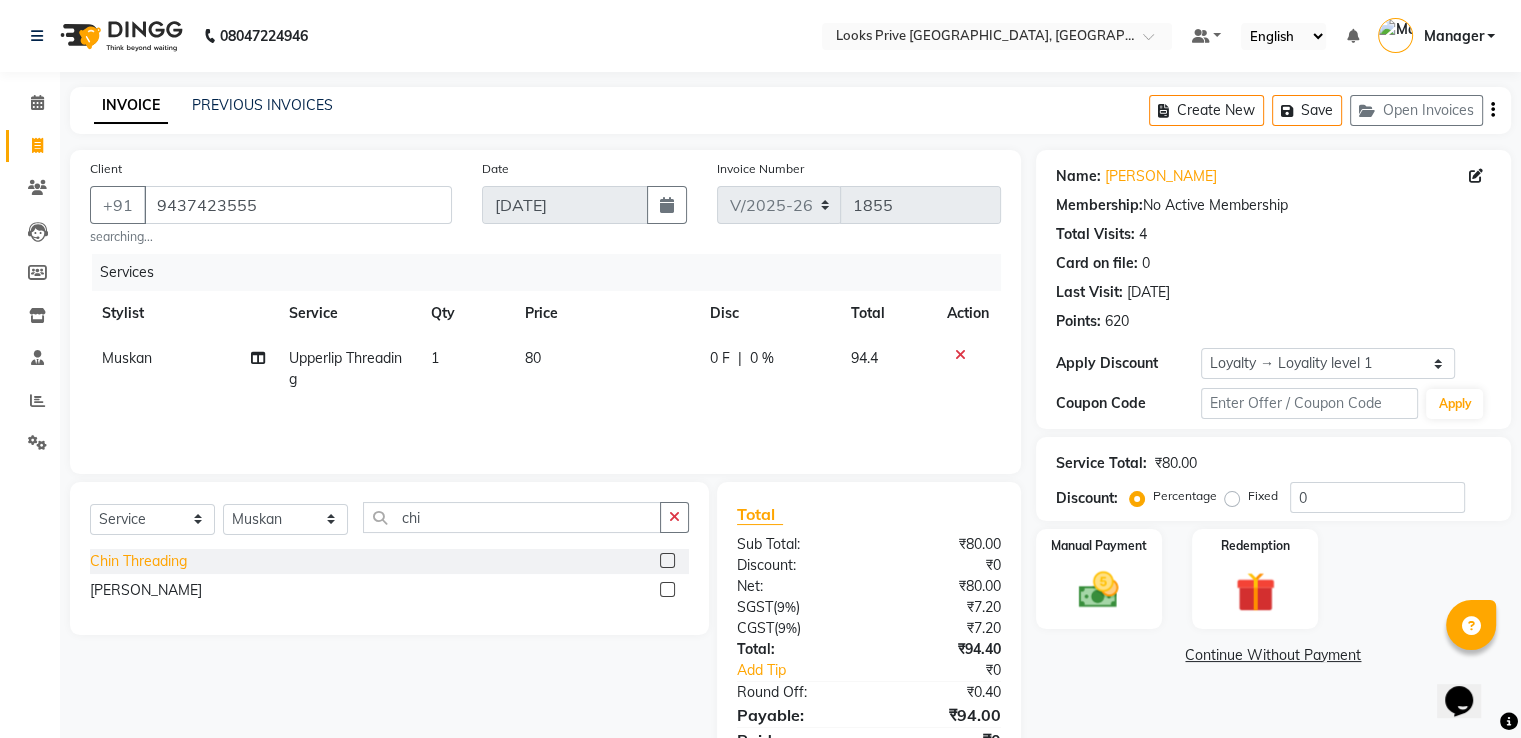 click on "Chin Threading" 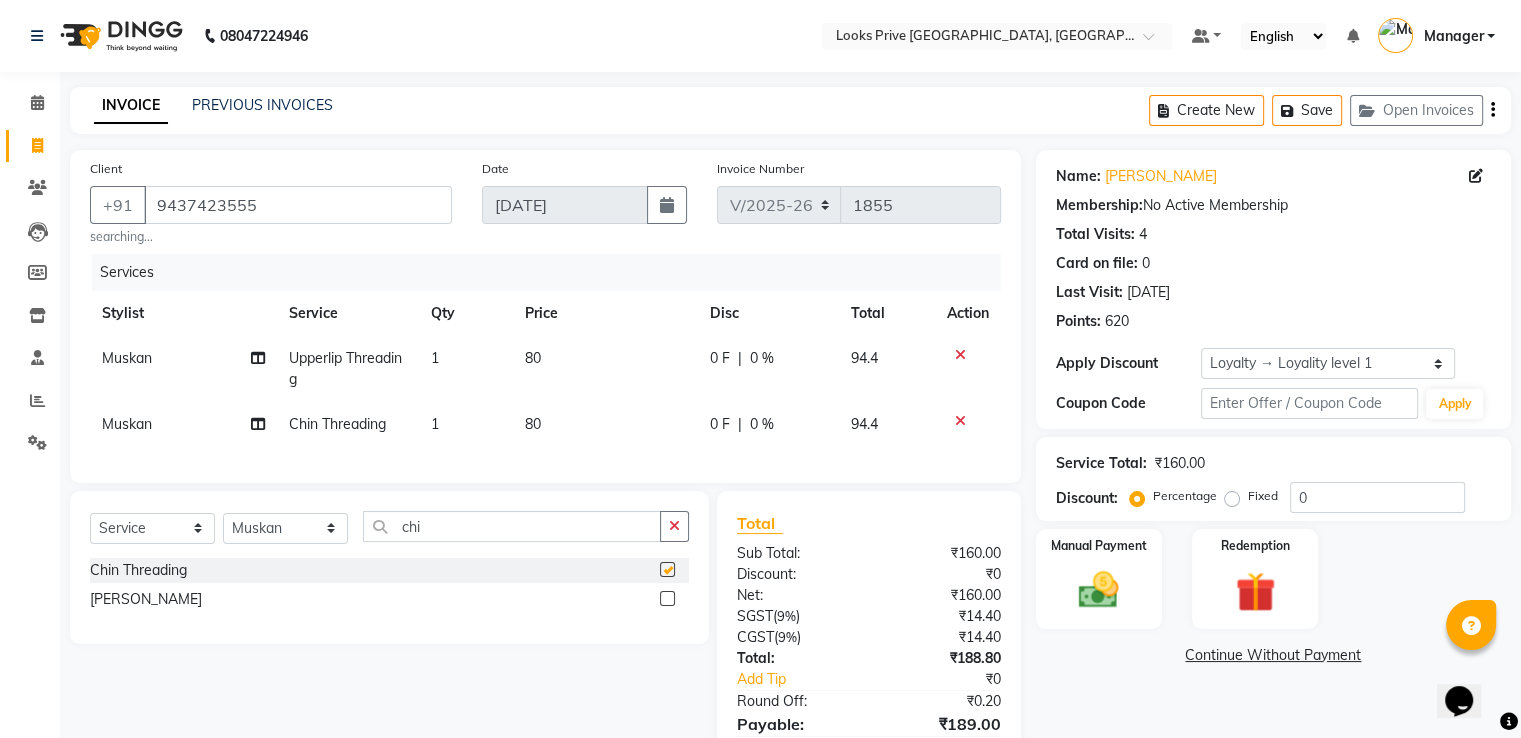 checkbox on "false" 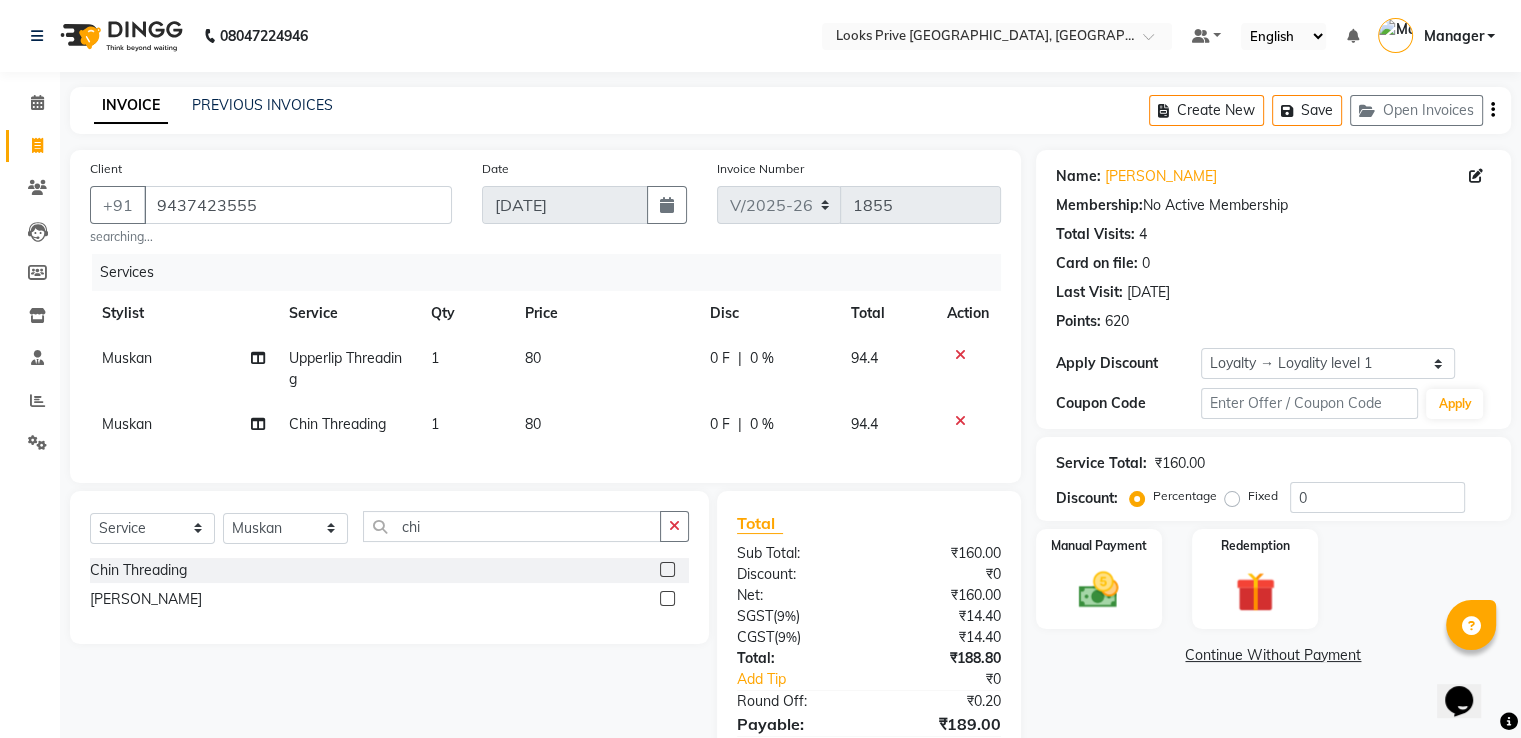 drag, startPoint x: 528, startPoint y: 435, endPoint x: 538, endPoint y: 433, distance: 10.198039 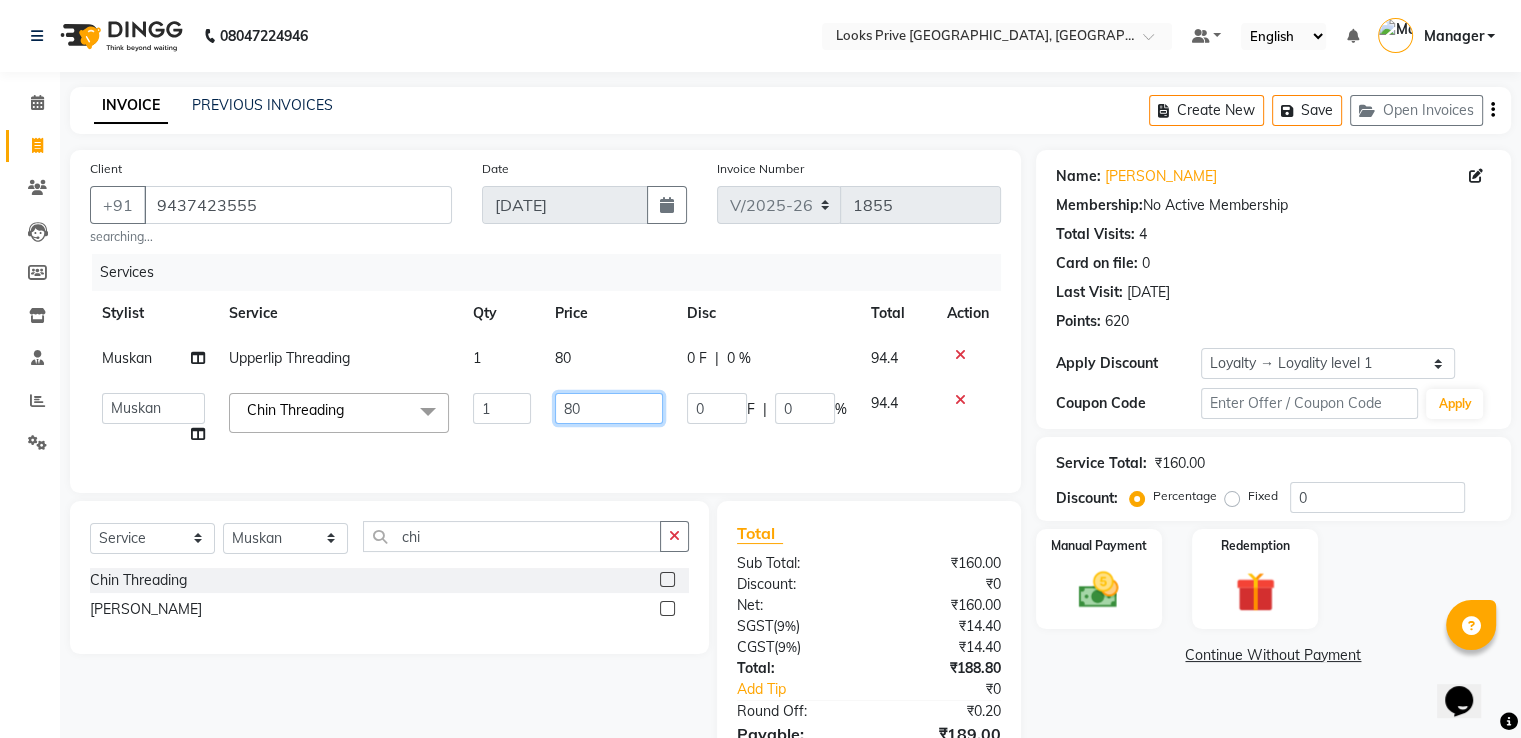 click on "A2R_Master   Aamir   Ajay_Pedicurist   Ashima   Ayesha   Bilal   Dinesh_pdct   Karni   Lovely   Manager   Muskan   Raghav_pdct   Rajeev   Ruby   Sahil   Salman   Shahjad   Shubham   Suraj_pedi  Chin Threading  x Big Toes French Tip Repair Gel French Extension Gel Tip Repair Gel Infills Gel Overlays Gel Extension Gel Nail Removal Natural Nail Extensions French Nail Extensions Gel Polish Removal Extension Removal Nail Art Recruiter French Ombre Gel Polish Nail Art Nedle Cutical Care Nail Art Brush French Gel Polish French Glitter Gel Polish Gel Polish Touchup                                   Nail Art Per Finger(F)* 3D Nail Art Recruiter Nail Art with Stones/Foil/Stickers per Finger Acrylic Overlays Nail Extension Refill Finger Tip Repair Acrylic Removal Gel Polish Application Gel Overlays Refills  Stick on Nails Full Arms Bleach Face Bleach(F) Bleach Full Back/Front Full Body Bleach Half Front/Back Full Legs Bleach Detan(F) Detan(M) Face Bleach(M) Detan Face & Neck Bleach Face and Neck Detan / Bleach Feet 1" 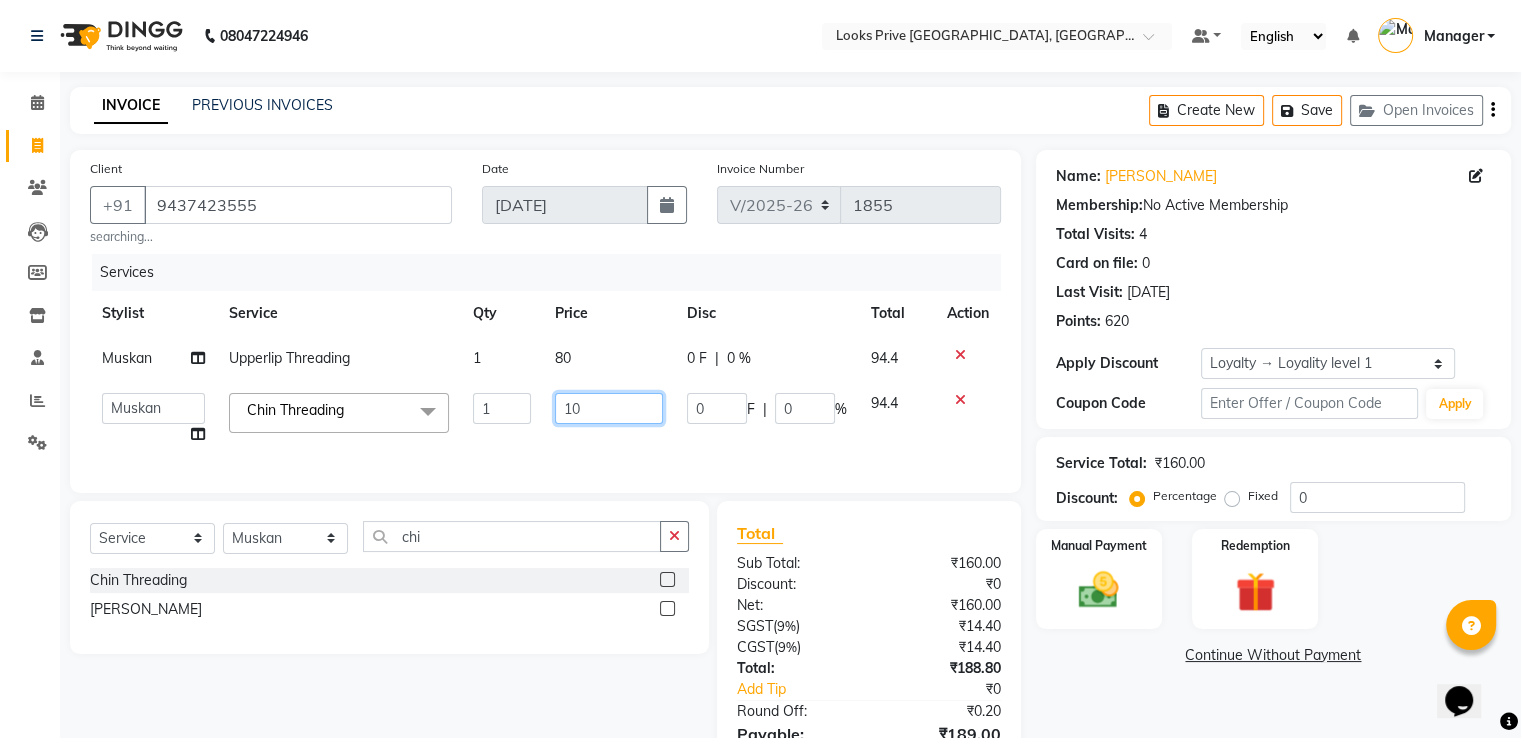 type on "100" 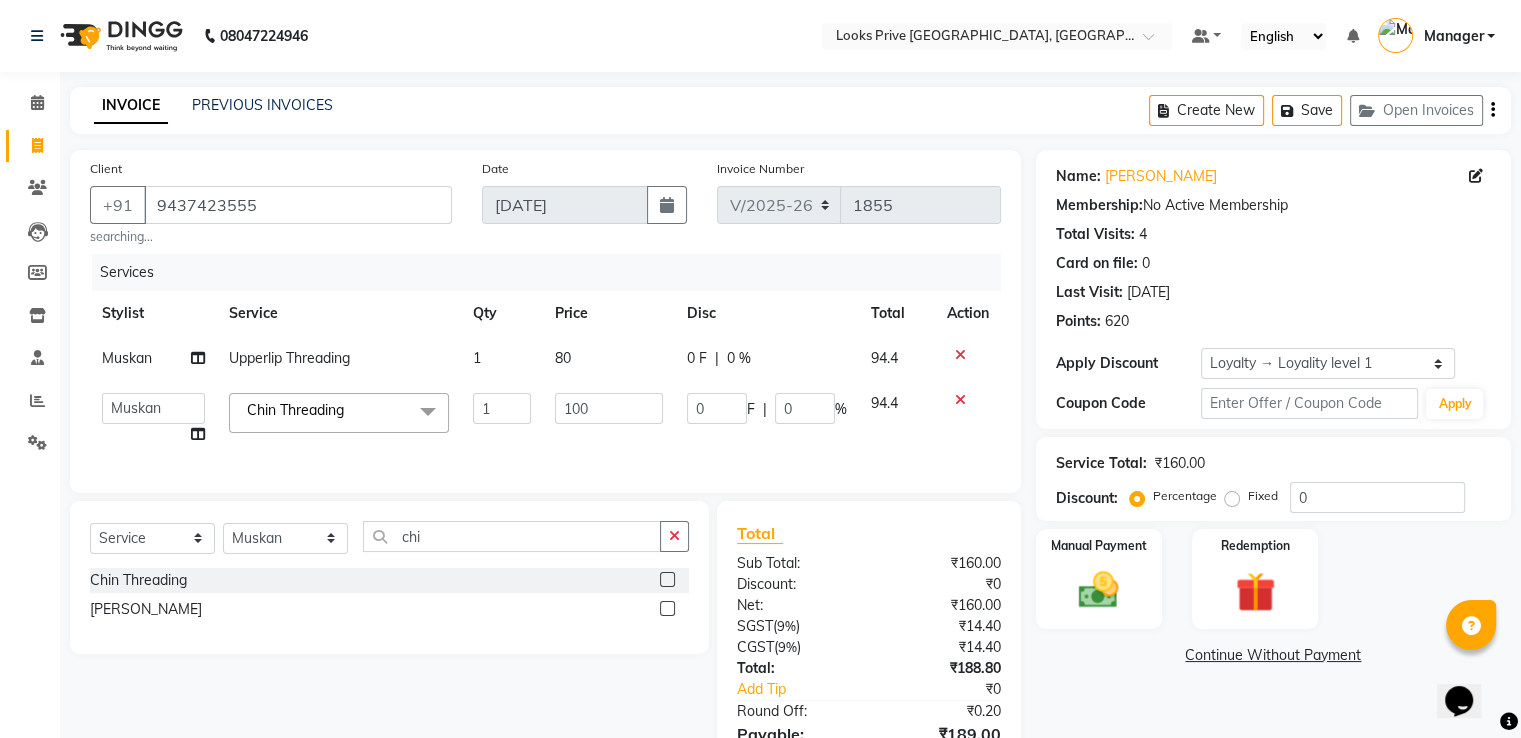 click on "80" 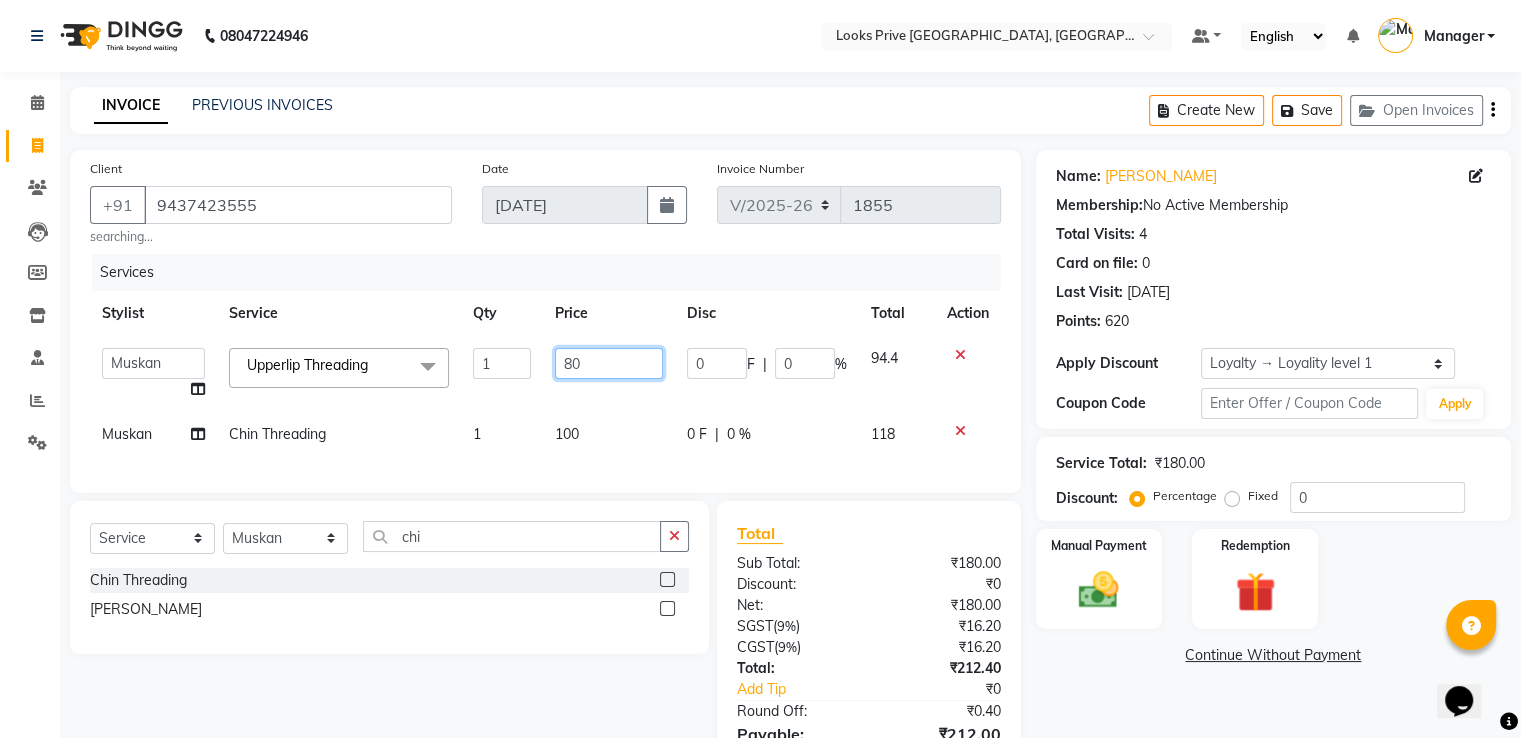 click on "A2R_Master   Aamir   Ajay_Pedicurist   Ashima   Ayesha   Bilal   Dinesh_pdct   Karni   Lovely   Manager   Muskan   Raghav_pdct   Rajeev   Ruby   Sahil   Salman   Shahjad   Shubham   Suraj_pedi  Upperlip Threading  x Big Toes French Tip Repair Gel French Extension Gel Tip Repair Gel Infills Gel Overlays Gel Extension Gel Nail Removal Natural Nail Extensions French Nail Extensions Gel Polish Removal Extension Removal Nail Art Recruiter French Ombre Gel Polish Nail Art Nedle Cutical Care Nail Art Brush French Gel Polish French Glitter Gel Polish Gel Polish Touchup                                   Nail Art Per Finger(F)* 3D Nail Art Recruiter Nail Art with Stones/Foil/Stickers per Finger Acrylic Overlays Nail Extension Refill Finger Tip Repair Acrylic Removal Gel Polish Application Gel Overlays Refills  Stick on Nails Full Arms Bleach Face Bleach(F) Bleach Full Back/Front Full Body Bleach Half Front/Back Full Legs Bleach Detan(F) Detan(M) Face Bleach(M) Detan Face & Neck Bleach Face and Neck Pre Groom Makeup 1" 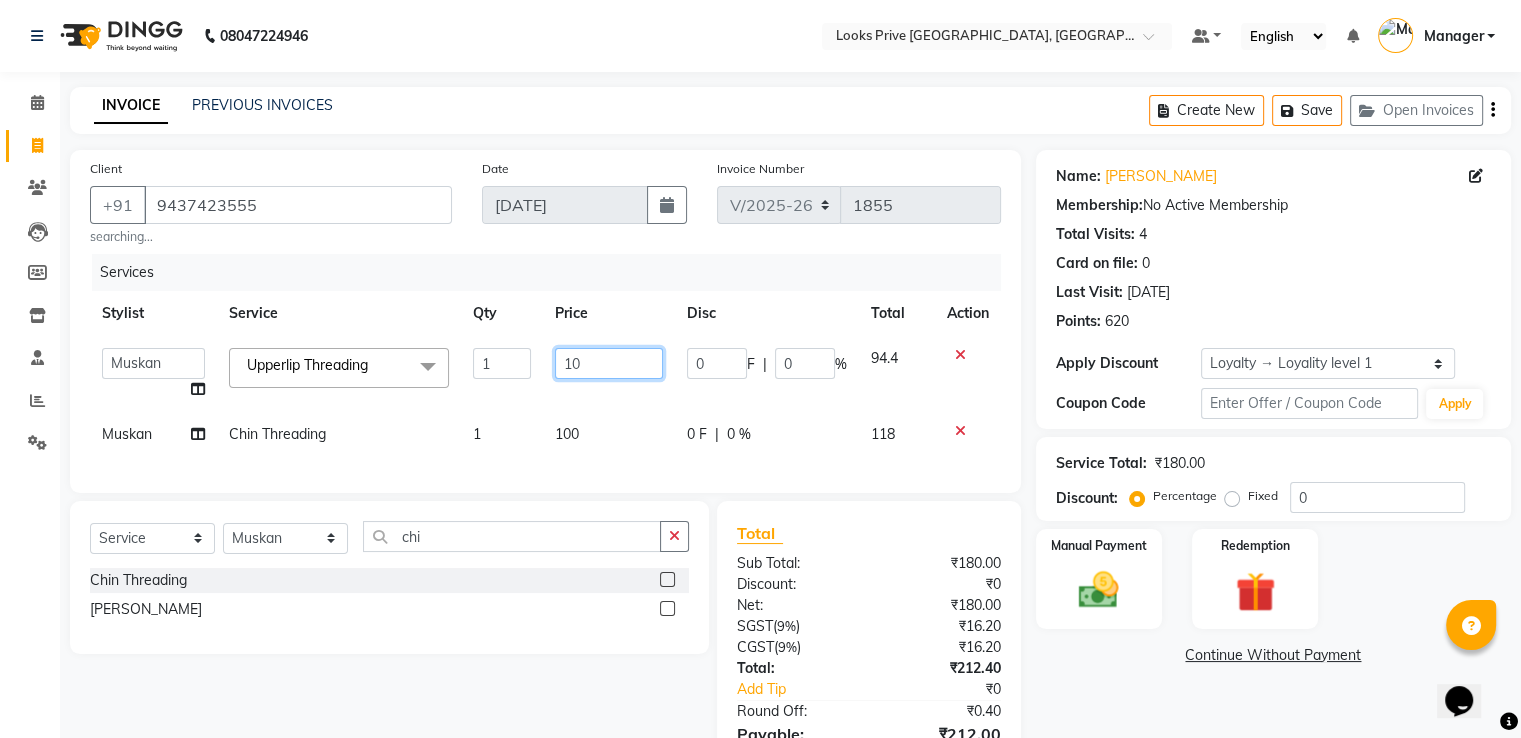 type on "100" 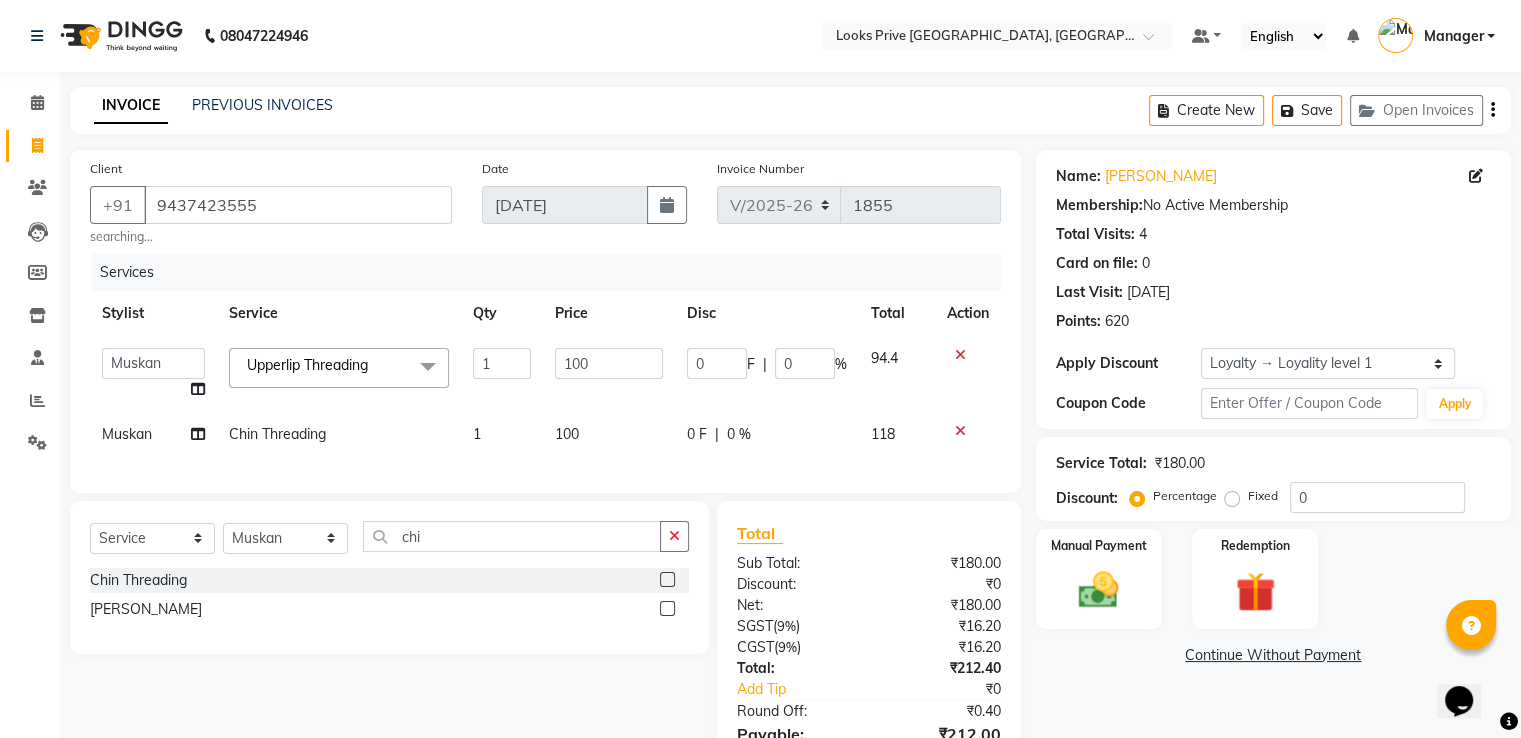click on "Services" 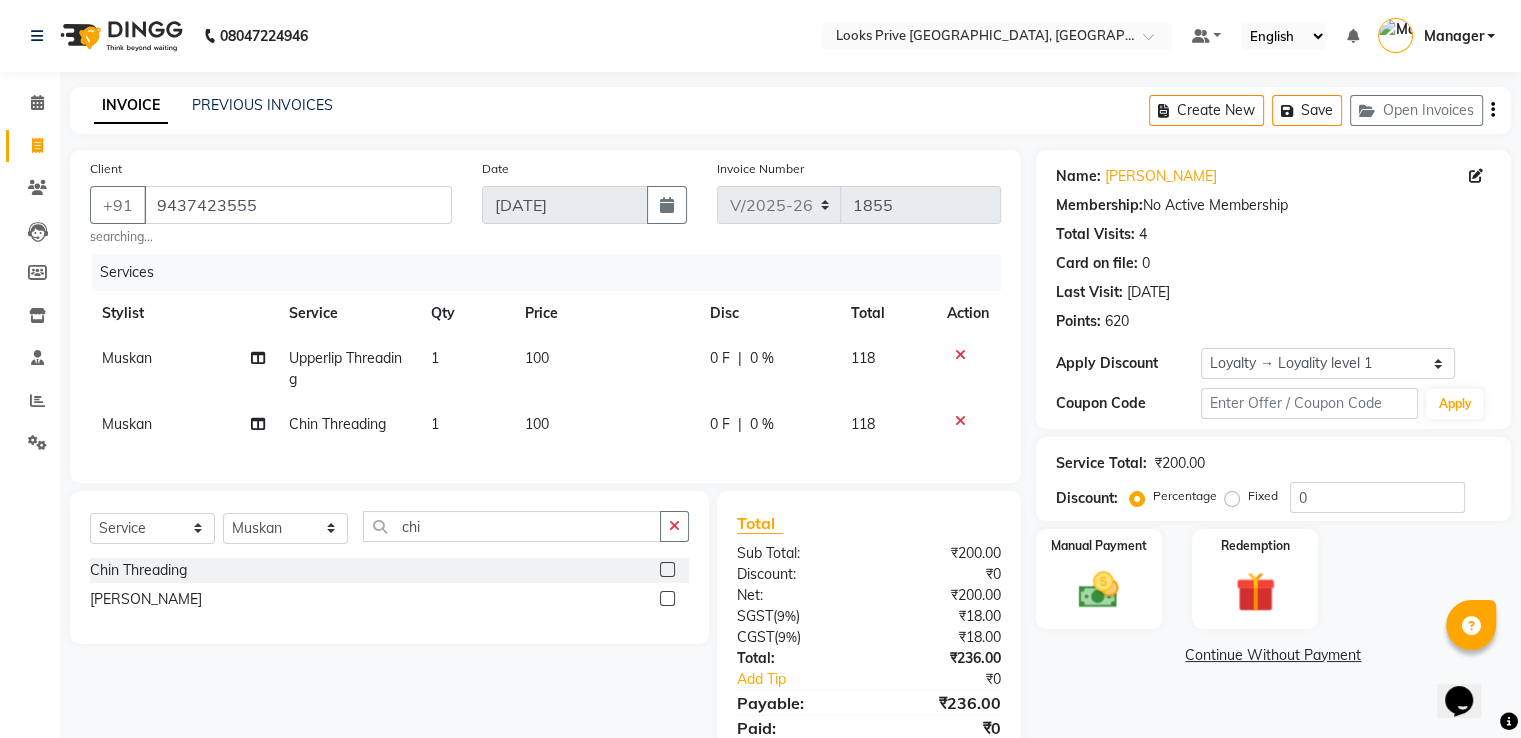 scroll, scrollTop: 93, scrollLeft: 0, axis: vertical 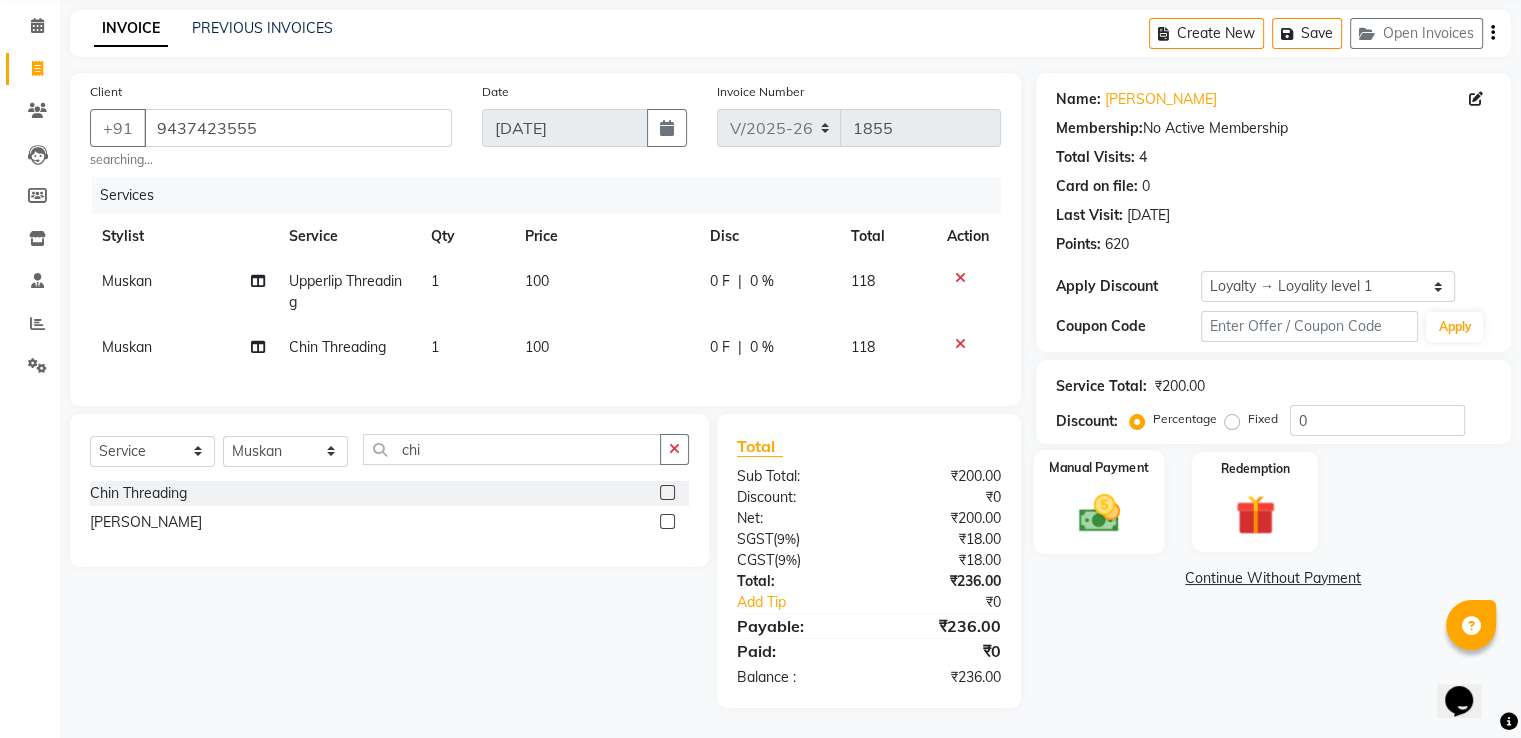 click 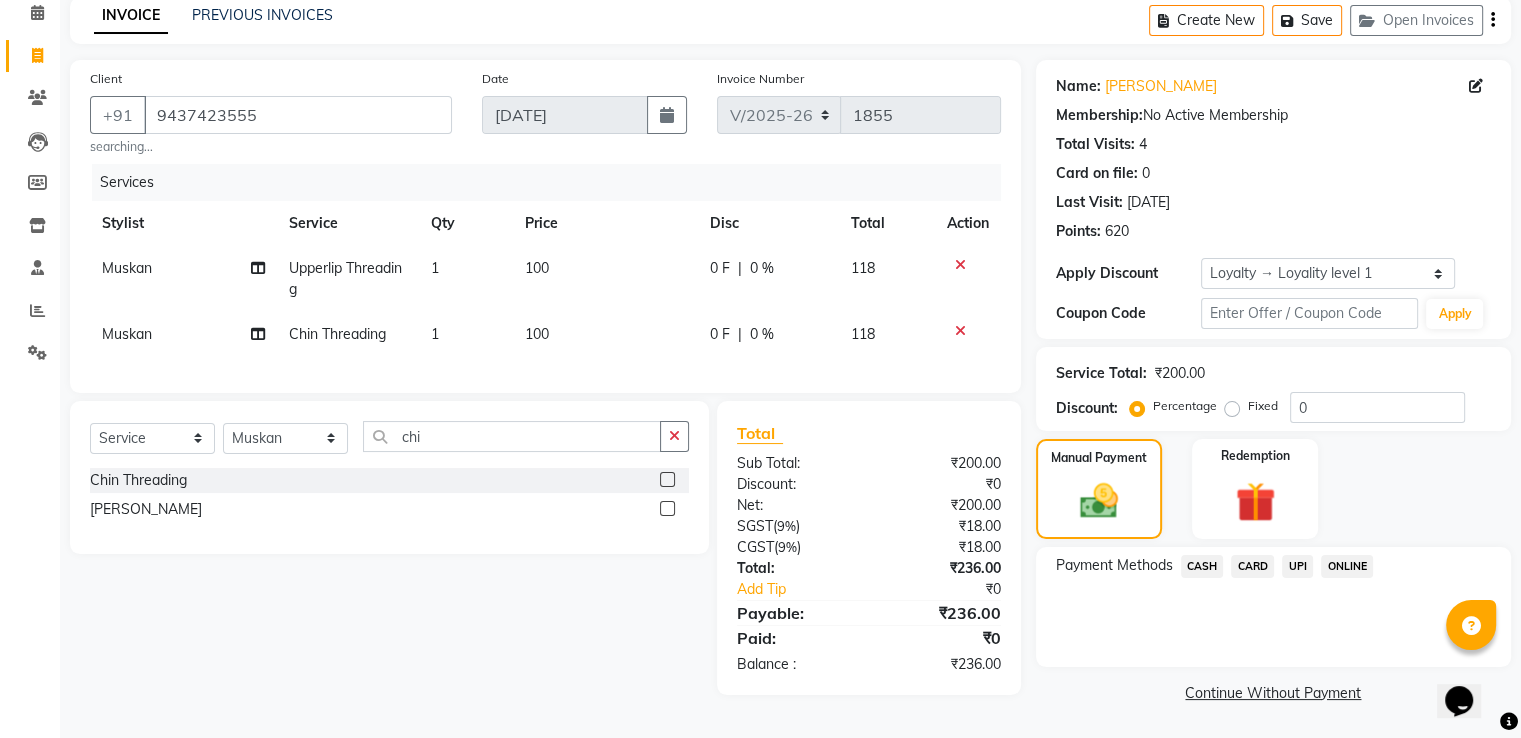 click on "CASH" 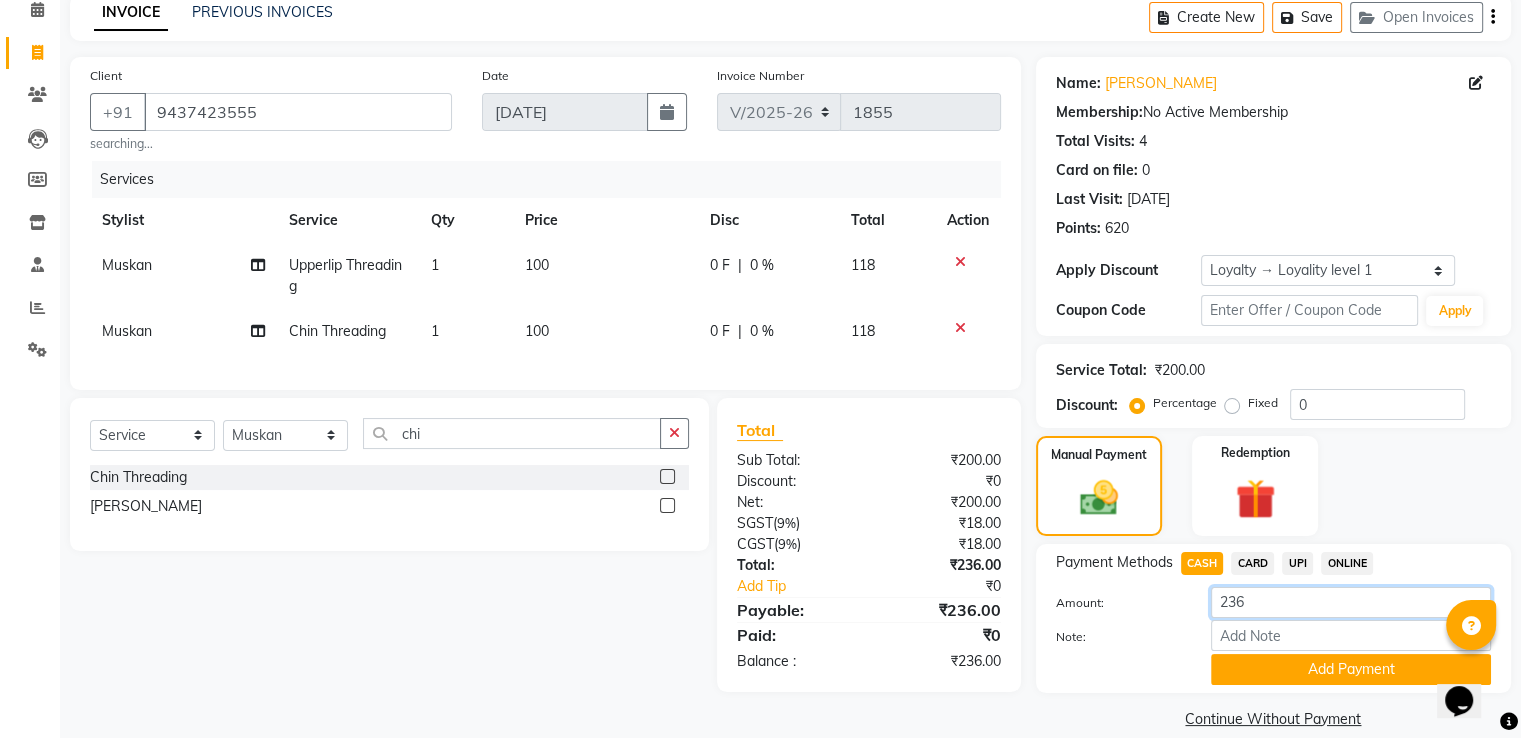 drag, startPoint x: 1267, startPoint y: 601, endPoint x: 596, endPoint y: 593, distance: 671.04767 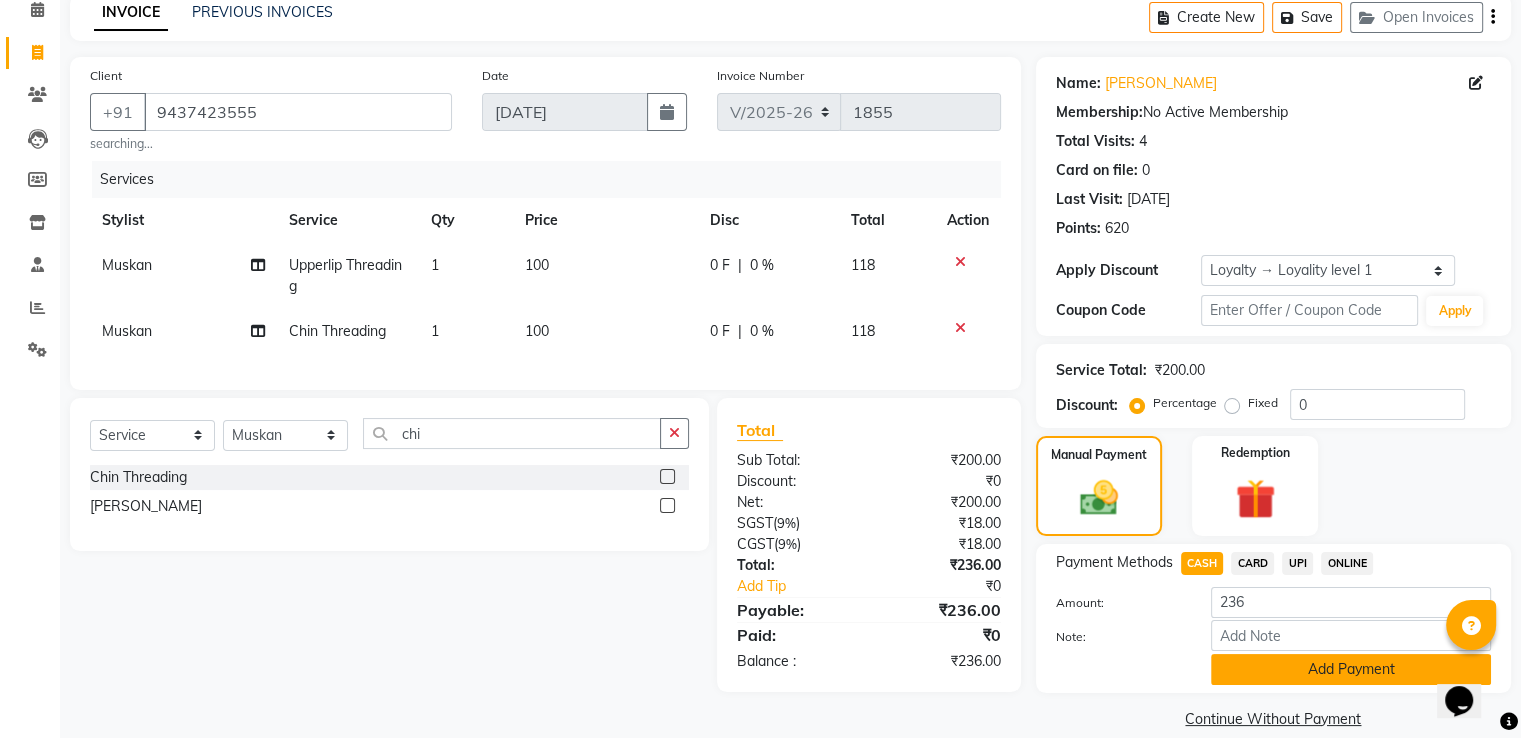 click on "Add Payment" 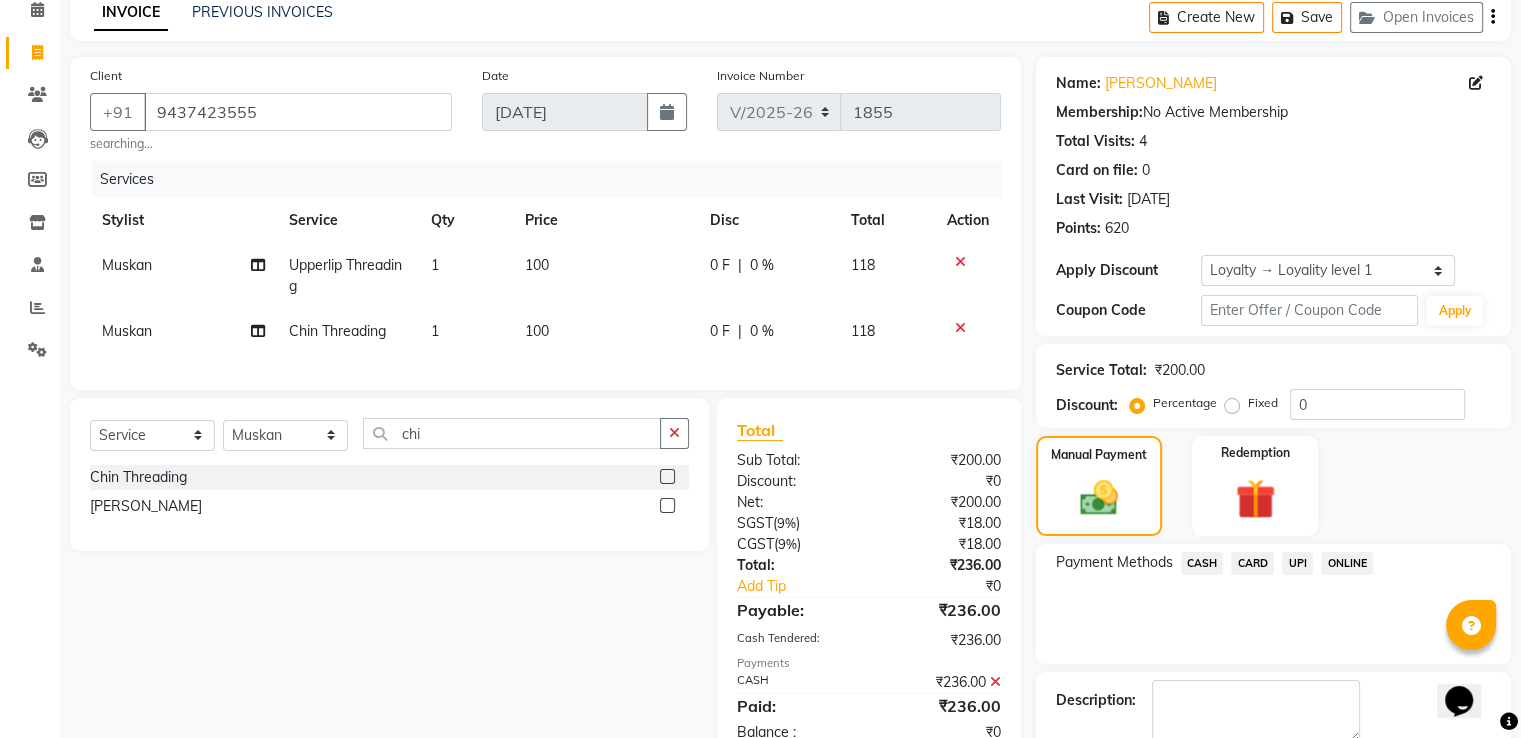 scroll, scrollTop: 264, scrollLeft: 0, axis: vertical 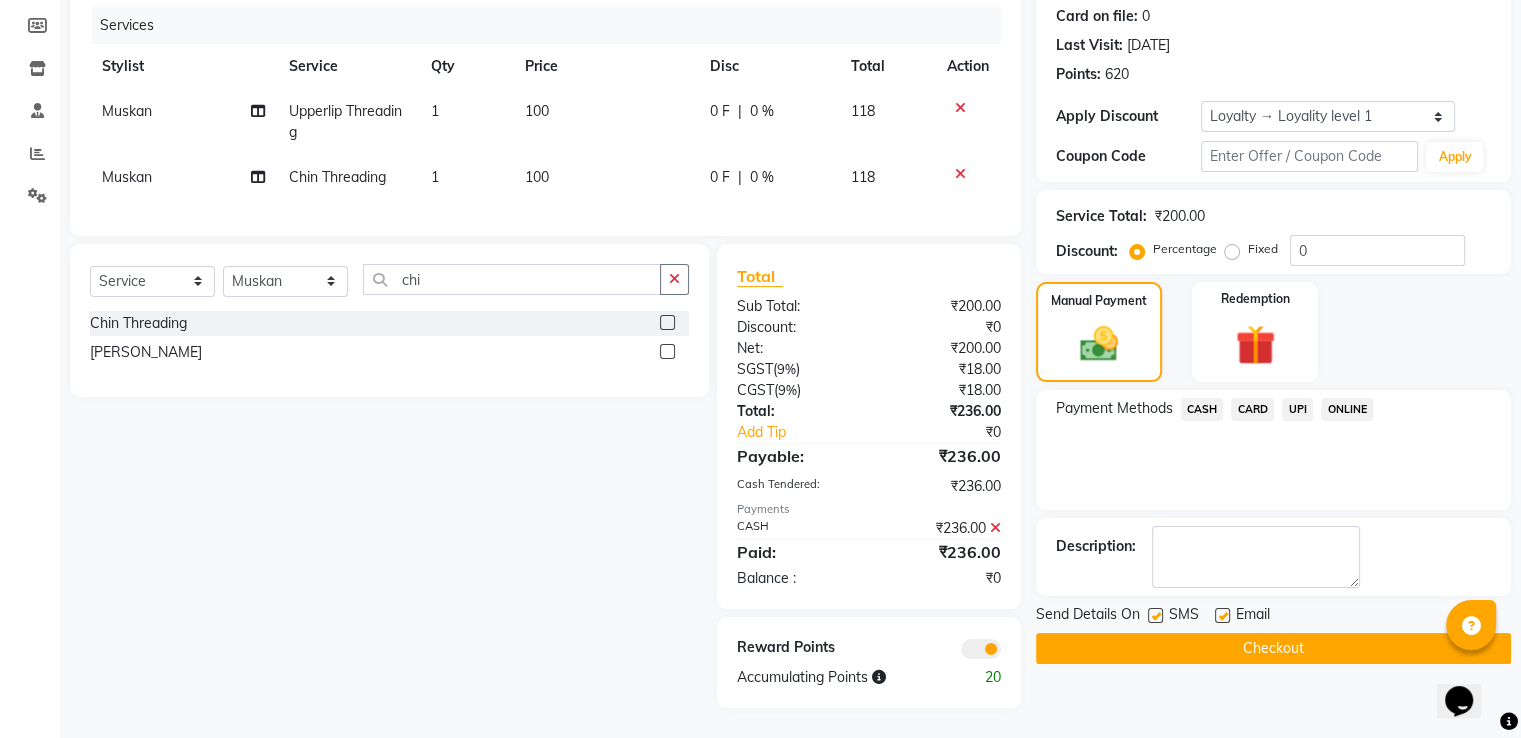 click on "Checkout" 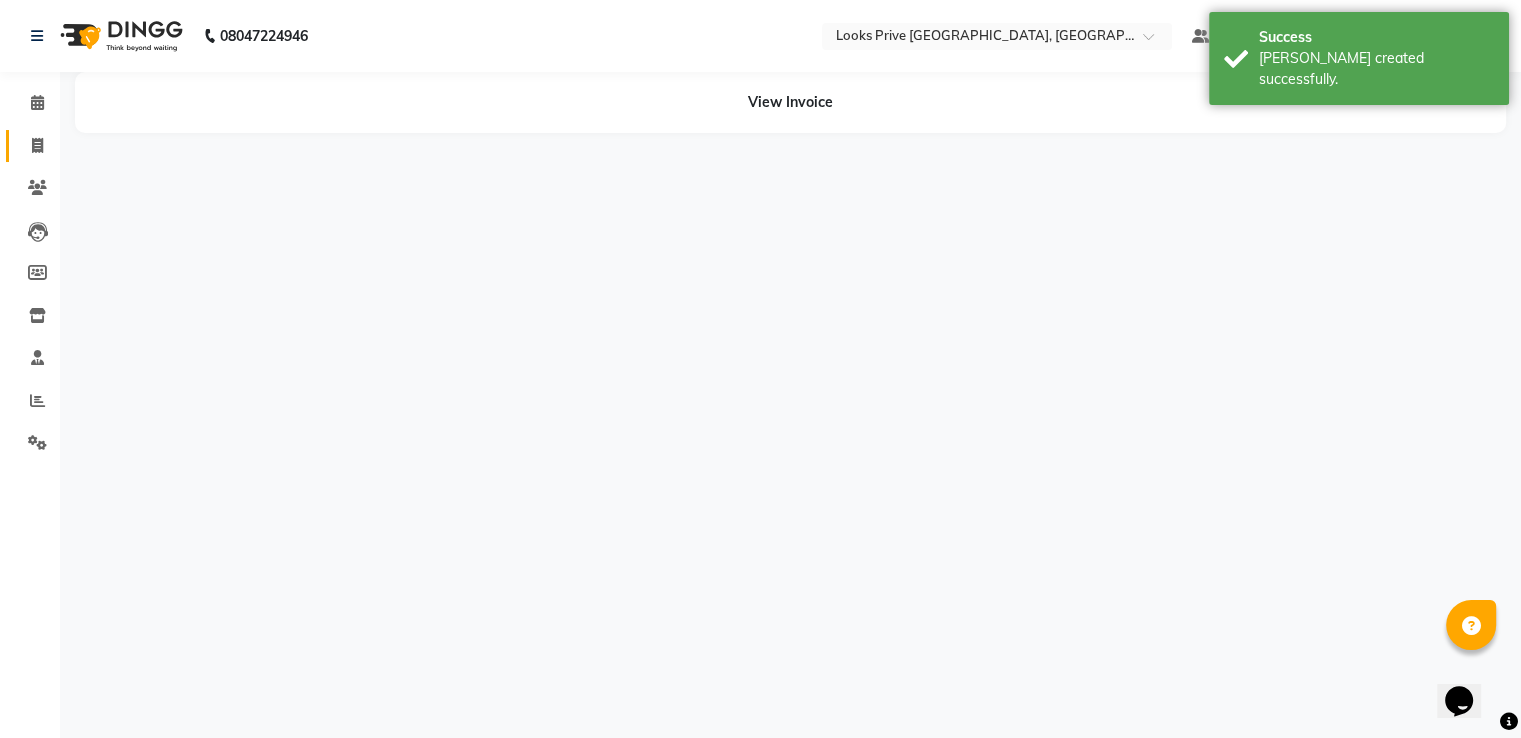 scroll, scrollTop: 0, scrollLeft: 0, axis: both 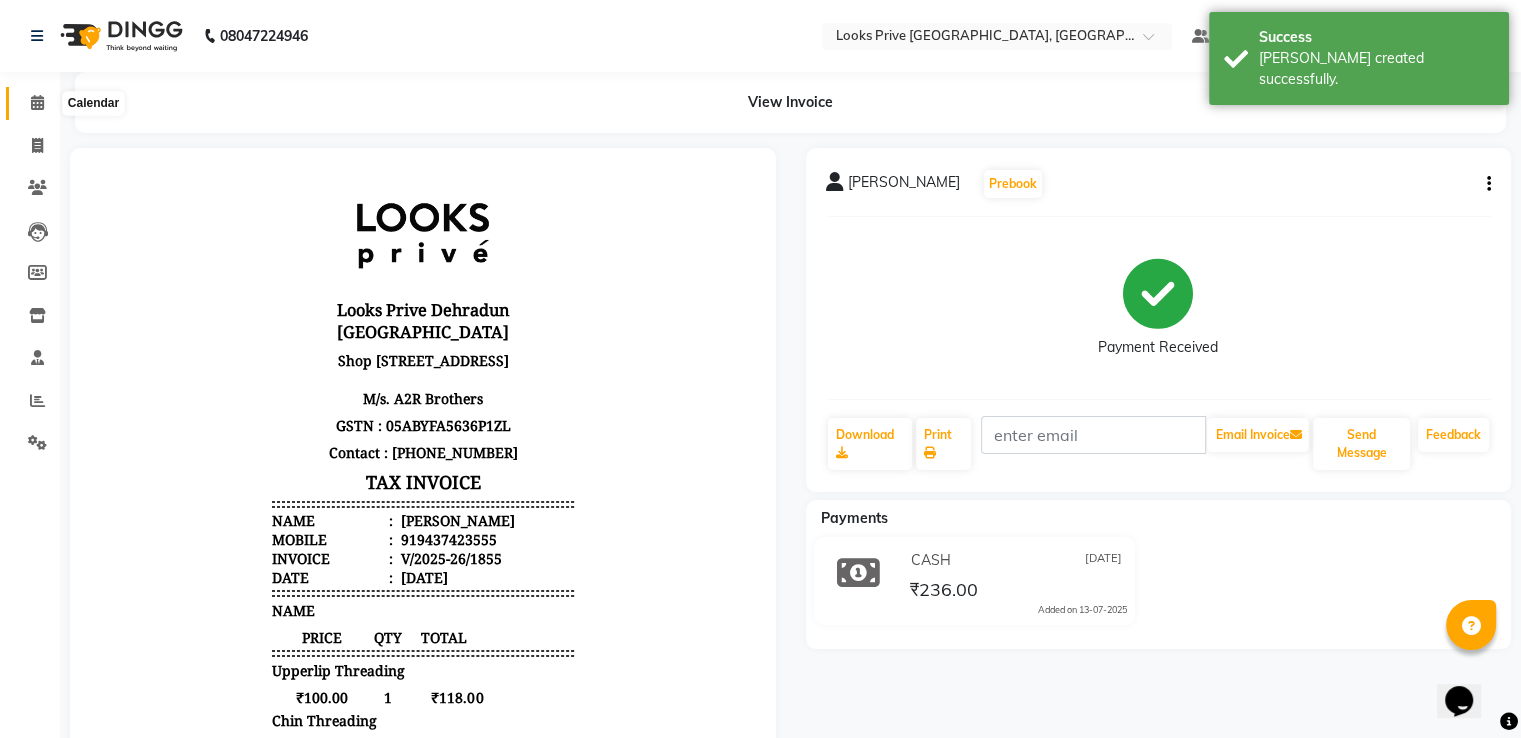 click 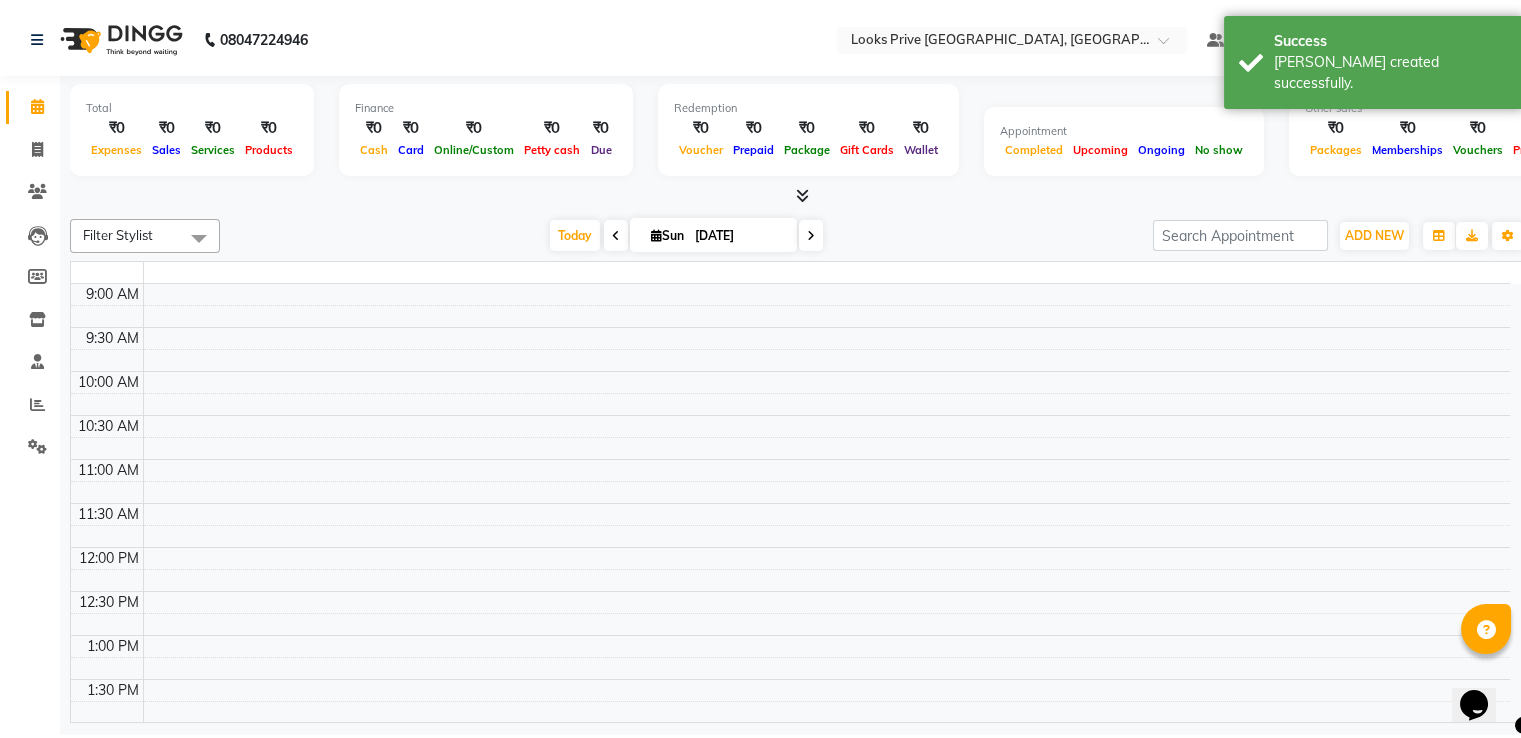 scroll, scrollTop: 0, scrollLeft: 0, axis: both 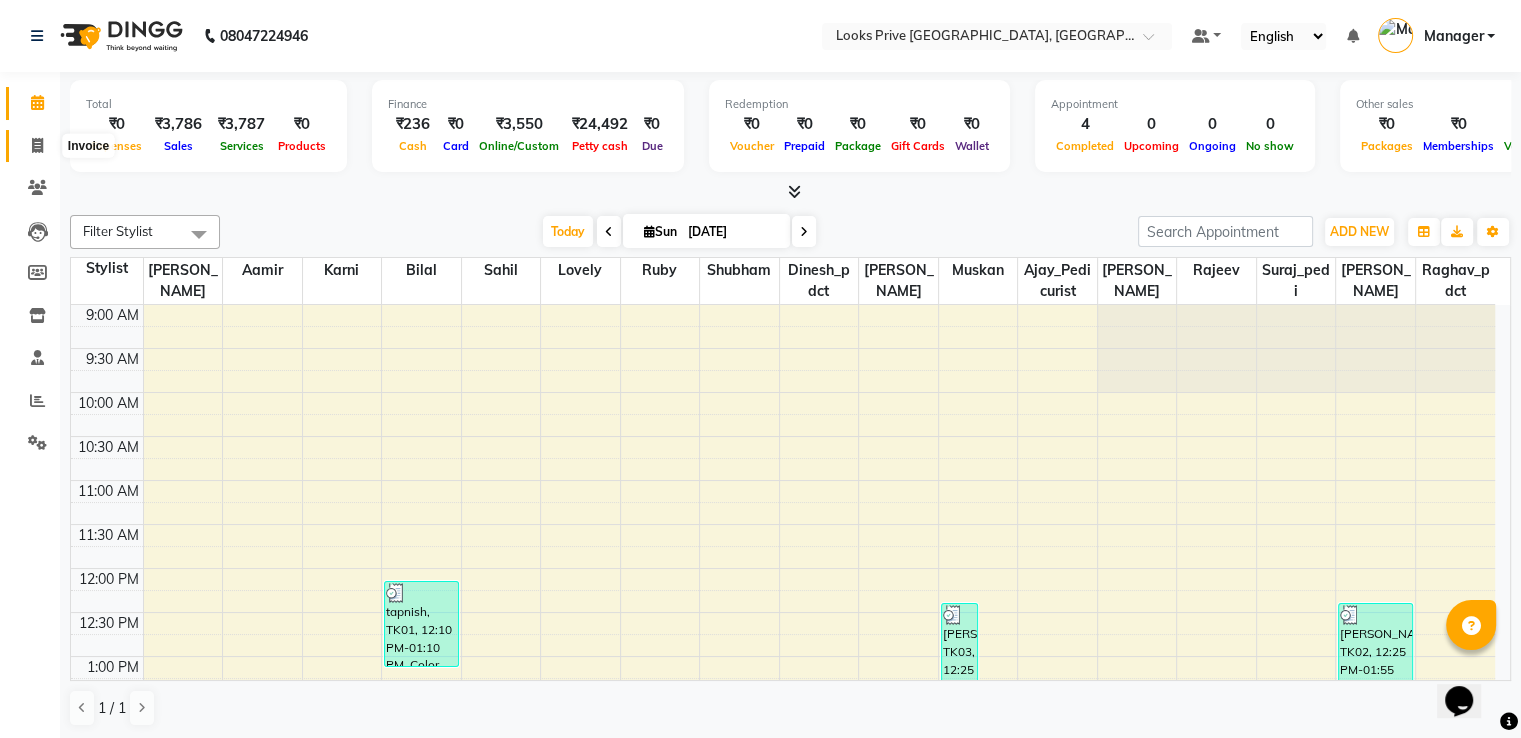 click 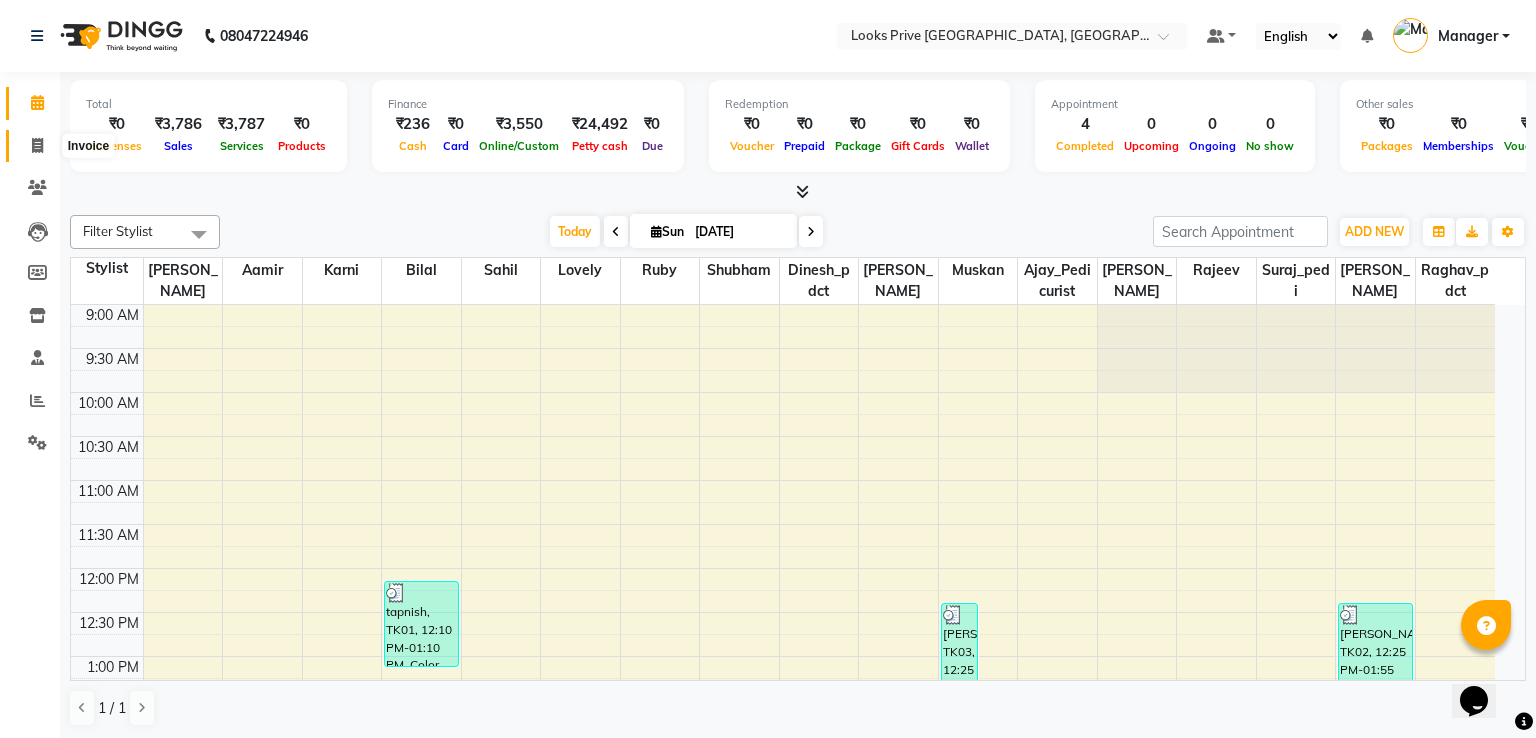 select on "6205" 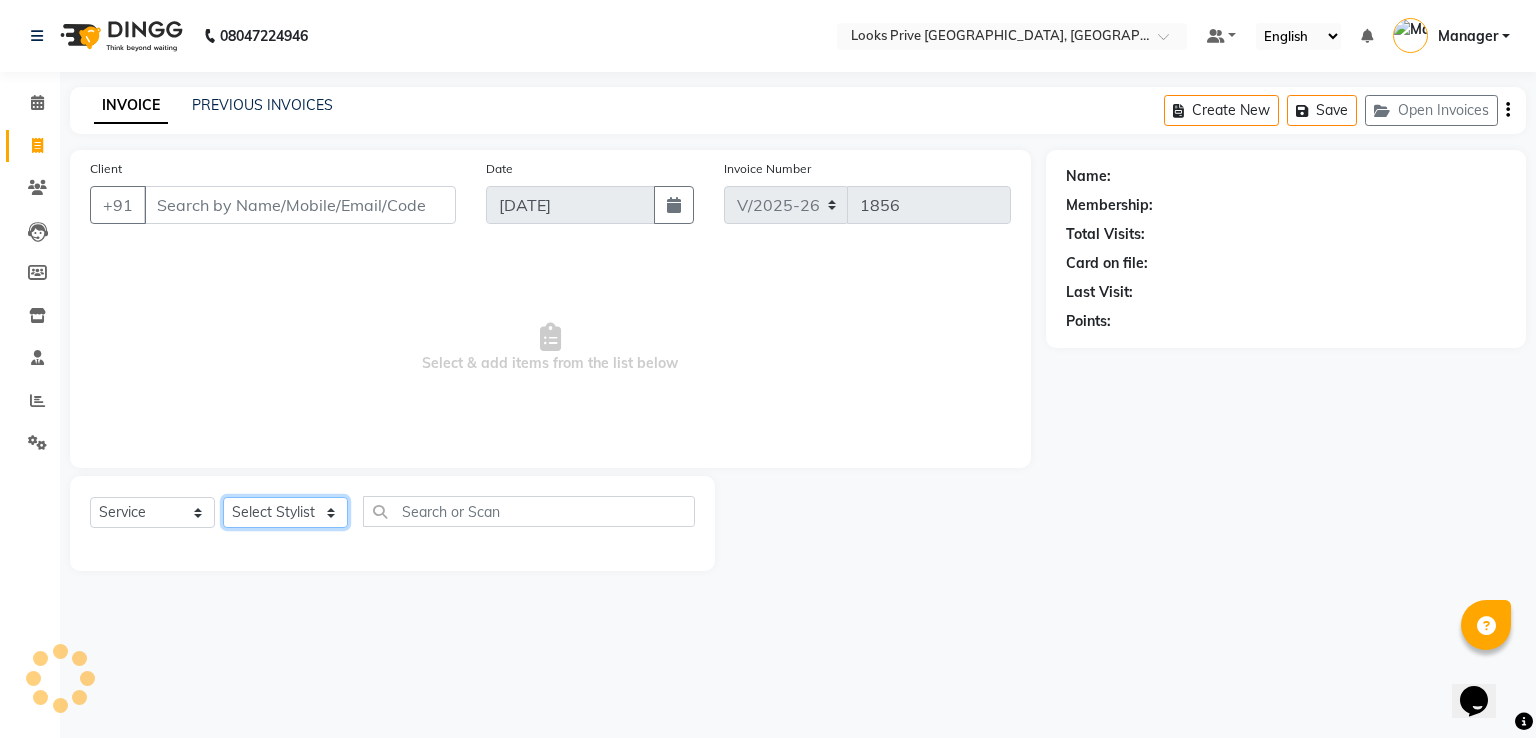 drag, startPoint x: 305, startPoint y: 510, endPoint x: 328, endPoint y: 477, distance: 40.22437 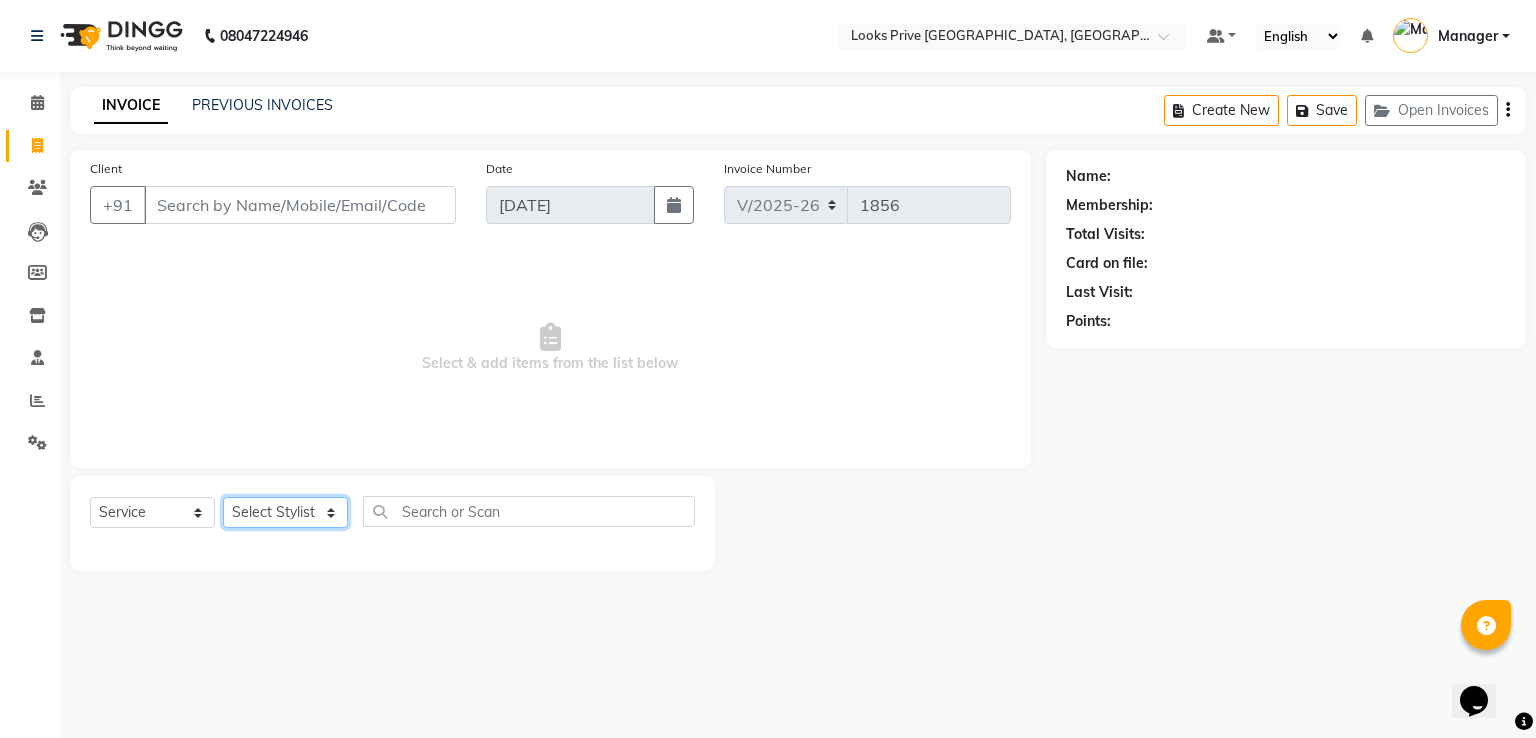 select on "45664" 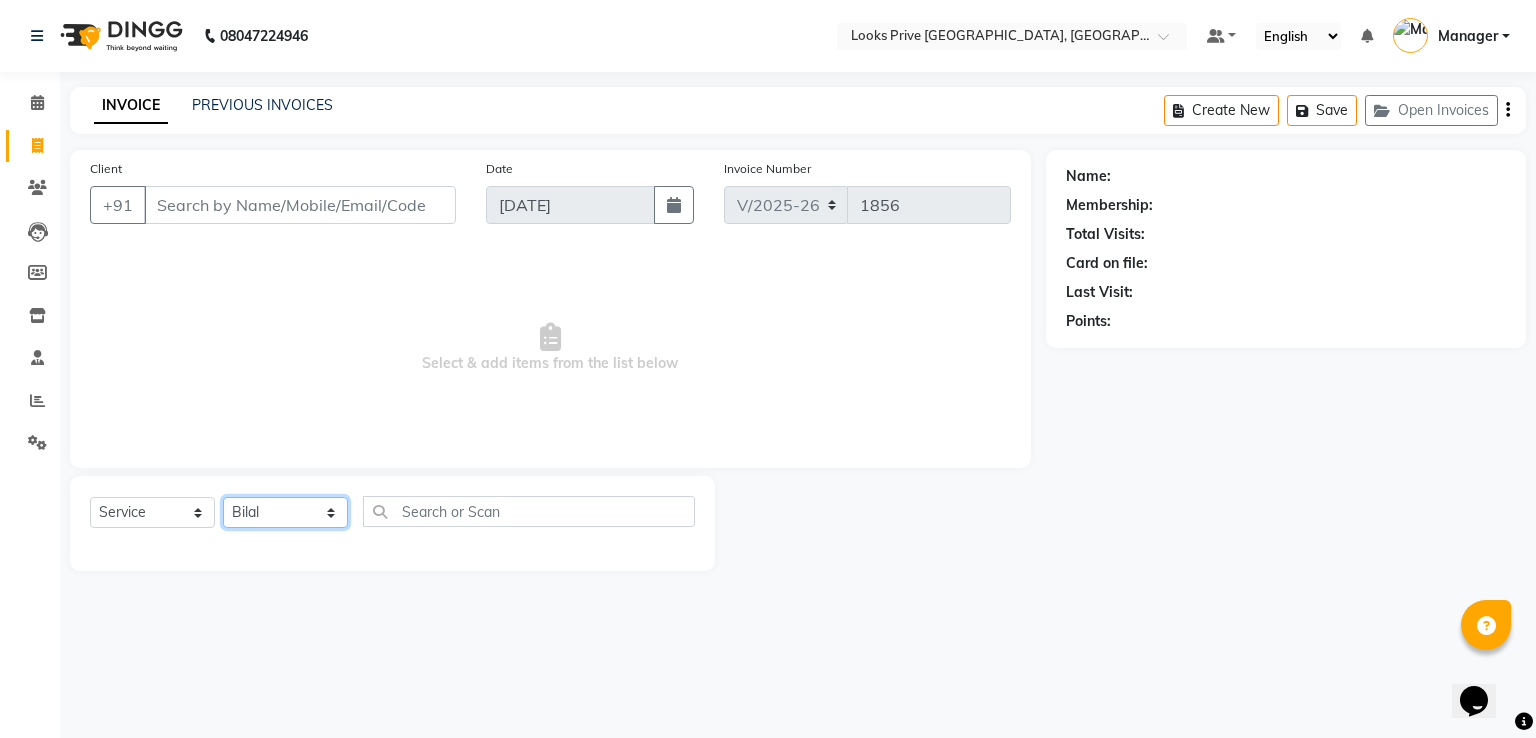 click on "Select Stylist A2R_Master [PERSON_NAME] [PERSON_NAME] [PERSON_NAME] Dinesh_pdct Karni Lovely Manager [PERSON_NAME] [PERSON_NAME] [PERSON_NAME] [PERSON_NAME] Suraj_pedi" 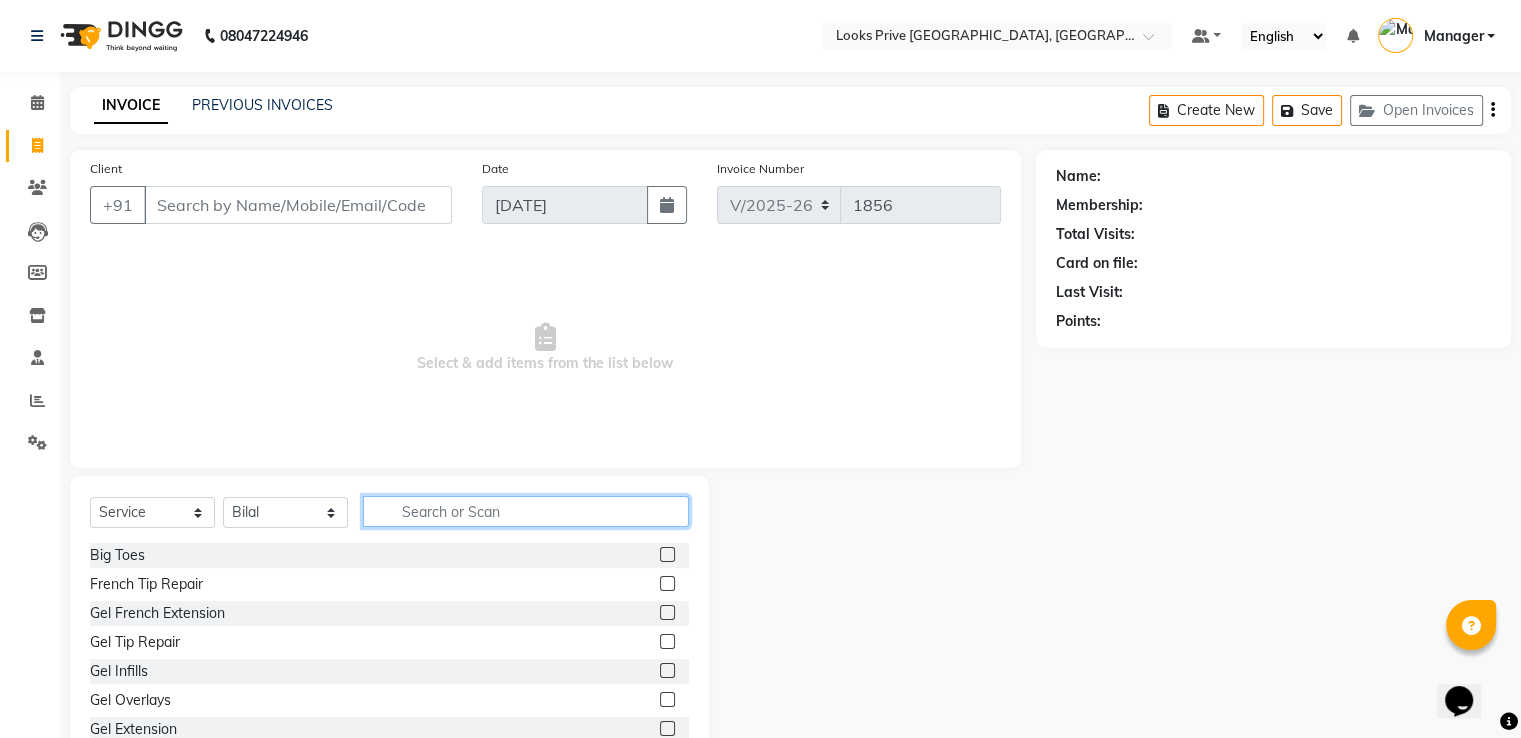 click 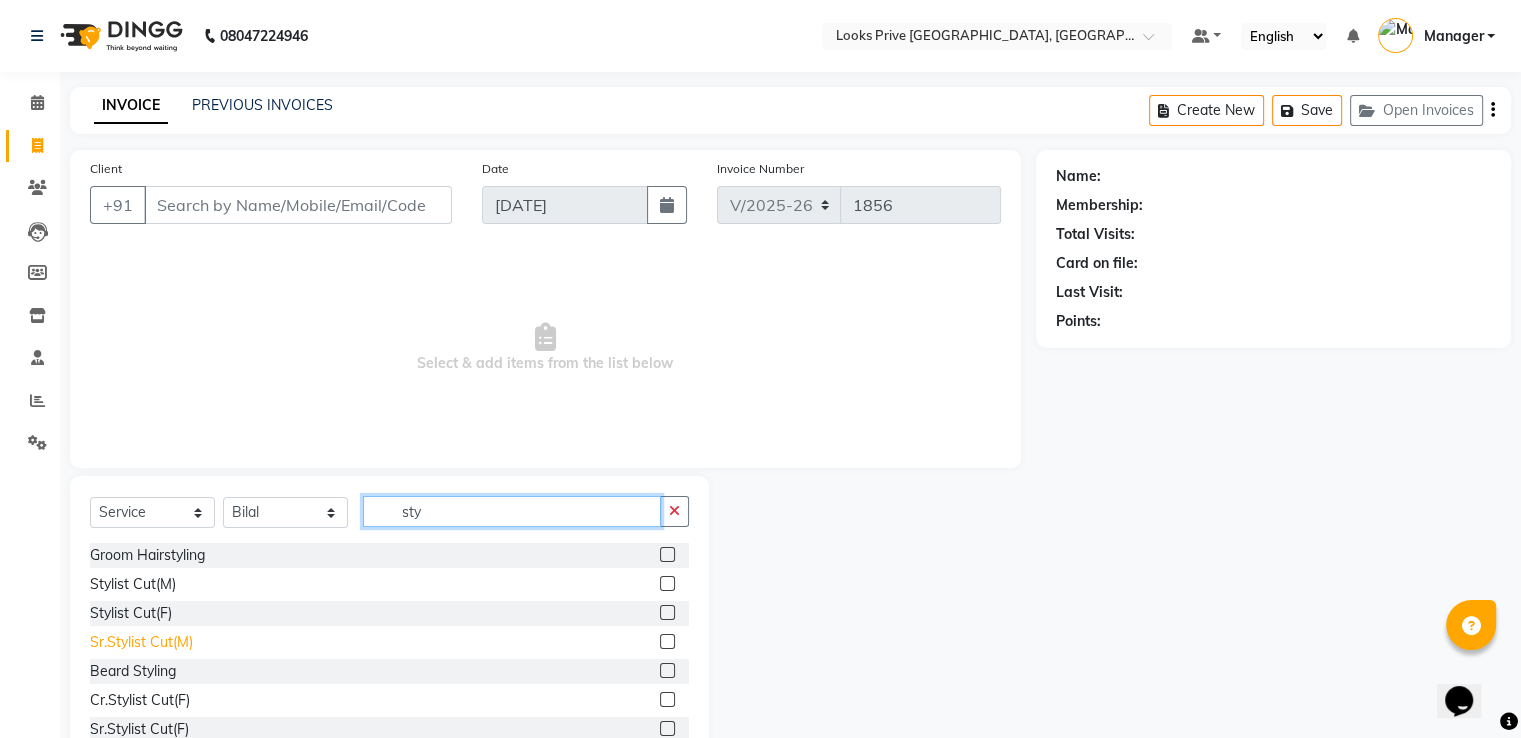 type on "sty" 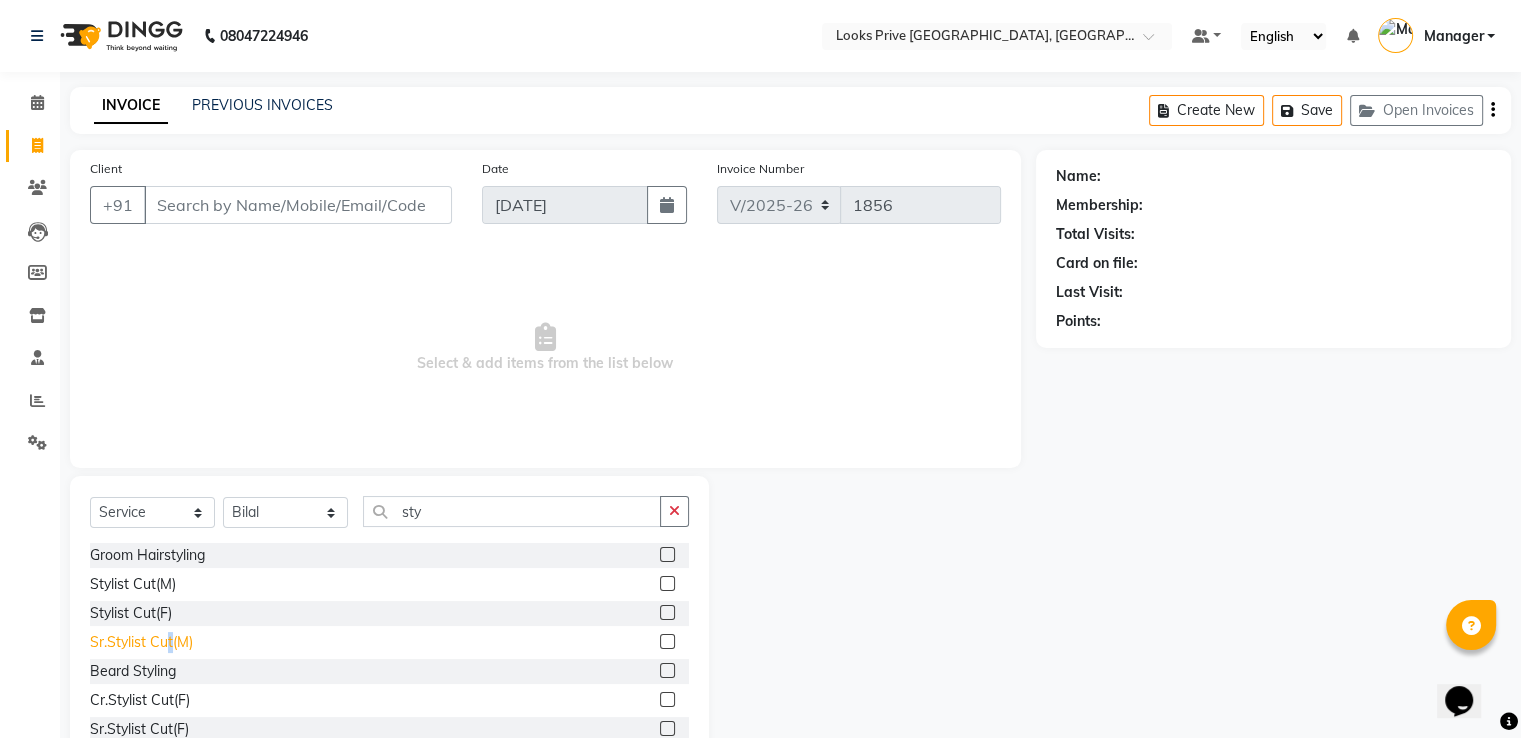 click on "Sr.Stylist Cut(M)" 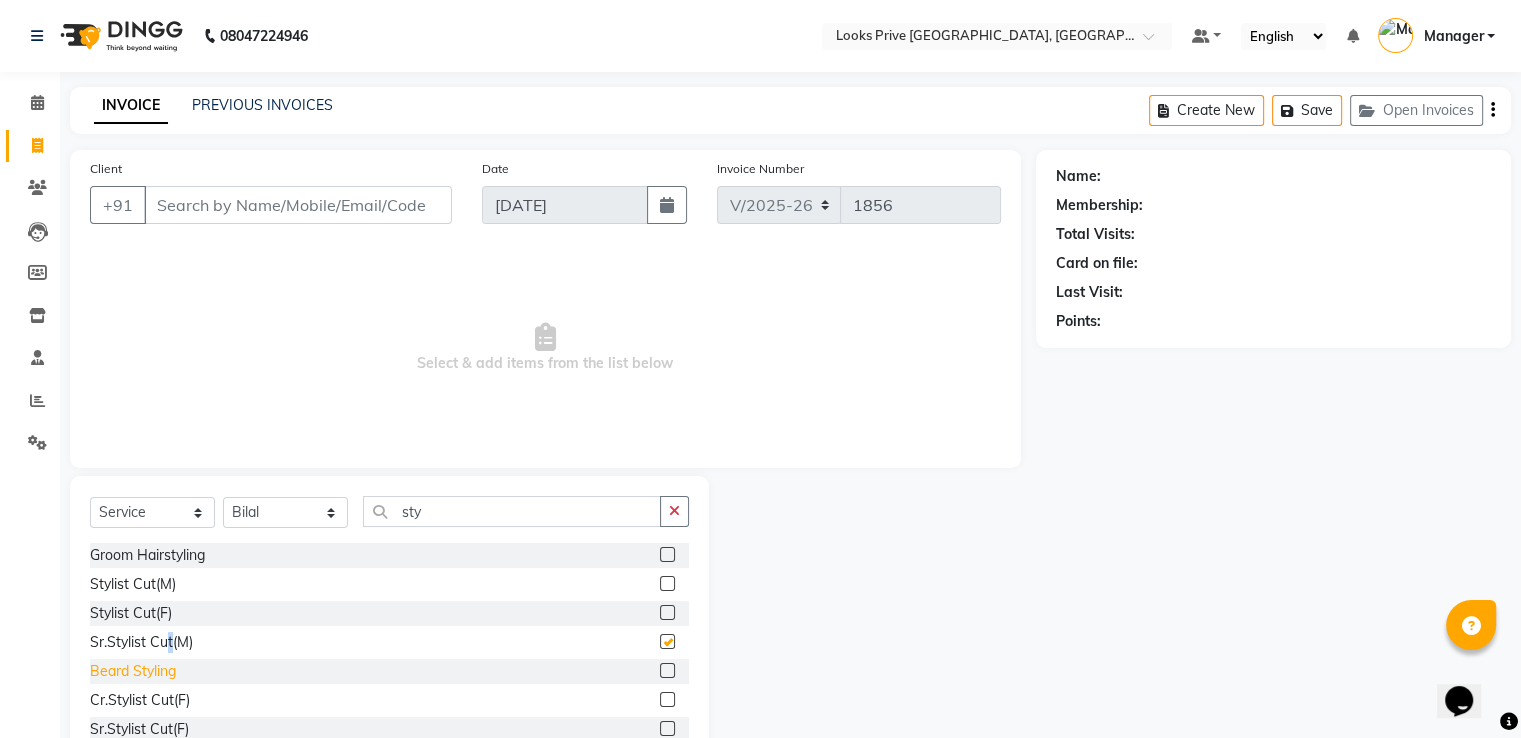 checkbox on "false" 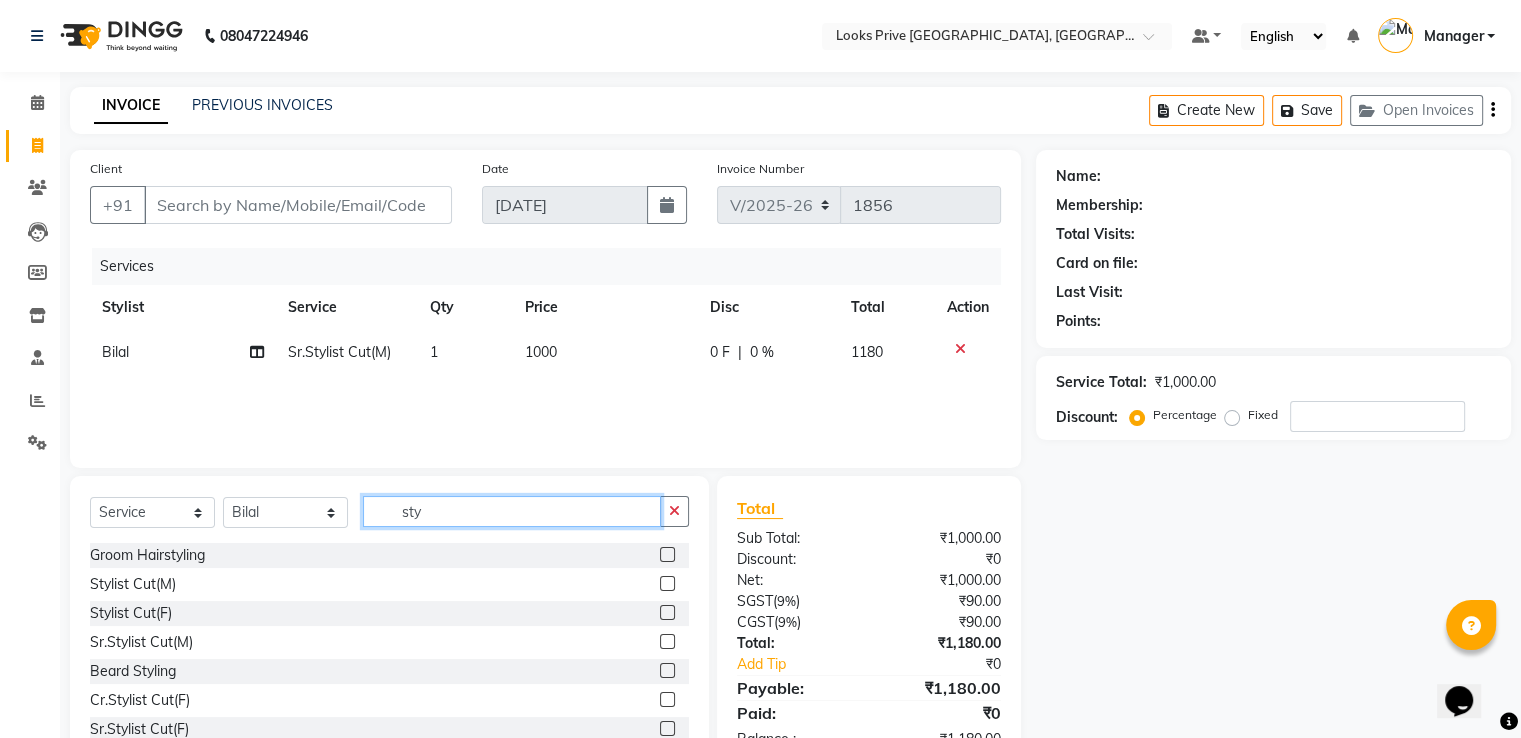 drag, startPoint x: 439, startPoint y: 511, endPoint x: 9, endPoint y: 550, distance: 431.76498 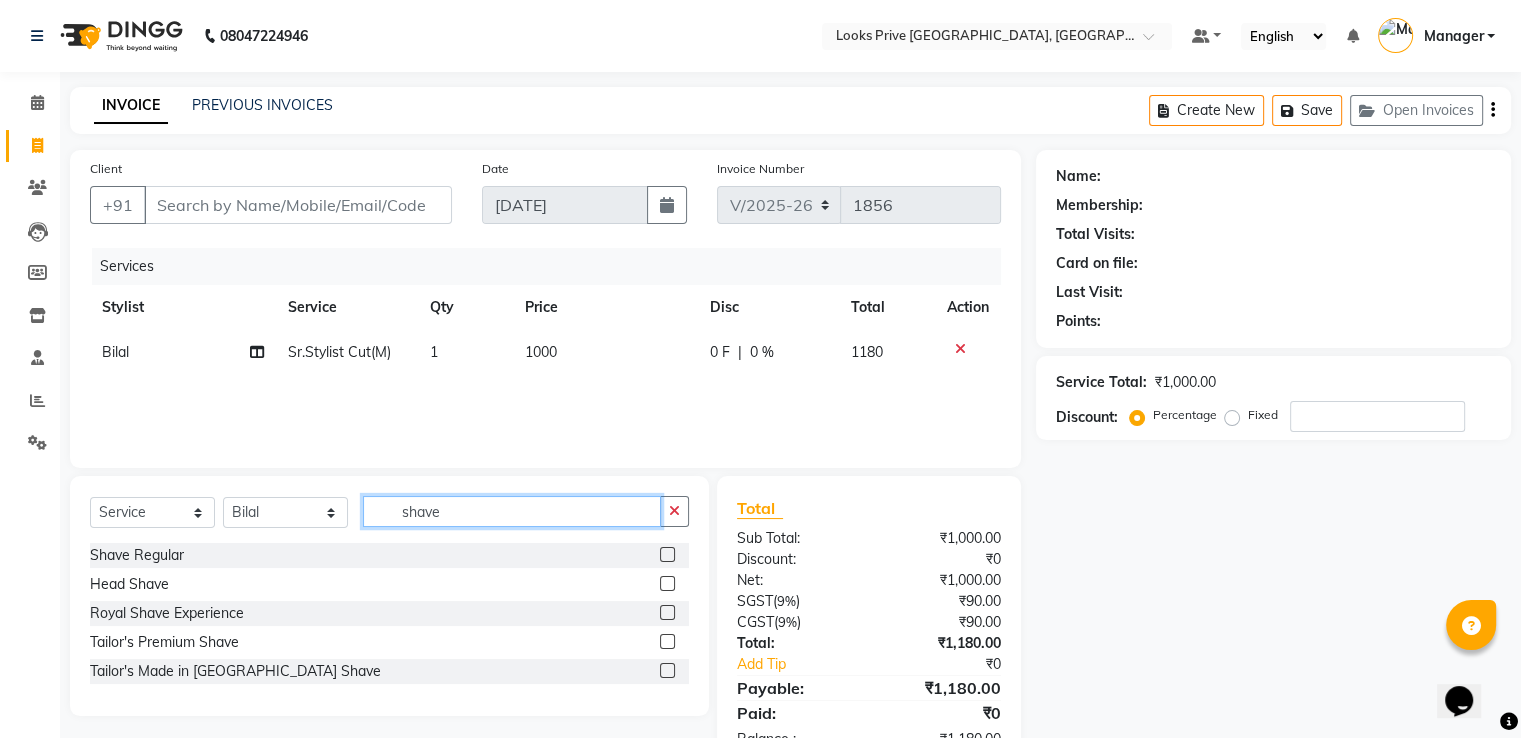 type on "shave" 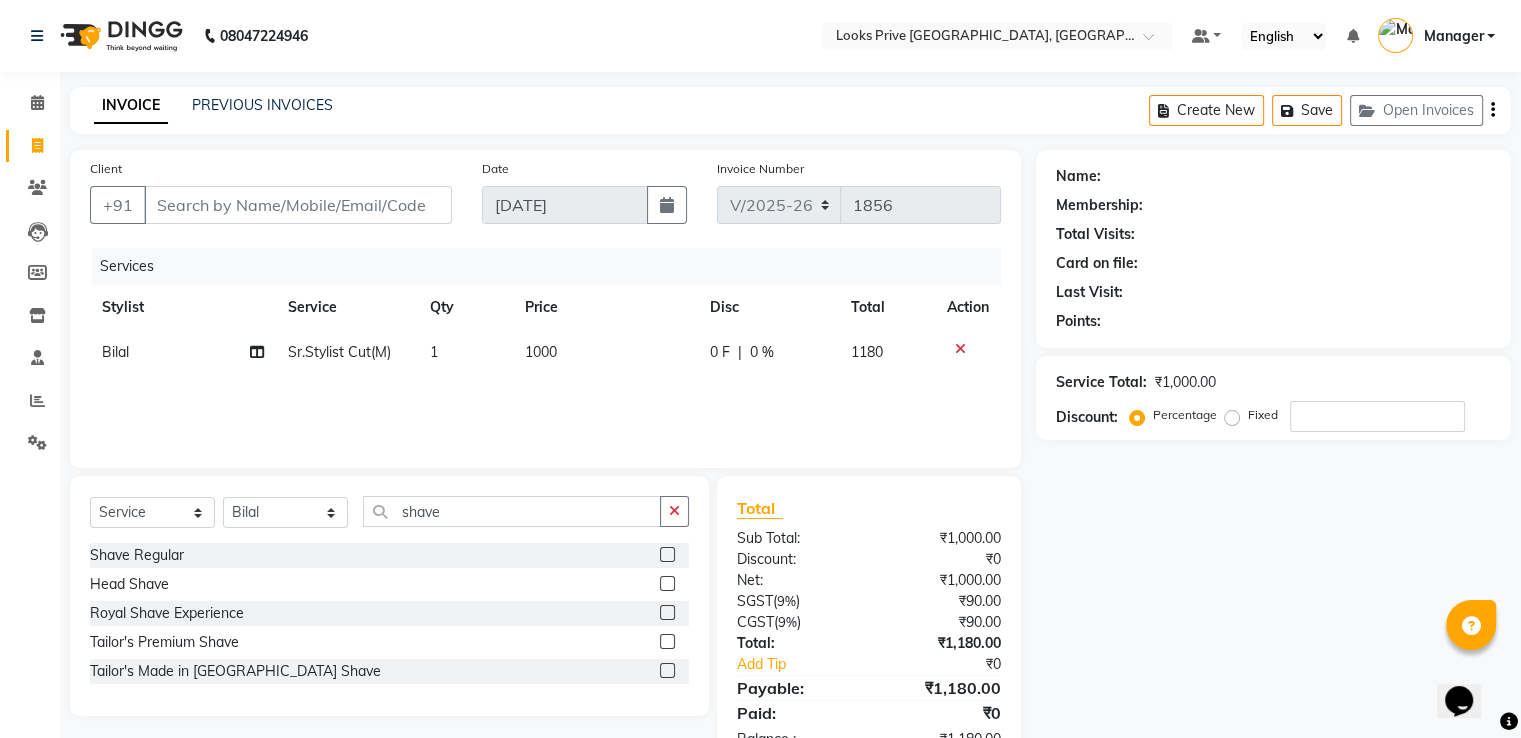 click on "Shave Regular" 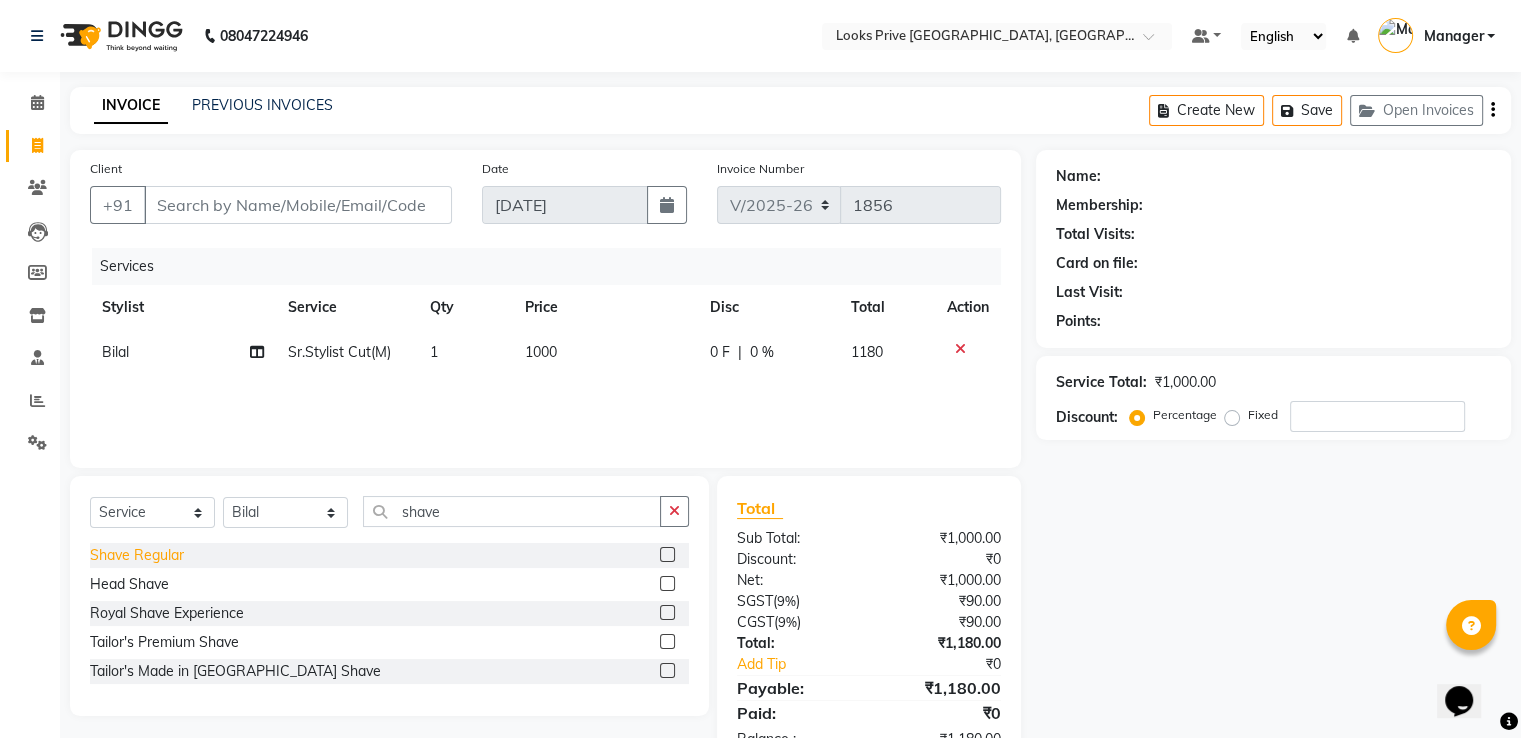 click on "Shave Regular" 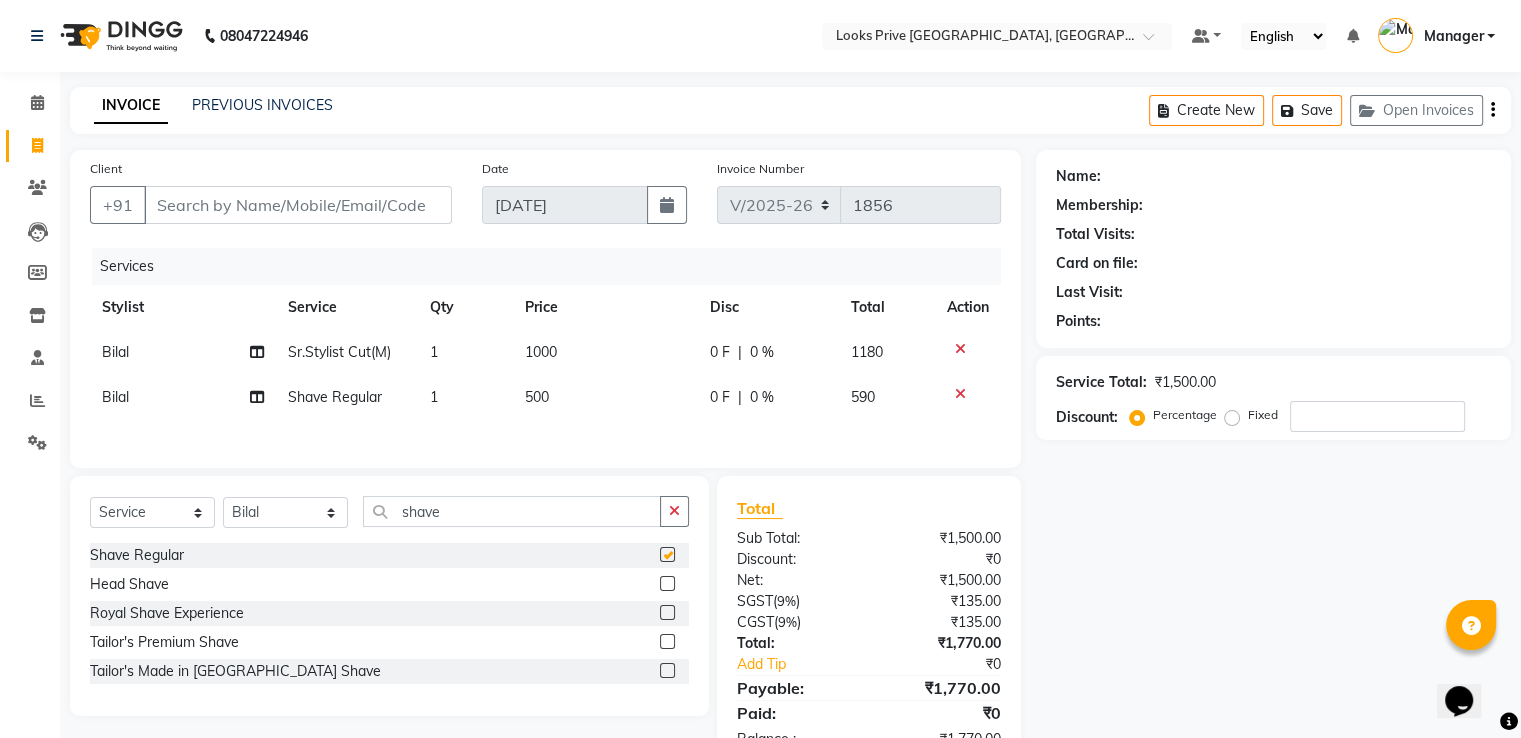 checkbox on "false" 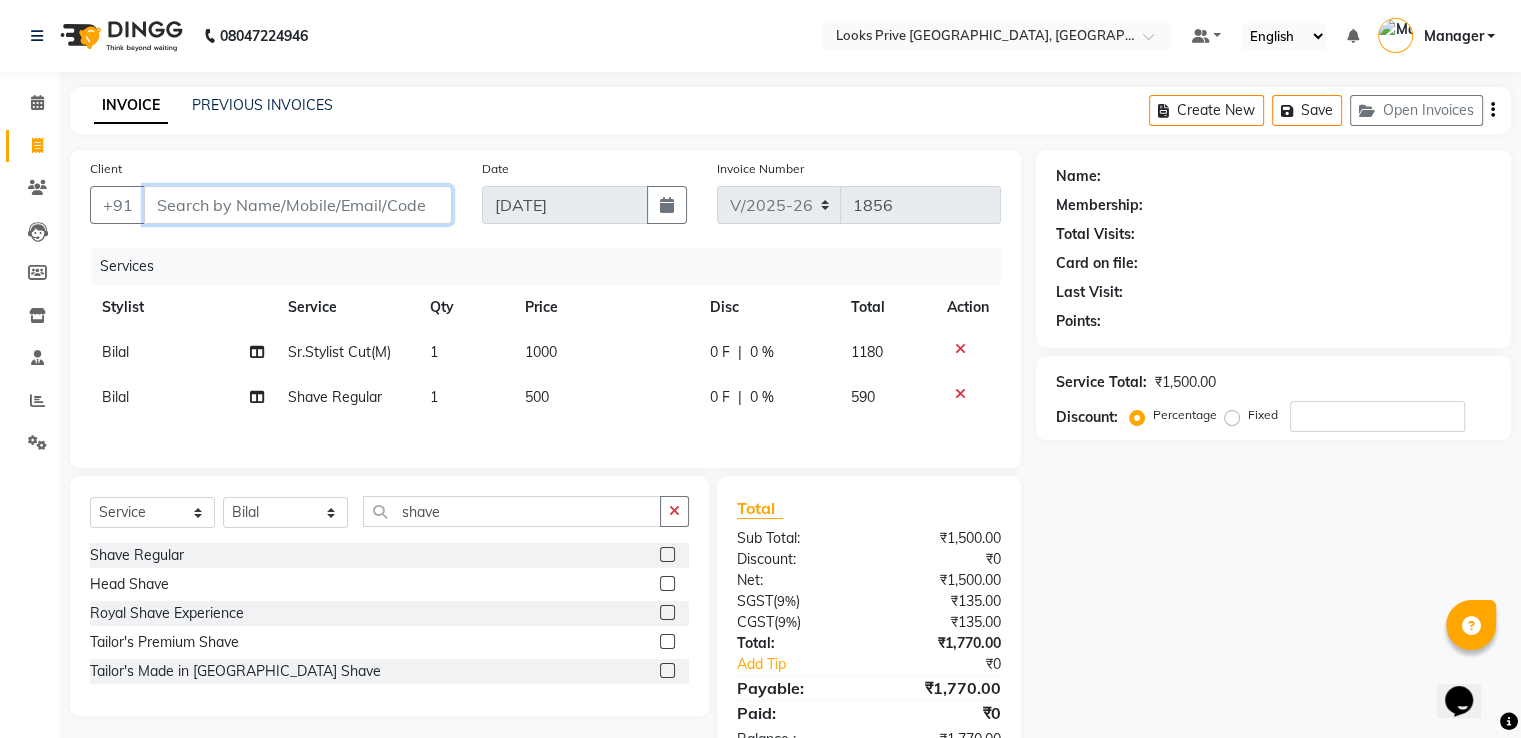 click on "Client" at bounding box center (298, 205) 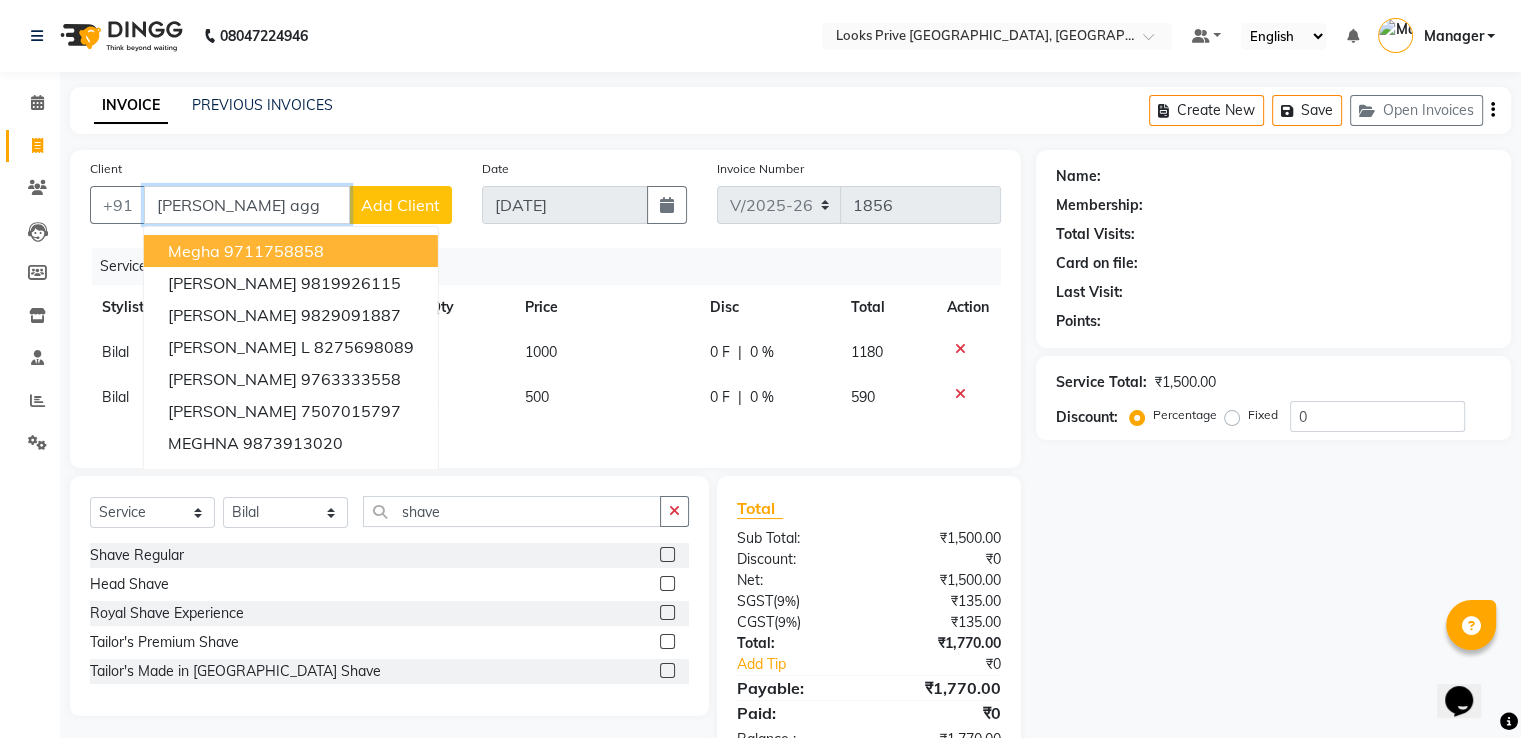 type on "meghna agga" 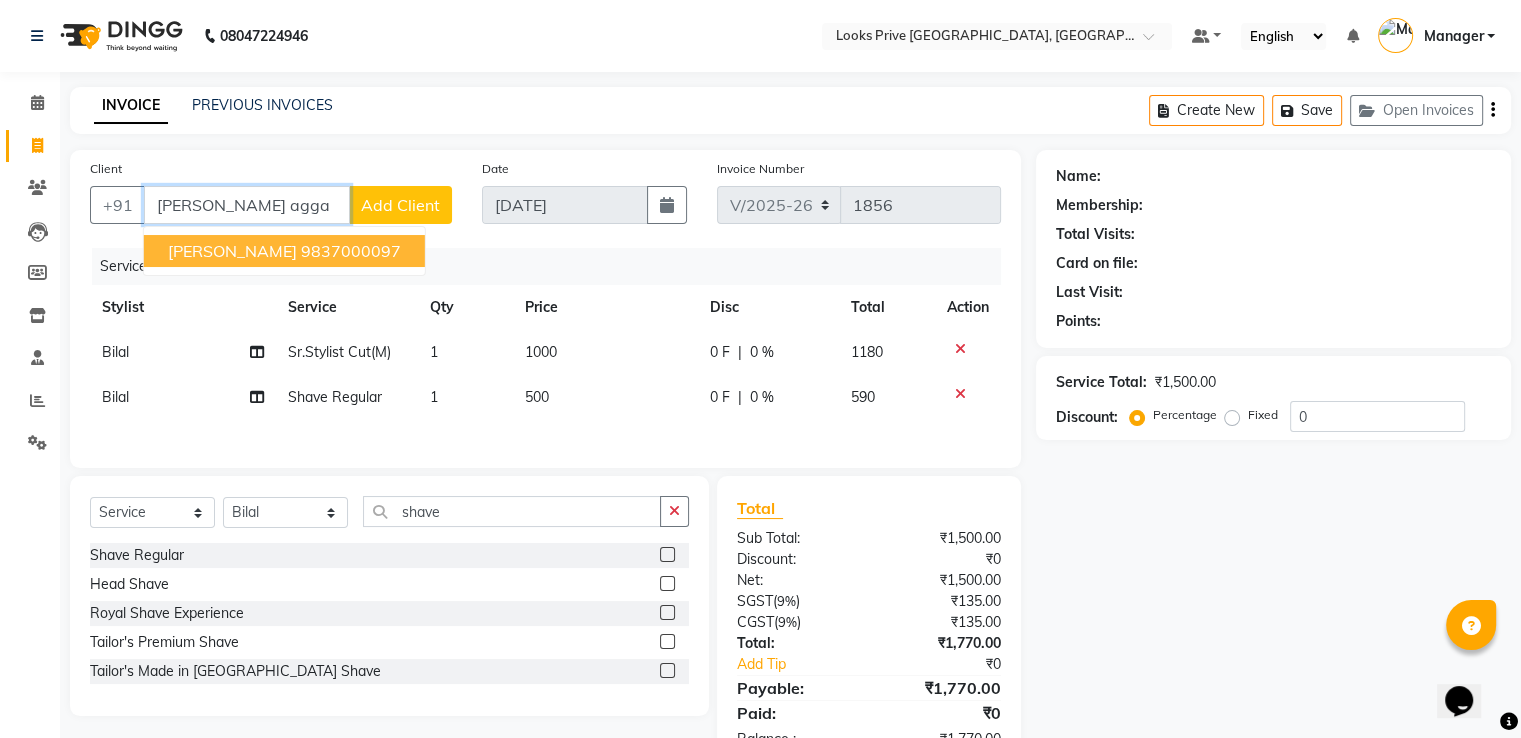 drag, startPoint x: 289, startPoint y: 216, endPoint x: 0, endPoint y: 216, distance: 289 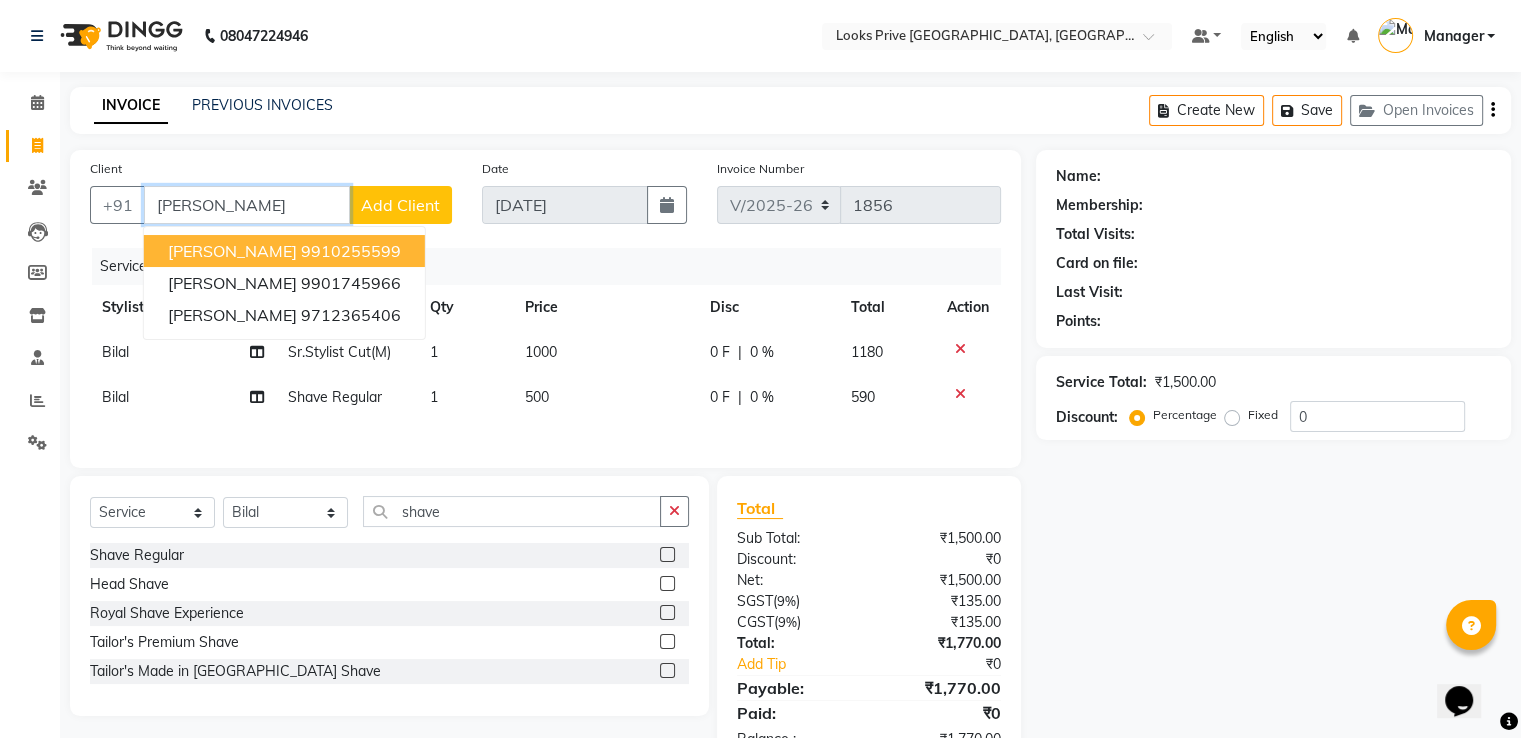 drag, startPoint x: 272, startPoint y: 211, endPoint x: 0, endPoint y: 220, distance: 272.14886 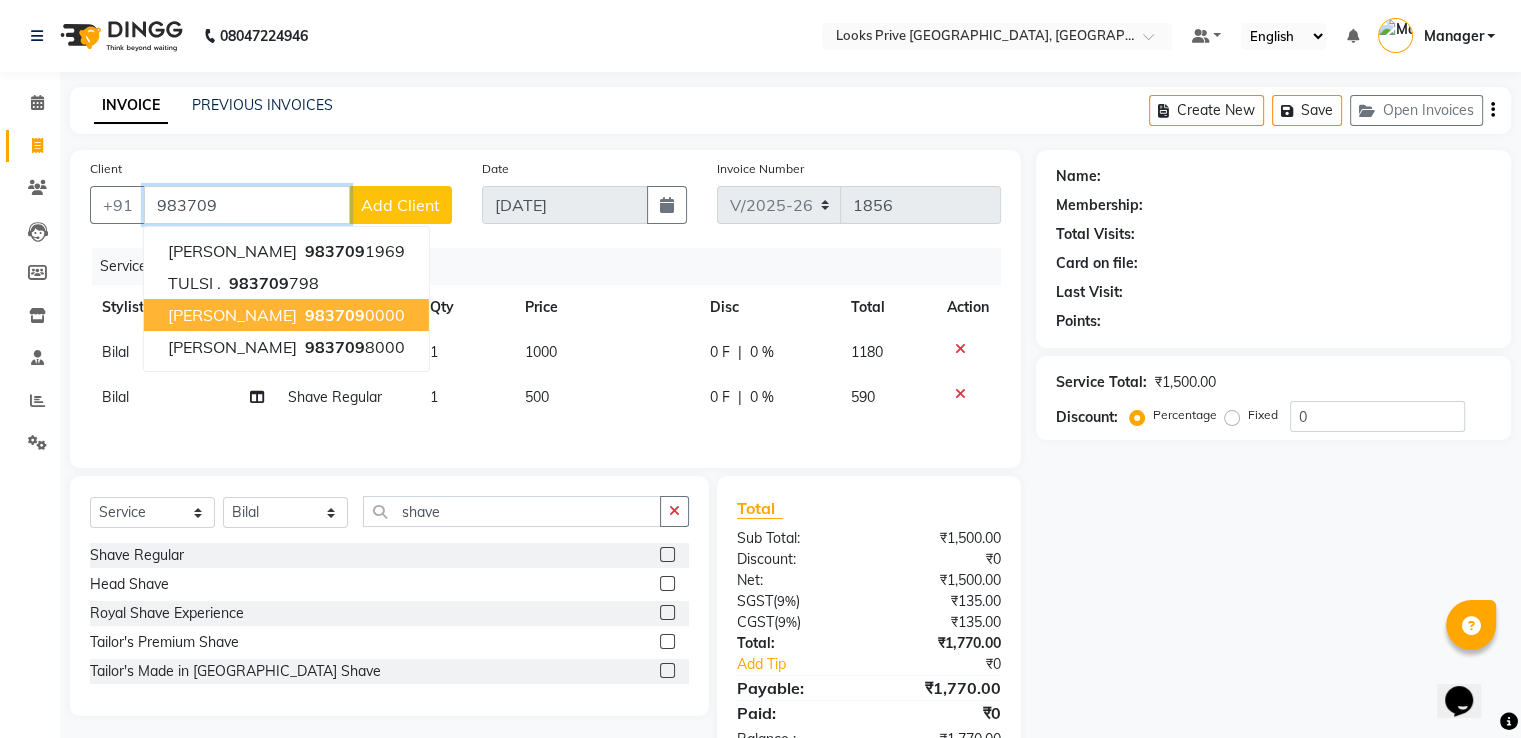 click on "Amit Agarwal" at bounding box center [232, 315] 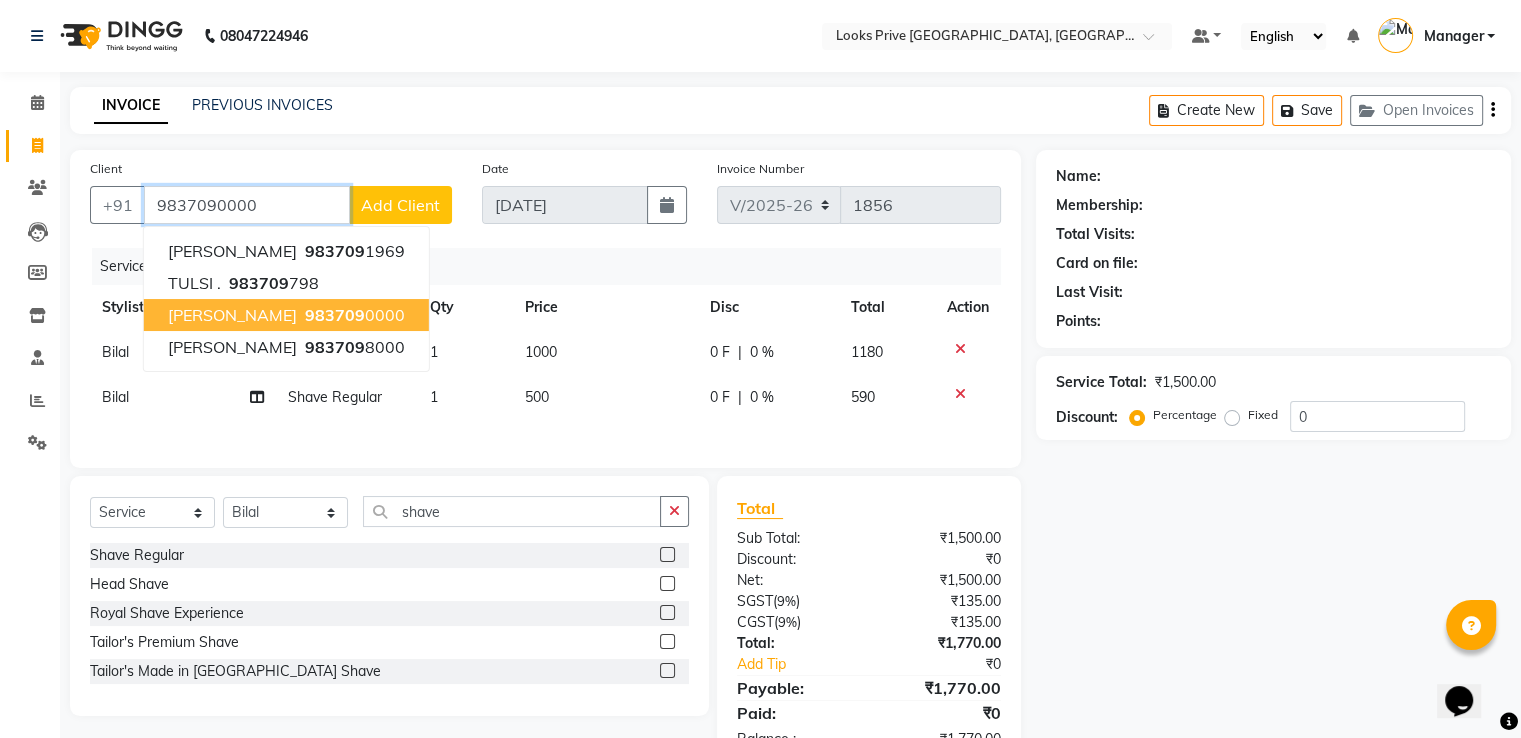 type on "9837090000" 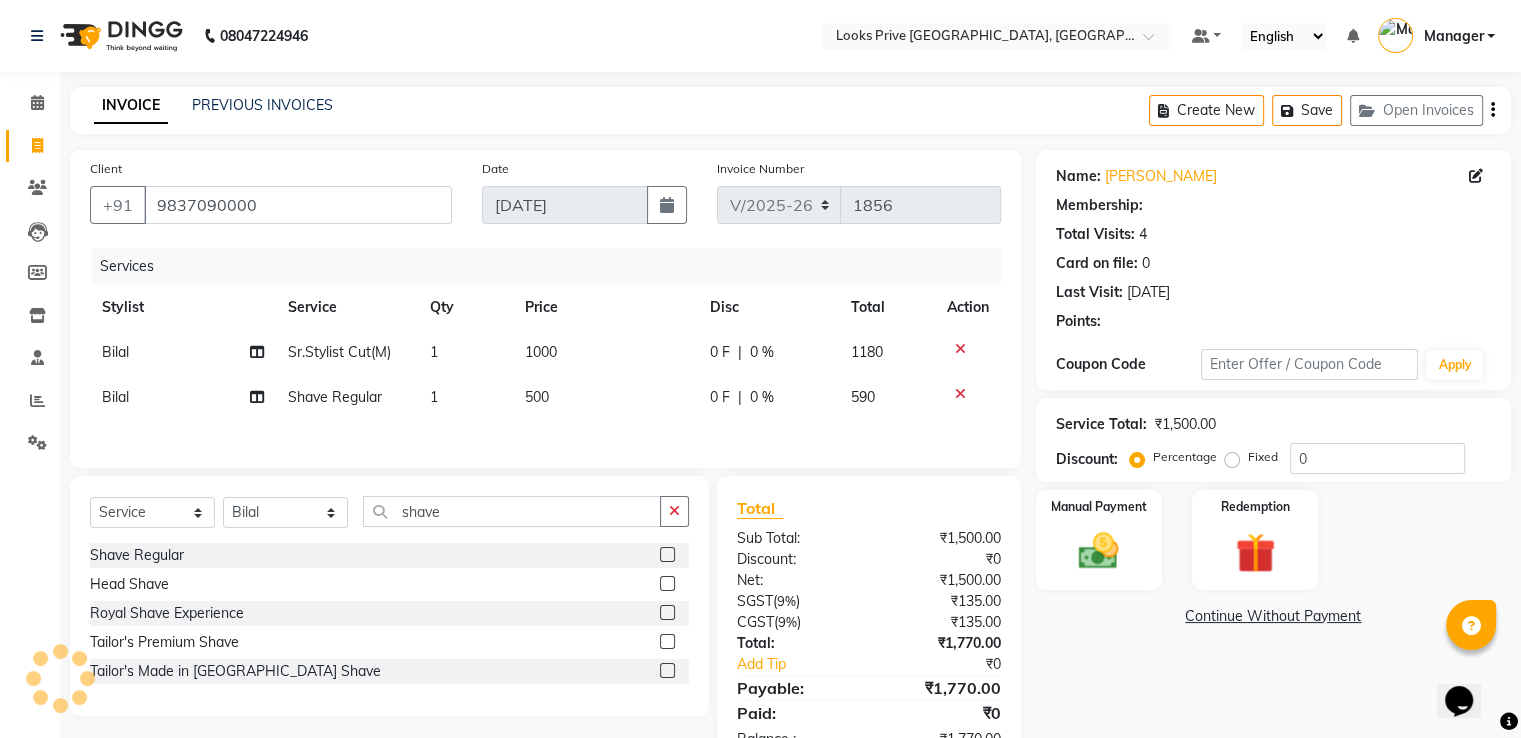 select on "1: Object" 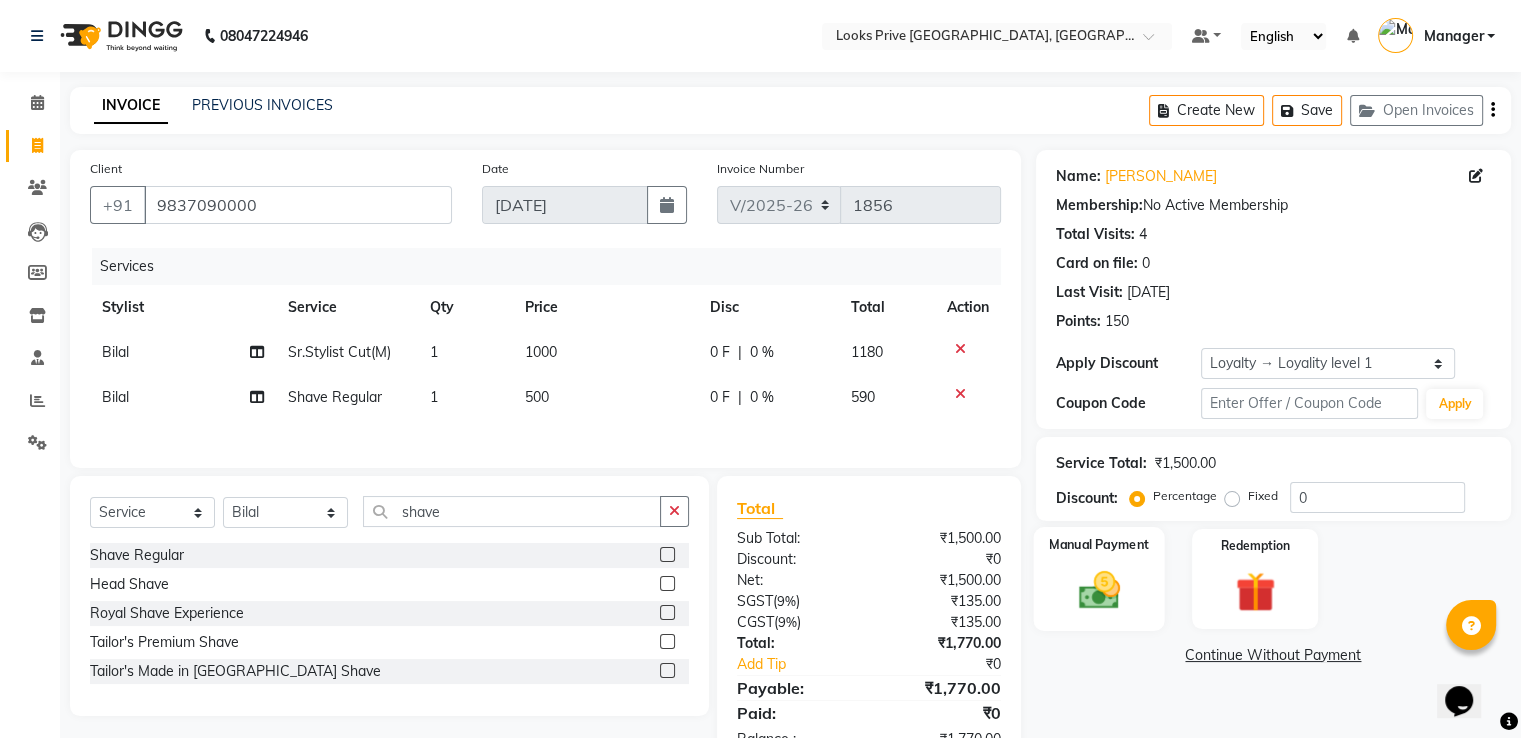 scroll, scrollTop: 66, scrollLeft: 0, axis: vertical 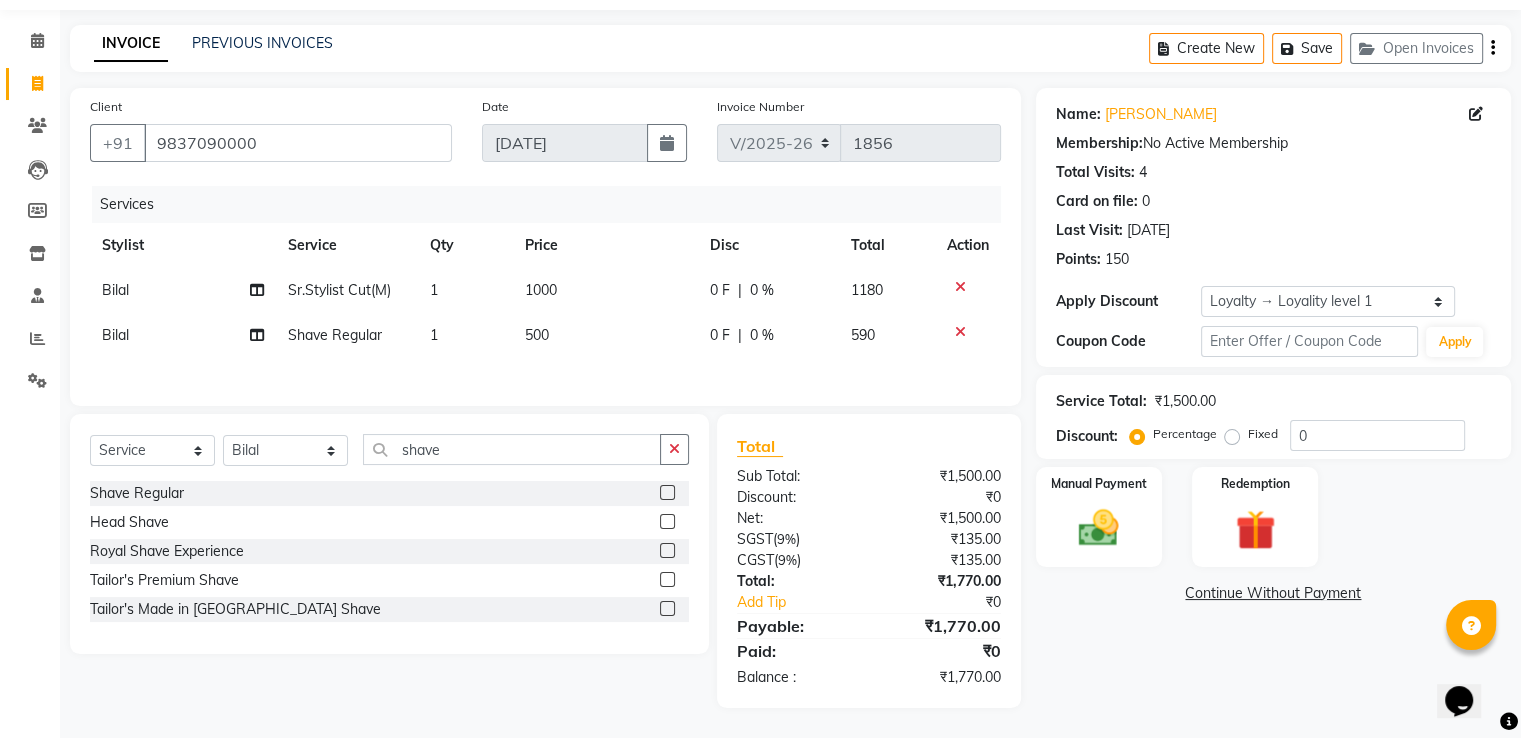 click on "Service Total:  ₹1,500.00  Discount:  Percentage   Fixed  0" 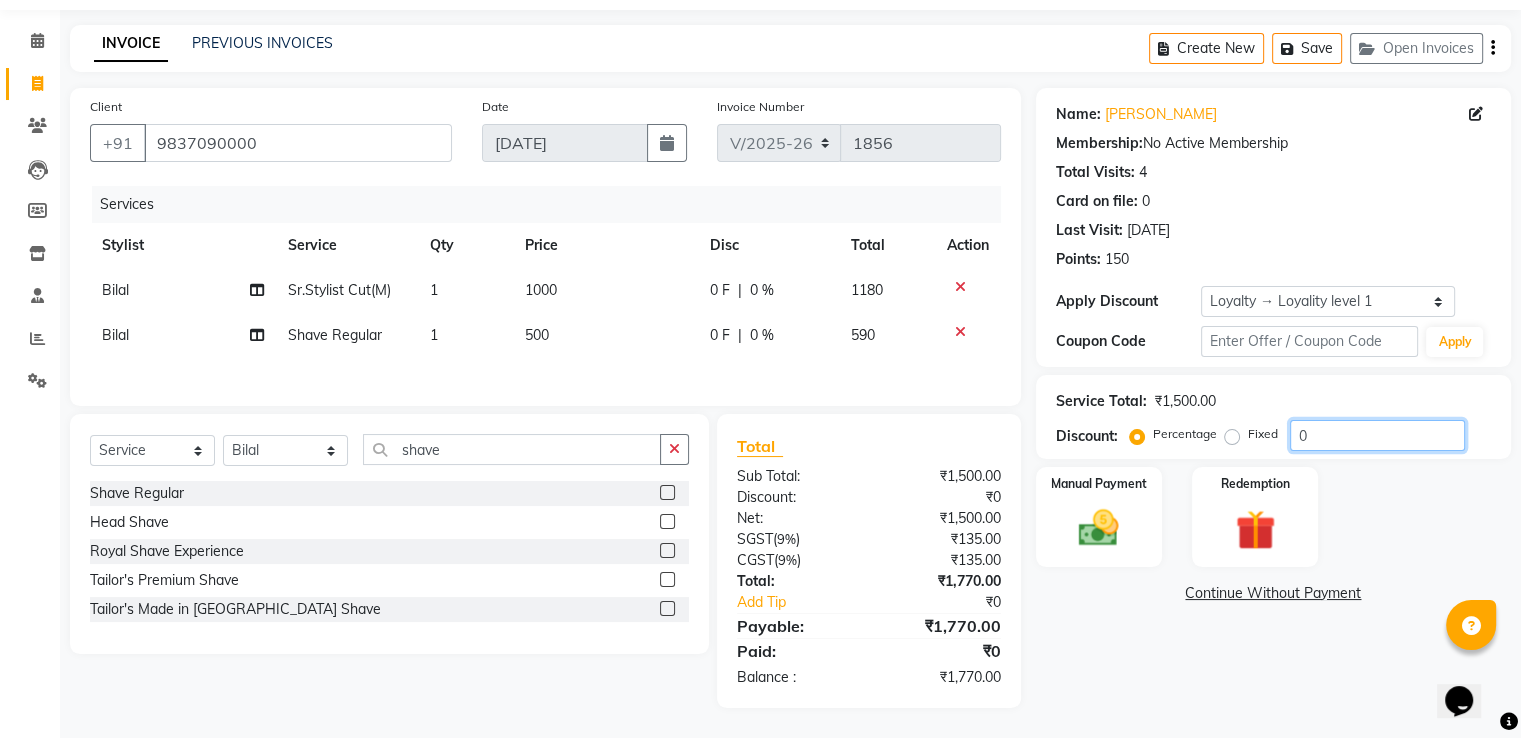 click on "0" 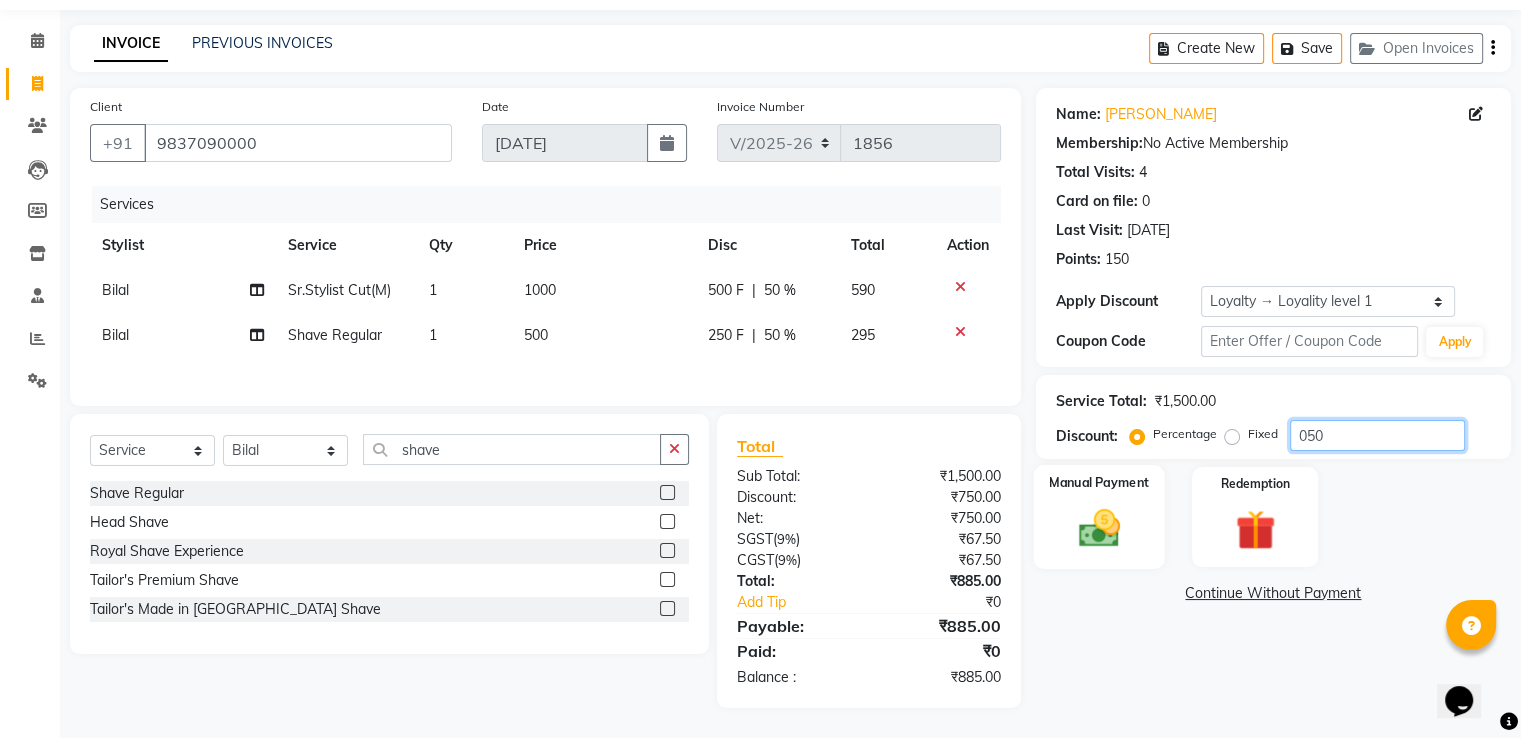 type on "050" 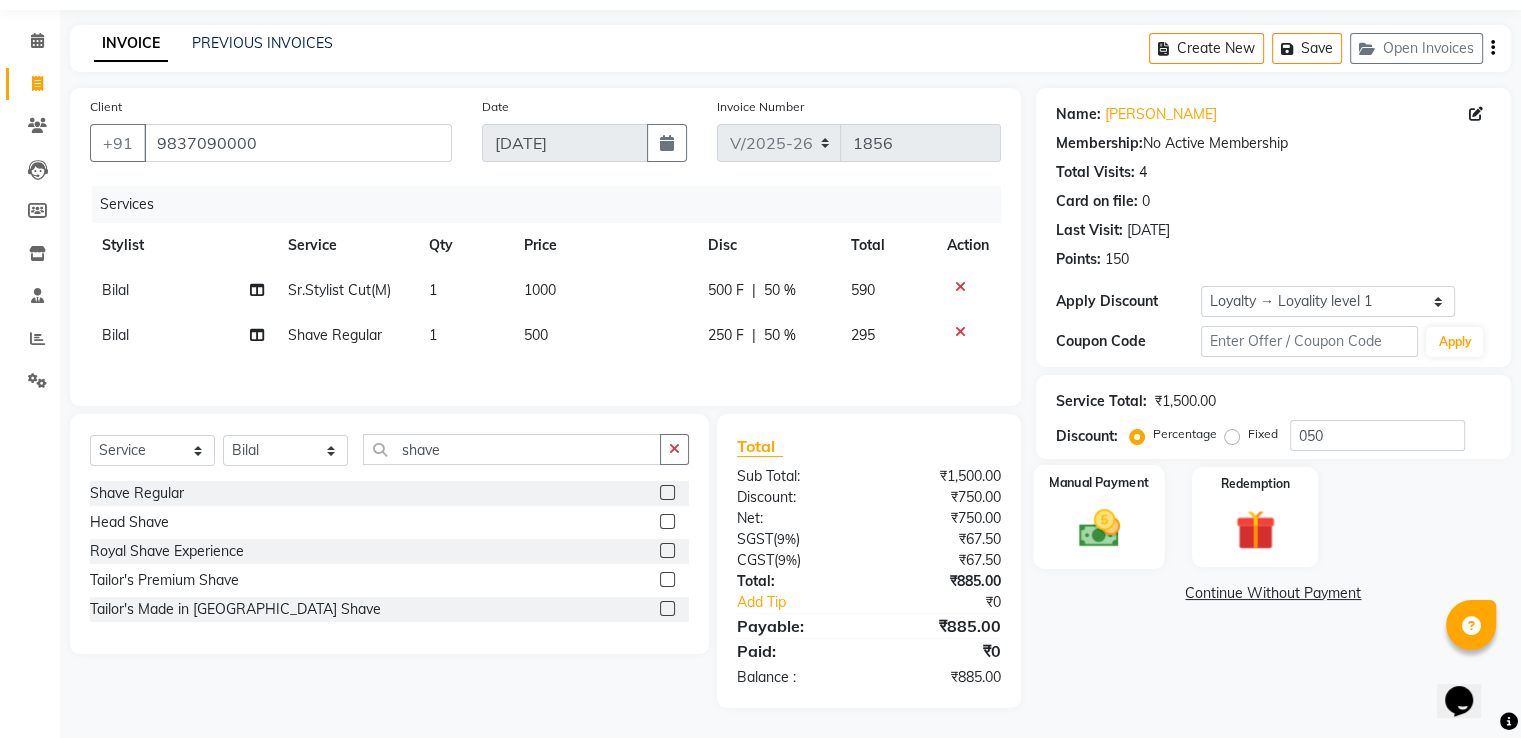 click 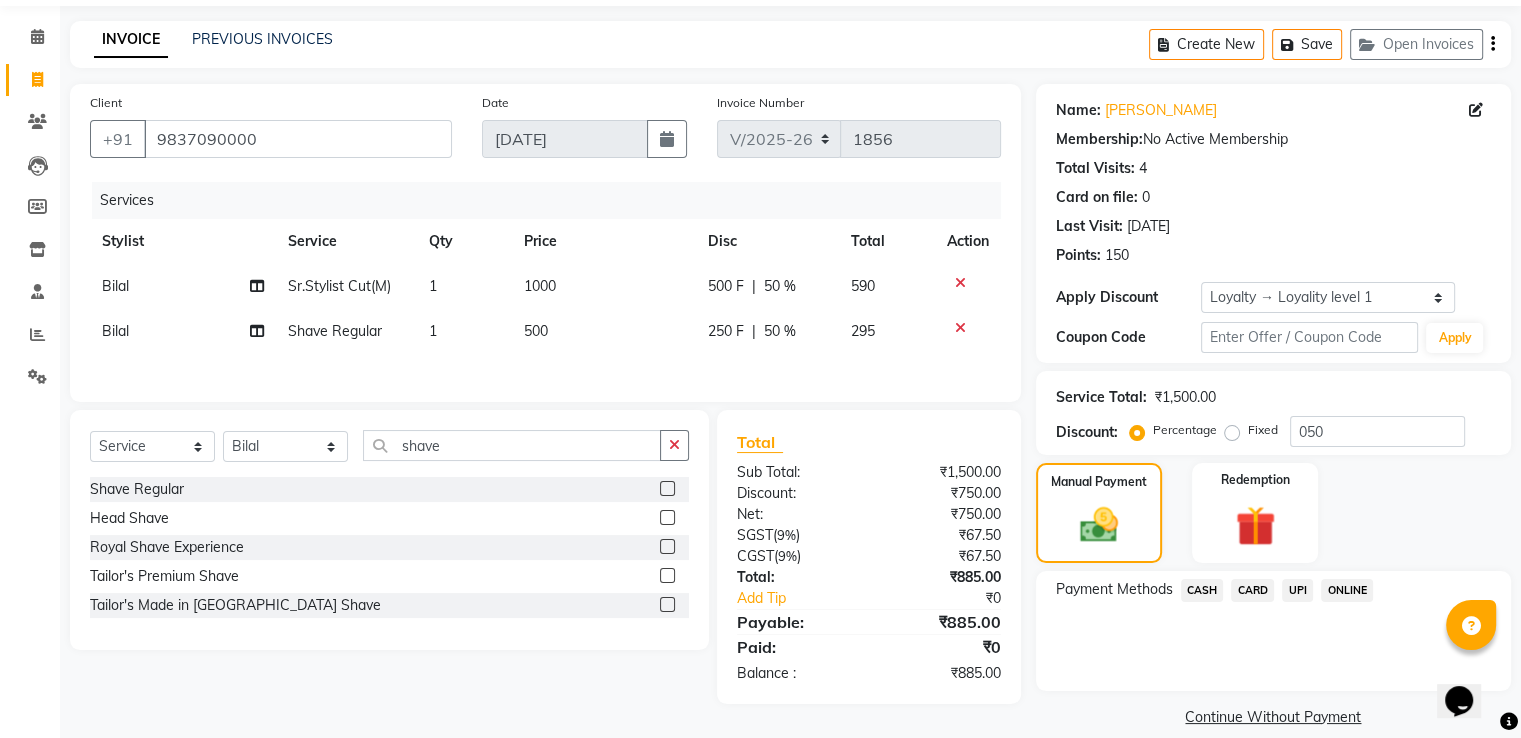 click on "Payment Methods  CASH   CARD   UPI   ONLINE" 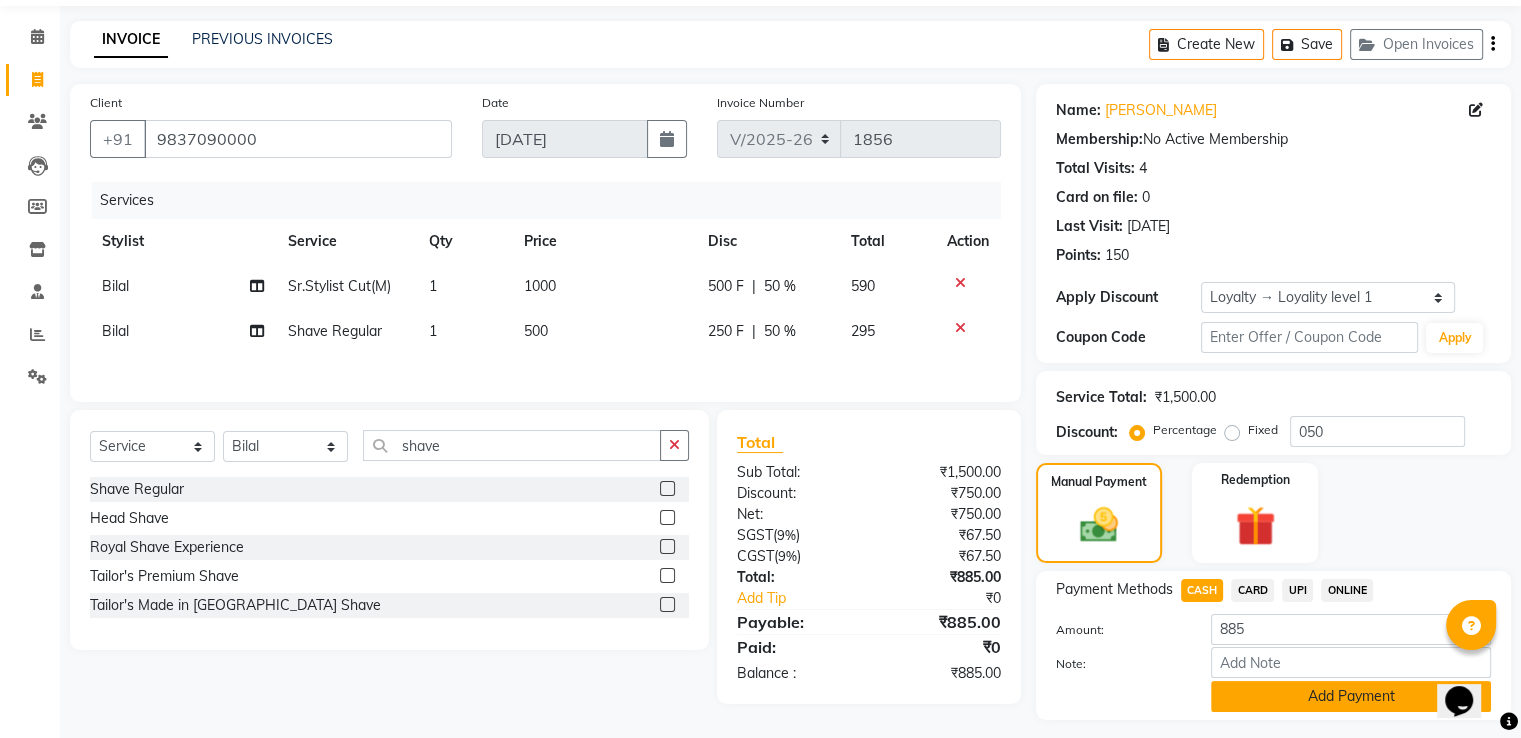 click on "Add Payment" 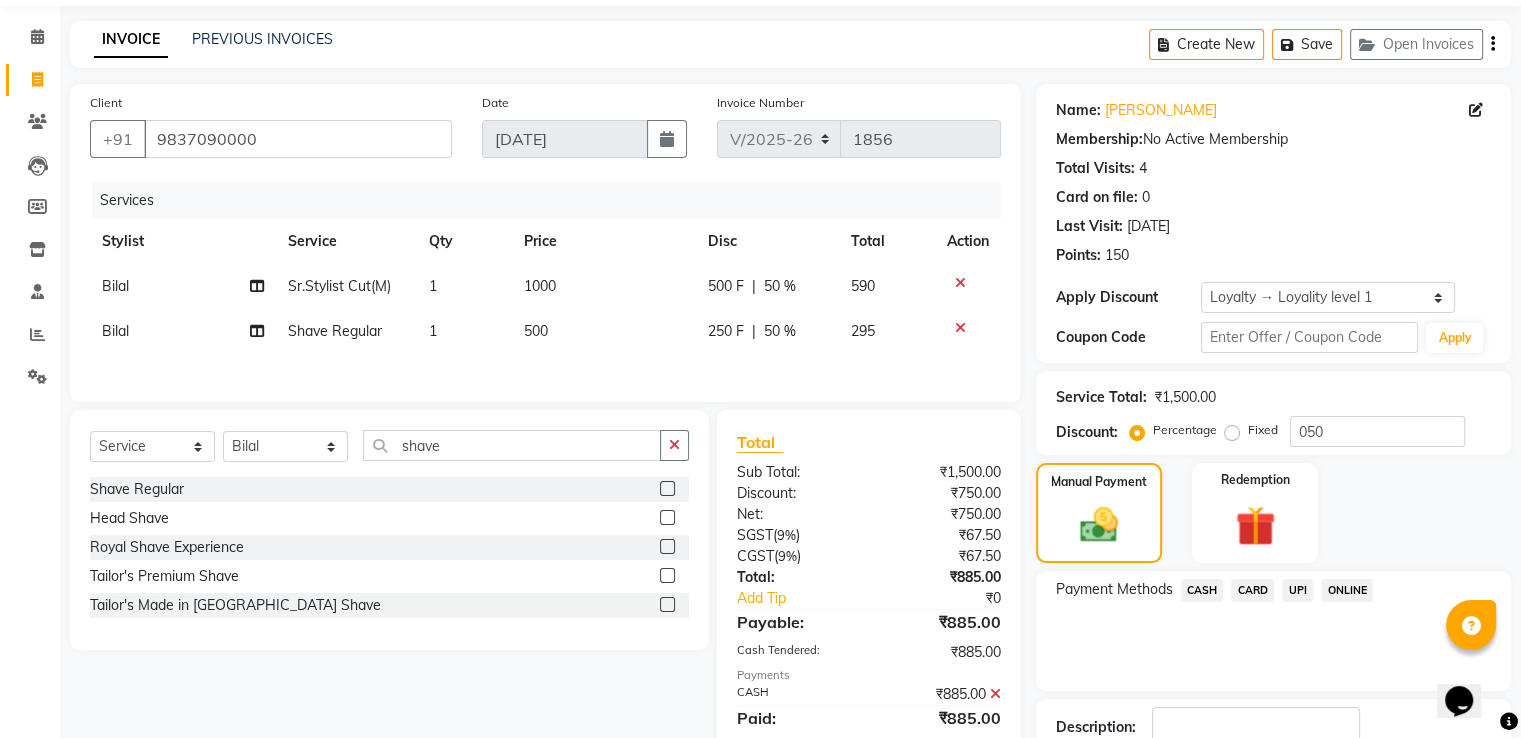 scroll, scrollTop: 237, scrollLeft: 0, axis: vertical 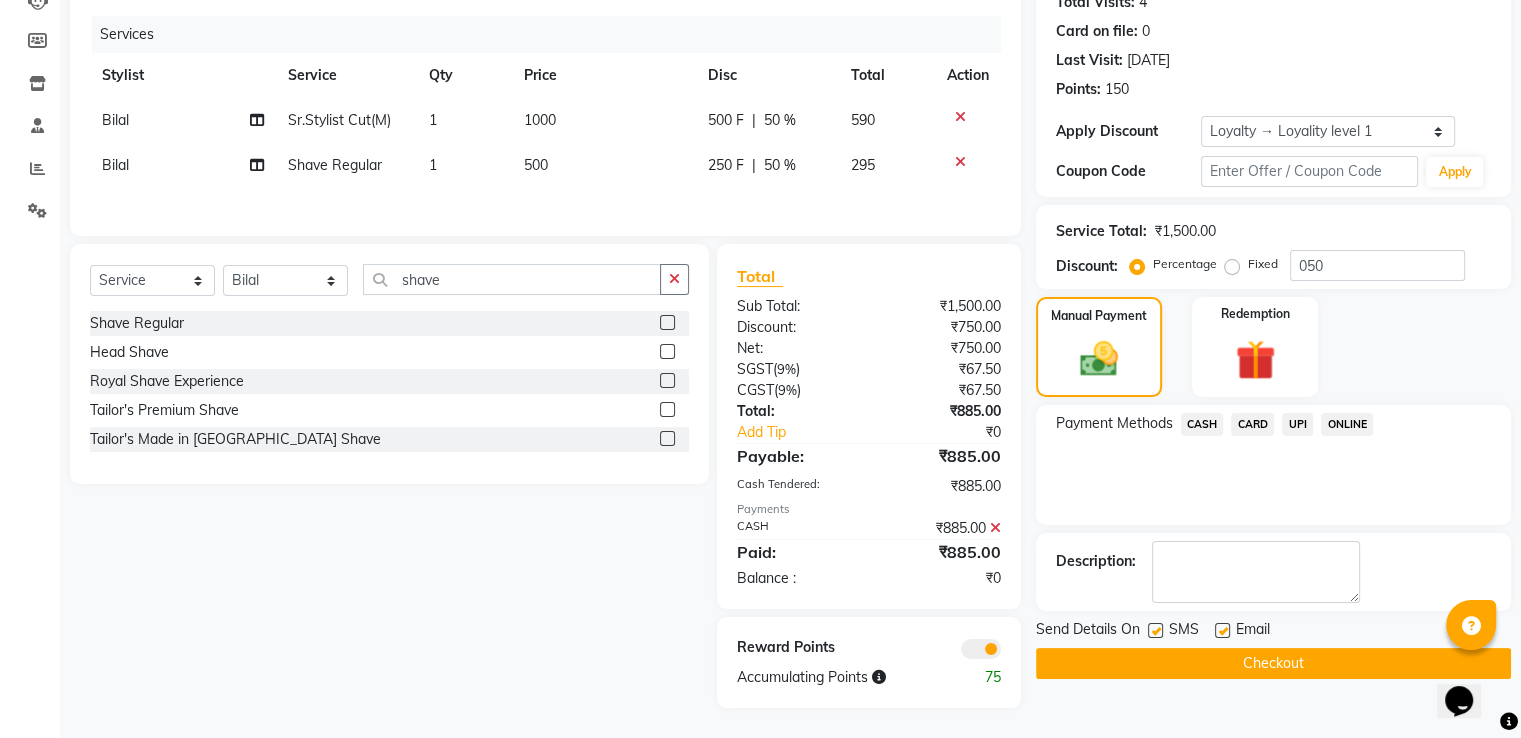 click on "Checkout" 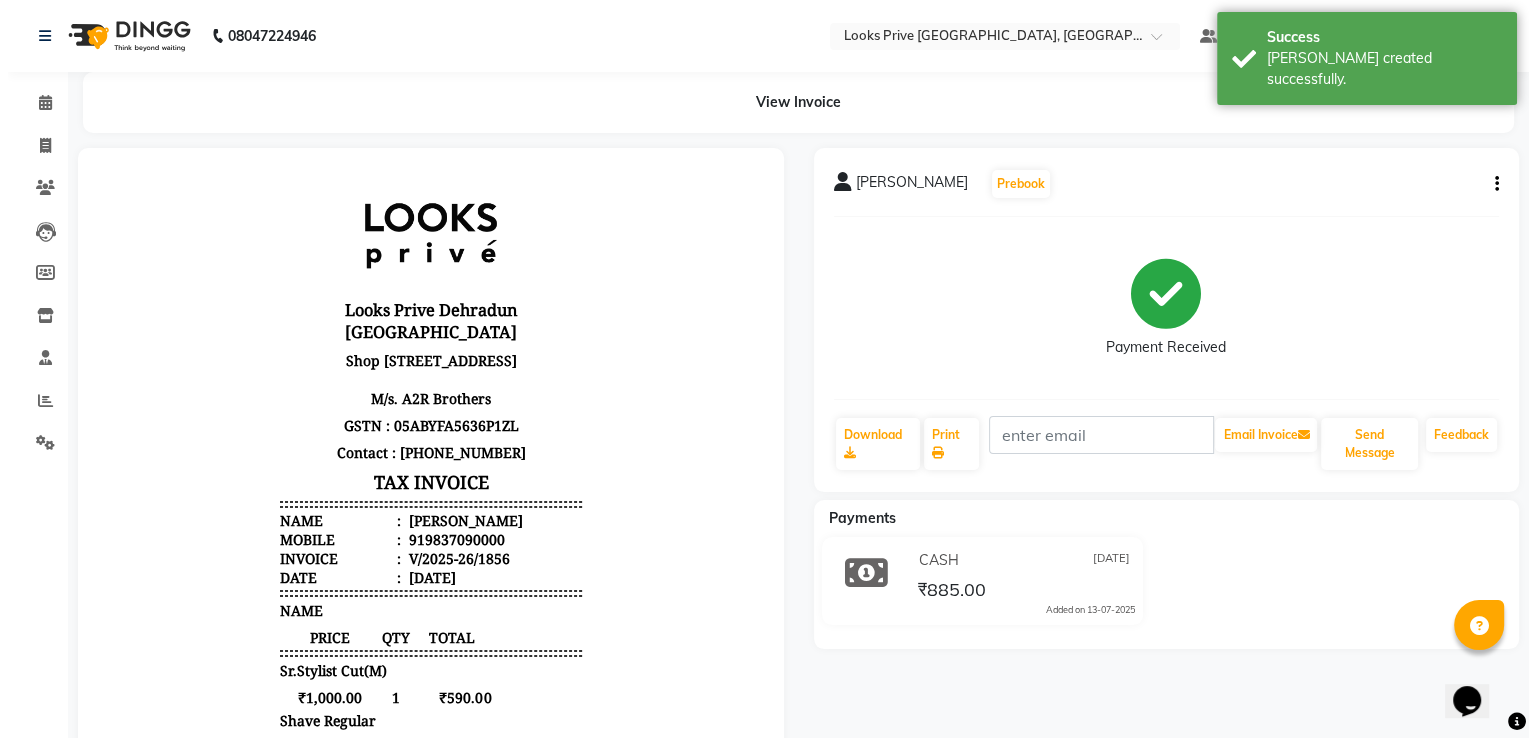 scroll, scrollTop: 0, scrollLeft: 0, axis: both 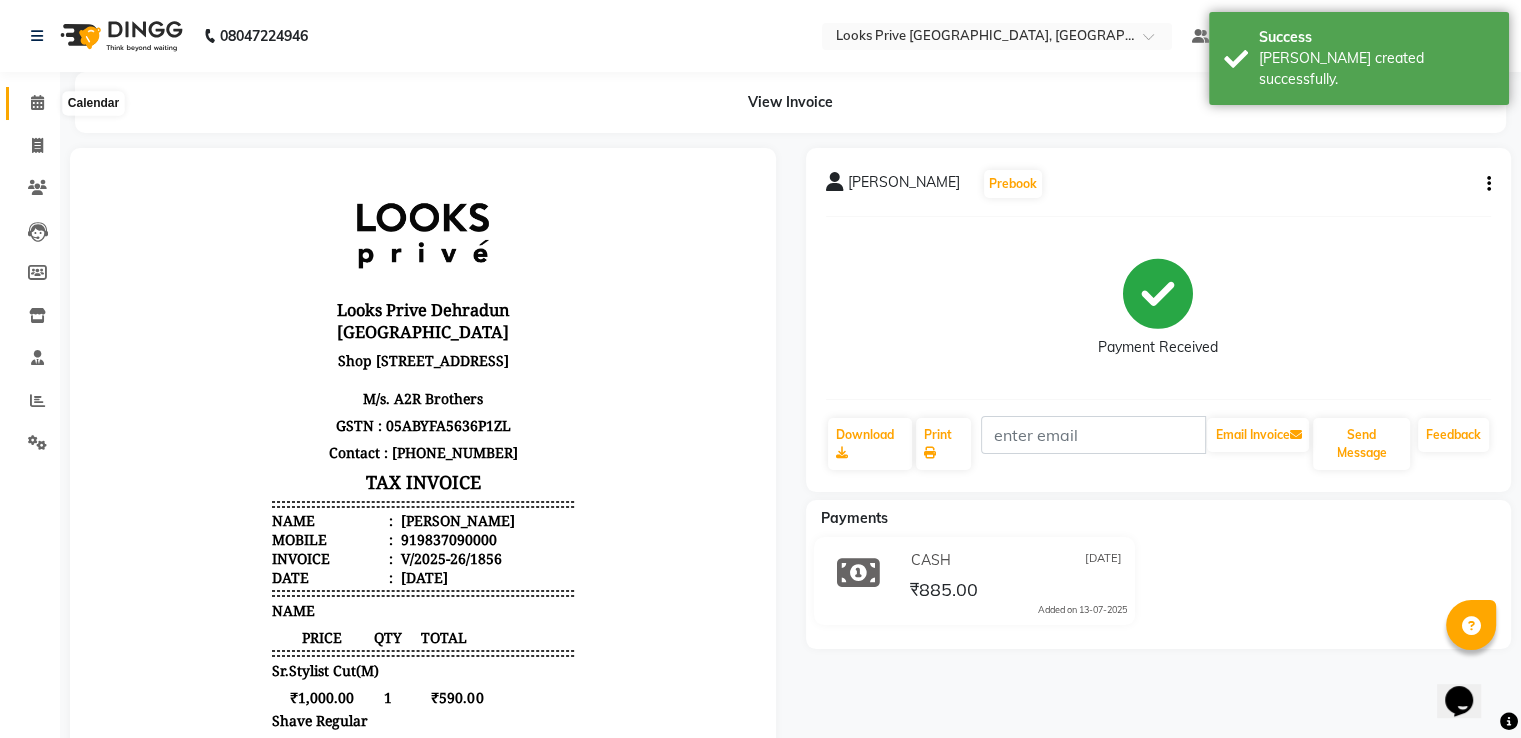 click 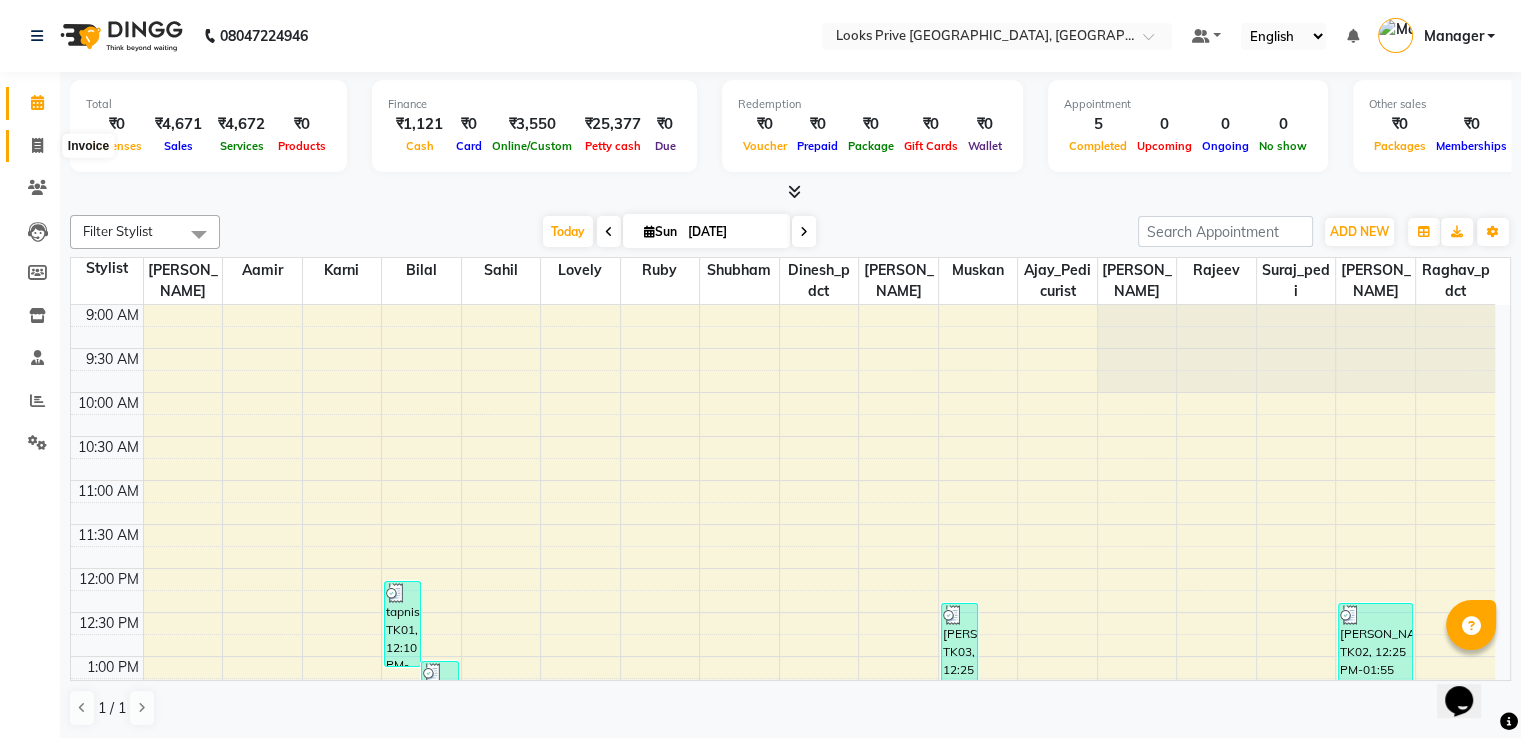 click 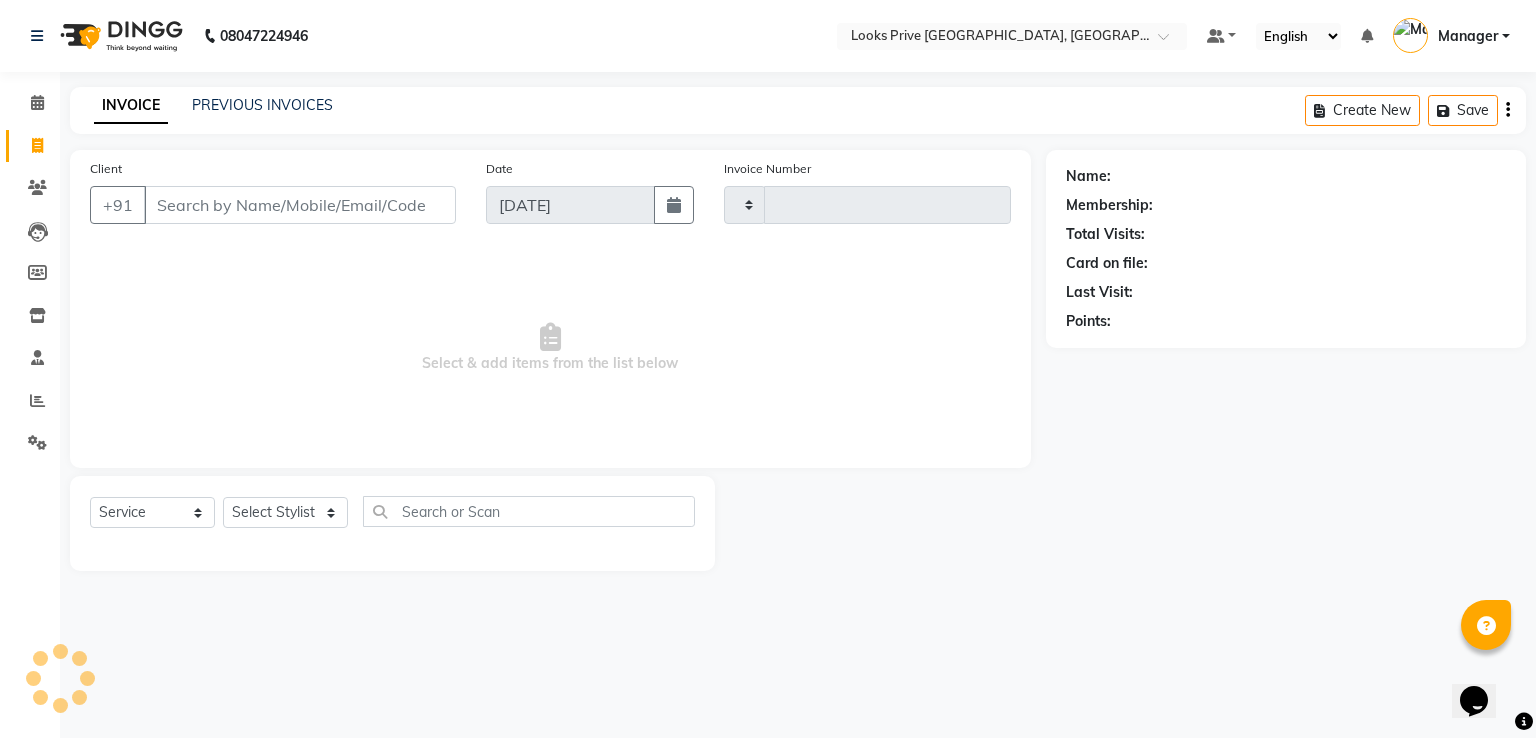 type on "1857" 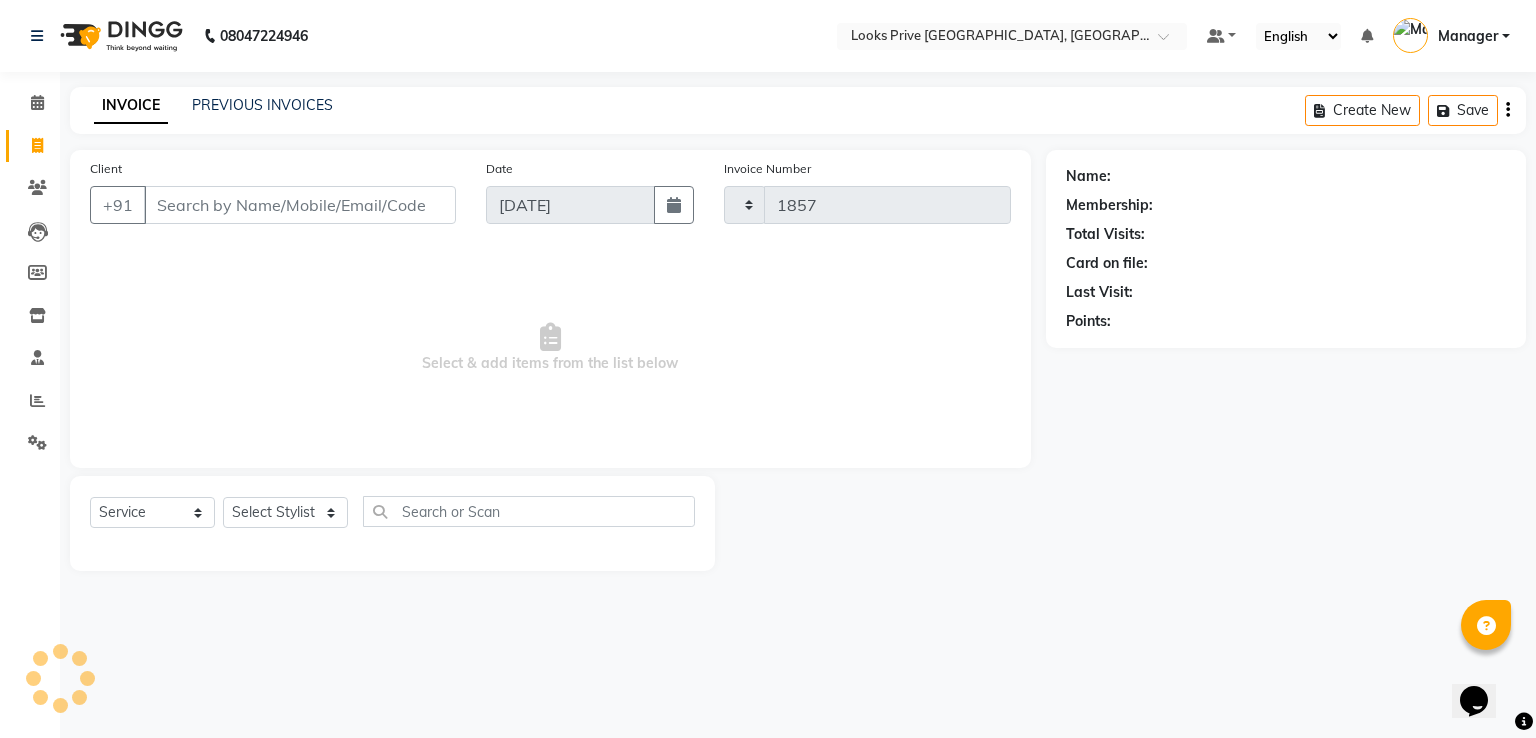 select on "6205" 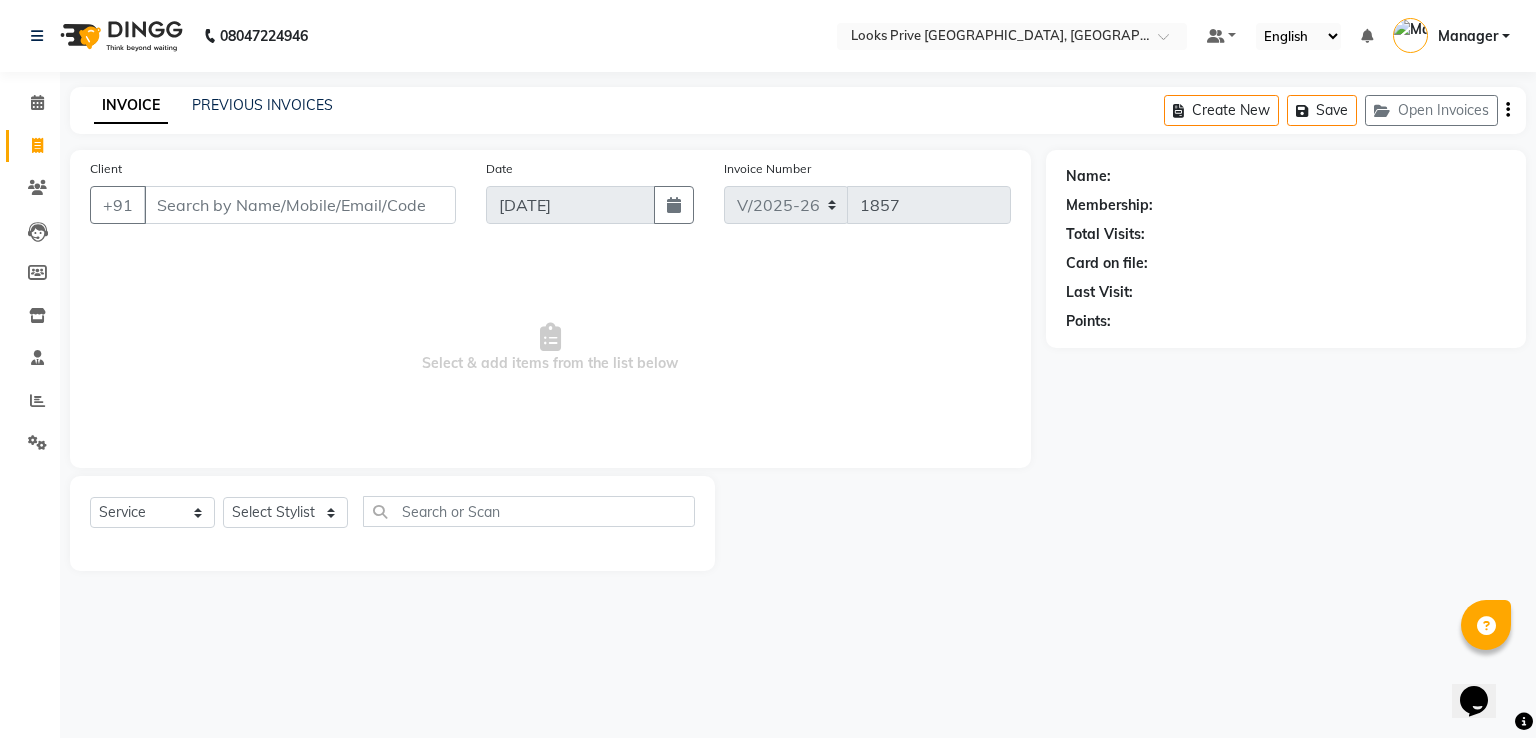 click on "Client" at bounding box center [300, 205] 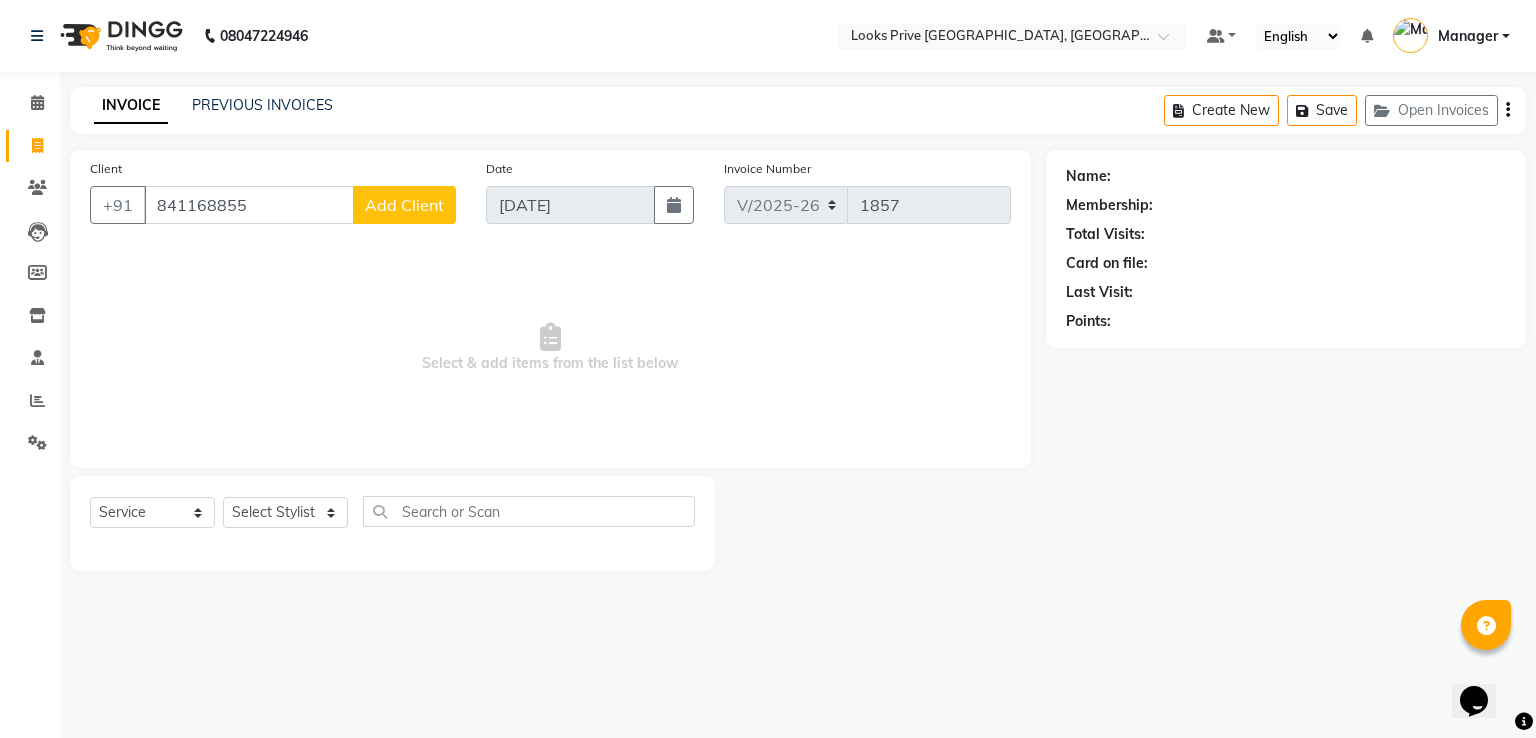 click on "841168855" at bounding box center [249, 205] 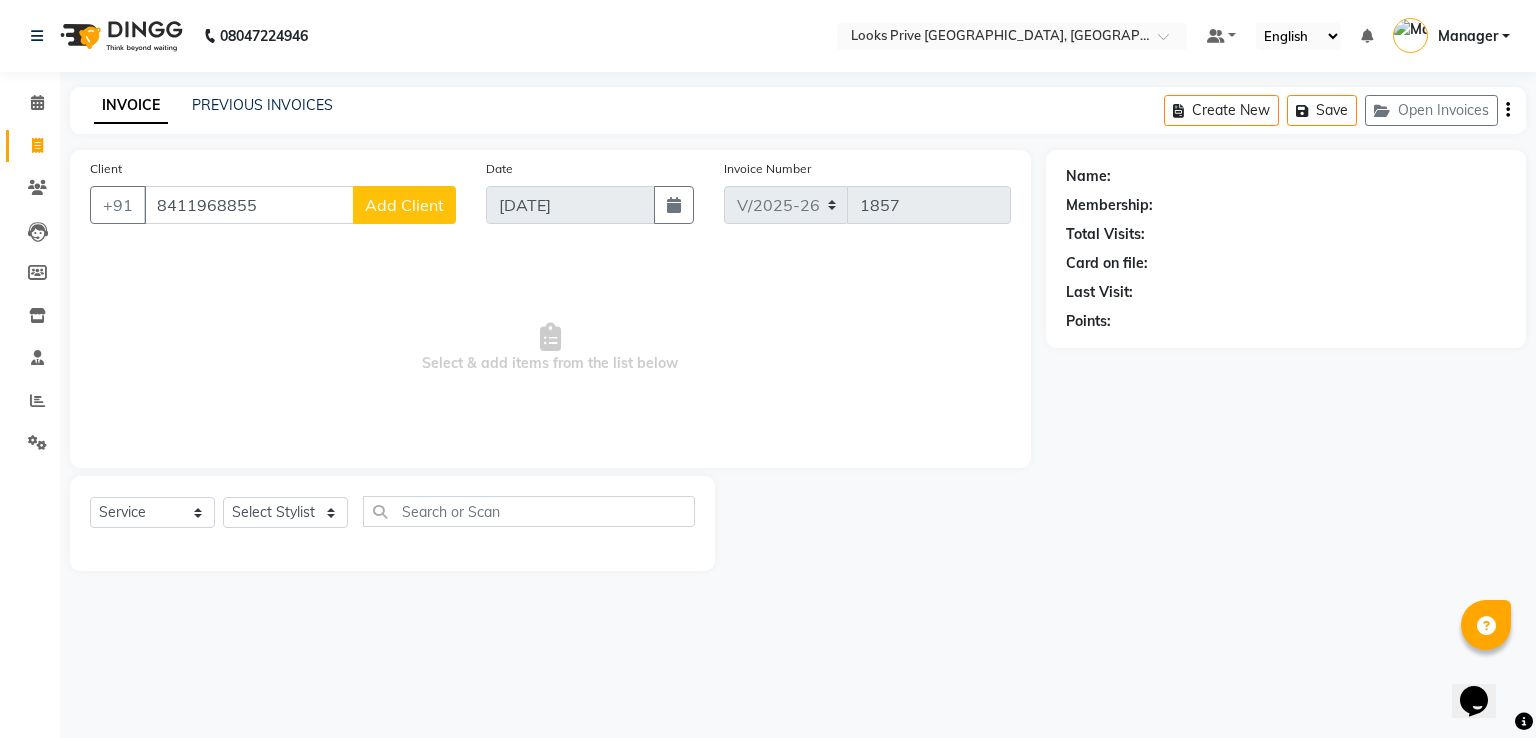 type on "8411968855" 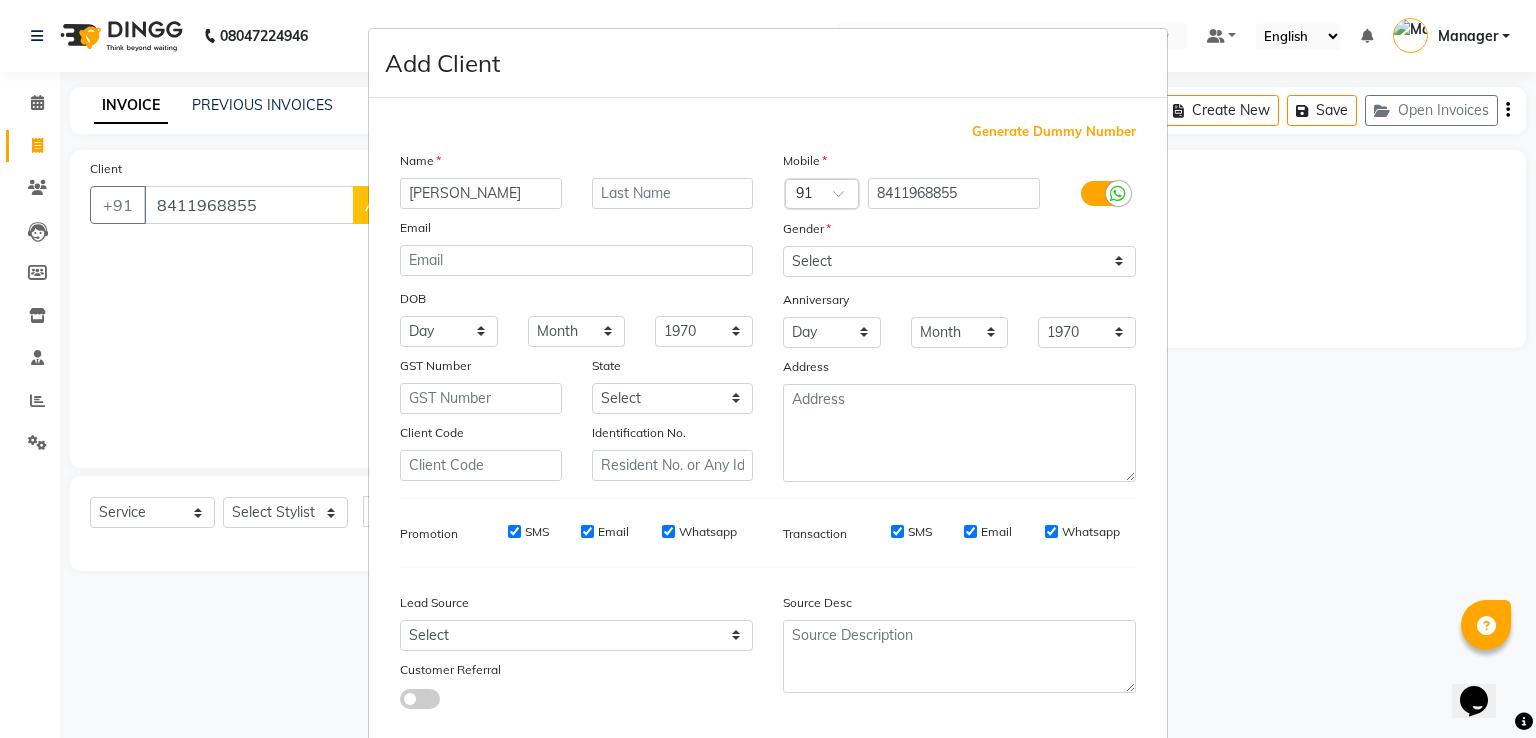type on "Manvi" 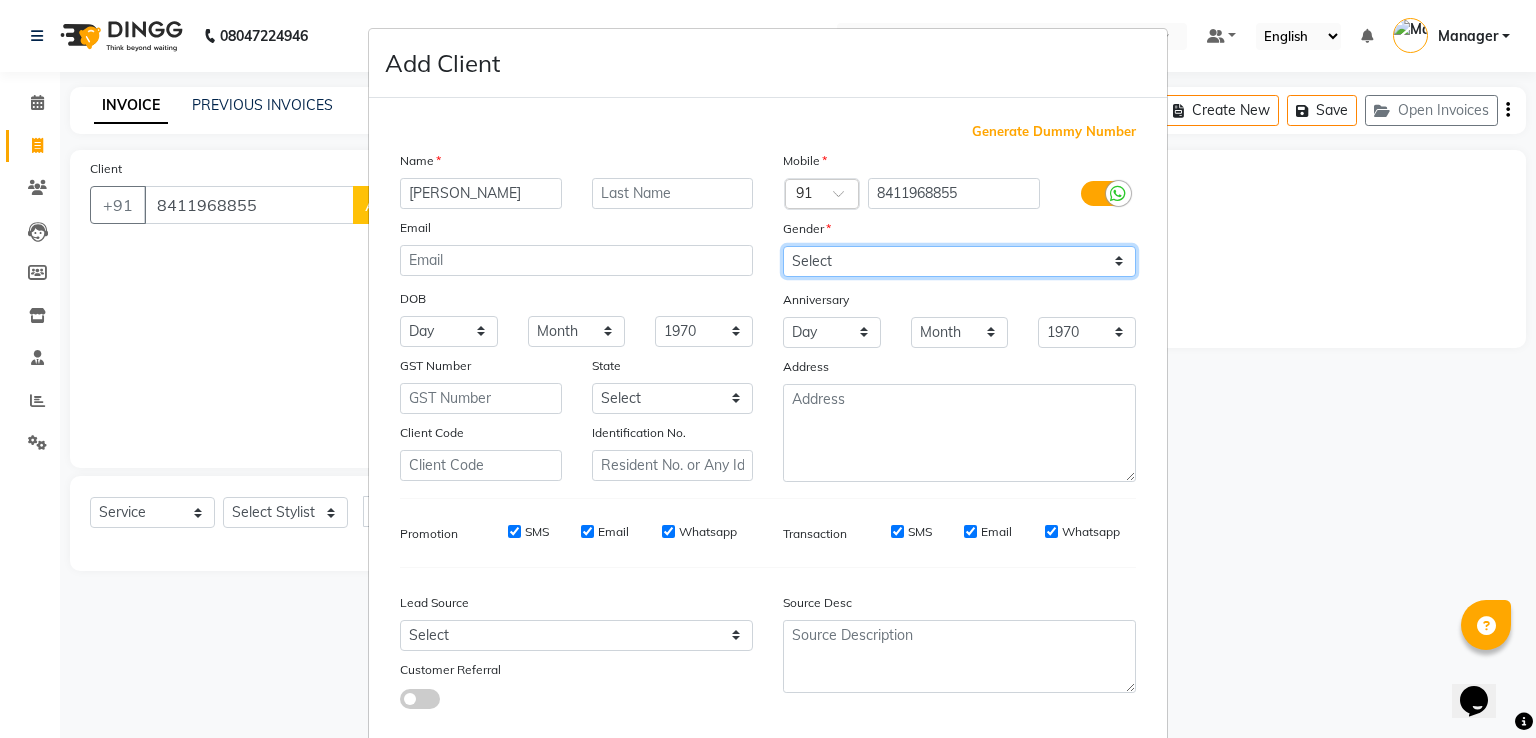 drag, startPoint x: 1004, startPoint y: 265, endPoint x: 972, endPoint y: 276, distance: 33.83785 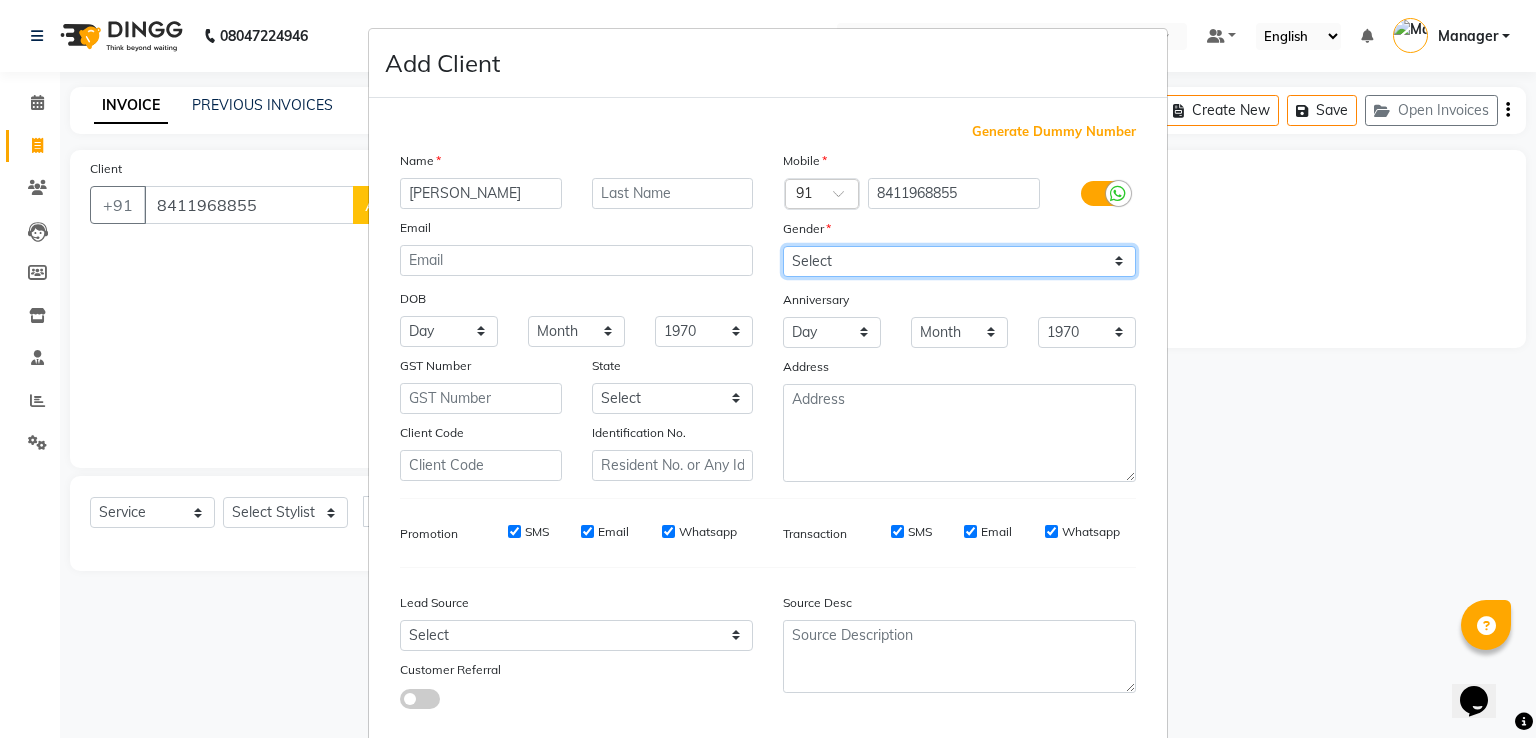 click on "Select [DEMOGRAPHIC_DATA] [DEMOGRAPHIC_DATA] Other Prefer Not To Say" at bounding box center (959, 261) 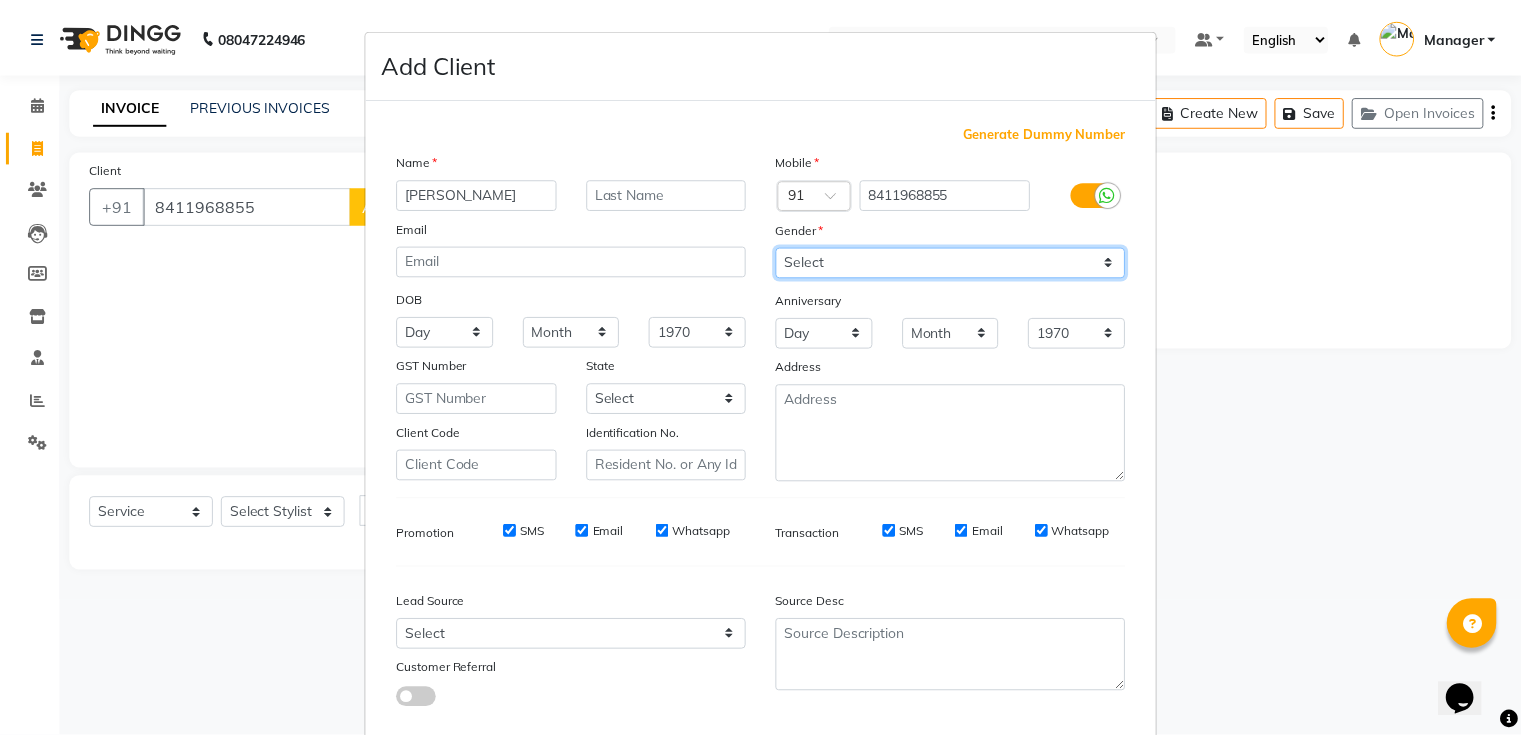 scroll, scrollTop: 119, scrollLeft: 0, axis: vertical 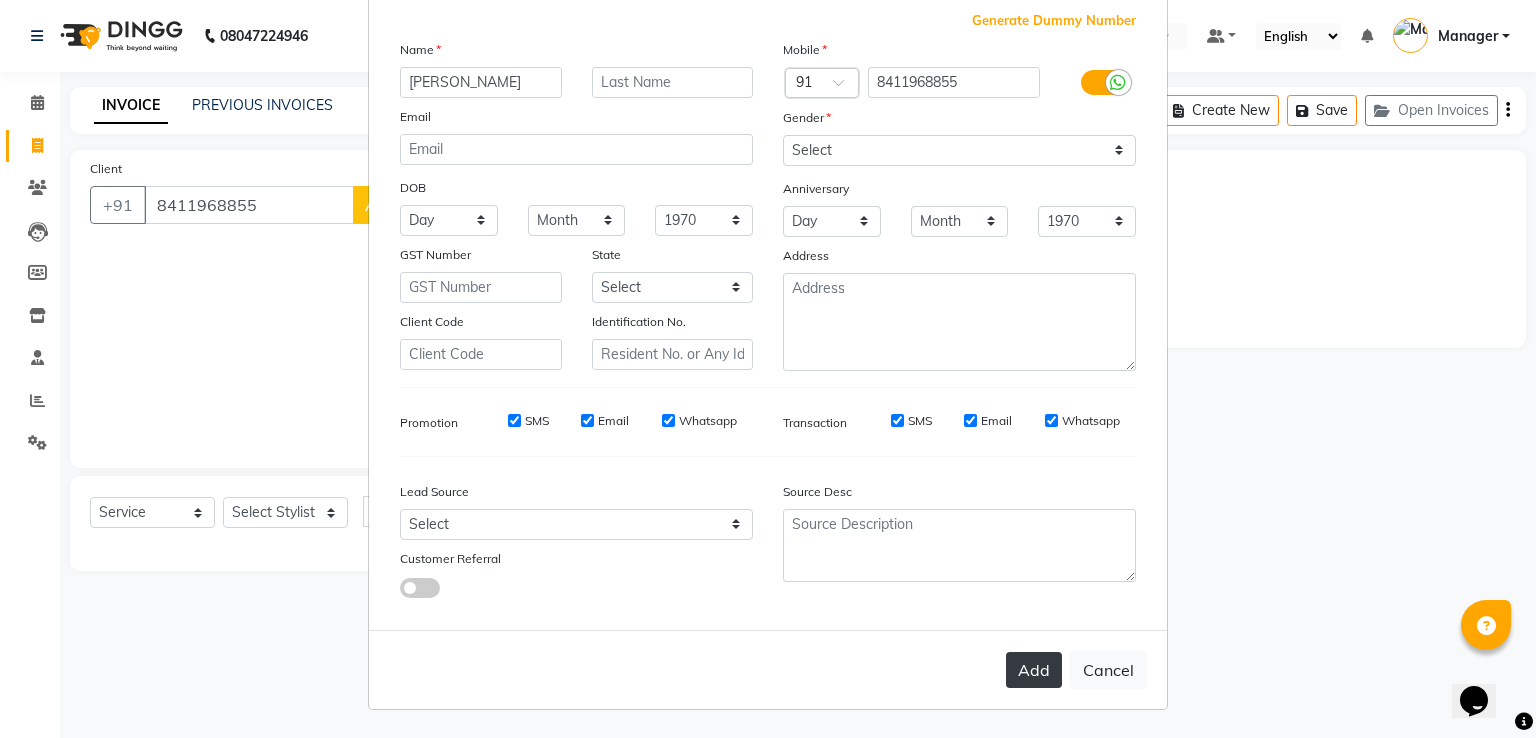 click on "Add" at bounding box center (1034, 670) 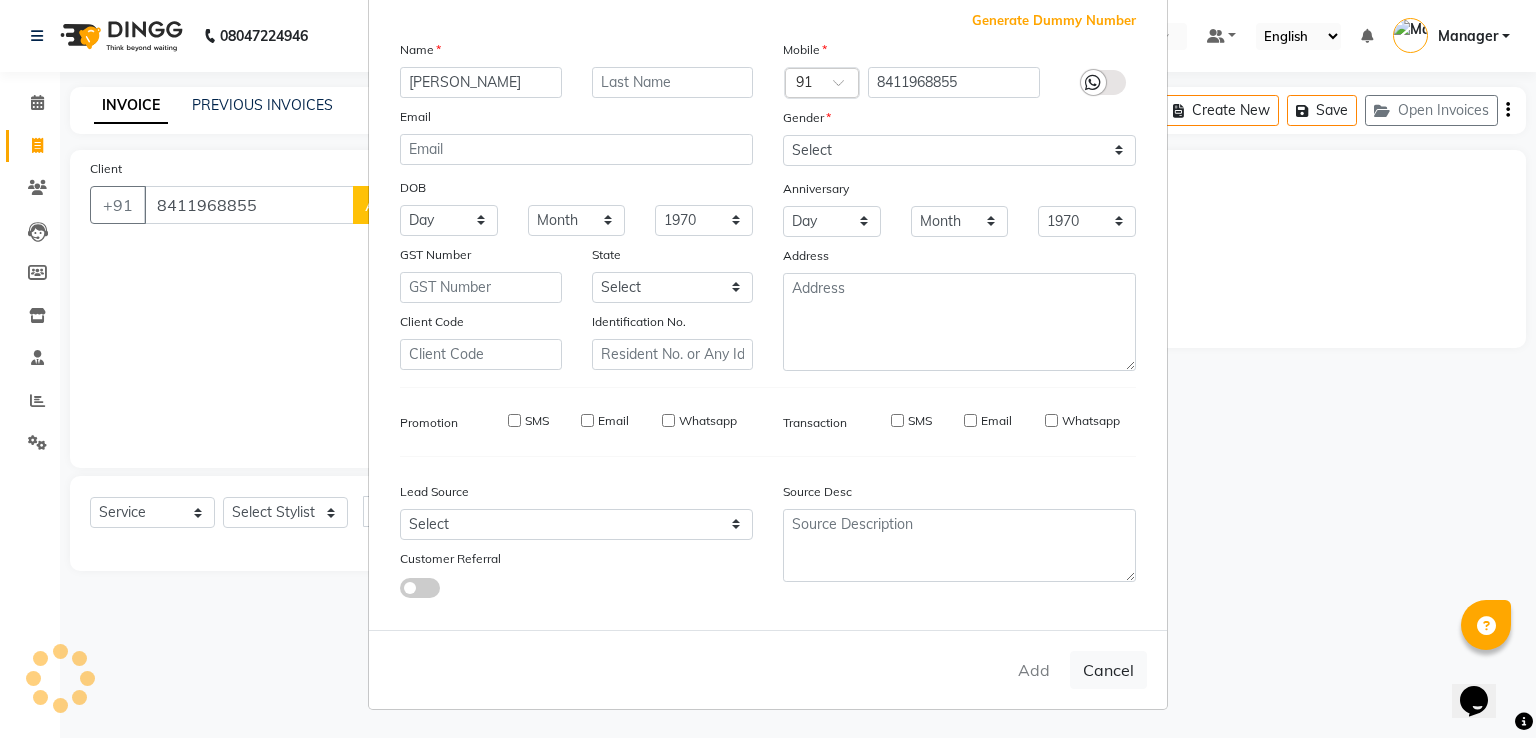 type 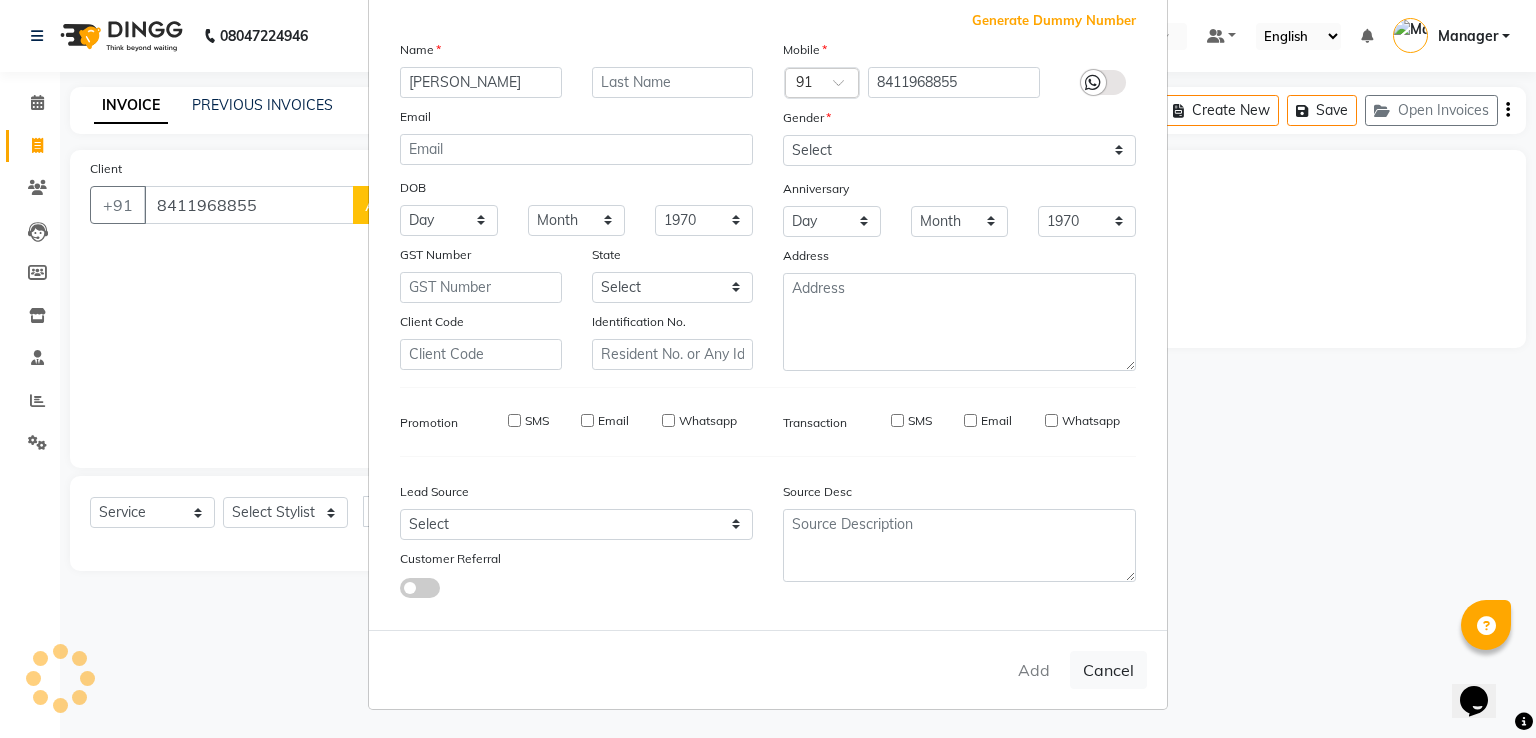 select 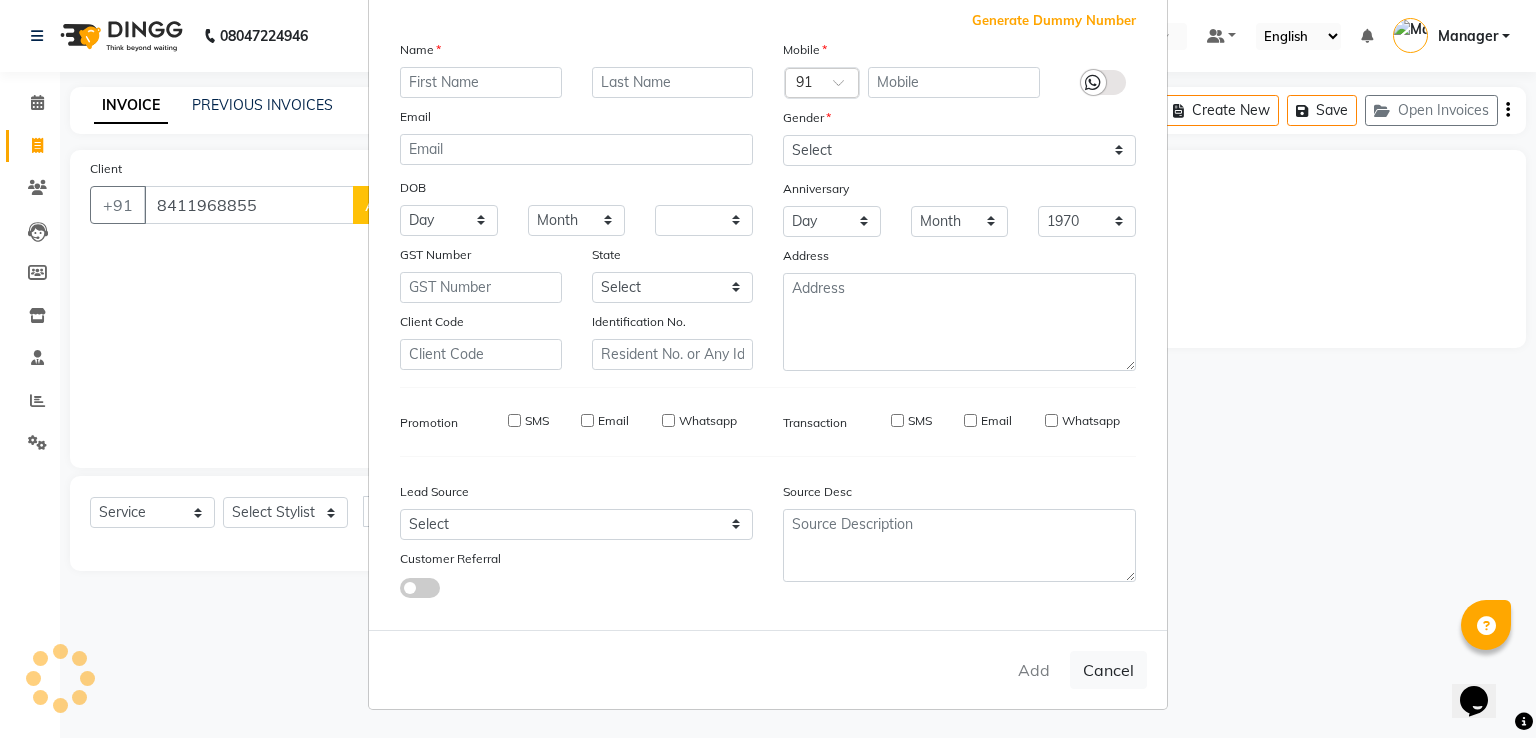 select 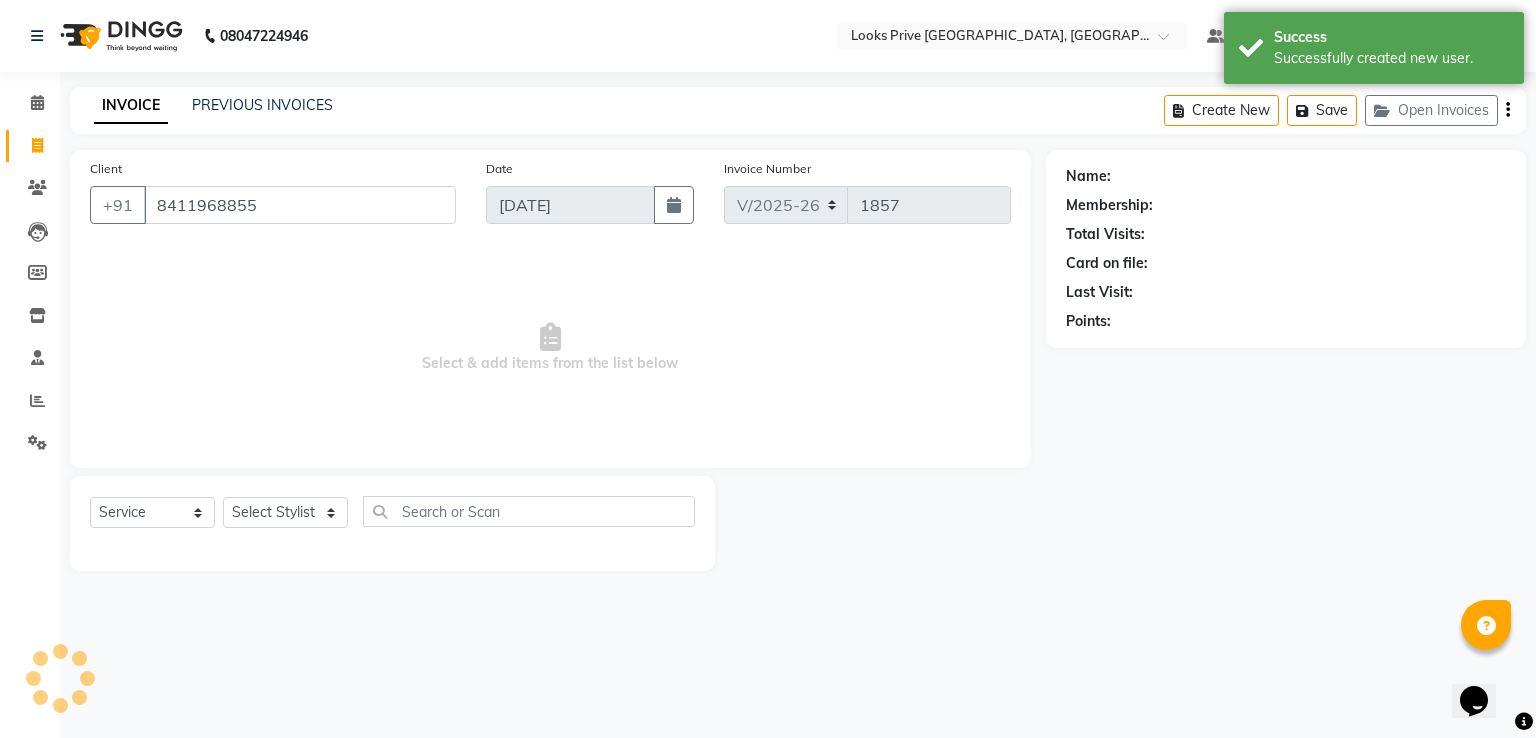 select on "1: Object" 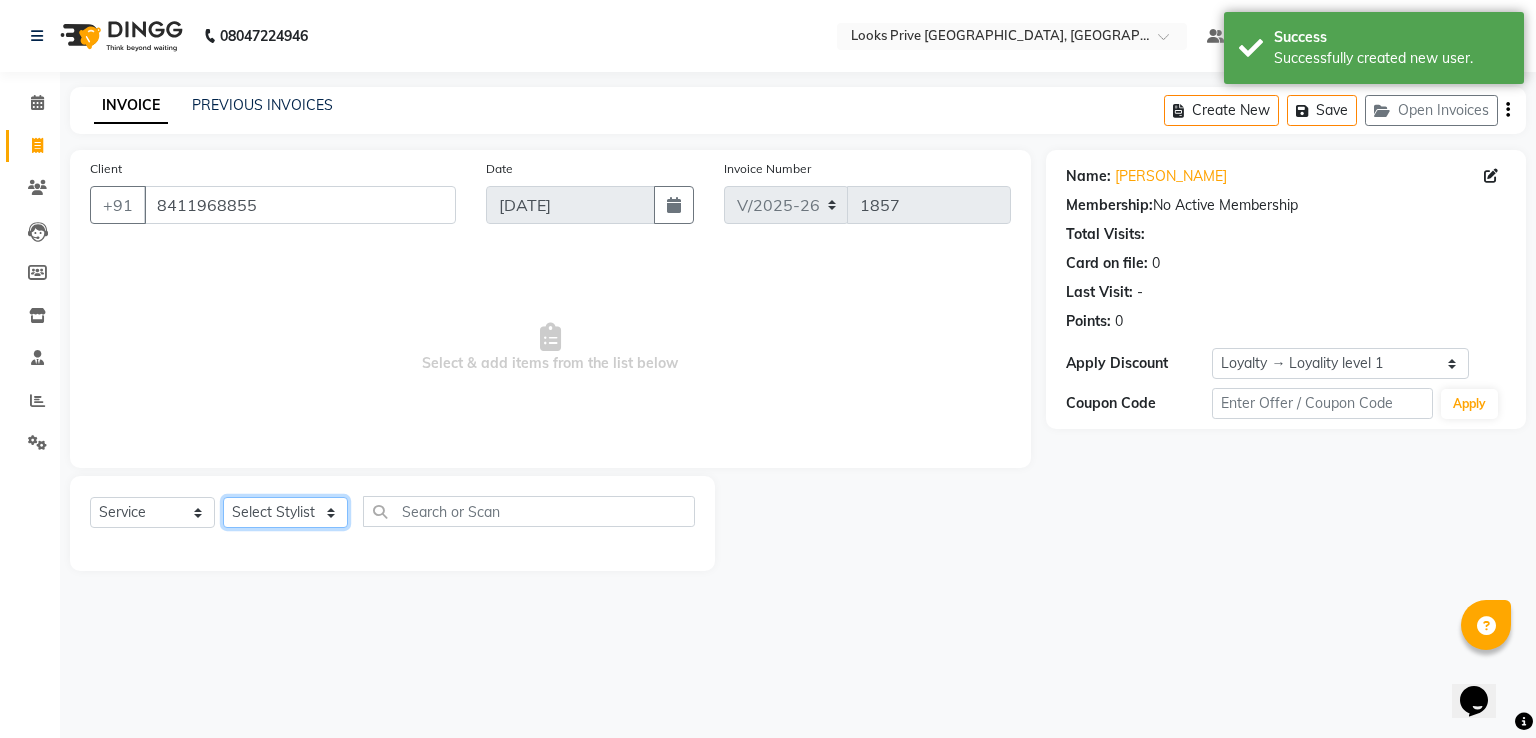 click on "Select Stylist A2R_Master [PERSON_NAME] [PERSON_NAME] [PERSON_NAME] Dinesh_pdct Karni Lovely Manager [PERSON_NAME] [PERSON_NAME] [PERSON_NAME] [PERSON_NAME] Suraj_pedi" 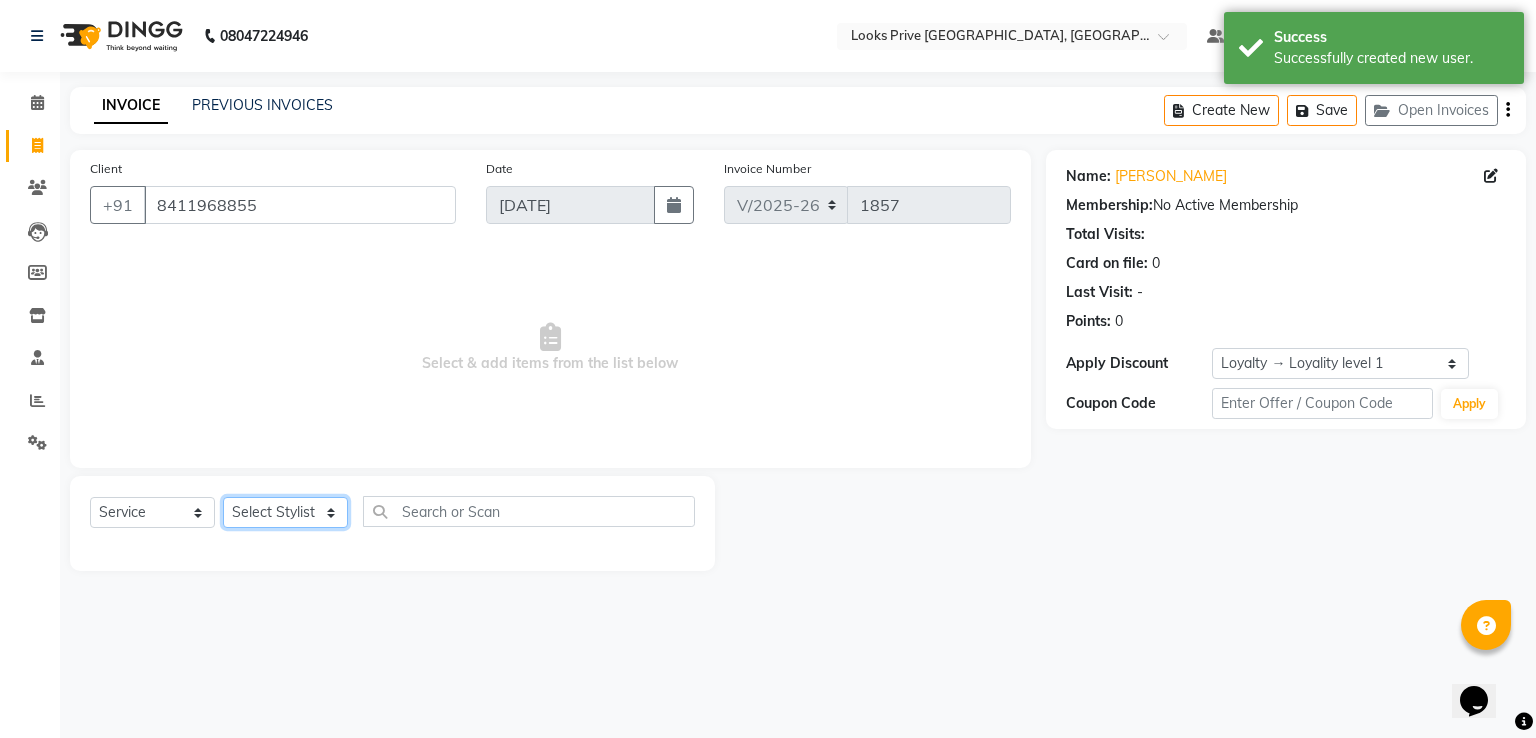 select on "62232" 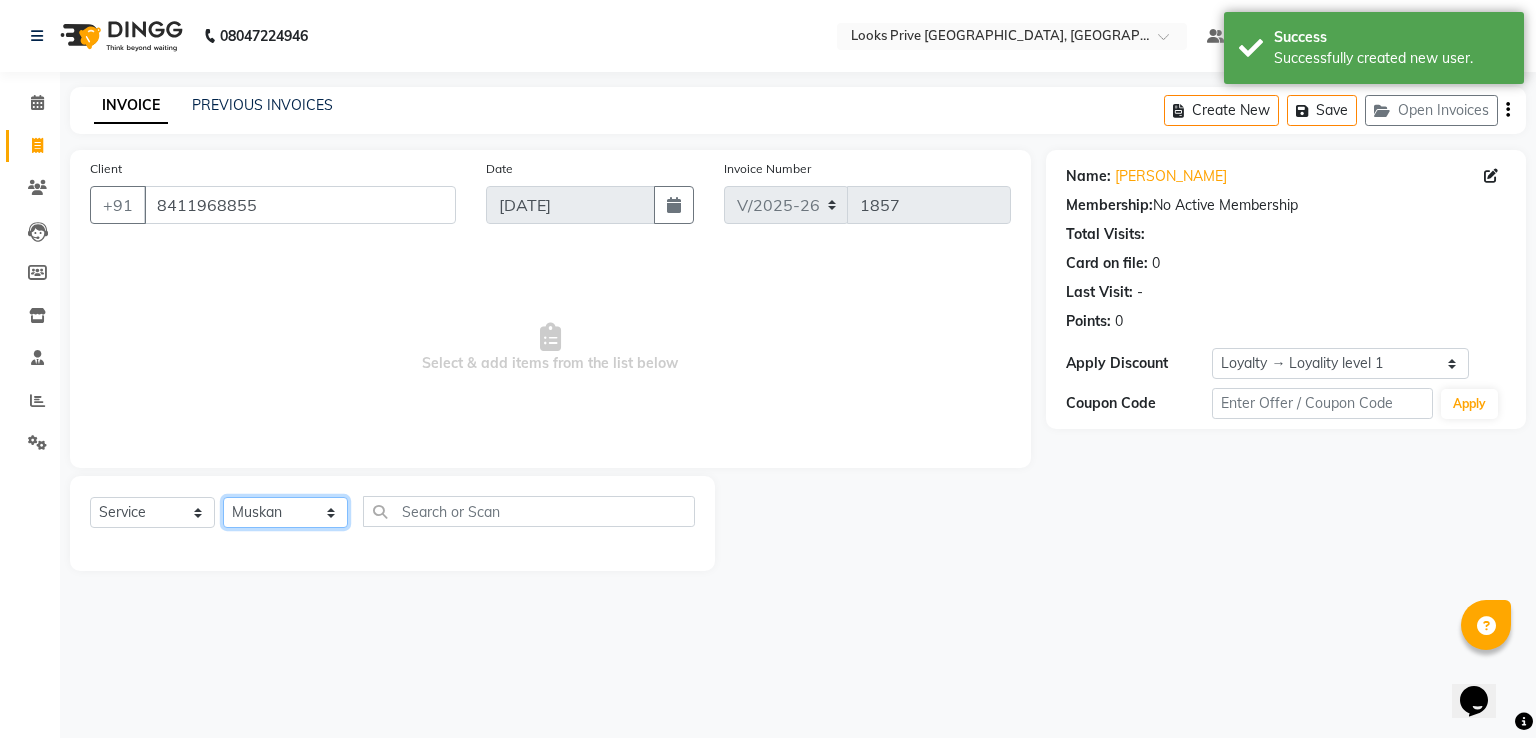 click on "Select Stylist A2R_Master [PERSON_NAME] [PERSON_NAME] [PERSON_NAME] Dinesh_pdct Karni Lovely Manager [PERSON_NAME] [PERSON_NAME] [PERSON_NAME] [PERSON_NAME] Suraj_pedi" 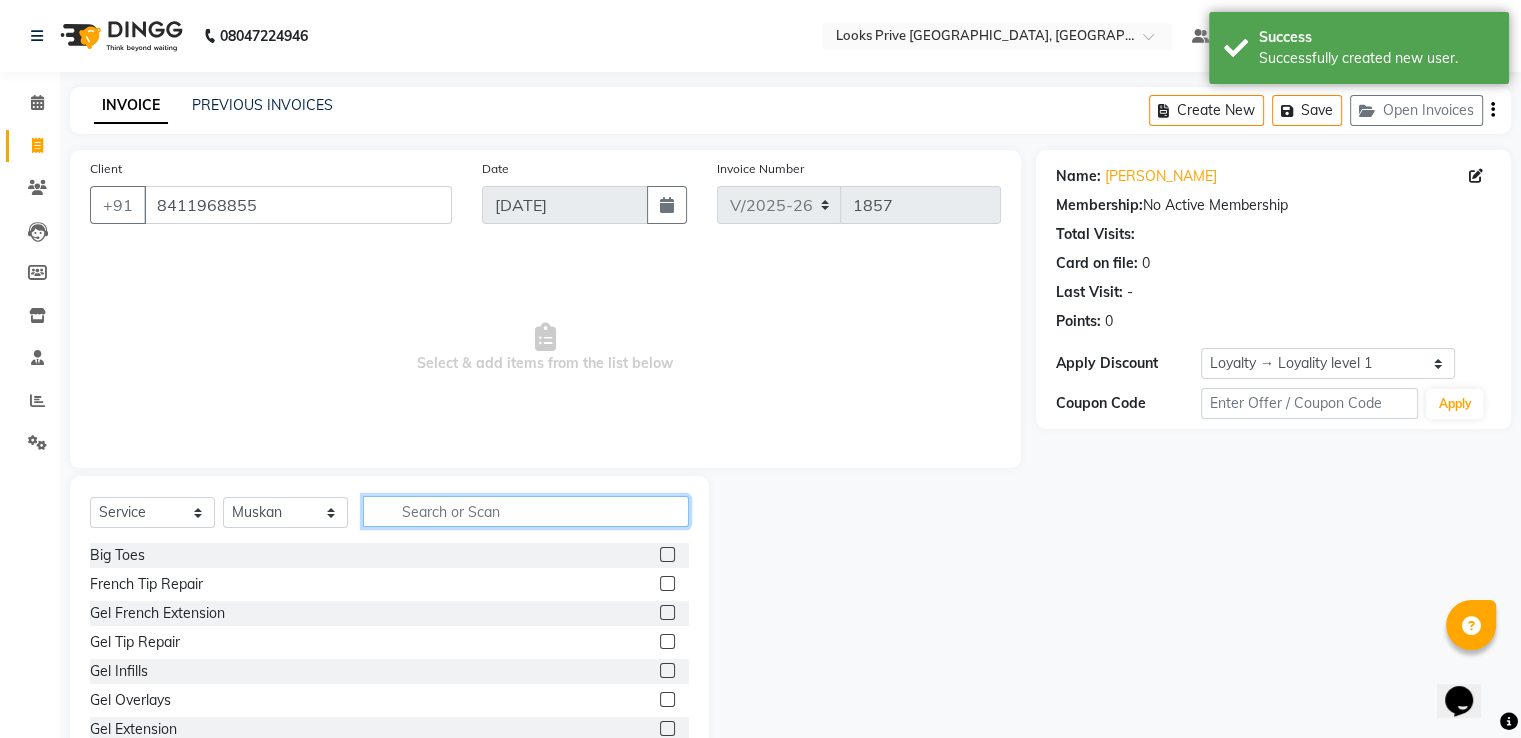 click 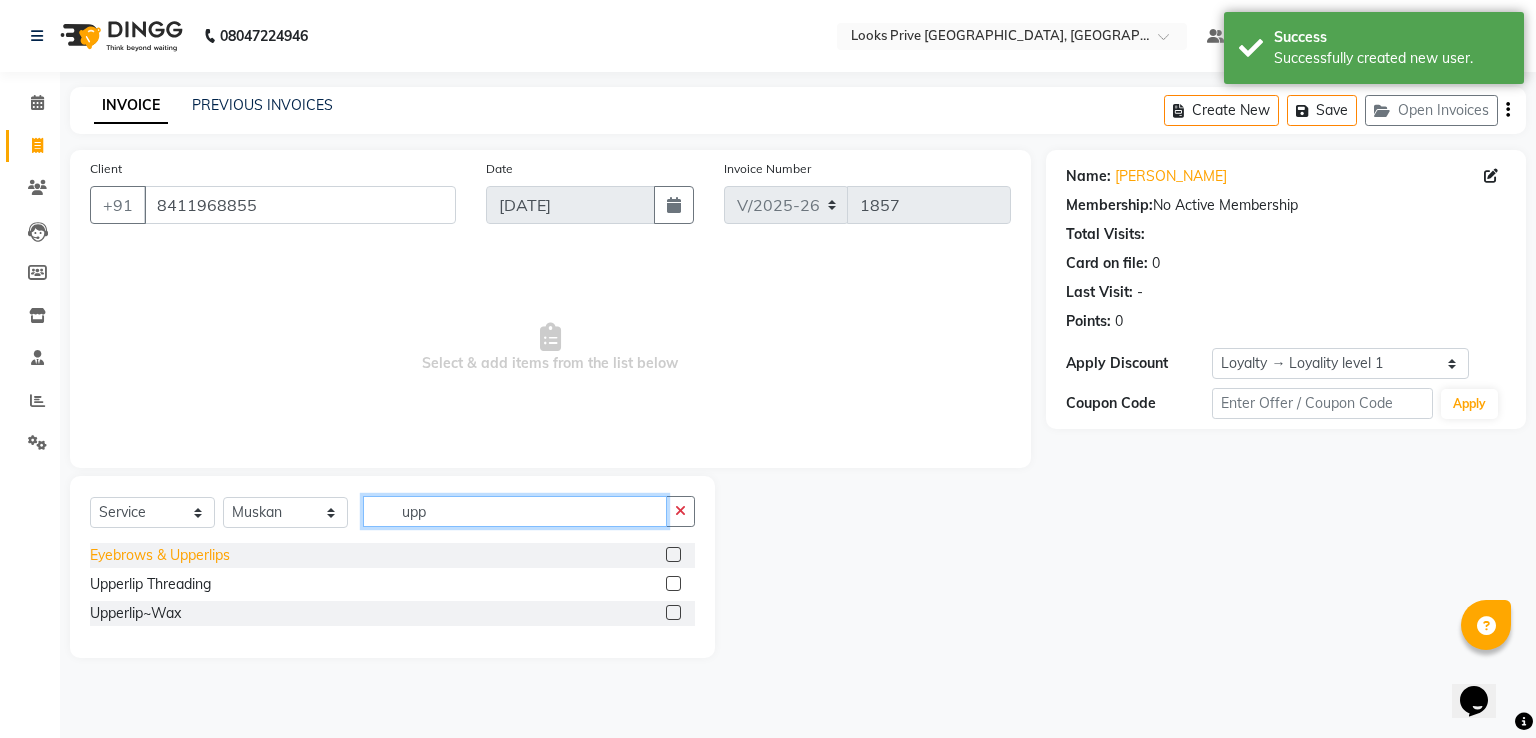 type on "upp" 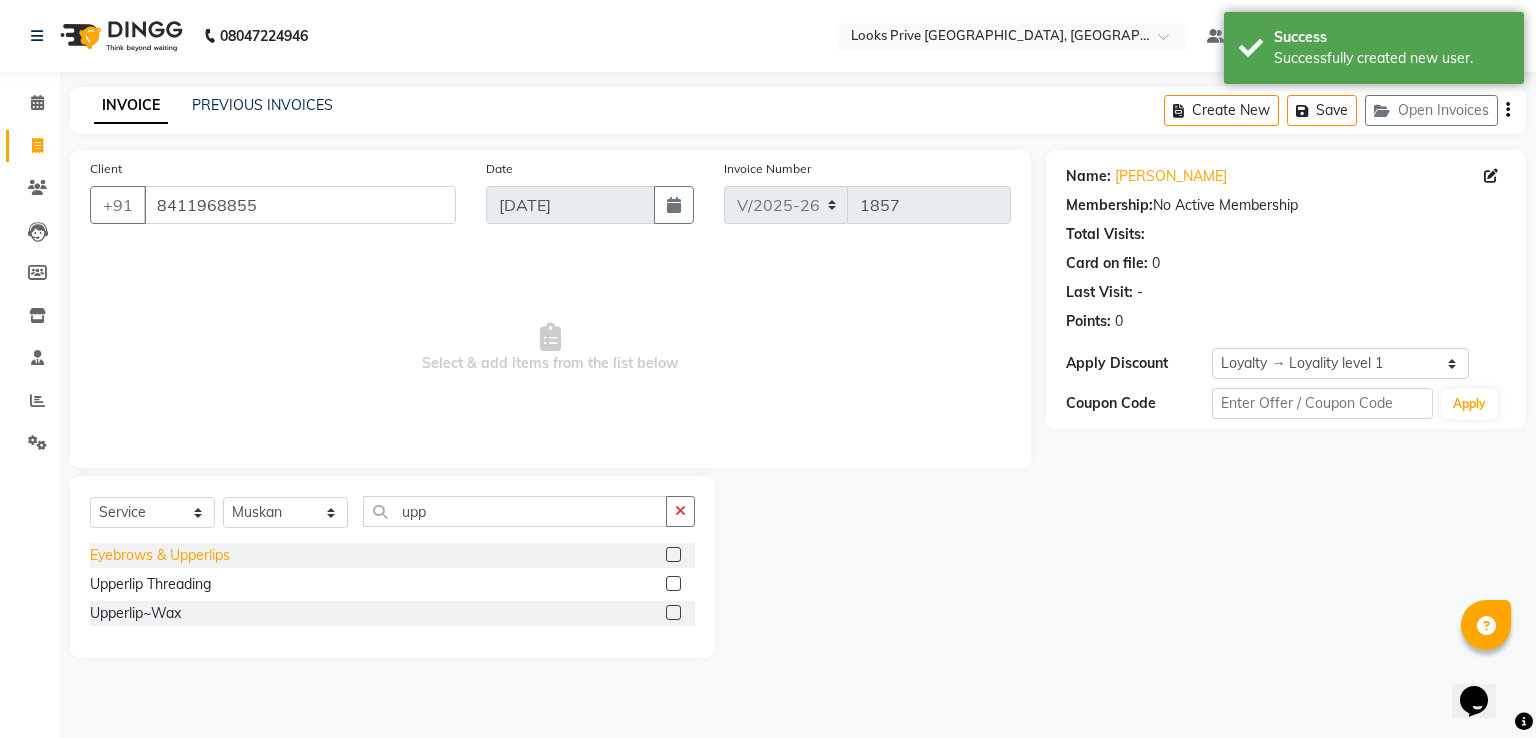click on "Eyebrows & Upperlips" 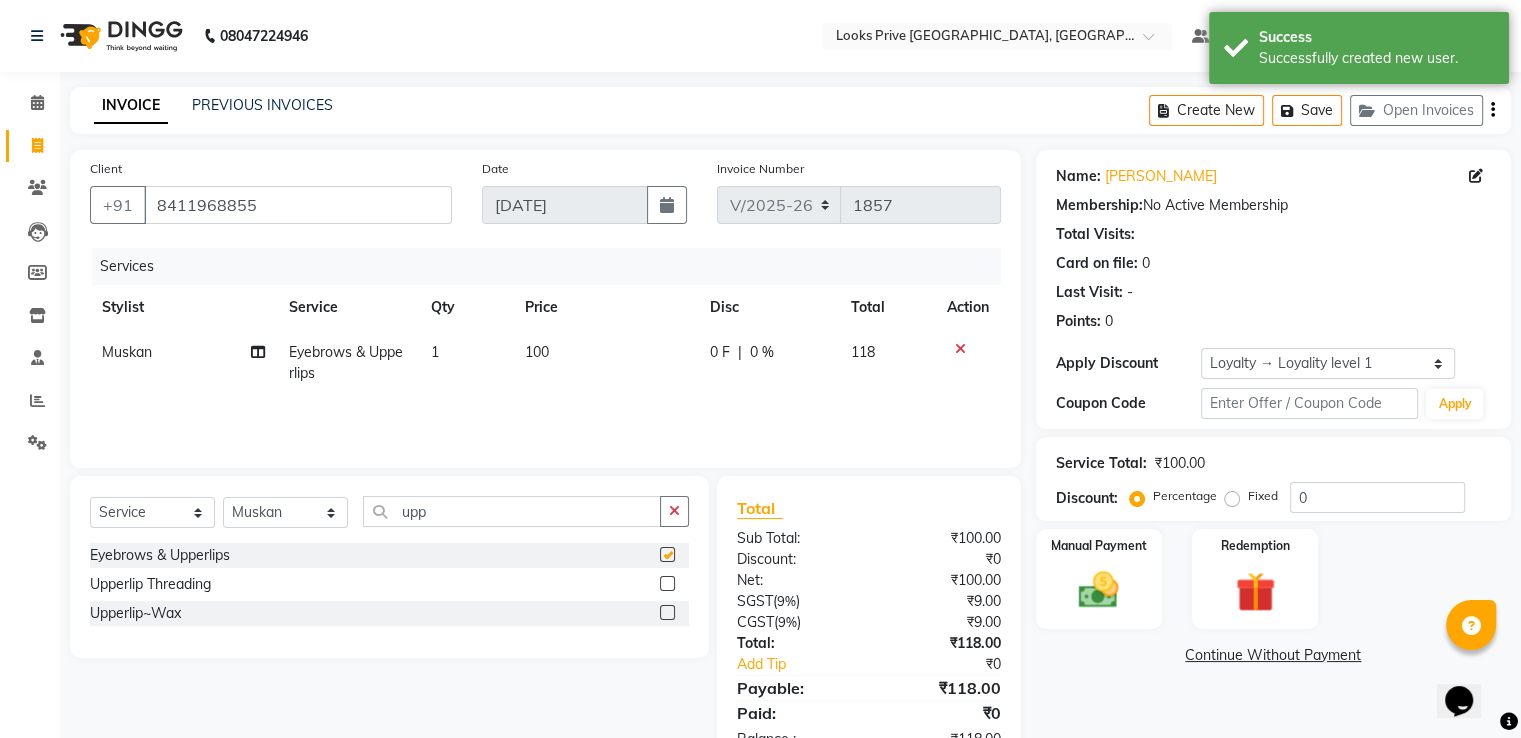 checkbox on "false" 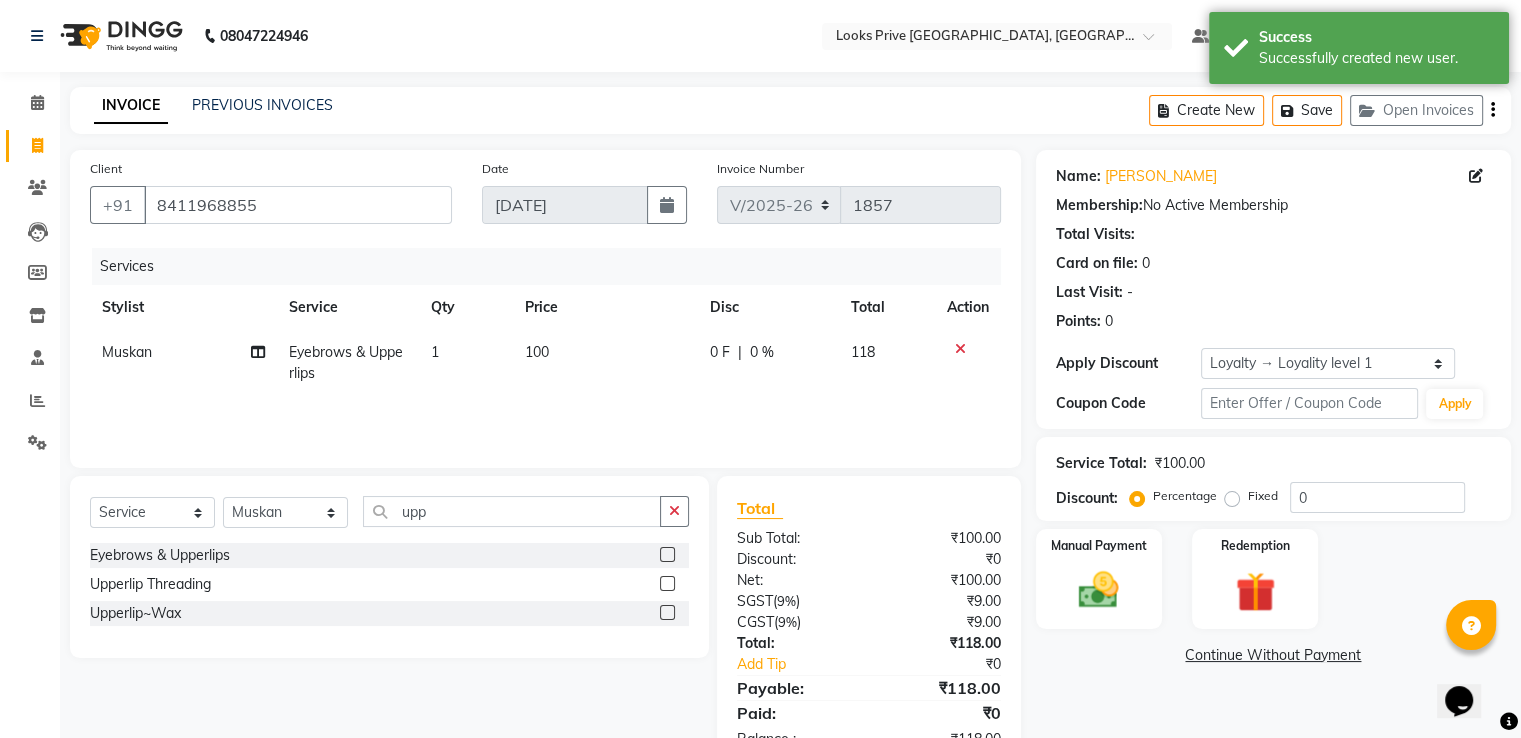click on "100" 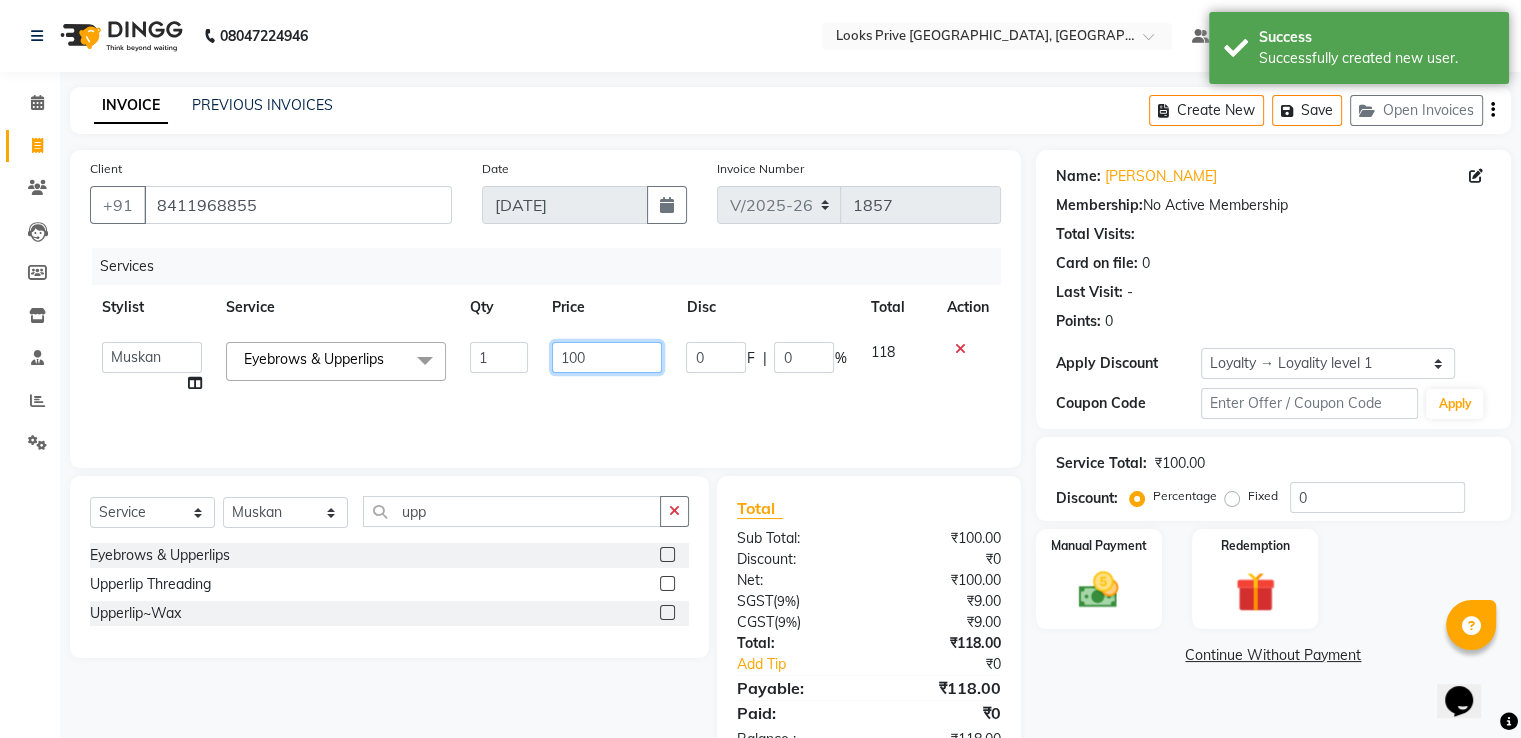 drag, startPoint x: 344, startPoint y: 337, endPoint x: 162, endPoint y: 288, distance: 188.48077 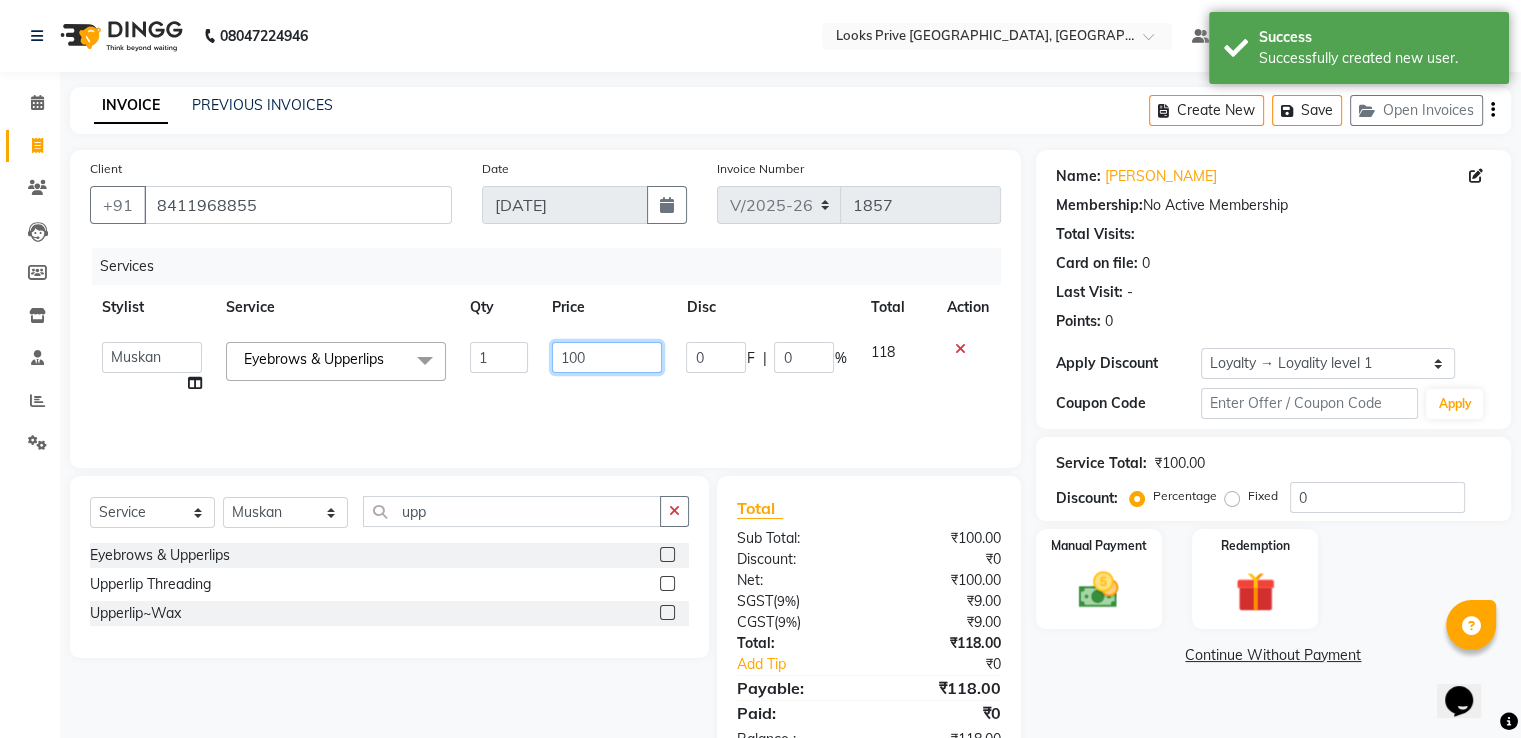 click on "Stylist Service Qty Price Disc Total Action  A2R_Master   Aamir   Ajay_Pedicurist   Ashima   Ayesha   Bilal   Dinesh_pdct   Karni   Lovely   Manager   Muskan   Raghav_pdct   Rajeev   Ruby   Sahil   Salman   Shahjad   Shubham   Suraj_pedi  Eyebrows & Upperlips  x Big Toes French Tip Repair Gel French Extension Gel Tip Repair Gel Infills Gel Overlays Gel Extension Gel Nail Removal Natural Nail Extensions French Nail Extensions Gel Polish Removal Extension Removal Nail Art Recruiter French Ombre Gel Polish Nail Art Nedle Cutical Care Nail Art Brush French Gel Polish French Glitter Gel Polish Gel Polish Touchup                                   Nail Art Per Finger(F)* 3D Nail Art Recruiter Nail Art with Stones/Foil/Stickers per Finger Acrylic Overlays Nail Extension Refill Finger Tip Repair Acrylic Removal Gel Polish Application Gel Overlays Refills  Stick on Nails Full Arms Bleach Face Bleach(F) Bleach Full Back/Front Full Body Bleach Half Front/Back Full Legs Bleach Detan(F) Detan(M) Face Bleach(M) Base Makeup" 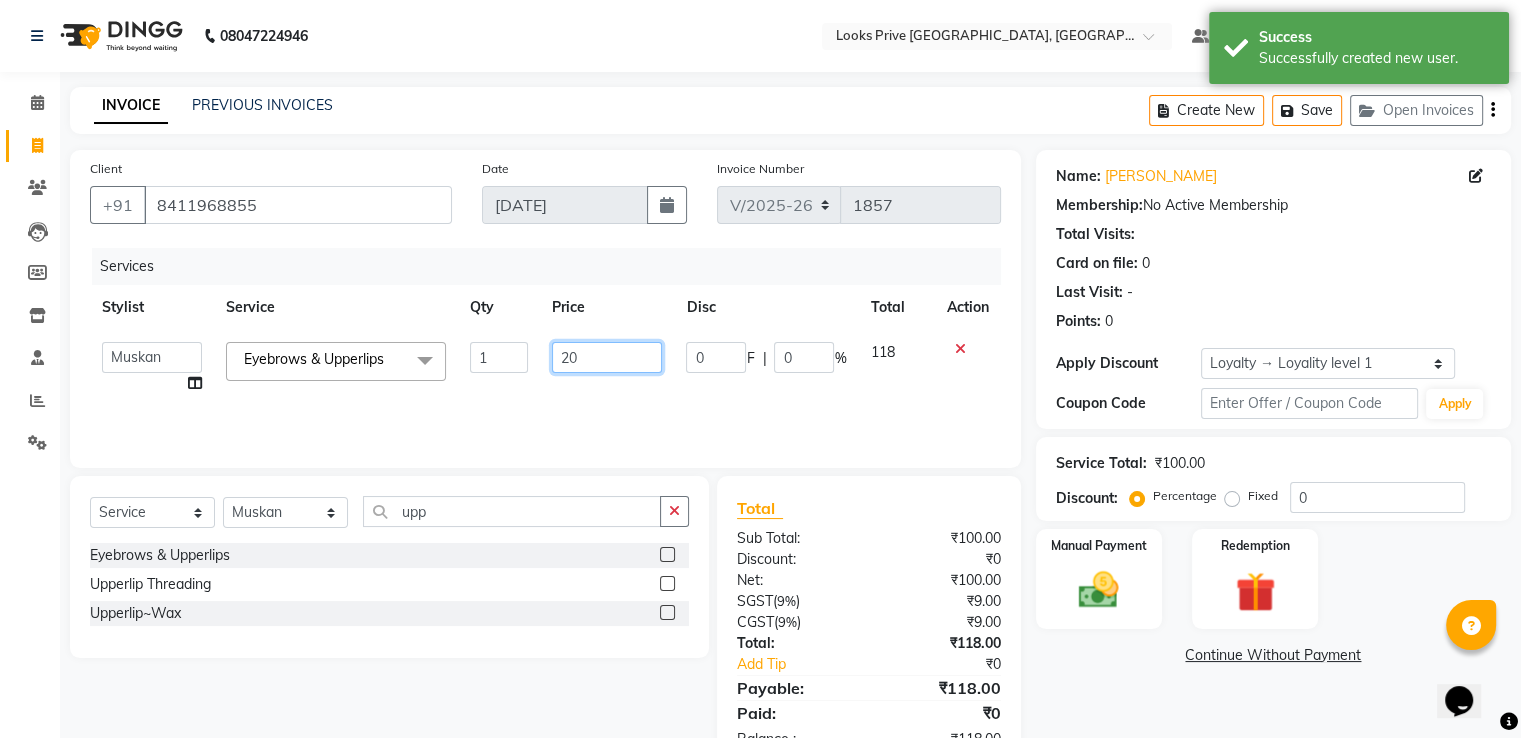 type on "200" 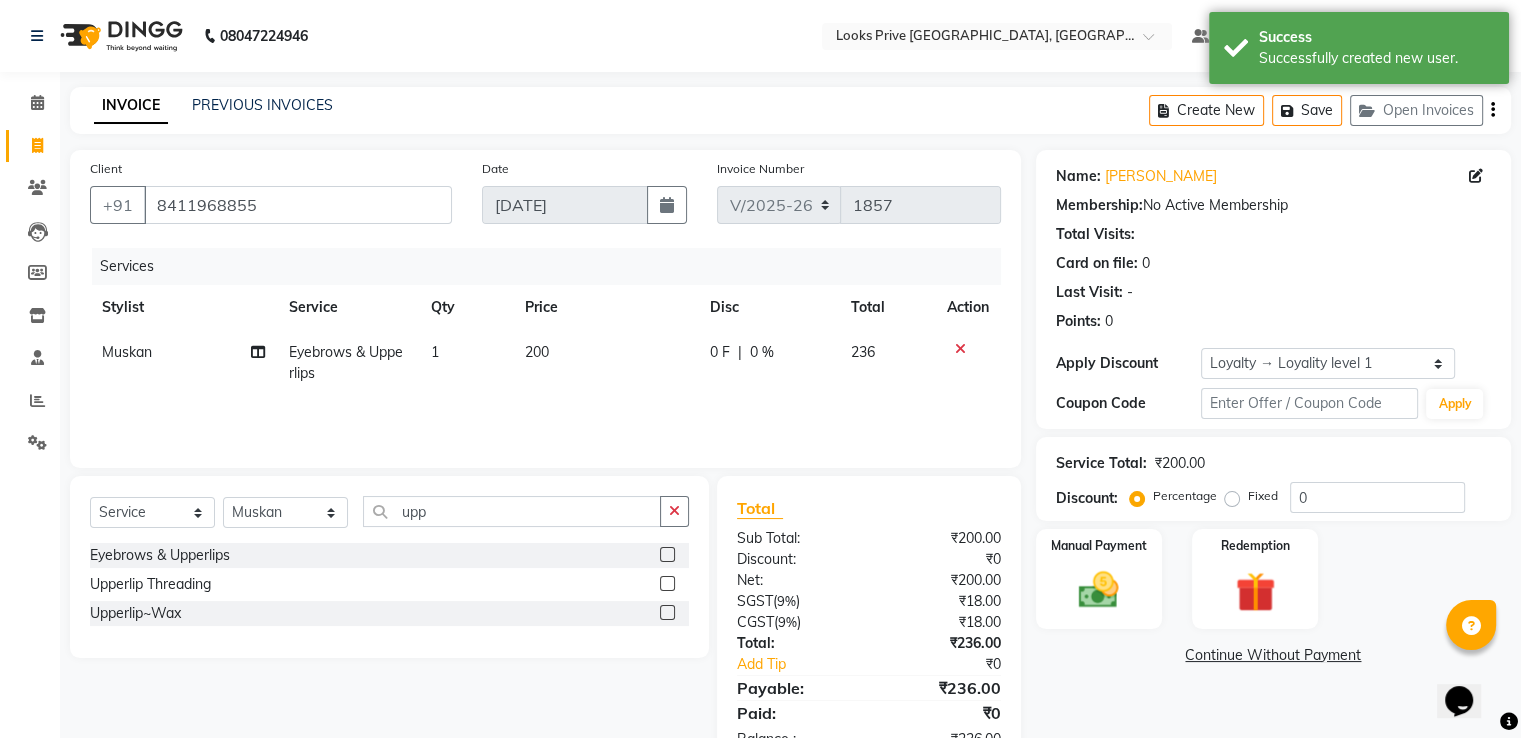 click on "Services" 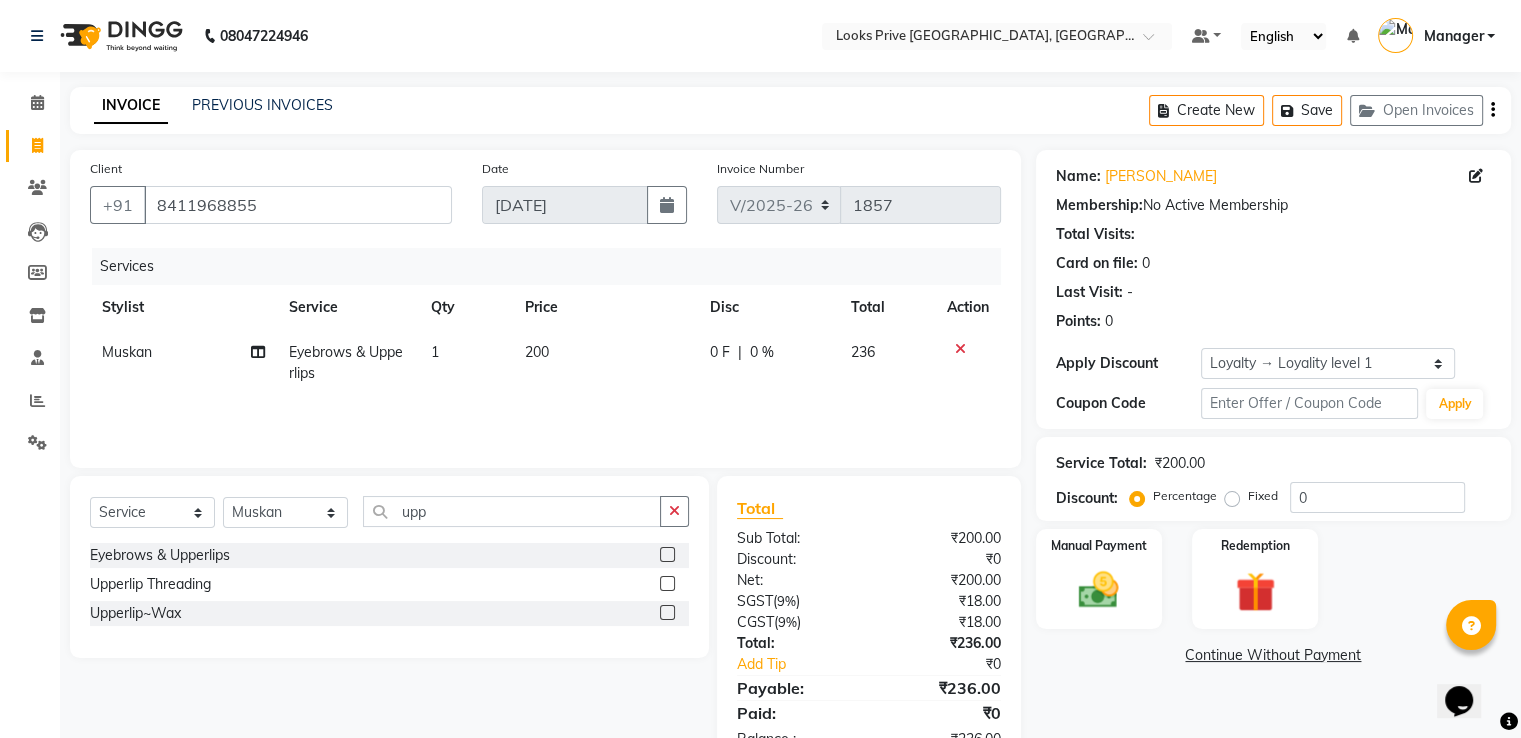 scroll, scrollTop: 63, scrollLeft: 0, axis: vertical 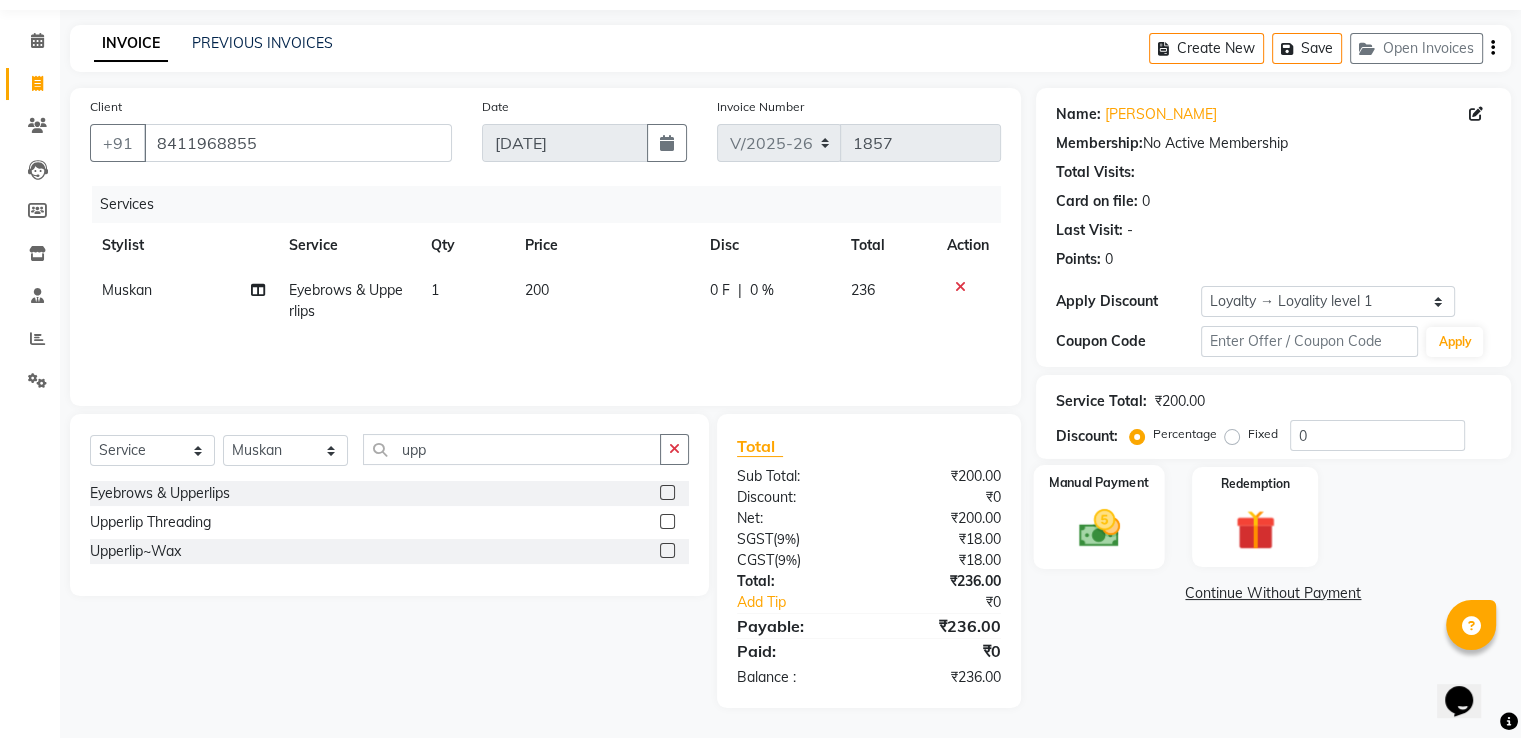 click 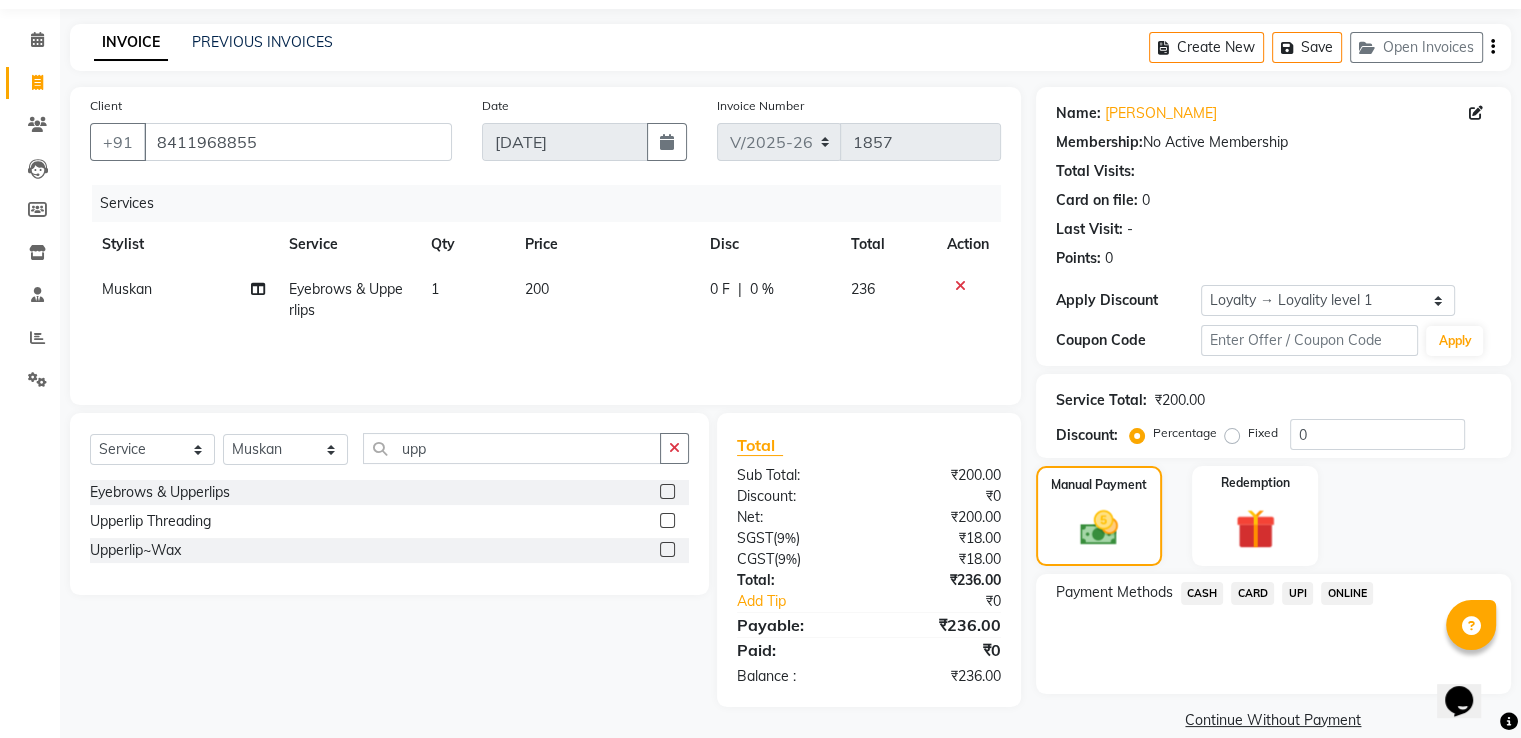click on "CASH" 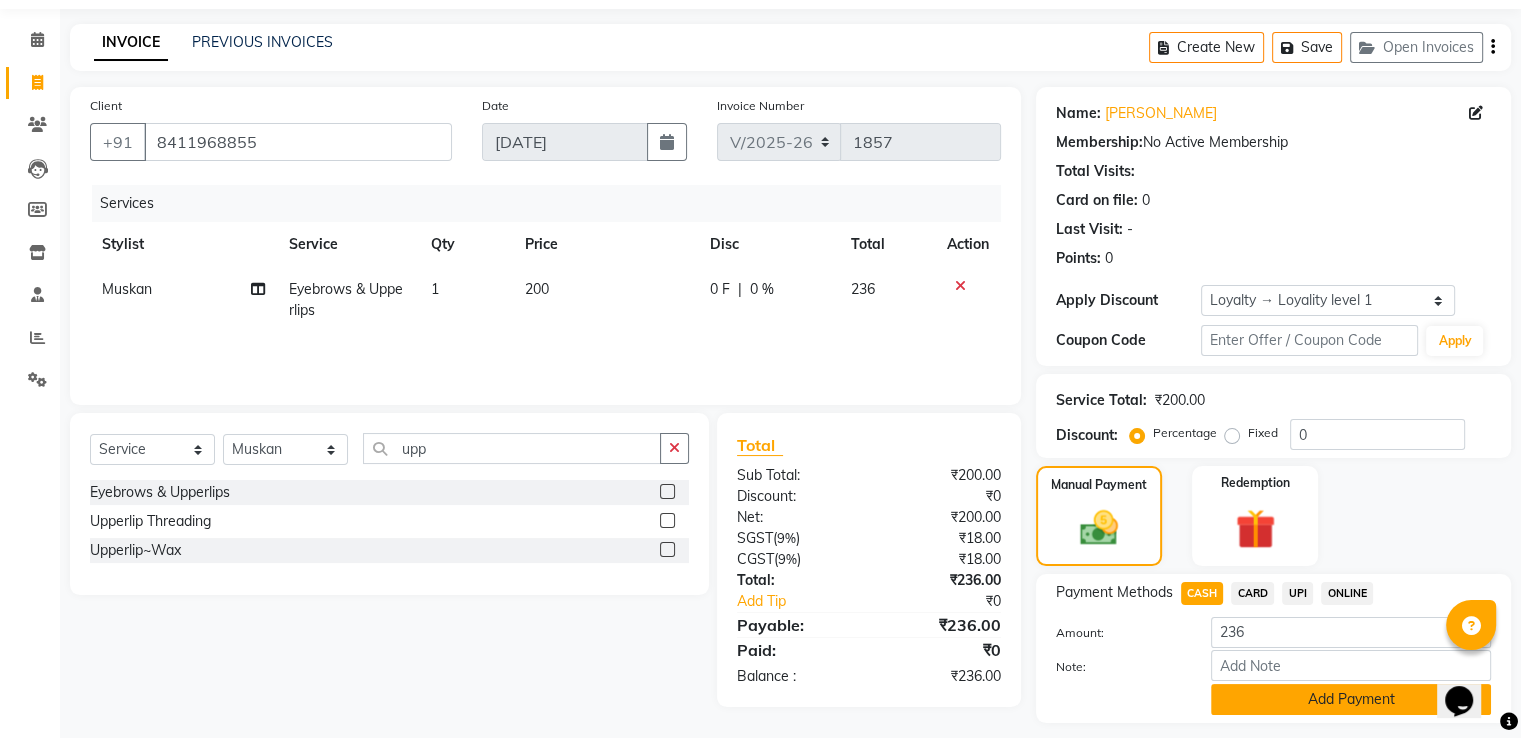 drag, startPoint x: 1234, startPoint y: 708, endPoint x: 1239, endPoint y: 688, distance: 20.615528 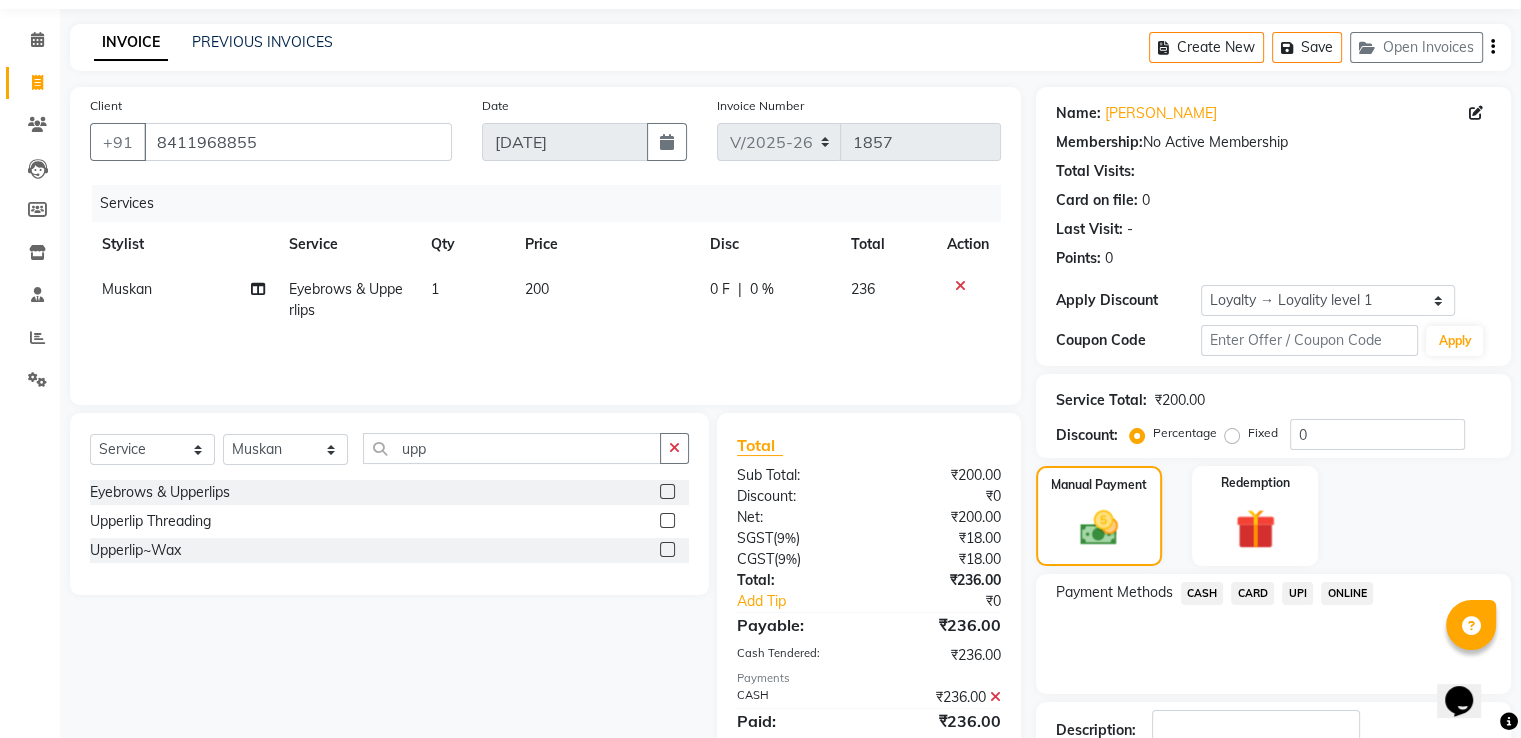 scroll, scrollTop: 163, scrollLeft: 0, axis: vertical 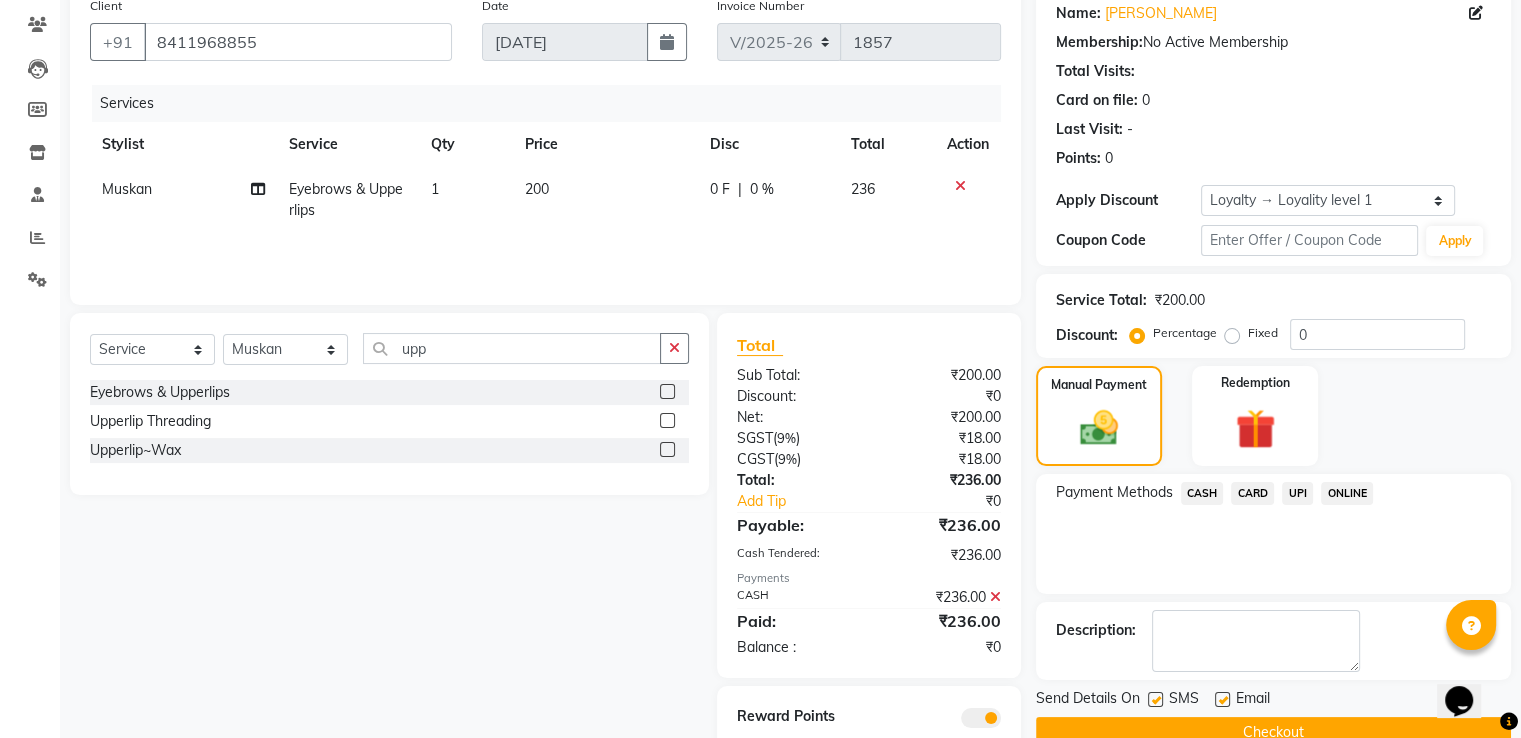 click on "Checkout" 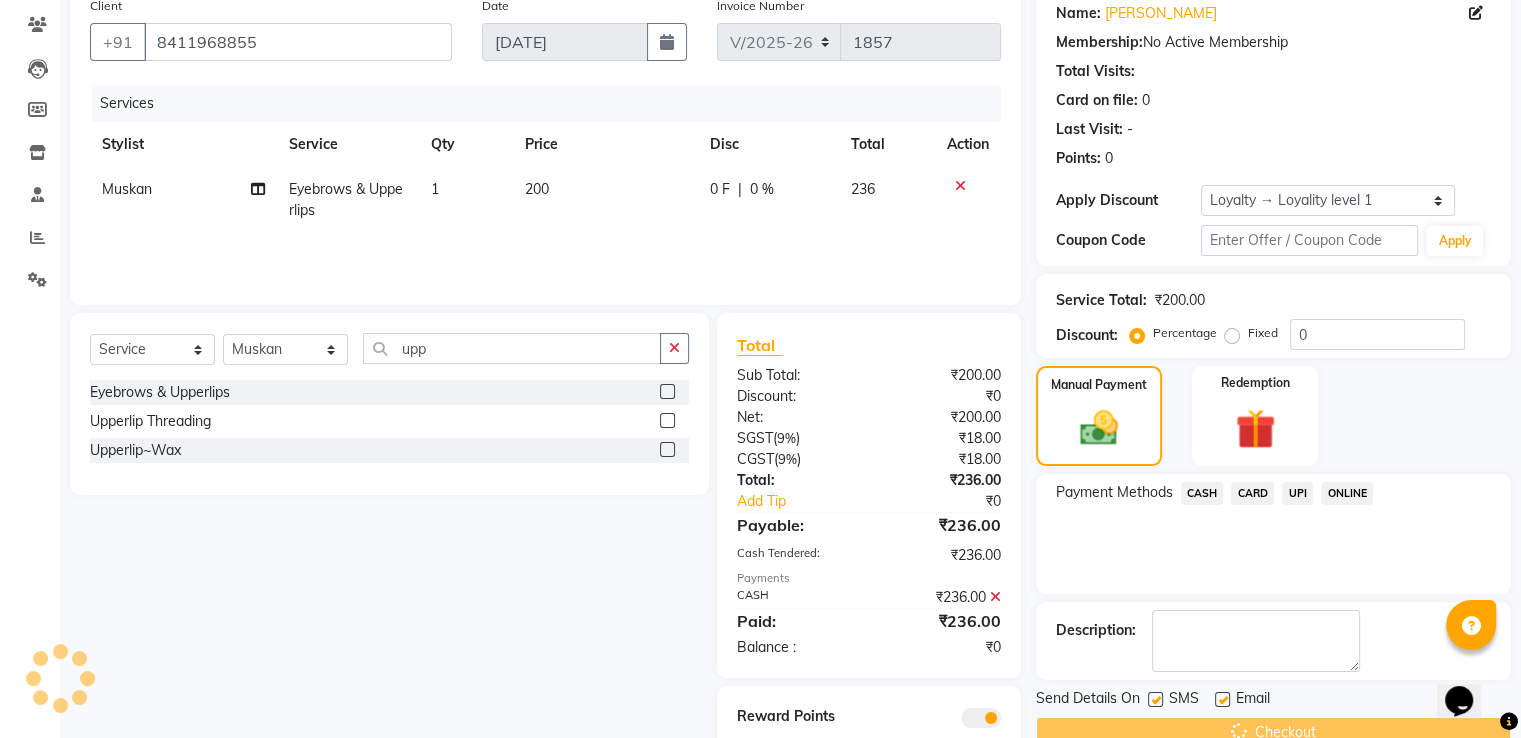 scroll, scrollTop: 0, scrollLeft: 0, axis: both 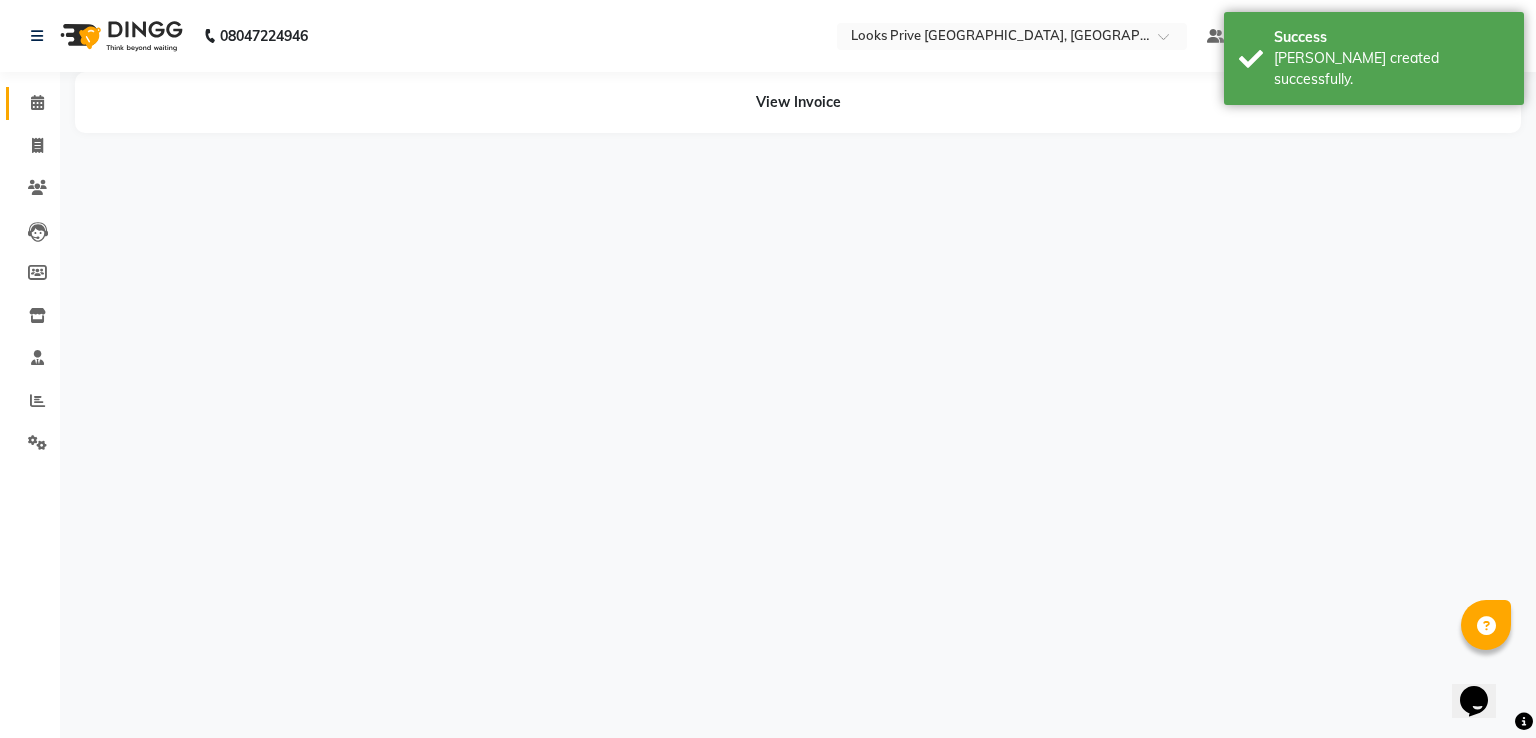click on "Calendar" 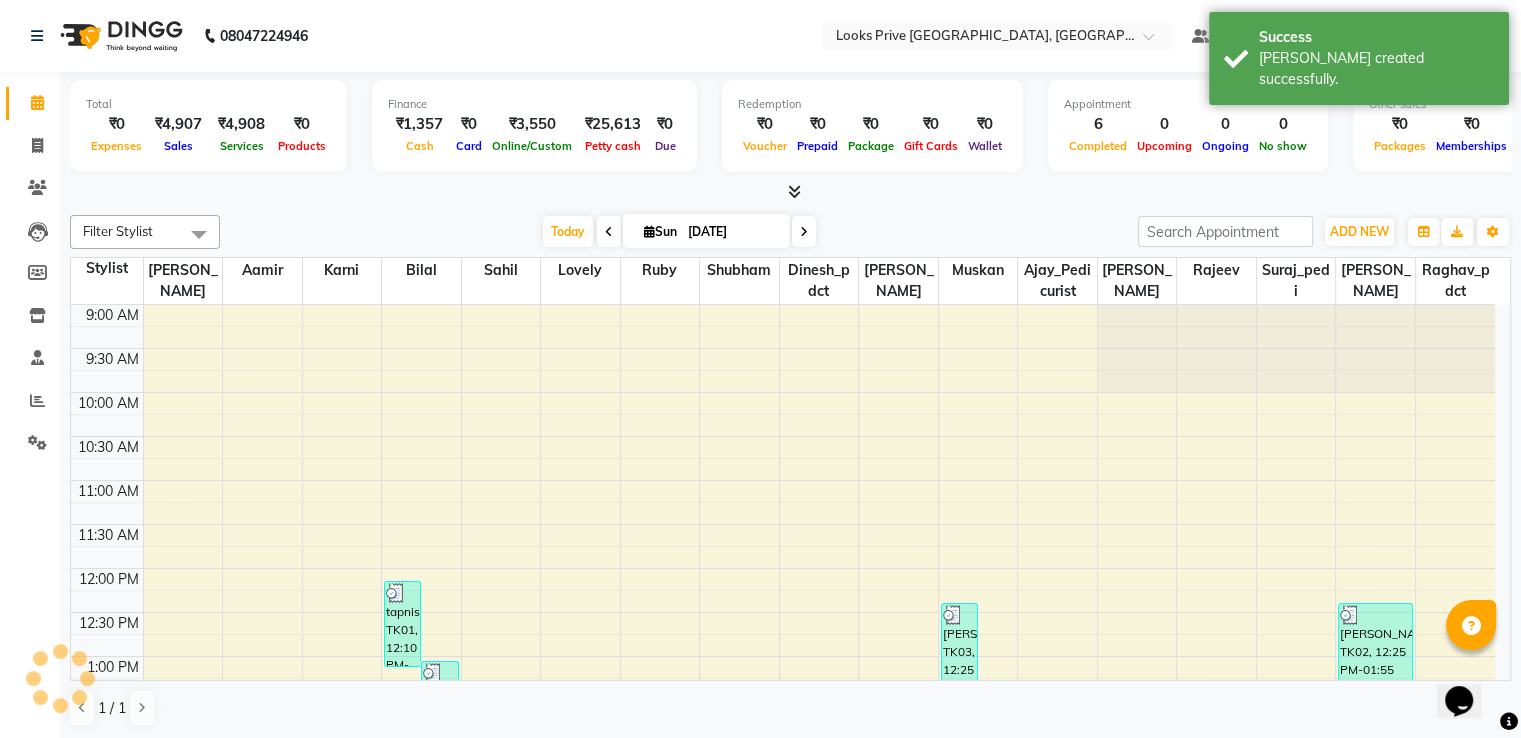 scroll, scrollTop: 524, scrollLeft: 0, axis: vertical 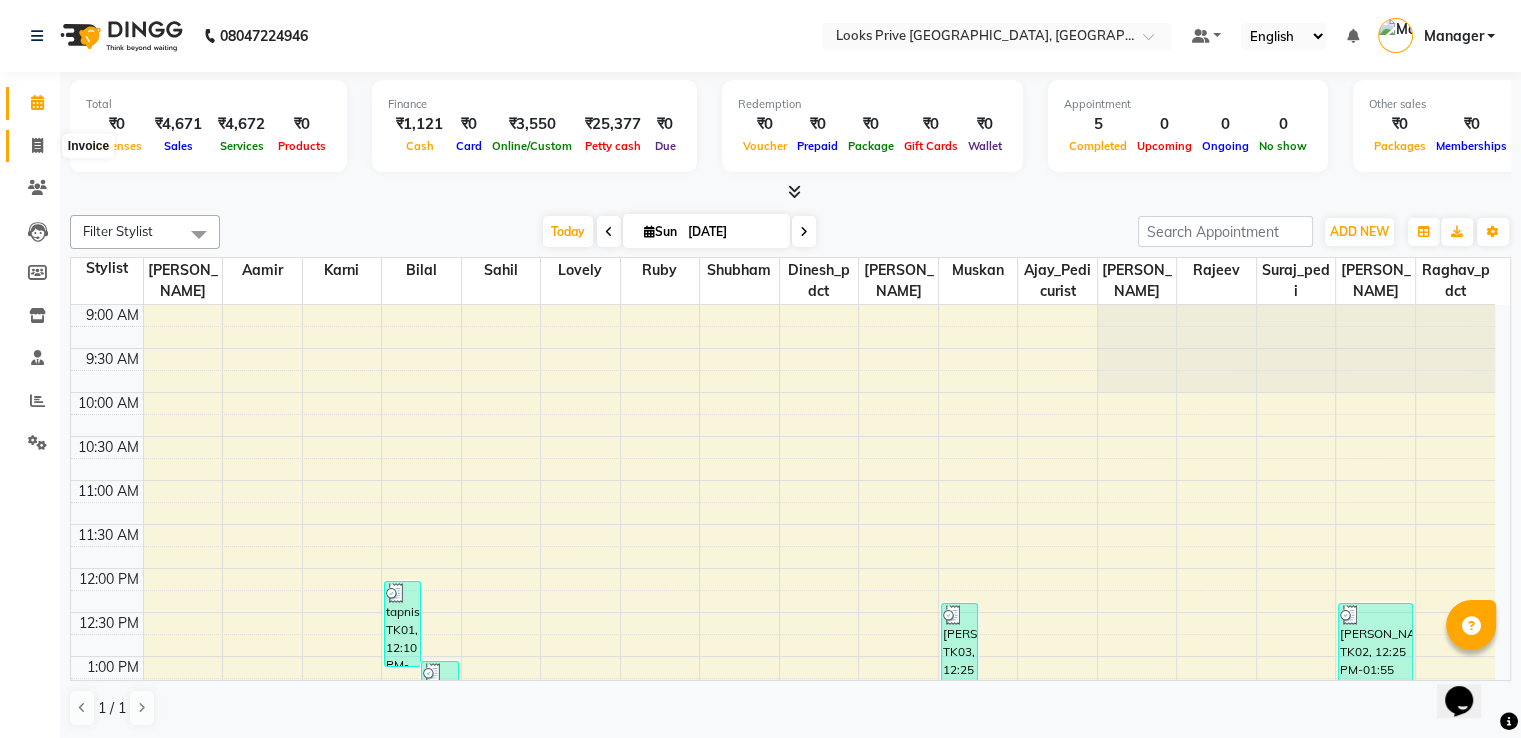 click 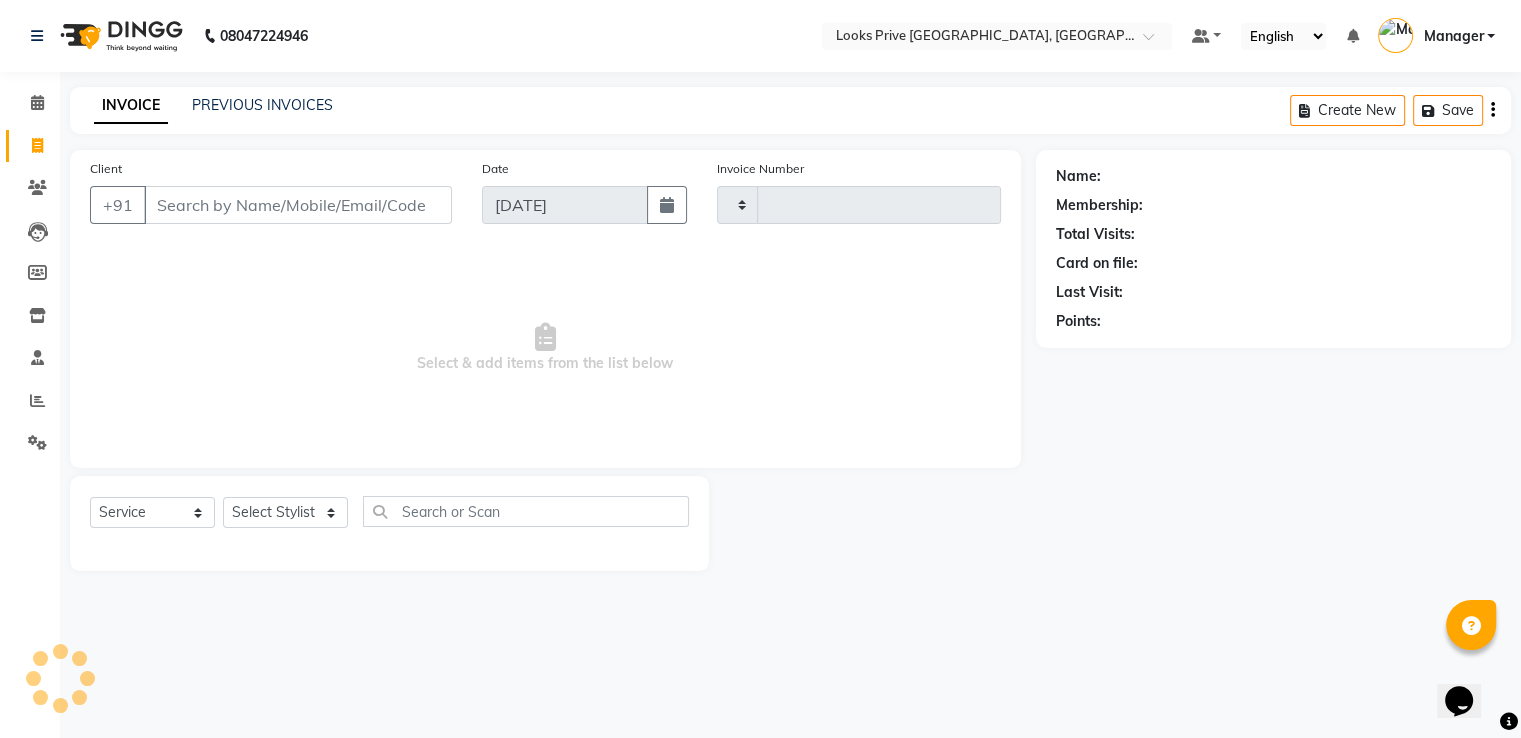 type on "1857" 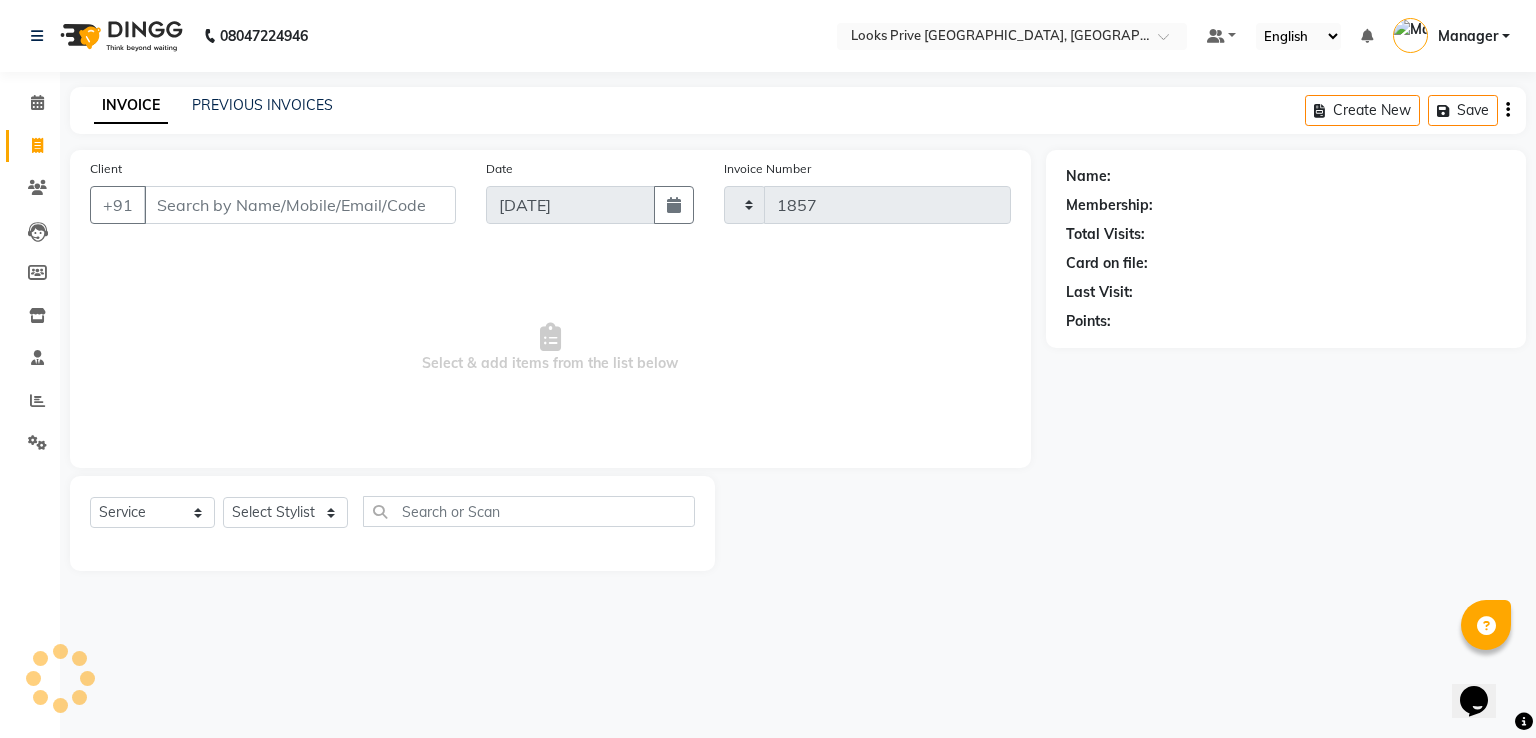 select on "6205" 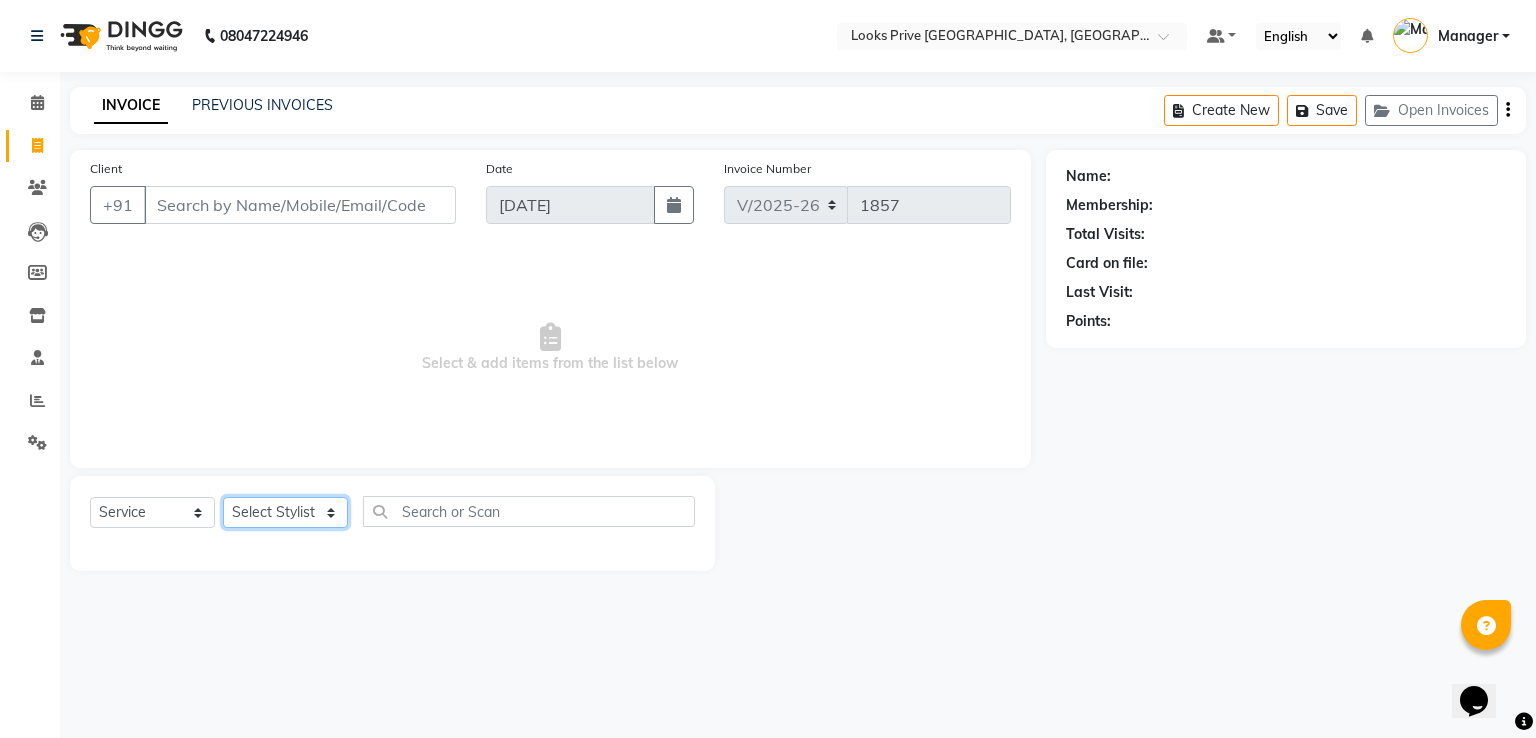 click on "Select Stylist" 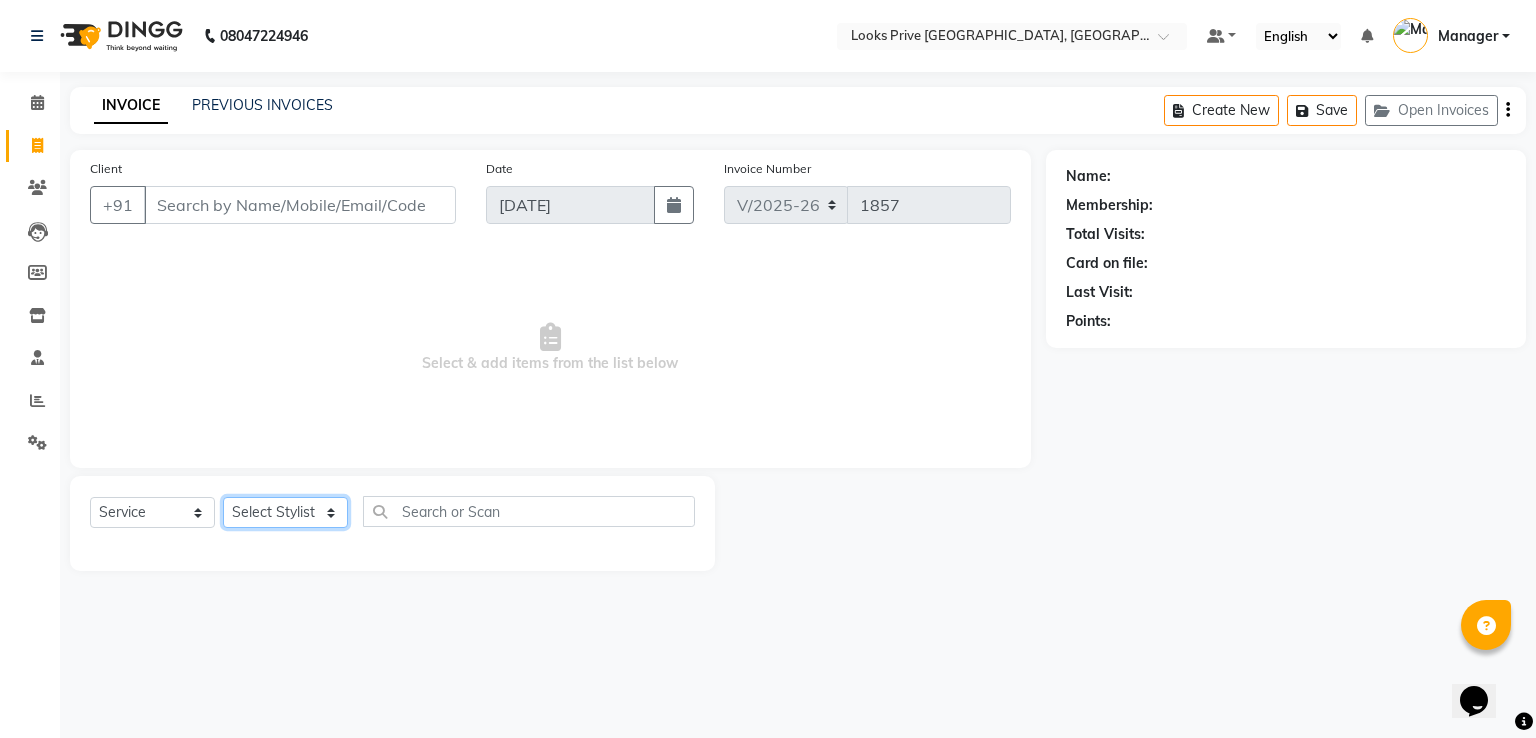 select on "45665" 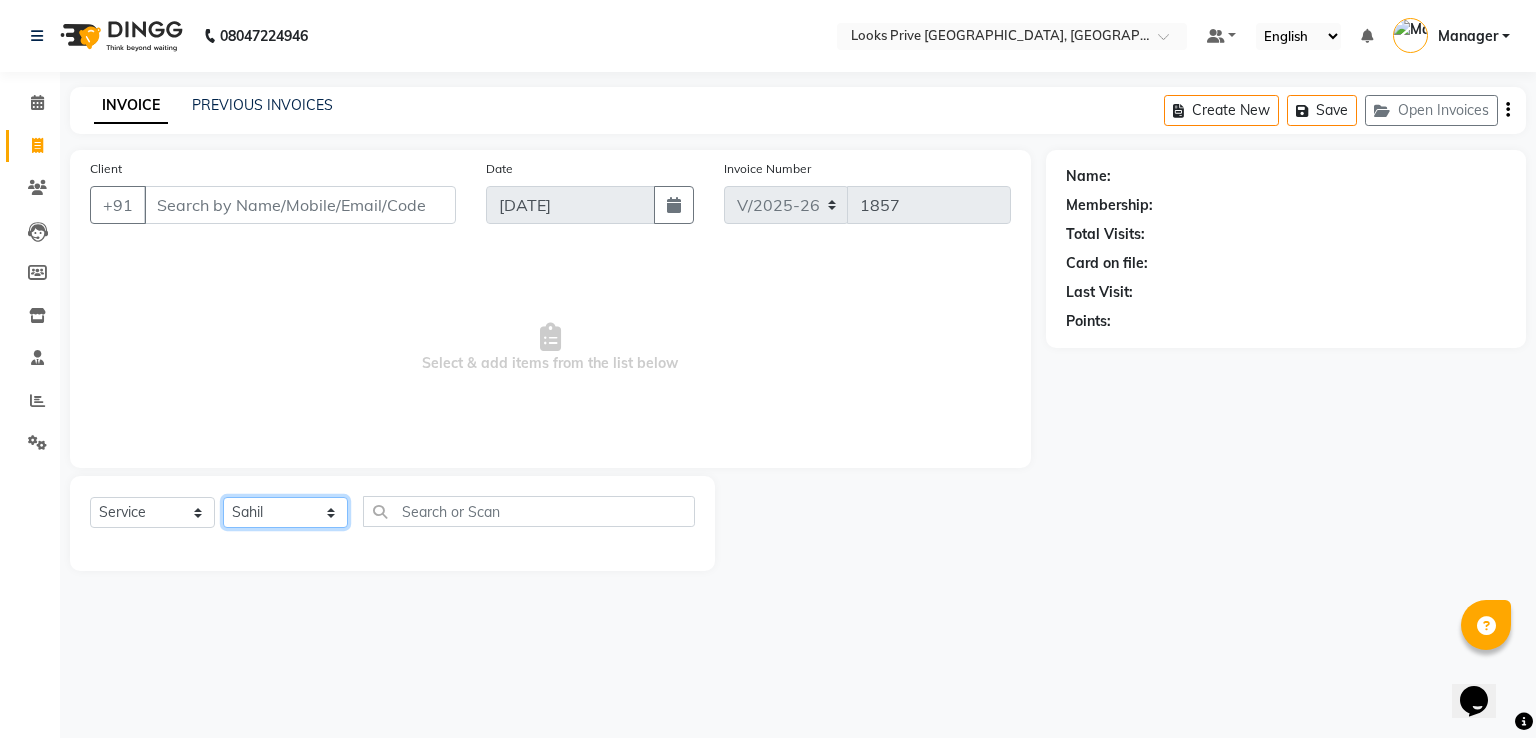 click on "Select Stylist A2R_Master Aamir Ajay_Pedicurist Ashima Ayesha Bilal Dinesh_pdct Karni Lovely Manager Muskan Raghav_pdct Rajeev Ruby Sahil Salman Shahjad Shubham Suraj_pedi" 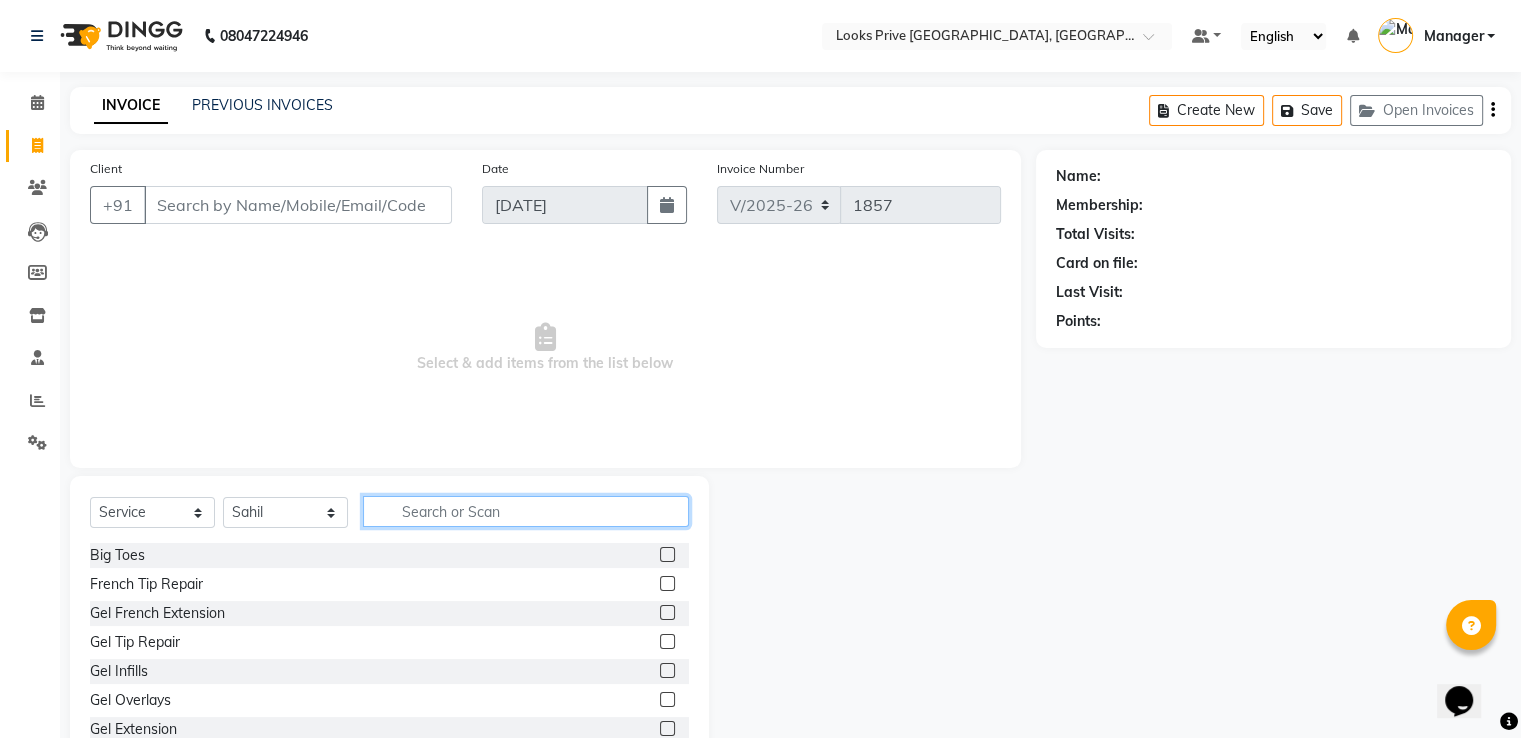 click 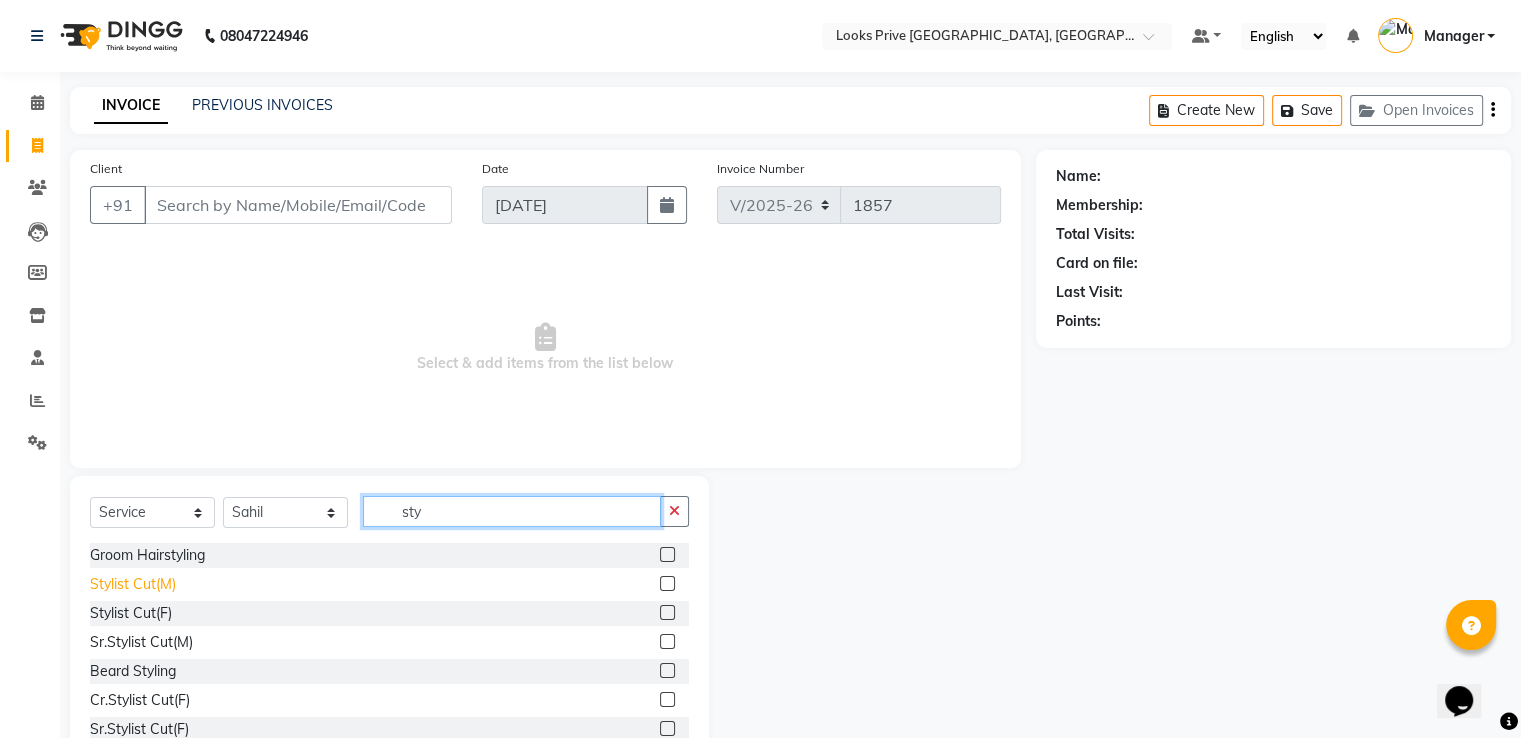 type on "sty" 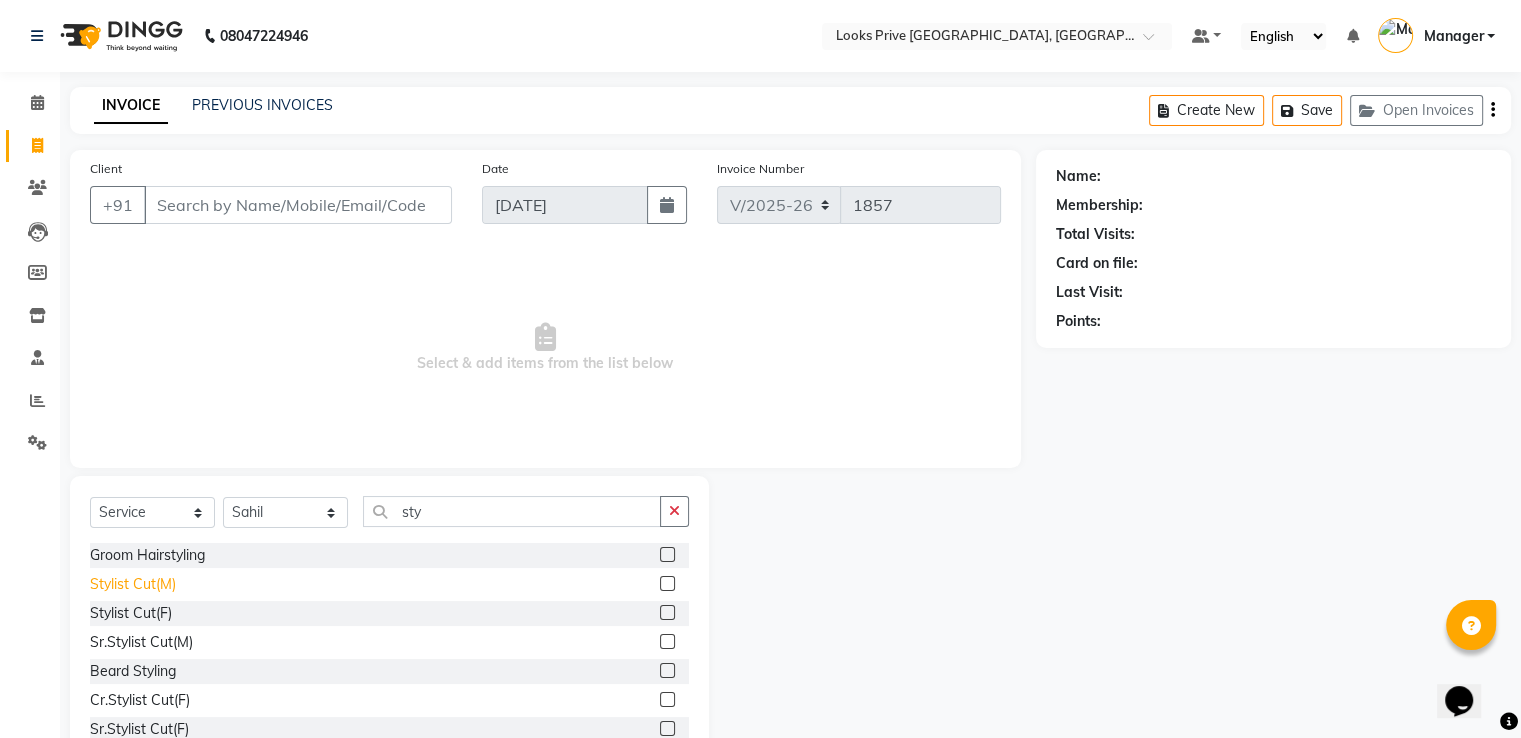 click on "Stylist Cut(M)" 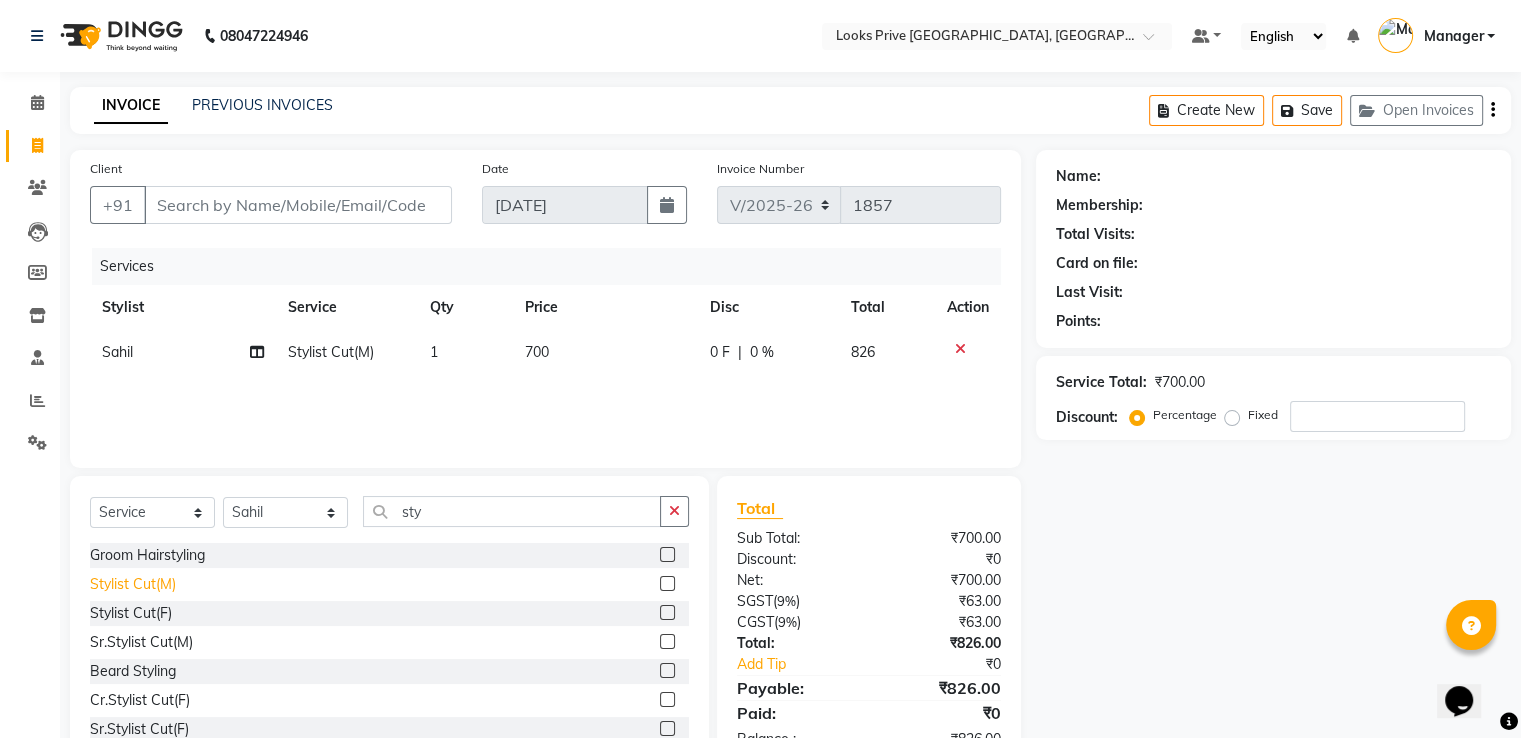 click on "Stylist Cut(M)" 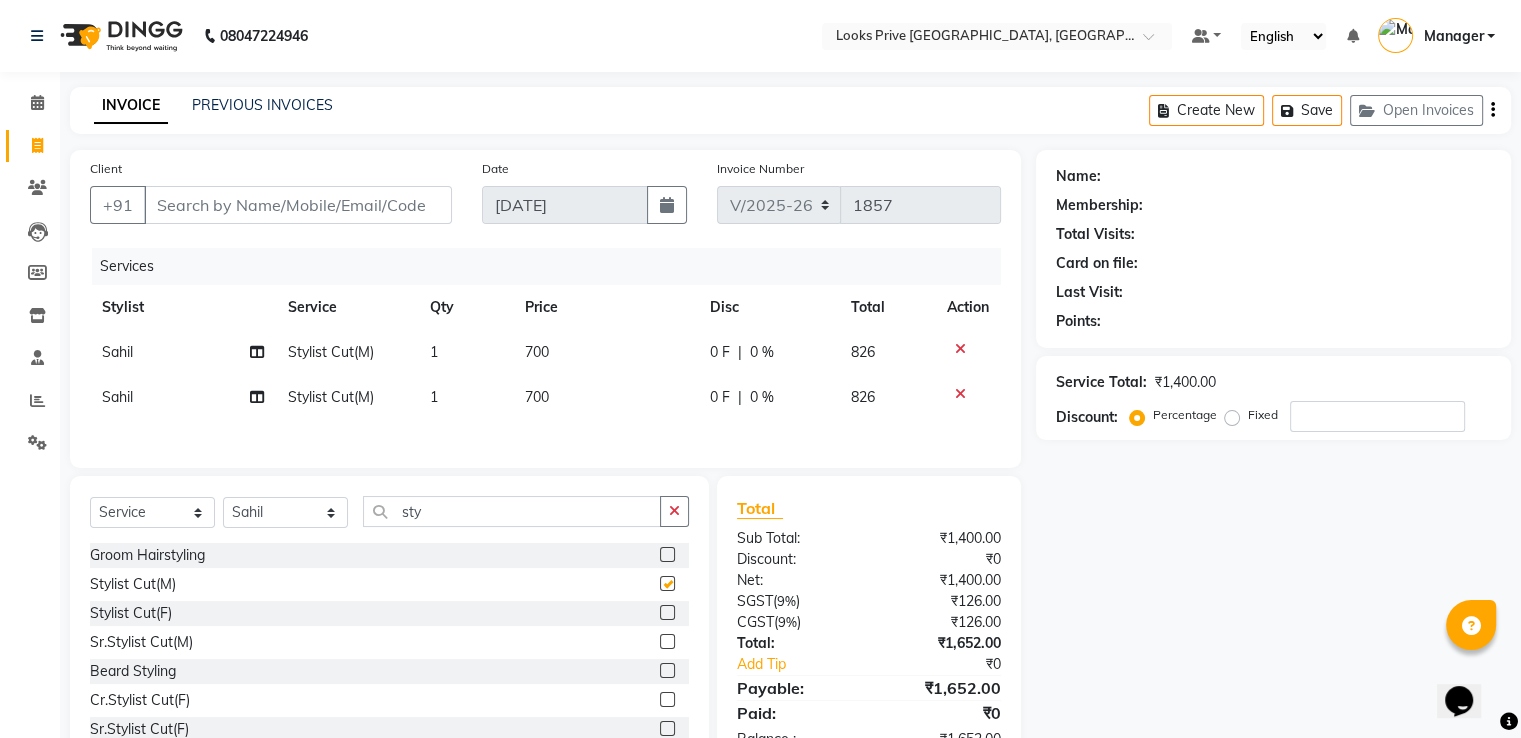 checkbox on "false" 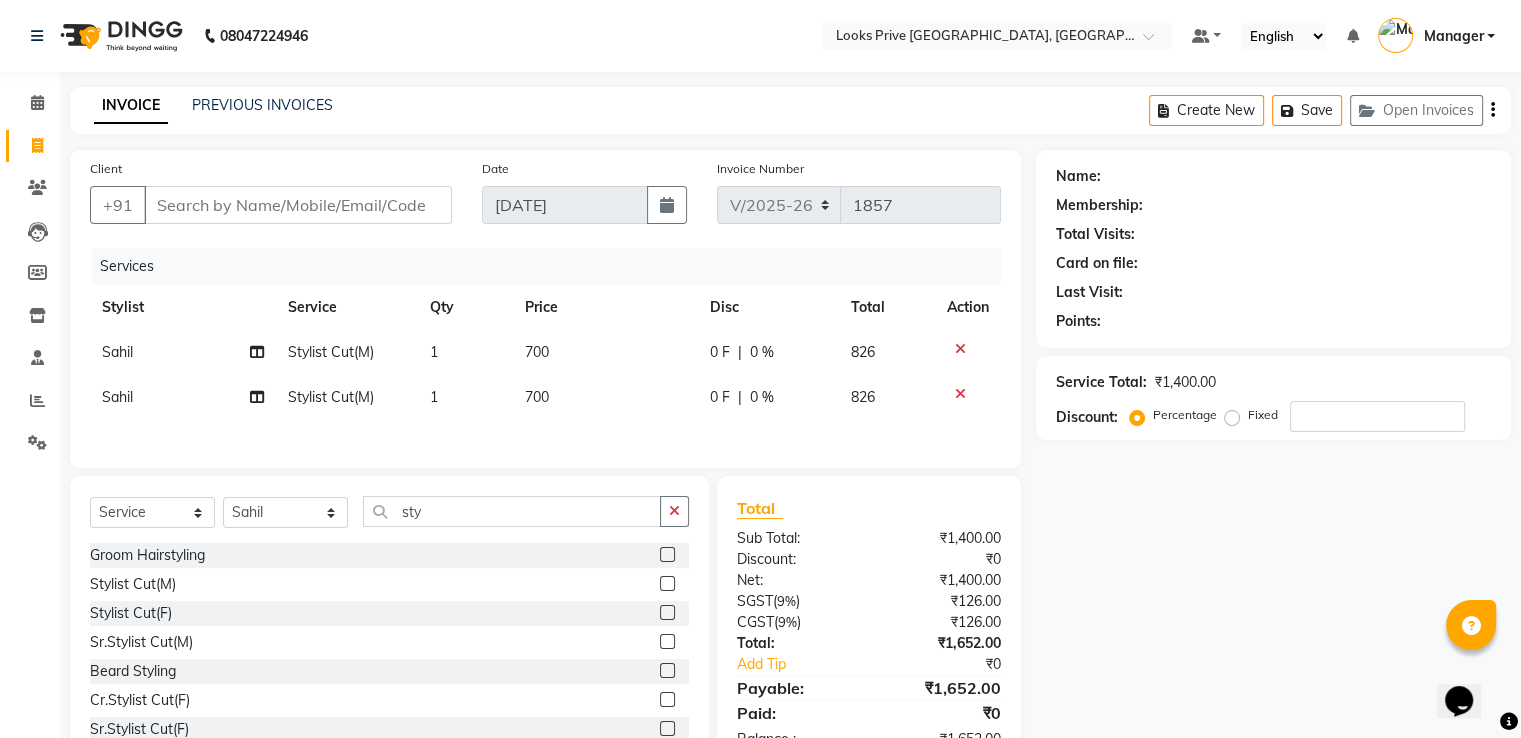 click on "Sahil" 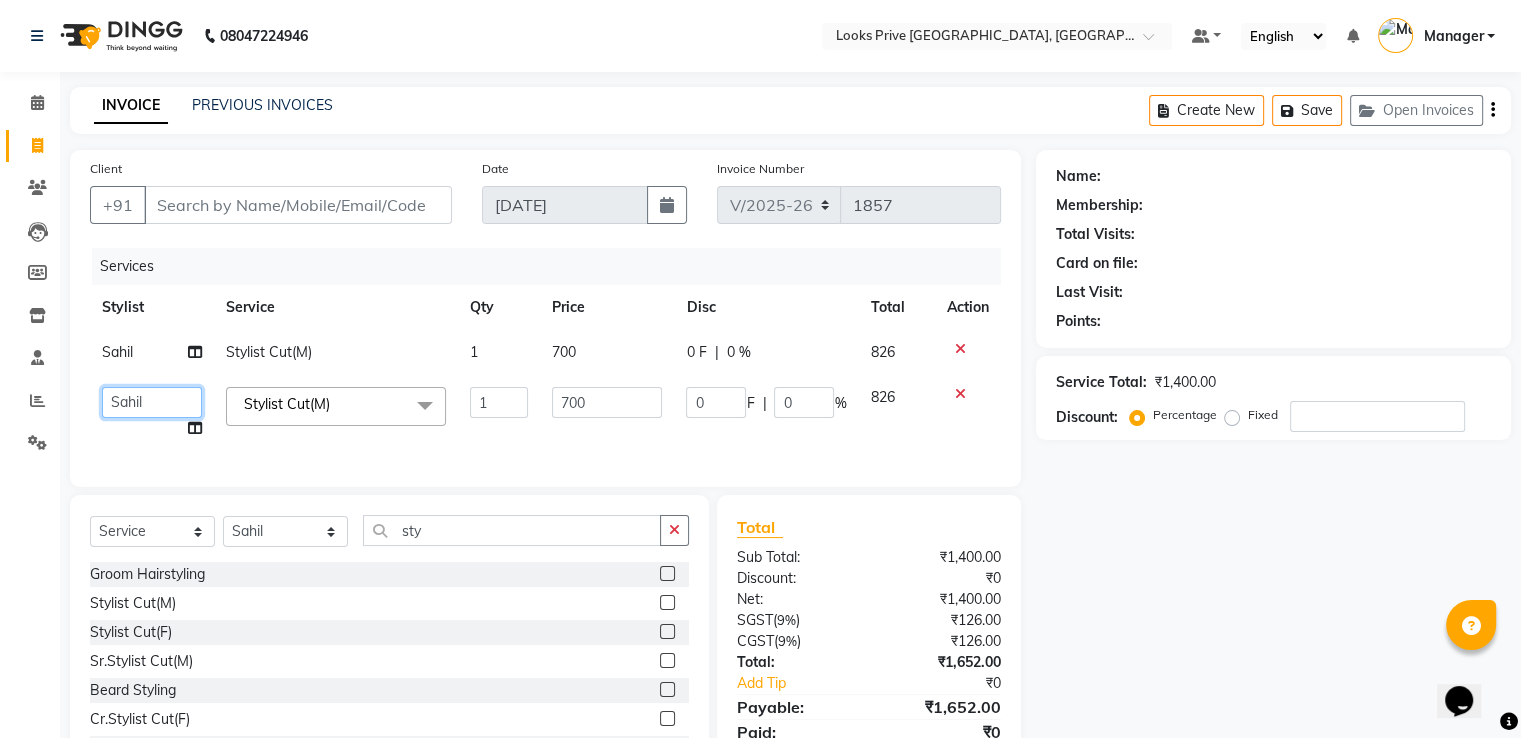 click on "A2R_Master   Aamir   Ajay_Pedicurist   Ashima   Ayesha   Bilal   Dinesh_pdct   Karni   Lovely   Manager   Muskan   Raghav_pdct   Rajeev   Ruby   Sahil   Salman   Shahjad   Shubham   Suraj_pedi" 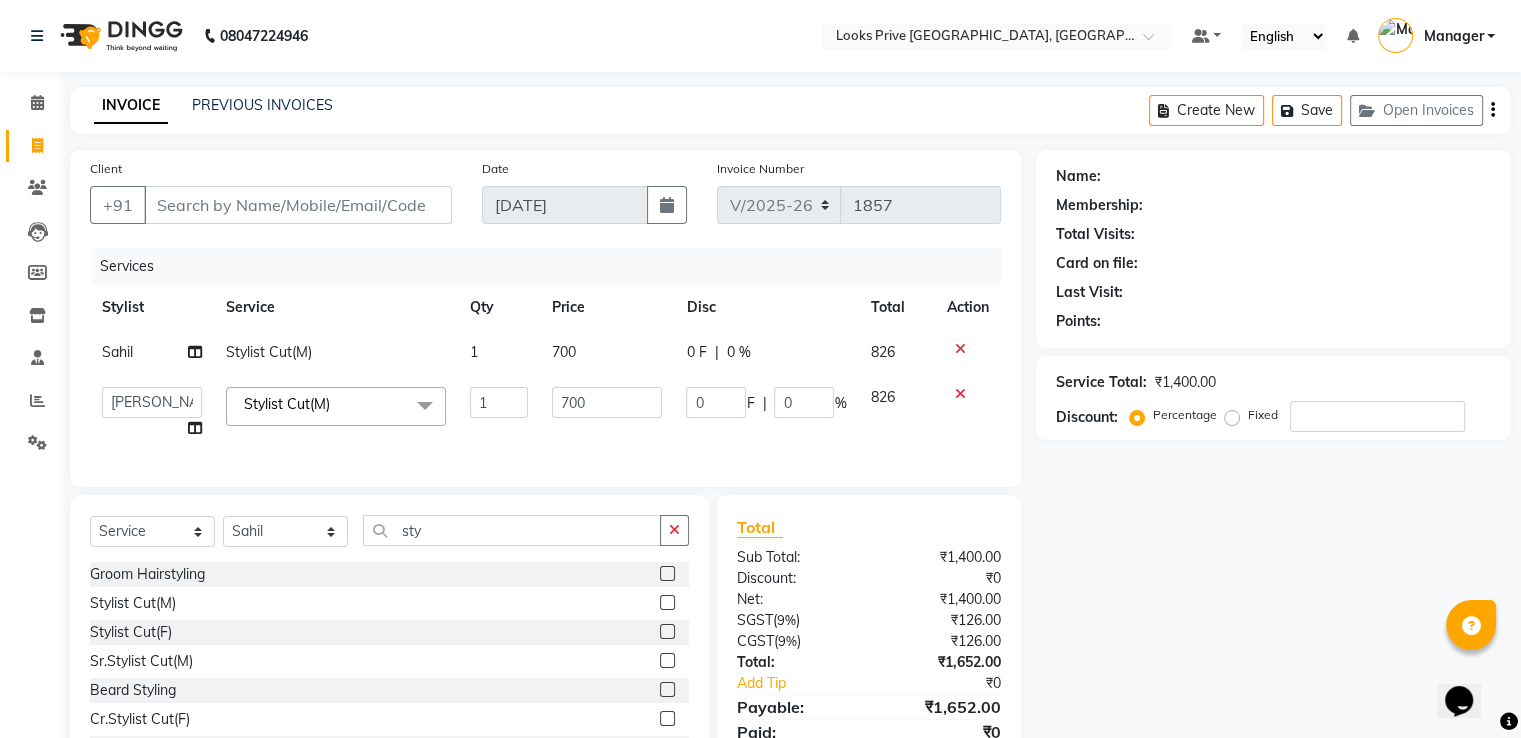 select on "76838" 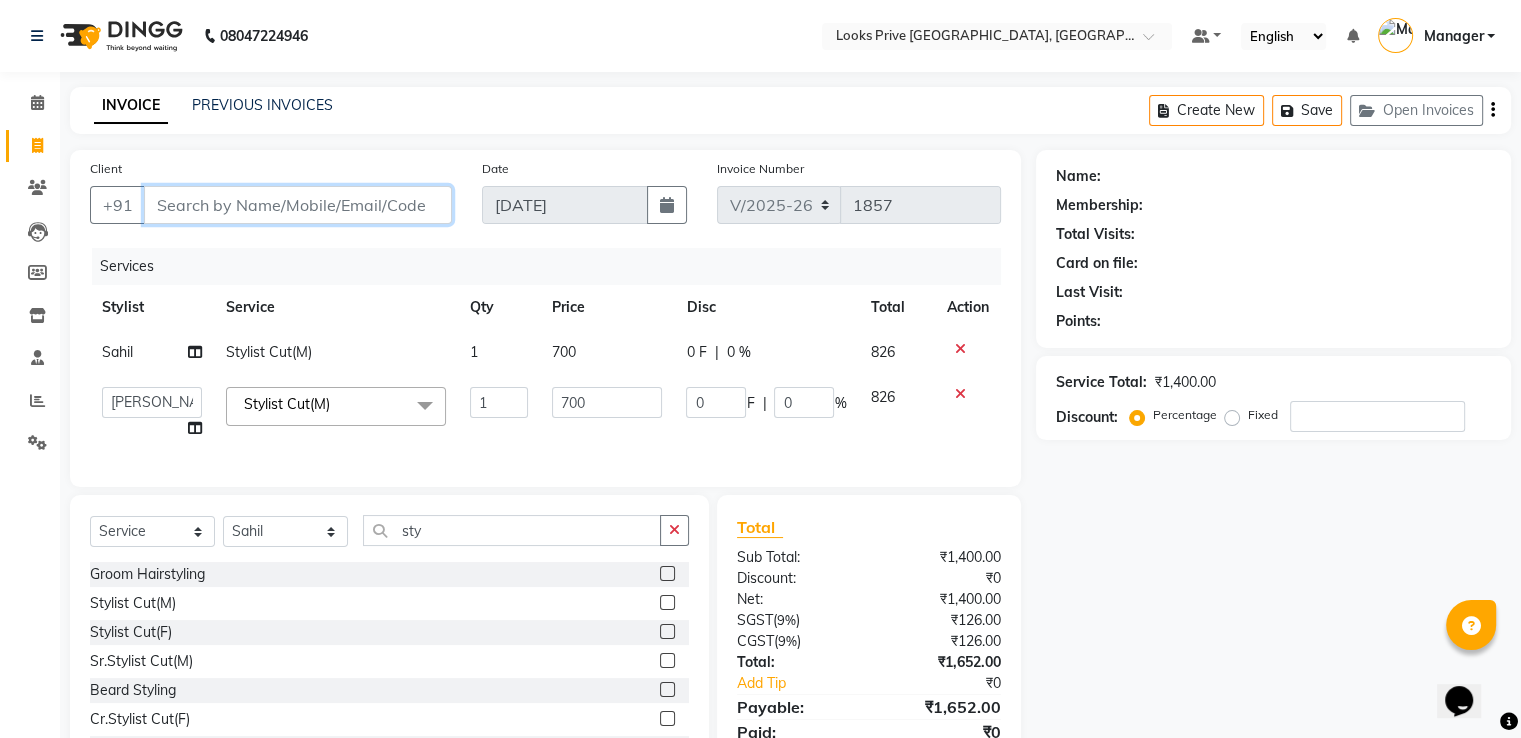 click on "Client" at bounding box center (298, 205) 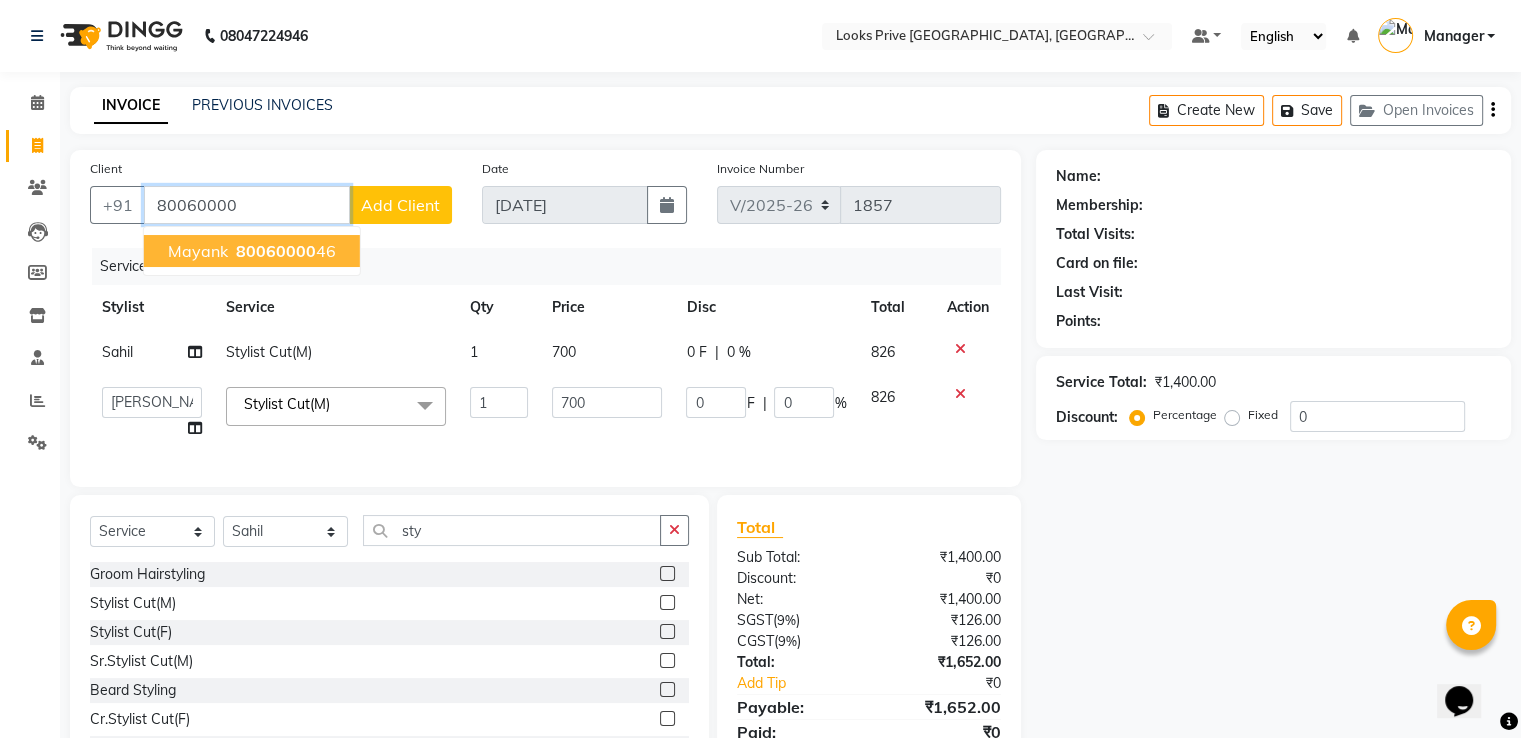 click on "80060000" at bounding box center [276, 251] 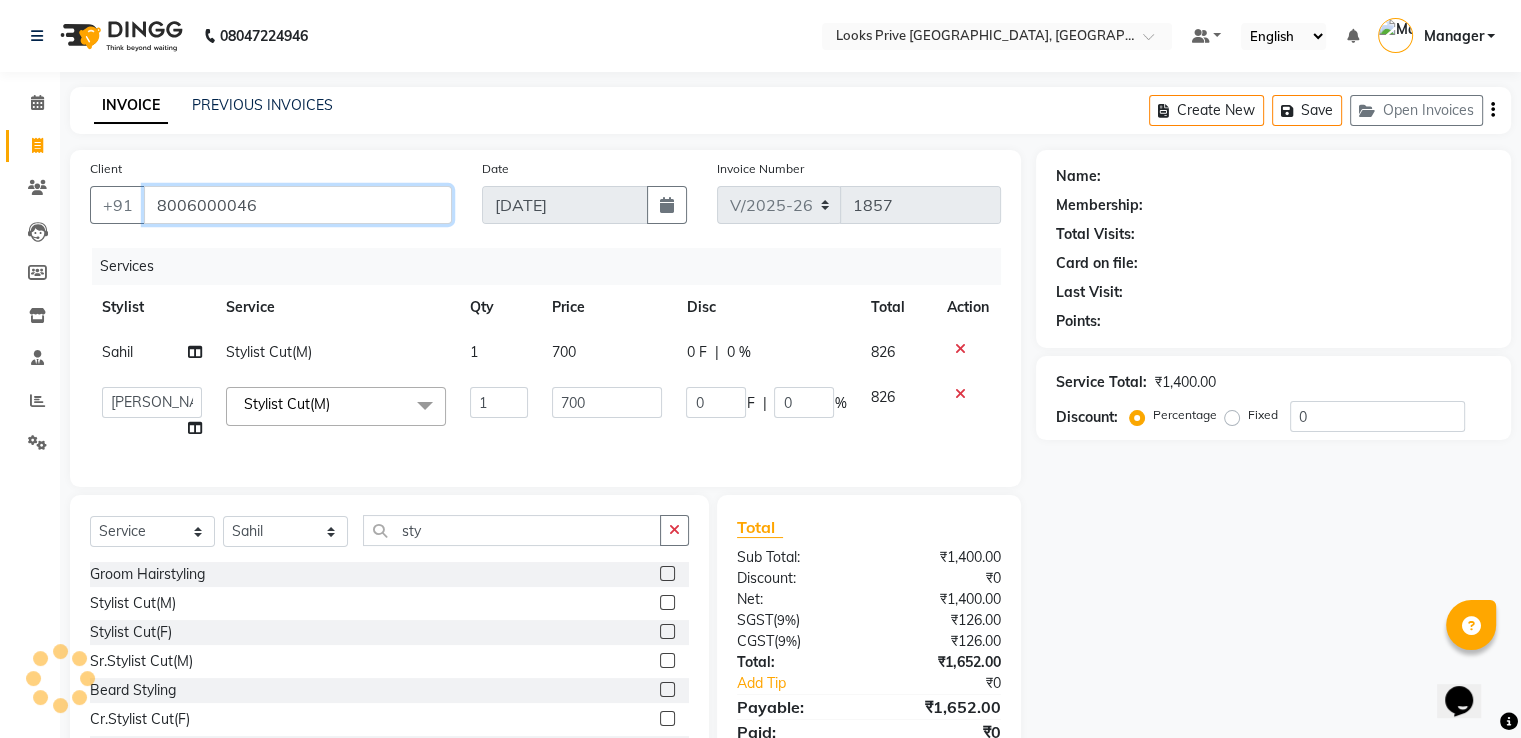 type on "8006000046" 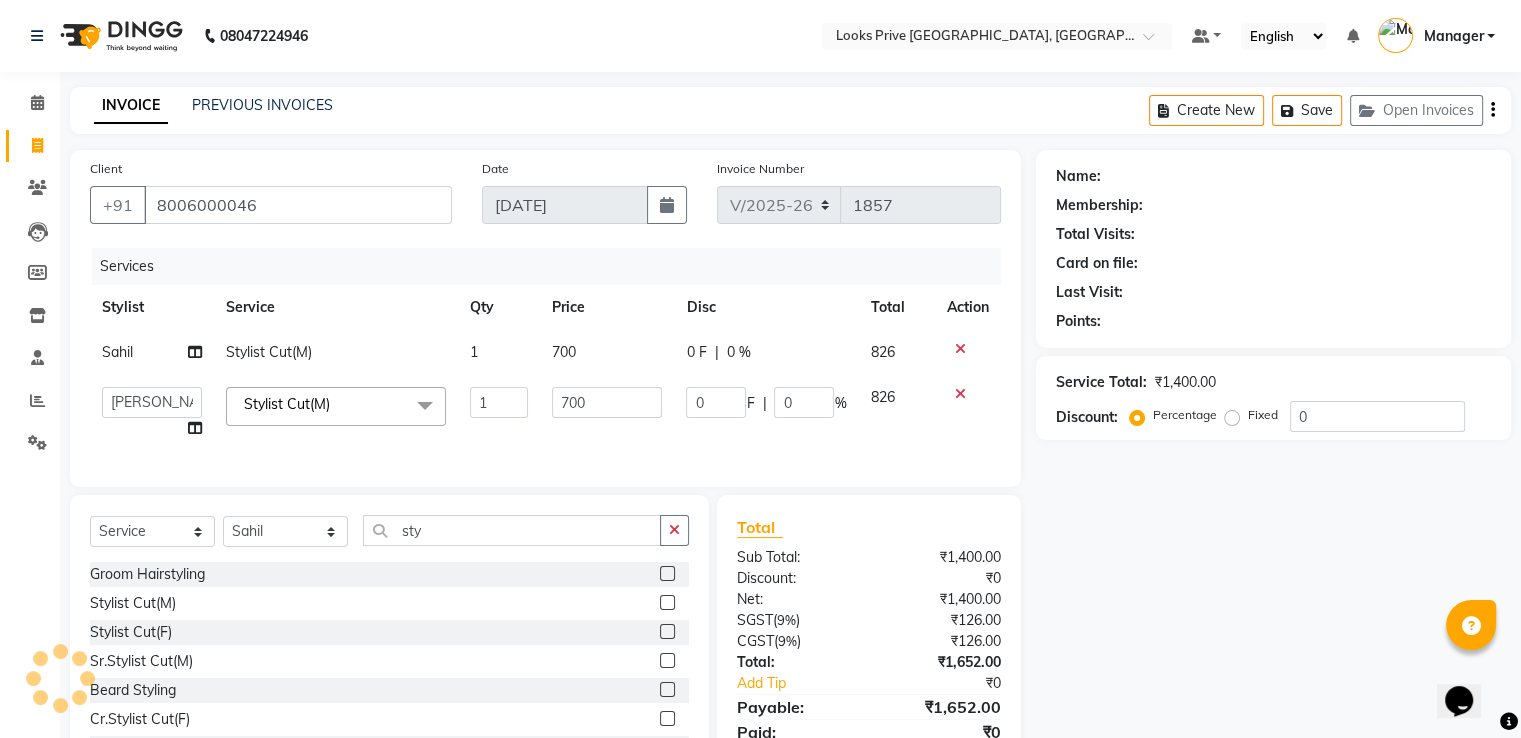select on "1: Object" 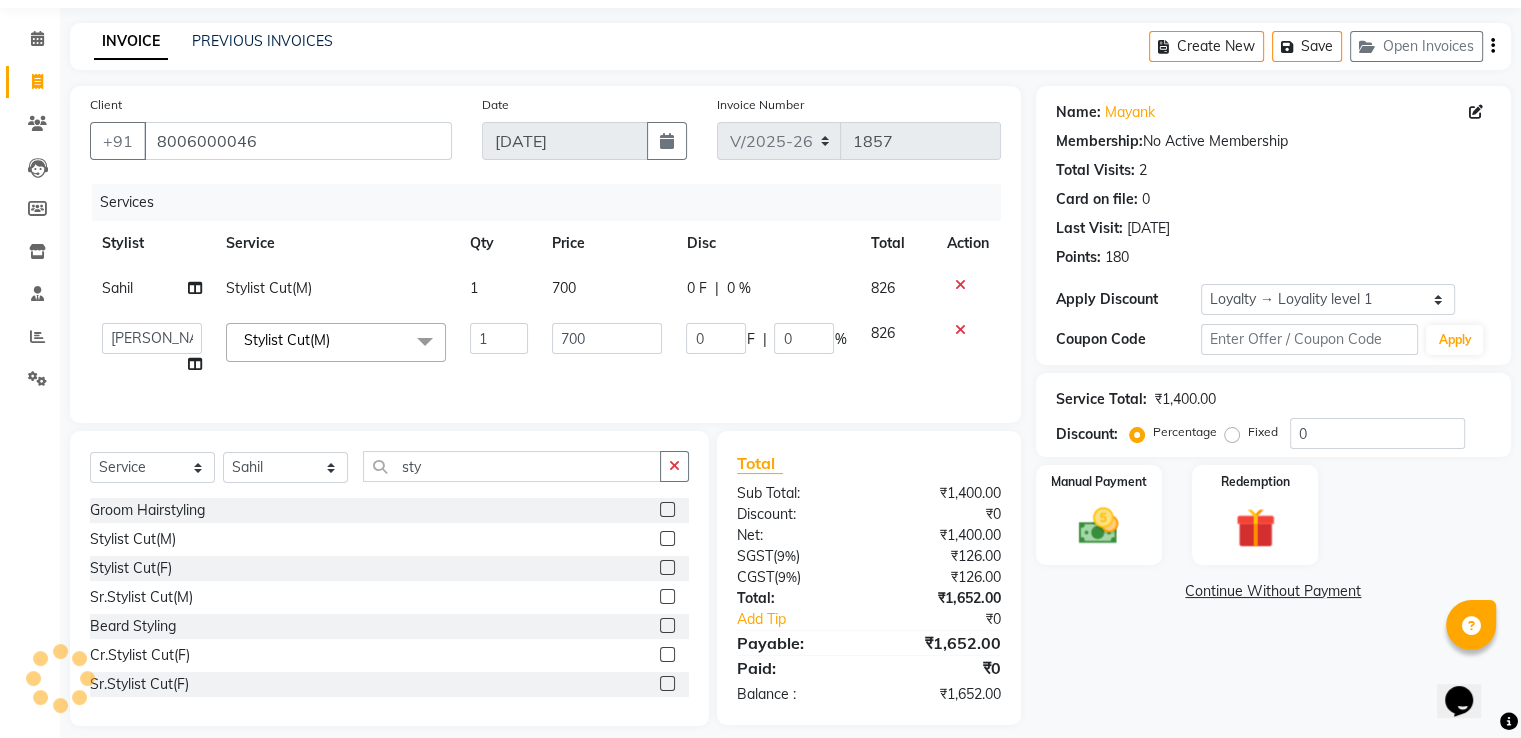 scroll, scrollTop: 98, scrollLeft: 0, axis: vertical 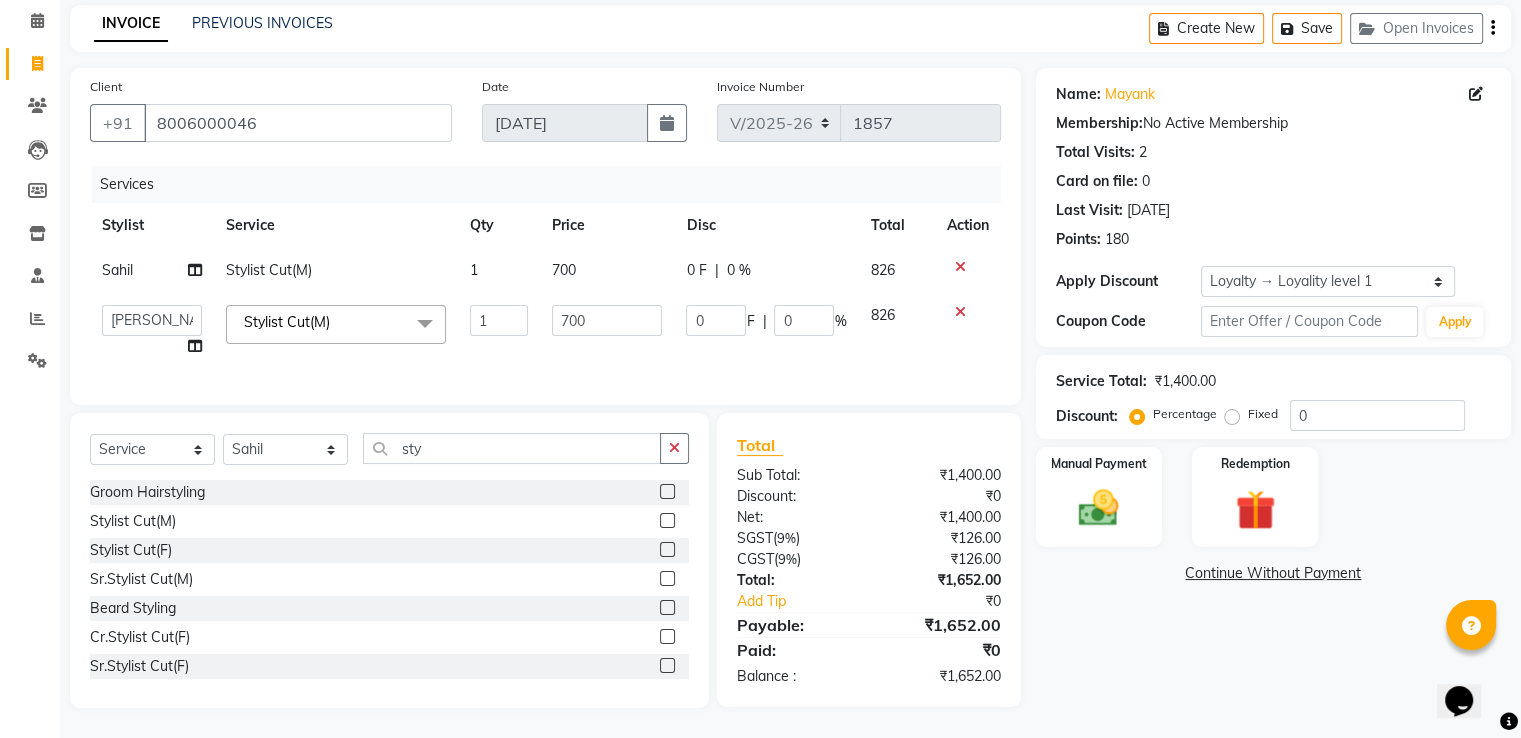 click on "700" 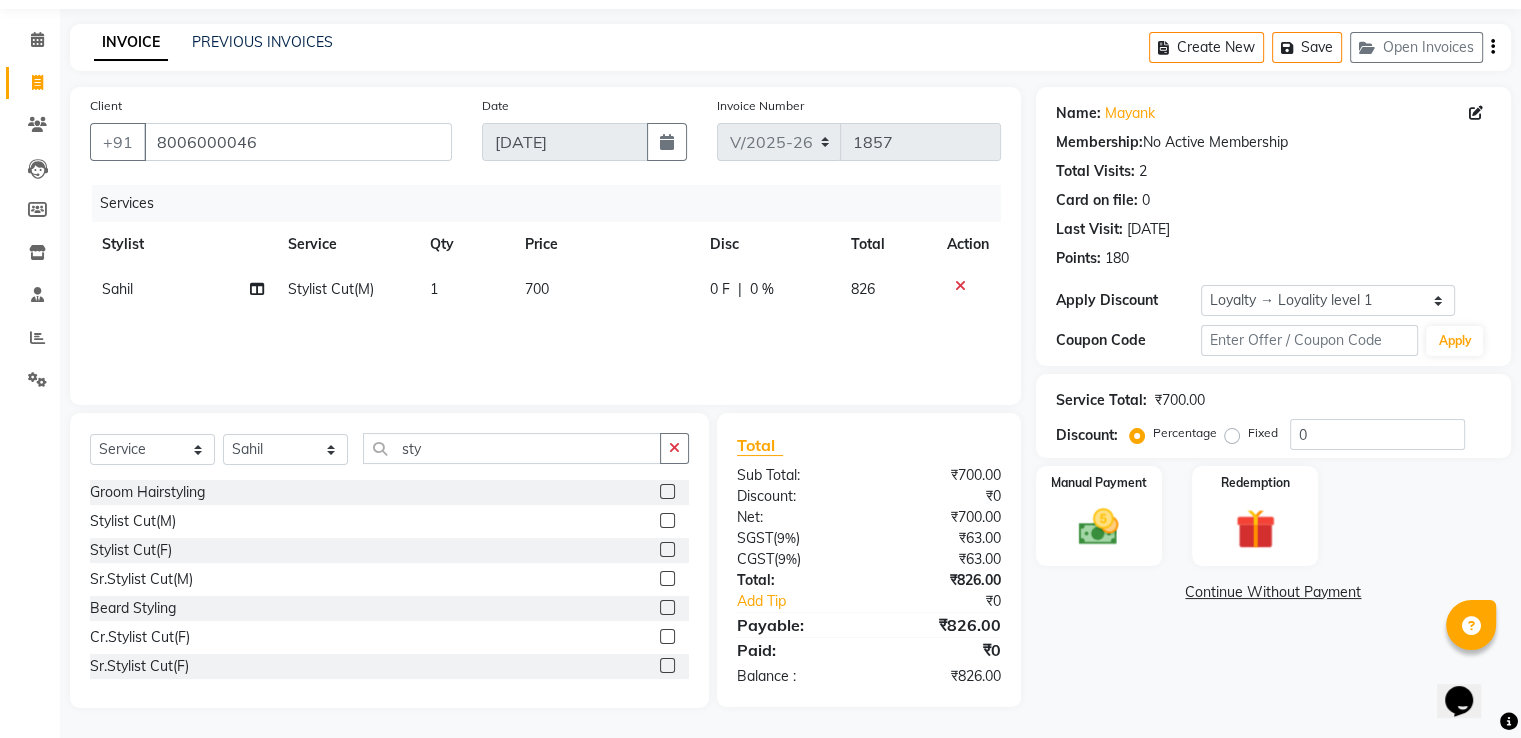 click on "Services Stylist Service Qty Price Disc Total Action Sahil Stylist Cut(M) 1 700 0 F | 0 % 826" 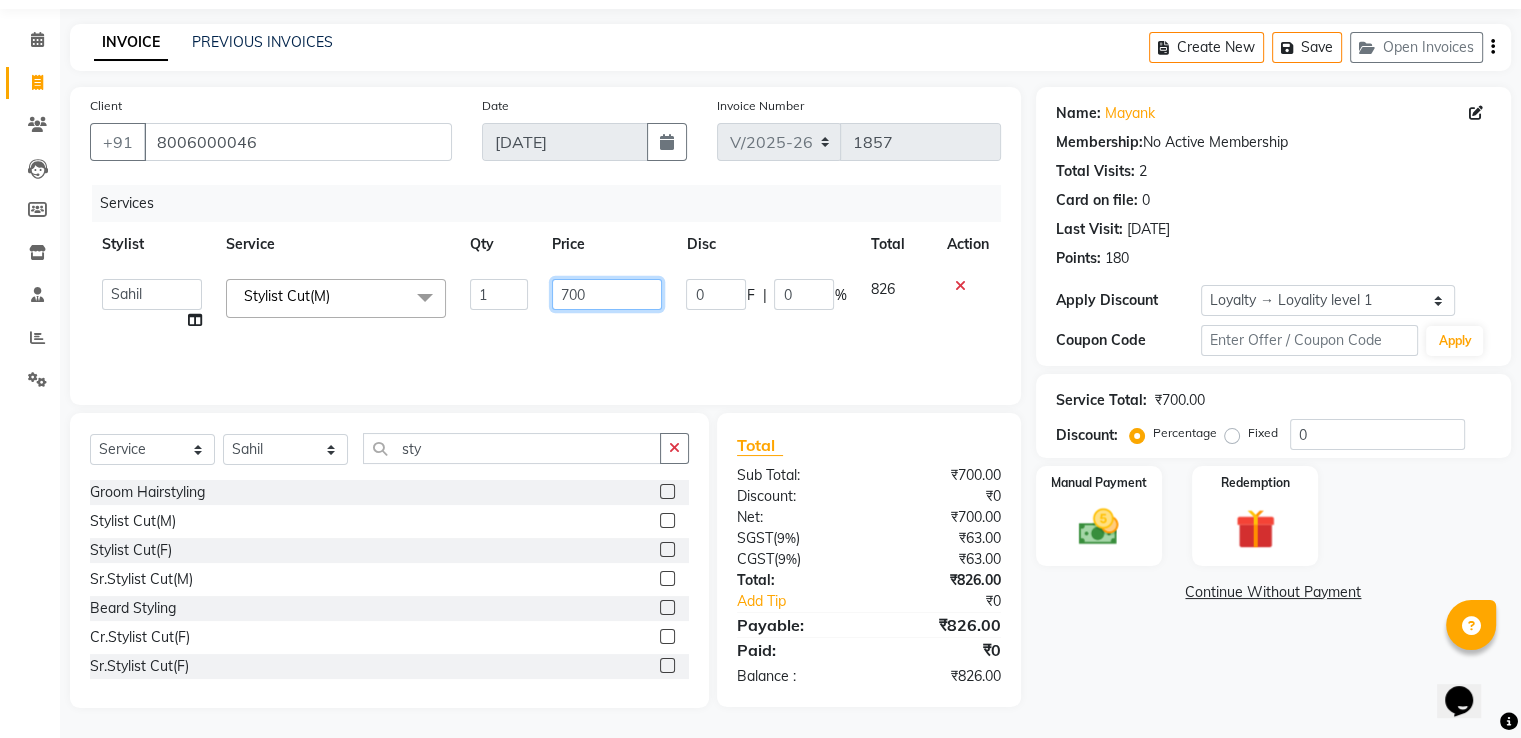 drag, startPoint x: 608, startPoint y: 296, endPoint x: 425, endPoint y: 303, distance: 183.13383 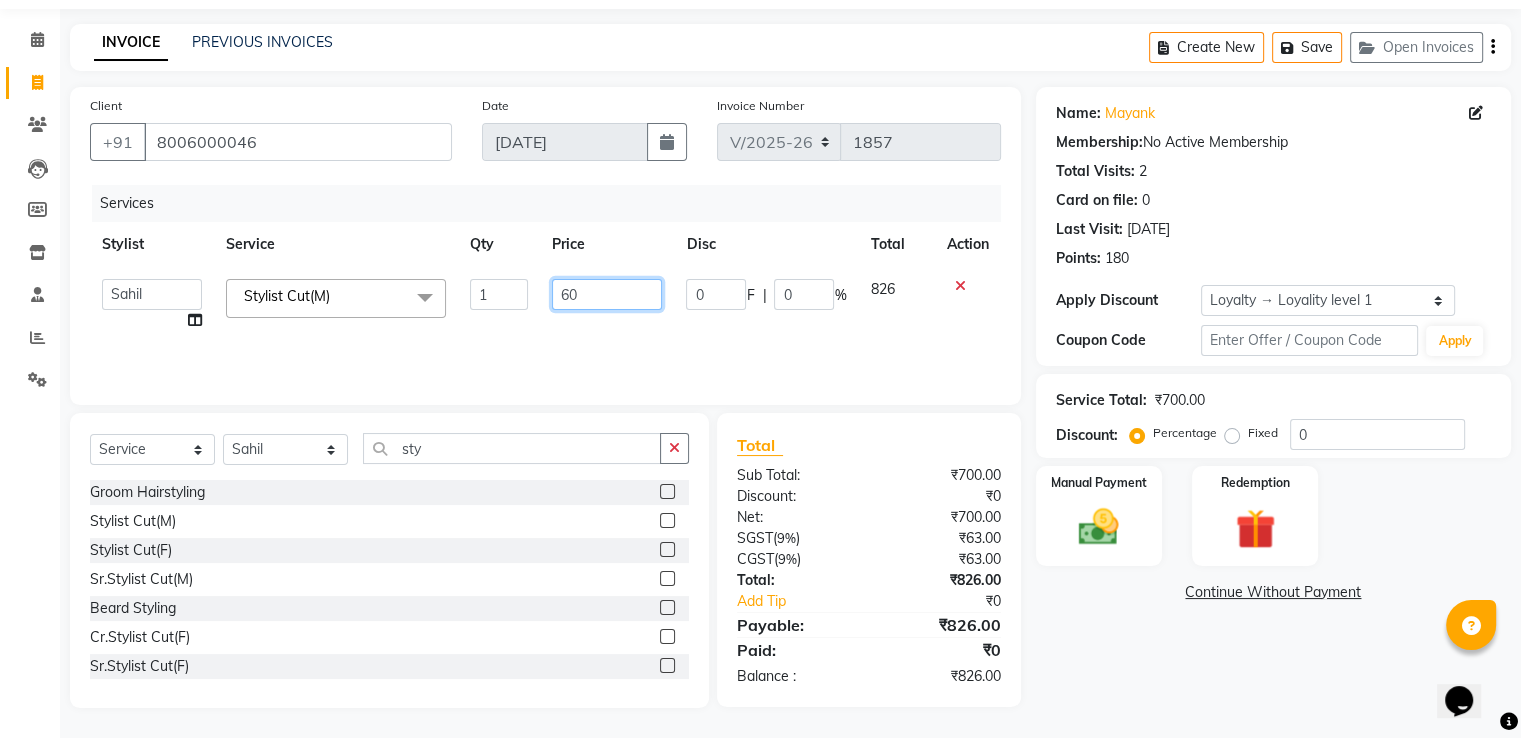 type on "600" 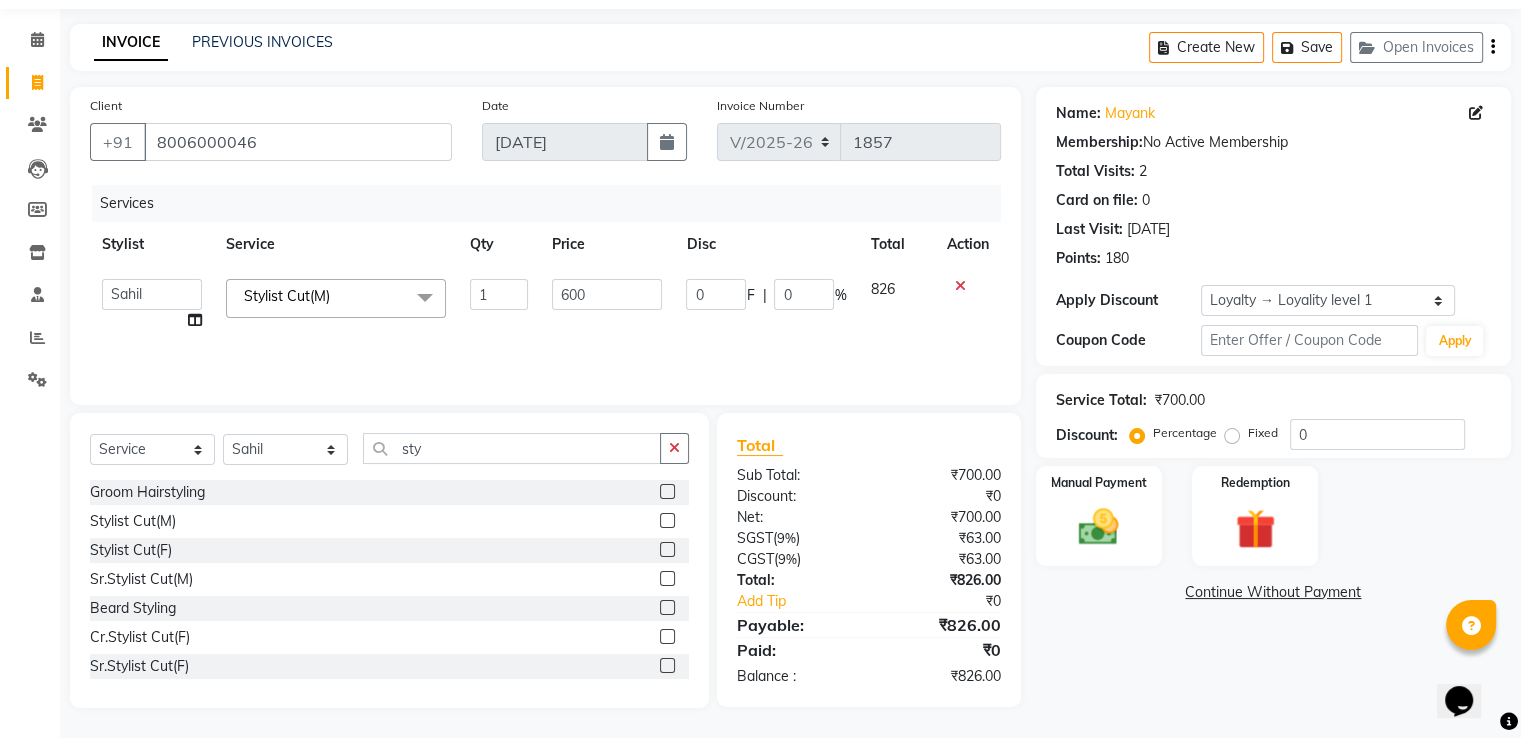 click on "Services Stylist Service Qty Price Disc Total Action  A2R_Master   Aamir   Ajay_Pedicurist   Ashima   Ayesha   Bilal   Dinesh_pdct   Karni   Lovely   Manager   Muskan   Raghav_pdct   Rajeev   Ruby   Sahil   Salman   Shahjad   Shubham   Suraj_pedi  Stylist Cut(M)  x Big Toes French Tip Repair Gel French Extension Gel Tip Repair Gel Infills Gel Overlays Gel Extension Gel Nail Removal Natural Nail Extensions French Nail Extensions Gel Polish Removal Extension Removal Nail Art Recruiter French Ombre Gel Polish Nail Art Nedle Cutical Care Nail Art Brush French Gel Polish French Glitter Gel Polish Gel Polish Touchup                                   Nail Art Per Finger(F)* 3D Nail Art Recruiter Nail Art with Stones/Foil/Stickers per Finger Acrylic Overlays Nail Extension Refill Finger Tip Repair Acrylic Removal Gel Polish Application Gel Overlays Refills  Stick on Nails Full Arms Bleach Face Bleach(F) Bleach Full Back/Front Full Body Bleach Half Front/Back Full Legs Bleach Detan(F) Detan(M) Face Bleach(M) Liner 1" 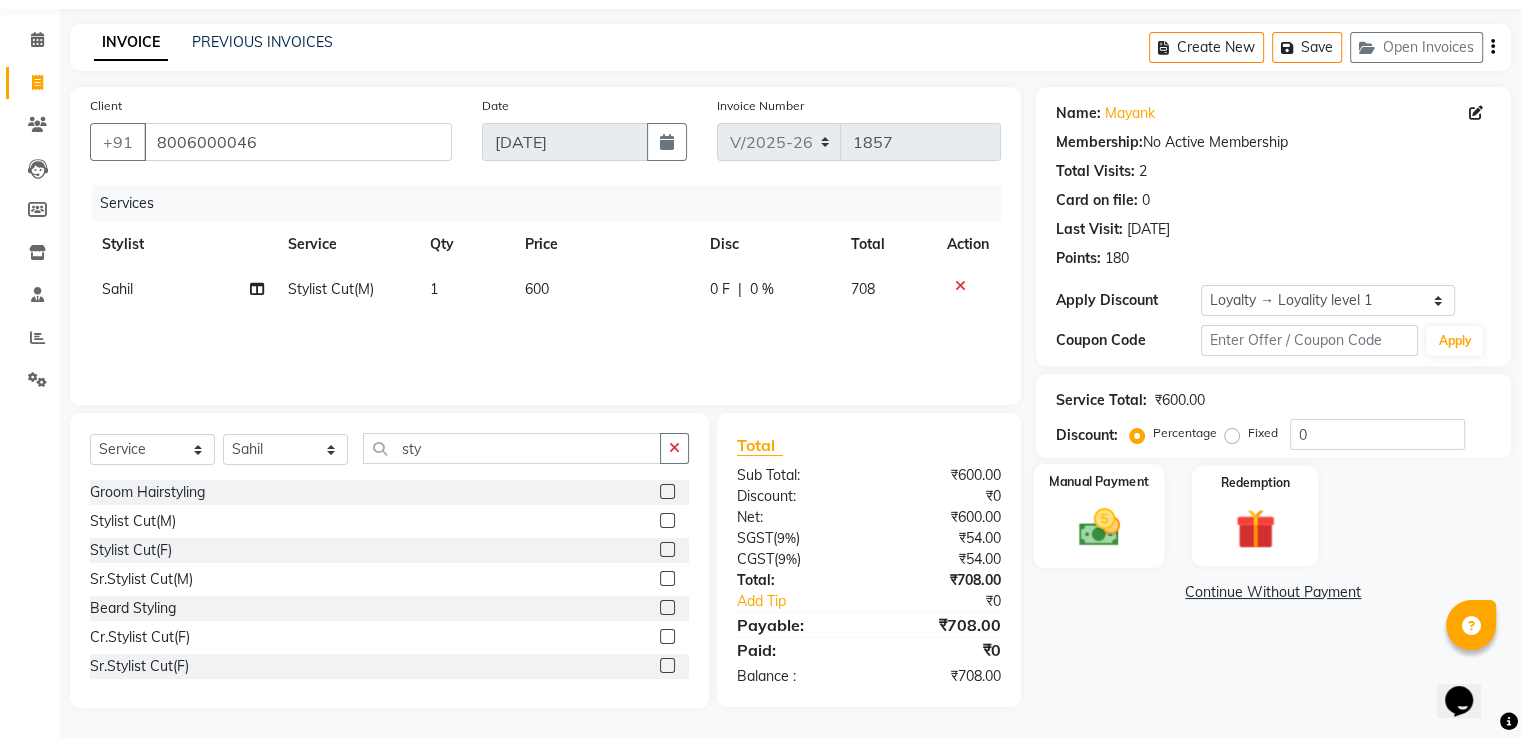 click 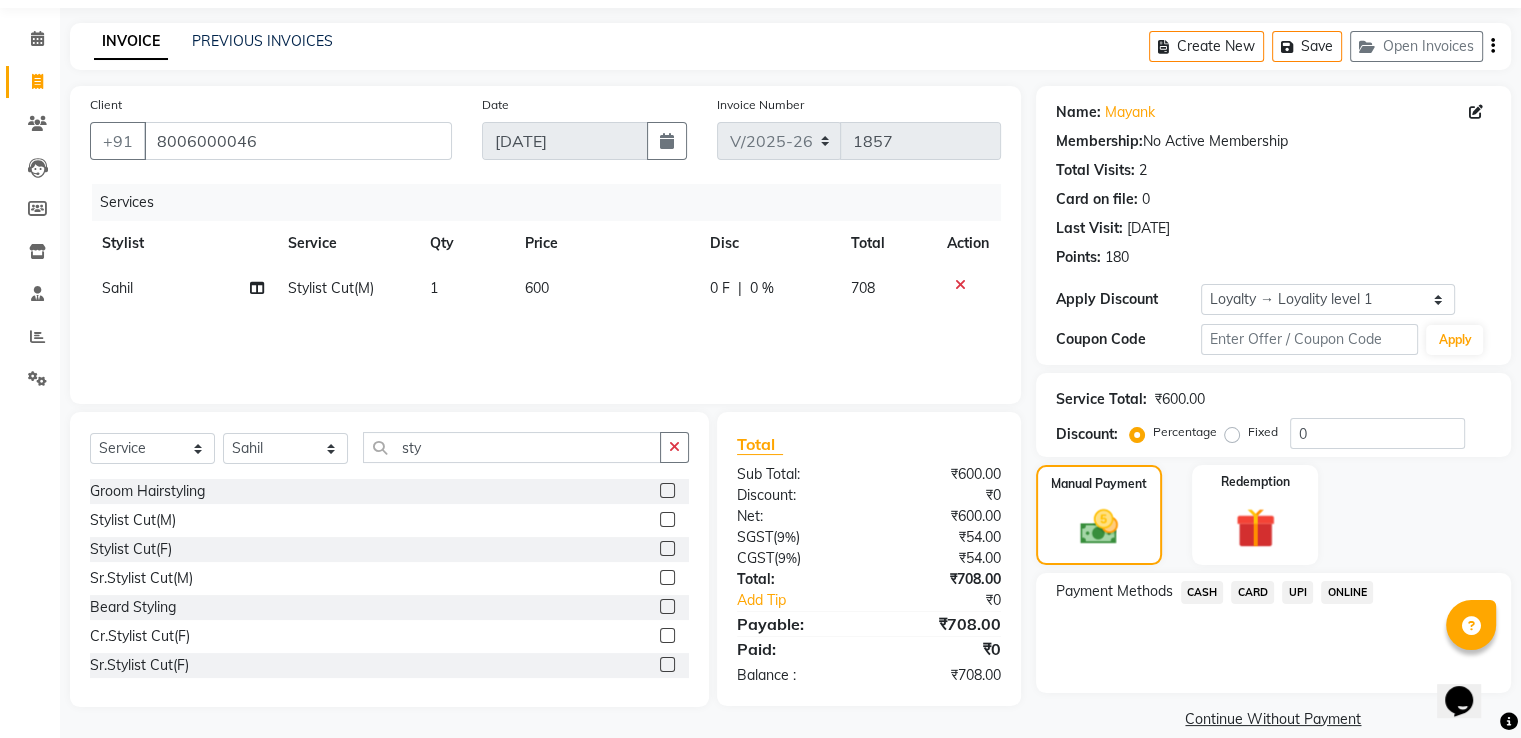click on "CASH" 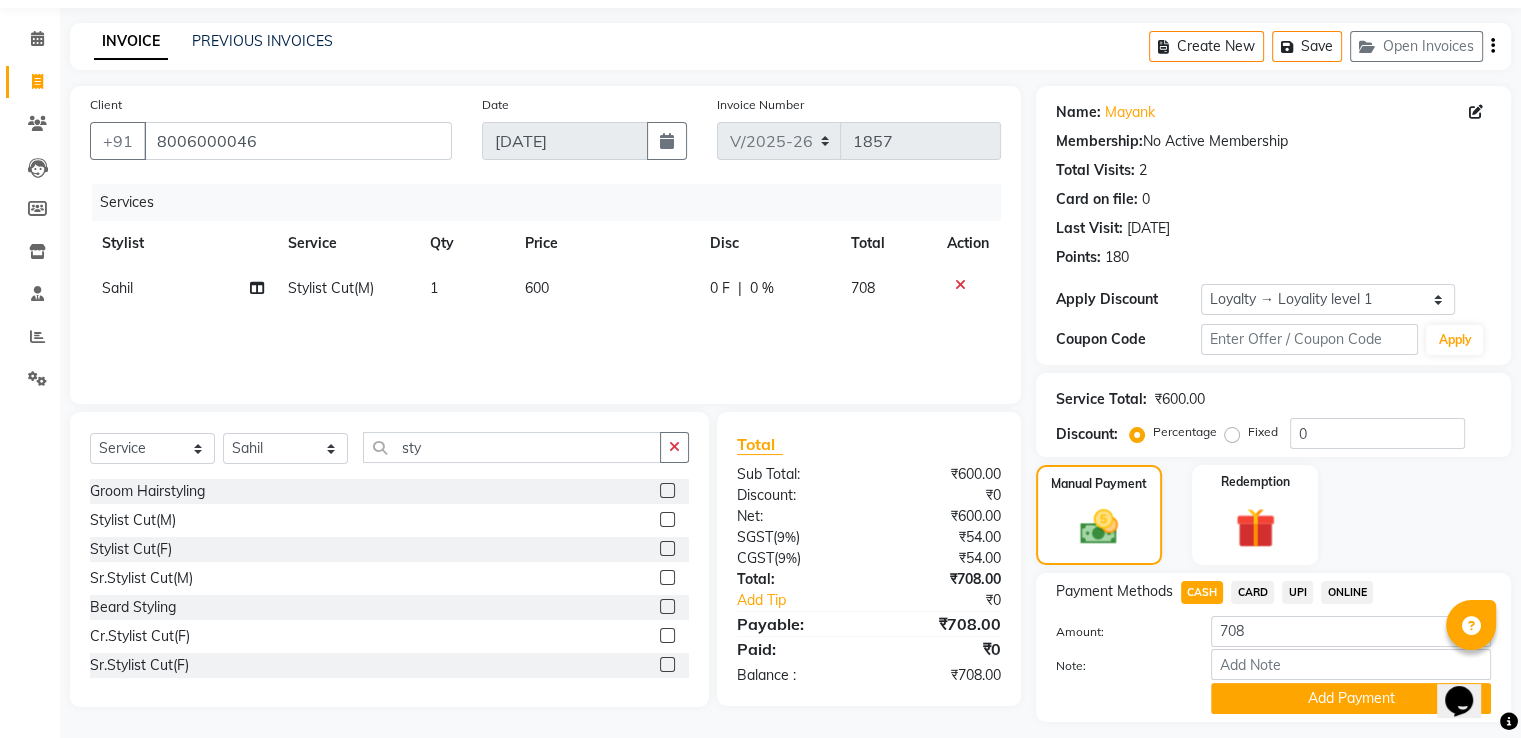 click on "Note:" 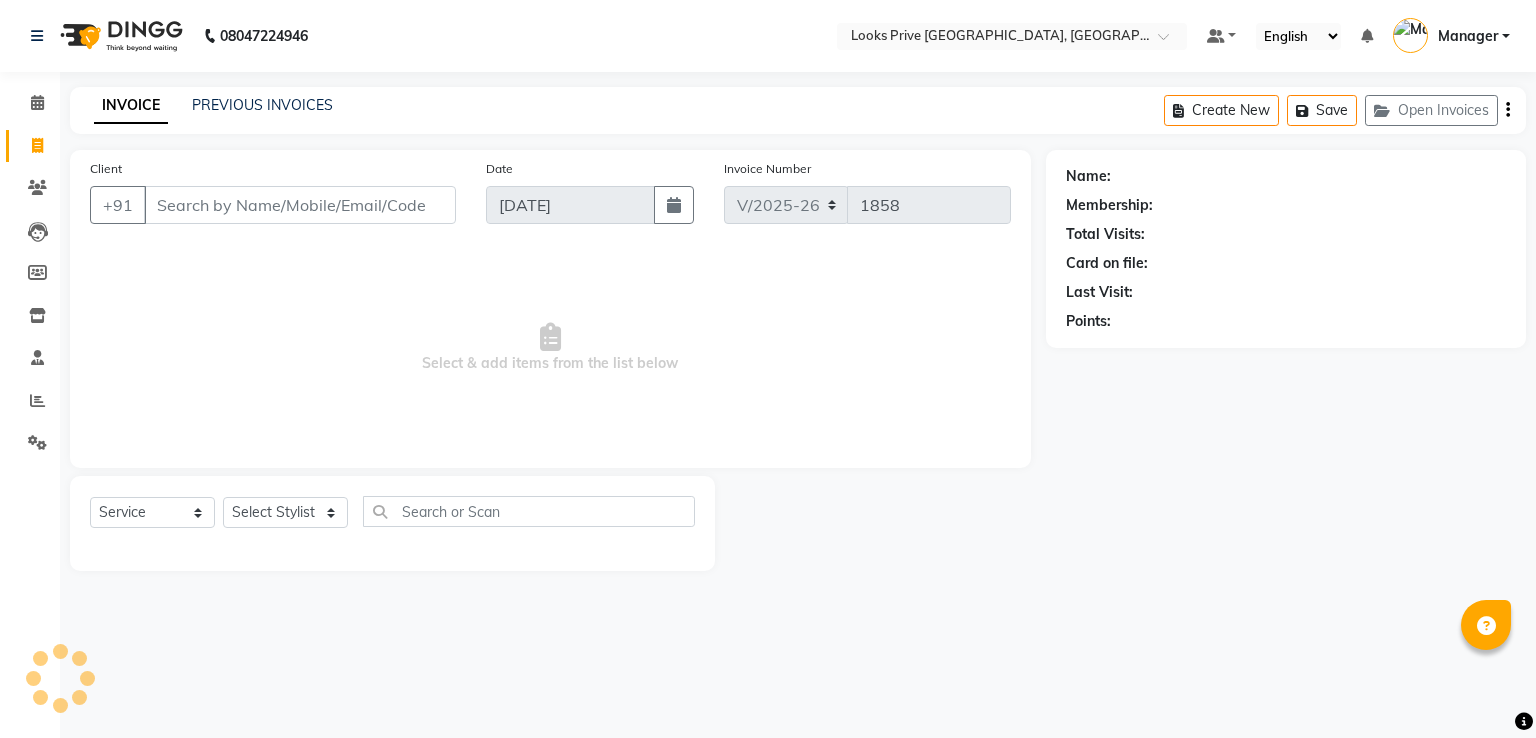 select on "6205" 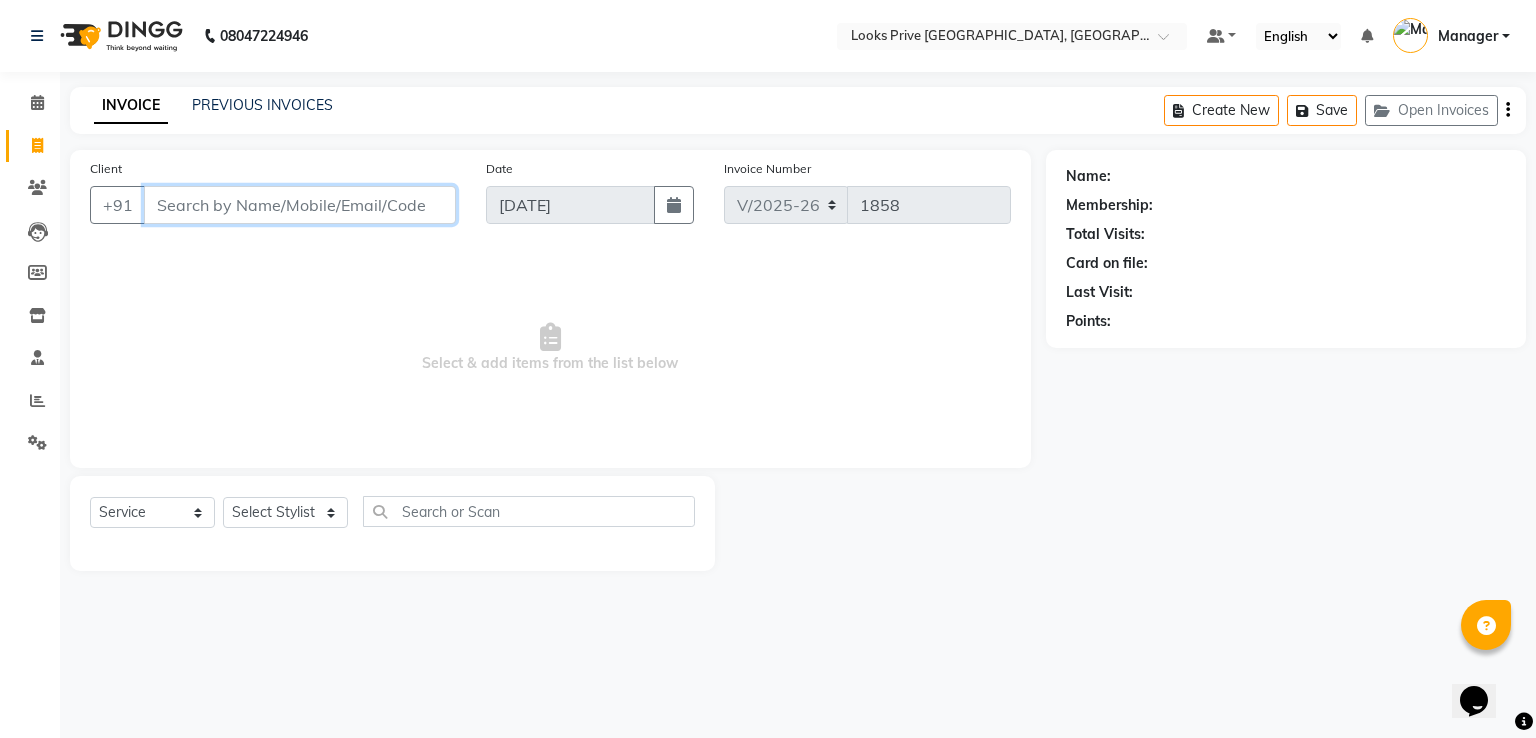 scroll, scrollTop: 0, scrollLeft: 0, axis: both 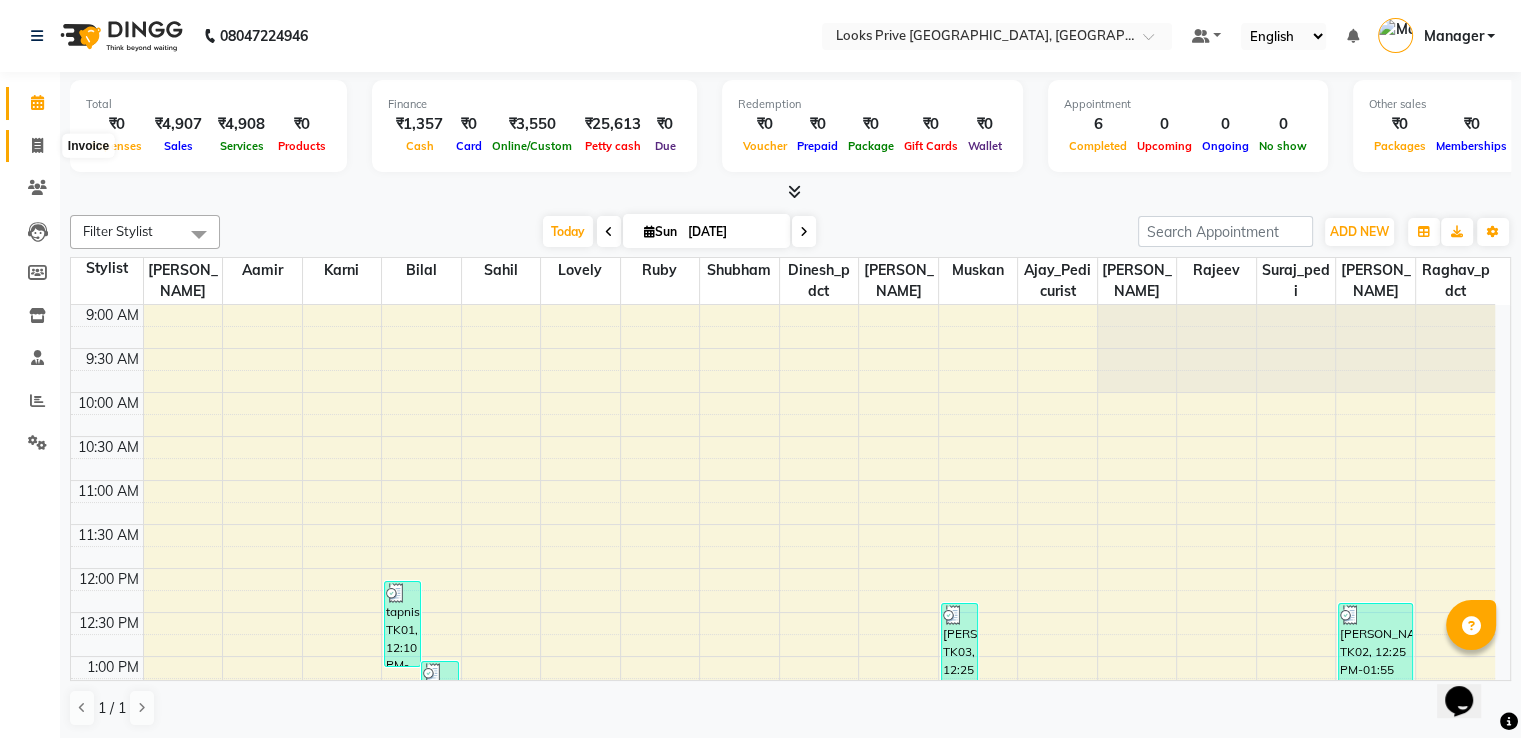 click 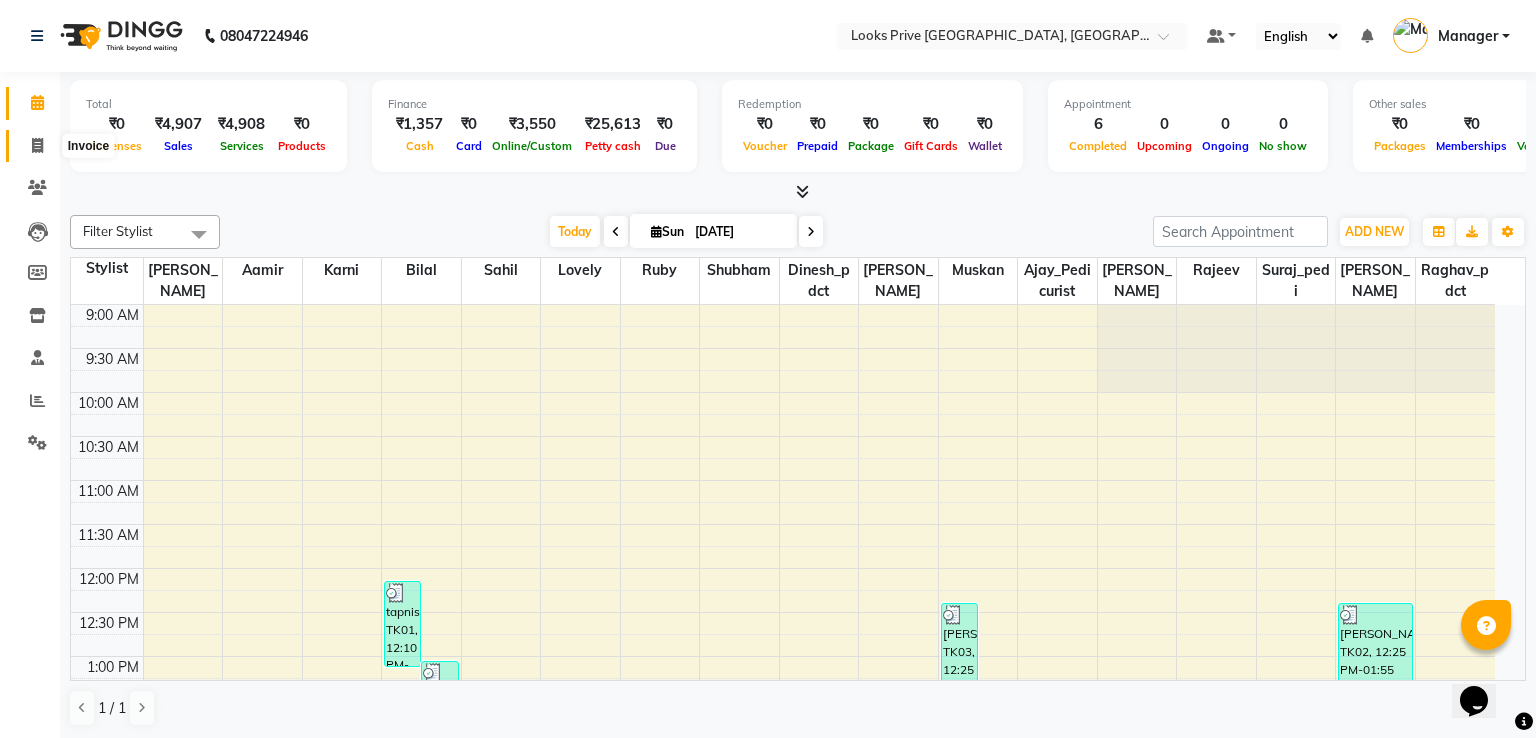 select on "service" 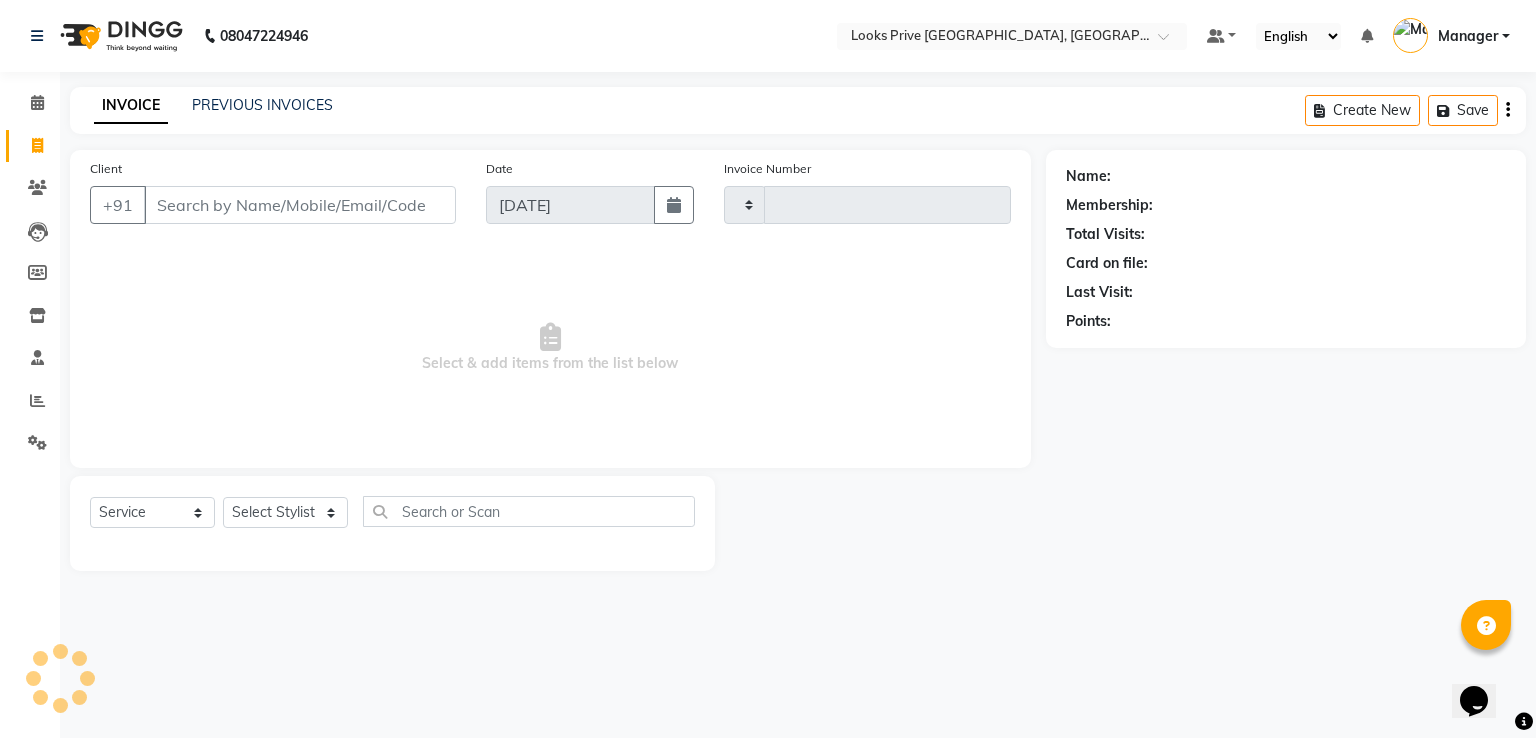 click on "INVOICE PREVIOUS INVOICES Create New   Save" 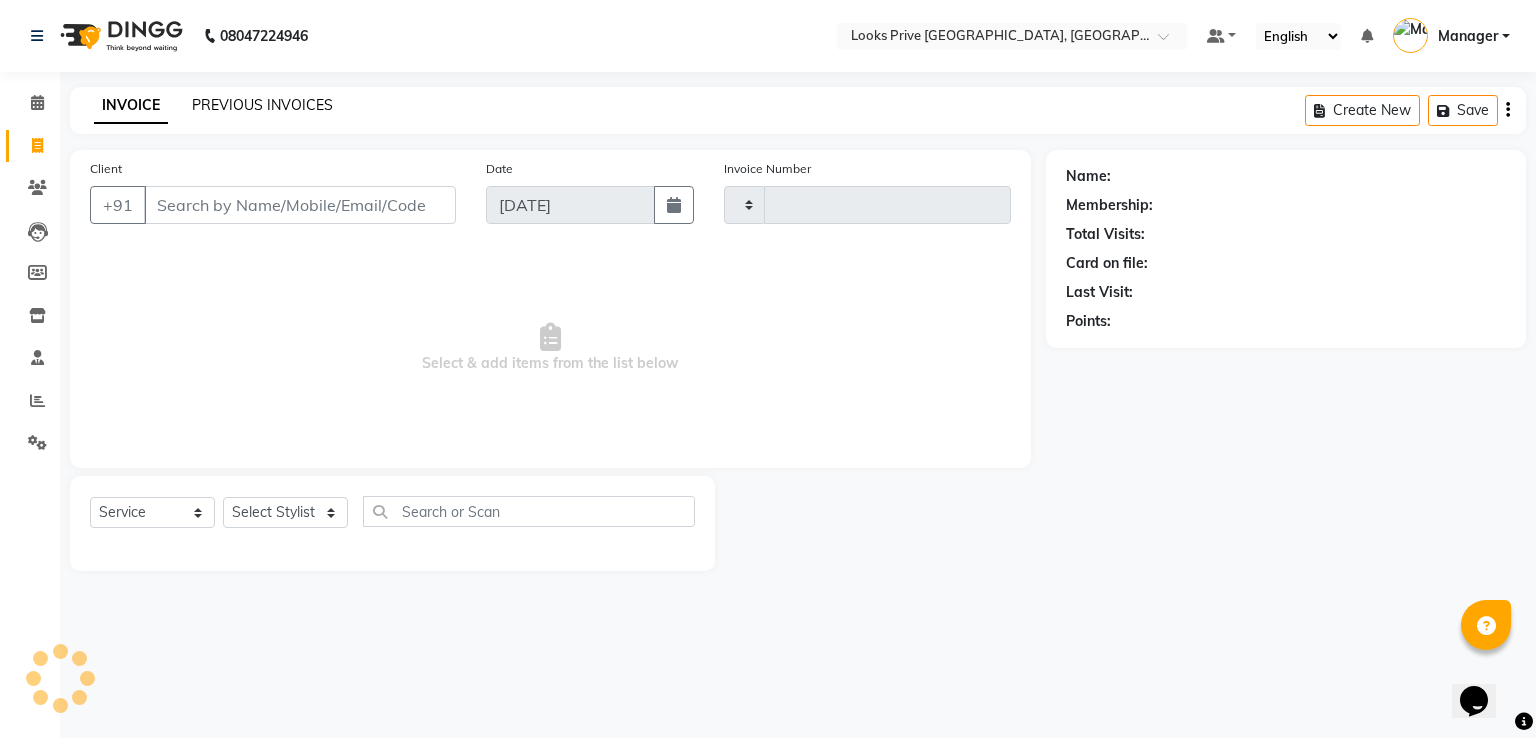 click on "PREVIOUS INVOICES" 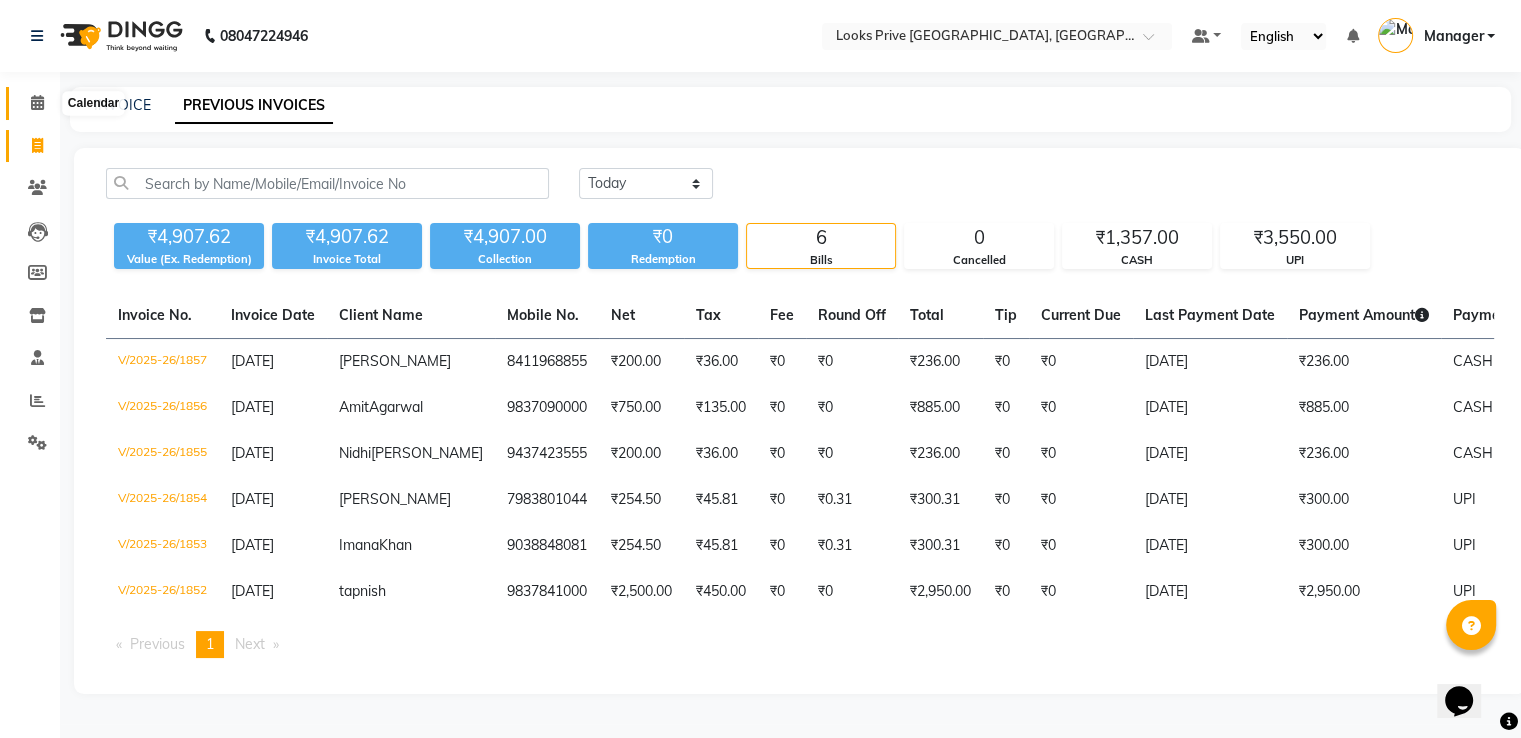 click 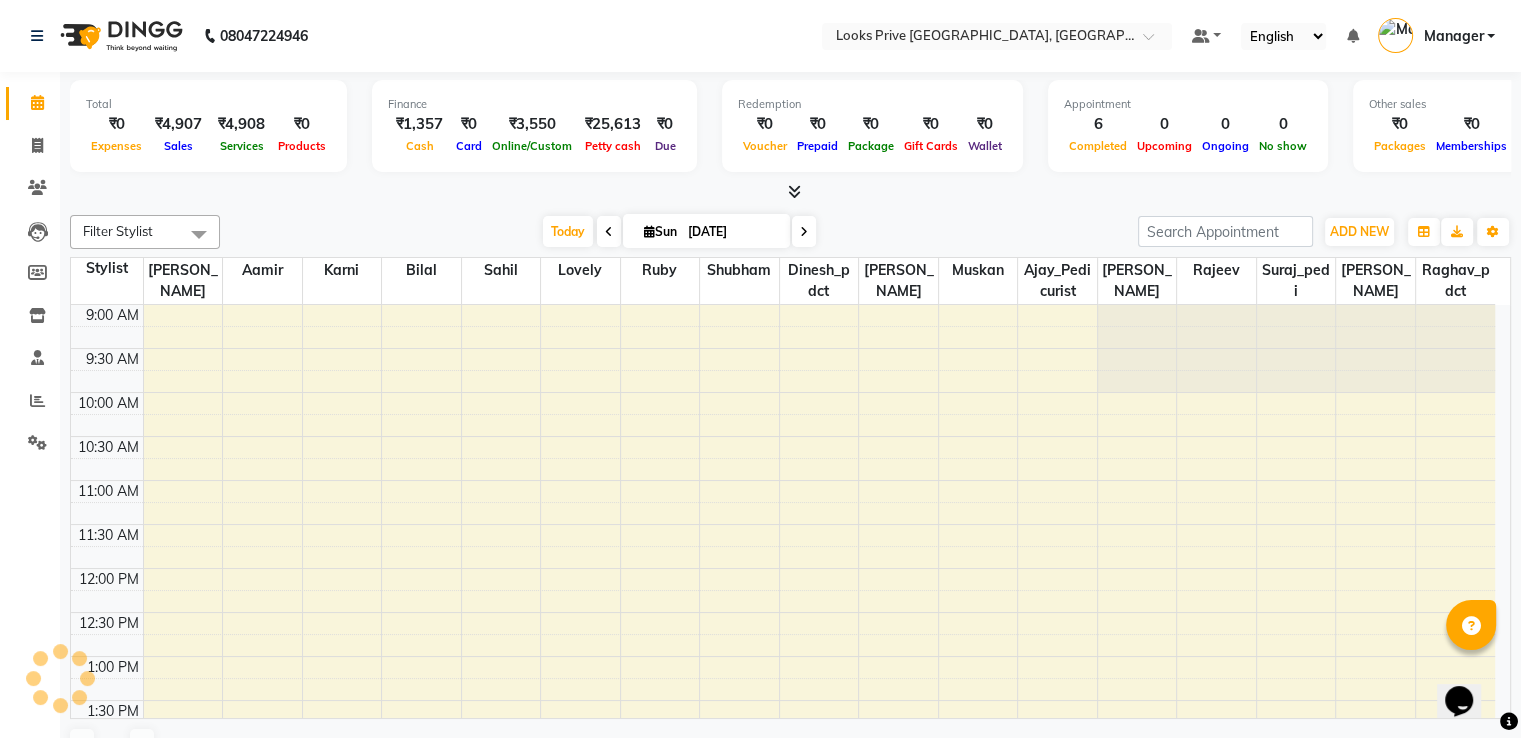scroll, scrollTop: 0, scrollLeft: 0, axis: both 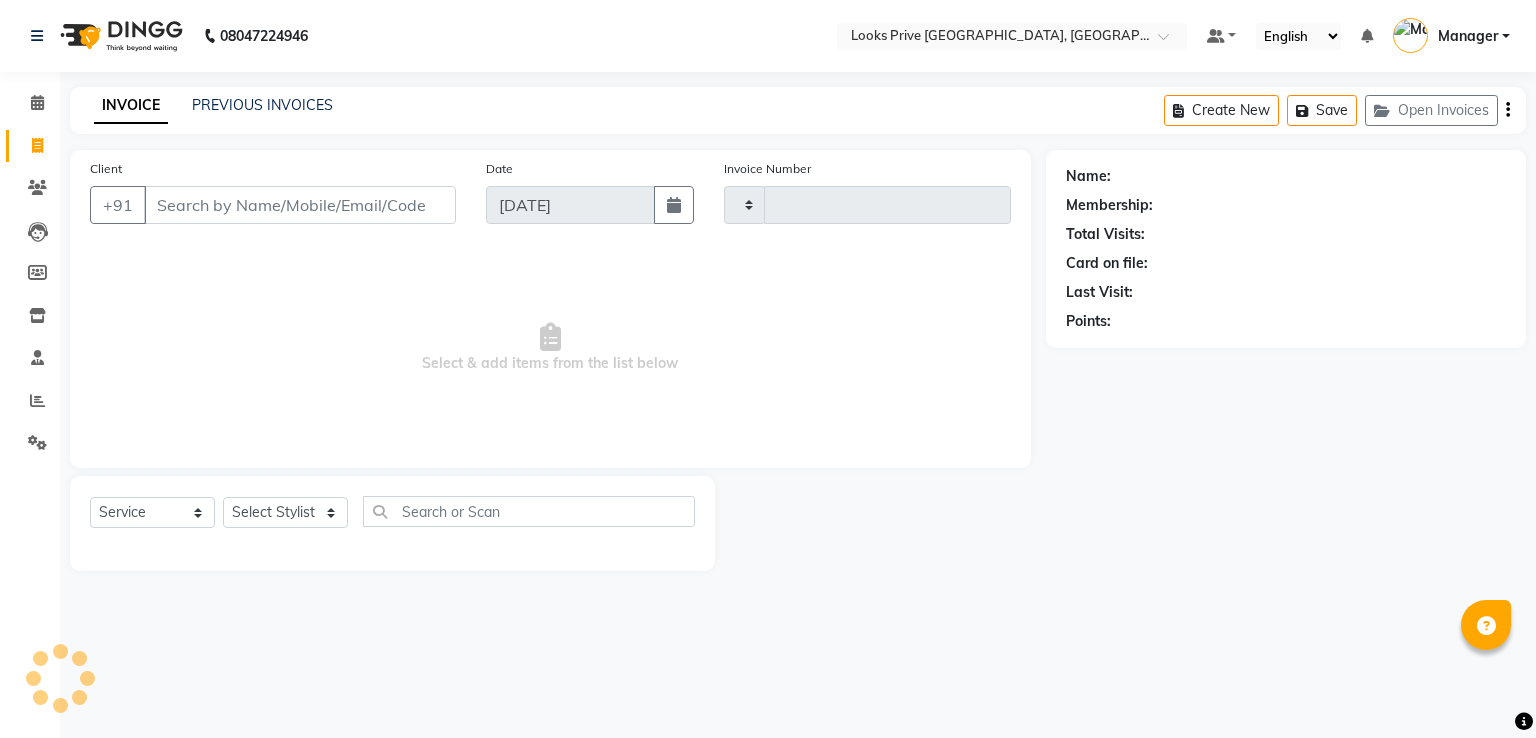 select on "service" 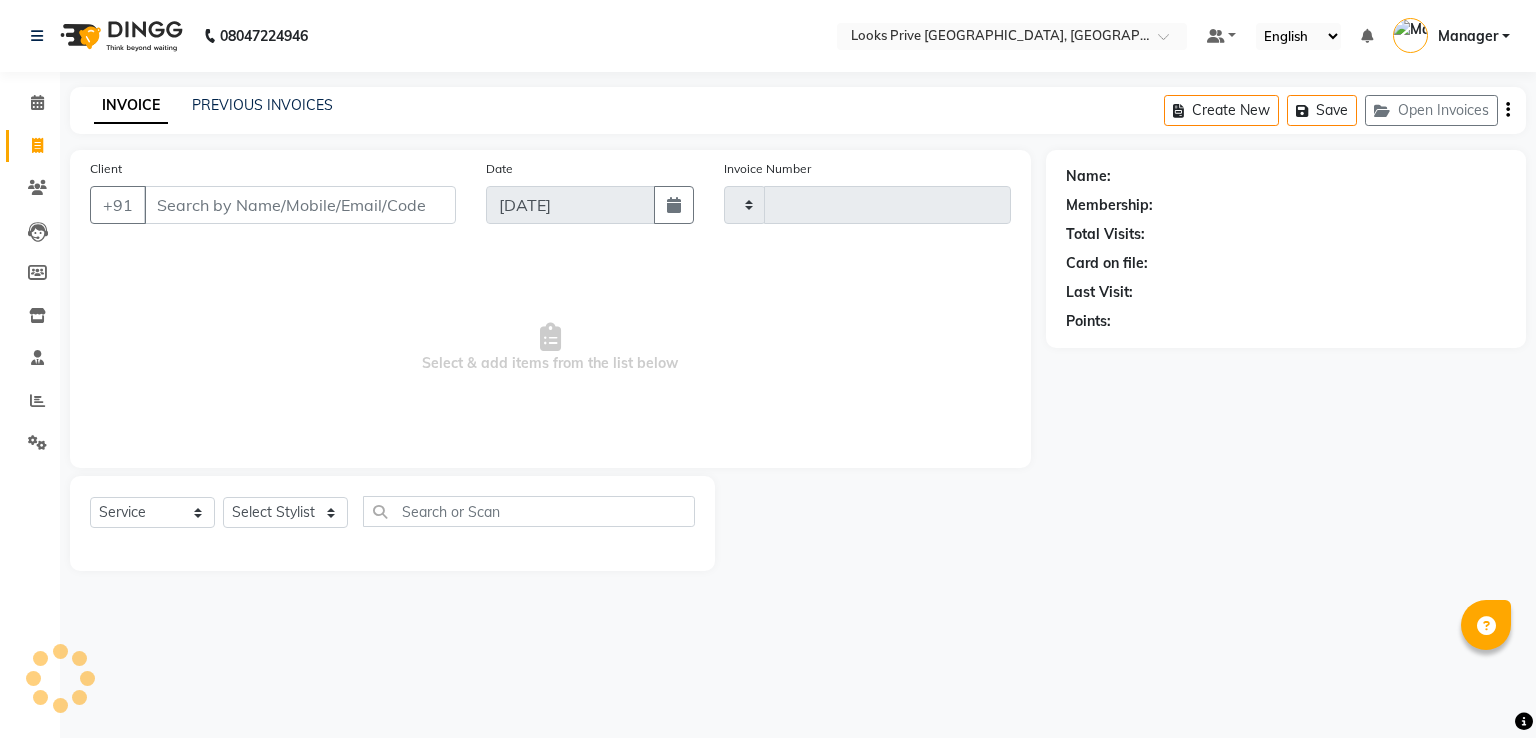 type on "1858" 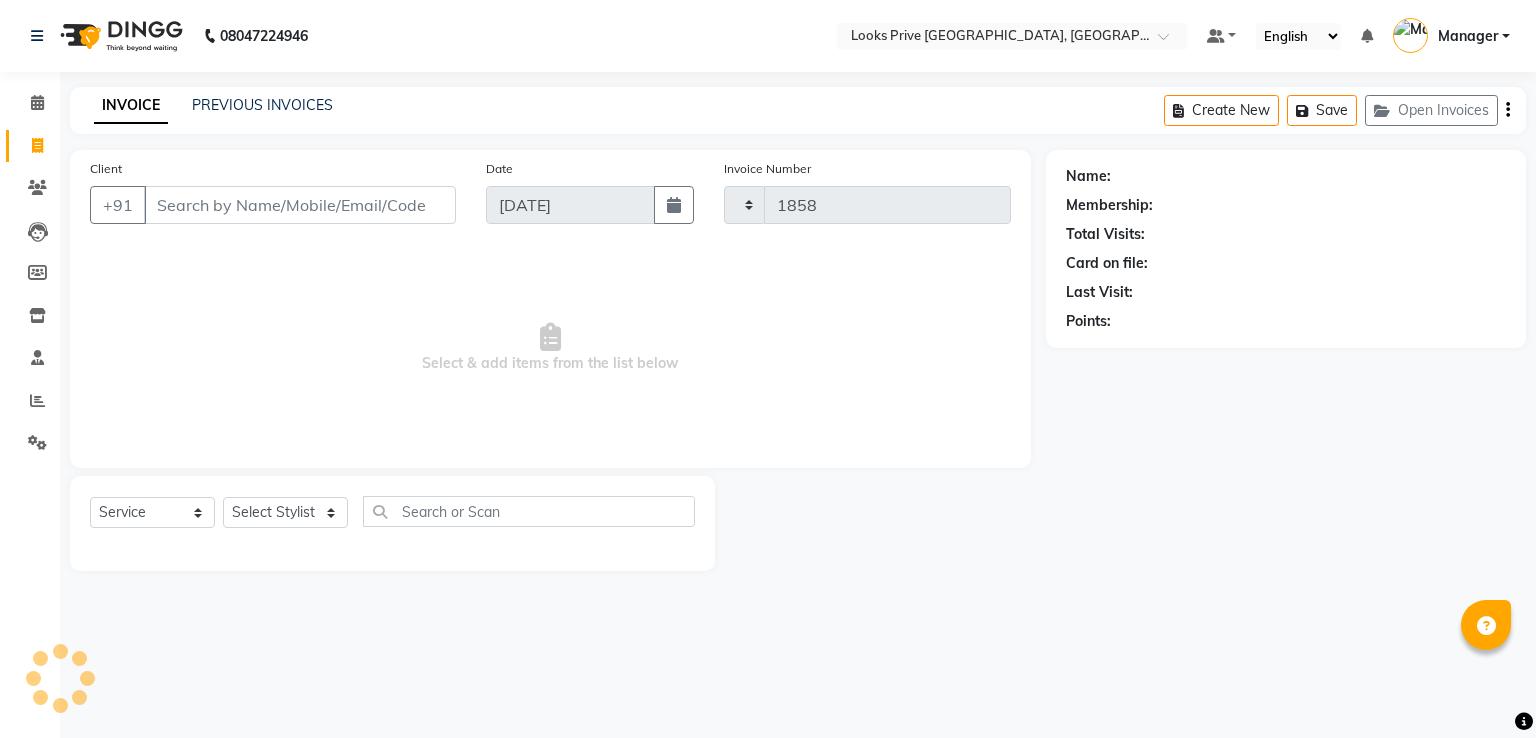 select on "6205" 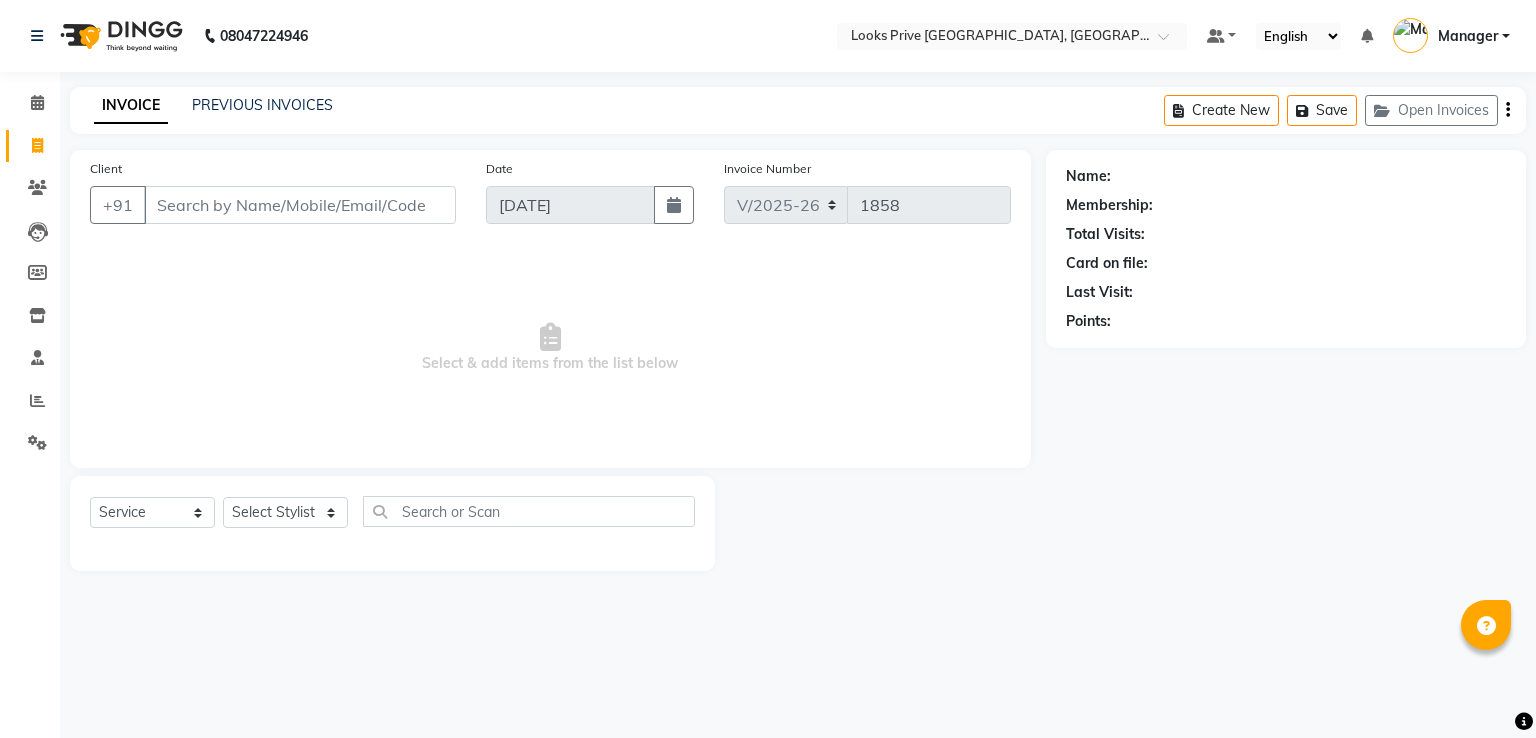 scroll, scrollTop: 0, scrollLeft: 0, axis: both 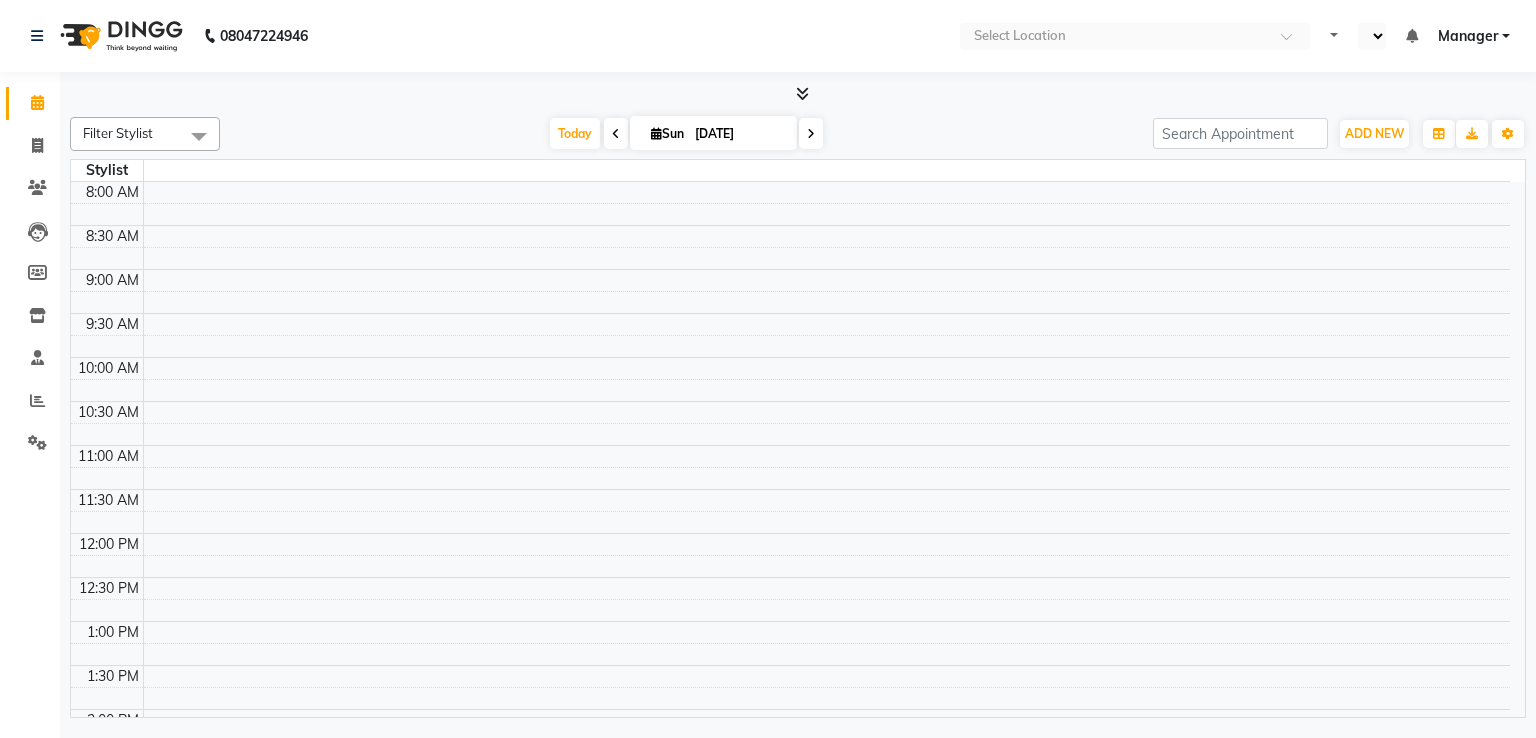 select on "en" 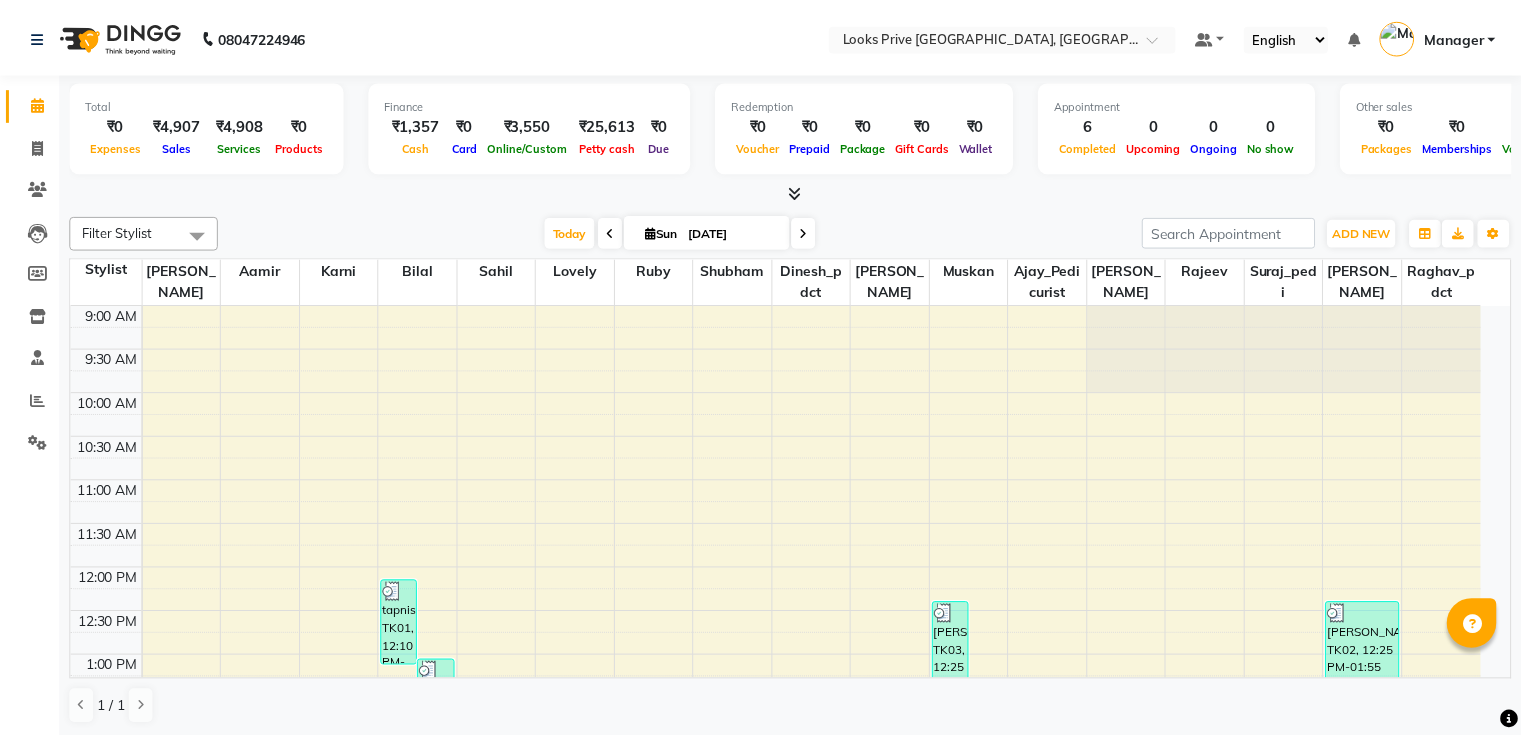 scroll, scrollTop: 0, scrollLeft: 0, axis: both 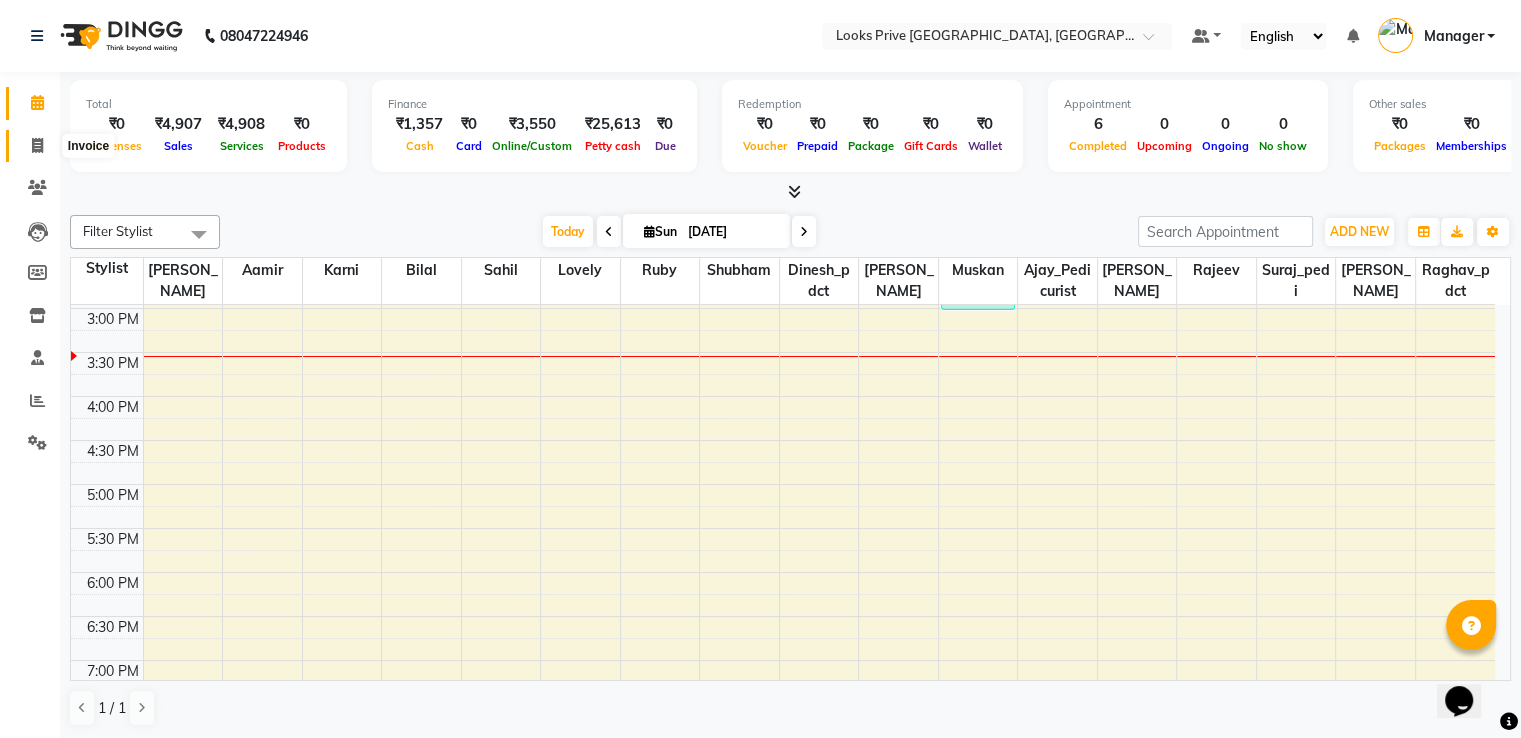 click 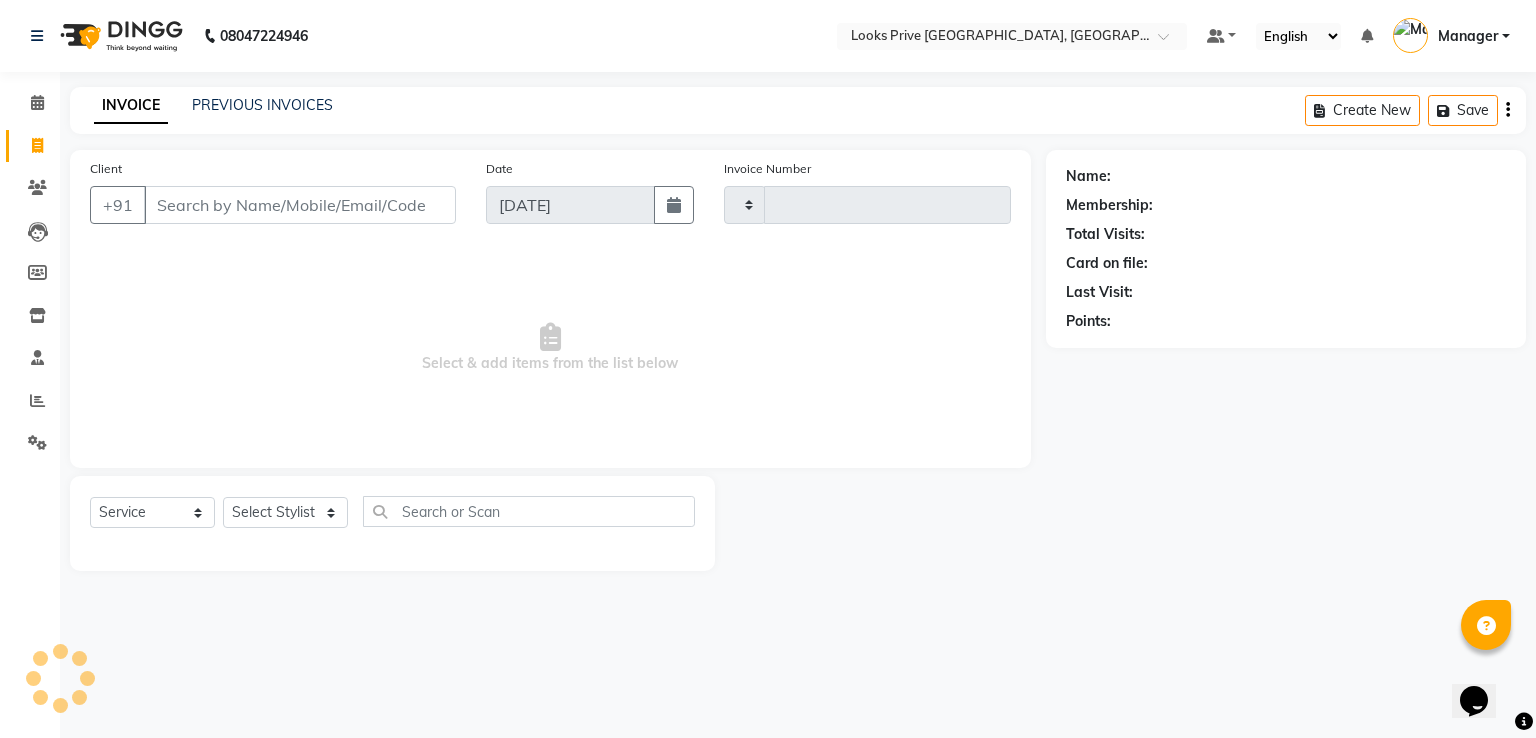 type on "1858" 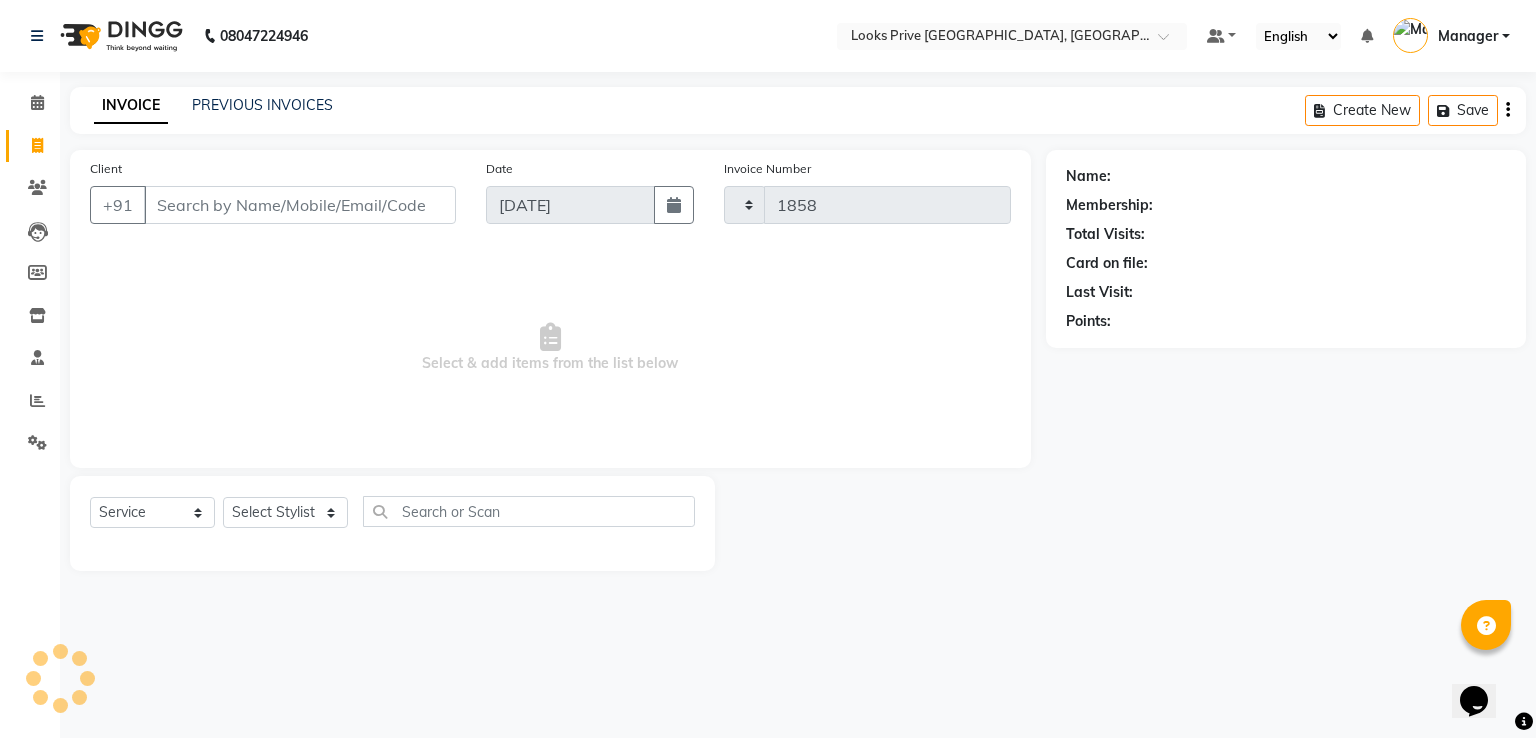 select on "6205" 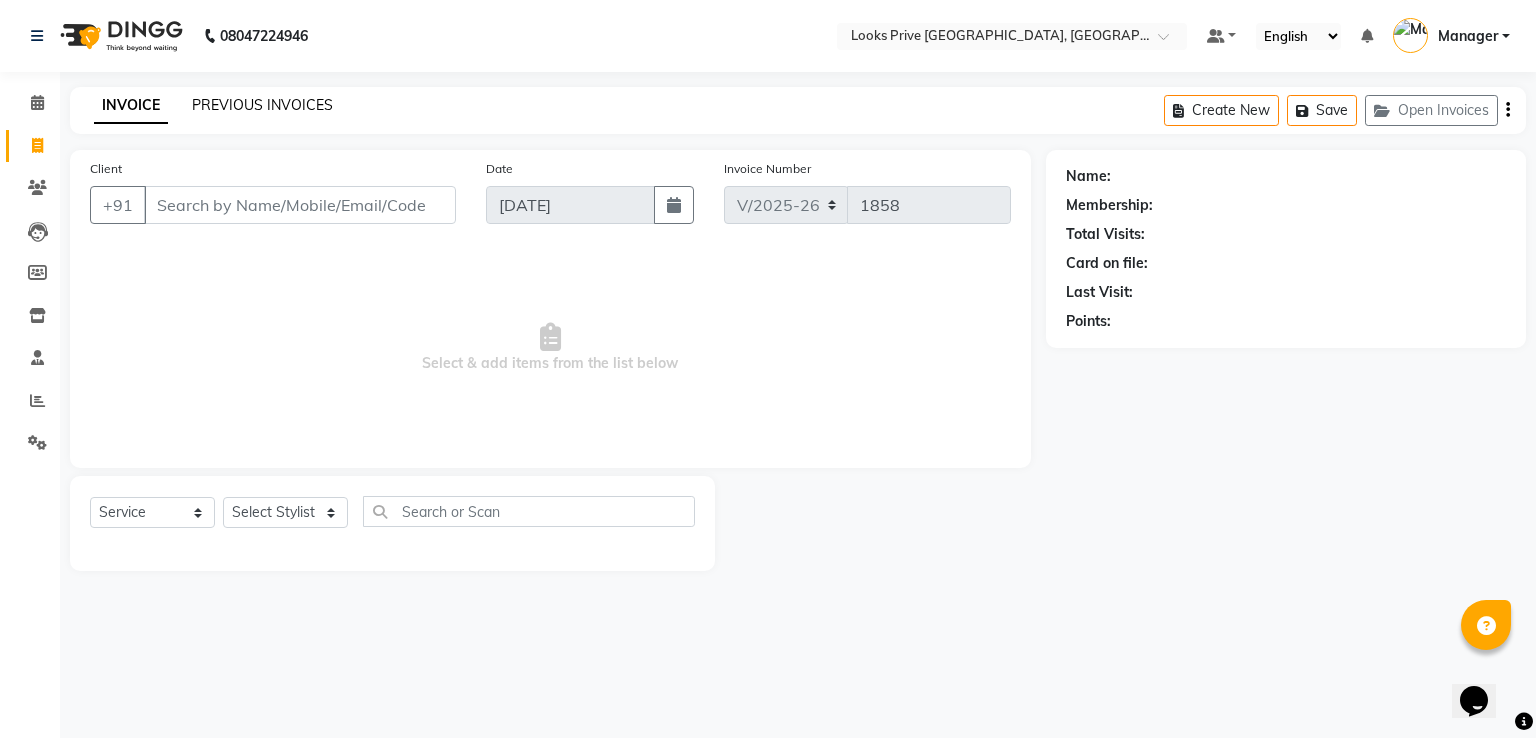 click on "PREVIOUS INVOICES" 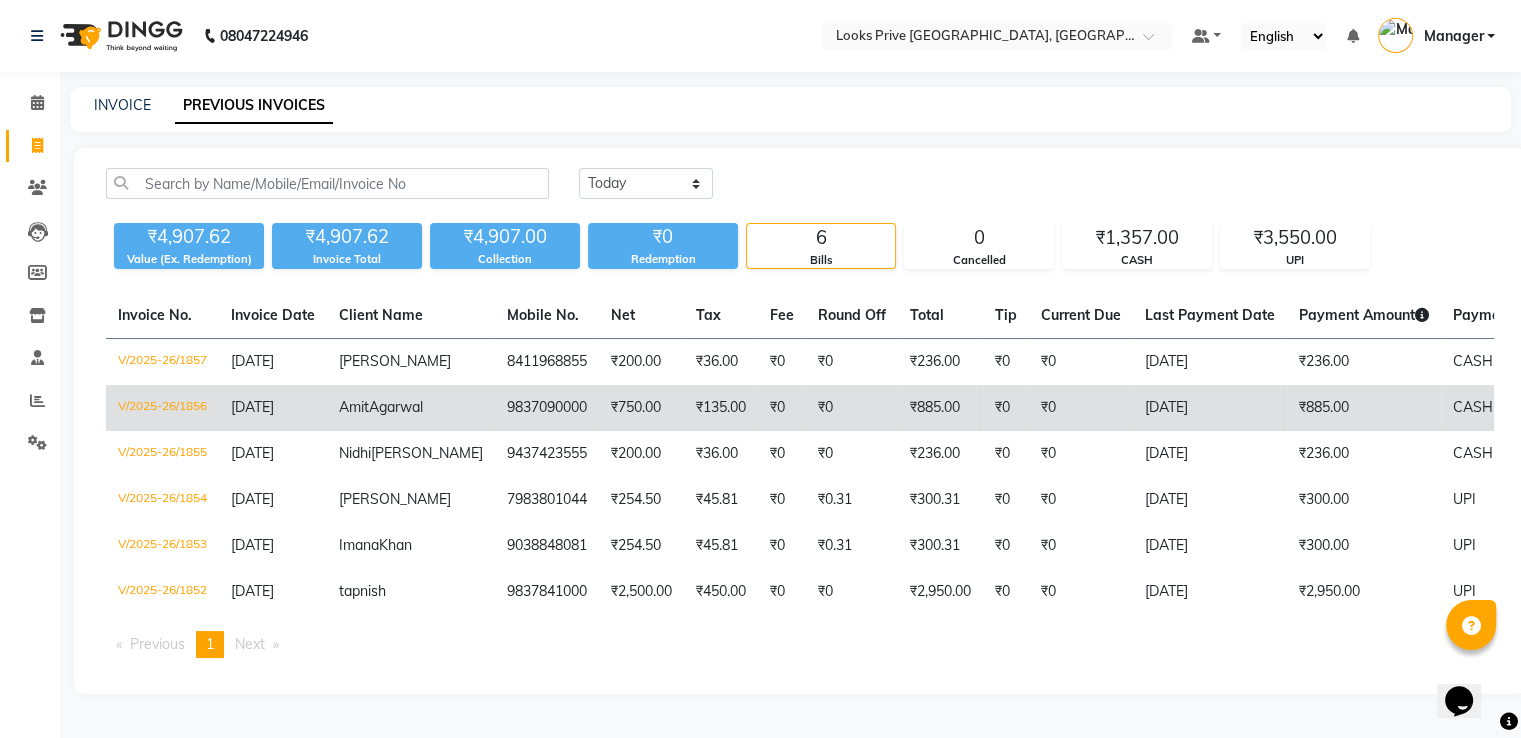 click on "9837090000" 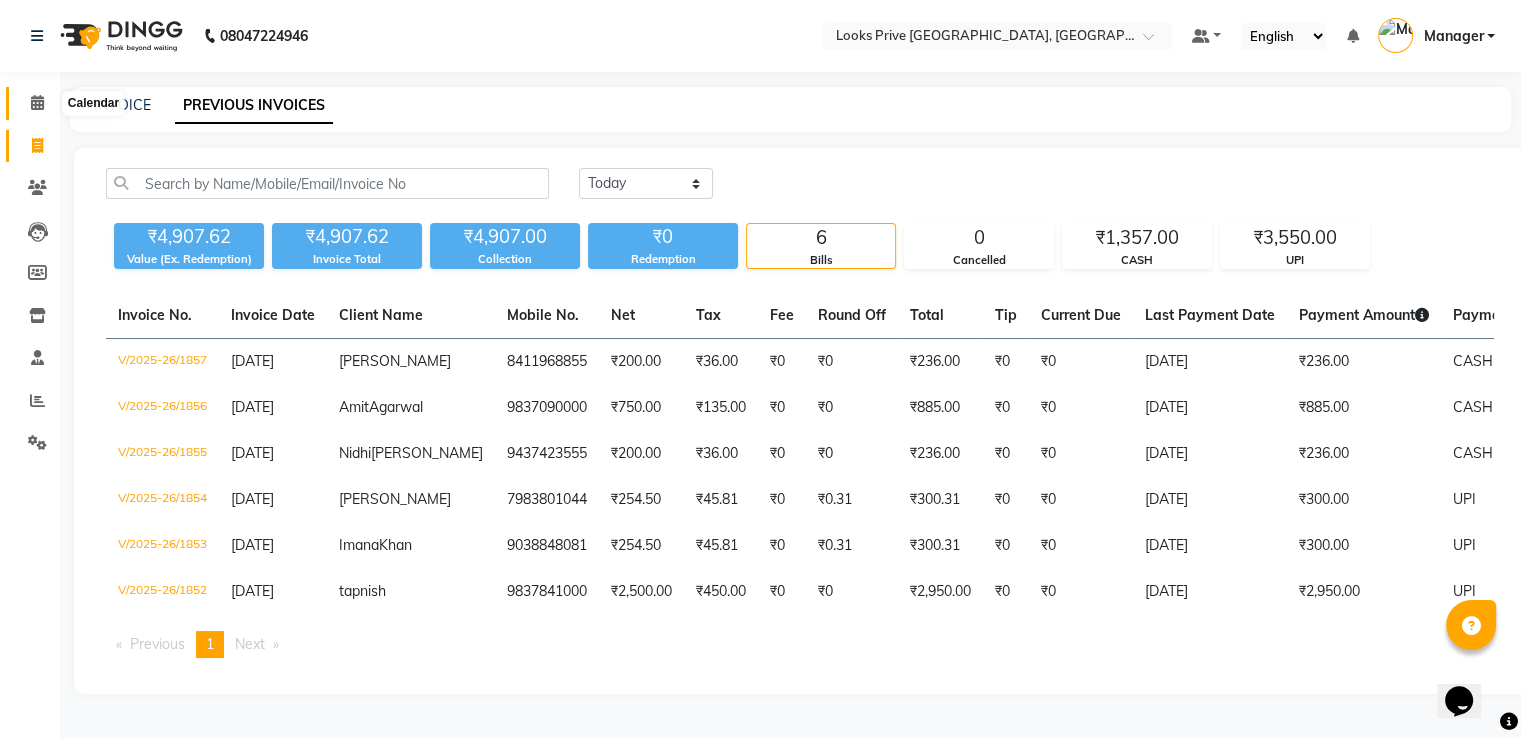 click 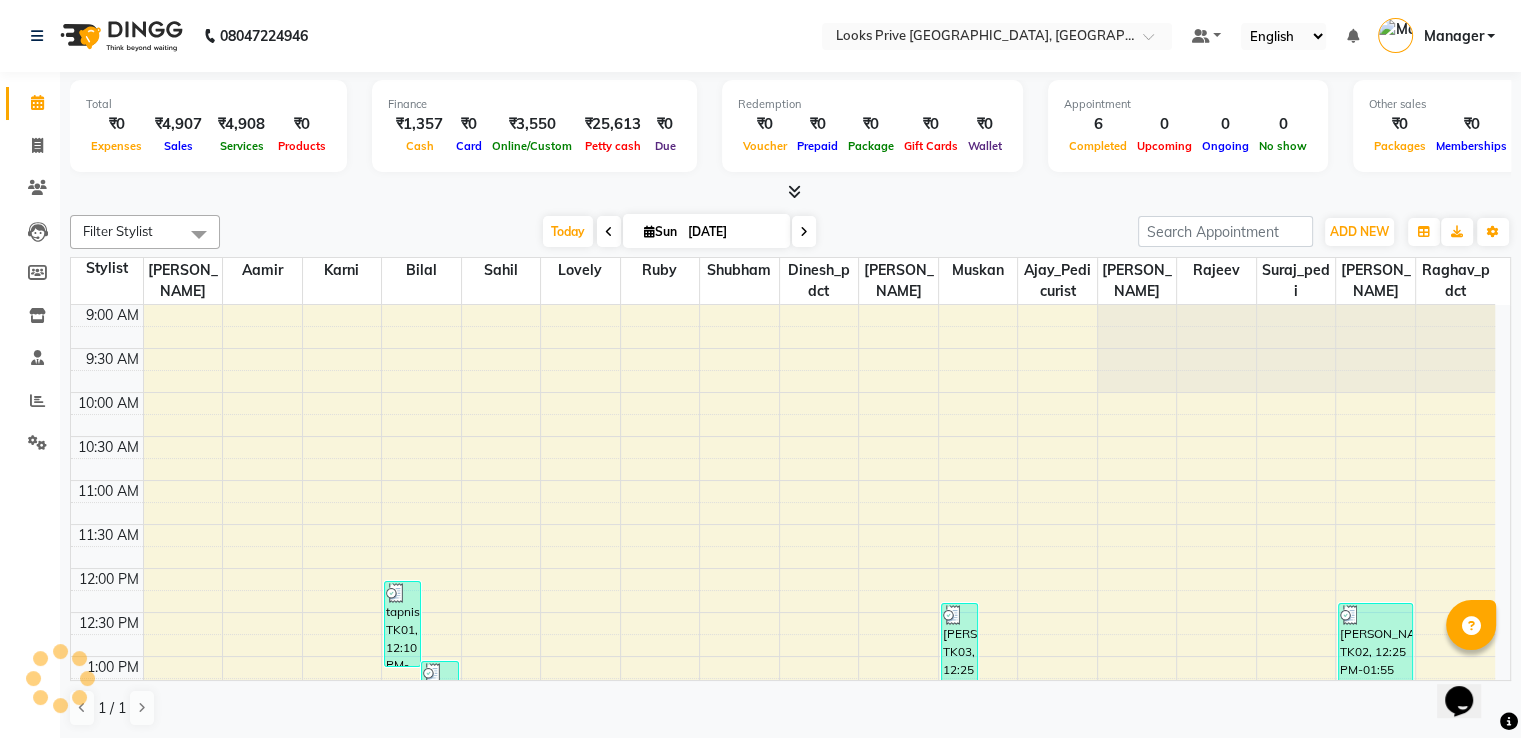 scroll, scrollTop: 0, scrollLeft: 0, axis: both 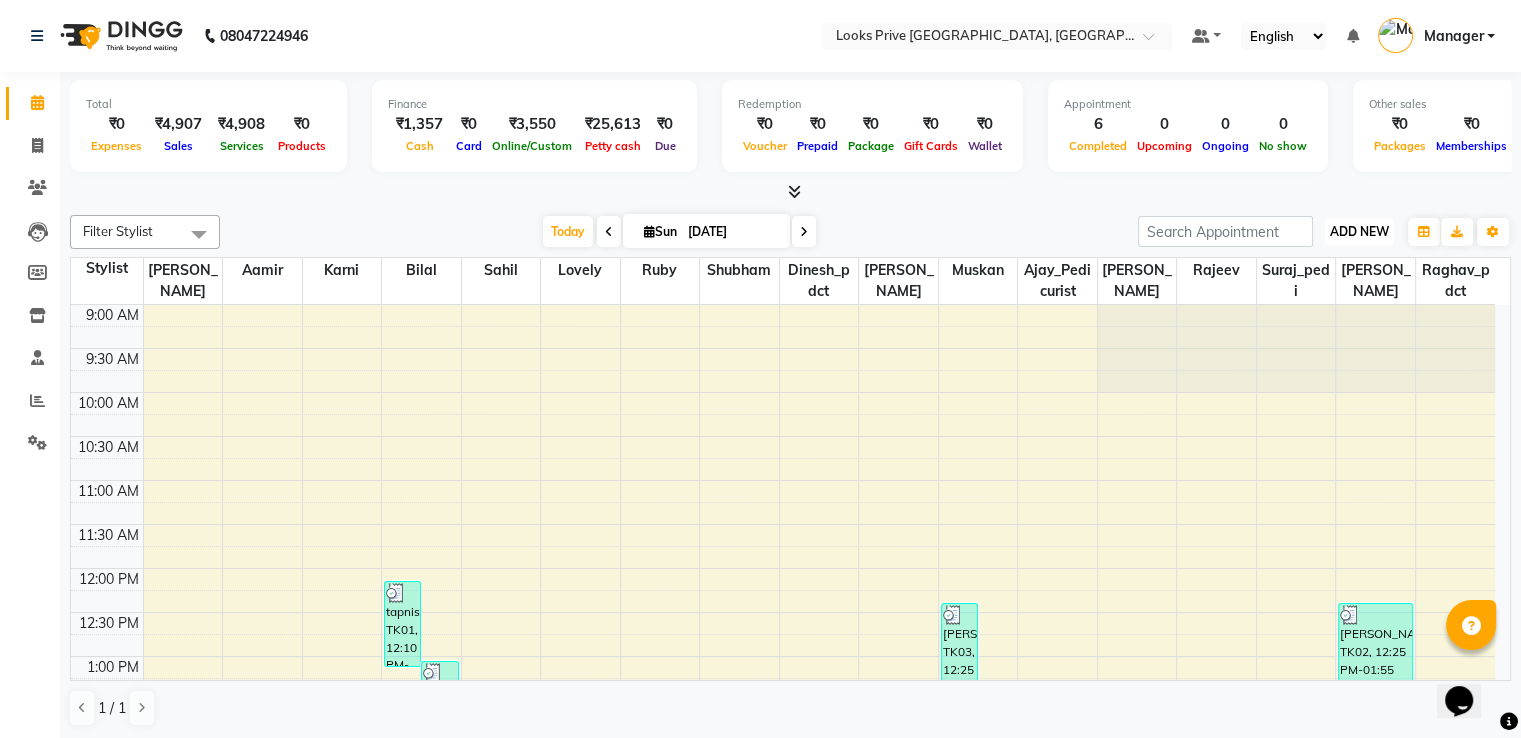 click on "ADD NEW" at bounding box center [1359, 231] 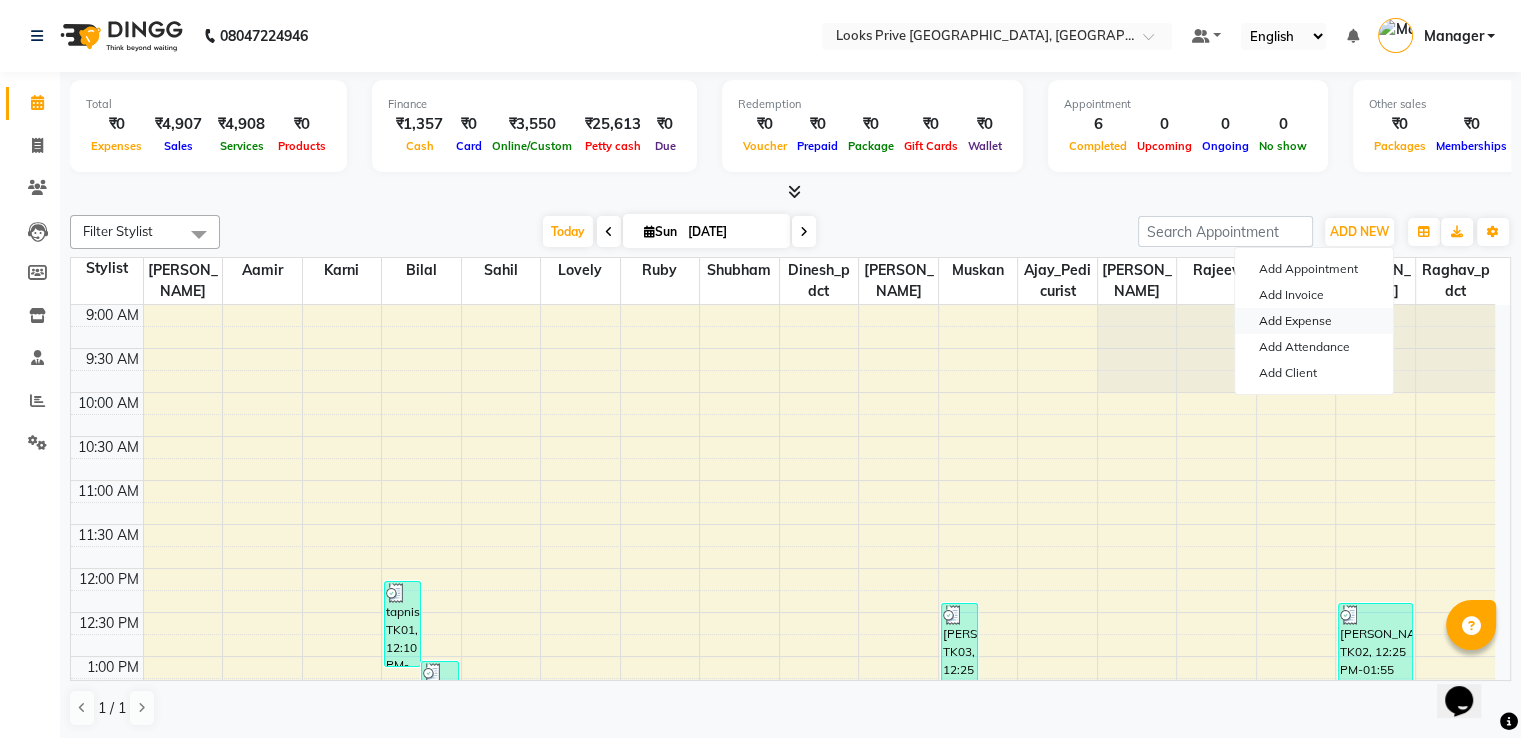 click on "Add Expense" at bounding box center (1314, 321) 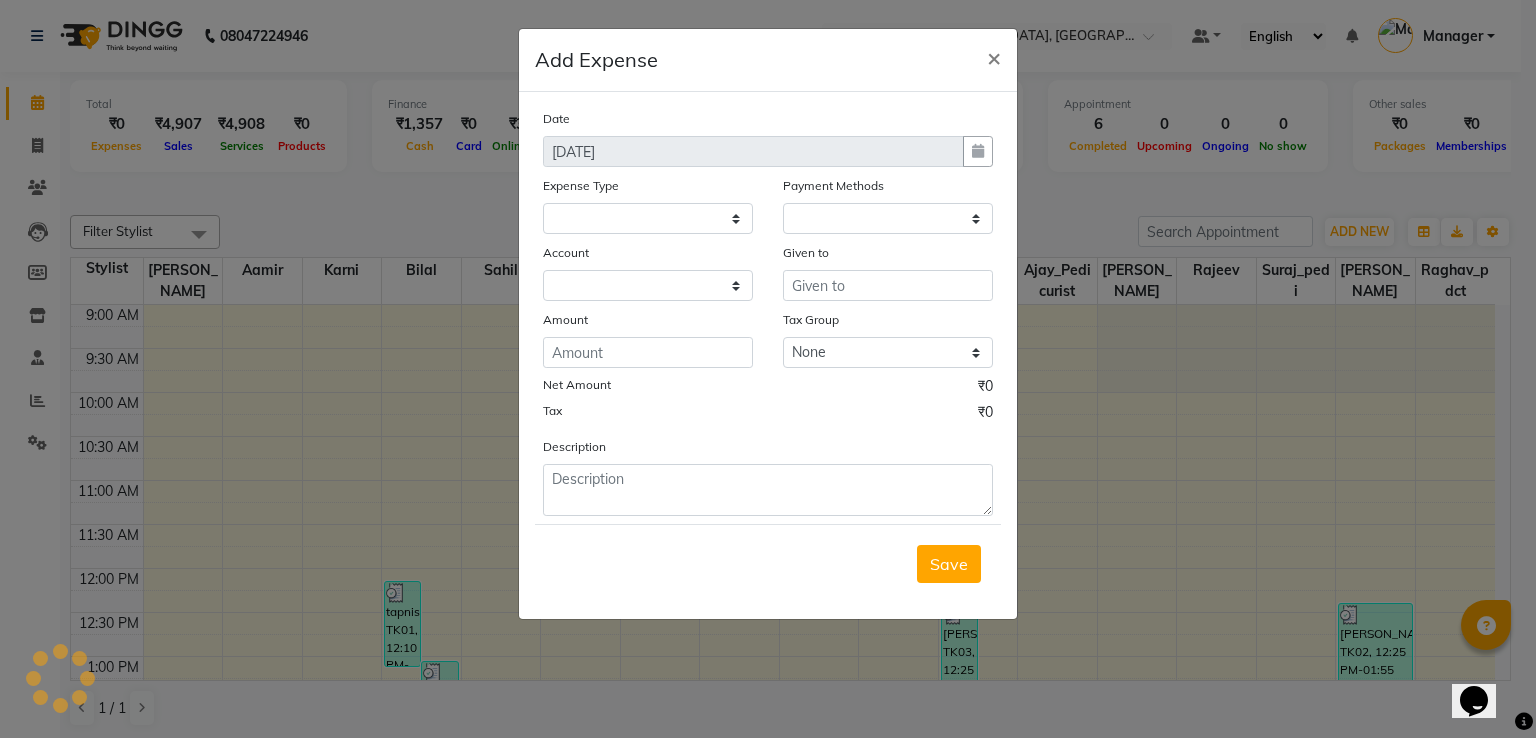 select 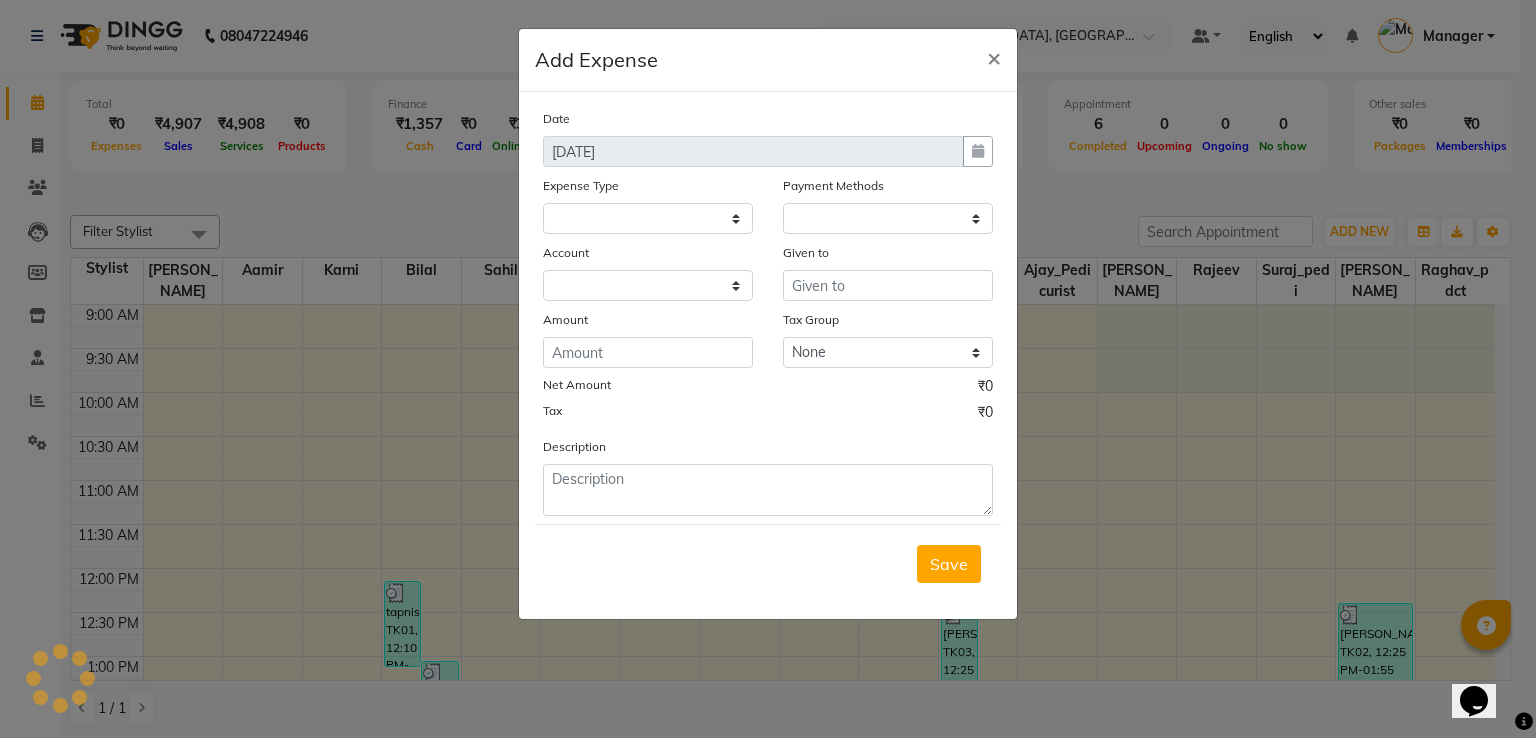 select on "1" 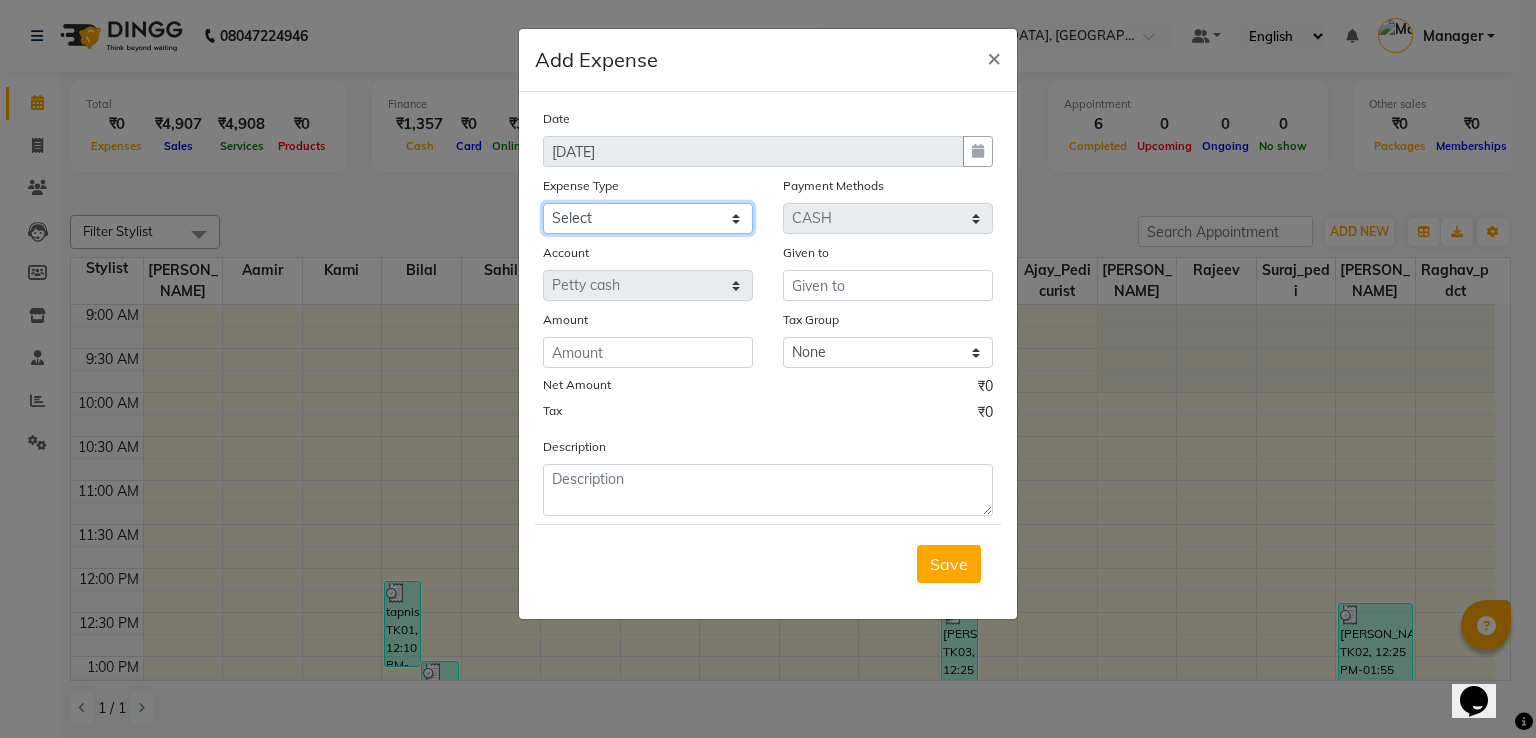 click on "Select Amazon order BANK DEPOSIT BLINKIT Cash change Cash Handover Client Refreshment CLIENT WELFARE CONSUMABLES Convyance to staff Counter sale General Expense Laundry Bill Laundry Service MILK MILK GINGER Miscellaneous MOBILE RECHARGE Monthly Grocery OFFICE UPKEEP Pantry Payment PORTER Prepaid Card Incentives Printing And Stationery Product Incentive purchase Refreshment Repair And Maintenance Salary Salary advance Service incentive staff accommodation Staff Convenyance Staff Welfare tip TIP CREDIT CARD Tip Online TIP UPI travel Travelling And Conveyance treat for staff WATER BILL WE FAST" 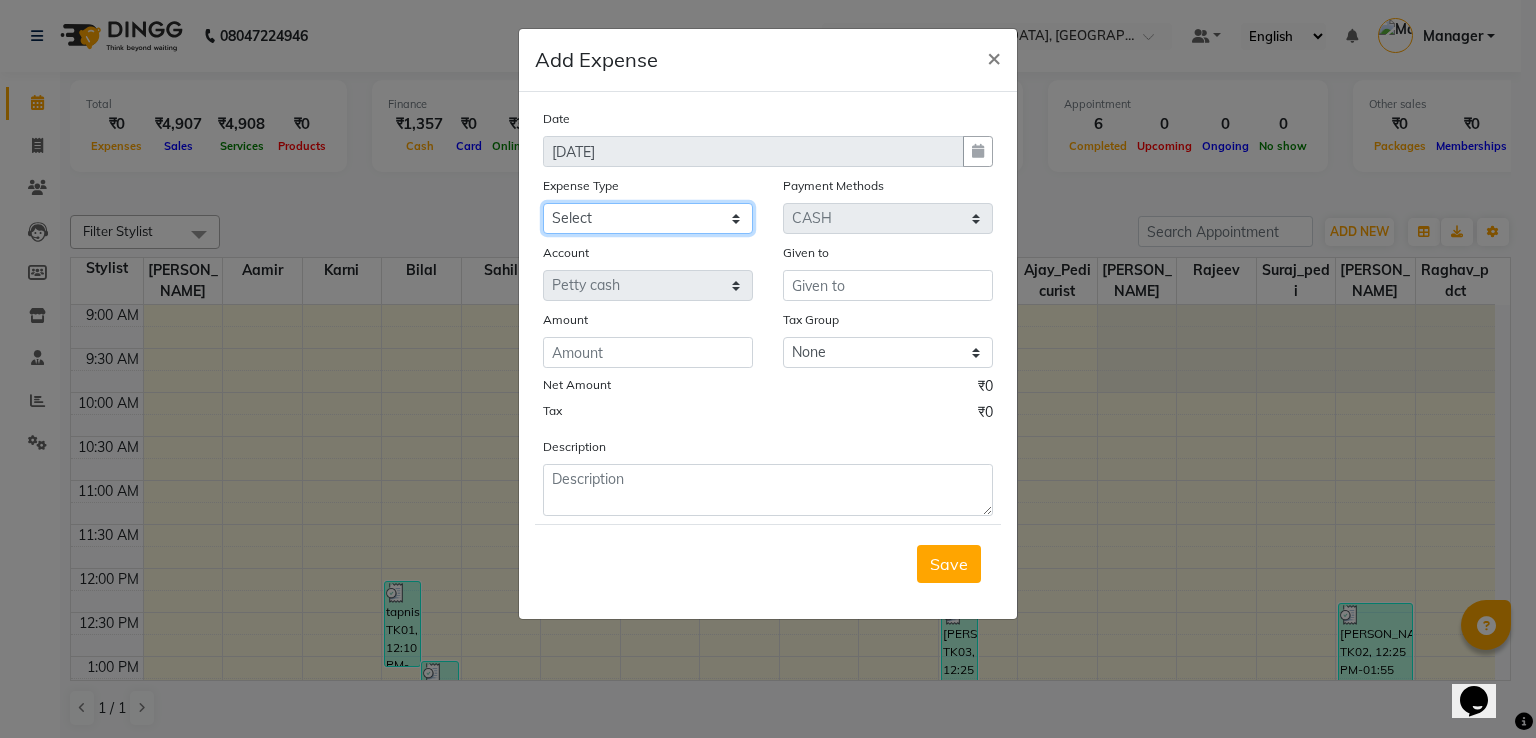 select on "22606" 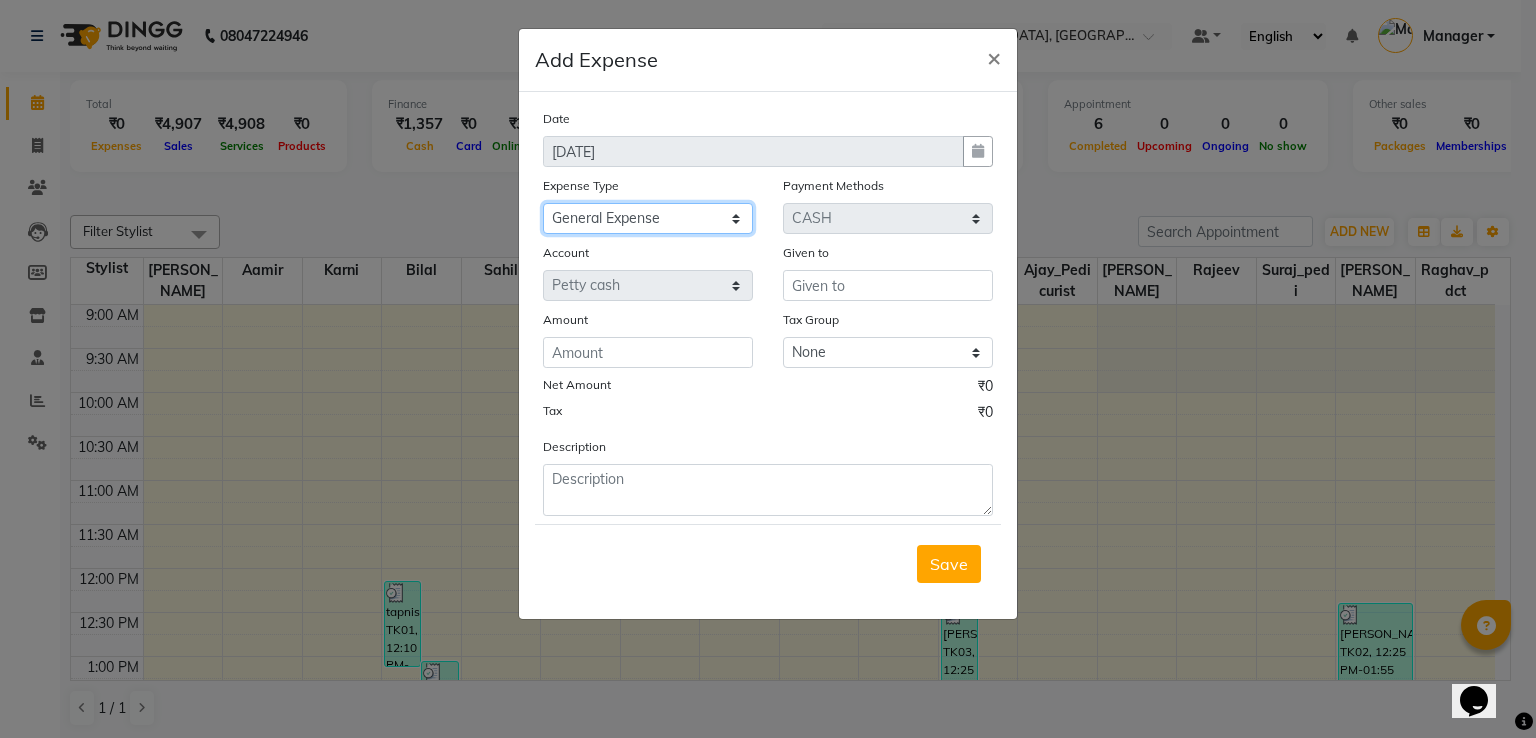 click on "Select Amazon order BANK DEPOSIT BLINKIT Cash change Cash Handover Client Refreshment CLIENT WELFARE CONSUMABLES Convyance to staff Counter sale General Expense Laundry Bill Laundry Service MILK MILK GINGER Miscellaneous MOBILE RECHARGE Monthly Grocery OFFICE UPKEEP Pantry Payment PORTER Prepaid Card Incentives Printing And Stationery Product Incentive purchase Refreshment Repair And Maintenance Salary Salary advance Service incentive staff accommodation Staff Convenyance Staff Welfare tip TIP CREDIT CARD Tip Online TIP UPI travel Travelling And Conveyance treat for staff WATER BILL WE FAST" 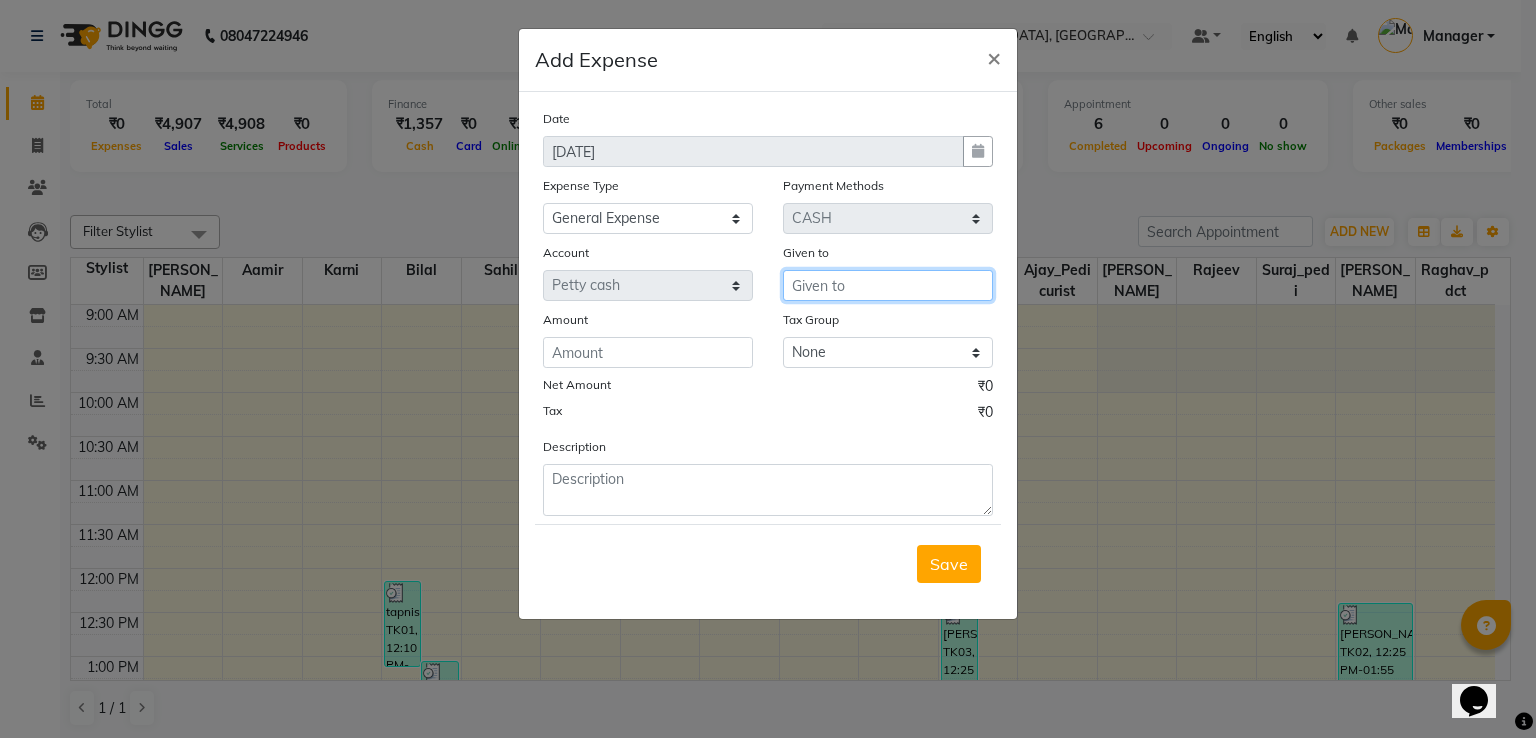 click at bounding box center (888, 285) 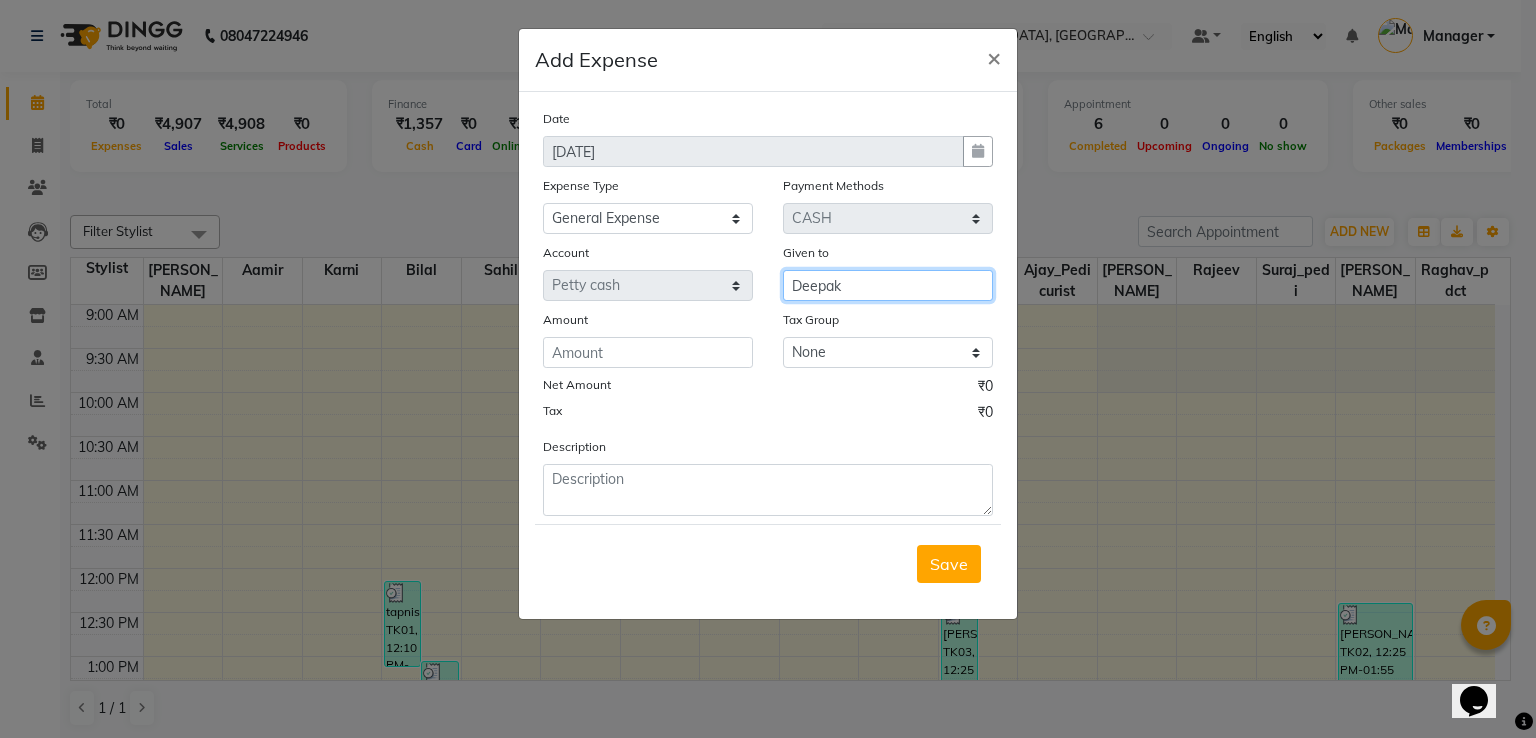 type on "Deepak" 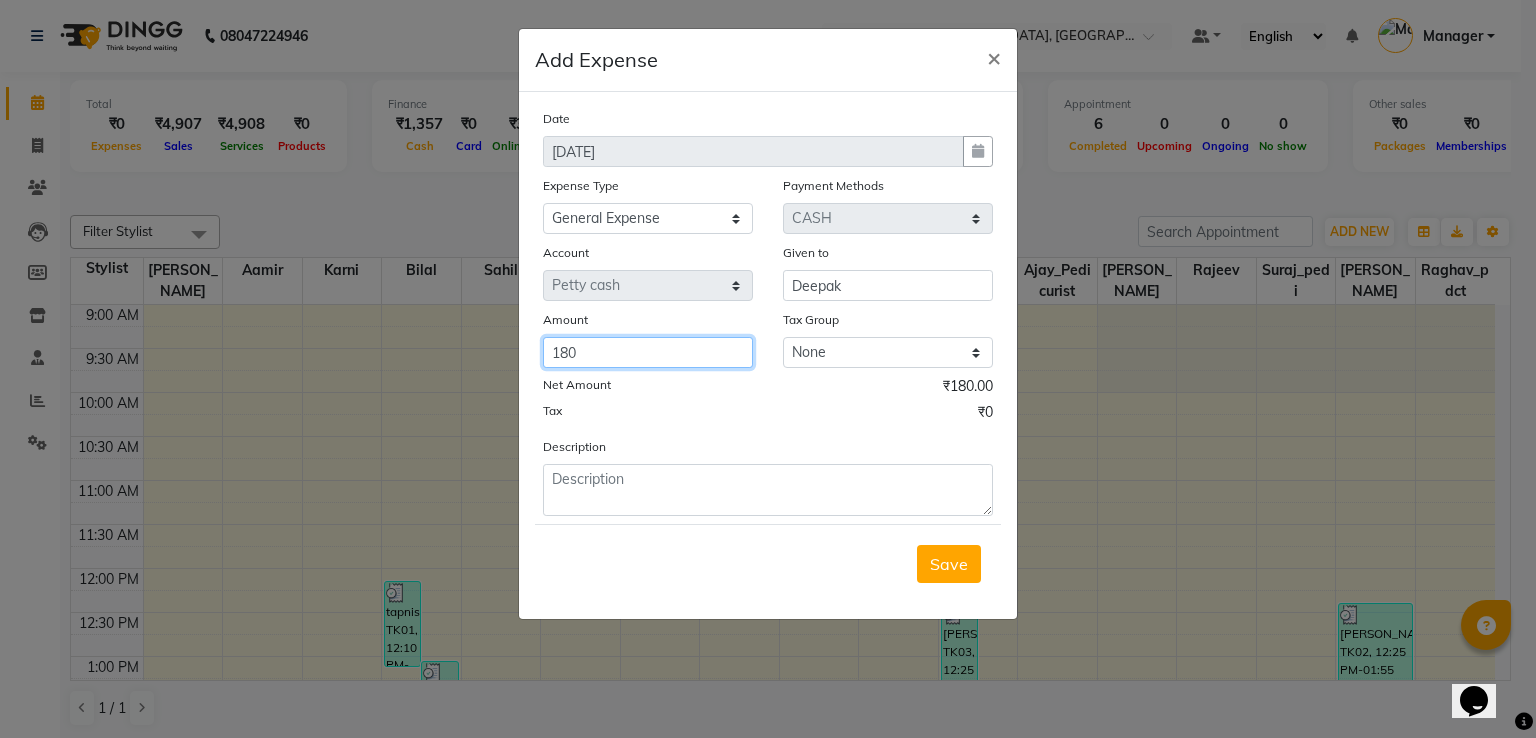 type on "180" 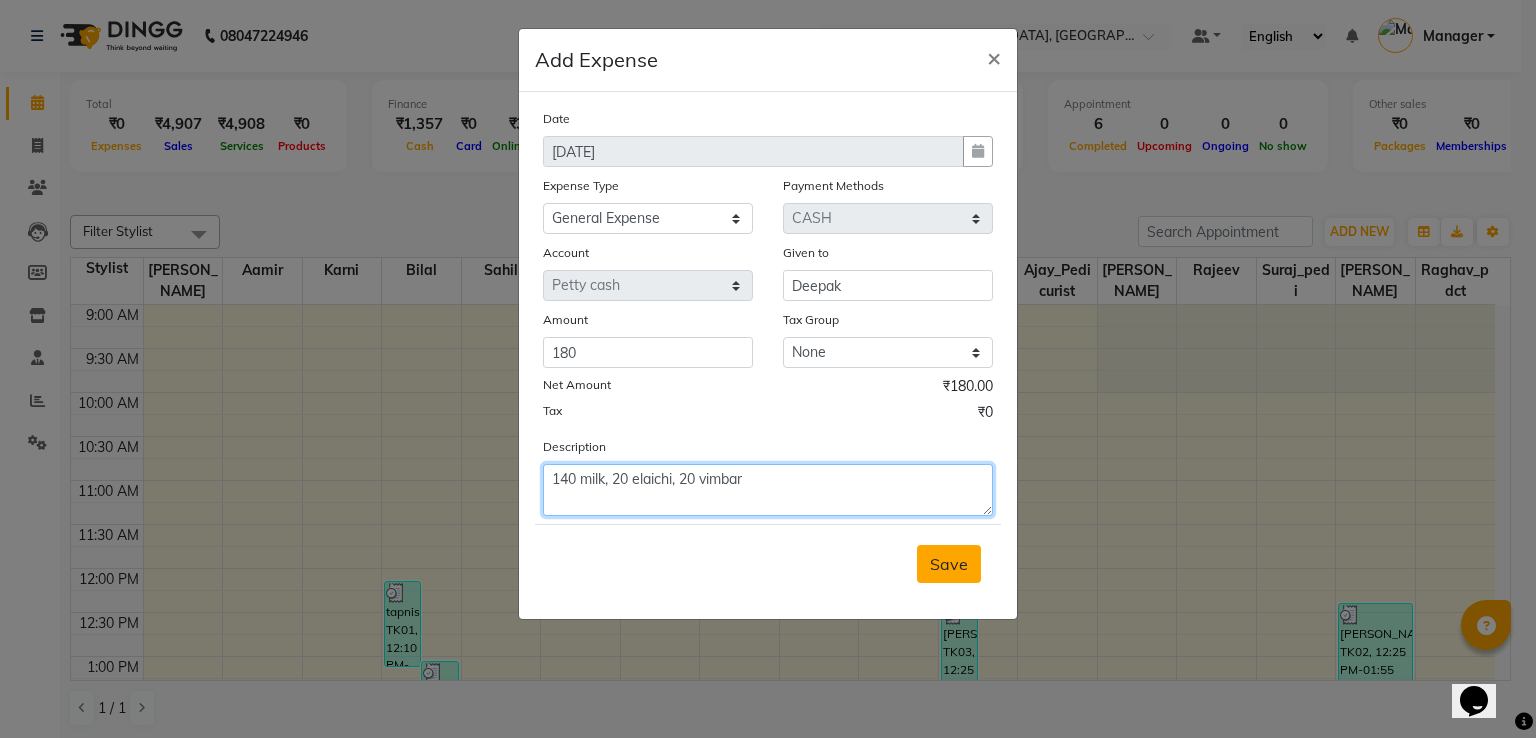 type on "140 milk, 20 elaichi, 20 vimbar" 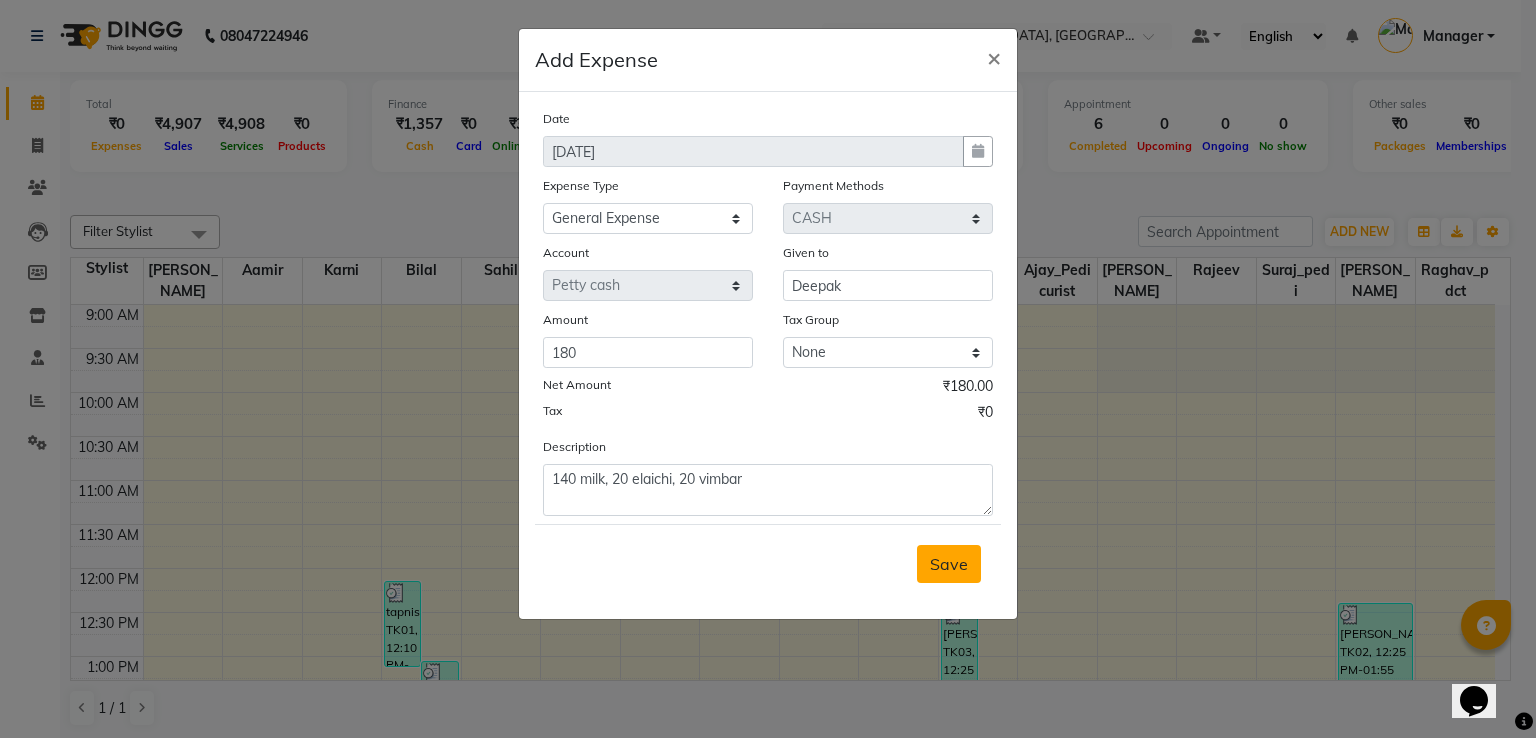 click on "Save" at bounding box center (949, 564) 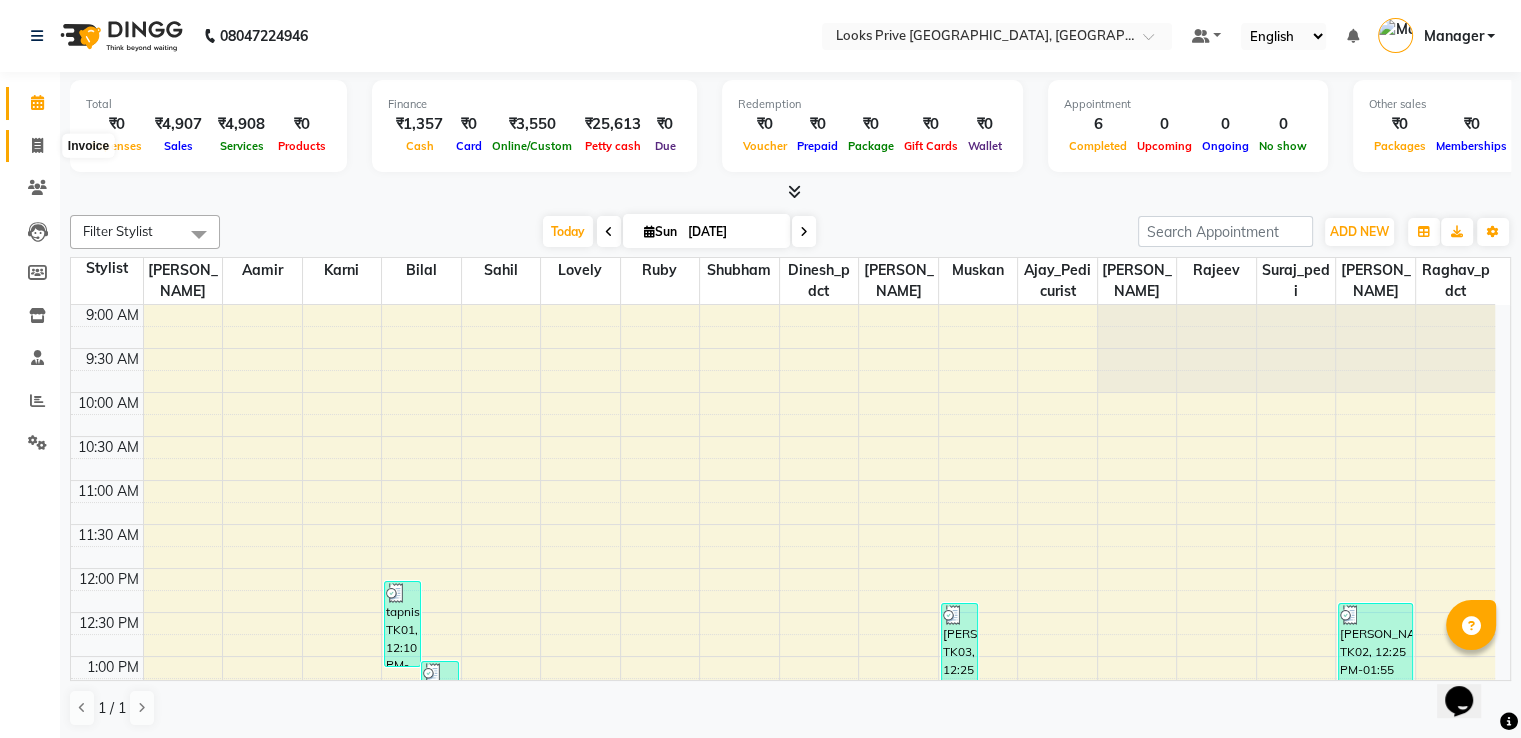 click 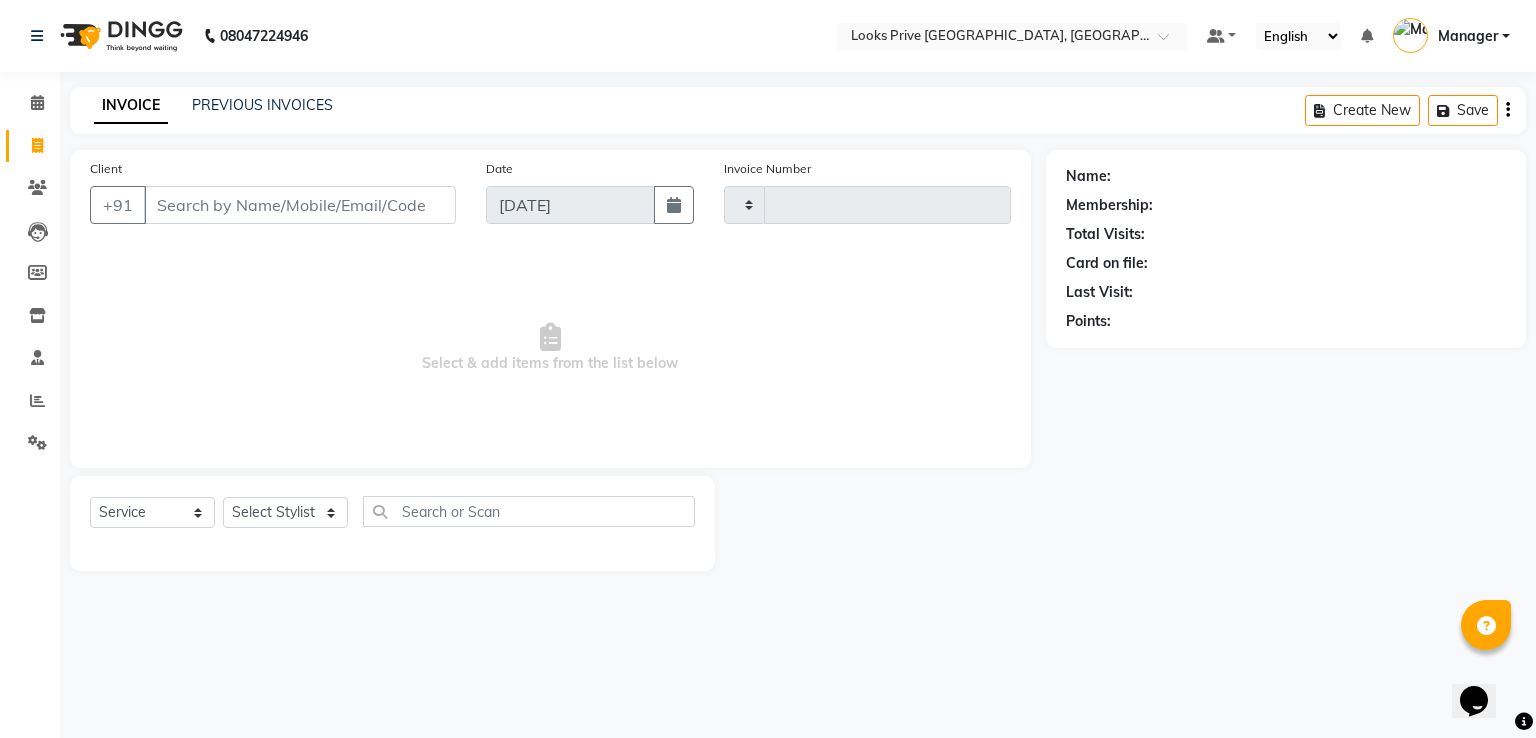 type on "1858" 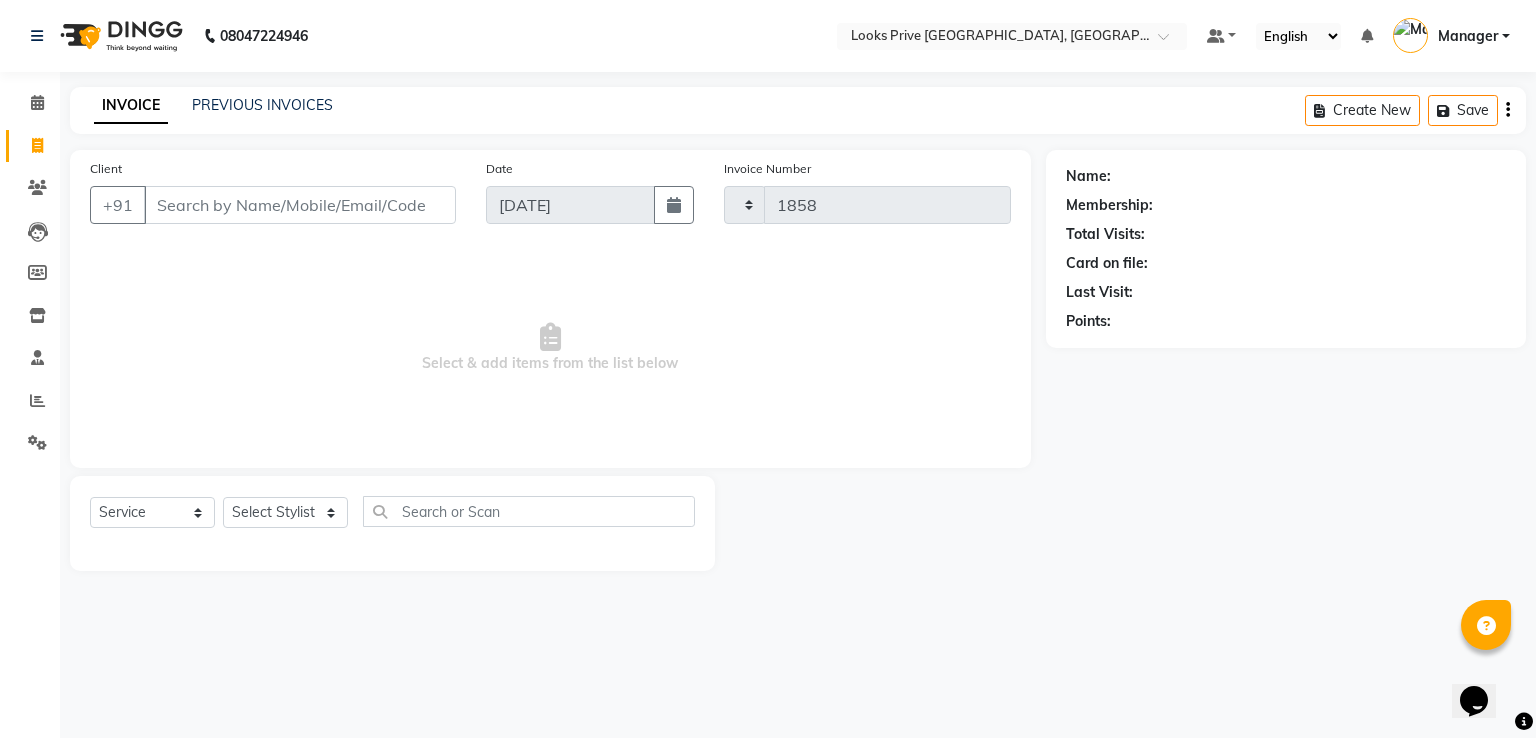 select on "6205" 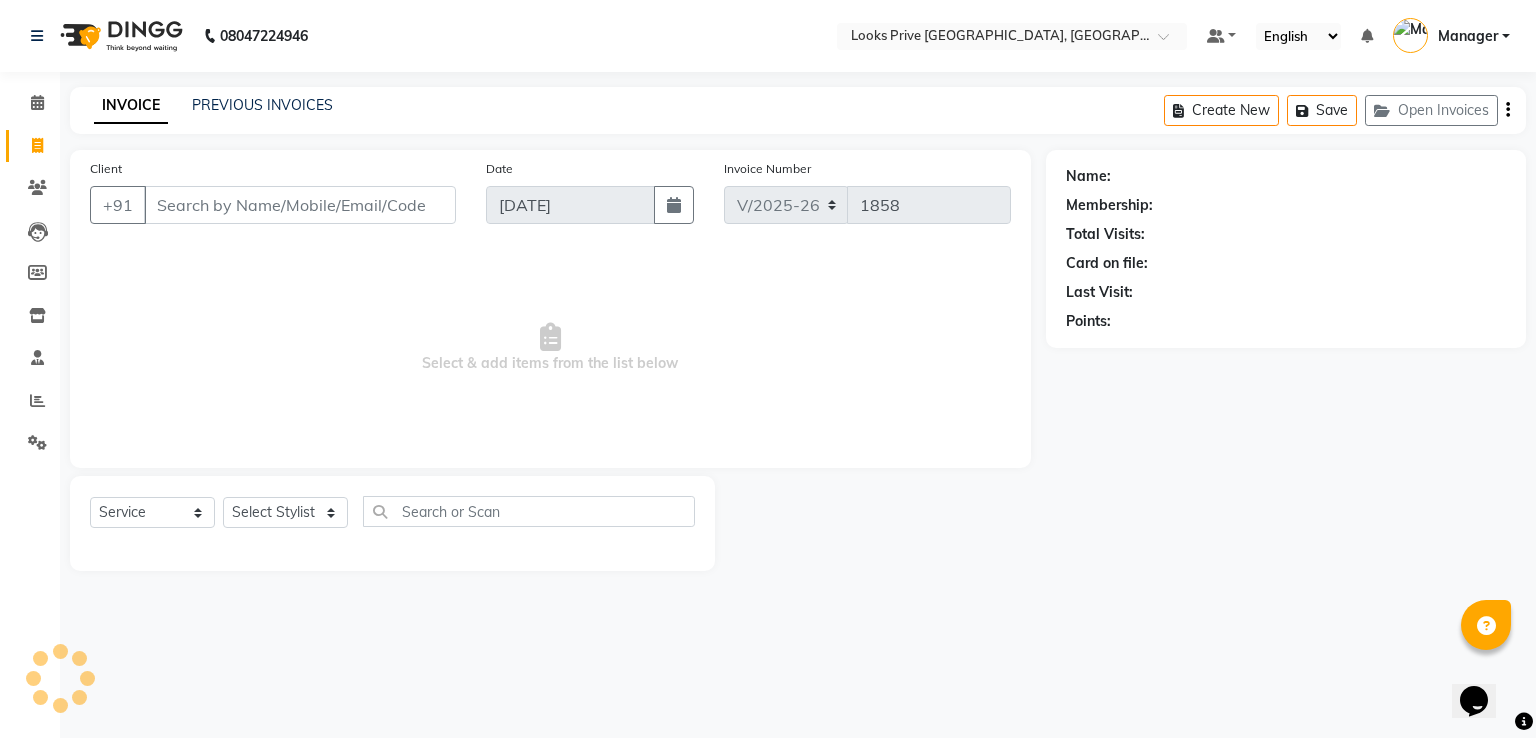 click on "Client" at bounding box center (300, 205) 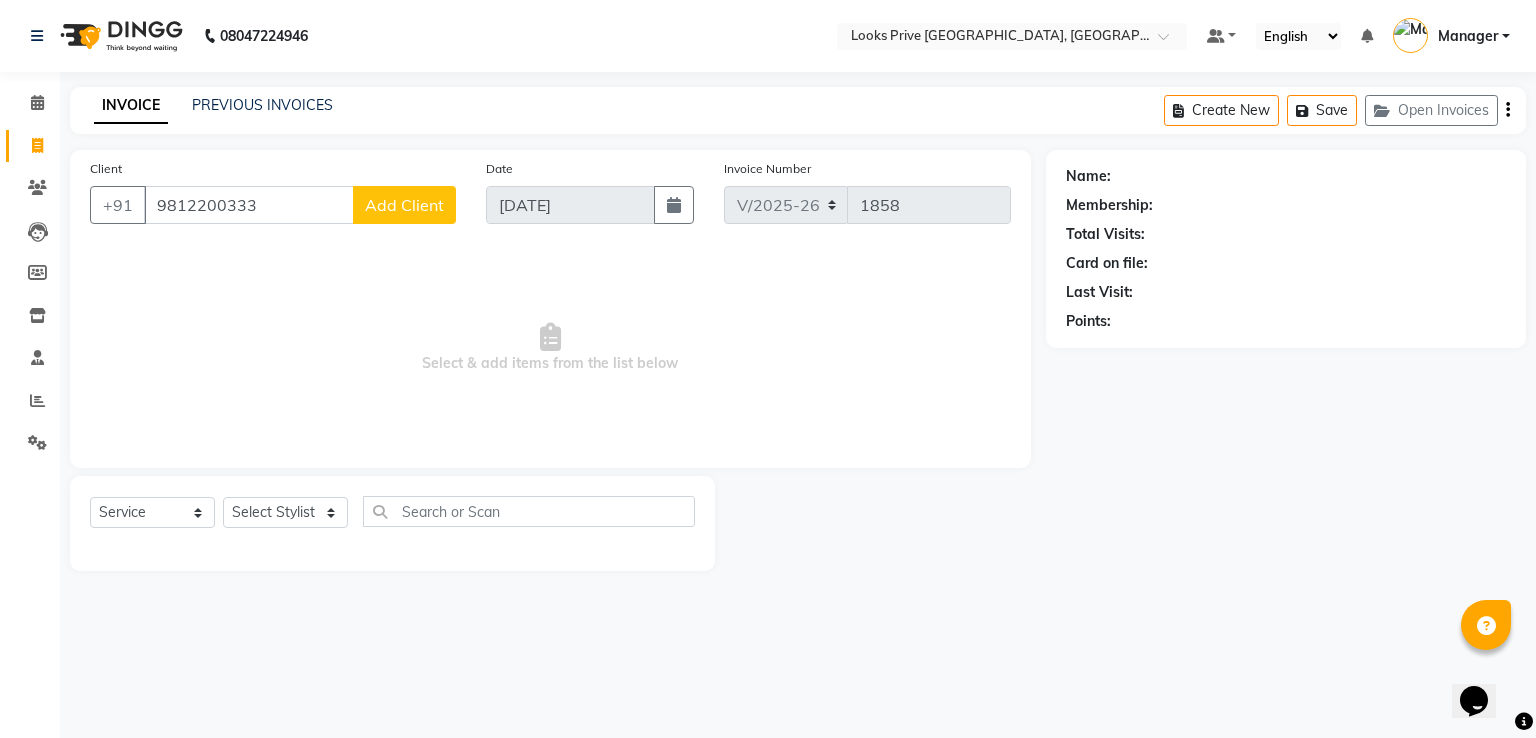drag, startPoint x: 280, startPoint y: 218, endPoint x: 0, endPoint y: 273, distance: 285.35065 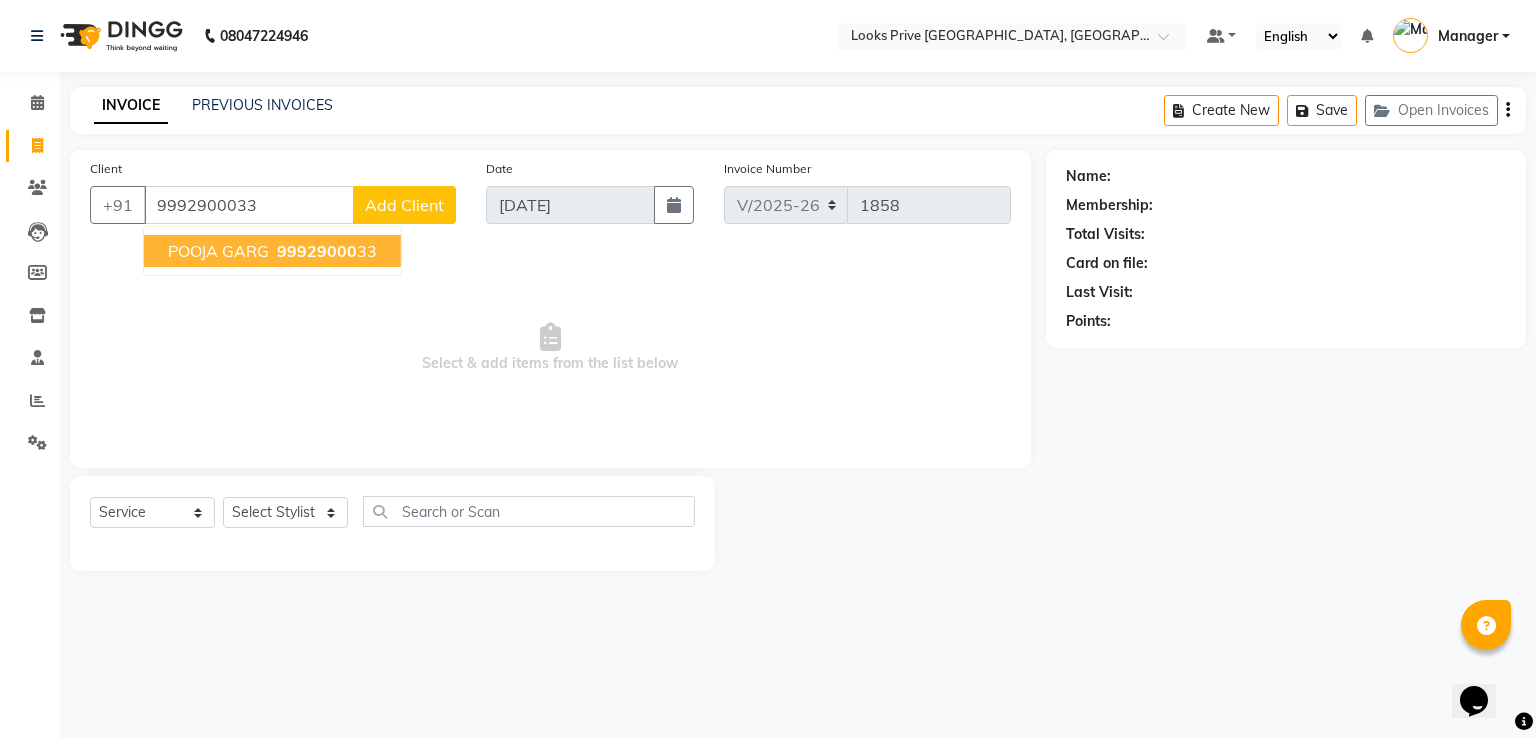 type on "9992900033" 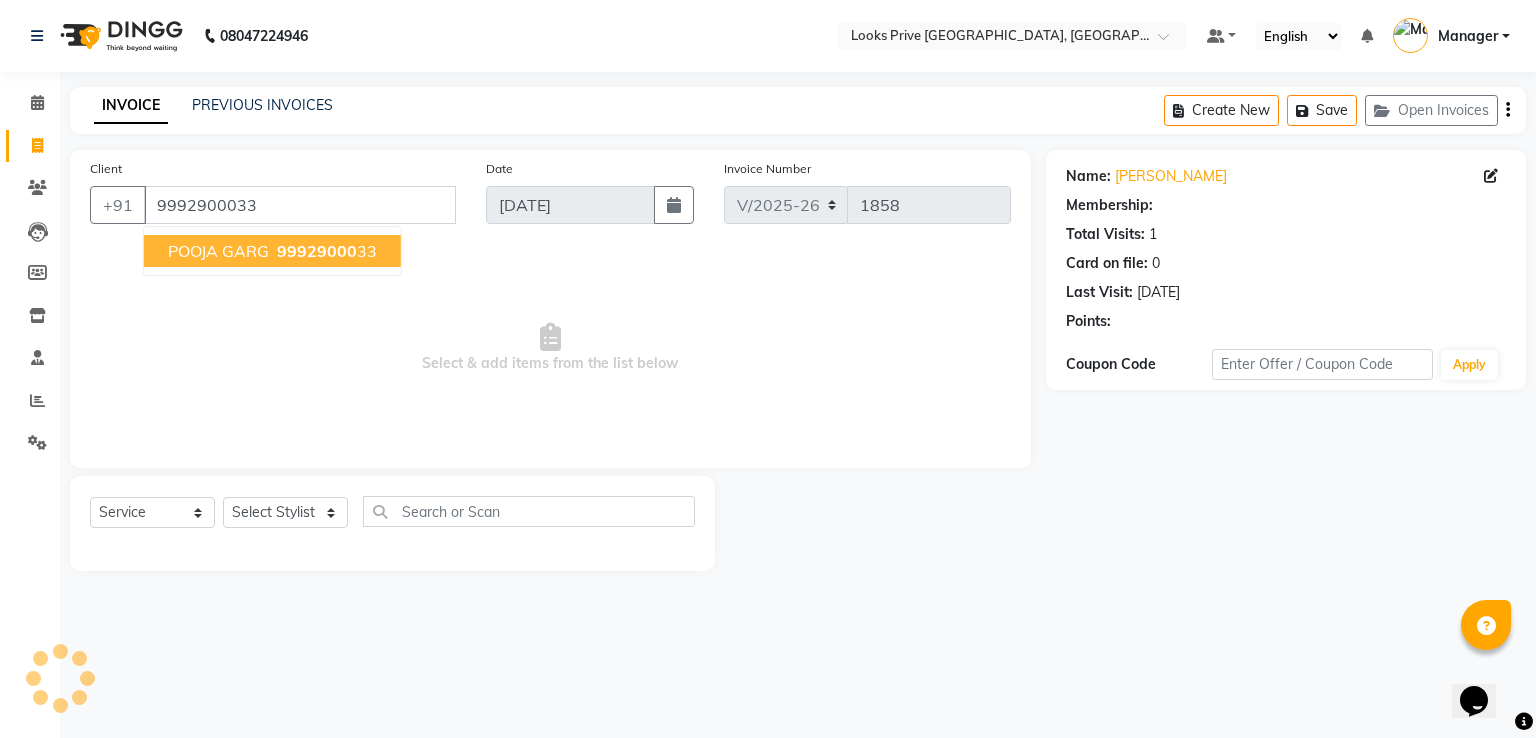 select on "1: Object" 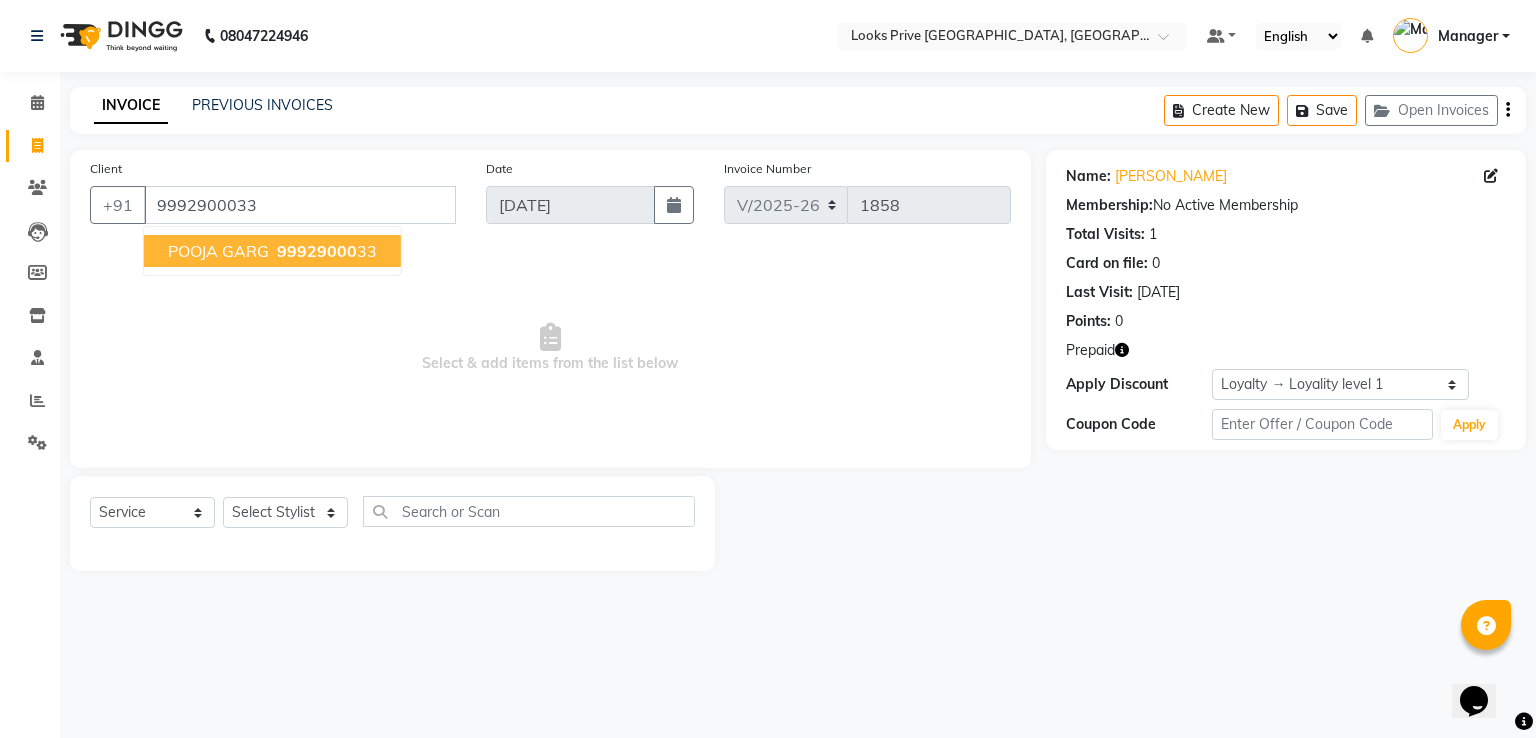 click on "POOJA GARG   99929000 33" at bounding box center (272, 251) 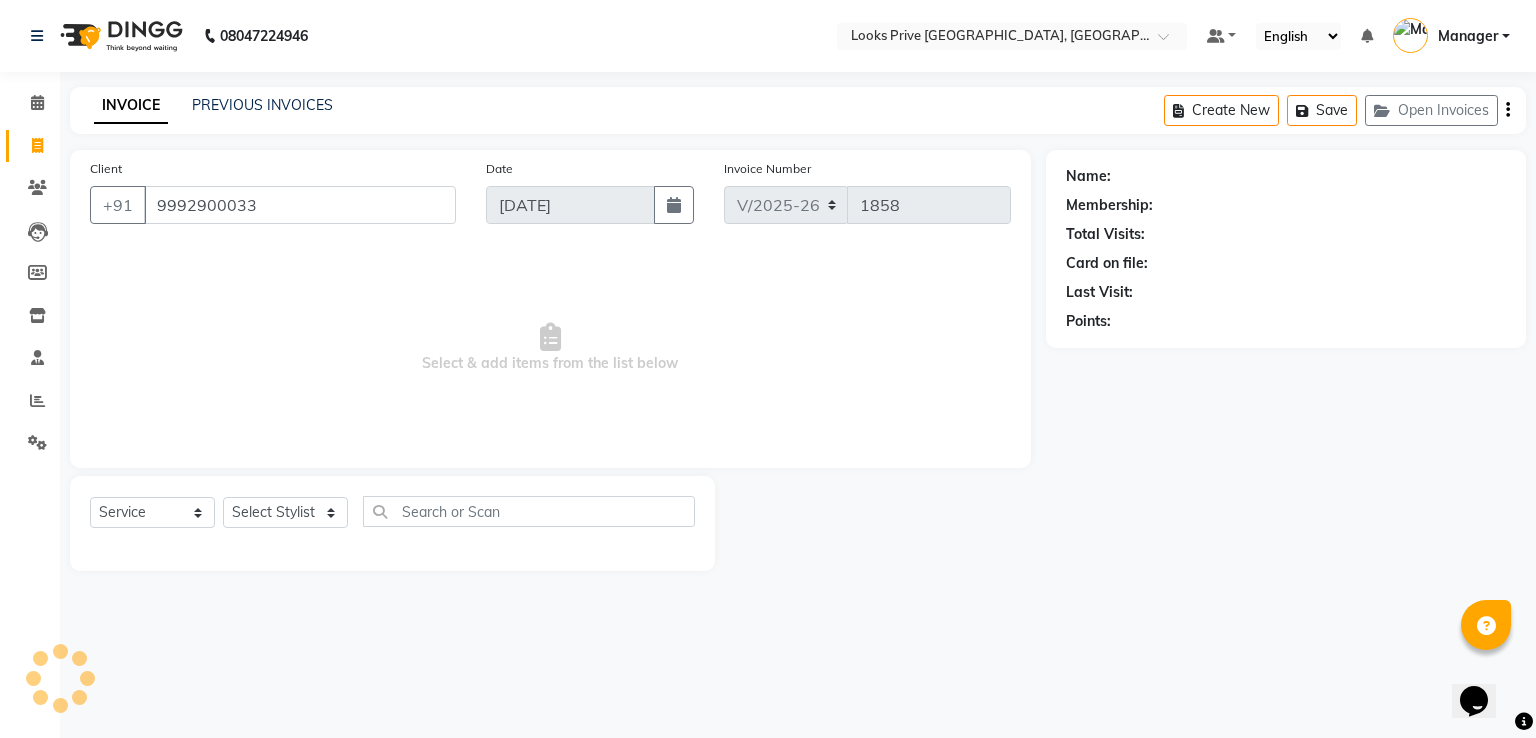 select on "1: Object" 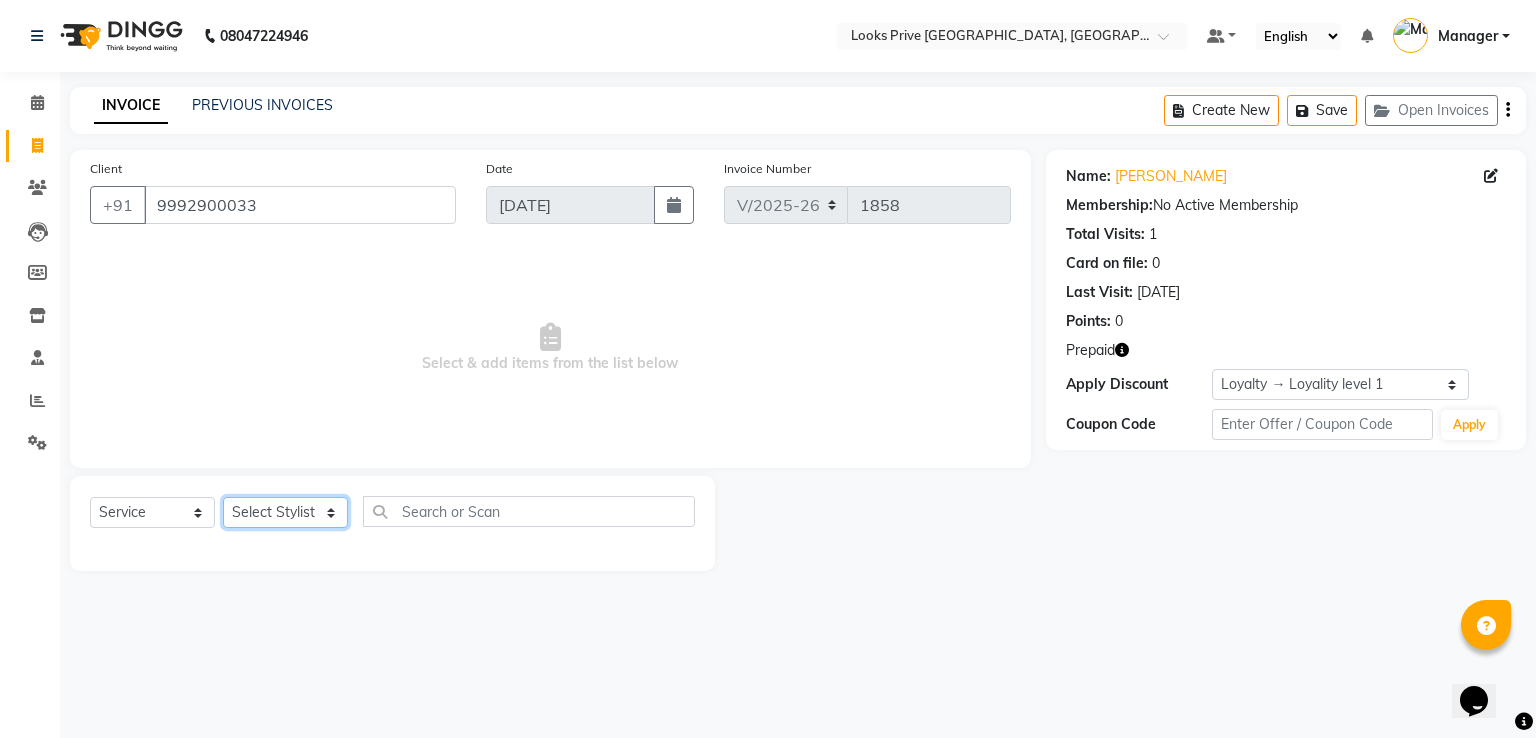 click on "Select Stylist A2R_Master [PERSON_NAME] [PERSON_NAME] [PERSON_NAME] Dinesh_pdct Karni Lovely Manager [PERSON_NAME] [PERSON_NAME] [PERSON_NAME] [PERSON_NAME] Suraj_pedi" 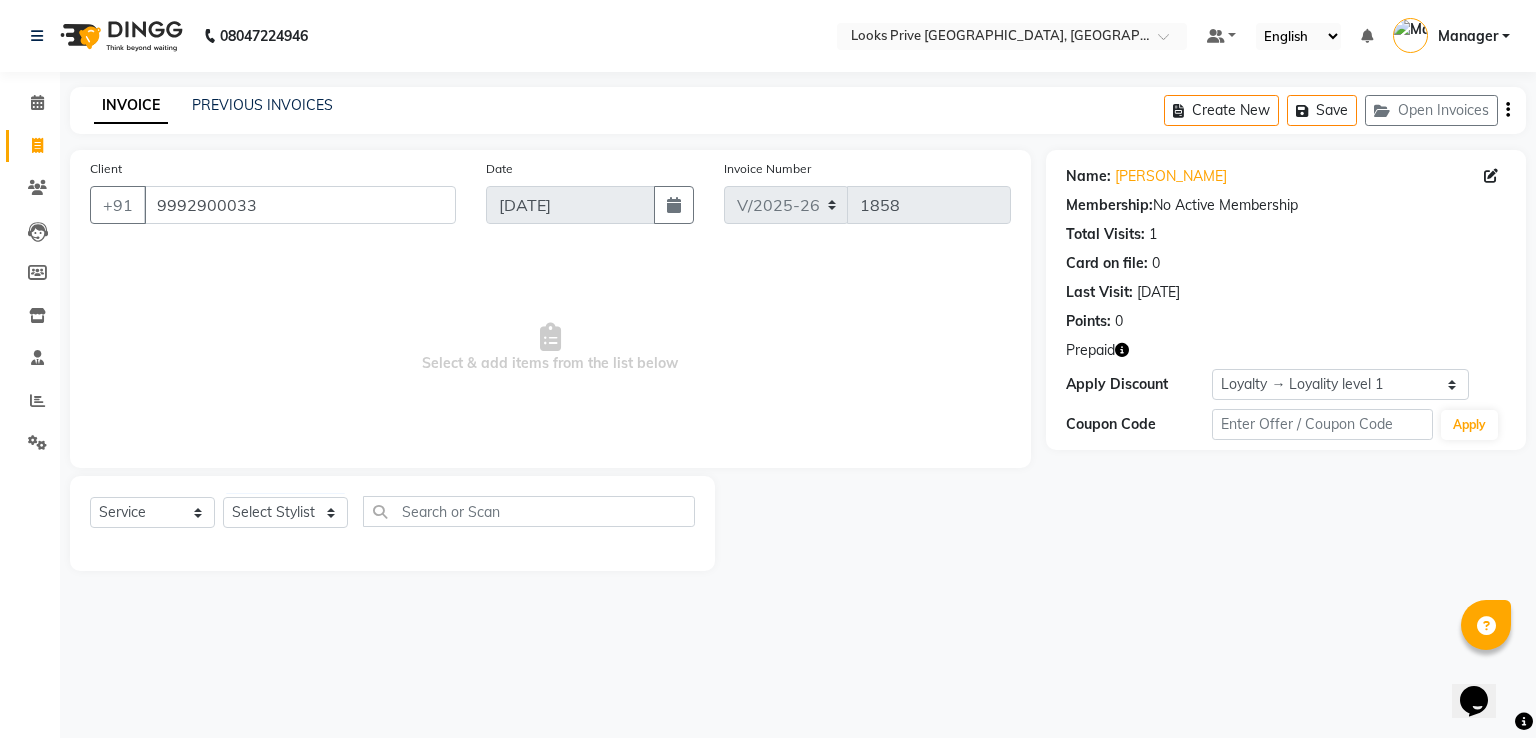 click 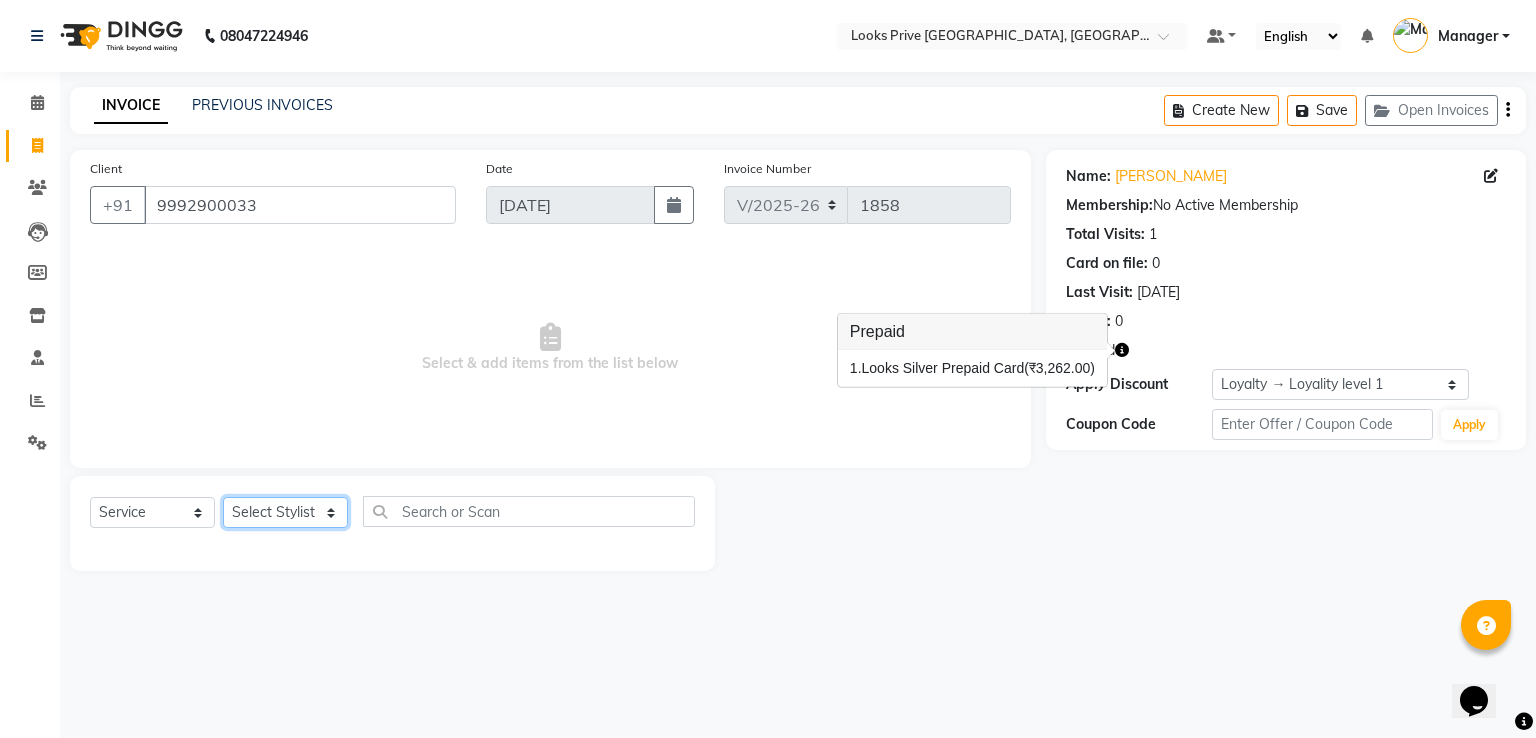 drag, startPoint x: 280, startPoint y: 514, endPoint x: 281, endPoint y: 502, distance: 12.0415945 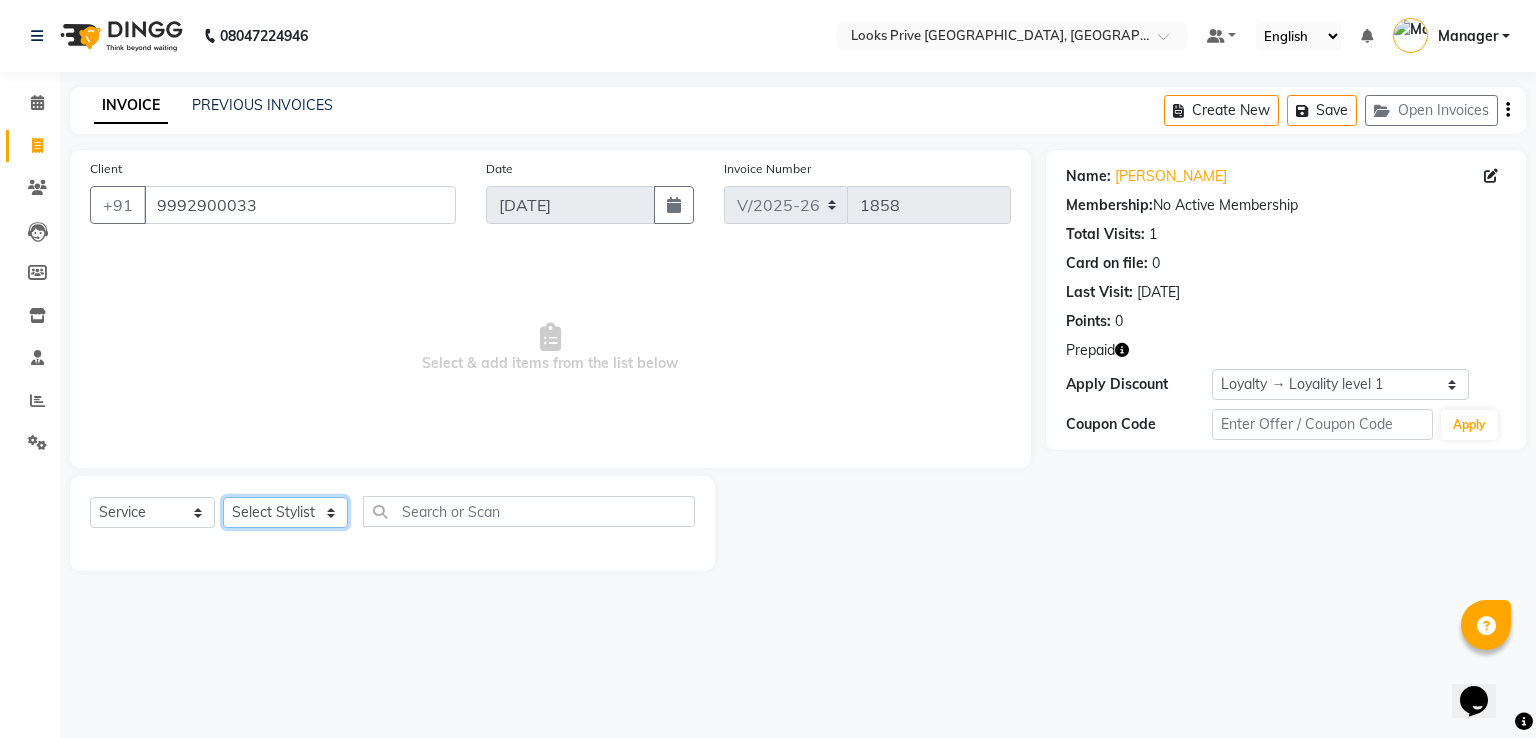 select on "76838" 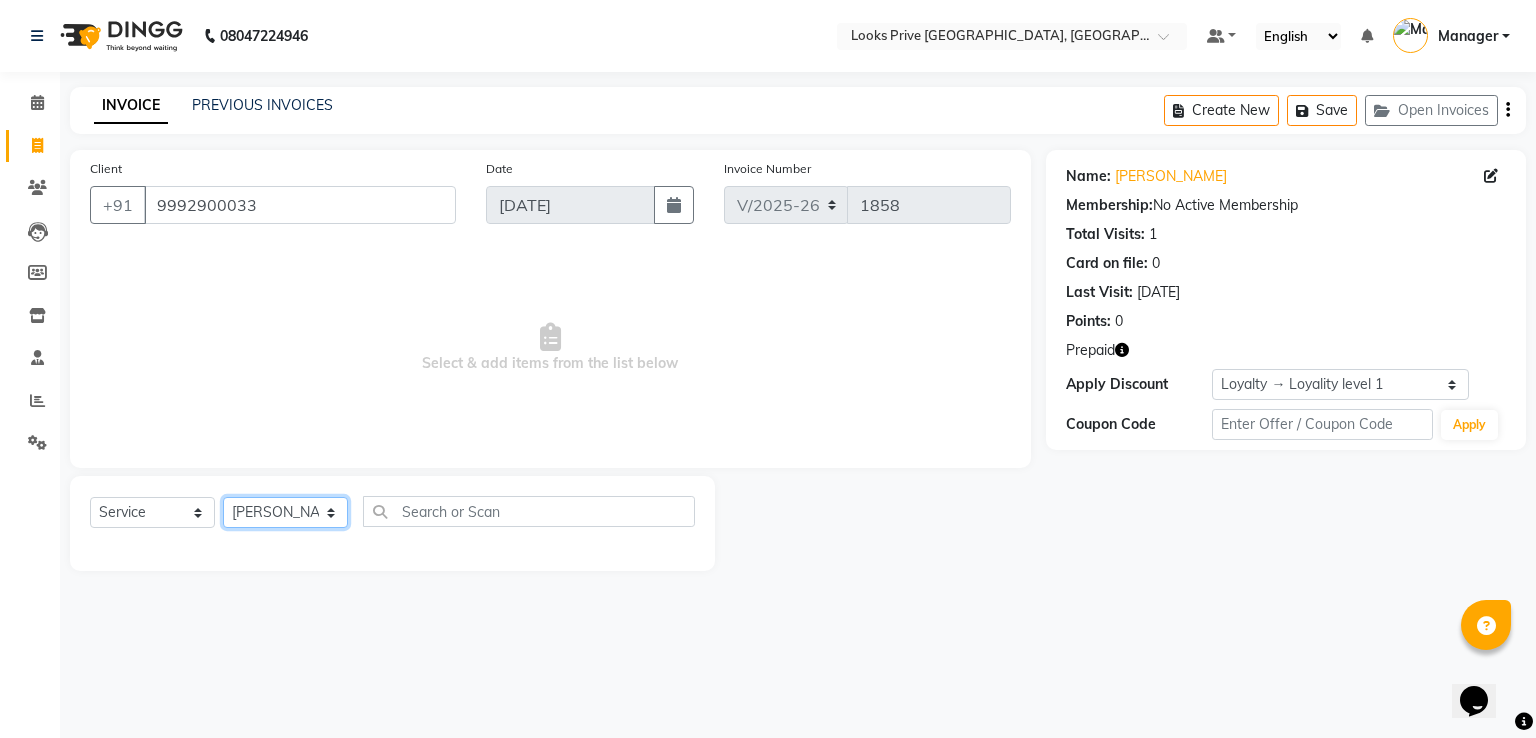 click on "Select Stylist A2R_Master [PERSON_NAME] [PERSON_NAME] [PERSON_NAME] Dinesh_pdct Karni Lovely Manager [PERSON_NAME] [PERSON_NAME] [PERSON_NAME] [PERSON_NAME] Suraj_pedi" 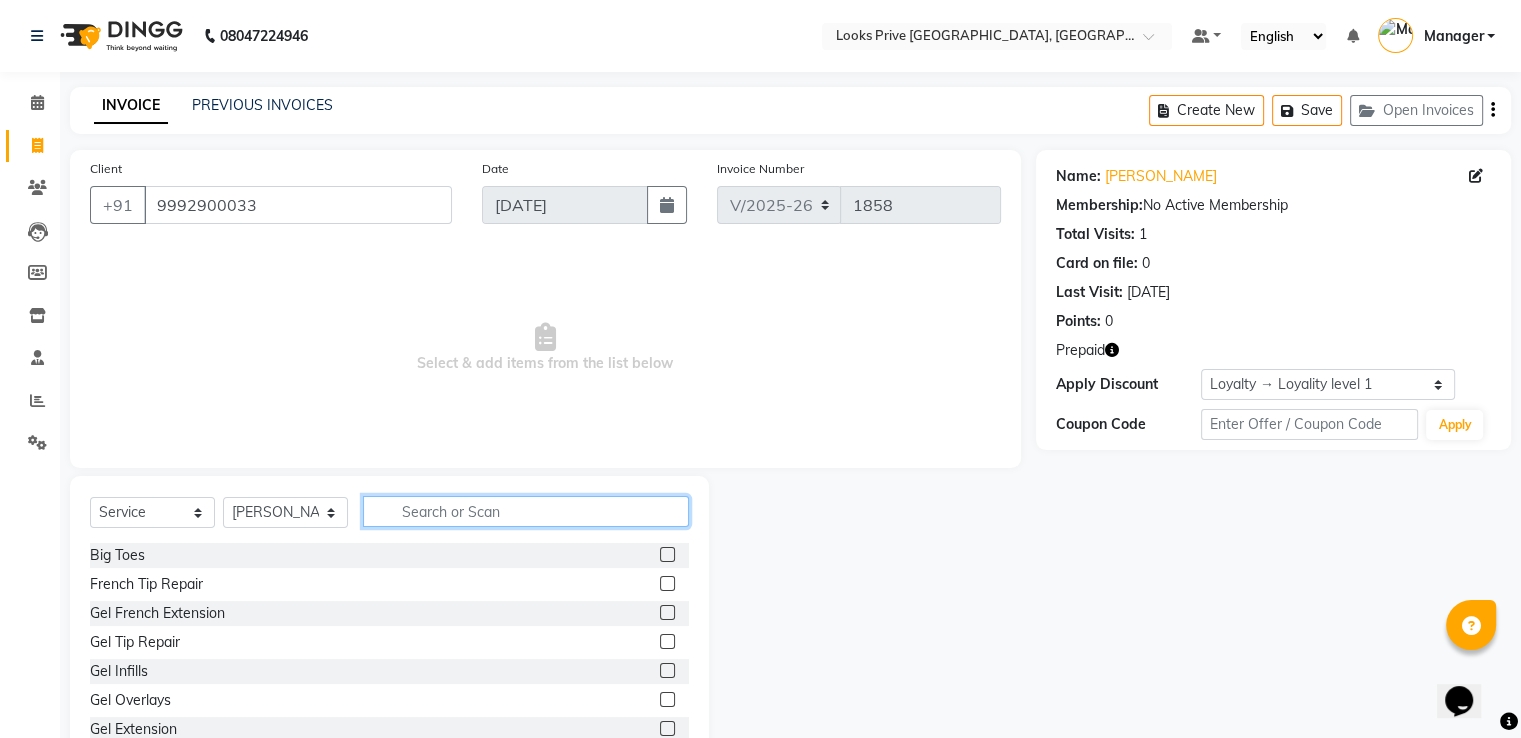 click 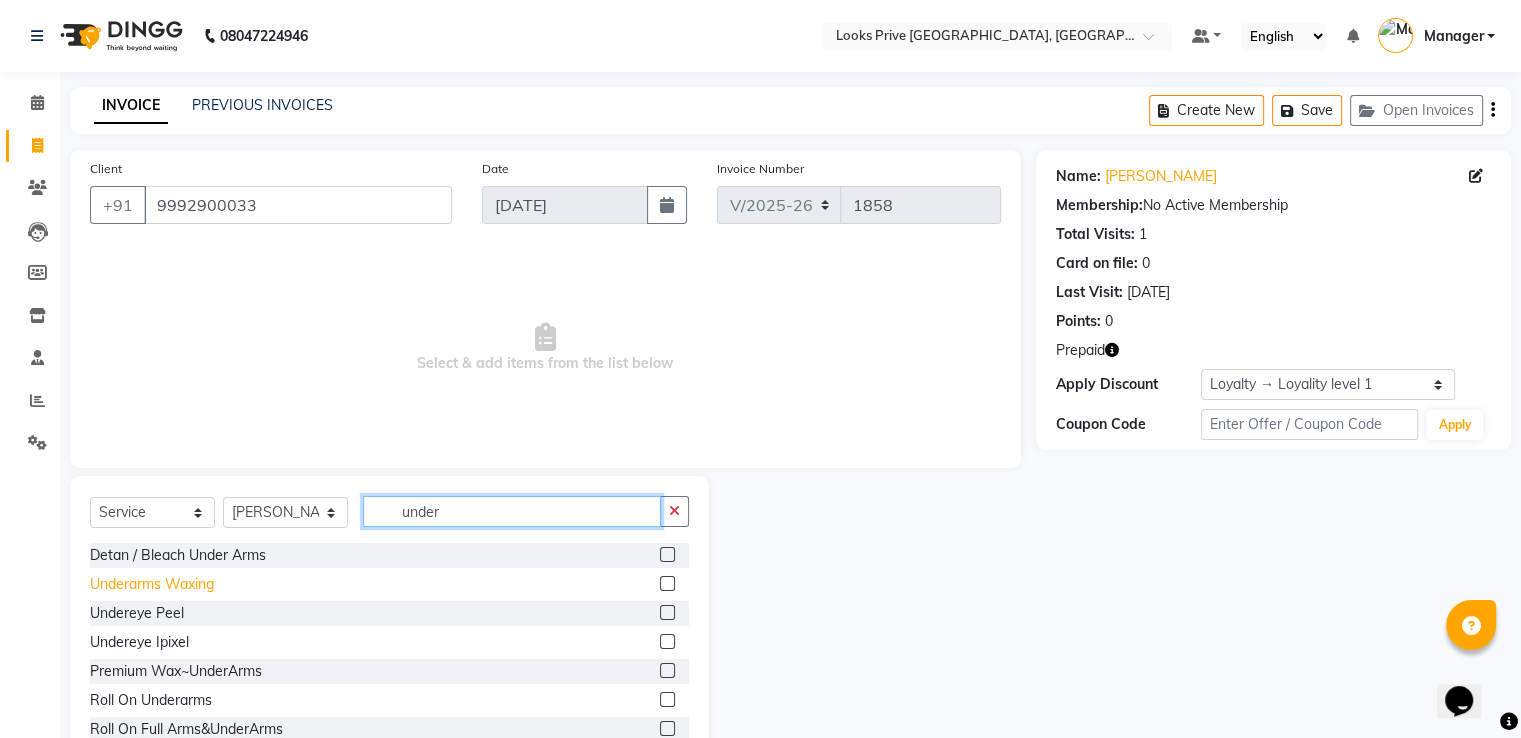 type on "under" 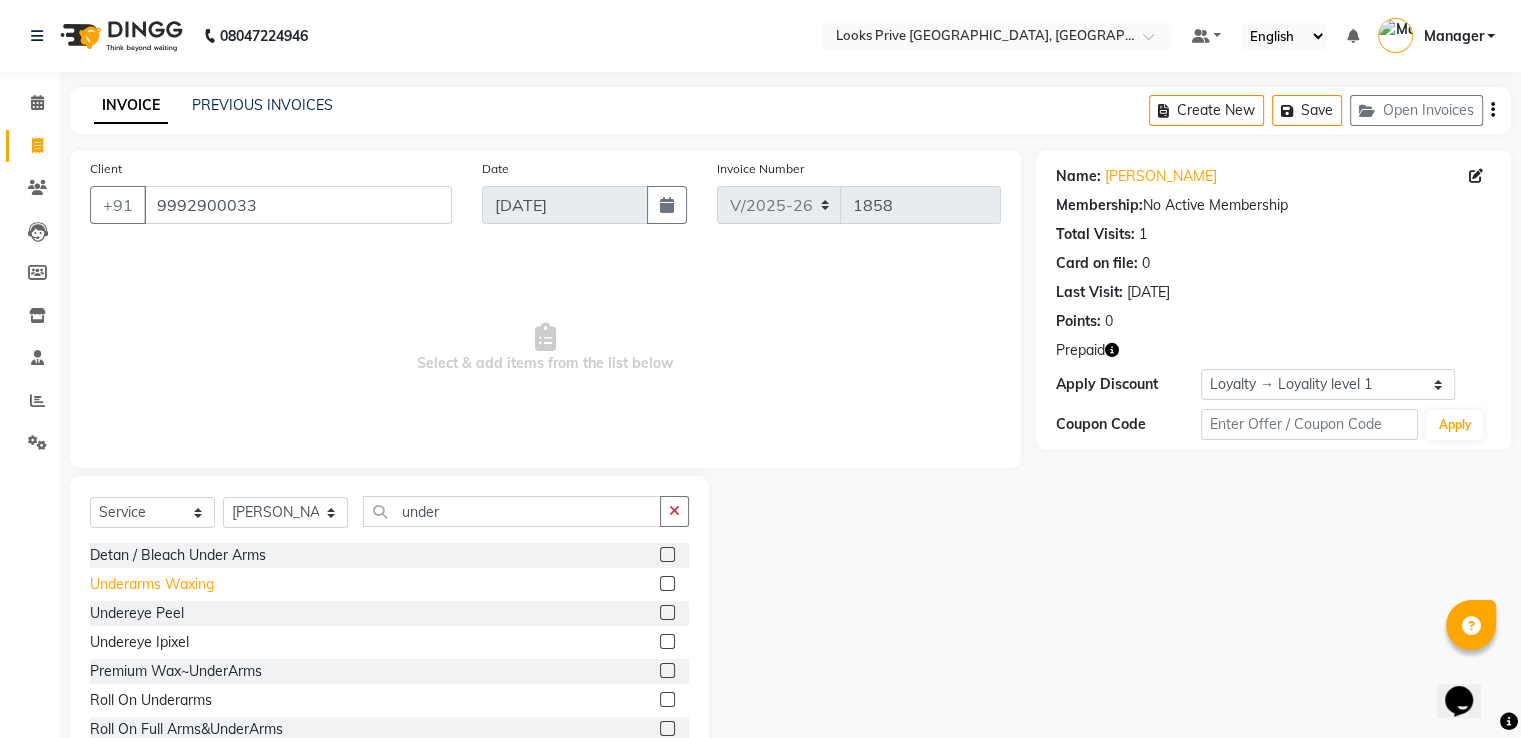 click on "Underarms Waxing" 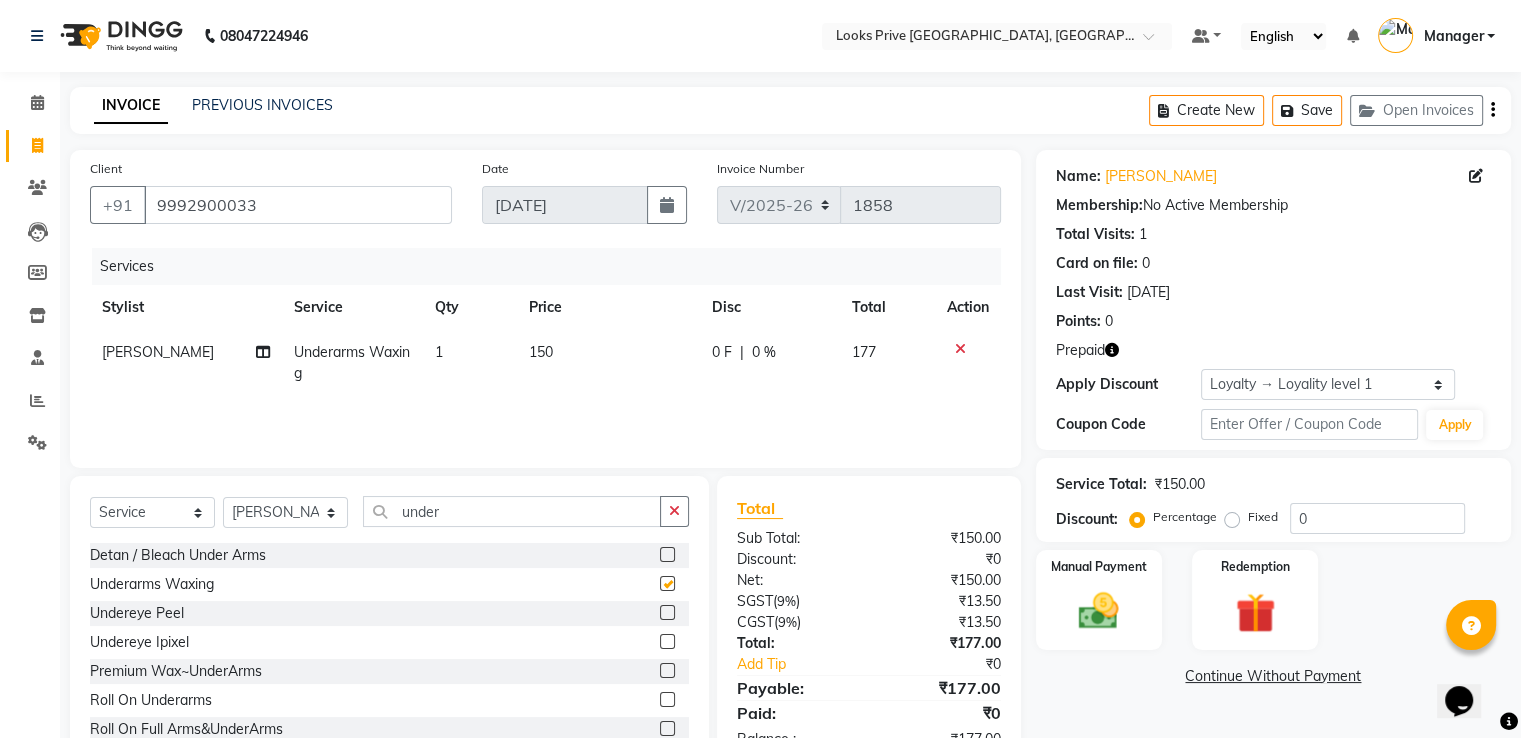 checkbox on "false" 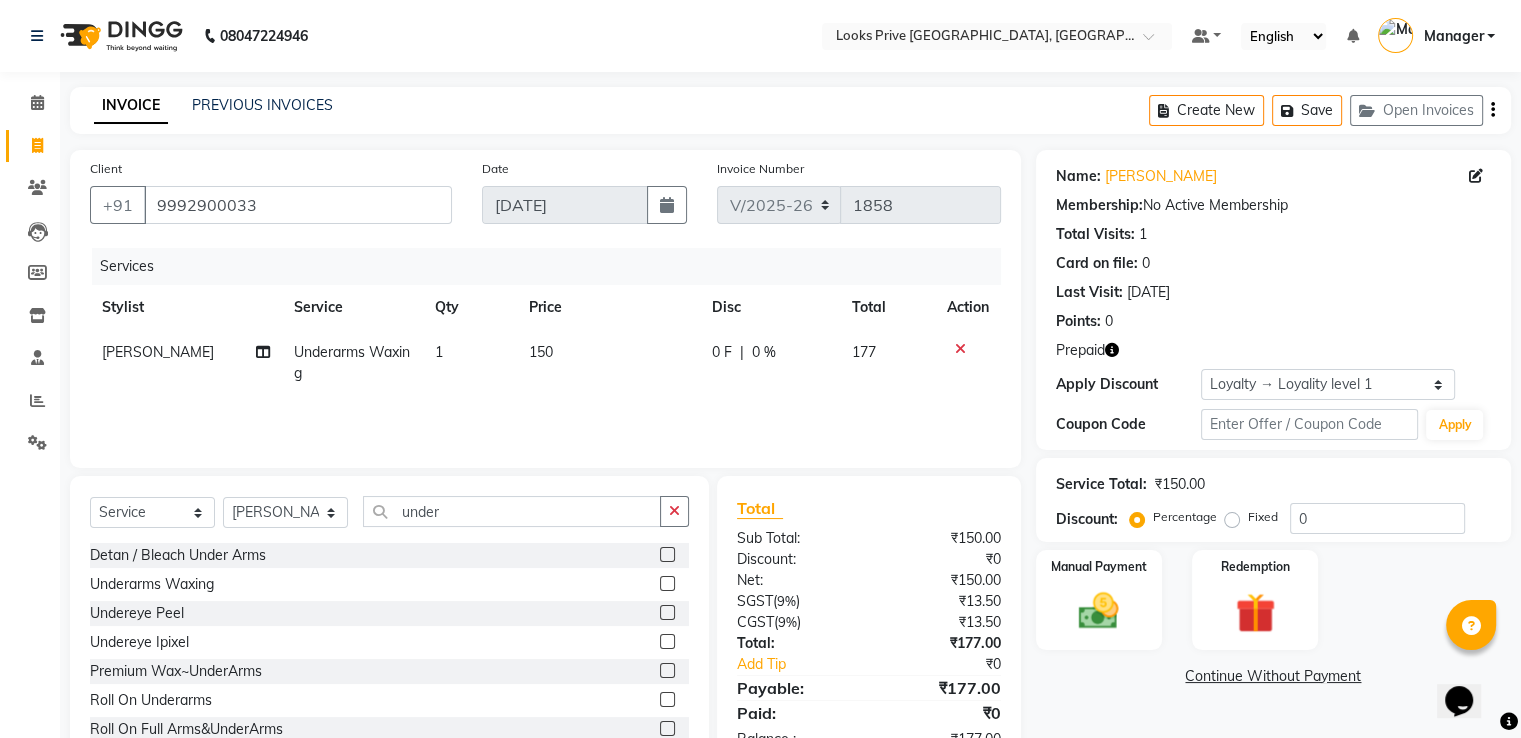 drag, startPoint x: 560, startPoint y: 371, endPoint x: 665, endPoint y: 385, distance: 105.92922 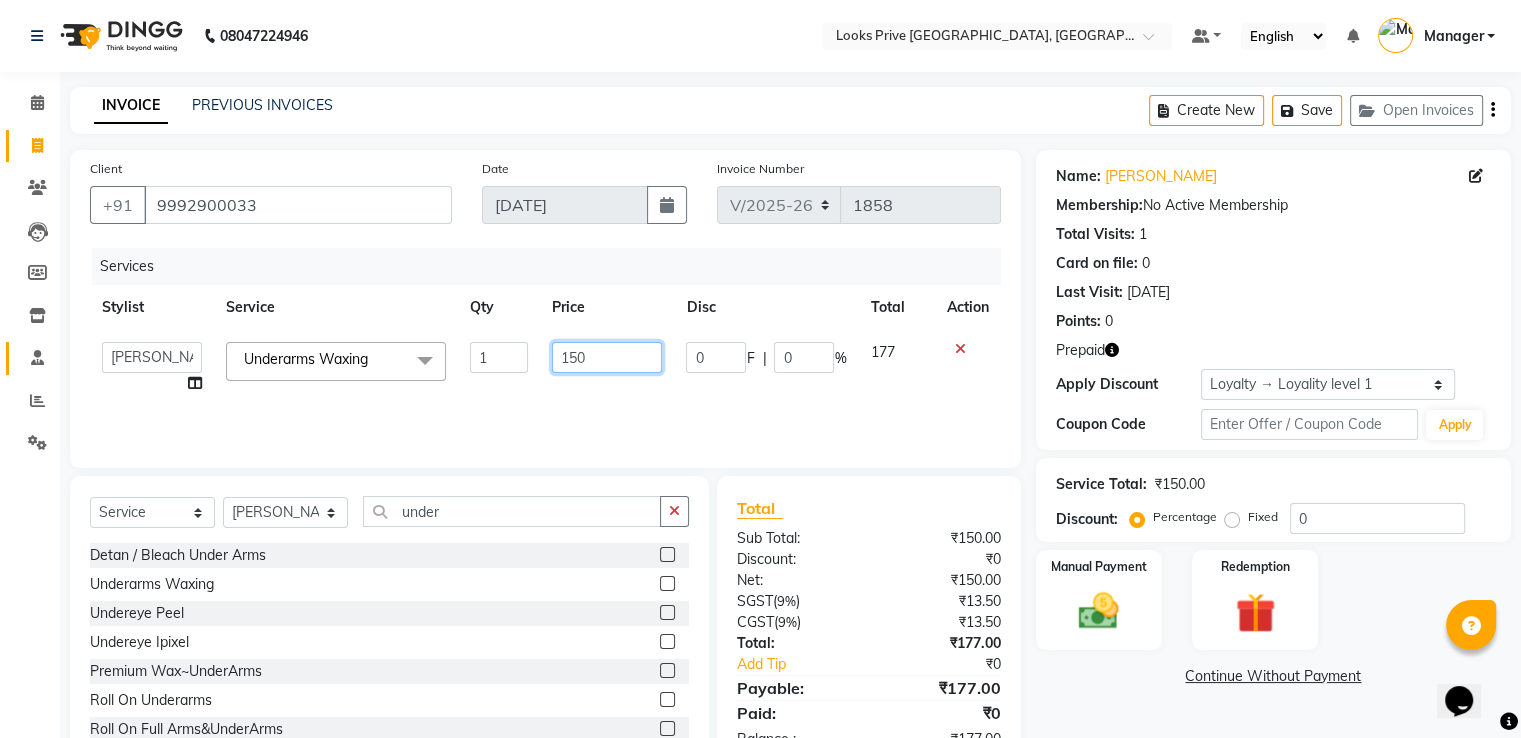 drag, startPoint x: 644, startPoint y: 365, endPoint x: 45, endPoint y: 346, distance: 599.3013 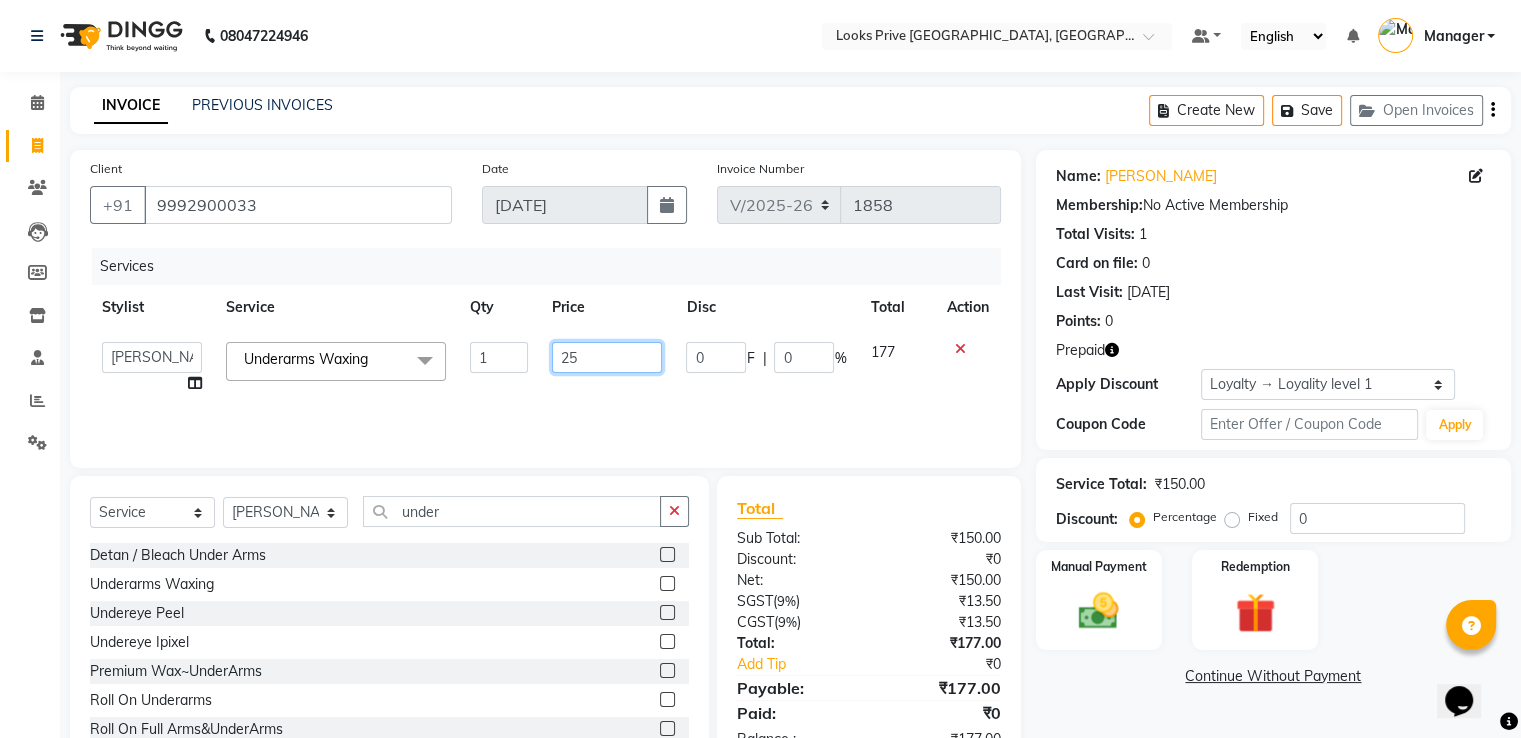 type on "250" 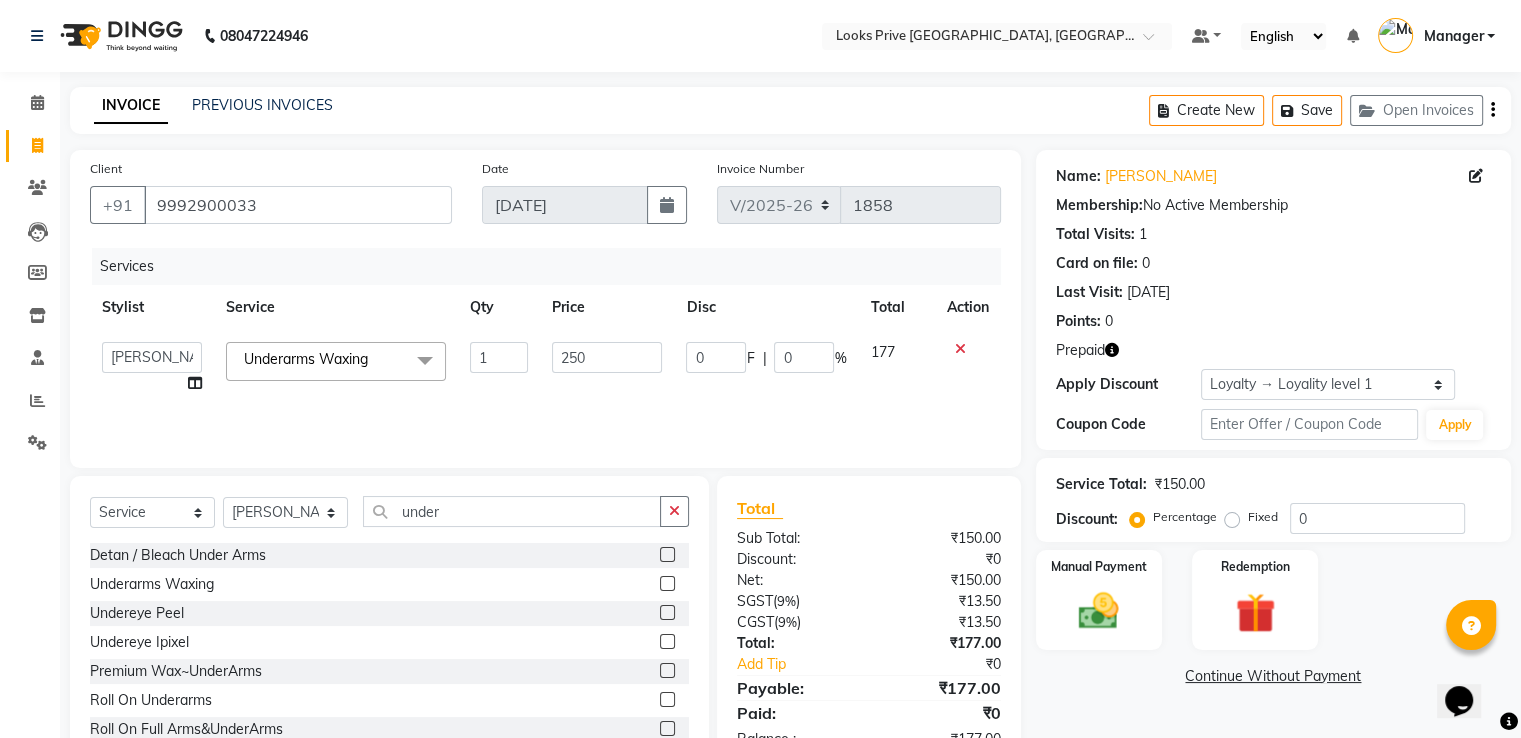 click on "Services Stylist Service Qty Price Disc Total Action  A2R_Master   Aamir   Ajay_Pedicurist   Ashima   Ayesha   Bilal   Dinesh_pdct   Karni   Lovely   Manager   Muskan   Raghav_pdct   Rajeev   Ruby   Sahil   Salman   Shahjad   Shubham   Suraj_pedi  Underarms Waxing  x Big Toes French Tip Repair Gel French Extension Gel Tip Repair Gel Infills Gel Overlays Gel Extension Gel Nail Removal Natural Nail Extensions French Nail Extensions Gel Polish Removal Extension Removal Nail Art Recruiter French Ombre Gel Polish Nail Art Nedle Cutical Care Nail Art Brush French Gel Polish French Glitter Gel Polish Gel Polish Touchup                                   Nail Art Per Finger(F)* 3D Nail Art Recruiter Nail Art with Stones/Foil/Stickers per Finger Acrylic Overlays Nail Extension Refill Finger Tip Repair Acrylic Removal Gel Polish Application Gel Overlays Refills  Stick on Nails Full Arms Bleach Face Bleach(F) Bleach Full Back/Front Full Body Bleach Half Front/Back Full Legs Bleach Detan(F) Detan(M) Face Bleach(M) Liner" 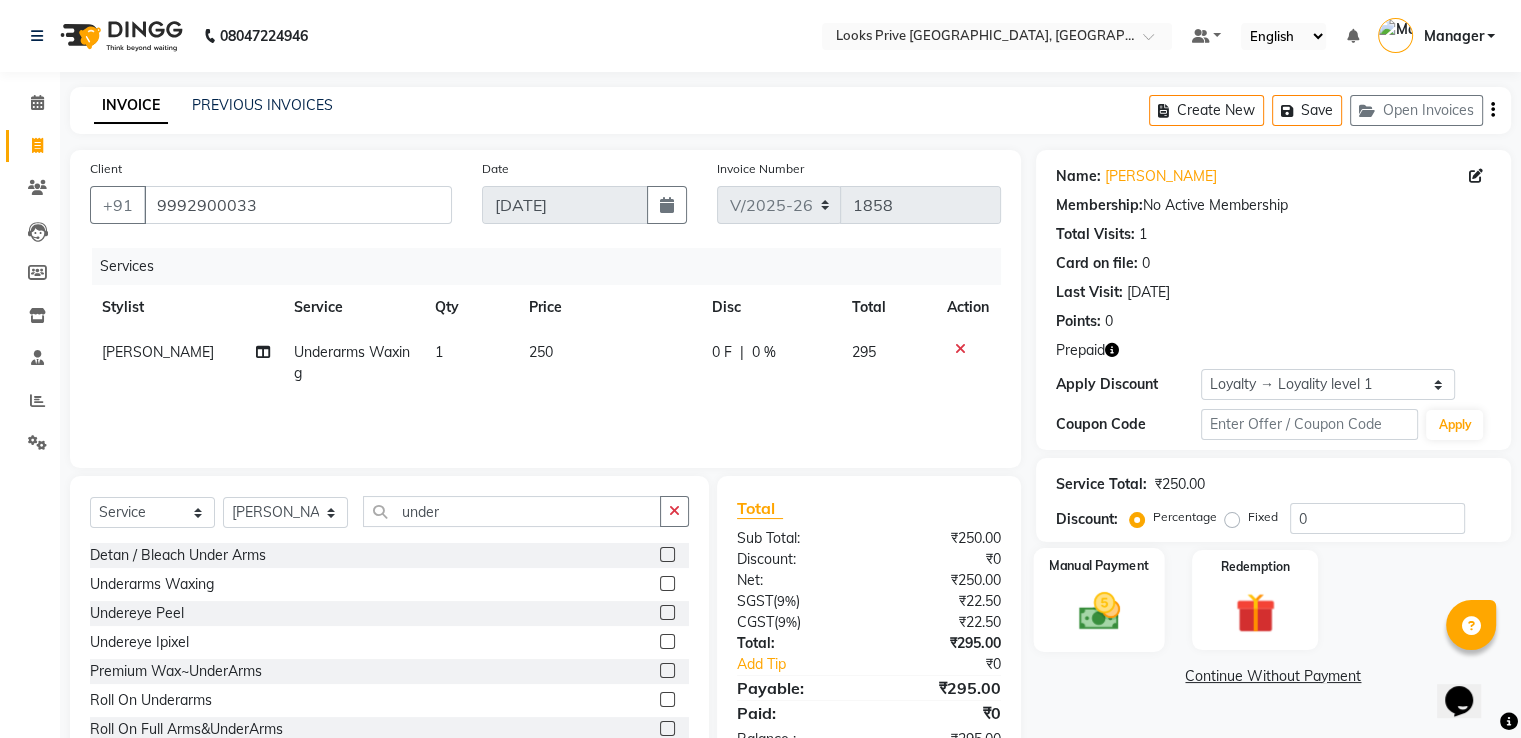 click 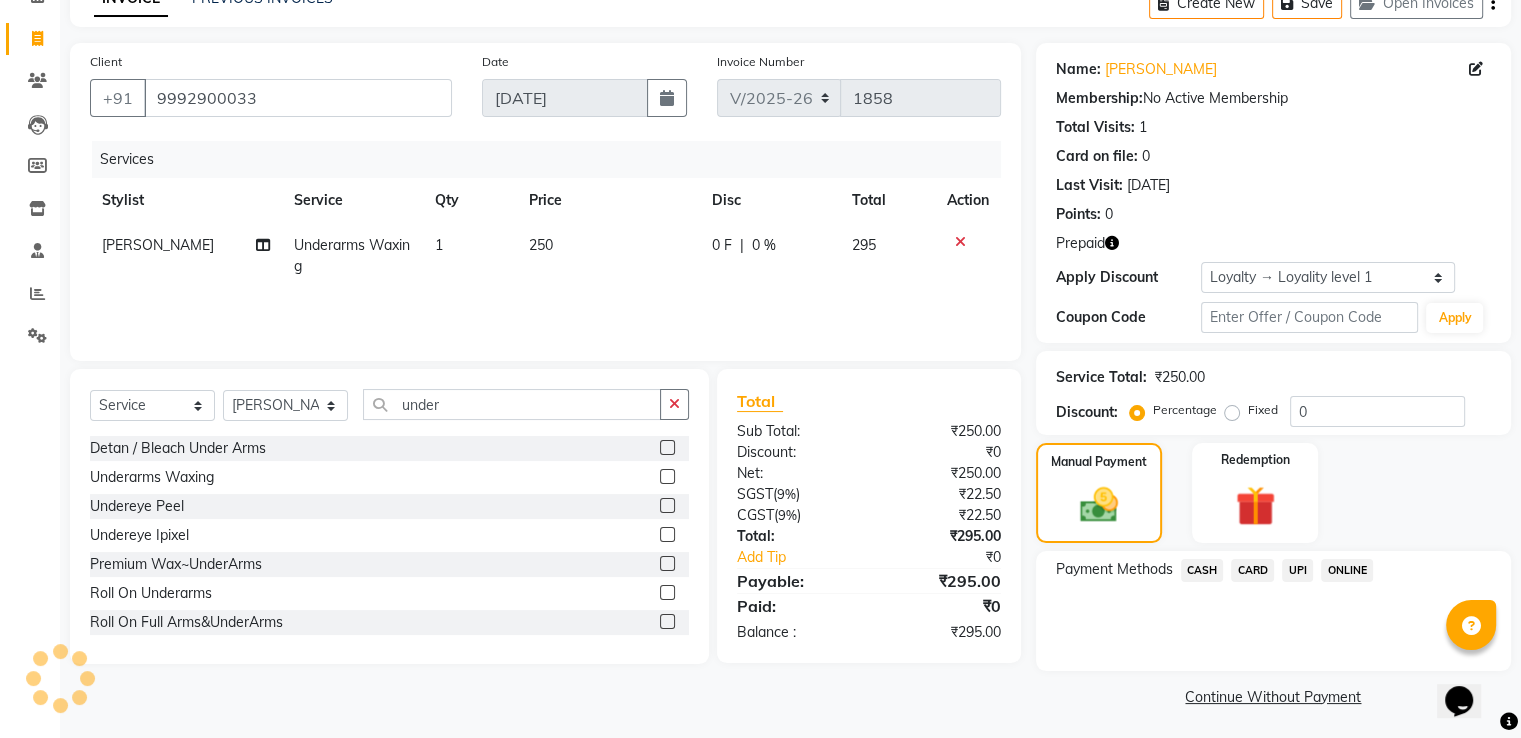 scroll, scrollTop: 110, scrollLeft: 0, axis: vertical 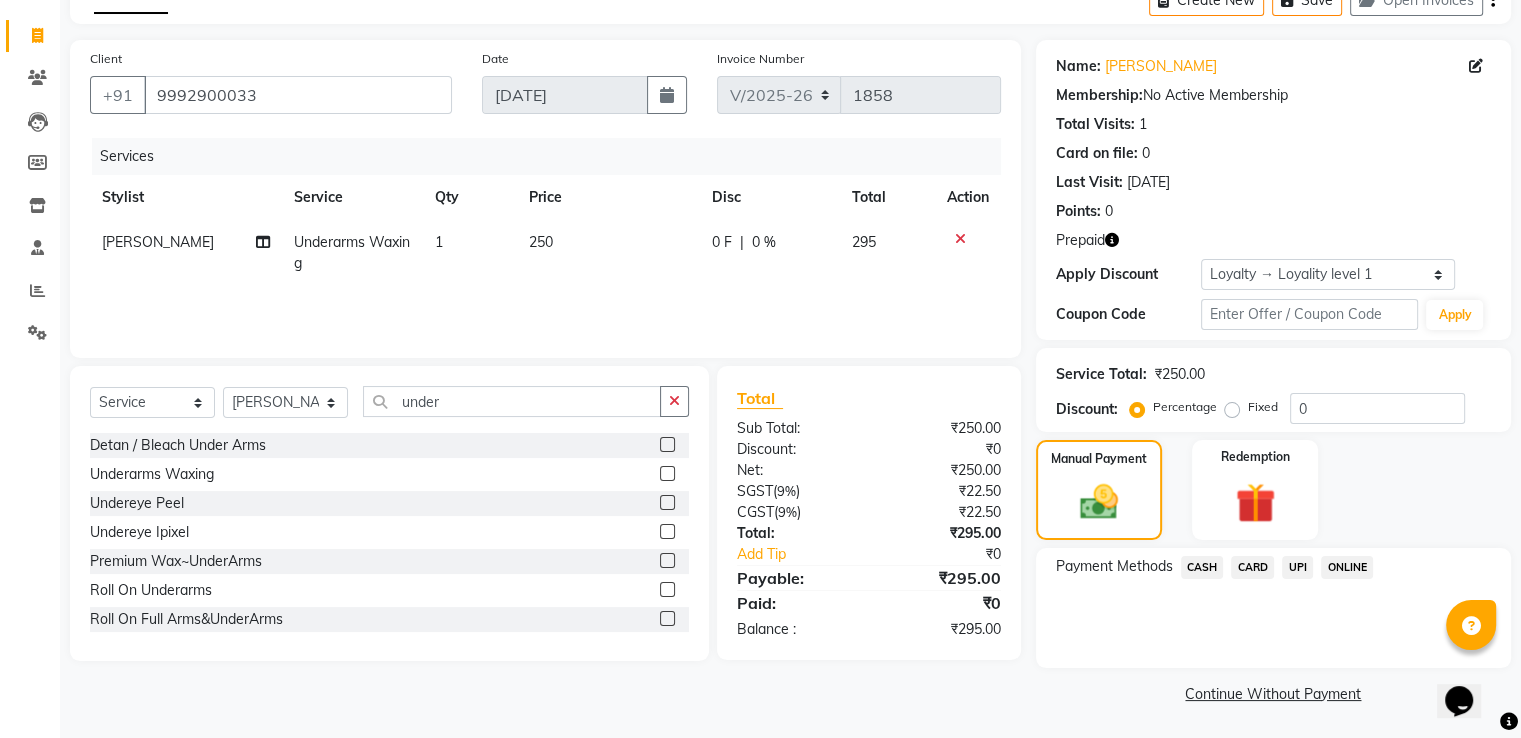 click on "UPI" 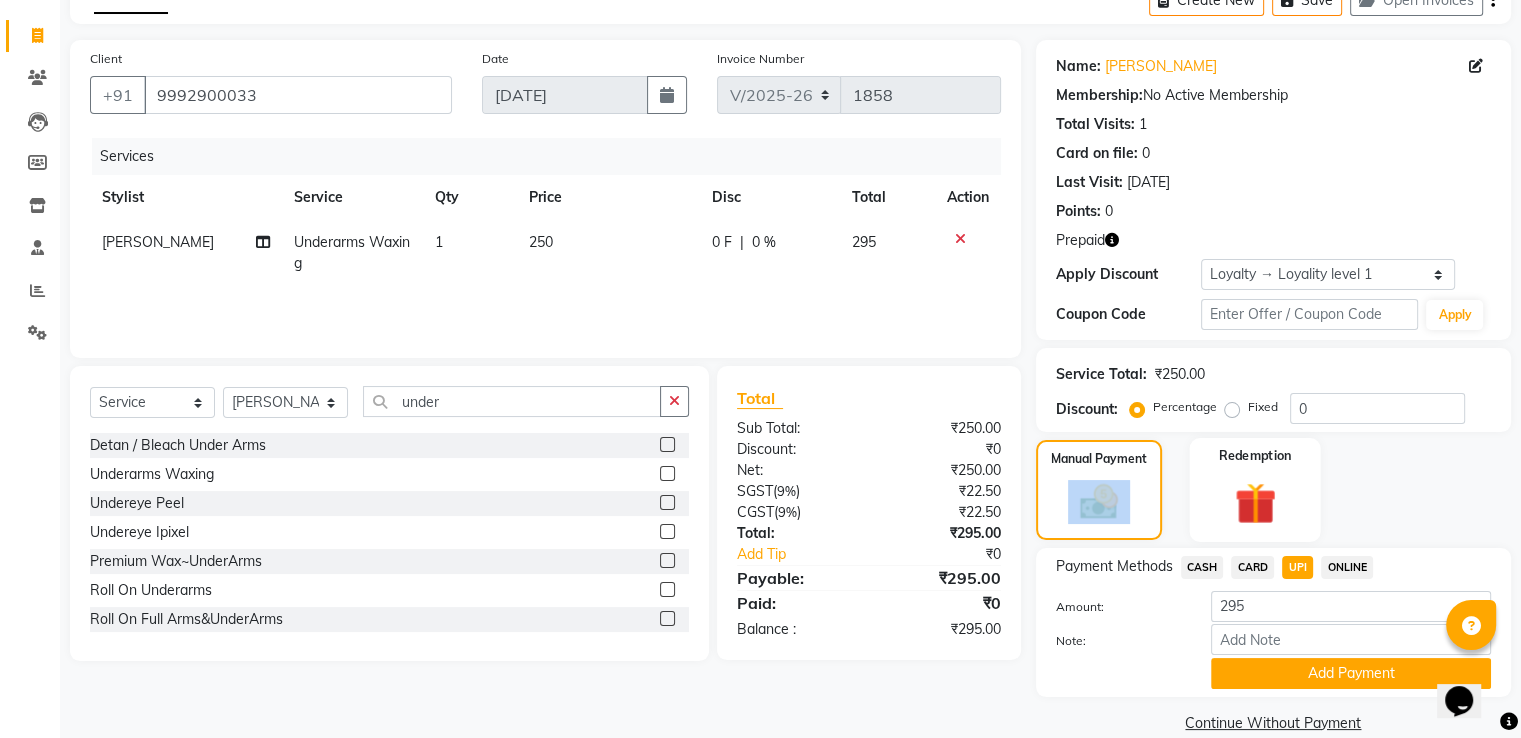 drag, startPoint x: 1164, startPoint y: 486, endPoint x: 1197, endPoint y: 493, distance: 33.734257 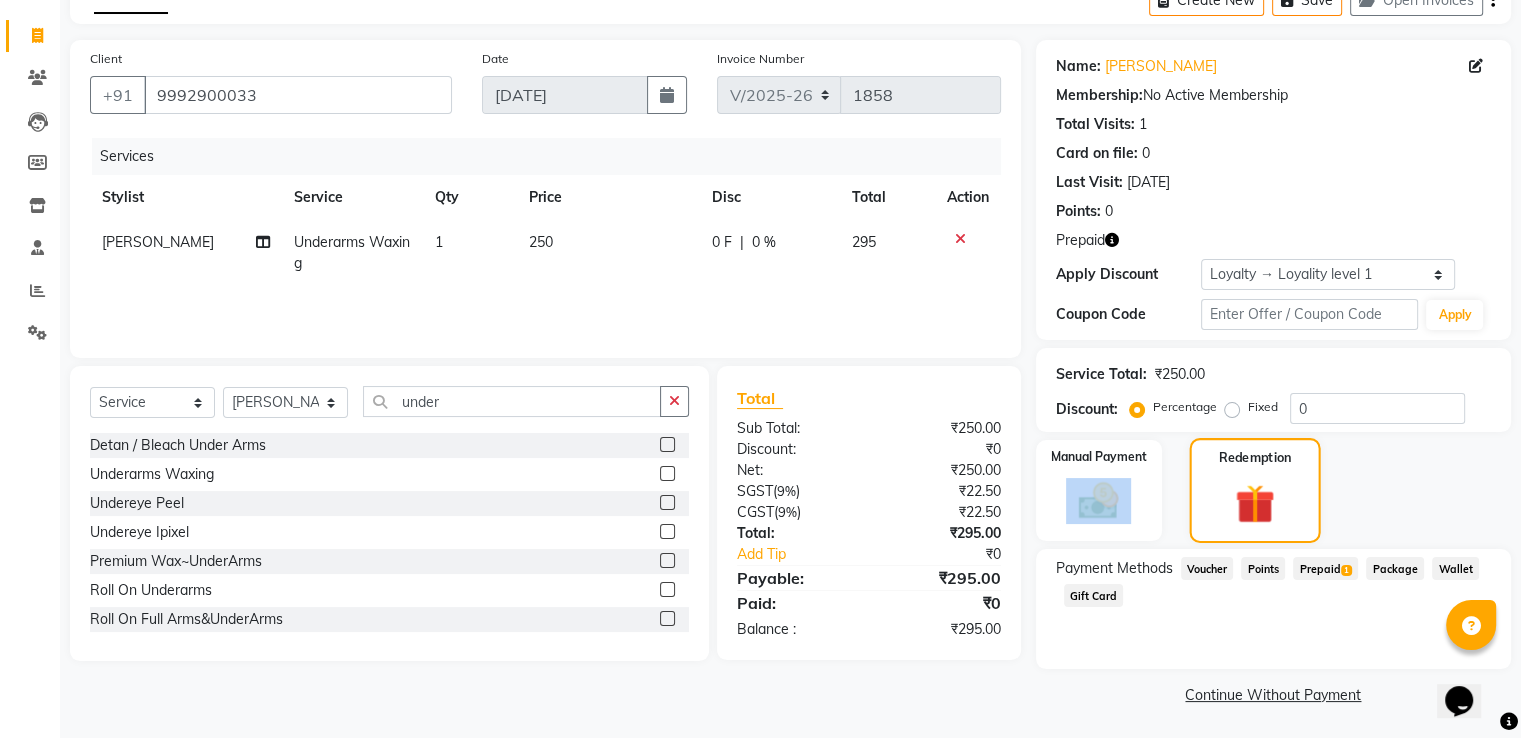 click 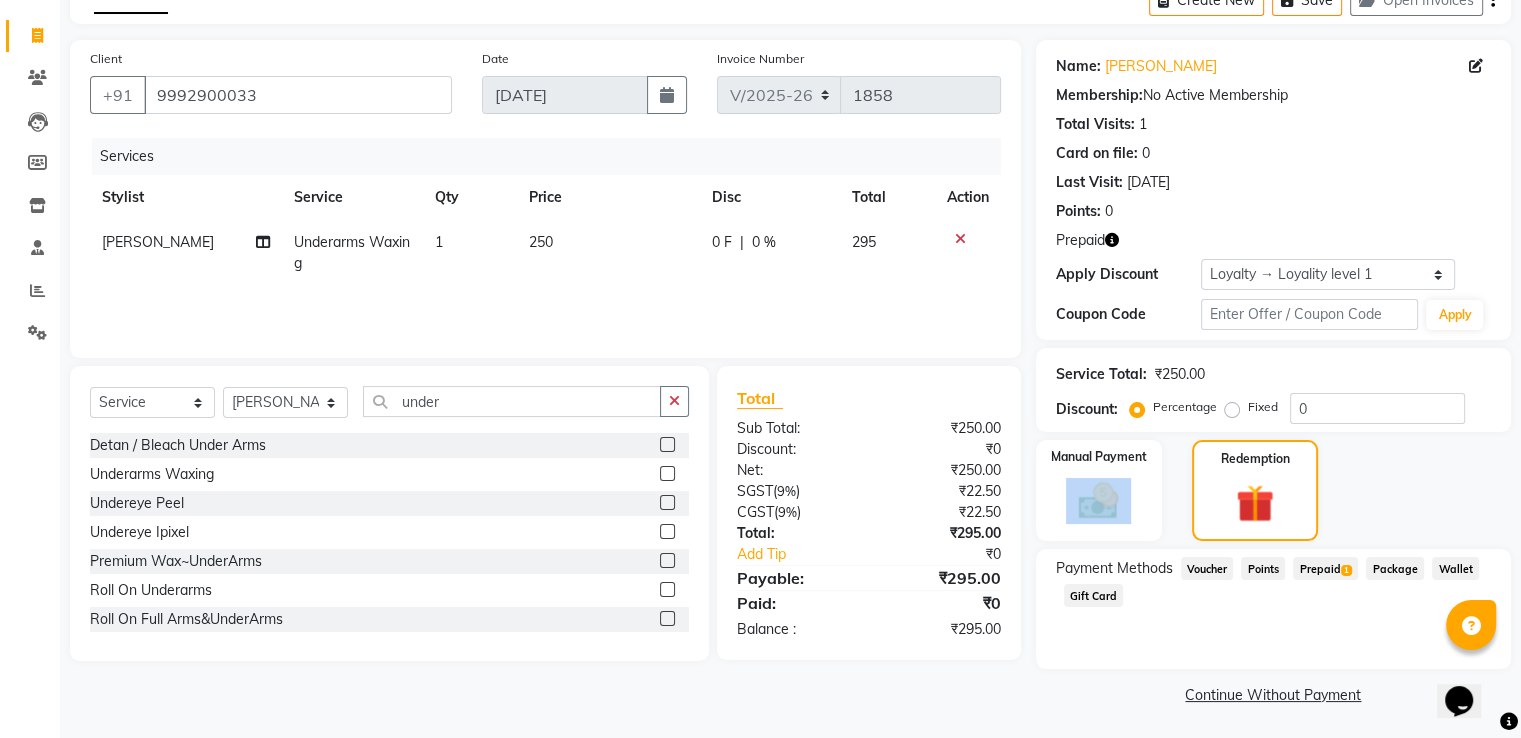 click on "1" 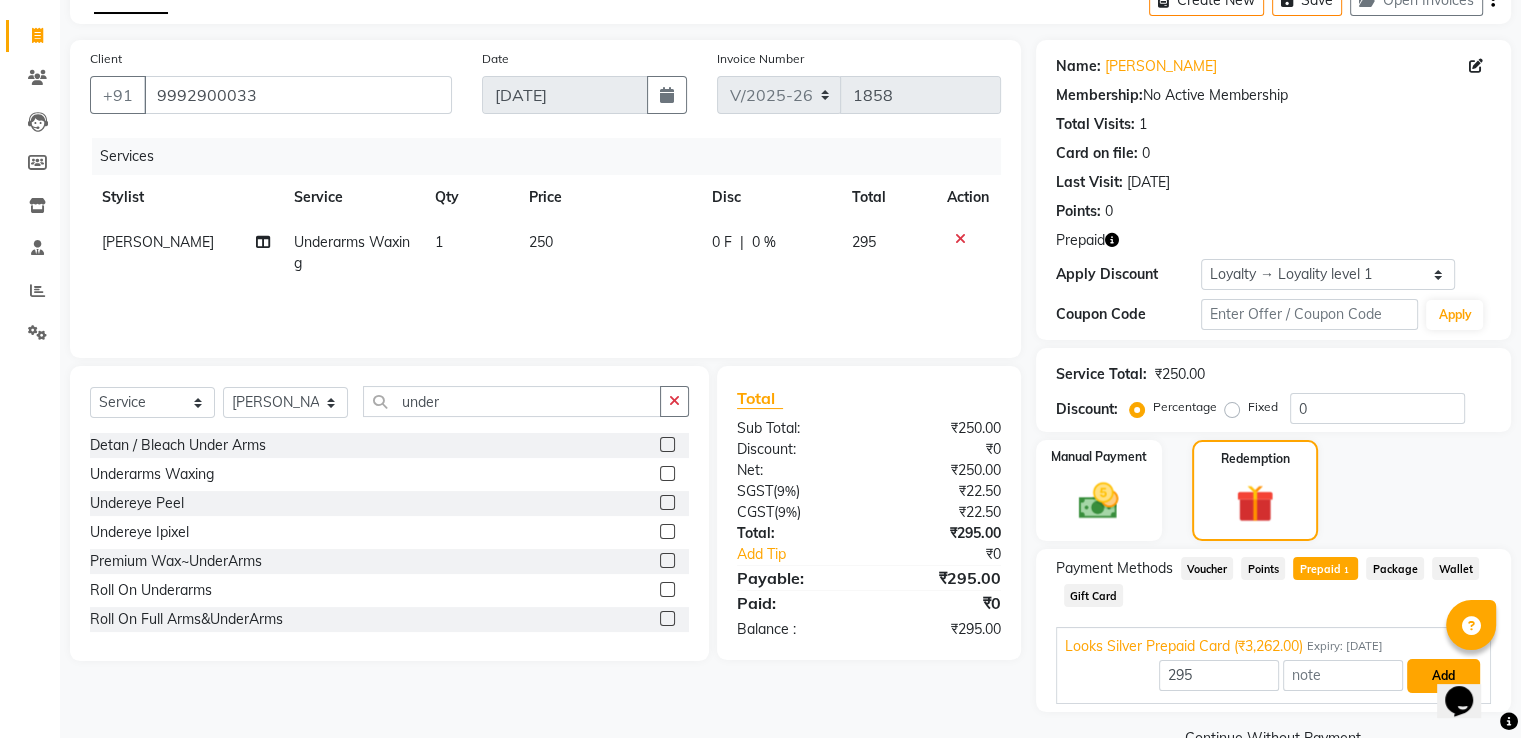 click on "Add" at bounding box center (1443, 676) 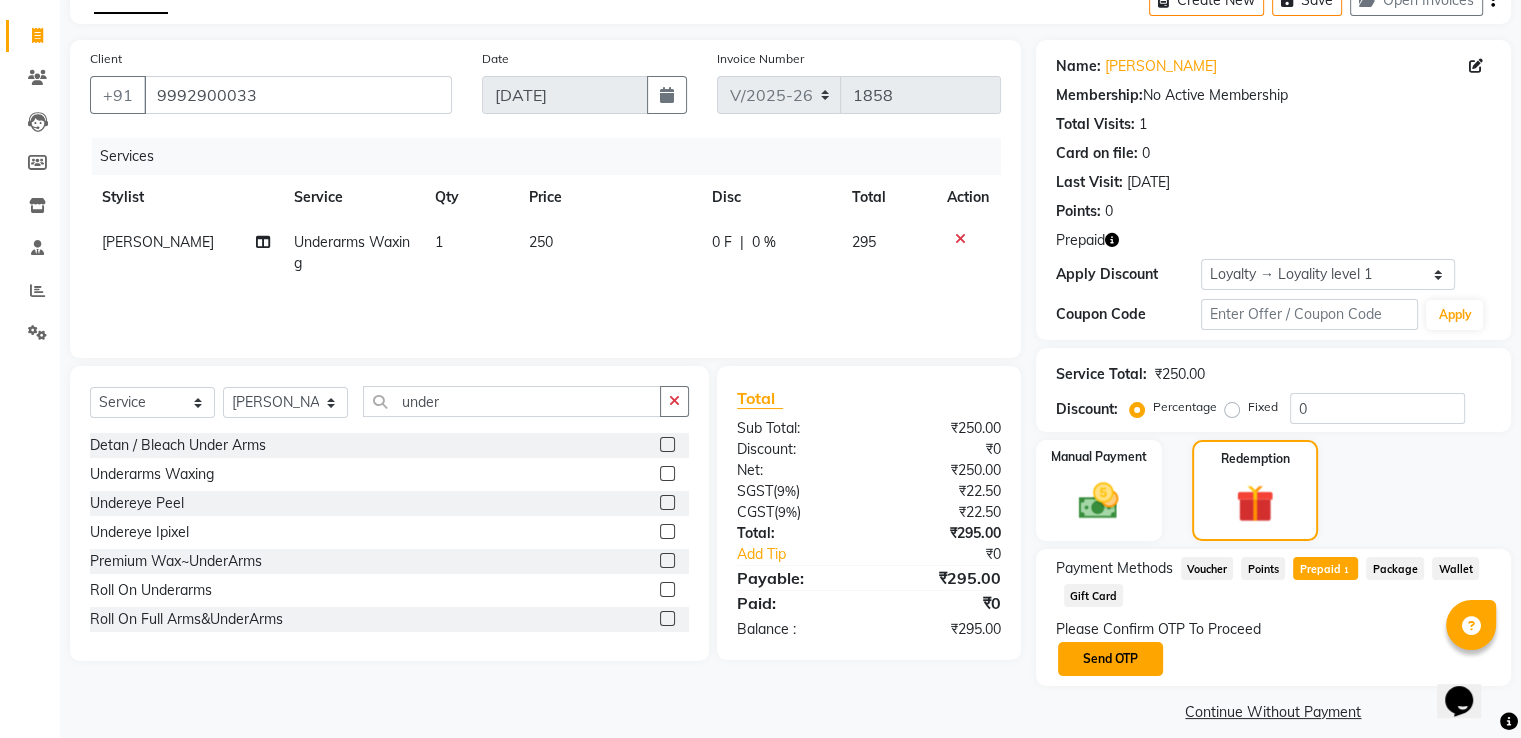 click on "Send OTP" 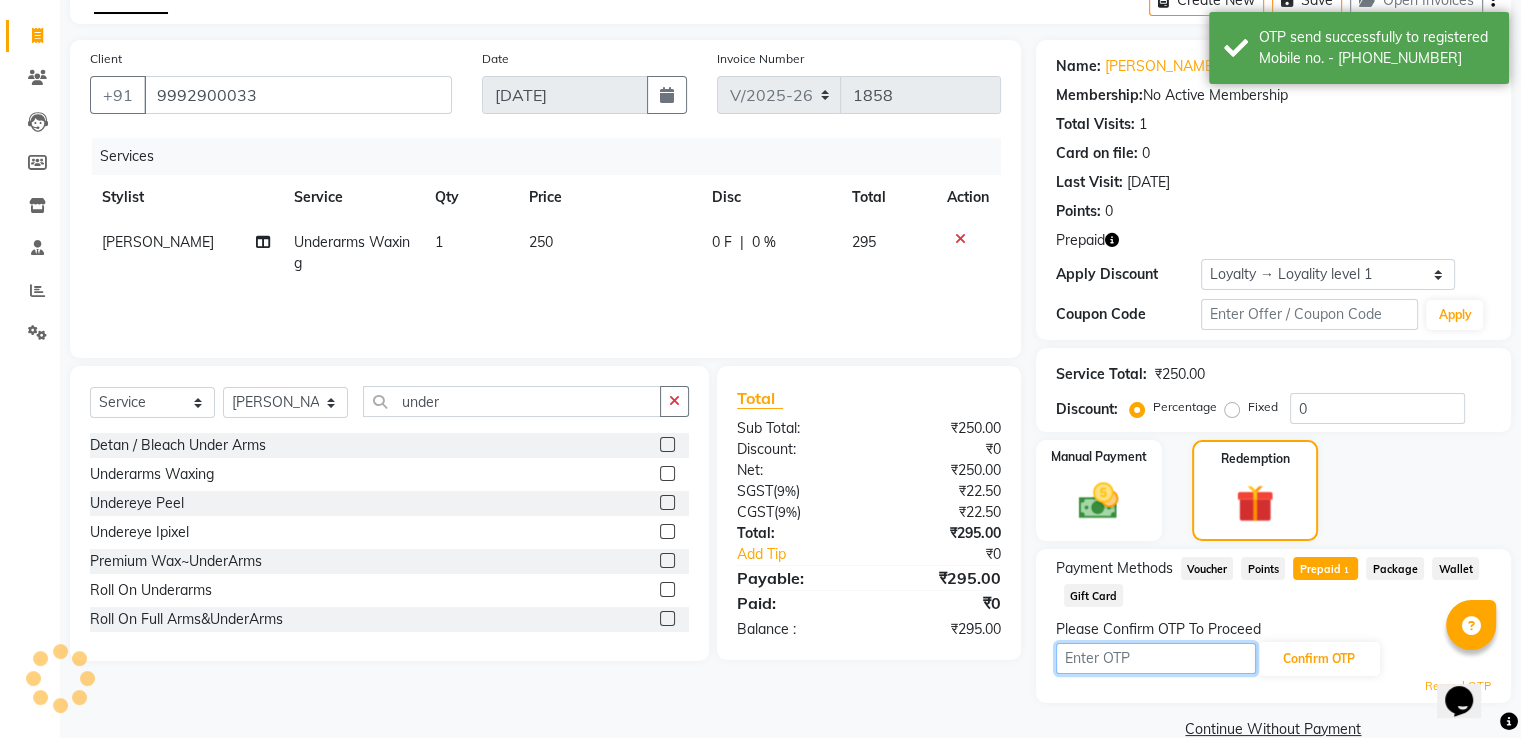 click at bounding box center [1156, 658] 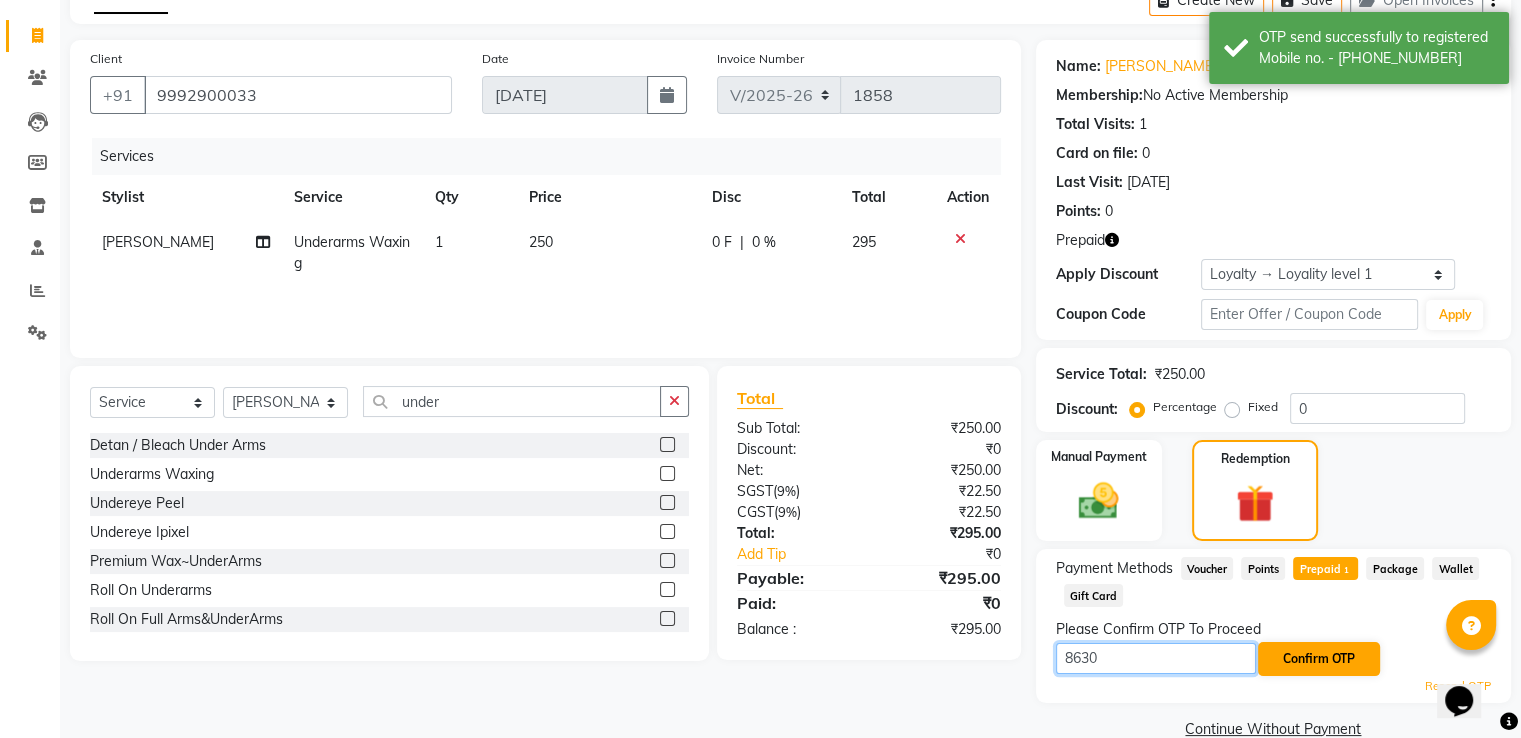 type on "8630" 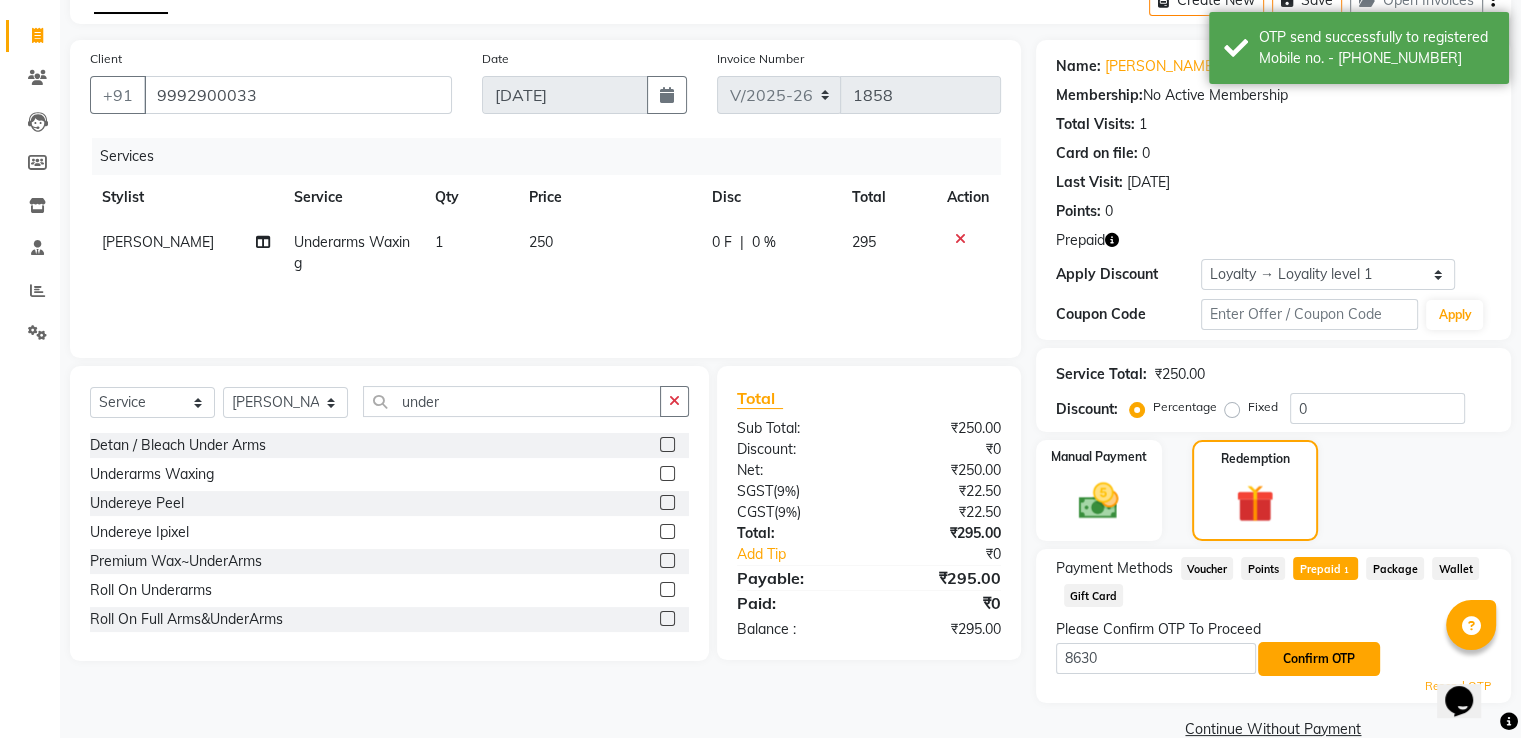 click on "Confirm OTP" 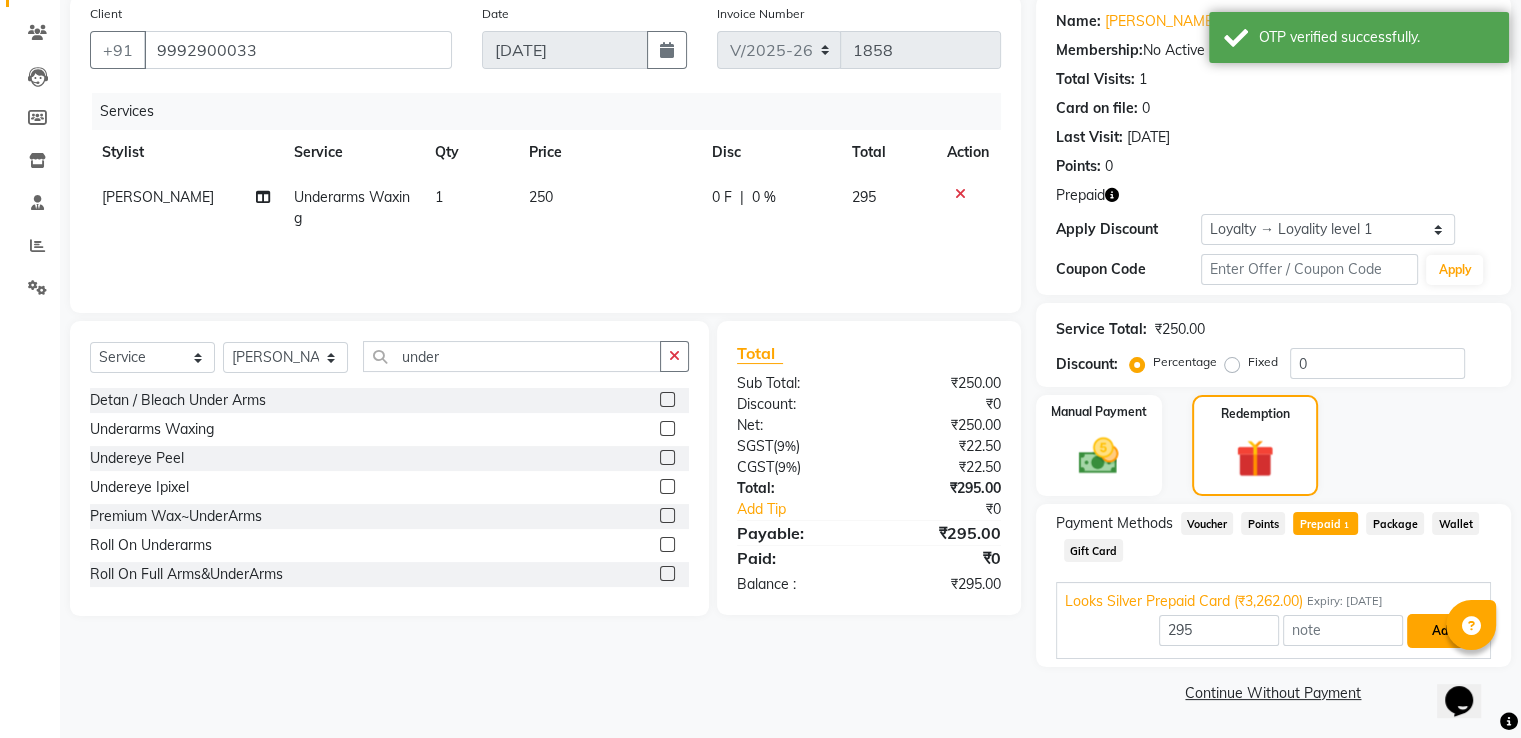 click on "Add" at bounding box center (1443, 631) 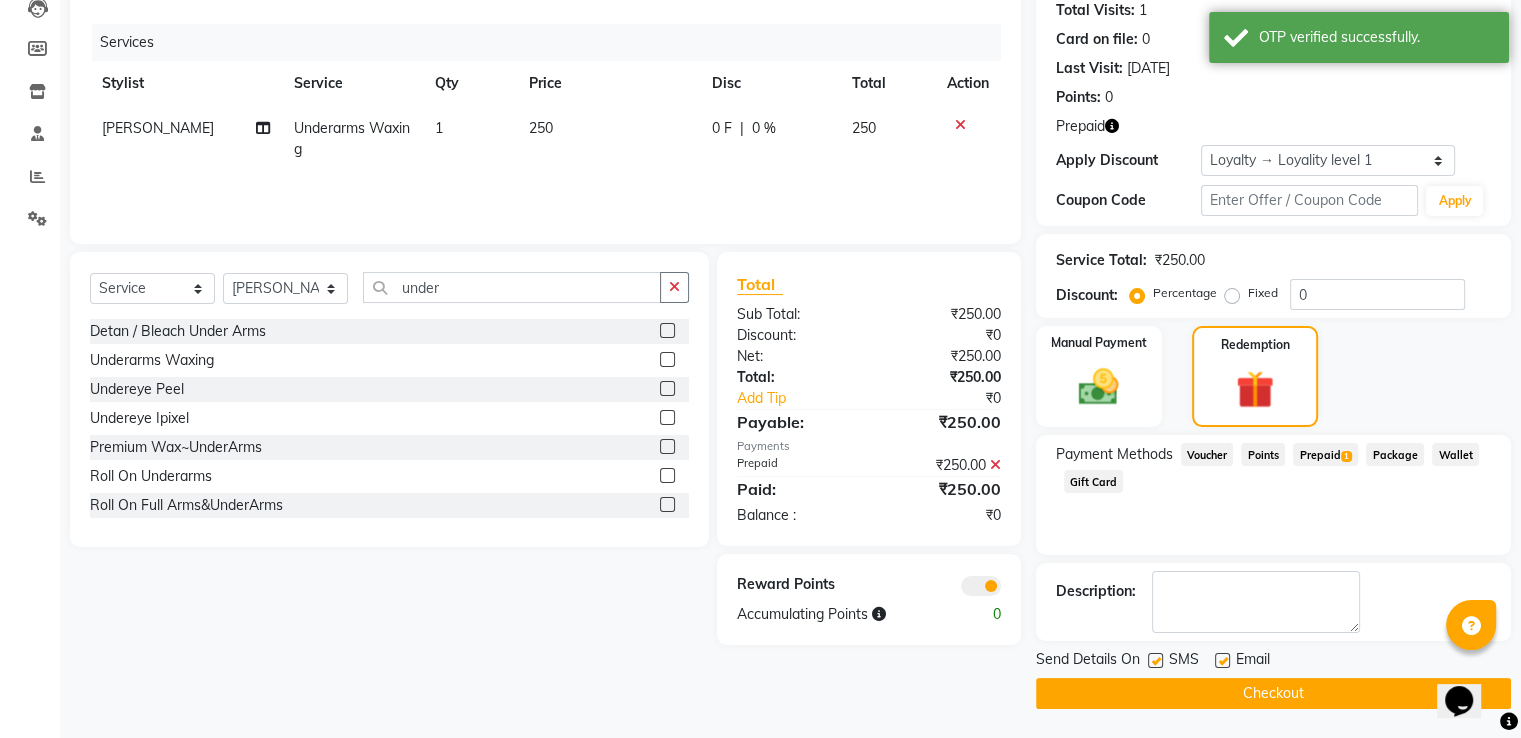 click on "Checkout" 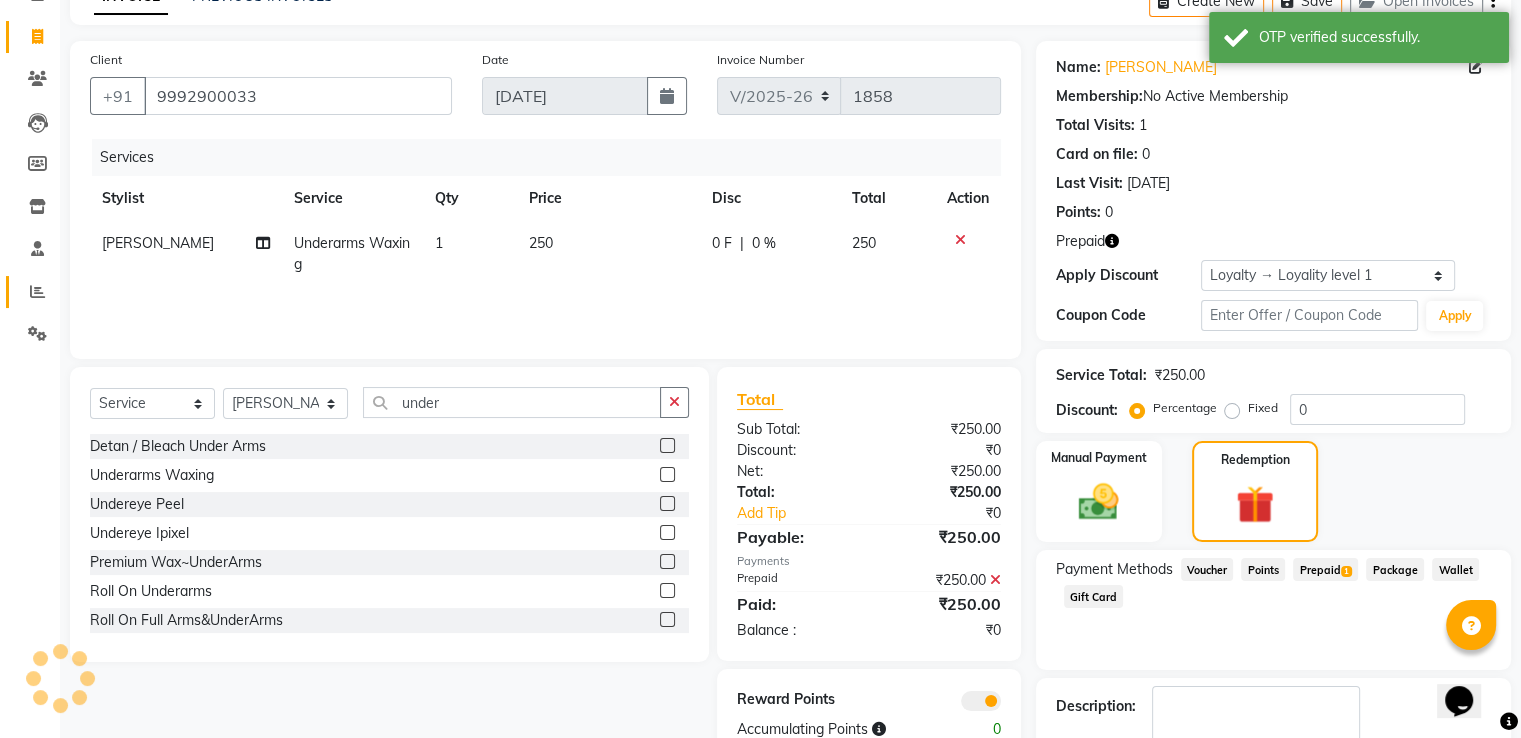 scroll, scrollTop: 0, scrollLeft: 0, axis: both 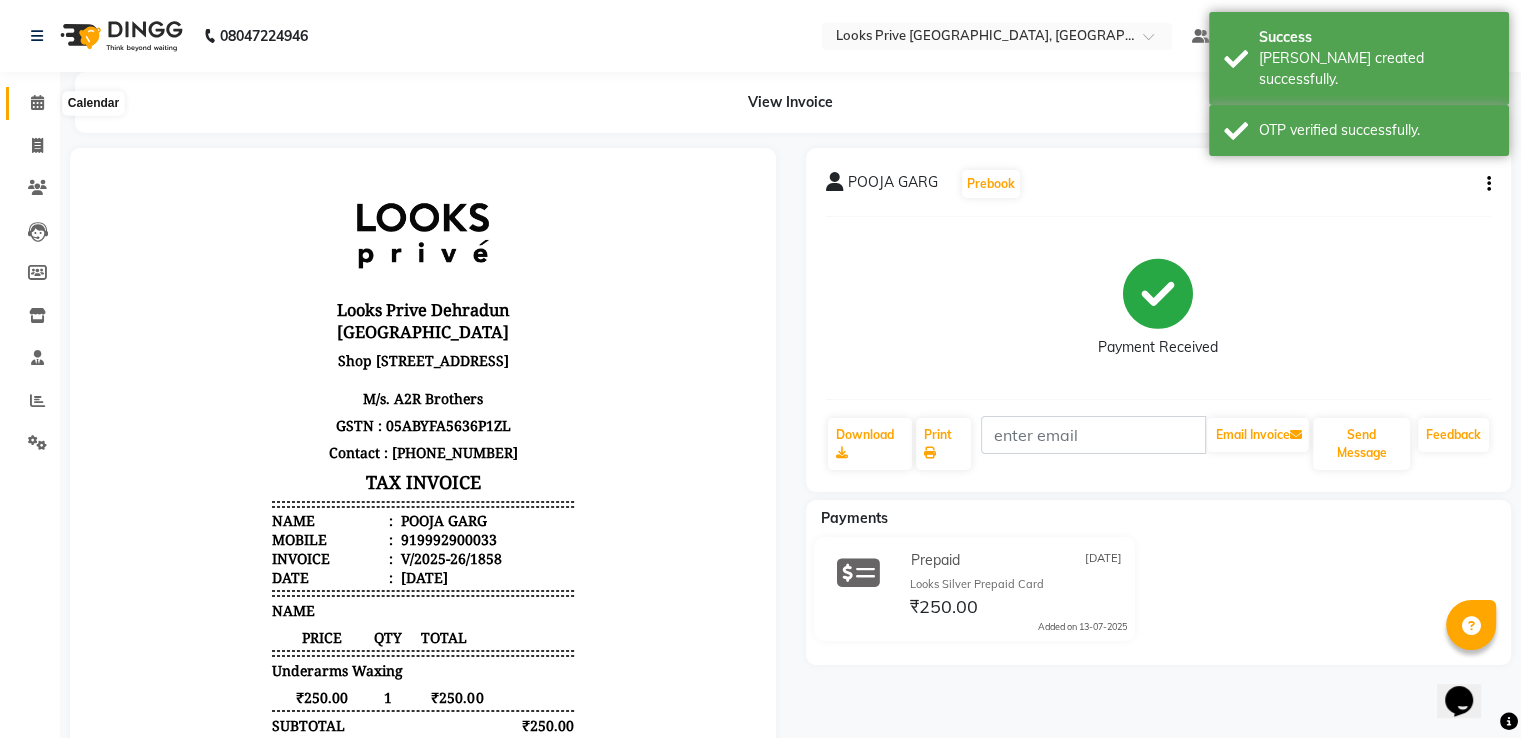 click 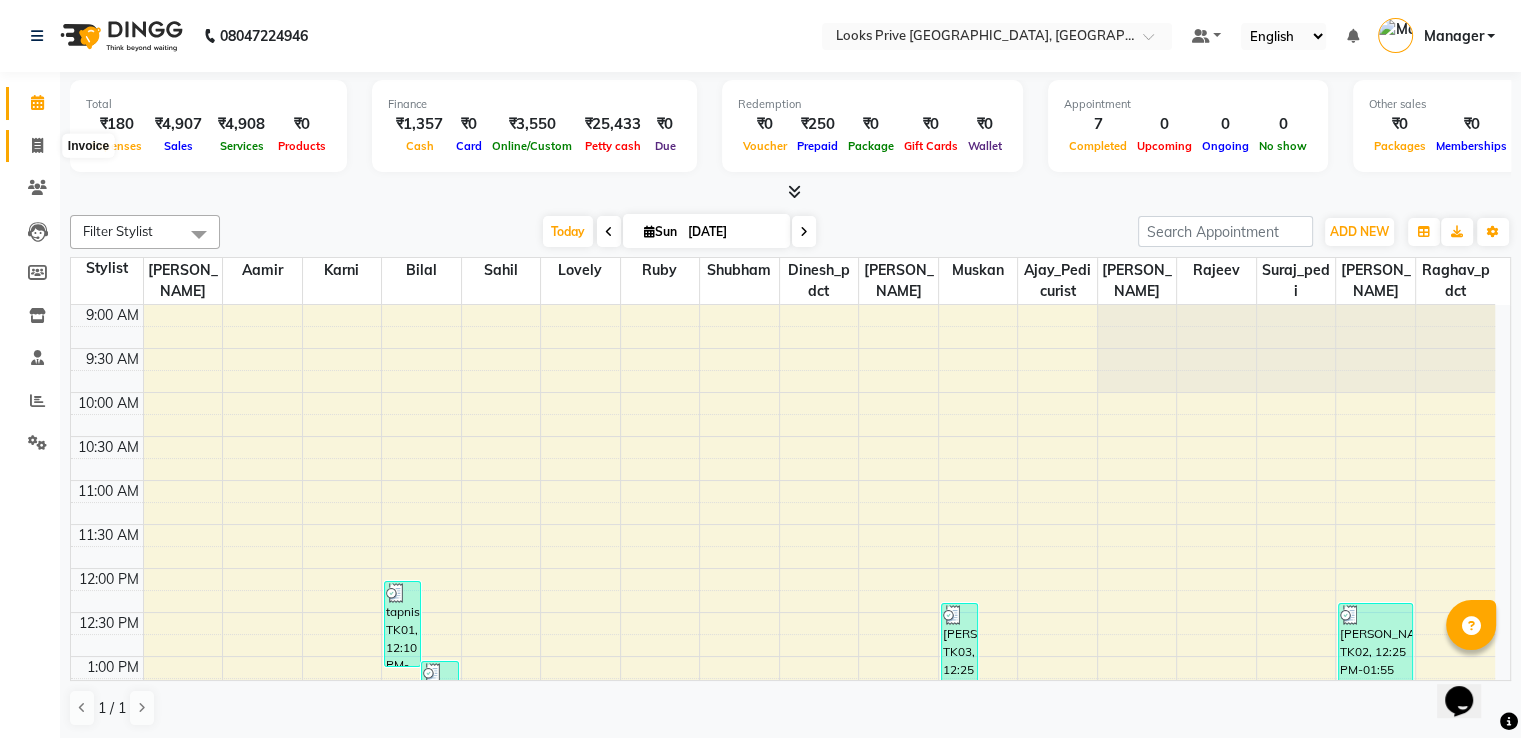 click 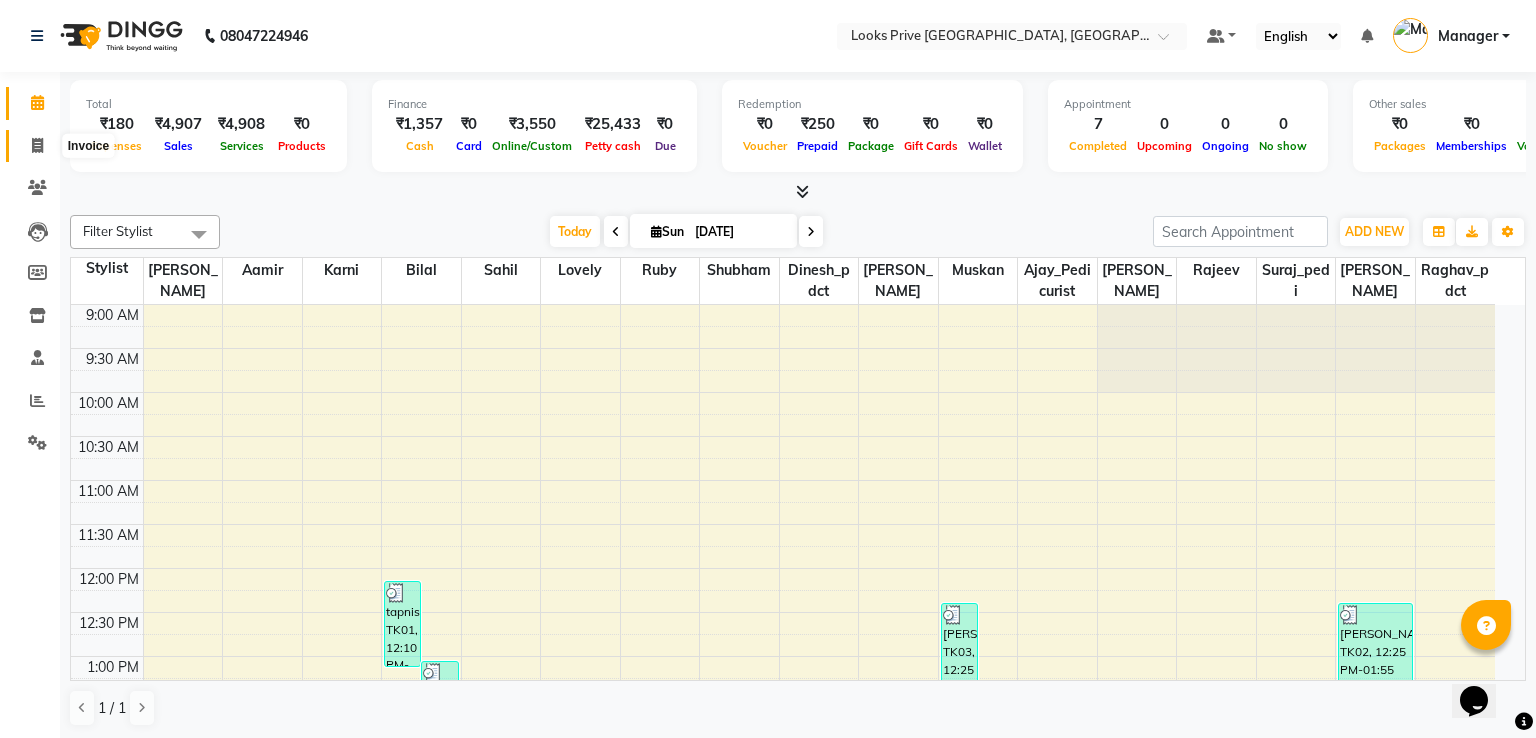 select on "6205" 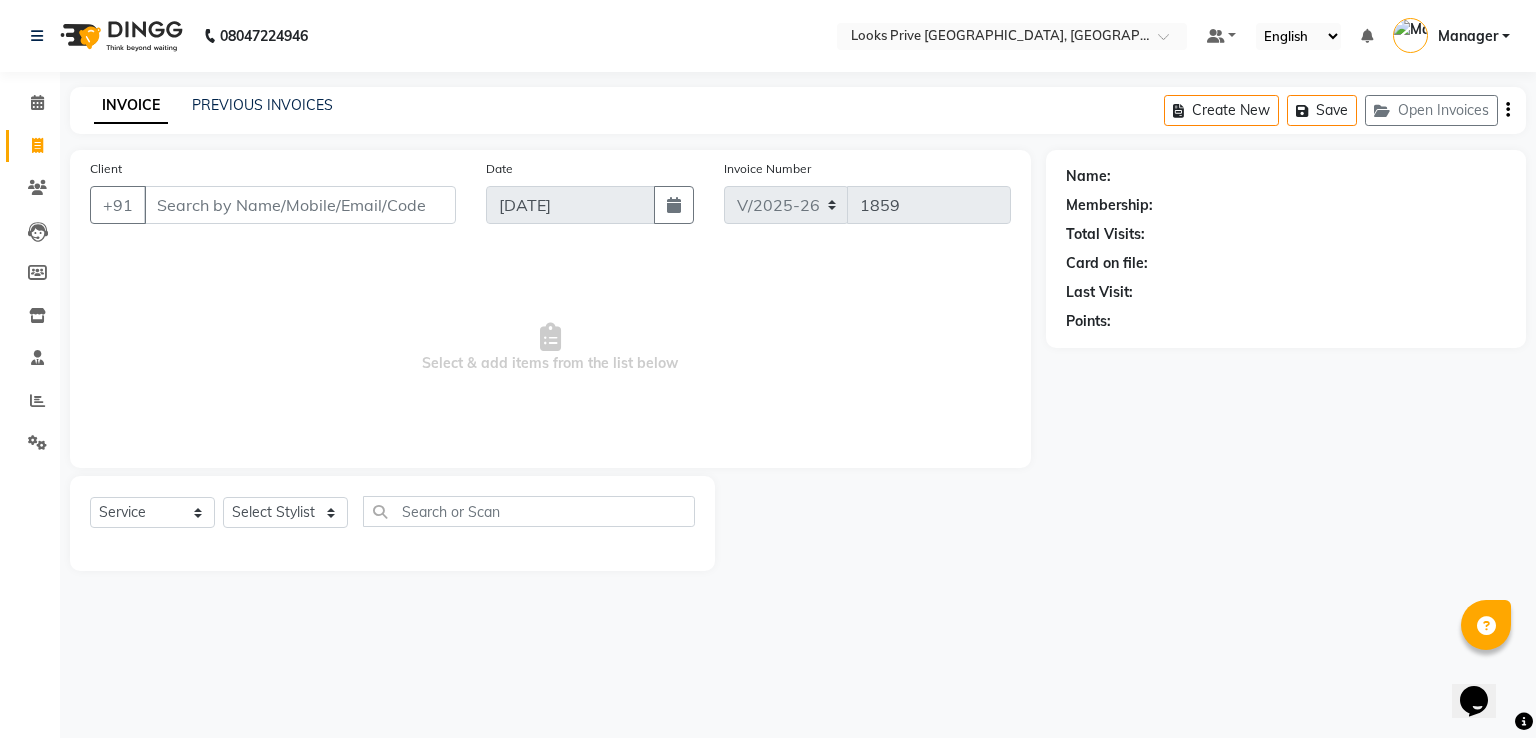 click on "Client" at bounding box center [300, 205] 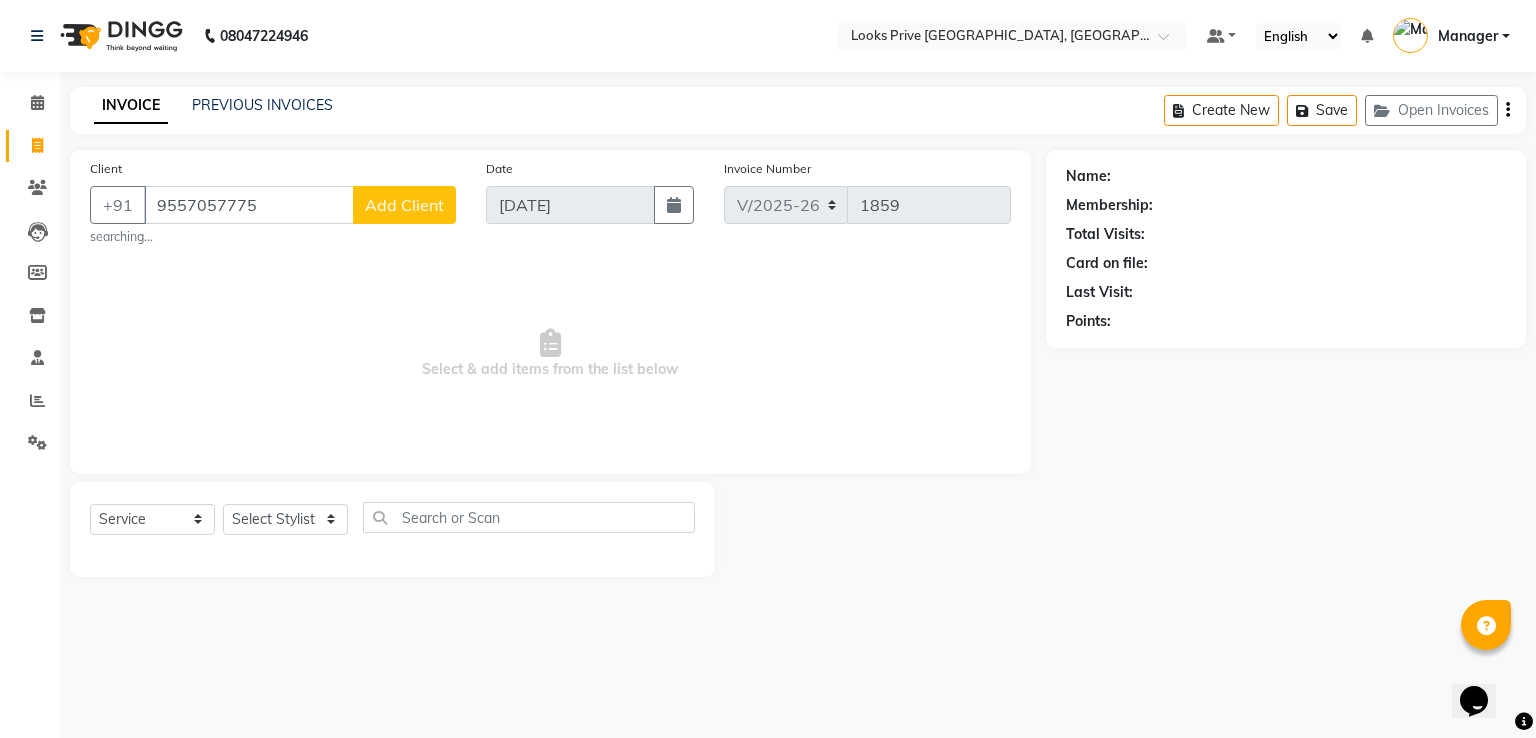 type on "9557057775" 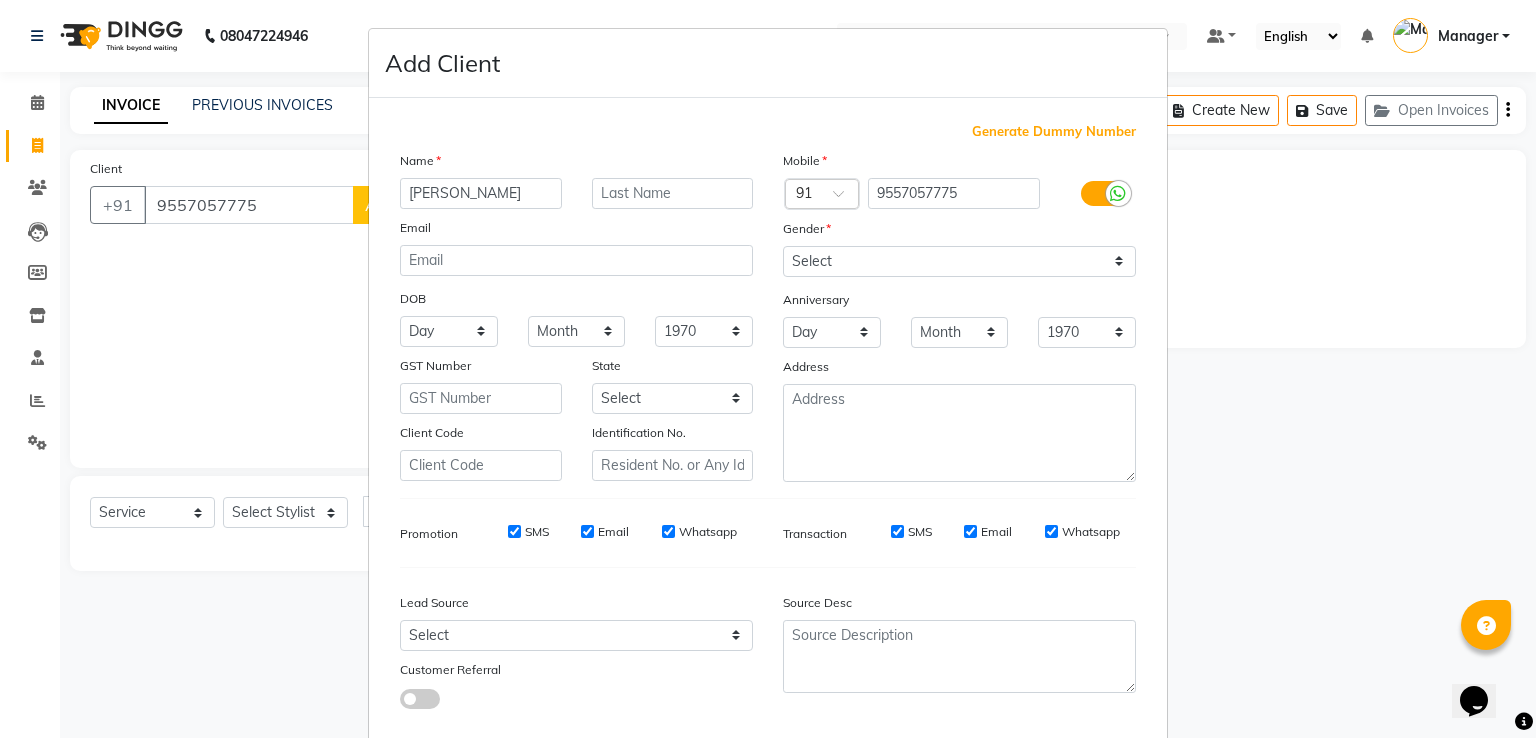 type on "[PERSON_NAME]" 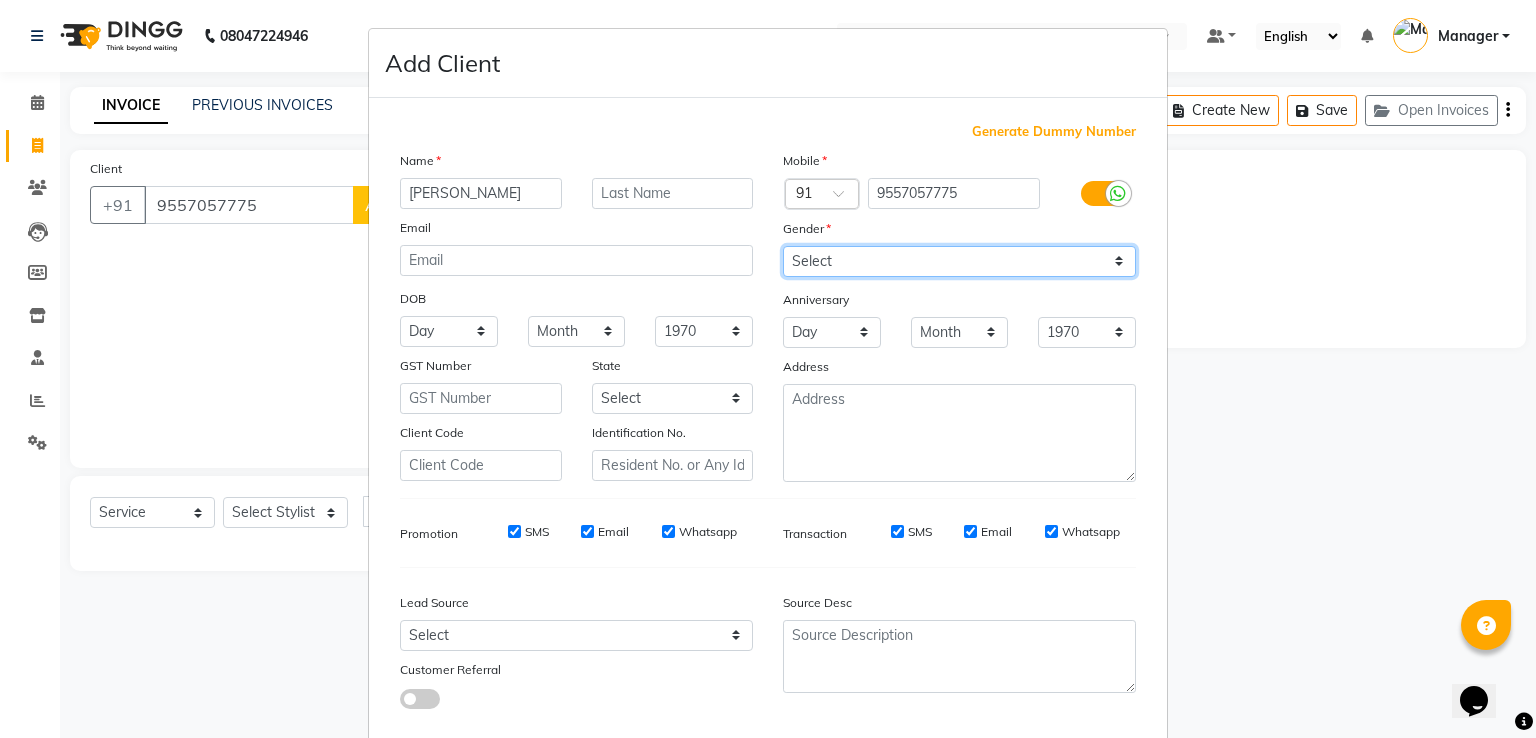 drag, startPoint x: 920, startPoint y: 257, endPoint x: 928, endPoint y: 274, distance: 18.788294 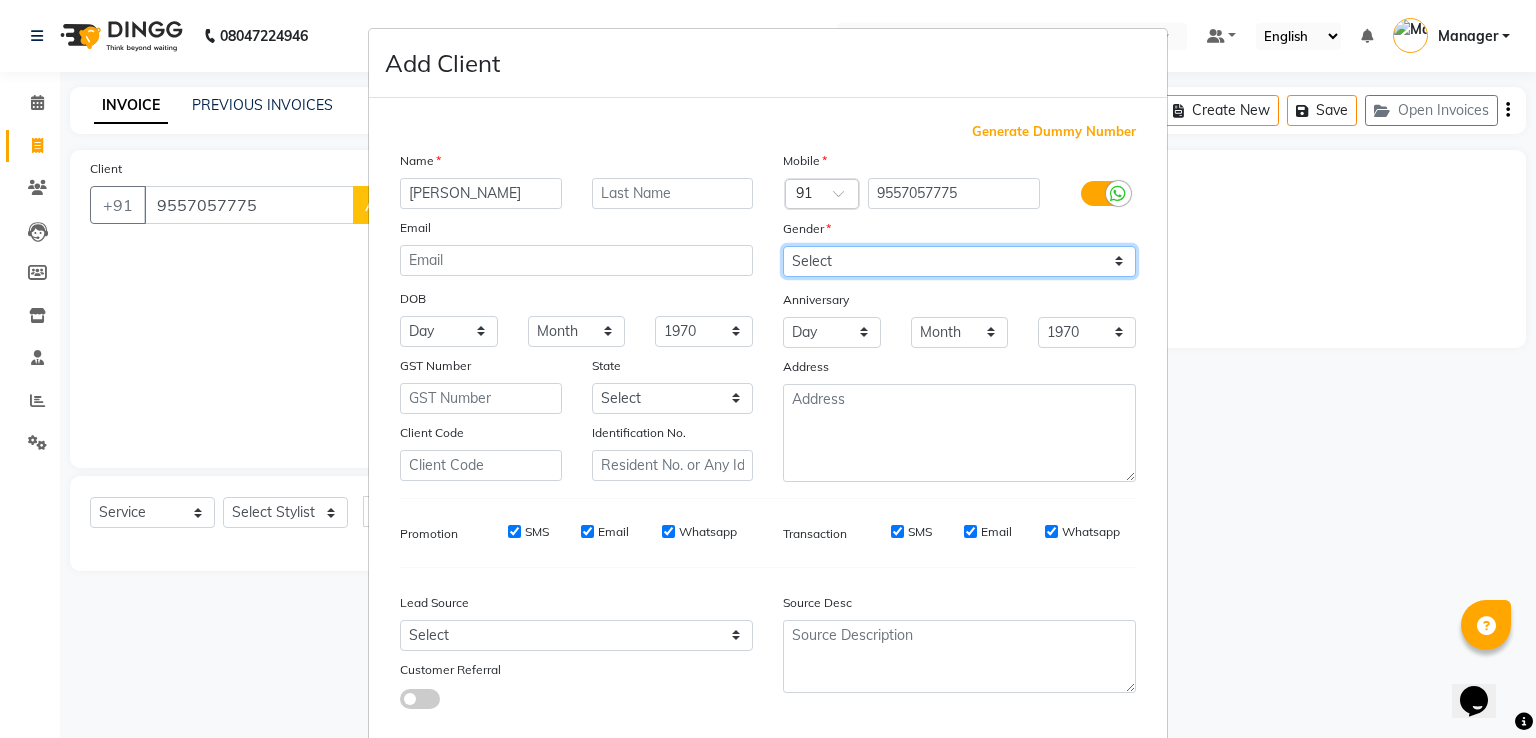 click on "Select Male Female Other Prefer Not To Say" at bounding box center (959, 261) 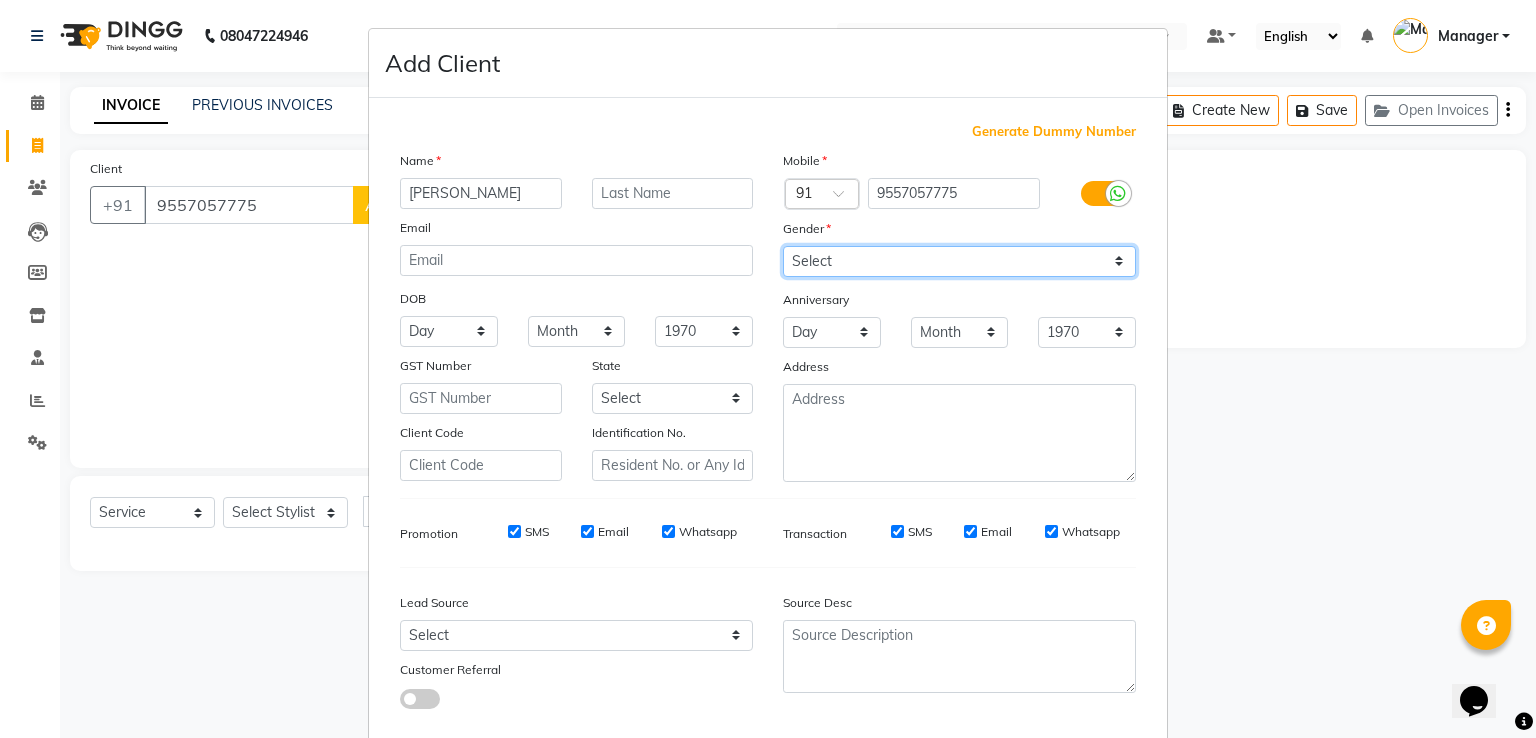 select on "[DEMOGRAPHIC_DATA]" 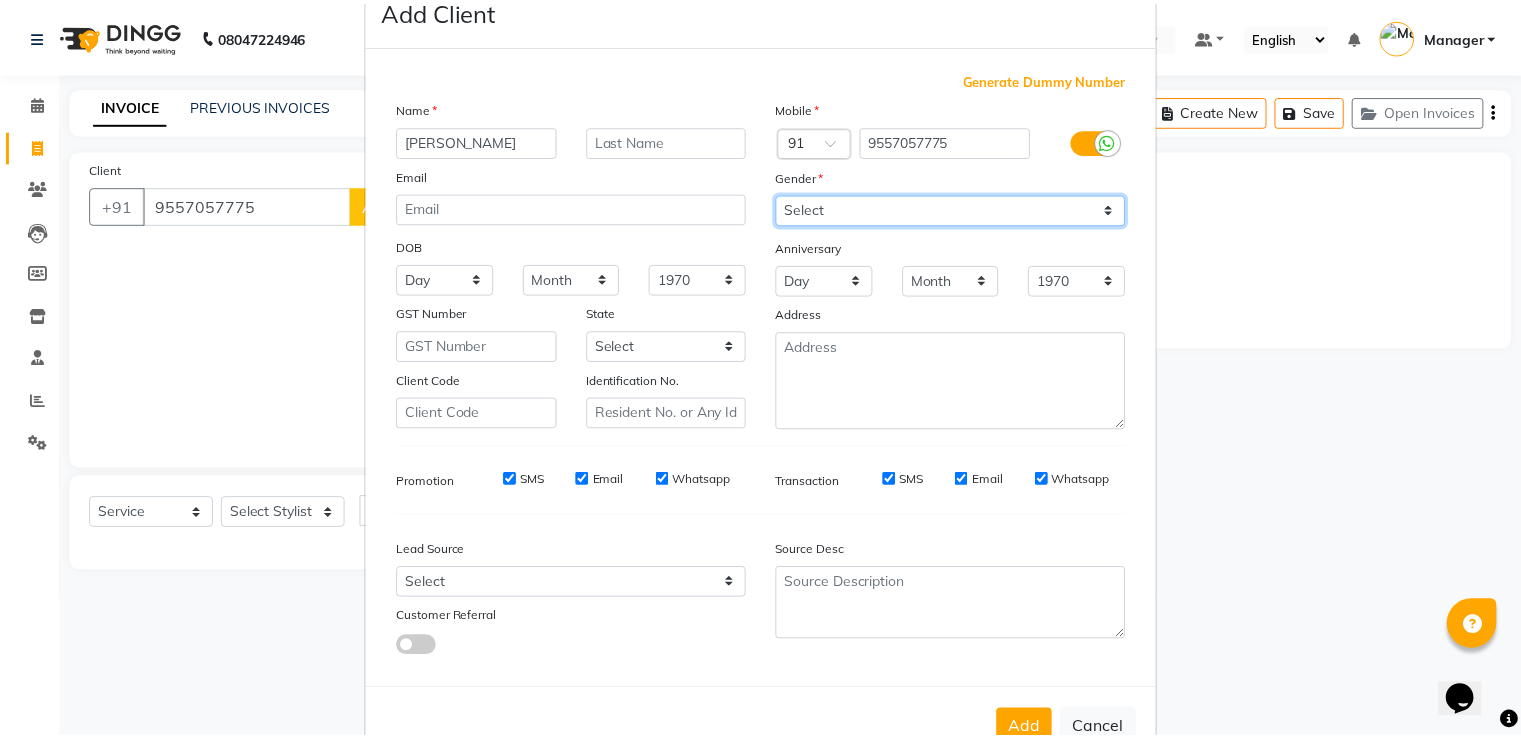 scroll, scrollTop: 119, scrollLeft: 0, axis: vertical 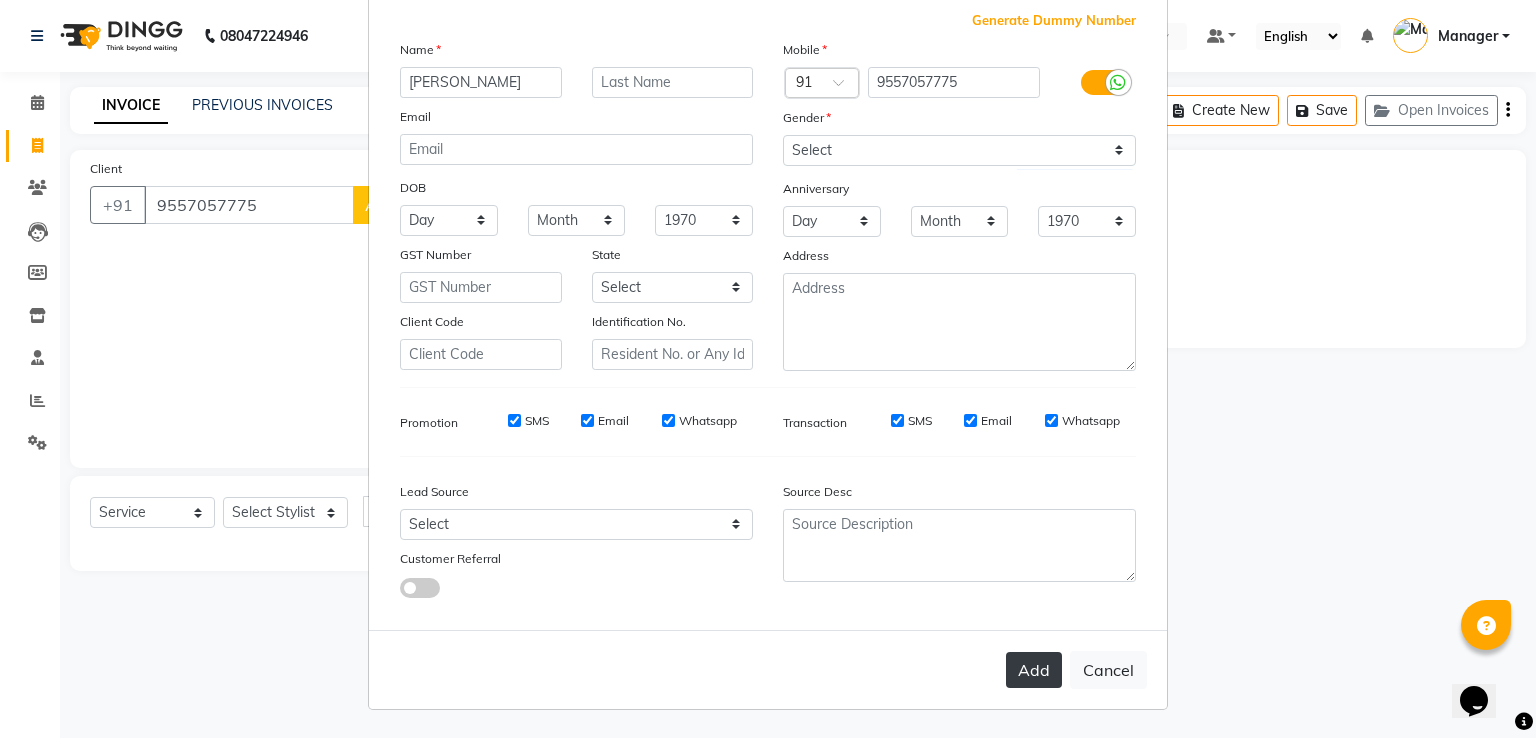 click on "Add" at bounding box center (1034, 670) 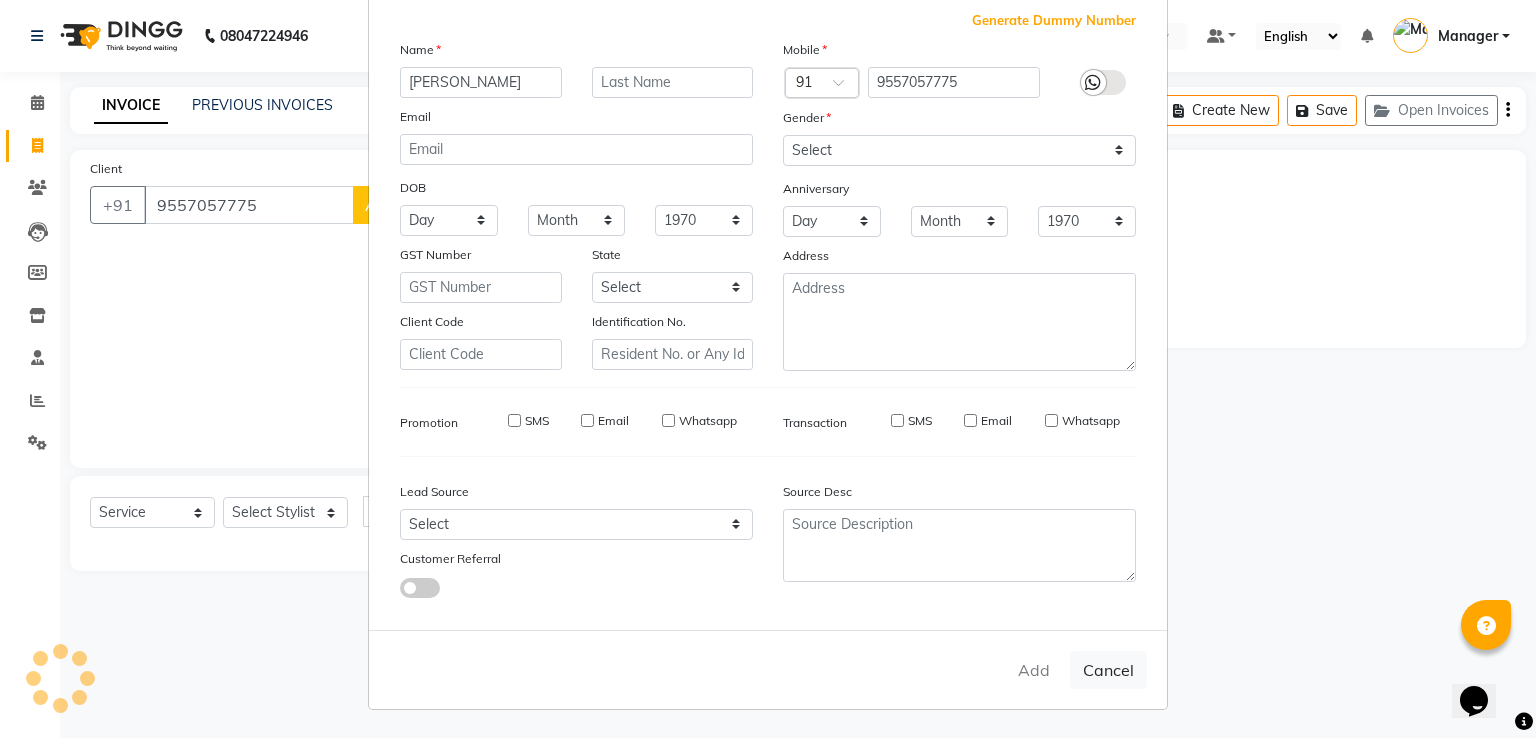 type 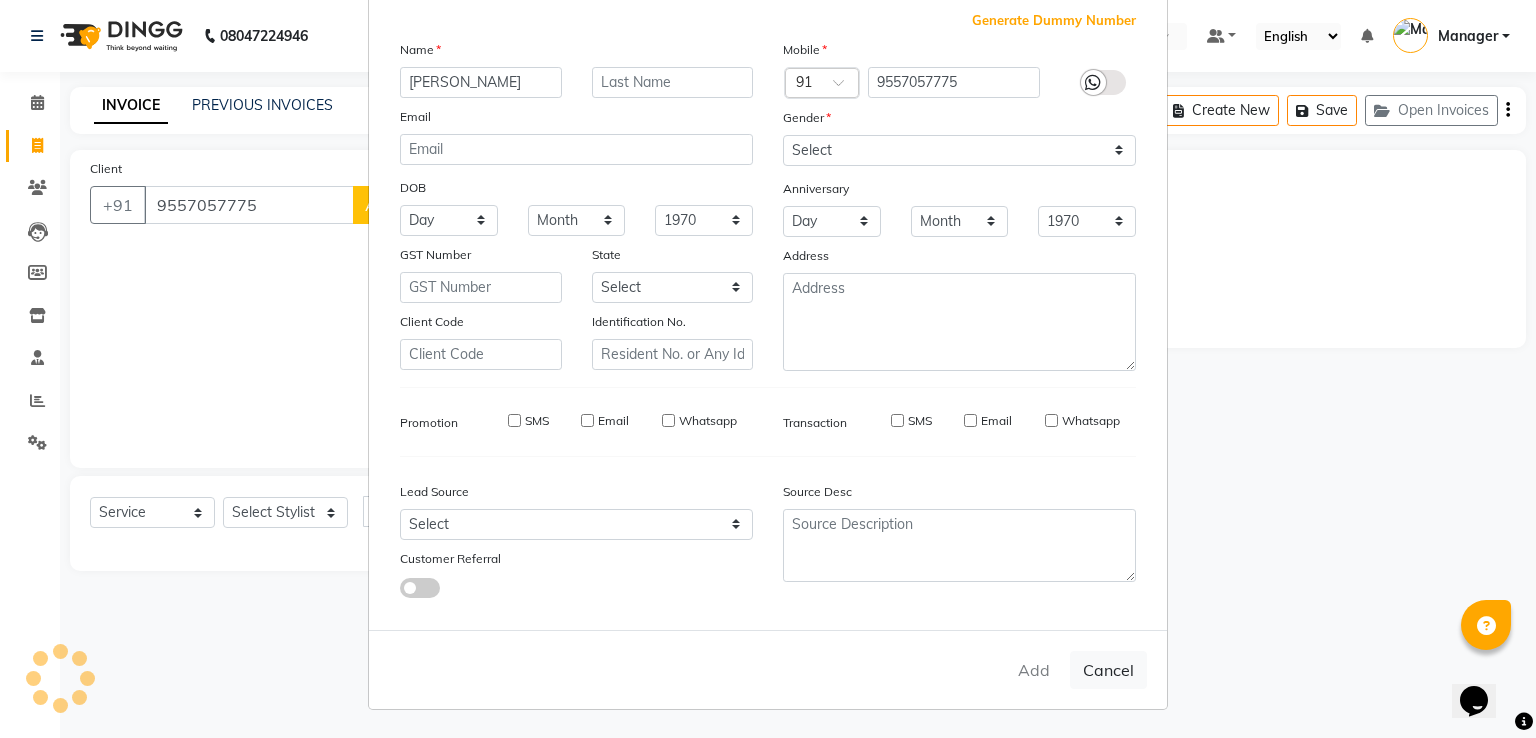 select 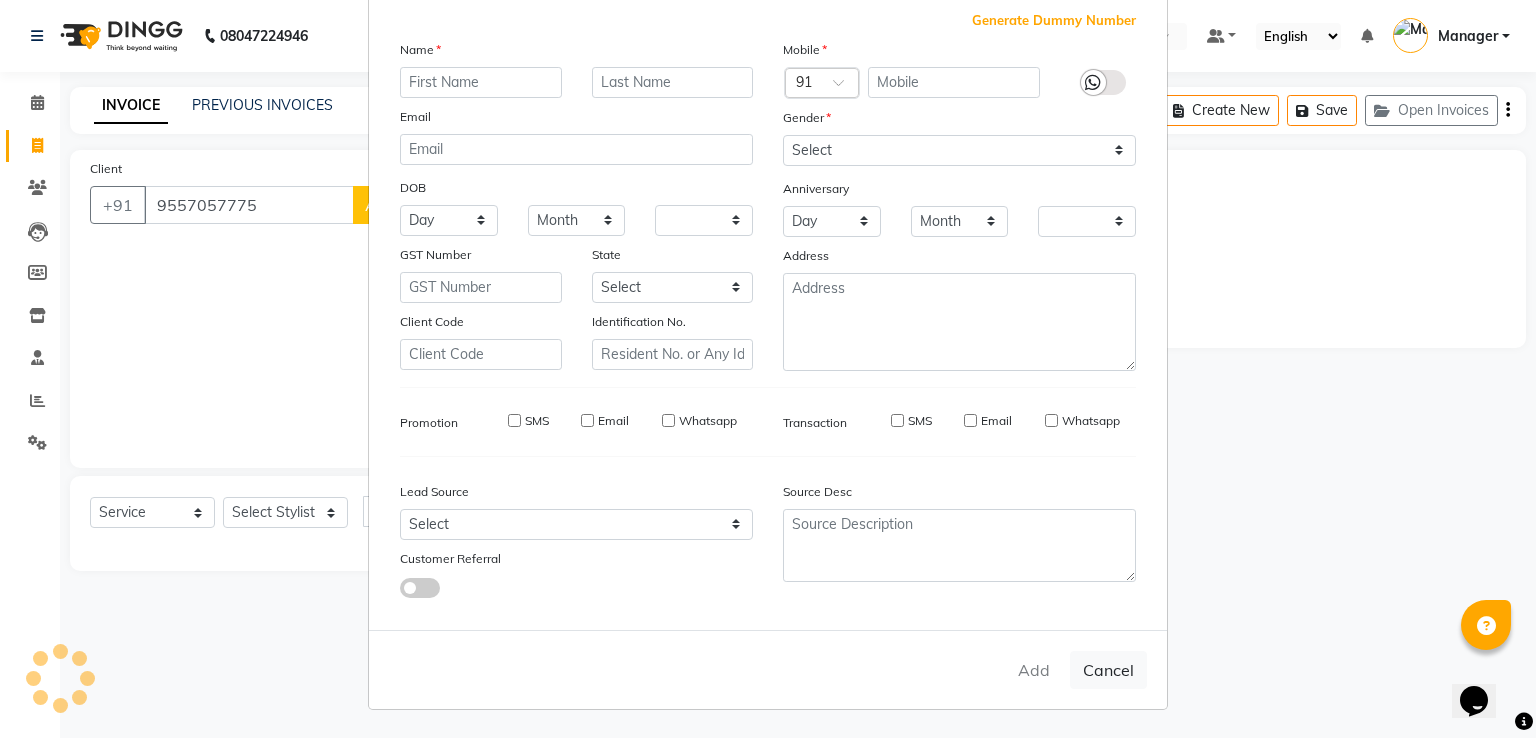 click on "Add Client Generate Dummy Number Name Email DOB Day 01 02 03 04 05 06 07 08 09 10 11 12 13 14 15 16 17 18 19 20 21 22 23 24 25 26 27 28 29 30 31 Month January February March April May June July August September October November December 1940 1941 1942 1943 1944 1945 1946 1947 1948 1949 1950 1951 1952 1953 1954 1955 1956 1957 1958 1959 1960 1961 1962 1963 1964 1965 1966 1967 1968 1969 1970 1971 1972 1973 1974 1975 1976 1977 1978 1979 1980 1981 1982 1983 1984 1985 1986 1987 1988 1989 1990 1991 1992 1993 1994 1995 1996 1997 1998 1999 2000 2001 2002 2003 2004 2005 2006 2007 2008 2009 2010 2011 2012 2013 2014 2015 2016 2017 2018 2019 2020 2021 2022 2023 2024 GST Number State Select Andaman and Nicobar Islands Andhra Pradesh Arunachal Pradesh Assam Bihar Chandigarh Chhattisgarh Dadra and Nagar Haveli Daman and Diu Delhi Goa Gujarat Haryana Himachal Pradesh Jammu and Kashmir Jharkhand Karnataka Kerala Lakshadweep Madhya Pradesh Maharashtra Manipur Meghalaya Mizoram Nagaland Odisha Pondicherry Punjab Rajasthan Sikkim" at bounding box center (768, 369) 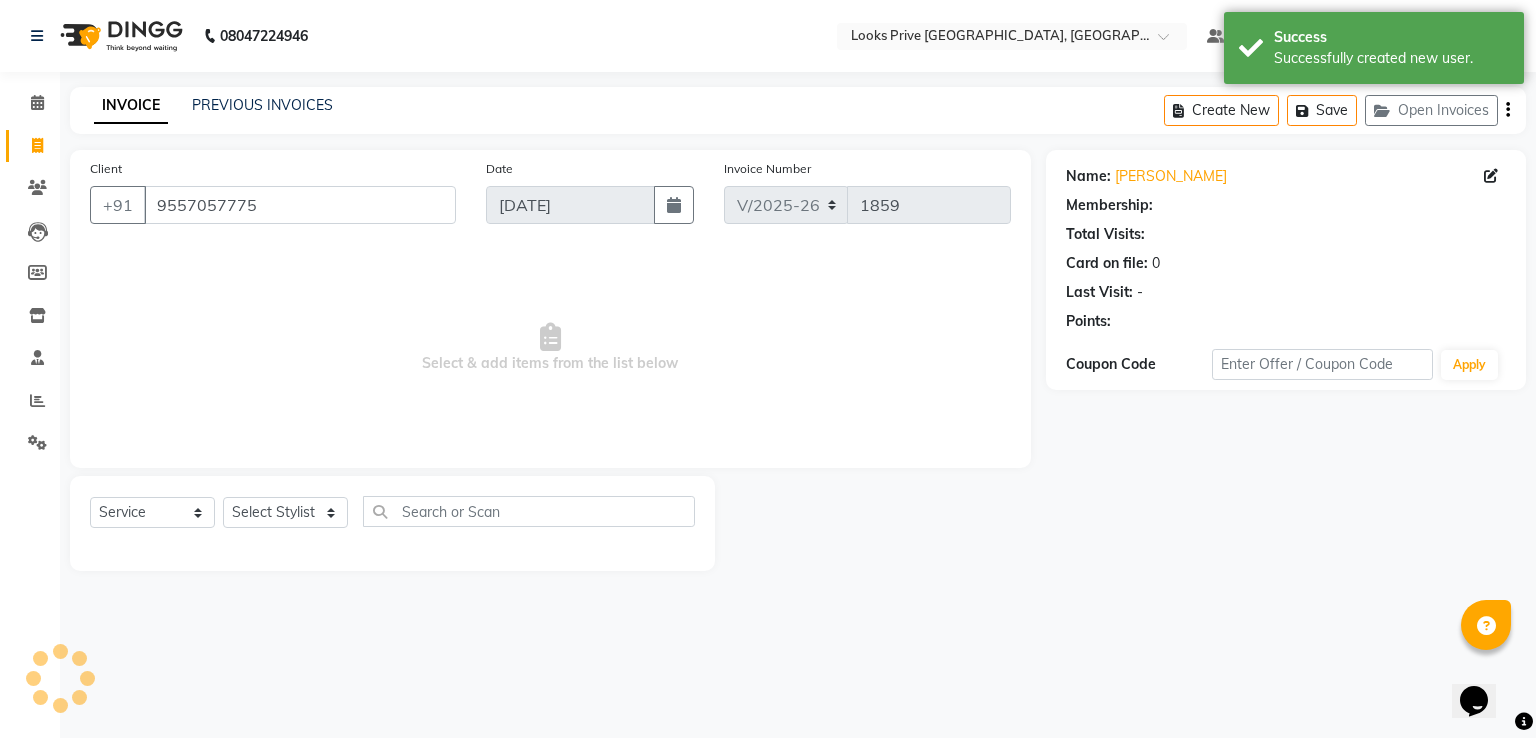 select on "1: Object" 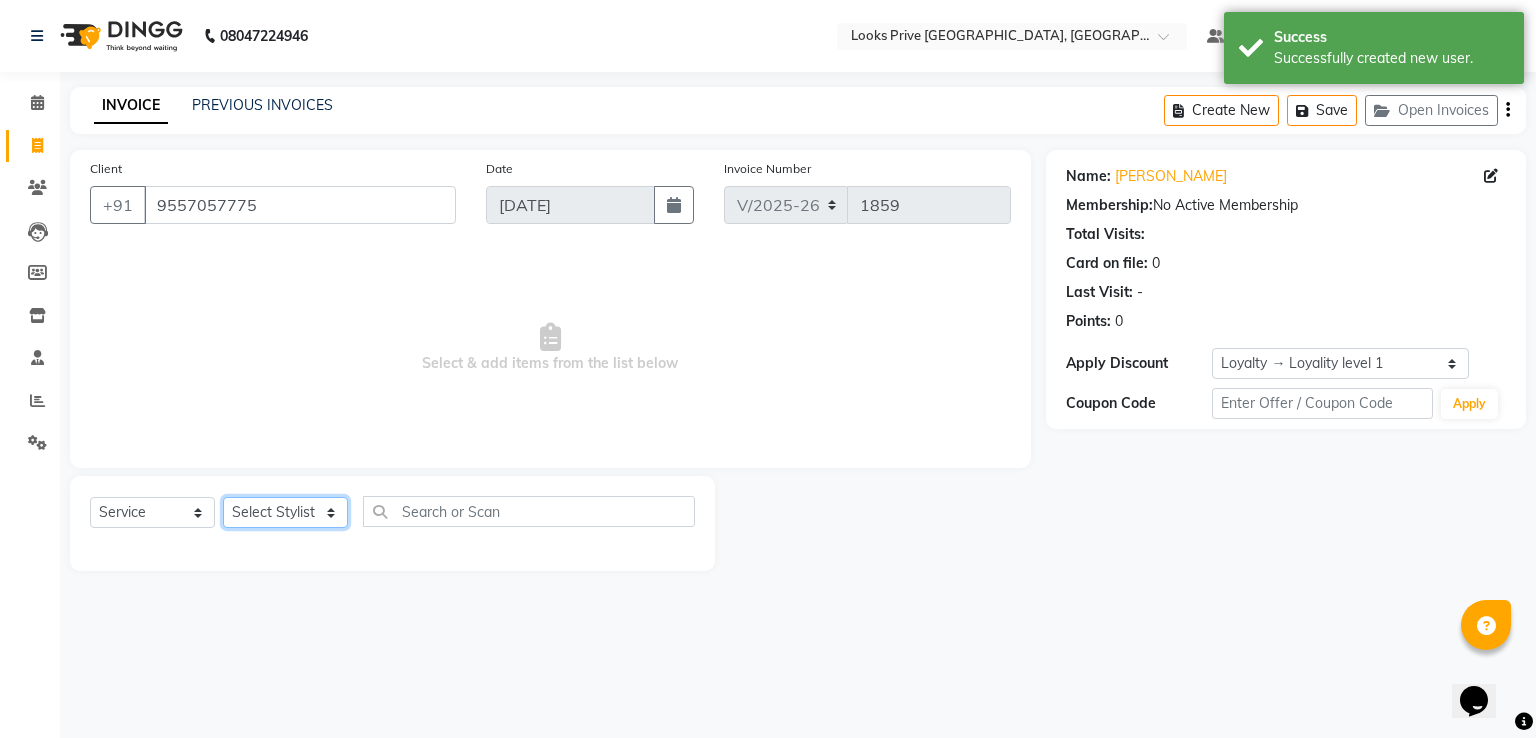 click on "Select Stylist A2R_Master [PERSON_NAME] [PERSON_NAME] [PERSON_NAME] Dinesh_pdct Karni Lovely Manager [PERSON_NAME] [PERSON_NAME] [PERSON_NAME] [PERSON_NAME] Suraj_pedi" 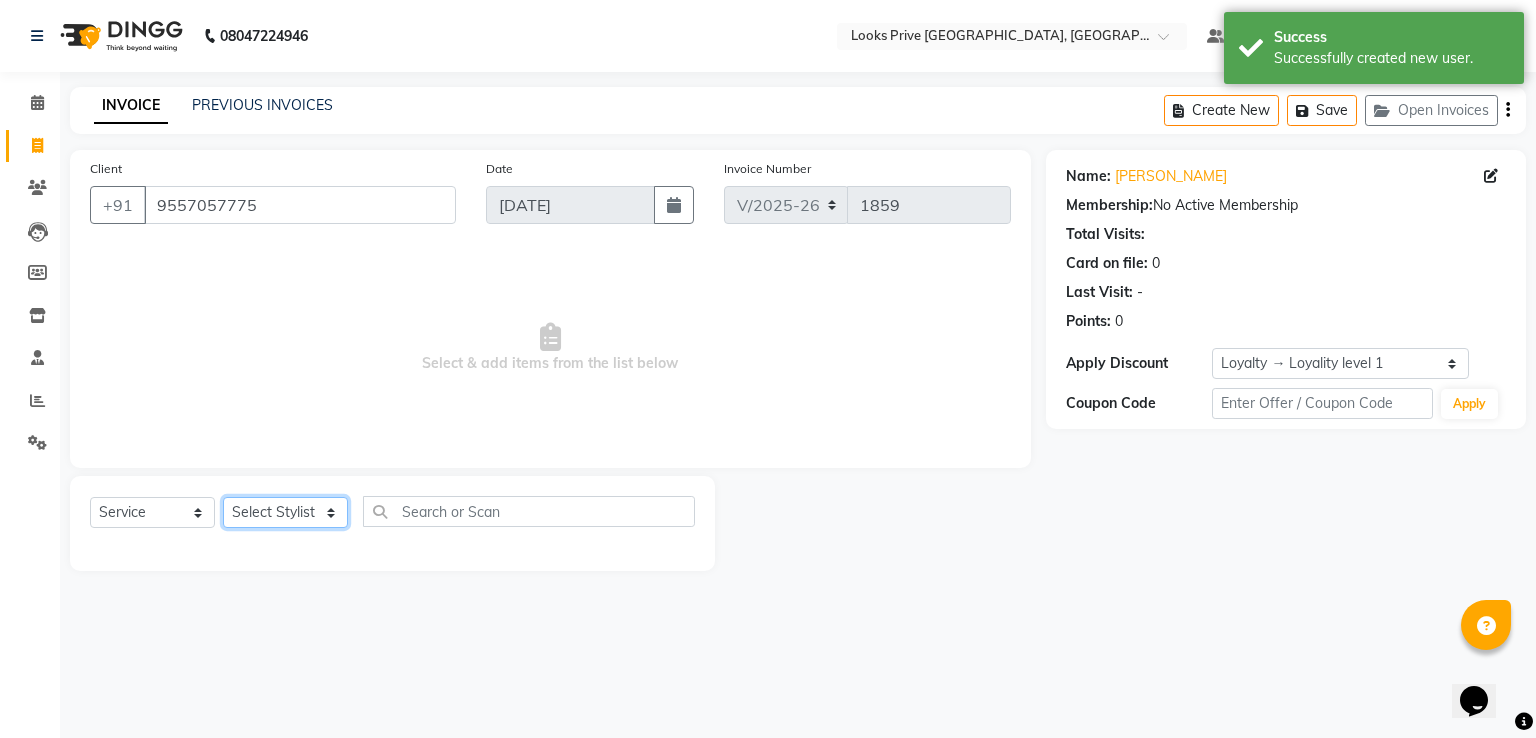 select on "47803" 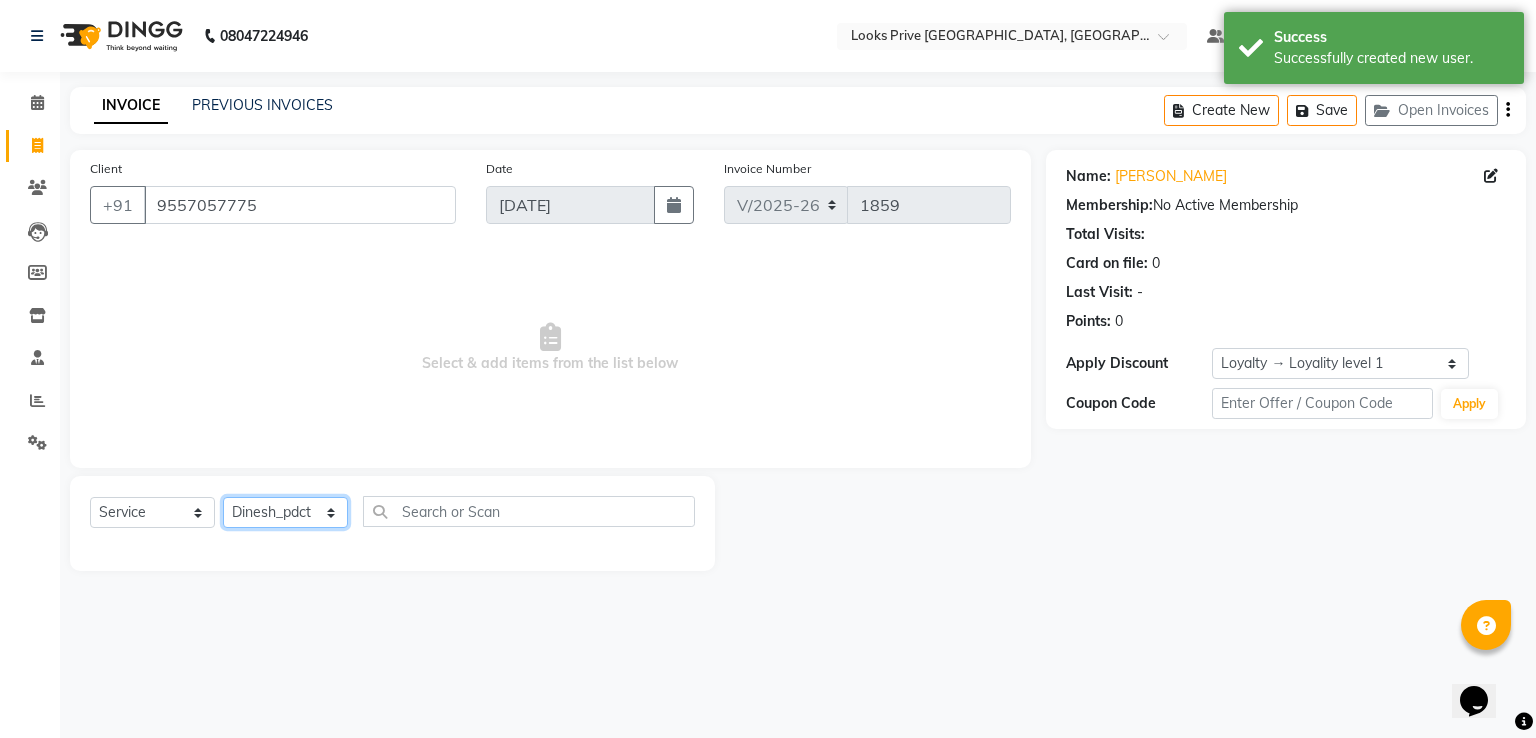 click on "Select Stylist A2R_Master [PERSON_NAME] [PERSON_NAME] [PERSON_NAME] Dinesh_pdct Karni Lovely Manager [PERSON_NAME] [PERSON_NAME] [PERSON_NAME] [PERSON_NAME] Suraj_pedi" 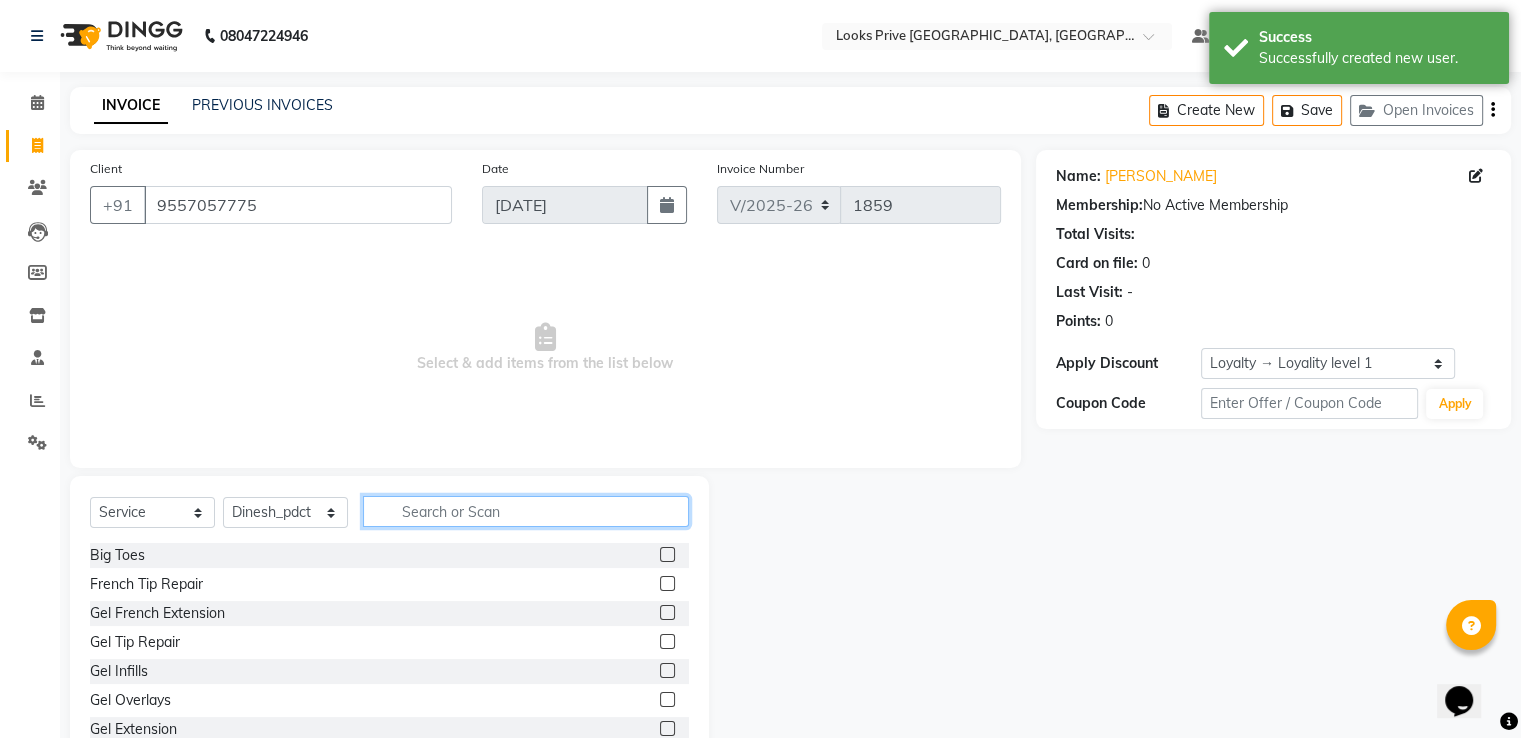 click 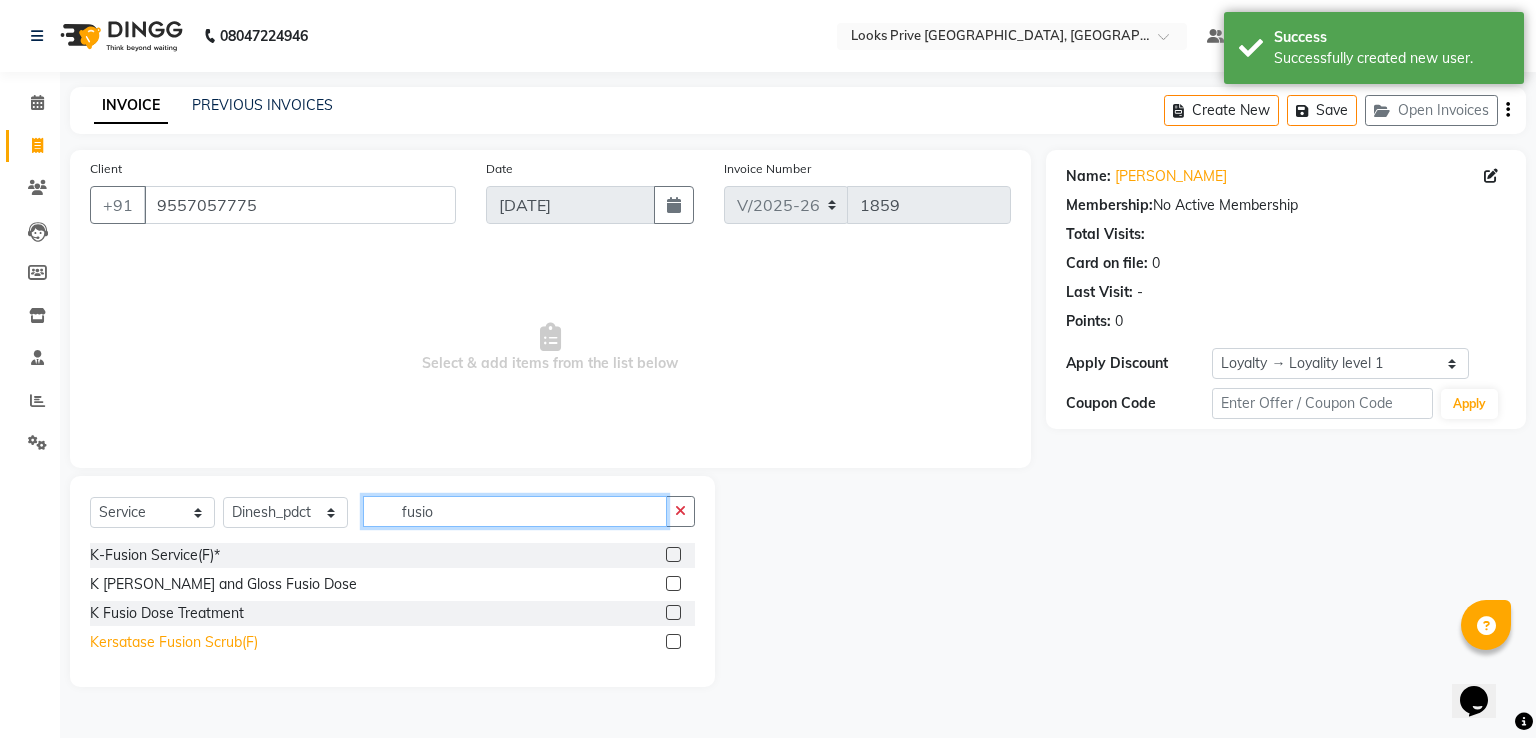 type on "fusio" 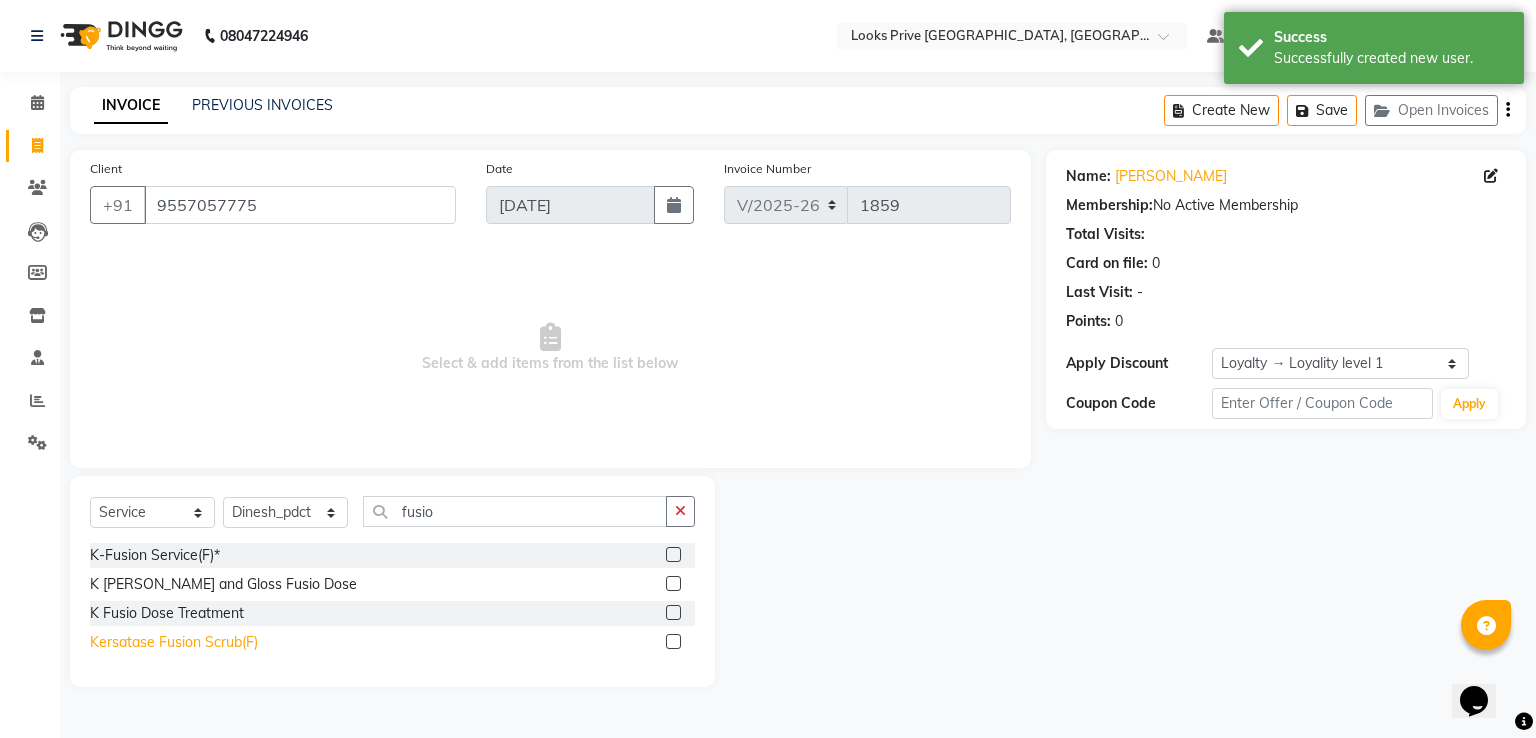click on "Kersatase Fusion Scrub(F)" 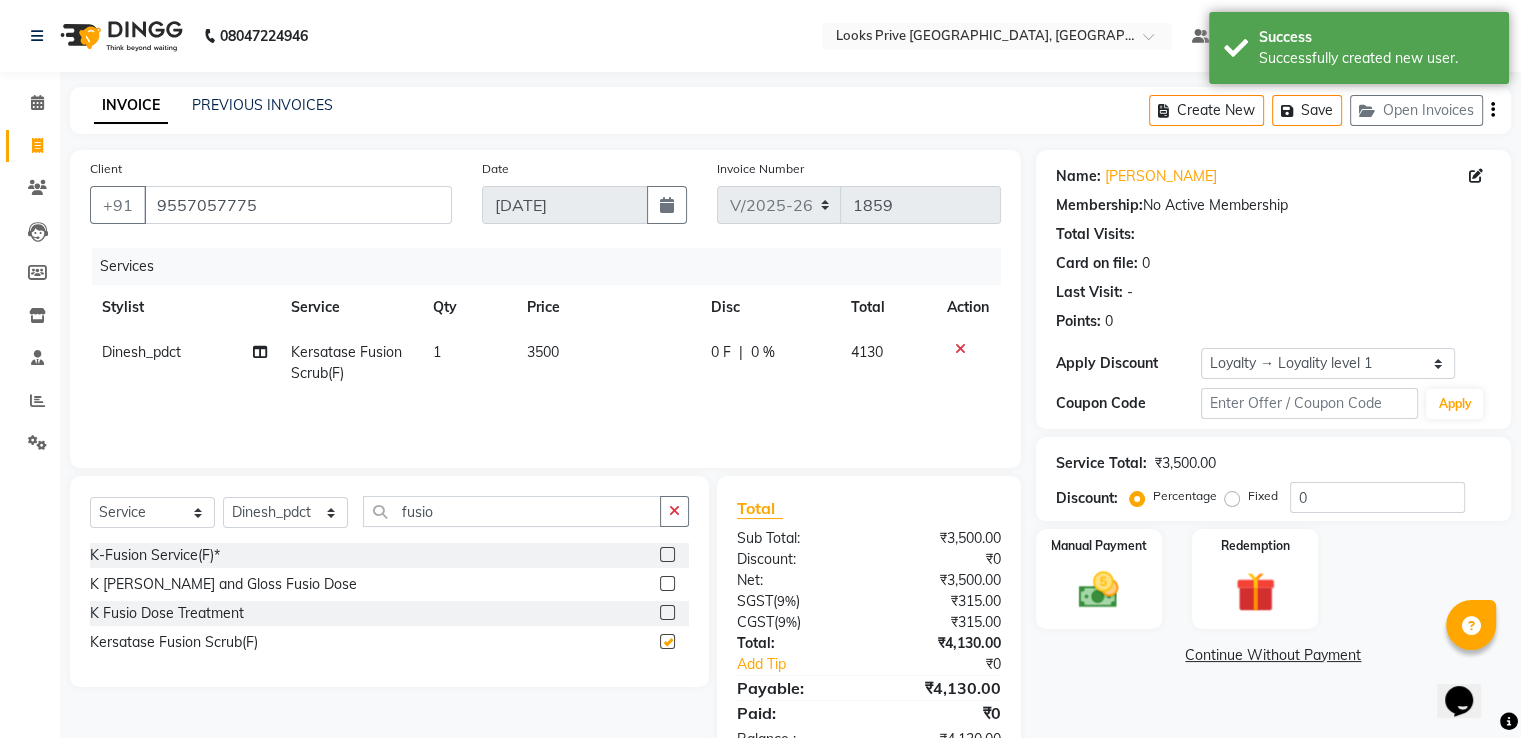 checkbox on "false" 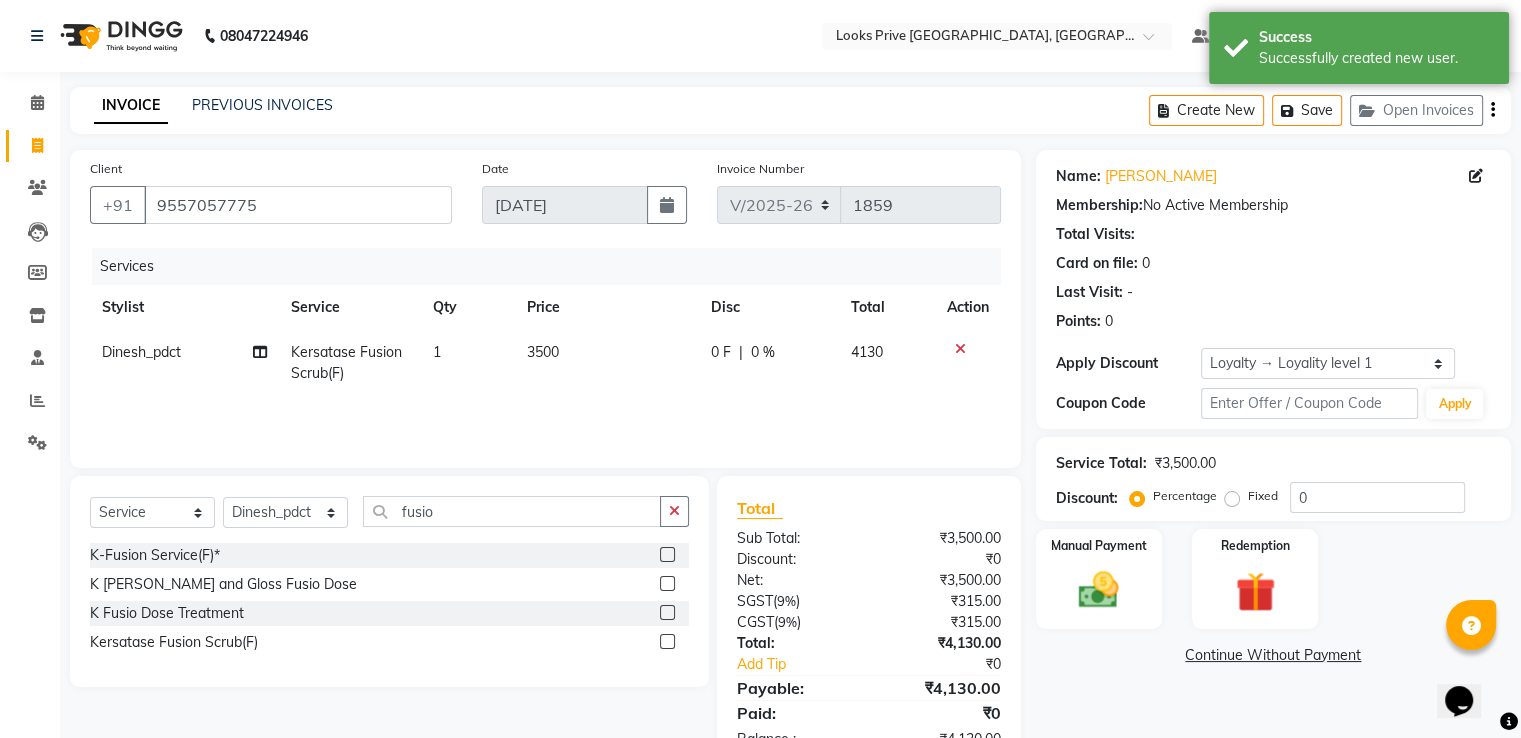 click on "3500" 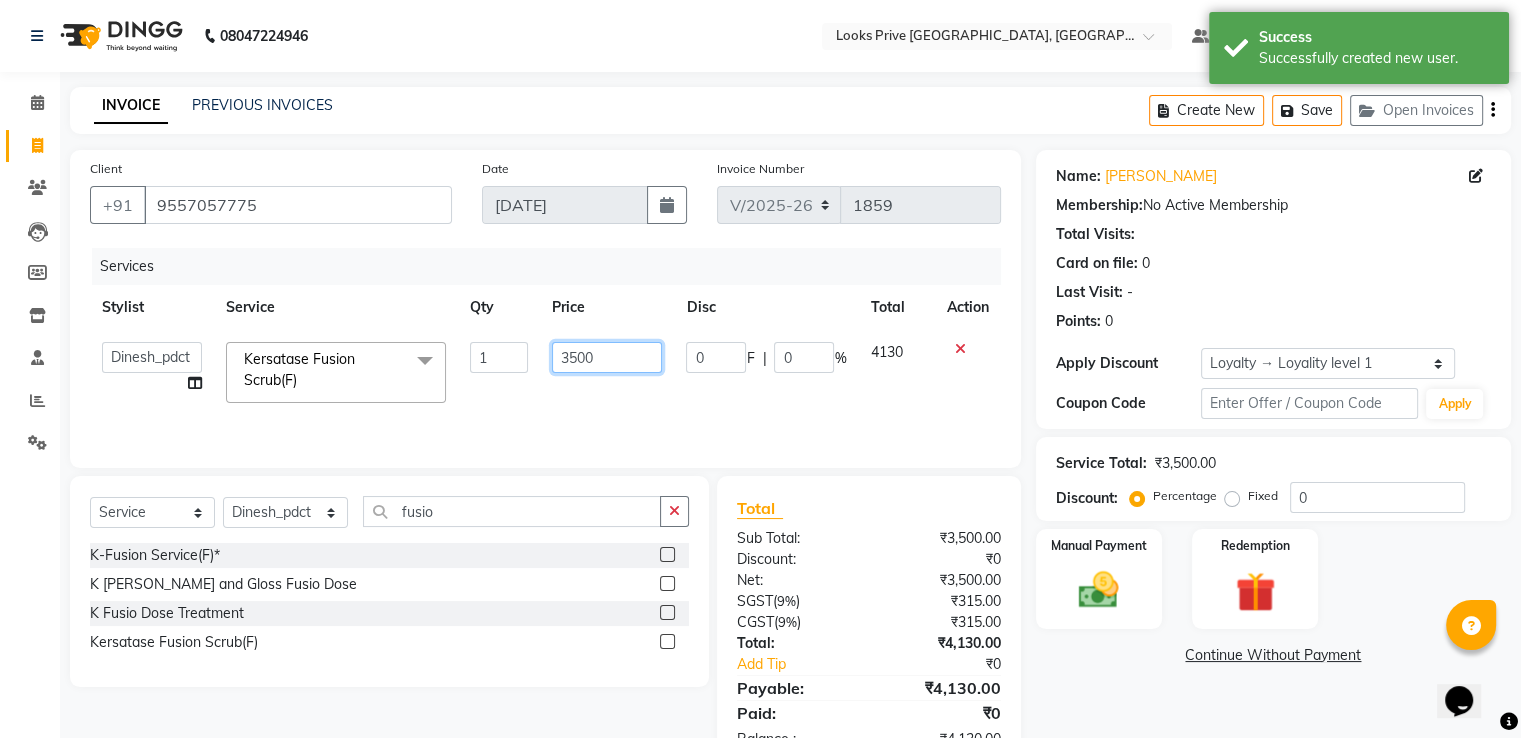 click on "3500" 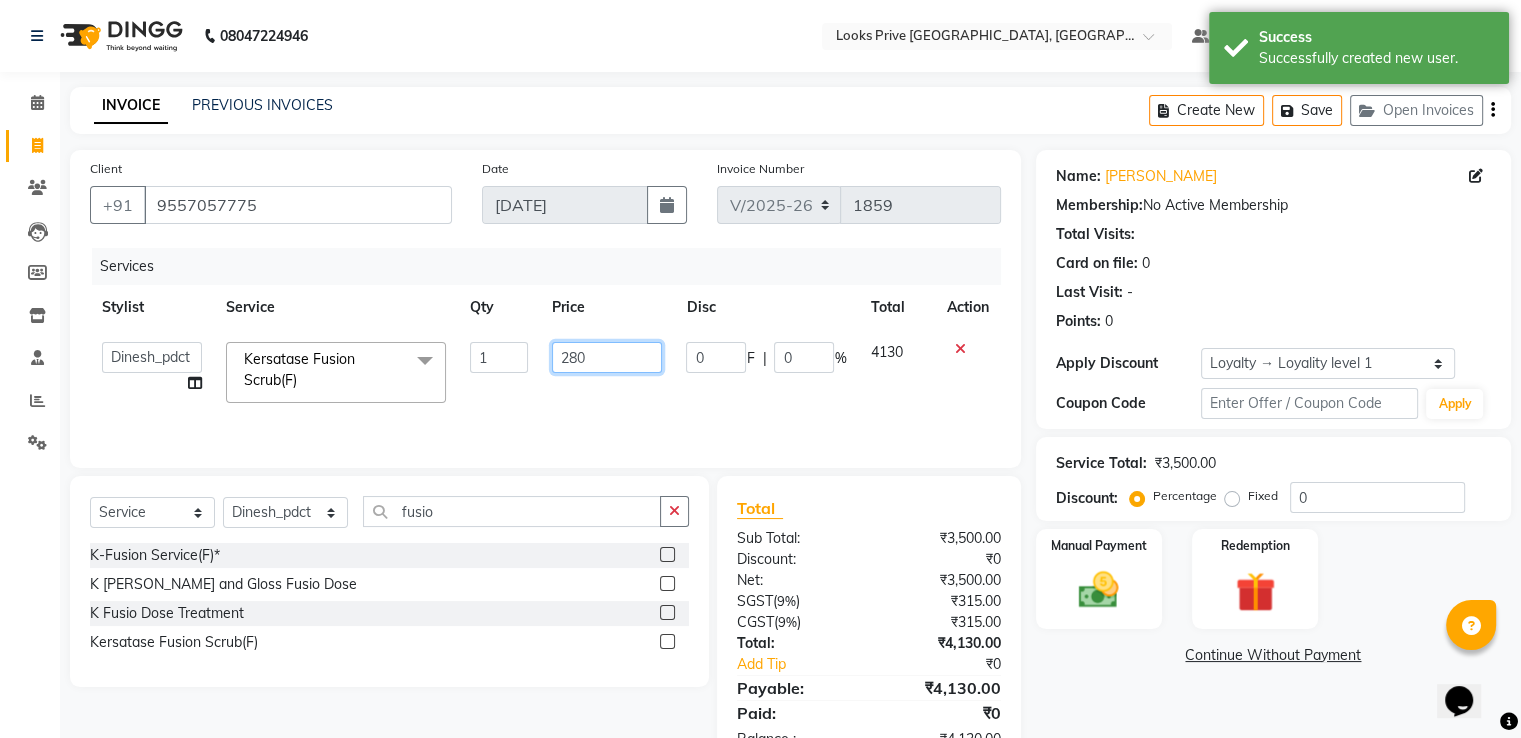 type on "2800" 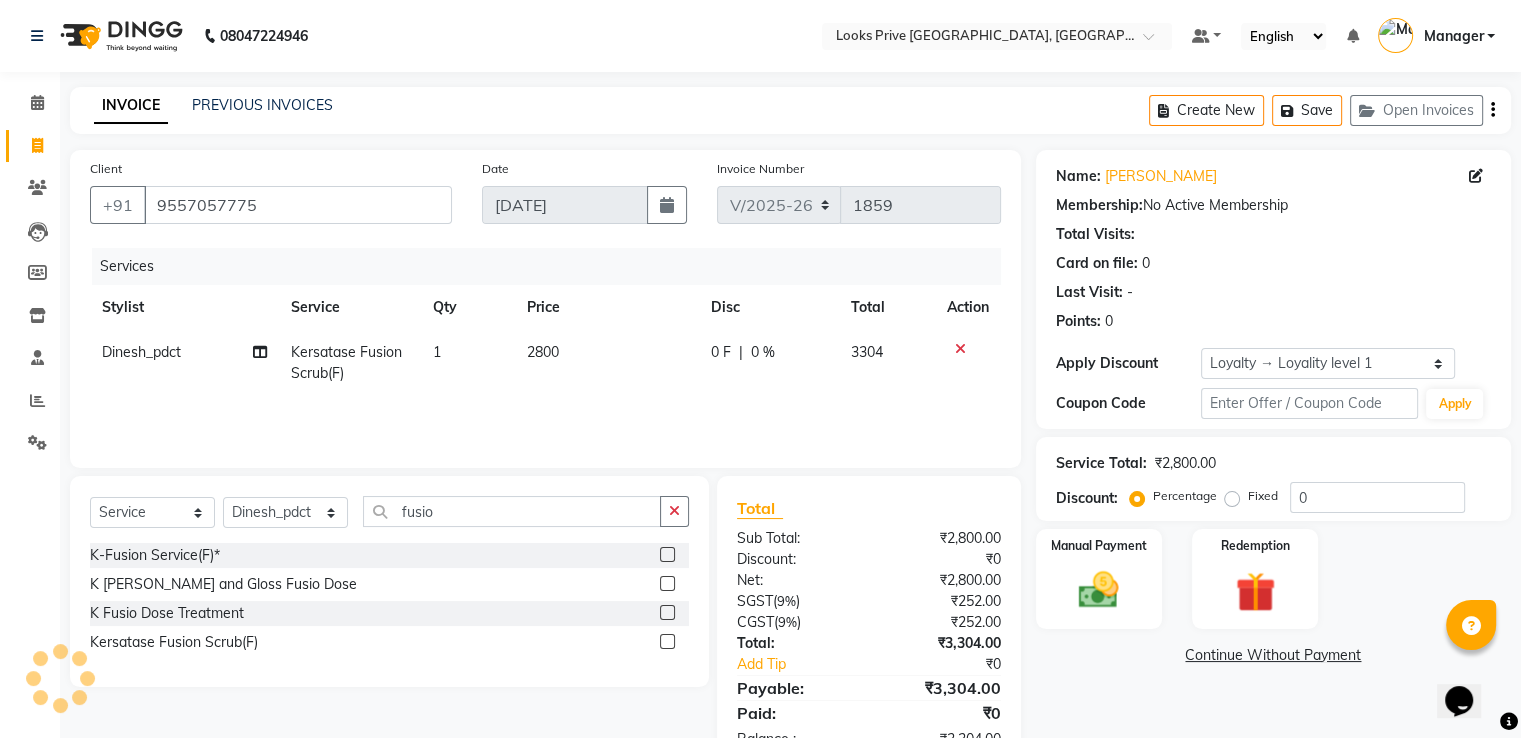 click on "Services" 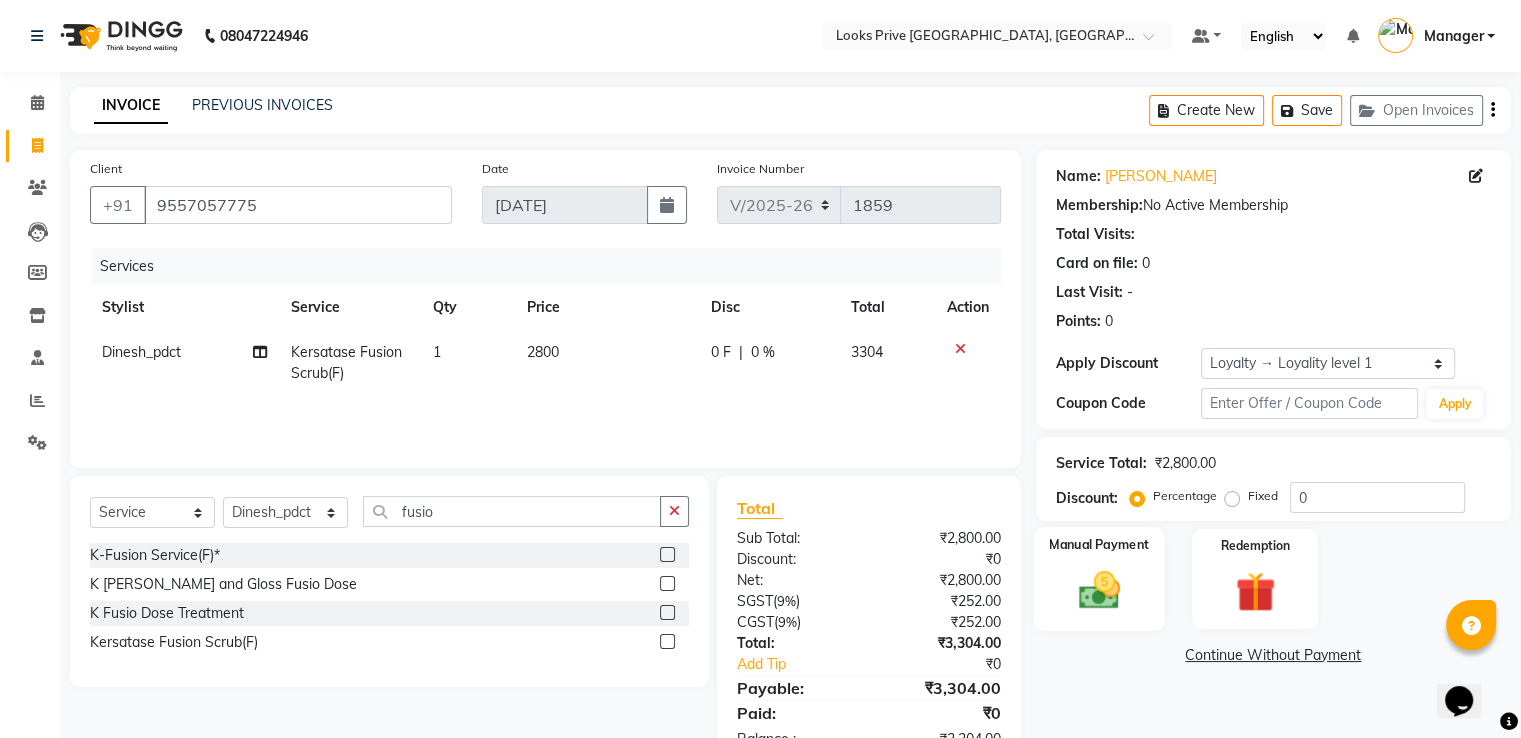 click on "Manual Payment" 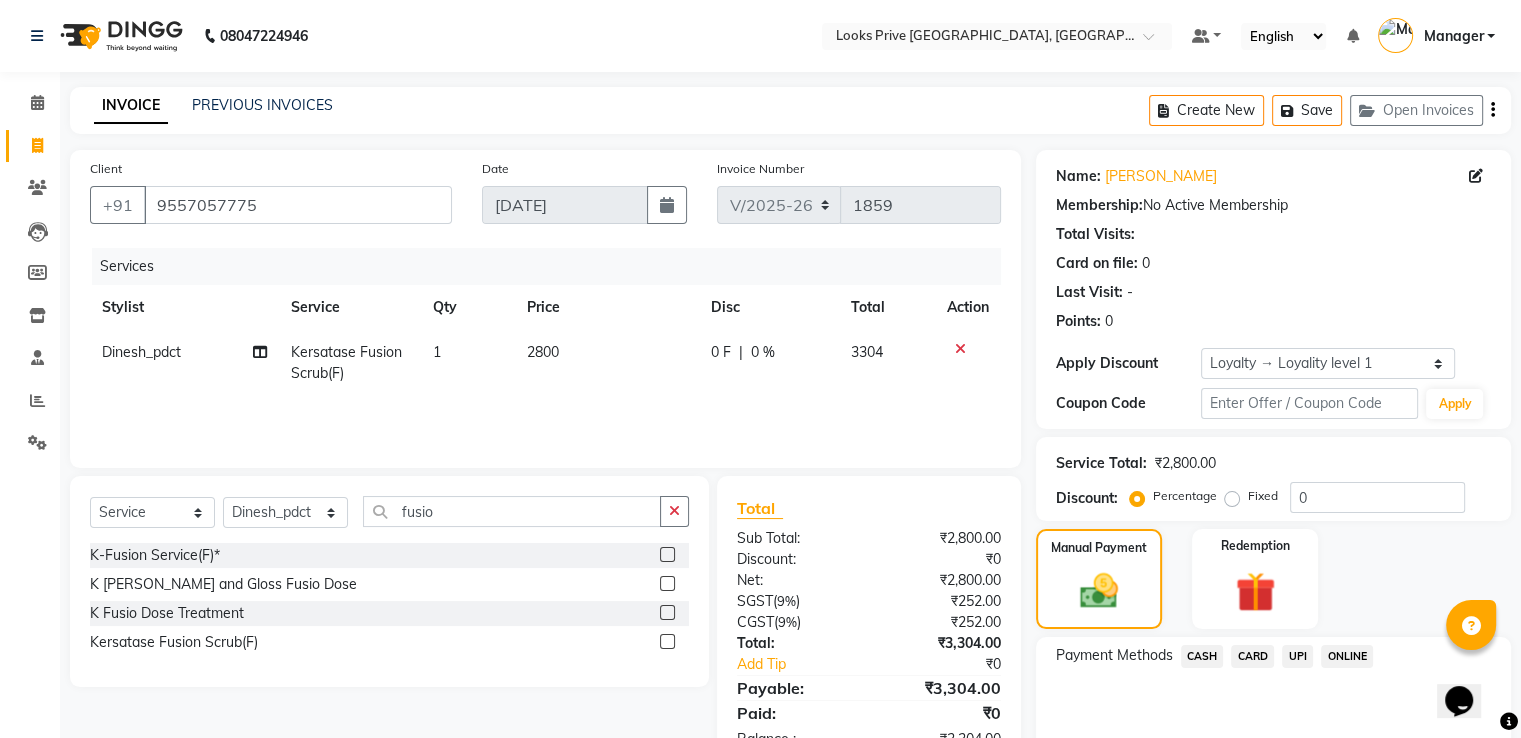 click on "Fixed" 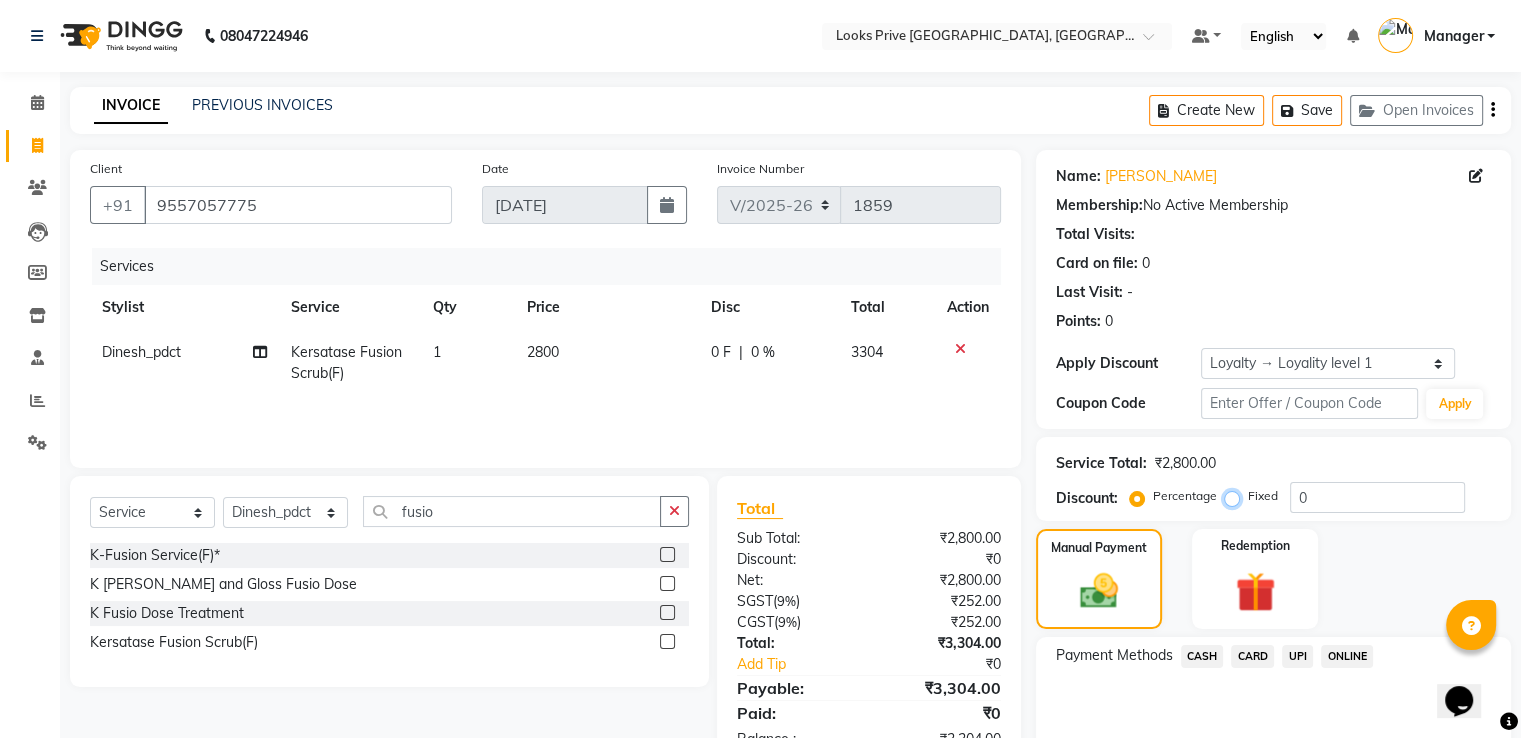 click on "Fixed" at bounding box center [1236, 496] 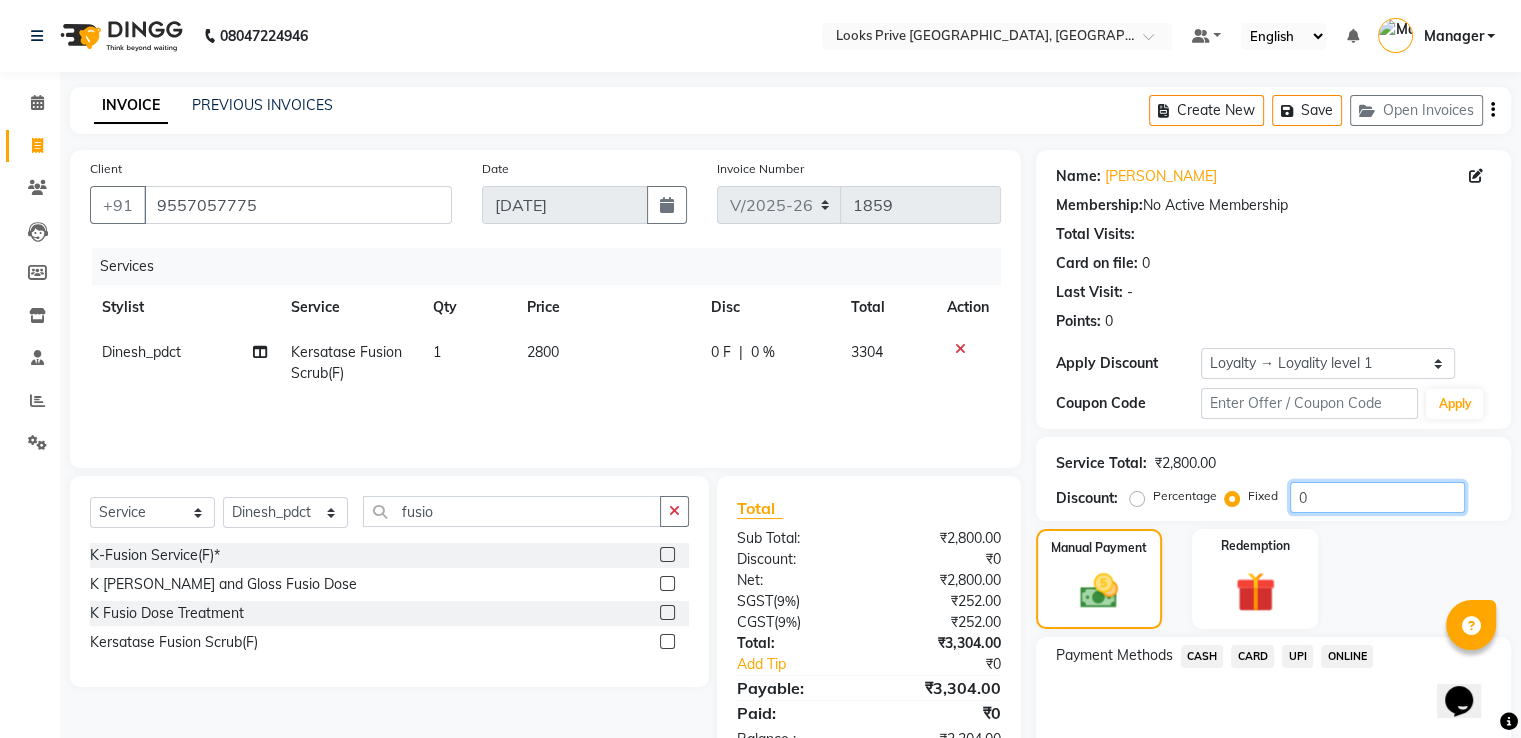 click on "0" 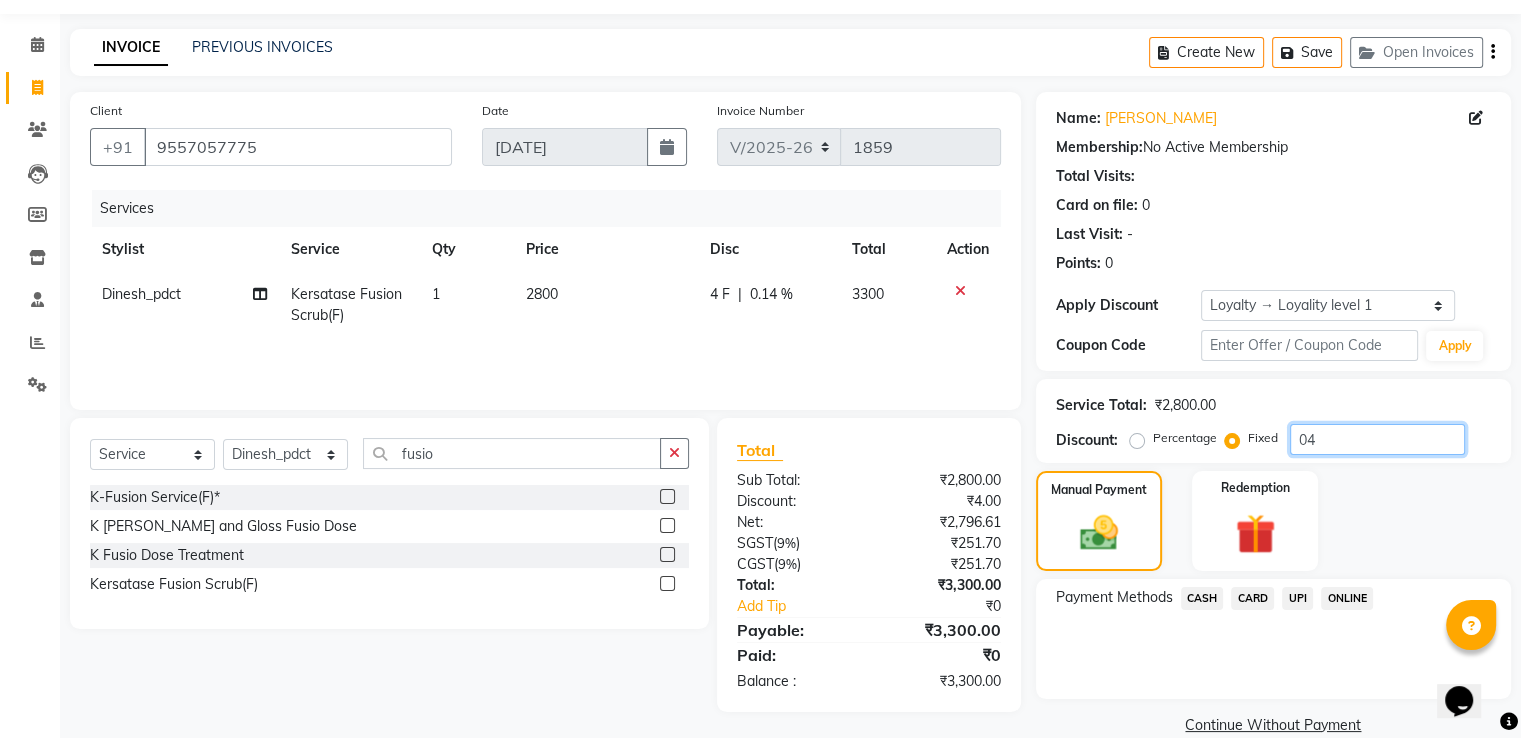 scroll, scrollTop: 89, scrollLeft: 0, axis: vertical 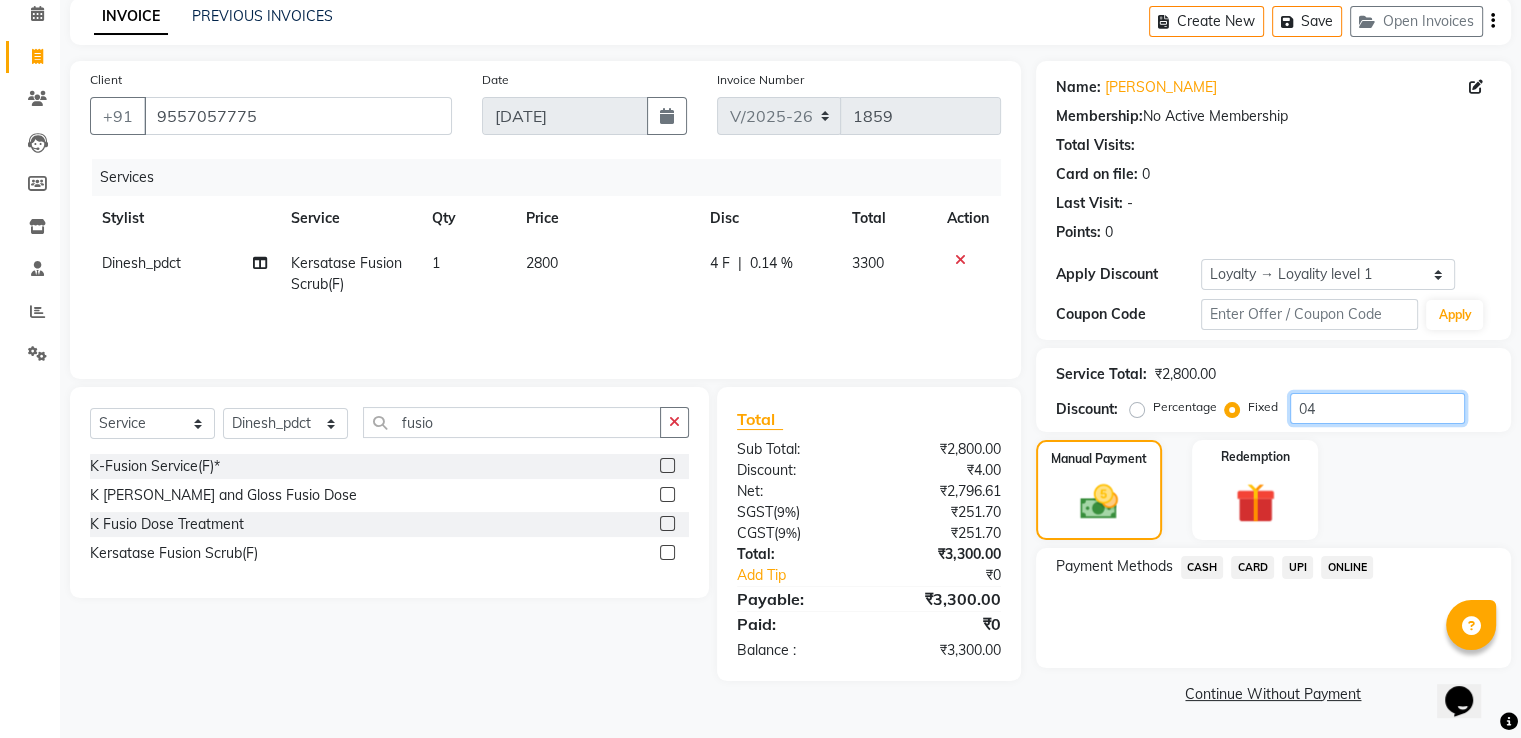 type on "04" 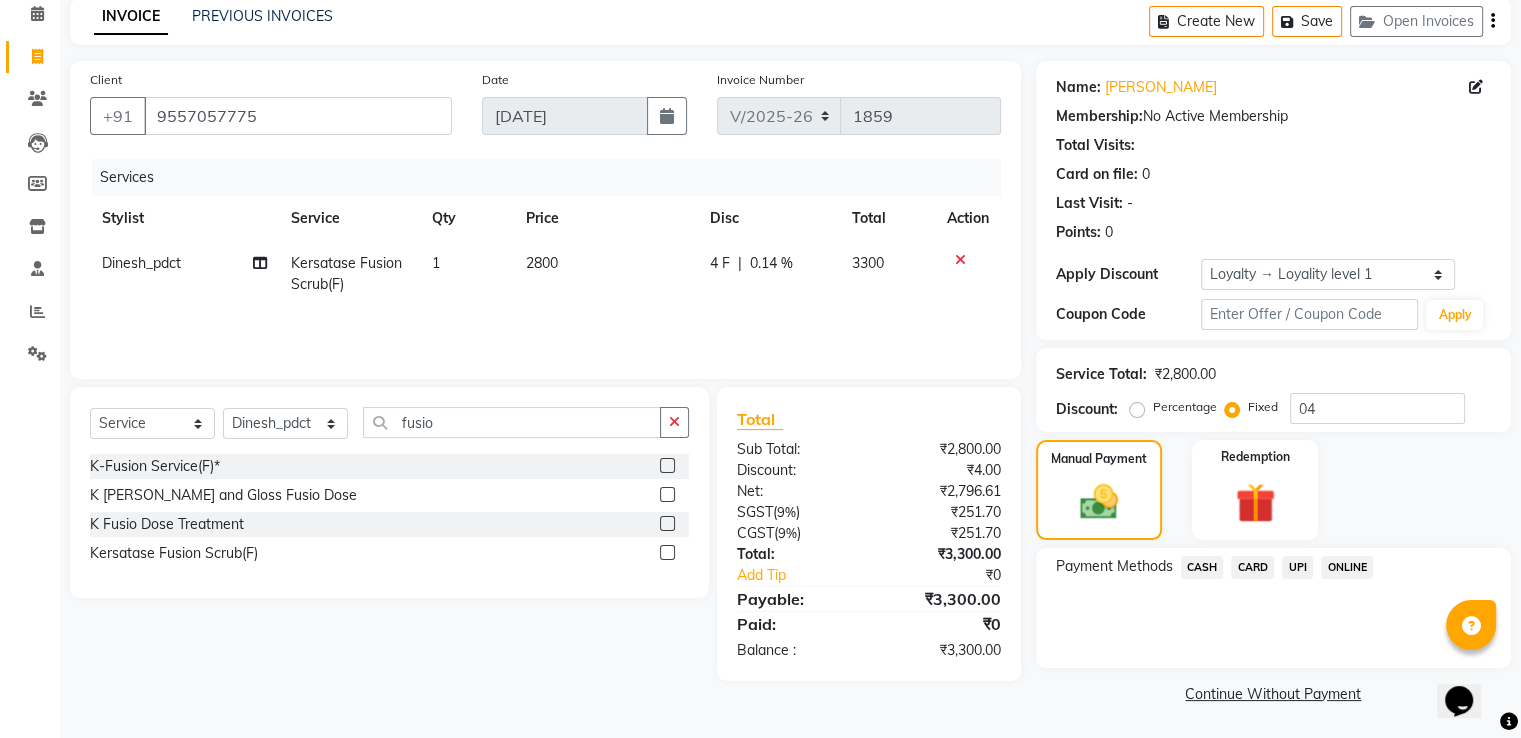click on "CASH" 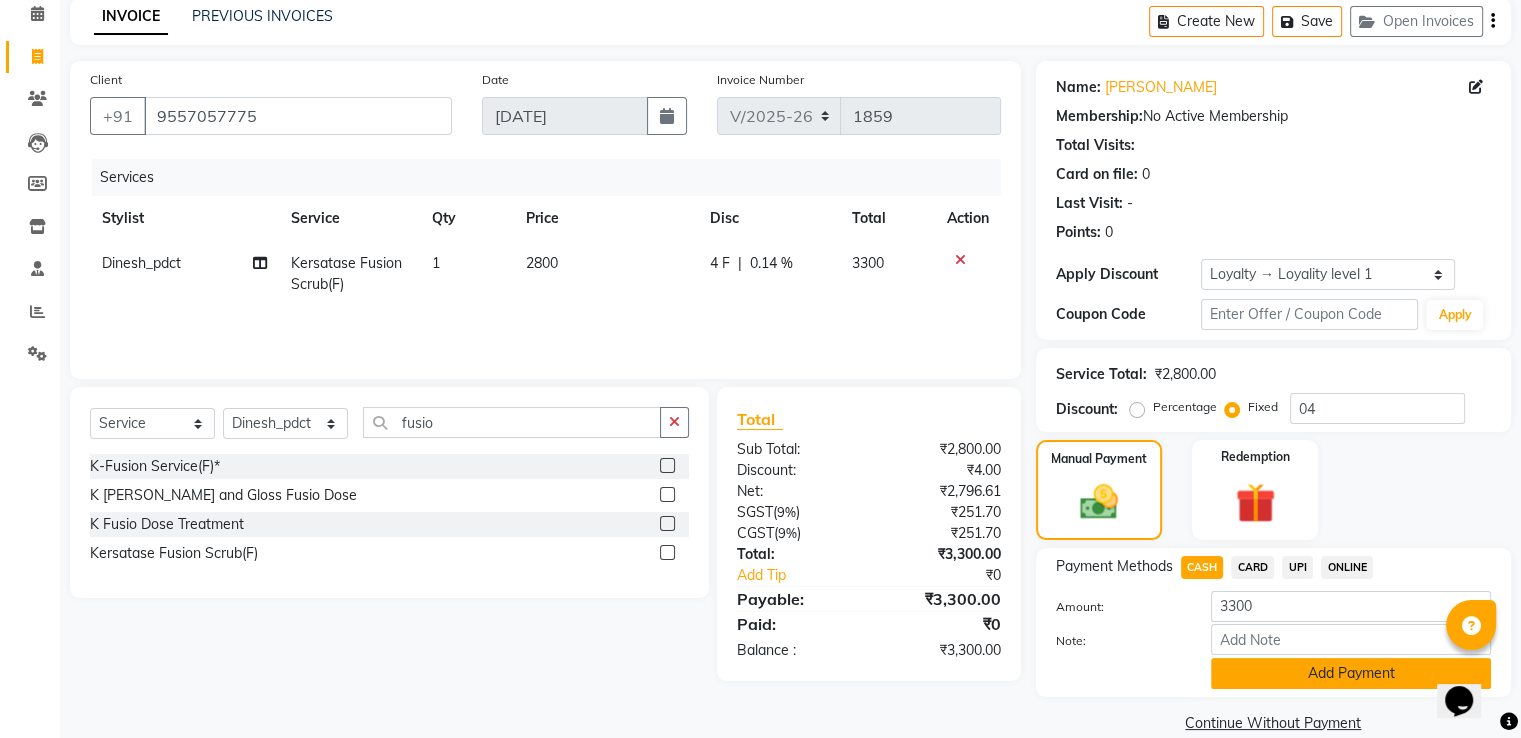 click on "Add Payment" 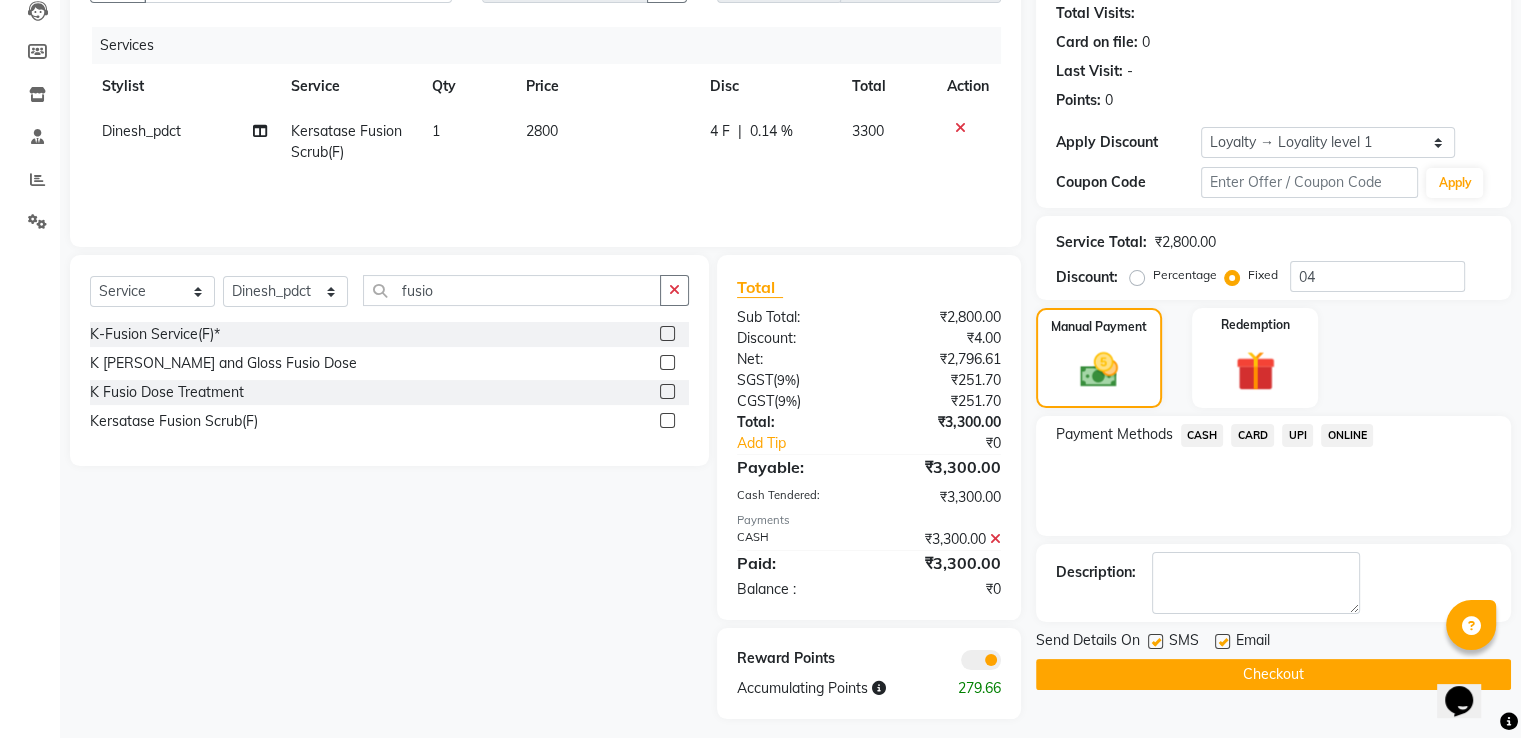 scroll, scrollTop: 255, scrollLeft: 0, axis: vertical 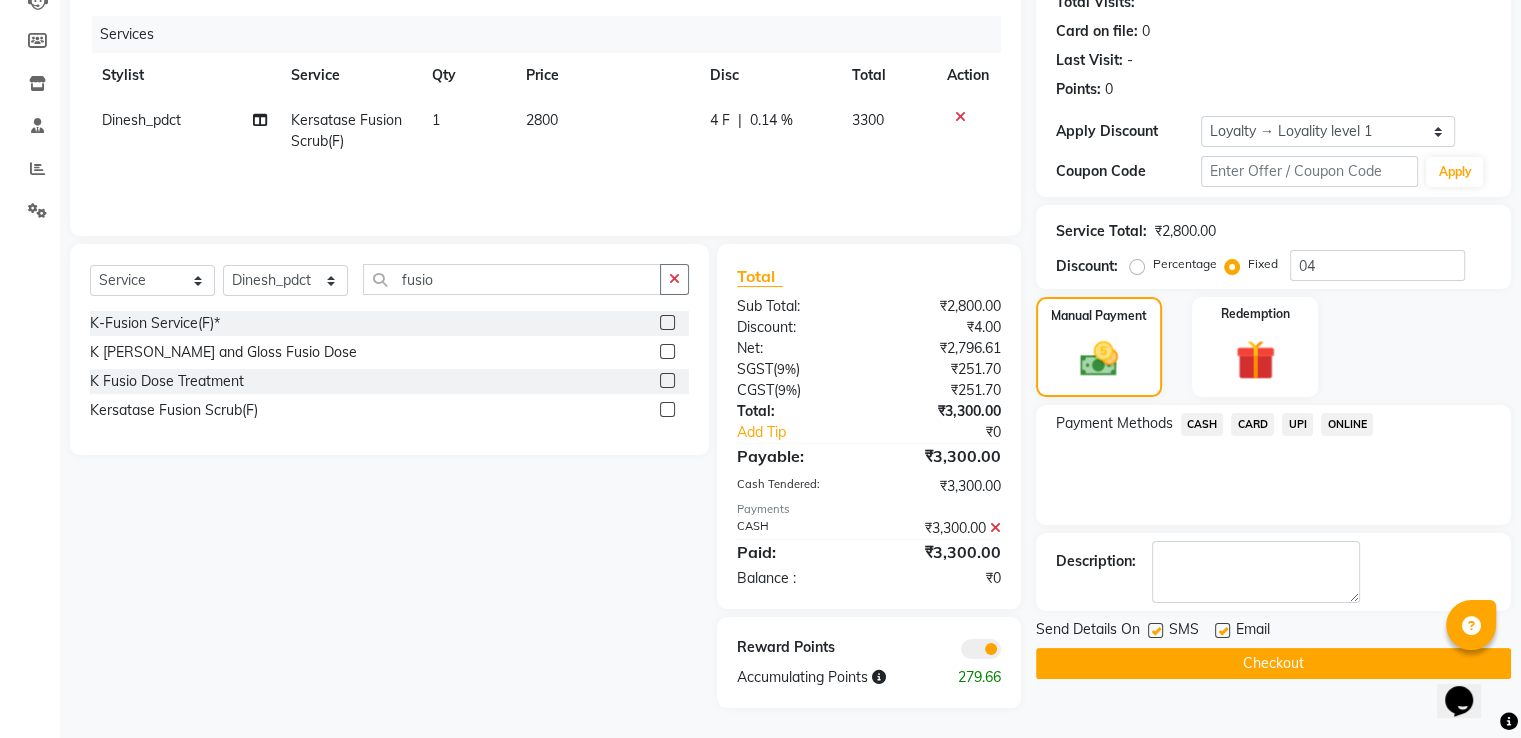 click on "Checkout" 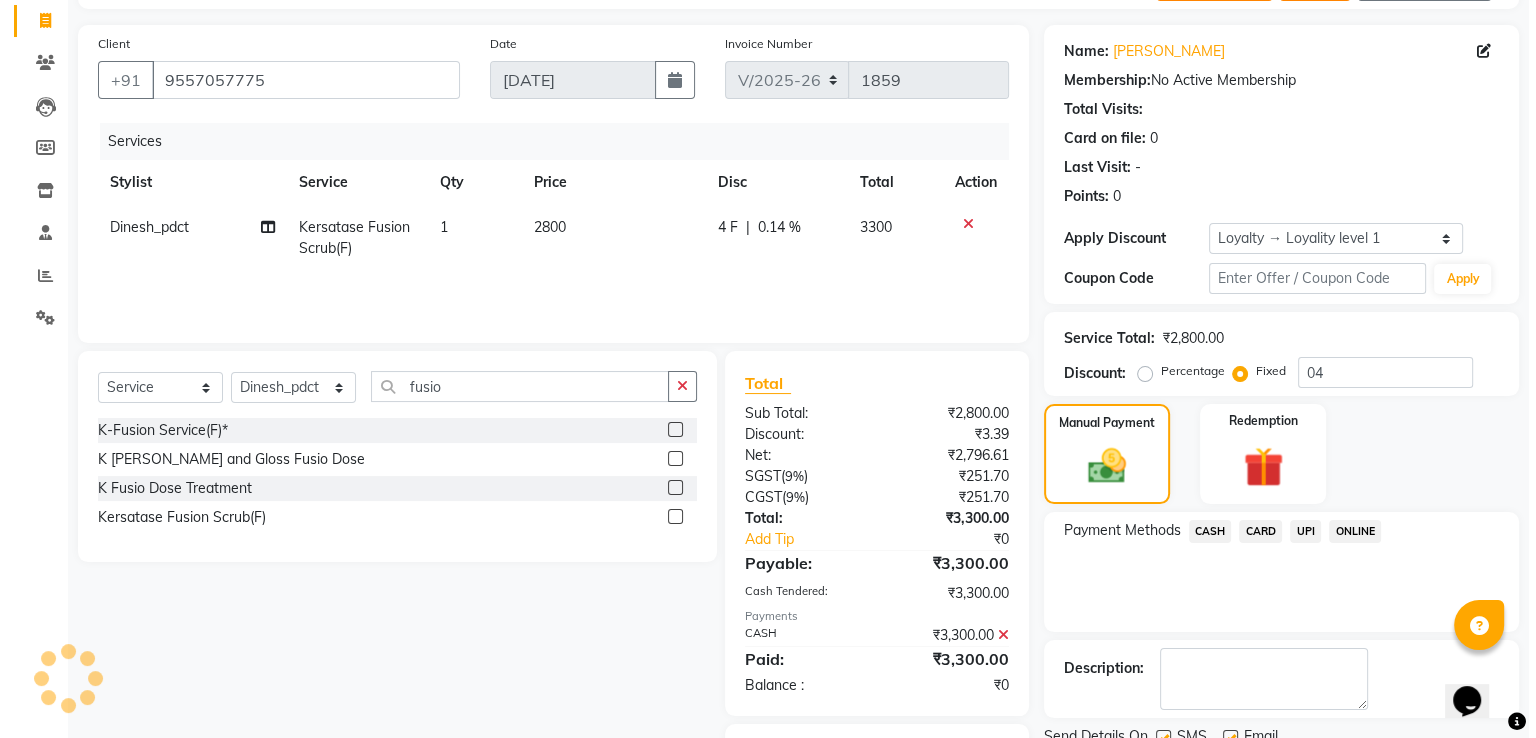 scroll, scrollTop: 0, scrollLeft: 0, axis: both 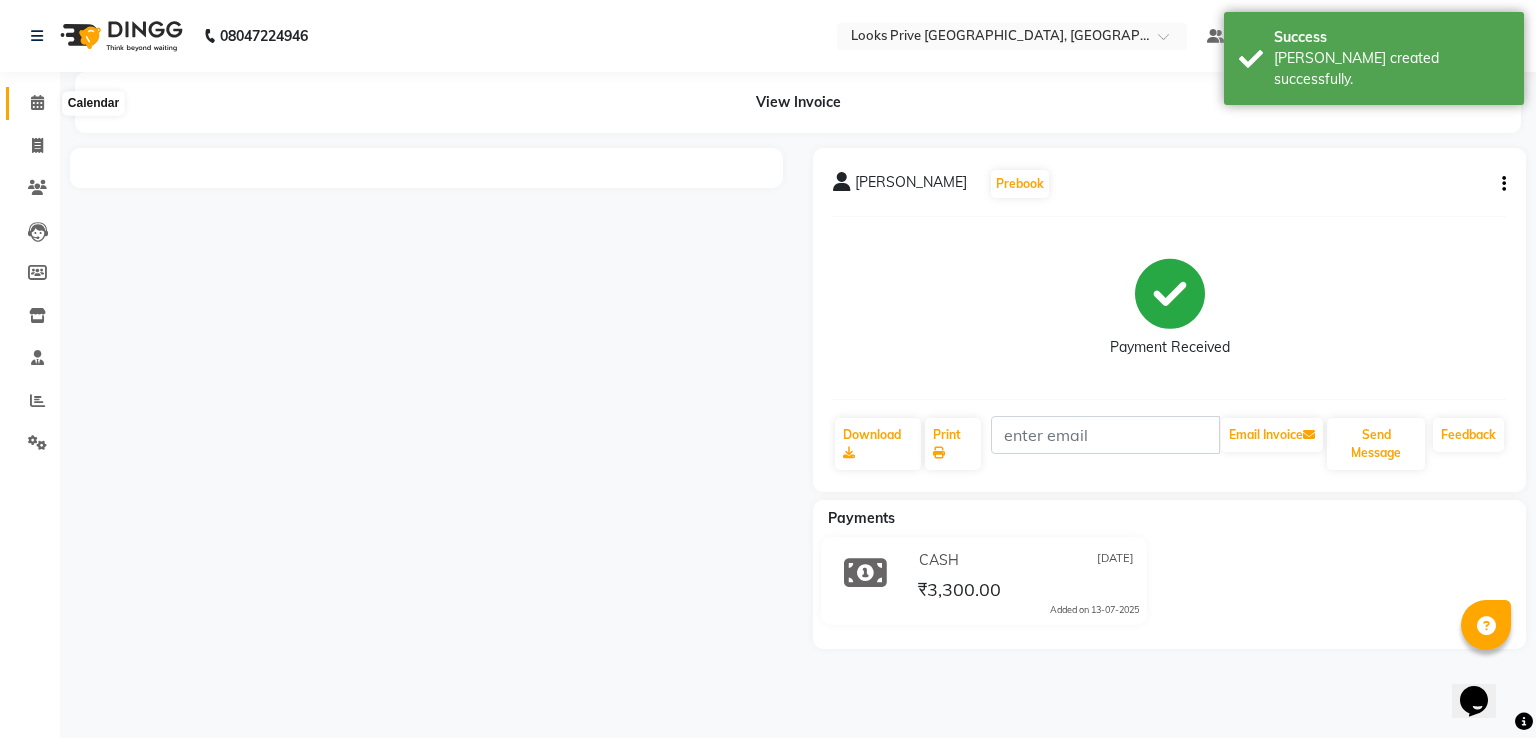 click 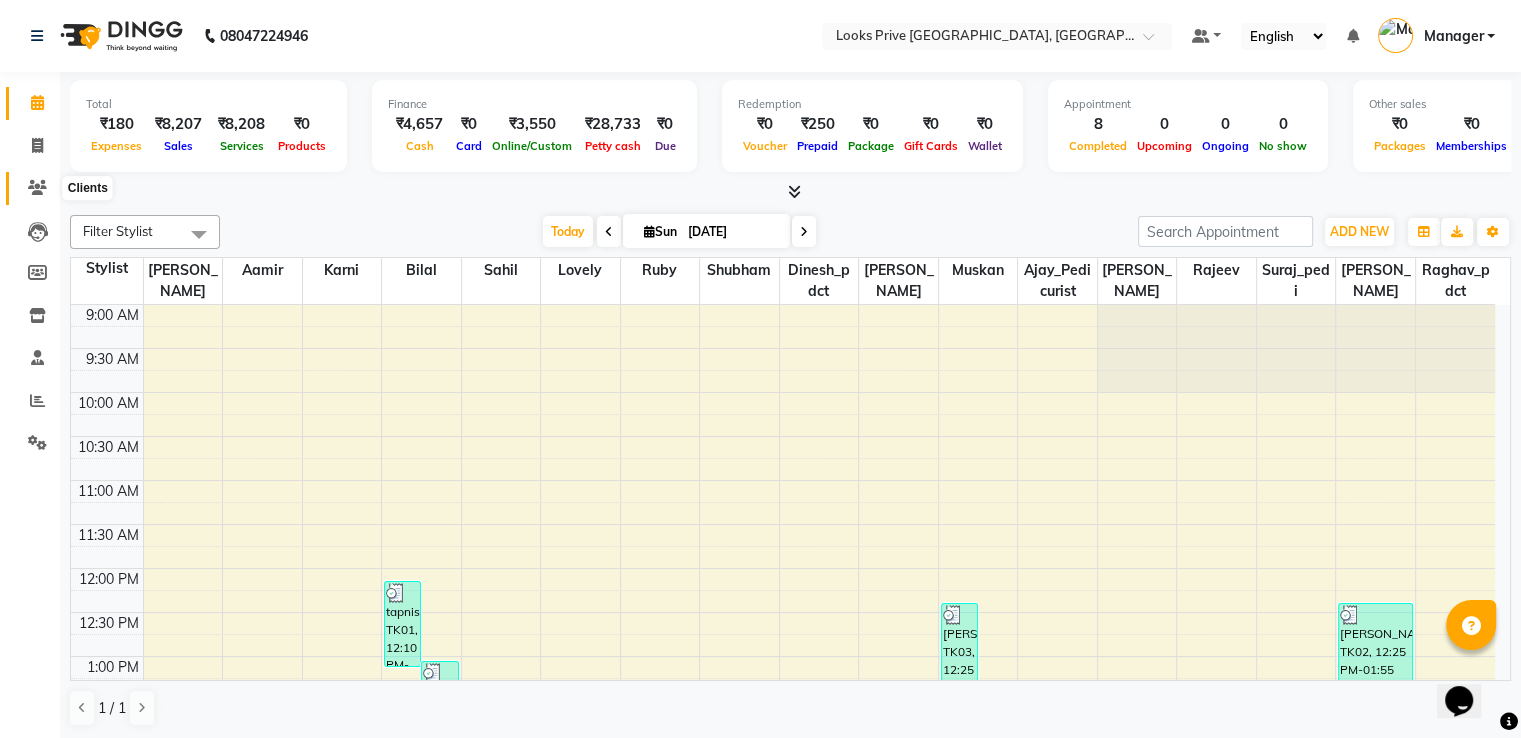 click 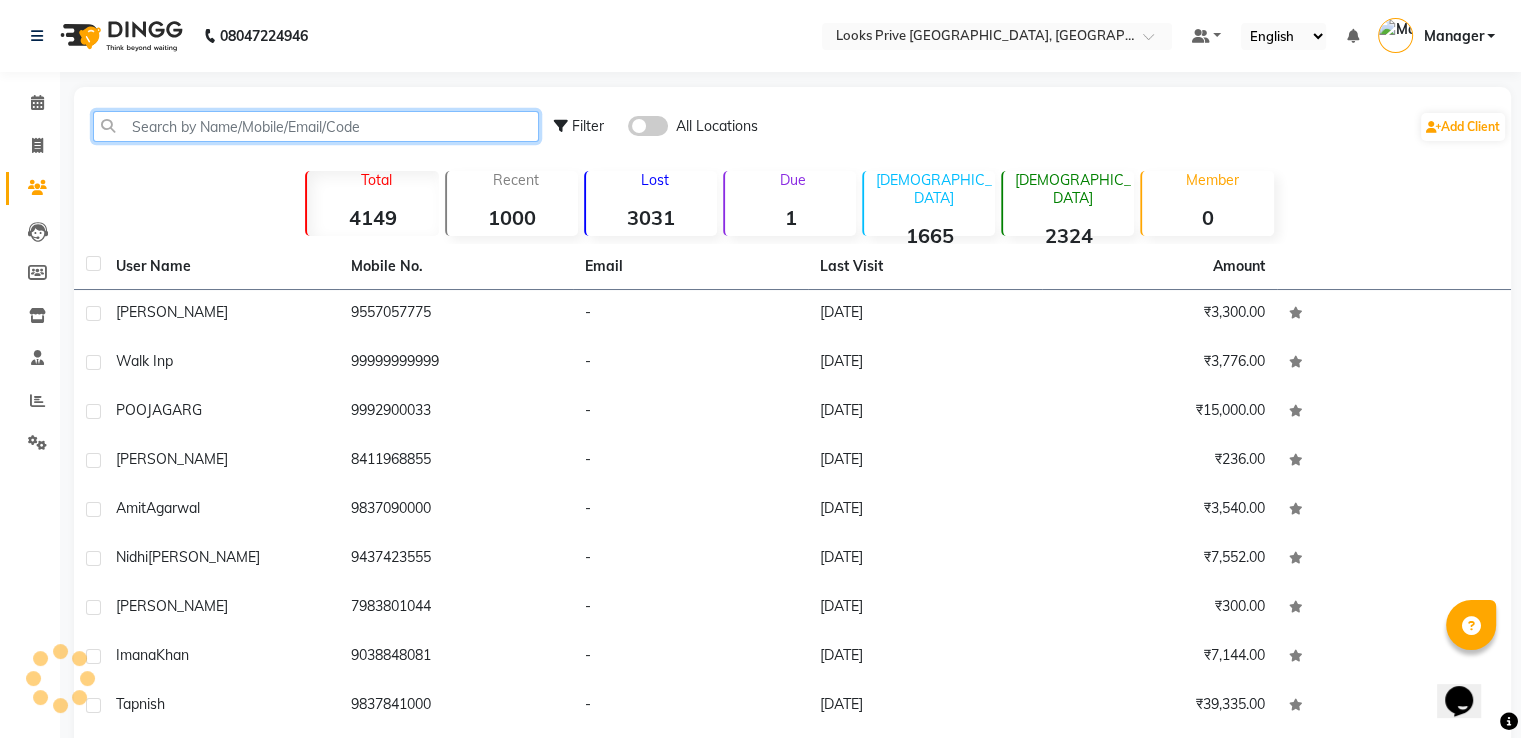click 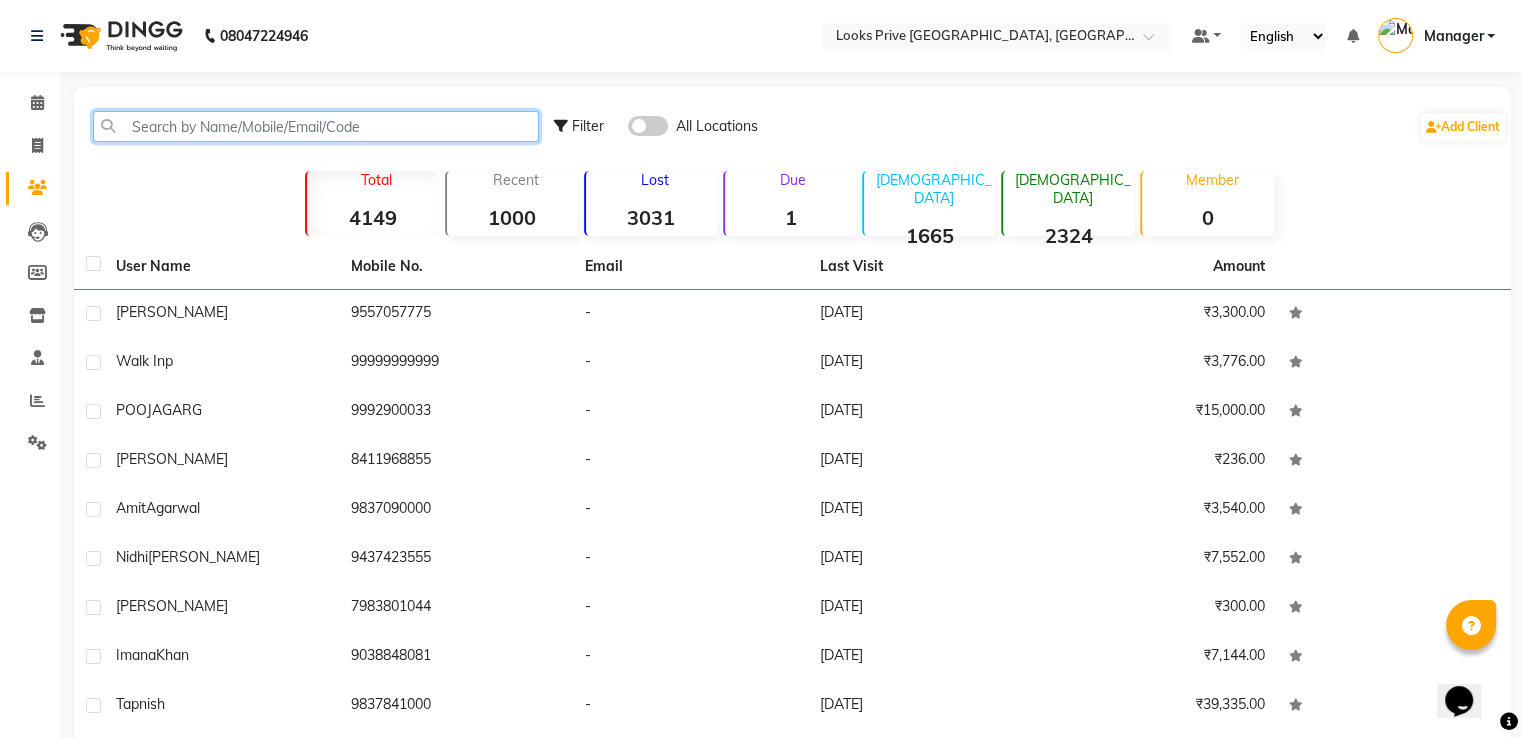 paste on "7351111115" 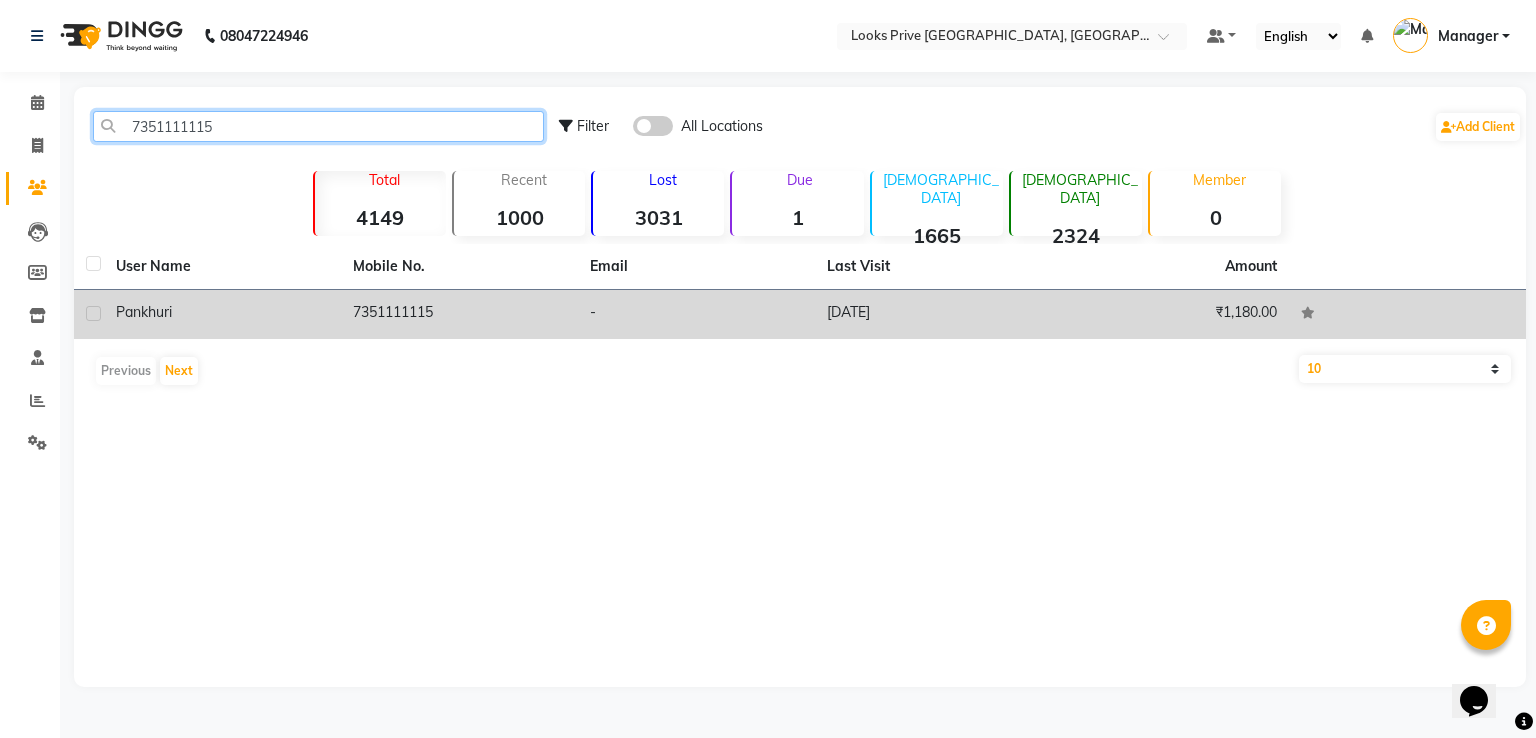 type on "7351111115" 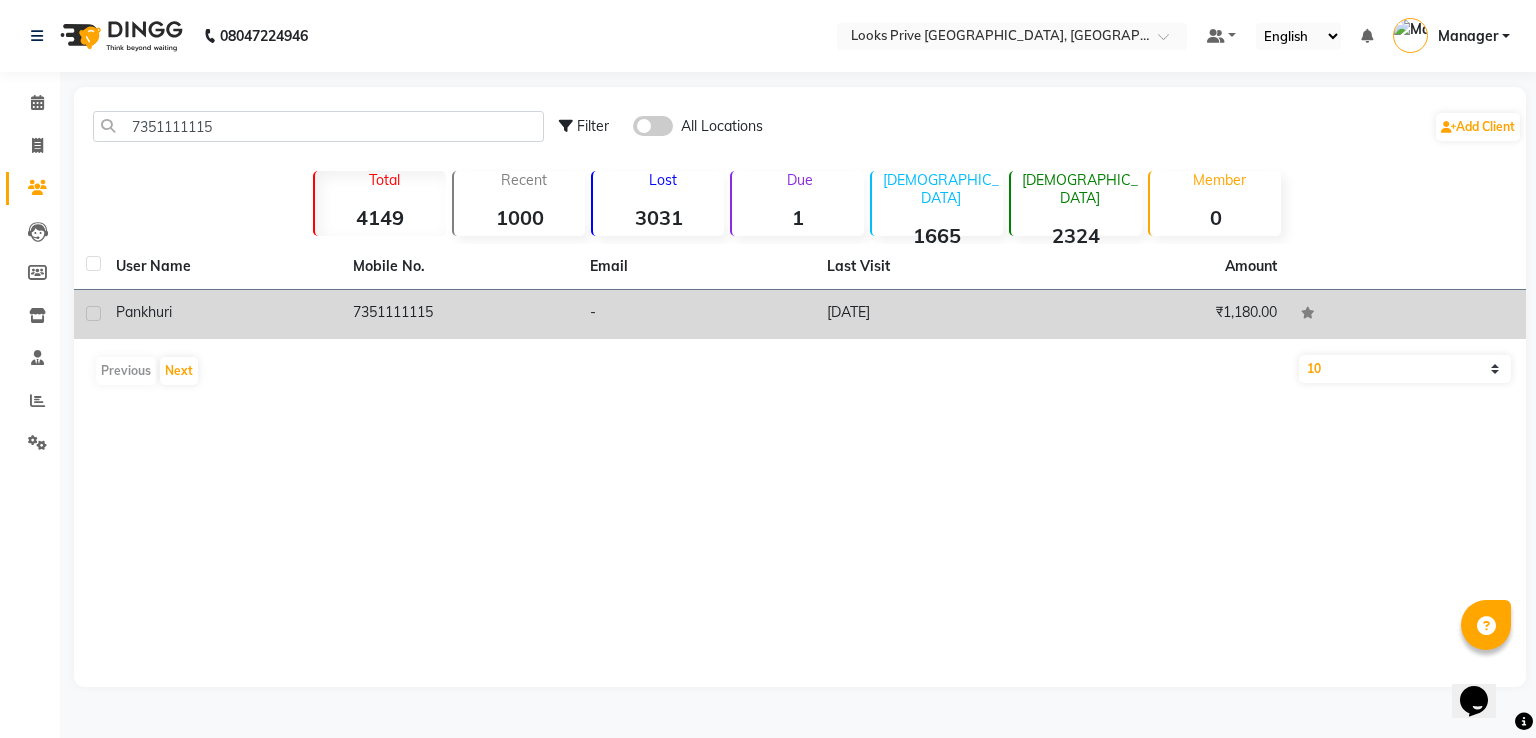 click on "Pankhuri" 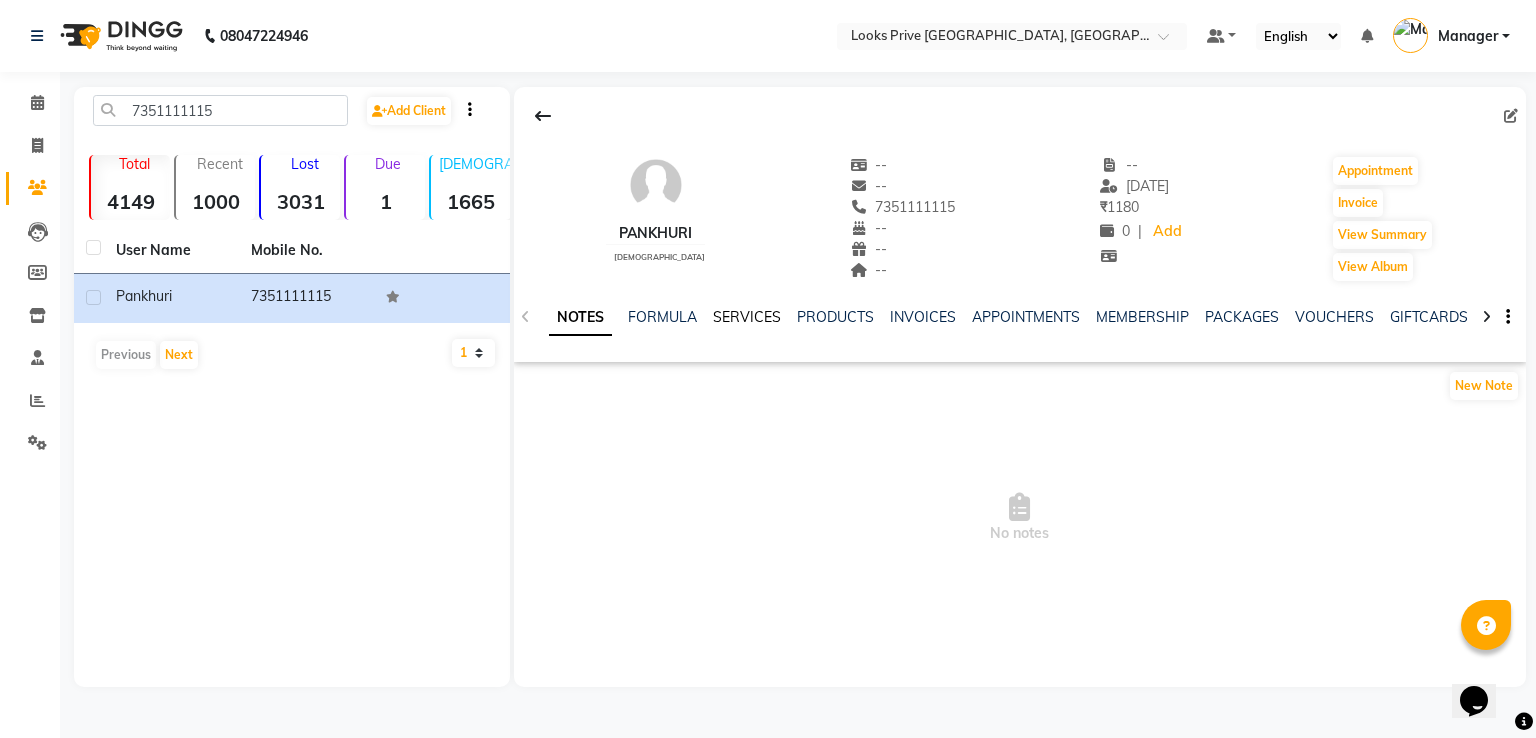 click on "SERVICES" 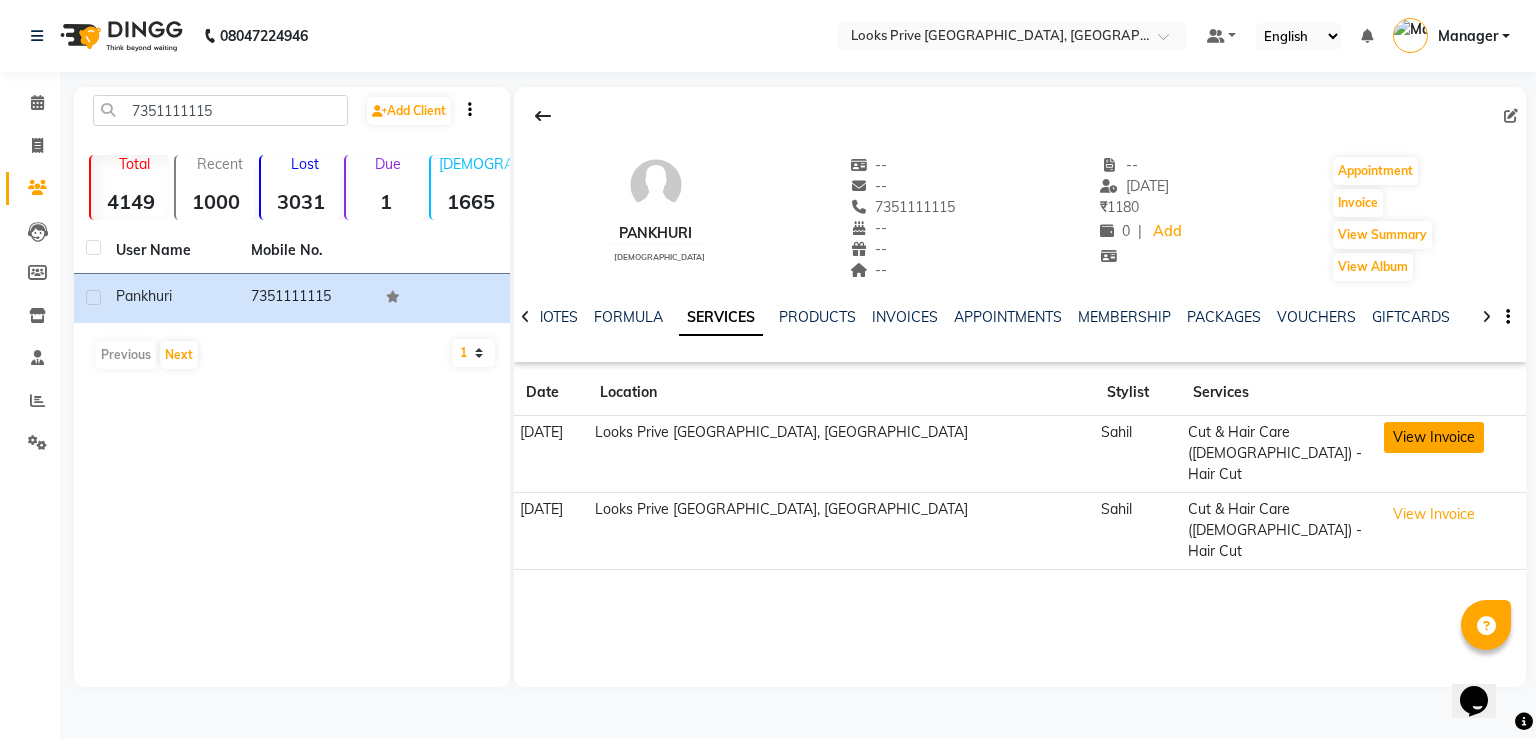 click on "View Invoice" 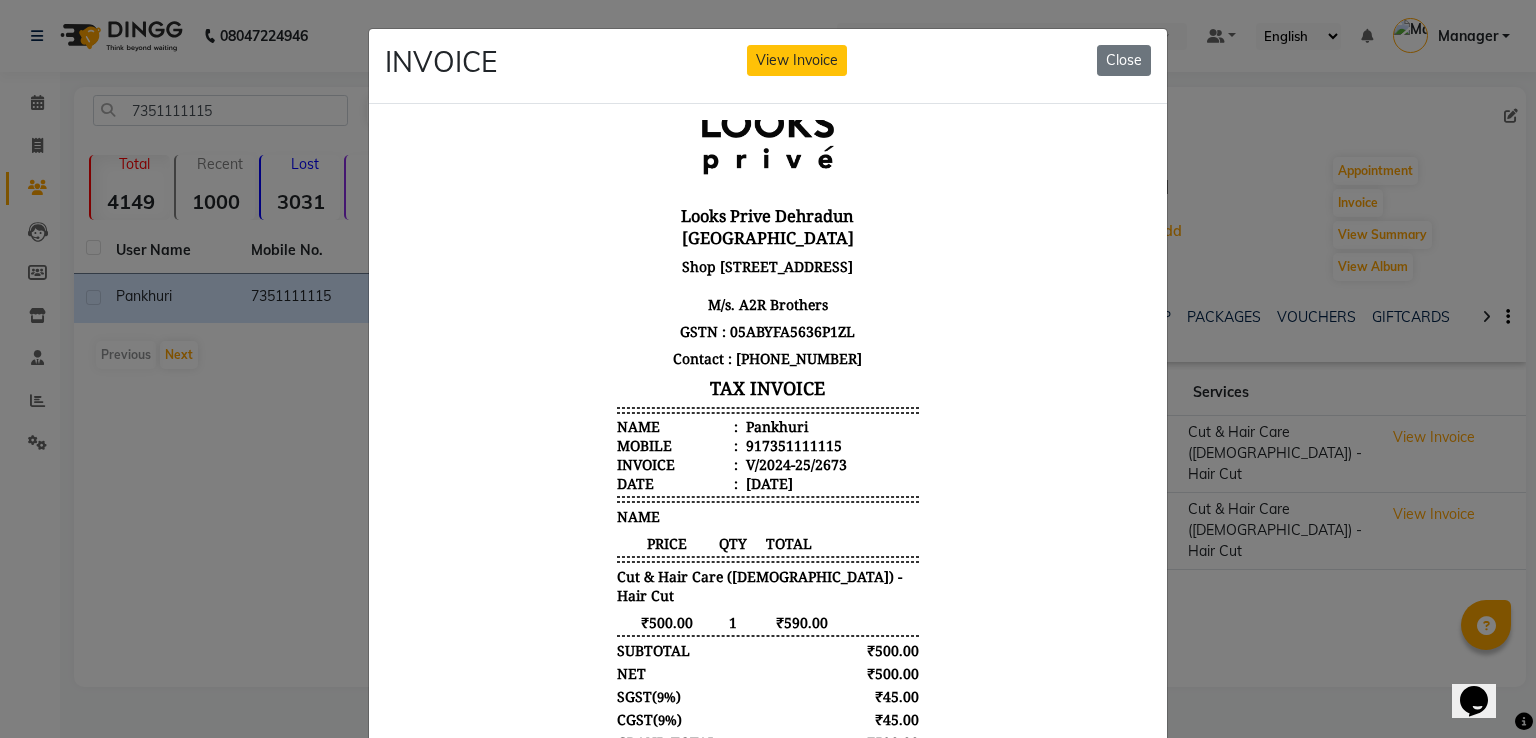 scroll, scrollTop: 86, scrollLeft: 0, axis: vertical 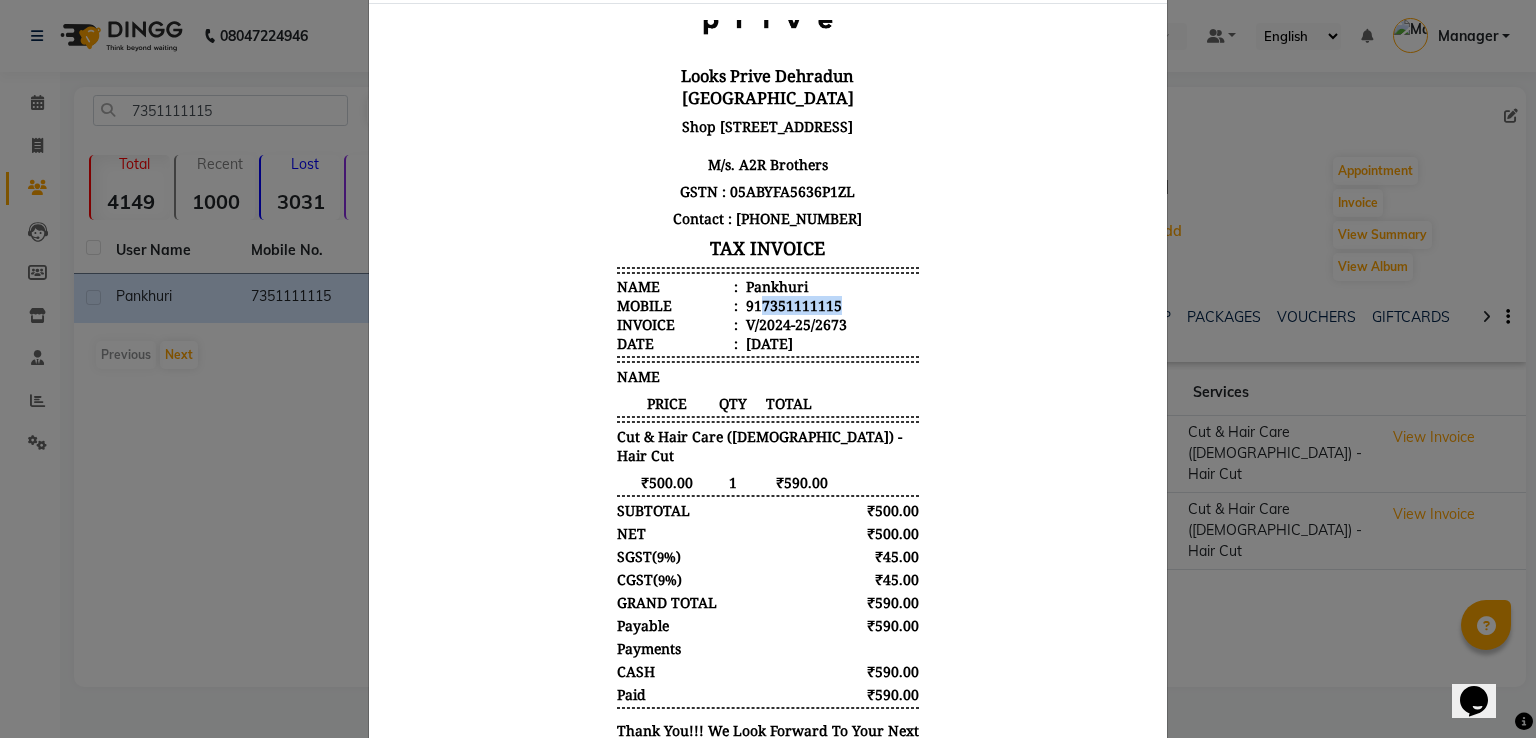 drag, startPoint x: 865, startPoint y: 309, endPoint x: 745, endPoint y: 304, distance: 120.10412 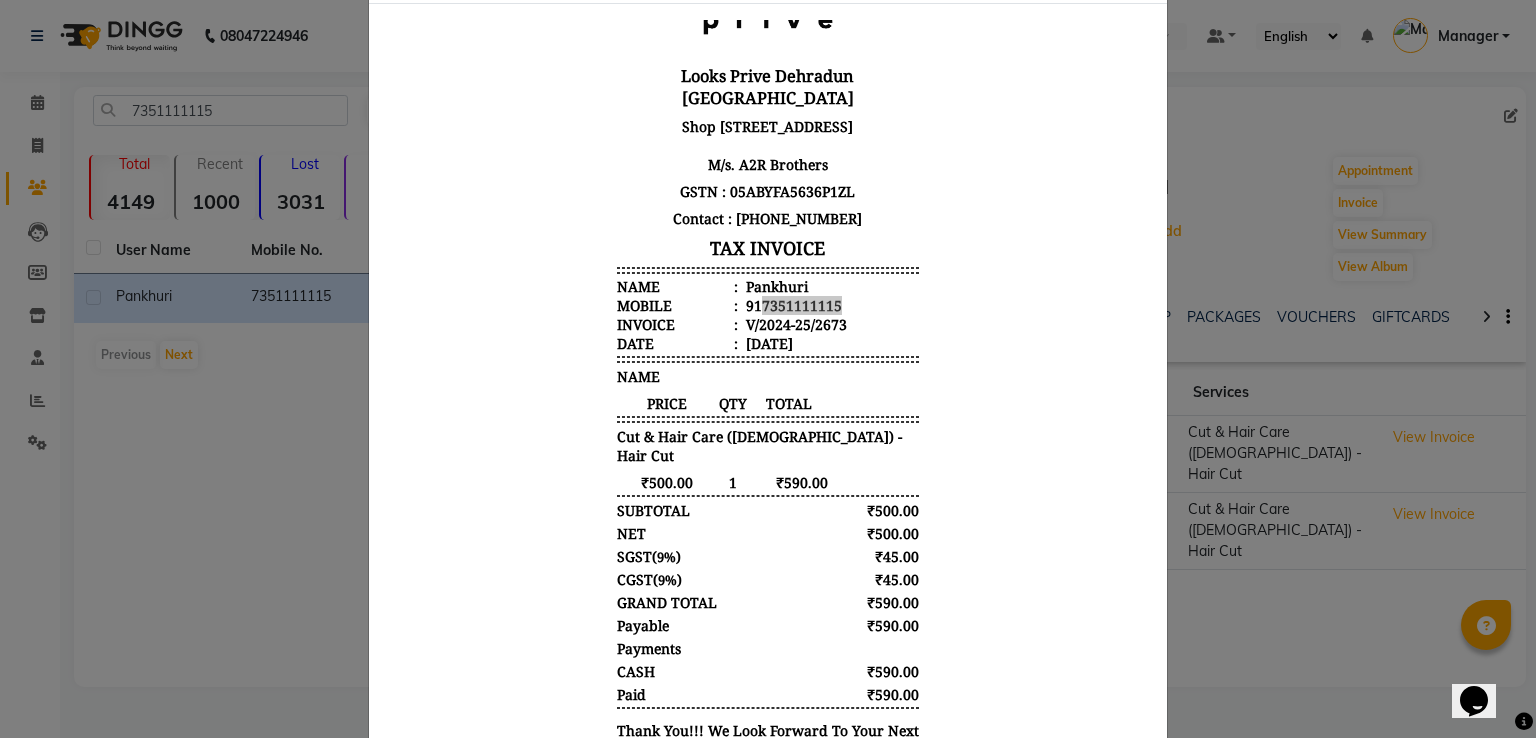 click on "INVOICE View Invoice Close" 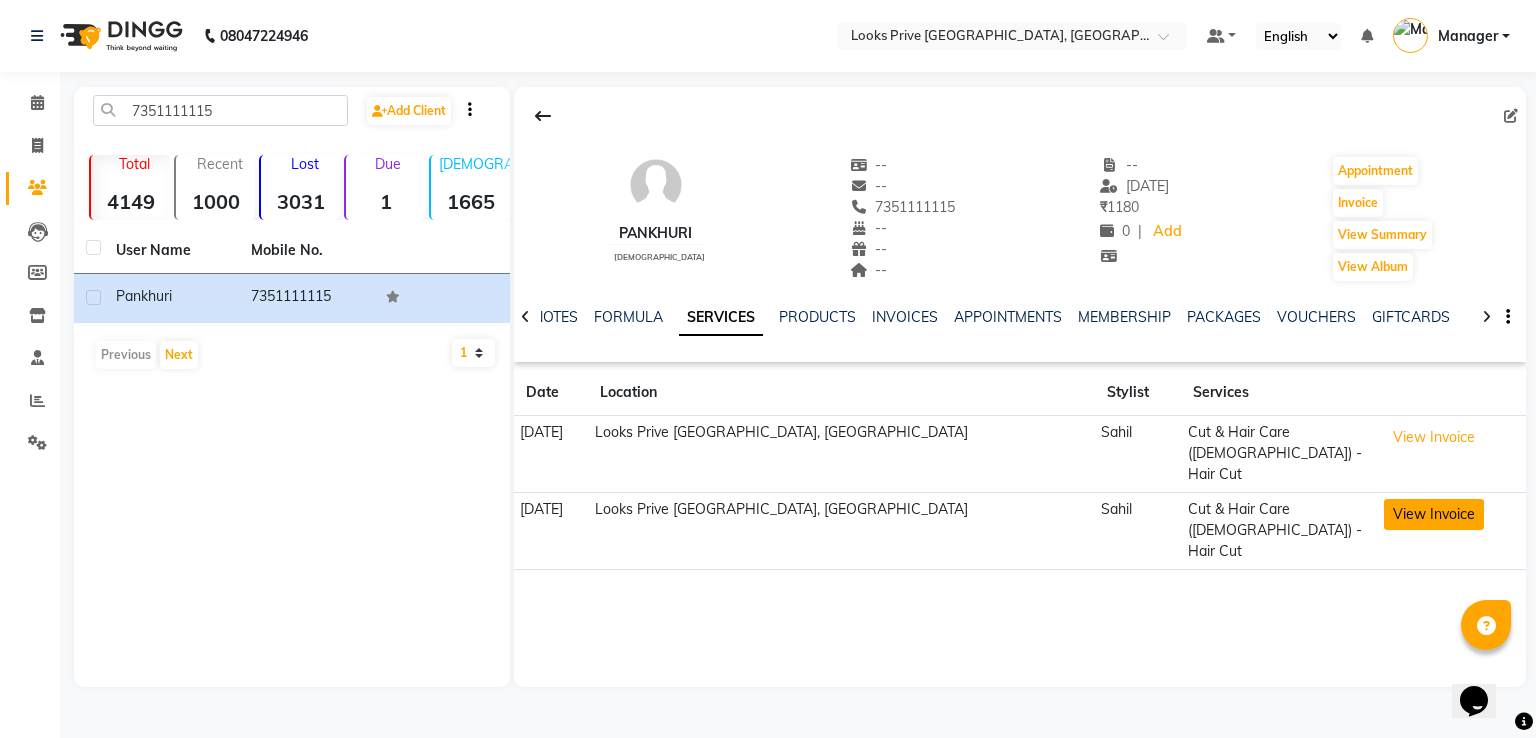 click on "View Invoice" 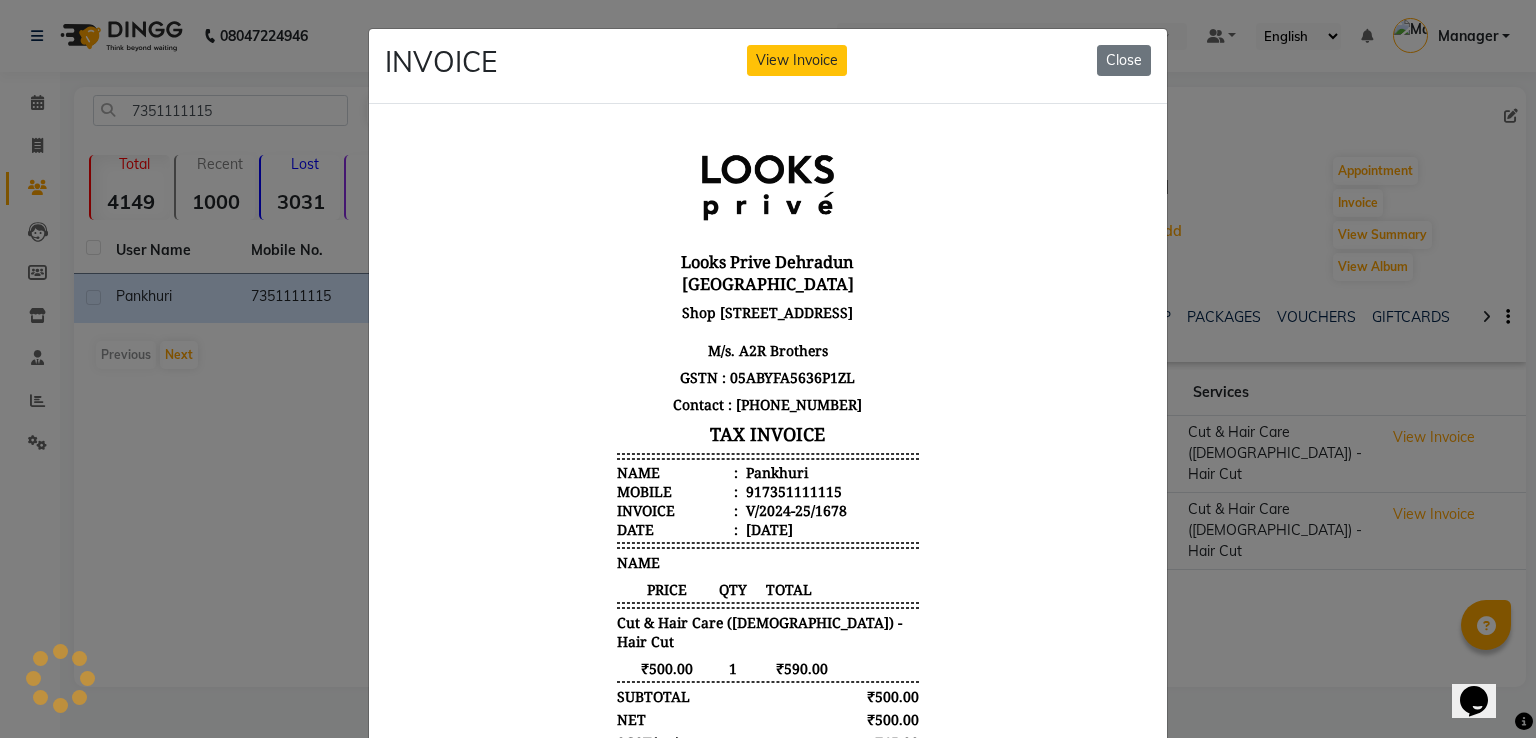 scroll, scrollTop: 0, scrollLeft: 0, axis: both 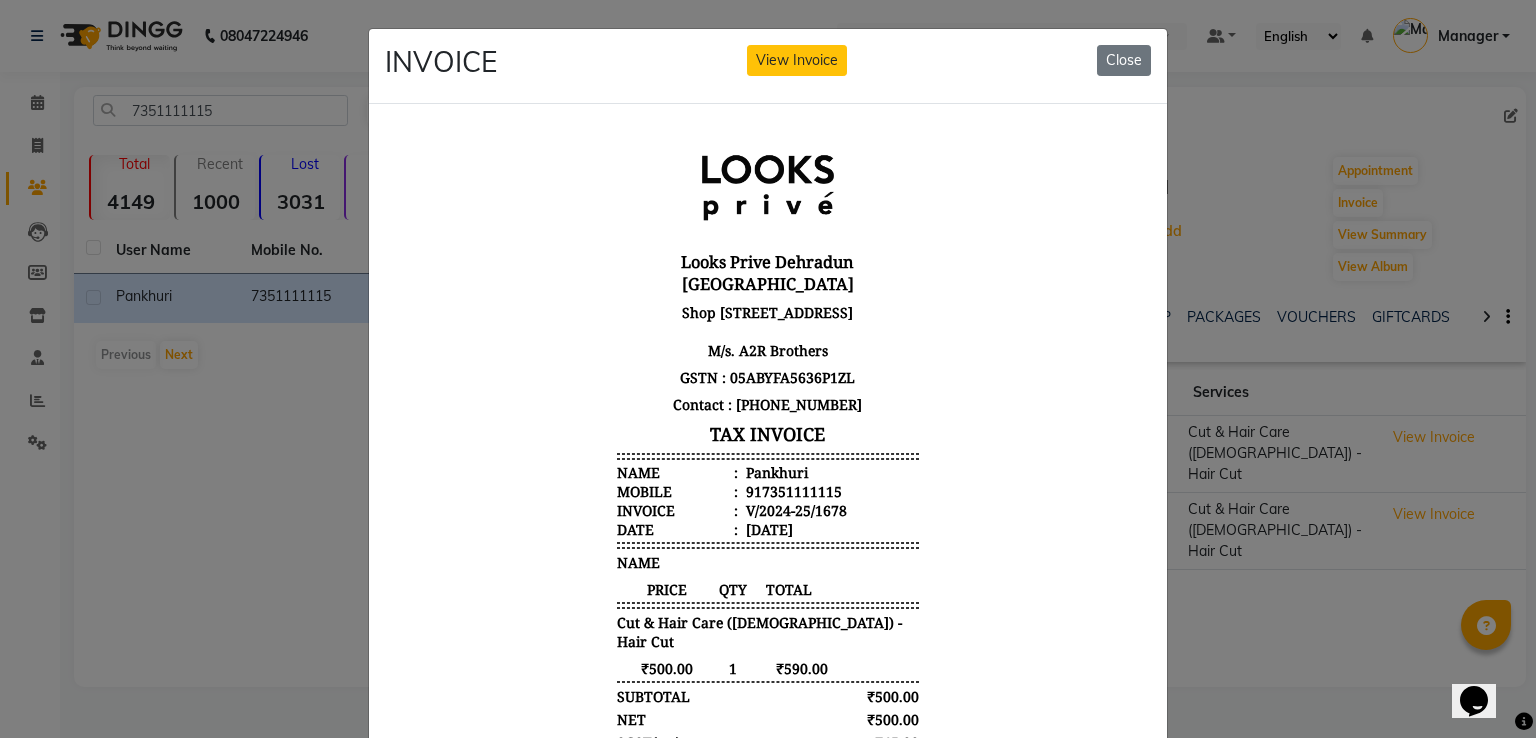 drag, startPoint x: 204, startPoint y: 495, endPoint x: 202, endPoint y: 485, distance: 10.198039 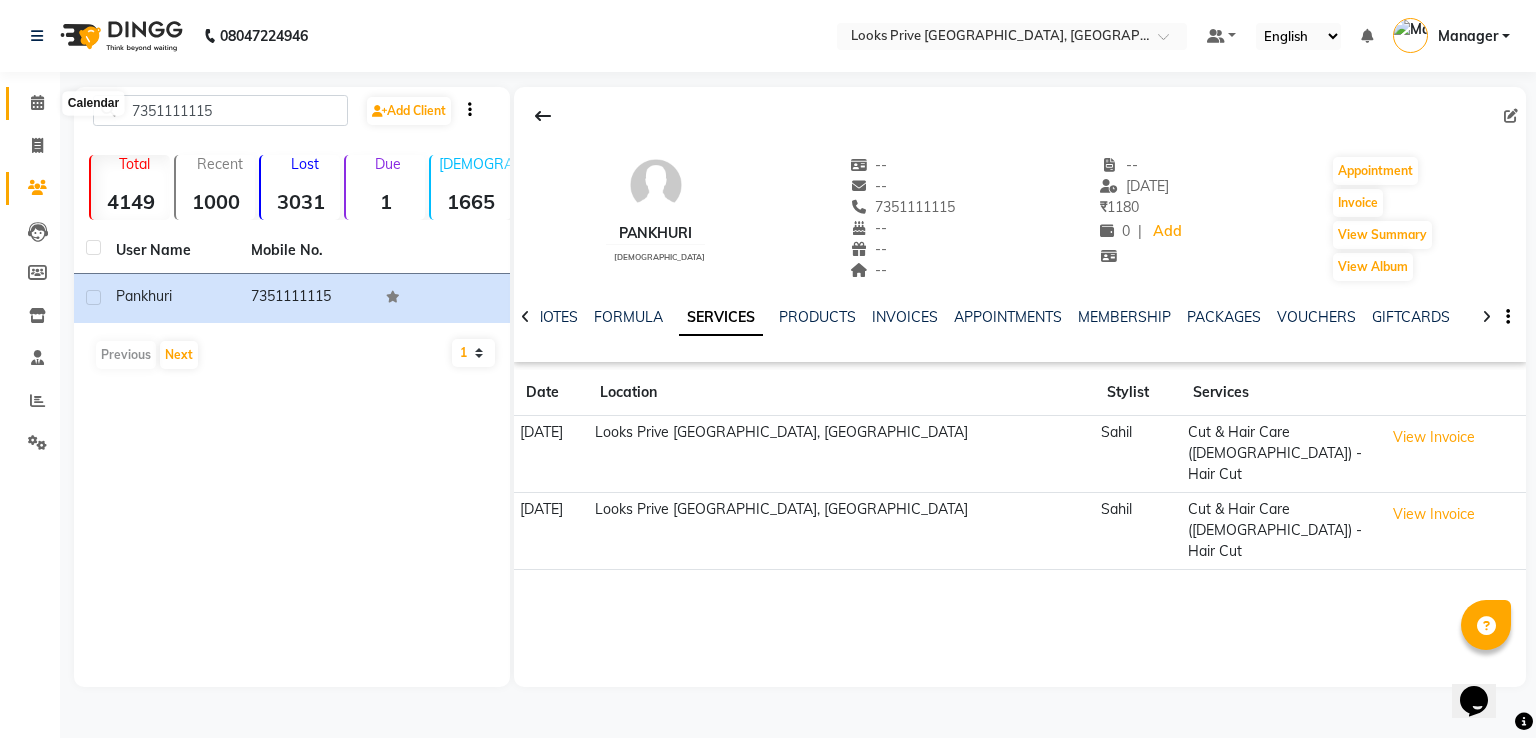 click 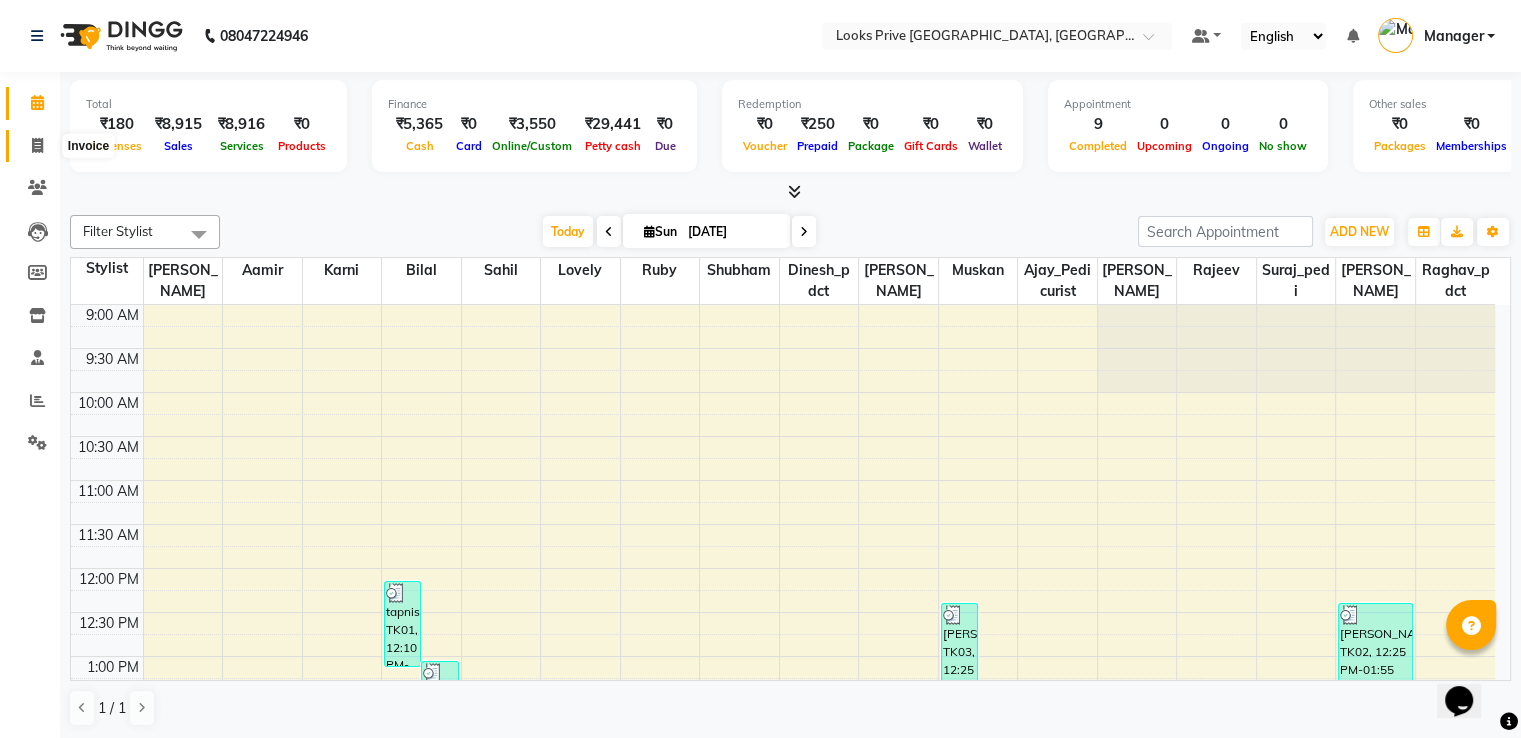 click 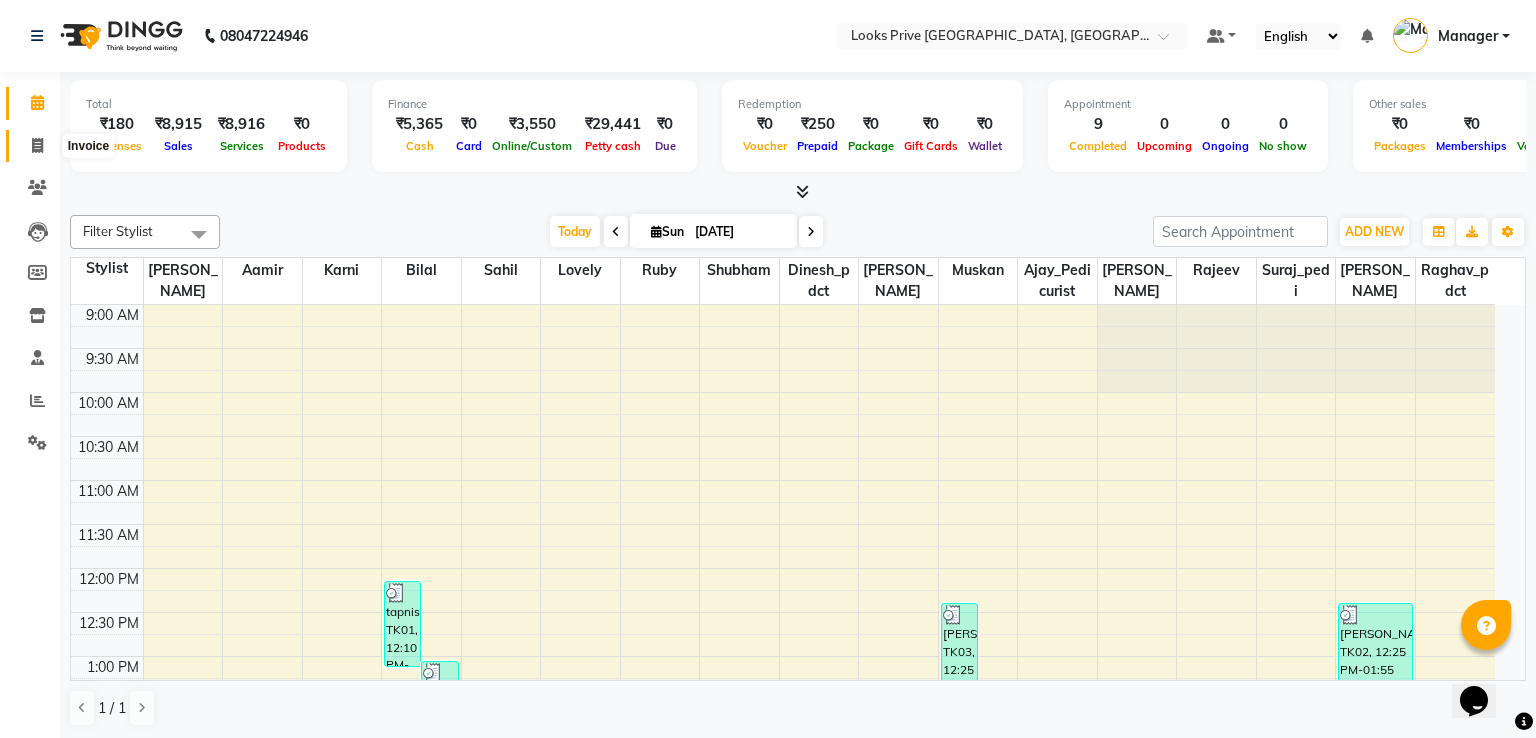 select on "6205" 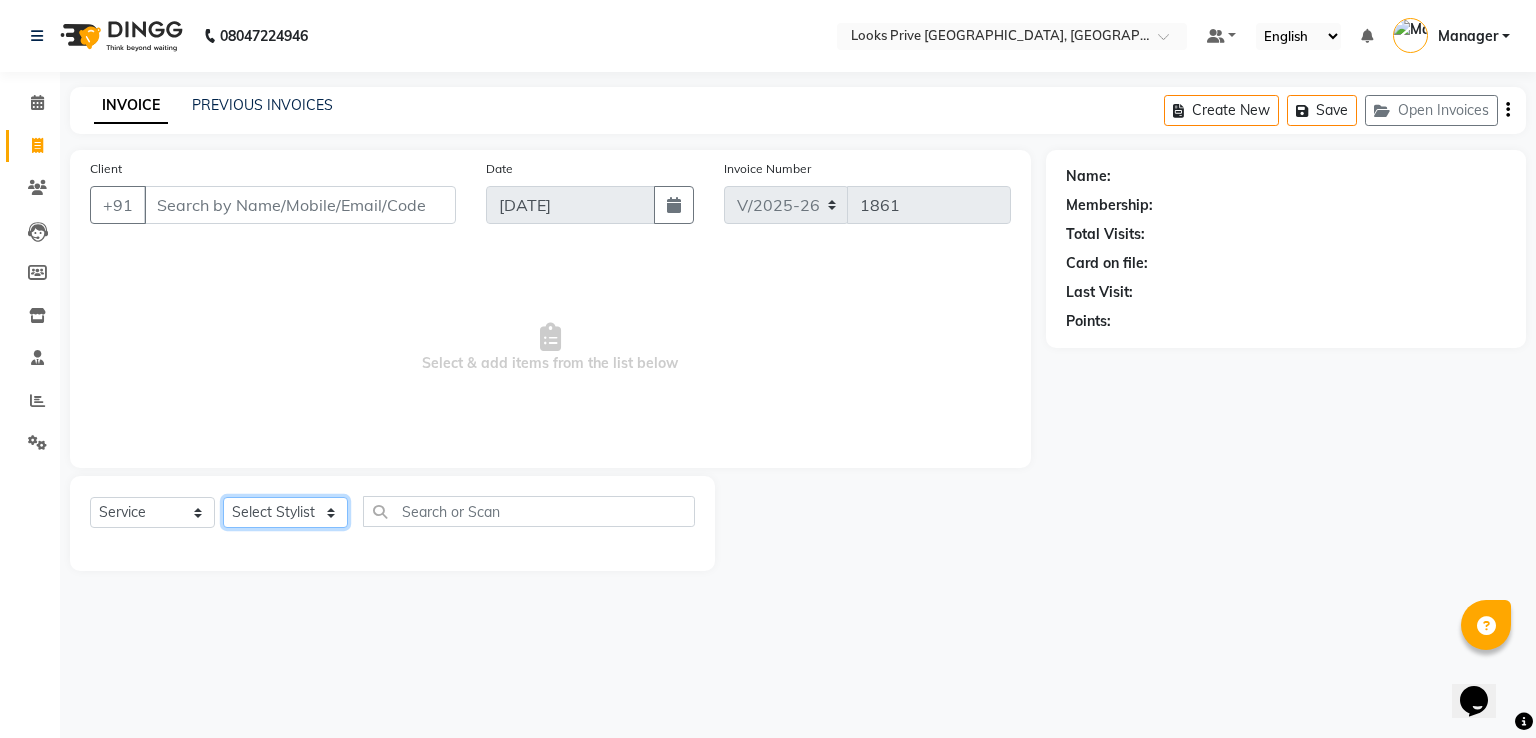 click on "Select Stylist" 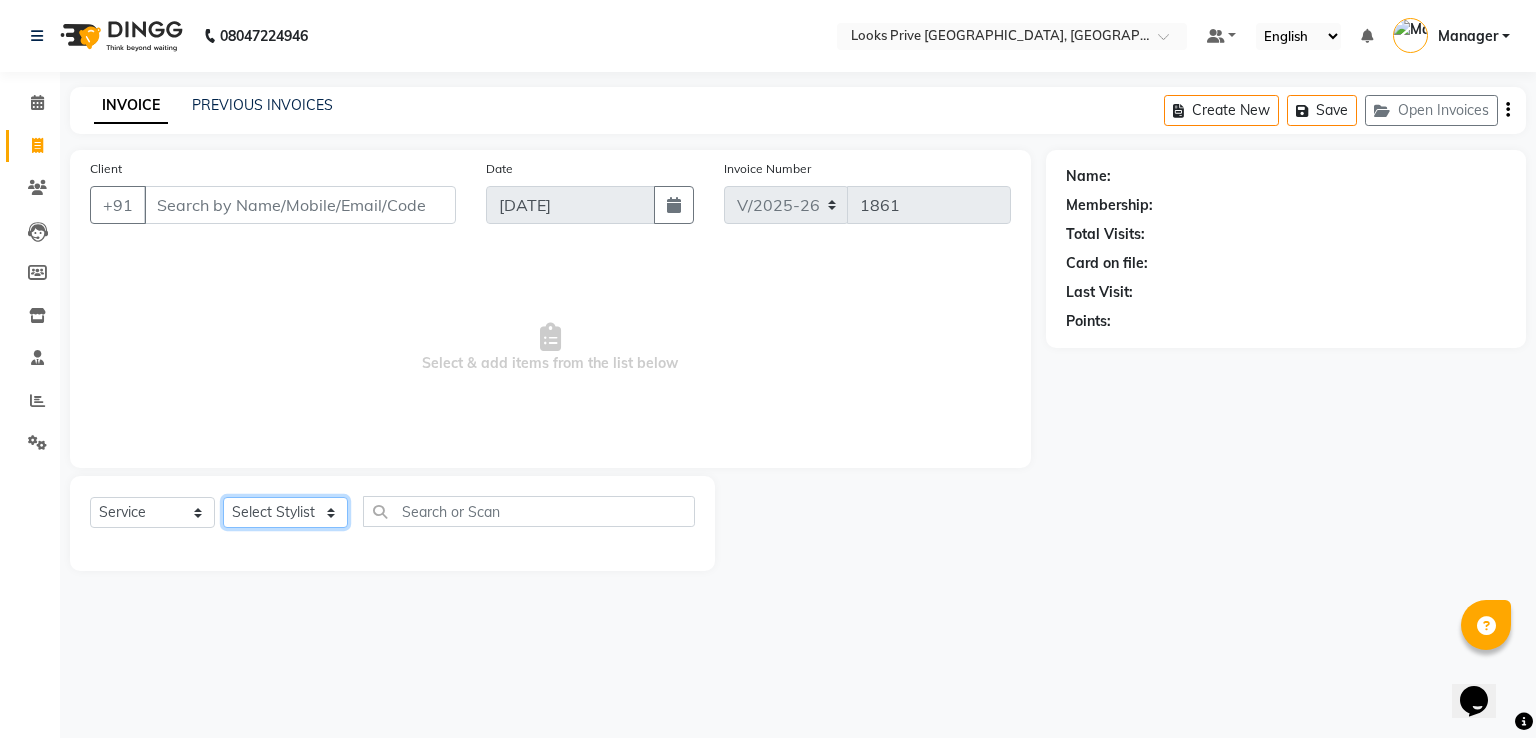select on "62232" 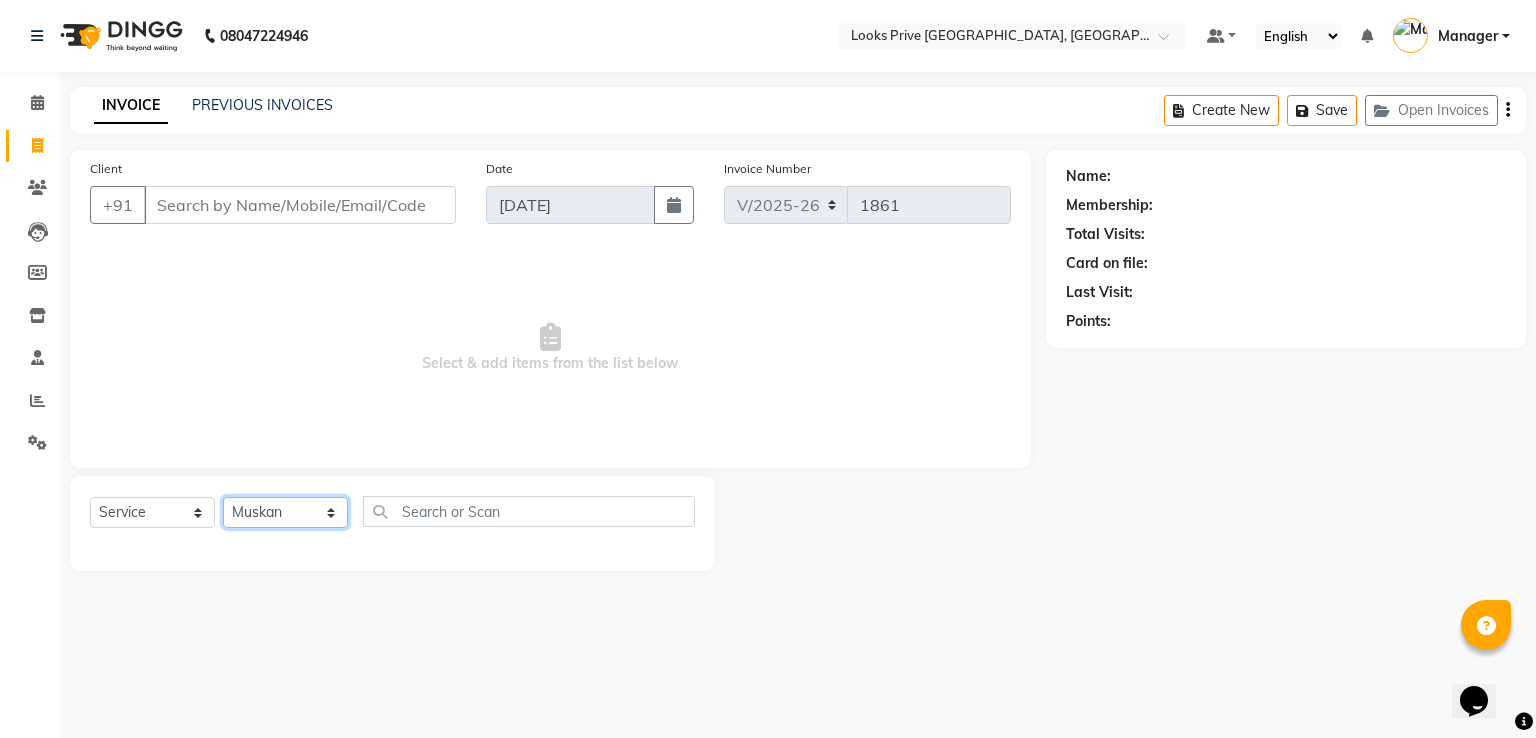 click on "Select Stylist A2R_Master [PERSON_NAME] [PERSON_NAME] [PERSON_NAME] Dinesh_pdct Karni Lovely Manager [PERSON_NAME] [PERSON_NAME] [PERSON_NAME] [PERSON_NAME] Suraj_pedi" 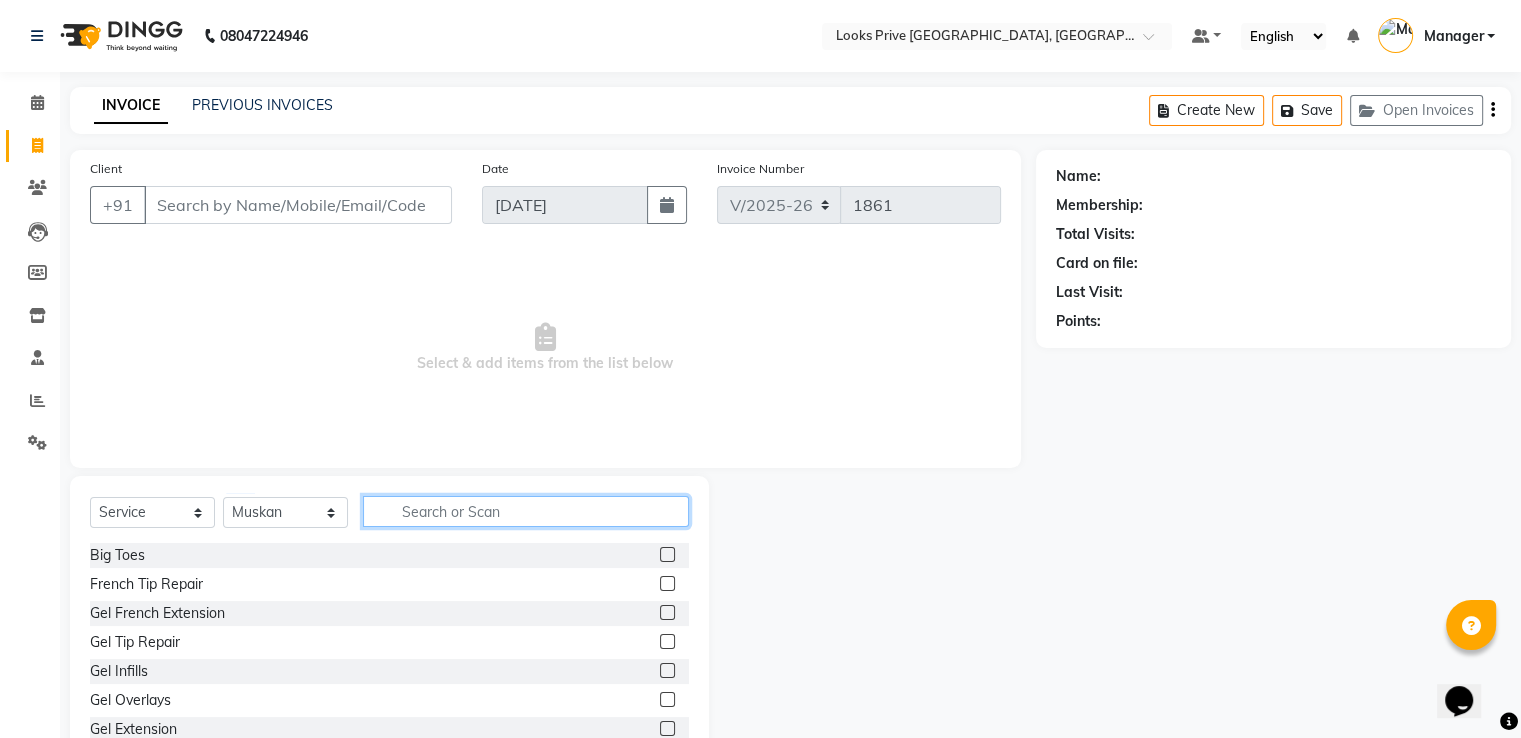 click 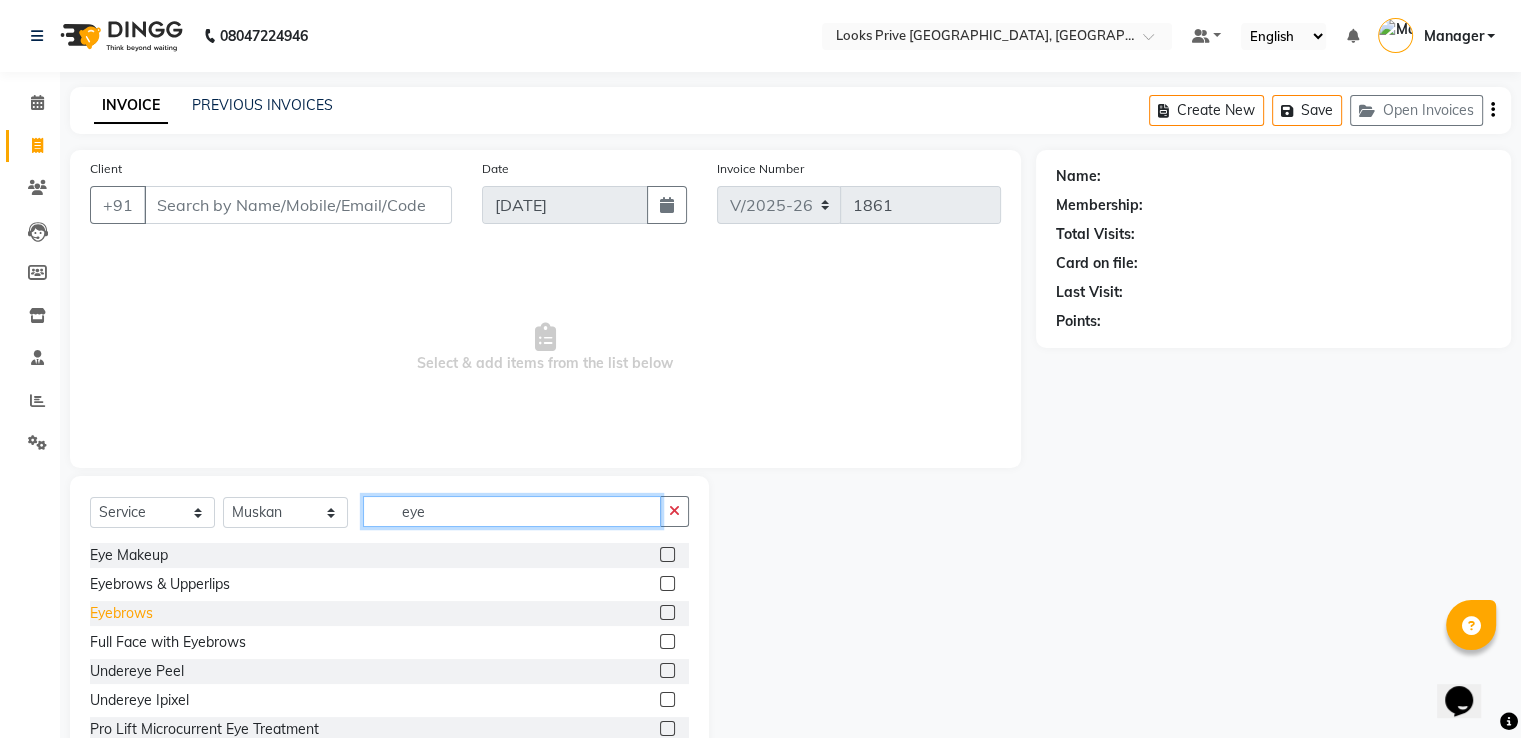 type on "eye" 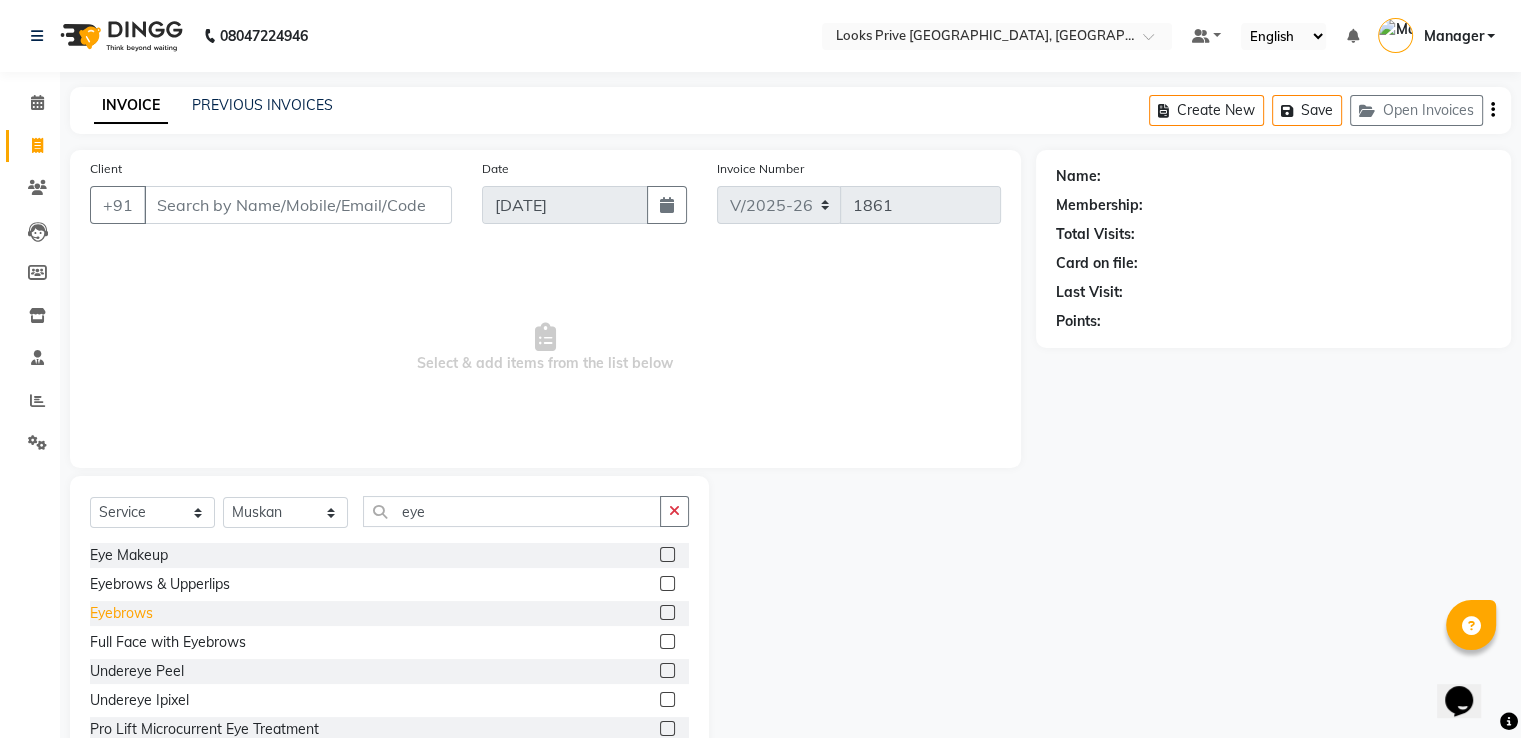 click on "Eyebrows" 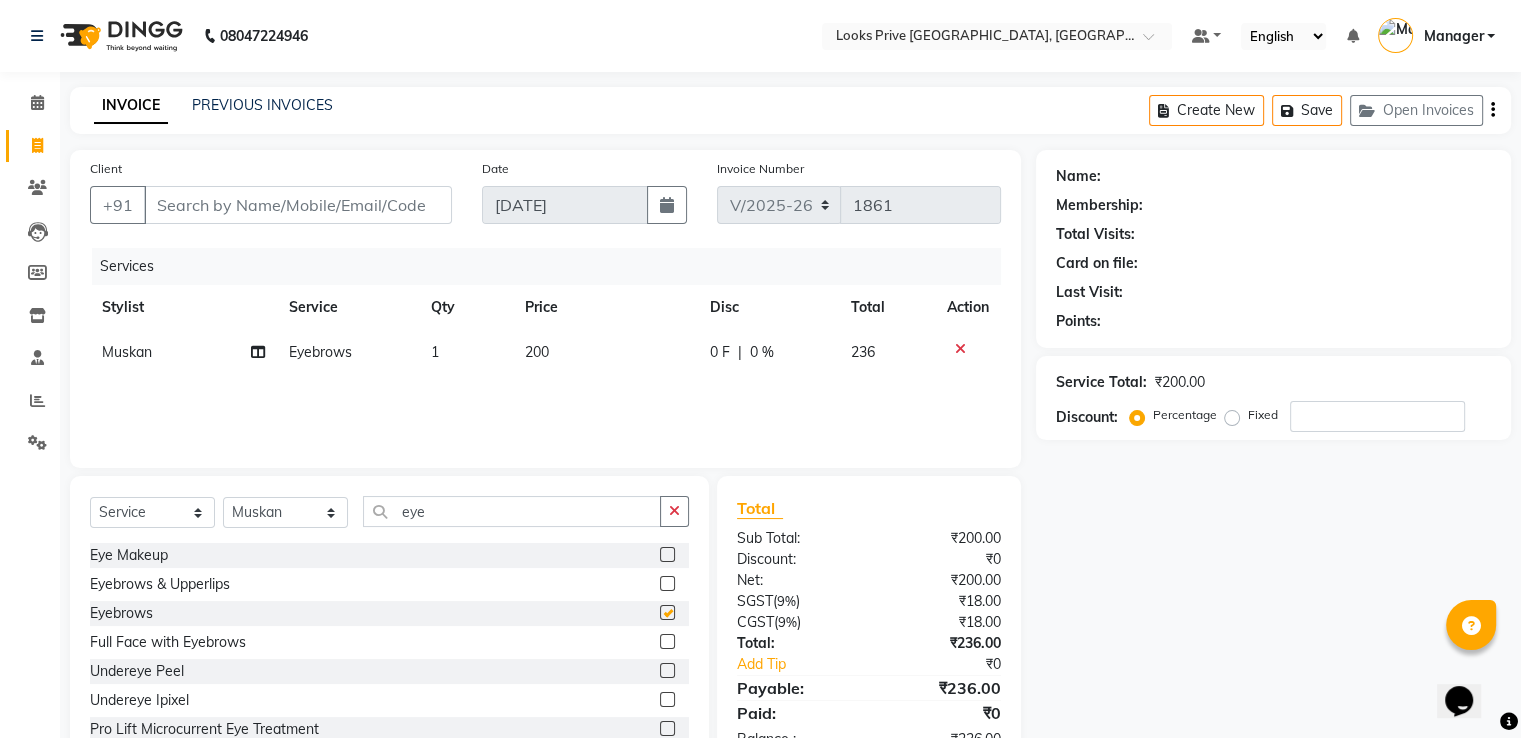 checkbox on "false" 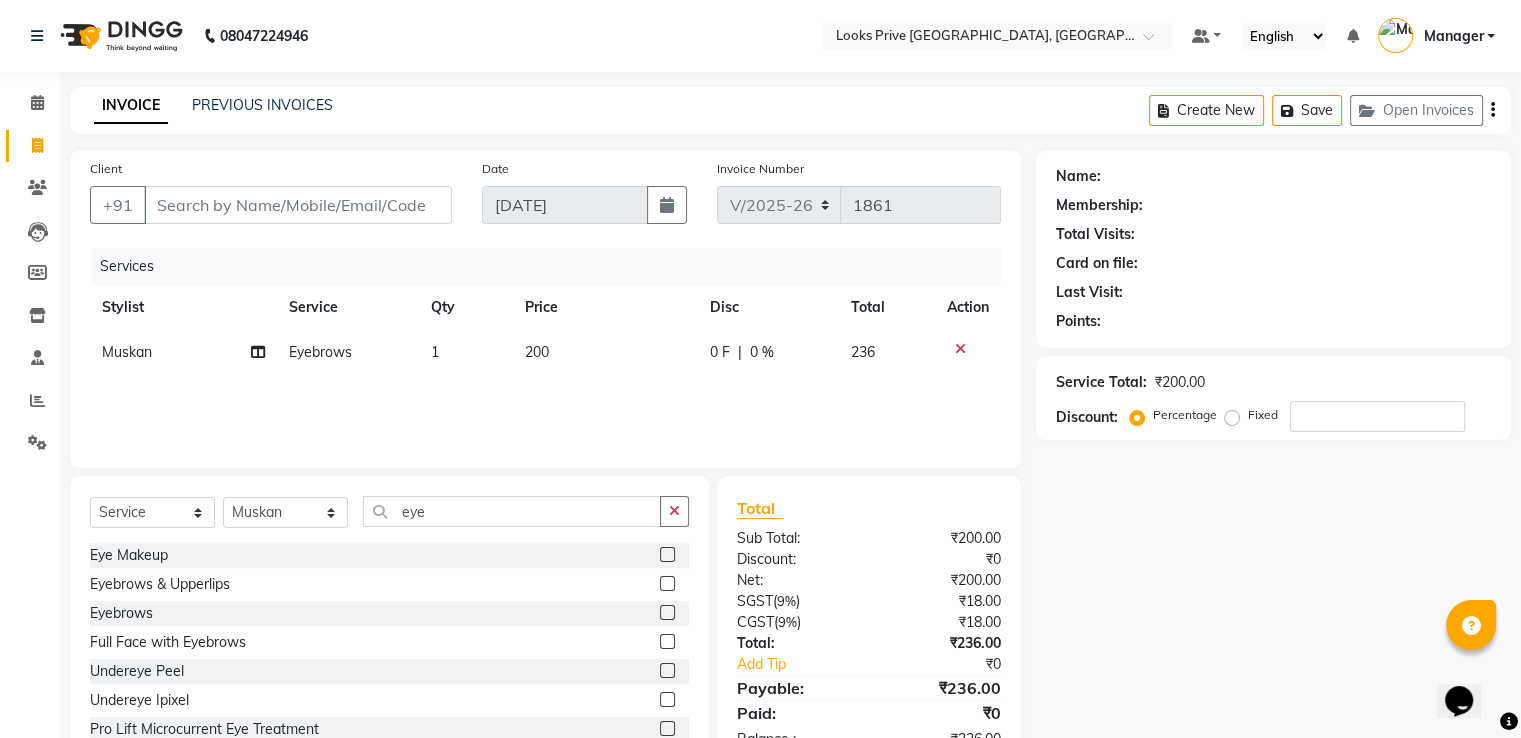 click on "Price" 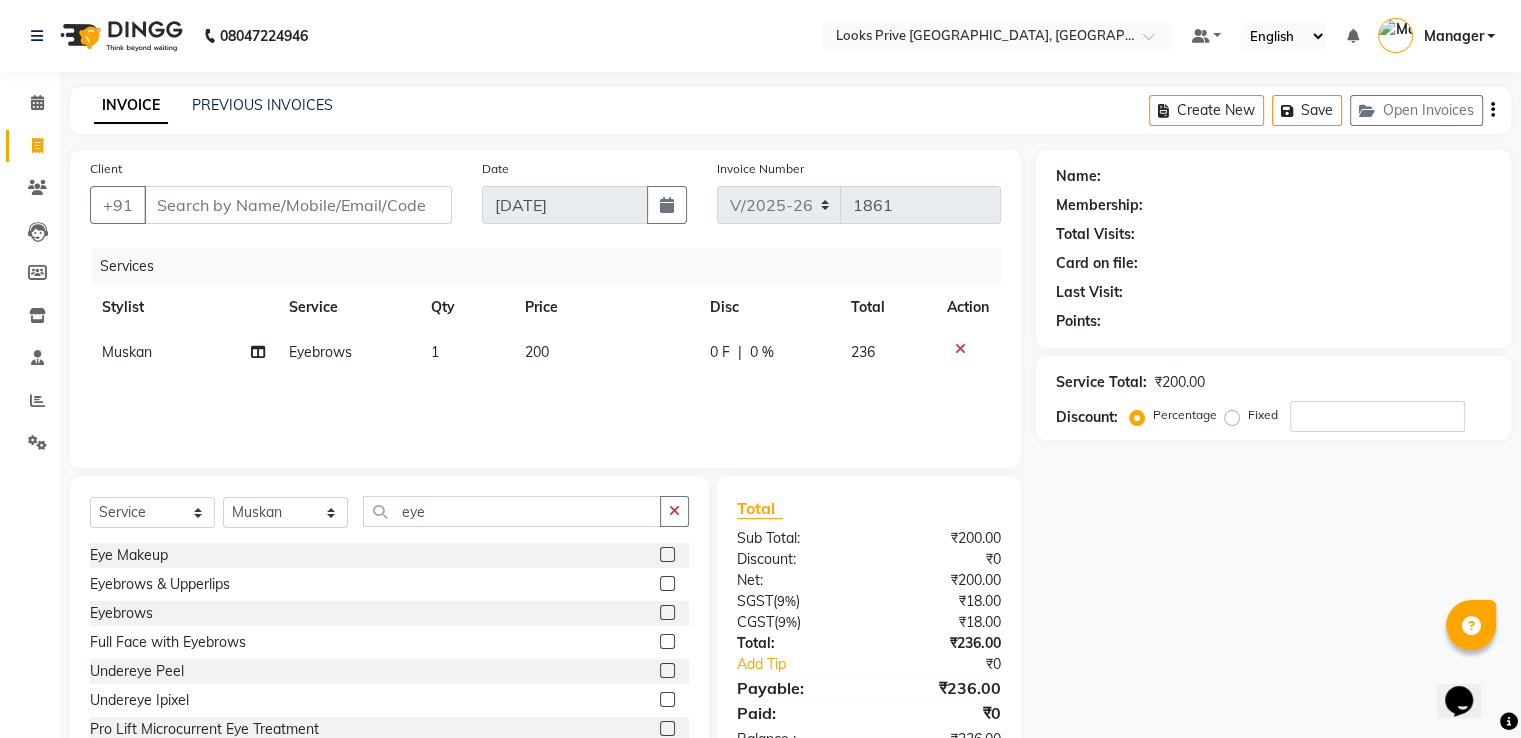 click on "200" 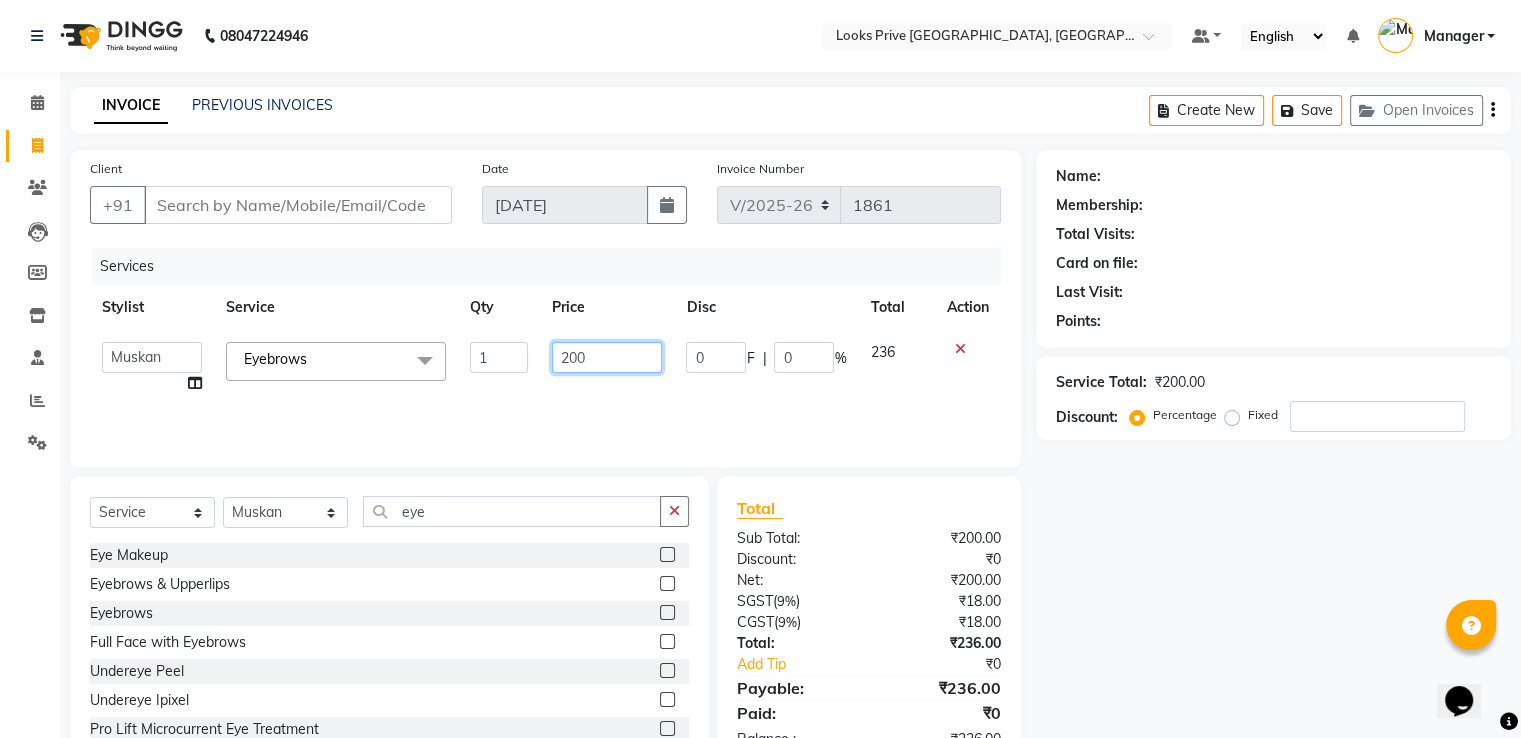 click on "200" 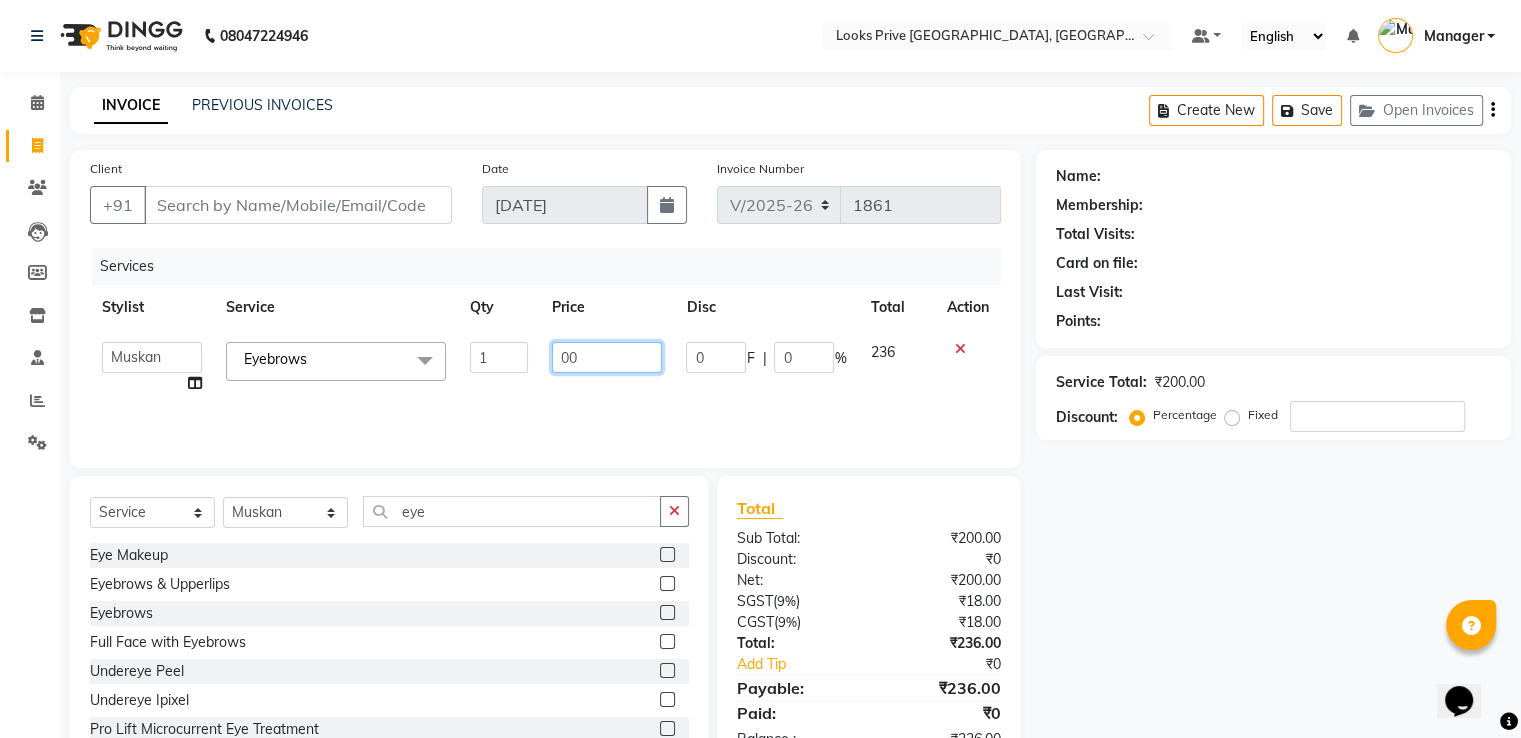 type on "100" 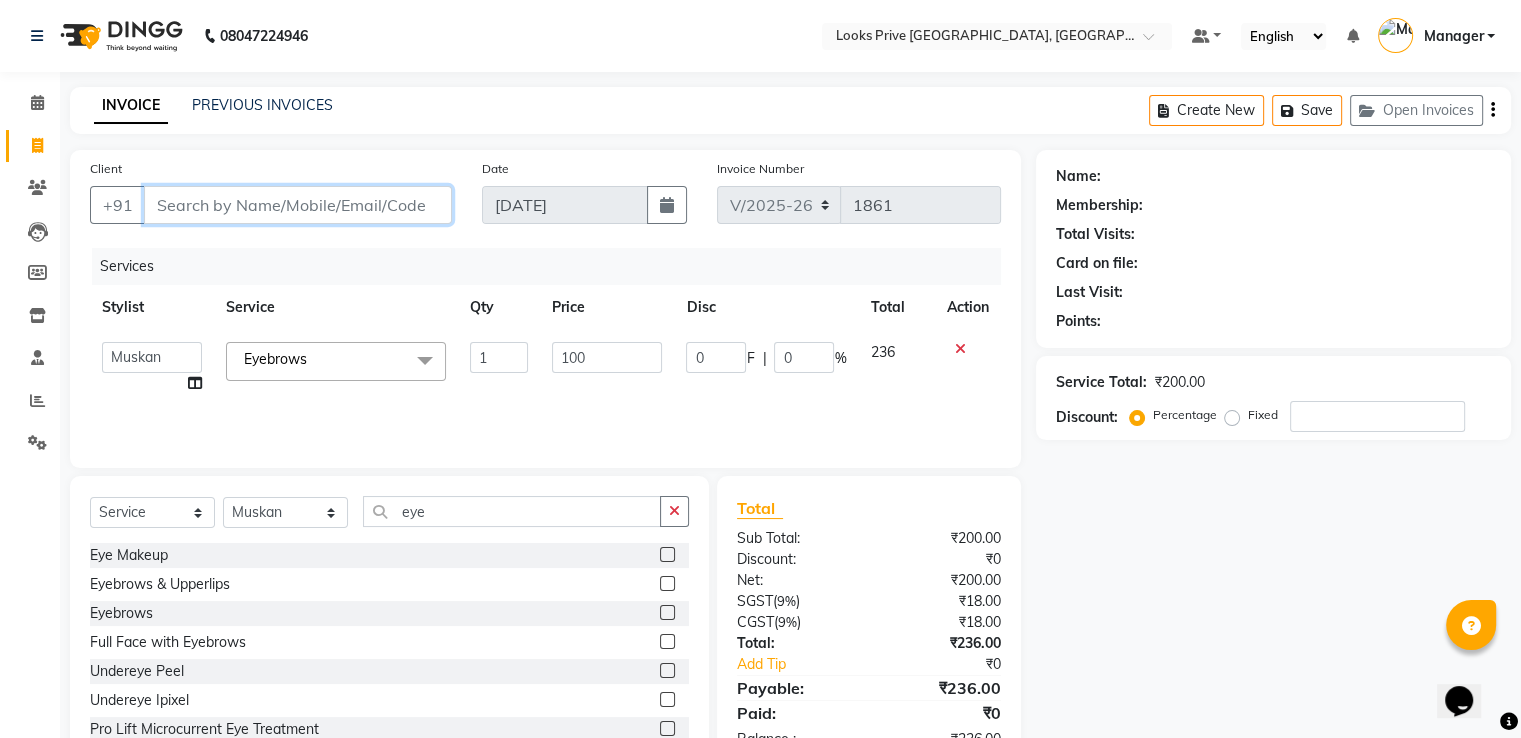 click on "Client" at bounding box center (298, 205) 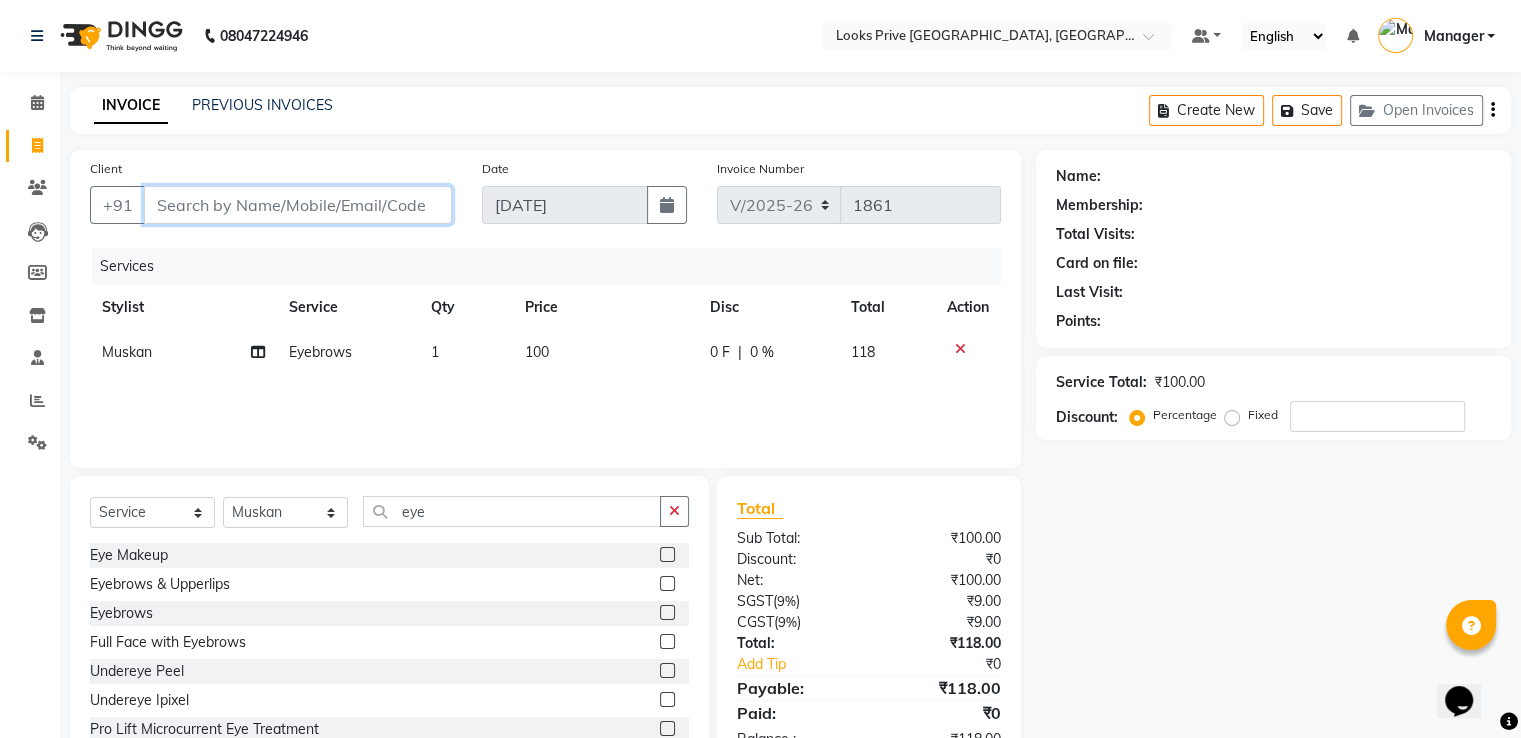click on "Client" at bounding box center (298, 205) 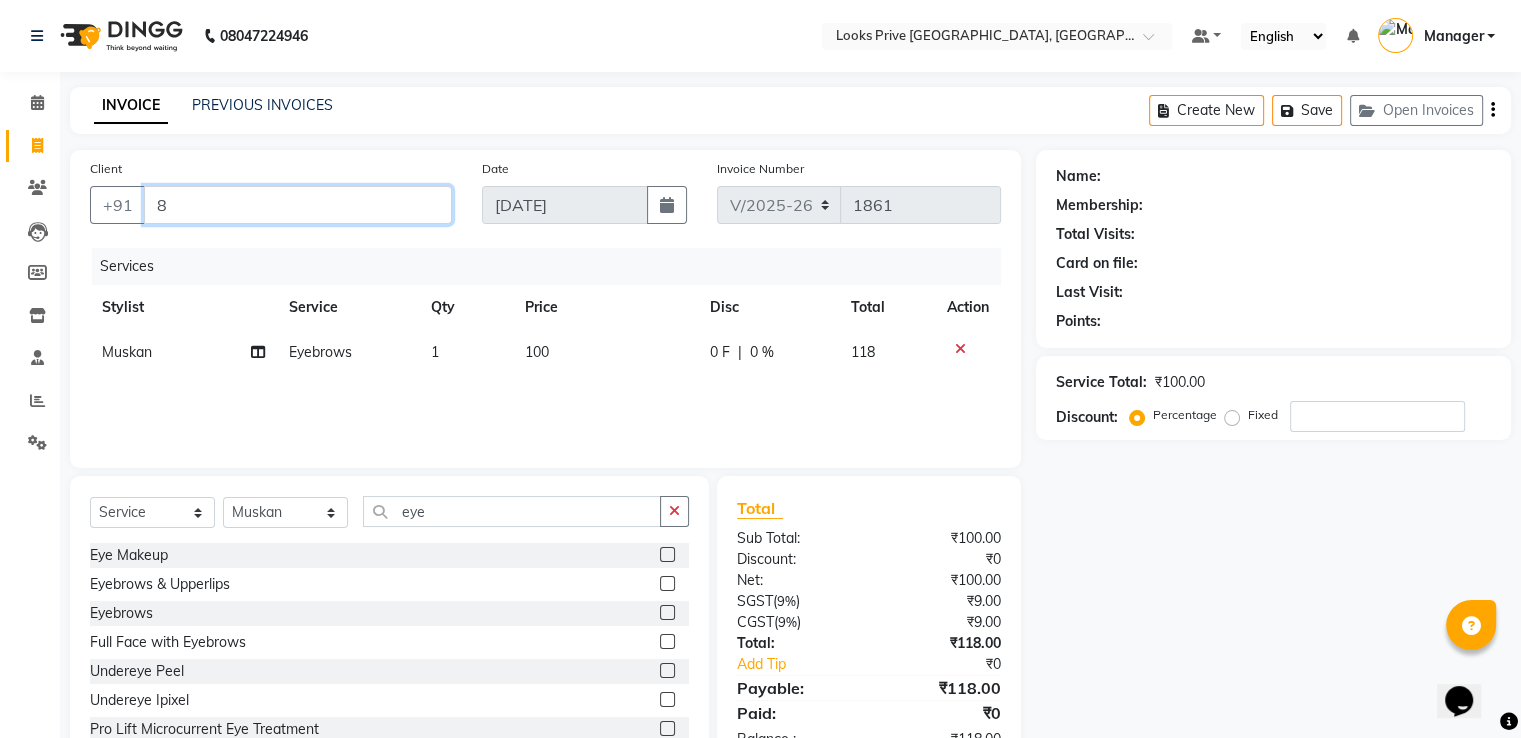 type on "89" 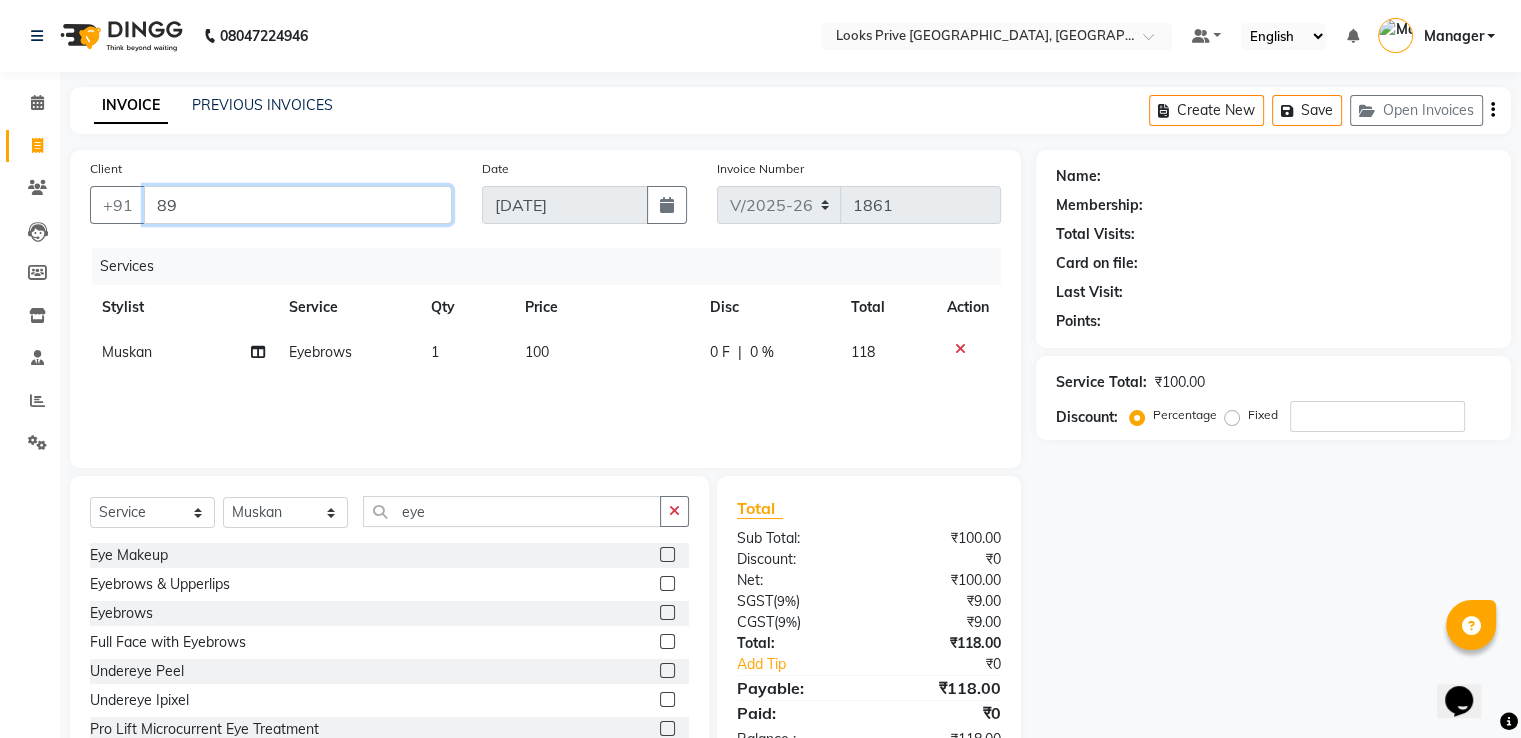 type on "0" 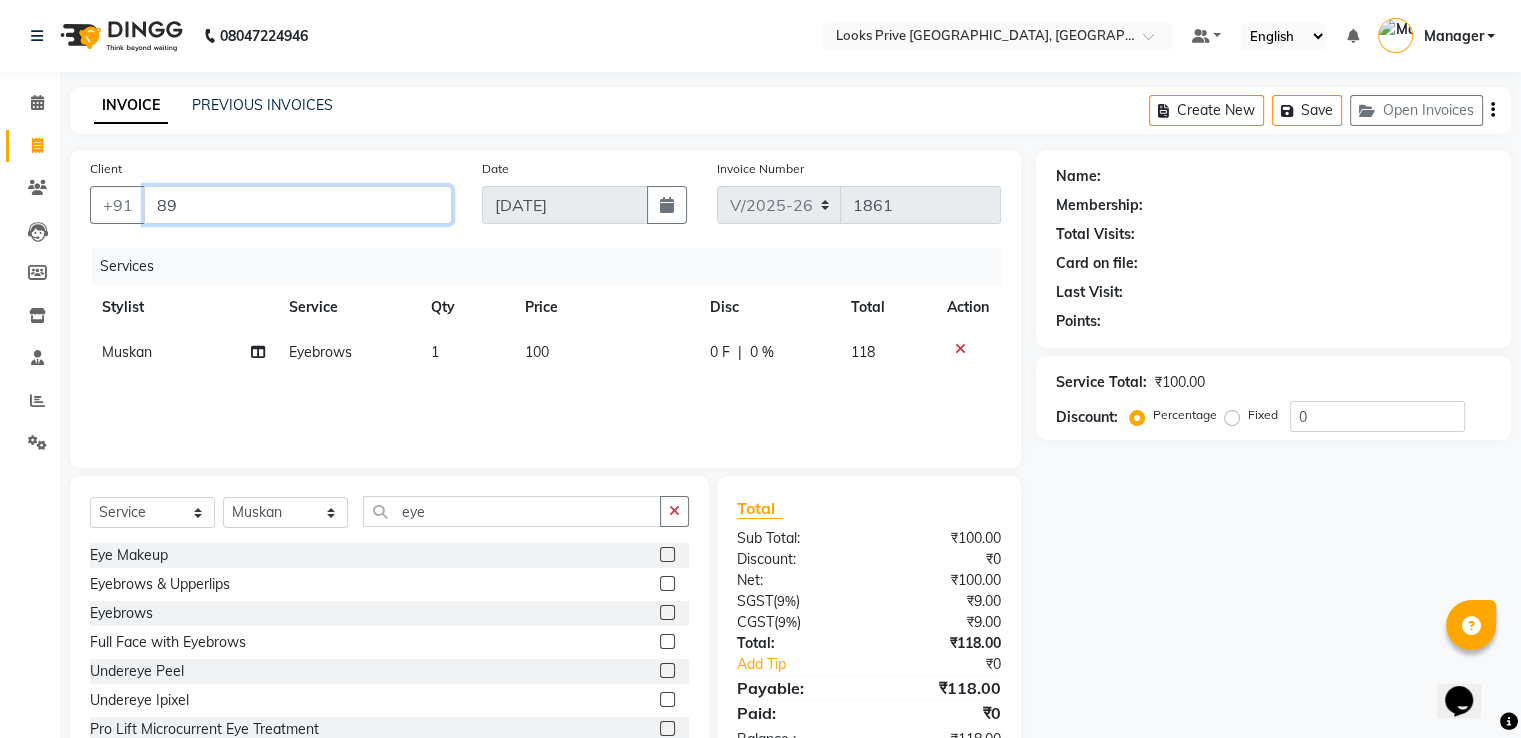 click on "Client +91 89" 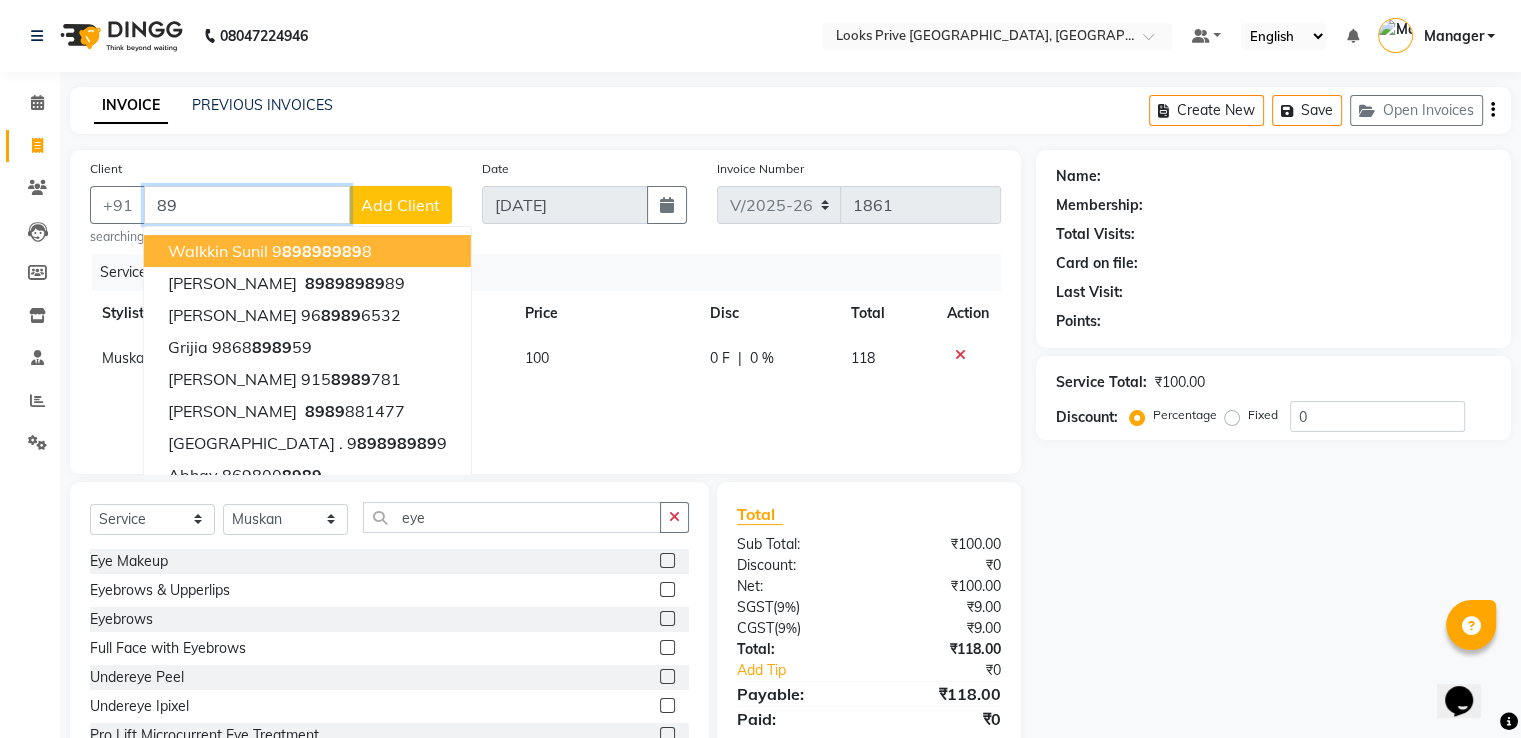 type on "8" 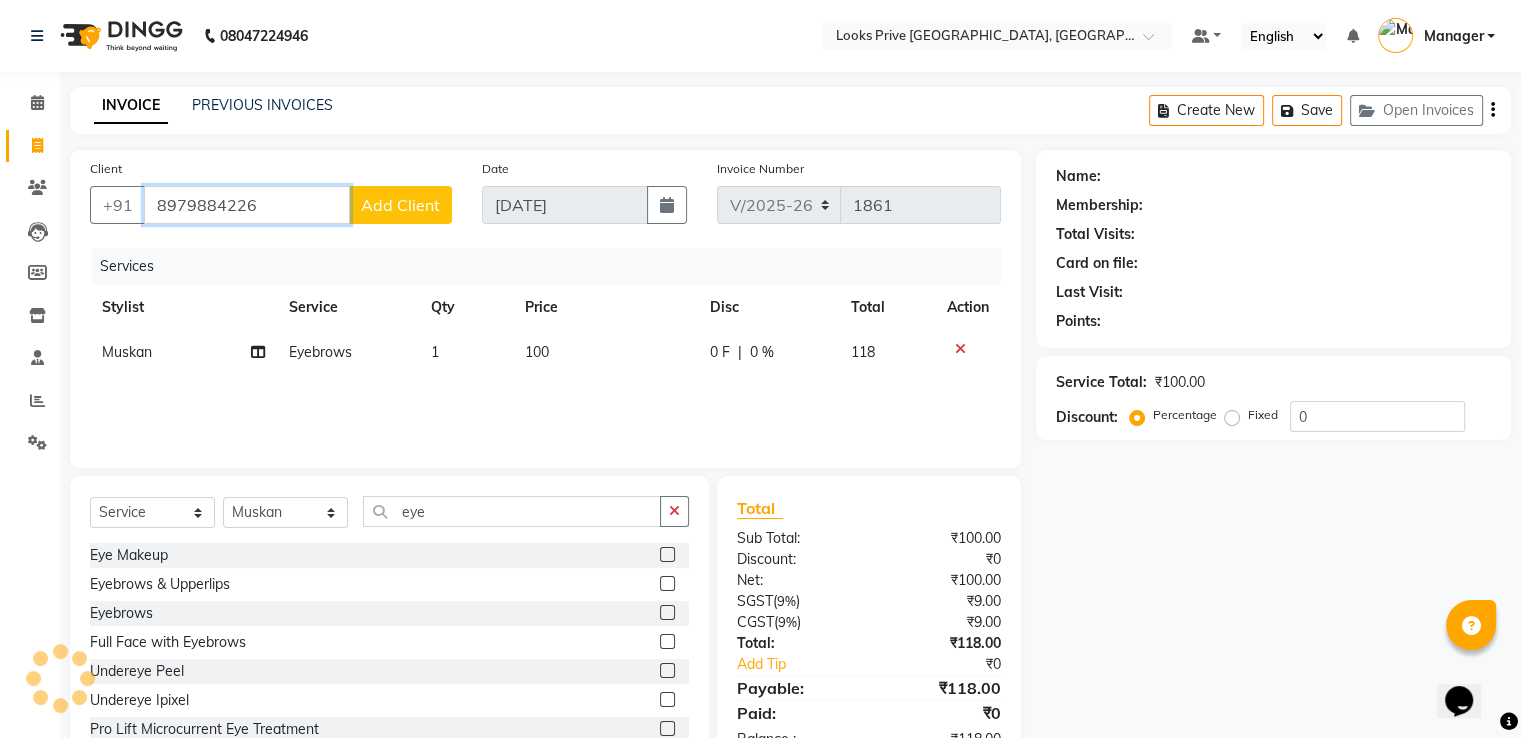 type on "8979884226" 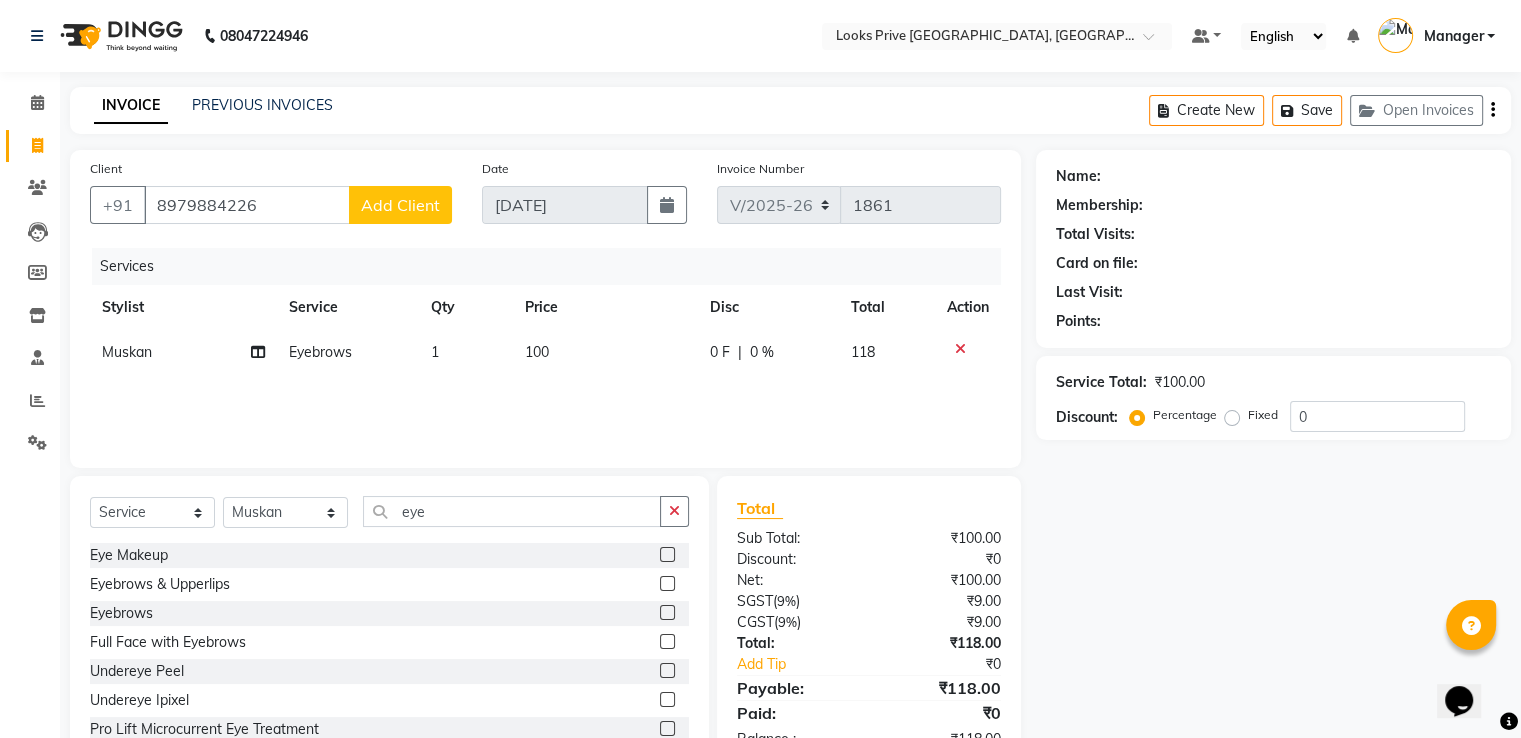 click on "Add Client" 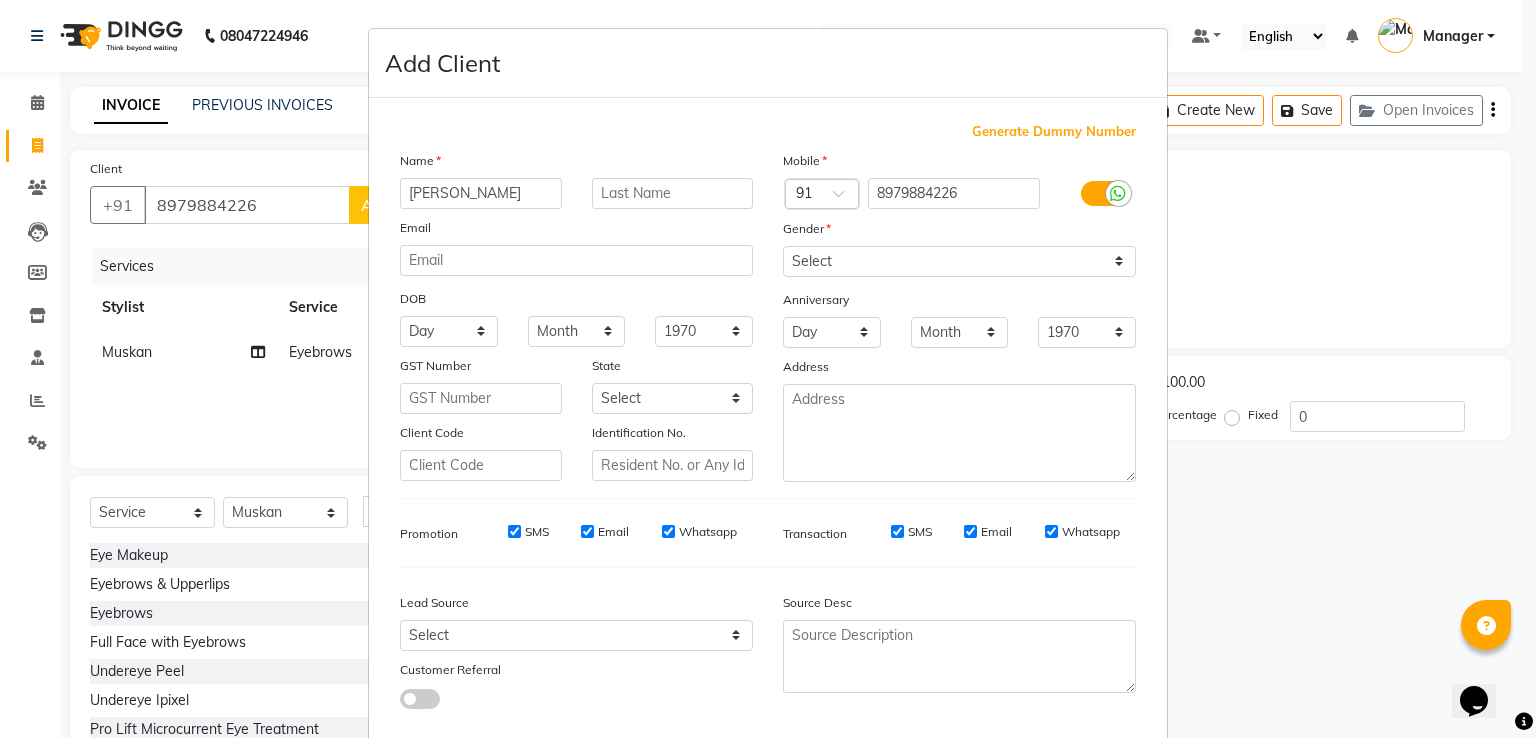 type on "Deepanjali" 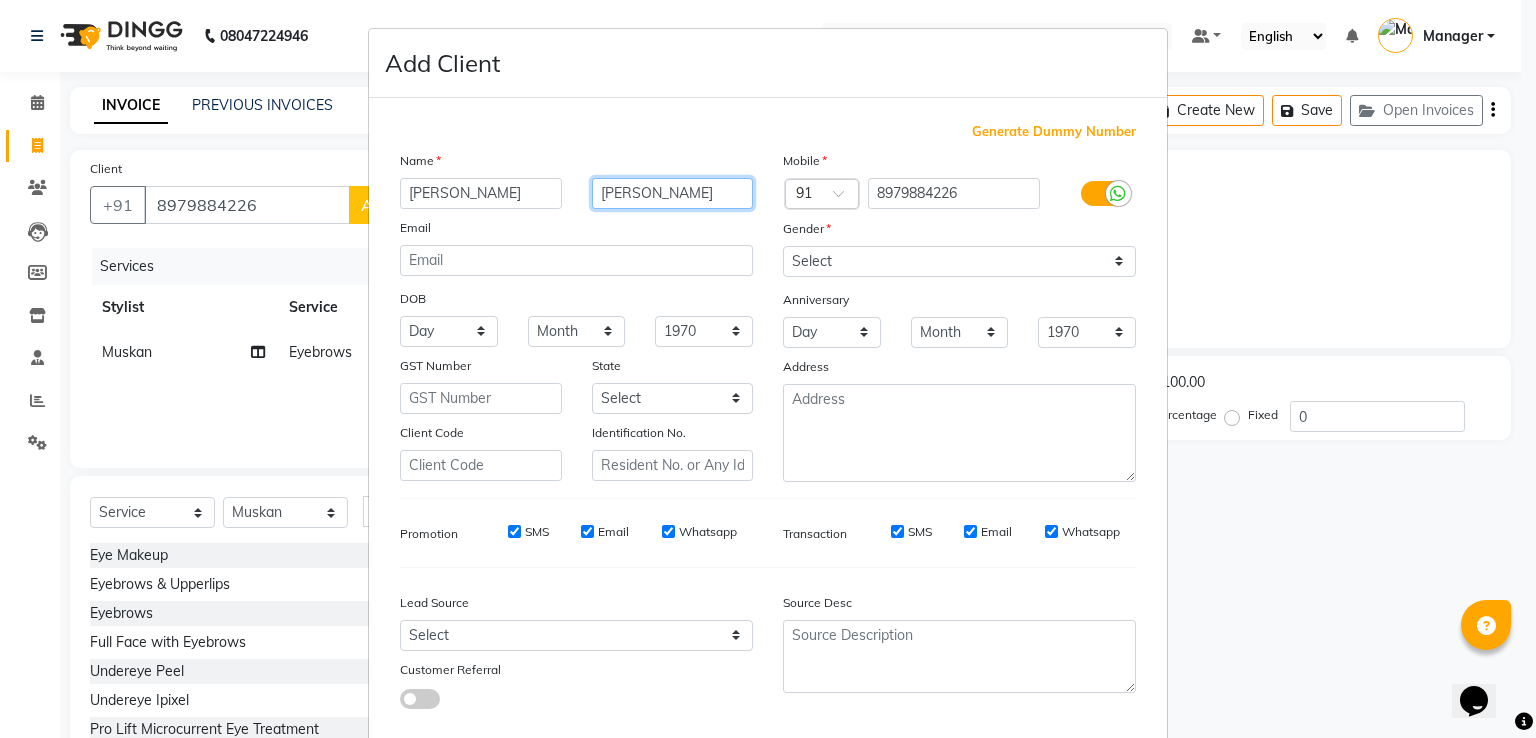 type on "Singh" 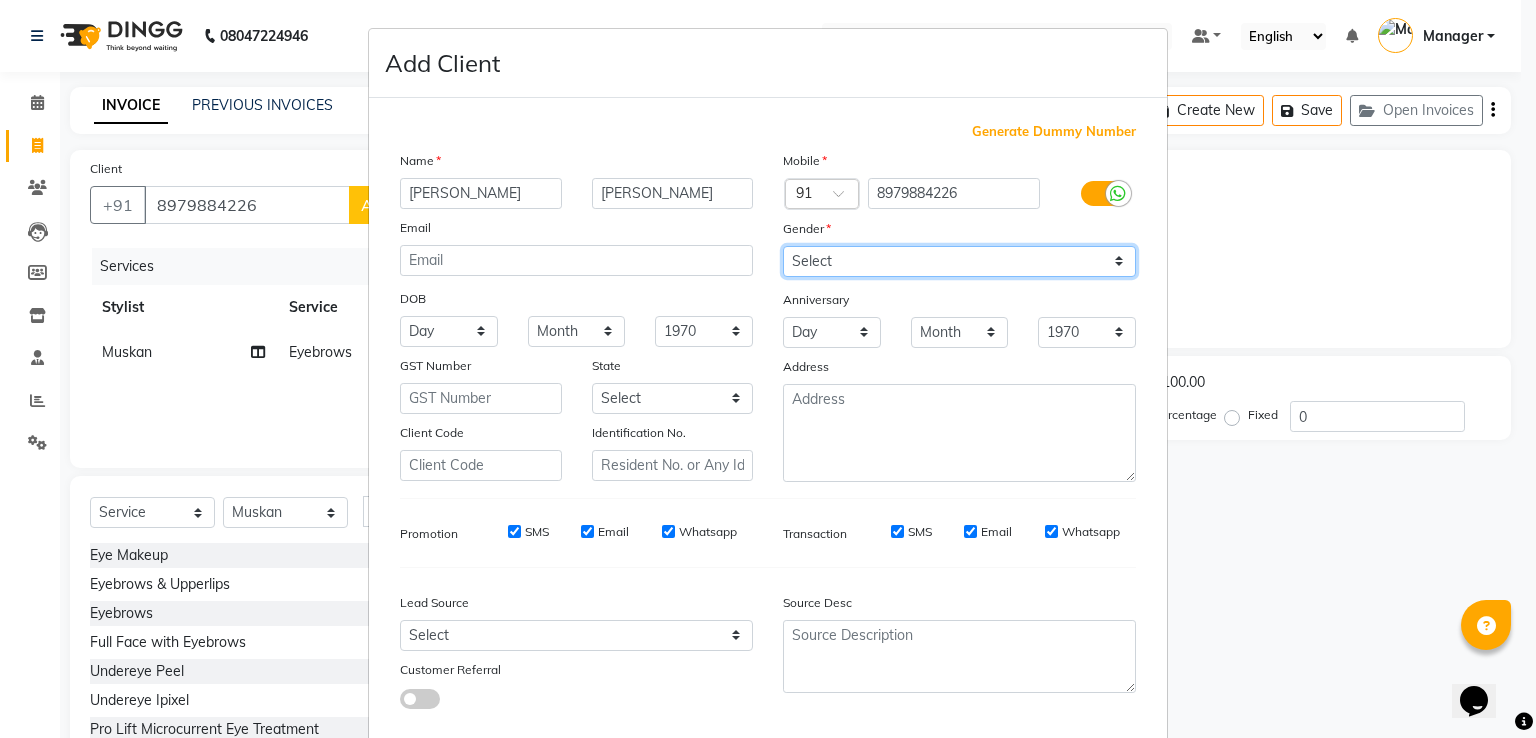 click on "Select [DEMOGRAPHIC_DATA] [DEMOGRAPHIC_DATA] Other Prefer Not To Say" at bounding box center (959, 261) 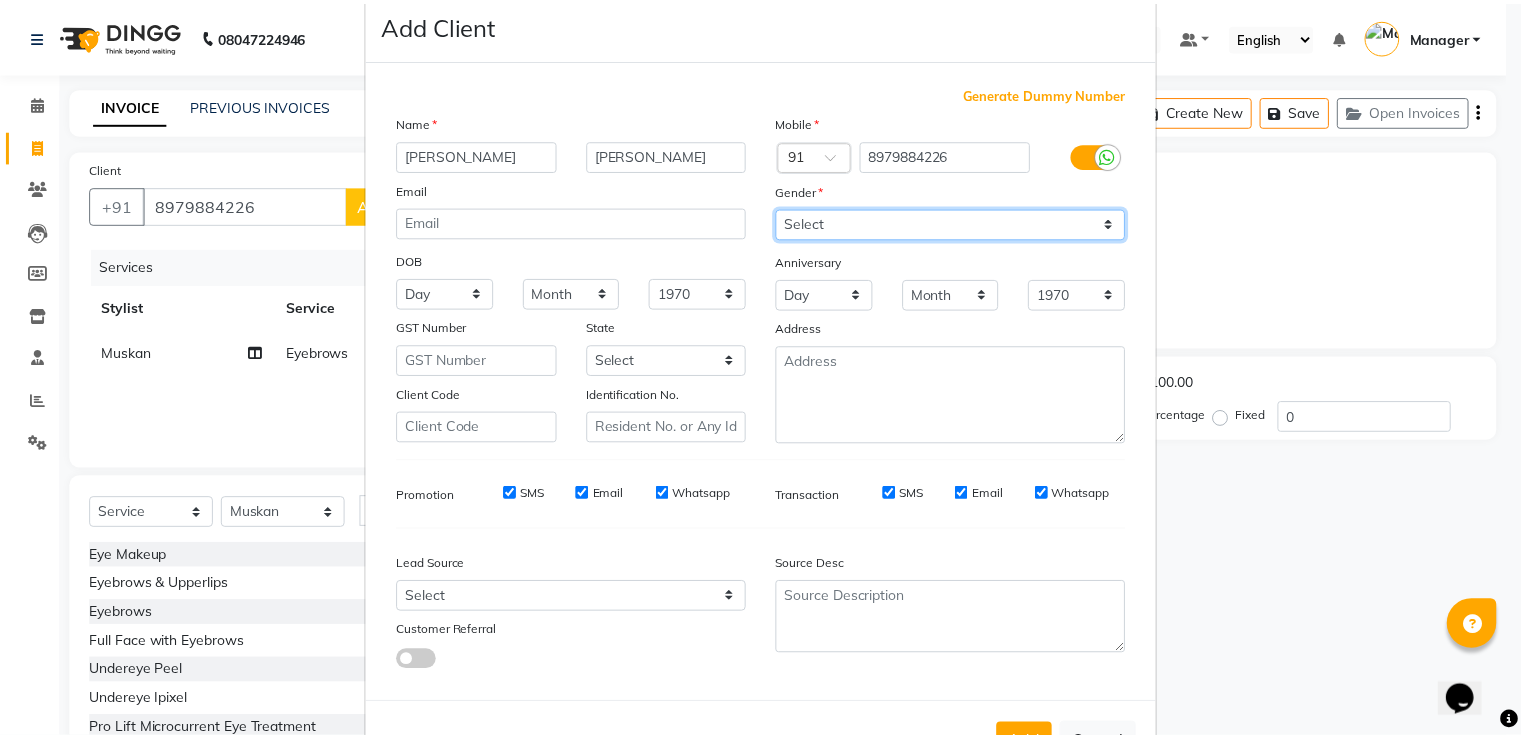 scroll, scrollTop: 119, scrollLeft: 0, axis: vertical 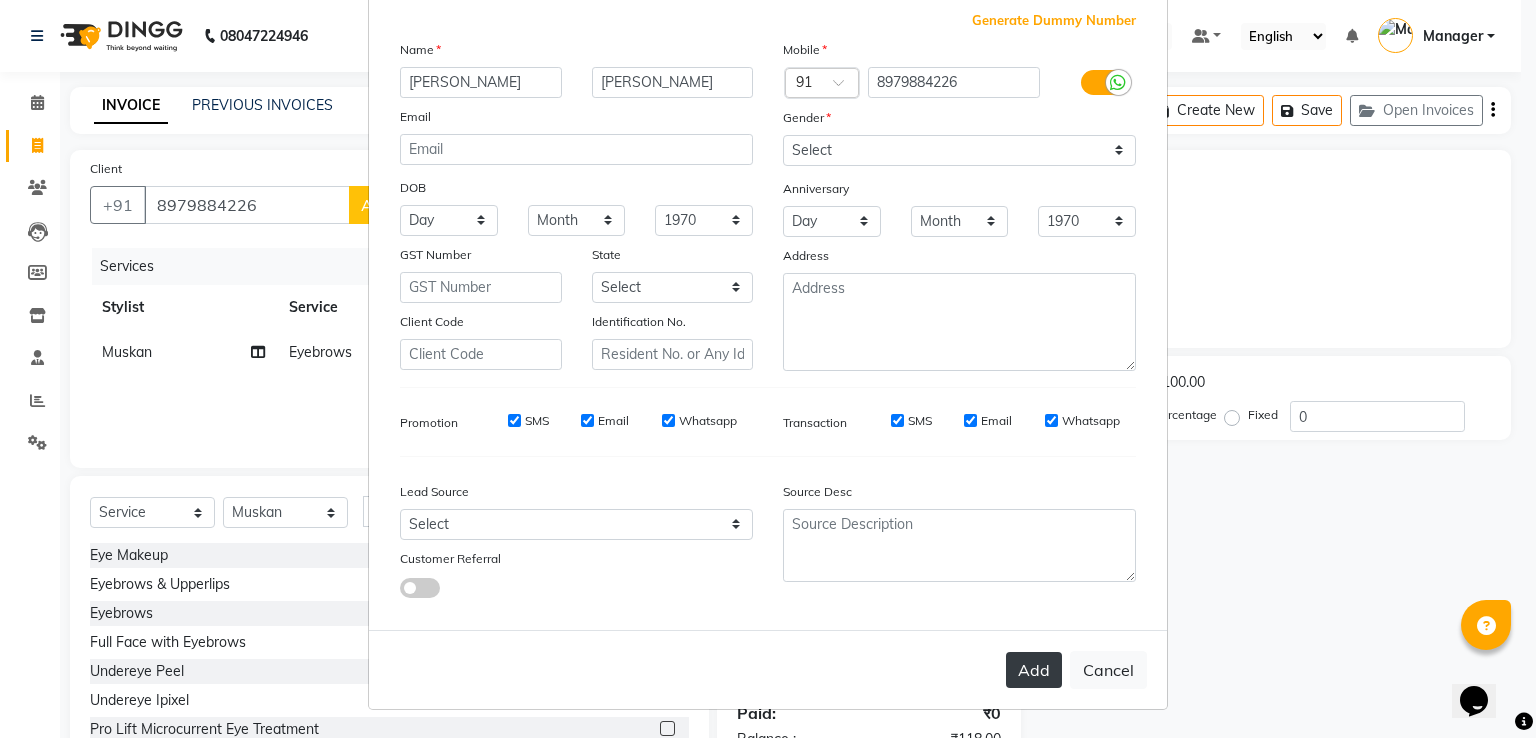 click on "Add" at bounding box center [1034, 670] 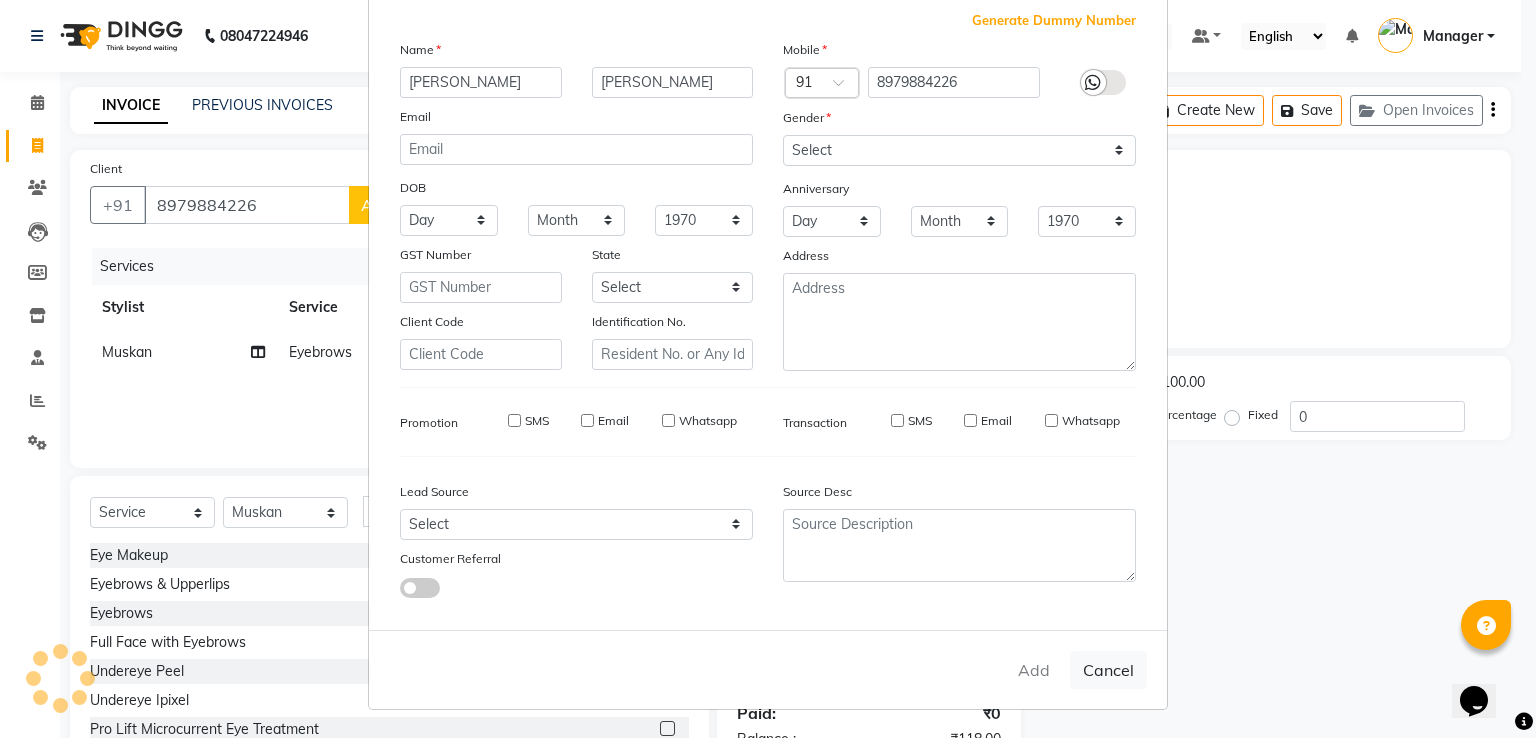 type 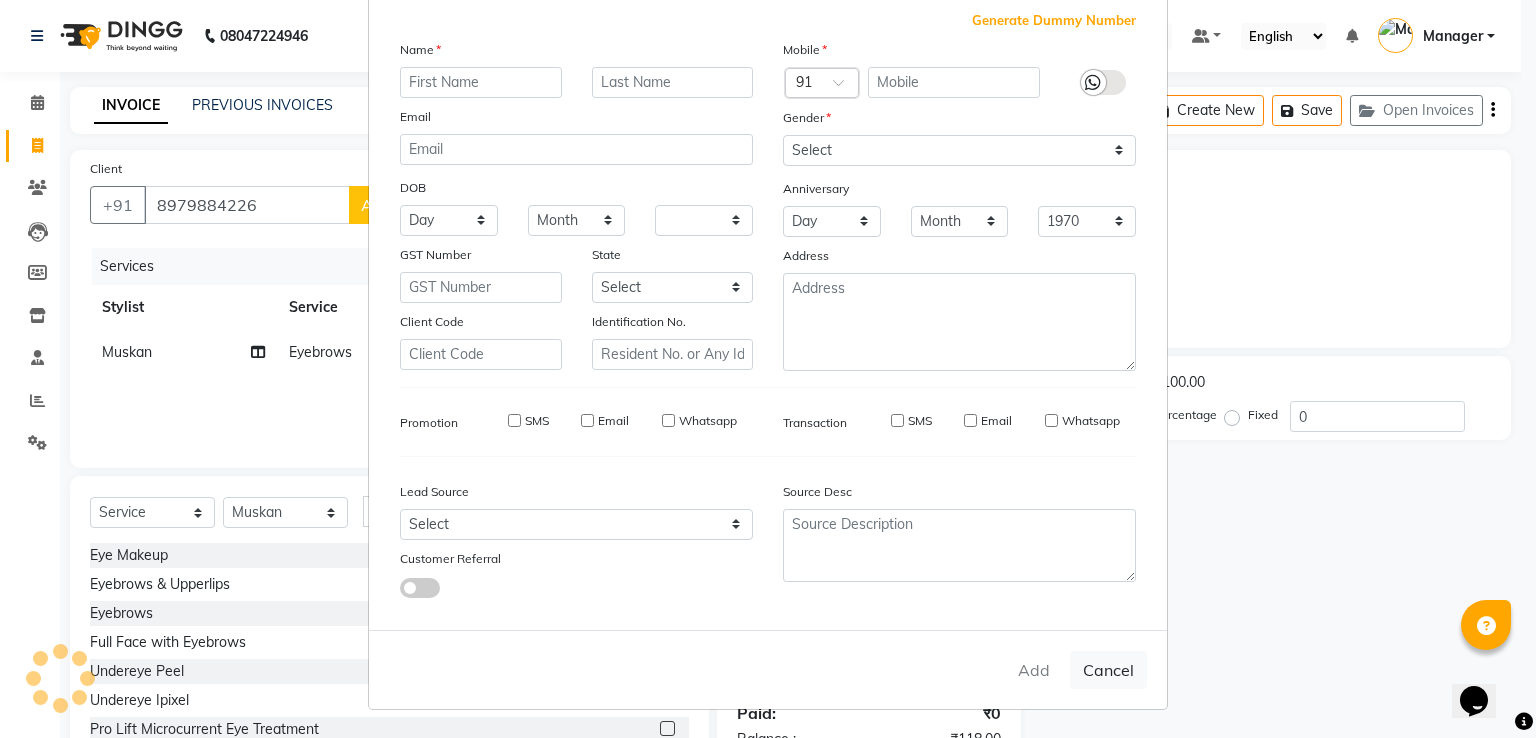 select 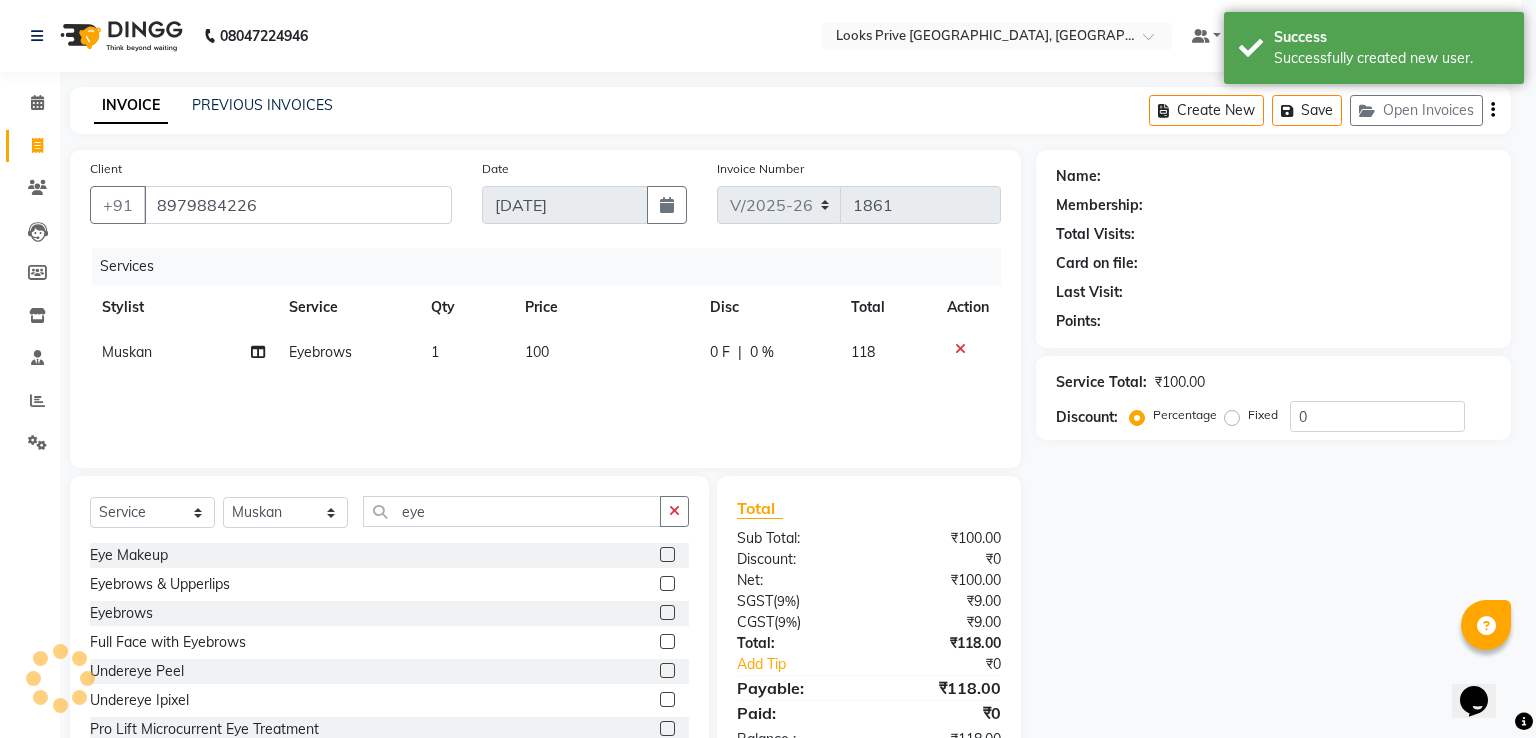 select on "1: Object" 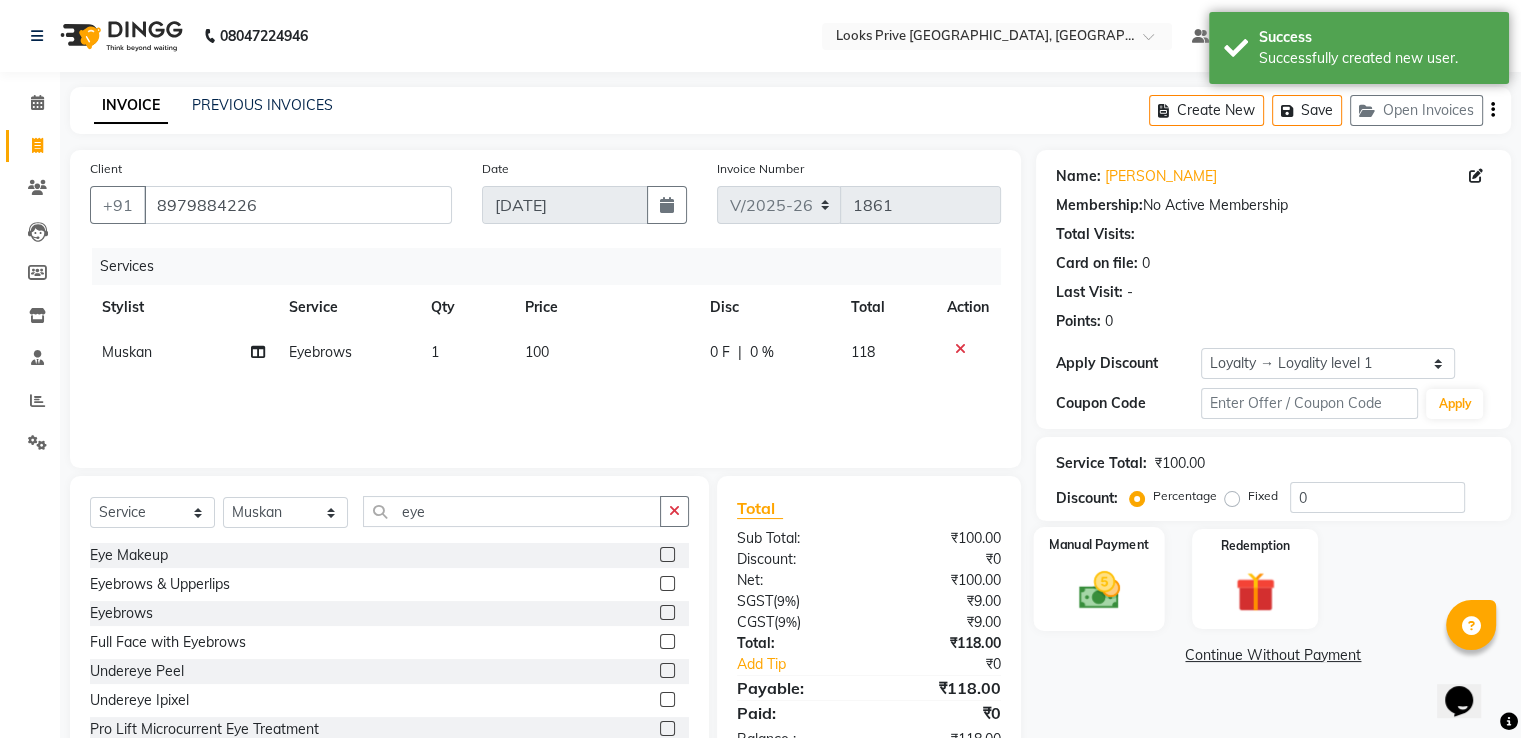 click 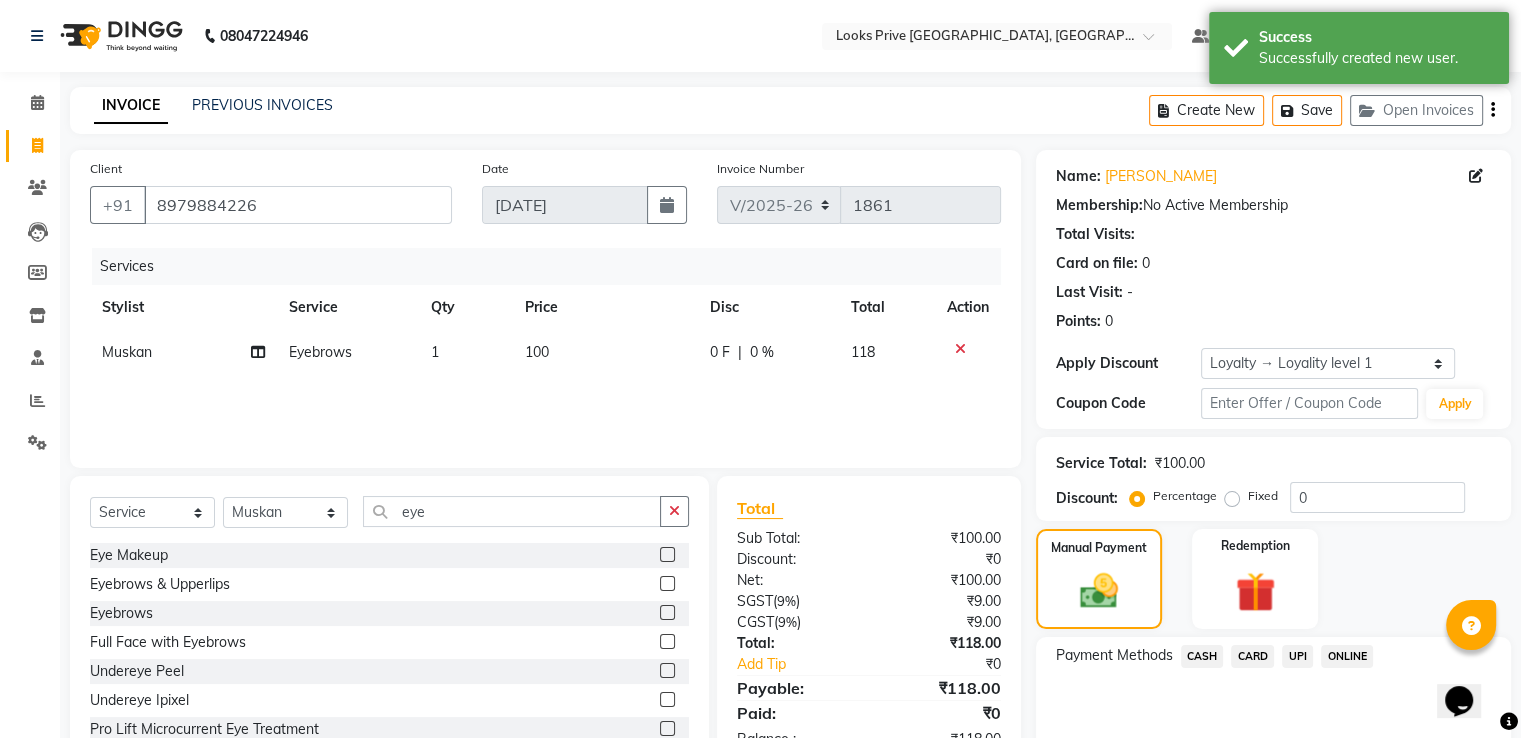 scroll, scrollTop: 89, scrollLeft: 0, axis: vertical 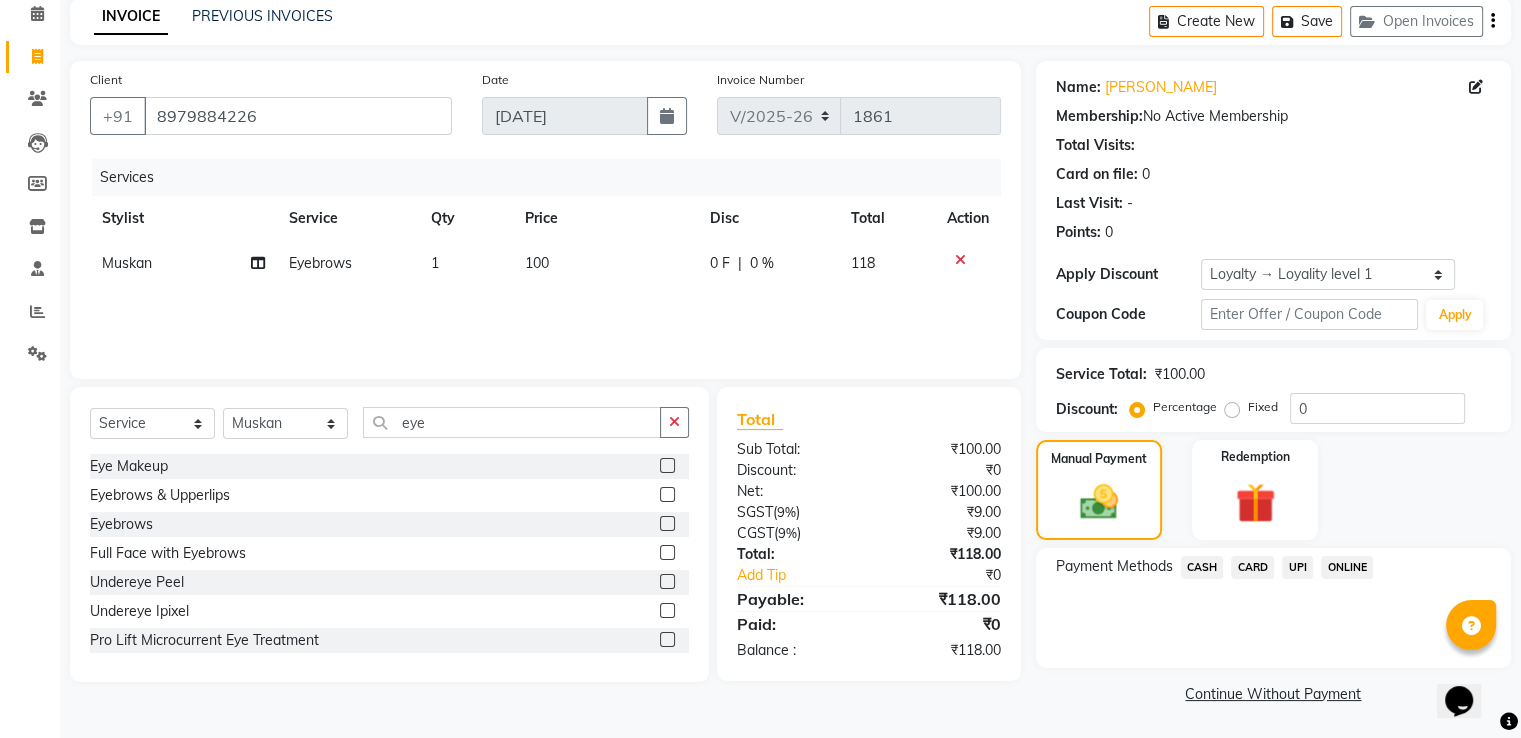 click on "Payment Methods  CASH   CARD   UPI   ONLINE" 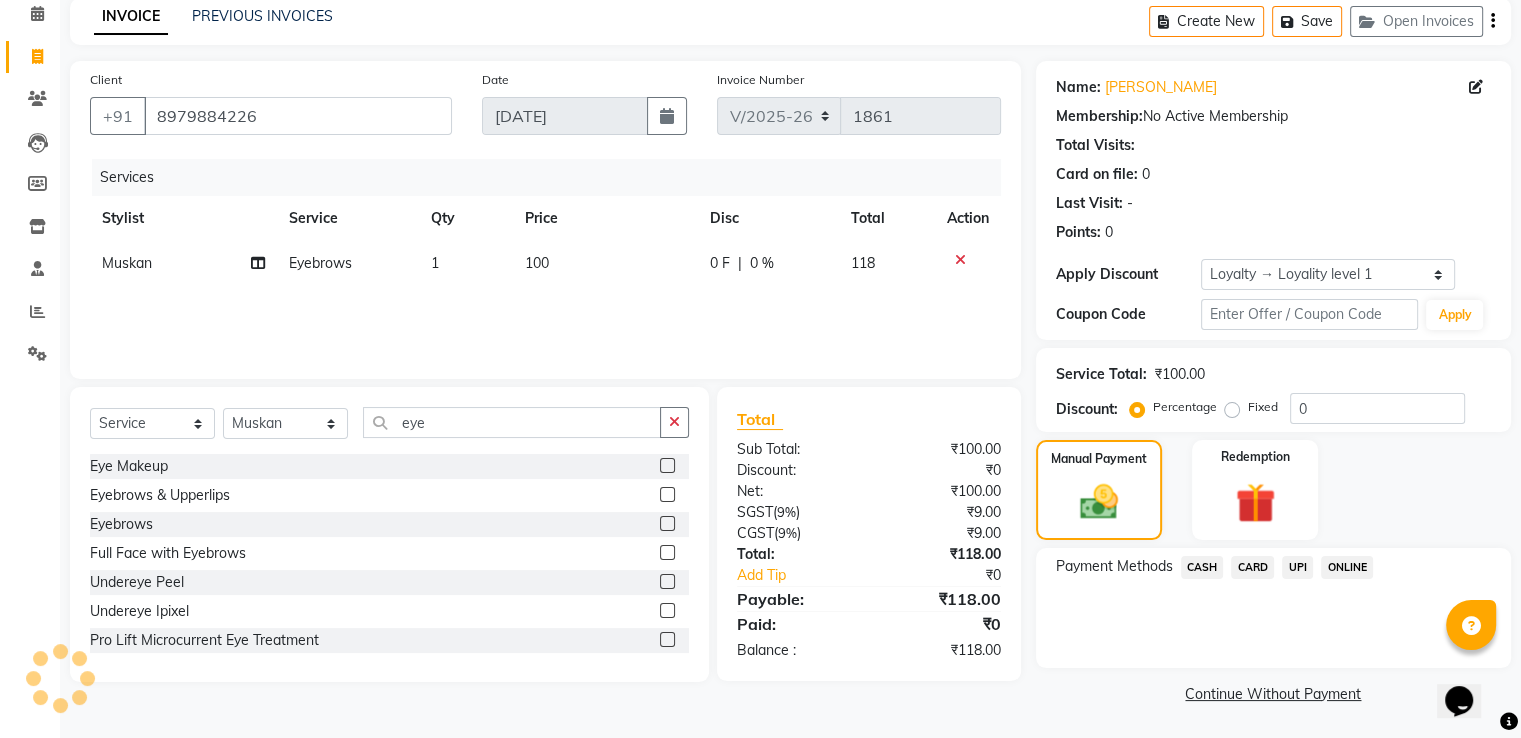 click on "UPI" 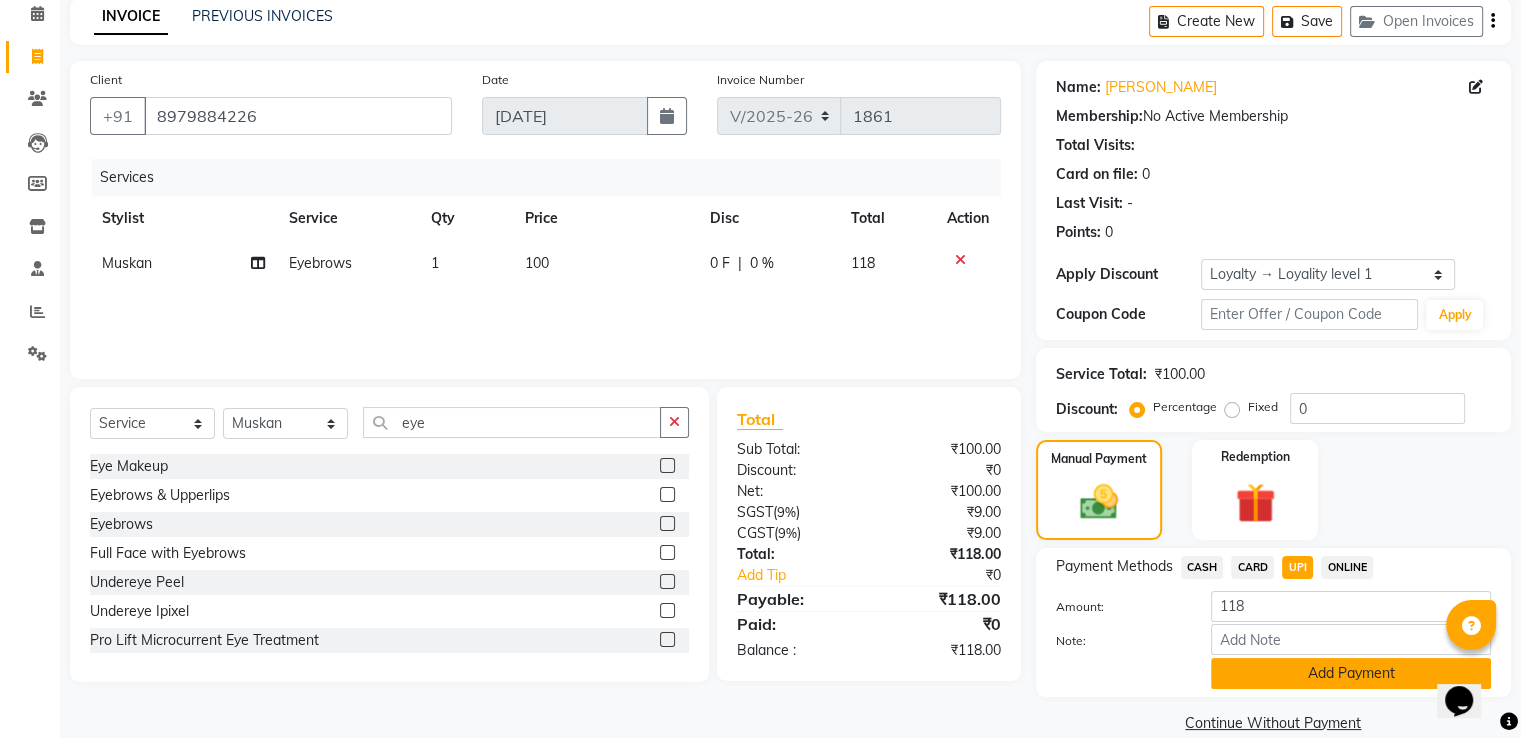 click on "Add Payment" 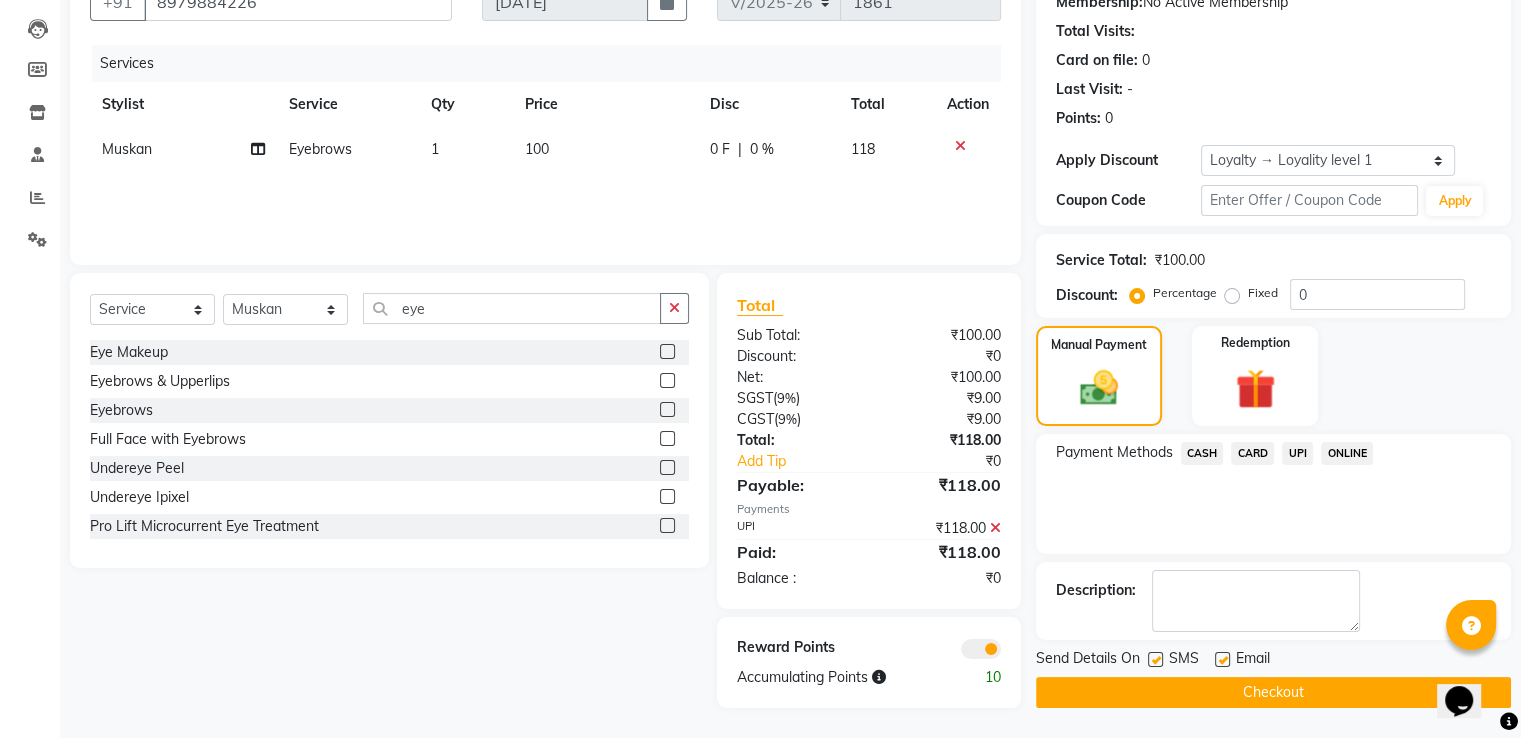 scroll, scrollTop: 204, scrollLeft: 0, axis: vertical 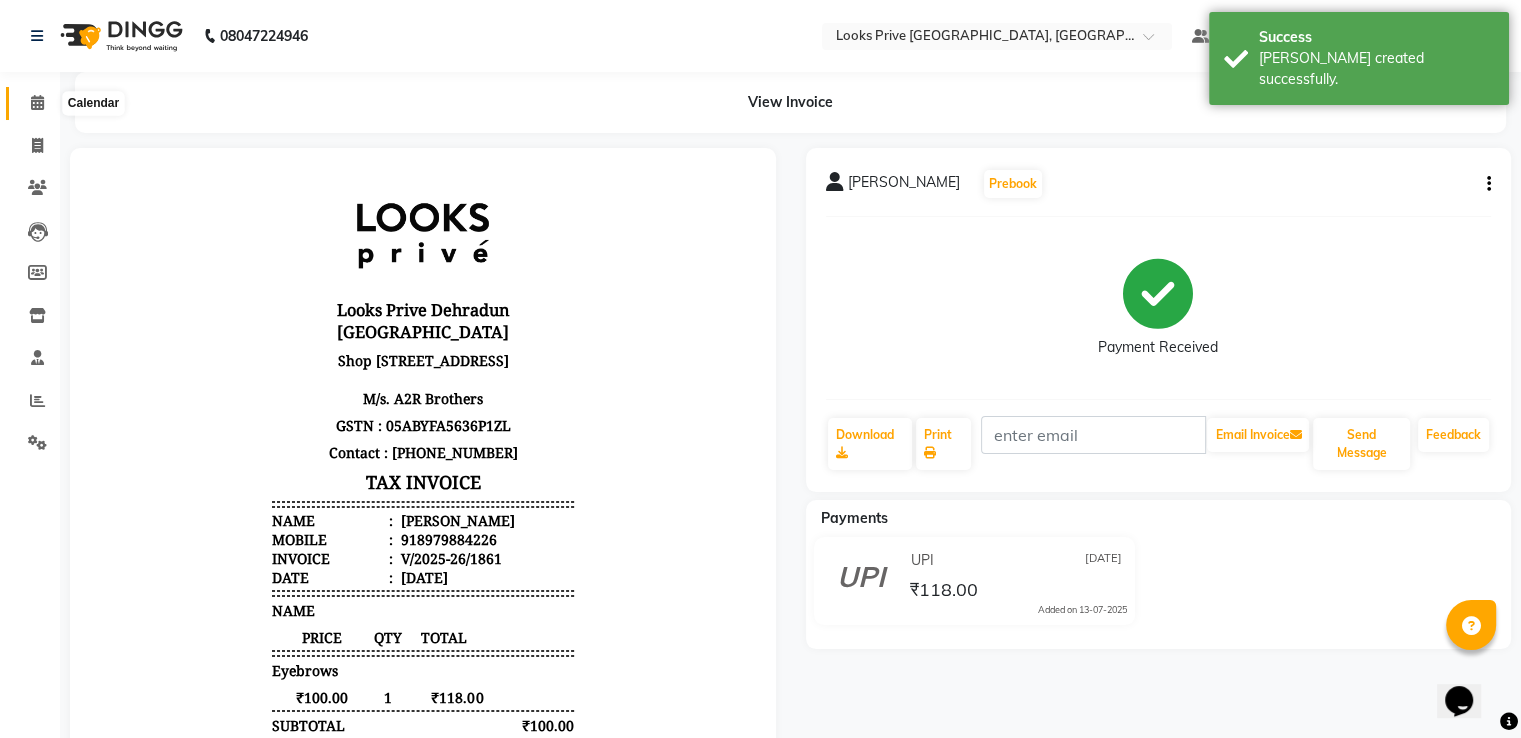 click 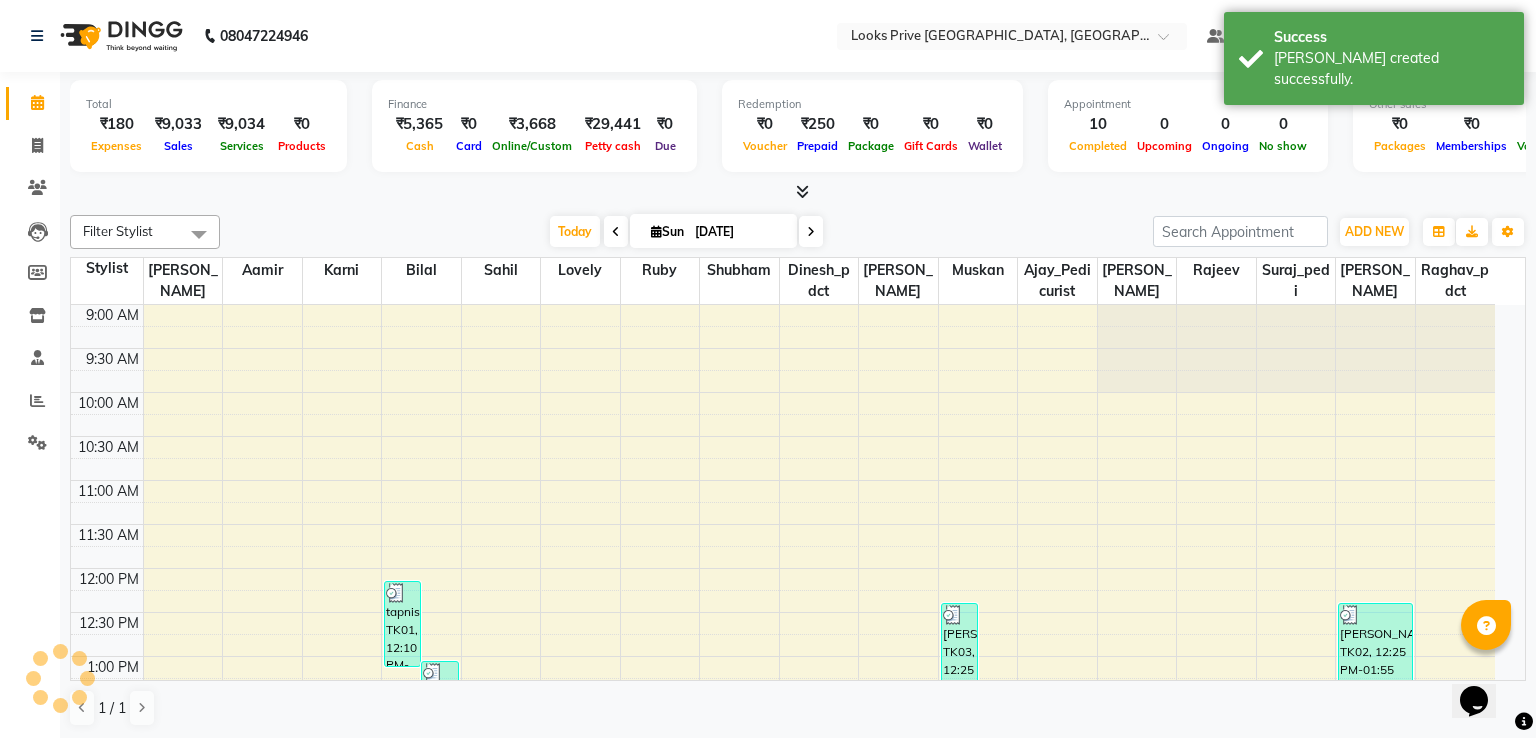 scroll, scrollTop: 0, scrollLeft: 0, axis: both 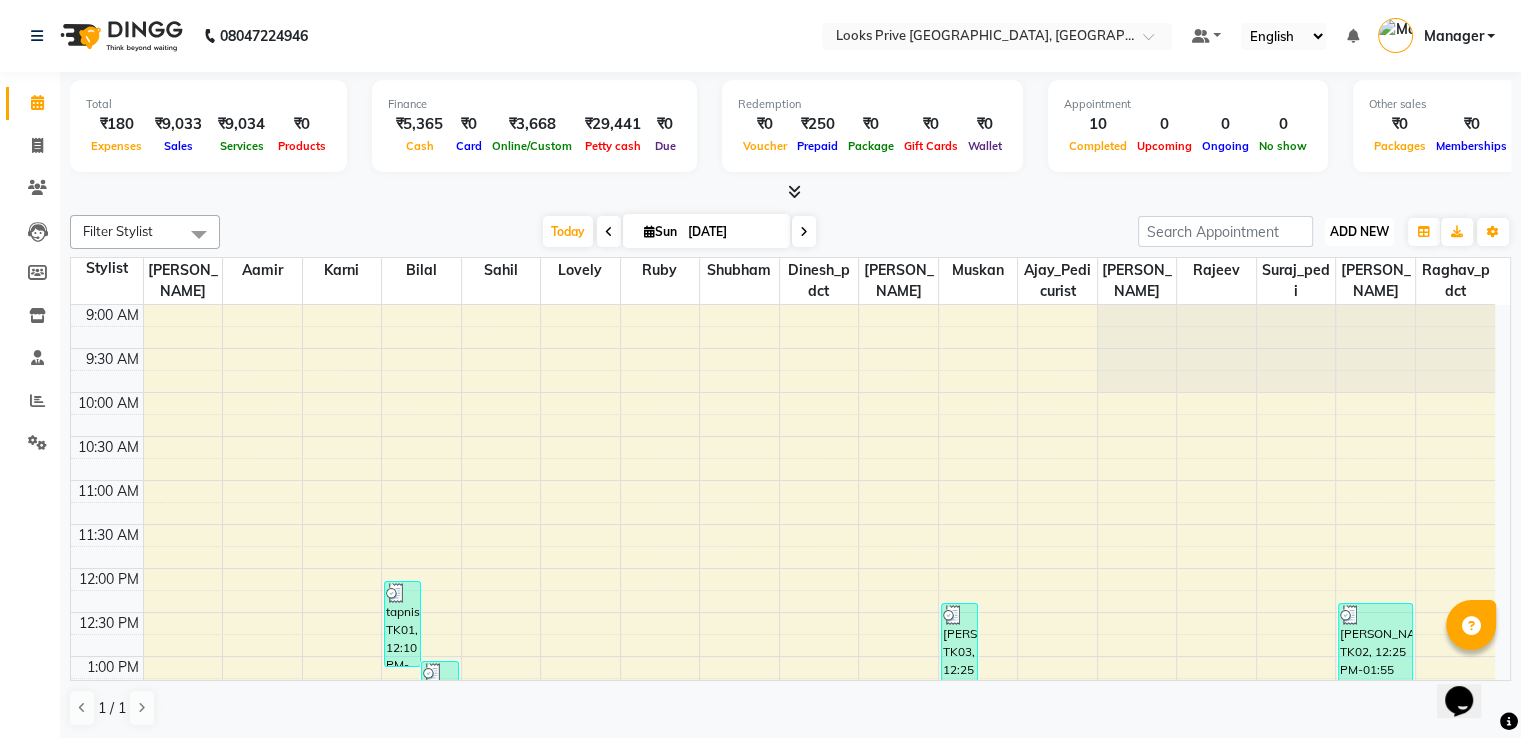 click on "ADD NEW Toggle Dropdown" at bounding box center [1359, 232] 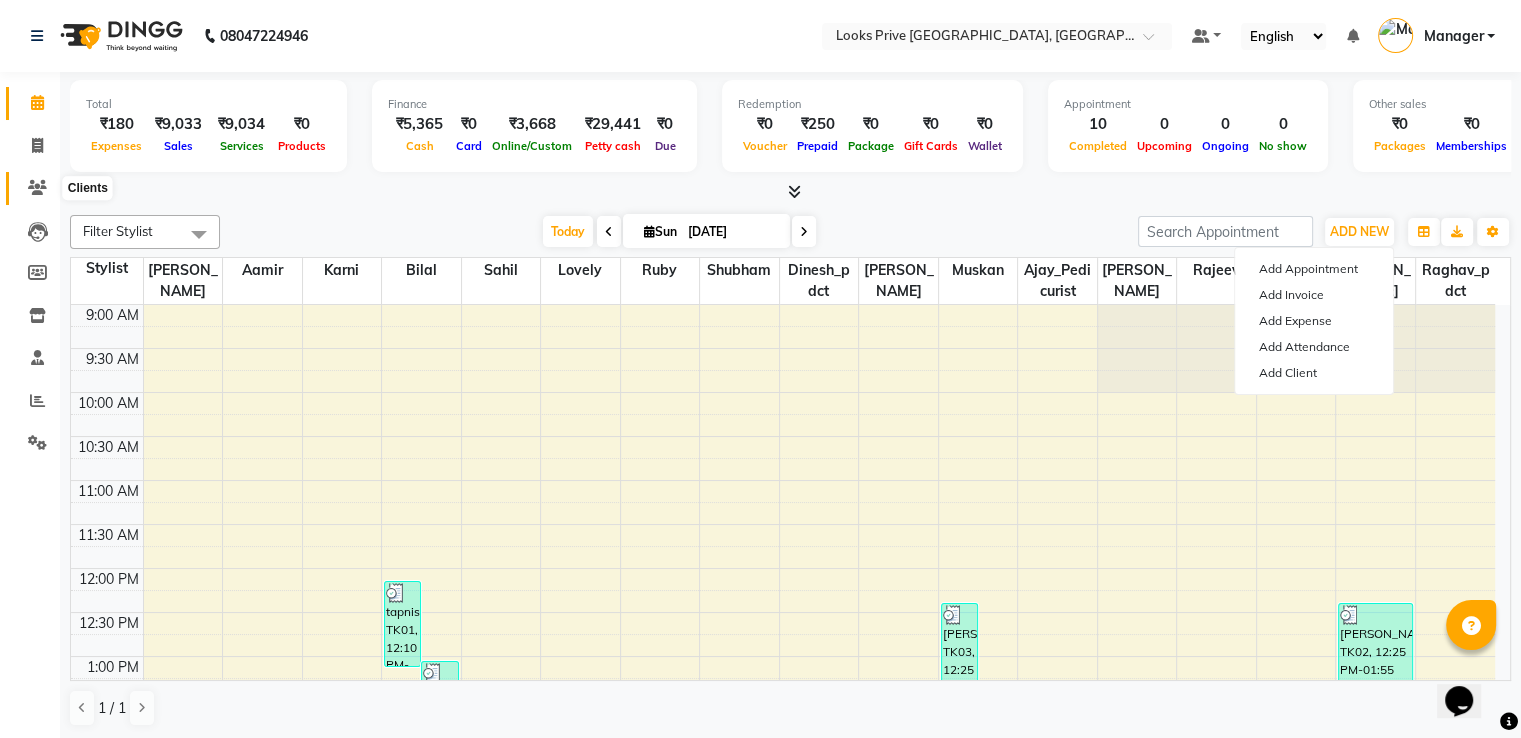 click 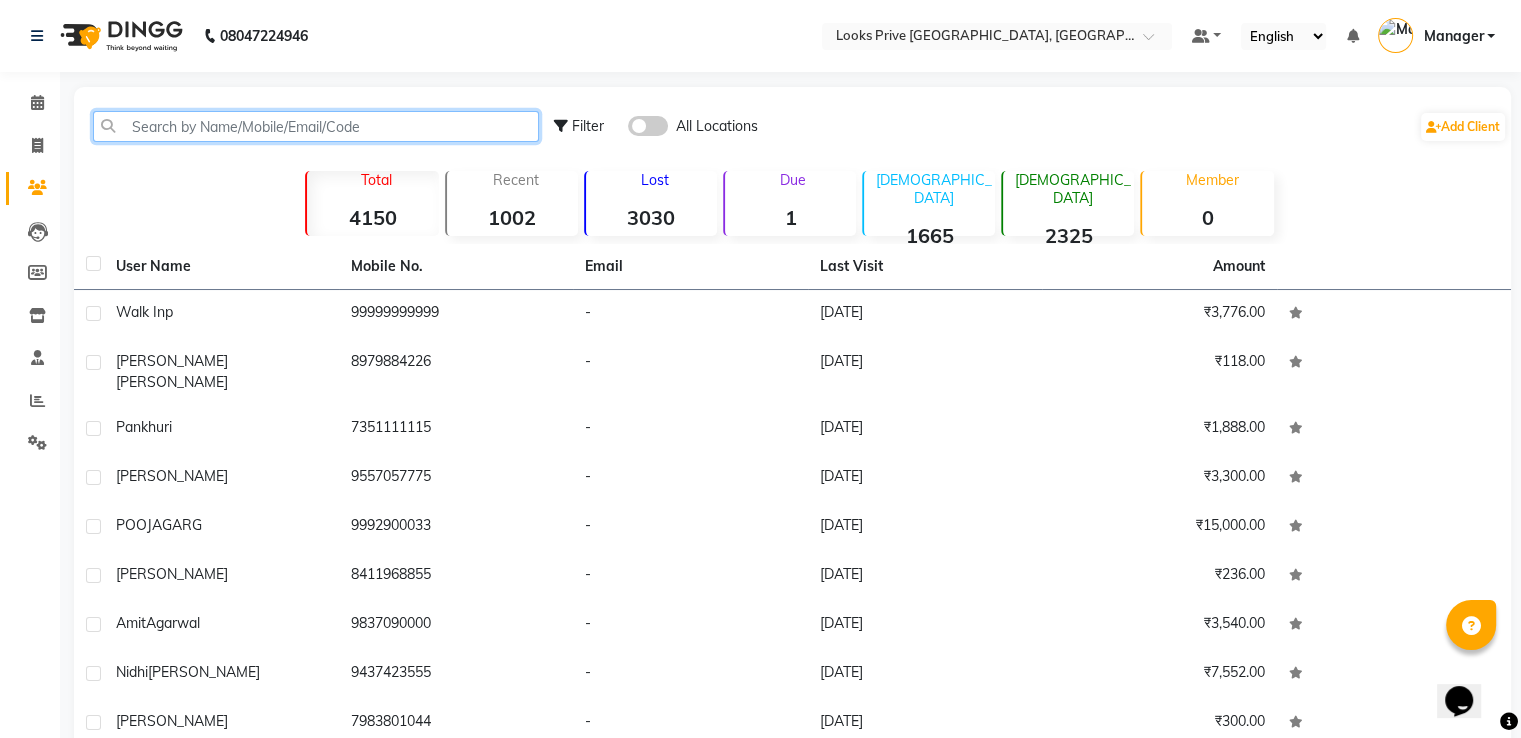 click 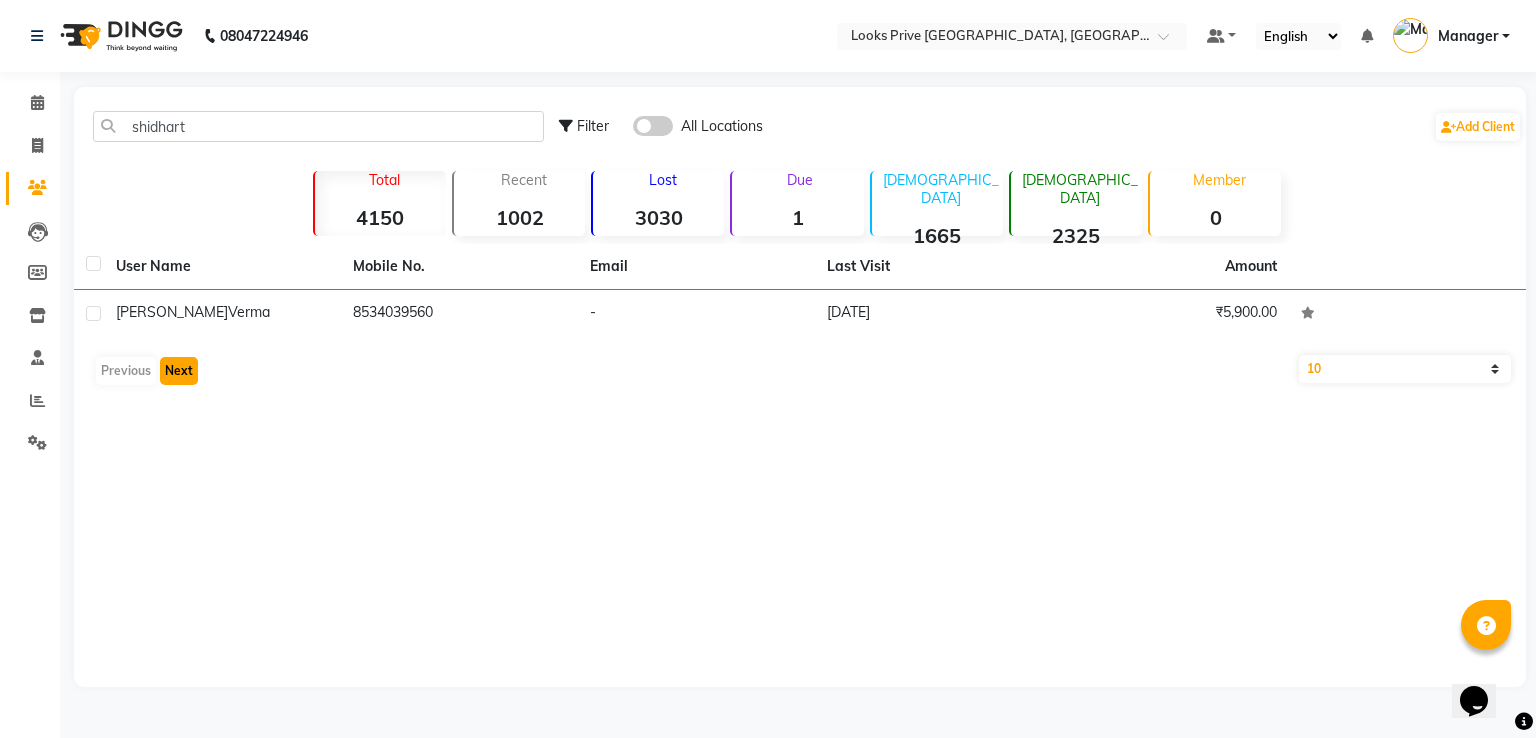 click on "Next" 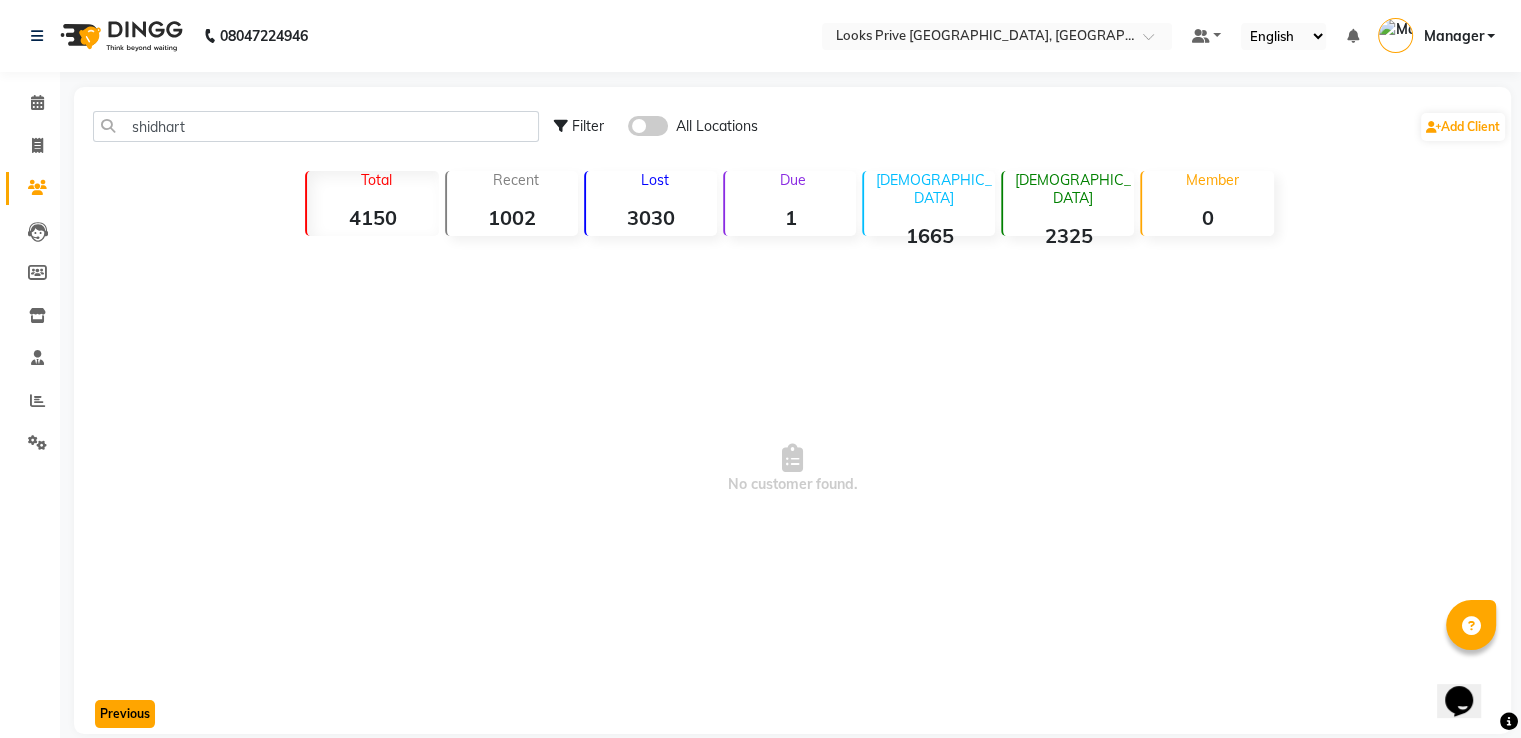 click on "Previous" 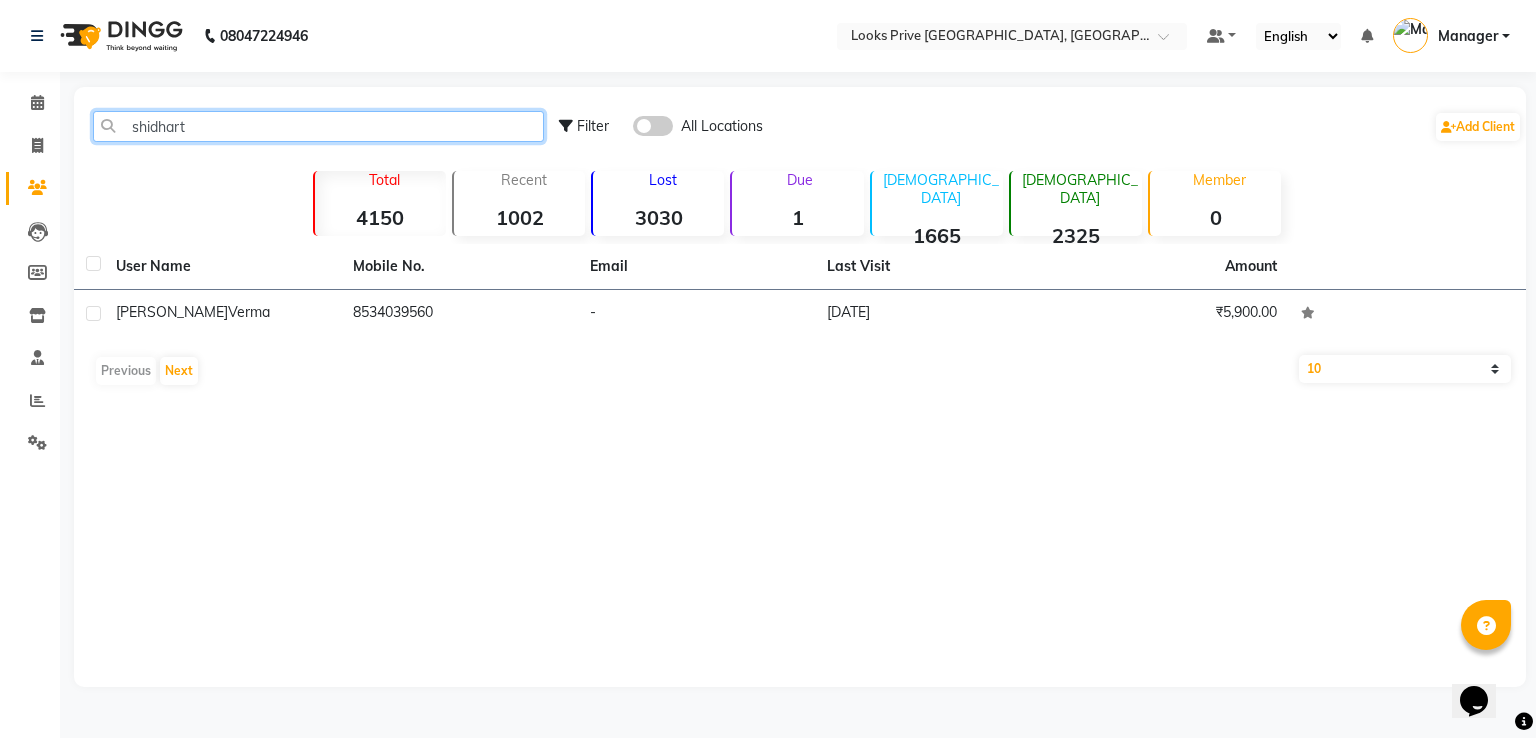 click on "shidhart" 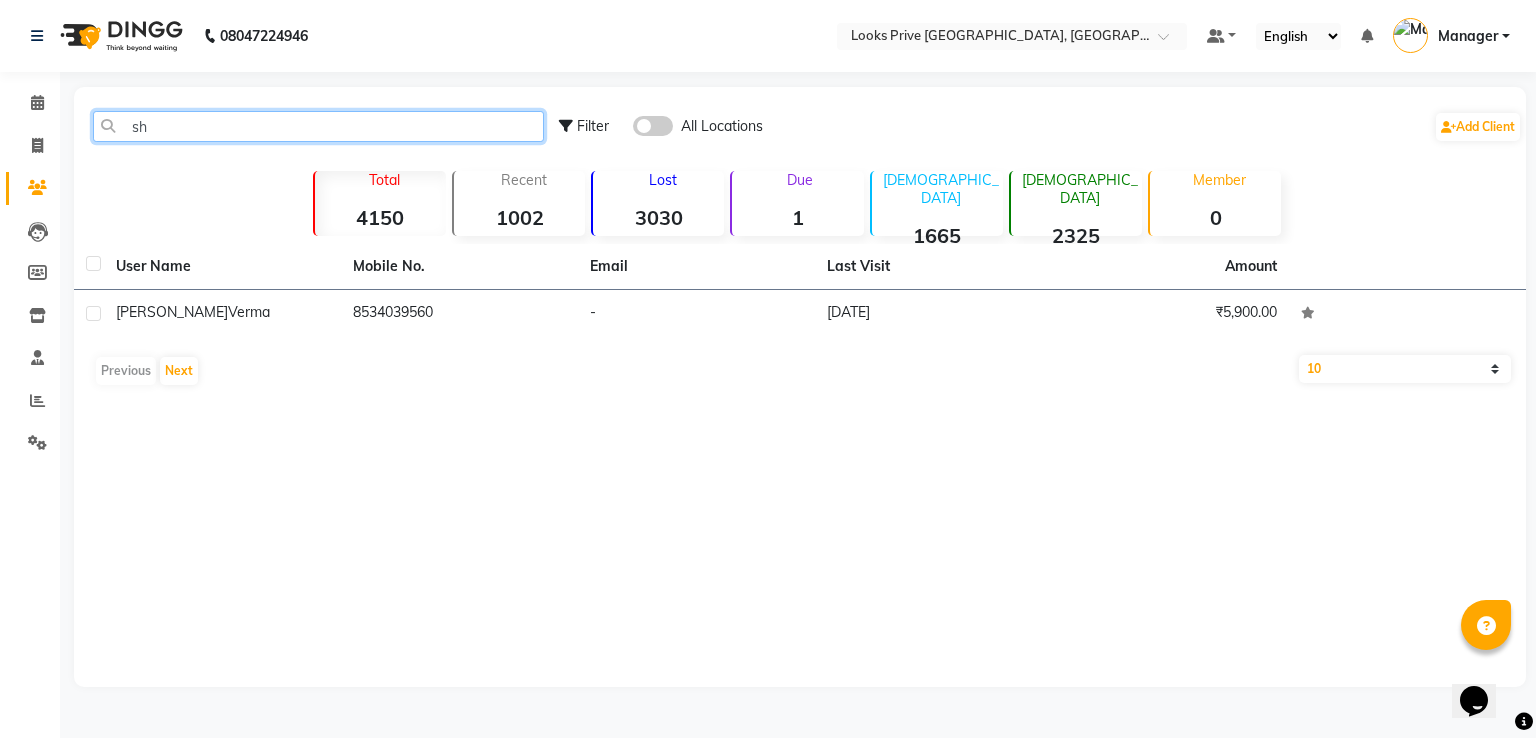 type on "s" 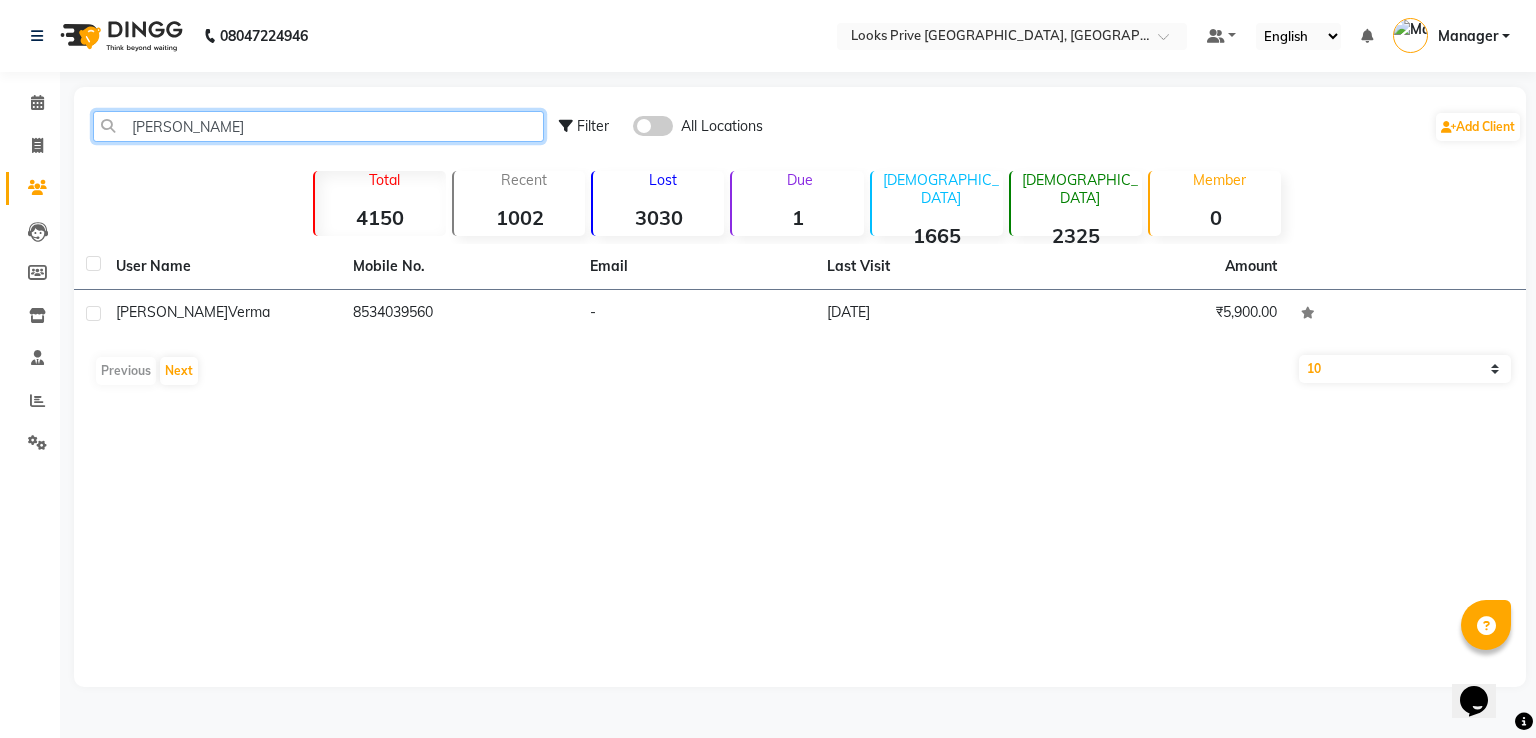click on "Shidharth" 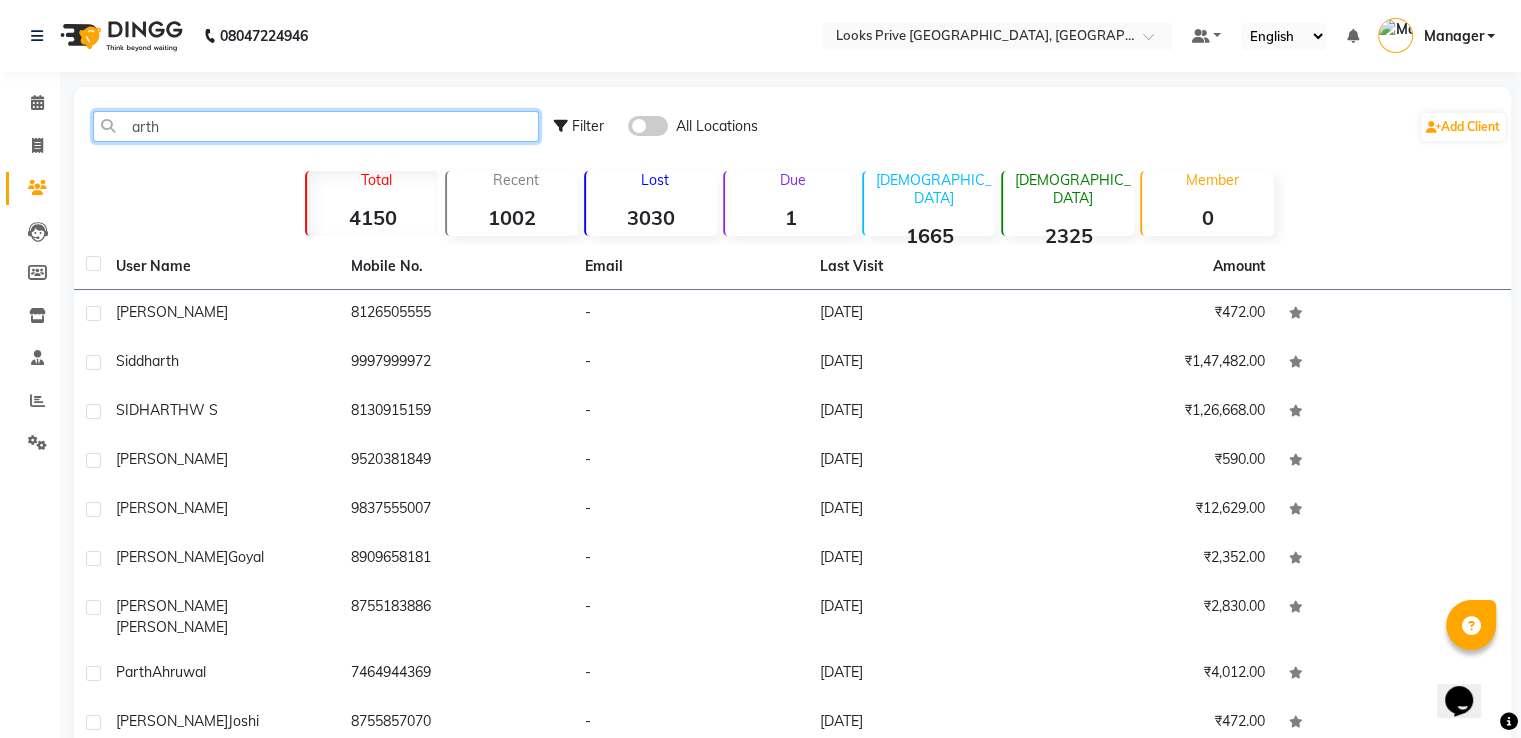 click on "arth" 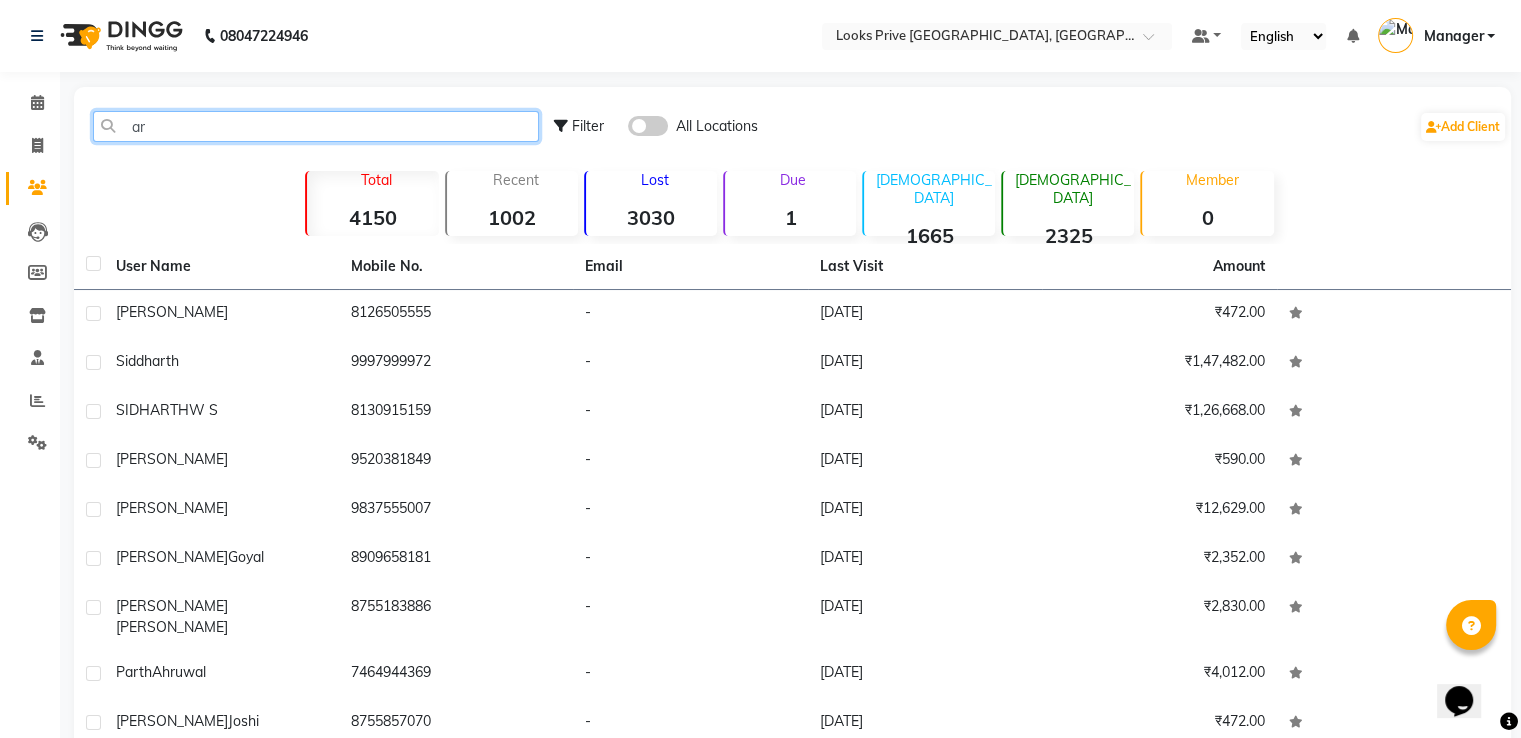 type on "a" 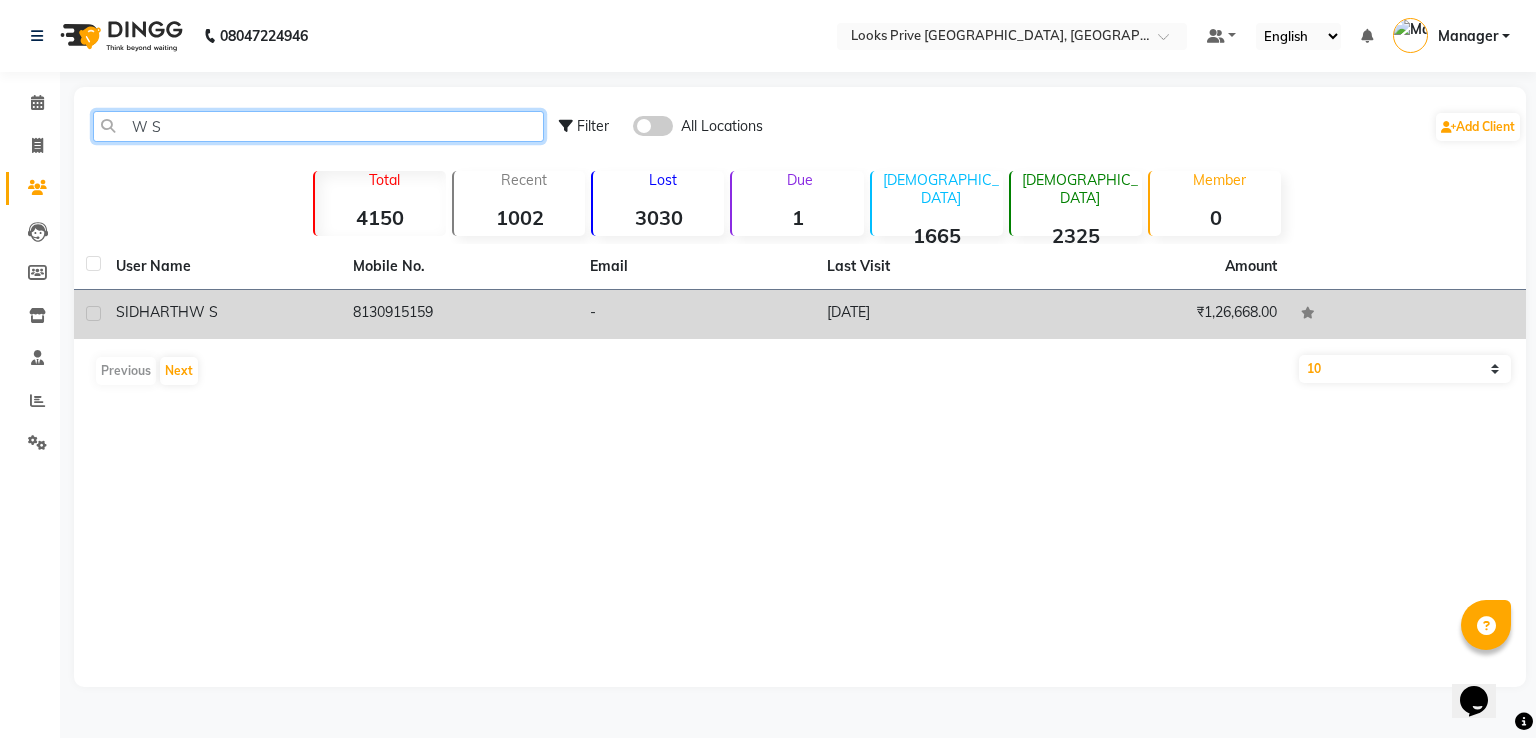 type on "W S" 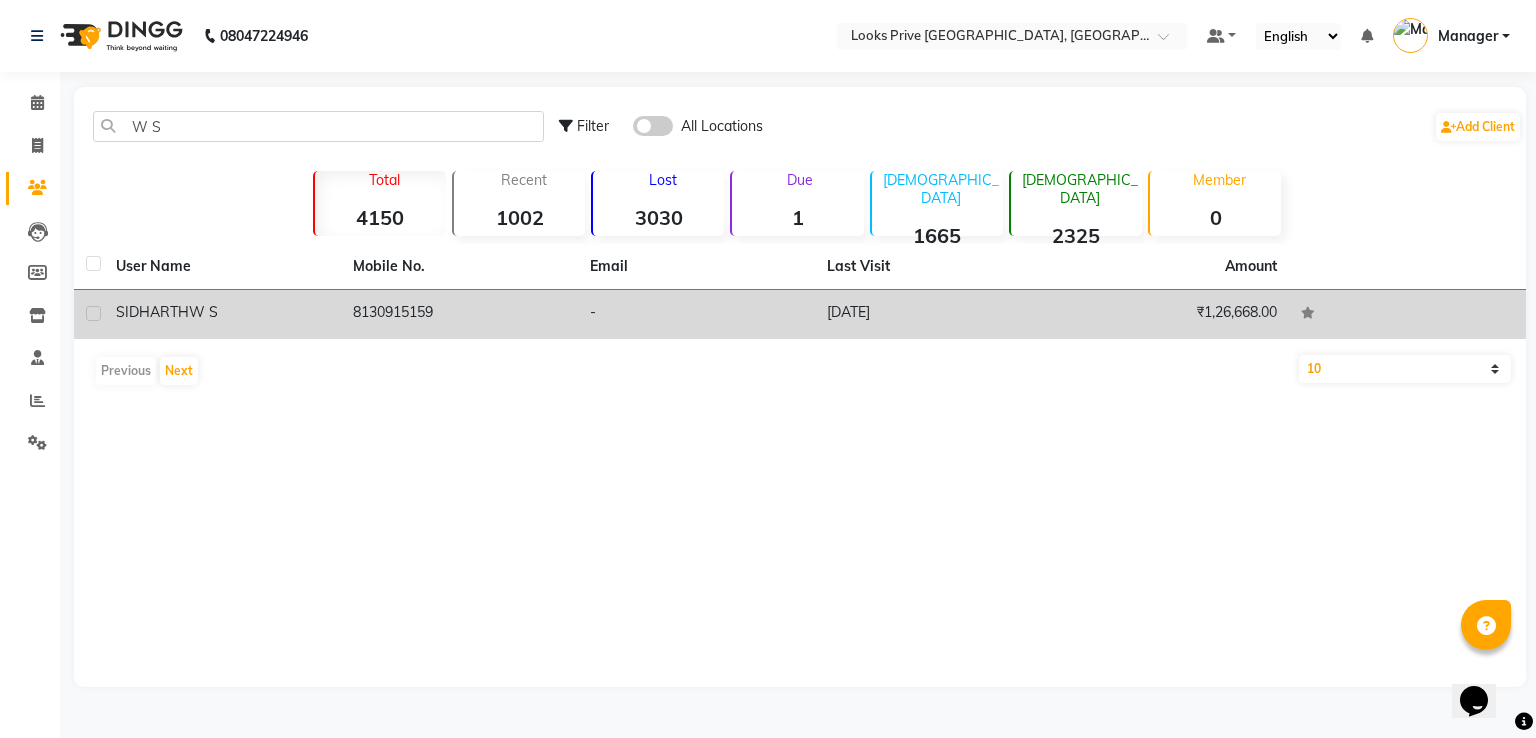 click on "SIDHARTH  W S" 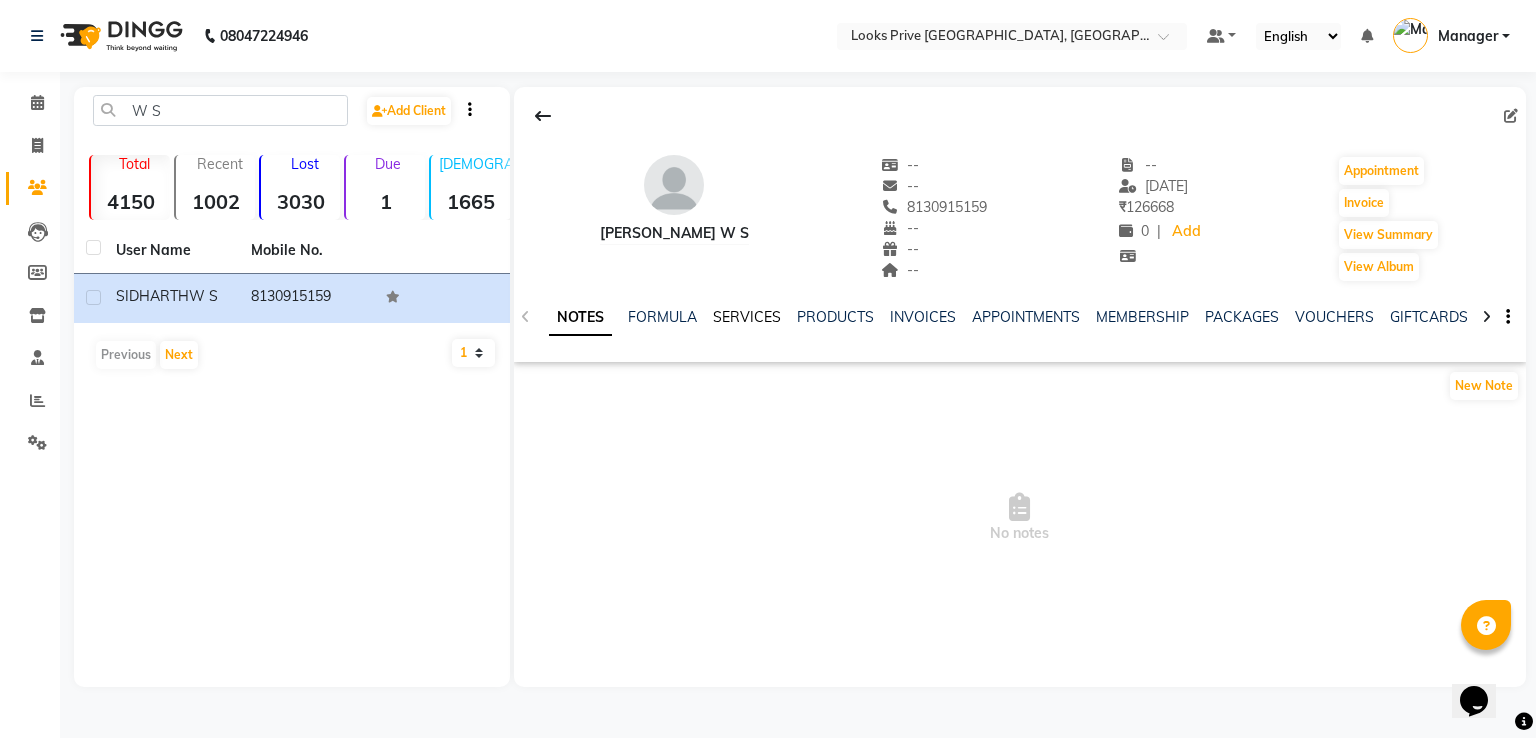 click on "SERVICES" 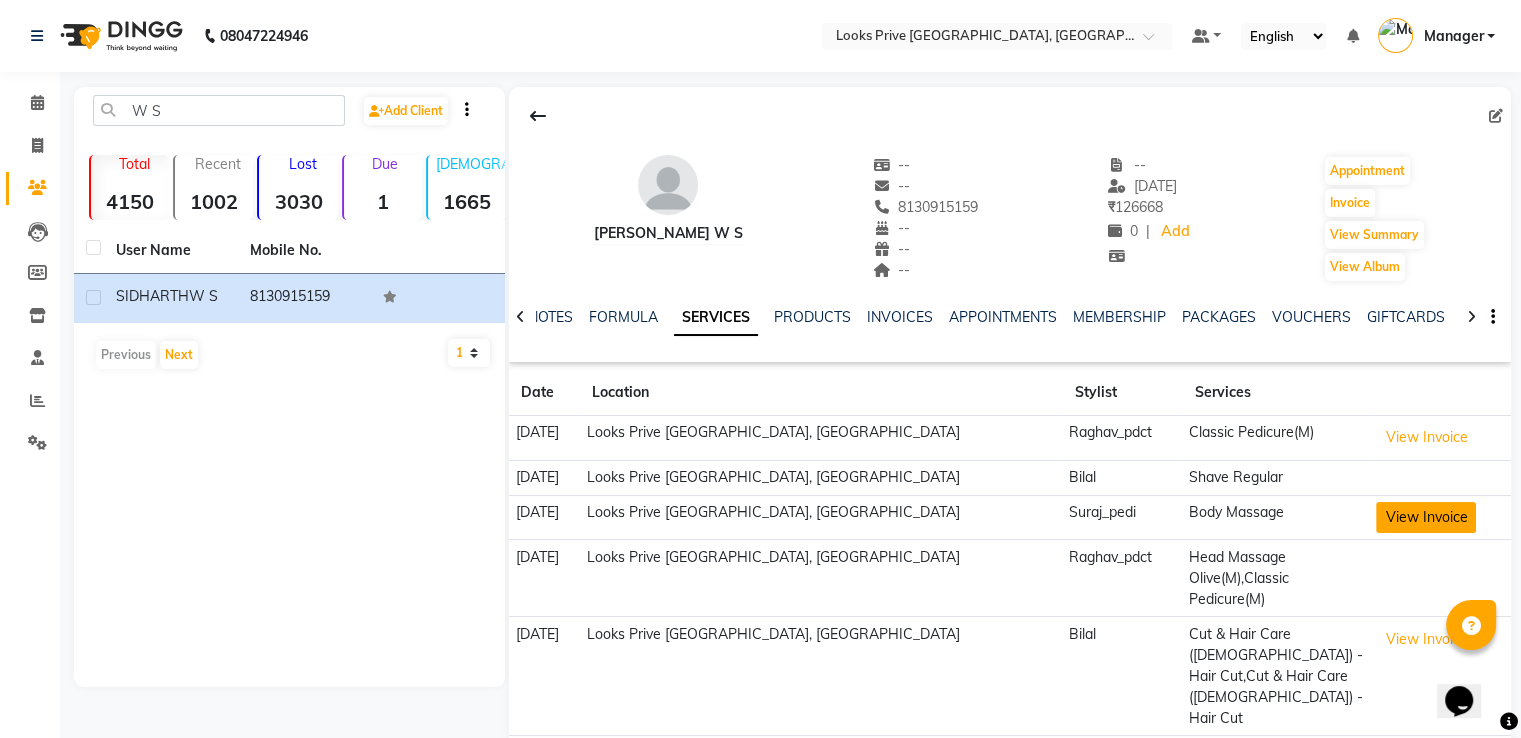 click on "View Invoice" 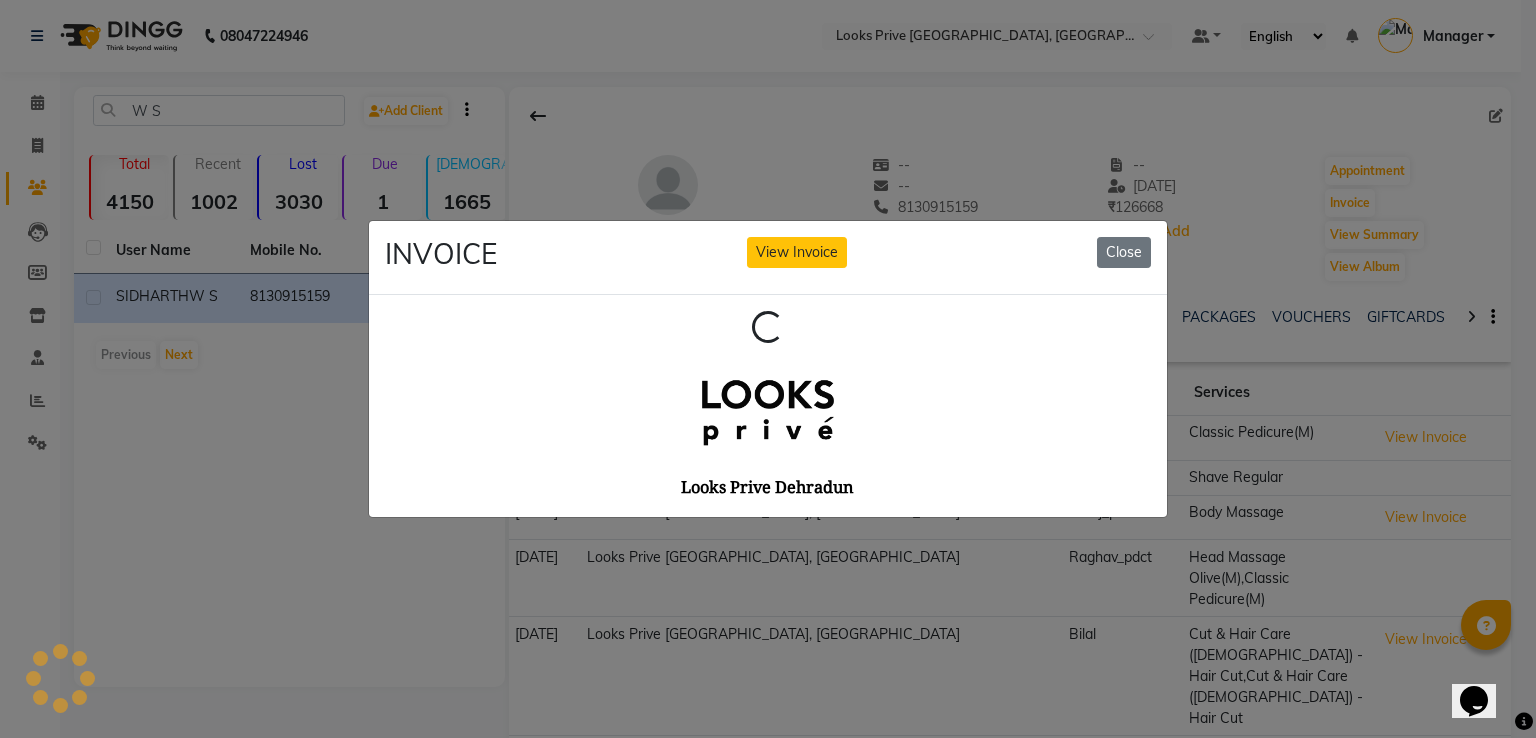 scroll, scrollTop: 0, scrollLeft: 0, axis: both 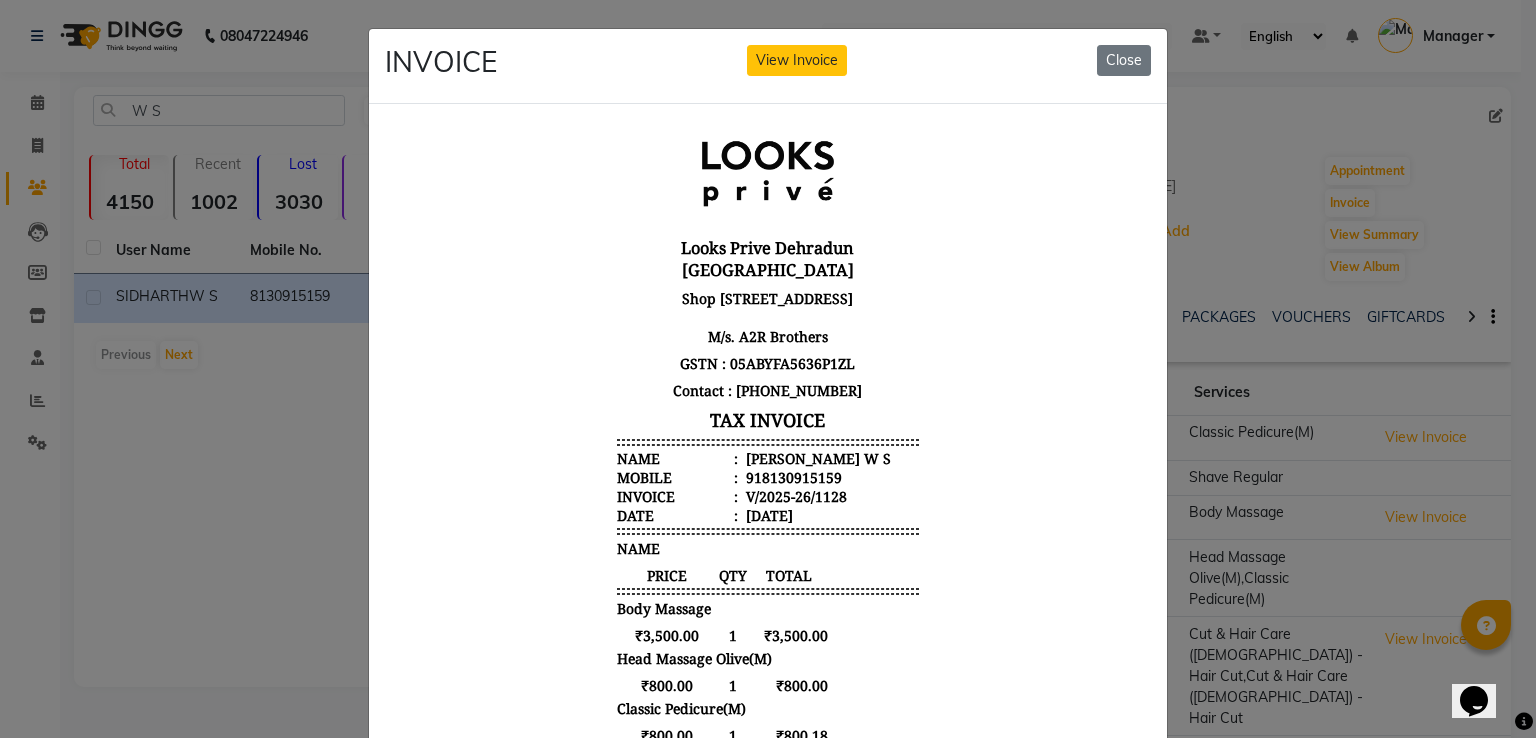 drag, startPoint x: 1128, startPoint y: 392, endPoint x: 1513, endPoint y: 685, distance: 483.81195 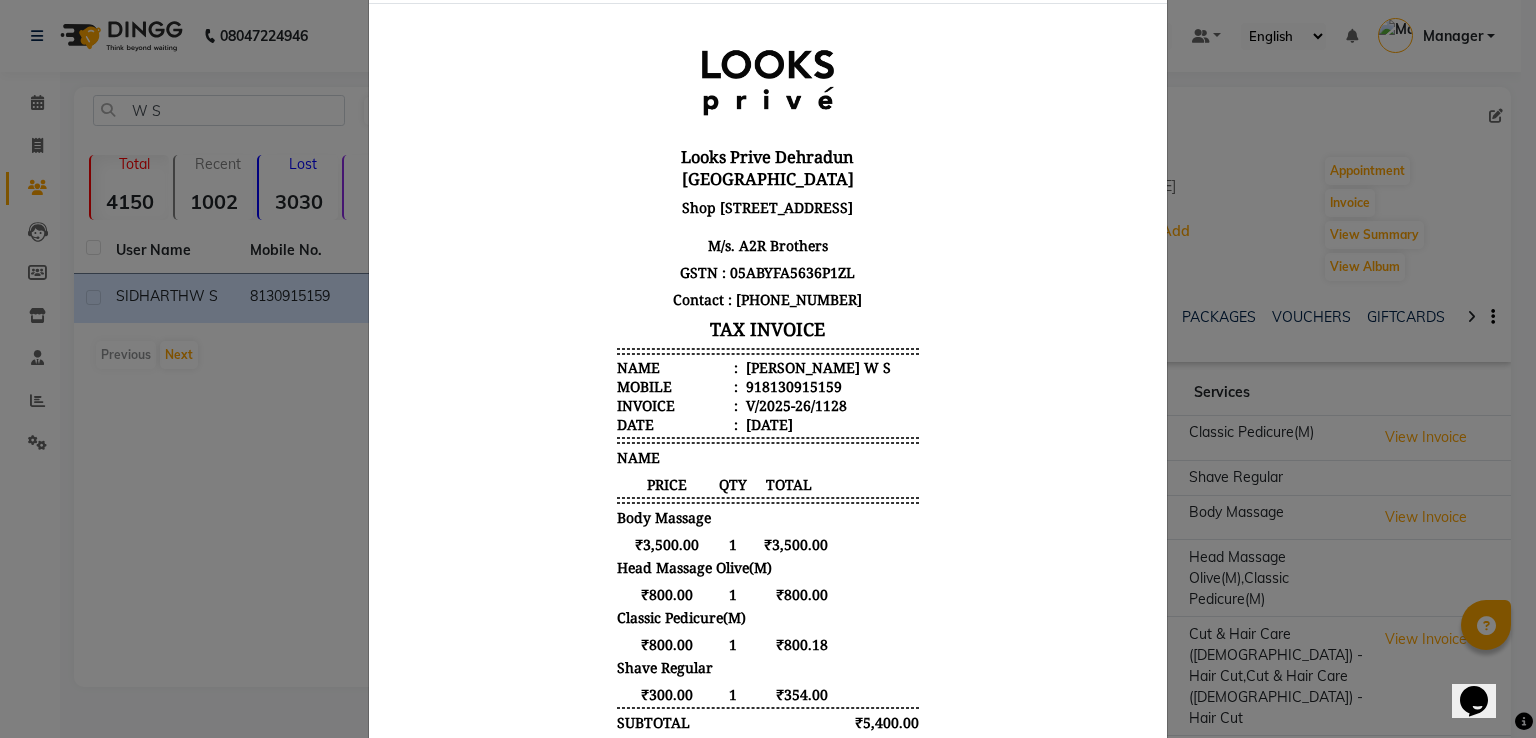 scroll, scrollTop: 0, scrollLeft: 0, axis: both 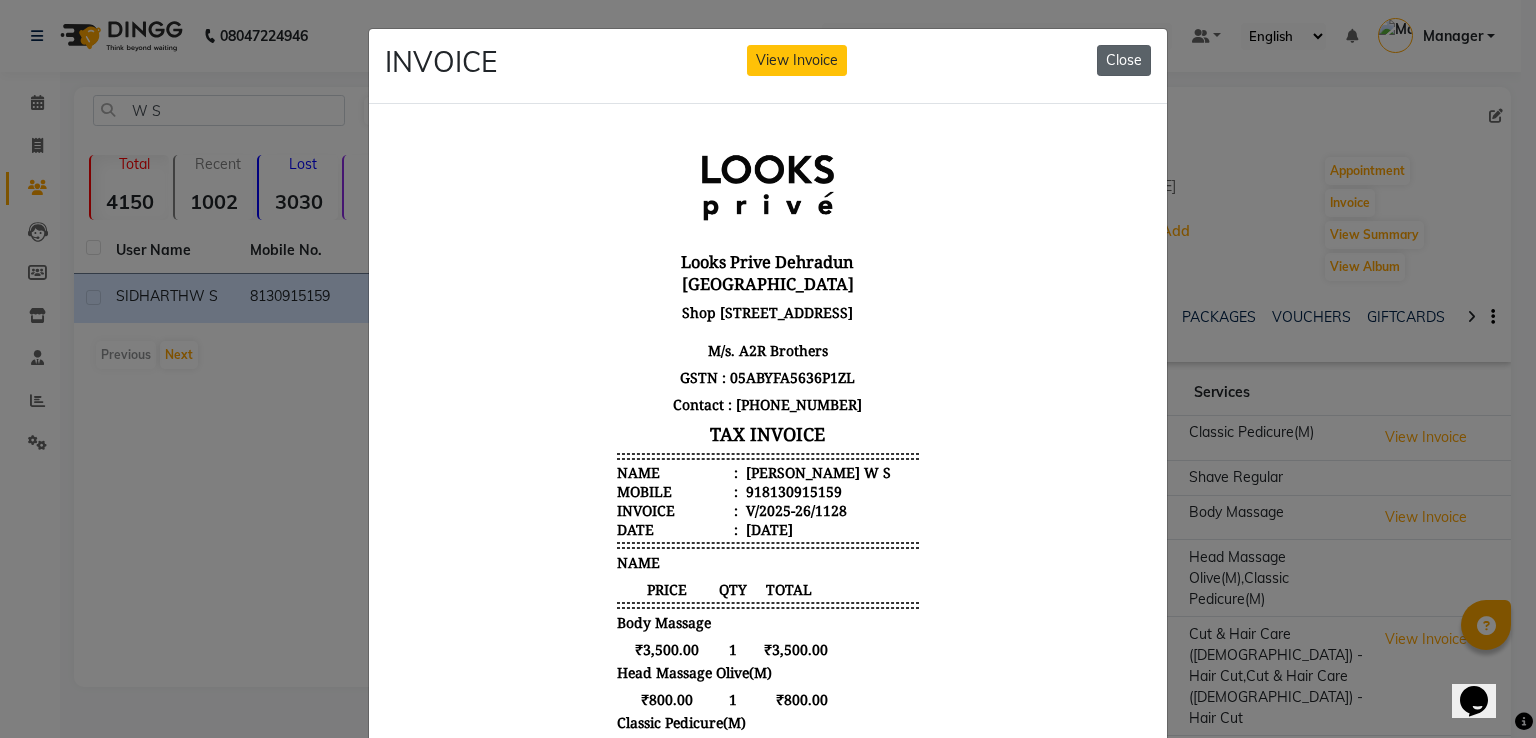 click on "Close" 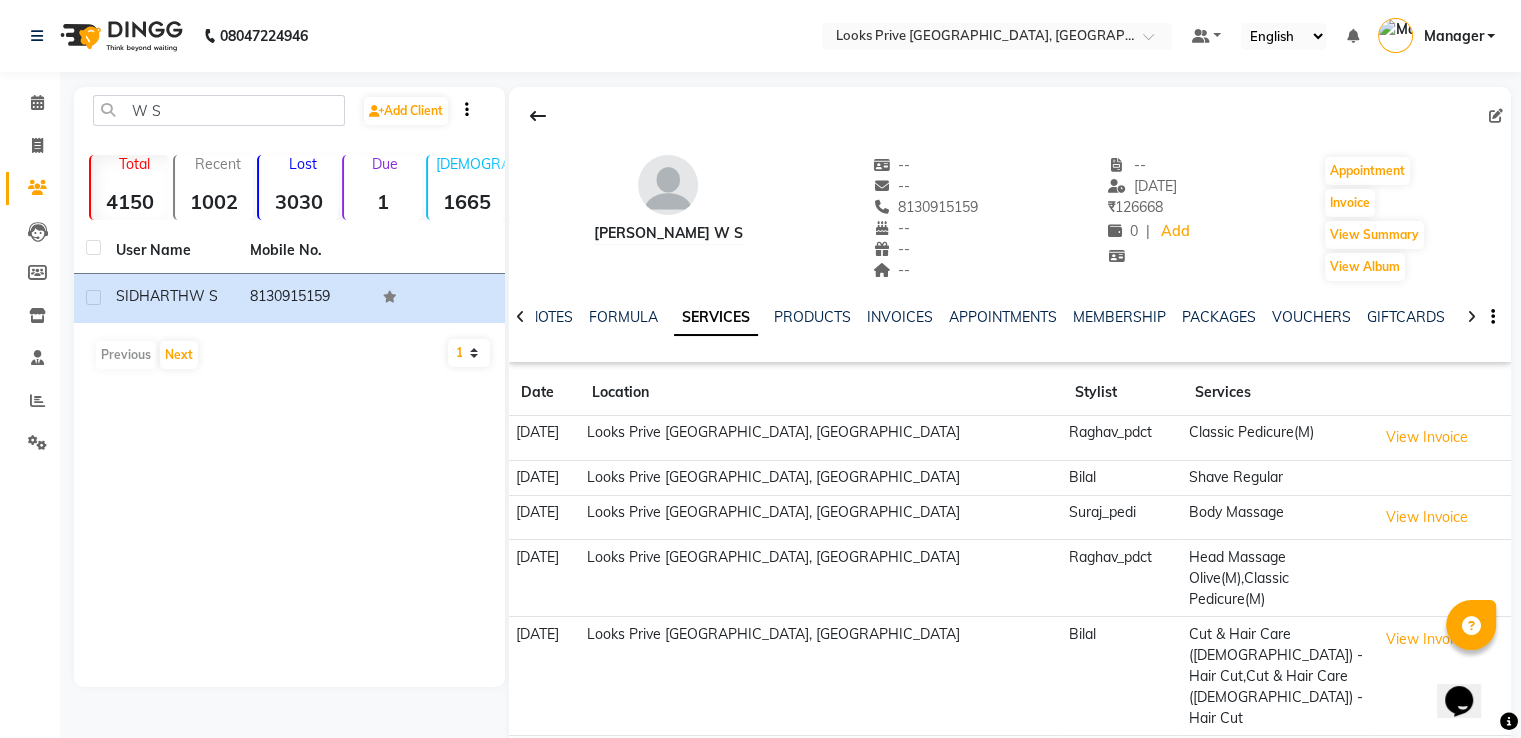 click on "Bilal" 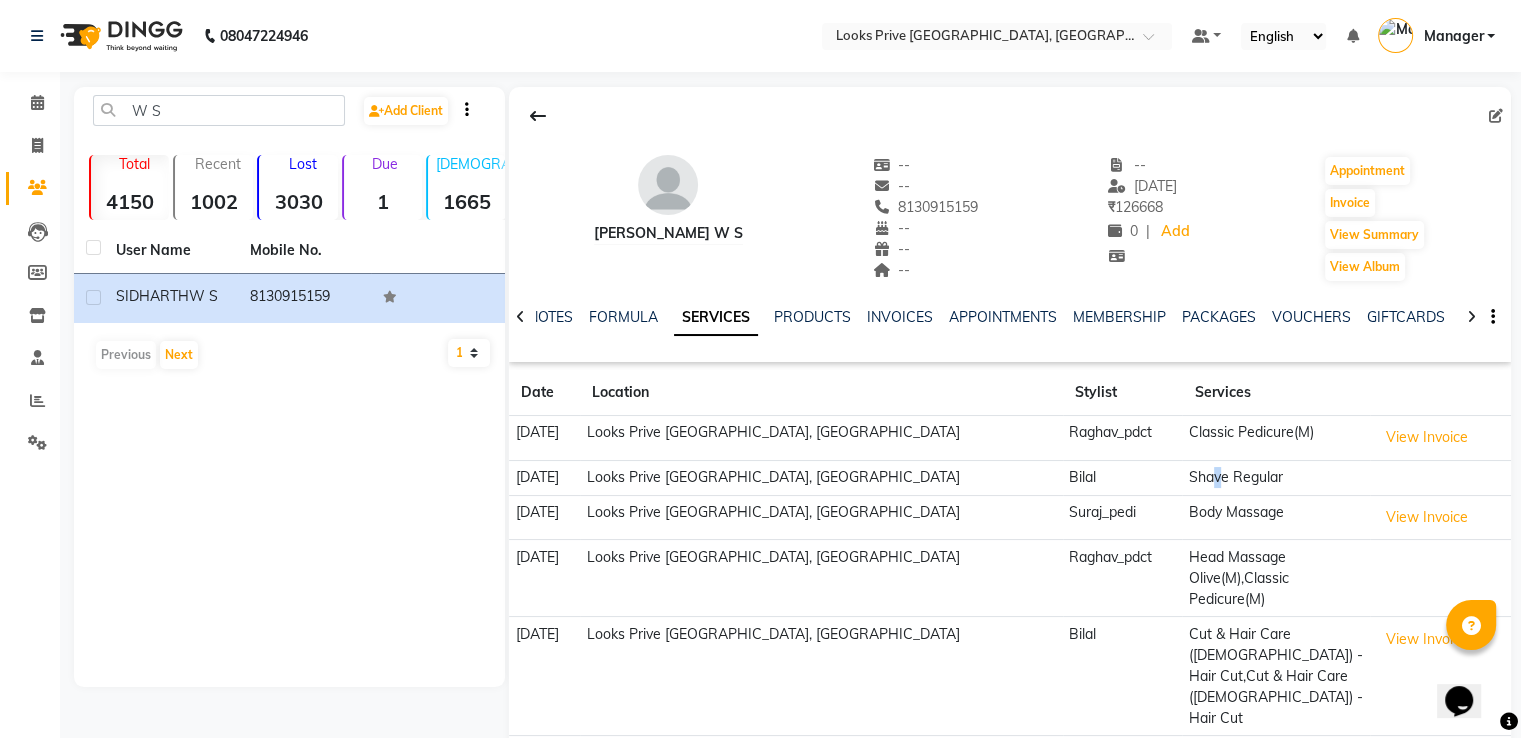 click on "Shave Regular" 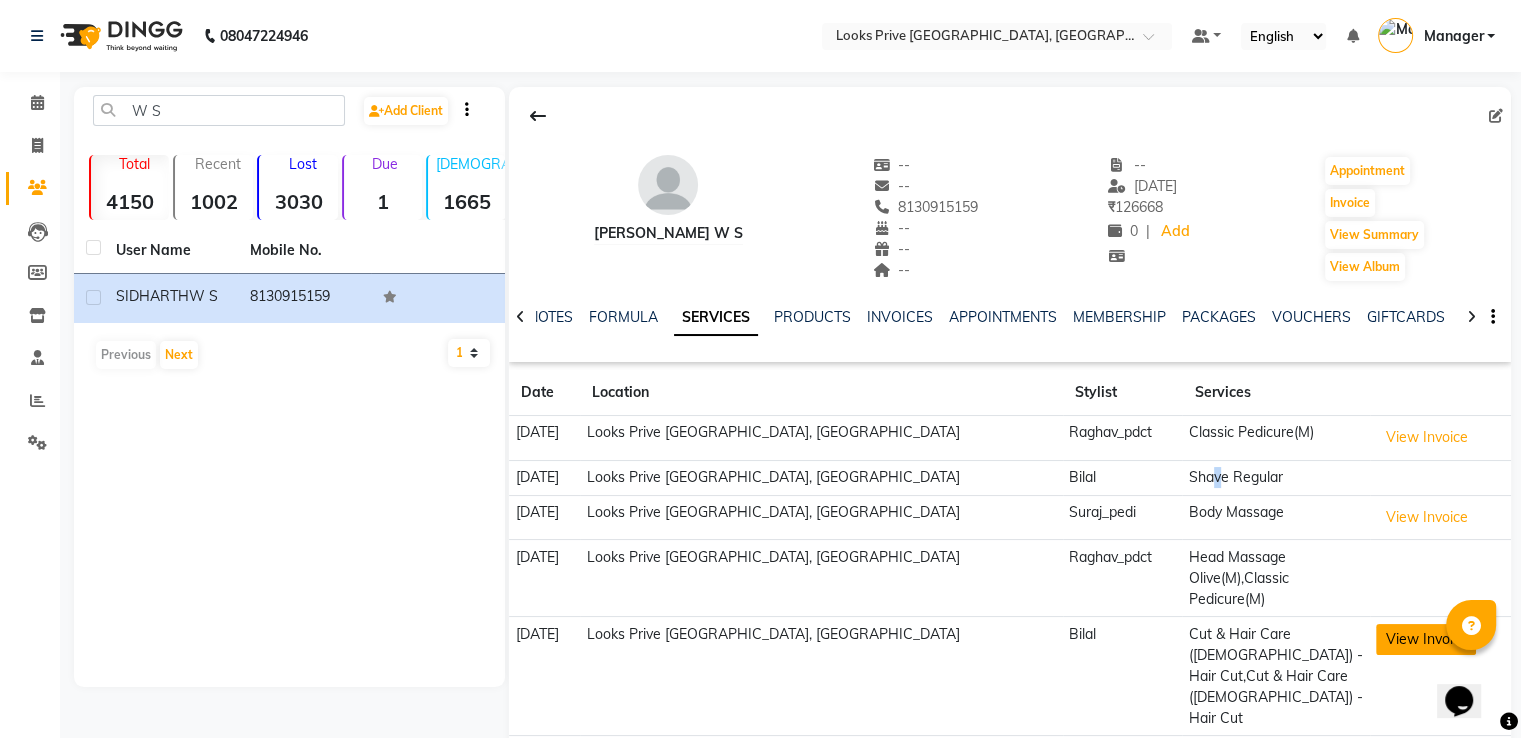 click on "View Invoice" 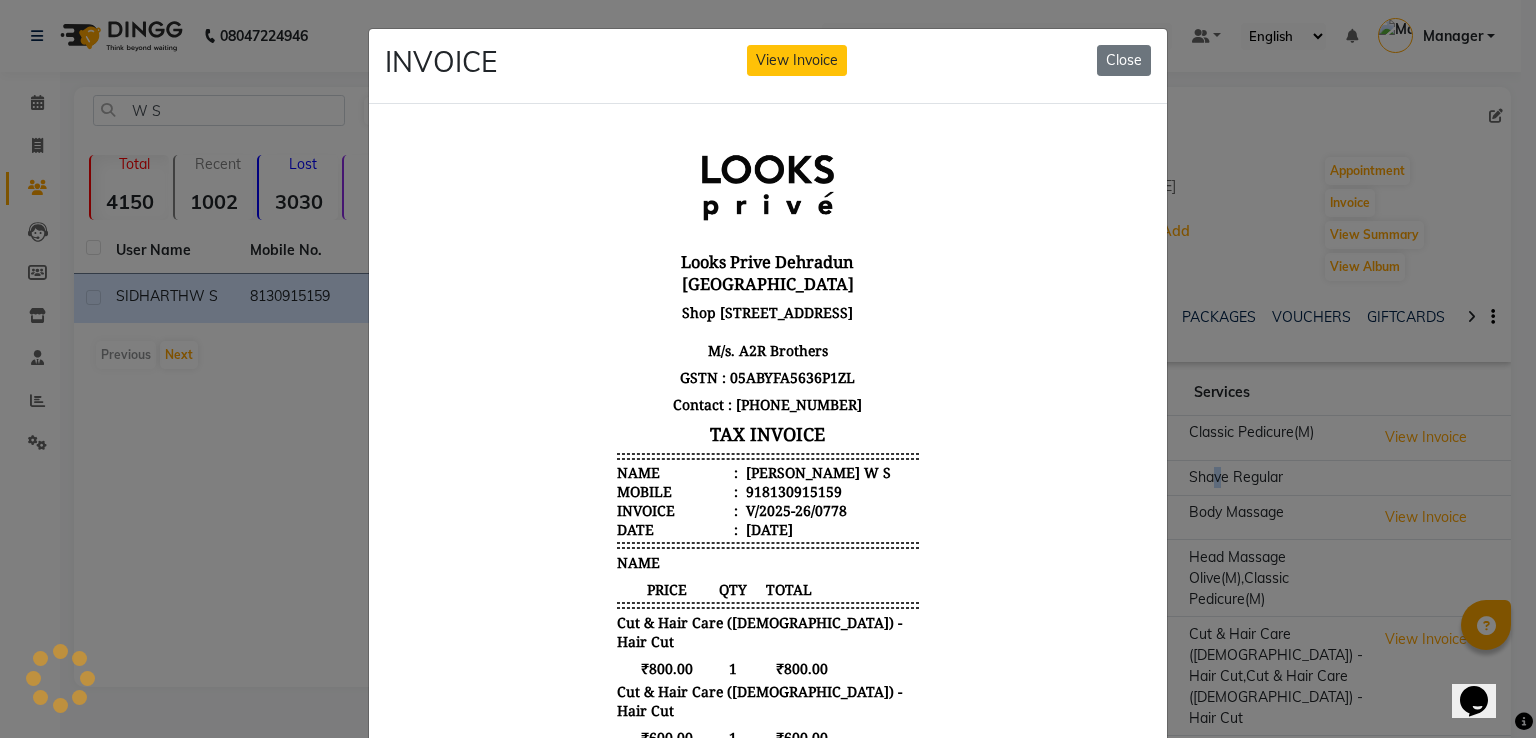 scroll, scrollTop: 0, scrollLeft: 0, axis: both 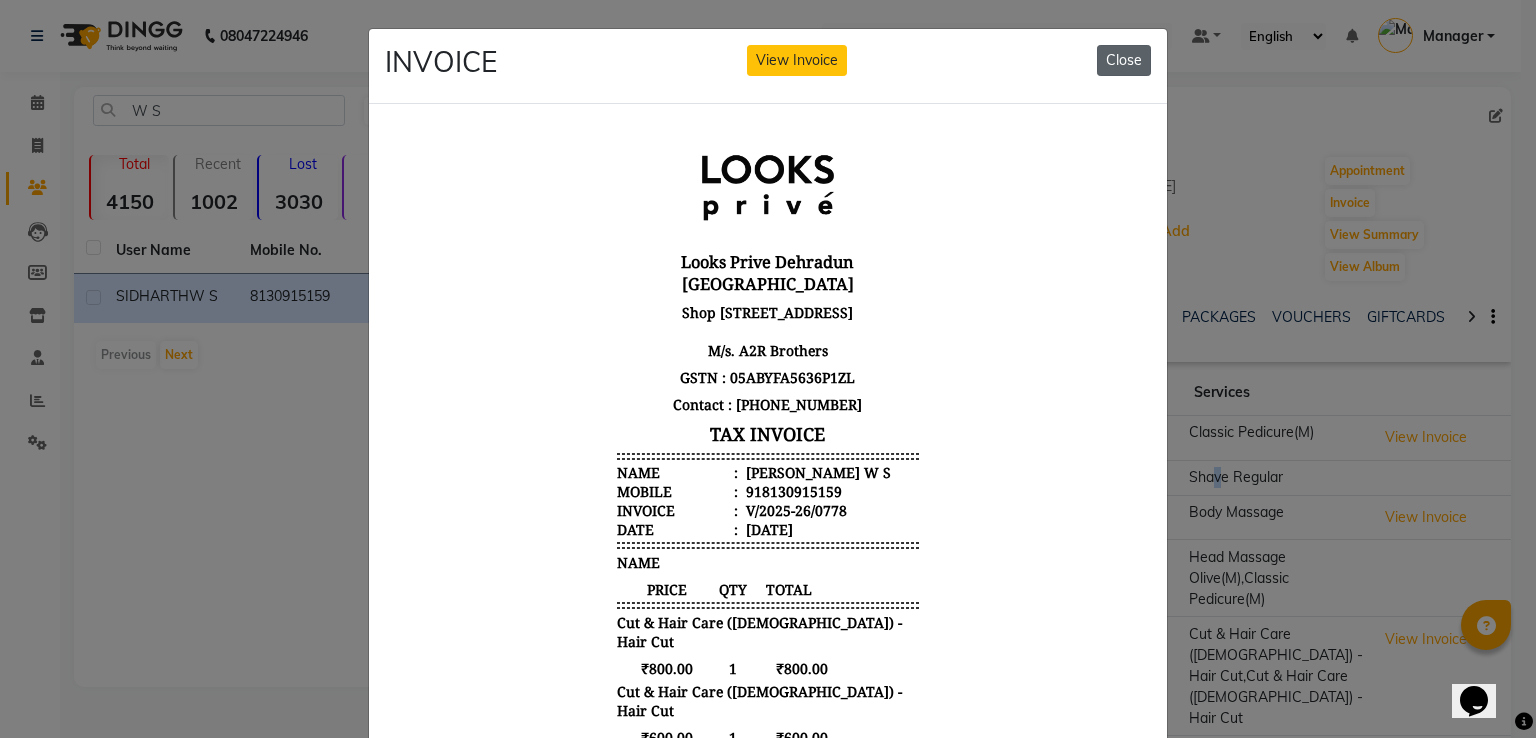 click on "Close" 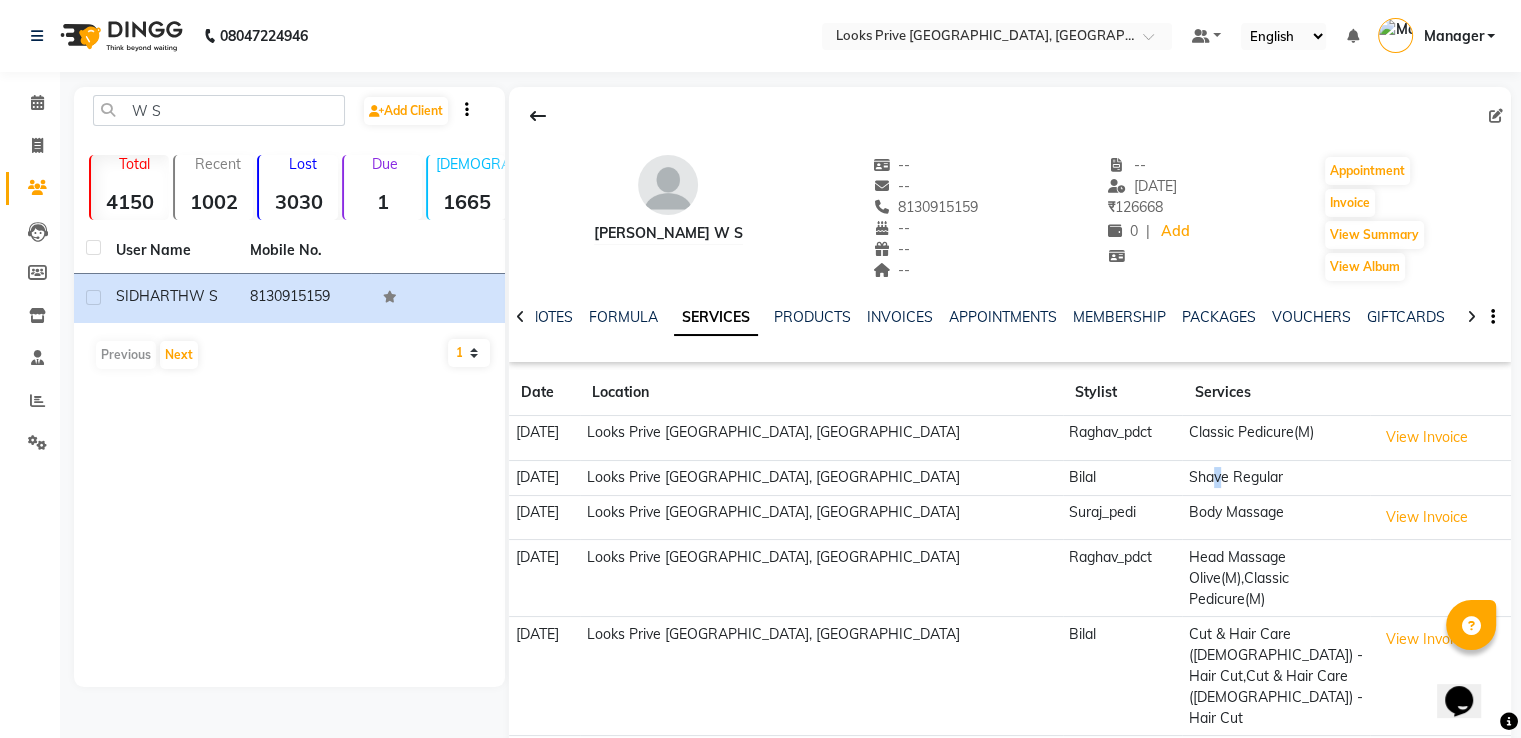 click on "Next" 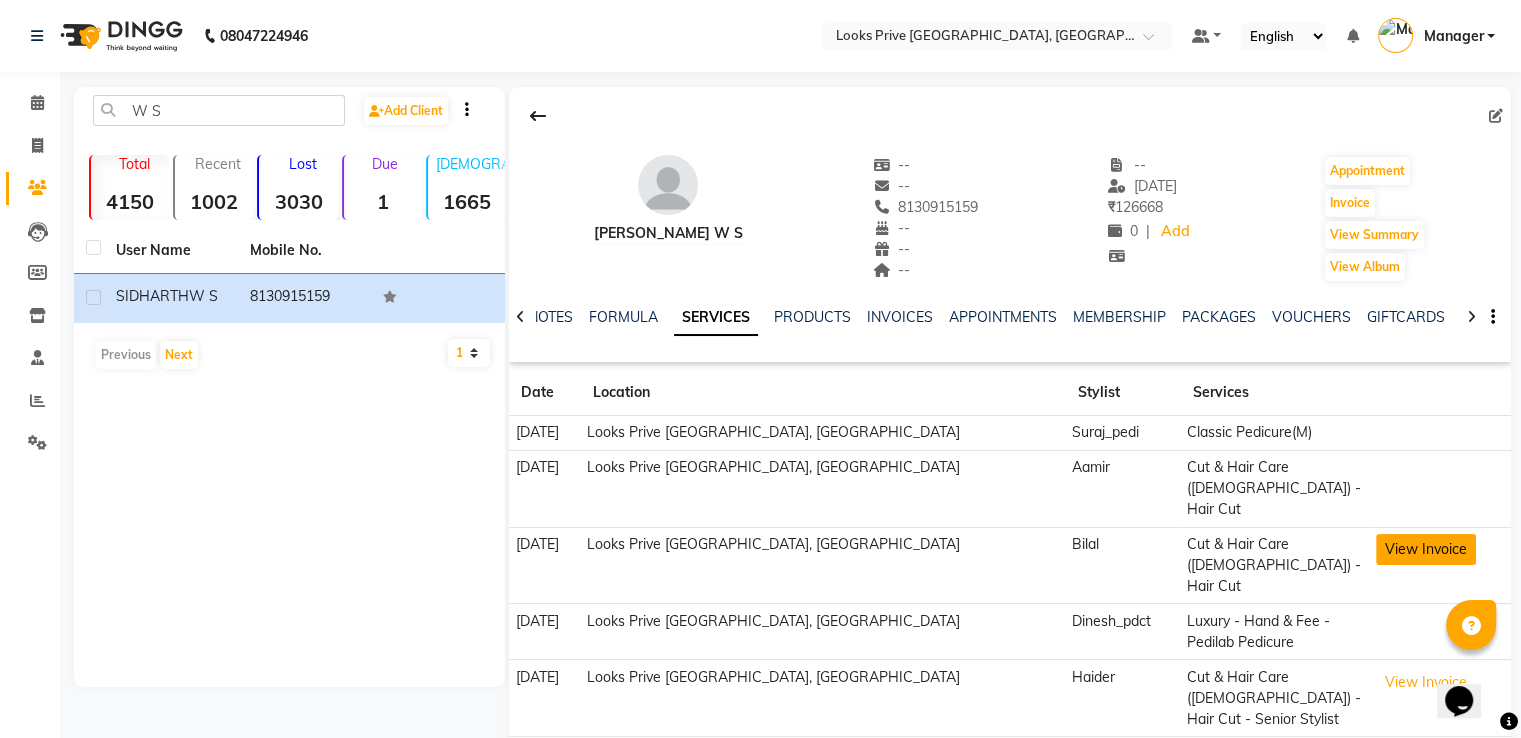 click on "View Invoice" 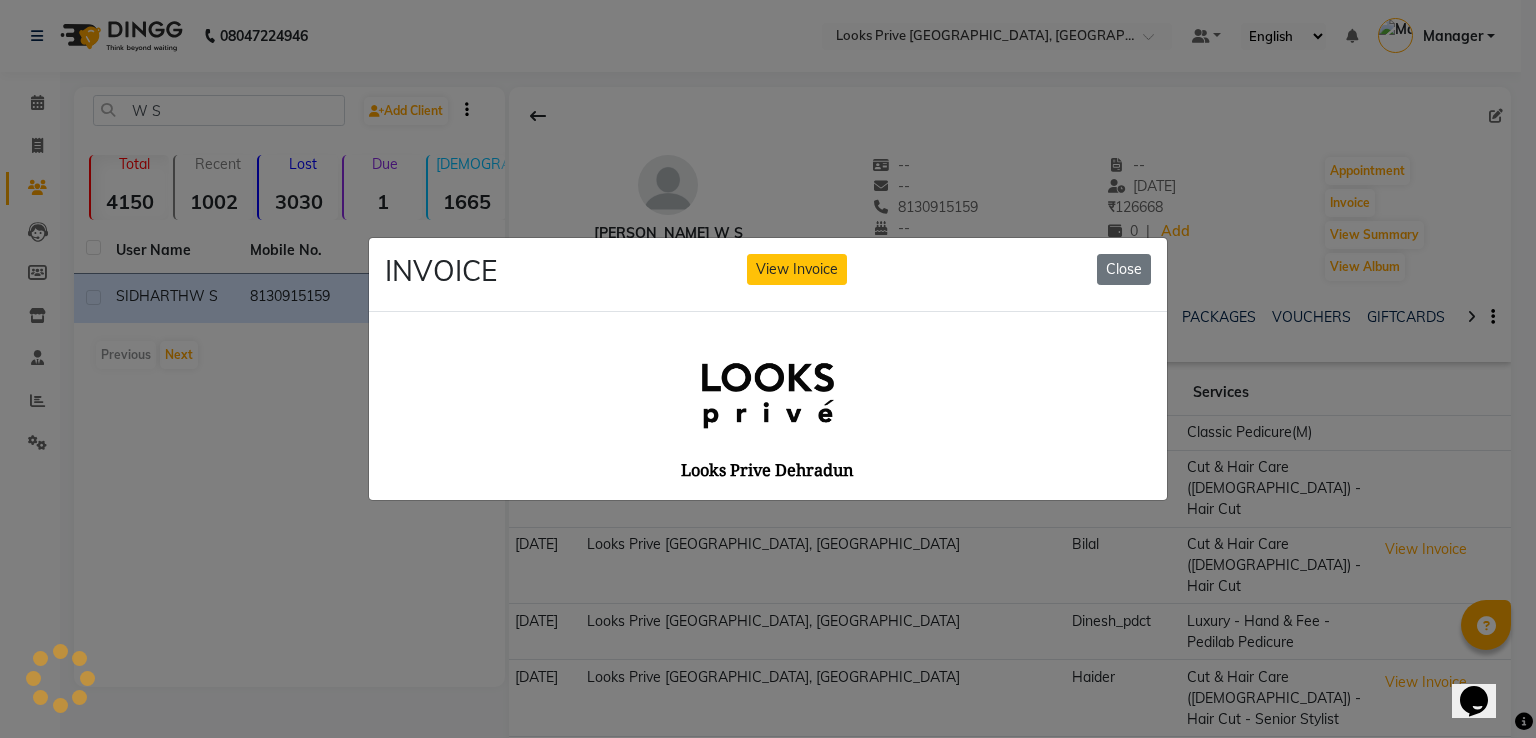 scroll, scrollTop: 0, scrollLeft: 0, axis: both 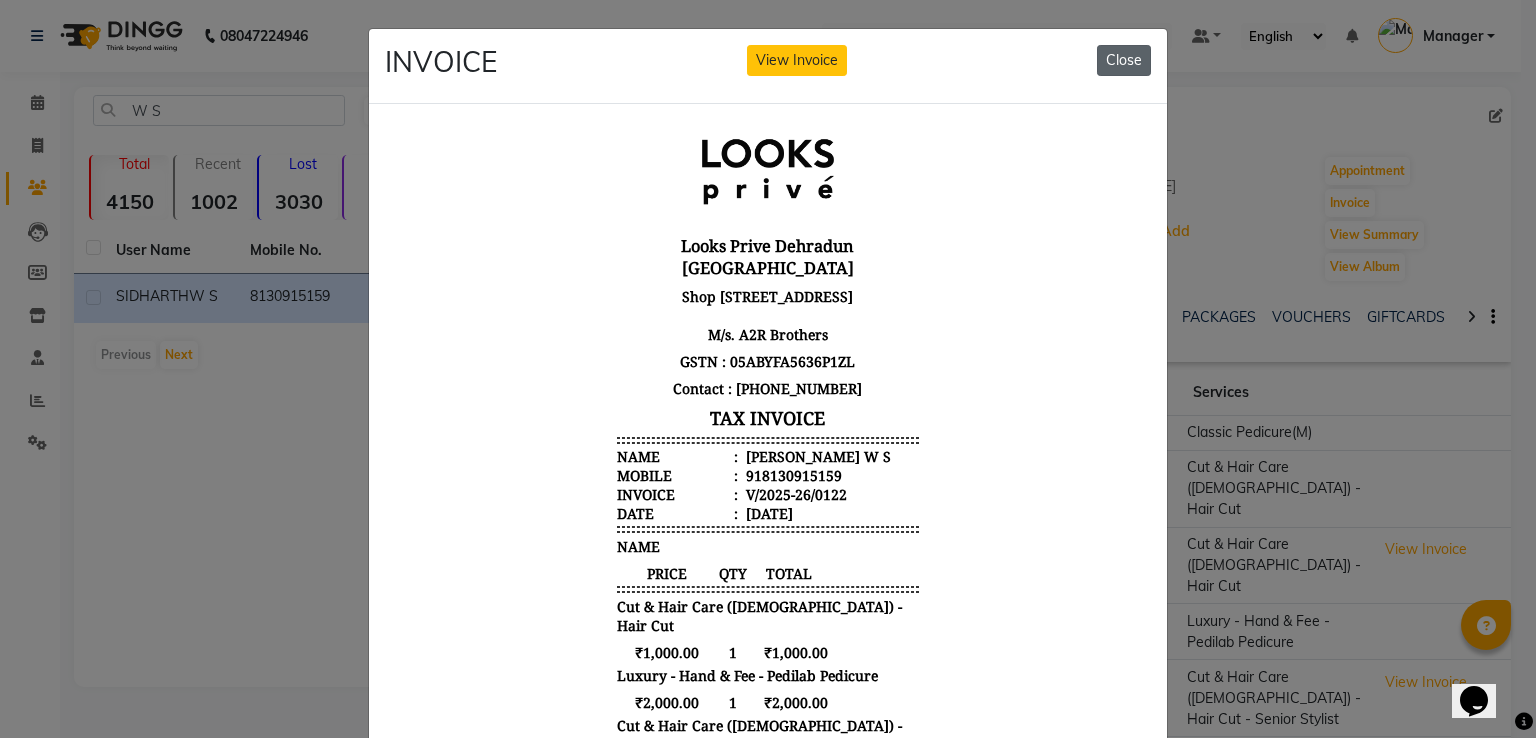 click on "Close" 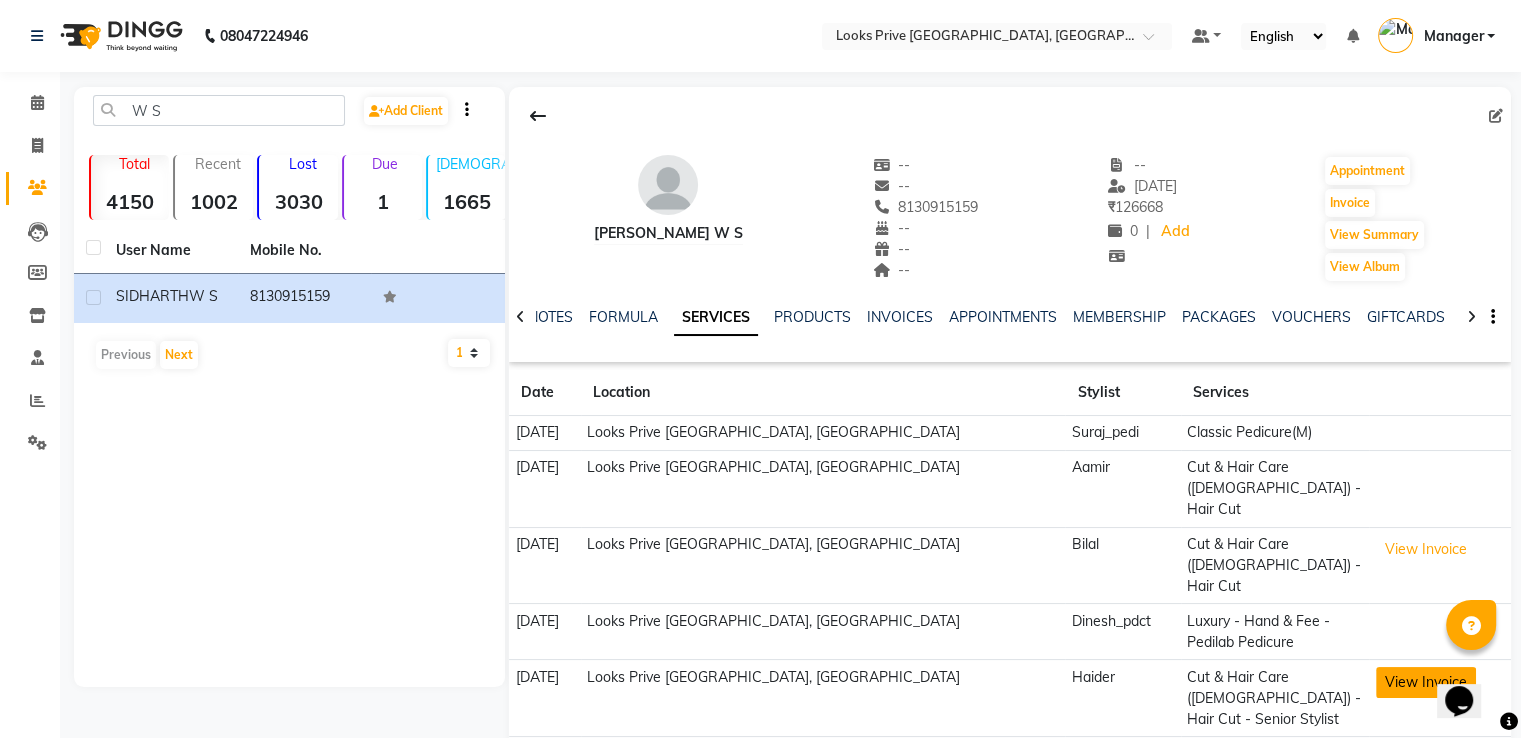 click on "View Invoice" 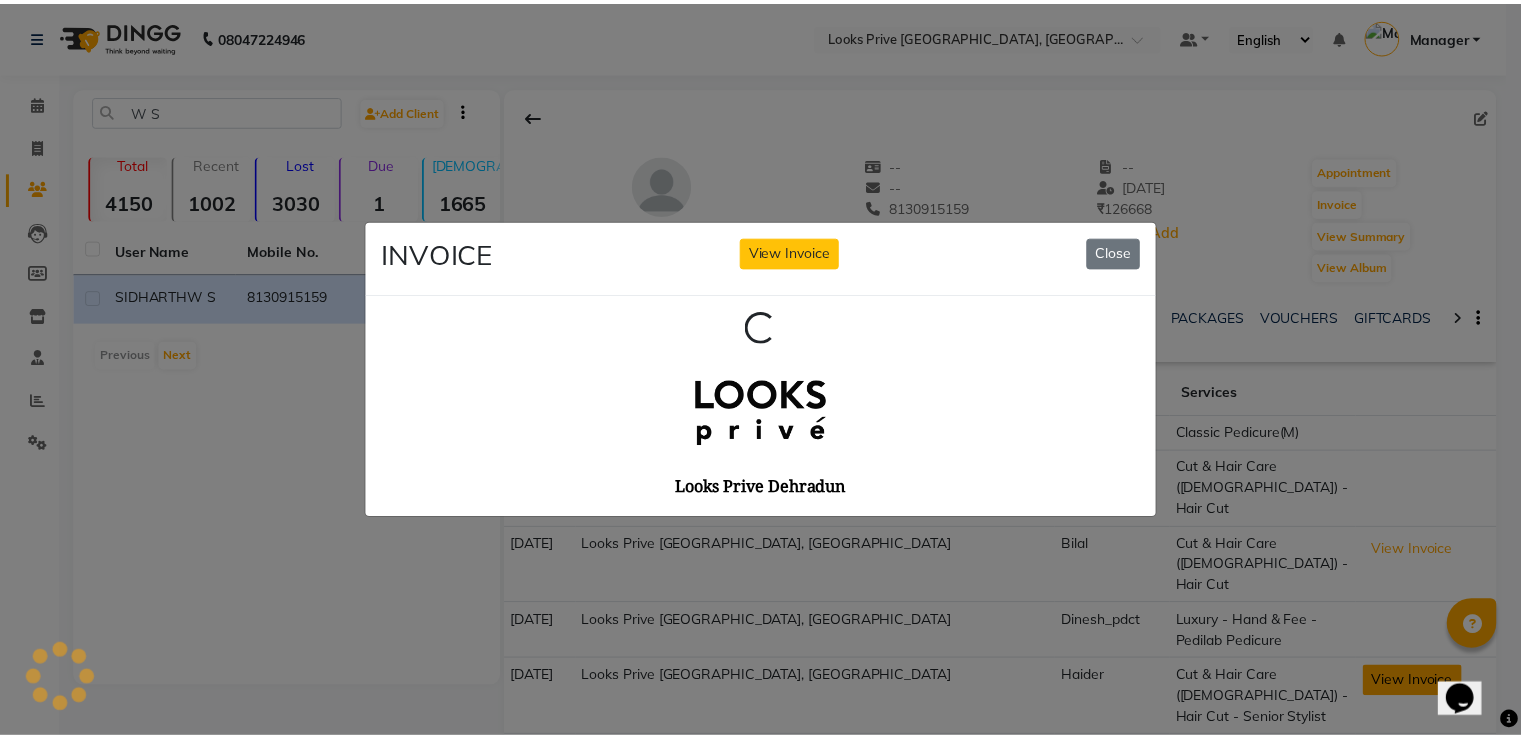 scroll, scrollTop: 0, scrollLeft: 0, axis: both 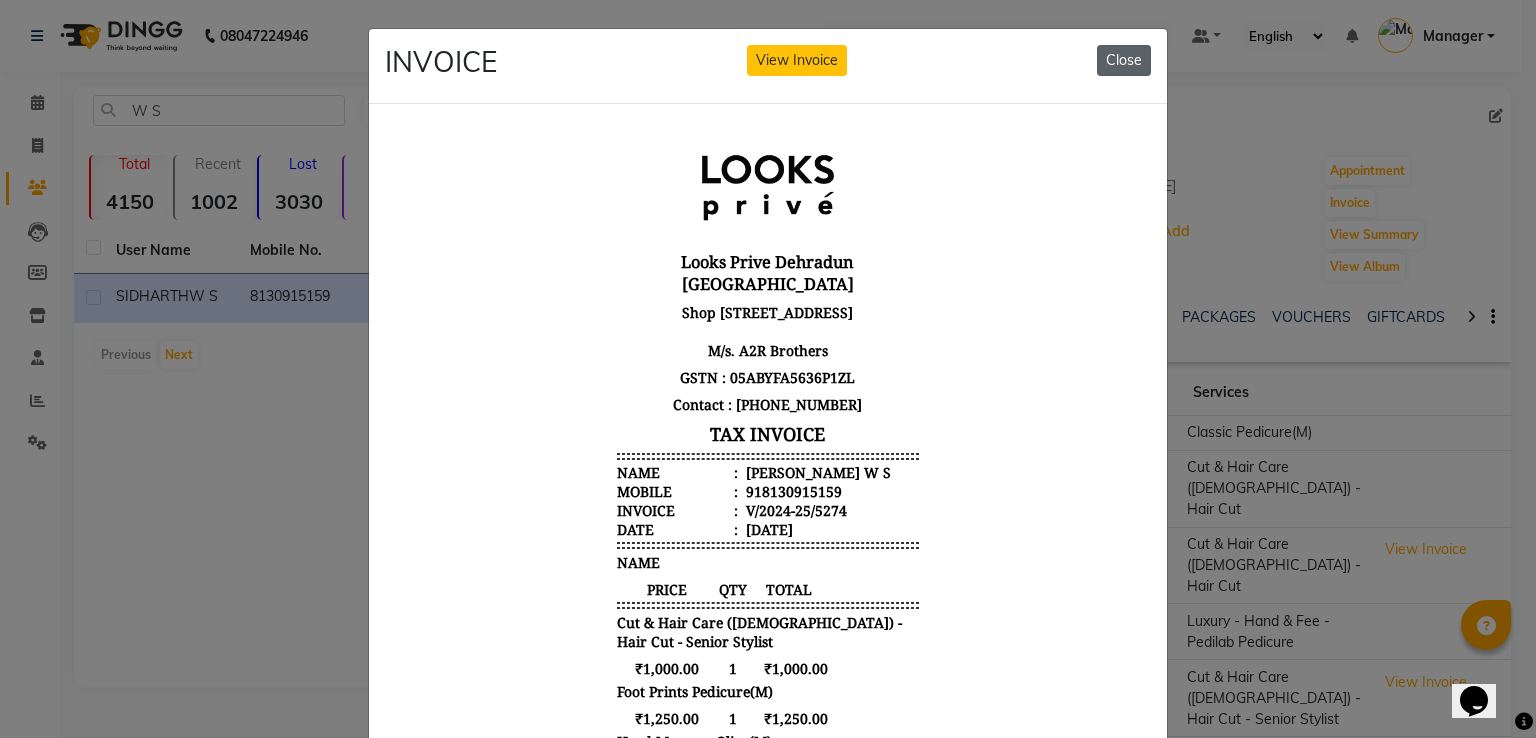 click on "Close" 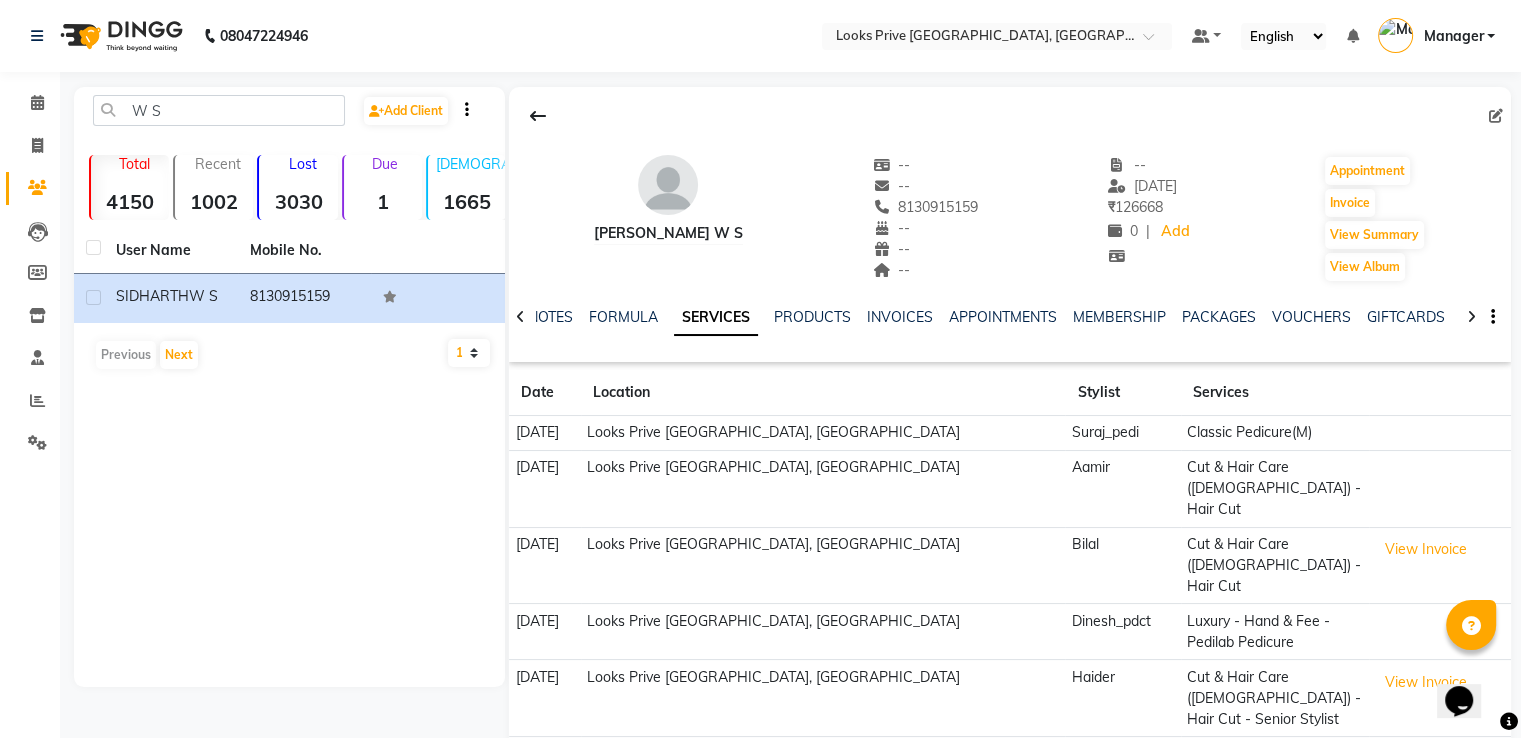 click 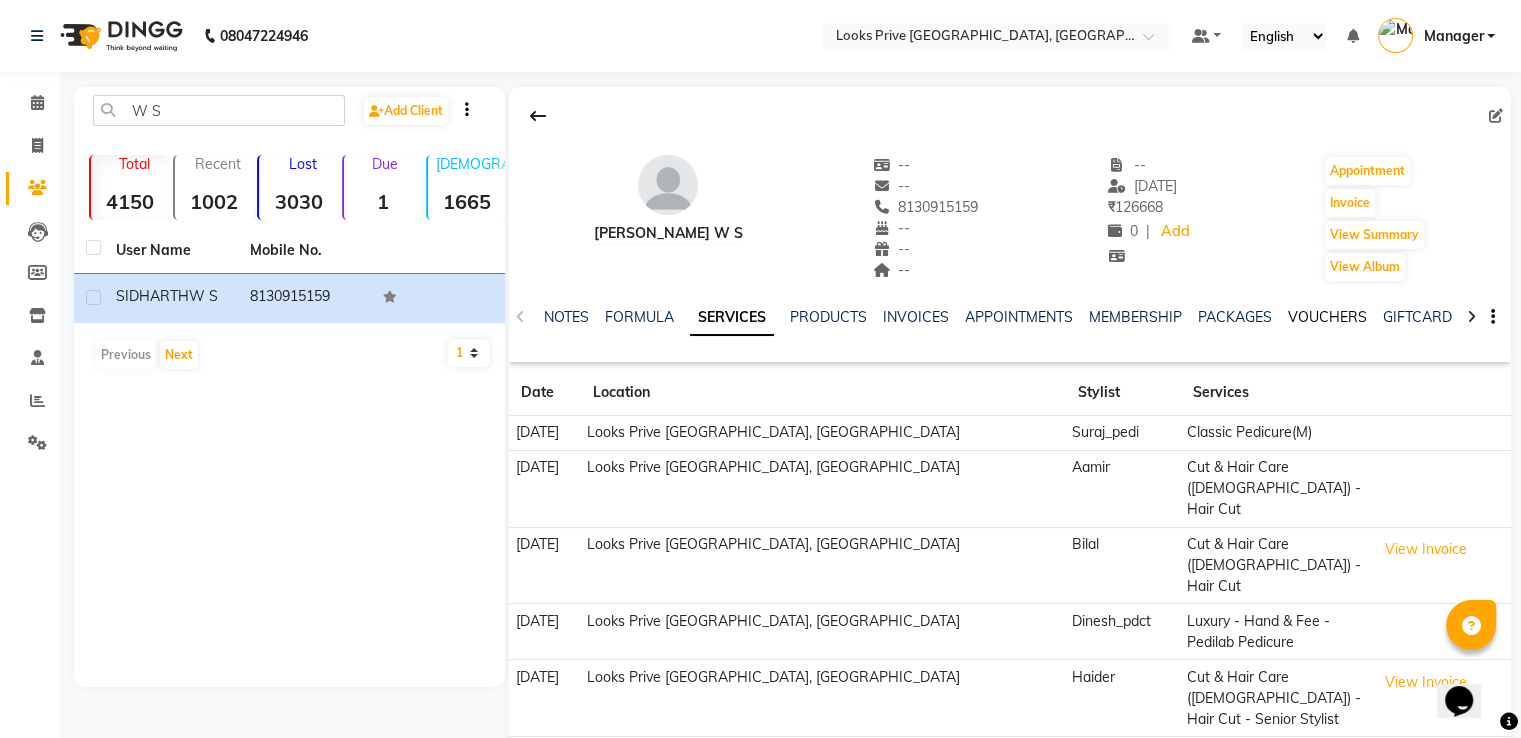 click on "VOUCHERS" 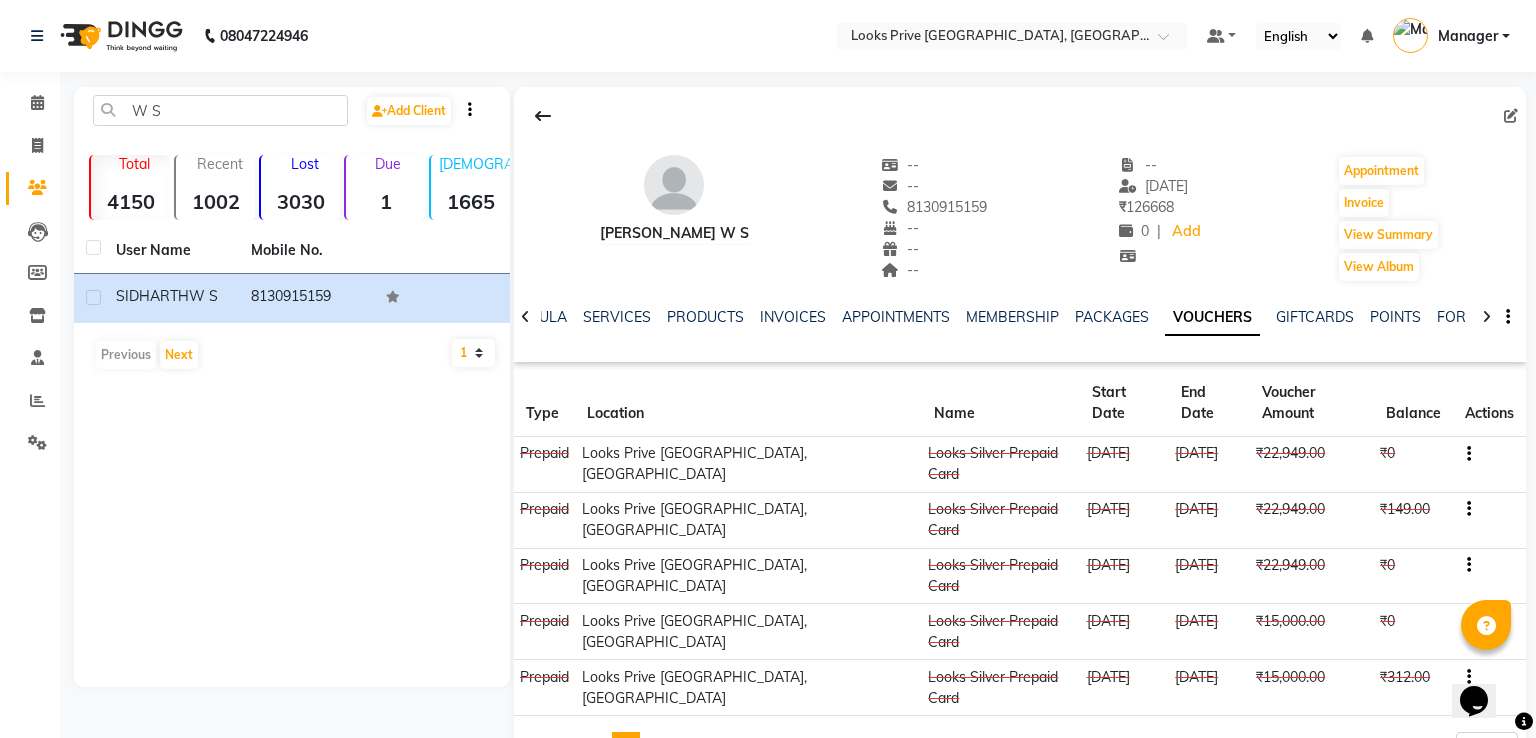 drag, startPoint x: 371, startPoint y: 306, endPoint x: 218, endPoint y: 257, distance: 160.6549 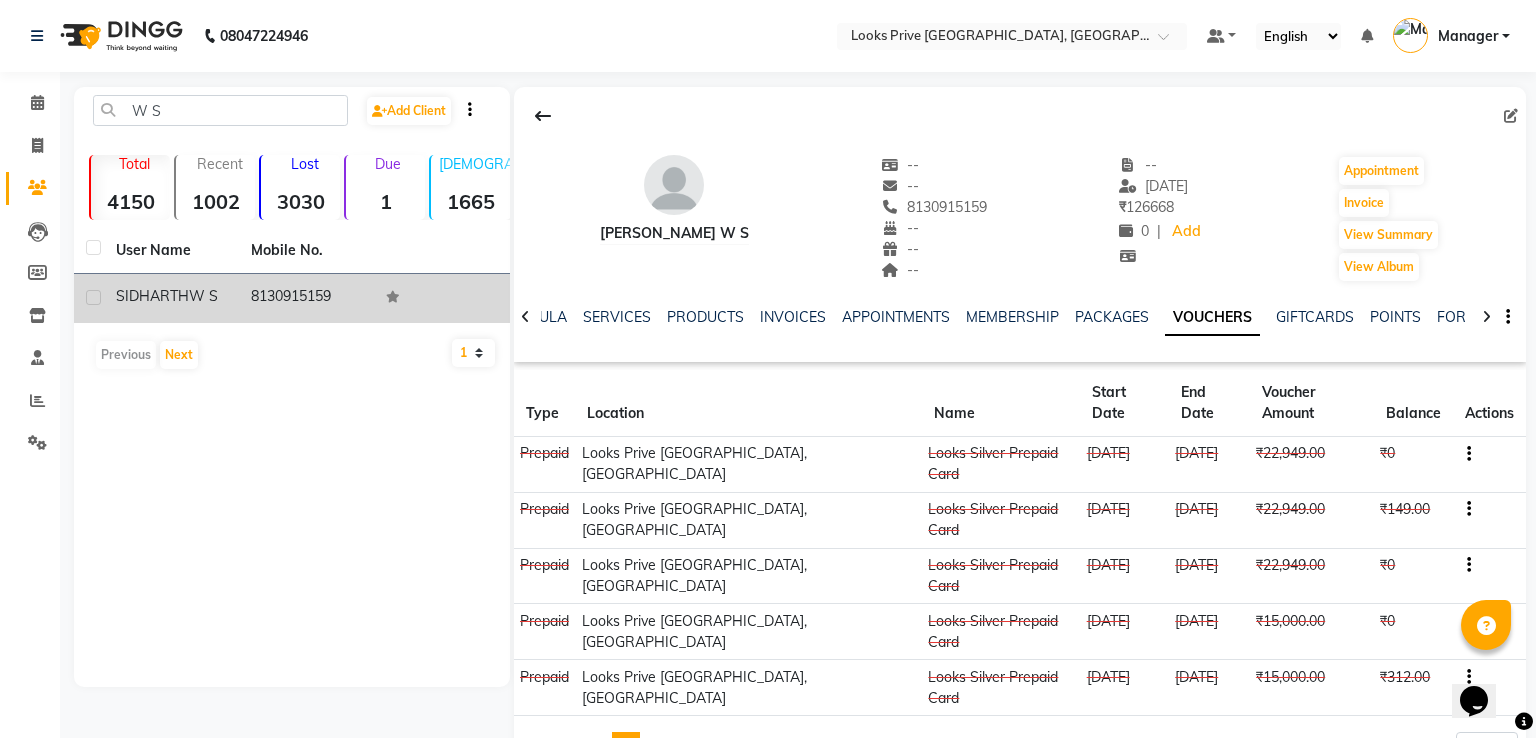click on "8130915159" 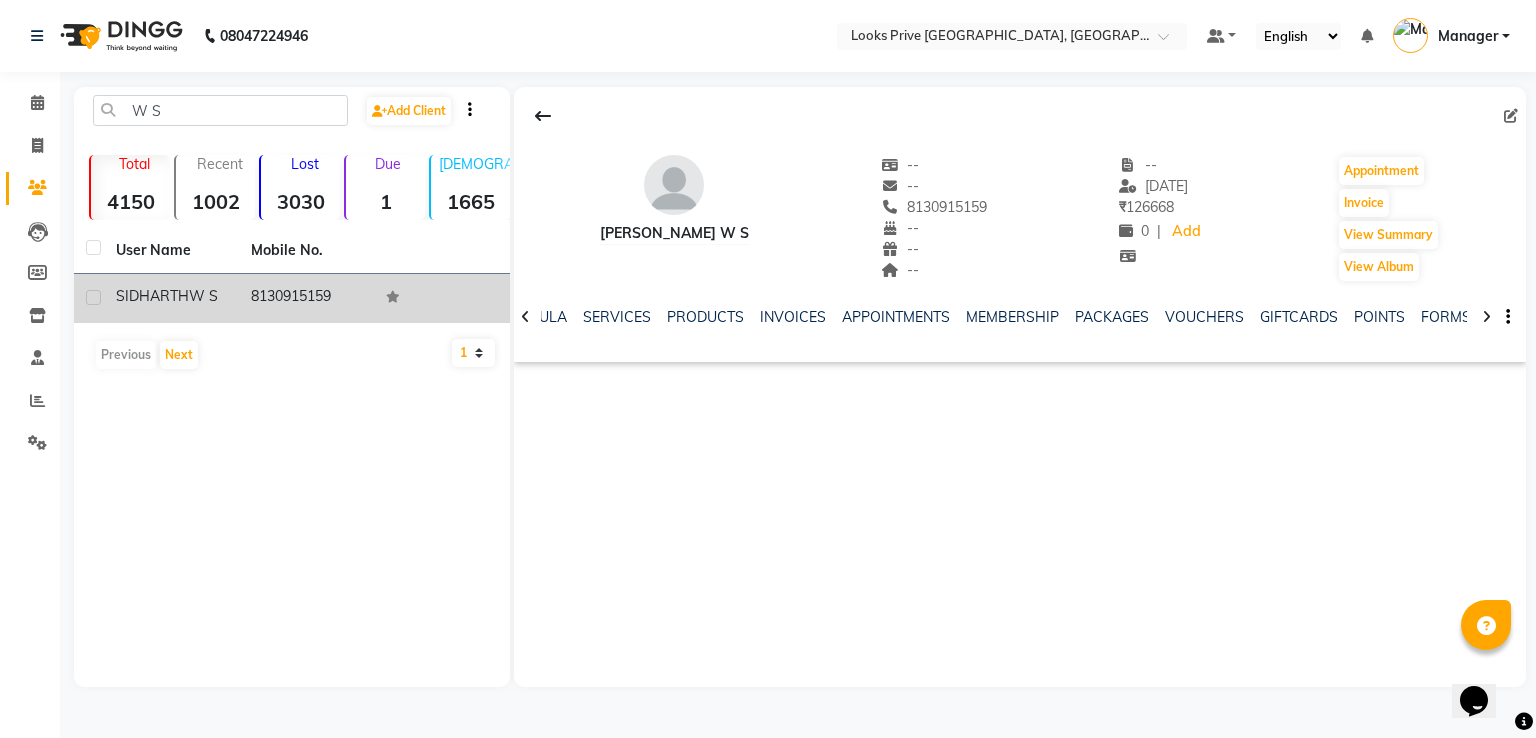 drag, startPoint x: 340, startPoint y: 305, endPoint x: 240, endPoint y: 300, distance: 100.12492 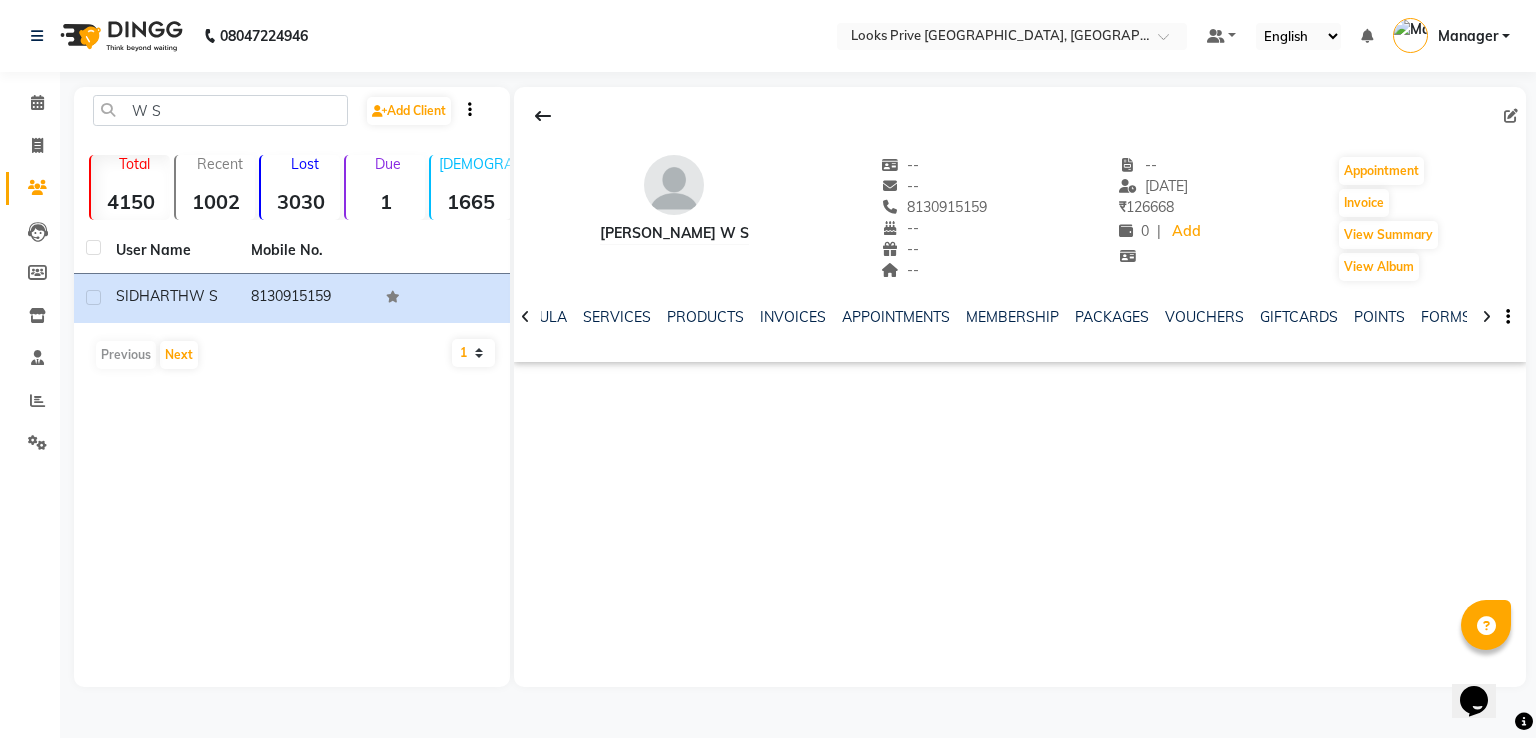 copy on "8130915159" 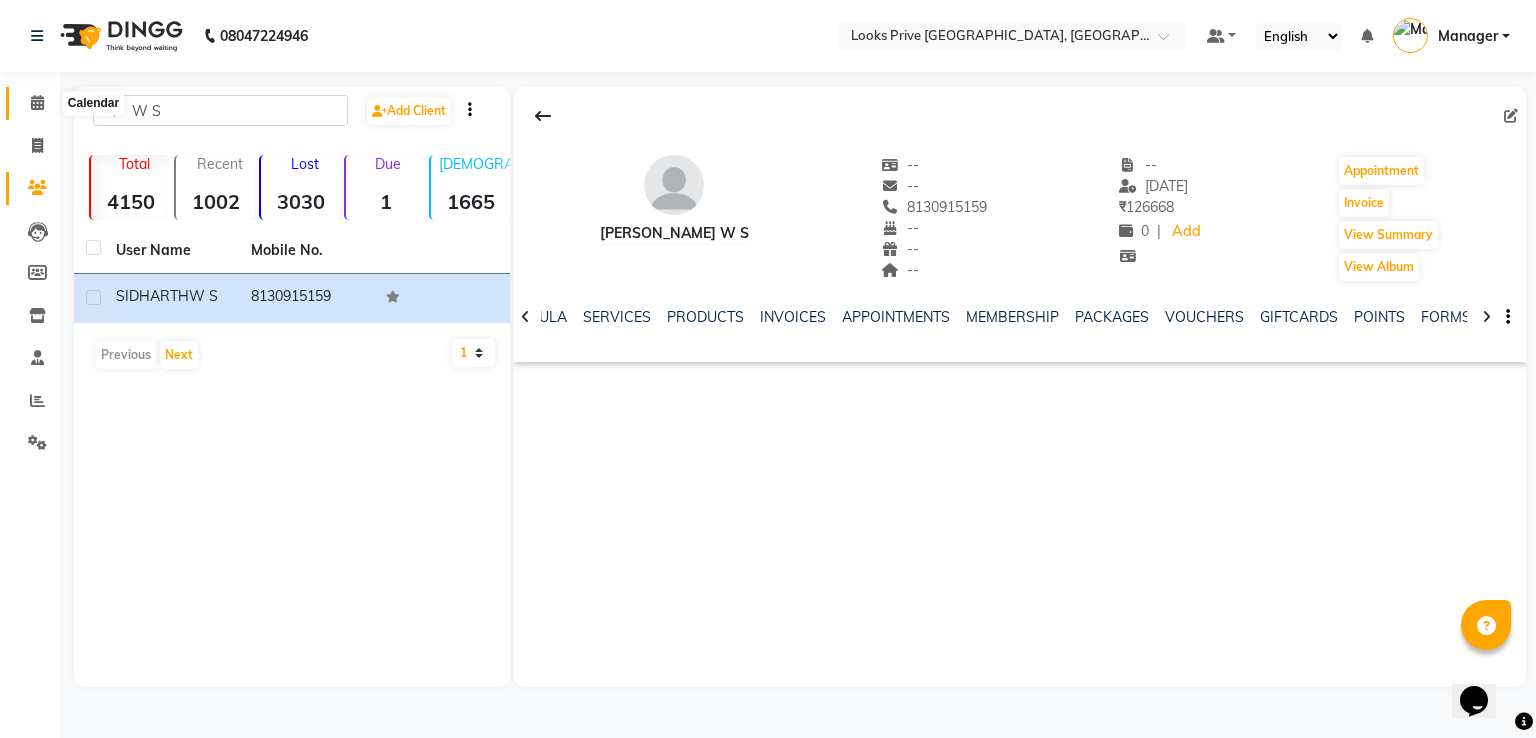click 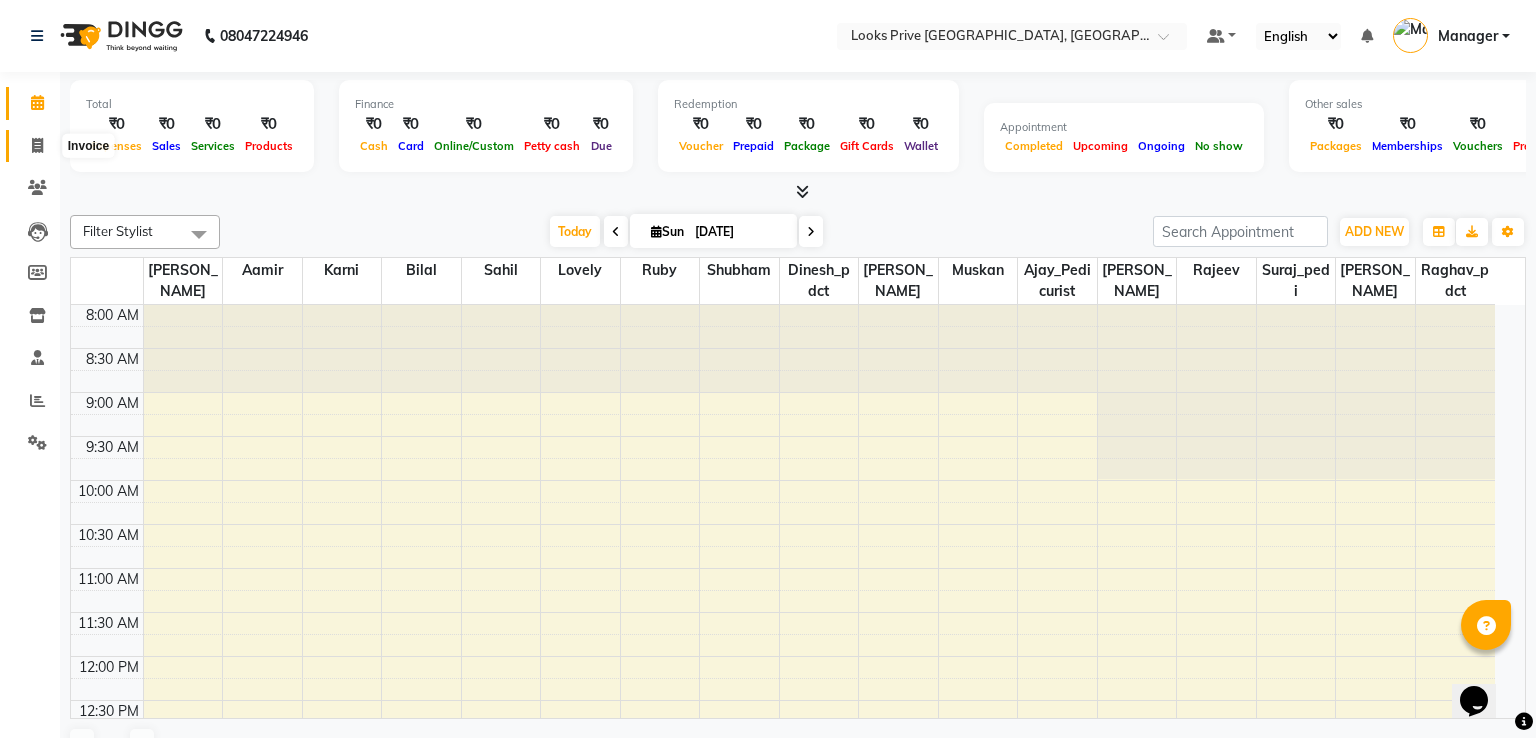 click 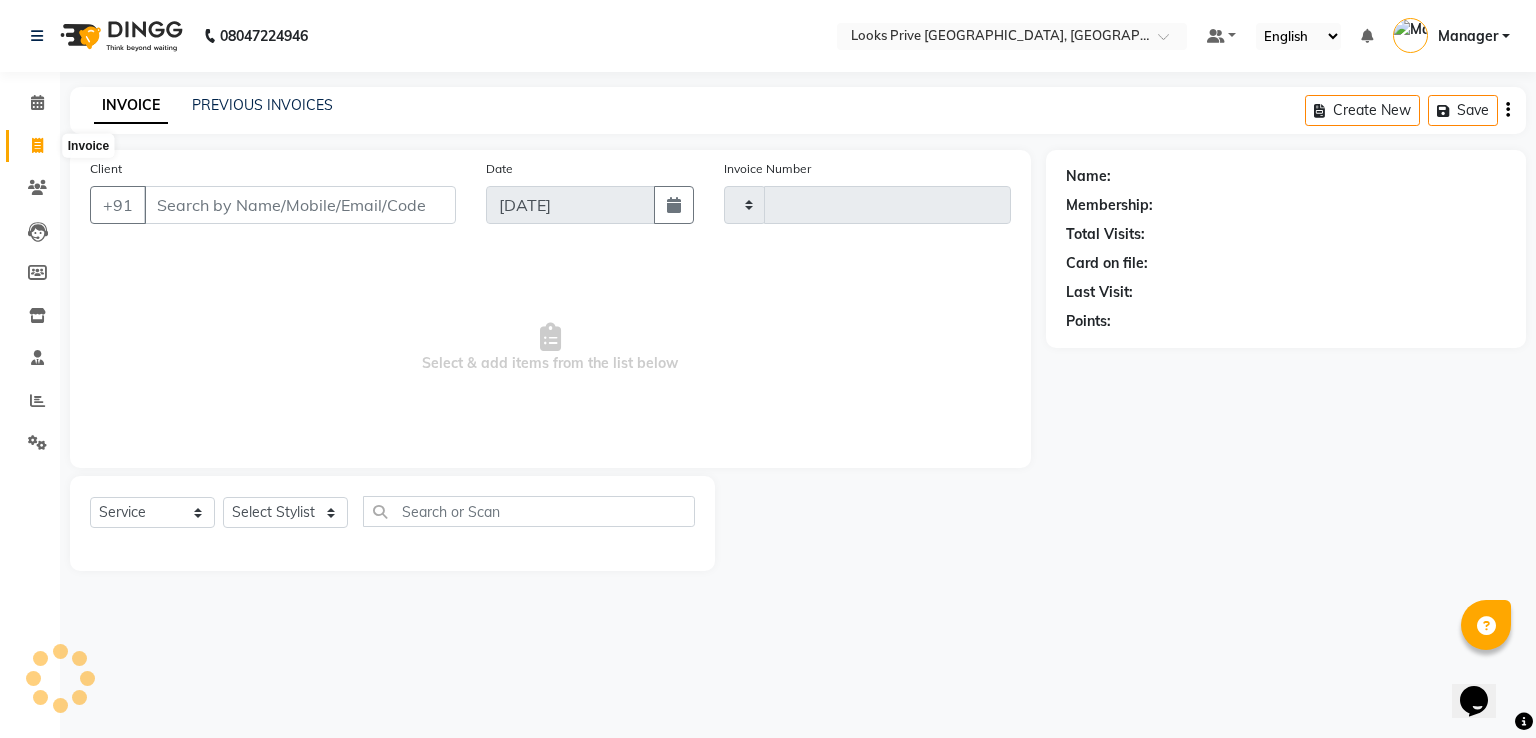 type on "1862" 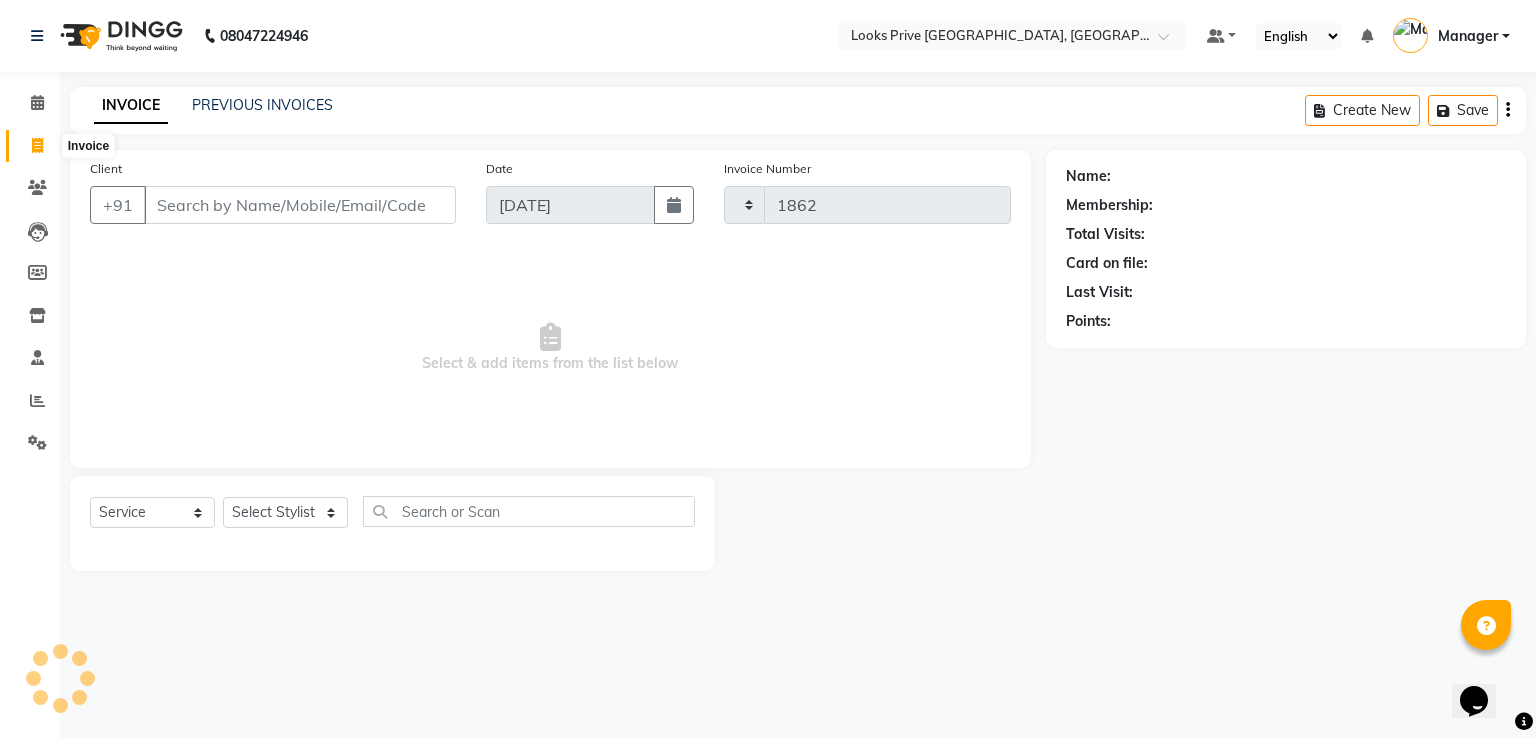 select on "6205" 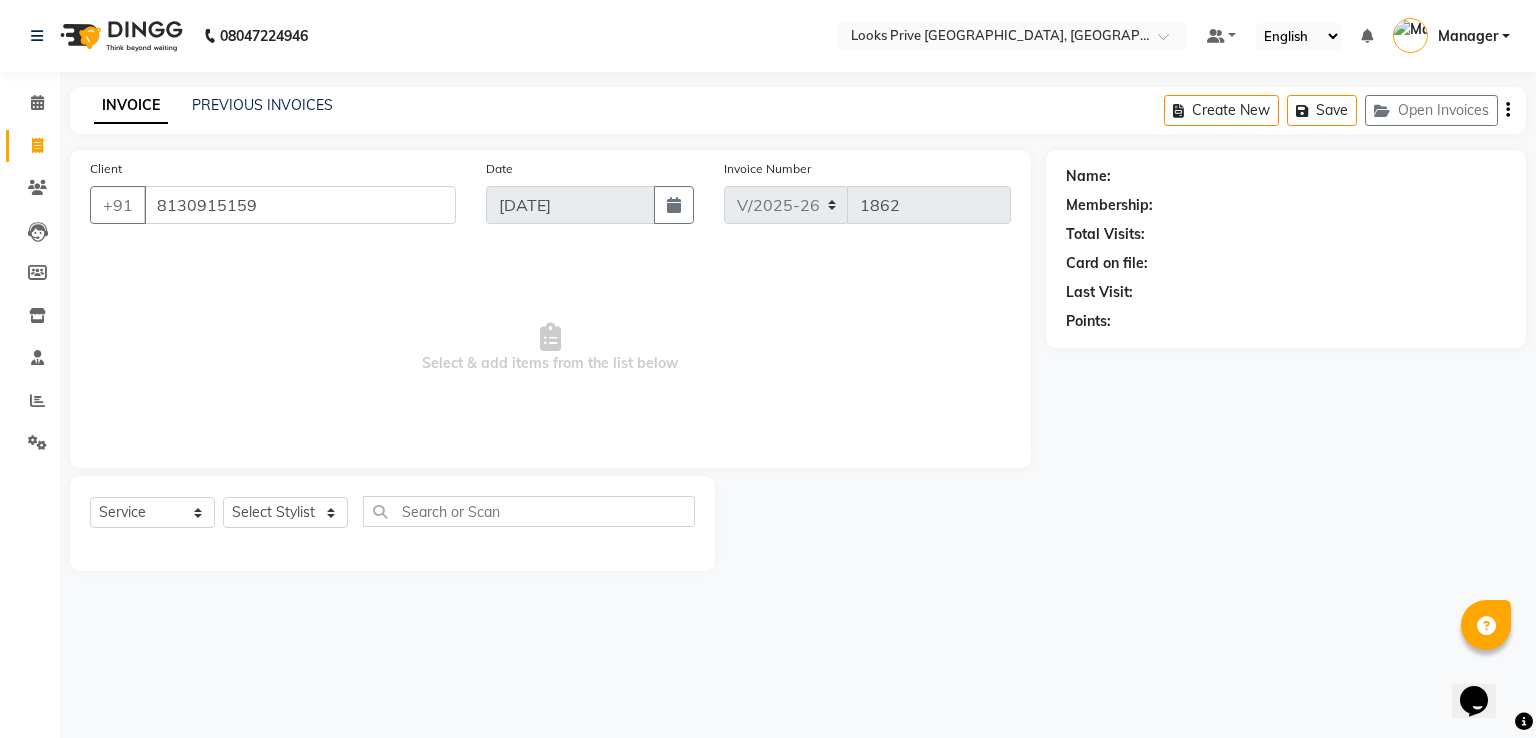 type on "8130915159" 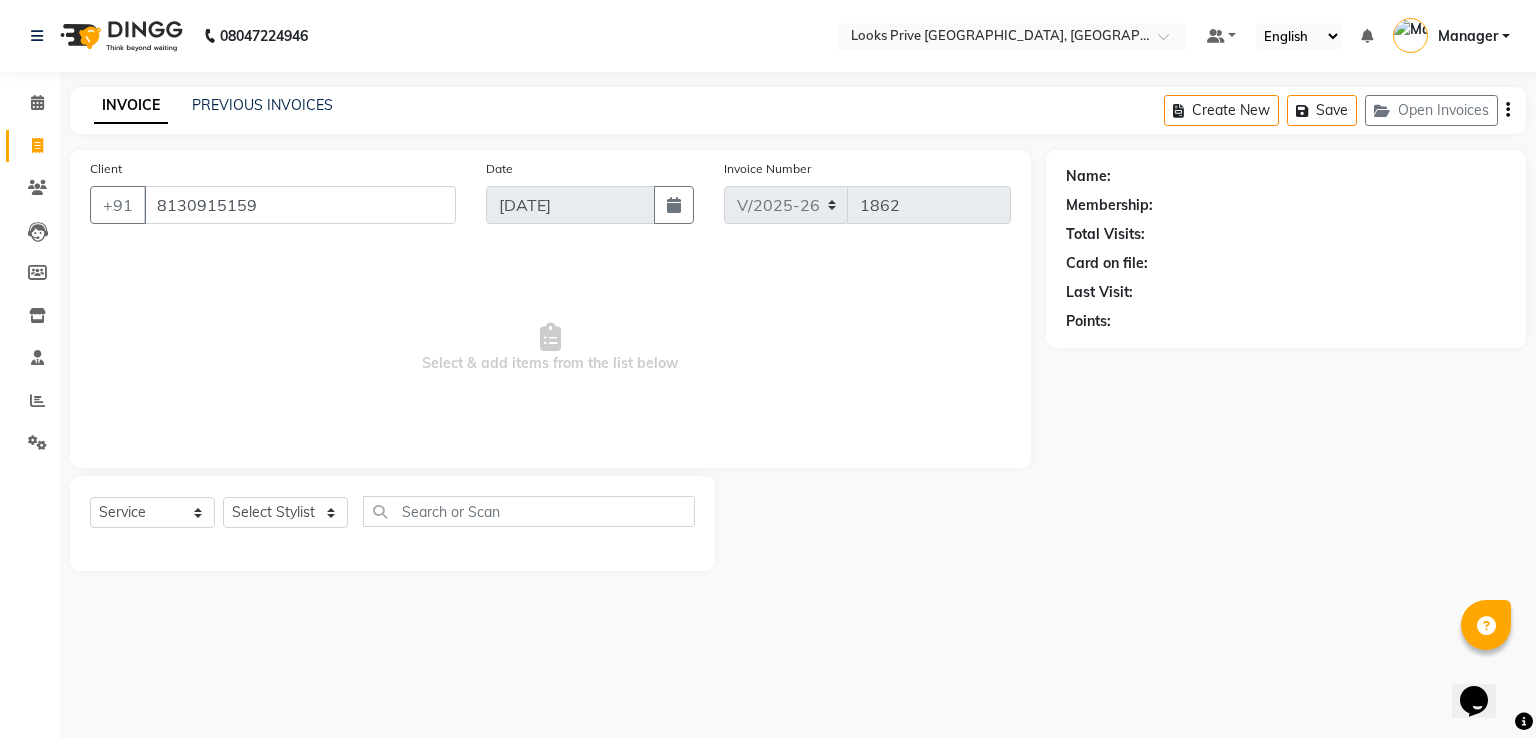 select on "1: Object" 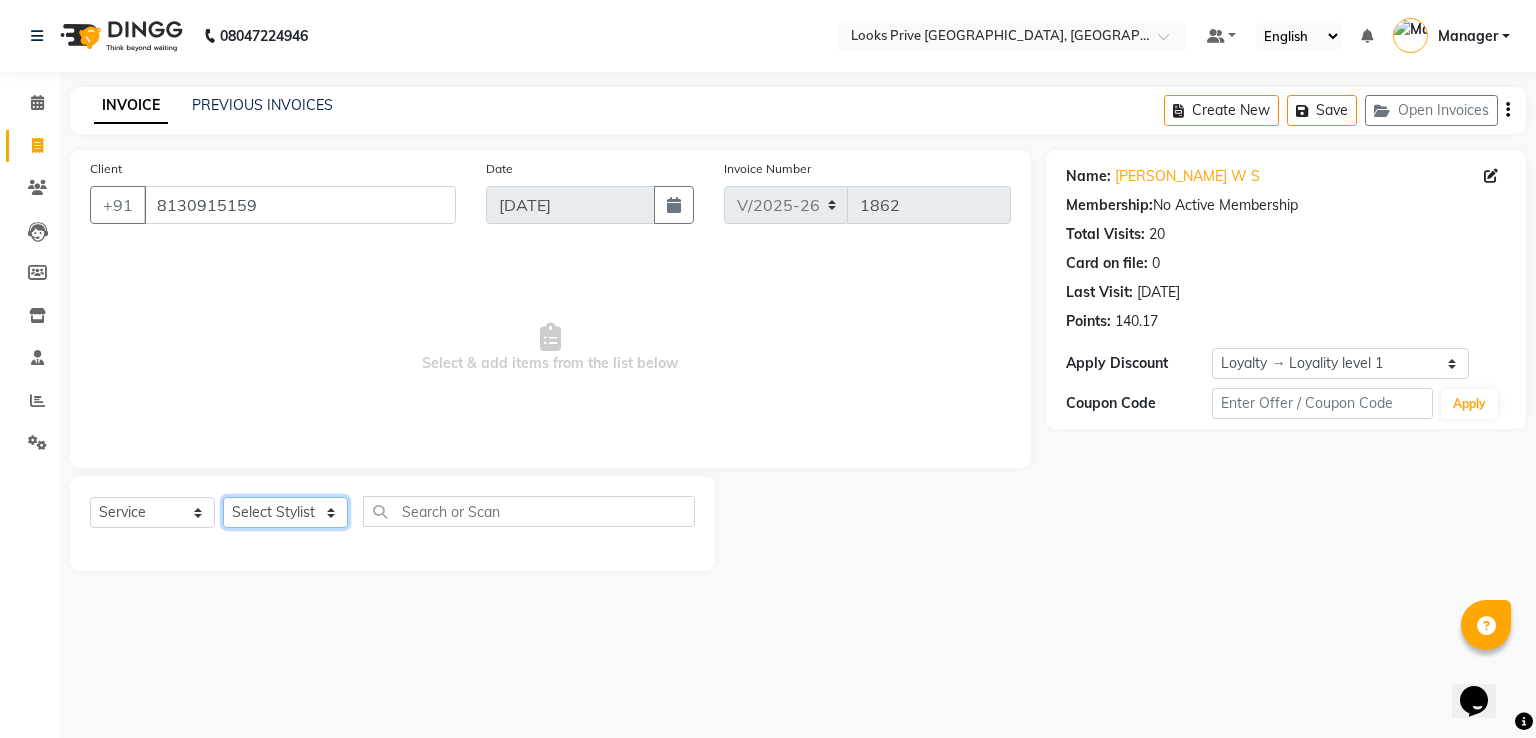 click on "Select Stylist A2R_Master [PERSON_NAME] [PERSON_NAME] [PERSON_NAME] Dinesh_pdct Karni Lovely Manager [PERSON_NAME] [PERSON_NAME] [PERSON_NAME] [PERSON_NAME] Suraj_pedi" 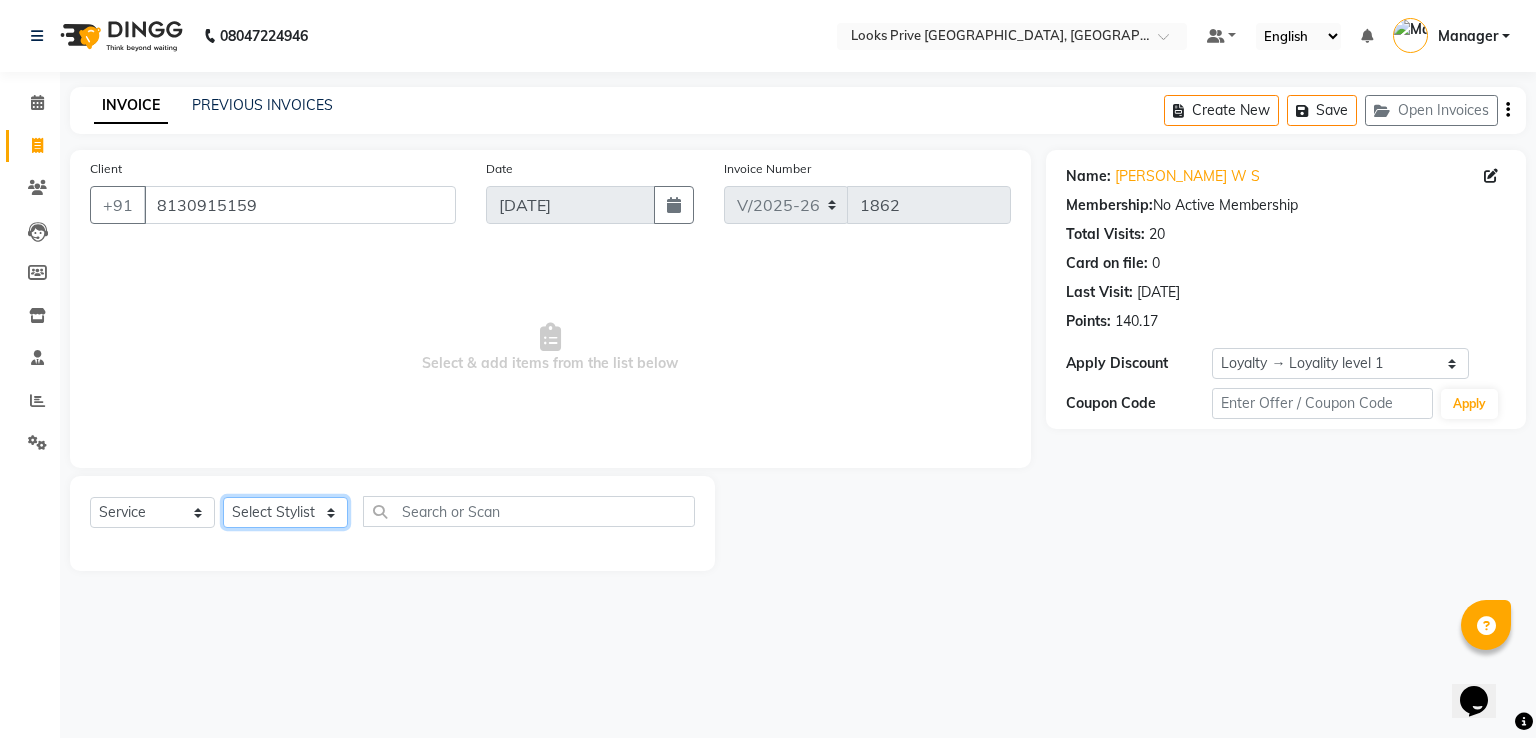 select on "45664" 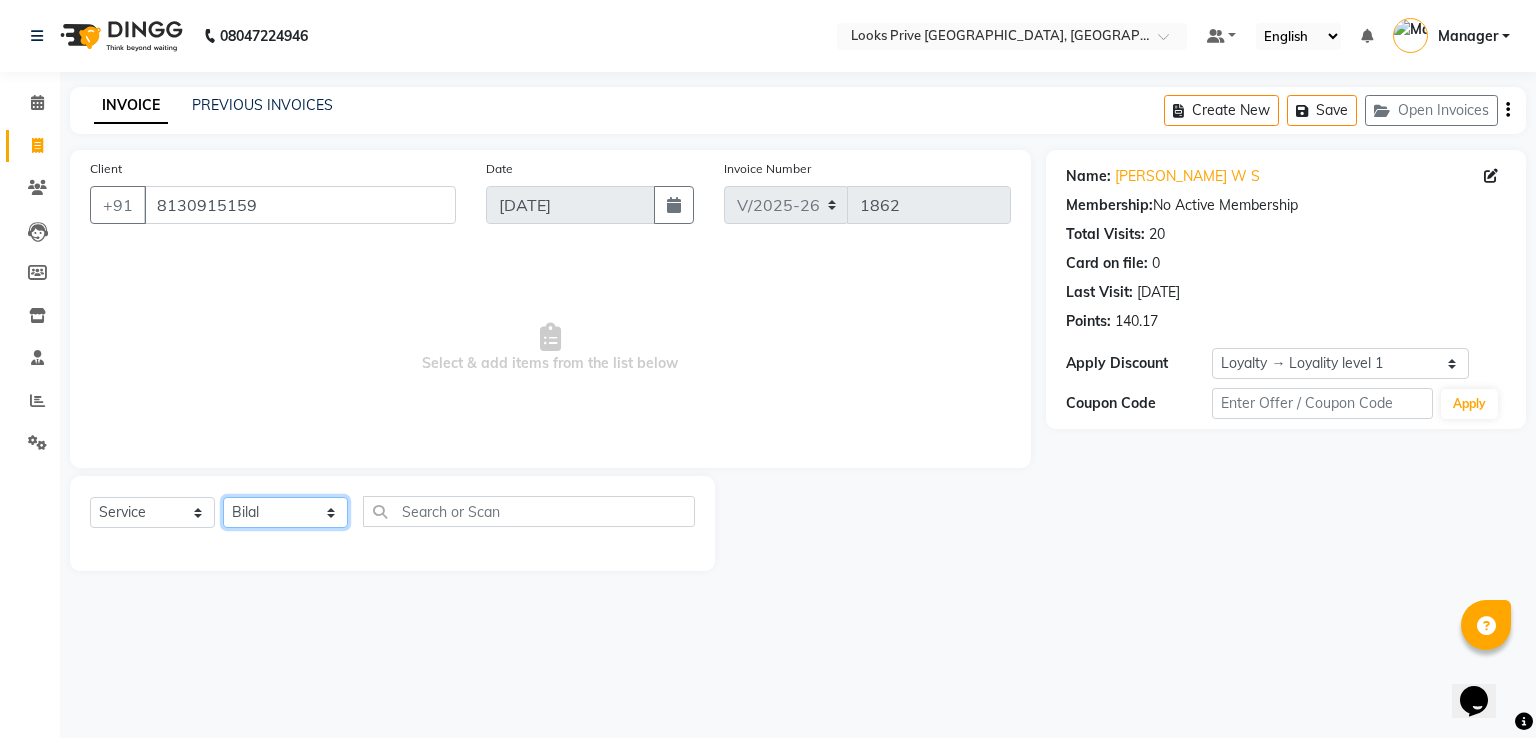 click on "Select Stylist A2R_Master [PERSON_NAME] [PERSON_NAME] [PERSON_NAME] Dinesh_pdct Karni Lovely Manager [PERSON_NAME] [PERSON_NAME] [PERSON_NAME] [PERSON_NAME] Suraj_pedi" 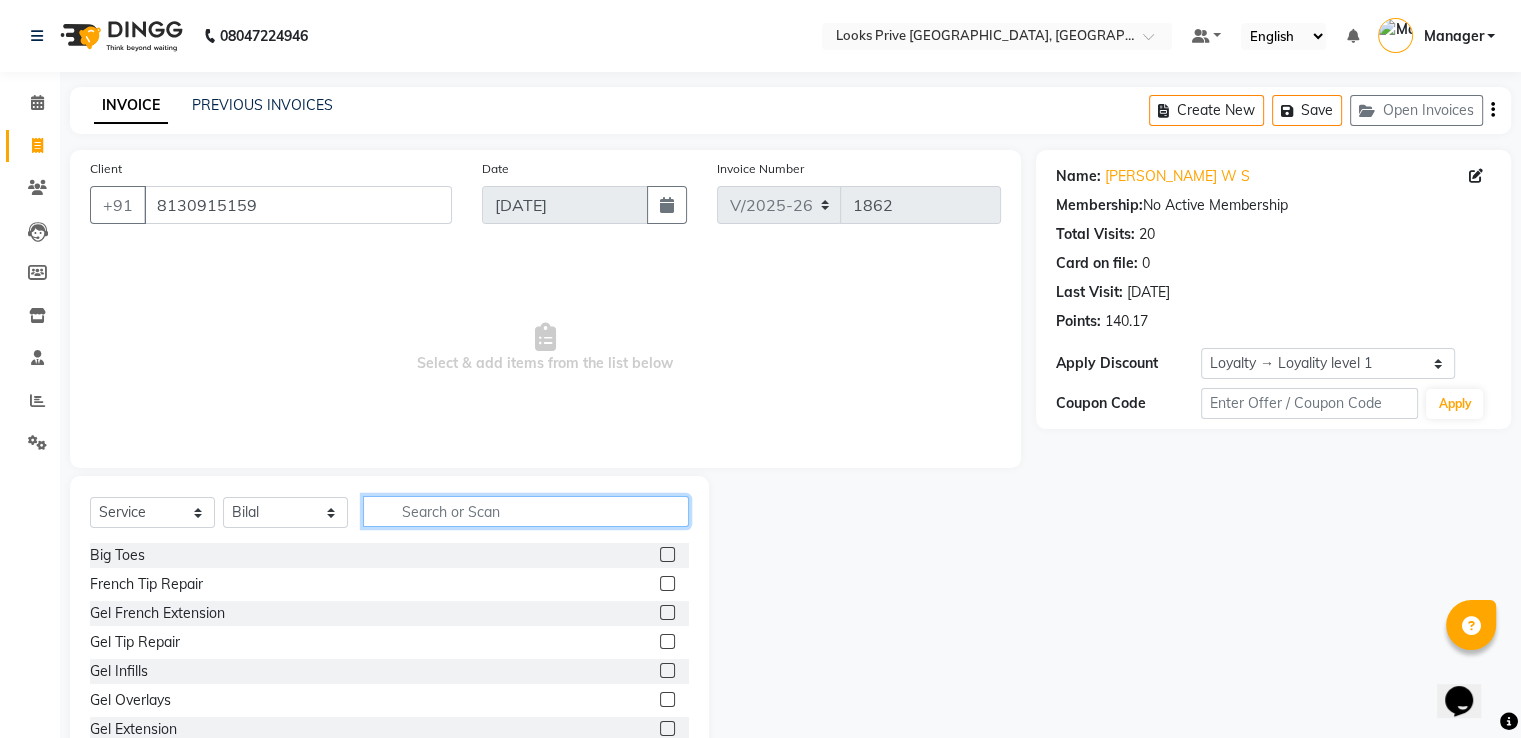 click 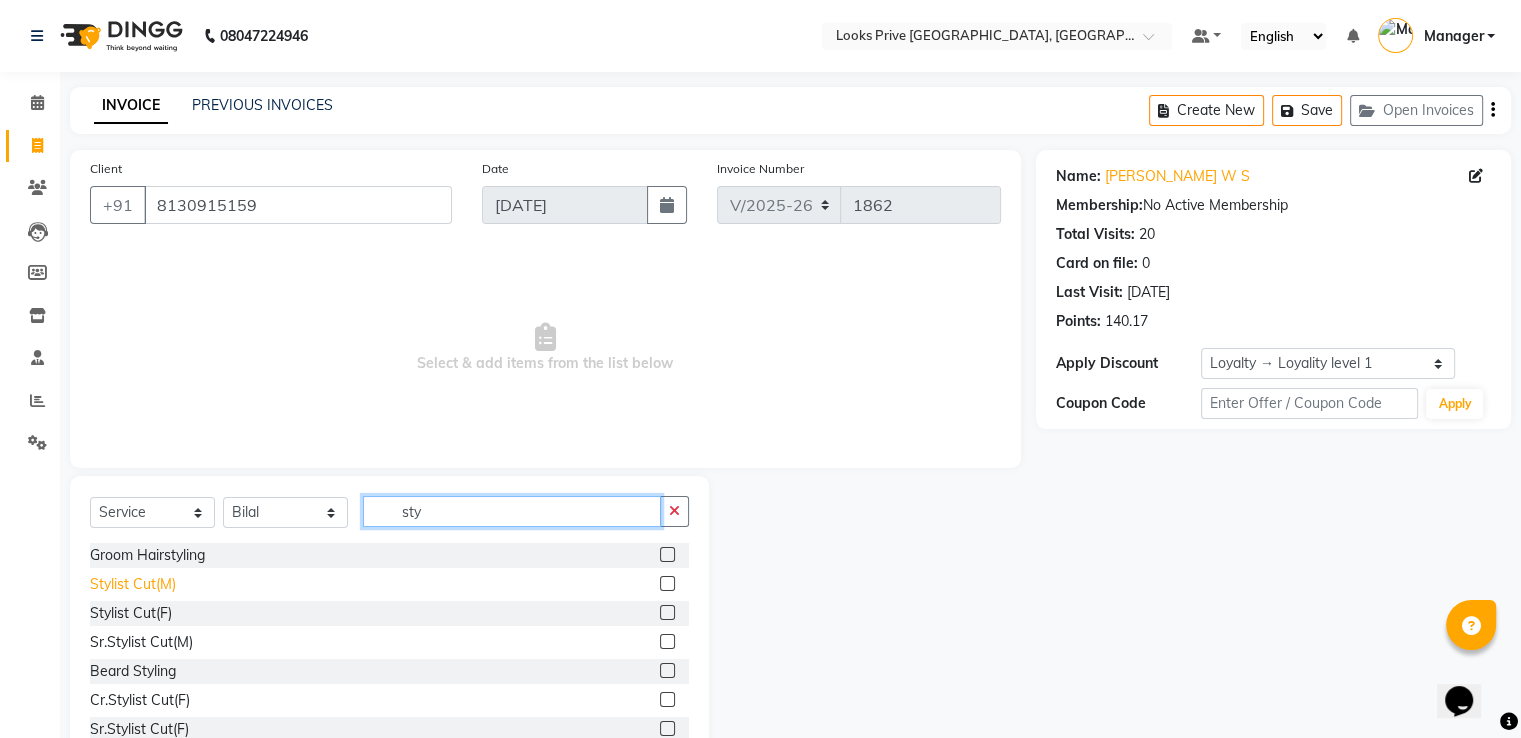 type on "sty" 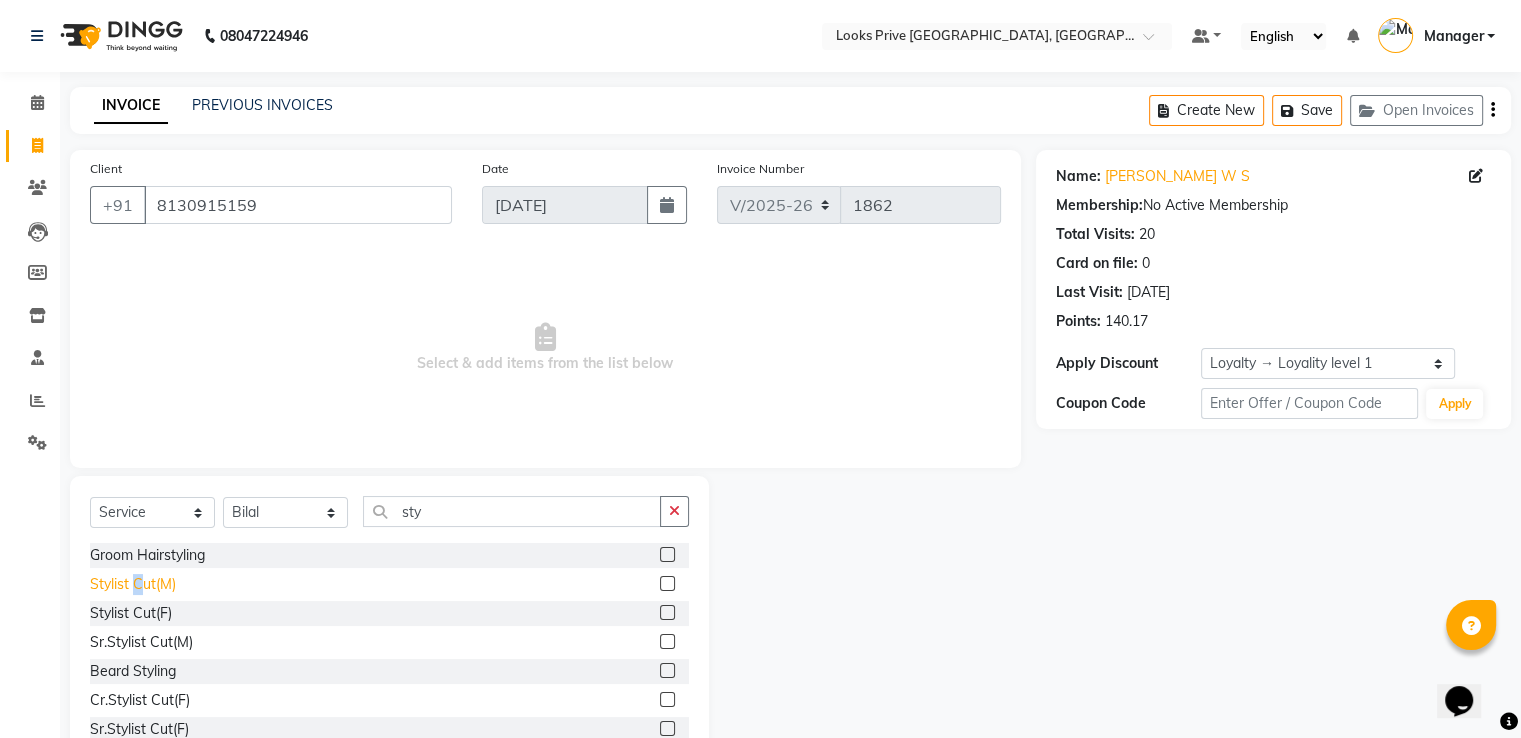 click on "Stylist Cut(M)" 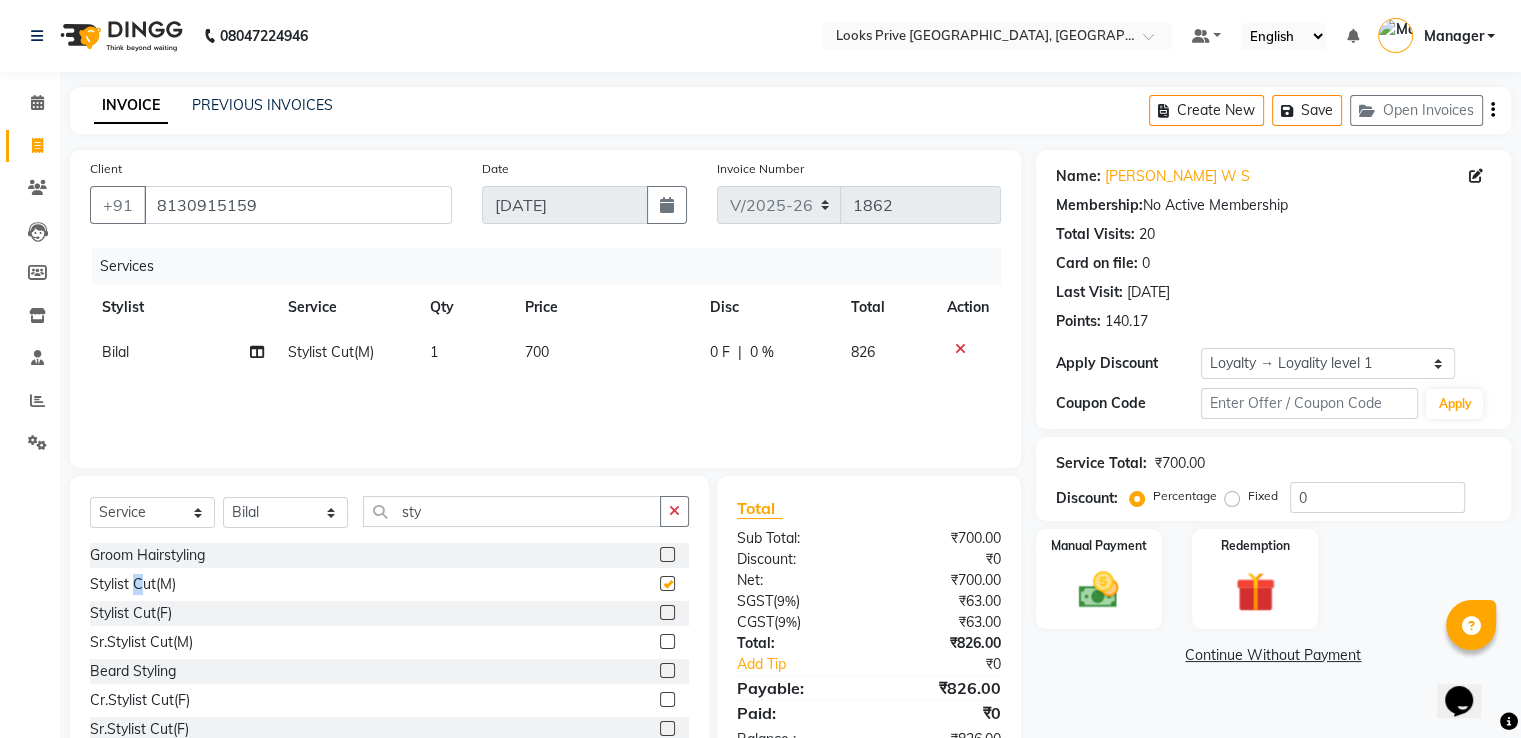 checkbox on "false" 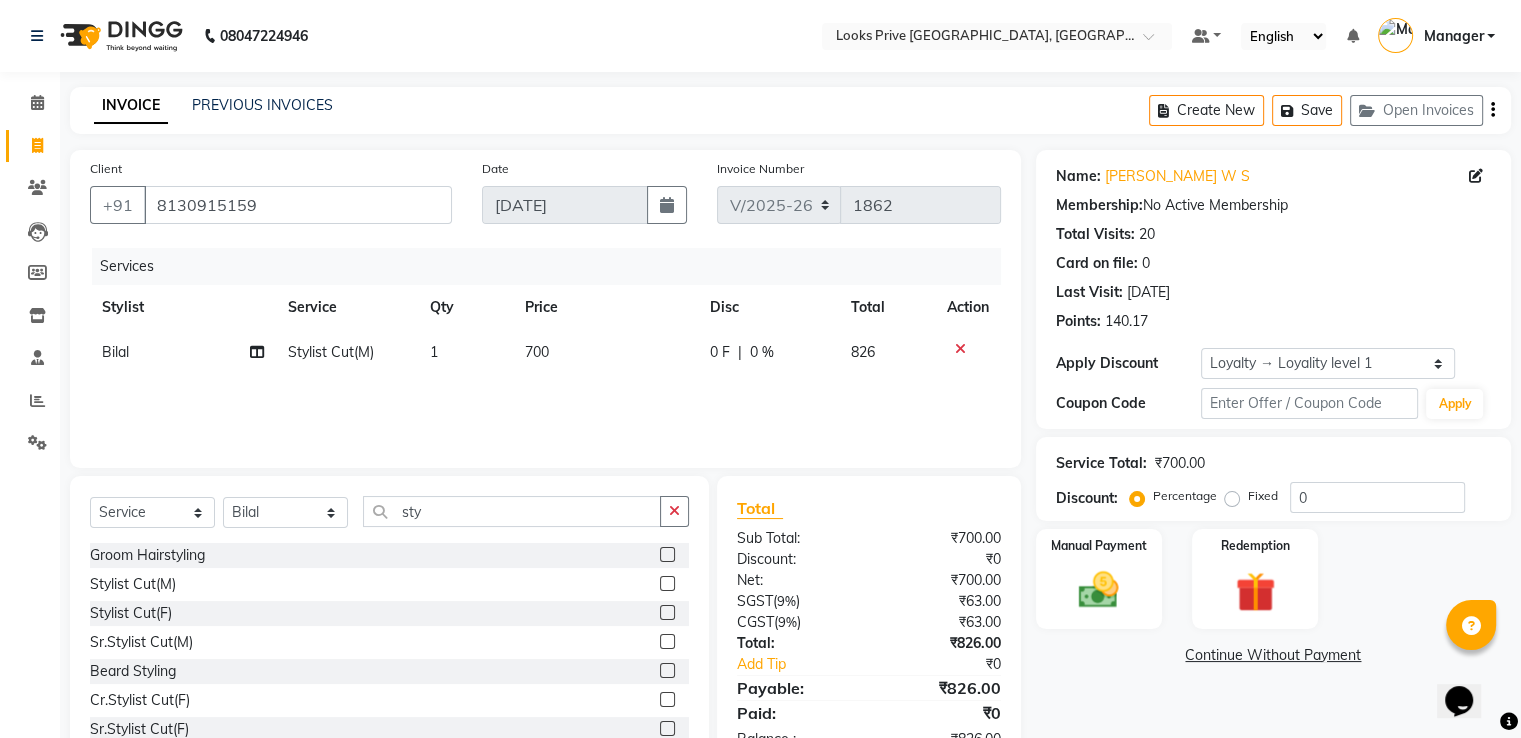 click on "1" 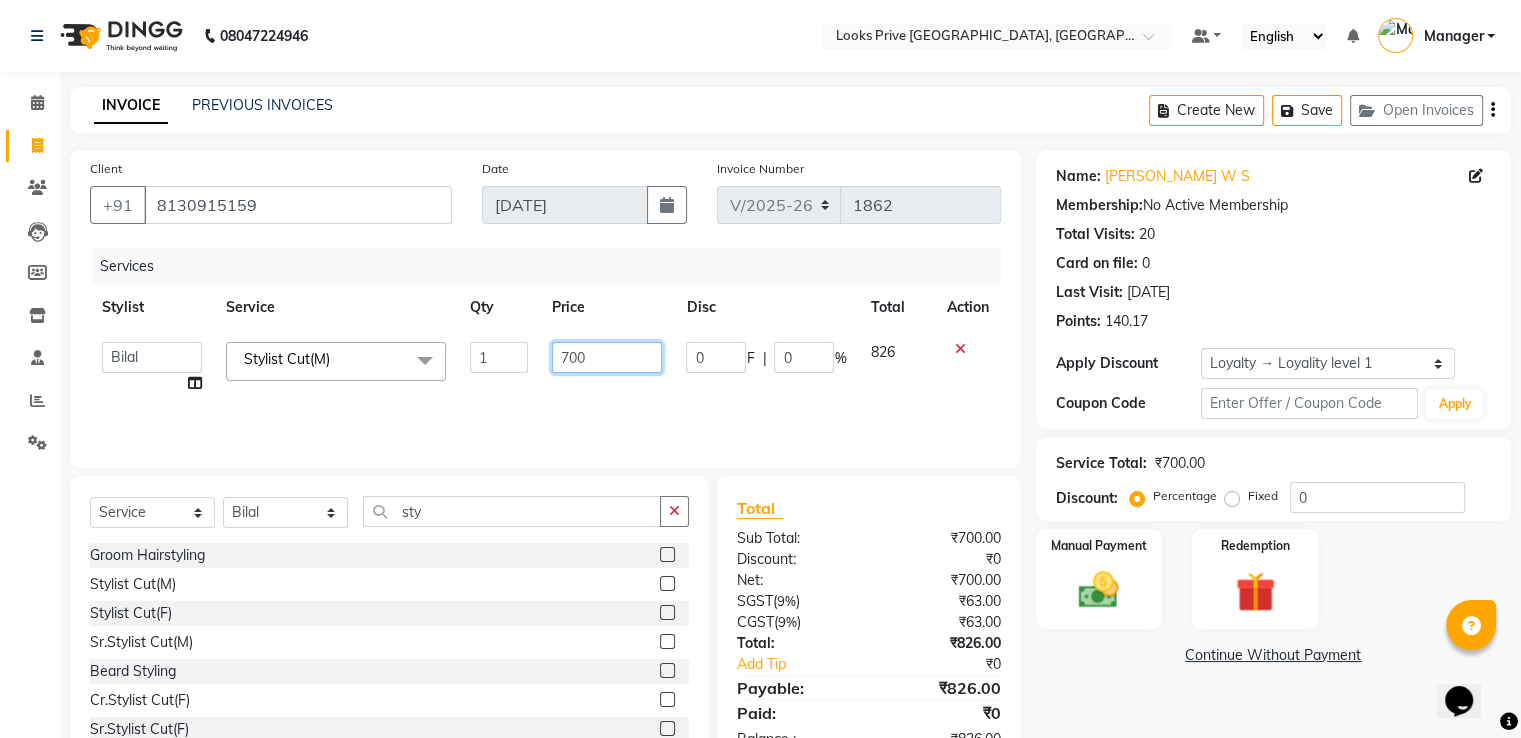 drag, startPoint x: 584, startPoint y: 362, endPoint x: 608, endPoint y: 361, distance: 24.020824 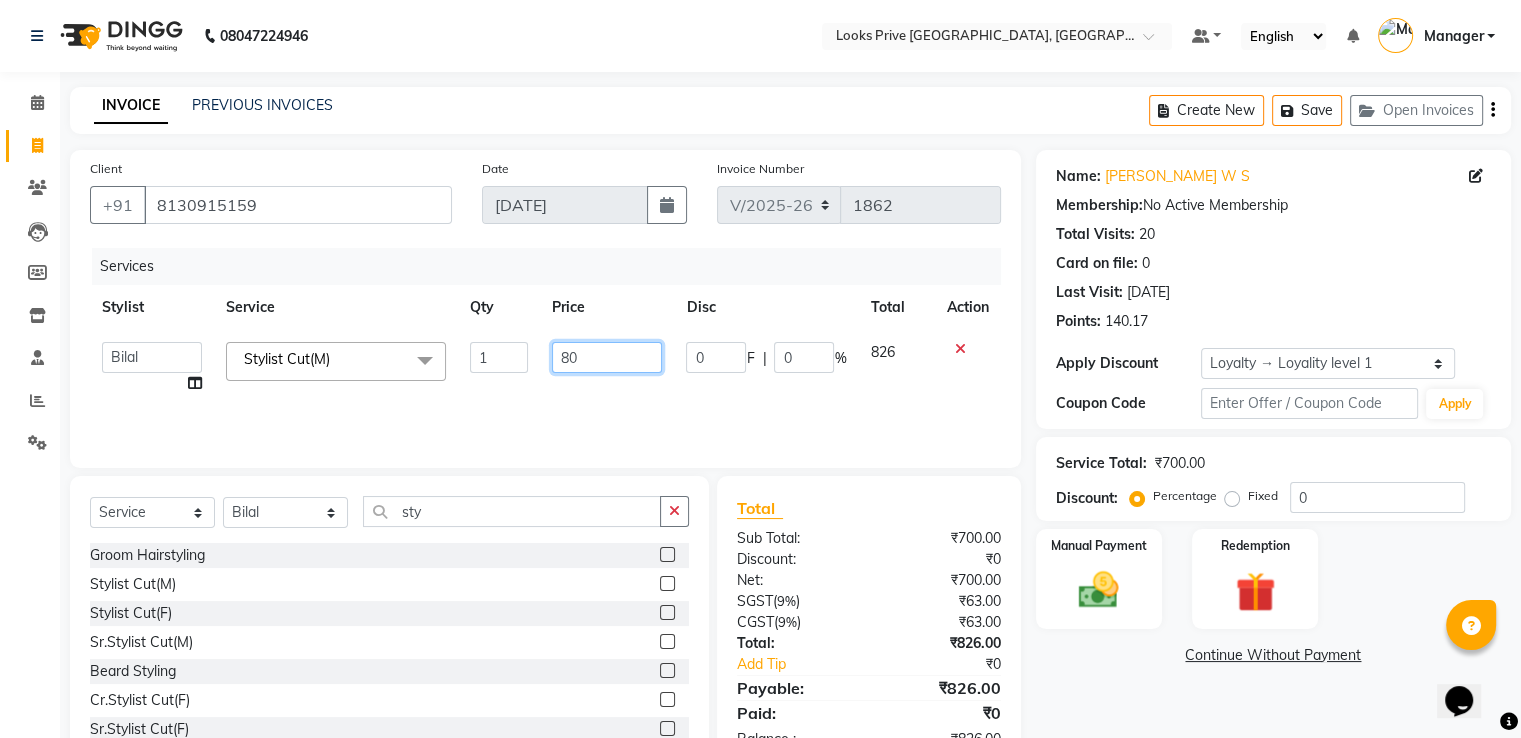 type on "800" 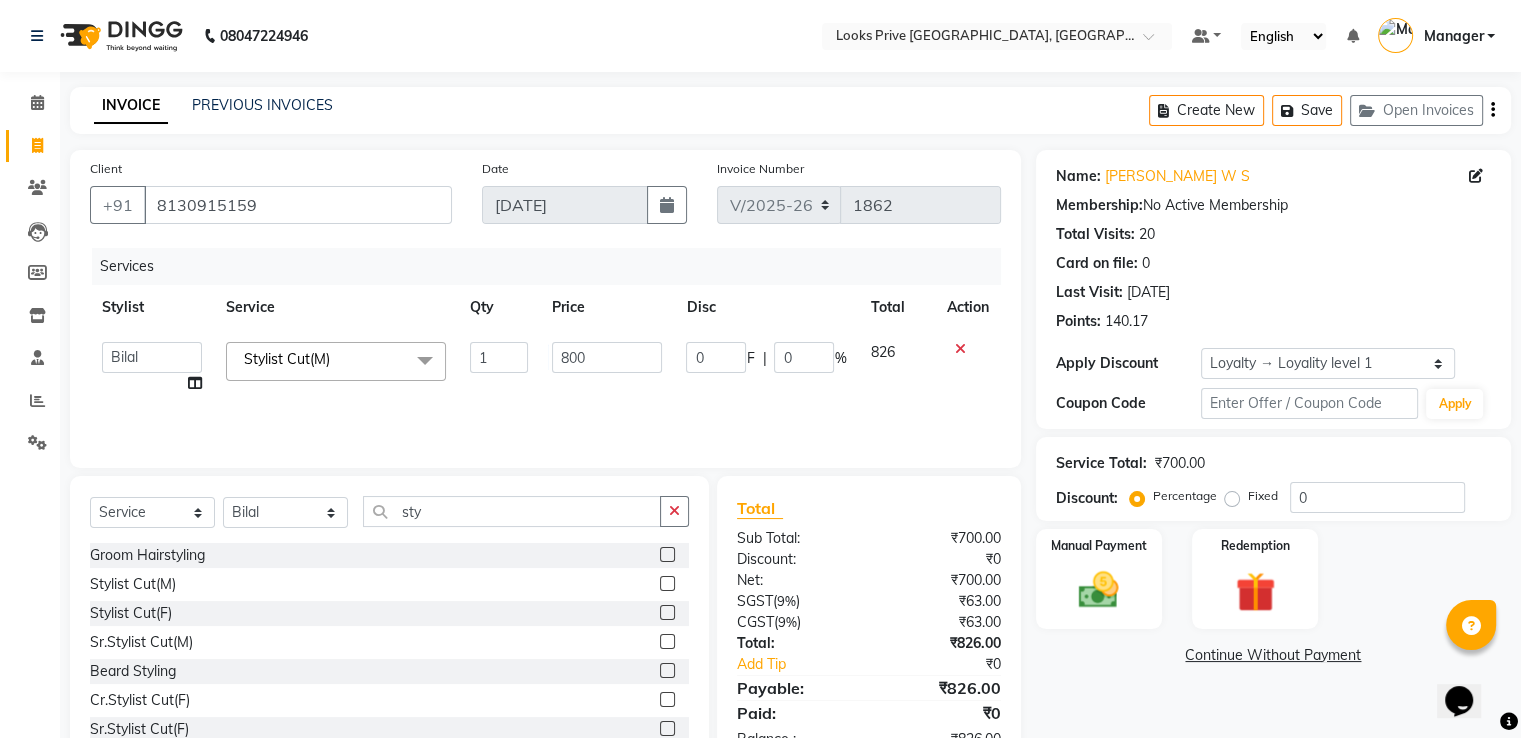 click on "Services Stylist Service Qty Price Disc Total Action  A2R_Master   Aamir   Ajay_Pedicurist   Ashima   Ayesha   Bilal   Dinesh_pdct   Karni   Lovely   Manager   Muskan   Raghav_pdct   Rajeev   Ruby   Sahil   Salman   Shahjad   Shubham   Suraj_pedi  Stylist Cut(M)  x Big Toes French Tip Repair Gel French Extension Gel Tip Repair Gel Infills Gel Overlays Gel Extension Gel Nail Removal Natural Nail Extensions French Nail Extensions Gel Polish Removal Extension Removal Nail Art Recruiter French Ombre Gel Polish Nail Art Nedle Cutical Care Nail Art Brush French Gel Polish French Glitter Gel Polish Gel Polish Touchup                                   Nail Art Per Finger(F)* 3D Nail Art Recruiter Nail Art with Stones/Foil/Stickers per Finger Acrylic Overlays Nail Extension Refill Finger Tip Repair Acrylic Removal Gel Polish Application Gel Overlays Refills  Stick on Nails Full Arms Bleach Face Bleach(F) Bleach Full Back/Front Full Body Bleach Half Front/Back Full Legs Bleach Detan(F) Detan(M) Face Bleach(M) Liner 1" 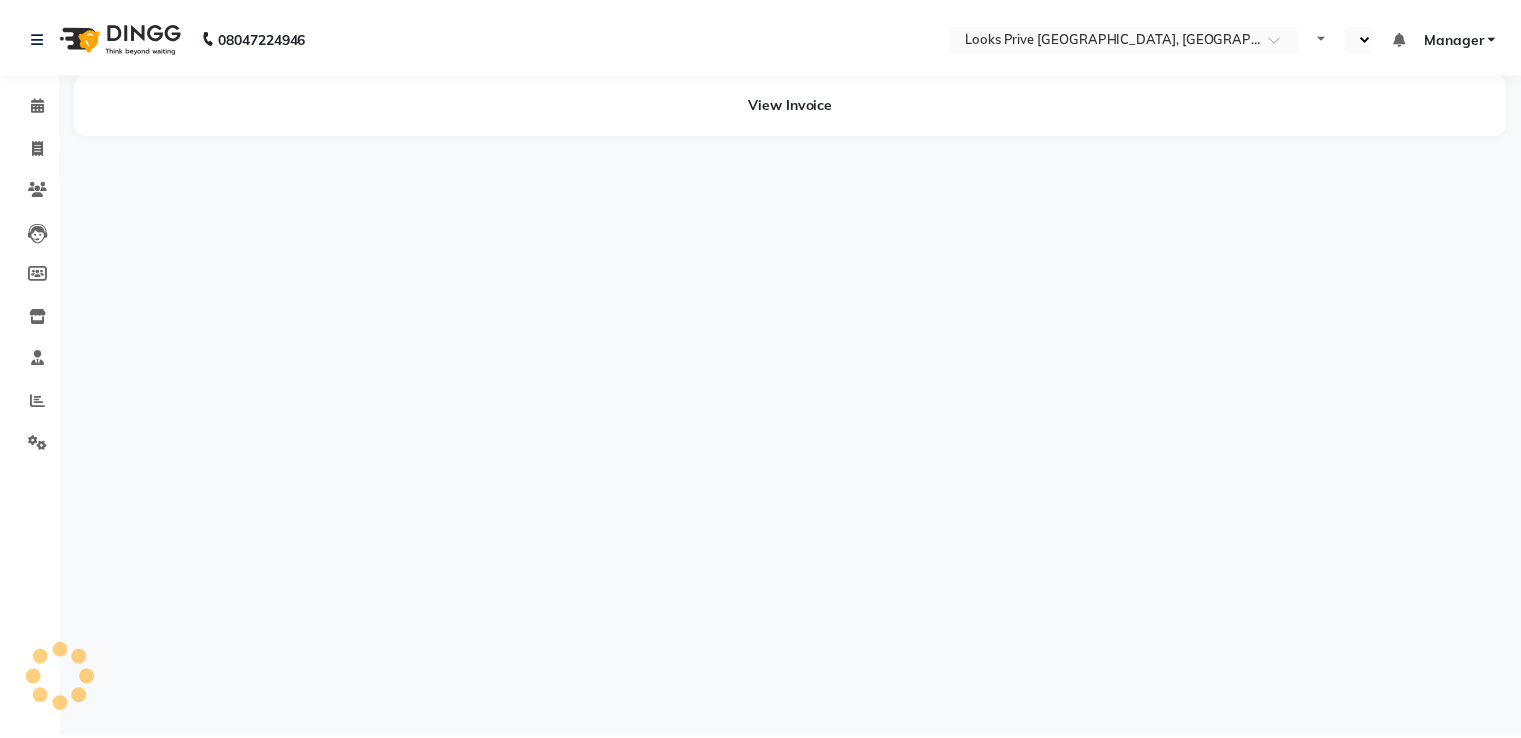 scroll, scrollTop: 0, scrollLeft: 0, axis: both 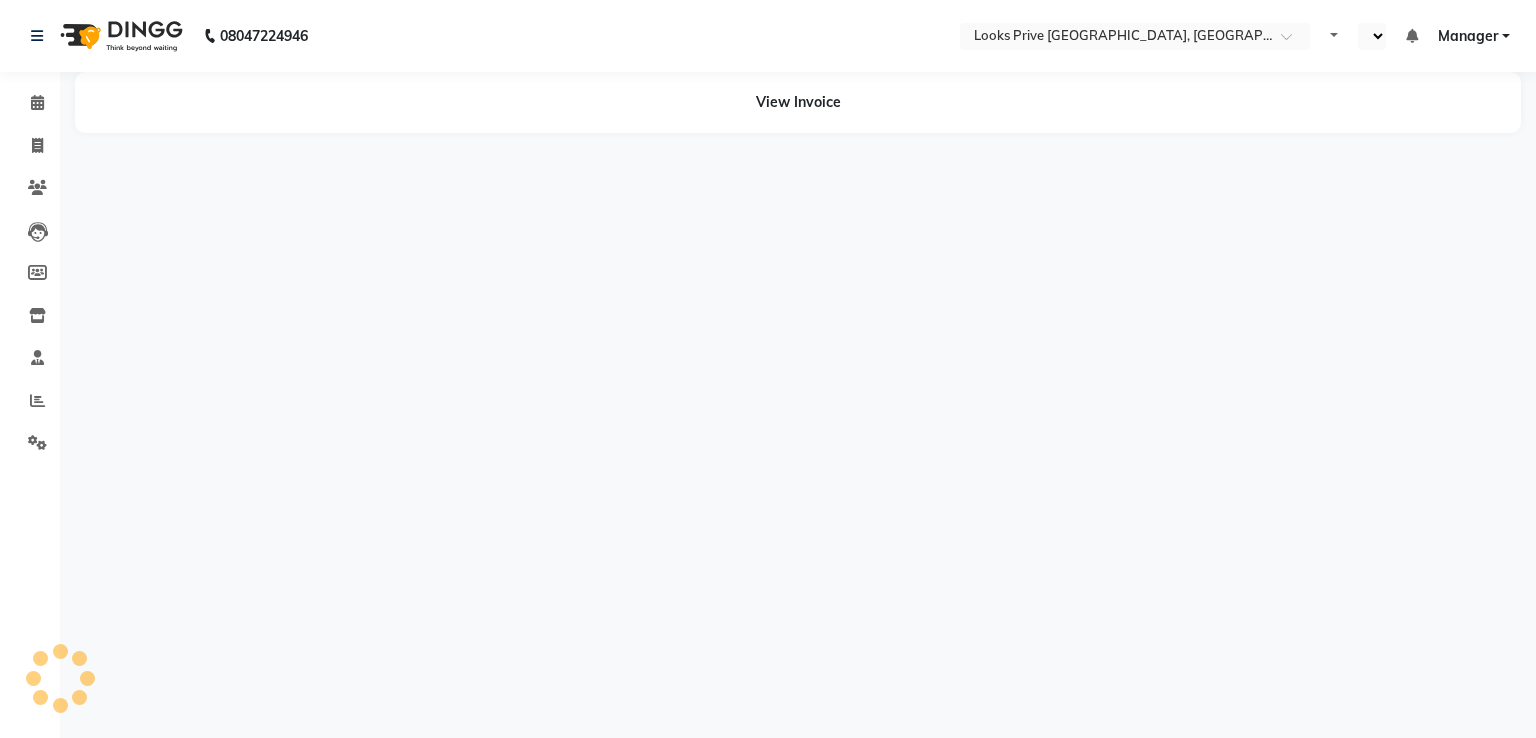 select on "en" 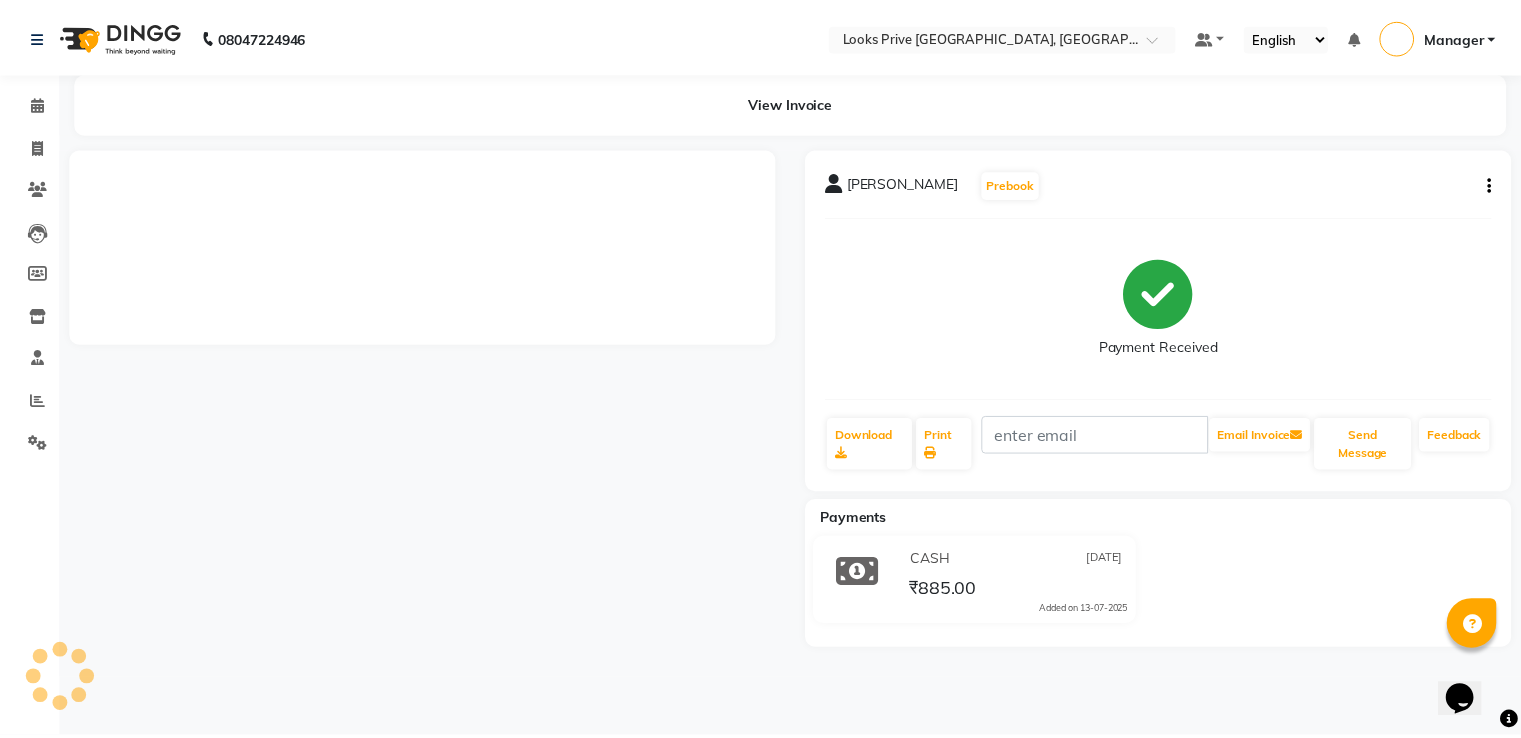 scroll, scrollTop: 0, scrollLeft: 0, axis: both 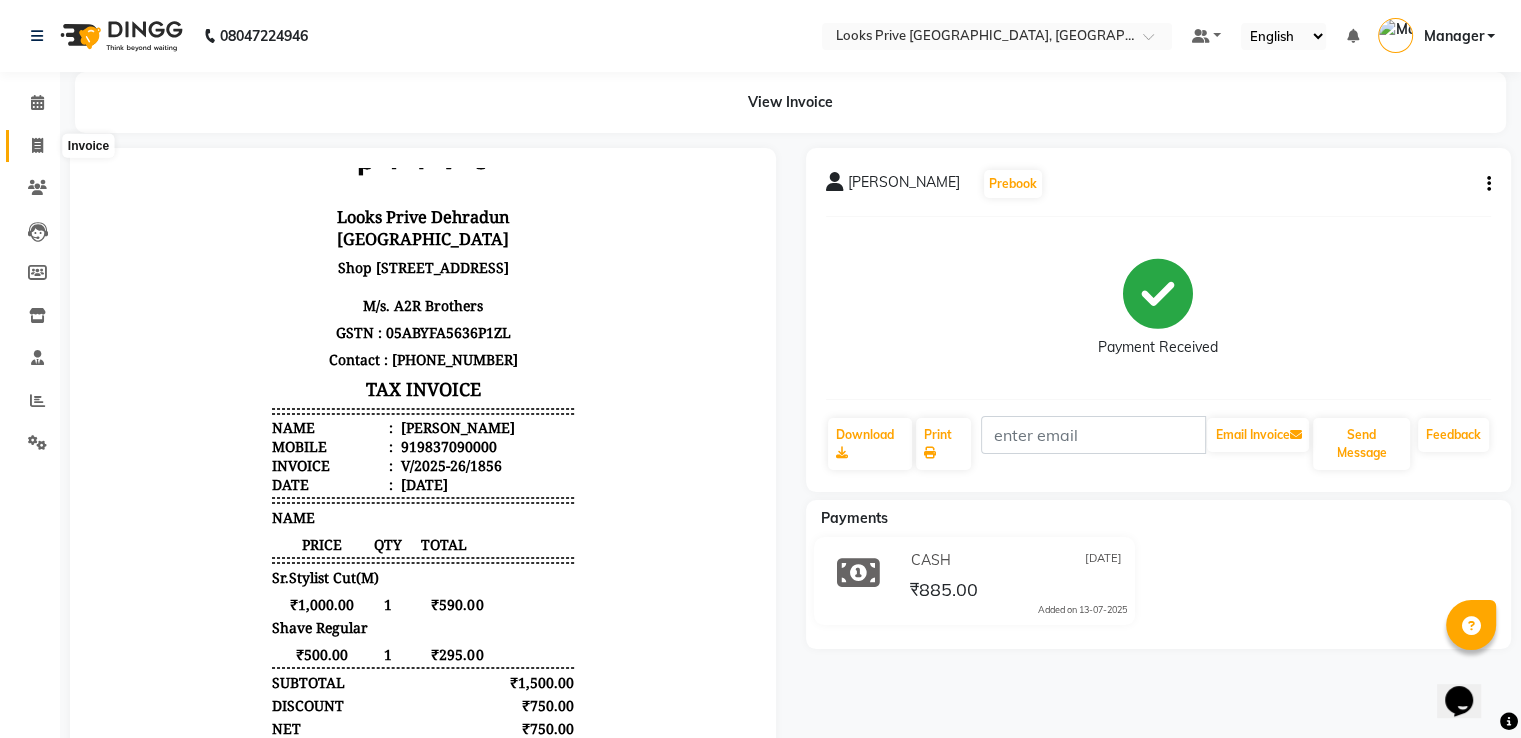 click 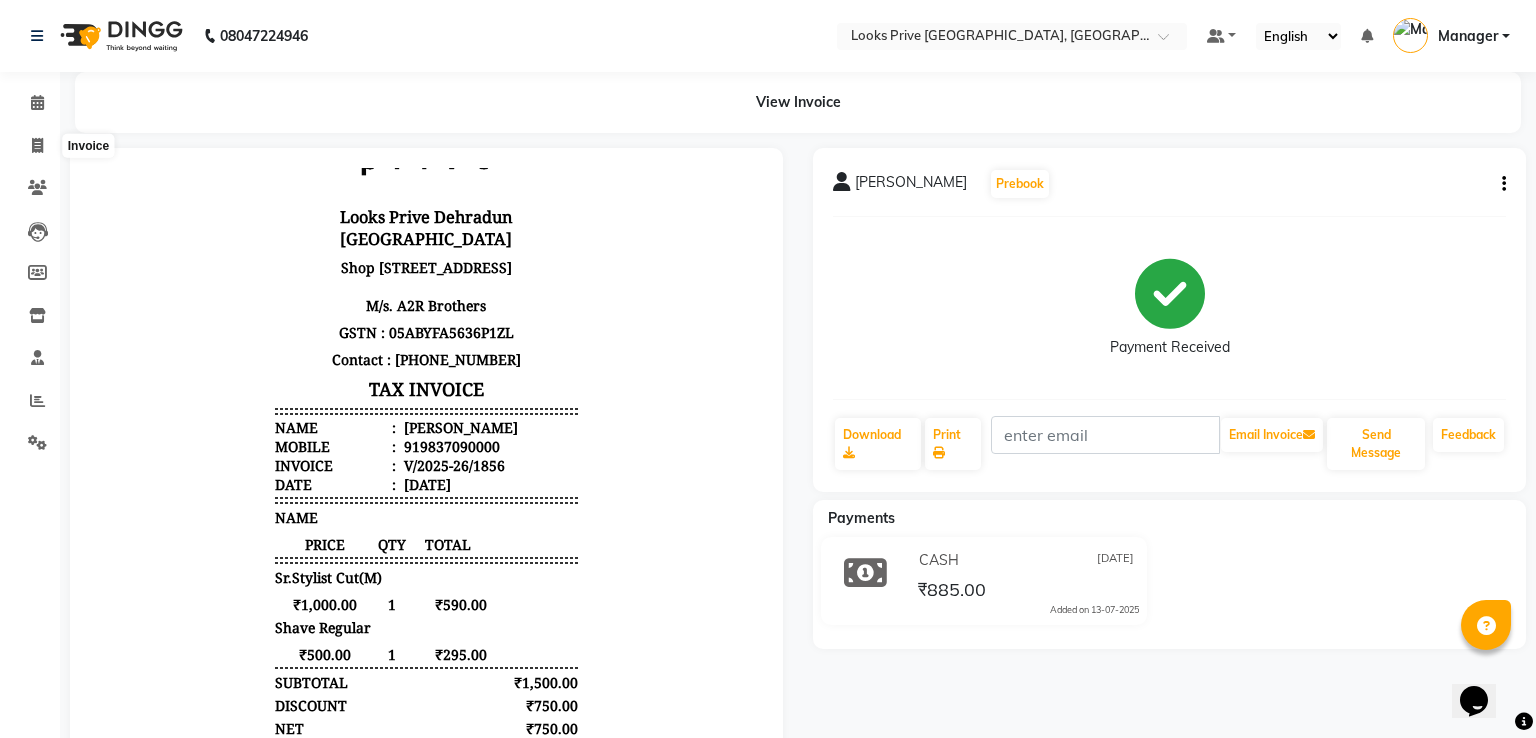 select on "service" 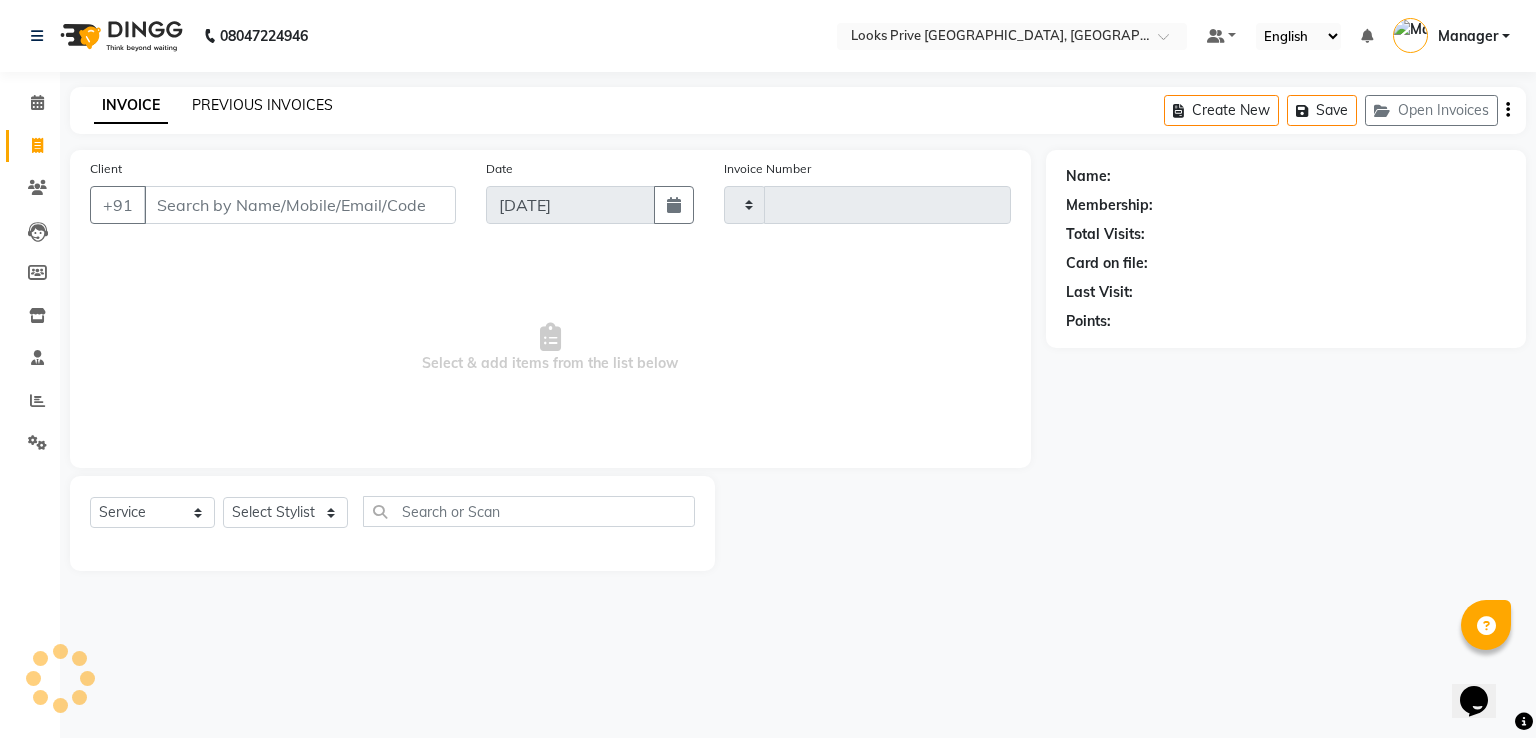 type on "1858" 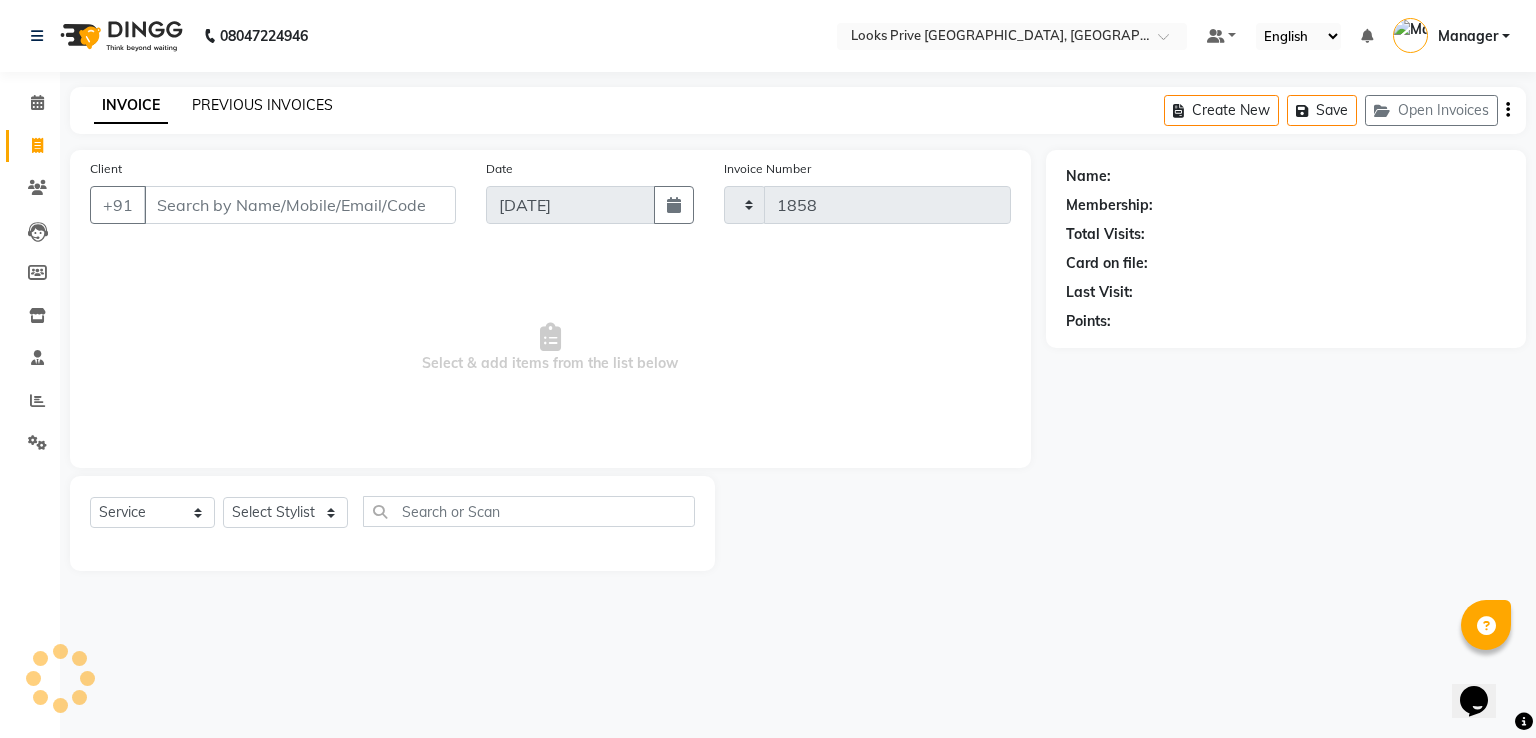 select on "6205" 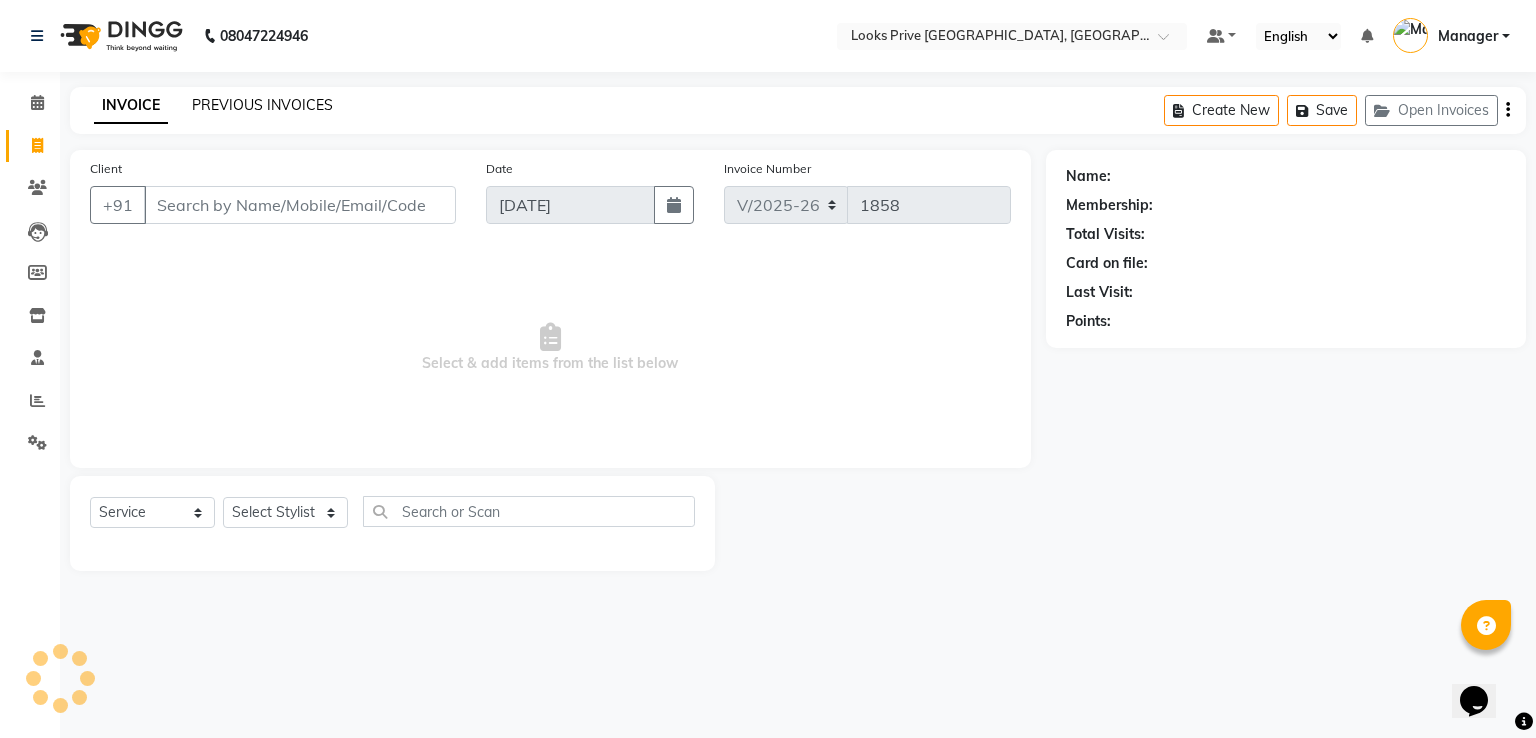 click on "PREVIOUS INVOICES" 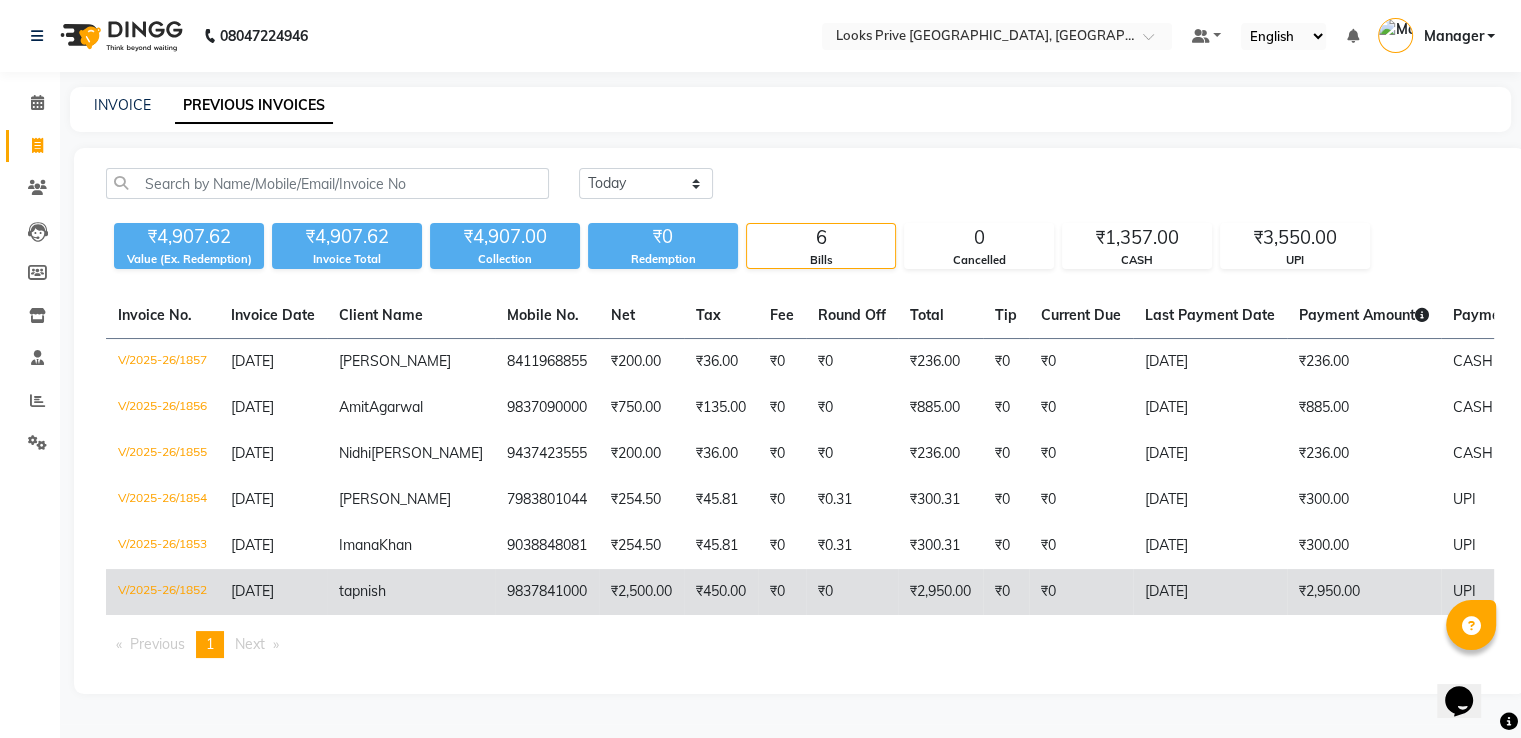 click on "9837841000" 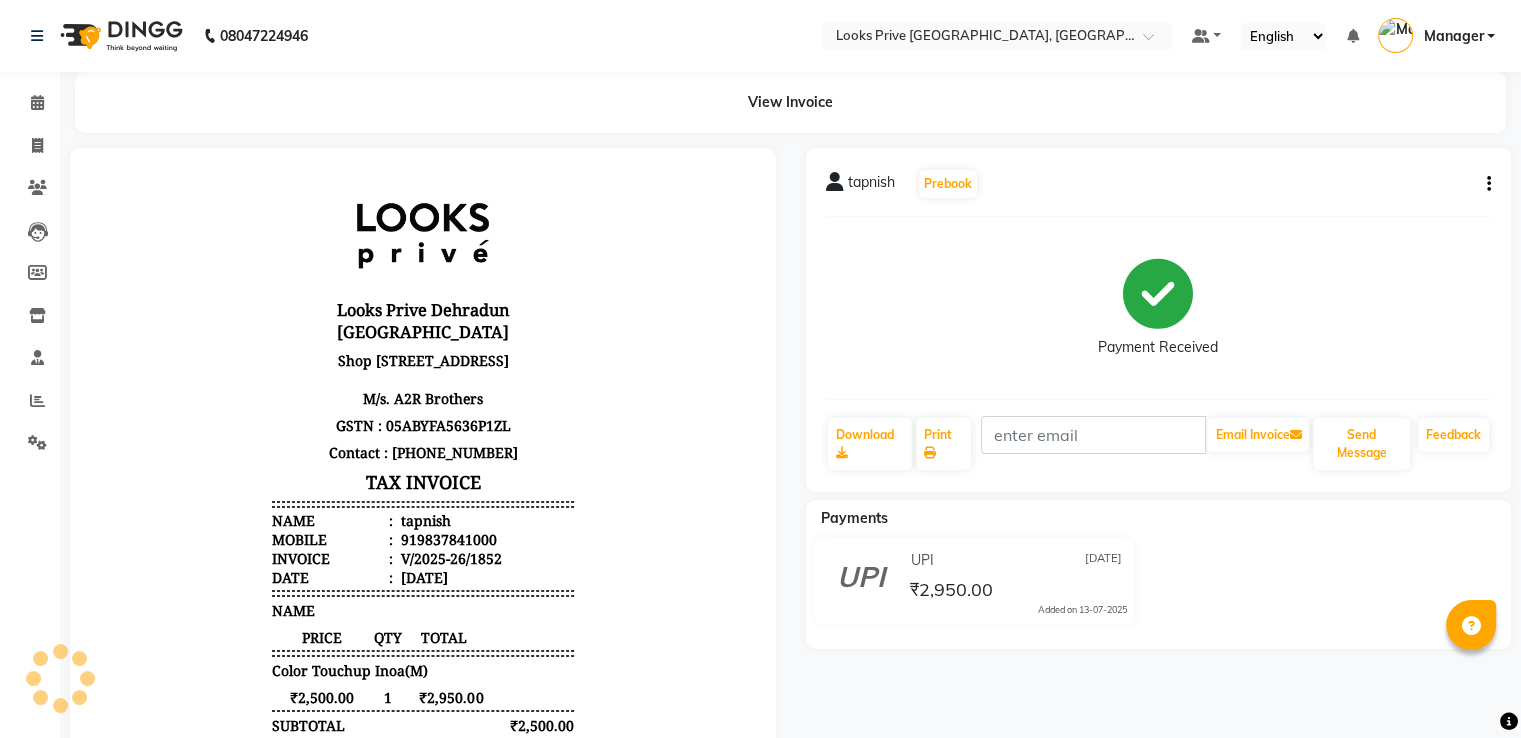 scroll, scrollTop: 0, scrollLeft: 0, axis: both 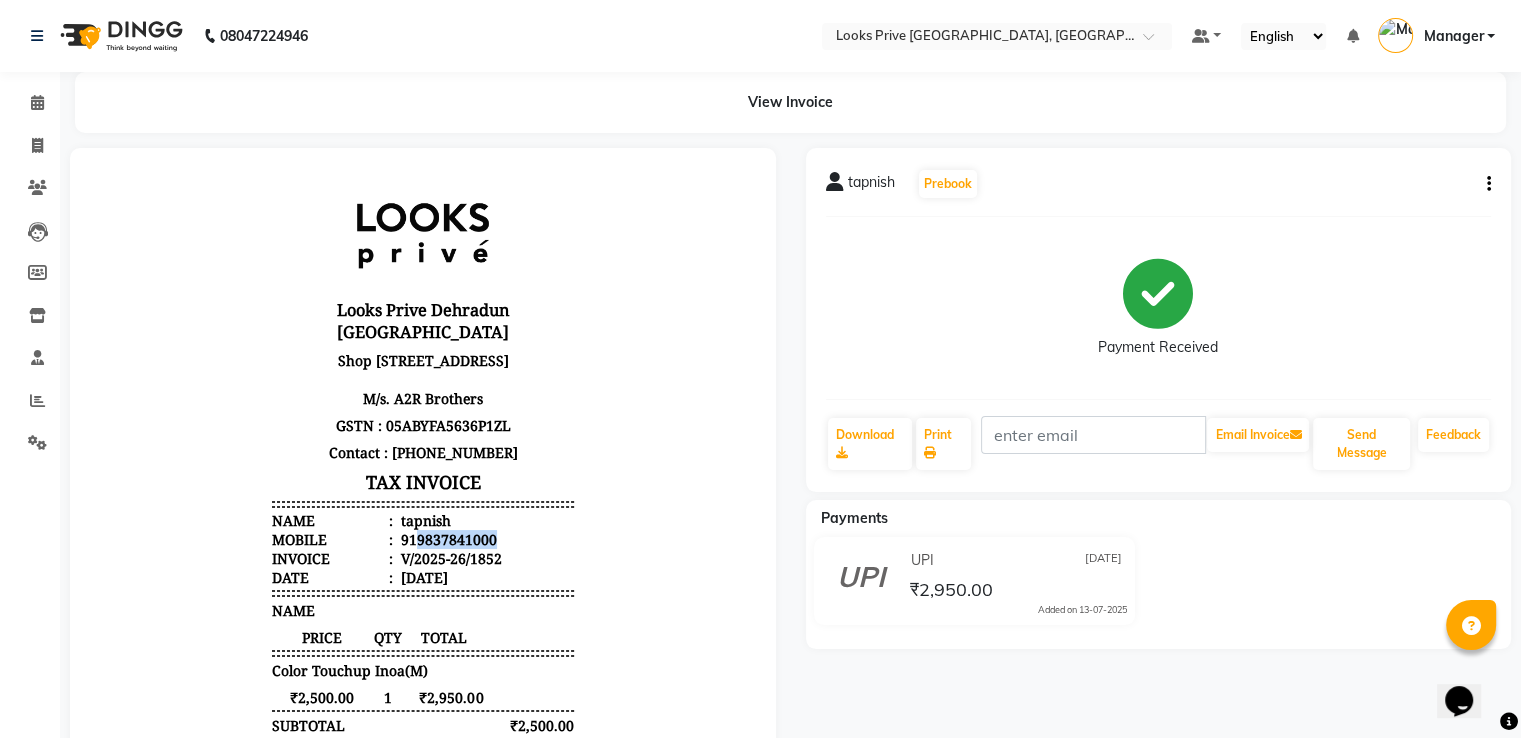 drag, startPoint x: 462, startPoint y: 543, endPoint x: 484, endPoint y: 538, distance: 22.561028 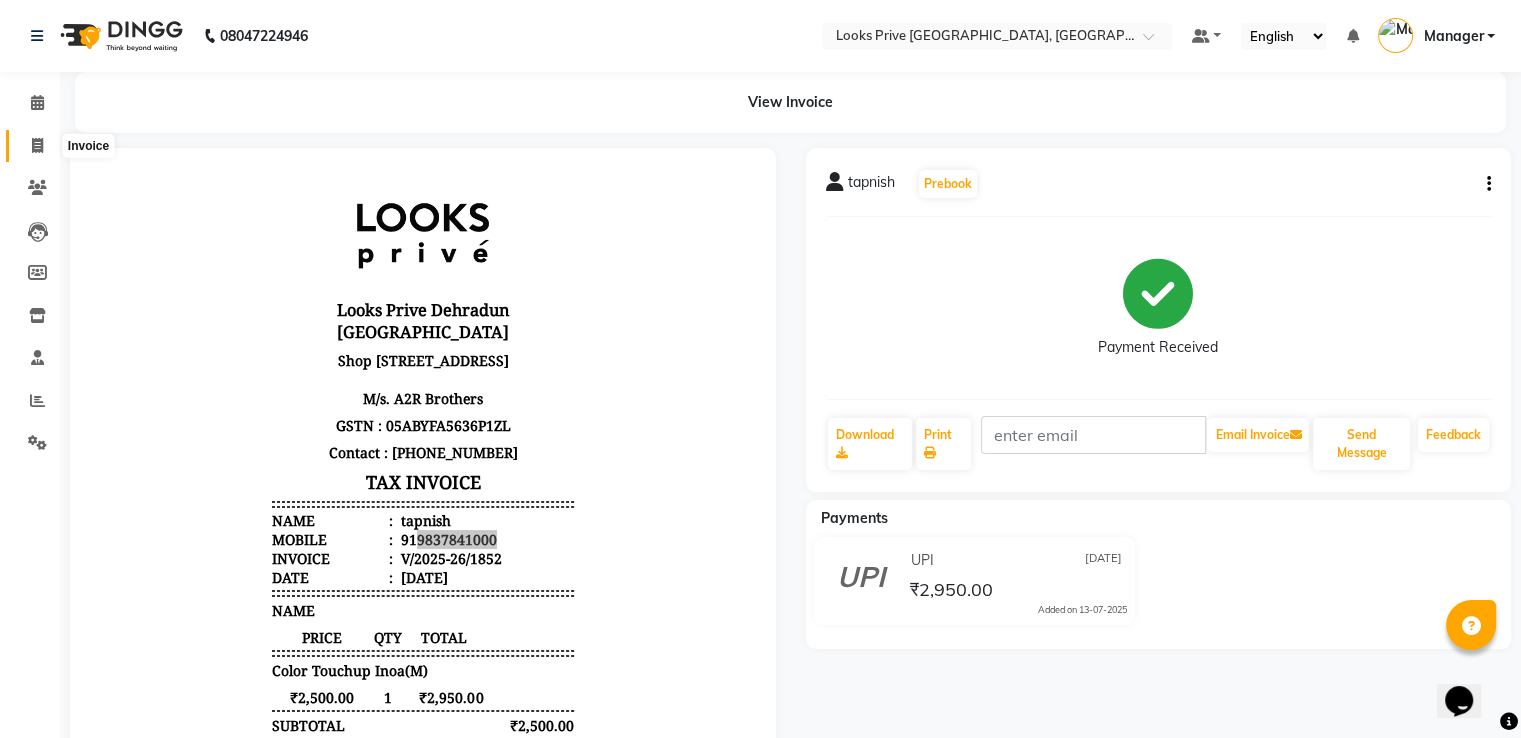 click 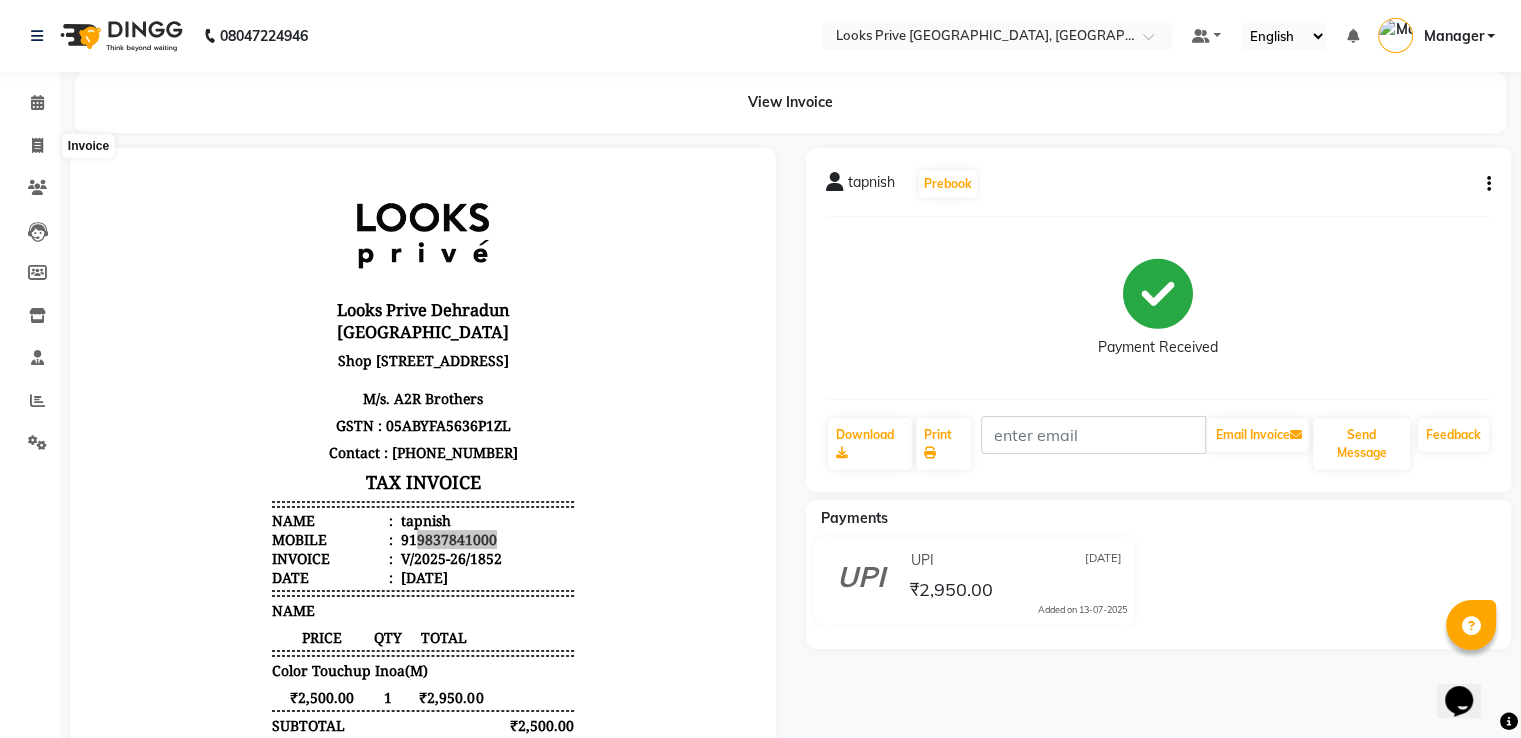select on "6205" 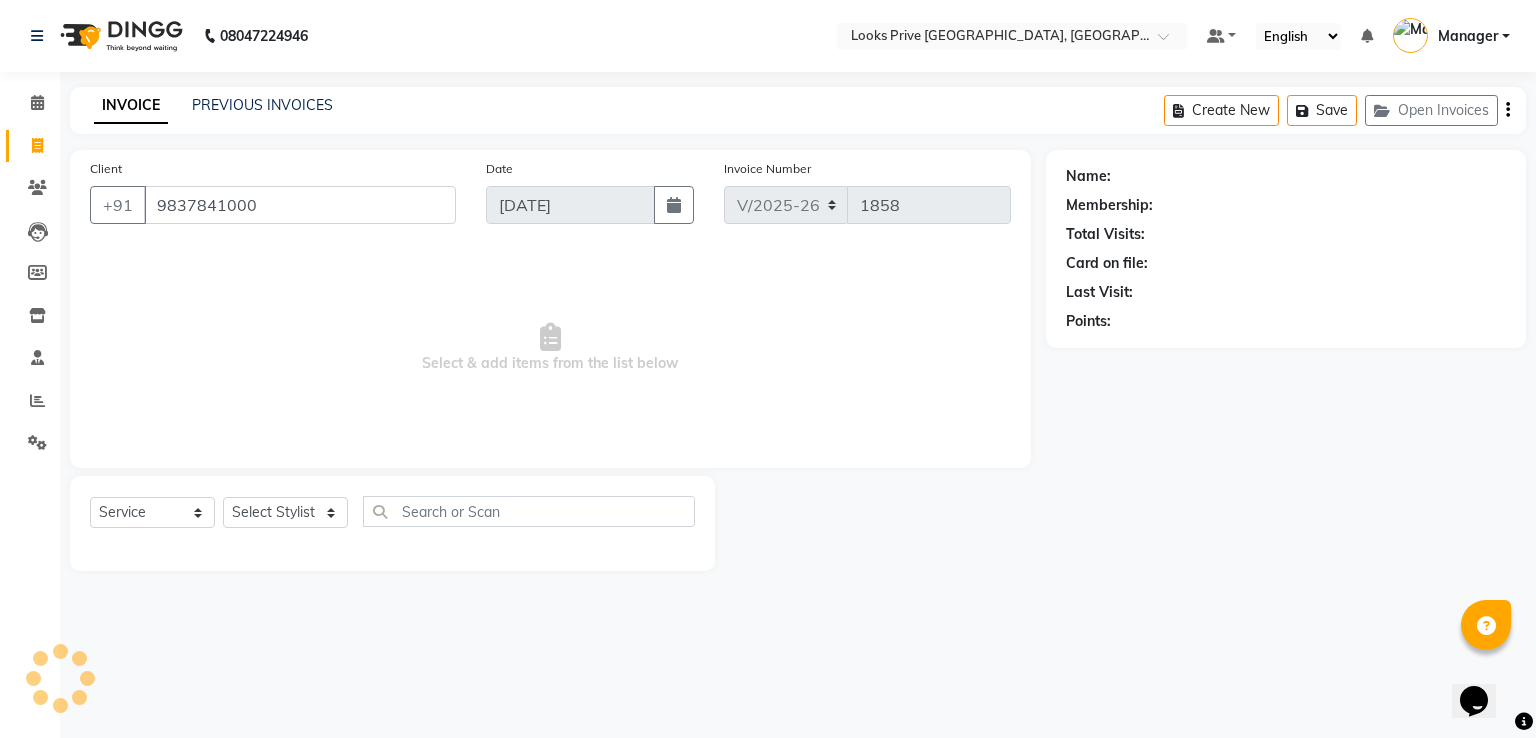 type on "9837841000" 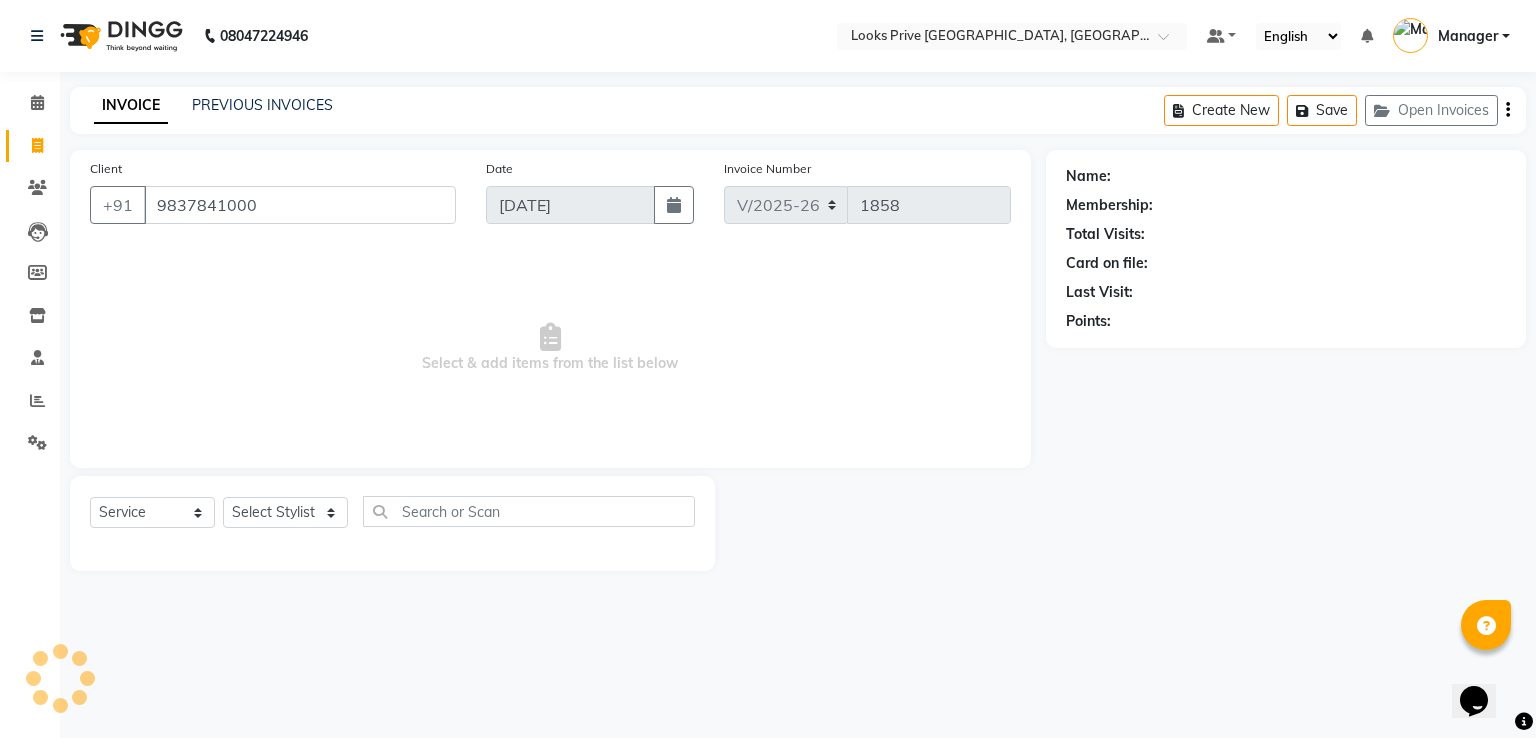 select on "1: Object" 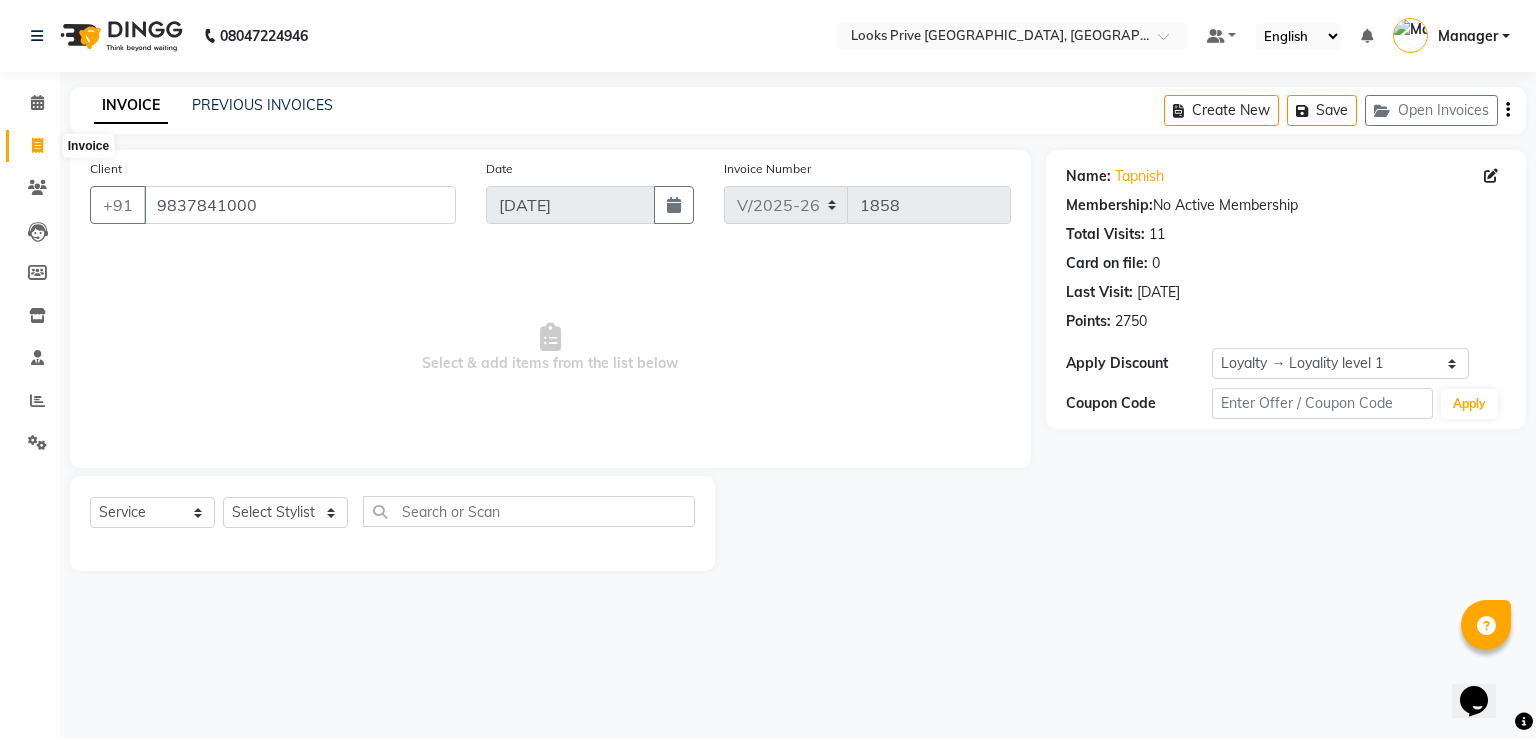 click 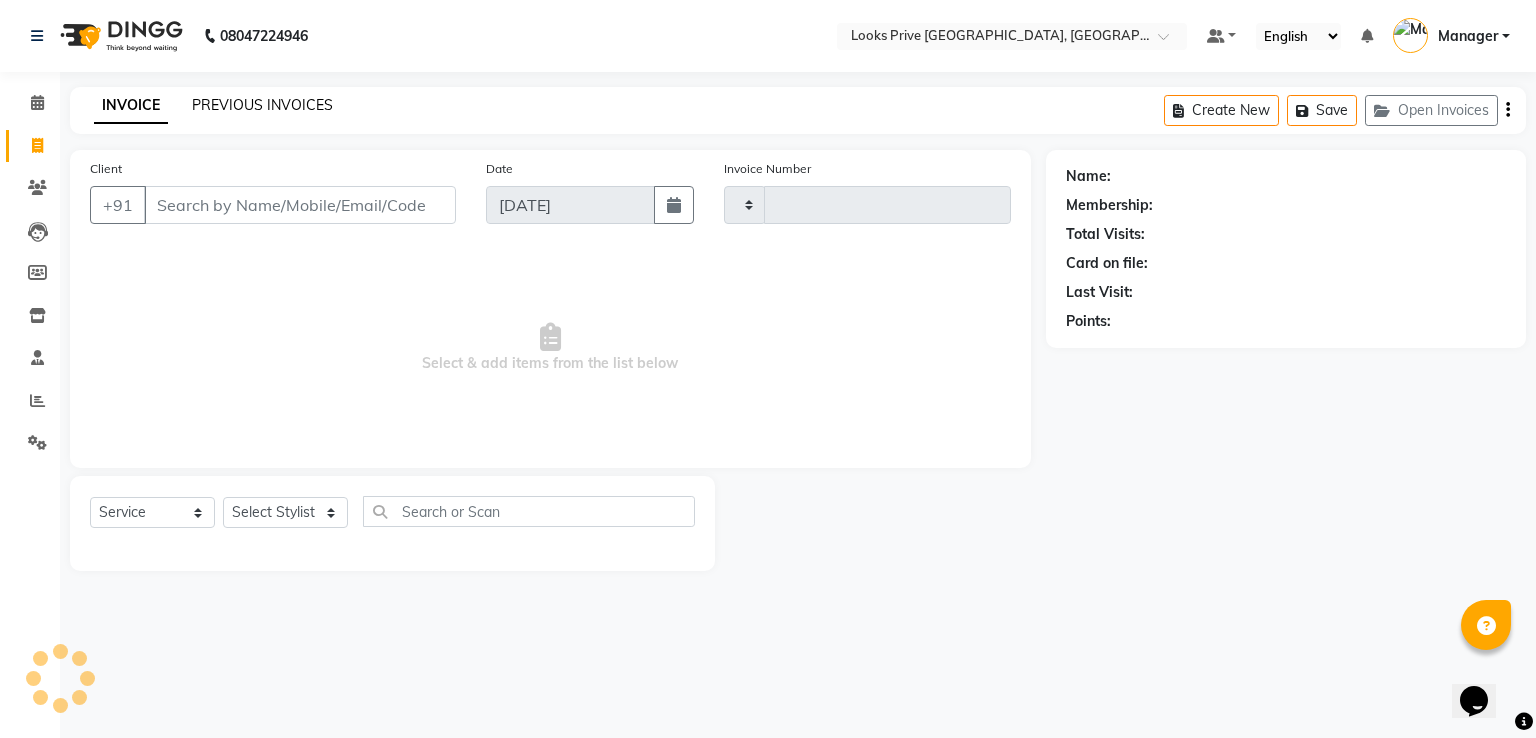 type on "1858" 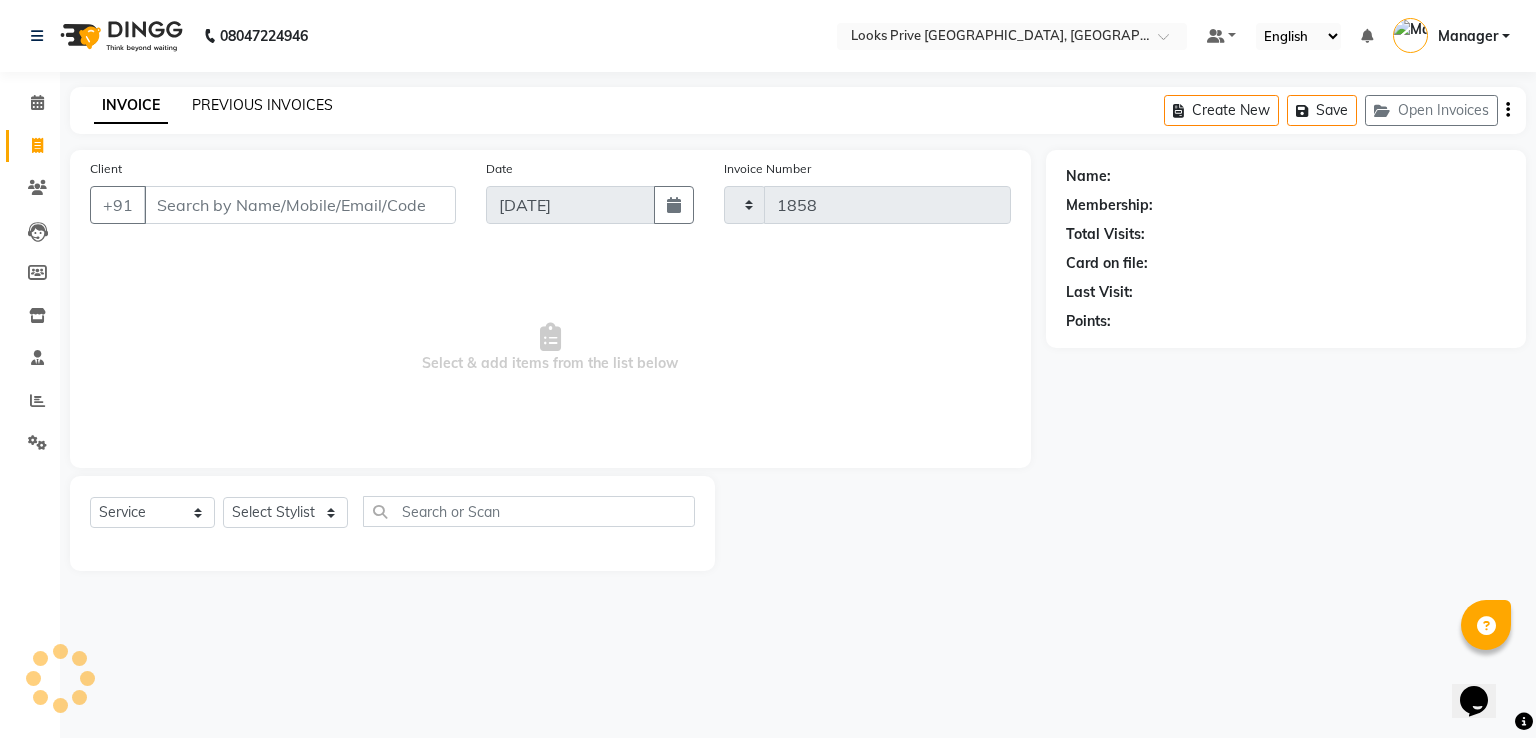 select on "6205" 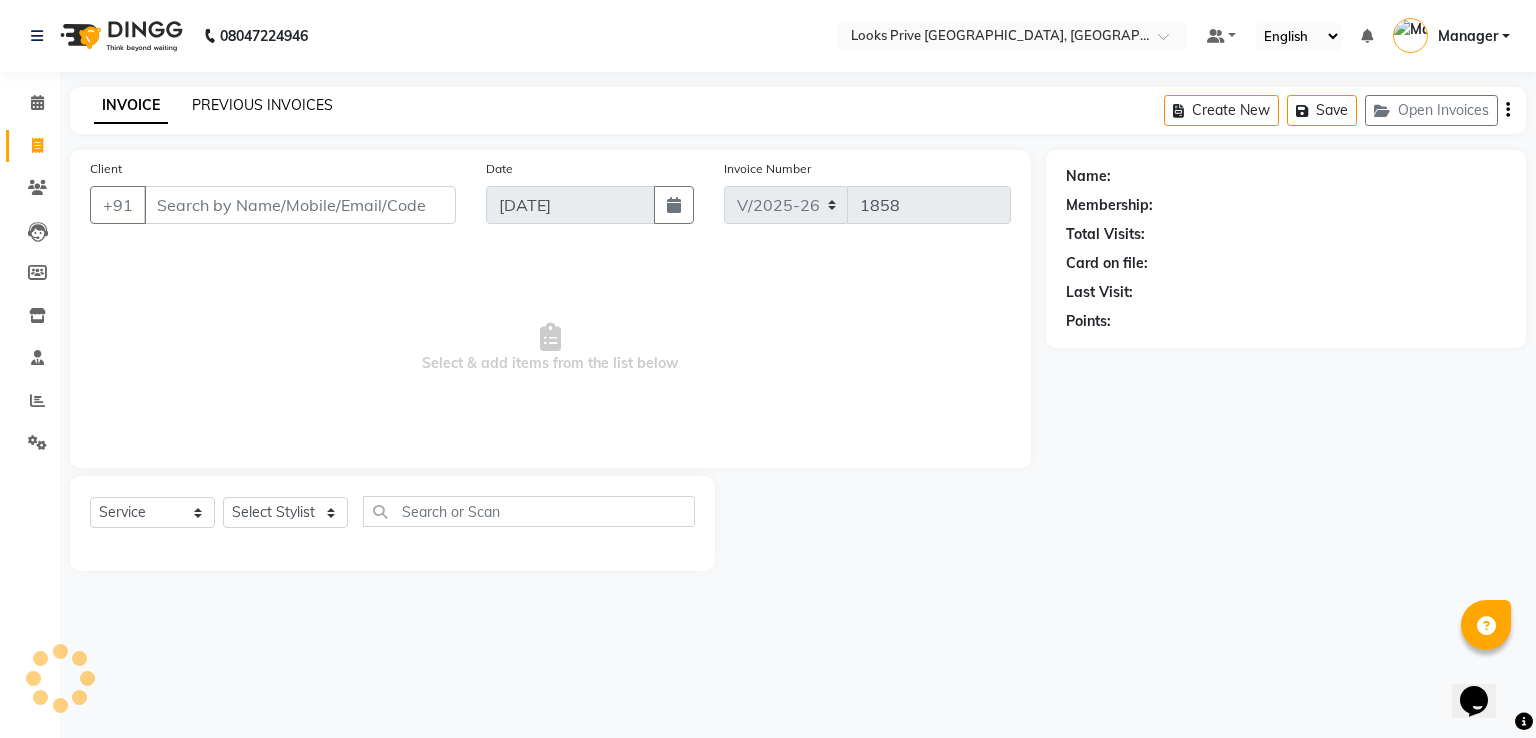 click on "PREVIOUS INVOICES" 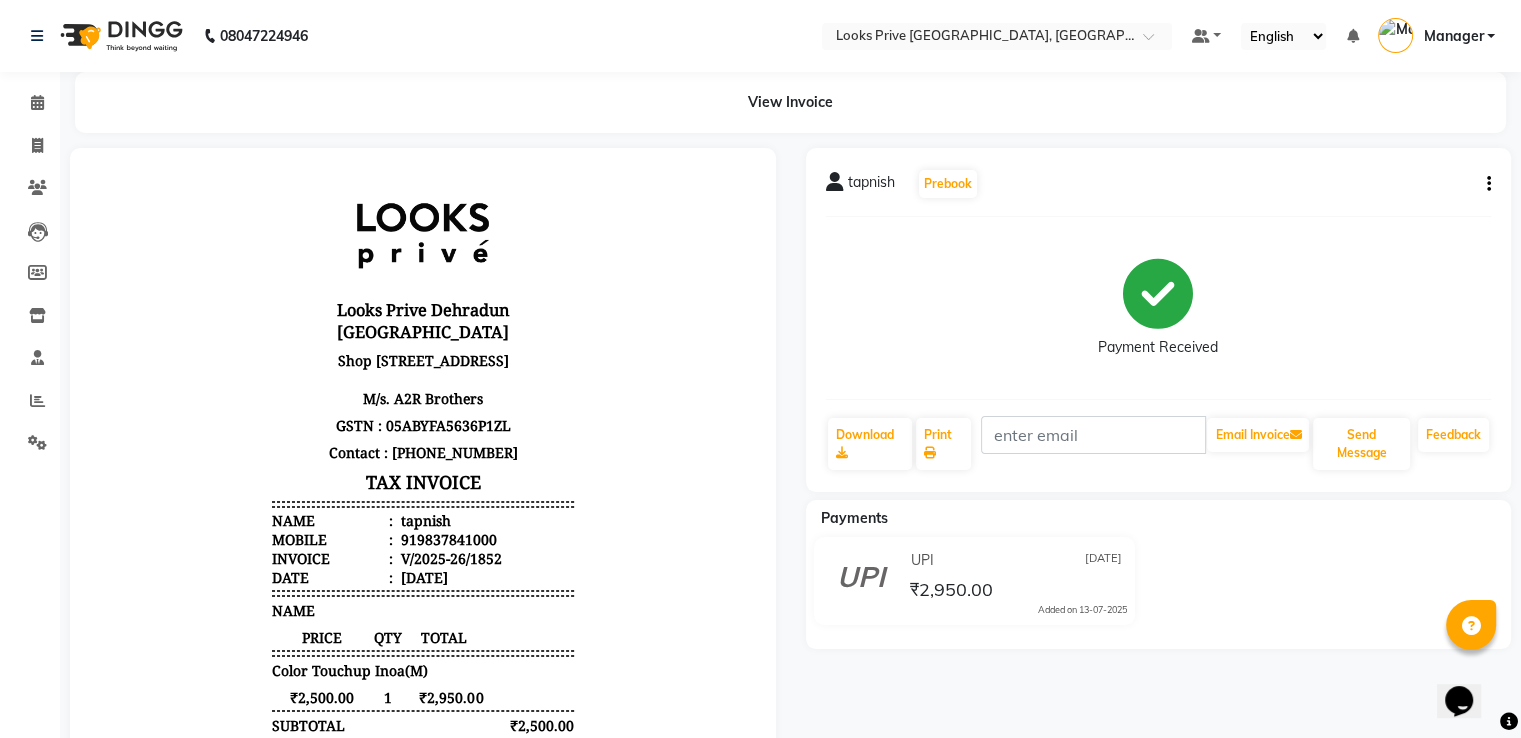 scroll, scrollTop: 0, scrollLeft: 0, axis: both 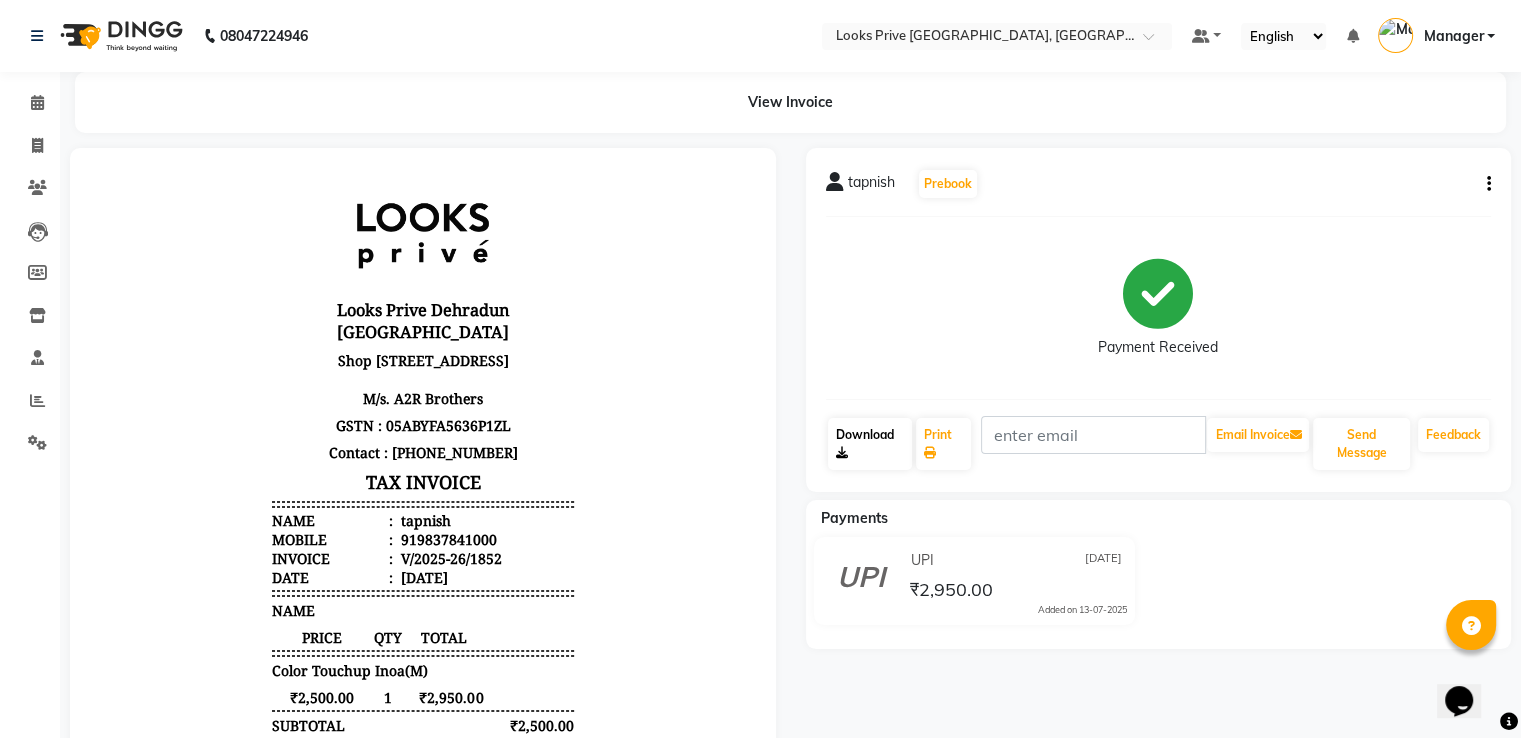 click on "Download" 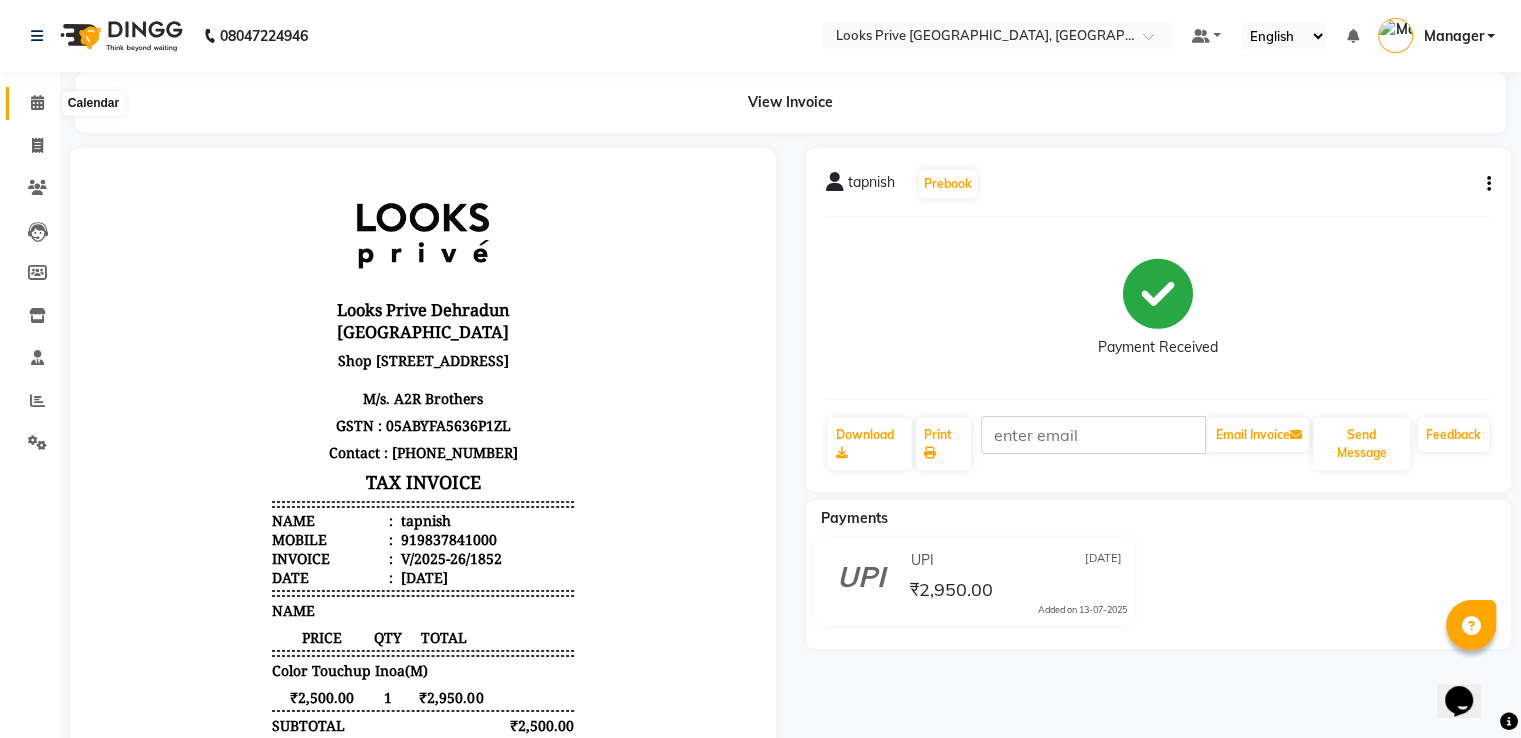 drag, startPoint x: 40, startPoint y: 99, endPoint x: 118, endPoint y: 1, distance: 125.25175 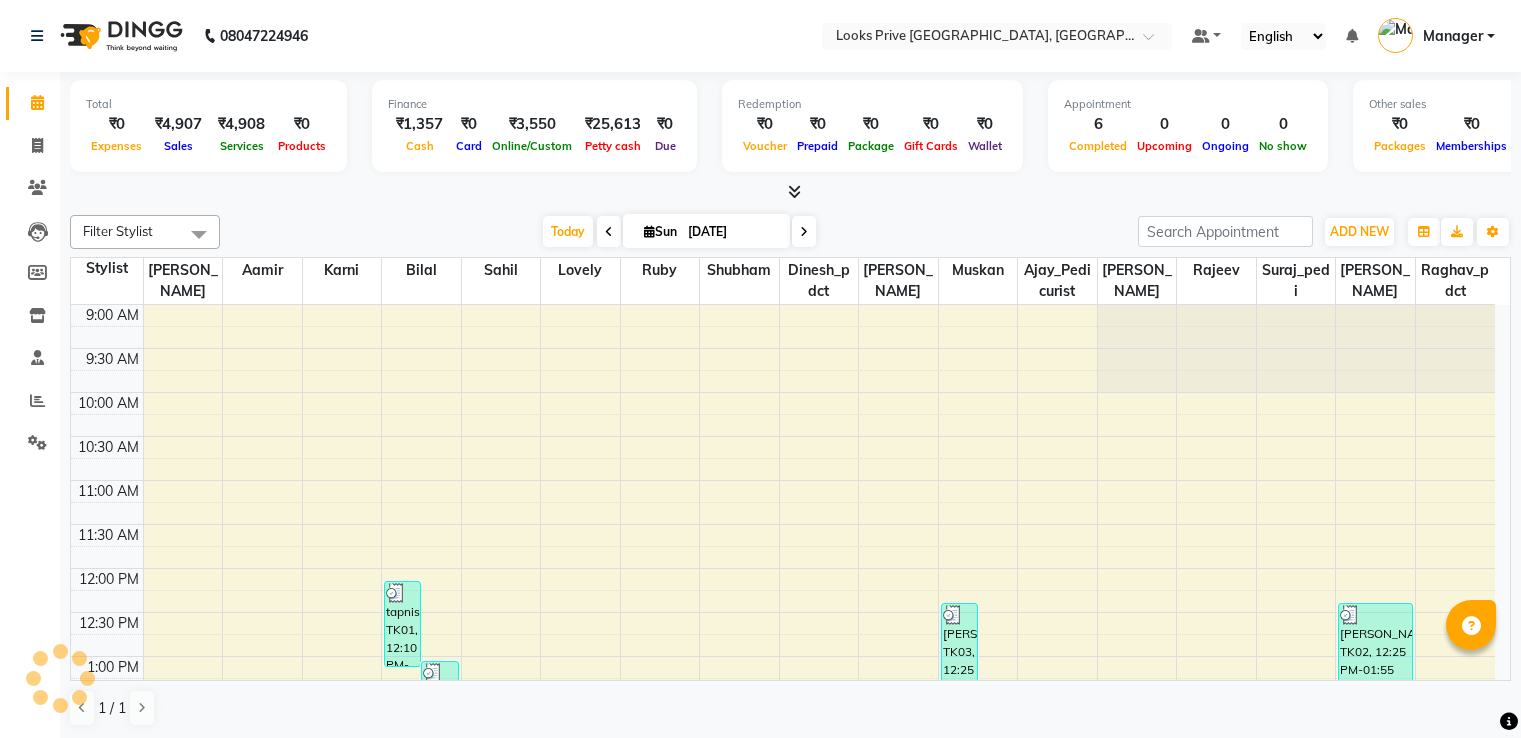 scroll, scrollTop: 0, scrollLeft: 0, axis: both 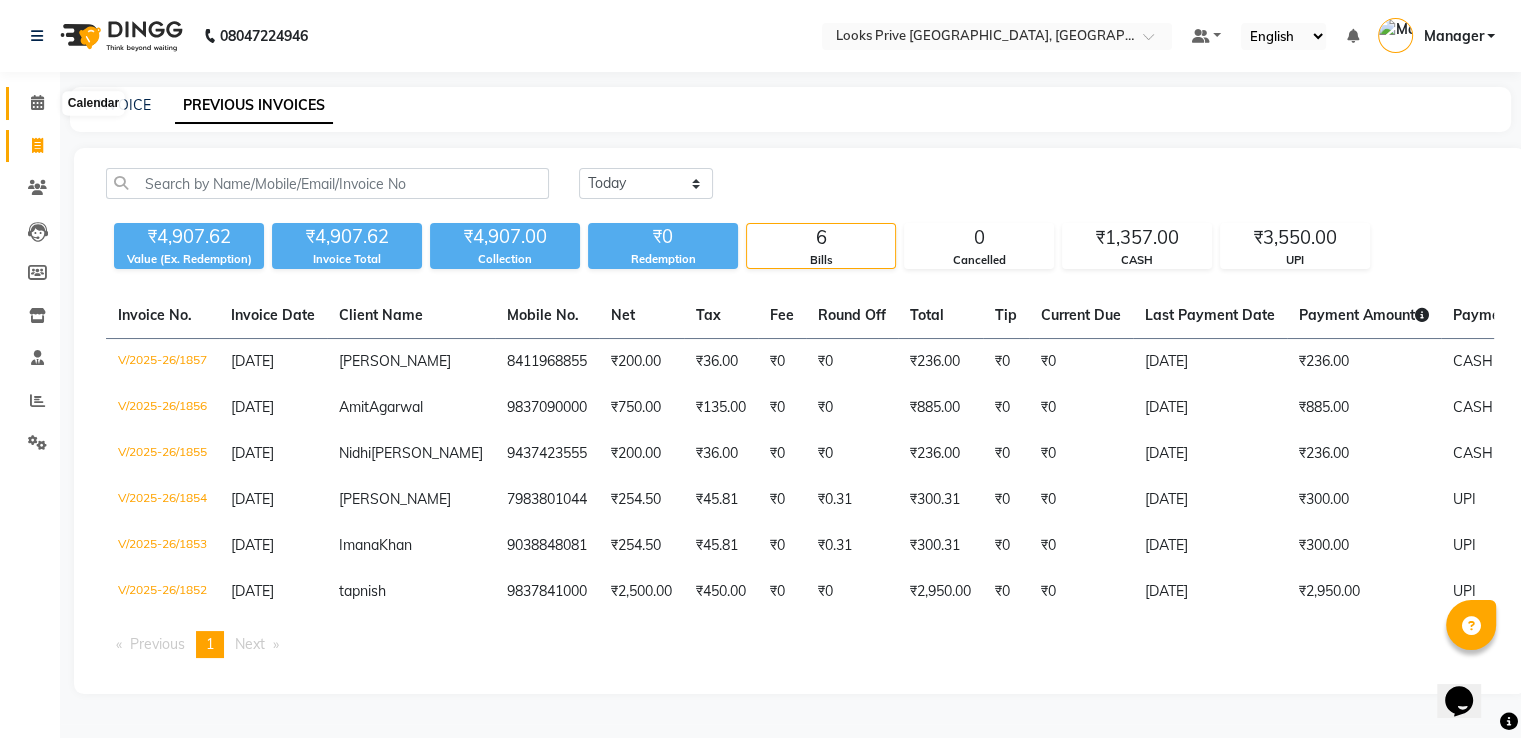 click 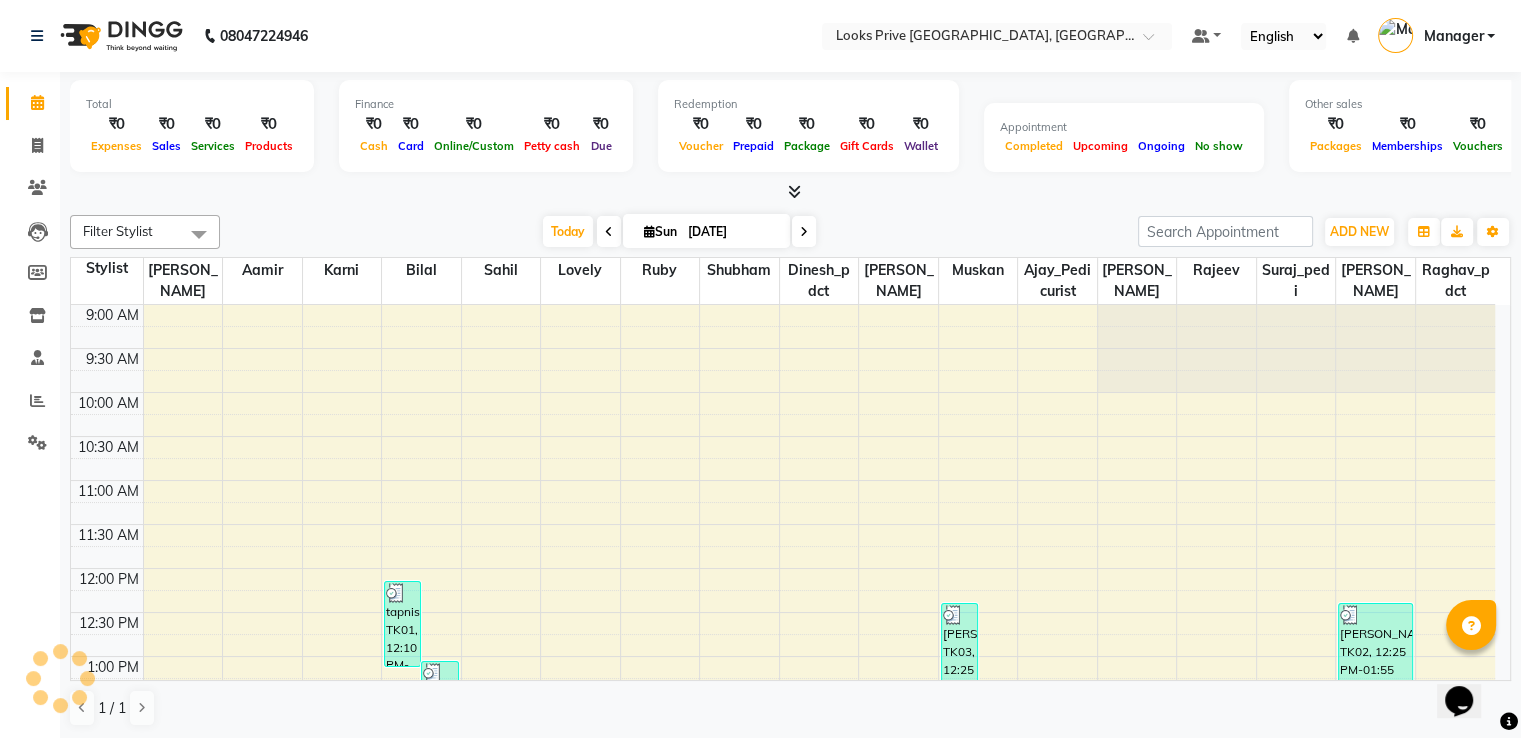 scroll, scrollTop: 0, scrollLeft: 0, axis: both 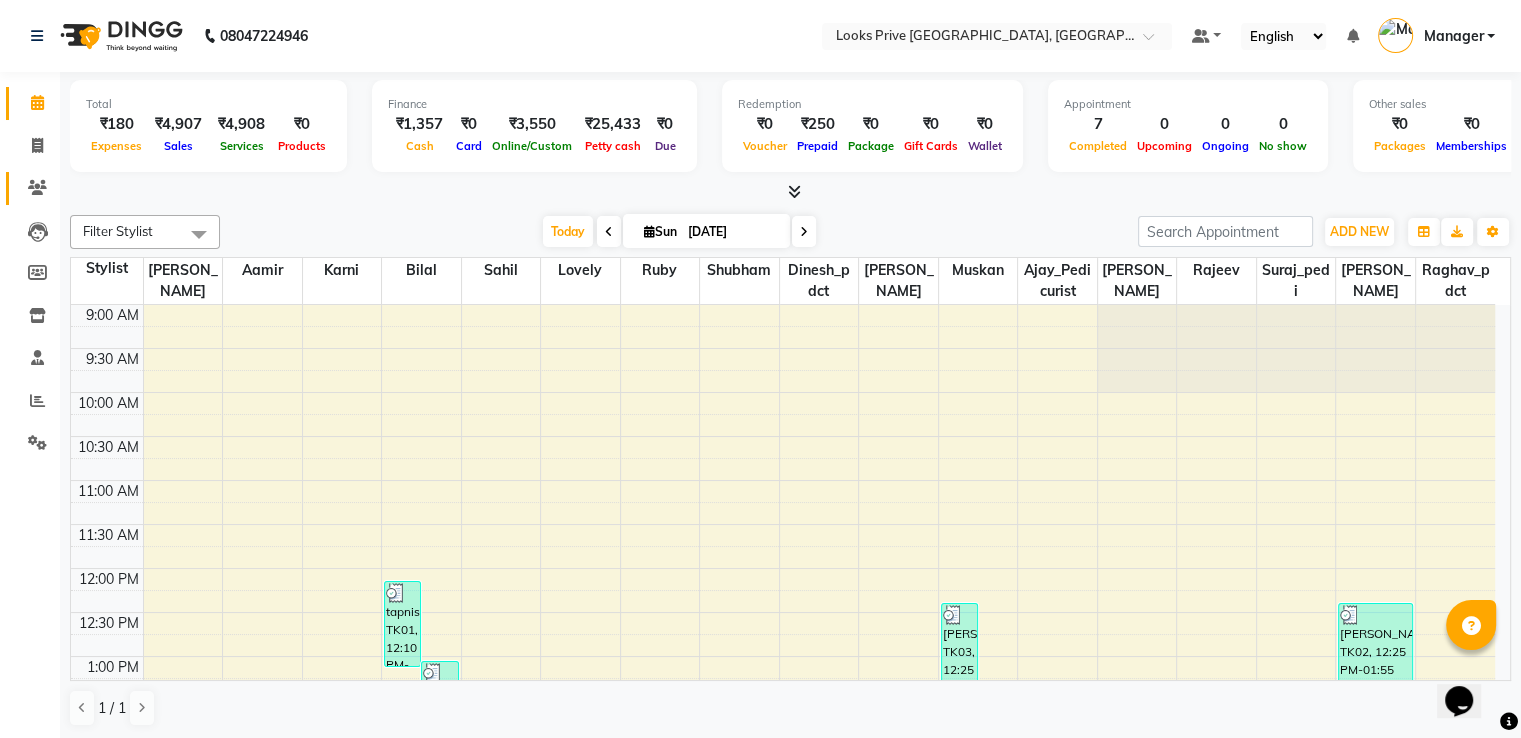 click on "Clients" 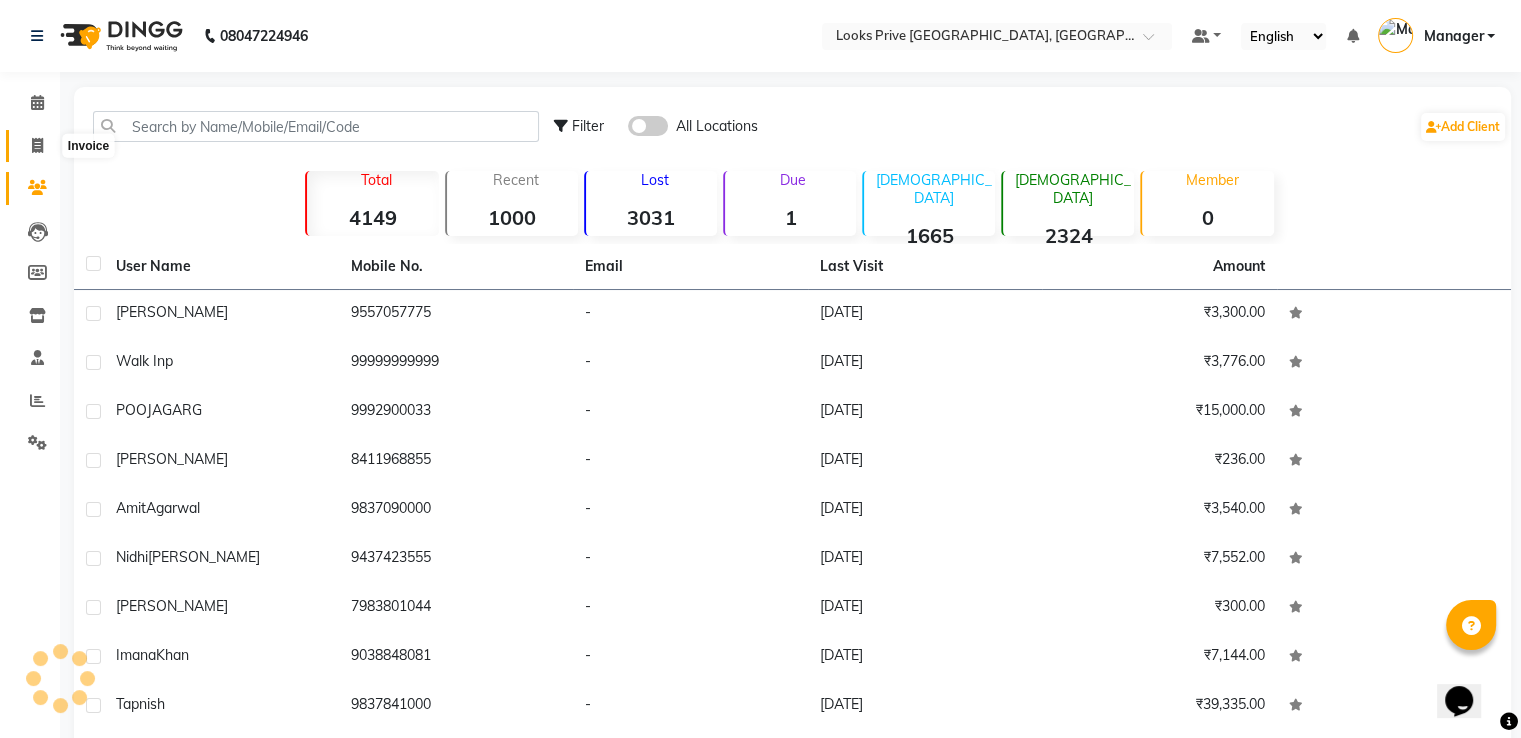 click 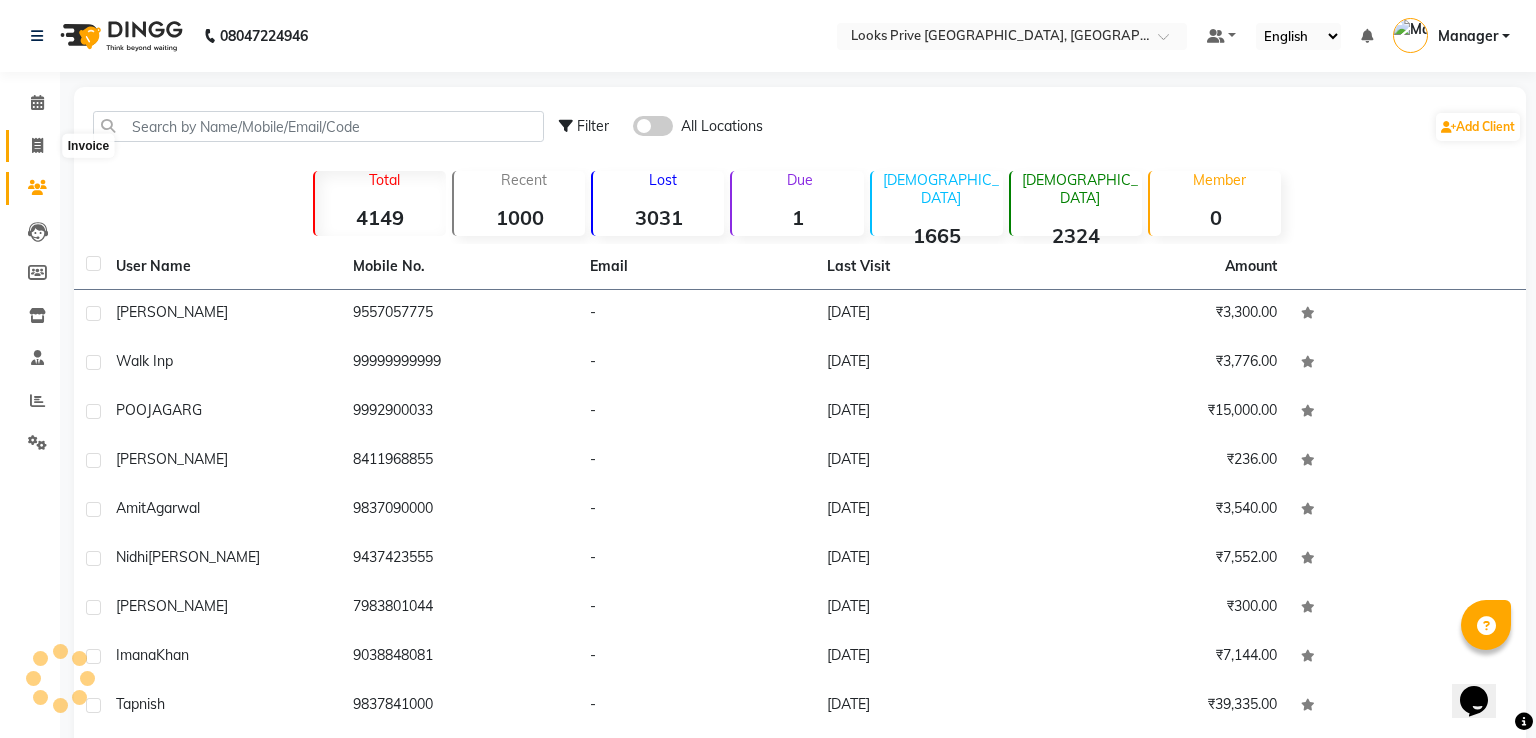 select on "6205" 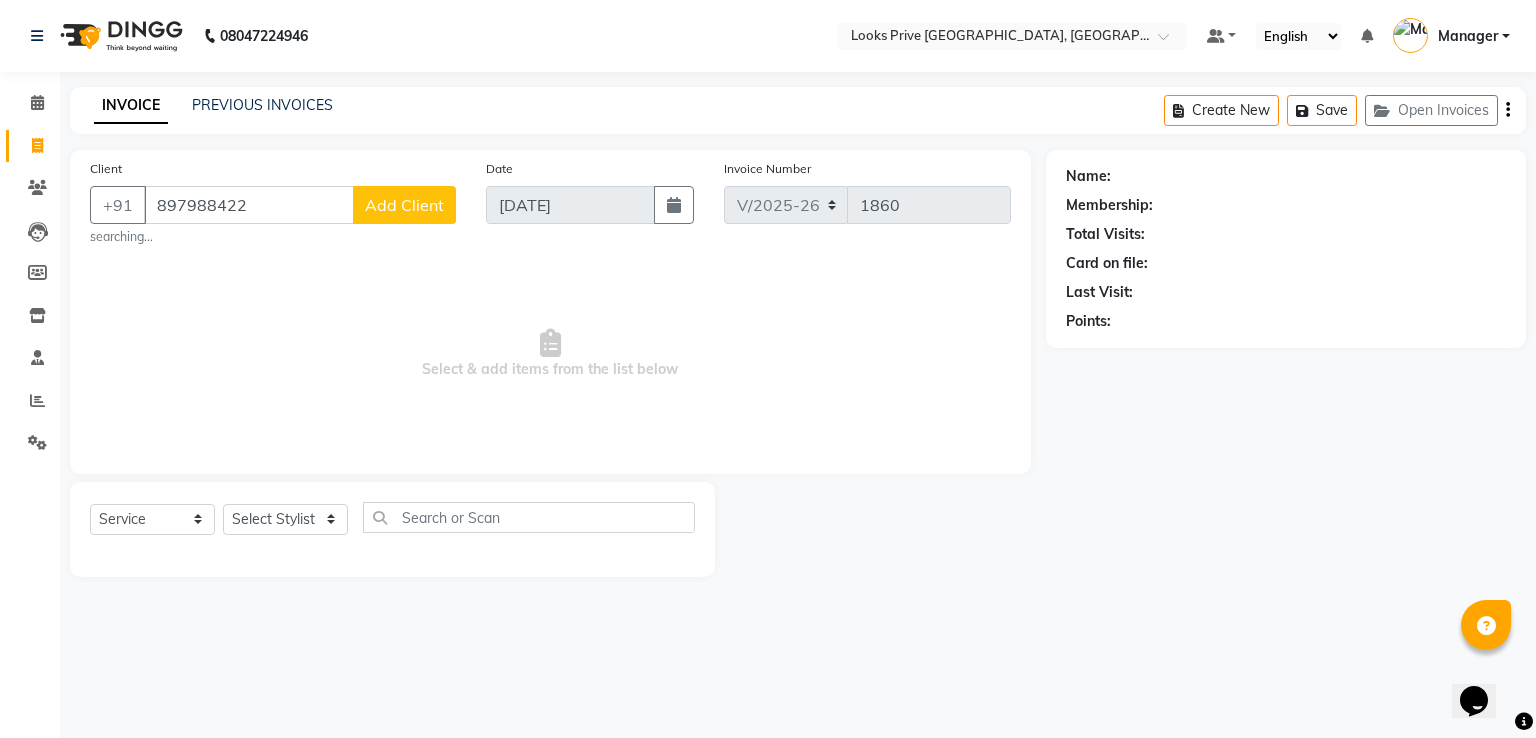 type on "8979884226" 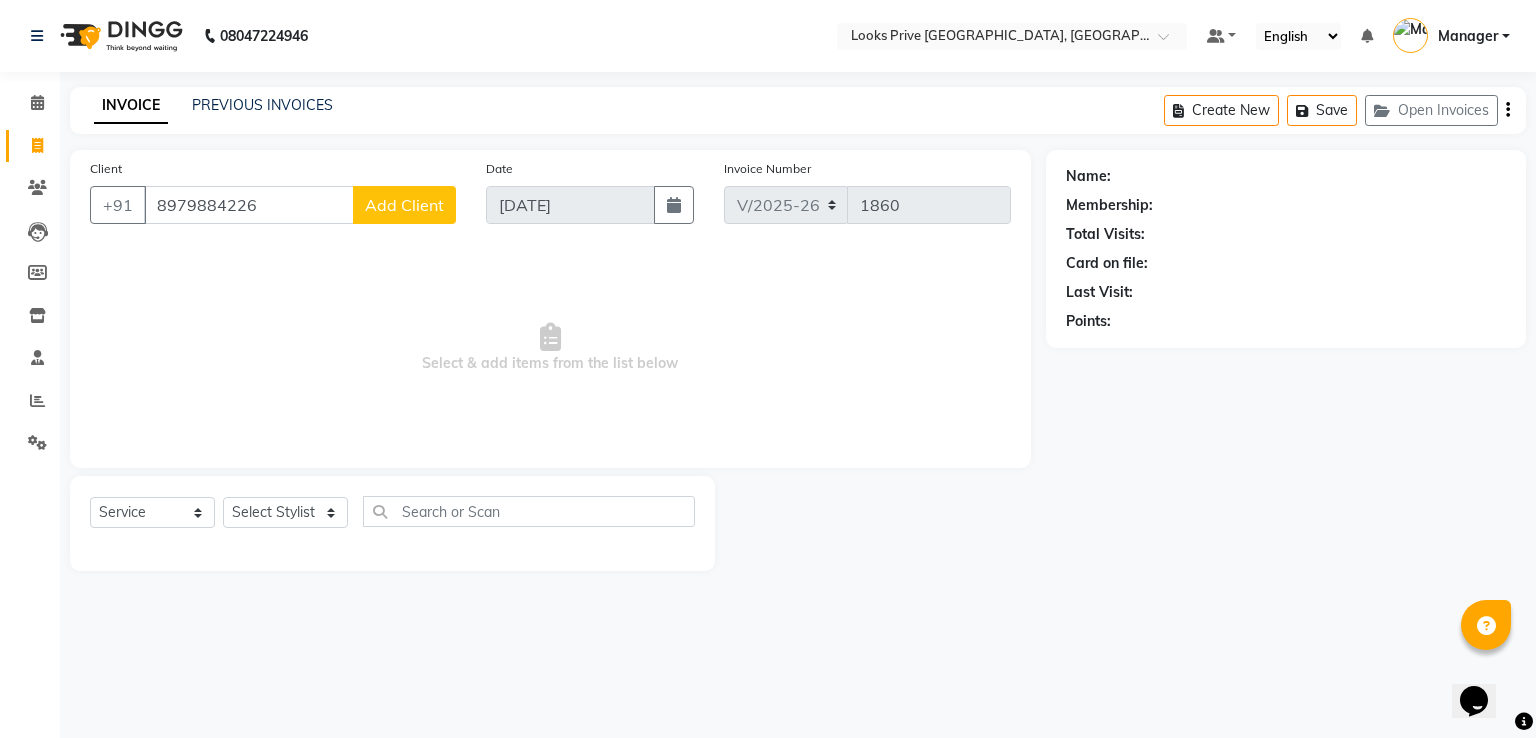 drag, startPoint x: 283, startPoint y: 215, endPoint x: 0, endPoint y: 250, distance: 285.1561 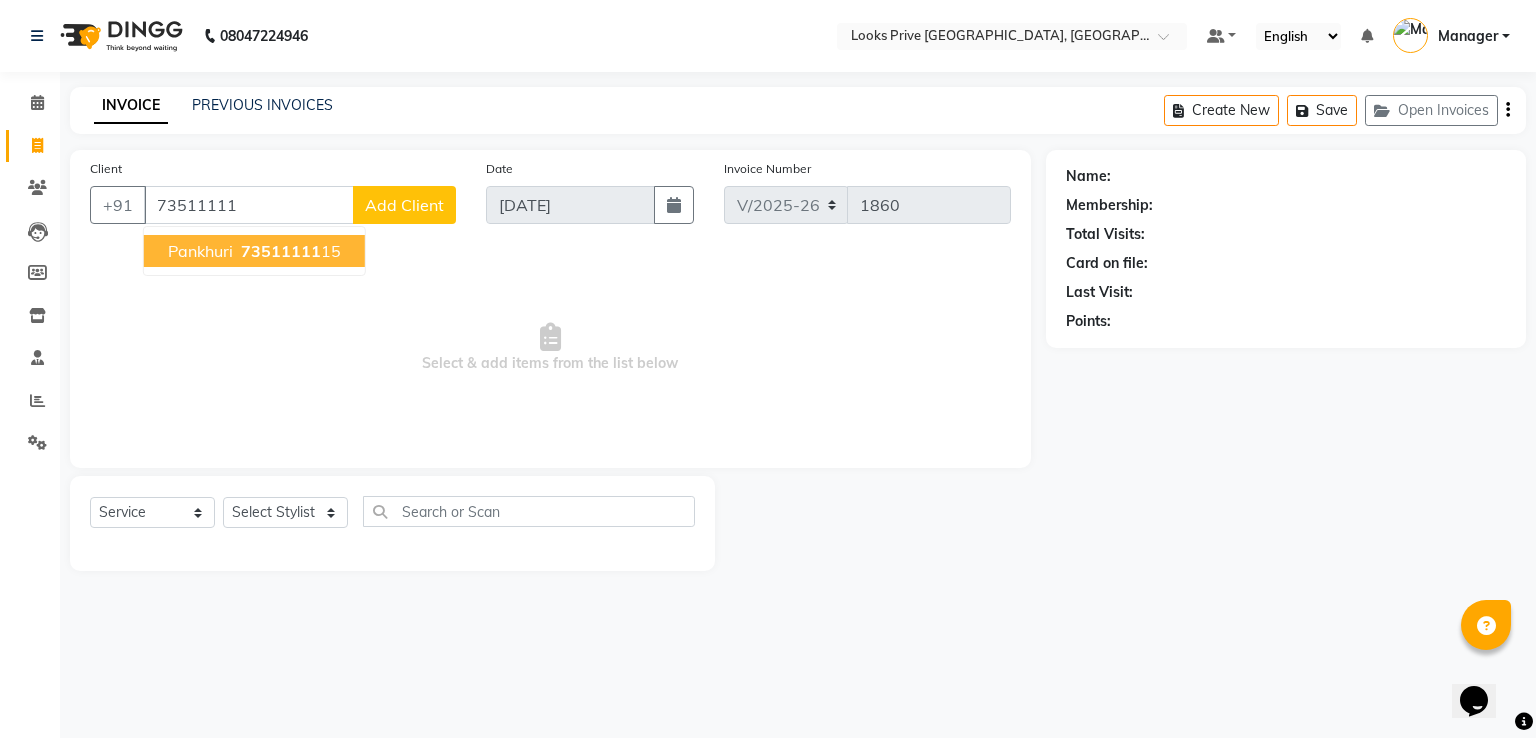 drag, startPoint x: 309, startPoint y: 255, endPoint x: 211, endPoint y: 264, distance: 98.4124 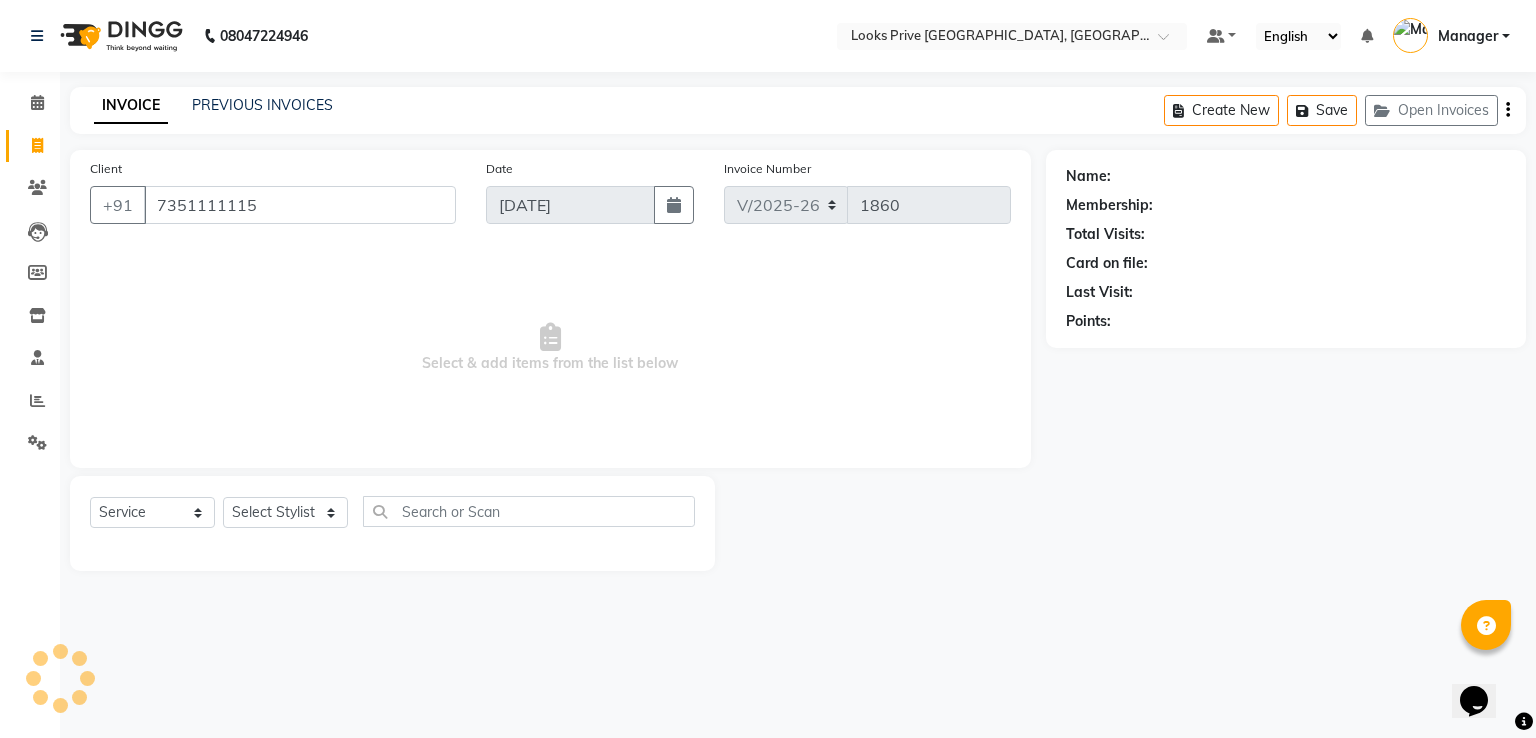 type on "7351111115" 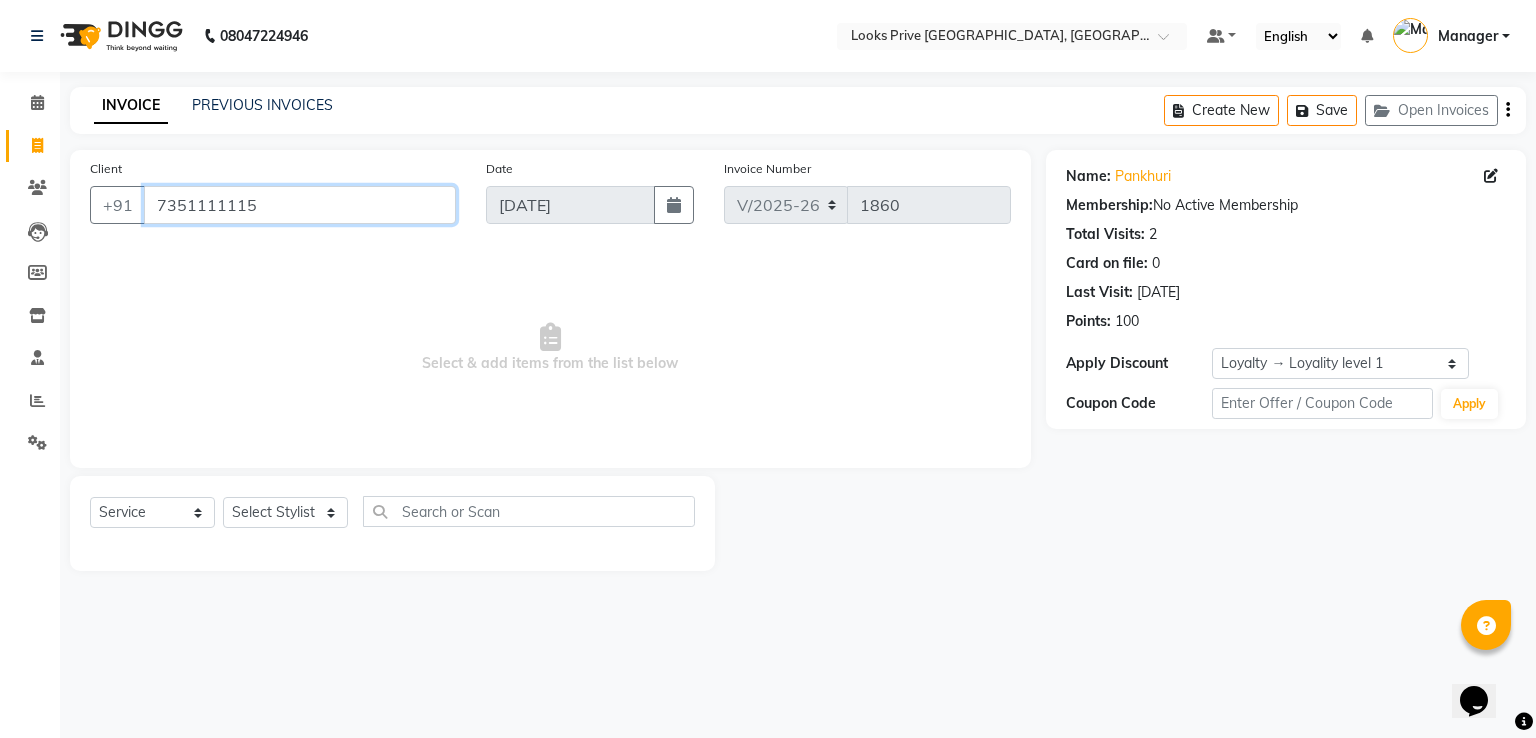 drag, startPoint x: 298, startPoint y: 213, endPoint x: 0, endPoint y: 256, distance: 301.08636 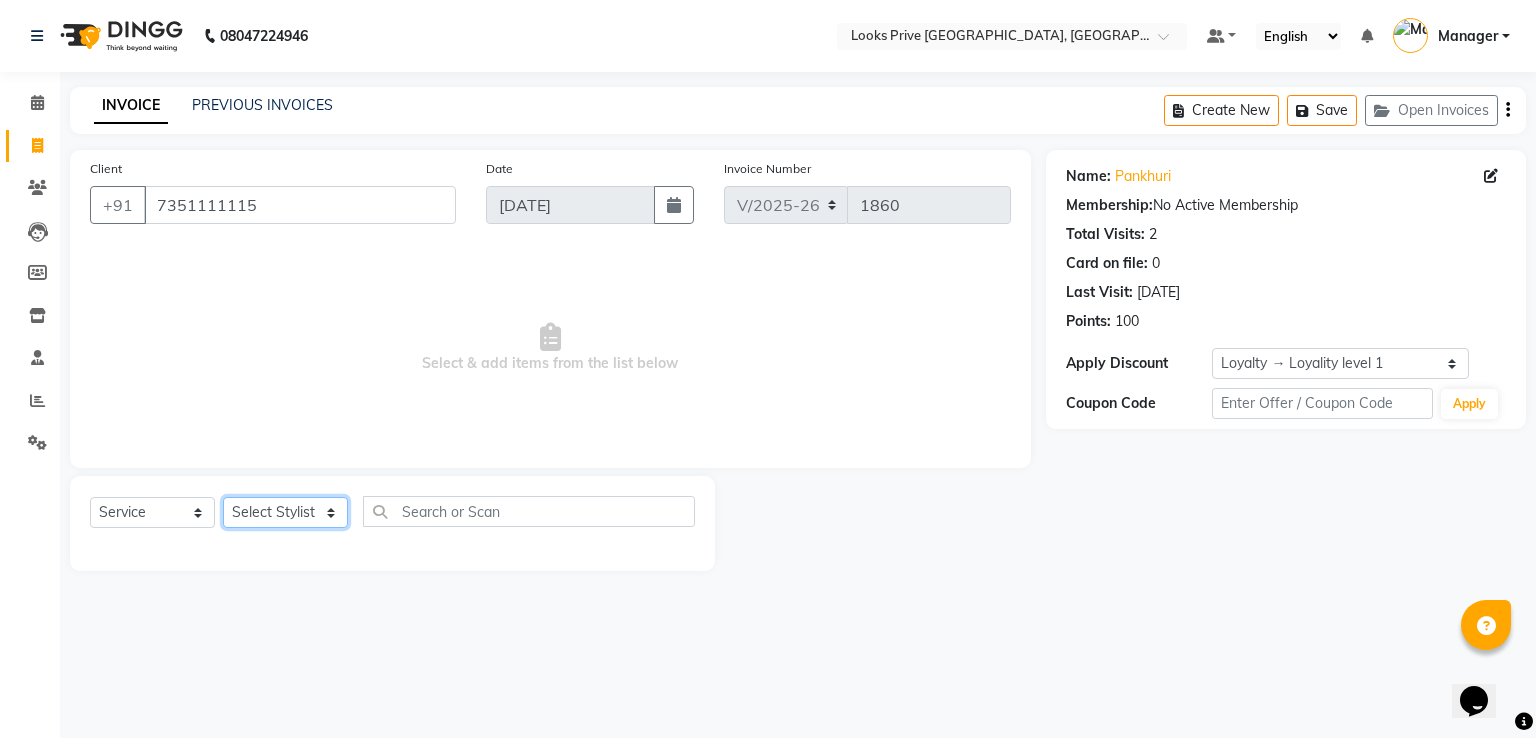 click on "Select Stylist A2R_Master [PERSON_NAME] [PERSON_NAME] [PERSON_NAME] Dinesh_pdct Karni Lovely Manager [PERSON_NAME] [PERSON_NAME] [PERSON_NAME] [PERSON_NAME] Suraj_pedi" 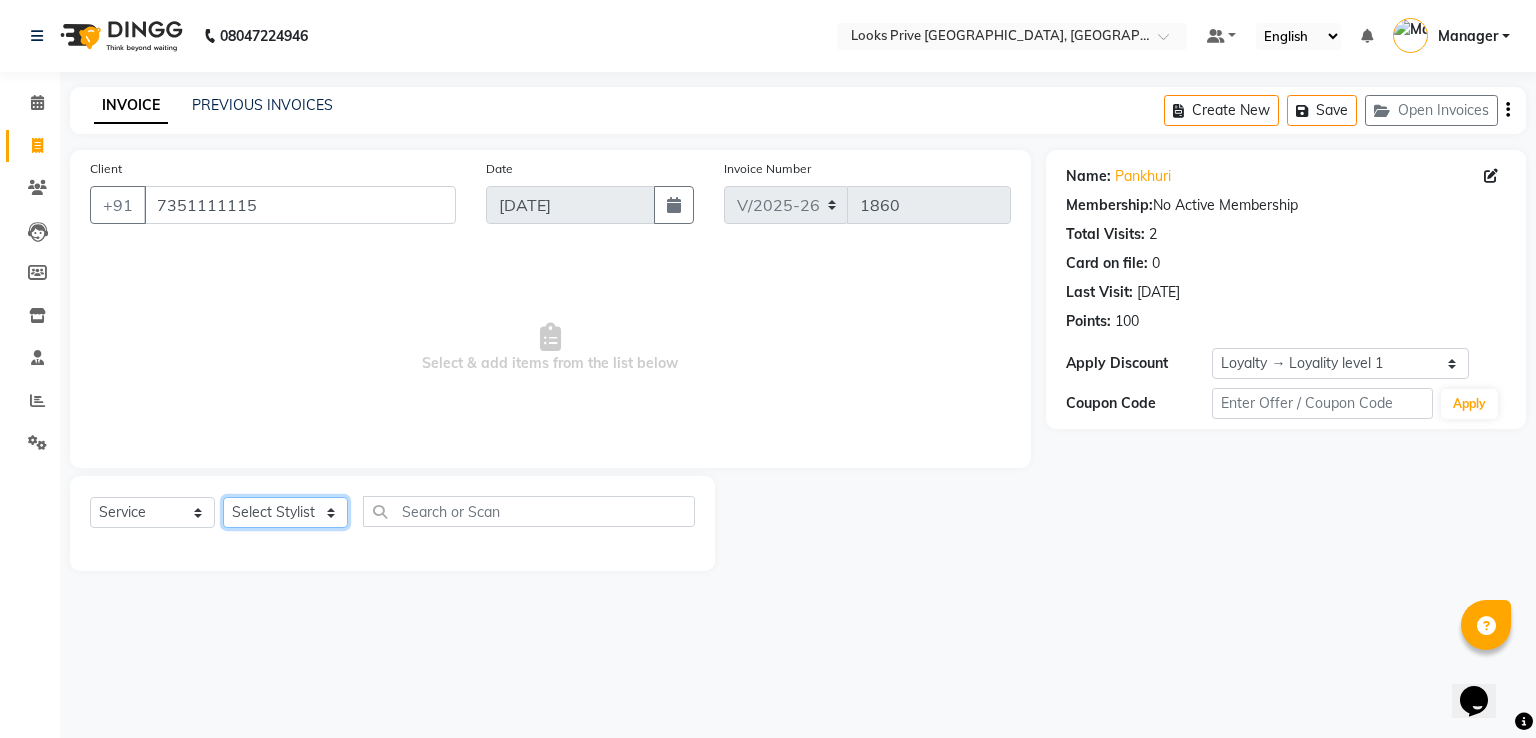 select on "45665" 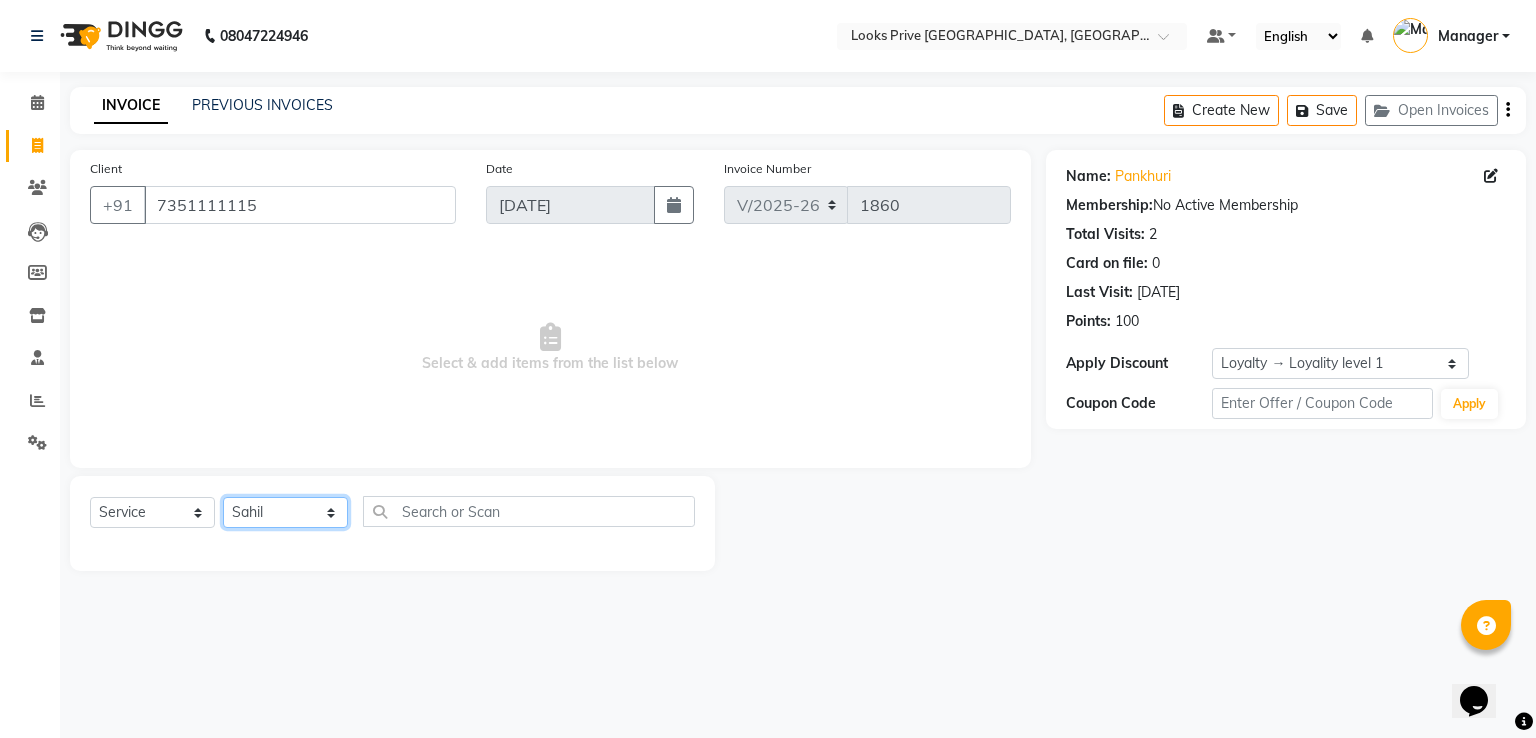 click on "Select Stylist A2R_Master [PERSON_NAME] [PERSON_NAME] [PERSON_NAME] Dinesh_pdct Karni Lovely Manager [PERSON_NAME] [PERSON_NAME] [PERSON_NAME] [PERSON_NAME] Suraj_pedi" 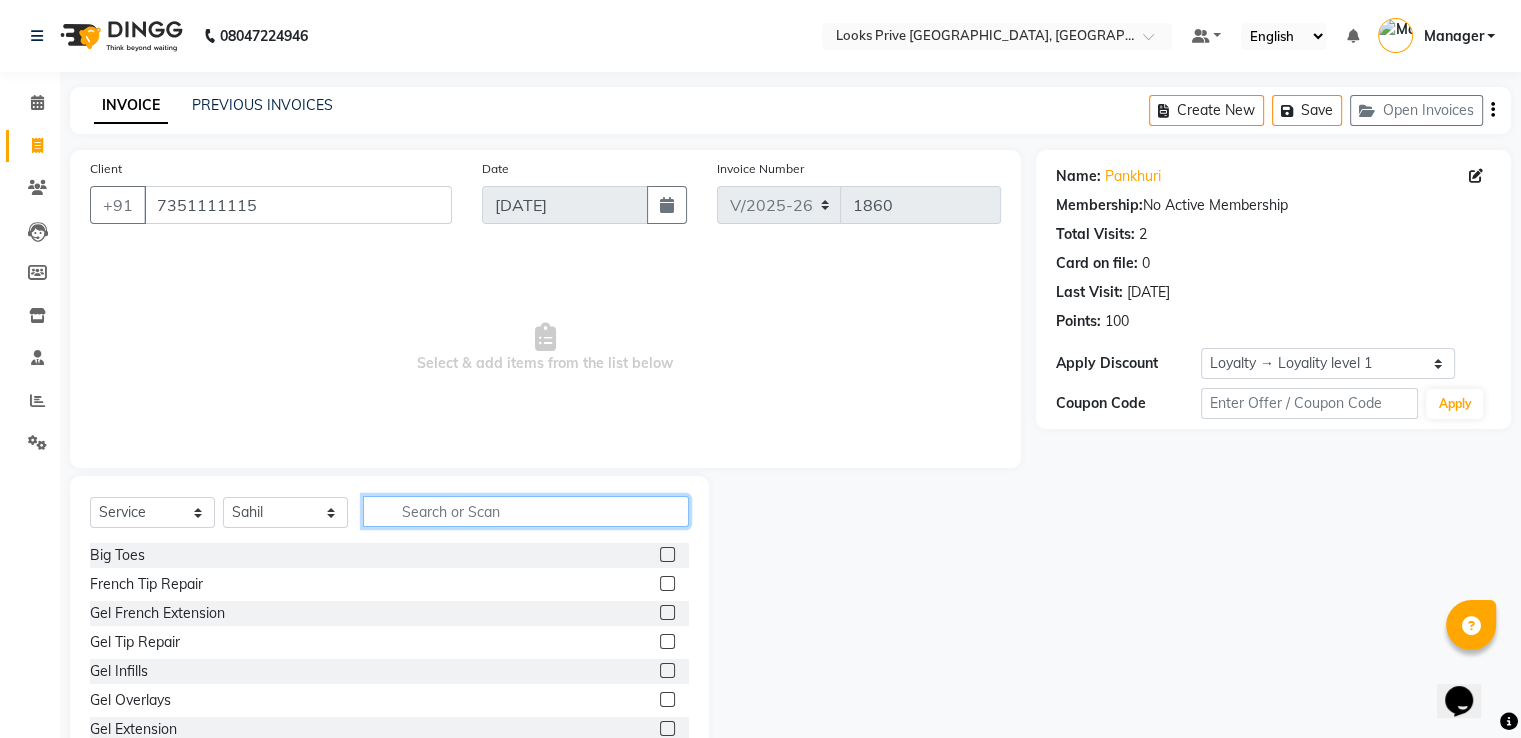 click 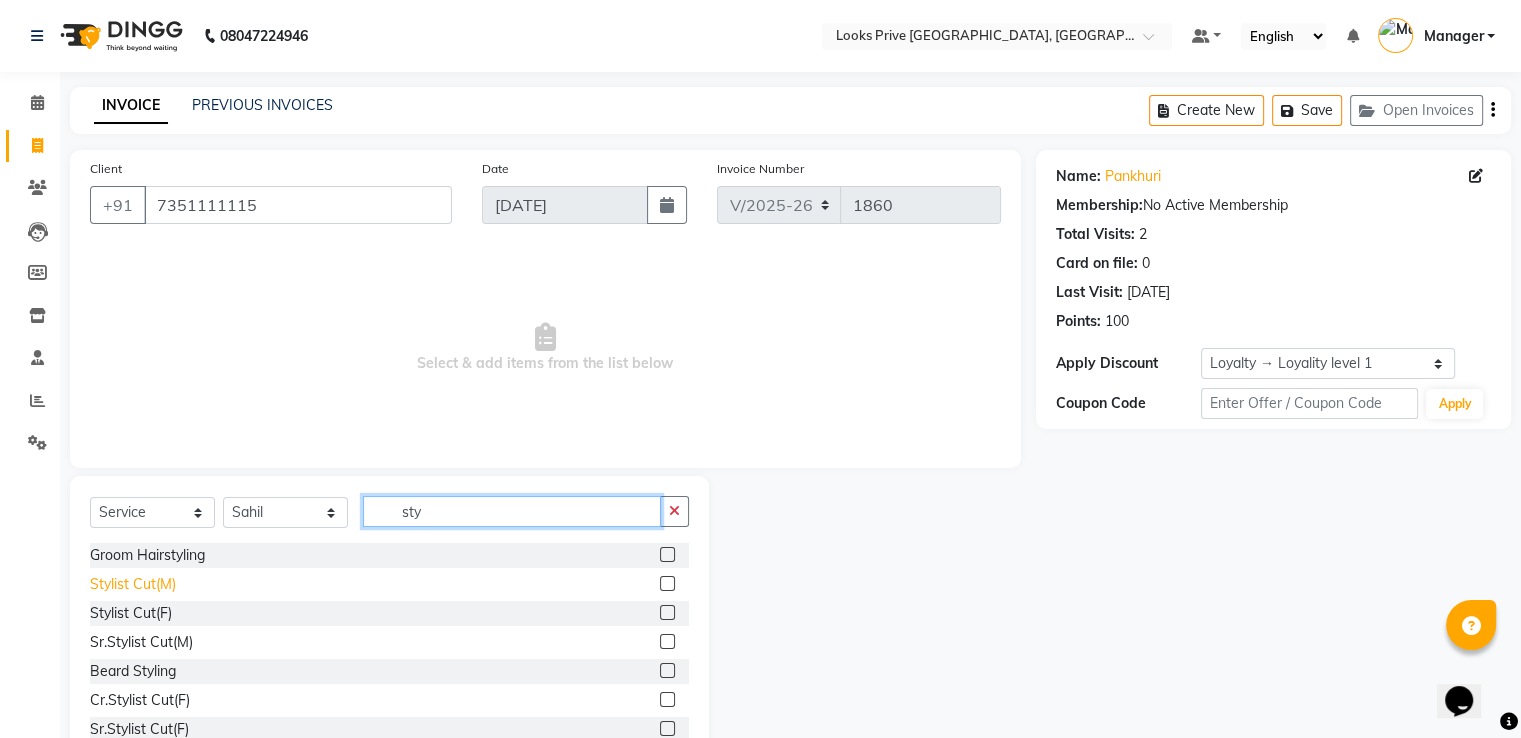 type on "sty" 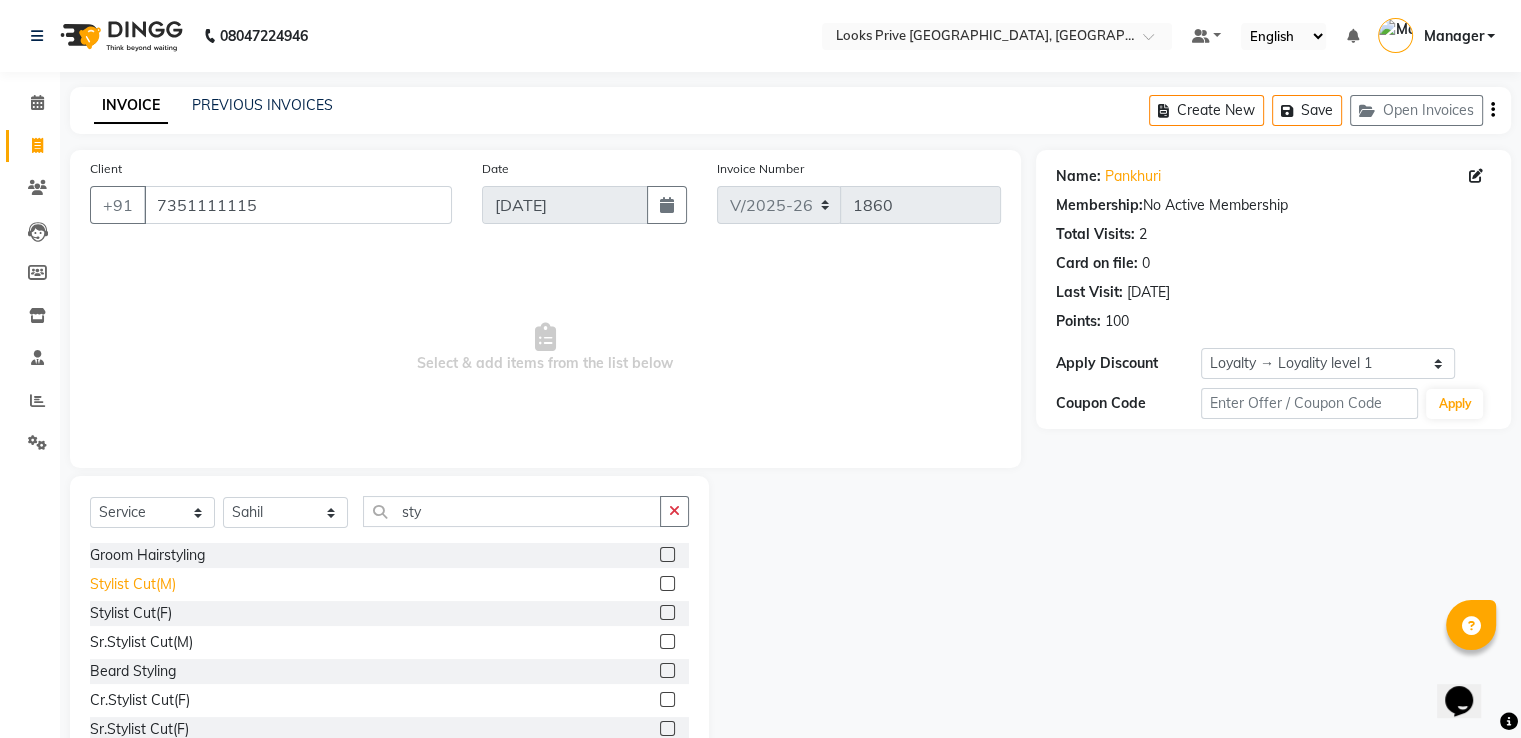 click on "Stylist Cut(M)" 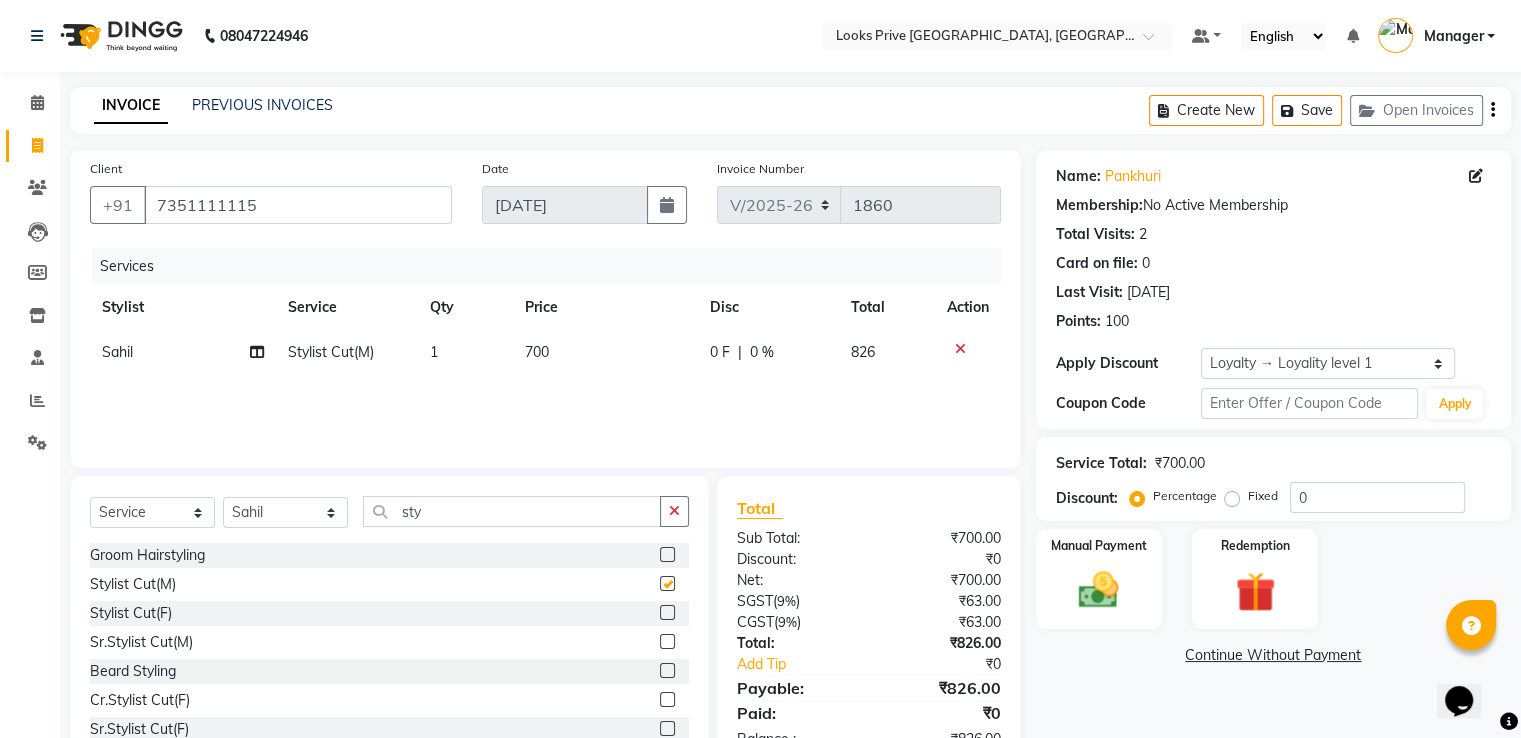 checkbox on "false" 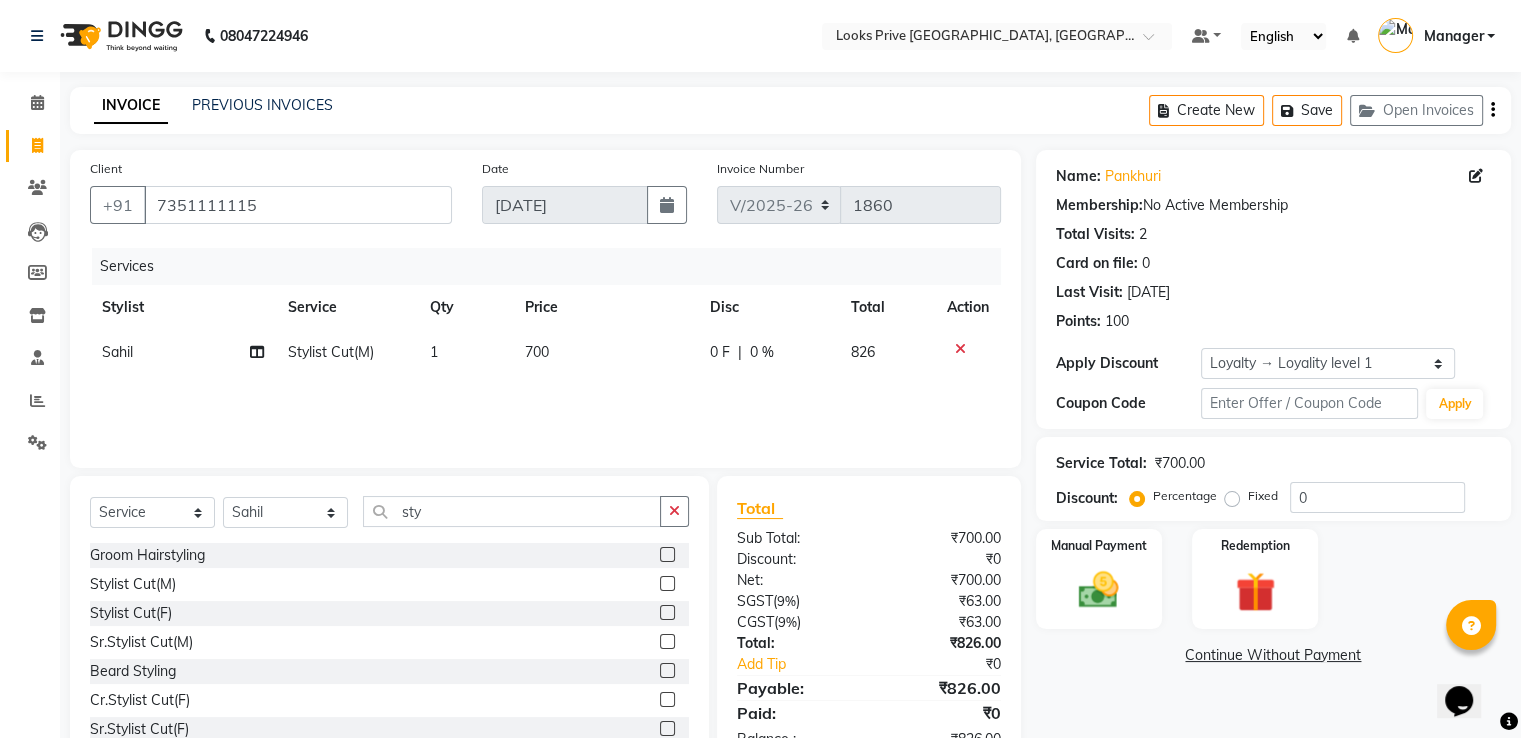 click on "700" 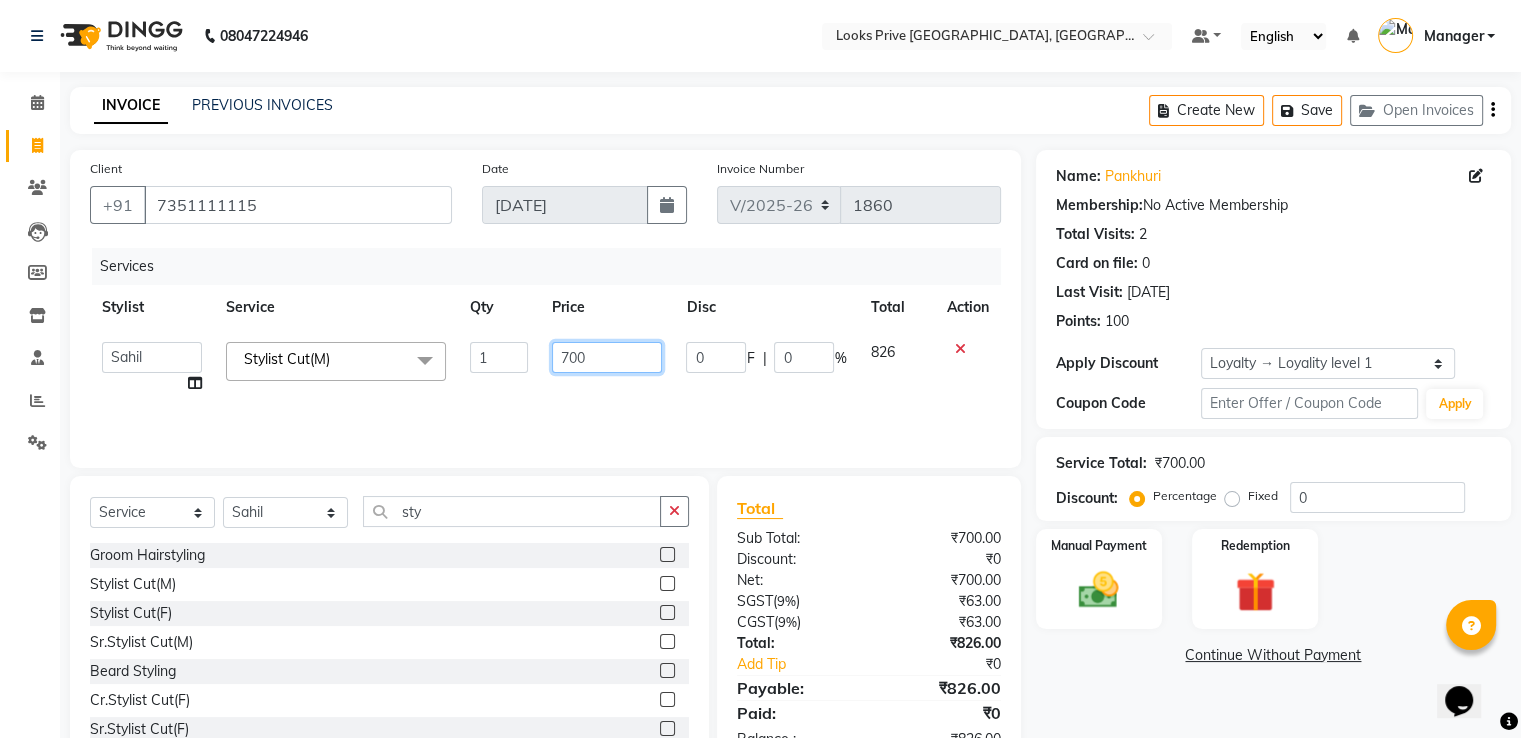 click on "700" 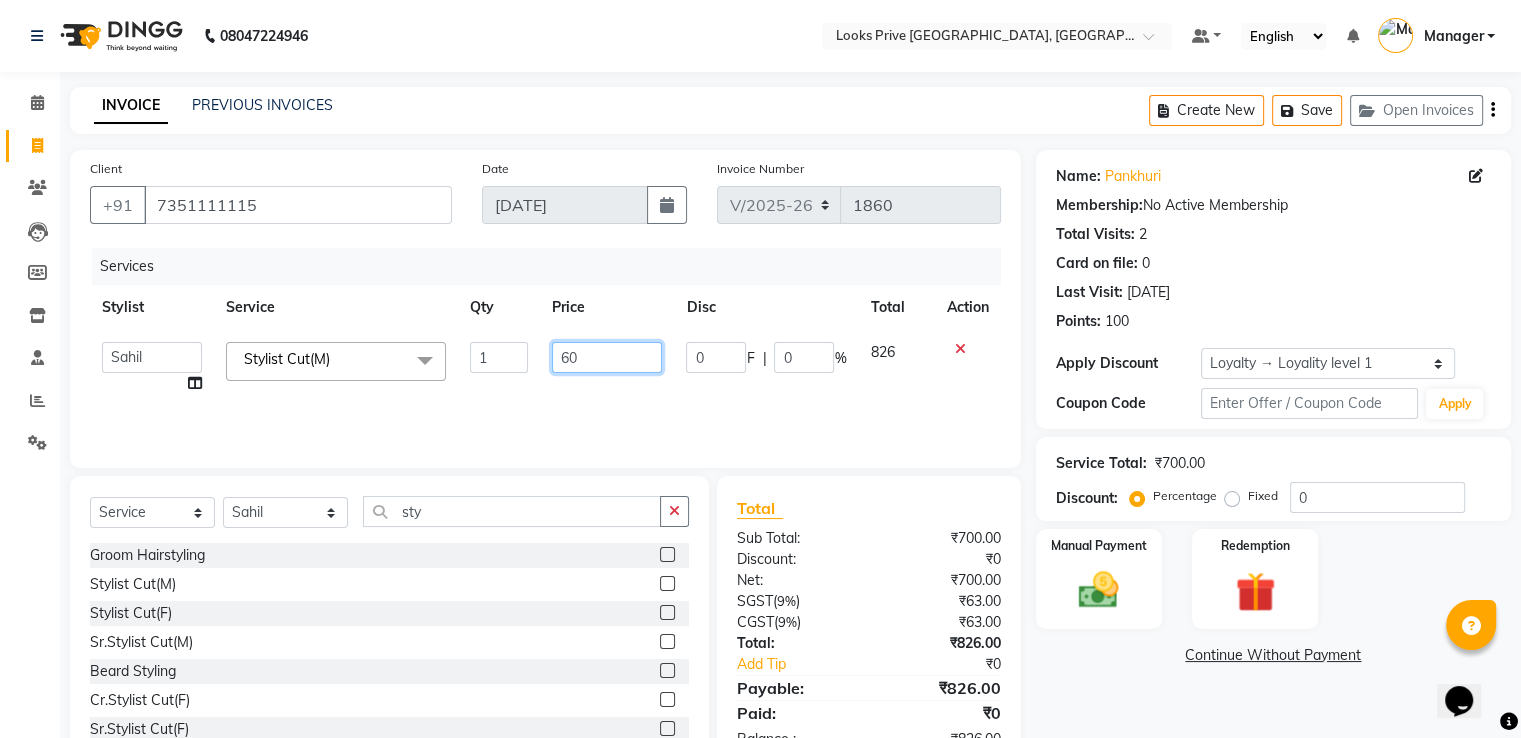 type on "600" 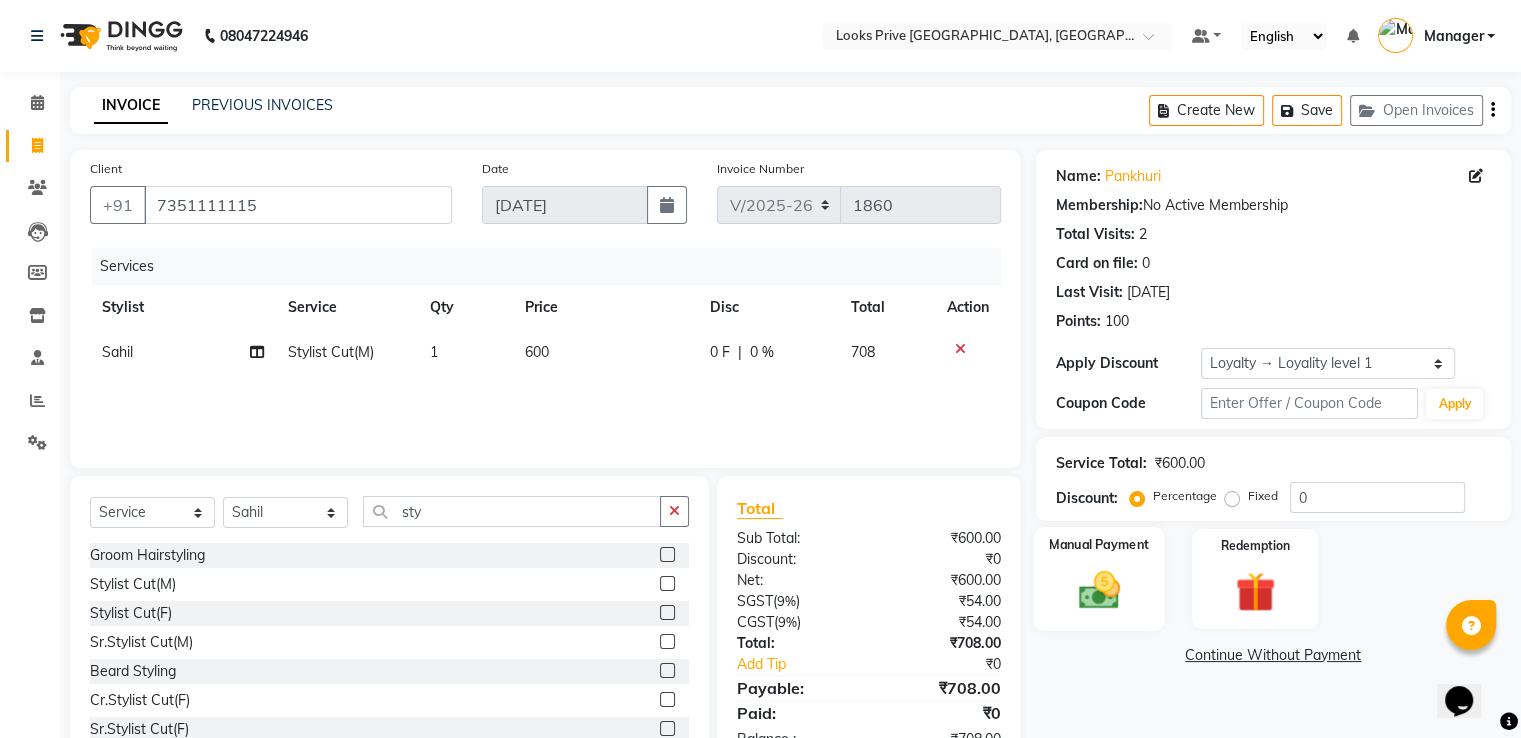 click on "Manual Payment" 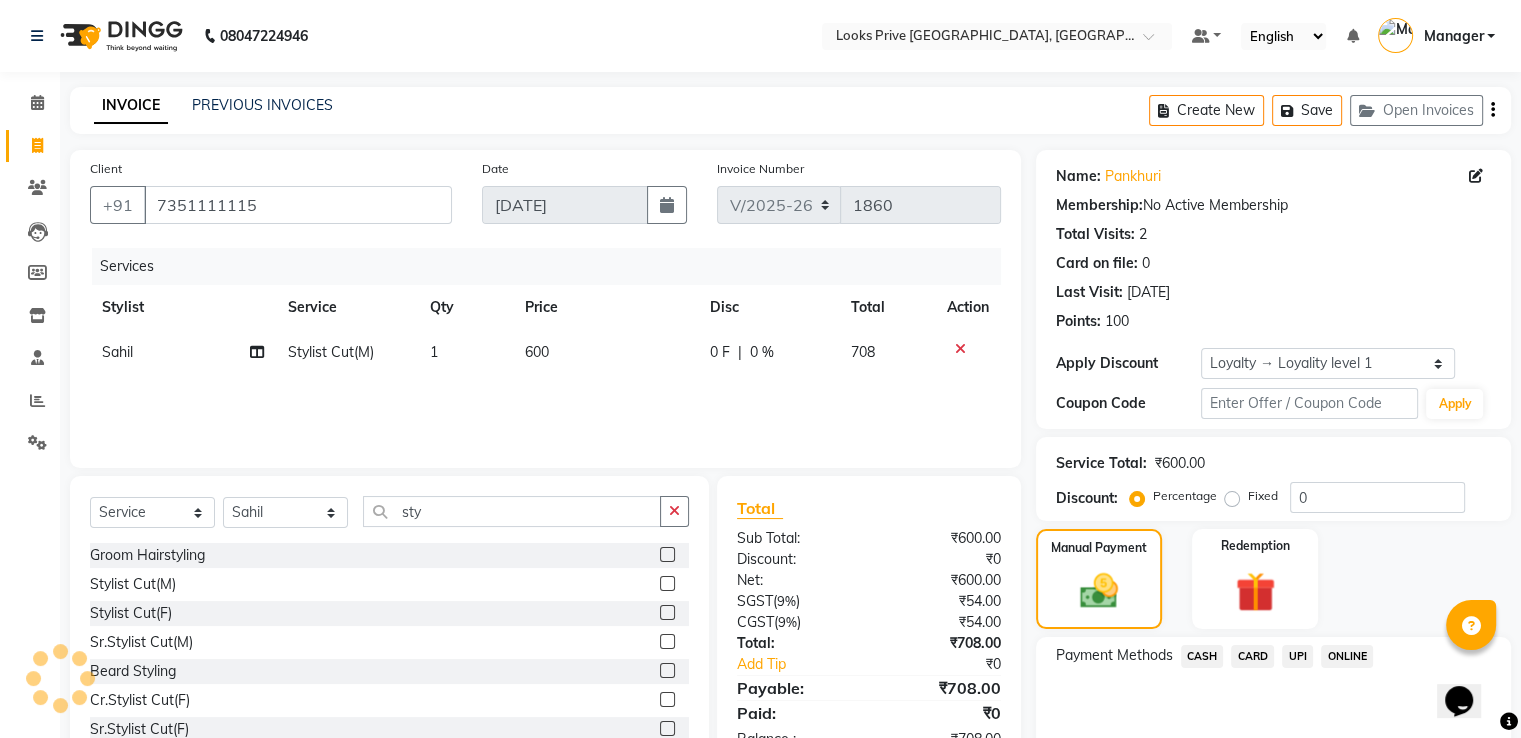click on "CASH" 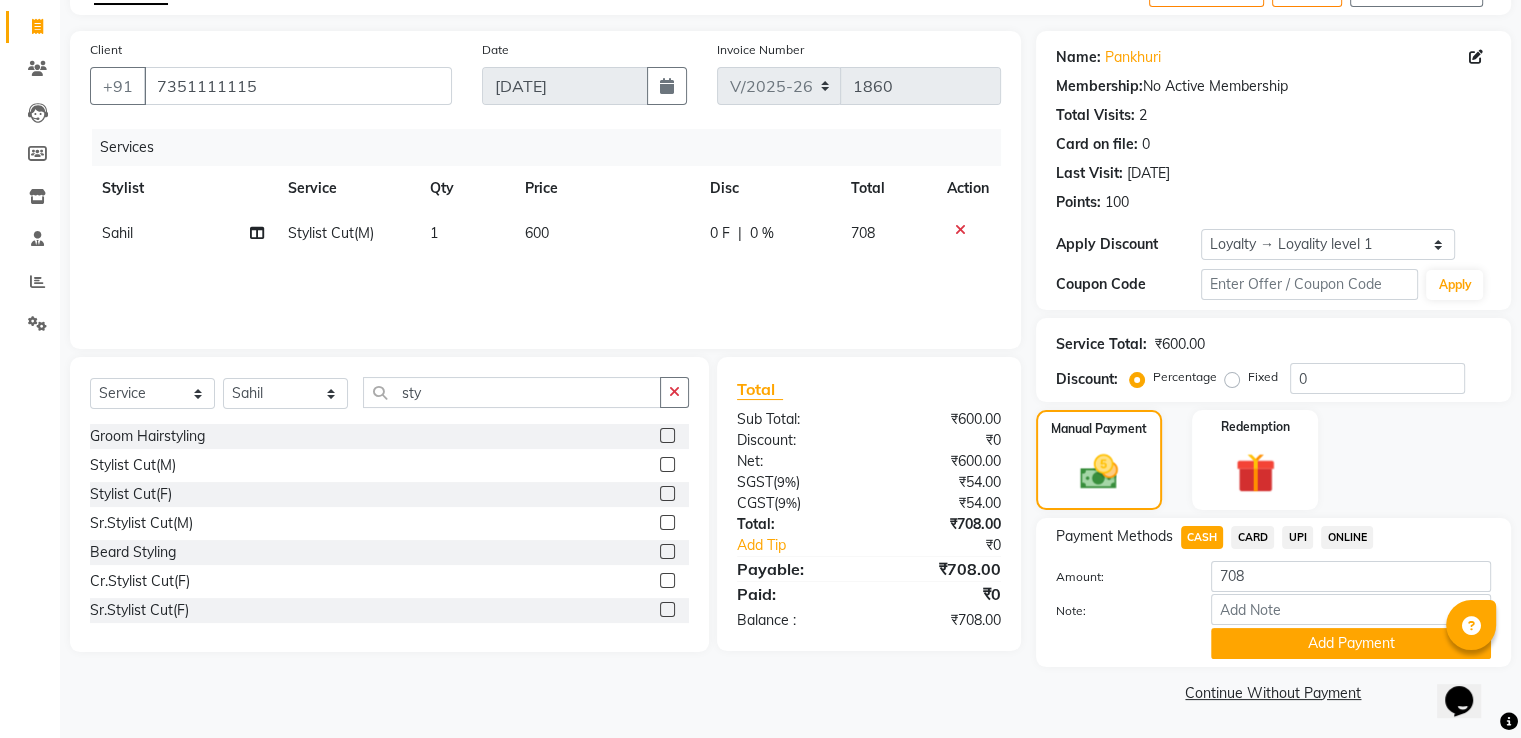 scroll, scrollTop: 120, scrollLeft: 0, axis: vertical 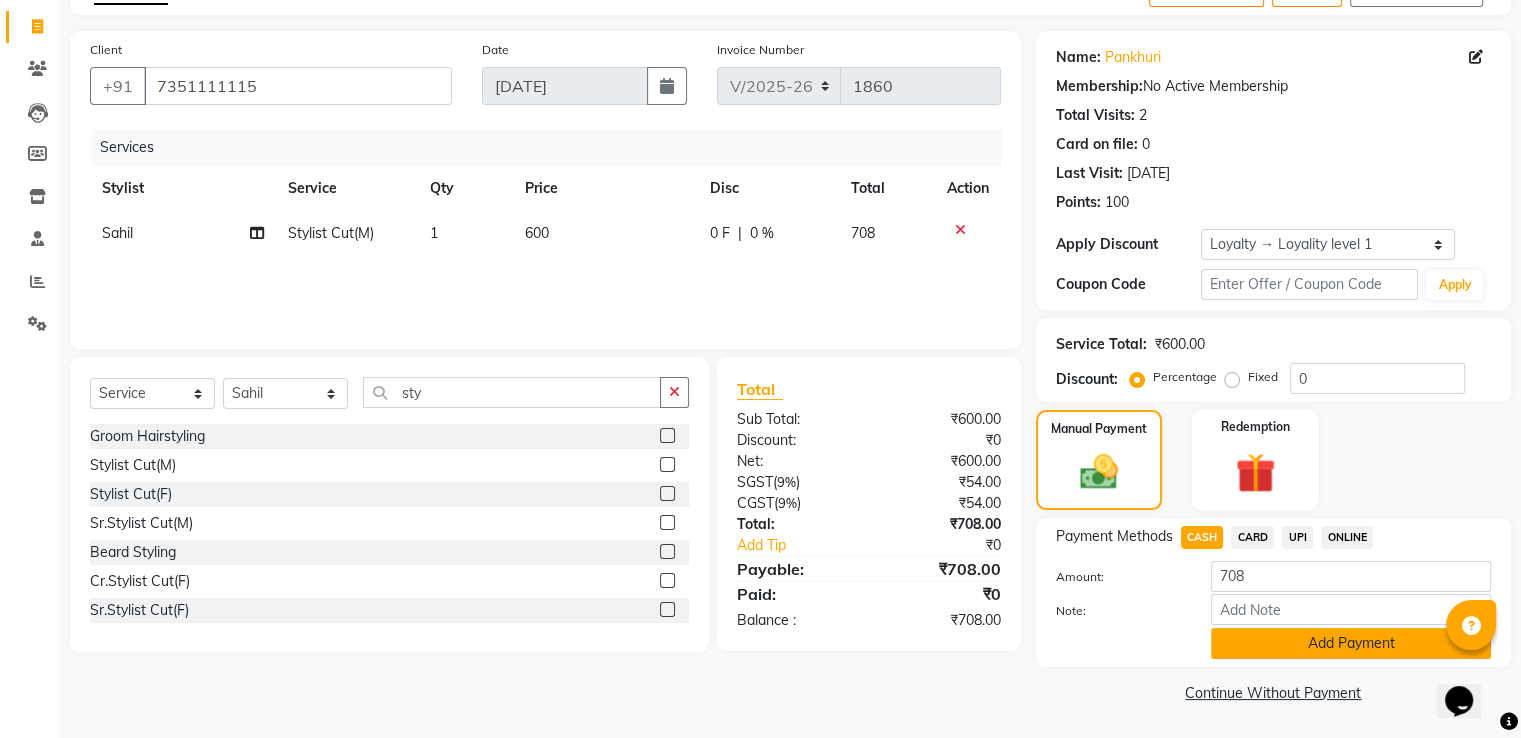 click on "Add Payment" 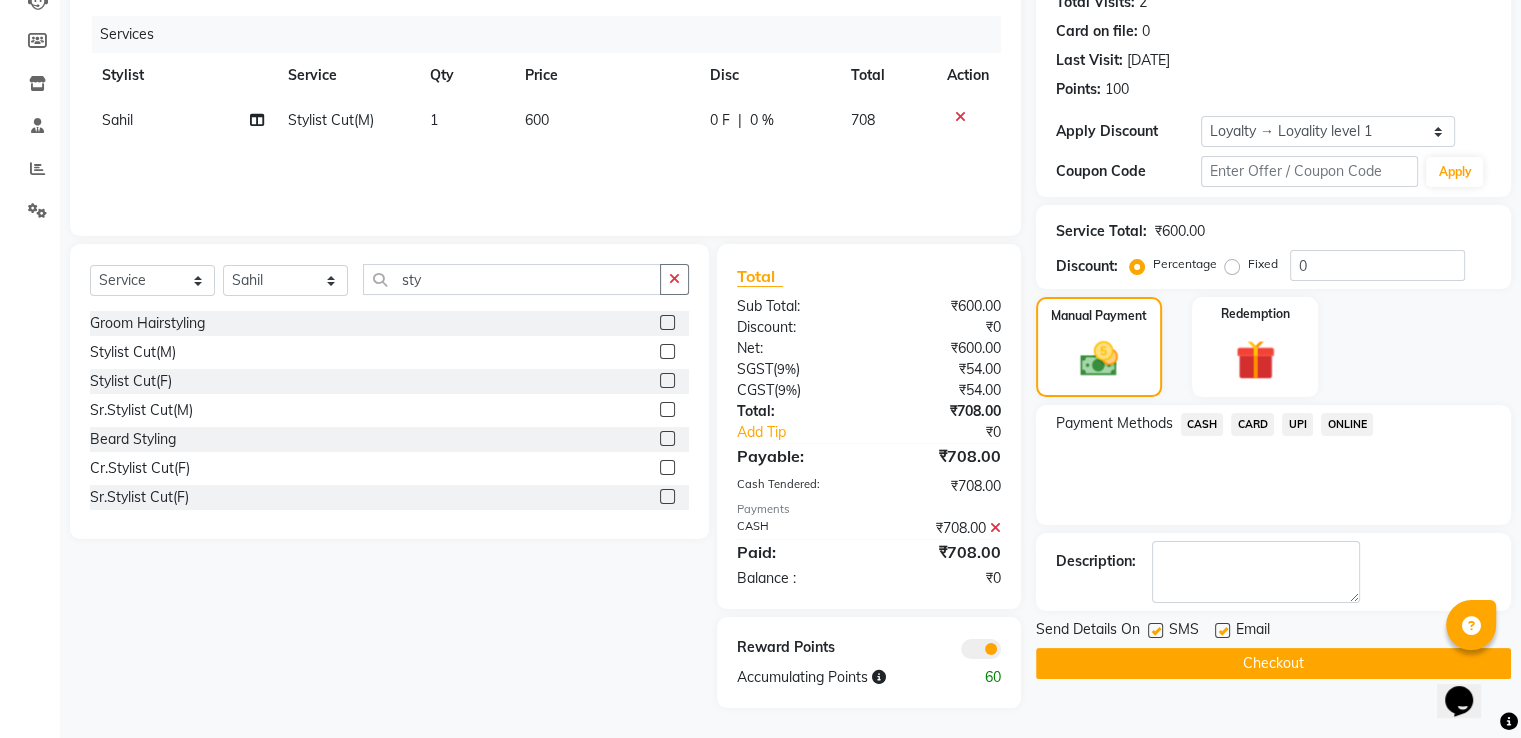 scroll, scrollTop: 234, scrollLeft: 0, axis: vertical 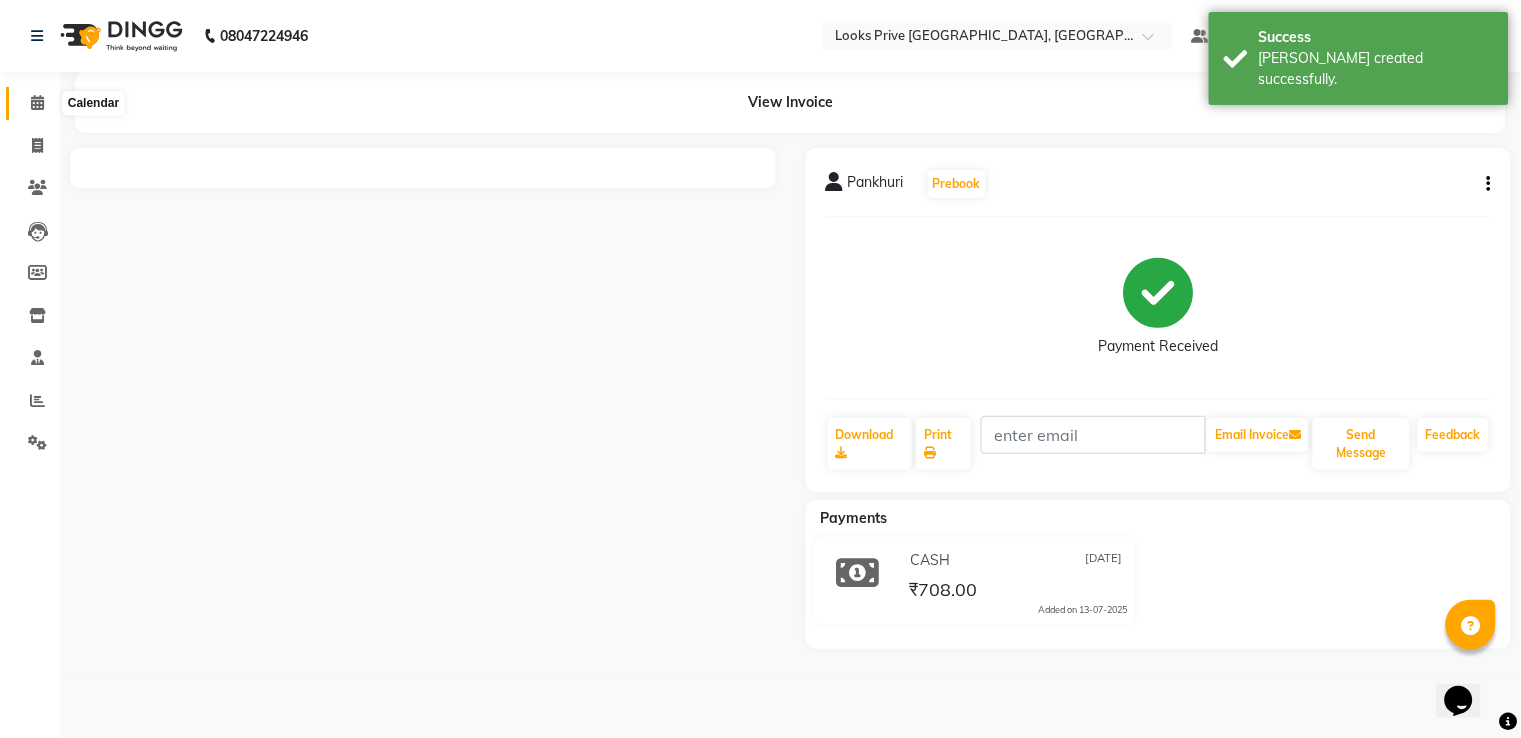 click 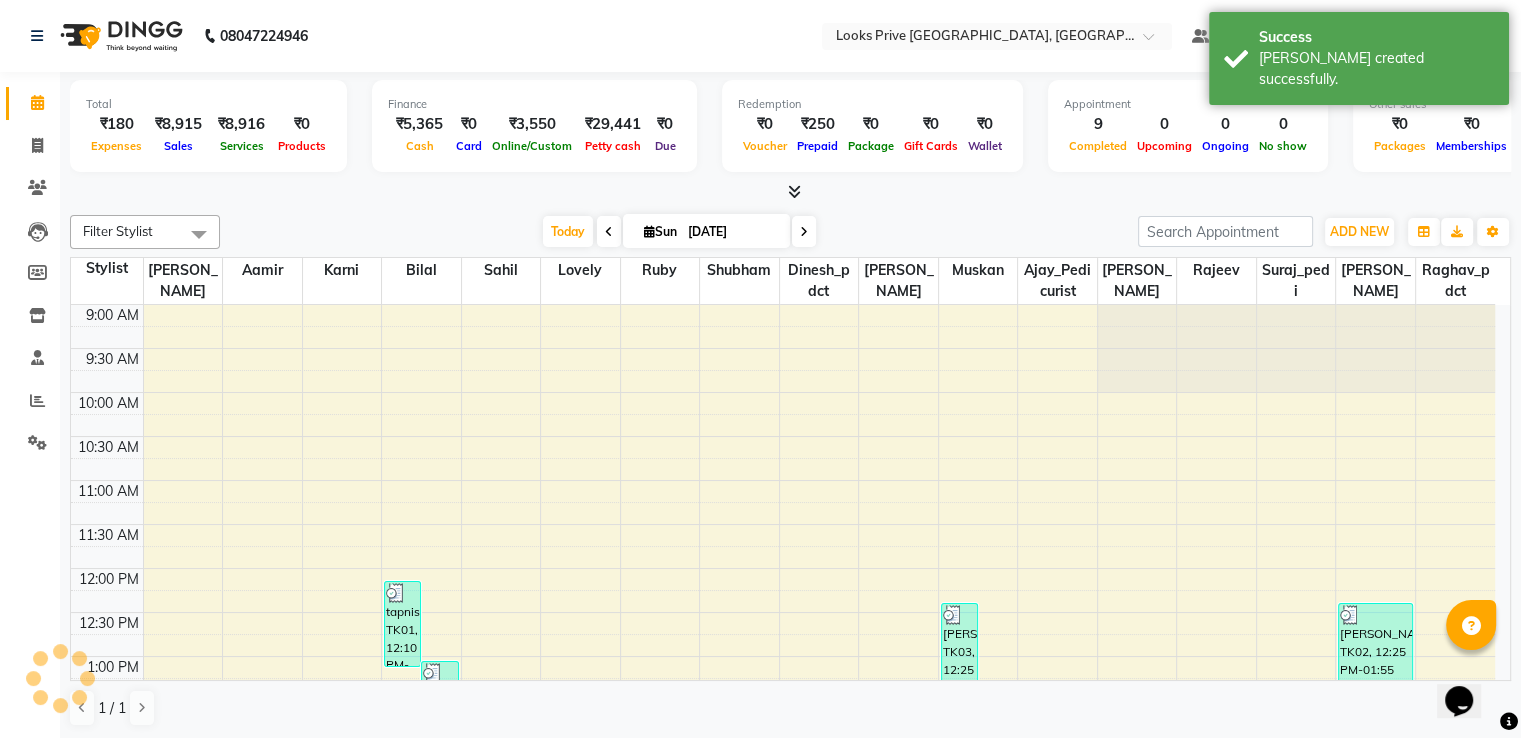 scroll, scrollTop: 0, scrollLeft: 0, axis: both 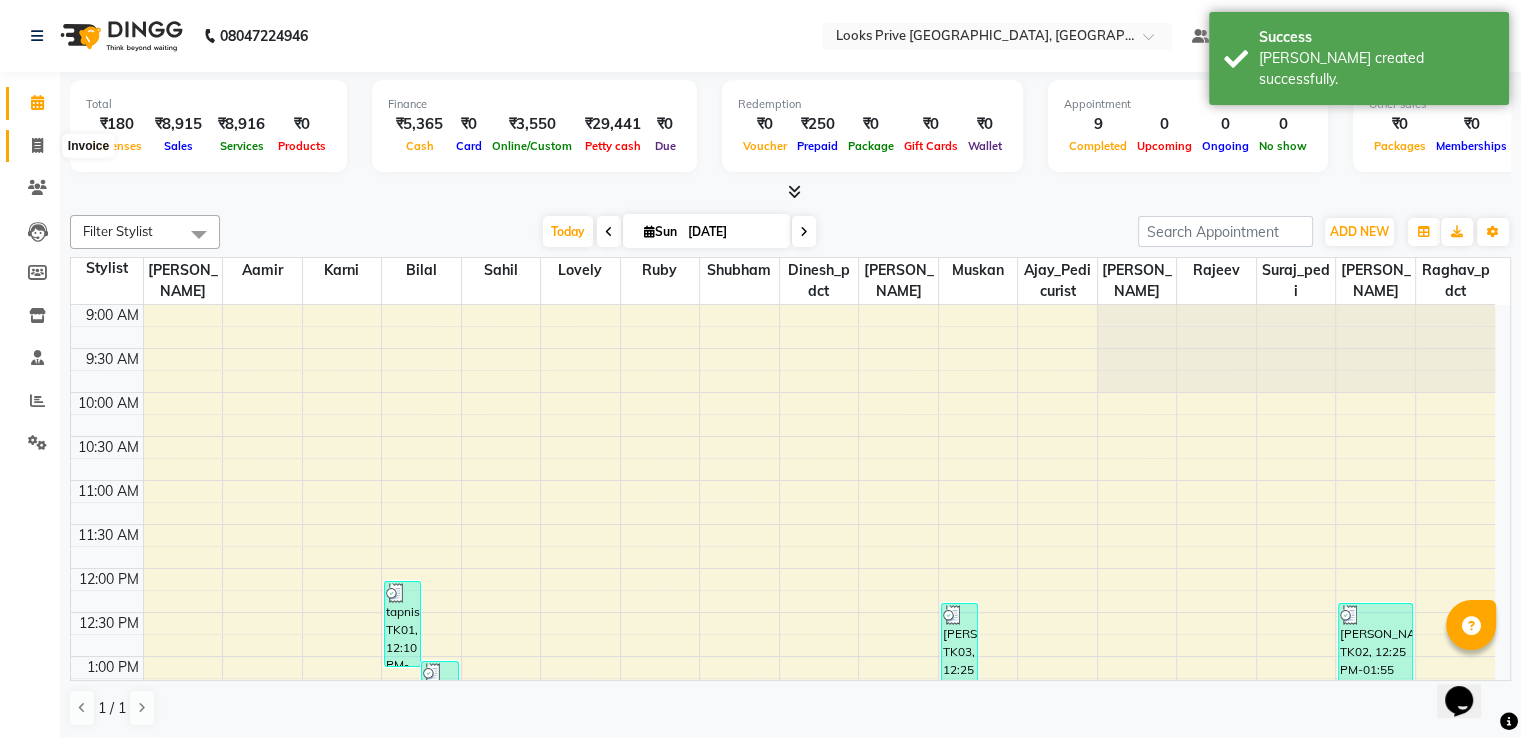 click 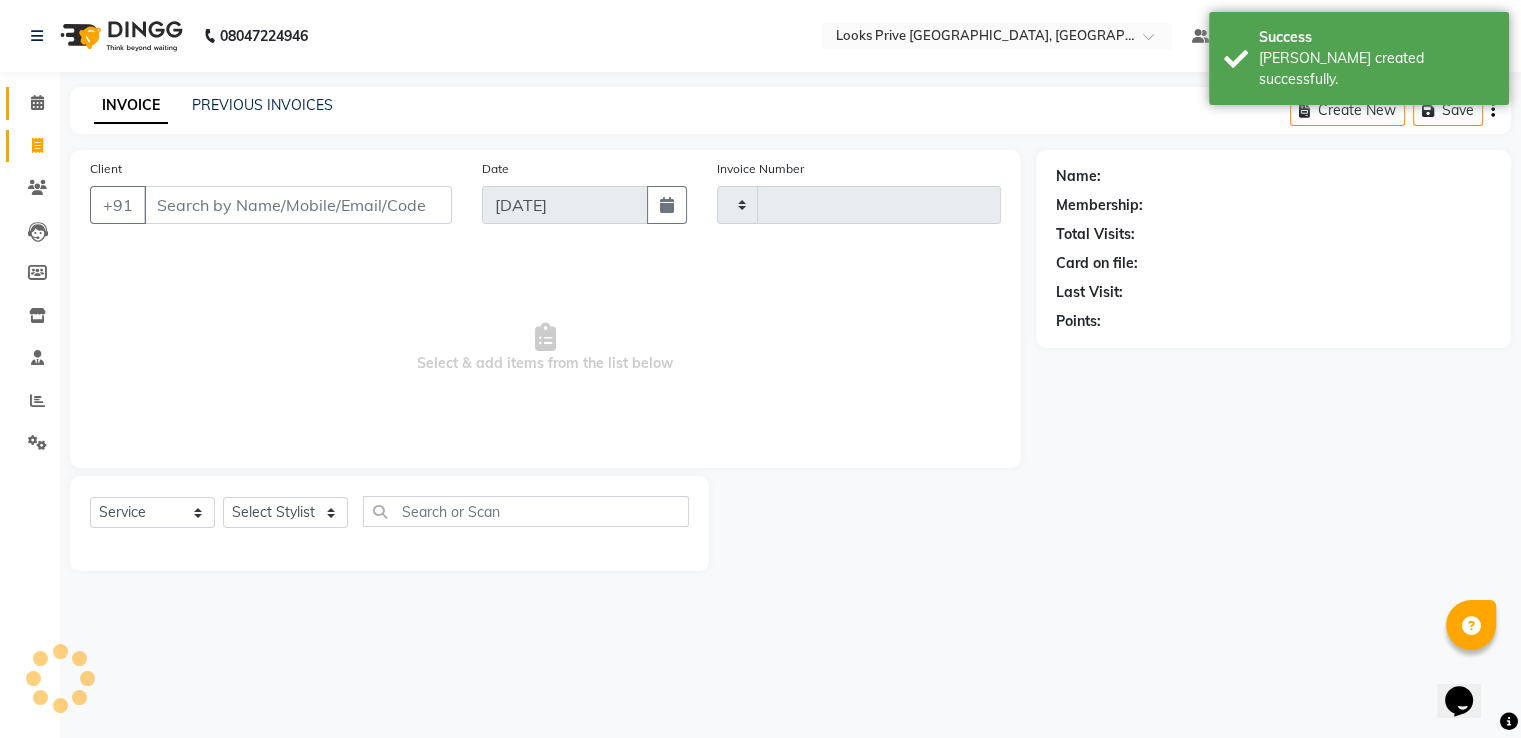 type on "1861" 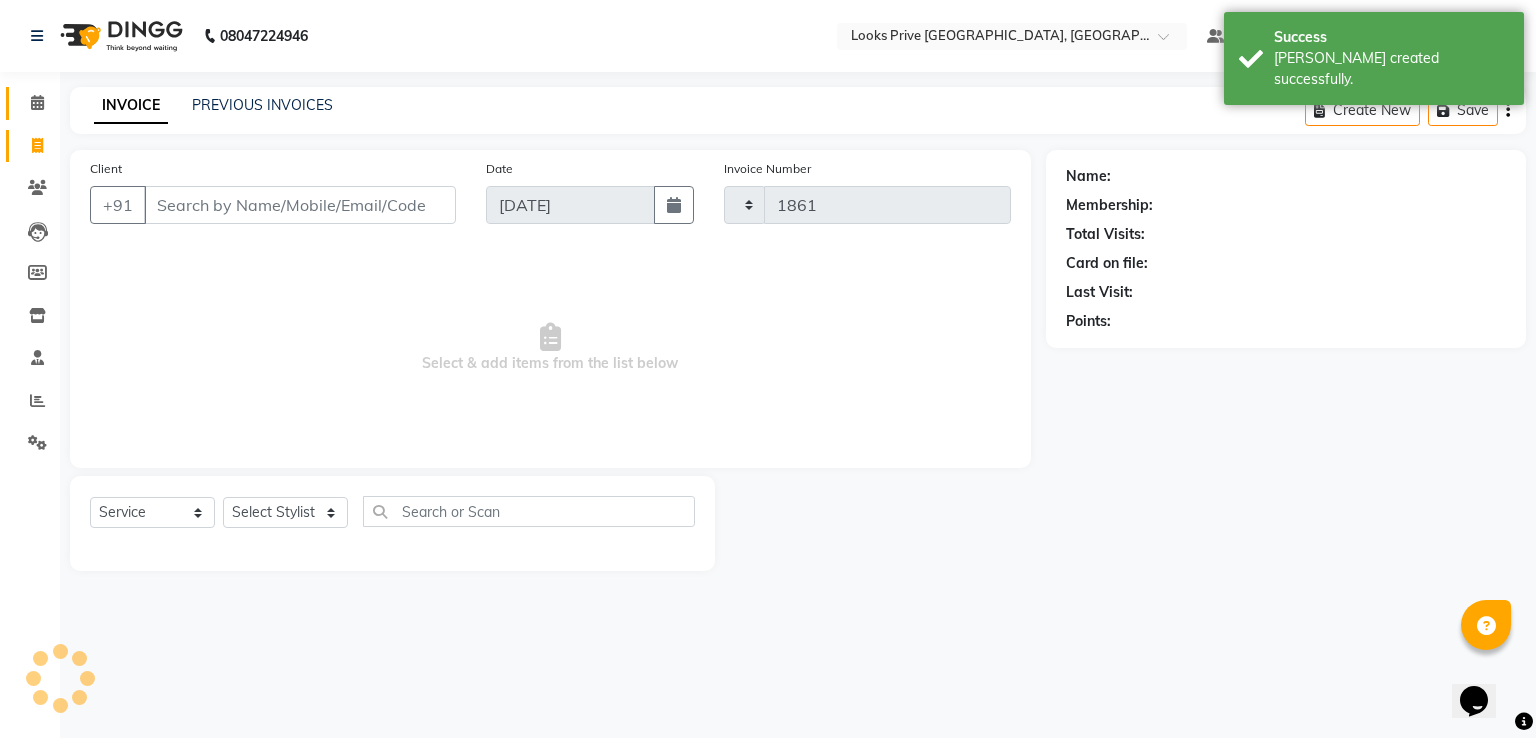 select on "6205" 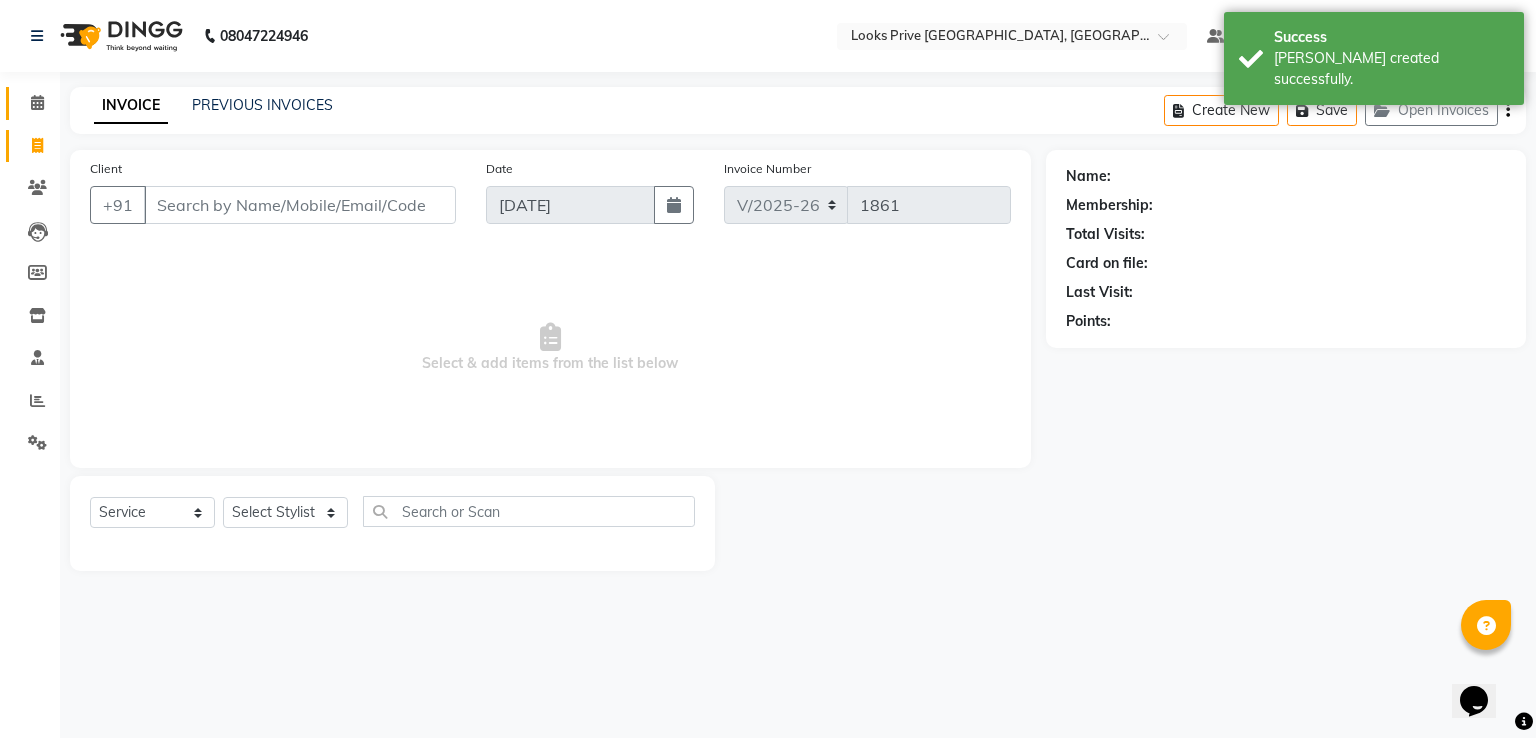 click on "Calendar" 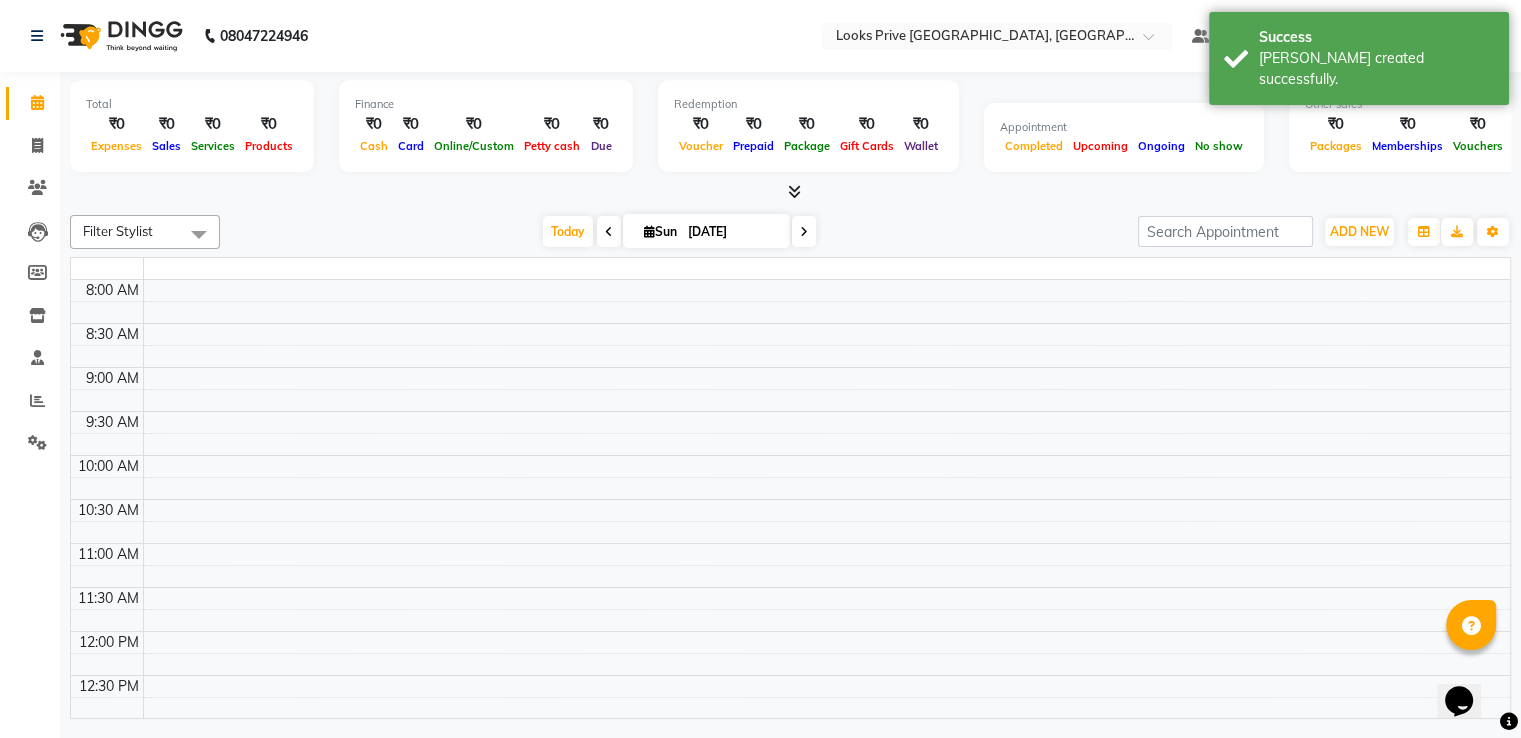scroll, scrollTop: 0, scrollLeft: 0, axis: both 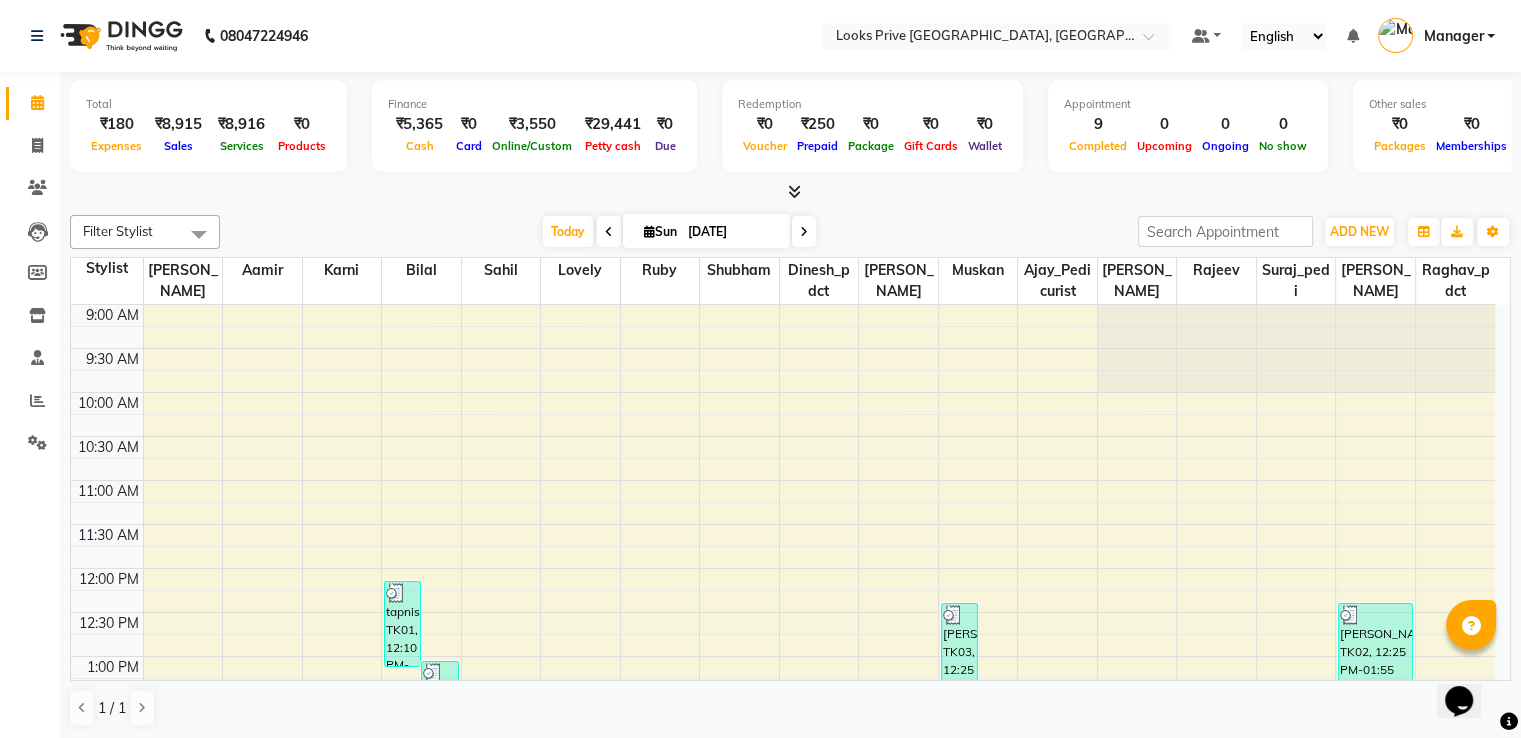 click on "Invoice" 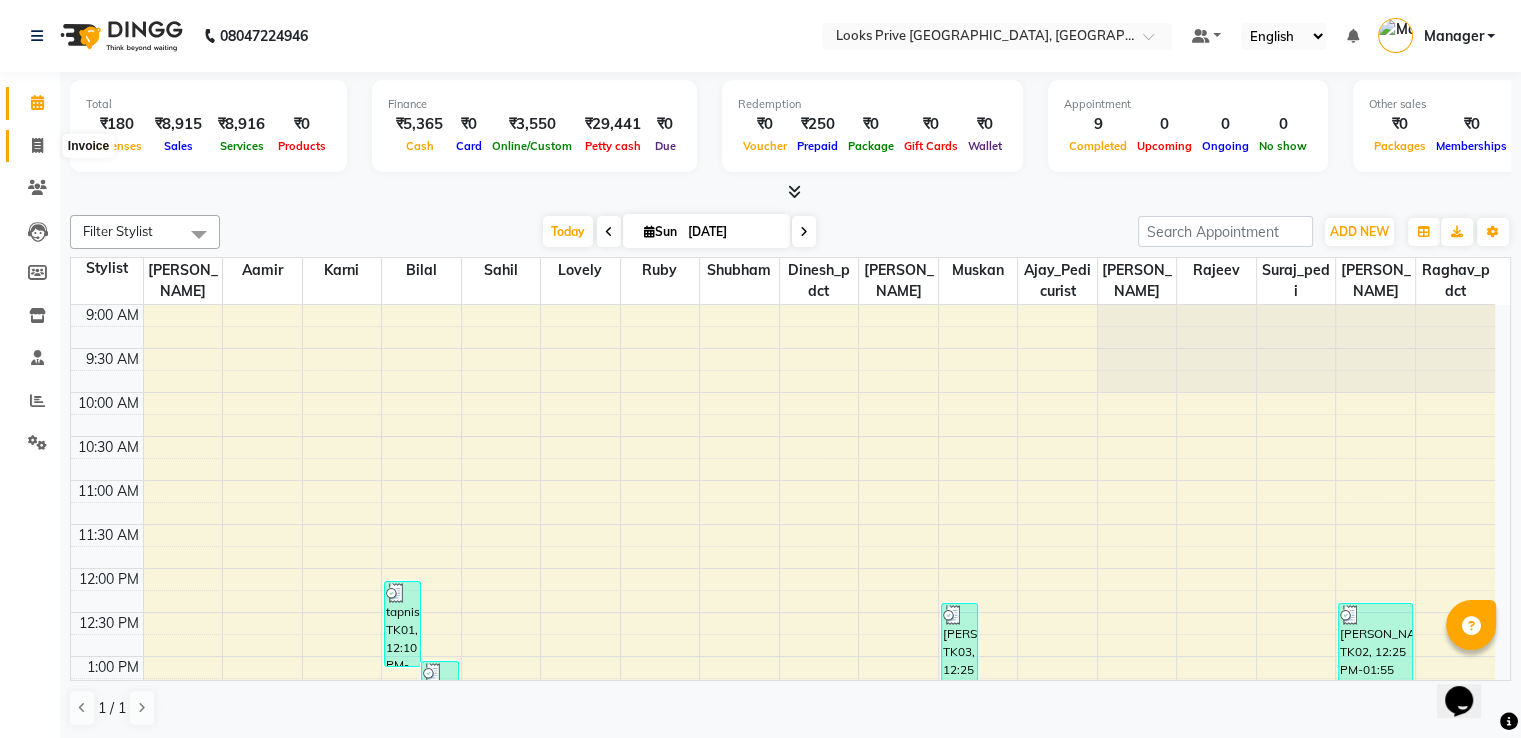 click 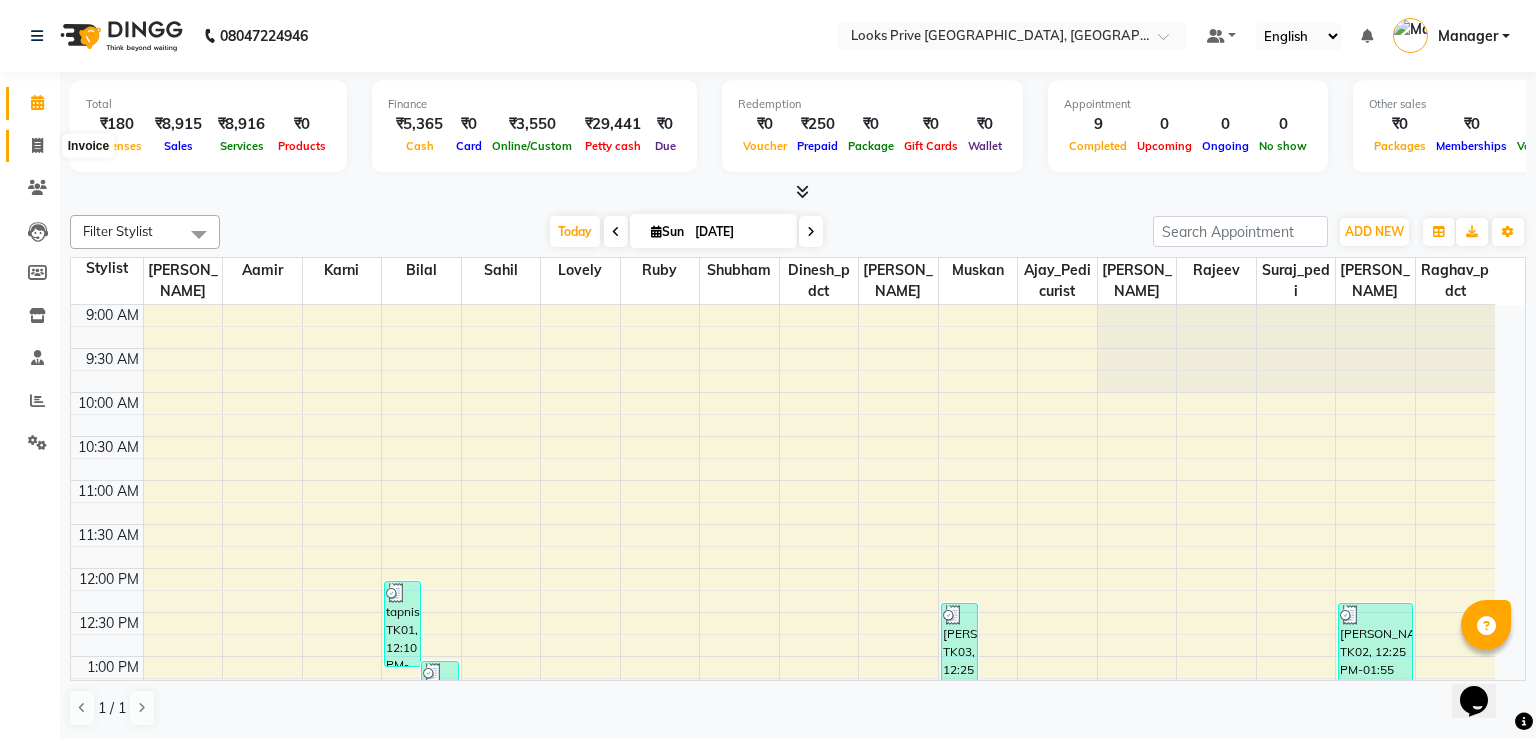 select on "6205" 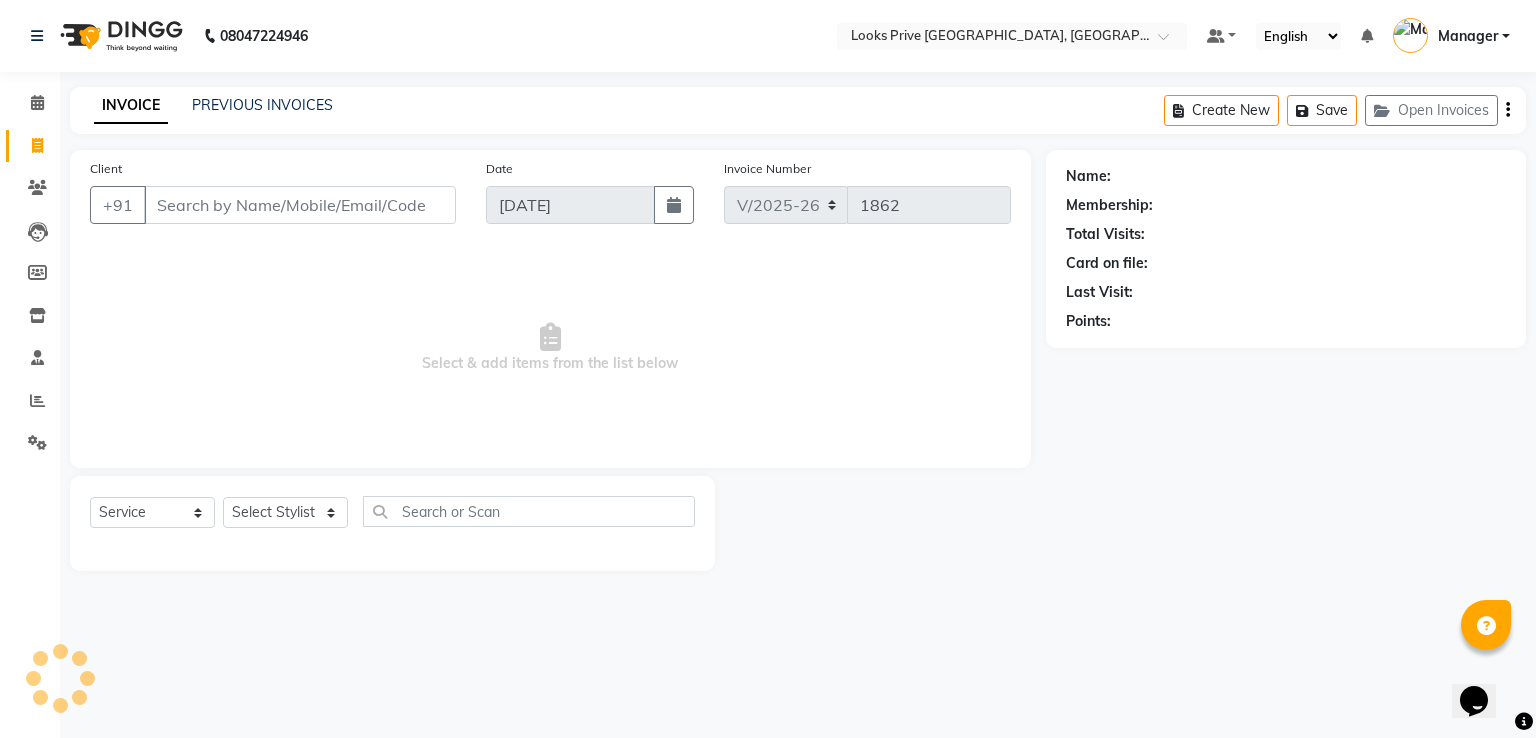 click on "Select  Service  Product  Membership  Package Voucher Prepaid Gift Card  Select Stylist" 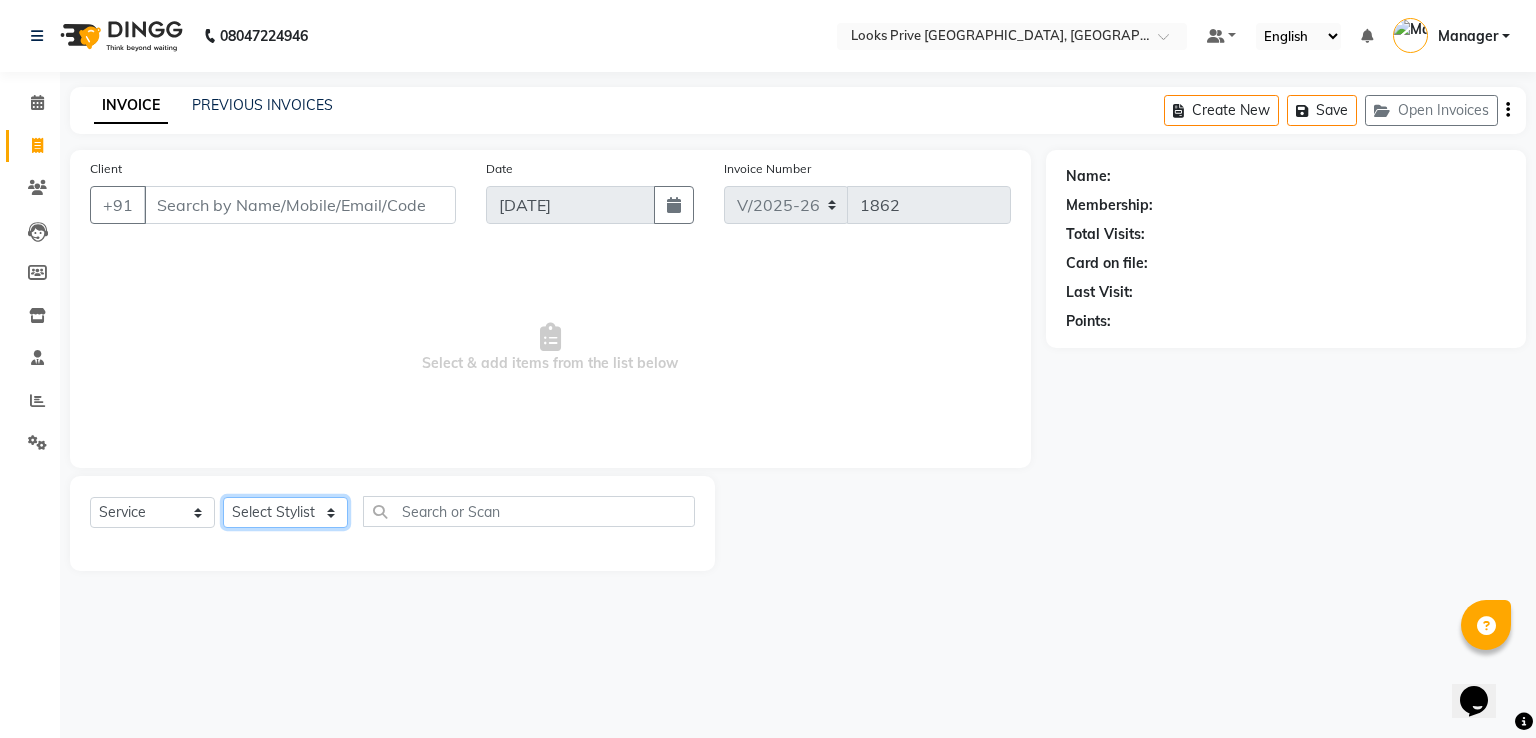 click on "Select Stylist" 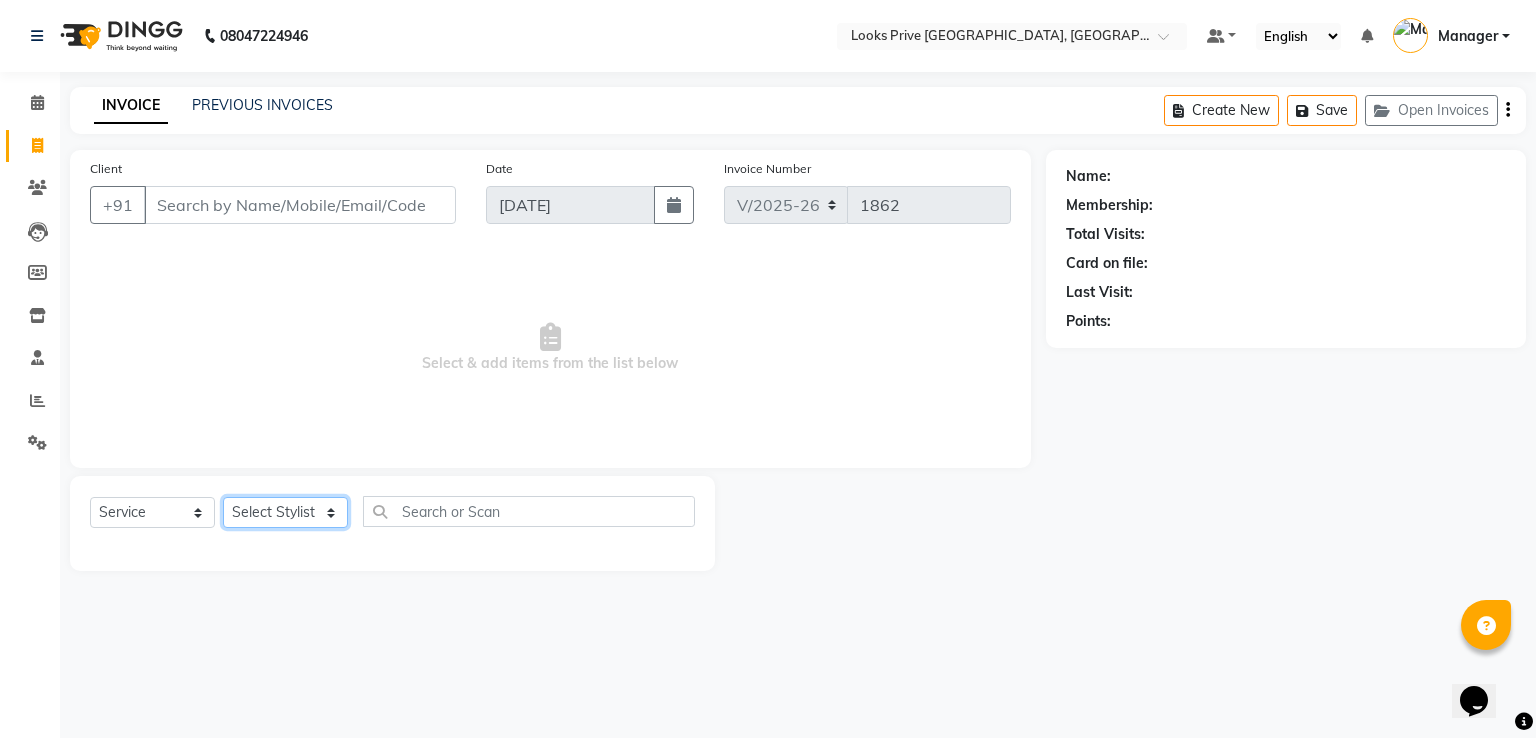 select on "45671" 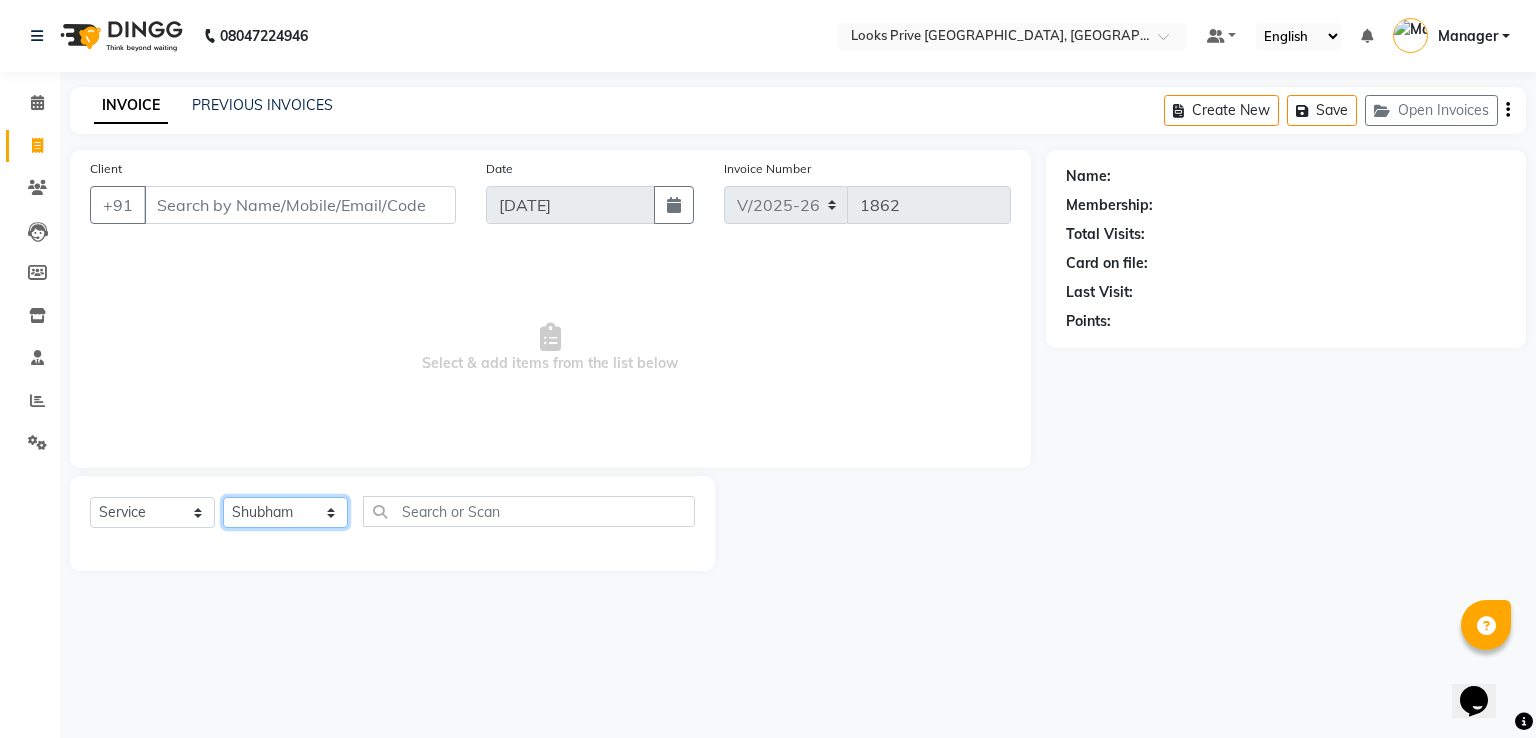 click on "Select Stylist A2R_Master [PERSON_NAME] [PERSON_NAME] [PERSON_NAME] Dinesh_pdct Karni Lovely Manager [PERSON_NAME] [PERSON_NAME] [PERSON_NAME] [PERSON_NAME] Suraj_pedi" 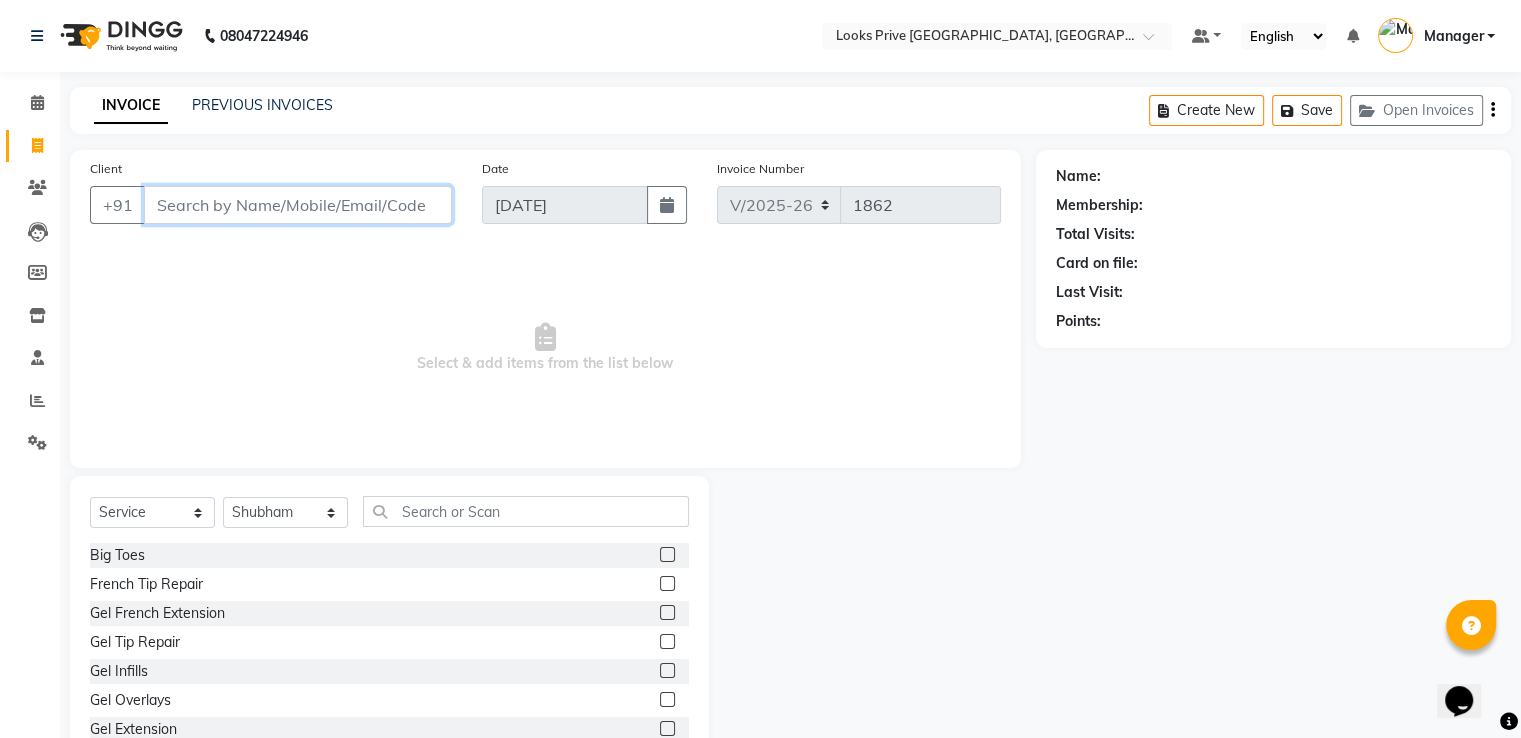 click on "Client" at bounding box center [298, 205] 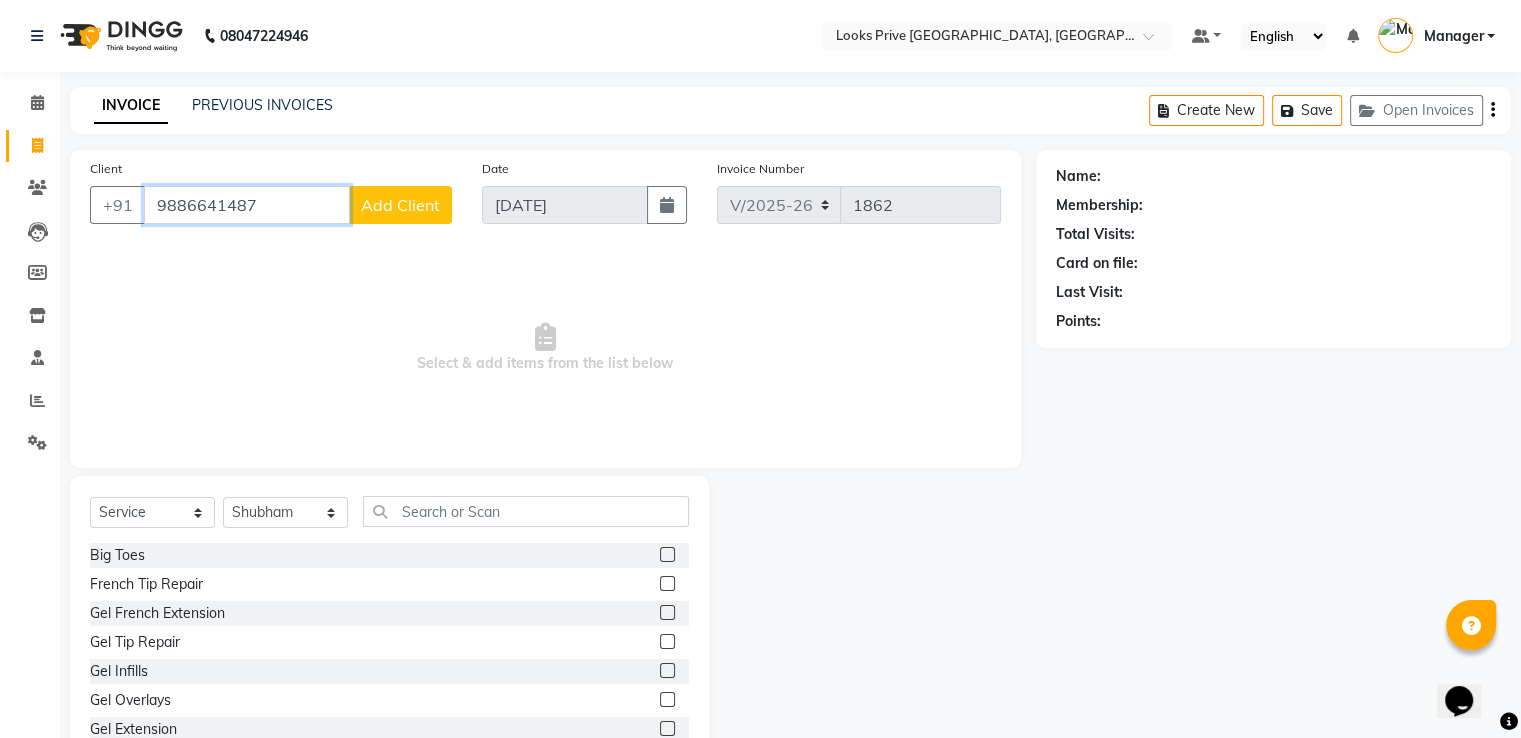 type on "9886641487" 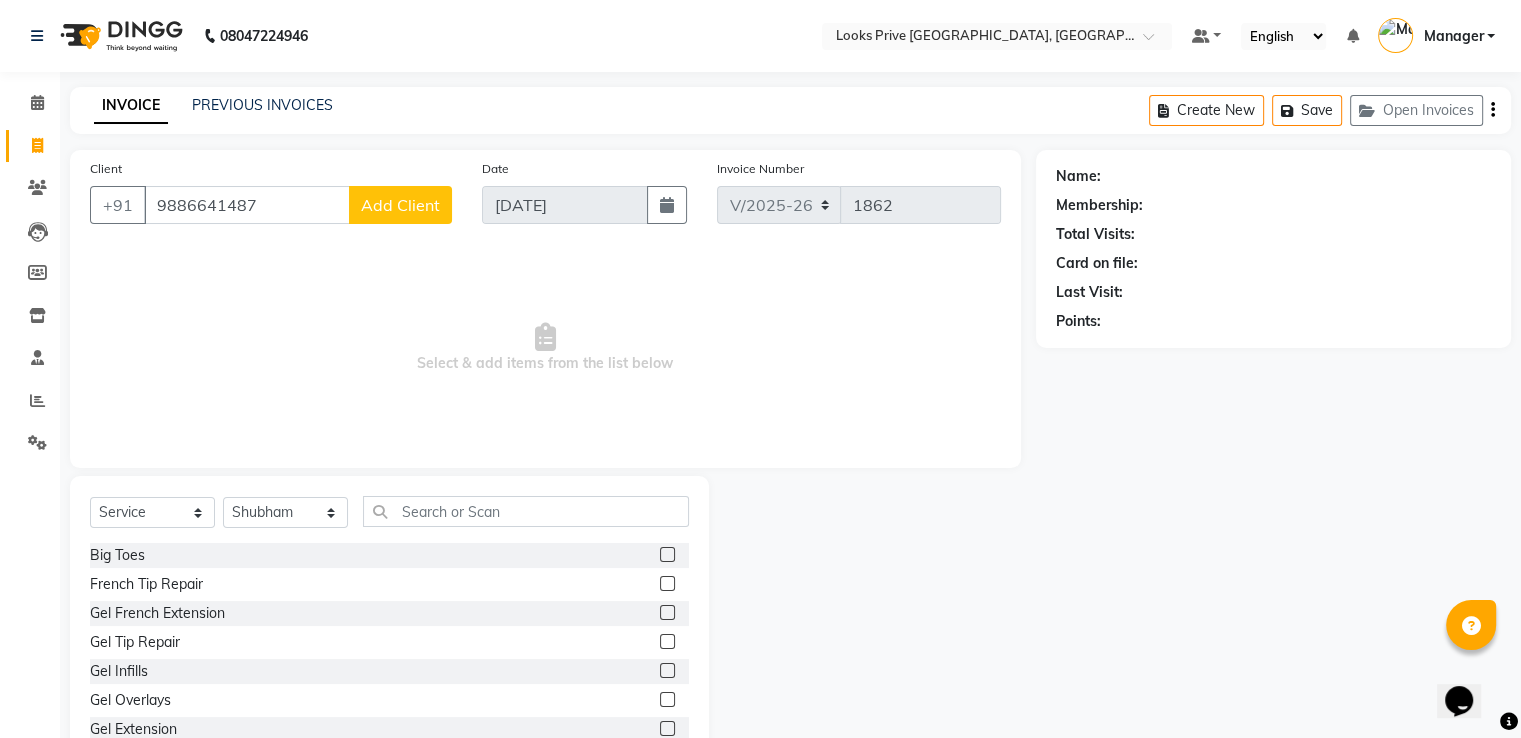 click on "Add Client" 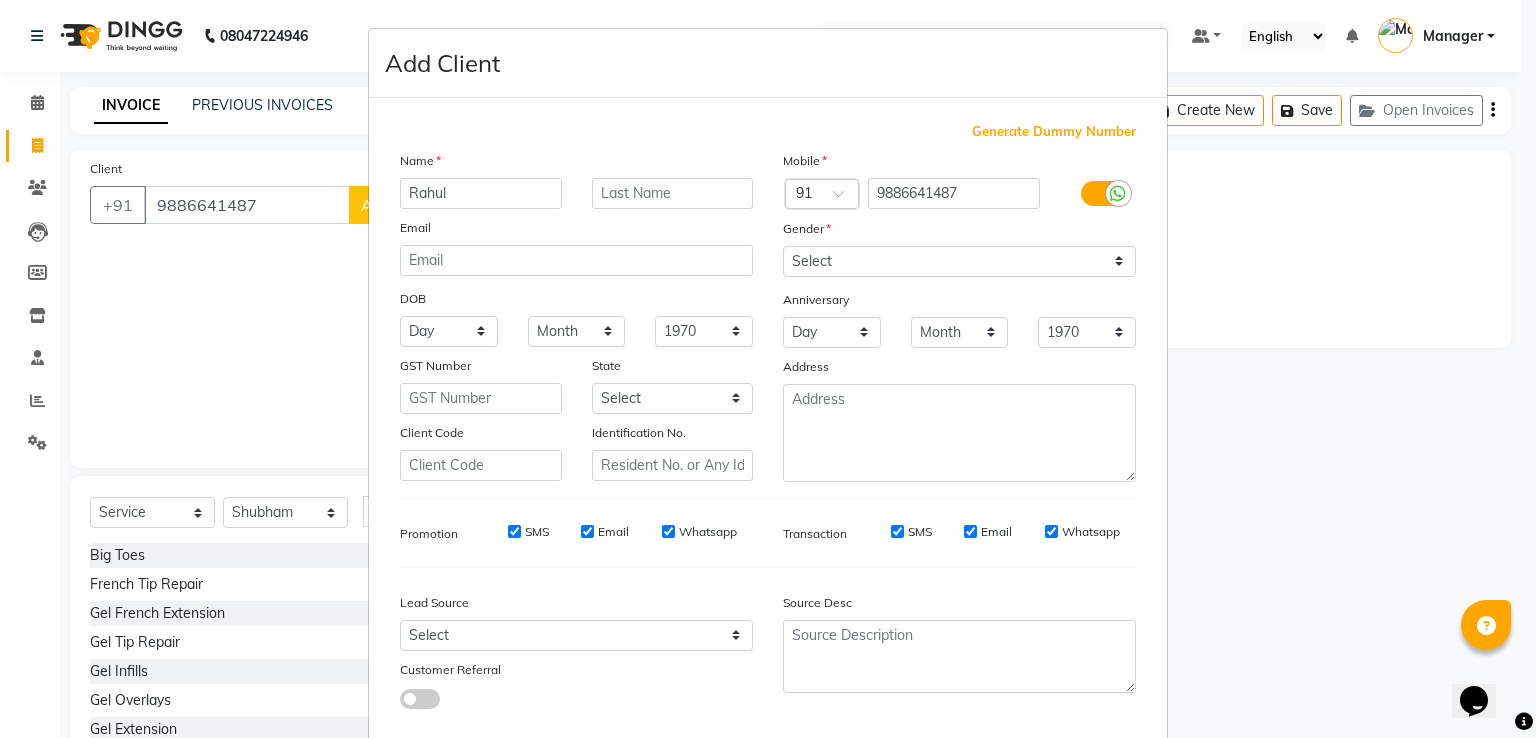 type on "Rahul" 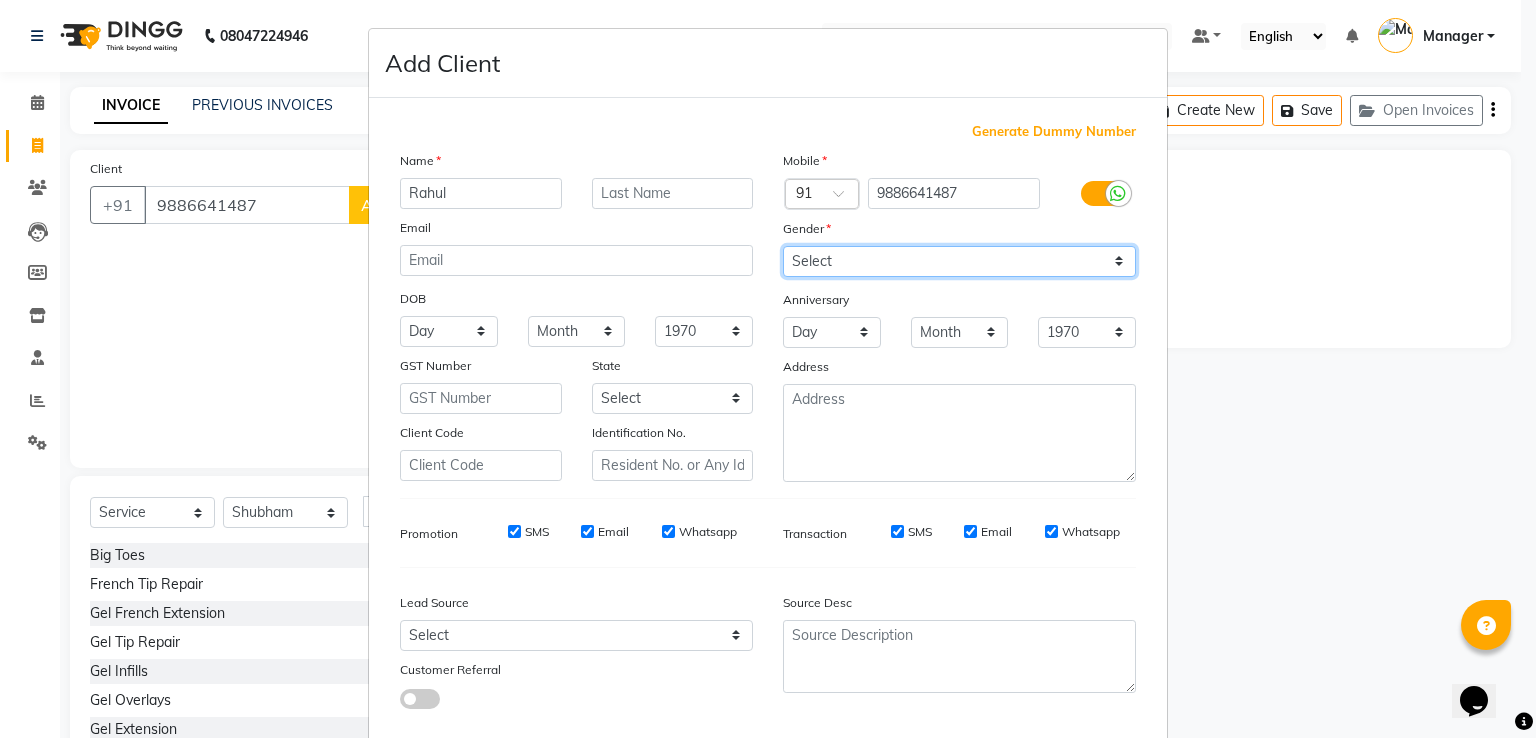 click on "Select [DEMOGRAPHIC_DATA] [DEMOGRAPHIC_DATA] Other Prefer Not To Say" at bounding box center (959, 261) 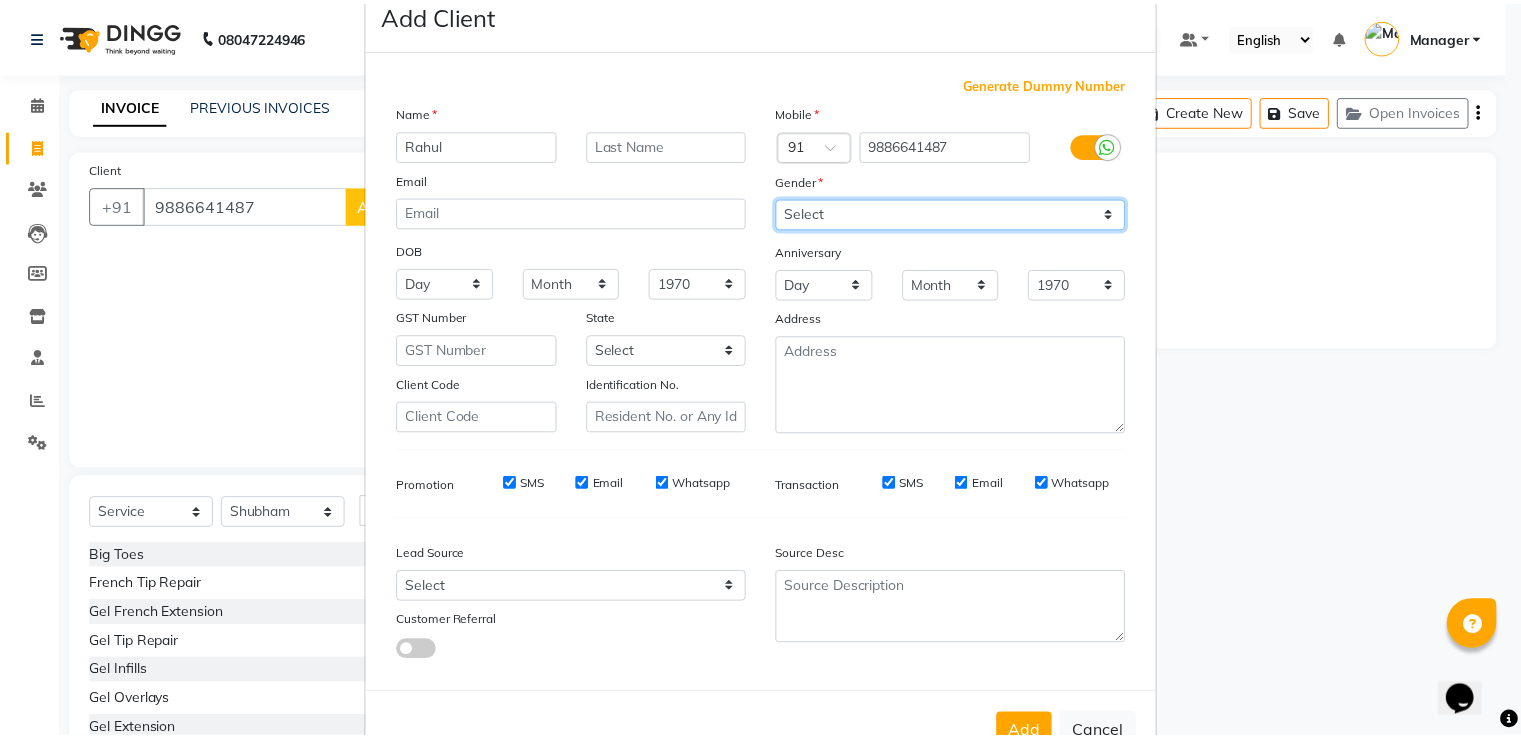 scroll, scrollTop: 119, scrollLeft: 0, axis: vertical 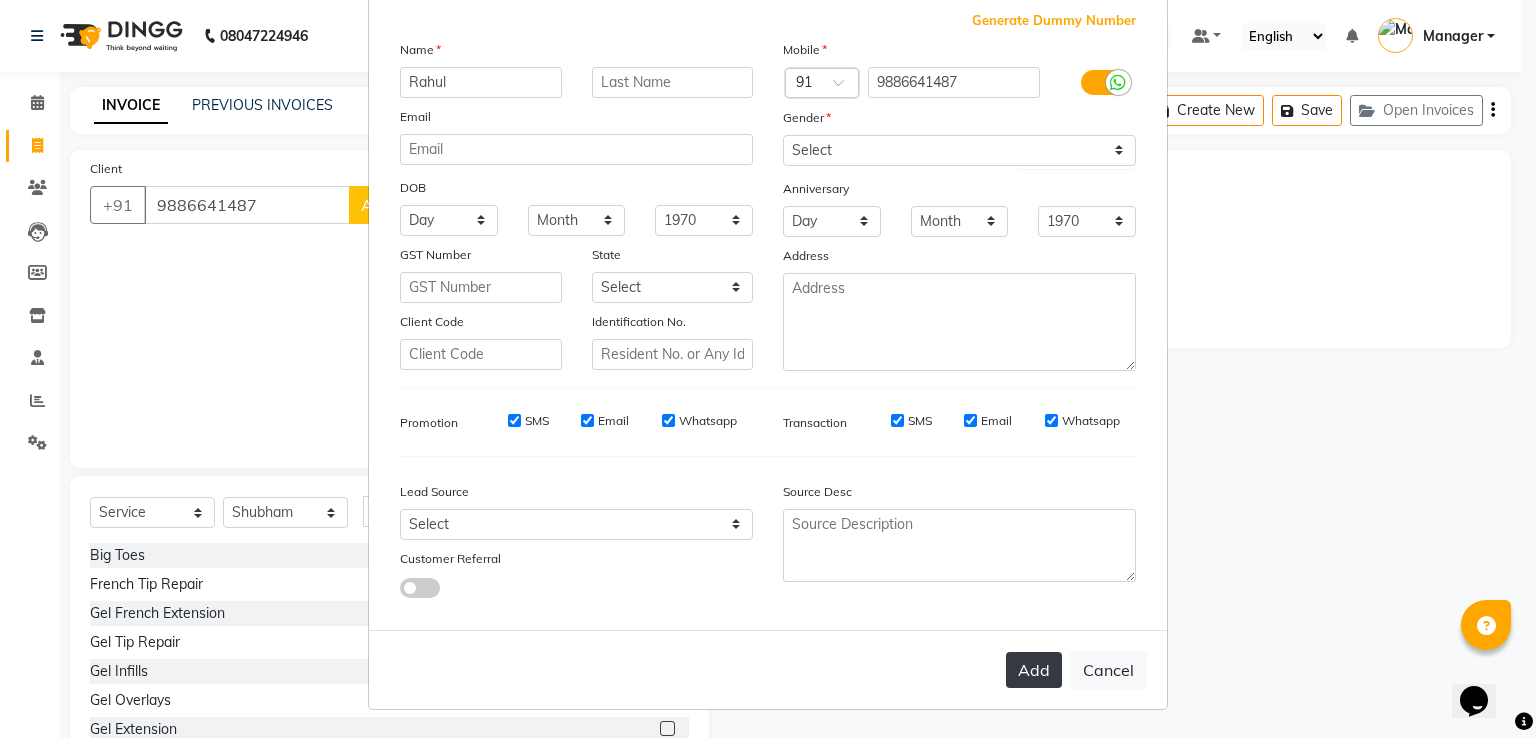 click on "Add" at bounding box center [1034, 670] 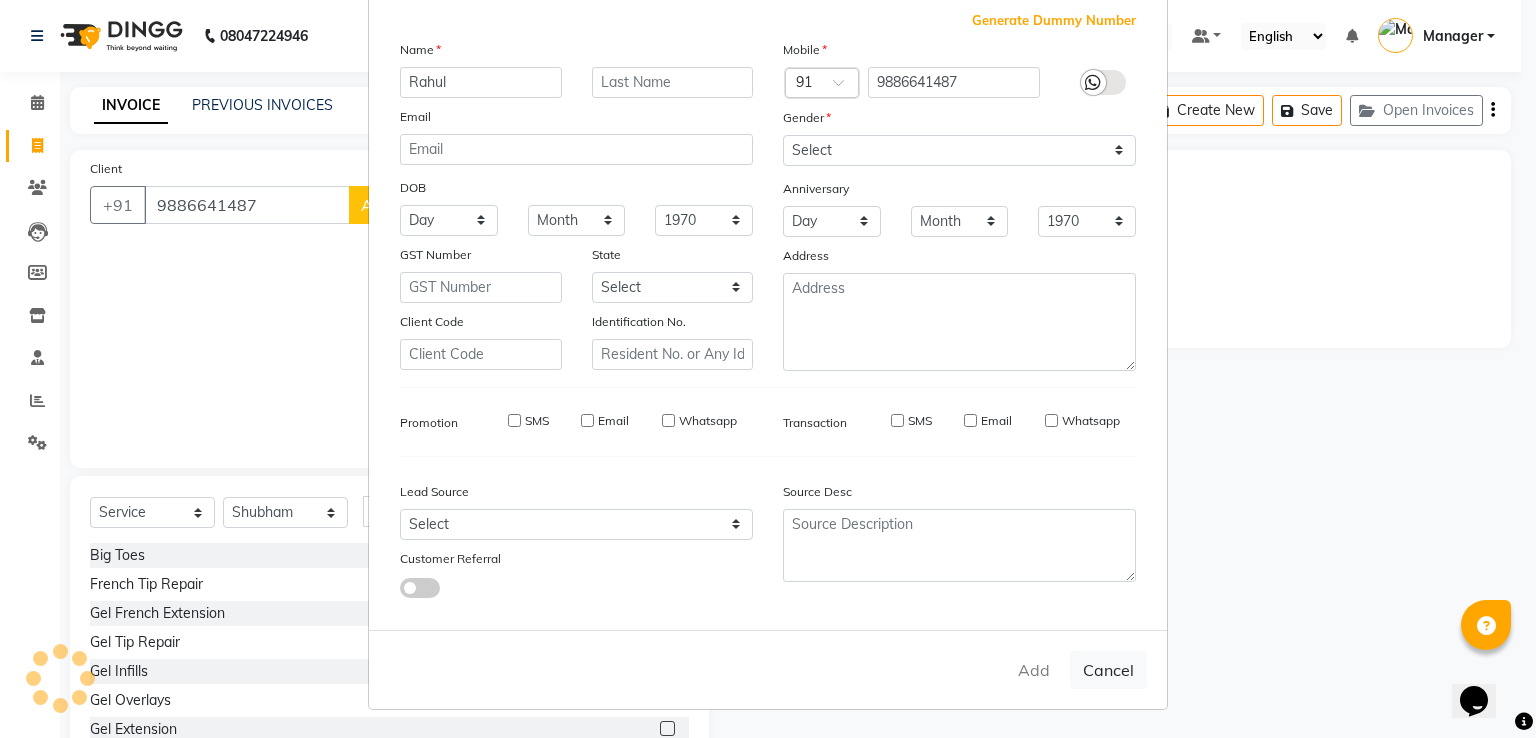 type 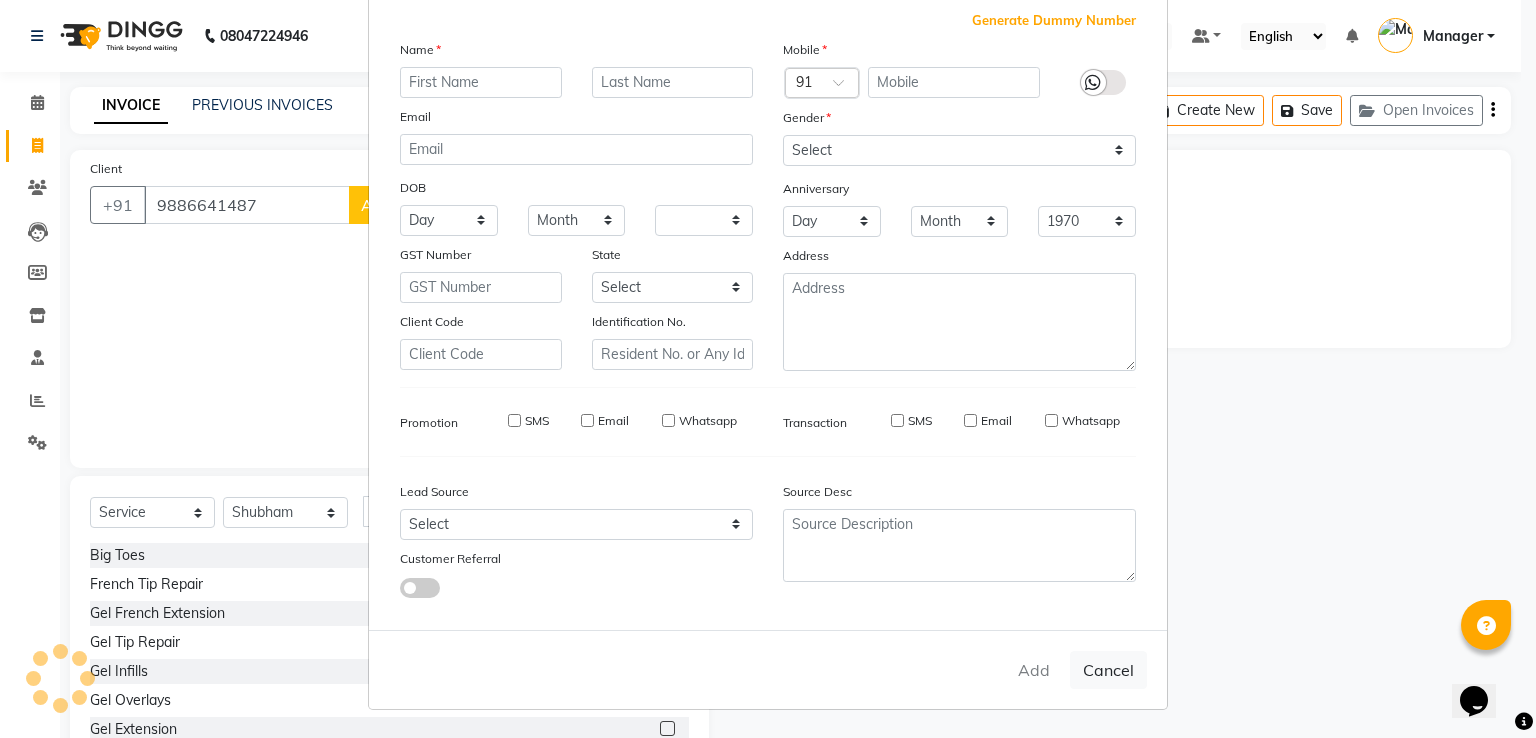 select 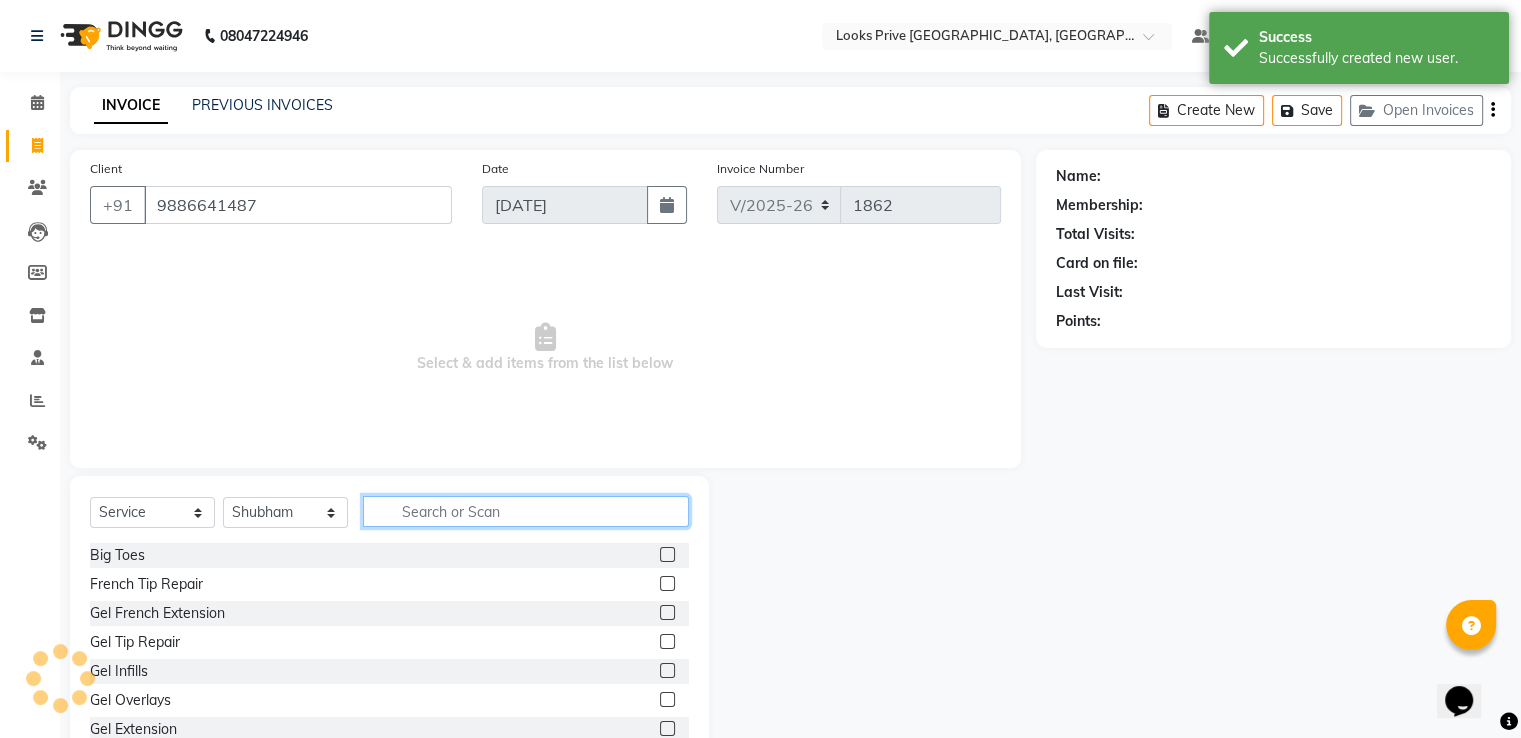 click 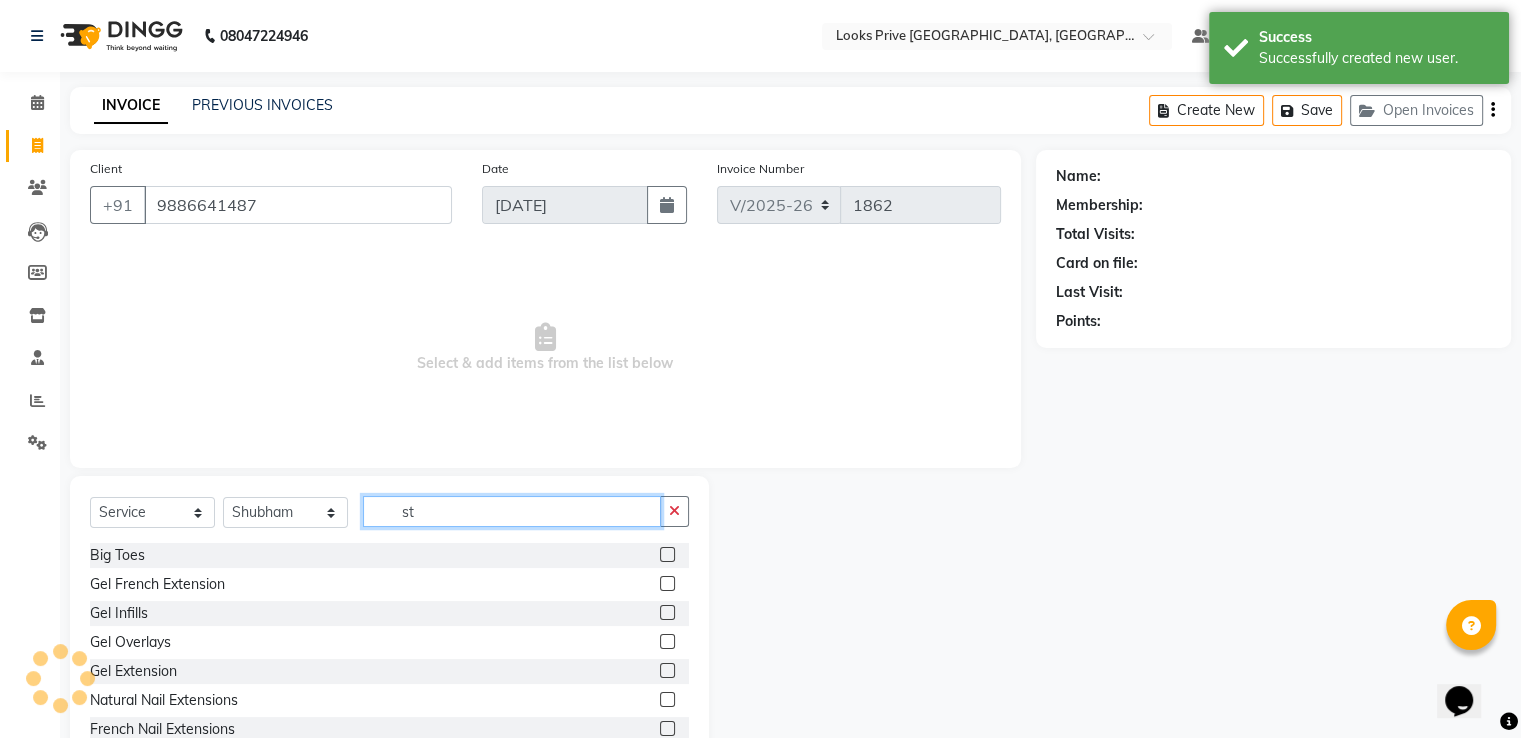 type on "sty" 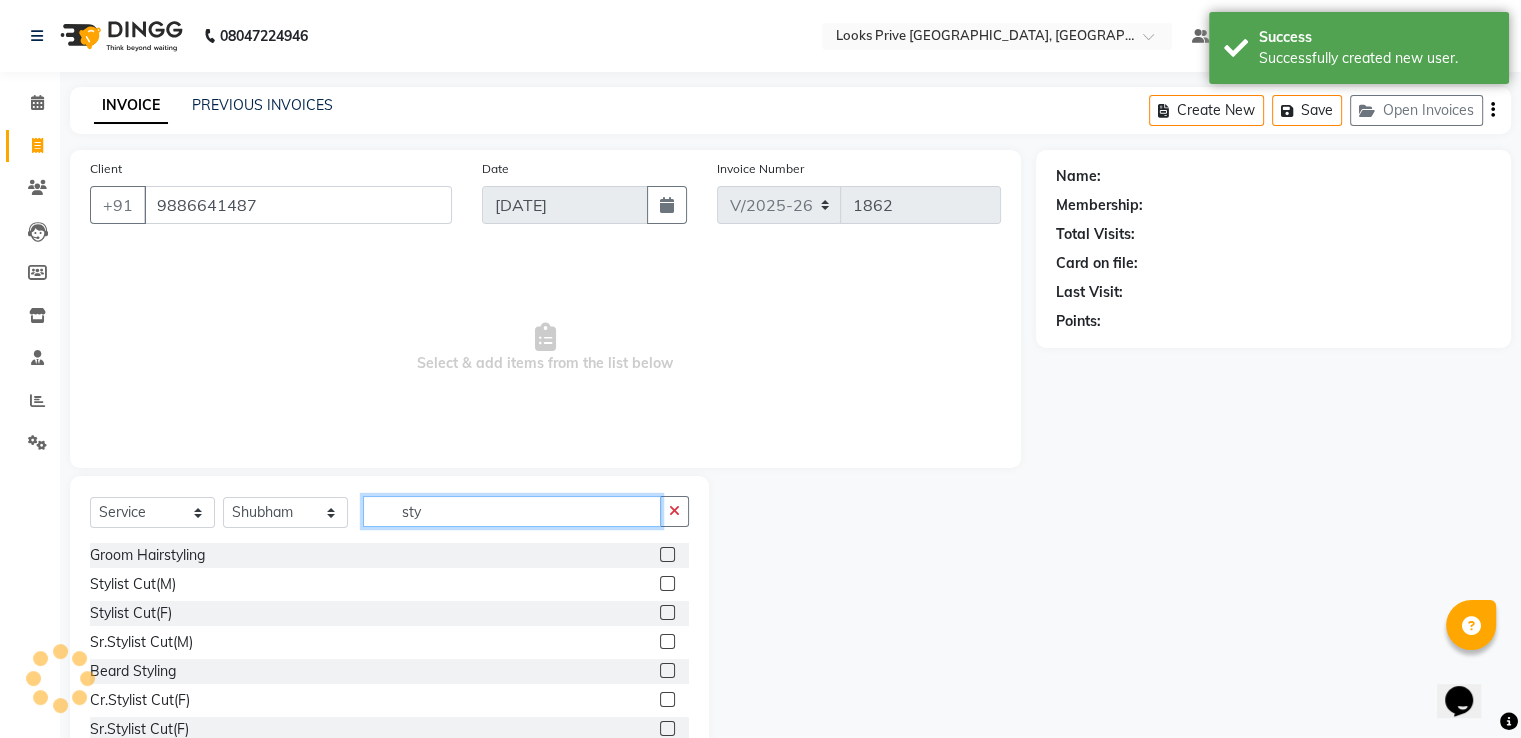 select on "1: Object" 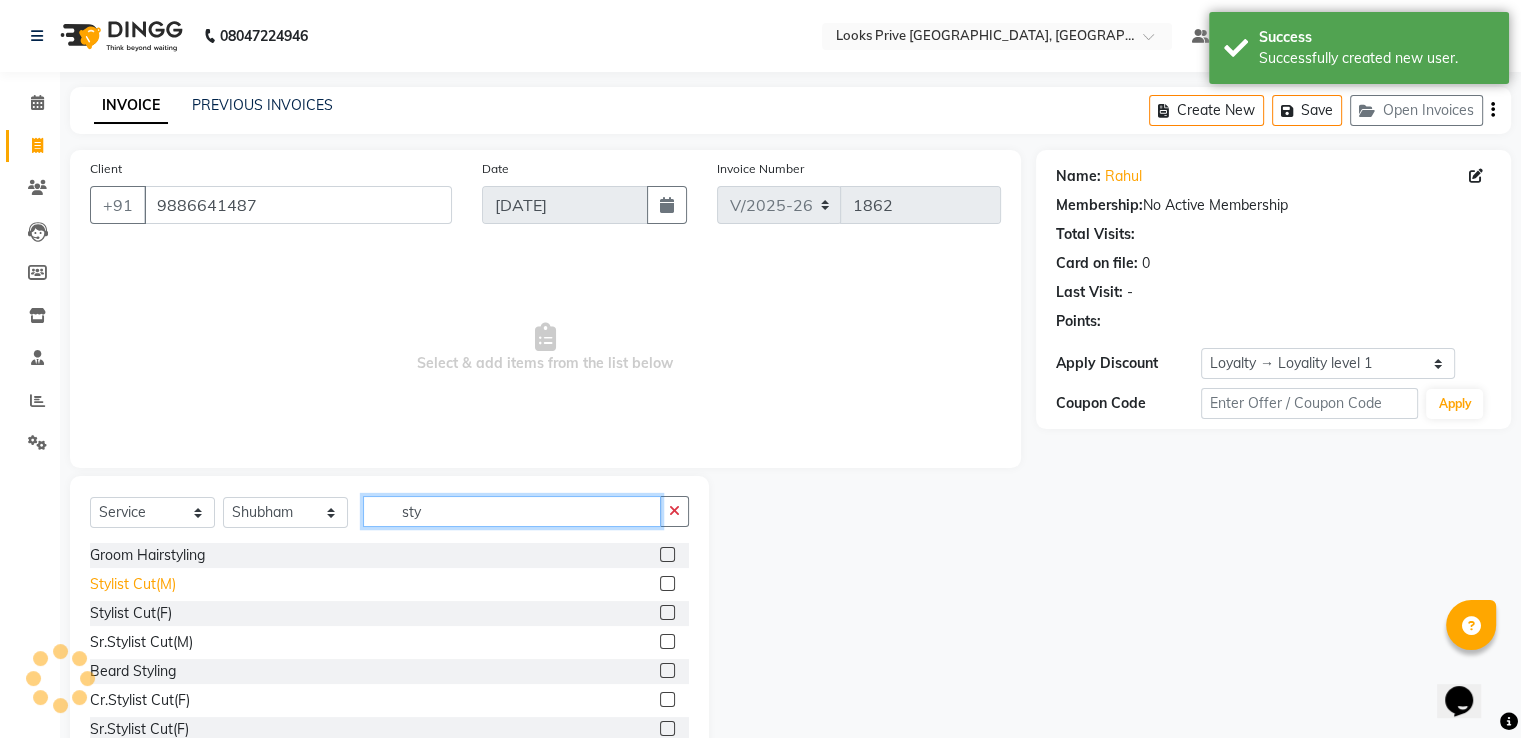 type on "sty" 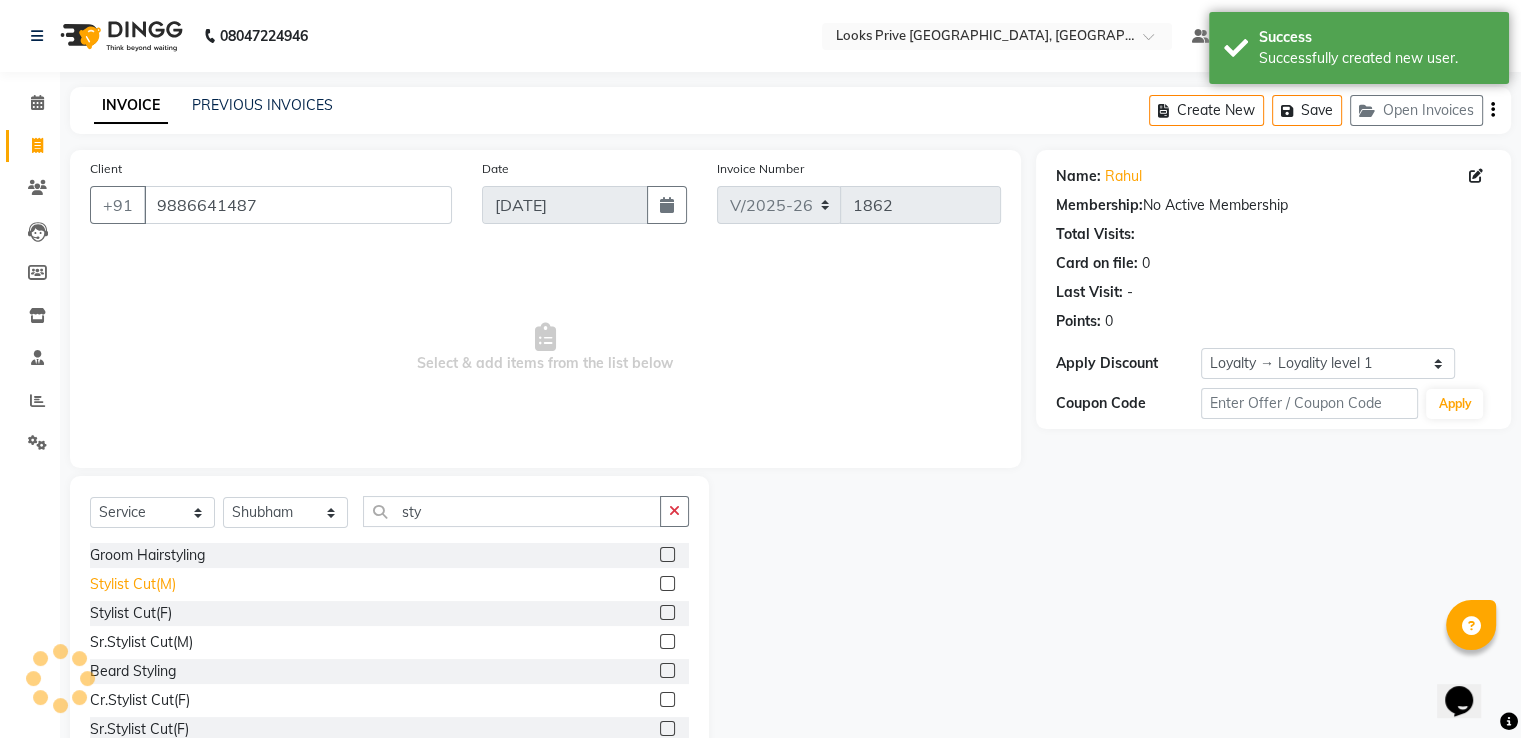 click on "Stylist Cut(M)" 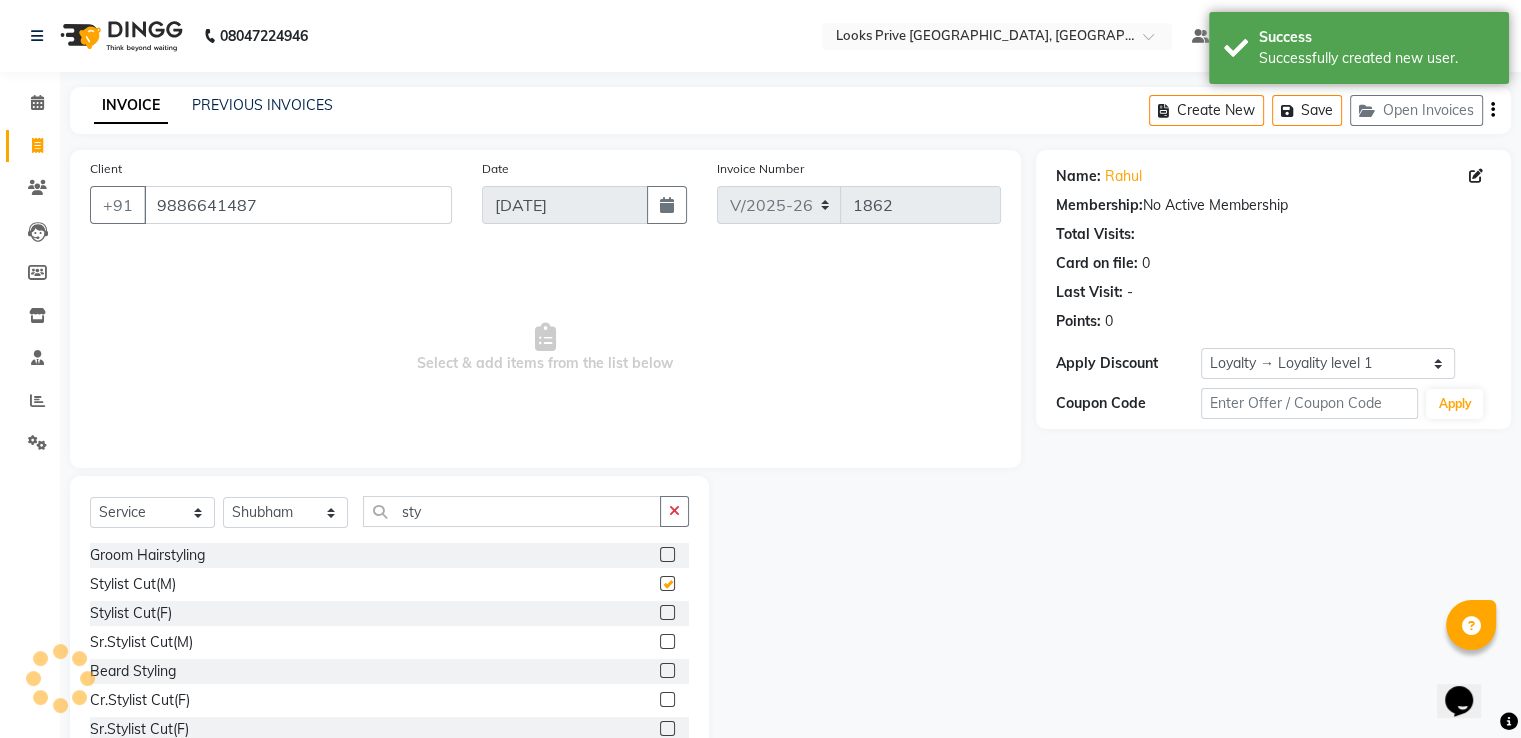checkbox on "false" 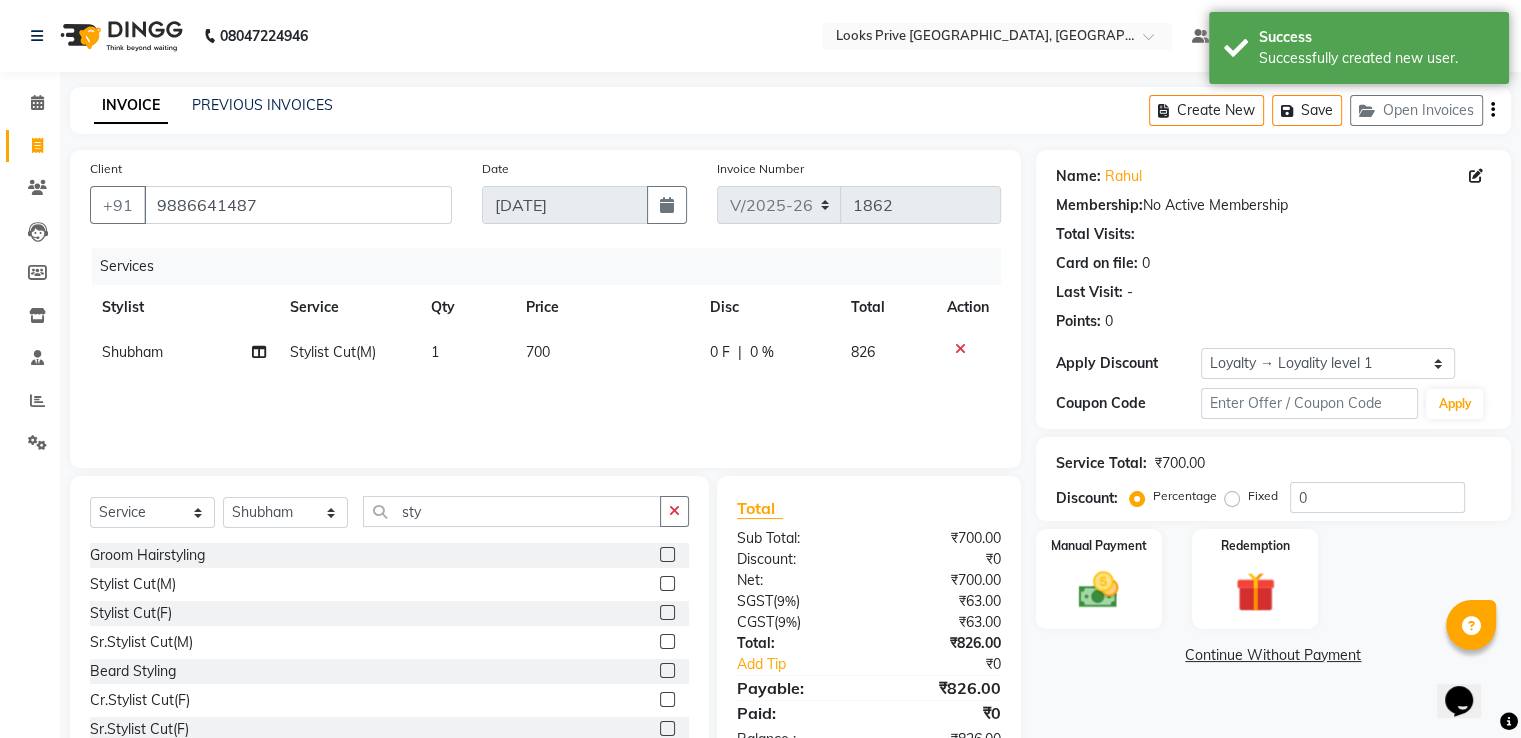 click on "700" 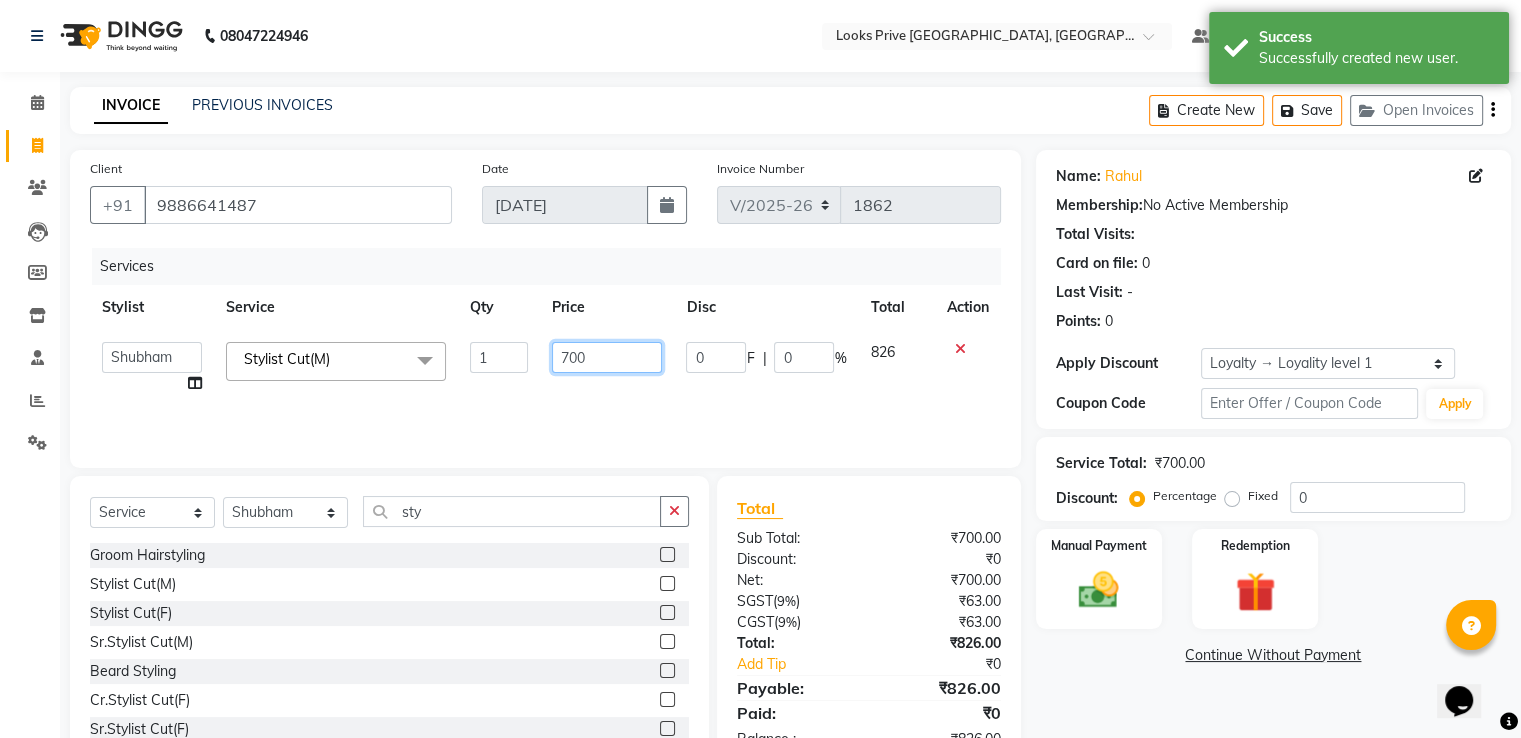 click on "700" 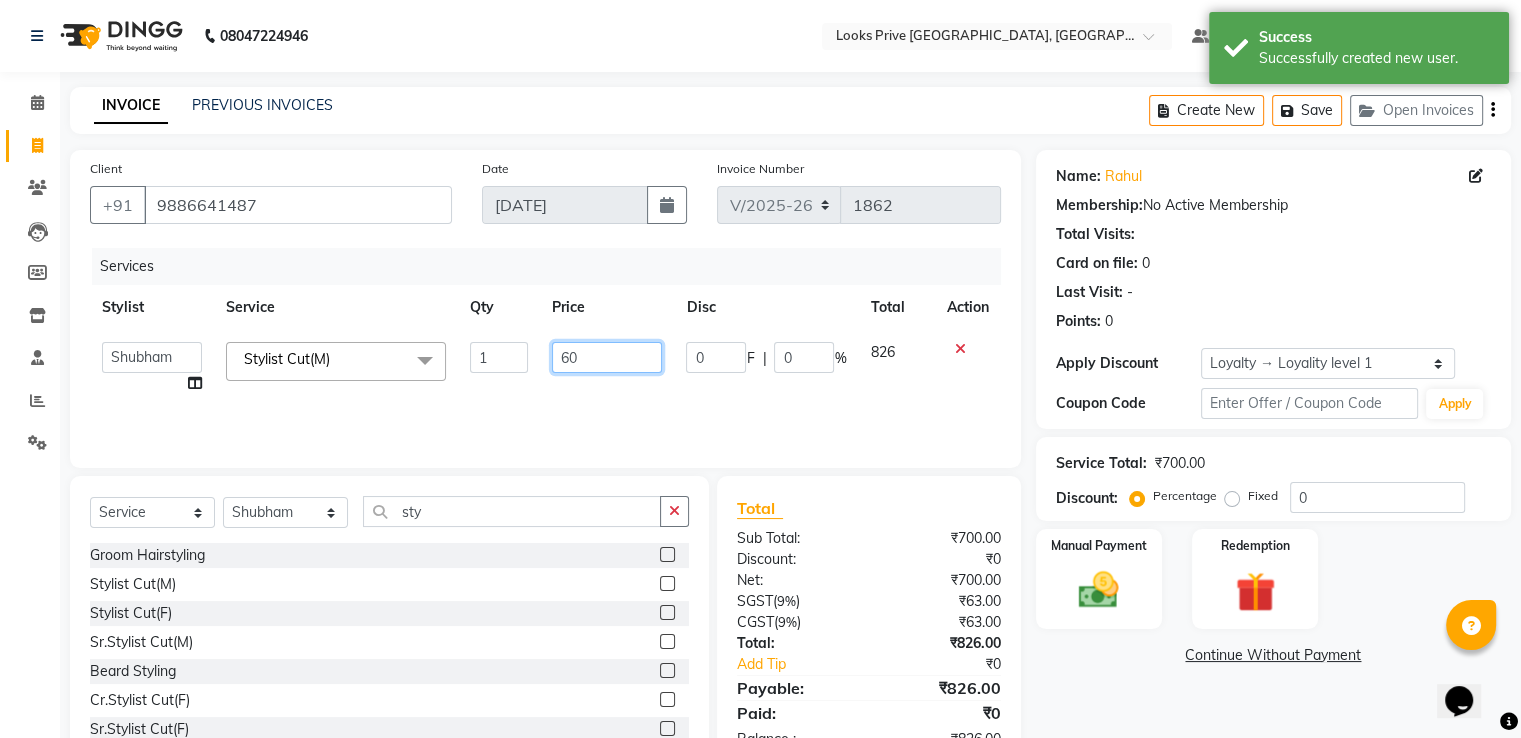type on "600" 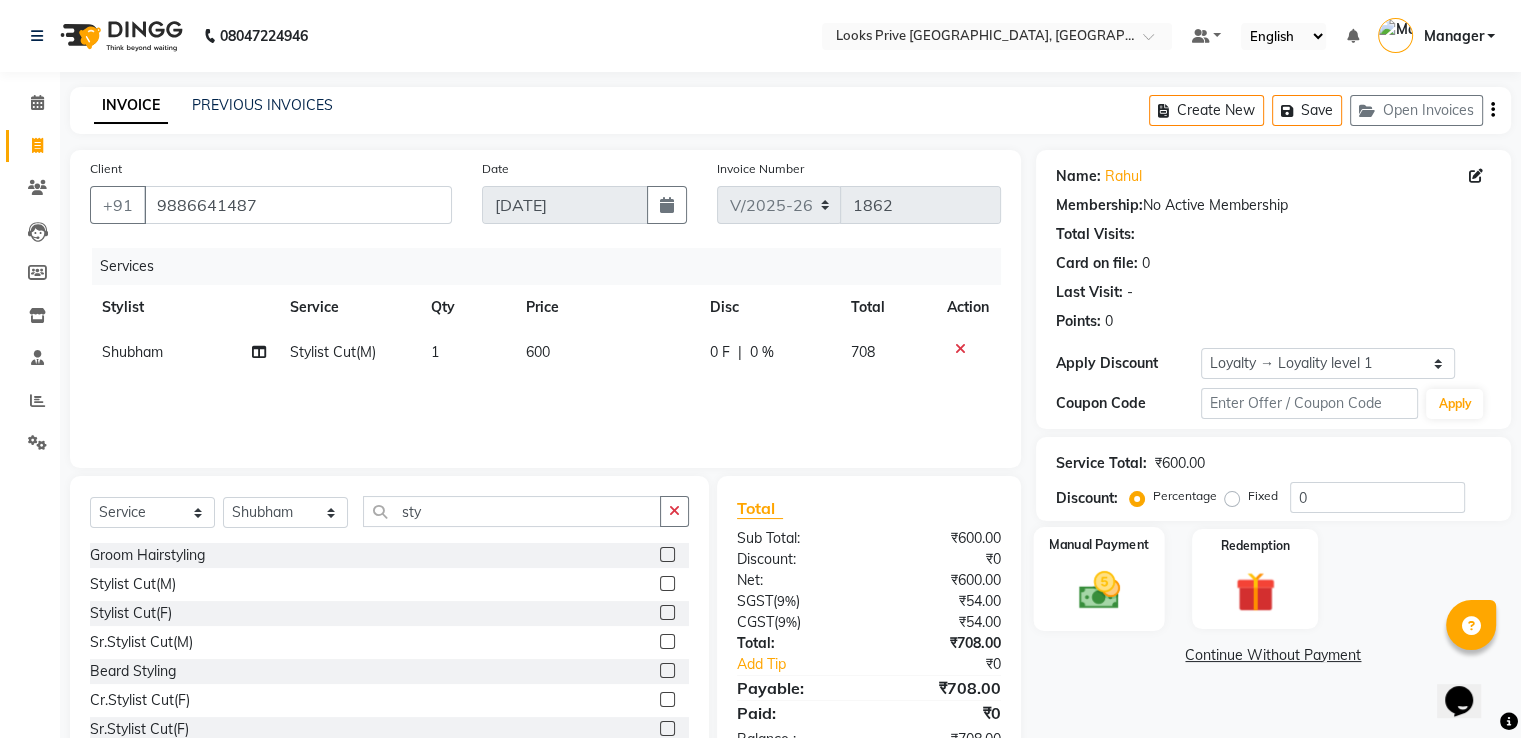 click 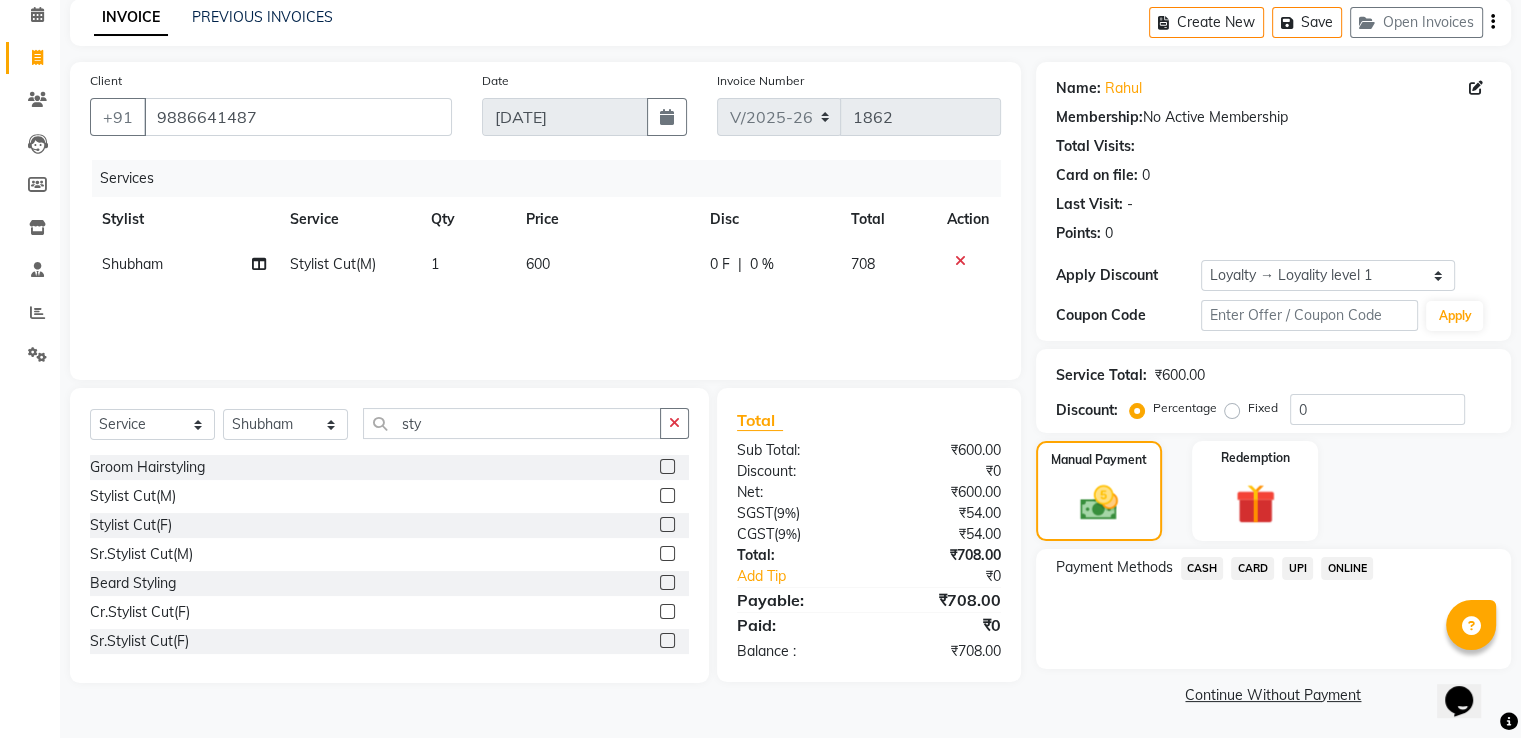 scroll, scrollTop: 89, scrollLeft: 0, axis: vertical 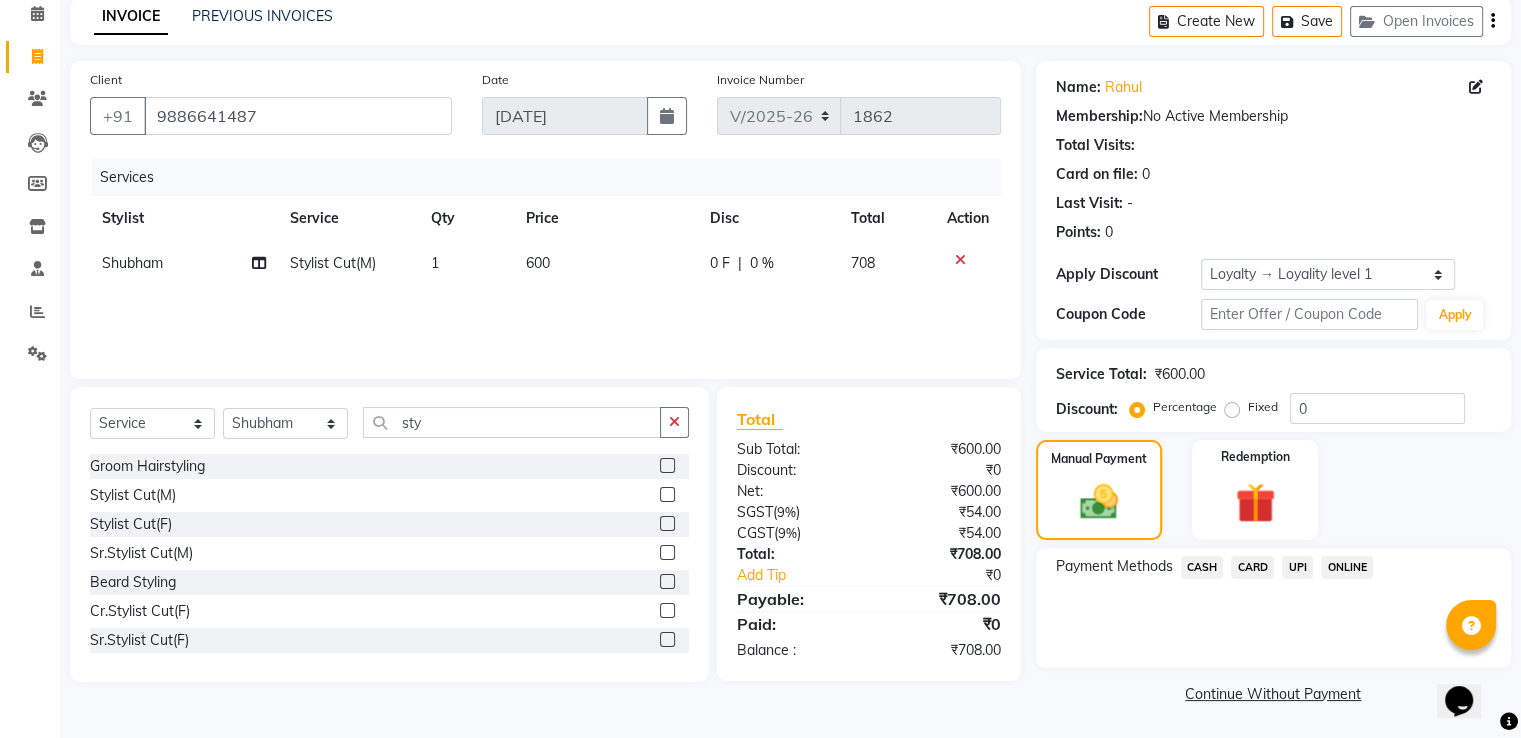 click on "UPI" 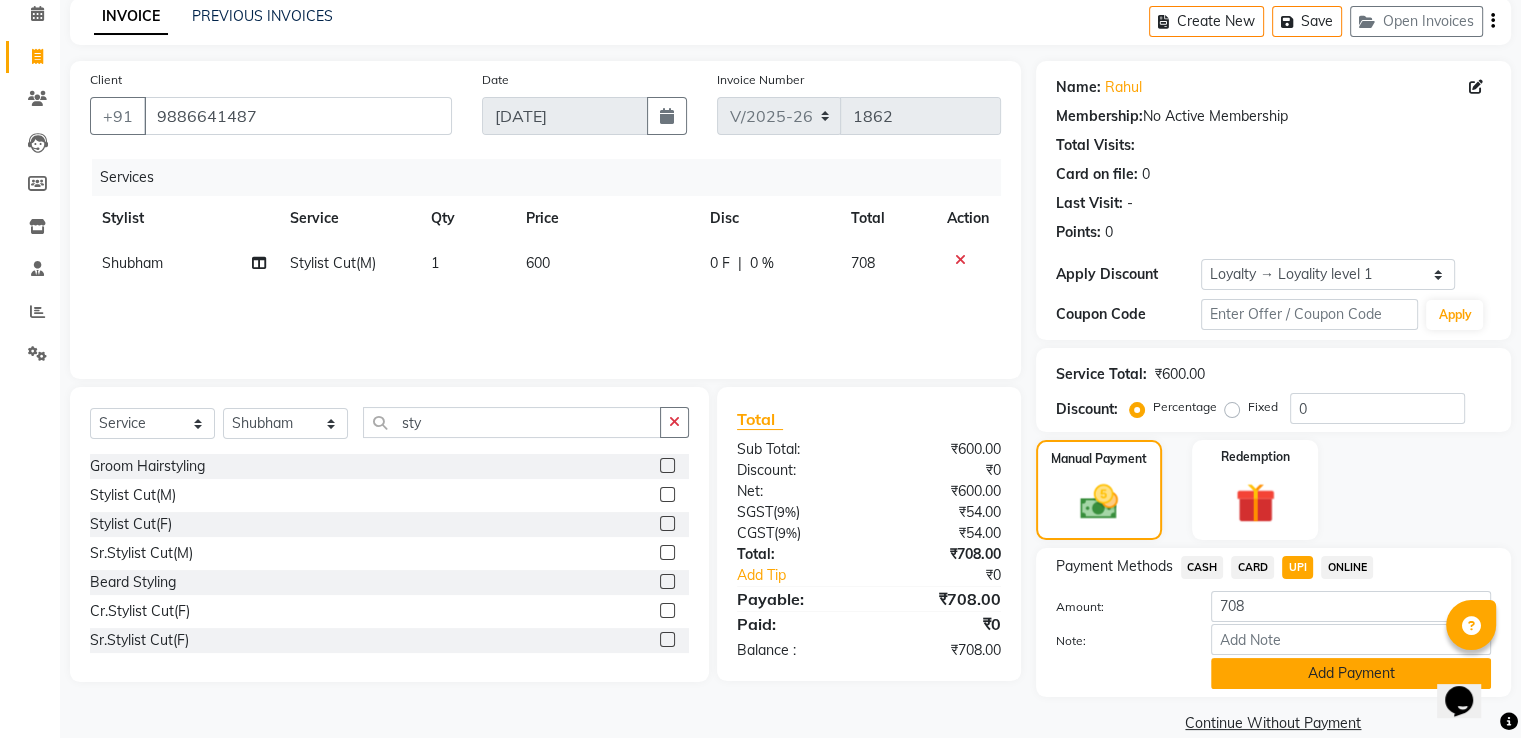 click on "Add Payment" 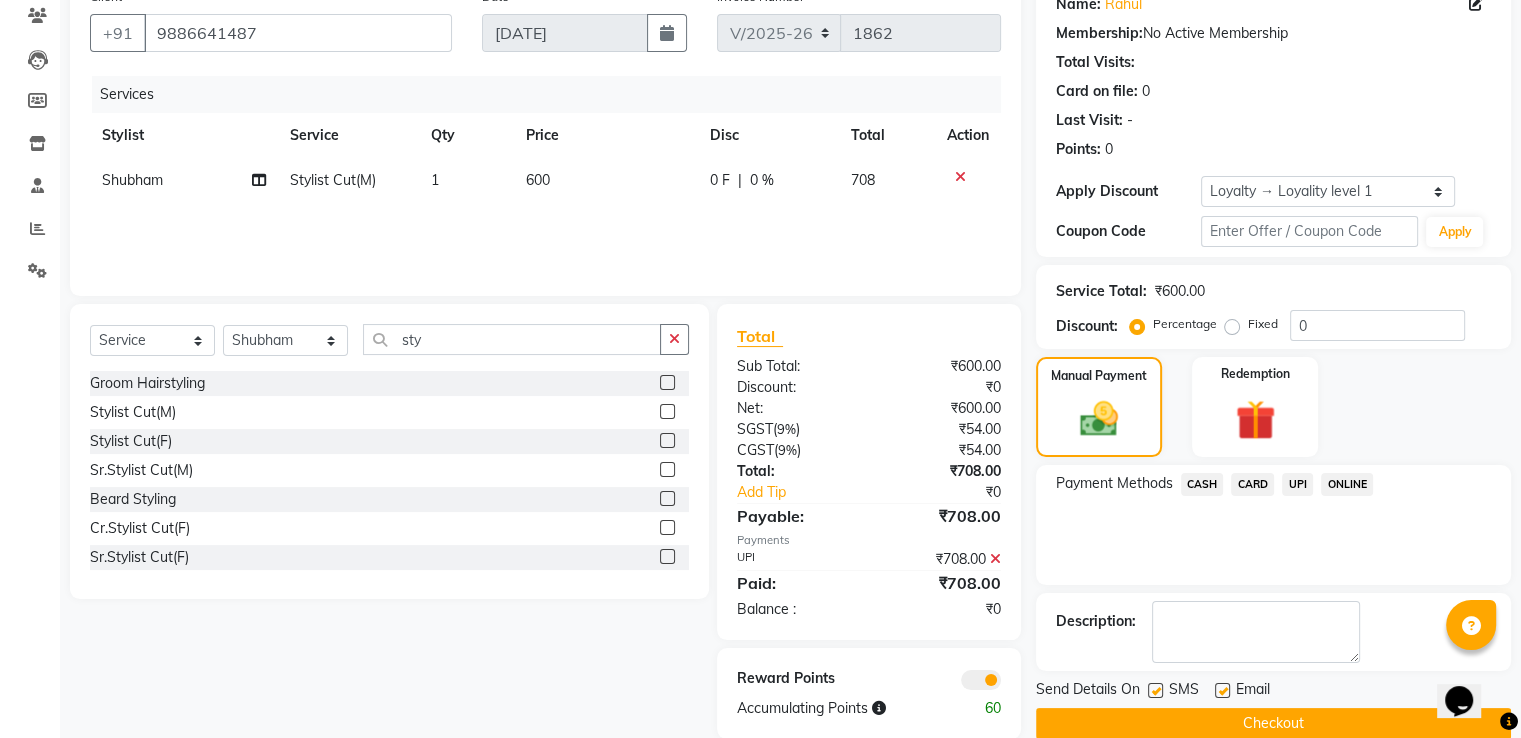 scroll, scrollTop: 204, scrollLeft: 0, axis: vertical 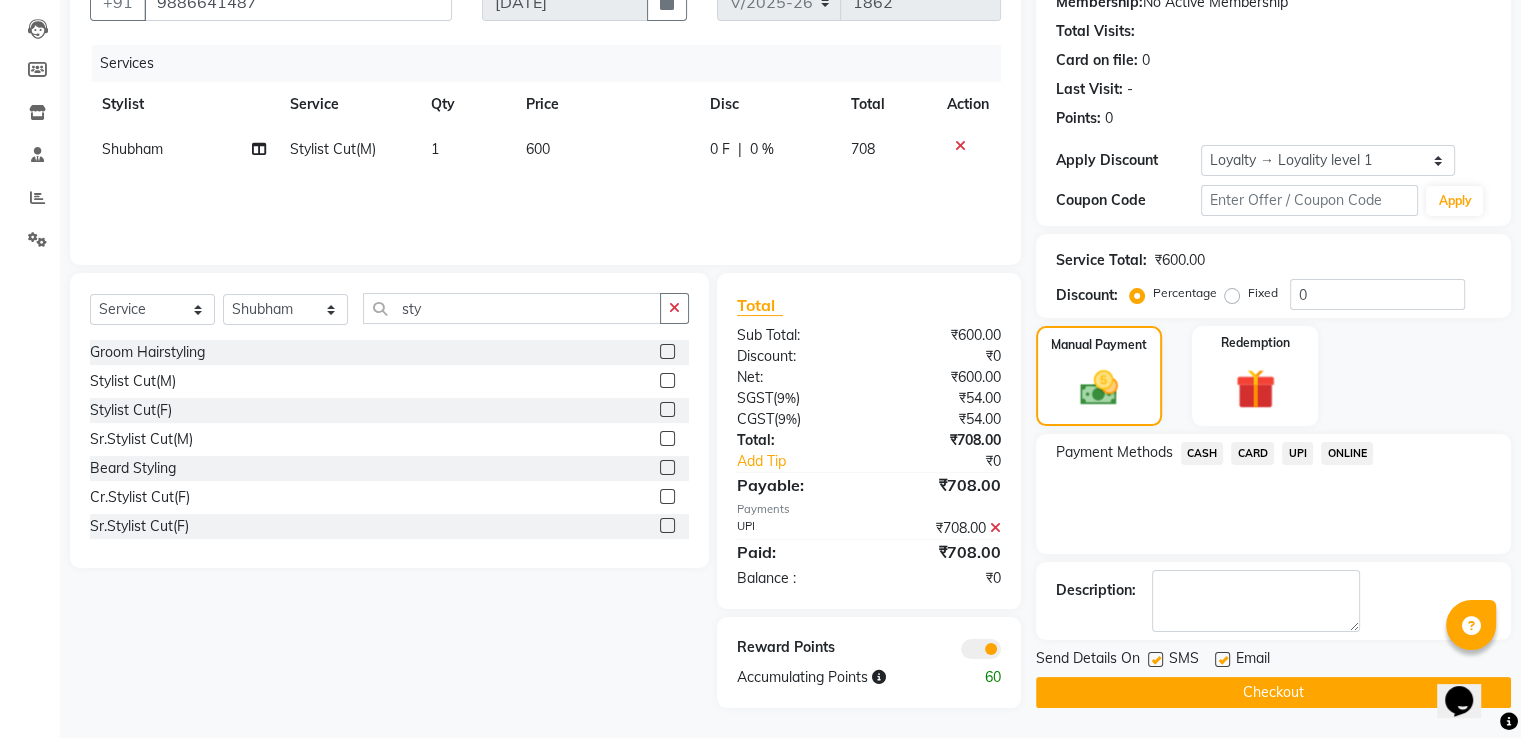 click on "Checkout" 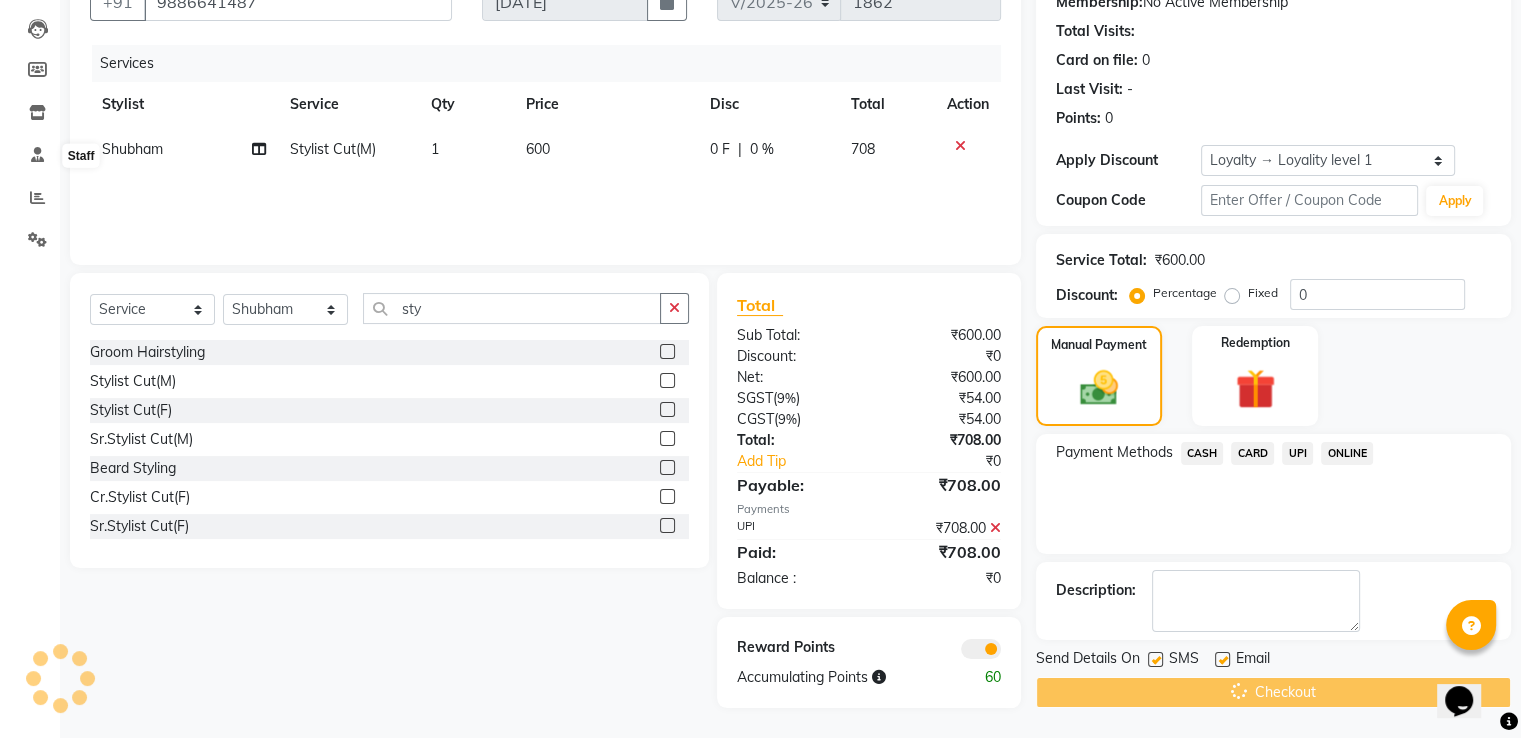 scroll, scrollTop: 0, scrollLeft: 0, axis: both 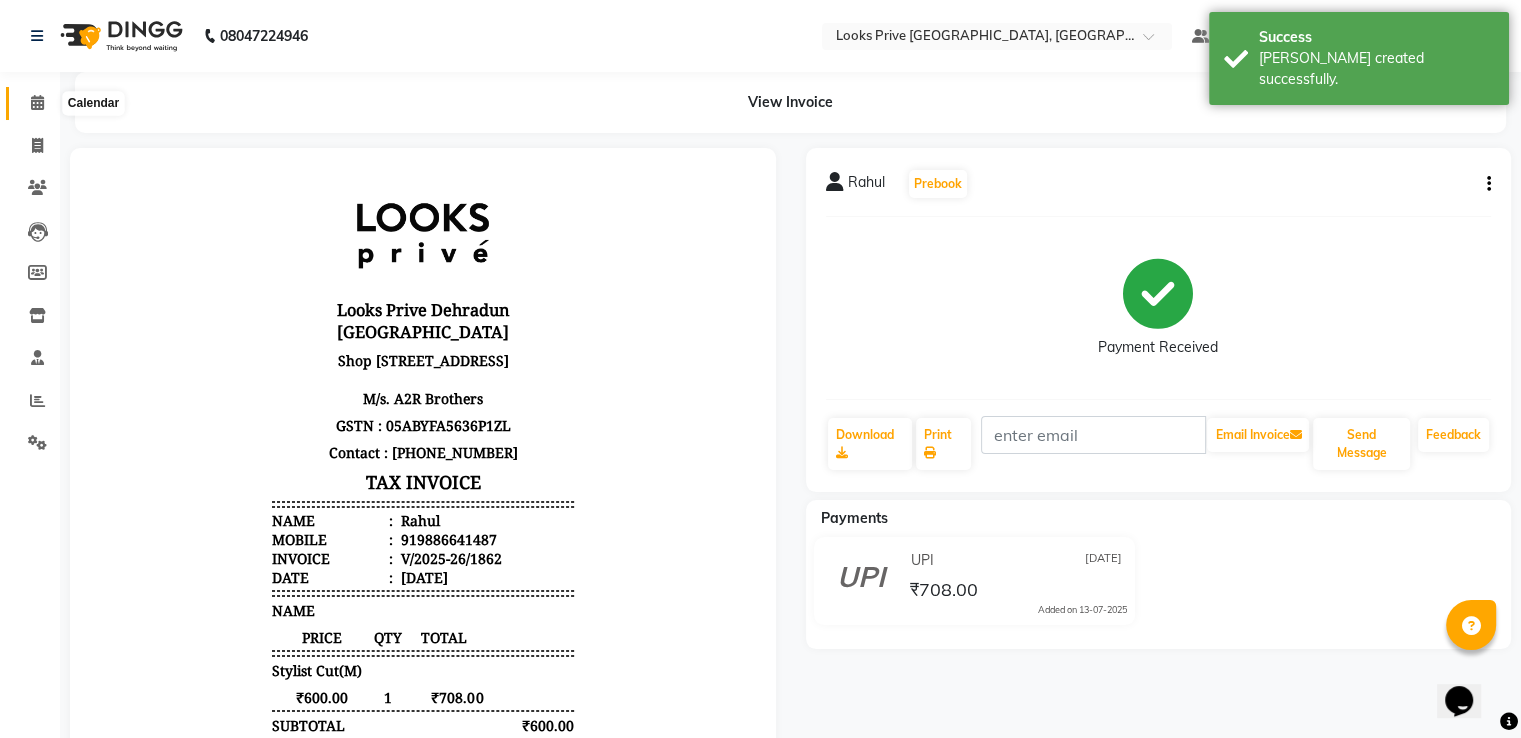 click 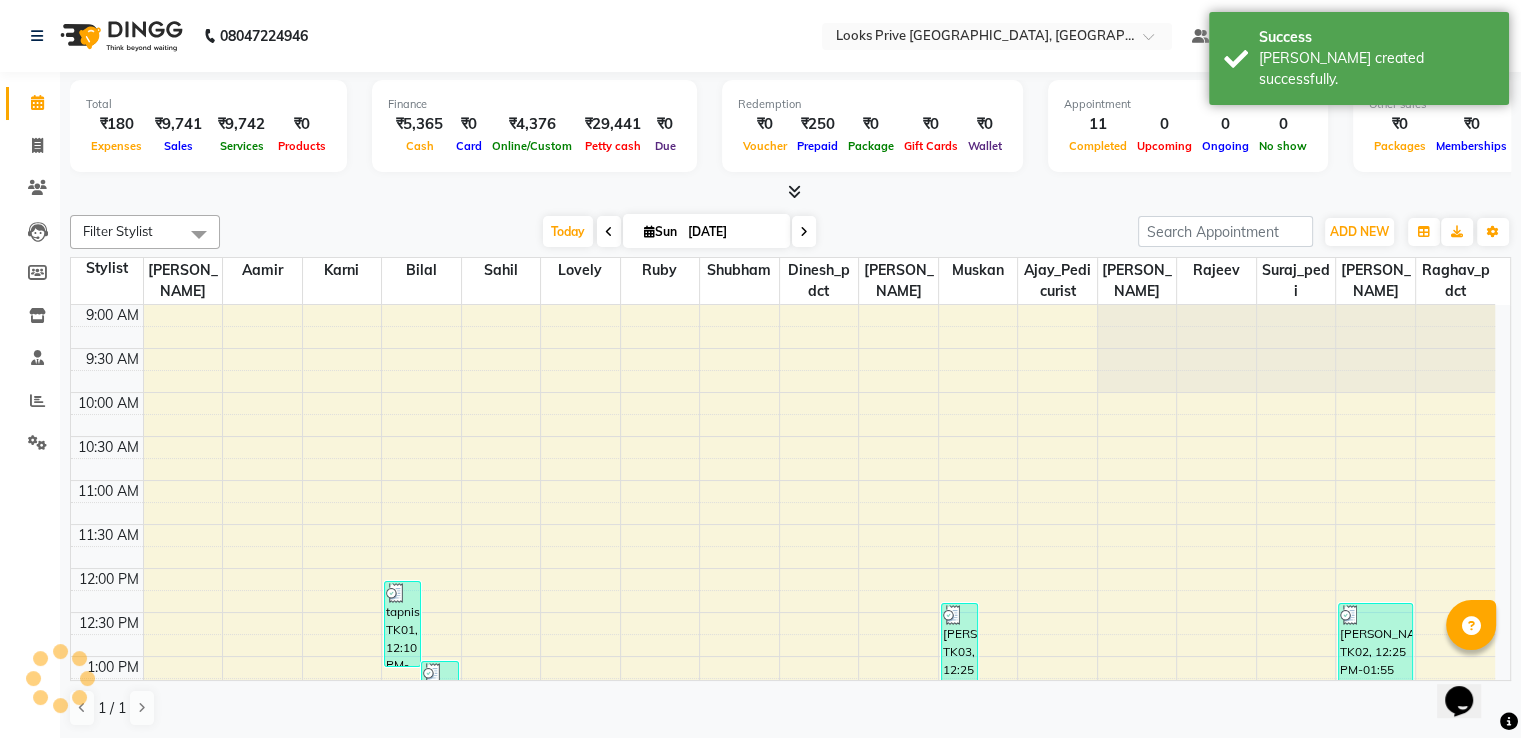 scroll, scrollTop: 0, scrollLeft: 0, axis: both 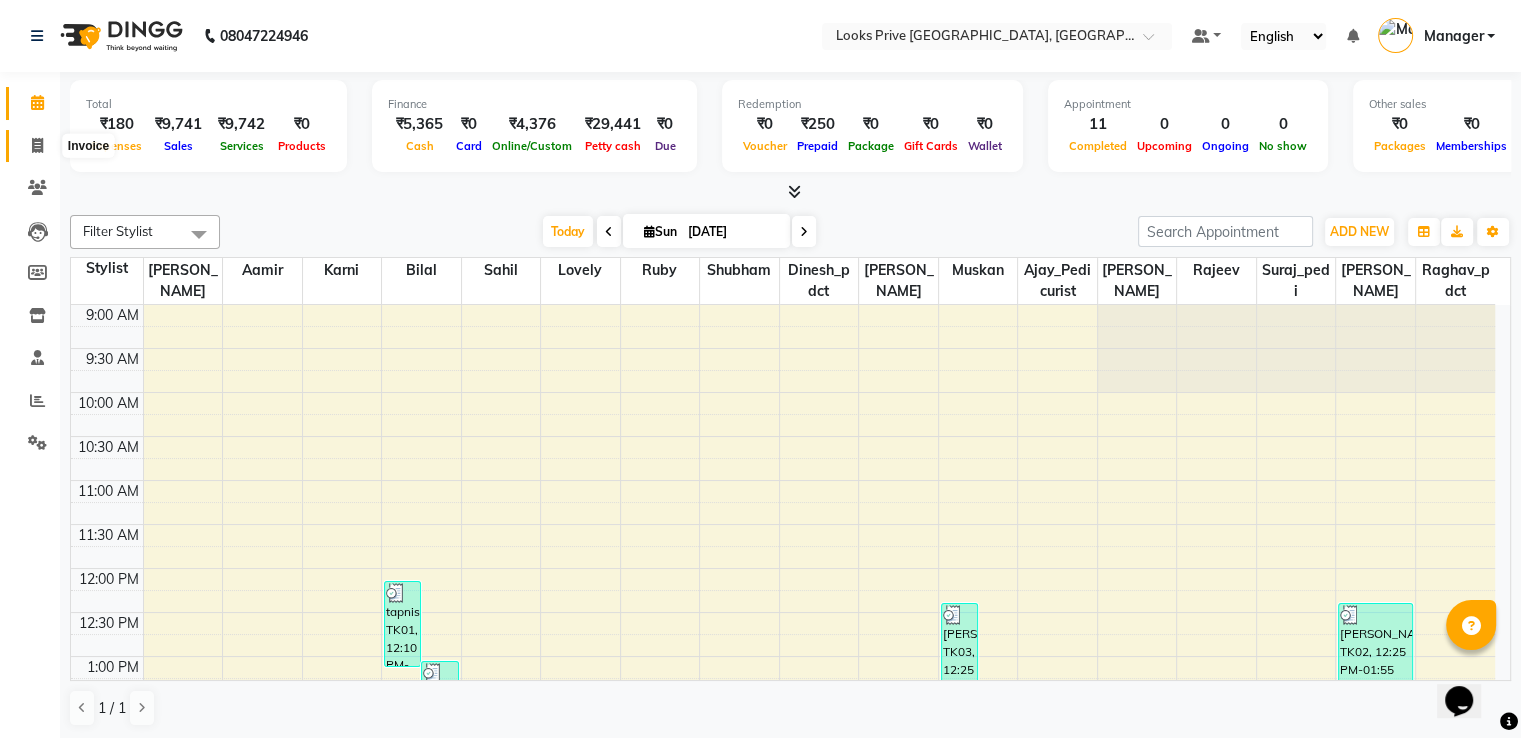 click 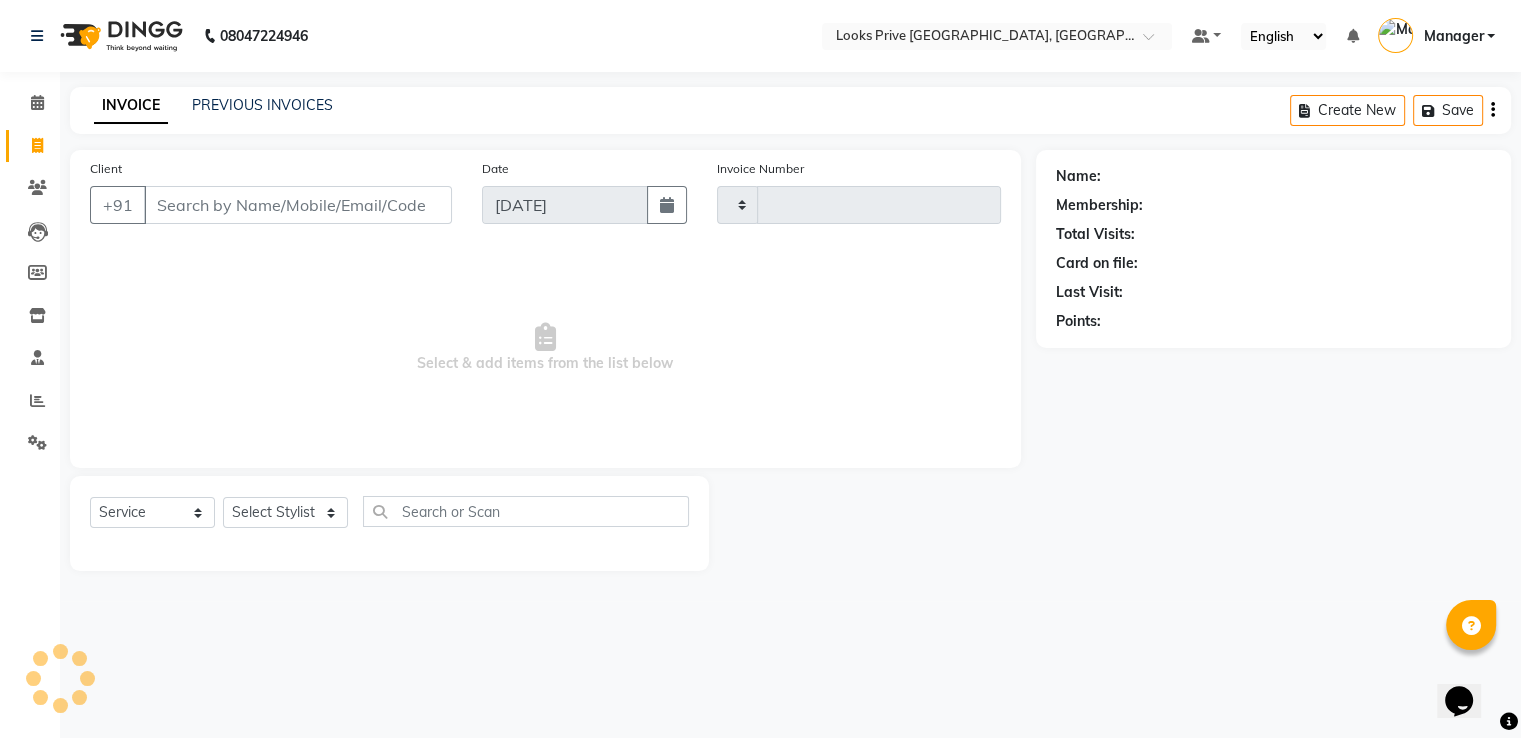 type on "1863" 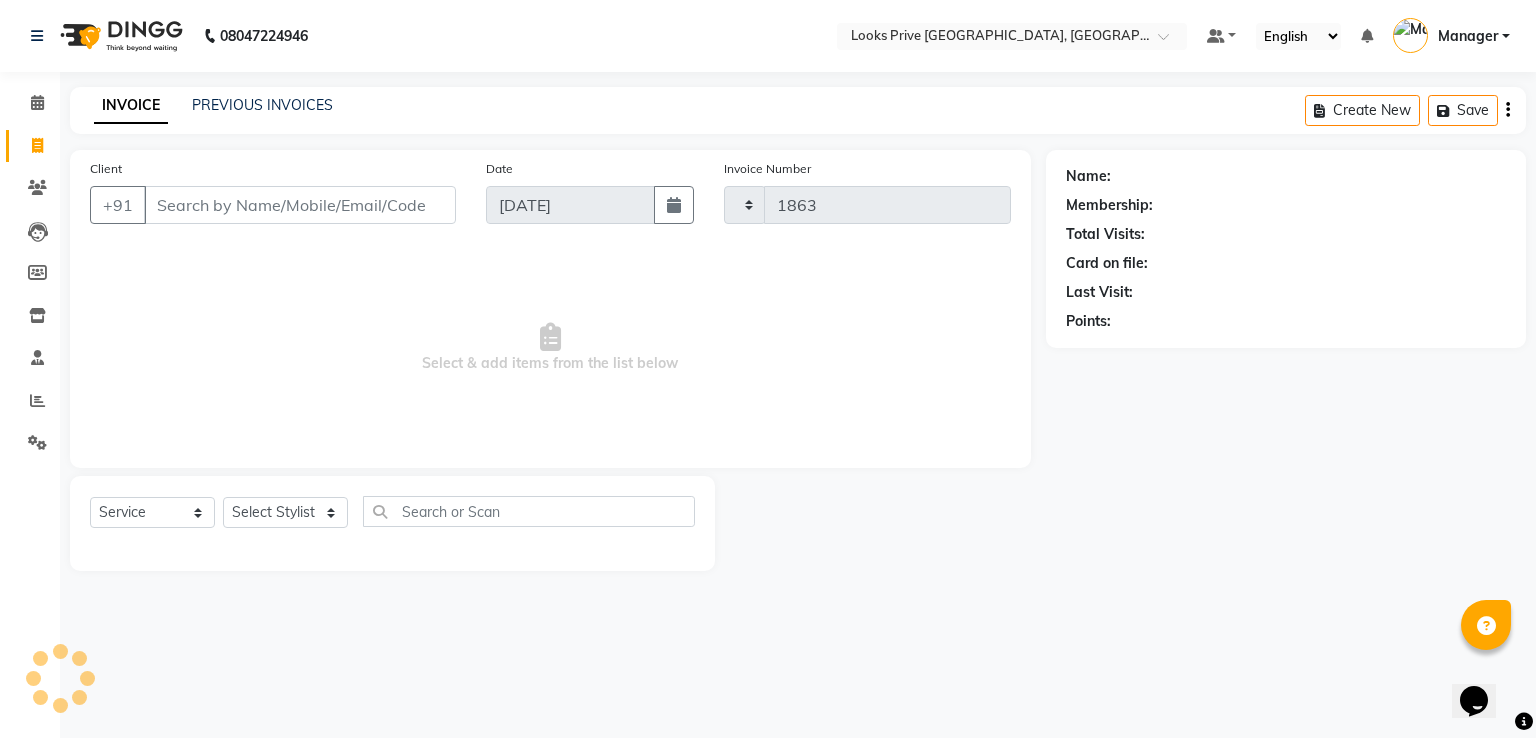 select on "6205" 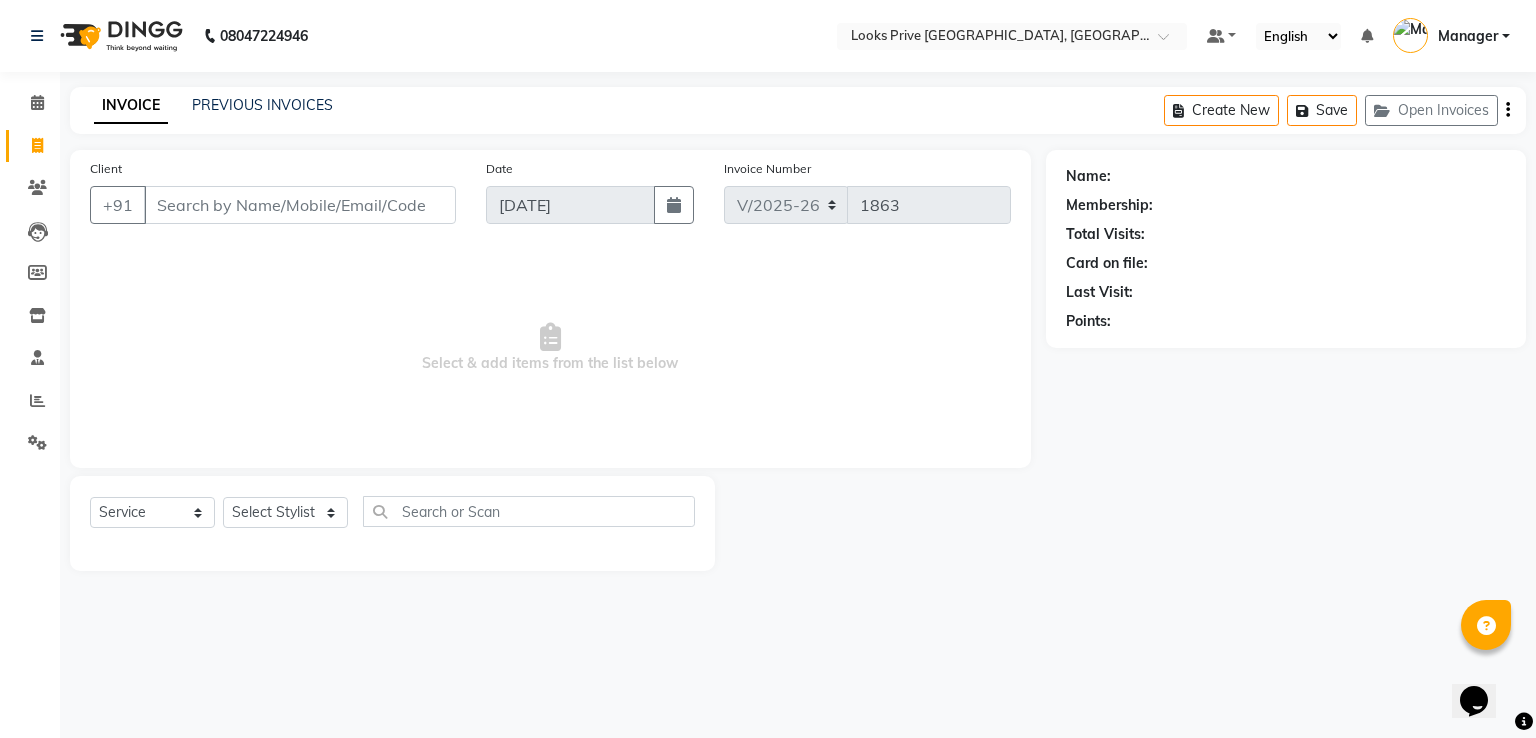 click on "Client" at bounding box center [300, 205] 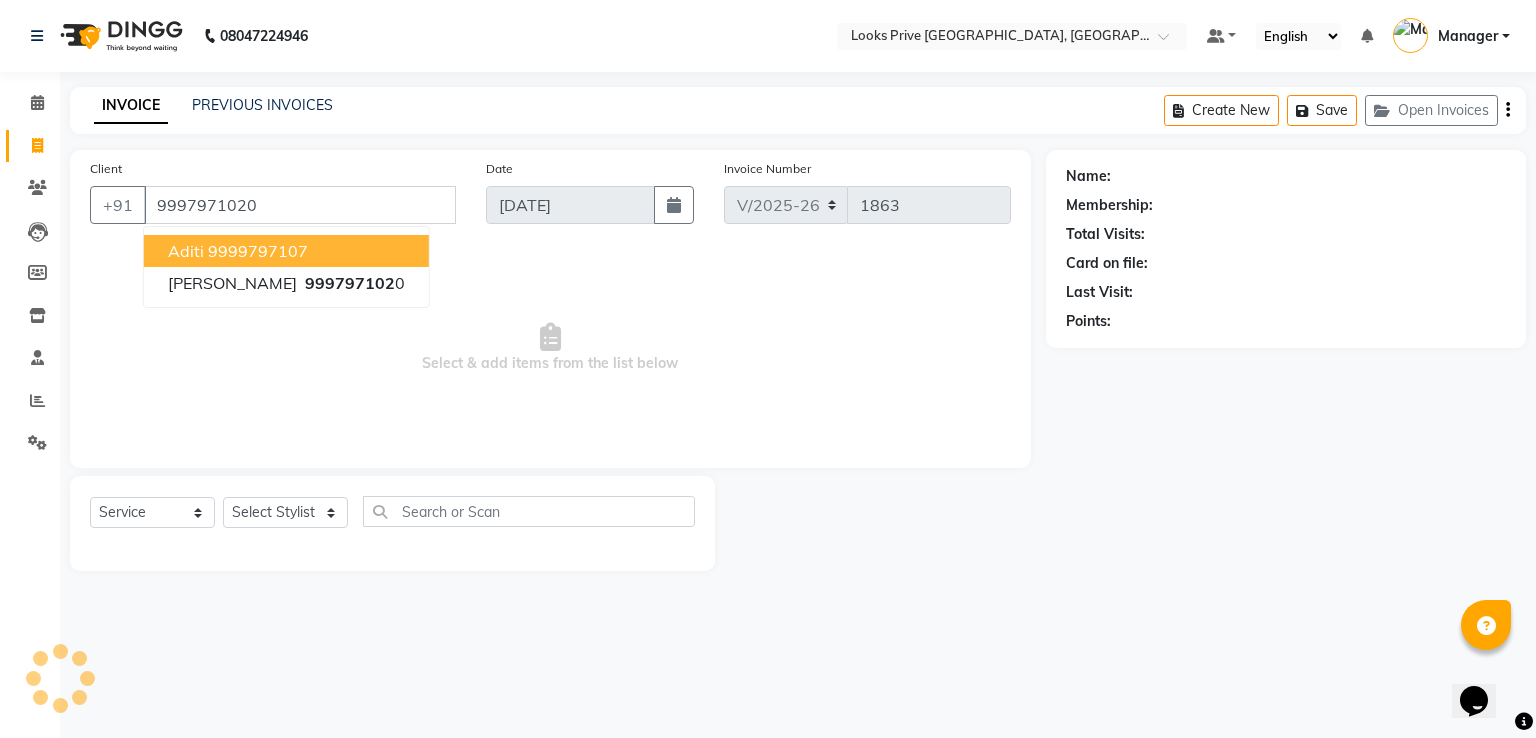 type on "9997971020" 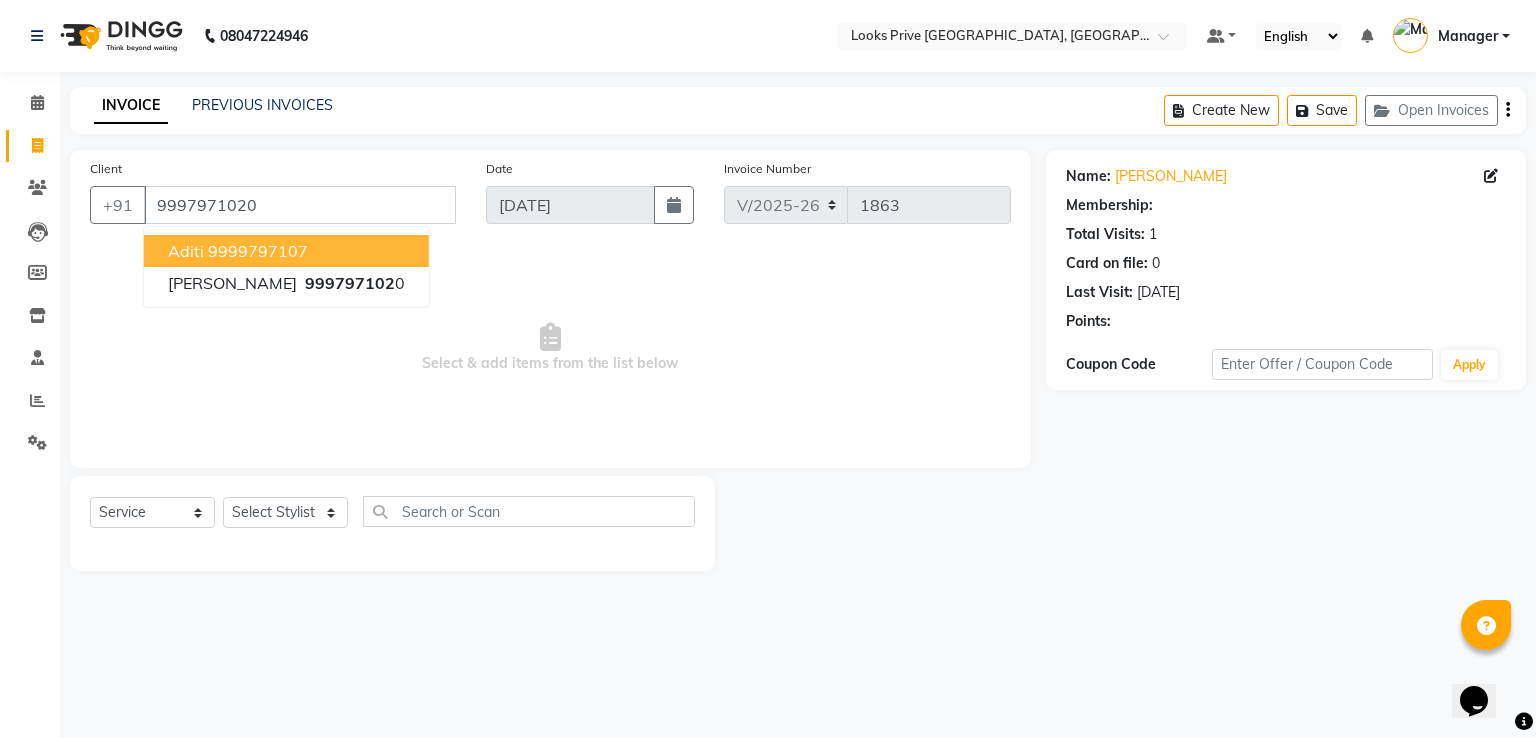 select on "1: Object" 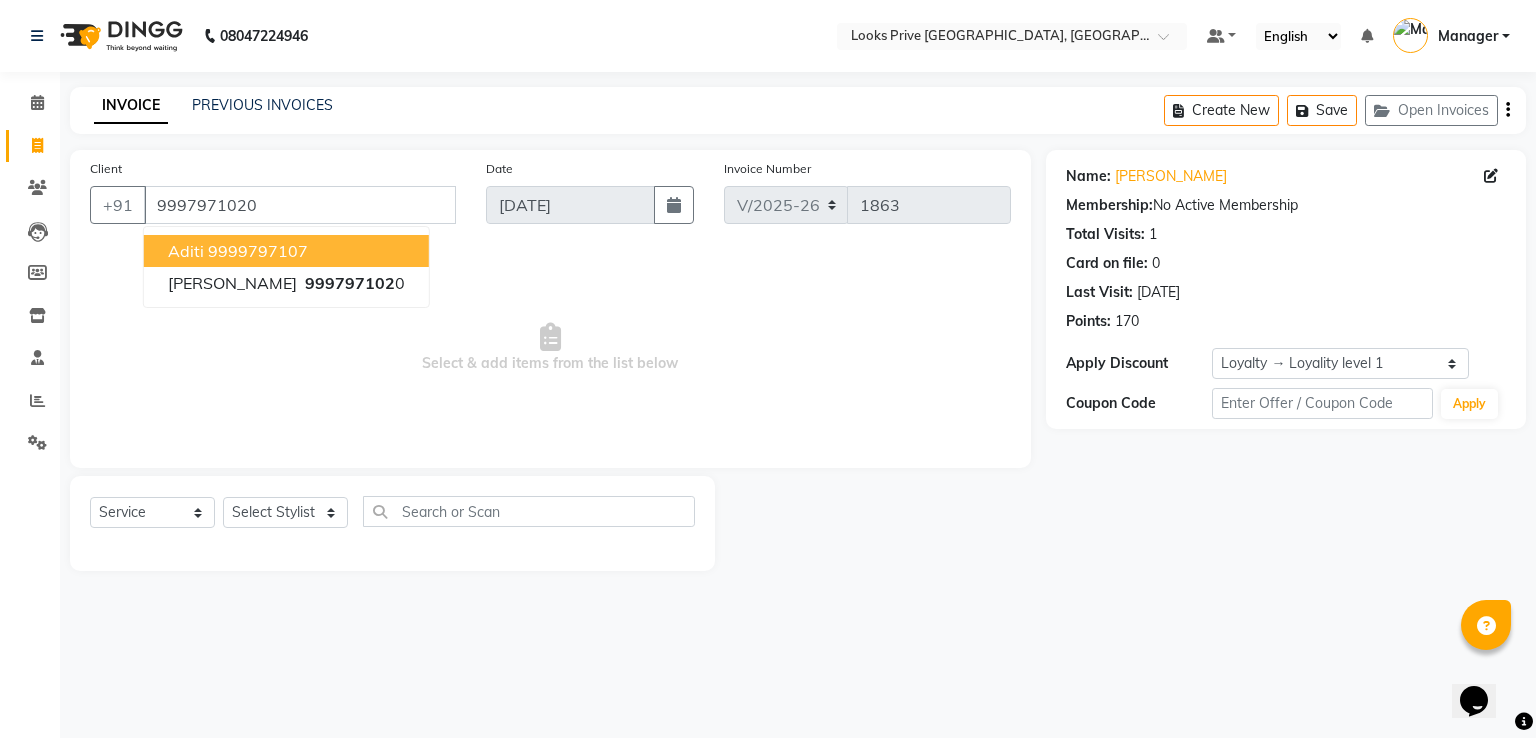 click on "INVOICE PREVIOUS INVOICES Create New   Save   Open Invoices" 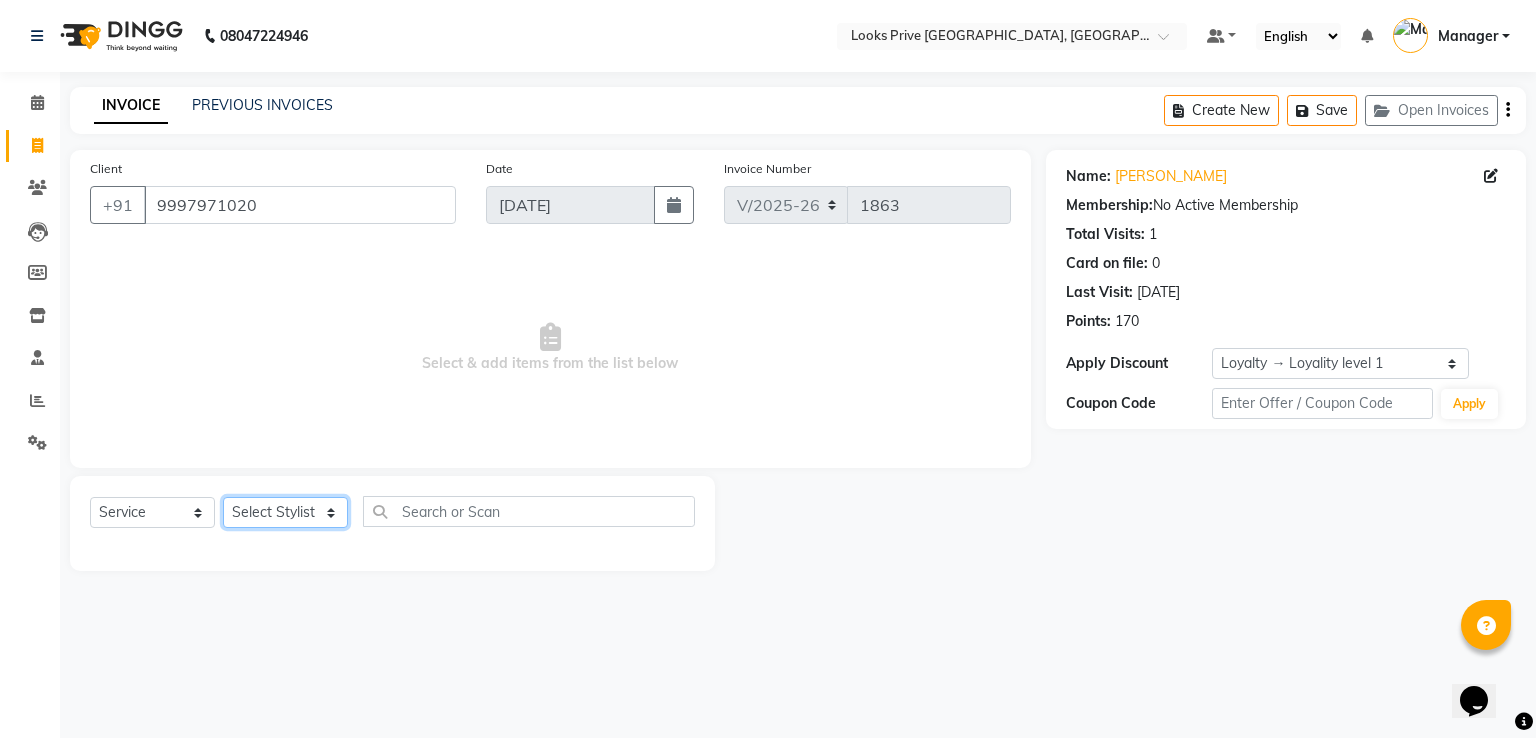 click on "Select Stylist A2R_Master [PERSON_NAME] [PERSON_NAME] [PERSON_NAME] Dinesh_pdct Karni Lovely Manager [PERSON_NAME] [PERSON_NAME] [PERSON_NAME] [PERSON_NAME] Suraj_pedi" 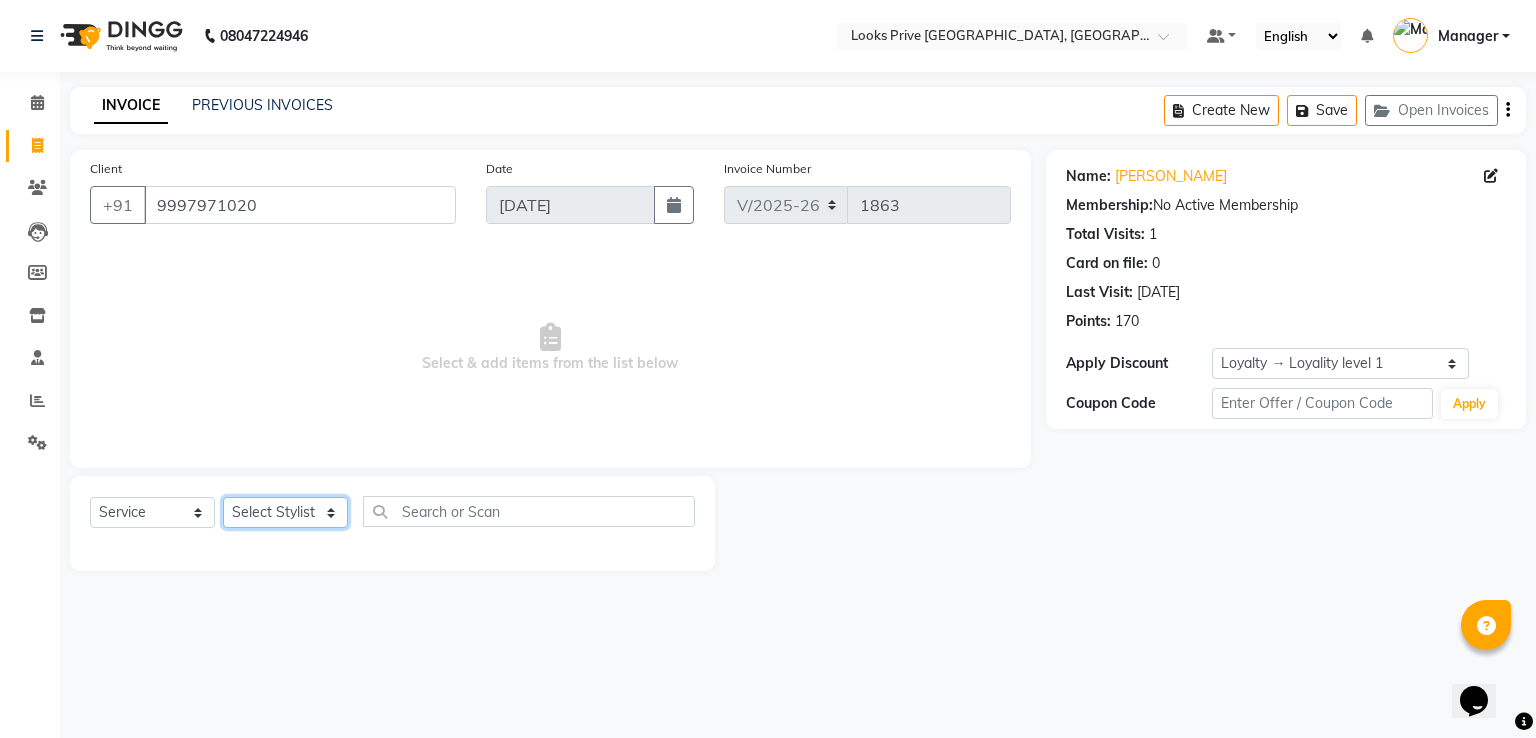 select on "76838" 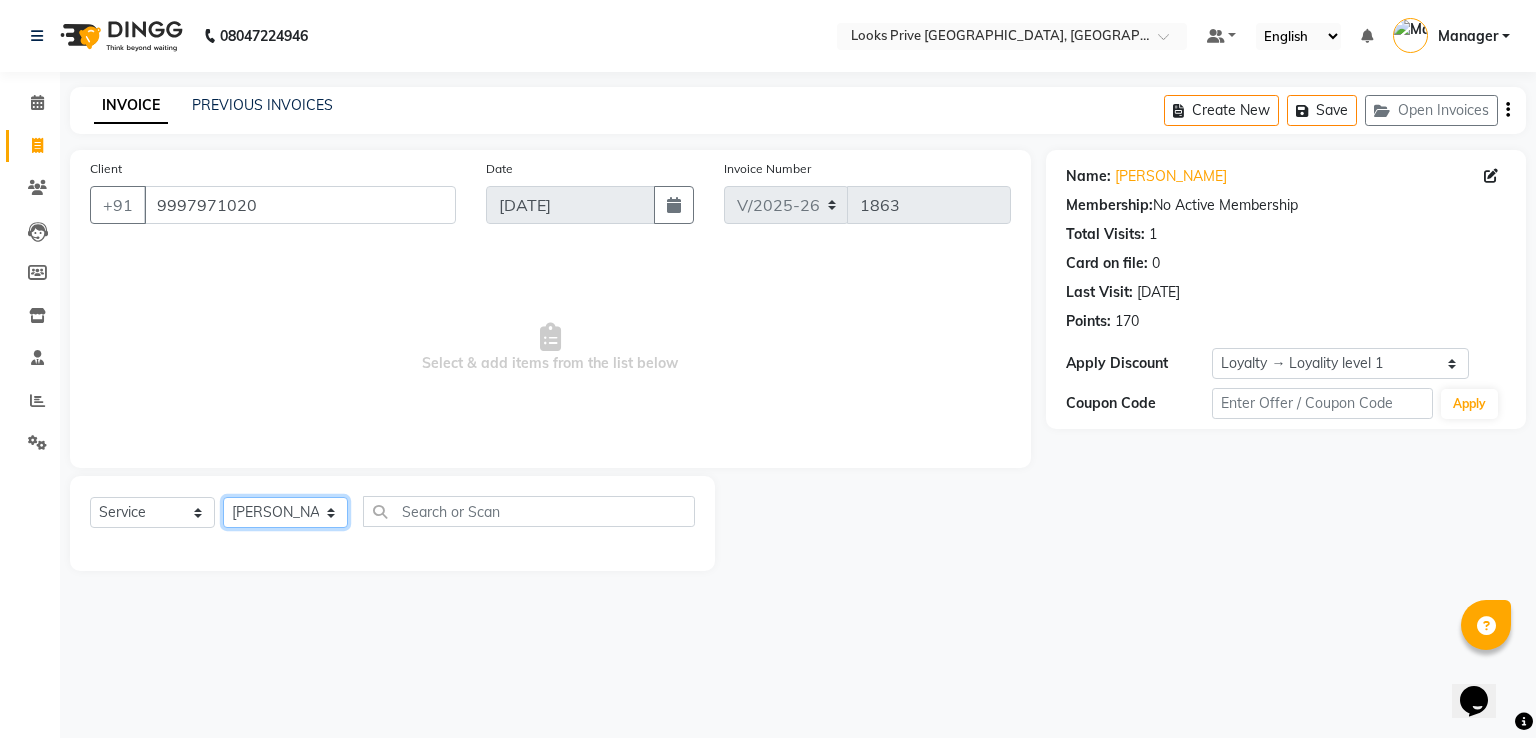 click on "Select Stylist A2R_Master [PERSON_NAME] [PERSON_NAME] [PERSON_NAME] Dinesh_pdct Karni Lovely Manager [PERSON_NAME] [PERSON_NAME] [PERSON_NAME] [PERSON_NAME] Suraj_pedi" 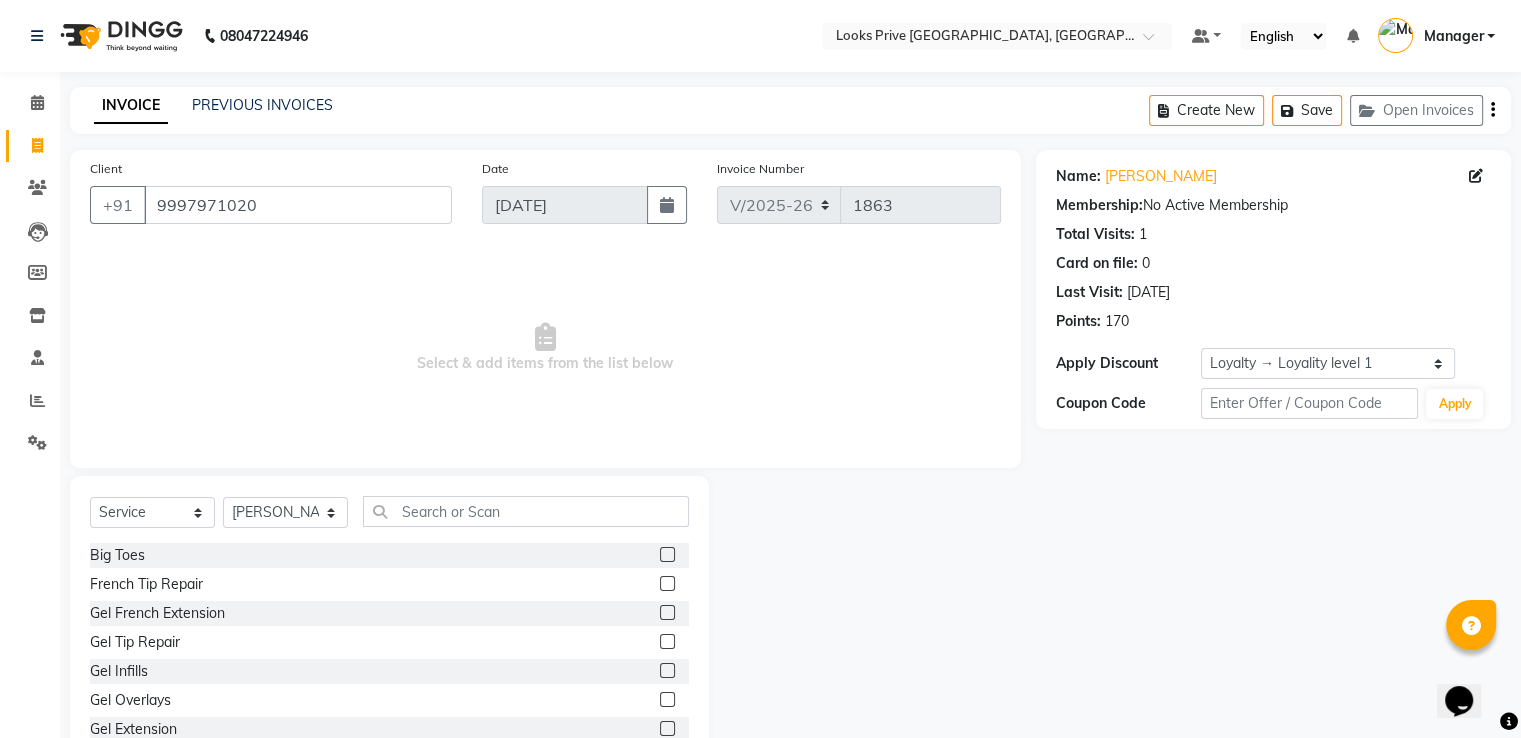 click on "Select & add items from the list below" at bounding box center (545, 348) 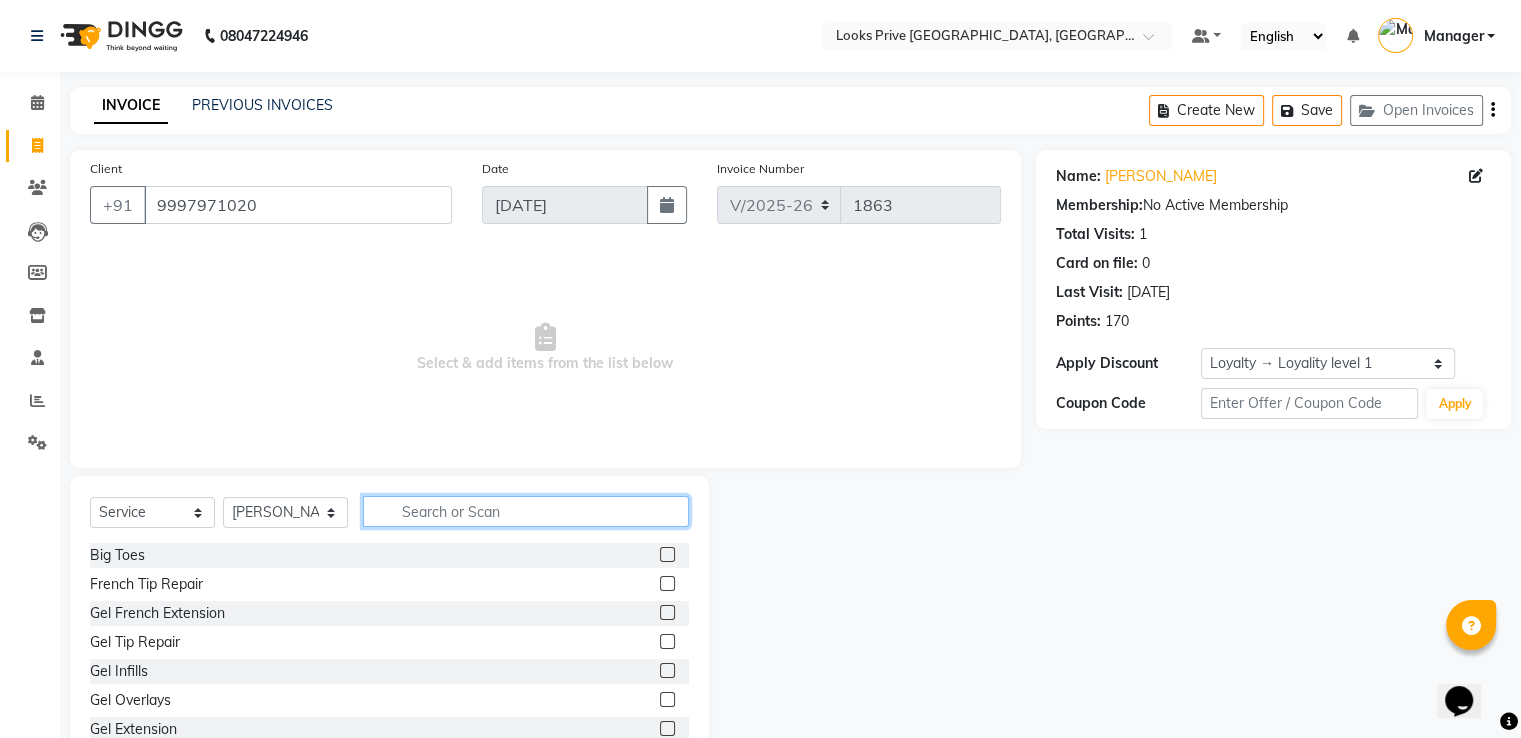 click 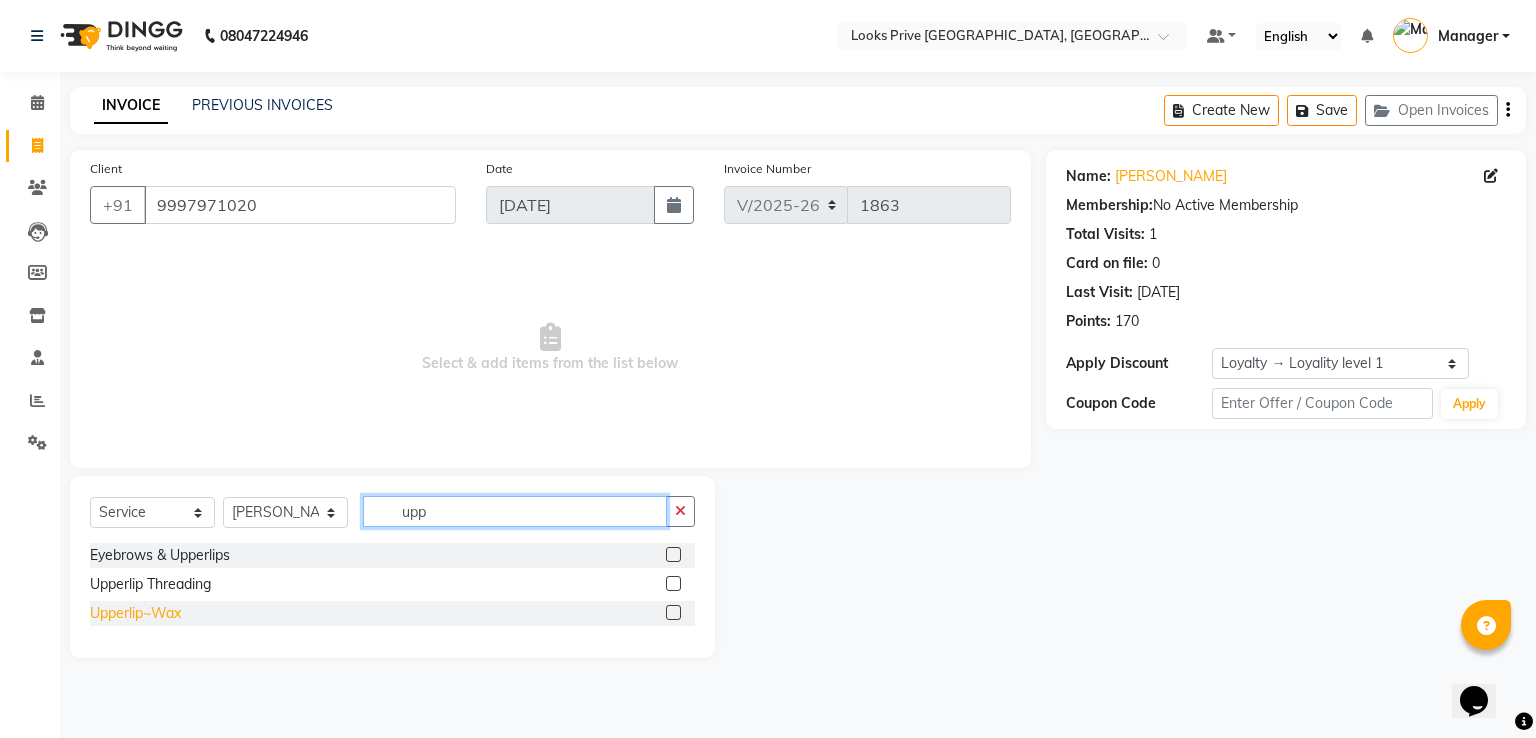 type on "upp" 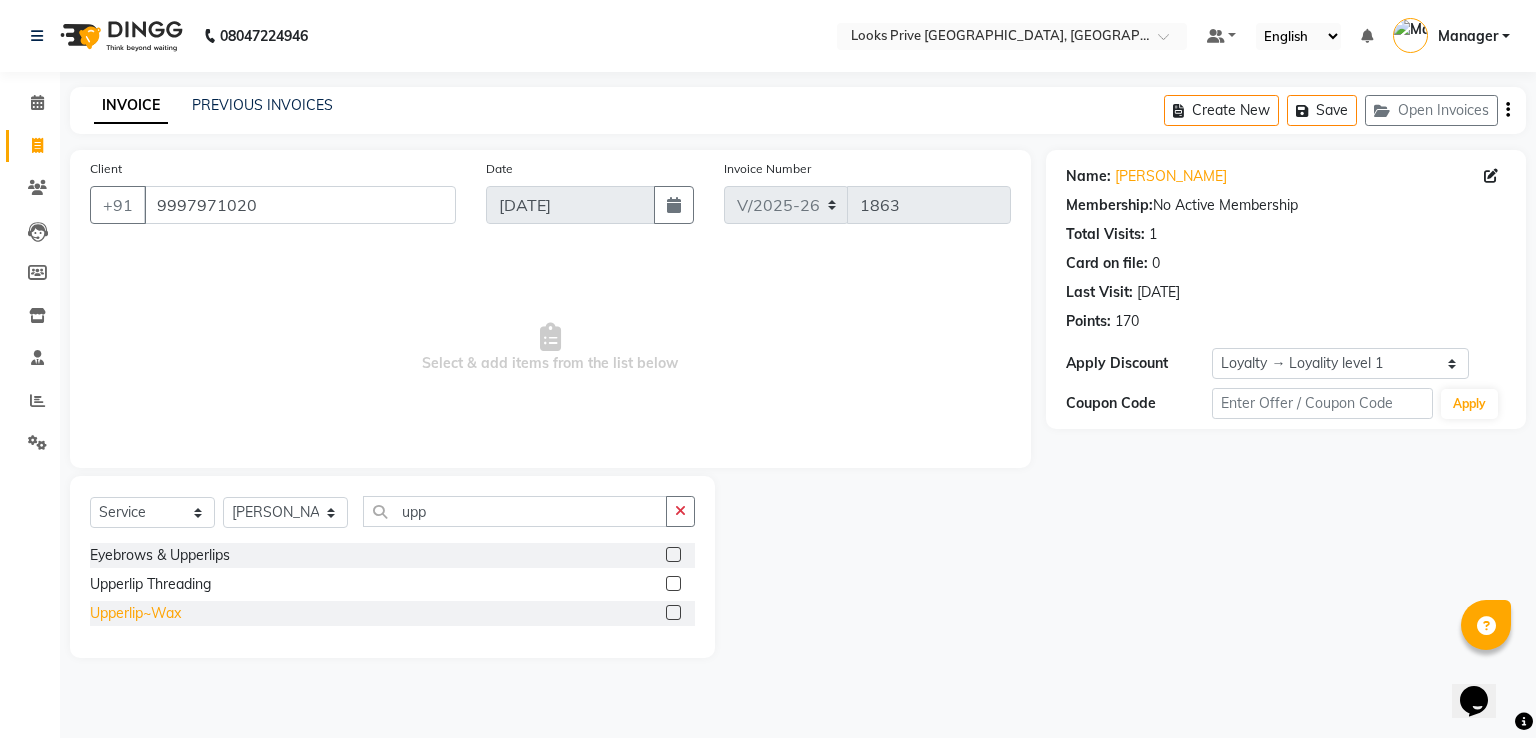 click on "Upperlip~Wax" 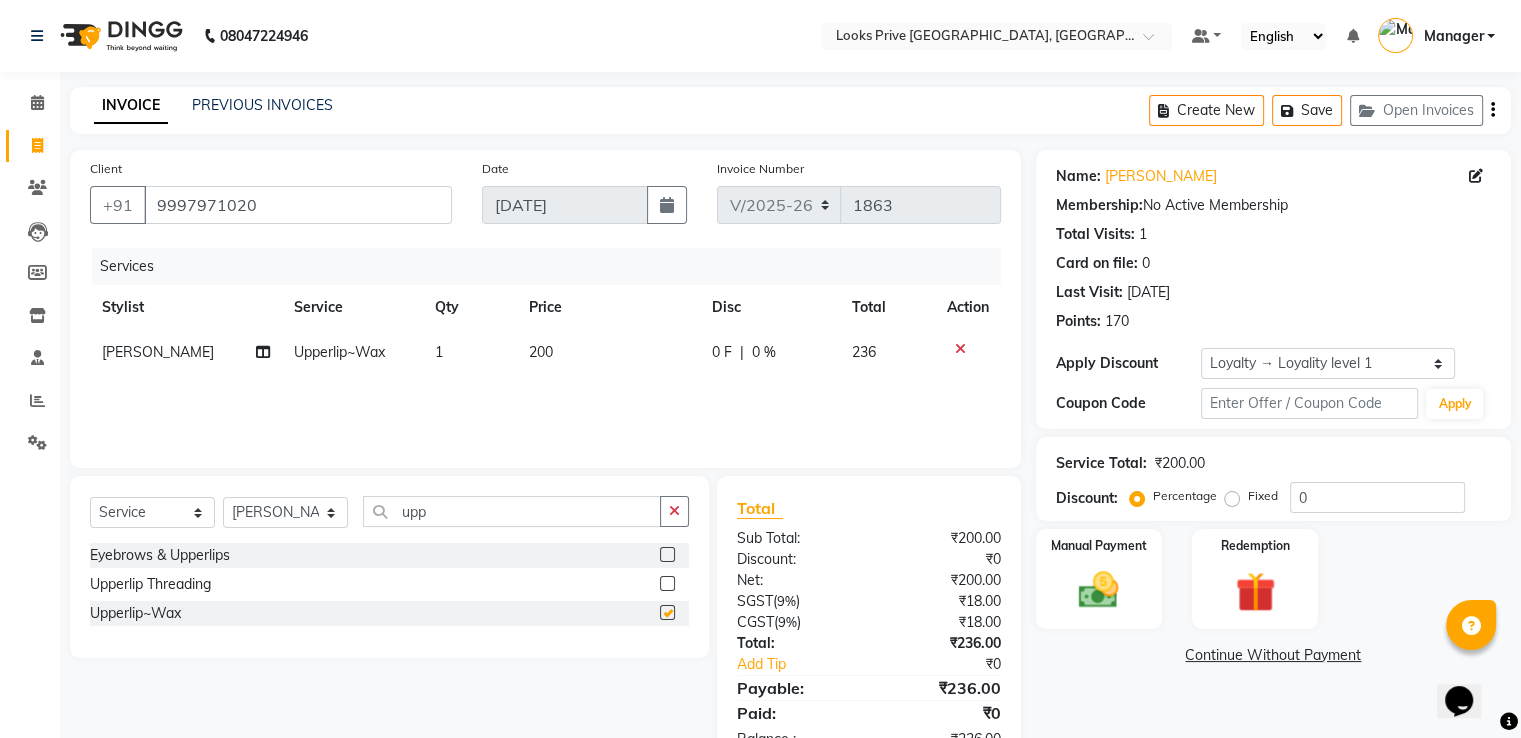 checkbox on "false" 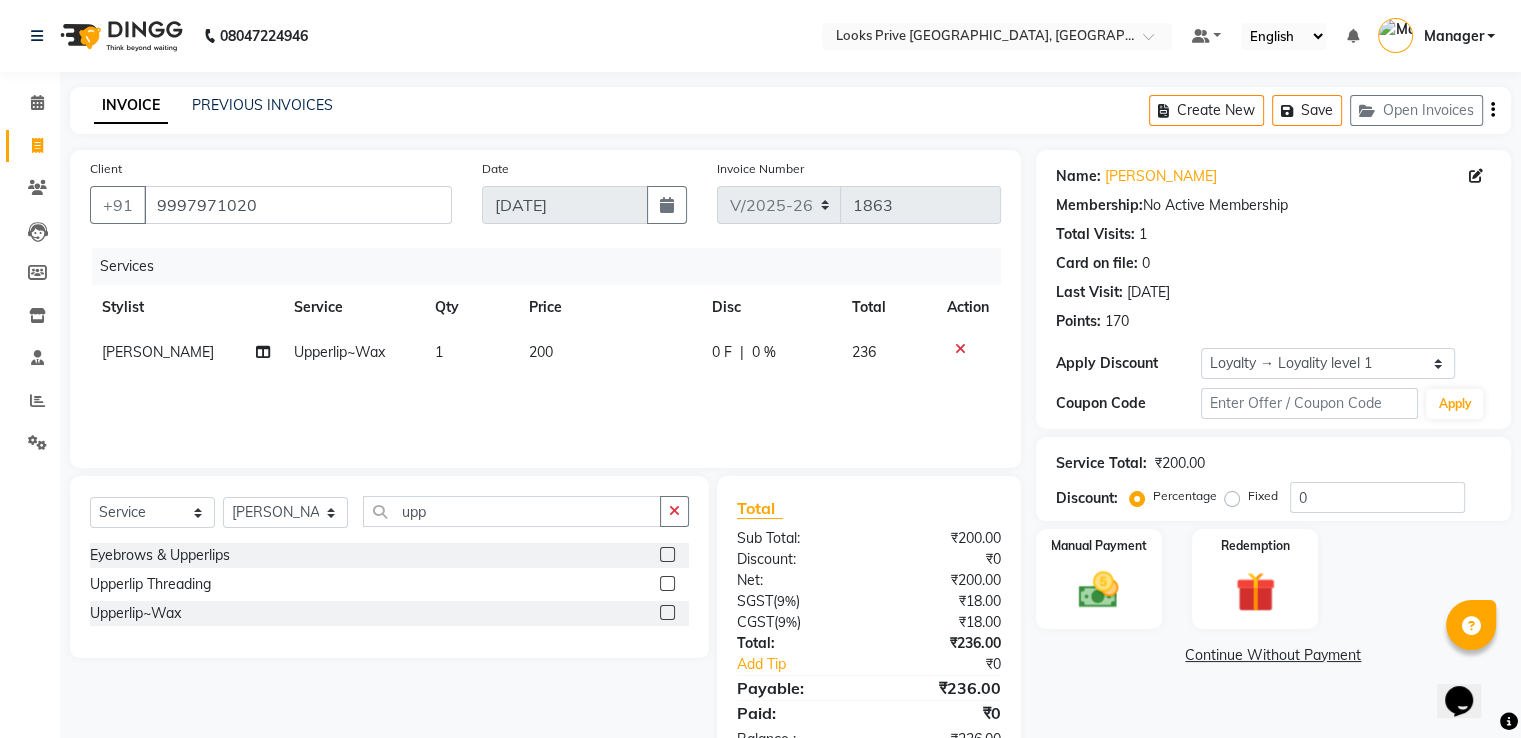 click on "200" 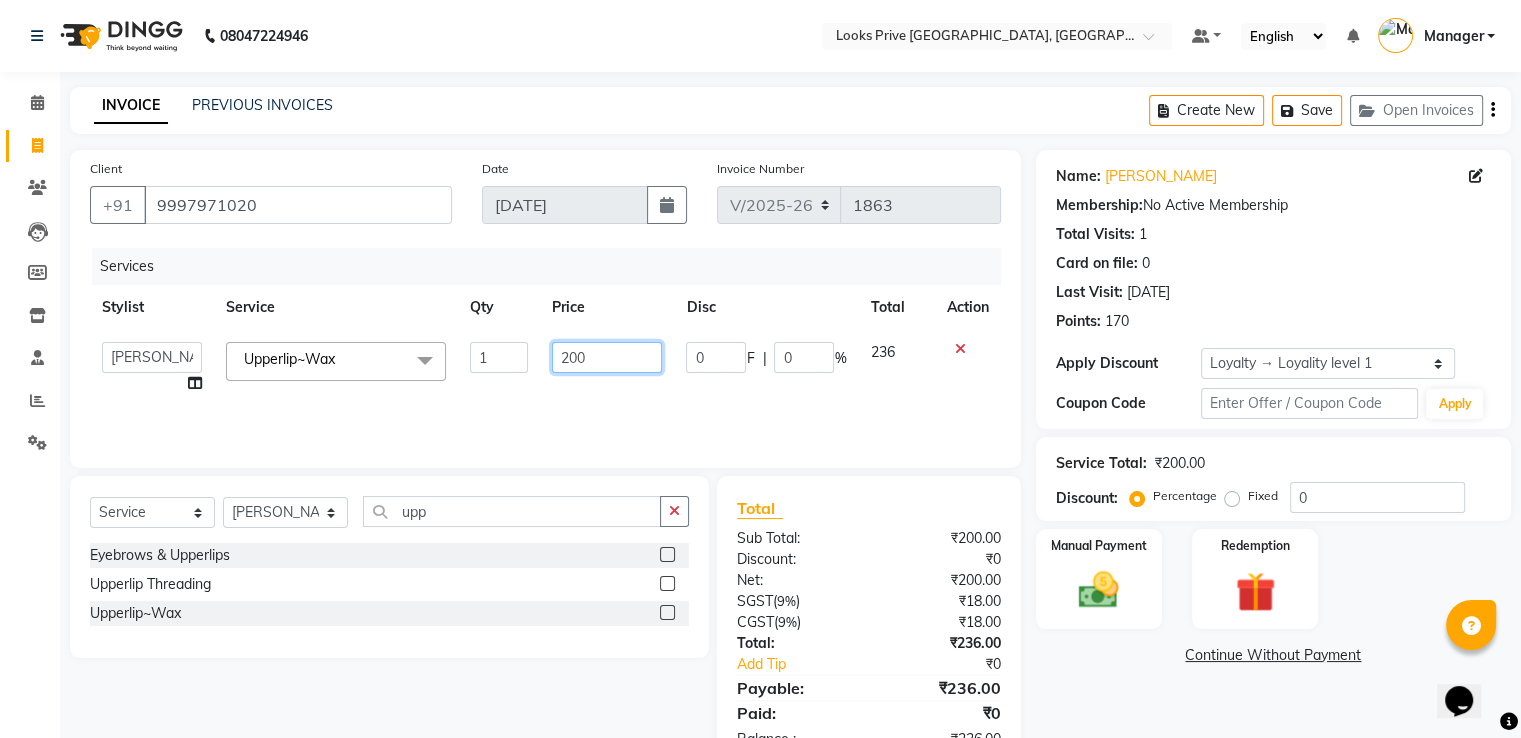 drag, startPoint x: 633, startPoint y: 357, endPoint x: 51, endPoint y: 417, distance: 585.0846 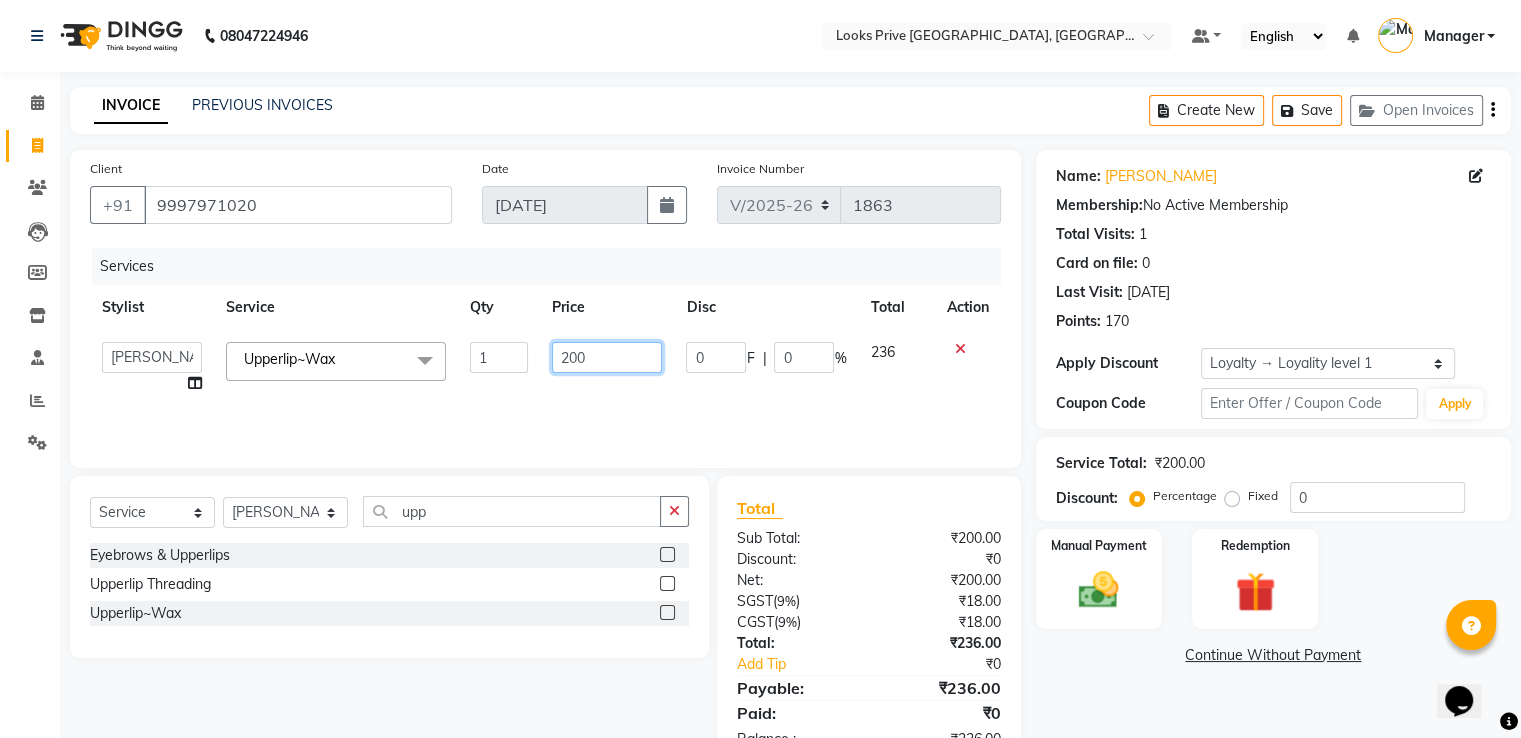 click on "A2R_Master   Aamir   Ajay_Pedicurist   Ashima   Ayesha   Bilal   Dinesh_pdct   Karni   Lovely   Manager   Muskan   Raghav_pdct   Rajeev   Ruby   Sahil   Salman   Shahjad   Shubham   Suraj_pedi  Upperlip~Wax  x Big Toes French Tip Repair Gel French Extension Gel Tip Repair Gel Infills Gel Overlays Gel Extension Gel Nail Removal Natural Nail Extensions French Nail Extensions Gel Polish Removal Extension Removal Nail Art Recruiter French Ombre Gel Polish Nail Art Nedle Cutical Care Nail Art Brush French Gel Polish French Glitter Gel Polish Gel Polish Touchup                                   Nail Art Per Finger(F)* 3D Nail Art Recruiter Nail Art with Stones/Foil/Stickers per Finger Acrylic Overlays Nail Extension Refill Finger Tip Repair Acrylic Removal Gel Polish Application Gel Overlays Refills  Stick on Nails Full Arms Bleach Face Bleach(F) Bleach Full Back/Front Full Body Bleach Half Front/Back Full Legs Bleach Detan(F) Detan(M) Face Bleach(M) Detan Face & Neck Bleach Face and Neck Detan / Bleach Feet MNRF" 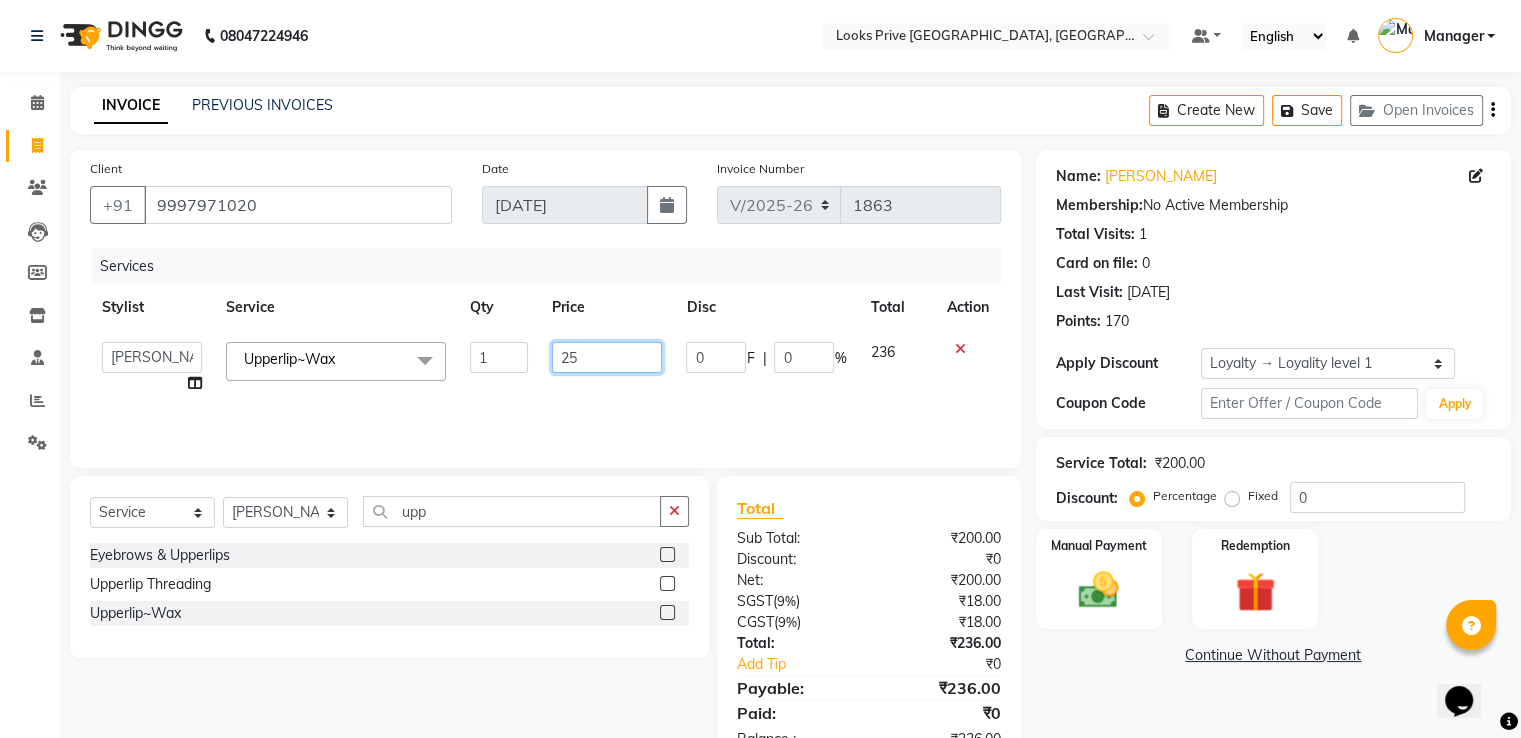 type on "250" 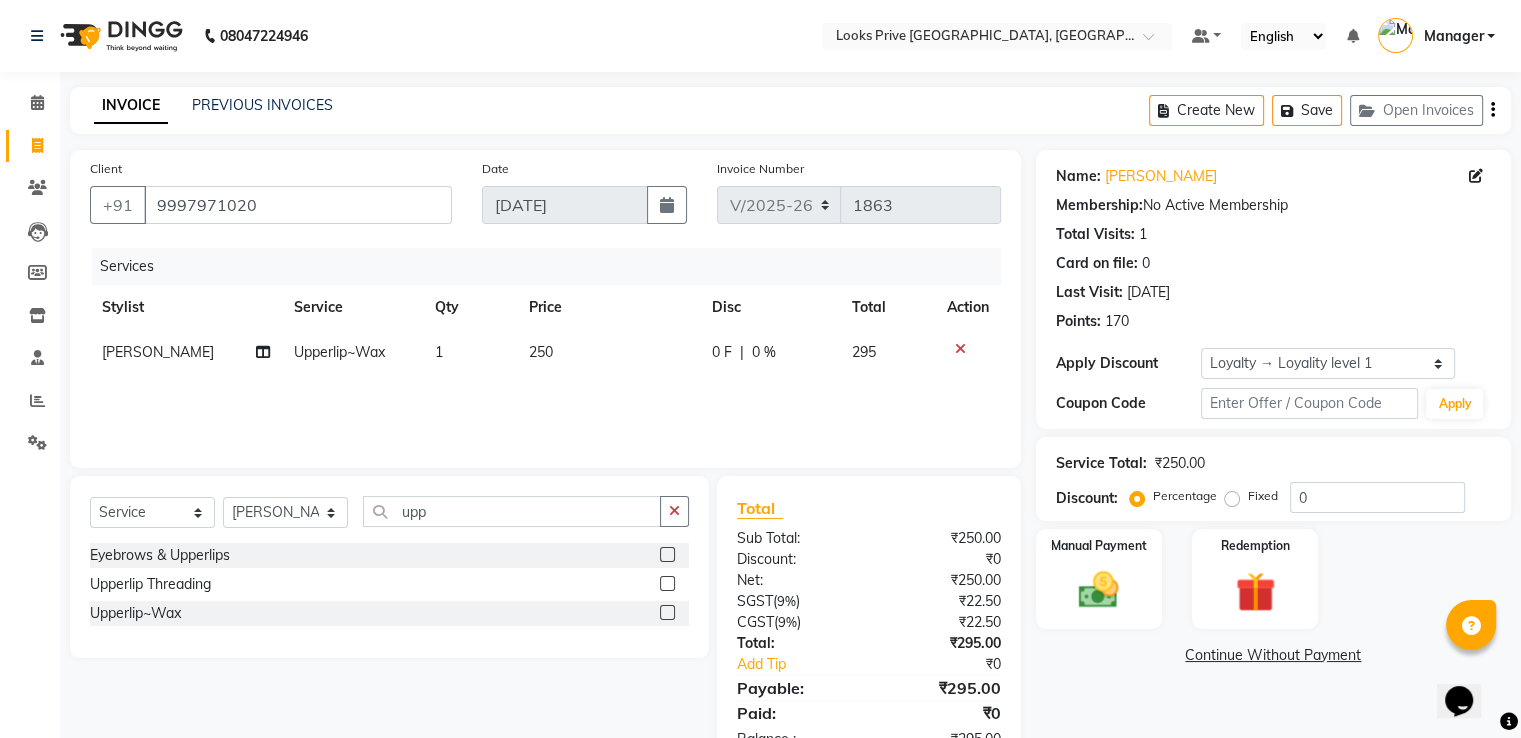 click on "Services Stylist Service Qty Price Disc Total Action Ayesha Upperlip~Wax 1 250 0 F | 0 % 295" 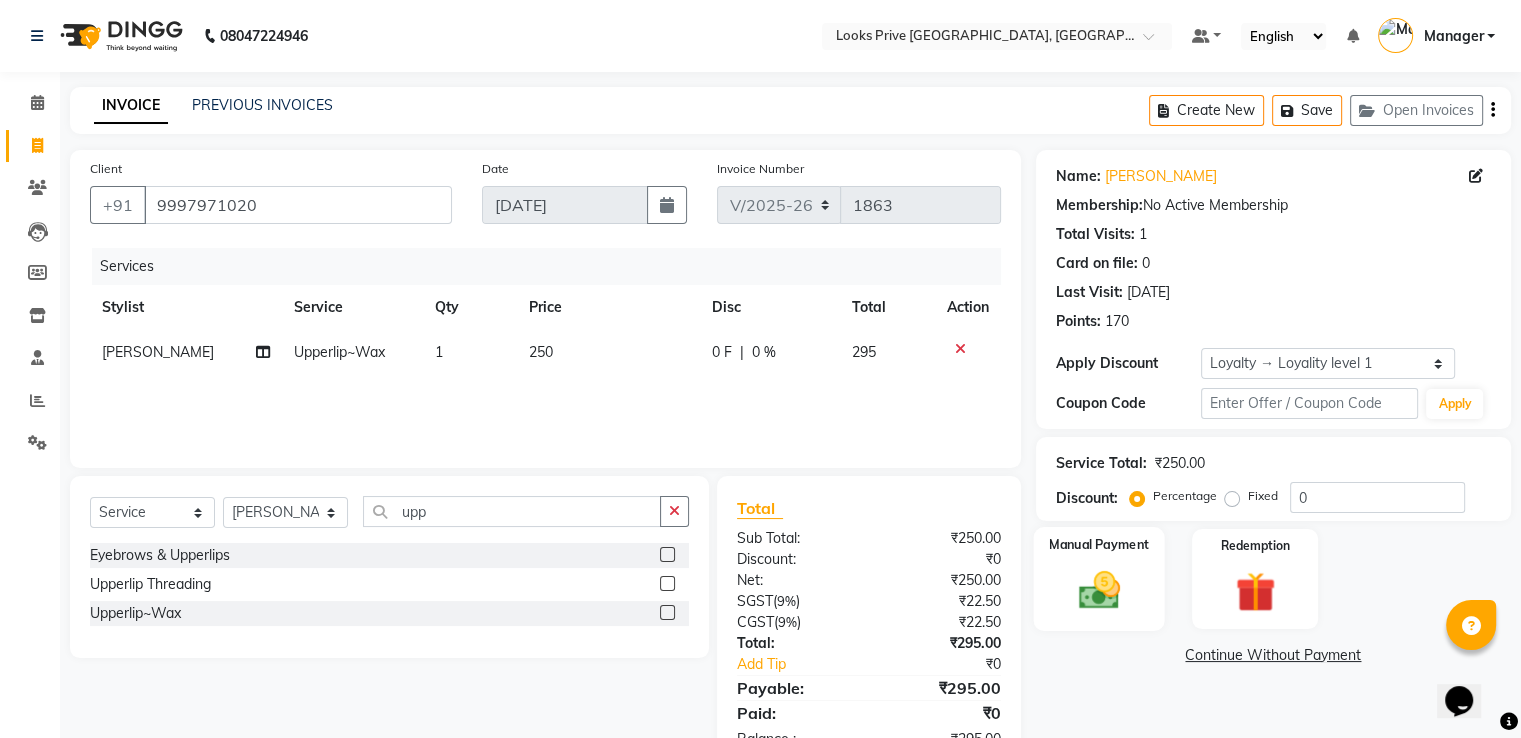 scroll, scrollTop: 63, scrollLeft: 0, axis: vertical 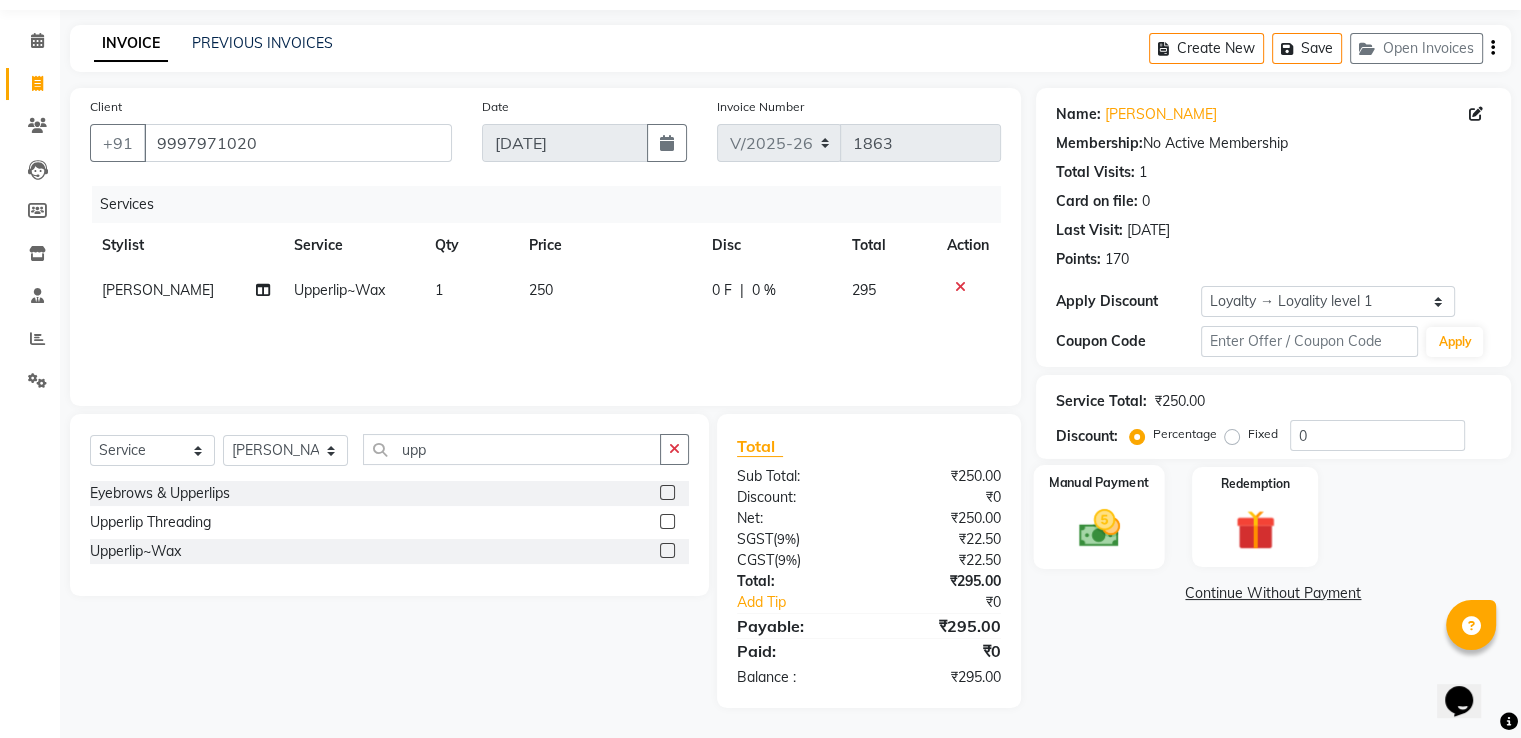 click 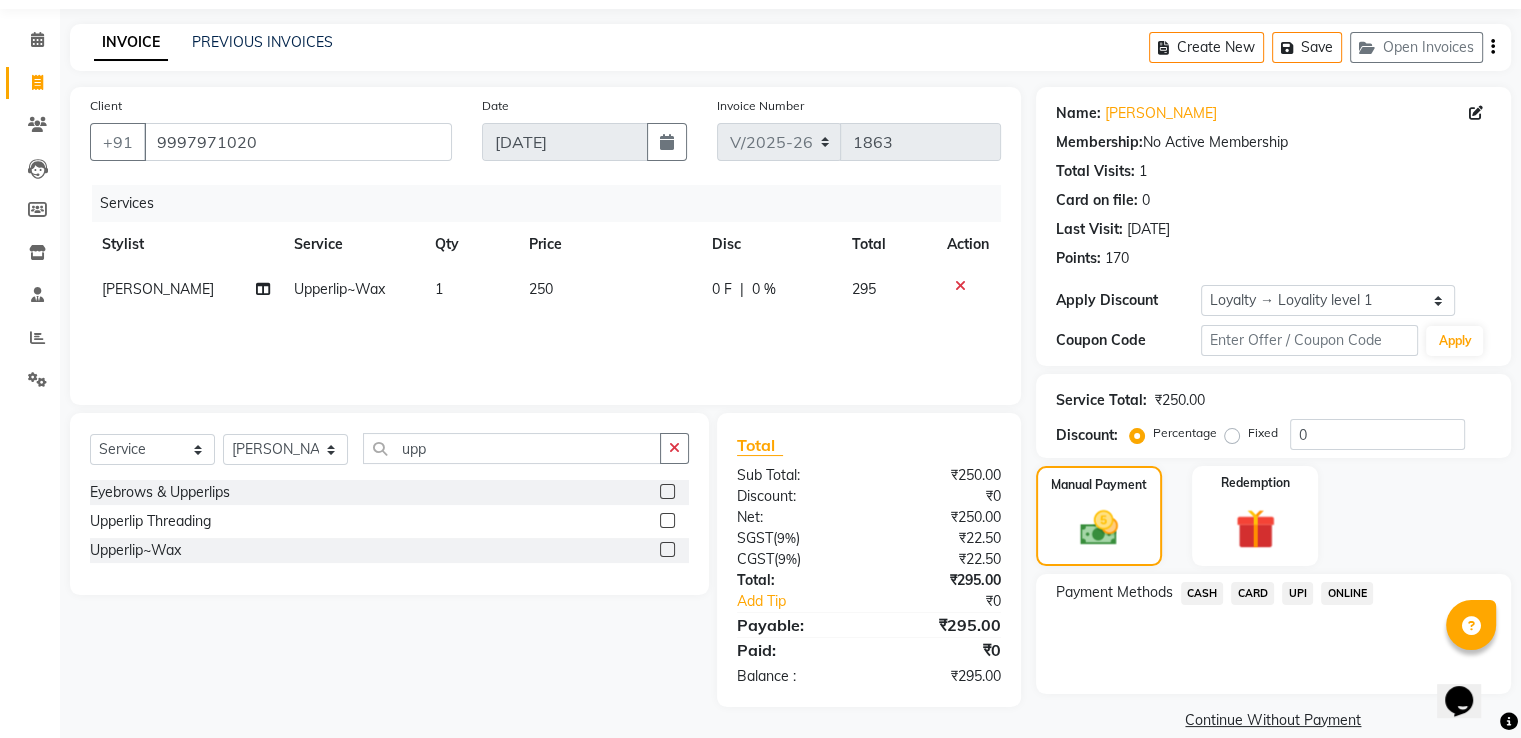click on "CASH" 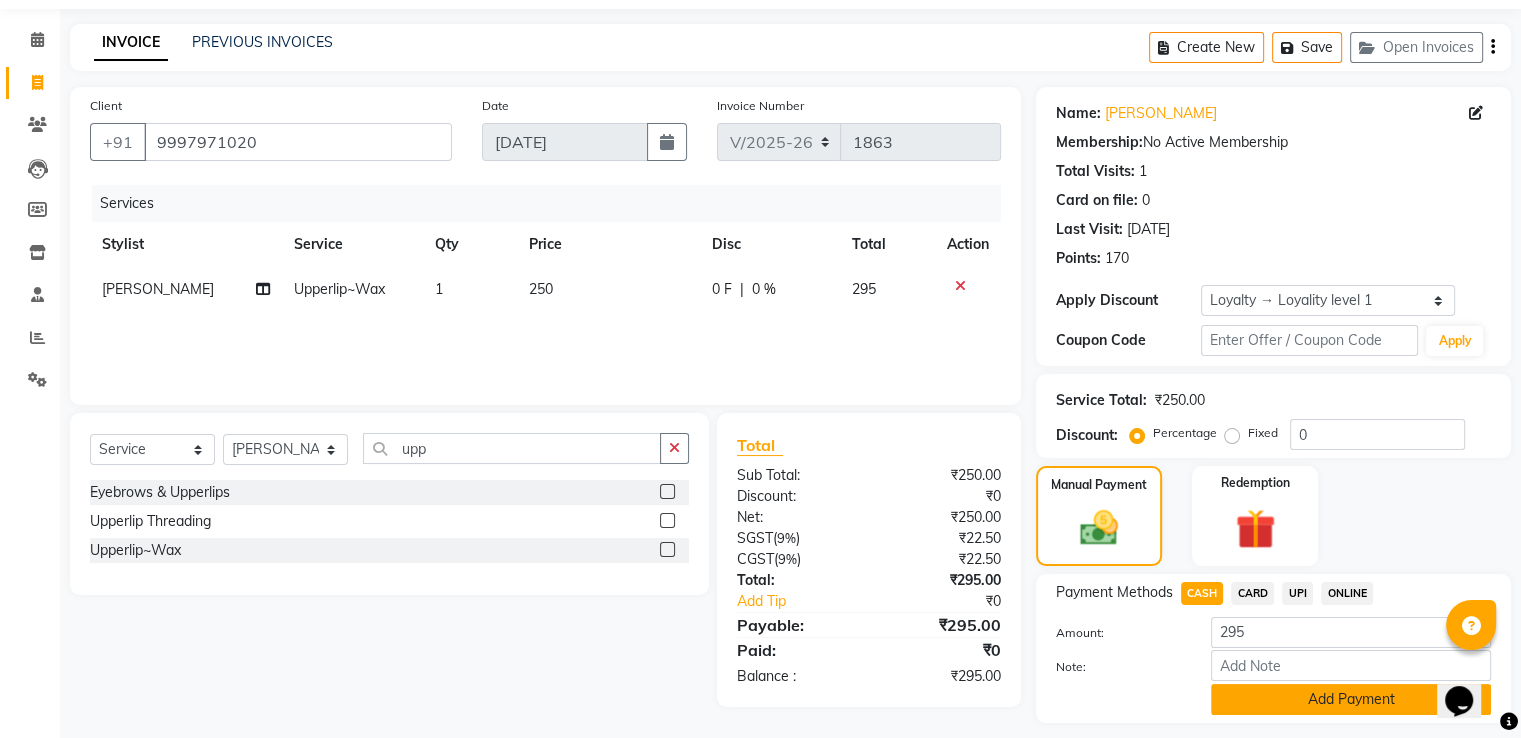 click on "Add Payment" 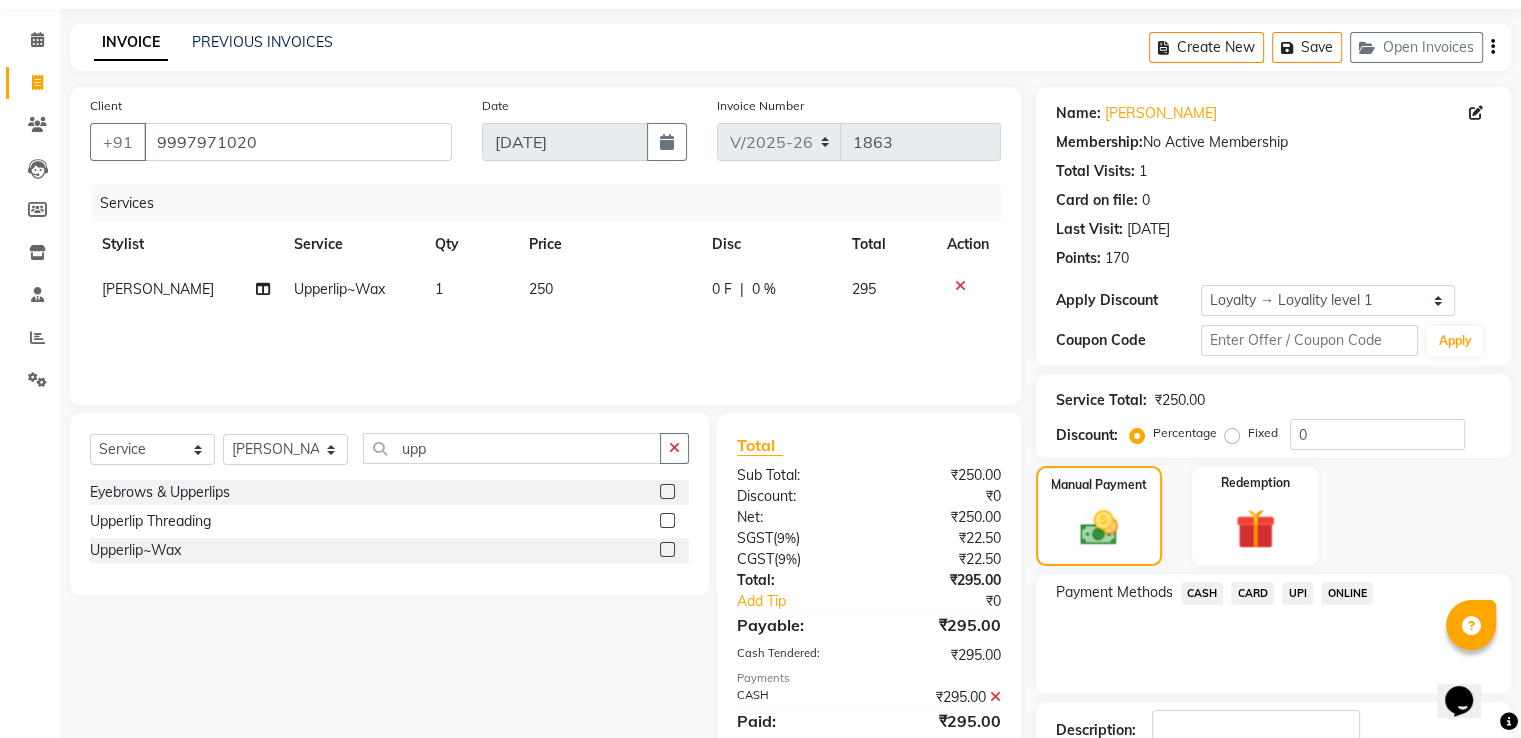 scroll, scrollTop: 234, scrollLeft: 0, axis: vertical 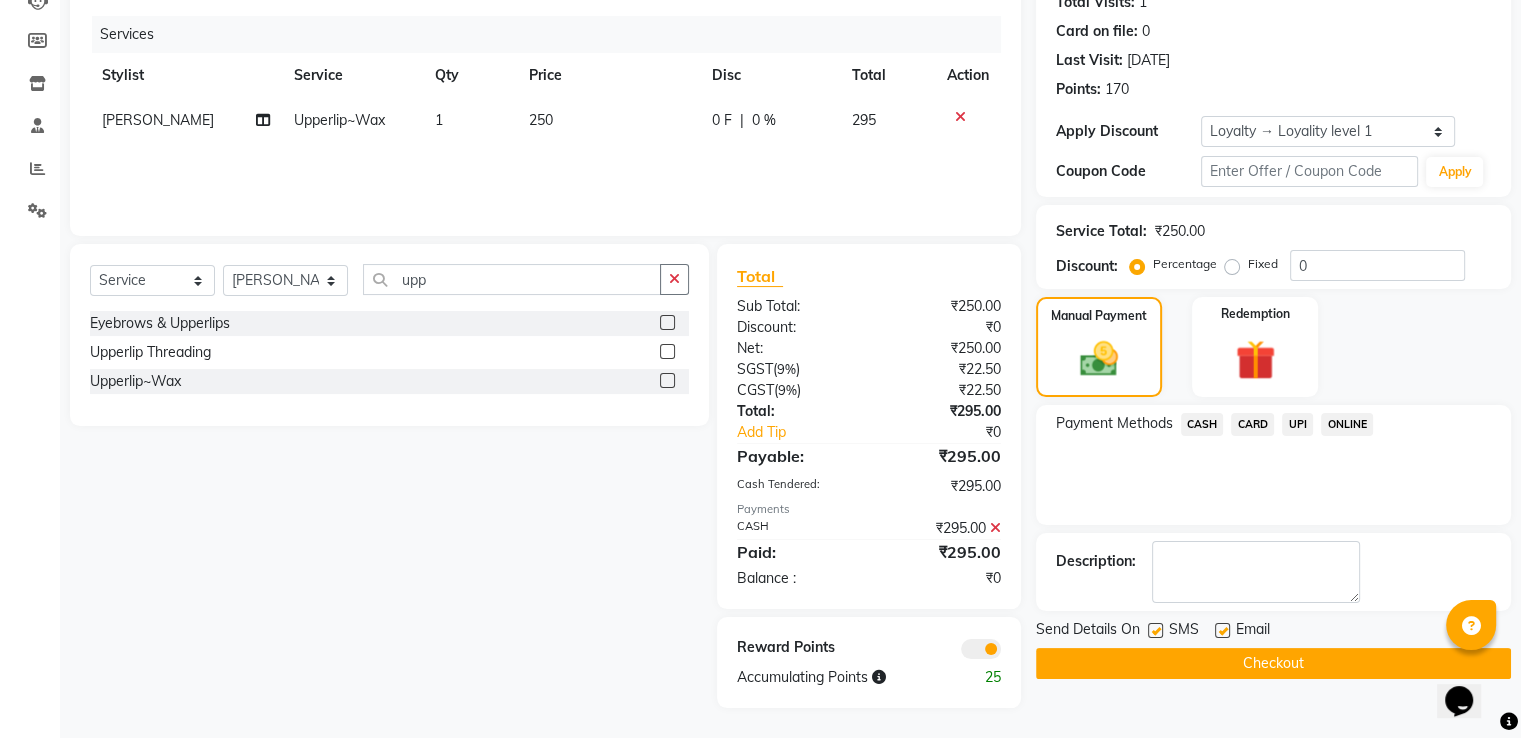 click on "Checkout" 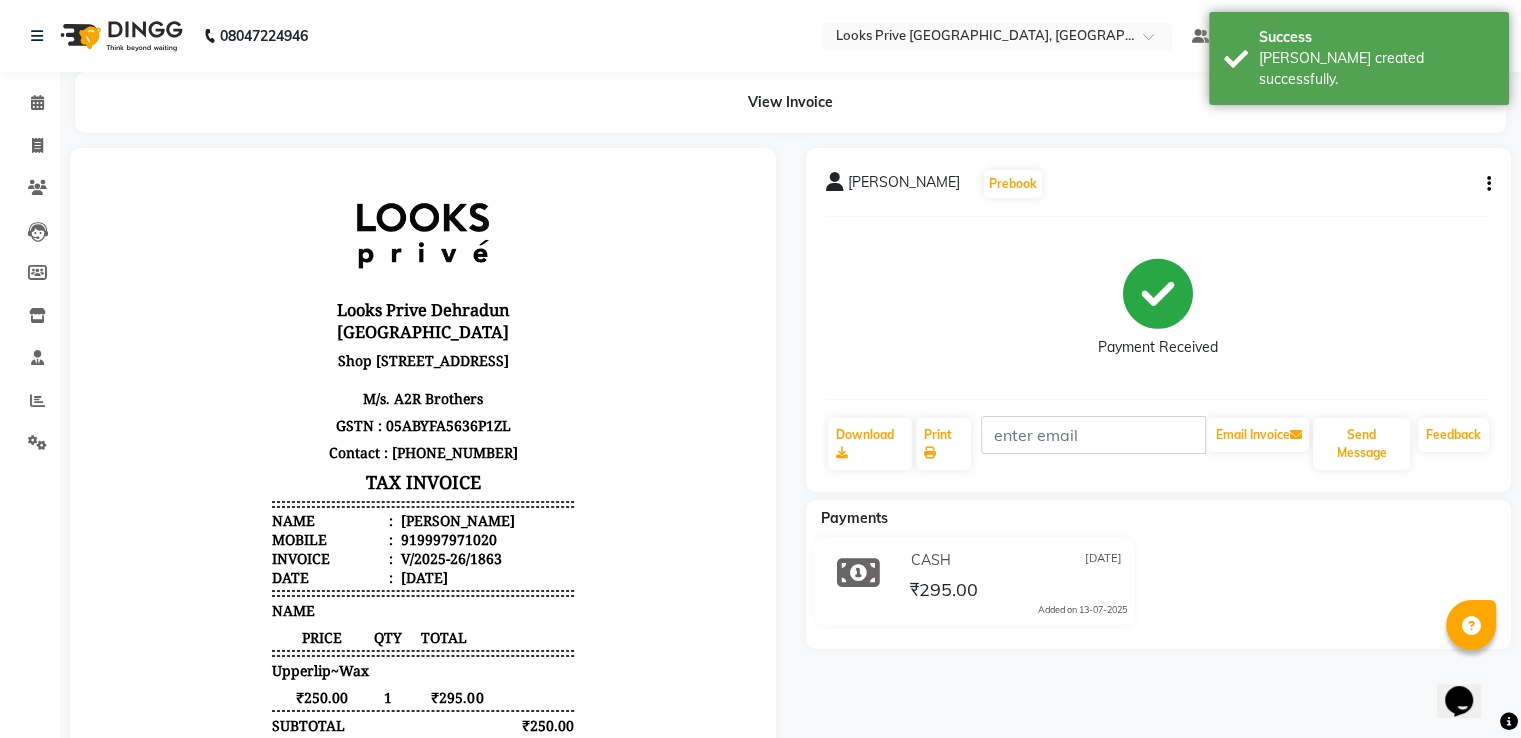 scroll, scrollTop: 0, scrollLeft: 0, axis: both 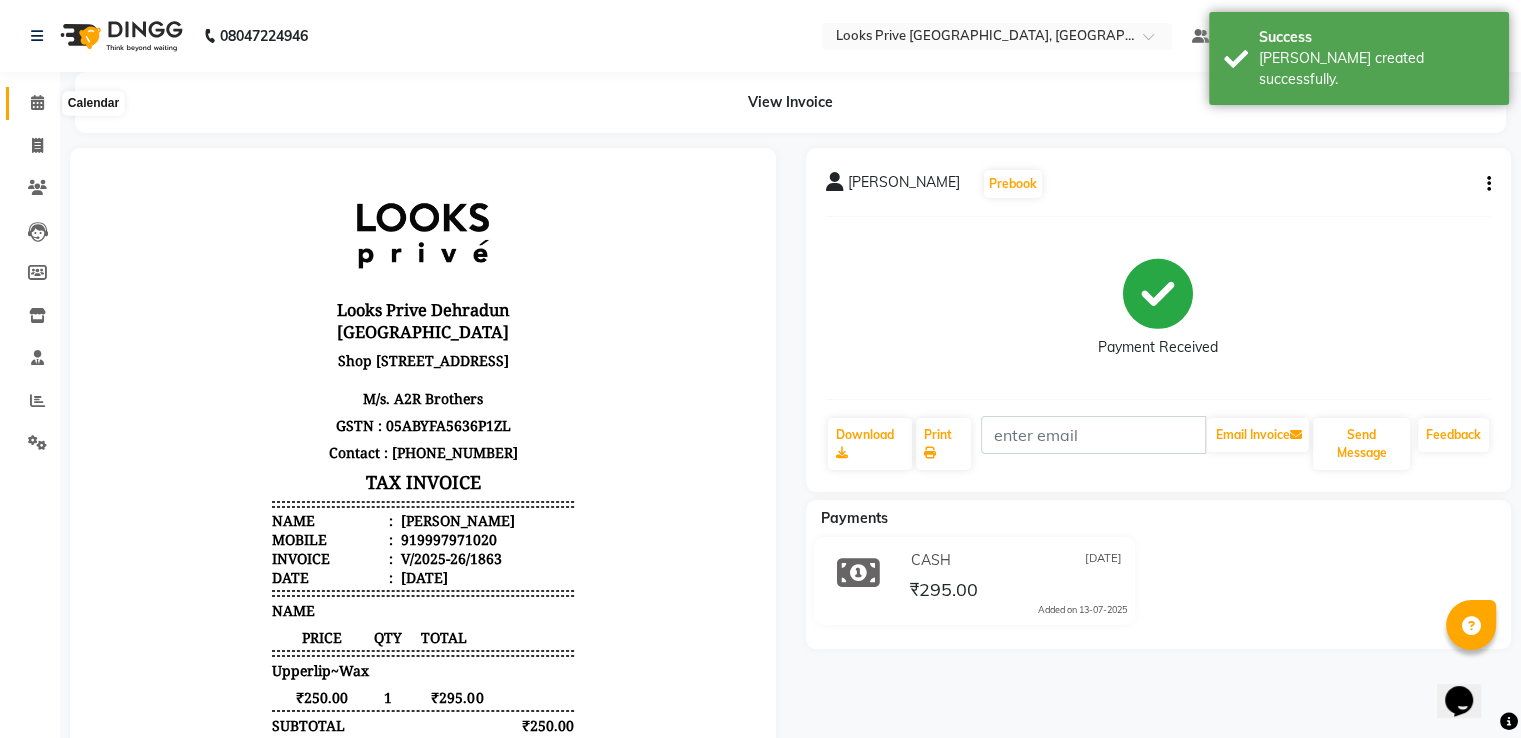 click 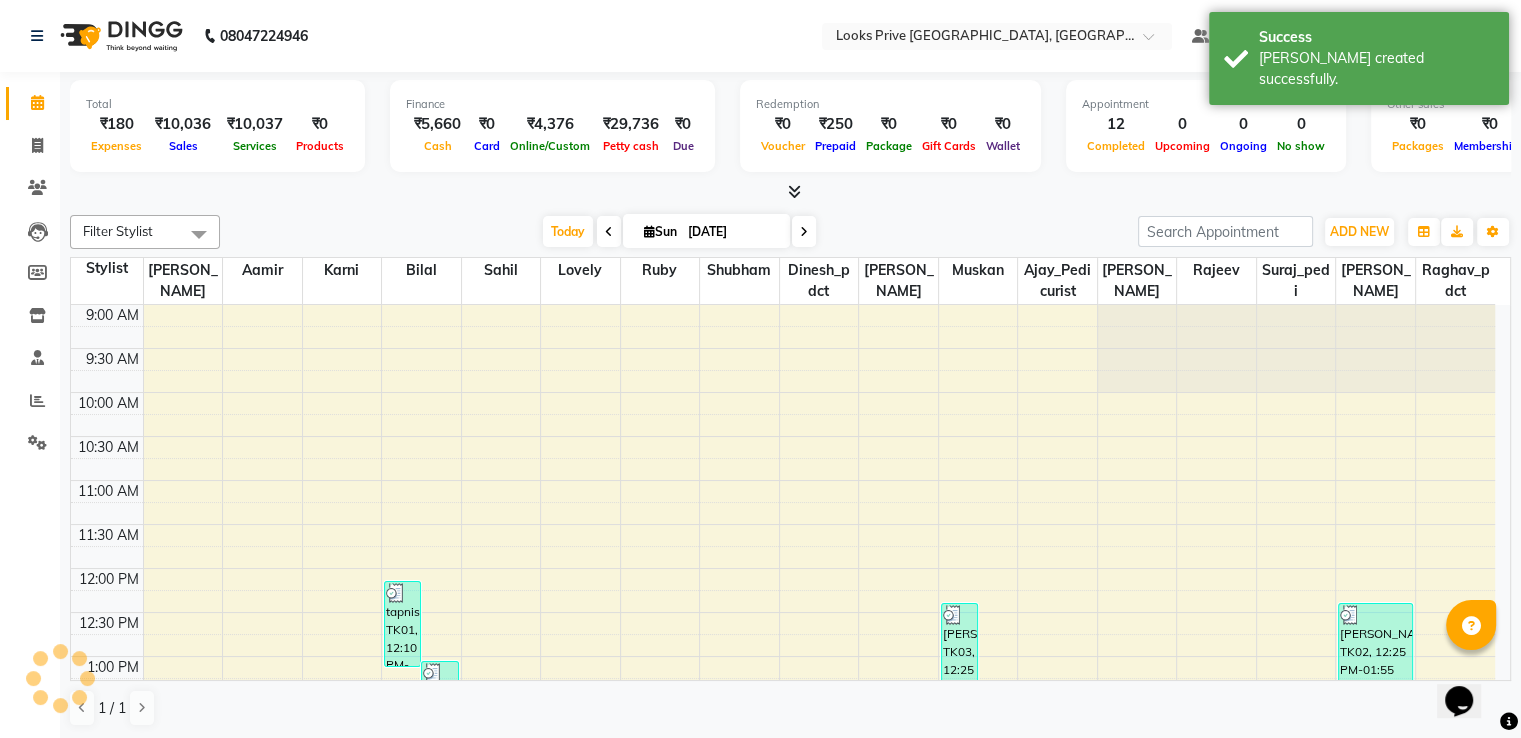 scroll, scrollTop: 0, scrollLeft: 0, axis: both 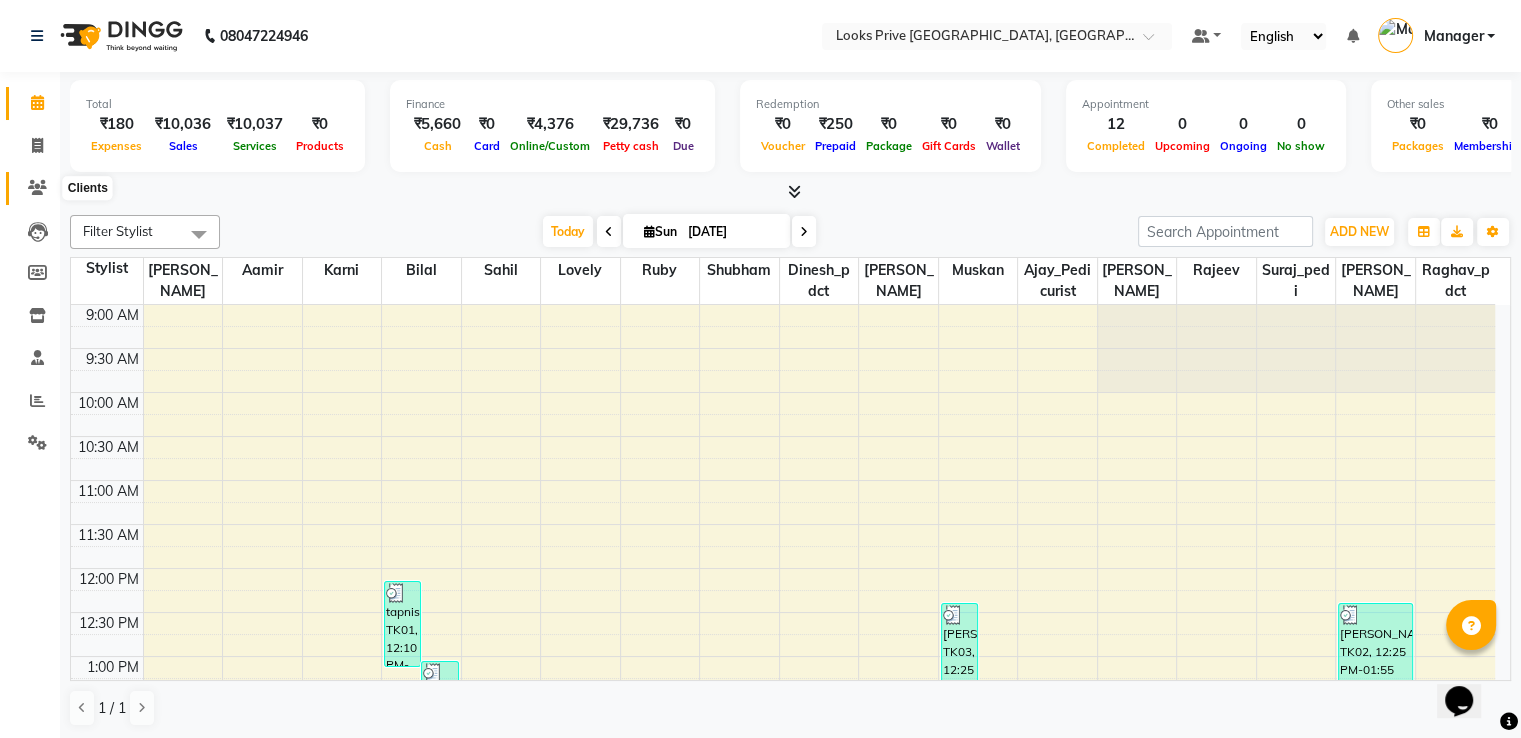 drag, startPoint x: 39, startPoint y: 178, endPoint x: 63, endPoint y: 175, distance: 24.186773 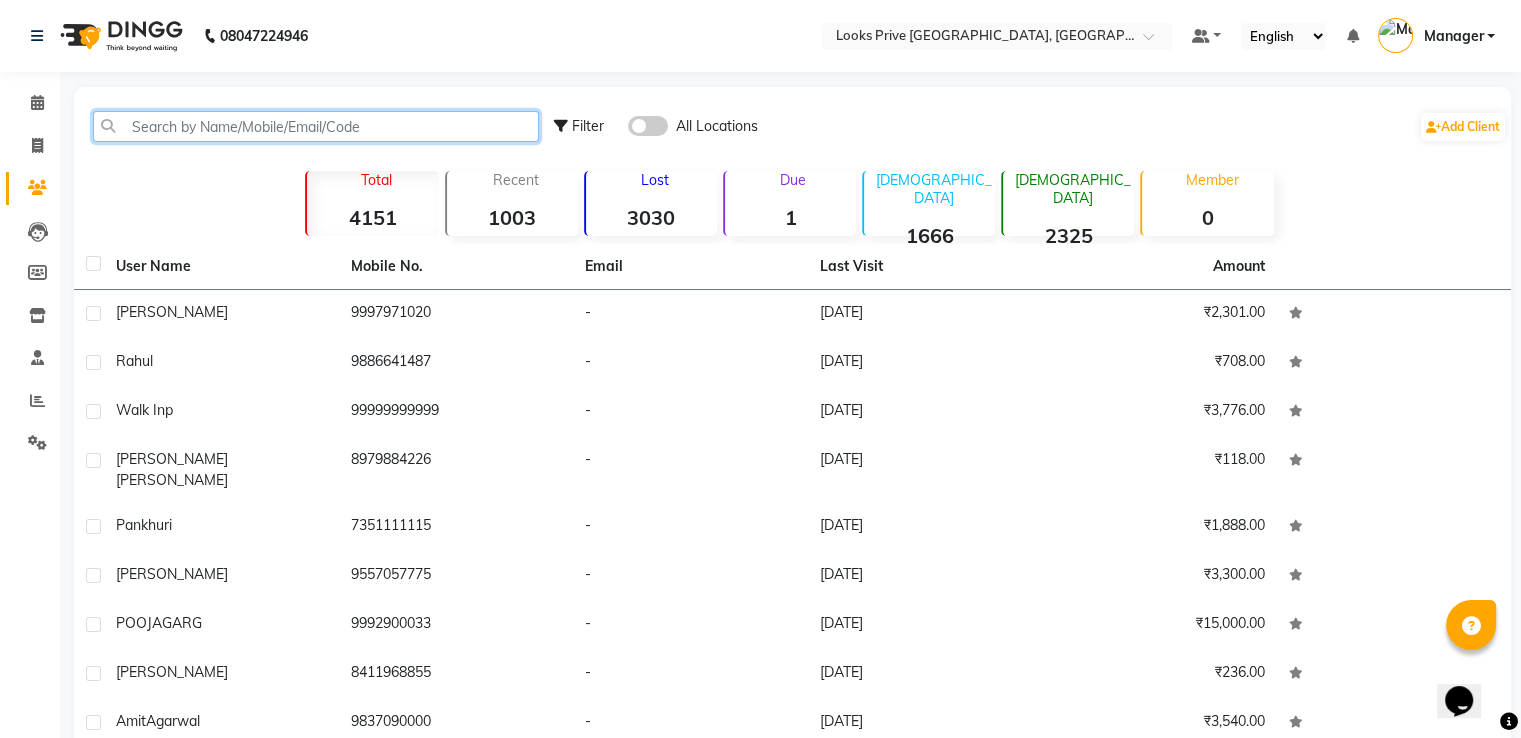 click 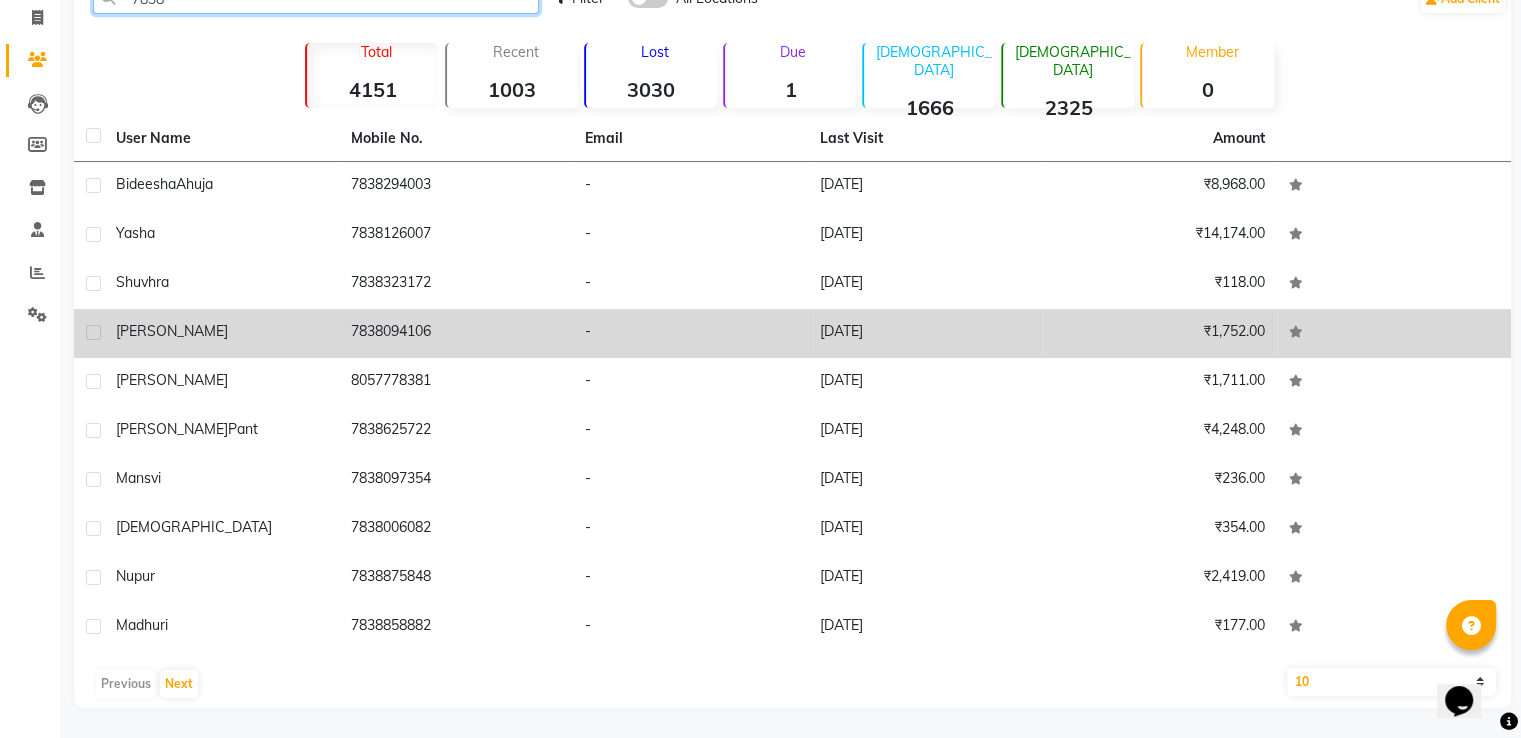 scroll, scrollTop: 0, scrollLeft: 0, axis: both 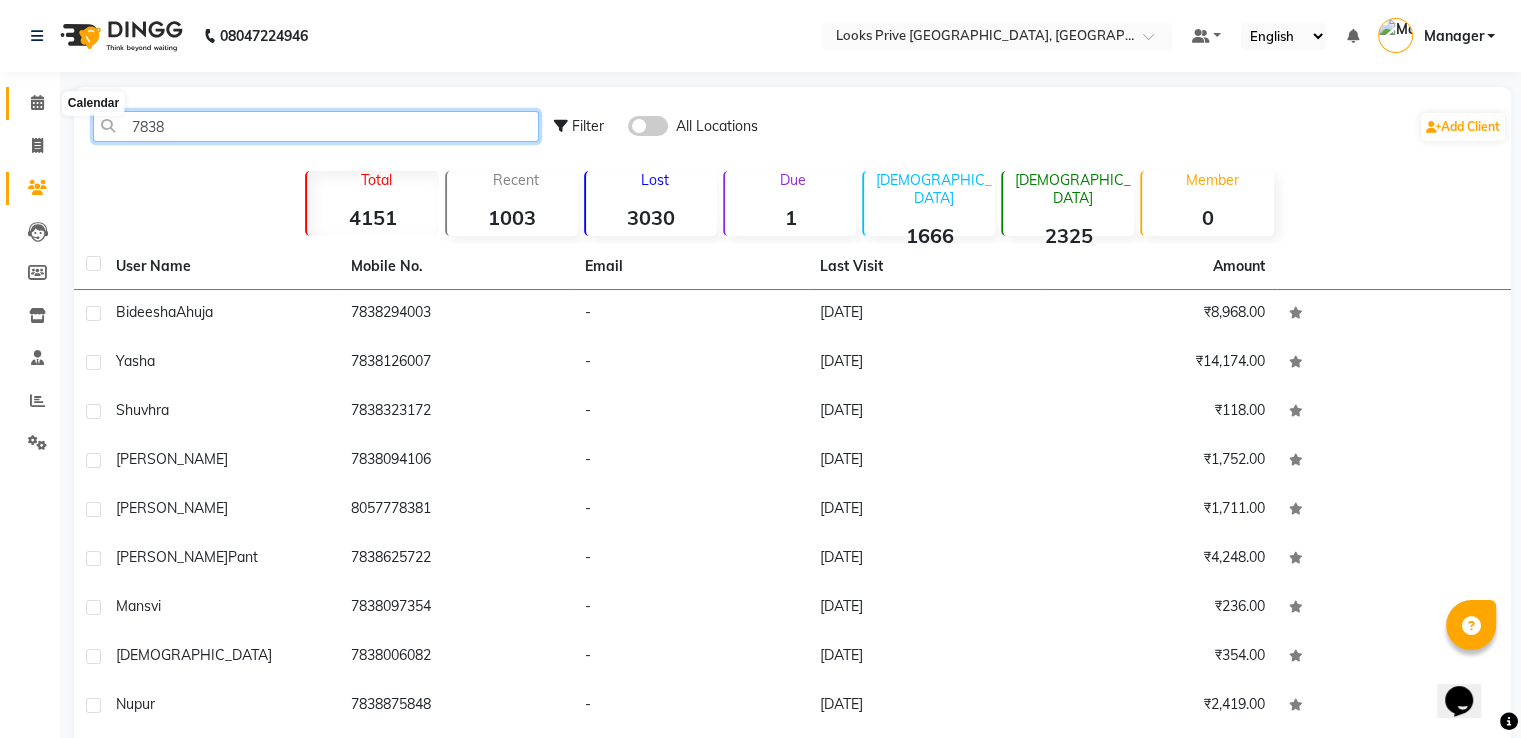 type on "7838" 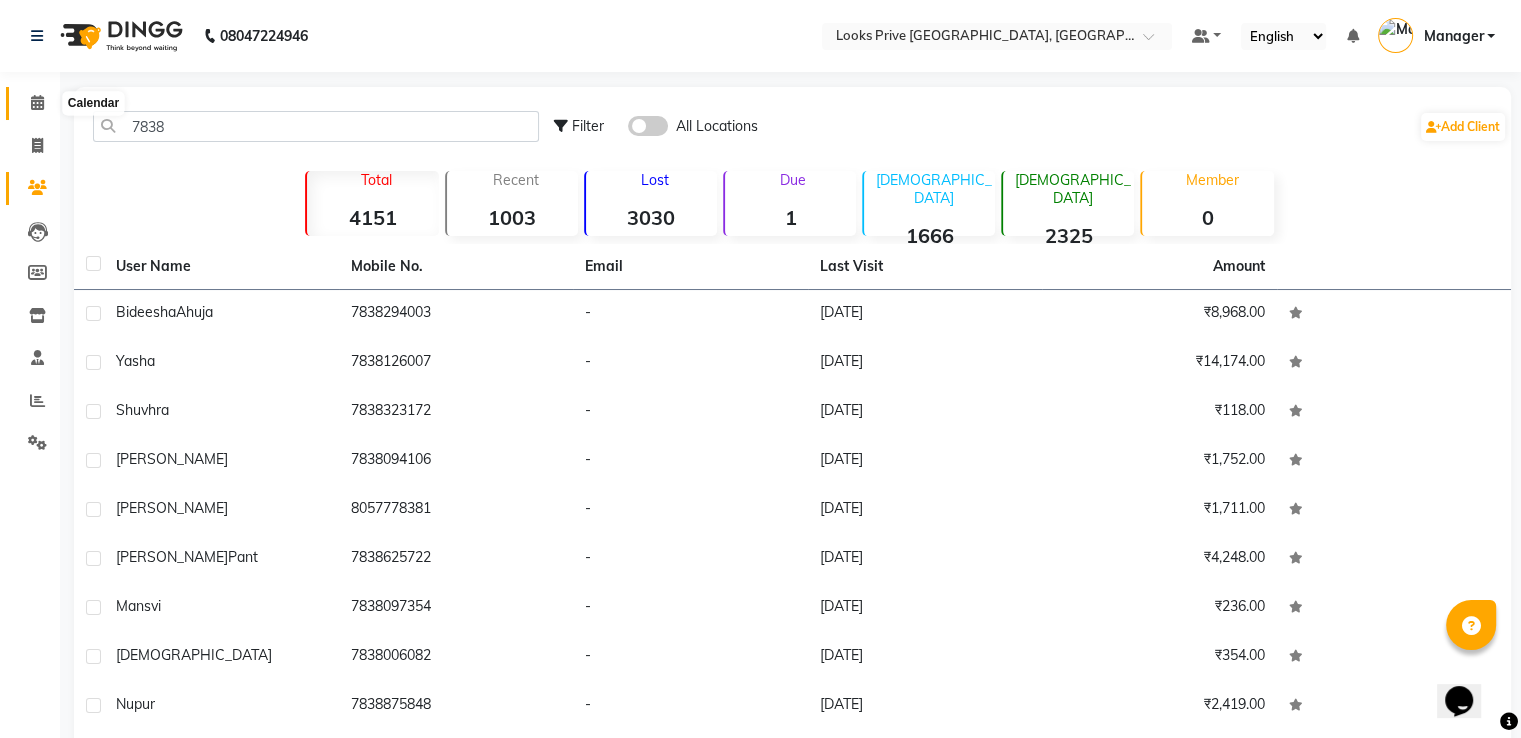 click 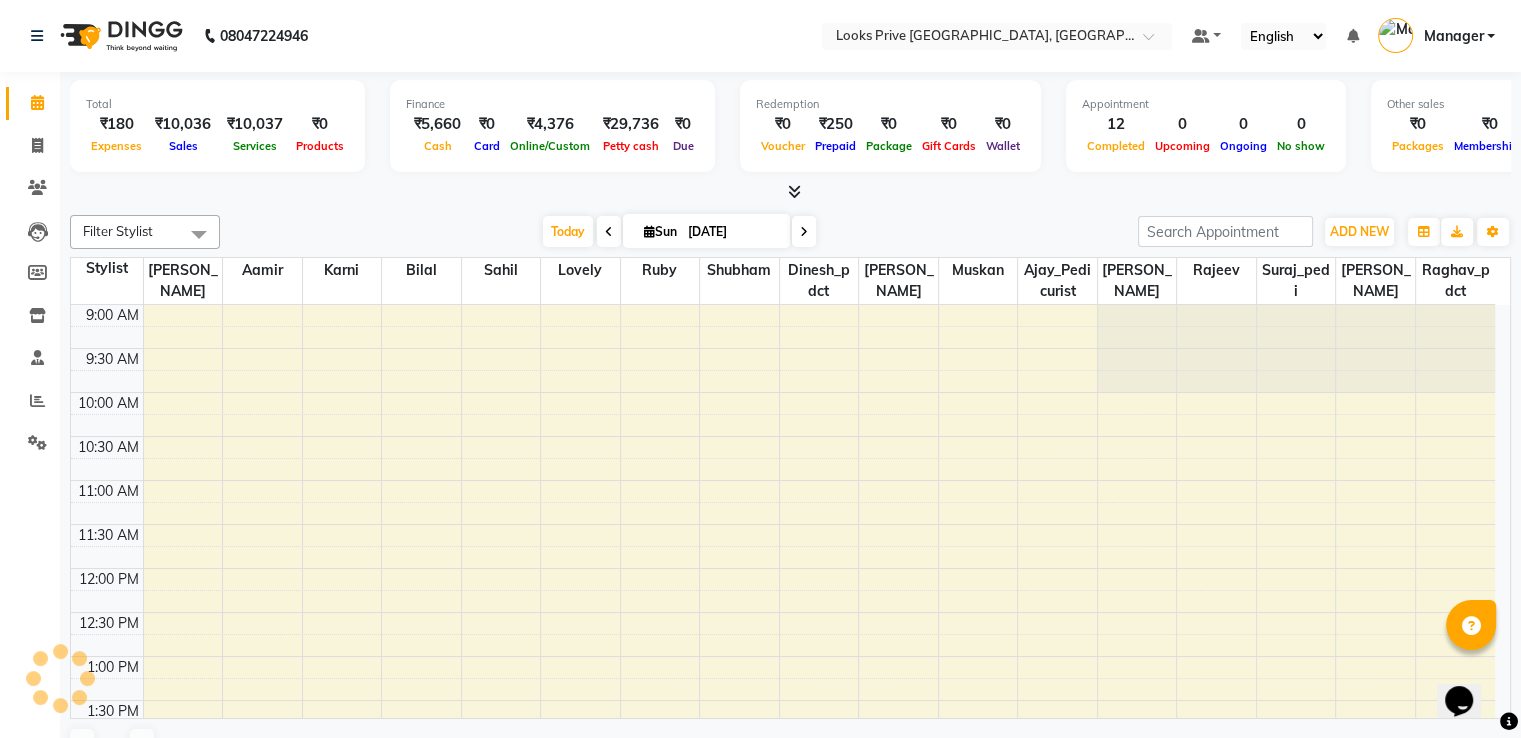 scroll, scrollTop: 632, scrollLeft: 0, axis: vertical 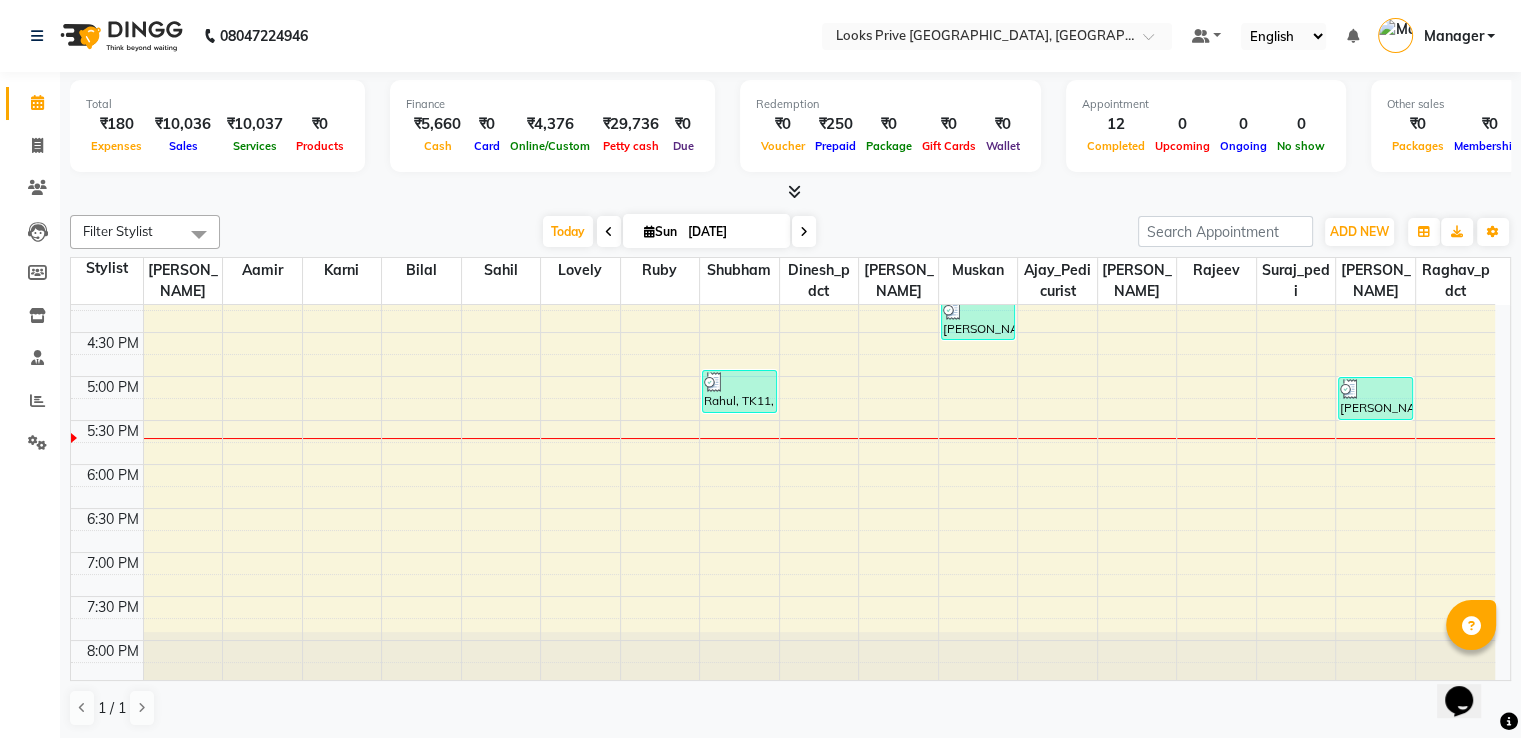 click at bounding box center (794, 191) 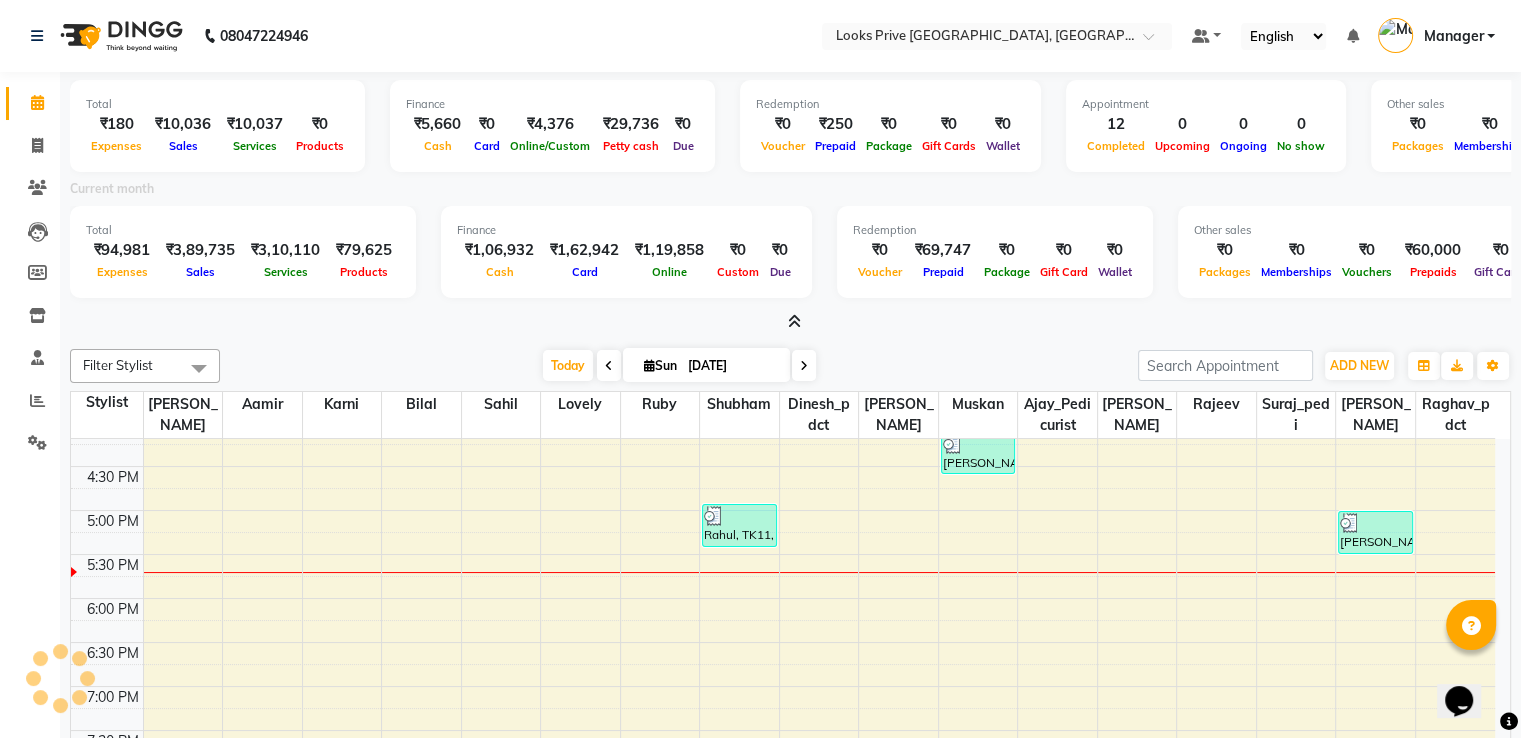 click at bounding box center (794, 321) 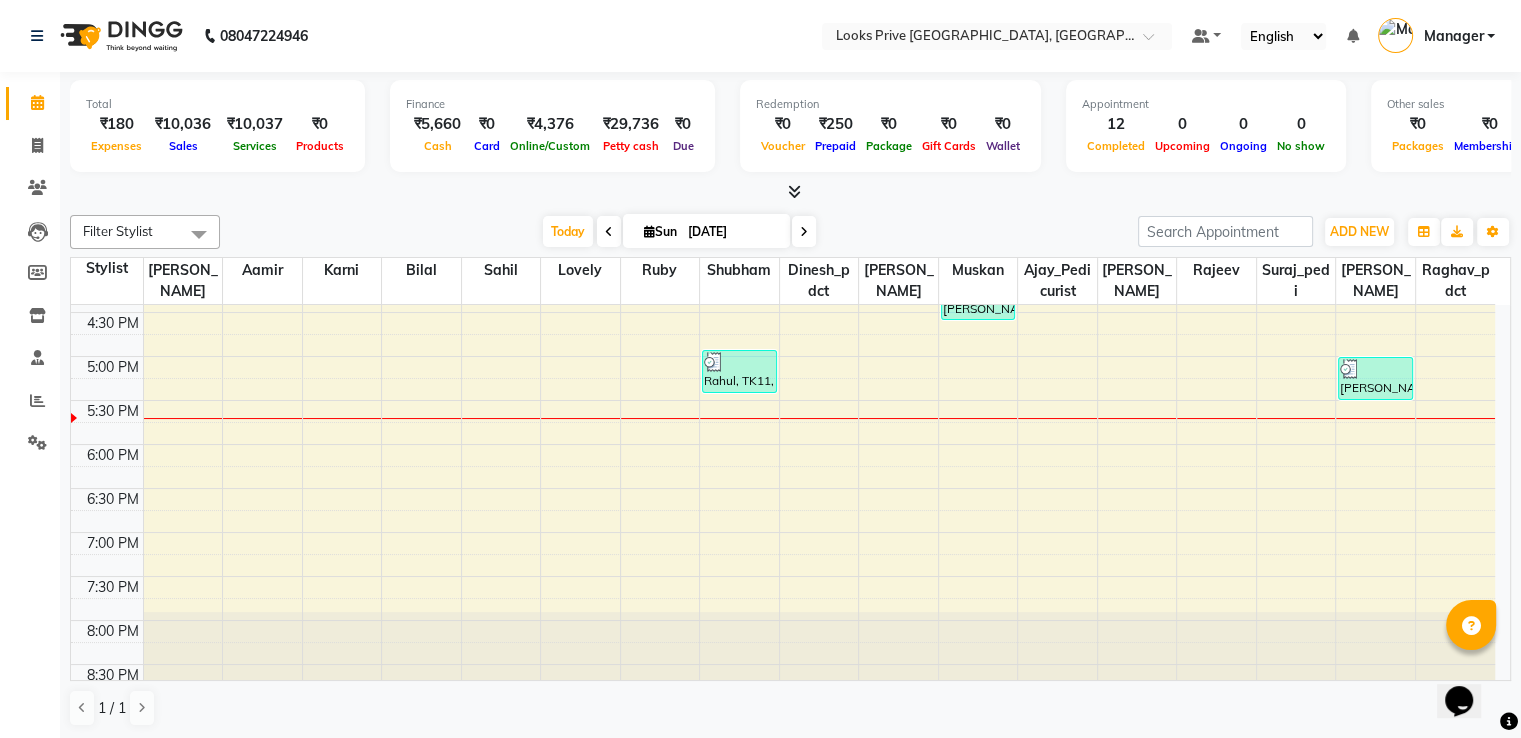 scroll, scrollTop: 669, scrollLeft: 0, axis: vertical 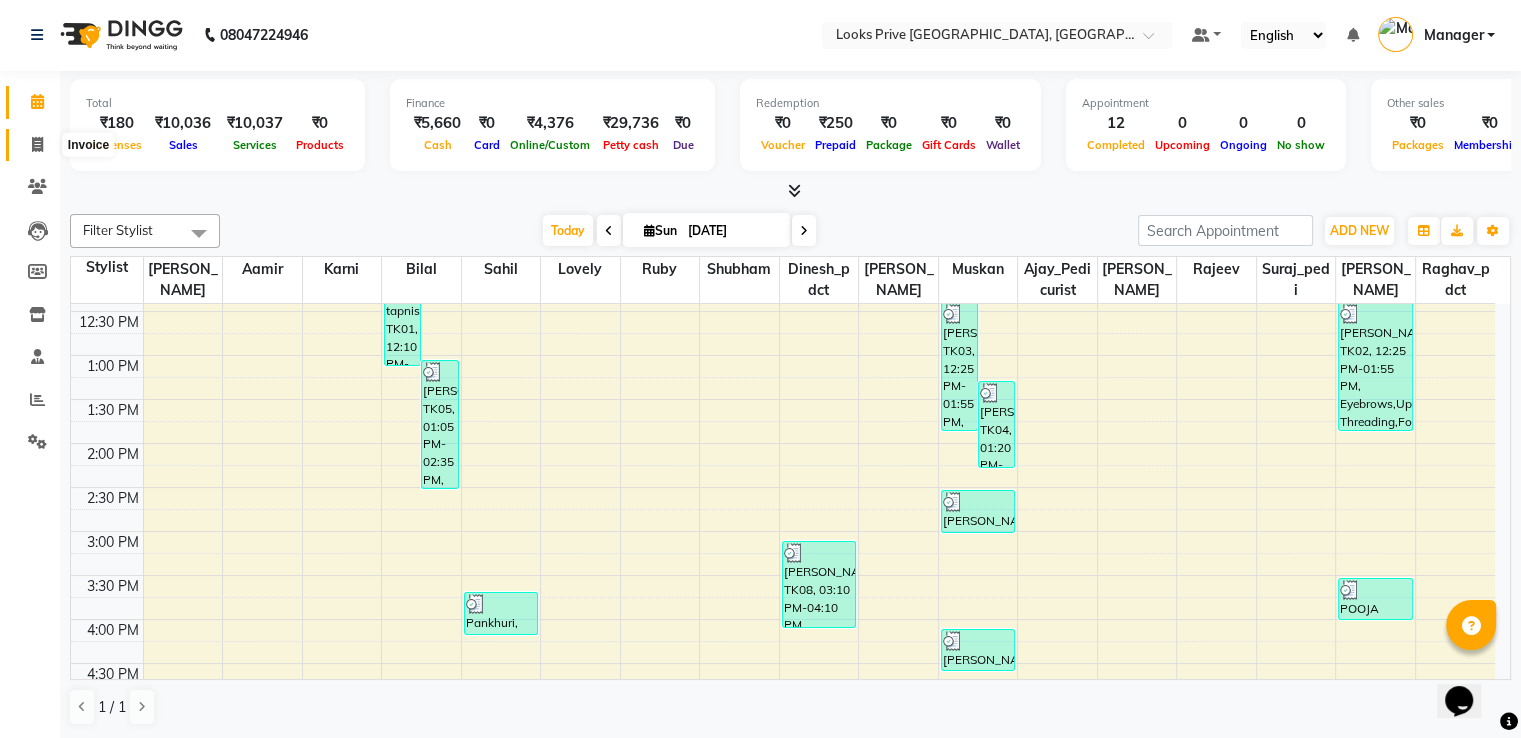 click 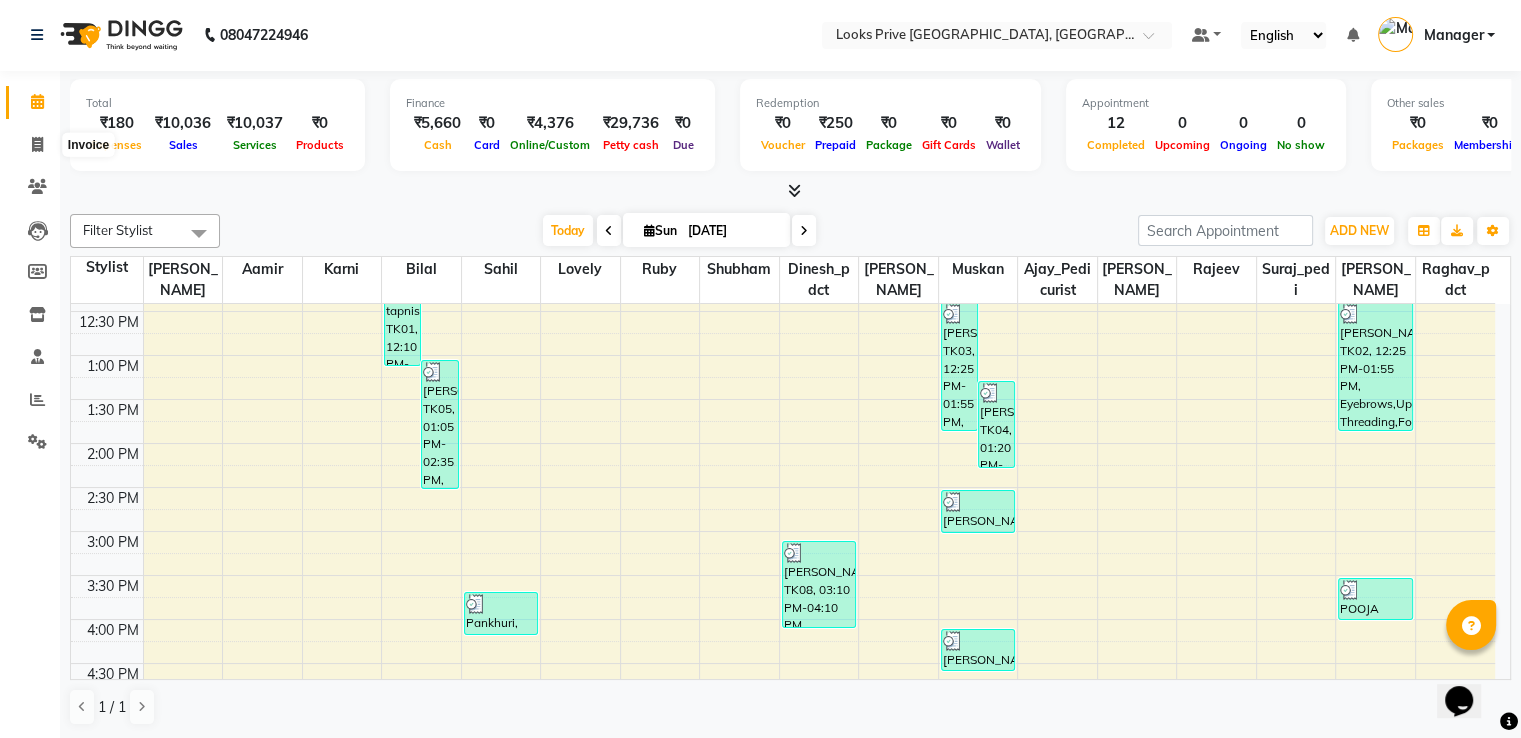 select on "service" 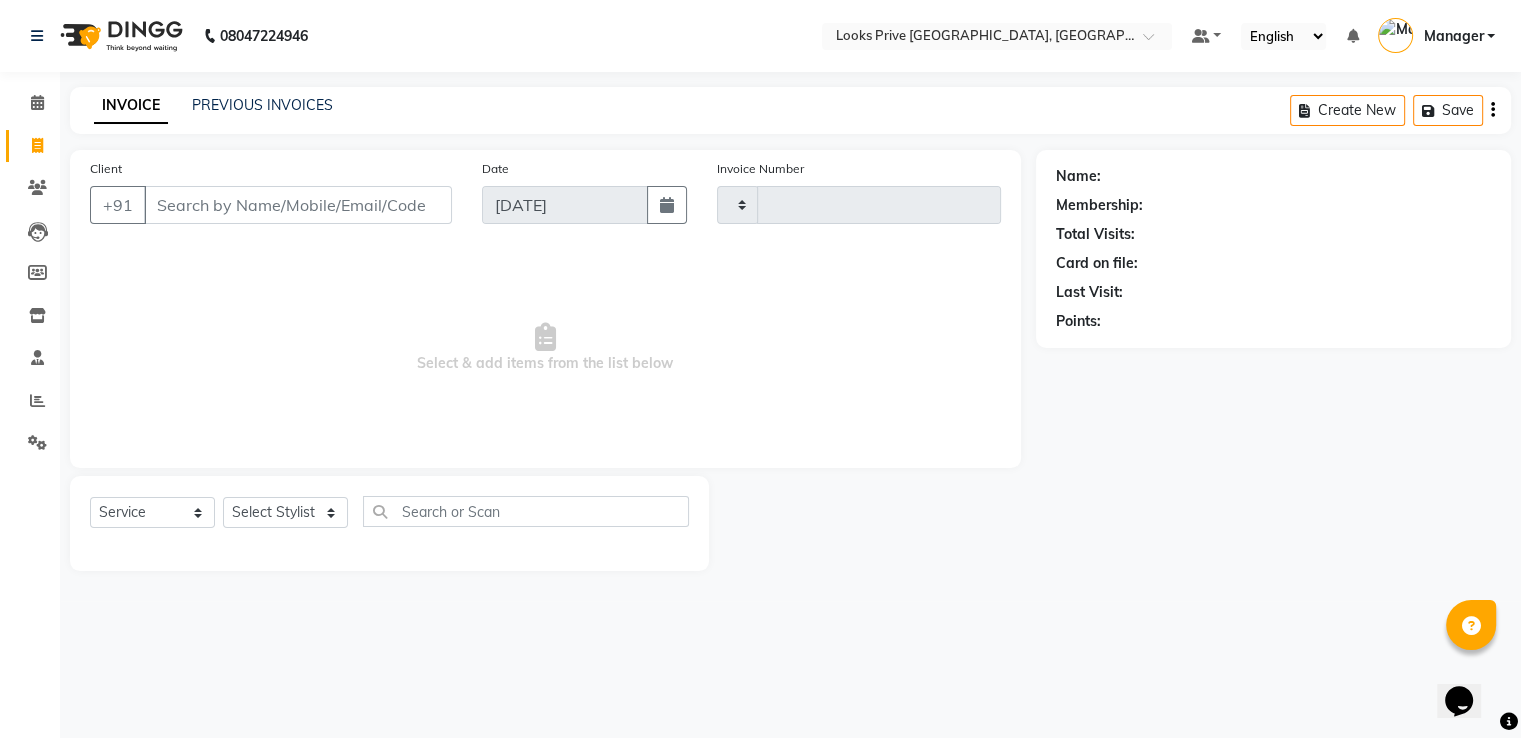 scroll, scrollTop: 0, scrollLeft: 0, axis: both 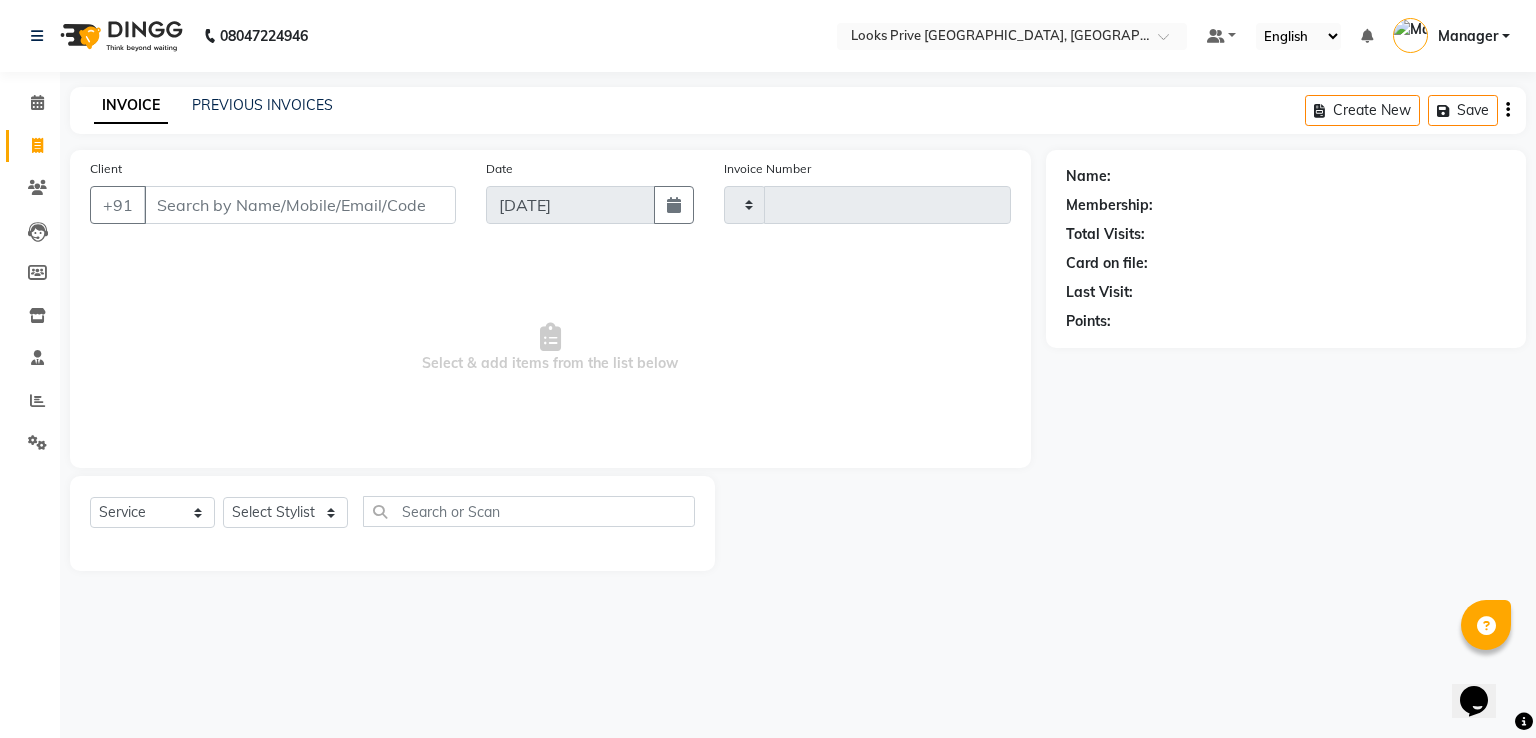 type on "1864" 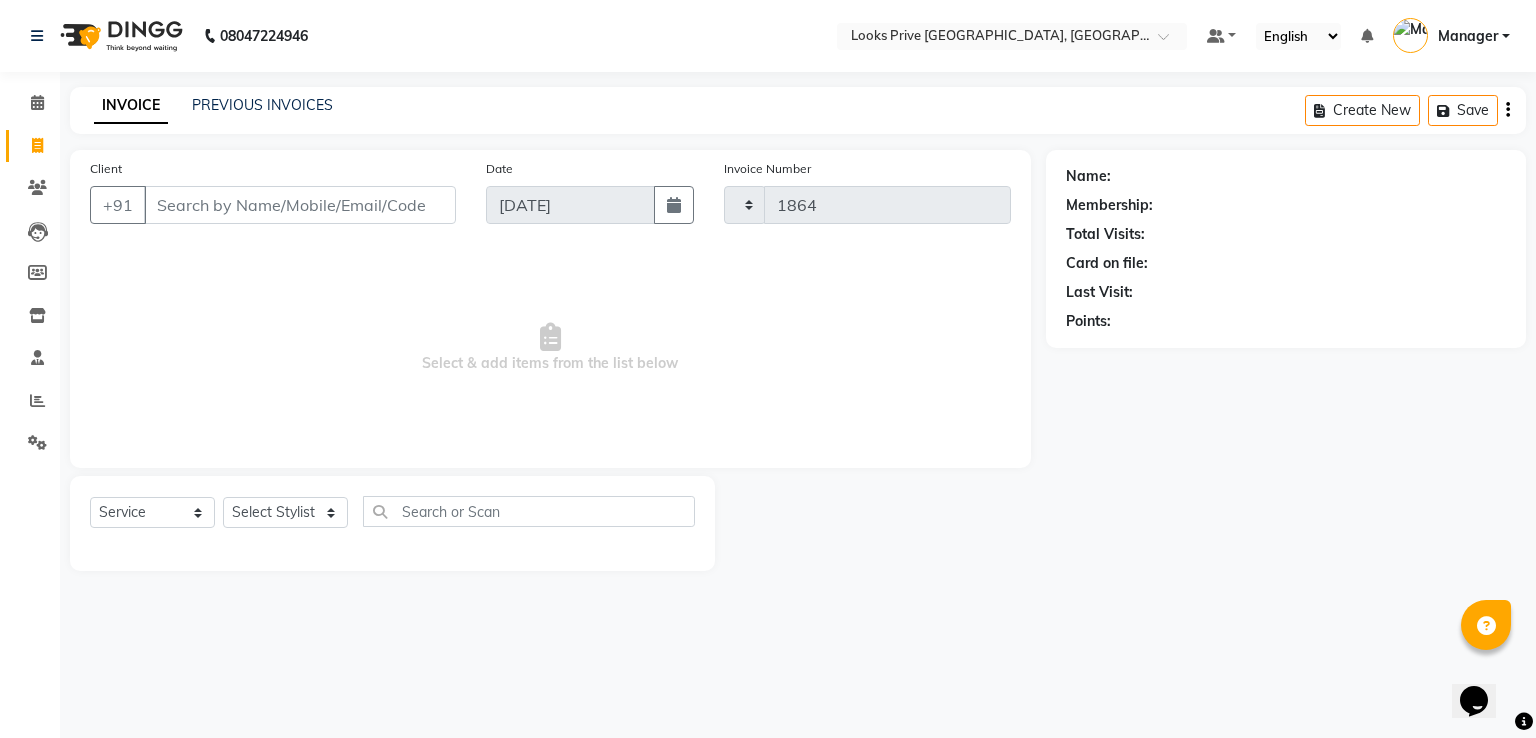 select on "6205" 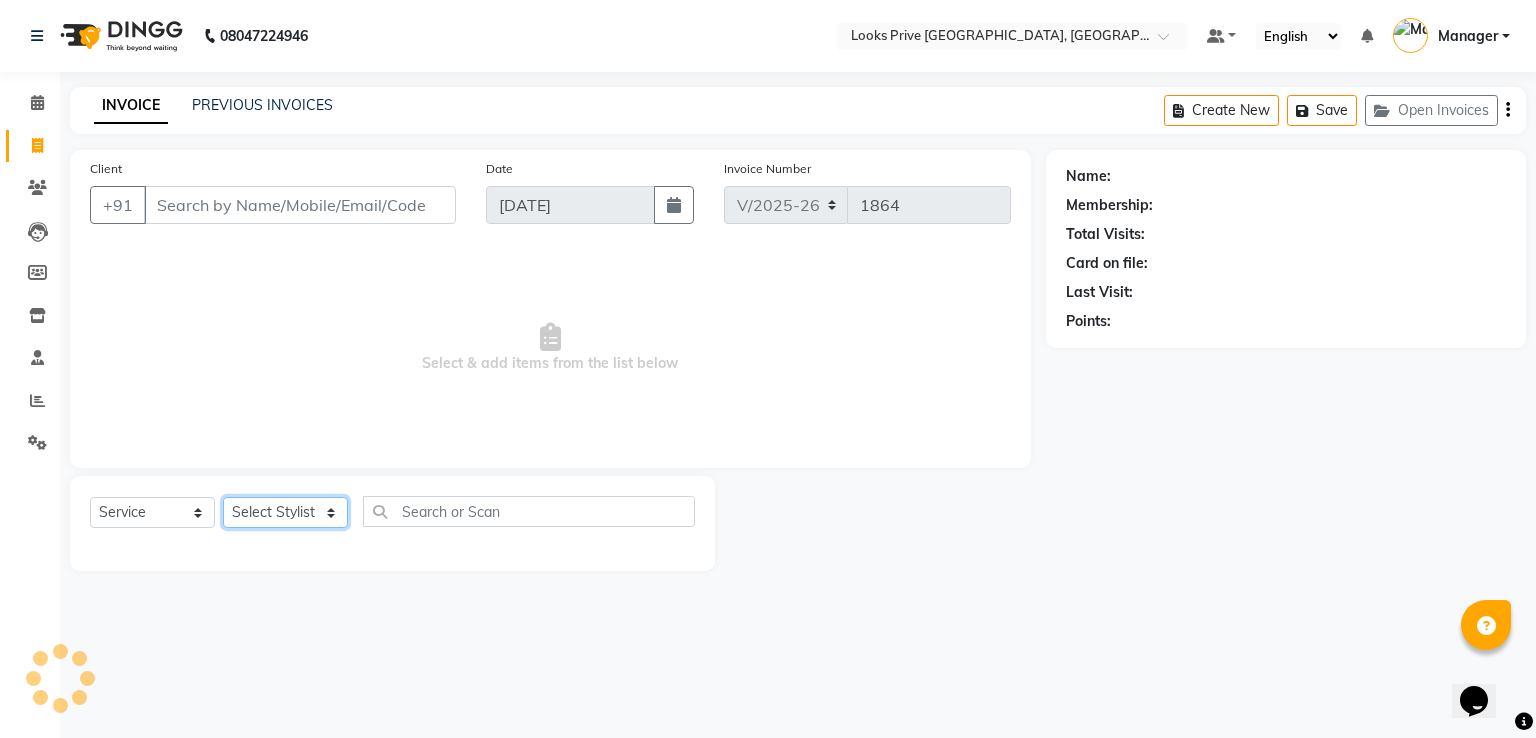 click on "Select Stylist" 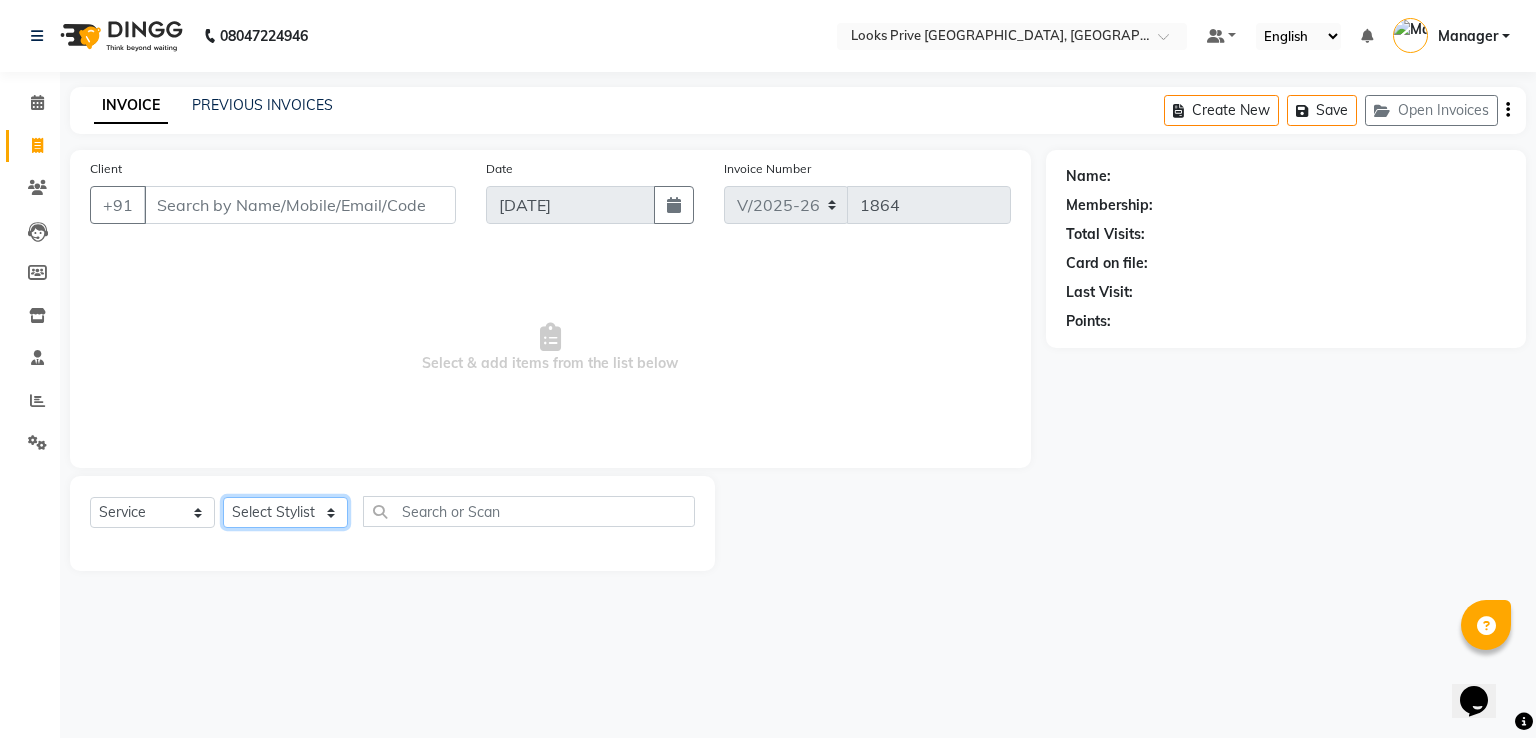 select on "45658" 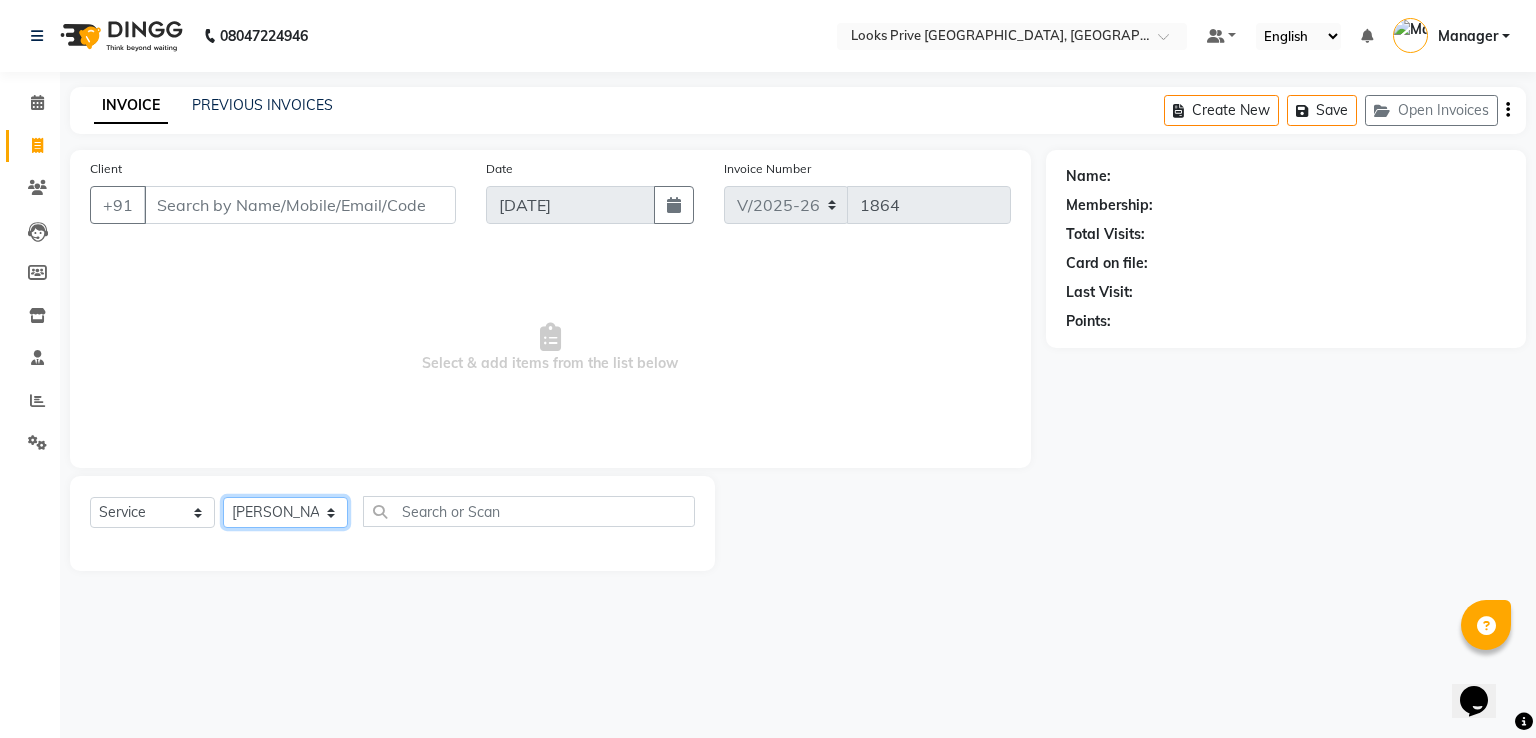 click on "Select Stylist A2R_Master [PERSON_NAME] [PERSON_NAME] [PERSON_NAME] Dinesh_pdct Karni Lovely Manager [PERSON_NAME] [PERSON_NAME] [PERSON_NAME] [PERSON_NAME] Suraj_pedi" 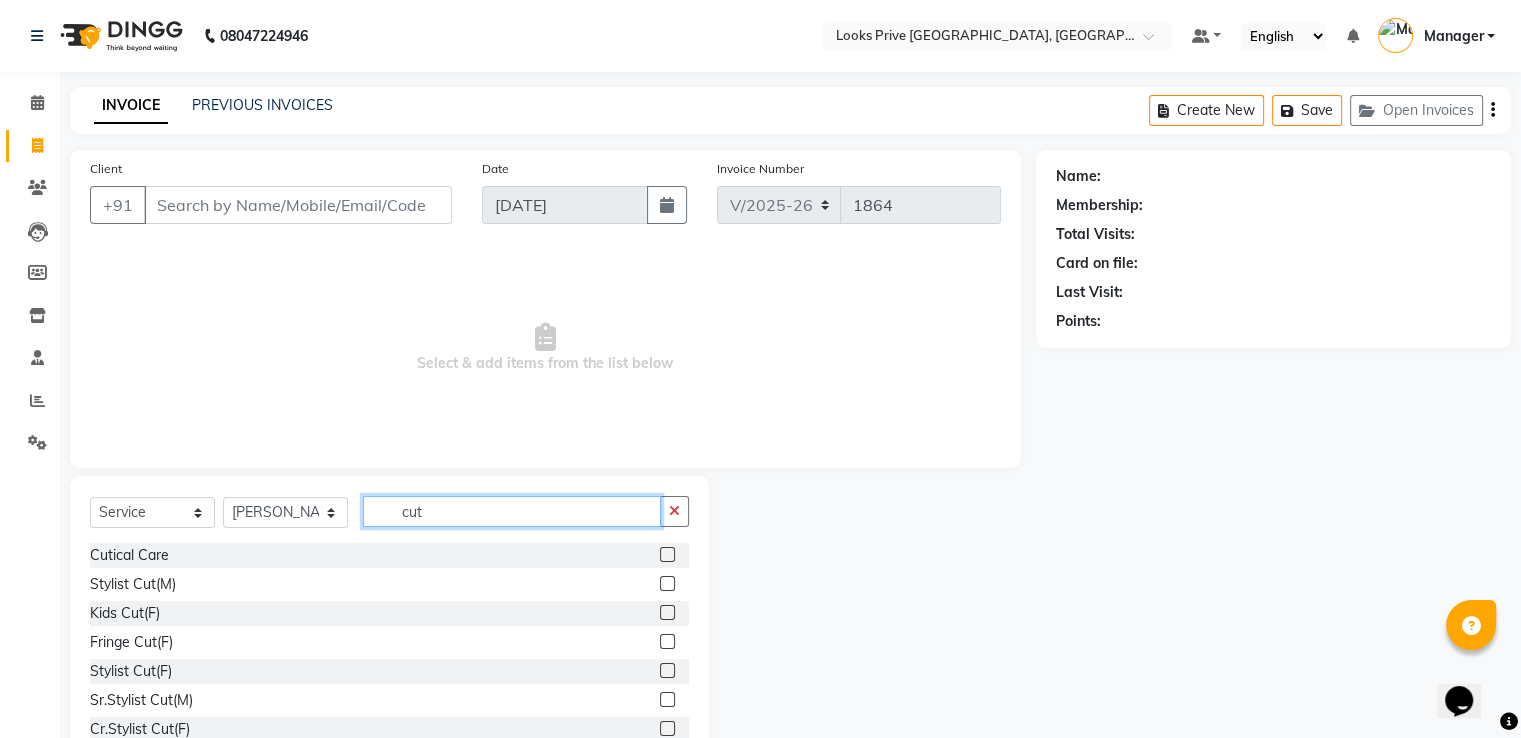 type on "cut" 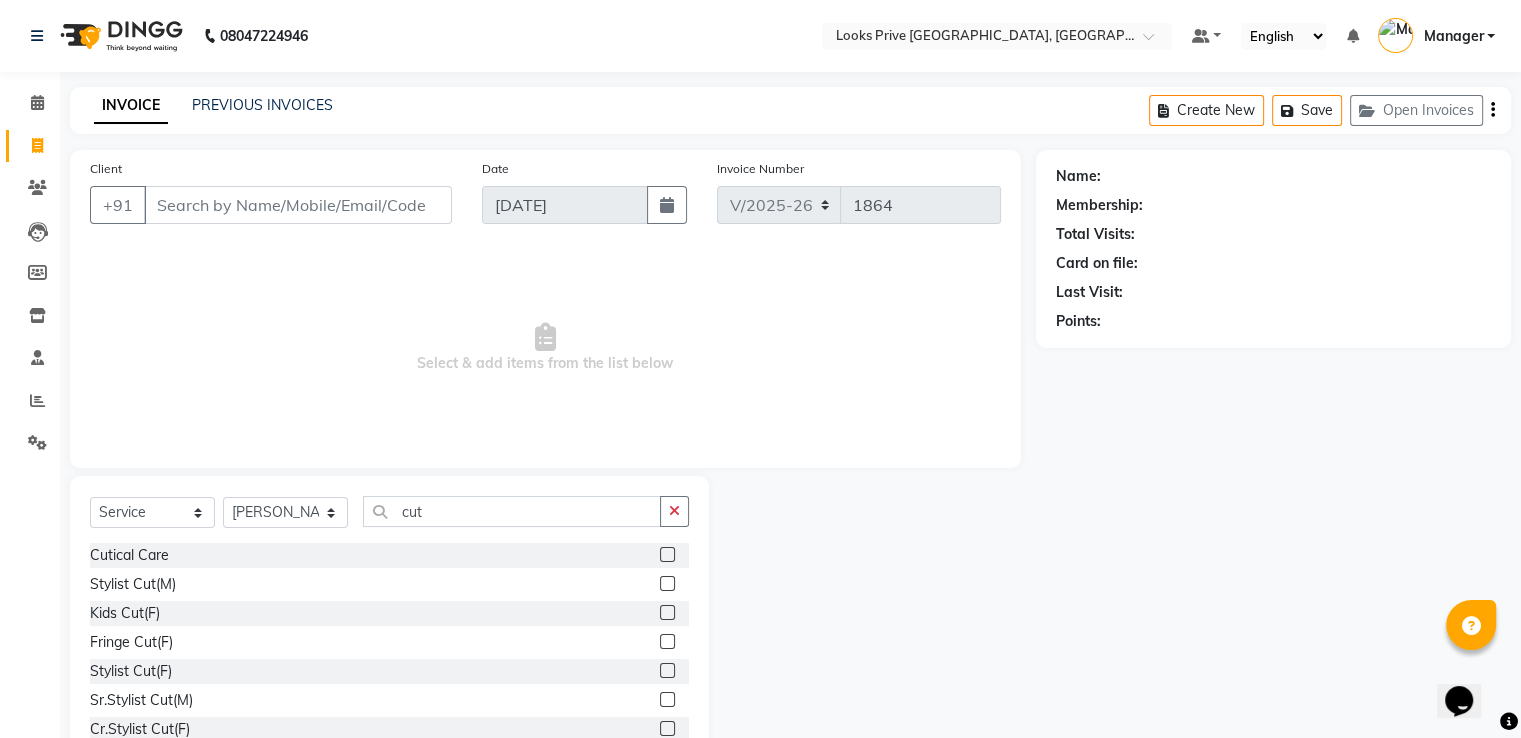 click 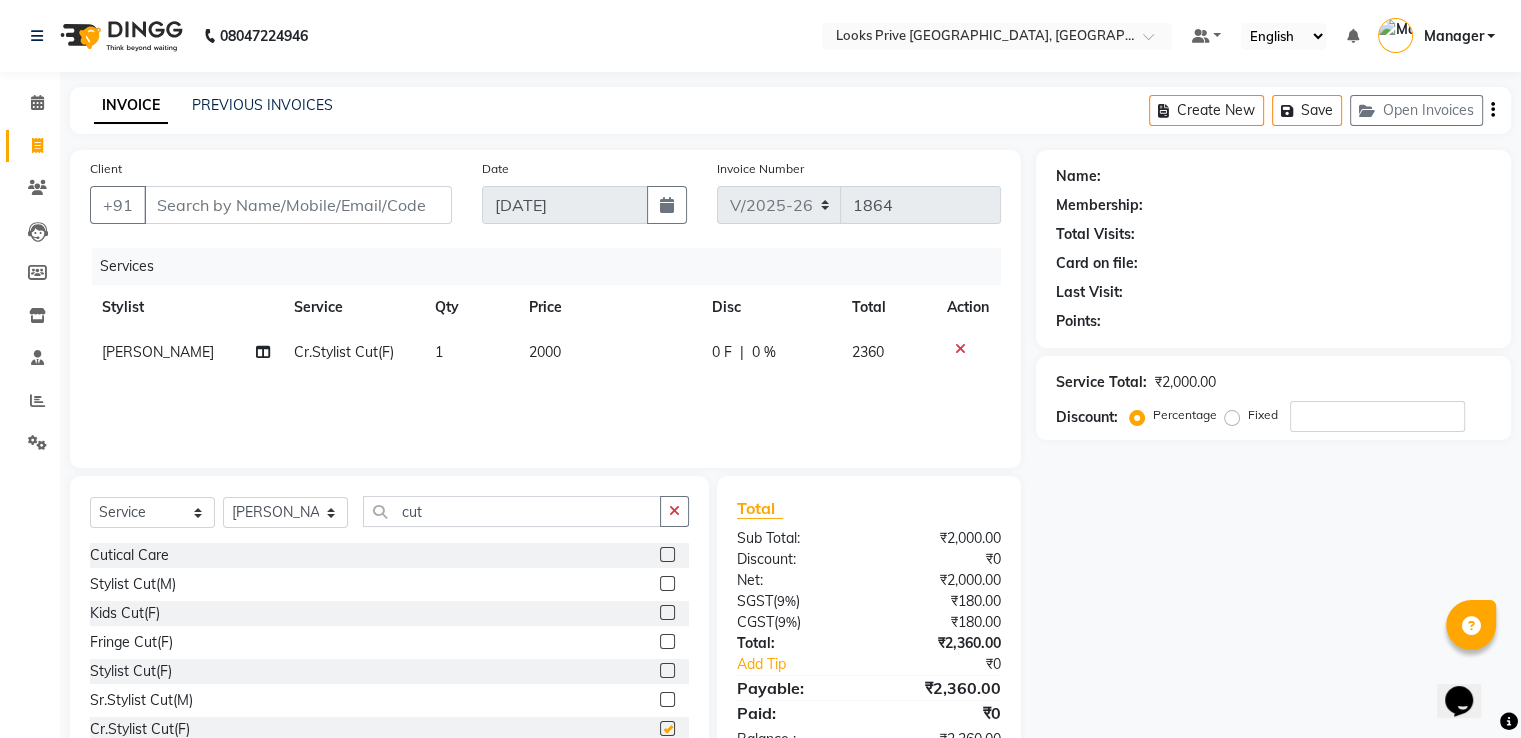 checkbox on "false" 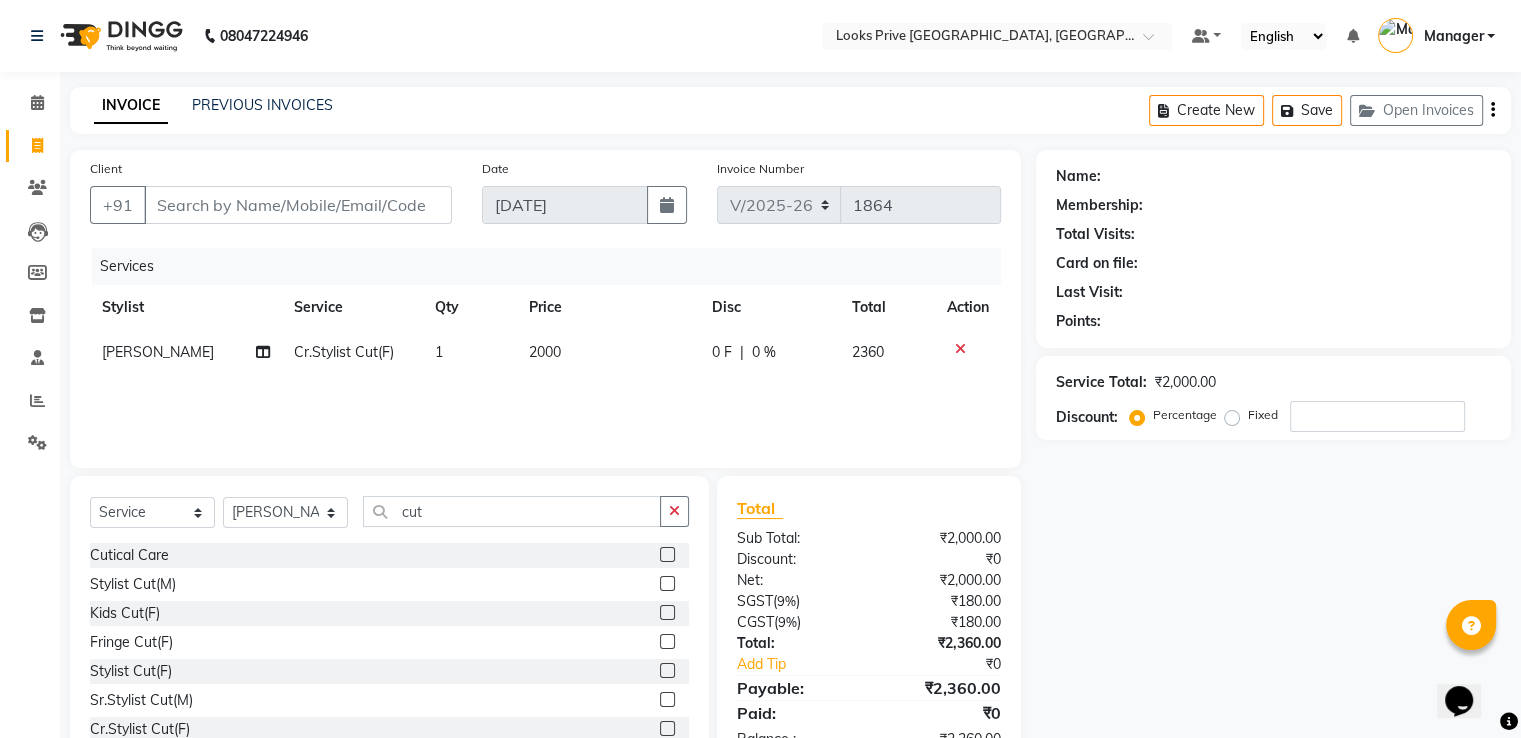 click 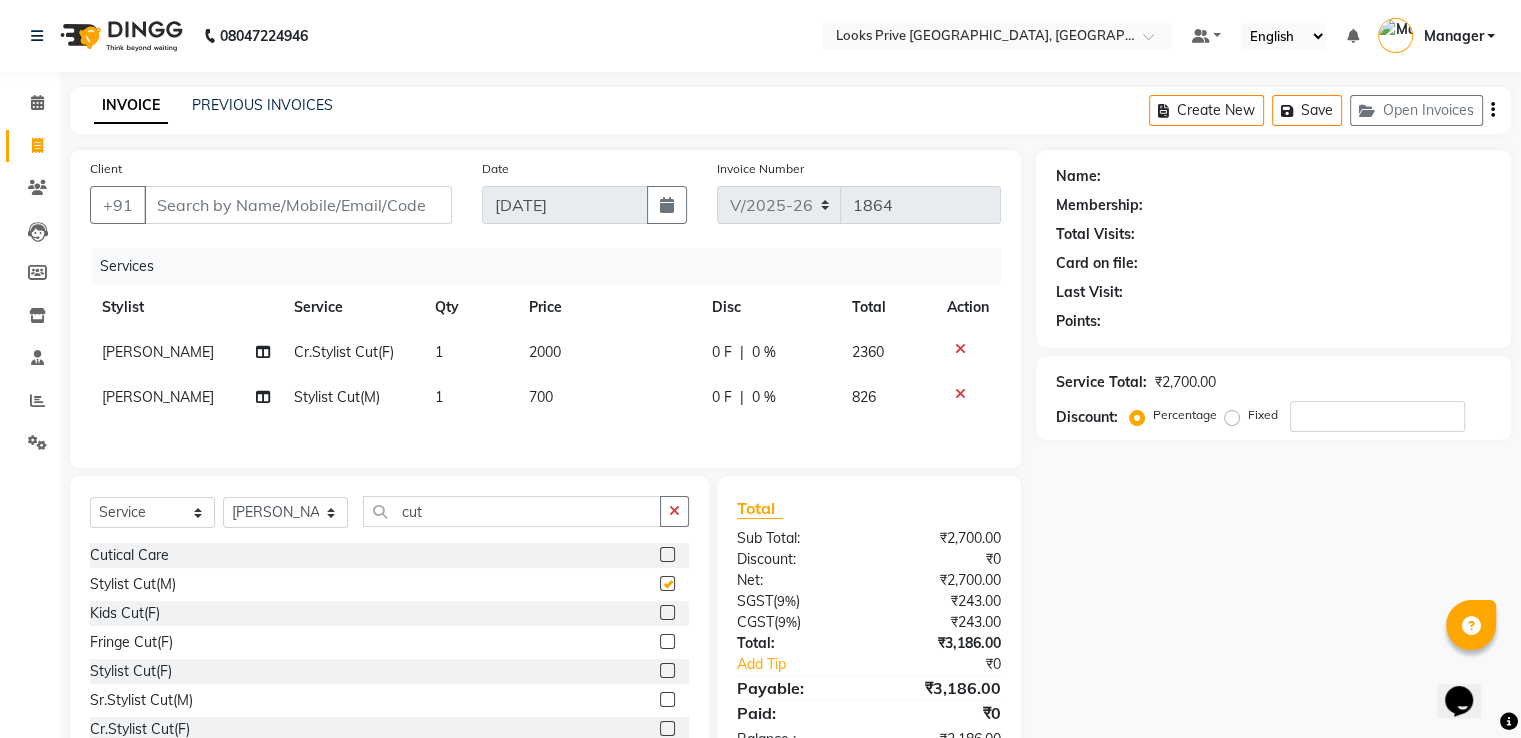 checkbox on "false" 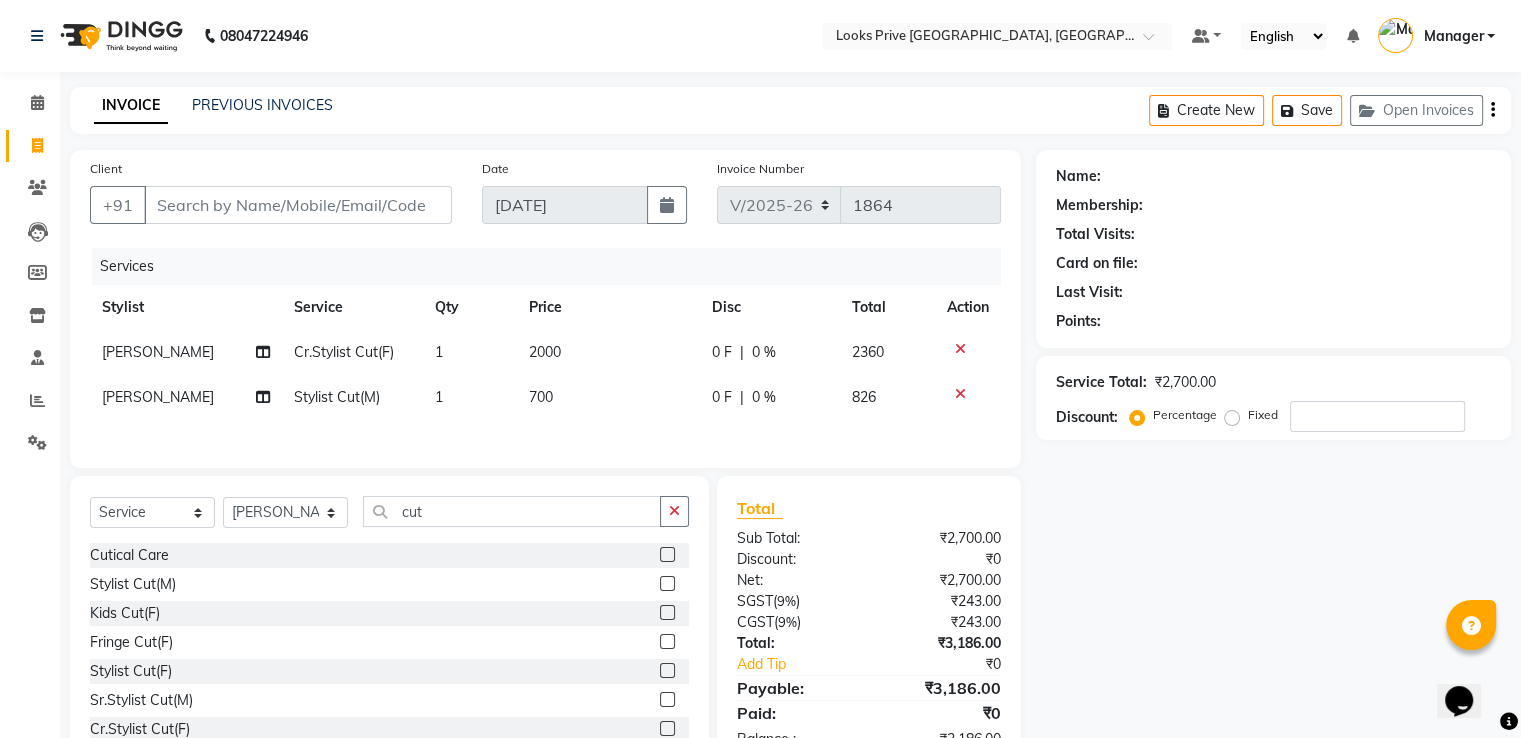 click on "[PERSON_NAME]" 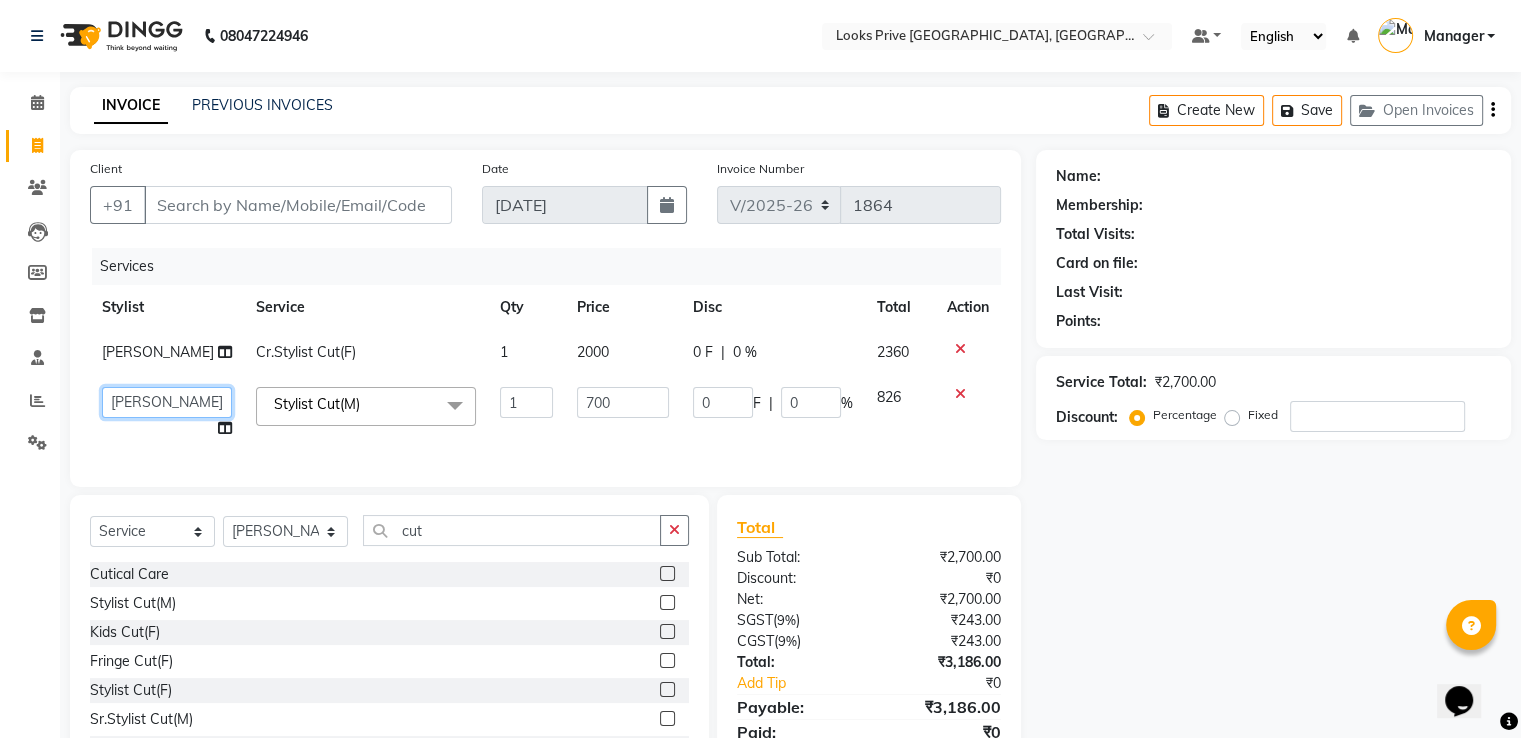 click on "A2R_Master   [PERSON_NAME]   [PERSON_NAME]   [PERSON_NAME]   Dinesh_pdct   Karni   Lovely   Manager   [PERSON_NAME]   [PERSON_NAME]   [PERSON_NAME]   [PERSON_NAME]   Suraj_pedi" 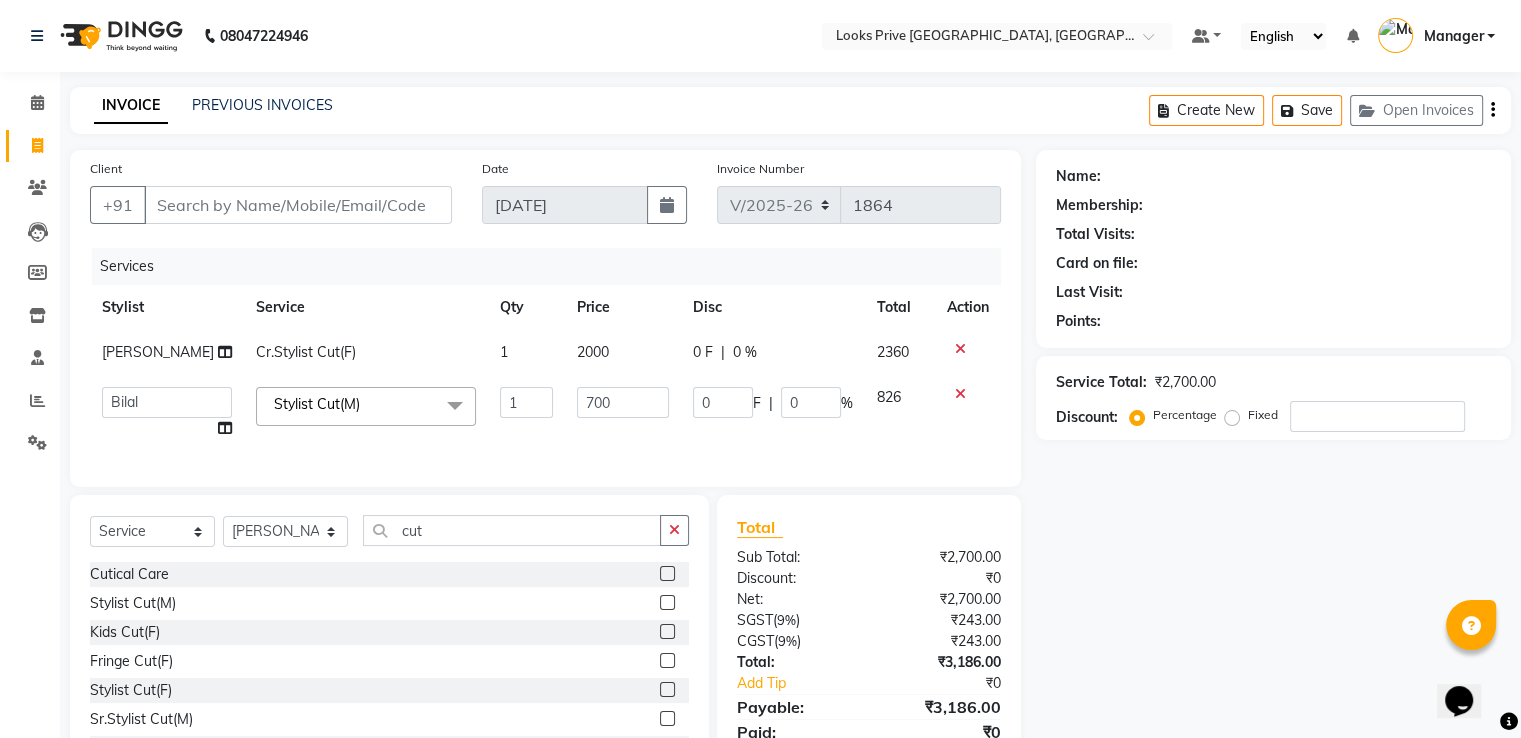 select on "45664" 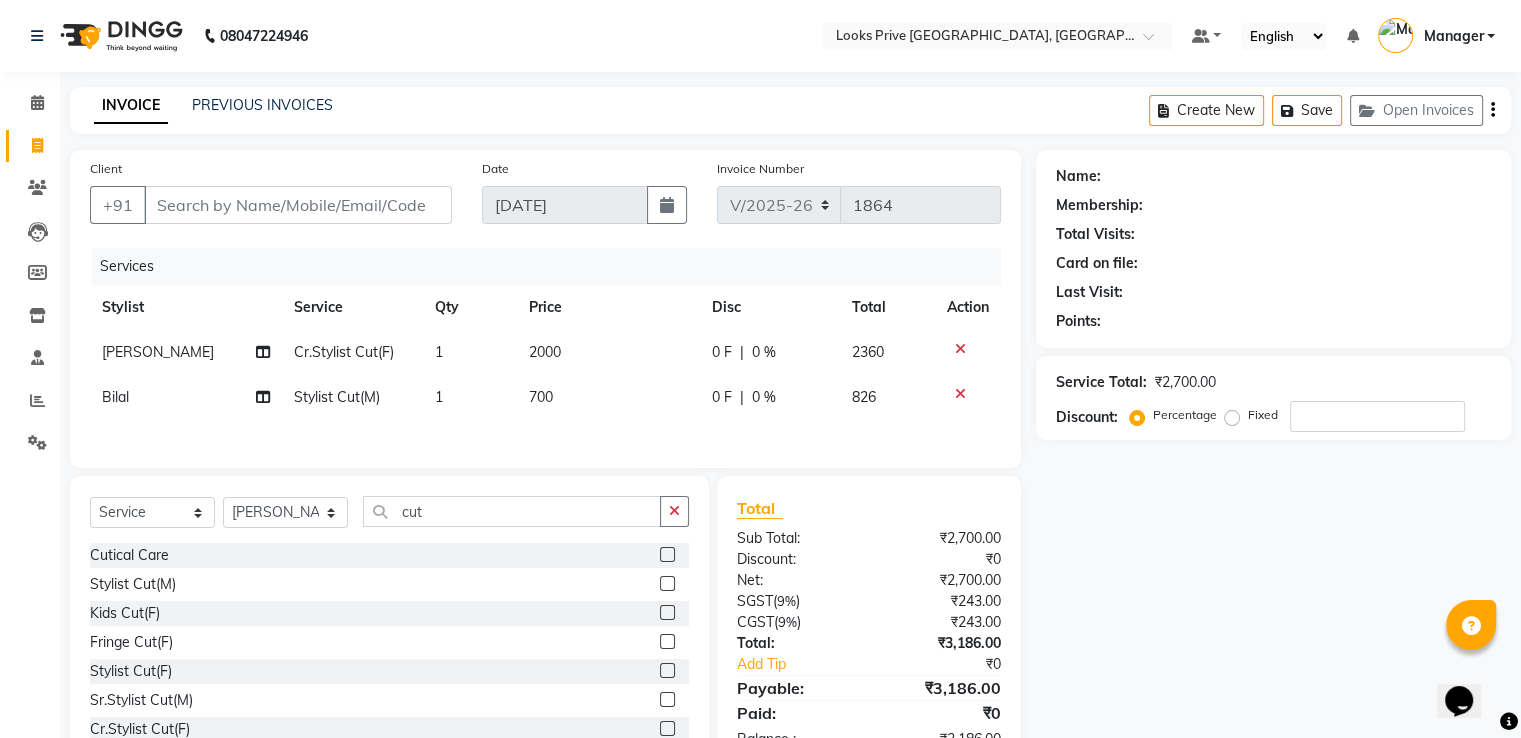 click on "700" 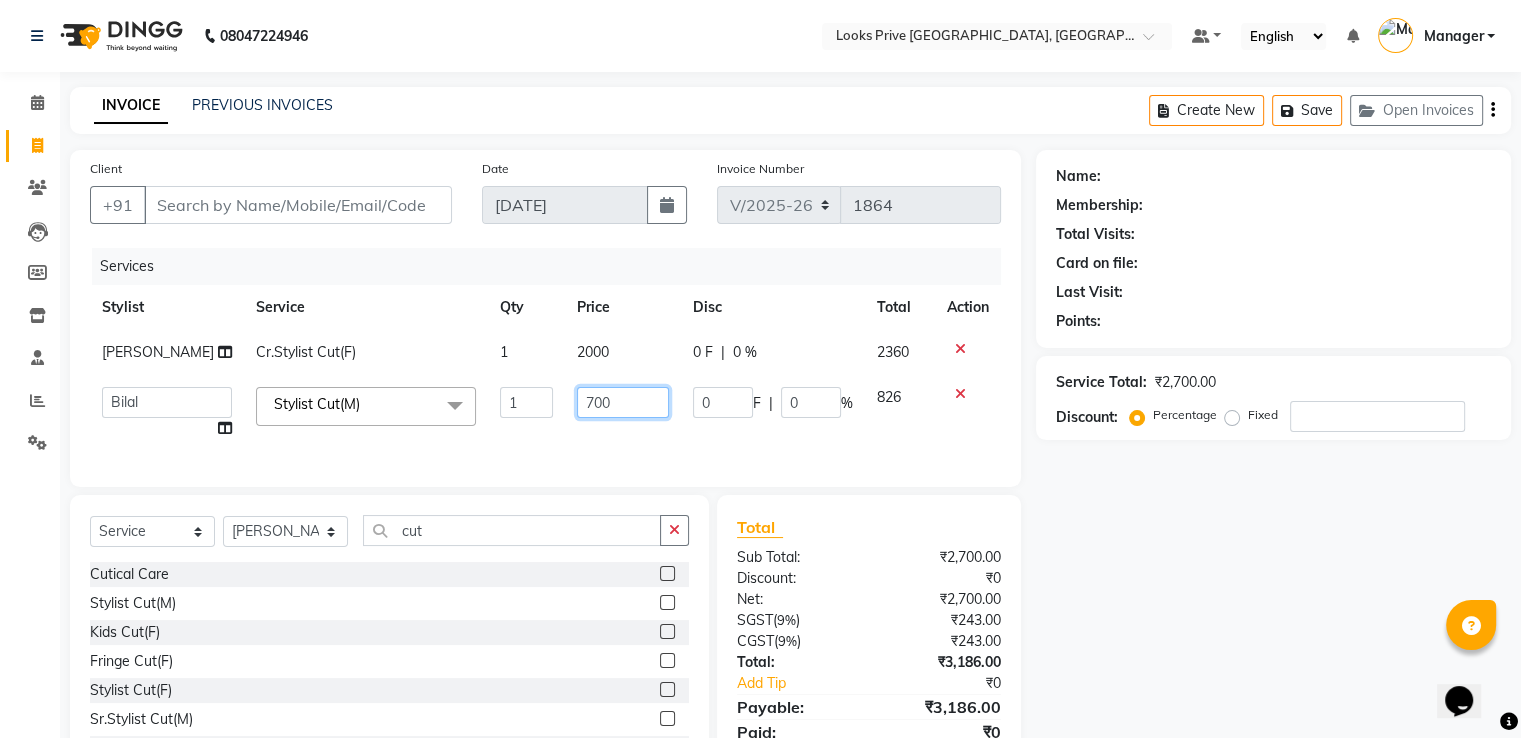click on "700" 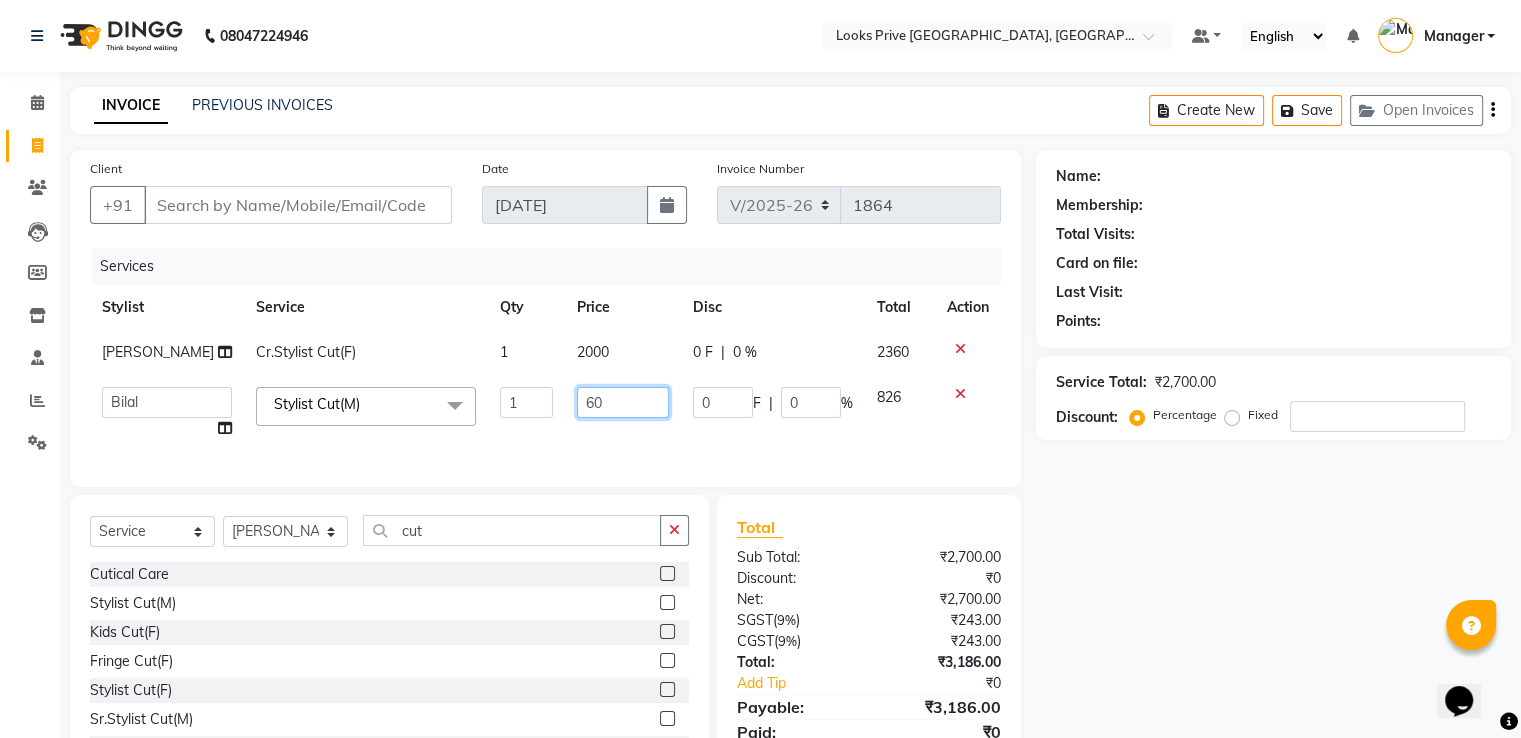 type on "600" 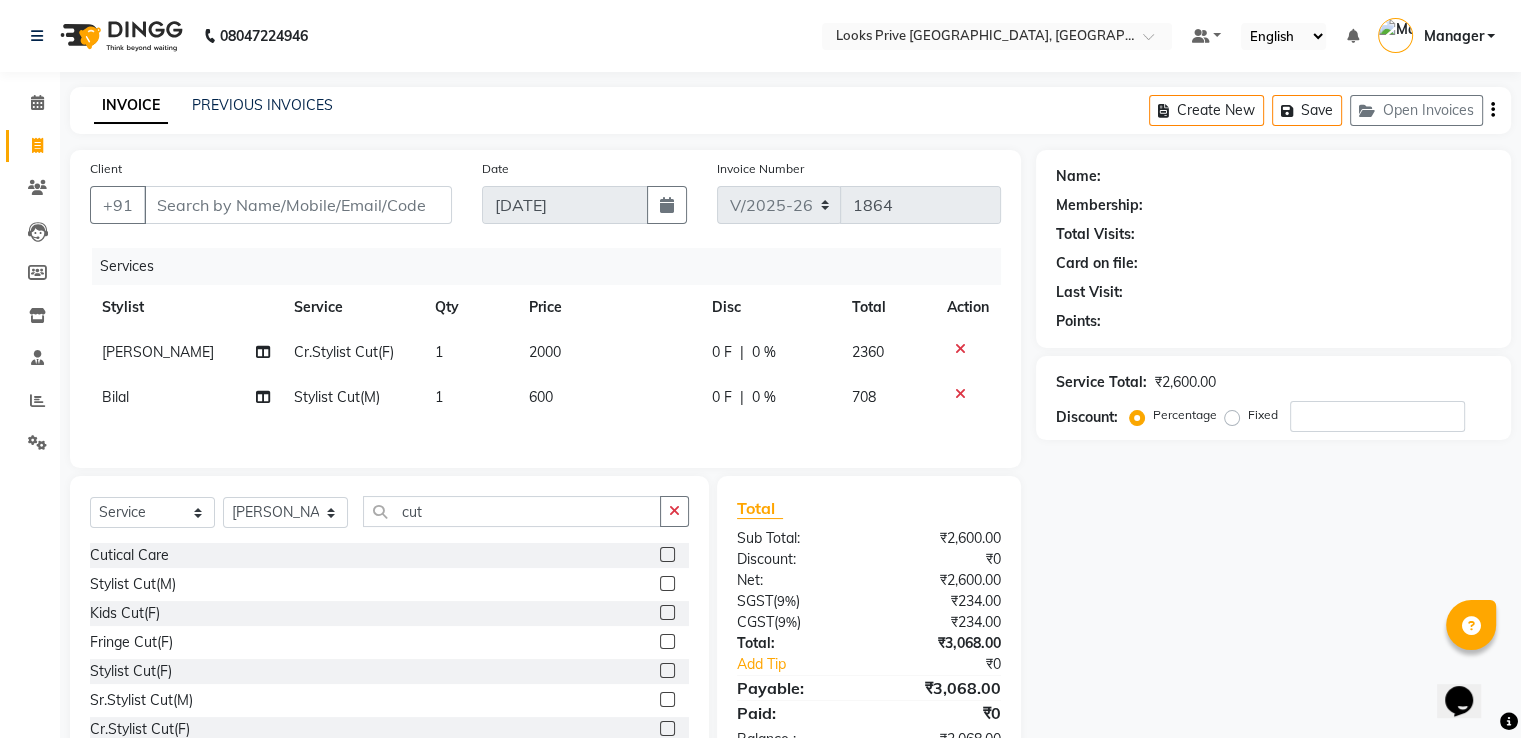 click on "2000" 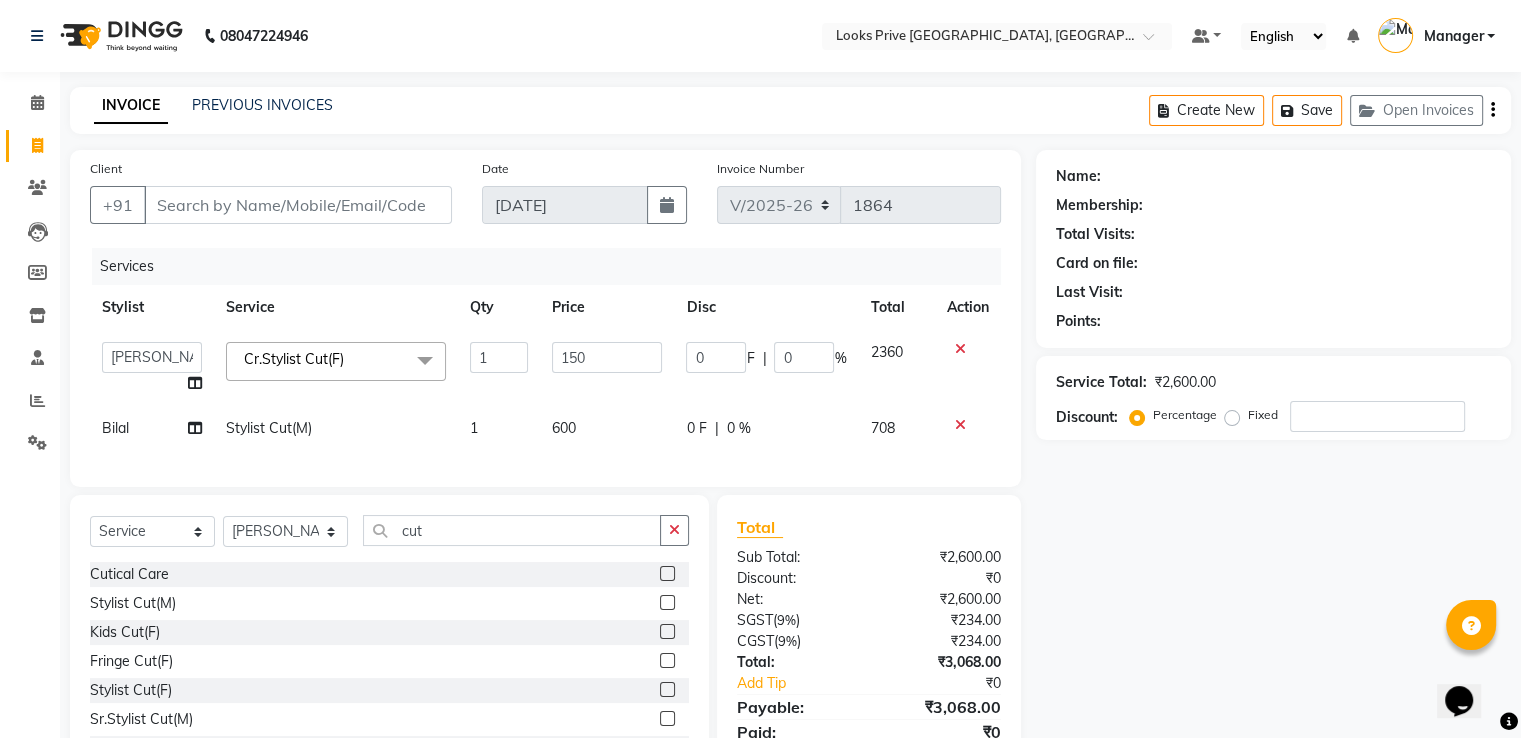 type on "1500" 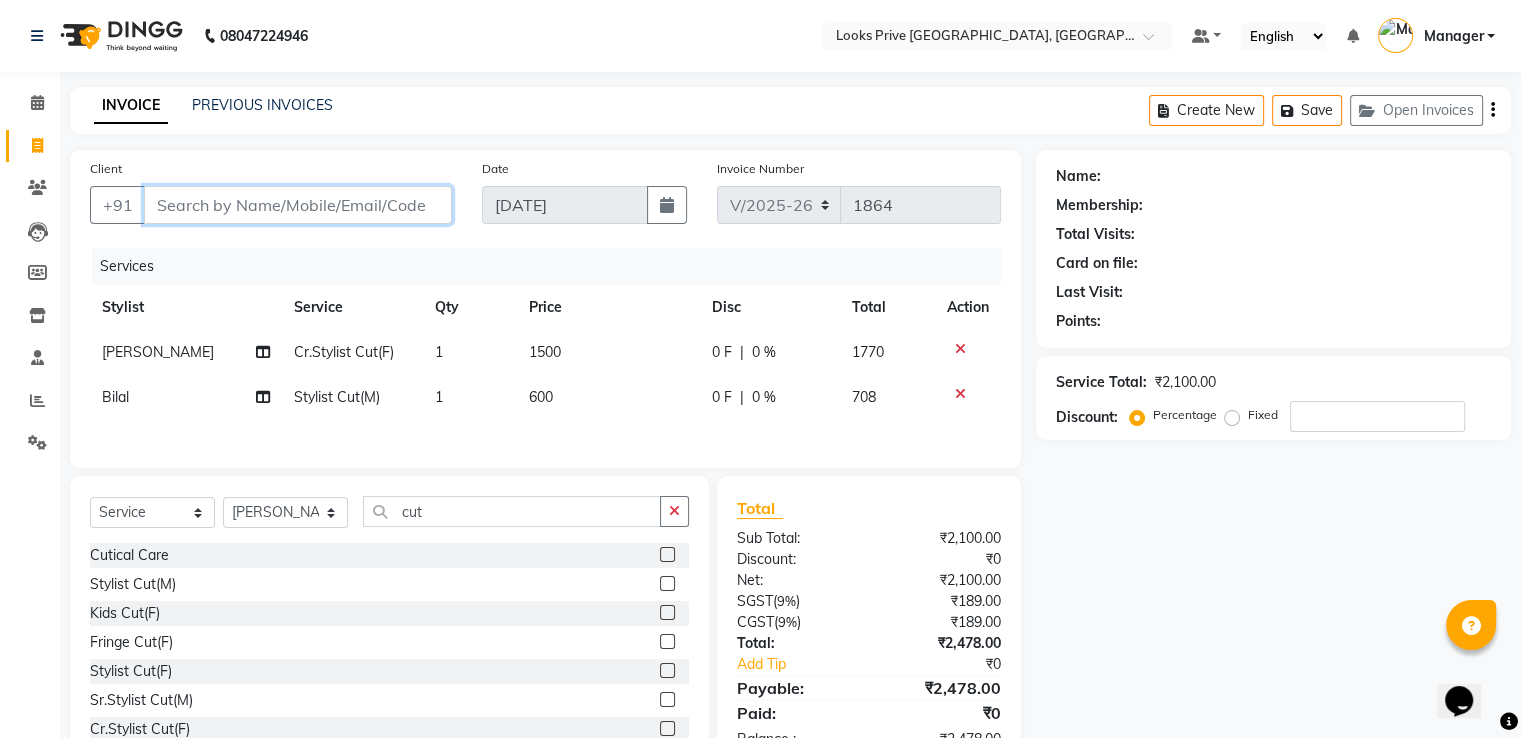 click on "Client" at bounding box center (298, 205) 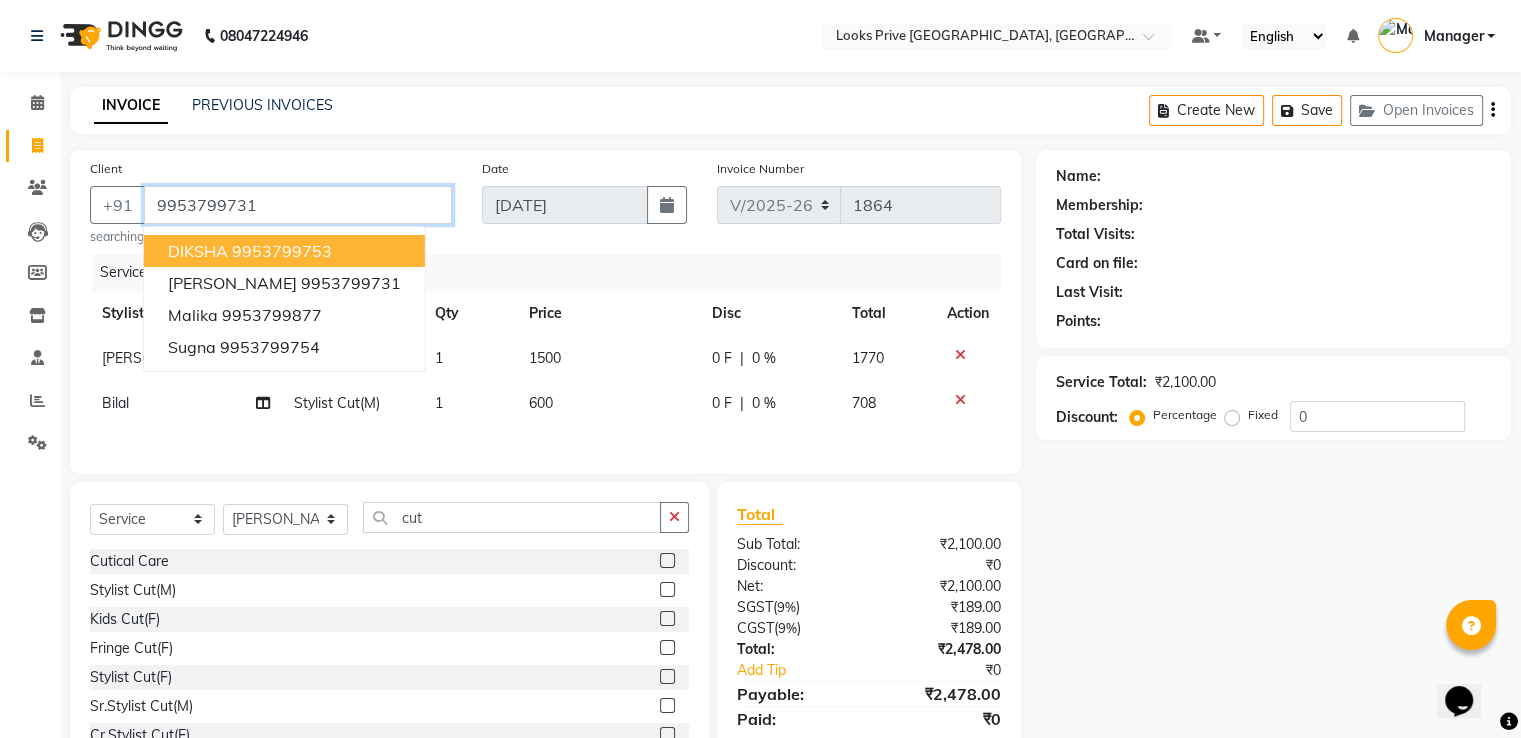 type on "9953799731" 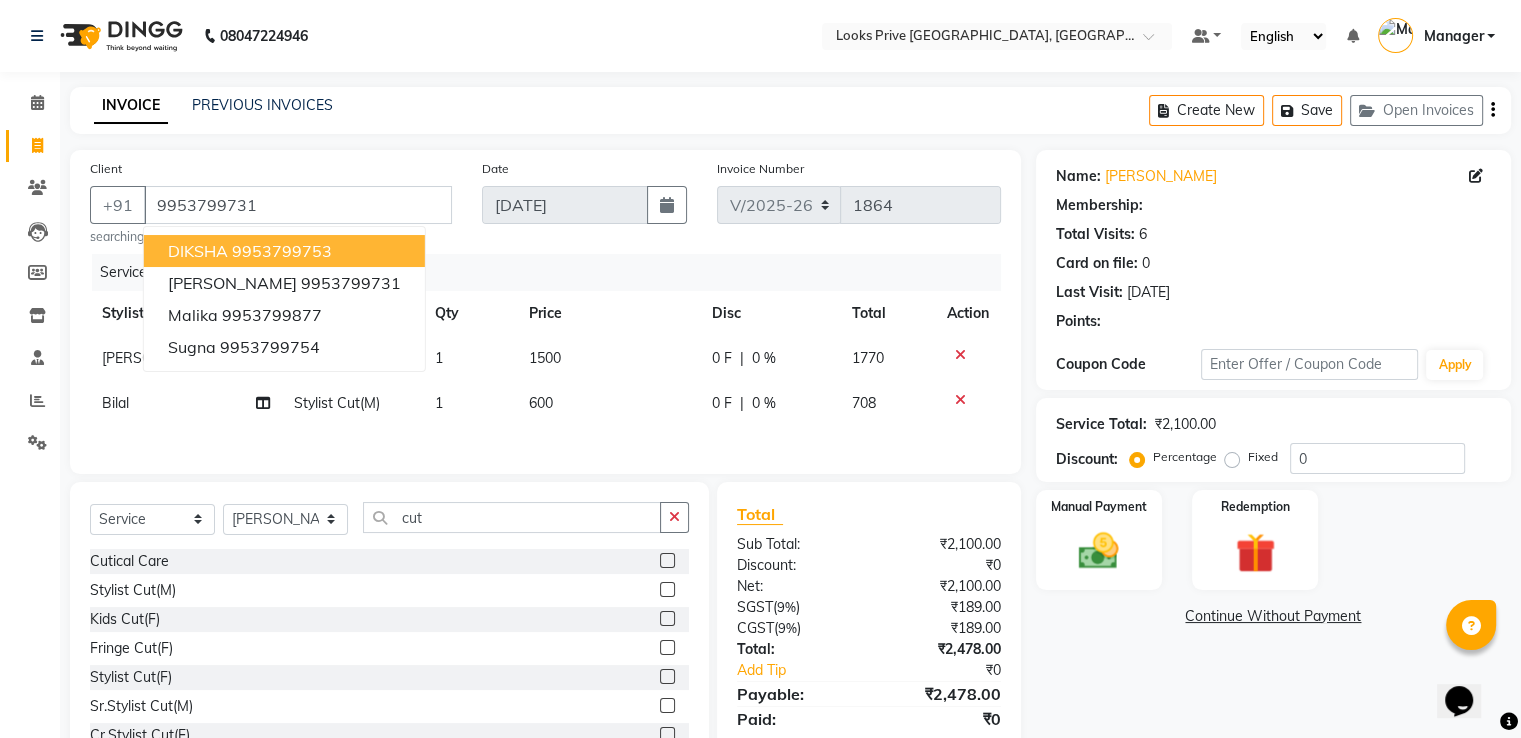 select on "1: Object" 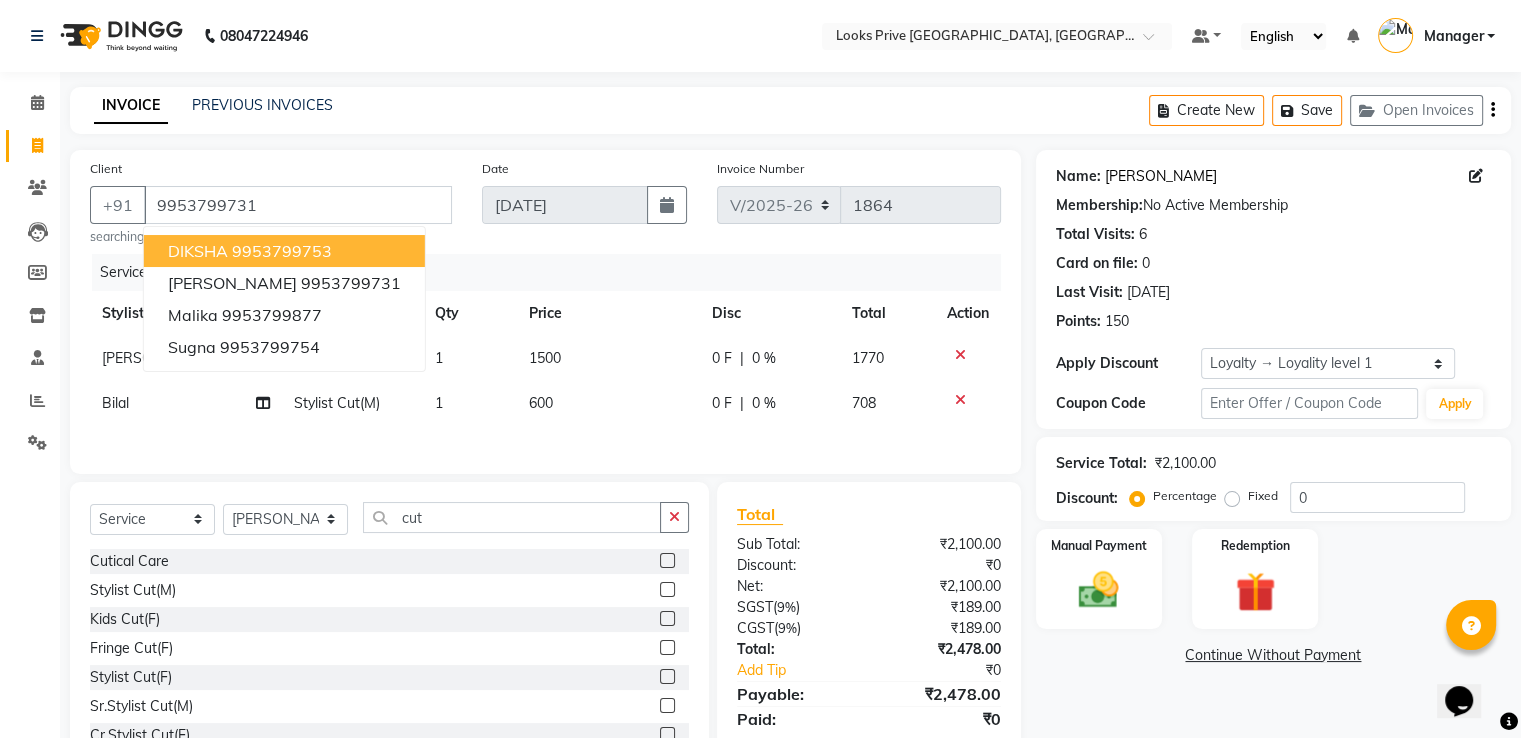 click on "Nishant Mishra" 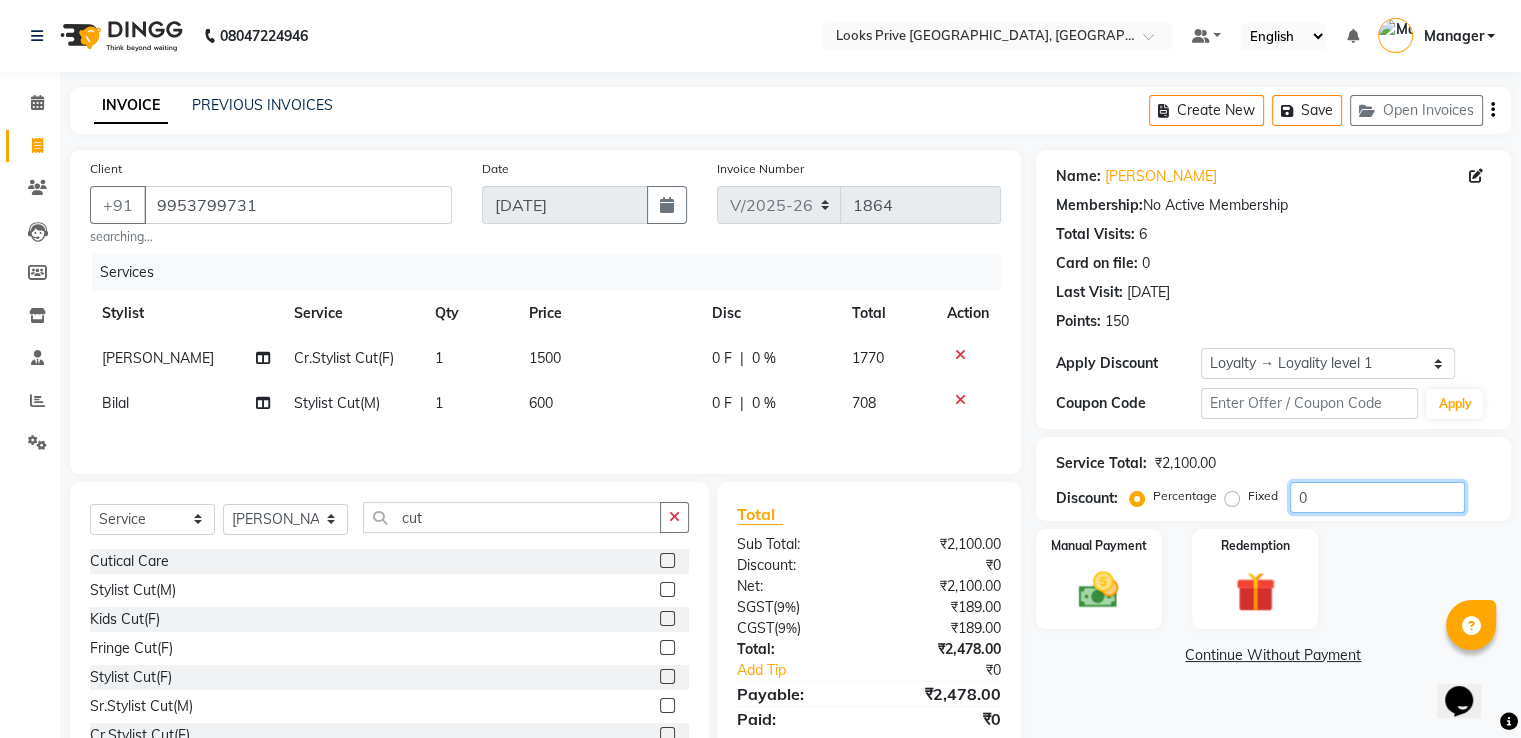 click on "0" 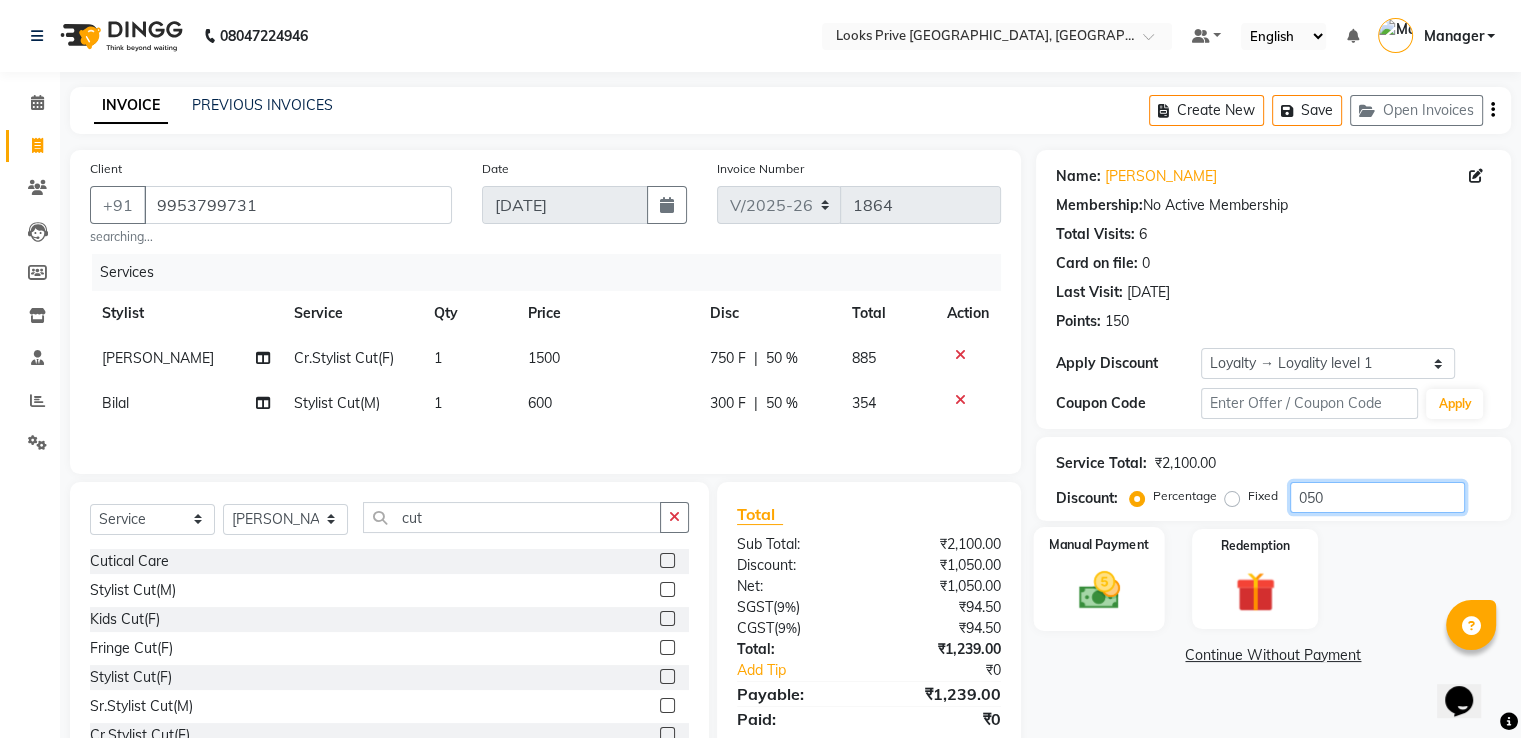type on "050" 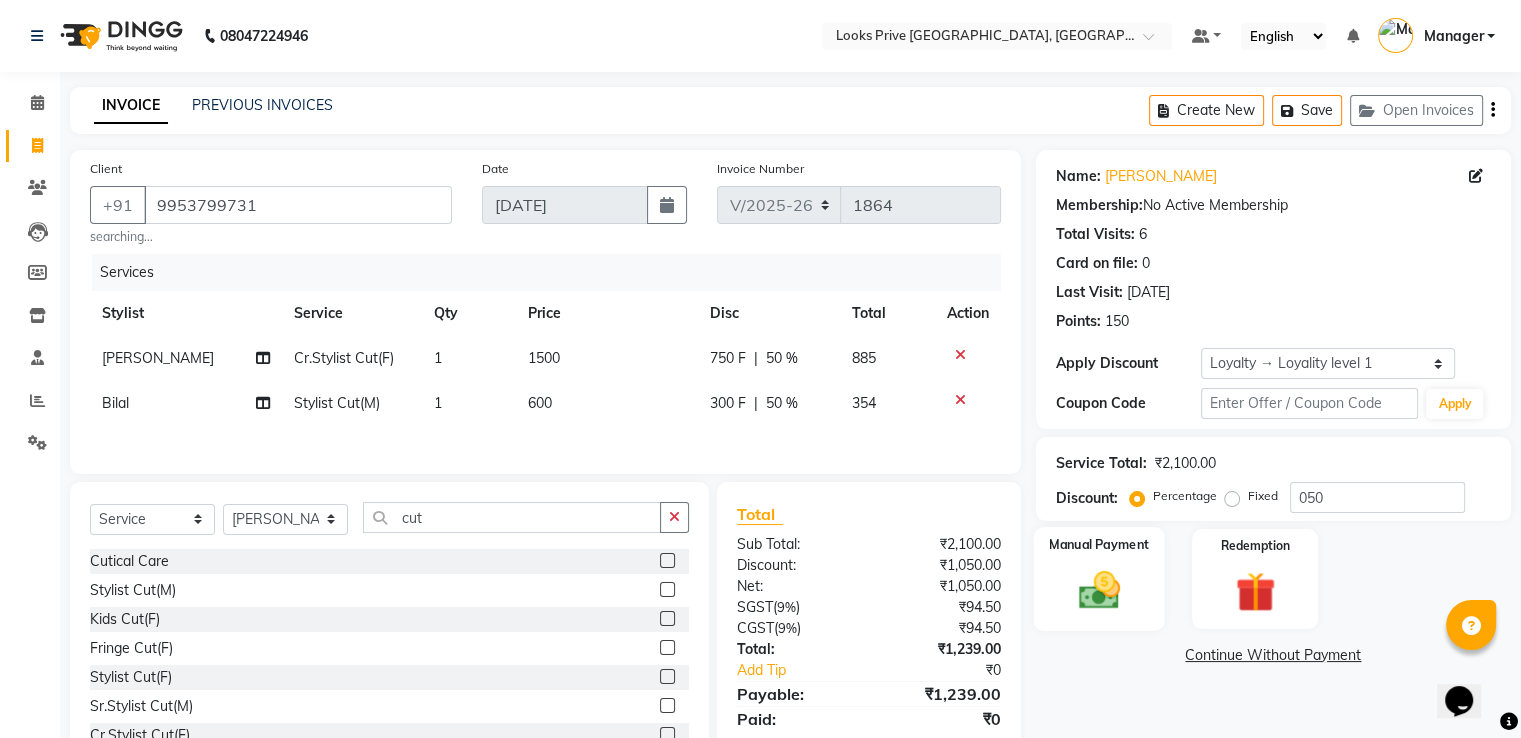 click 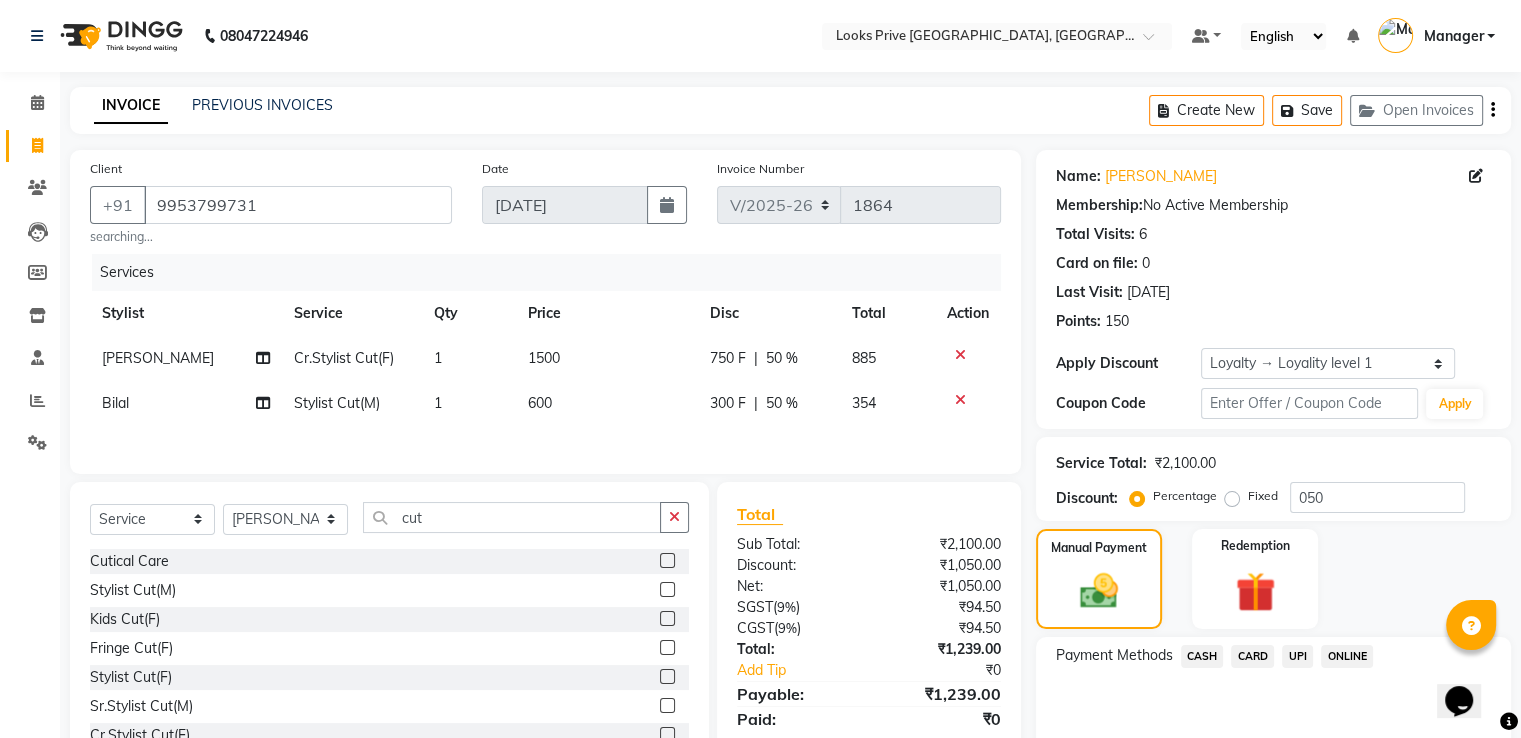 click on "UPI" 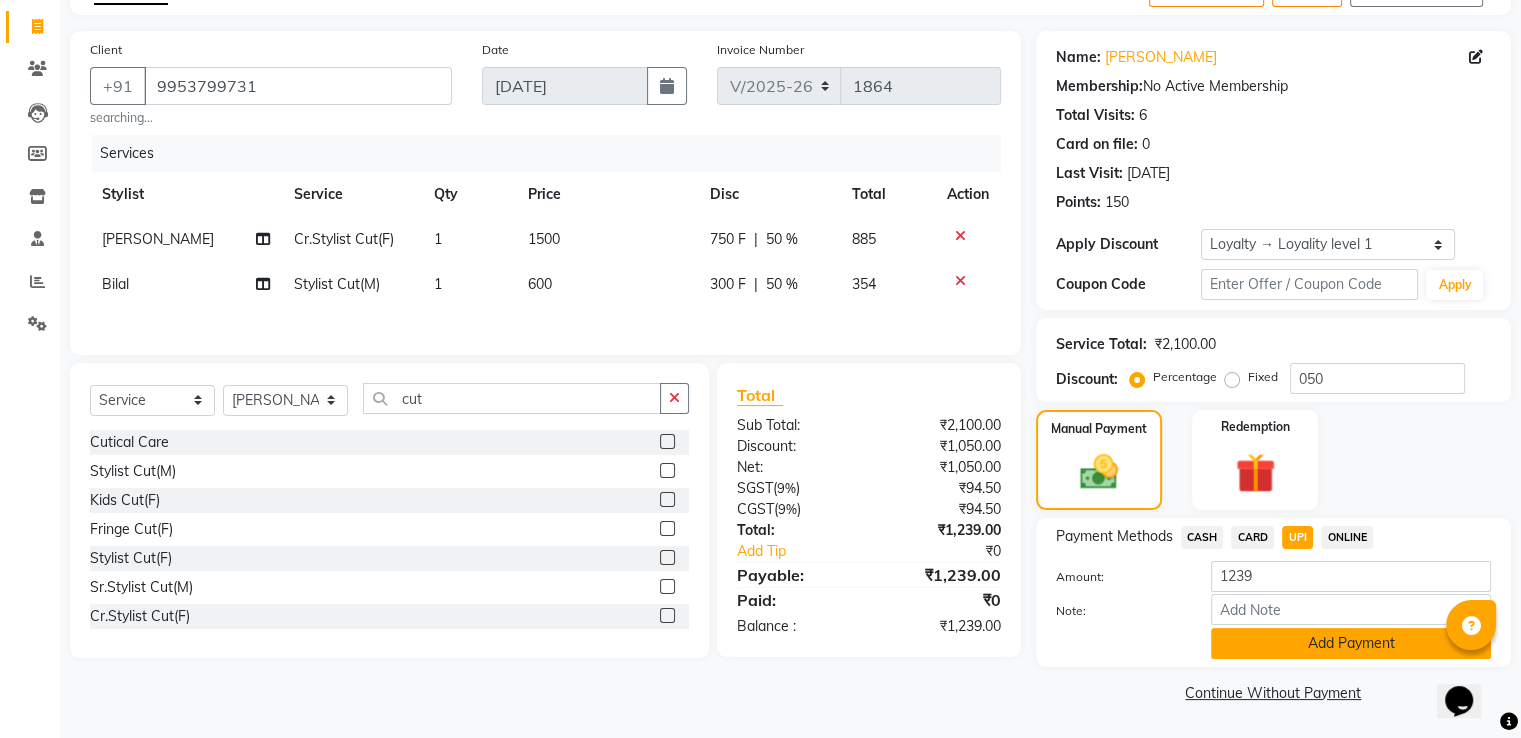 click on "Add Payment" 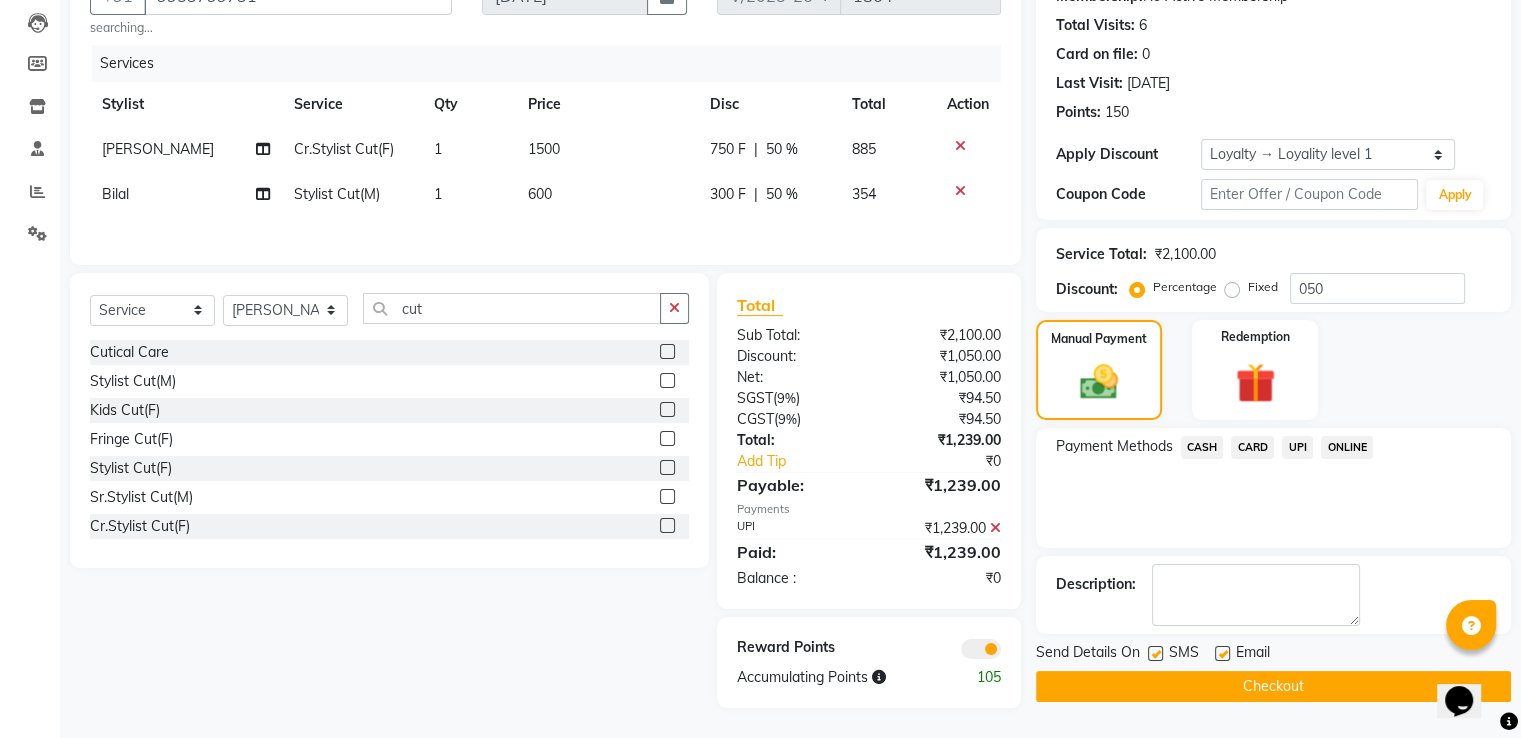 click 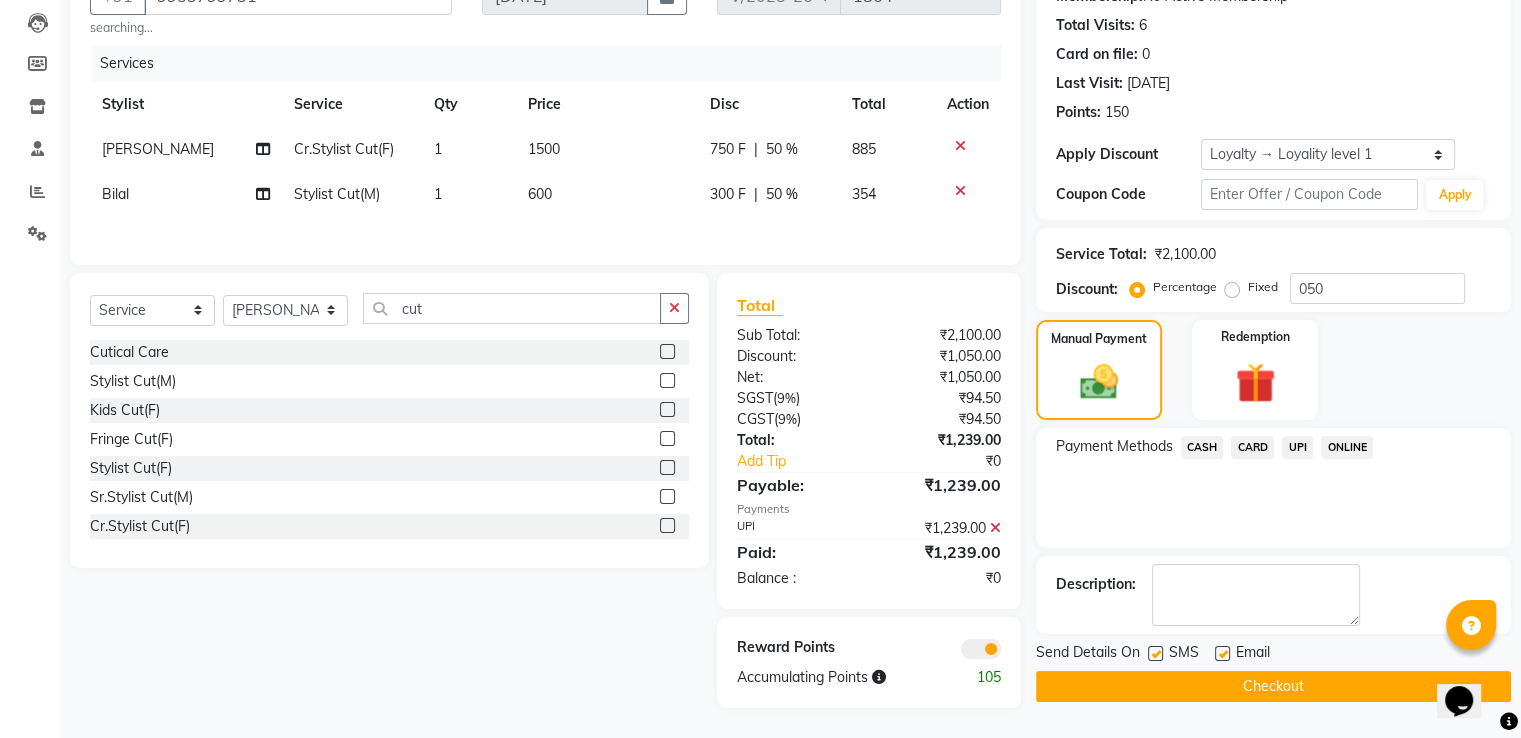 click 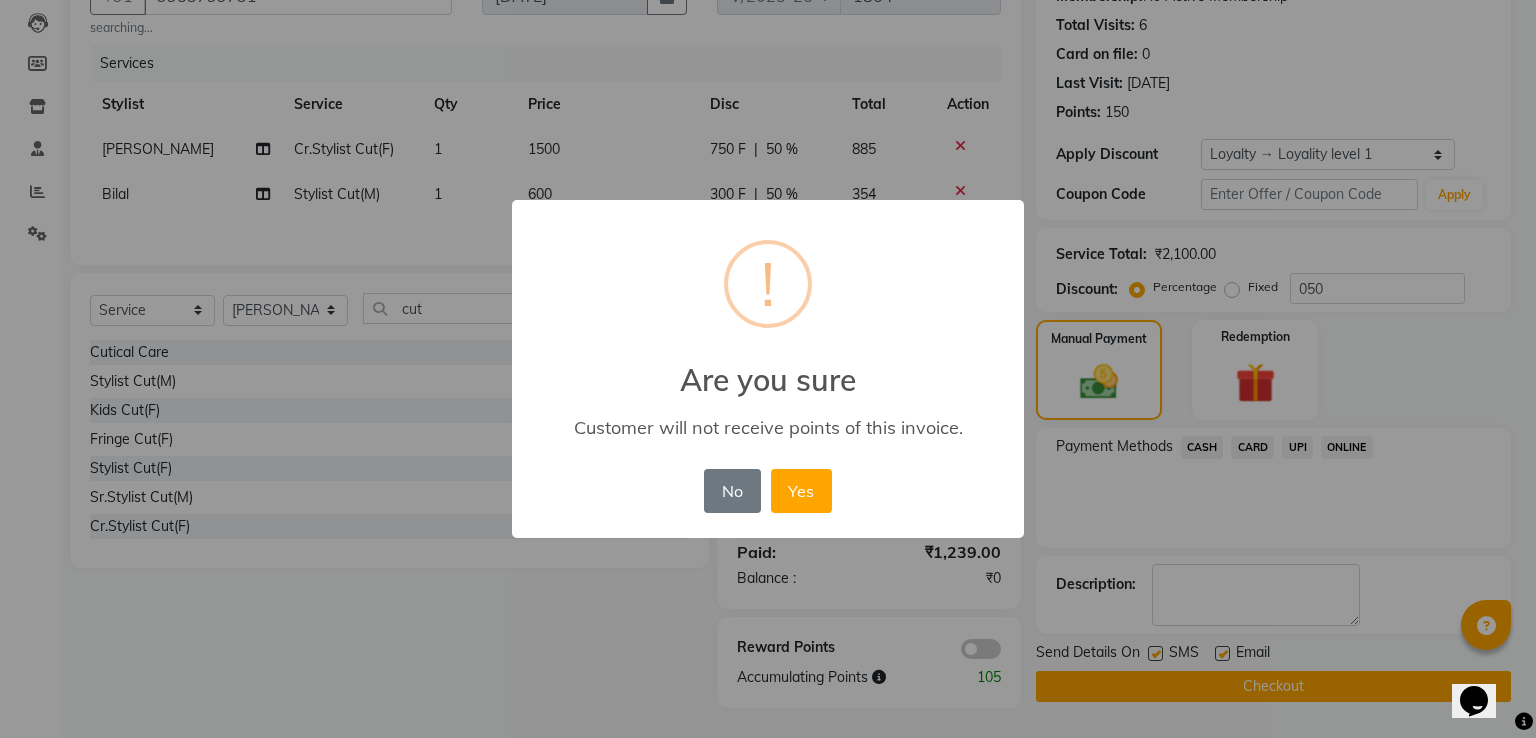 type 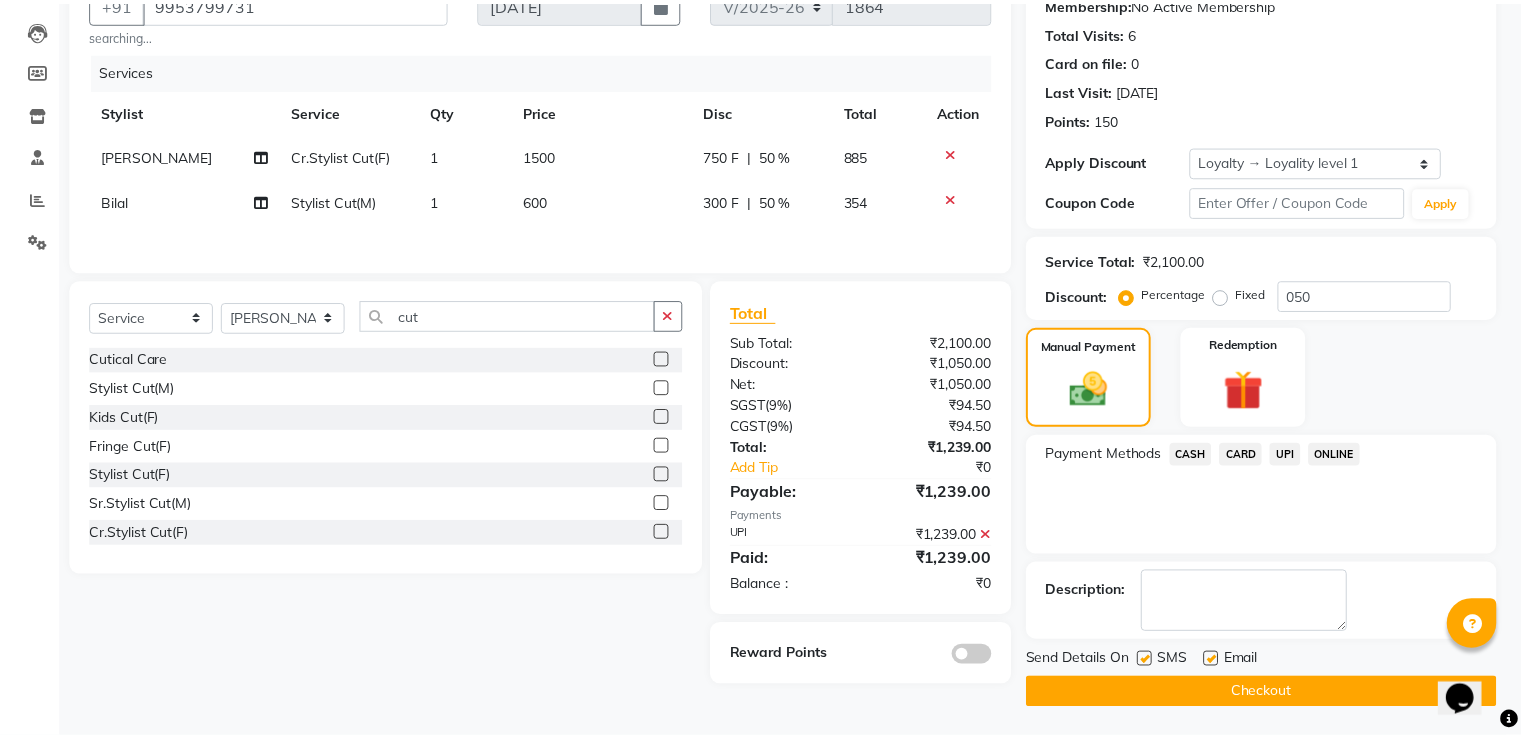 scroll, scrollTop: 201, scrollLeft: 0, axis: vertical 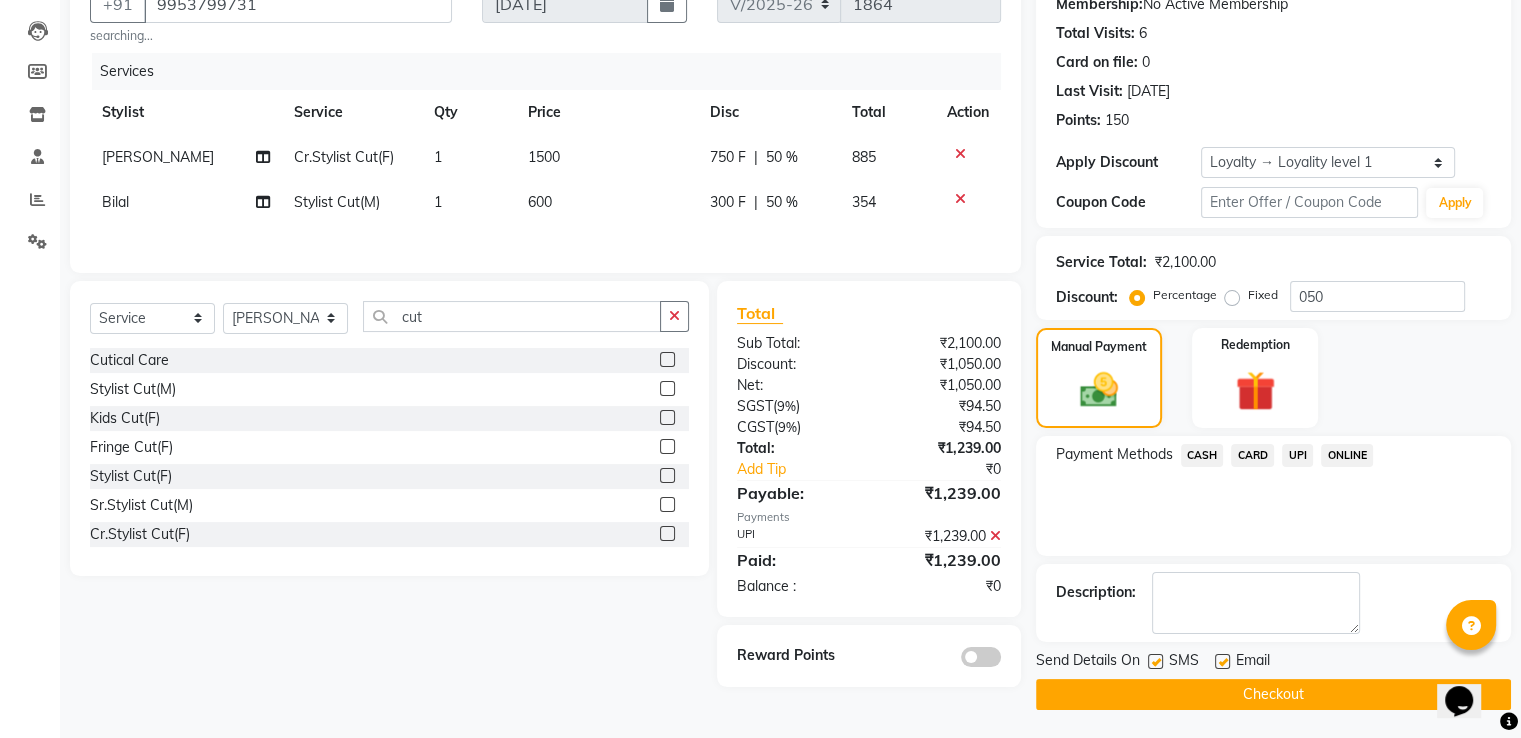 click on "Checkout" 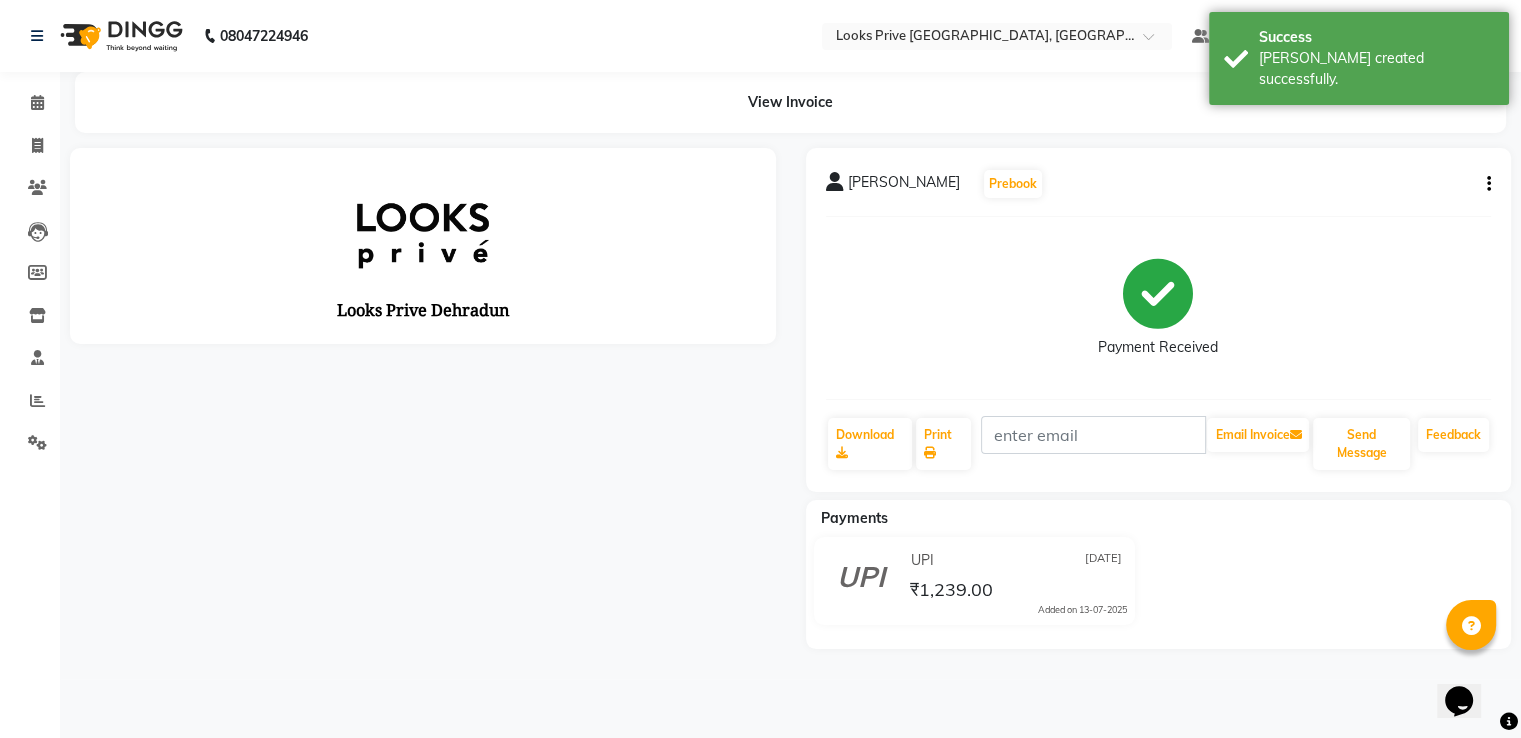 scroll, scrollTop: 0, scrollLeft: 0, axis: both 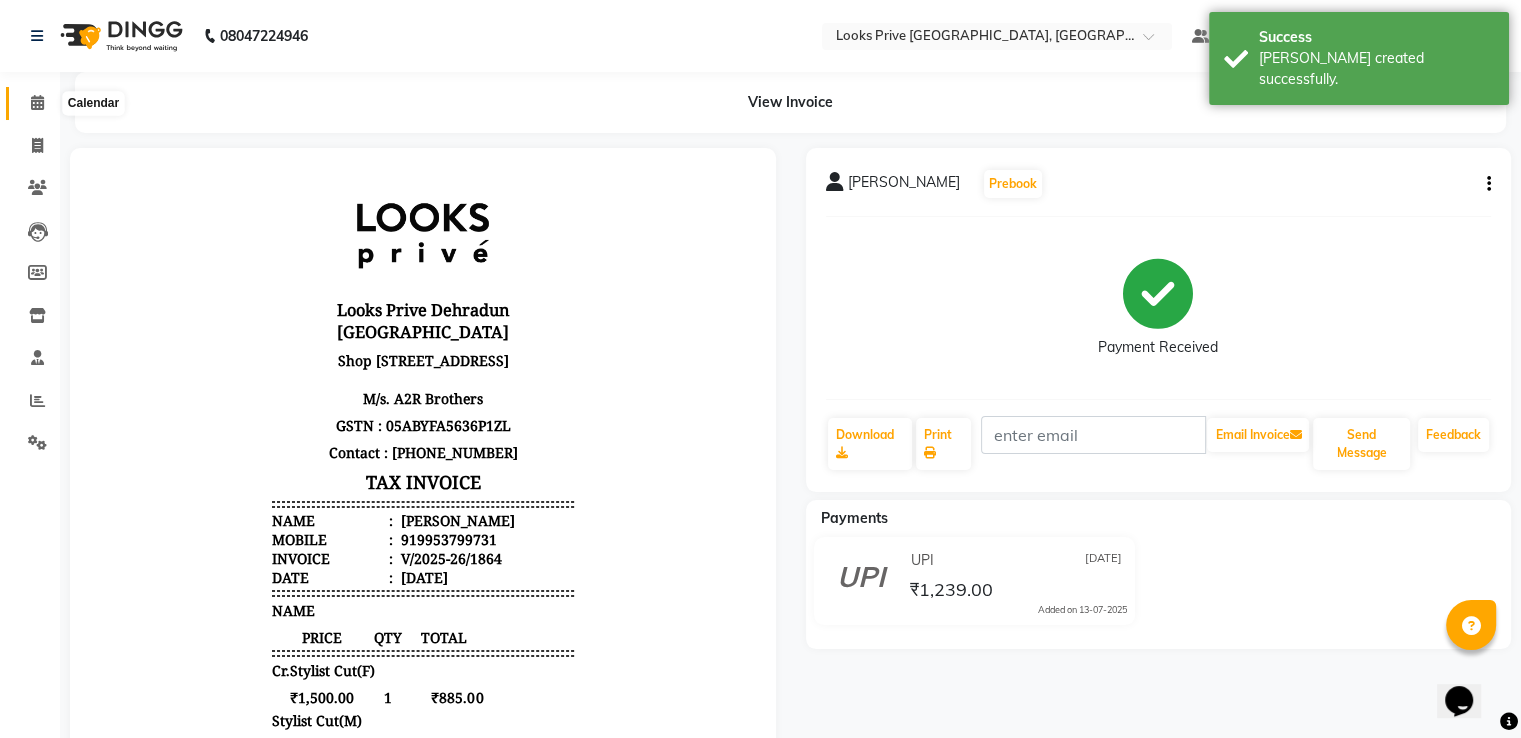 click 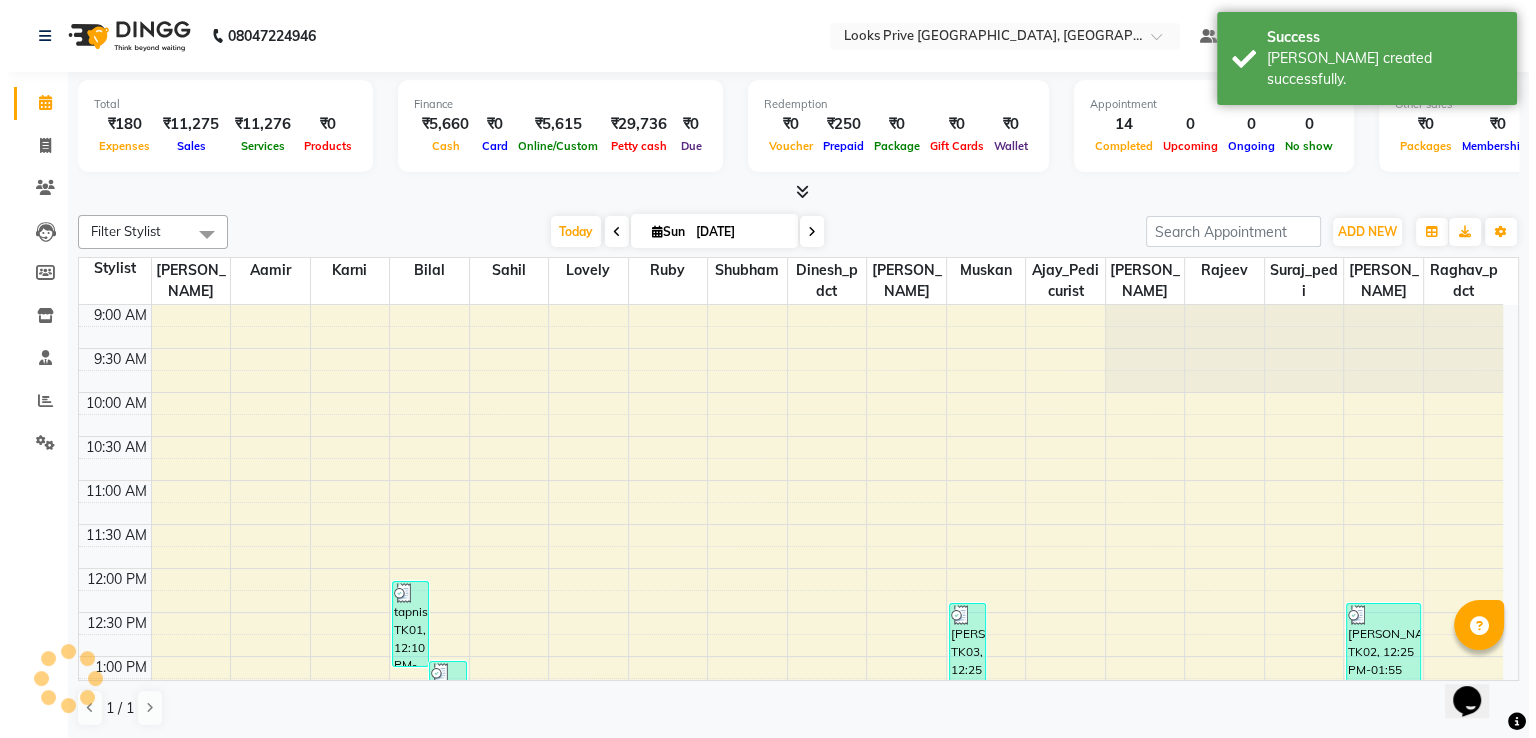 scroll, scrollTop: 0, scrollLeft: 0, axis: both 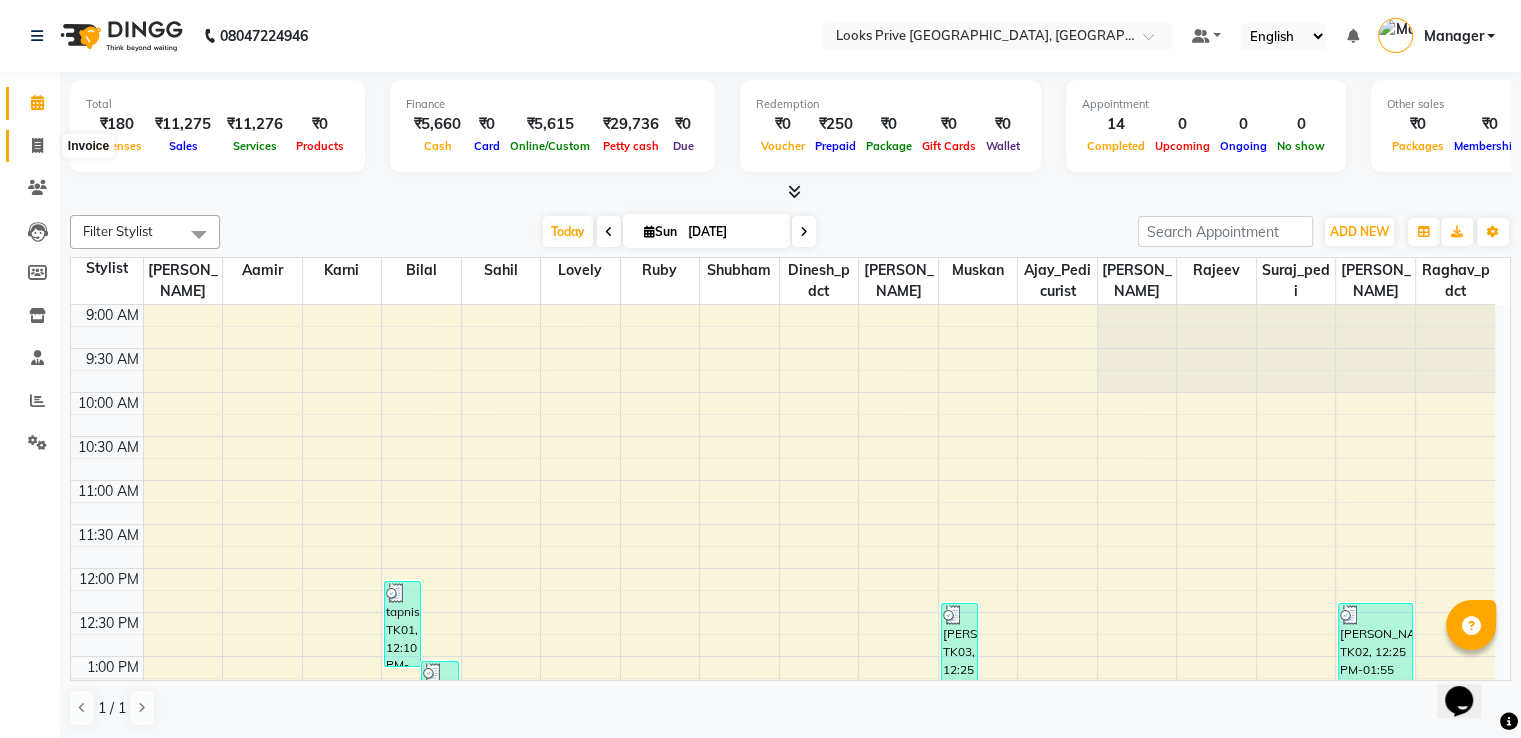 click 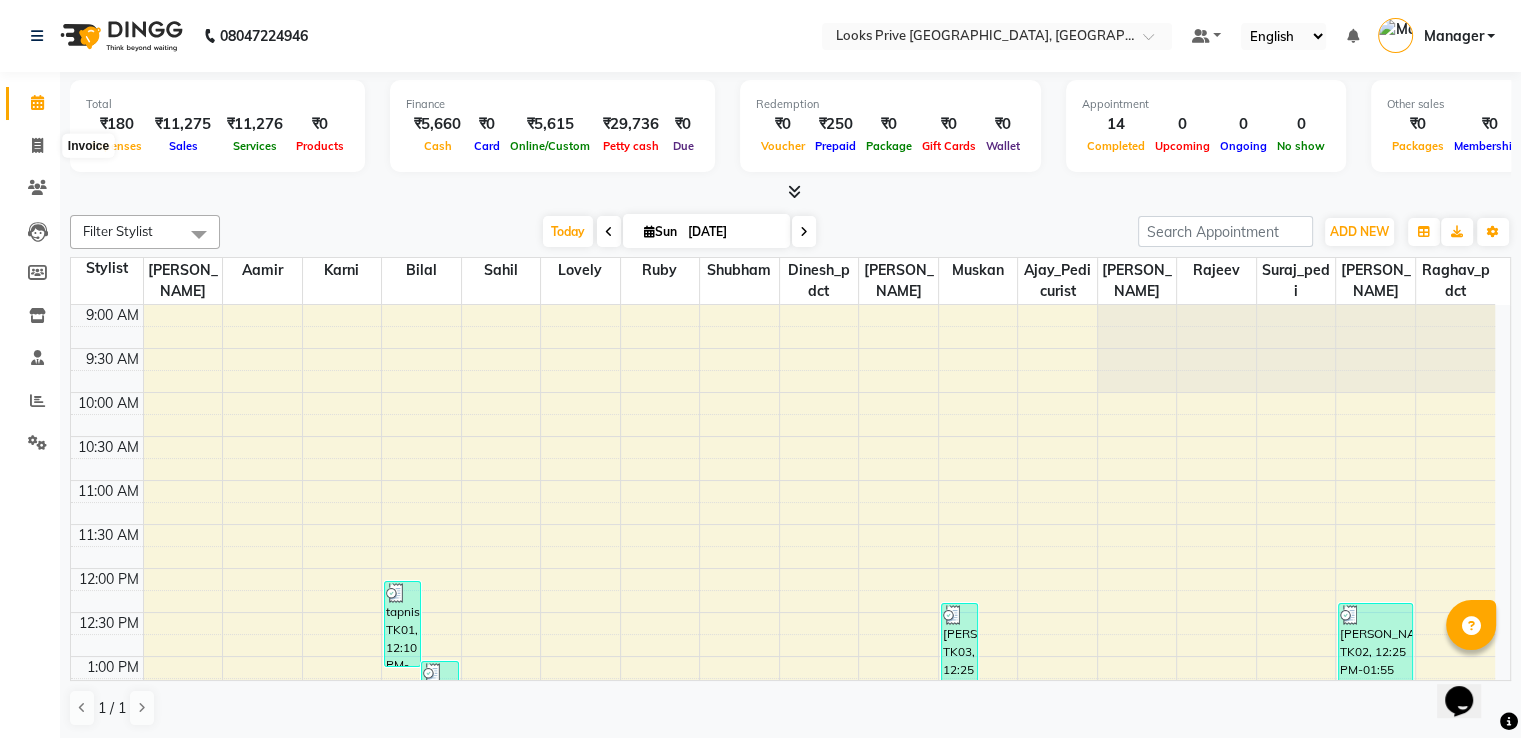select on "service" 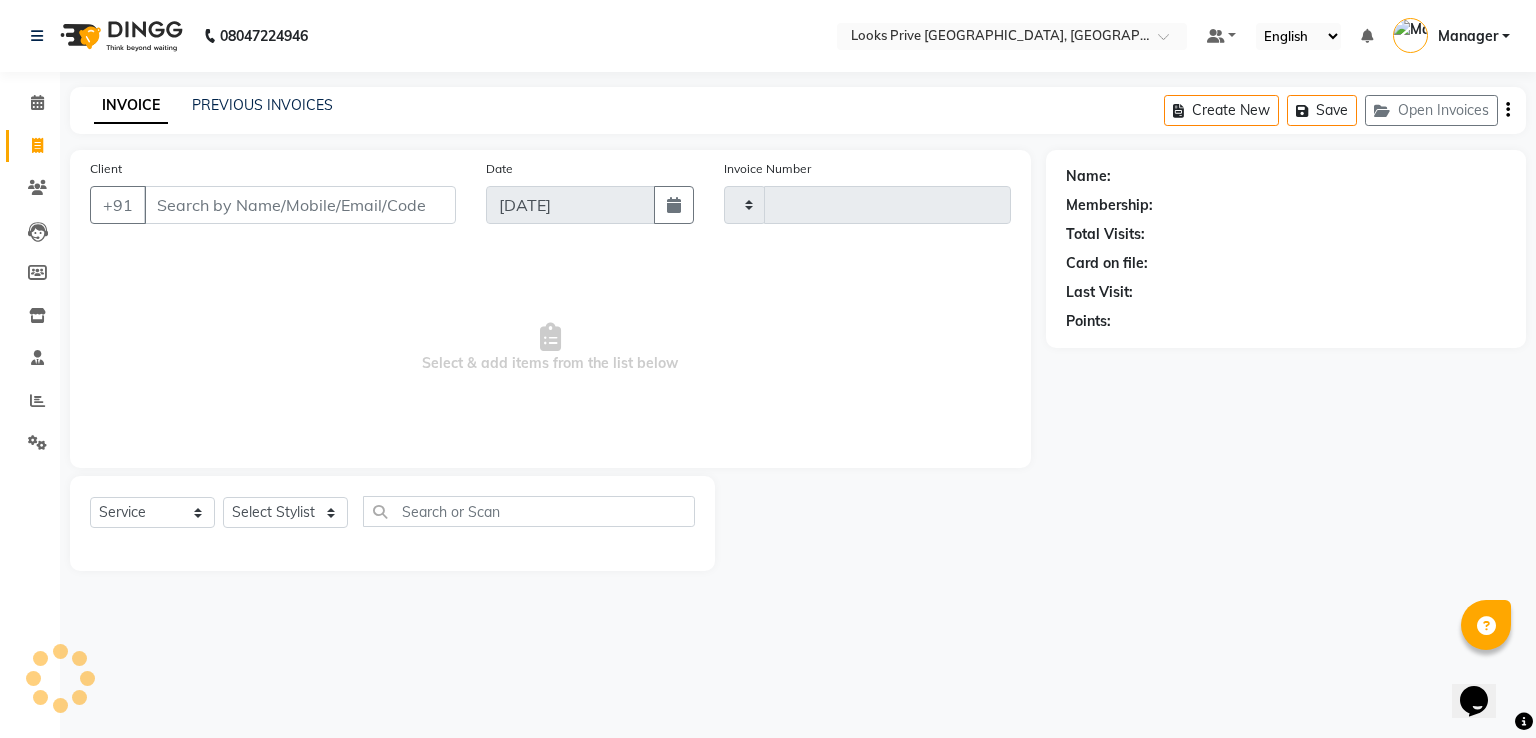 type on "1865" 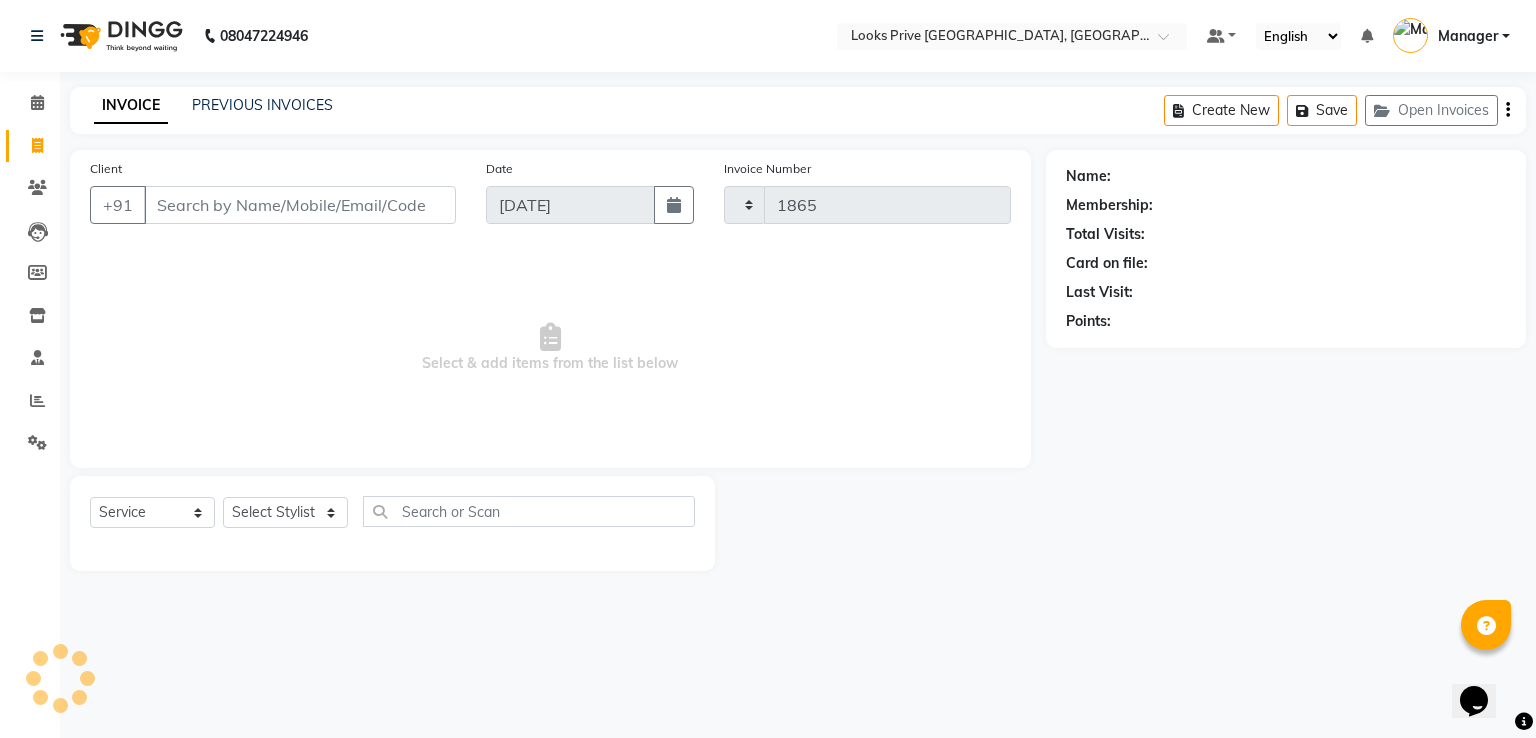 select on "6205" 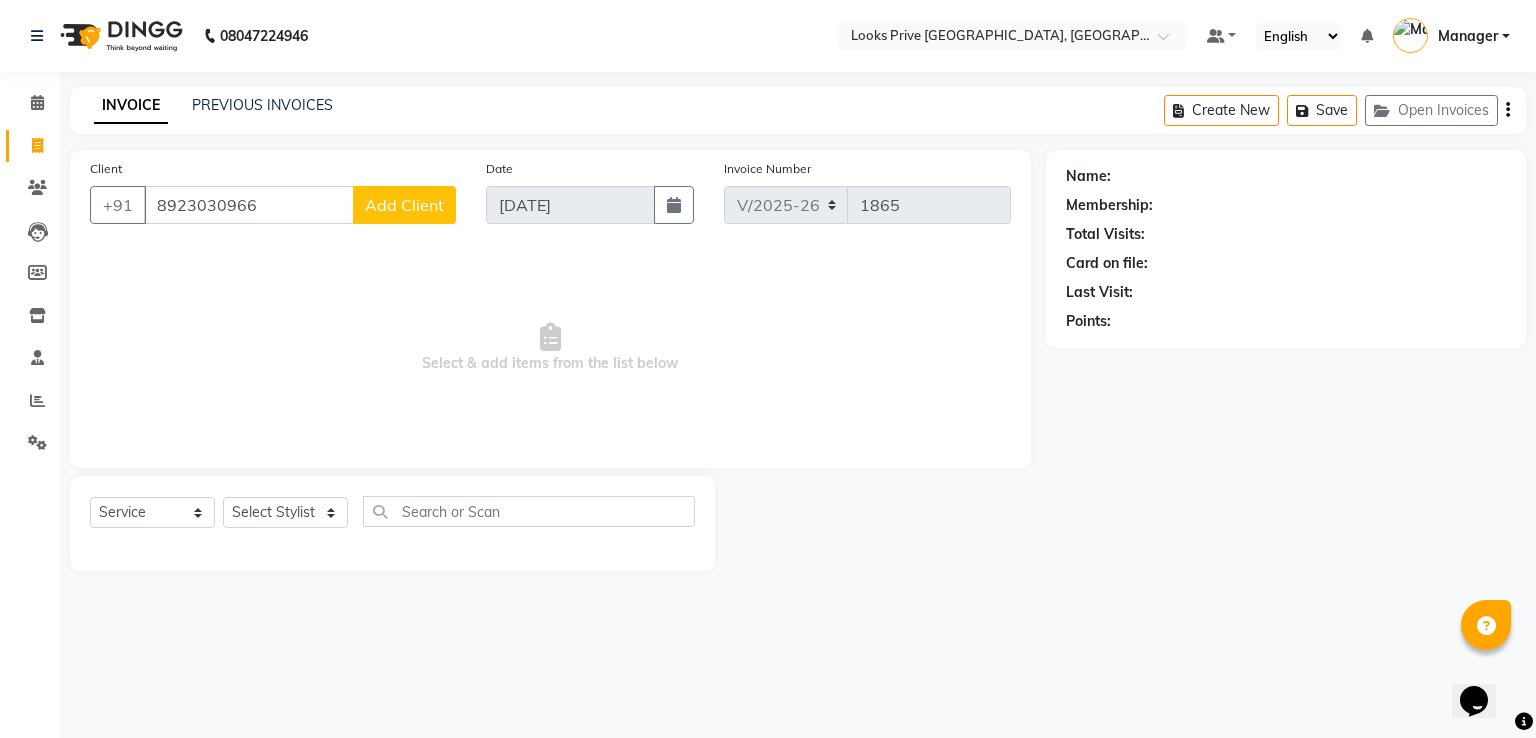 type on "8923030966" 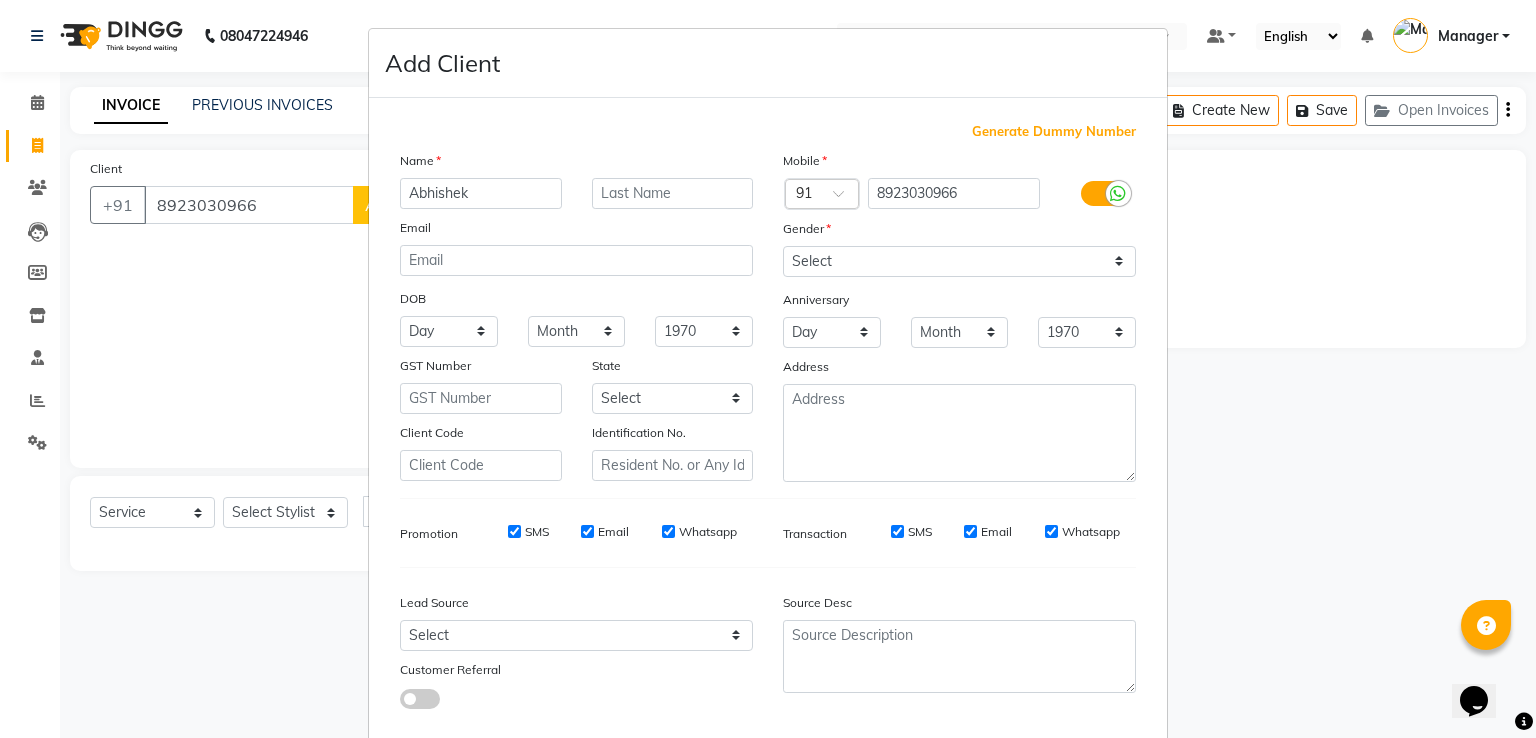 type on "Abhishek" 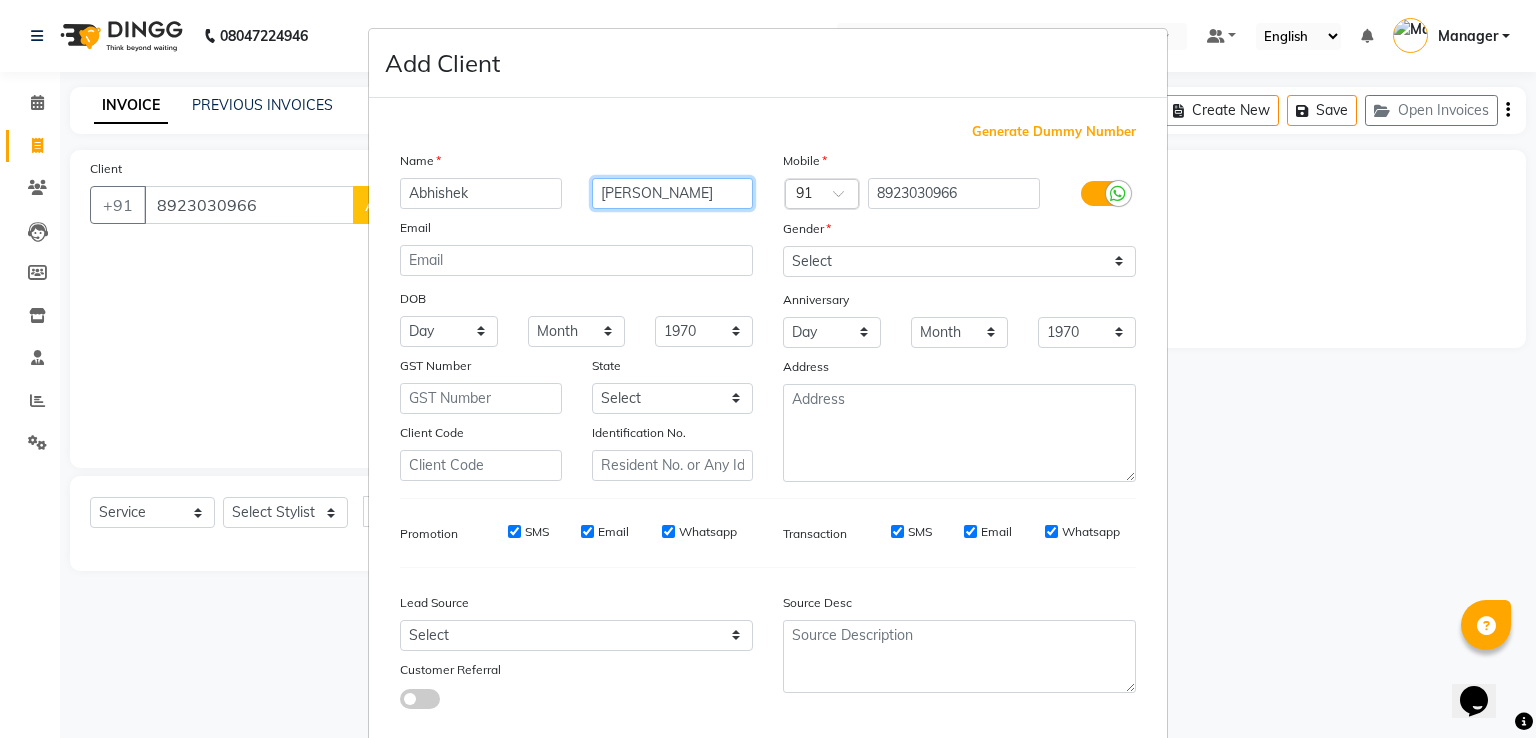 type on "Sharma" 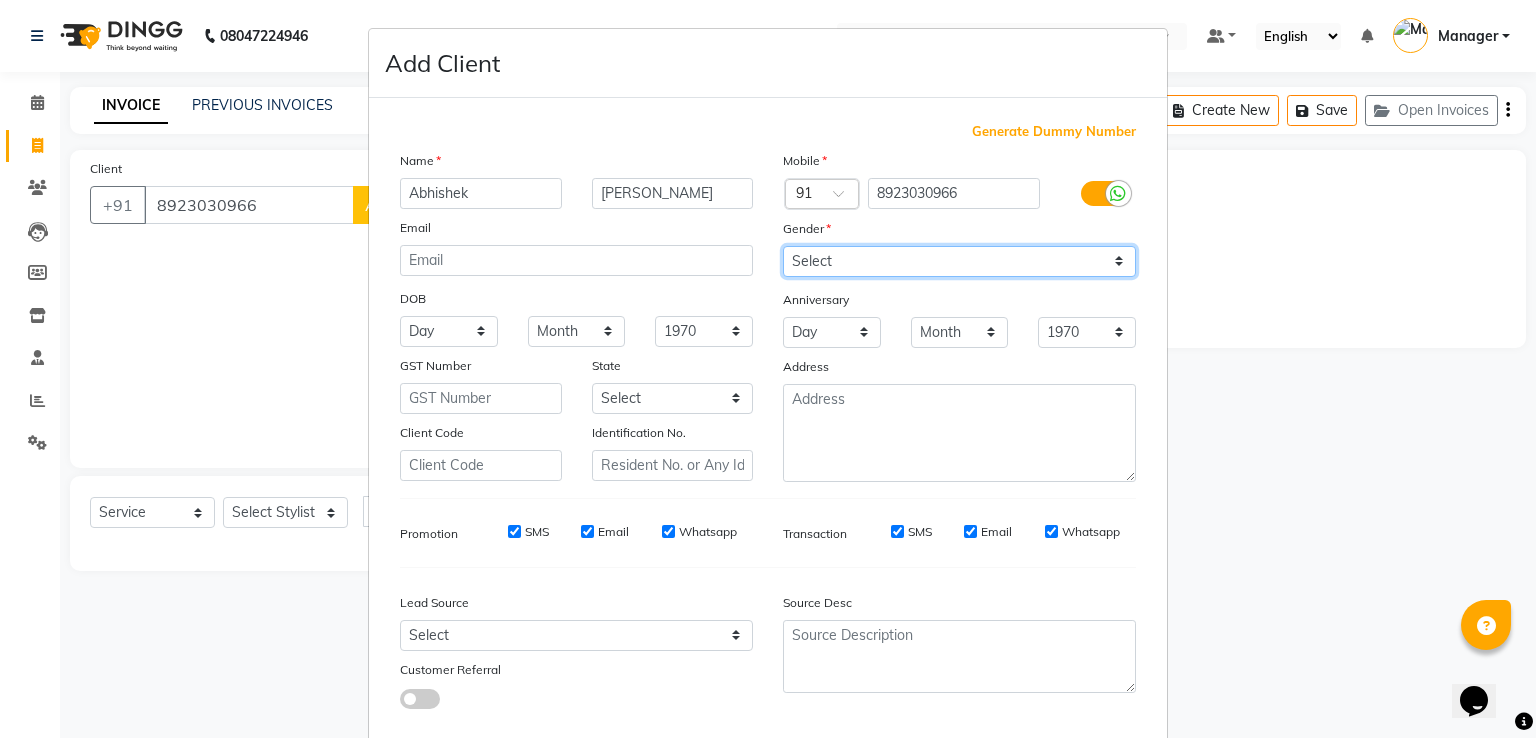 click on "Select [DEMOGRAPHIC_DATA] [DEMOGRAPHIC_DATA] Other Prefer Not To Say" at bounding box center (959, 261) 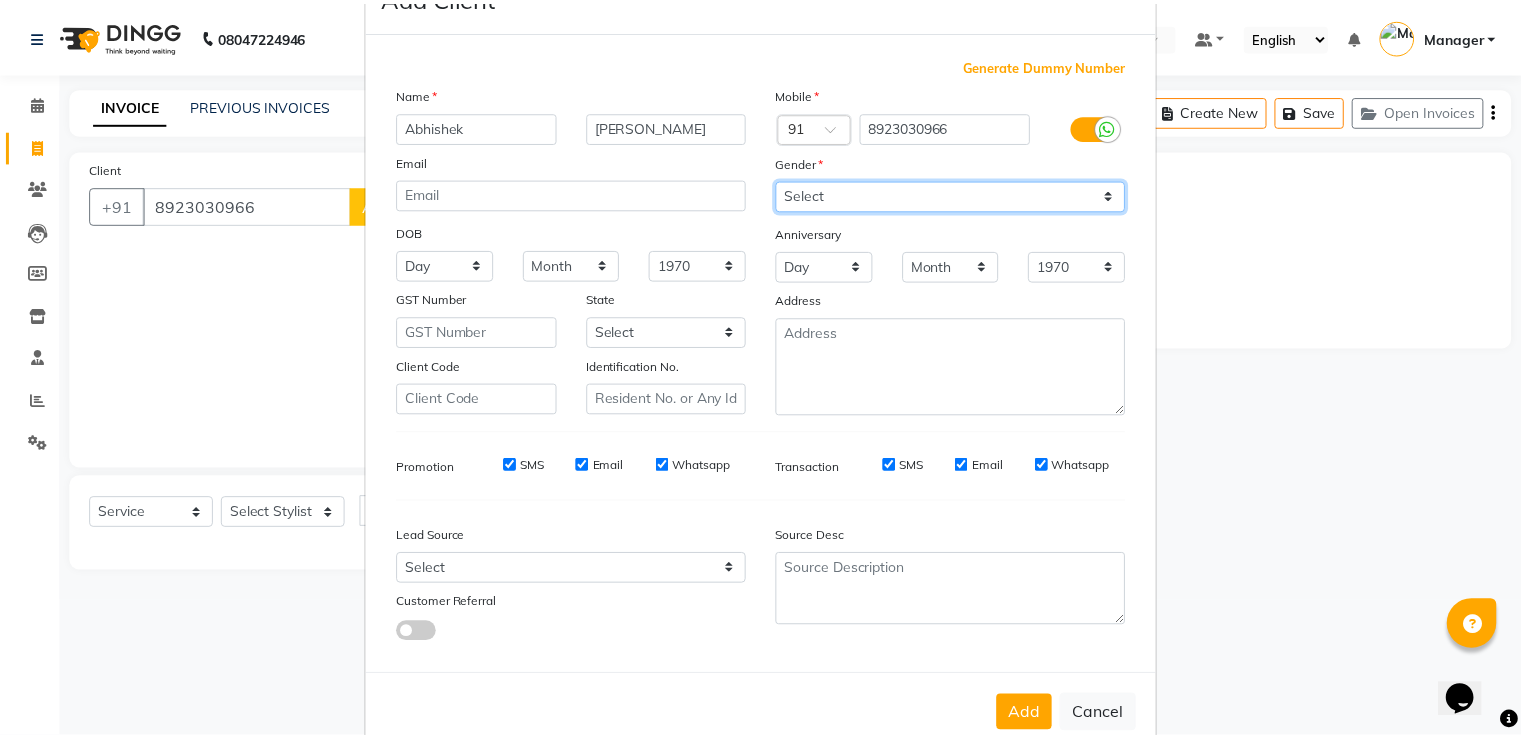 scroll, scrollTop: 119, scrollLeft: 0, axis: vertical 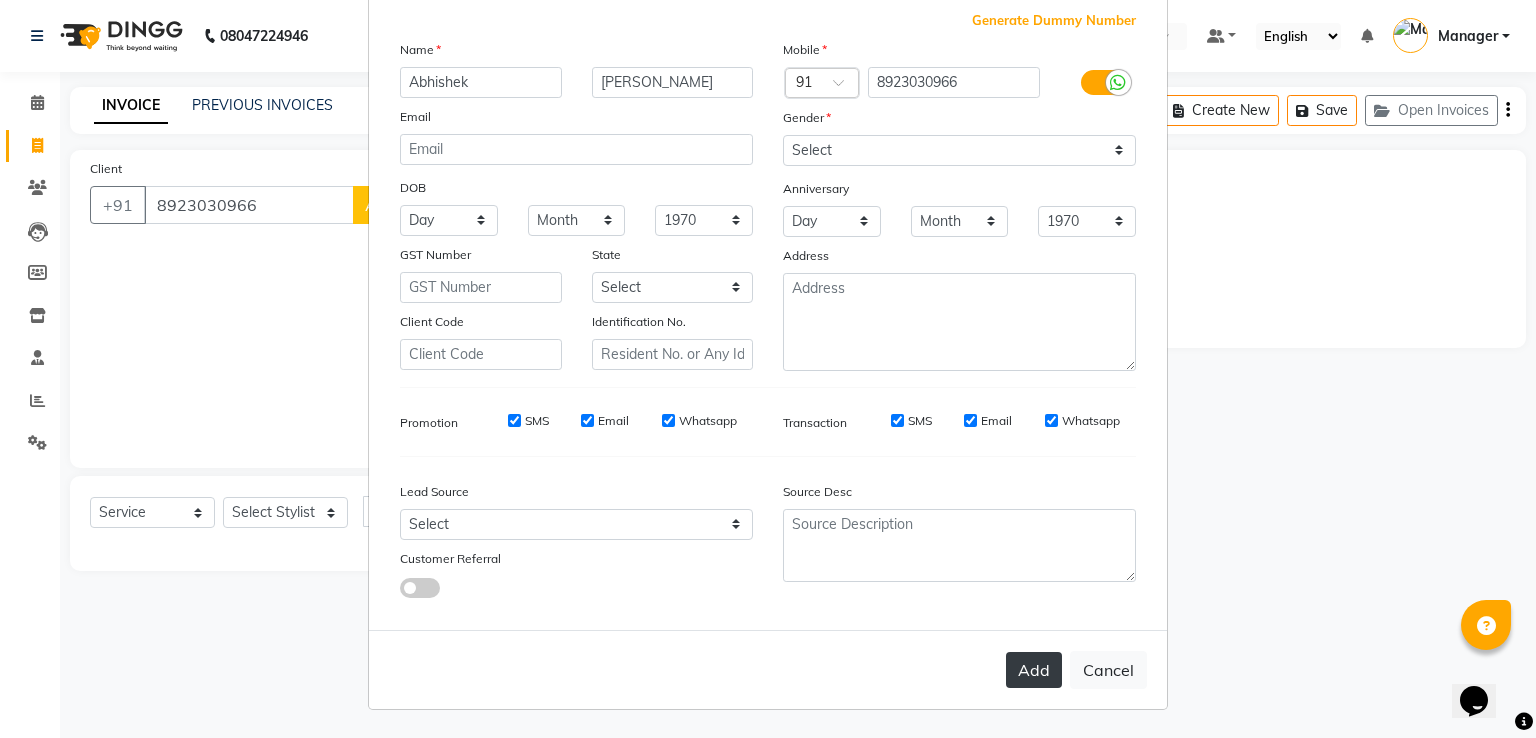 click on "Add" at bounding box center (1034, 670) 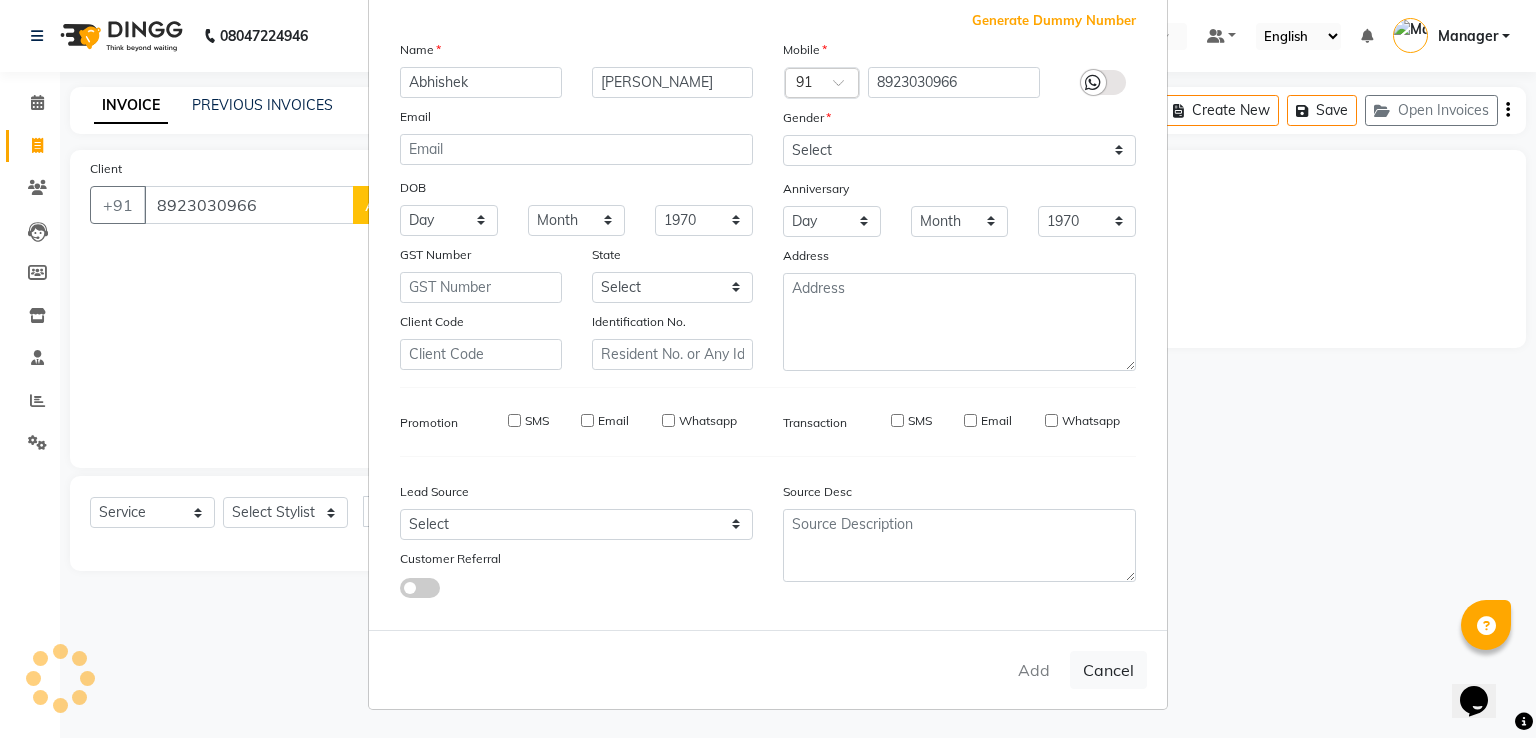 type 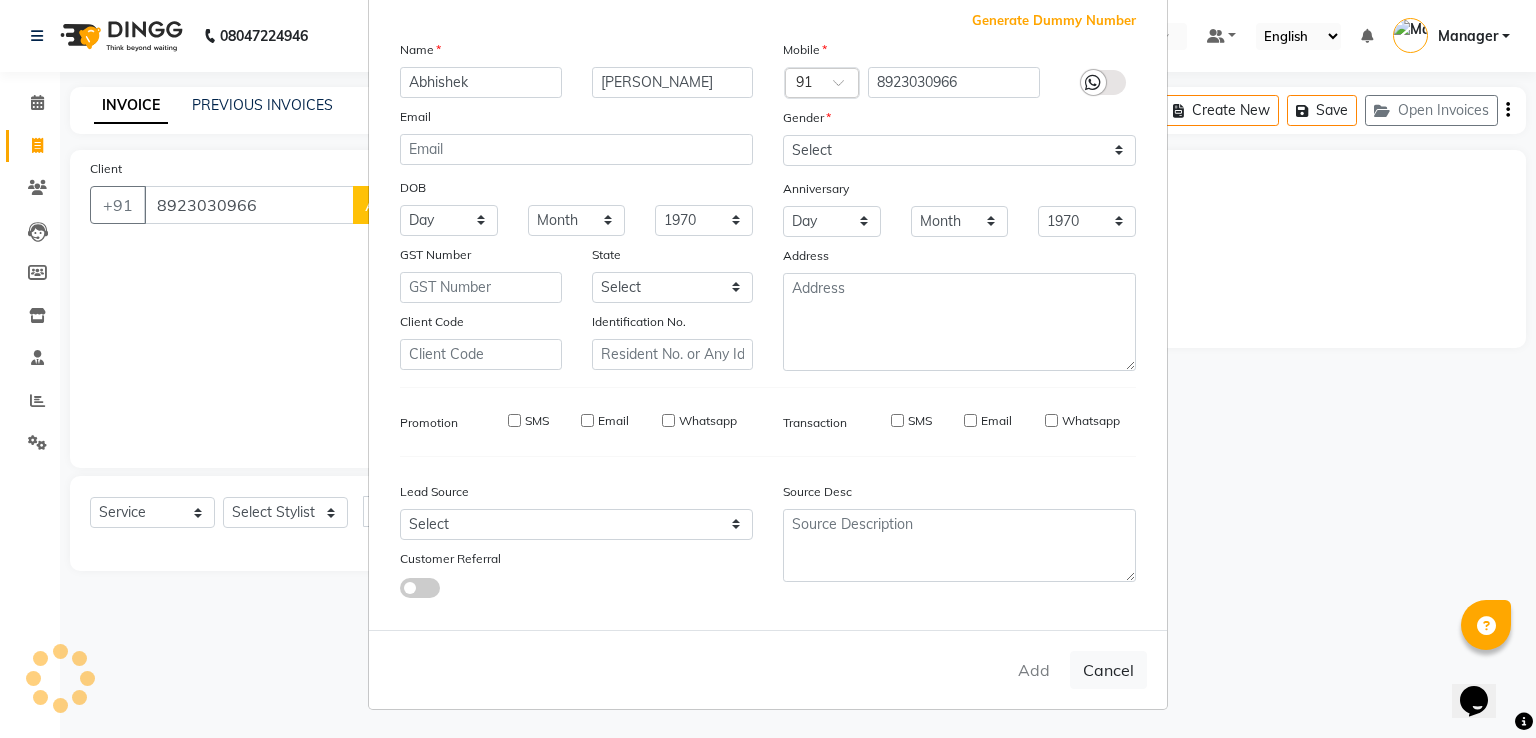 type 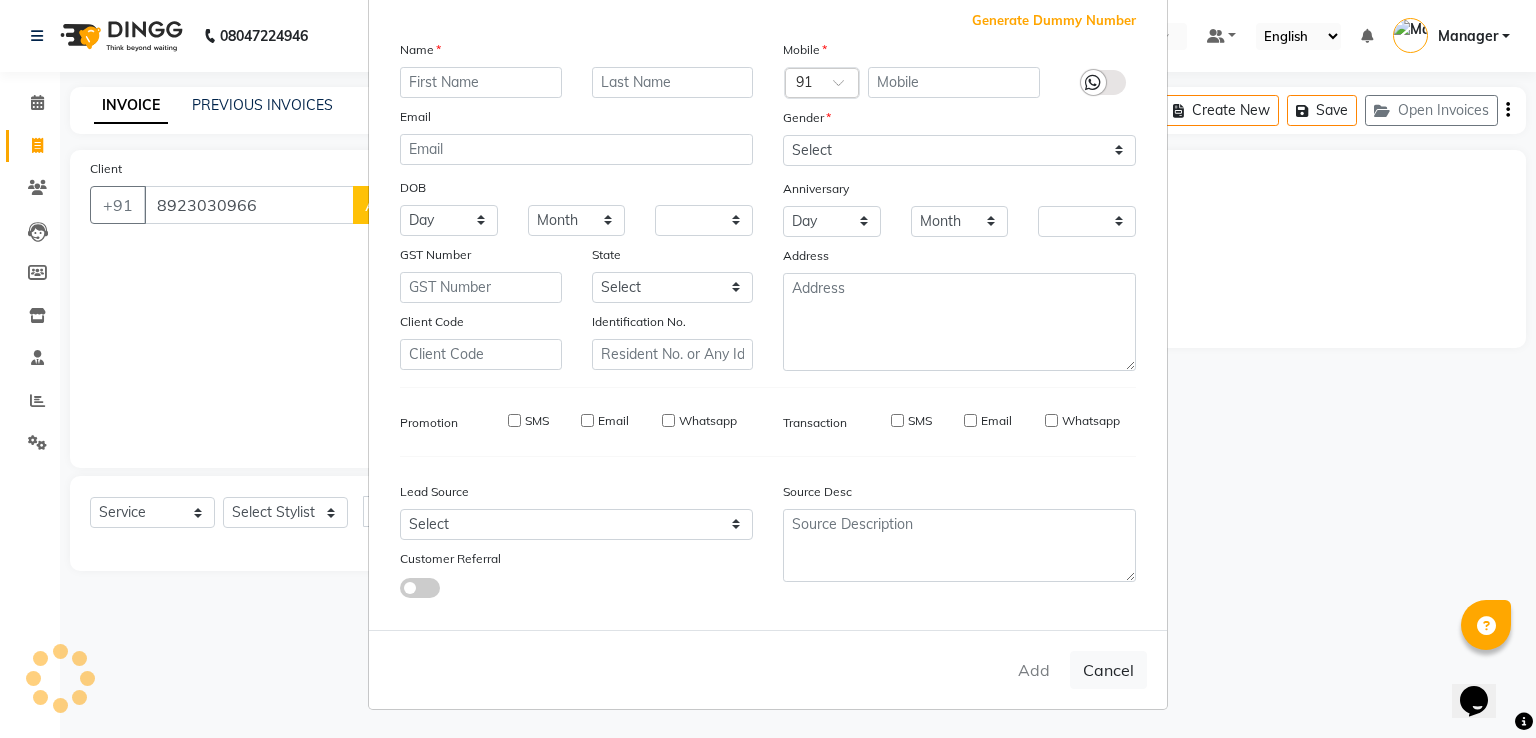 select on "1: Object" 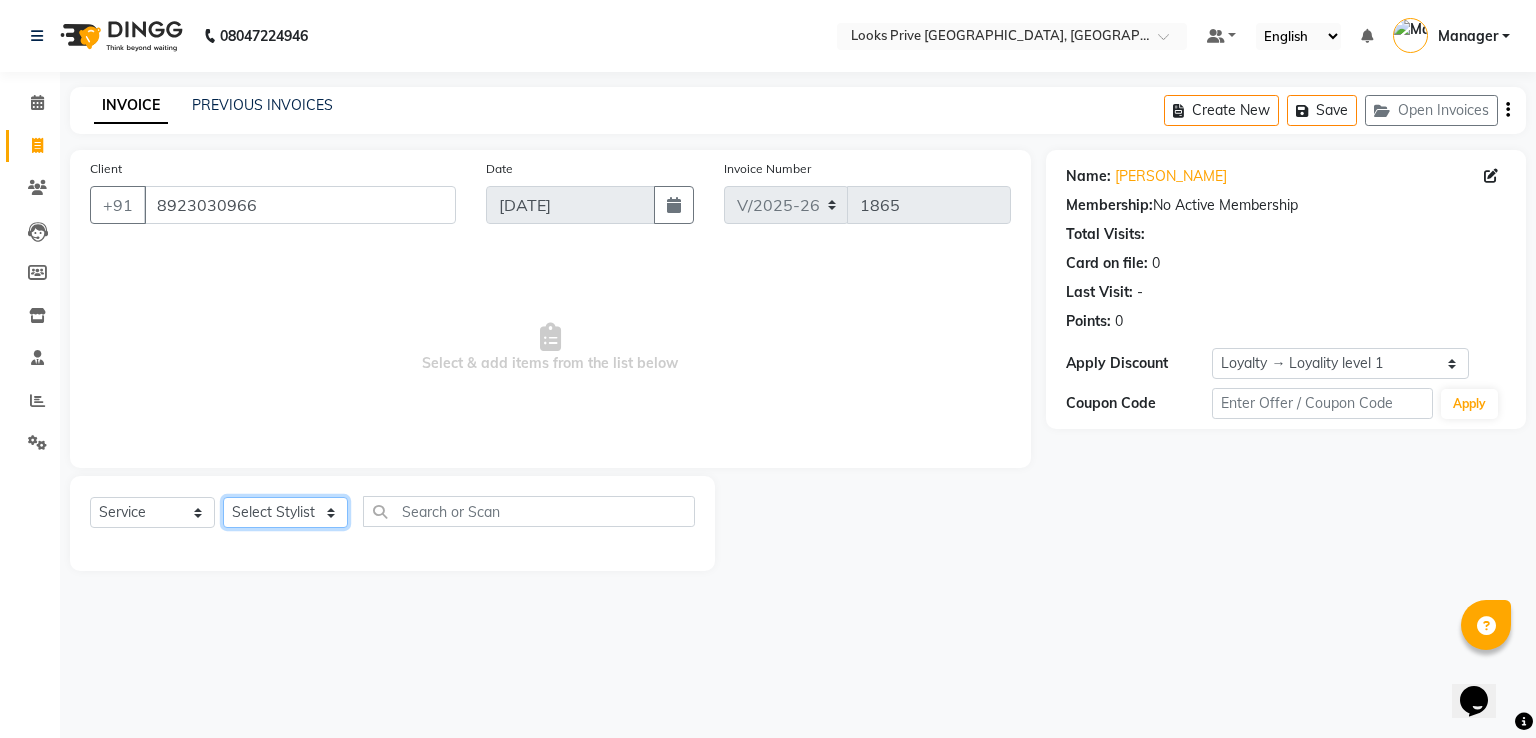 click on "Select Stylist A2R_Master [PERSON_NAME] [PERSON_NAME] [PERSON_NAME] Dinesh_pdct Karni Lovely Manager [PERSON_NAME] [PERSON_NAME] [PERSON_NAME] [PERSON_NAME] Suraj_pedi" 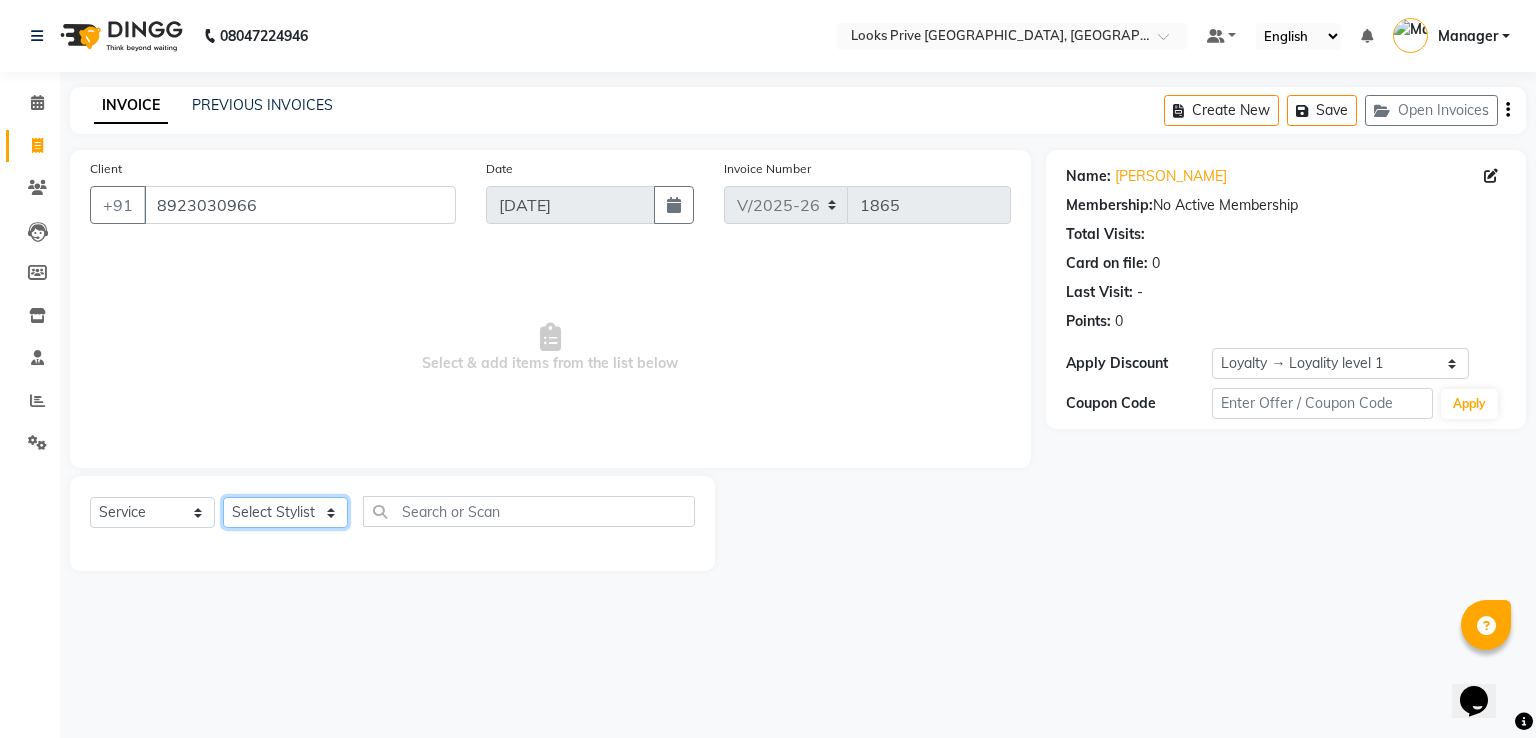 select on "45664" 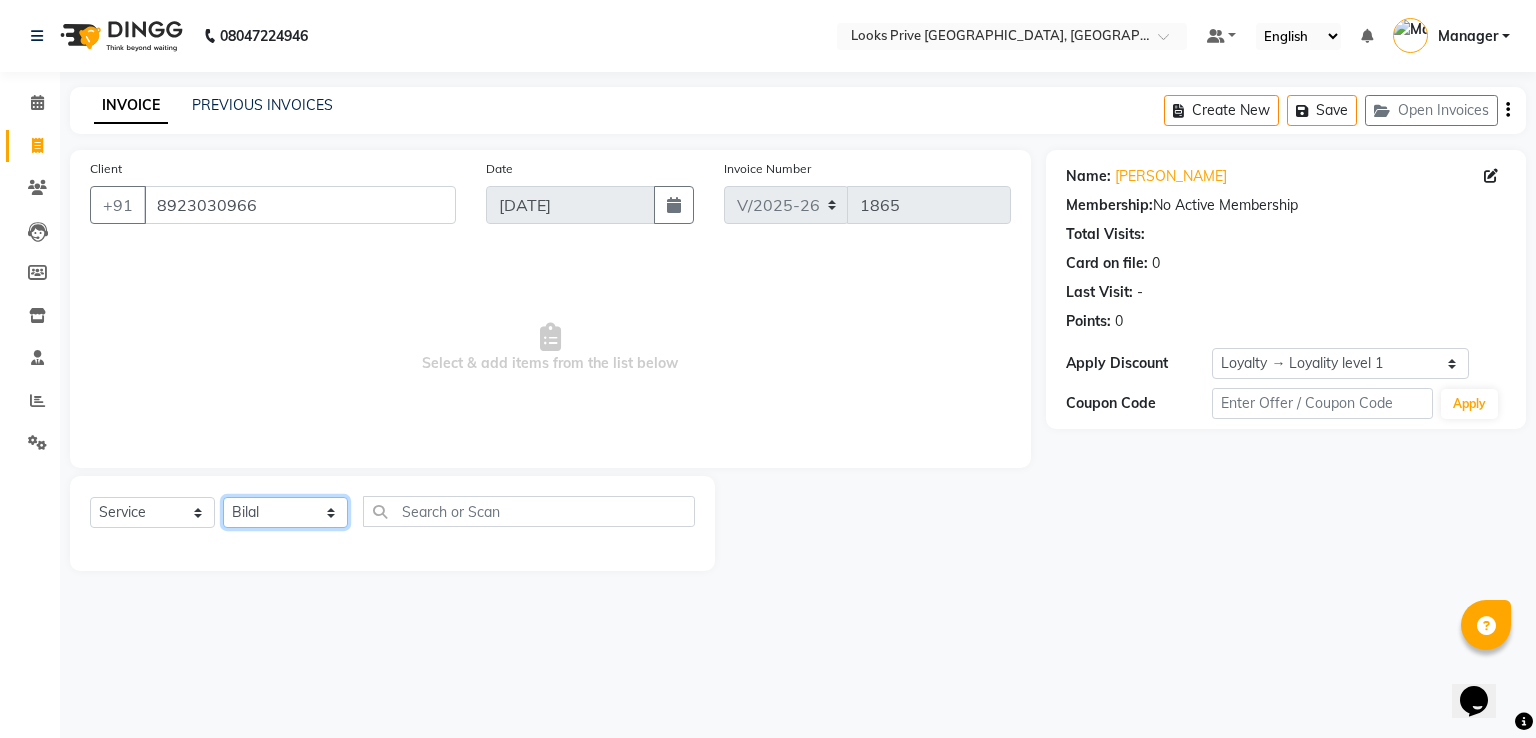 click on "Select Stylist A2R_Master [PERSON_NAME] [PERSON_NAME] [PERSON_NAME] Dinesh_pdct Karni Lovely Manager [PERSON_NAME] [PERSON_NAME] [PERSON_NAME] [PERSON_NAME] Suraj_pedi" 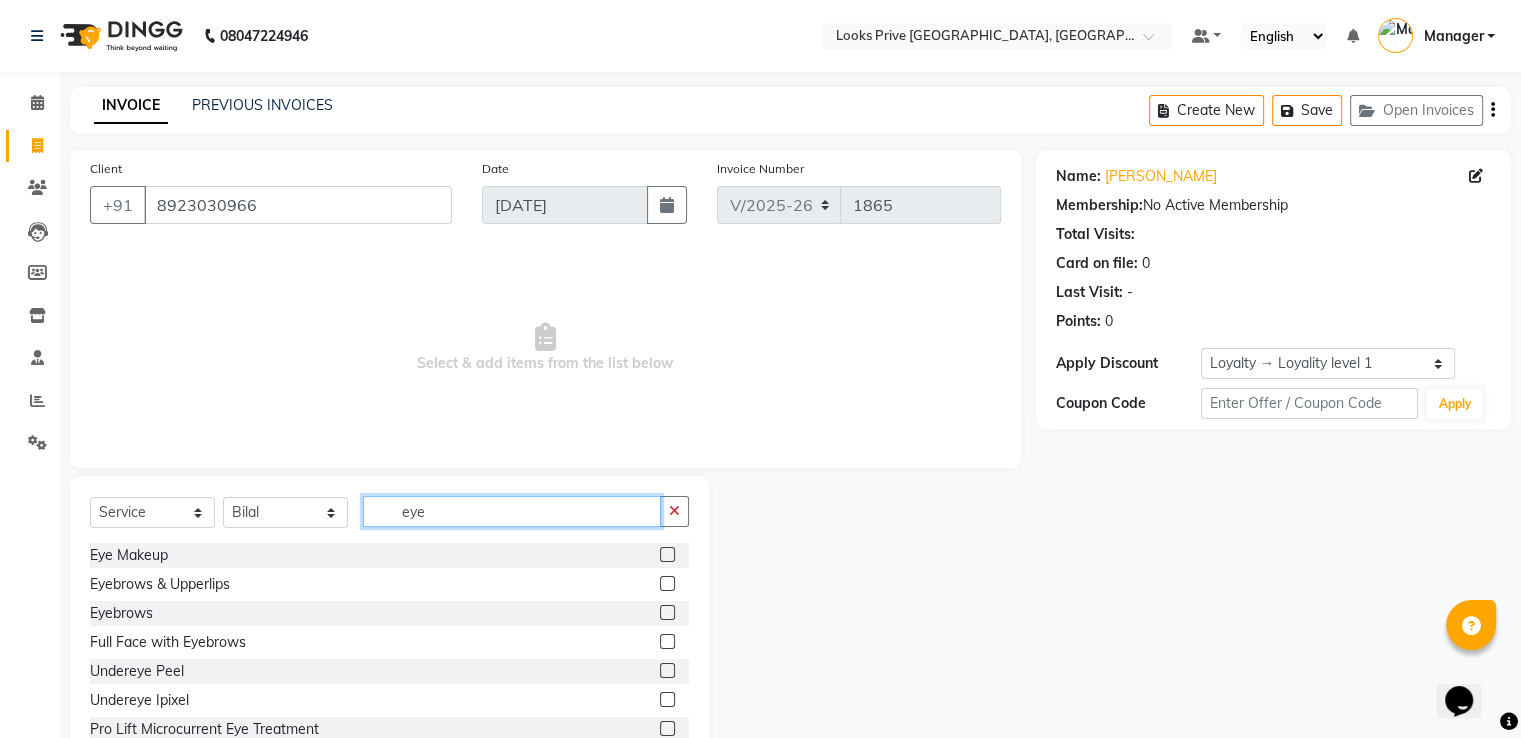 type on "eye" 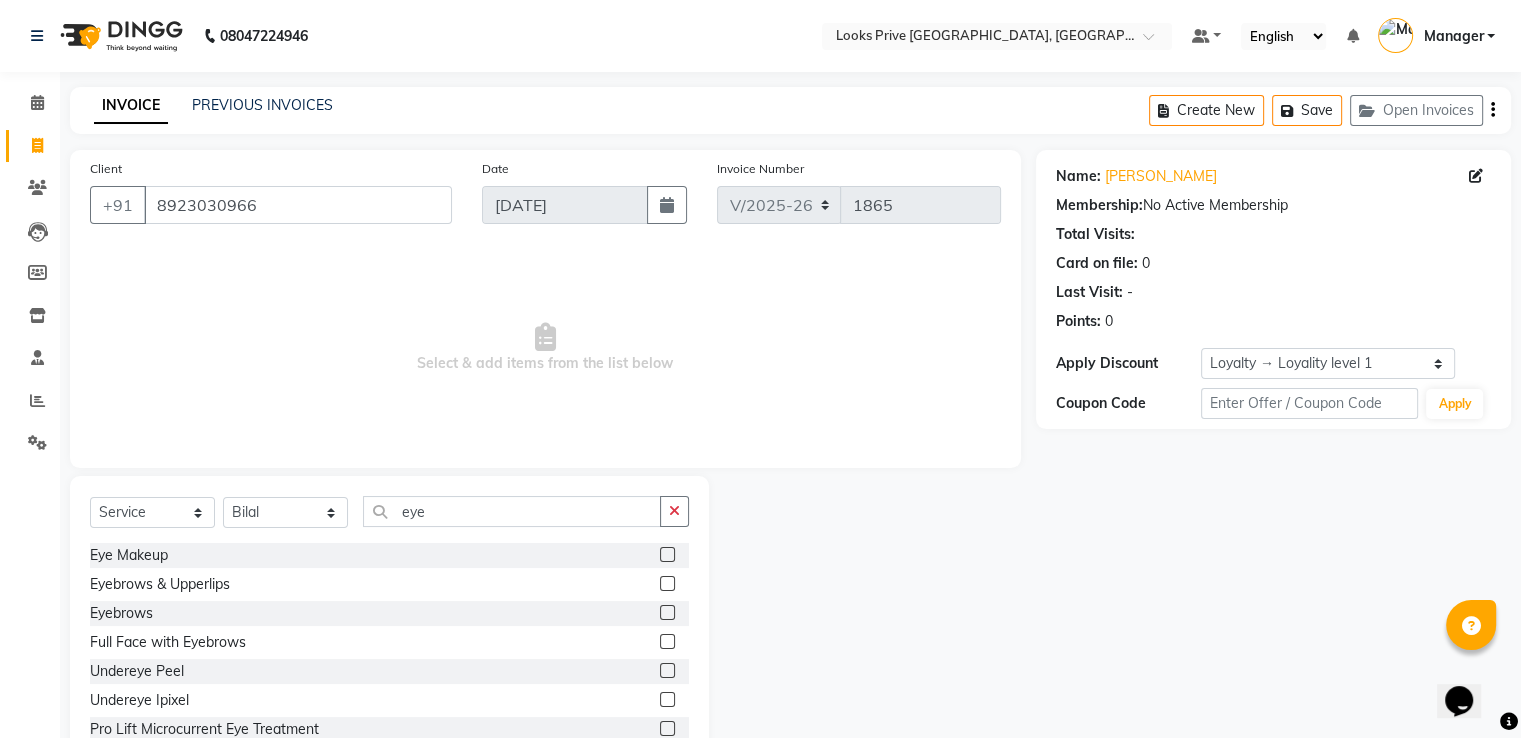 drag, startPoint x: 649, startPoint y: 612, endPoint x: 643, endPoint y: 493, distance: 119.15116 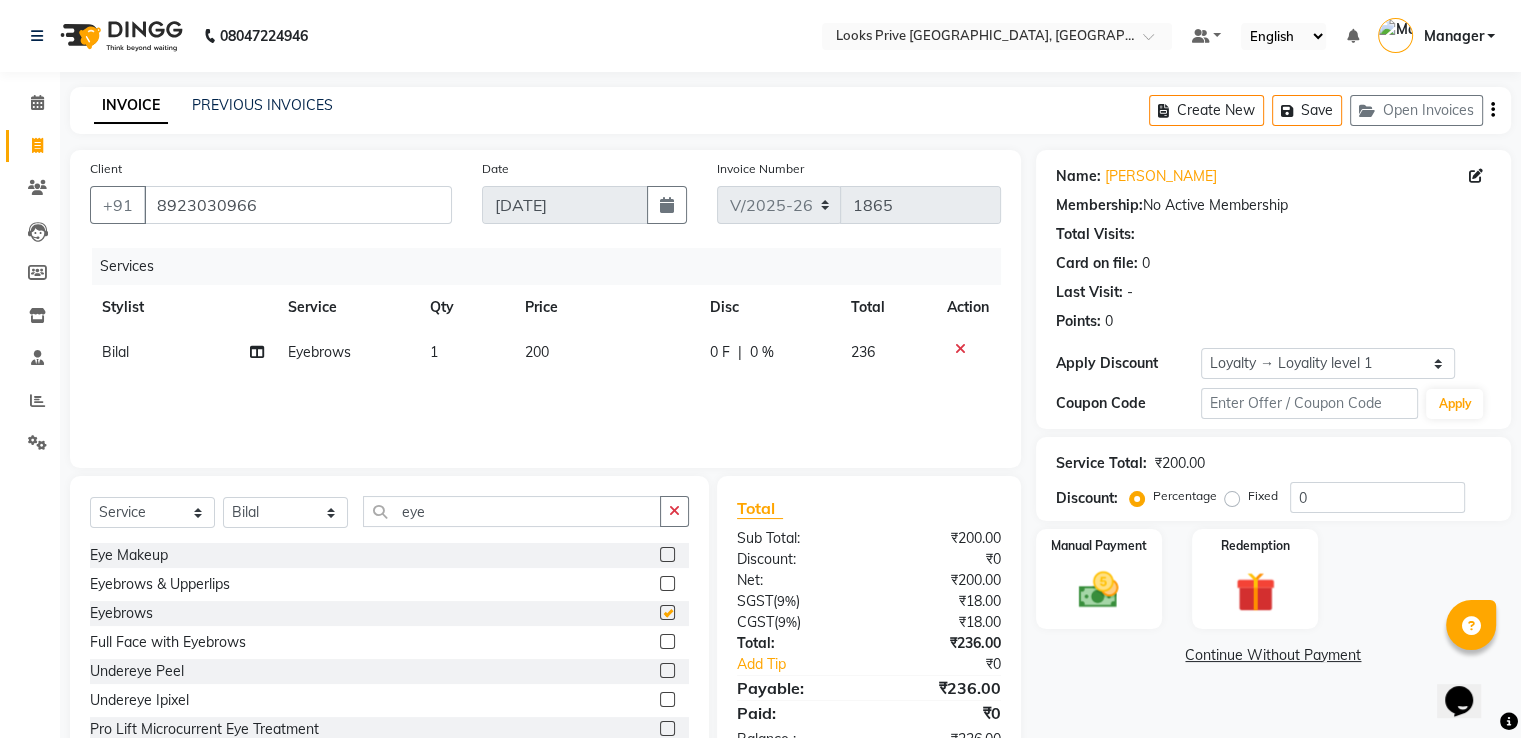 checkbox on "false" 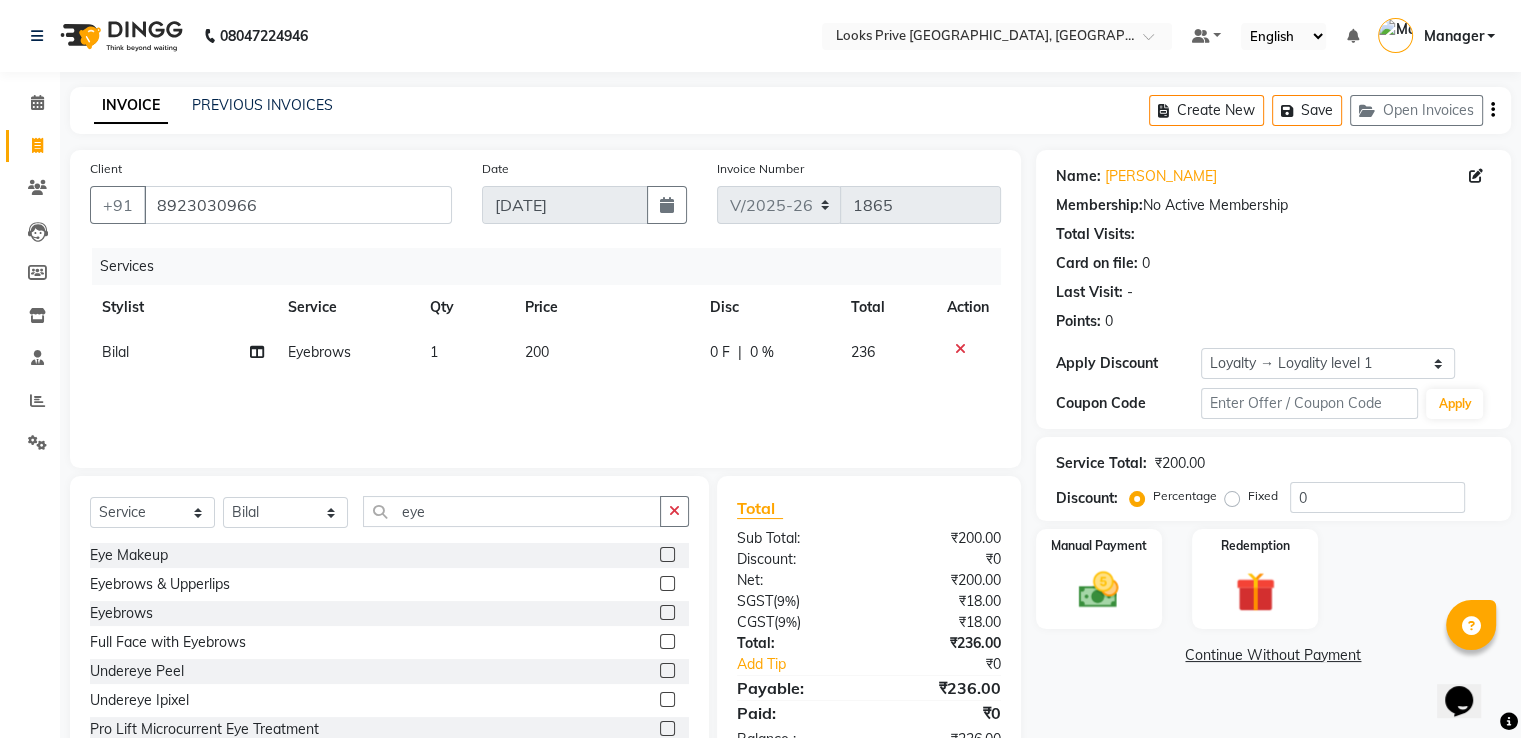 click on "200" 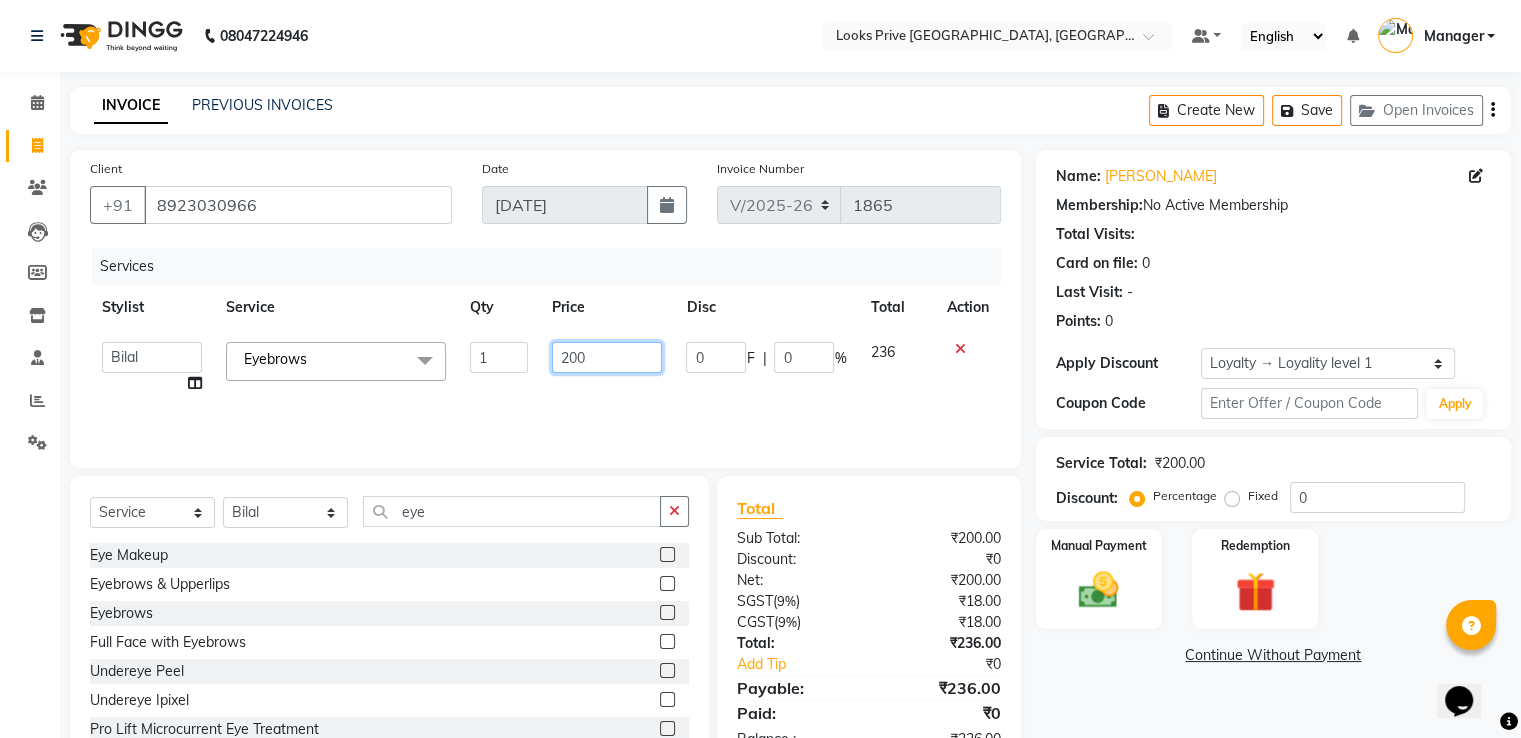 click on "200" 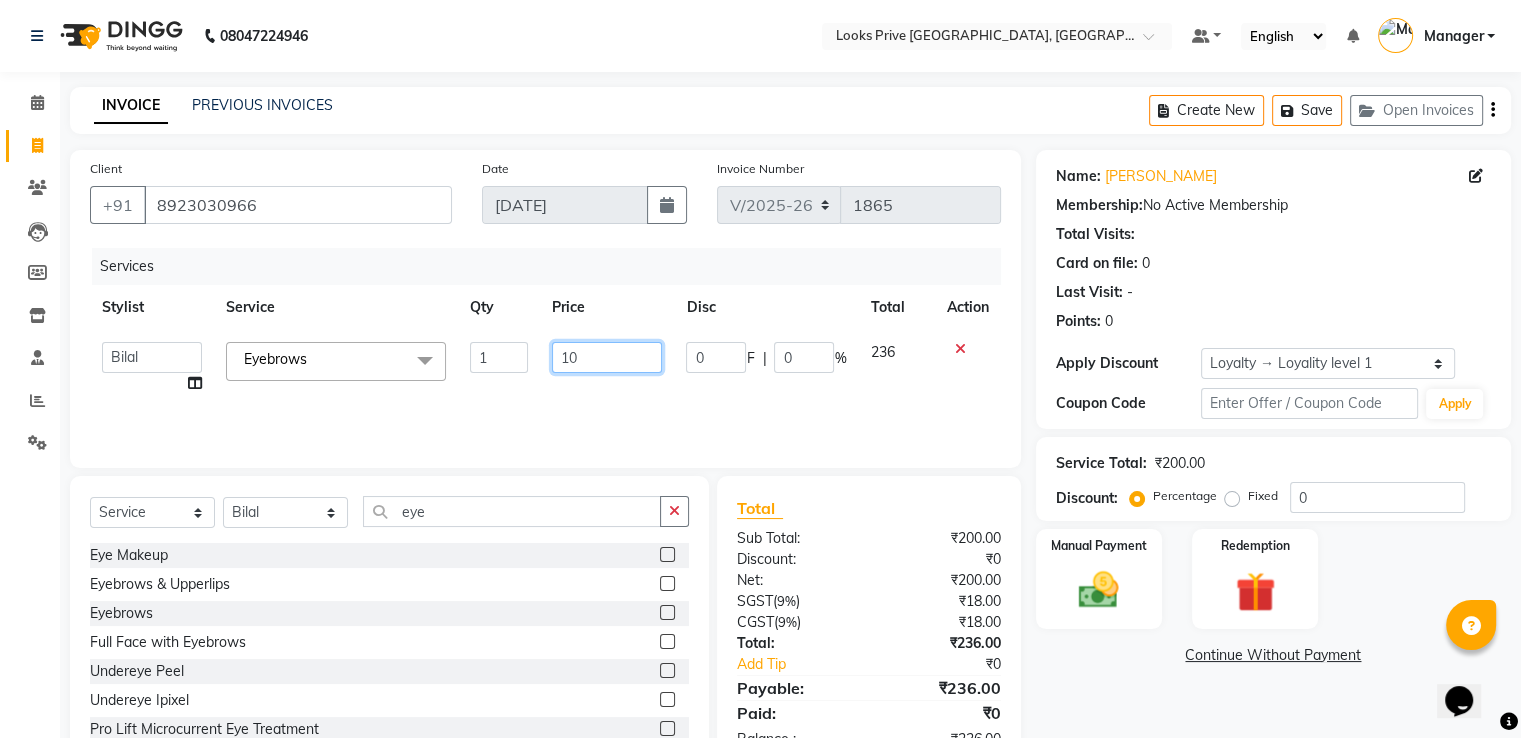 type on "100" 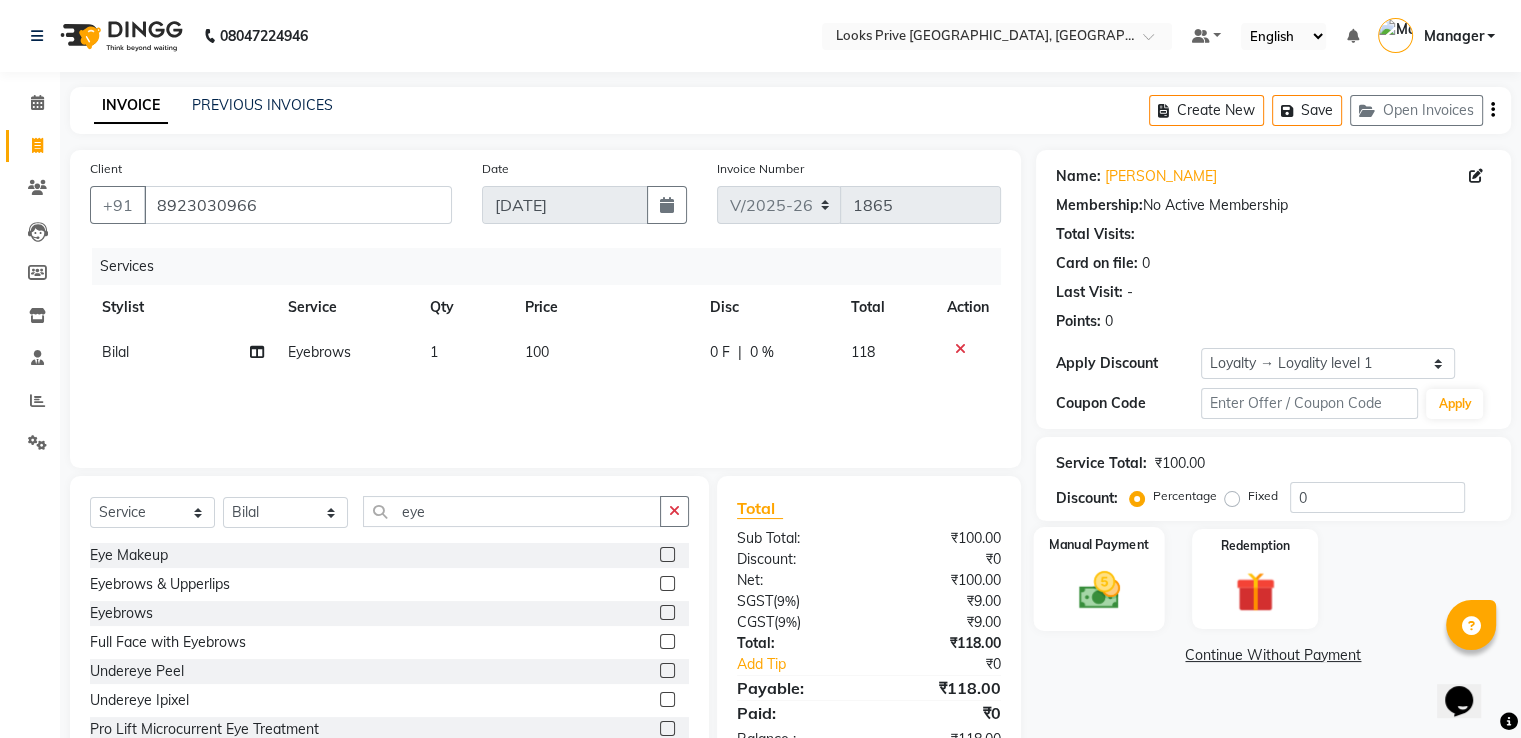 scroll, scrollTop: 64, scrollLeft: 0, axis: vertical 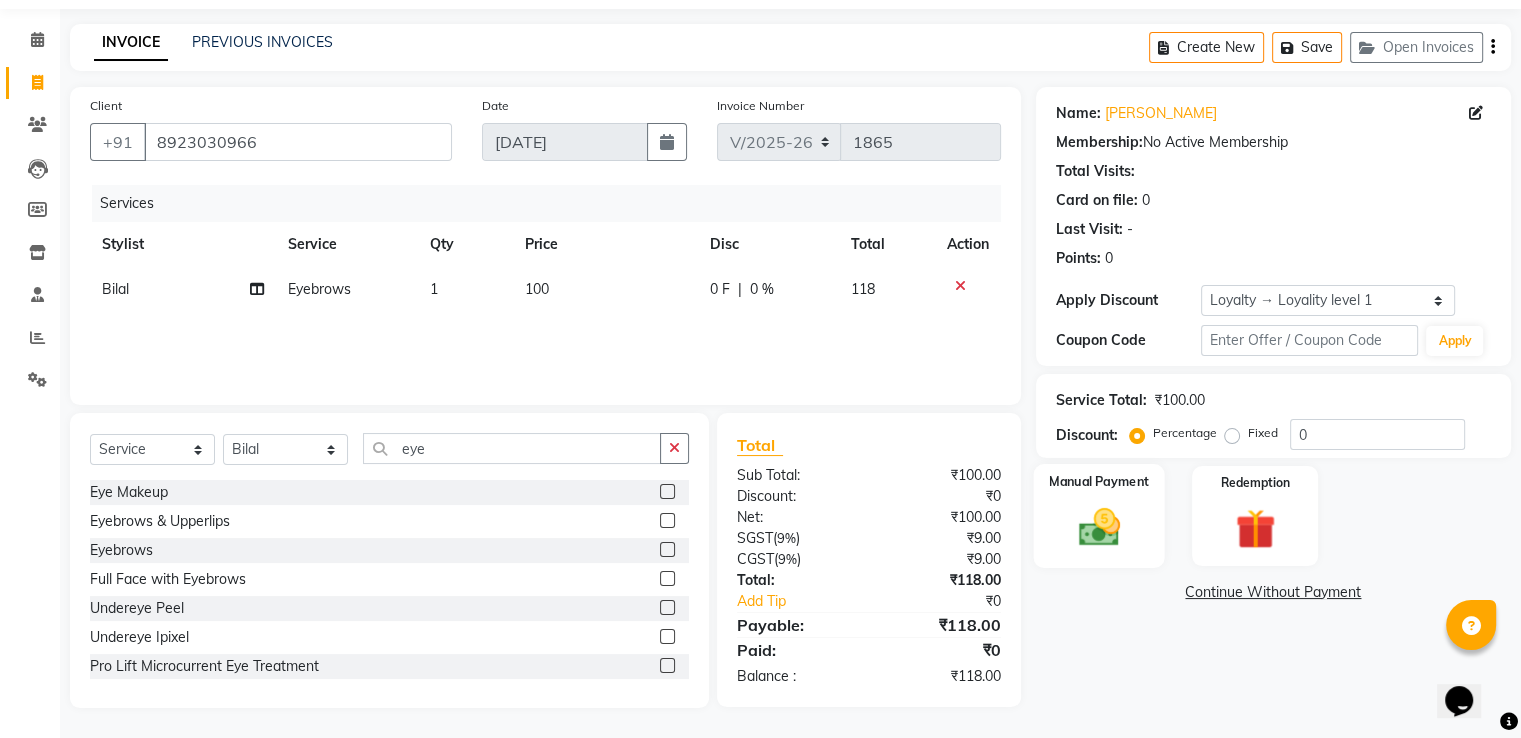 drag, startPoint x: 1085, startPoint y: 534, endPoint x: 1097, endPoint y: 533, distance: 12.0415945 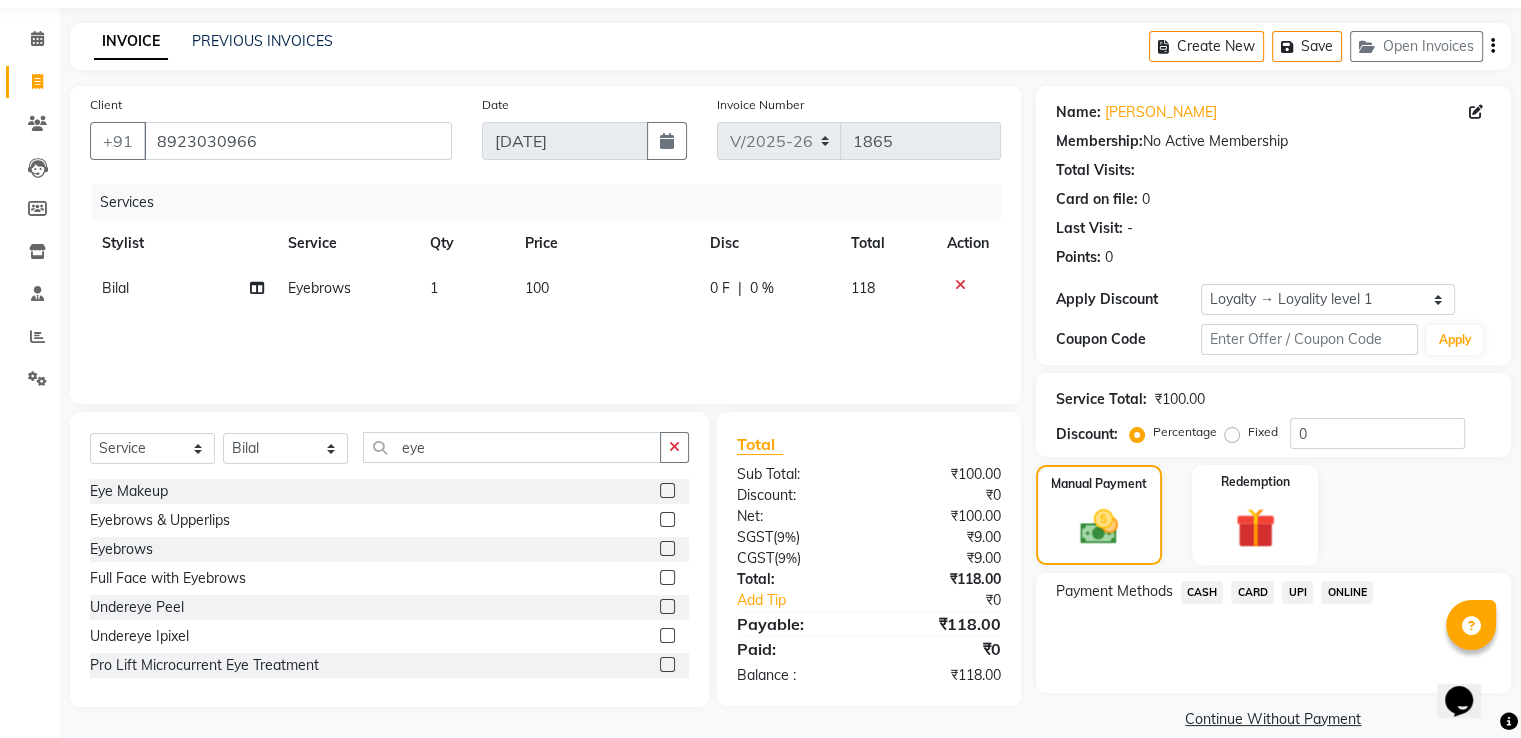 click on "CASH" 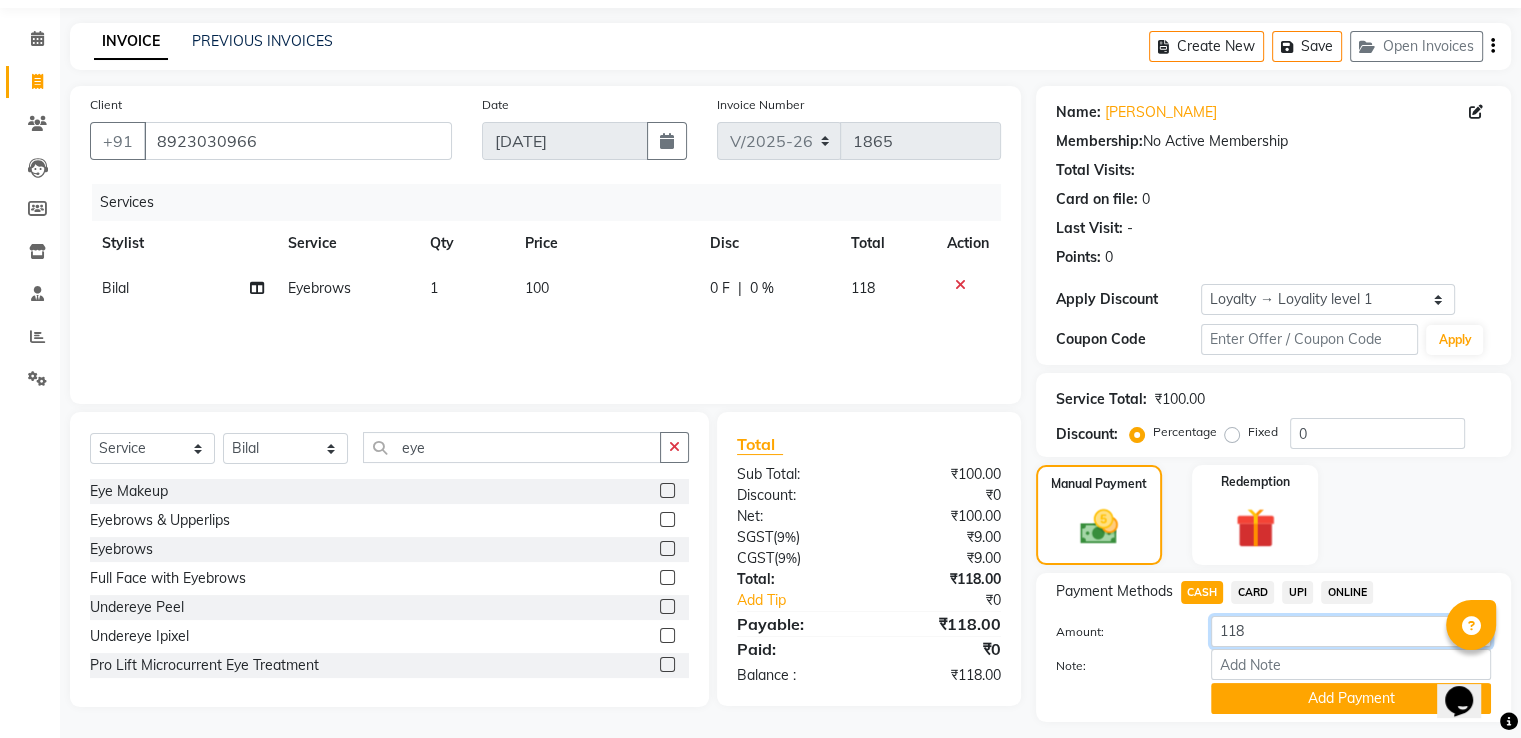drag, startPoint x: 1260, startPoint y: 637, endPoint x: 1119, endPoint y: 625, distance: 141.50972 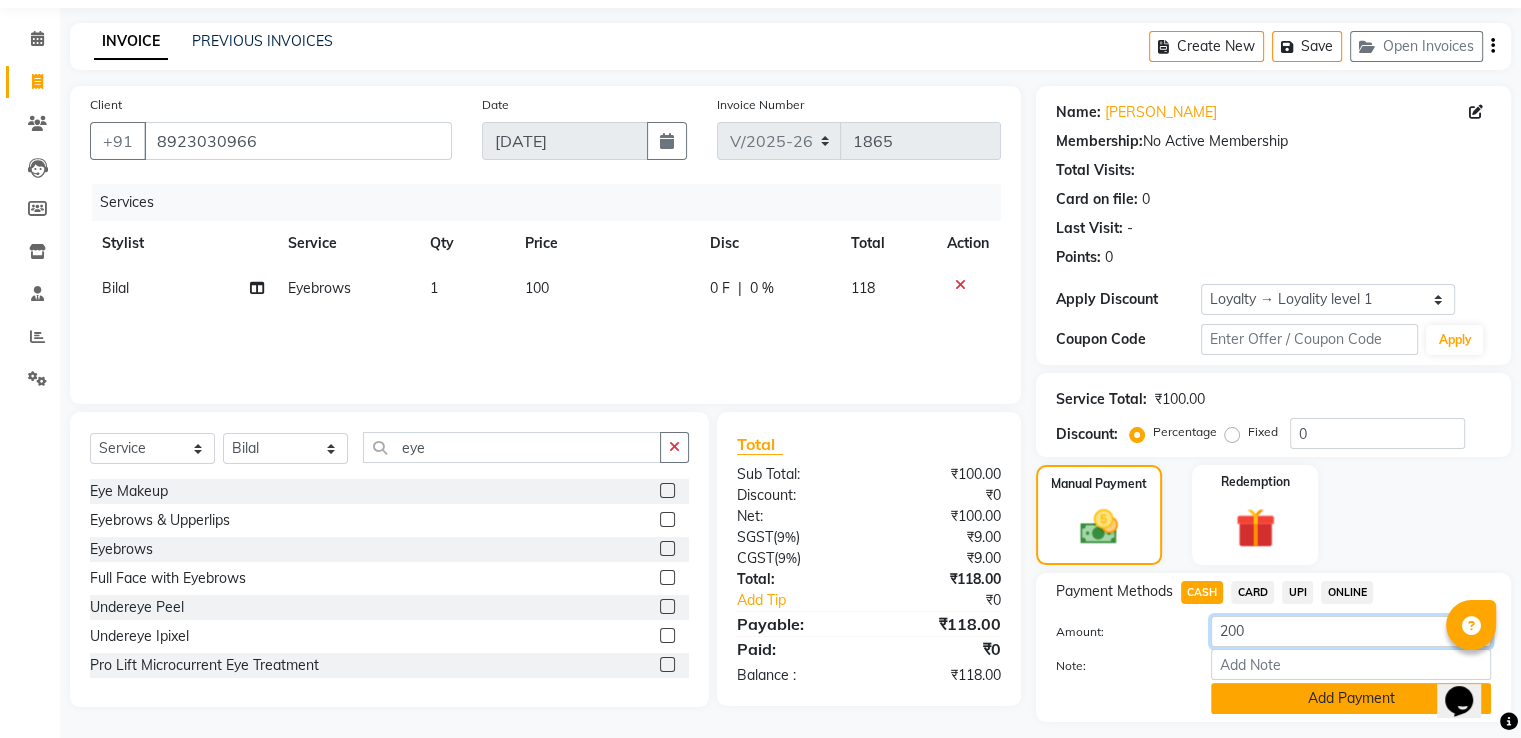 type on "200" 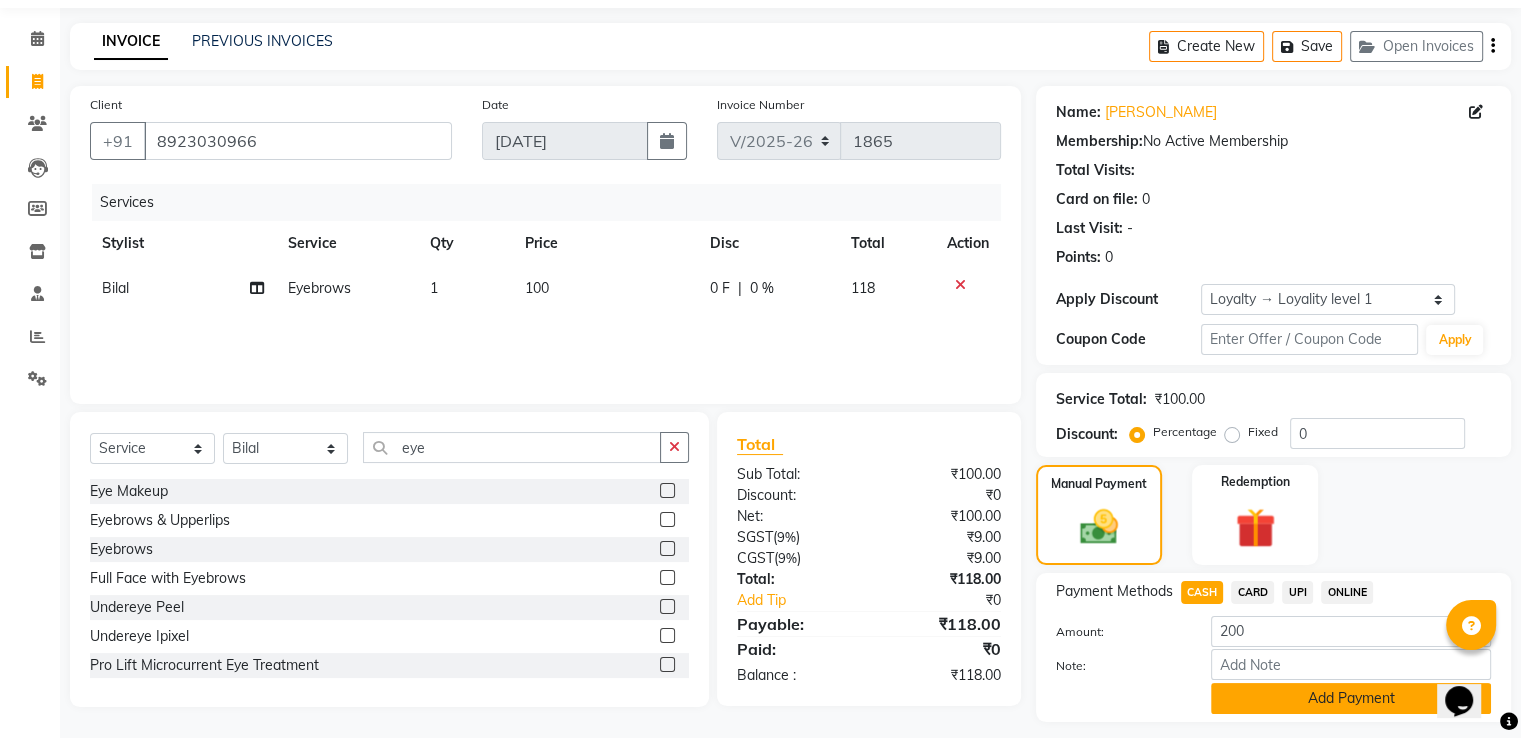 click on "Add Payment" 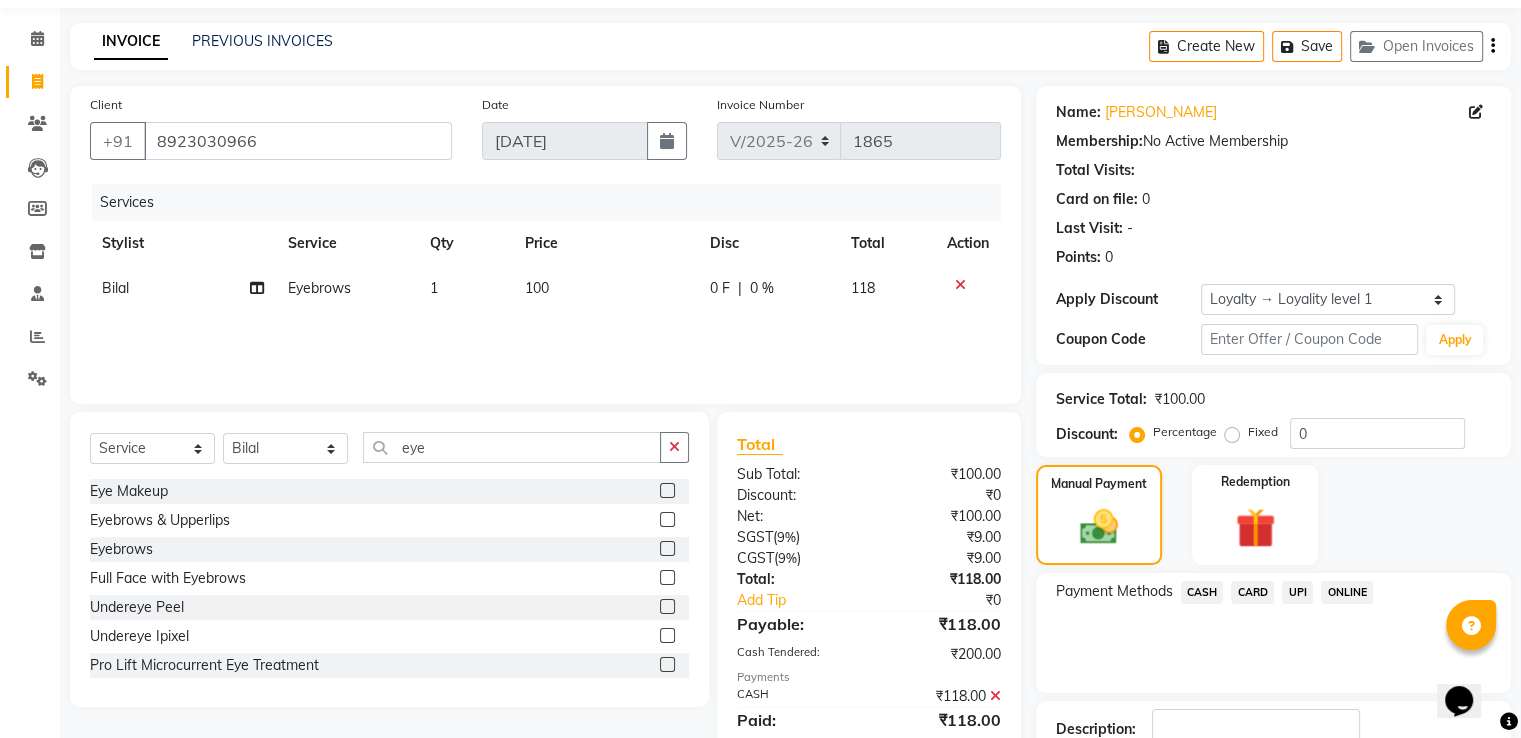 scroll, scrollTop: 276, scrollLeft: 0, axis: vertical 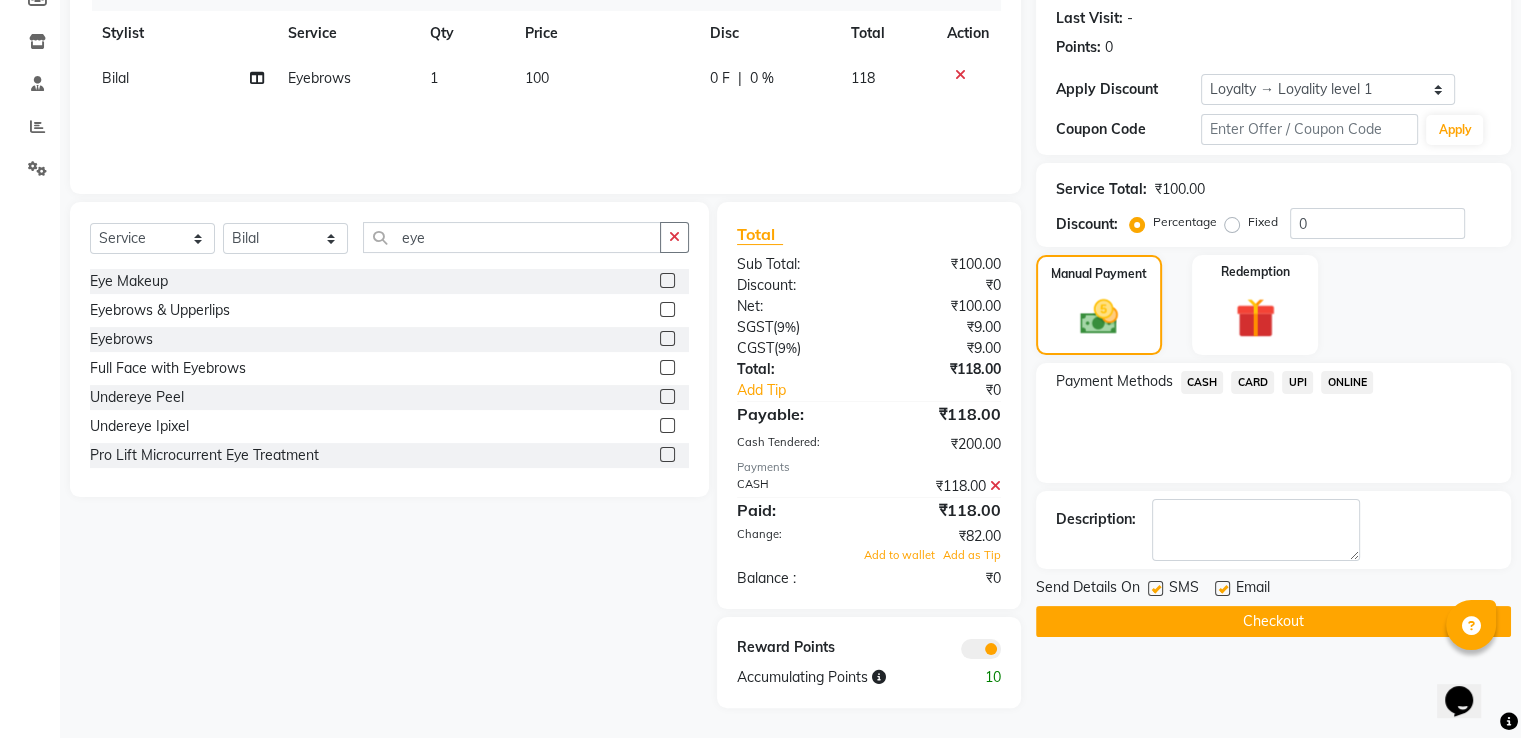 click on "Checkout" 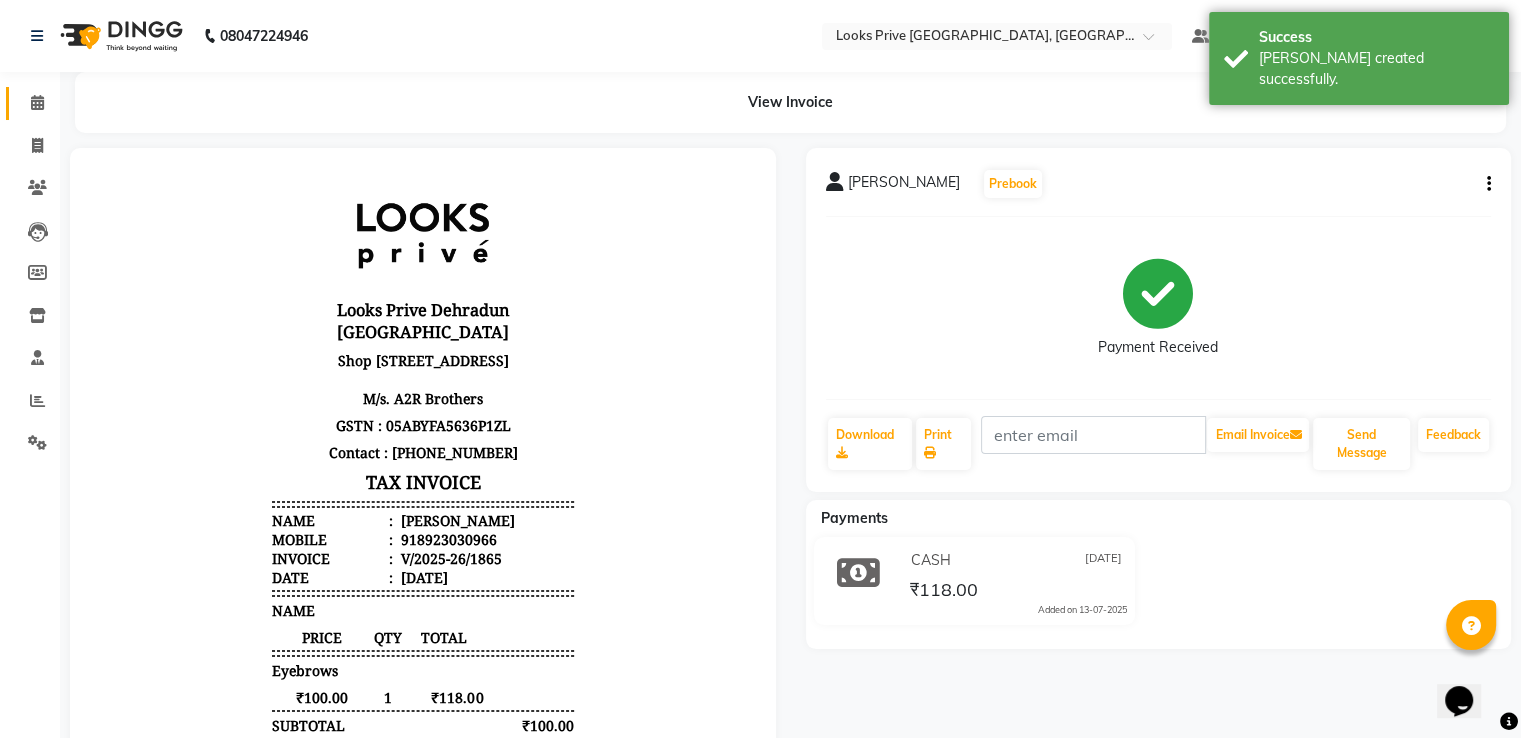 scroll, scrollTop: 0, scrollLeft: 0, axis: both 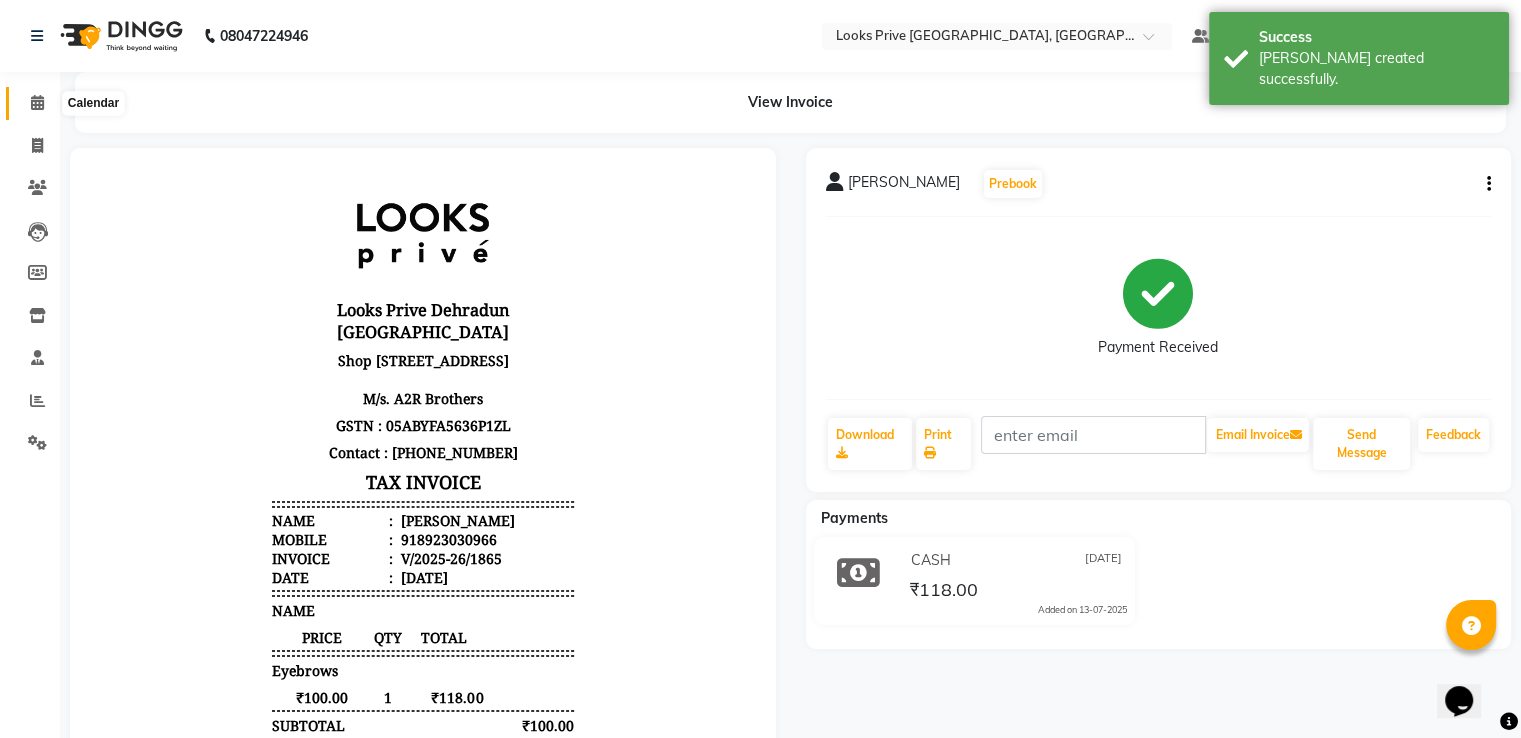click 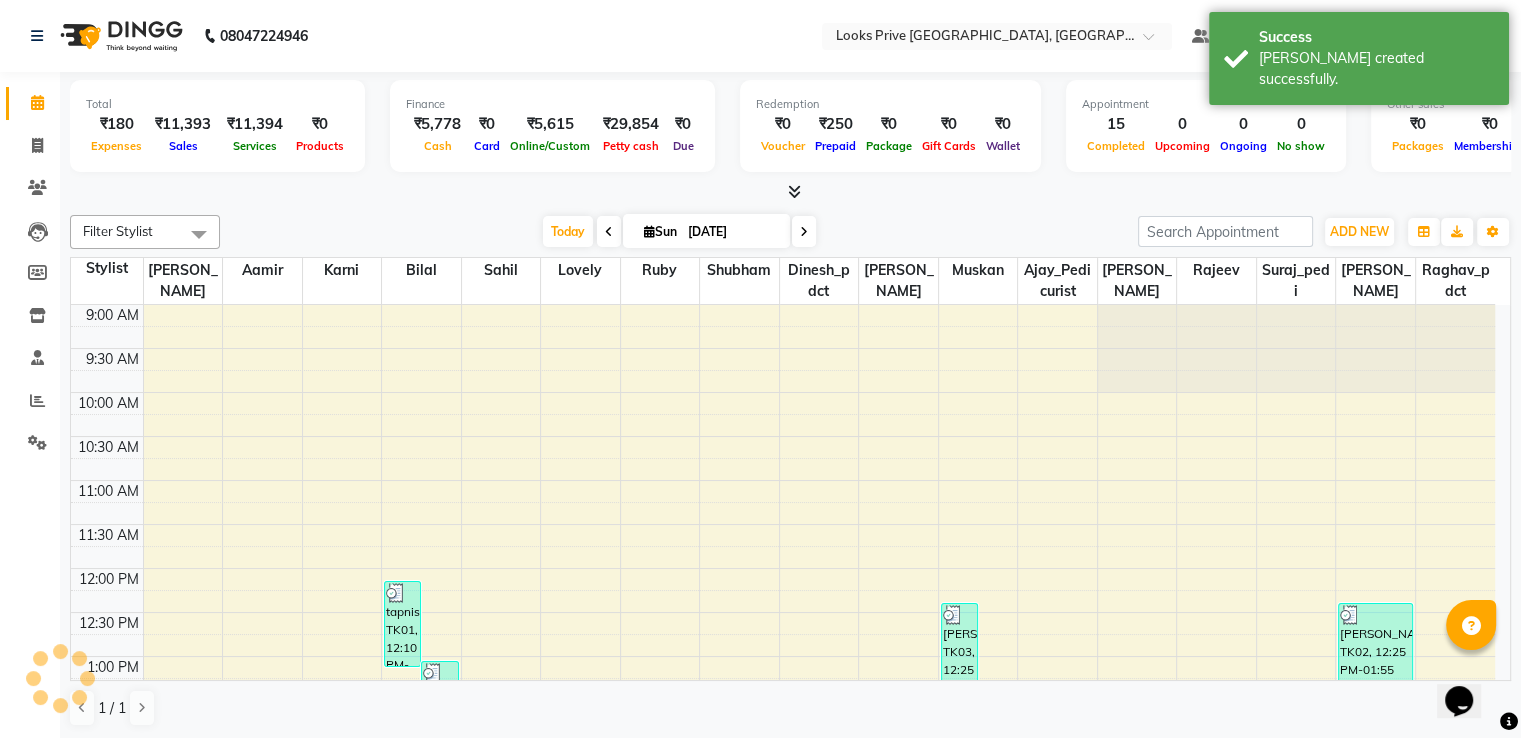scroll, scrollTop: 0, scrollLeft: 0, axis: both 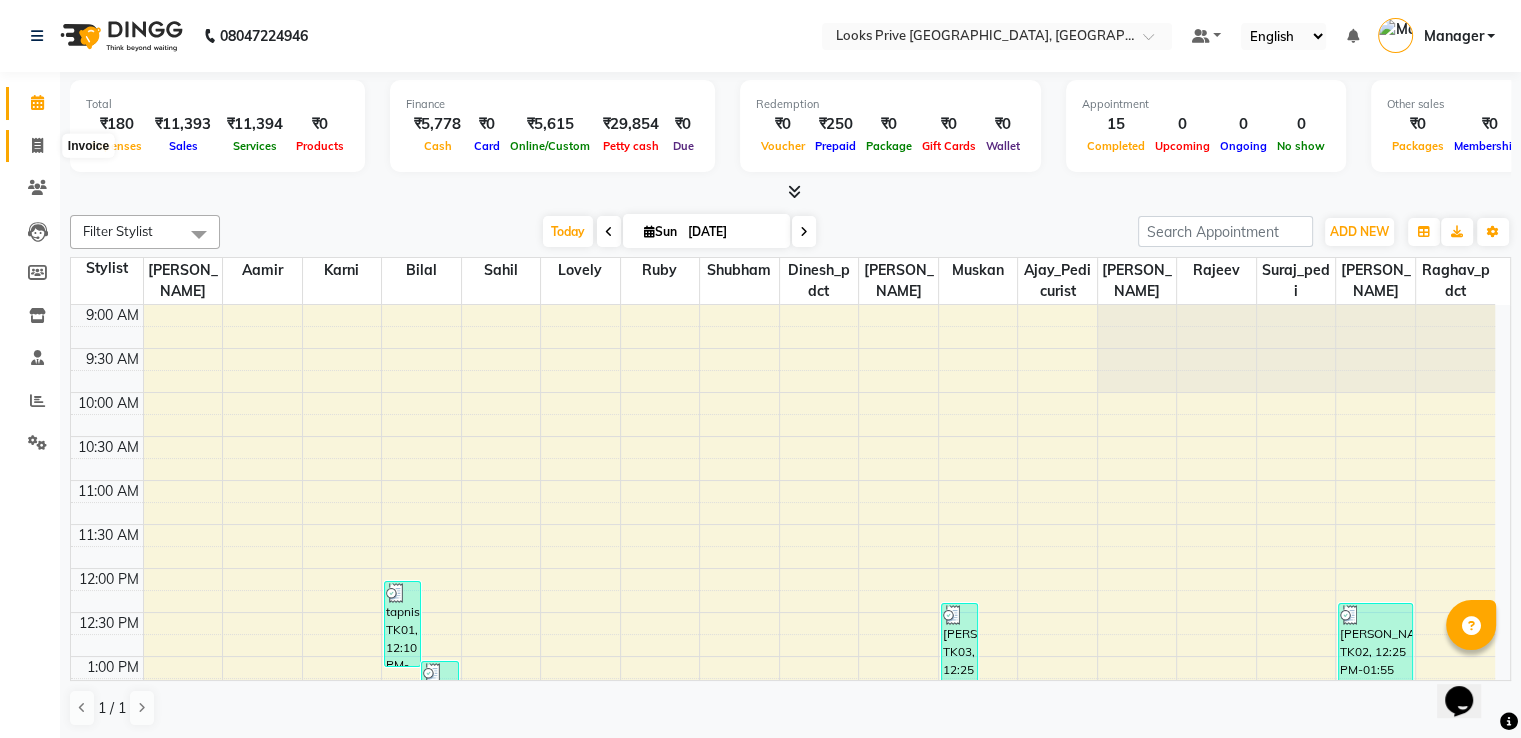 click 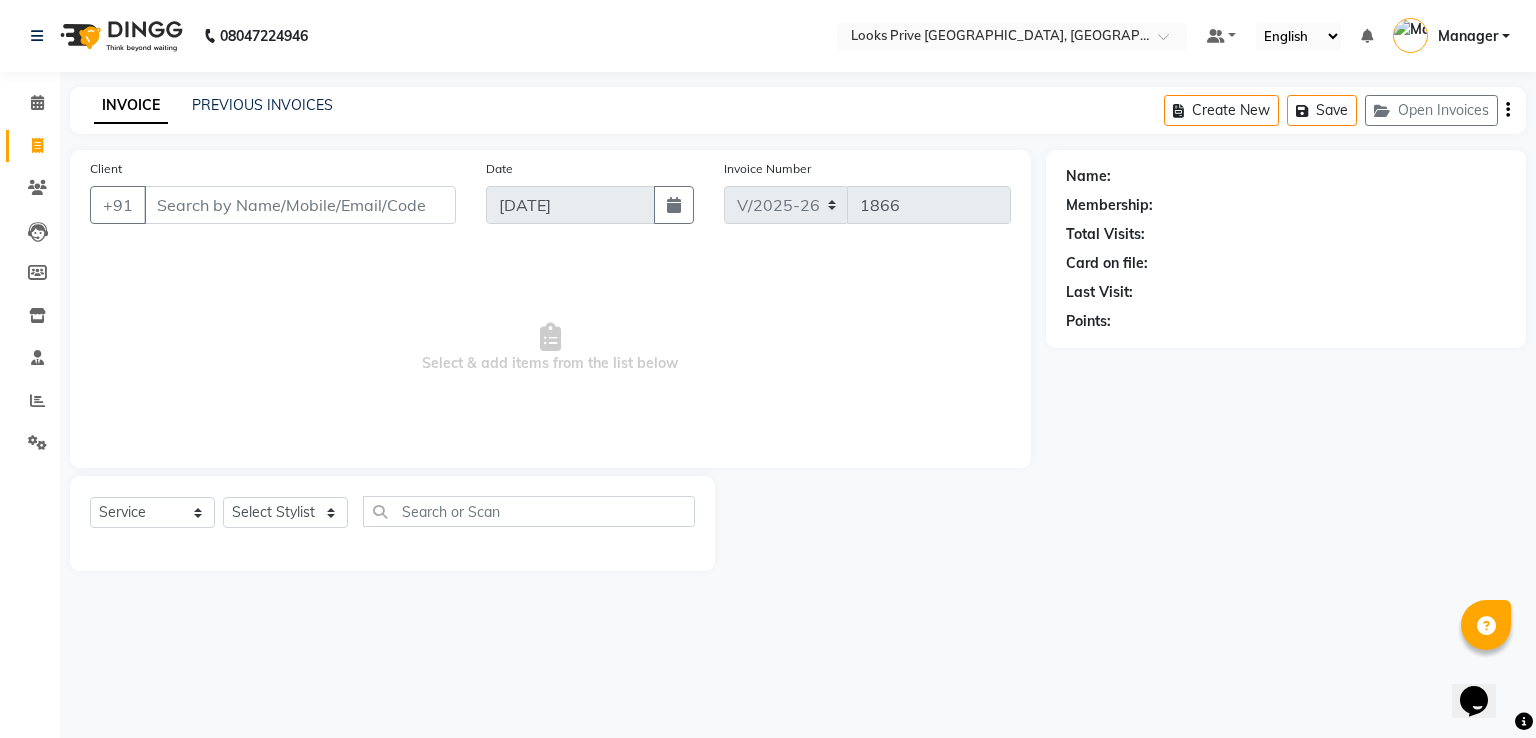 click on "Select  Service  Product  Membership  Package Voucher Prepaid Gift Card  Select Stylist A2R_Master Aamir Ajay_Pedicurist Ashima Ayesha Bilal Dinesh_pdct Karni Lovely Manager Muskan Raghav_pdct Rajeev Ruby Sahil Salman Shahjad Shubham Suraj_pedi" 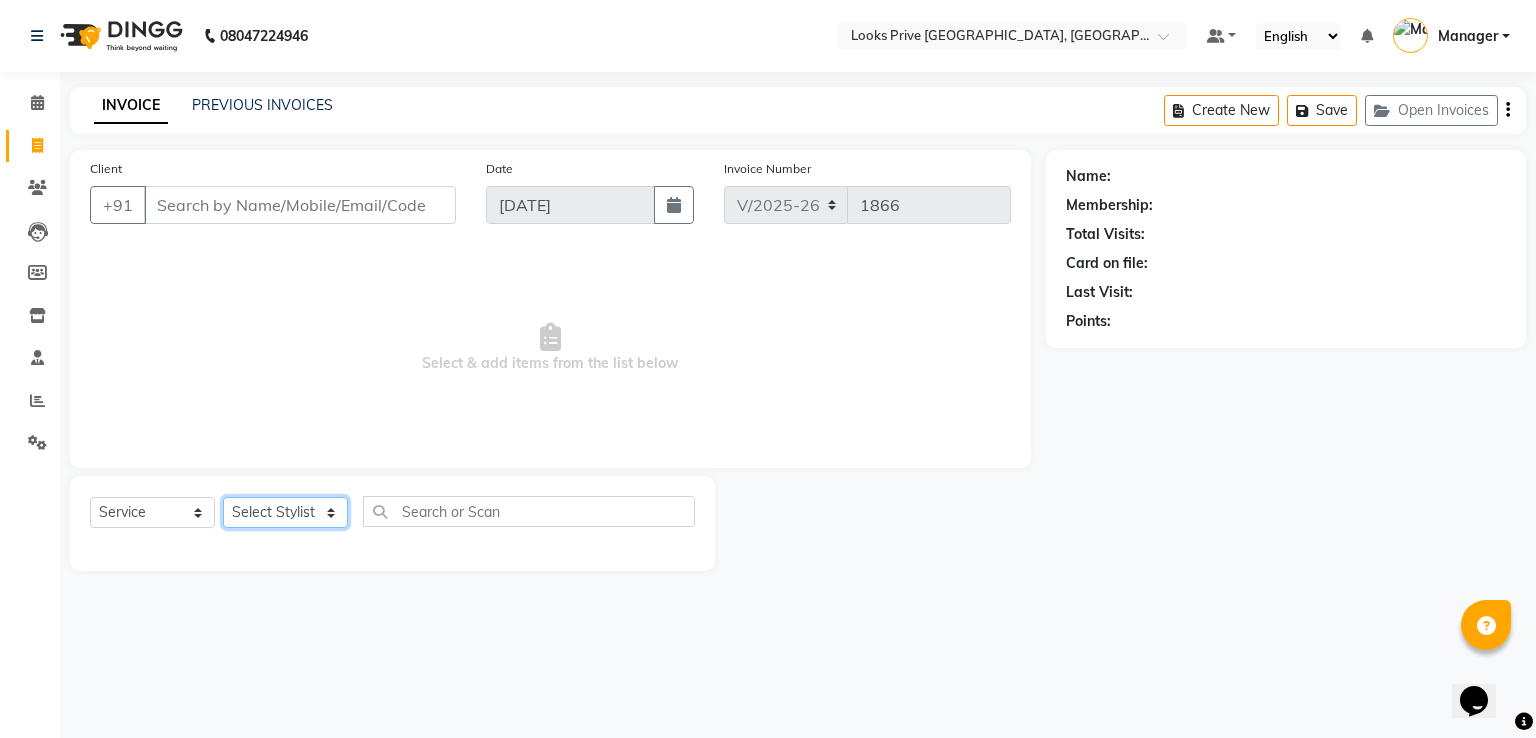 click on "Select Stylist A2R_Master [PERSON_NAME] [PERSON_NAME] [PERSON_NAME] Dinesh_pdct Karni Lovely Manager [PERSON_NAME] [PERSON_NAME] [PERSON_NAME] [PERSON_NAME] Suraj_pedi" 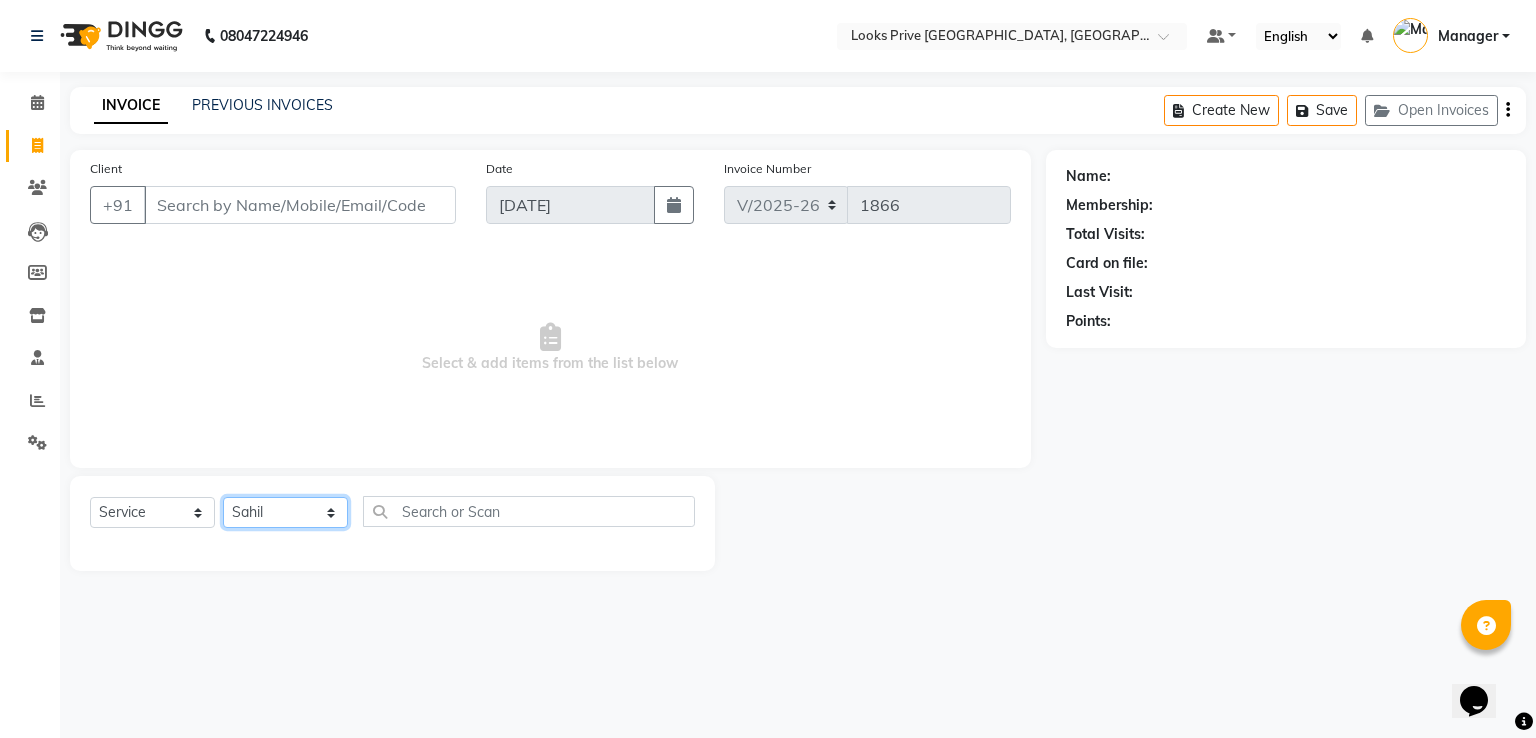 click on "Select Stylist A2R_Master [PERSON_NAME] [PERSON_NAME] [PERSON_NAME] Dinesh_pdct Karni Lovely Manager [PERSON_NAME] [PERSON_NAME] [PERSON_NAME] [PERSON_NAME] Suraj_pedi" 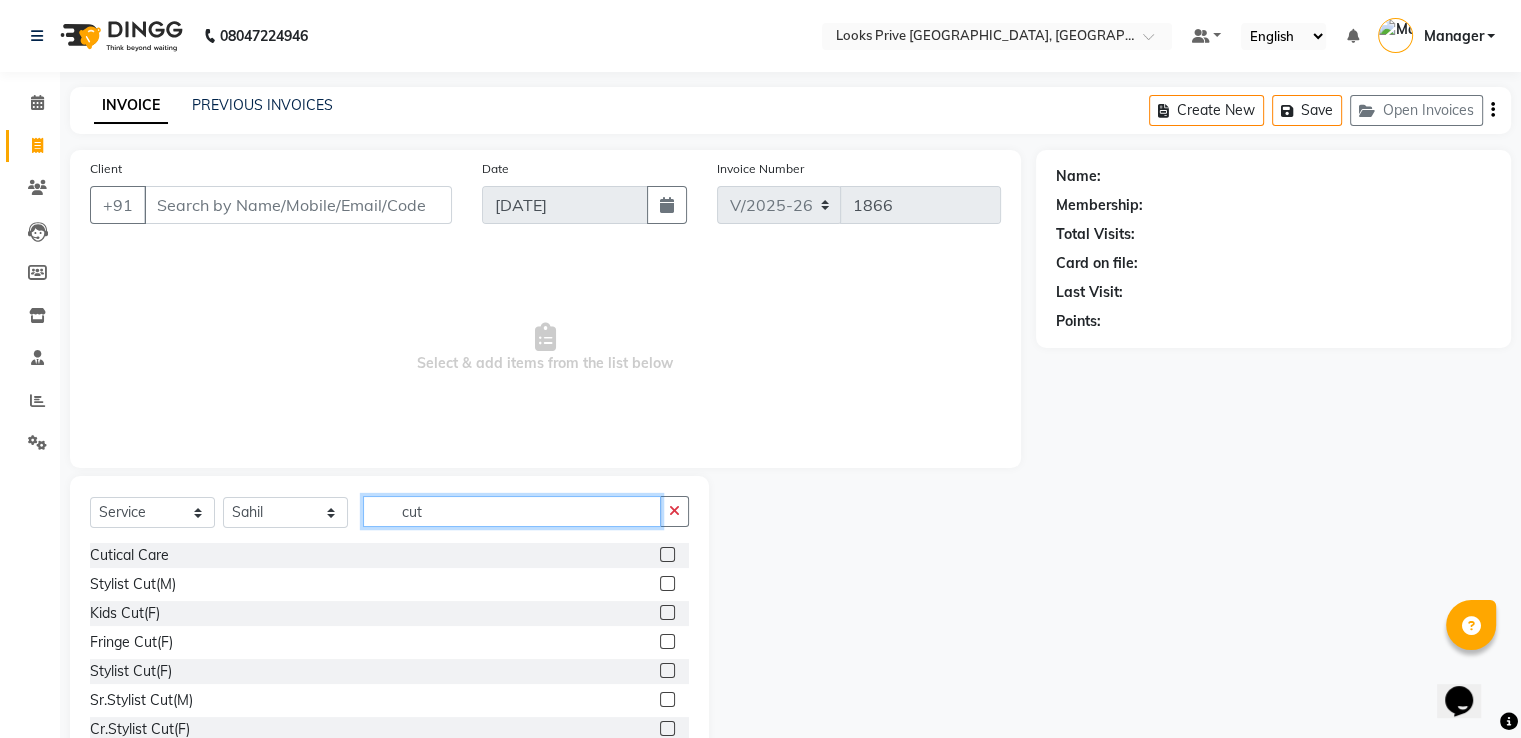 type on "cut" 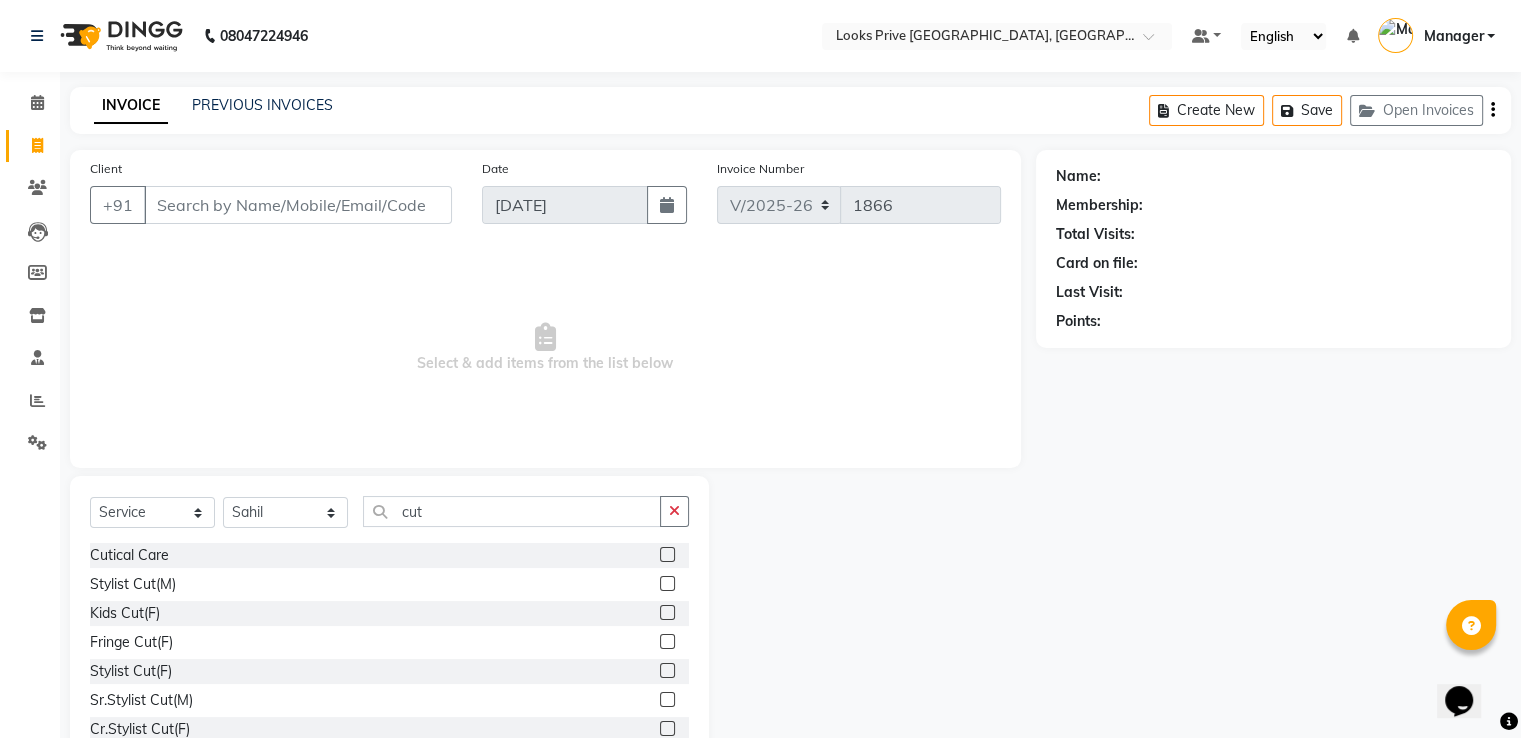 click 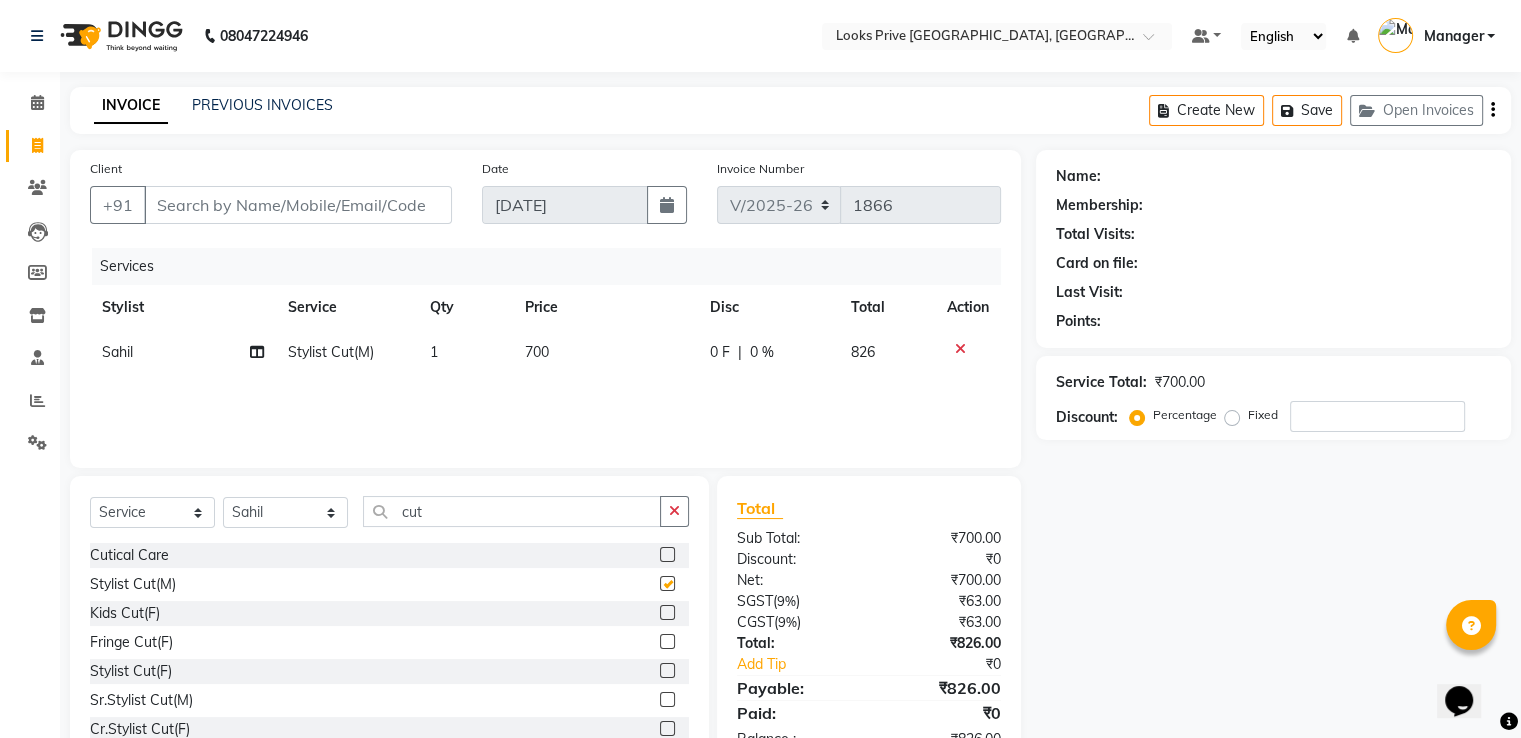 checkbox on "false" 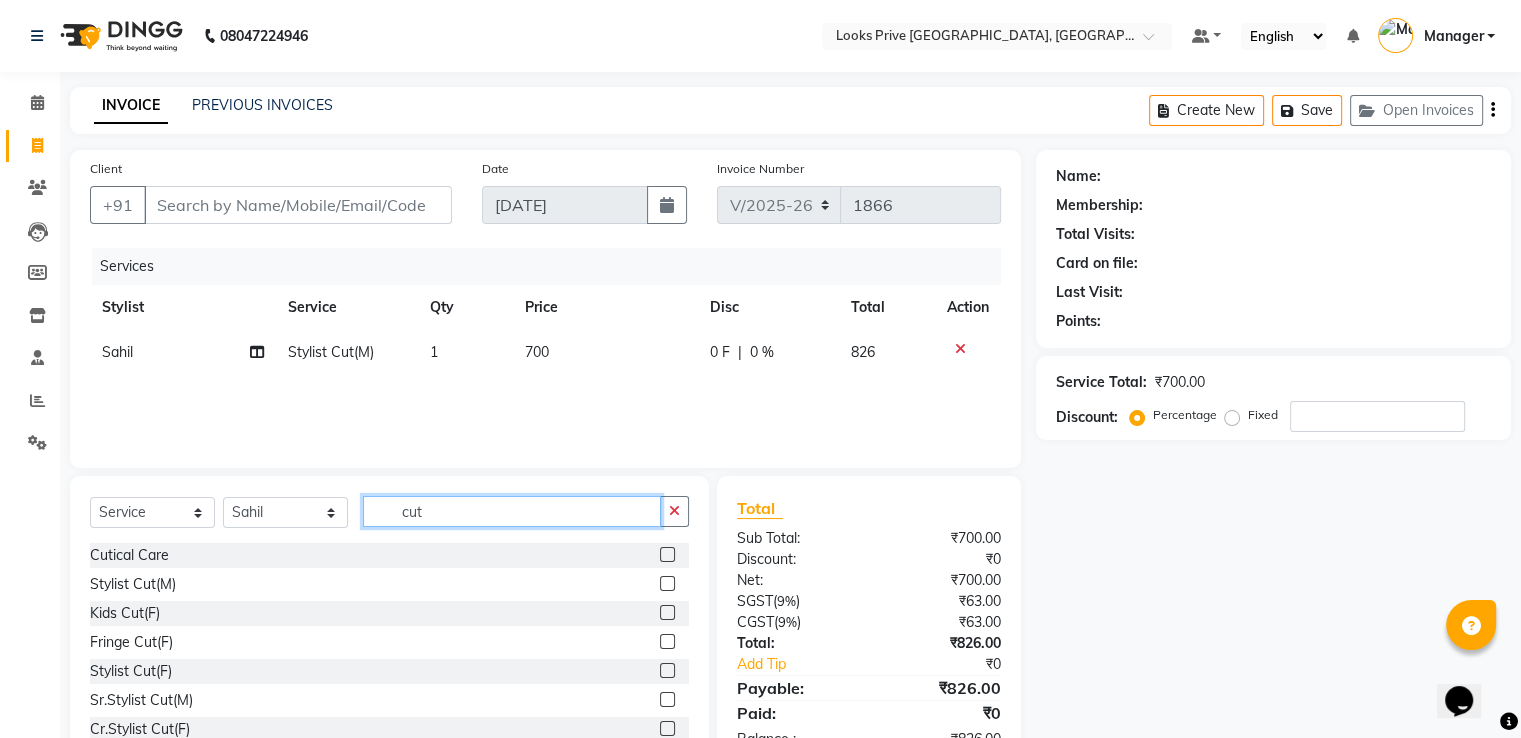 click on "cut" 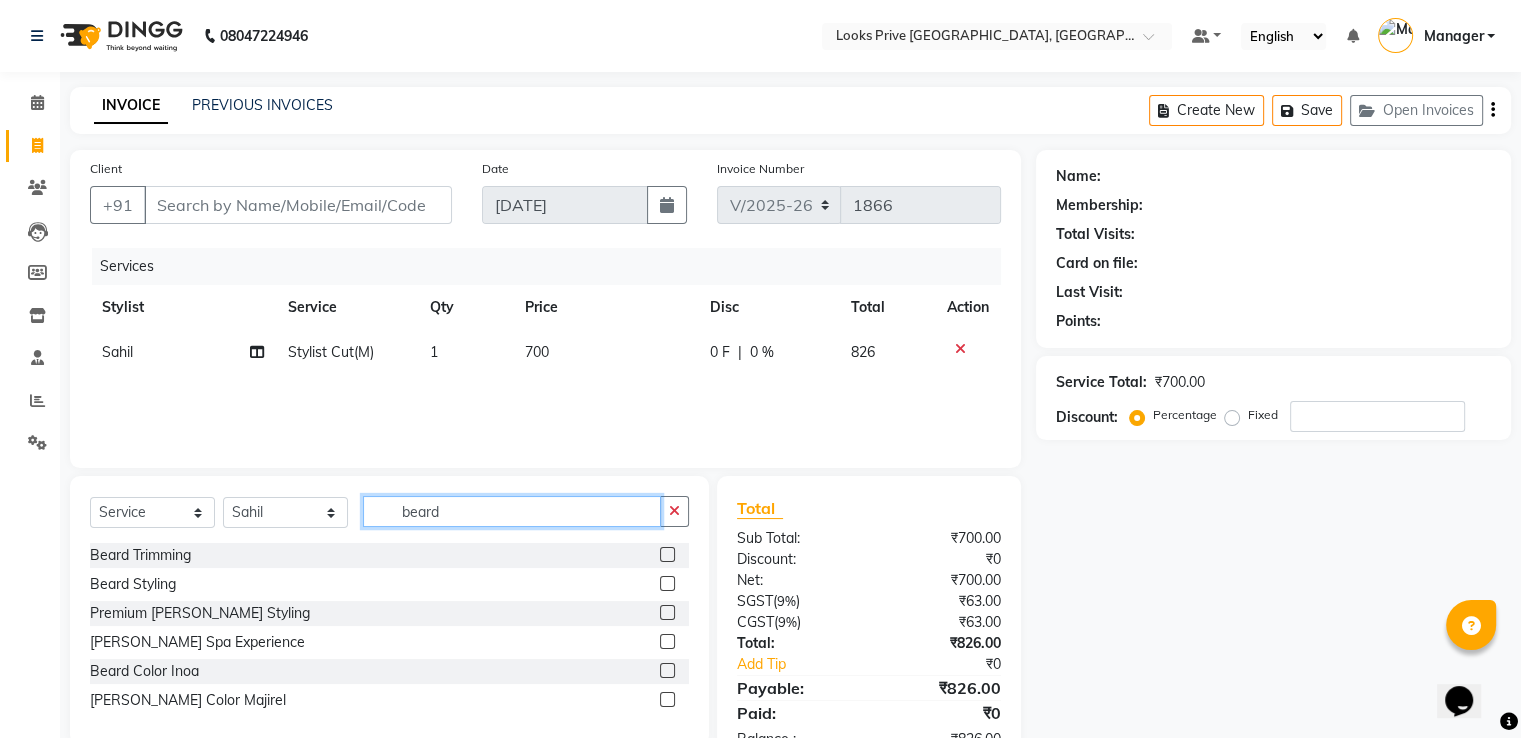 type on "beard" 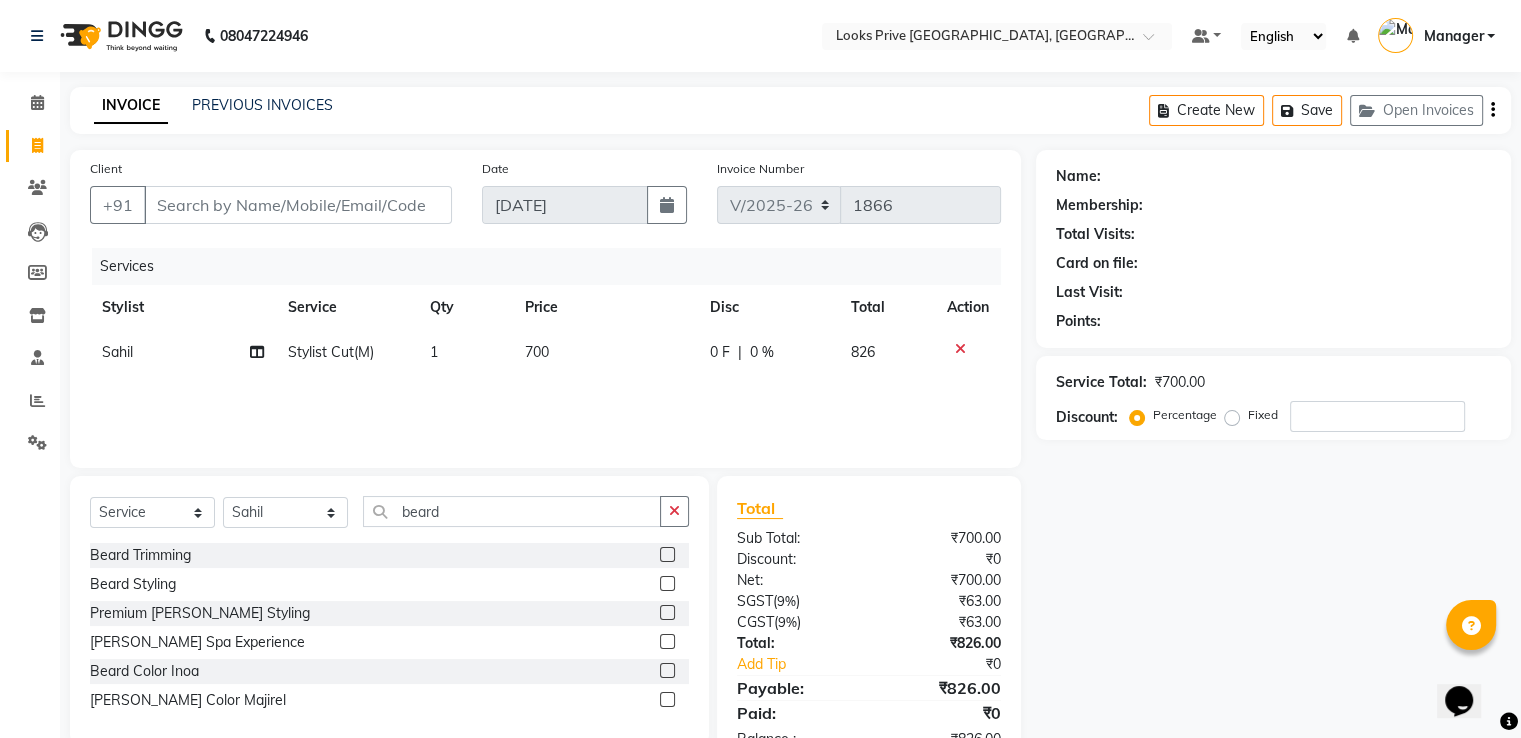 click 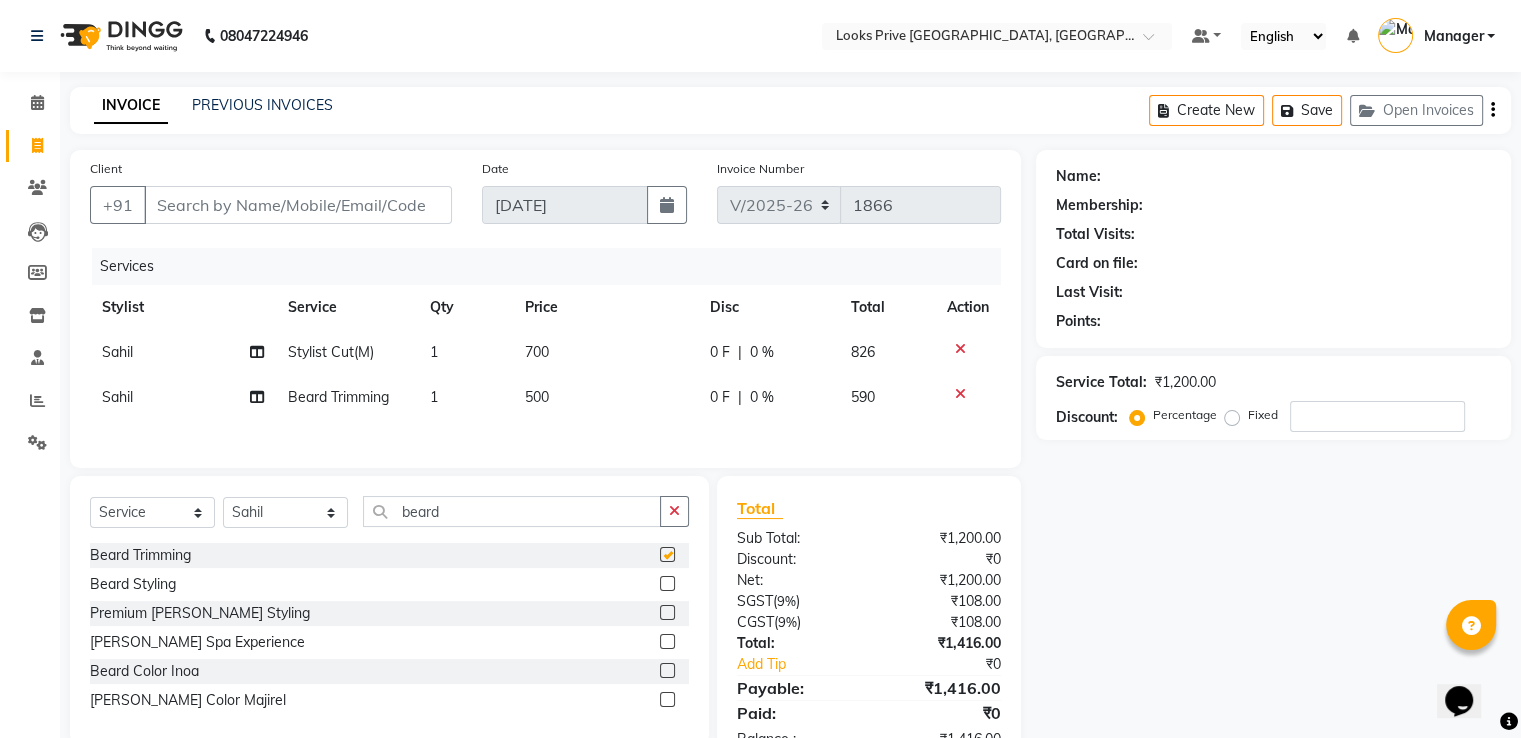 checkbox on "false" 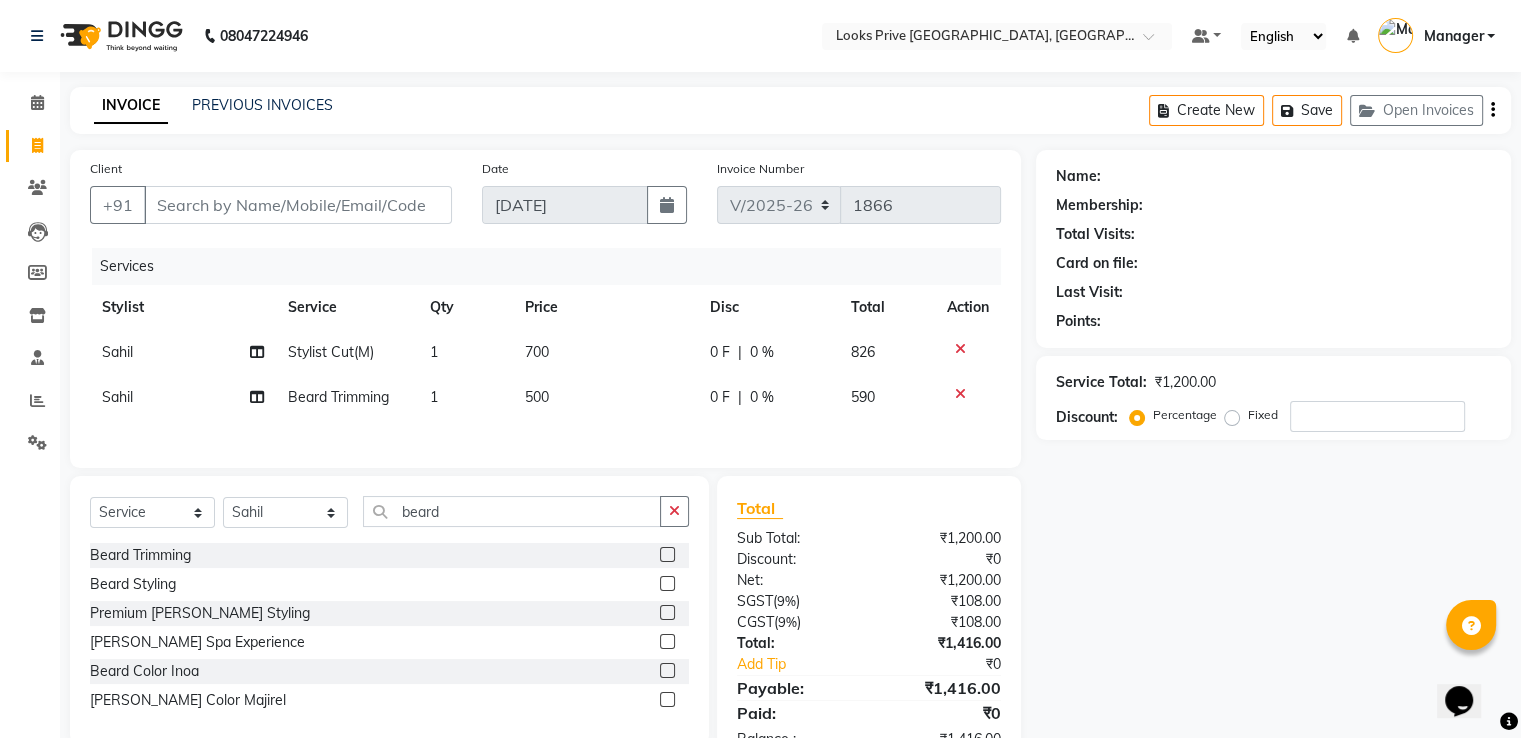 click on "500" 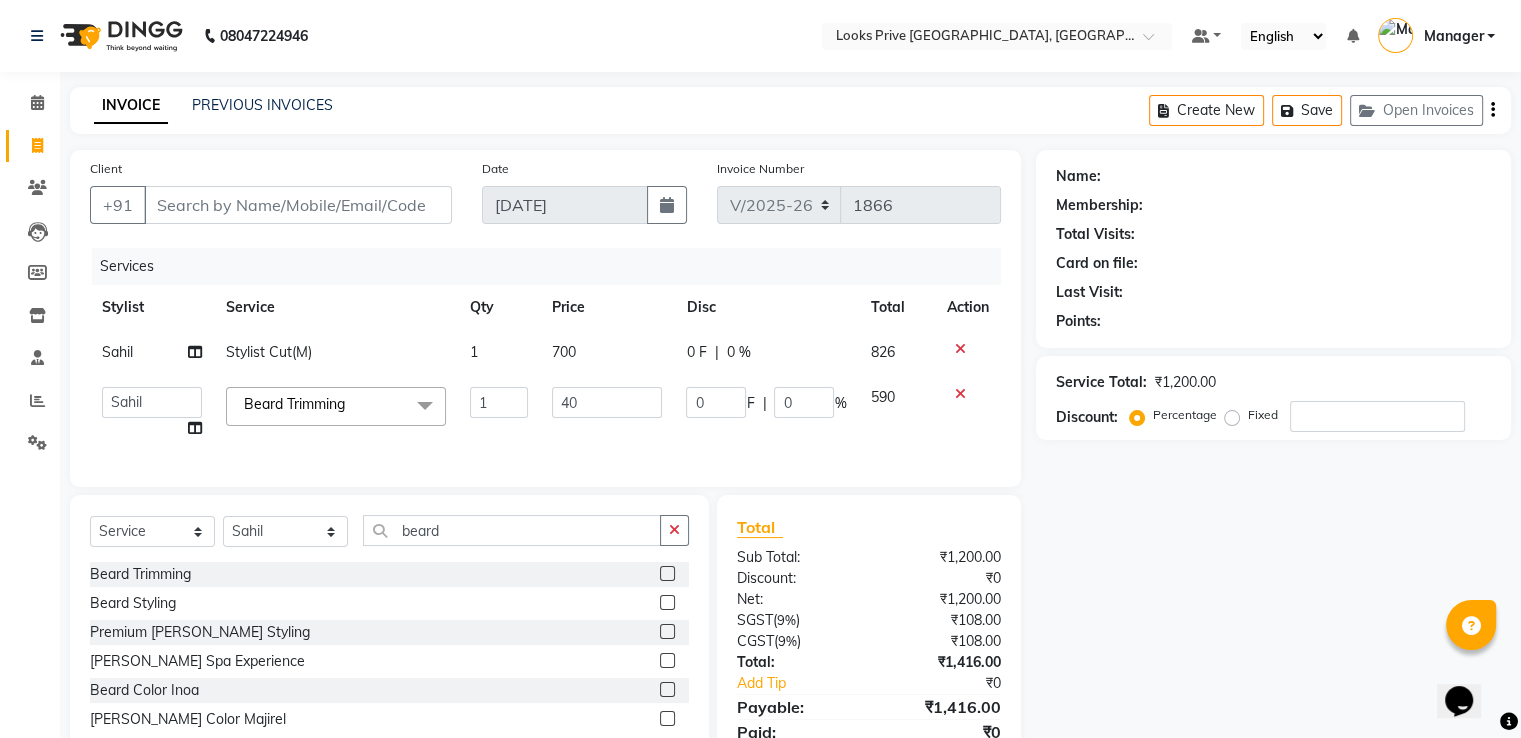 type on "400" 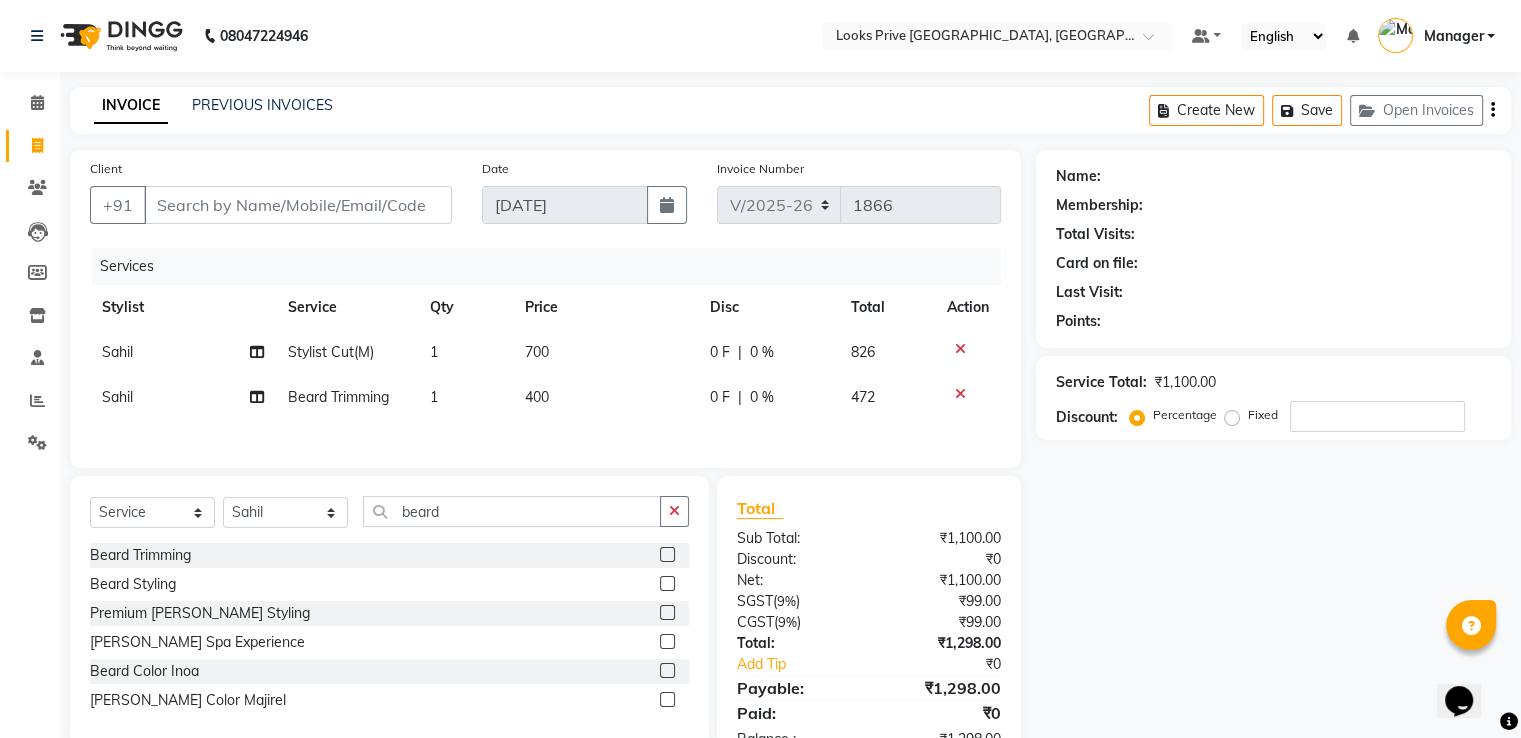 click on "700" 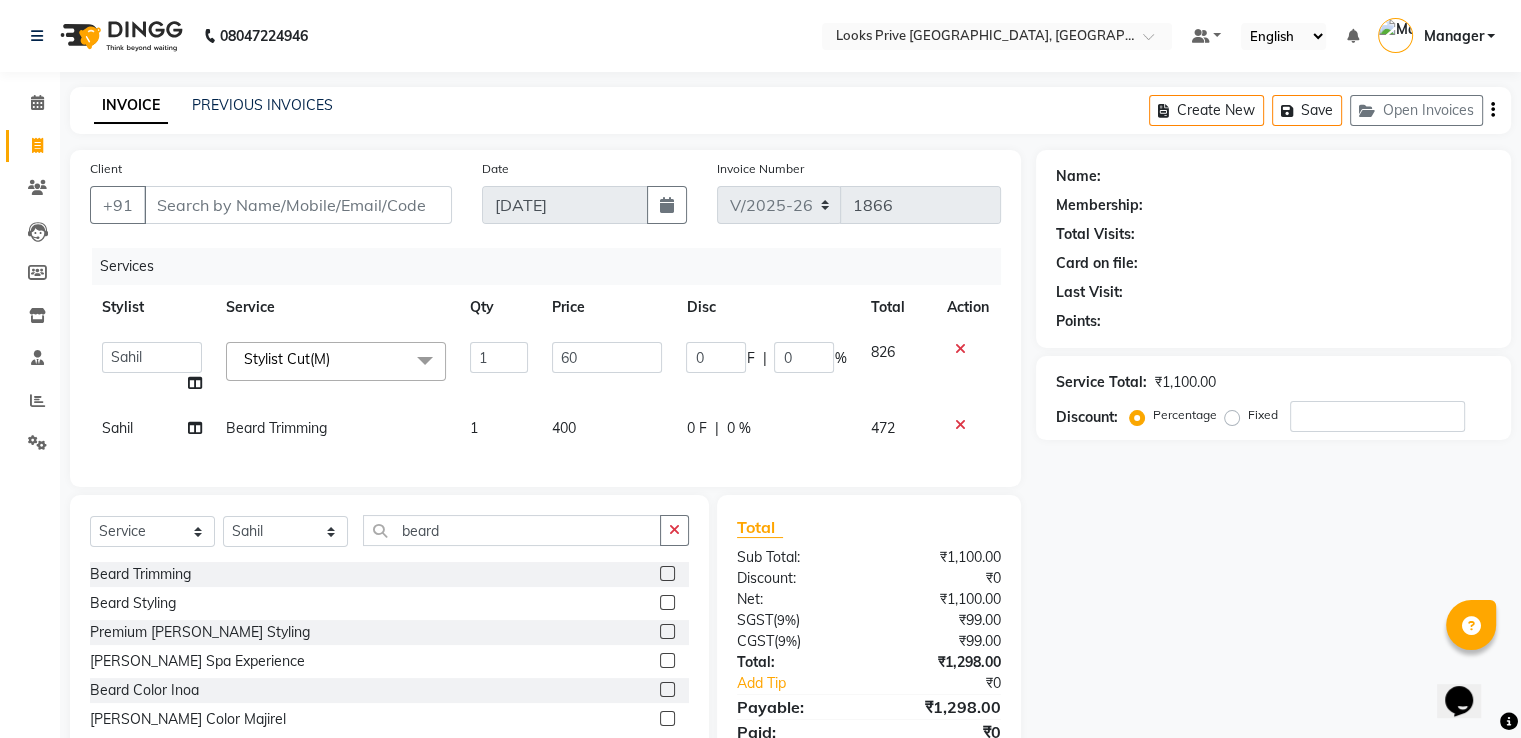 type on "600" 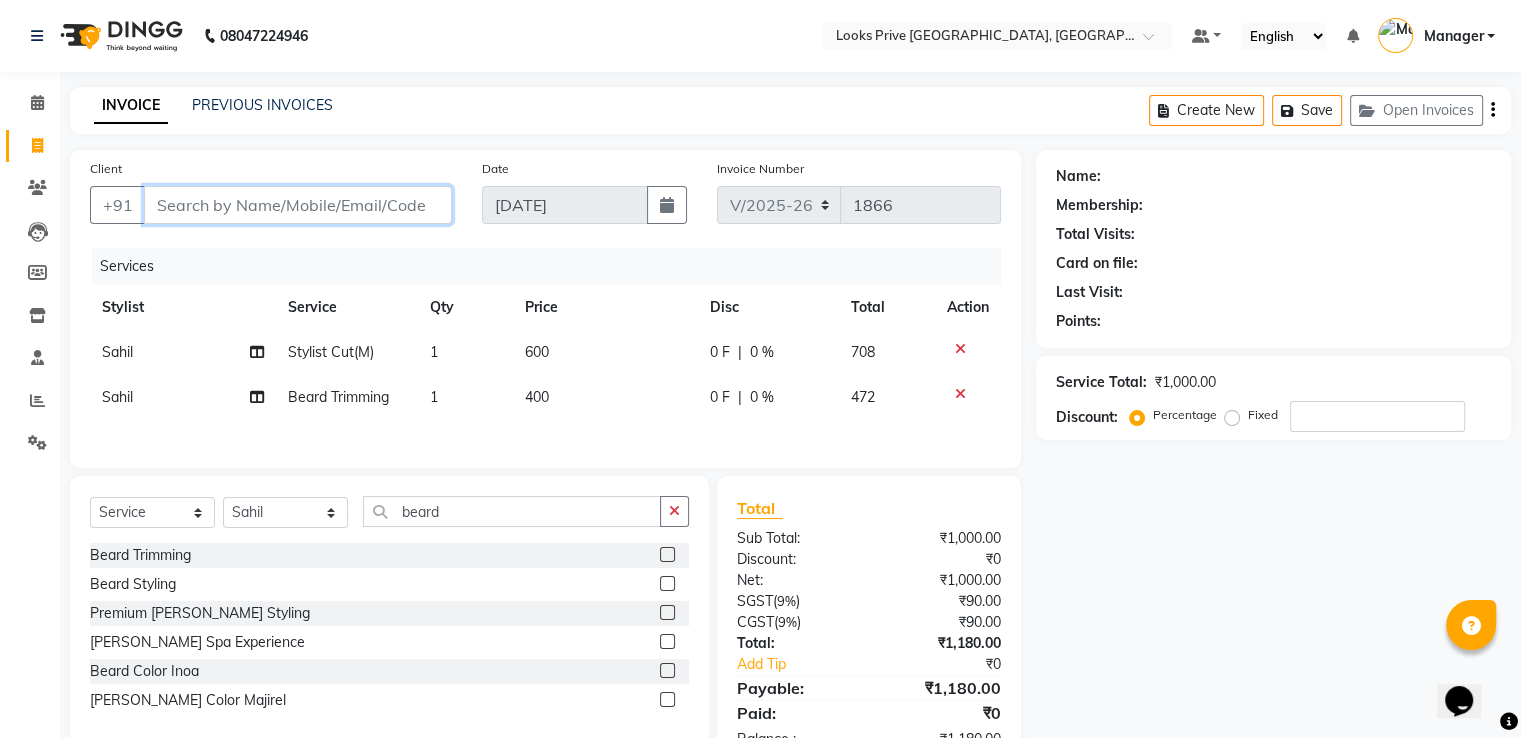 click on "Client" at bounding box center [298, 205] 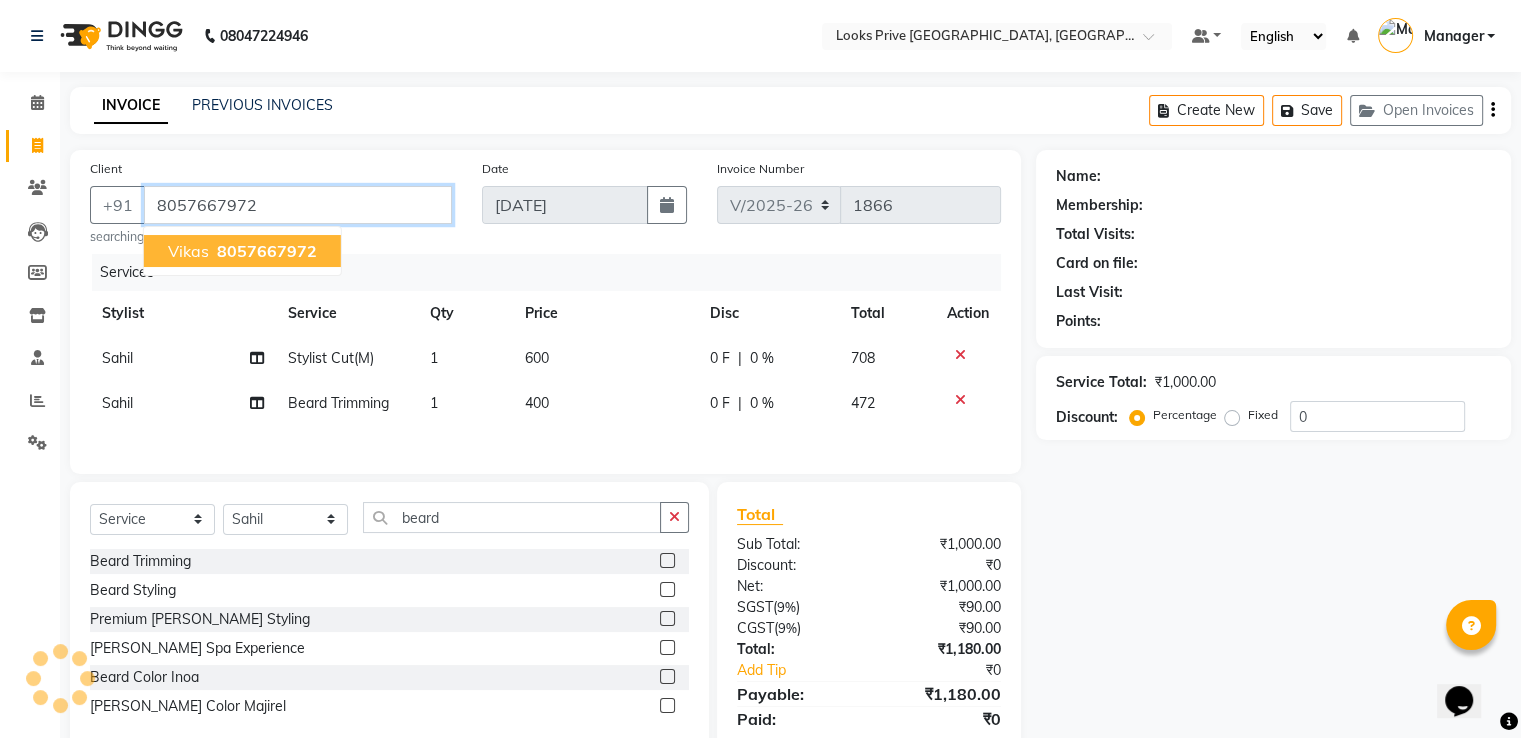type on "8057667972" 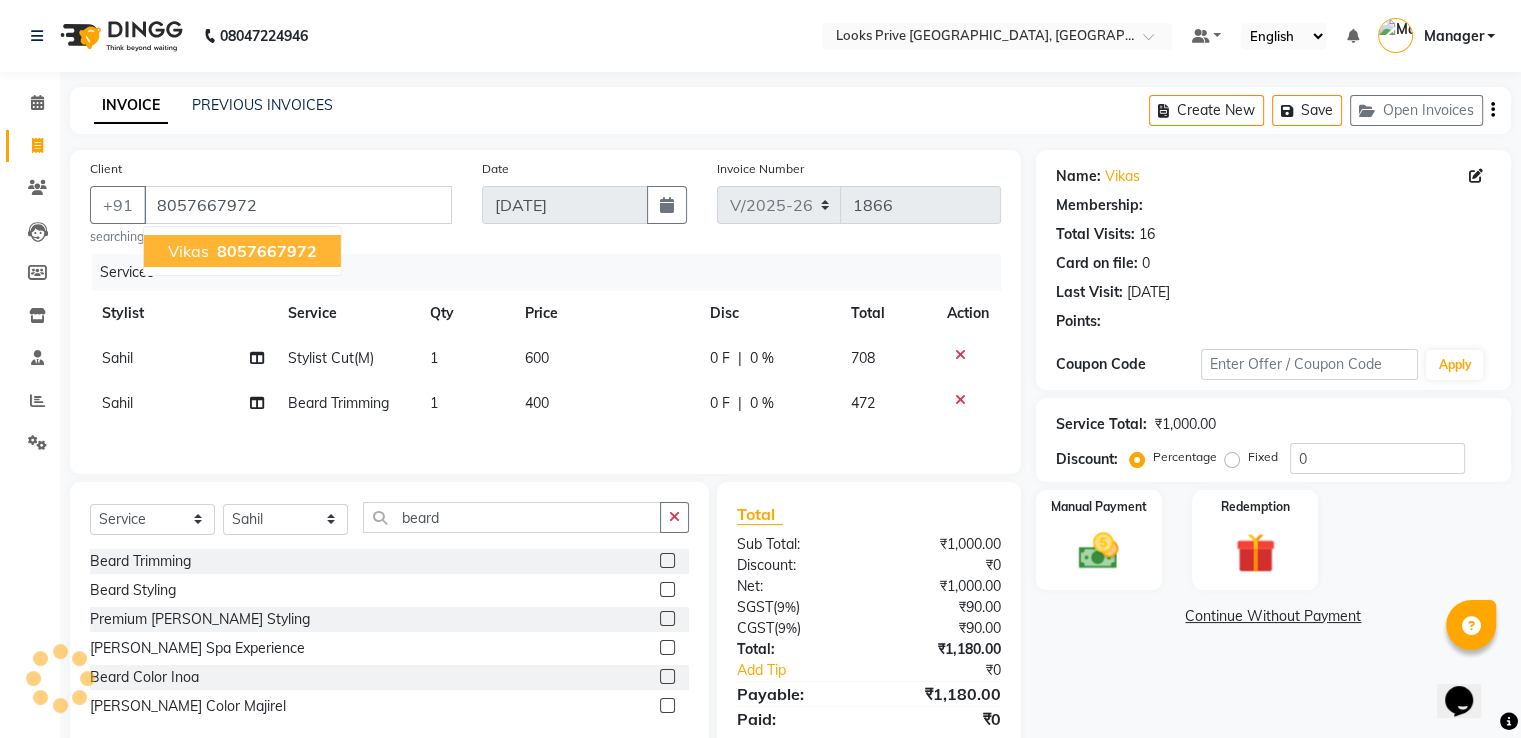 select on "1: Object" 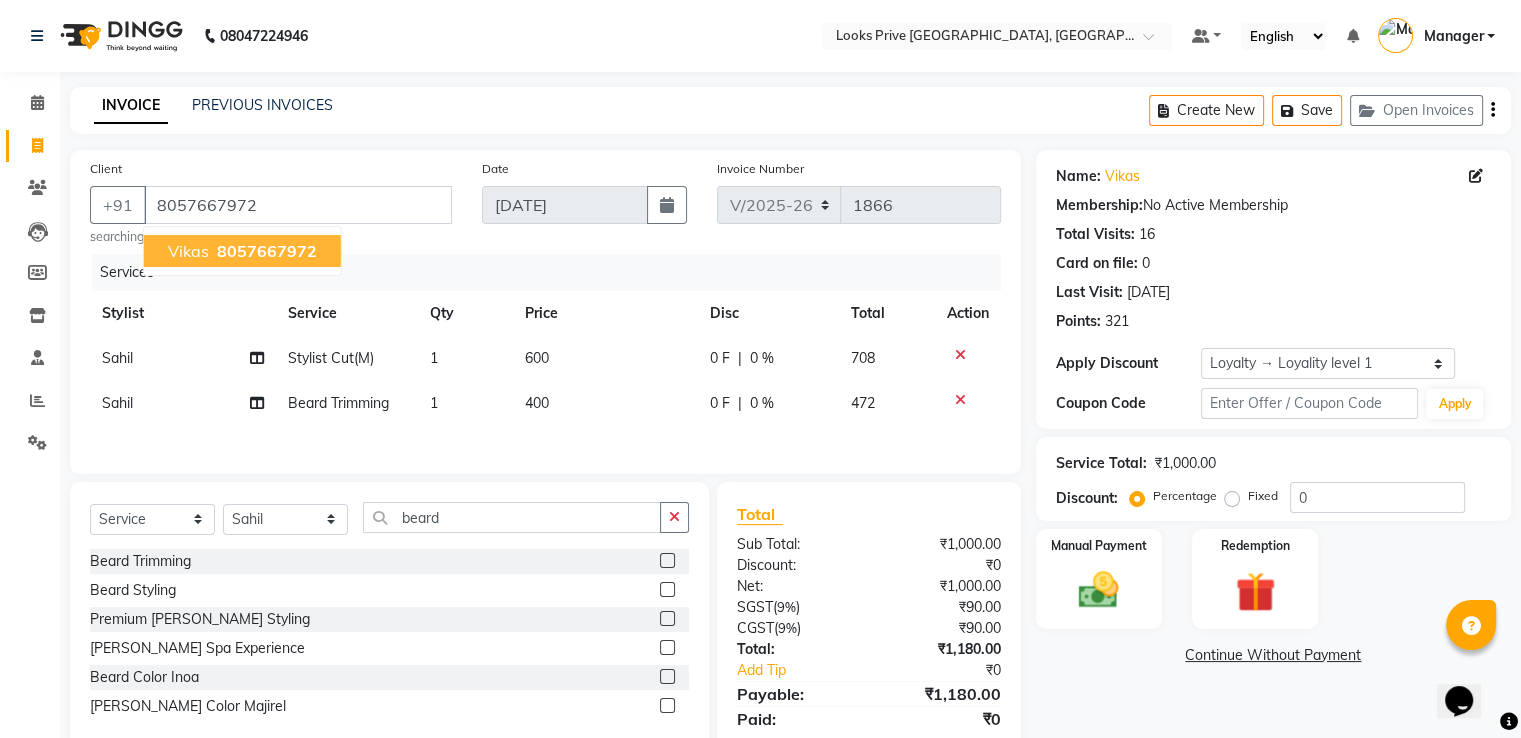 click on "8057667972" at bounding box center (267, 251) 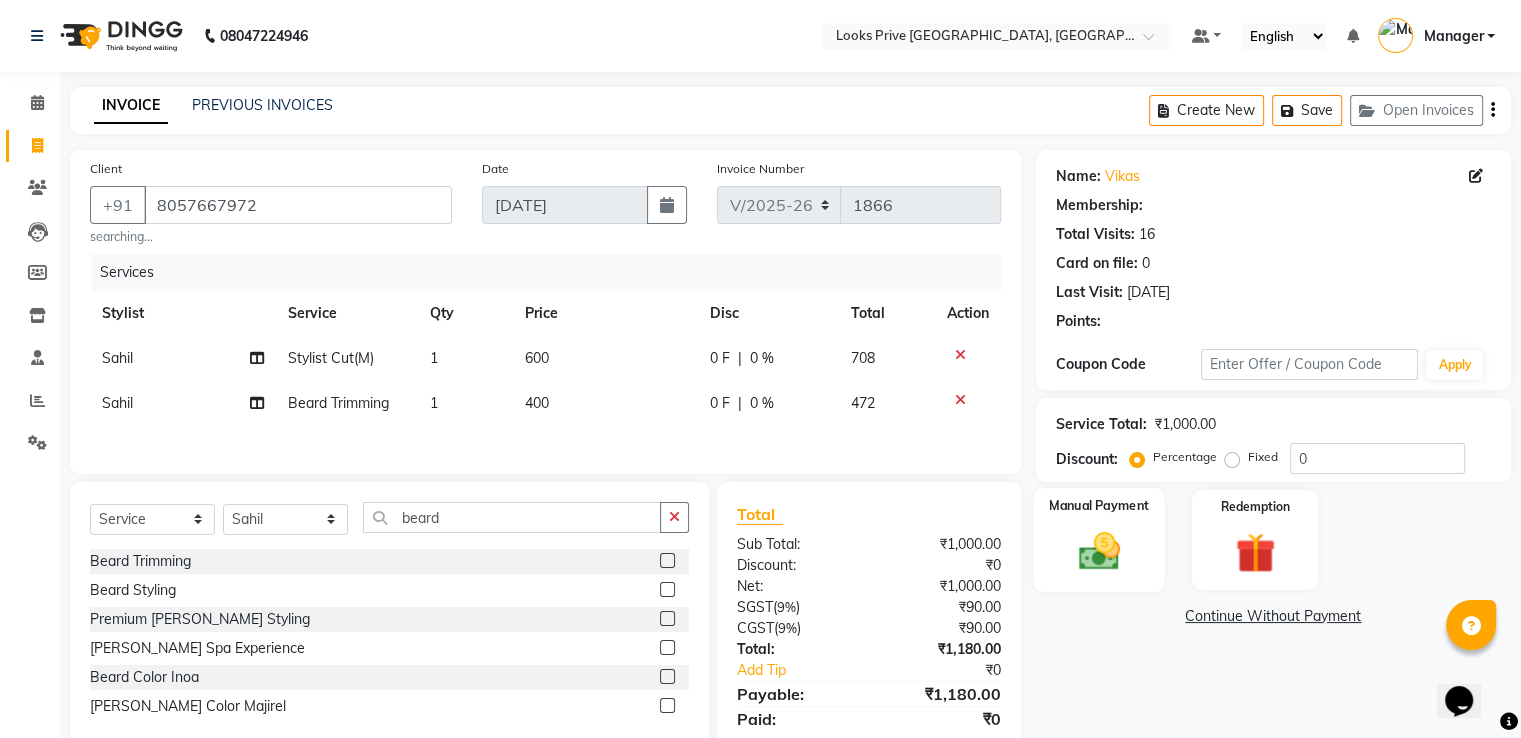select on "1: Object" 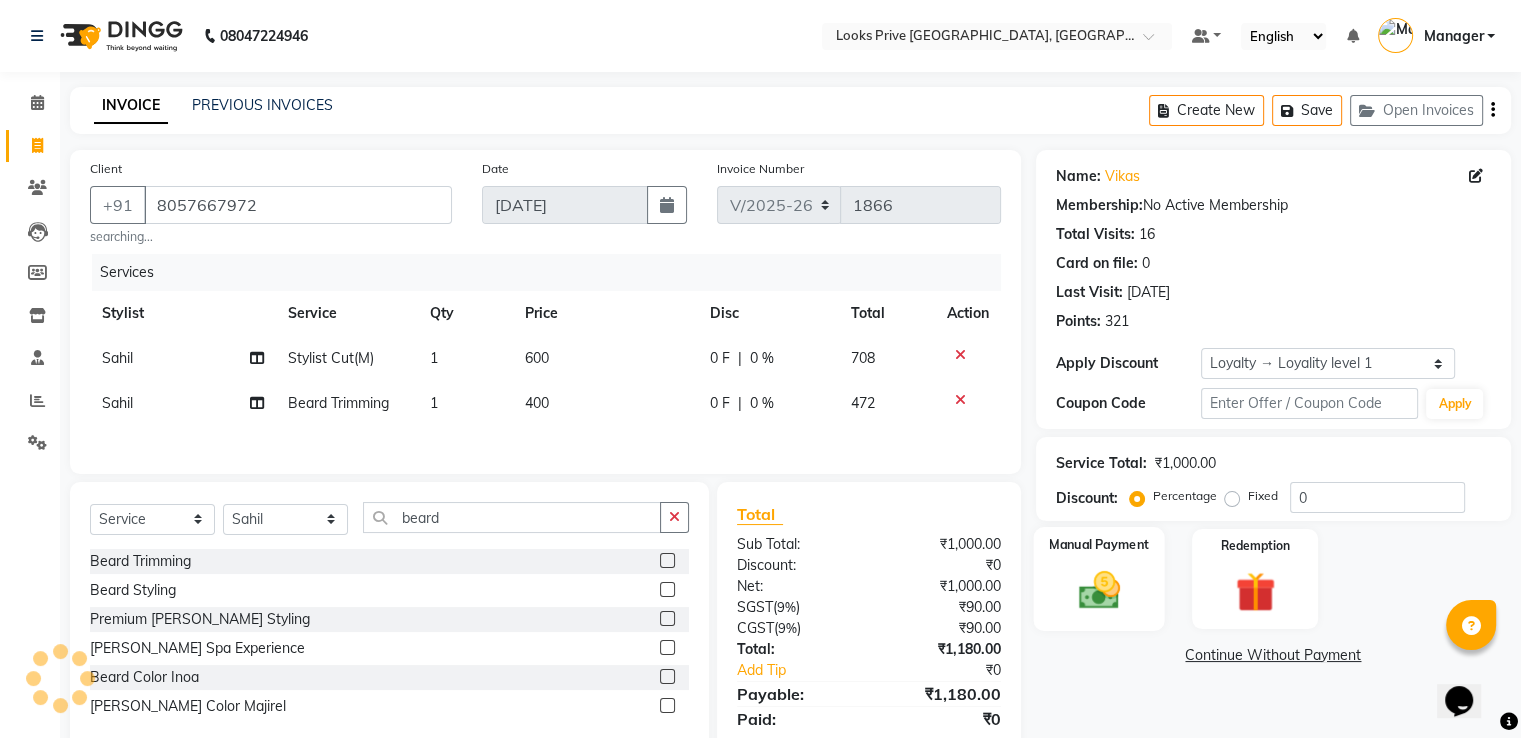 scroll, scrollTop: 72, scrollLeft: 0, axis: vertical 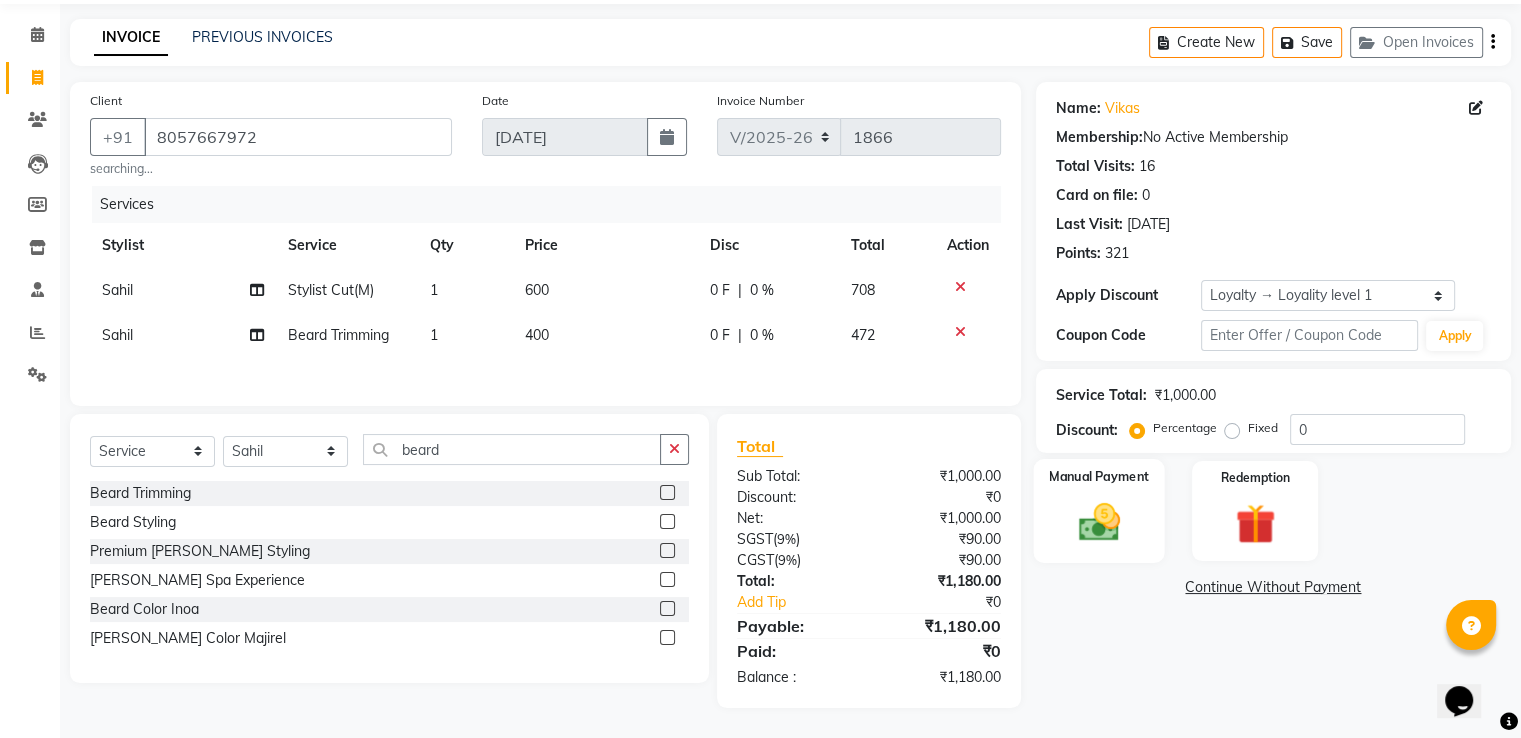 click 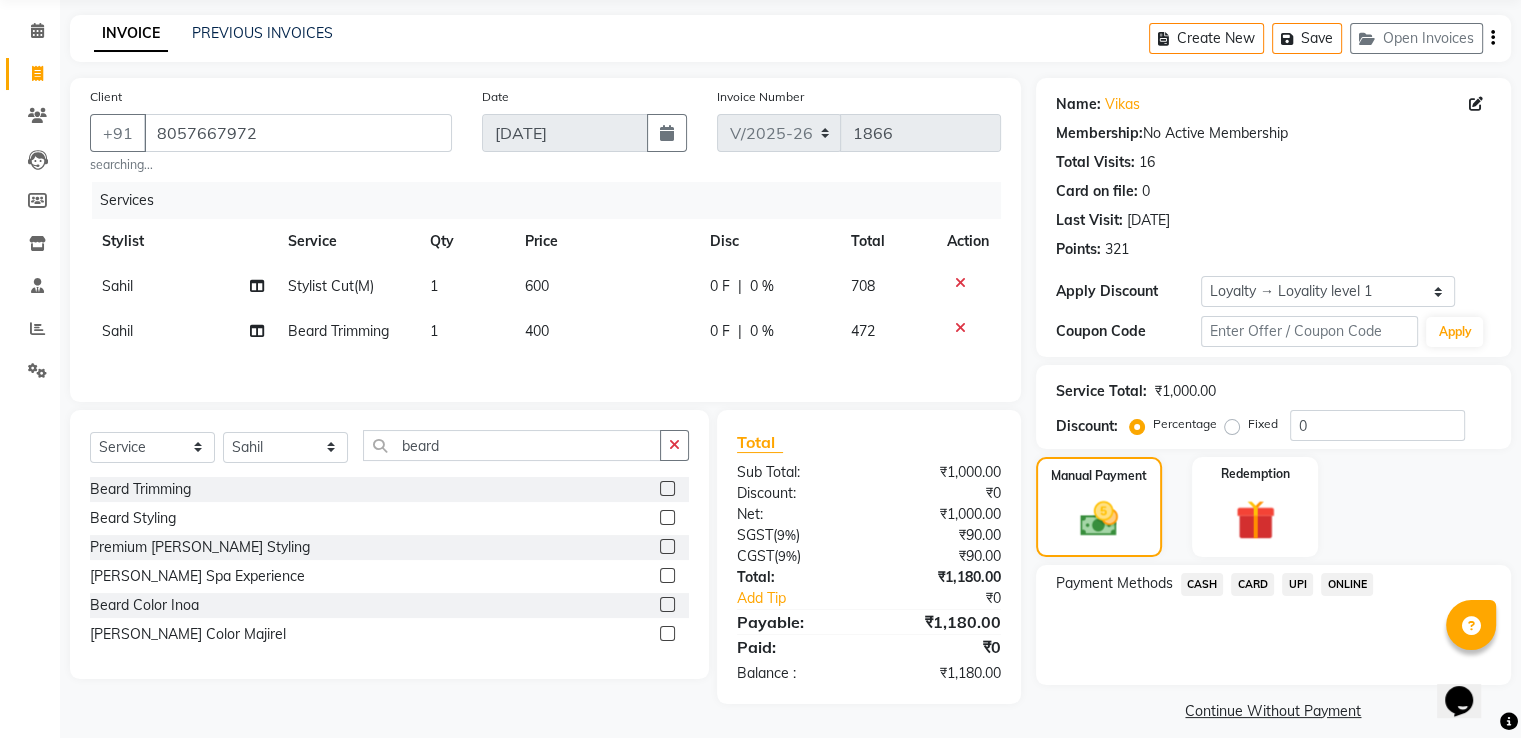 click on "UPI" 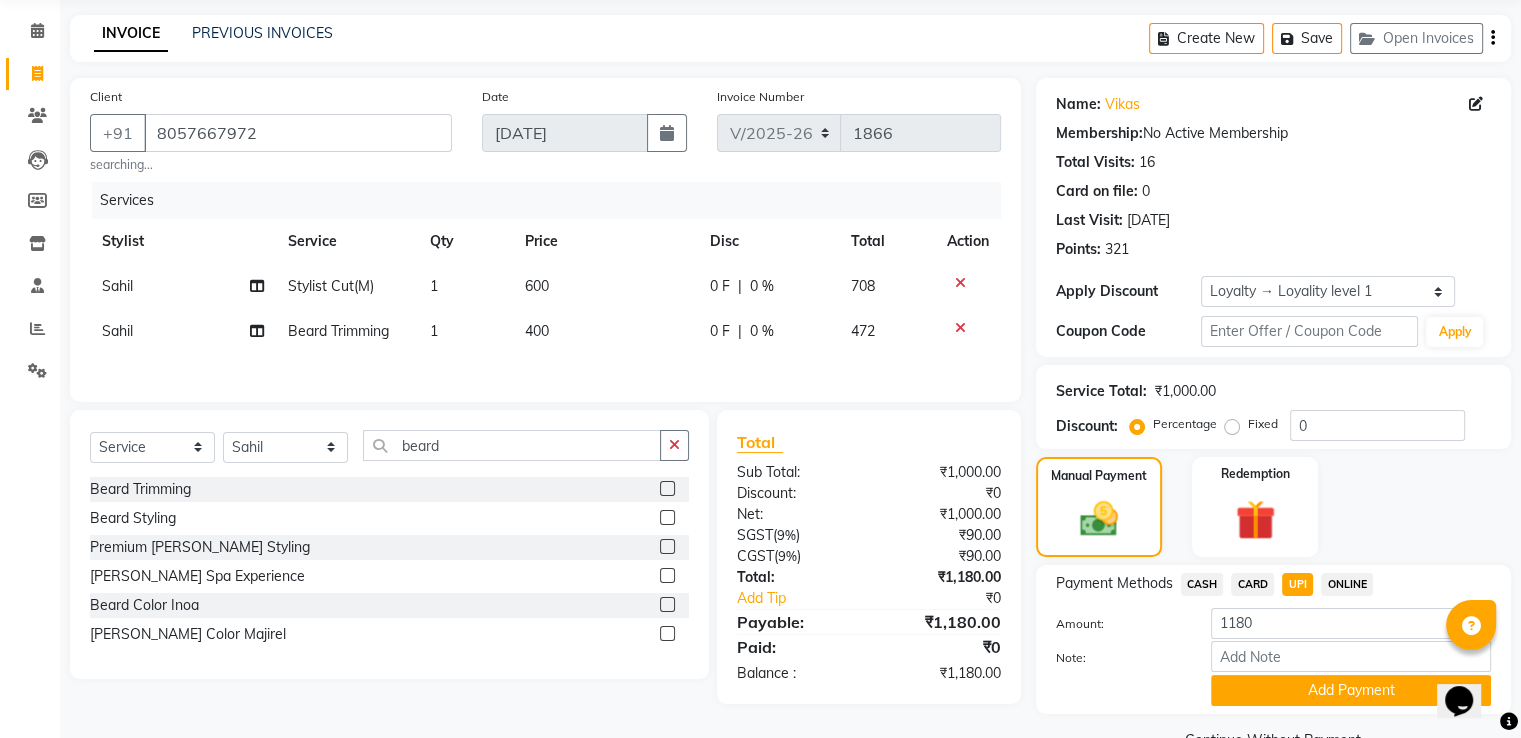 click on "Add Payment" 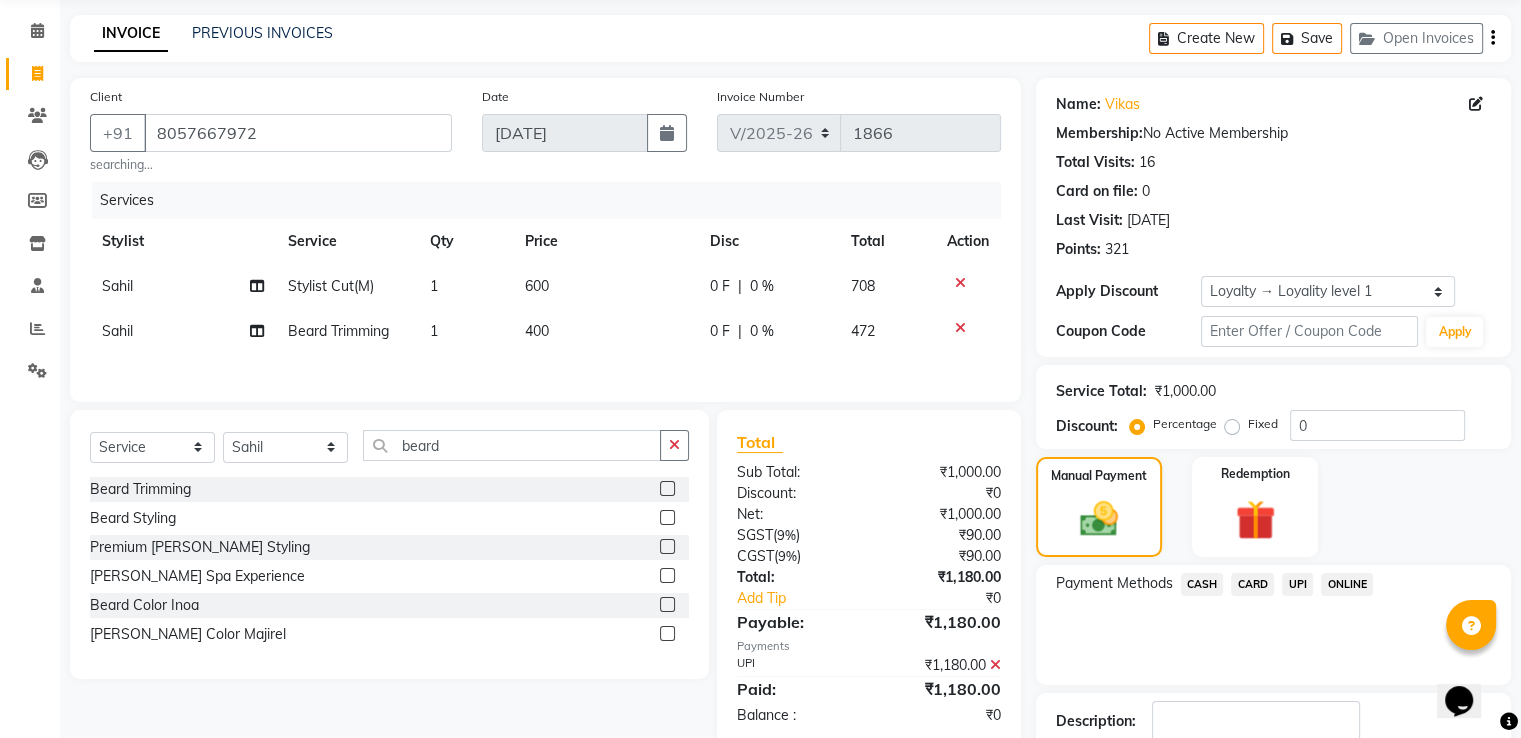 scroll, scrollTop: 214, scrollLeft: 0, axis: vertical 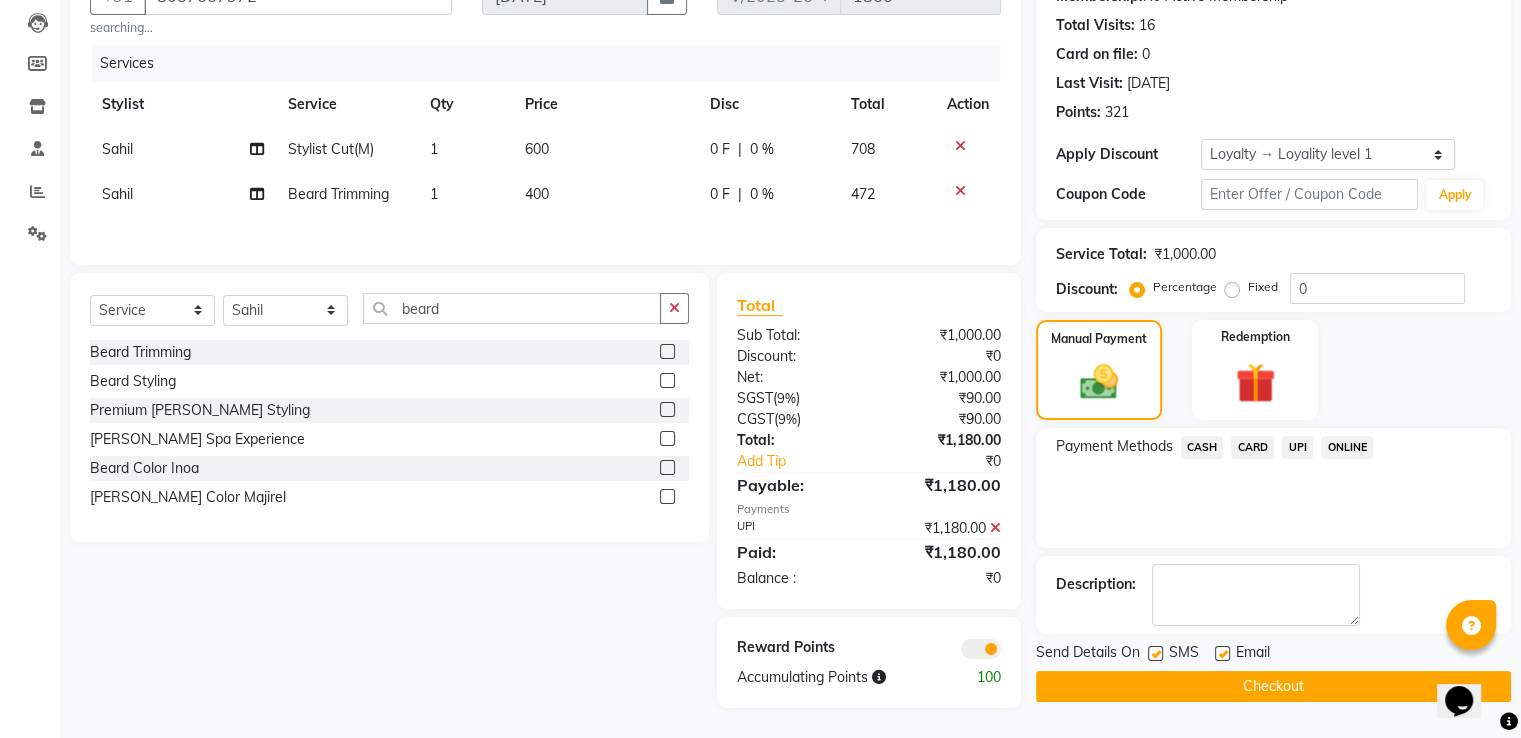 click on "Checkout" 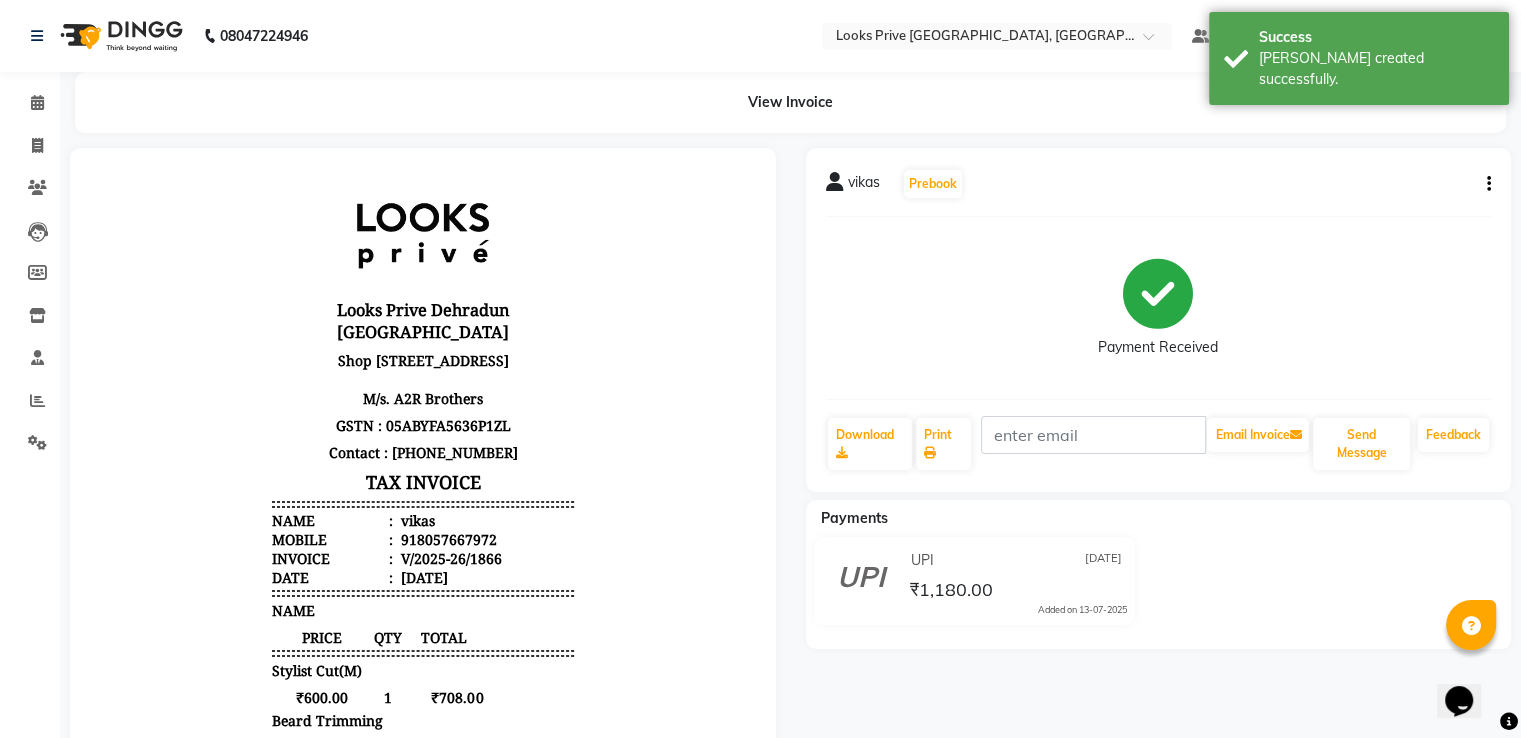 scroll, scrollTop: 0, scrollLeft: 0, axis: both 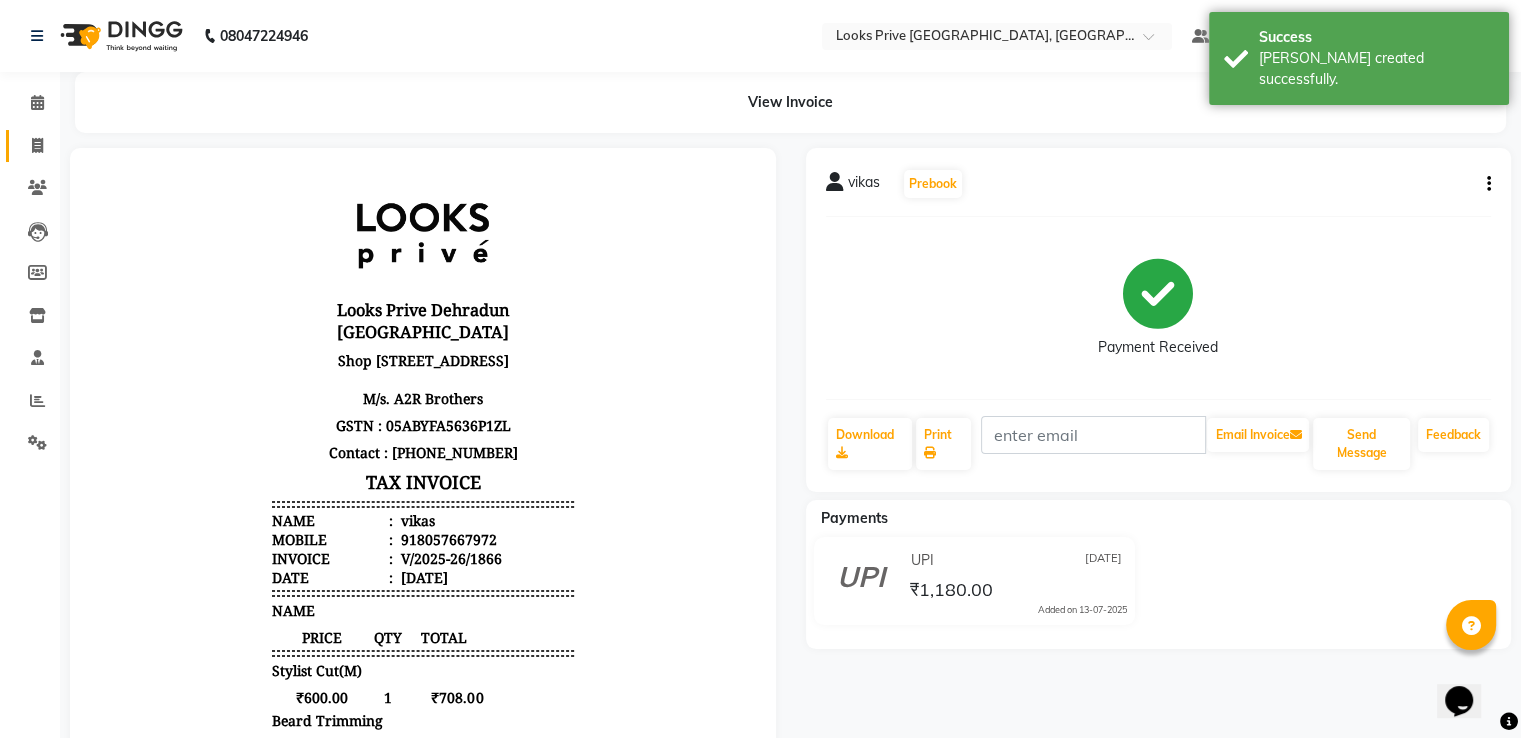 click 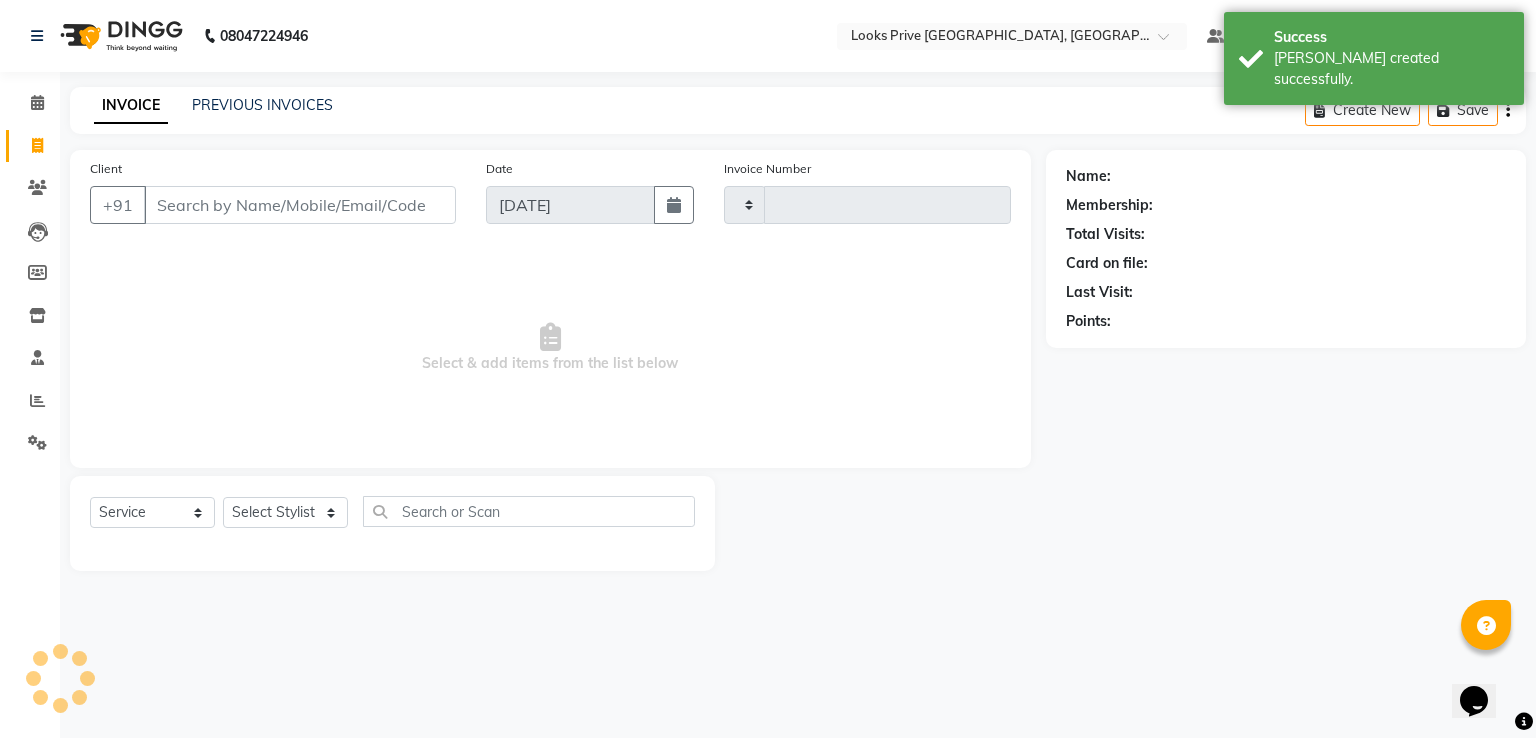 type on "1867" 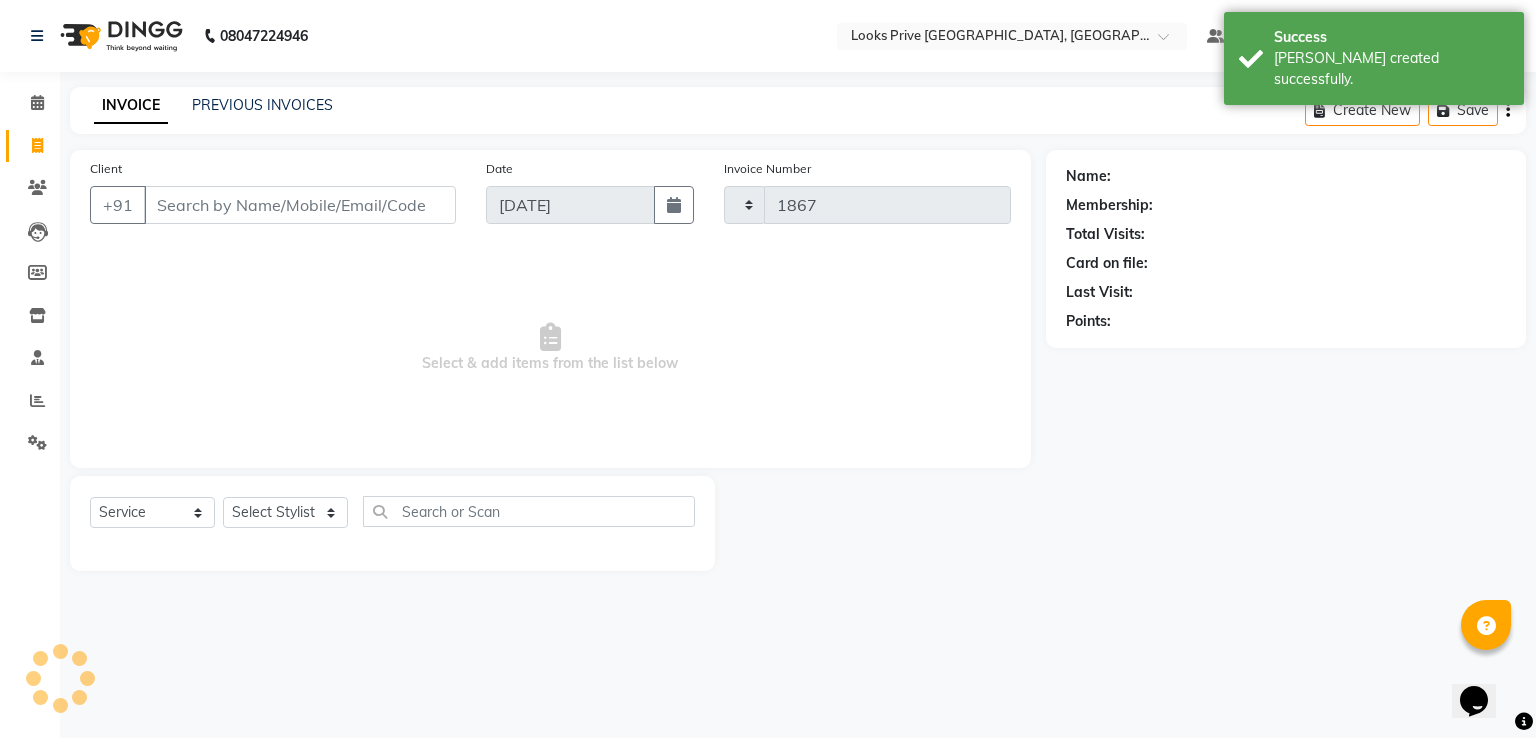 select on "6205" 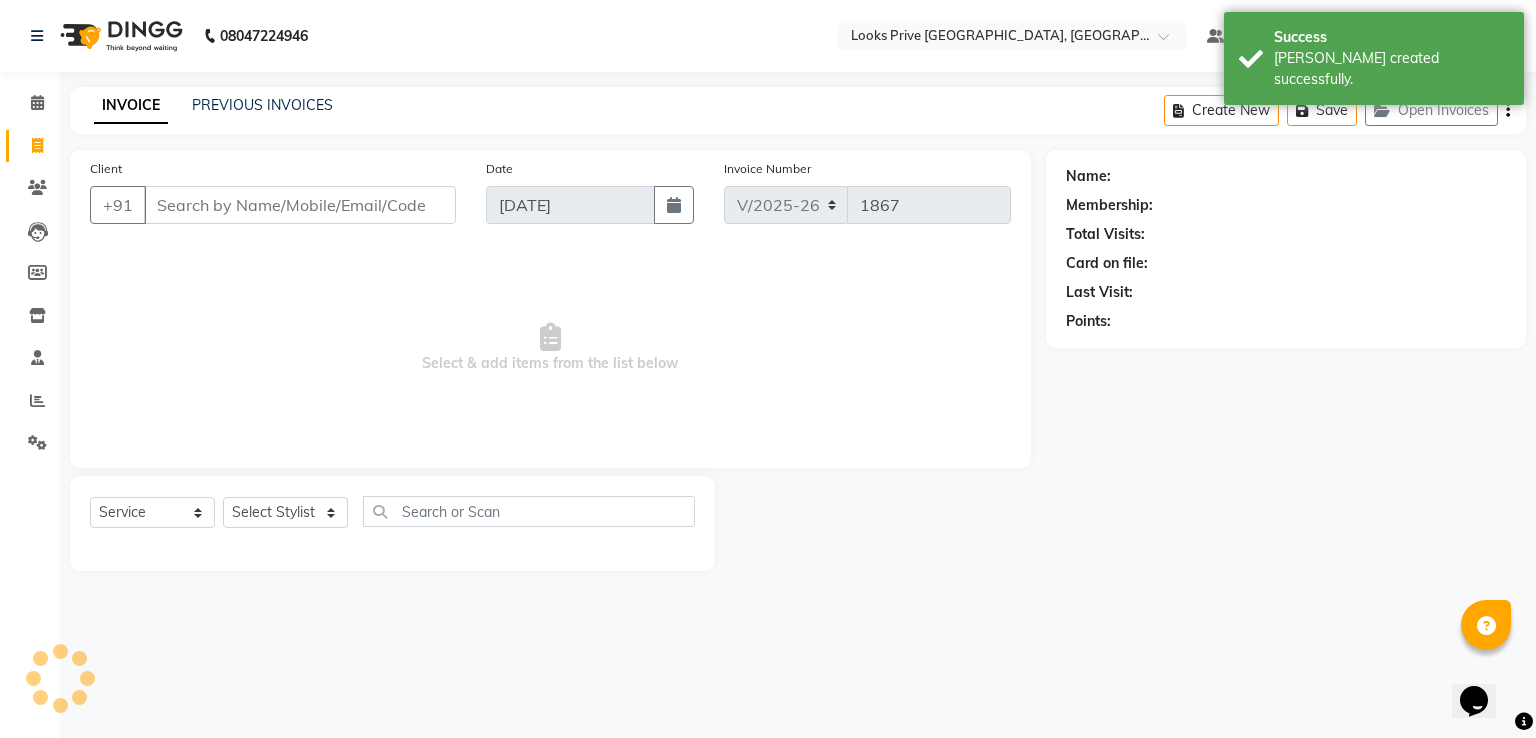 click on "Client" at bounding box center [300, 205] 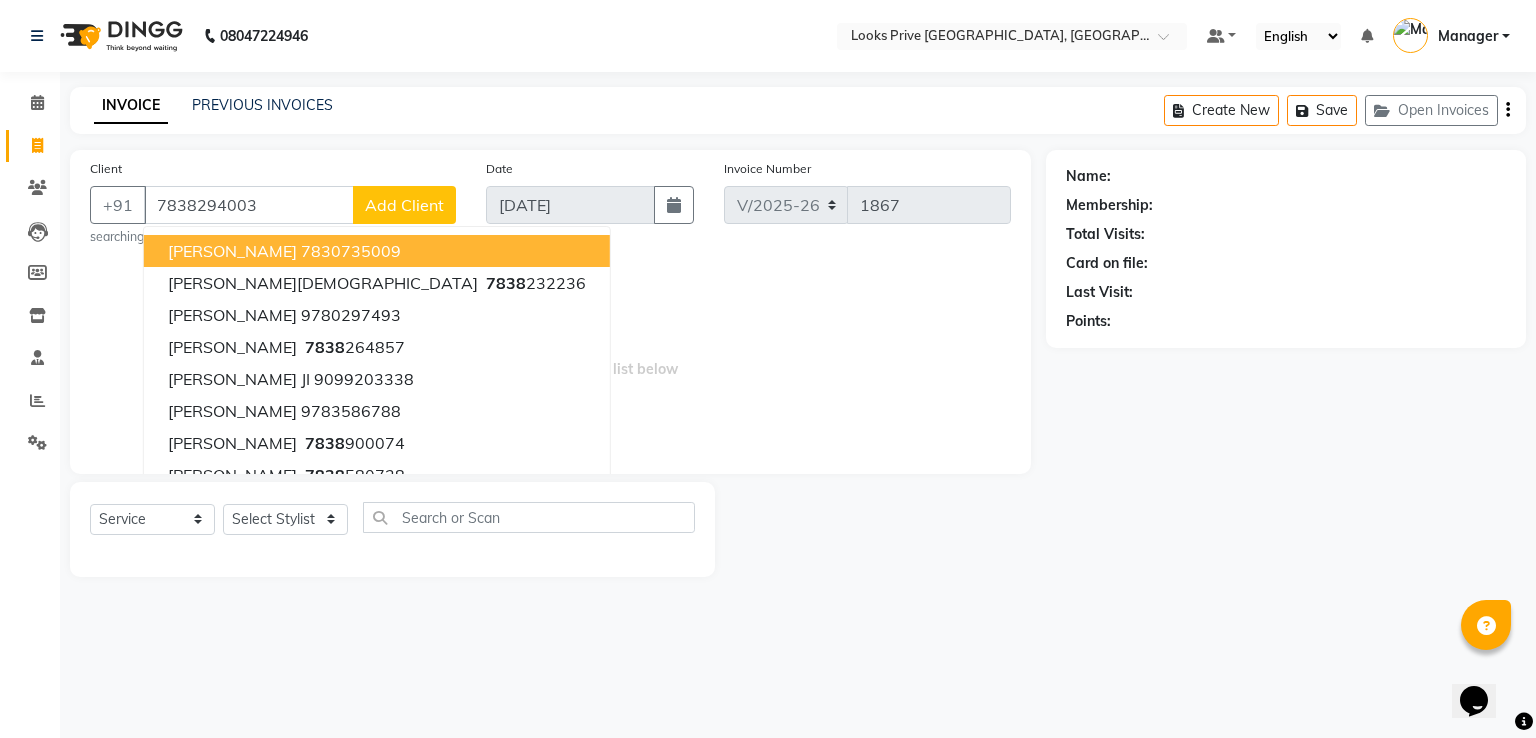 type on "7838294003" 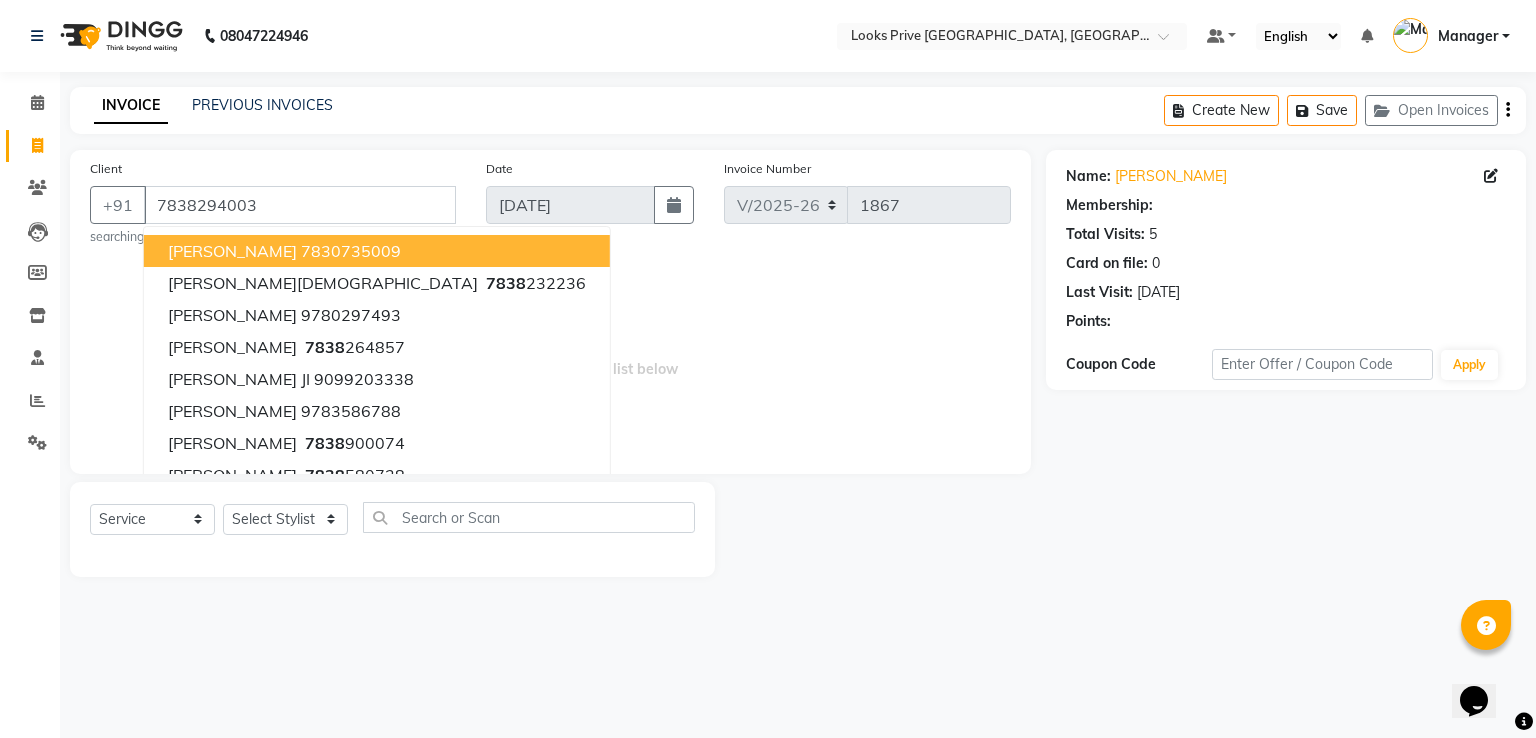 select on "1: Object" 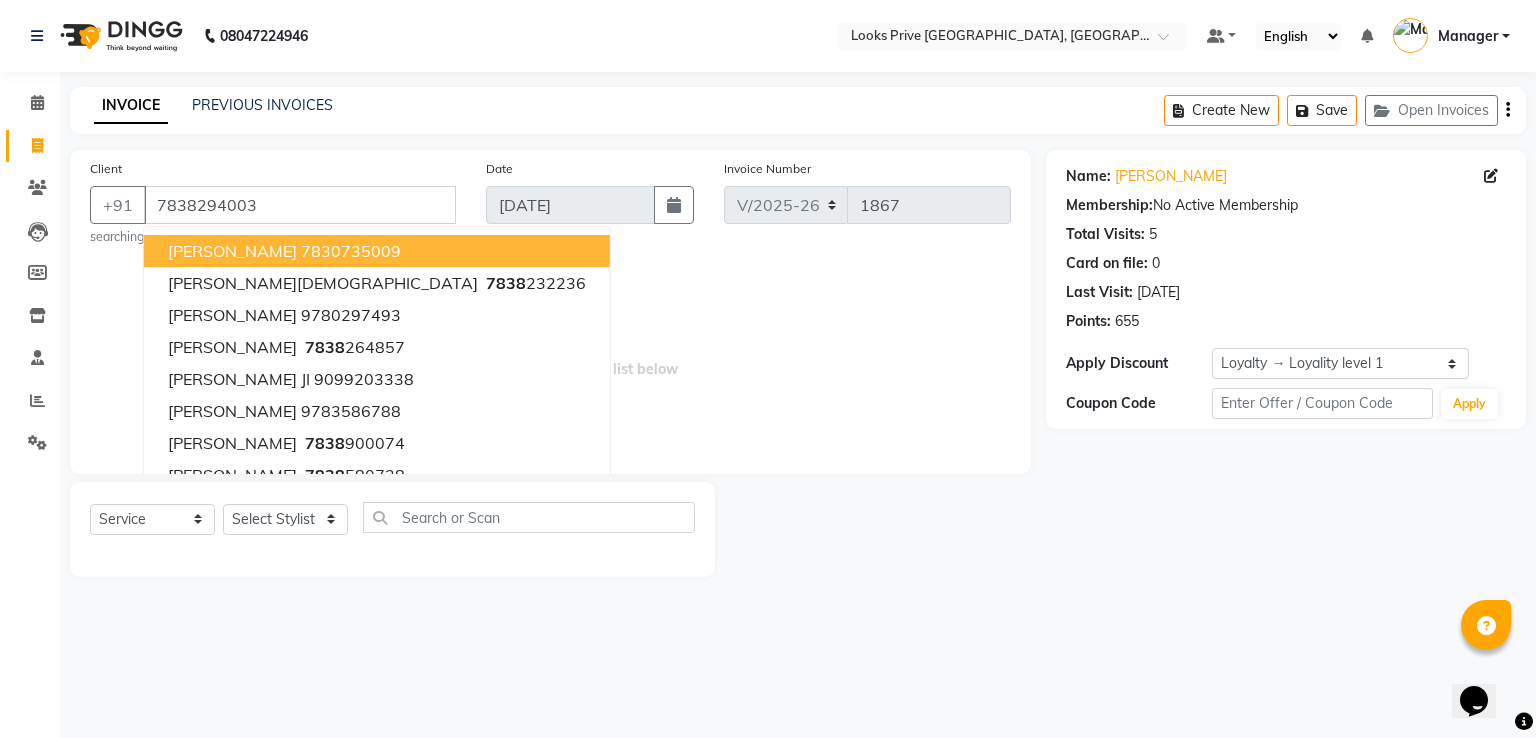 click on "INVOICE PREVIOUS INVOICES Create New   Save   Open Invoices" 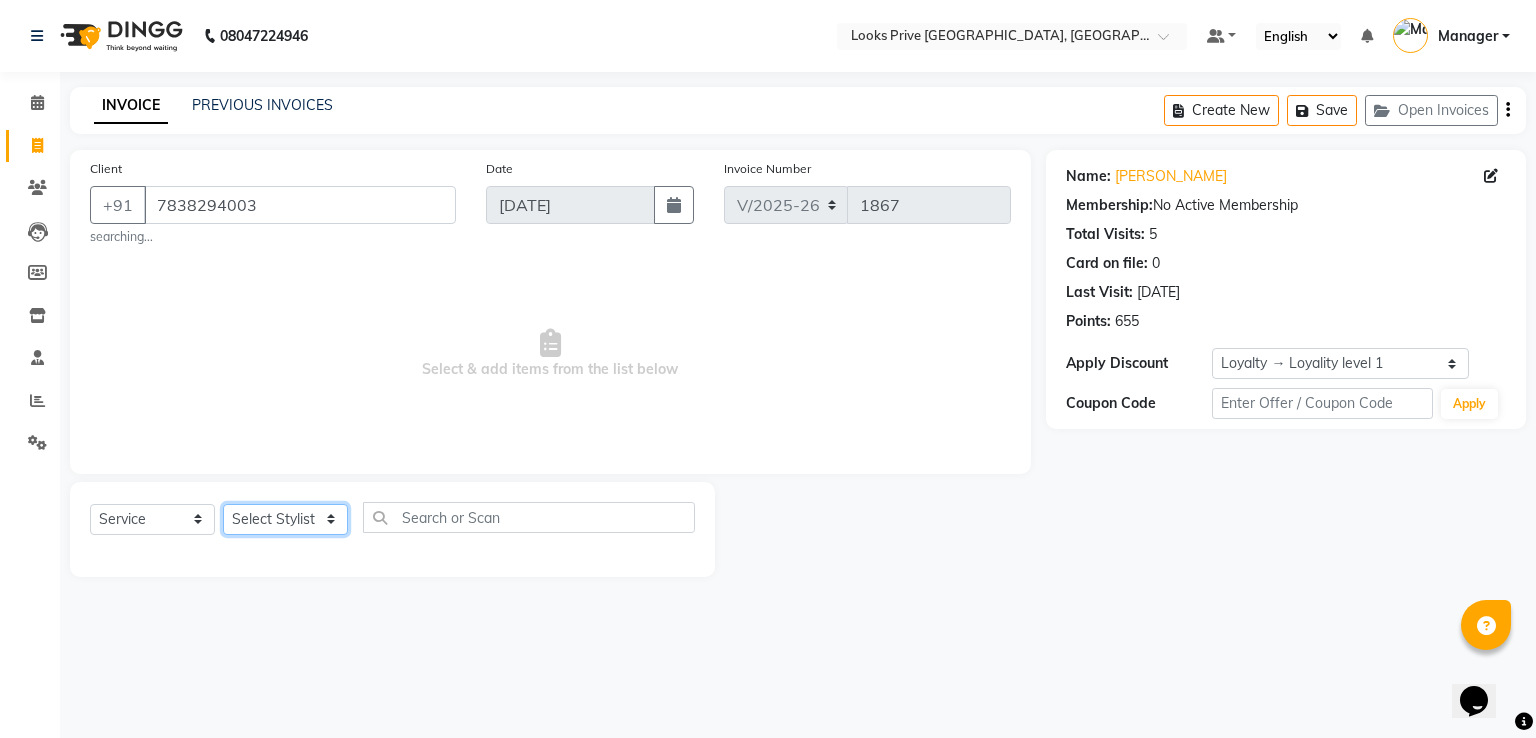 click on "Select Stylist A2R_Master [PERSON_NAME] [PERSON_NAME] [PERSON_NAME] Dinesh_pdct Karni Lovely Manager [PERSON_NAME] [PERSON_NAME] [PERSON_NAME] [PERSON_NAME] Suraj_pedi" 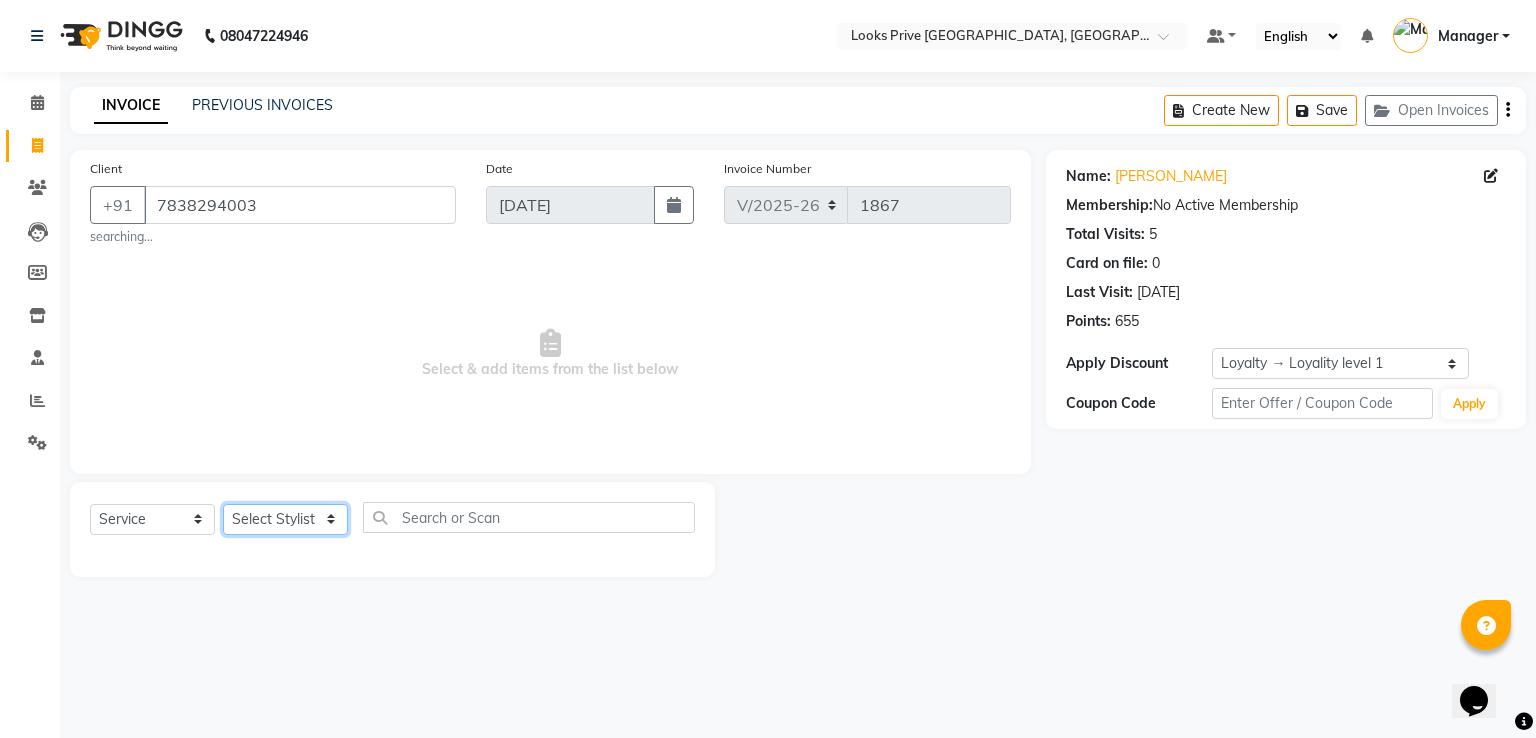 select on "78854" 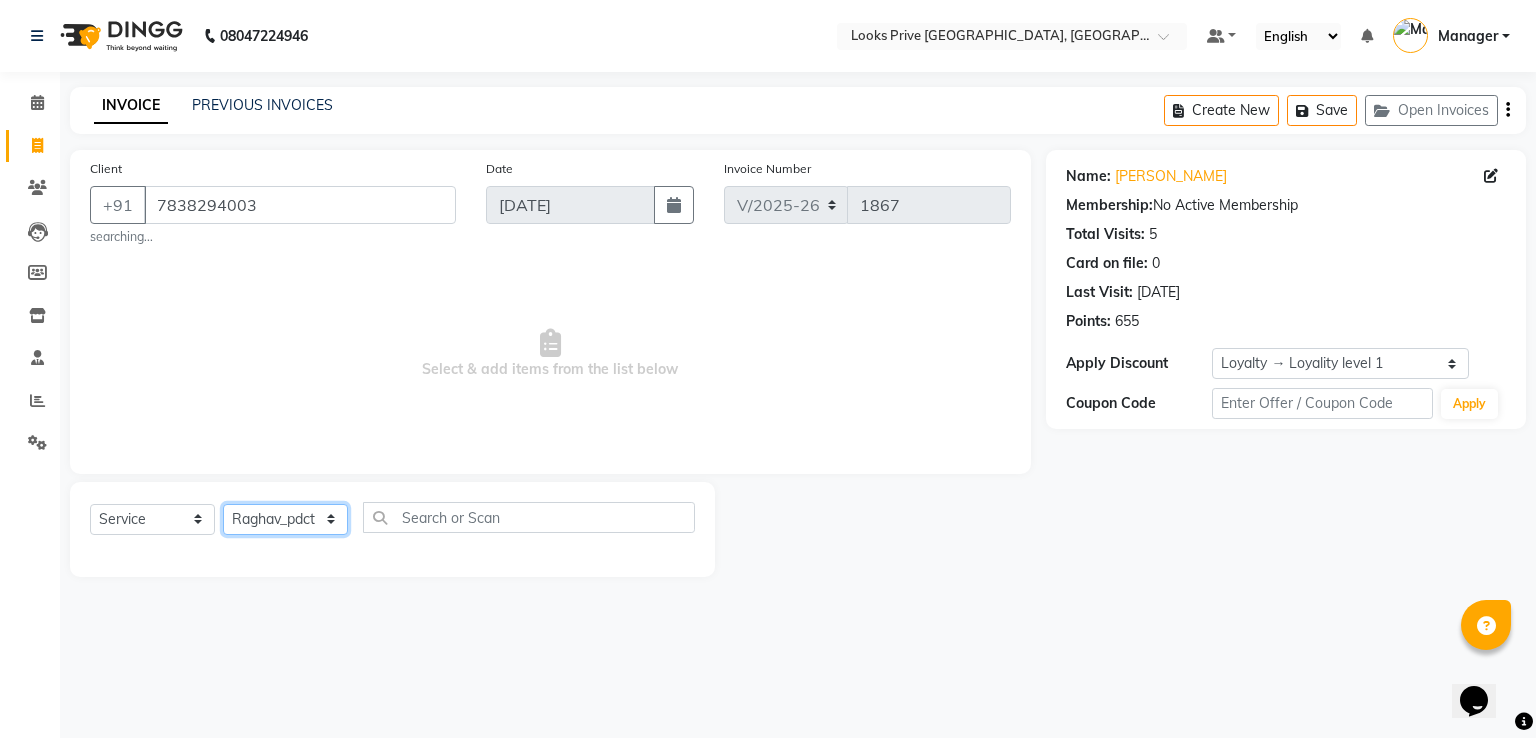 click on "Select Stylist A2R_Master [PERSON_NAME] [PERSON_NAME] [PERSON_NAME] Dinesh_pdct Karni Lovely Manager [PERSON_NAME] [PERSON_NAME] [PERSON_NAME] [PERSON_NAME] Suraj_pedi" 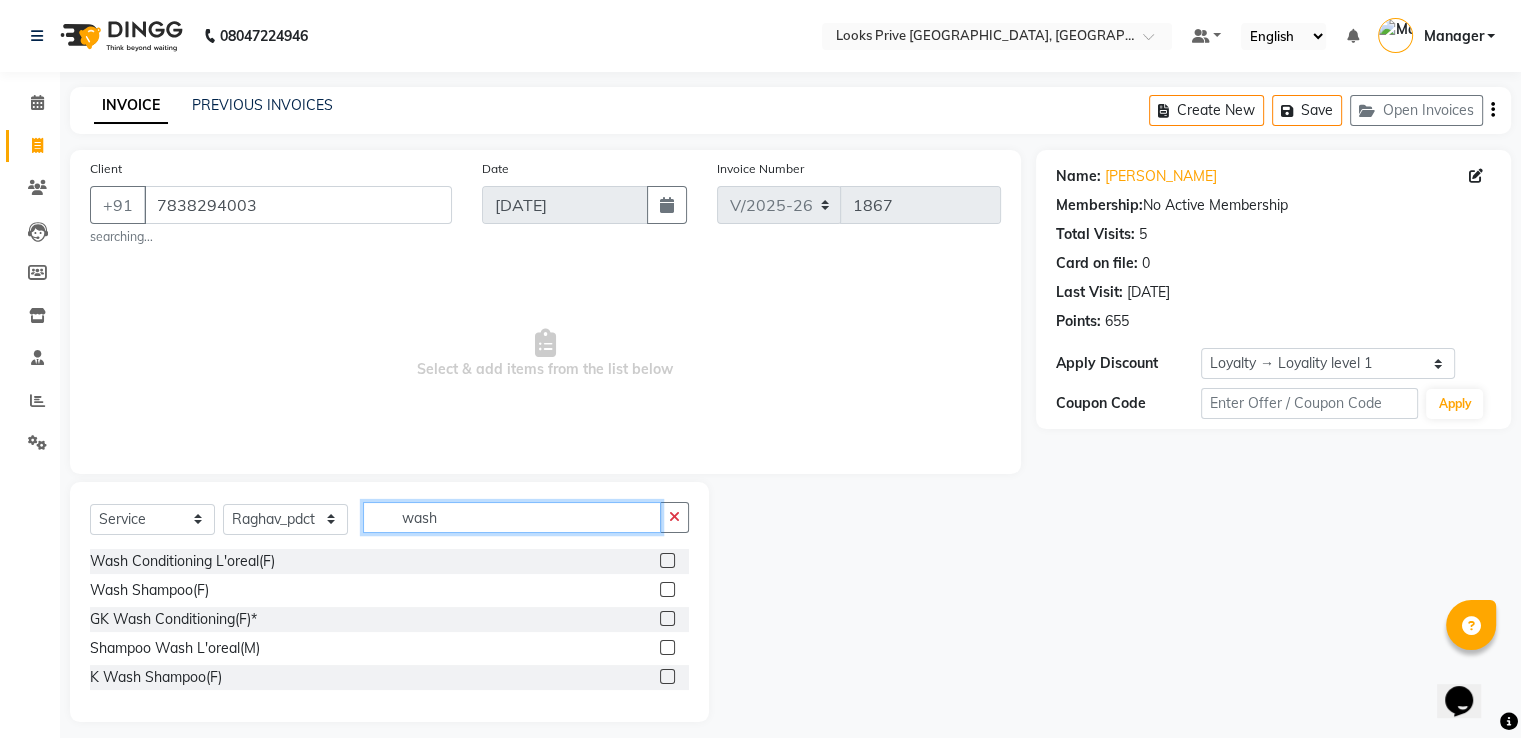 type on "wash" 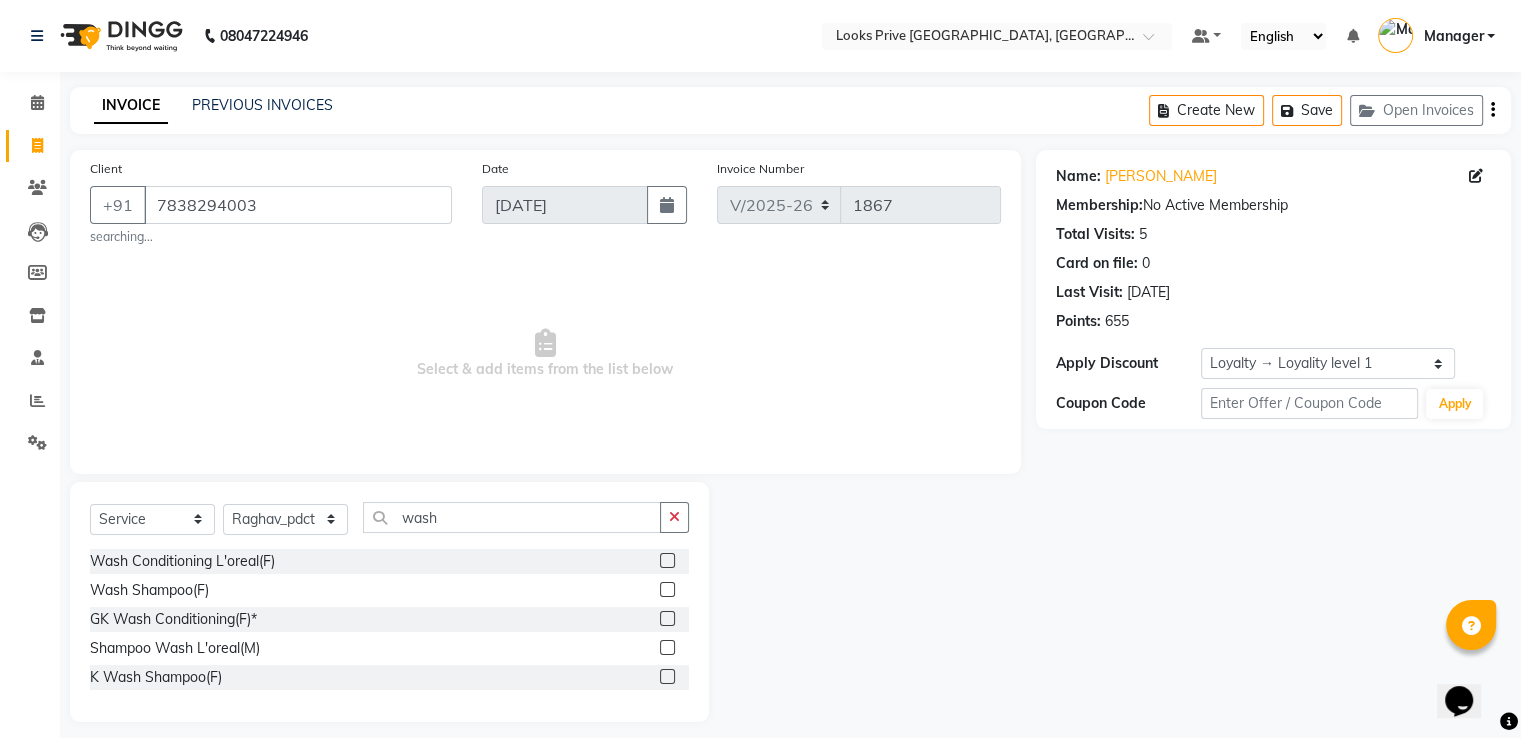 click 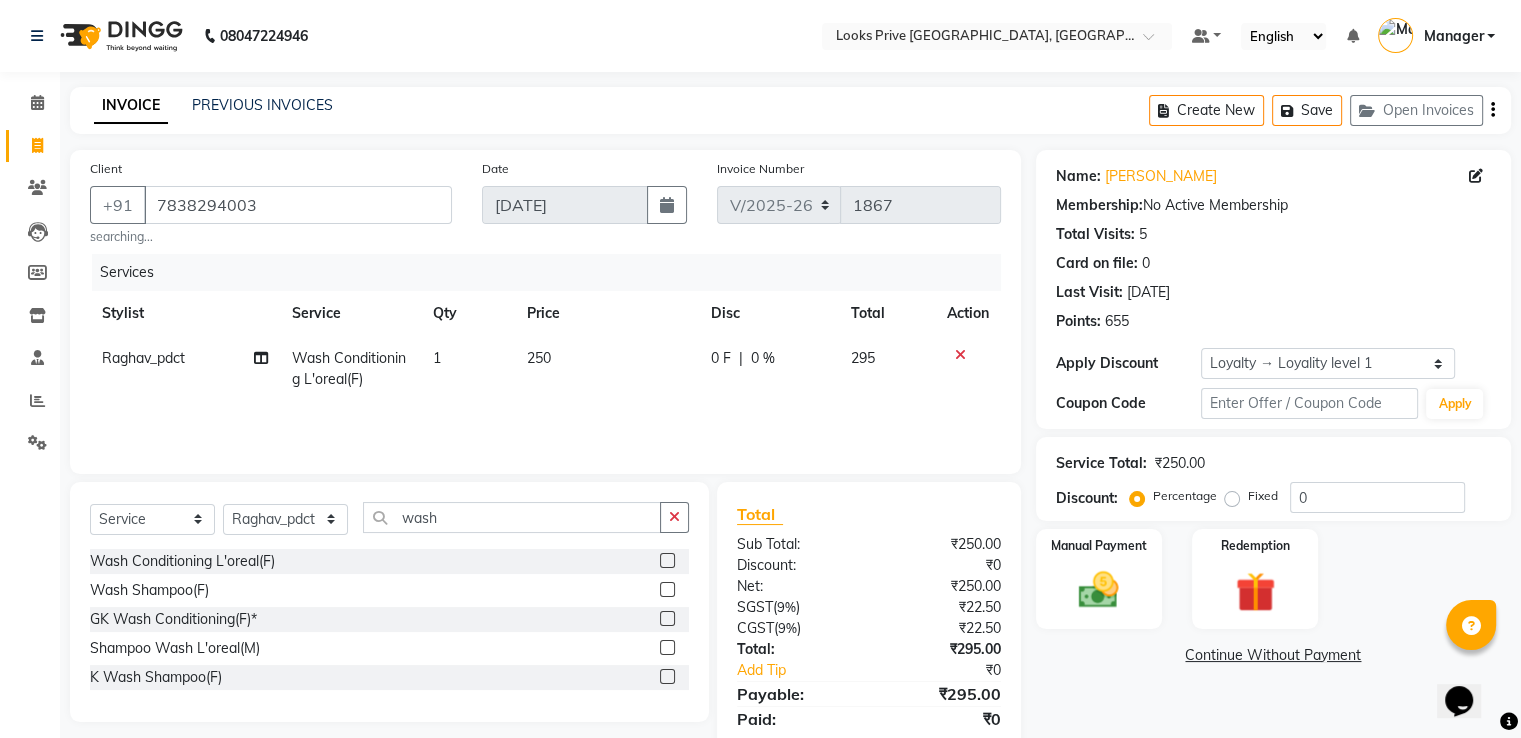 checkbox on "false" 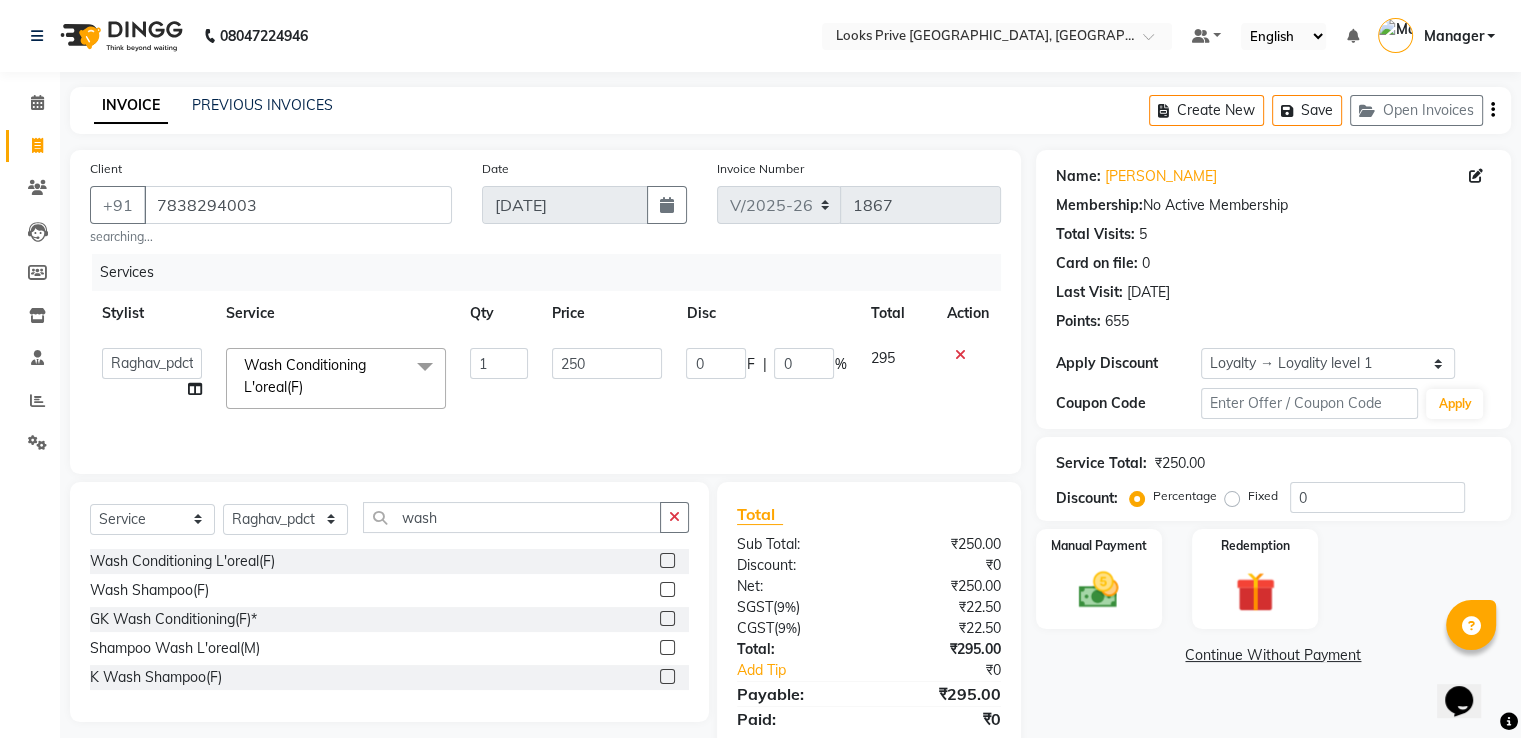 click on "250" 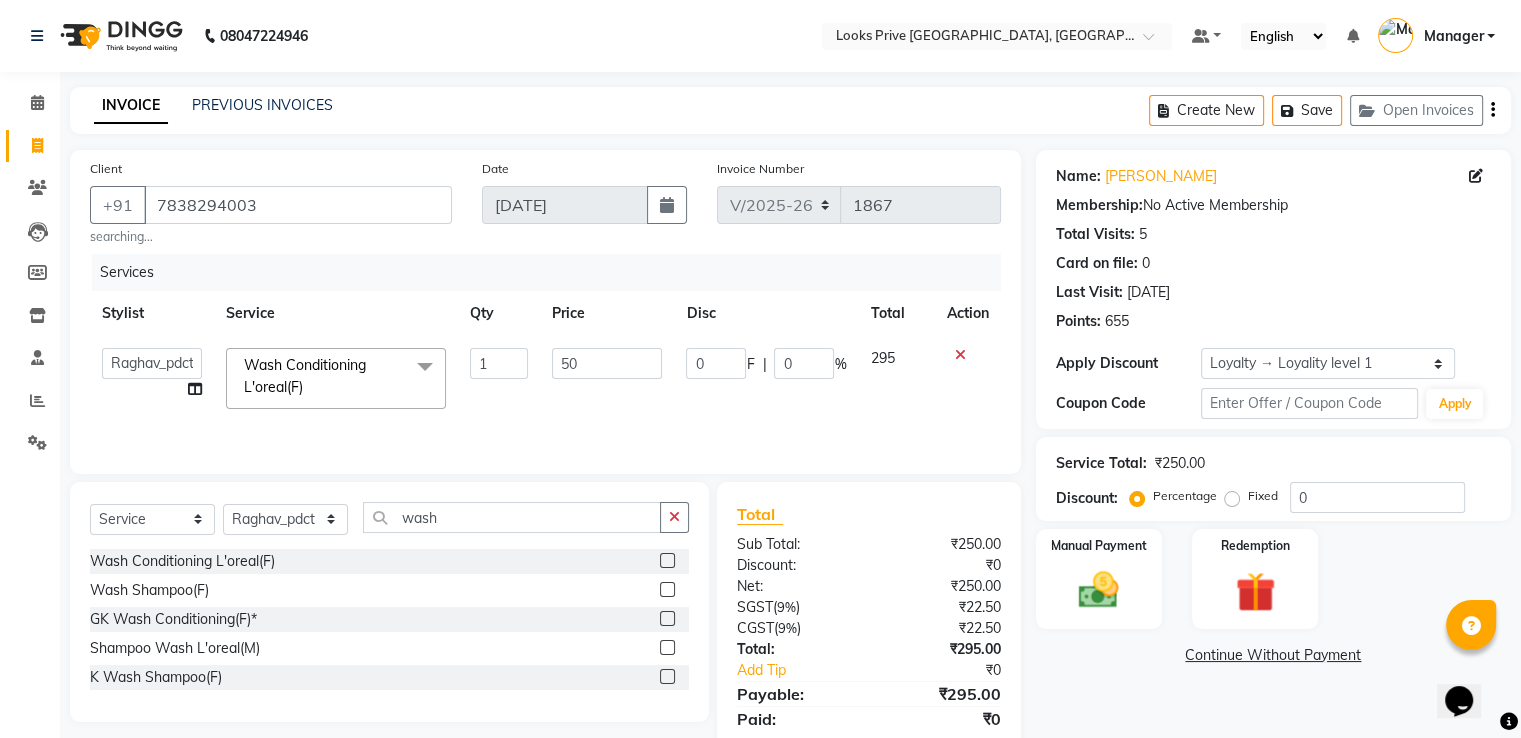 type on "500" 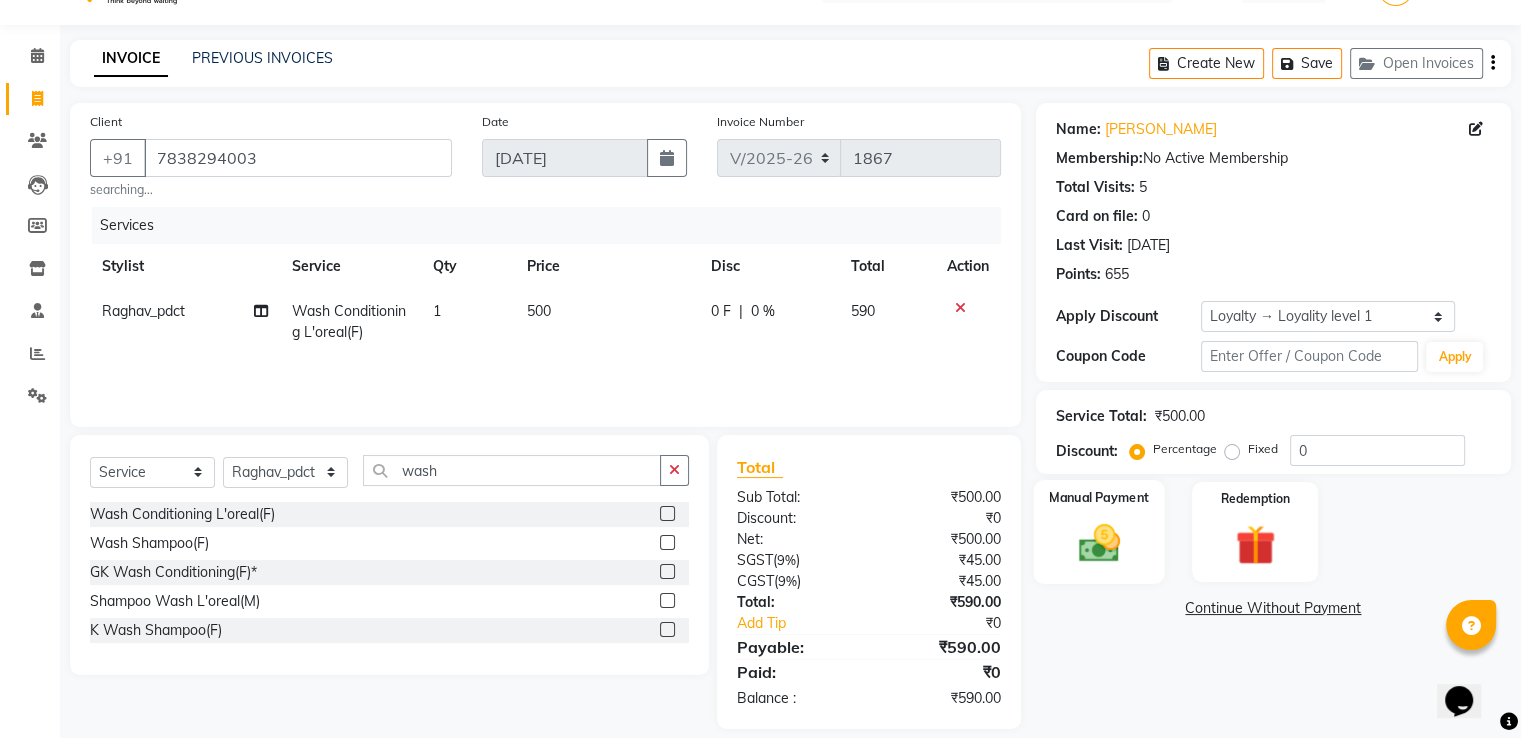 scroll, scrollTop: 69, scrollLeft: 0, axis: vertical 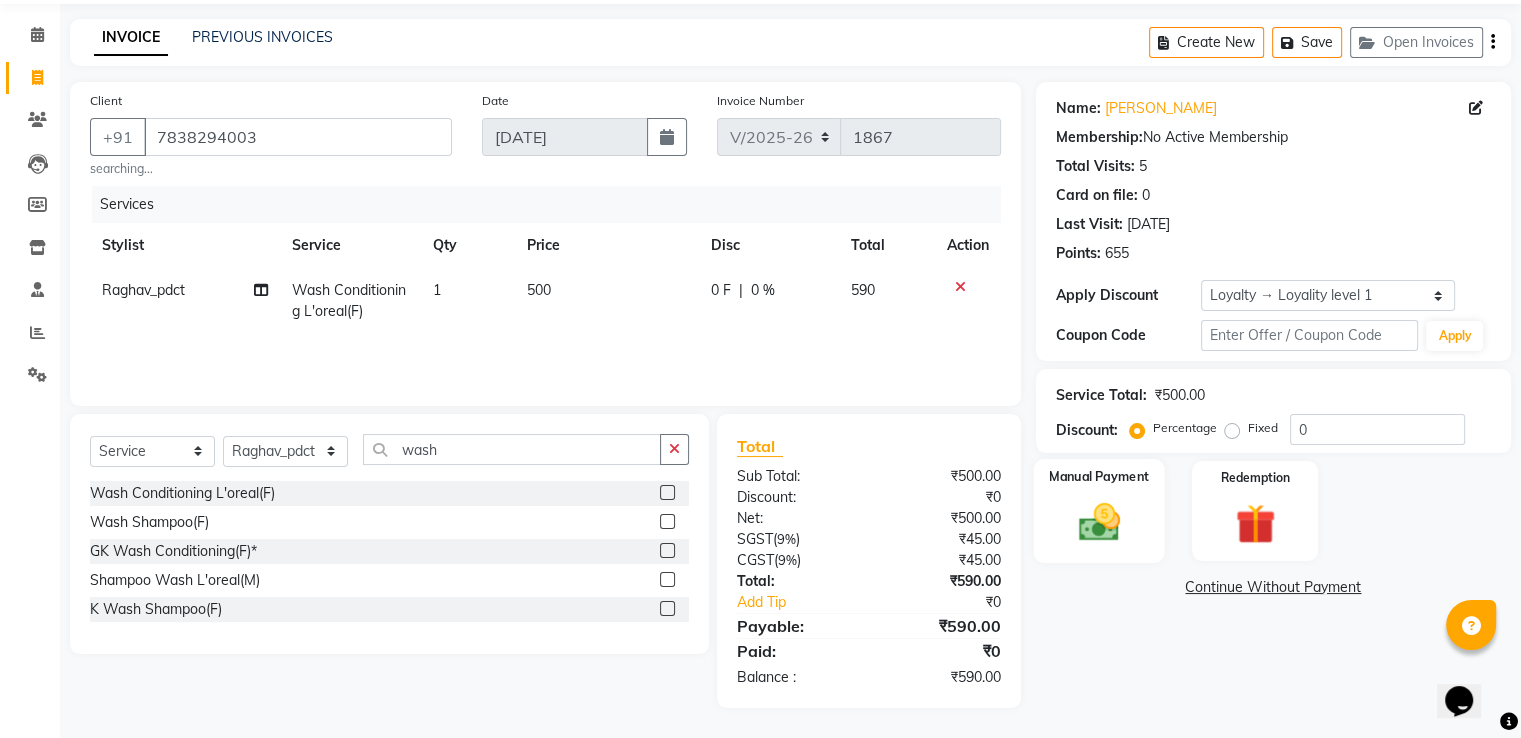 click 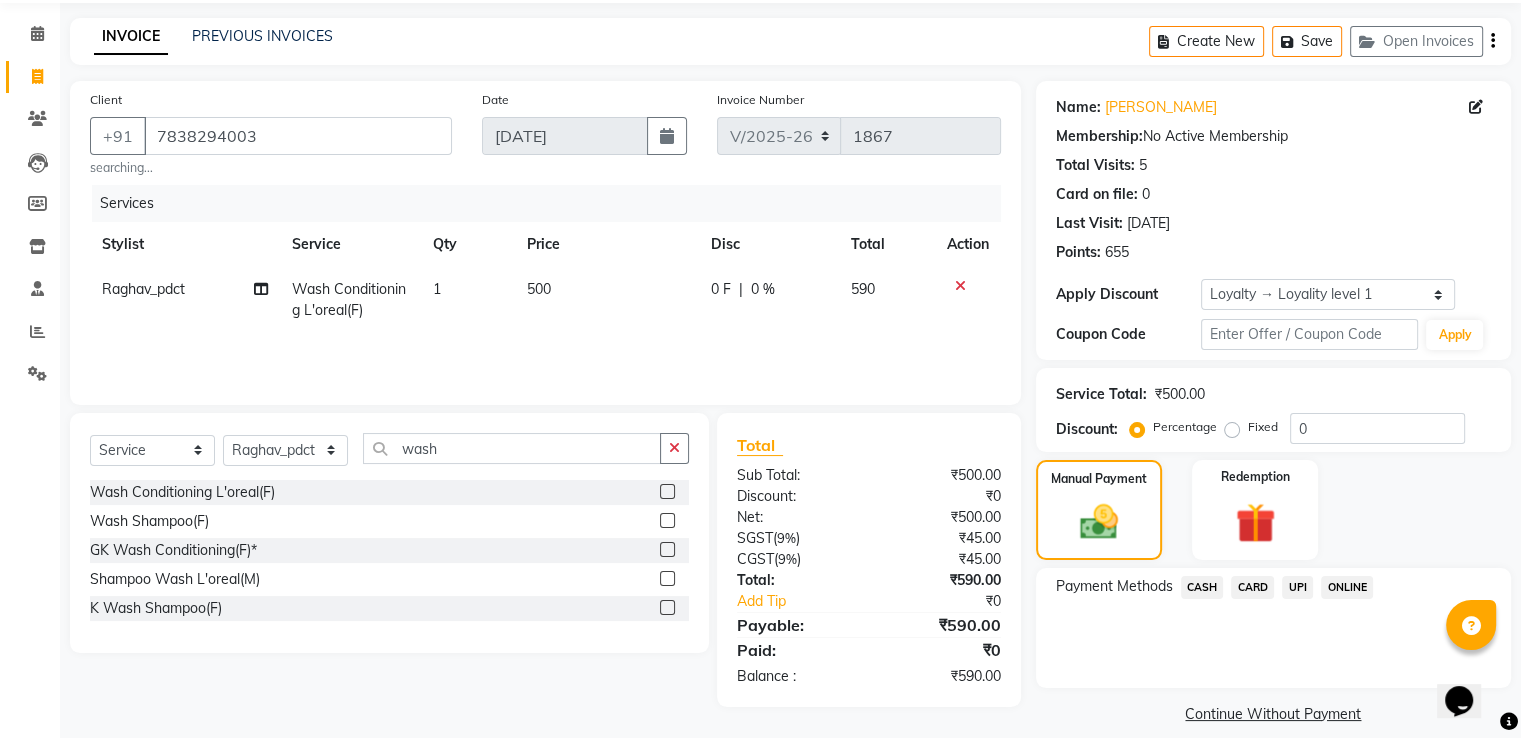 click on "CARD" 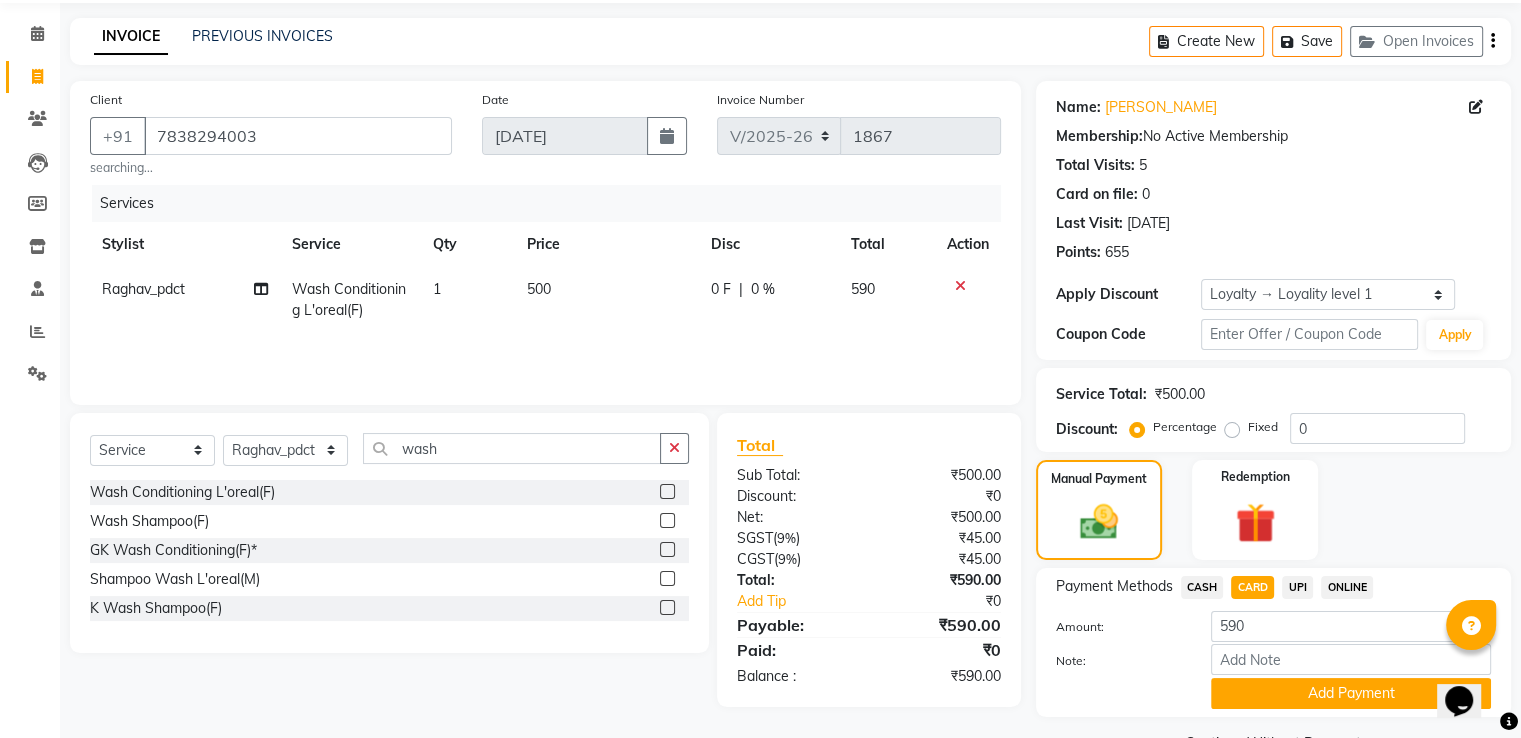click on "Add Payment" 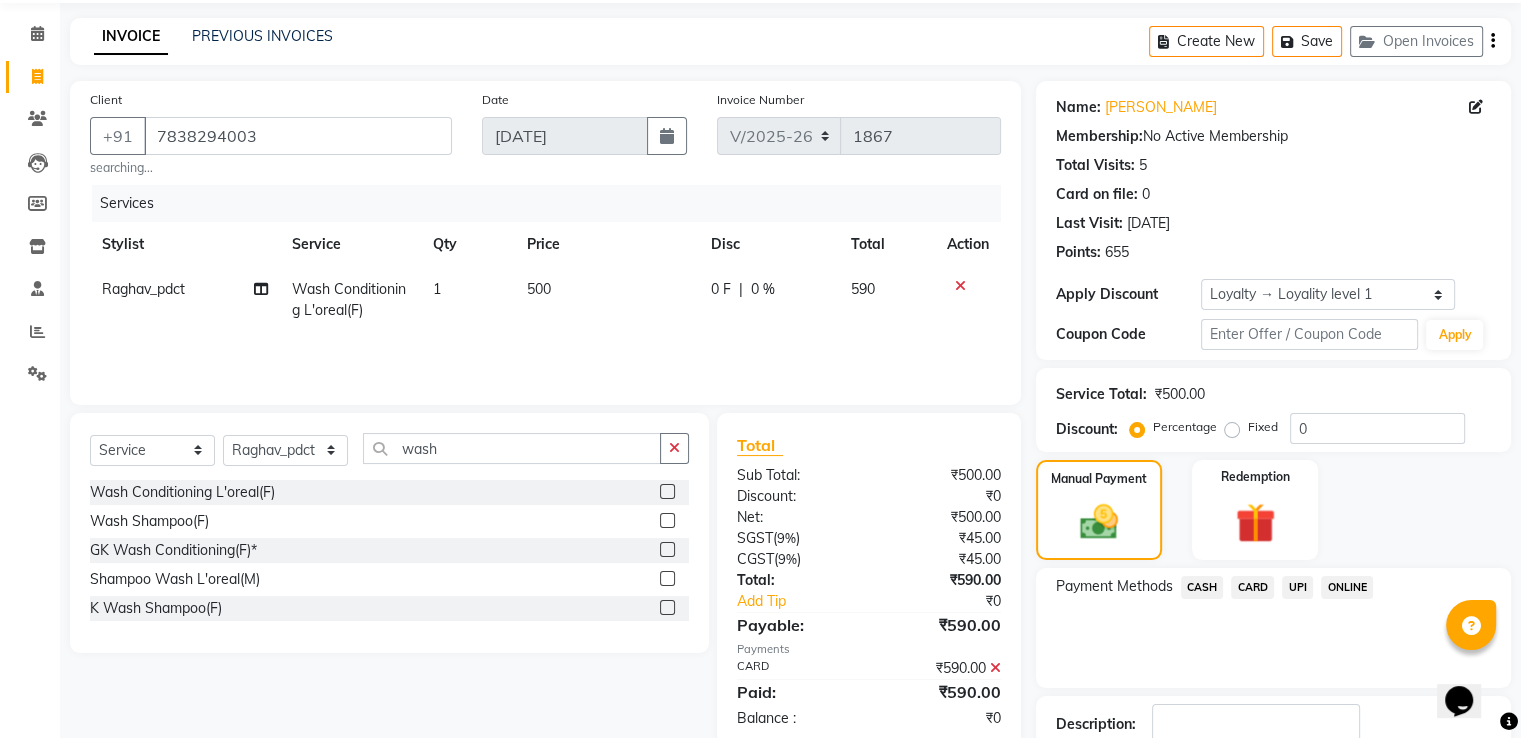 scroll, scrollTop: 211, scrollLeft: 0, axis: vertical 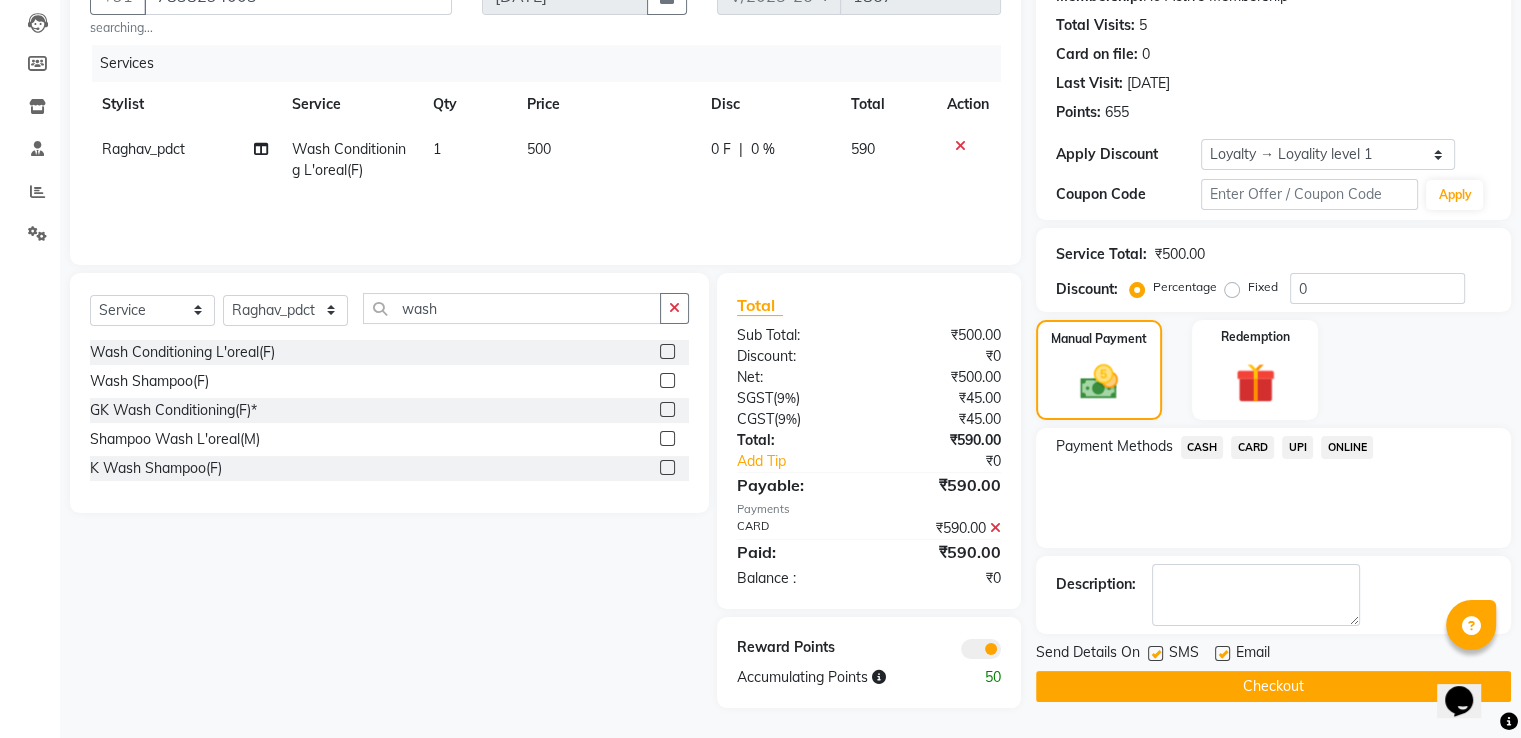 click on "Checkout" 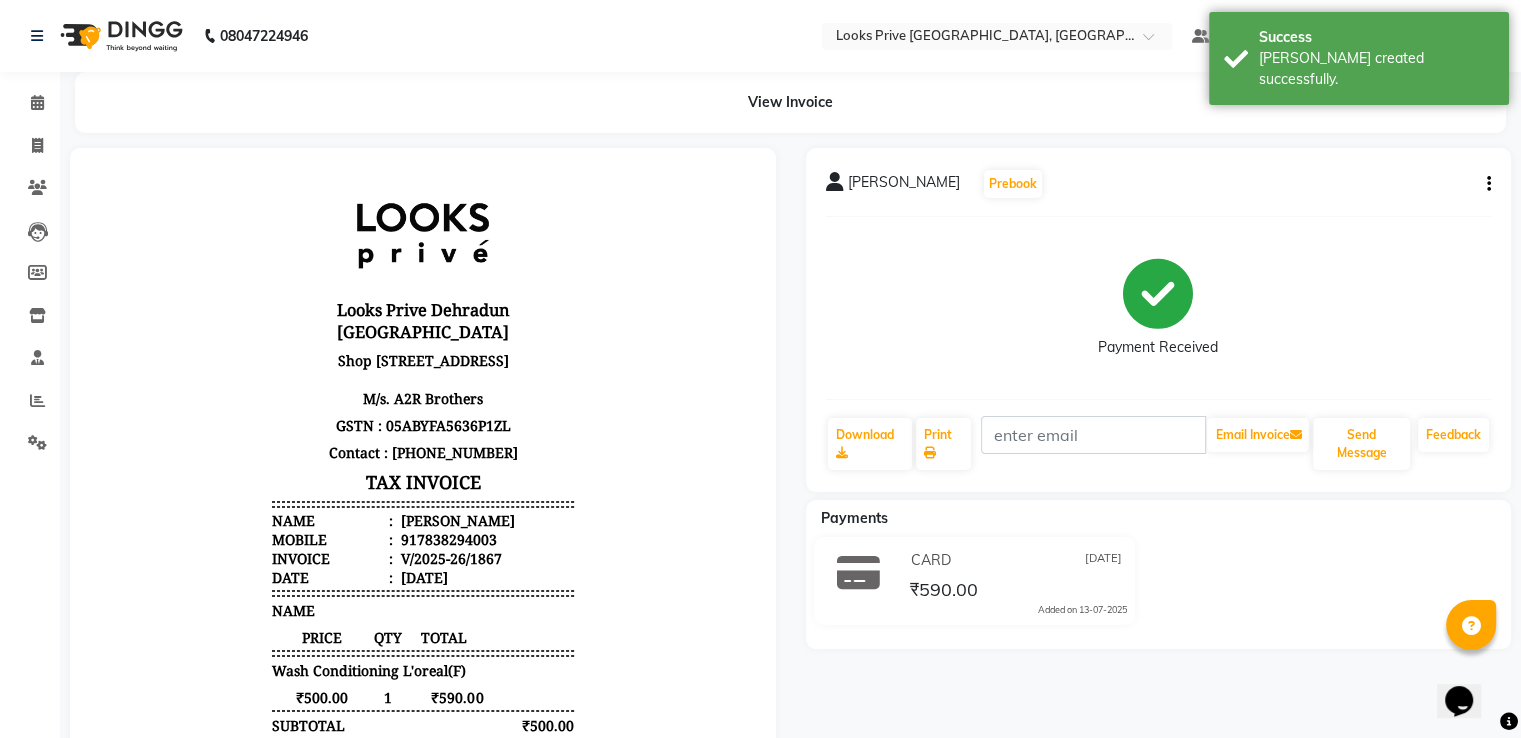 scroll, scrollTop: 0, scrollLeft: 0, axis: both 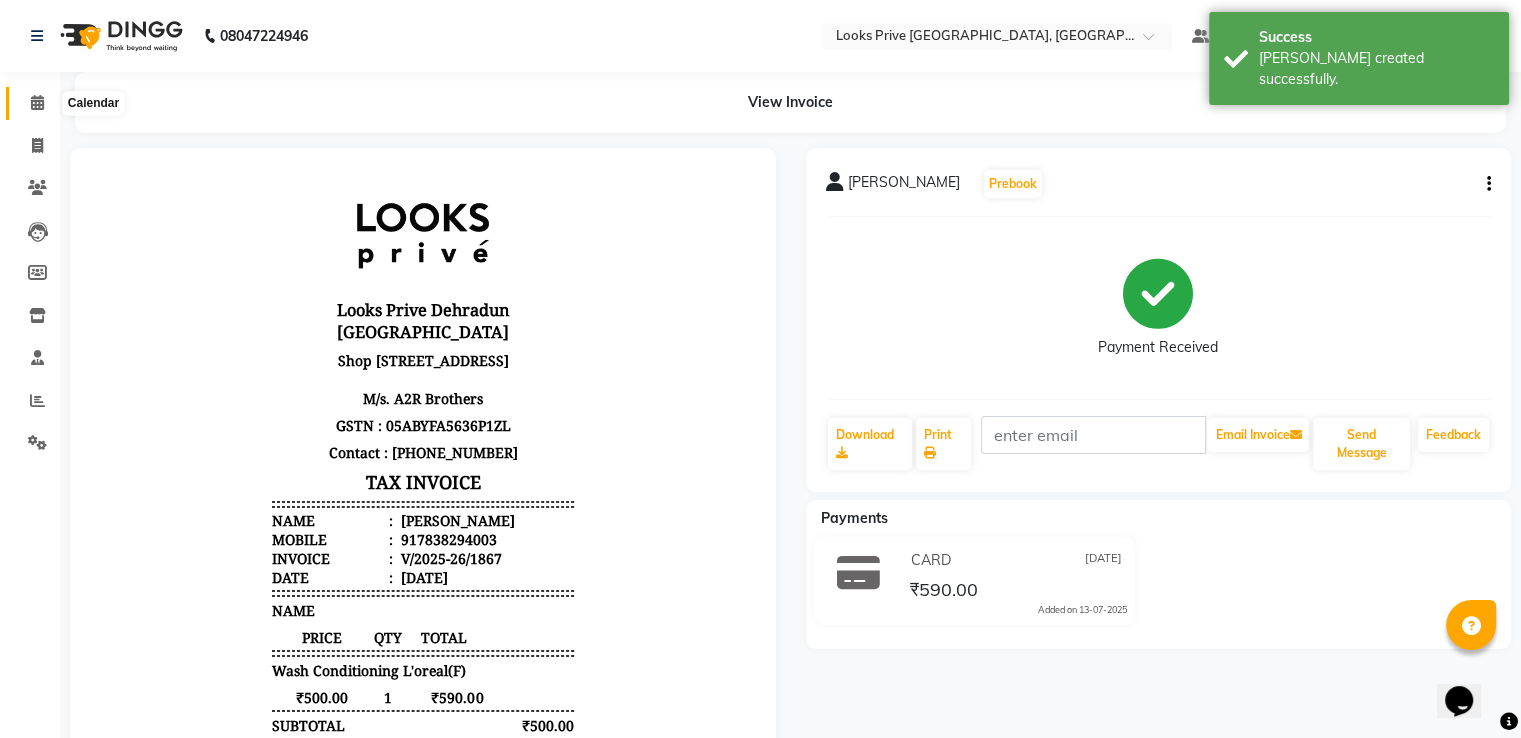 click 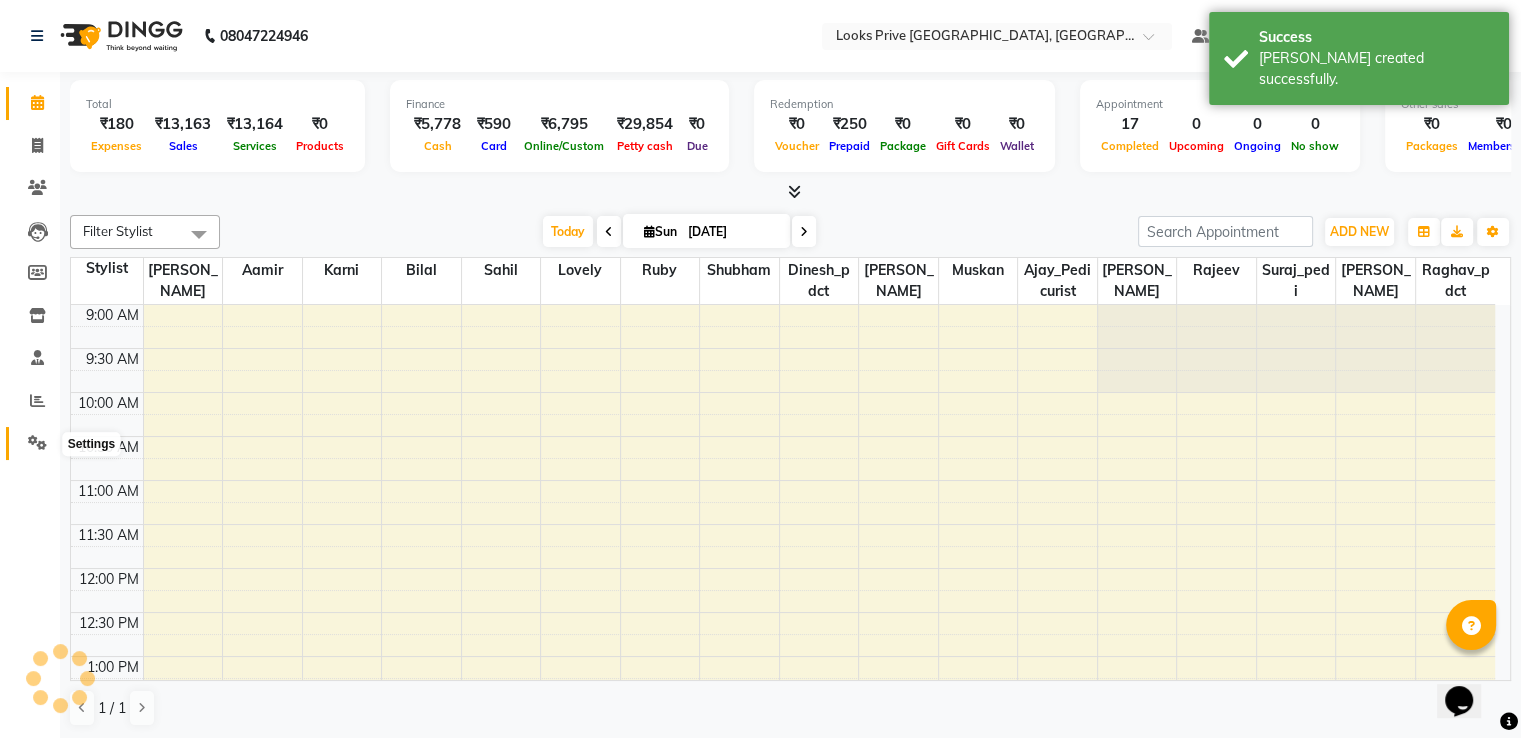 scroll, scrollTop: 0, scrollLeft: 0, axis: both 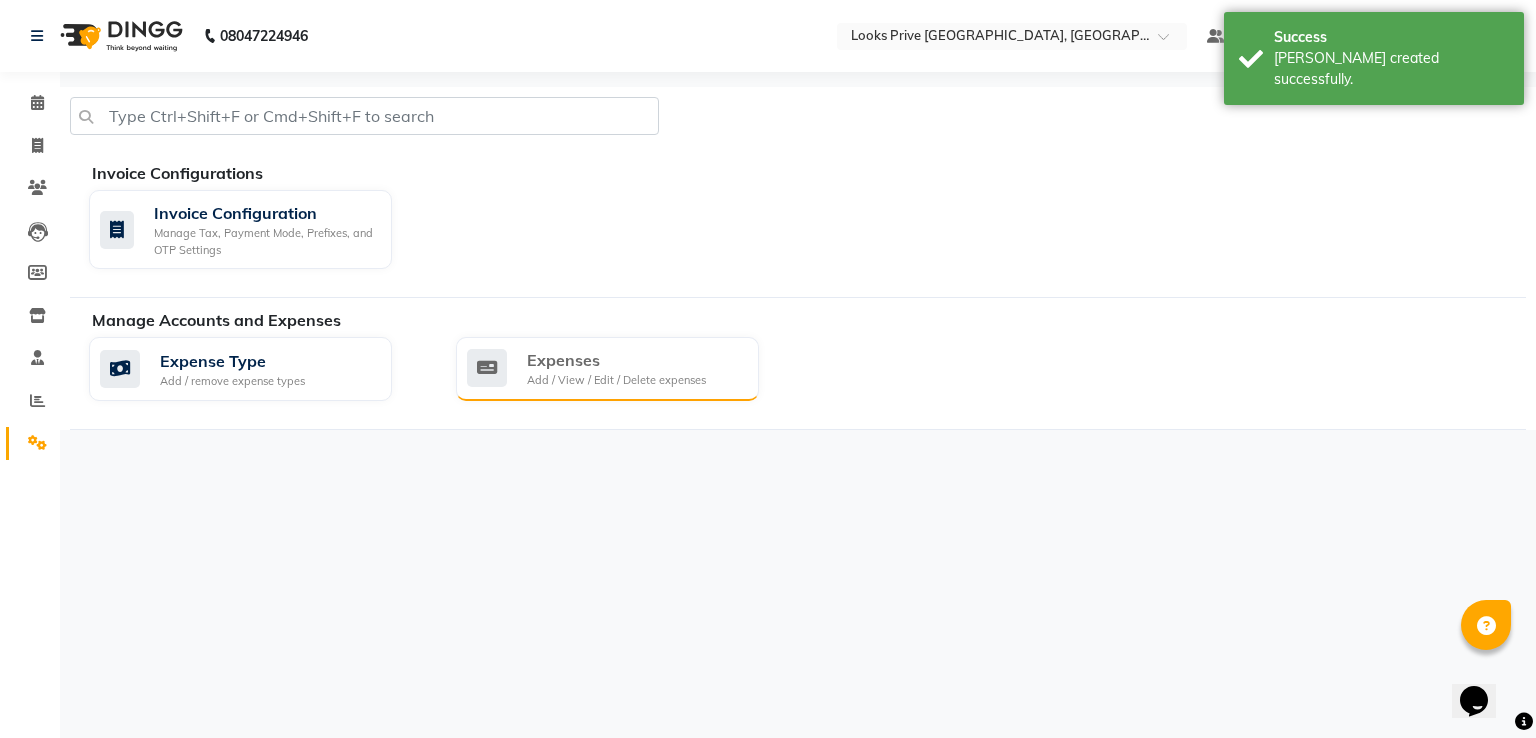 click on "Add / View / Edit / Delete expenses" 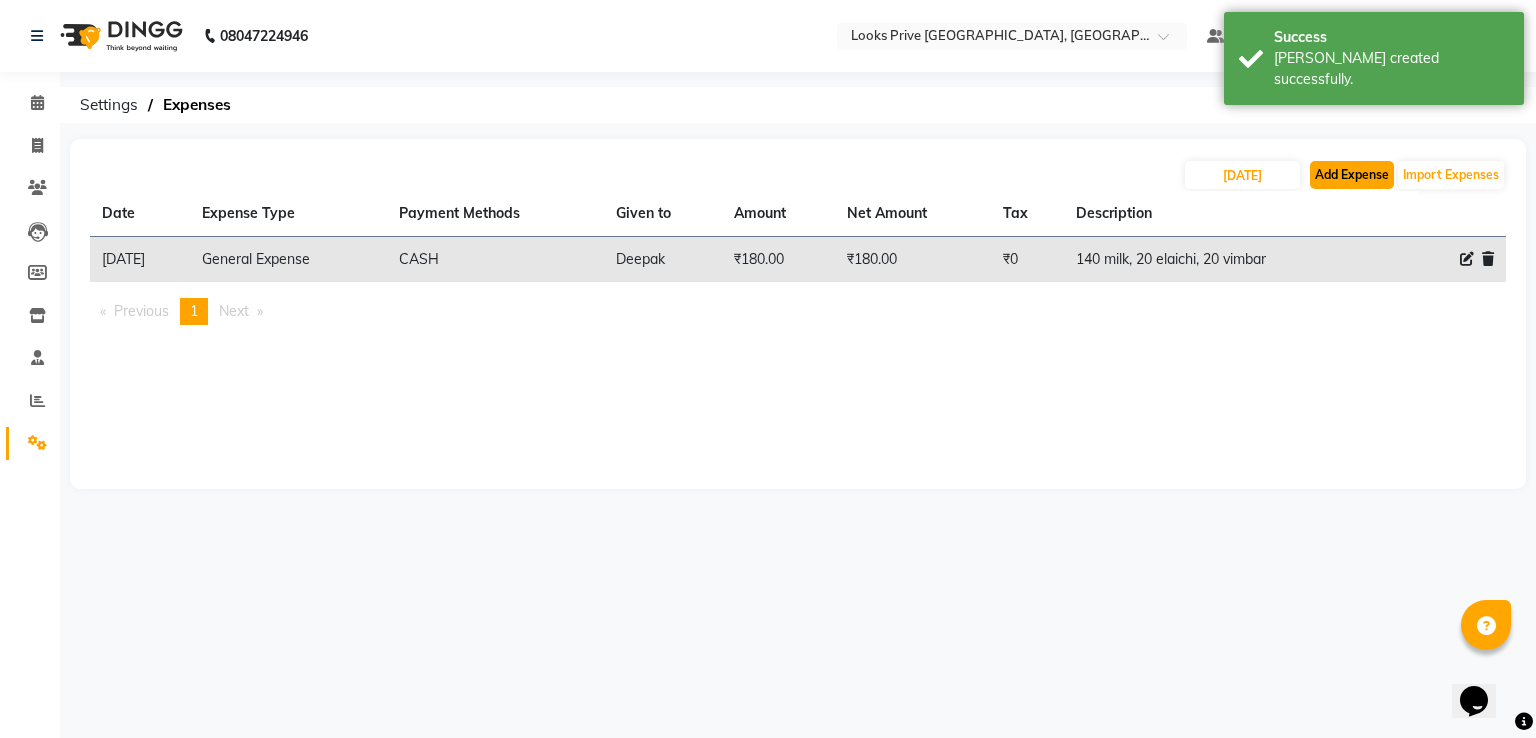 click on "Add Expense" 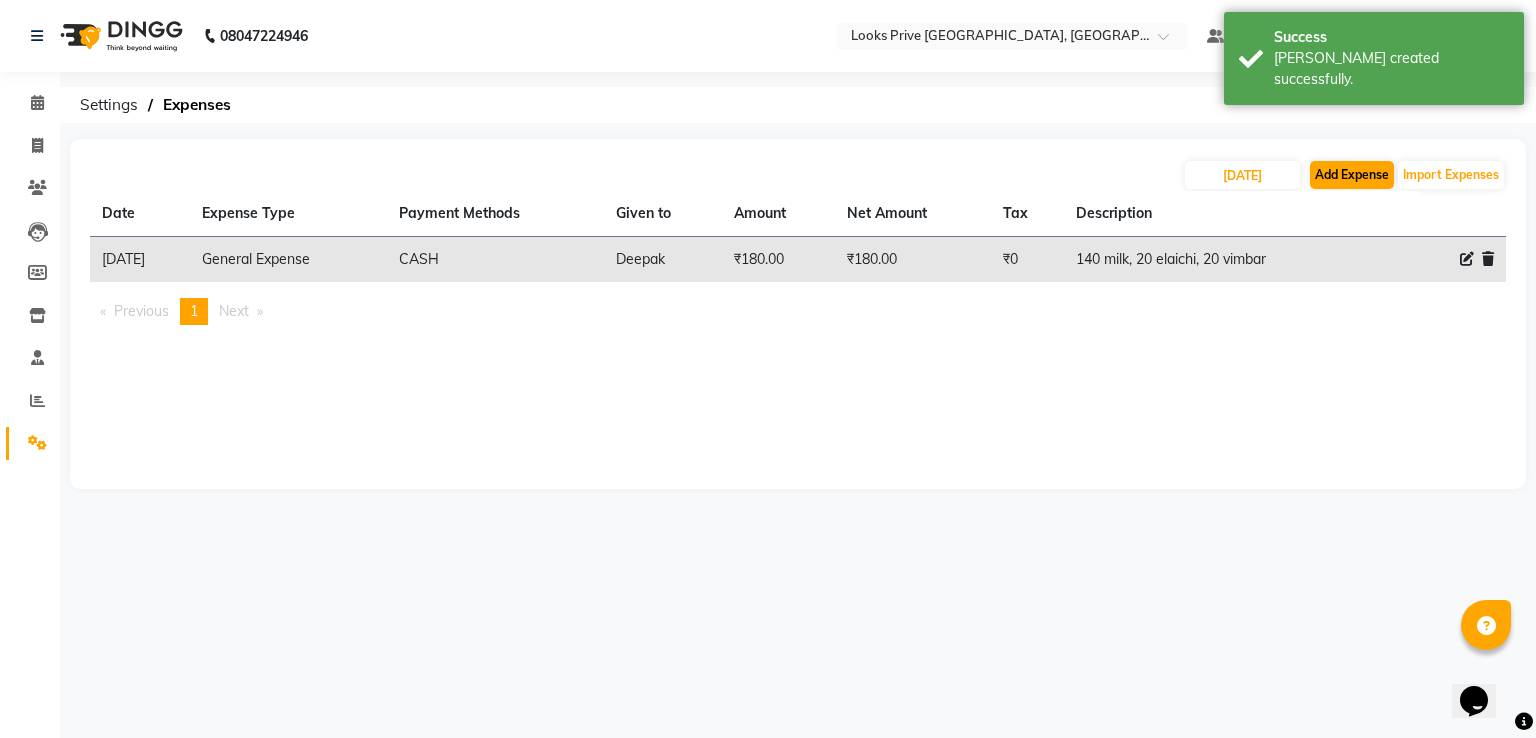 select on "1" 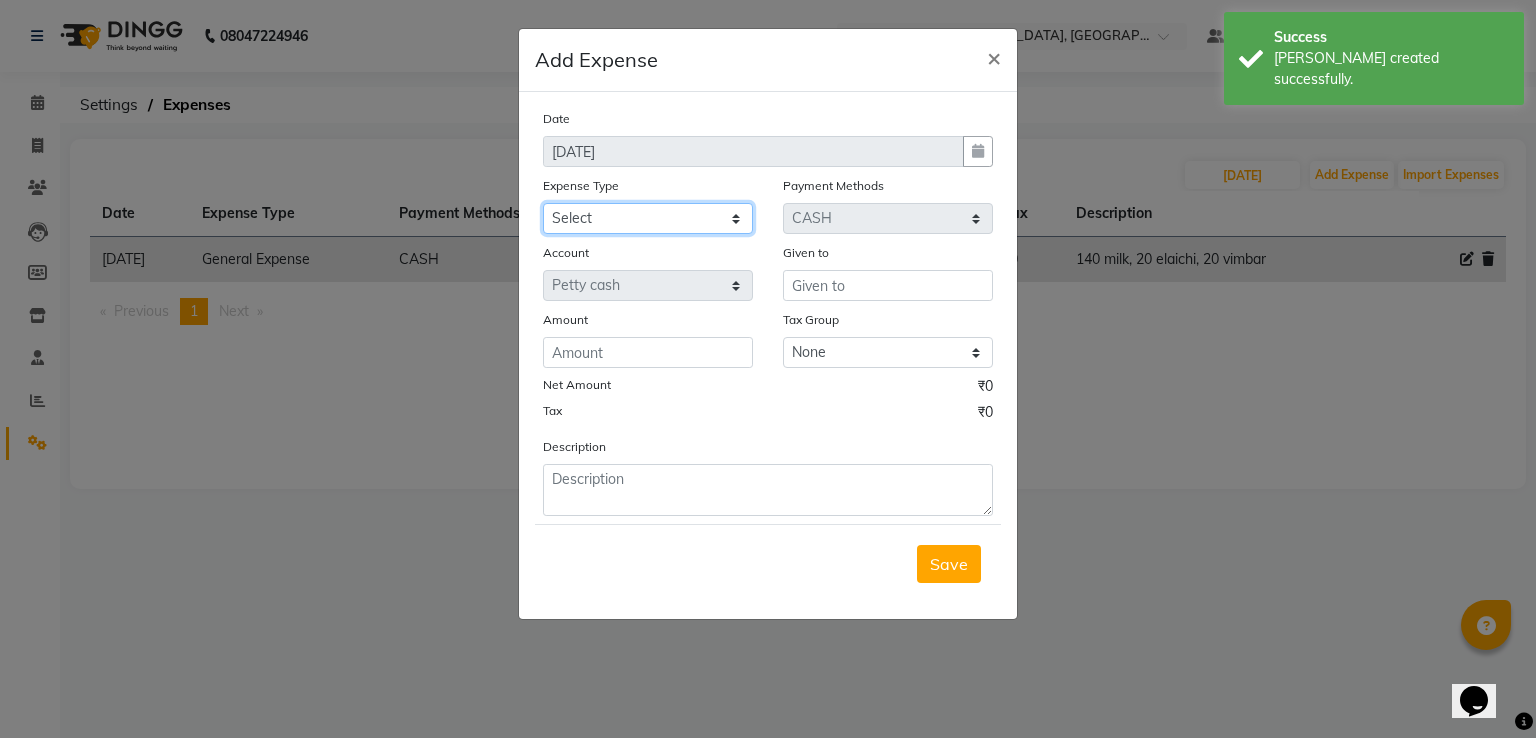 click on "Select Amazon order BANK DEPOSIT BLINKIT Cash change Cash Handover Client Refreshment CLIENT WELFARE CONSUMABLES Convyance to staff Counter sale General Expense Laundry Bill Laundry Service MILK MILK GINGER Miscellaneous MOBILE RECHARGE Monthly Grocery OFFICE UPKEEP Pantry Payment PORTER Prepaid Card Incentives Printing And Stationery Product Incentive purchase Refreshment Repair And Maintenance Salary Salary advance Service incentive staff accommodation Staff Convenyance Staff Welfare tip TIP CREDIT CARD Tip Online TIP UPI travel Travelling And Conveyance treat for staff WATER BILL WE FAST" 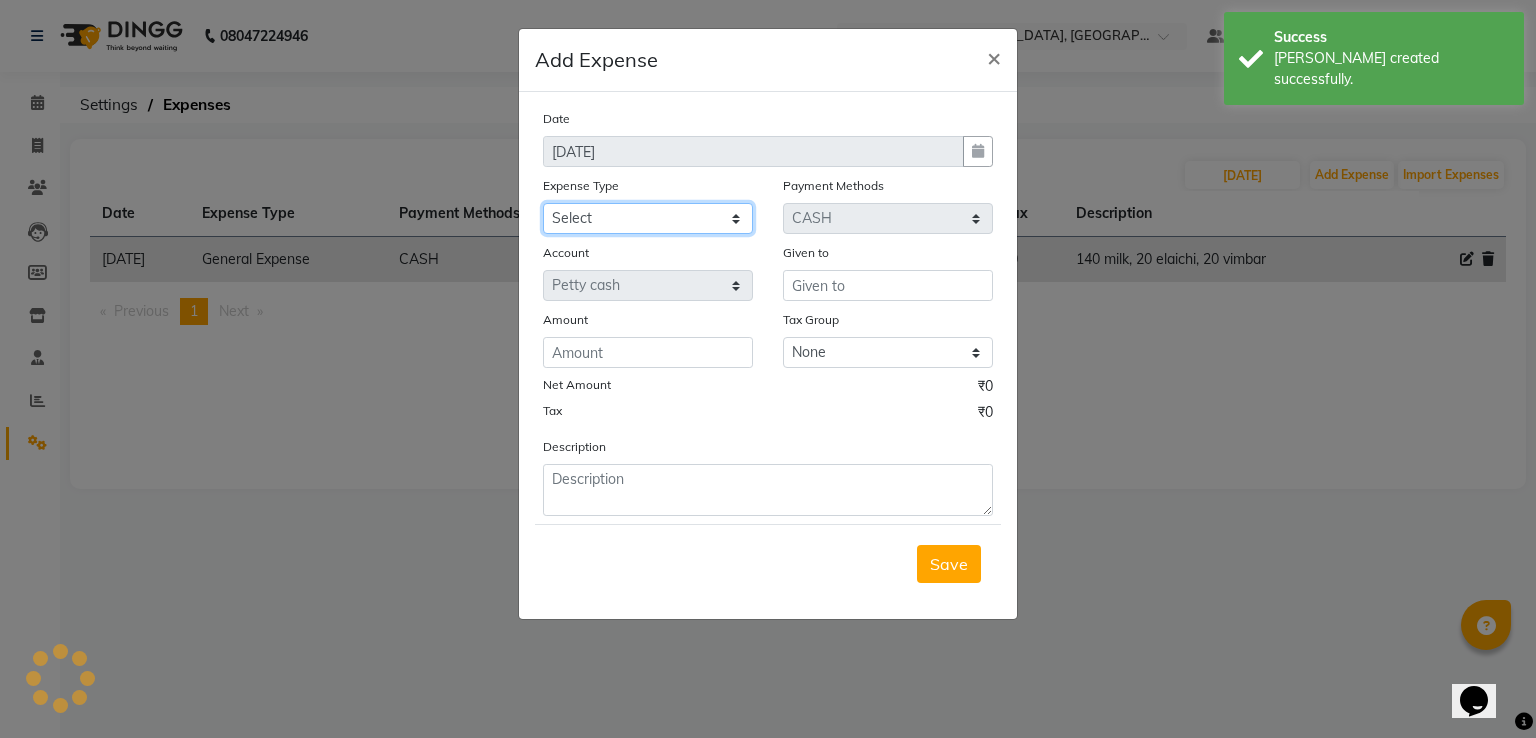 select on "22746" 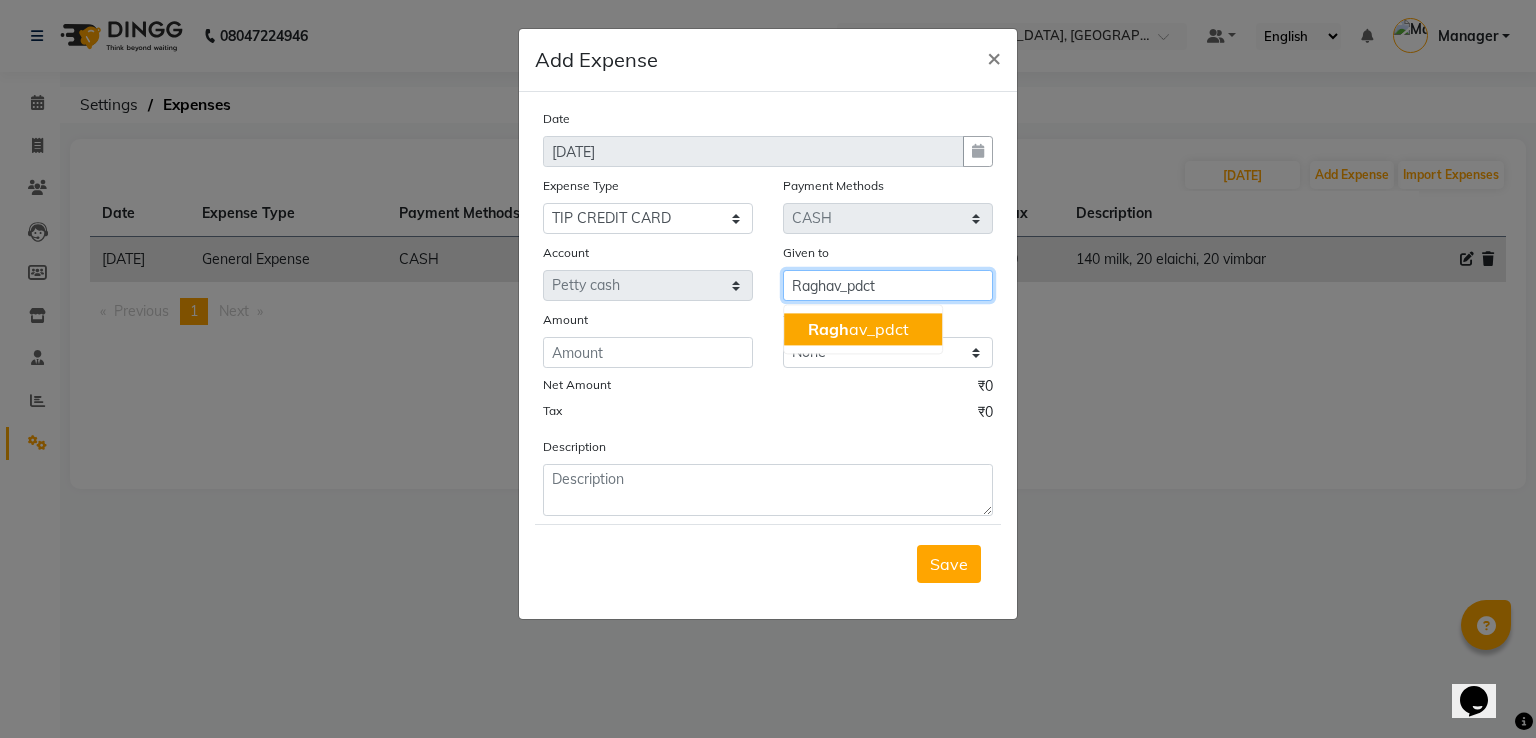 type on "Raghav_pdct" 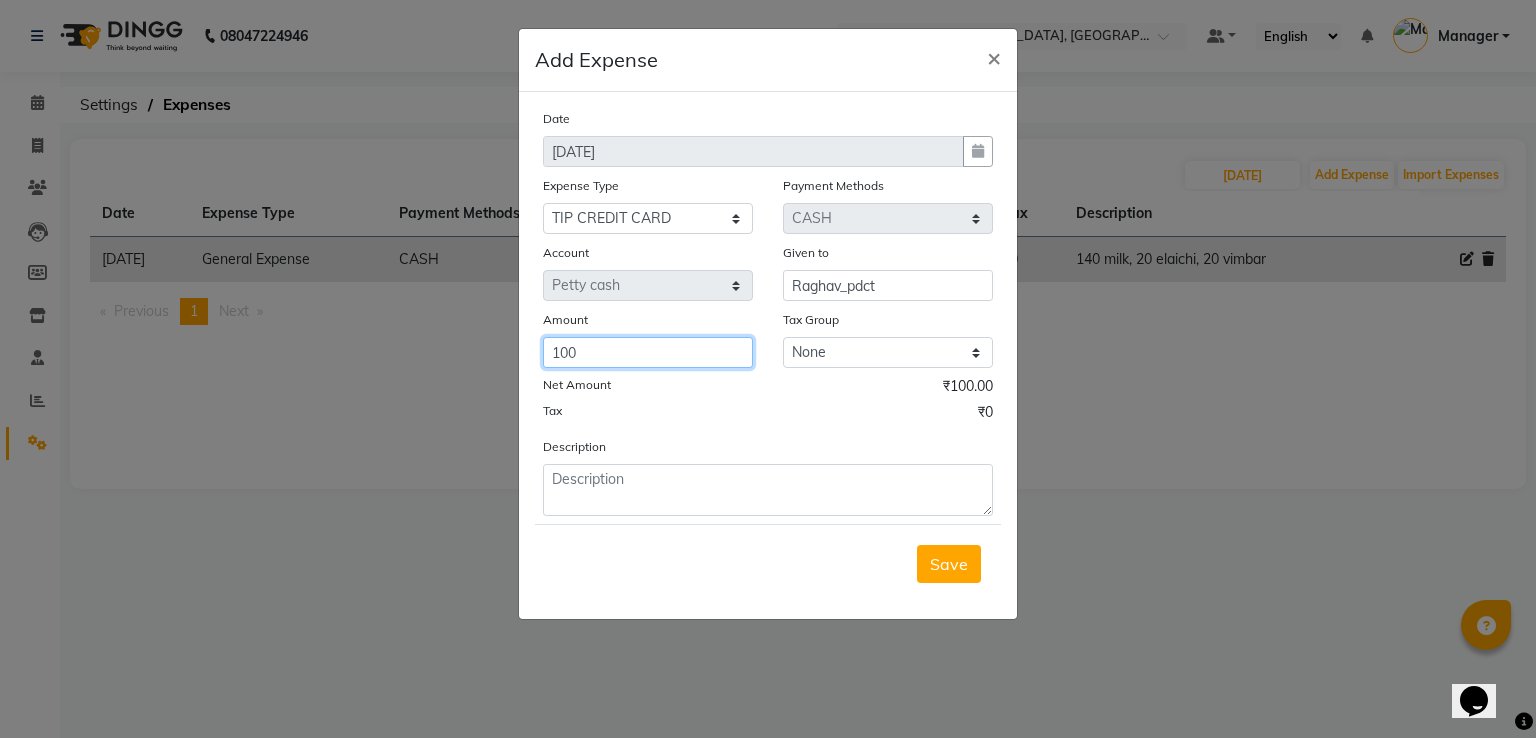 type on "100" 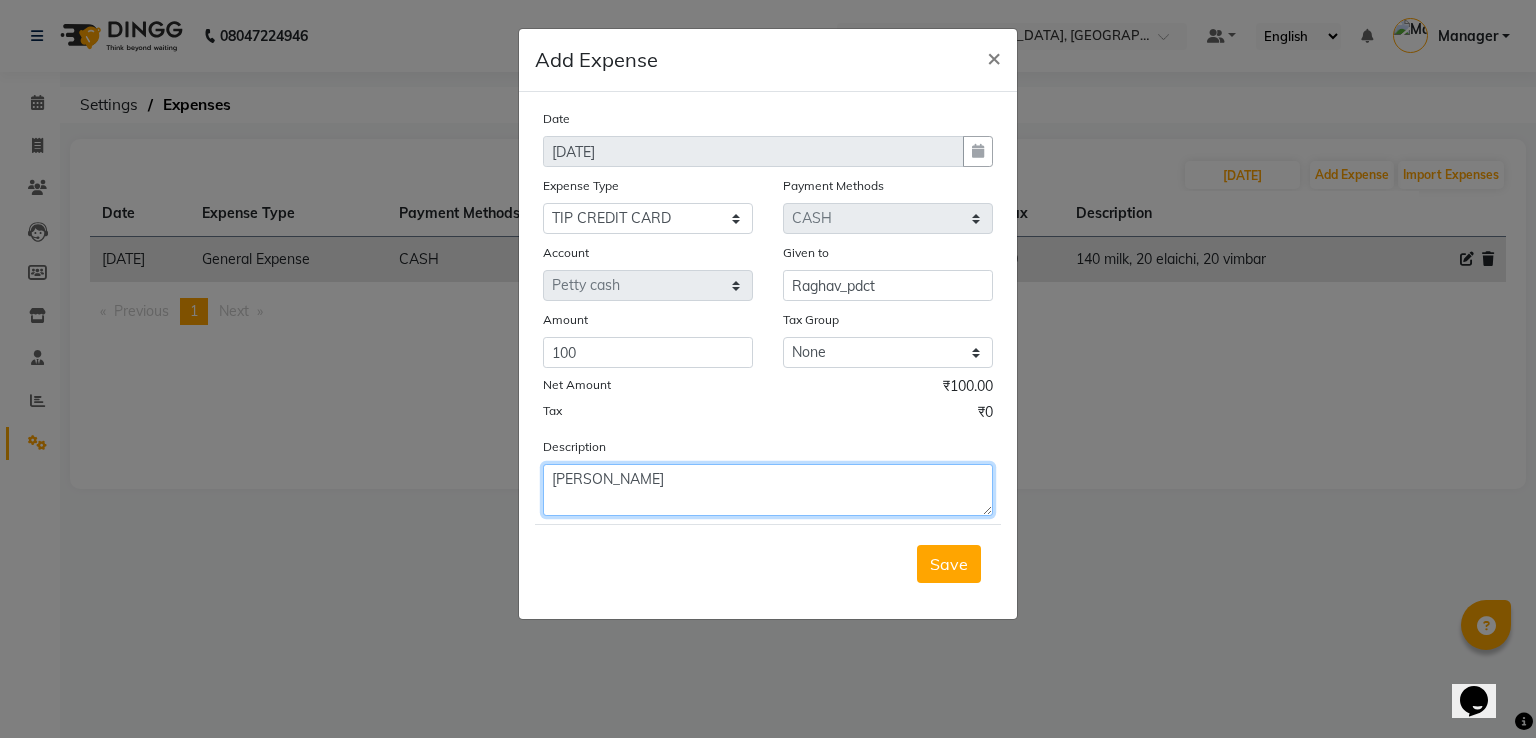 type on "[PERSON_NAME]" 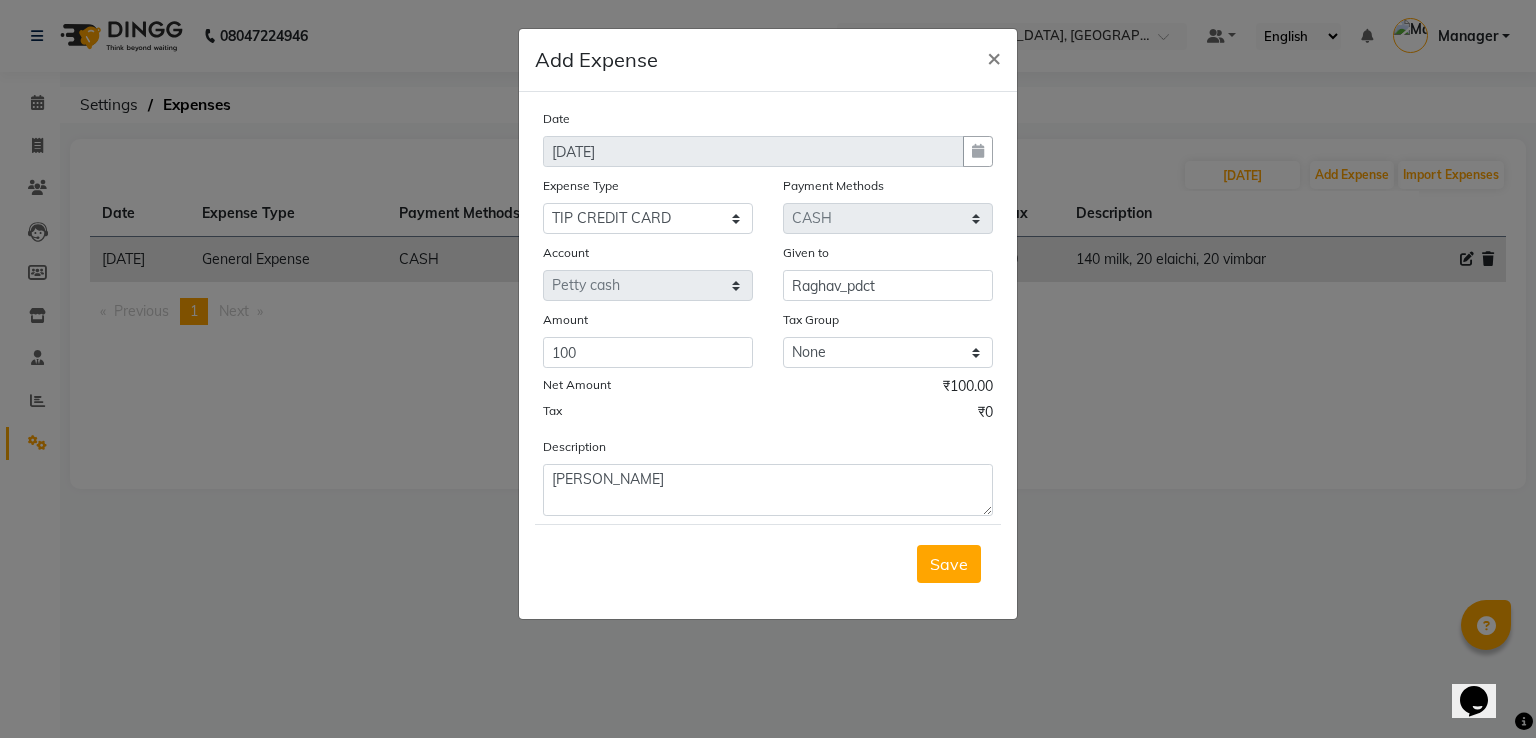 type 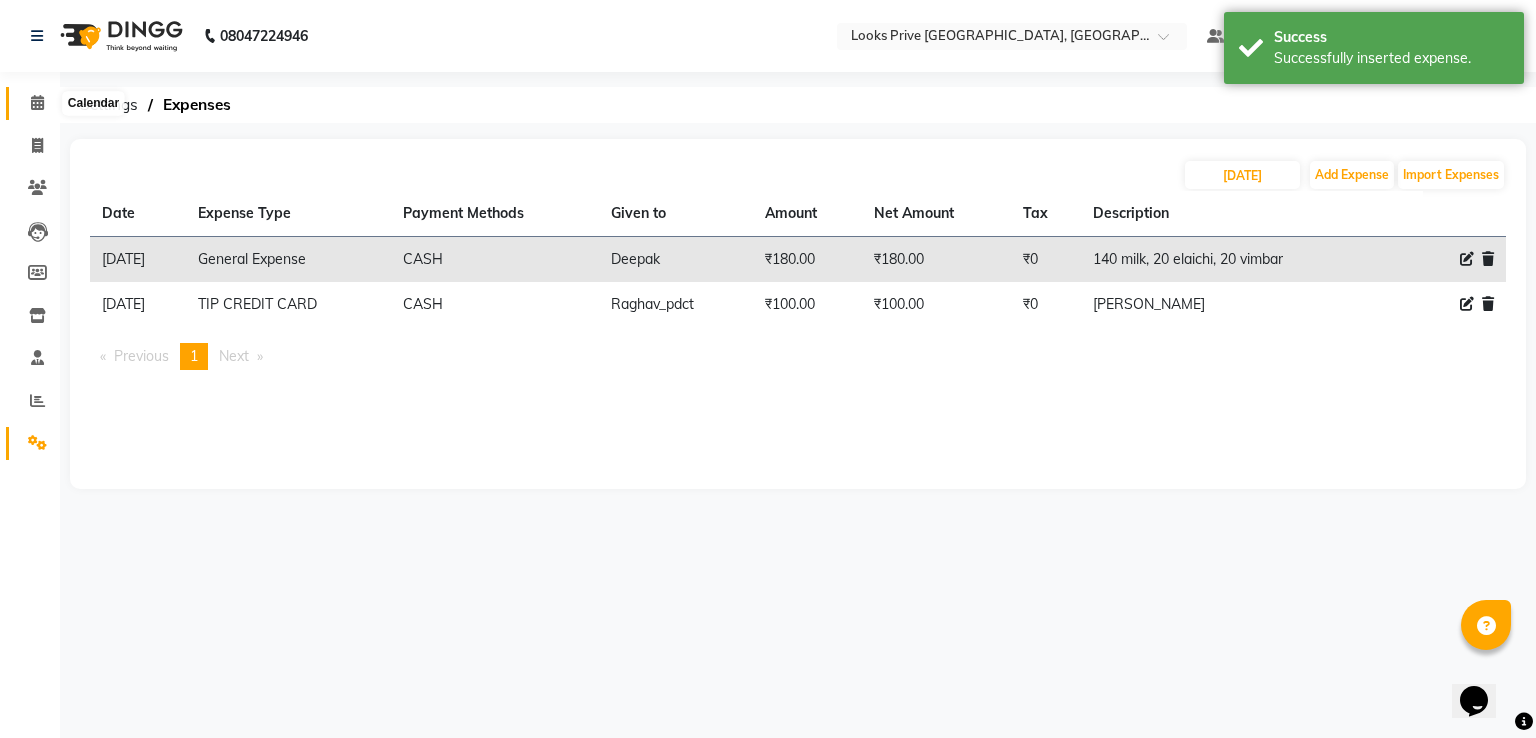 click 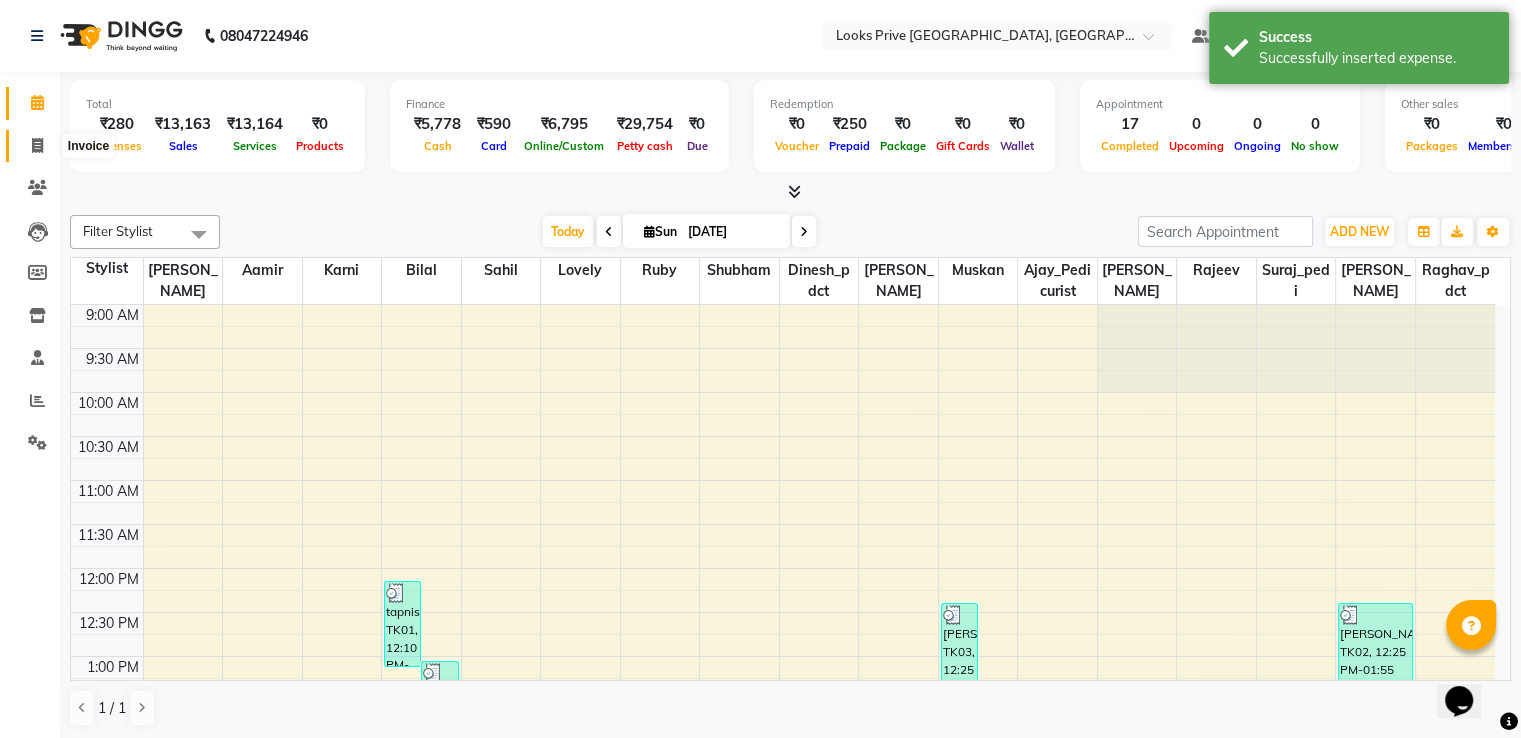 click 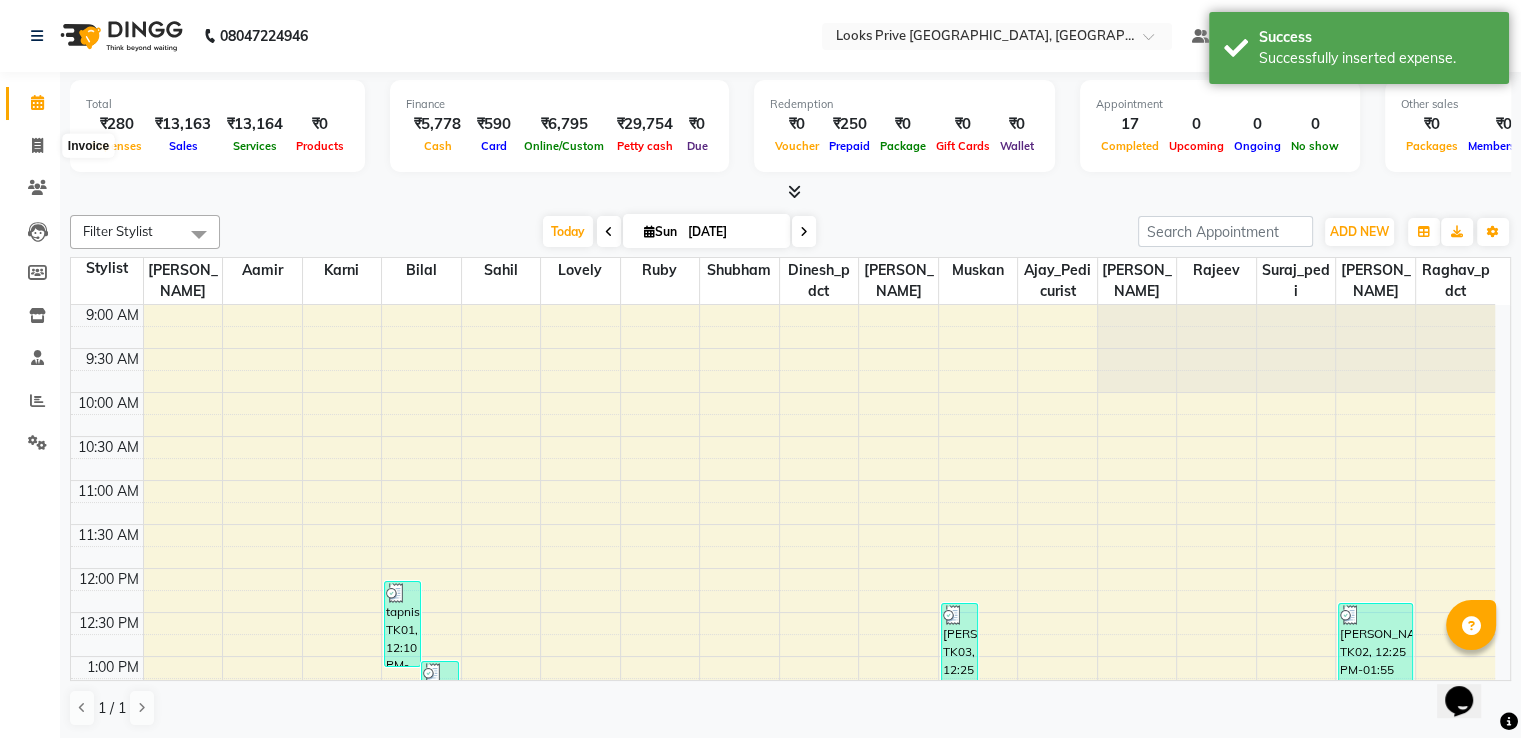 select on "6205" 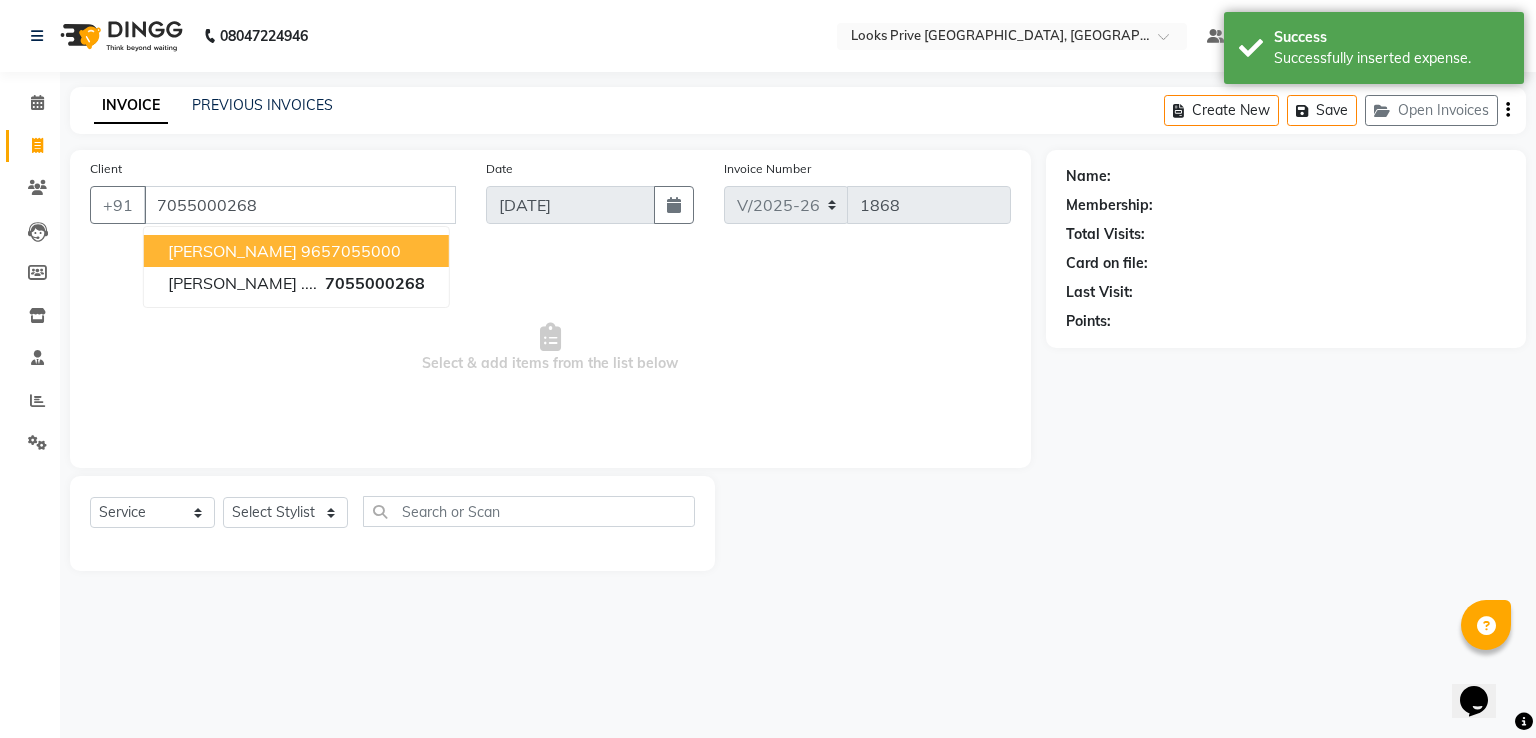 type on "7055000268" 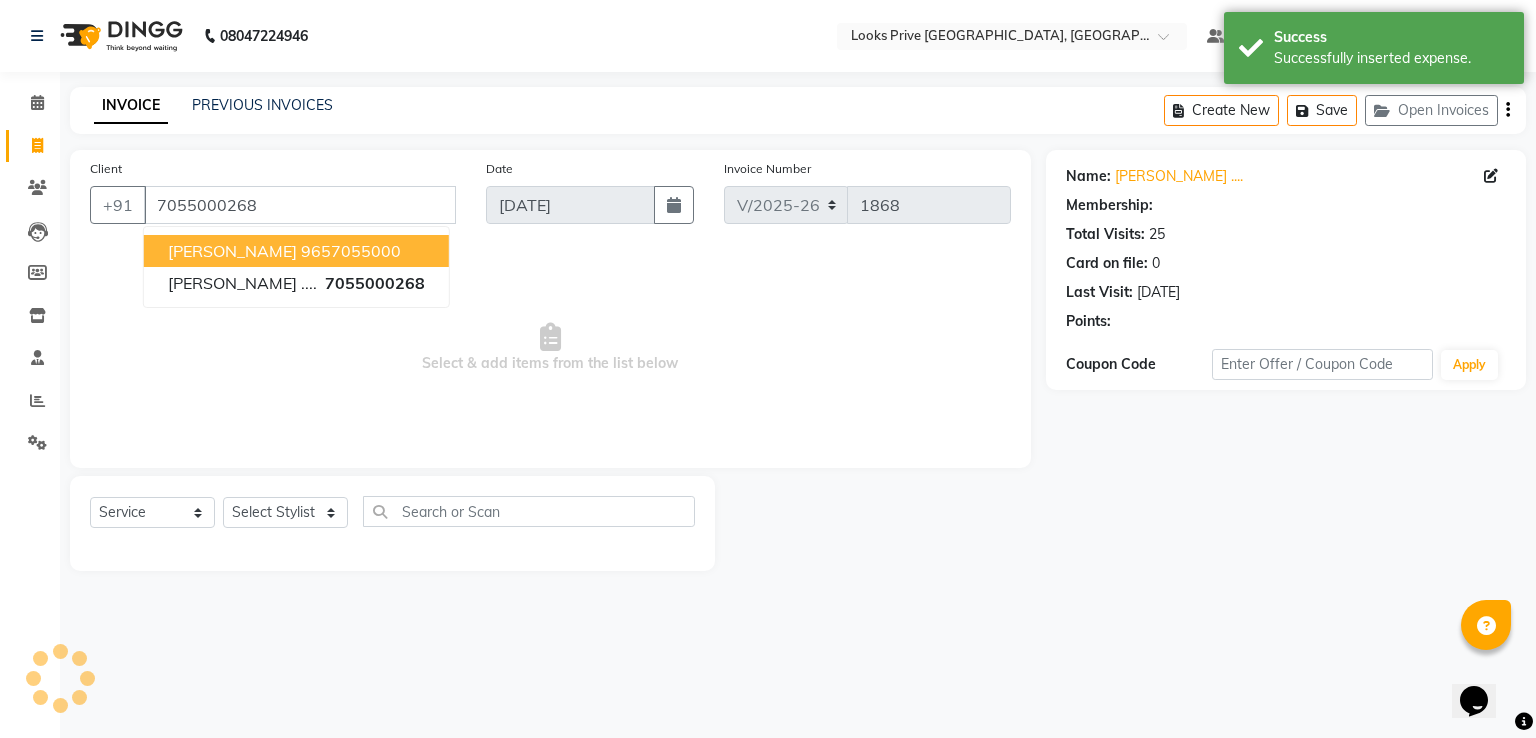 select on "1: Object" 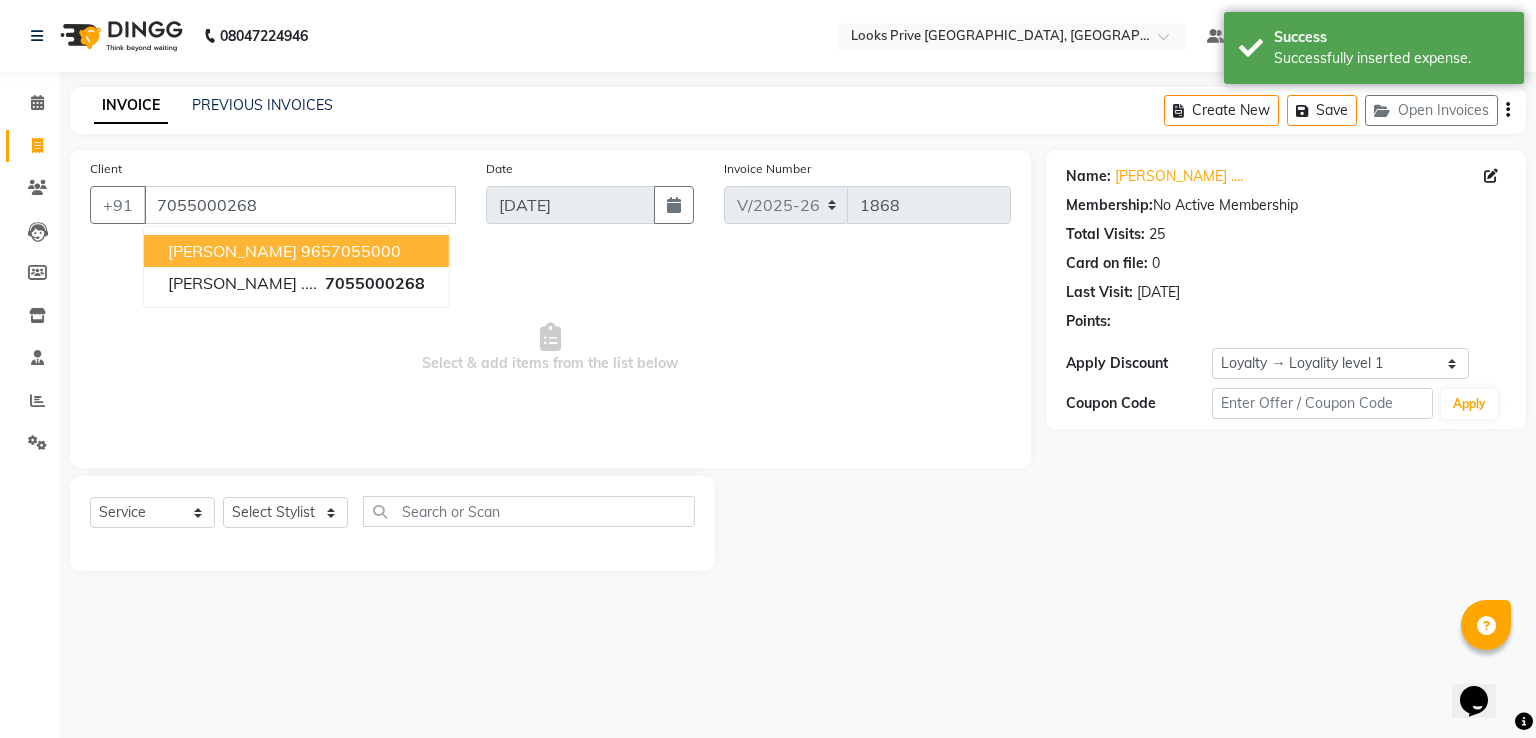 click on "INVOICE PREVIOUS INVOICES Create New   Save   Open Invoices" 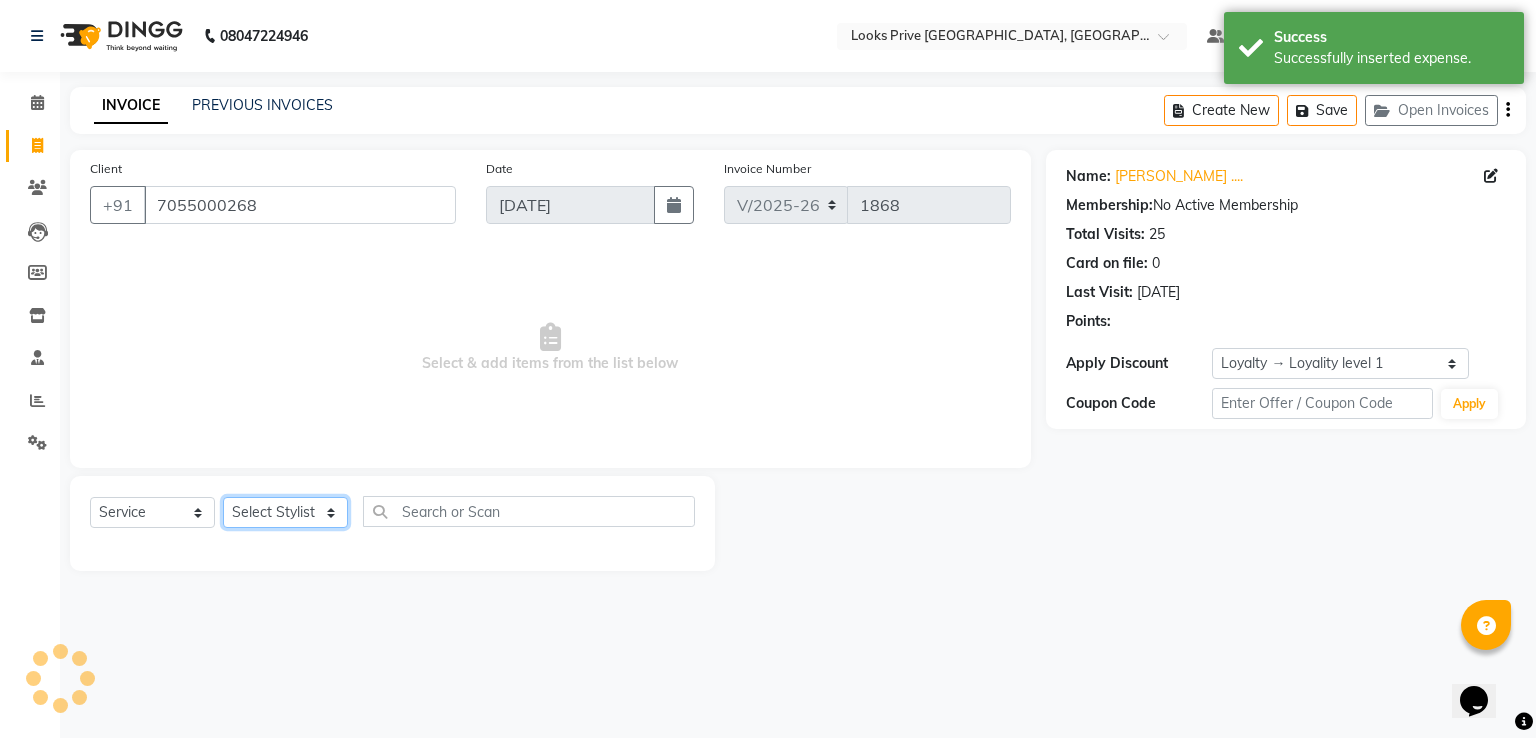 click on "Select Stylist A2R_Master [PERSON_NAME] [PERSON_NAME] [PERSON_NAME] Dinesh_pdct Karni Lovely Manager [PERSON_NAME] [PERSON_NAME] [PERSON_NAME] [PERSON_NAME] Suraj_pedi" 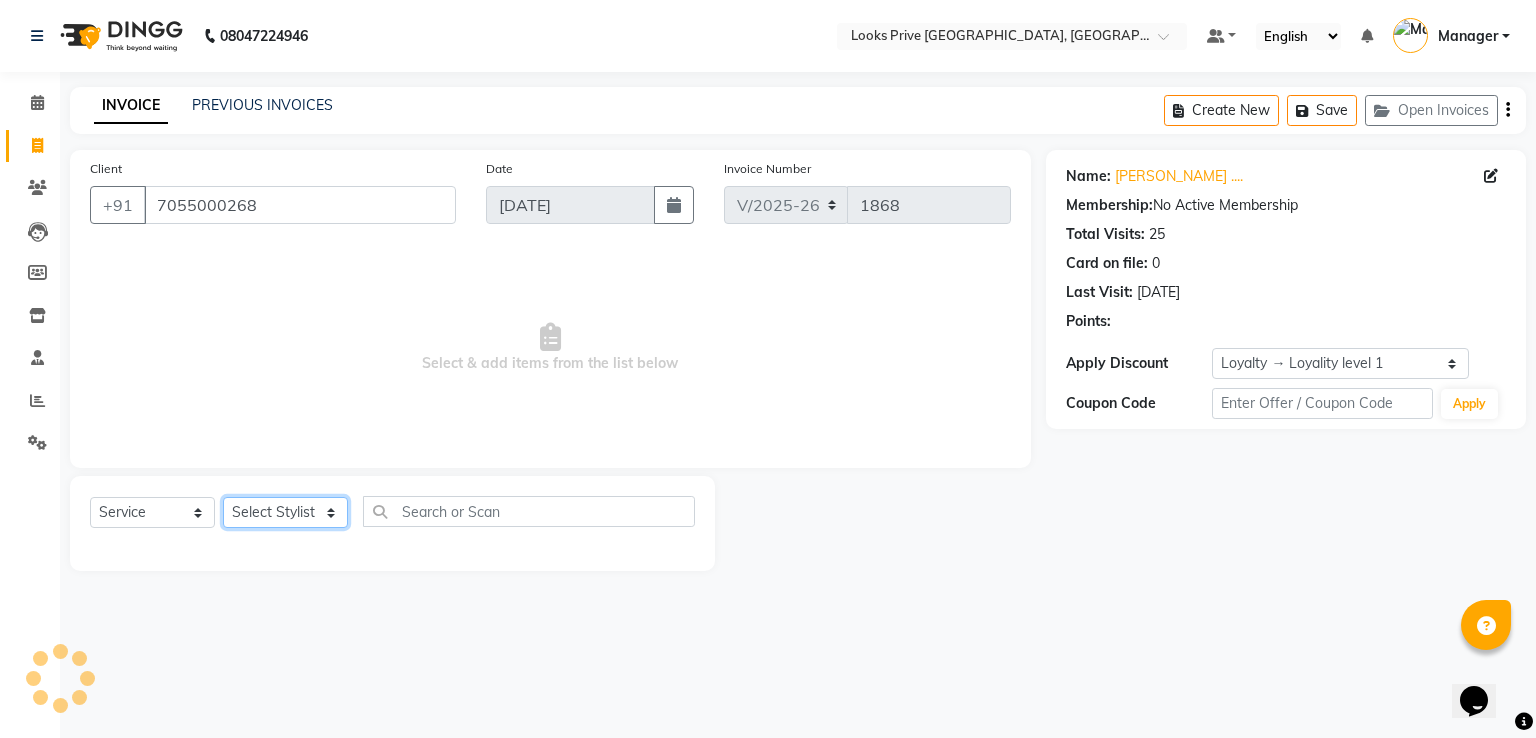select on "47803" 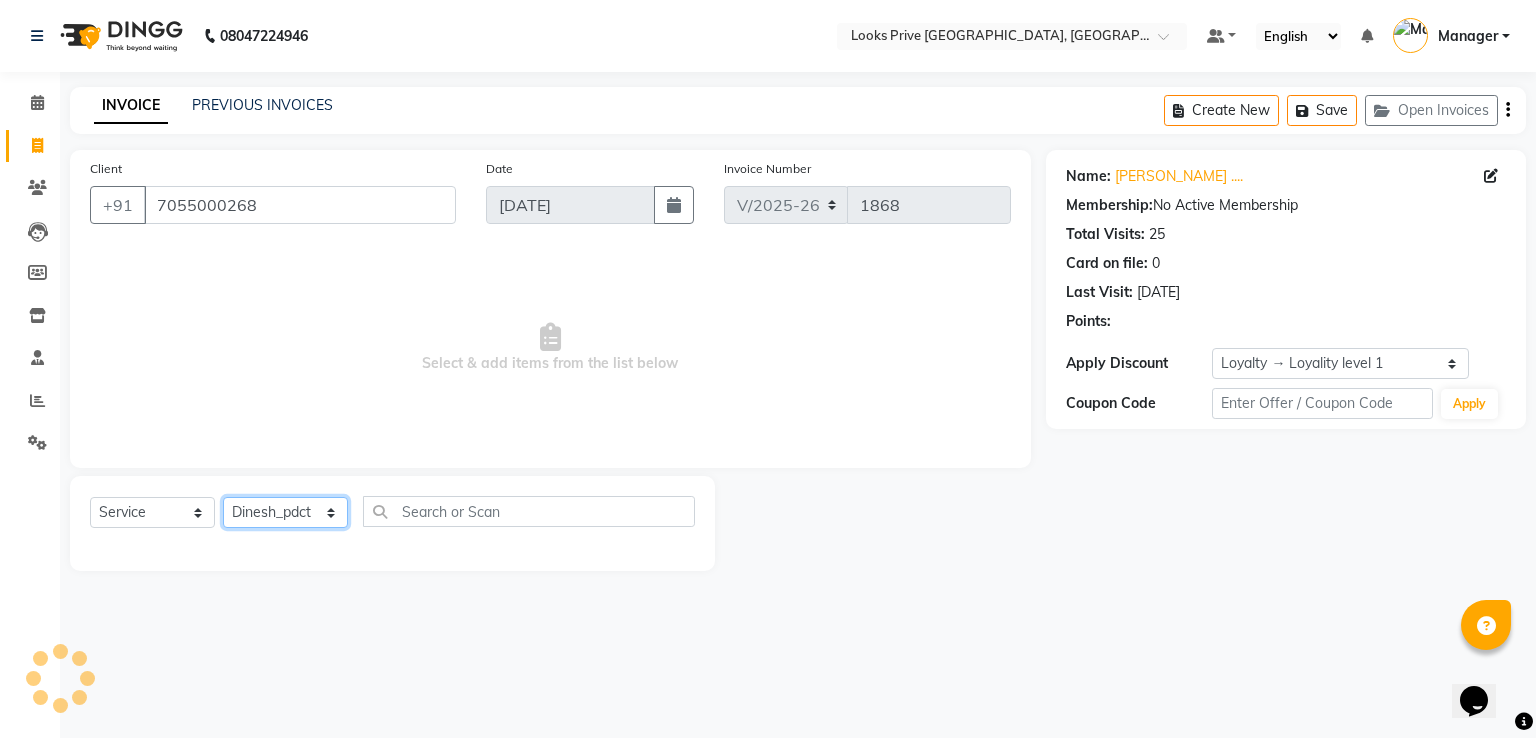 click on "Select Stylist A2R_Master [PERSON_NAME] [PERSON_NAME] [PERSON_NAME] Dinesh_pdct Karni Lovely Manager [PERSON_NAME] [PERSON_NAME] [PERSON_NAME] [PERSON_NAME] Suraj_pedi" 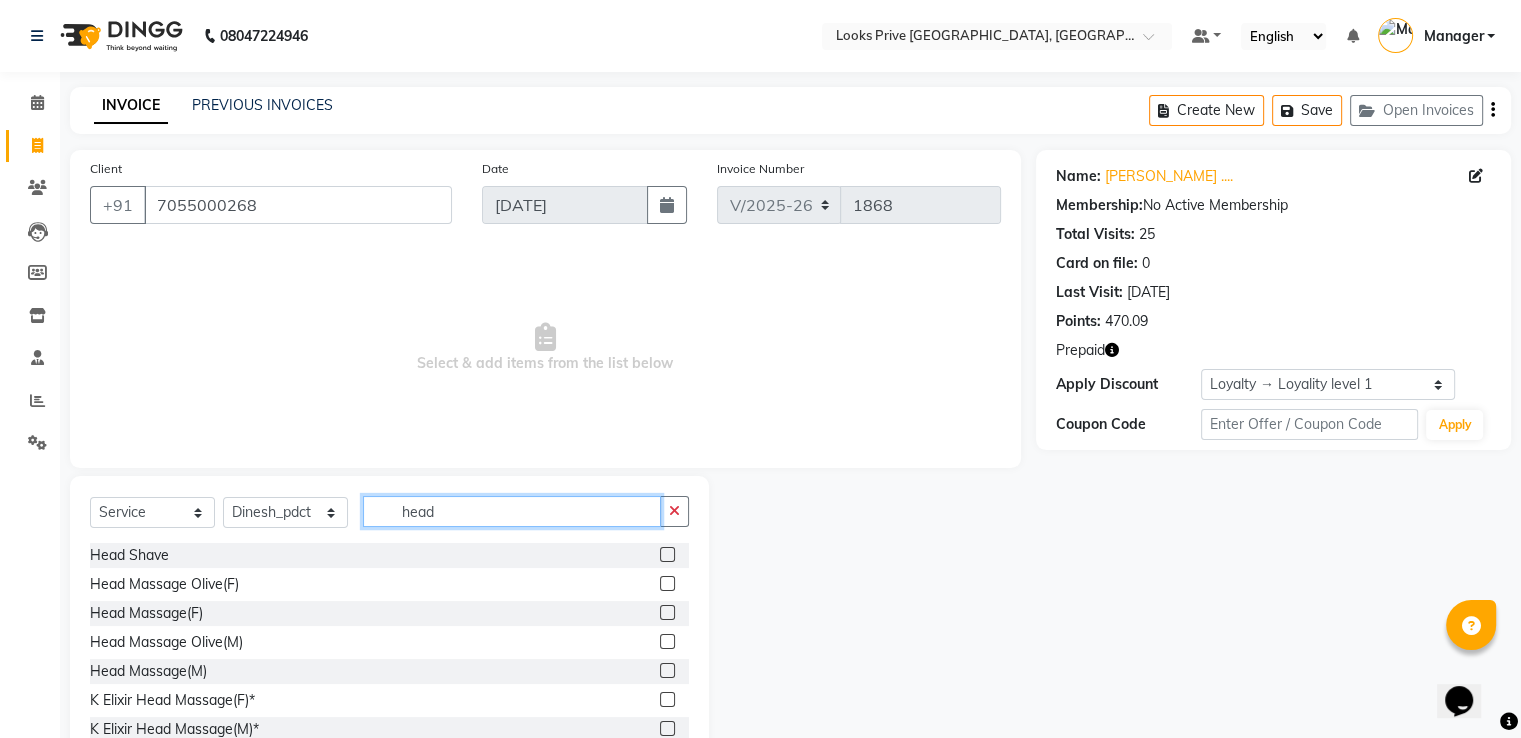 type on "head" 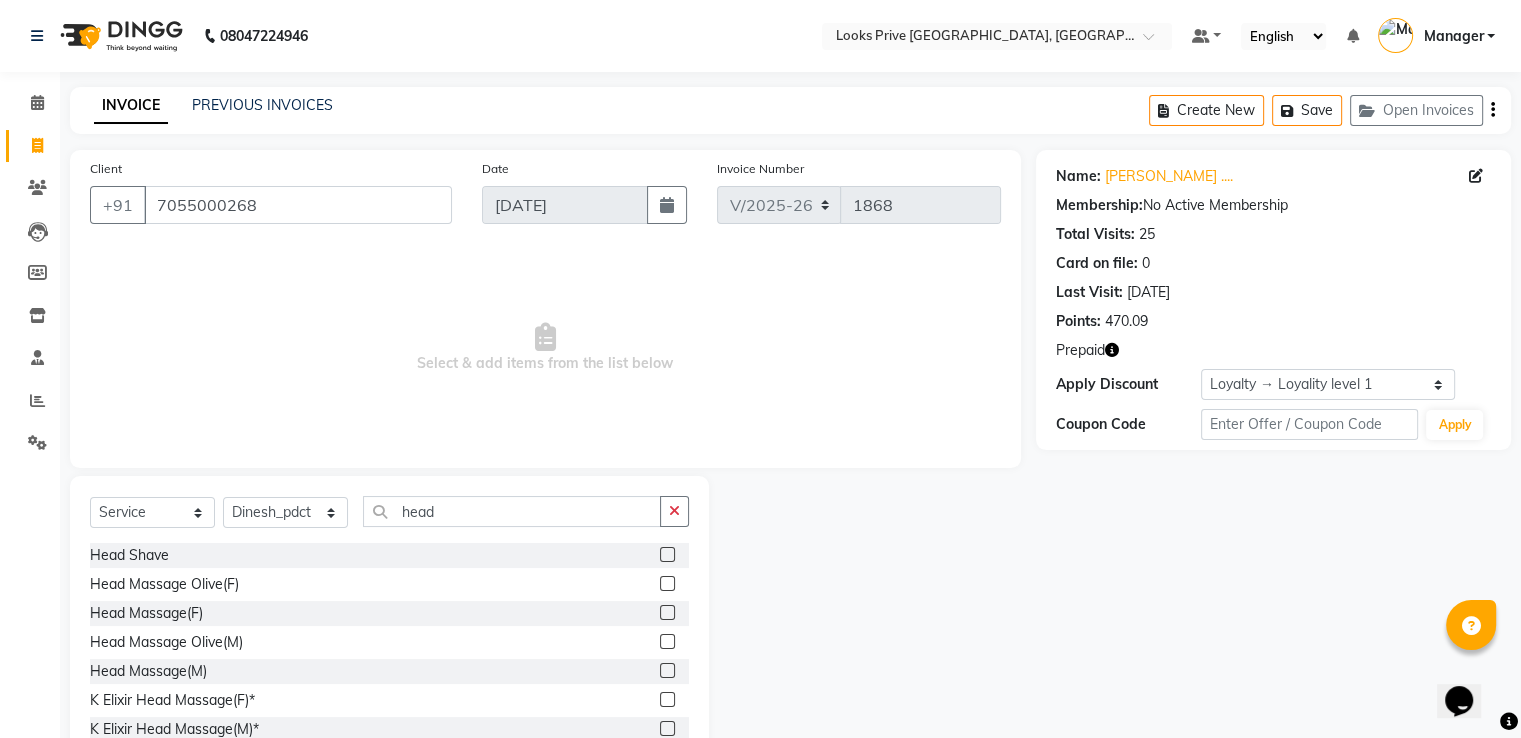 click 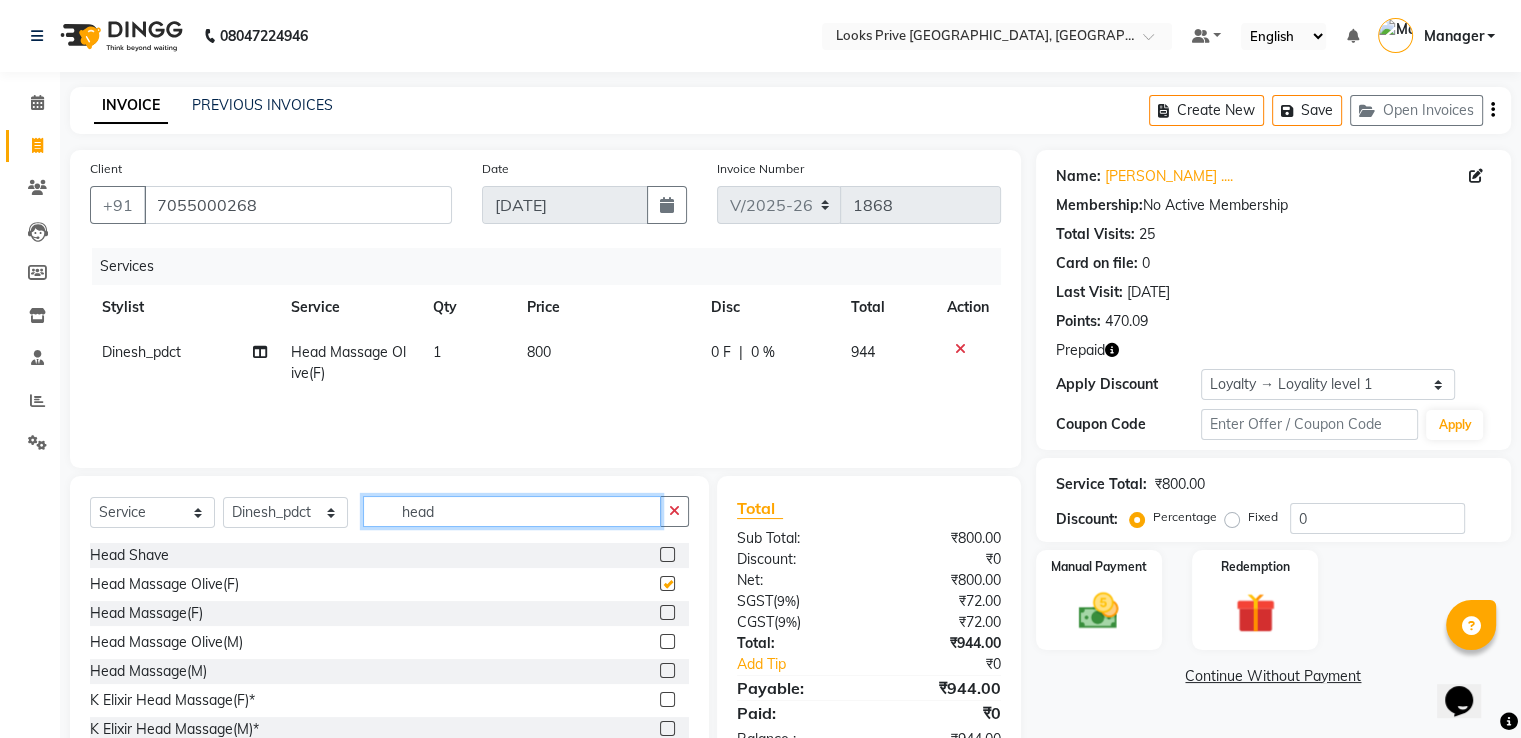 click on "head" 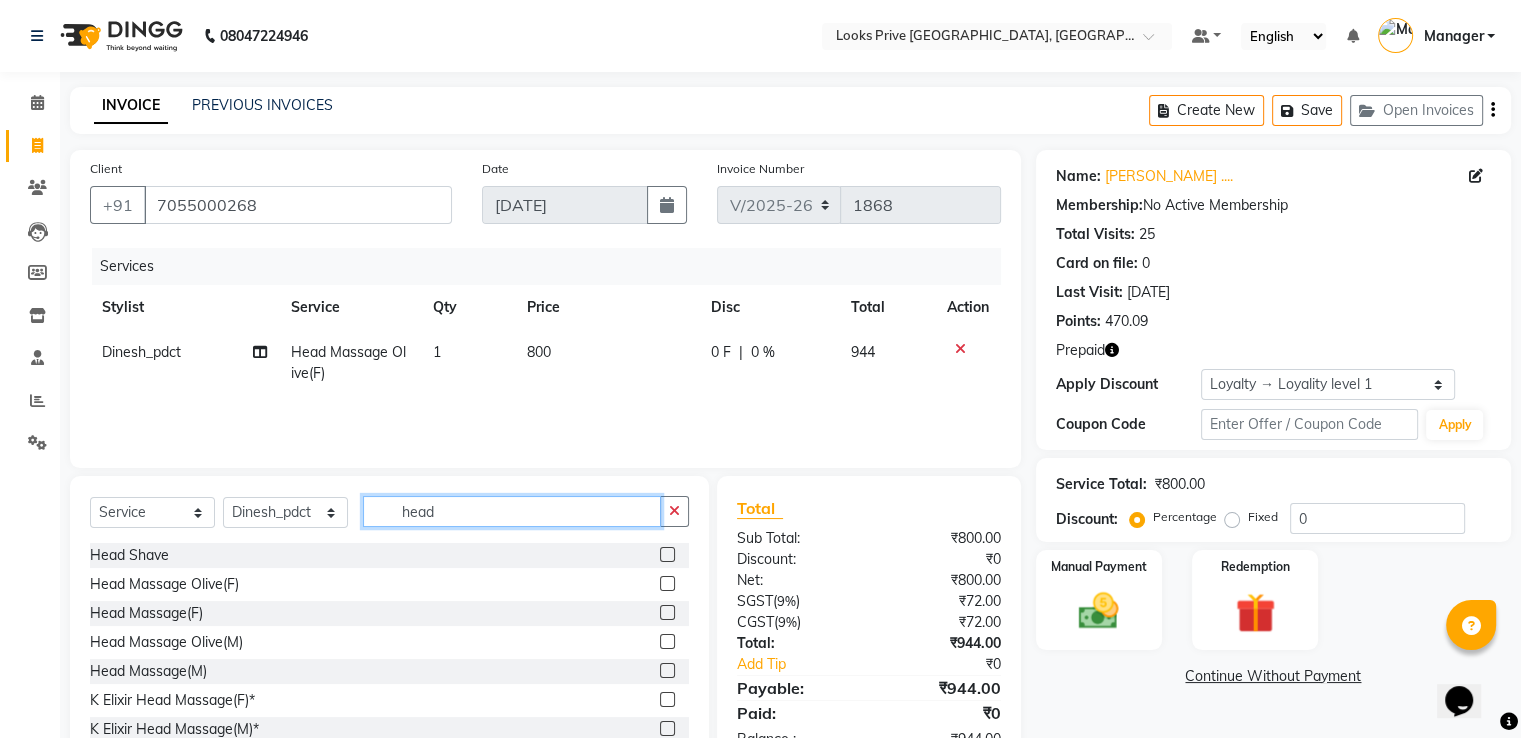 checkbox on "false" 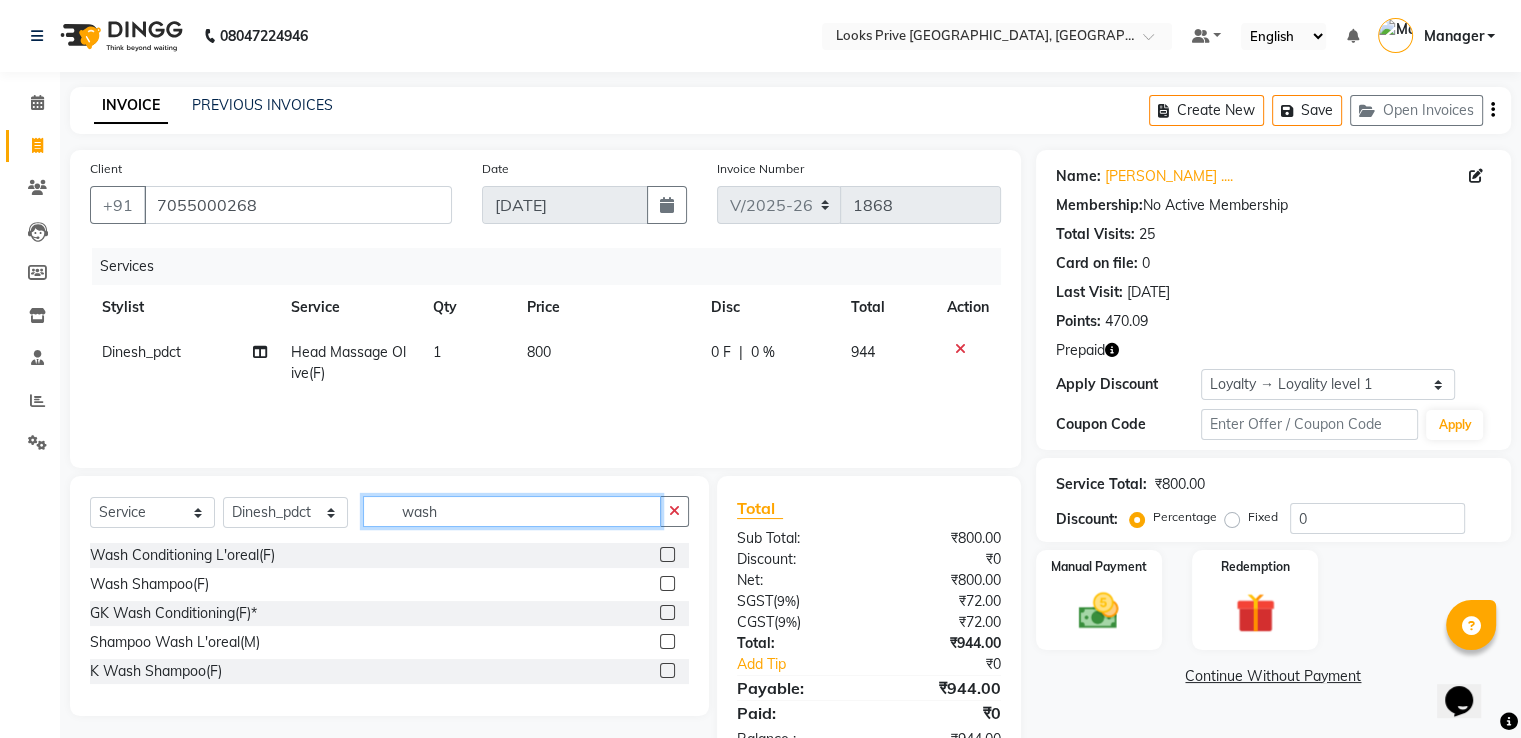 type on "wash" 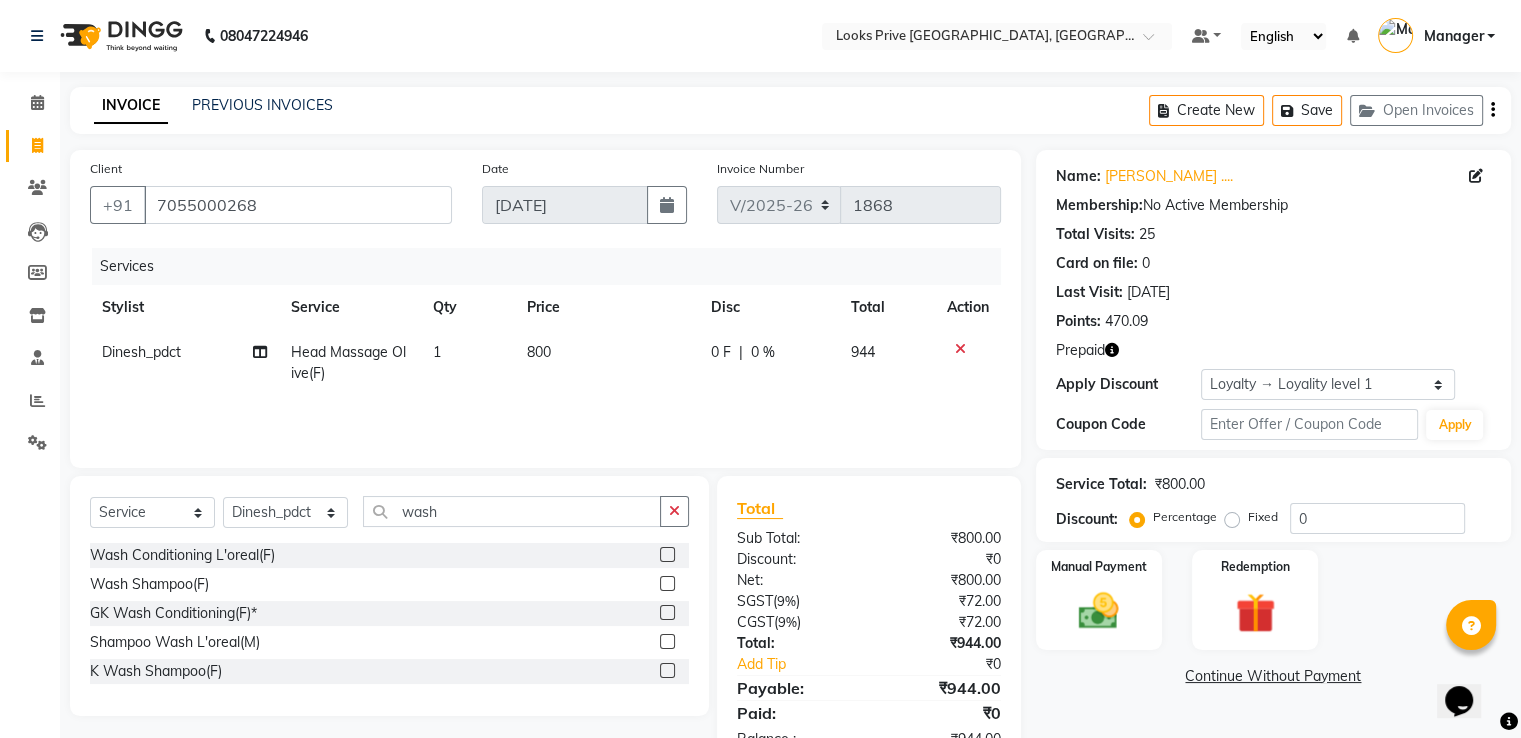 click 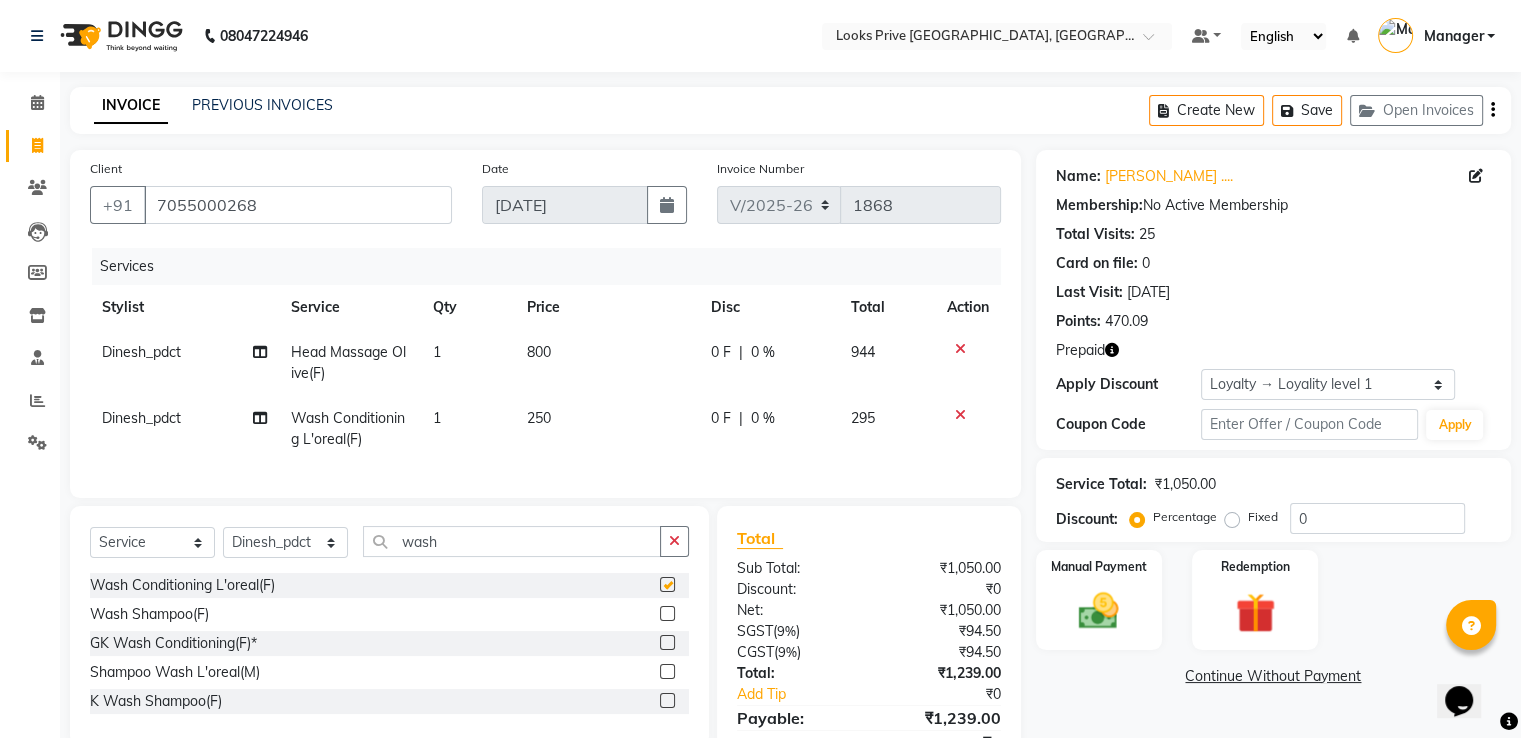 checkbox on "false" 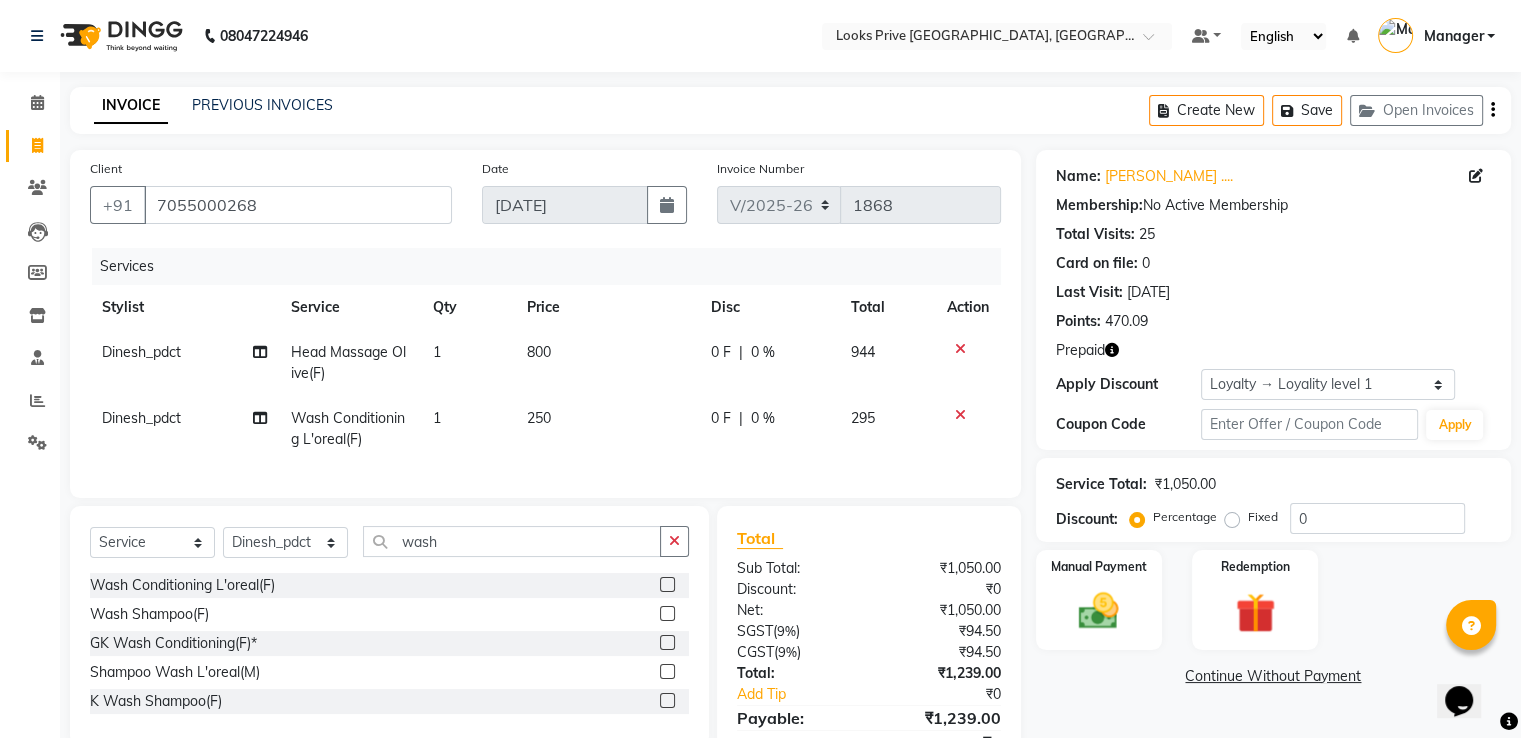 click on "250" 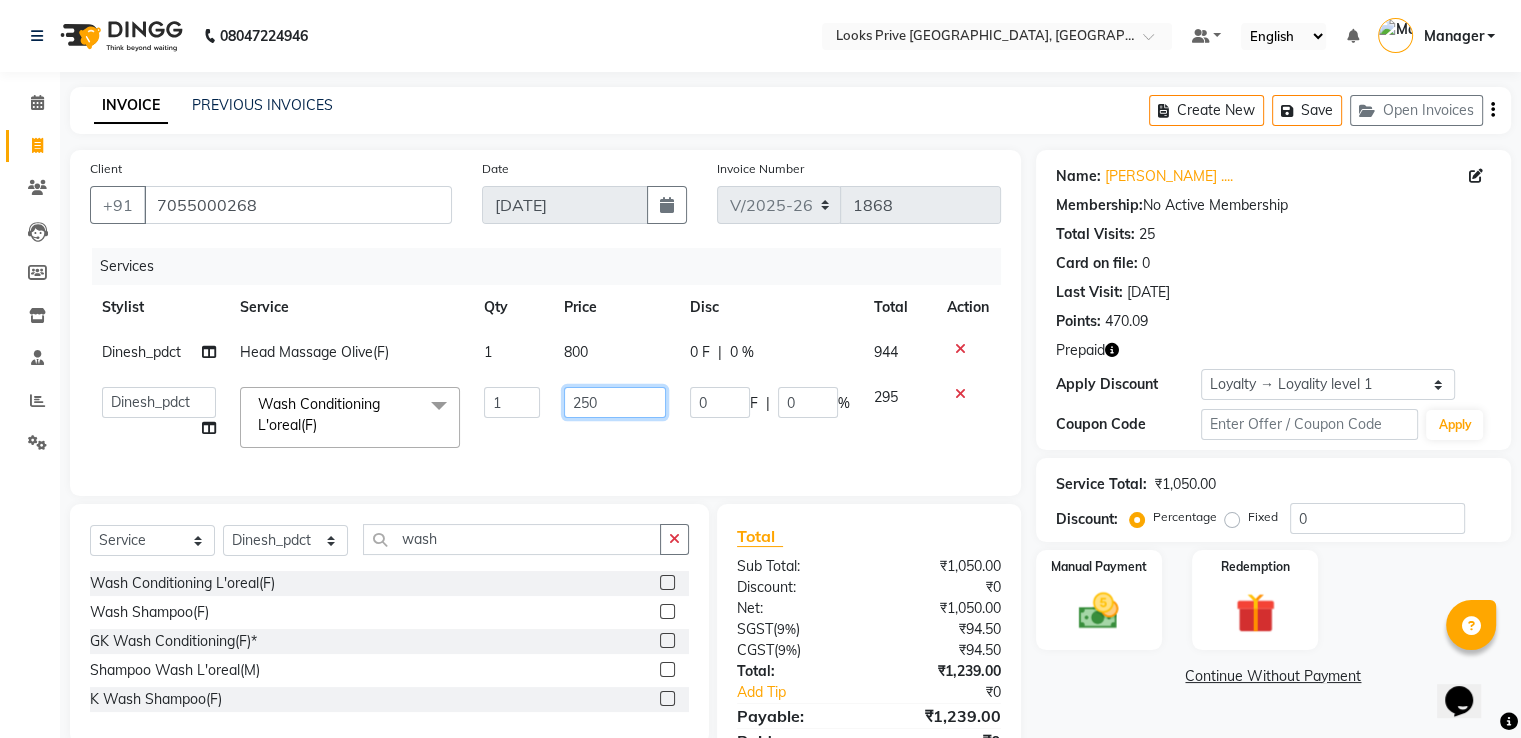 click on "250" 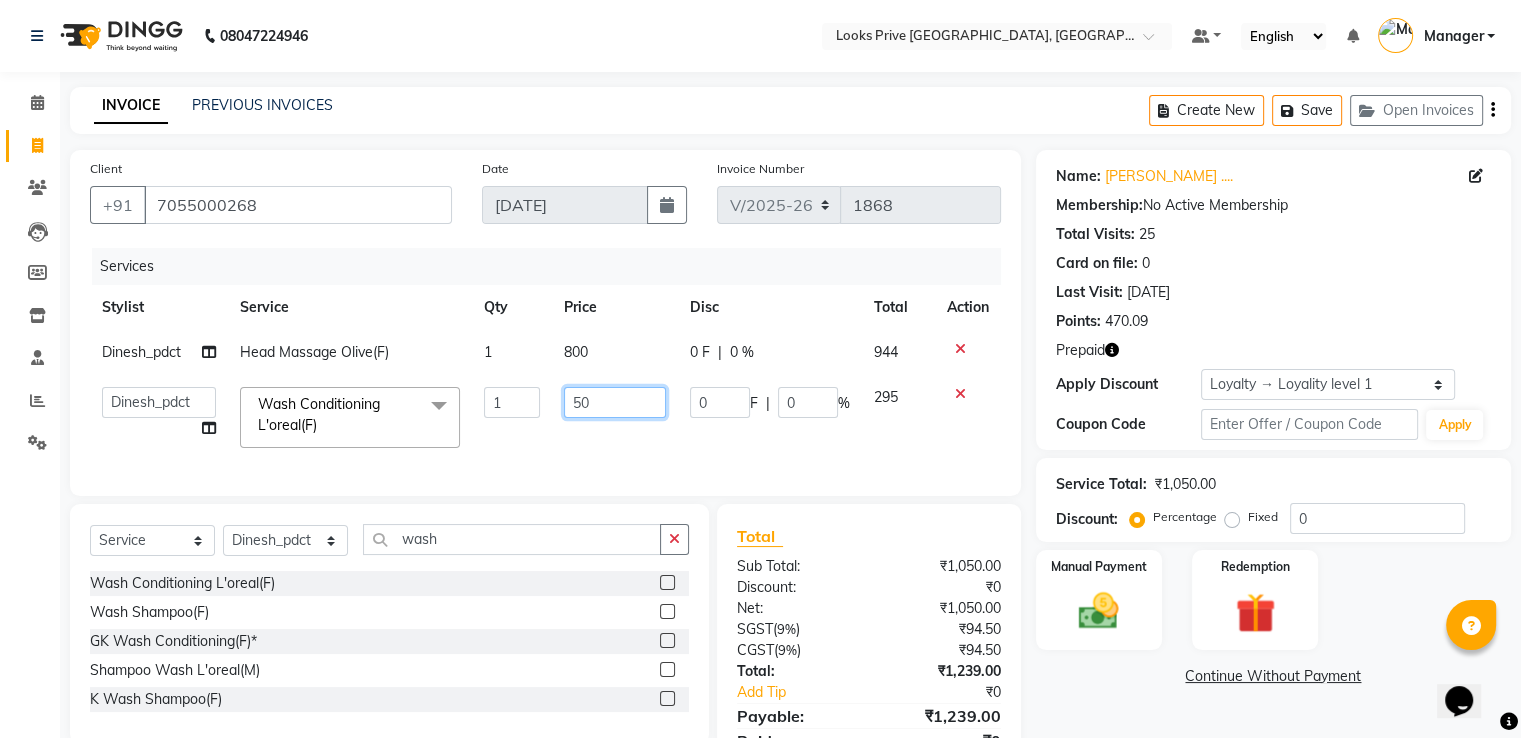 type on "500" 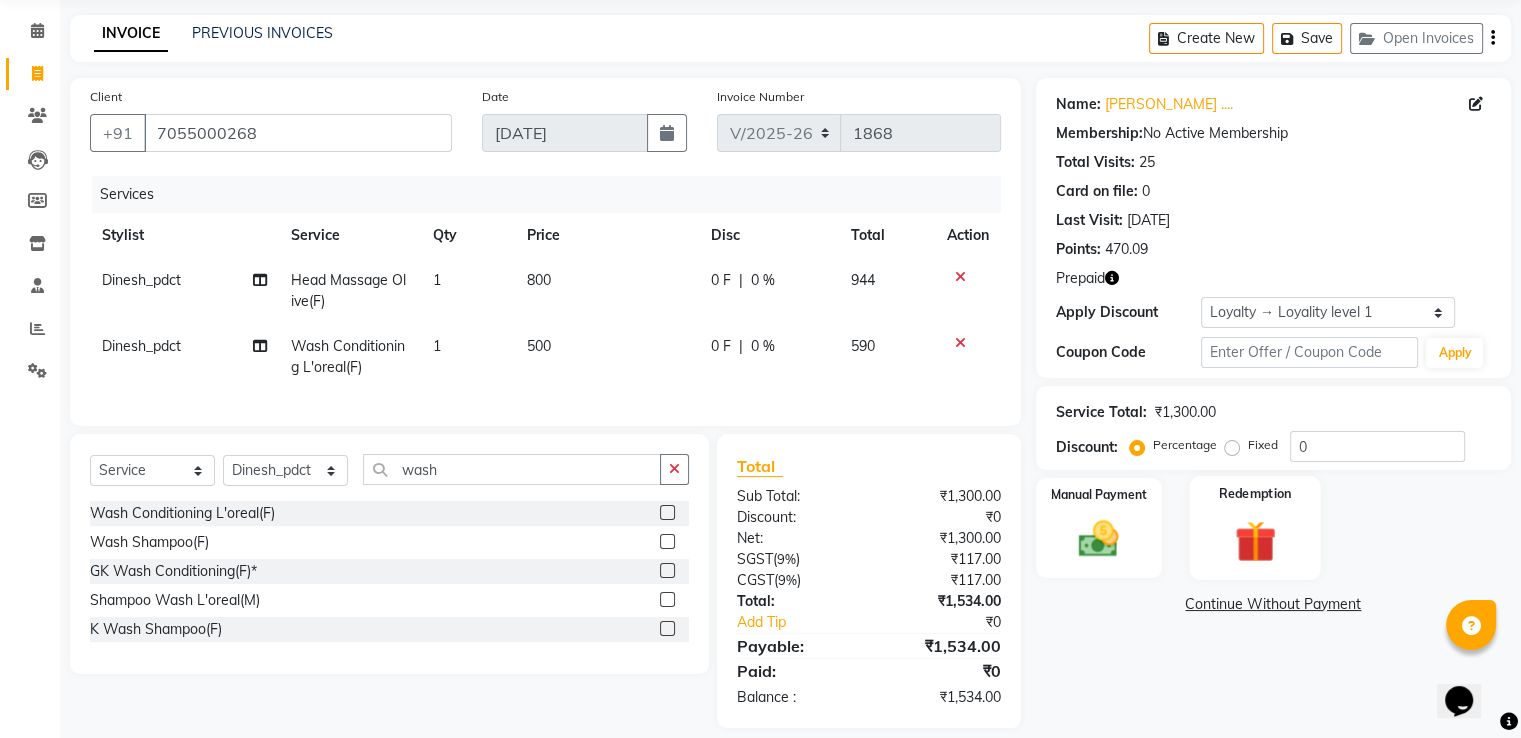 scroll, scrollTop: 108, scrollLeft: 0, axis: vertical 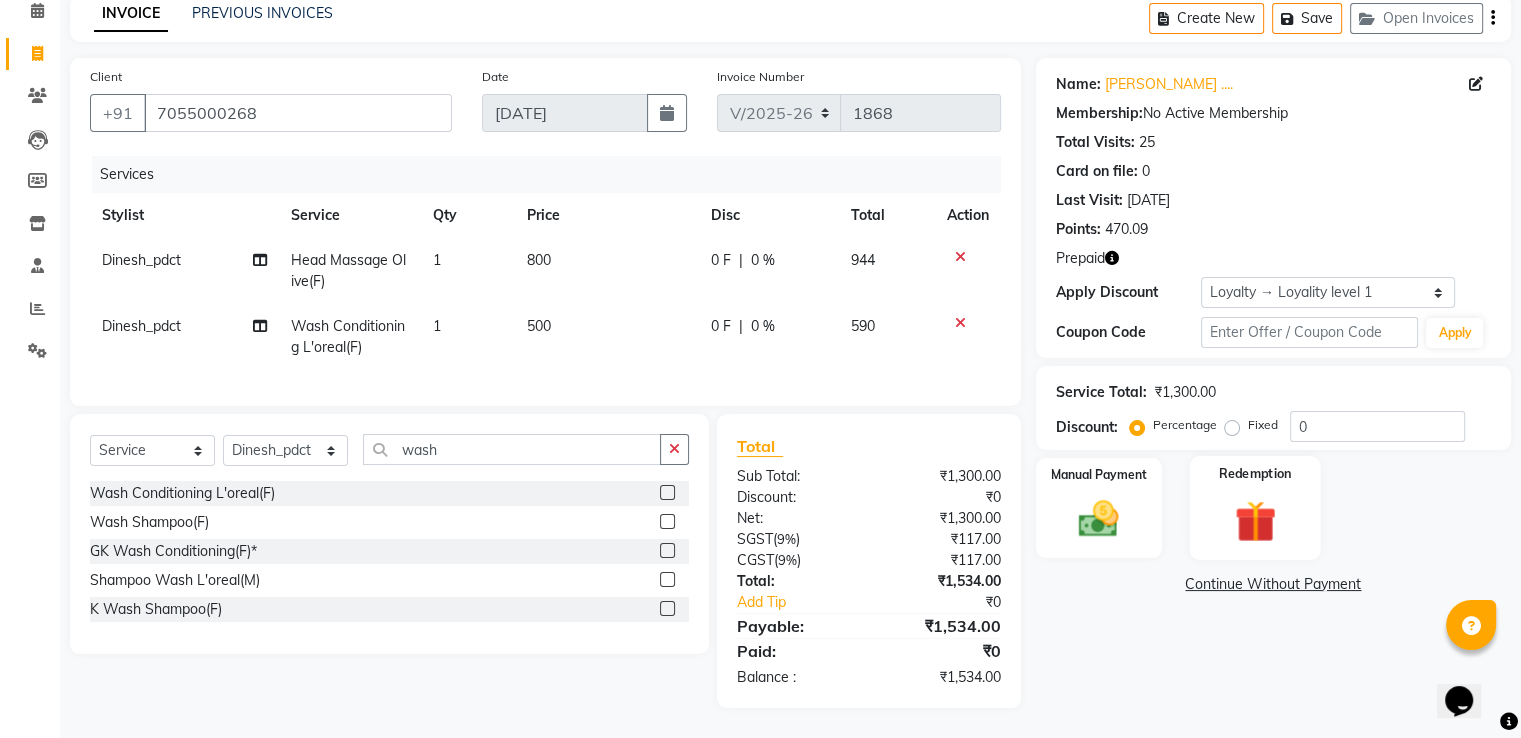 click 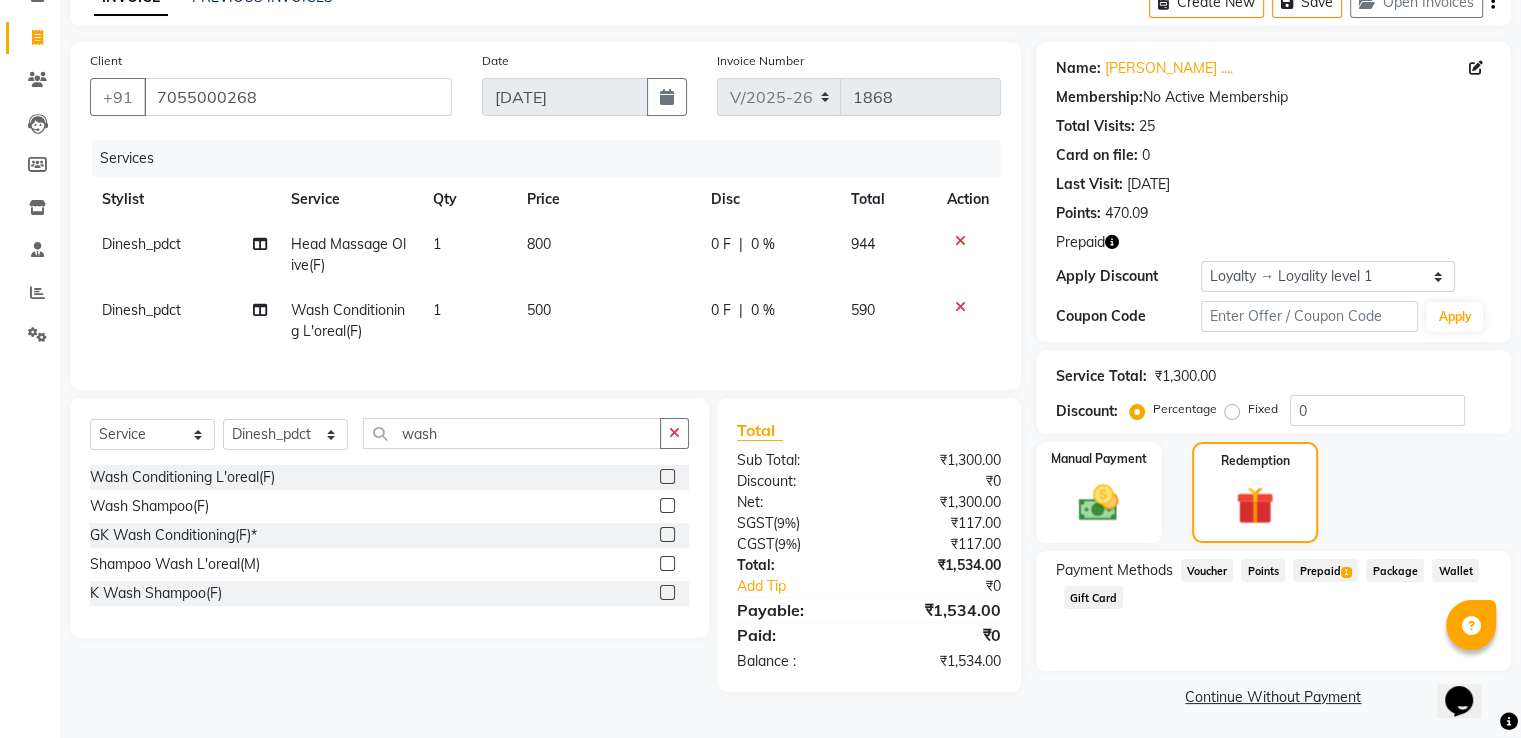 click on "Prepaid  1" 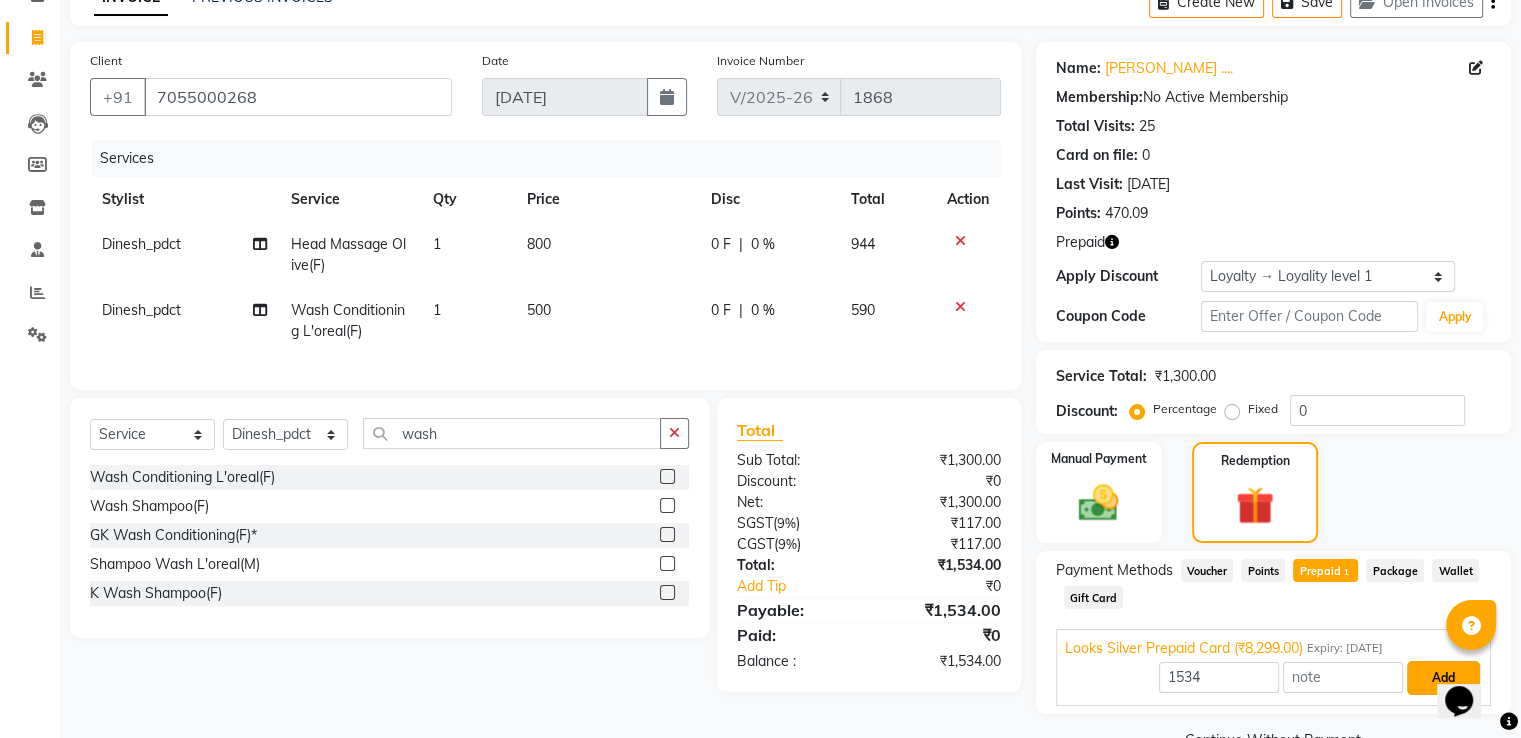 click on "Add" at bounding box center (1443, 678) 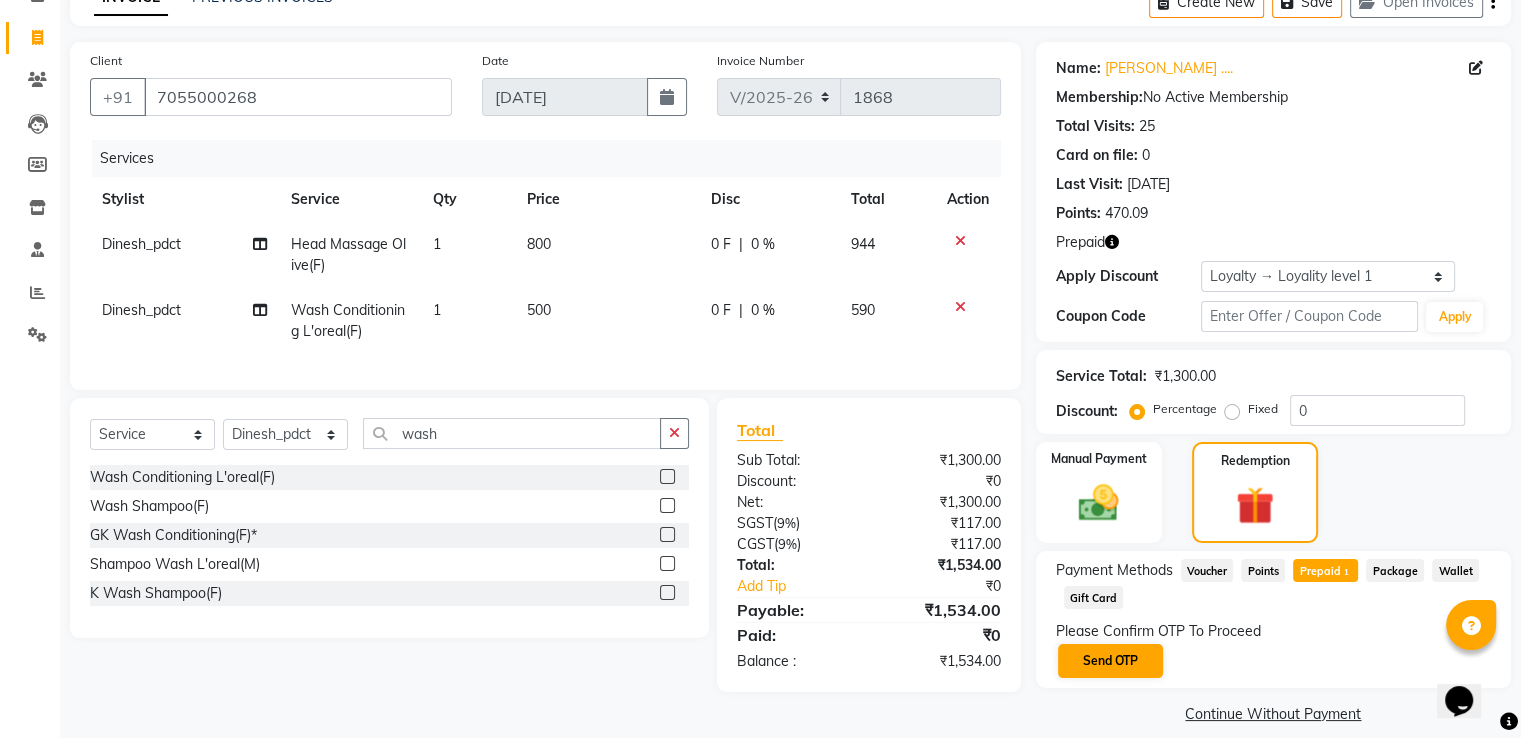 scroll, scrollTop: 130, scrollLeft: 0, axis: vertical 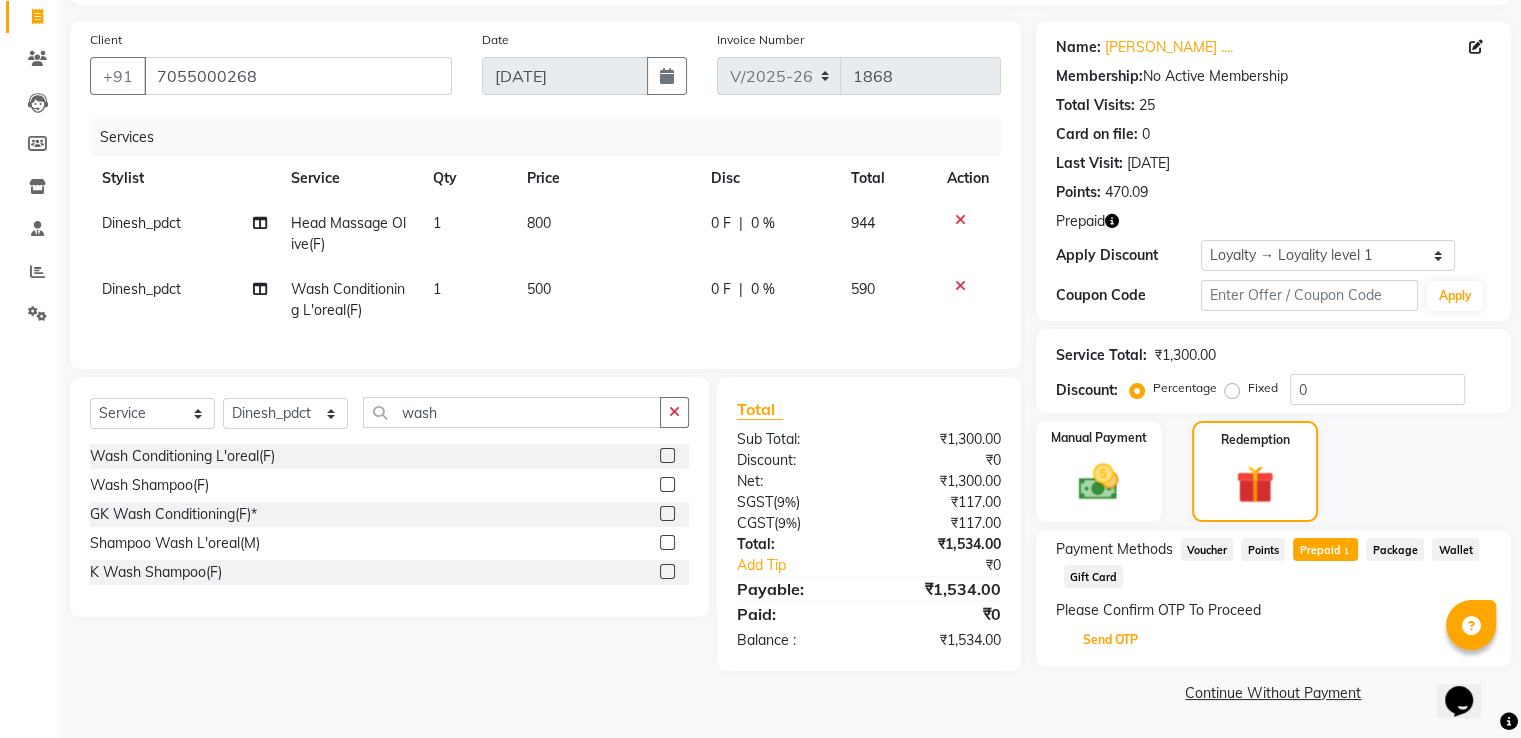 click on "Send OTP" 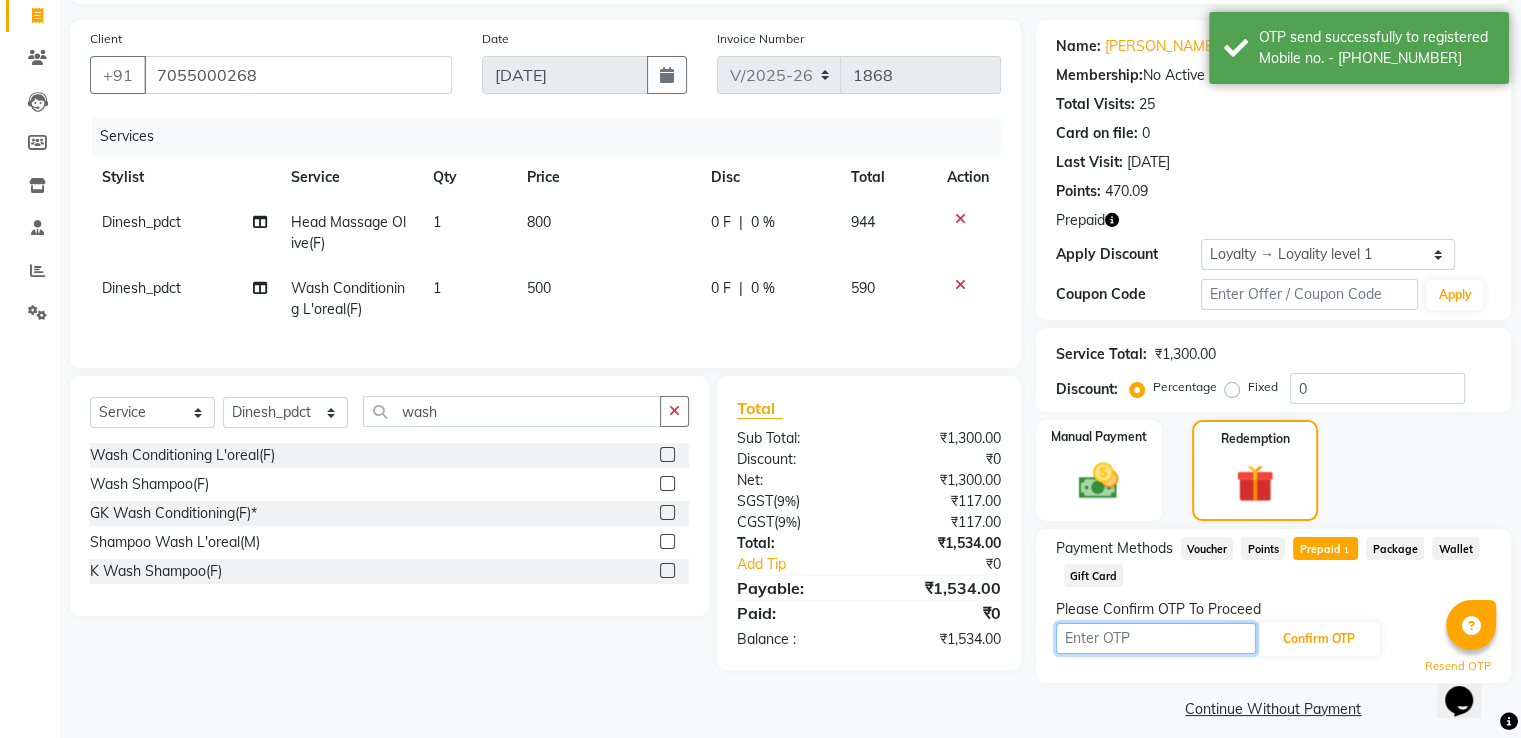 click at bounding box center (1156, 638) 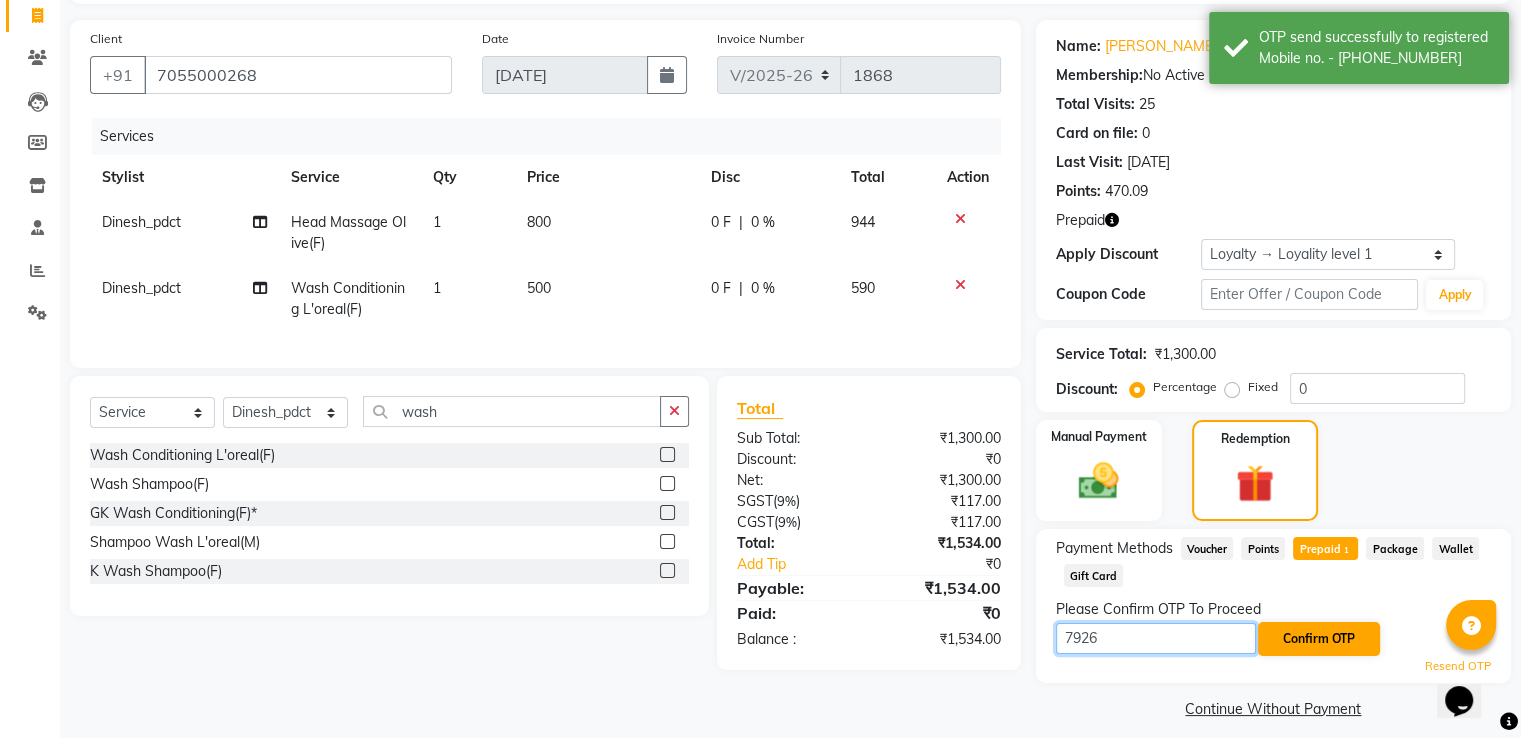 type on "7926" 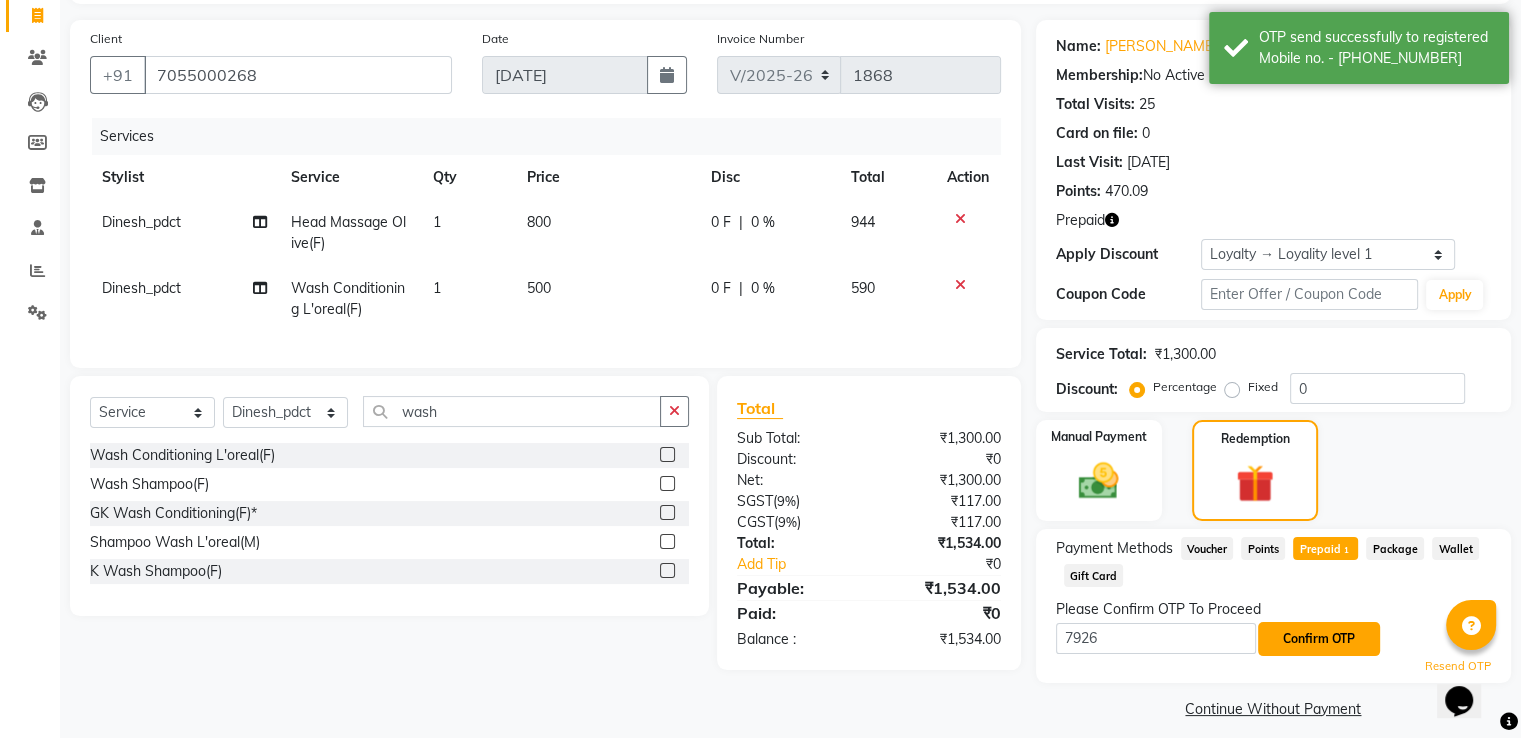 click on "Confirm OTP" 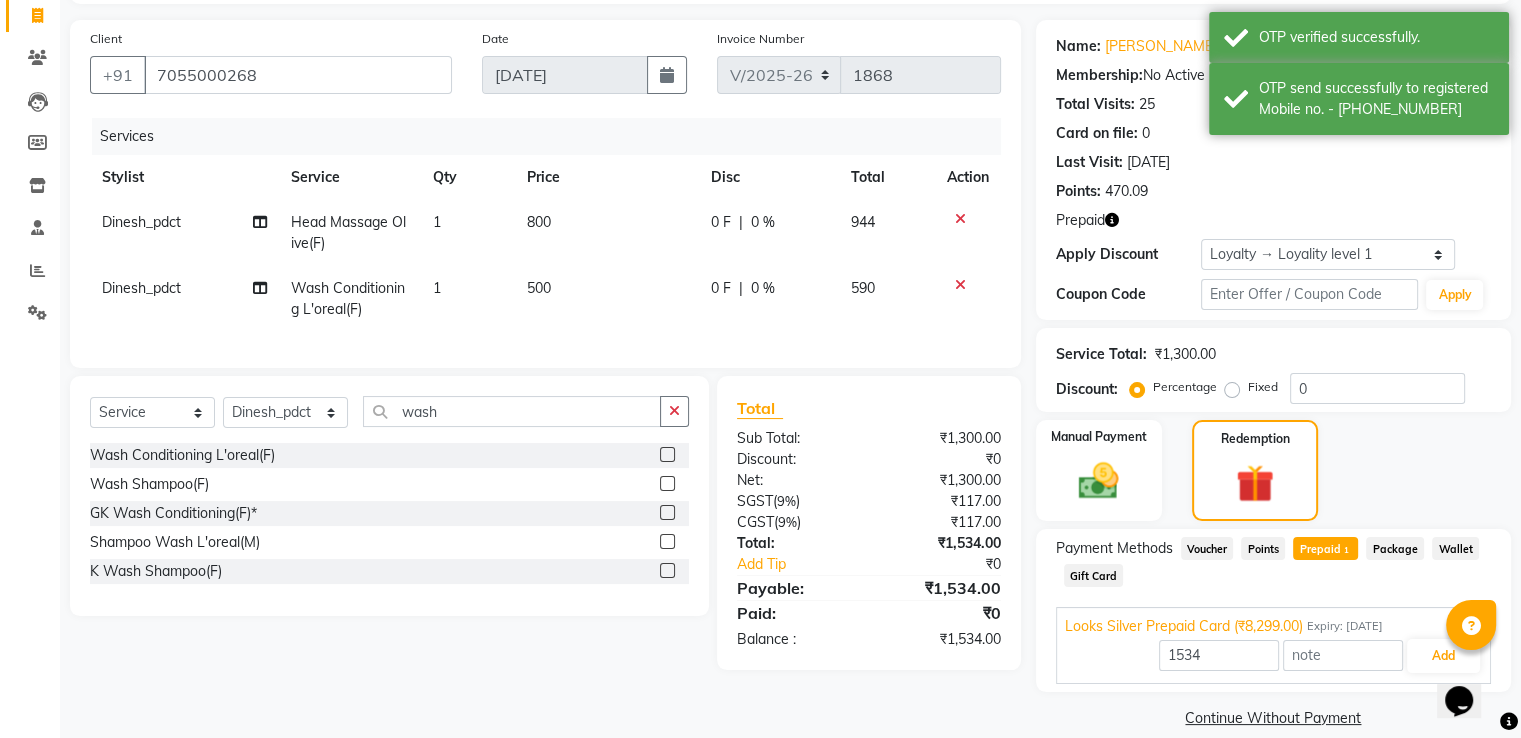 click 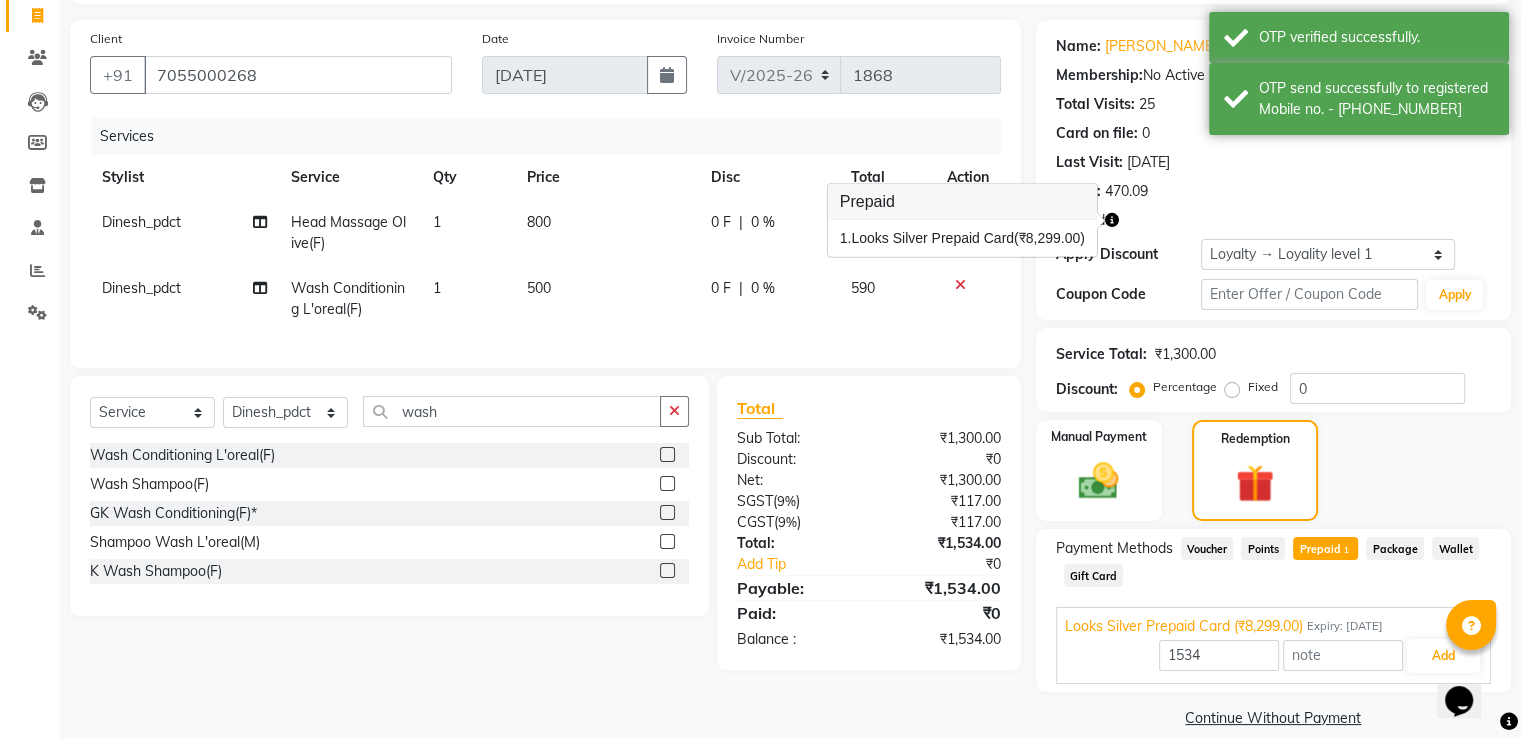click on "Name: Anshpreet .... Membership:  No Active Membership  Total Visits:  25 Card on file:  0 Last Visit:   24-06-2025 Points:   470.09  Prepaid Apply Discount Select  Loyalty → Loyality level 1  Coupon Code Apply" 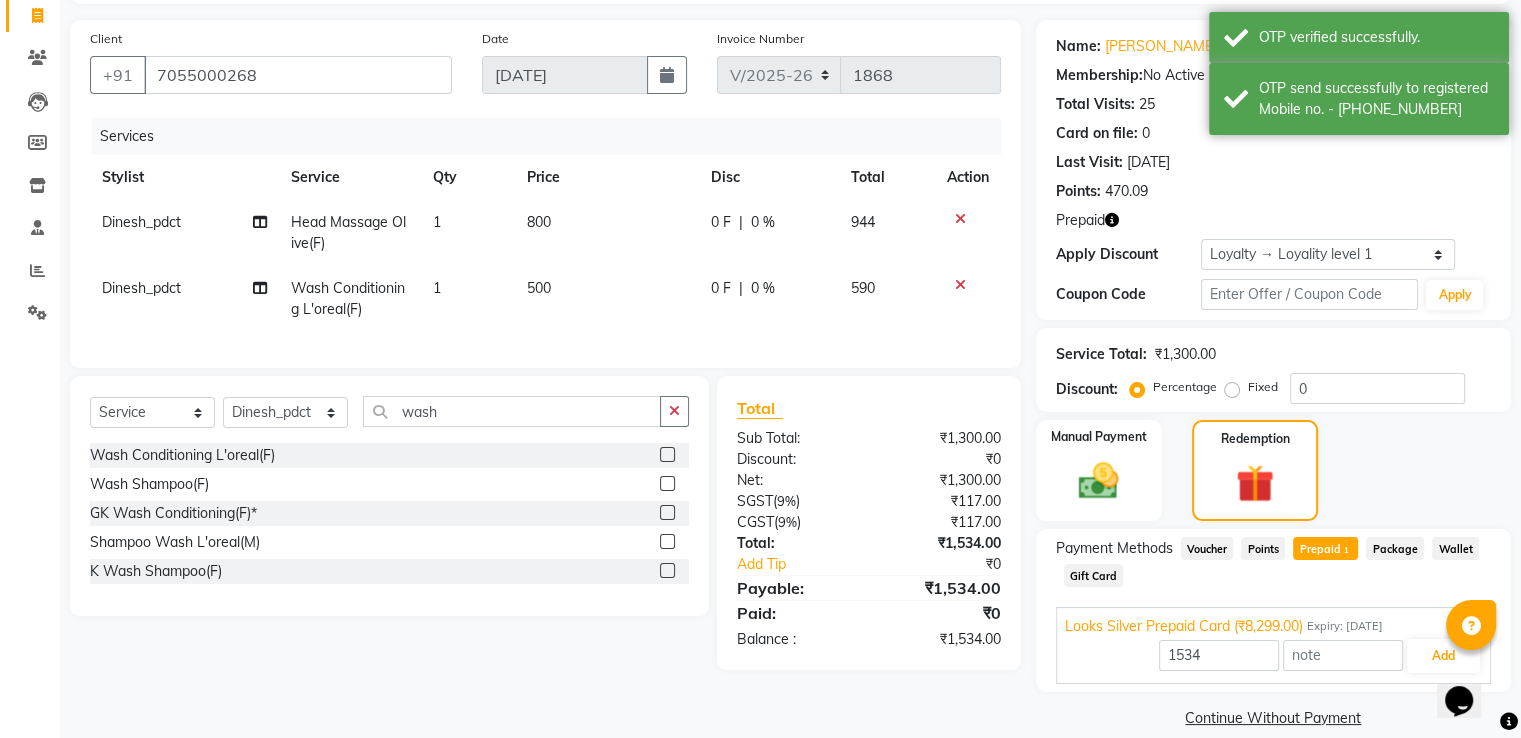 scroll, scrollTop: 156, scrollLeft: 0, axis: vertical 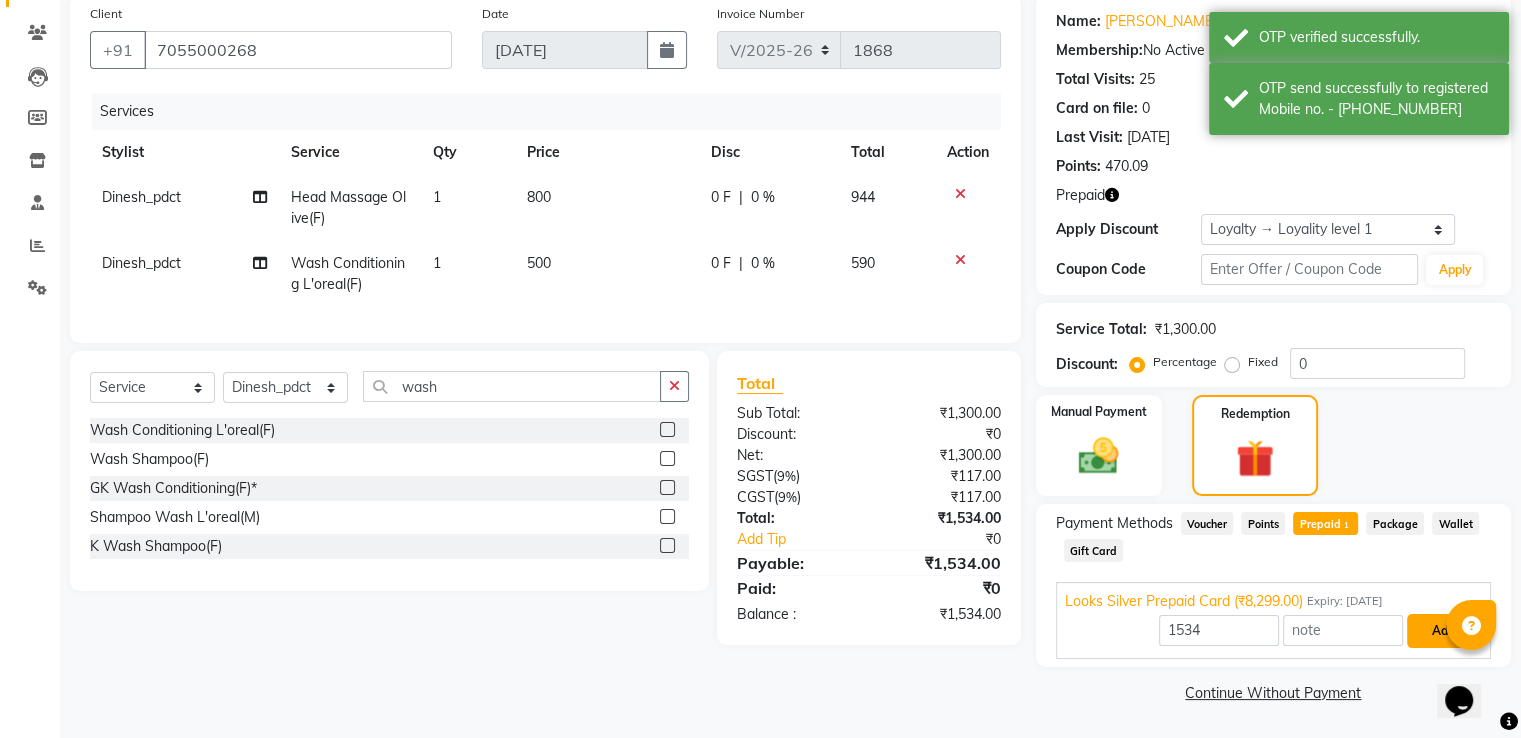 click on "Add" at bounding box center [1443, 631] 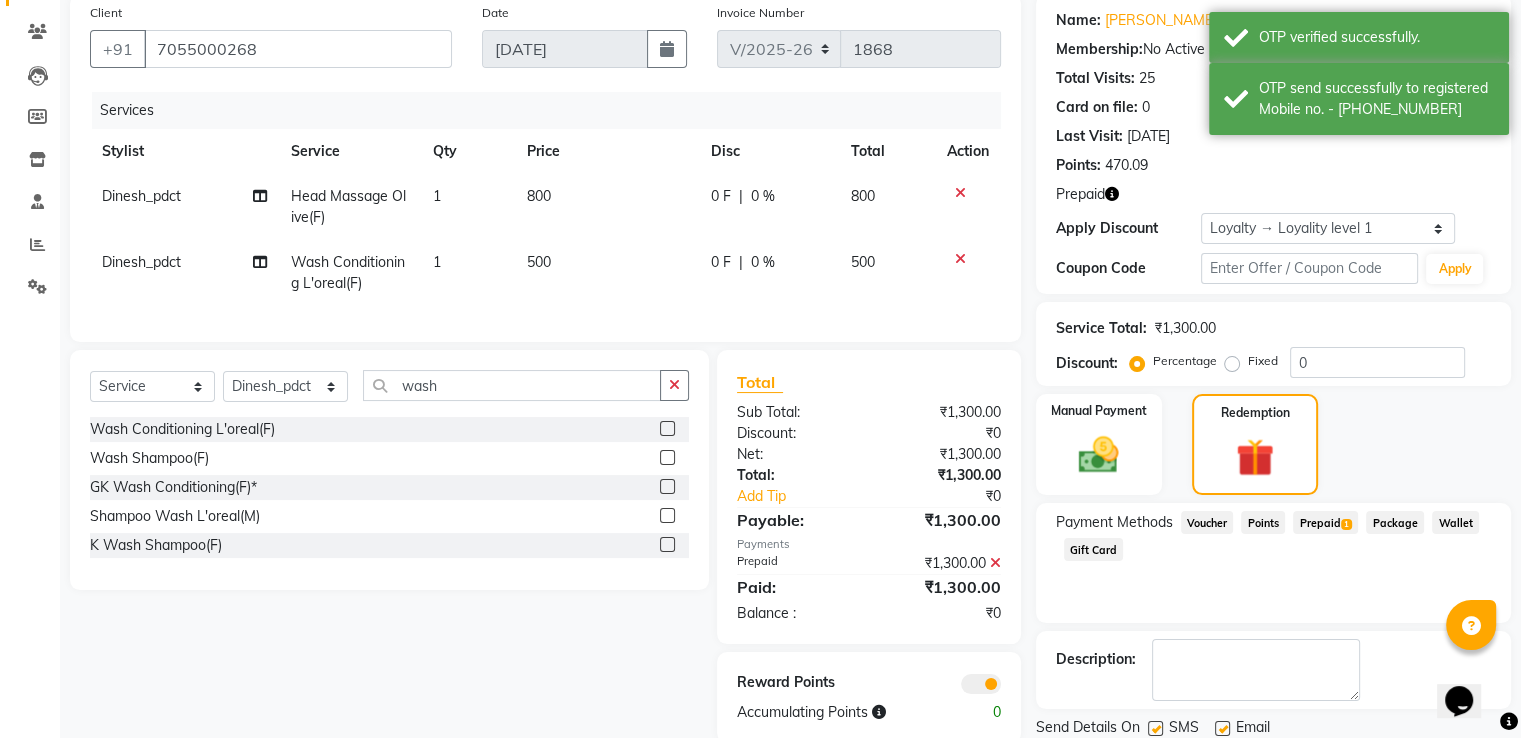 scroll, scrollTop: 224, scrollLeft: 0, axis: vertical 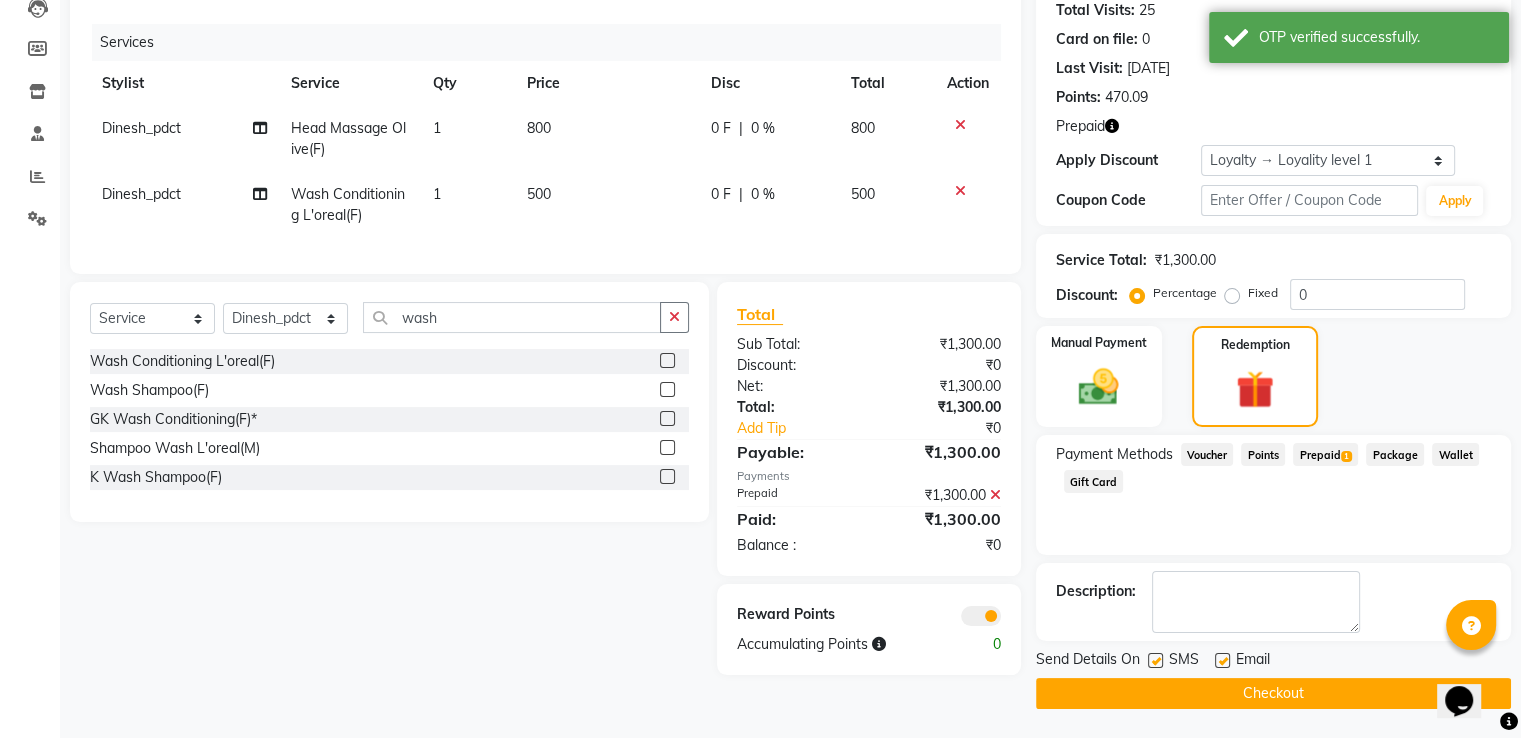 click on "Checkout" 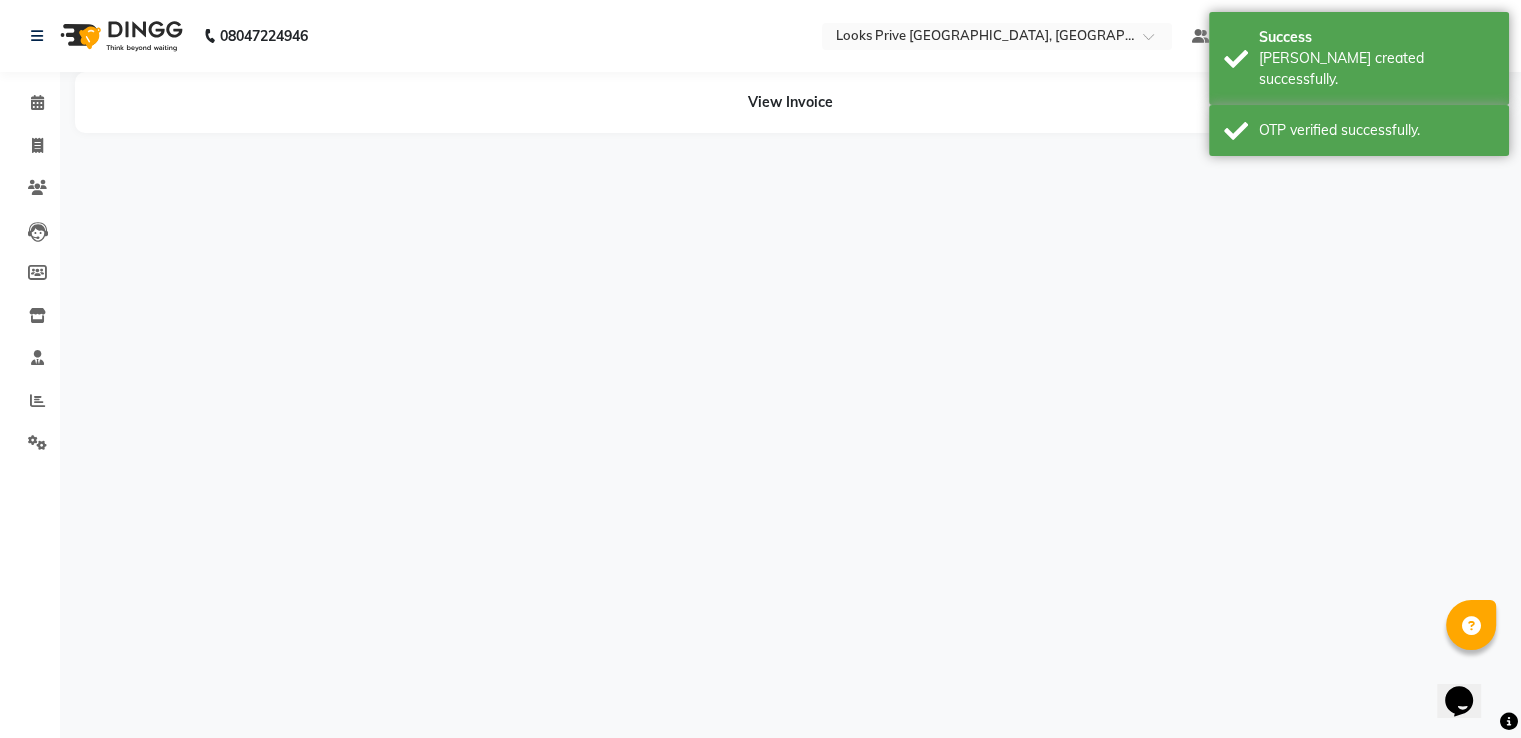 scroll, scrollTop: 0, scrollLeft: 0, axis: both 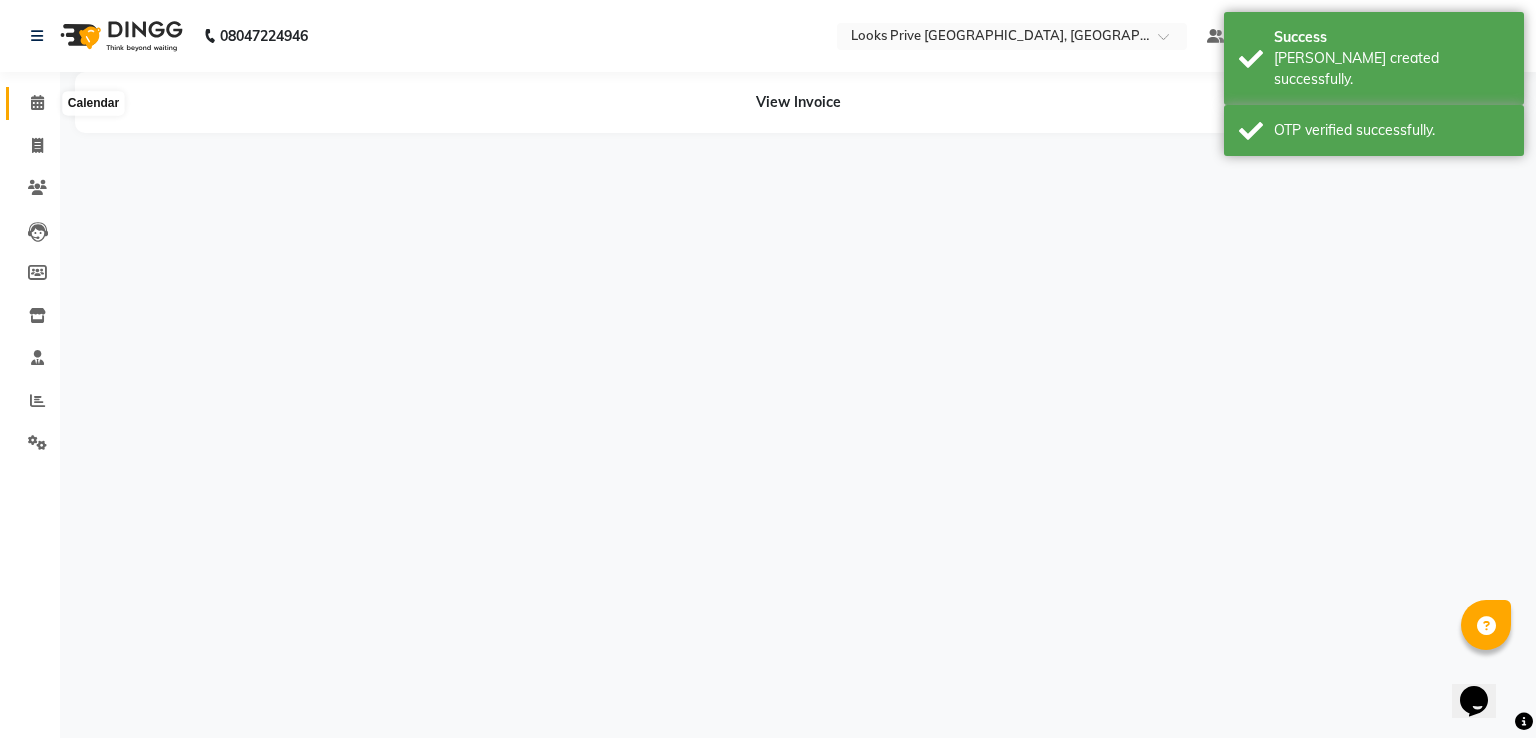 click 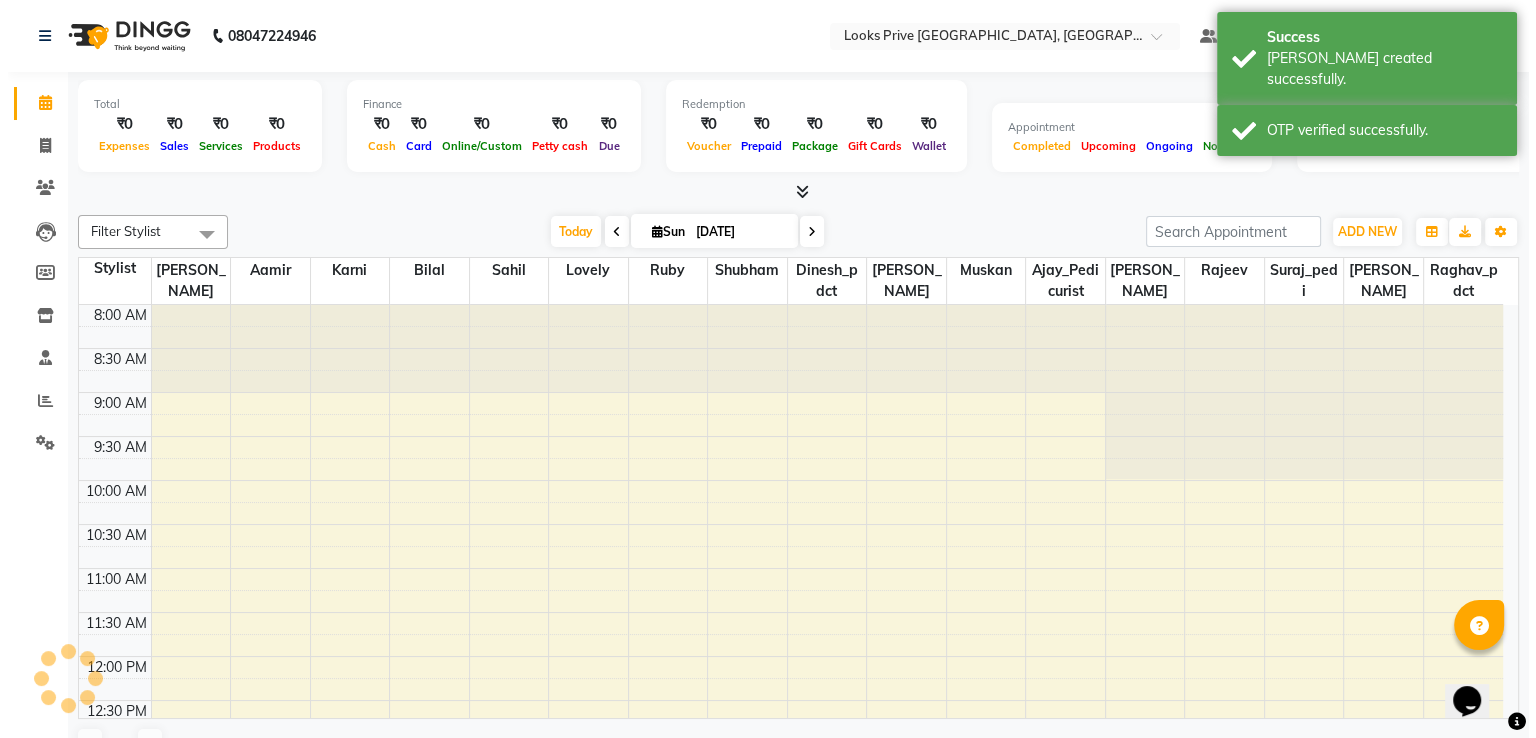 scroll, scrollTop: 0, scrollLeft: 0, axis: both 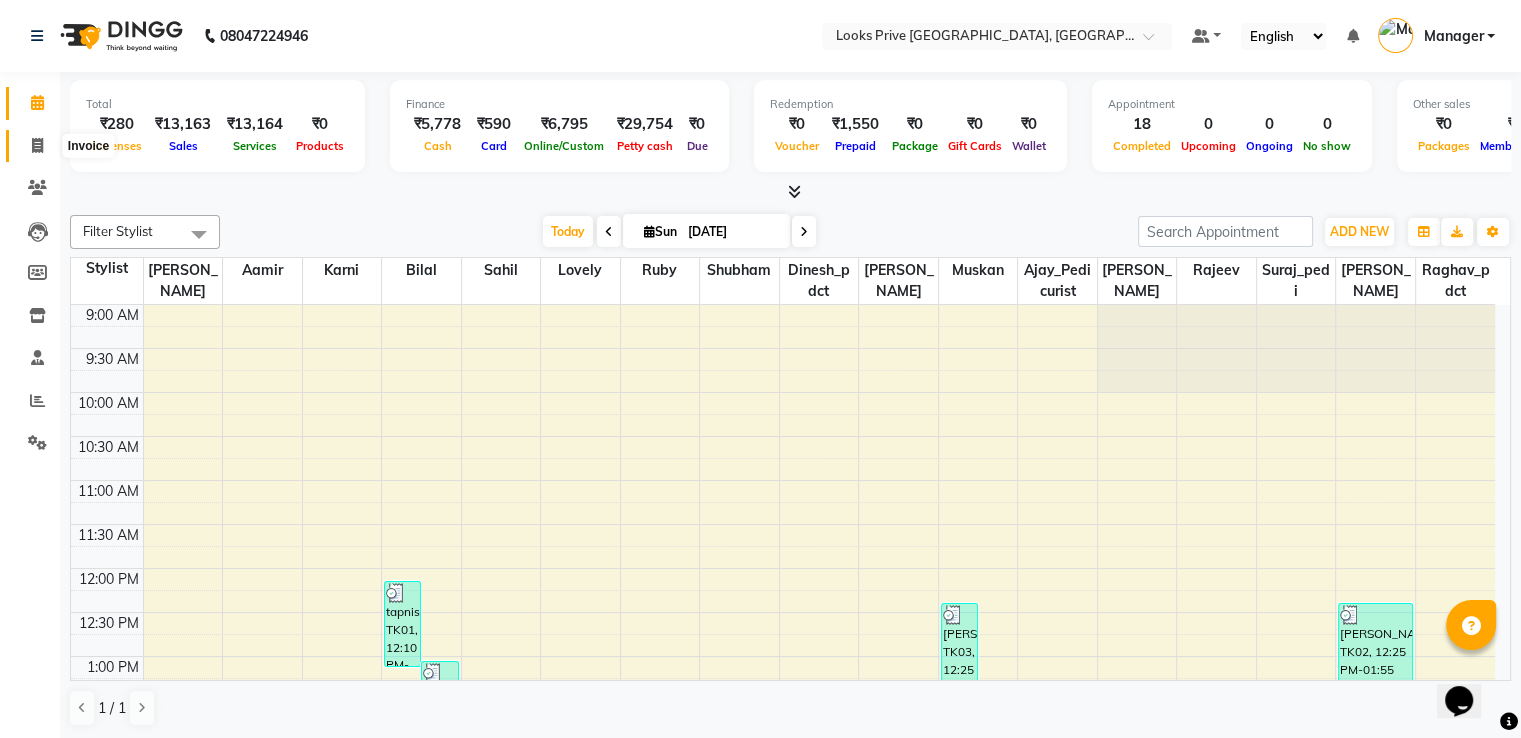 click 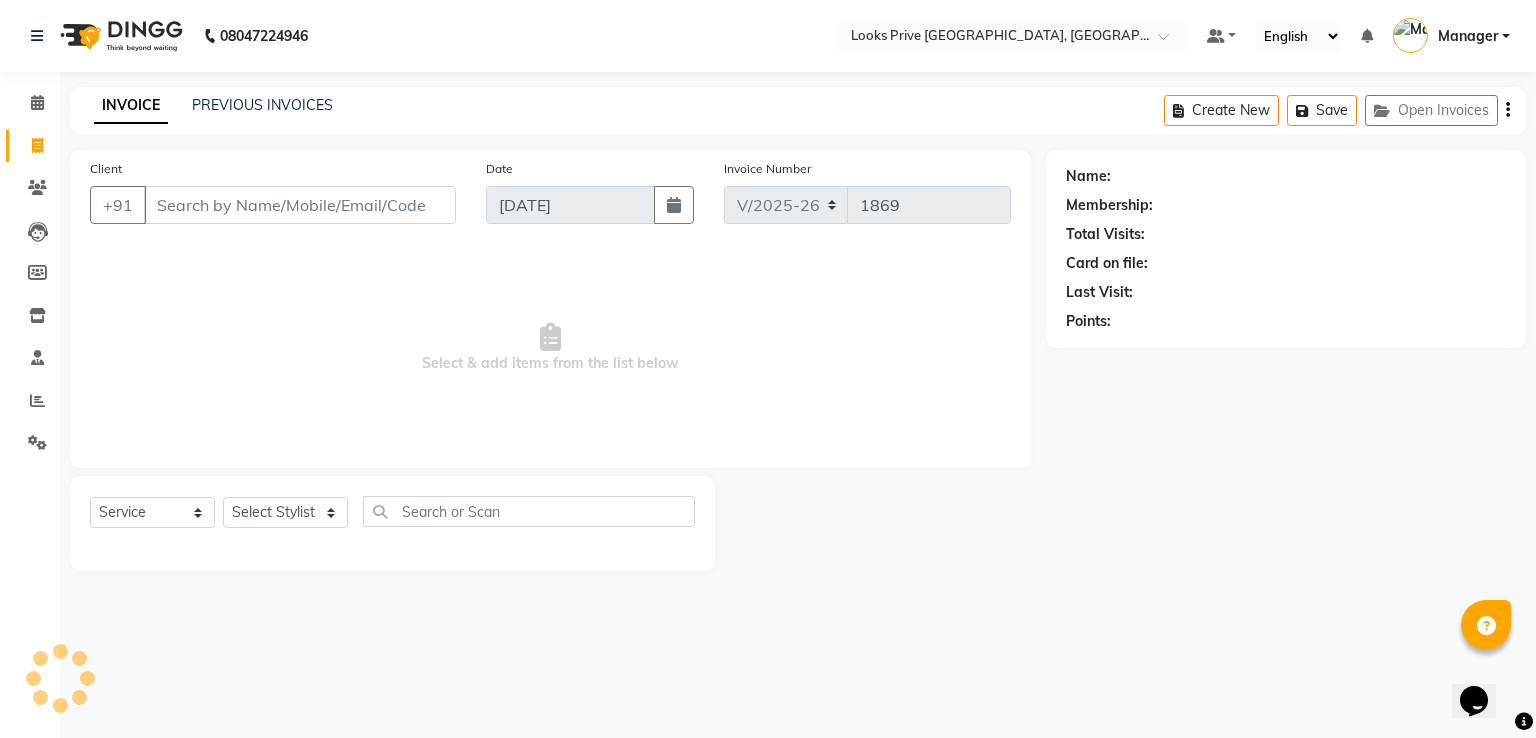 click on "Client" at bounding box center (300, 205) 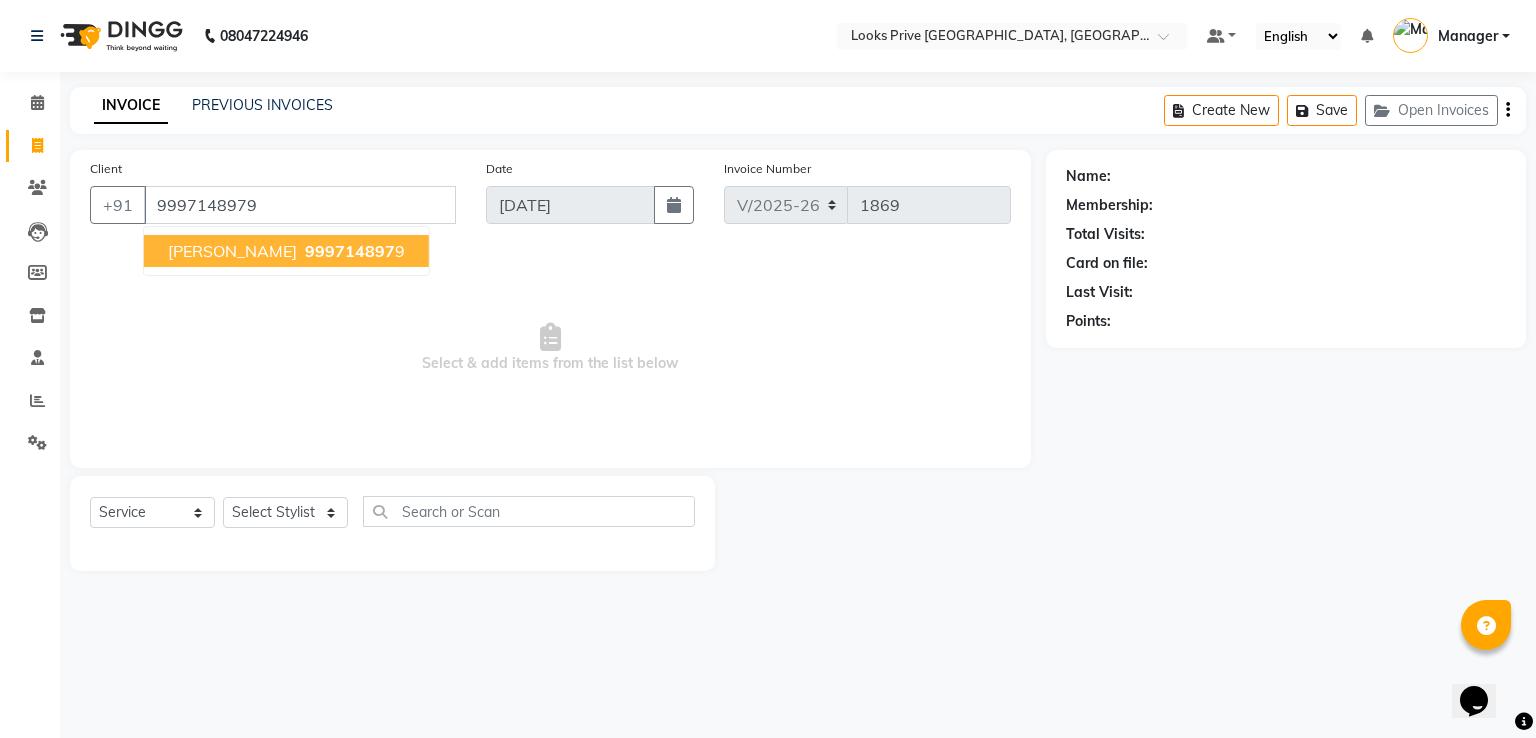 type on "9997148979" 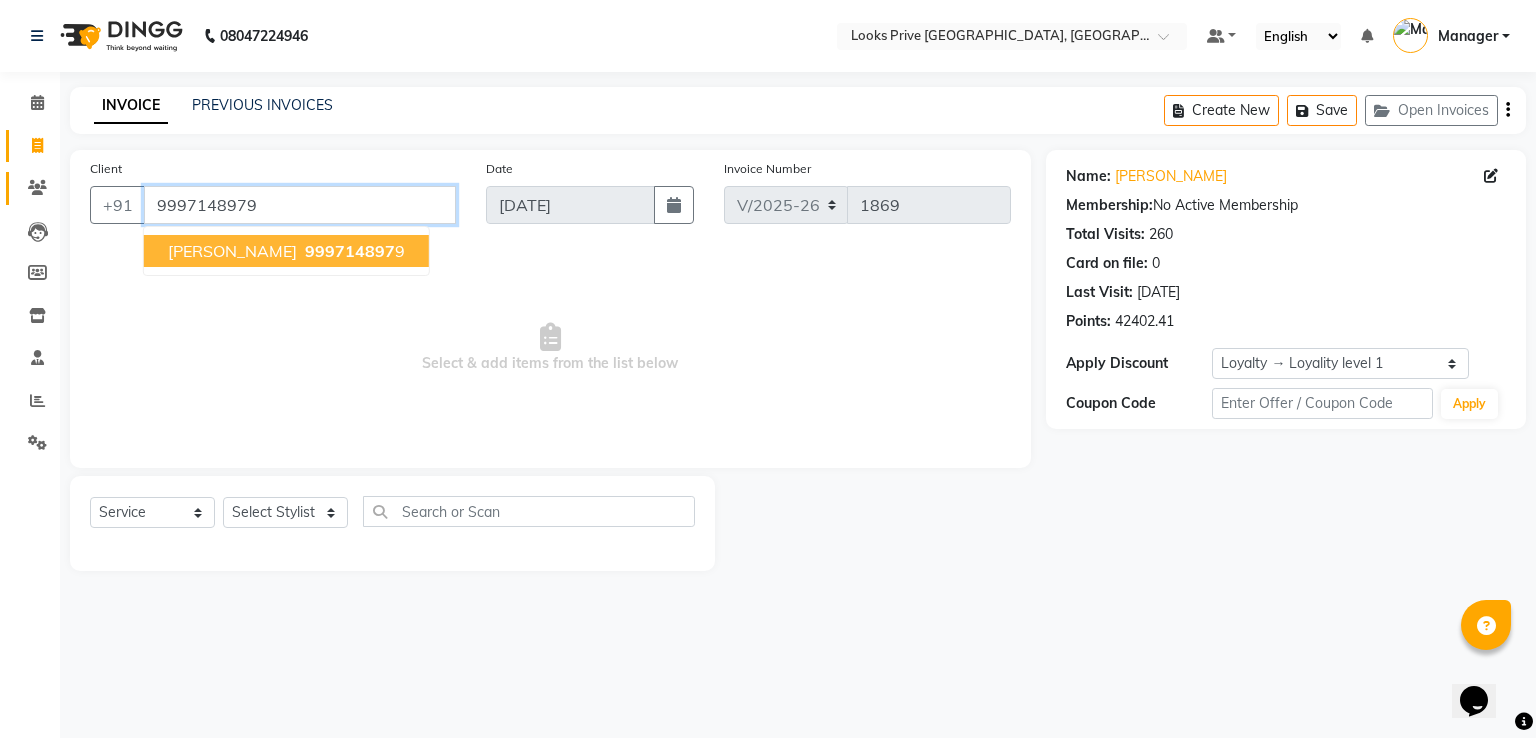 drag, startPoint x: 302, startPoint y: 201, endPoint x: 20, endPoint y: 194, distance: 282.08685 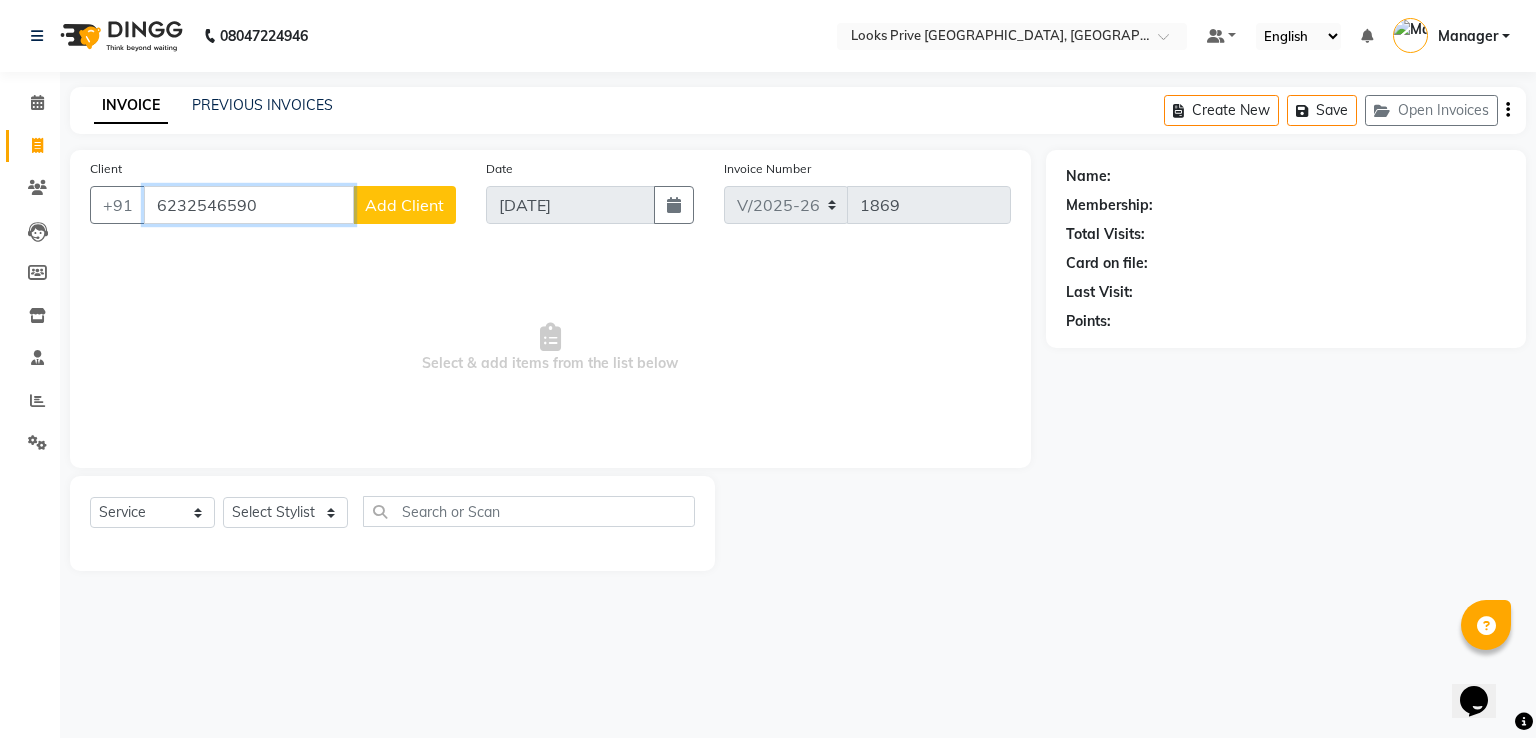 type on "6232546590" 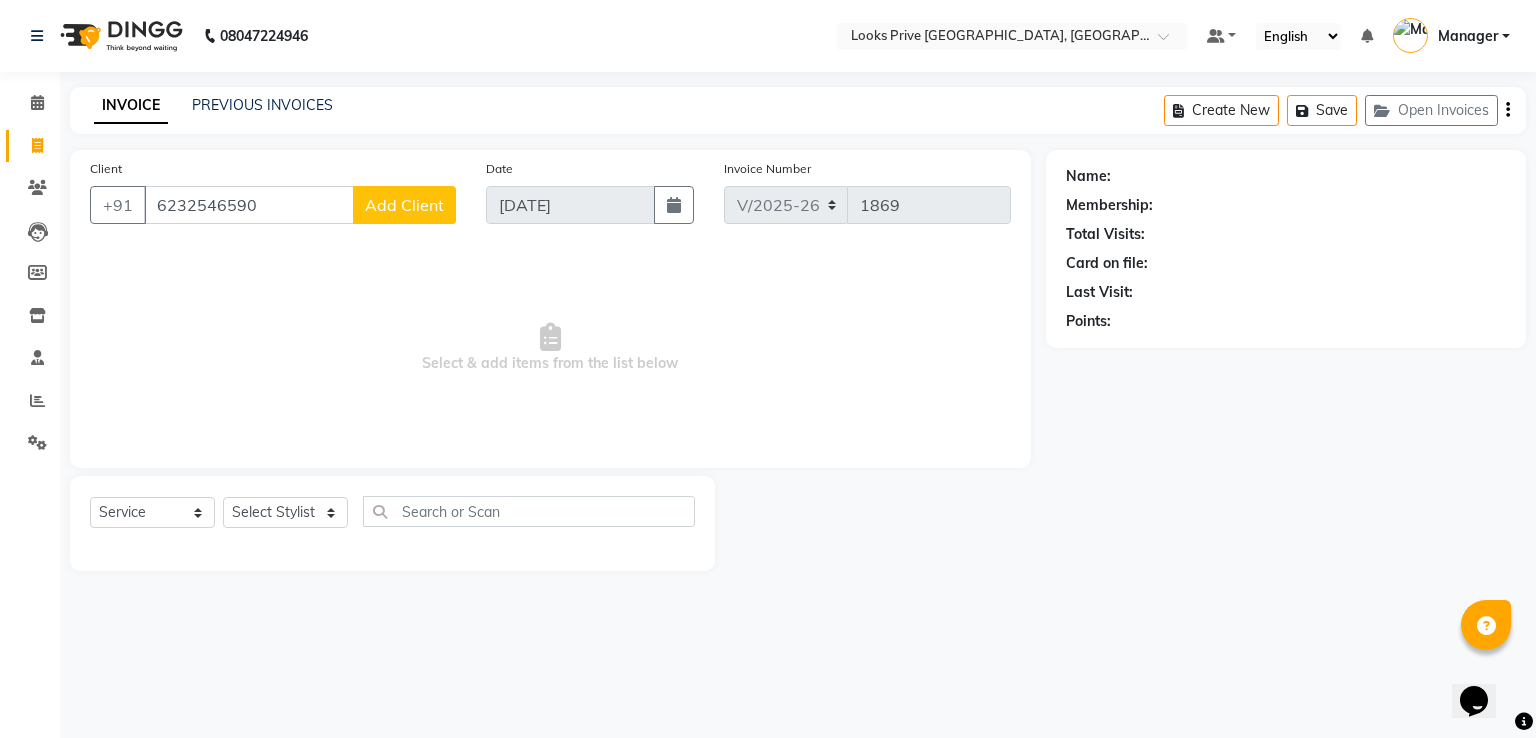click on "Add Client" 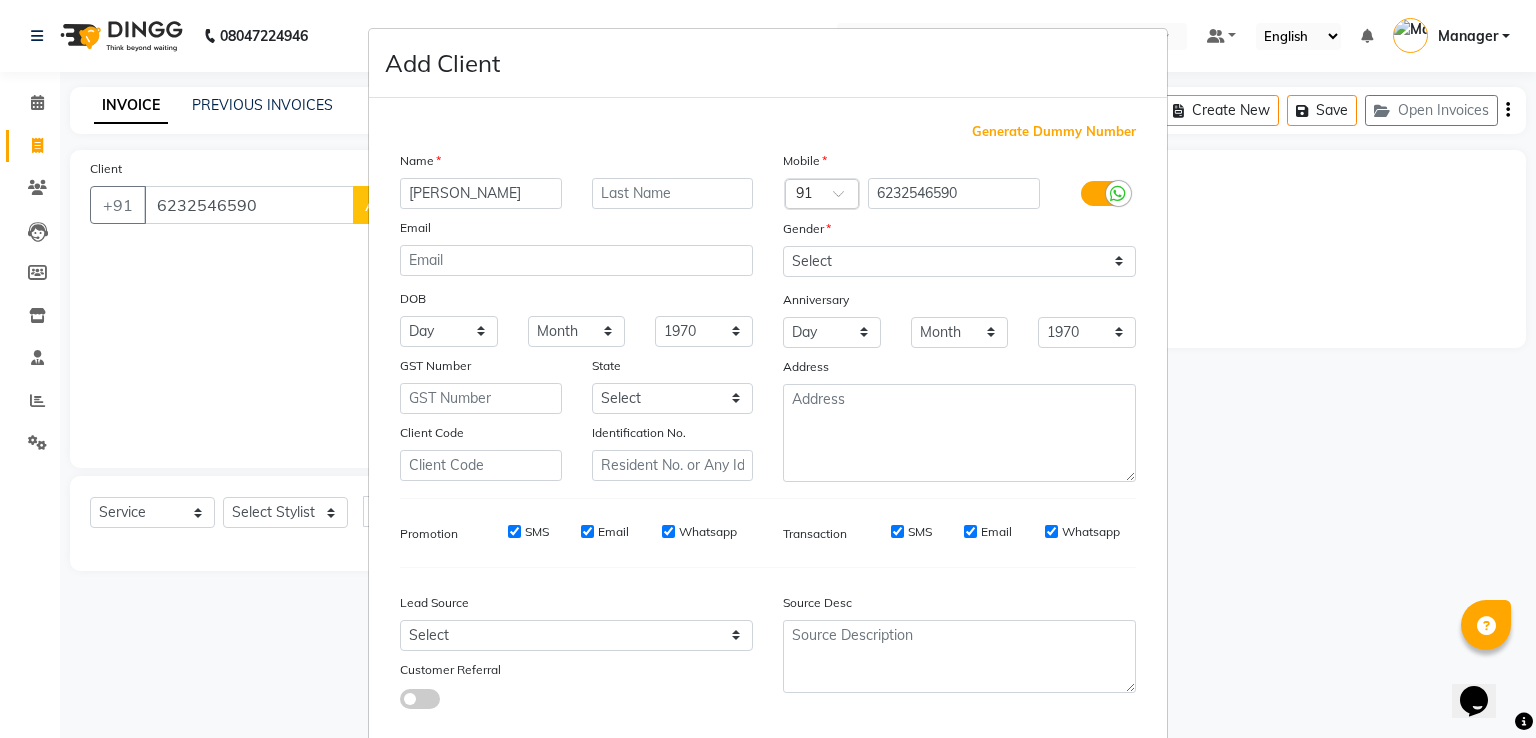 type on "[PERSON_NAME]" 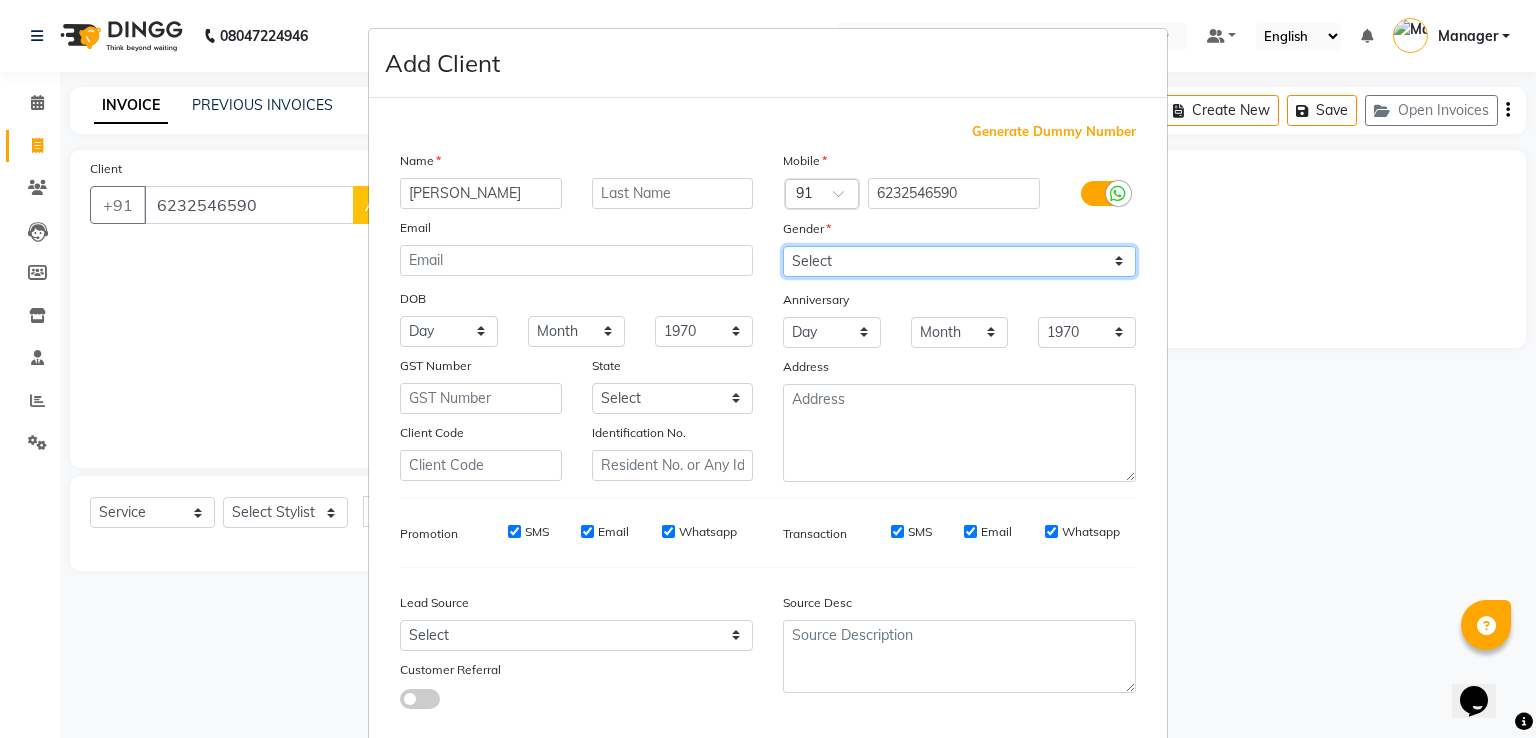 click on "Select [DEMOGRAPHIC_DATA] [DEMOGRAPHIC_DATA] Other Prefer Not To Say" at bounding box center (959, 261) 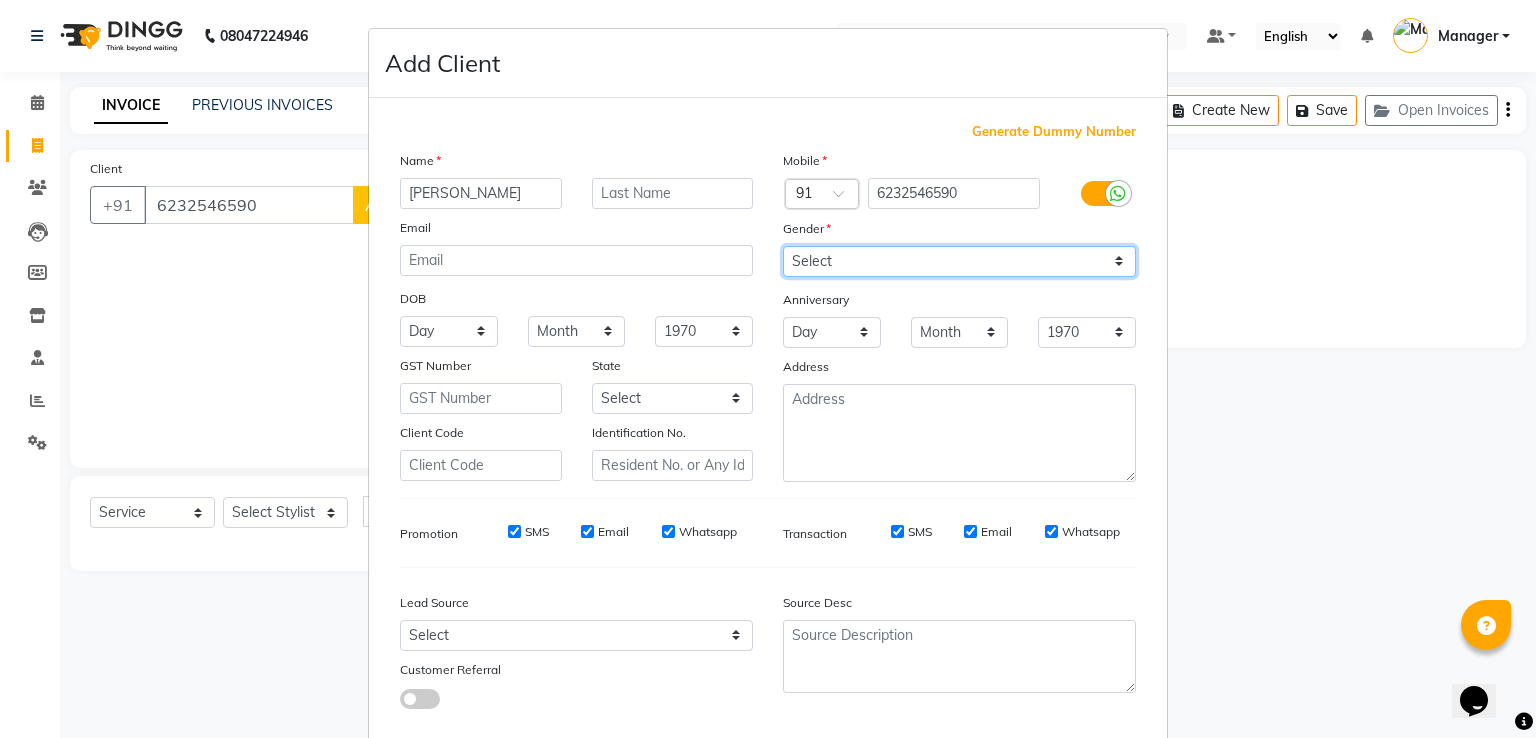 select on "male" 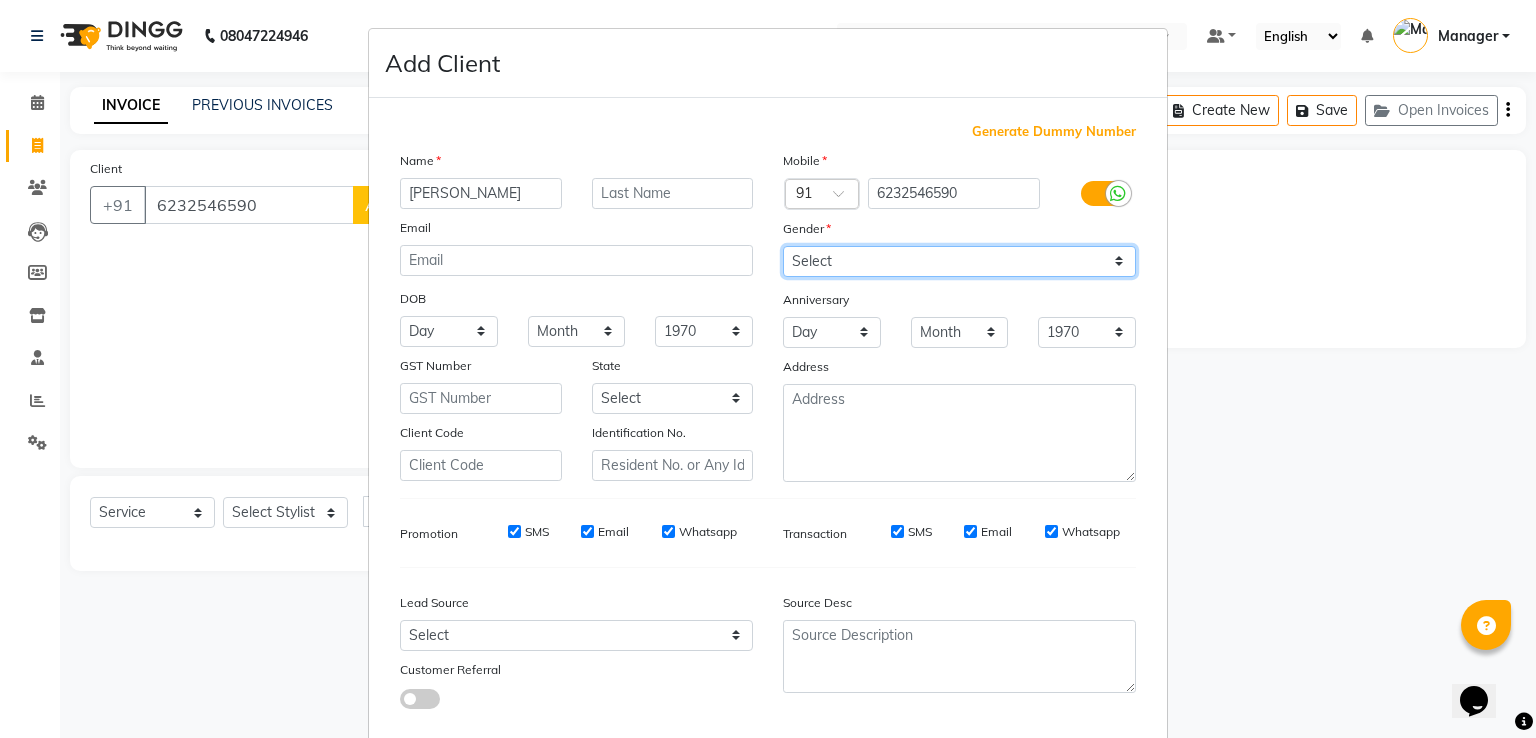 click on "Select [DEMOGRAPHIC_DATA] [DEMOGRAPHIC_DATA] Other Prefer Not To Say" at bounding box center [959, 261] 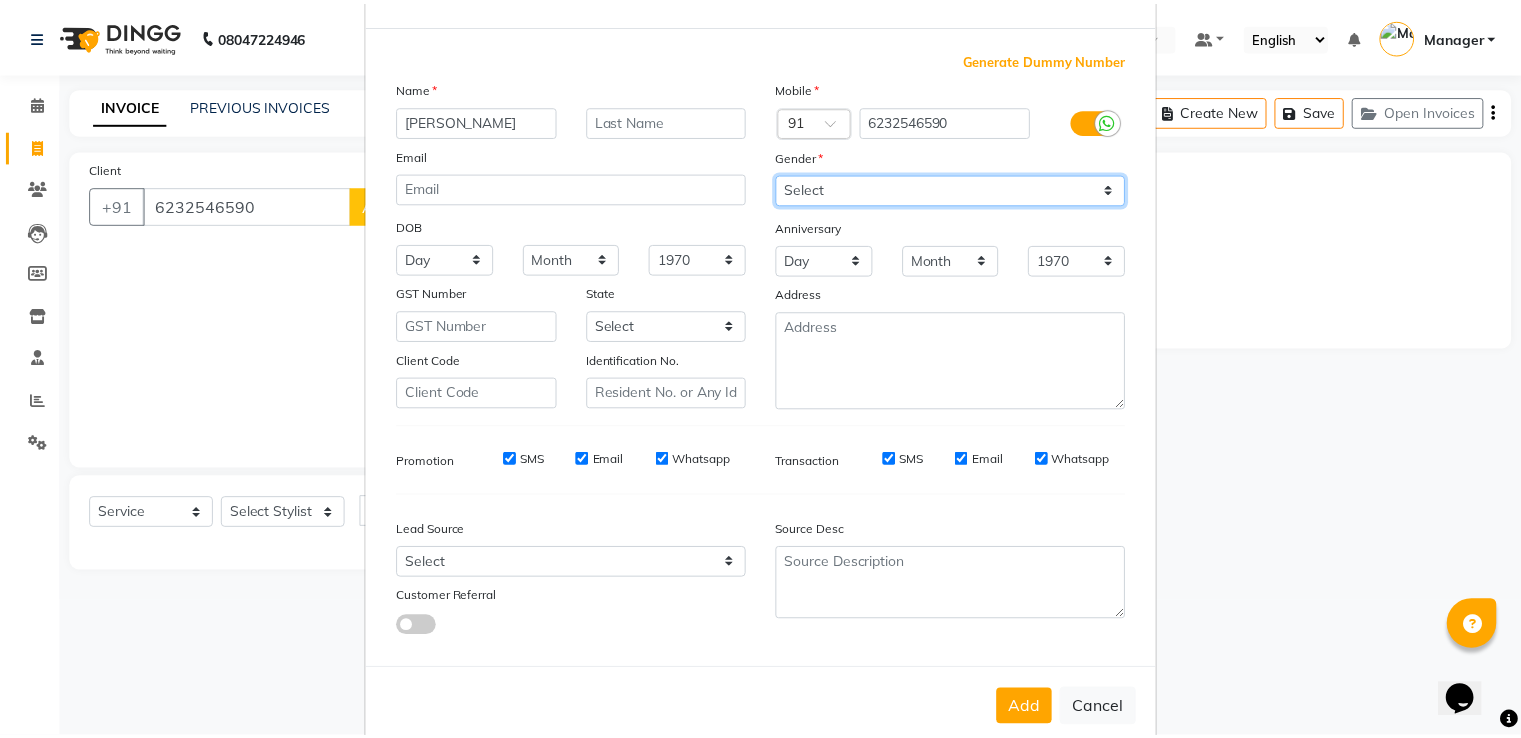 scroll, scrollTop: 119, scrollLeft: 0, axis: vertical 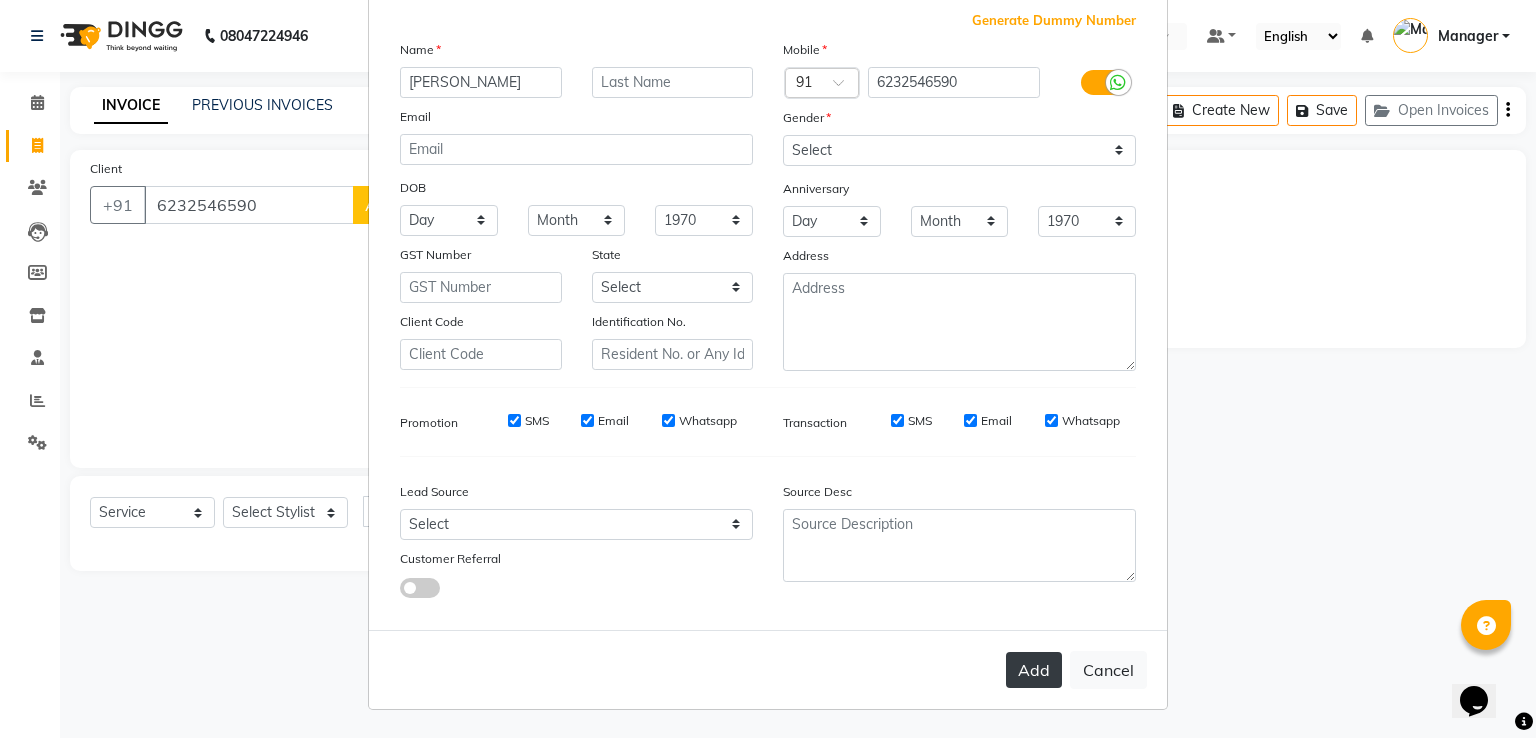 click on "Add" at bounding box center (1034, 670) 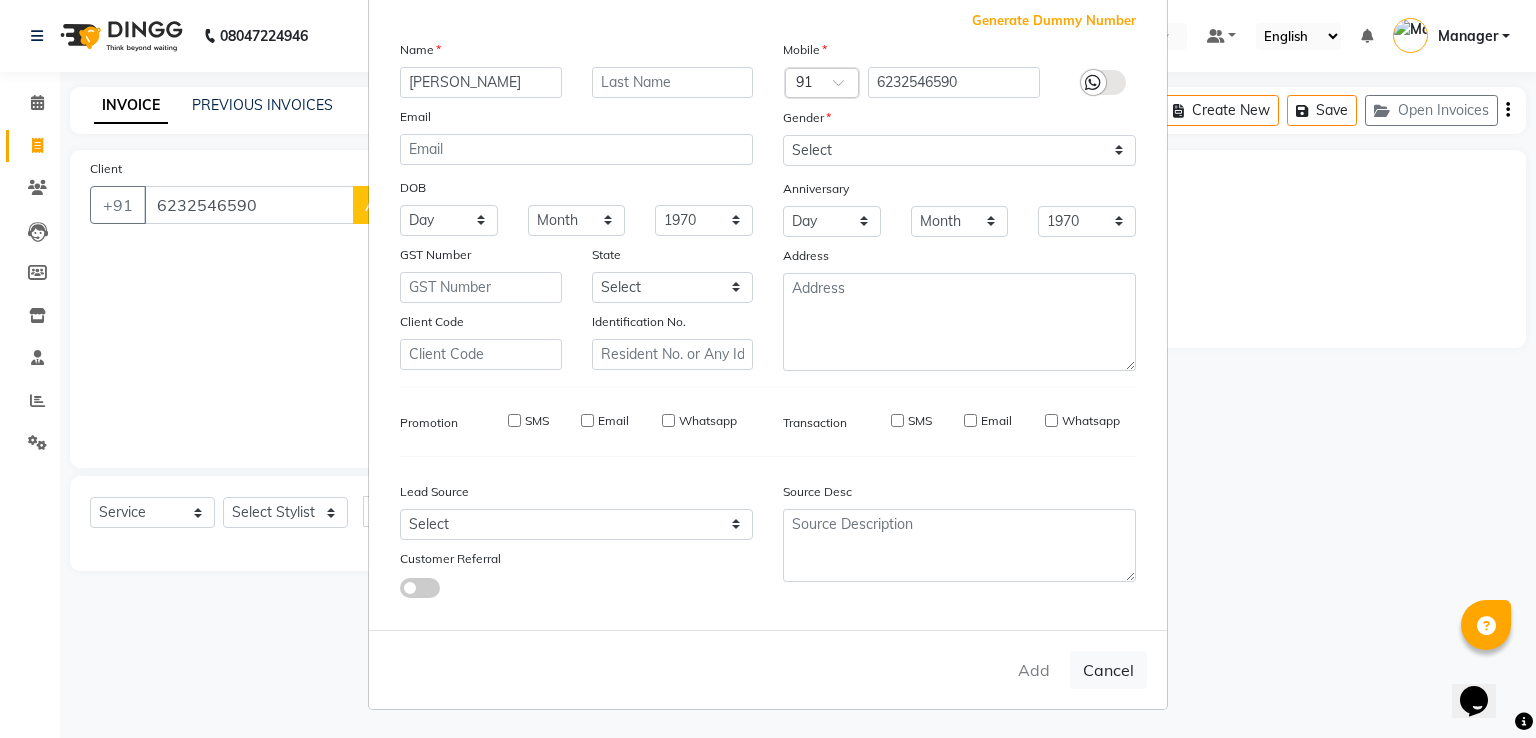 type 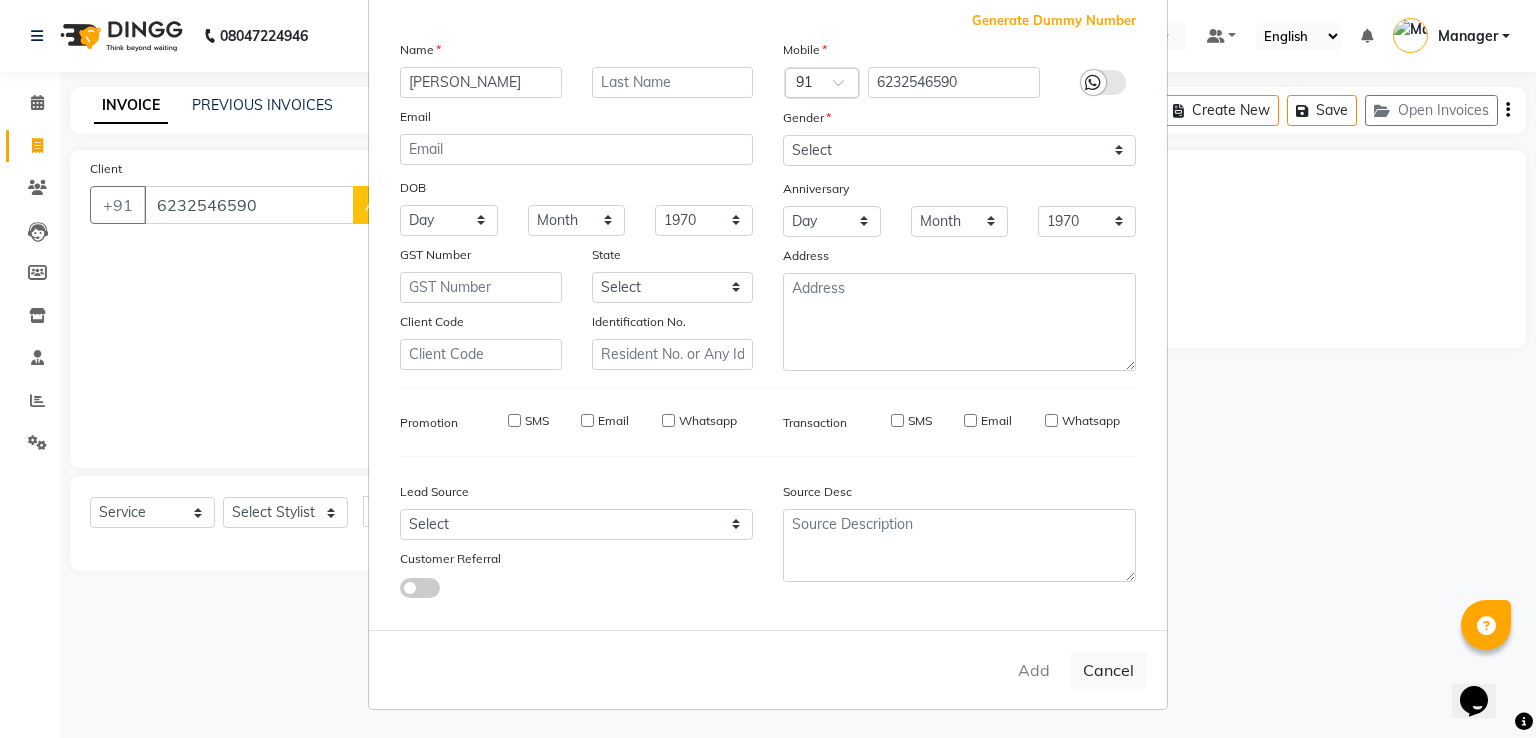 select 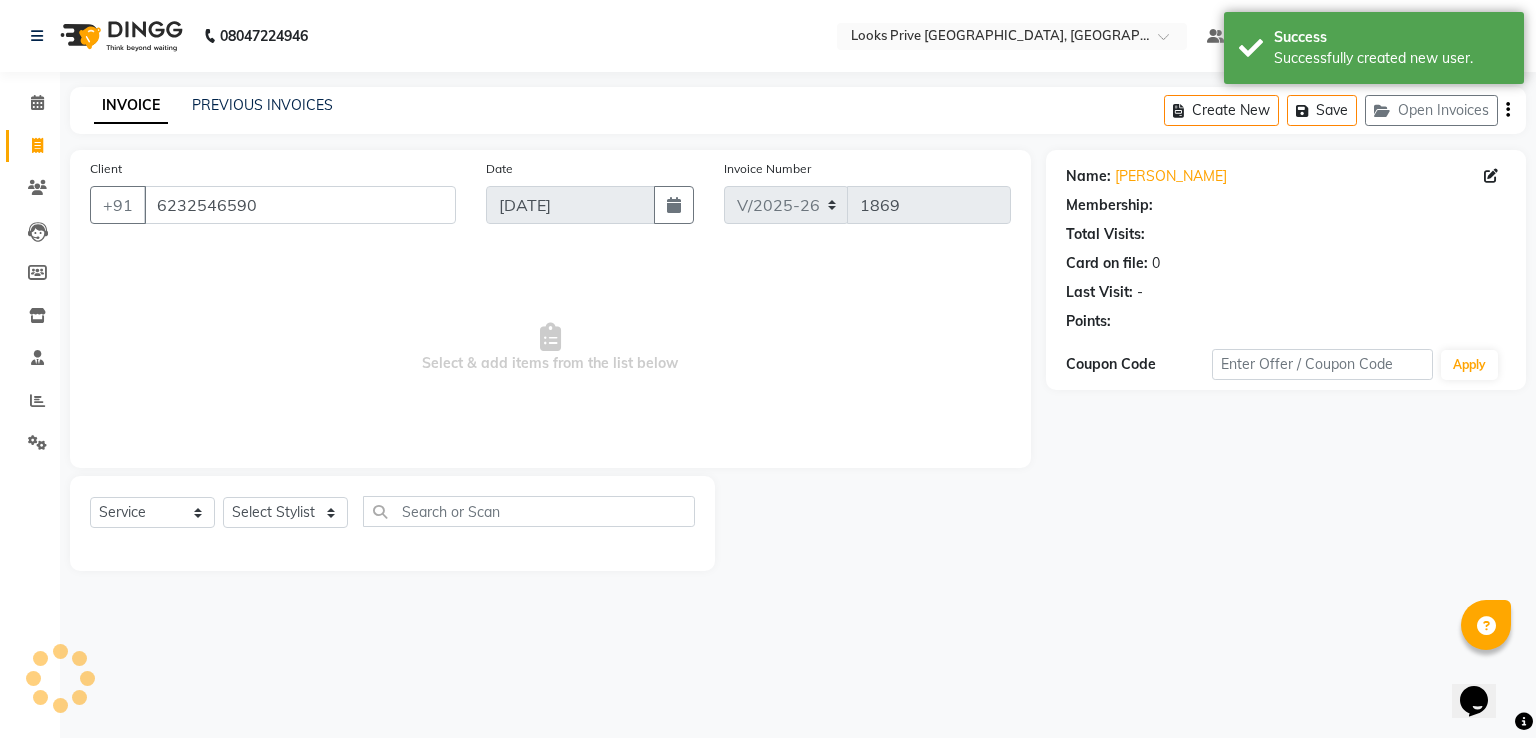 select on "1: Object" 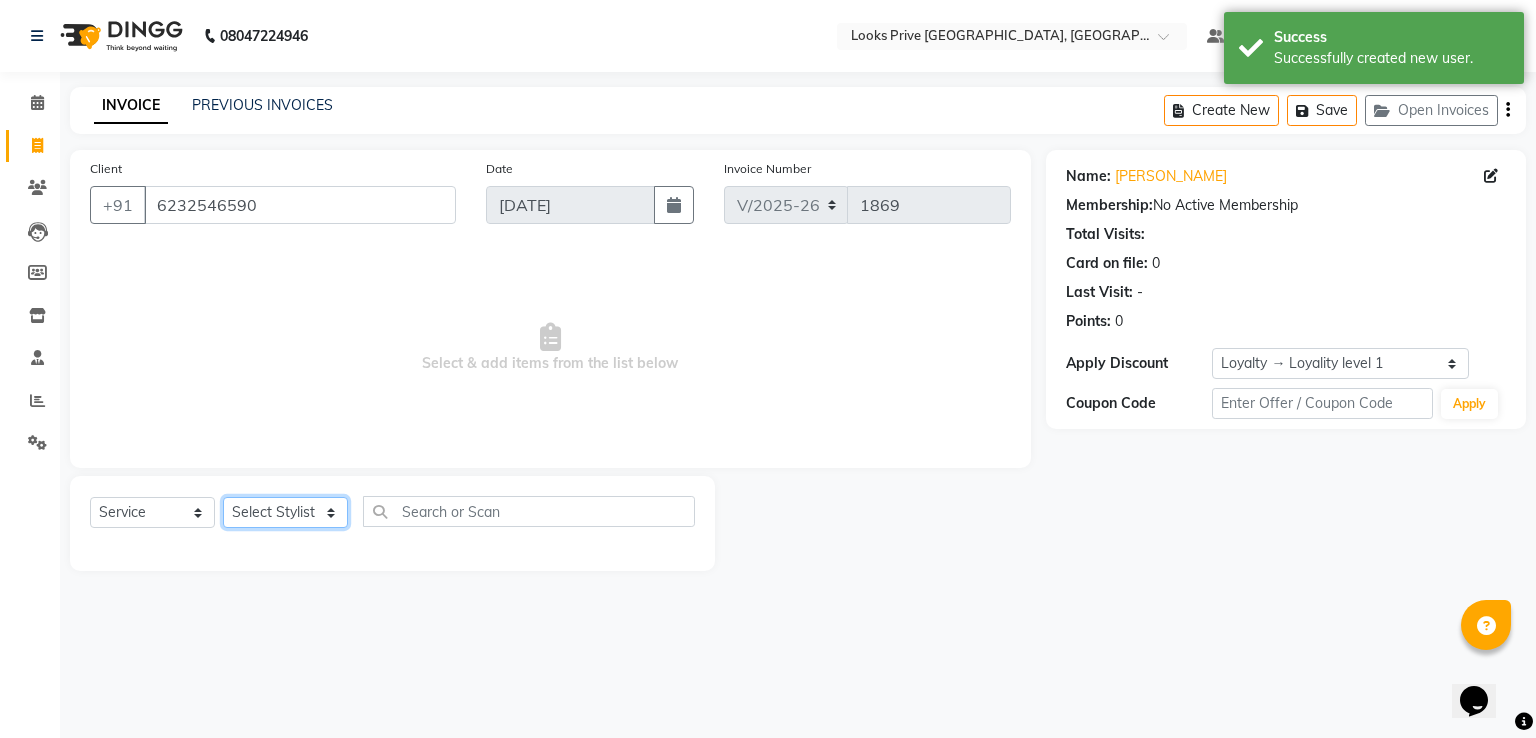 click on "Select Stylist A2R_Master [PERSON_NAME] [PERSON_NAME] [PERSON_NAME] Dinesh_pdct Karni Lovely Manager [PERSON_NAME] [PERSON_NAME] [PERSON_NAME] [PERSON_NAME] Suraj_pedi" 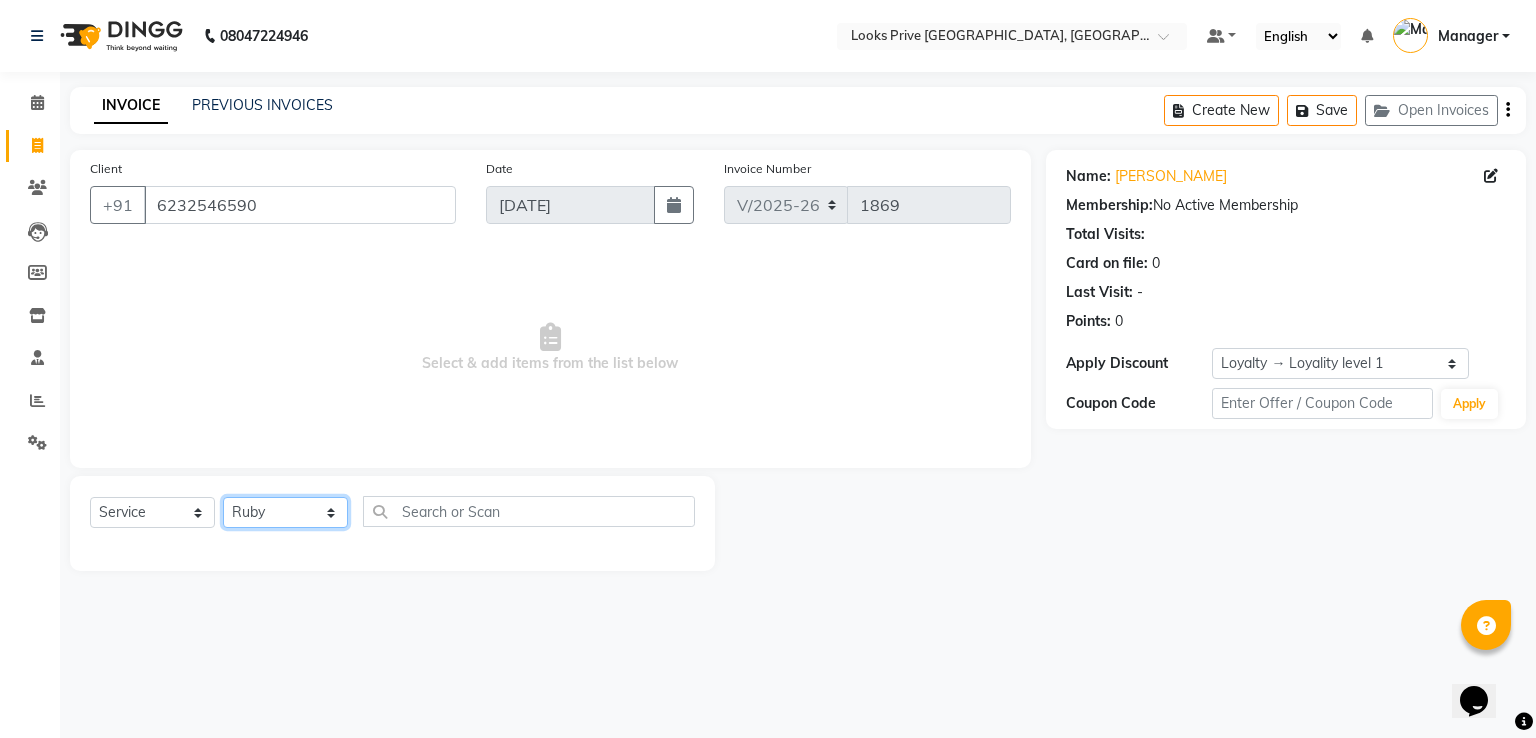 click on "Select Stylist A2R_Master [PERSON_NAME] [PERSON_NAME] [PERSON_NAME] Dinesh_pdct Karni Lovely Manager [PERSON_NAME] [PERSON_NAME] [PERSON_NAME] [PERSON_NAME] Suraj_pedi" 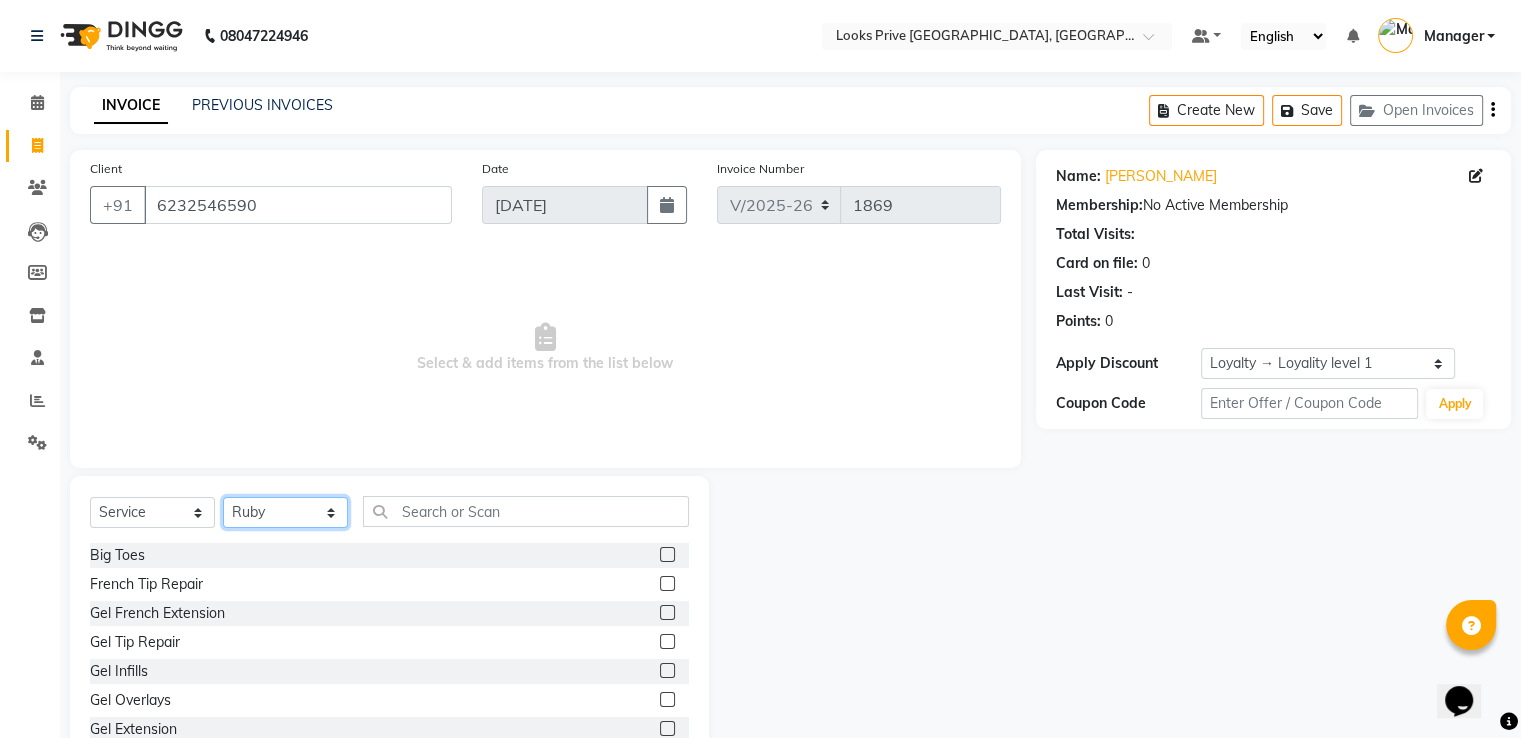 click on "Select Stylist A2R_Master [PERSON_NAME] [PERSON_NAME] [PERSON_NAME] Dinesh_pdct Karni Lovely Manager [PERSON_NAME] [PERSON_NAME] [PERSON_NAME] [PERSON_NAME] Suraj_pedi" 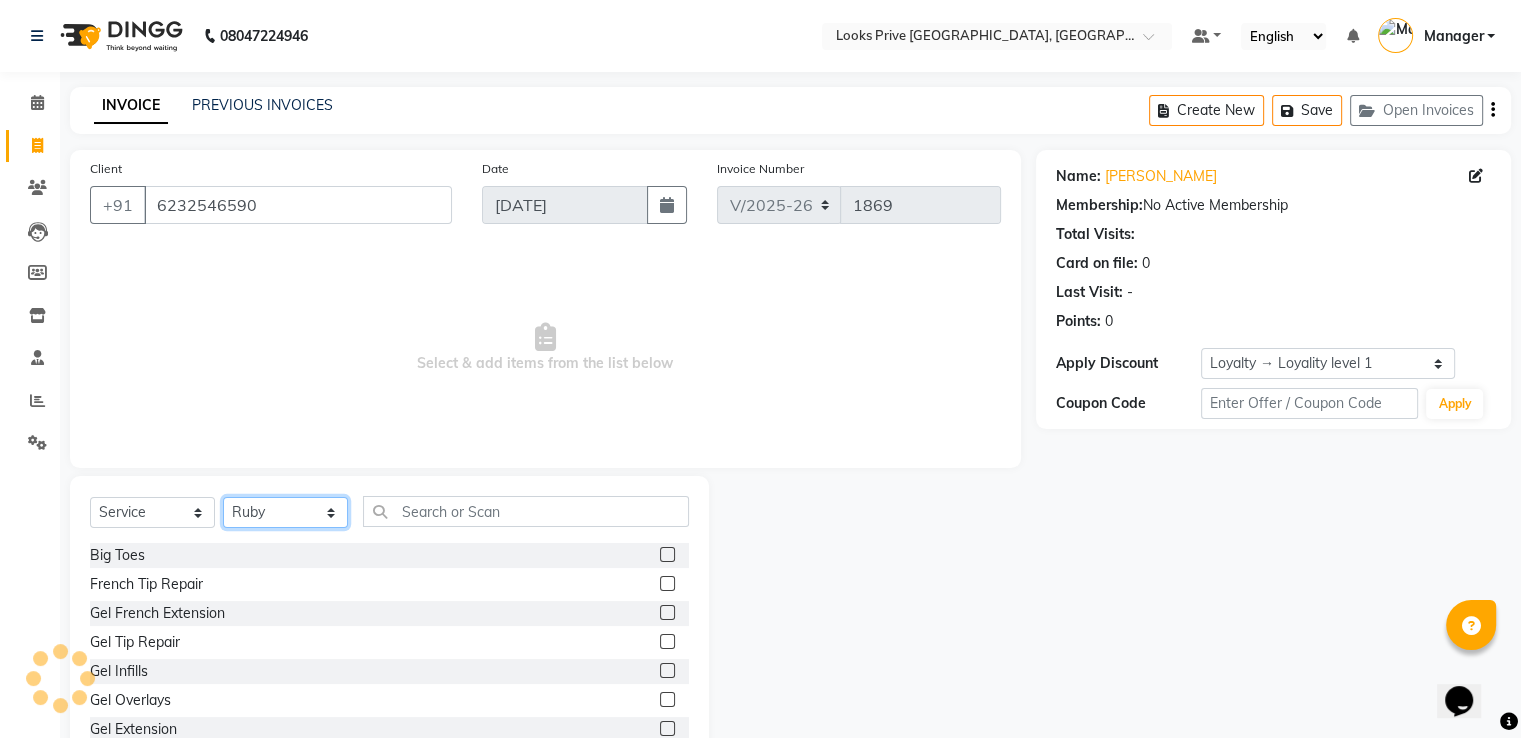 select on "45665" 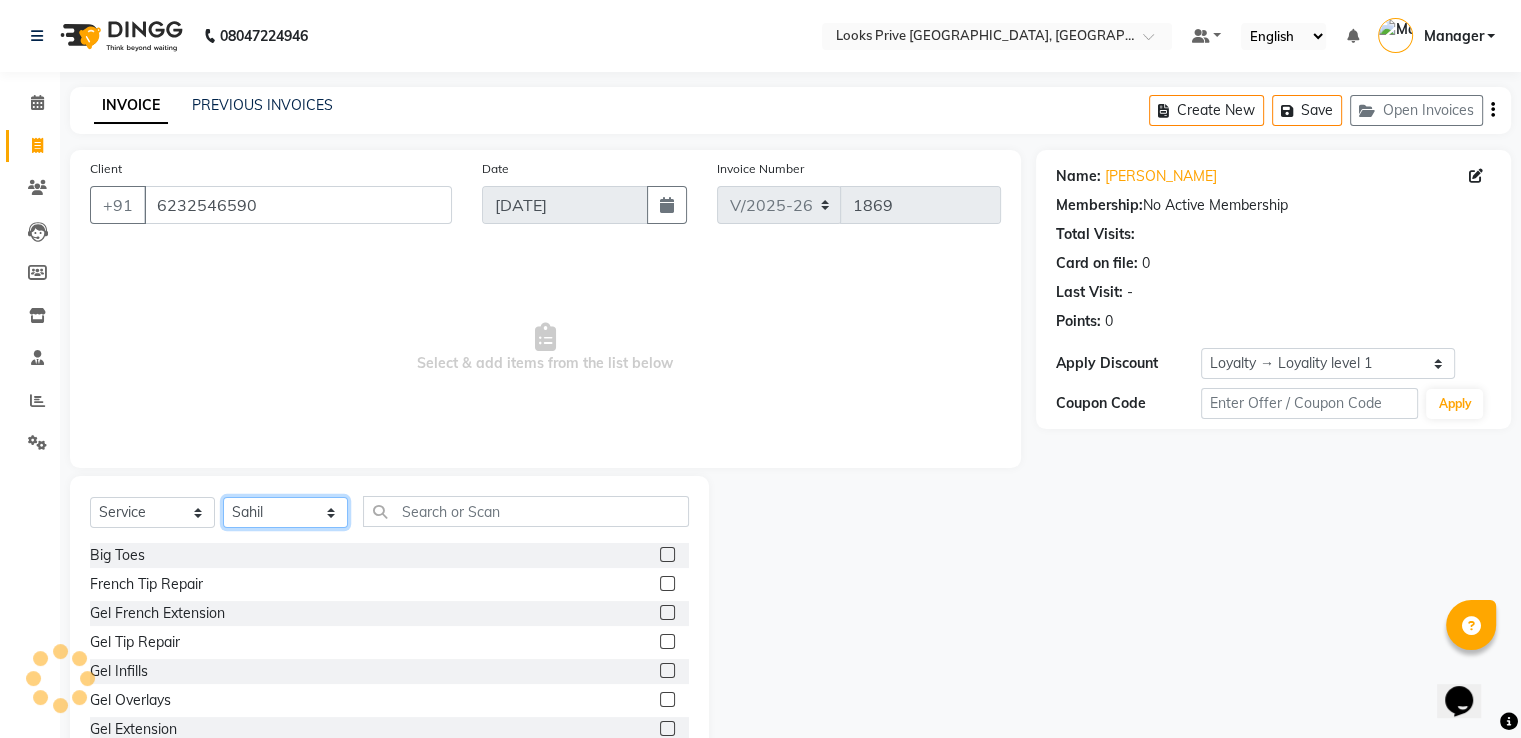 click on "Select Stylist A2R_Master [PERSON_NAME] [PERSON_NAME] [PERSON_NAME] Dinesh_pdct Karni Lovely Manager [PERSON_NAME] [PERSON_NAME] [PERSON_NAME] [PERSON_NAME] Suraj_pedi" 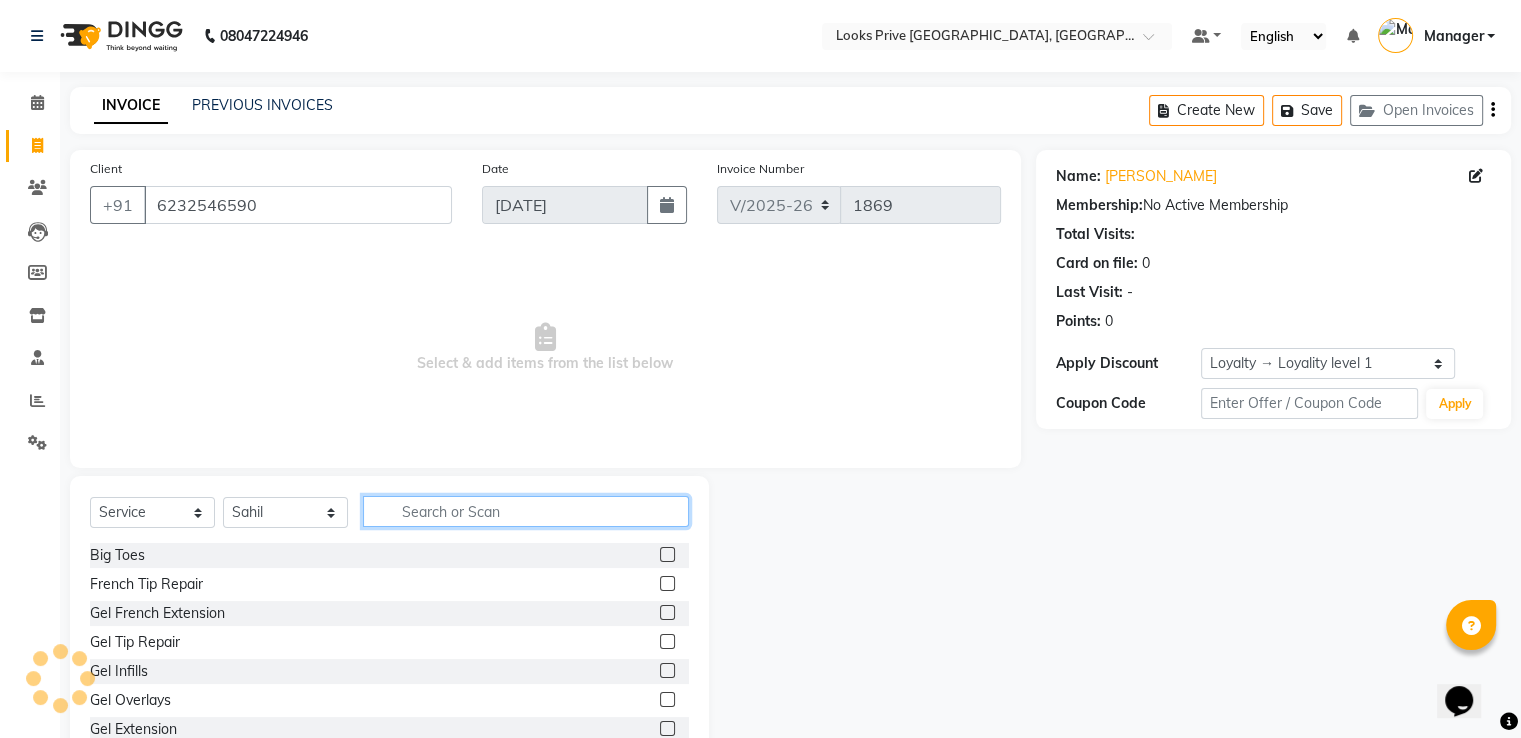 click 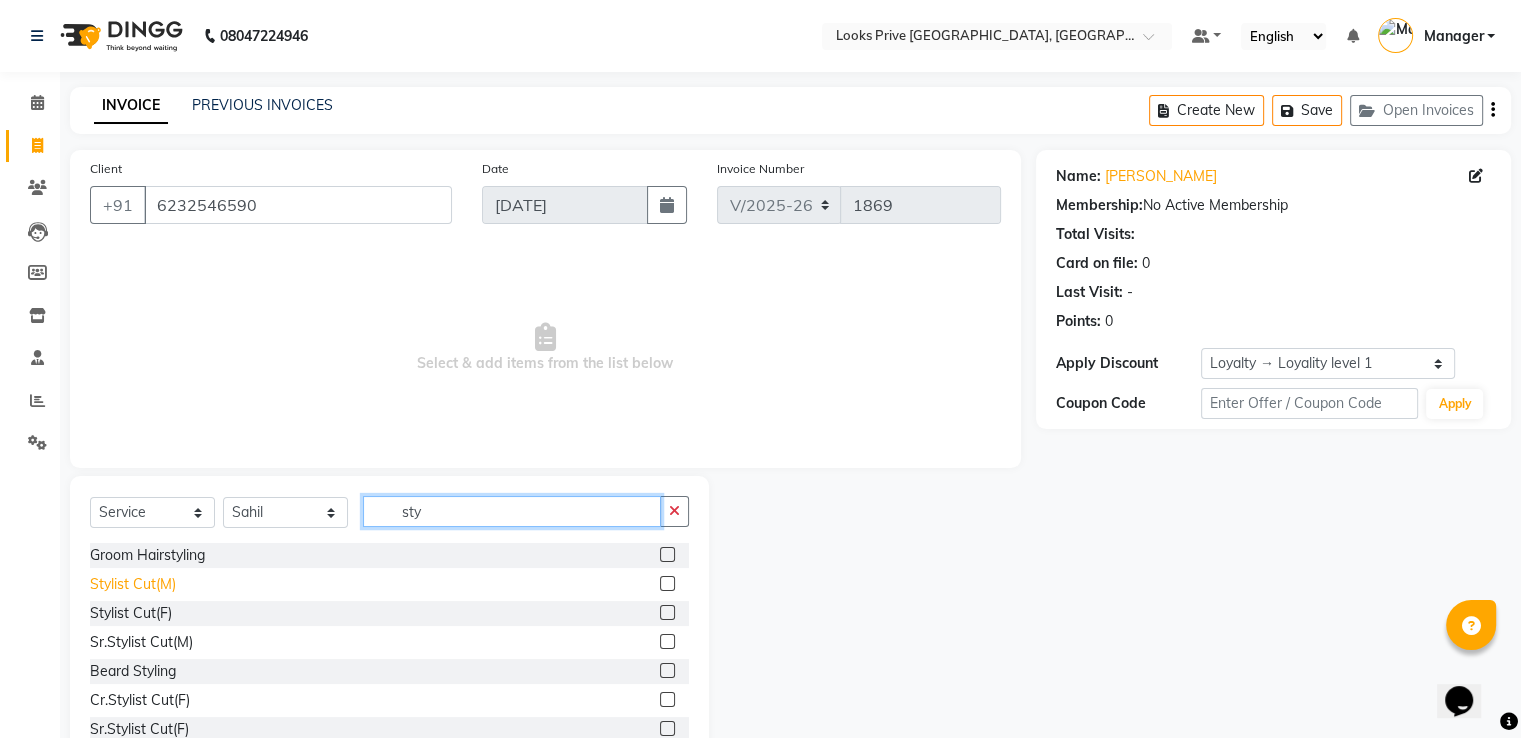 type on "sty" 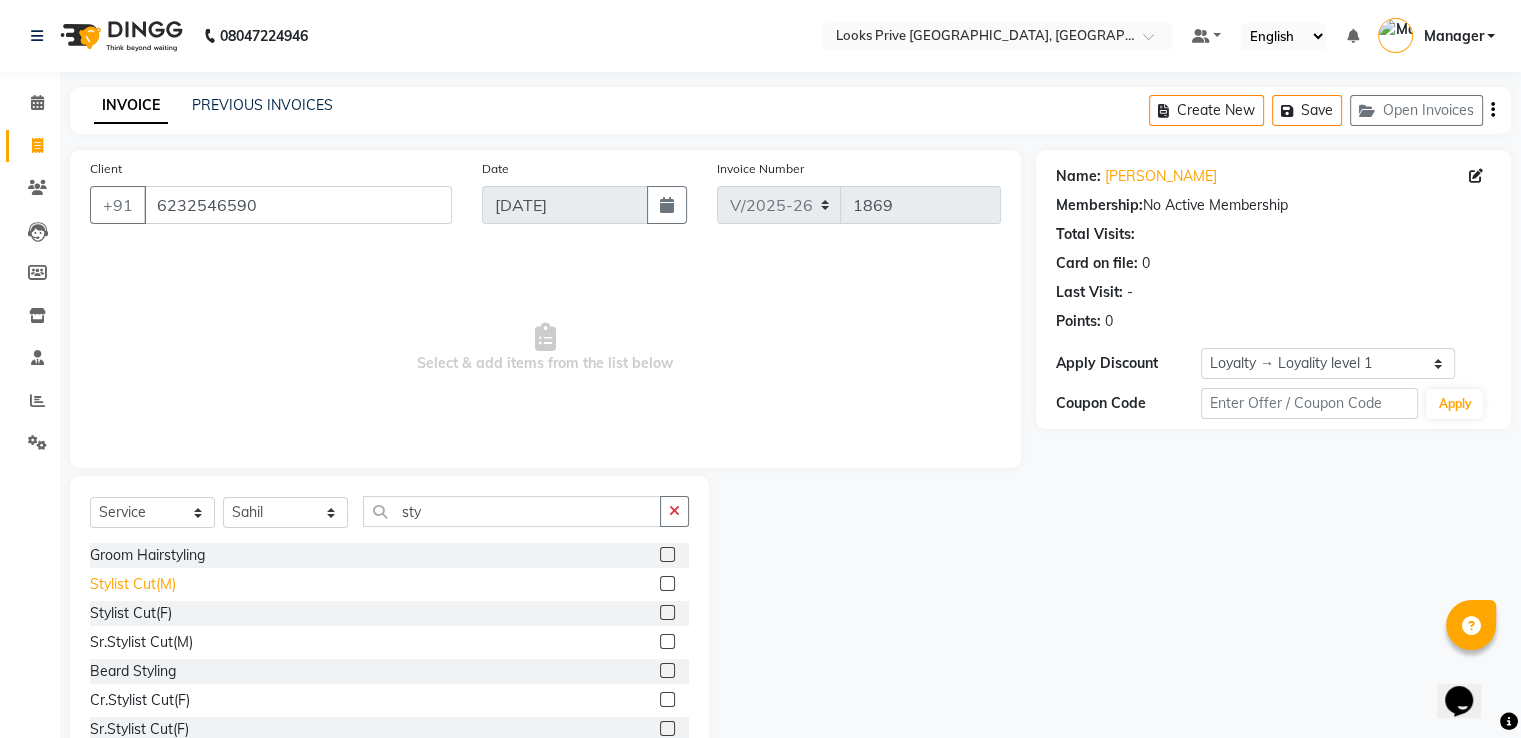 click on "Stylist Cut(M)" 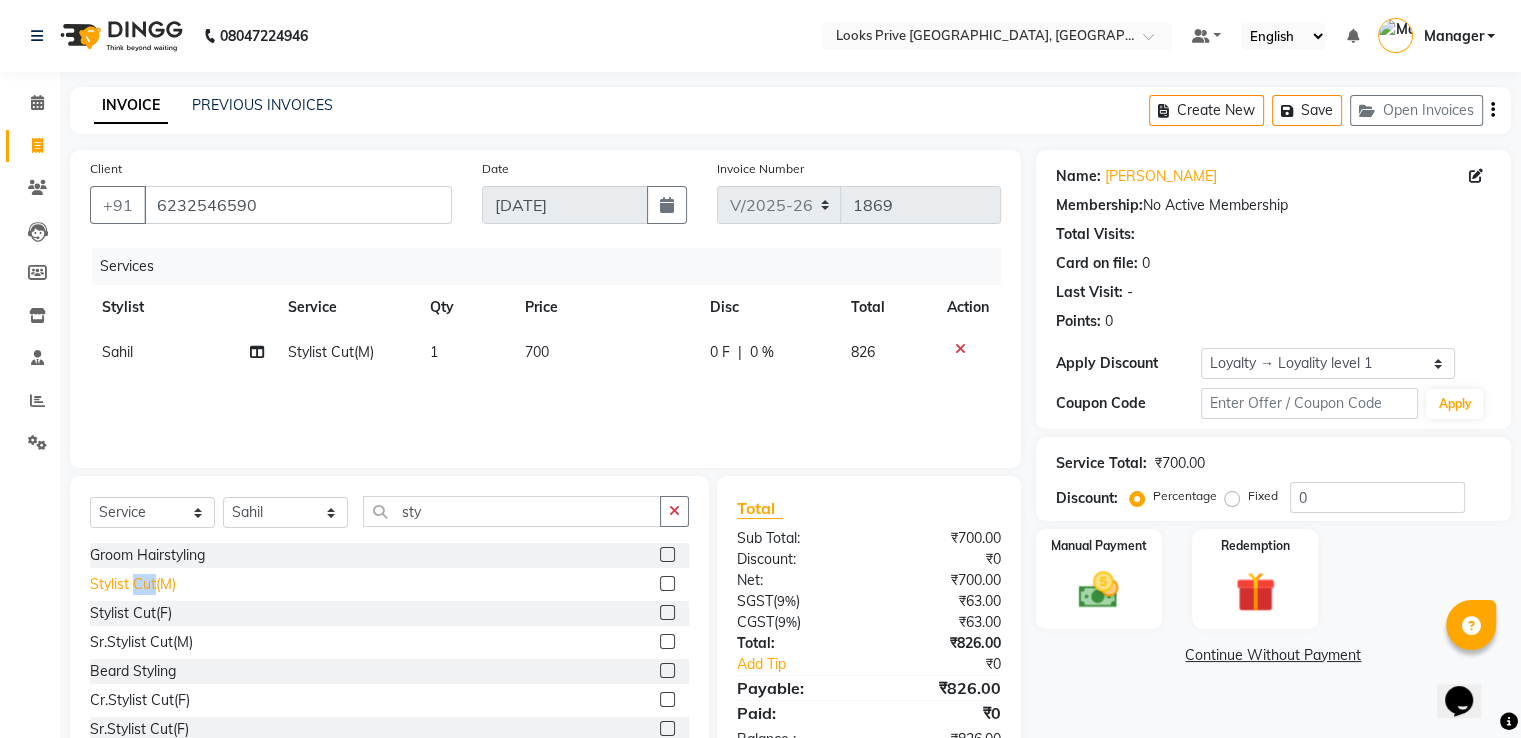 click on "Stylist Cut(M)" 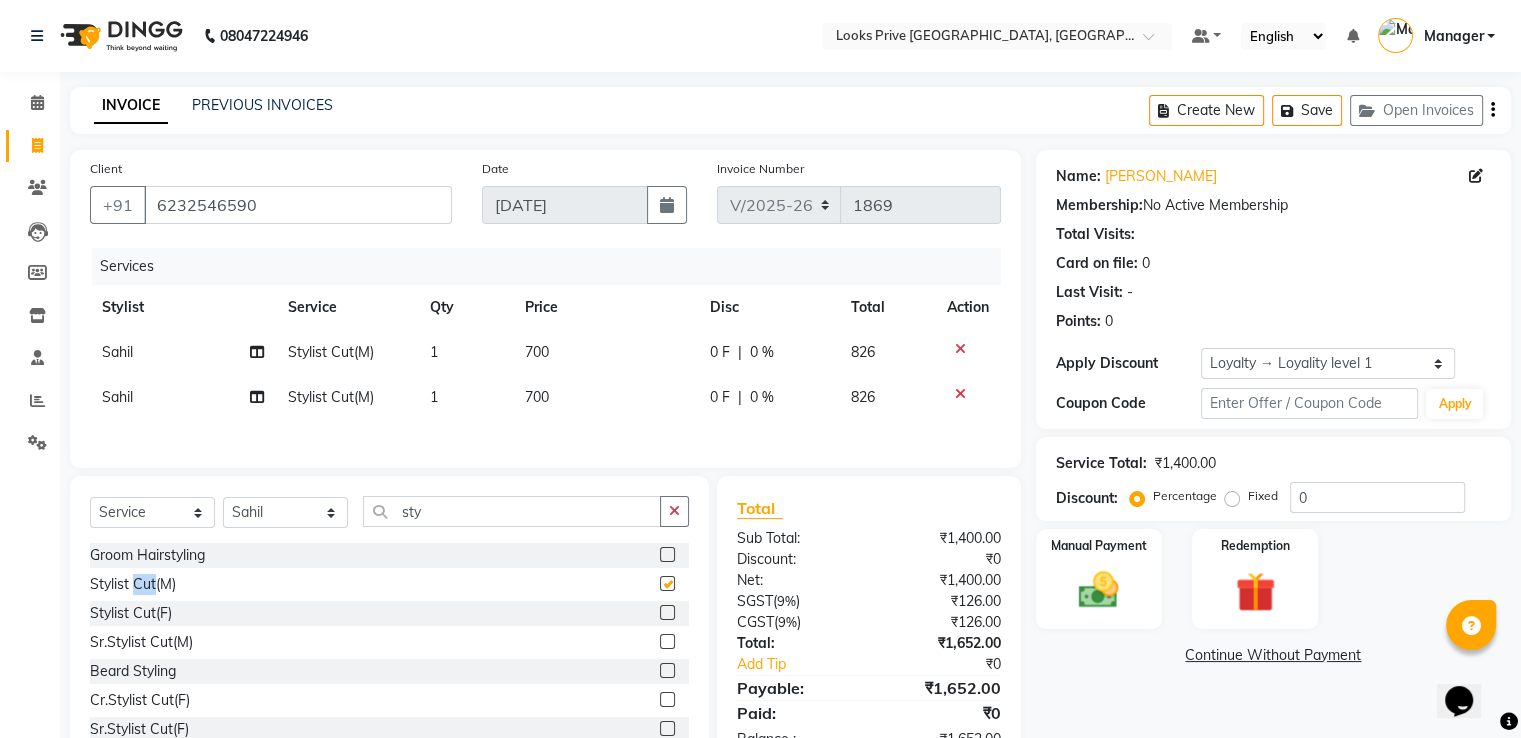checkbox on "false" 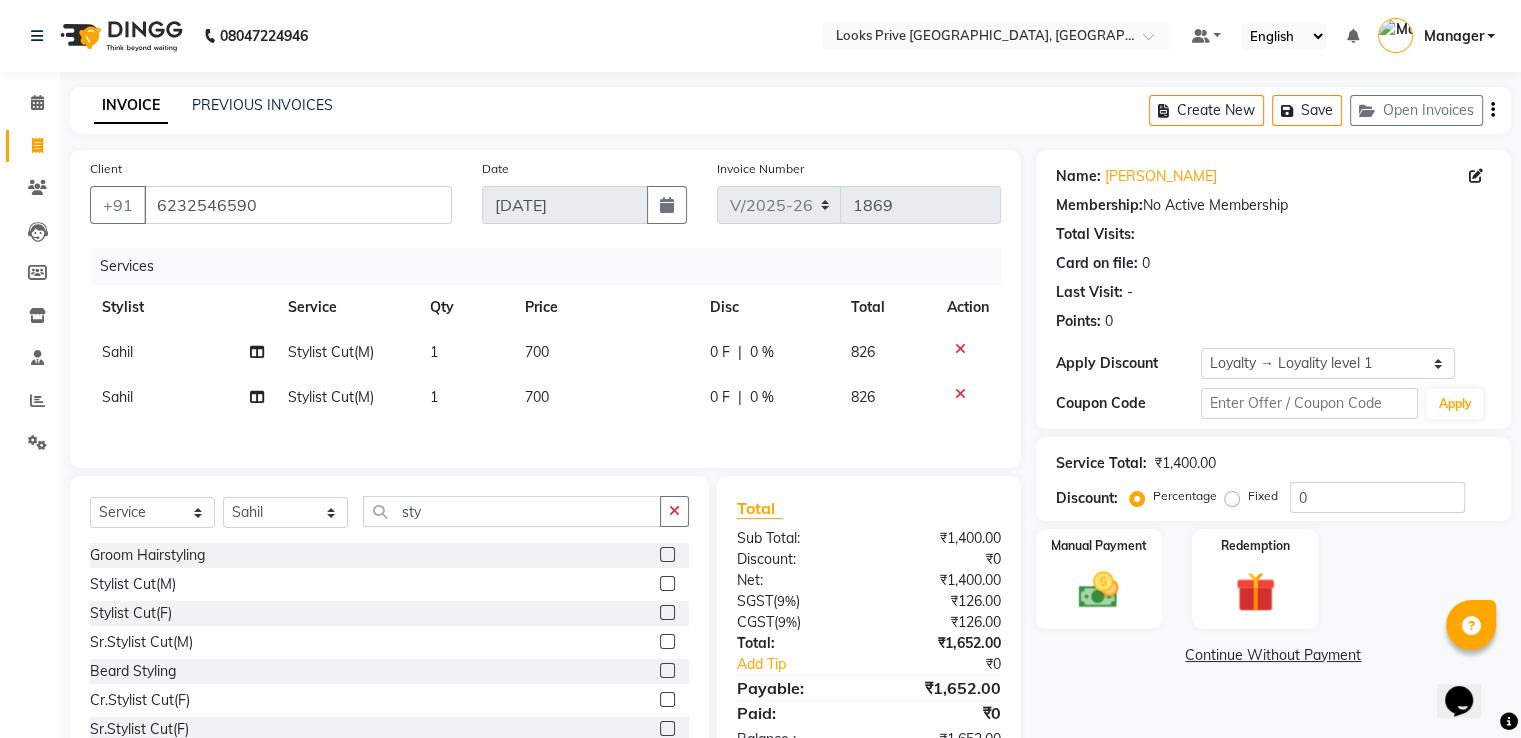click on "Sahil" 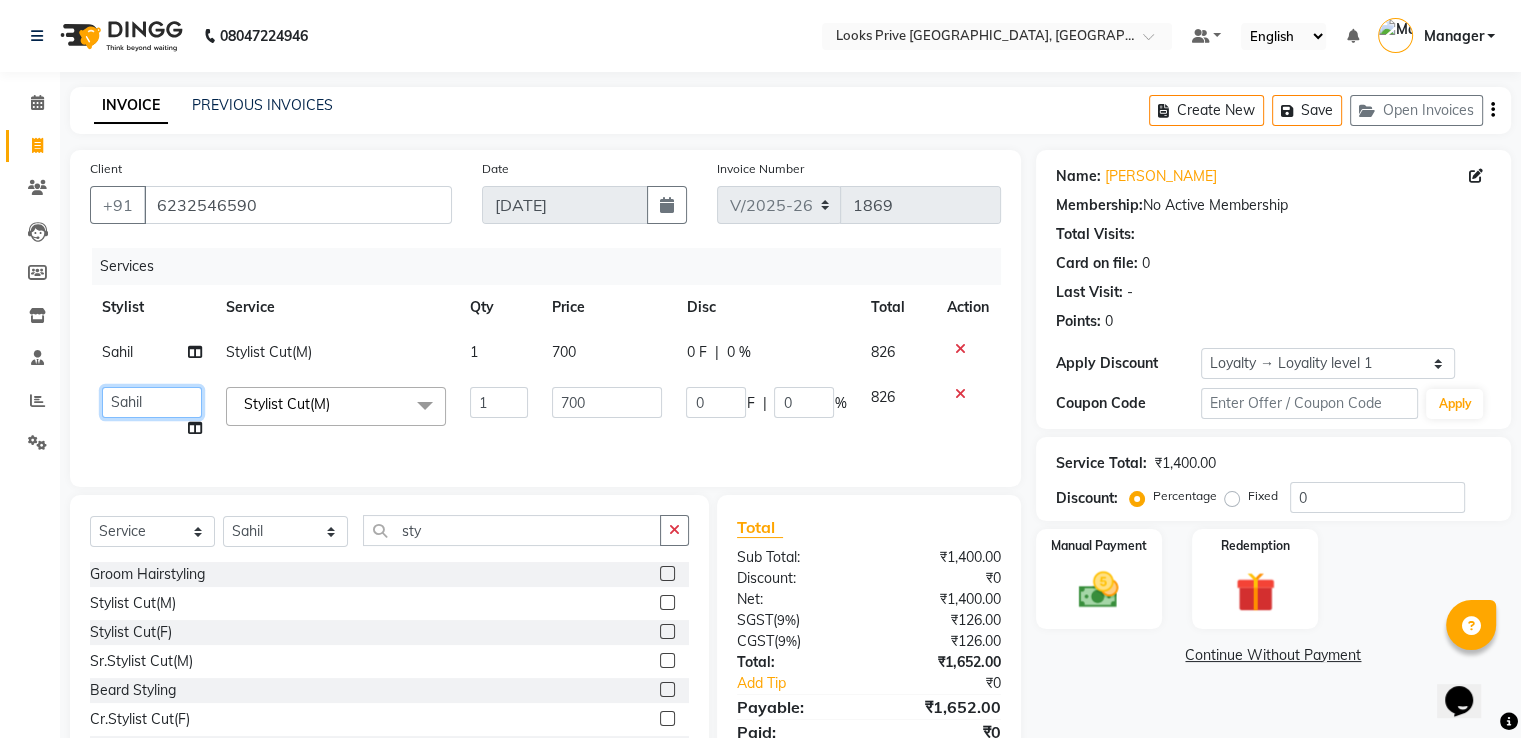click on "A2R_Master   Aamir   Ajay_Pedicurist   Ashima   Ayesha   Bilal   Dinesh_pdct   Karni   Lovely   Manager   Muskan   Raghav_pdct   Rajeev   Ruby   Sahil   Salman   Shahjad   Shubham   Suraj_pedi" 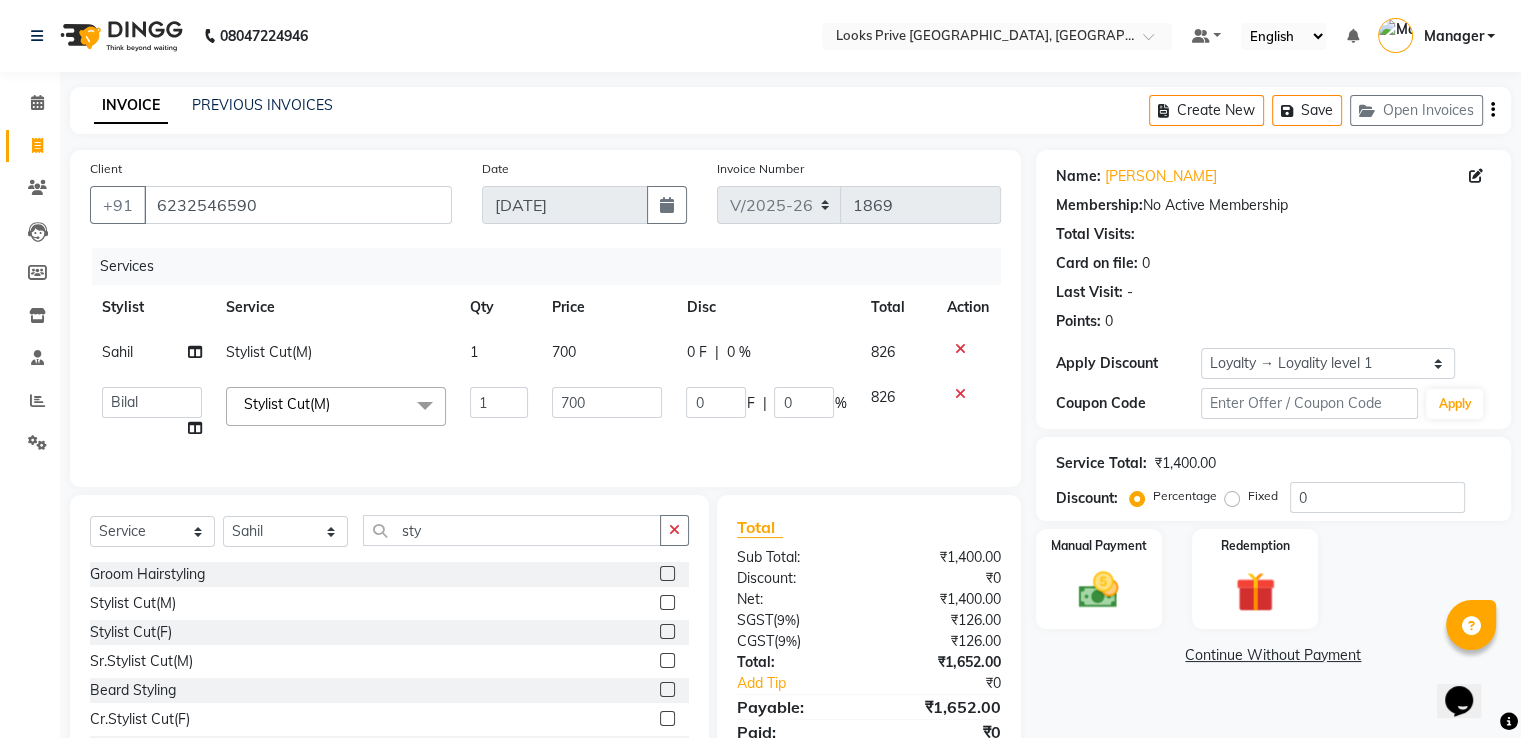 select on "45664" 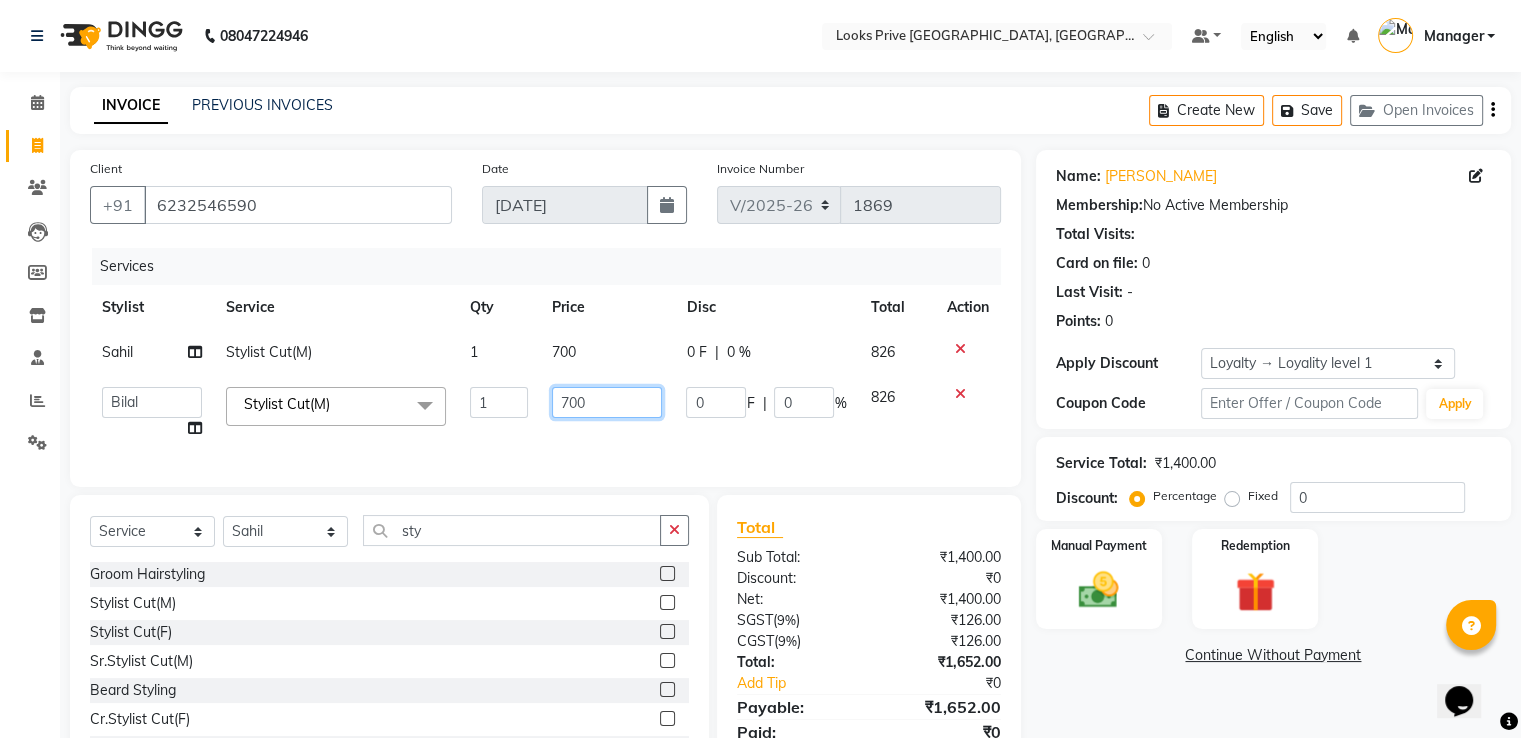 drag, startPoint x: 623, startPoint y: 408, endPoint x: 404, endPoint y: 437, distance: 220.91174 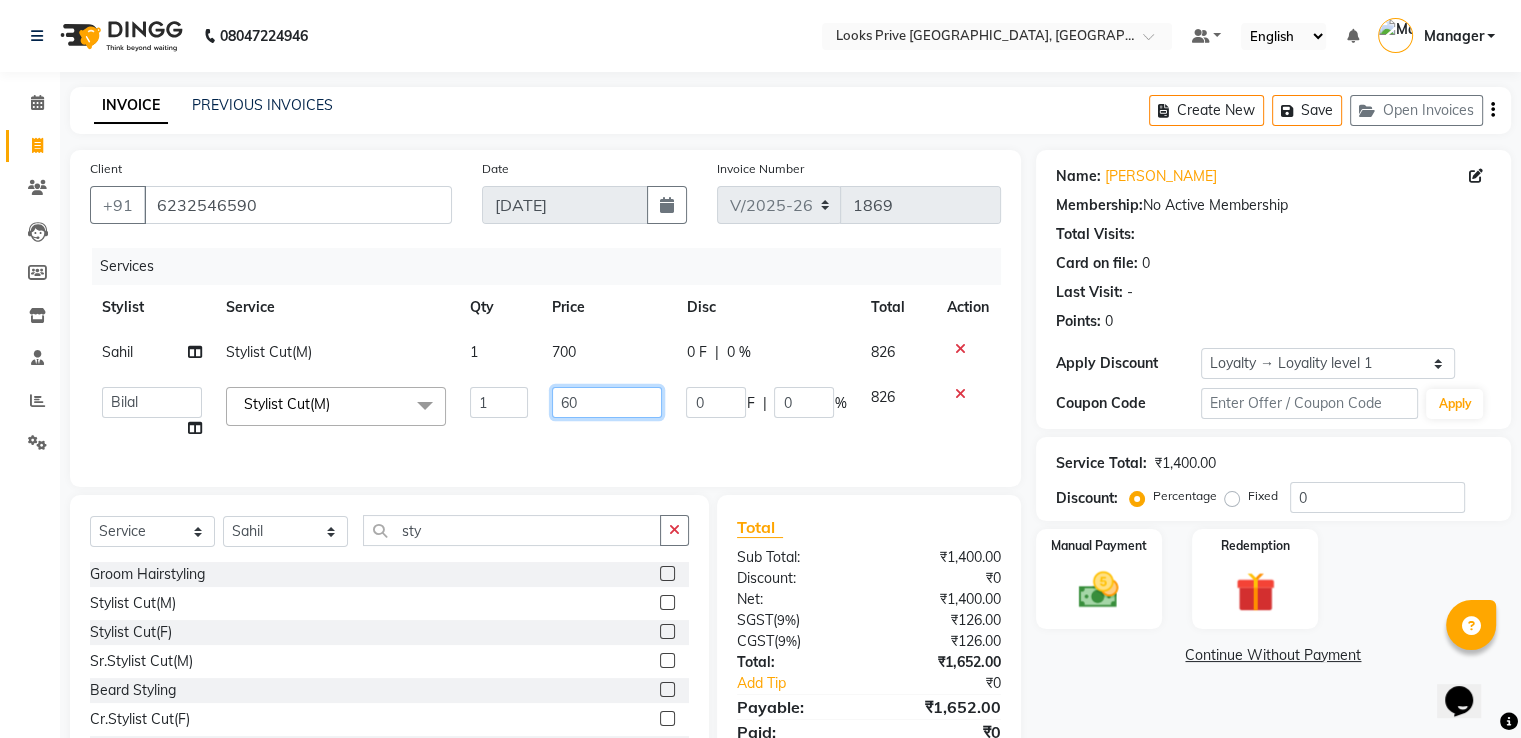 type on "600" 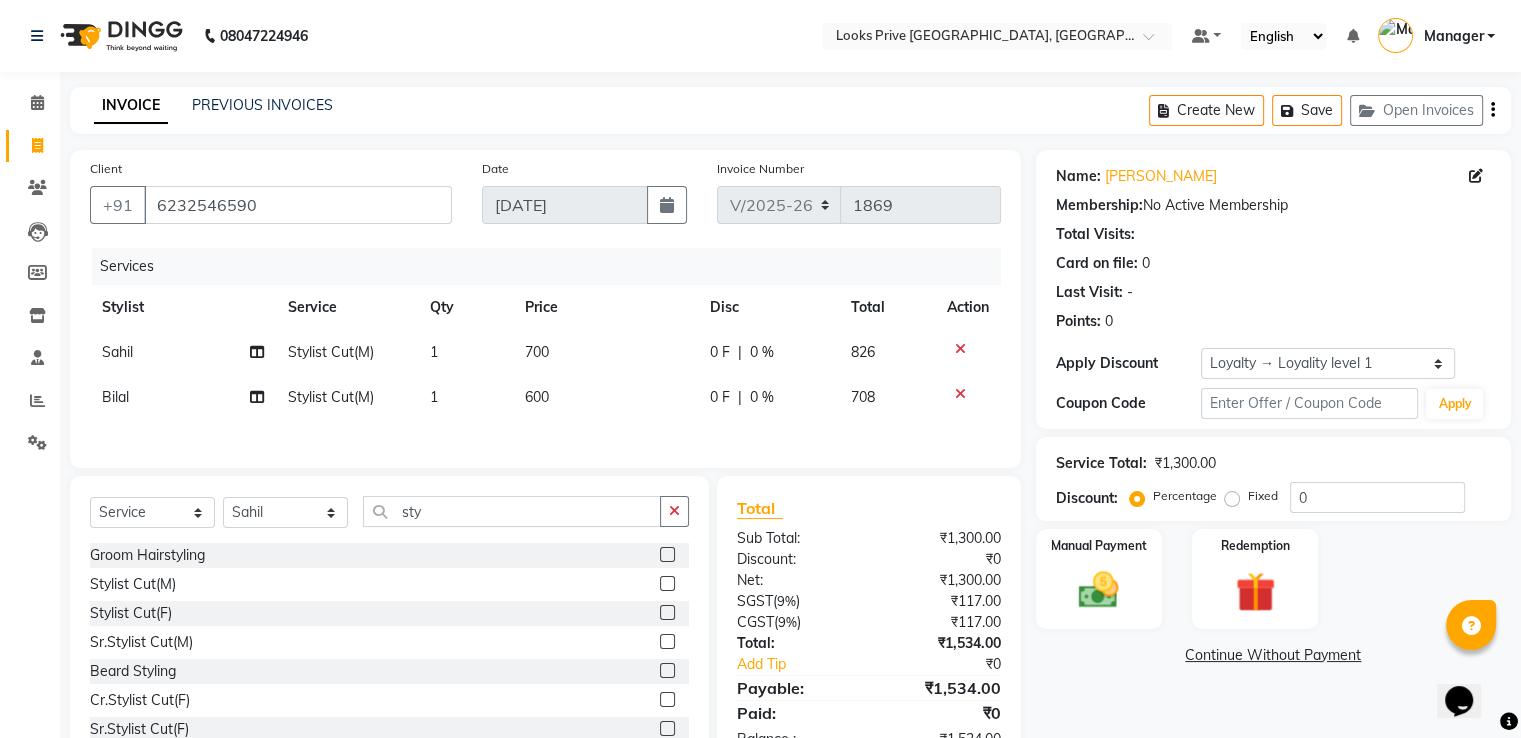 click on "700" 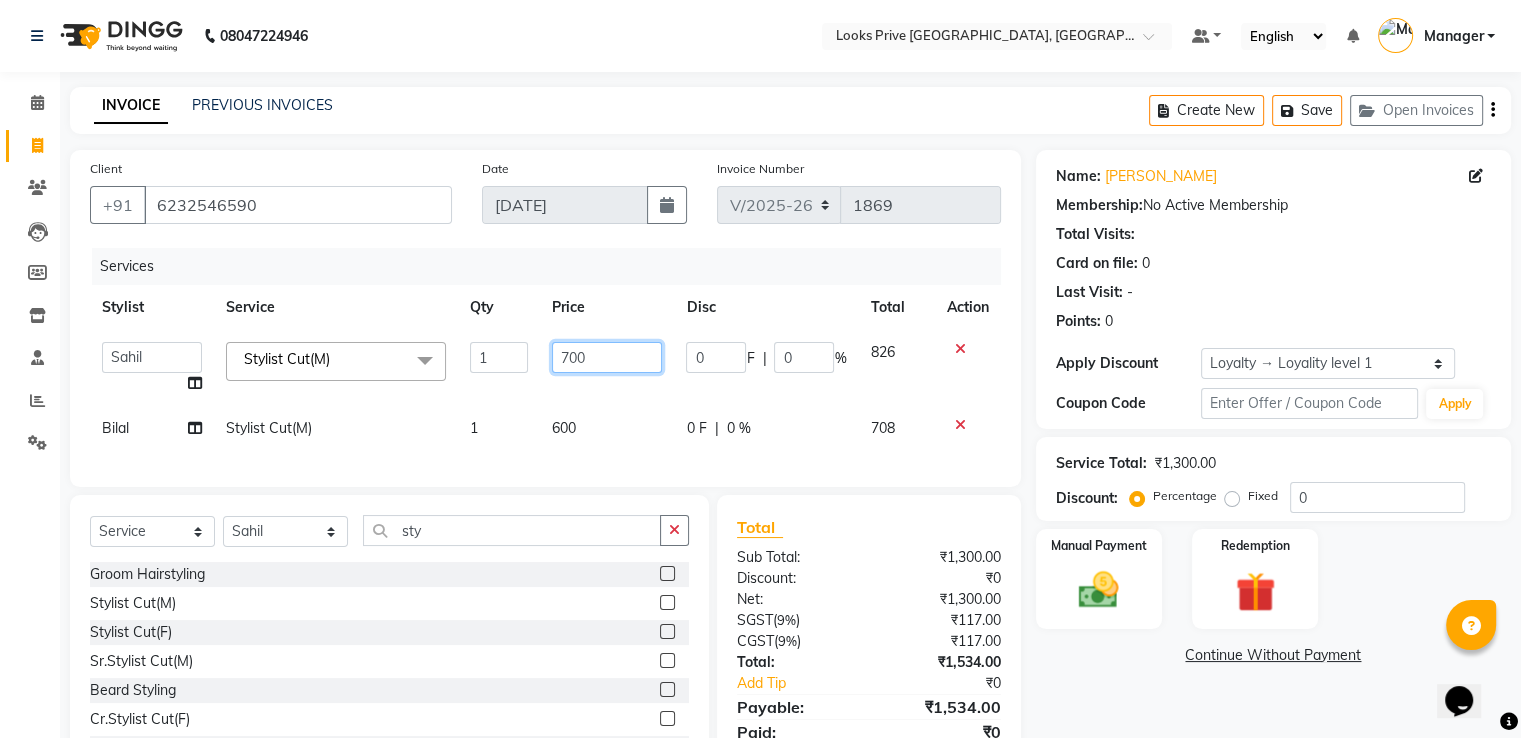 drag, startPoint x: 600, startPoint y: 363, endPoint x: 499, endPoint y: 365, distance: 101.0198 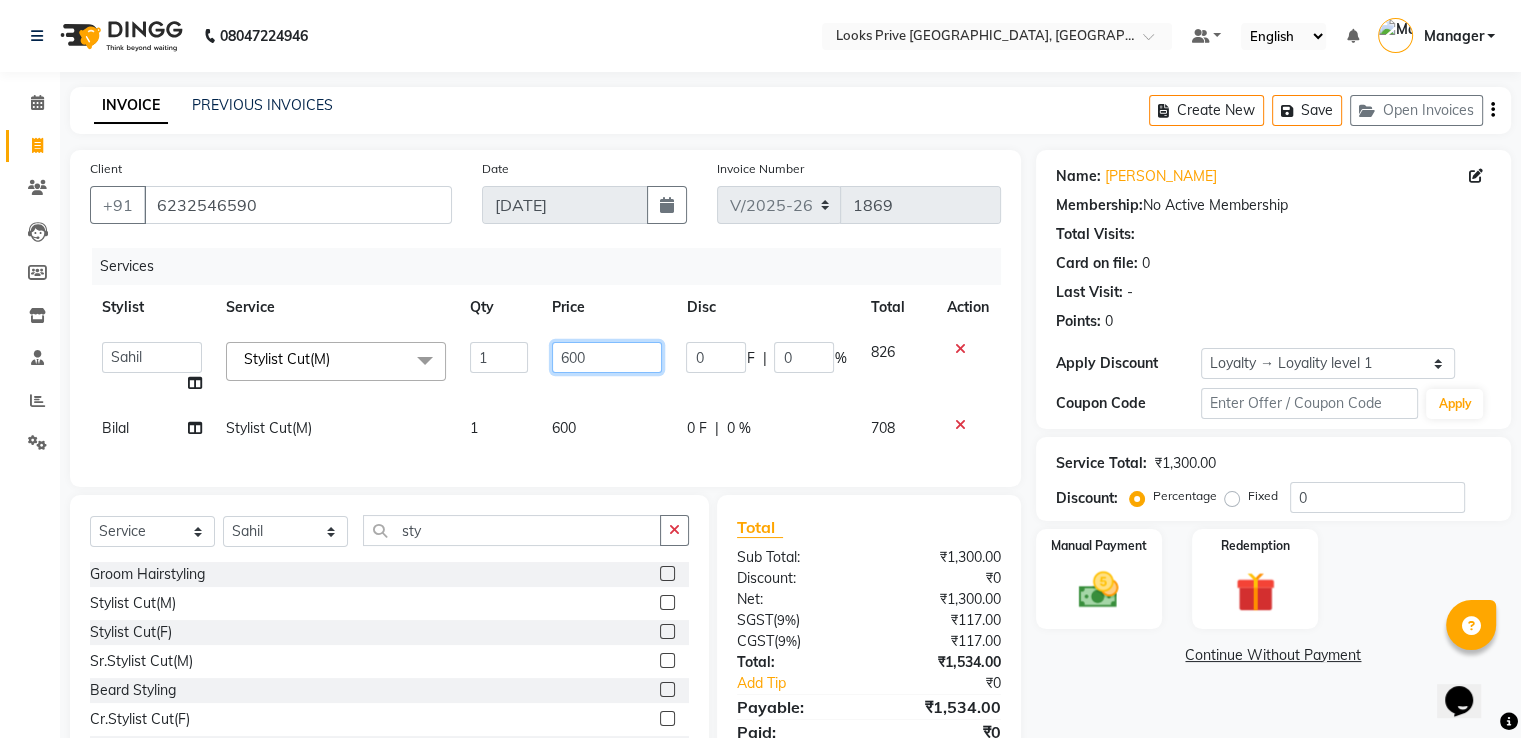 type on "6000" 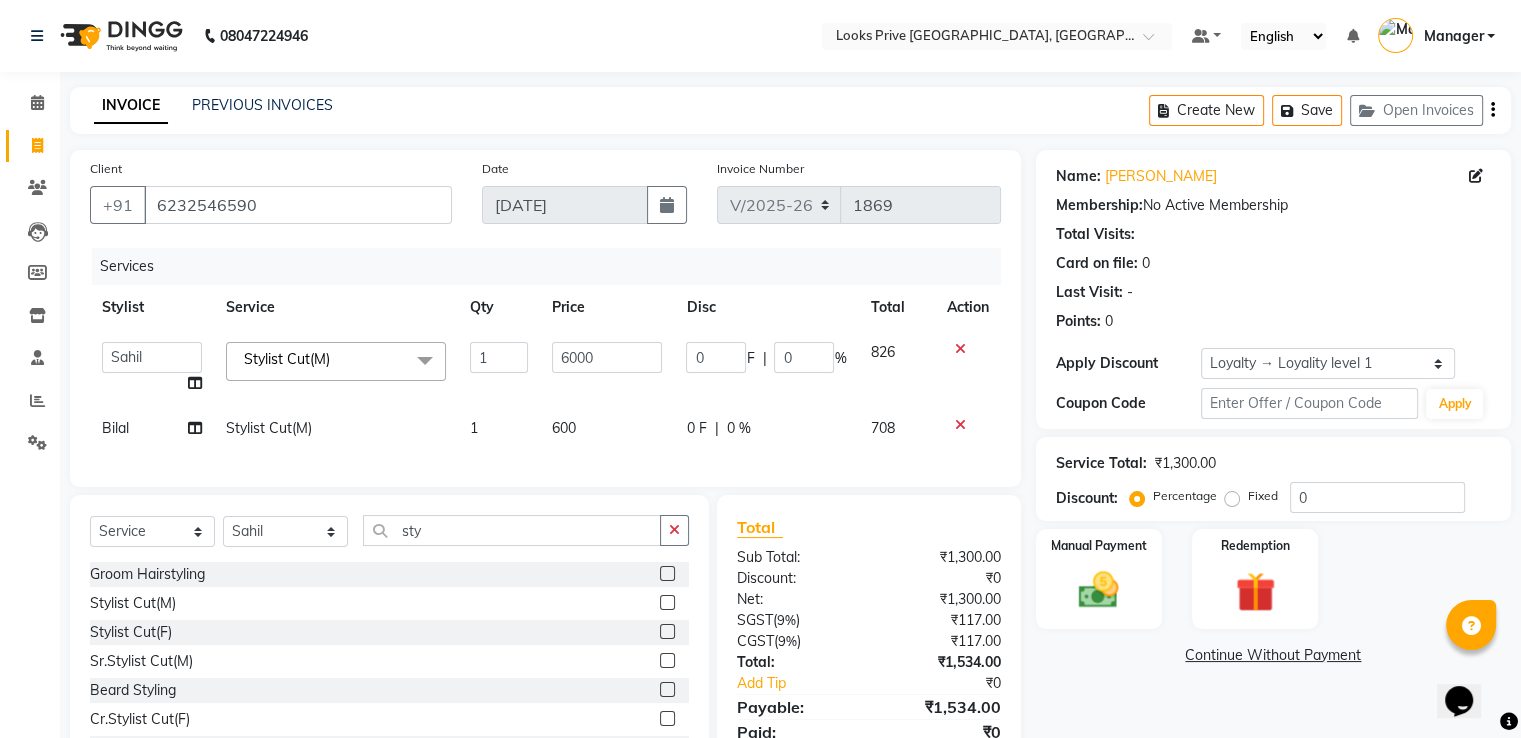 click on "Price" 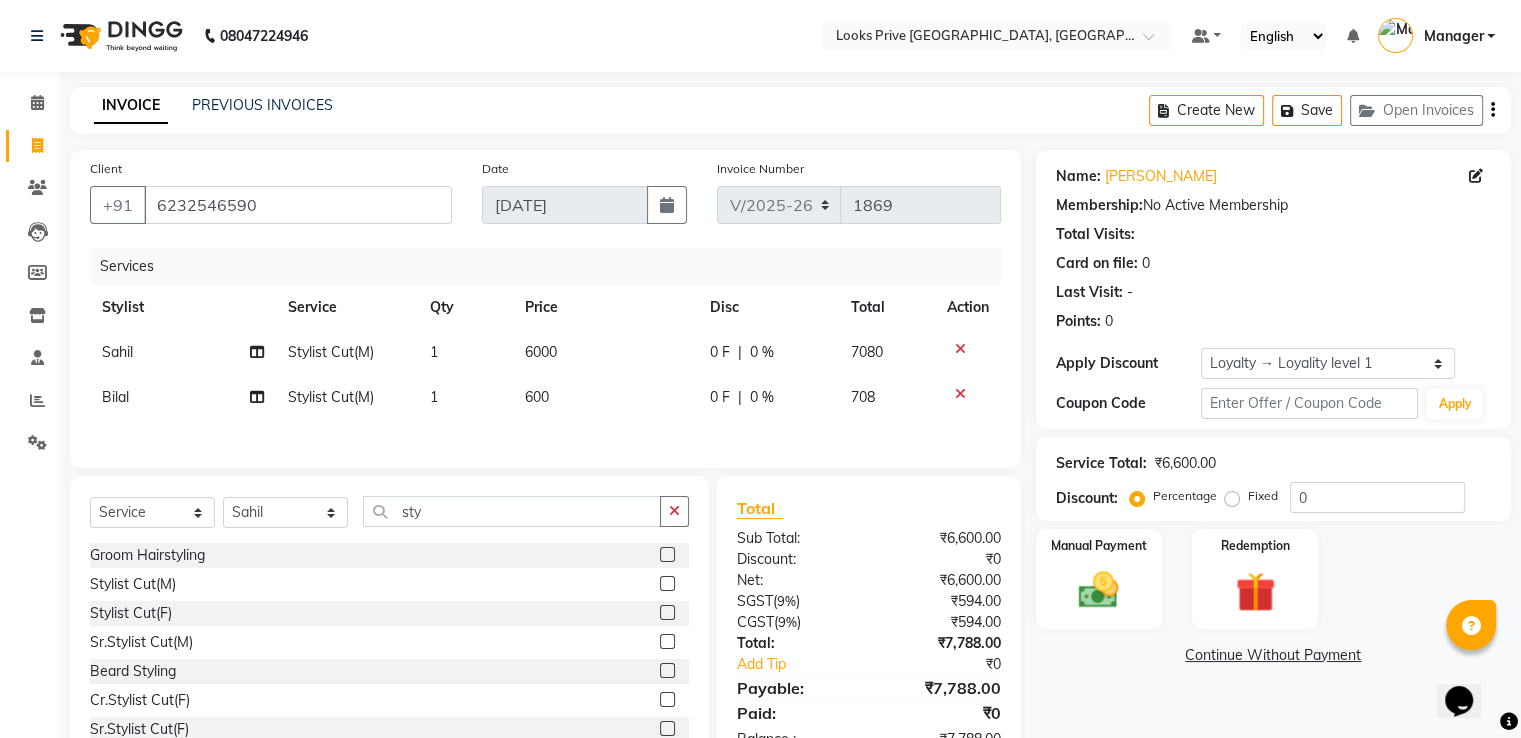 scroll, scrollTop: 67, scrollLeft: 0, axis: vertical 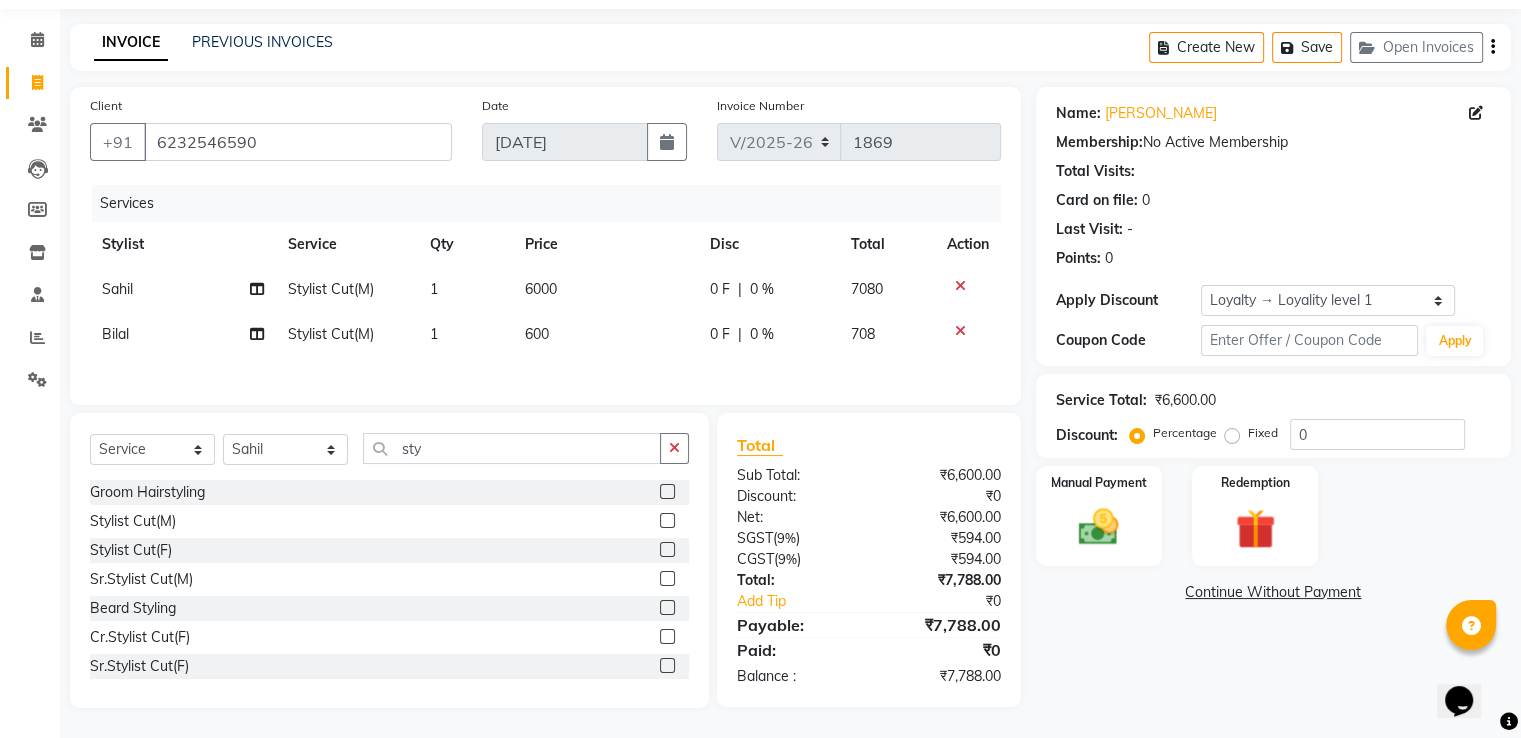 click on "6000" 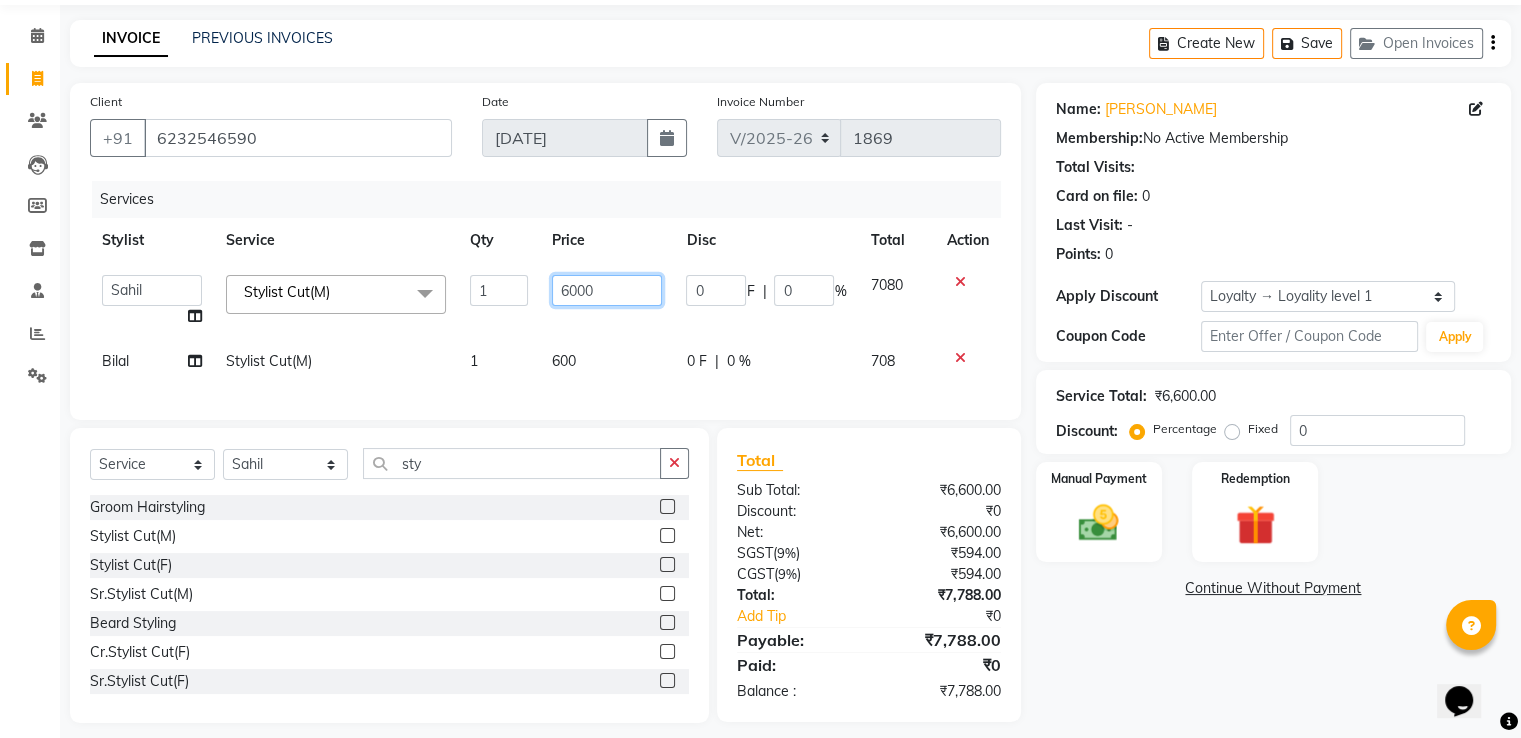 click on "6000" 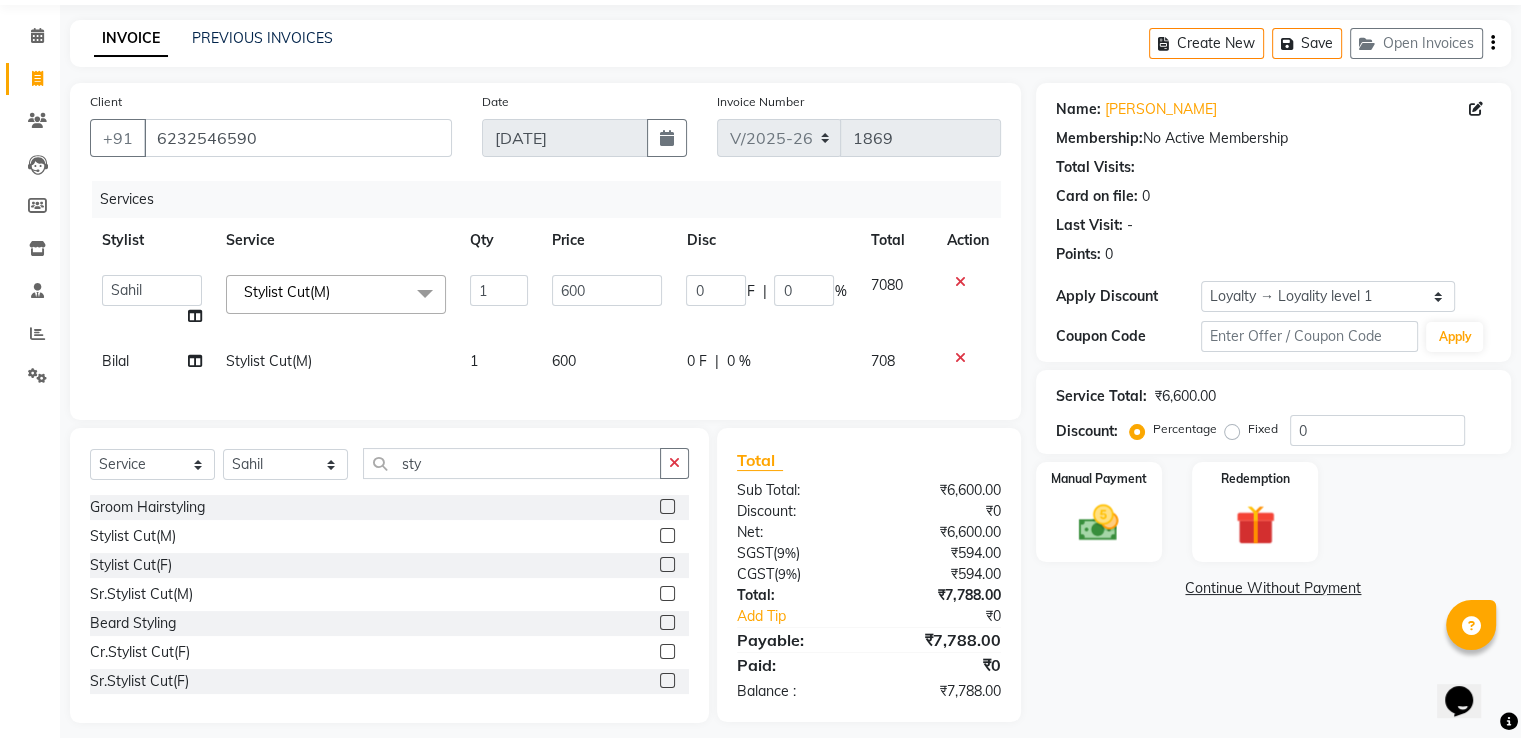 click on "Services" 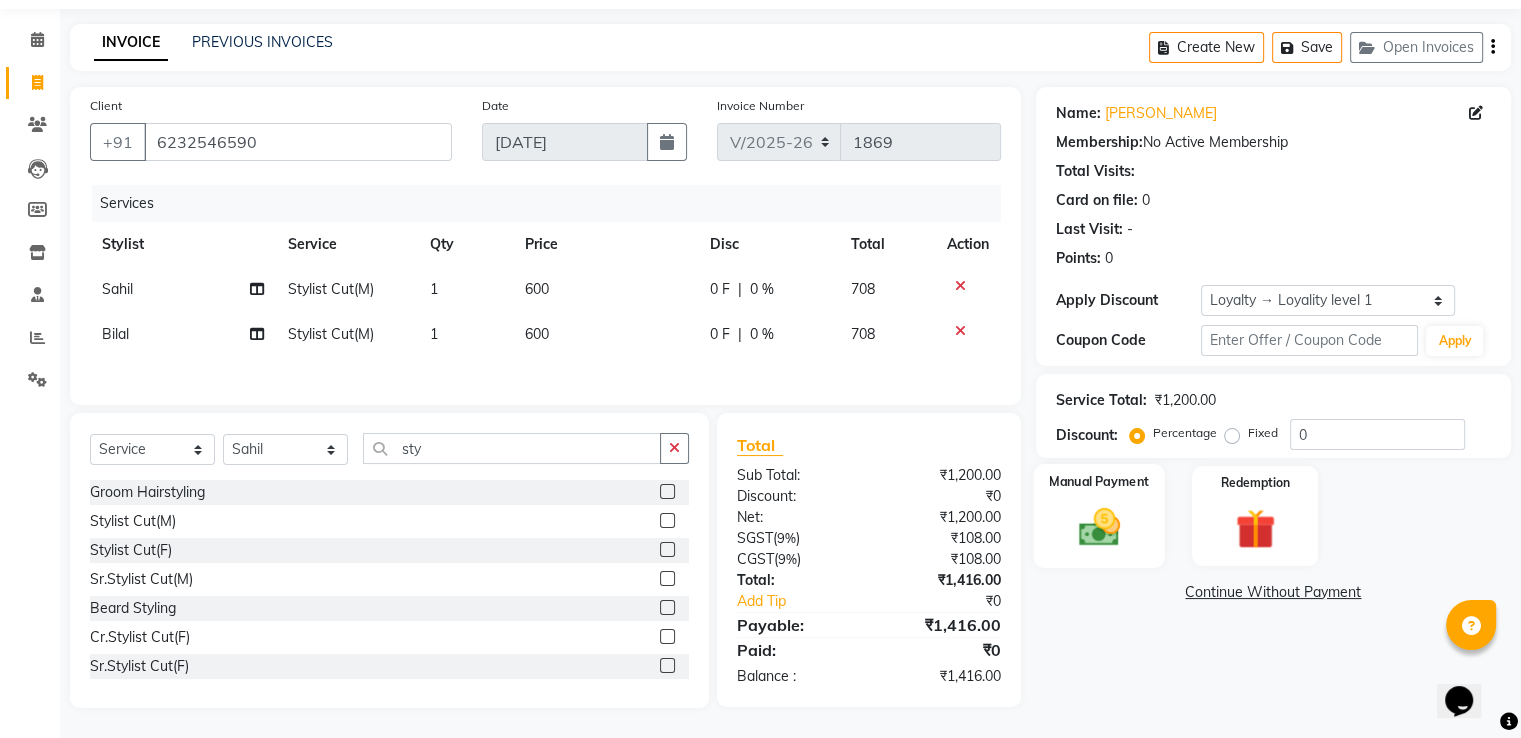 click on "Manual Payment" 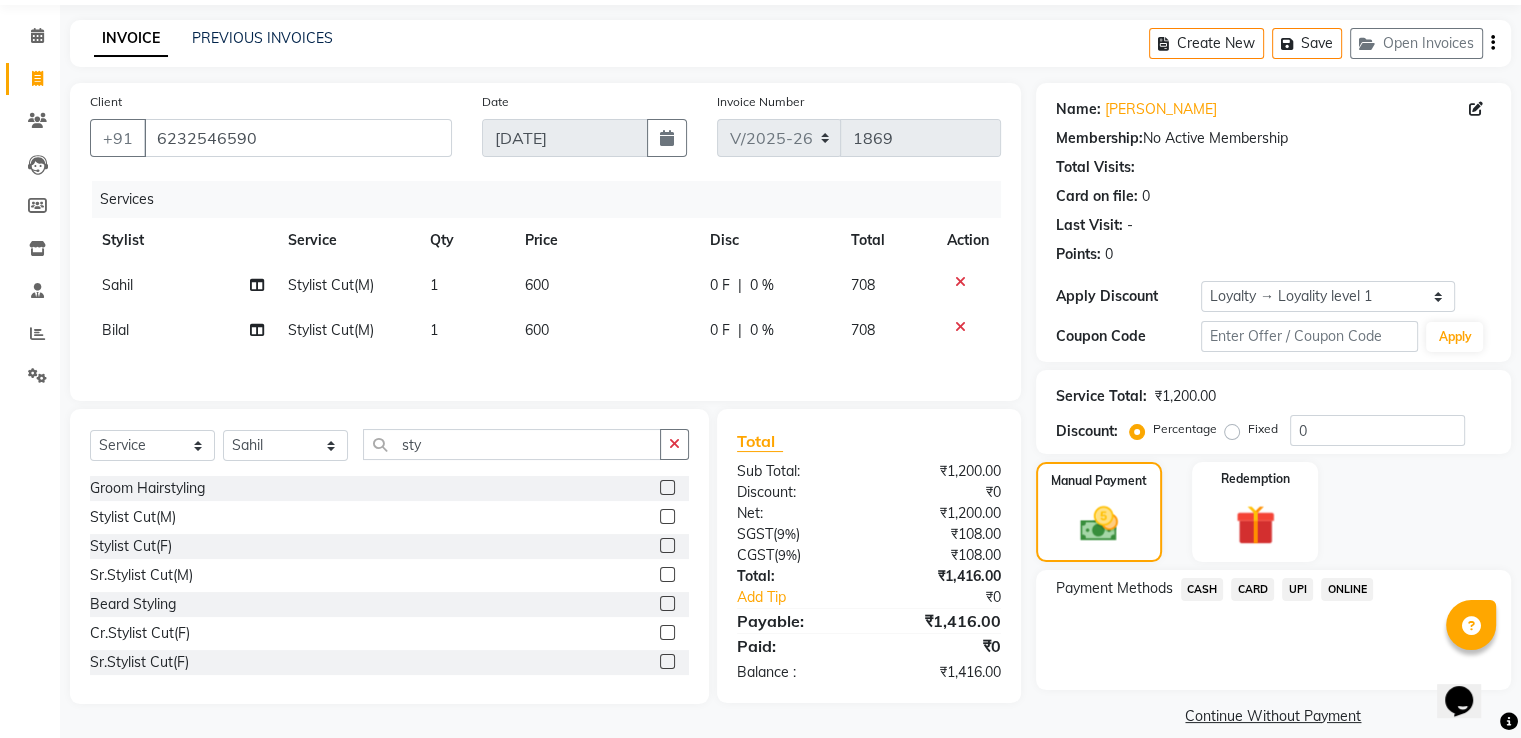 click on "UPI" 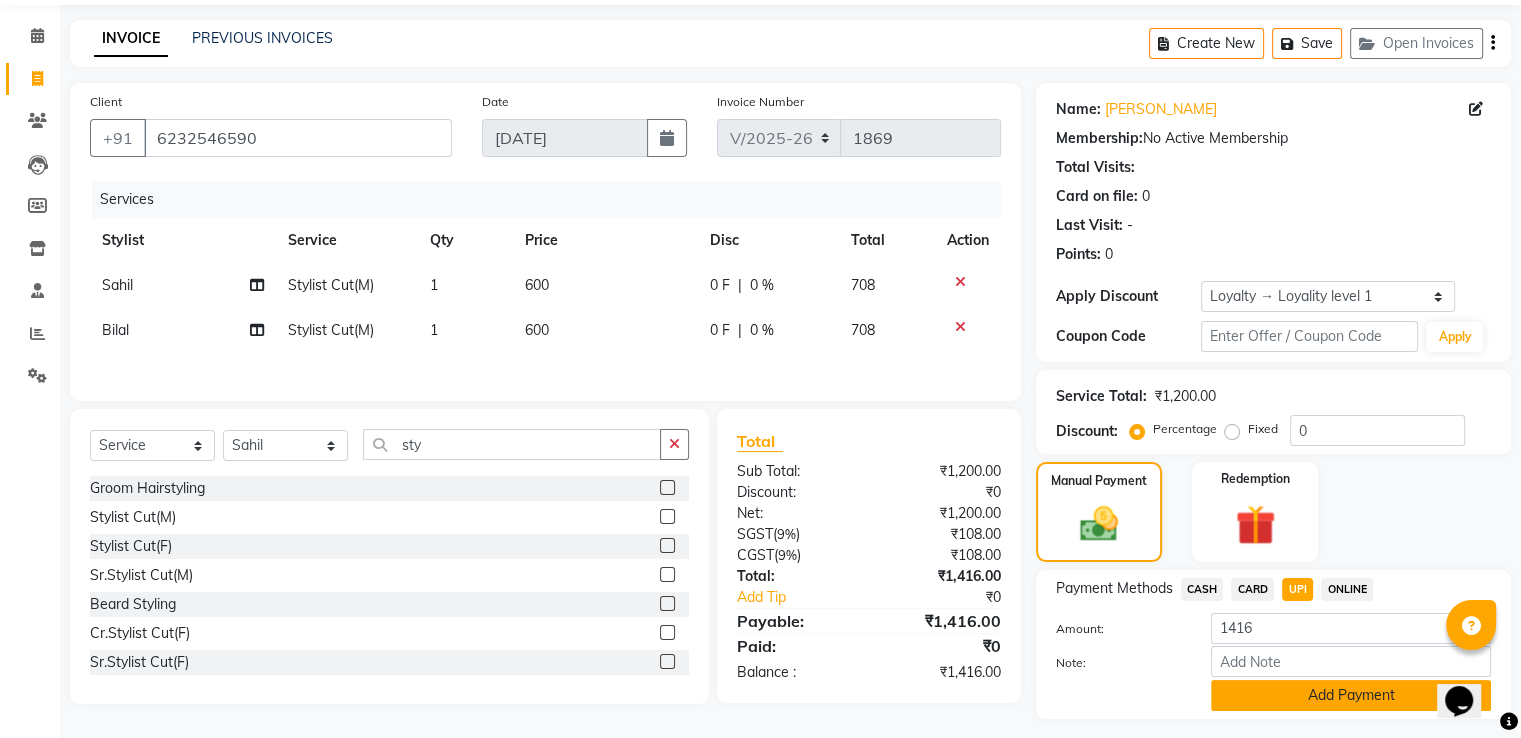 click on "Add Payment" 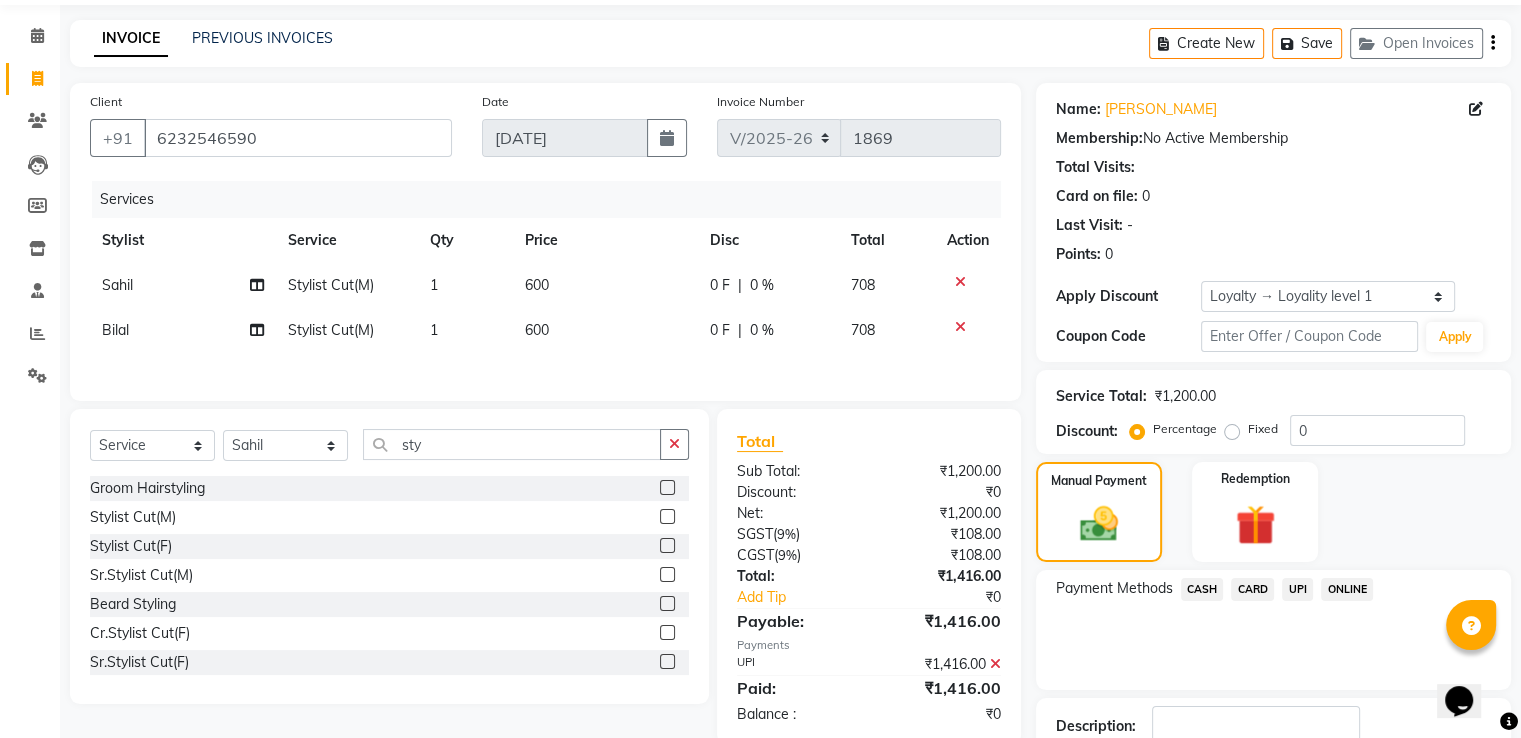 scroll, scrollTop: 208, scrollLeft: 0, axis: vertical 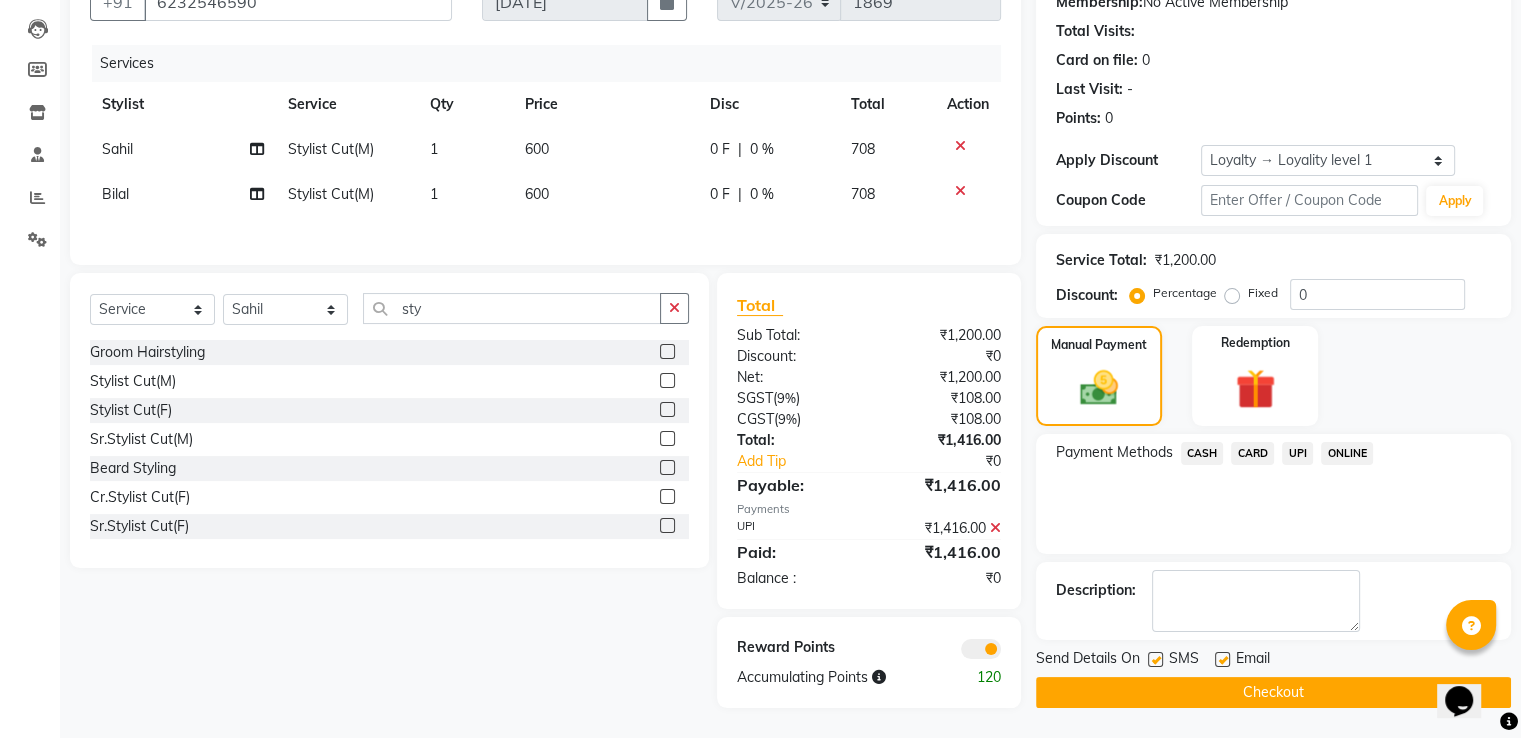 click on "Checkout" 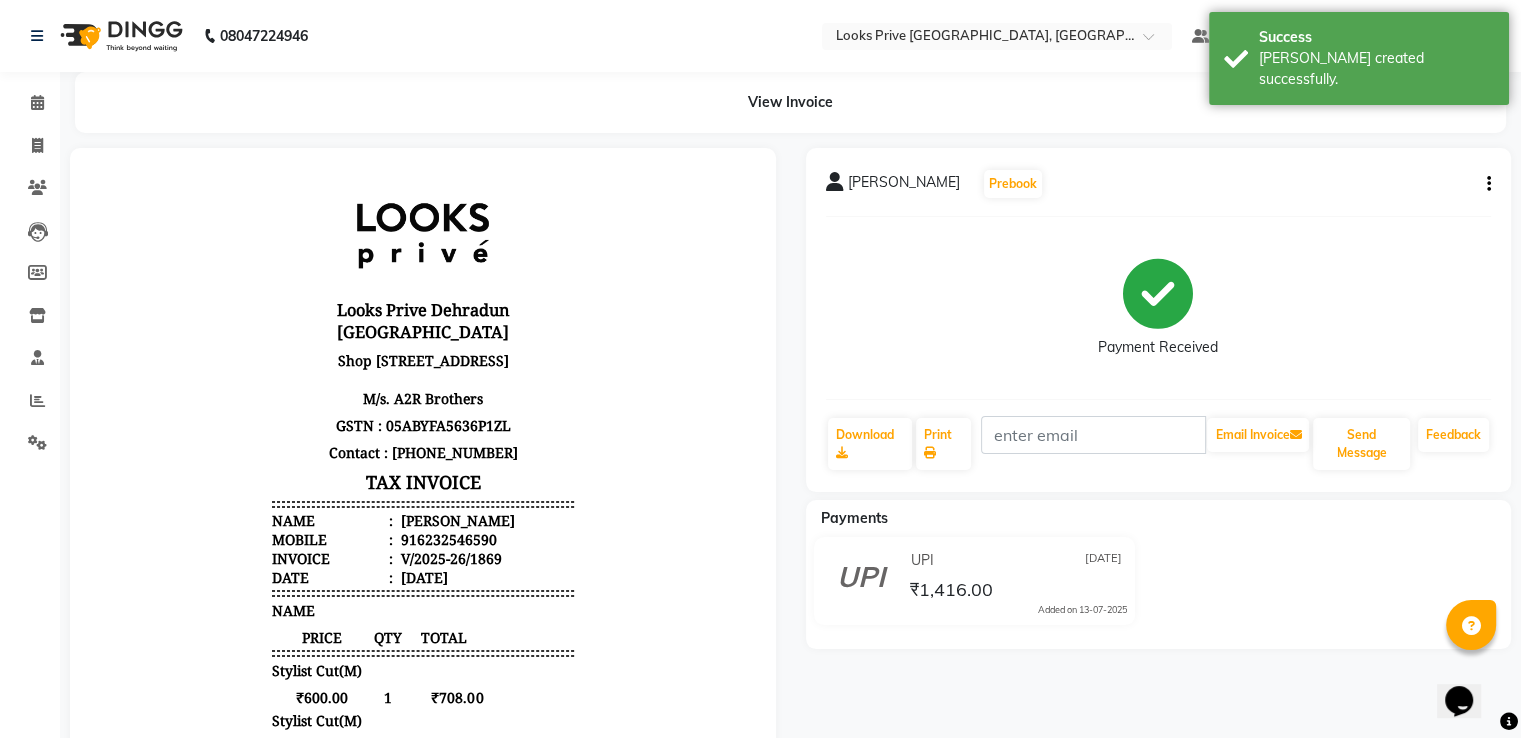 scroll, scrollTop: 0, scrollLeft: 0, axis: both 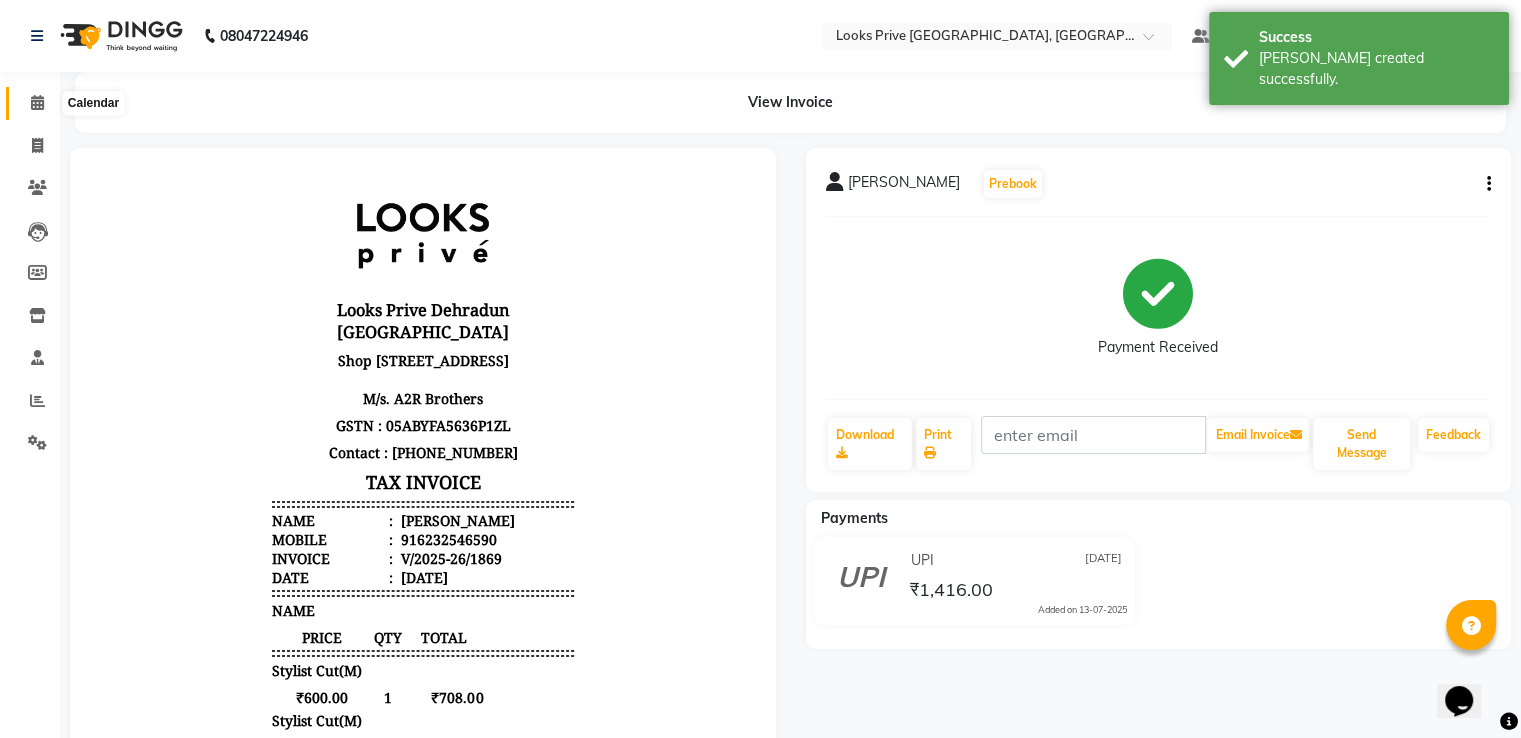 click 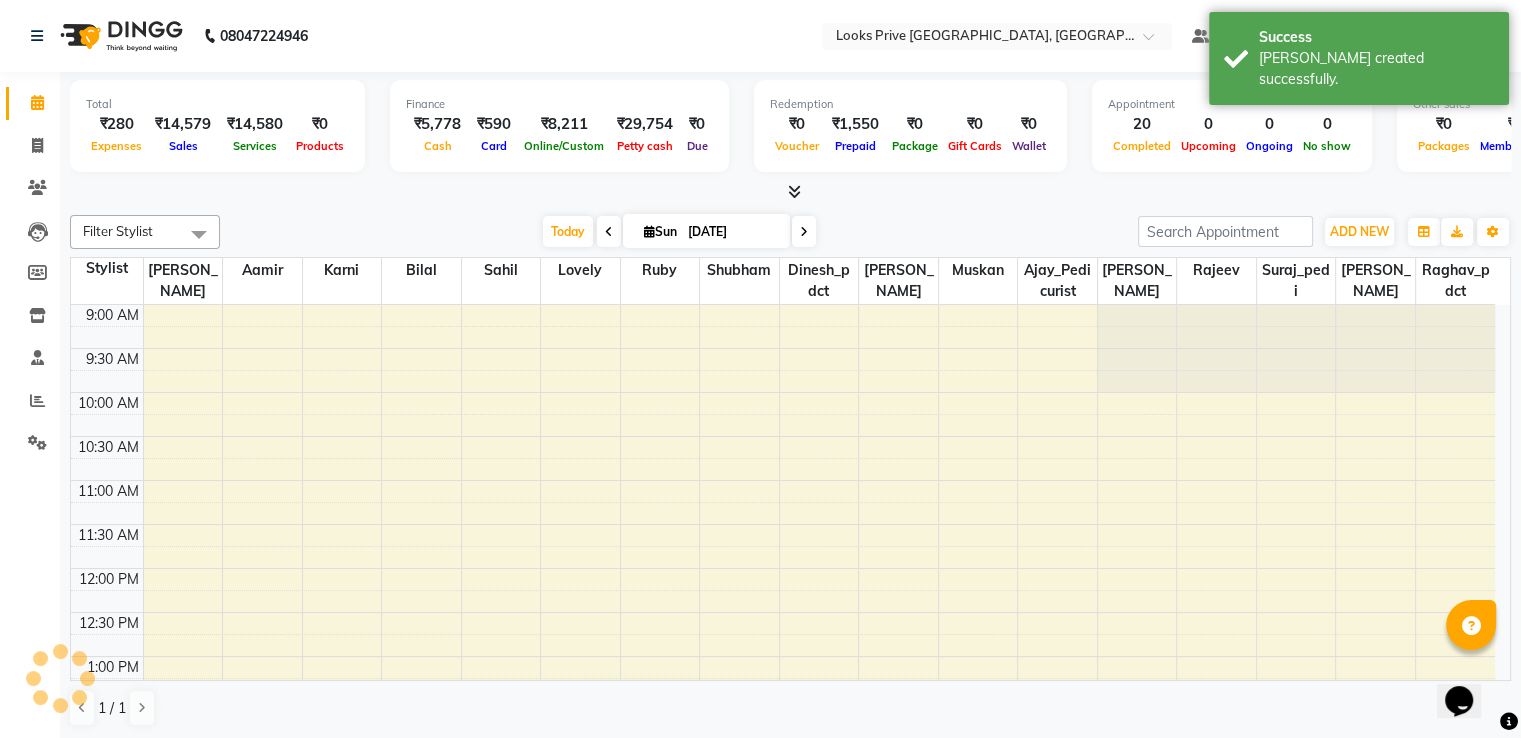scroll, scrollTop: 0, scrollLeft: 0, axis: both 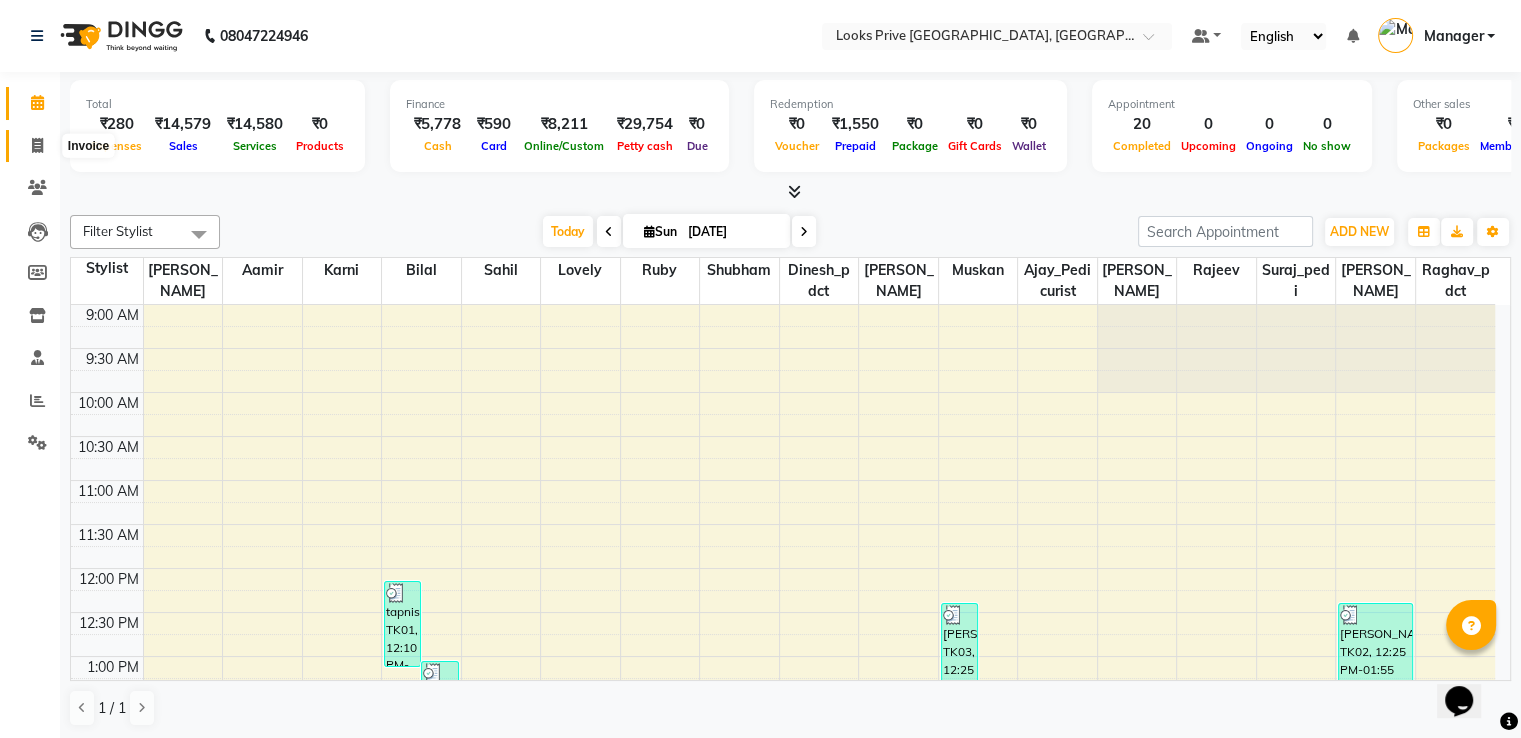 click 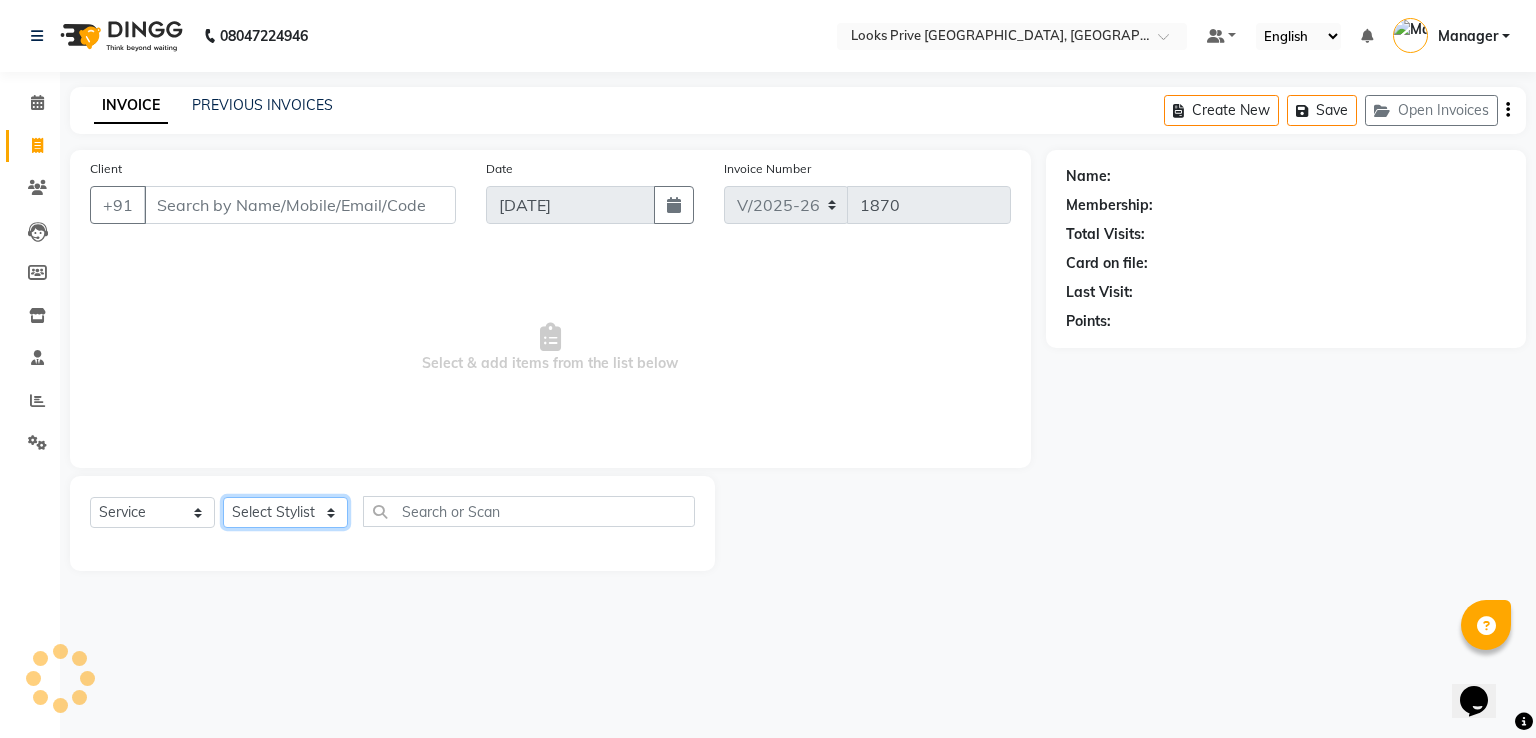 click on "Select Stylist" 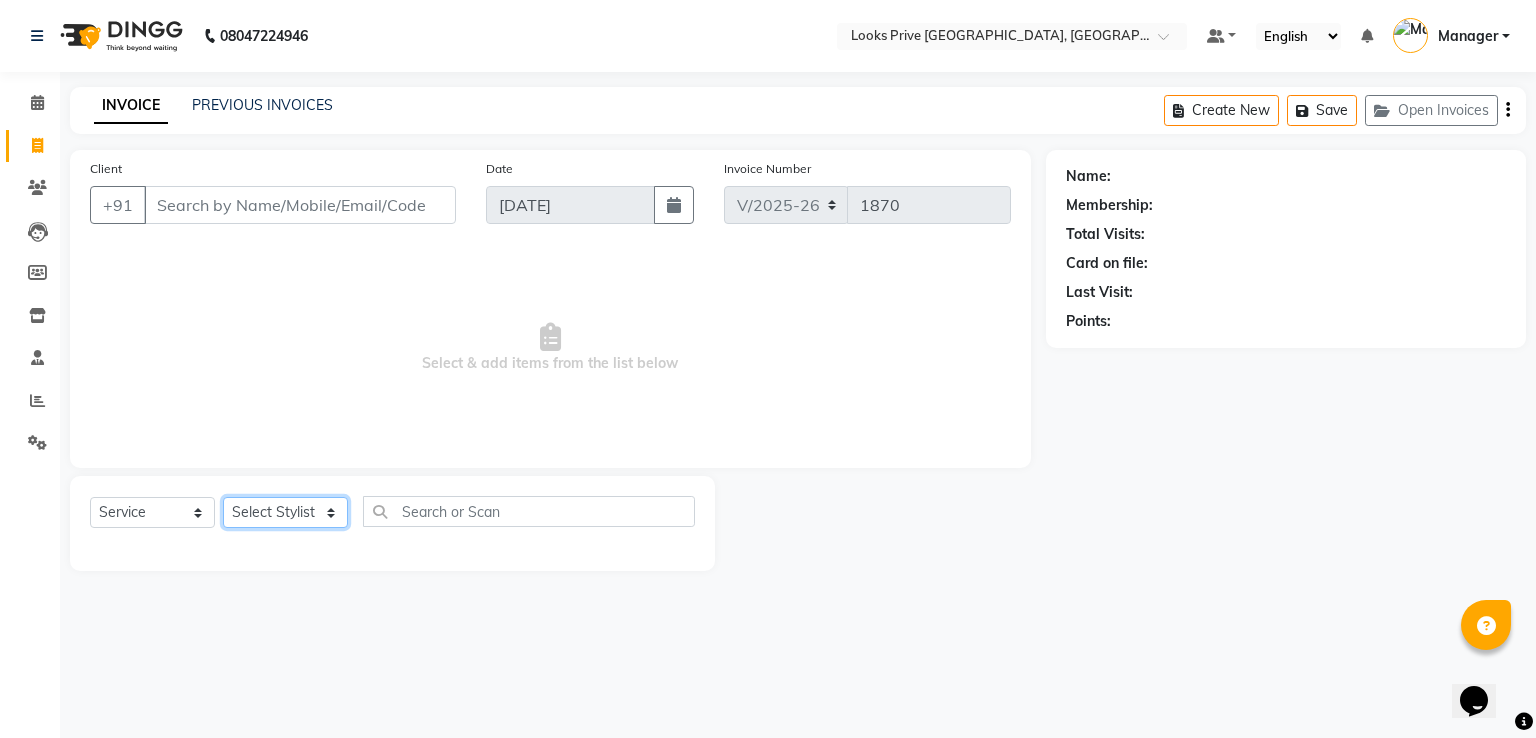 select on "74574" 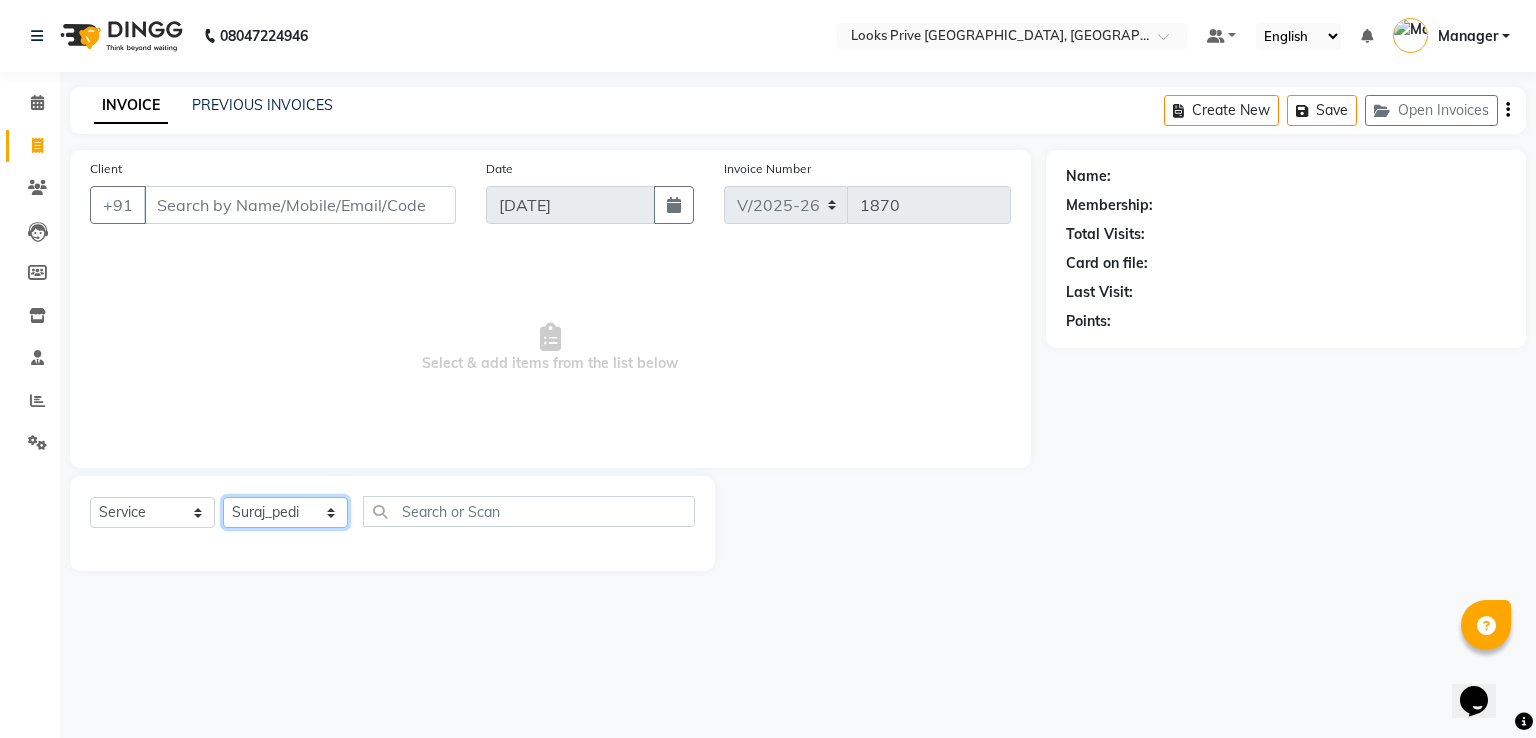 click on "Select Stylist A2R_Master Aamir Ajay_Pedicurist Ashima Ayesha Bilal Dinesh_pdct Karni Lovely Manager Muskan Raghav_pdct Rajeev Ruby Sahil Salman Shahjad Shubham Suraj_pedi" 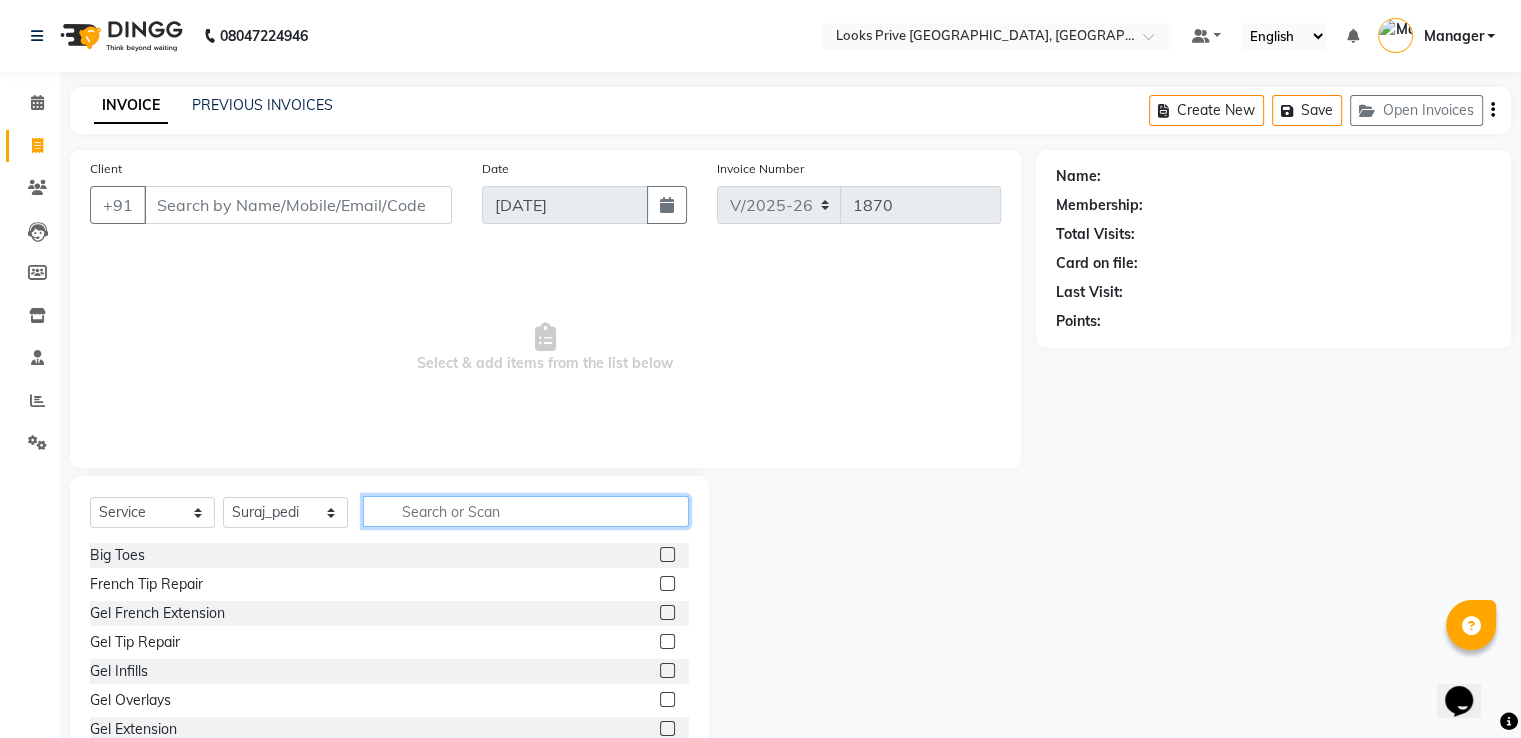 click 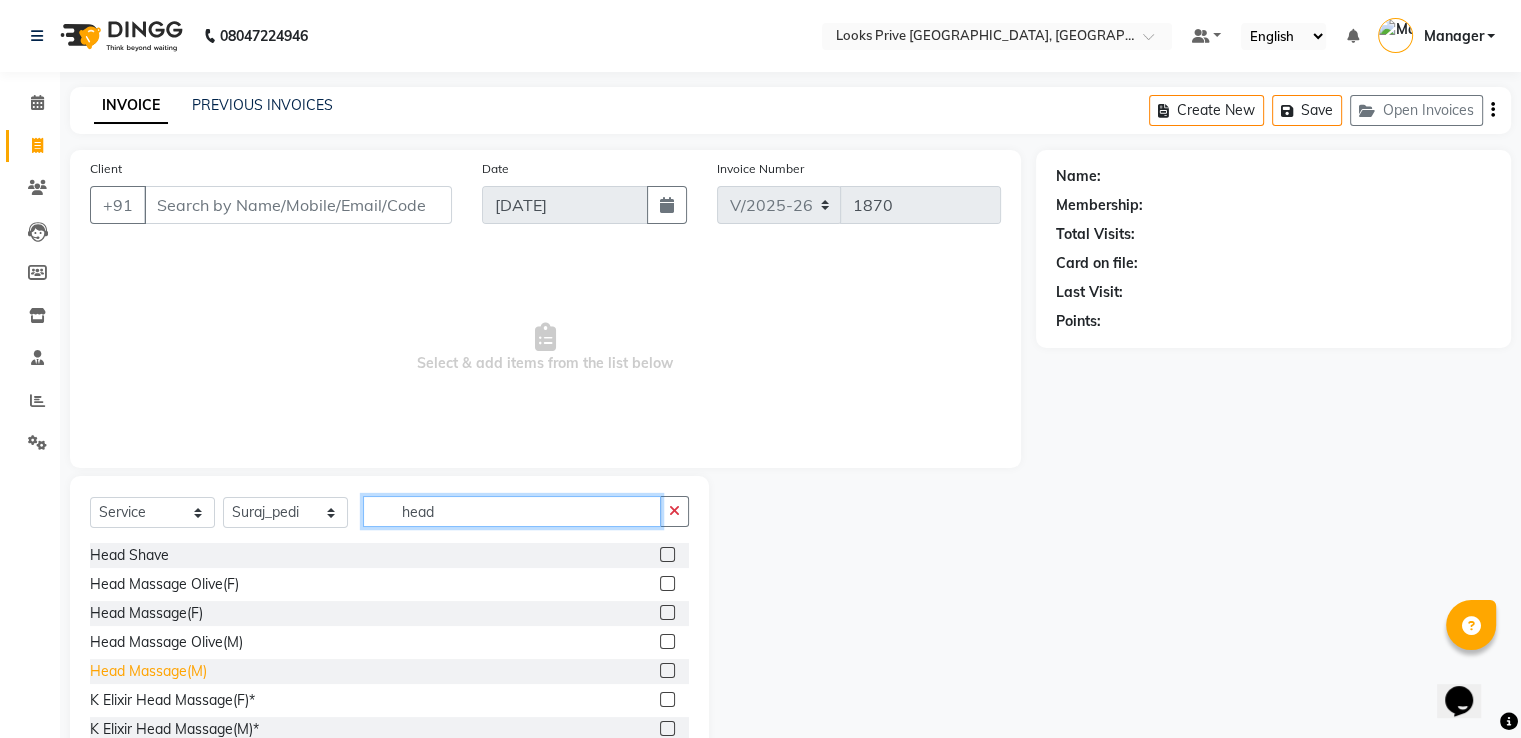 type on "head" 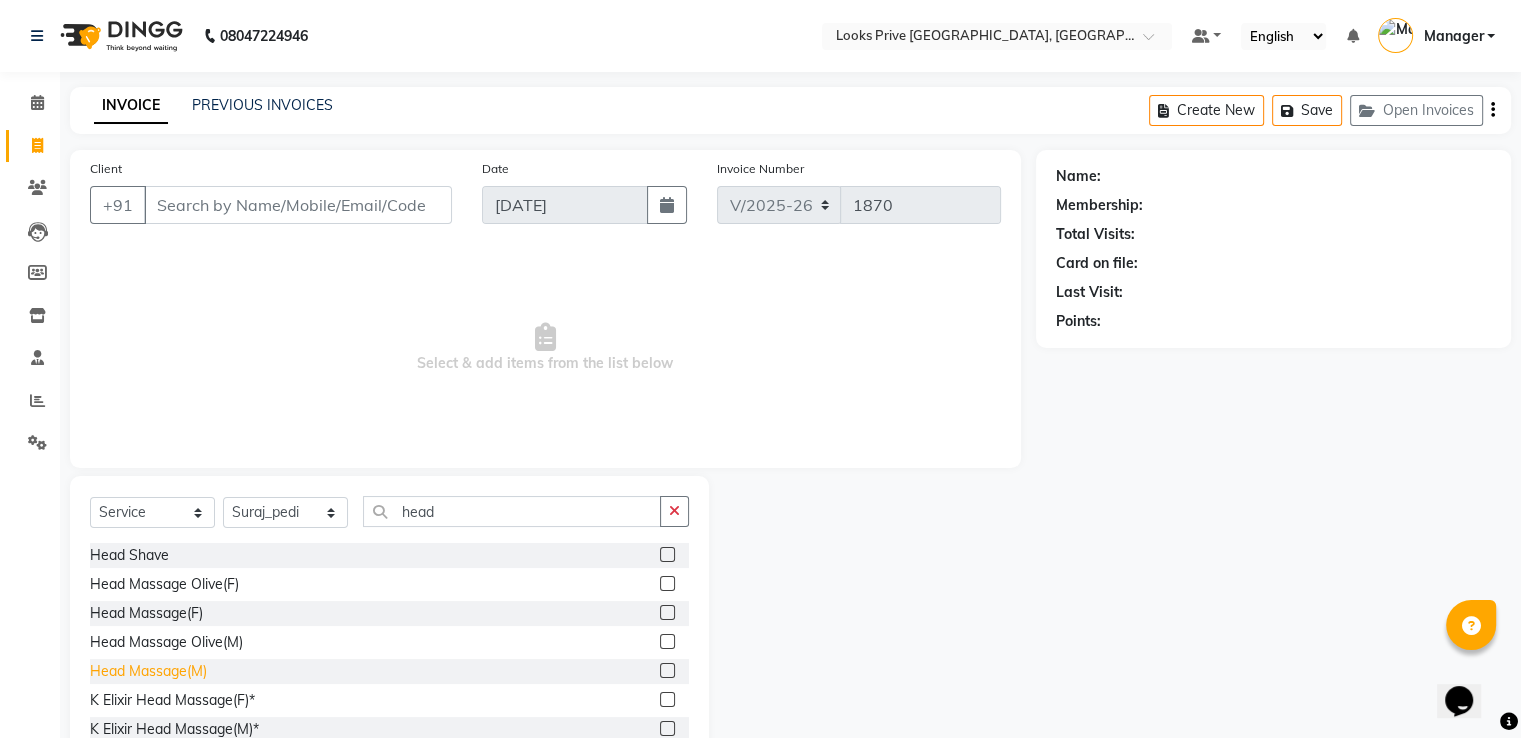 click on "Head Massage(M)" 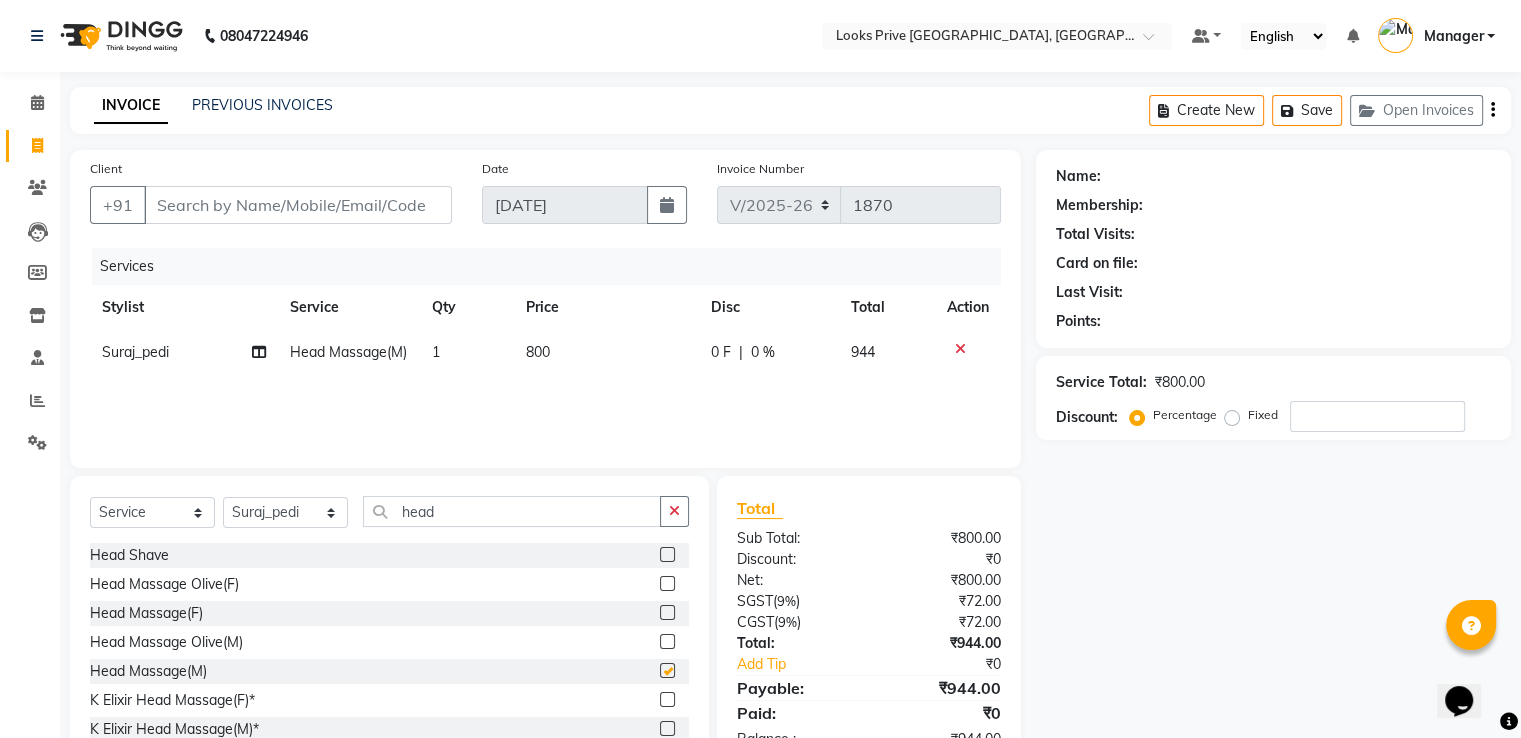 checkbox on "false" 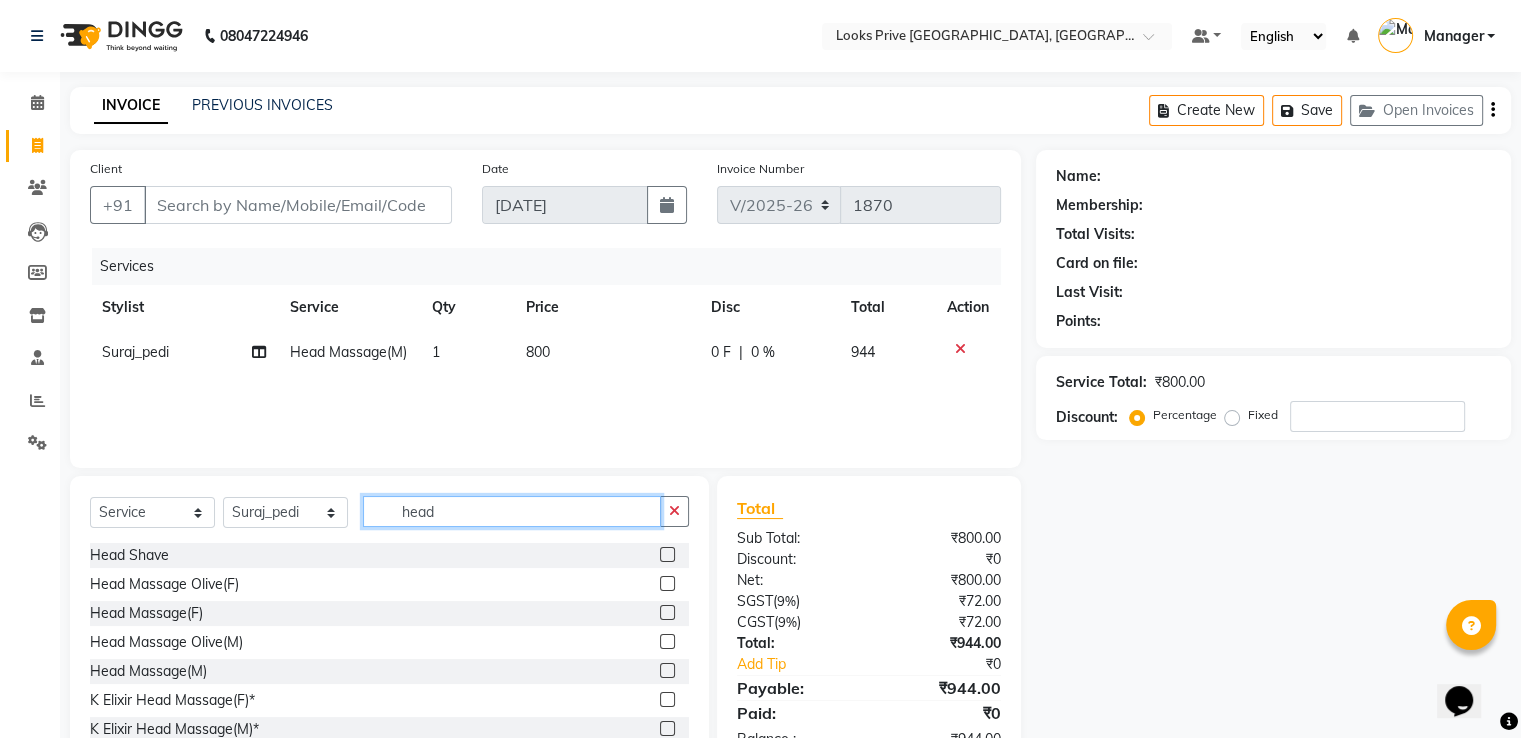 click on "head" 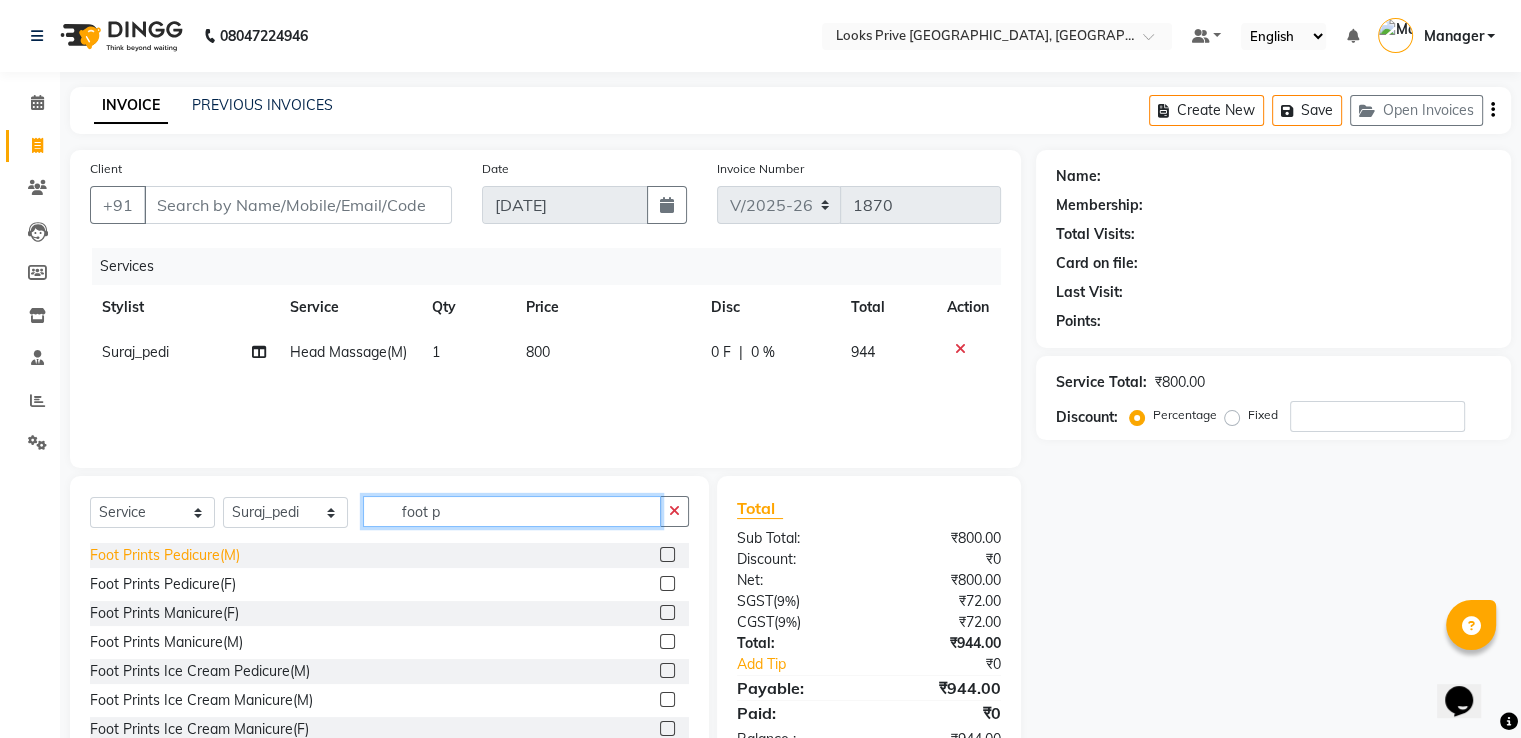type on "foot p" 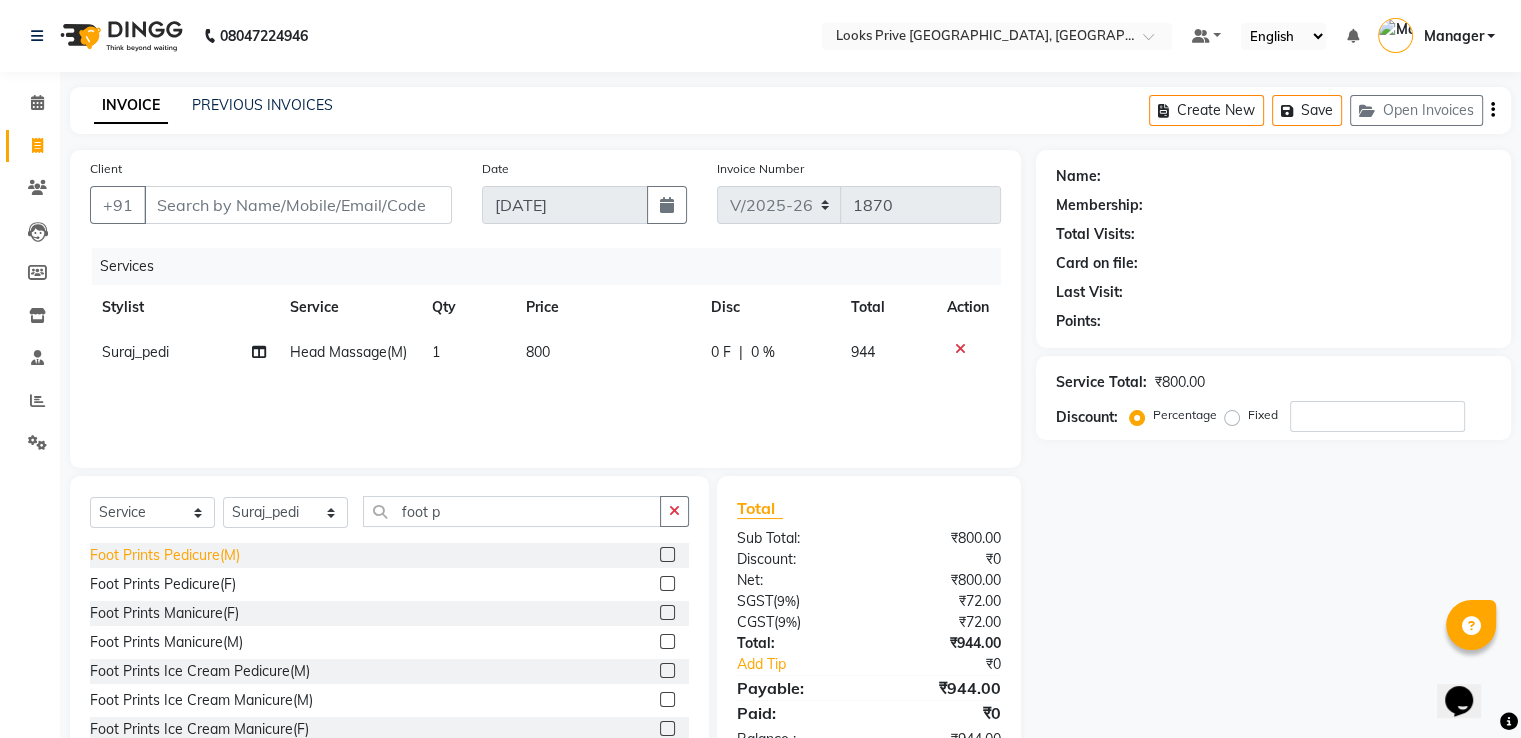 click on "Foot Prints Pedicure(M)" 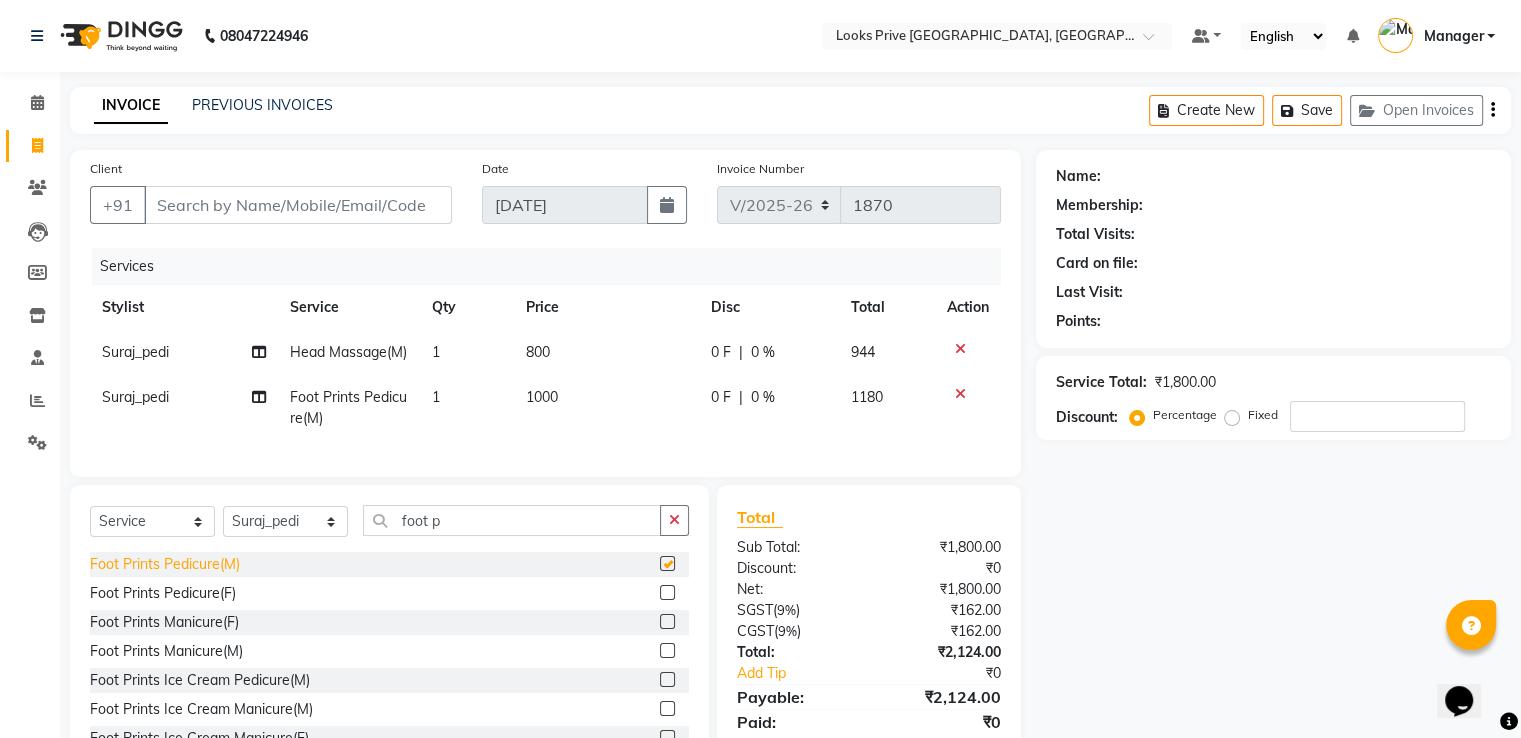 checkbox on "false" 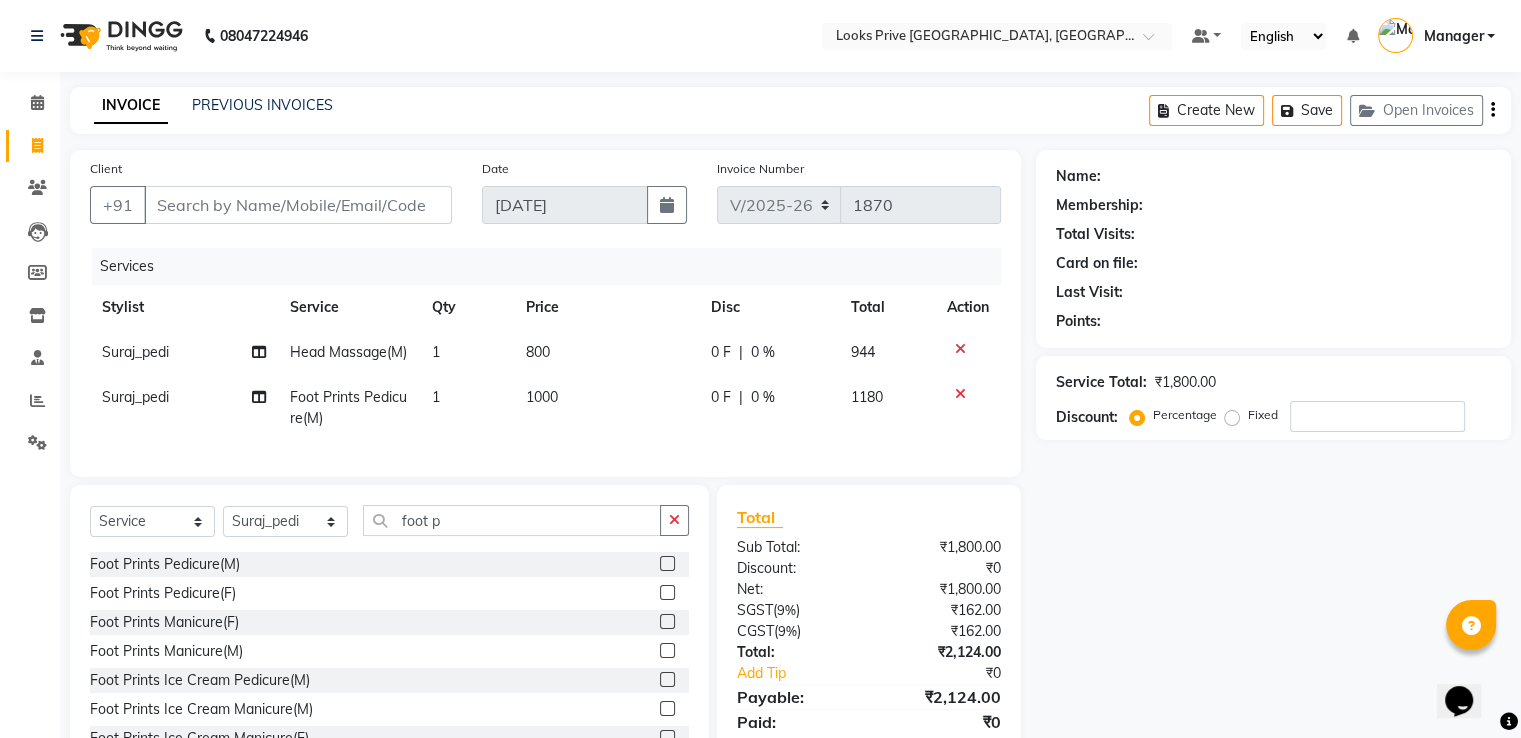 click on "1000" 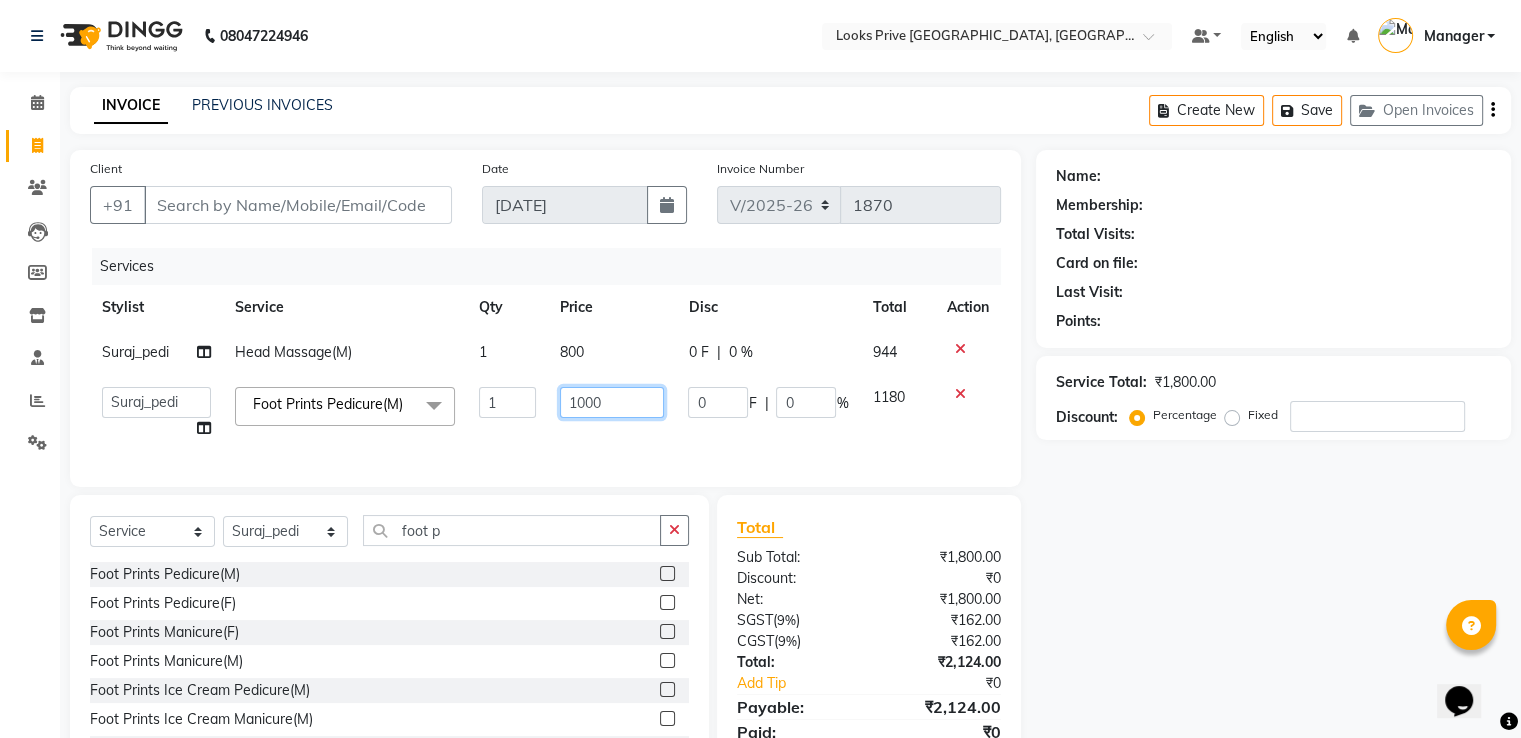 drag, startPoint x: 630, startPoint y: 413, endPoint x: 414, endPoint y: 393, distance: 216.92395 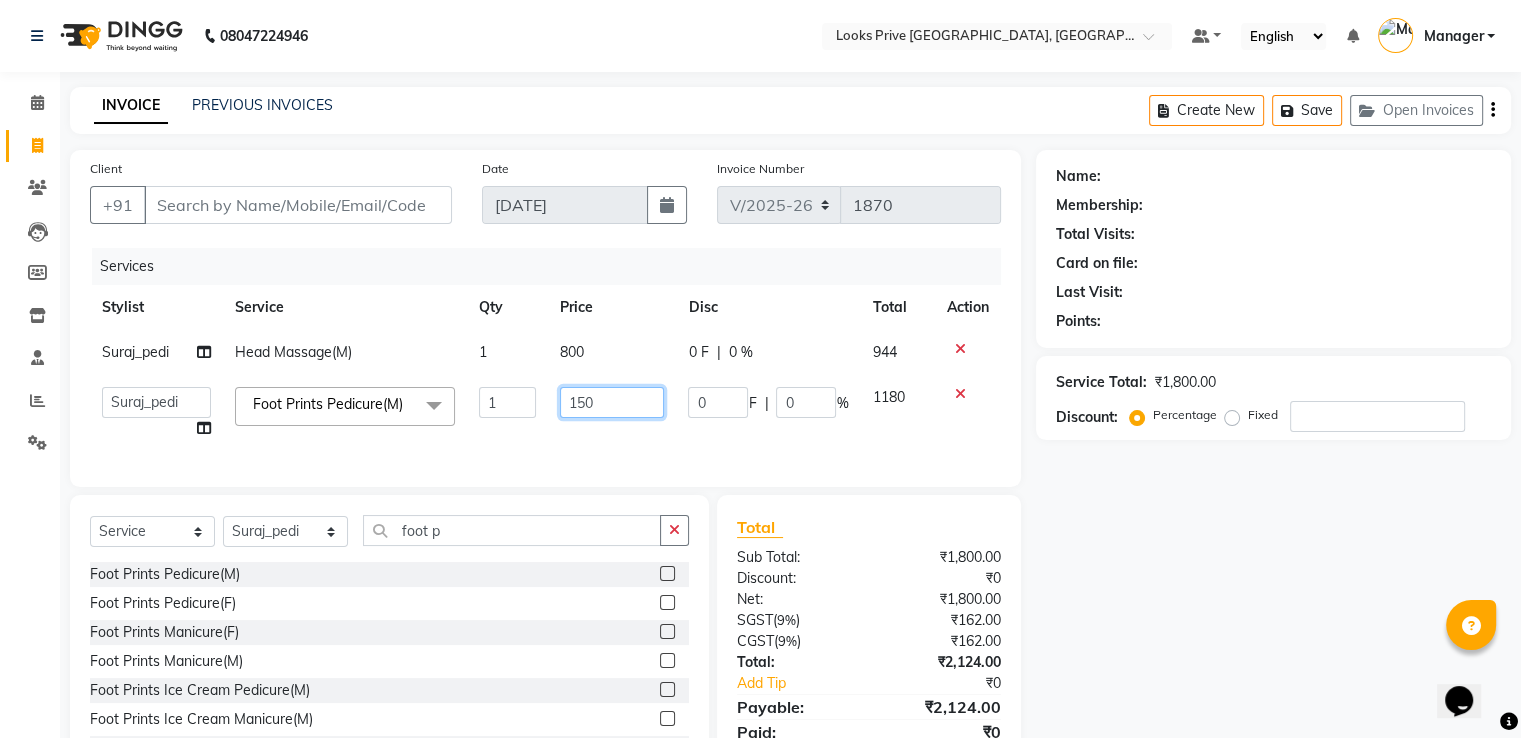 type on "1500" 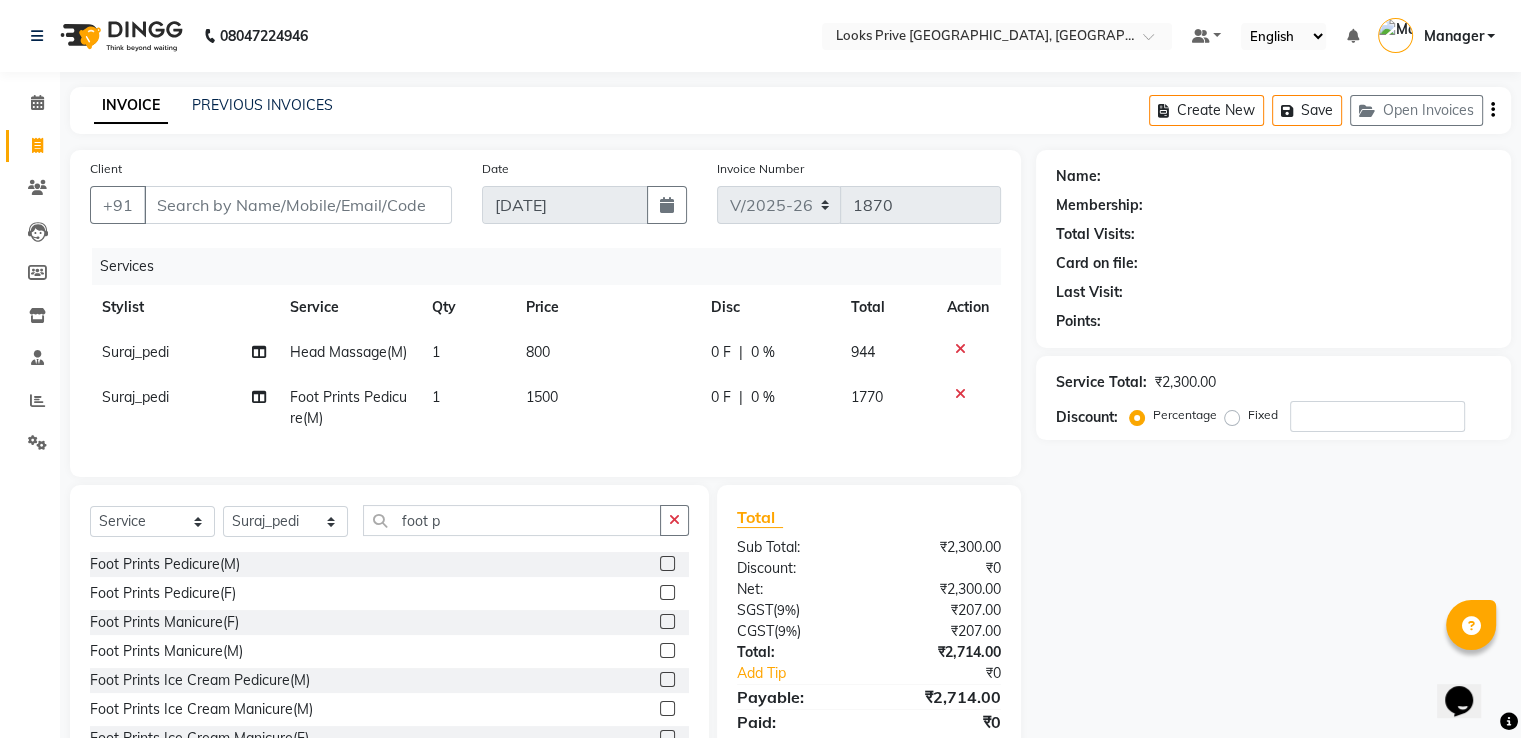 click on "800" 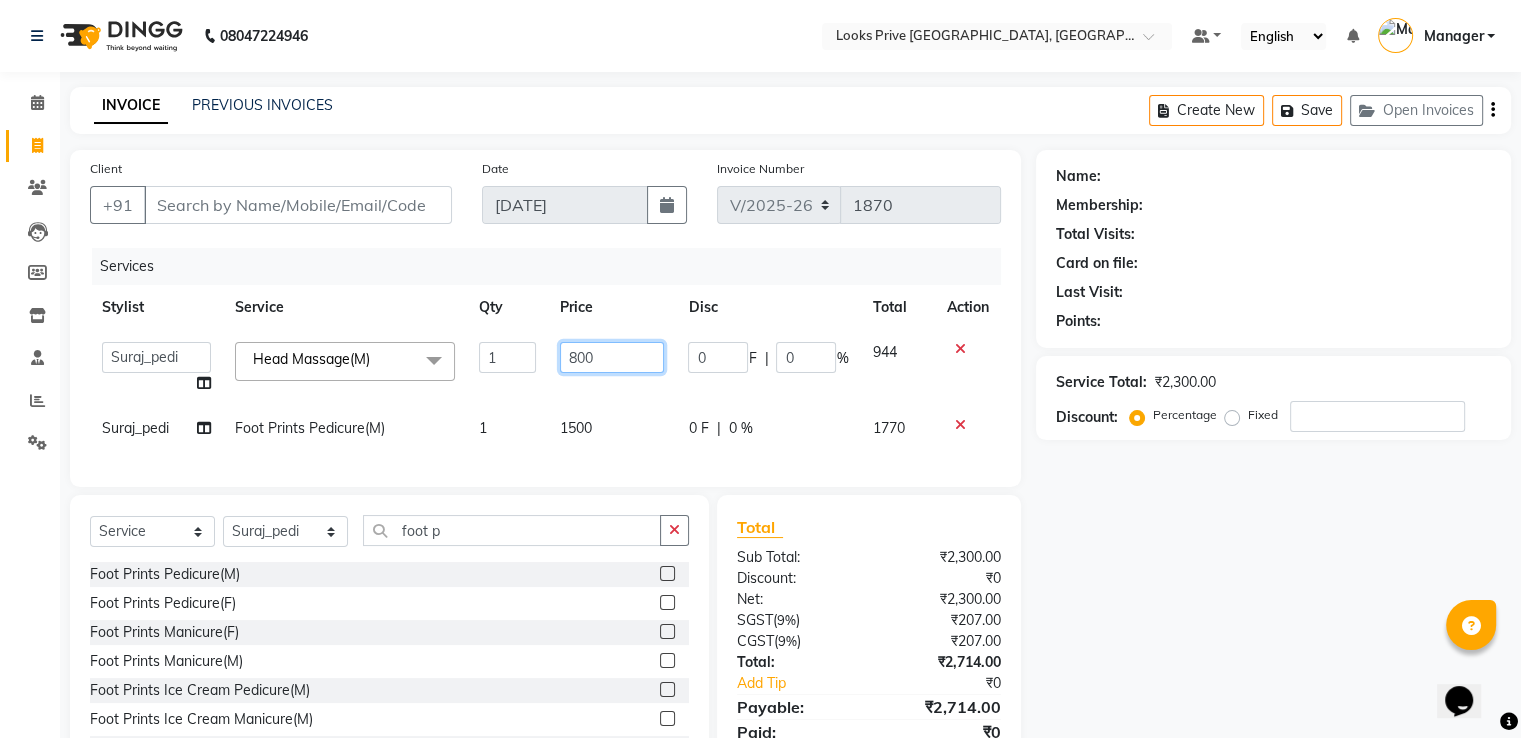 drag, startPoint x: 616, startPoint y: 367, endPoint x: 434, endPoint y: 353, distance: 182.53767 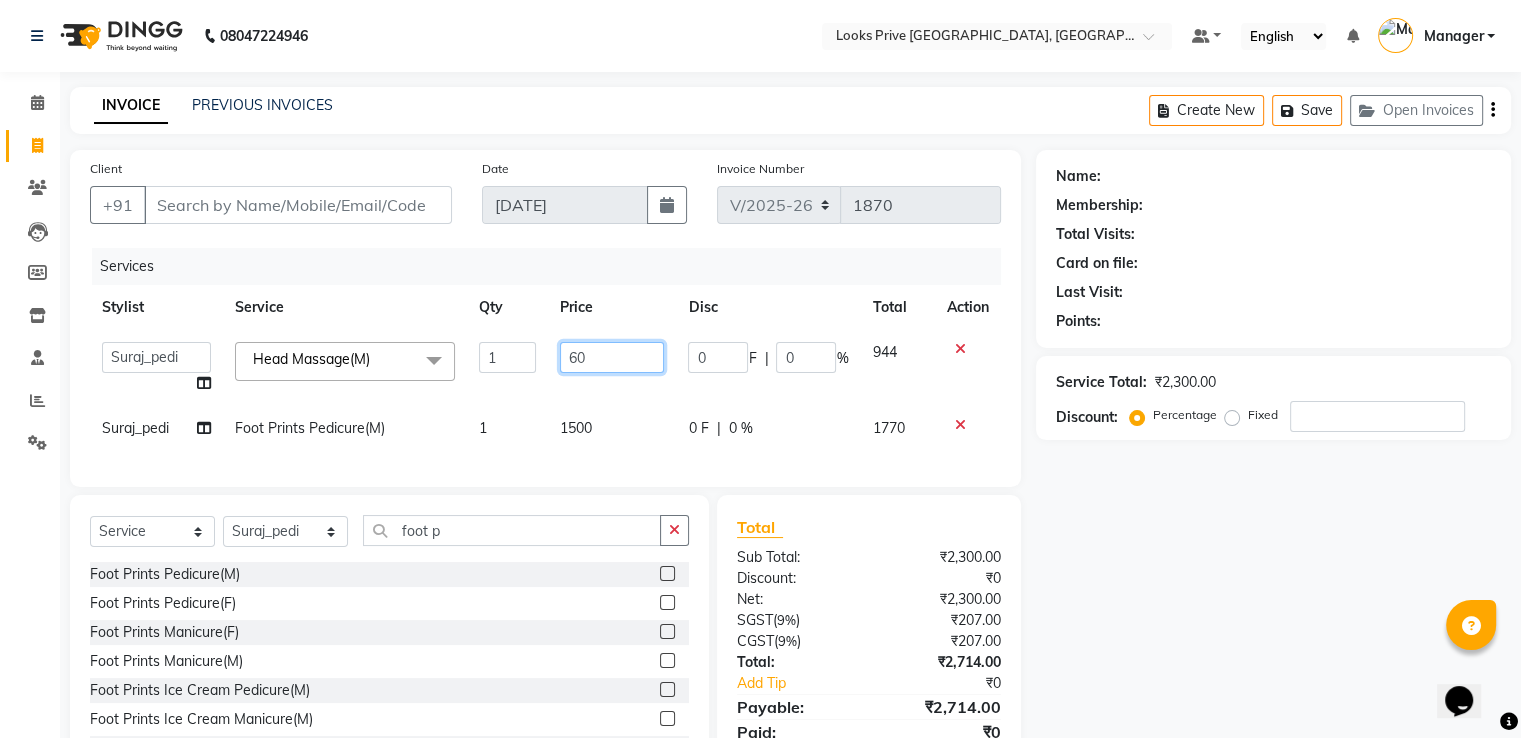 type on "600" 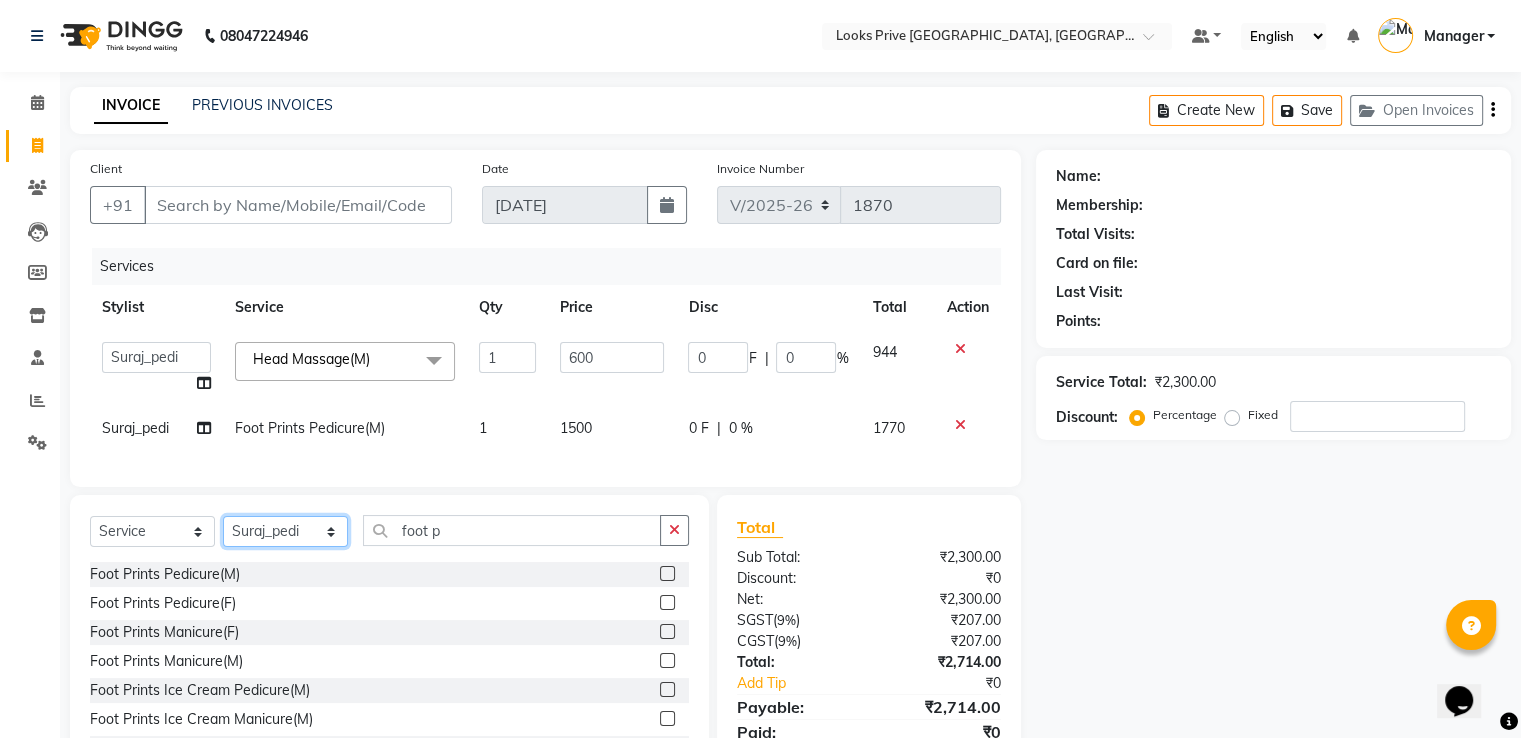 click on "Select Stylist A2R_Master Aamir Ajay_Pedicurist Ashima Ayesha Bilal Dinesh_pdct Karni Lovely Manager Muskan Raghav_pdct Rajeev Ruby Sahil Salman Shahjad Shubham Suraj_pedi" 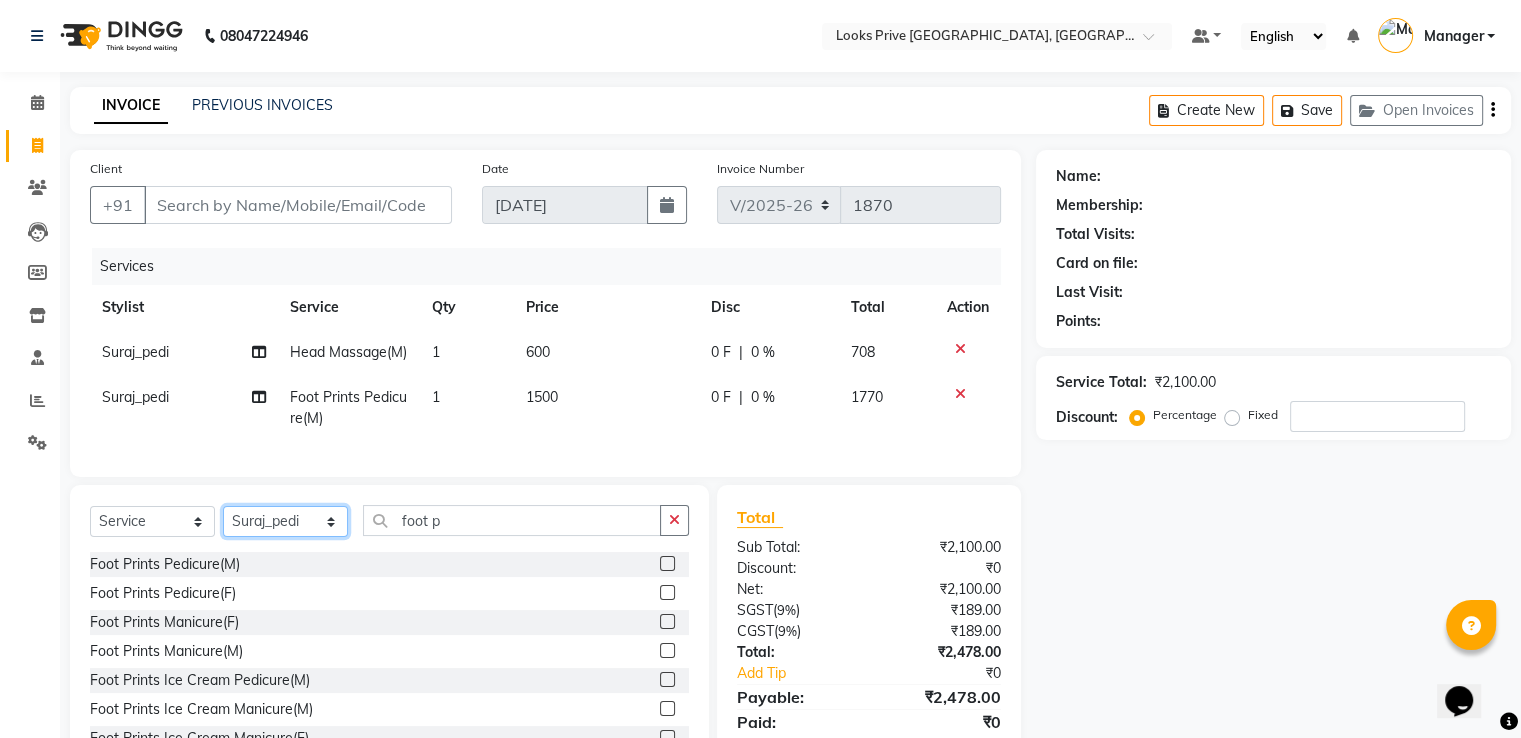 select on "45664" 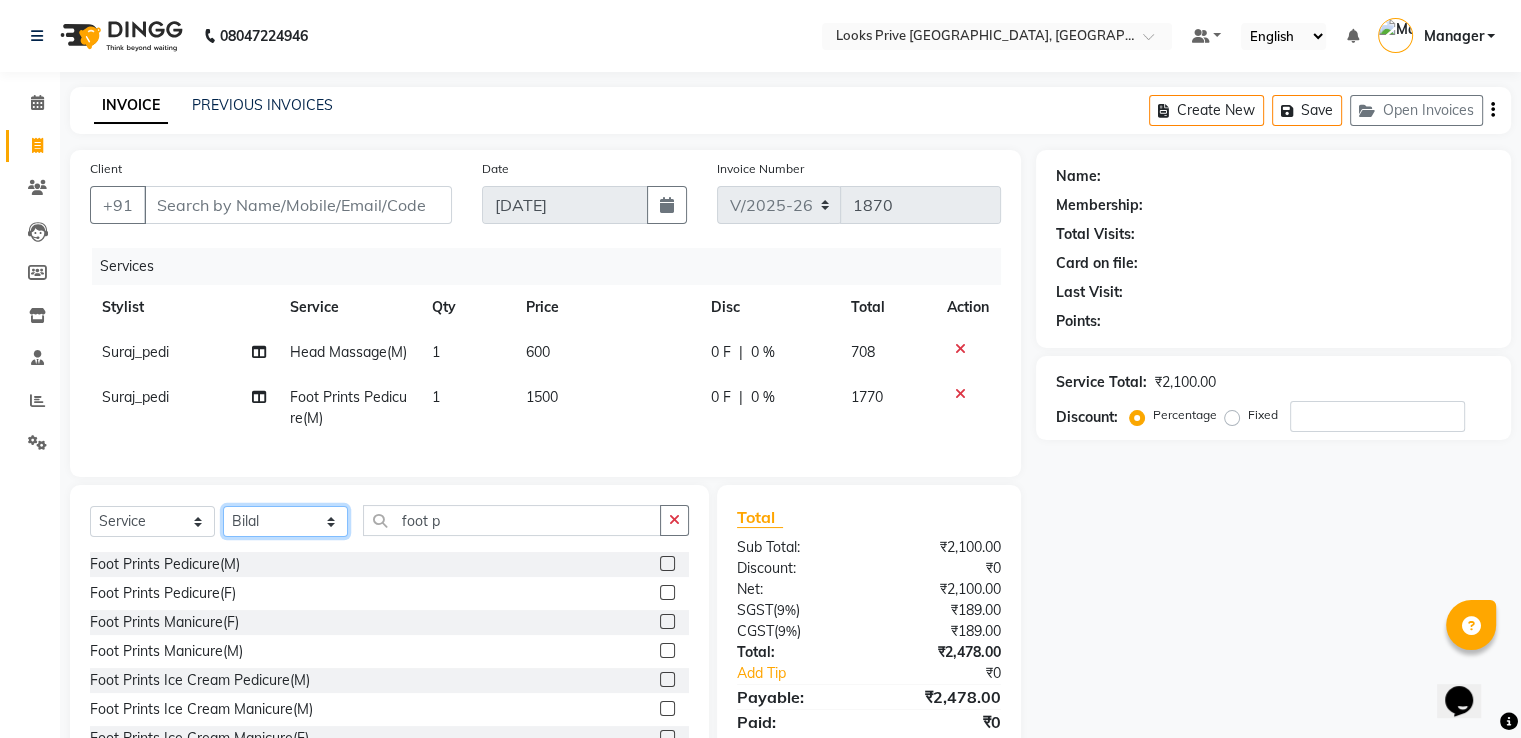 click on "Select Stylist A2R_Master Aamir Ajay_Pedicurist Ashima Ayesha Bilal Dinesh_pdct Karni Lovely Manager Muskan Raghav_pdct Rajeev Ruby Sahil Salman Shahjad Shubham Suraj_pedi" 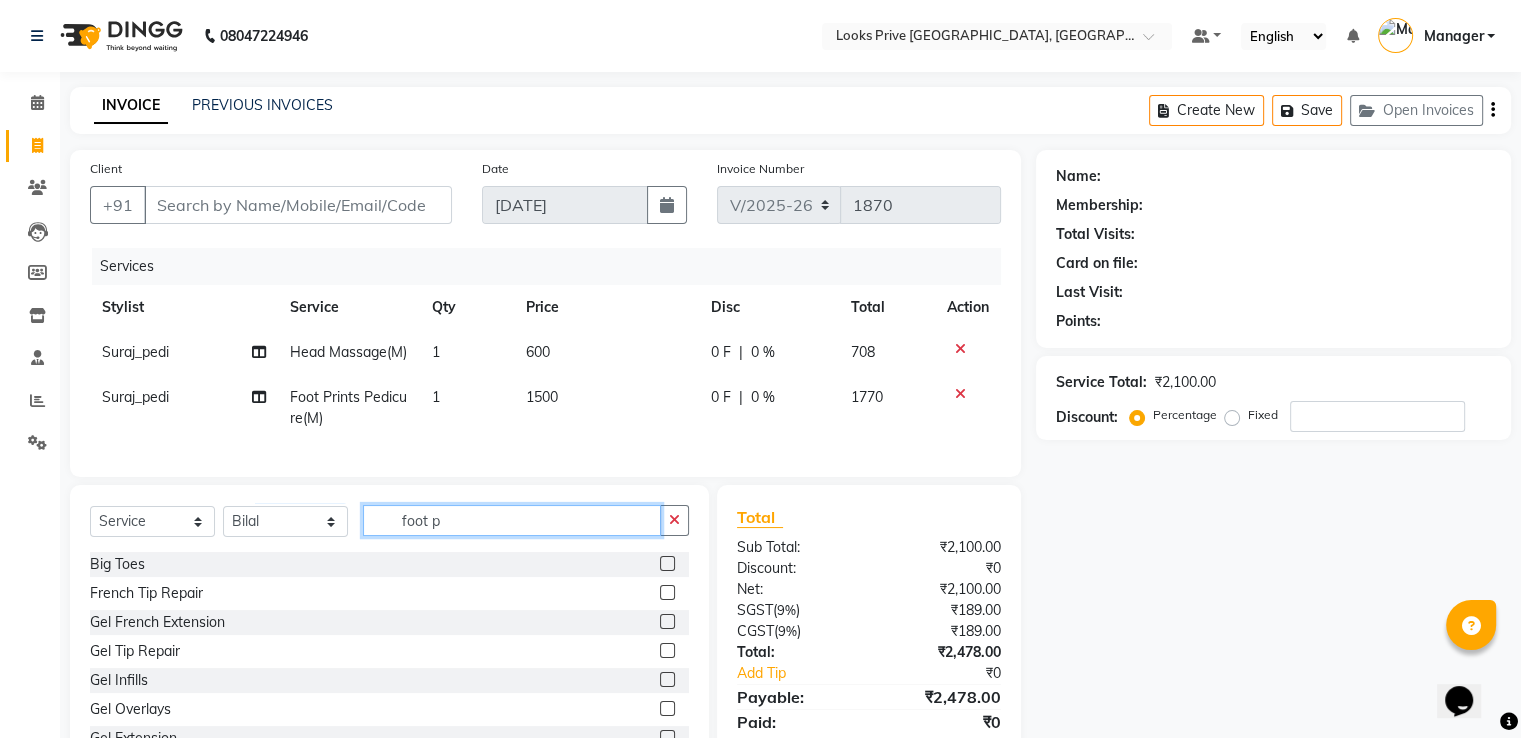 drag, startPoint x: 463, startPoint y: 551, endPoint x: 309, endPoint y: 542, distance: 154.26276 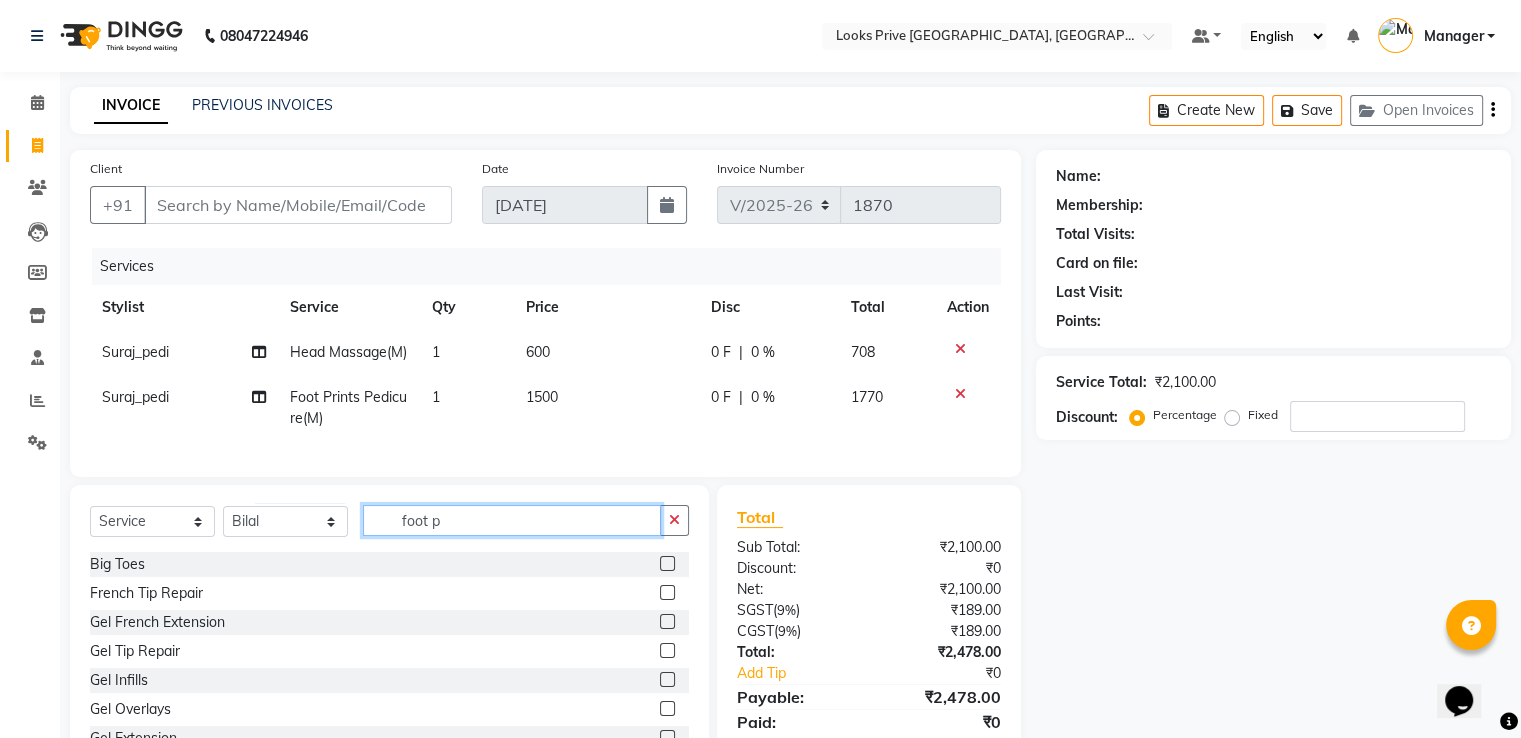 click on "Select  Service  Product  Membership  Package Voucher Prepaid Gift Card  Select Stylist A2R_Master Aamir Ajay_Pedicurist Ashima Ayesha Bilal Dinesh_pdct Karni Lovely Manager Muskan Raghav_pdct Rajeev Ruby Sahil Salman Shahjad Shubham Suraj_pedi foot p" 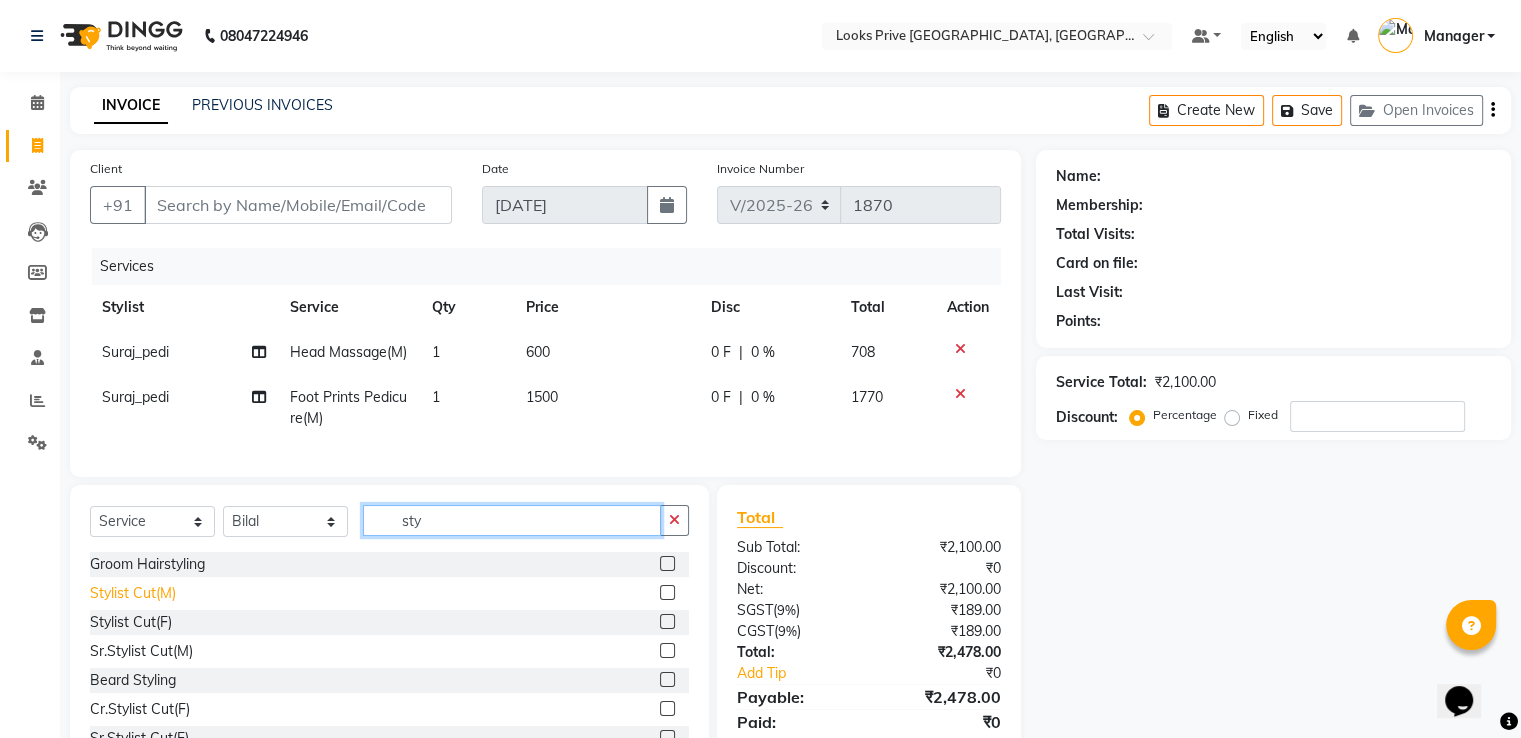 type on "sty" 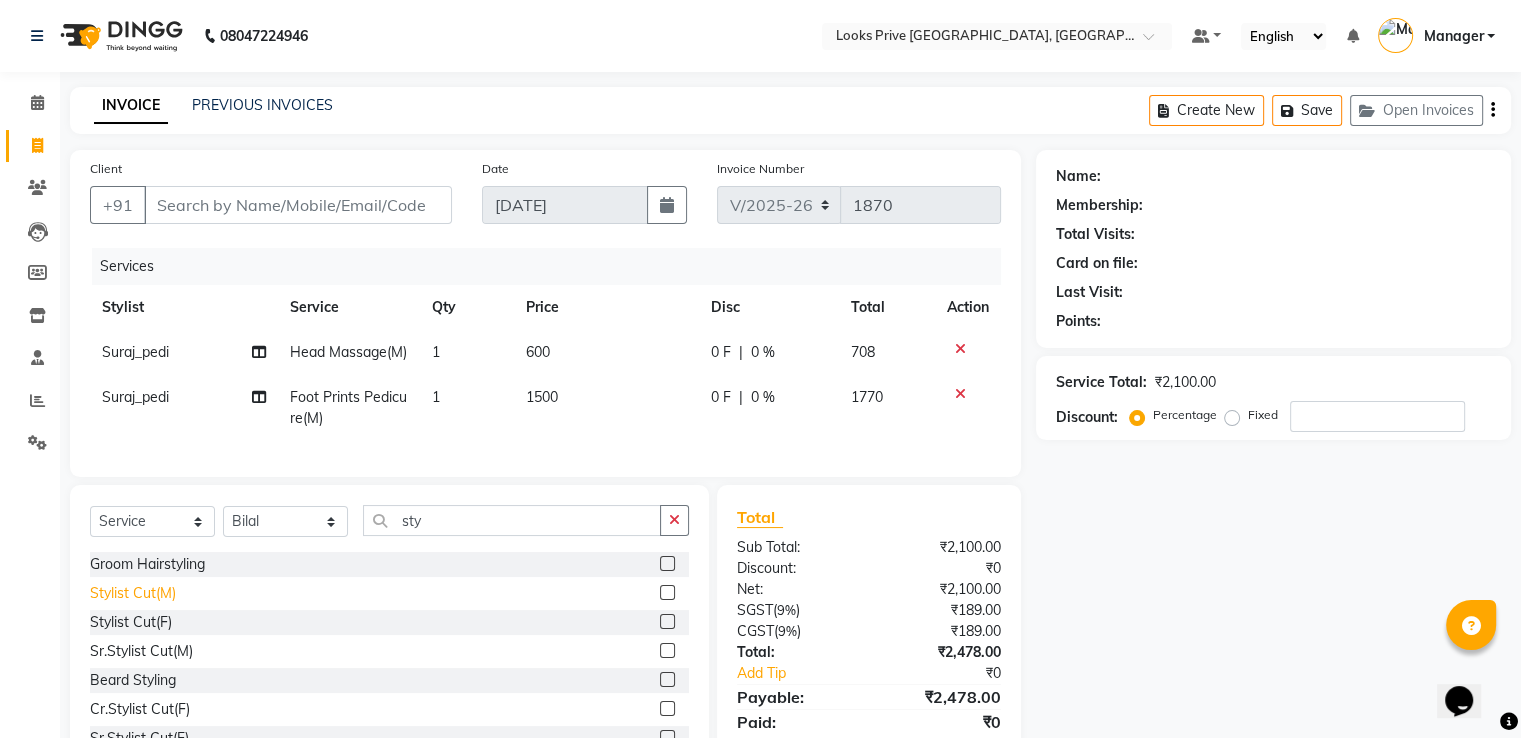 click on "Stylist Cut(M)" 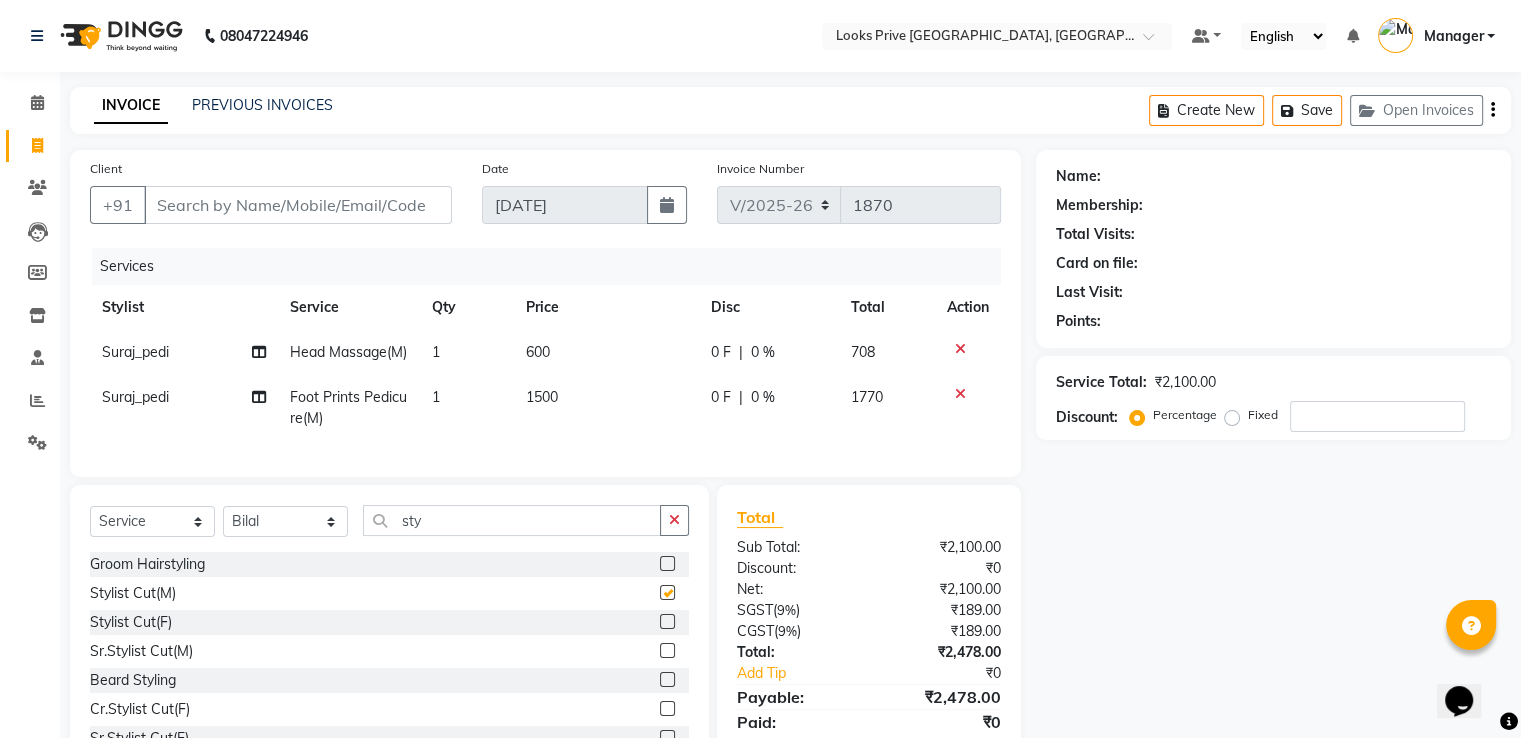 checkbox on "false" 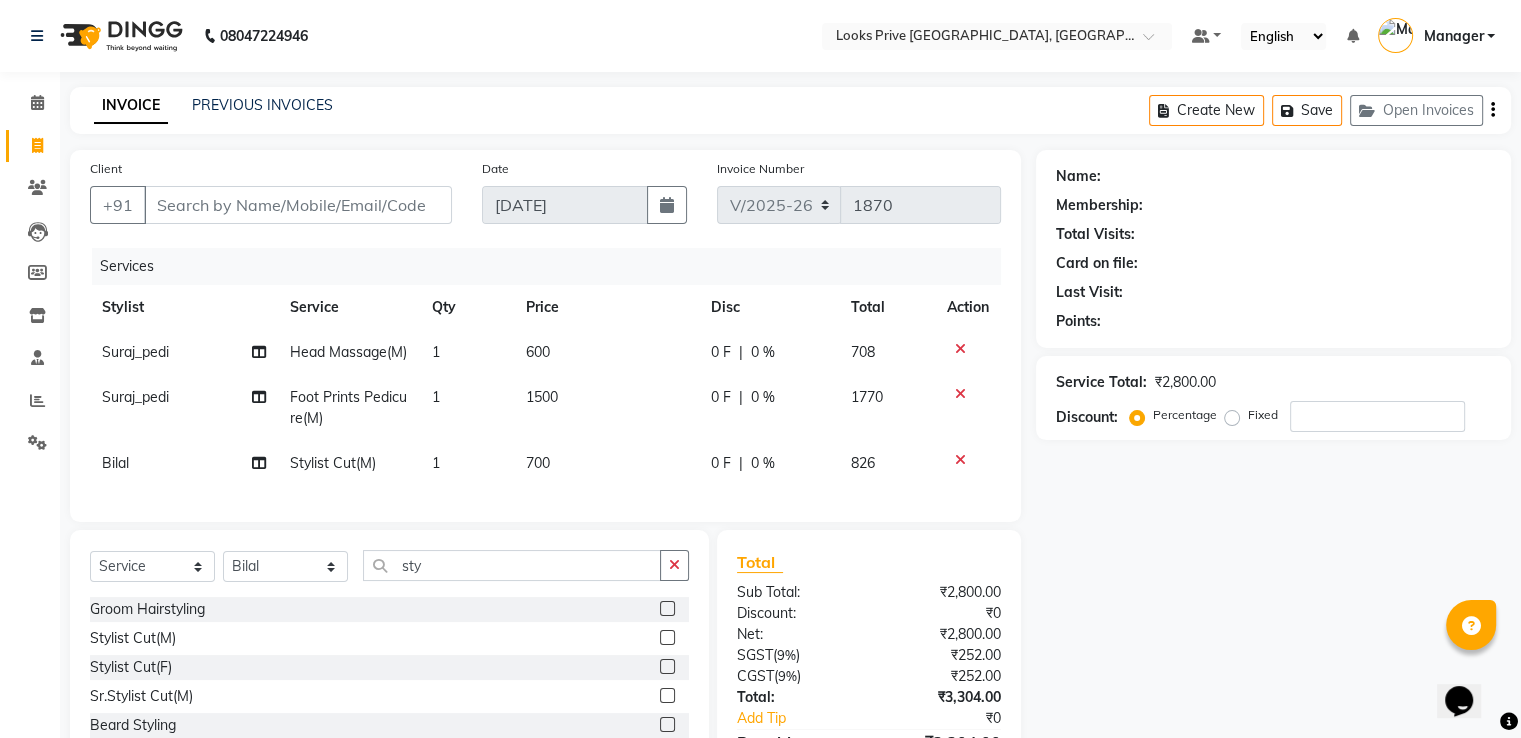 drag, startPoint x: 536, startPoint y: 495, endPoint x: 572, endPoint y: 484, distance: 37.64306 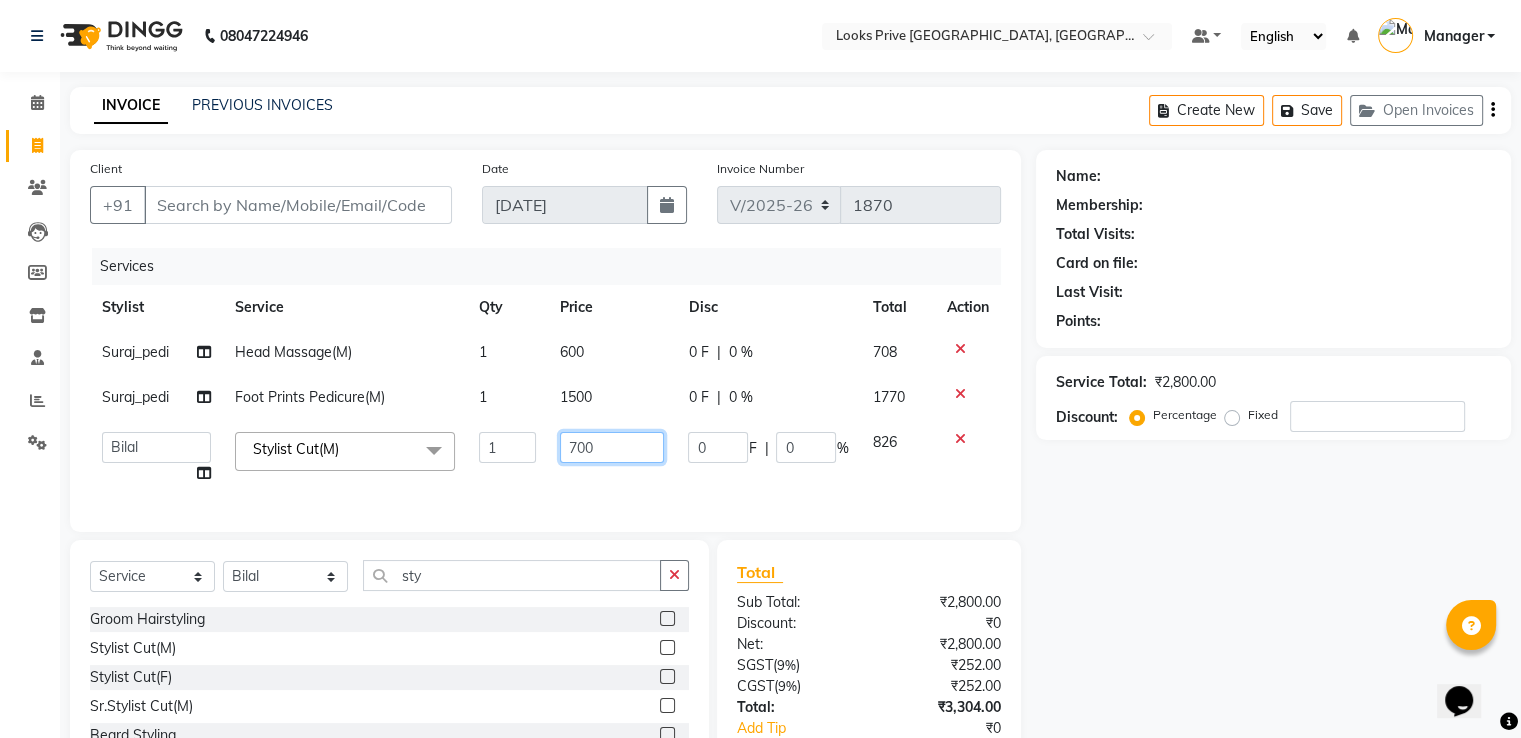 drag, startPoint x: 516, startPoint y: 444, endPoint x: 496, endPoint y: 442, distance: 20.09975 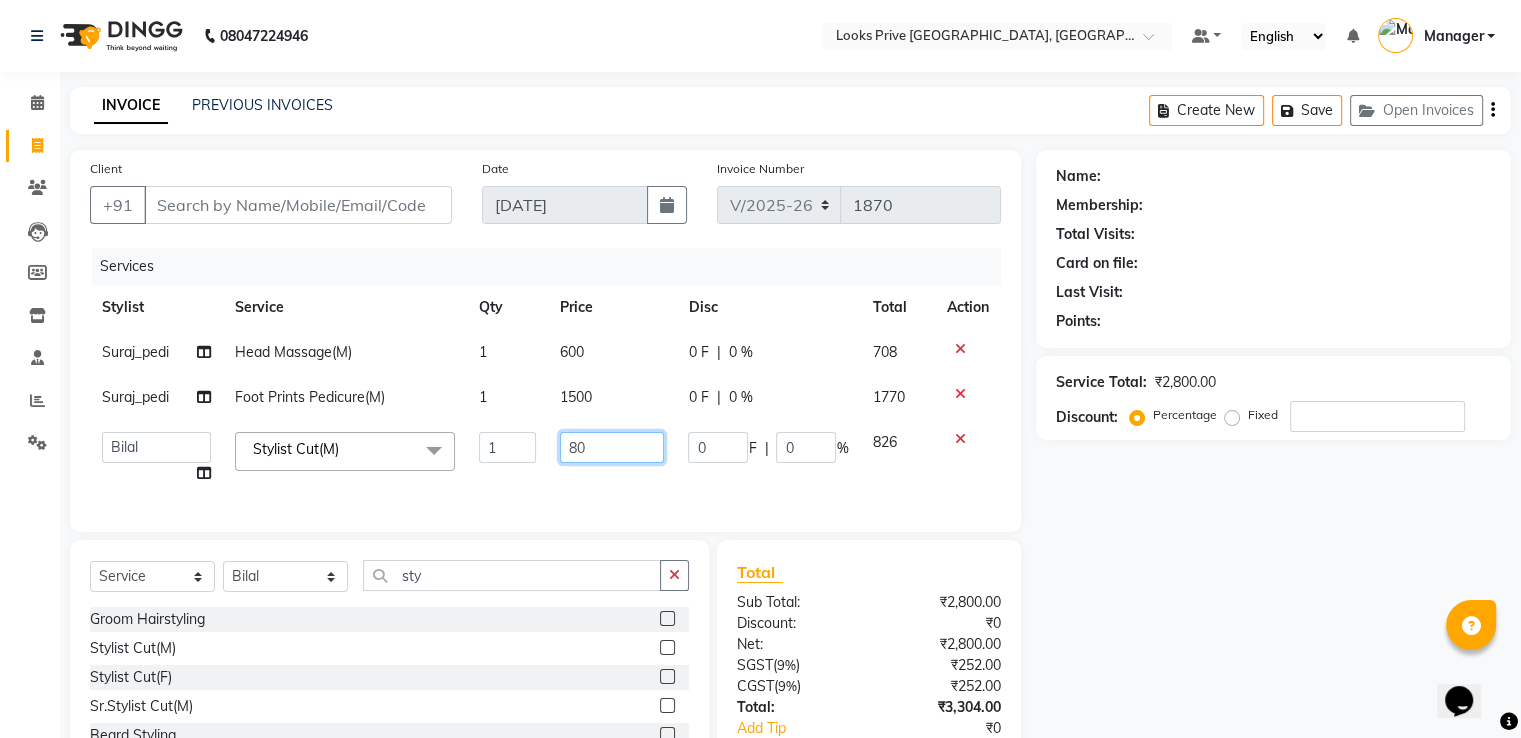 type on "800" 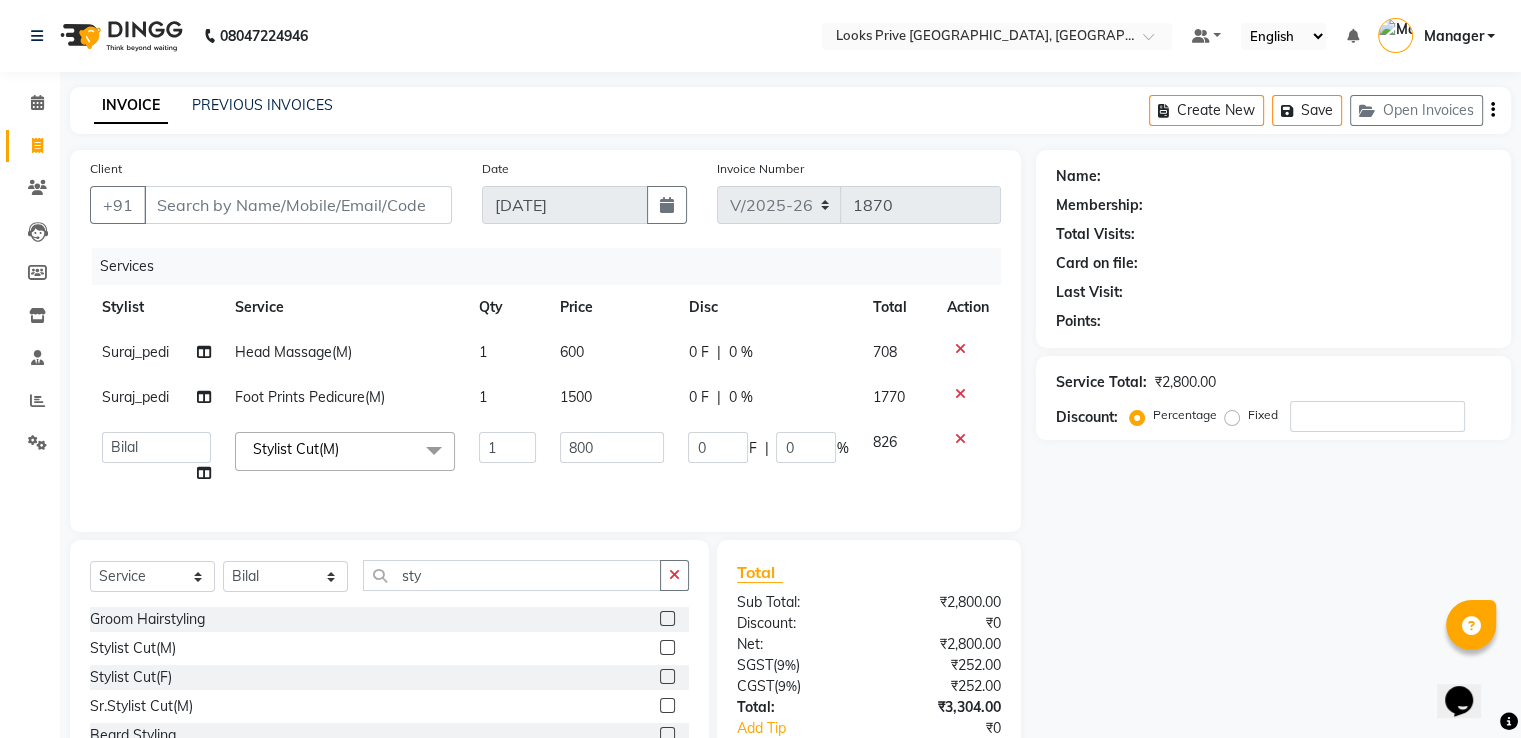 click on "Services" 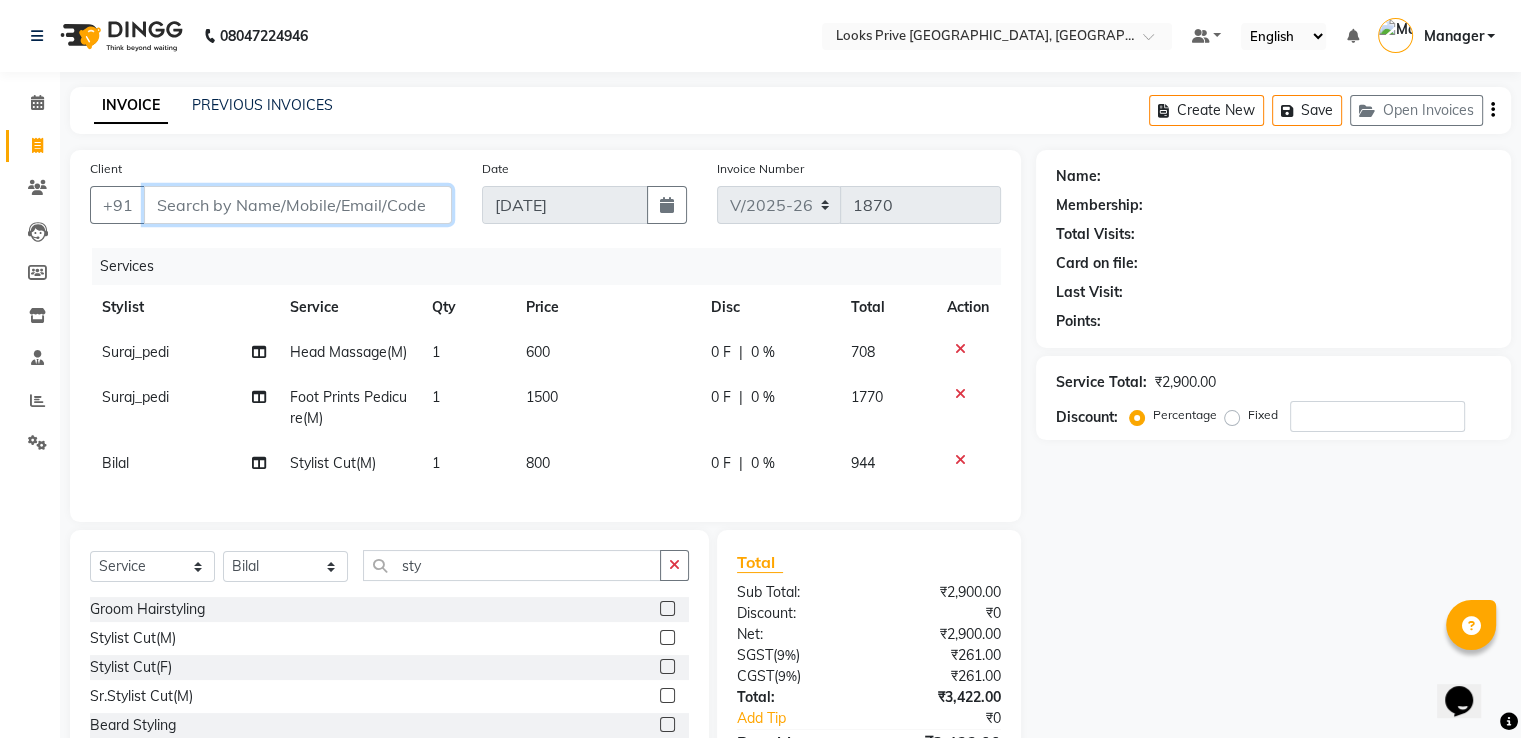 click on "Client" at bounding box center (298, 205) 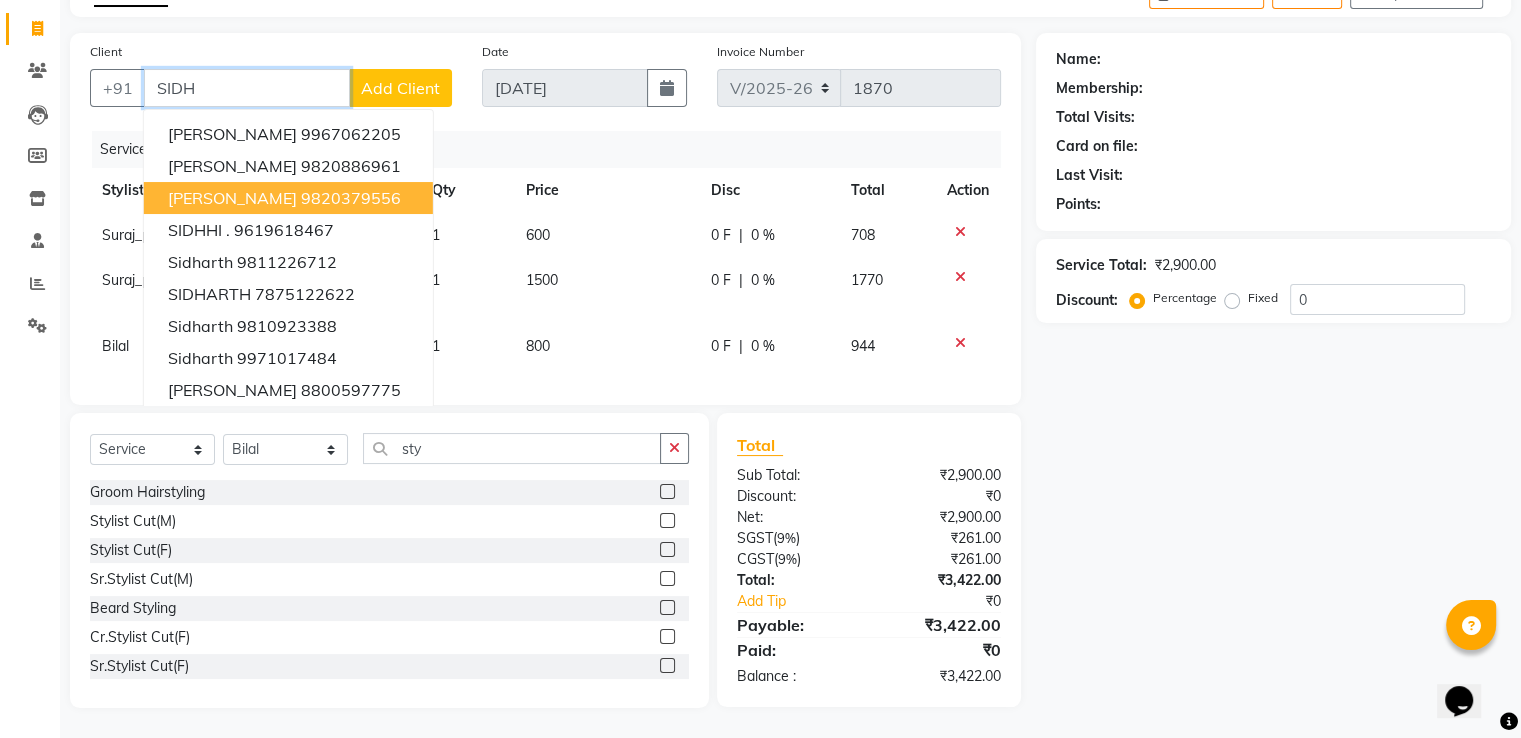 scroll, scrollTop: 0, scrollLeft: 0, axis: both 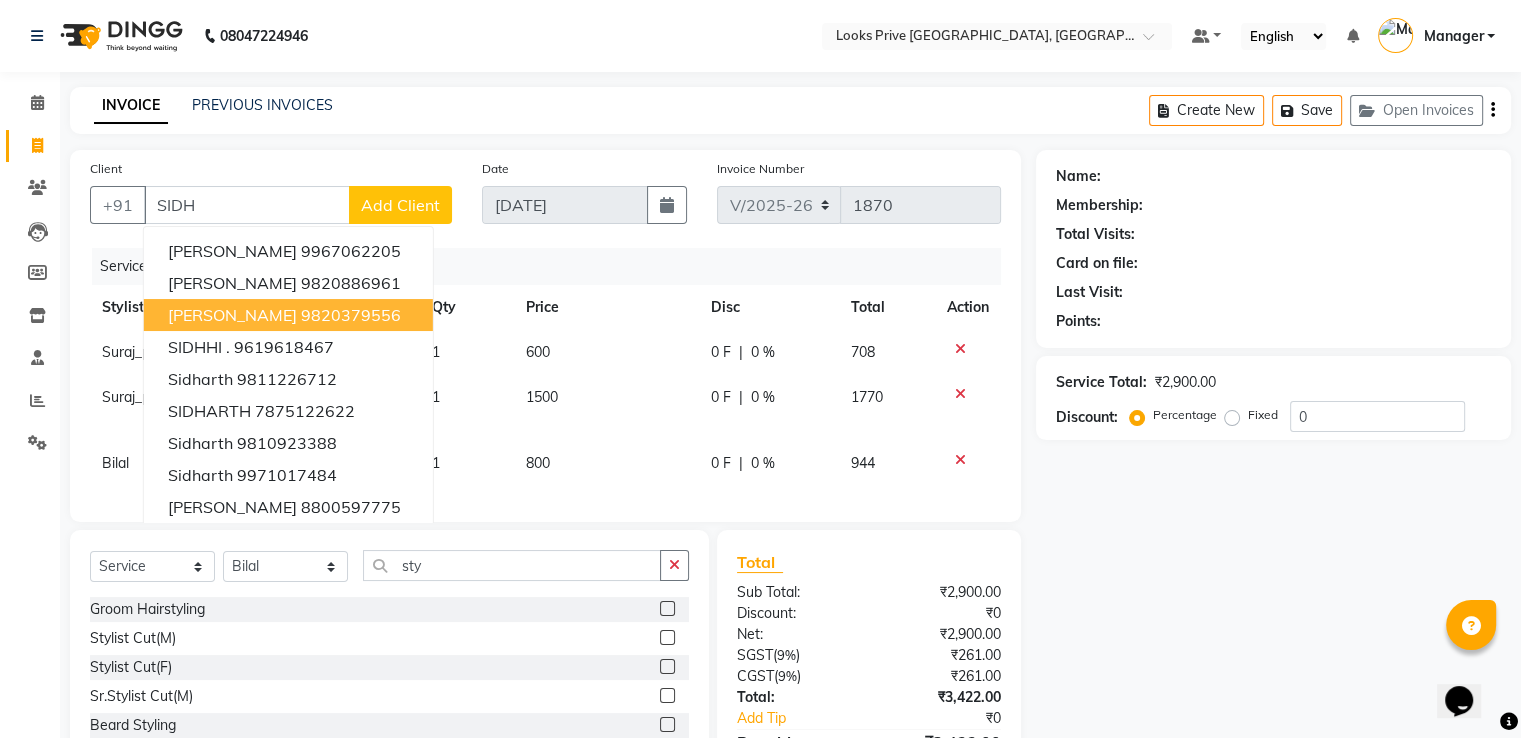 click on "INVOICE PREVIOUS INVOICES Create New   Save   Open Invoices" 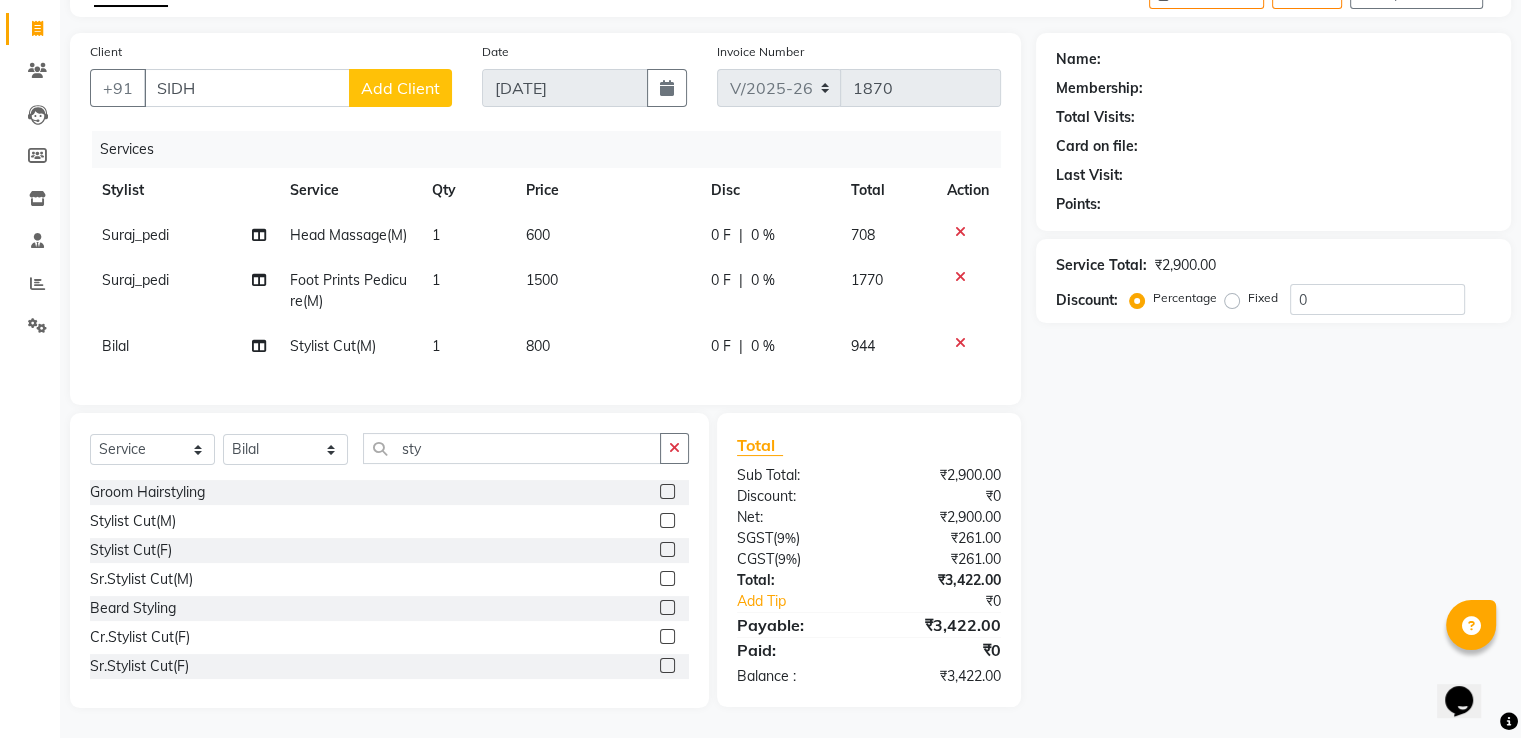 scroll, scrollTop: 0, scrollLeft: 0, axis: both 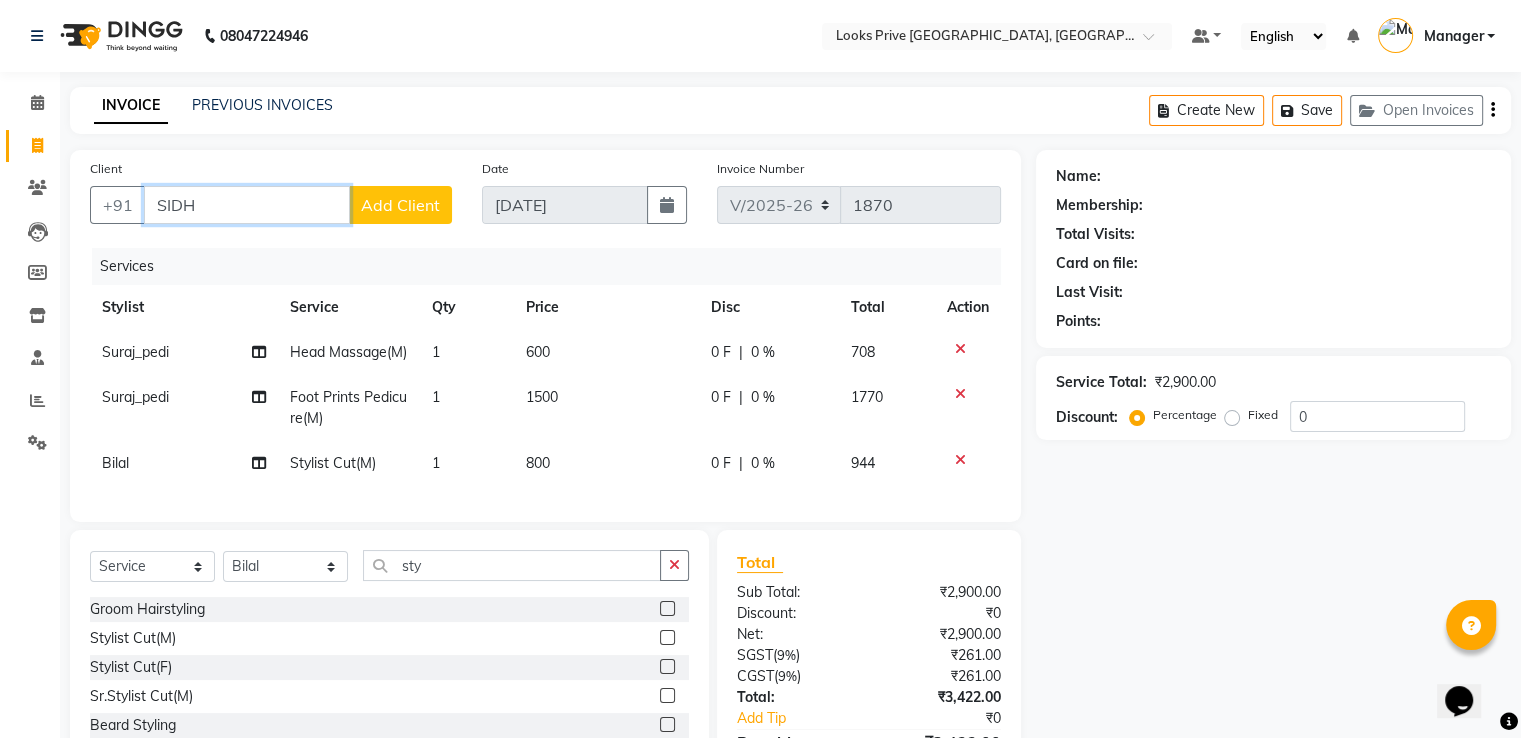 drag, startPoint x: 274, startPoint y: 208, endPoint x: 594, endPoint y: 251, distance: 322.87613 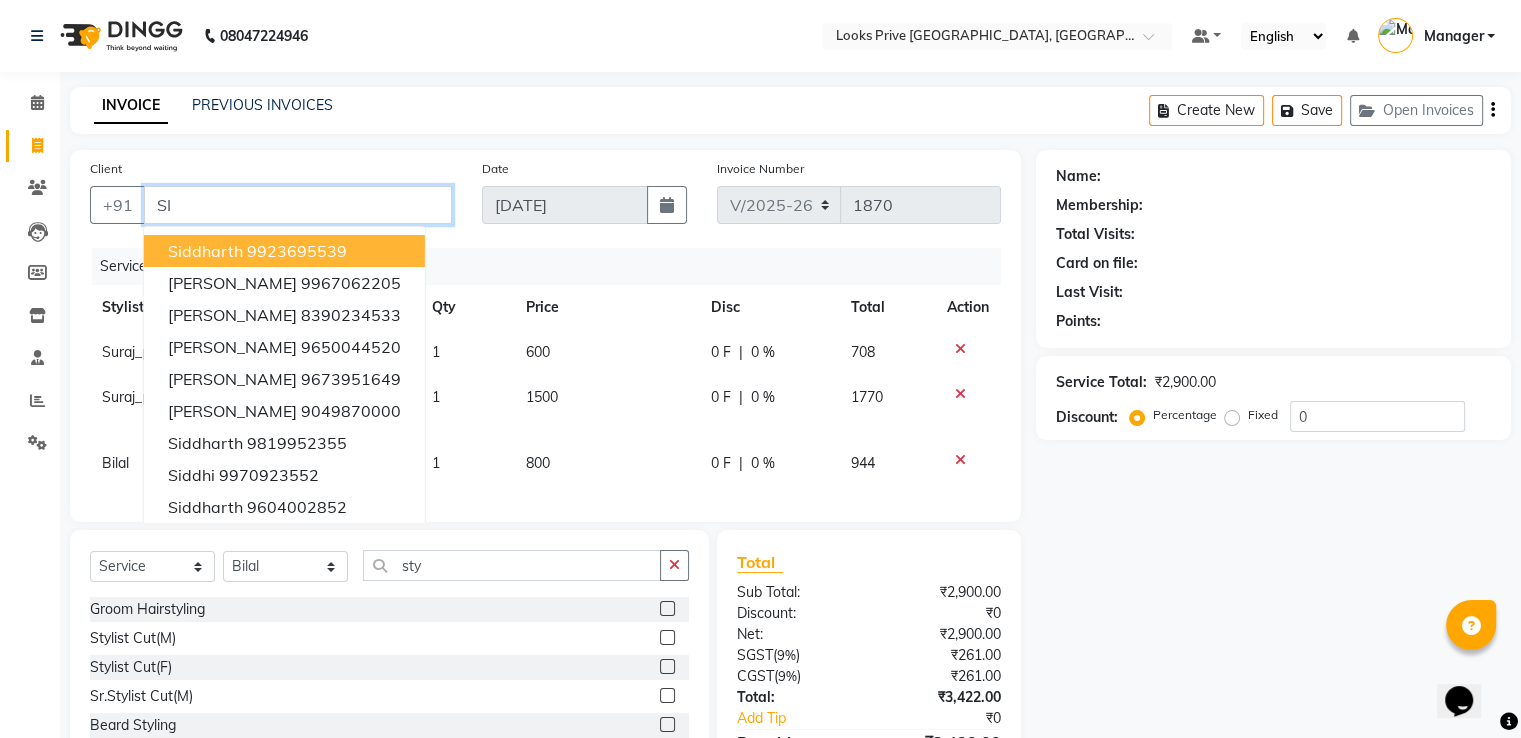 type on "S" 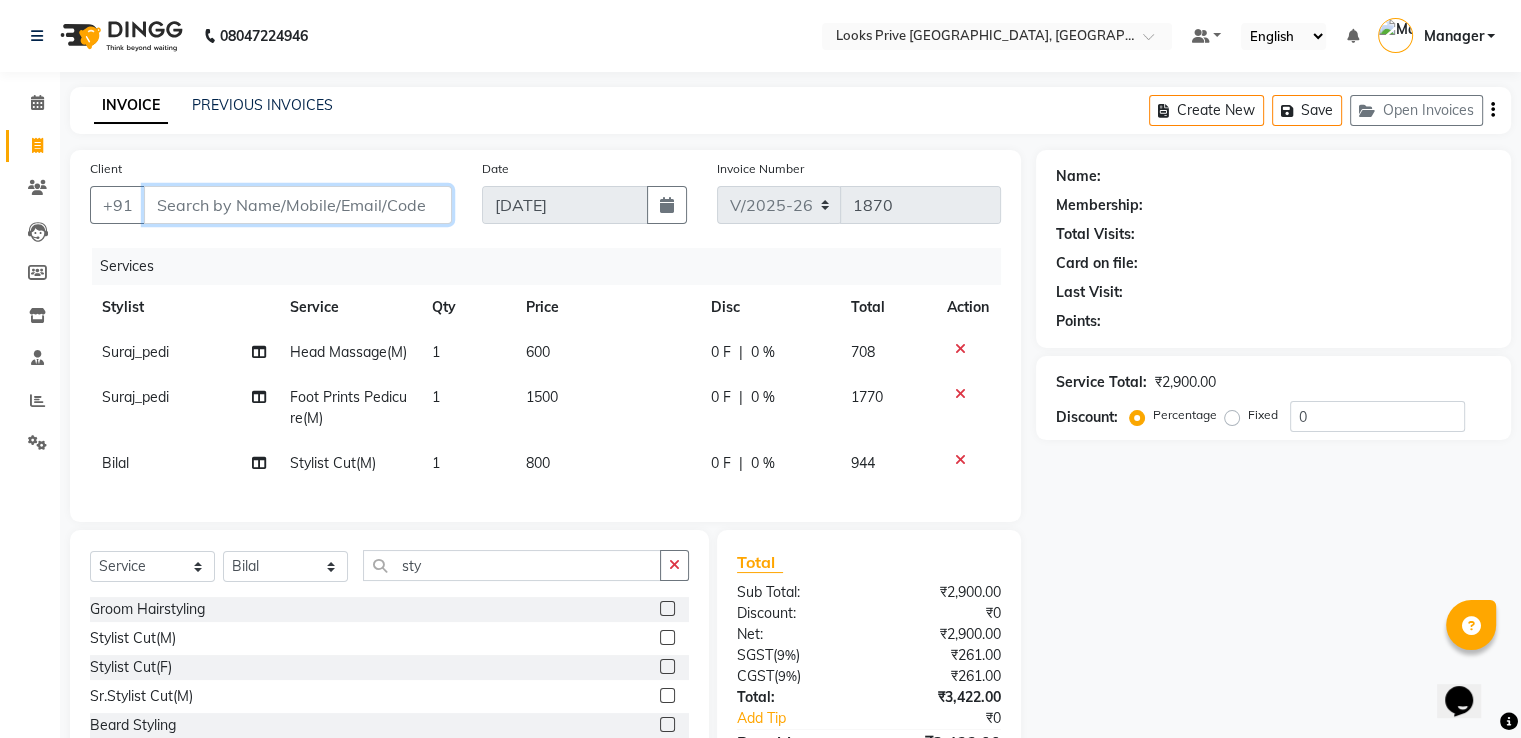 type 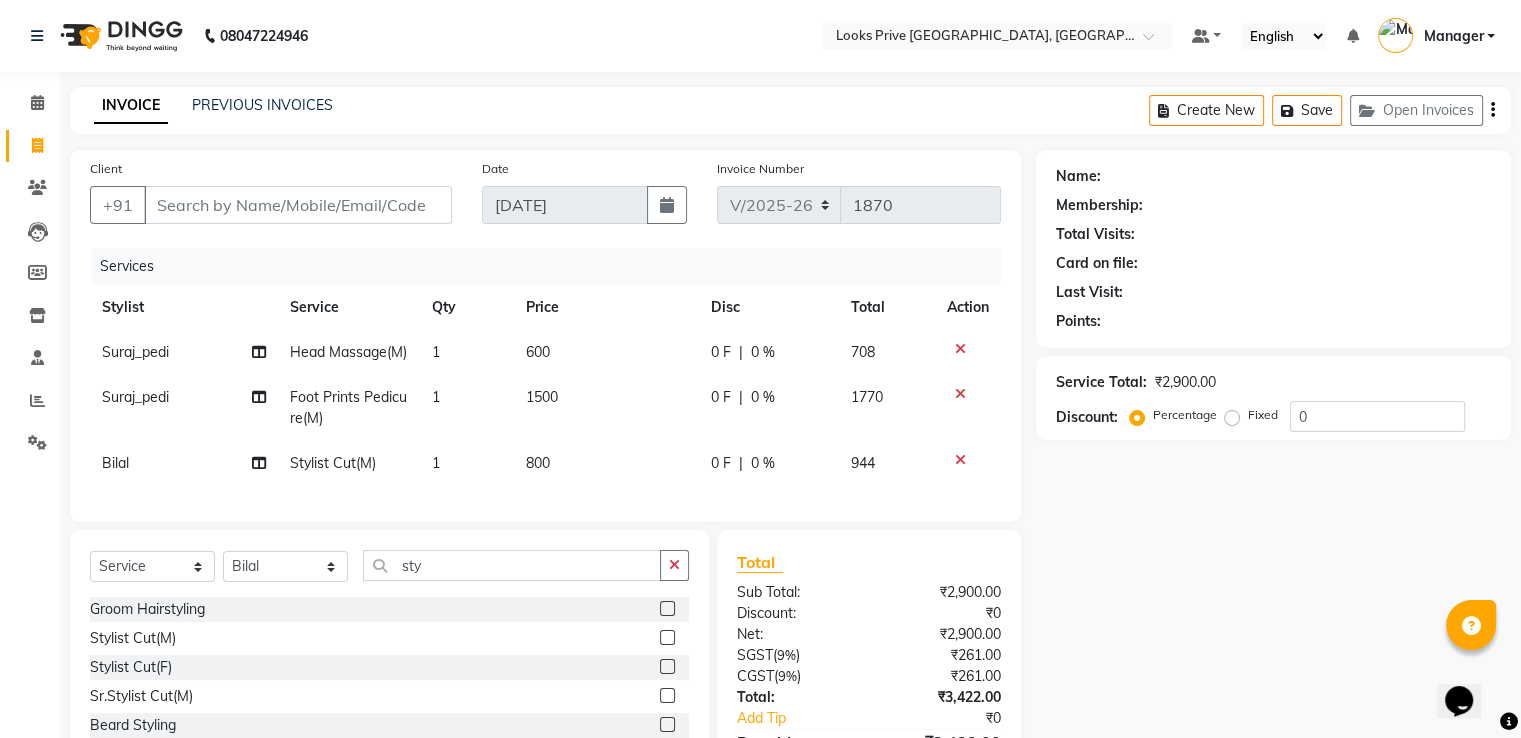 click on "600" 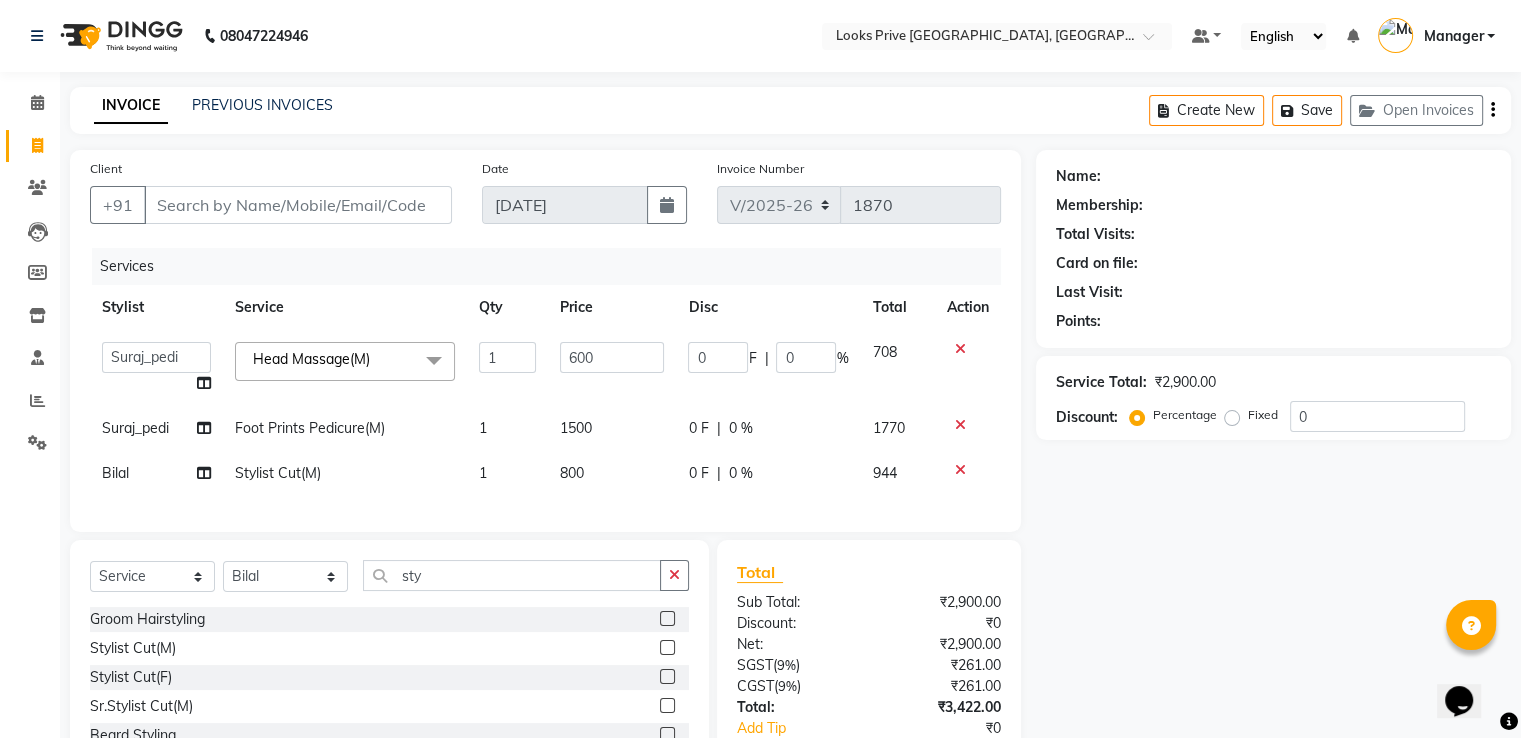 click on "600" 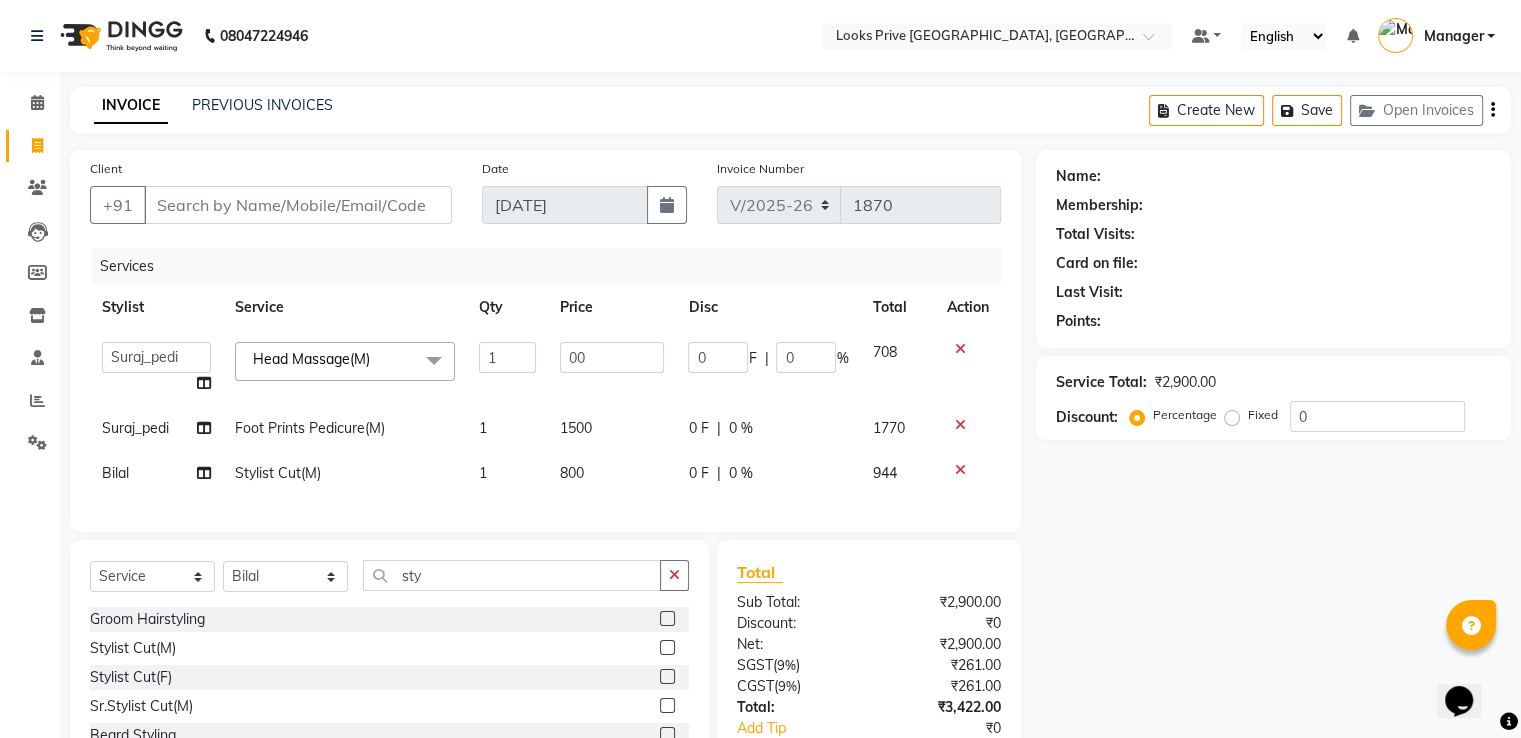 type on "800" 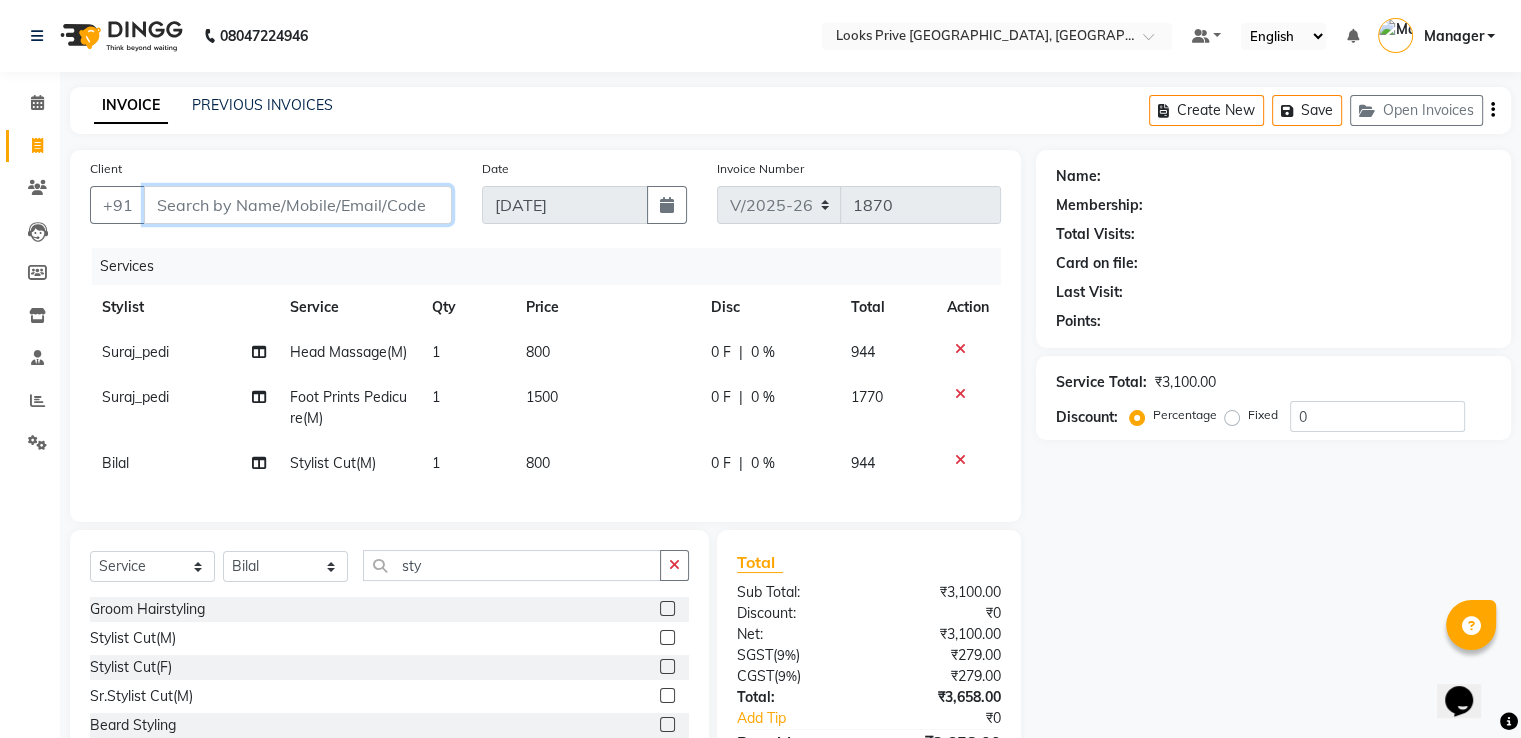 click on "Client" at bounding box center [298, 205] 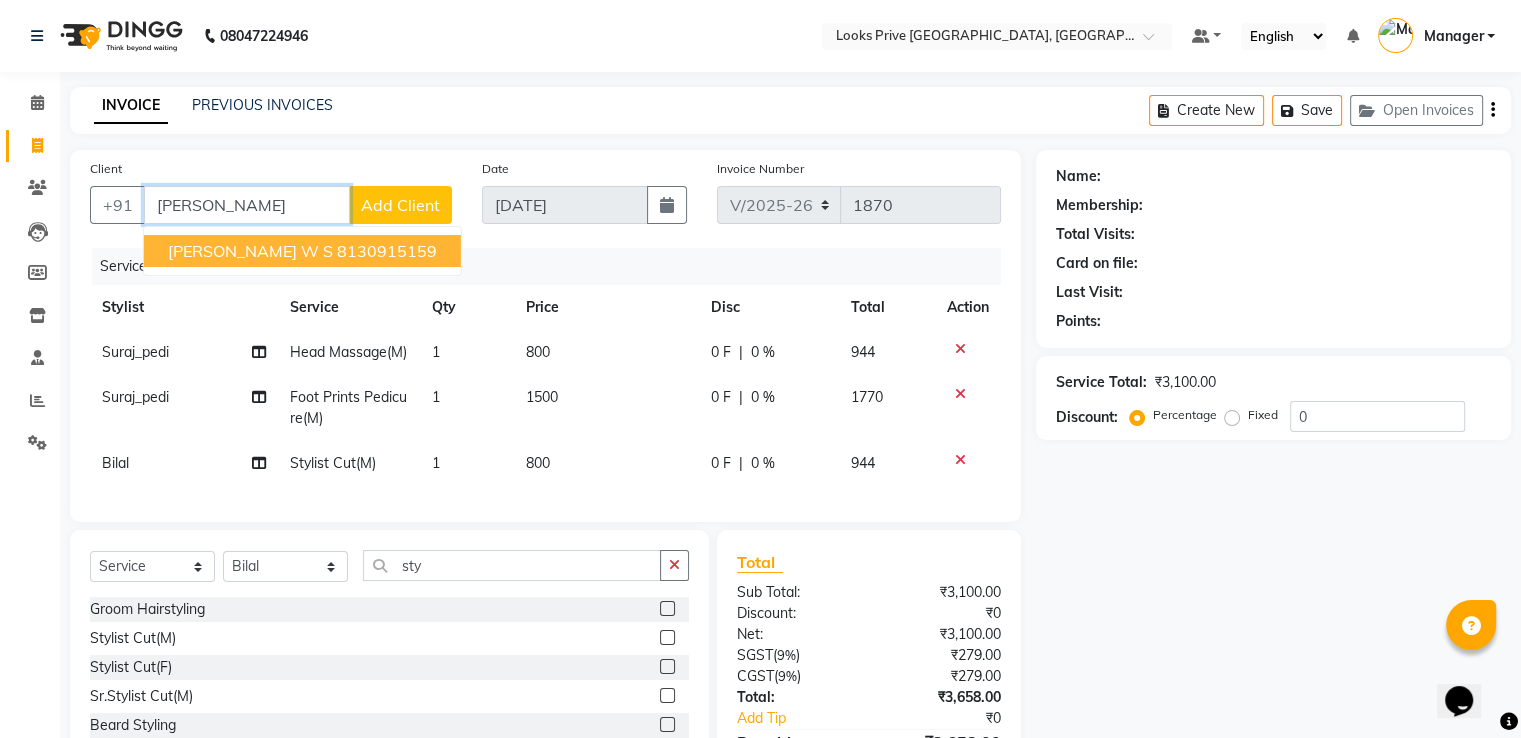 click on "SIDHARTH W S" at bounding box center [250, 251] 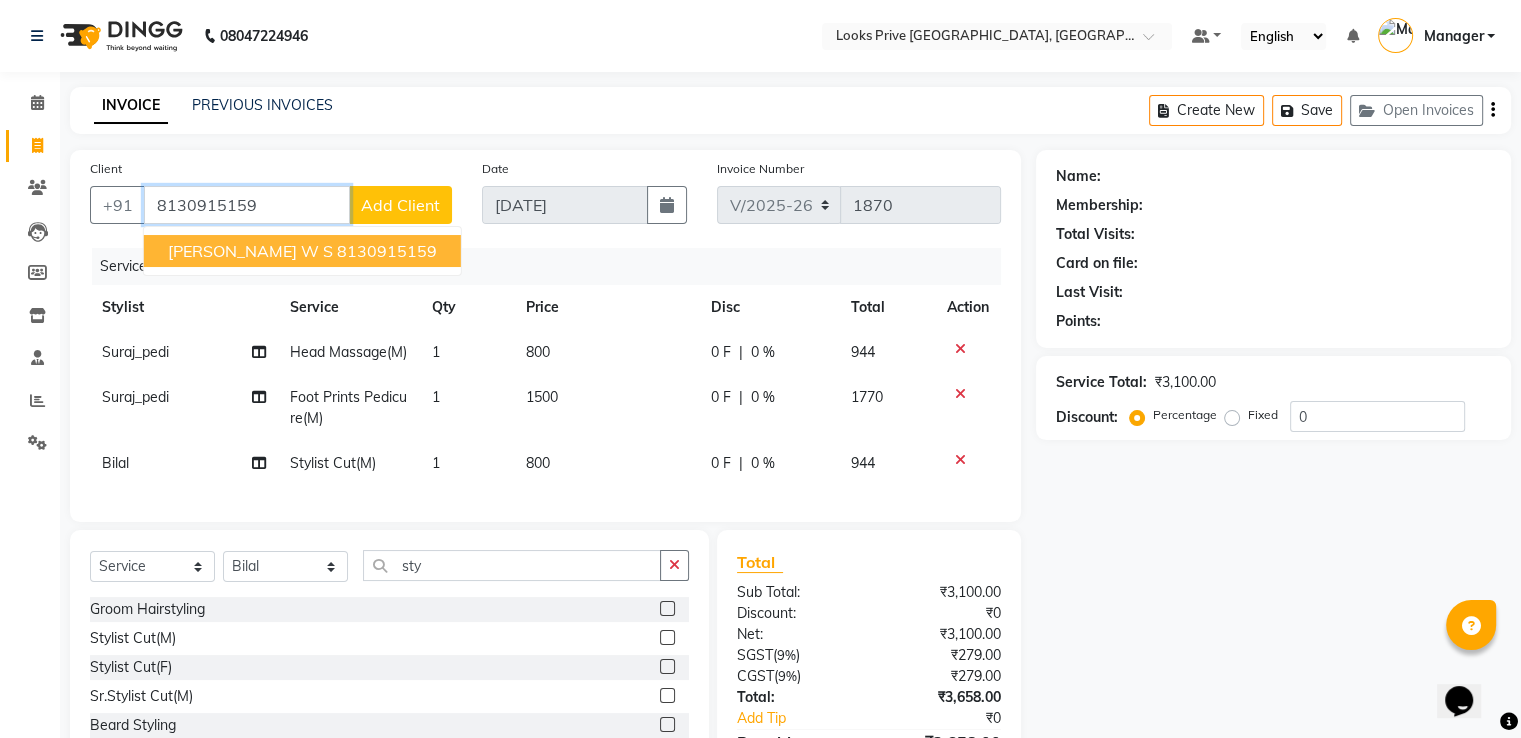 type on "8130915159" 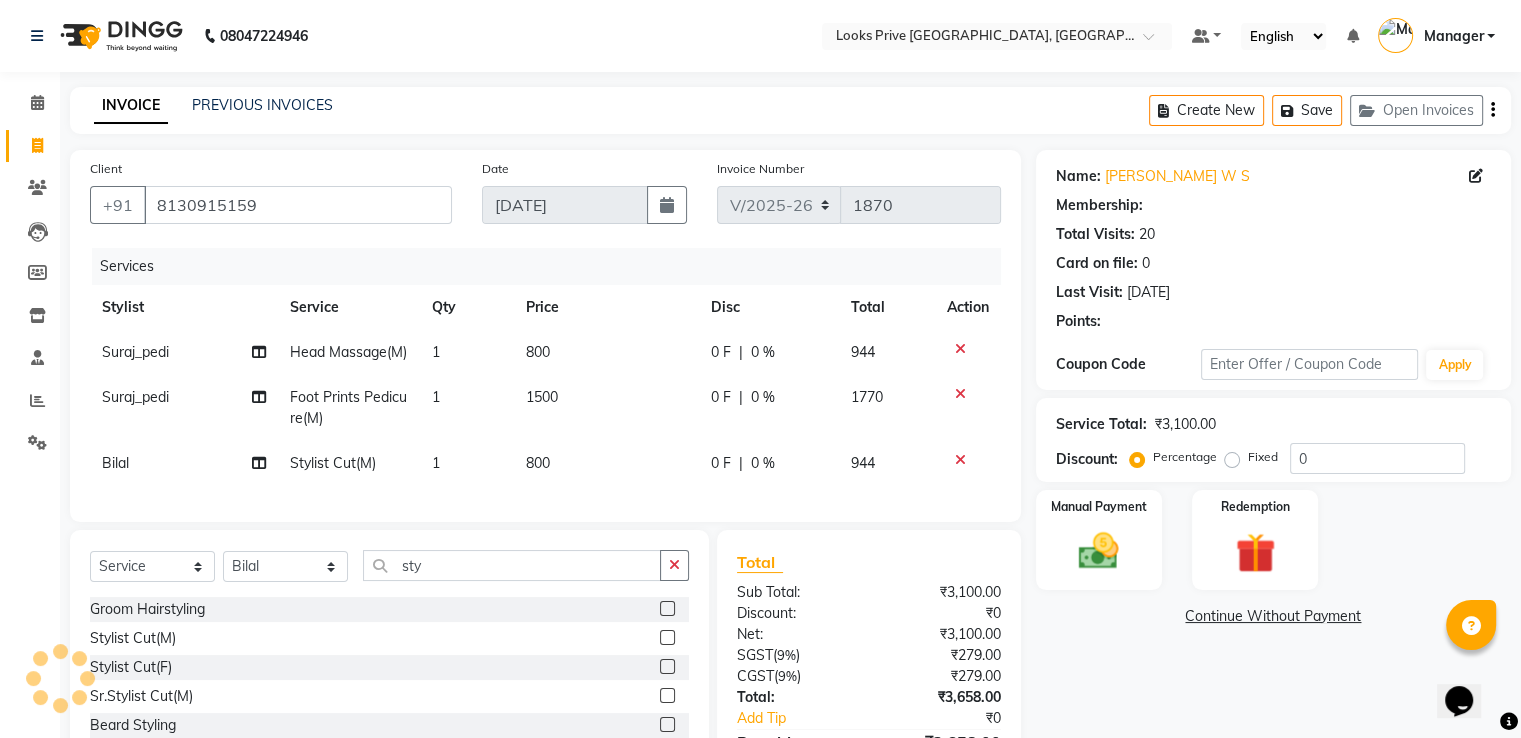 select on "1: Object" 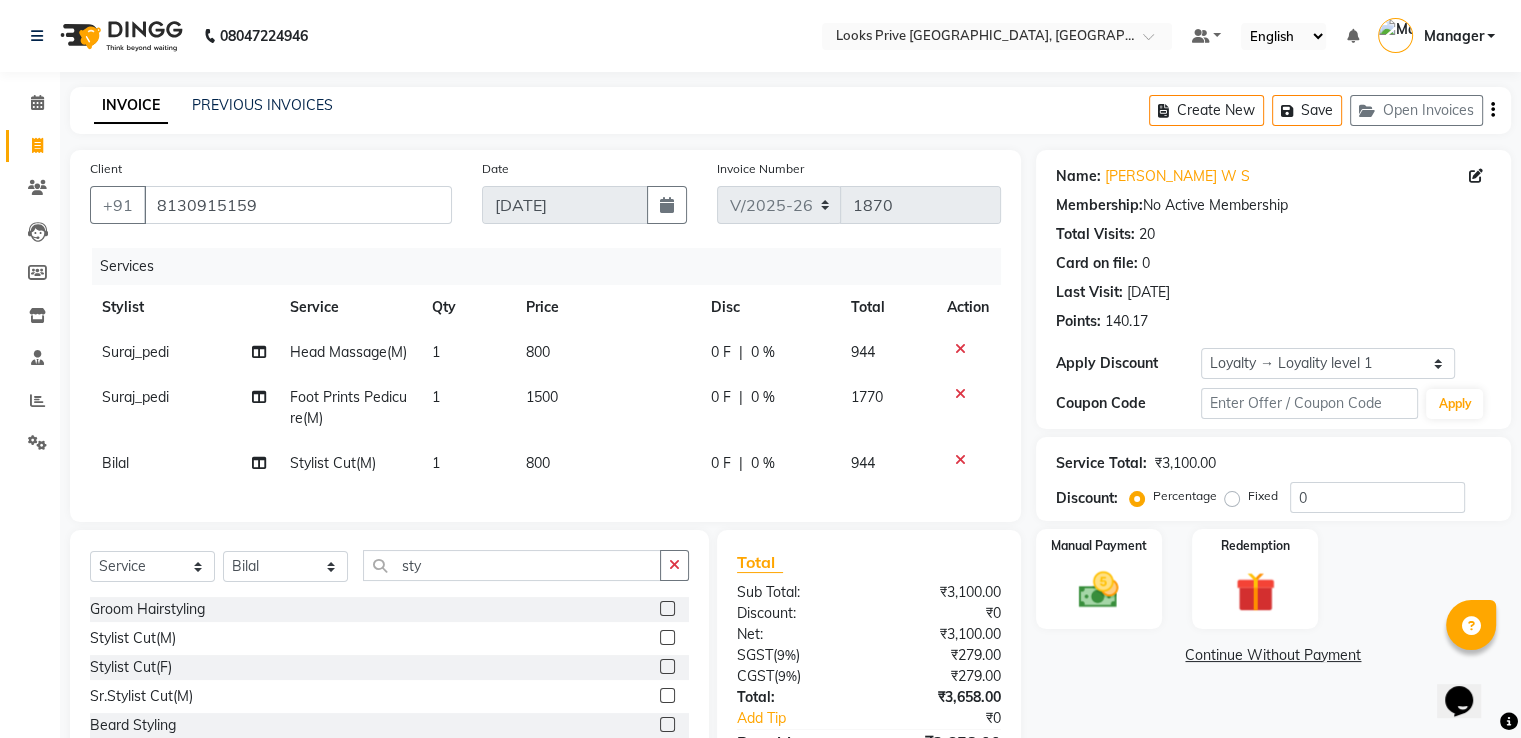 scroll, scrollTop: 154, scrollLeft: 0, axis: vertical 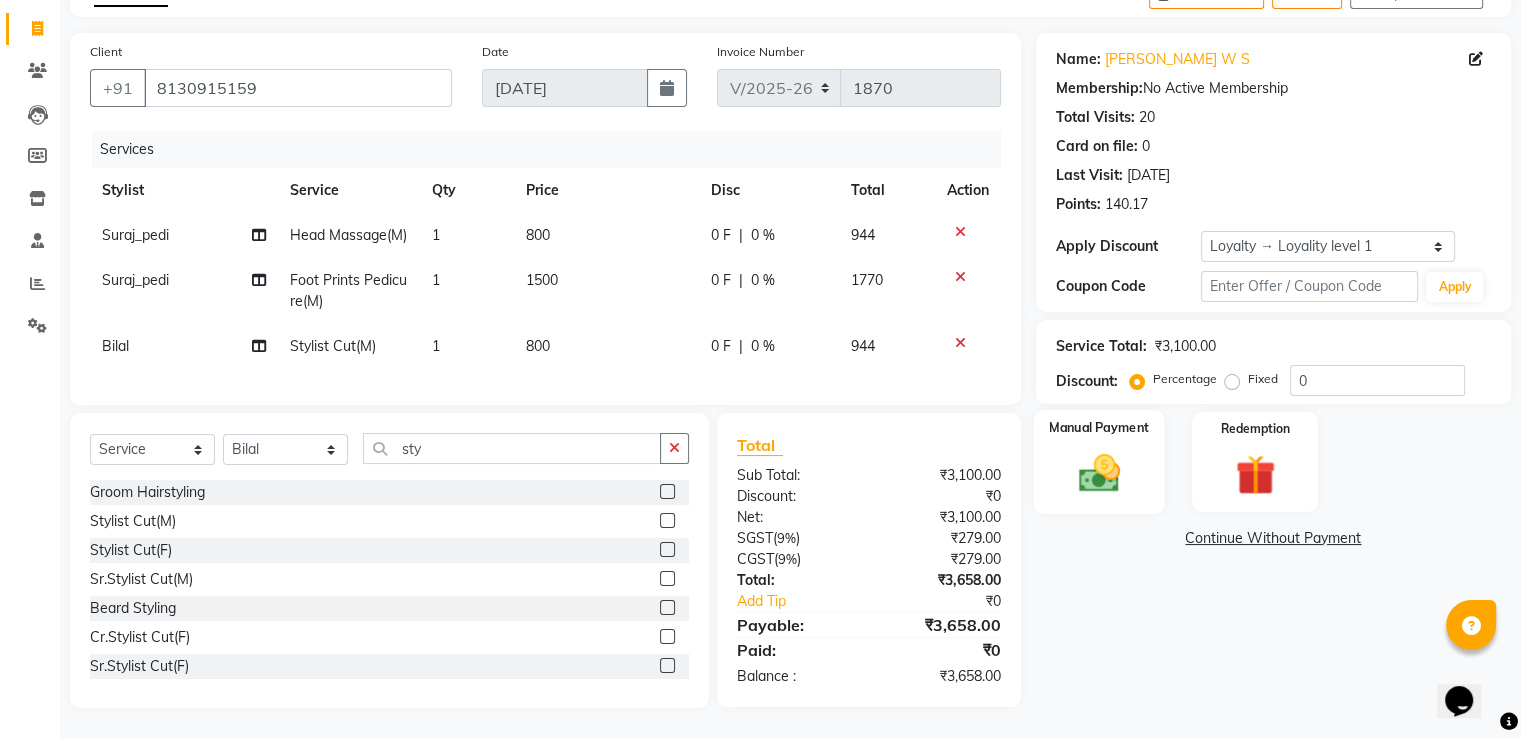 drag, startPoint x: 1102, startPoint y: 435, endPoint x: 1121, endPoint y: 454, distance: 26.870058 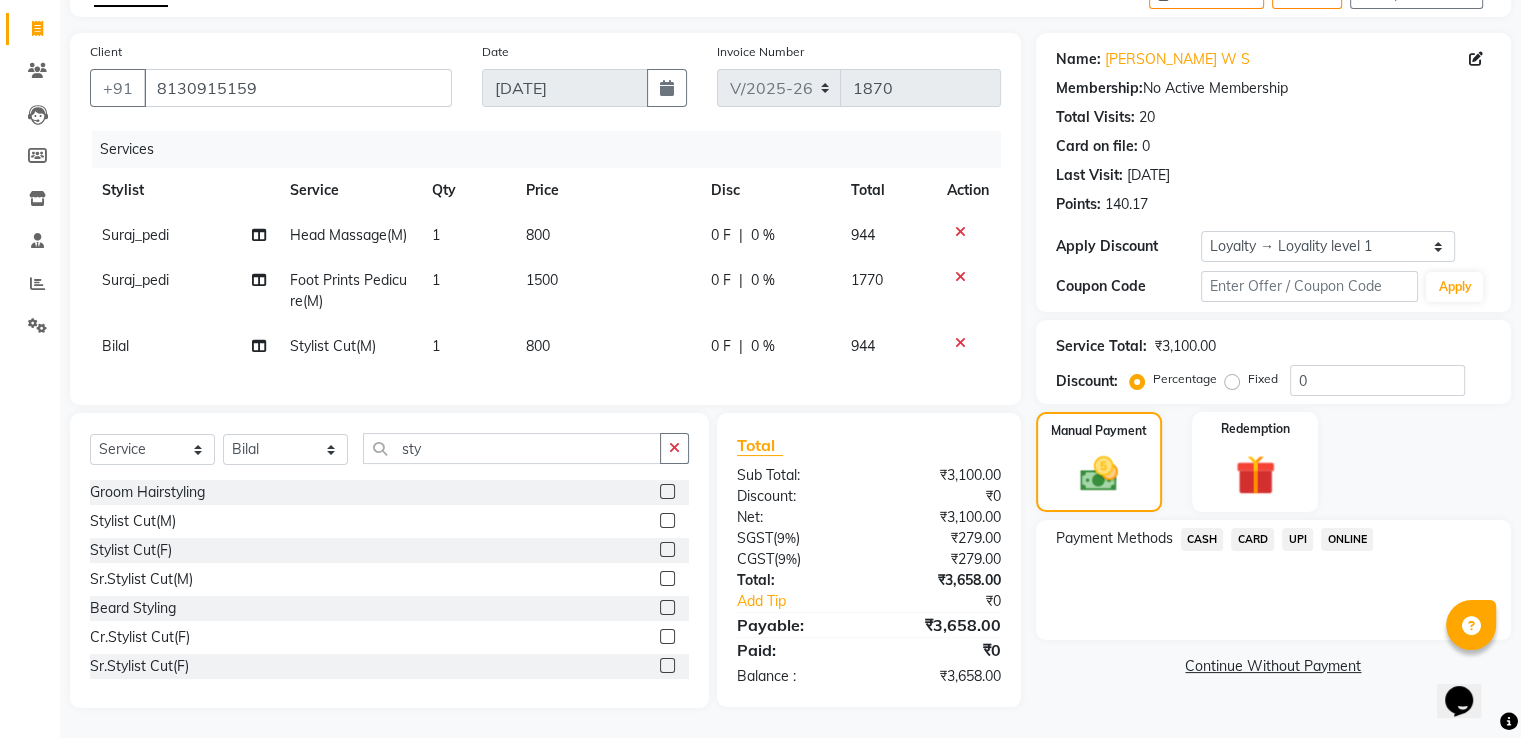 click on "CARD" 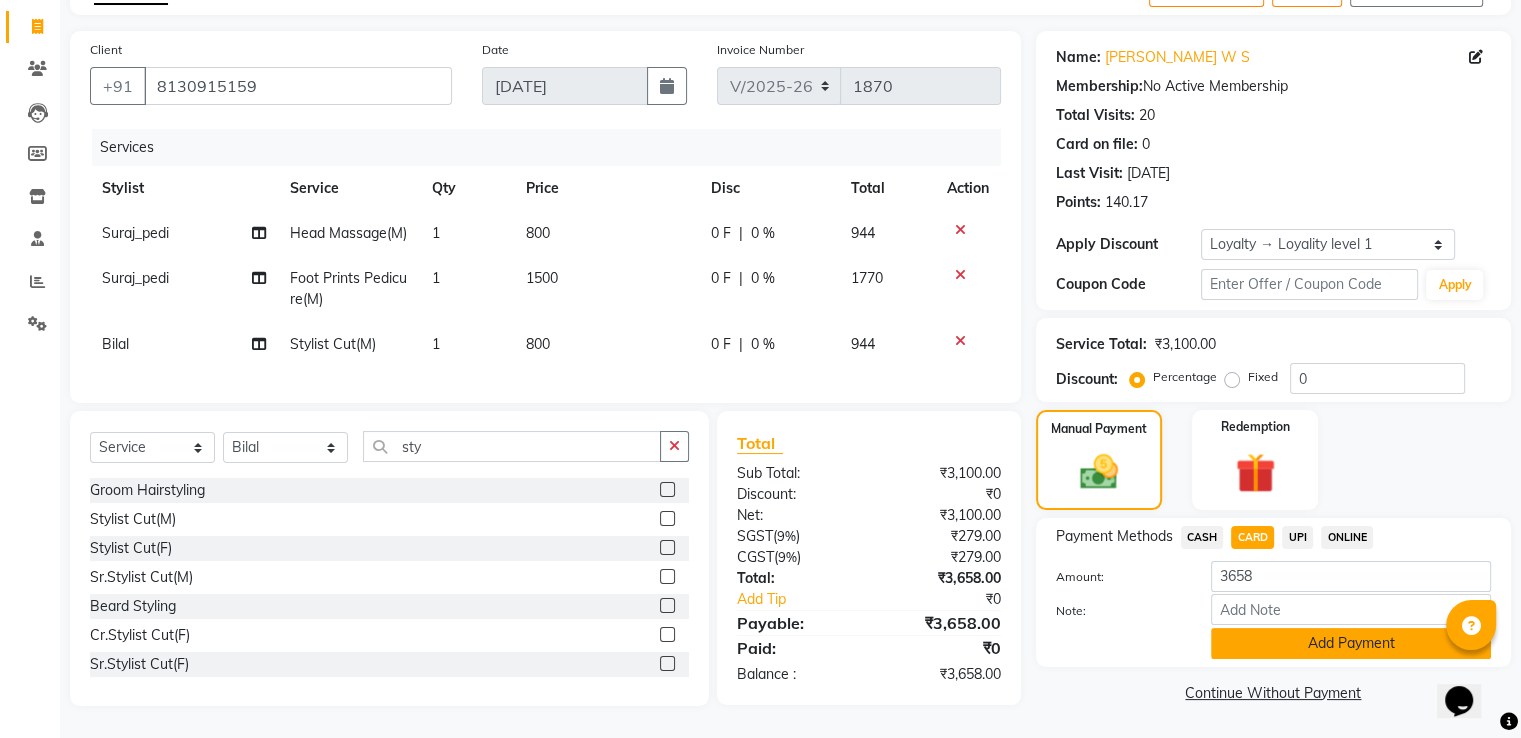click on "Add Payment" 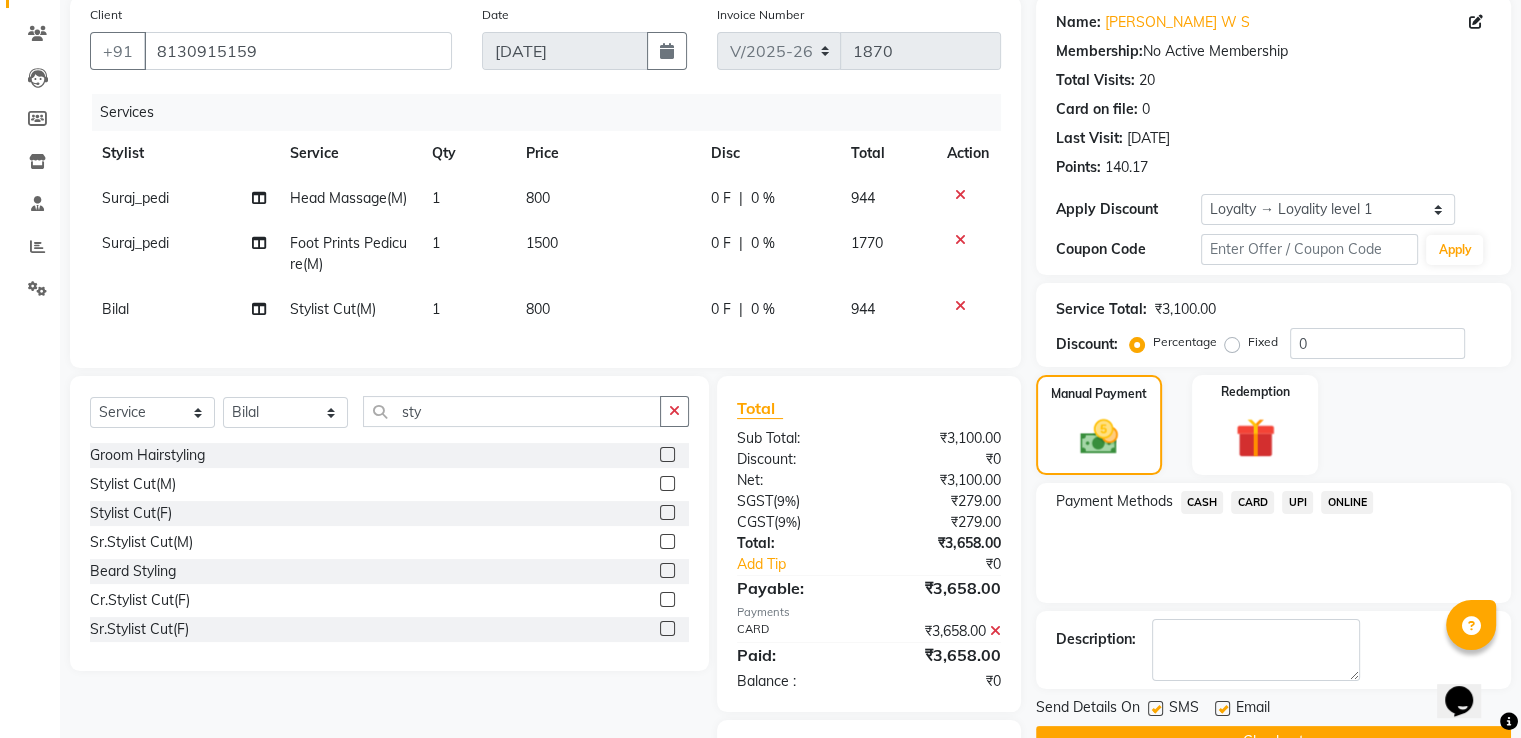 scroll, scrollTop: 295, scrollLeft: 0, axis: vertical 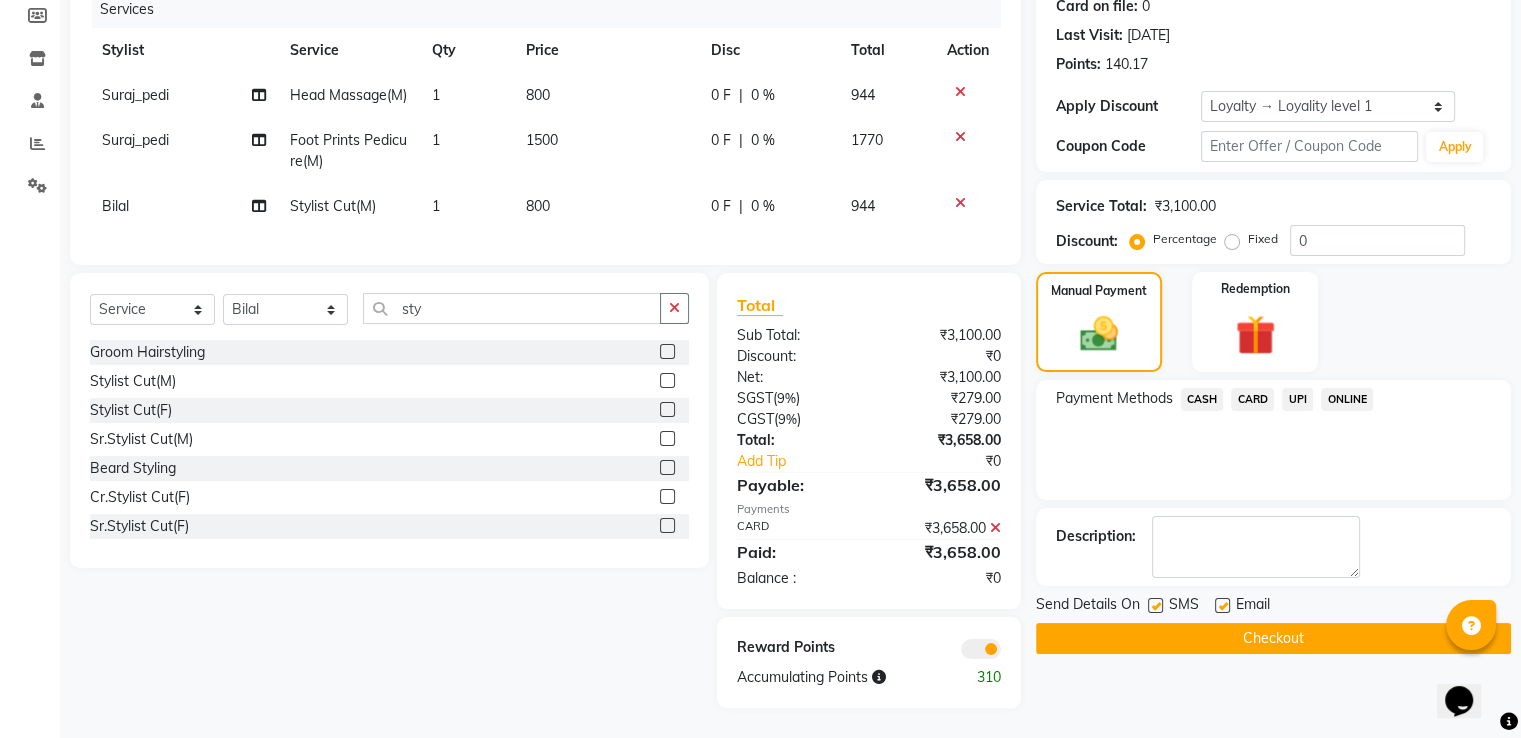 click on "Checkout" 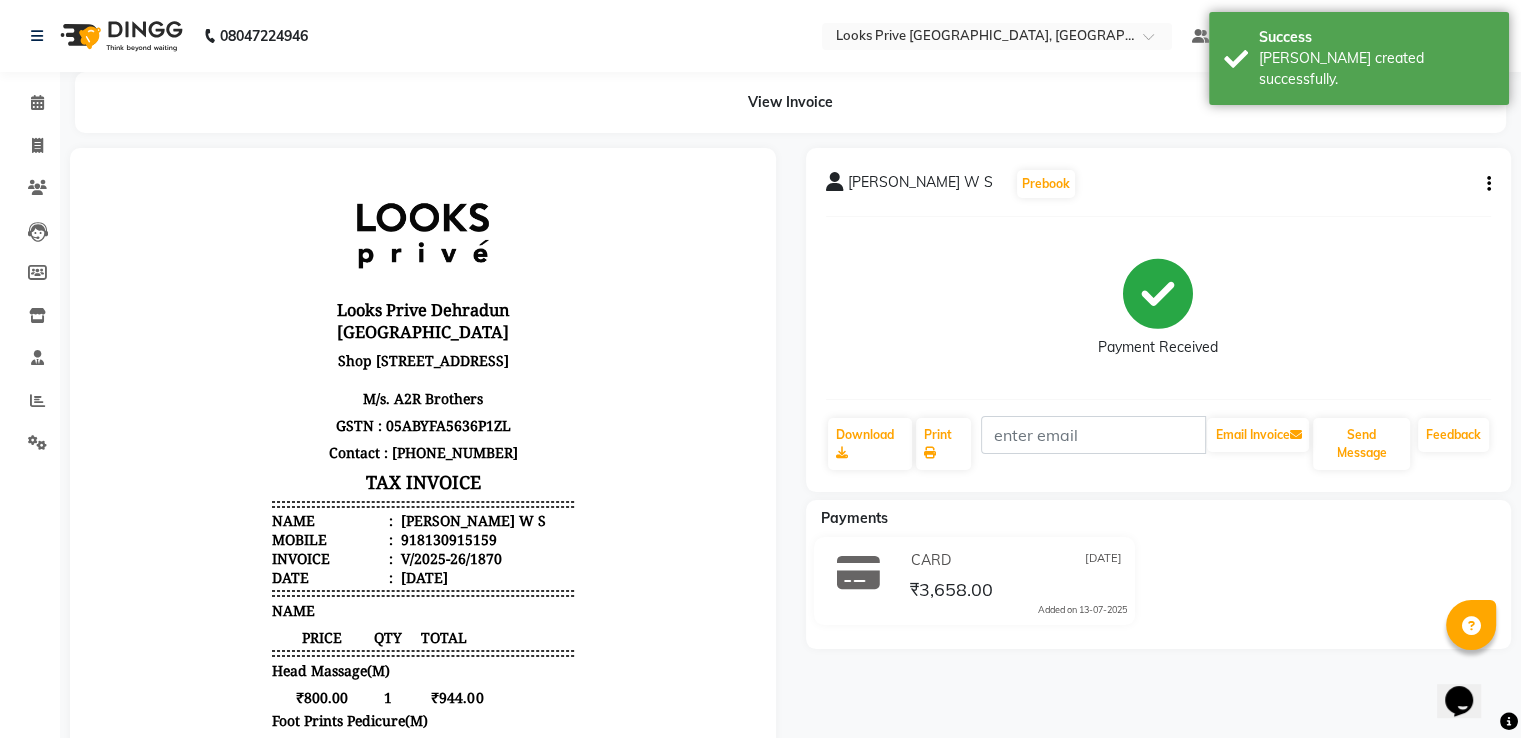 scroll, scrollTop: 0, scrollLeft: 0, axis: both 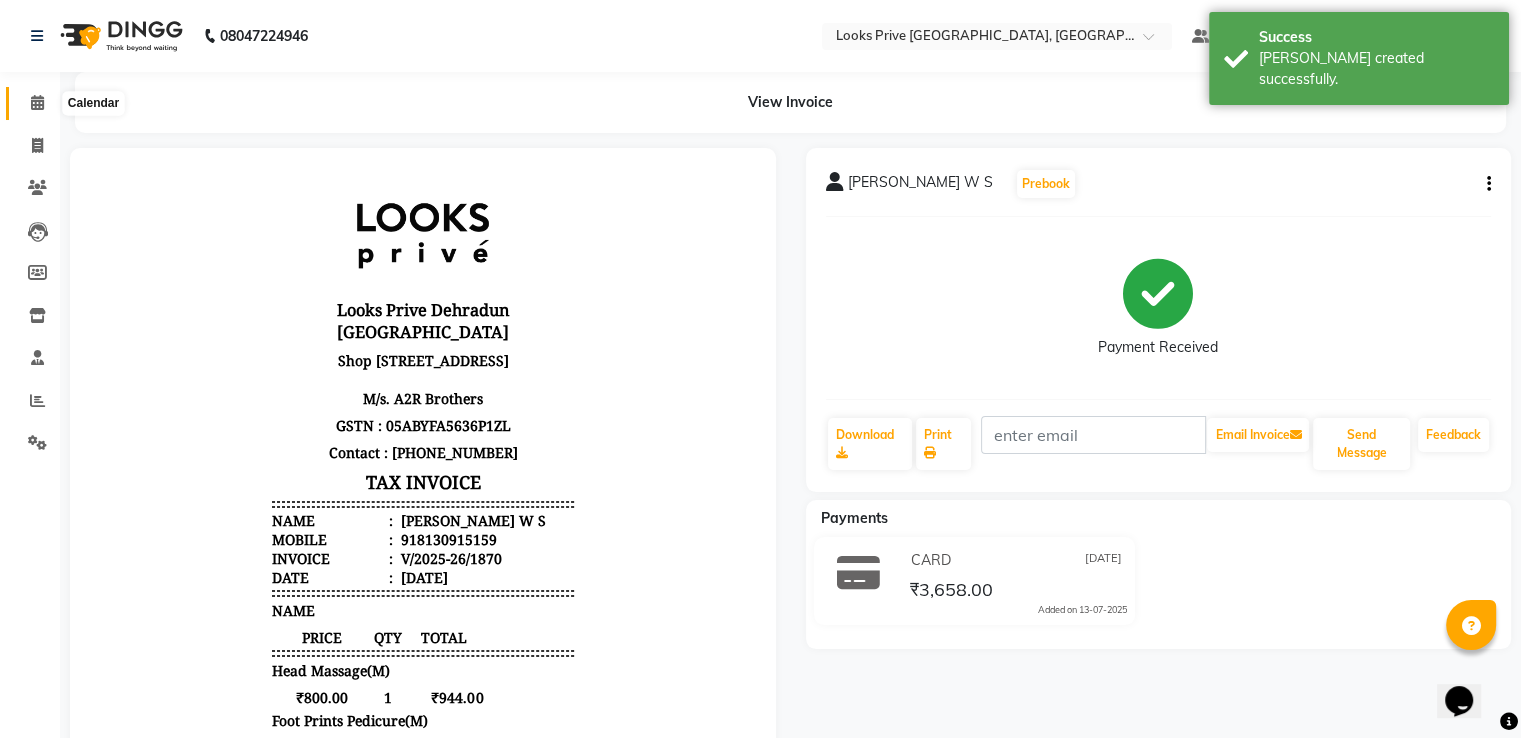 click 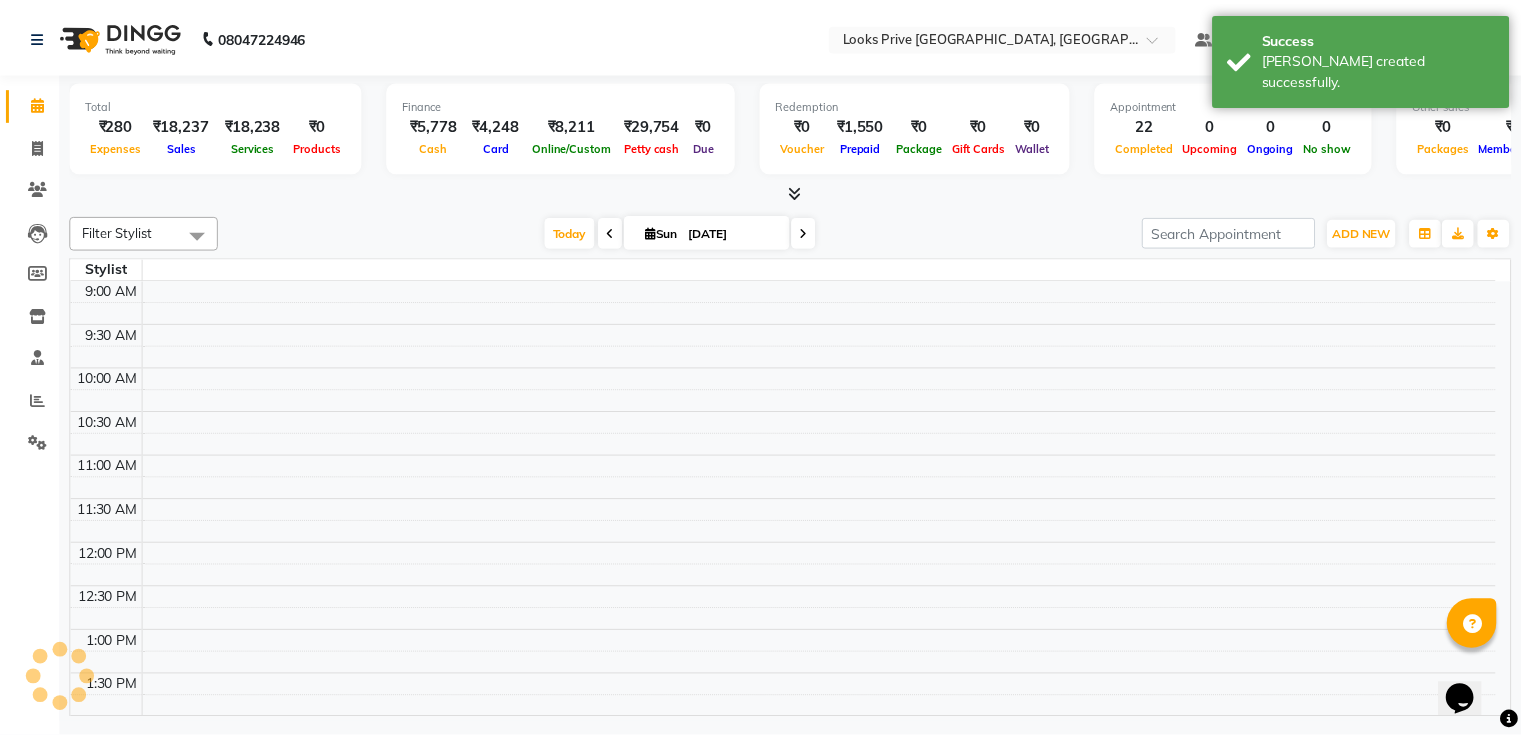 scroll, scrollTop: 0, scrollLeft: 0, axis: both 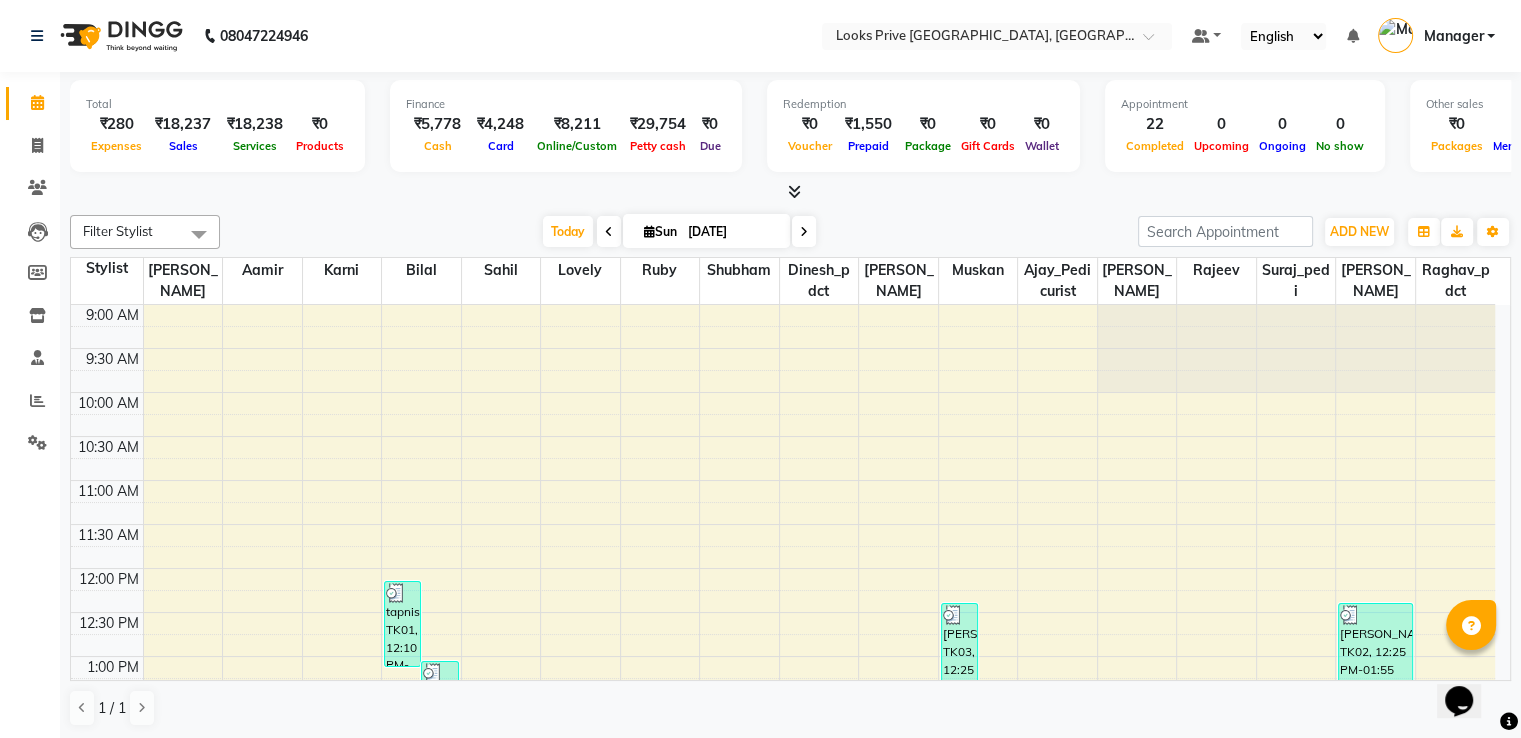 click on "Invoice" 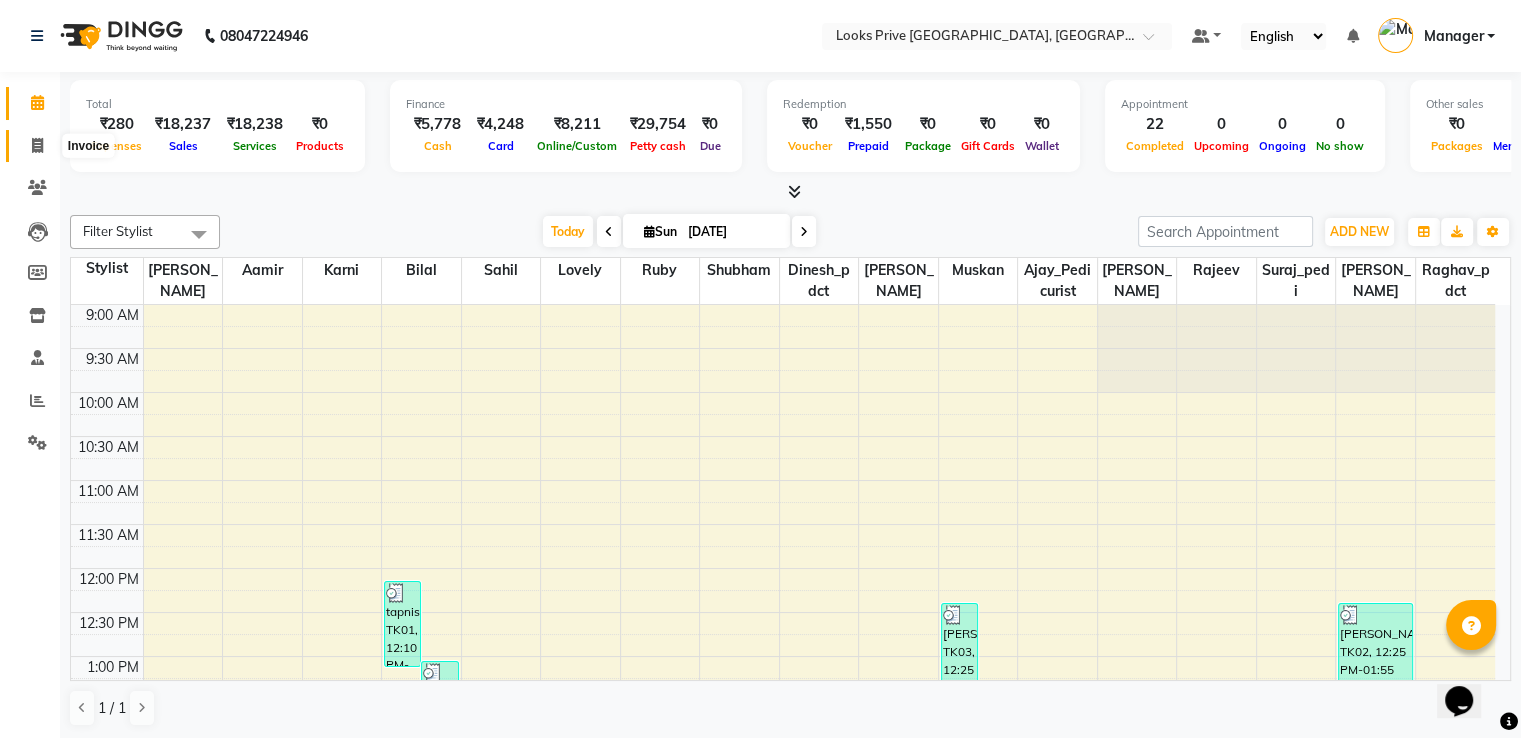click 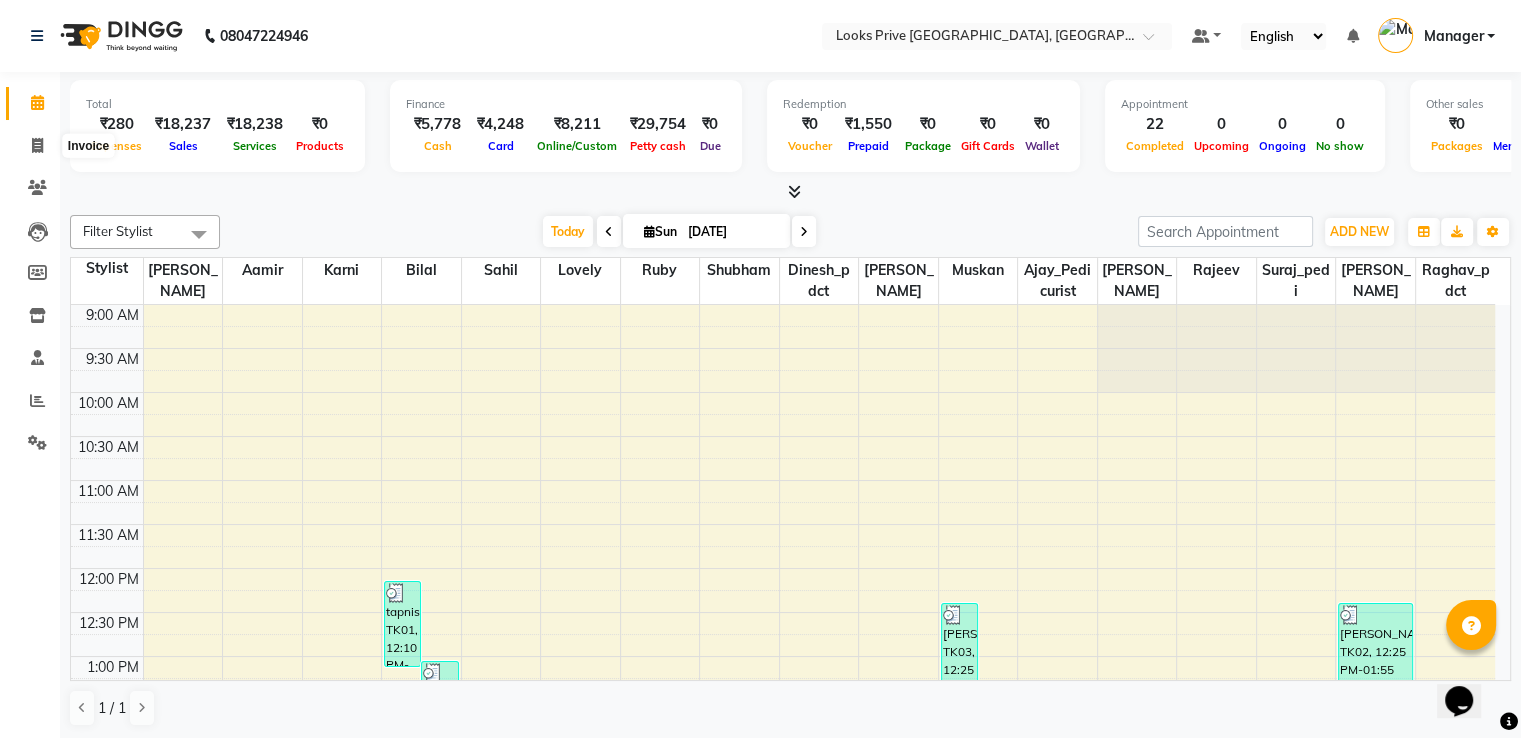 select on "service" 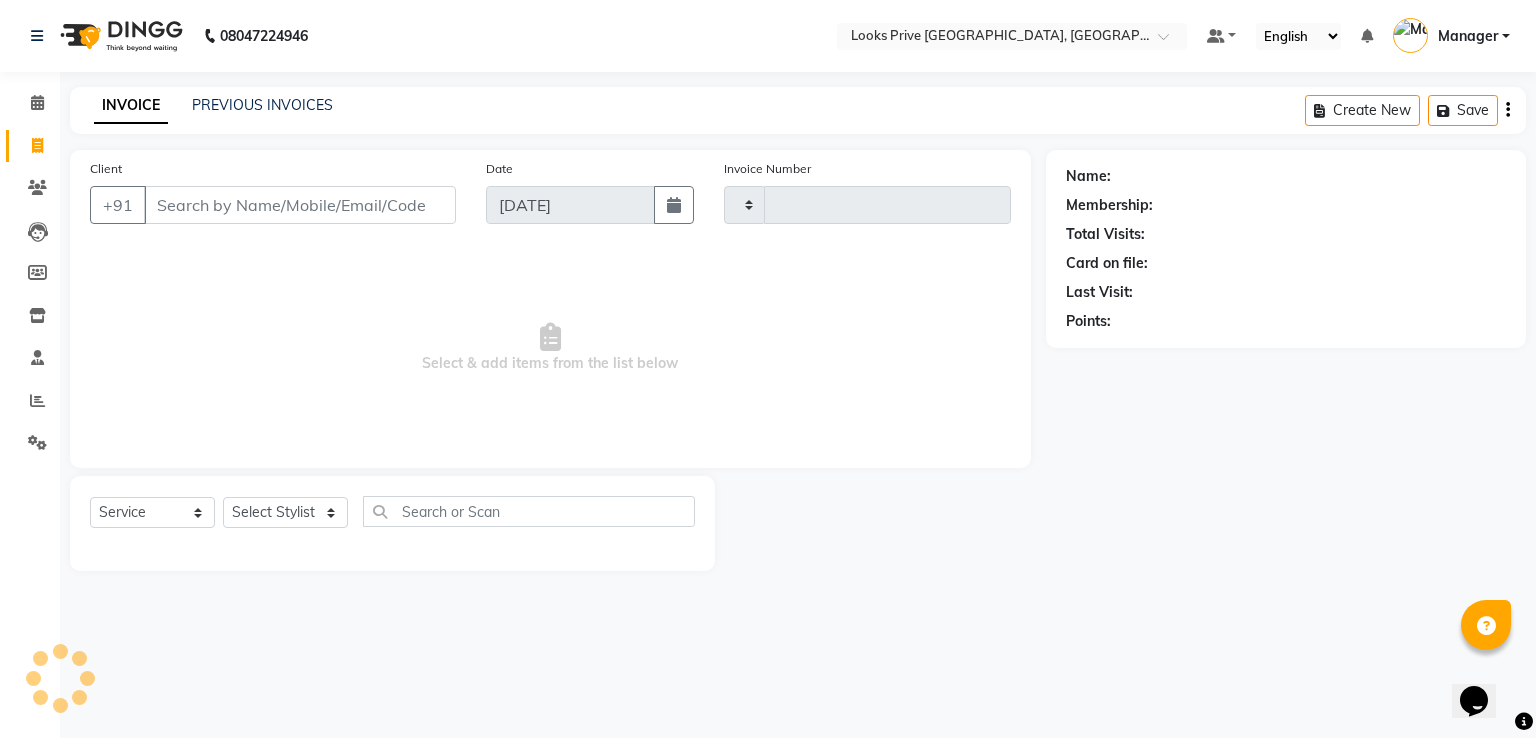 type on "1871" 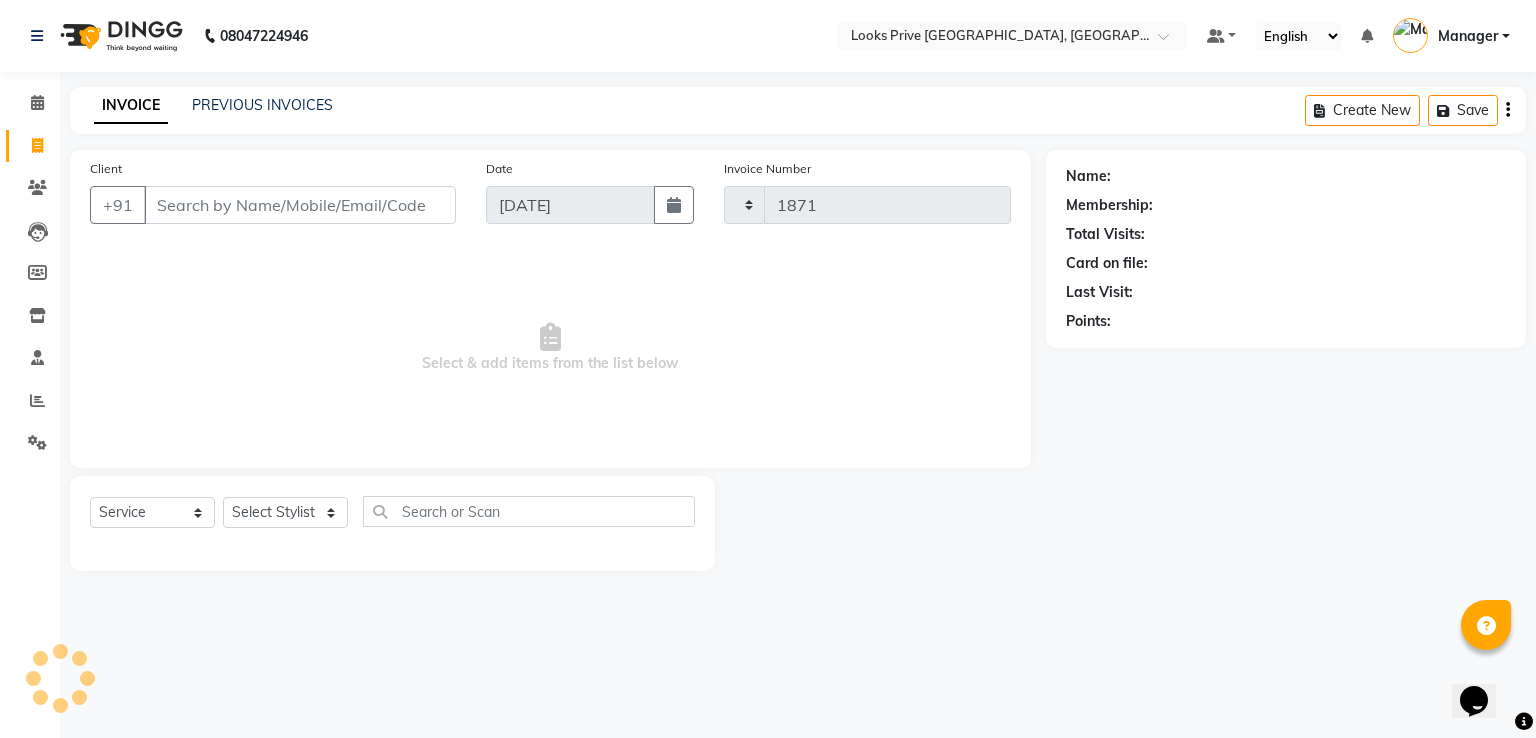 select on "6205" 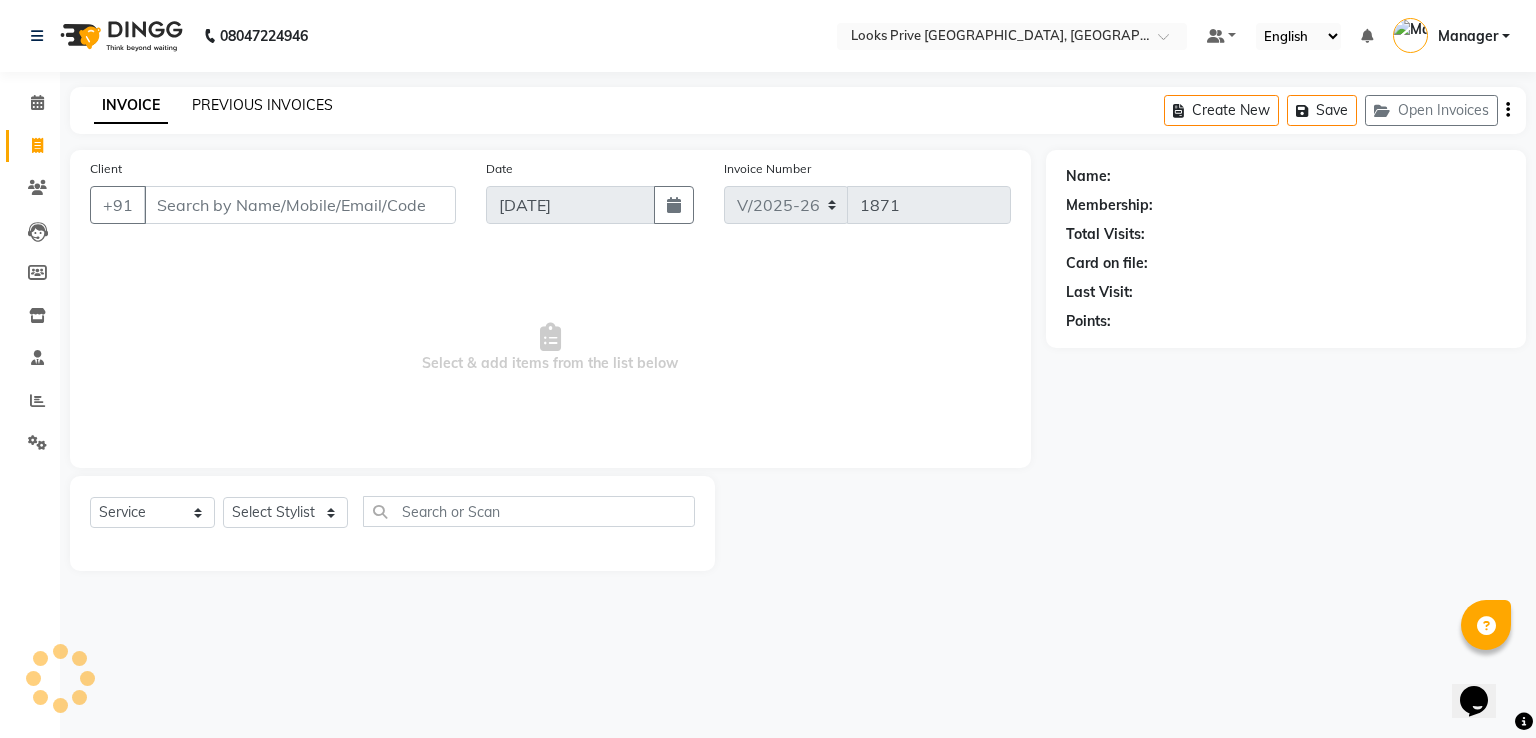 click on "PREVIOUS INVOICES" 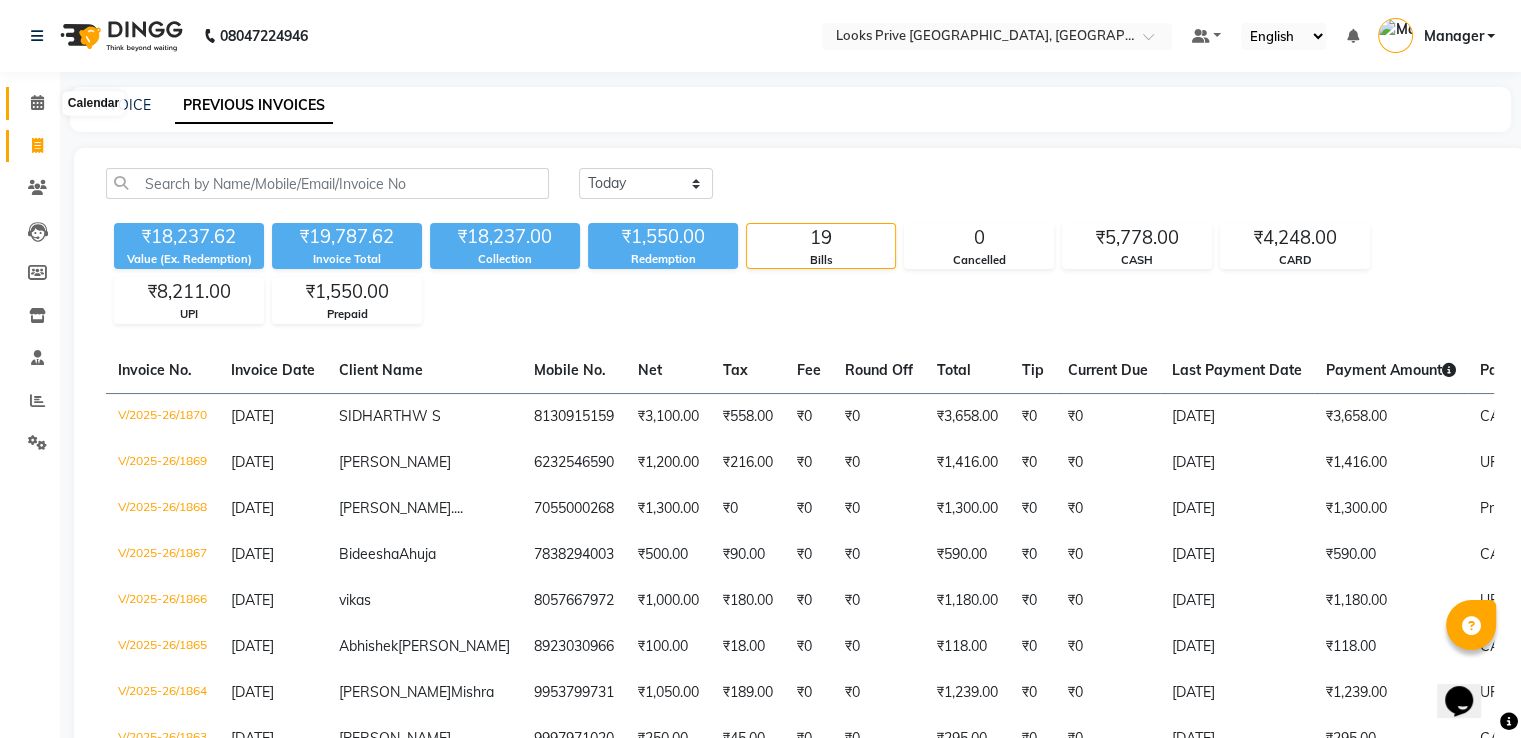 click 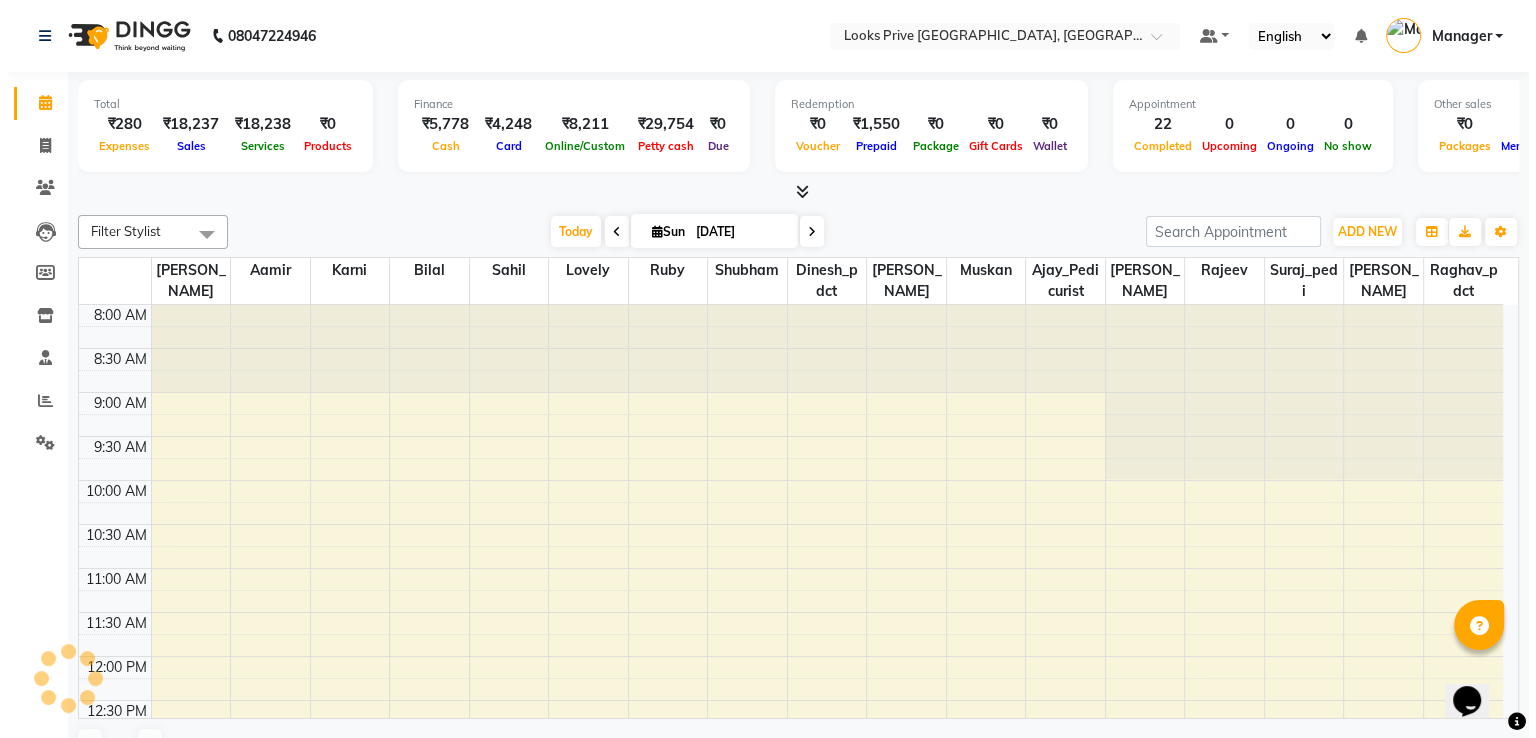 scroll, scrollTop: 0, scrollLeft: 0, axis: both 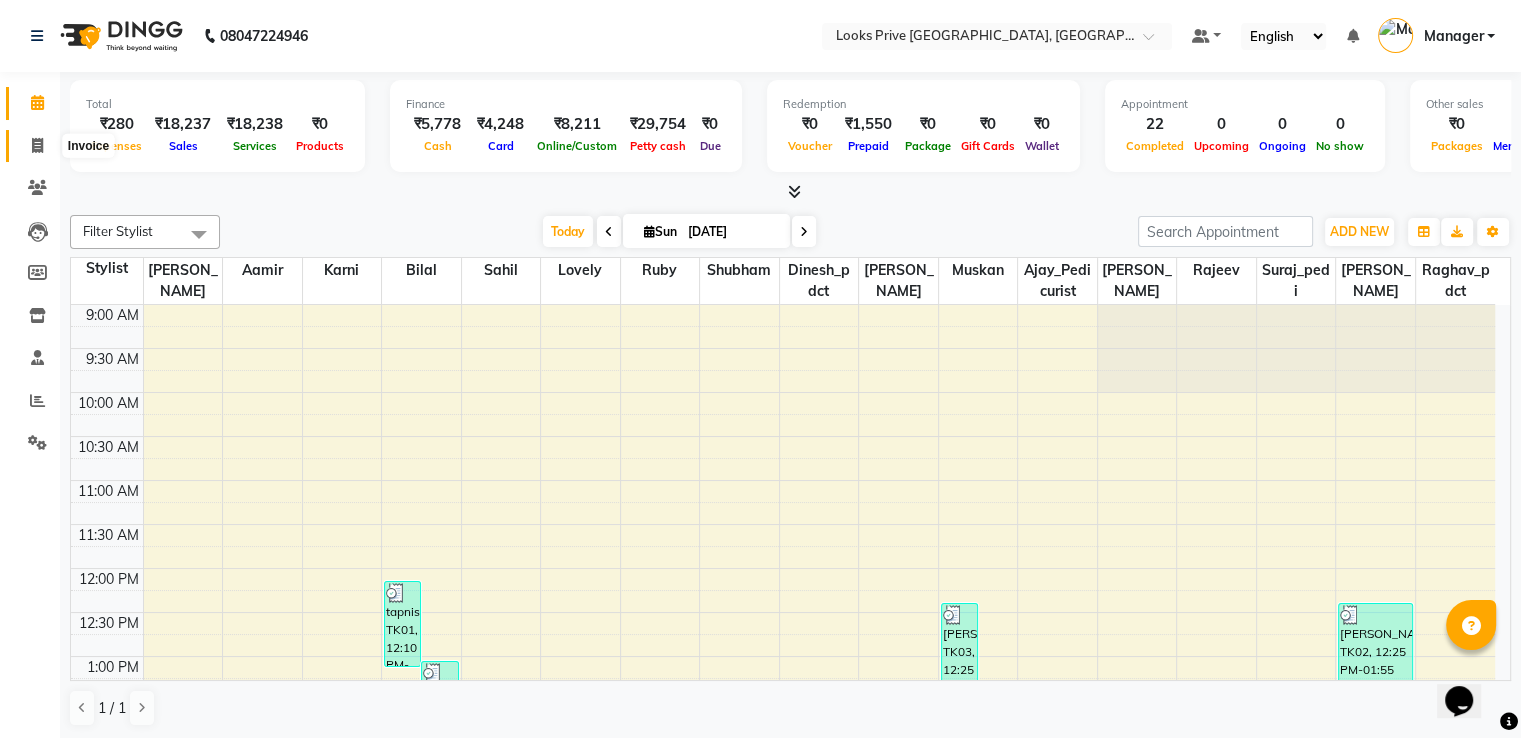 click 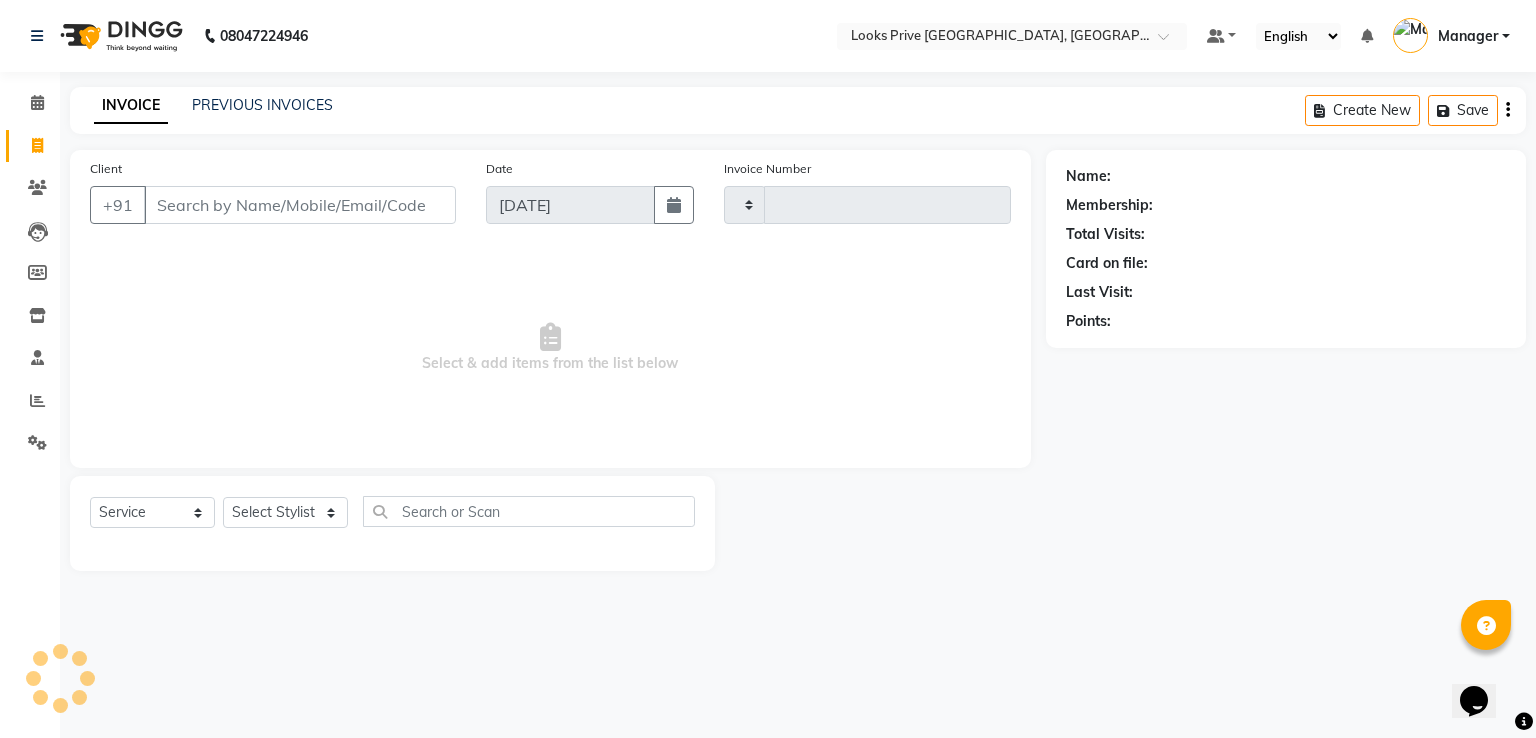type on "1871" 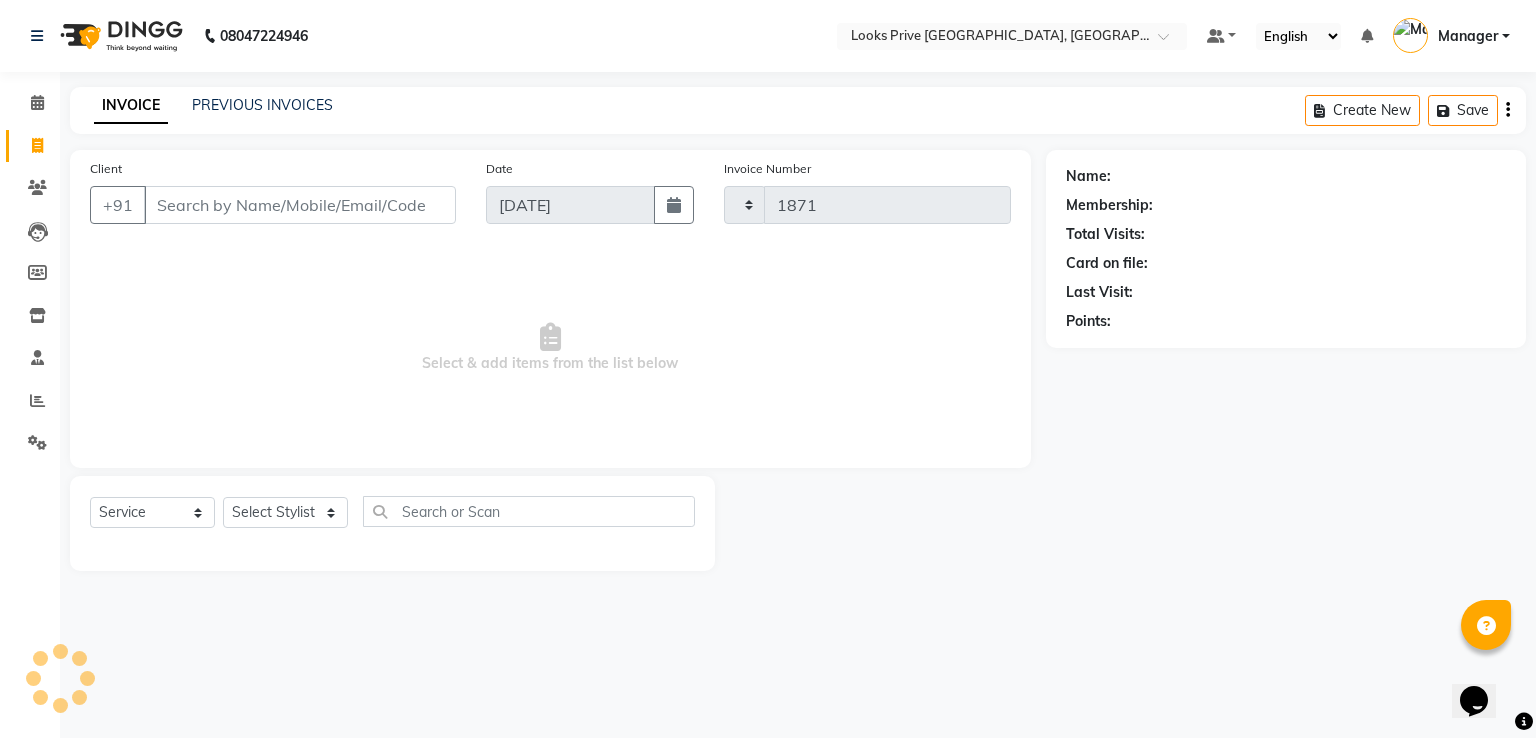 select on "6205" 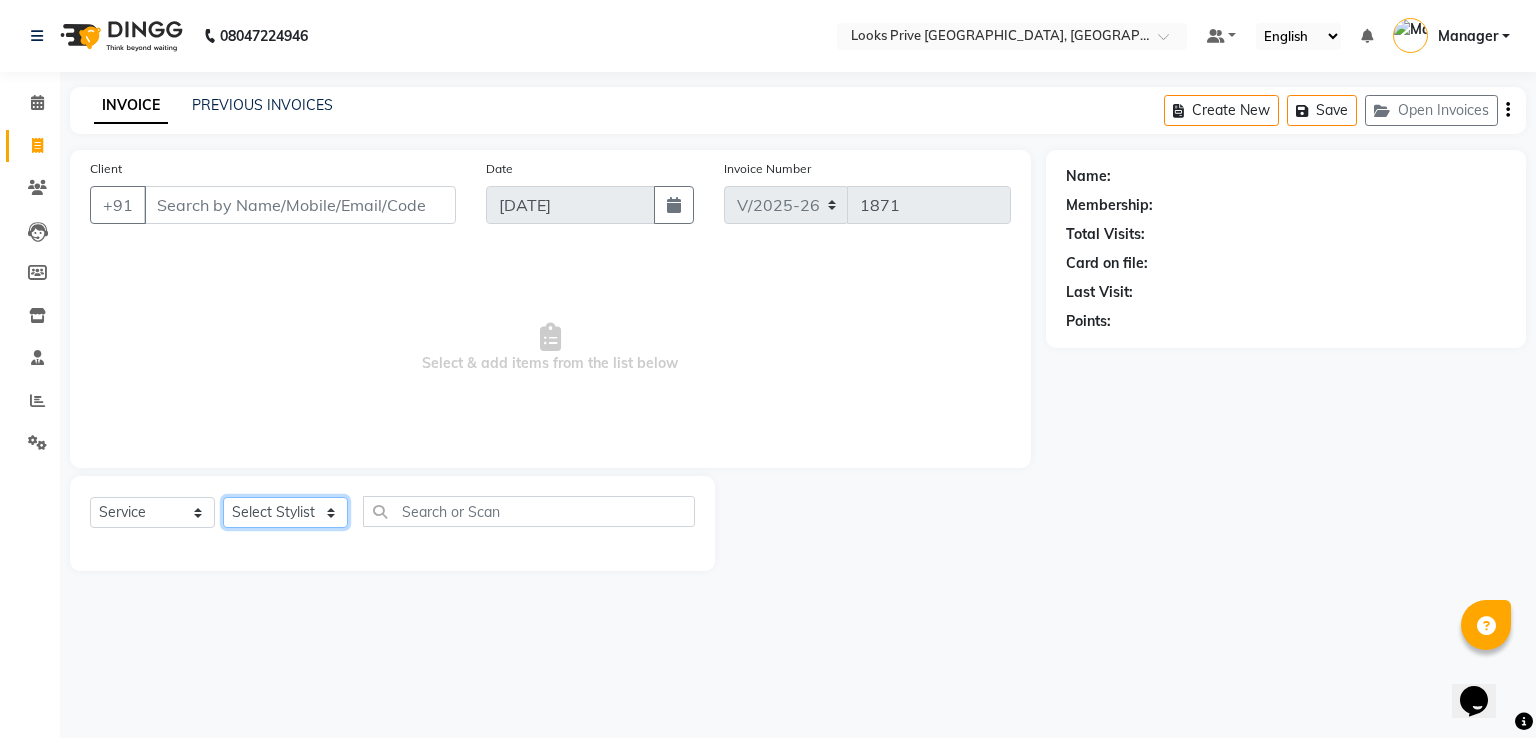 click on "Select Stylist" 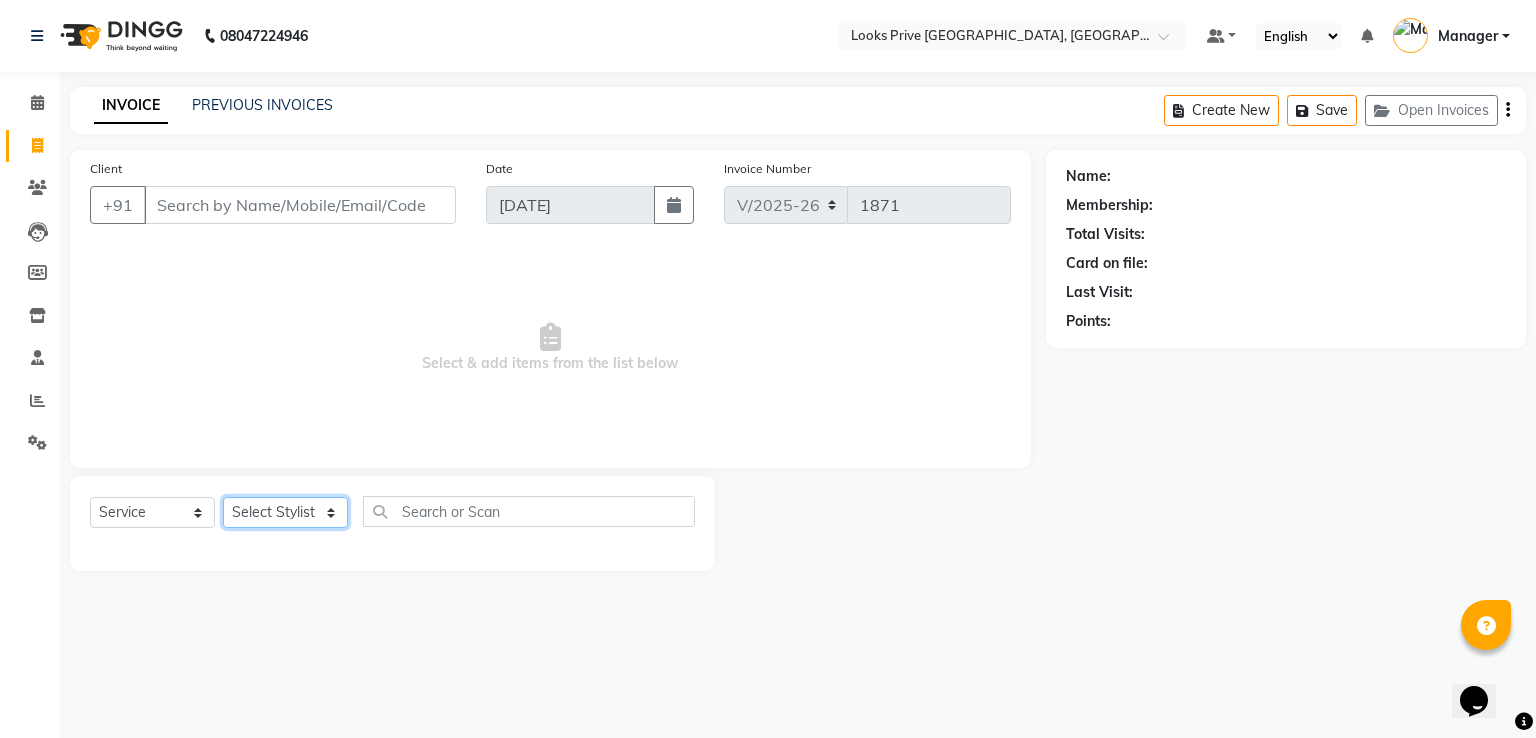 select on "45671" 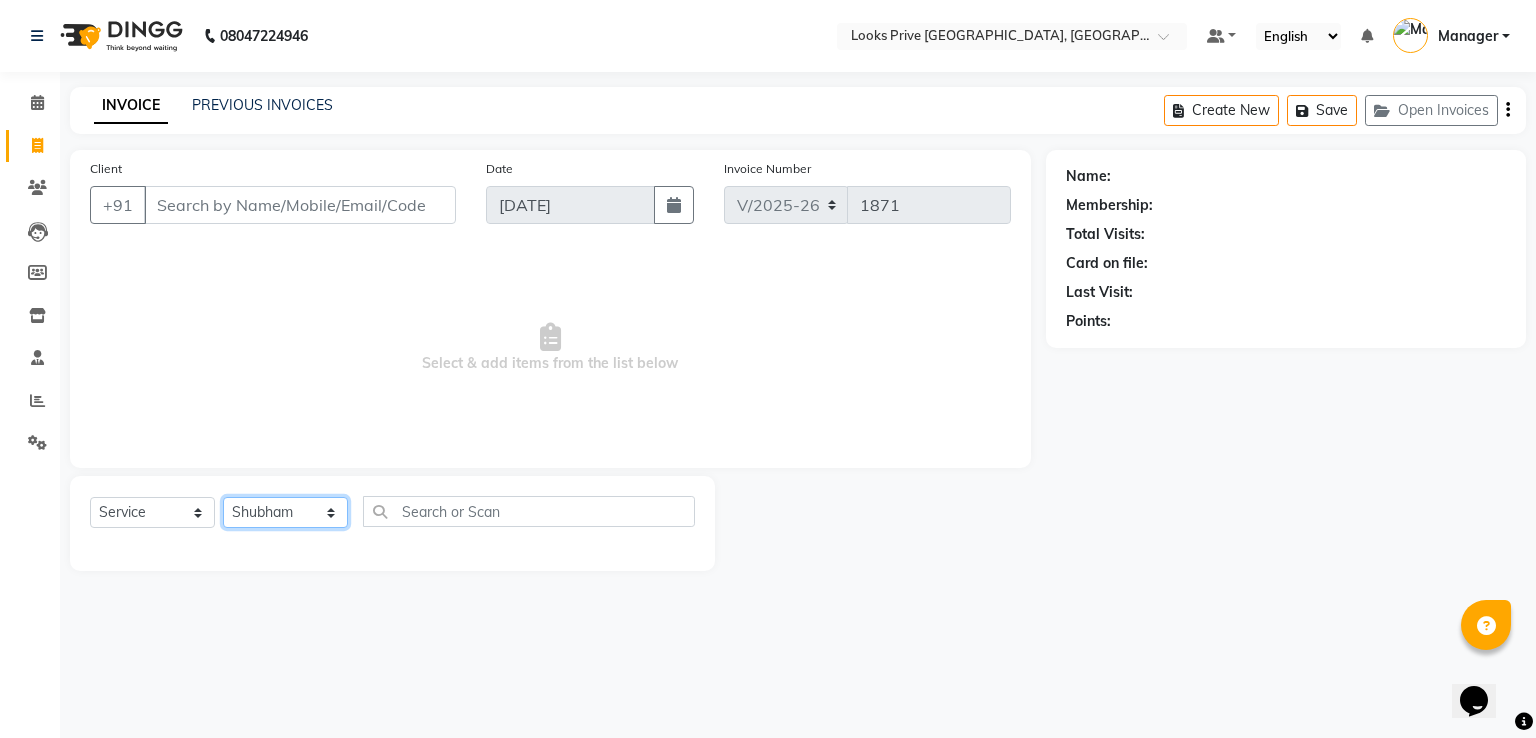 click on "Select Stylist A2R_Master Aamir Ajay_Pedicurist Ashima Ayesha Bilal Dinesh_pdct Karni Lovely Manager Muskan Raghav_pdct Rajeev Ruby Sahil Salman Shahjad Shubham Suraj_pedi" 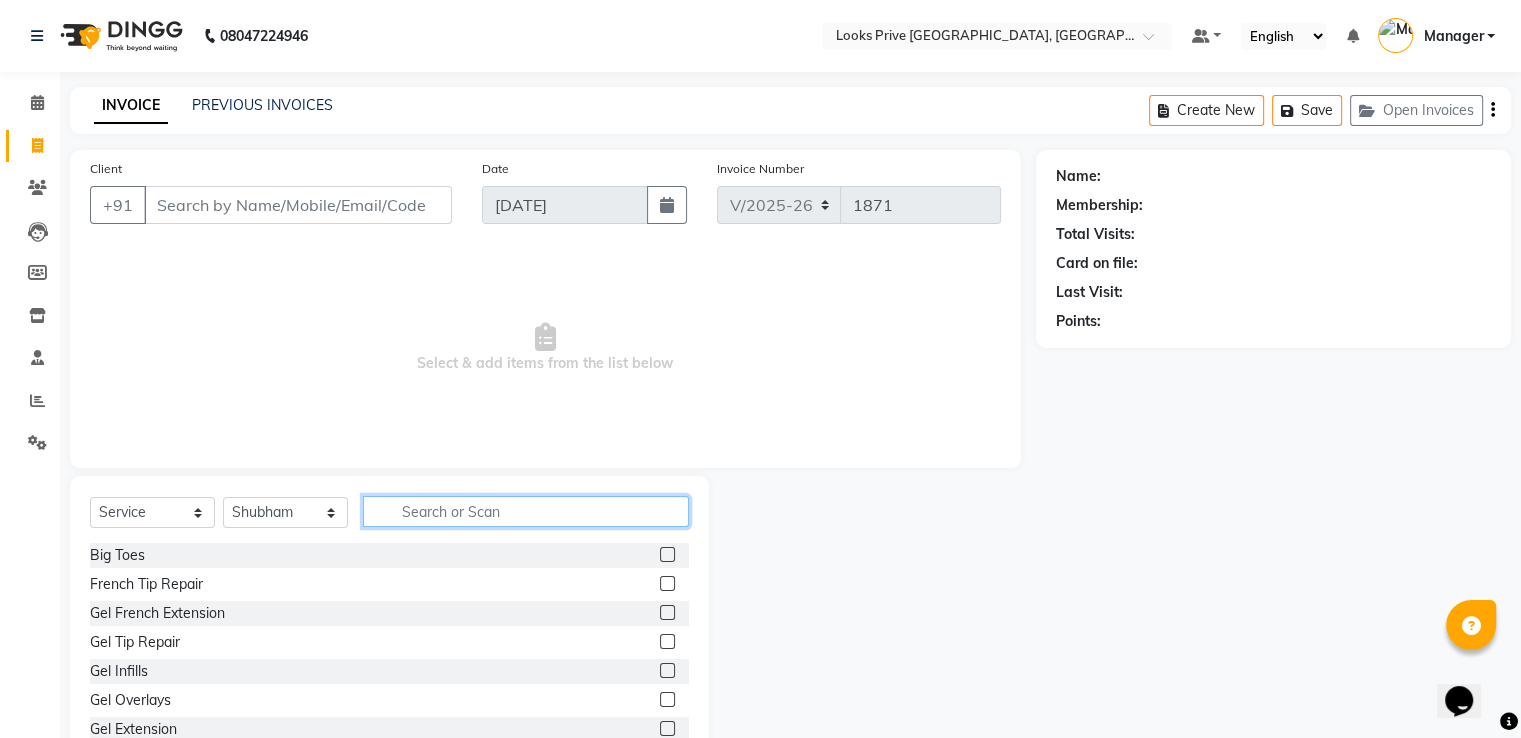 click 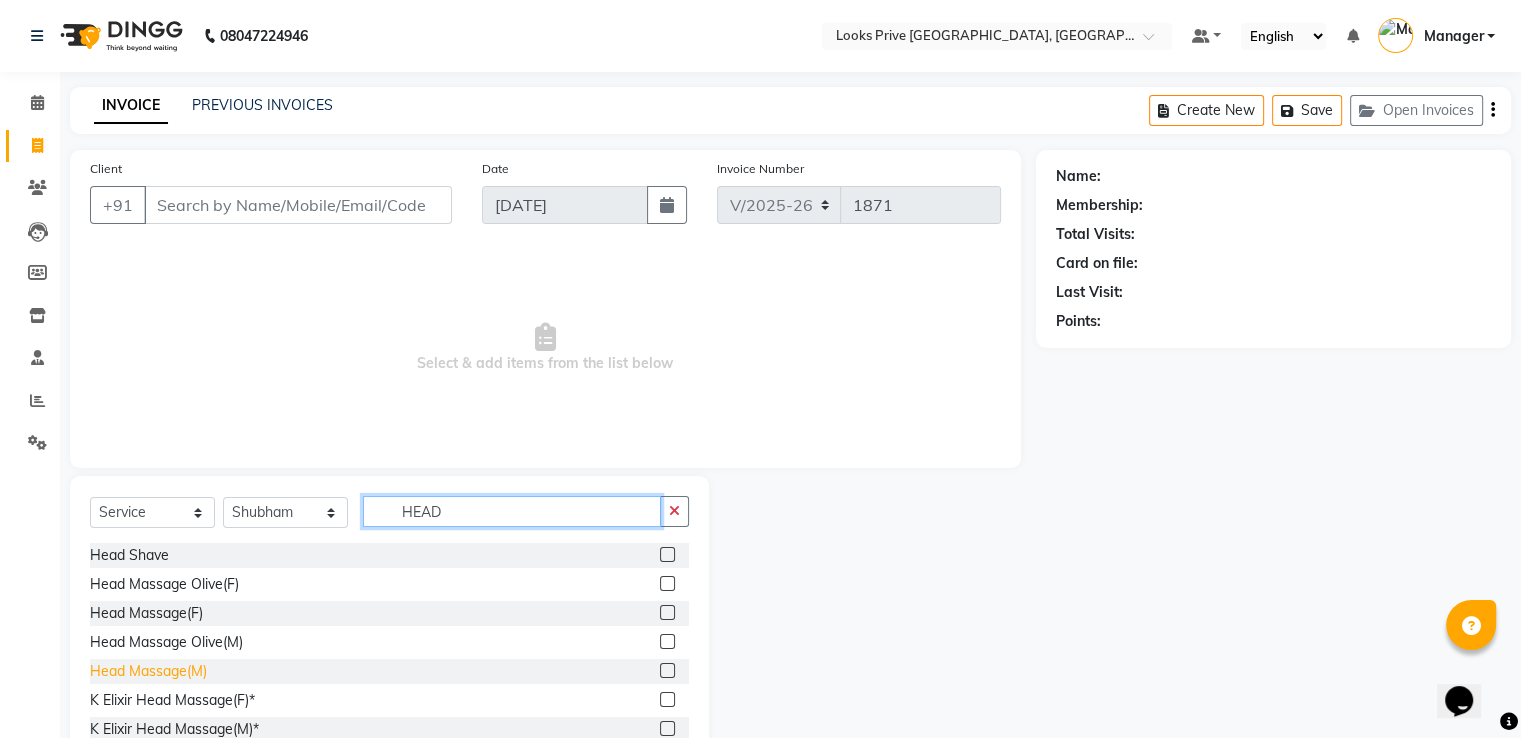 type on "HEAD" 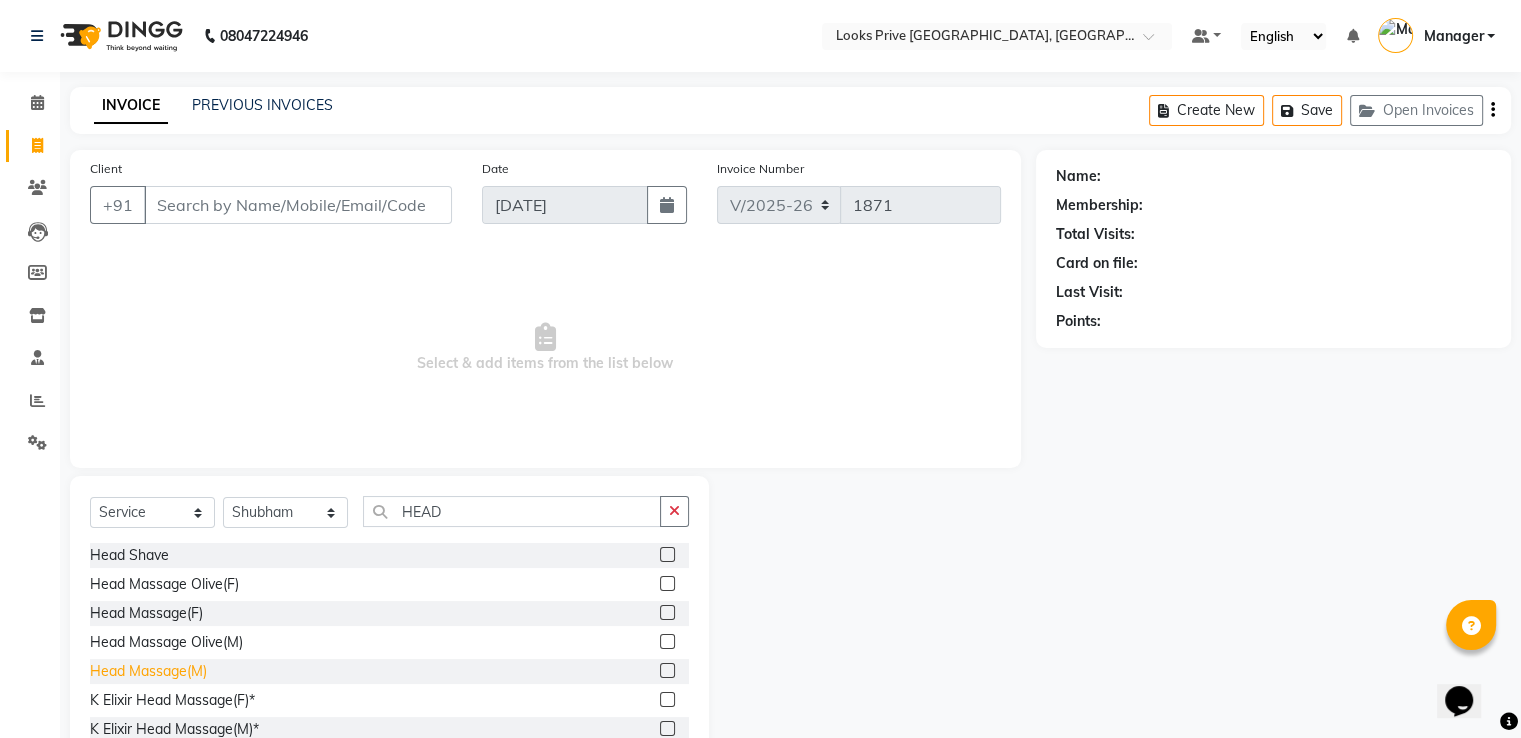 click on "Head Massage(M)" 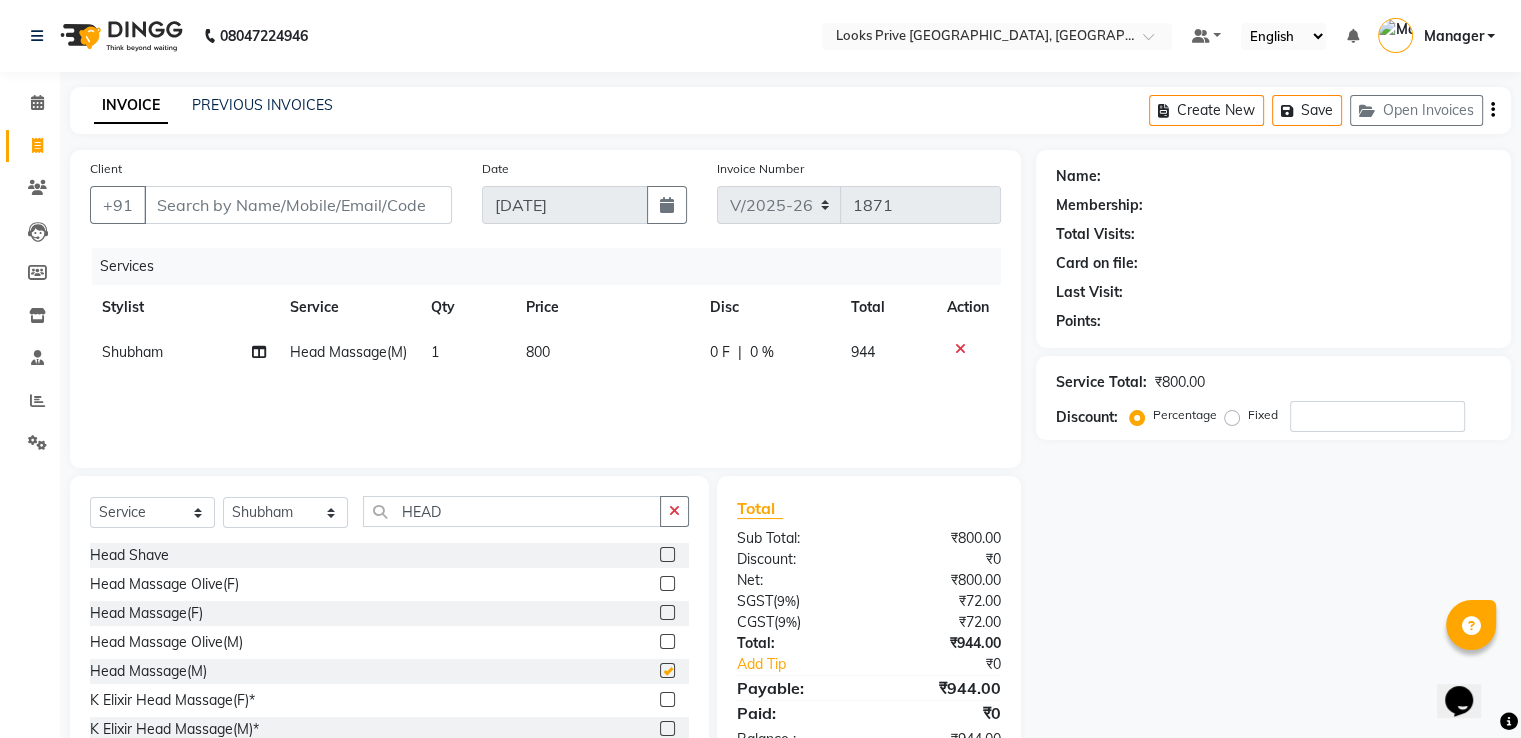 checkbox on "false" 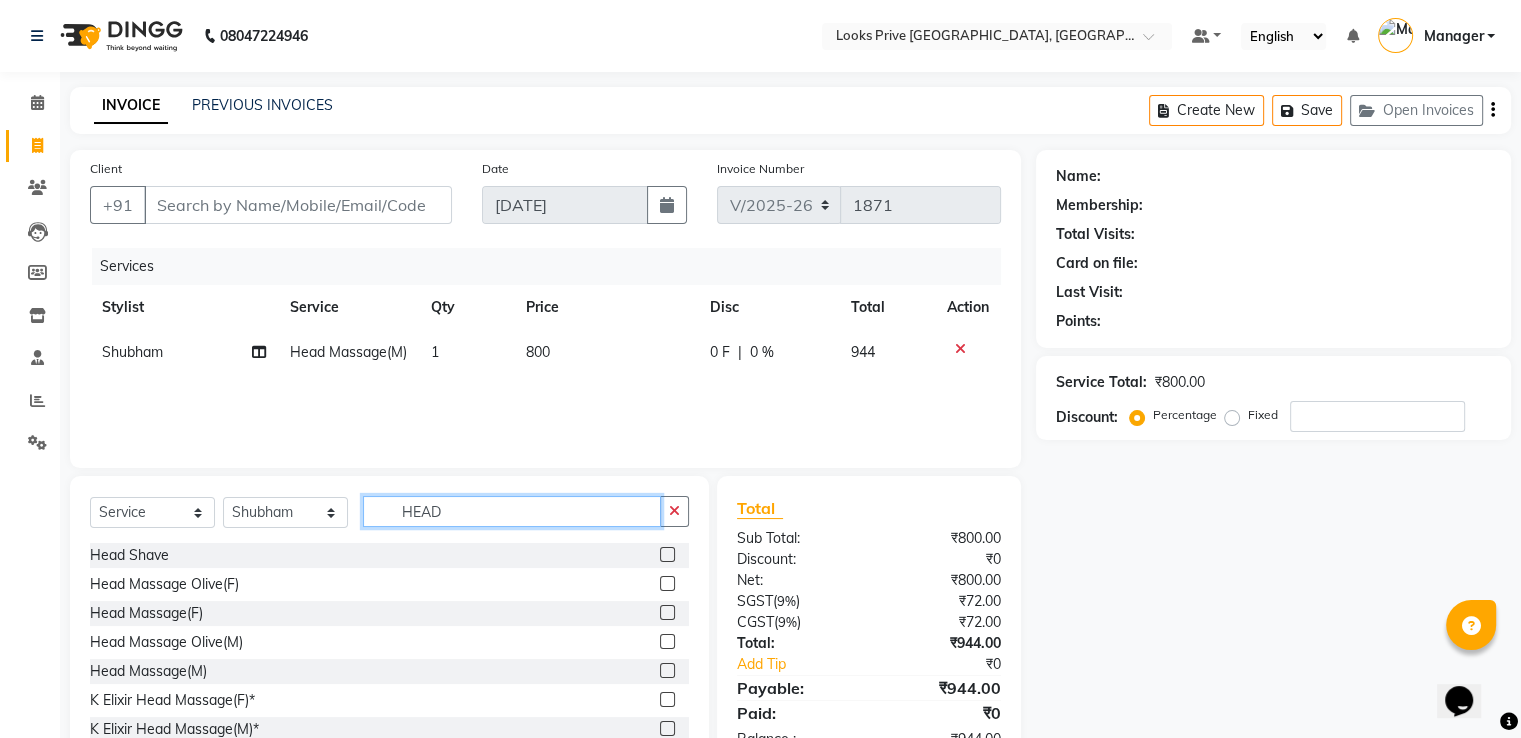 drag, startPoint x: 304, startPoint y: 479, endPoint x: 0, endPoint y: 413, distance: 311.08197 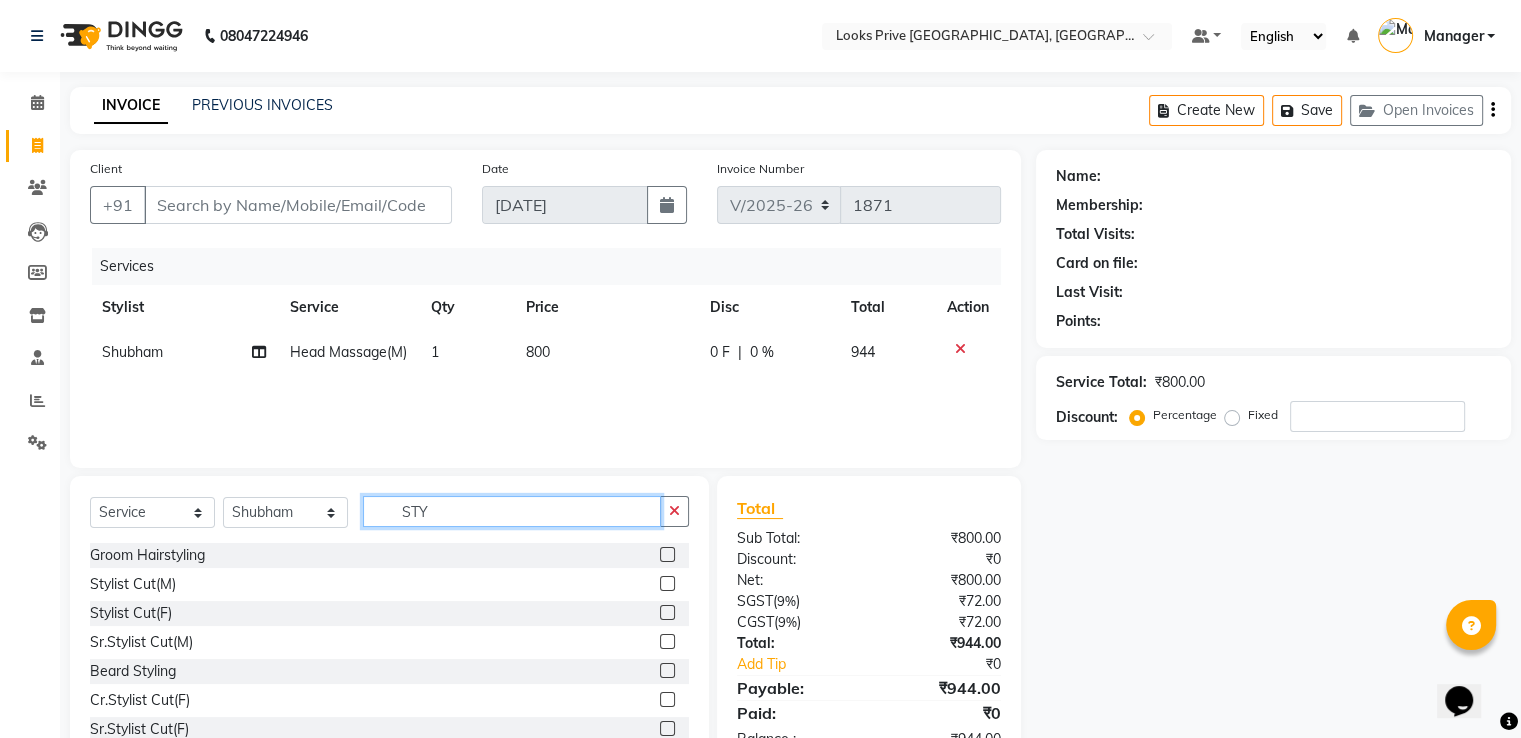 drag, startPoint x: 440, startPoint y: 509, endPoint x: 0, endPoint y: 365, distance: 462.96436 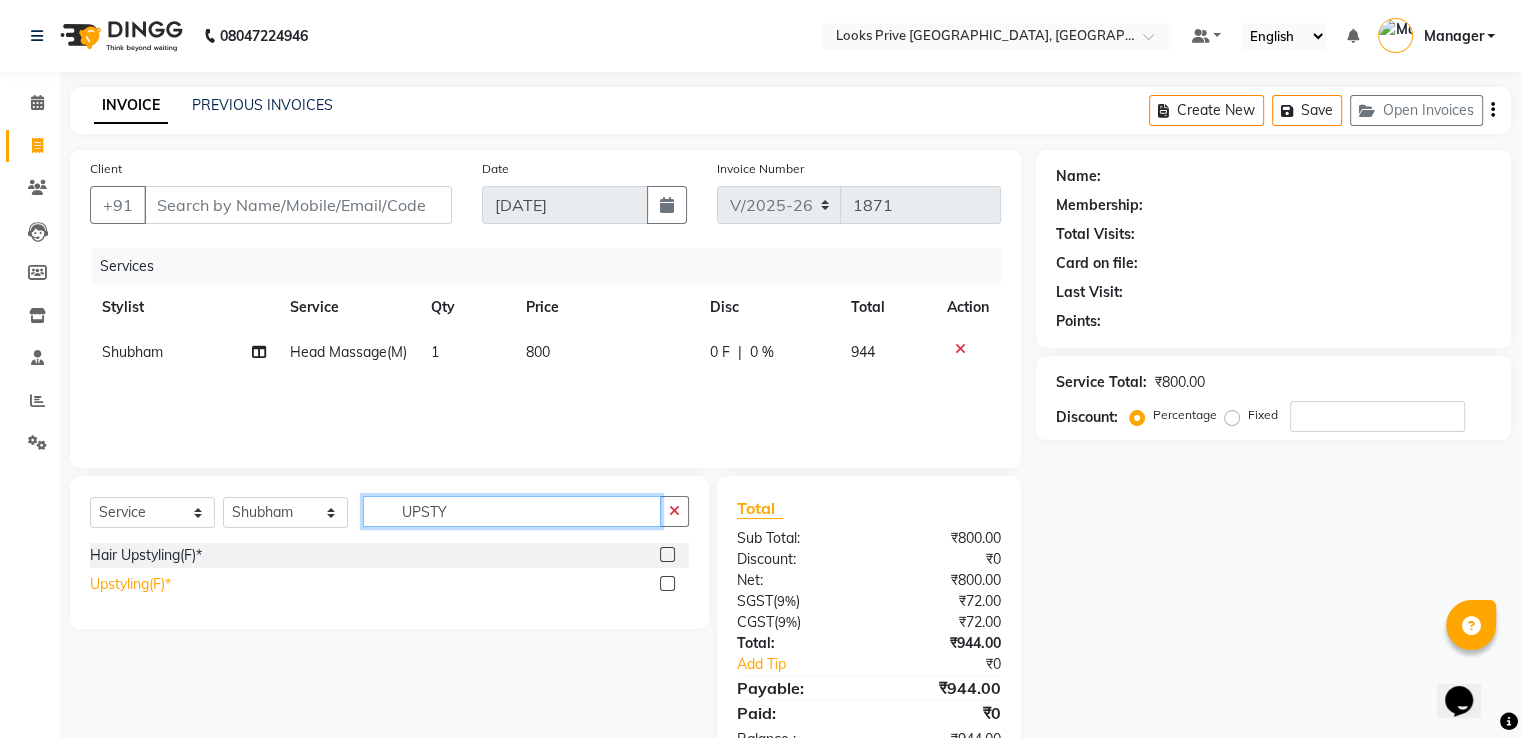 type on "UPSTY" 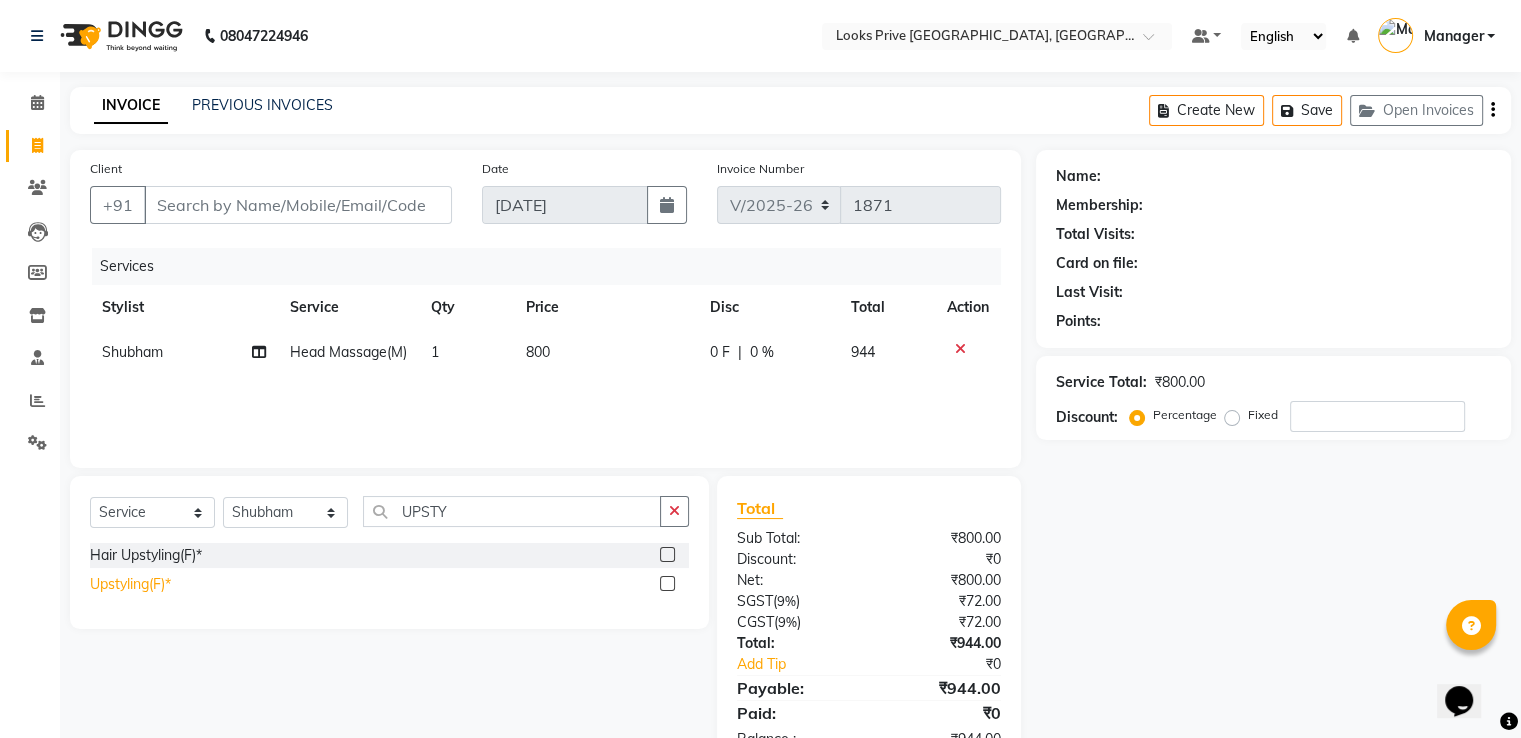 click on "Upstyling(F)*" 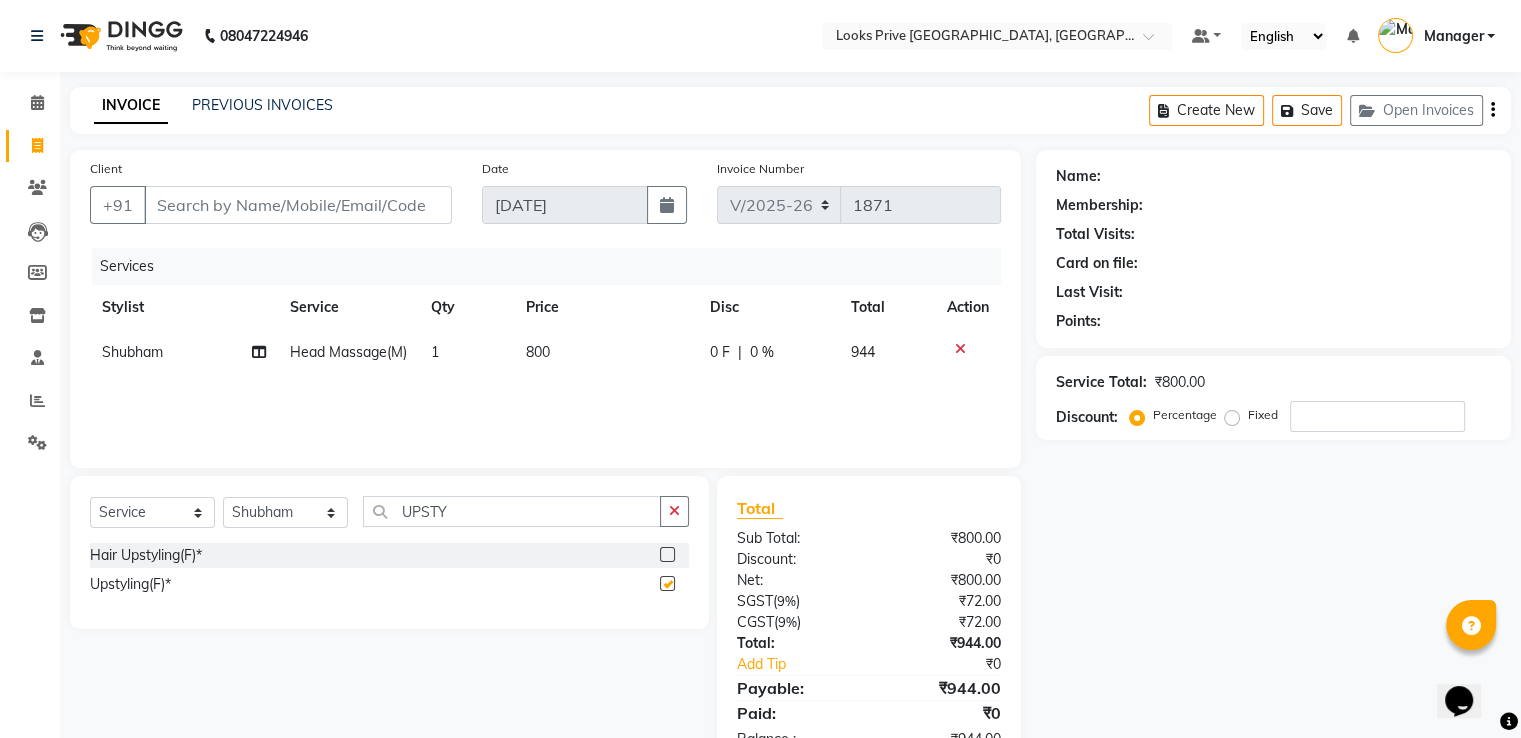 checkbox on "false" 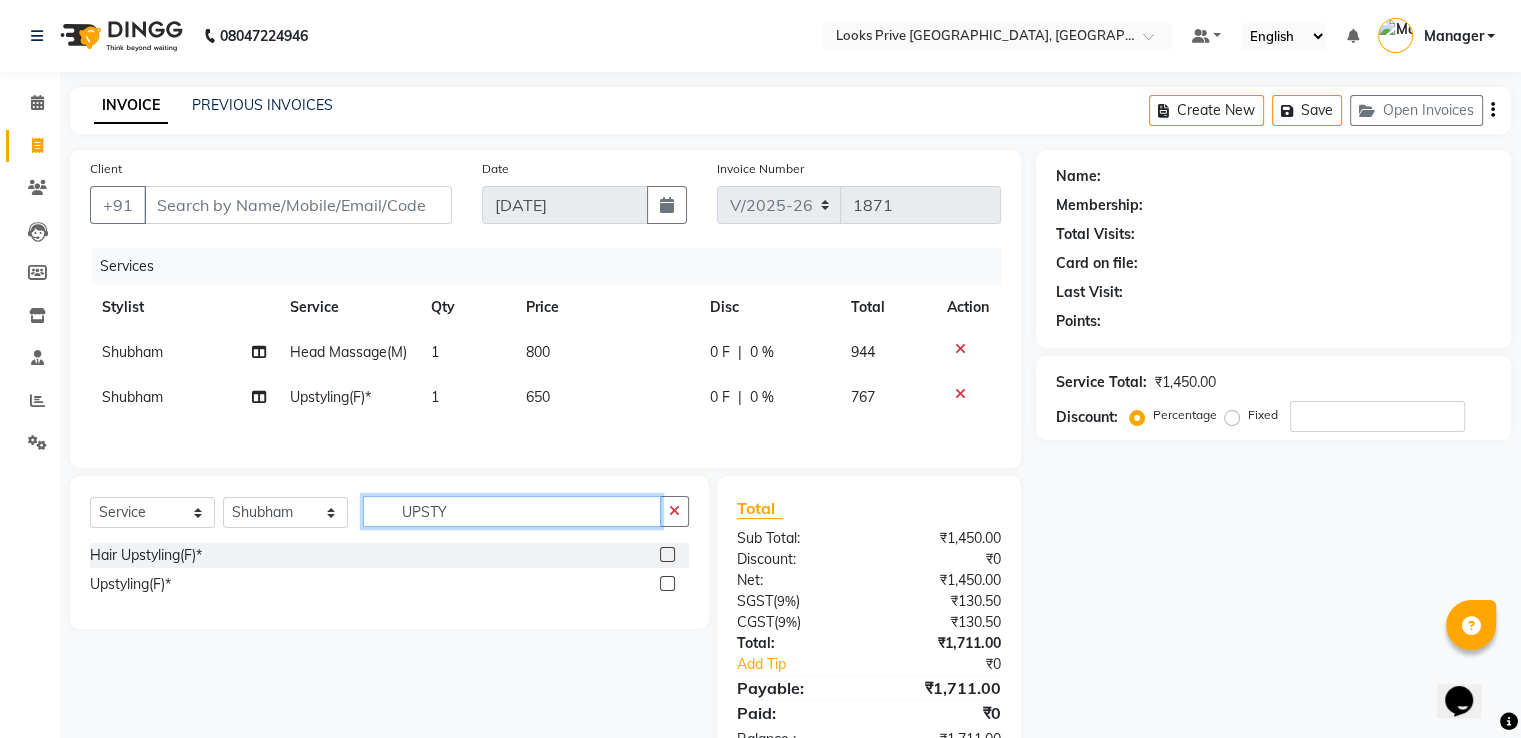 drag, startPoint x: 455, startPoint y: 545, endPoint x: 267, endPoint y: 517, distance: 190.07367 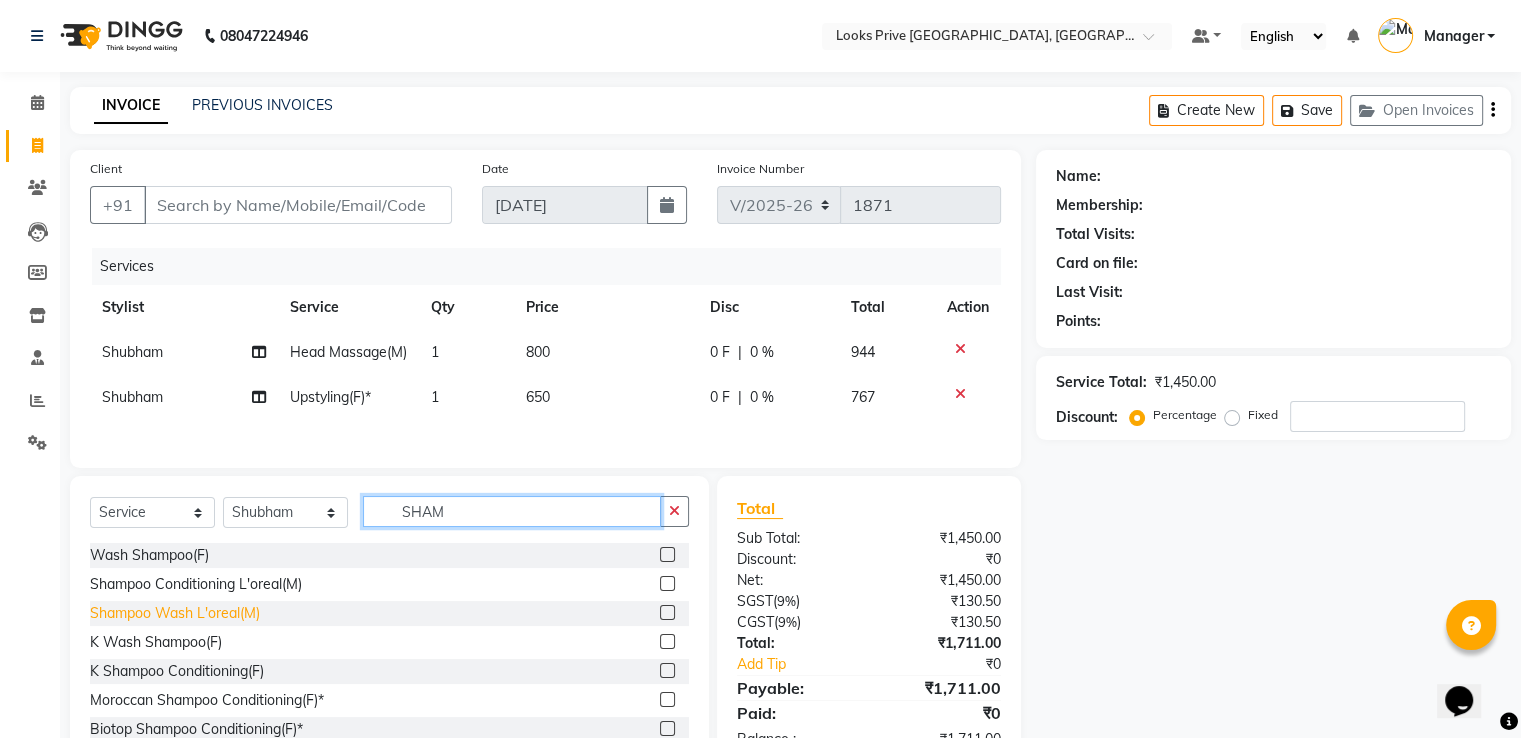 type on "SHAM" 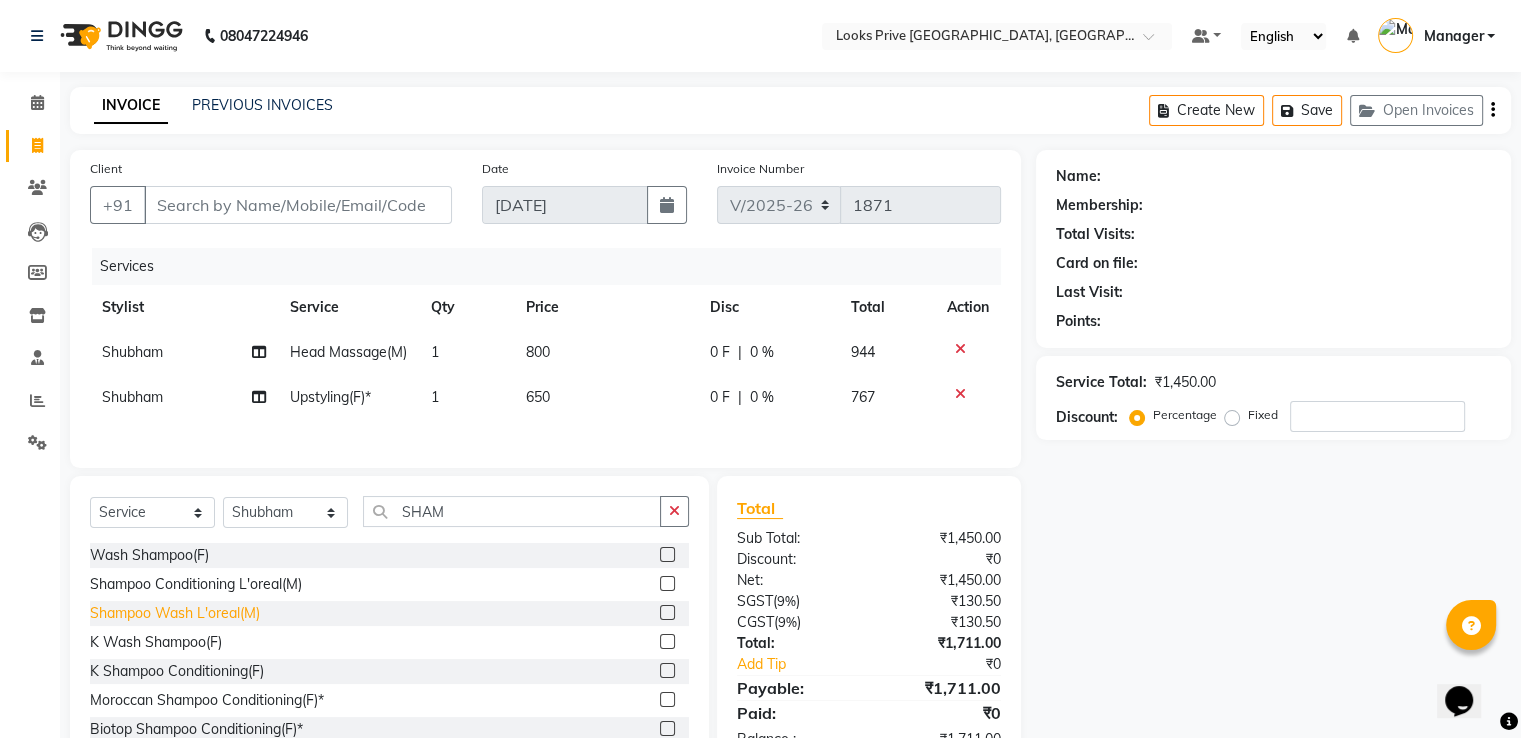 click on "Shampoo Wash L'oreal(M)" 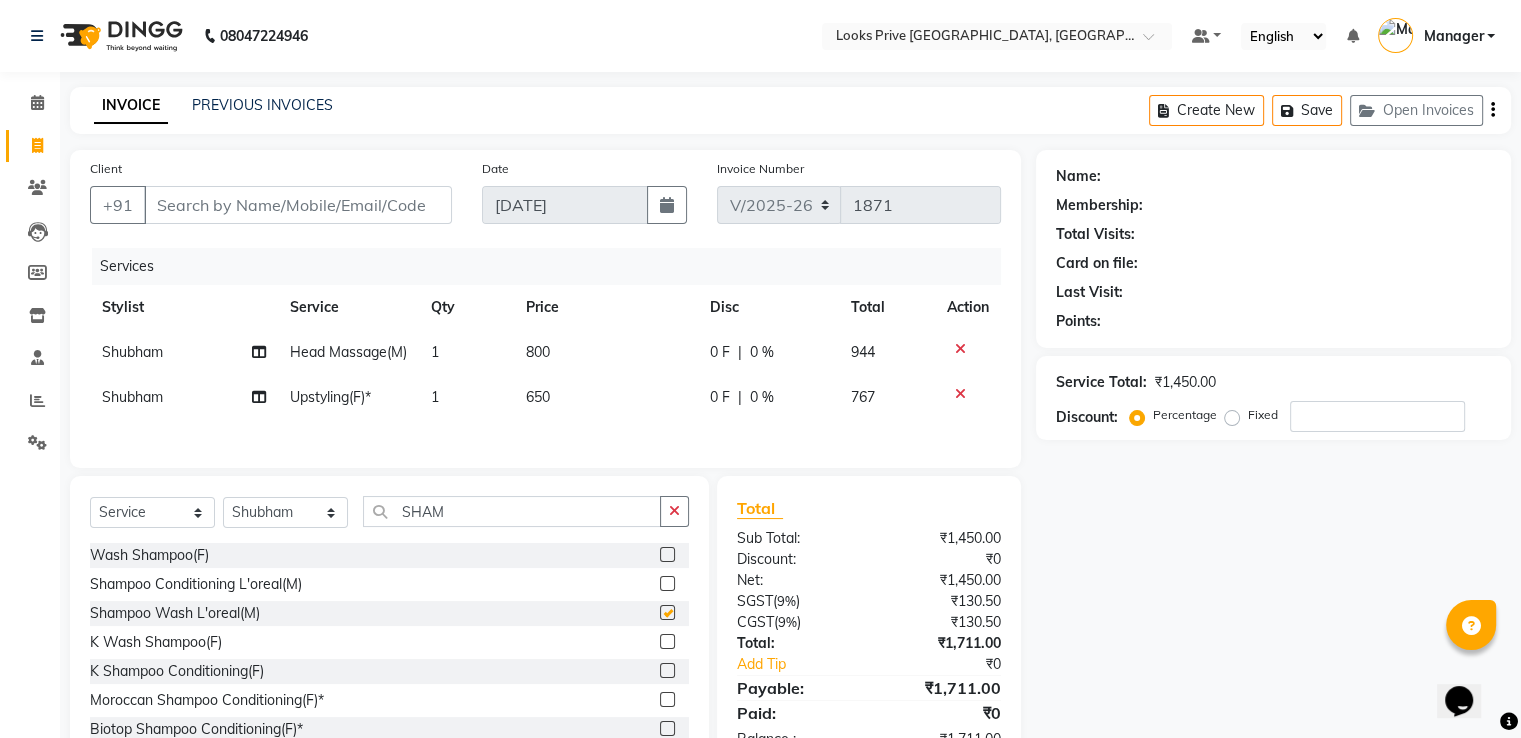 checkbox on "false" 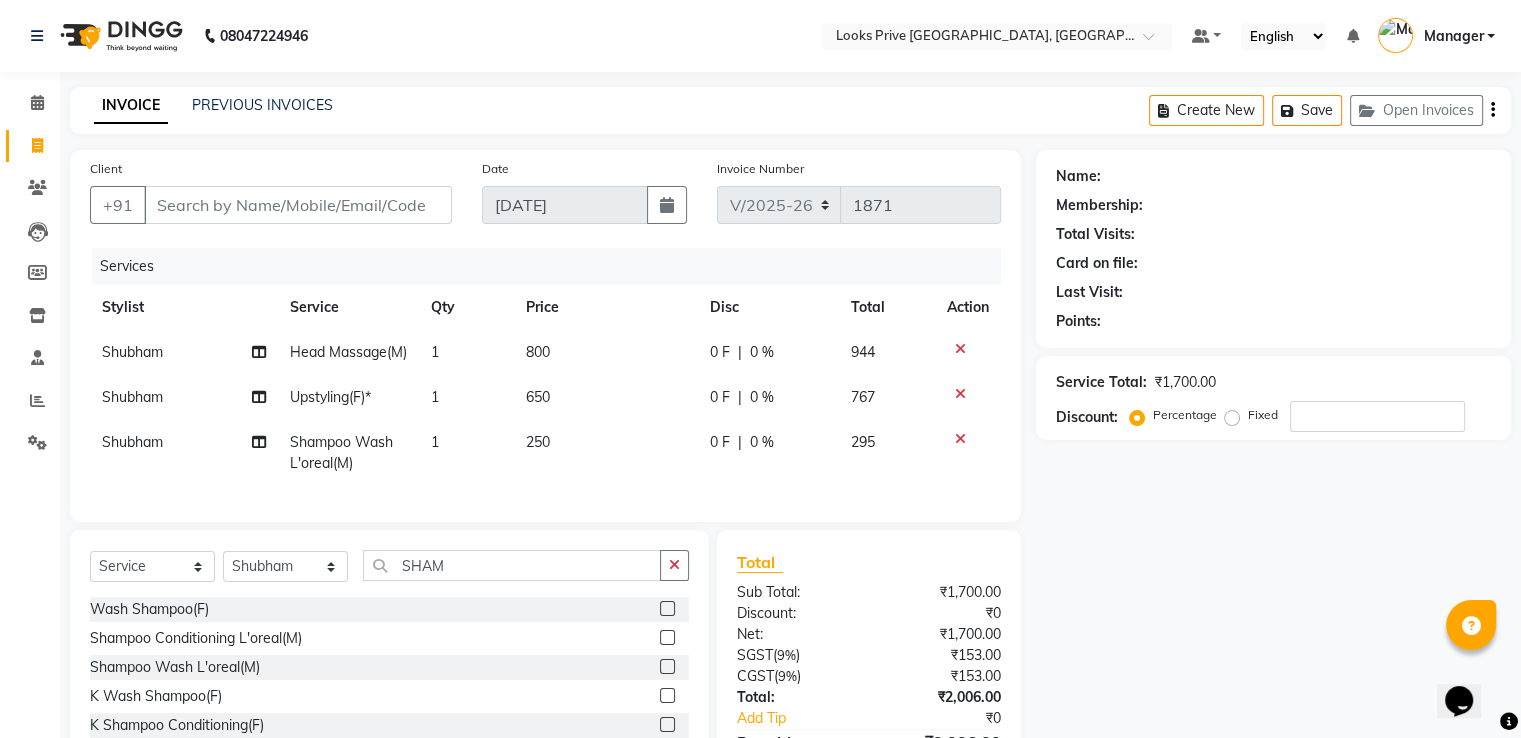 drag, startPoint x: 543, startPoint y: 477, endPoint x: 567, endPoint y: 471, distance: 24.738634 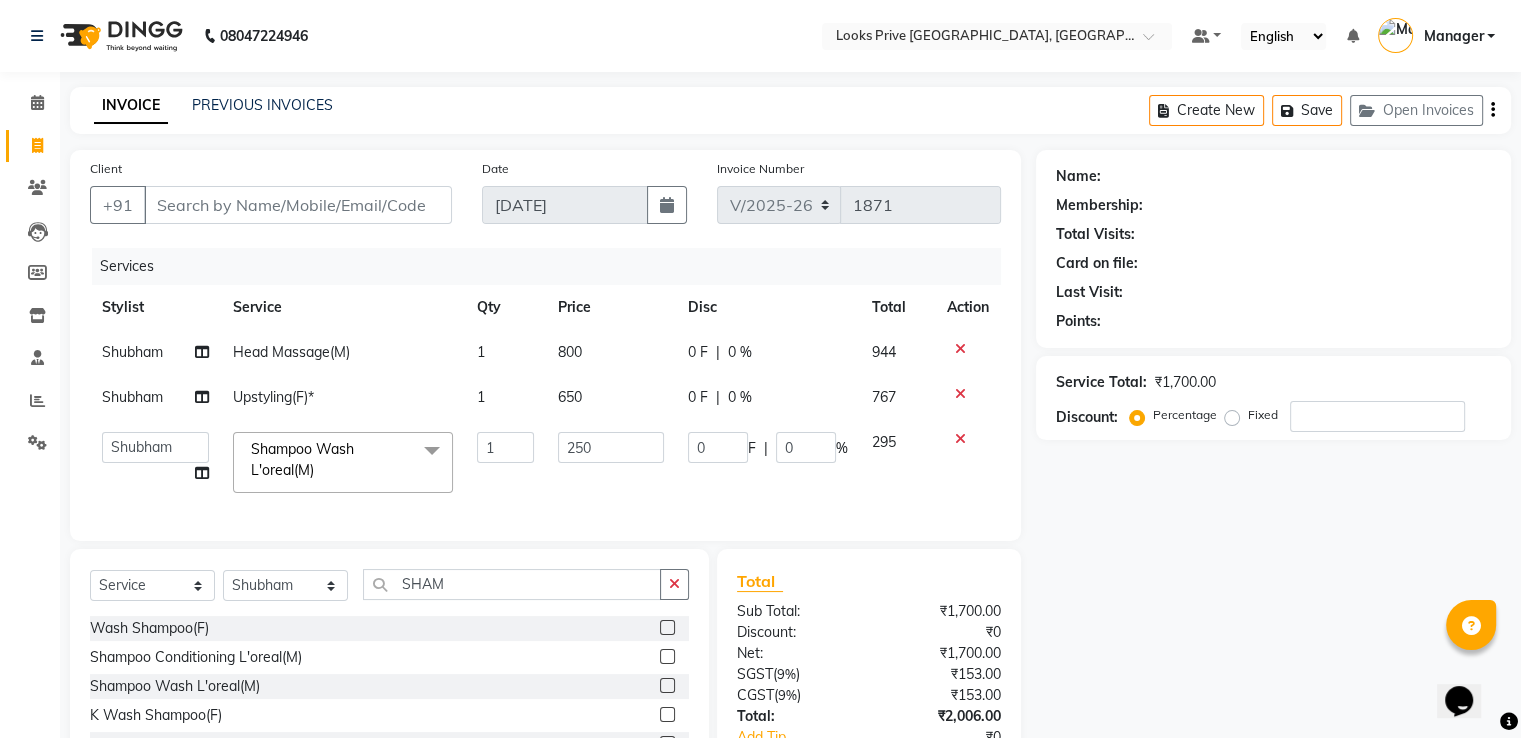 click on "650" 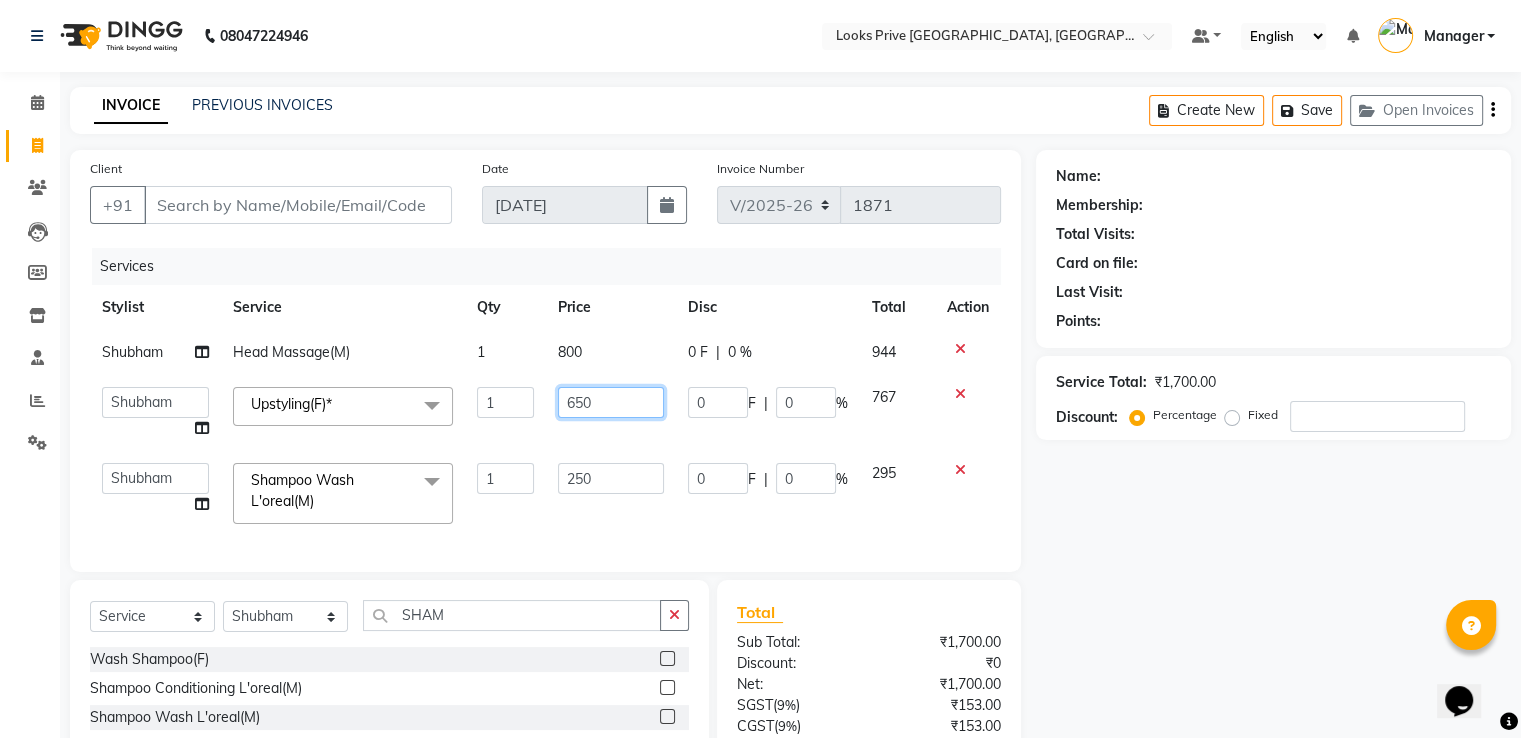 drag, startPoint x: 602, startPoint y: 413, endPoint x: 463, endPoint y: 373, distance: 144.64093 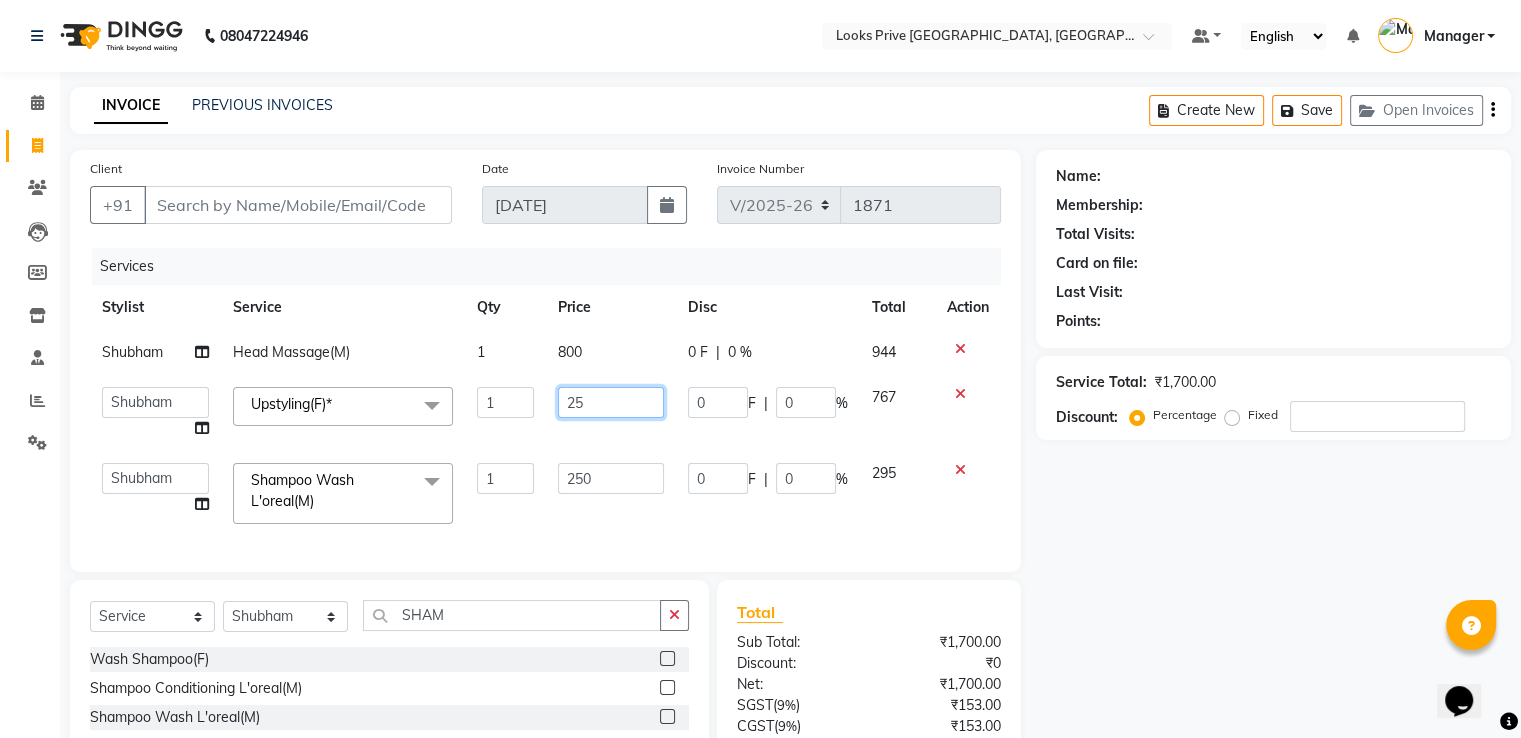 type on "250" 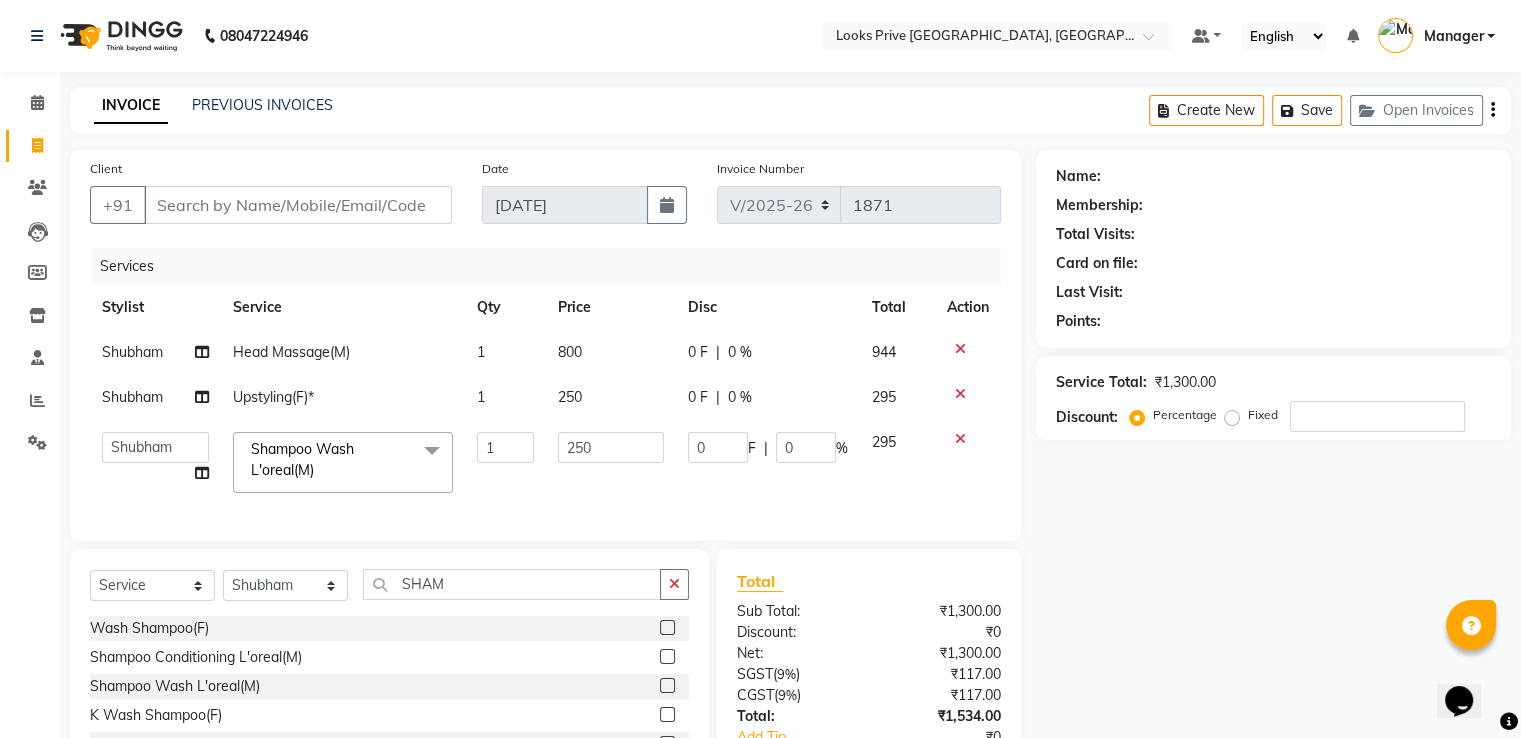 click on "Client +91" 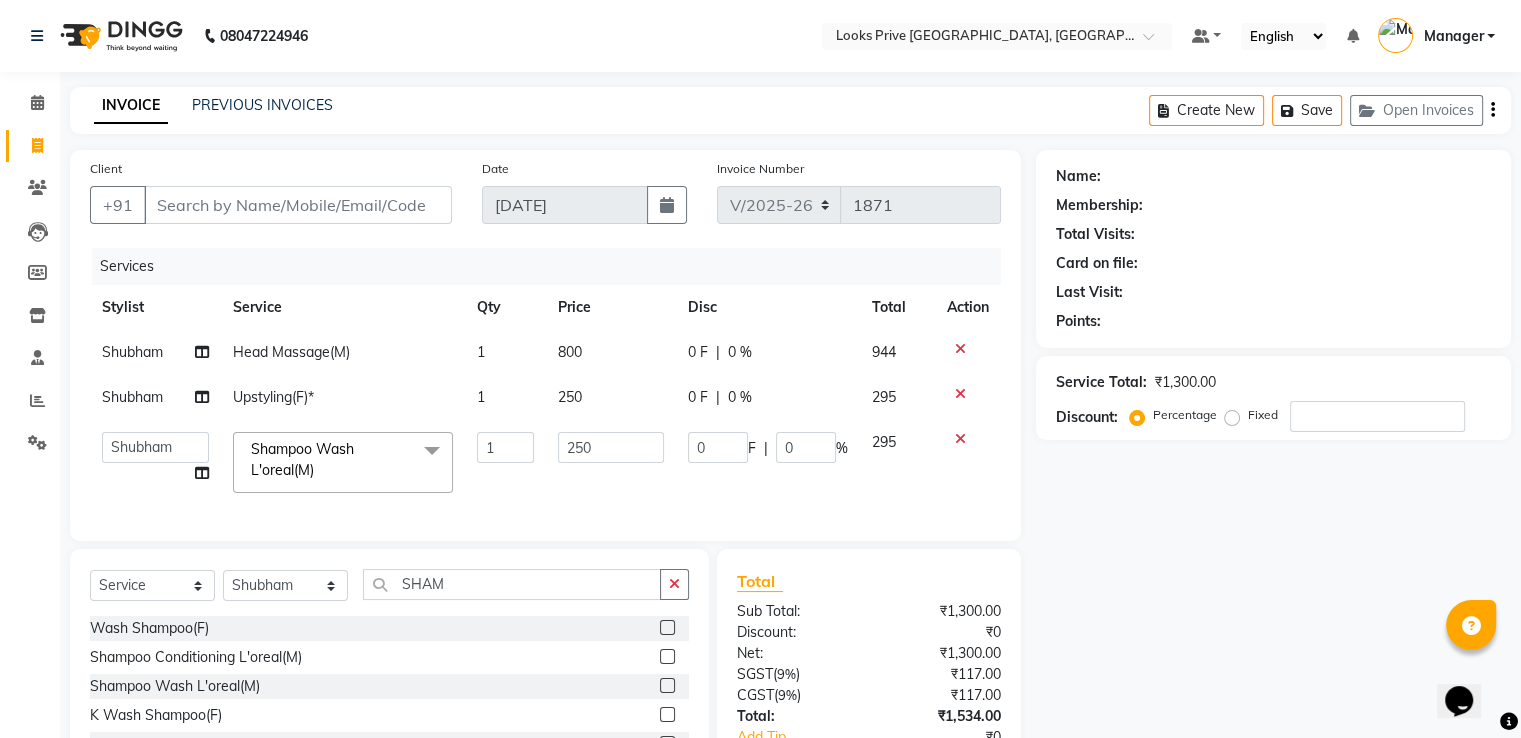 click 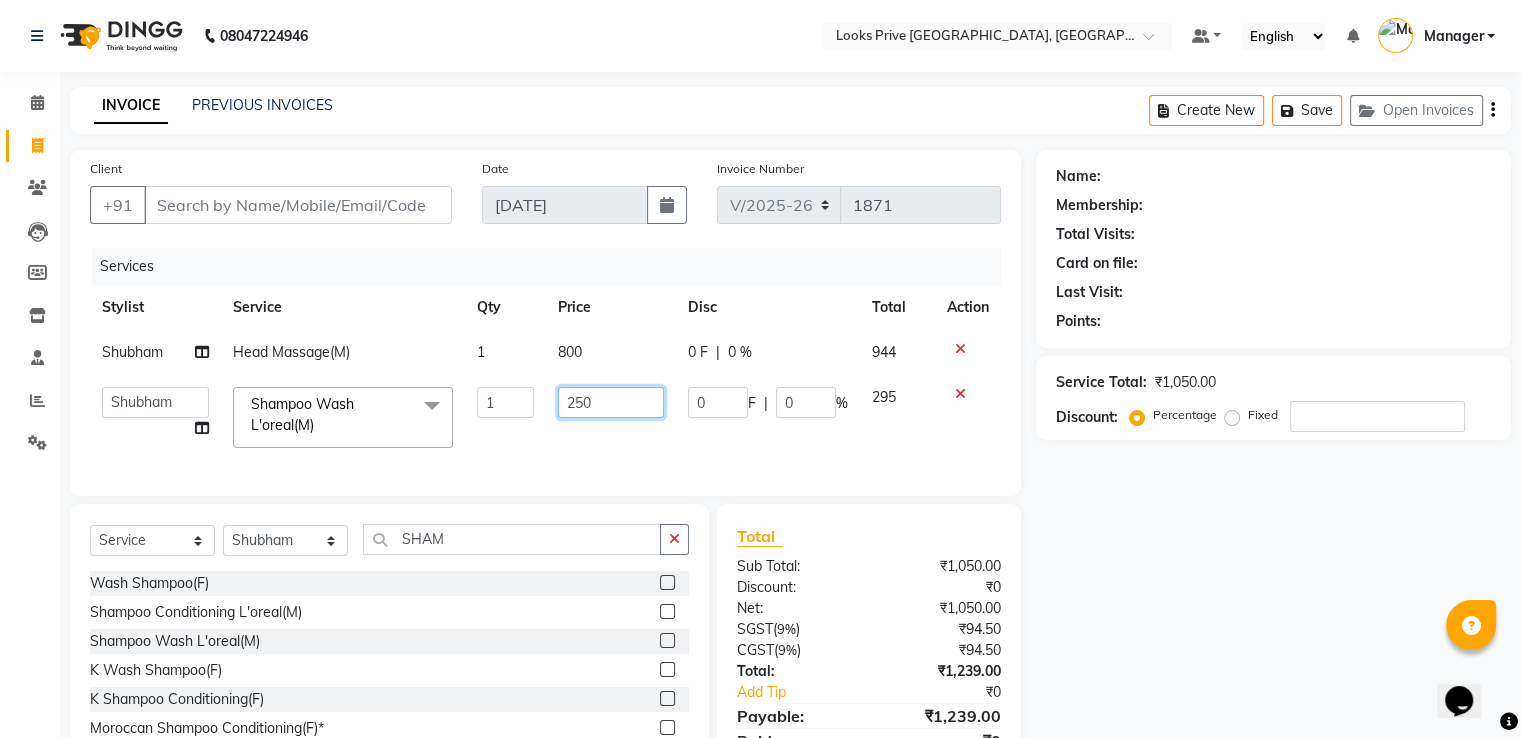 drag, startPoint x: 632, startPoint y: 402, endPoint x: 532, endPoint y: 419, distance: 101.43471 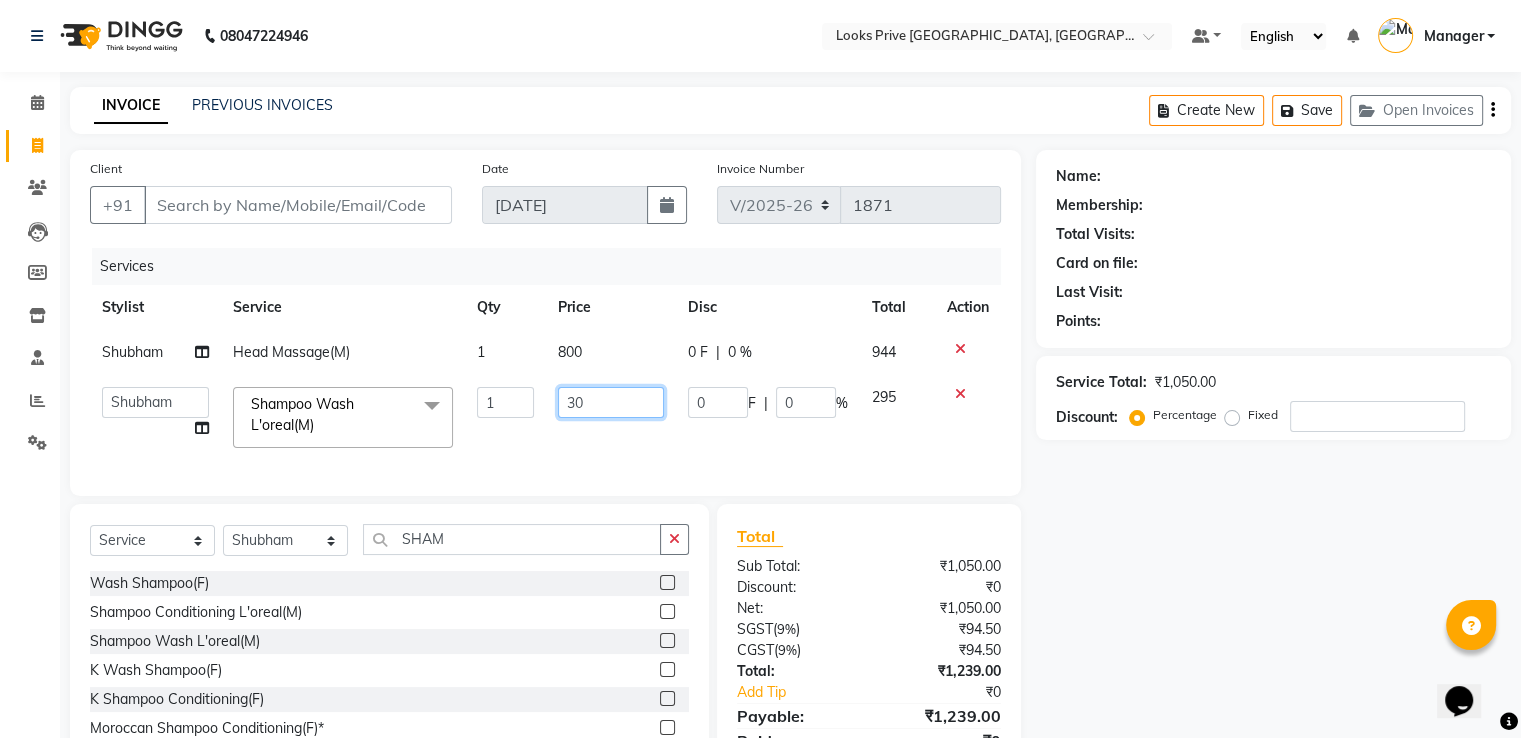 type on "300" 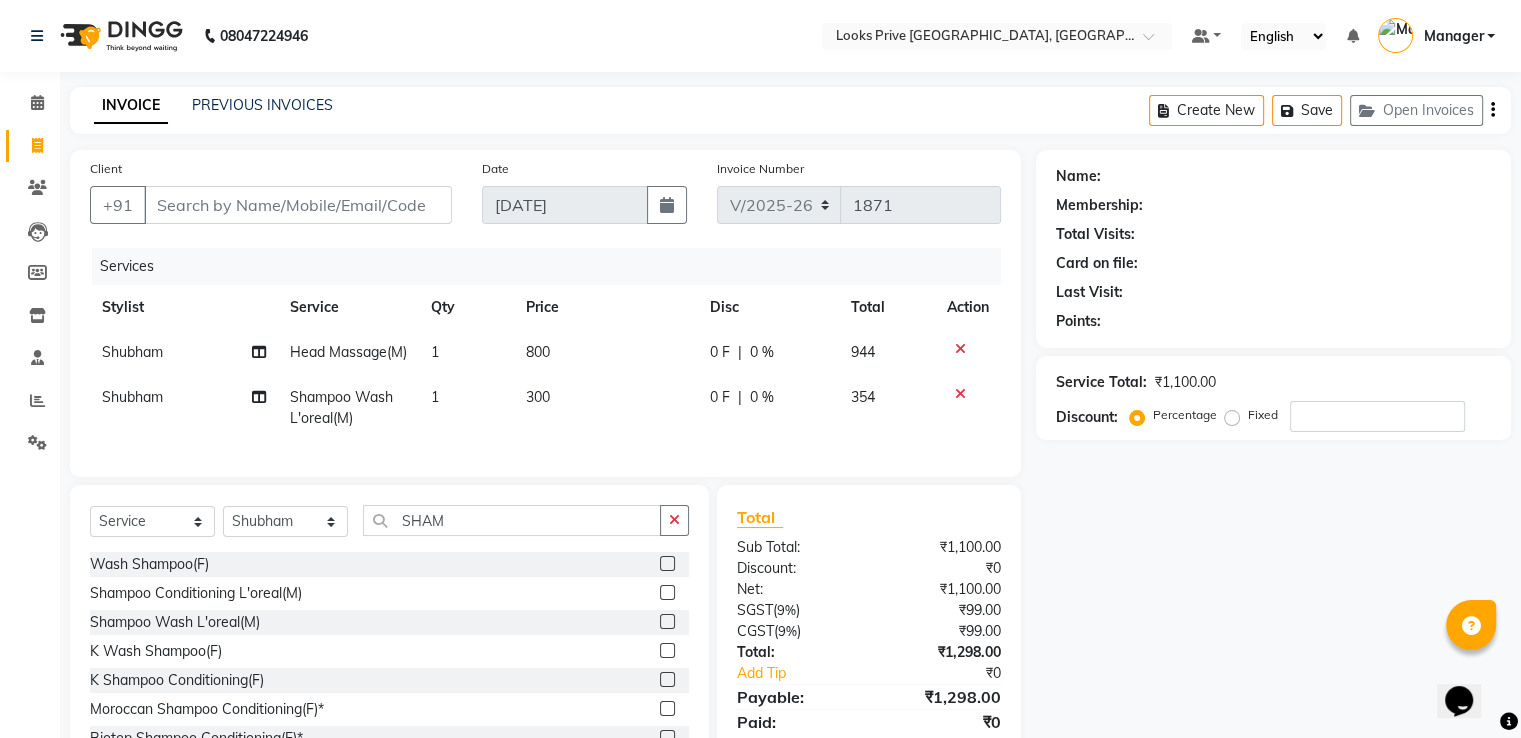 click on "Name: Membership: Total Visits: Card on file: Last Visit:  Points:  Service Total:  ₹1,100.00  Discount:  Percentage   Fixed" 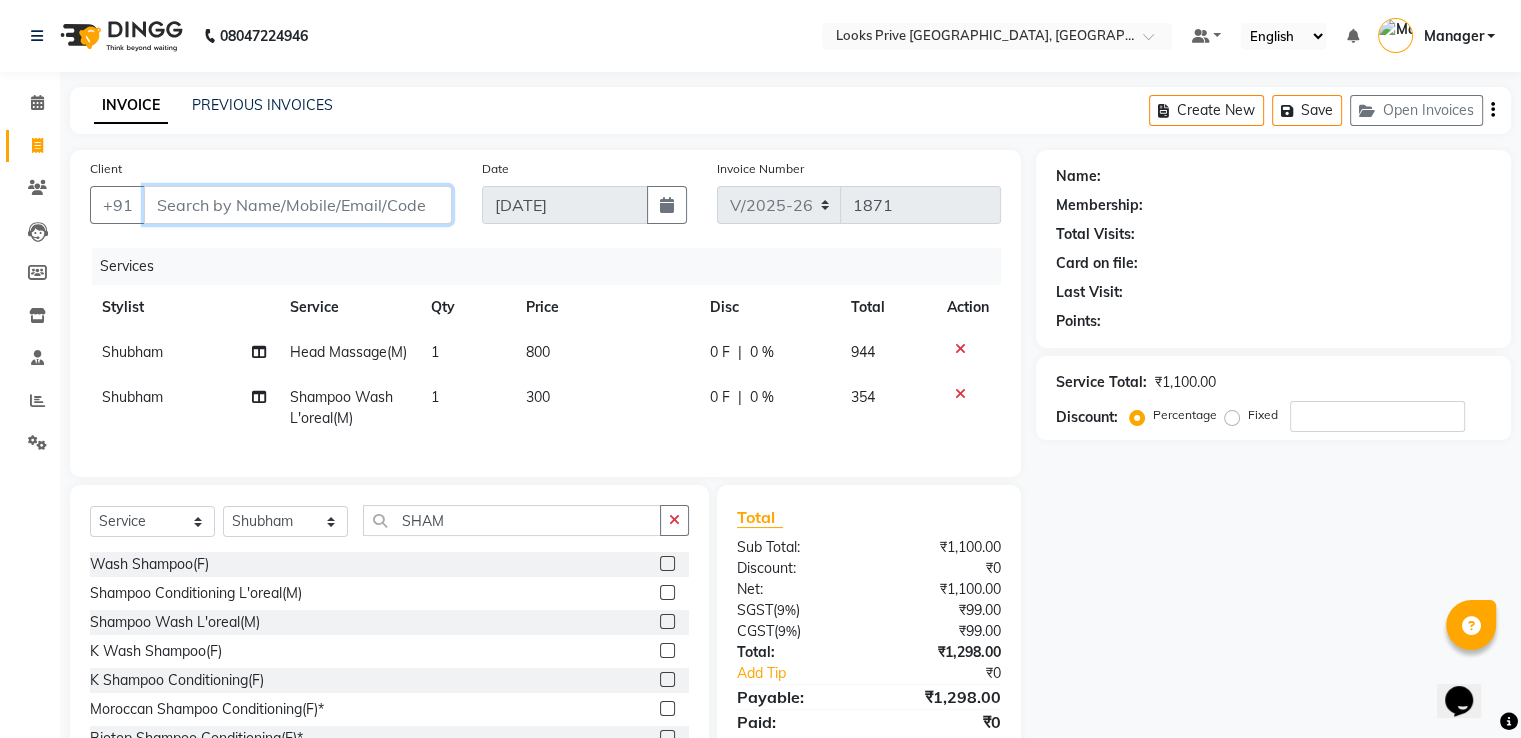 click on "Client" at bounding box center (298, 205) 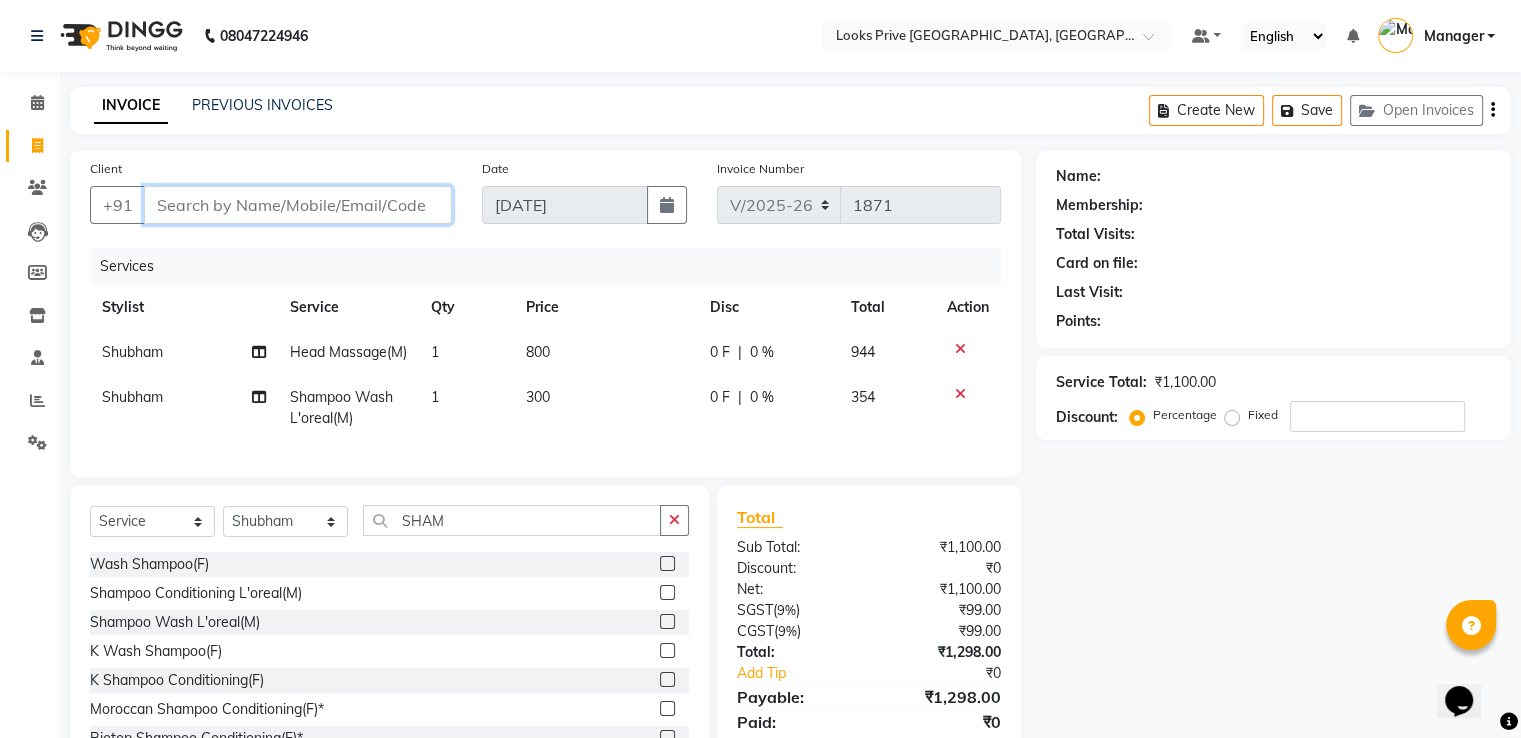 type 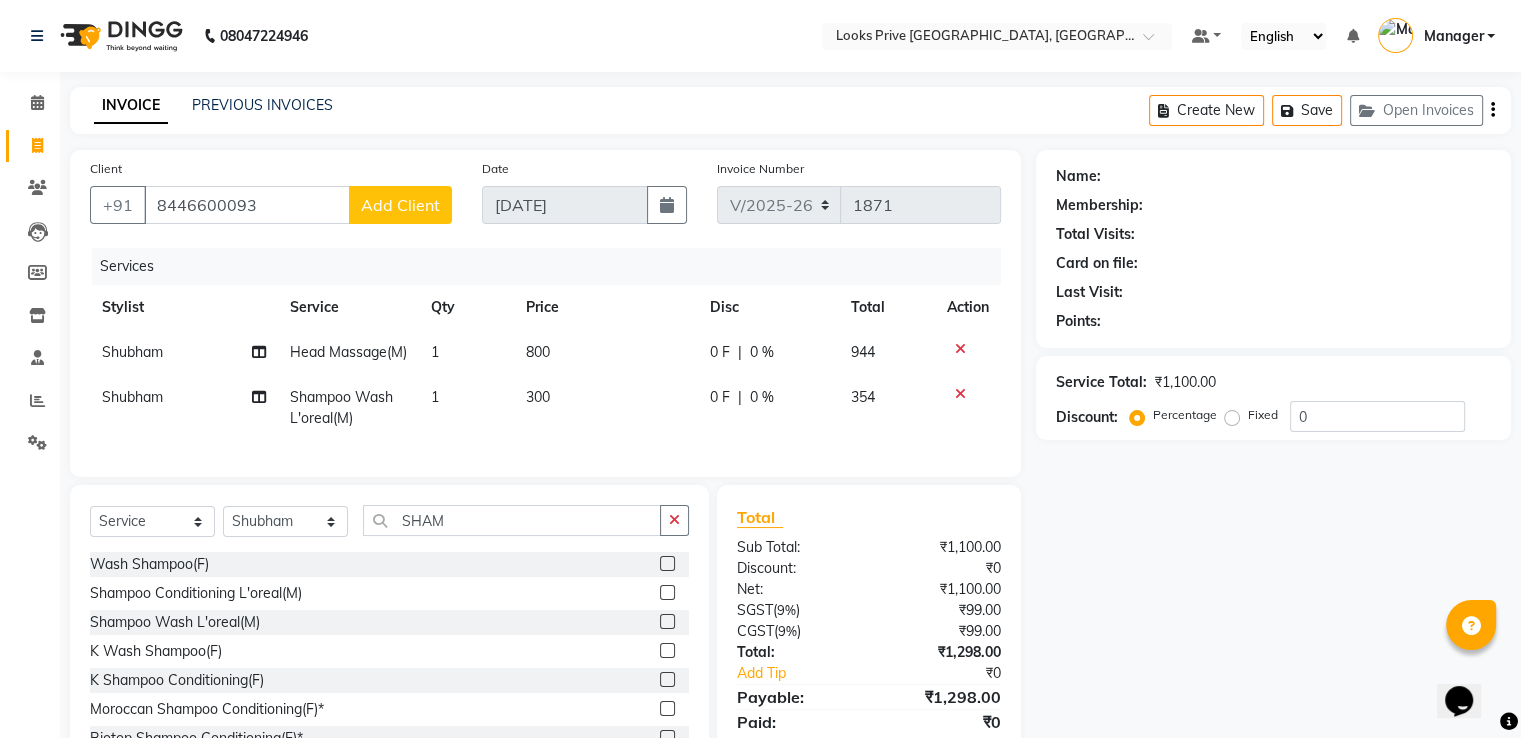 click on "Add Client" 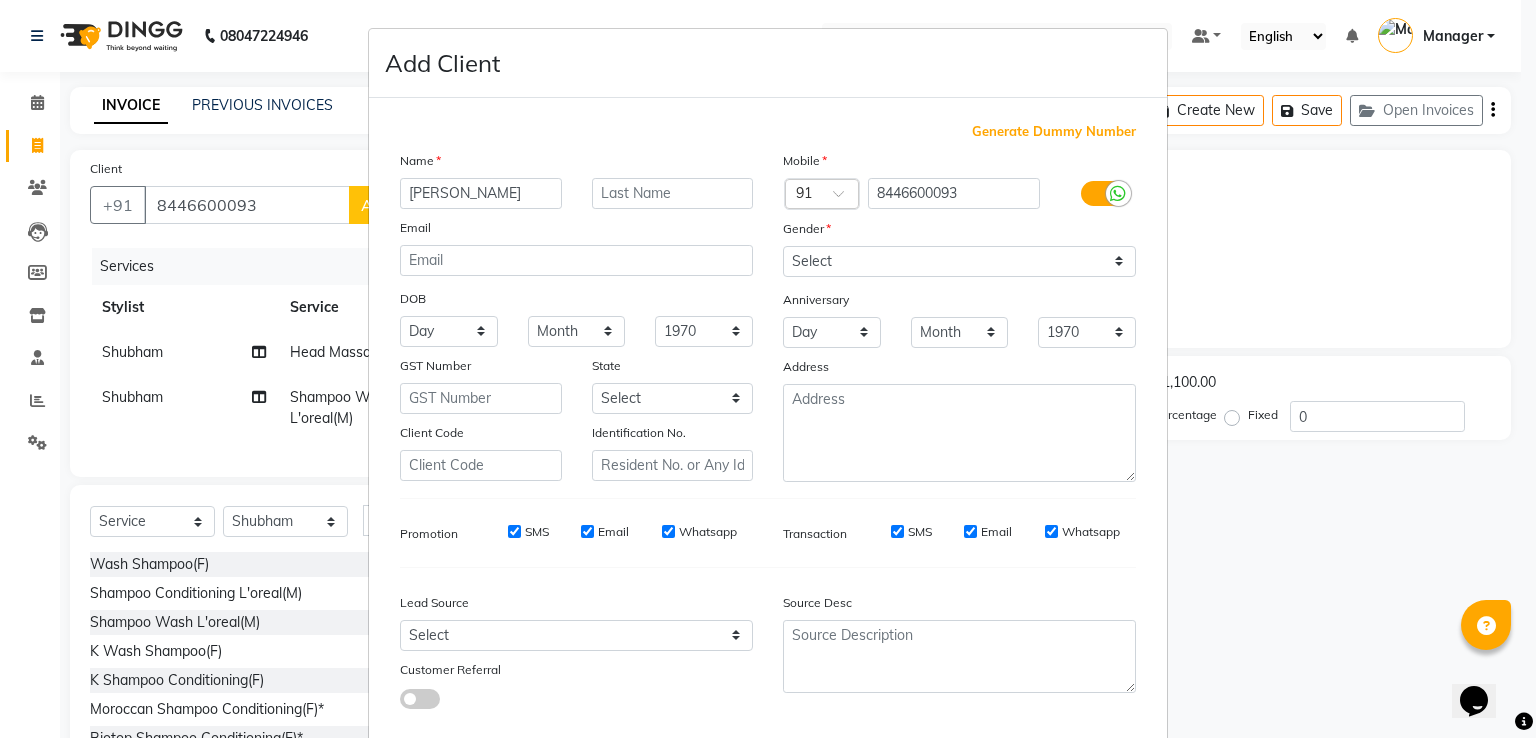 click on "vICKY" at bounding box center [481, 193] 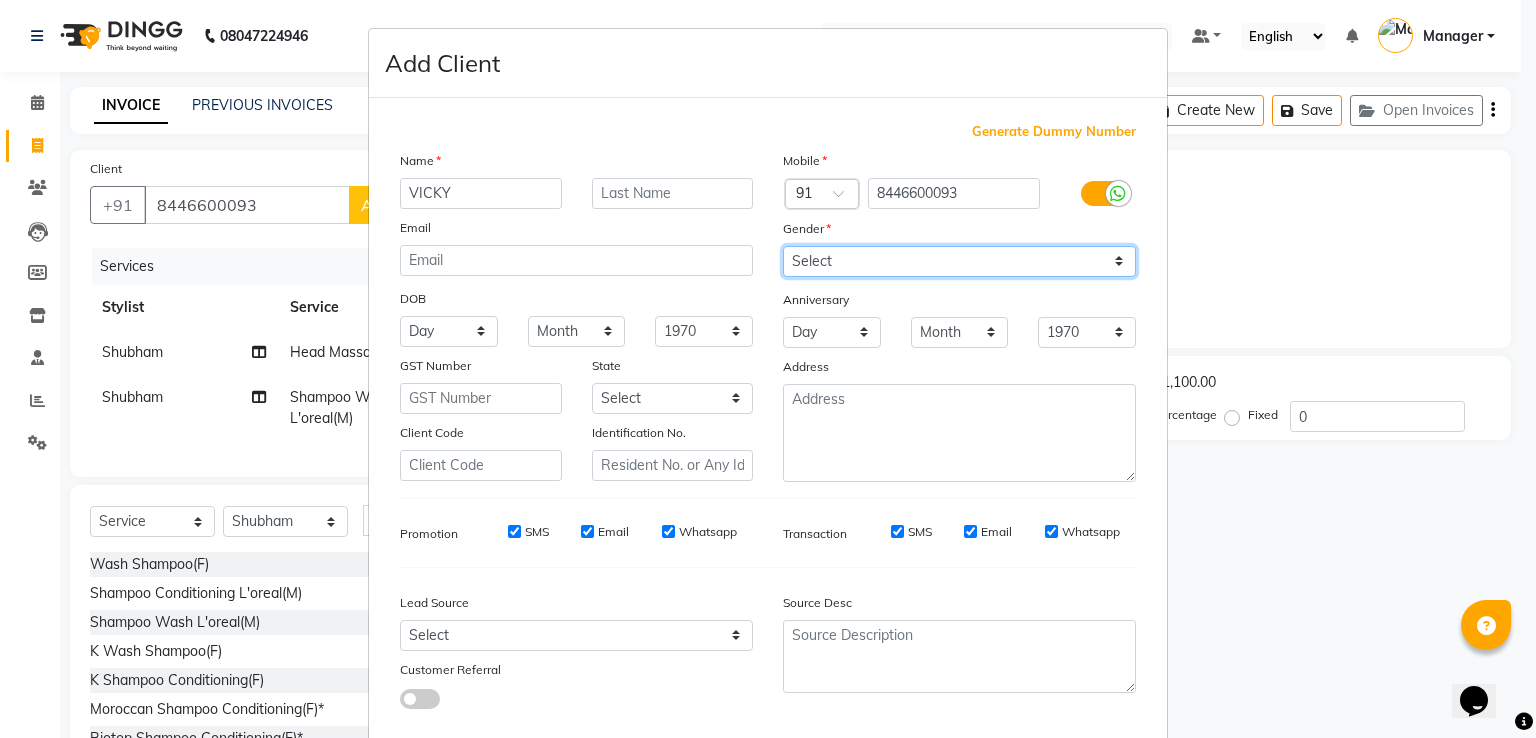 click on "Select Male Female Other Prefer Not To Say" at bounding box center (959, 261) 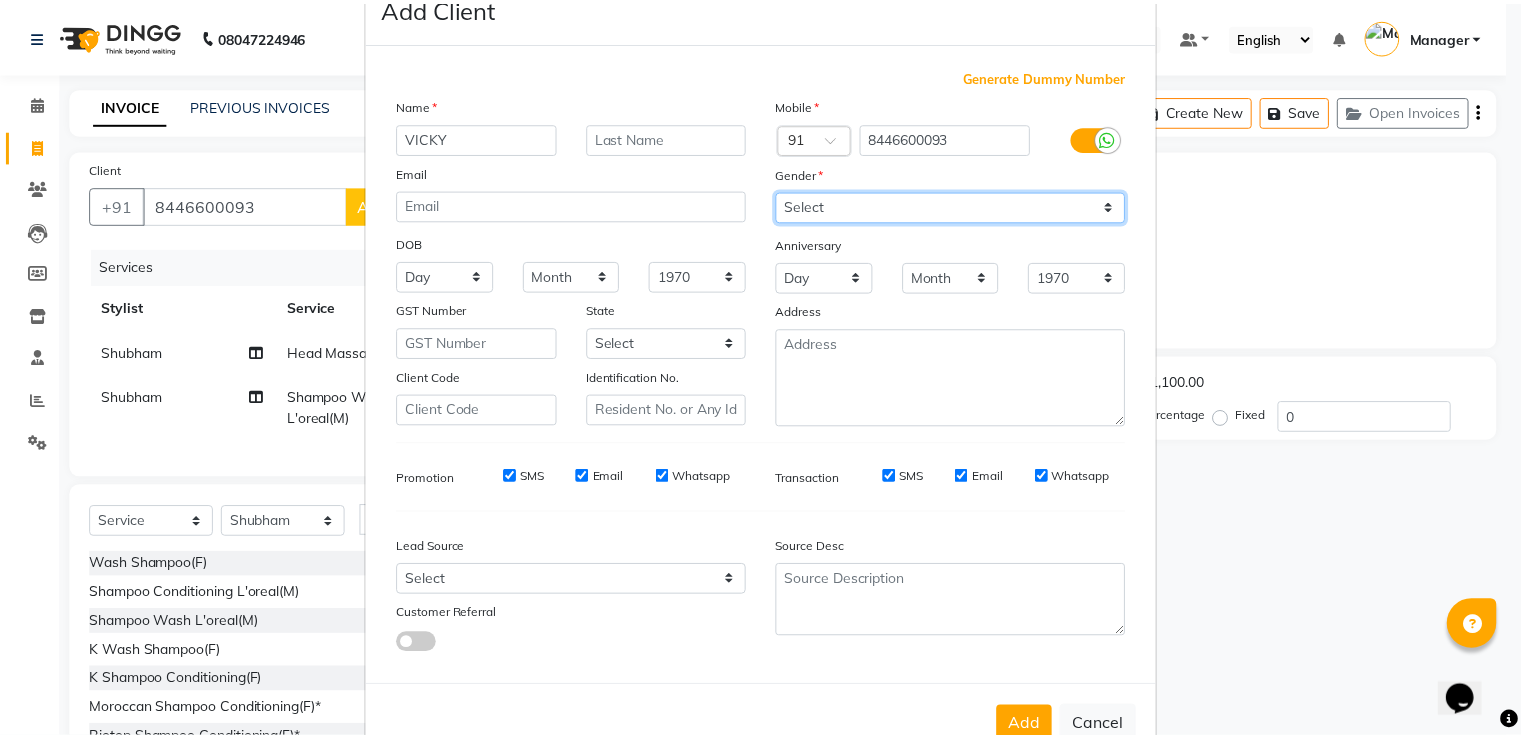 scroll, scrollTop: 100, scrollLeft: 0, axis: vertical 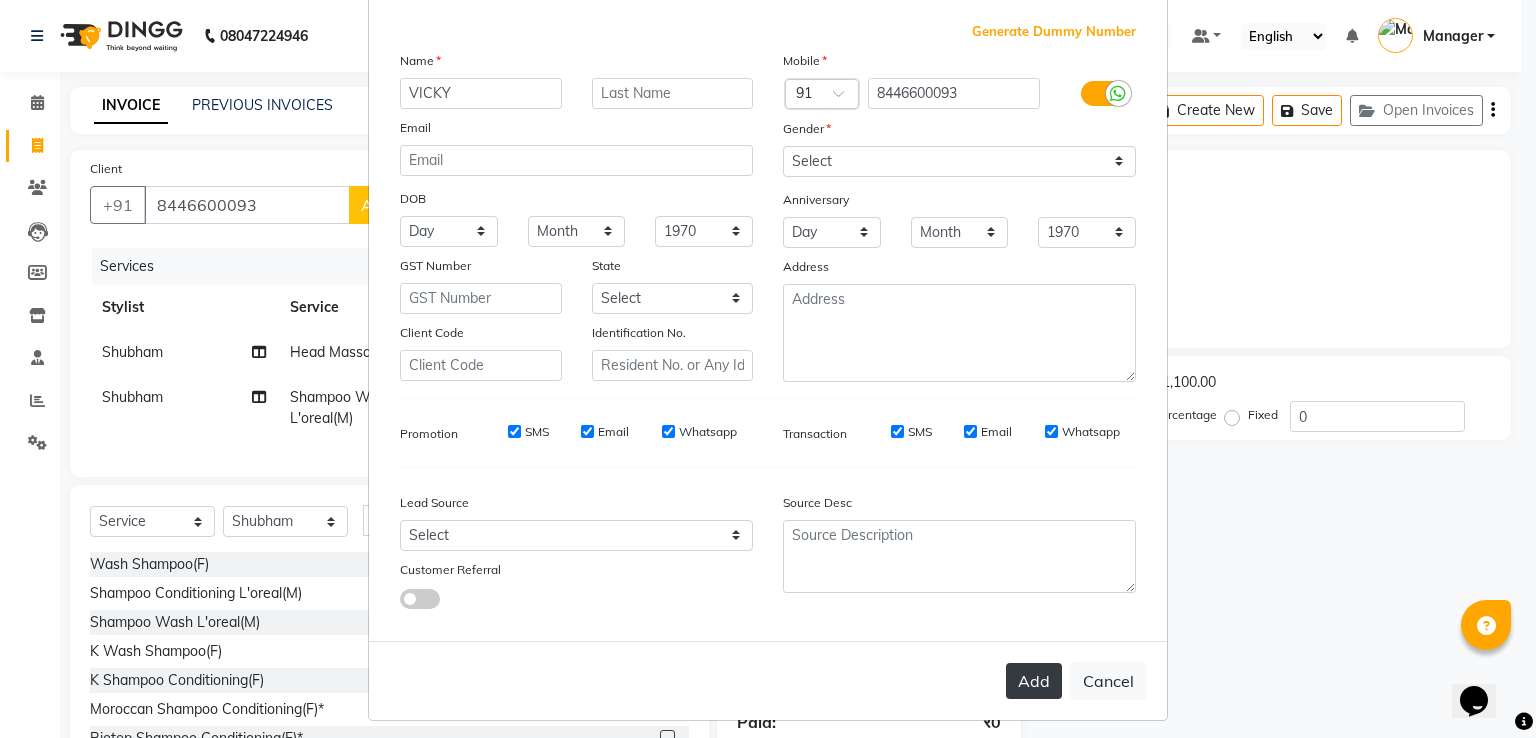 click on "Add" at bounding box center [1034, 681] 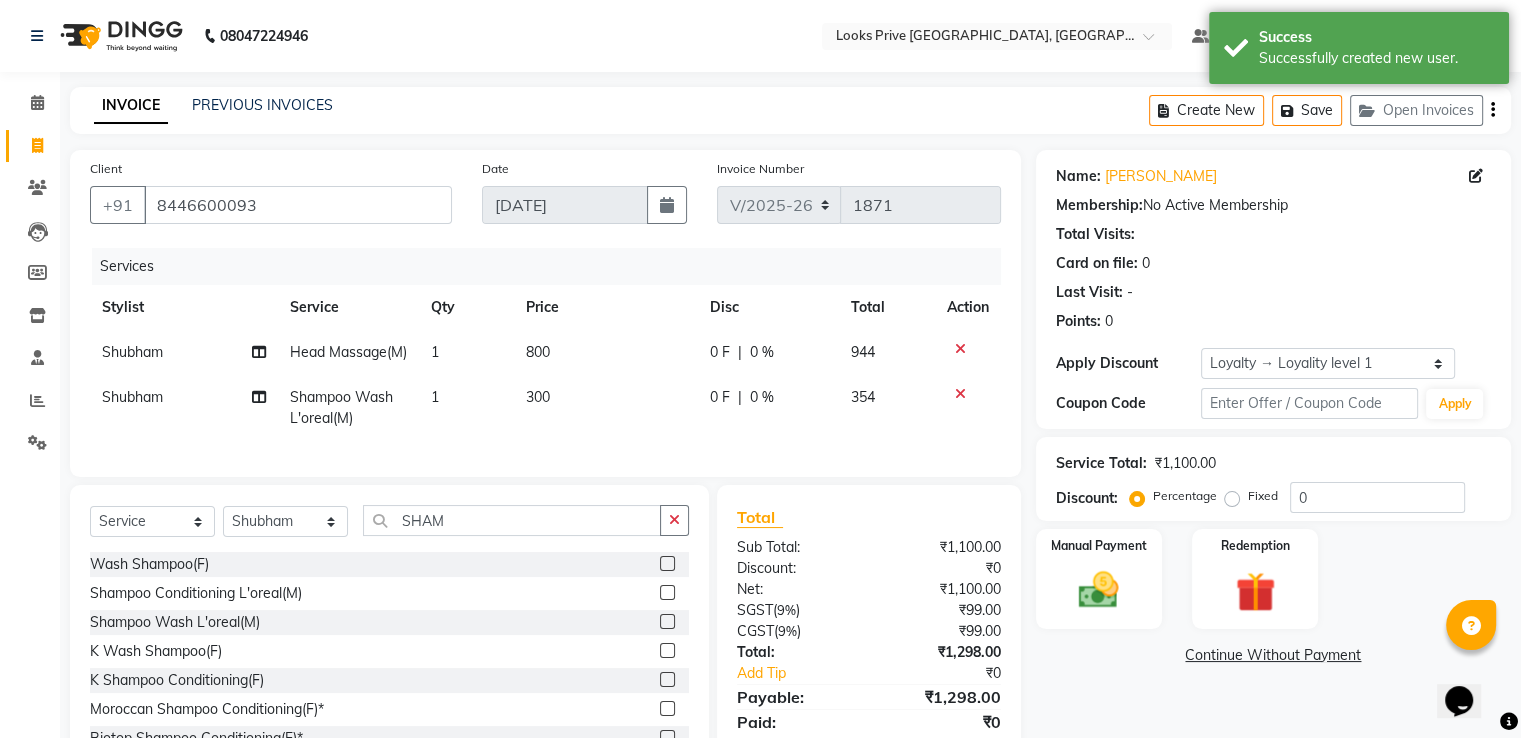 scroll, scrollTop: 109, scrollLeft: 0, axis: vertical 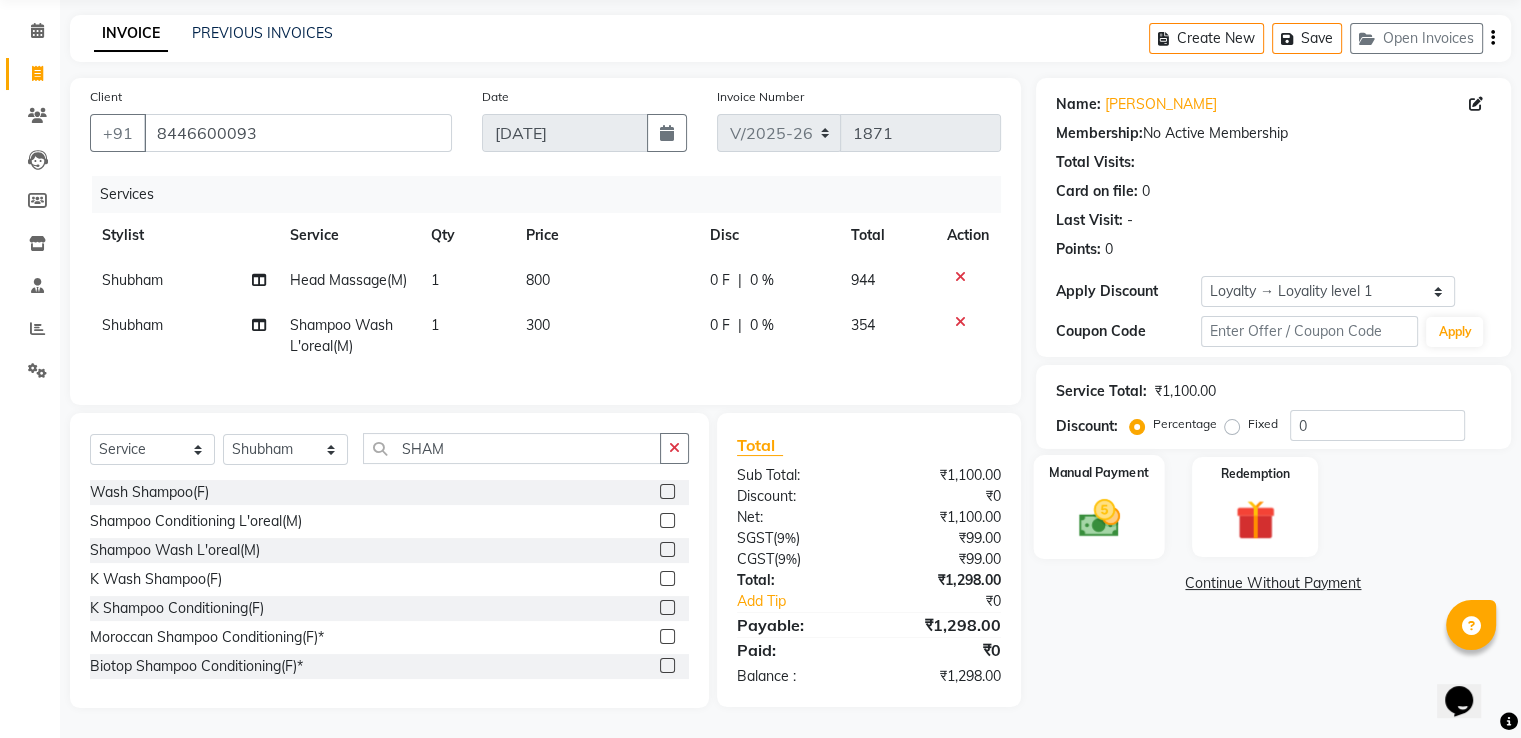 click on "Manual Payment" 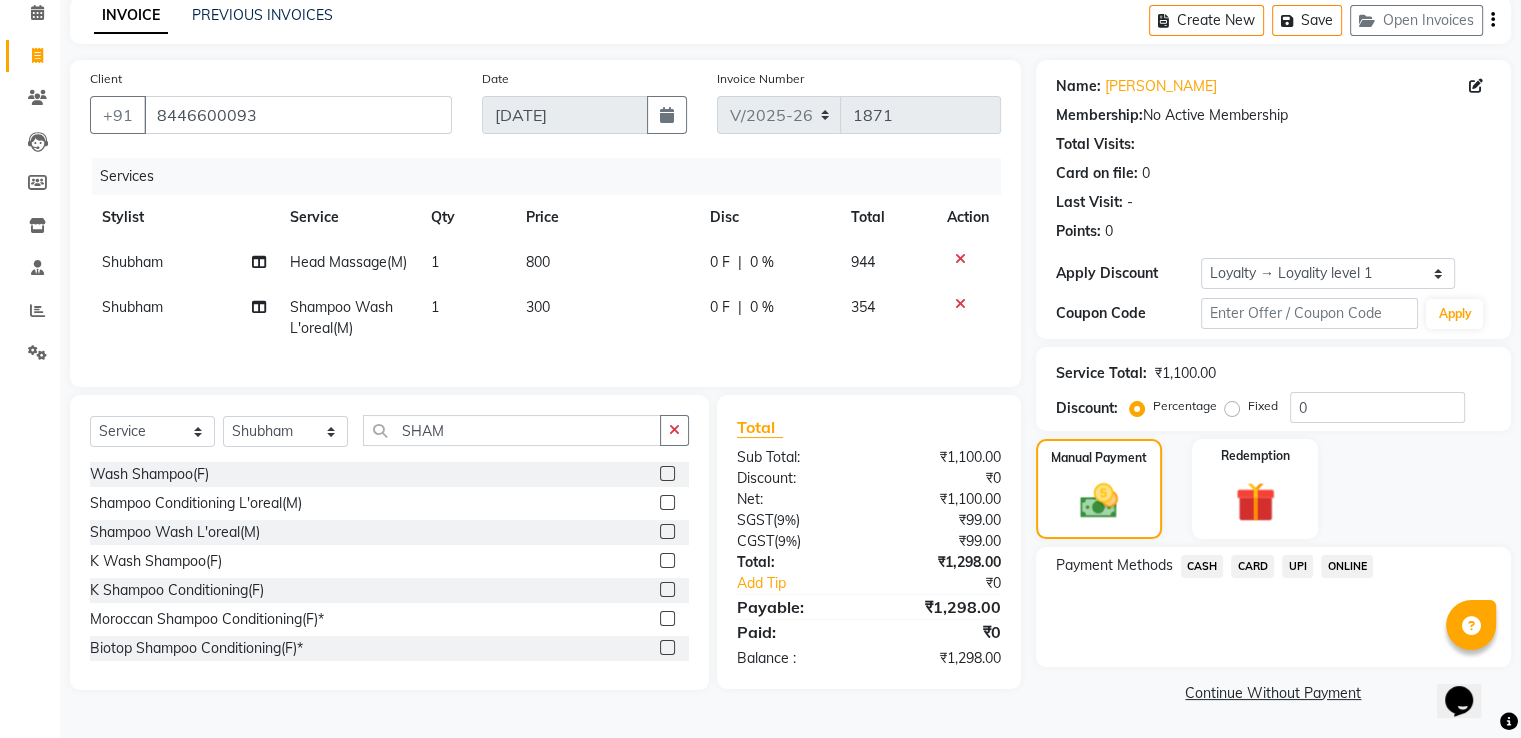 click on "UPI" 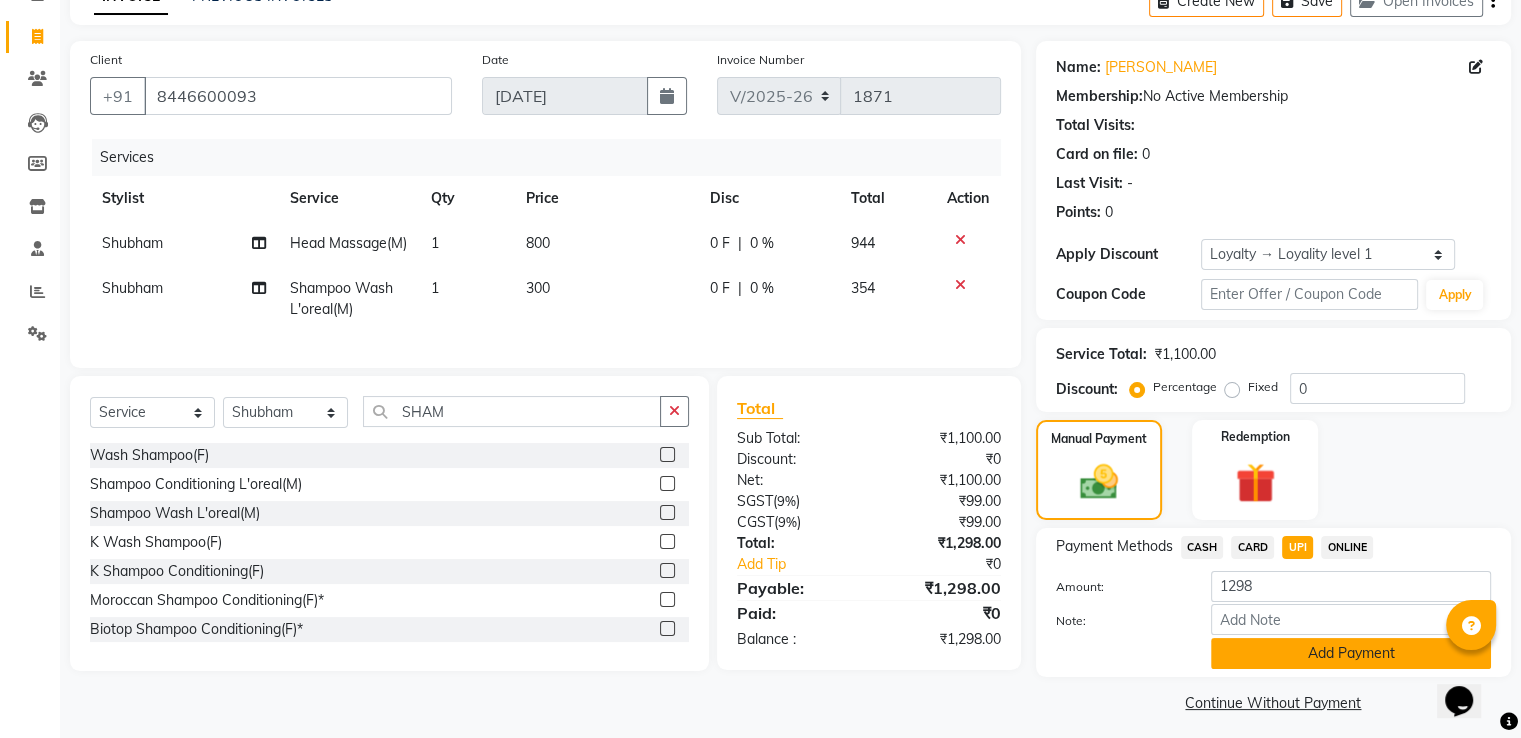 click on "Add Payment" 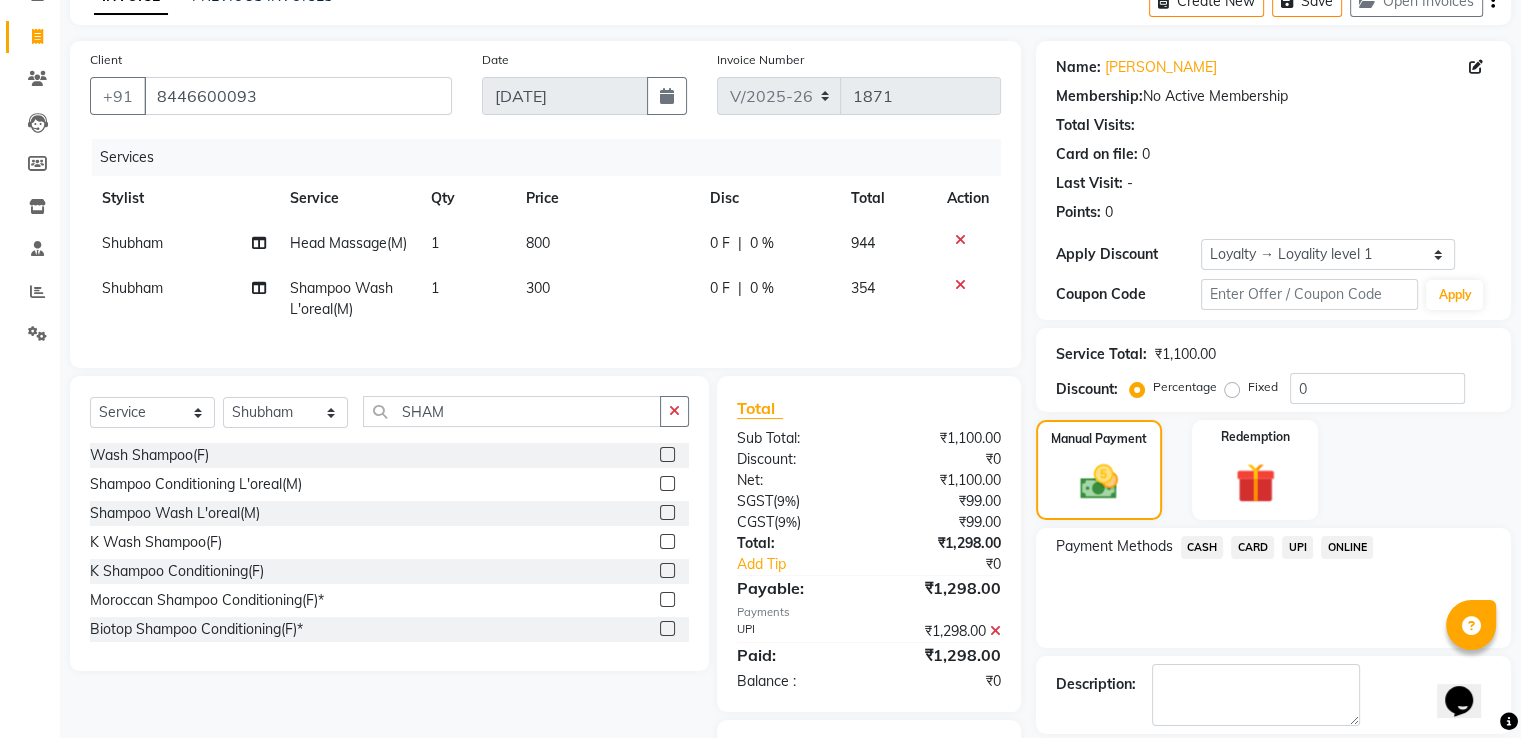 scroll, scrollTop: 250, scrollLeft: 0, axis: vertical 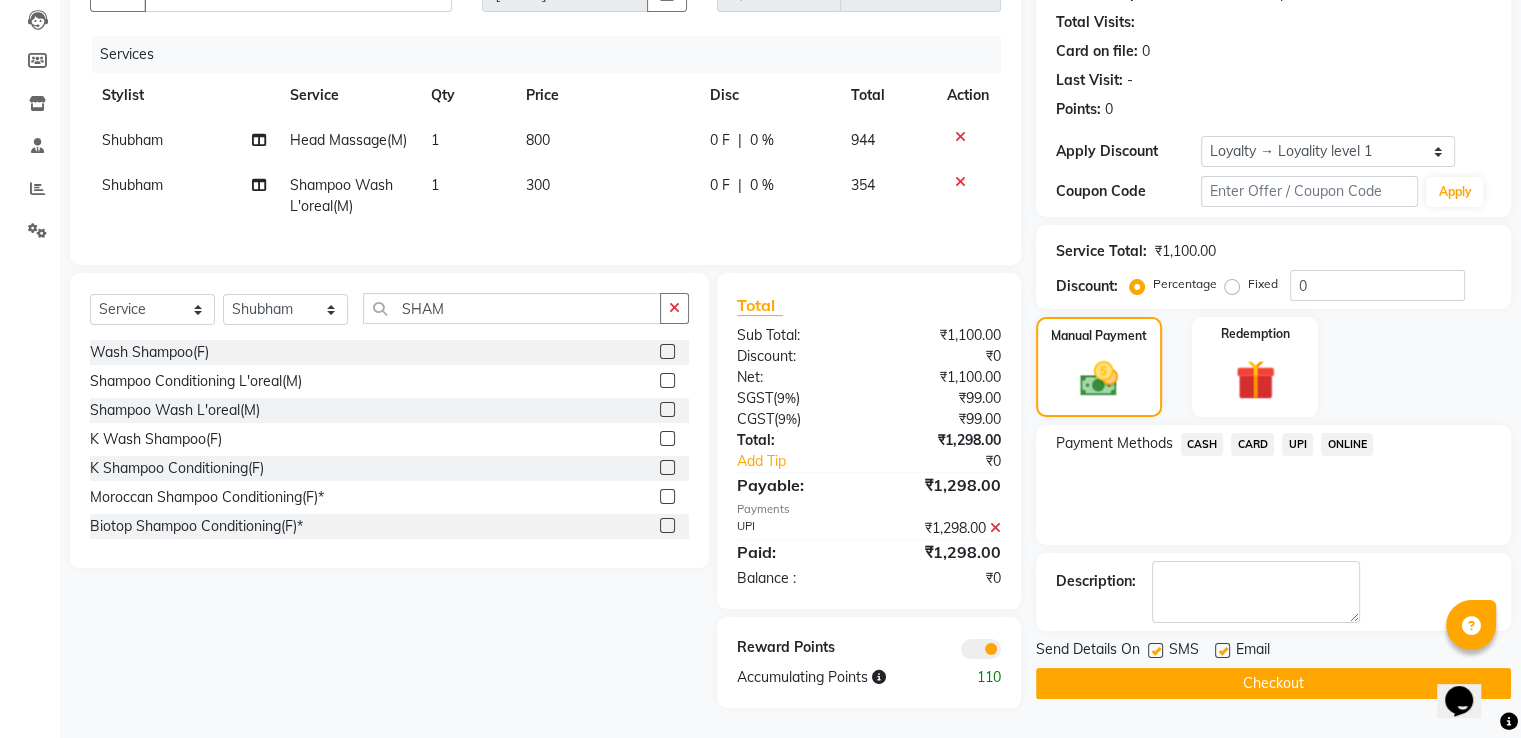 click on "Checkout" 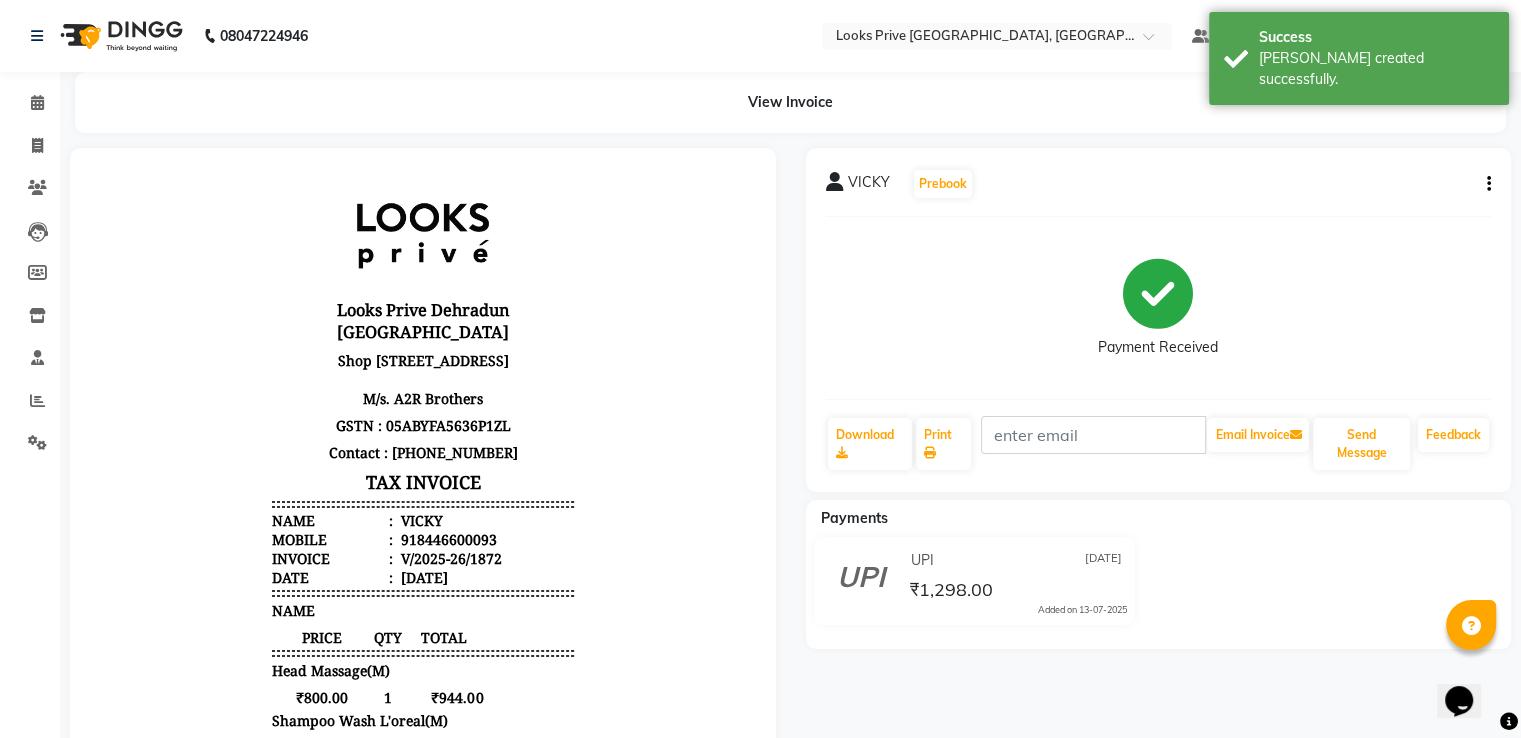 scroll, scrollTop: 0, scrollLeft: 0, axis: both 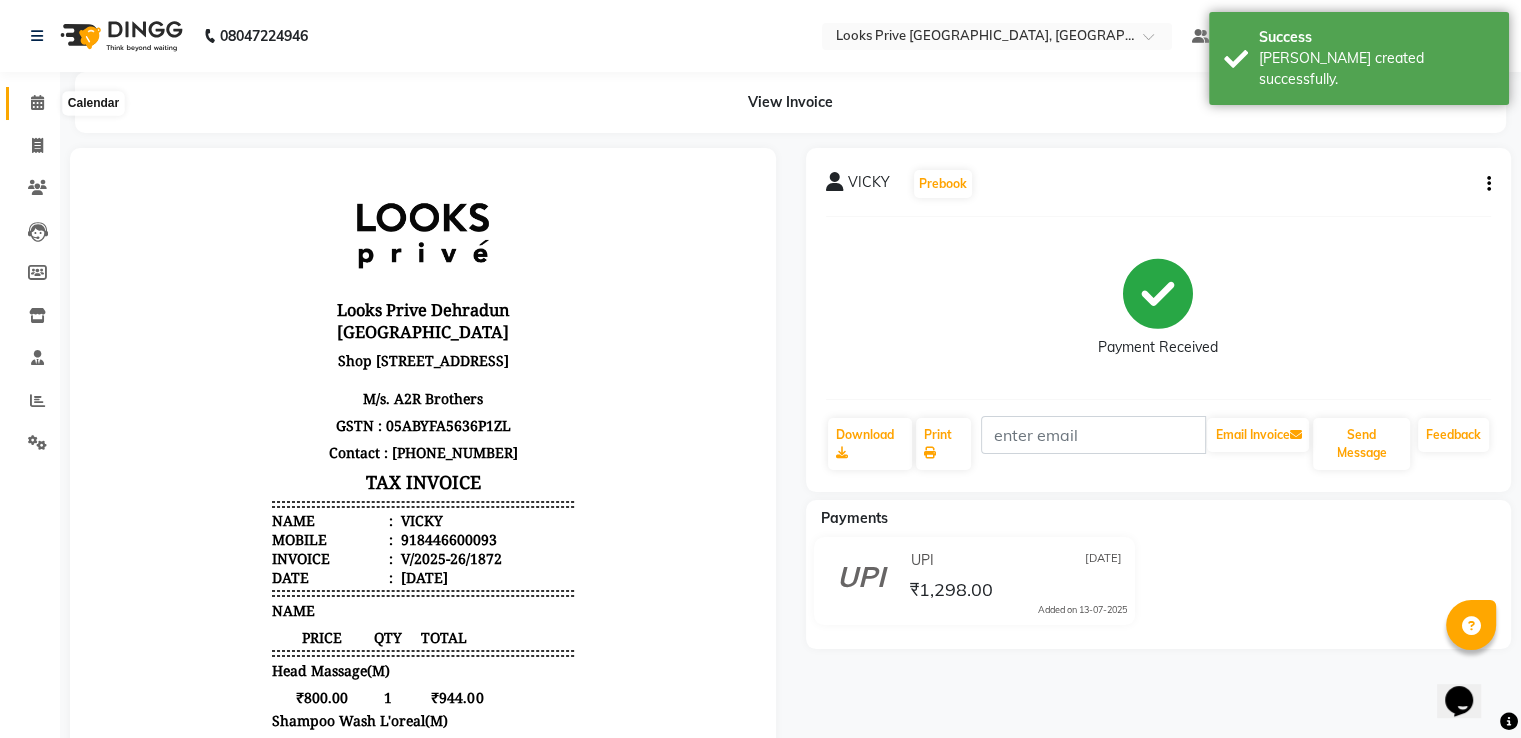 click 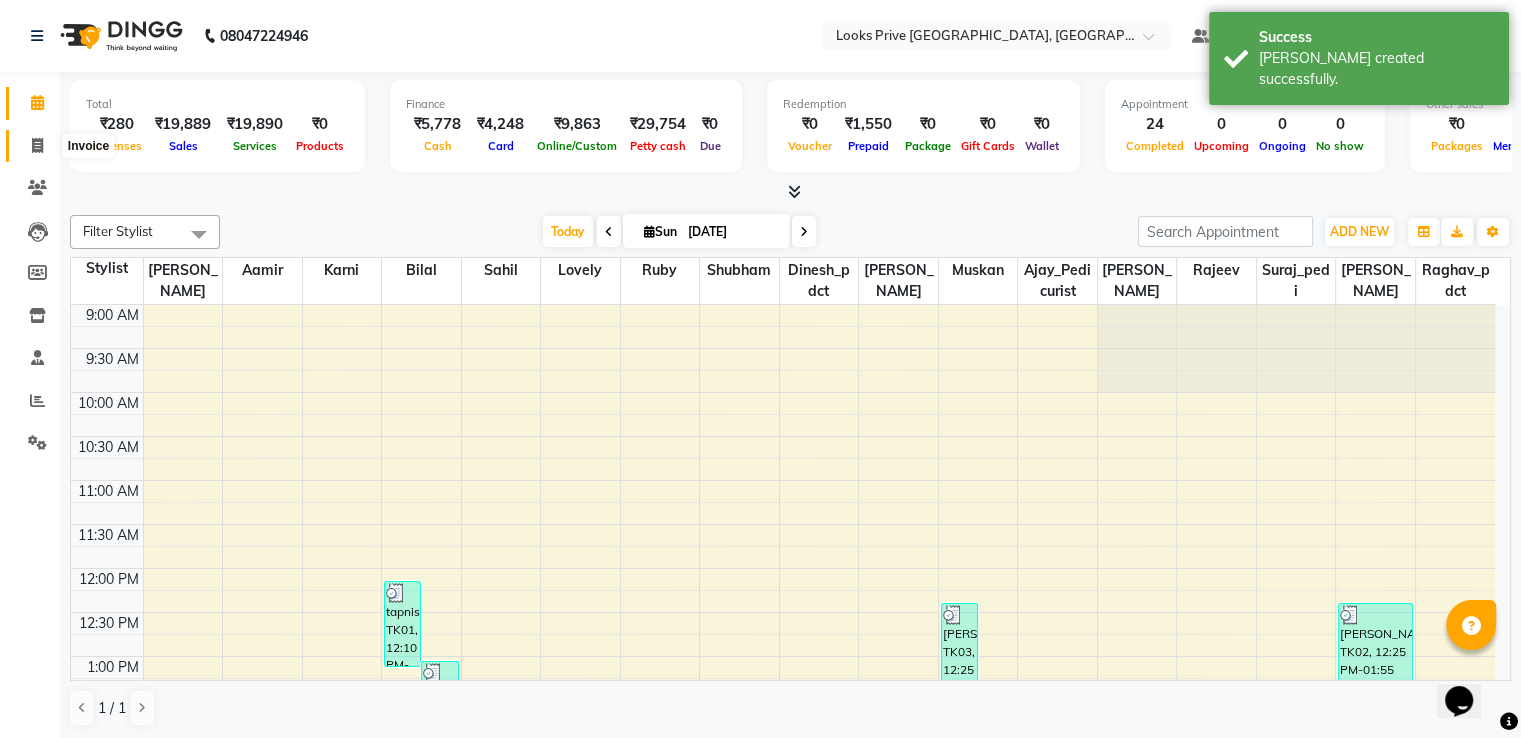 click 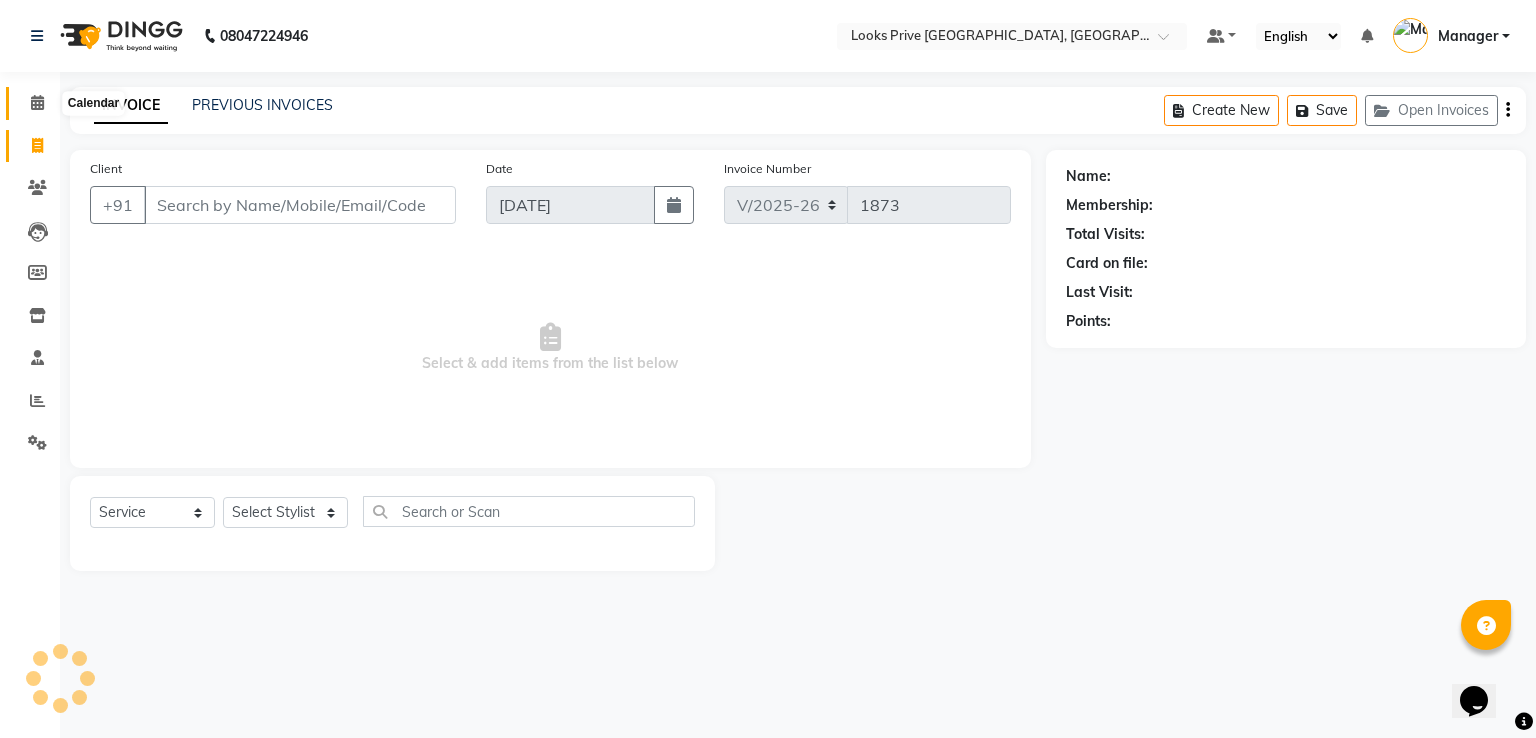 click 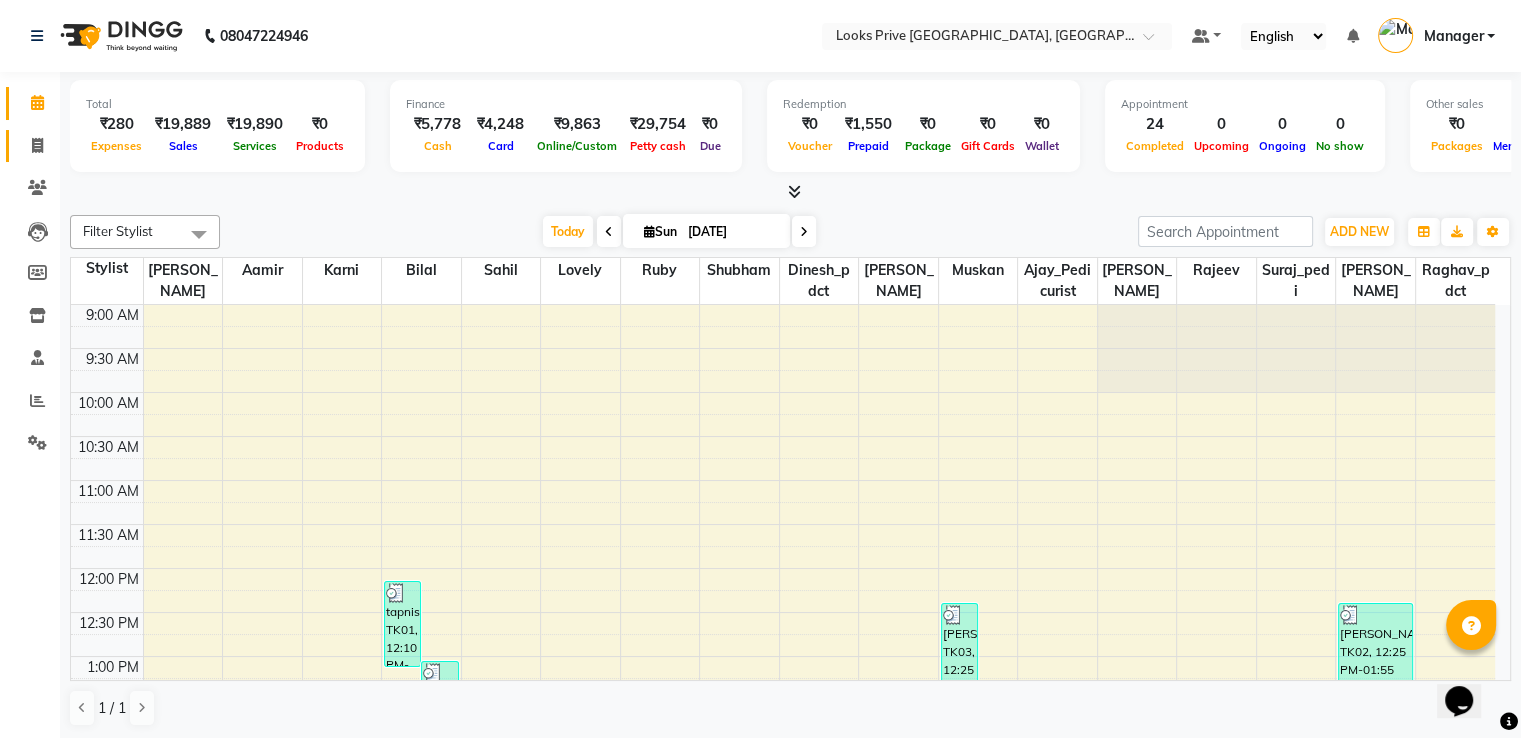 click on "Invoice" 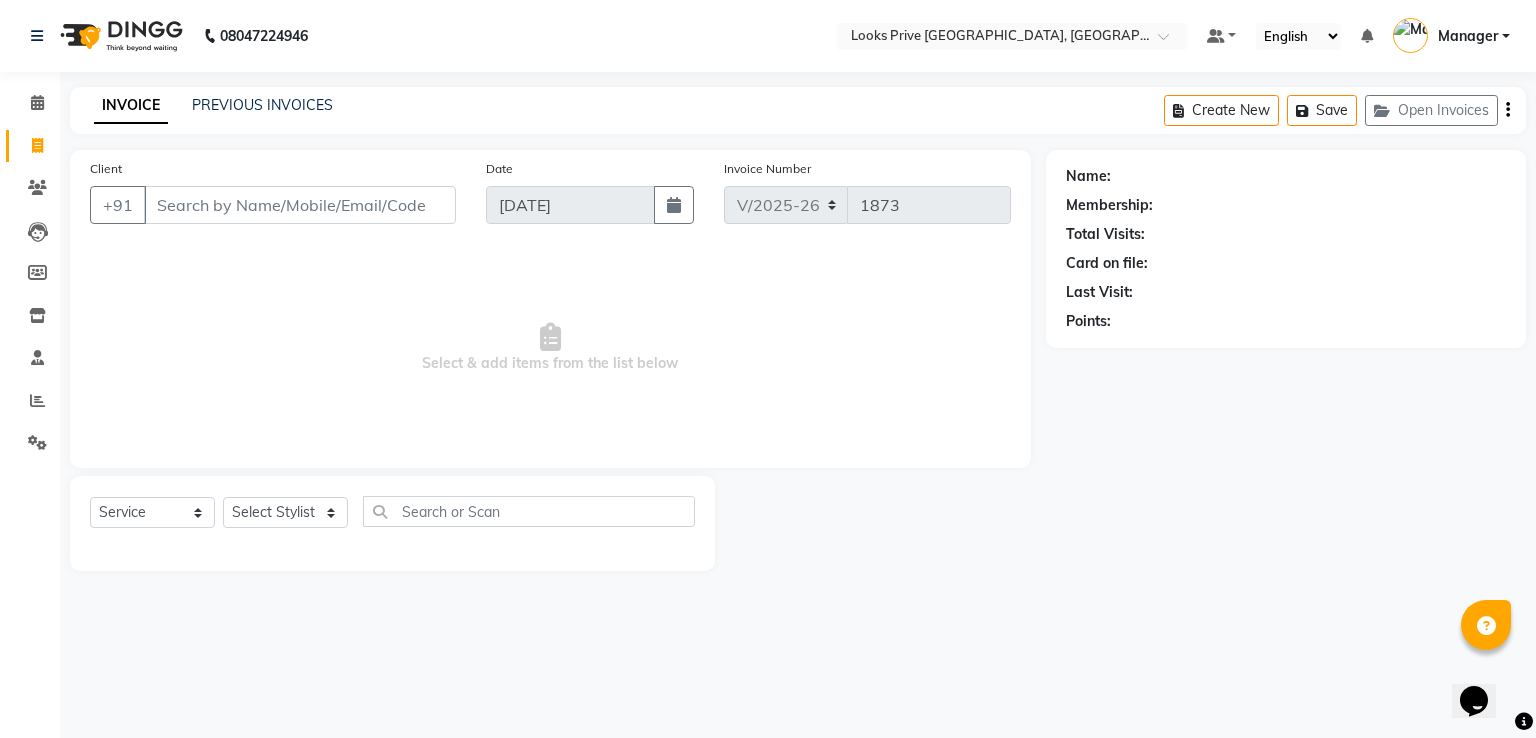 click on "Client" at bounding box center [300, 205] 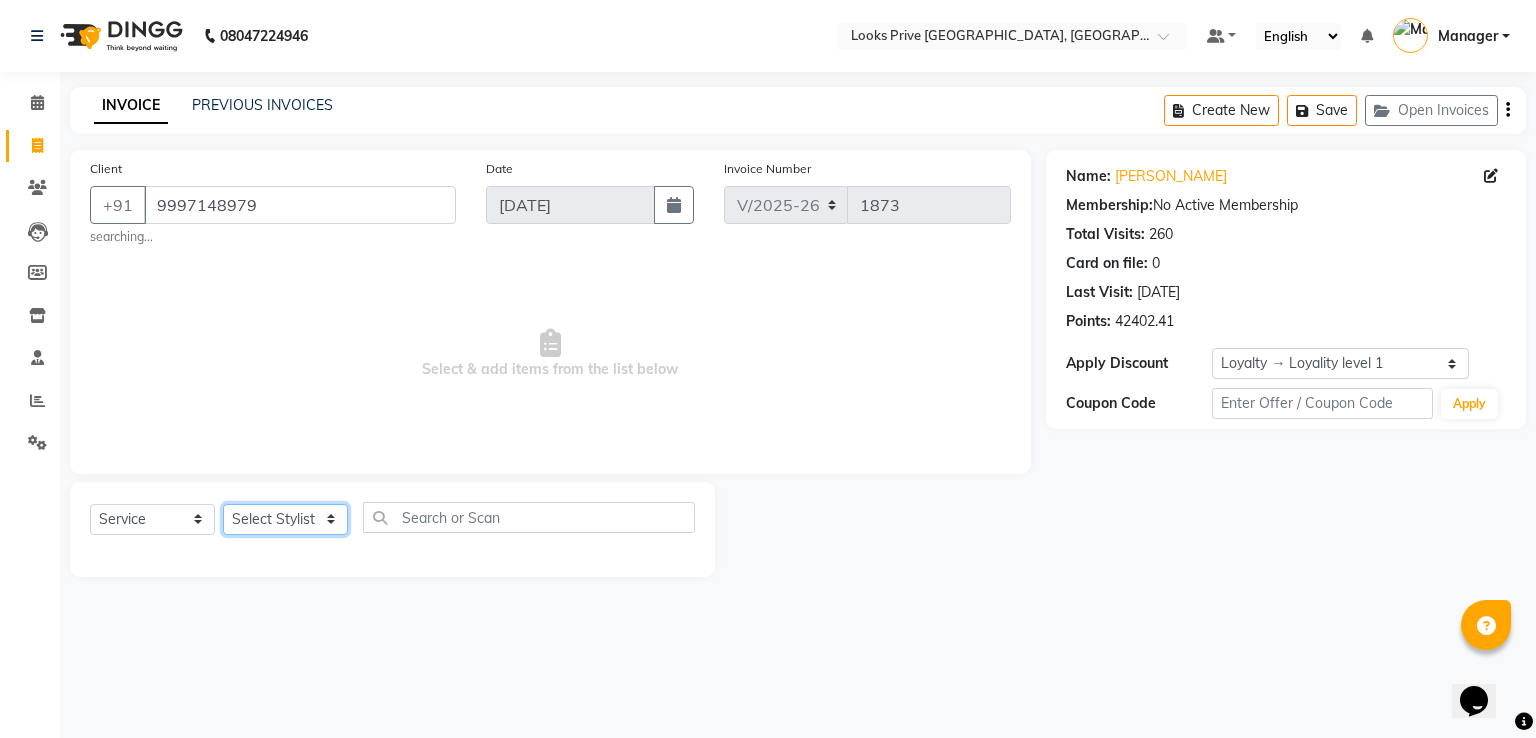 click on "Select Stylist A2R_Master Aamir Ajay_Pedicurist Ashima Ayesha Bilal Dinesh_pdct Karni Lovely Manager Muskan Raghav_pdct Rajeev Ruby Sahil Salman Shahjad Shubham Suraj_pedi" 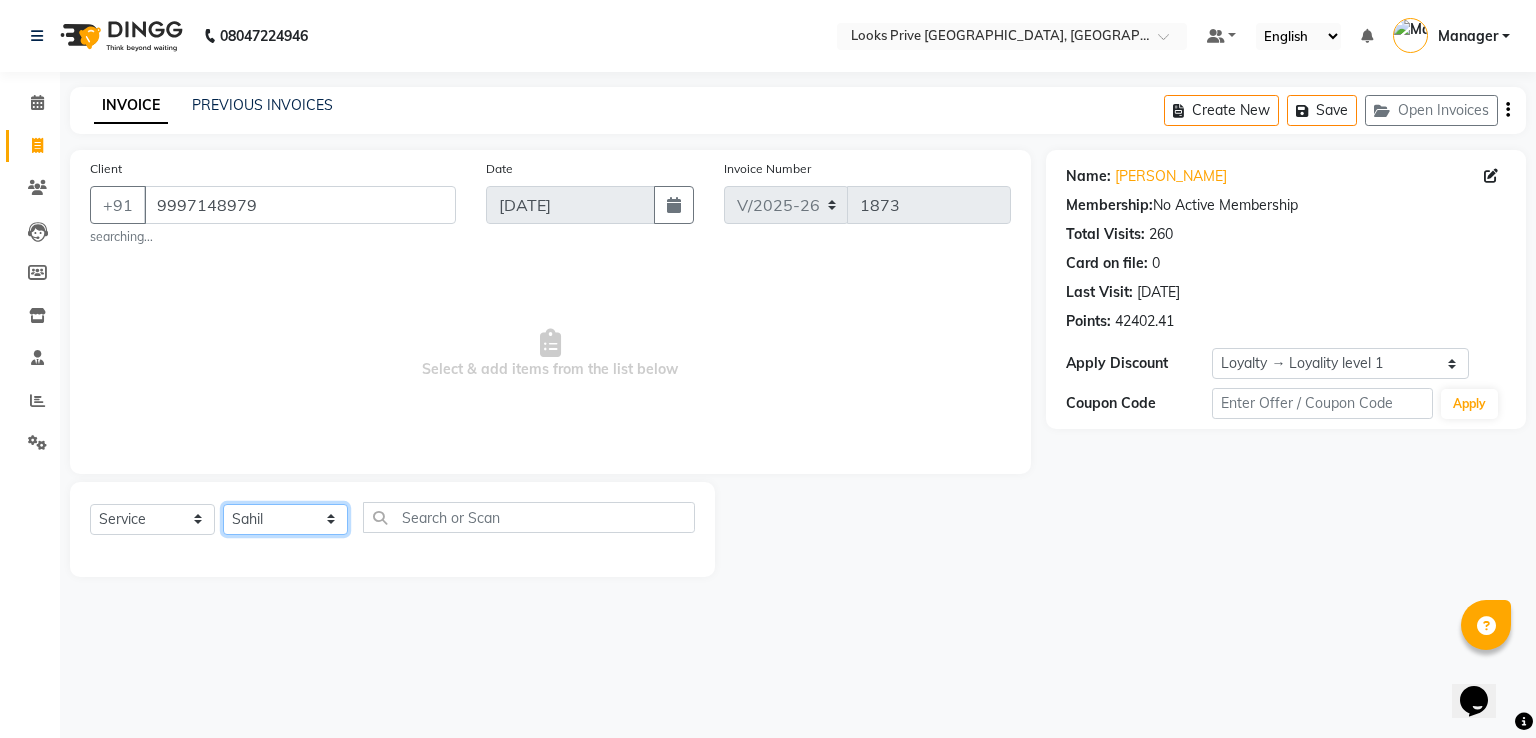 click on "Select Stylist A2R_Master Aamir Ajay_Pedicurist Ashima Ayesha Bilal Dinesh_pdct Karni Lovely Manager Muskan Raghav_pdct Rajeev Ruby Sahil Salman Shahjad Shubham Suraj_pedi" 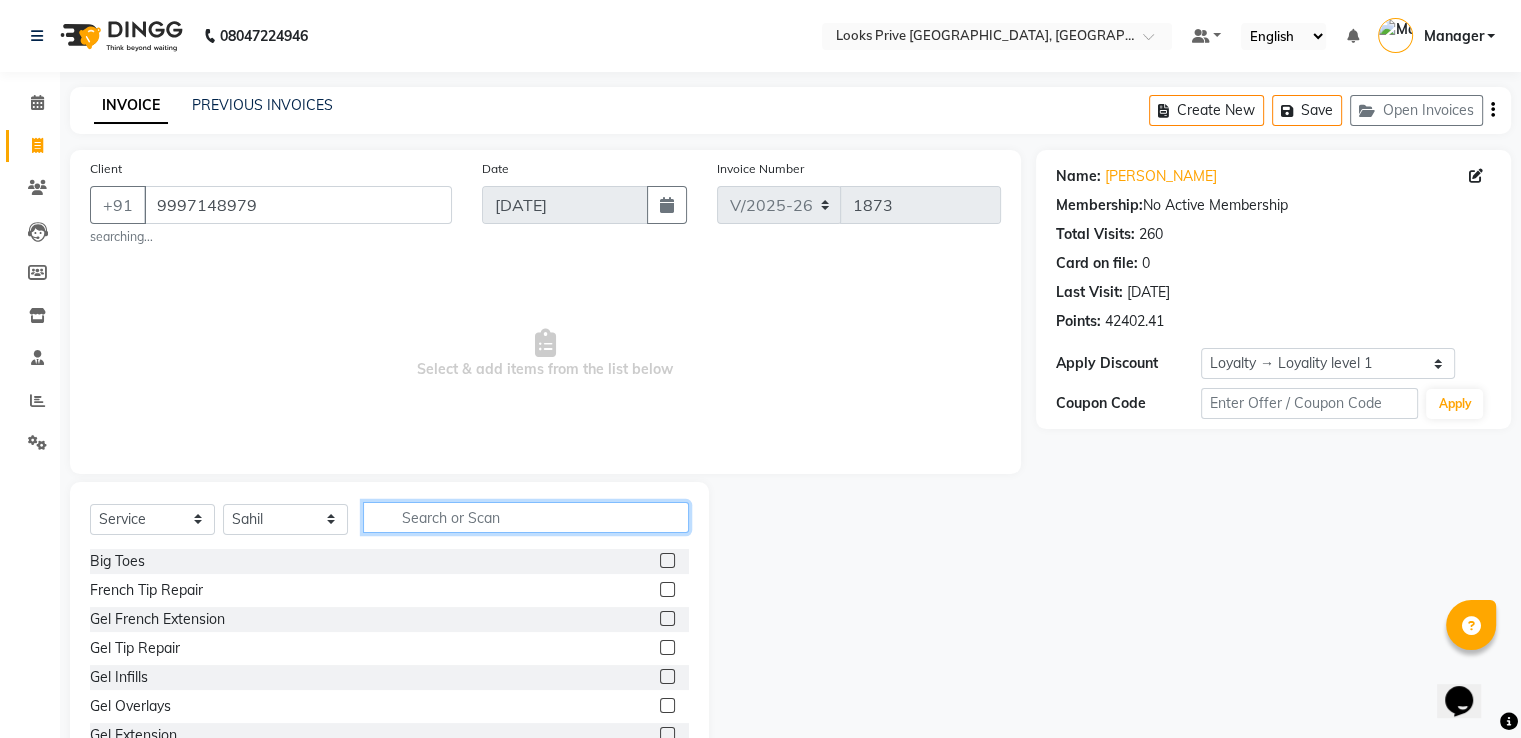 click 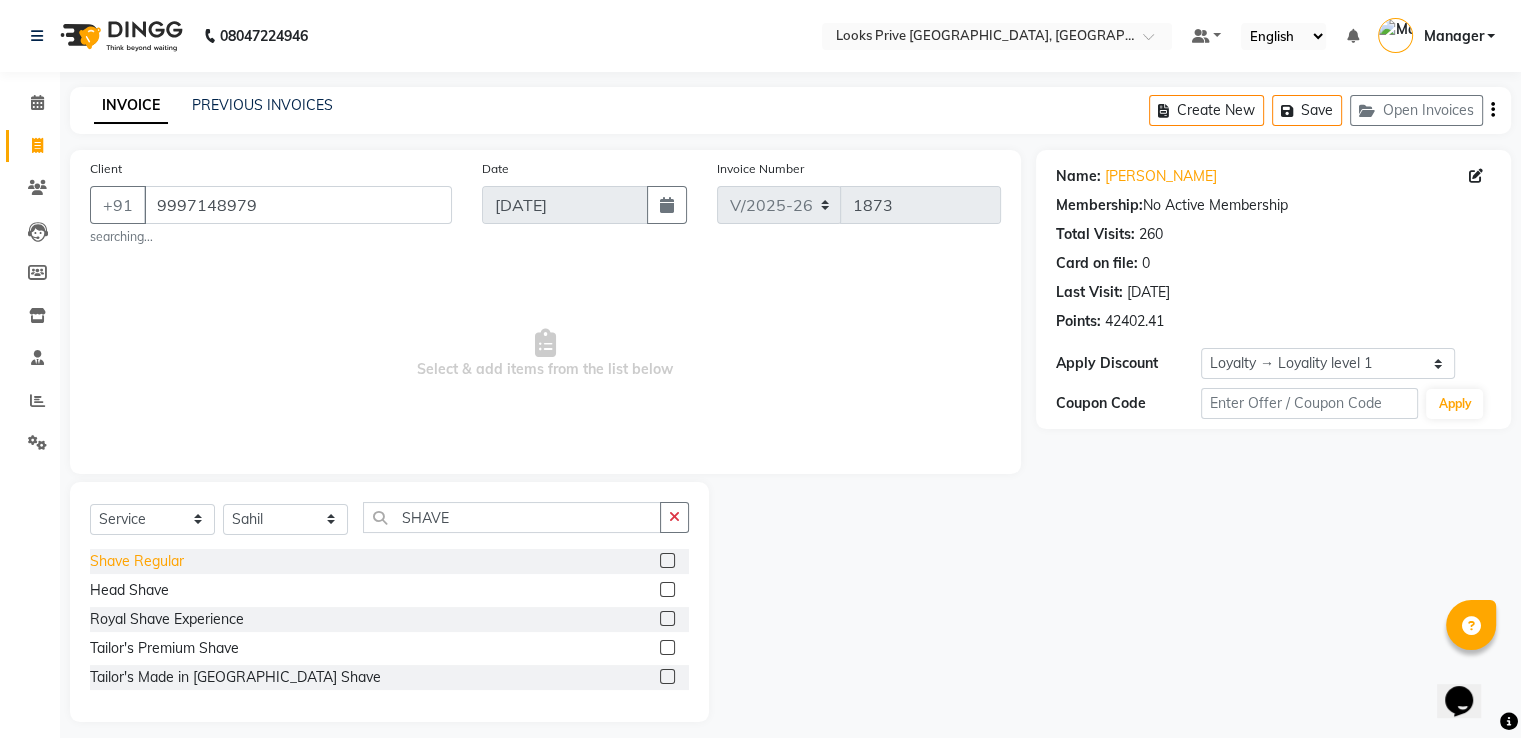 drag, startPoint x: 164, startPoint y: 565, endPoint x: 407, endPoint y: 422, distance: 281.9539 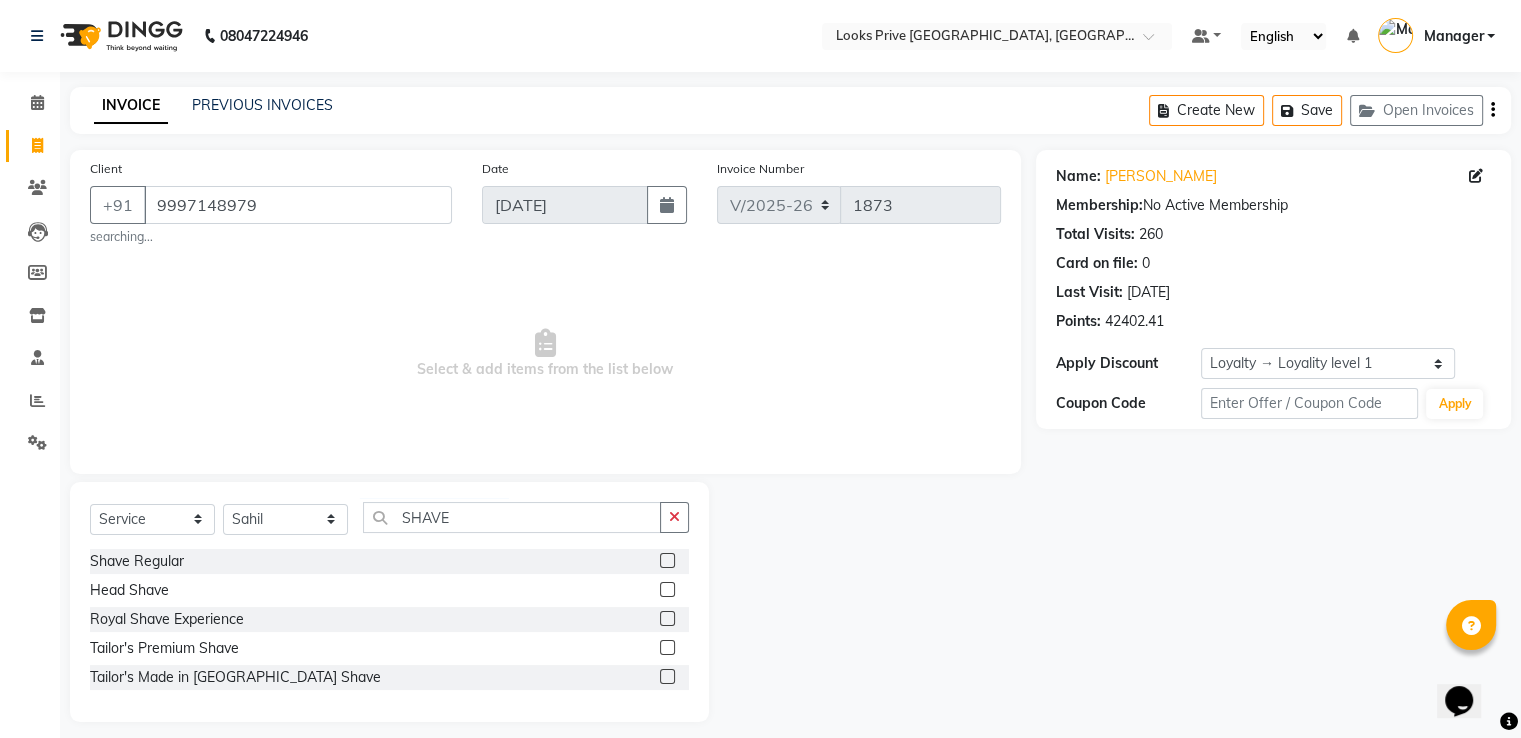 click on "Shave Regular" 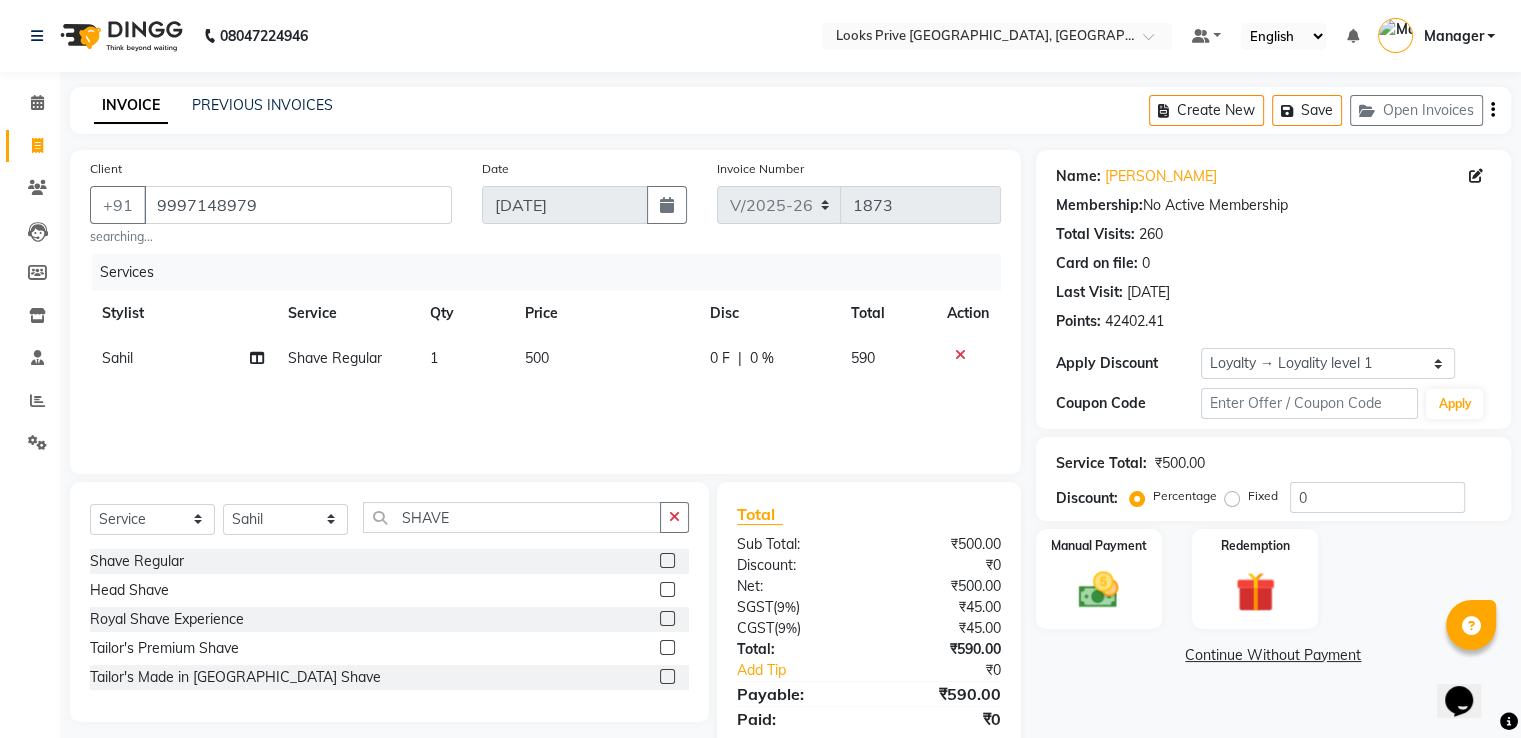 click on "500" 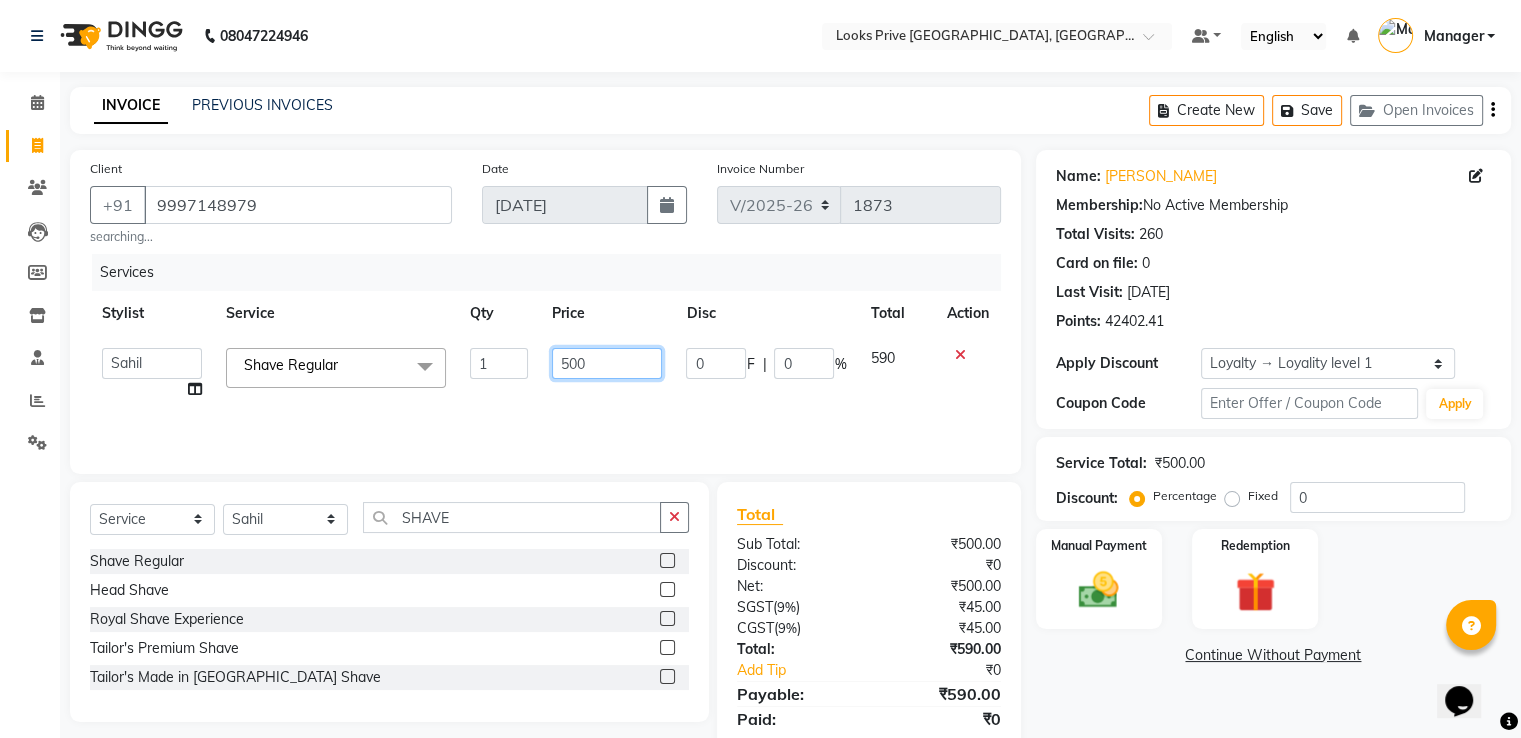 drag, startPoint x: 585, startPoint y: 365, endPoint x: 439, endPoint y: 359, distance: 146.12323 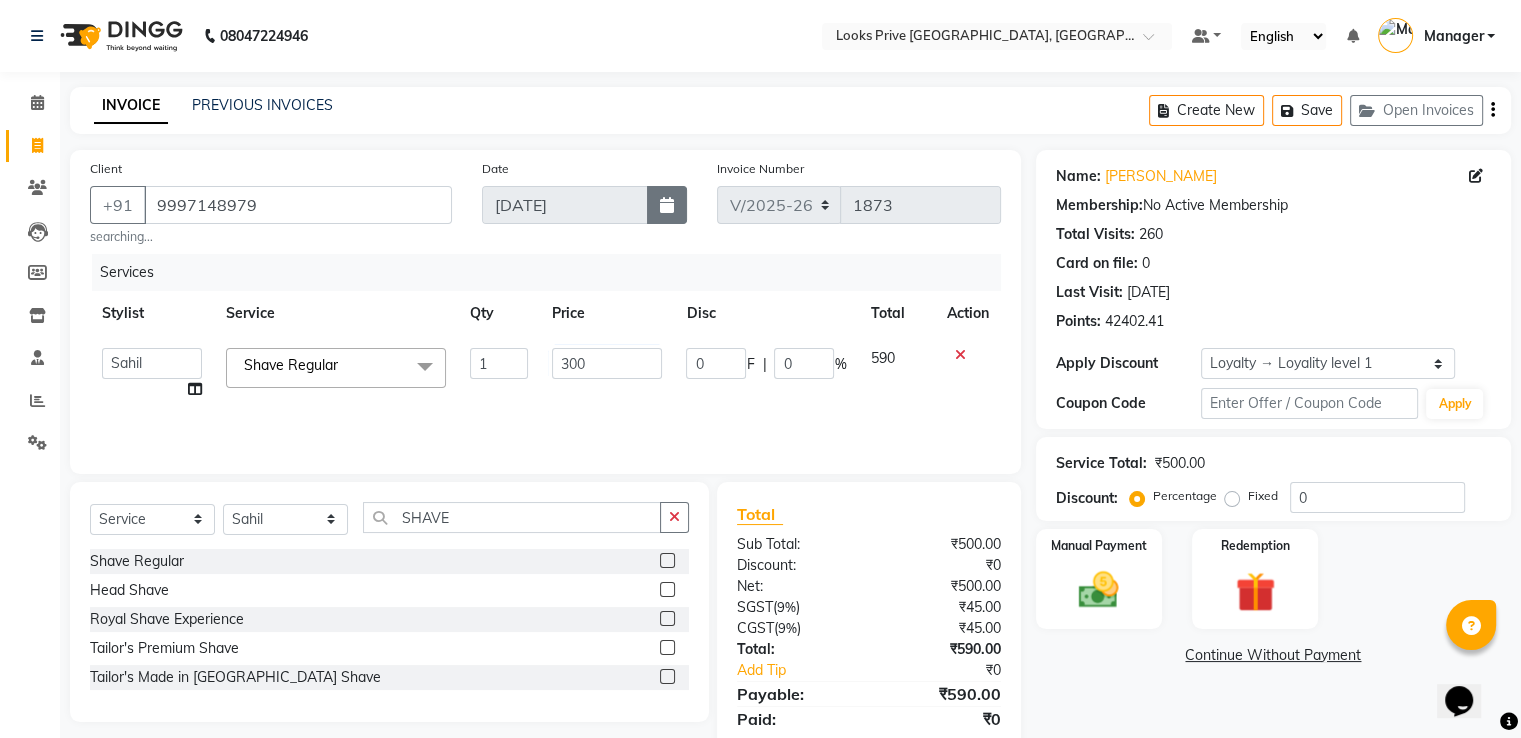 click 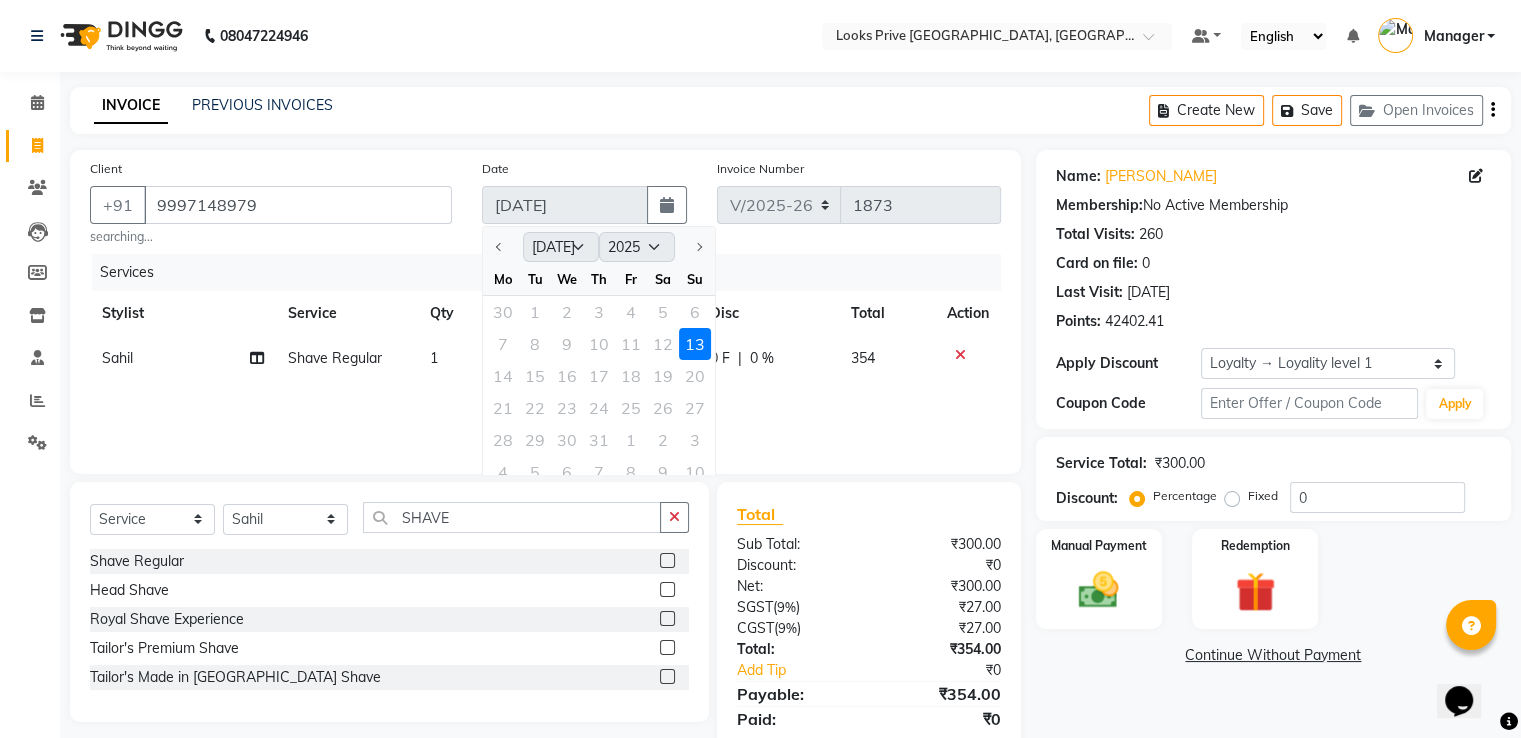 drag, startPoint x: 815, startPoint y: 407, endPoint x: 1062, endPoint y: 373, distance: 249.3291 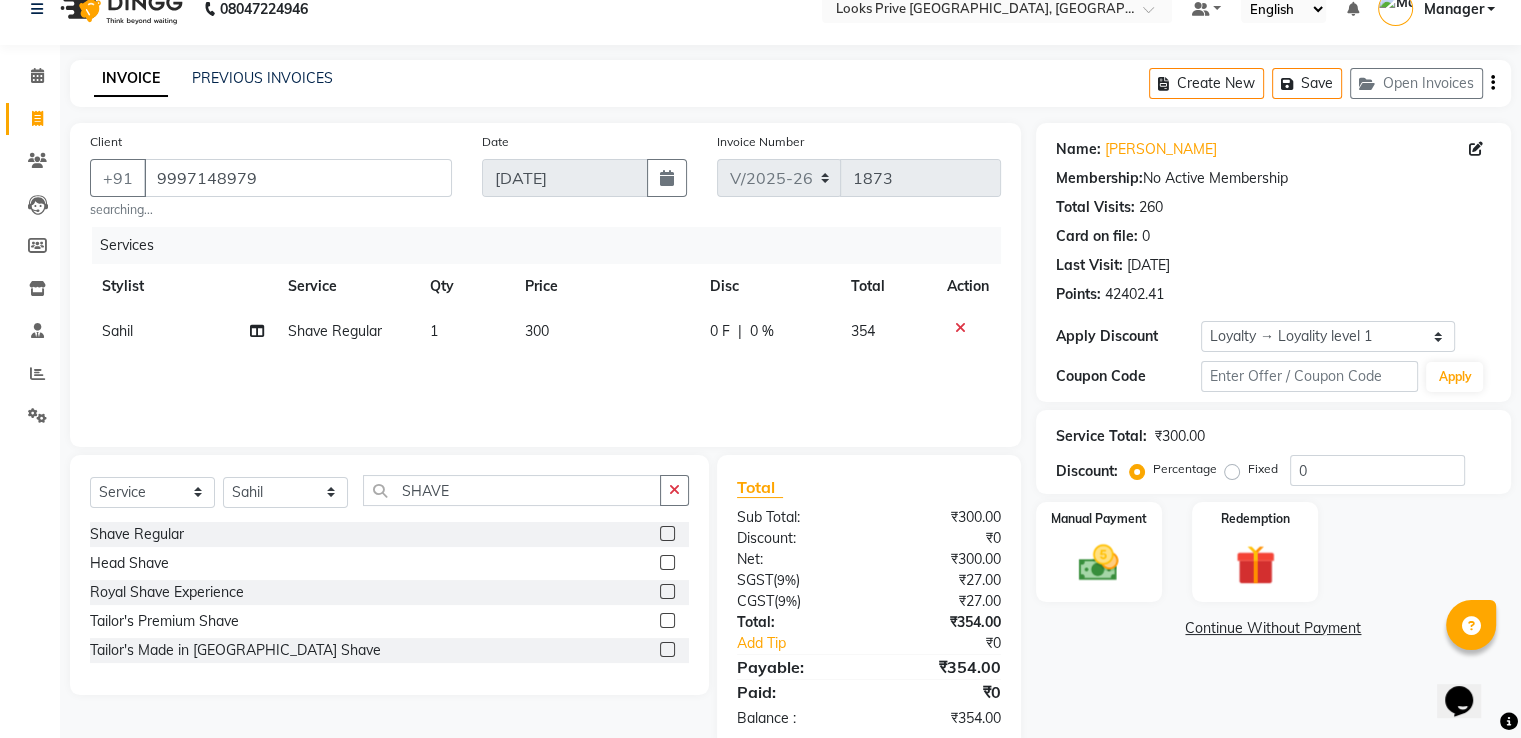 scroll, scrollTop: 69, scrollLeft: 0, axis: vertical 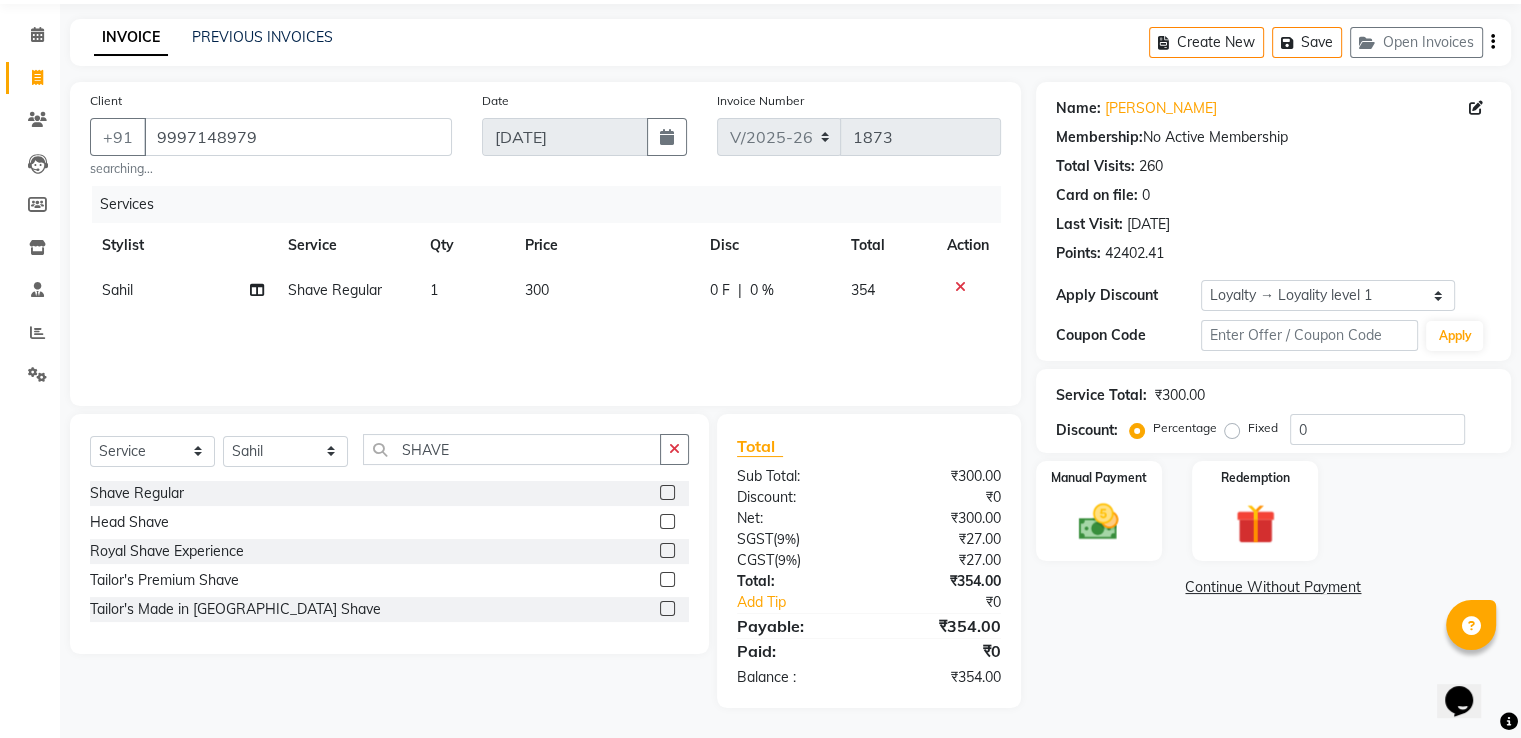 click on "Name: Ankit Juyal Membership:  No Active Membership  Total Visits:  260 Card on file:  0 Last Visit:   11-07-2025 Points:   42402.41  Apply Discount Select  Loyalty → Loyality level 1  Coupon Code Apply Service Total:  ₹300.00  Discount:  Percentage   Fixed  0 Manual Payment Redemption  Continue Without Payment" 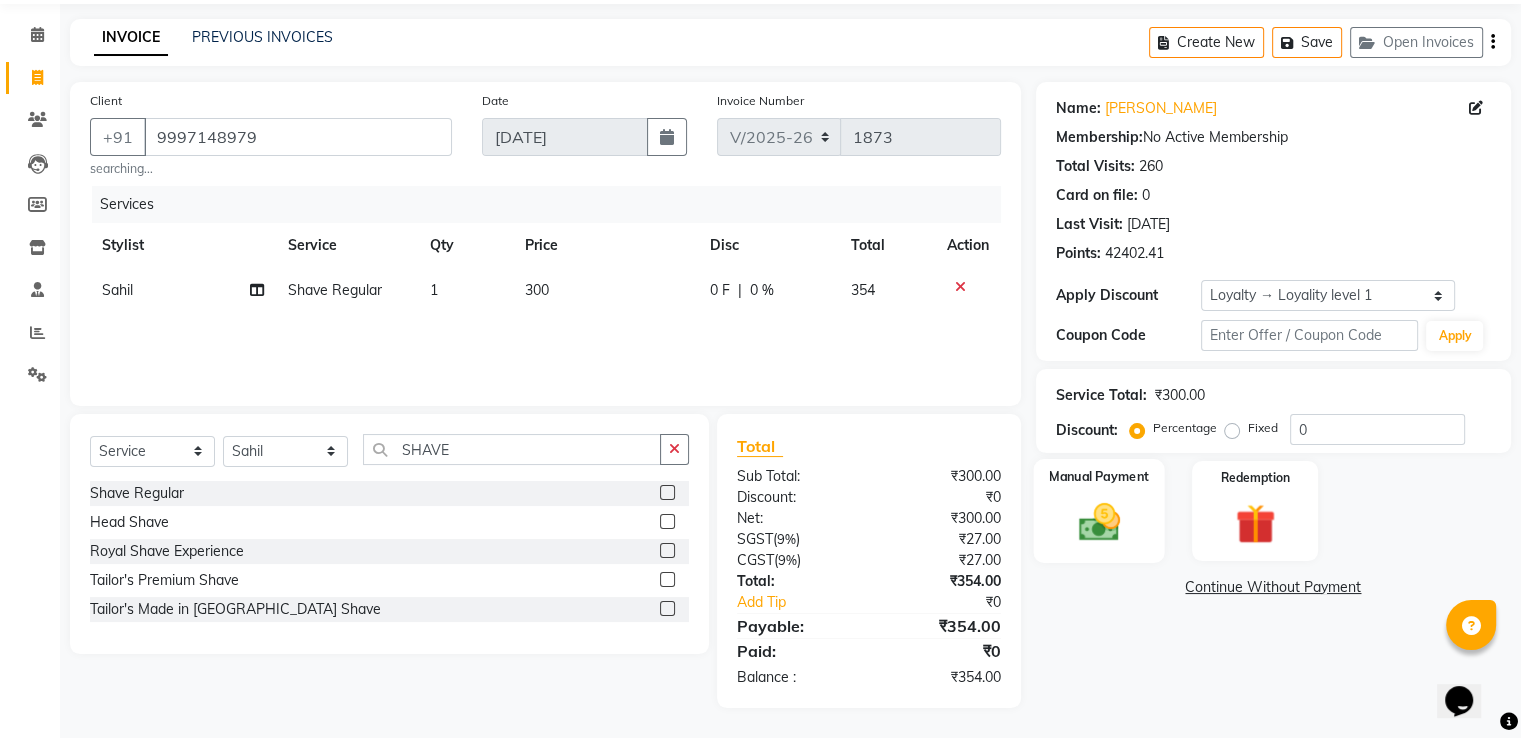 click on "Manual Payment" 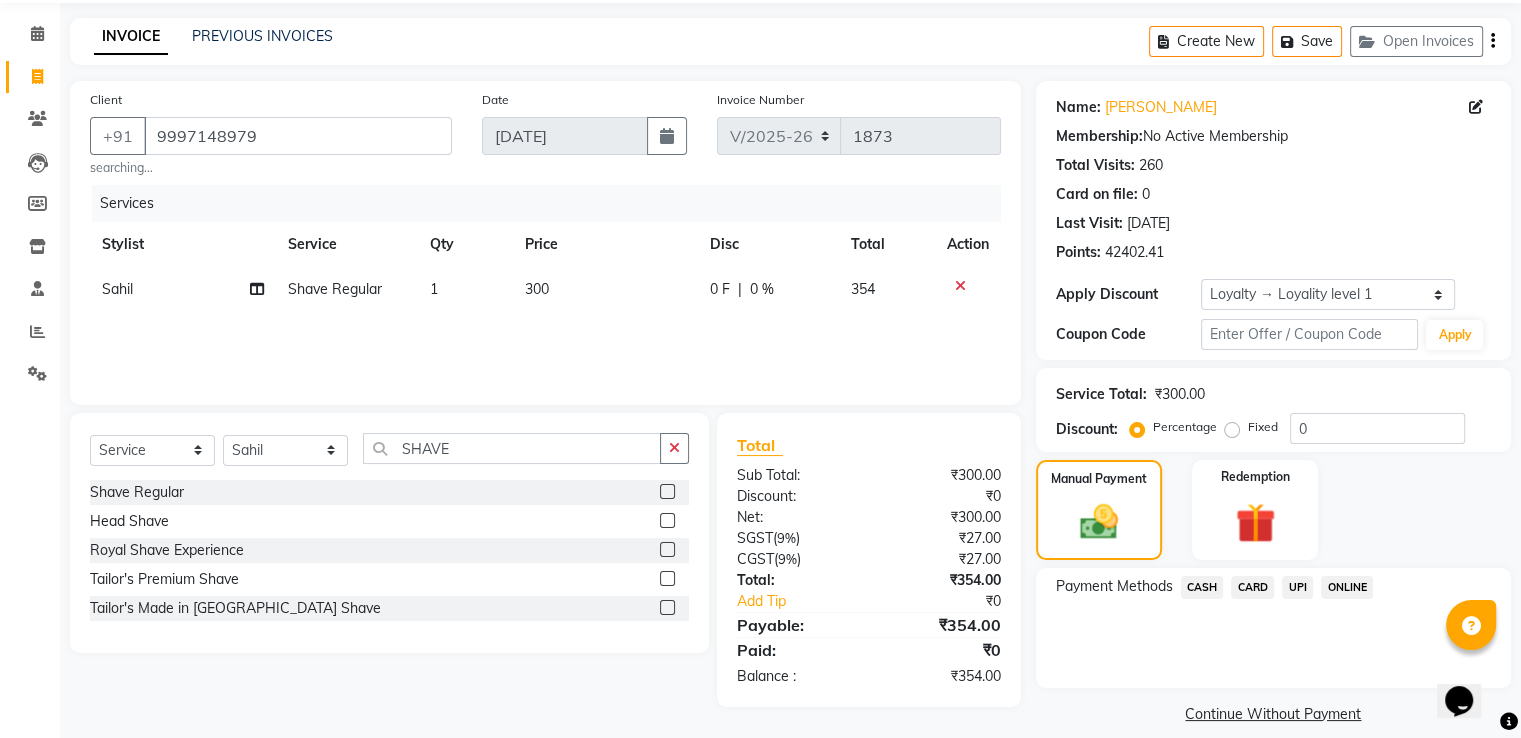 click on "UPI" 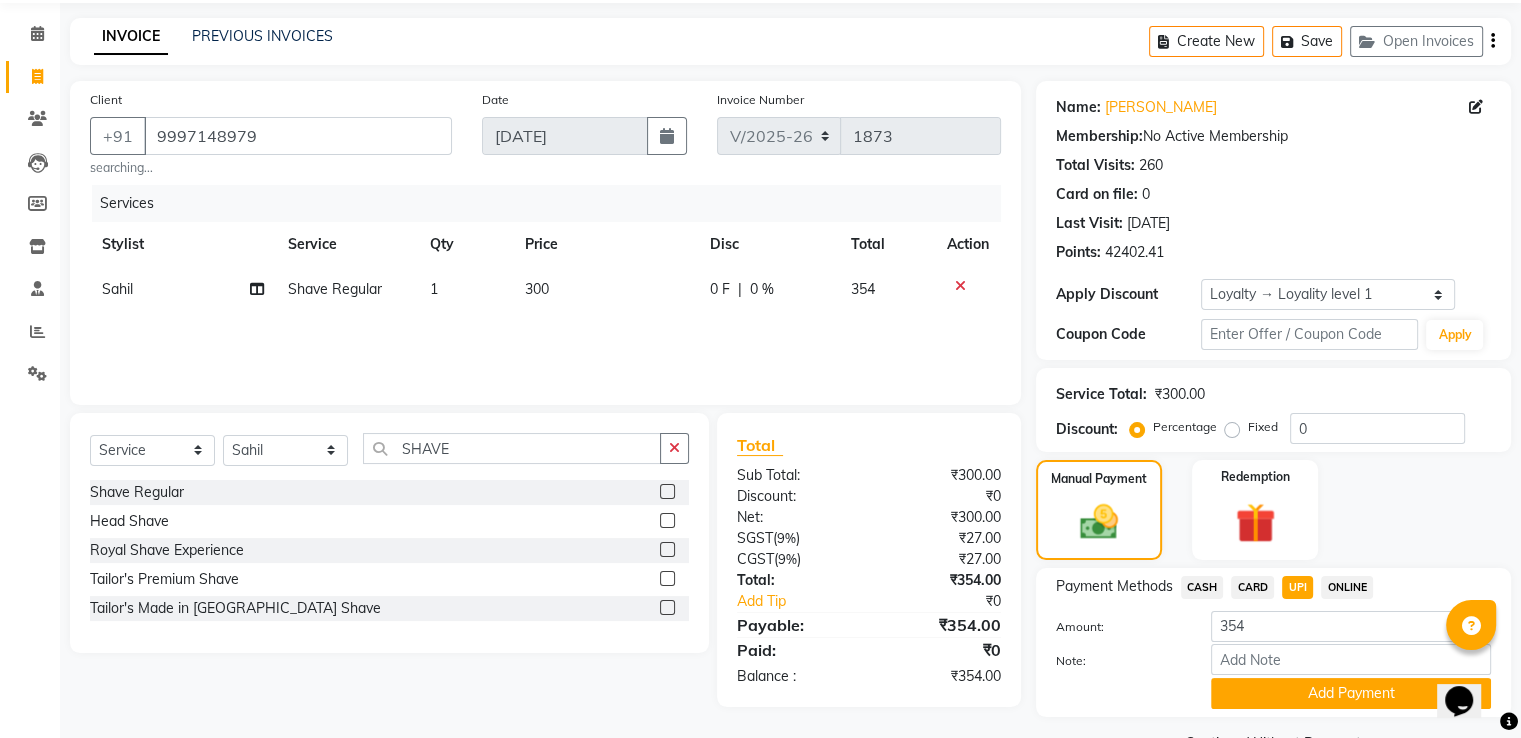 click on "CASH" 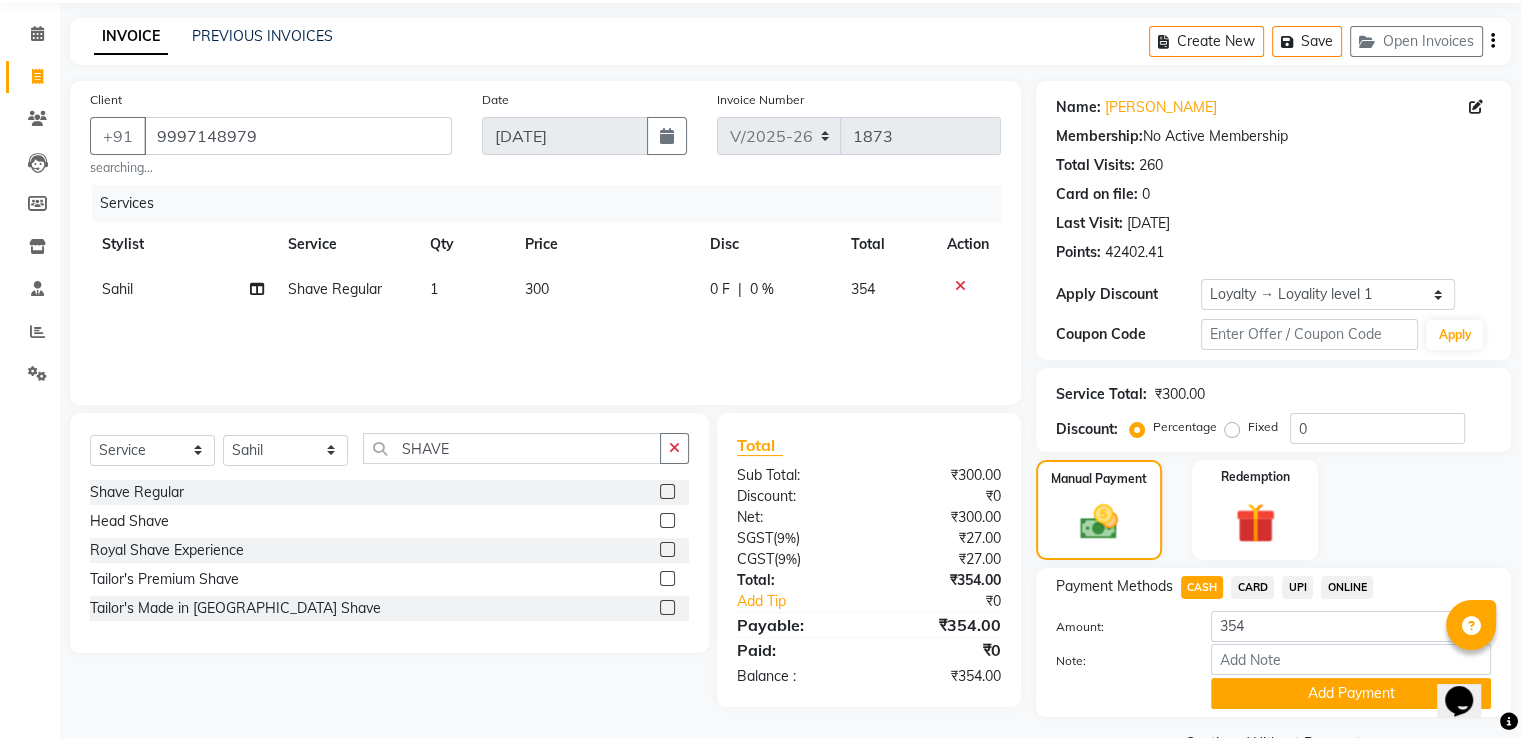 drag, startPoint x: 1252, startPoint y: 697, endPoint x: 1247, endPoint y: 684, distance: 13.928389 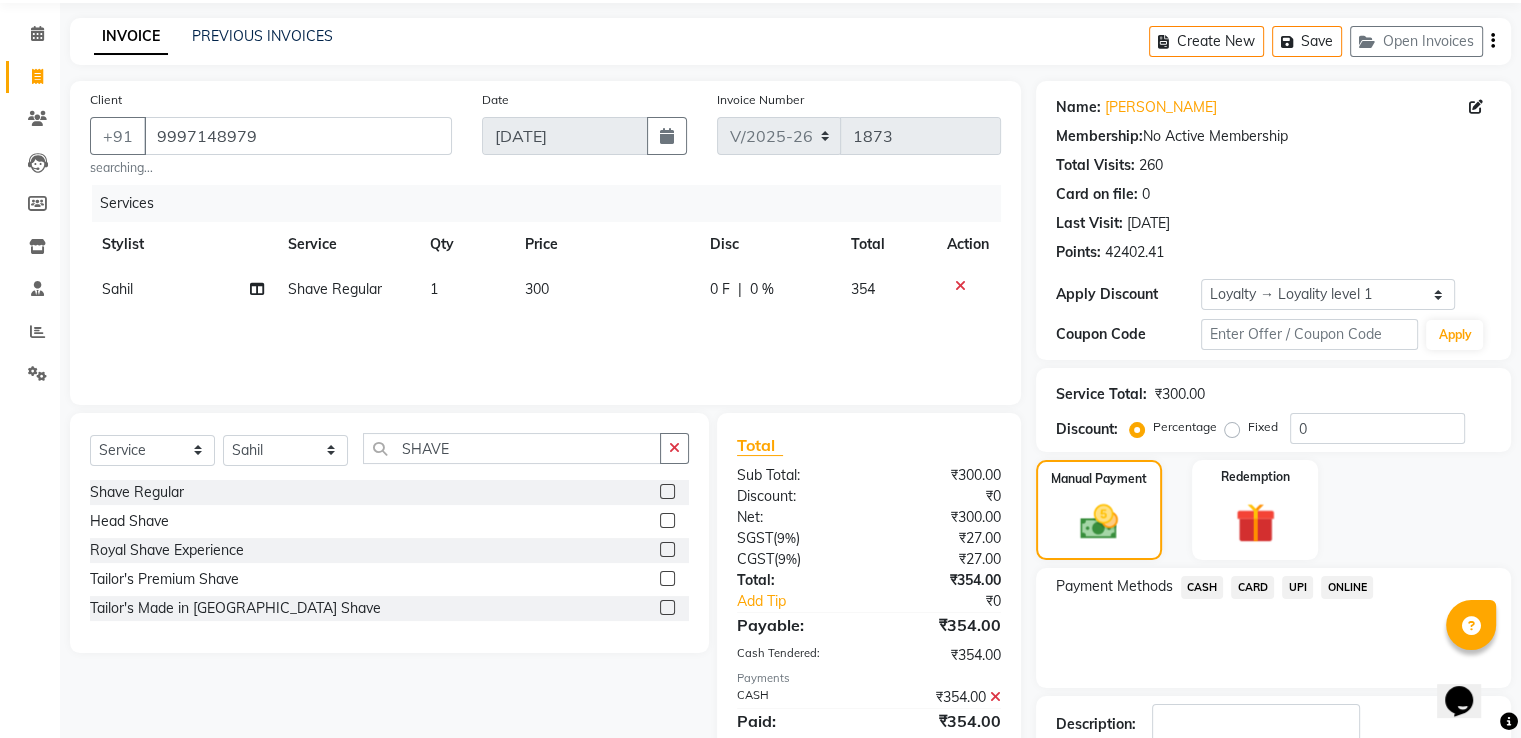 scroll, scrollTop: 240, scrollLeft: 0, axis: vertical 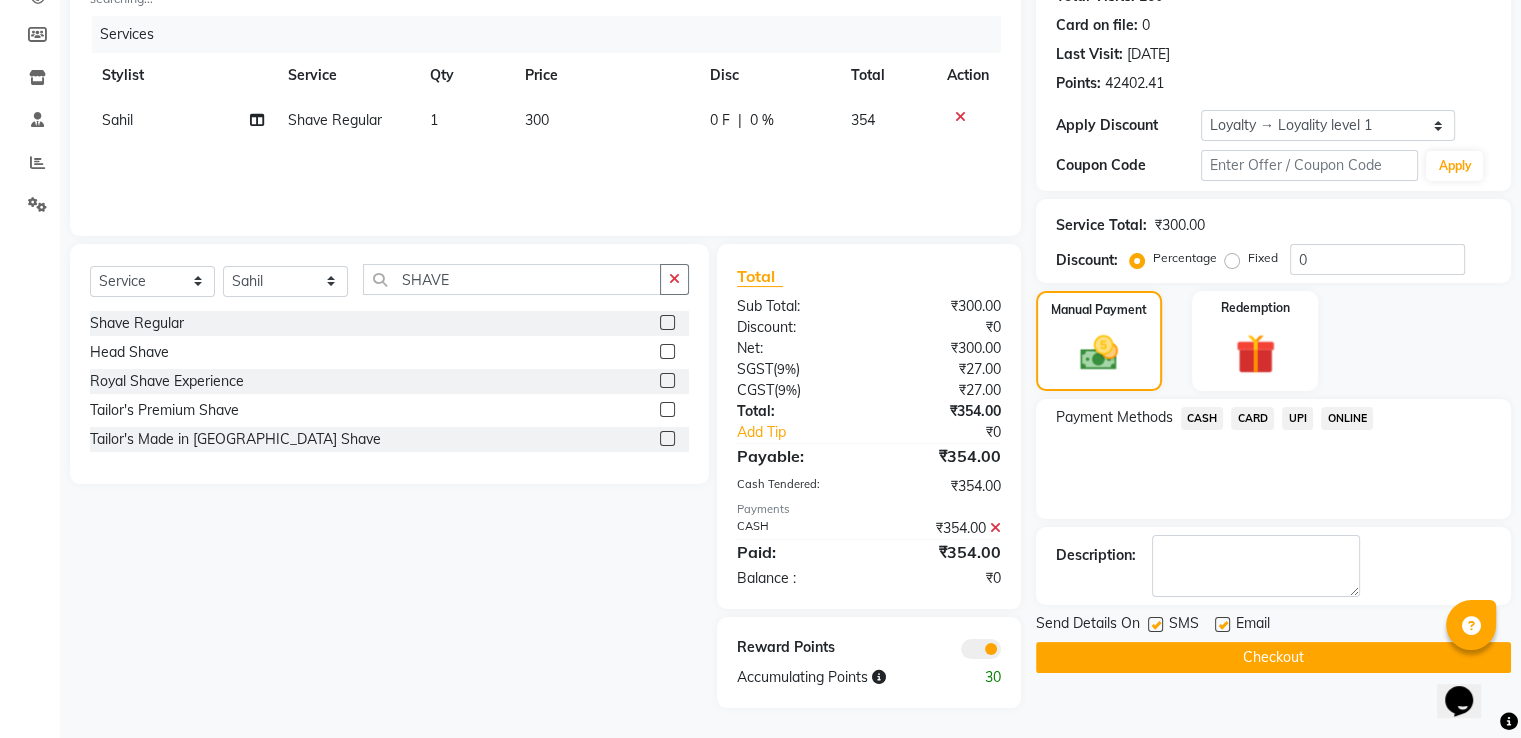click on "Checkout" 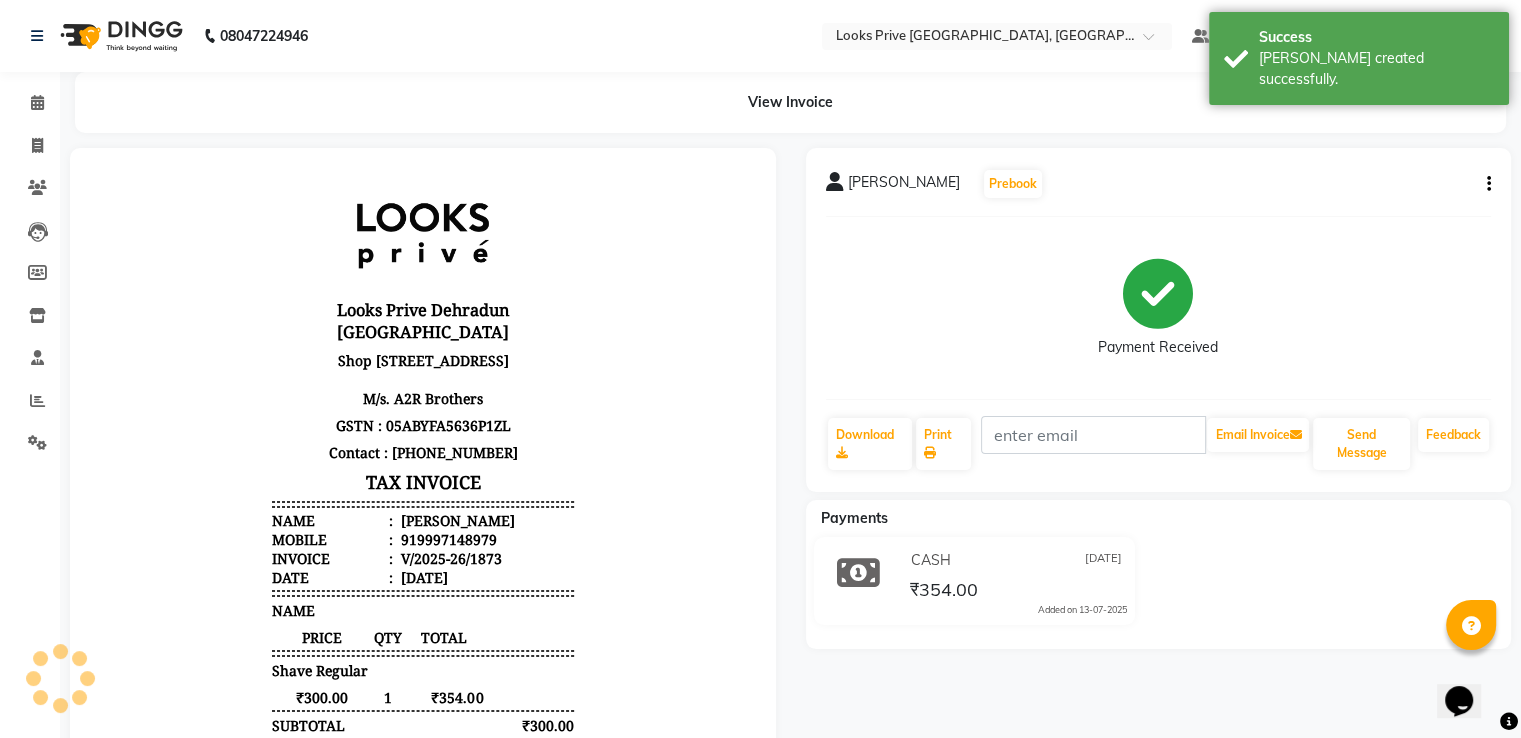 scroll, scrollTop: 0, scrollLeft: 0, axis: both 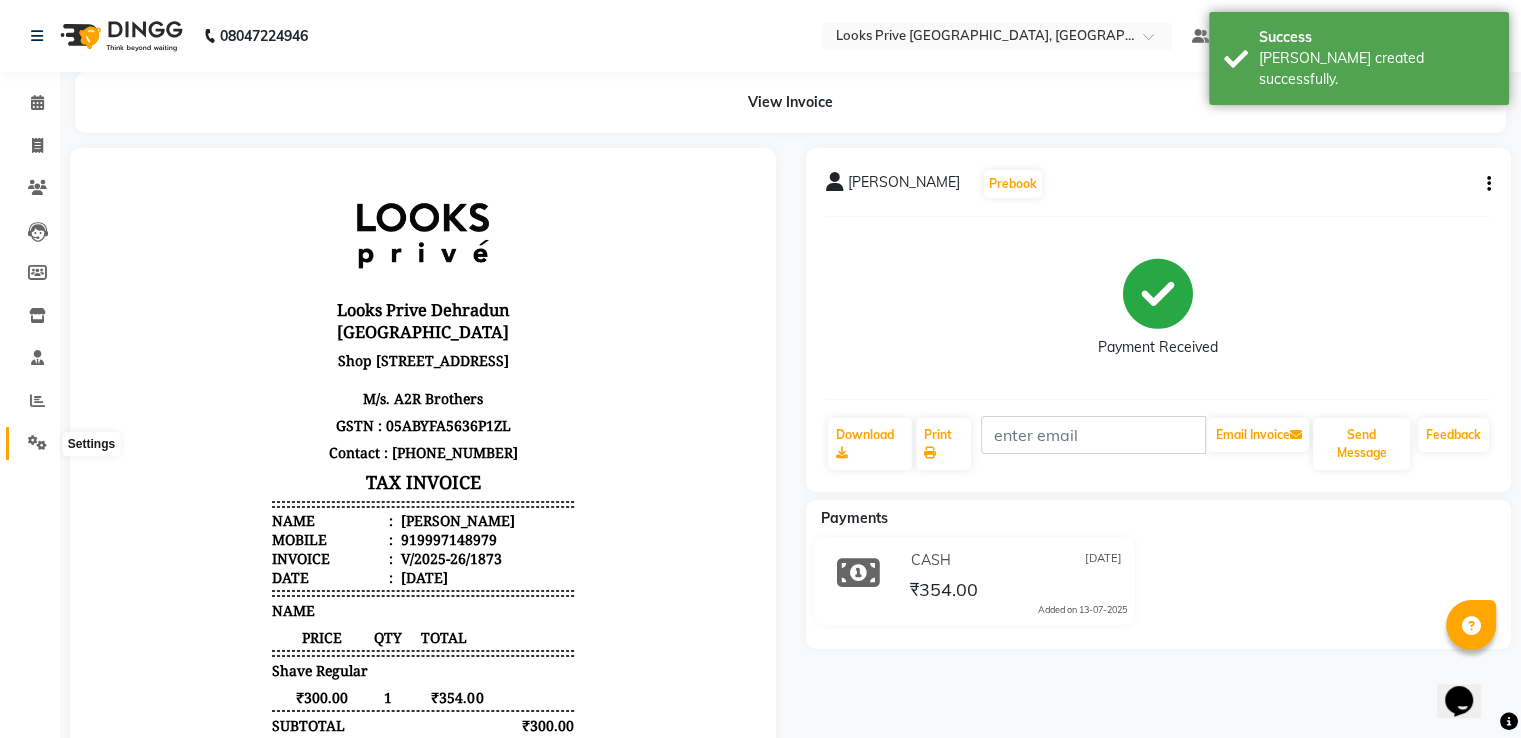 click 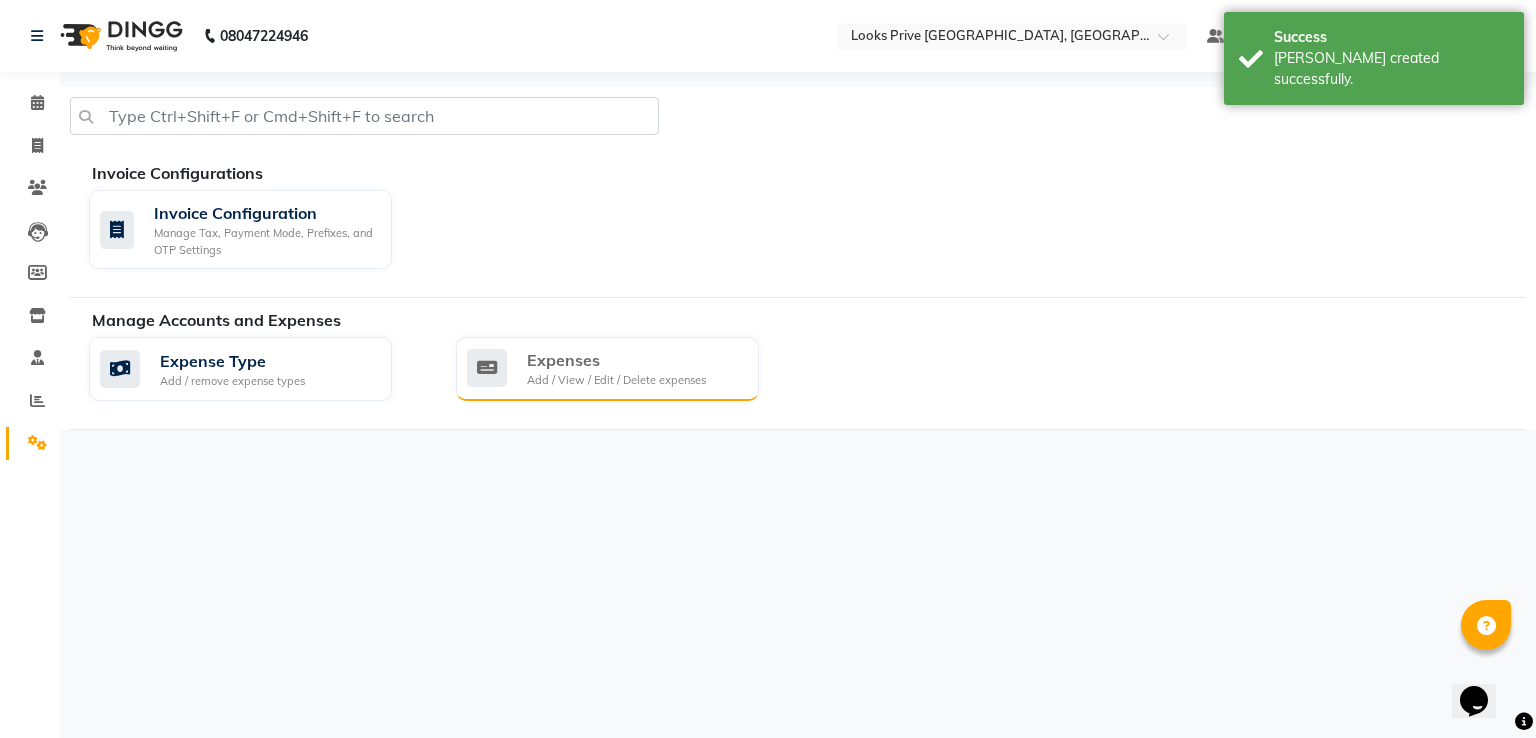 click on "Expenses" 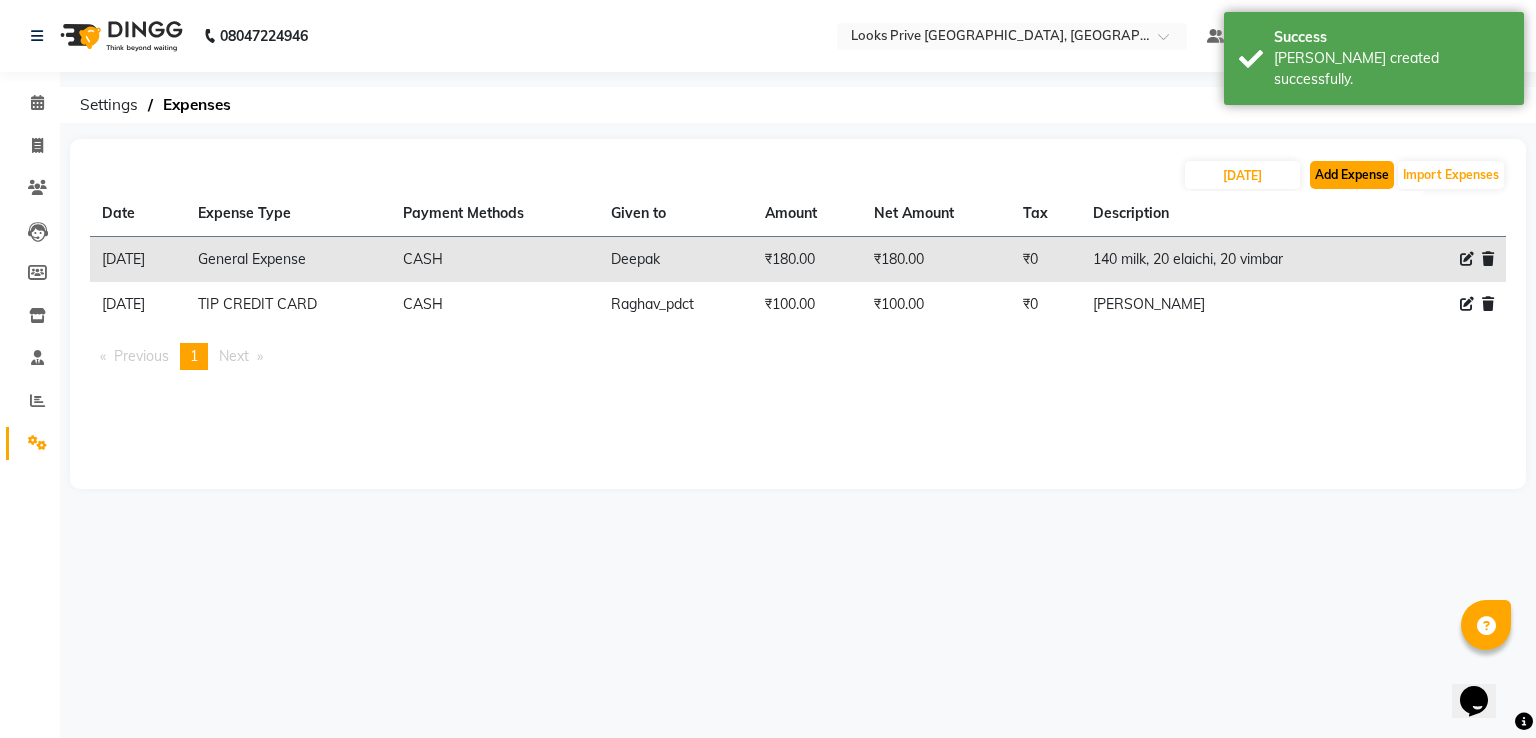 click on "Add Expense" 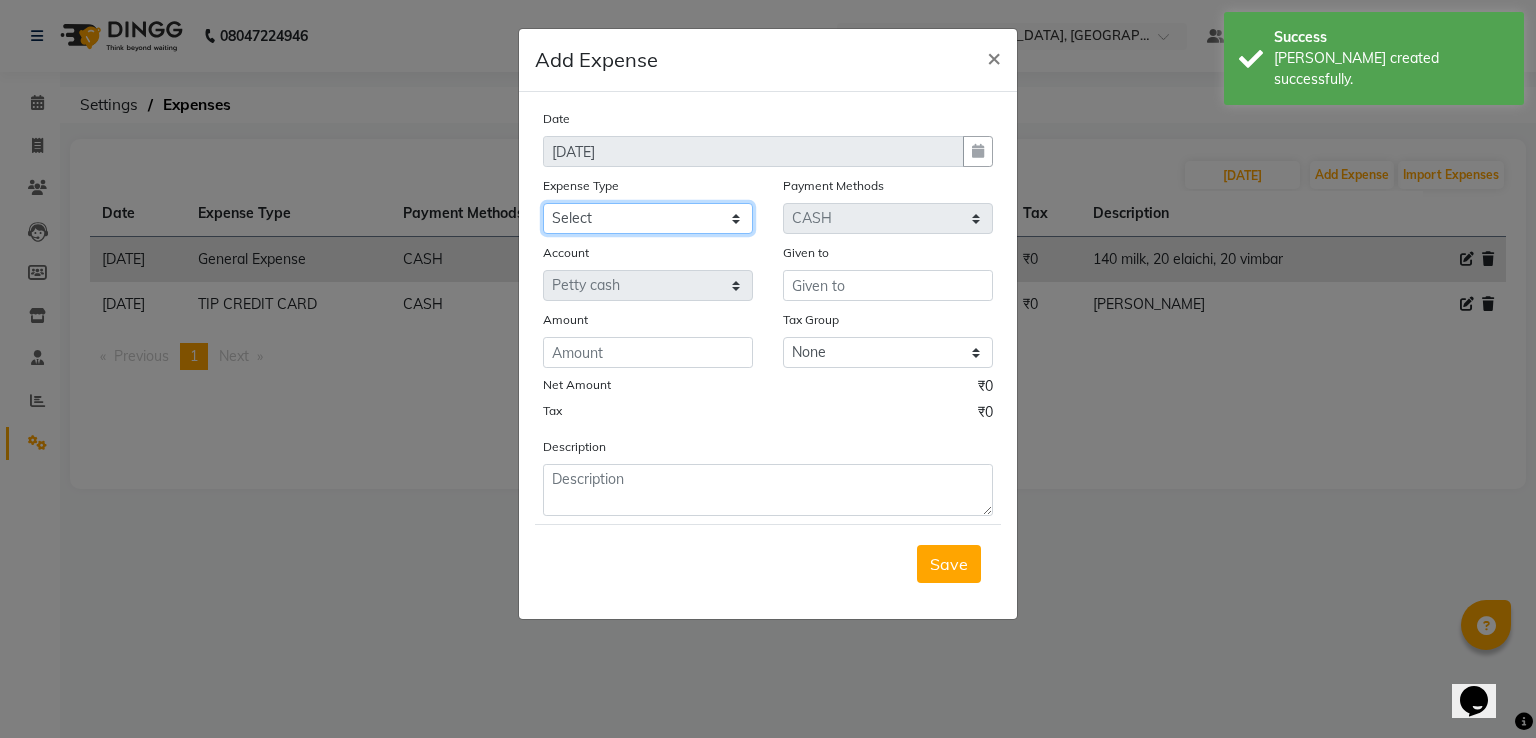 click on "Select Amazon order BANK DEPOSIT BLINKIT Cash change Cash Handover Client Refreshment CLIENT WELFARE CONSUMABLES Convyance to staff Counter sale General Expense Laundry Bill Laundry Service MILK MILK GINGER Miscellaneous MOBILE RECHARGE Monthly Grocery OFFICE UPKEEP Pantry Payment PORTER Prepaid Card Incentives Printing And Stationery Product Incentive purchase Refreshment Repair And Maintenance Salary Salary advance Service incentive staff accommodation Staff Convenyance Staff Welfare tip TIP CREDIT CARD Tip Online TIP UPI travel Travelling And Conveyance treat for staff WATER BILL WE FAST" 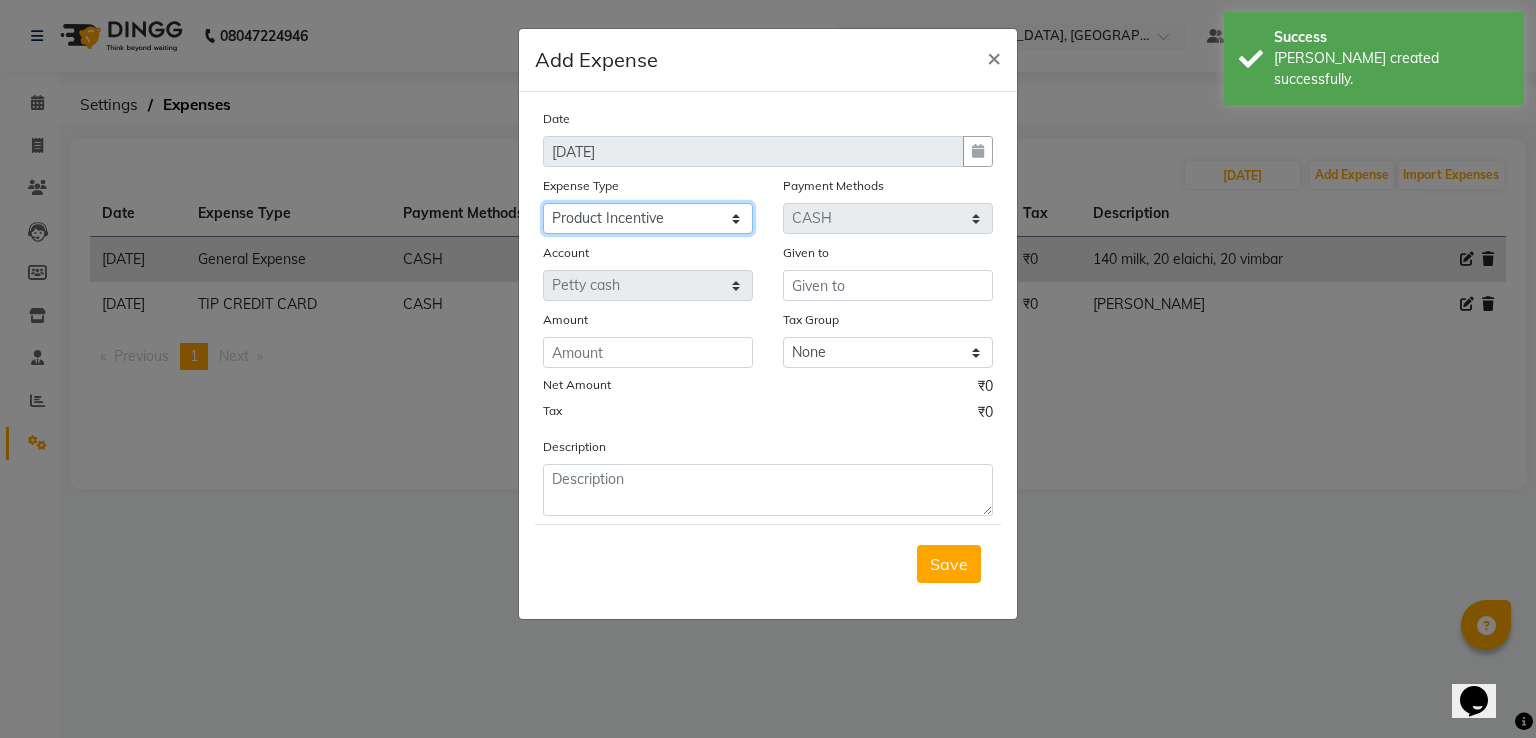 click on "Select Amazon order BANK DEPOSIT BLINKIT Cash change Cash Handover Client Refreshment CLIENT WELFARE CONSUMABLES Convyance to staff Counter sale General Expense Laundry Bill Laundry Service MILK MILK GINGER Miscellaneous MOBILE RECHARGE Monthly Grocery OFFICE UPKEEP Pantry Payment PORTER Prepaid Card Incentives Printing And Stationery Product Incentive purchase Refreshment Repair And Maintenance Salary Salary advance Service incentive staff accommodation Staff Convenyance Staff Welfare tip TIP CREDIT CARD Tip Online TIP UPI travel Travelling And Conveyance treat for staff WATER BILL WE FAST" 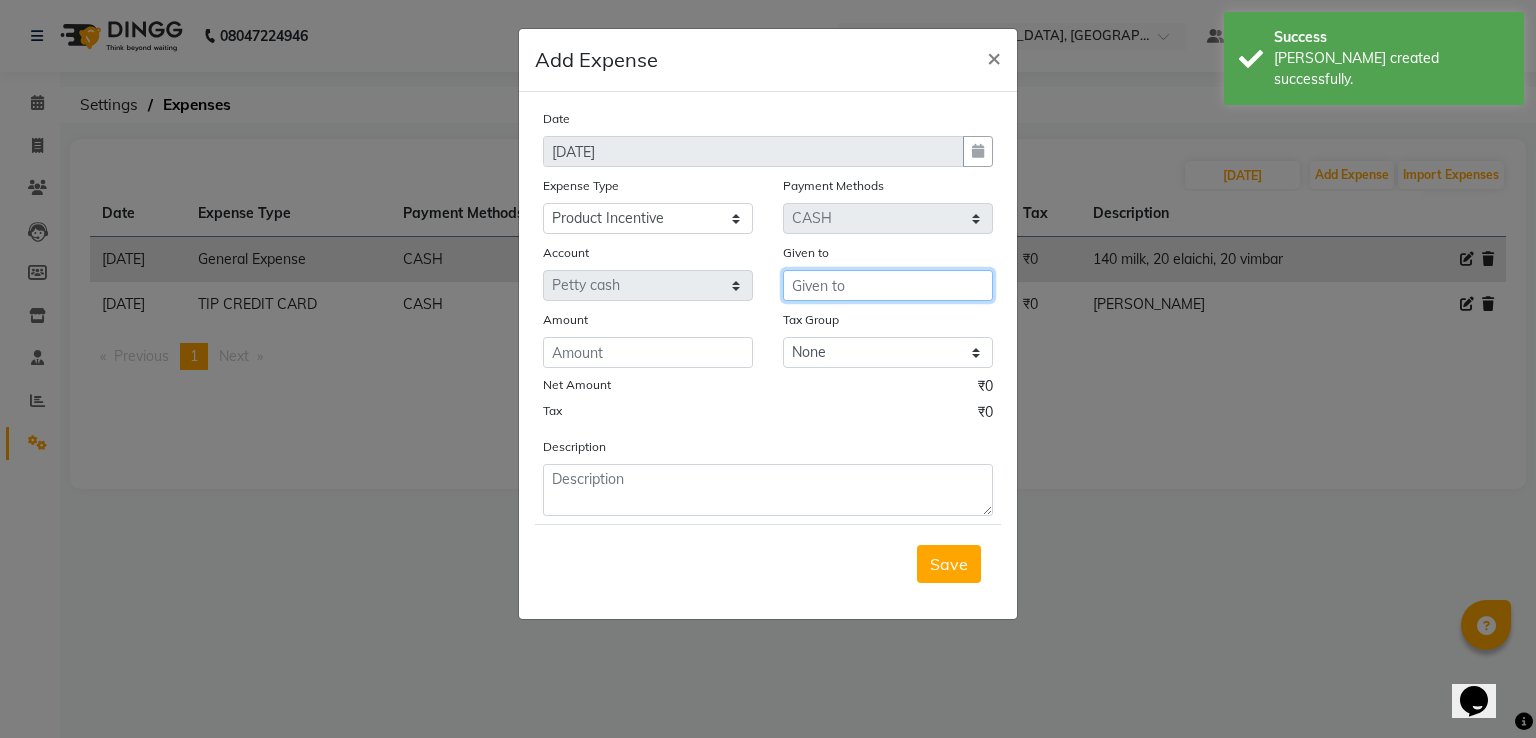 click at bounding box center [888, 285] 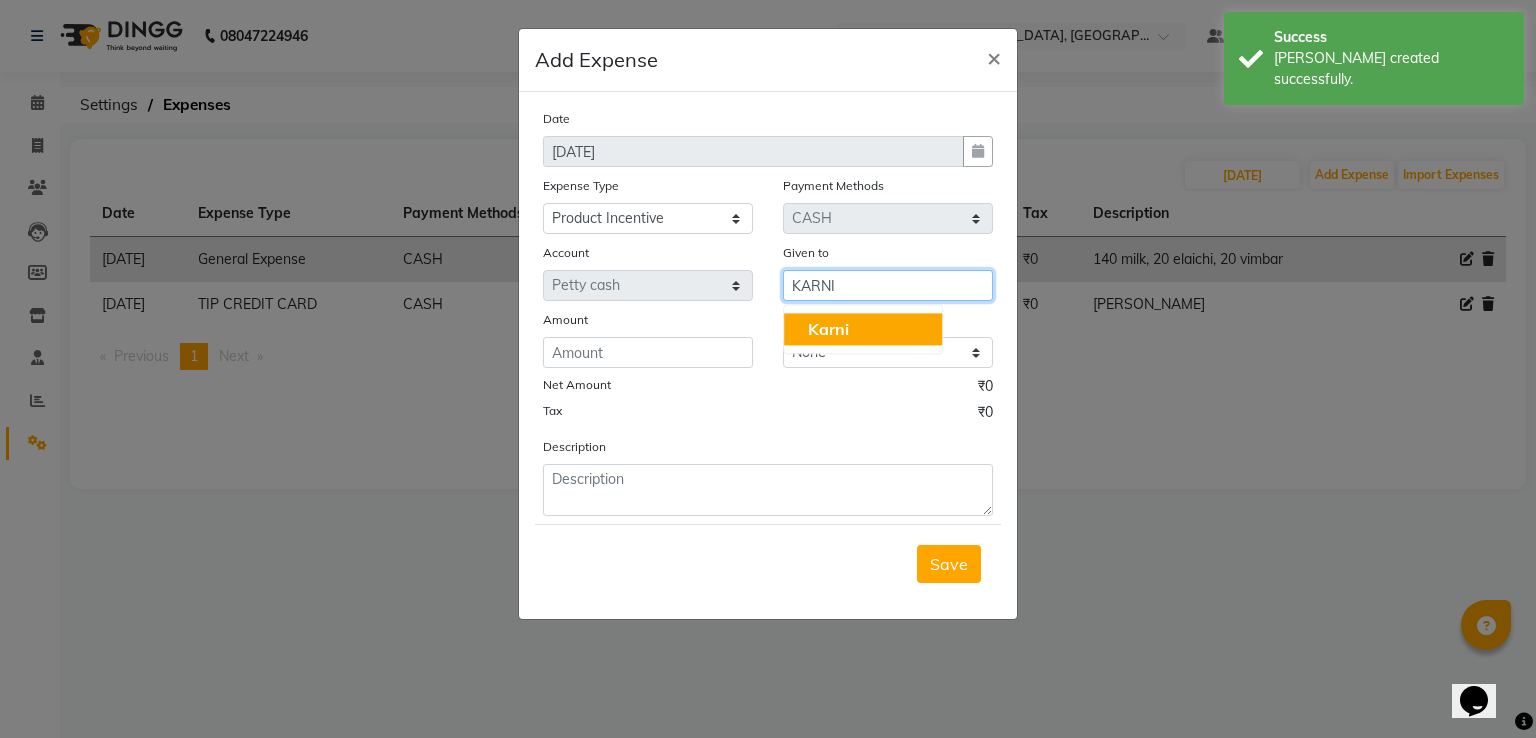 drag, startPoint x: 905, startPoint y: 330, endPoint x: 844, endPoint y: 345, distance: 62.817196 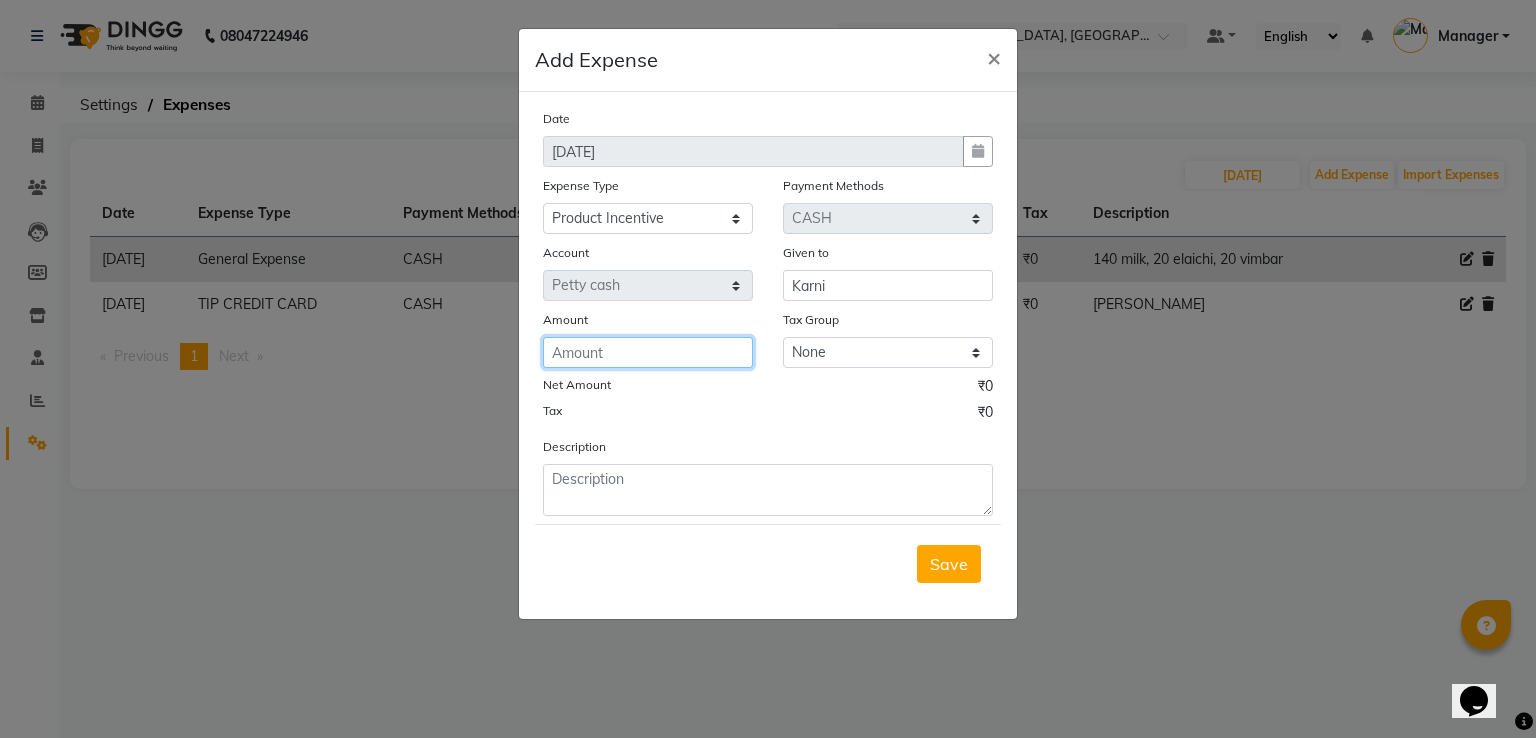 click 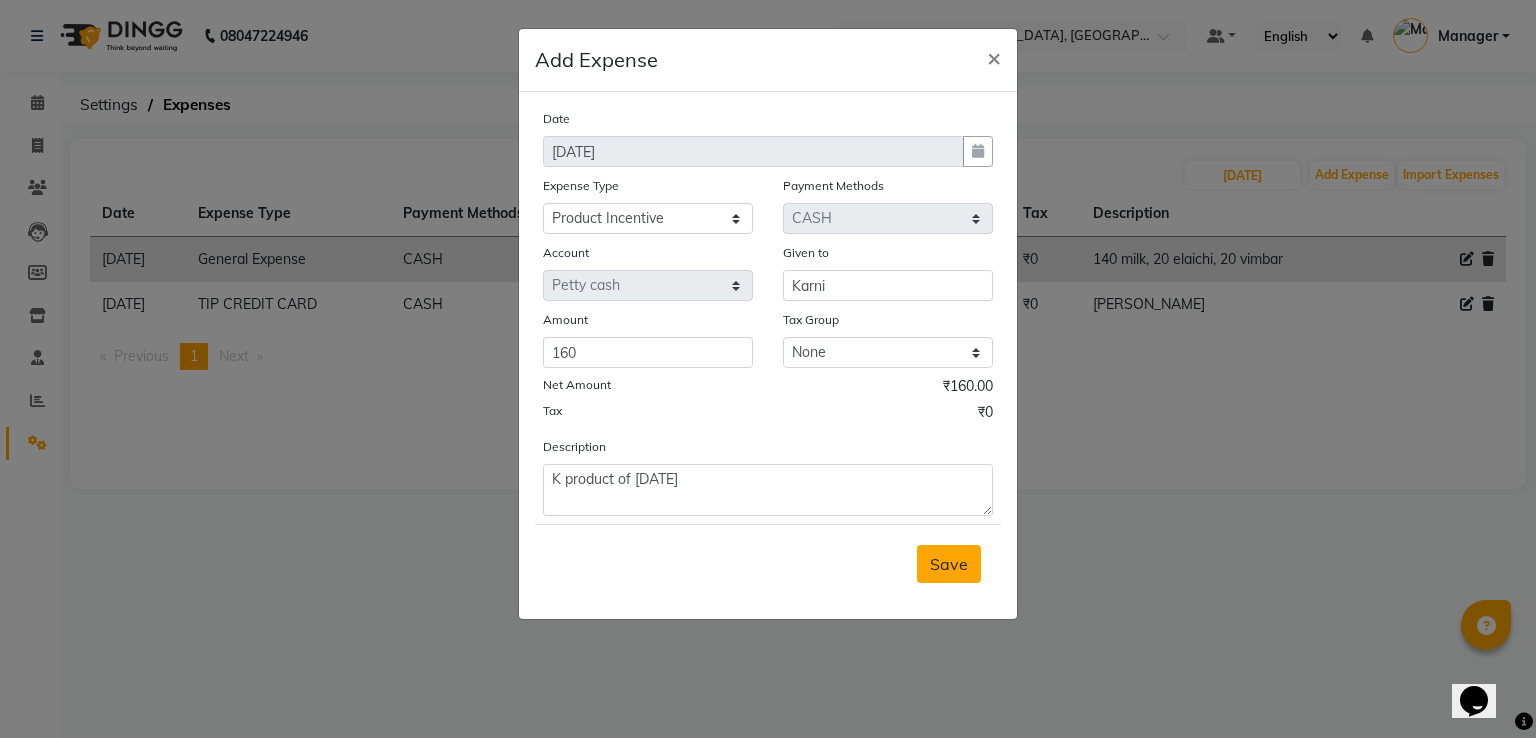 click on "Save" at bounding box center [949, 564] 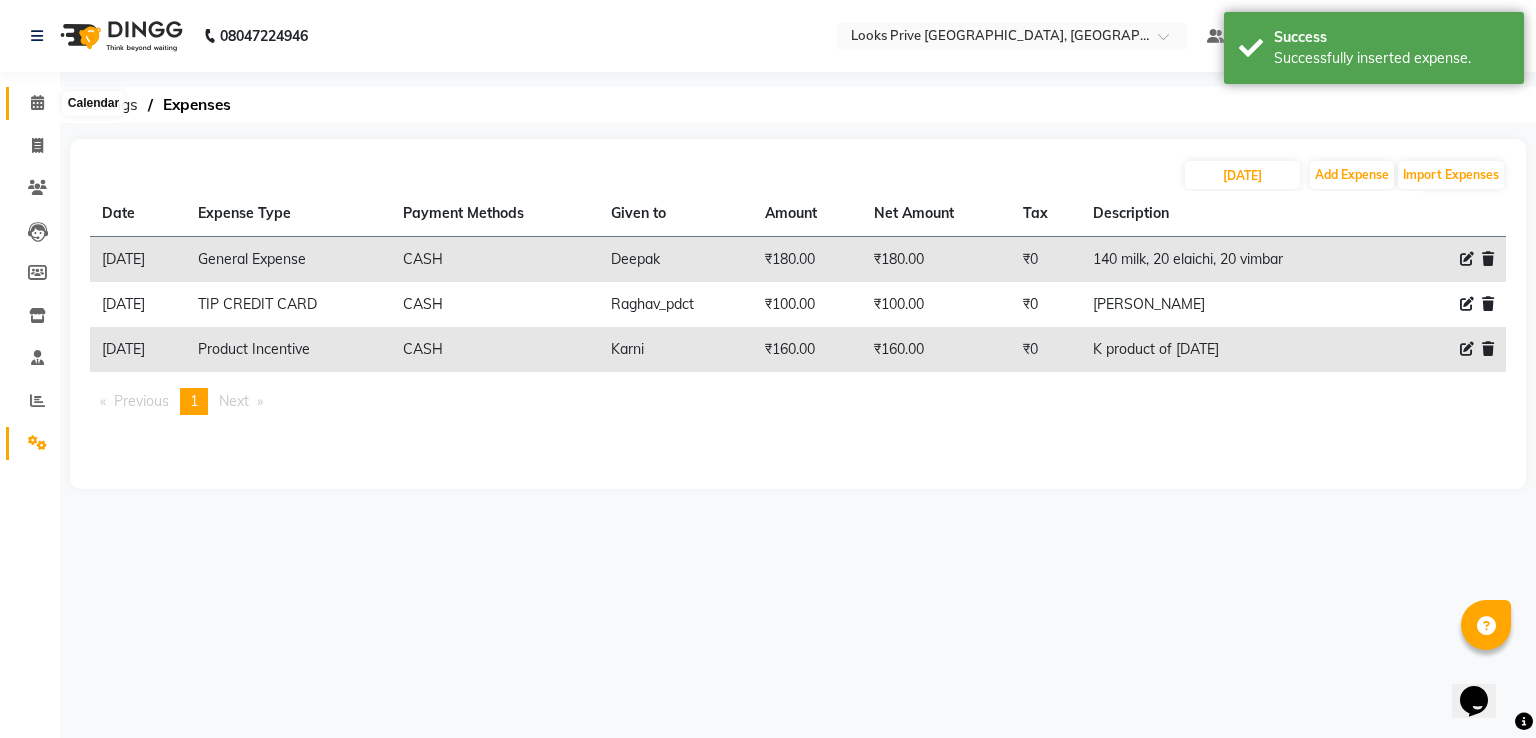 click 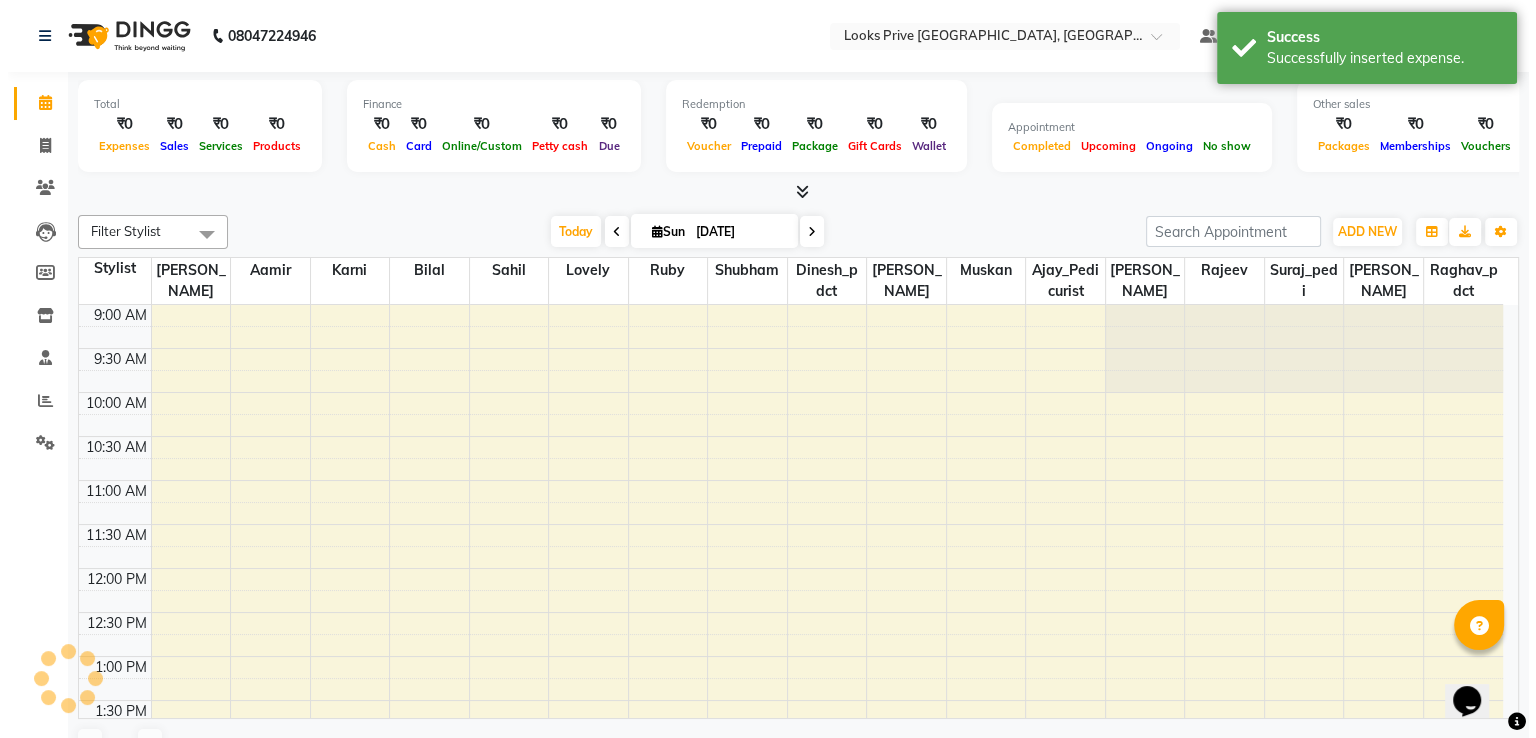 scroll, scrollTop: 0, scrollLeft: 0, axis: both 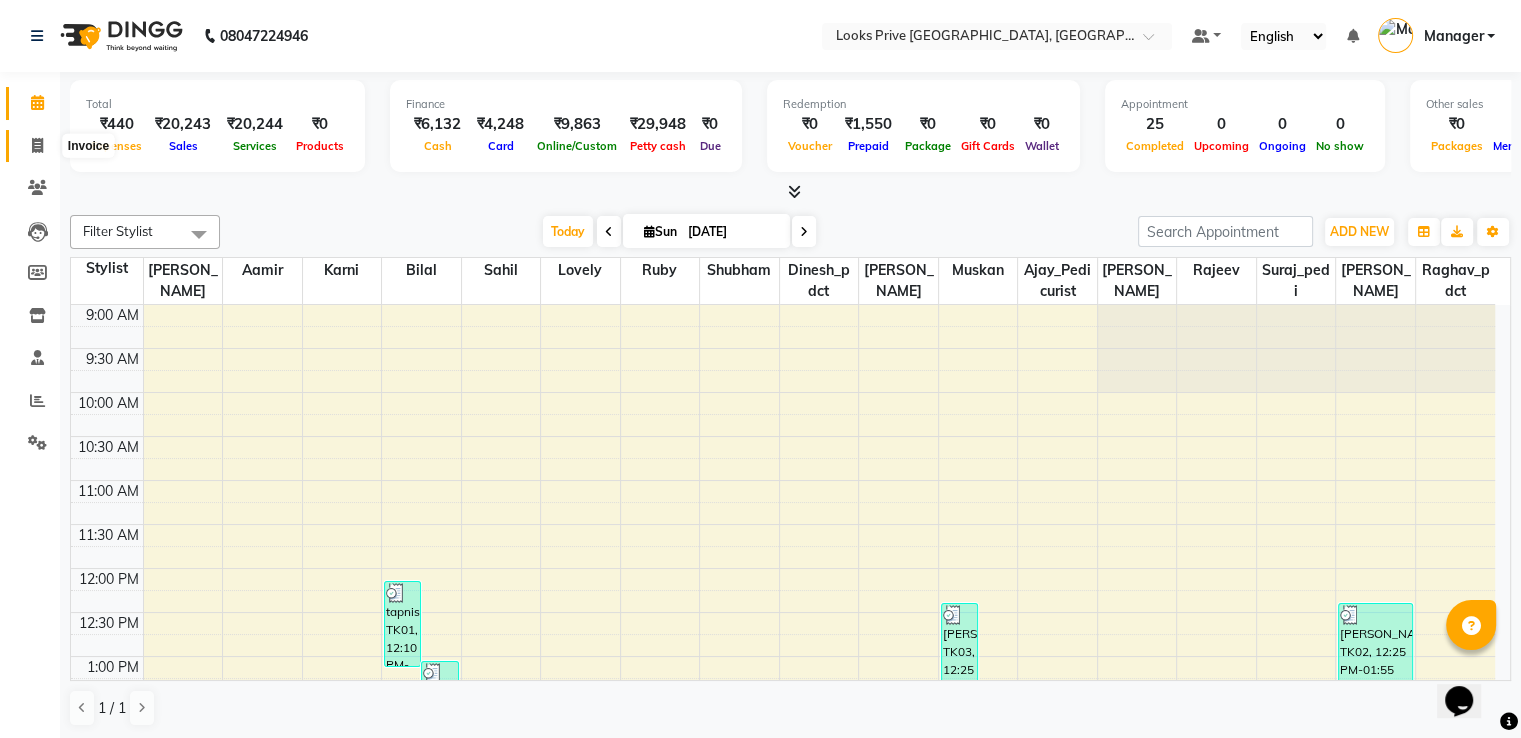 click 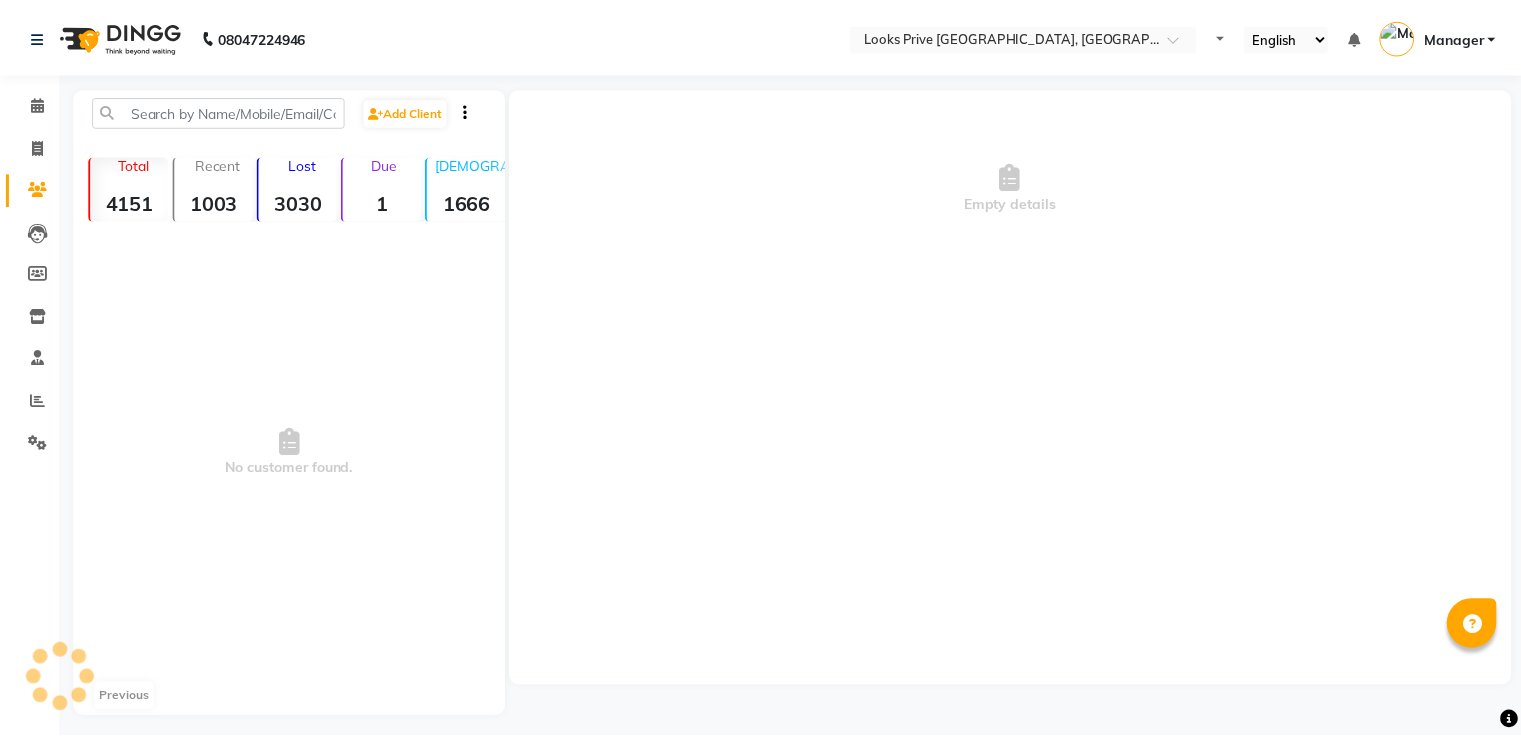 scroll, scrollTop: 0, scrollLeft: 0, axis: both 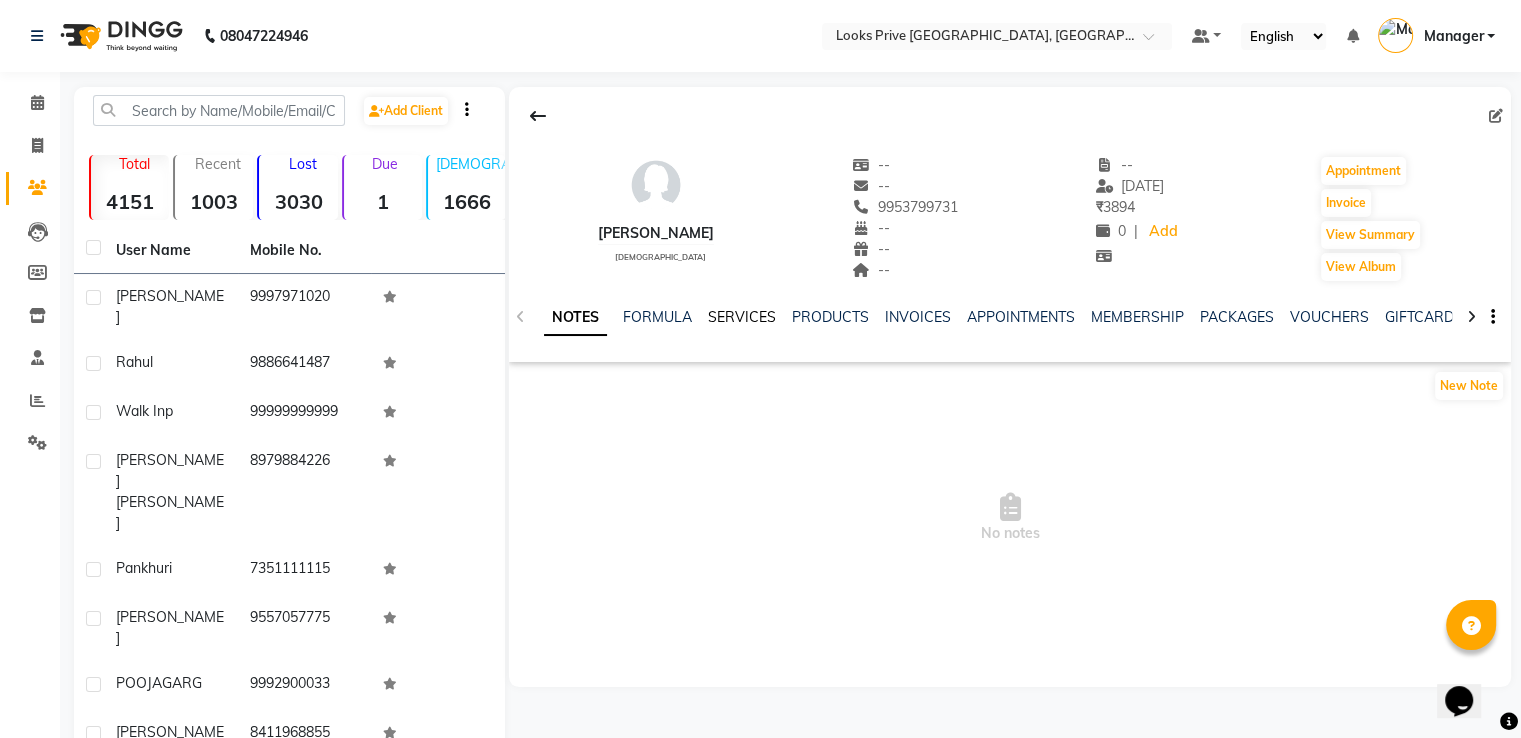 click on "SERVICES" 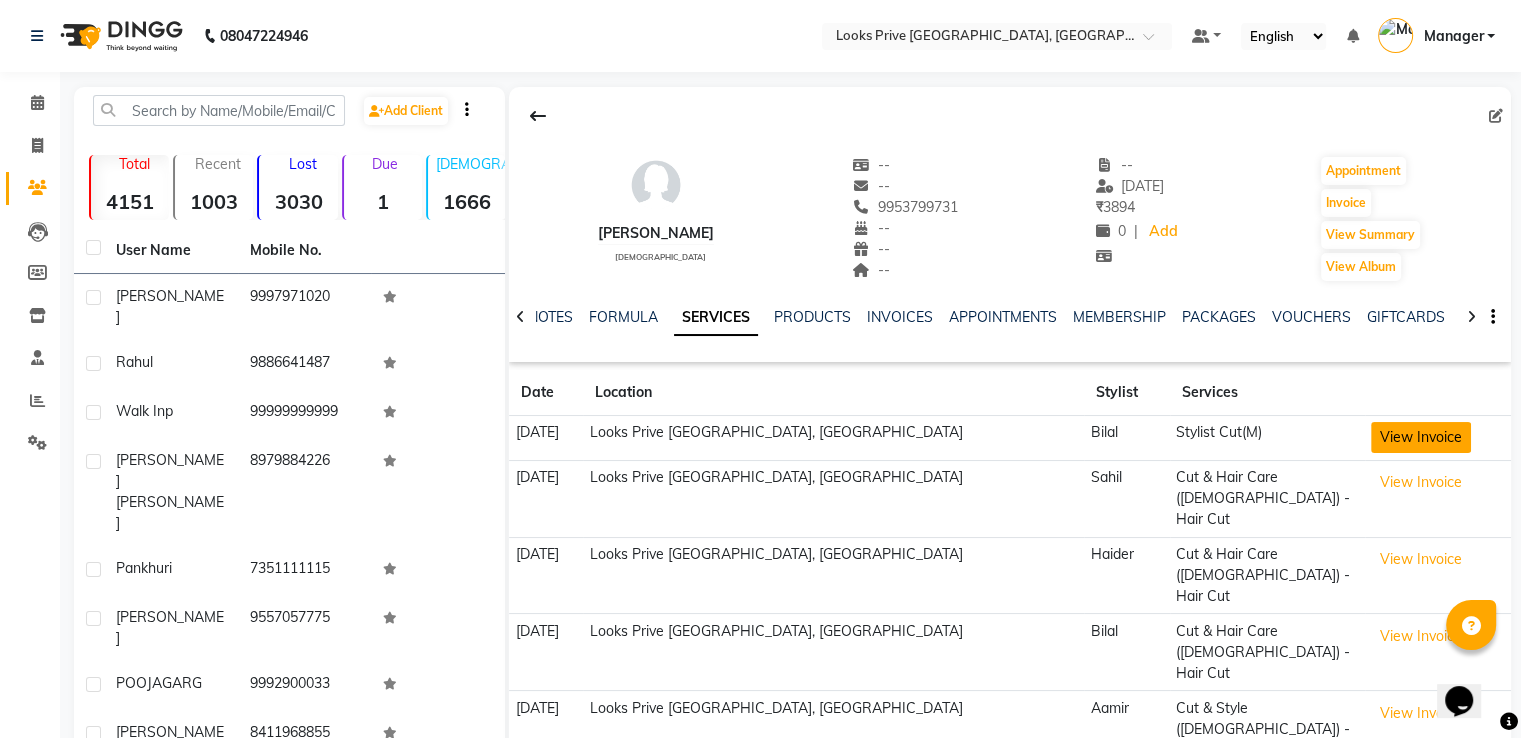 click on "View Invoice" 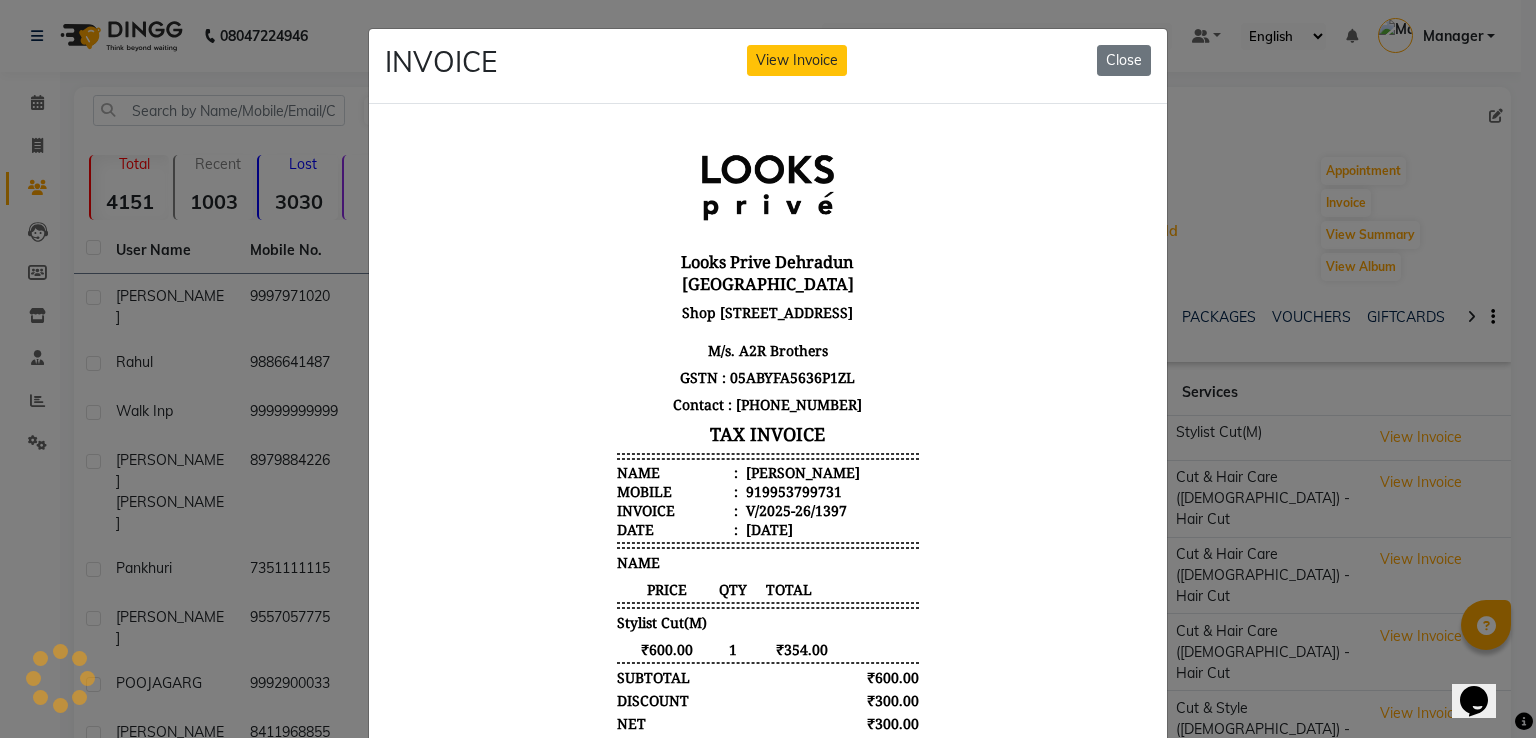 scroll, scrollTop: 0, scrollLeft: 0, axis: both 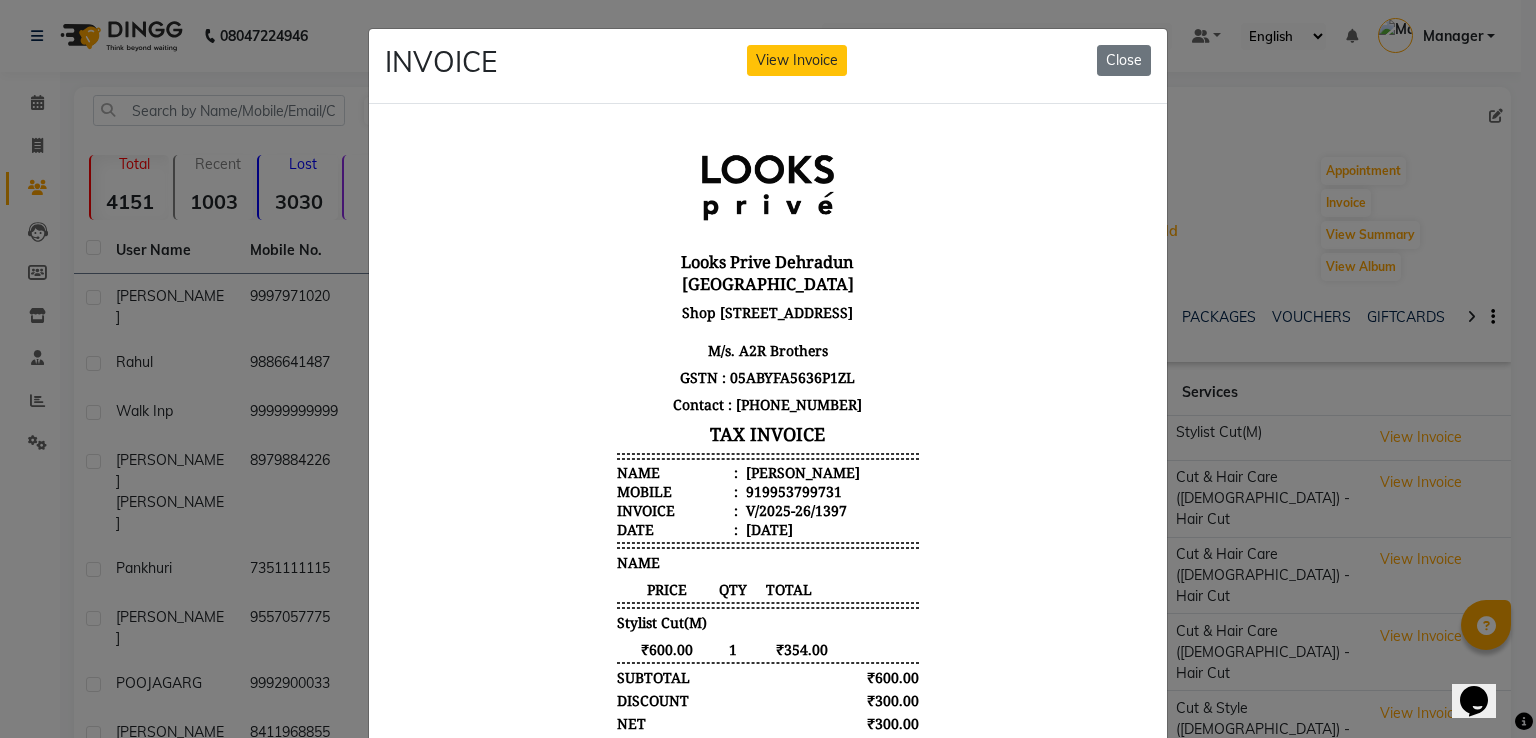 click on "Close" 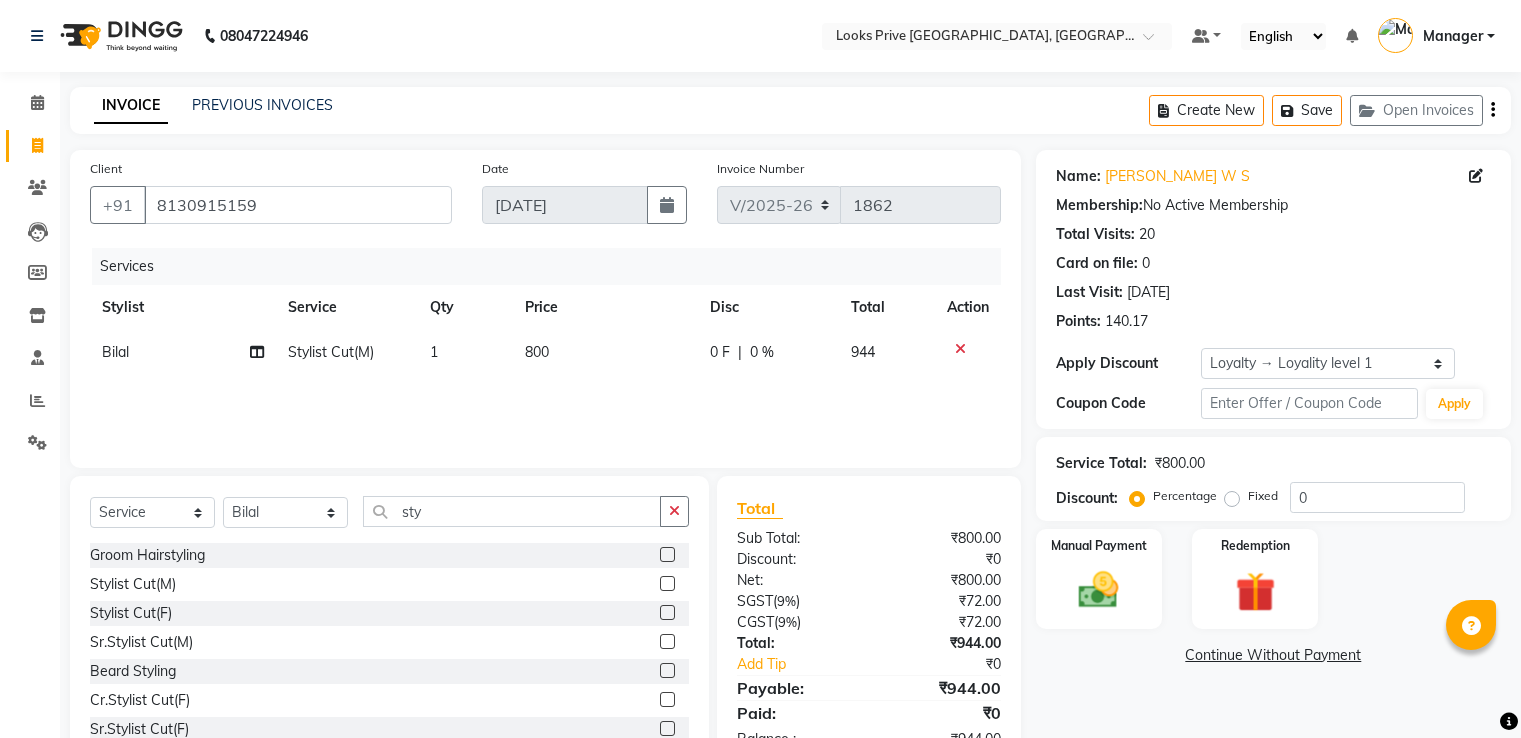 select on "6205" 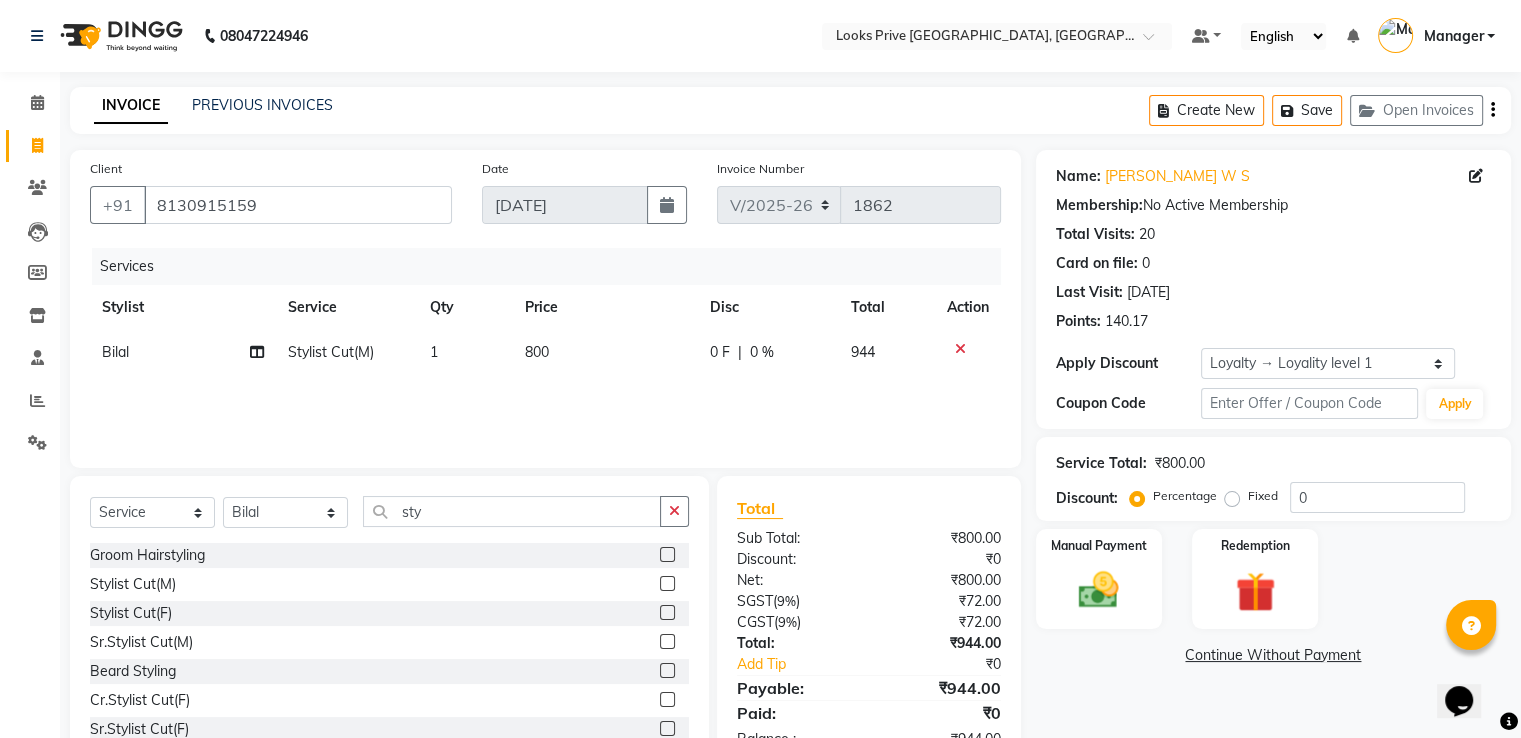 scroll, scrollTop: 0, scrollLeft: 0, axis: both 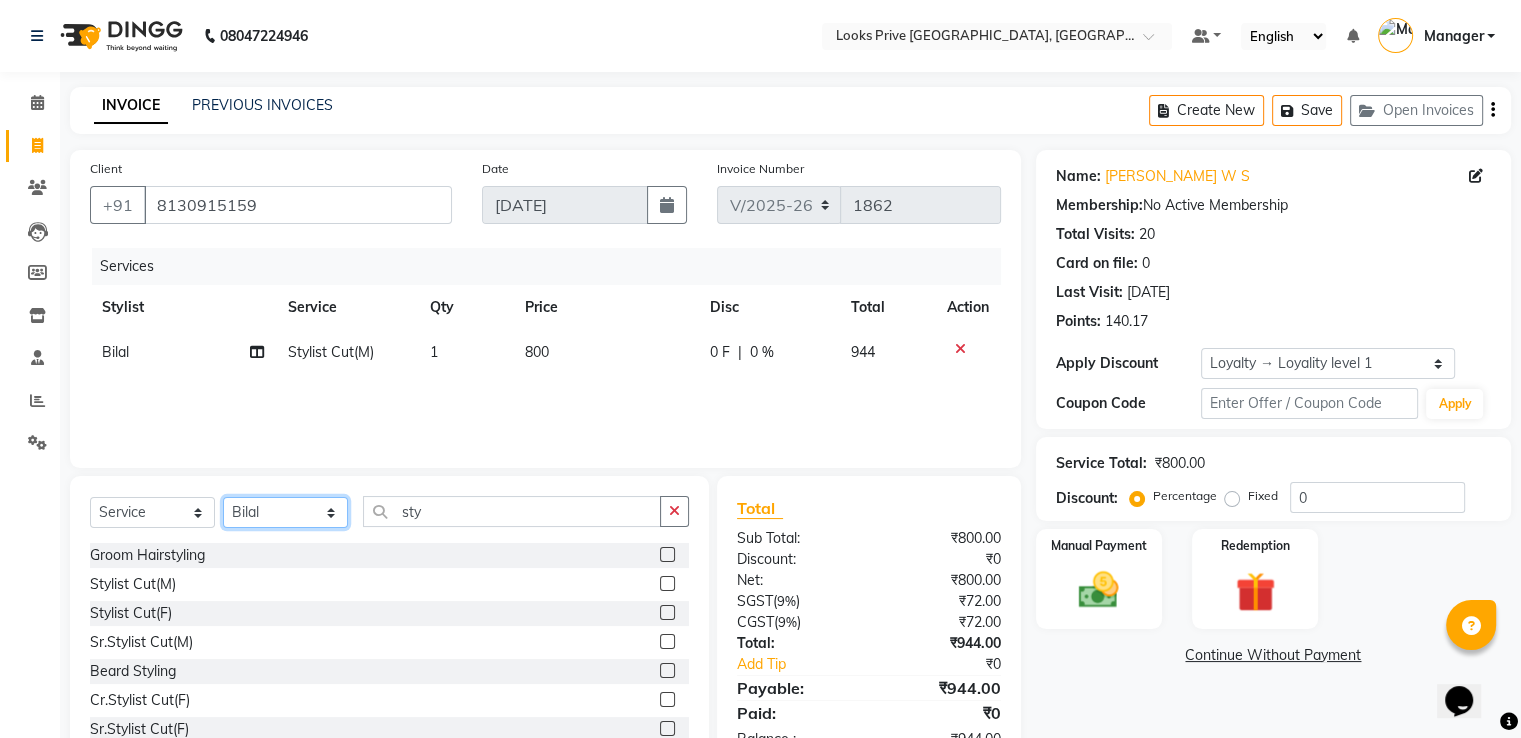 click on "Select Stylist A2R_Master [PERSON_NAME] [PERSON_NAME] [PERSON_NAME] Dinesh_pdct Karni Lovely Manager [PERSON_NAME] [PERSON_NAME] [PERSON_NAME] [PERSON_NAME] Suraj_pedi" 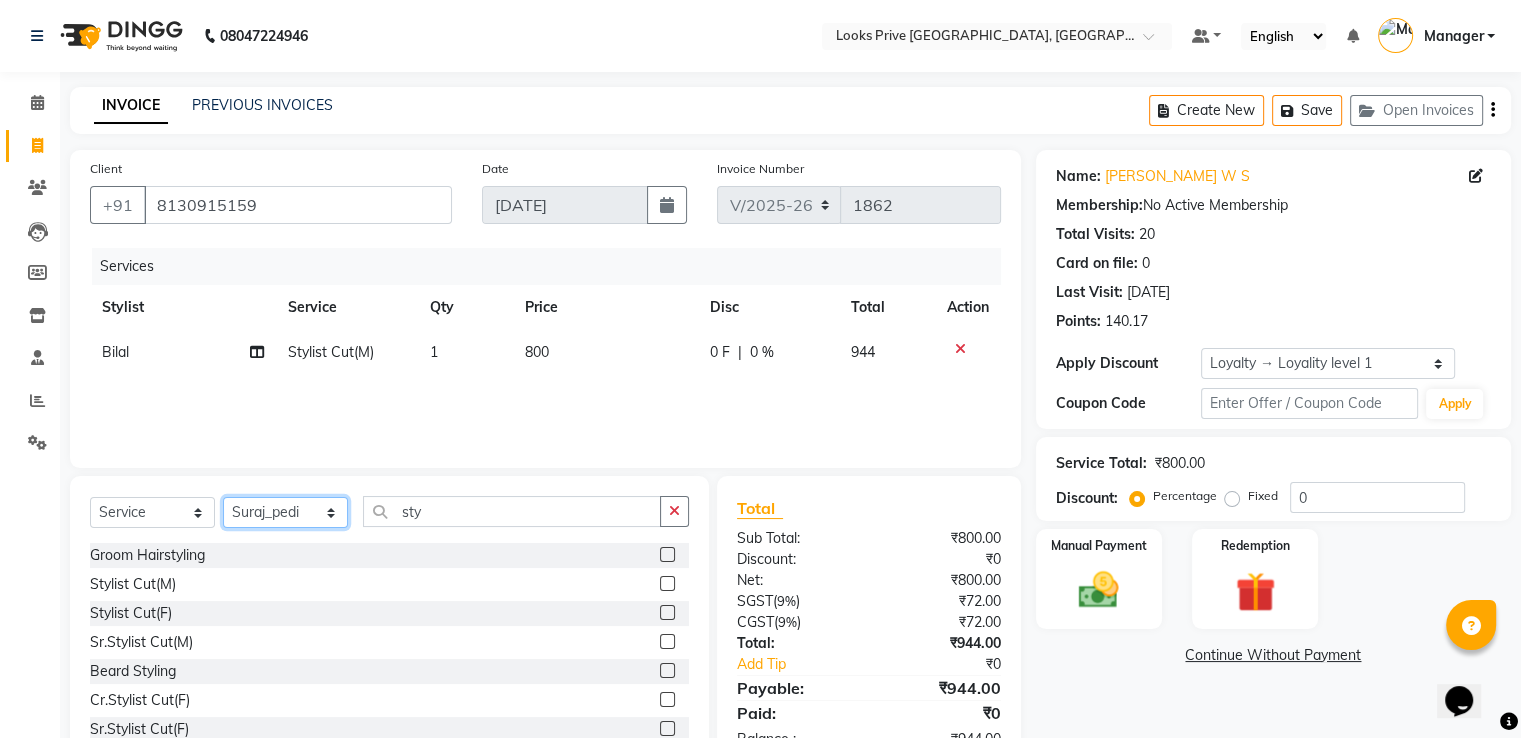 click on "Select Stylist A2R_Master [PERSON_NAME] [PERSON_NAME] [PERSON_NAME] Dinesh_pdct Karni Lovely Manager [PERSON_NAME] [PERSON_NAME] [PERSON_NAME] [PERSON_NAME] Suraj_pedi" 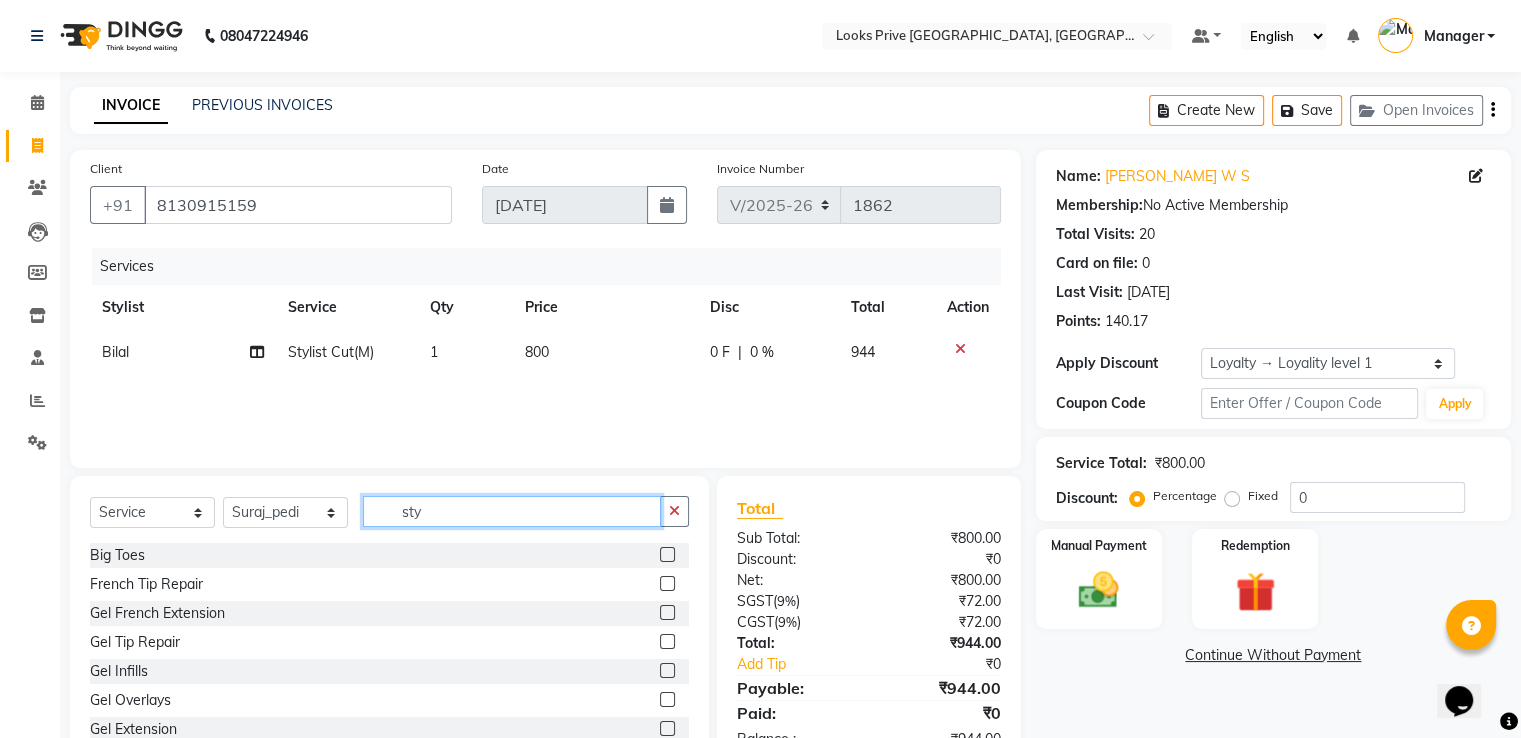 drag, startPoint x: 444, startPoint y: 517, endPoint x: 136, endPoint y: 530, distance: 308.27423 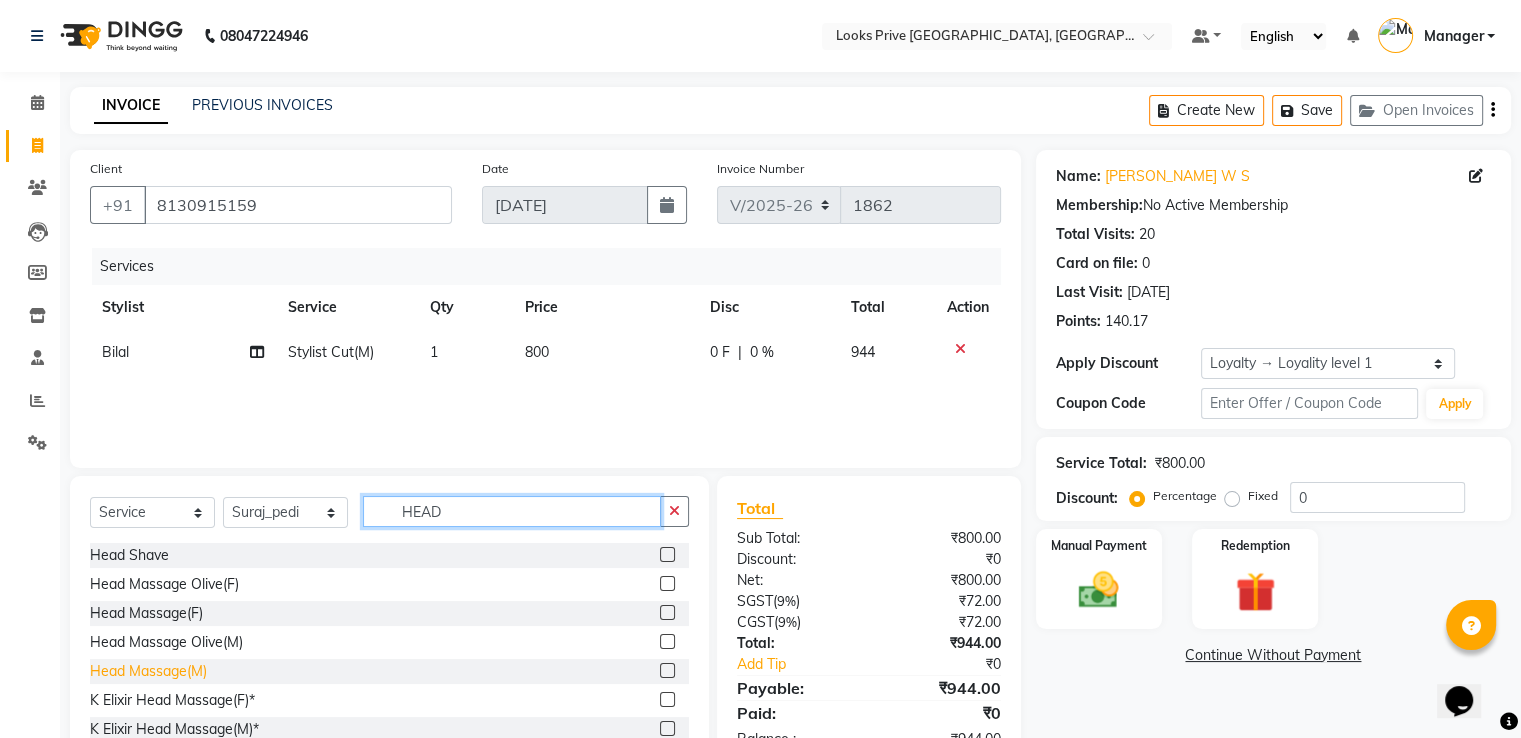type on "HEAD" 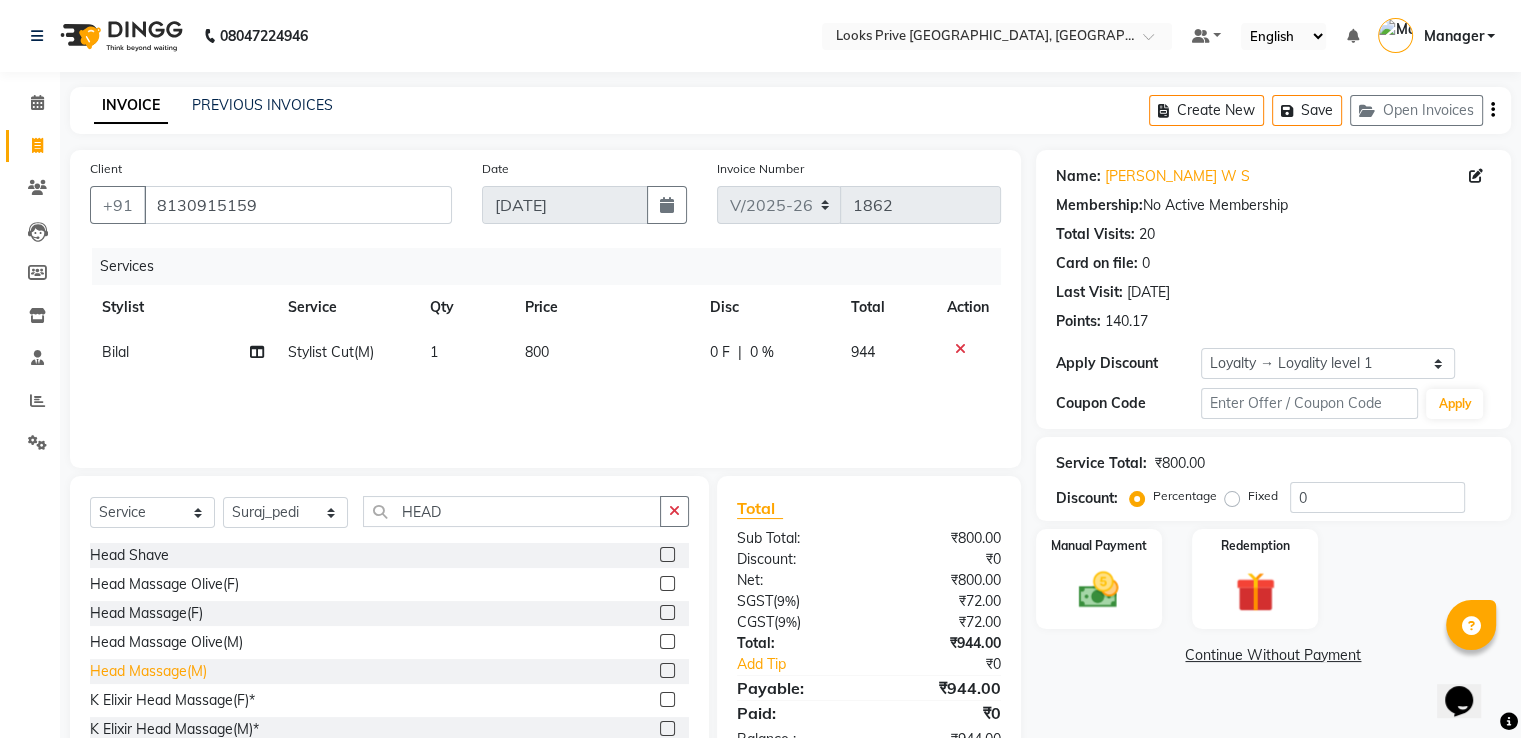 click on "Head Massage(M)" 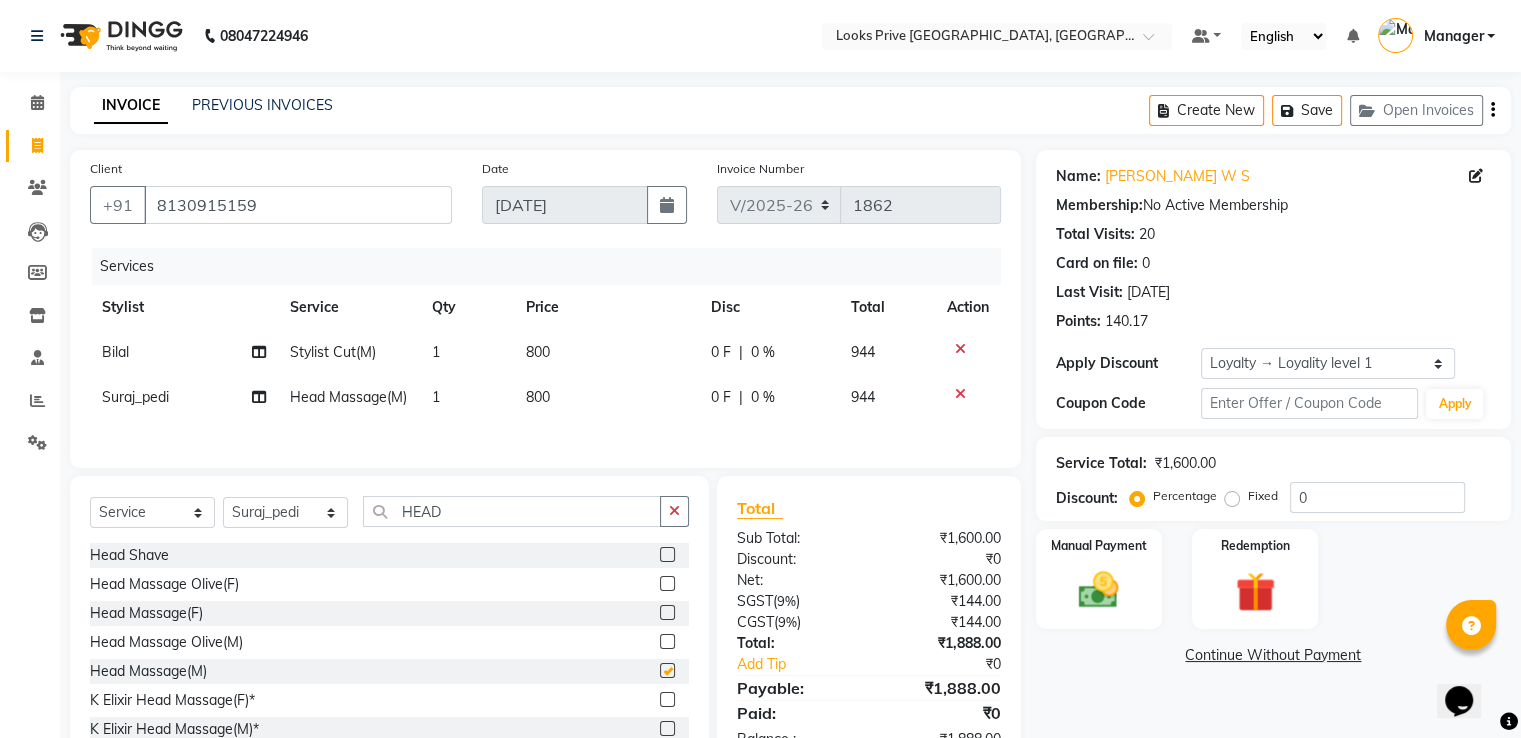 checkbox on "false" 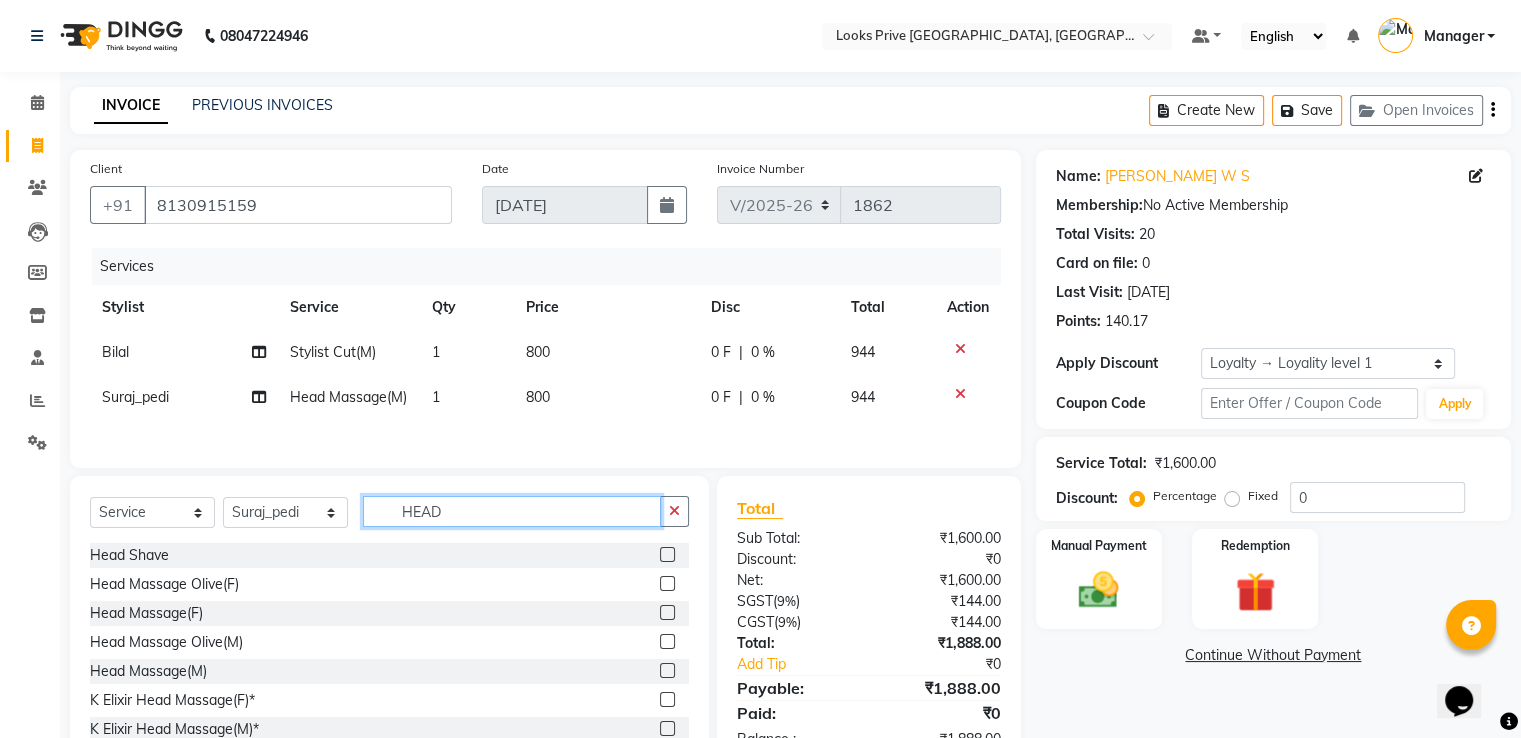 drag, startPoint x: 478, startPoint y: 539, endPoint x: 0, endPoint y: 527, distance: 478.1506 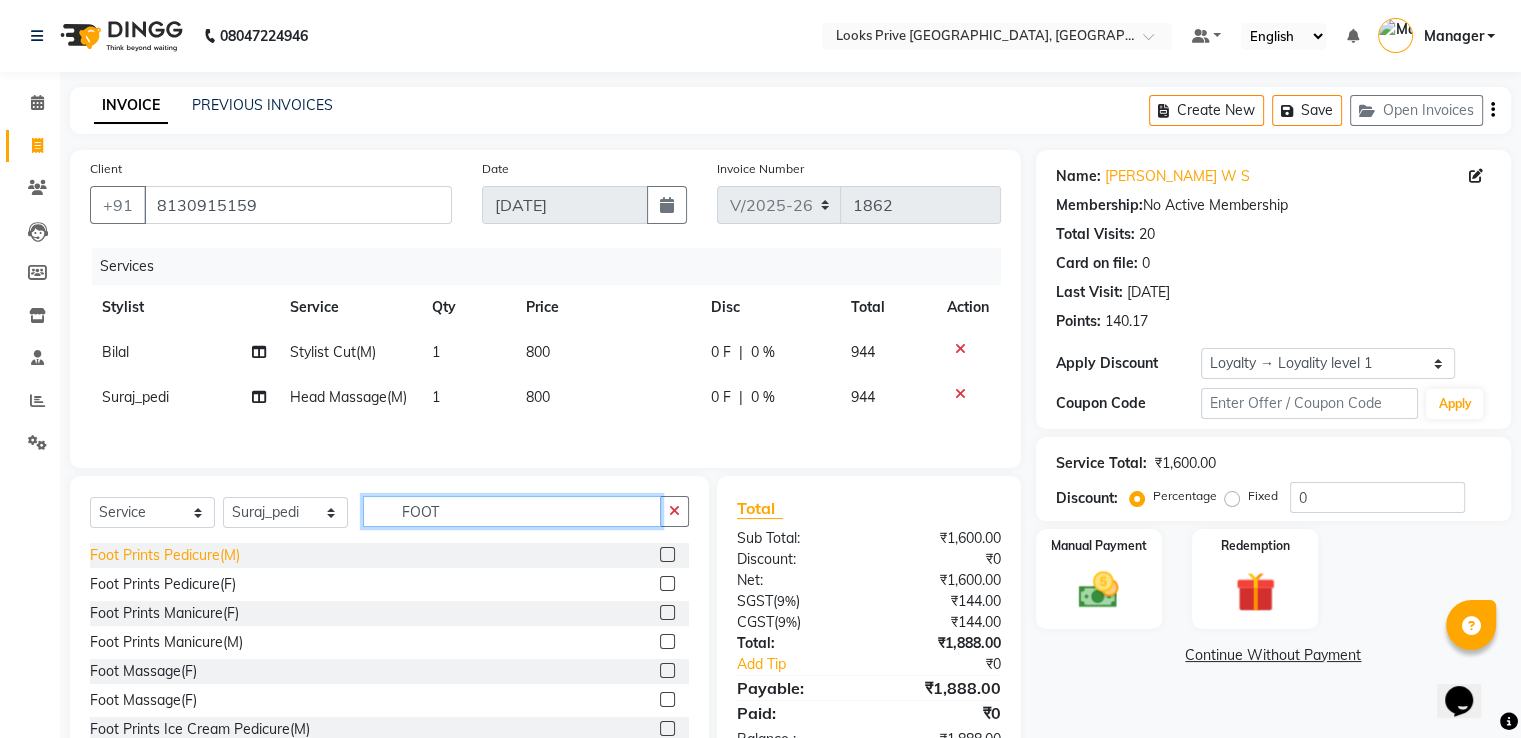 type on "FOOT" 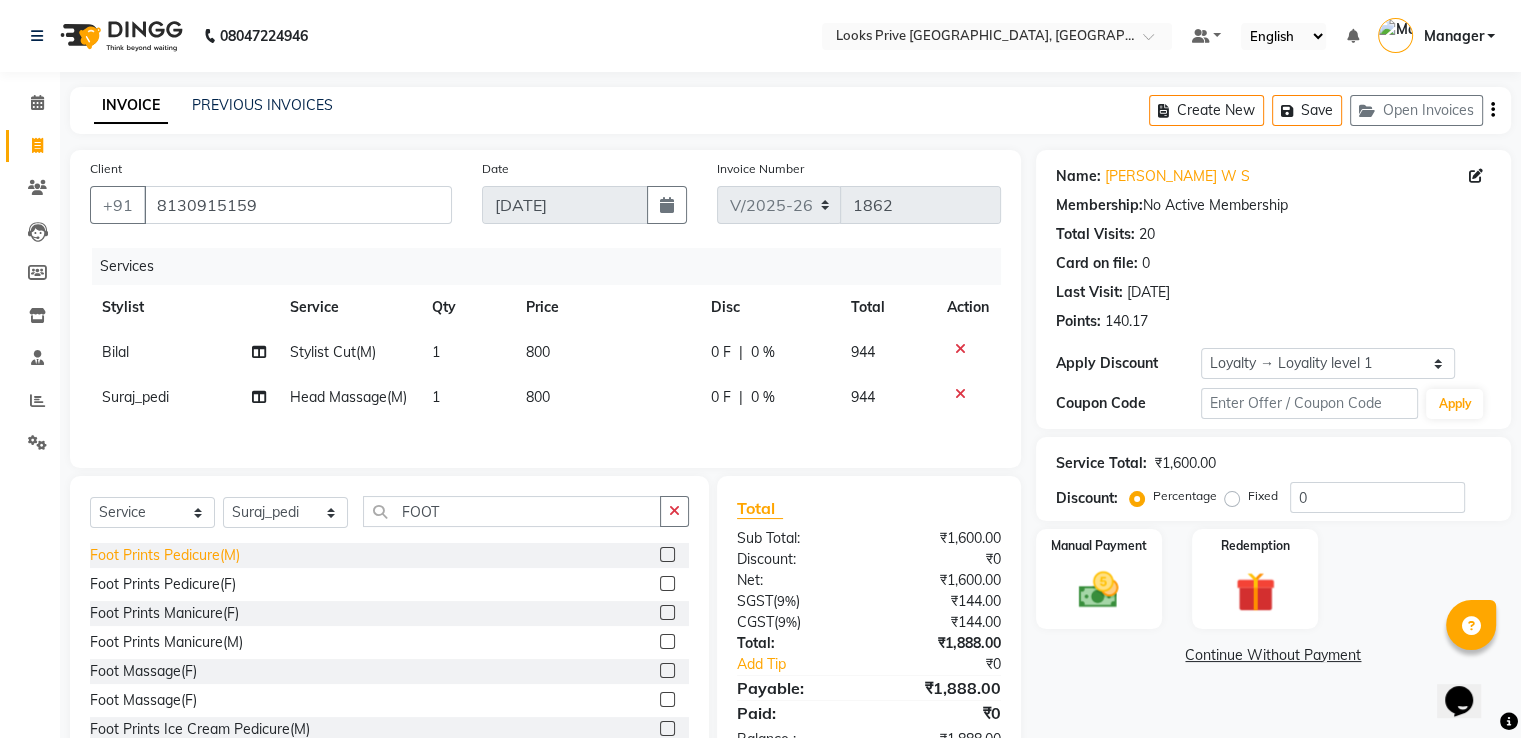 click on "Foot Prints Pedicure(M)" 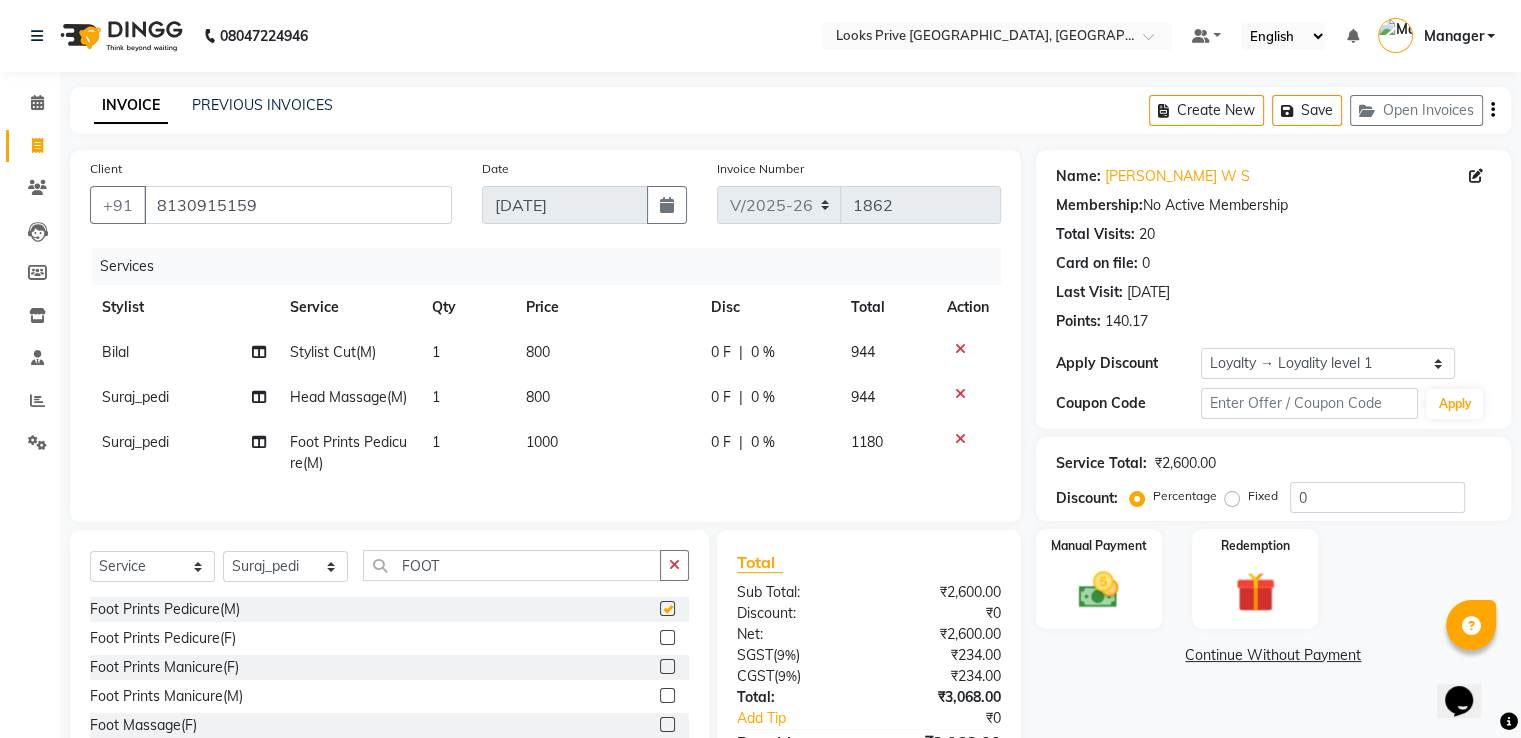 checkbox on "false" 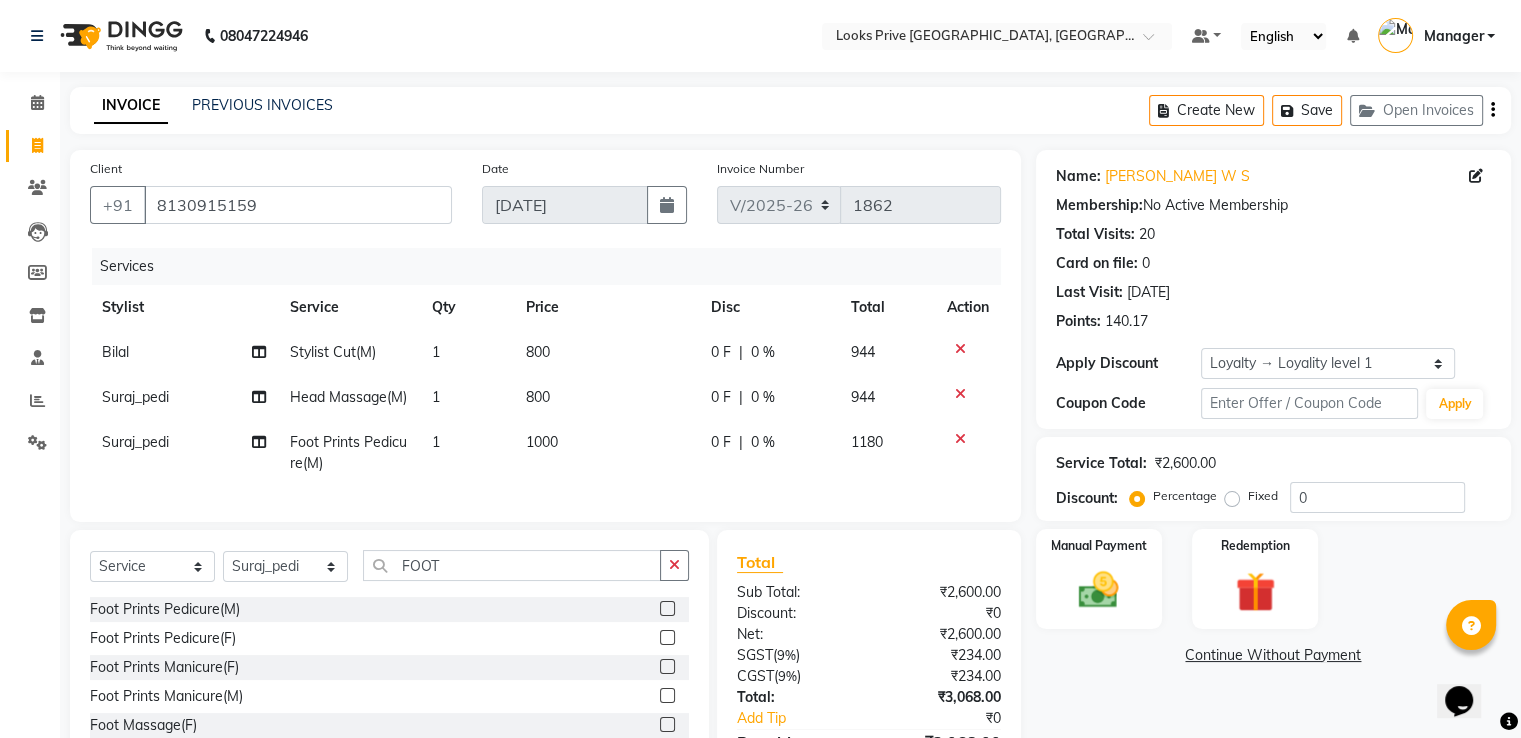drag, startPoint x: 669, startPoint y: 446, endPoint x: 682, endPoint y: 448, distance: 13.152946 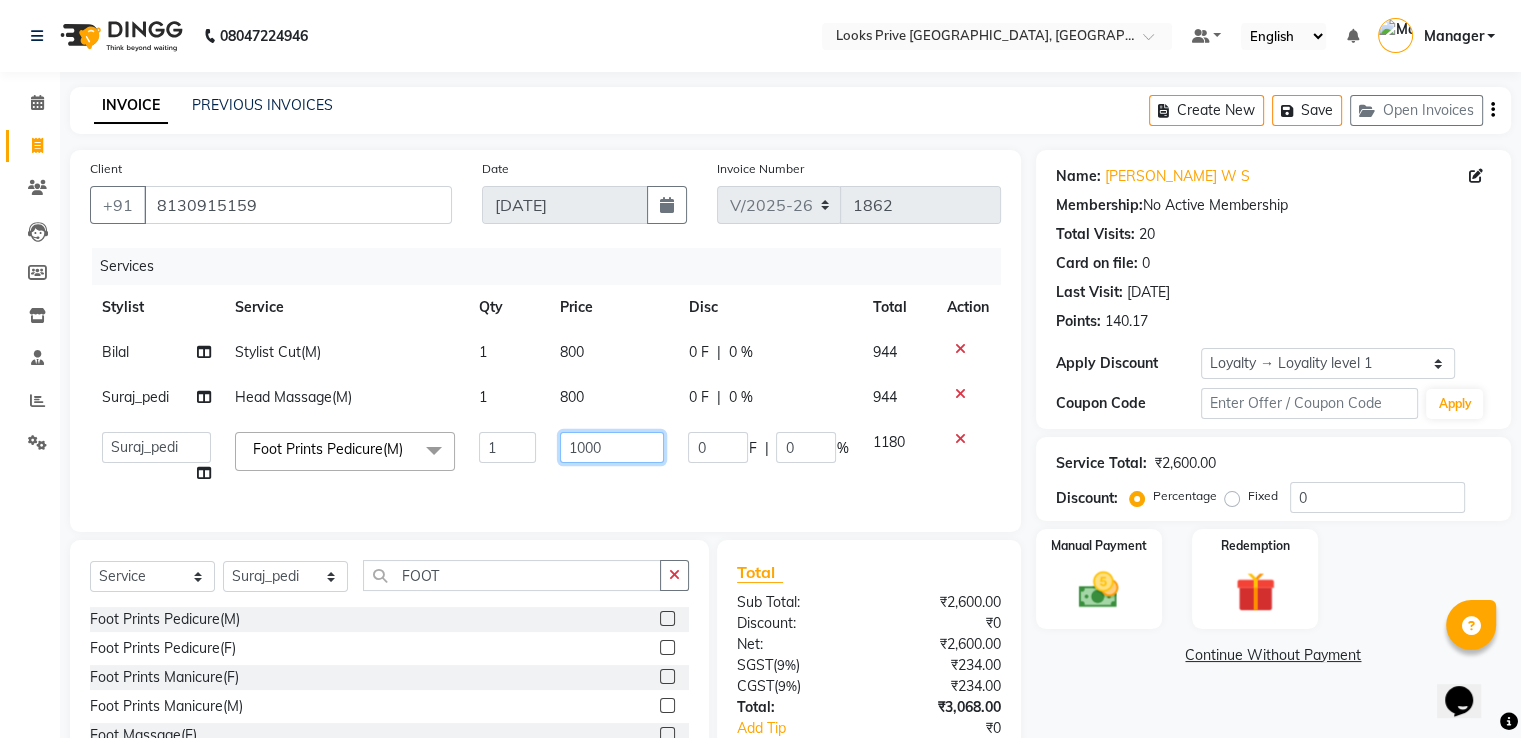 drag, startPoint x: 640, startPoint y: 449, endPoint x: 257, endPoint y: 458, distance: 383.10574 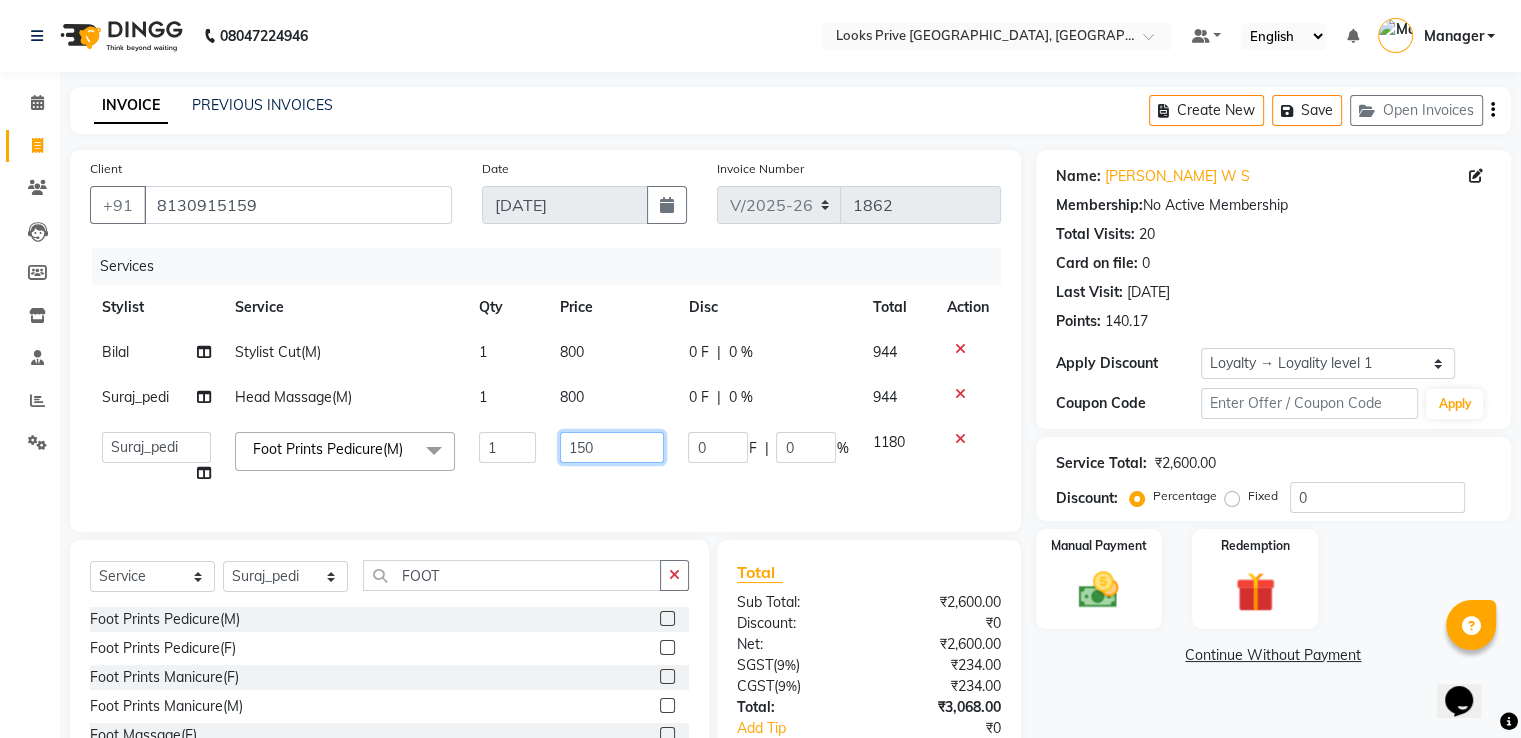 type on "1500" 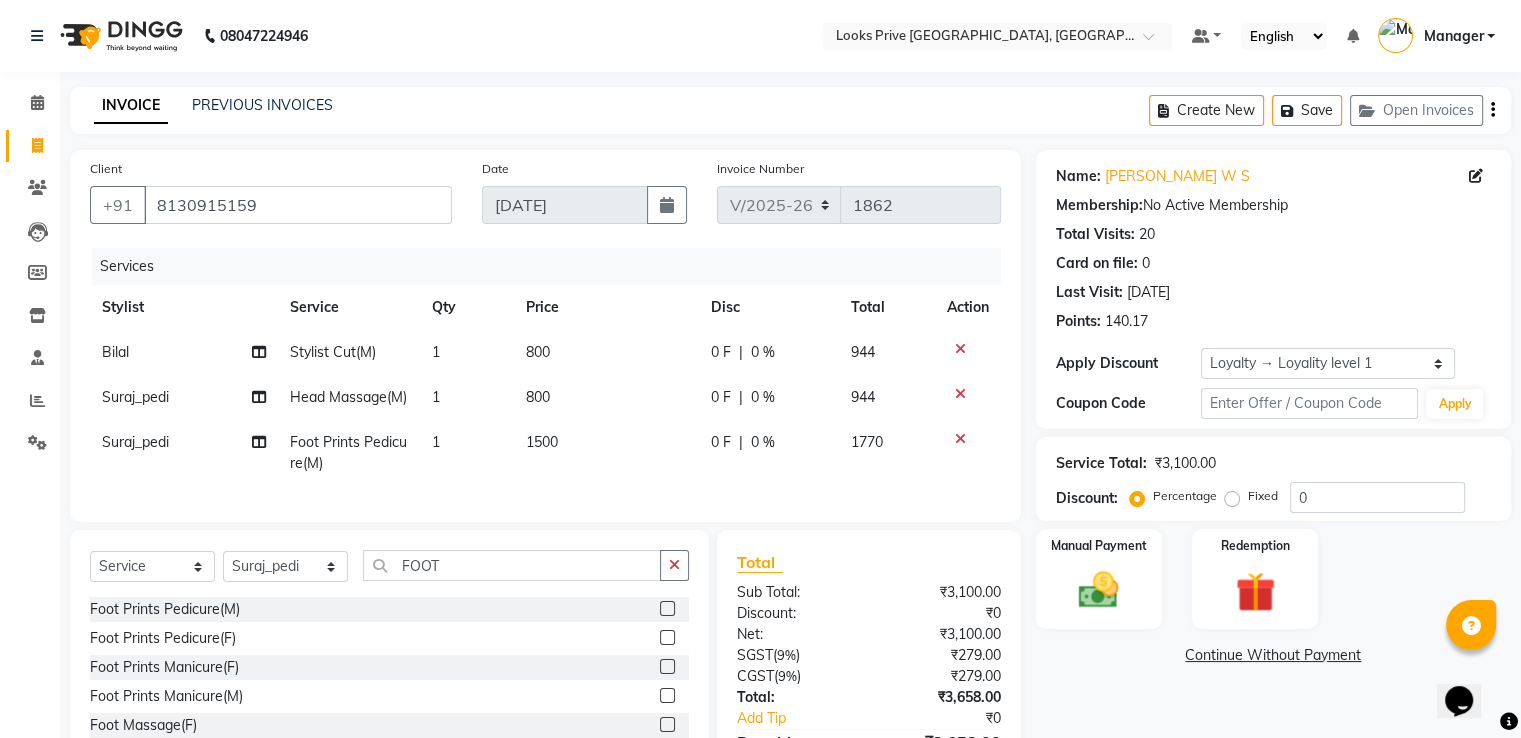 click on "800" 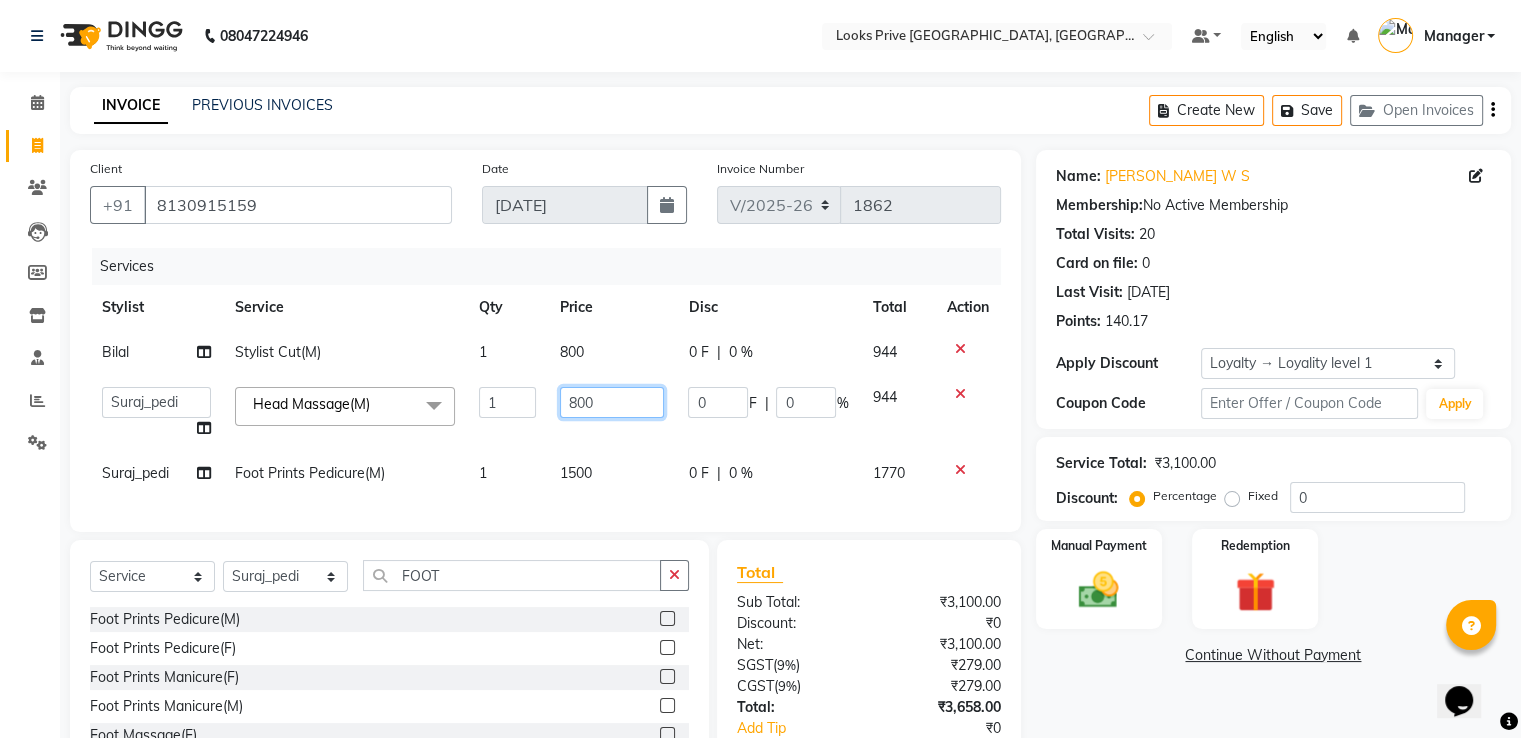 drag, startPoint x: 618, startPoint y: 403, endPoint x: 255, endPoint y: 396, distance: 363.06747 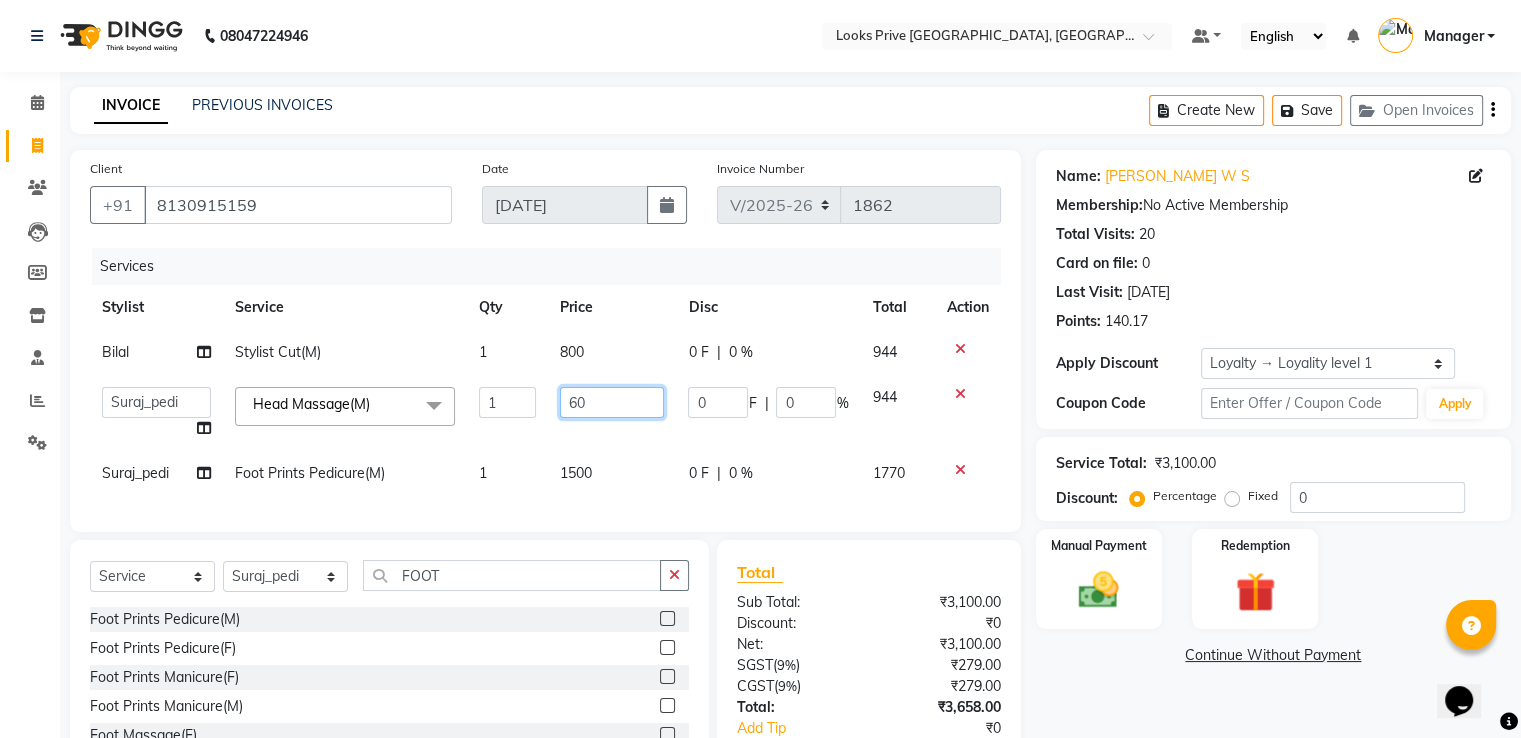 type on "600" 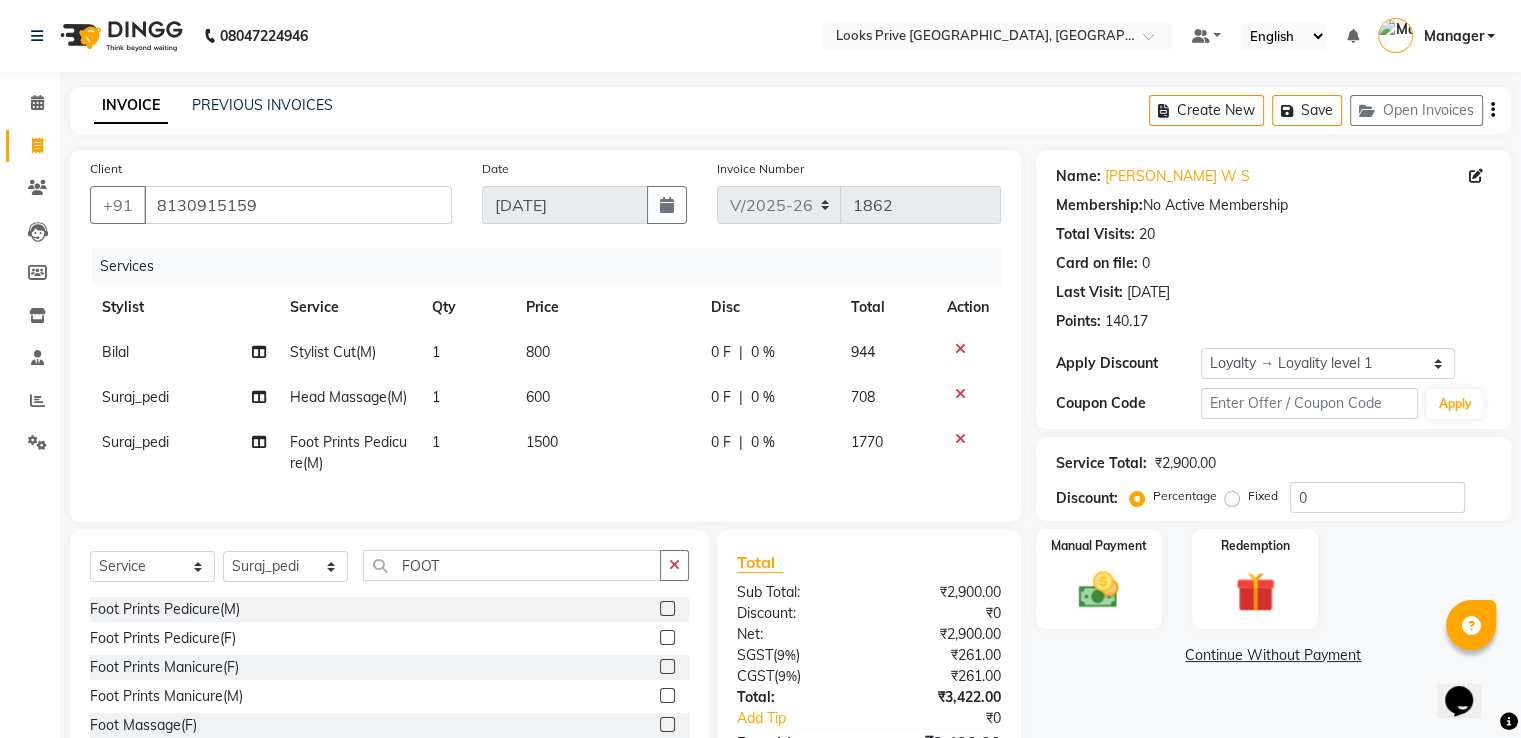 click on "Services" 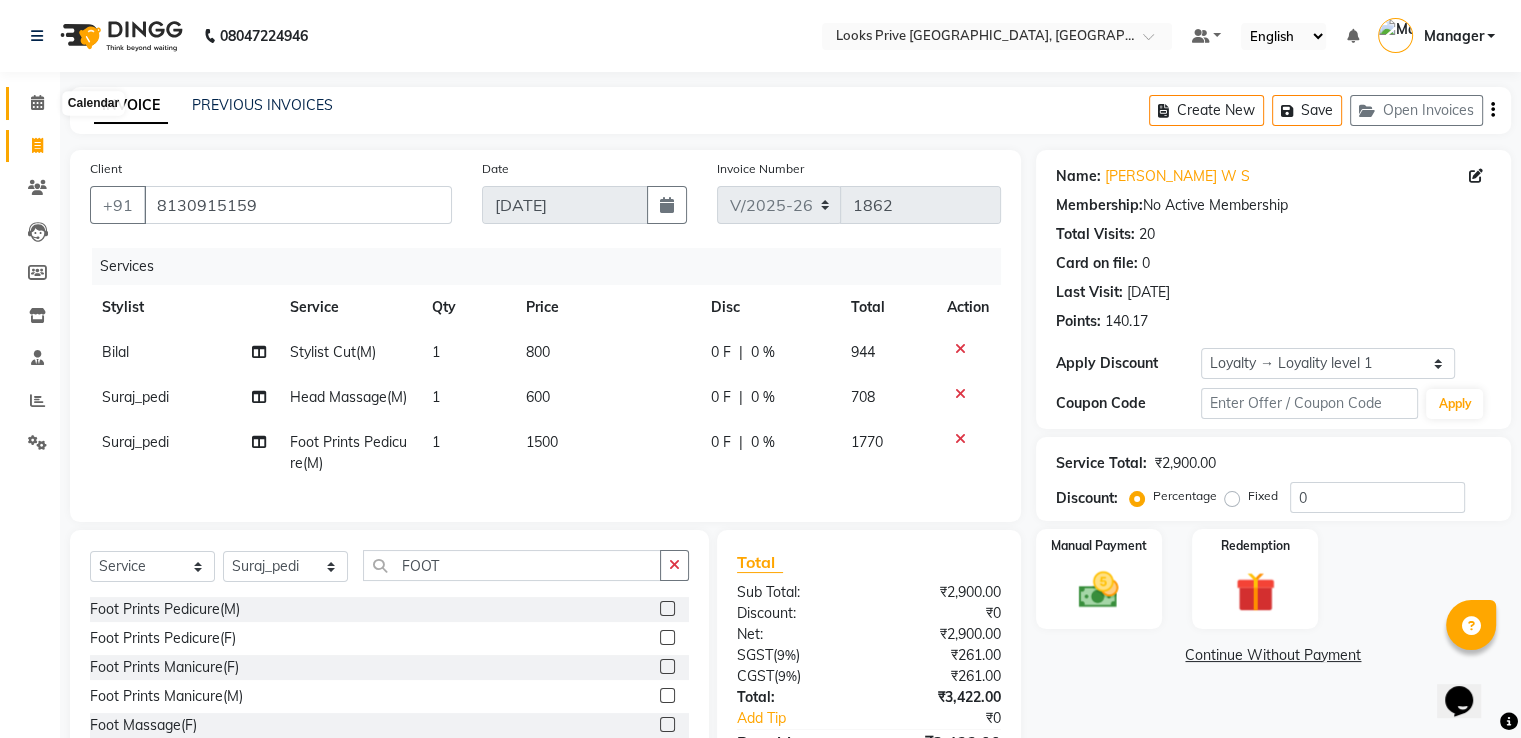 click 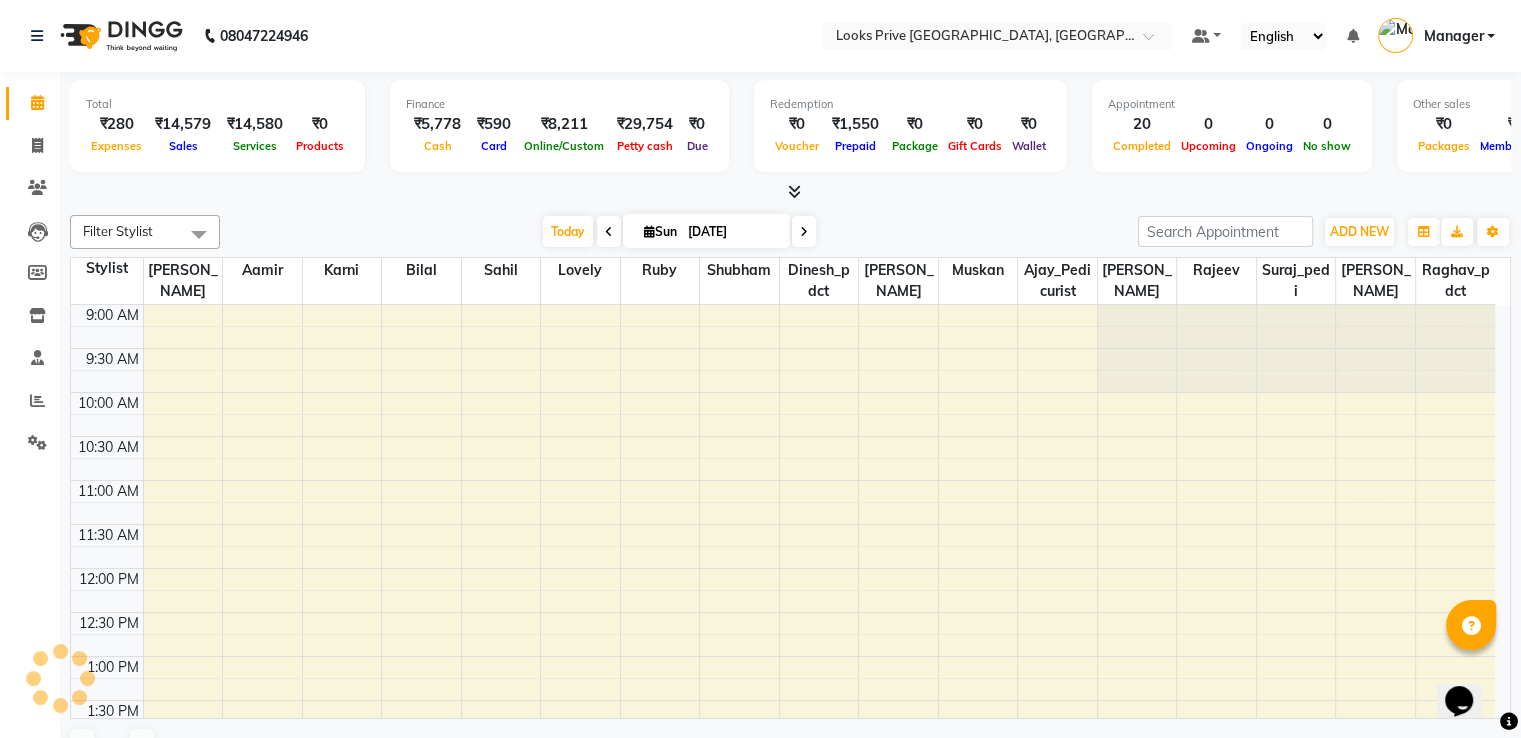 scroll, scrollTop: 0, scrollLeft: 0, axis: both 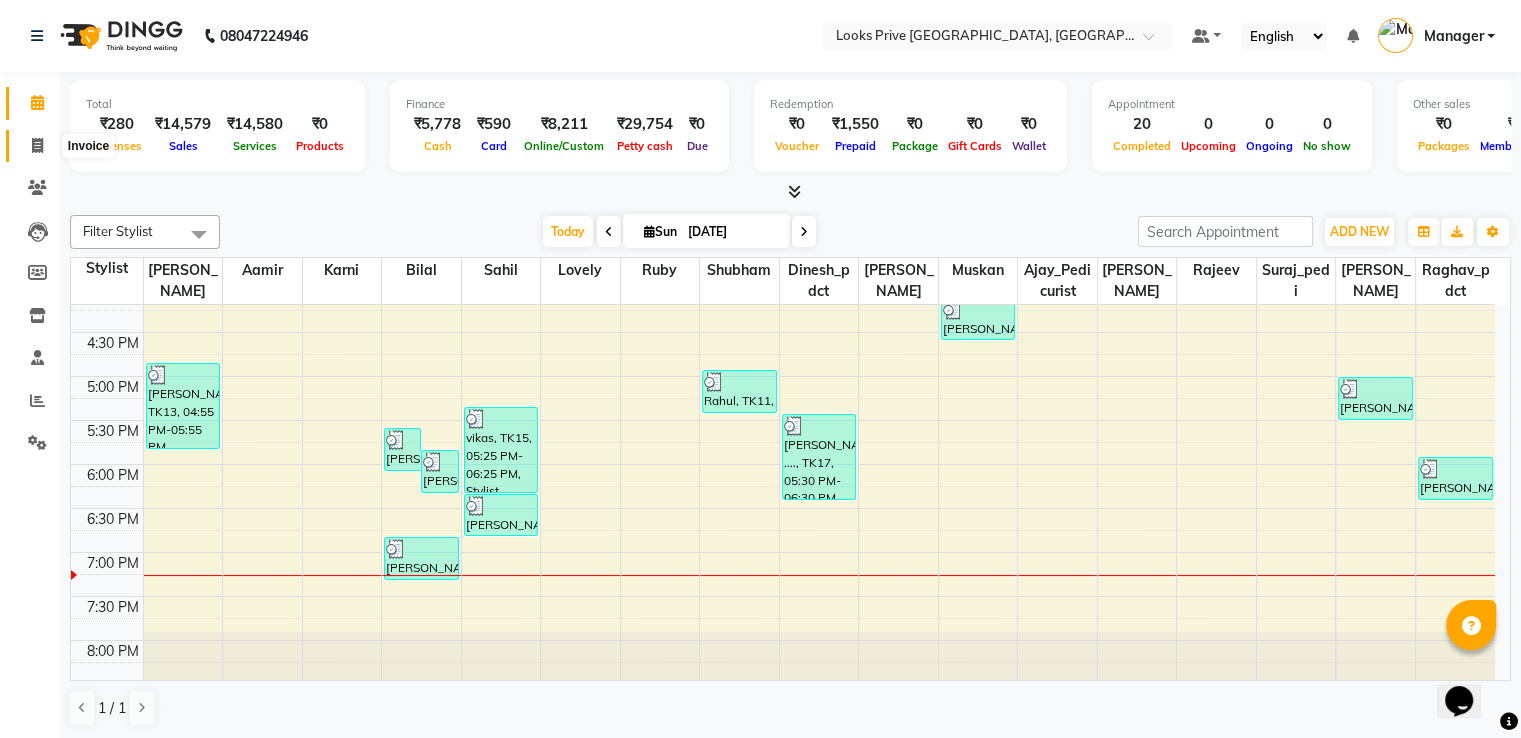 click 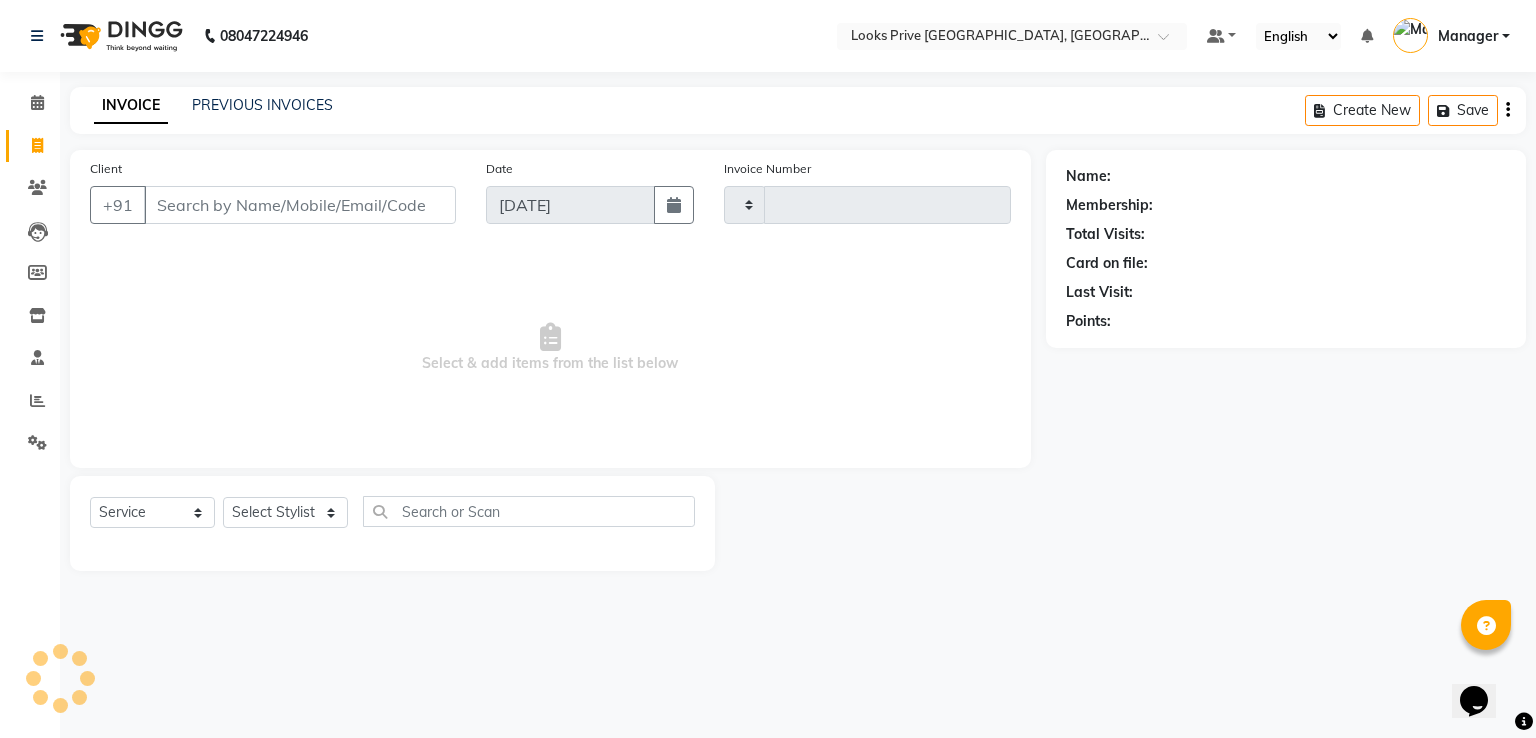 type on "1871" 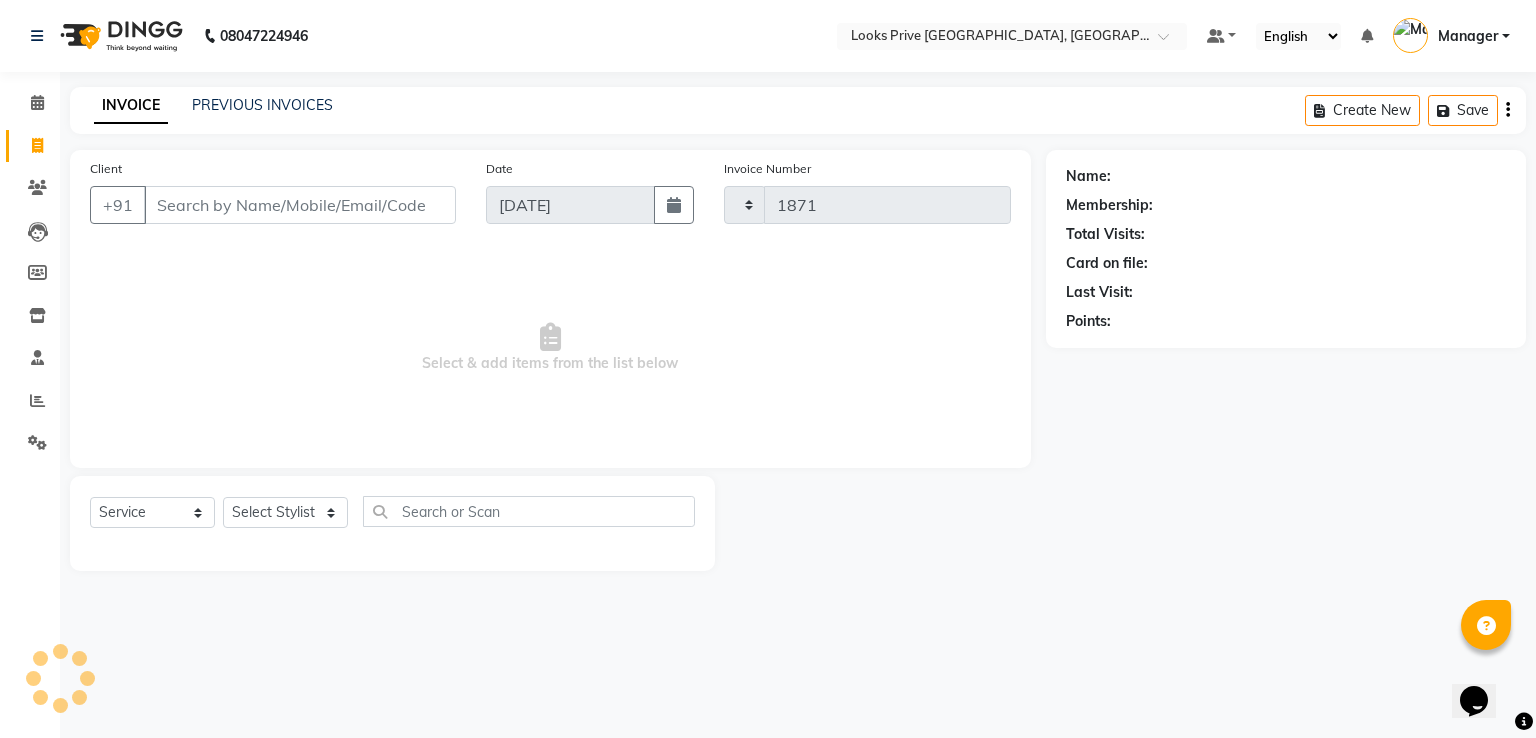 select on "6205" 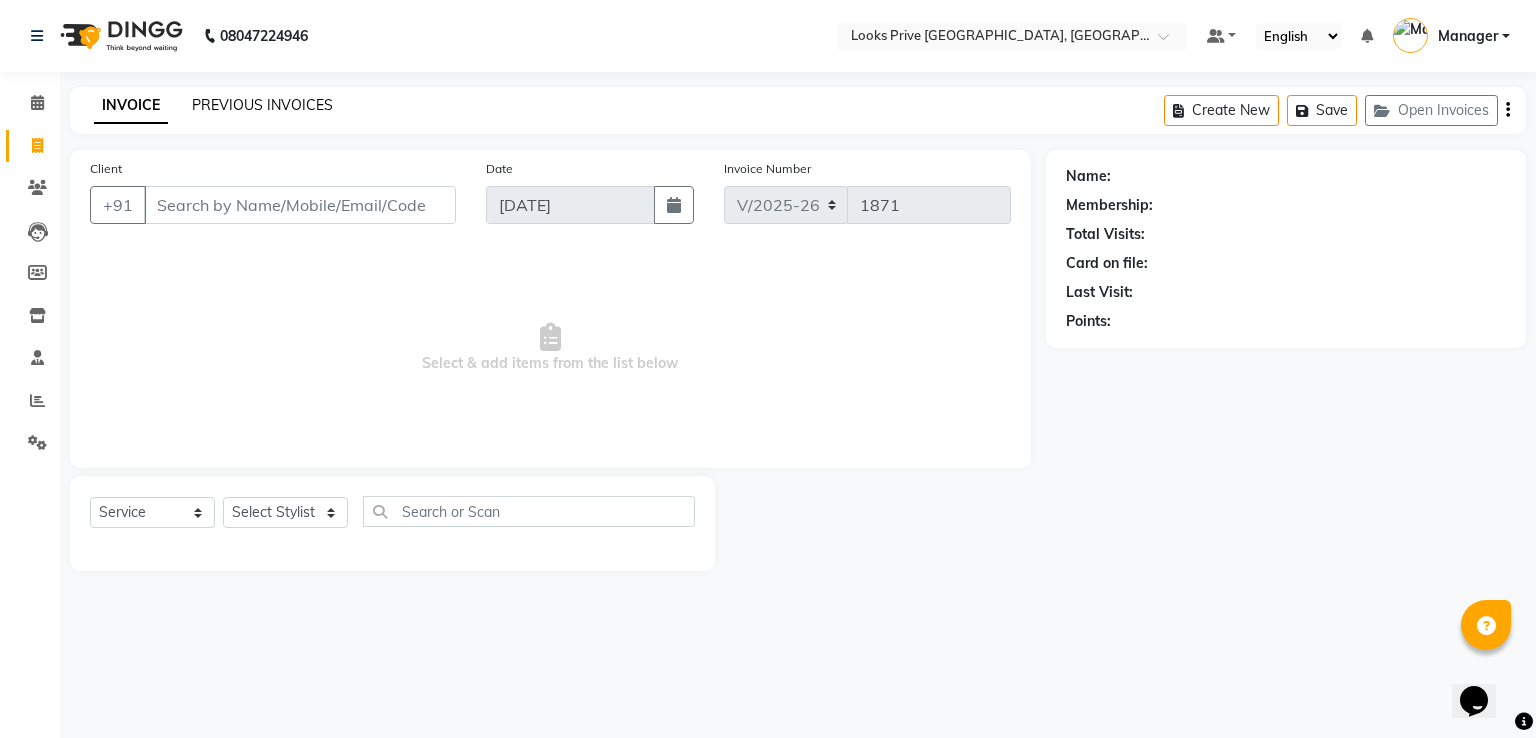 click on "PREVIOUS INVOICES" 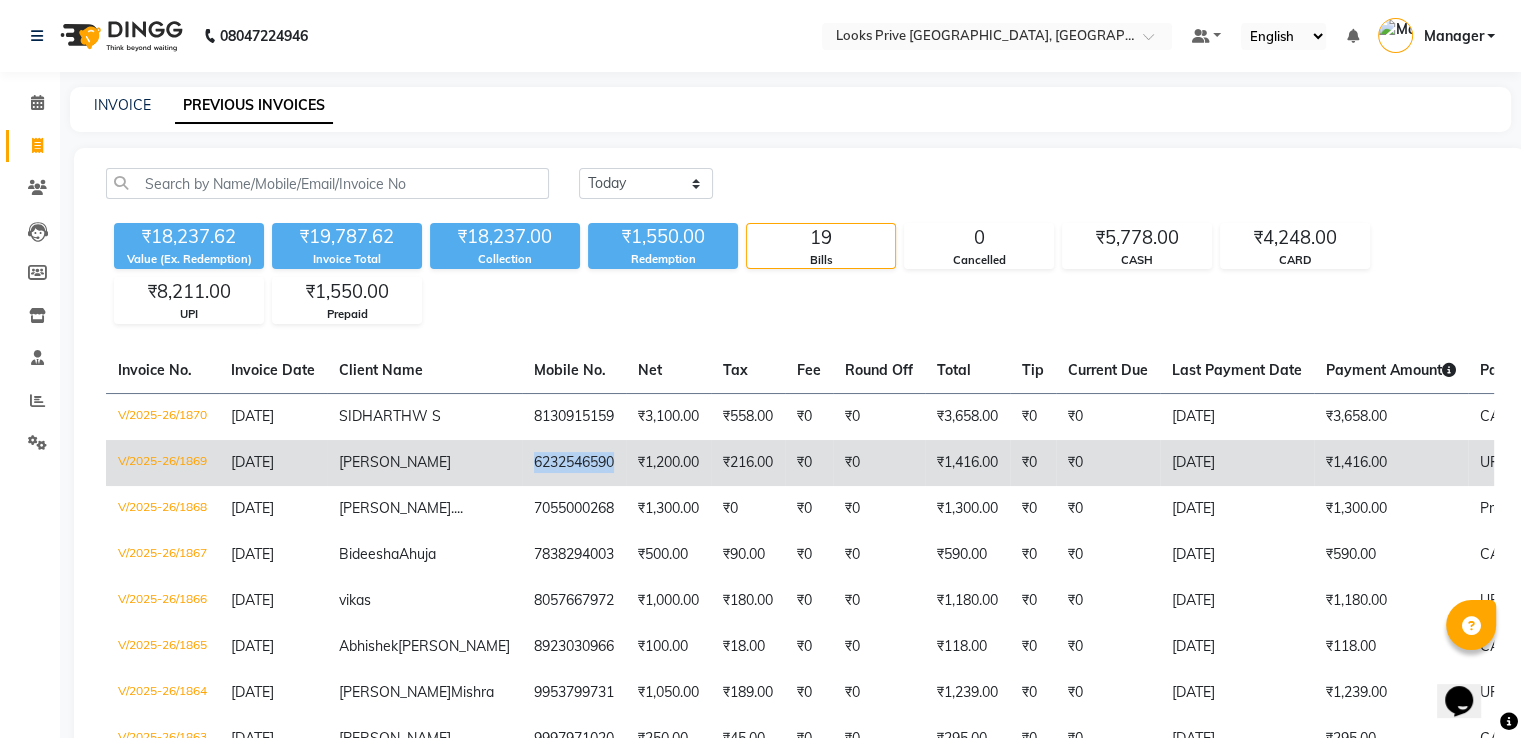 drag, startPoint x: 532, startPoint y: 473, endPoint x: 448, endPoint y: 469, distance: 84.095184 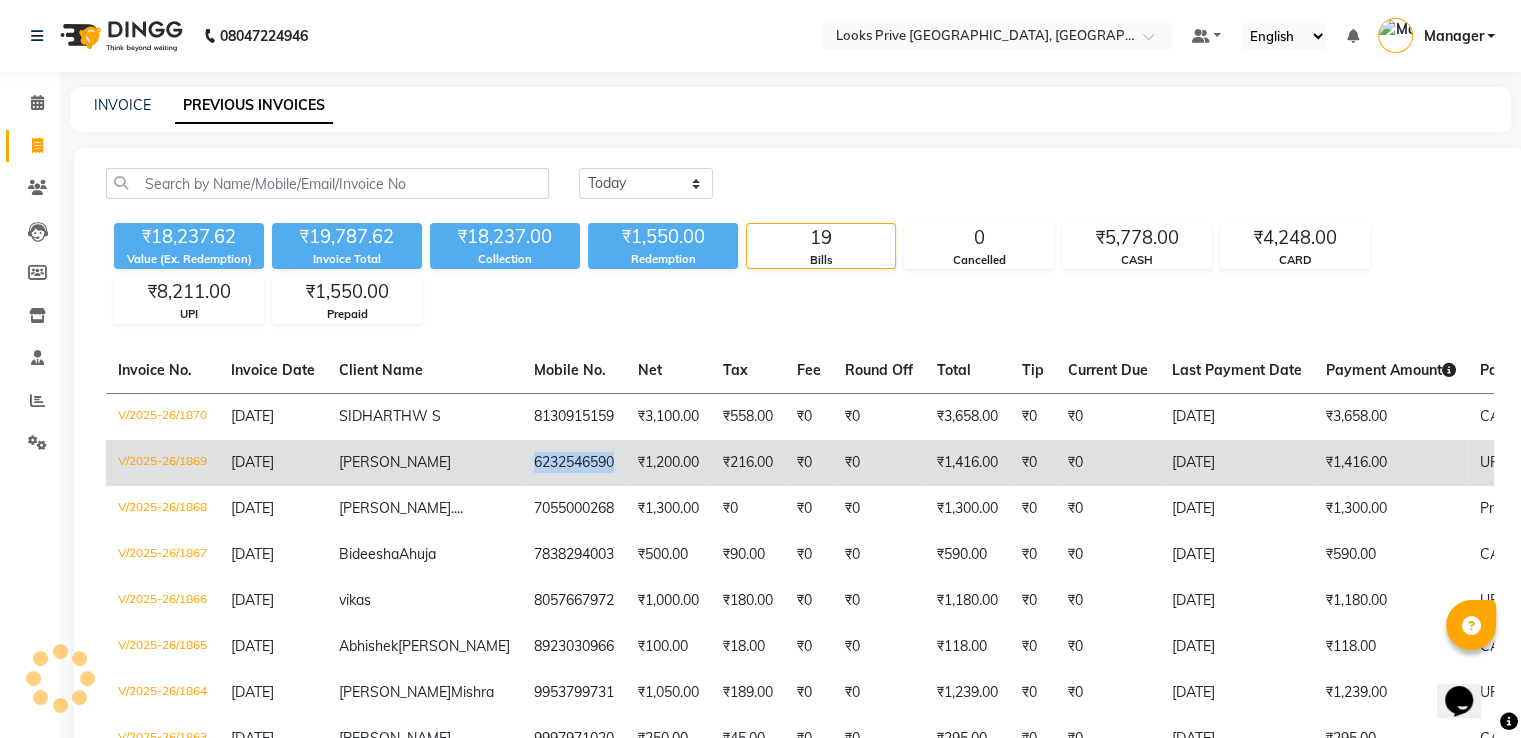 copy on "6232546590" 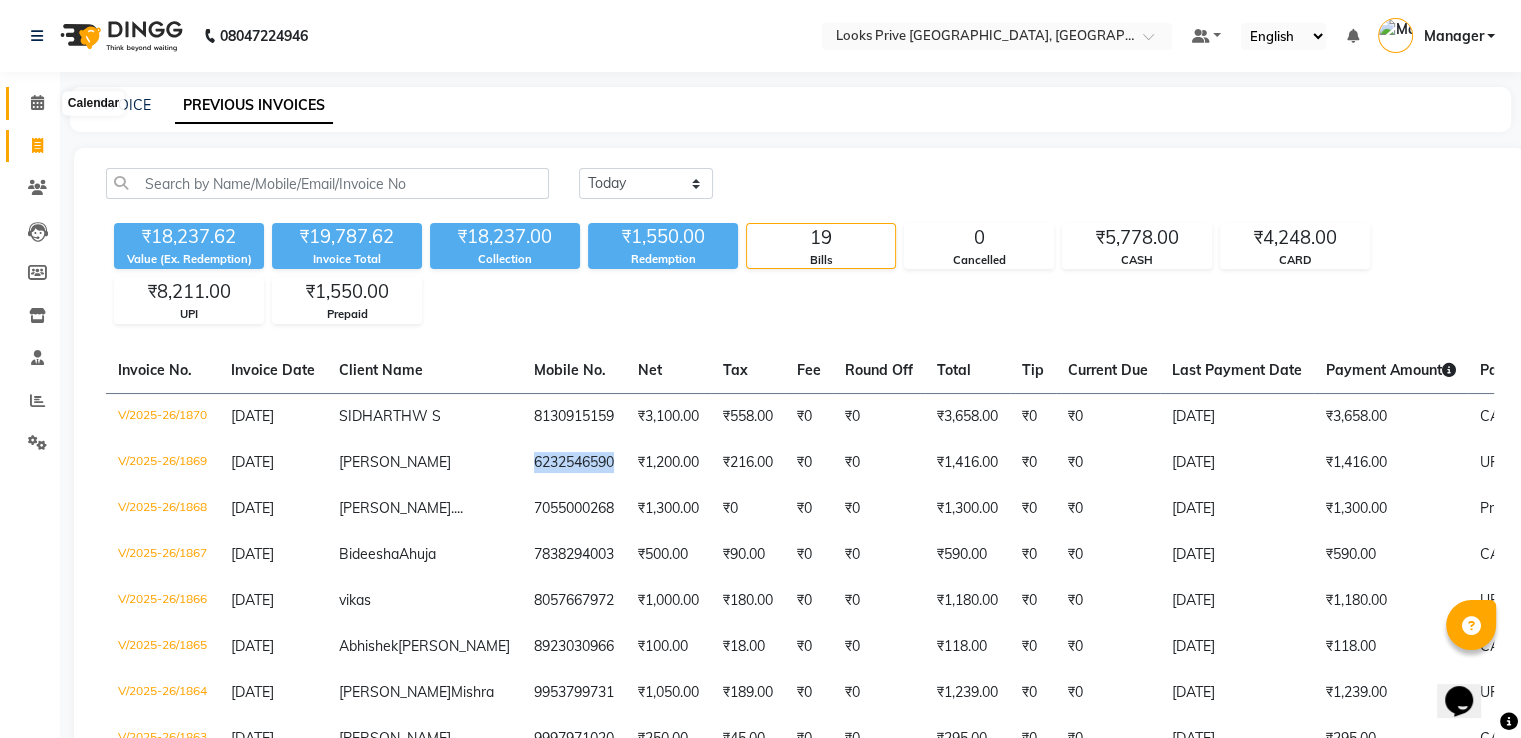 drag, startPoint x: 45, startPoint y: 99, endPoint x: 391, endPoint y: 13, distance: 356.5277 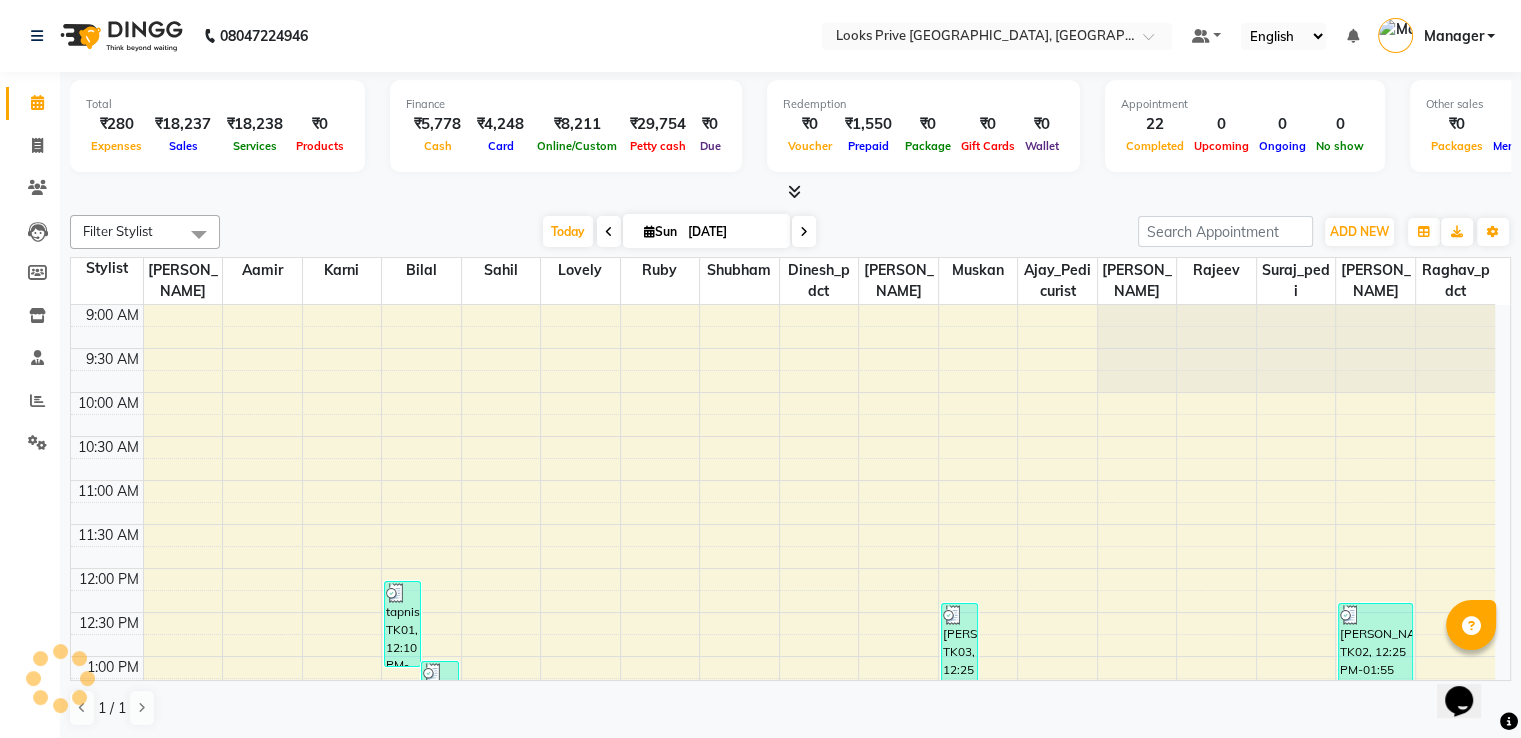 scroll, scrollTop: 632, scrollLeft: 0, axis: vertical 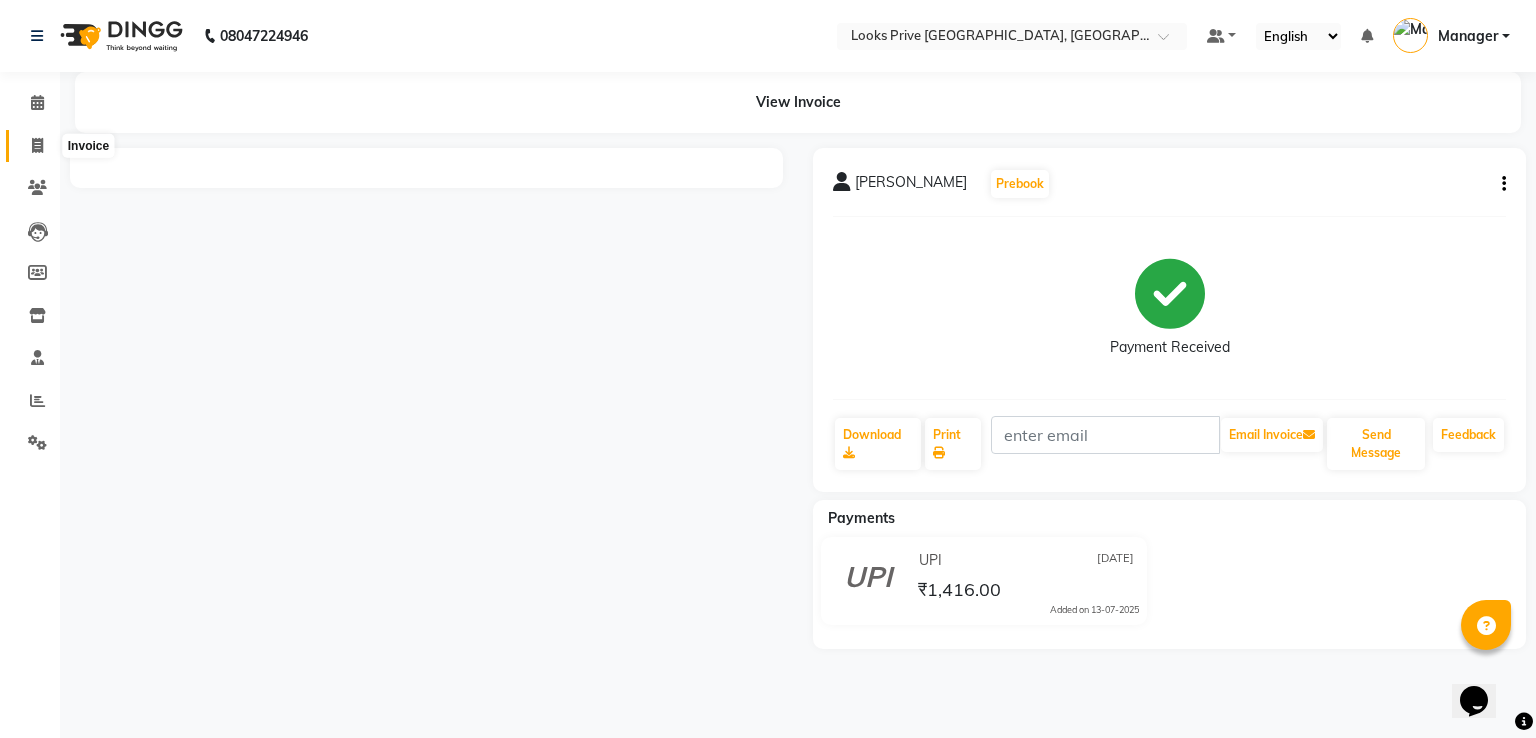 click 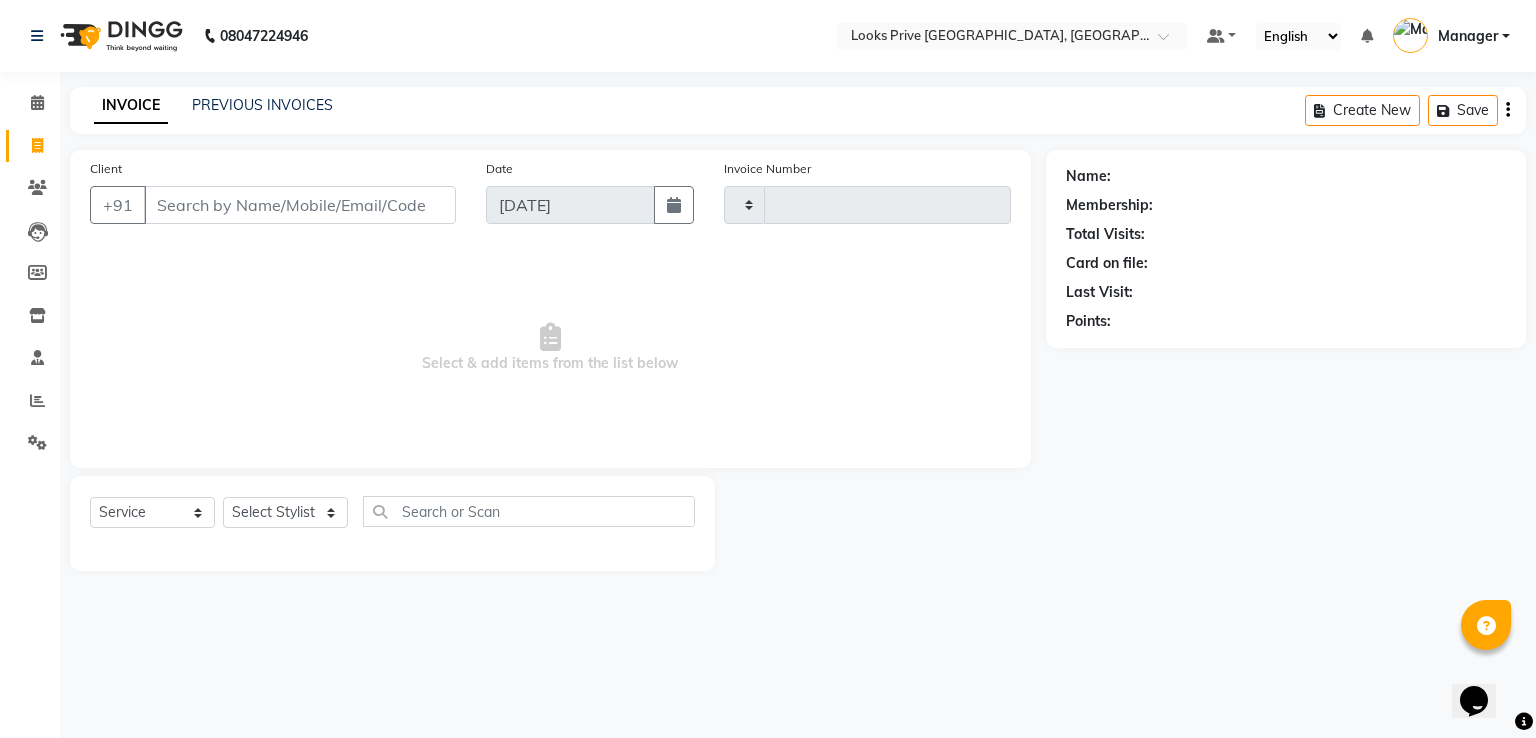 type on "1871" 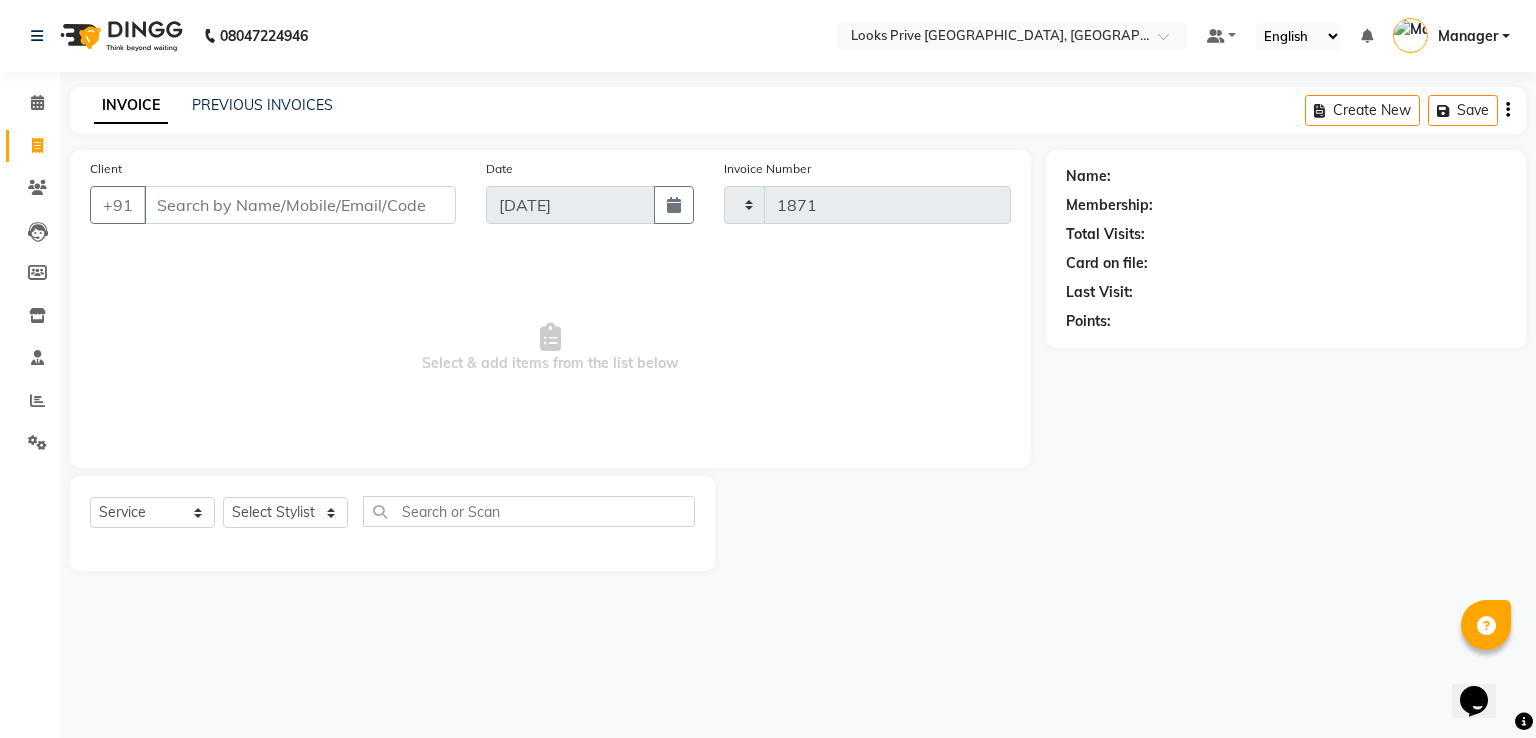 select on "6205" 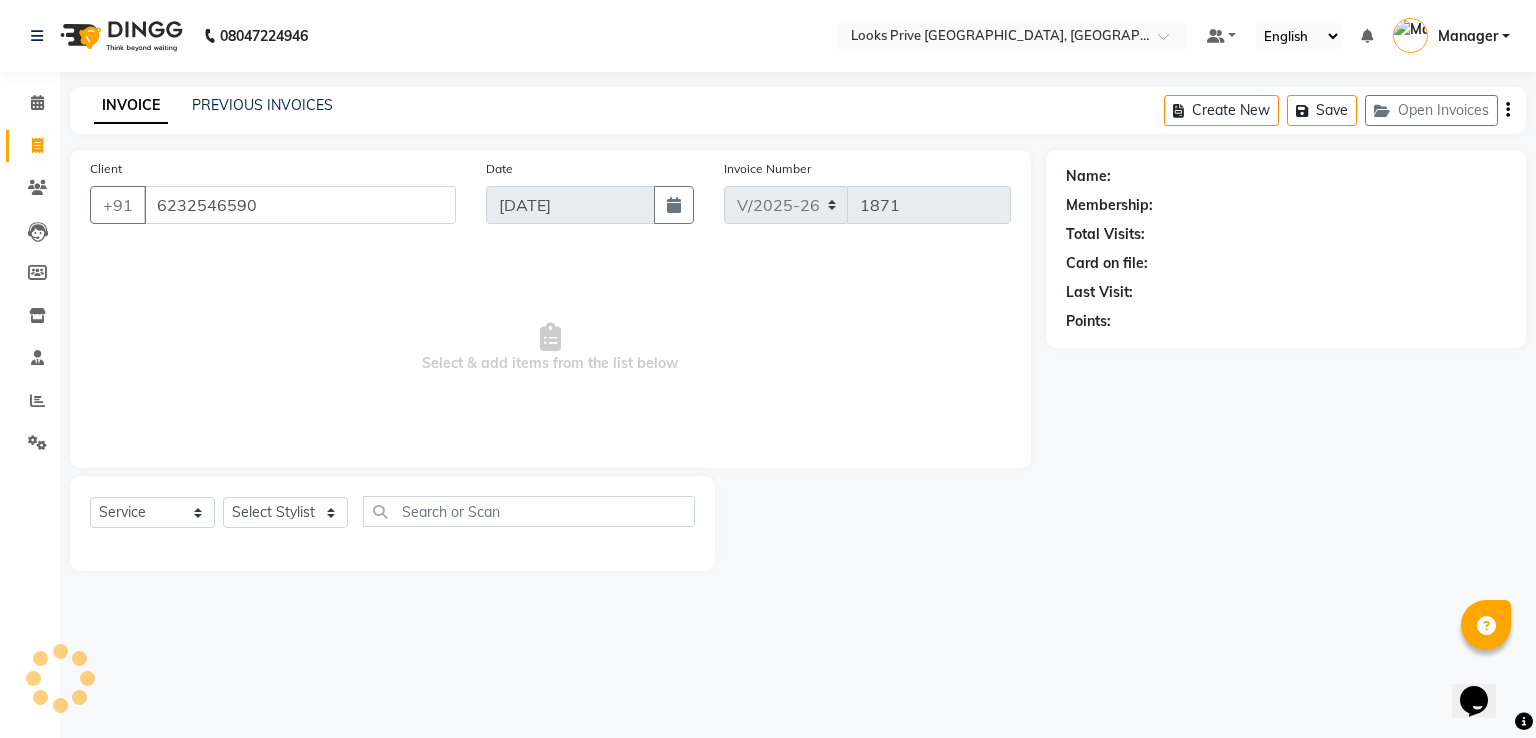 type on "6232546590" 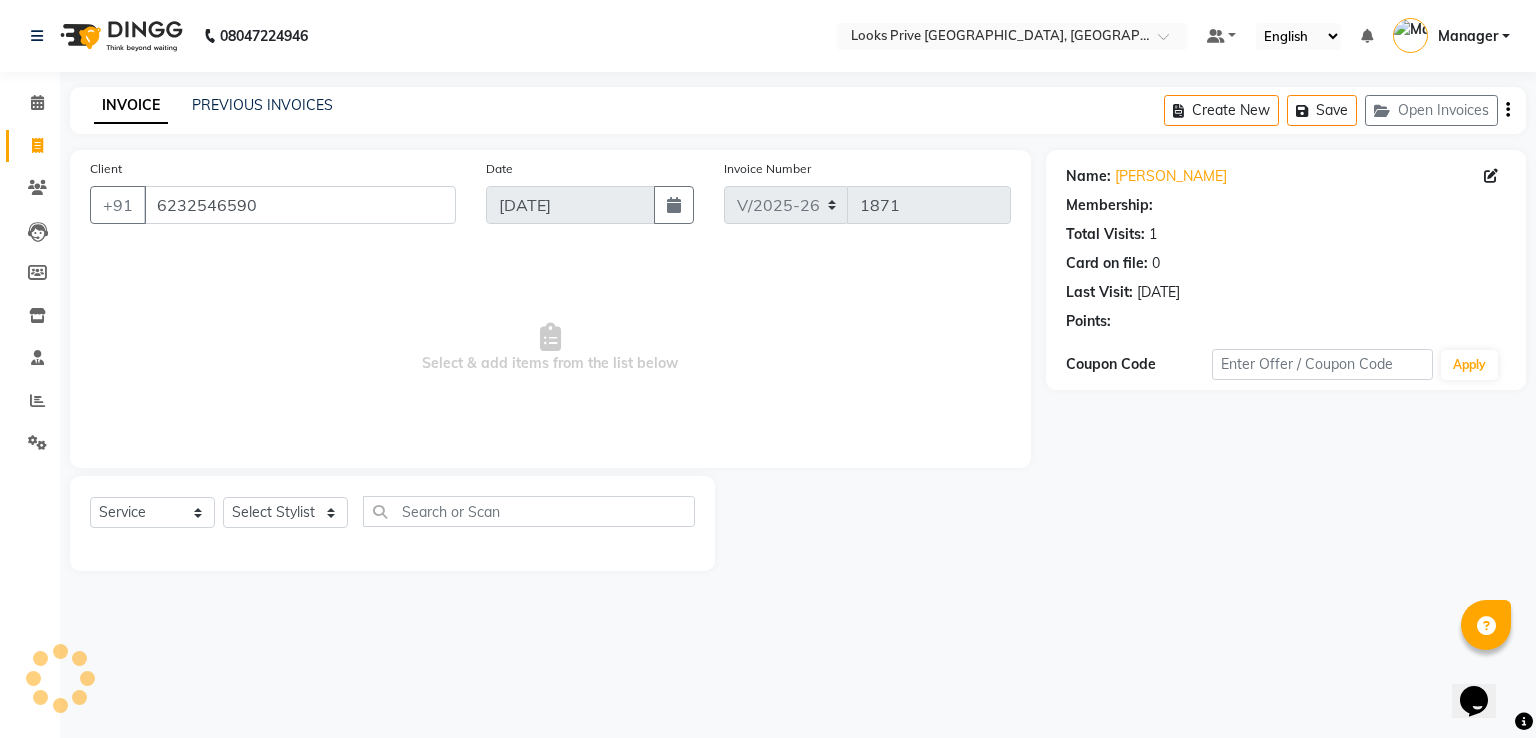 select on "1: Object" 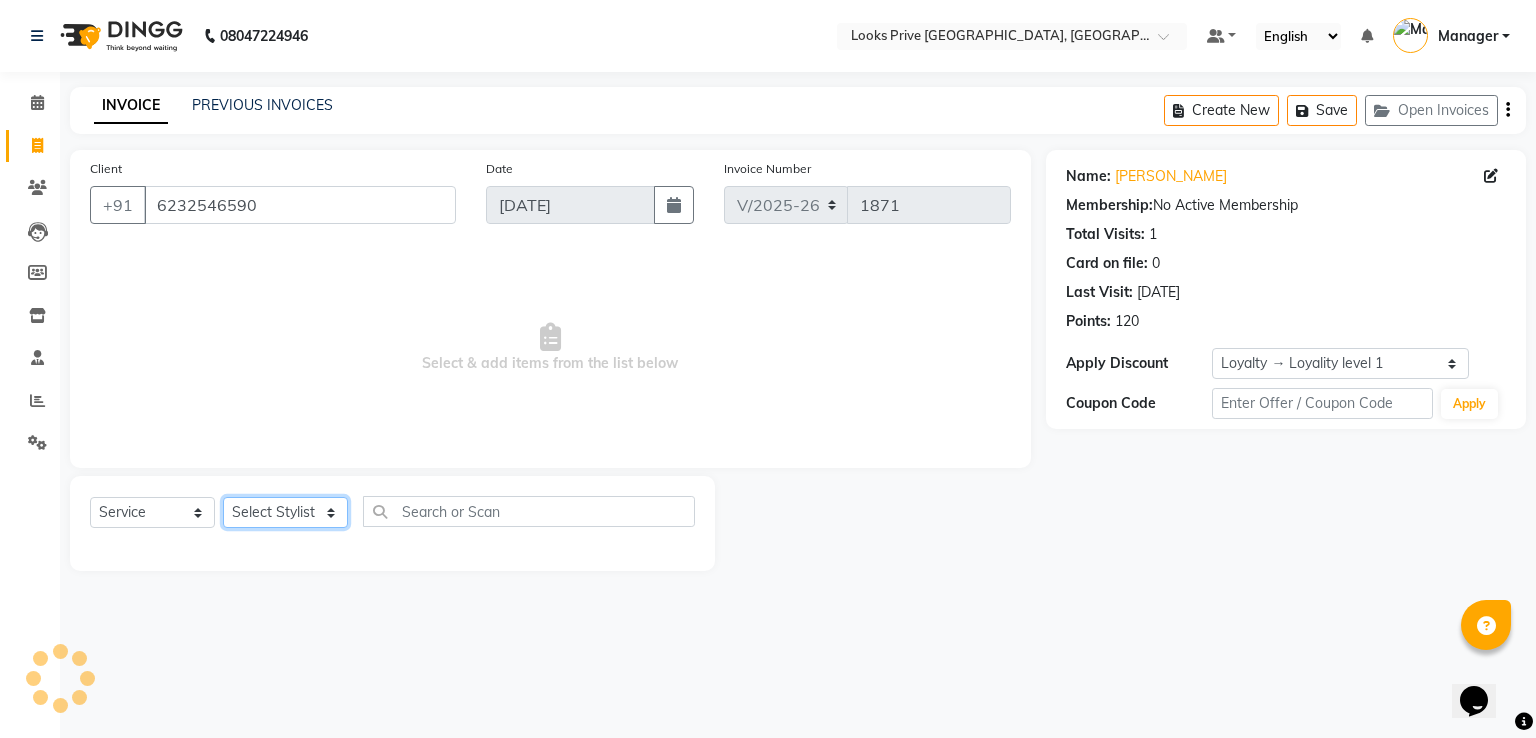 click on "Select Stylist" 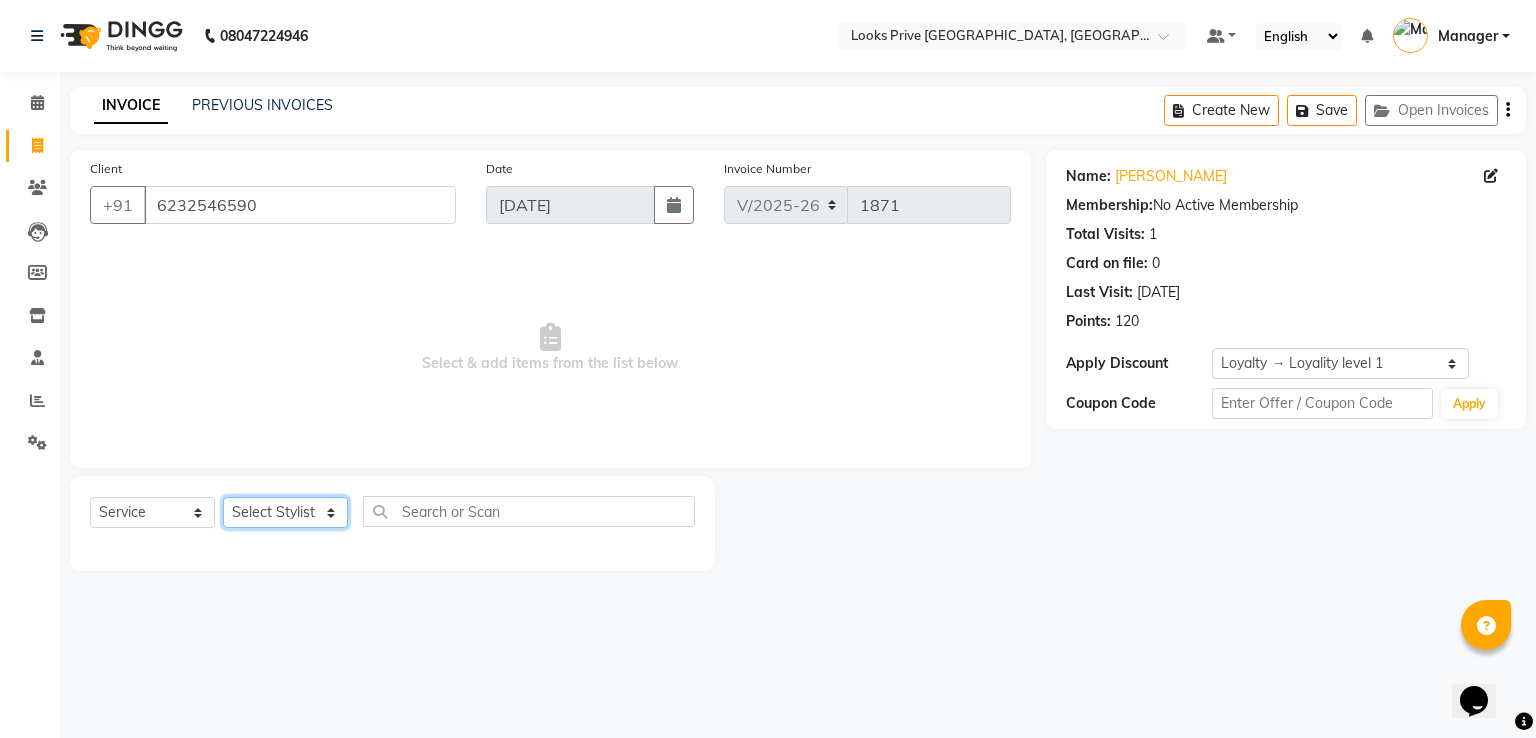 select on "45664" 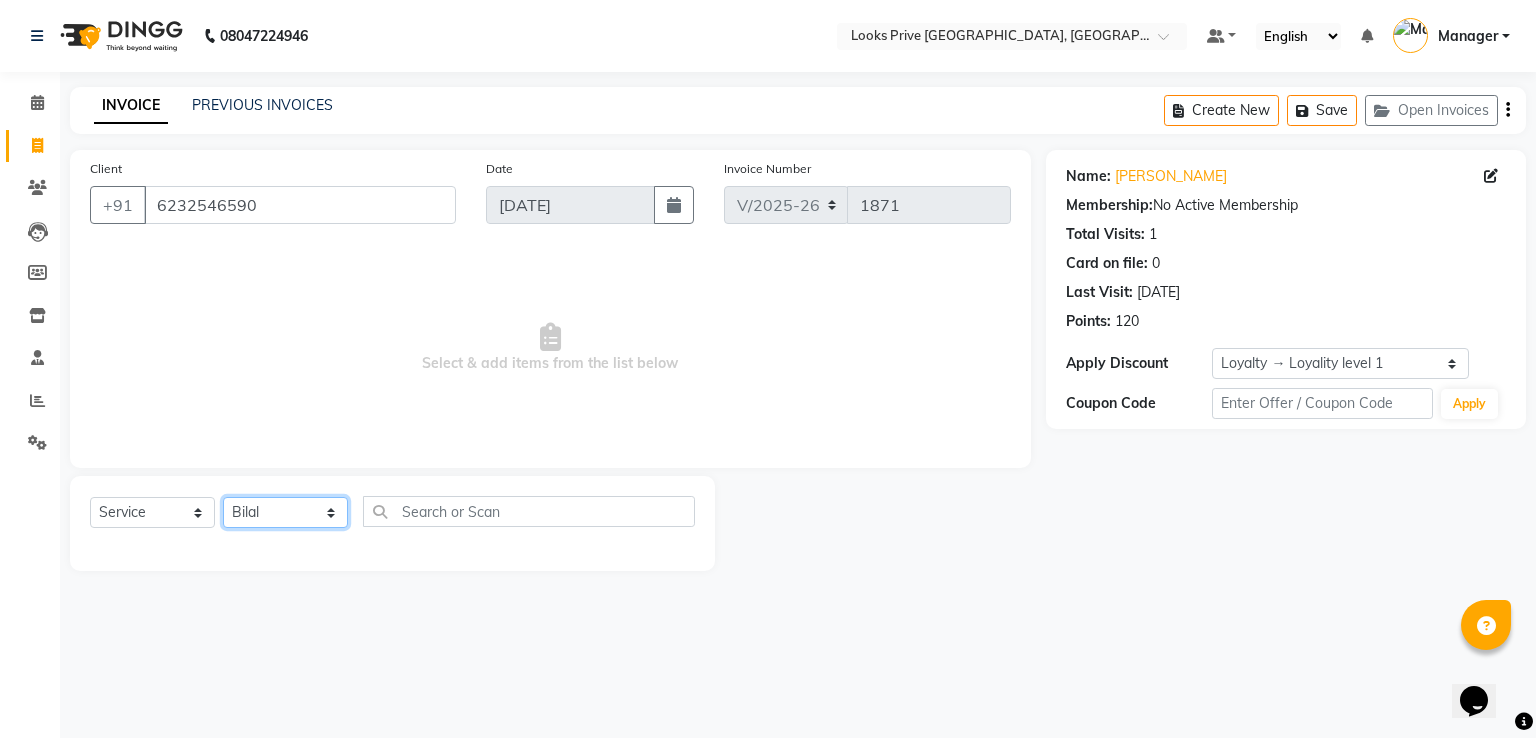 click on "Select Stylist A2R_Master [PERSON_NAME] [PERSON_NAME] [PERSON_NAME] Dinesh_pdct Karni Lovely Manager [PERSON_NAME] [PERSON_NAME] [PERSON_NAME] [PERSON_NAME] Suraj_pedi" 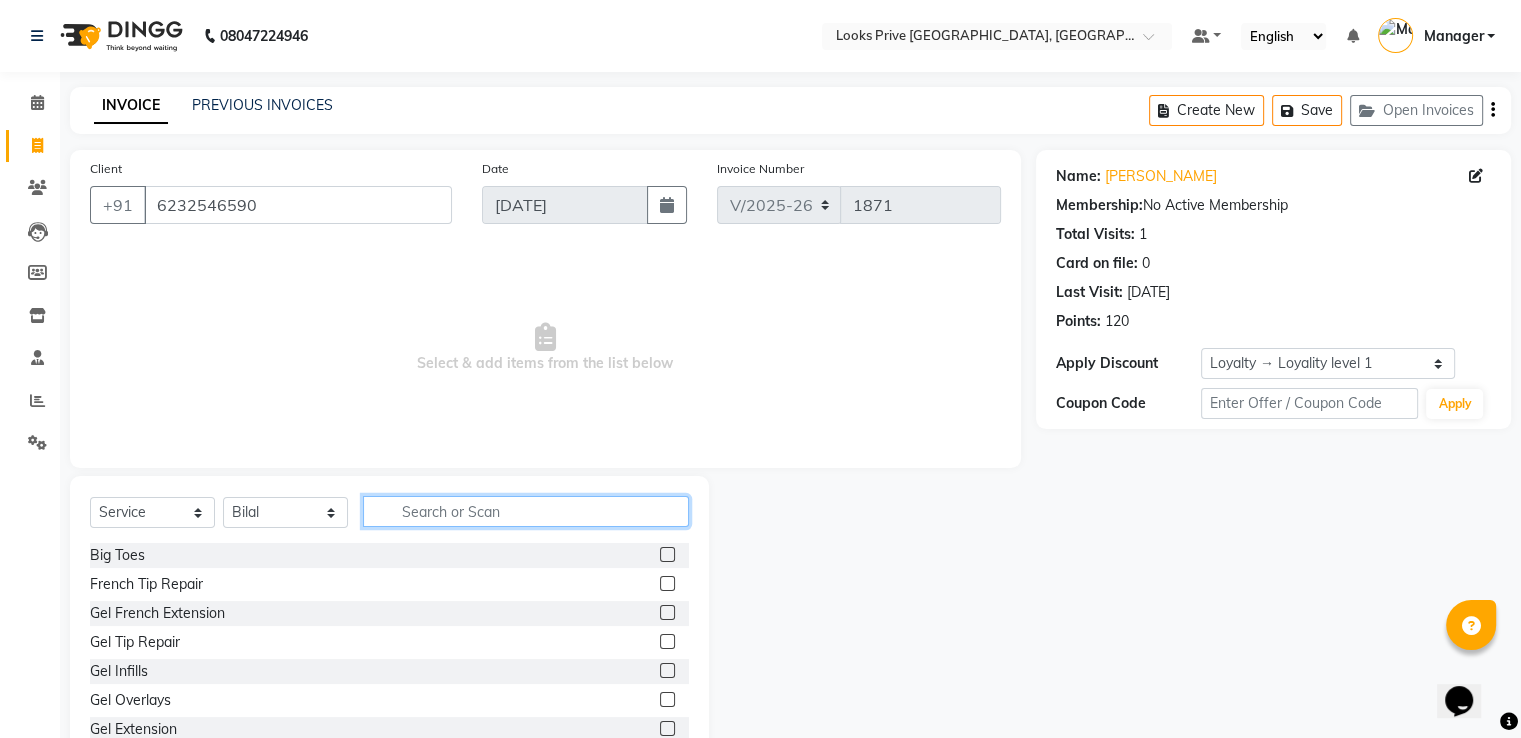 click 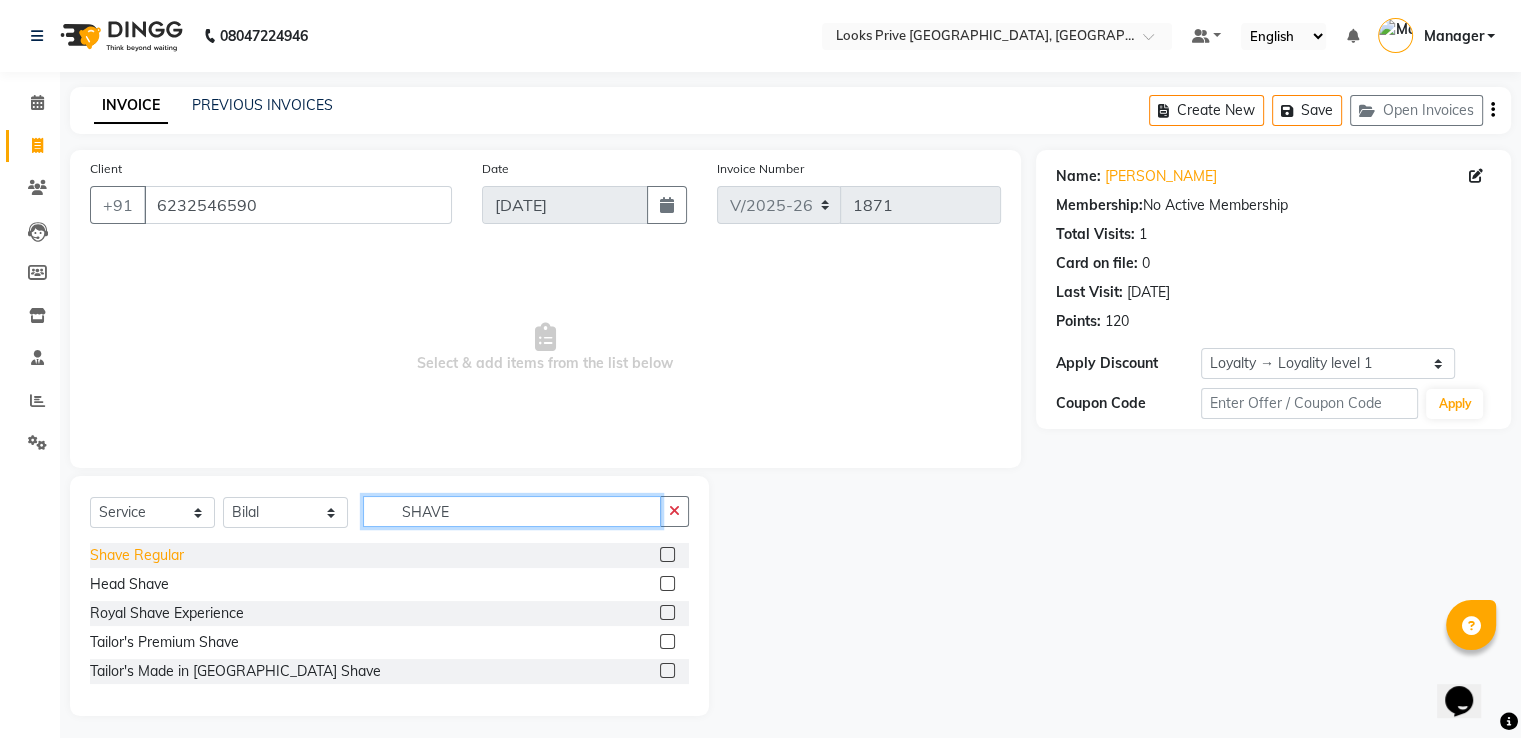 type on "SHAVE" 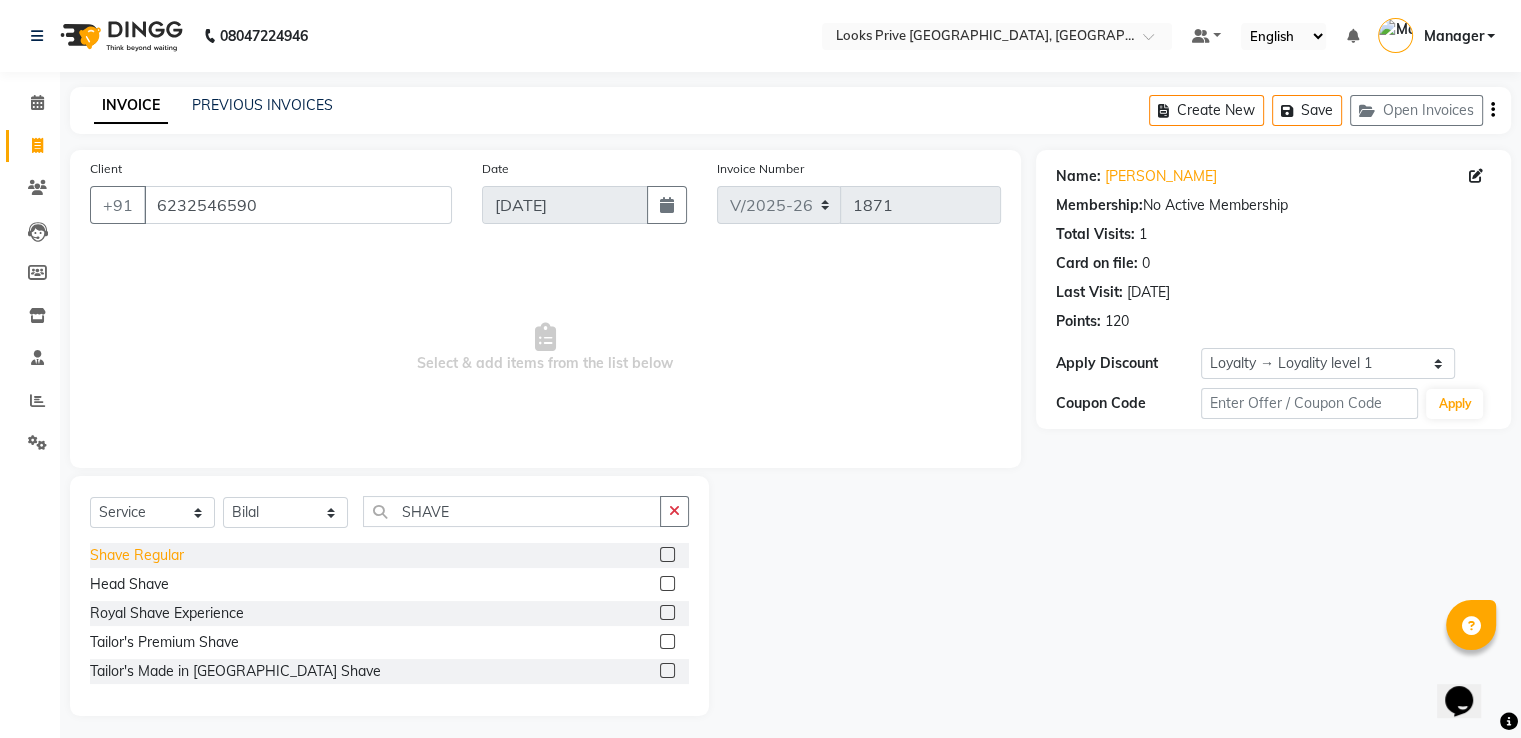 drag, startPoint x: 178, startPoint y: 558, endPoint x: 200, endPoint y: 549, distance: 23.769728 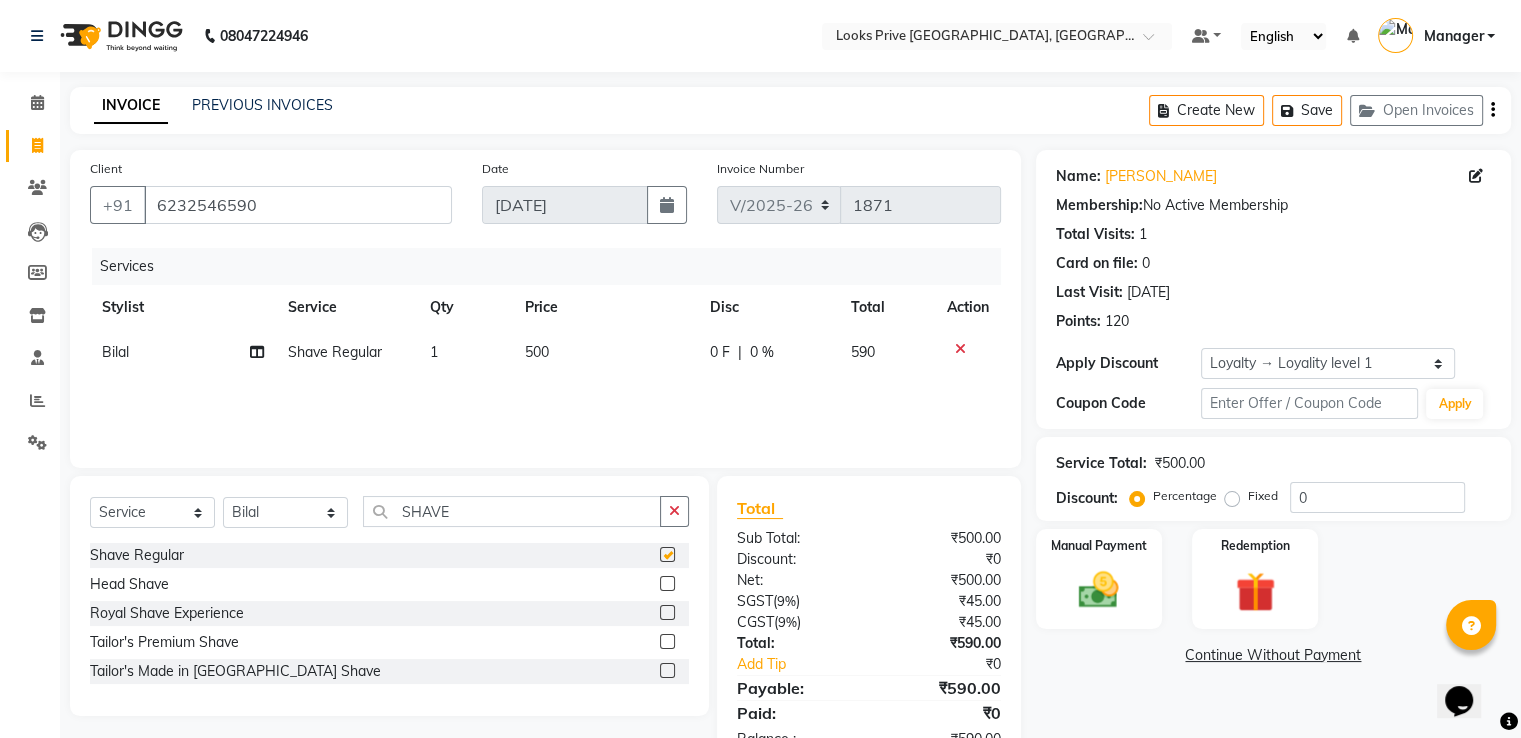 checkbox on "false" 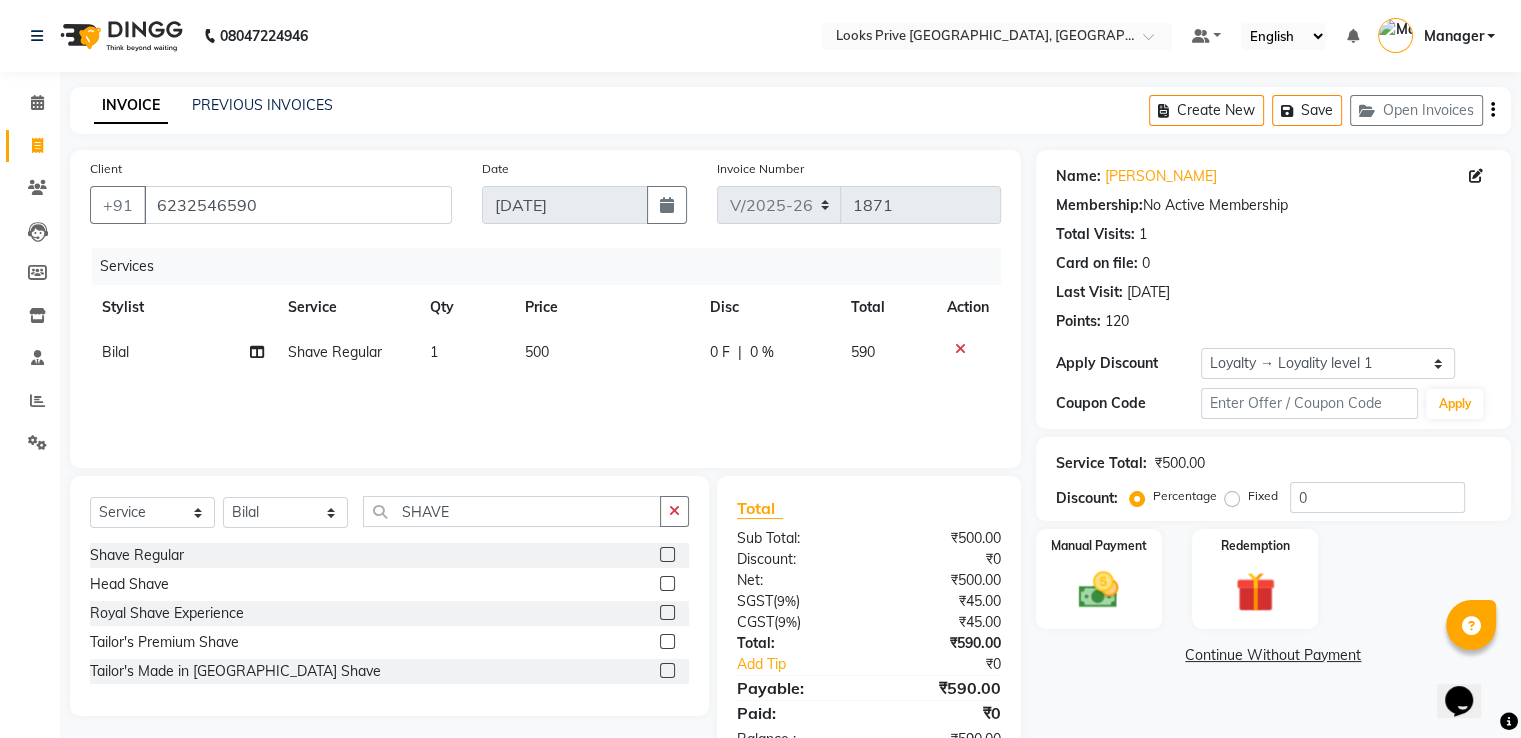 click on "500" 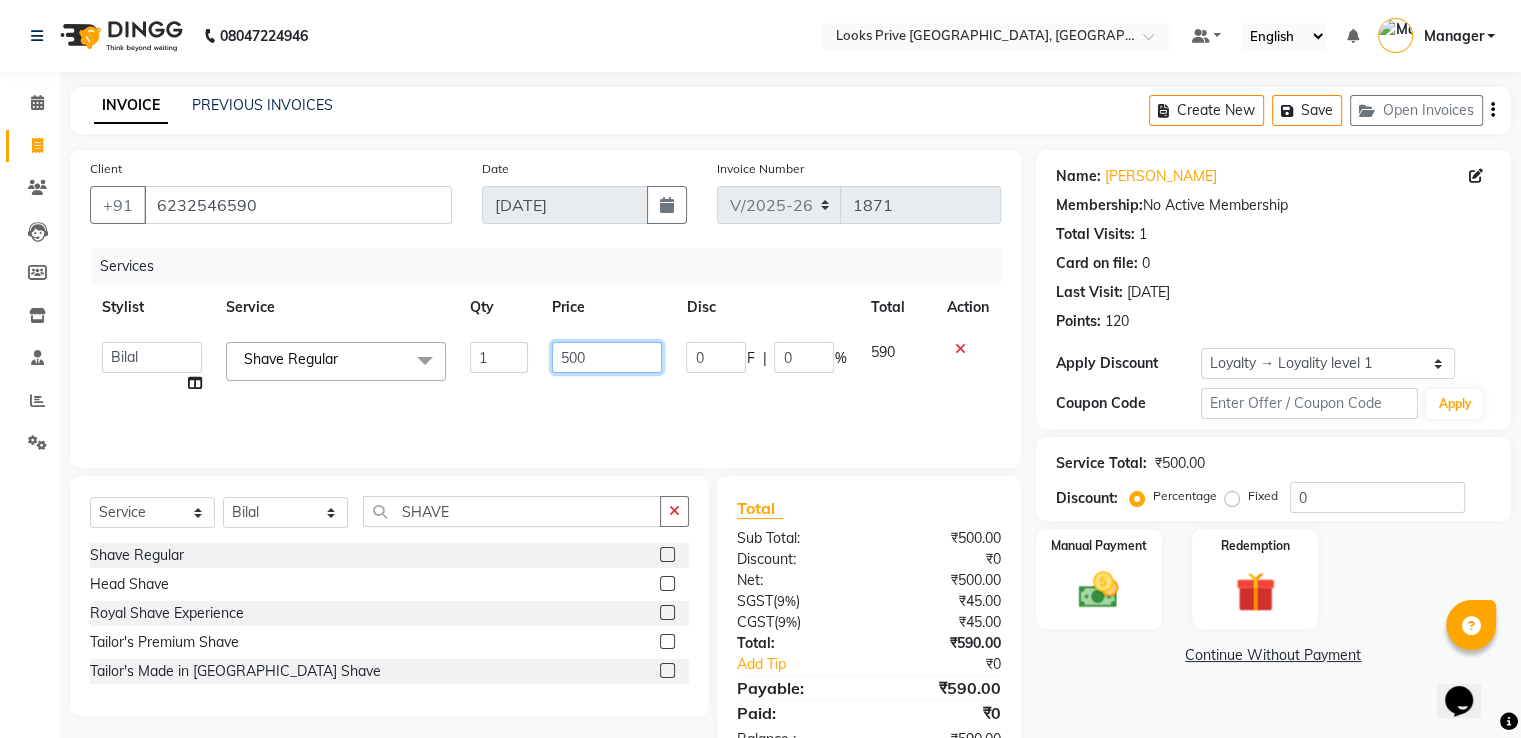 drag, startPoint x: 565, startPoint y: 362, endPoint x: 513, endPoint y: 363, distance: 52.009613 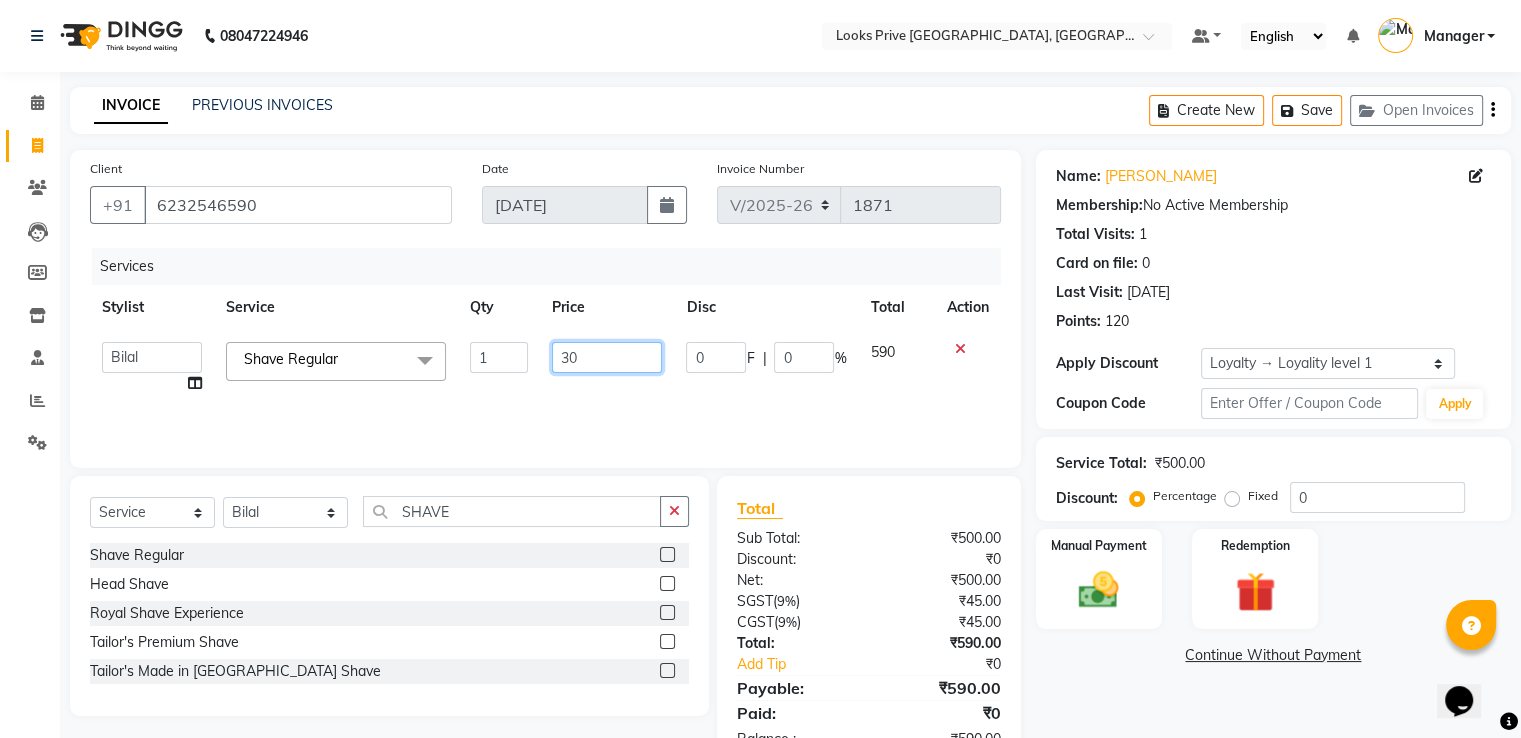 type on "300" 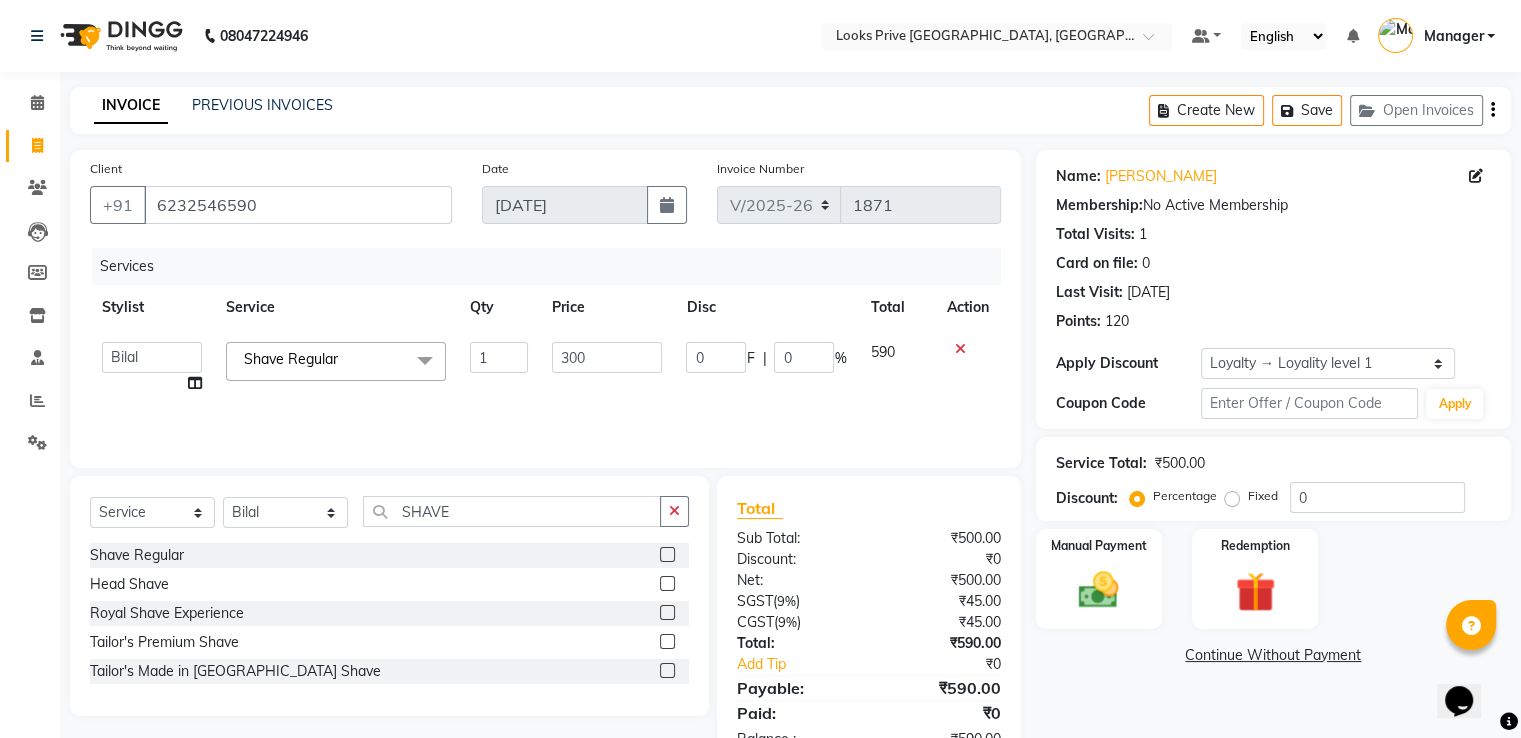 click on "Client [PHONE_NUMBER] Date [DATE] Invoice Number V/2025 V/[PHONE_NUMBER] Services Stylist Service Qty Price Disc Total Action  A2R_Master   [PERSON_NAME]   [PERSON_NAME]   [PERSON_NAME]   Dinesh_pdct   Karni   Lovely   Manager   [PERSON_NAME]   [PERSON_NAME]   [PERSON_NAME]   [PERSON_NAME]   Suraj_pedi  Shave Regular  x Big Toes French Tip Repair Gel French Extension Gel Tip Repair Gel Infills Gel Overlays Gel Extension Gel [MEDICAL_DATA] Natural Nail Extensions French Nail Extensions Gel Polish Removal Extension Removal Nail Art Recruiter French Ombre Gel Polish Nail Art Nedle Cutical Care Nail Art Brush French Gel Polish French Glitter Gel Polish Gel Polish Touchup                                   Nail Art Per Finger(F)* 3D Nail Art Recruiter Nail Art with Stones/Foil/Stickers per Finger Acrylic Overlays Nail Extension Refill Finger Tip Repair Acrylic Removal Gel Polish Application Gel Overlays Refills  Stick on Nails Full Arms Bleach Face Bleach(F) Bleach Full Back/Front Full Body Bleach" 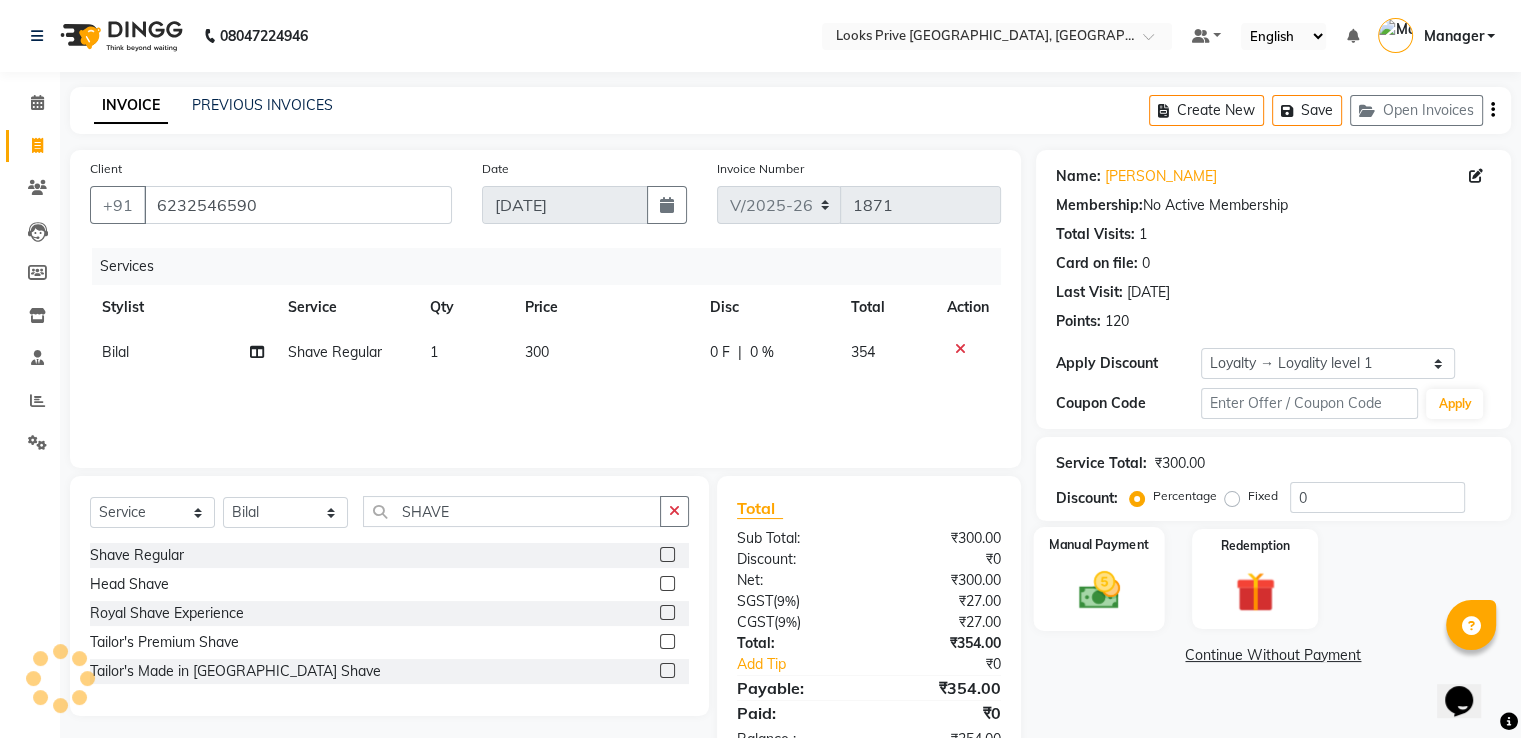 click 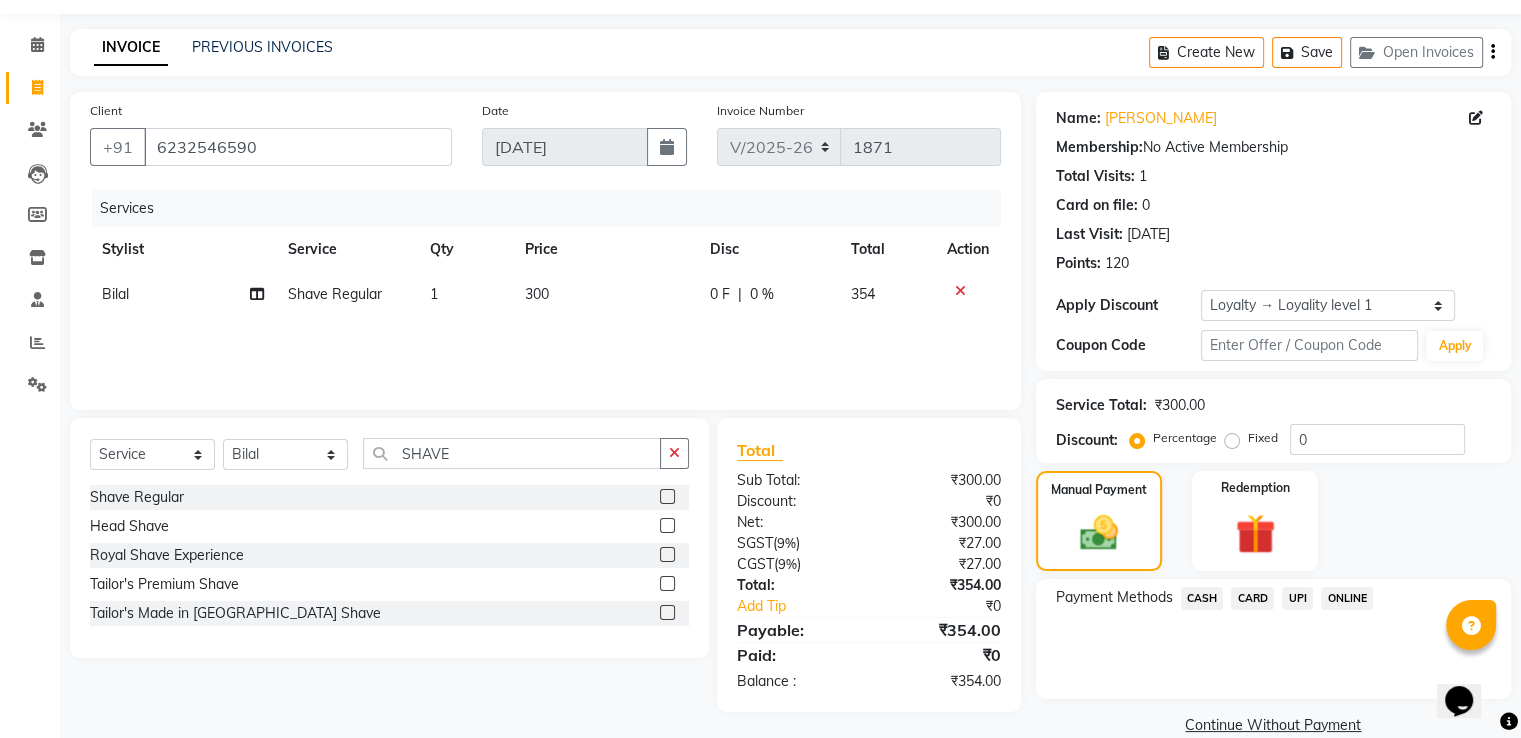 scroll, scrollTop: 89, scrollLeft: 0, axis: vertical 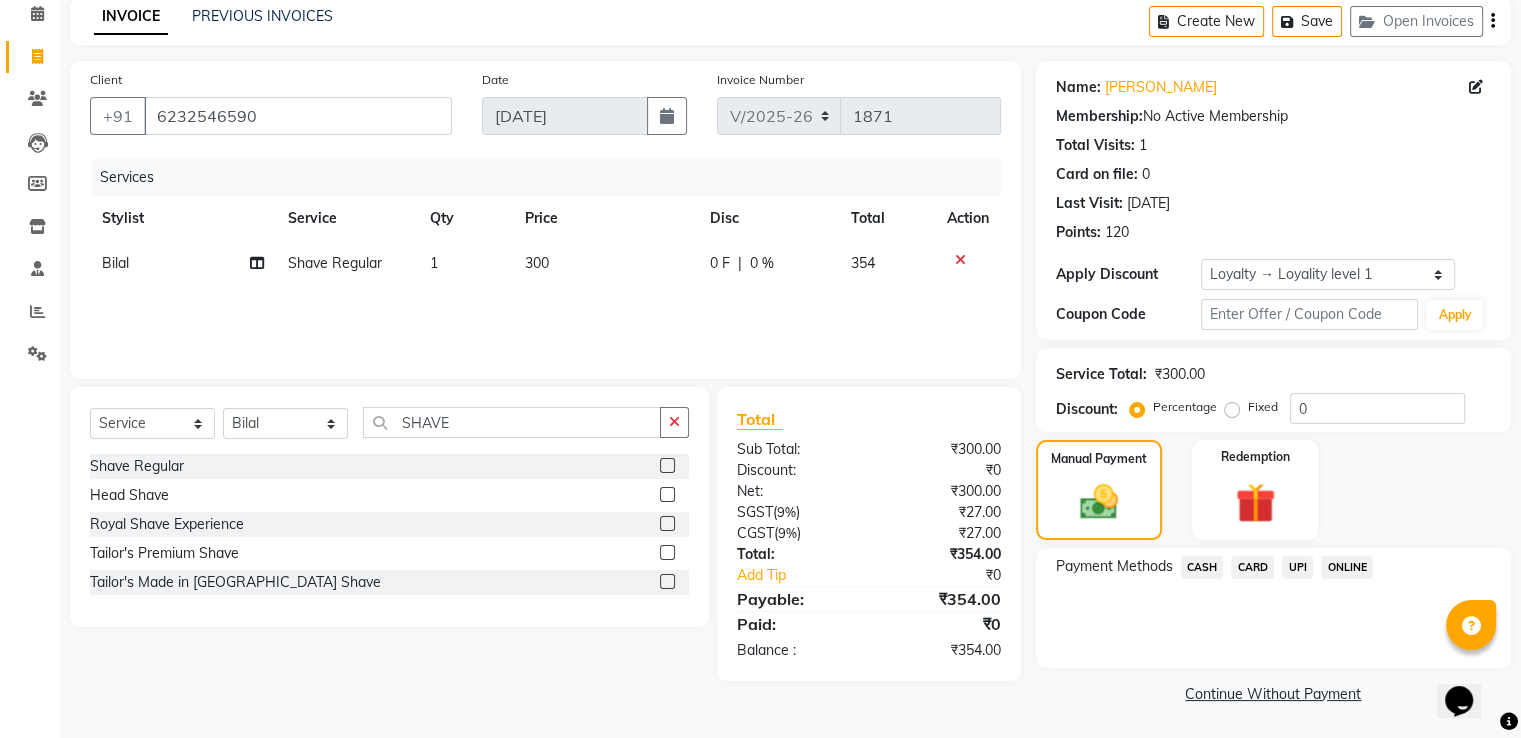click on "UPI" 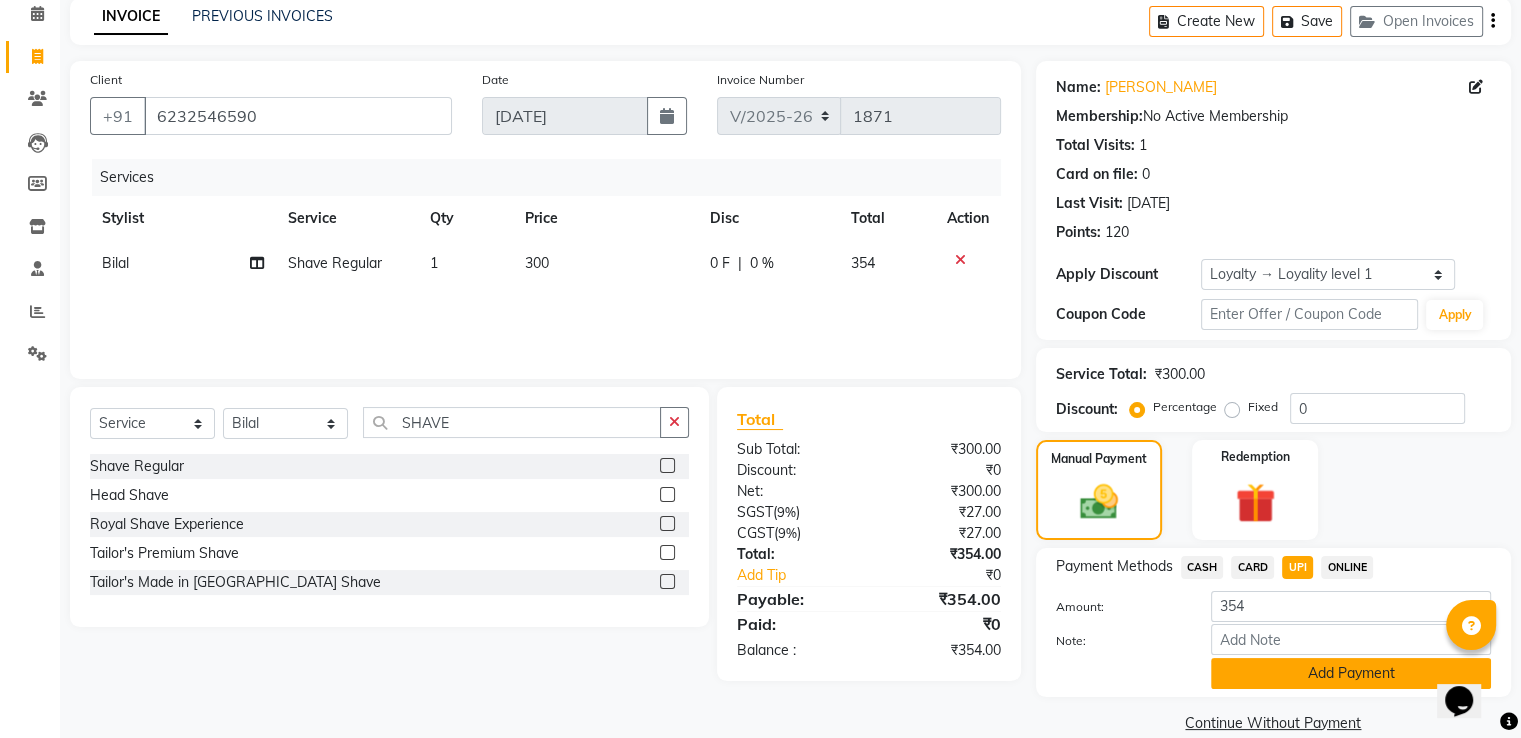 click on "Add Payment" 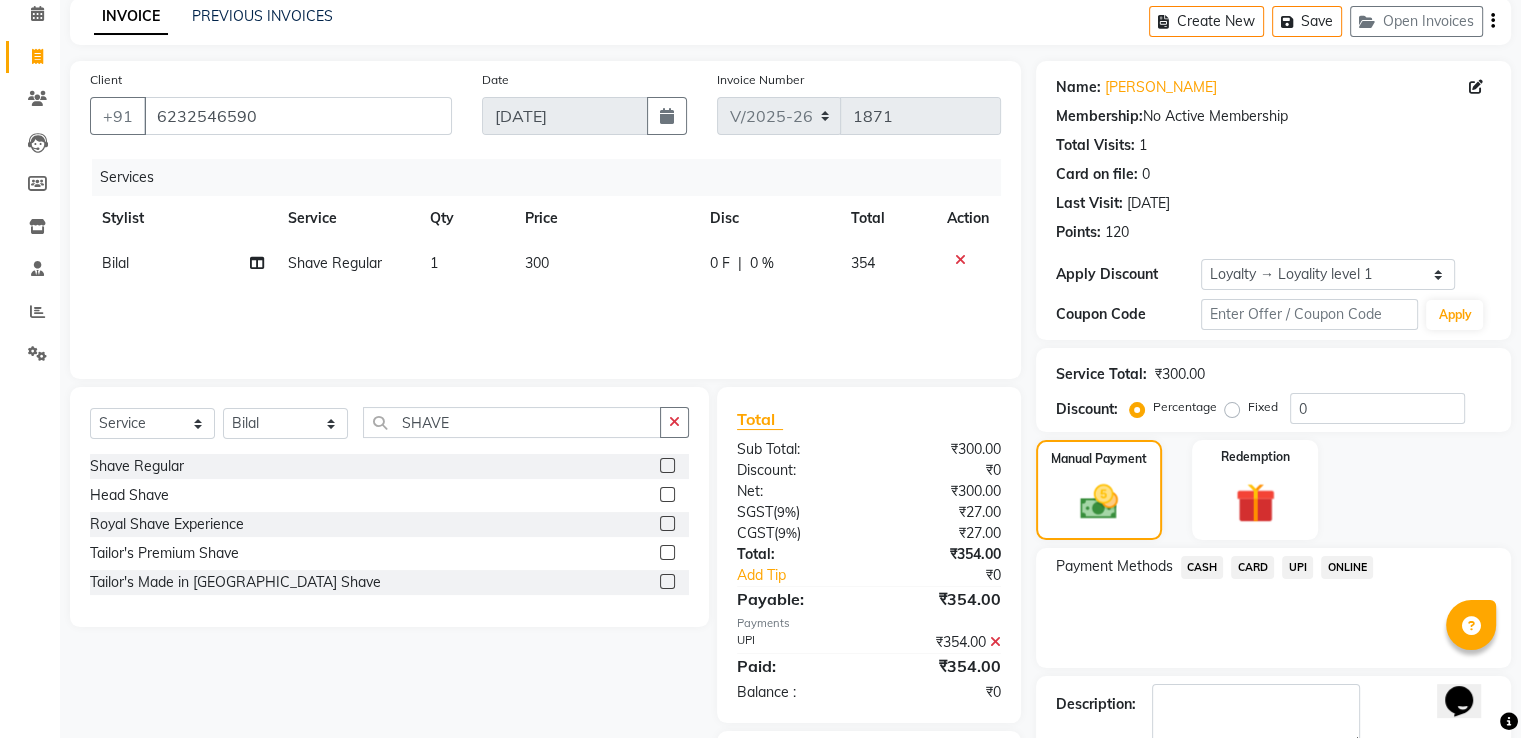scroll, scrollTop: 204, scrollLeft: 0, axis: vertical 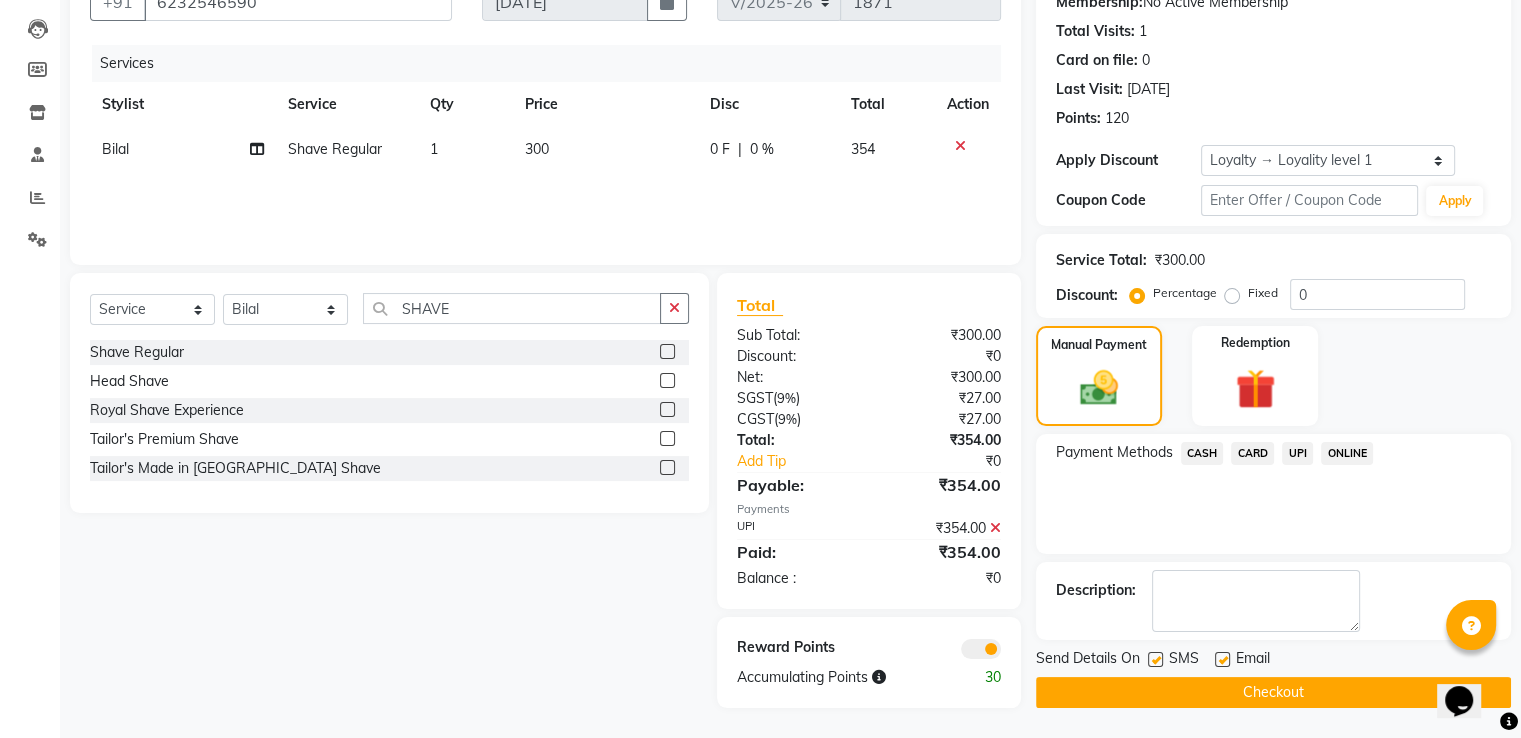 click on "Checkout" 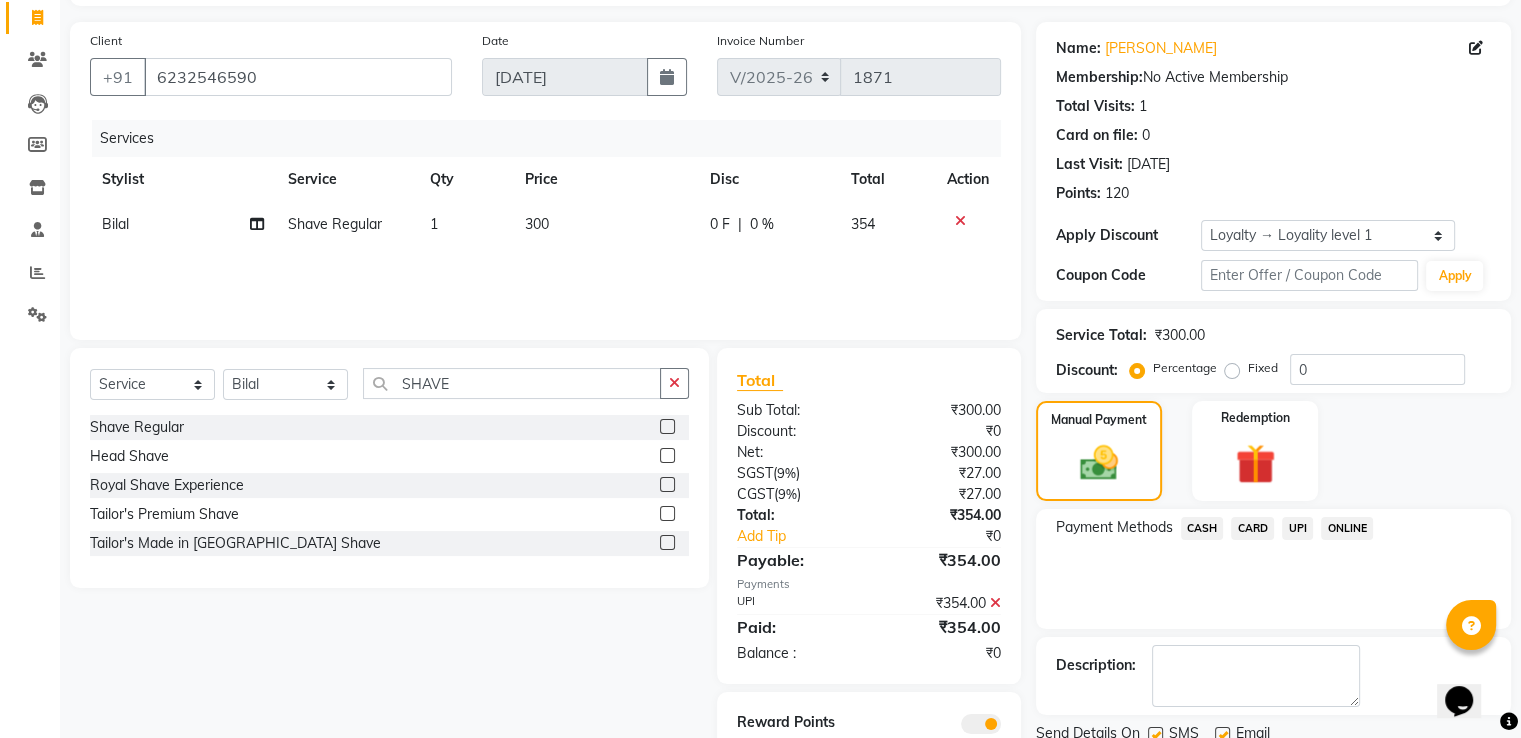 scroll, scrollTop: 0, scrollLeft: 0, axis: both 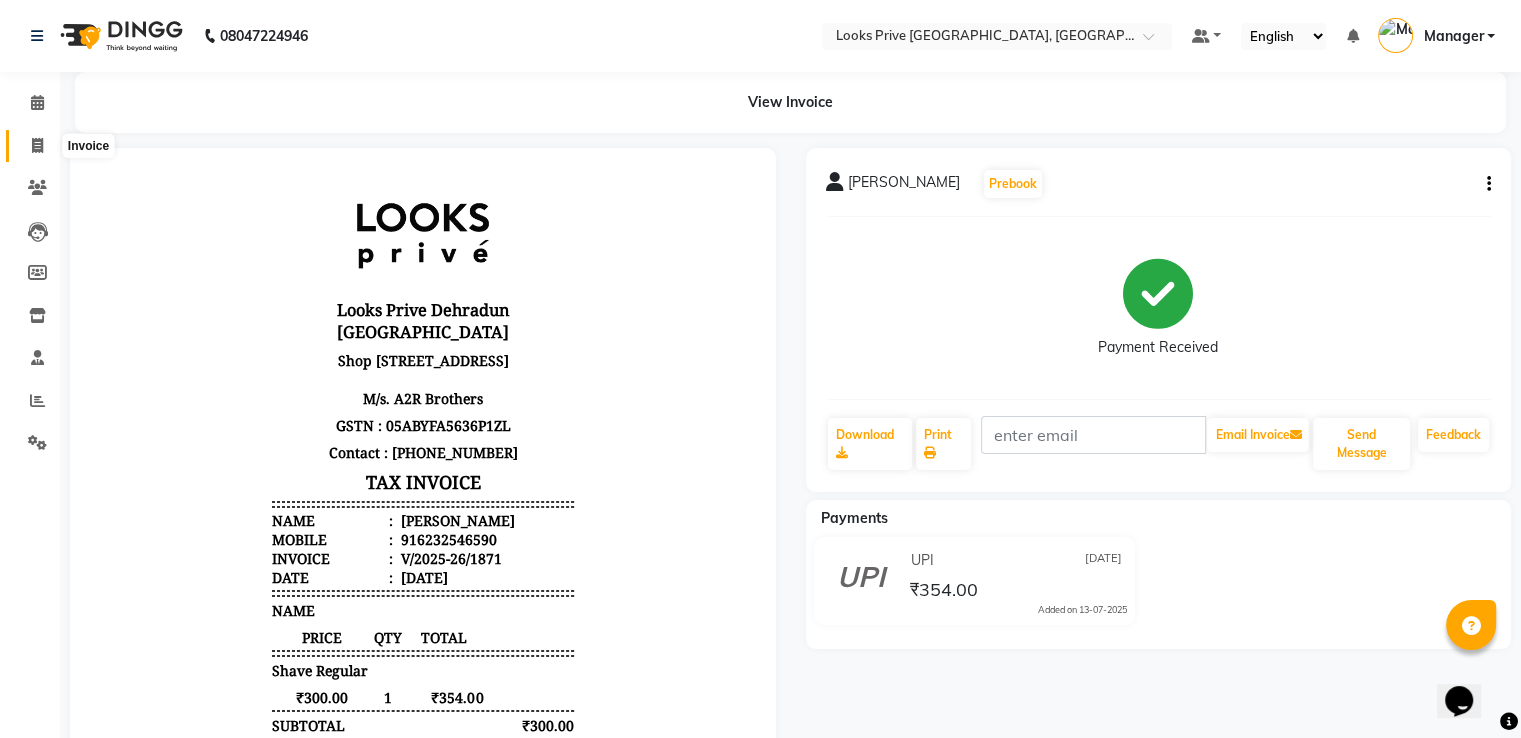 click 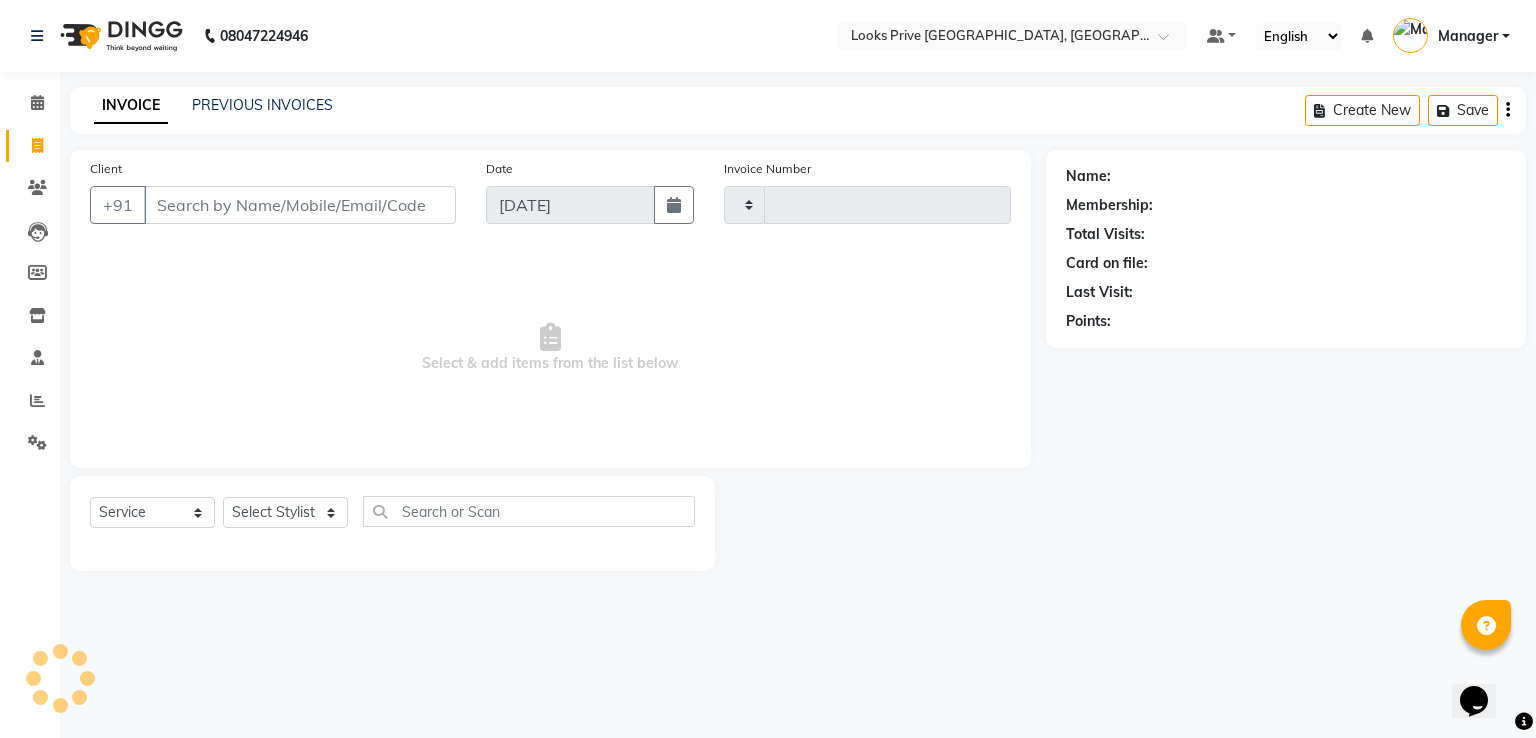 type on "1874" 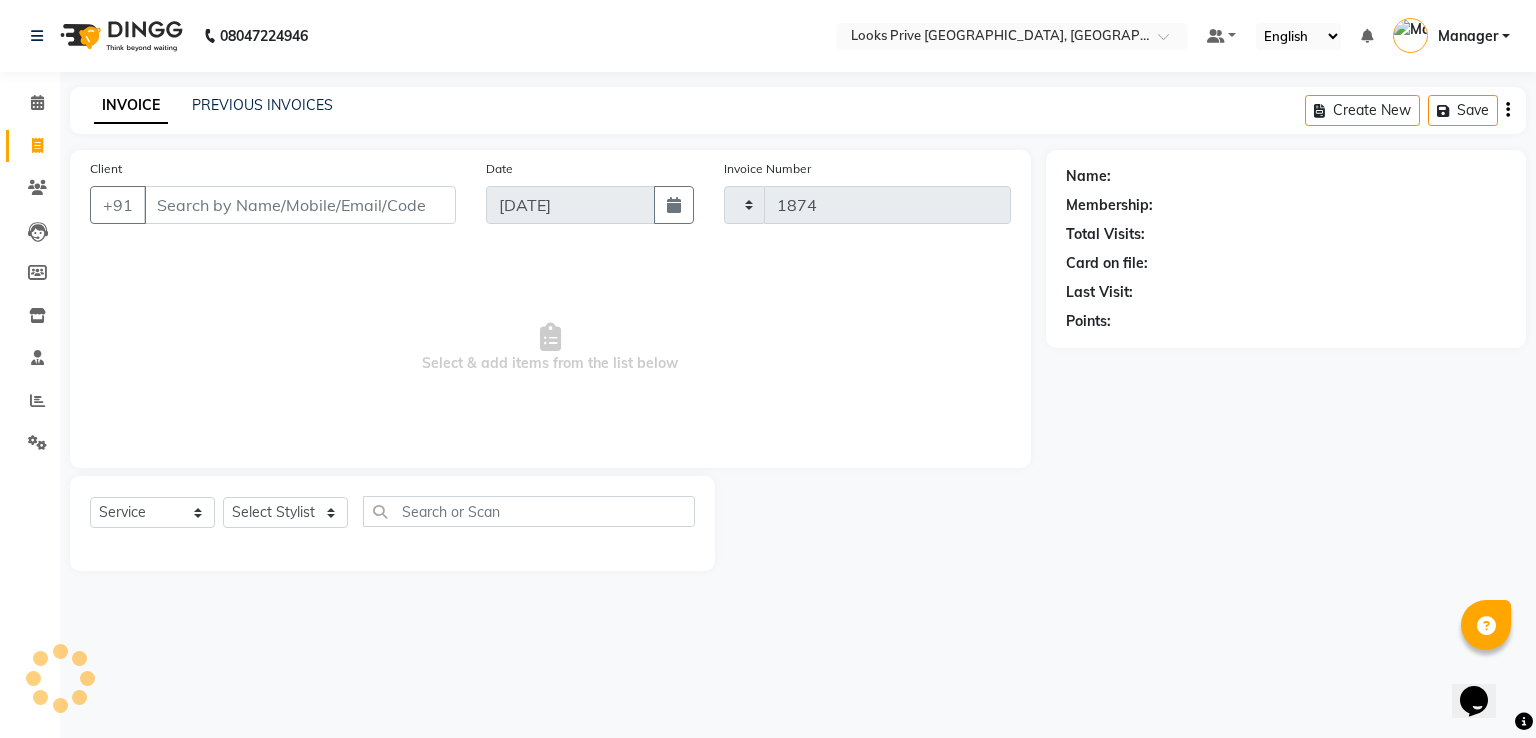 select on "6205" 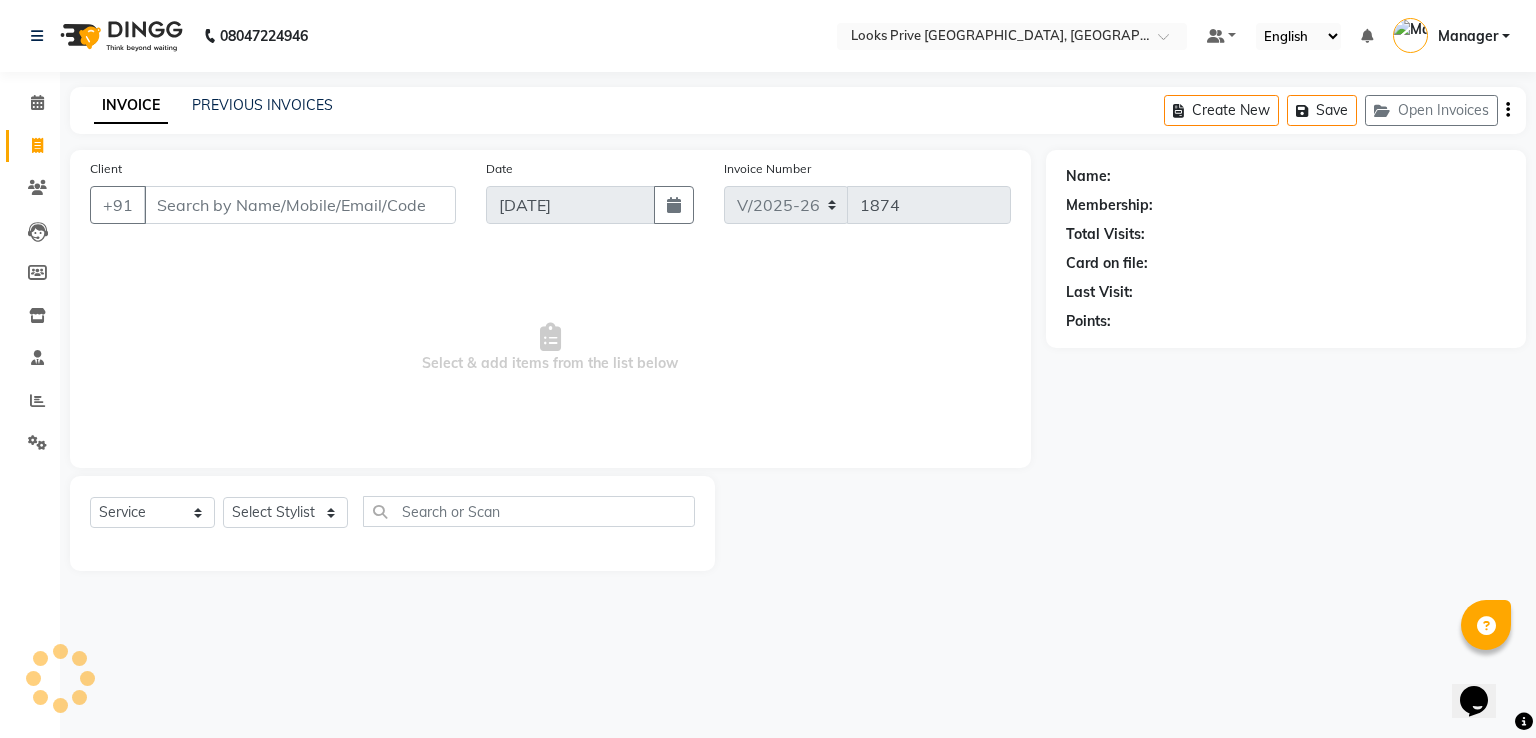 click on "Client" at bounding box center (300, 205) 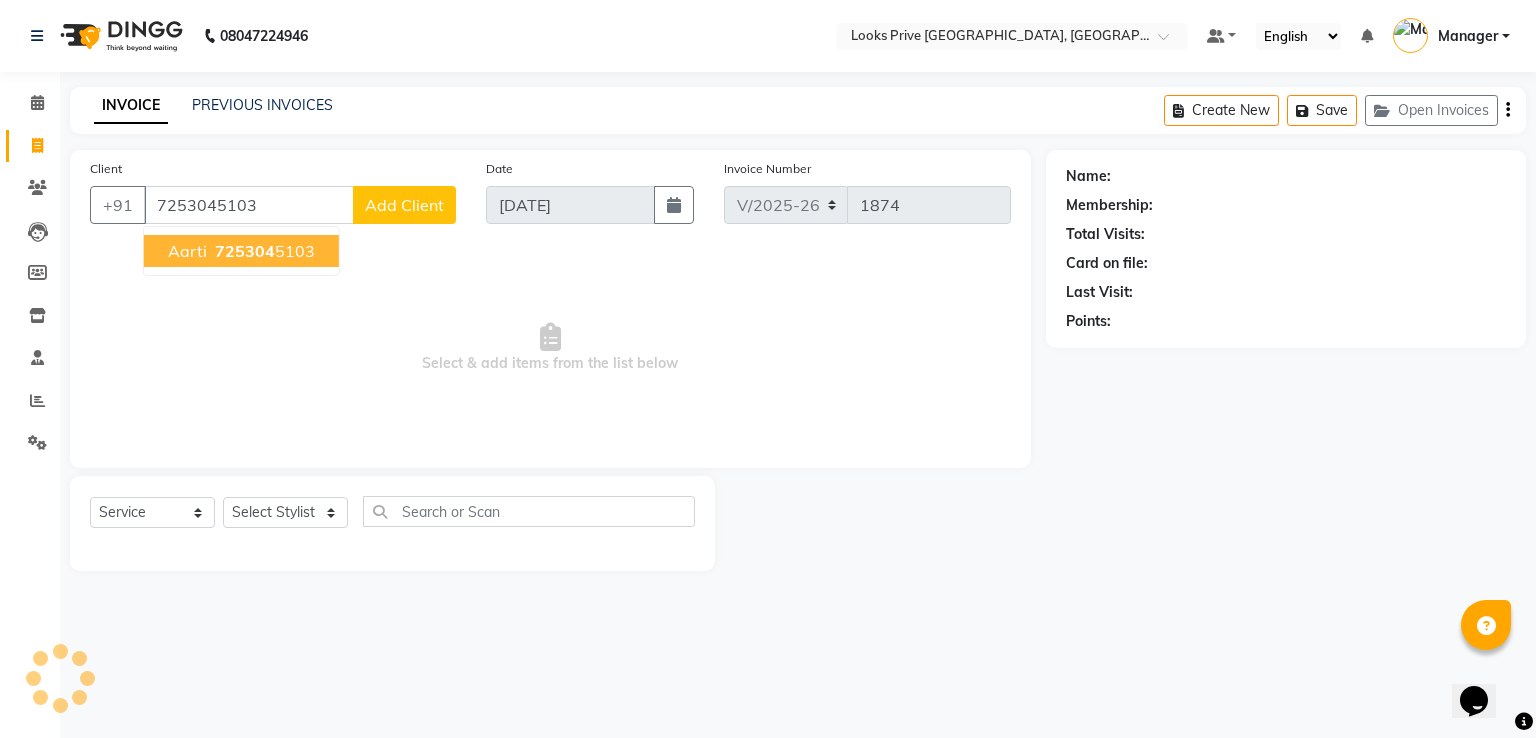 type on "7253045103" 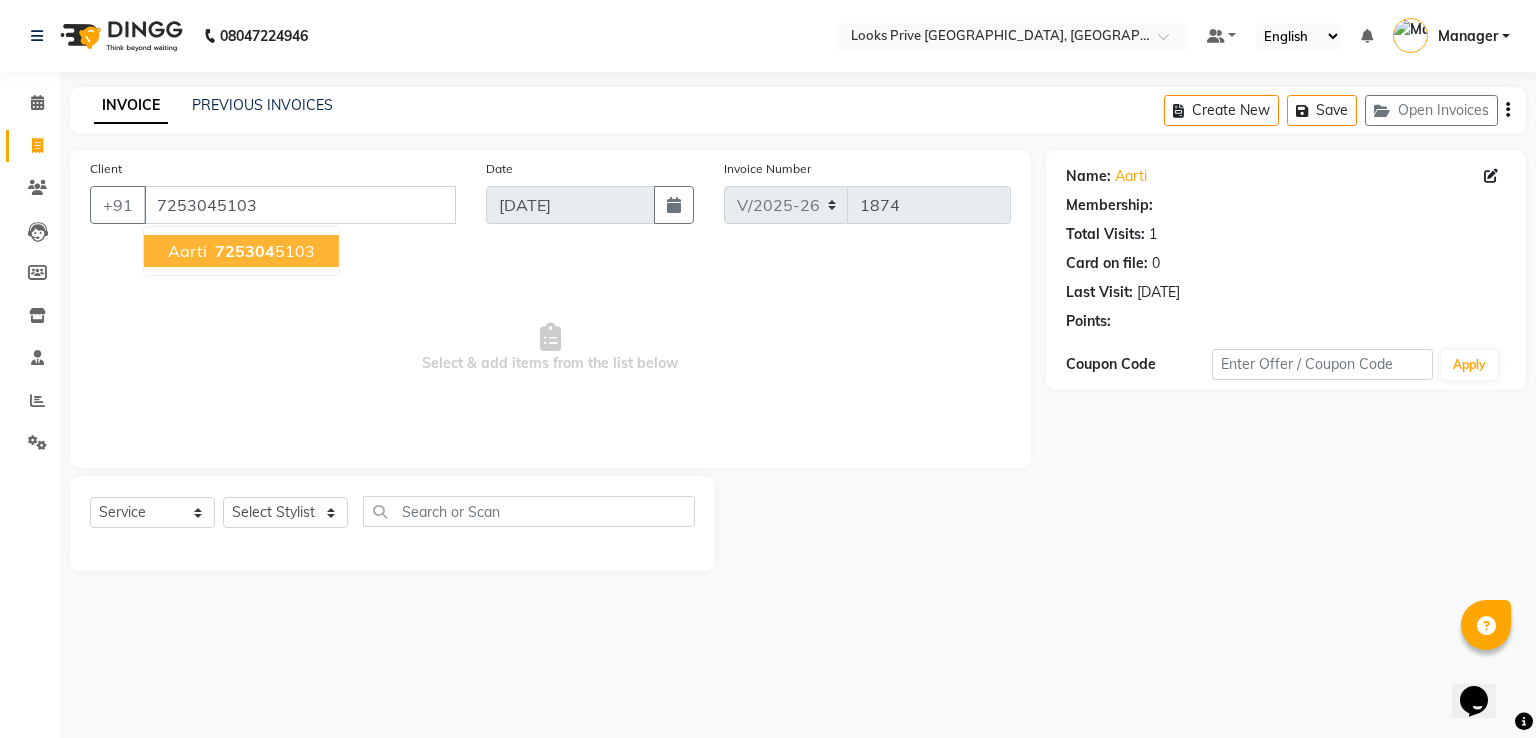 select on "1: Object" 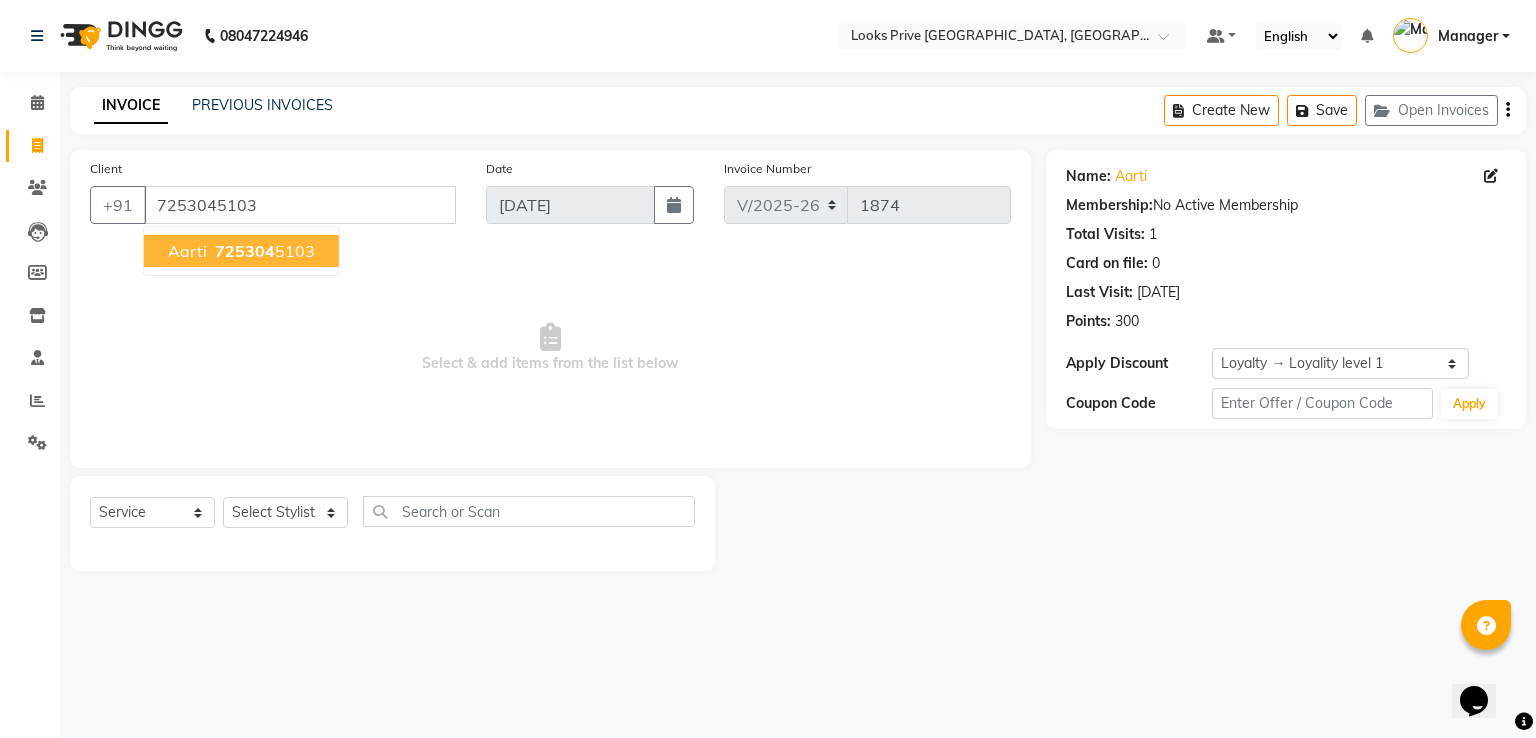 click on "725304" at bounding box center [245, 251] 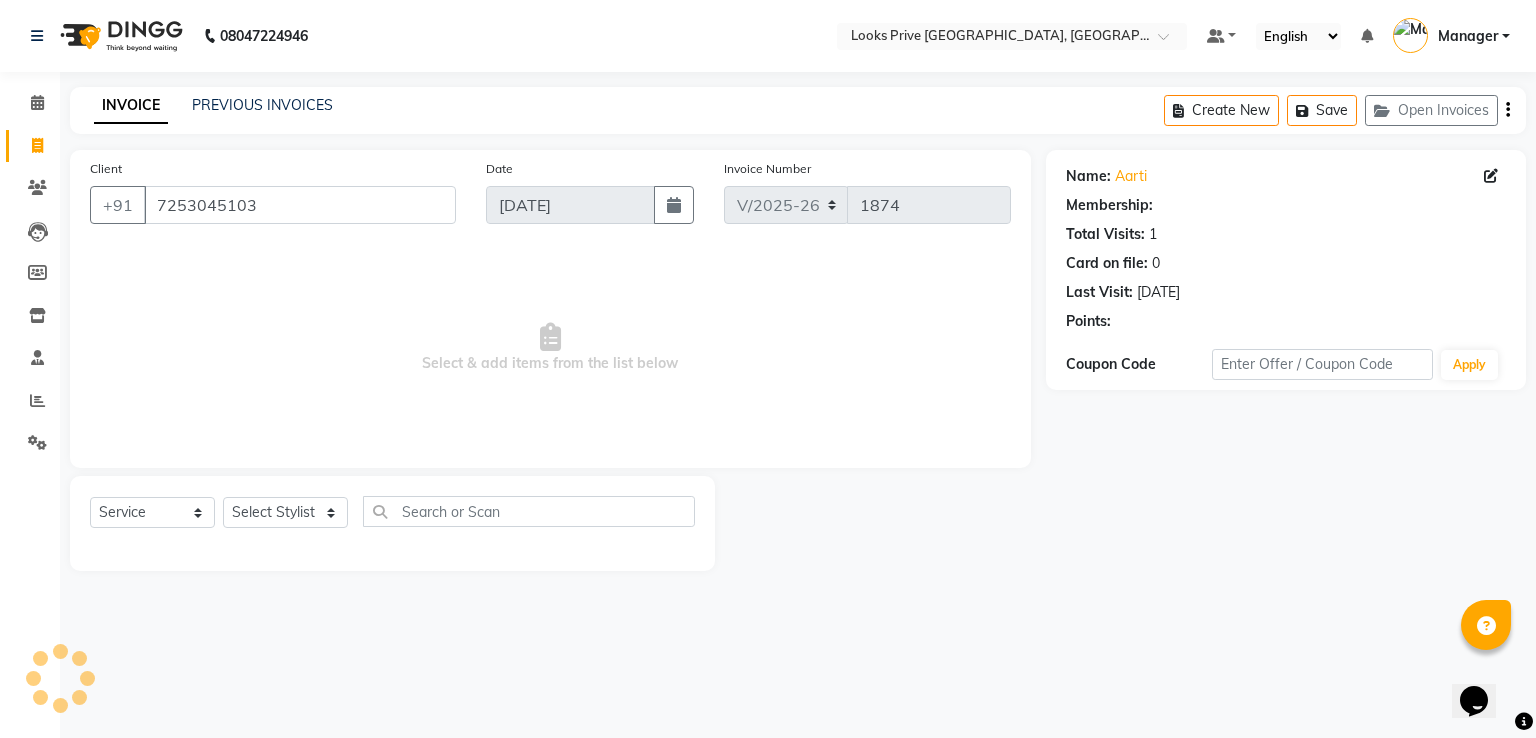 select on "1: Object" 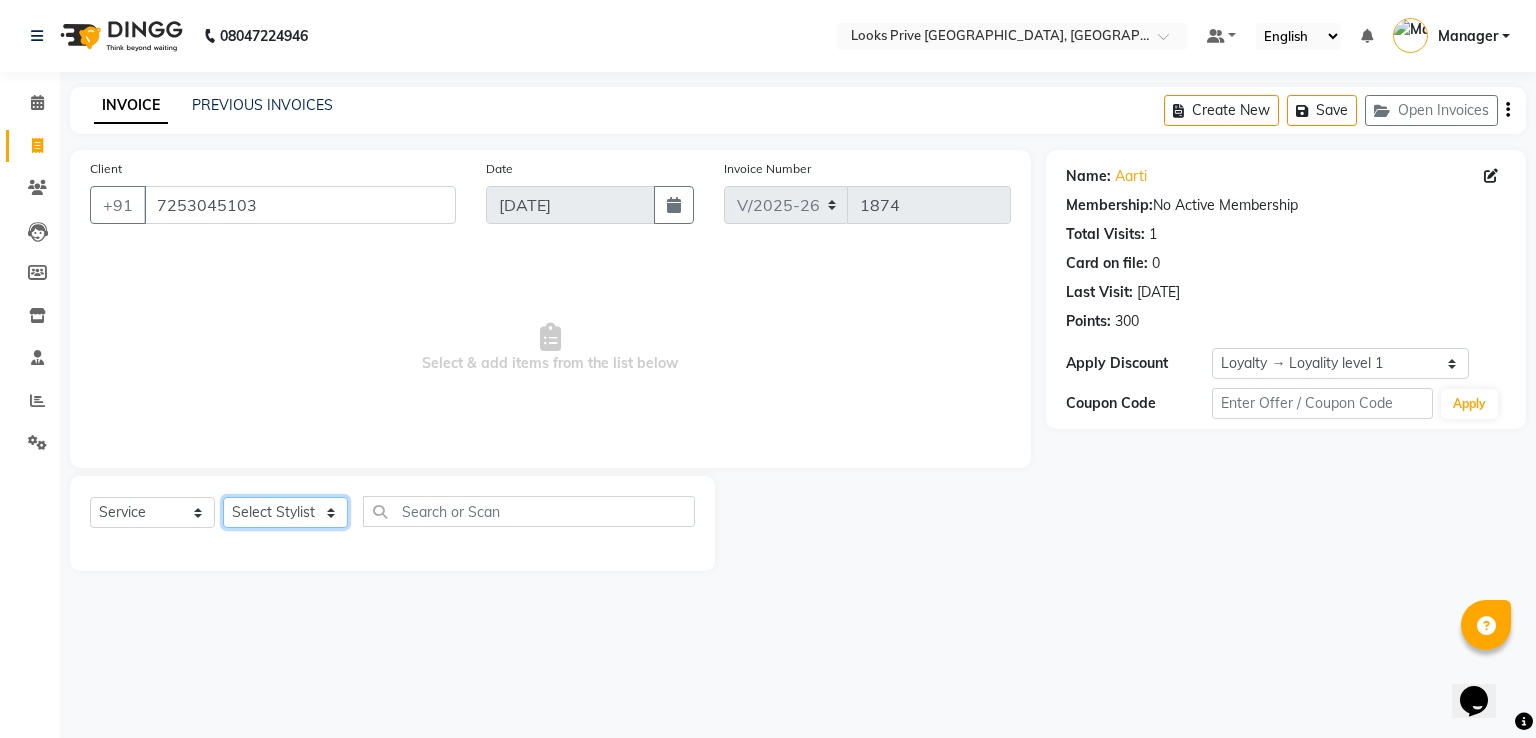 drag, startPoint x: 307, startPoint y: 521, endPoint x: 310, endPoint y: 502, distance: 19.235384 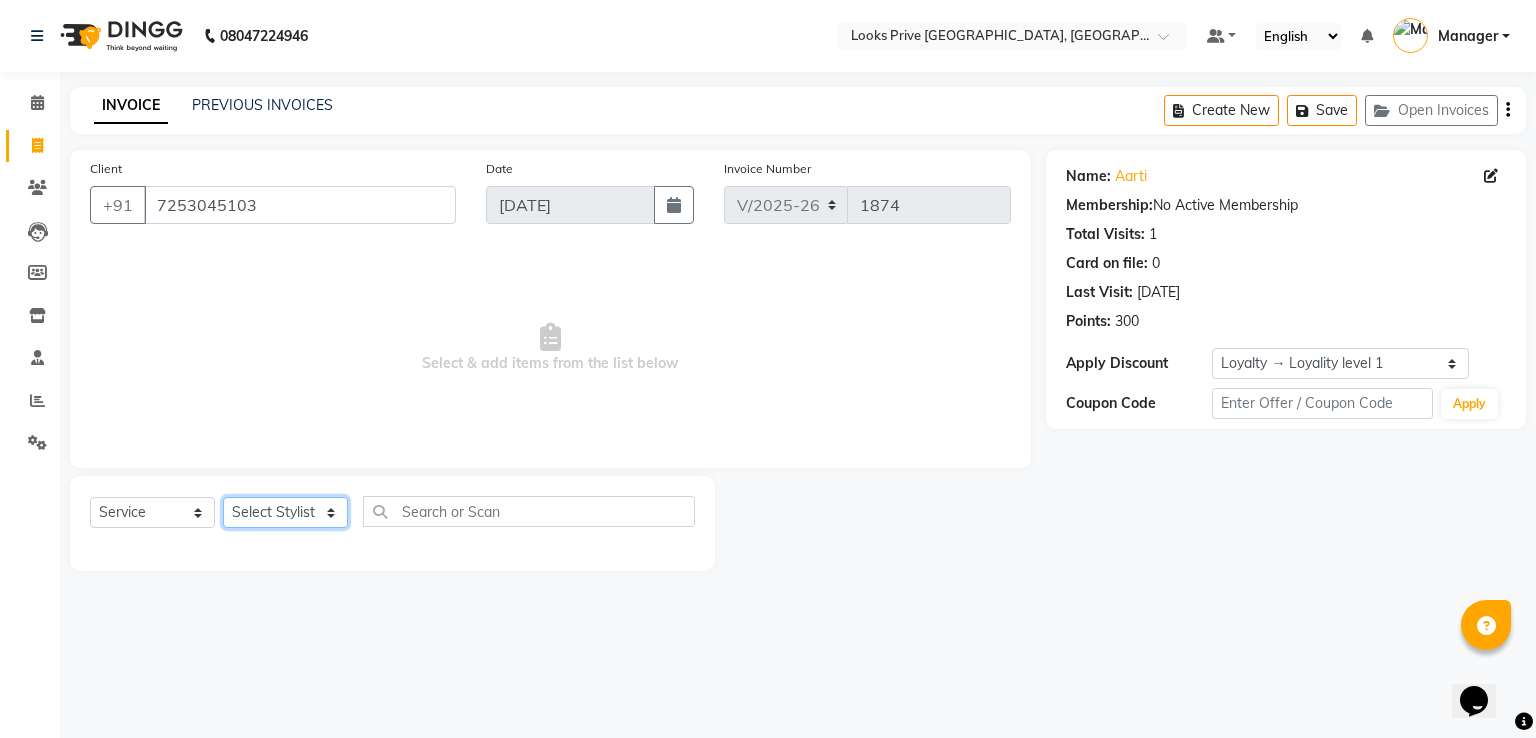 select on "62232" 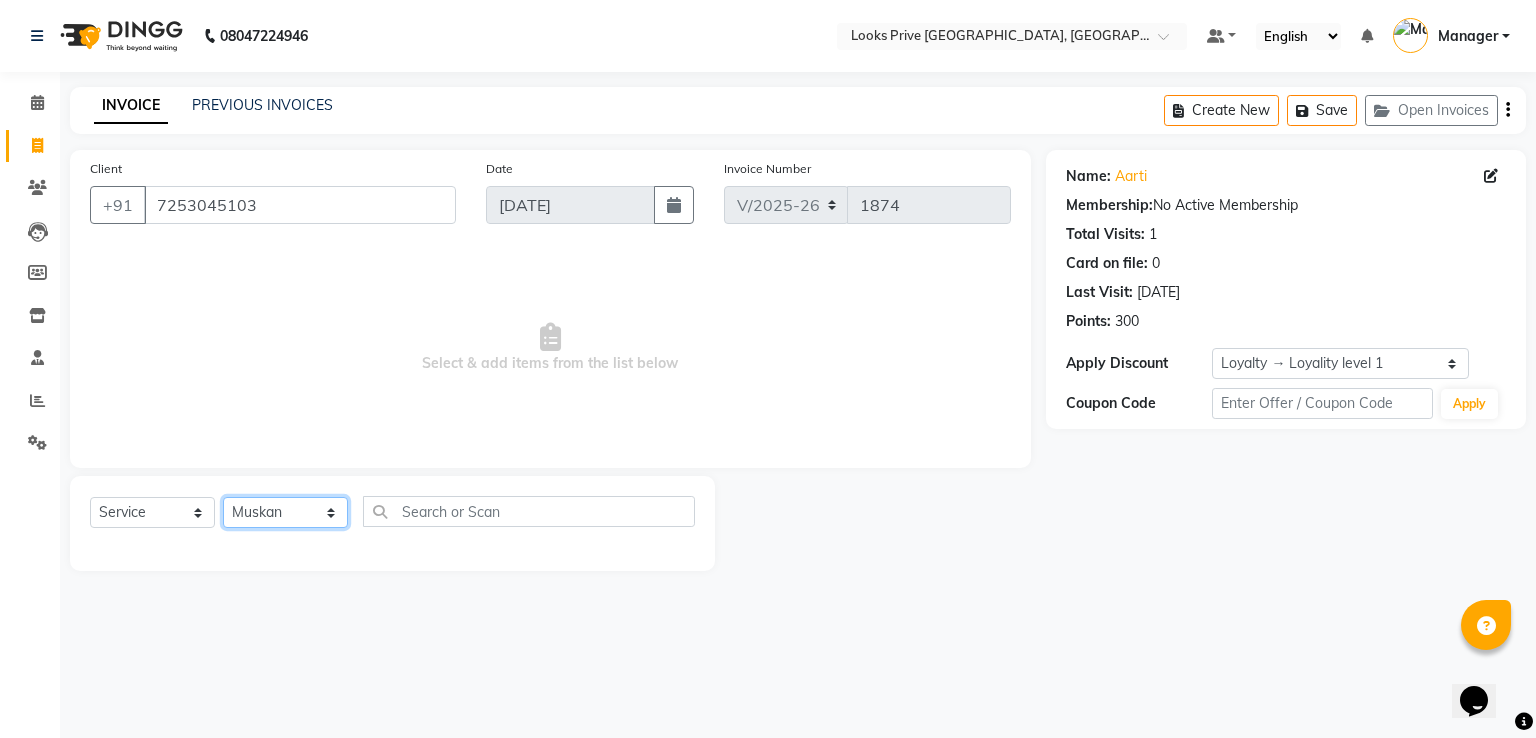 click on "Select Stylist A2R_Master [PERSON_NAME] [PERSON_NAME] [PERSON_NAME] Dinesh_pdct Karni Lovely Manager [PERSON_NAME] [PERSON_NAME] [PERSON_NAME] [PERSON_NAME] Suraj_pedi" 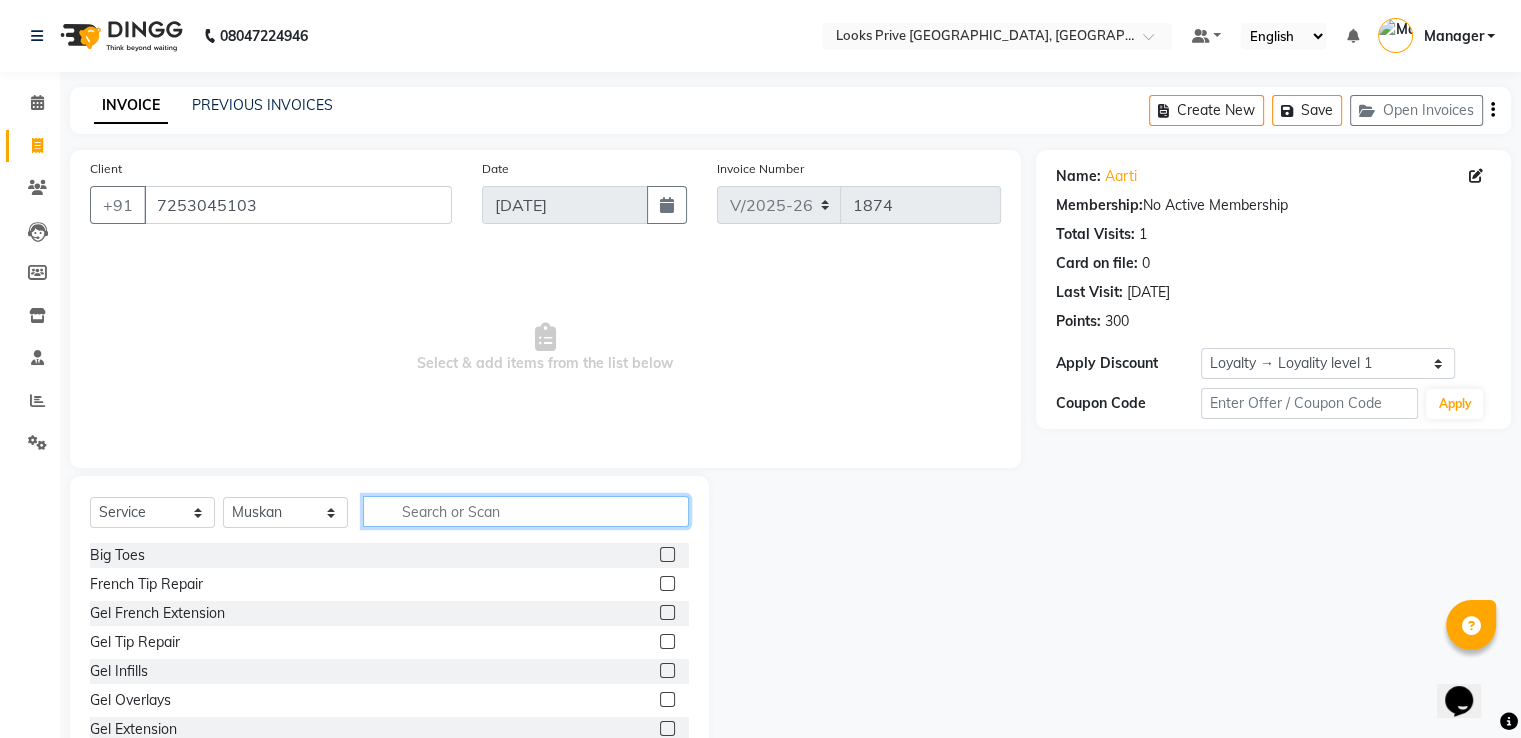 click 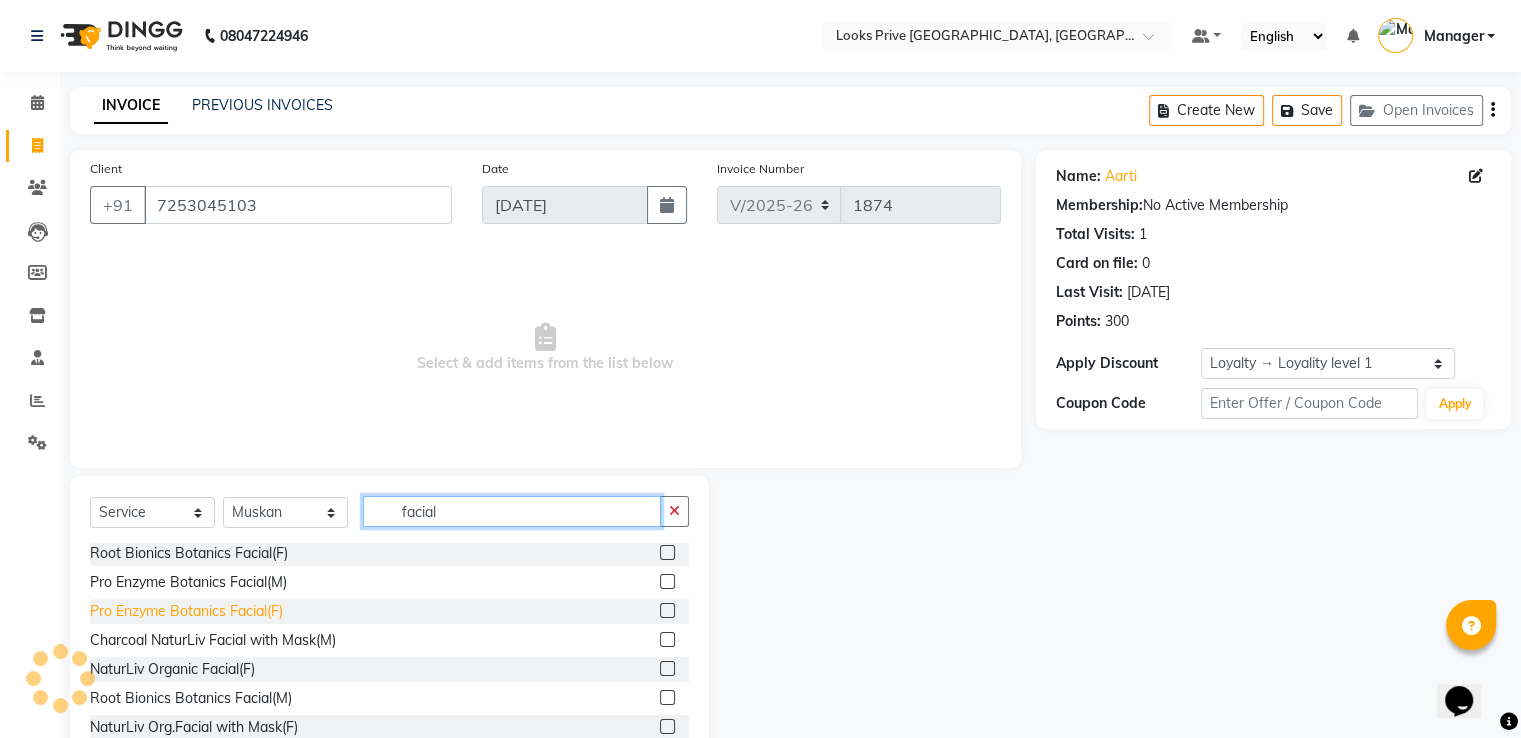 scroll, scrollTop: 600, scrollLeft: 0, axis: vertical 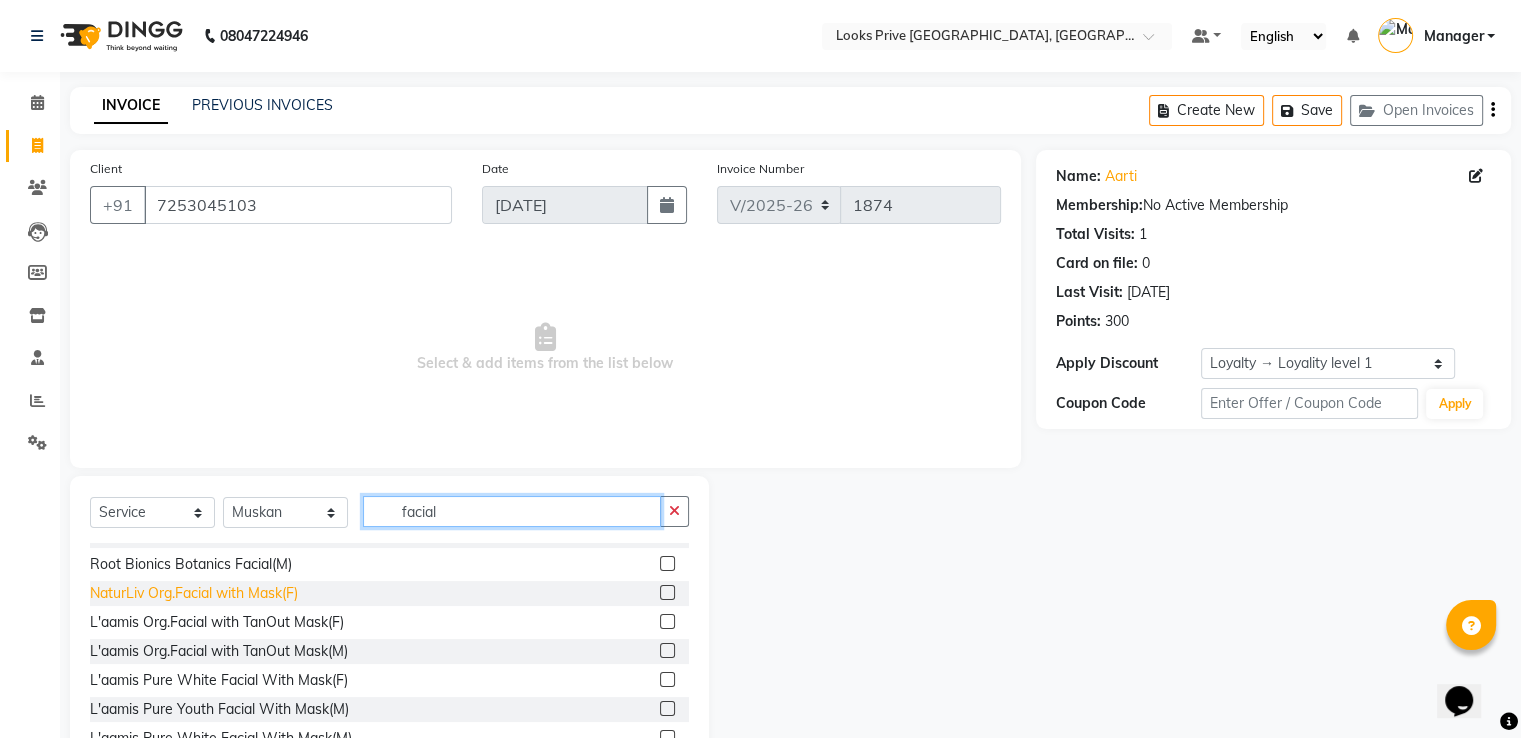 type on "facial" 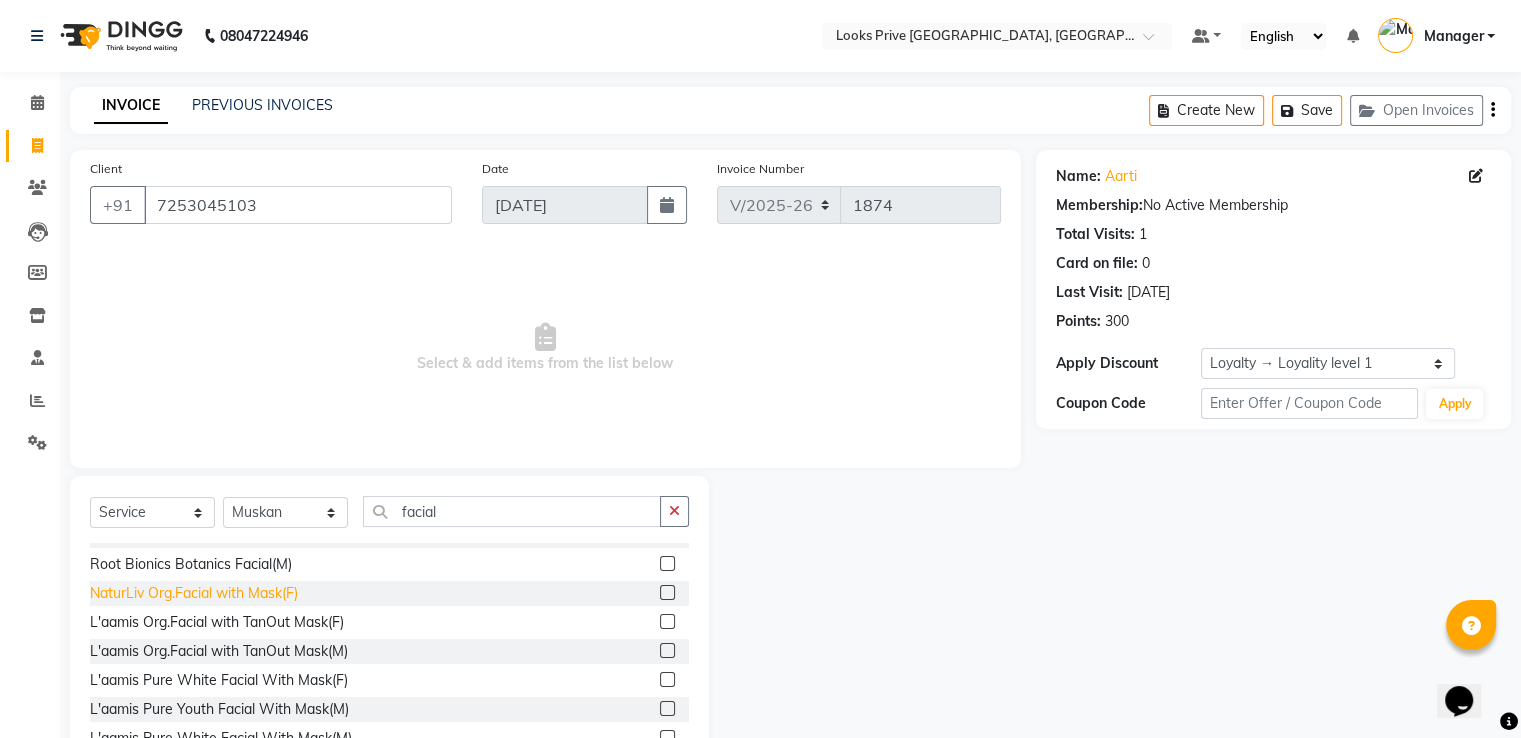 click on "NaturLiv Org.Facial with Mask(F)" 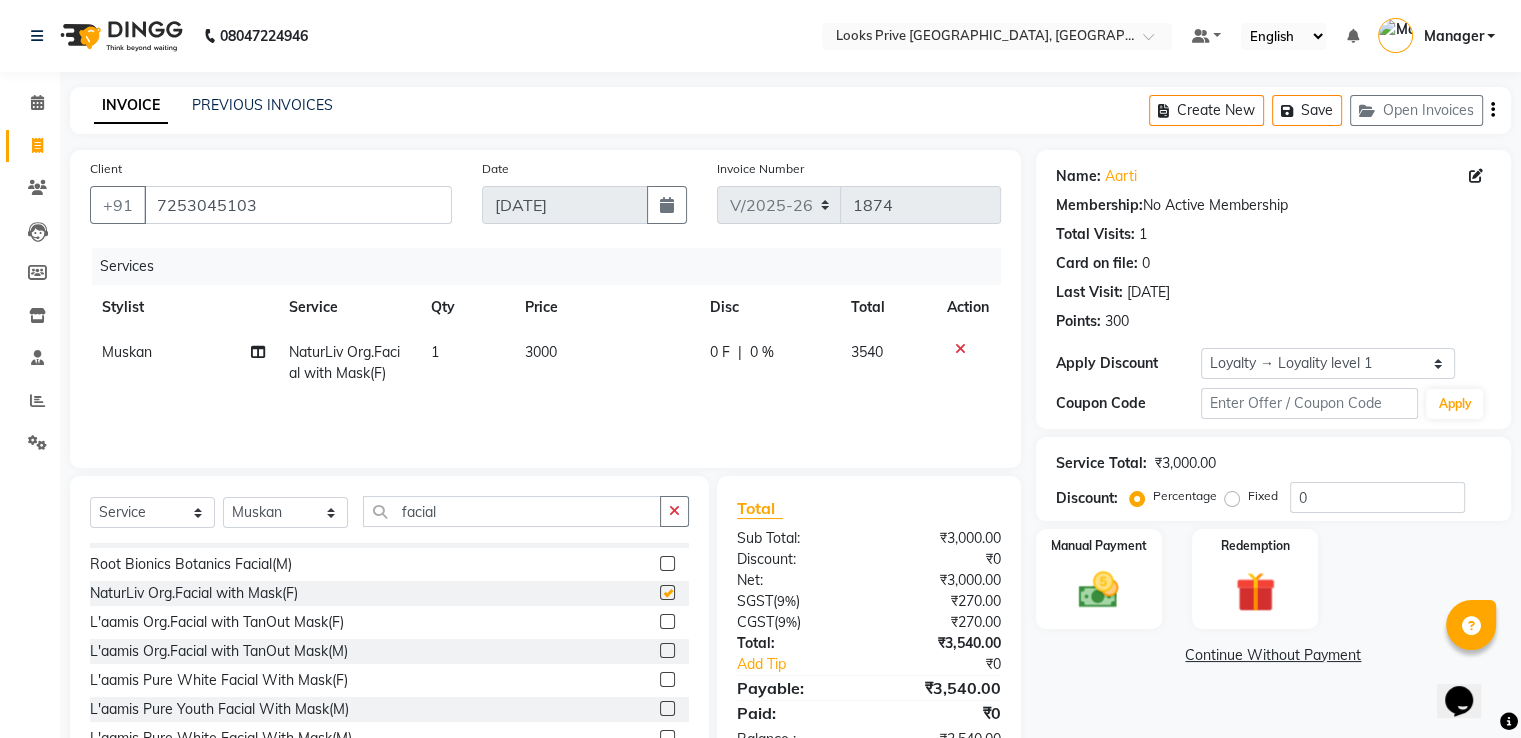 checkbox on "false" 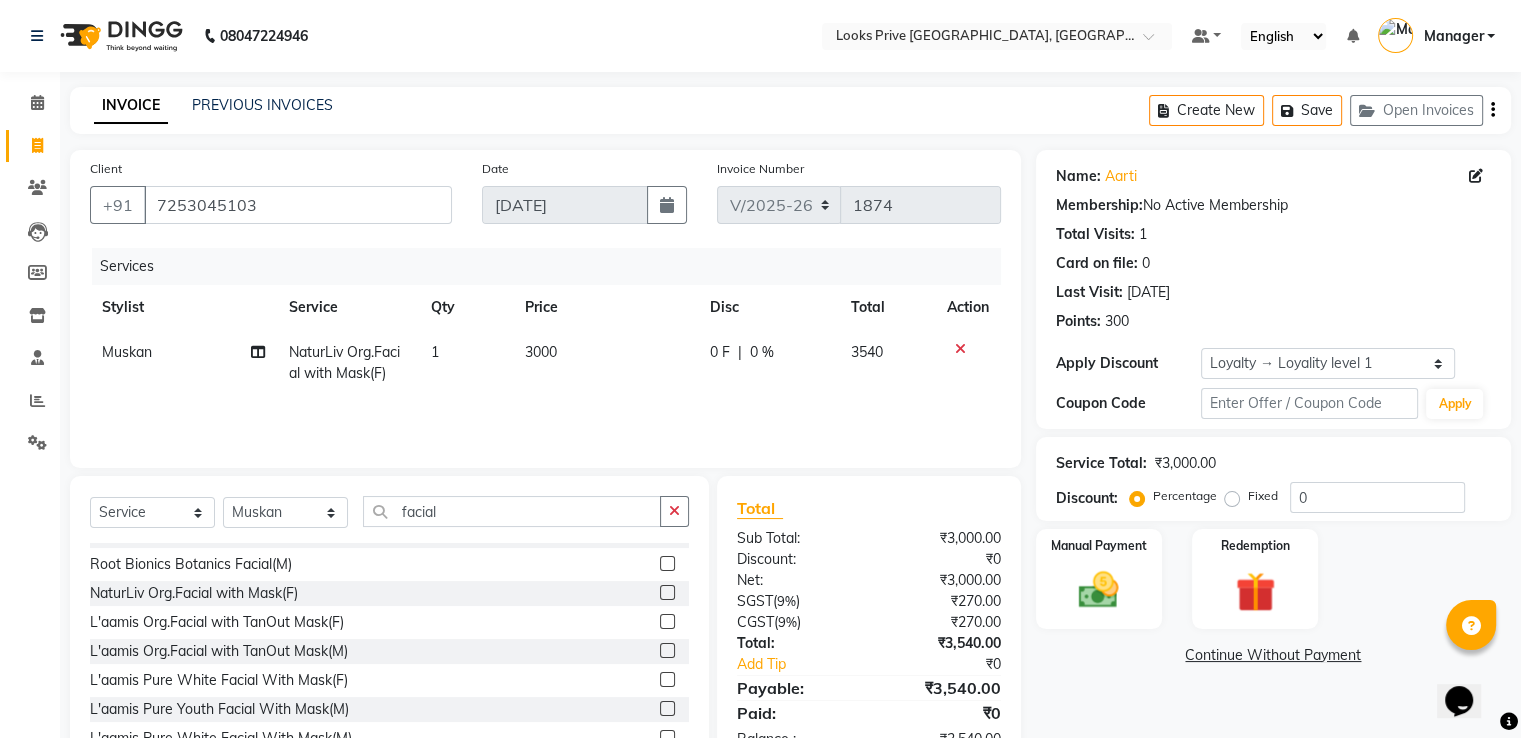 click on "3000" 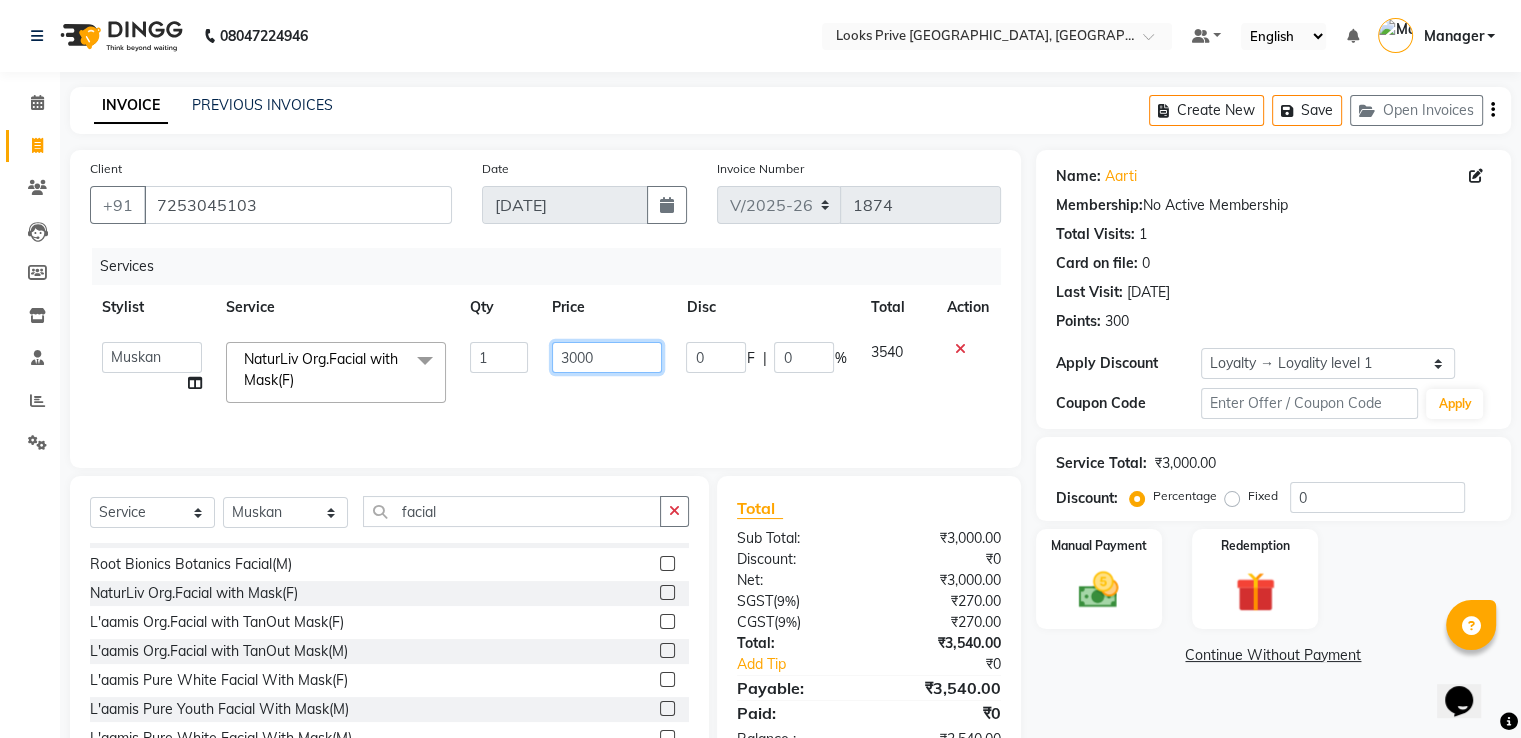 drag, startPoint x: 284, startPoint y: 339, endPoint x: 268, endPoint y: 329, distance: 18.867962 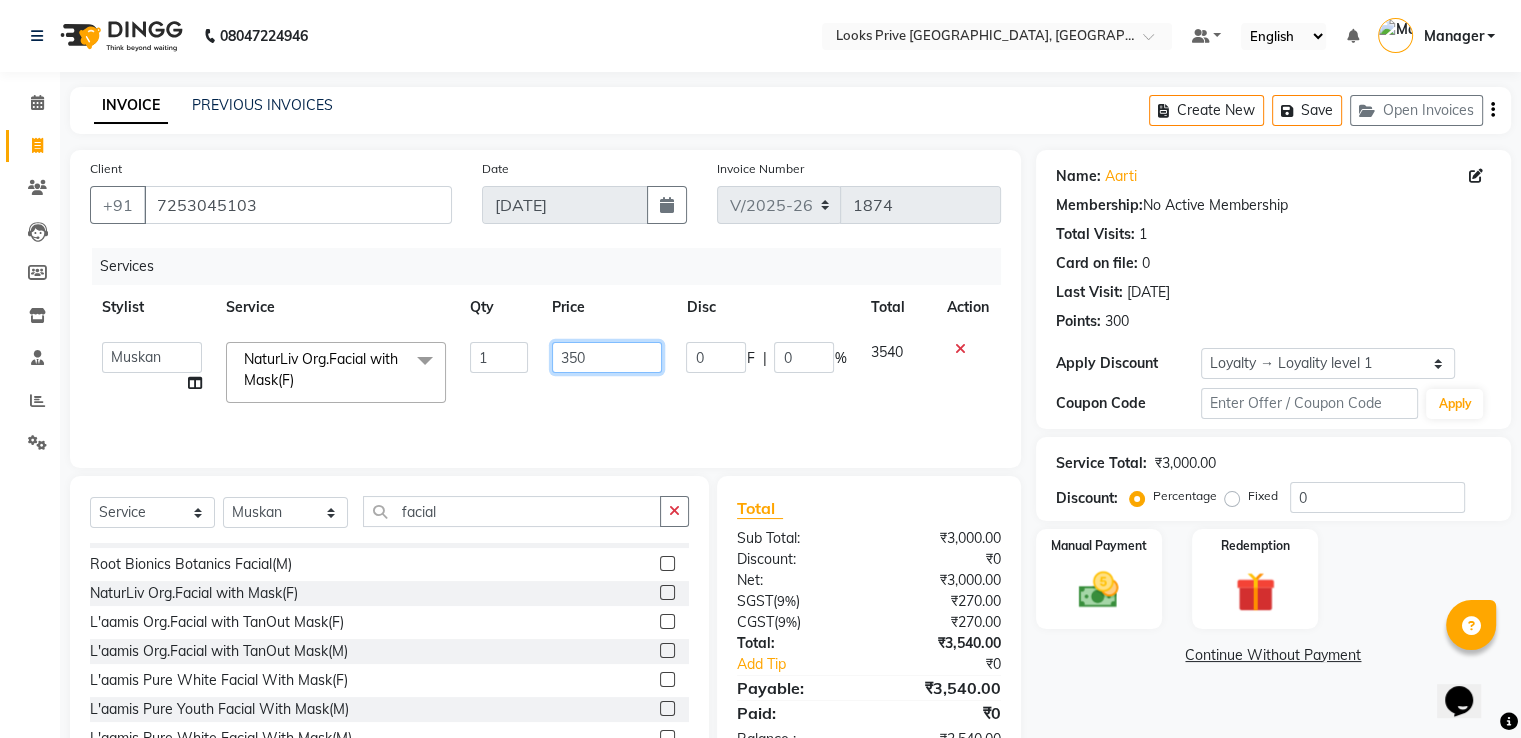 type on "3500" 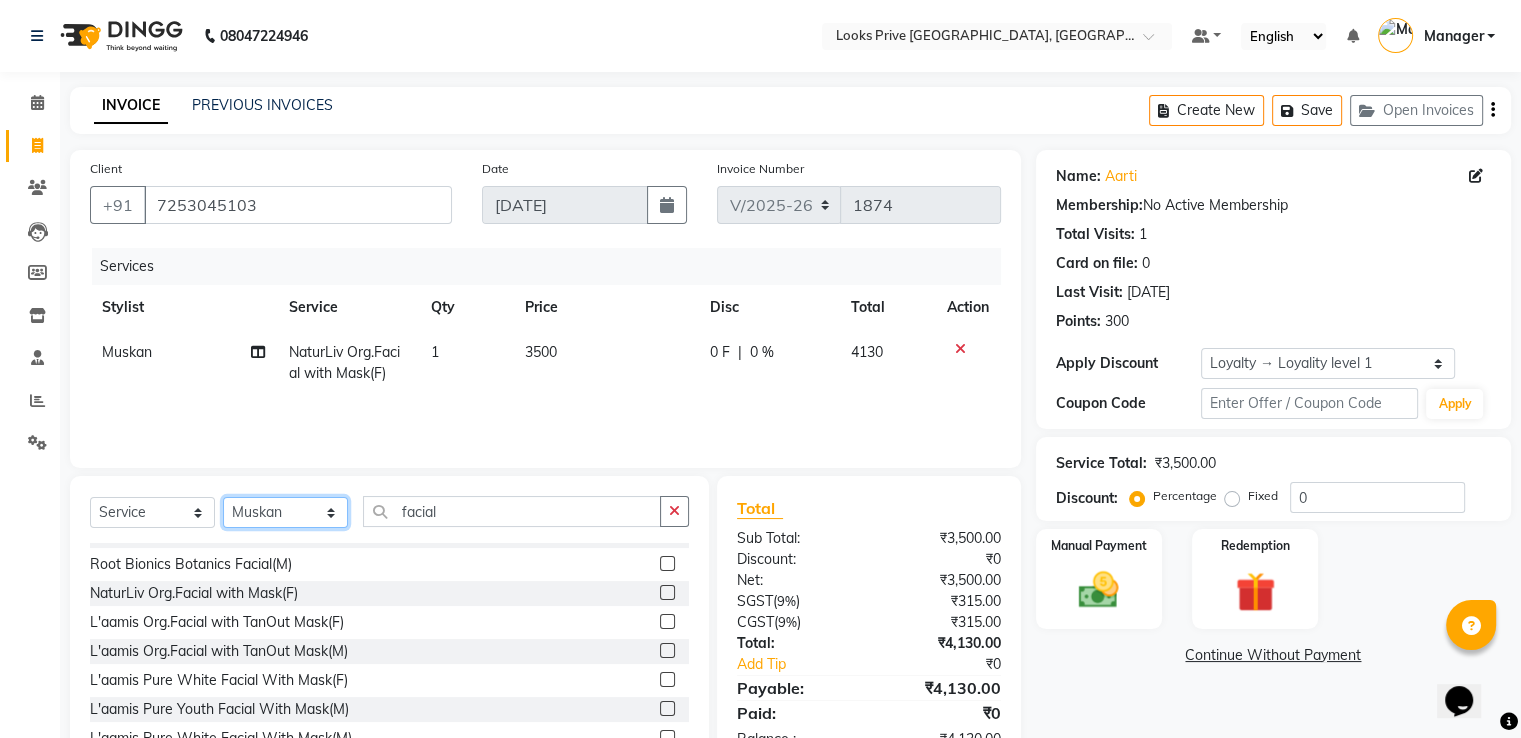 click on "Select Stylist A2R_Master [PERSON_NAME] [PERSON_NAME] [PERSON_NAME] Dinesh_pdct Karni Lovely Manager [PERSON_NAME] [PERSON_NAME] [PERSON_NAME] [PERSON_NAME] Suraj_pedi" 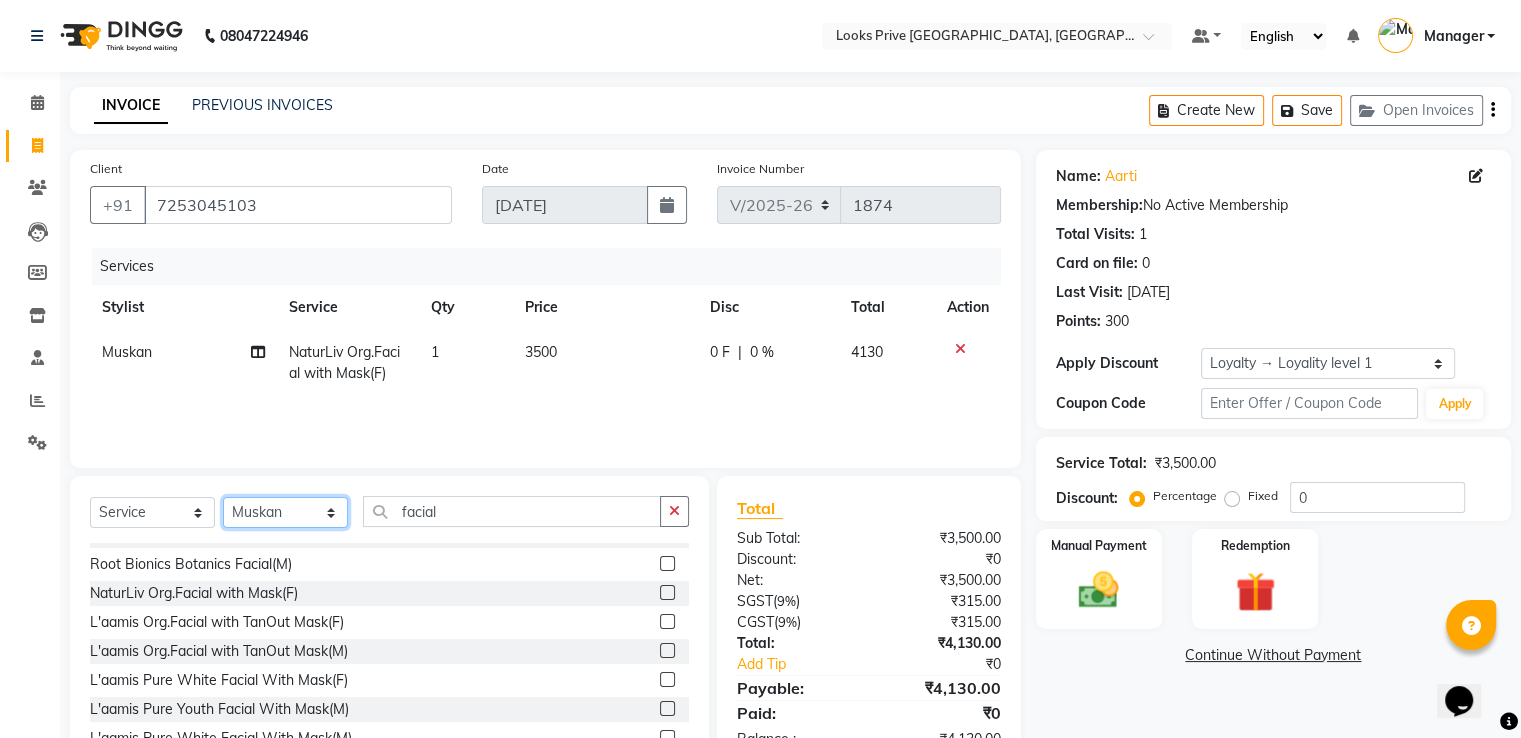 select on "47803" 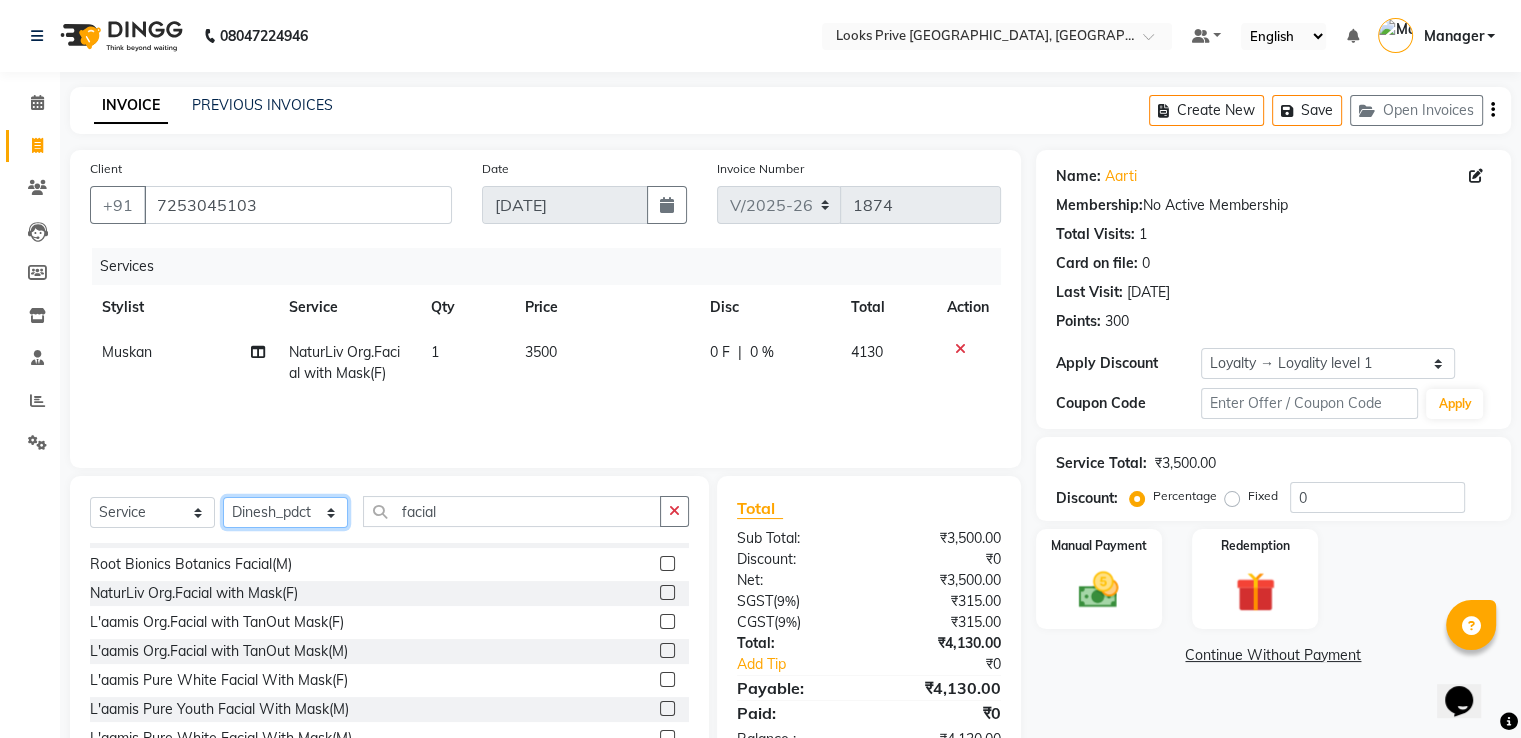 click on "Select Stylist A2R_Master [PERSON_NAME] [PERSON_NAME] [PERSON_NAME] Dinesh_pdct Karni Lovely Manager [PERSON_NAME] [PERSON_NAME] [PERSON_NAME] [PERSON_NAME] Suraj_pedi" 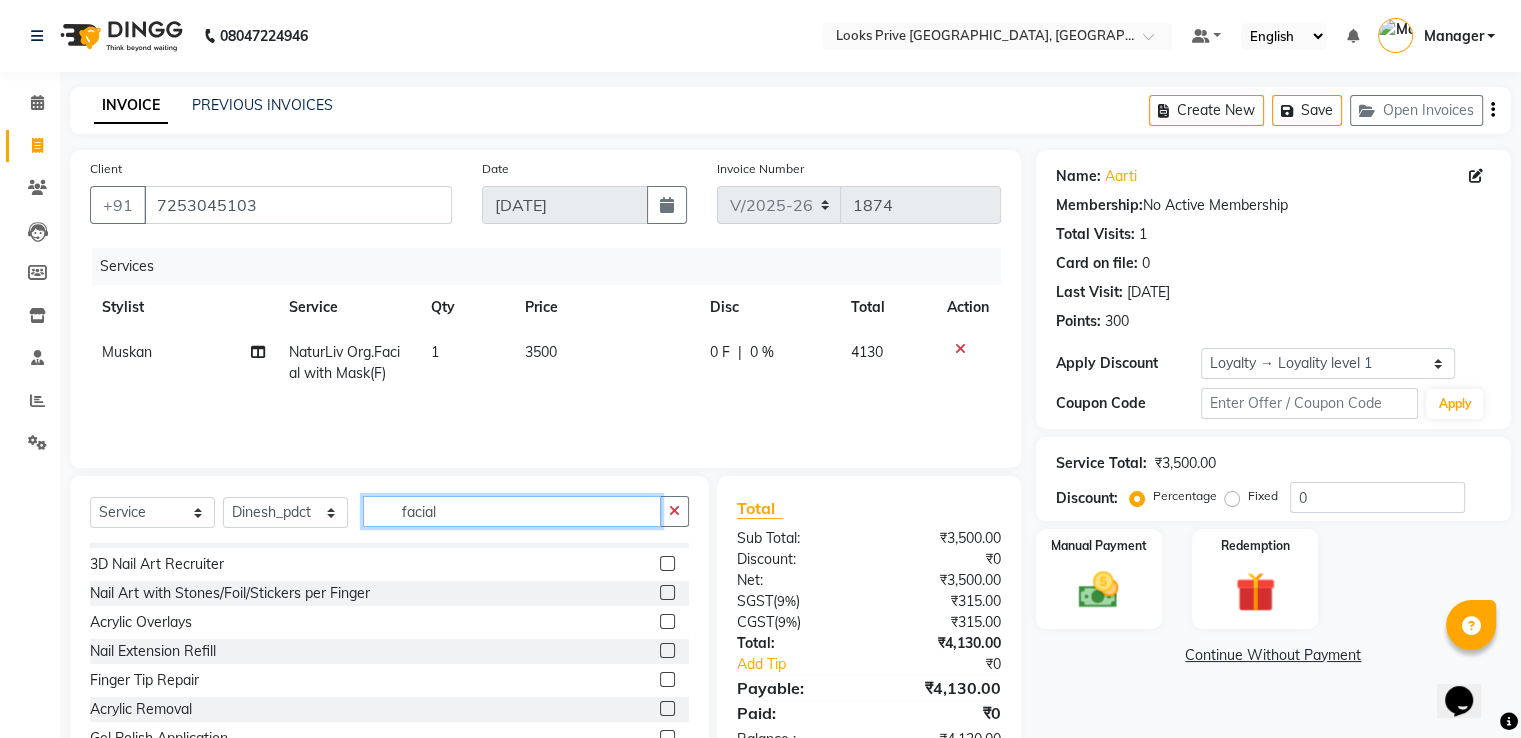 click on "08047224946 Select Location × Looks Prive [GEOGRAPHIC_DATA], [GEOGRAPHIC_DATA] Default Panel My Panel English ENGLISH Español العربية मराठी हिंदी ગુજરાતી தமிழ் 中文 Notifications nothing to show Manager Manage Profile Change Password Sign out  Version:3.15.4  ☀ Looks Prive [GEOGRAPHIC_DATA], [GEOGRAPHIC_DATA]  Calendar  Invoice  Clients  Leads   Members  Inventory  Staff  Reports  Settings Completed InProgress Upcoming Dropped Tentative Check-In Confirm Bookings Generate Report Segments Page Builder INVOICE PREVIOUS INVOICES Create New   Save   Open Invoices  Client [PHONE_NUMBER] Date [DATE] Invoice Number V/2025 V/[PHONE_NUMBER] Services Stylist Service Qty Price Disc Total Action [PERSON_NAME] NaturLiv Org.Facial with Mask(F) 1 3500 0 F | 0 % 4130 Select  Service  Product  Membership  Package Voucher Prepaid Gift Card  Select Stylist A2R_Master [PERSON_NAME] [PERSON_NAME] [PERSON_NAME] Dinesh_pdct Karni Lovely Manager [PERSON_NAME] [PERSON_NAME] [PERSON_NAME] [PERSON_NAME] Suraj_pedi  (" 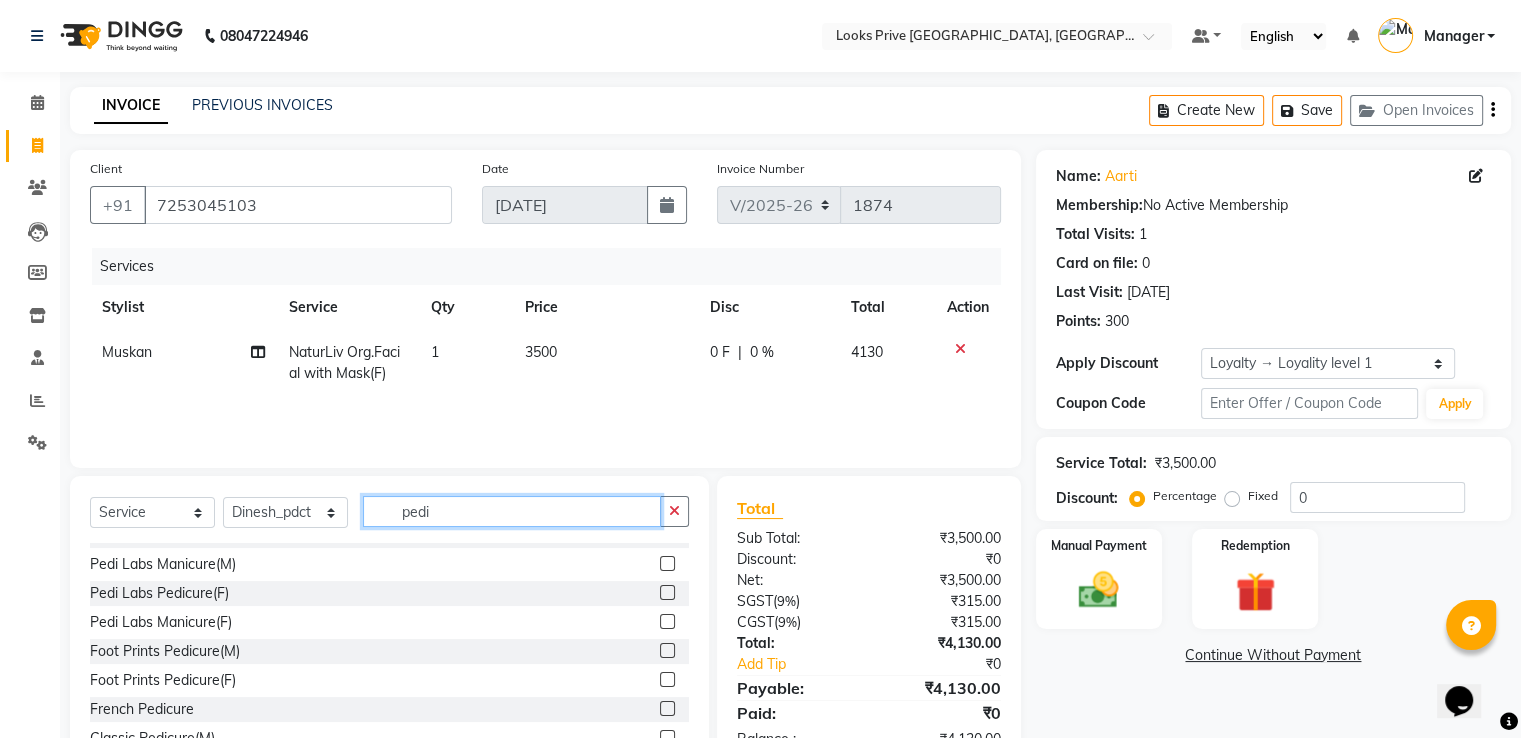 scroll, scrollTop: 0, scrollLeft: 0, axis: both 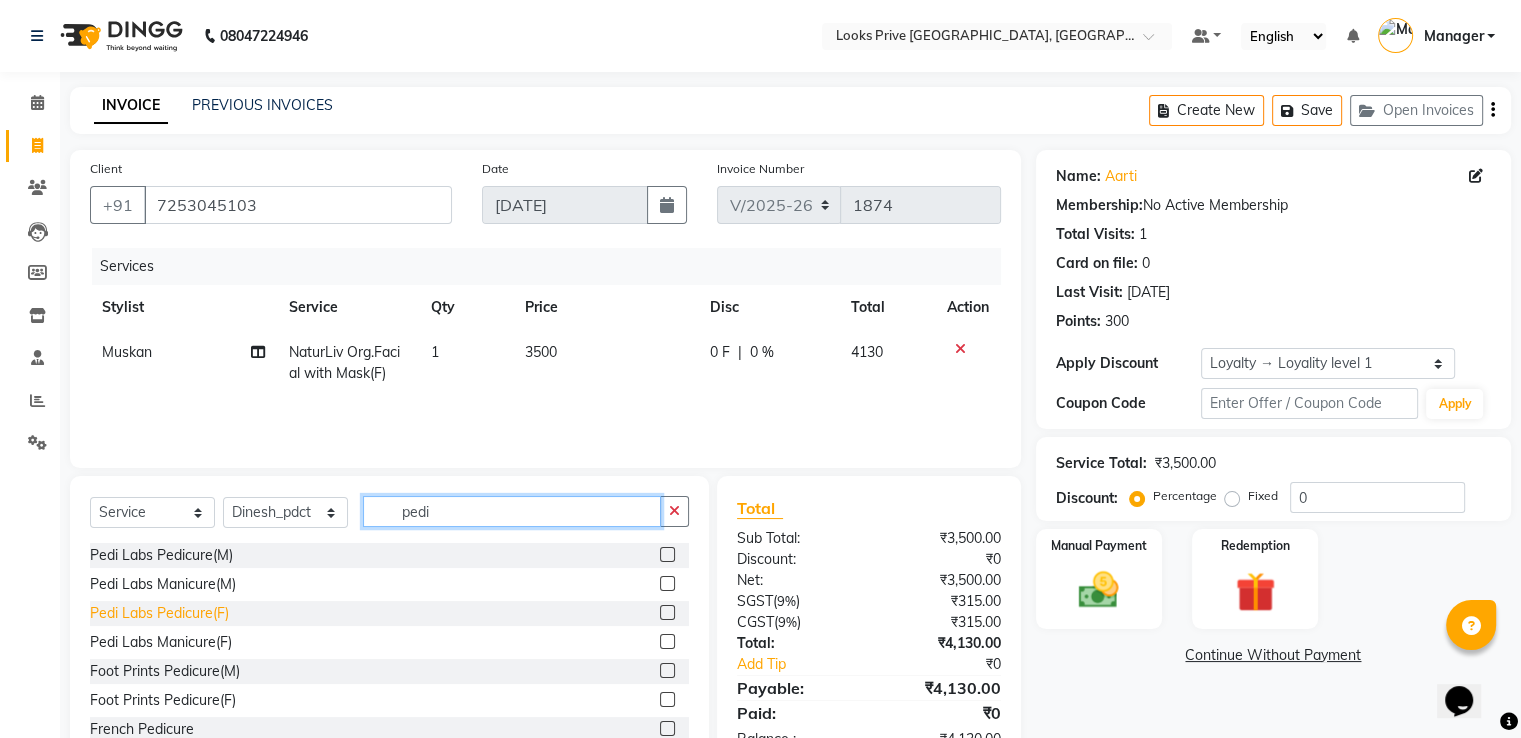type on "pedi" 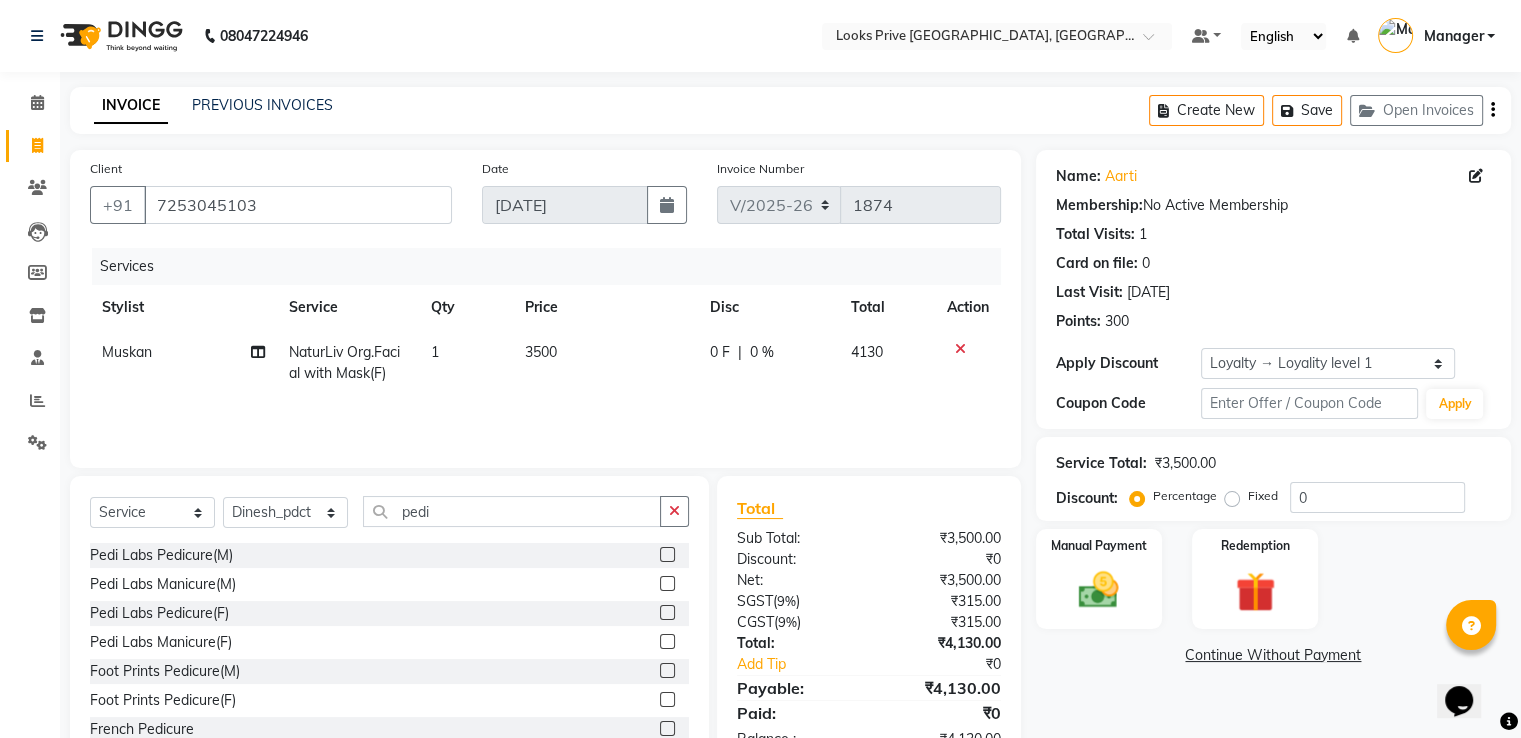 click on "Pedi Labs Pedicure(F)" 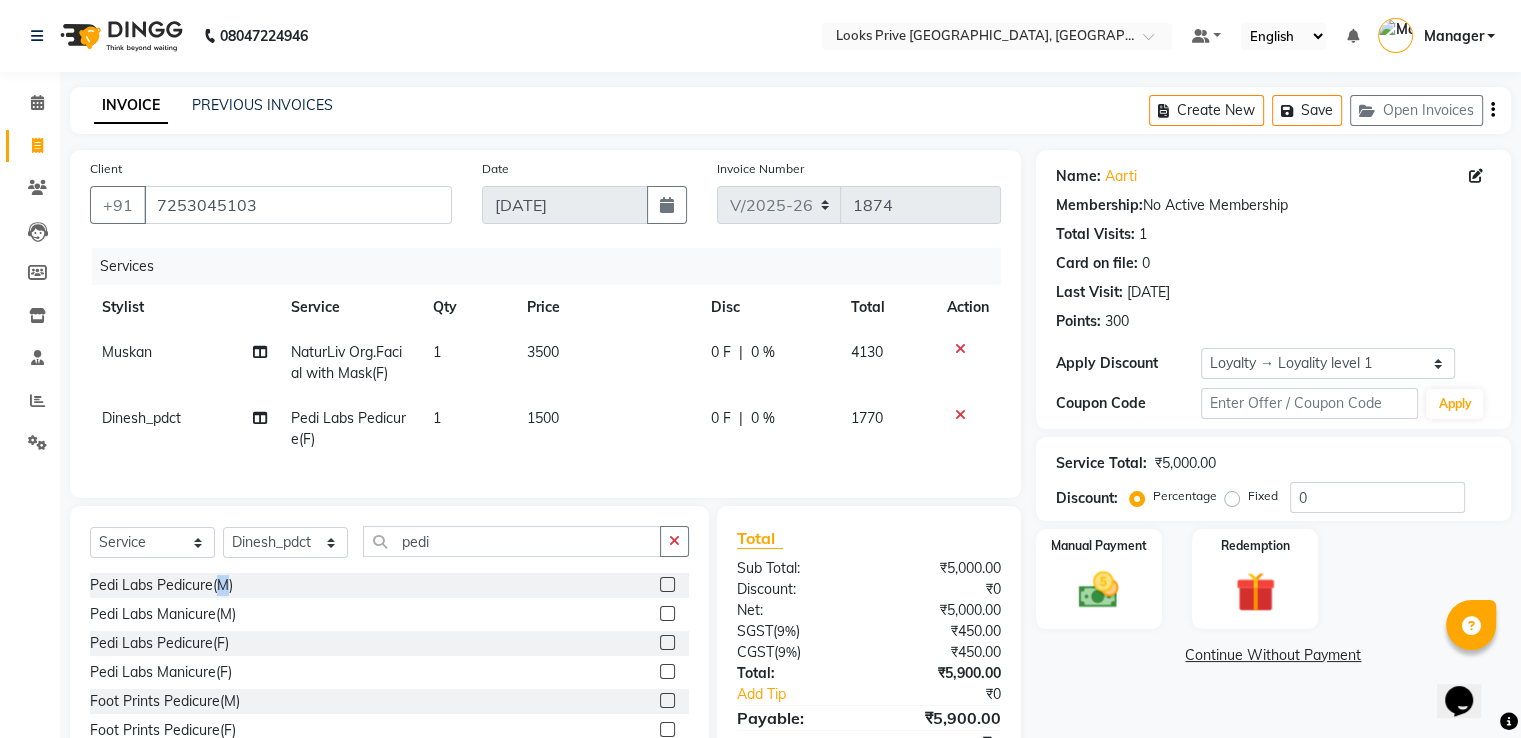click on "Pedi Labs Pedicure(M)" 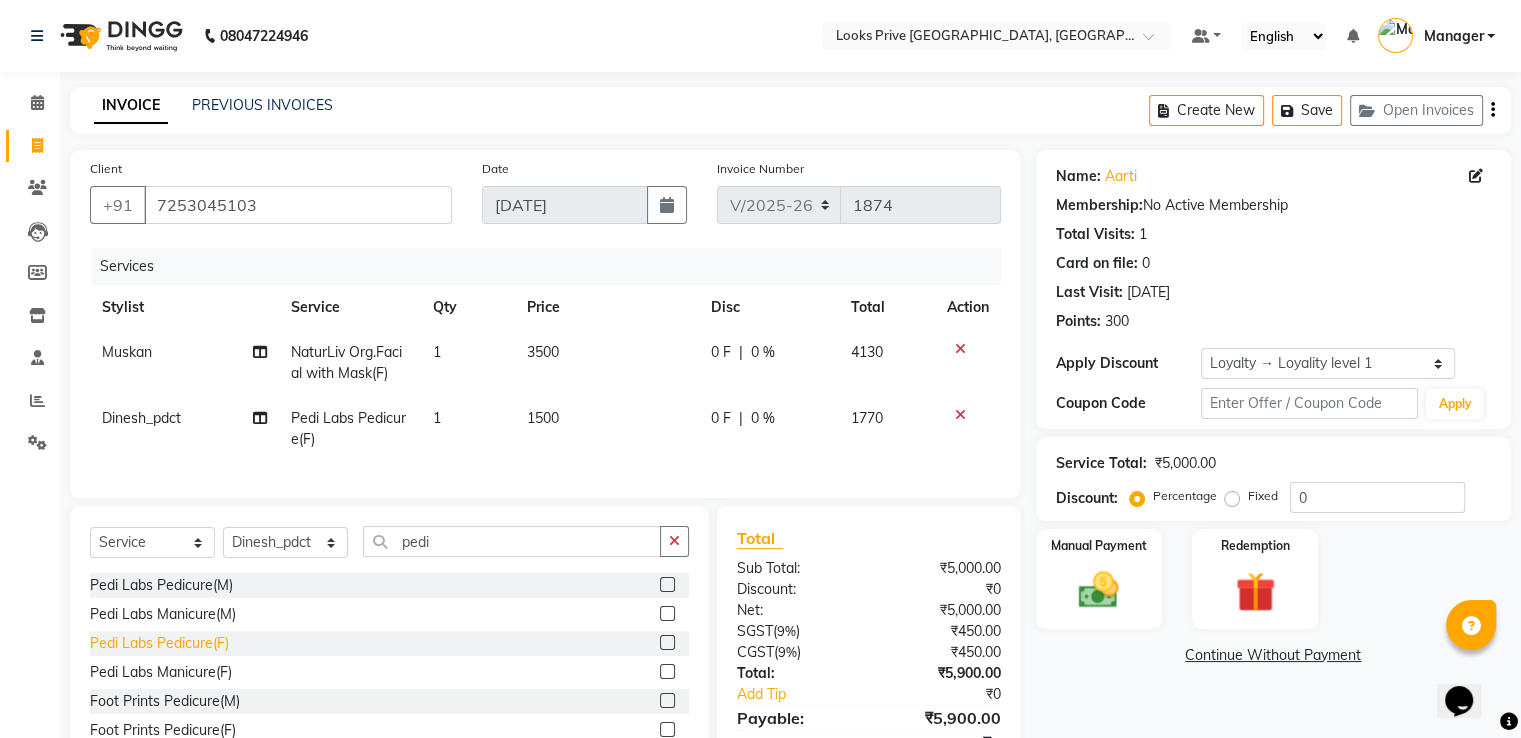 click on "Pedi Labs Pedicure(F)" 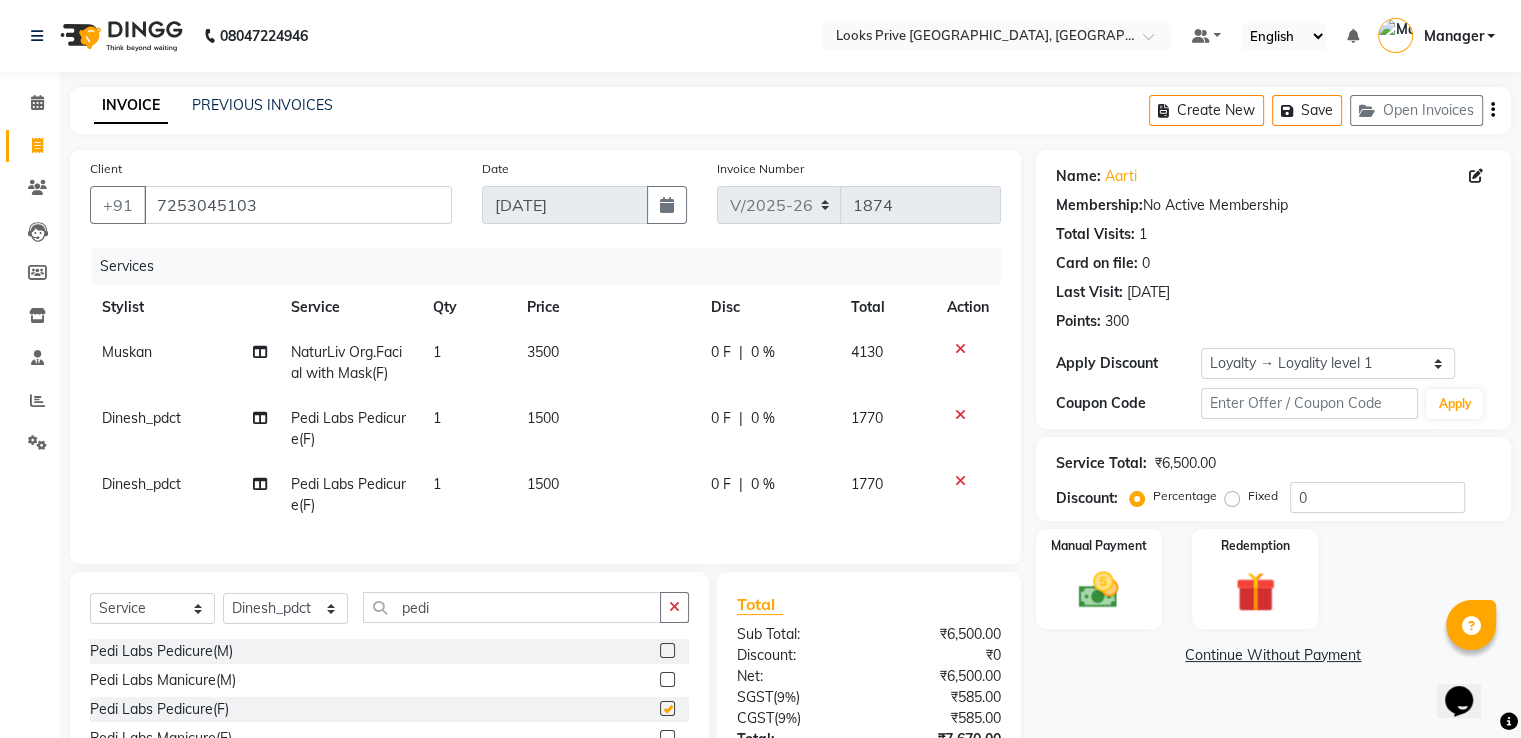 checkbox on "false" 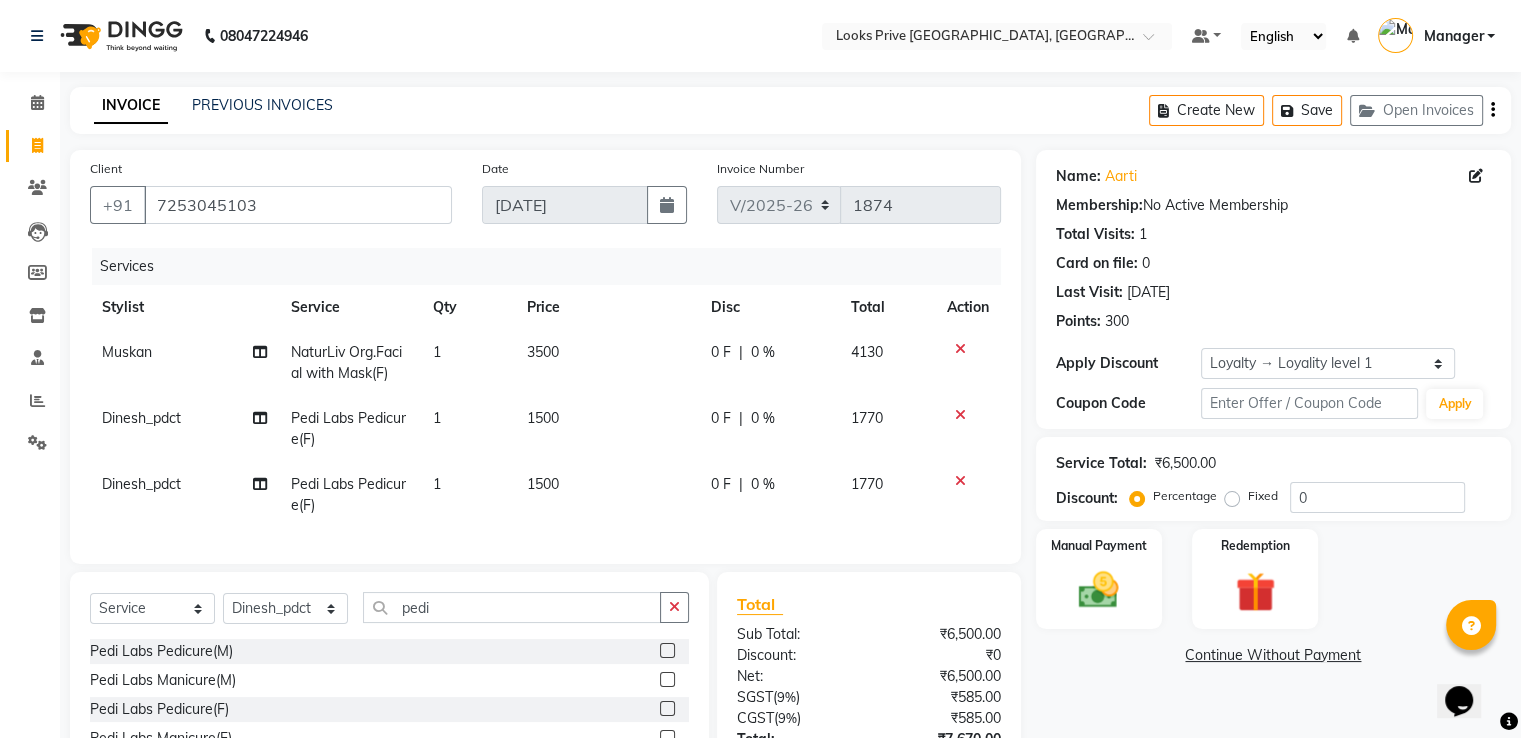 click on "Dinesh_pdct" 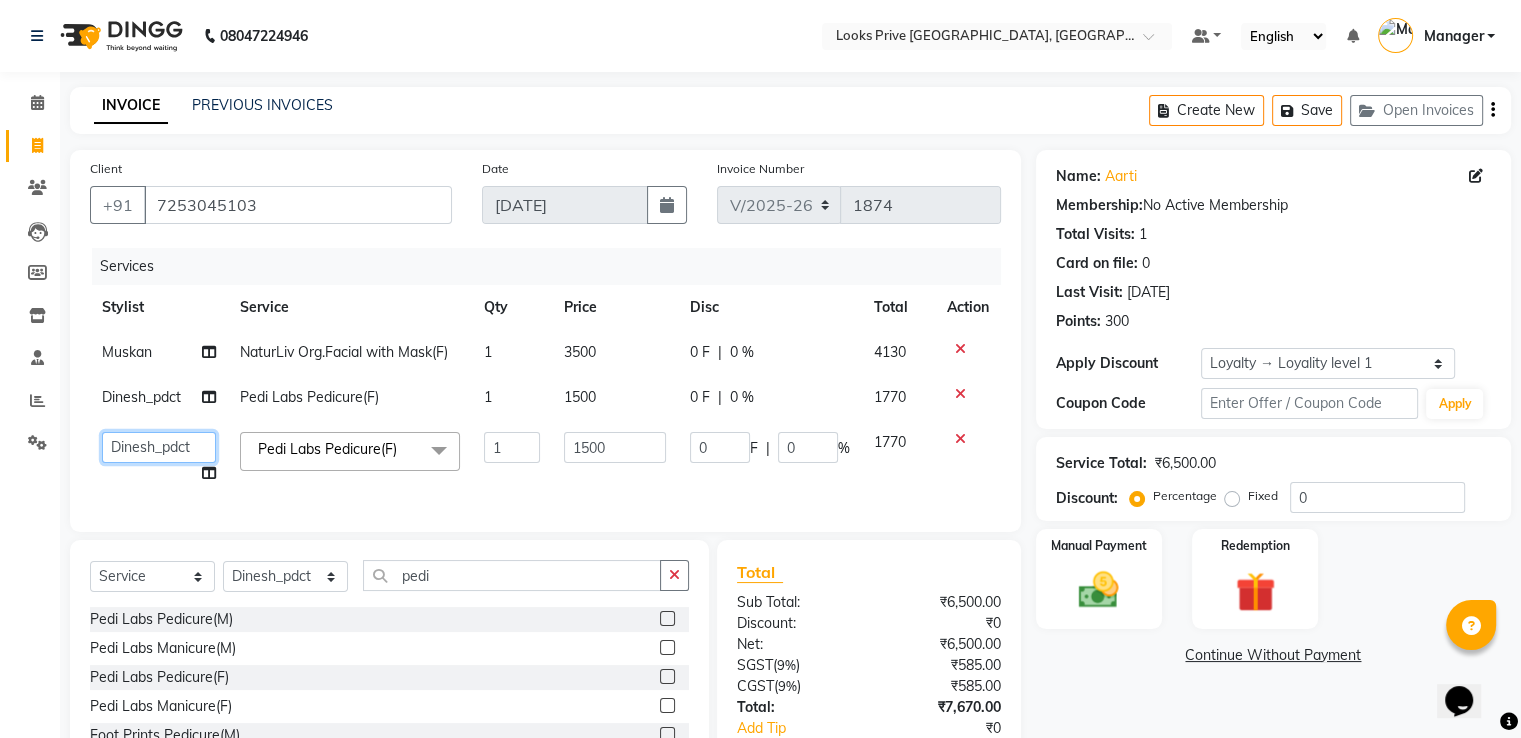 click on "A2R_Master   [PERSON_NAME]   [PERSON_NAME]   [PERSON_NAME]   Dinesh_pdct   Karni   Lovely   Manager   [PERSON_NAME]   [PERSON_NAME]   [PERSON_NAME]   [PERSON_NAME]   Suraj_pedi" 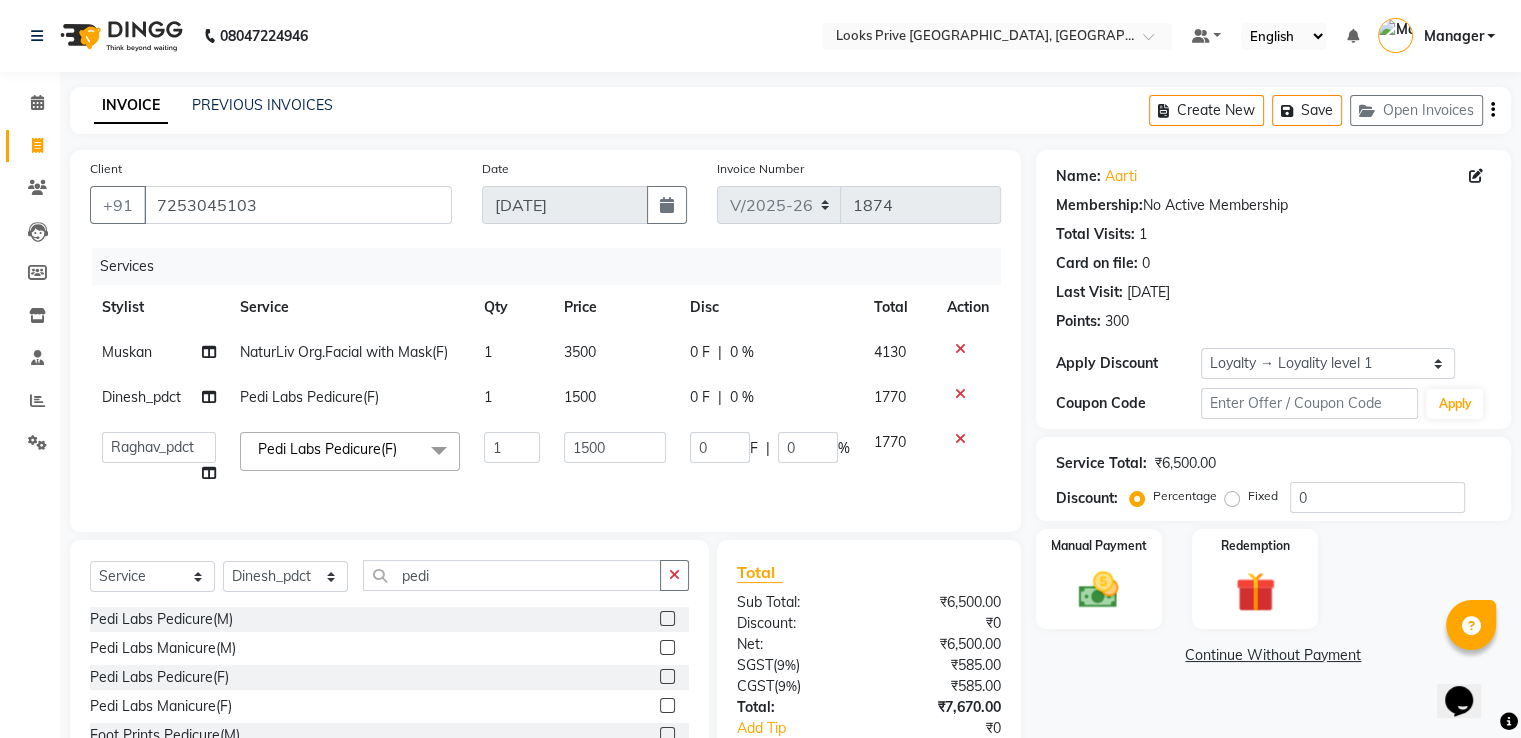 select on "78854" 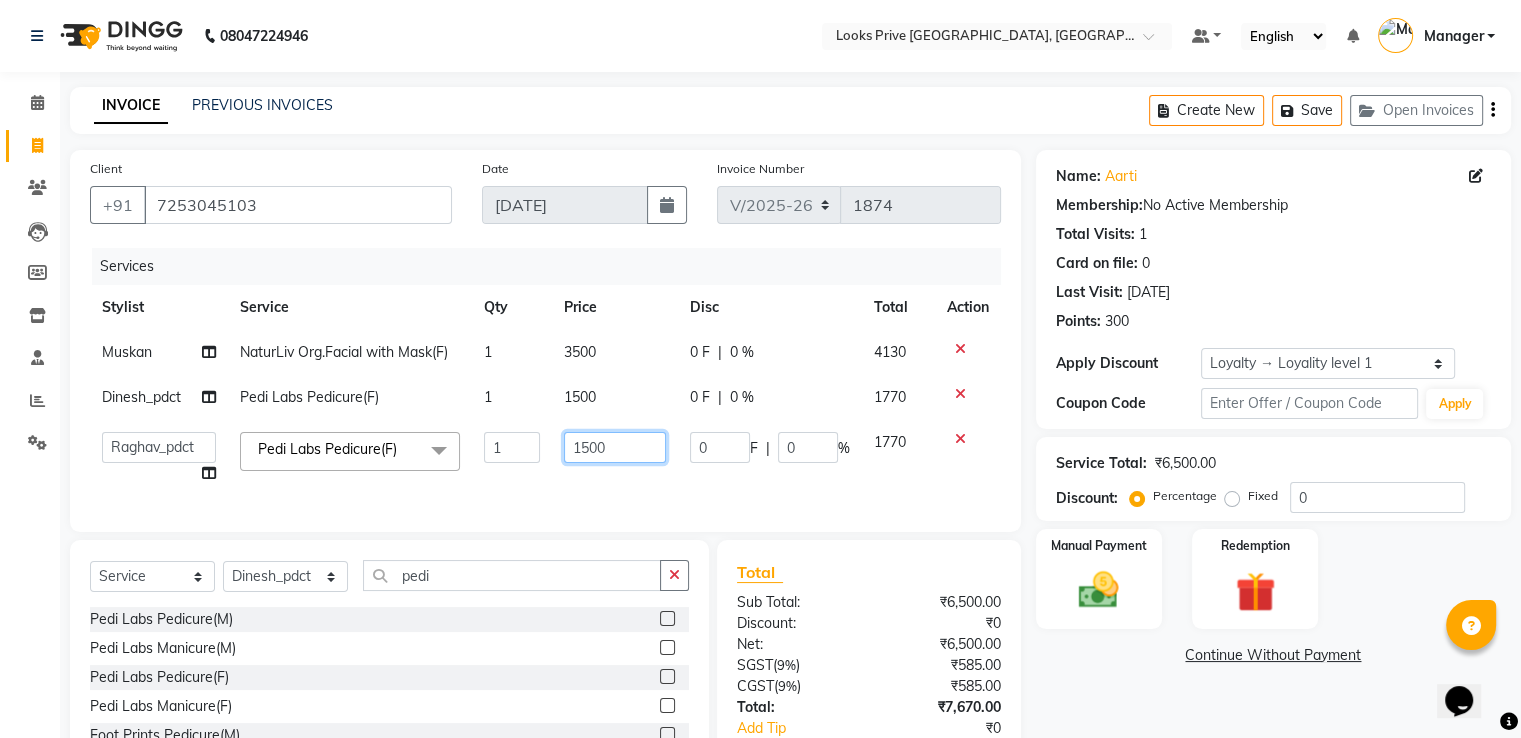 drag, startPoint x: 611, startPoint y: 445, endPoint x: 275, endPoint y: 481, distance: 337.92307 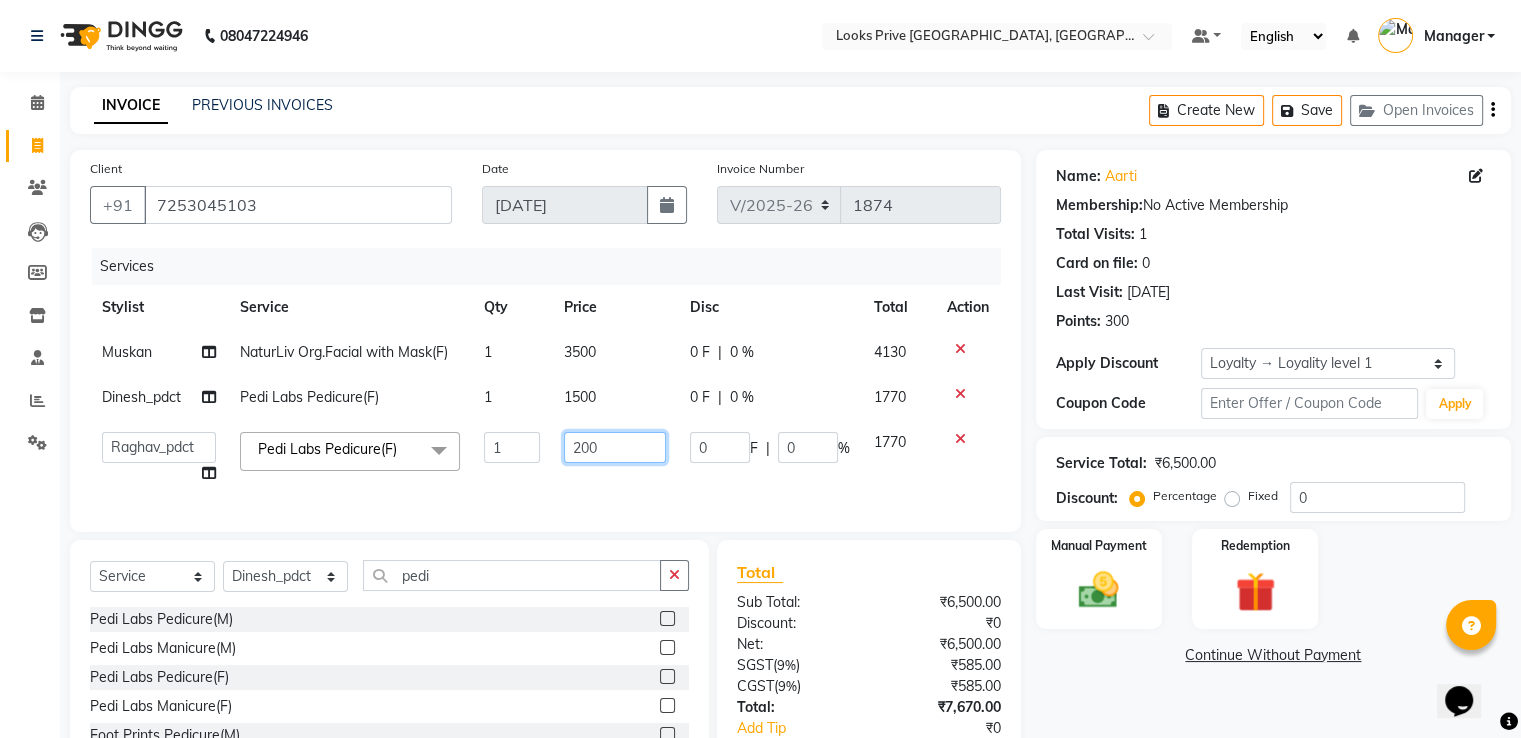 type on "2000" 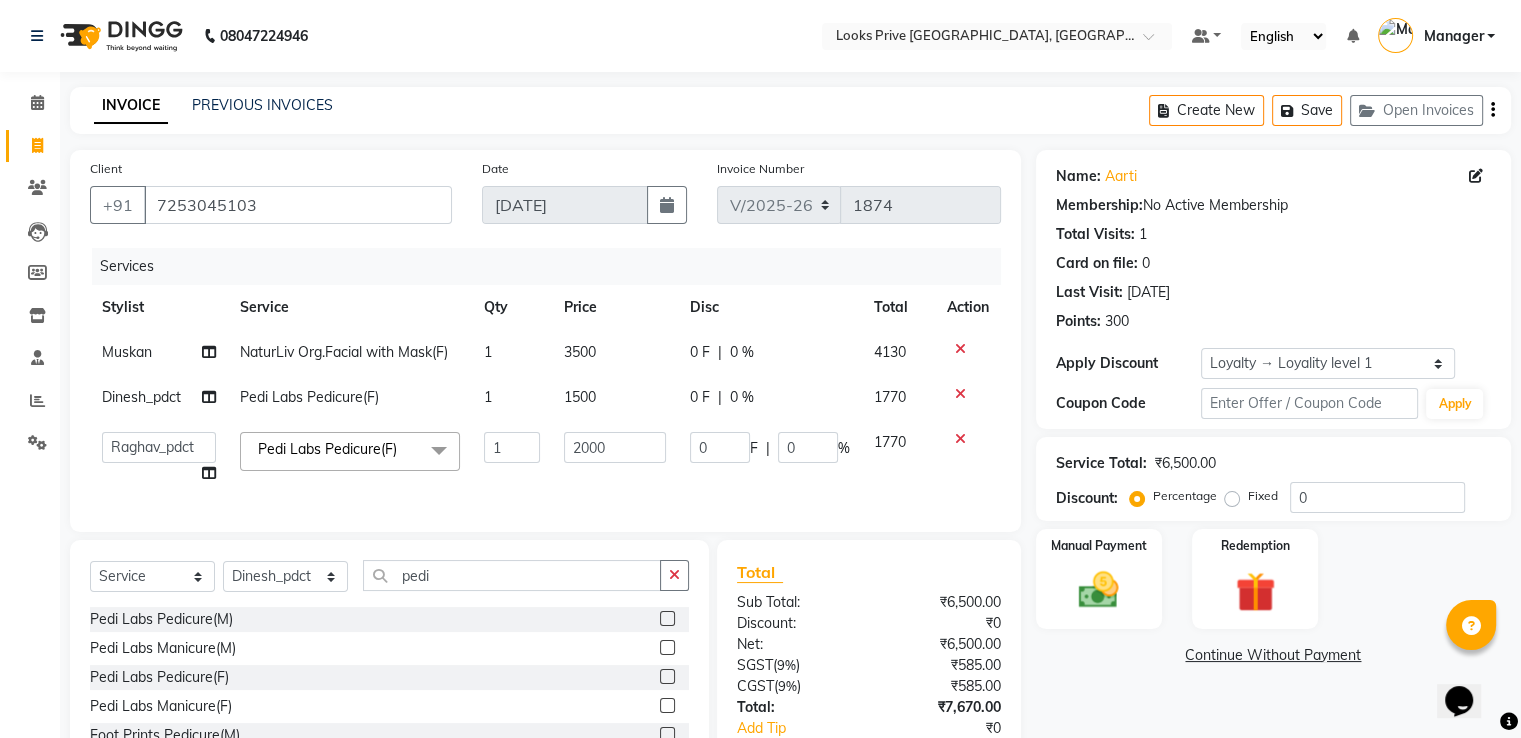 click on "[PERSON_NAME] NaturLiv Org.Facial with Mask(F) 1 3500 0 F | 0 % 4130 Dinesh_pdct Pedi Labs Pedicure(F) 1 1500 0 F | 0 % 1770  A2R_Master   [PERSON_NAME]   [PERSON_NAME]   [PERSON_NAME]   Dinesh_pdct   Karni   Lovely   Manager   [PERSON_NAME]   [PERSON_NAME]   [PERSON_NAME]   [PERSON_NAME]   Suraj_pedi  Pedi Labs Pedicure(F)  x Big Toes French Tip Repair Gel French Extension Gel Tip Repair Gel Infills Gel Overlays Gel Extension Gel [MEDICAL_DATA] Natural Nail Extensions French Nail Extensions Gel Polish Removal Extension Removal Nail Art Recruiter French Ombre Gel Polish Nail Art Nedle Cutical Care Nail Art Brush French Gel Polish French Glitter Gel Polish Gel Polish Touchup                                   Nail Art Per Finger(F)* 3D Nail Art Recruiter Nail Art with Stones/Foil/Stickers per Finger Acrylic Overlays Nail Extension Refill Finger Tip Repair Acrylic Removal Gel Polish Application Gel Overlays Refills  Stick on Nails Full Arms Bleach Face Bleach(F) Bleach Full Back/Front Full Body Bleach 1" 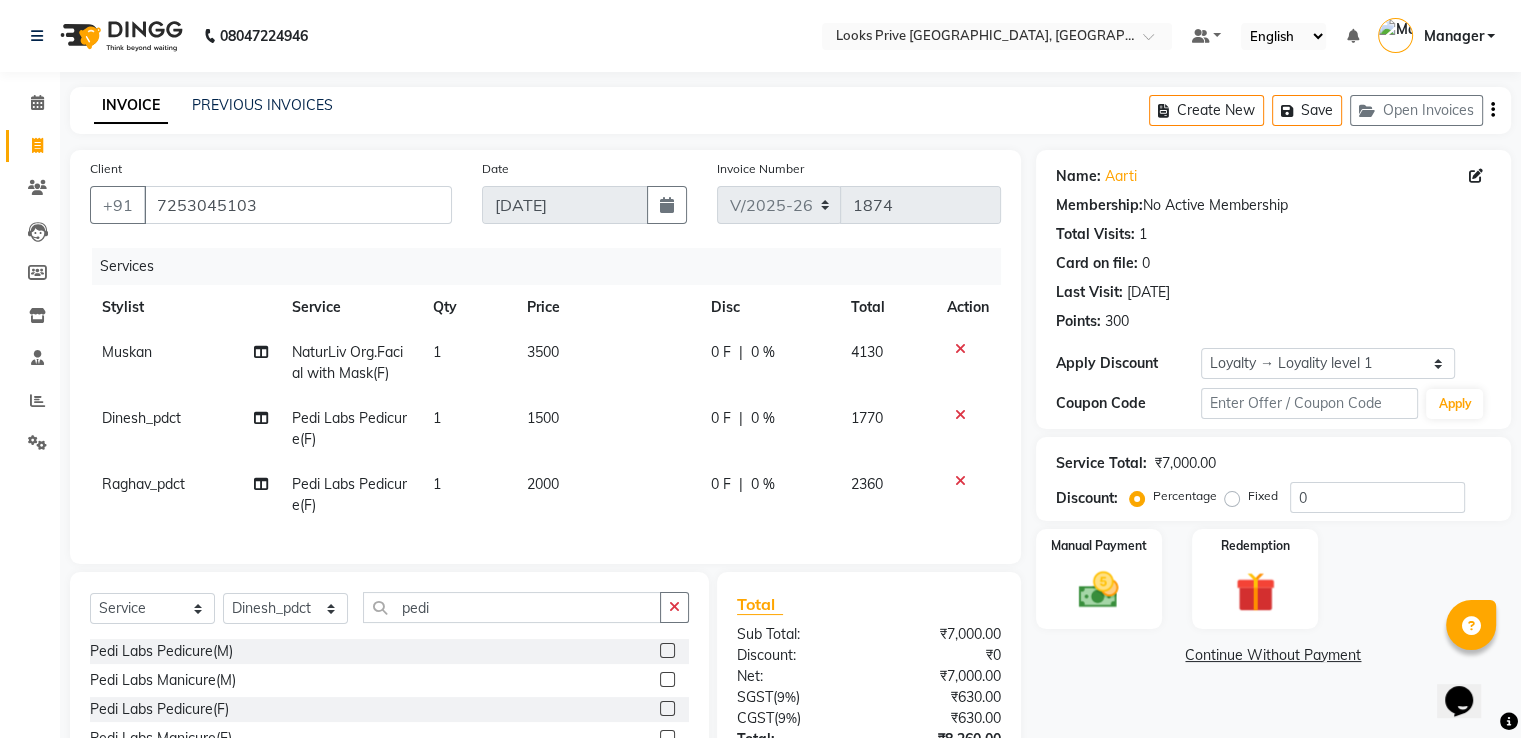 drag, startPoint x: 605, startPoint y: 419, endPoint x: 445, endPoint y: 416, distance: 160.02812 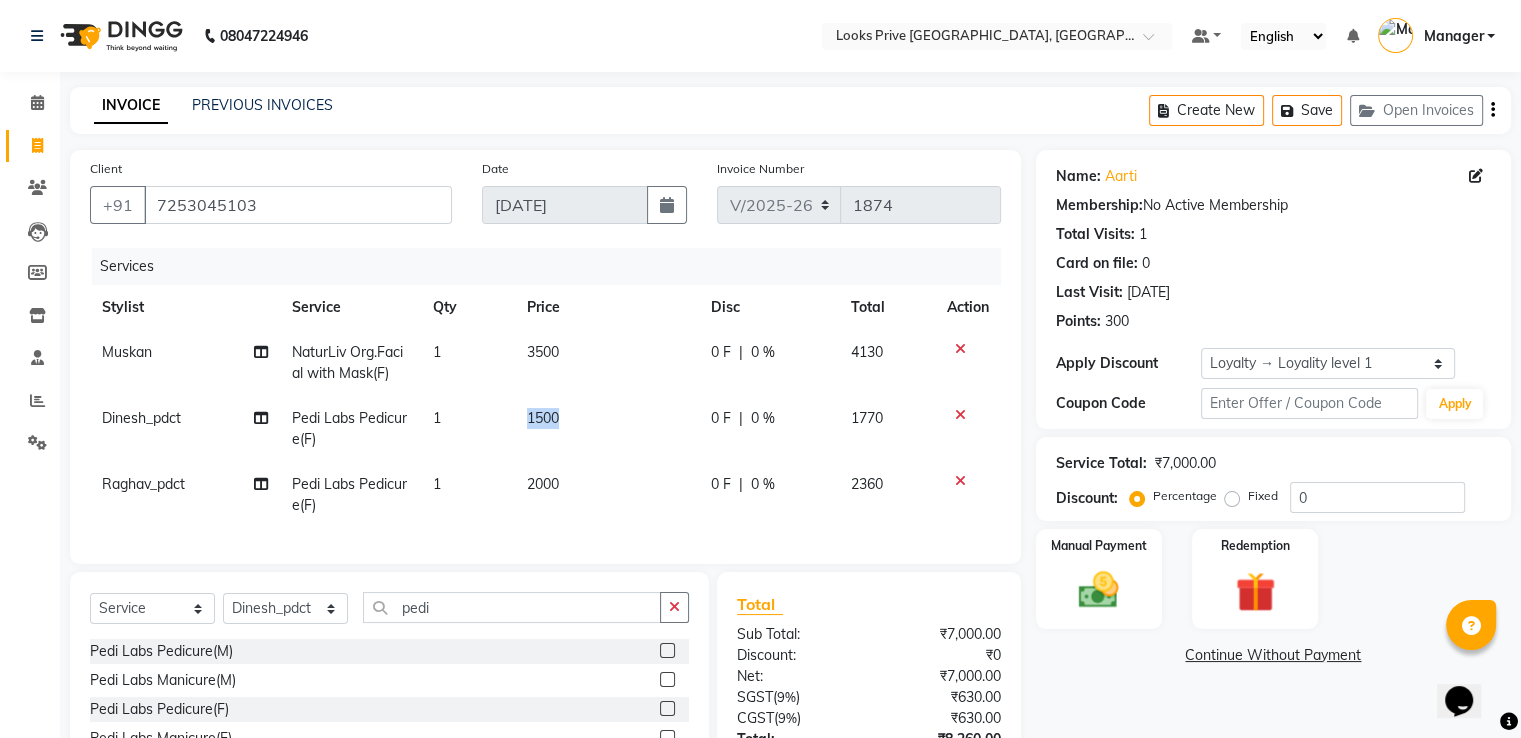 click on "1500" 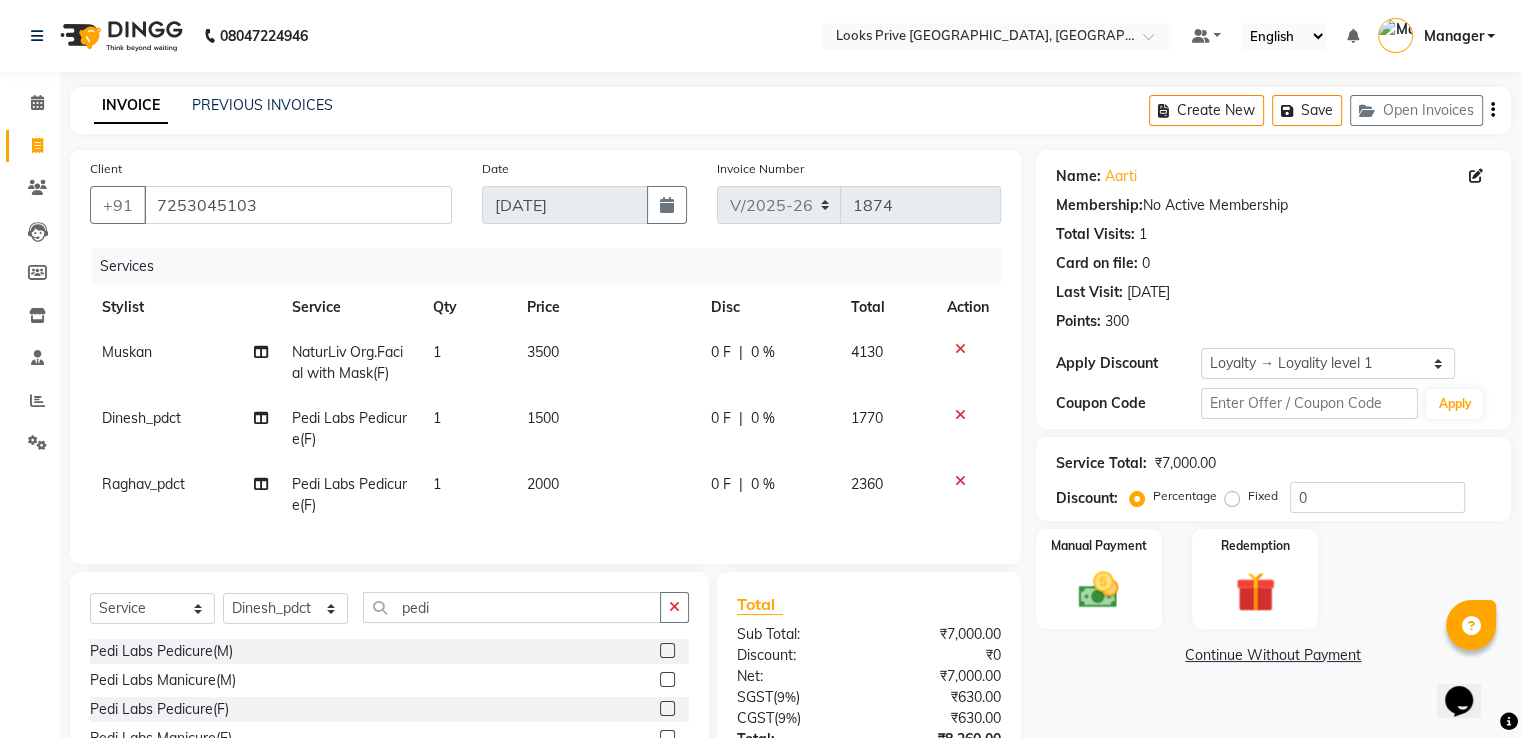 select on "47803" 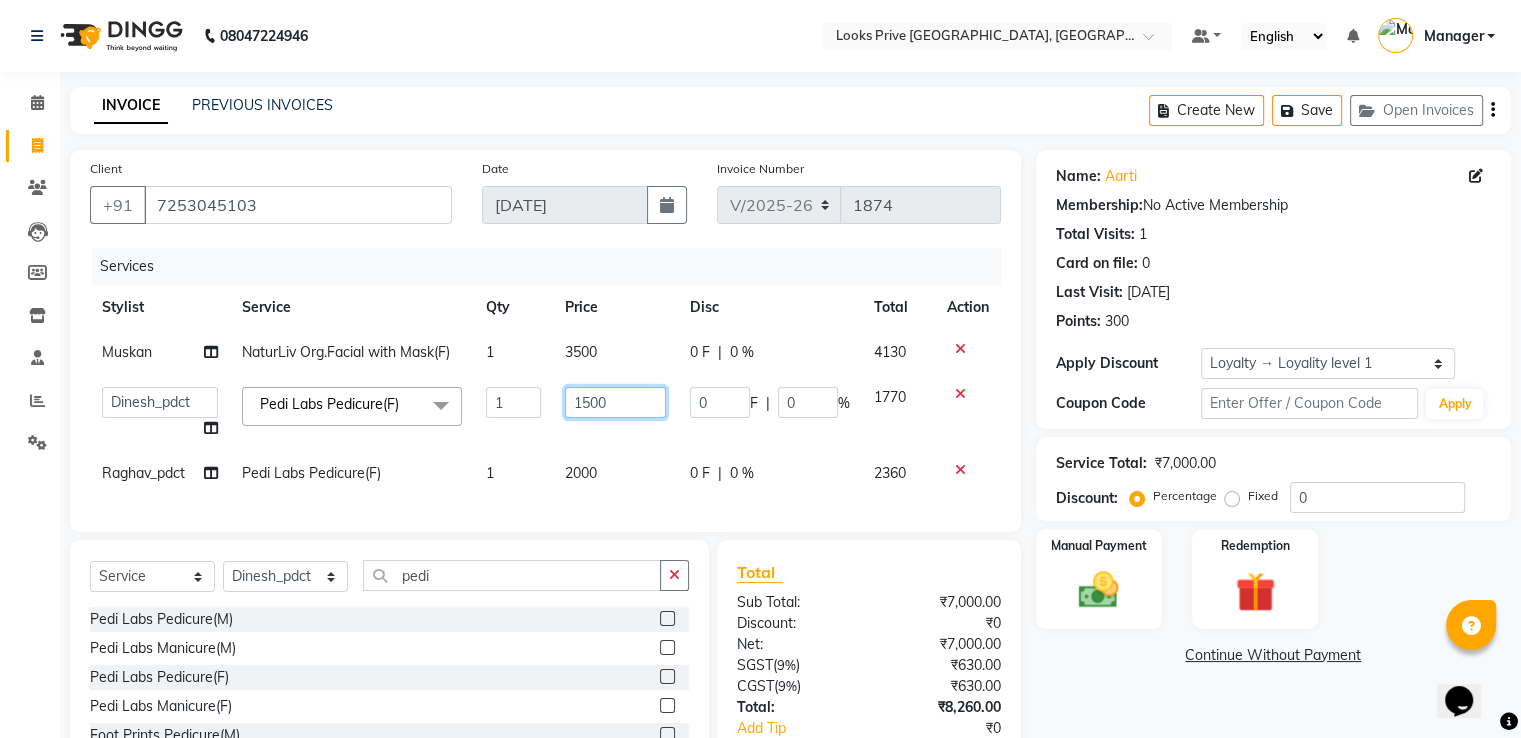 drag, startPoint x: 632, startPoint y: 396, endPoint x: 366, endPoint y: 381, distance: 266.4226 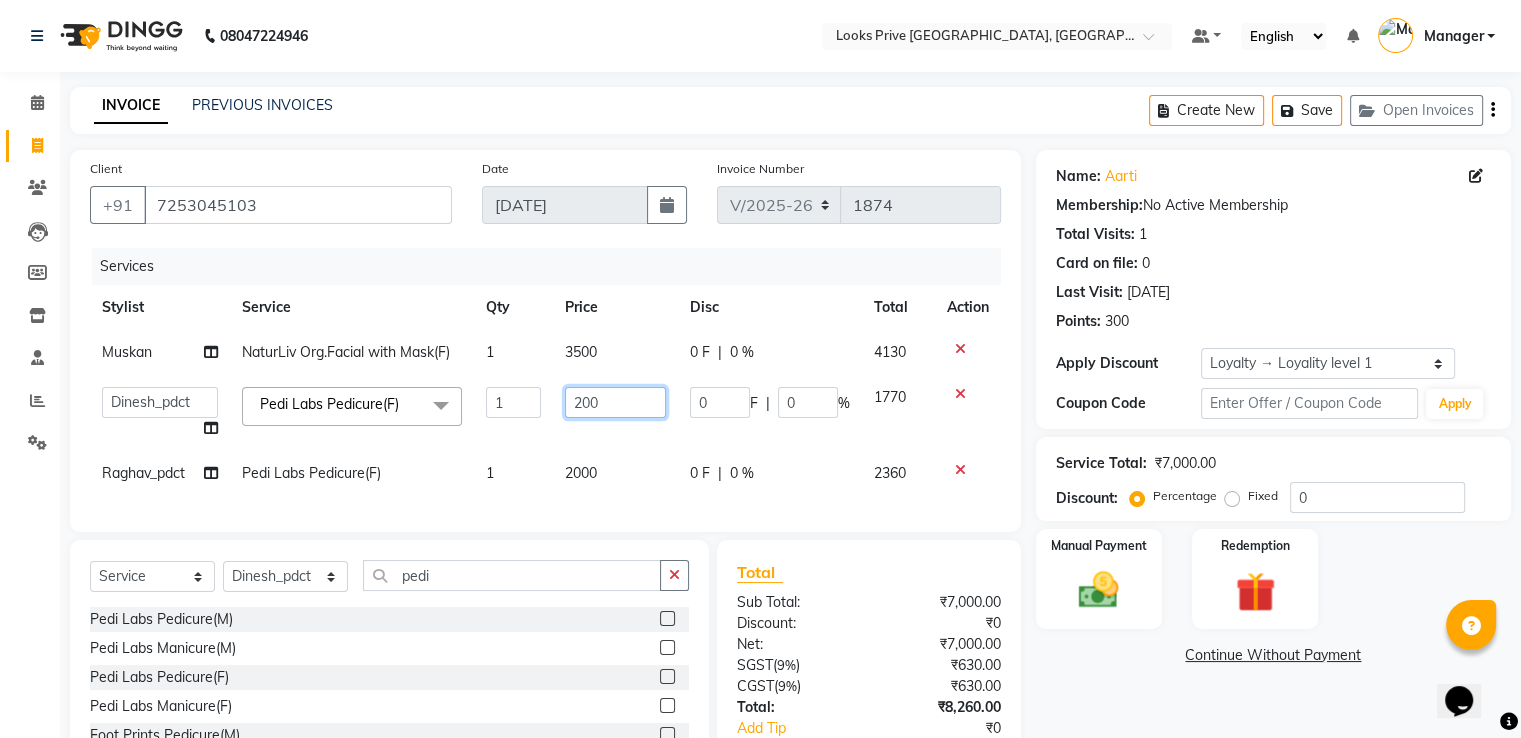 type on "2000" 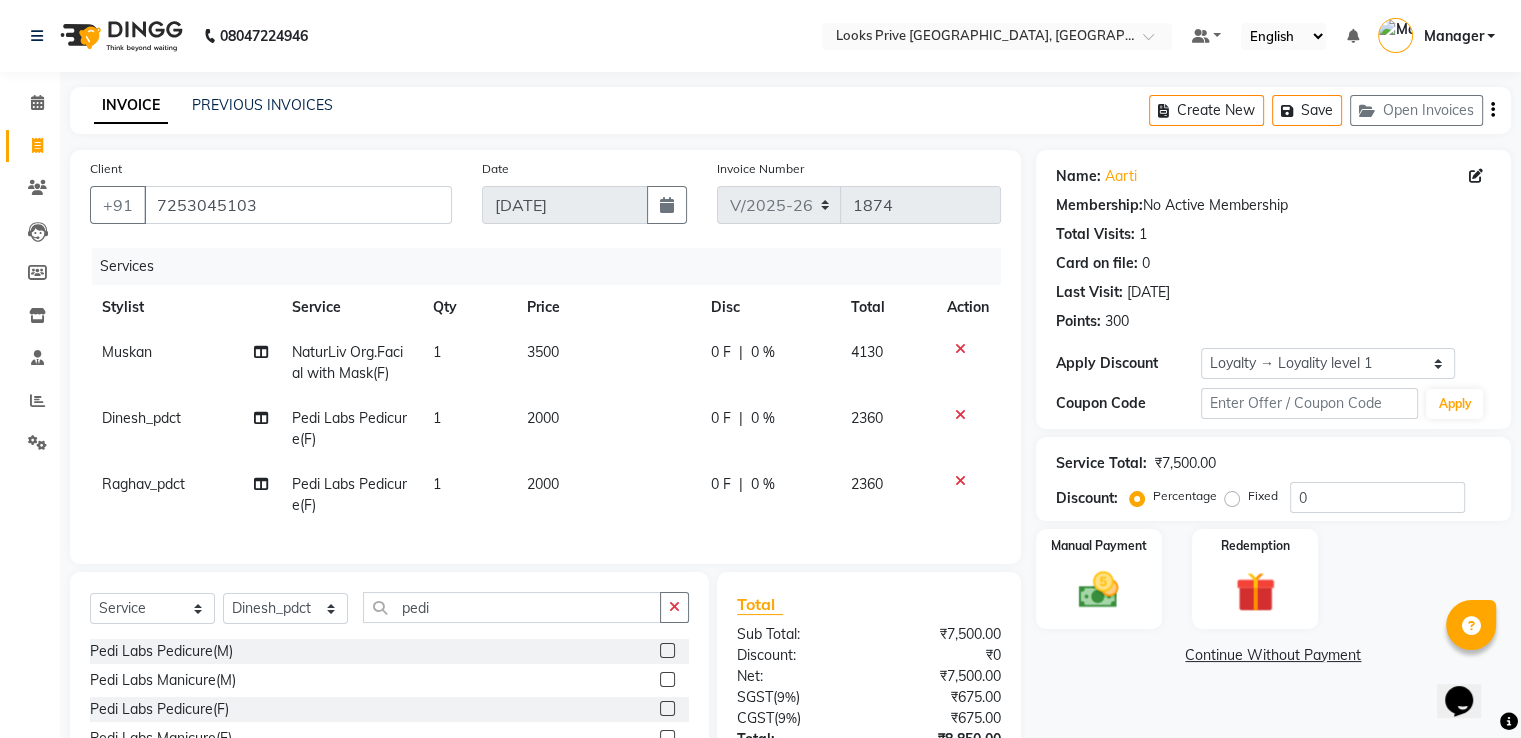click on "Service" 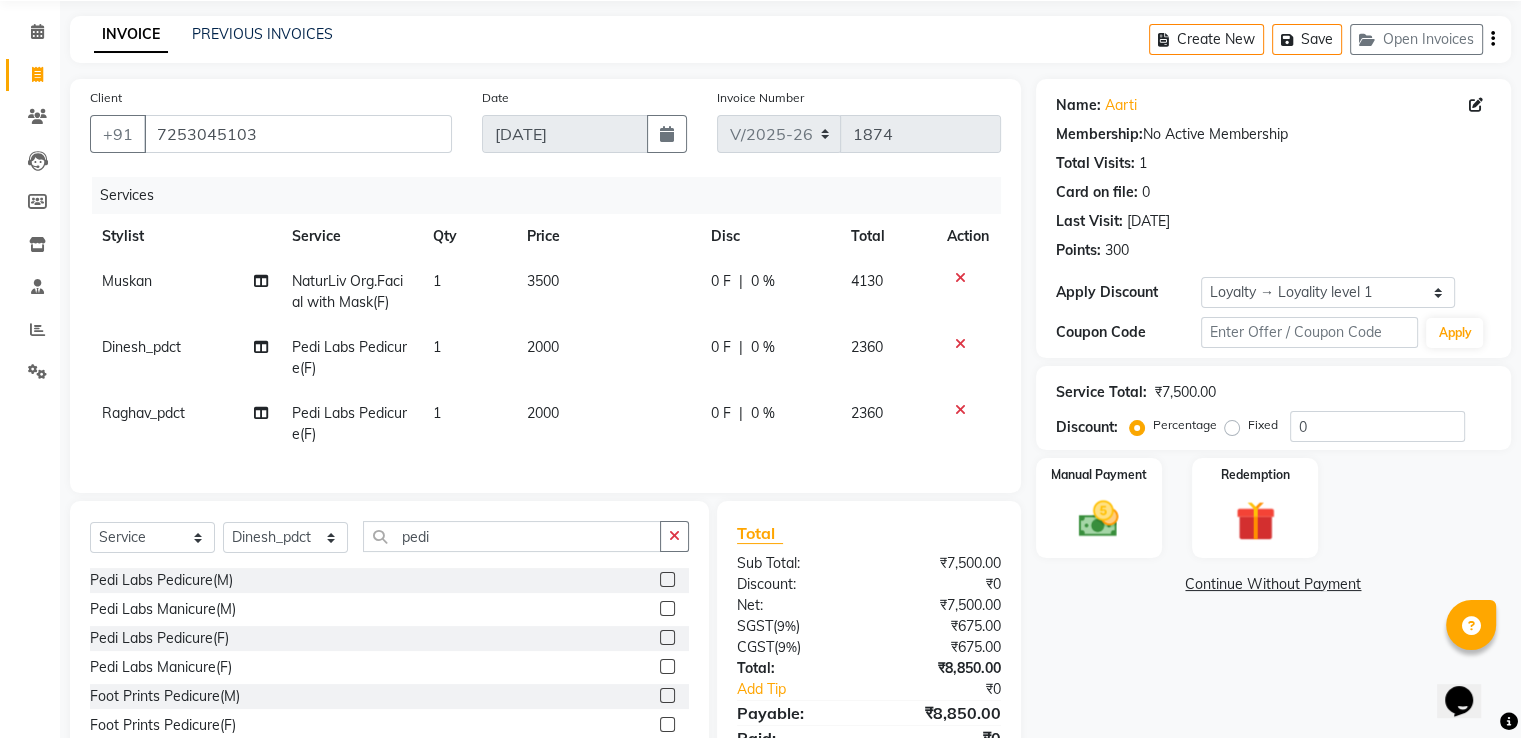 scroll, scrollTop: 175, scrollLeft: 0, axis: vertical 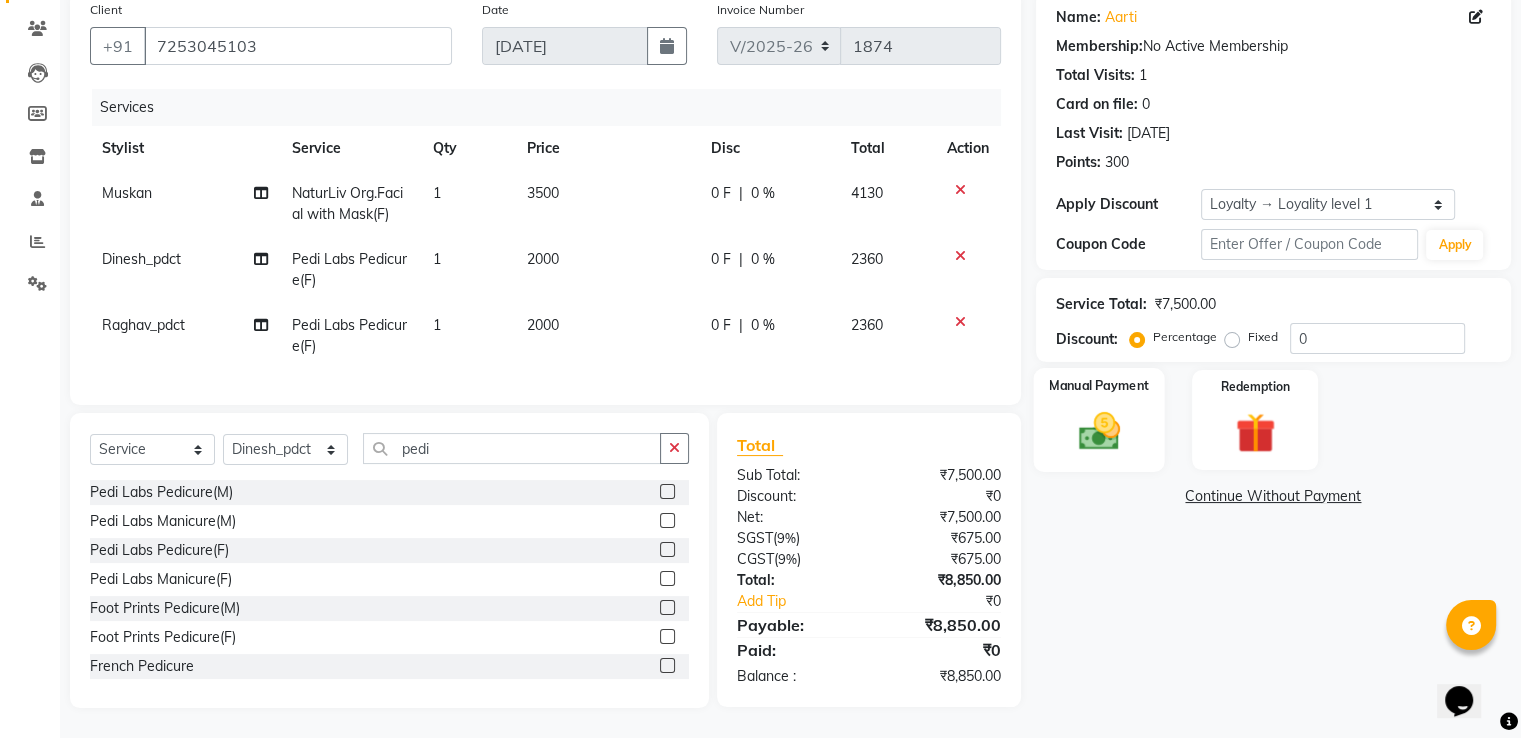 click 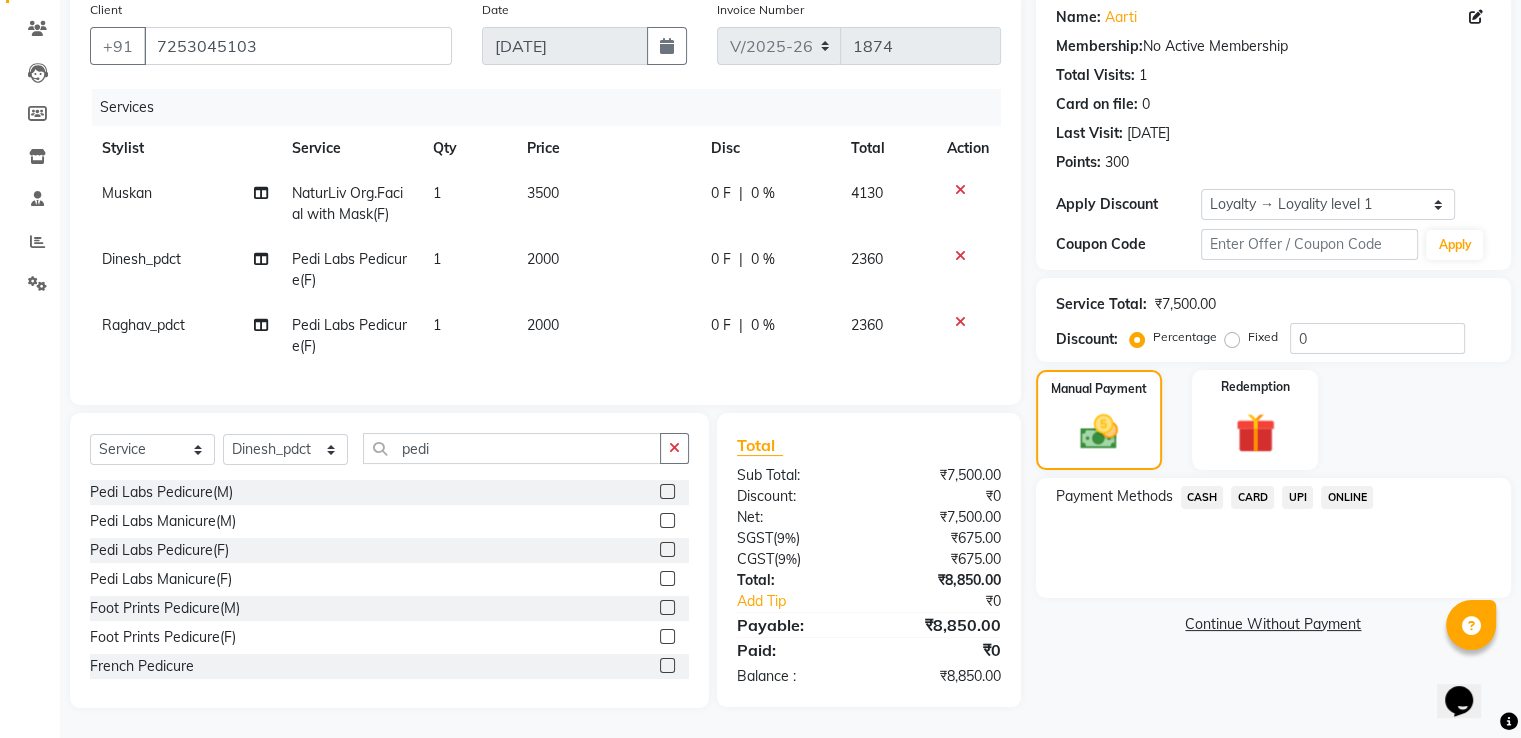 drag, startPoint x: 1308, startPoint y: 476, endPoint x: 1291, endPoint y: 493, distance: 24.04163 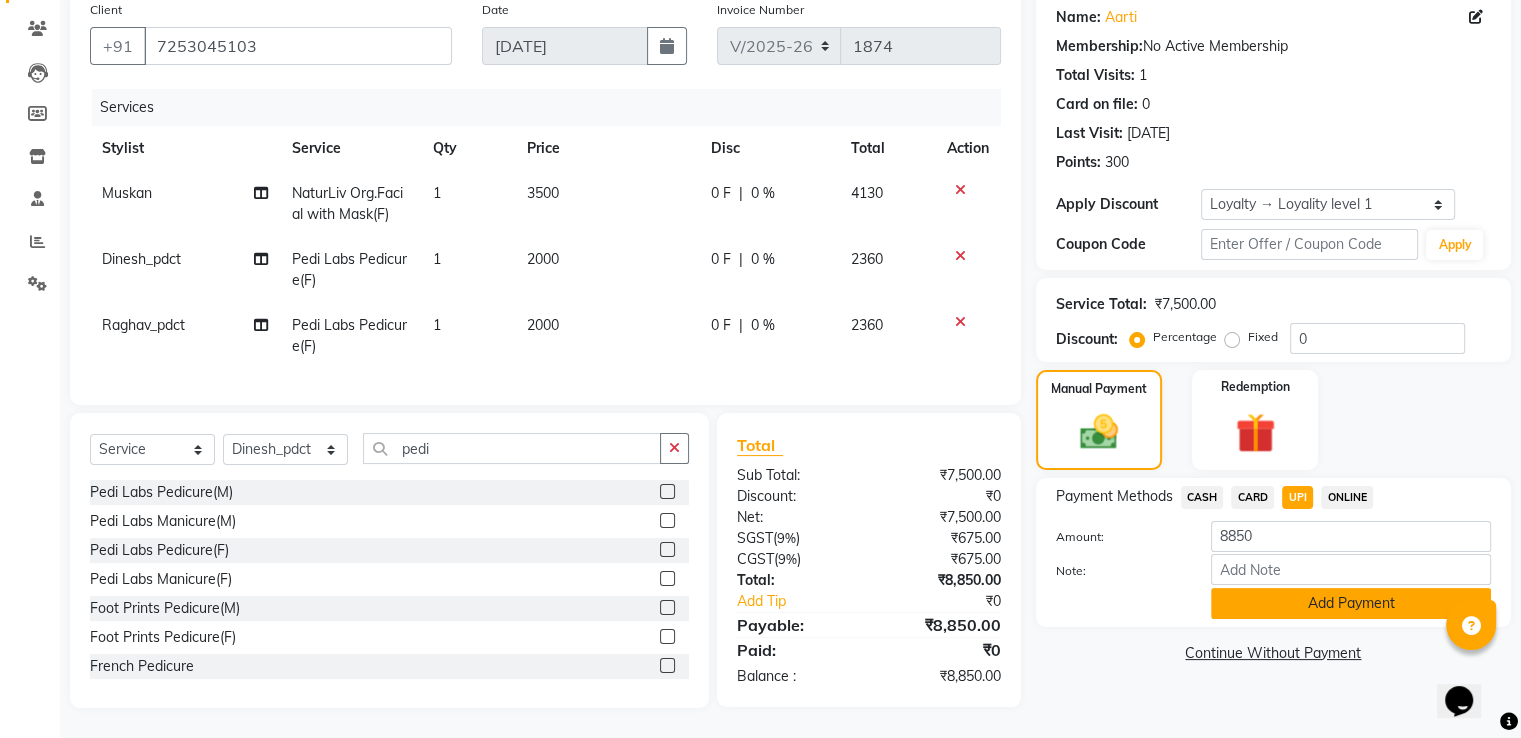 click on "Add Payment" 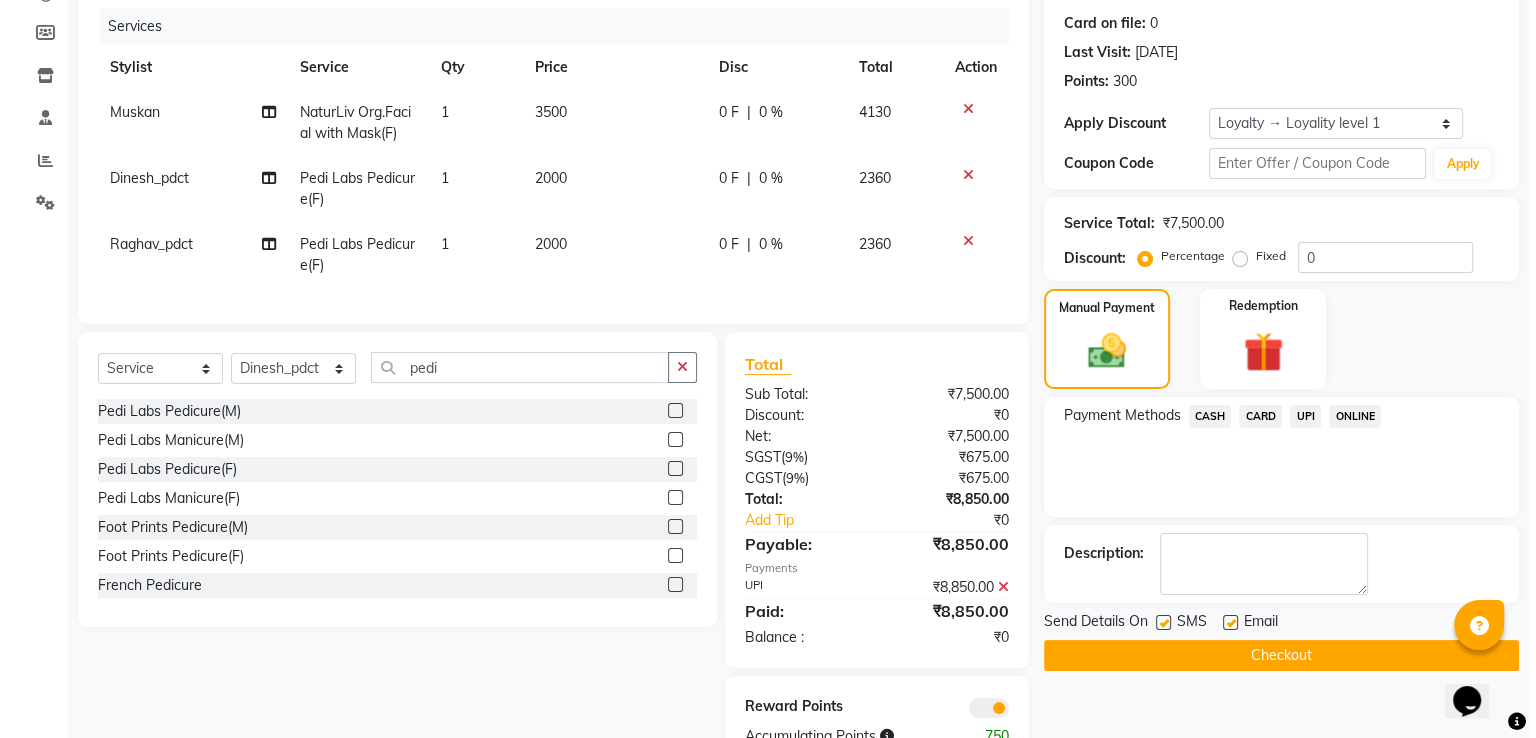 scroll, scrollTop: 316, scrollLeft: 0, axis: vertical 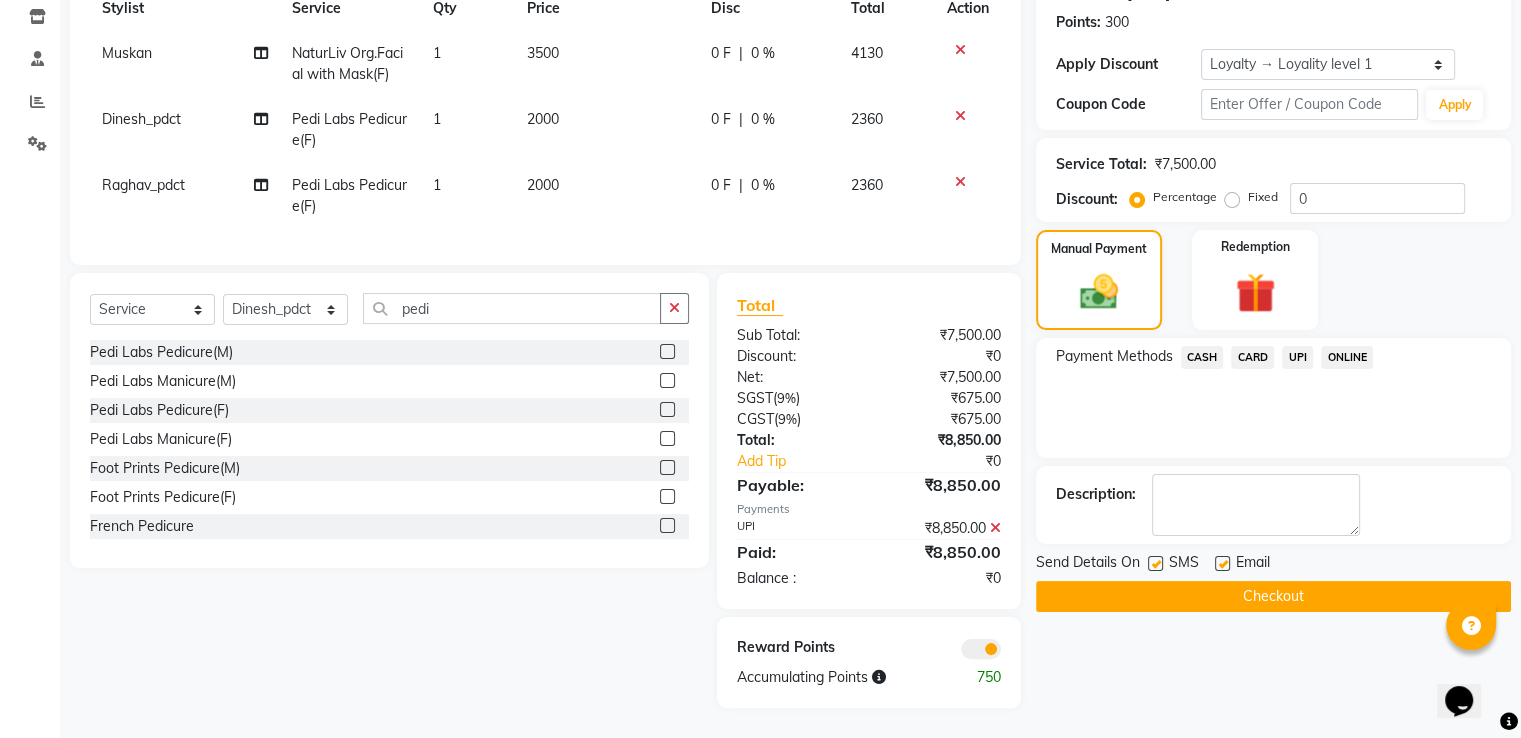 click 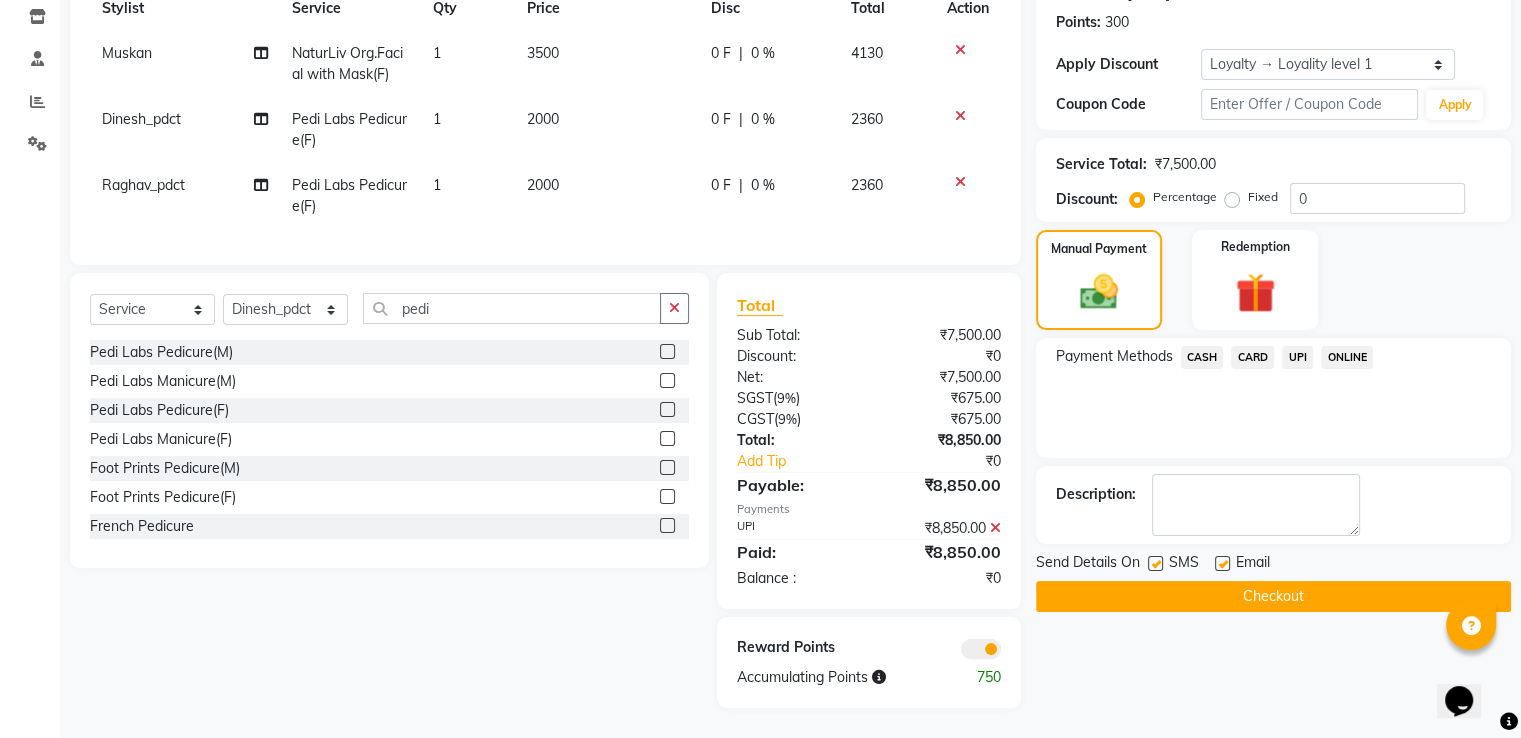 click 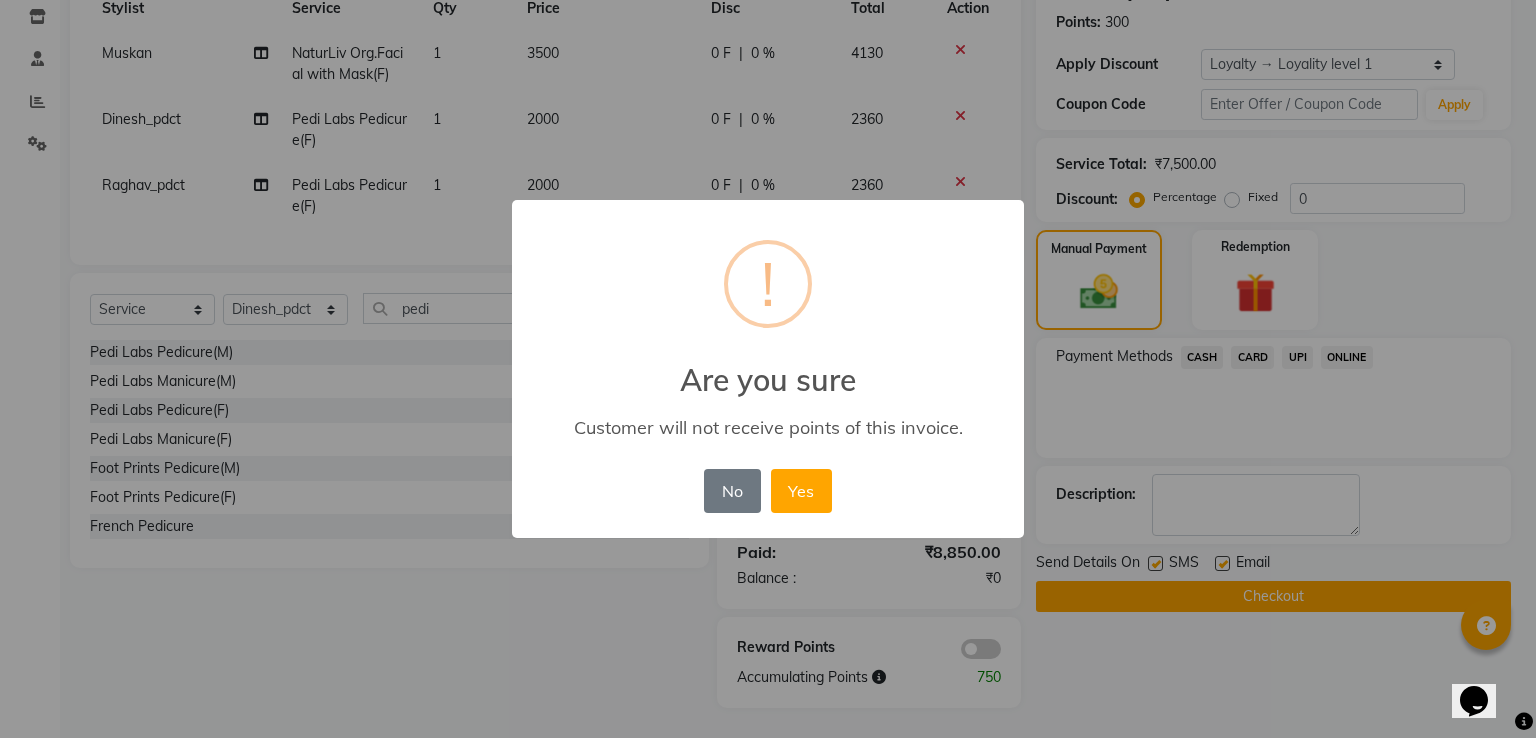 type 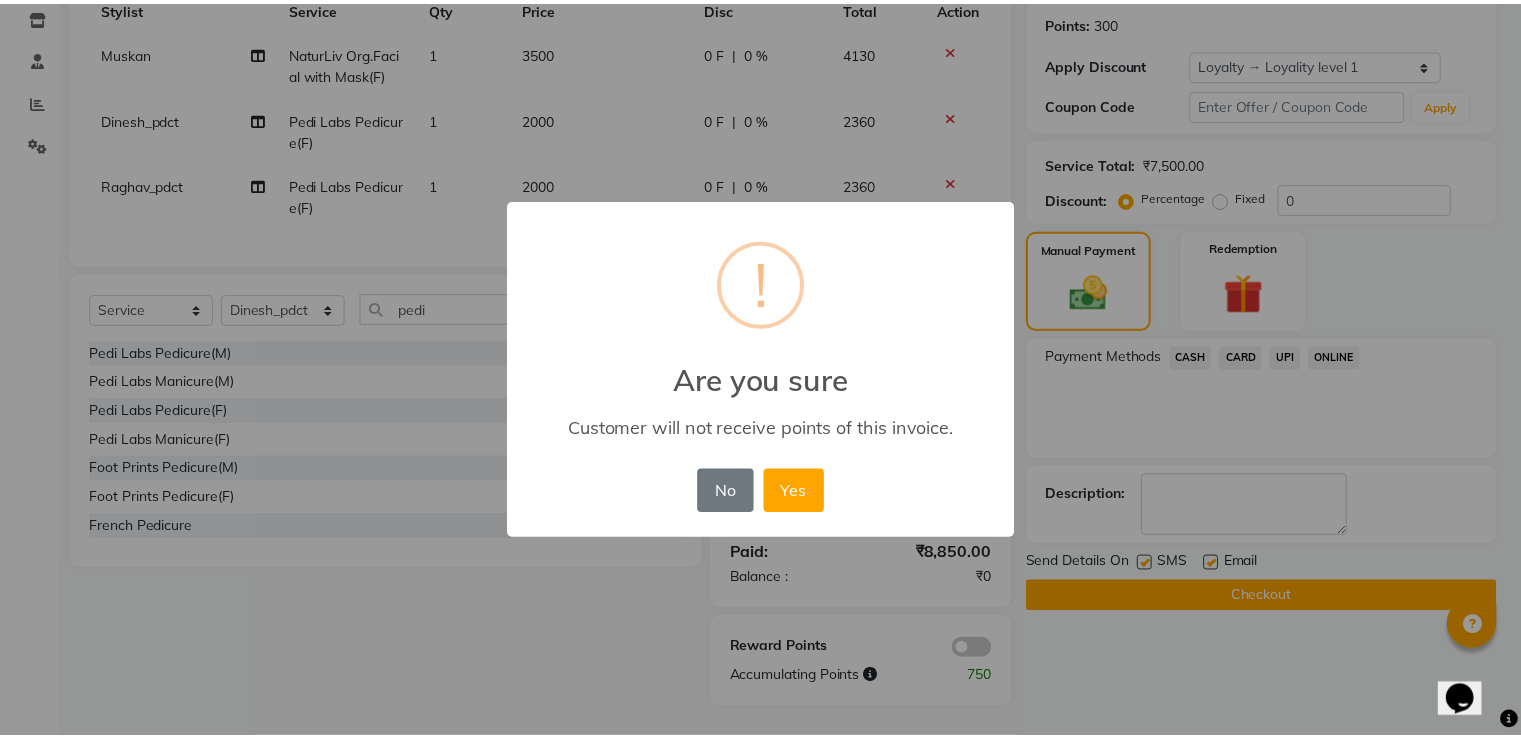 scroll, scrollTop: 287, scrollLeft: 0, axis: vertical 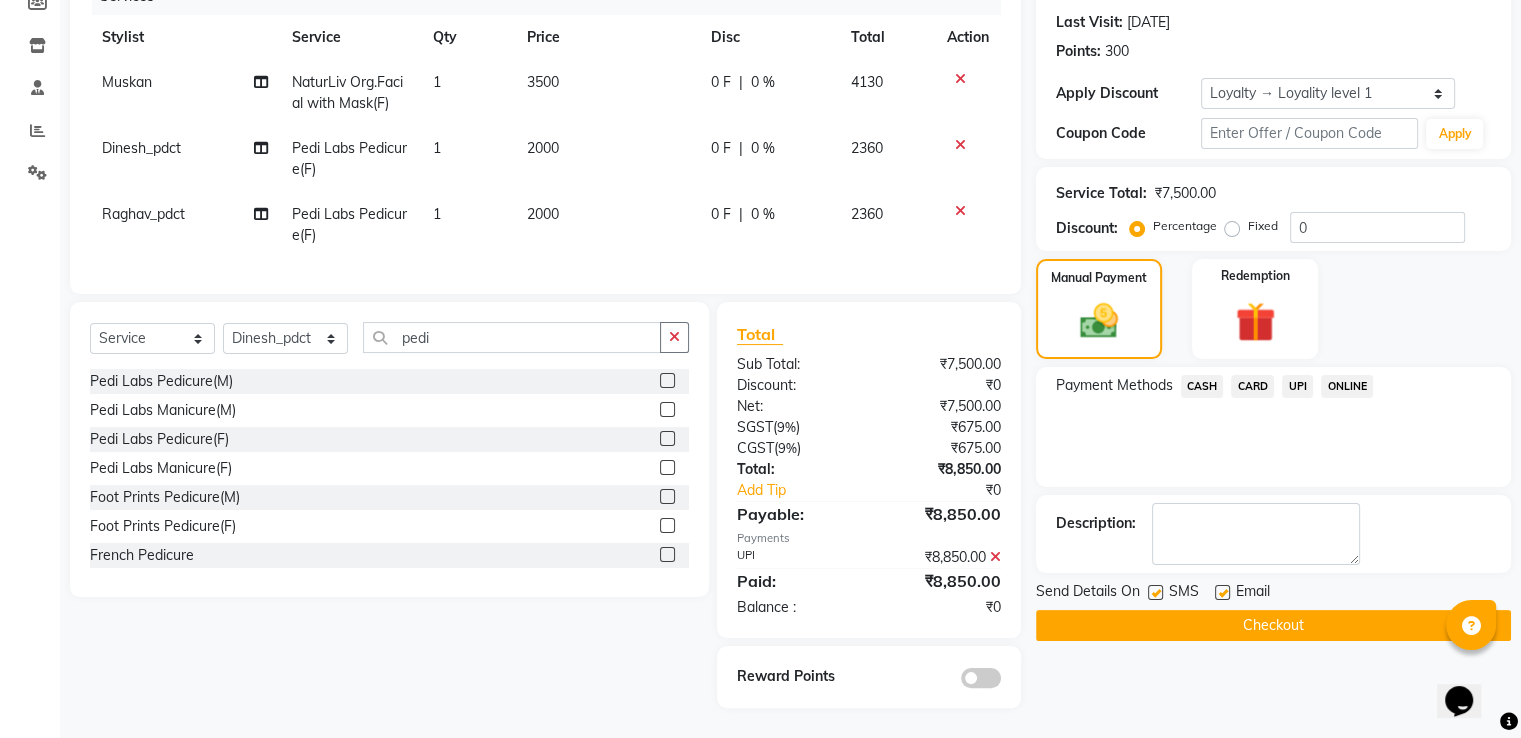 click on "Checkout" 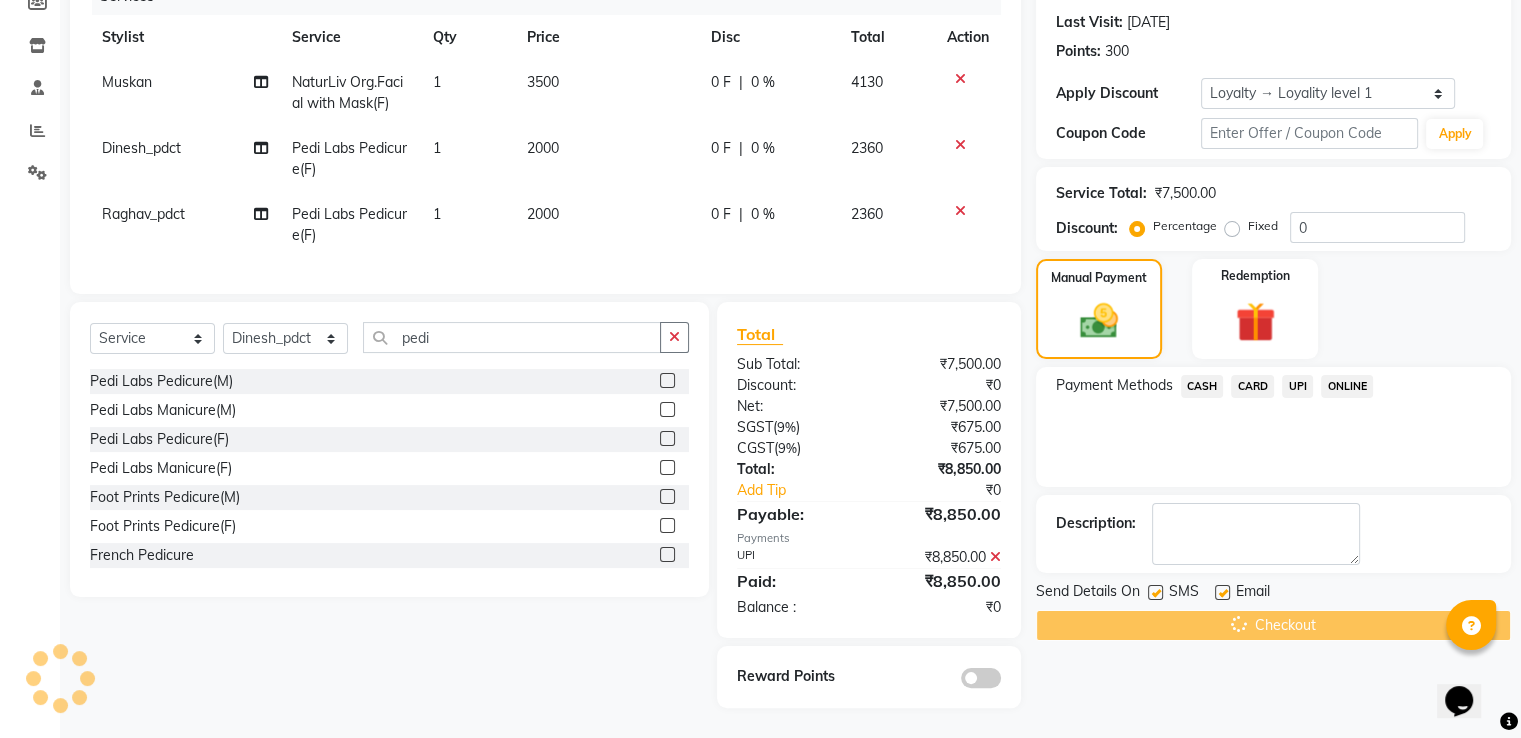 scroll, scrollTop: 132, scrollLeft: 0, axis: vertical 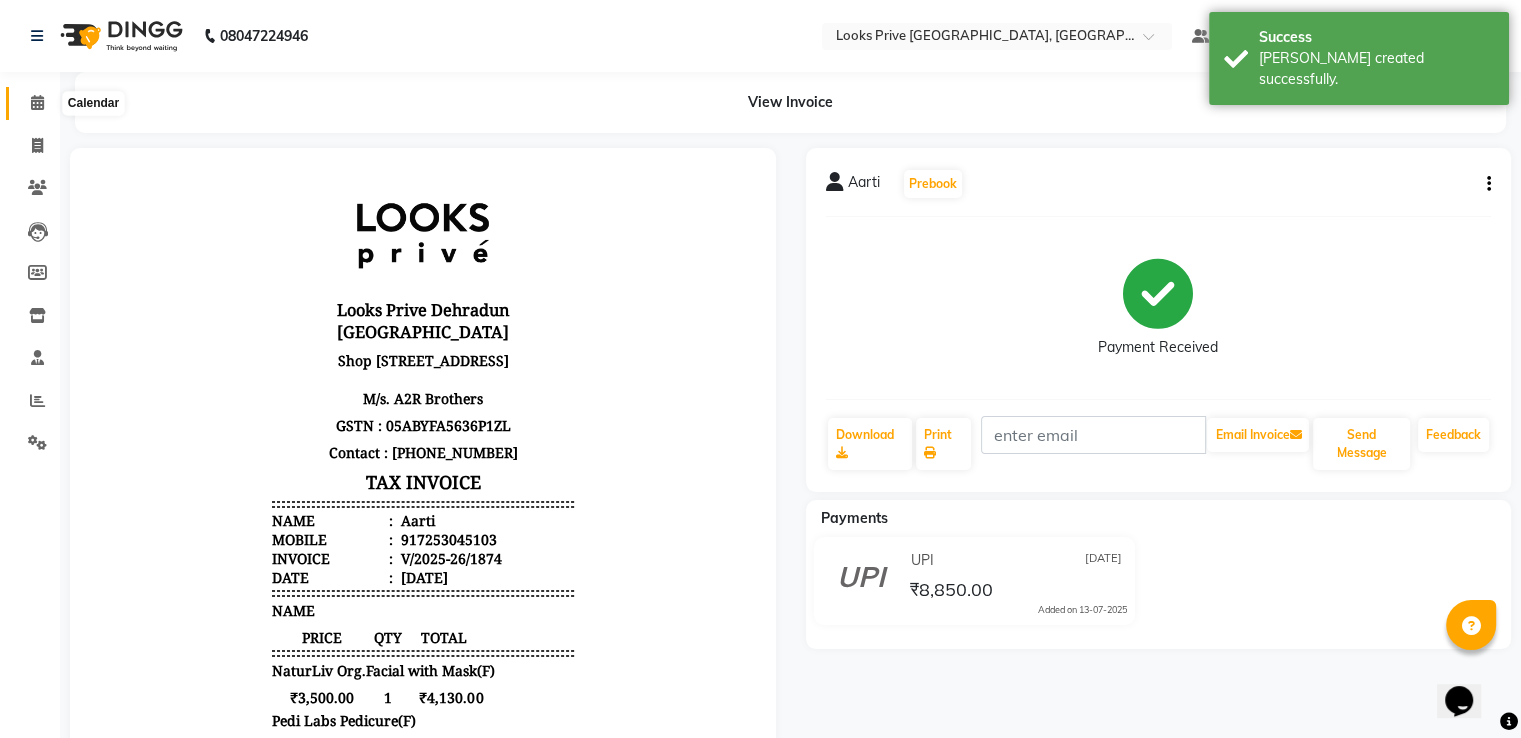 click 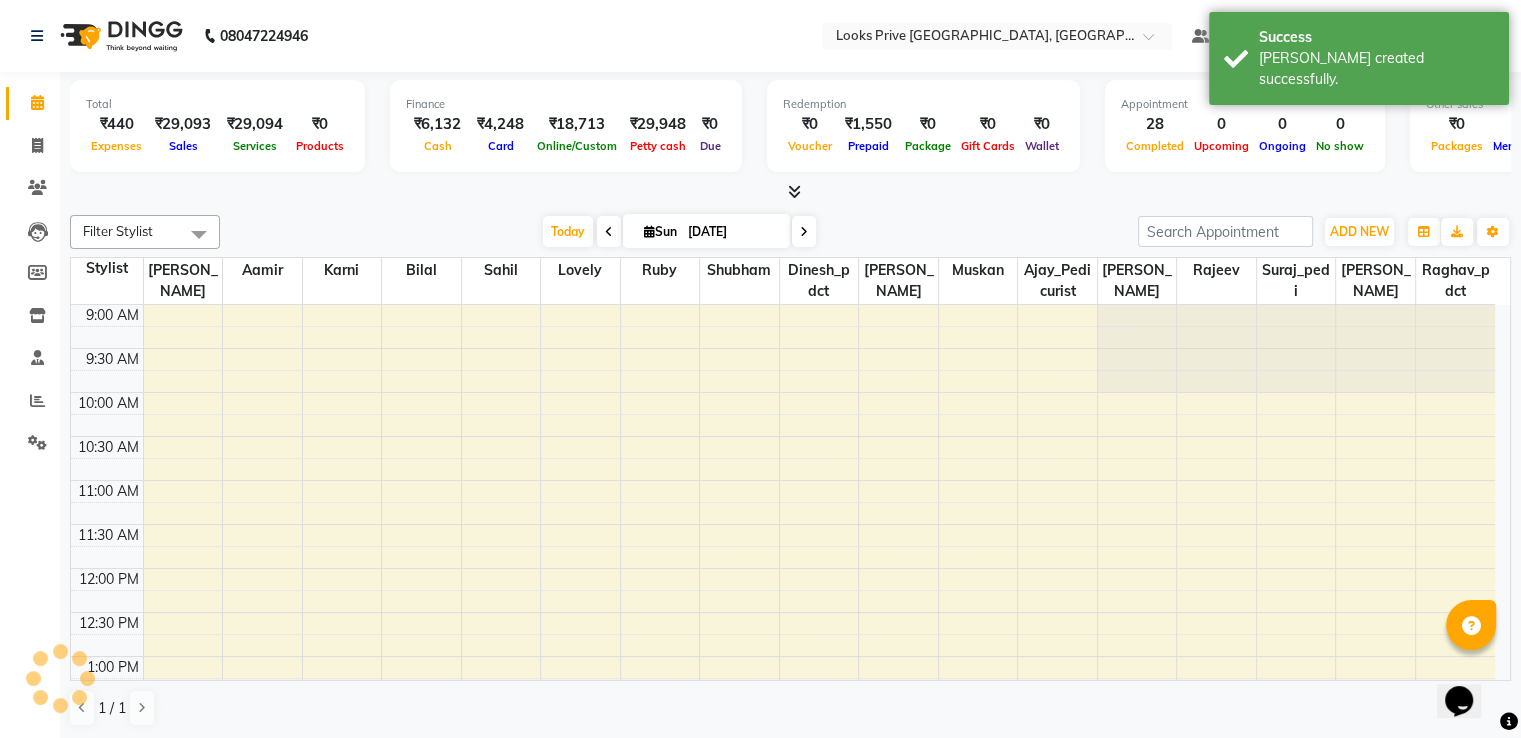 scroll, scrollTop: 0, scrollLeft: 0, axis: both 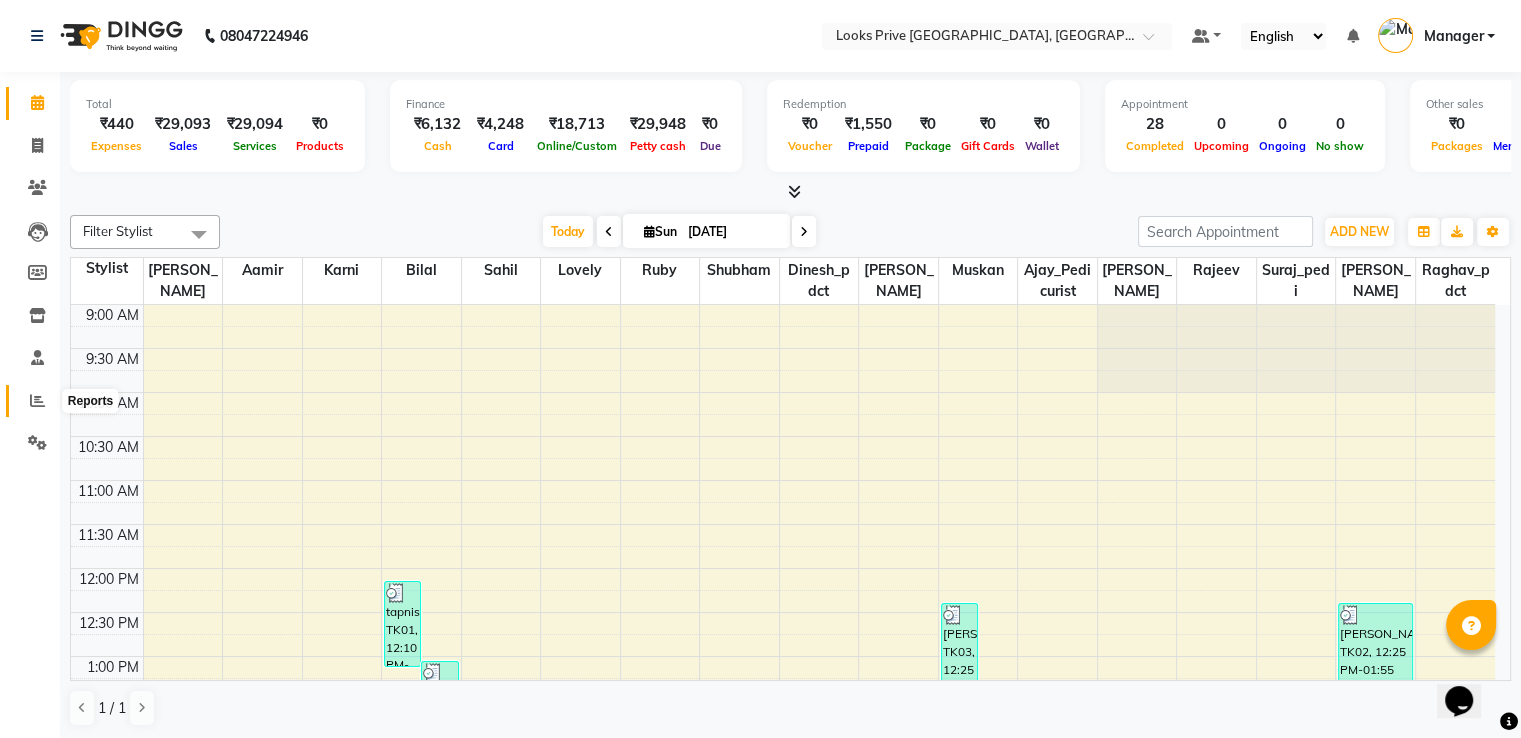 click 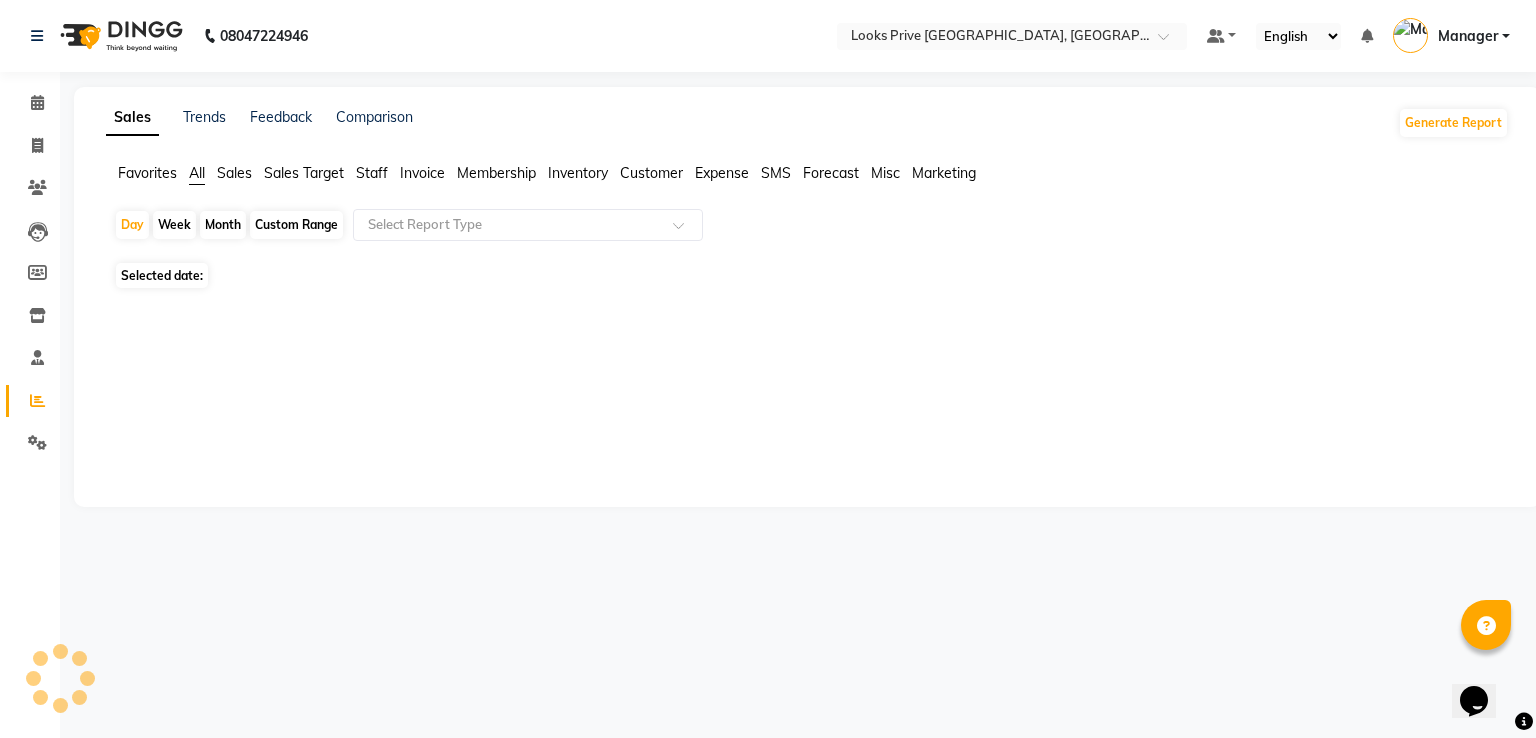 click 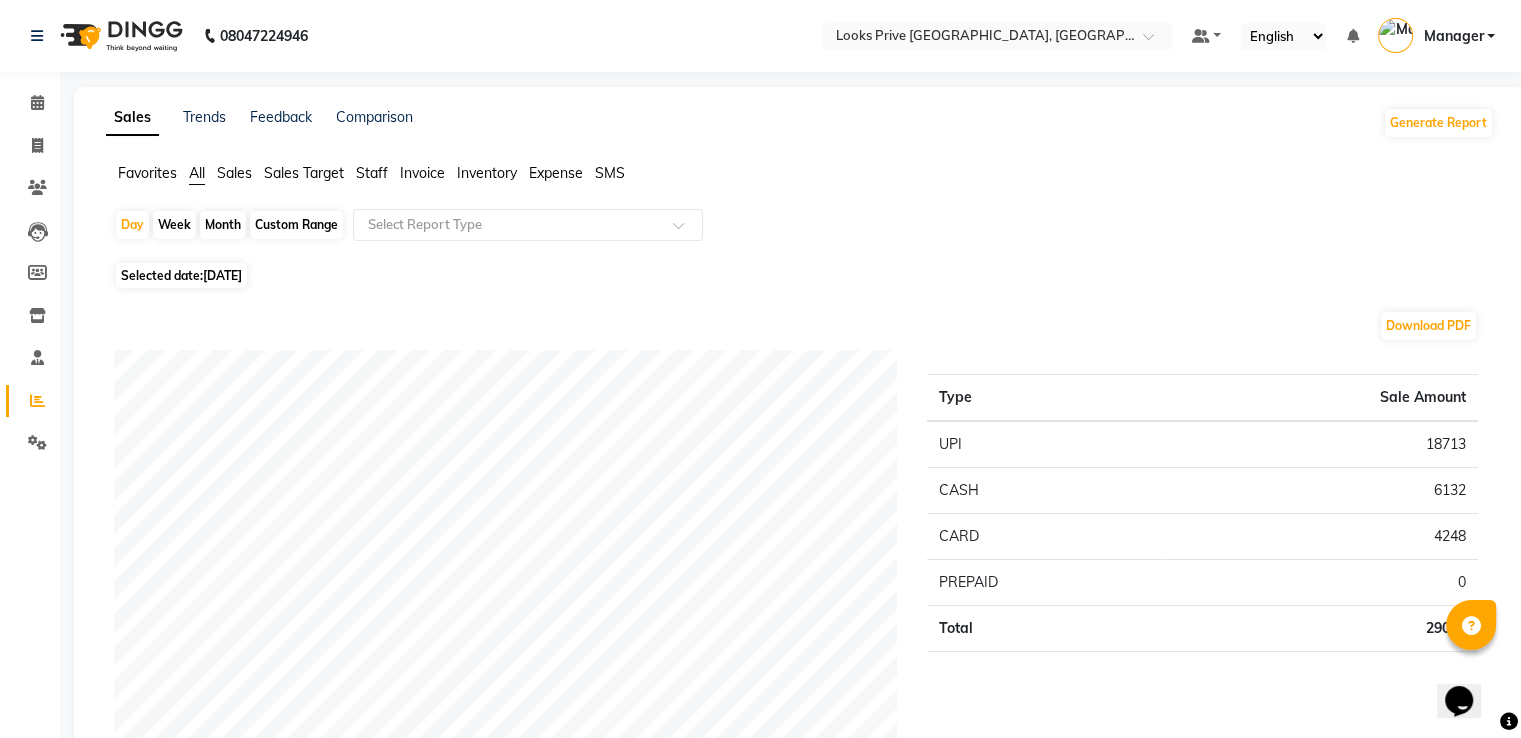 click on "Staff" 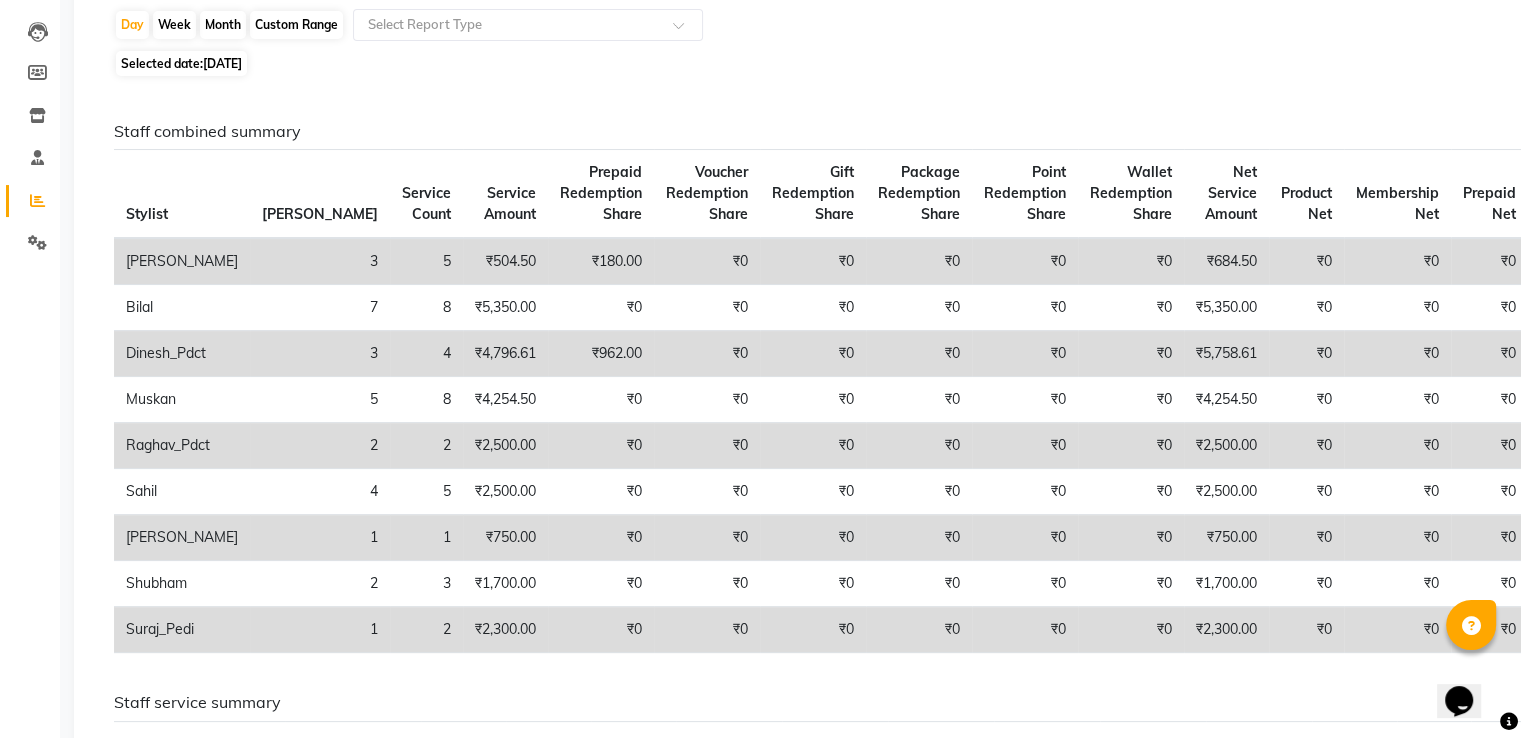 scroll, scrollTop: 0, scrollLeft: 0, axis: both 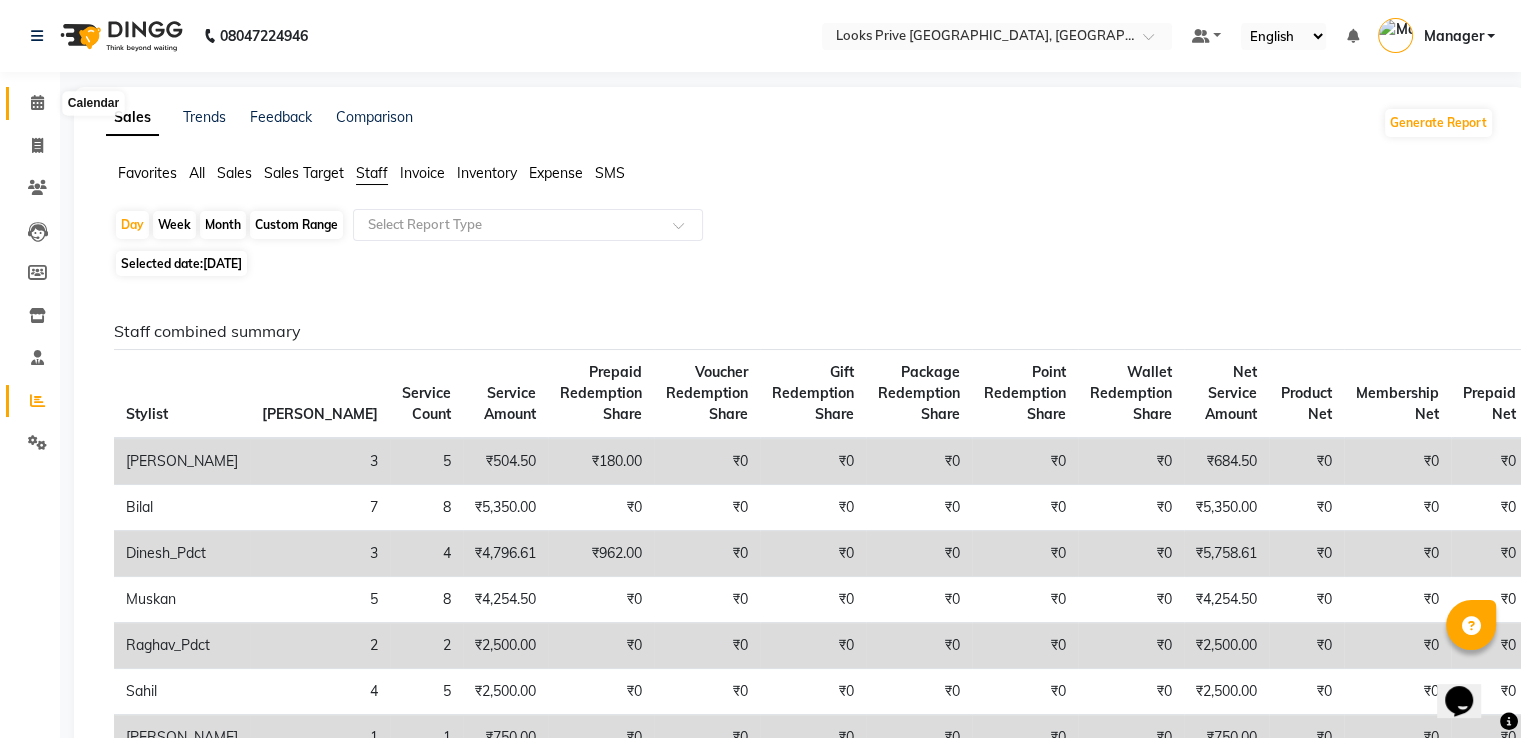 click 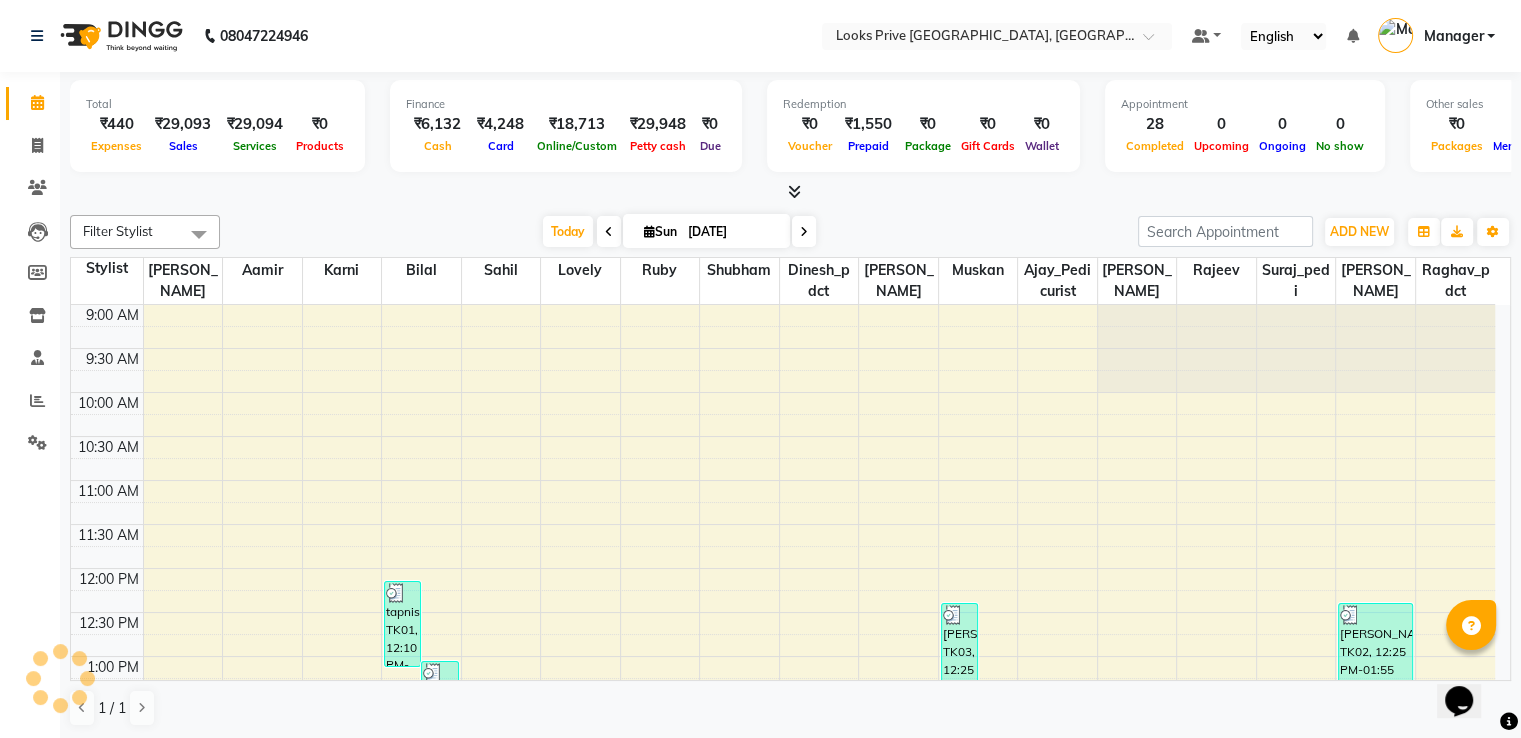 scroll, scrollTop: 0, scrollLeft: 0, axis: both 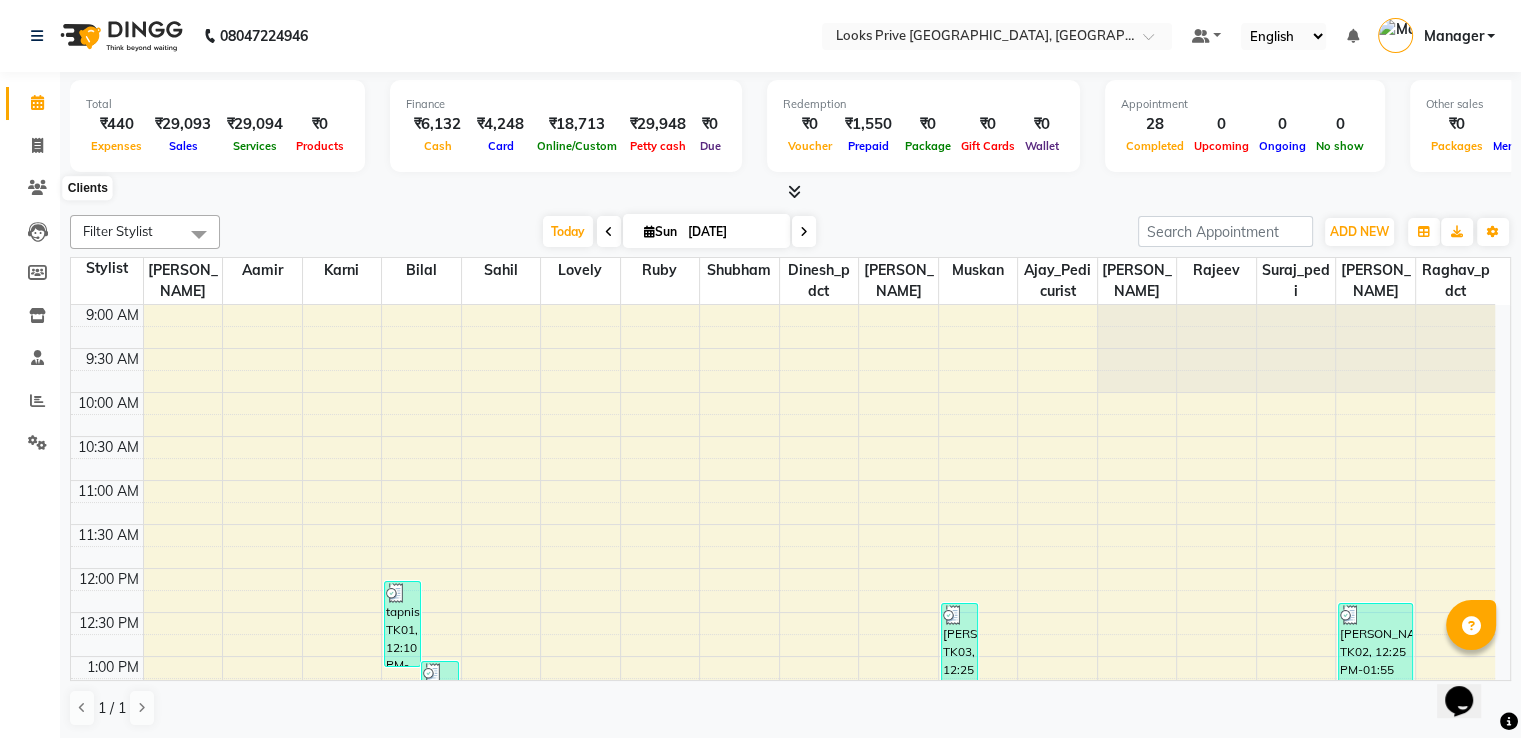 drag, startPoint x: 22, startPoint y: 186, endPoint x: 1, endPoint y: 327, distance: 142.55525 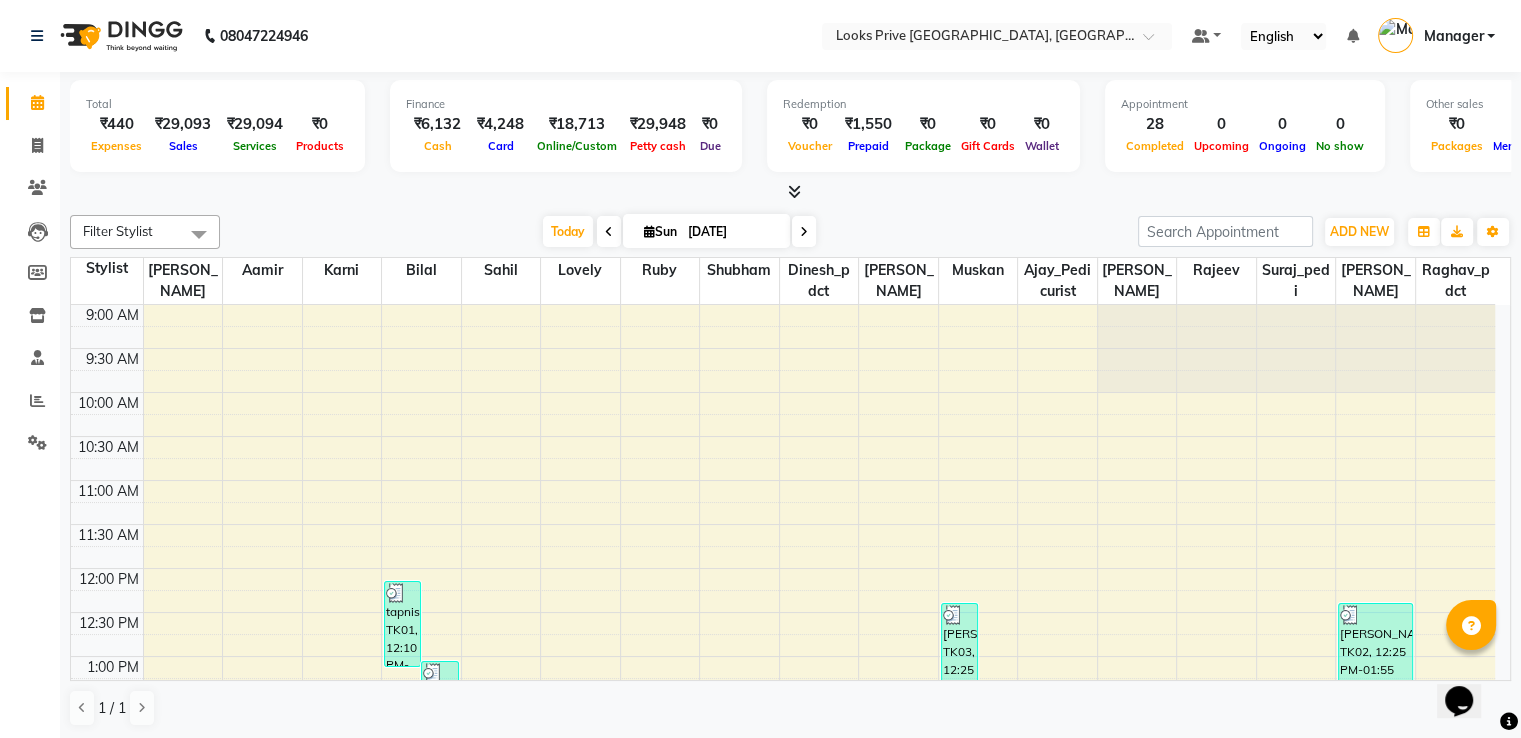 drag, startPoint x: 1, startPoint y: 327, endPoint x: 791, endPoint y: 195, distance: 800.9519 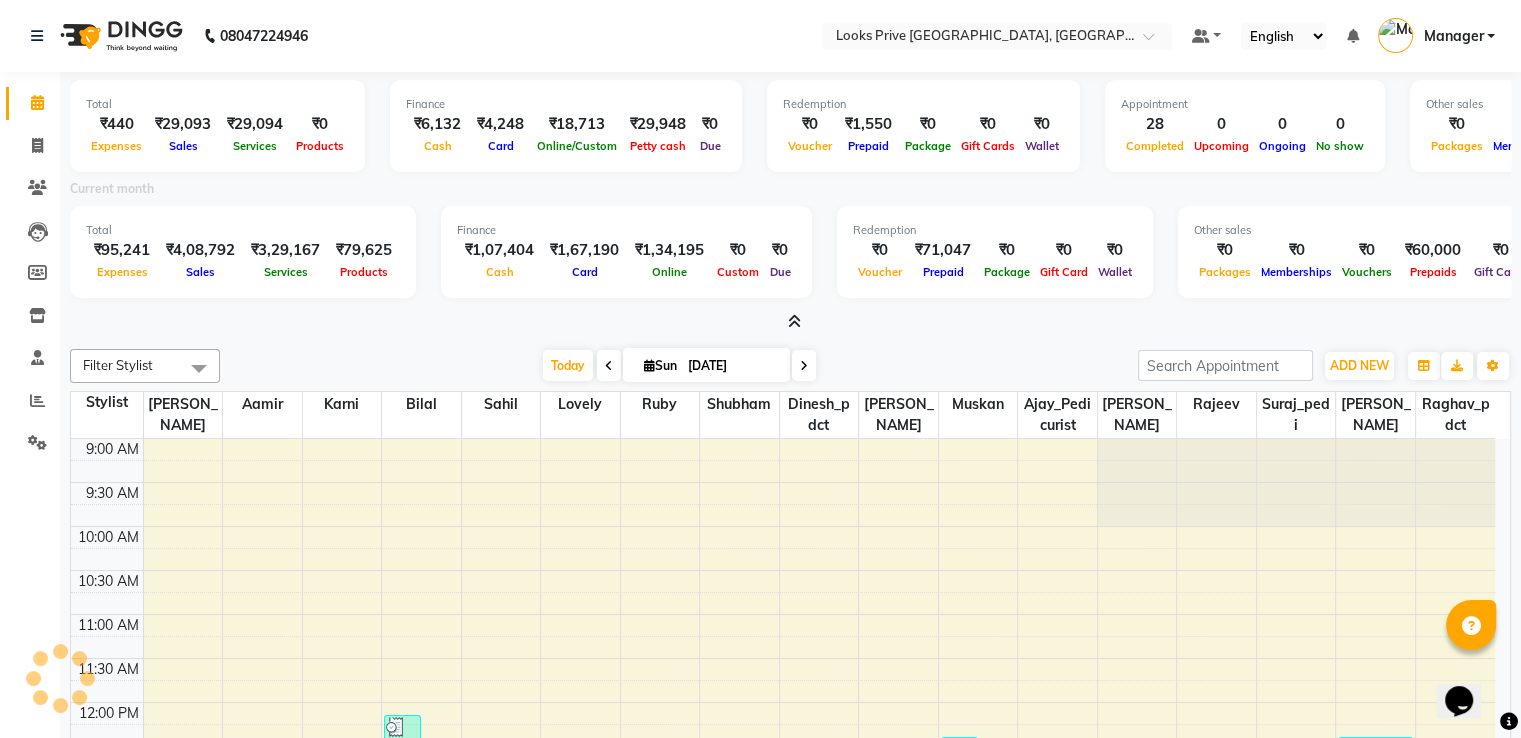 click at bounding box center [794, 321] 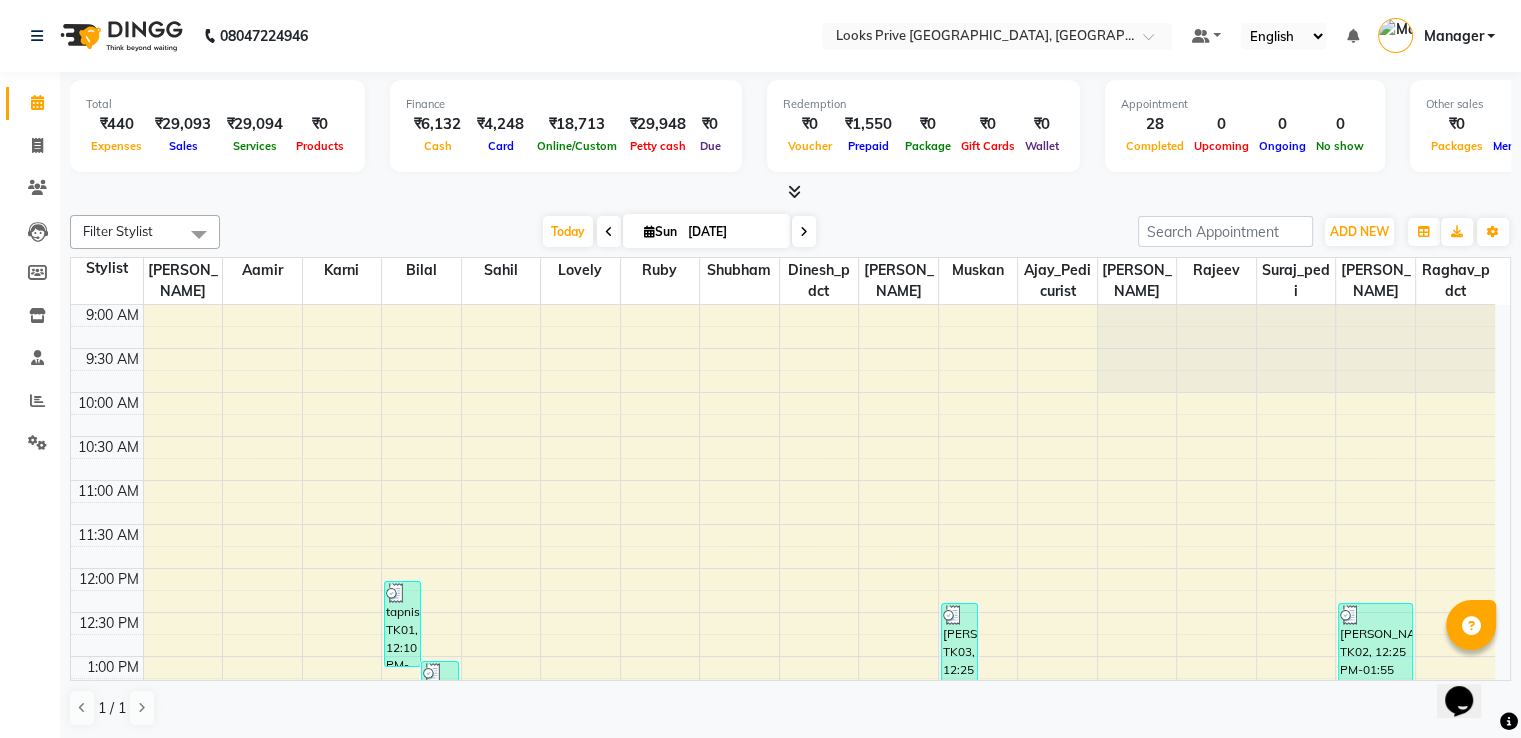 click on "9:00 AM 9:30 AM 10:00 AM 10:30 AM 11:00 AM 11:30 AM 12:00 PM 12:30 PM 1:00 PM 1:30 PM 2:00 PM 2:30 PM 3:00 PM 3:30 PM 4:00 PM 4:30 PM 5:00 PM 5:30 PM 6:00 PM 6:30 PM 7:00 PM 7:30 PM 8:00 PM 8:30 PM     [PERSON_NAME], TK13, 04:55 PM-05:55 PM, Cr.Stylist Cut(F)     [PERSON_NAME], TK20, 06:50 PM-07:20 PM, Shave Regular     [PERSON_NAME], TK18, 06:55 PM-07:25 PM, Stylist Cut(M)     [PERSON_NAME] W S, TK19, 07:10 PM-07:40 PM, Stylist Cut(M)     tapnish, TK01, 12:10 PM-01:10 PM, Color Touchup Inoa(M)     [PERSON_NAME], TK05, 01:05 PM-02:35 PM, Sr.Stylist Cut(M),Shave Regular     [PERSON_NAME], TK14, 05:40 PM-06:10 PM, Eyebrows     [PERSON_NAME], TK13, 05:55 PM-06:25 PM, Stylist Cut(M)     Pankhuri, TK09, 03:45 PM-04:15 PM, Stylist Cut(M)     vikas, TK15, 05:25 PM-06:25 PM, Stylist Cut(M),[PERSON_NAME] Trimming     [PERSON_NAME], TK18, 06:25 PM-06:55 PM, Stylist Cut(M)     [PERSON_NAME], TK22, 07:00 PM-07:30 PM, Shave Regular     Rahul, TK11, 05:00 PM-05:30 PM, Stylist Cut(M)" at bounding box center (783, 832) 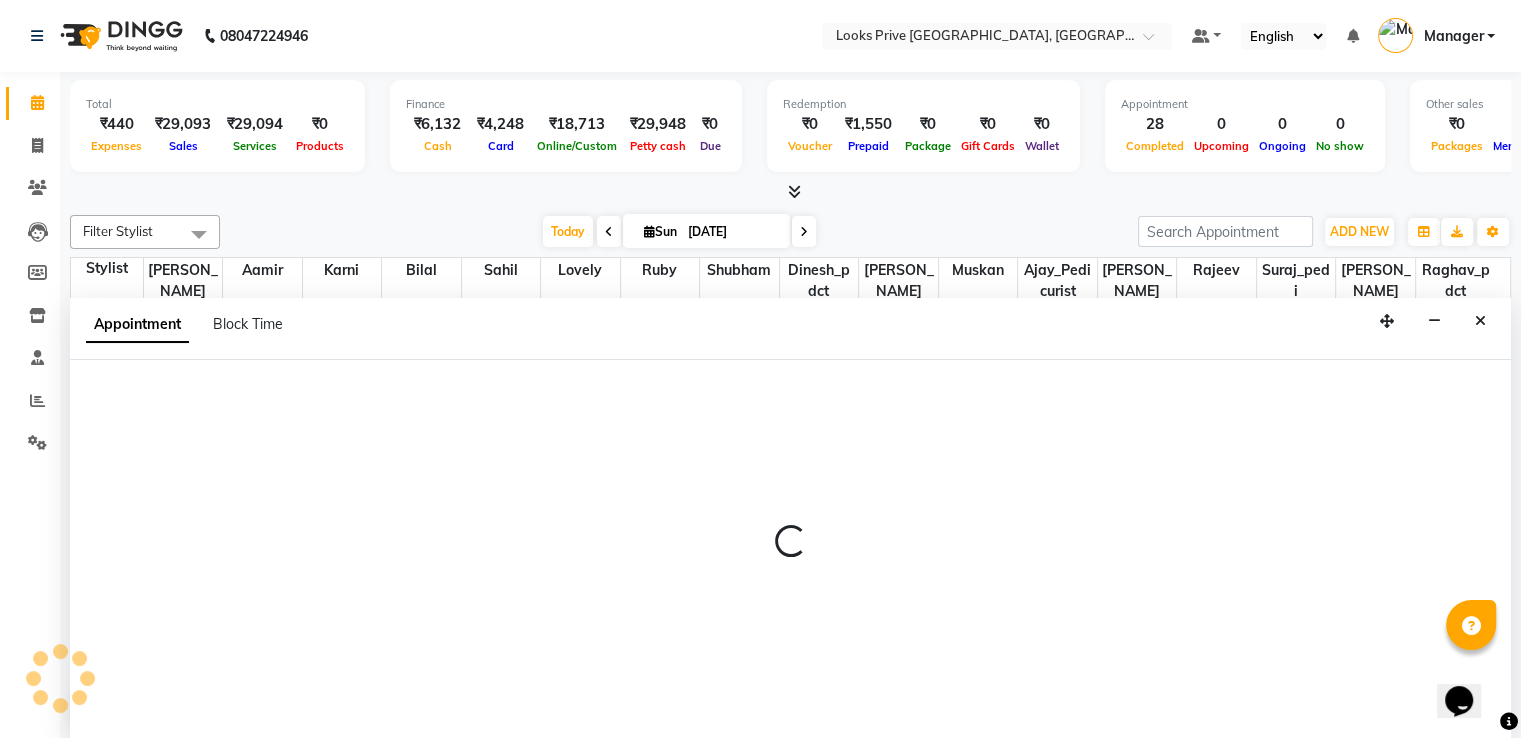 scroll, scrollTop: 1, scrollLeft: 0, axis: vertical 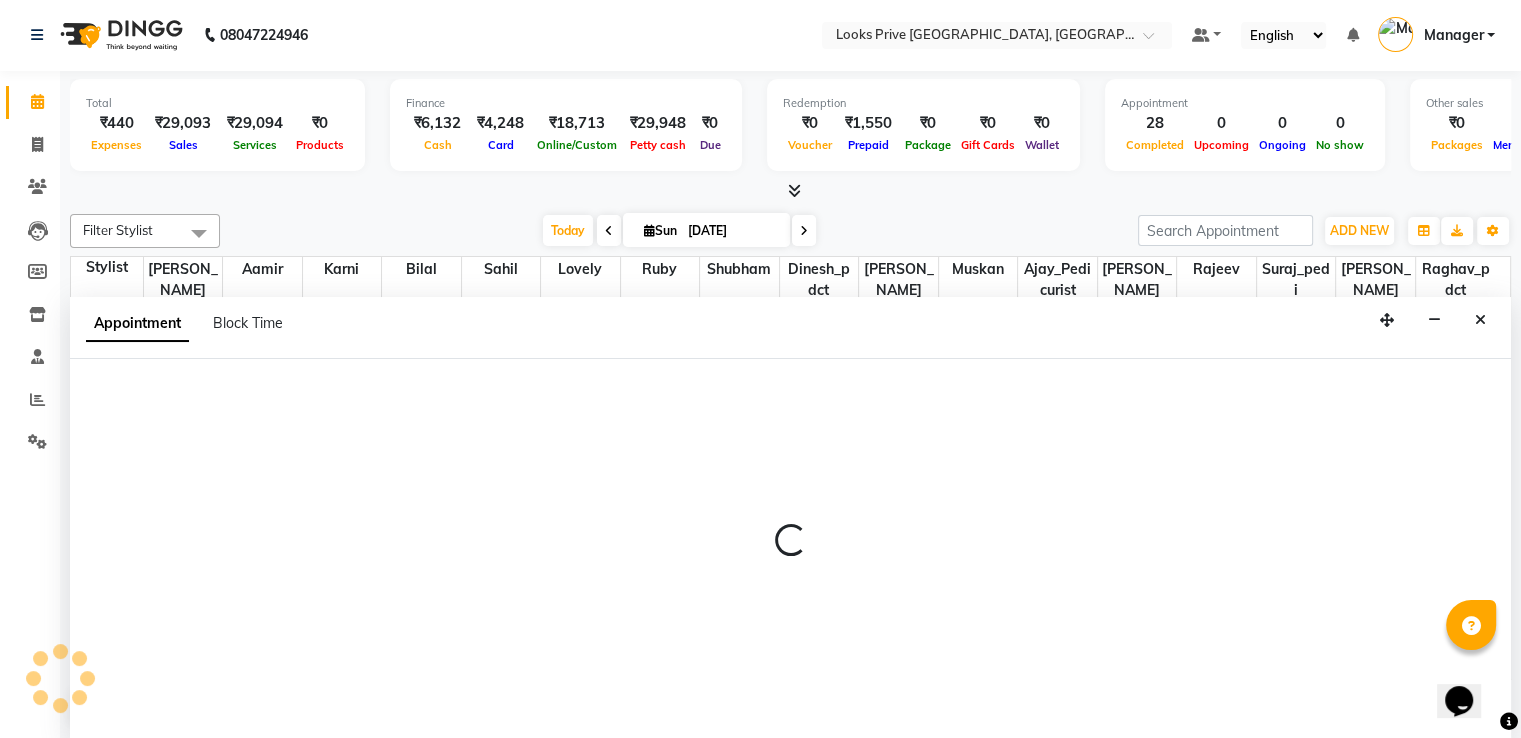 select on "63415" 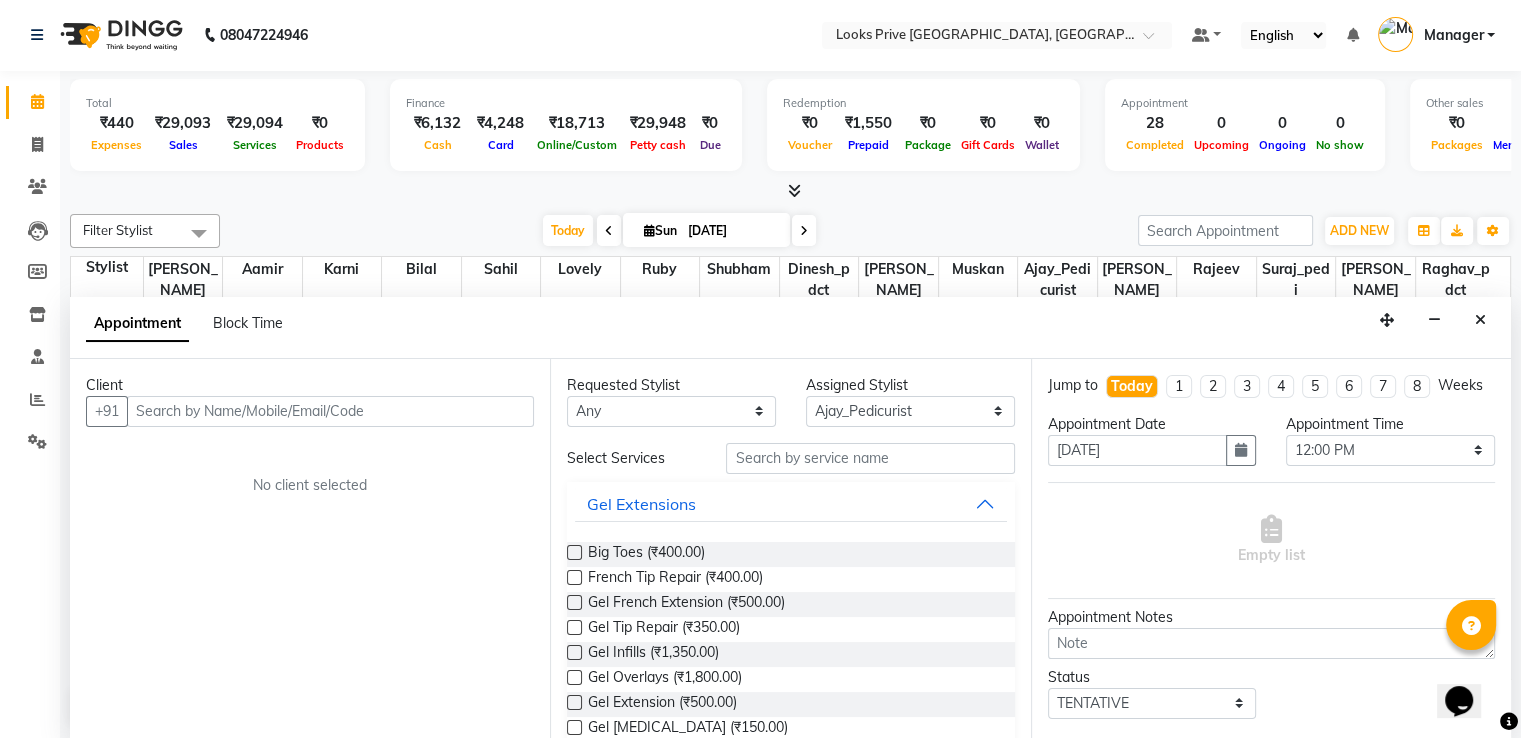 click at bounding box center [794, 190] 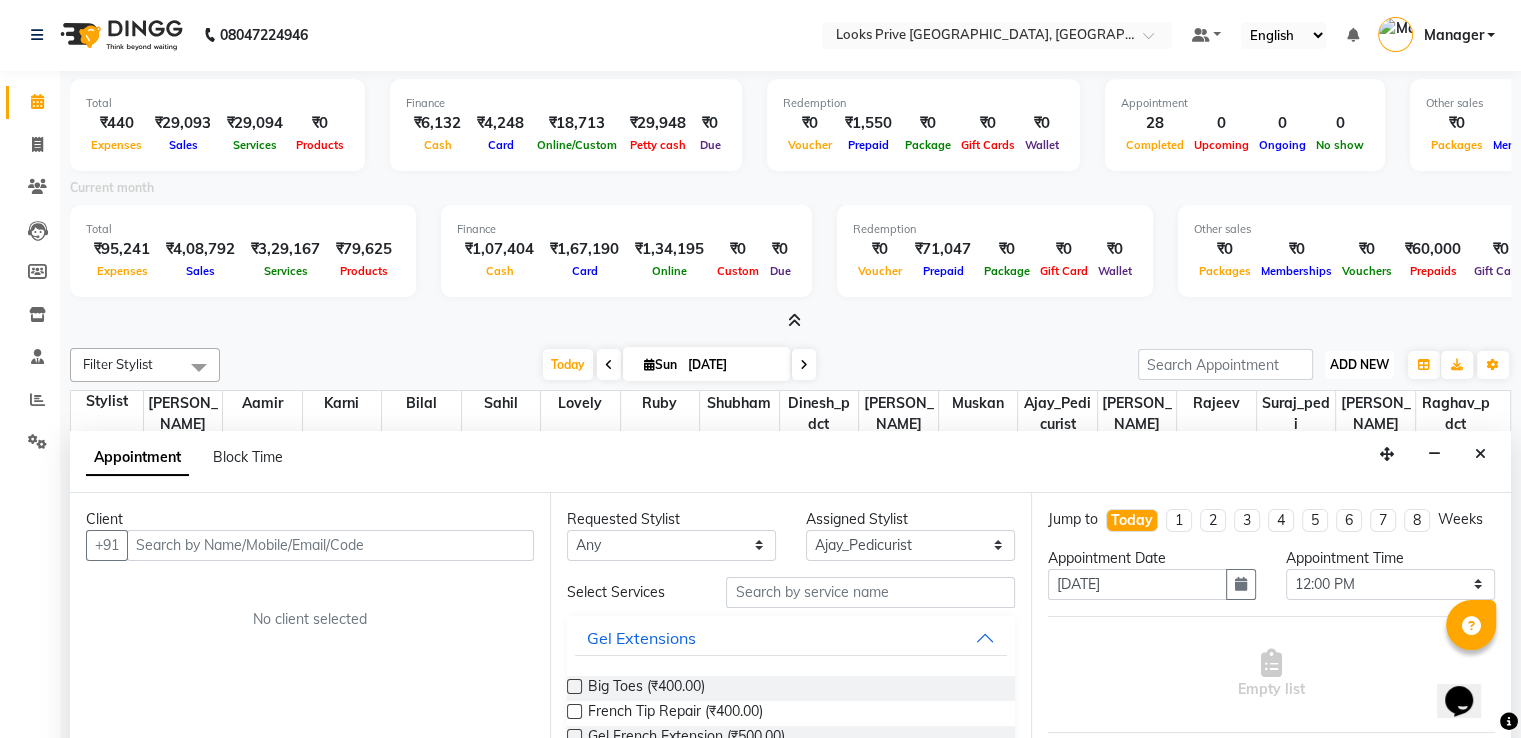 click on "ADD NEW" at bounding box center (1359, 364) 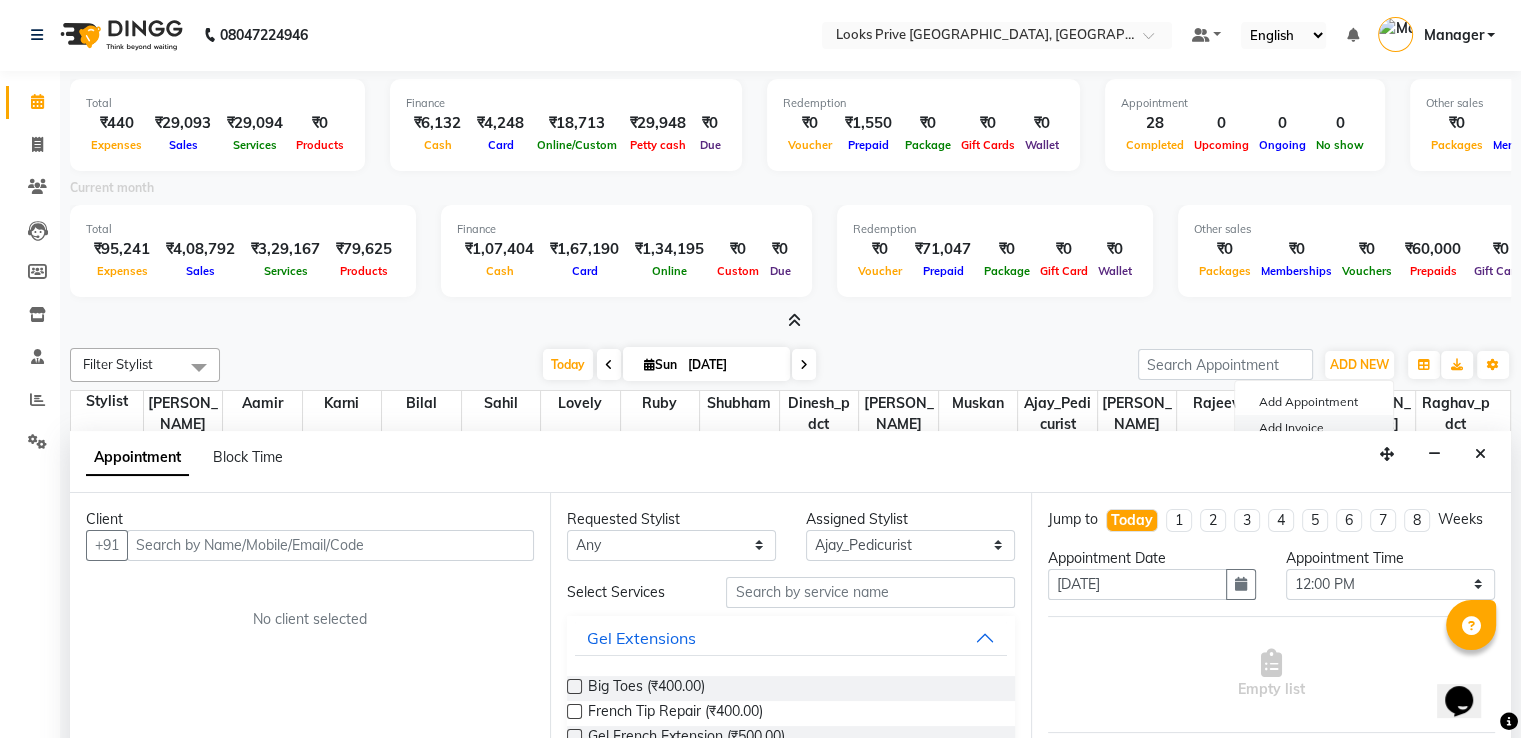 click on "Add Invoice" at bounding box center (1314, 428) 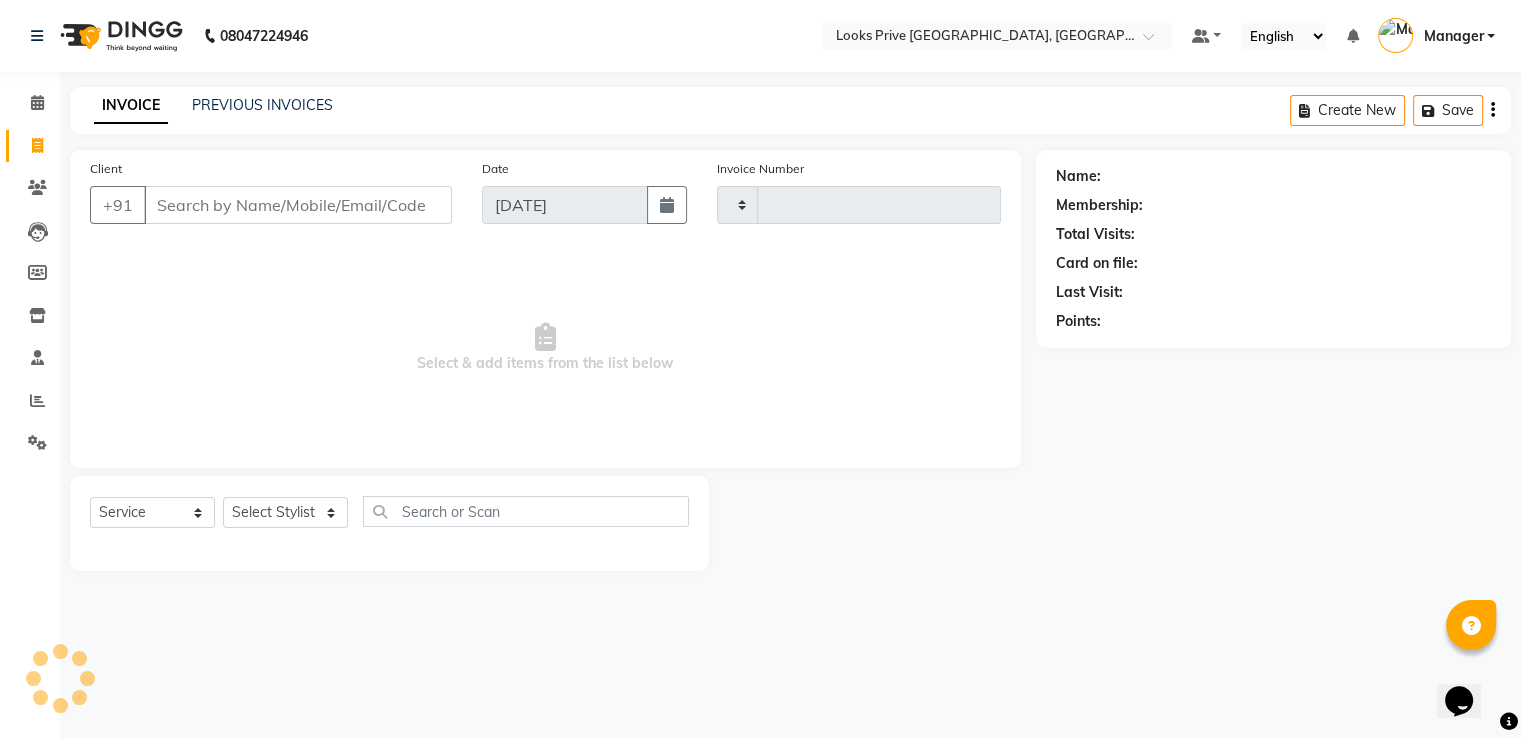 scroll, scrollTop: 0, scrollLeft: 0, axis: both 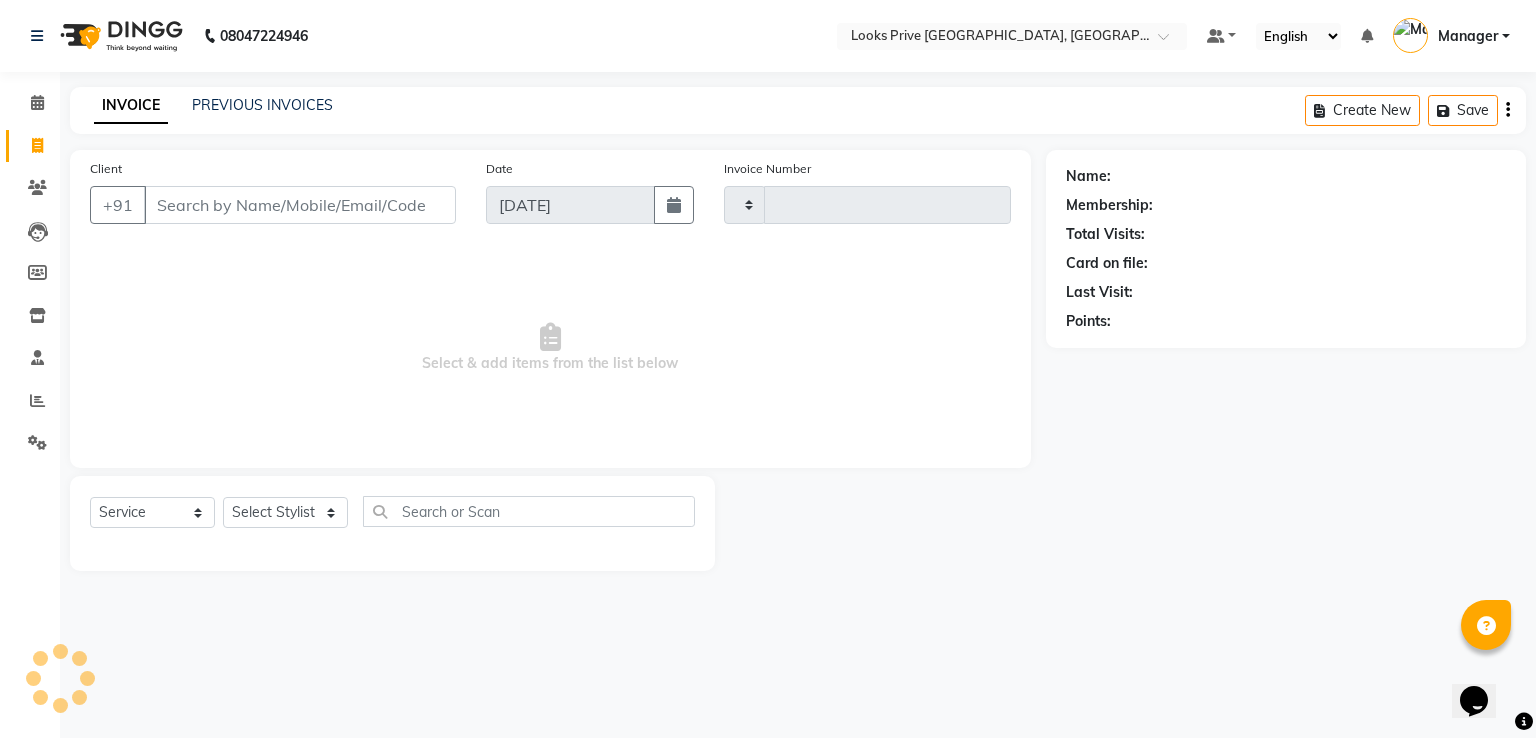 type on "1875" 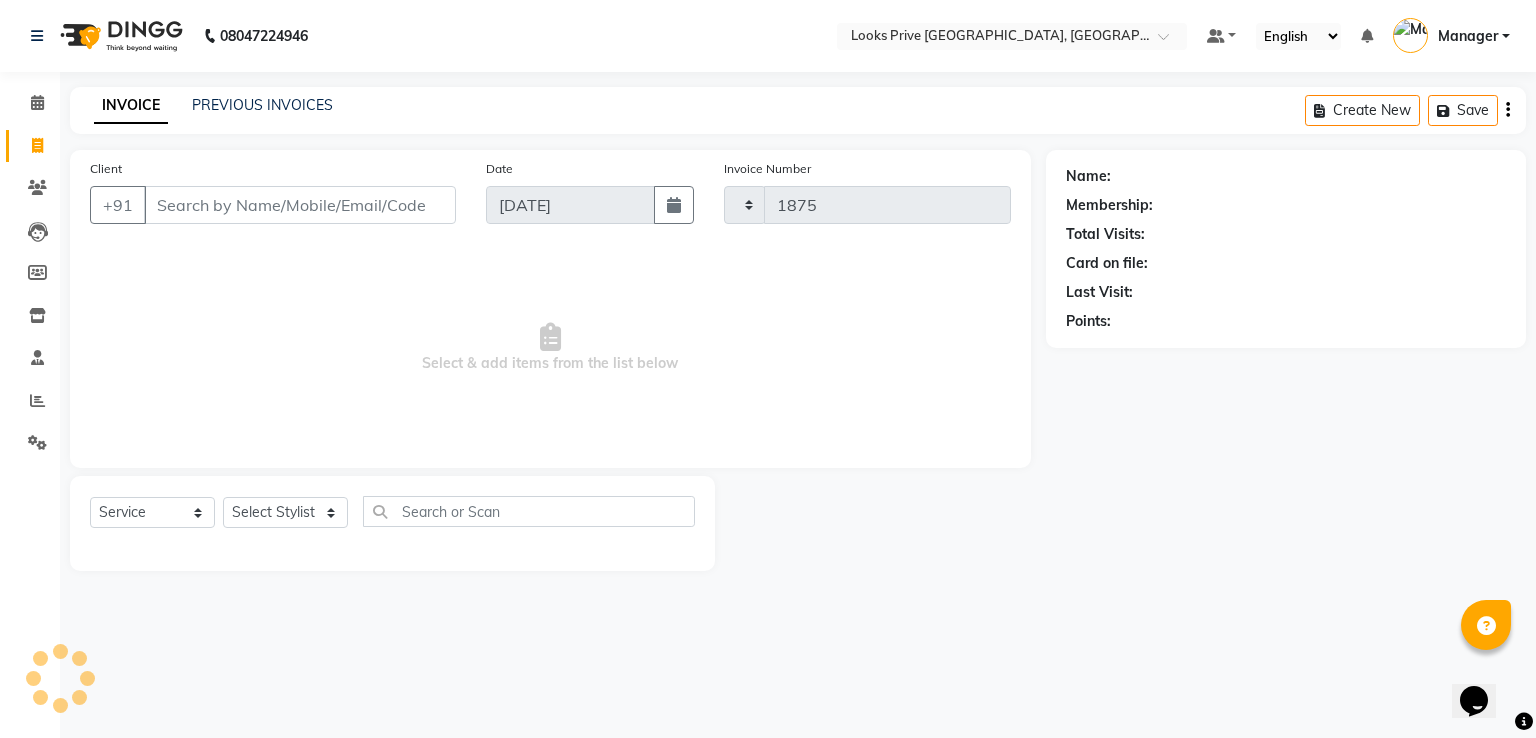 select on "6205" 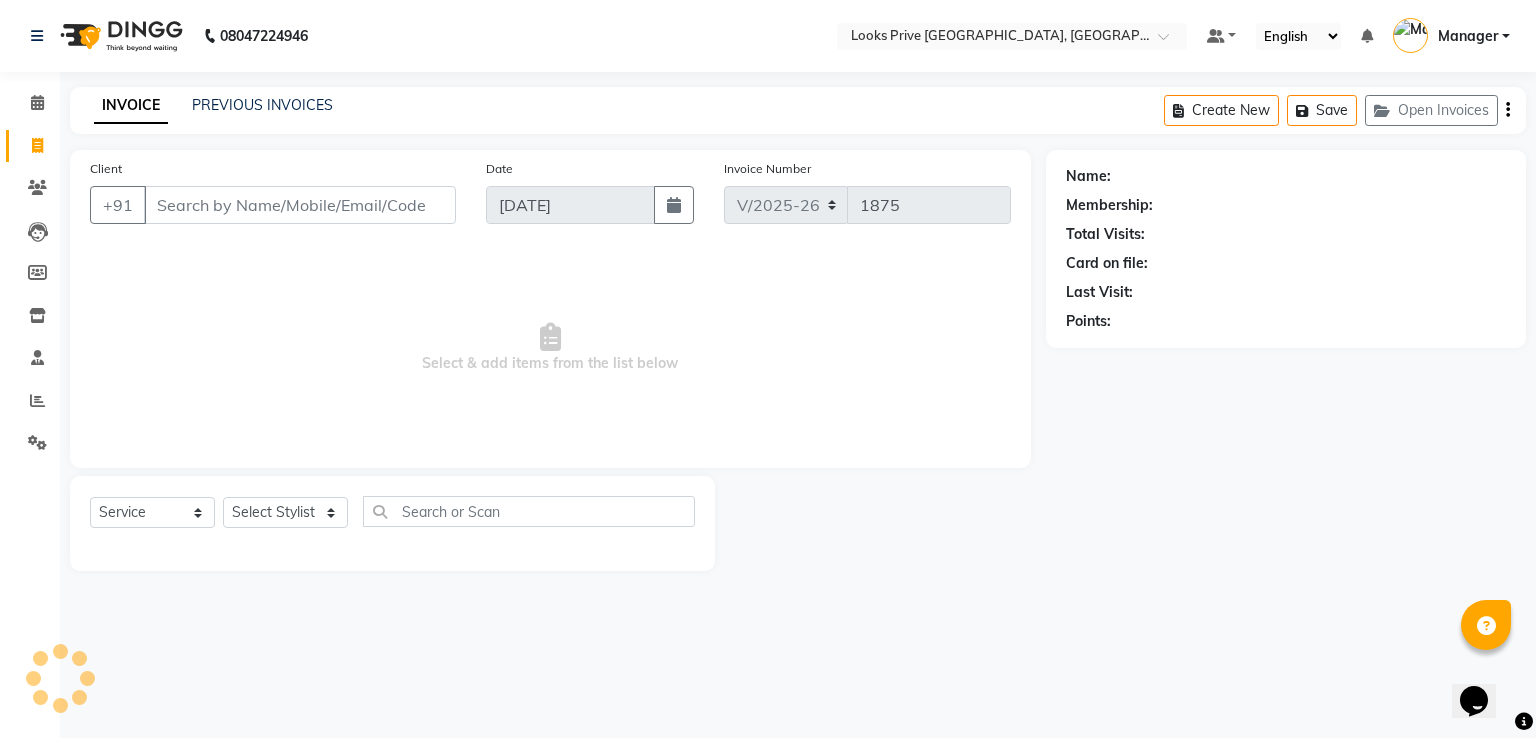 click on "Client" at bounding box center (300, 205) 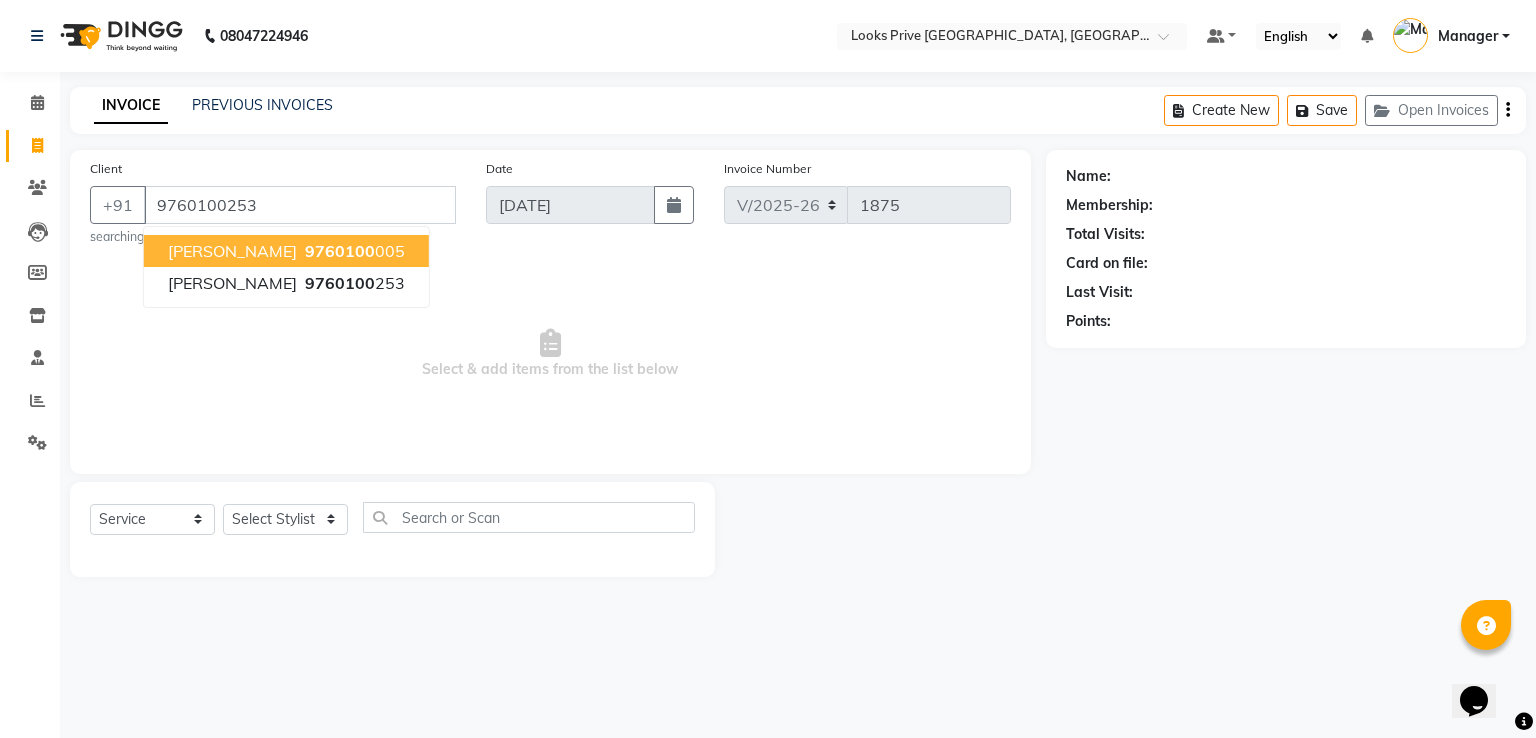 type on "9760100253" 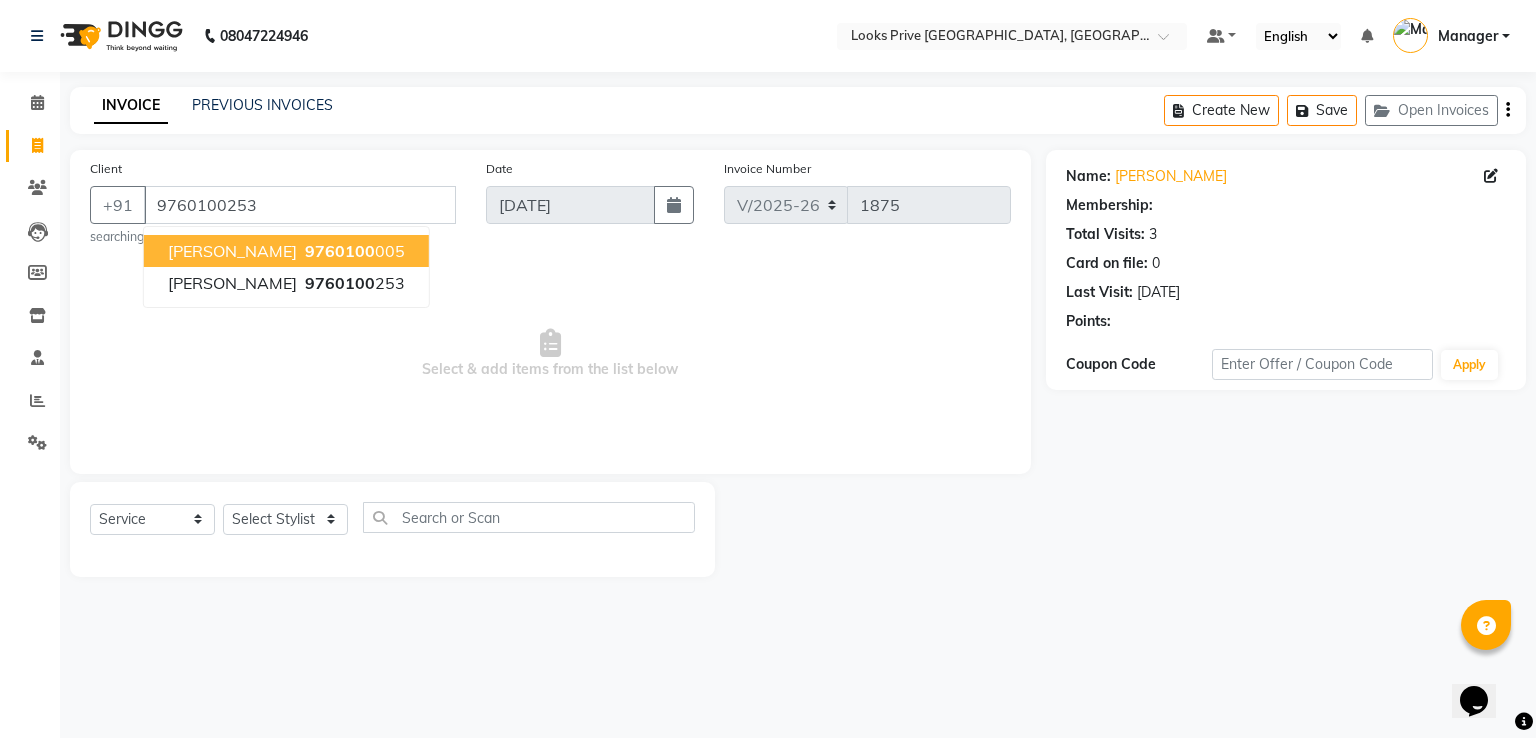 select on "1: Object" 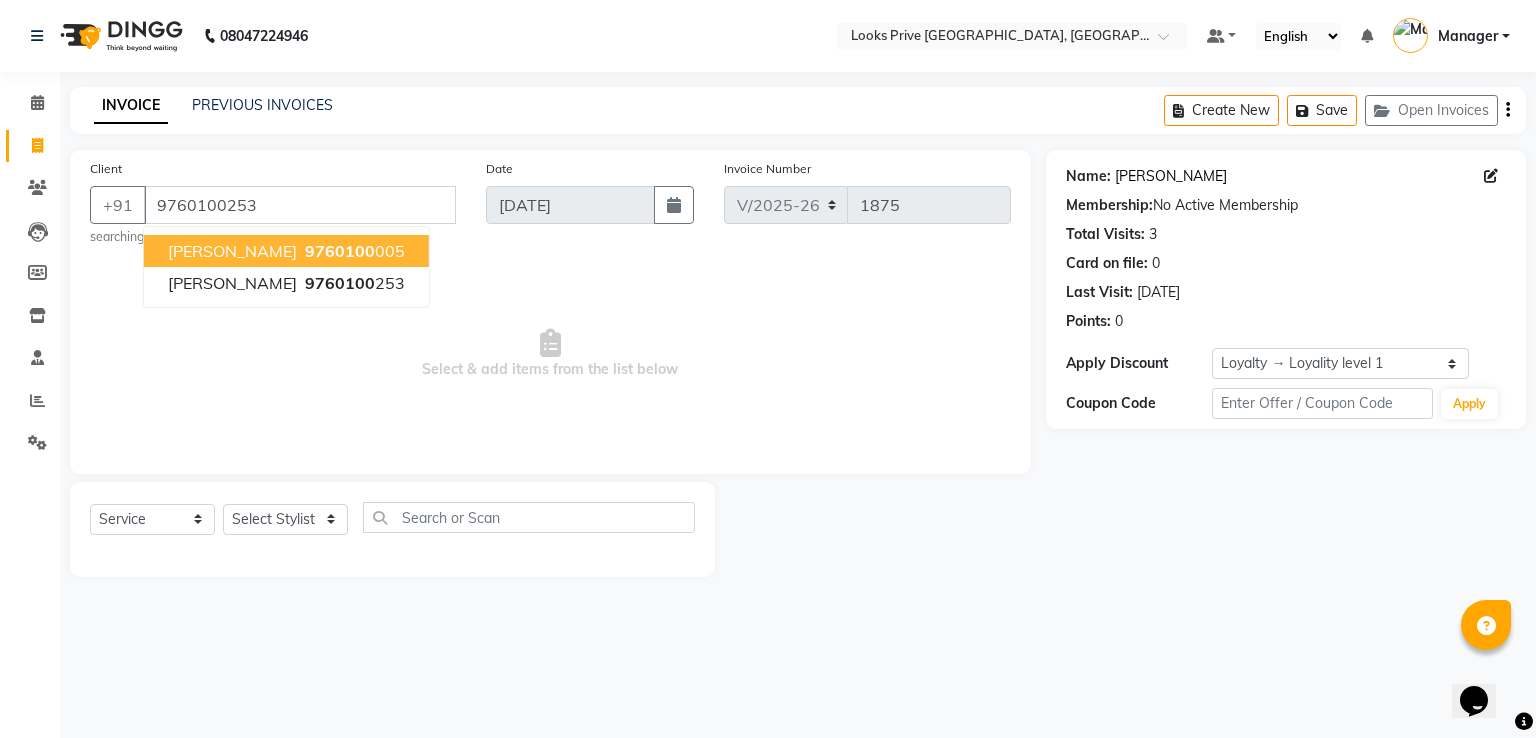 click on "[PERSON_NAME]" 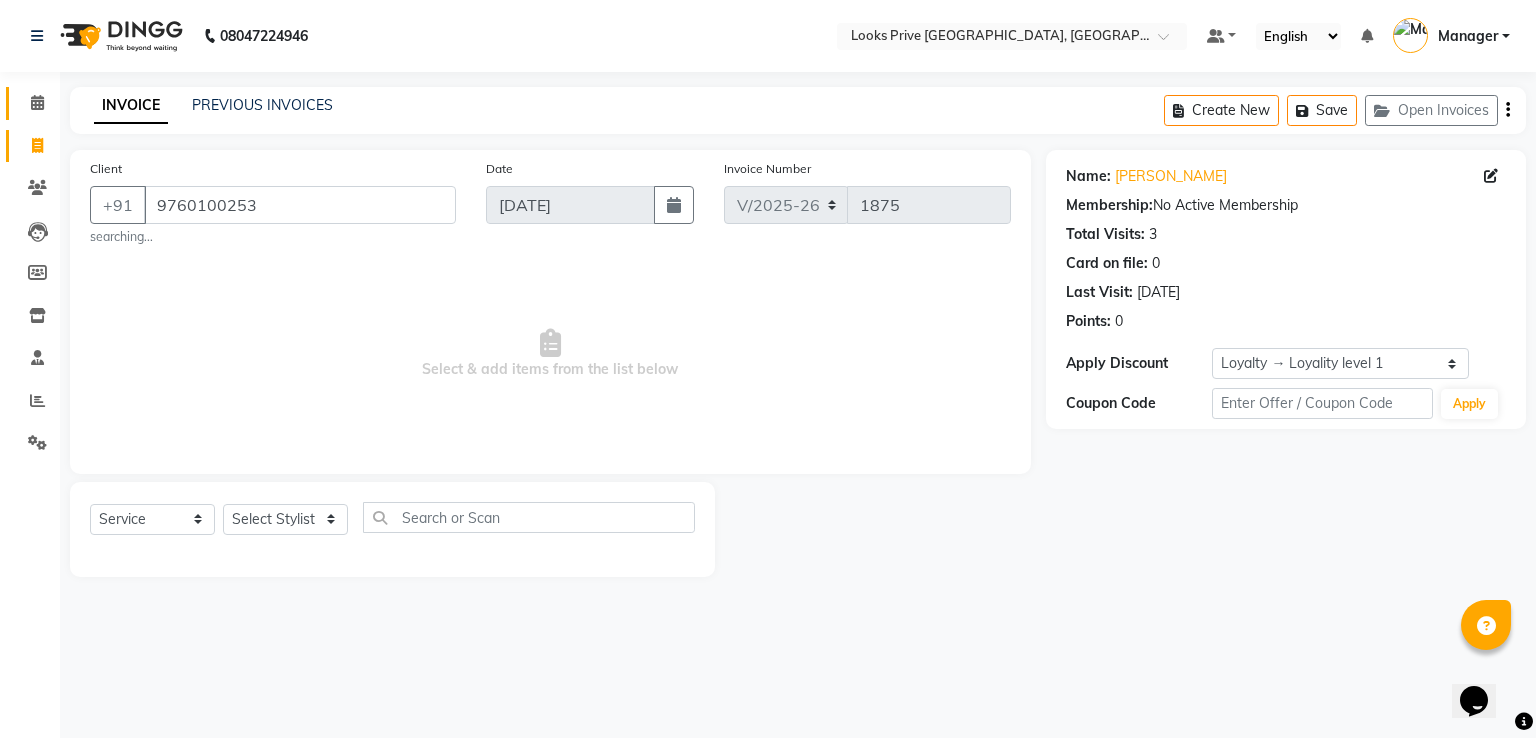 click 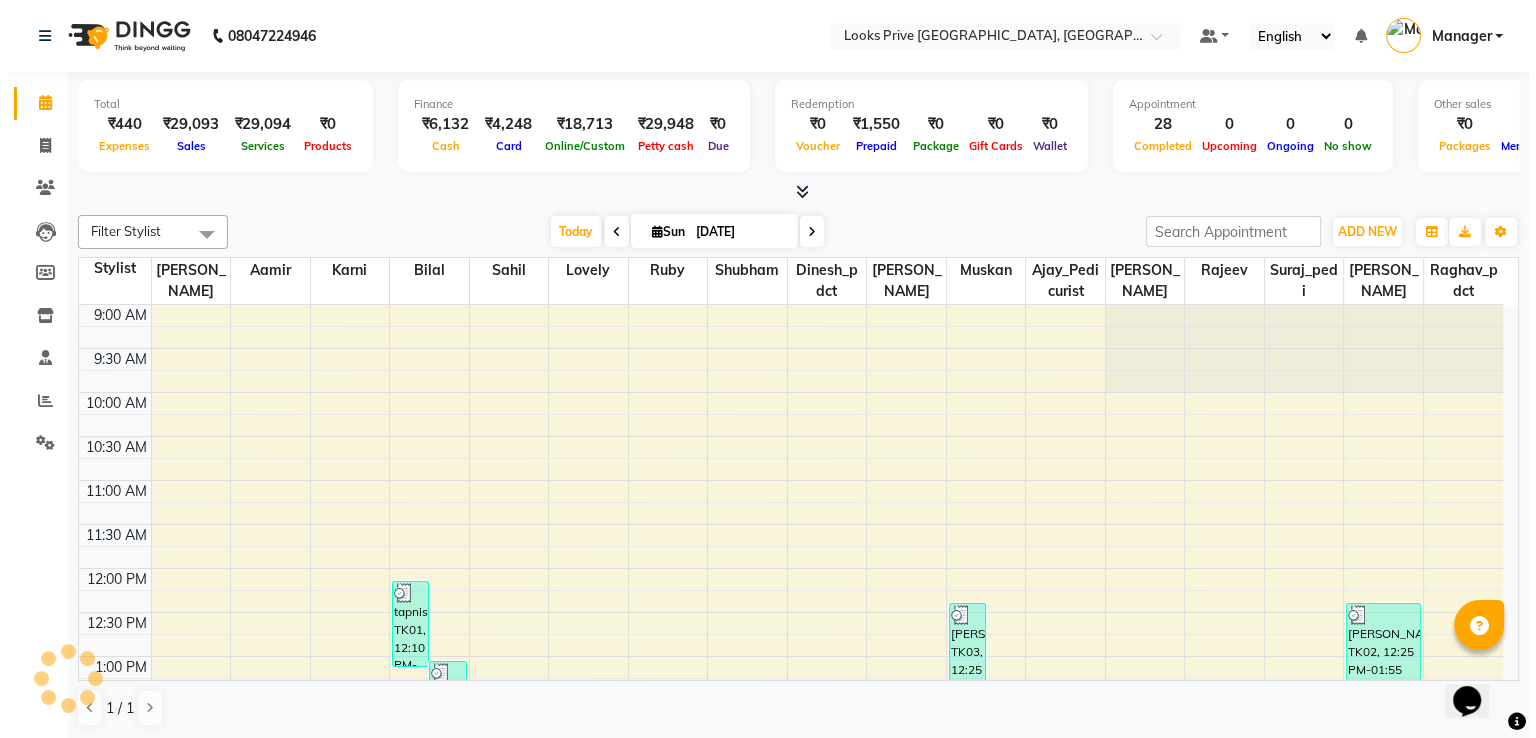 scroll, scrollTop: 0, scrollLeft: 0, axis: both 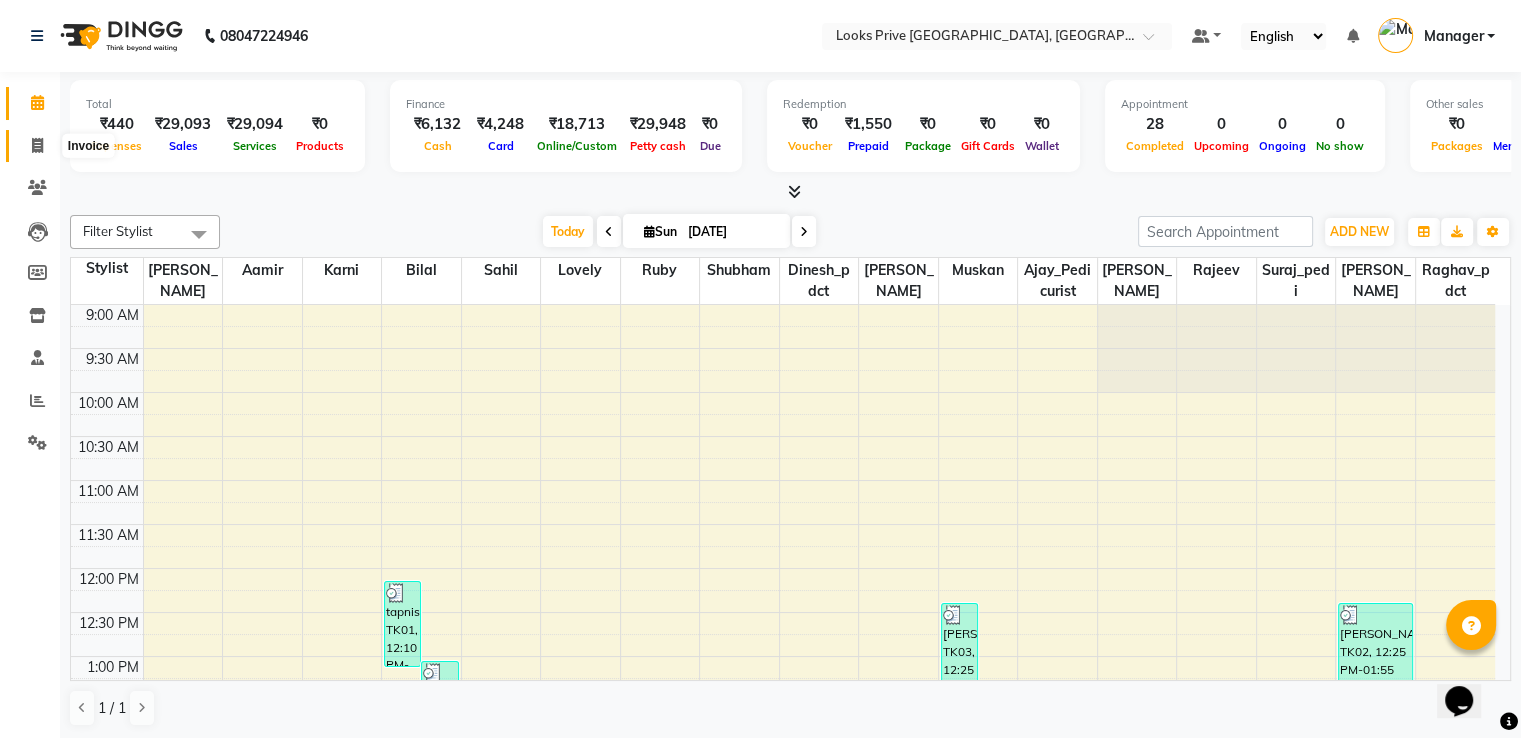 click 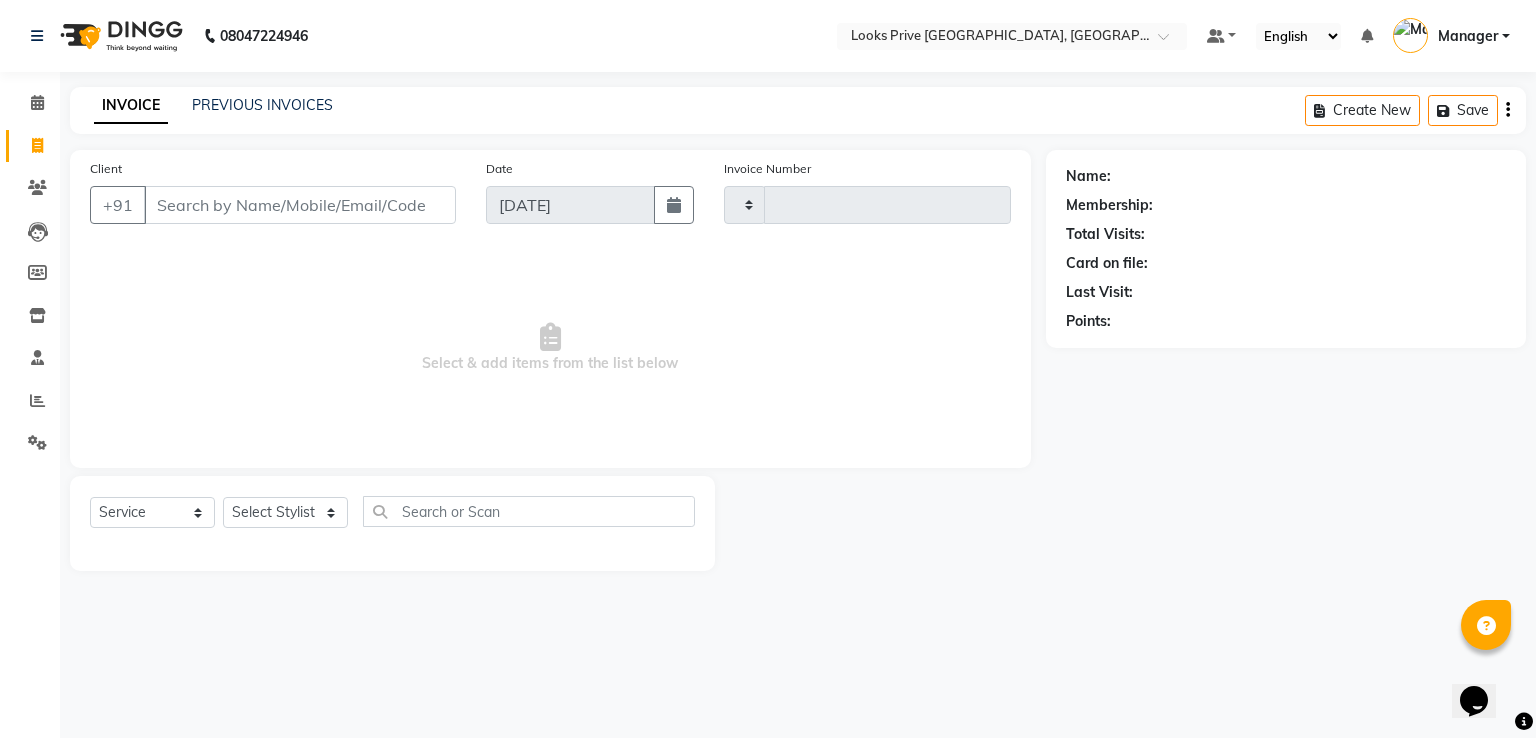 type on "1875" 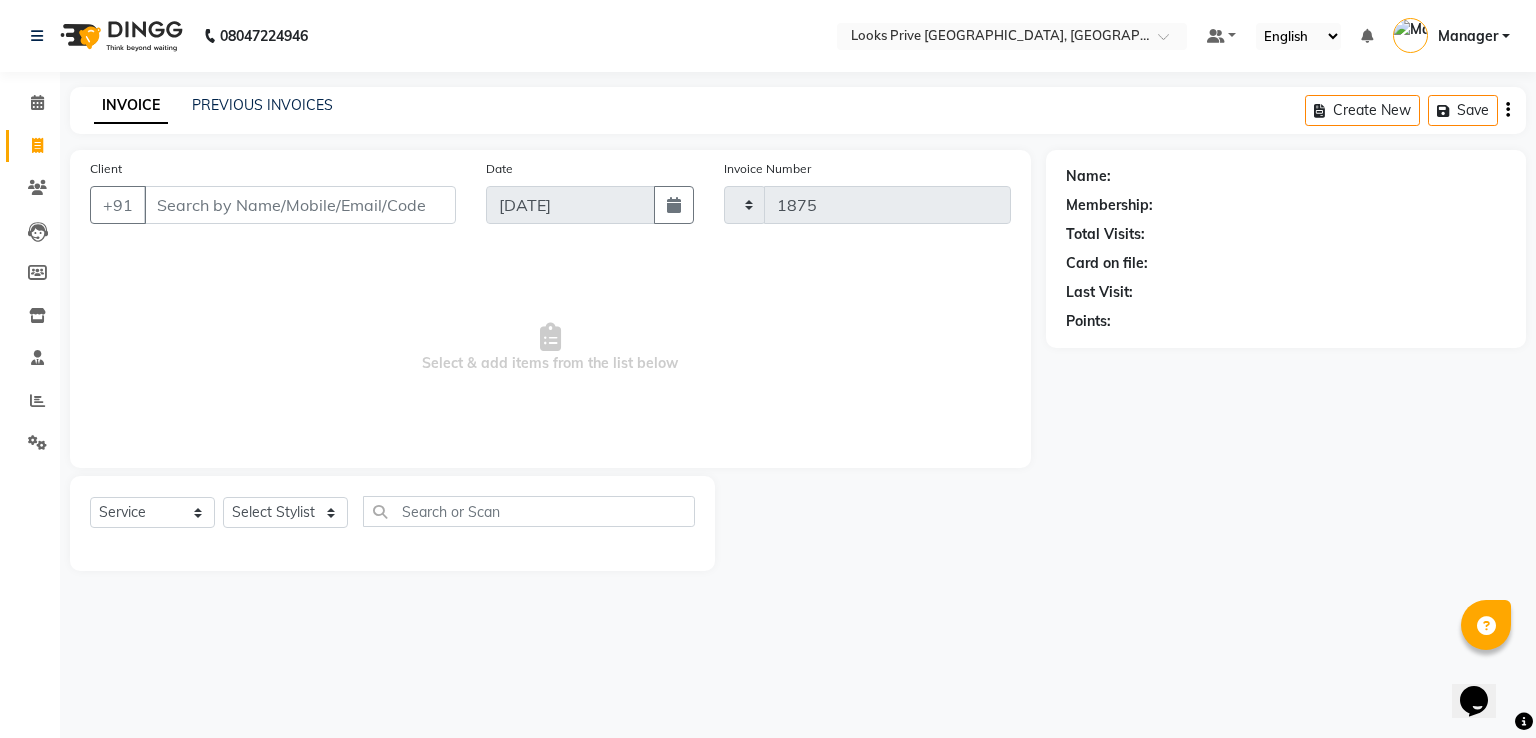 select on "6205" 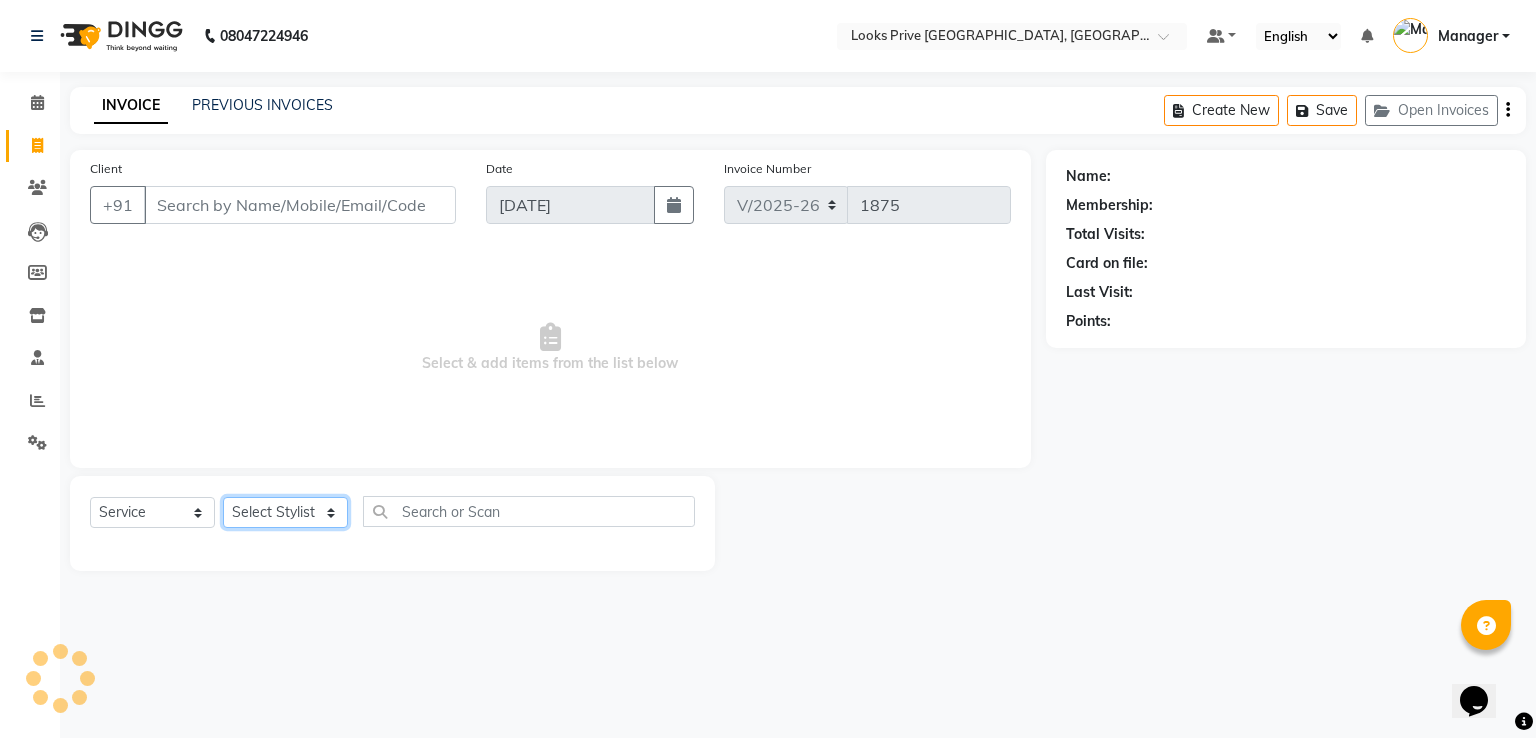 click on "Select Stylist" 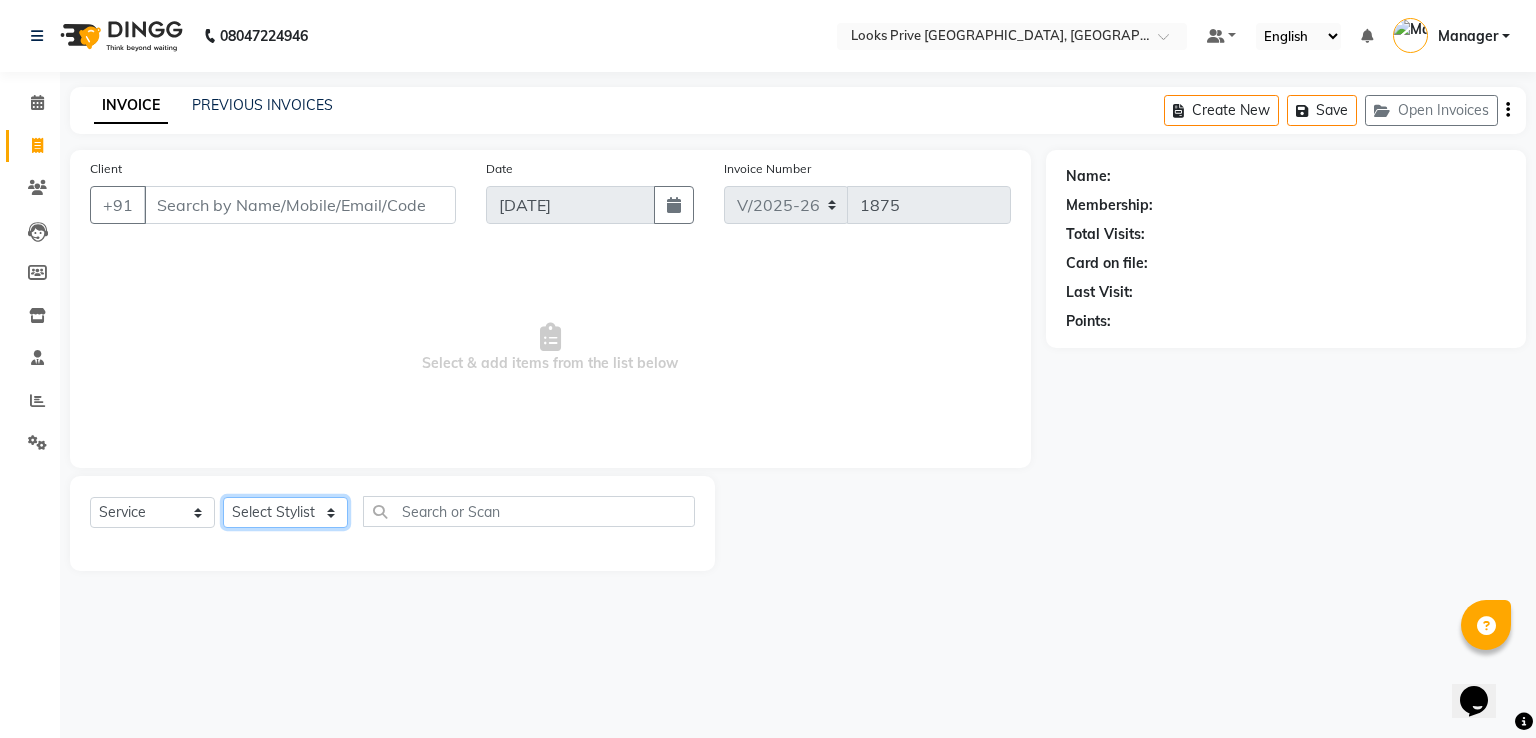 select on "74574" 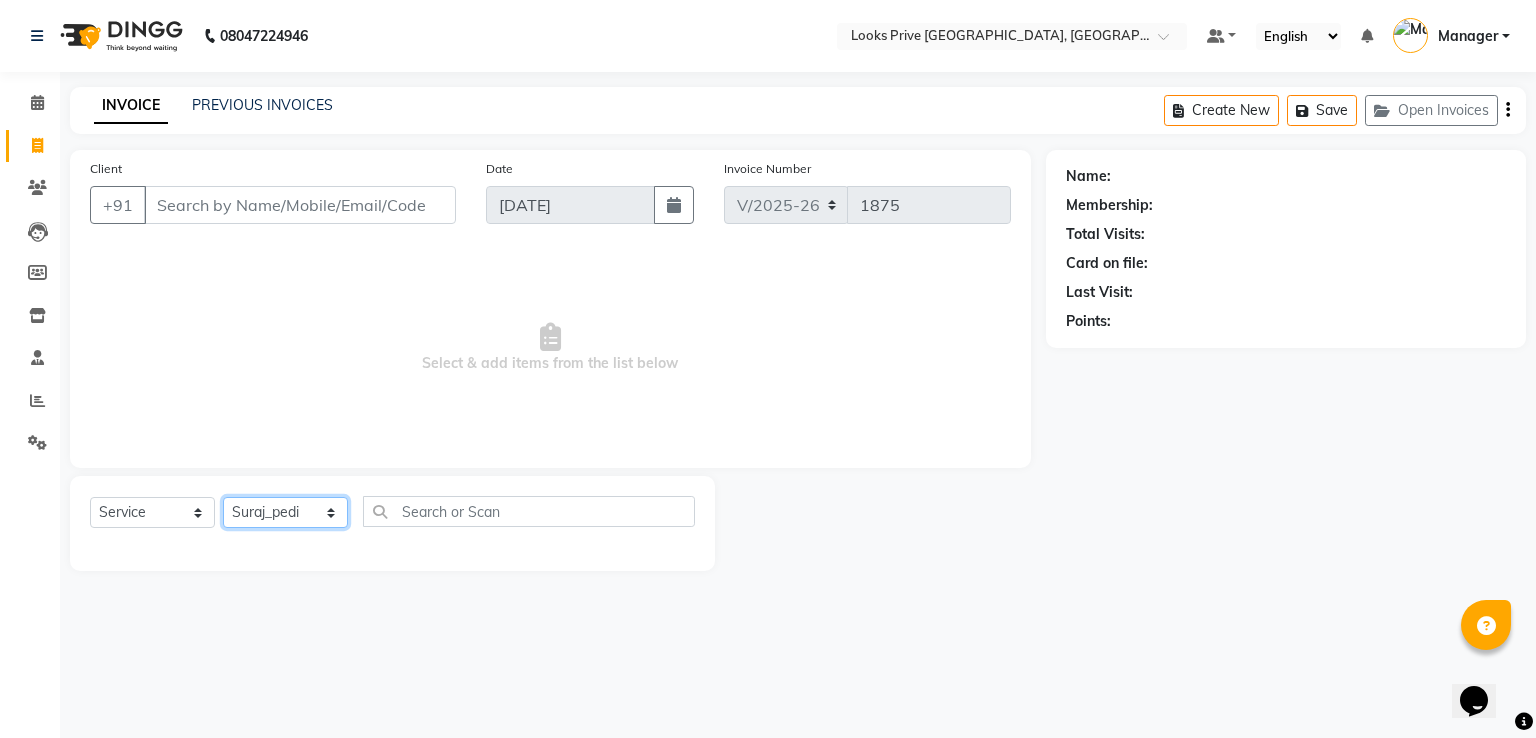 click on "Select Stylist A2R_Master [PERSON_NAME] [PERSON_NAME] [PERSON_NAME] Dinesh_pdct Karni Lovely Manager [PERSON_NAME] [PERSON_NAME] [PERSON_NAME] [PERSON_NAME] Suraj_pedi" 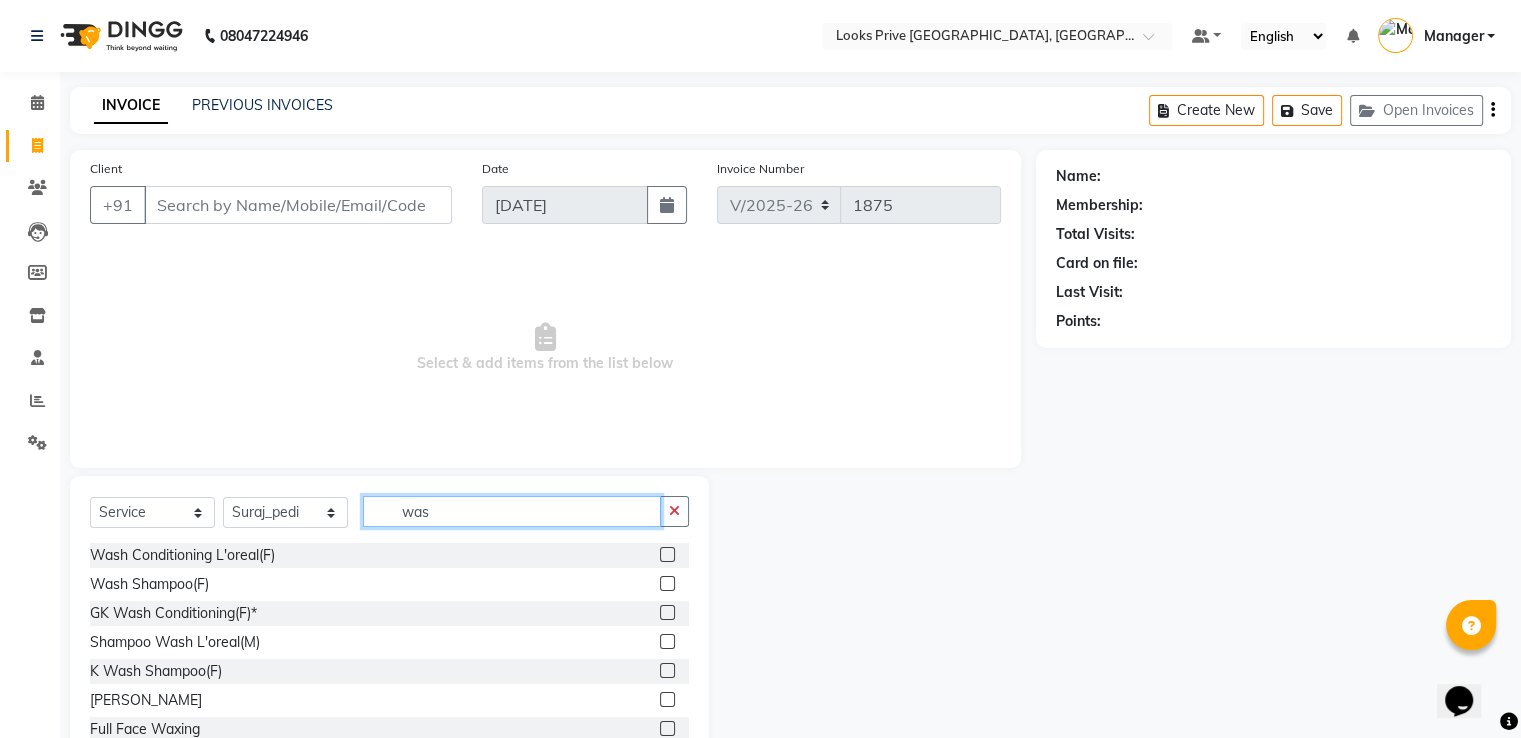 type on "wash" 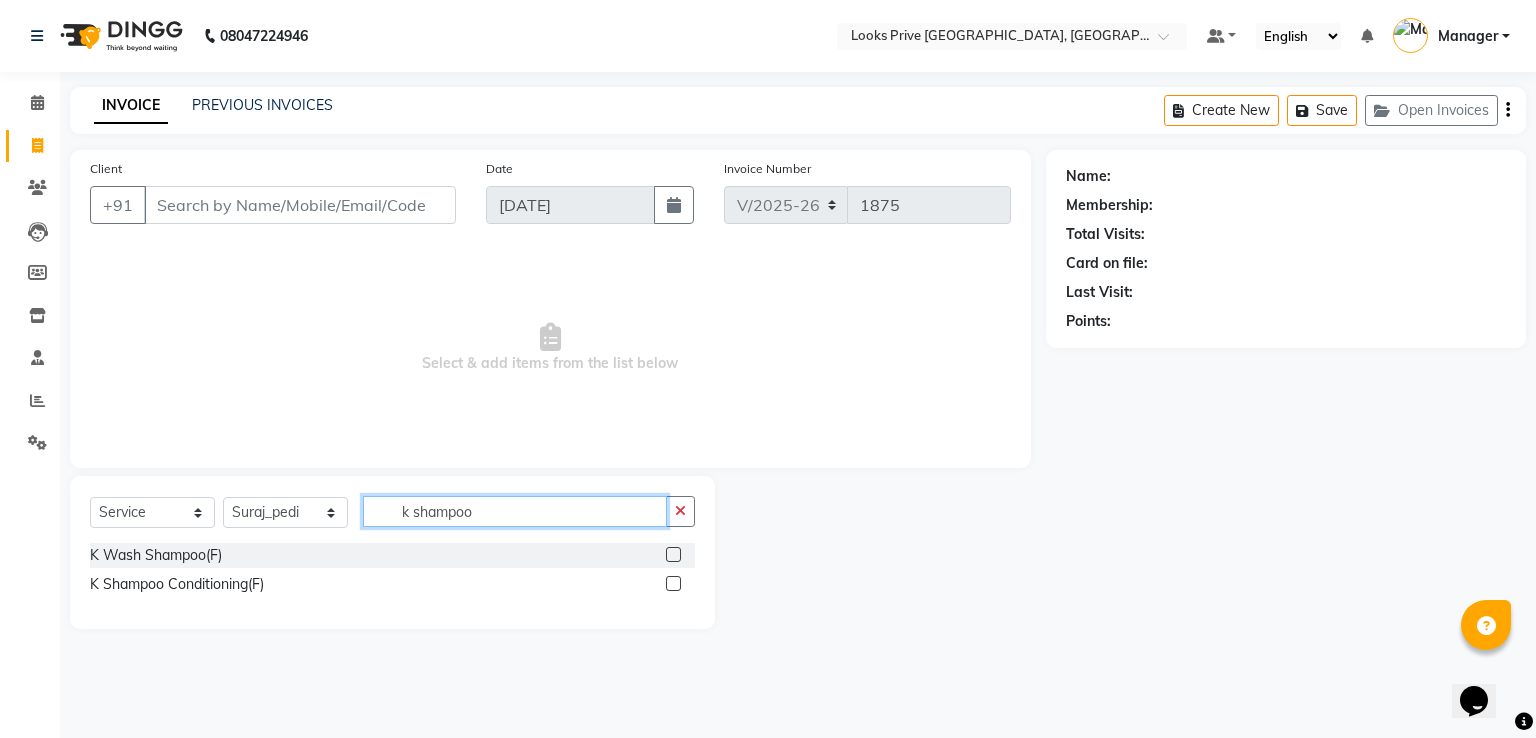 type on "k shampoo" 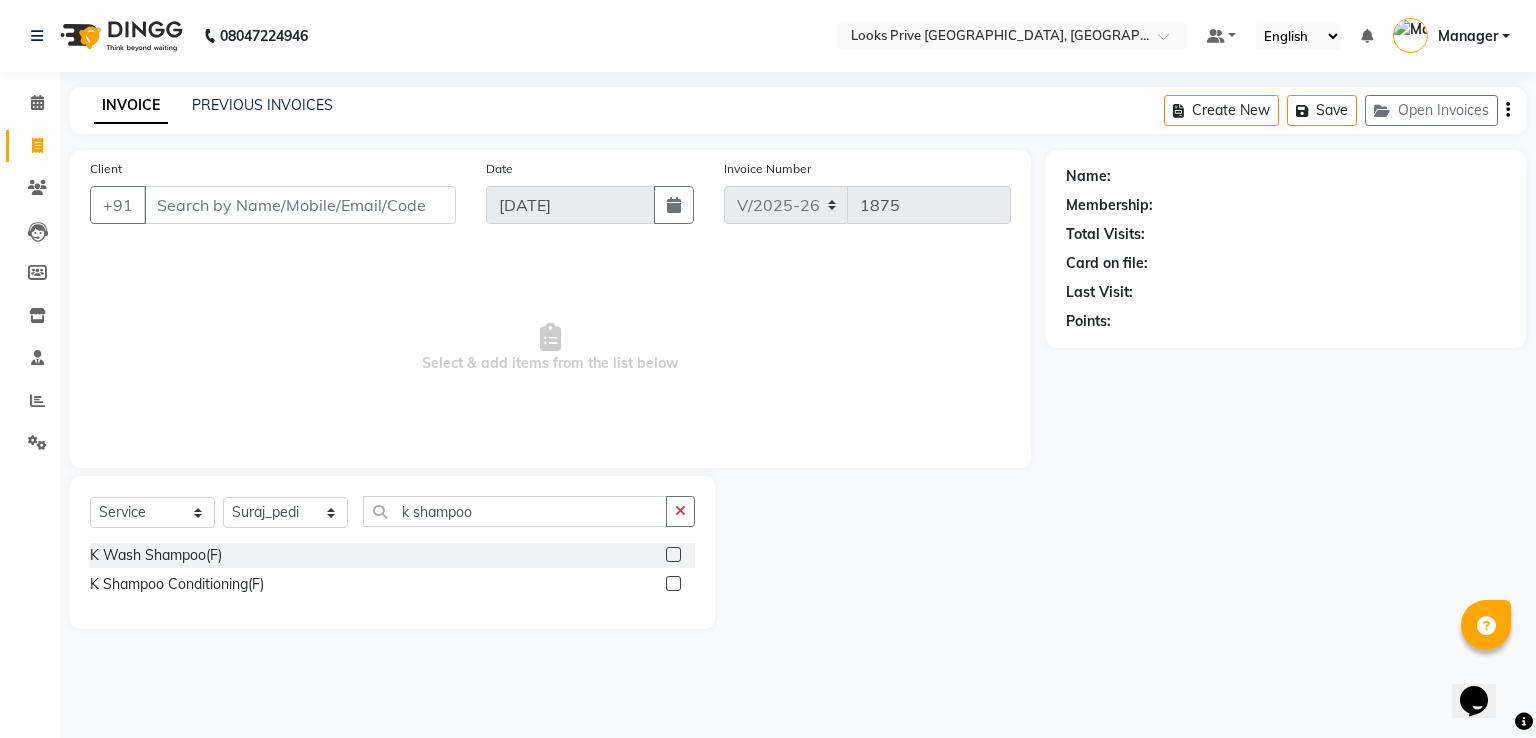 click 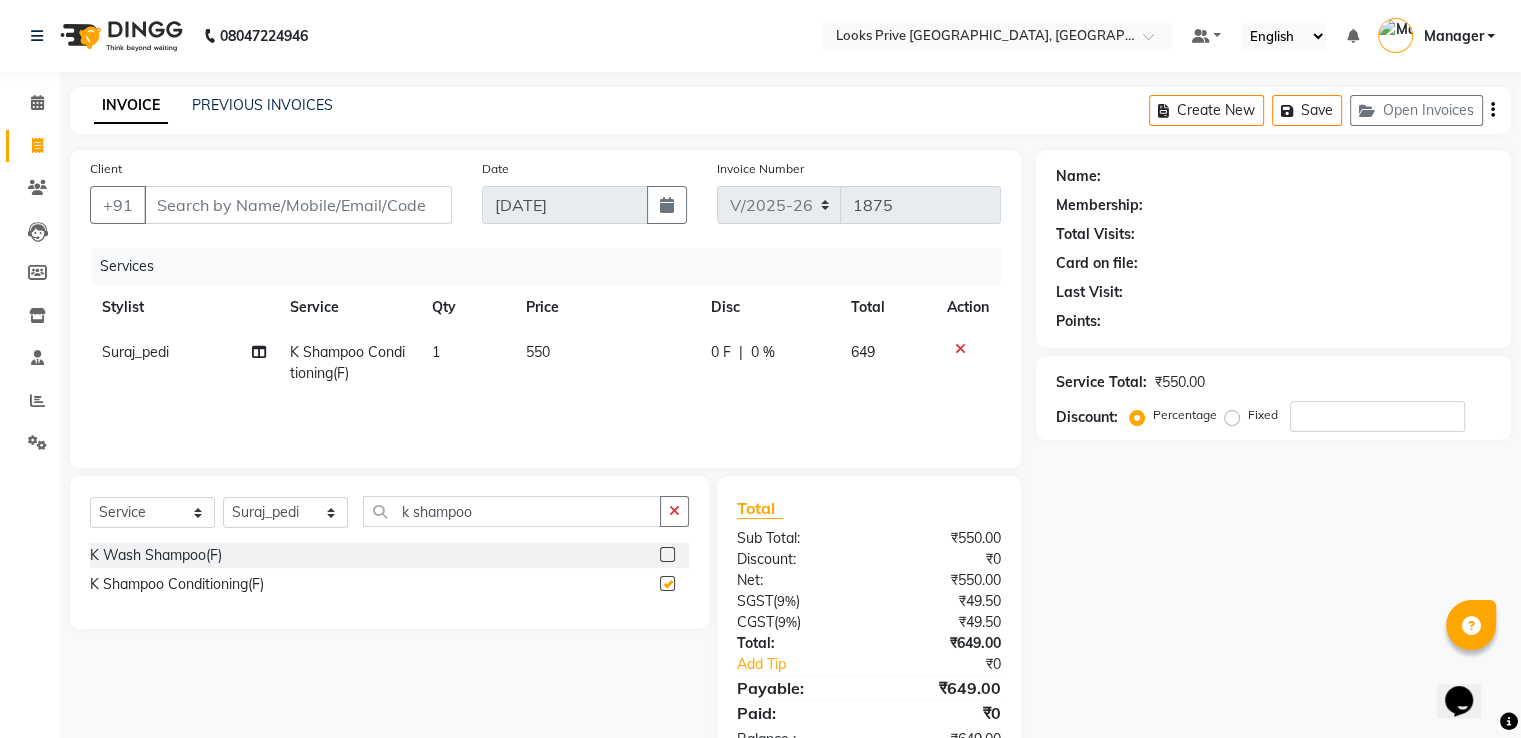 checkbox on "false" 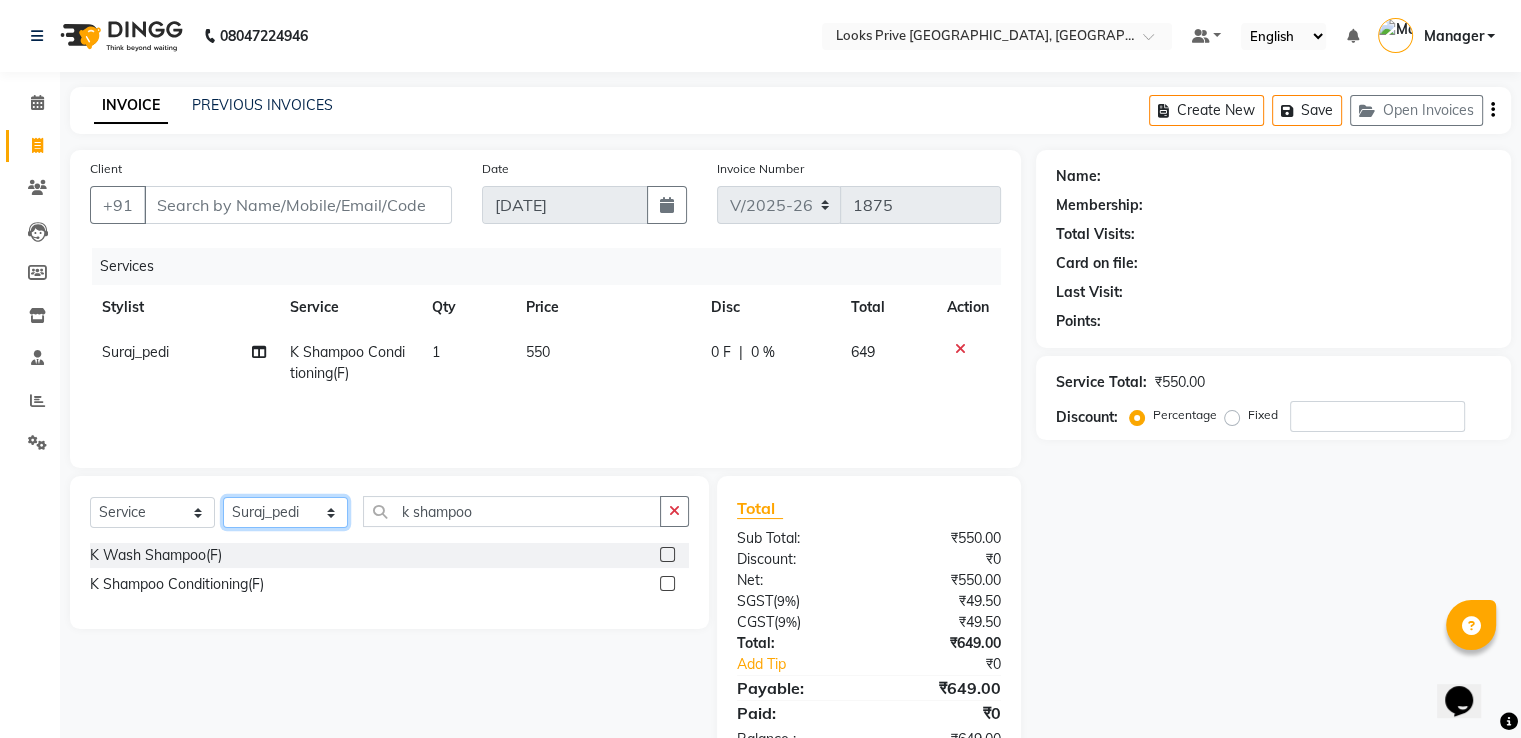 click on "Select Stylist A2R_Master [PERSON_NAME] [PERSON_NAME] [PERSON_NAME] Dinesh_pdct Karni Lovely Manager [PERSON_NAME] [PERSON_NAME] [PERSON_NAME] [PERSON_NAME] Suraj_pedi" 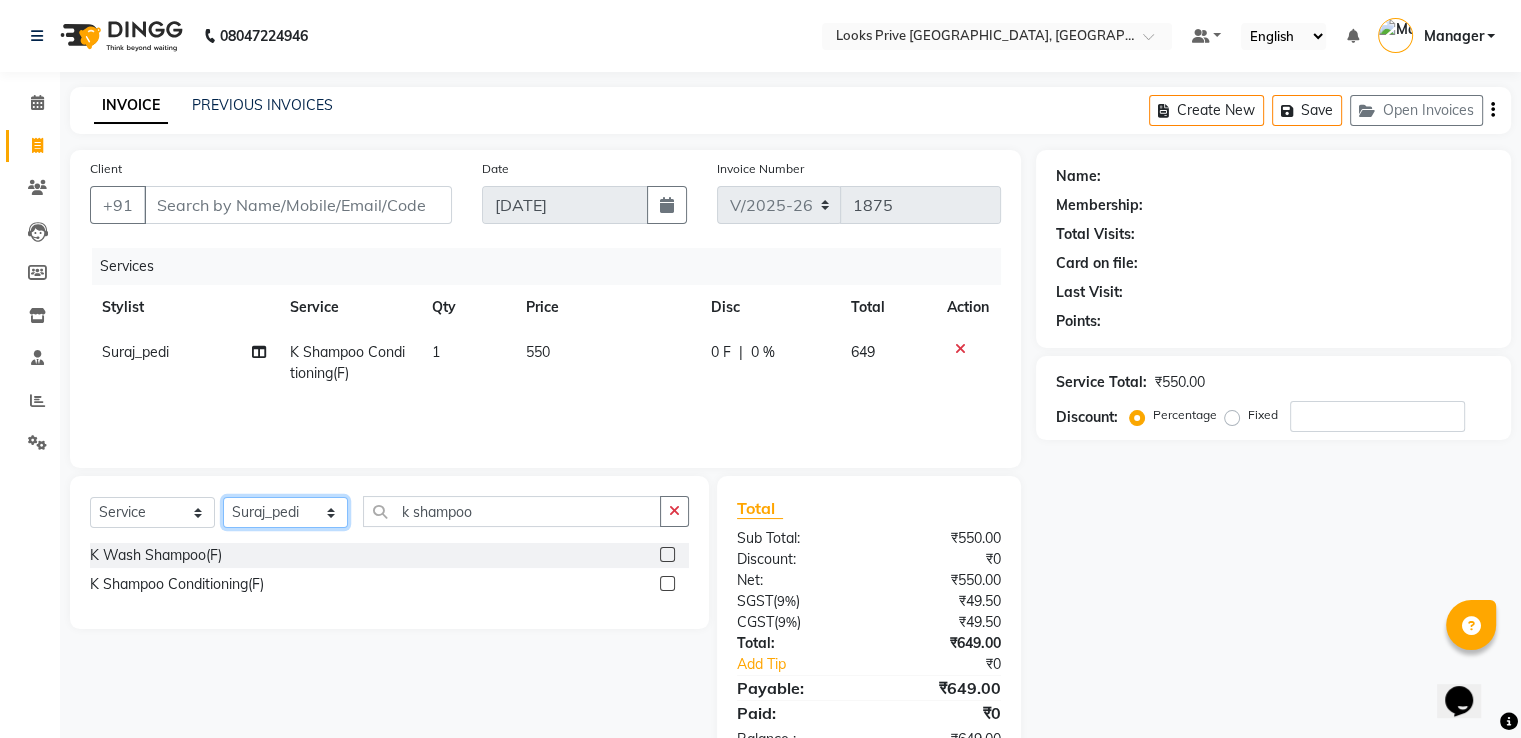 select on "52170" 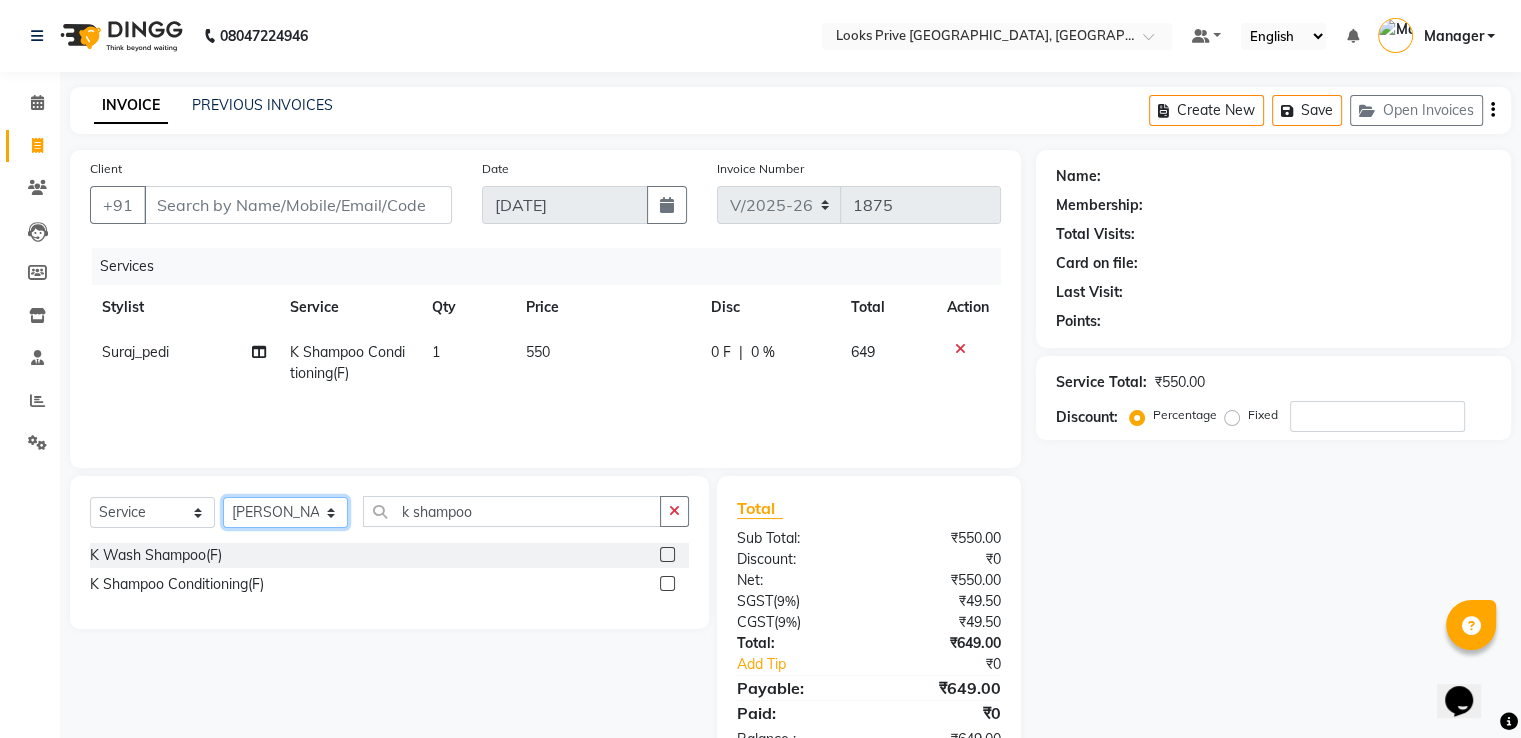 click on "Select Stylist A2R_Master [PERSON_NAME] [PERSON_NAME] [PERSON_NAME] Dinesh_pdct Karni Lovely Manager [PERSON_NAME] [PERSON_NAME] [PERSON_NAME] [PERSON_NAME] Suraj_pedi" 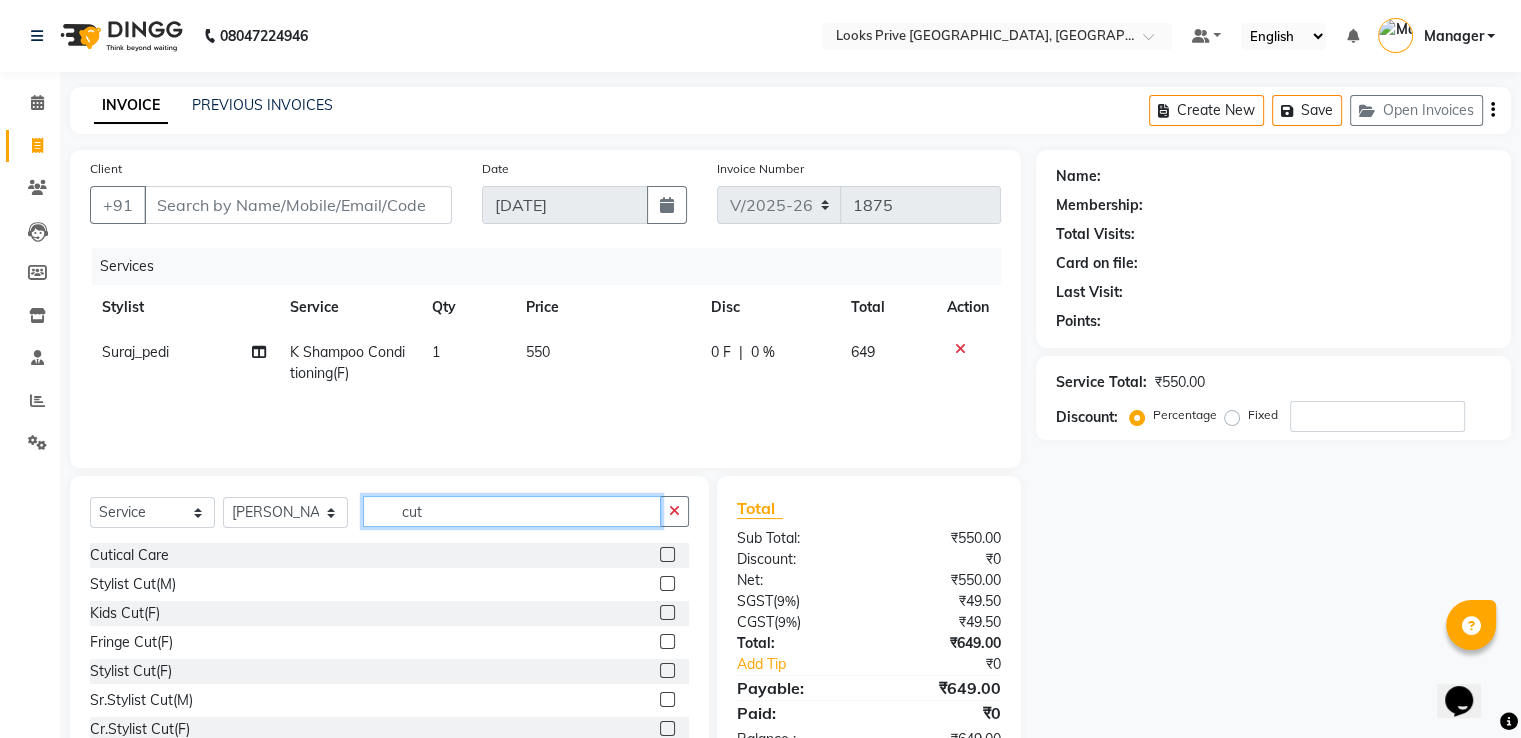 type on "cut" 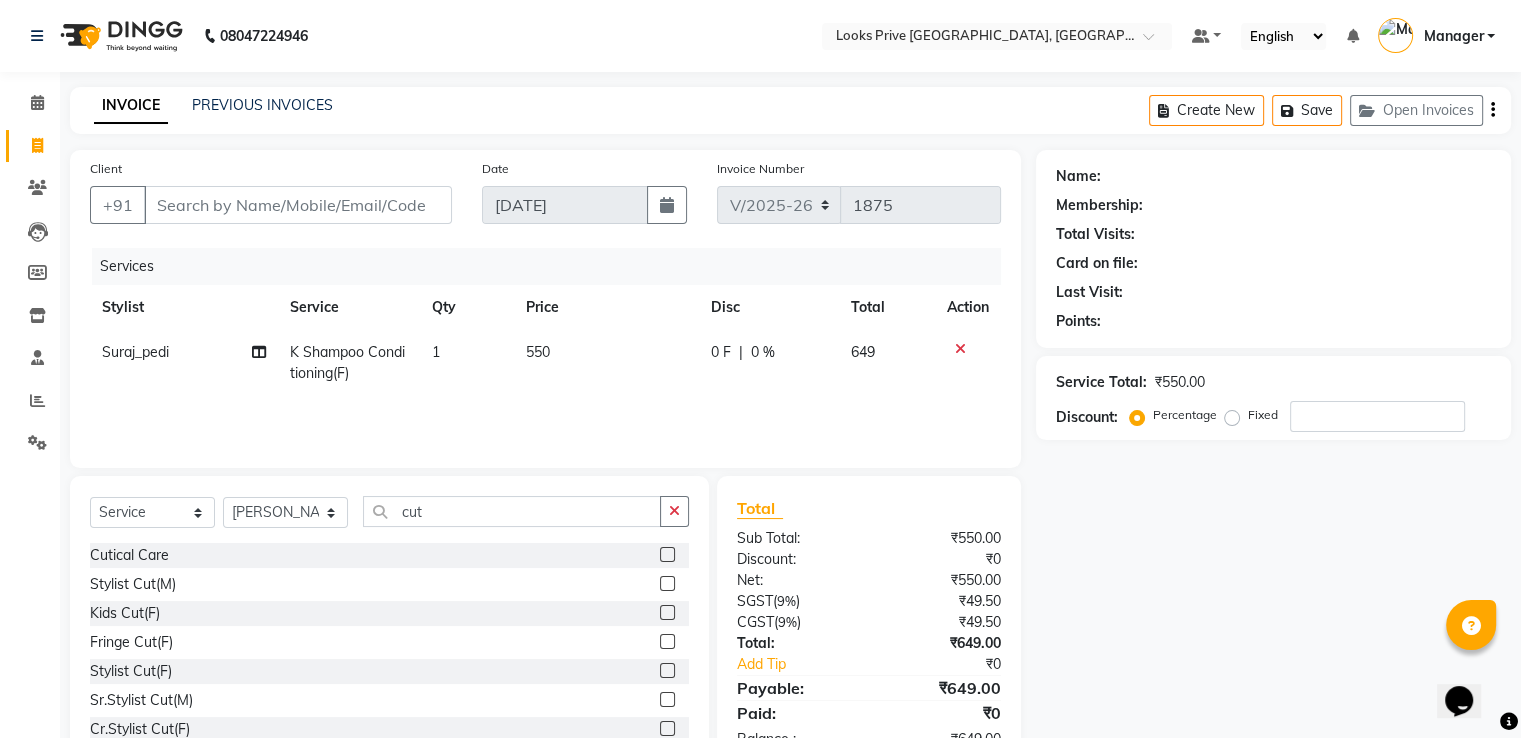 click 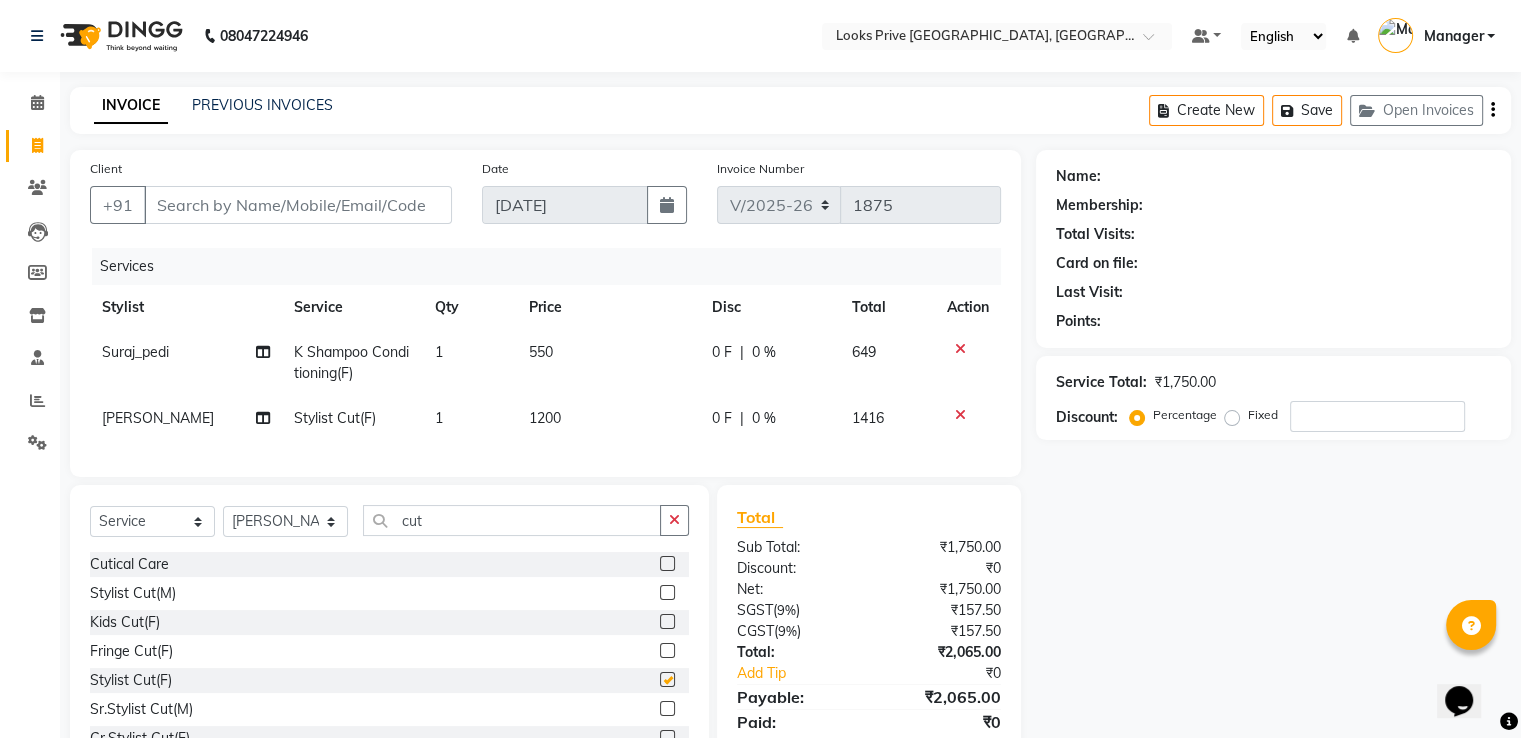 checkbox on "false" 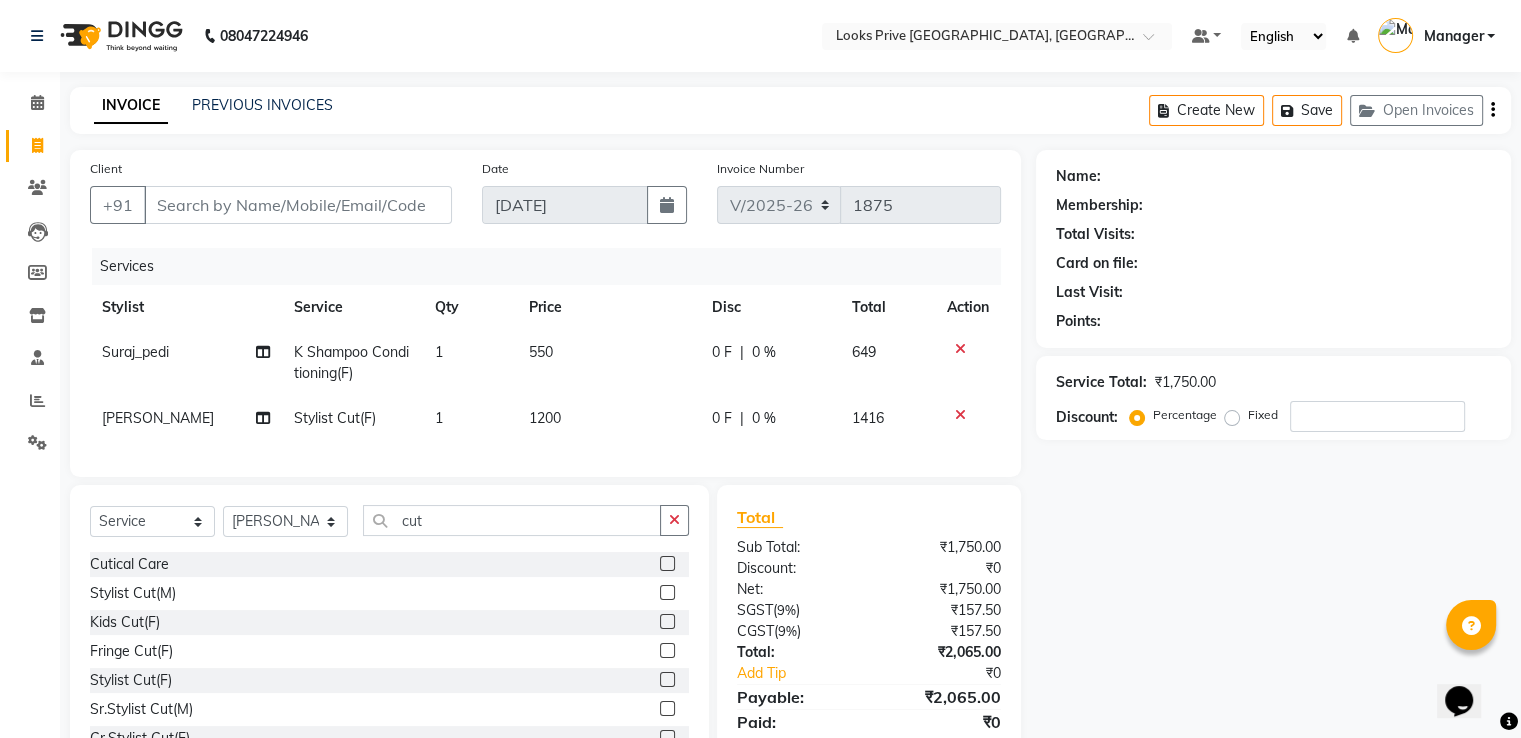 drag, startPoint x: 956, startPoint y: 346, endPoint x: 913, endPoint y: 350, distance: 43.185646 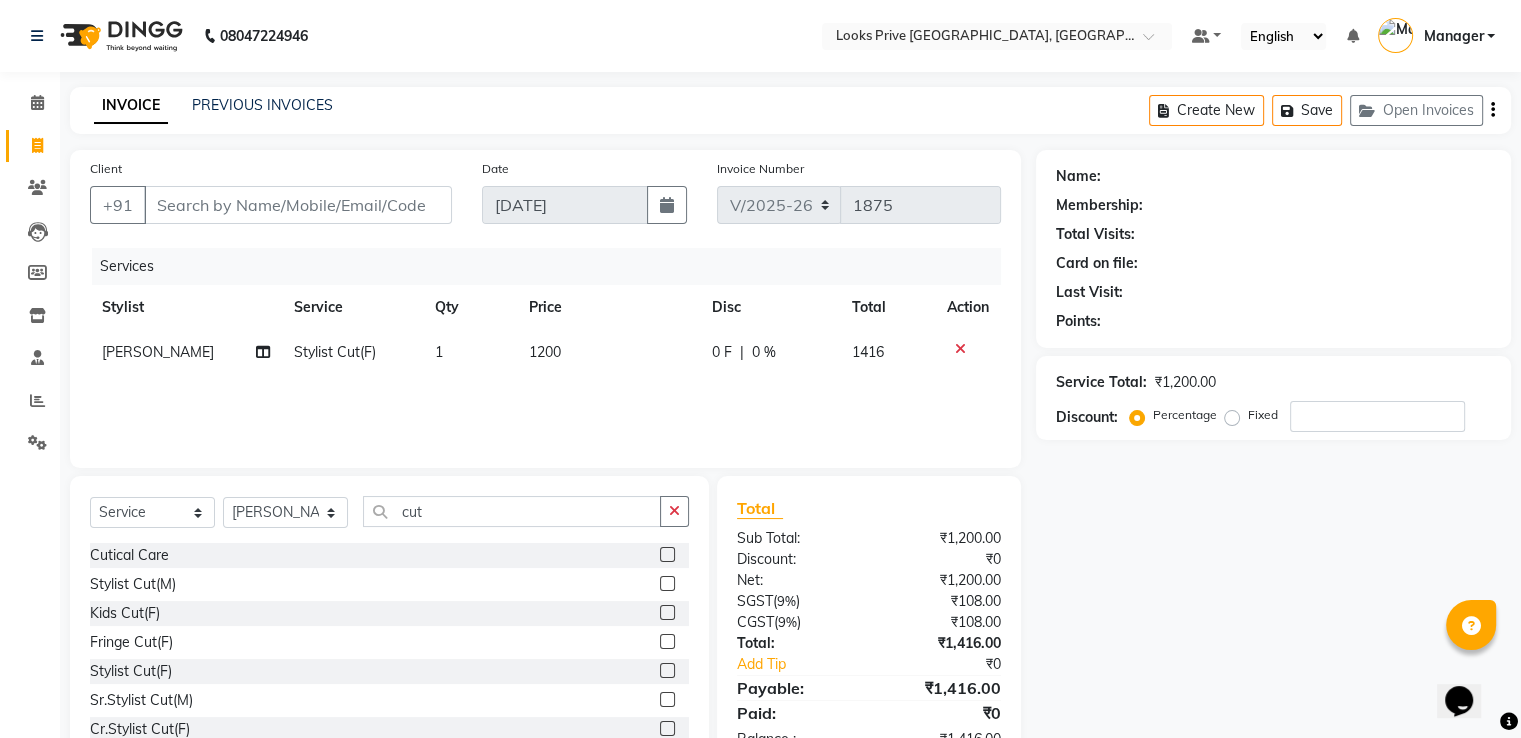 click on "1200" 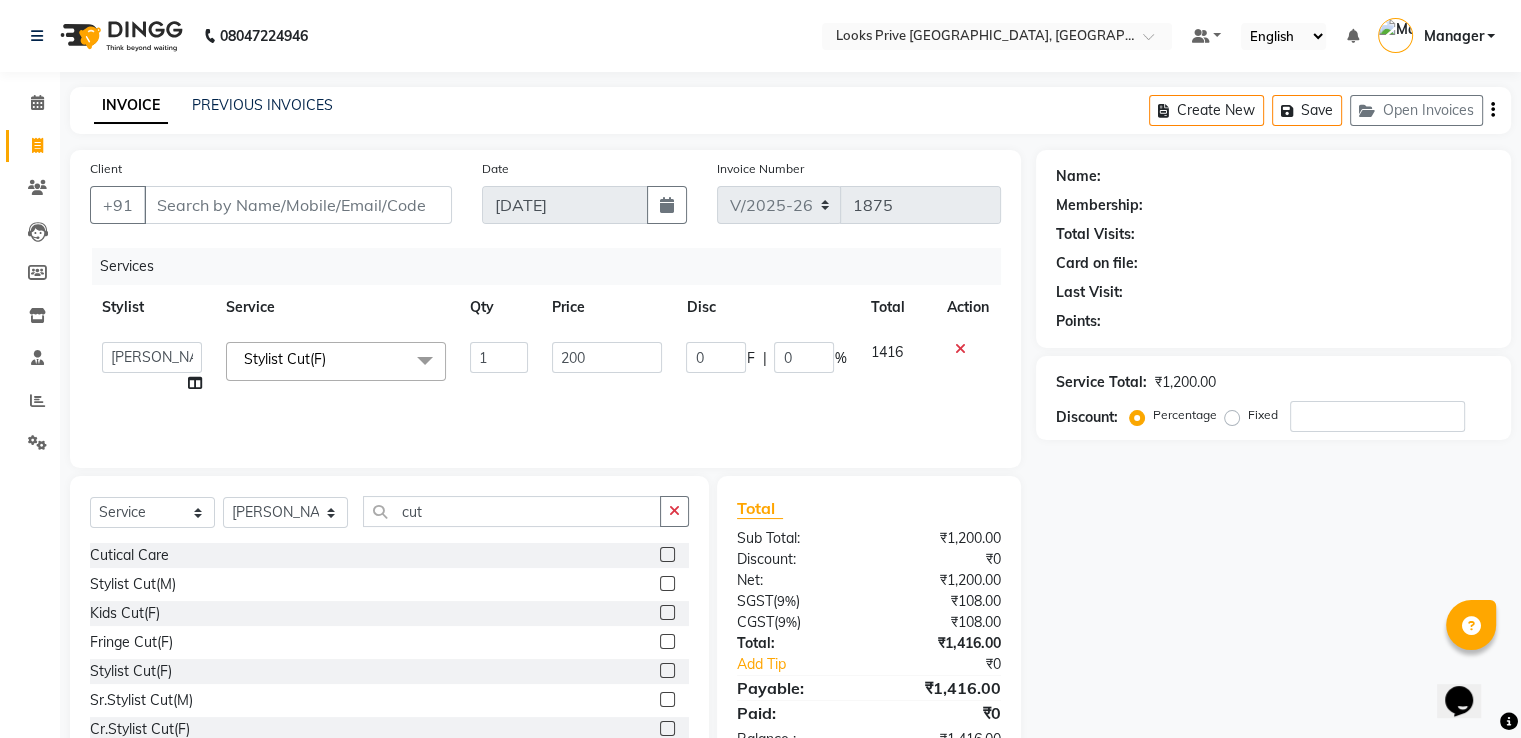 type on "2000" 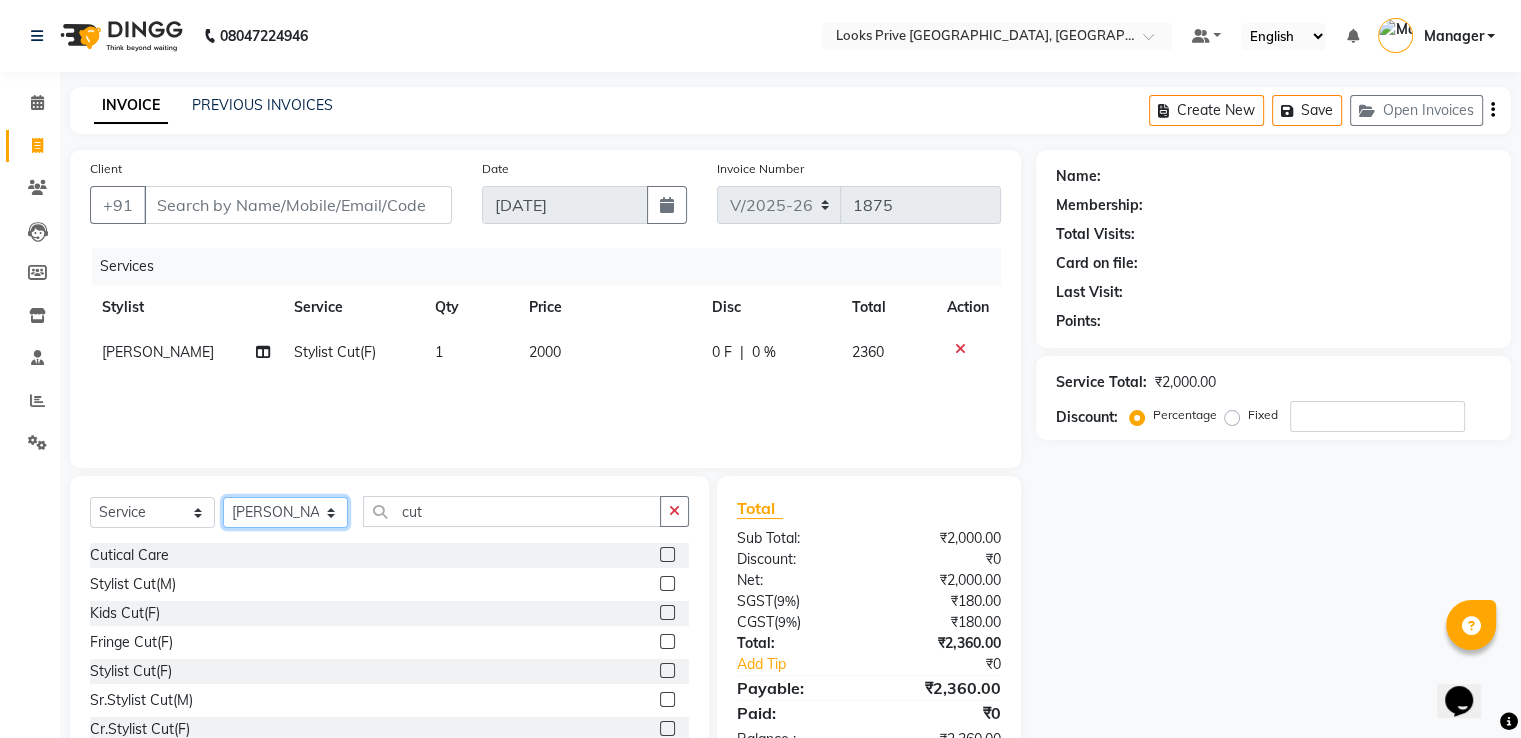 click on "Select Stylist A2R_Master [PERSON_NAME] [PERSON_NAME] [PERSON_NAME] Dinesh_pdct Karni Lovely Manager [PERSON_NAME] [PERSON_NAME] [PERSON_NAME] [PERSON_NAME] Suraj_pedi" 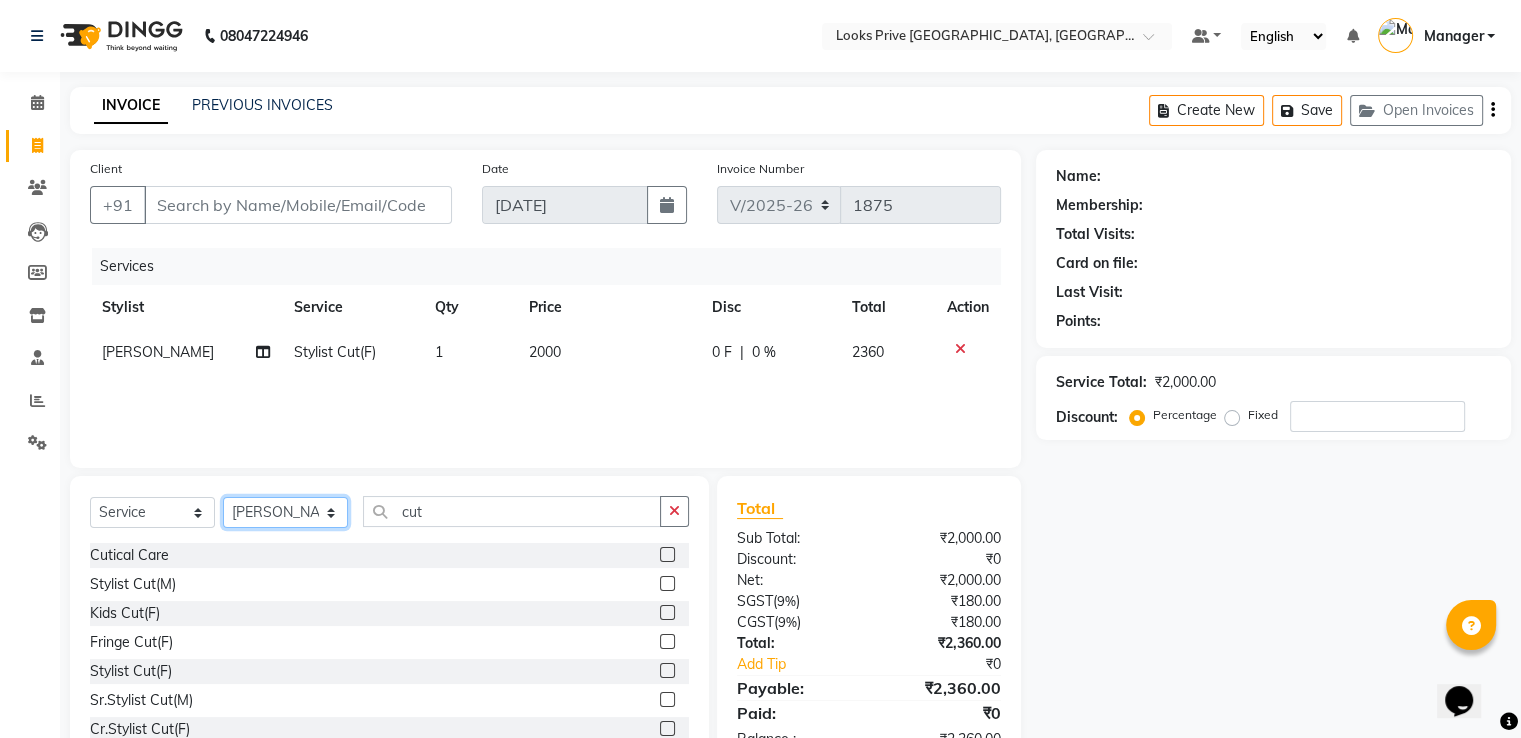 select on "76838" 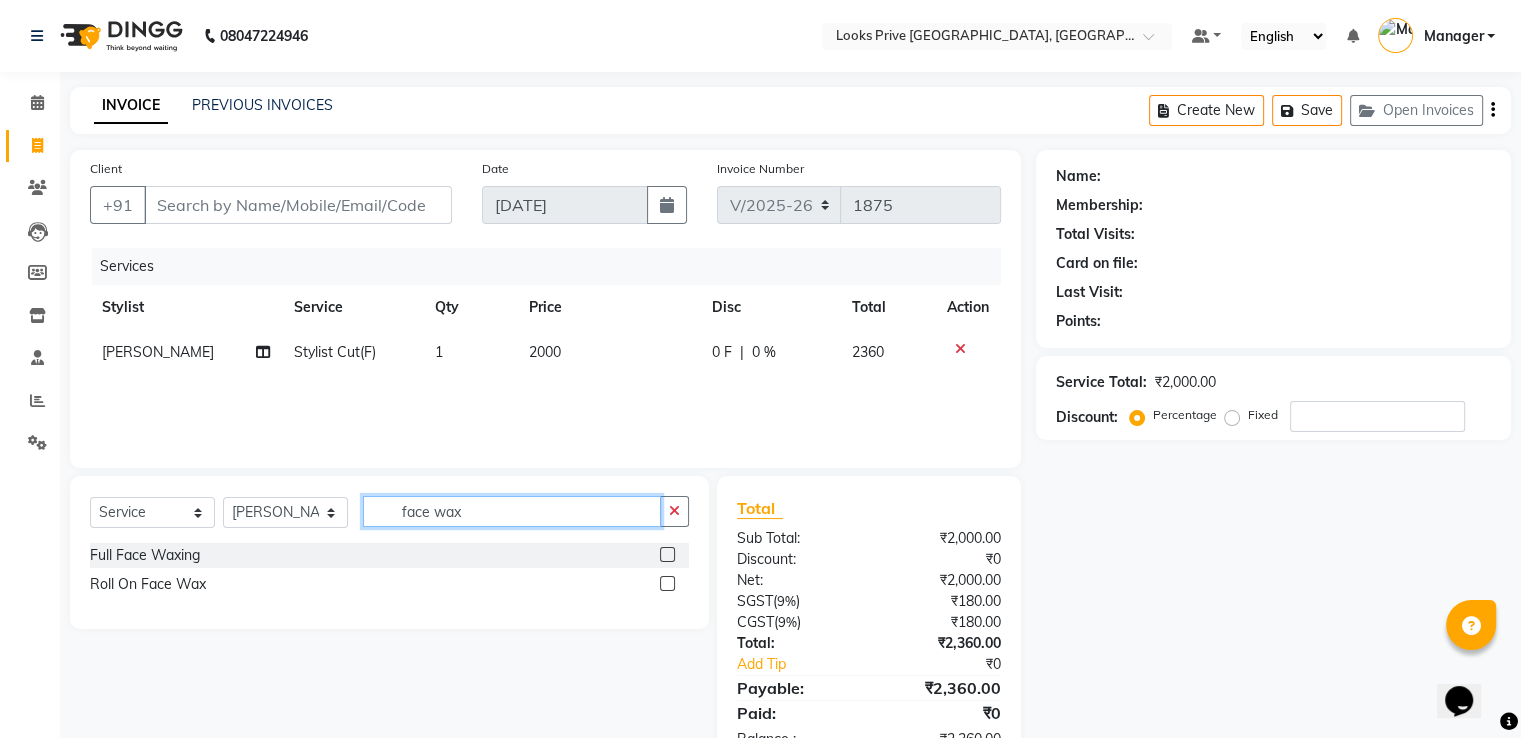 type on "face wax" 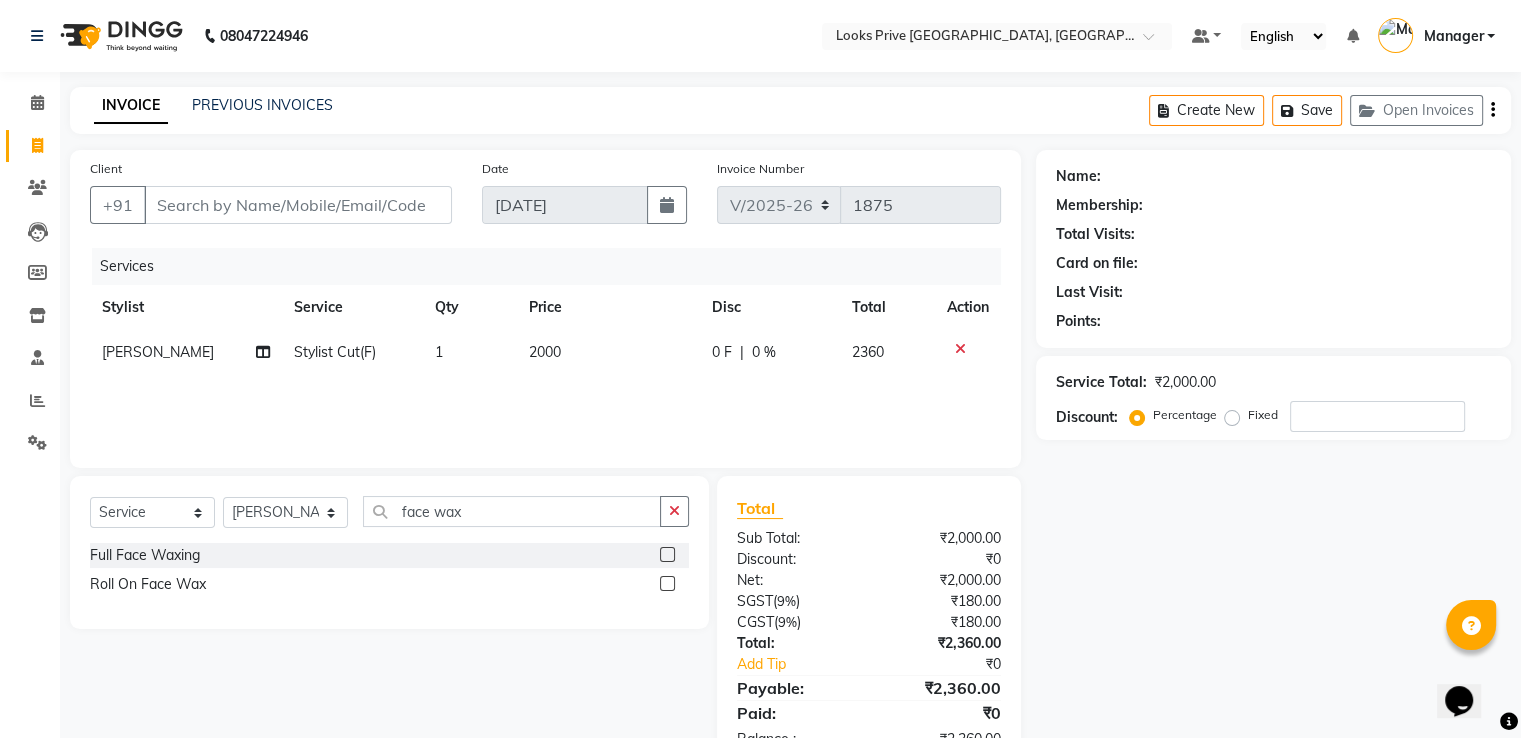click 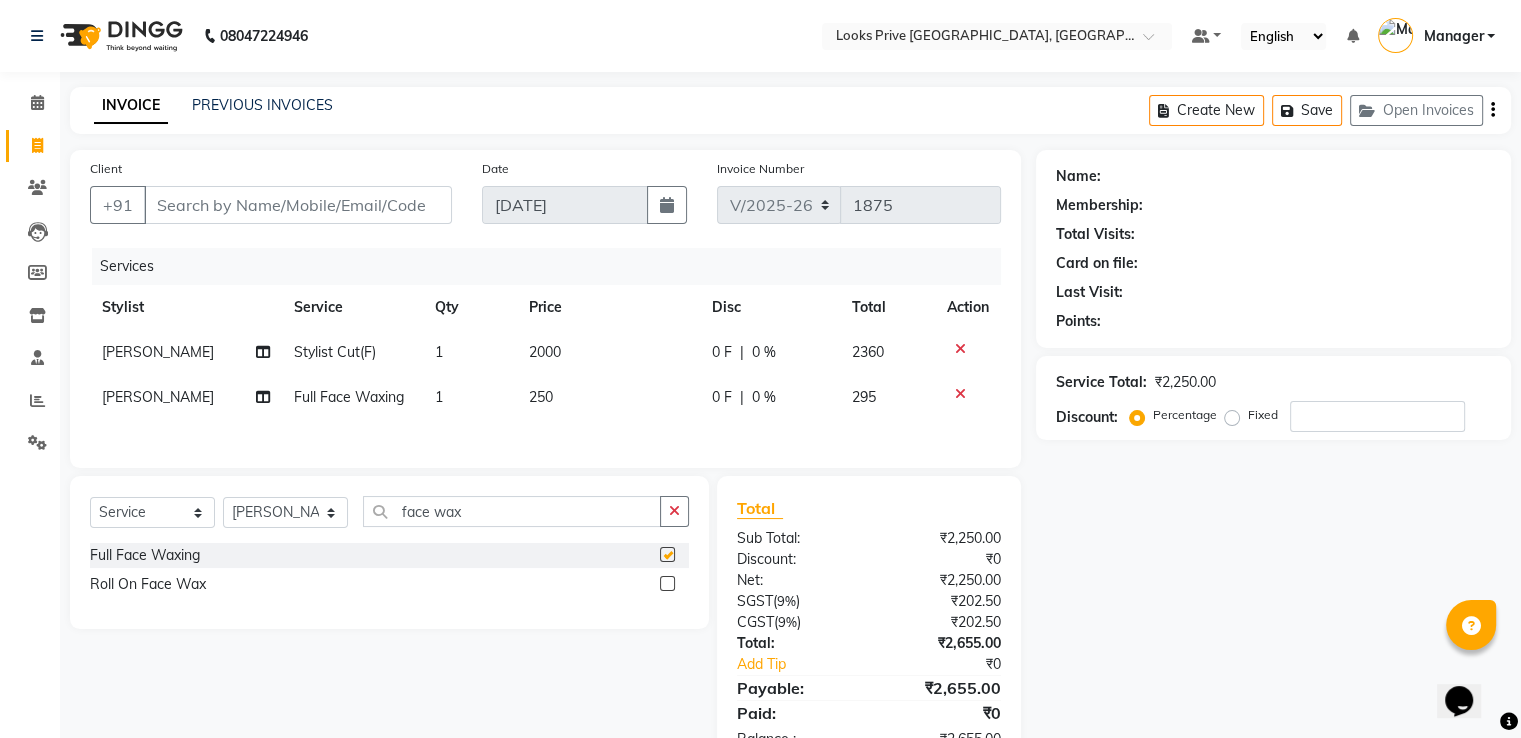 checkbox on "false" 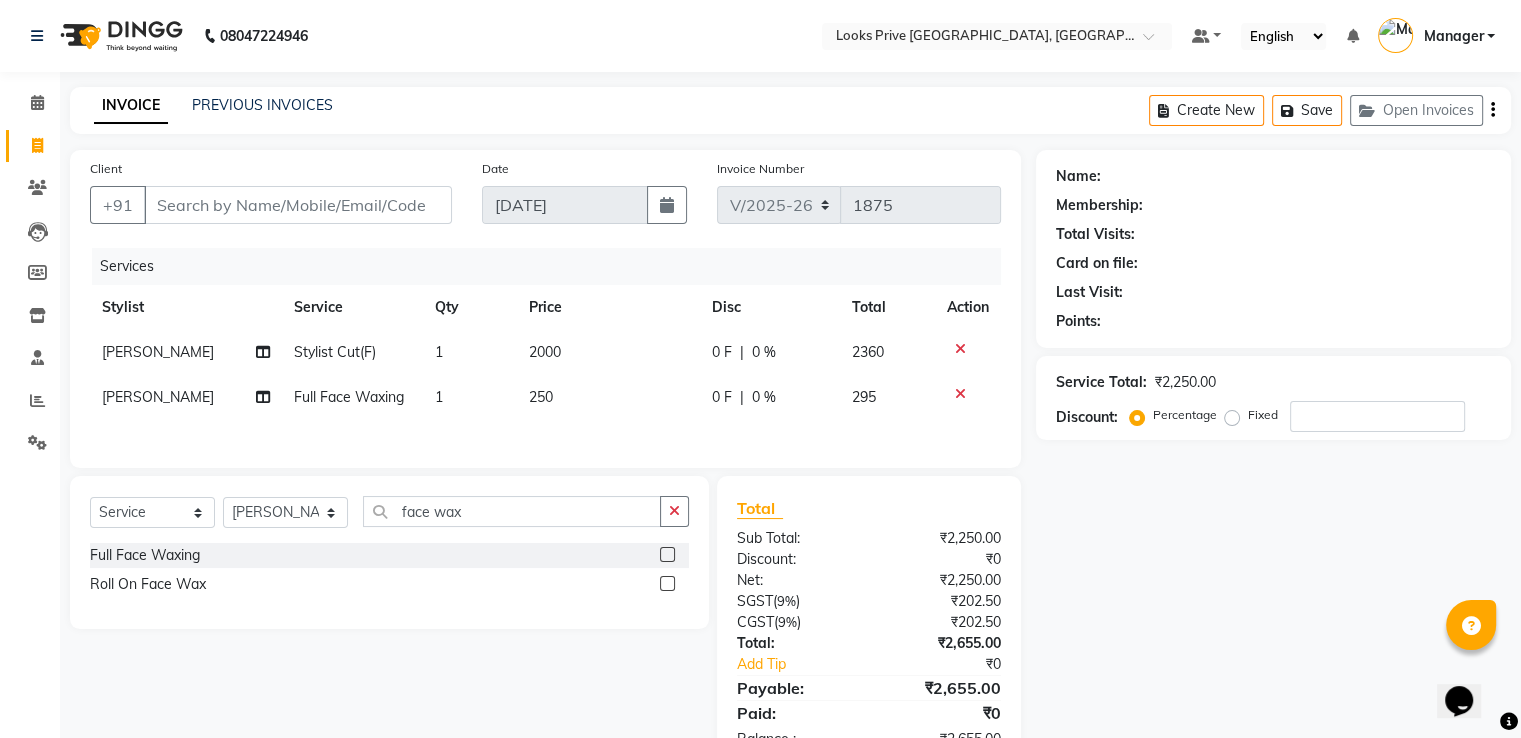 click on "250" 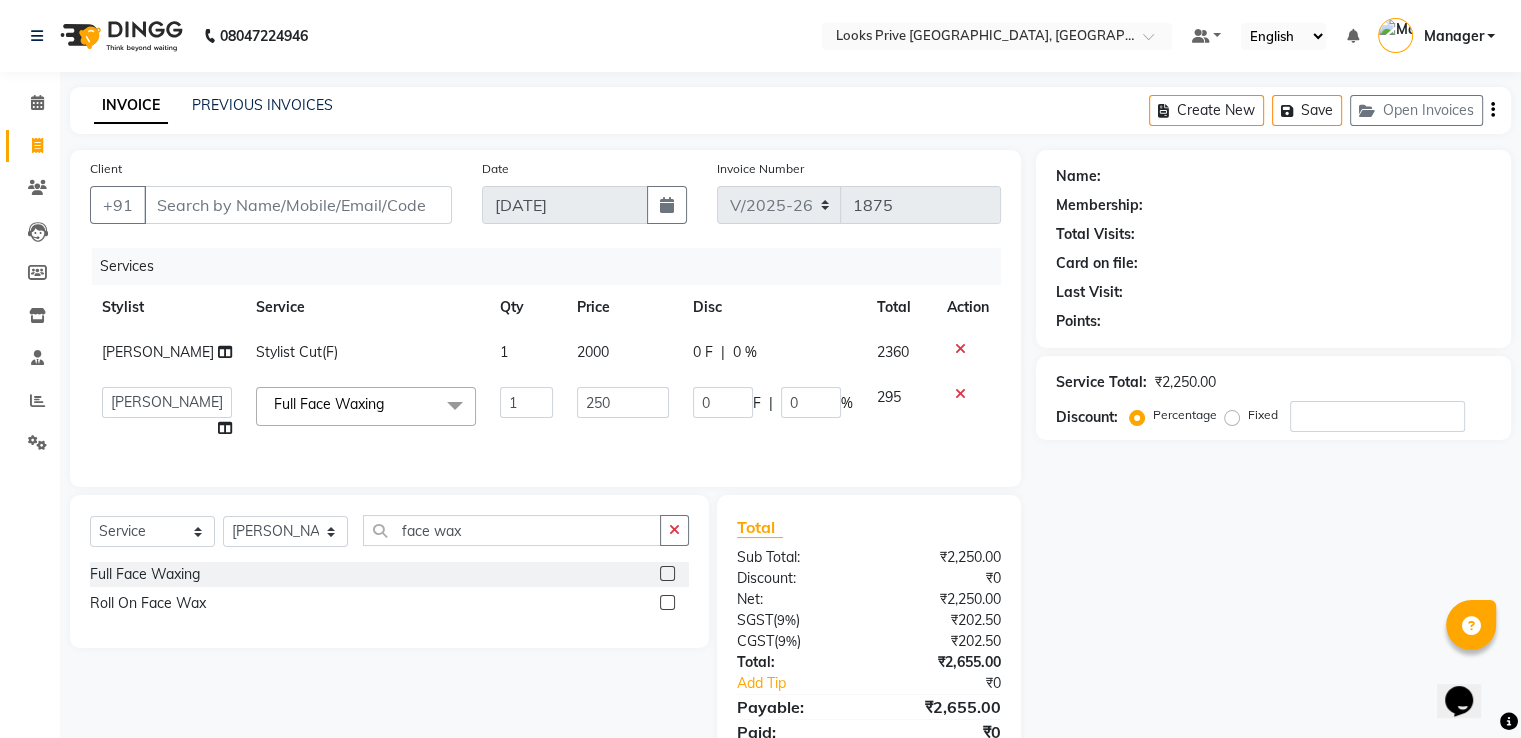 click on "250" 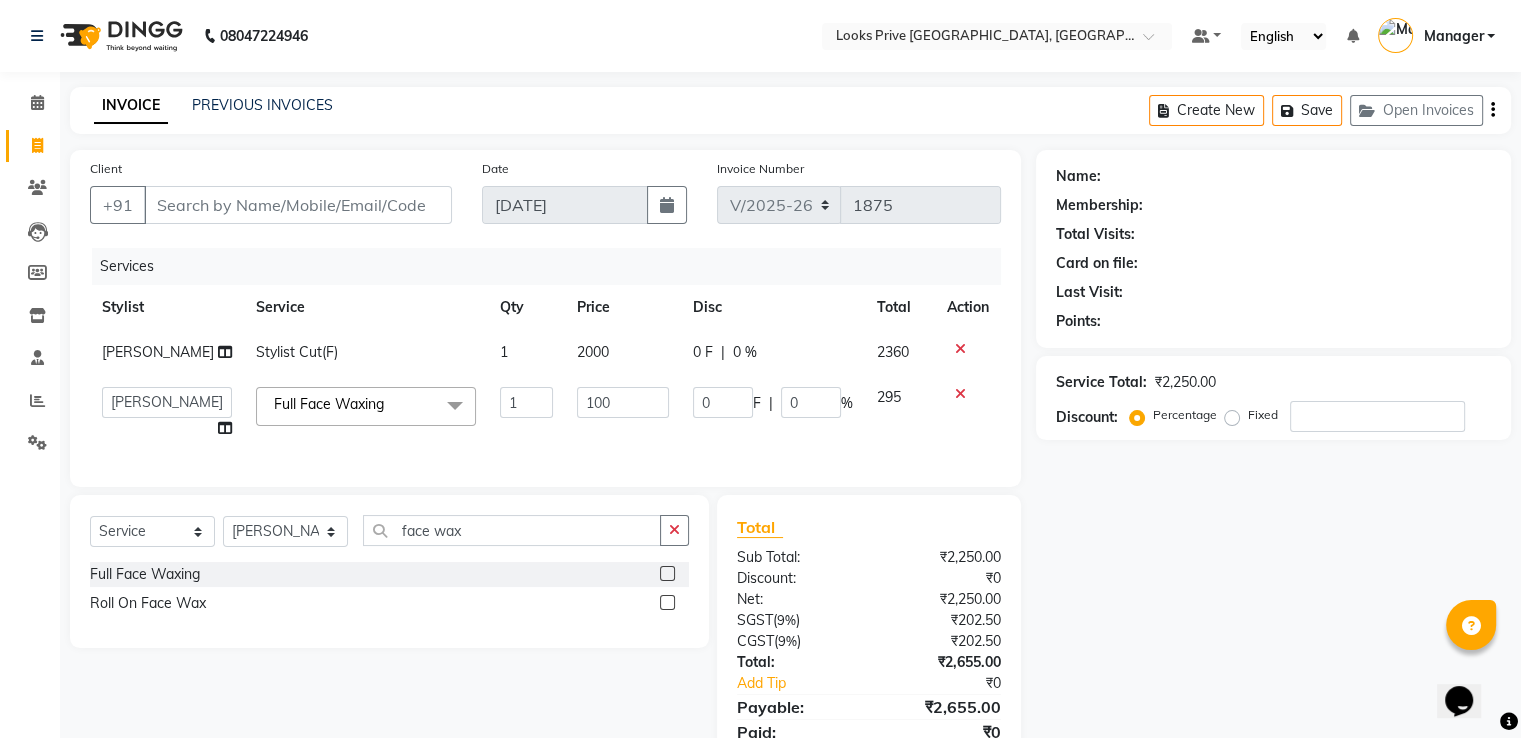 type on "1000" 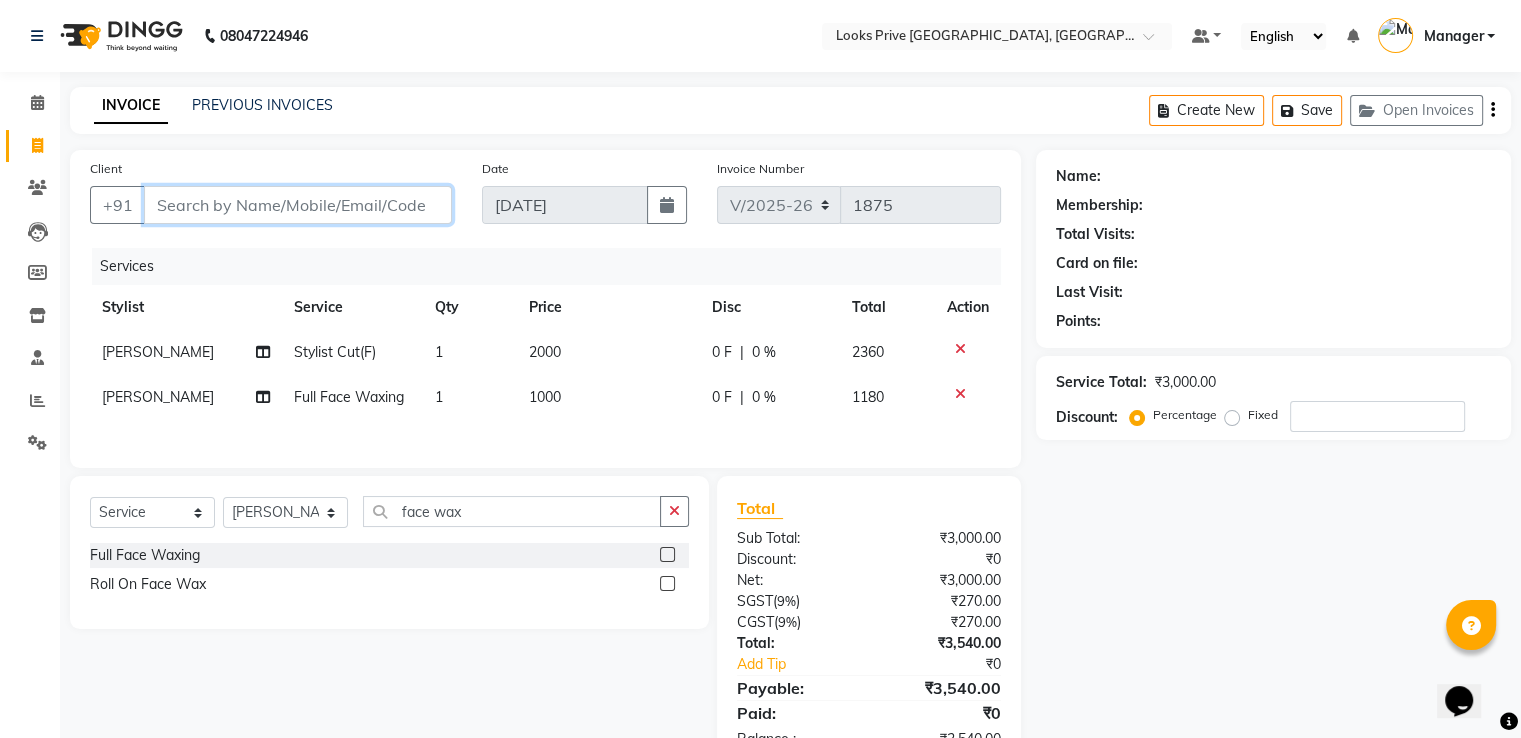 click on "Client" at bounding box center (298, 205) 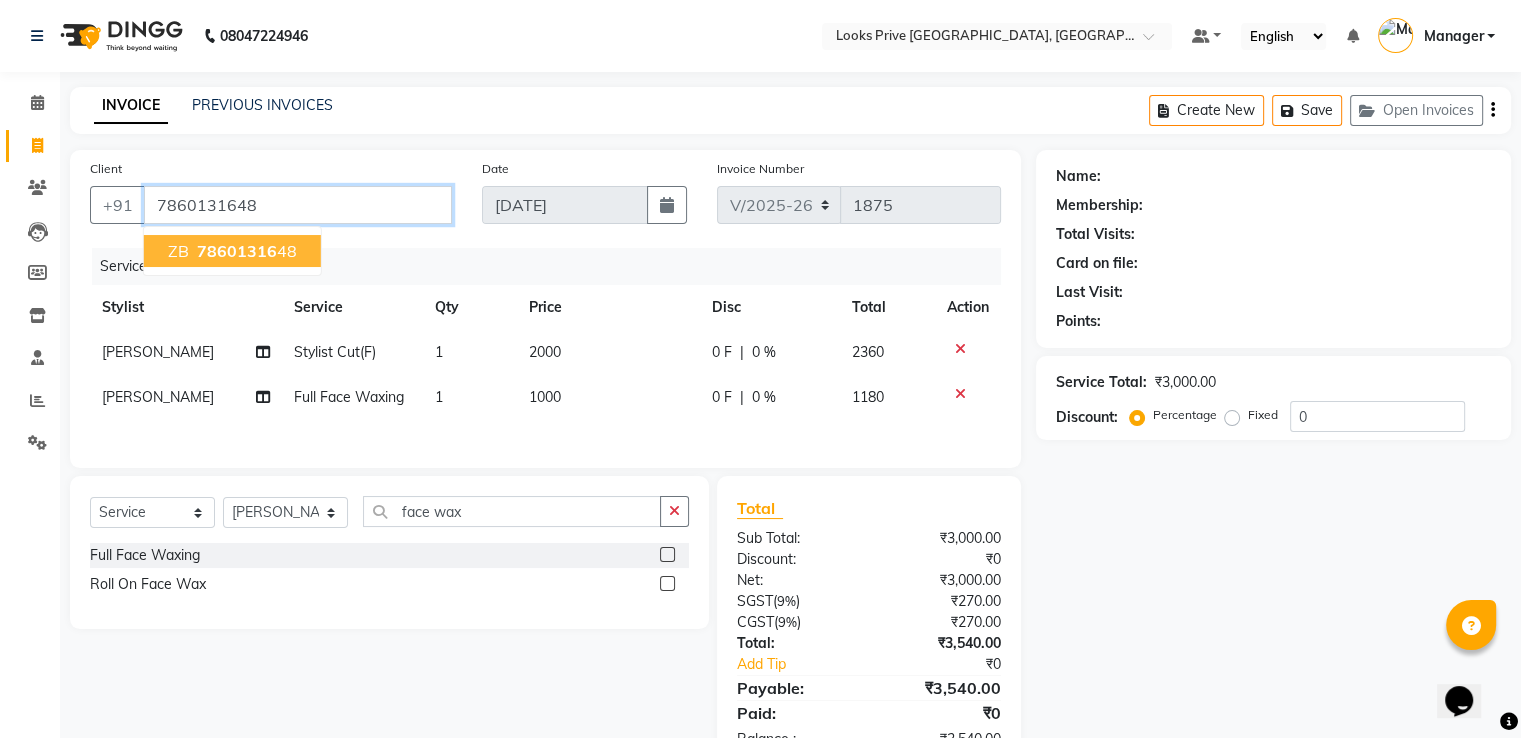 type on "7860131648" 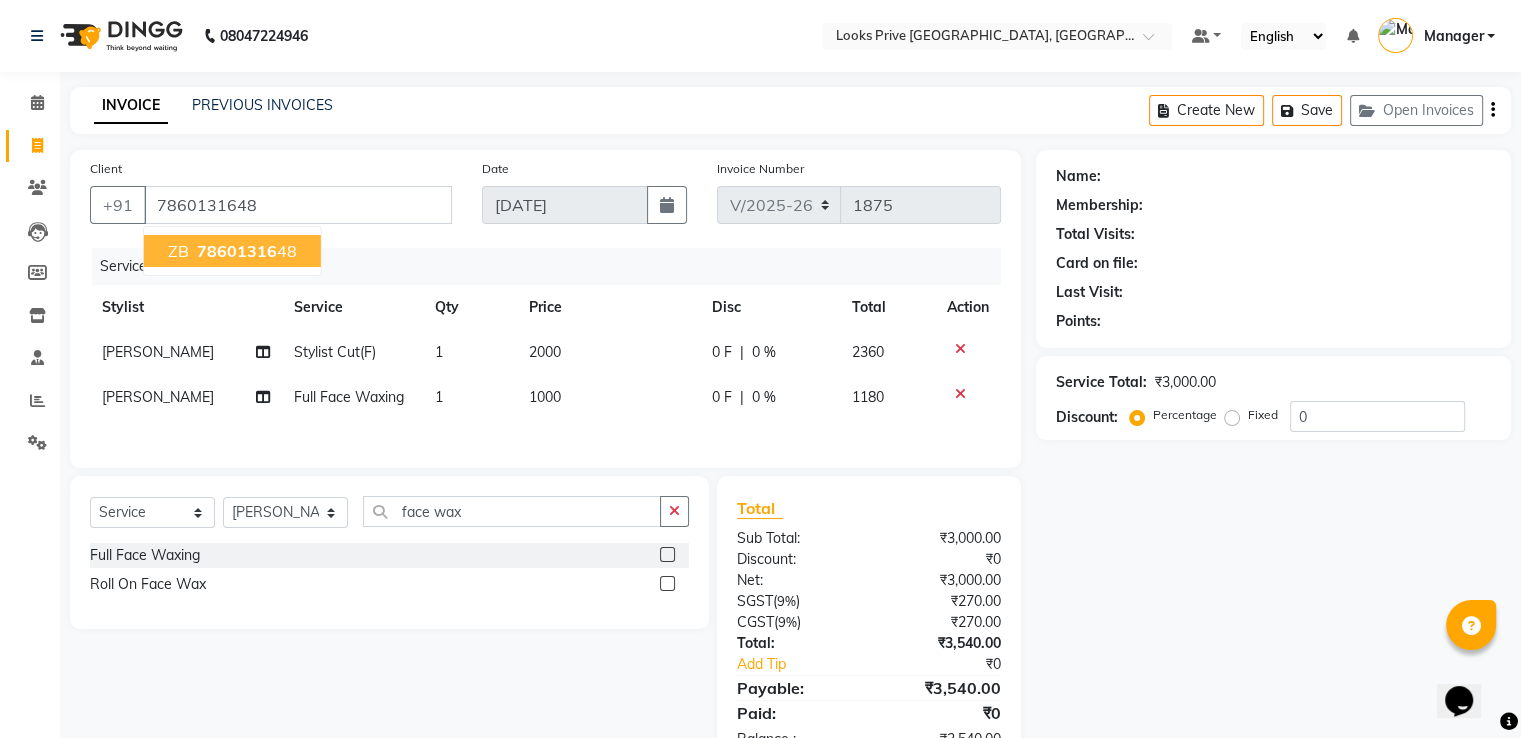 select on "1: Object" 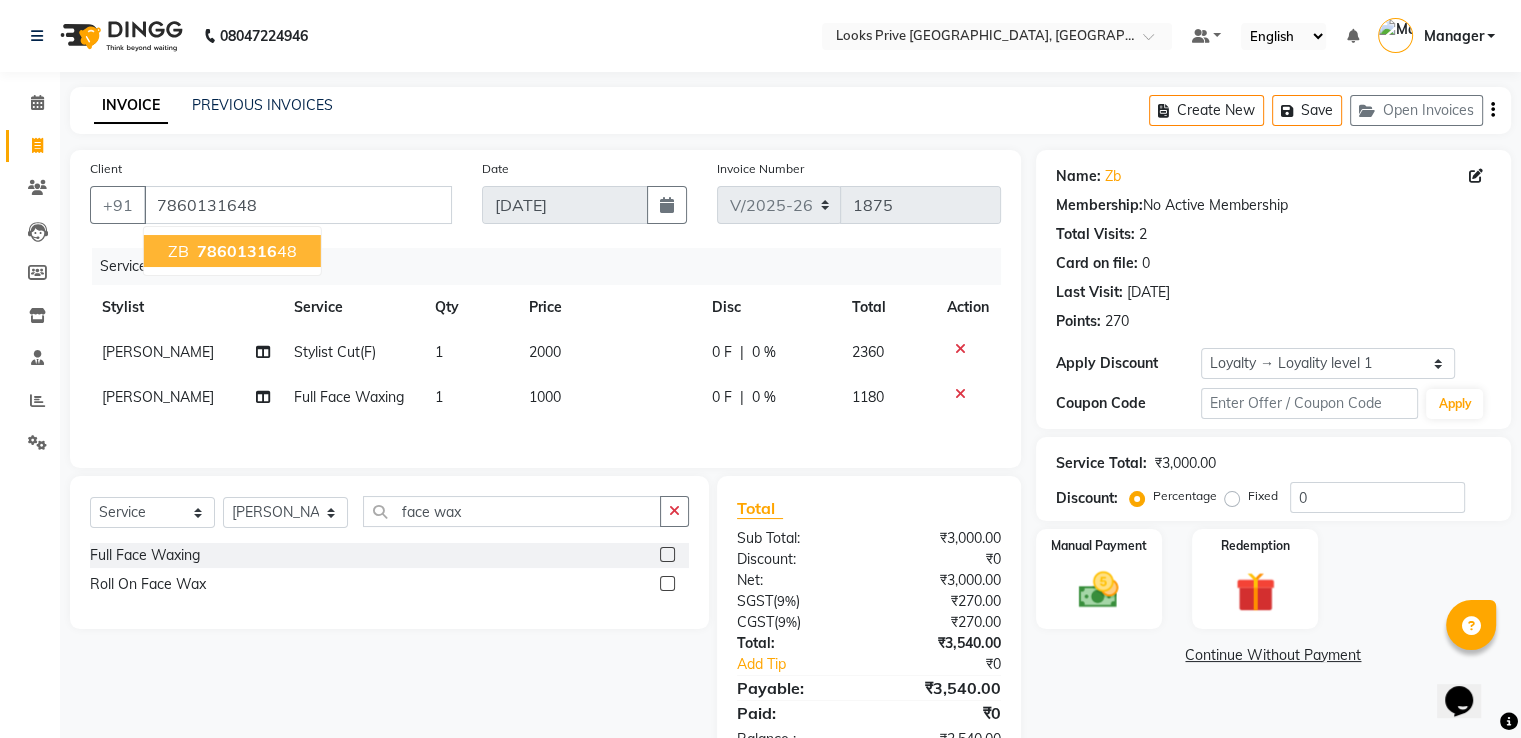 click on "78601316" at bounding box center [237, 251] 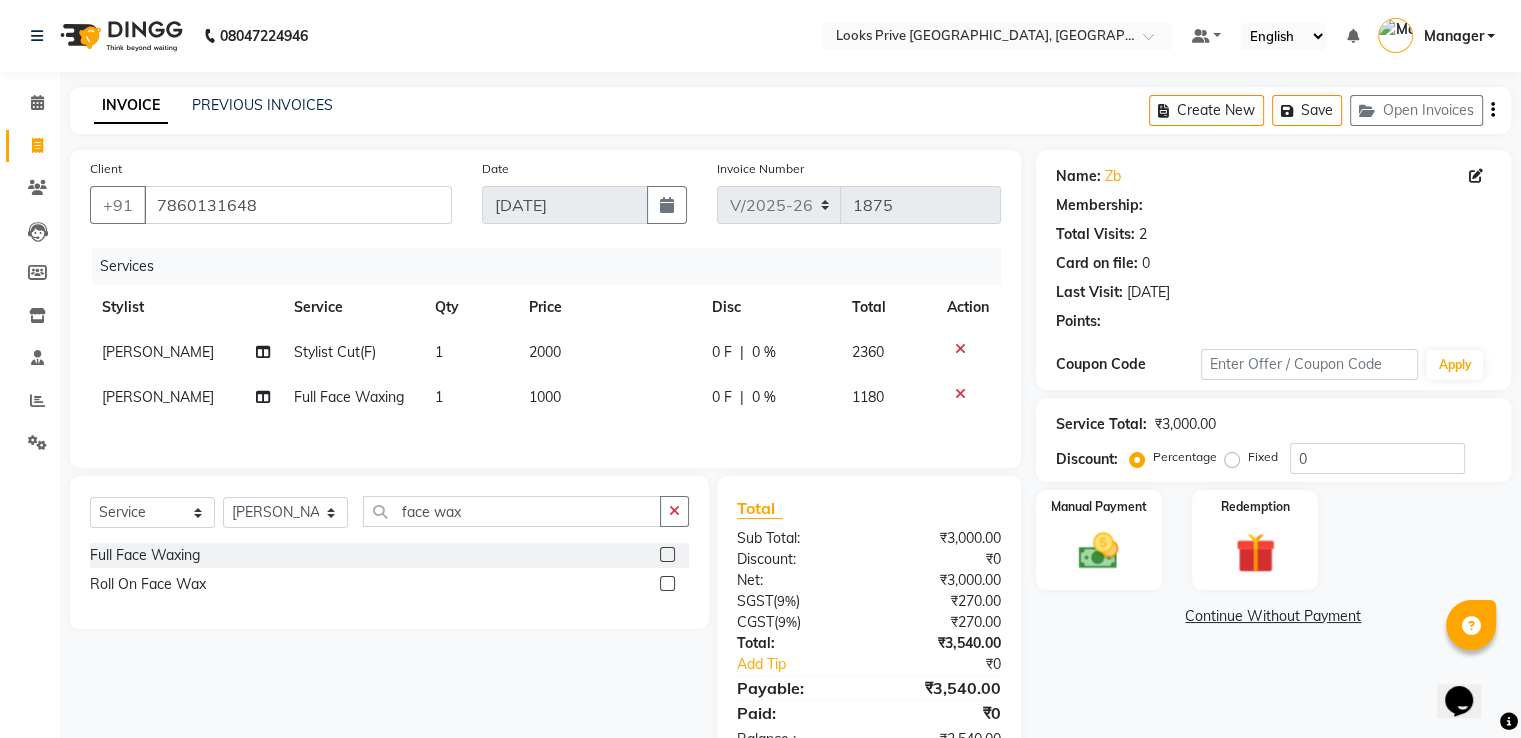 select on "1: Object" 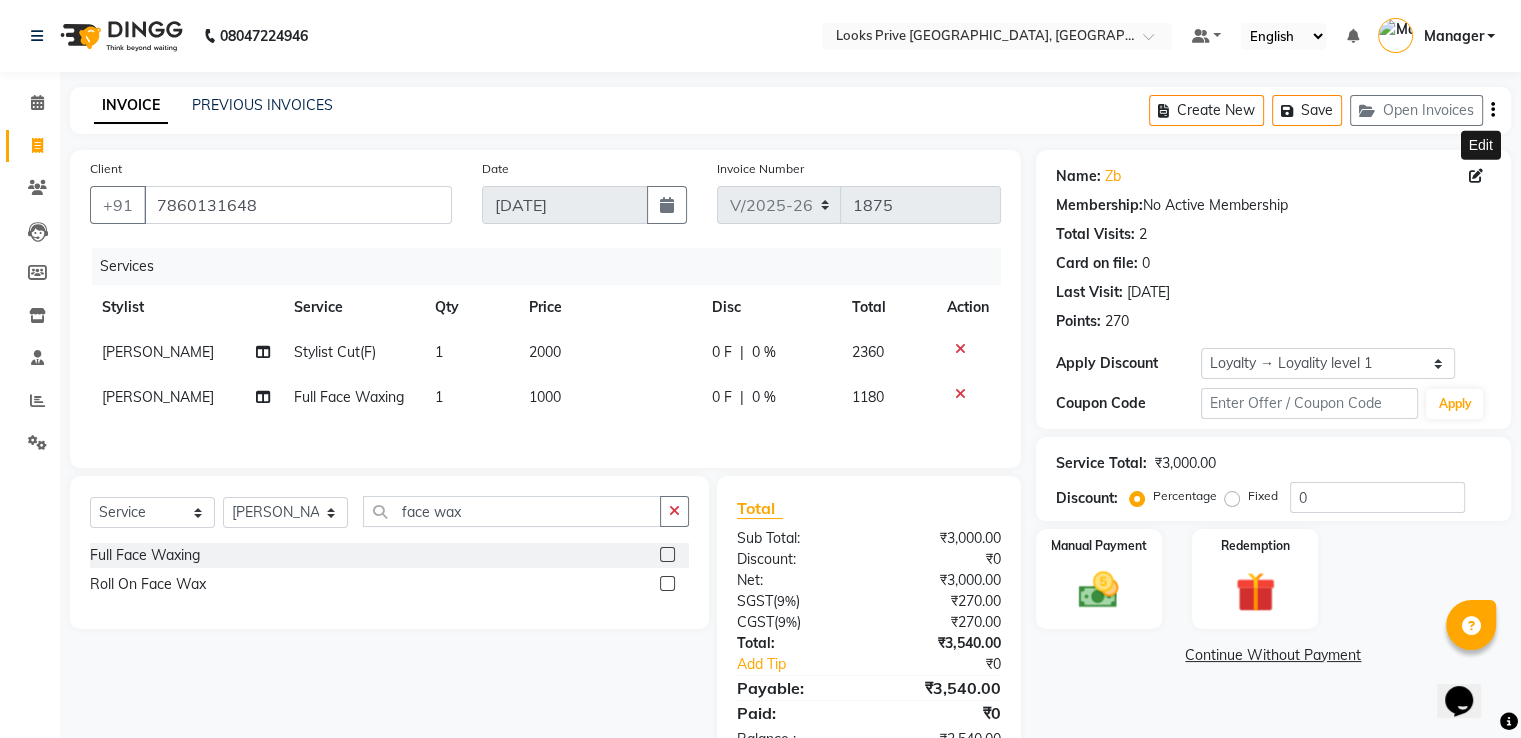click 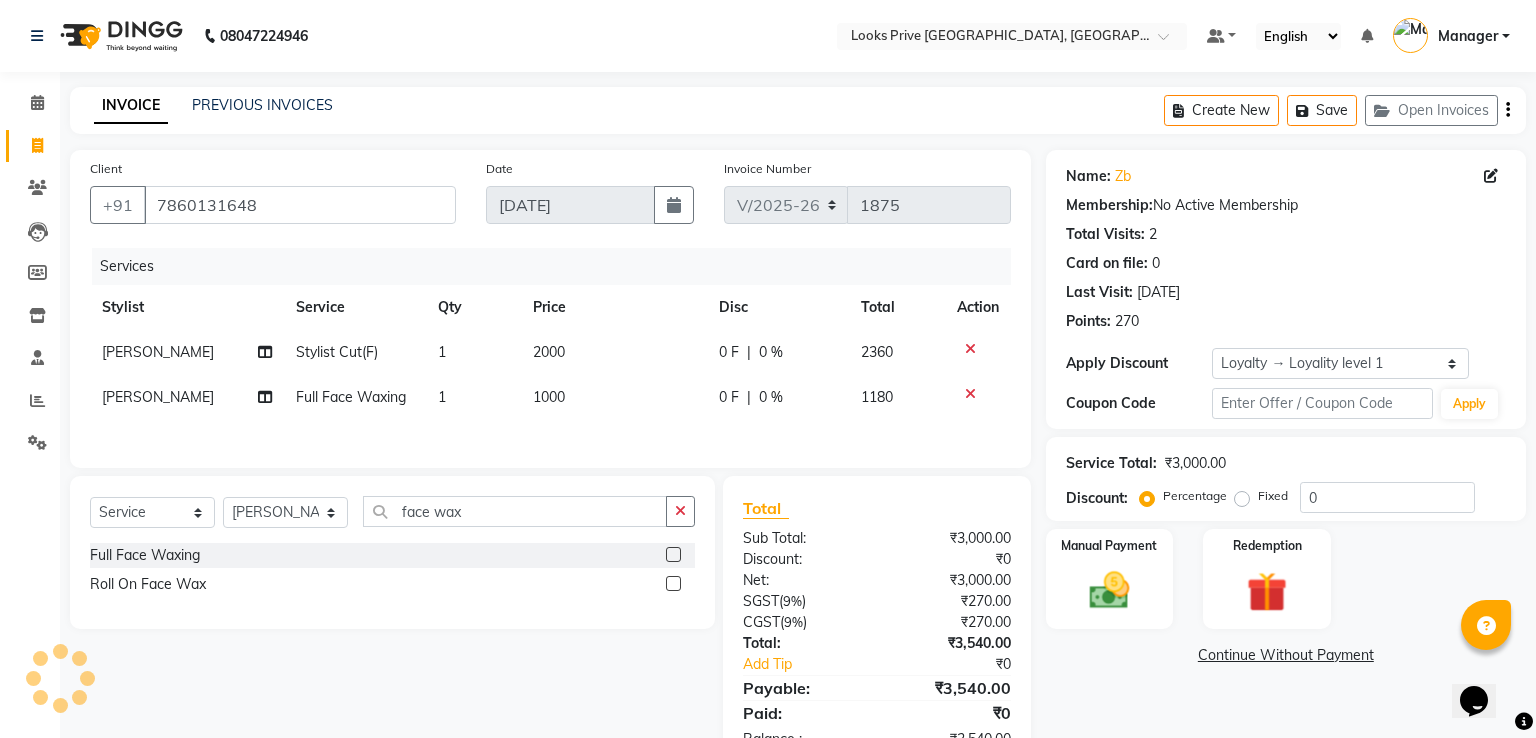 select on "[DEMOGRAPHIC_DATA]" 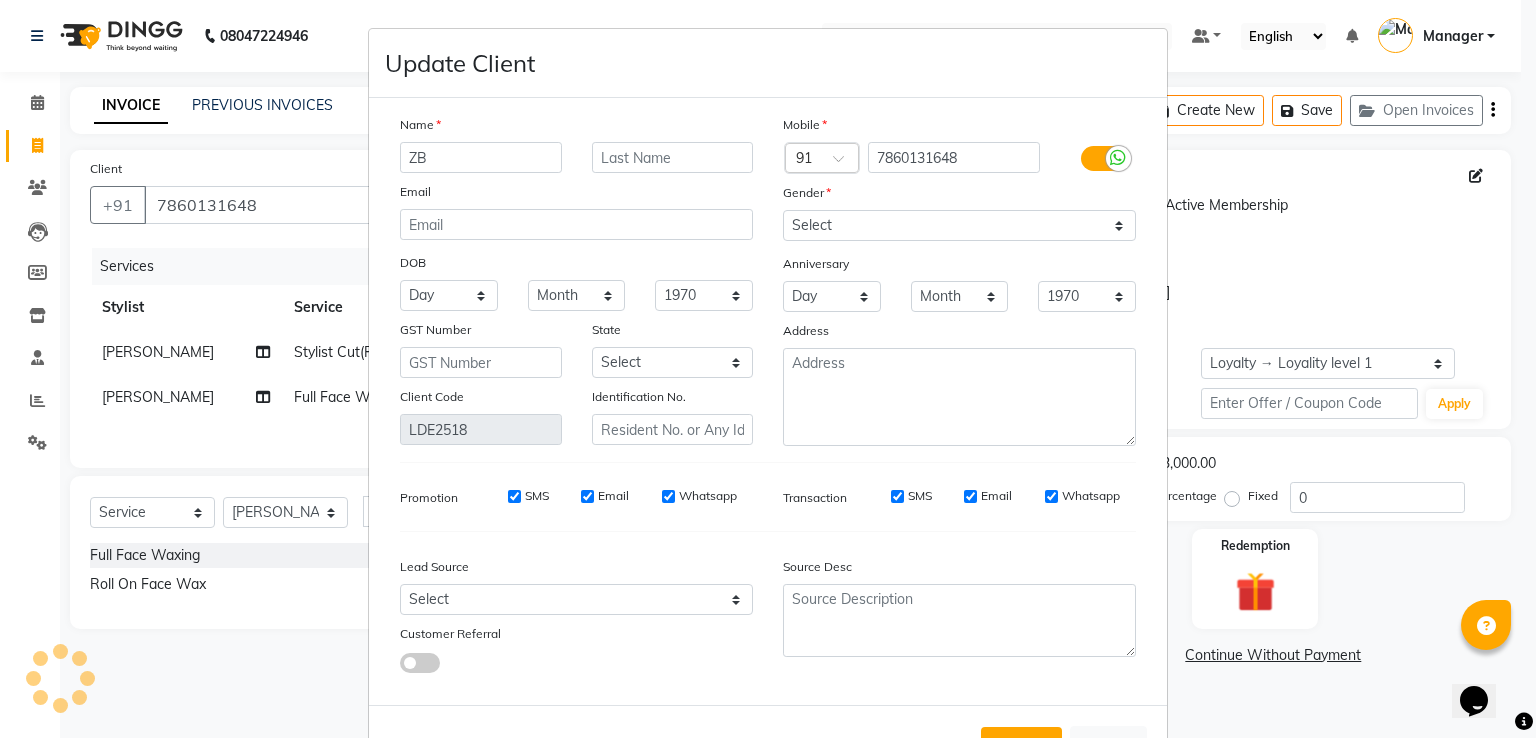 drag, startPoint x: 471, startPoint y: 161, endPoint x: 384, endPoint y: 149, distance: 87.823685 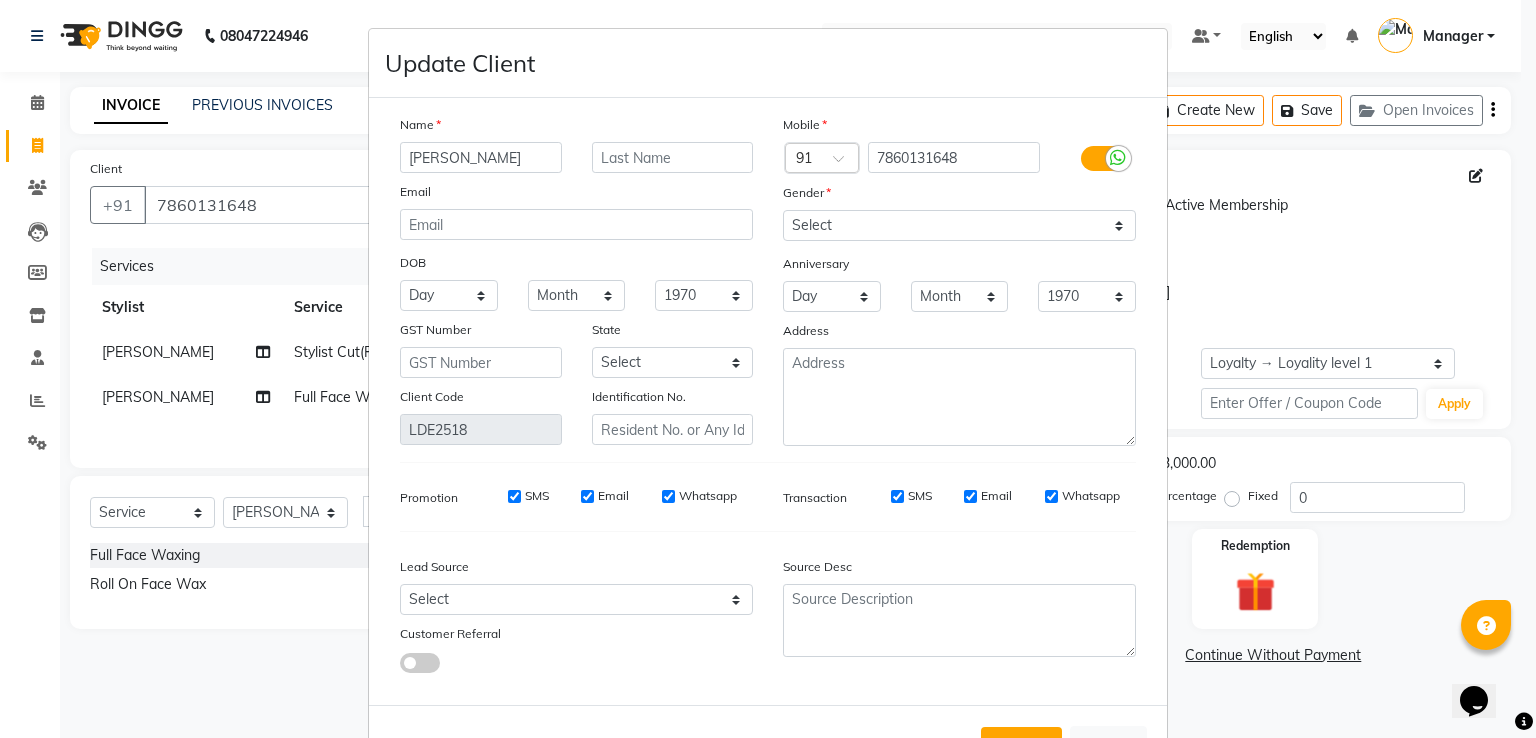 type on "[PERSON_NAME]" 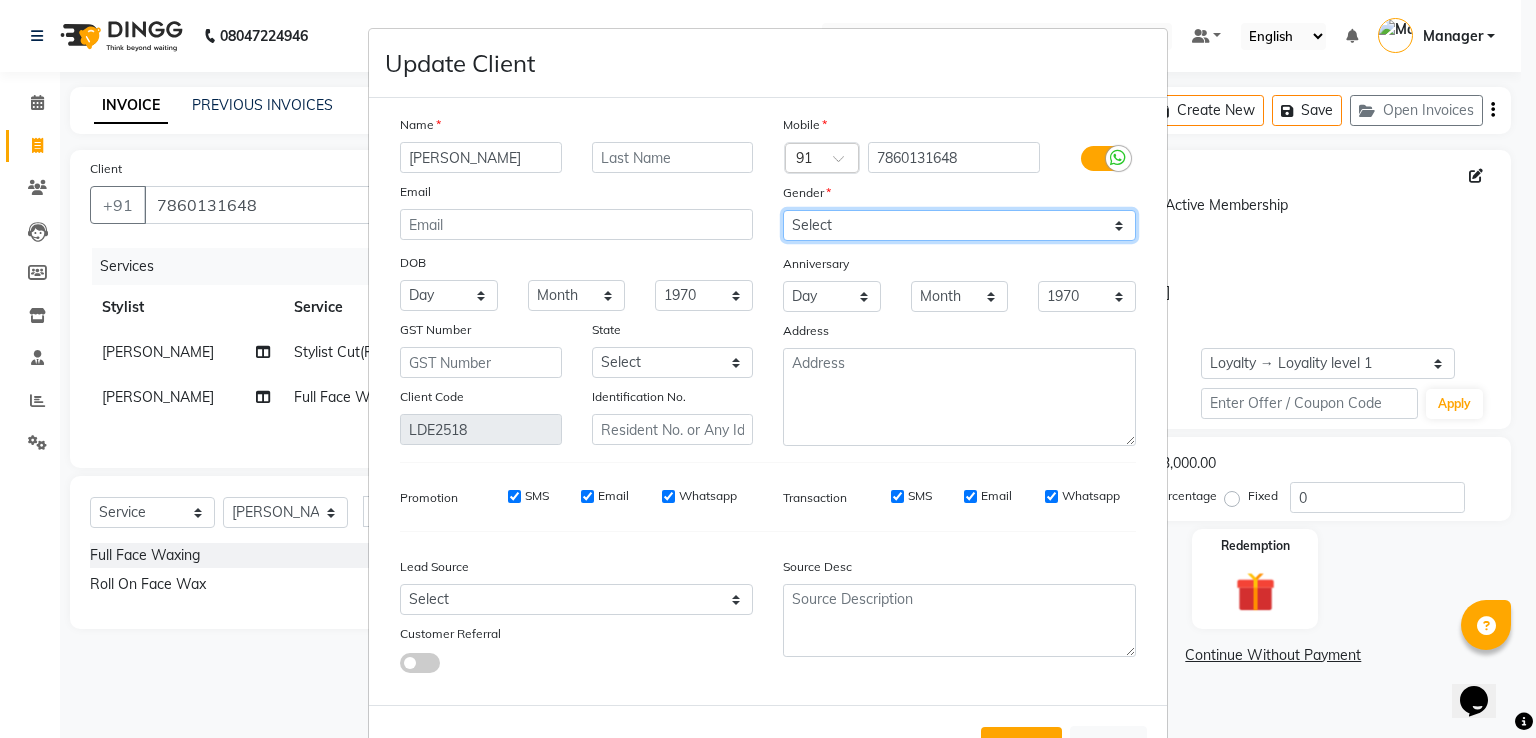click on "Select [DEMOGRAPHIC_DATA] [DEMOGRAPHIC_DATA] Other Prefer Not To Say" at bounding box center (959, 225) 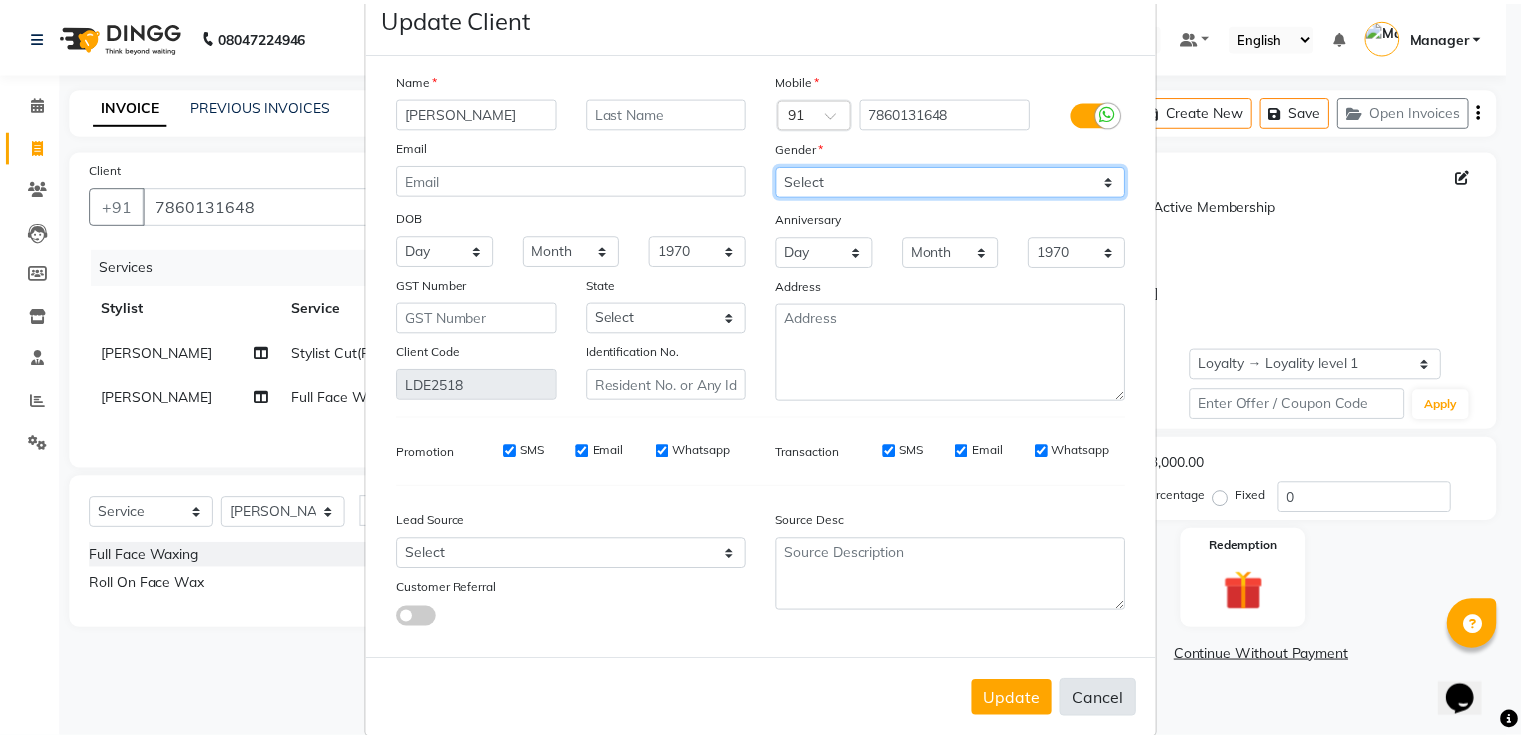scroll, scrollTop: 84, scrollLeft: 0, axis: vertical 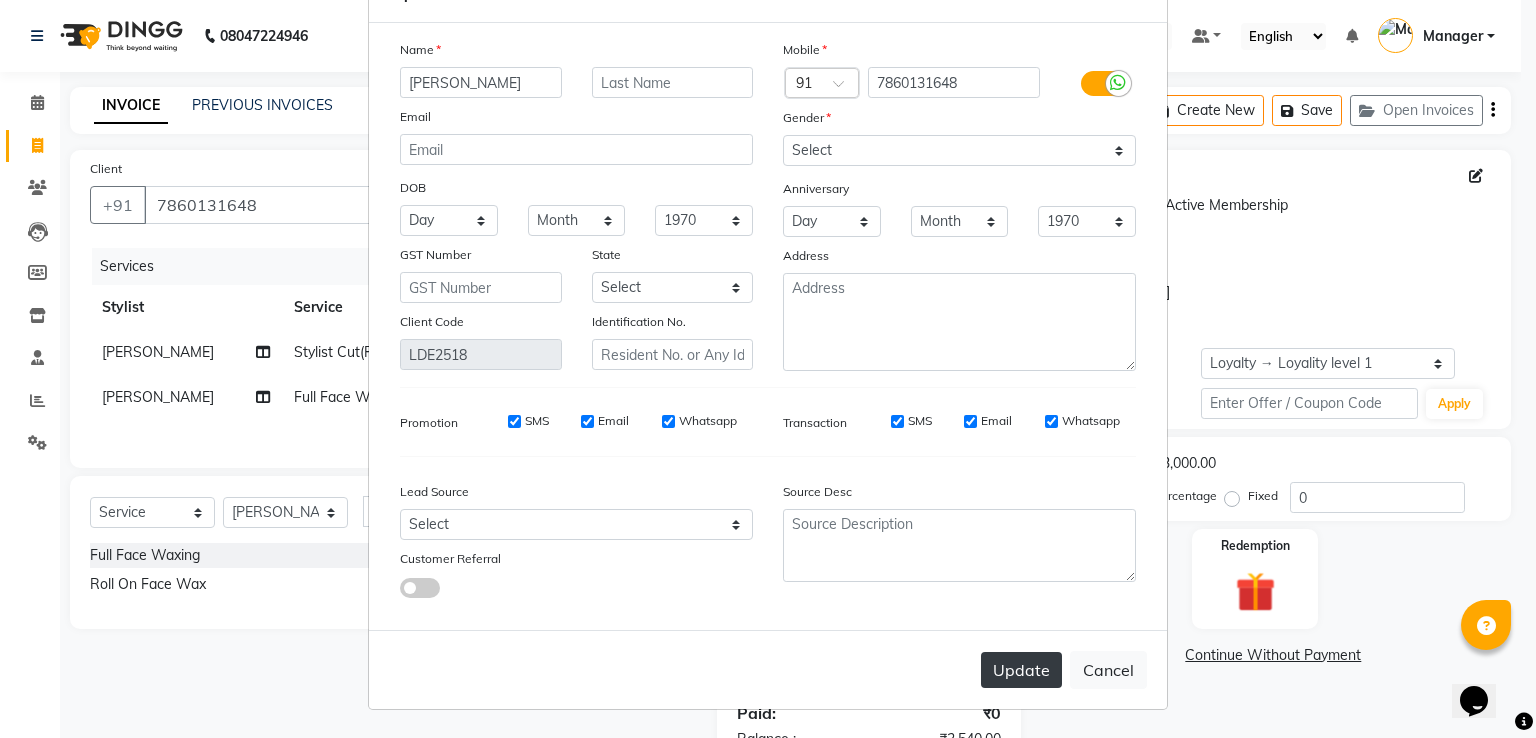 click on "Update" at bounding box center [1021, 670] 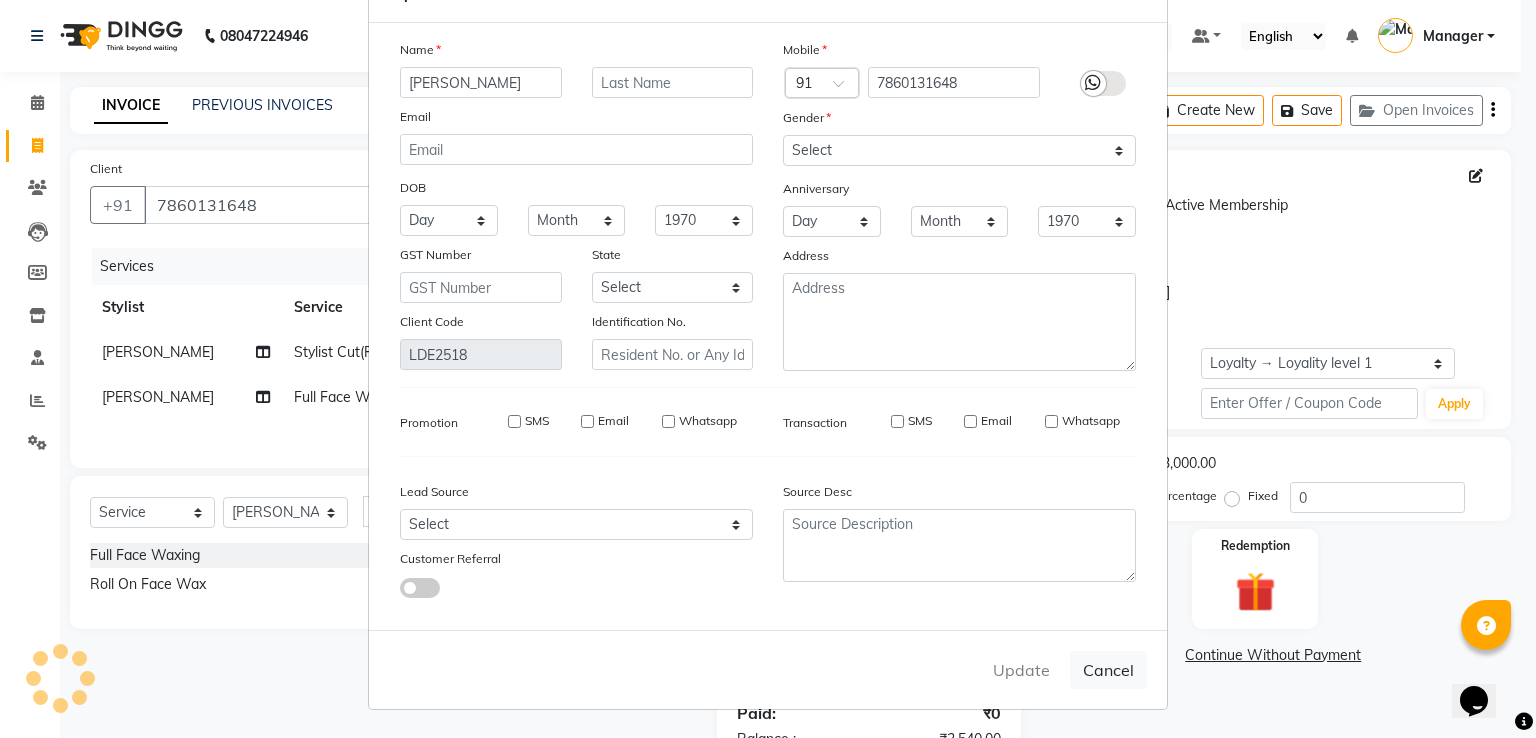 type 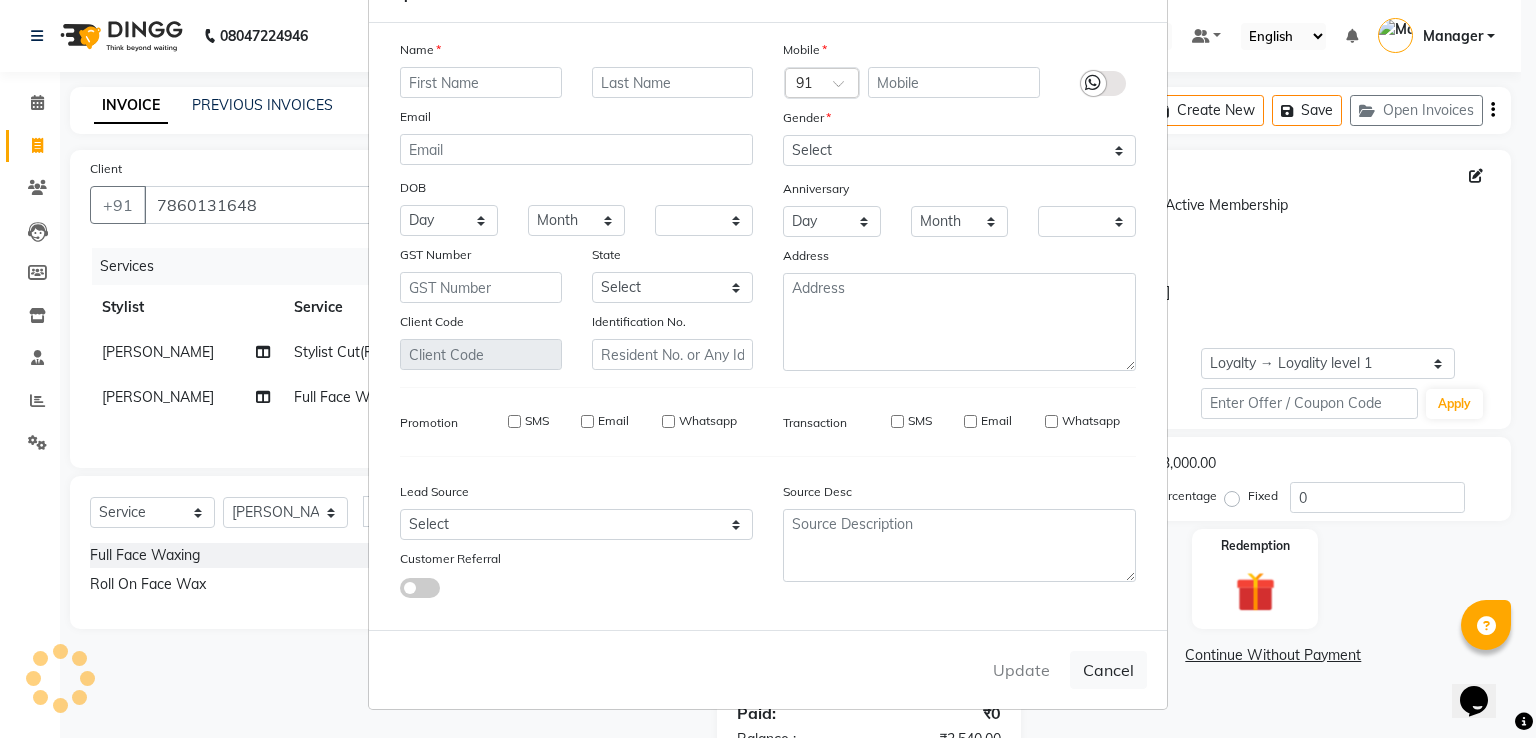 select on "1: Object" 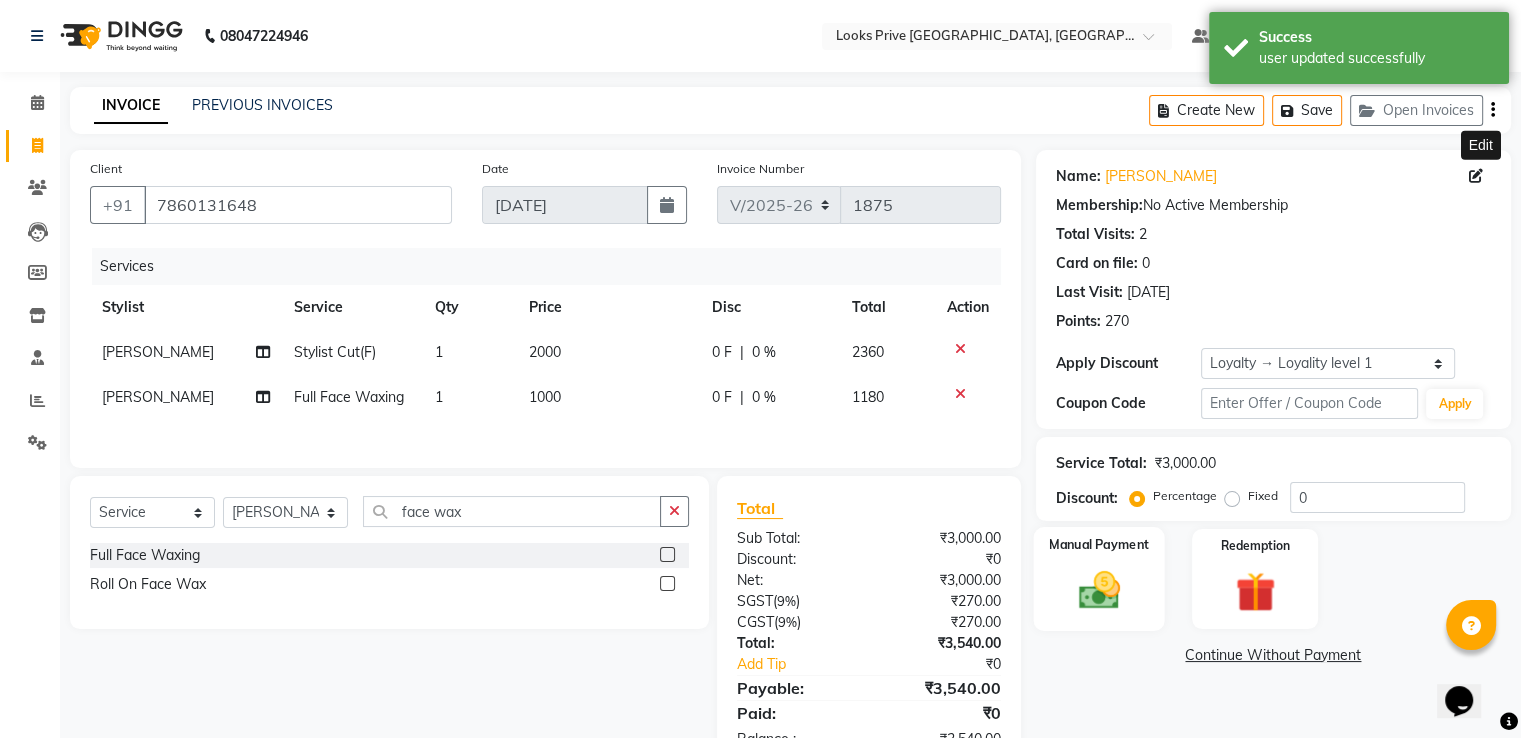 scroll, scrollTop: 66, scrollLeft: 0, axis: vertical 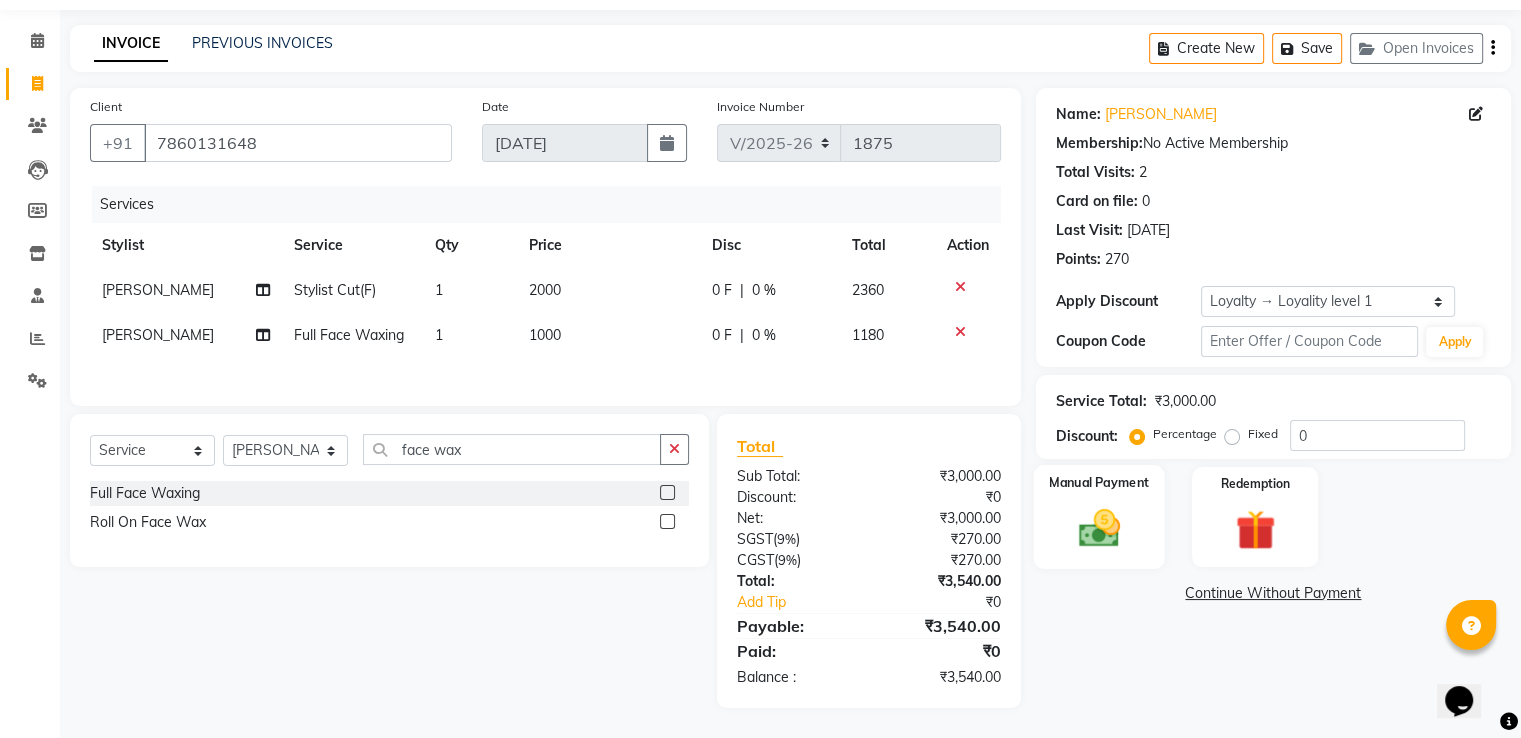 click 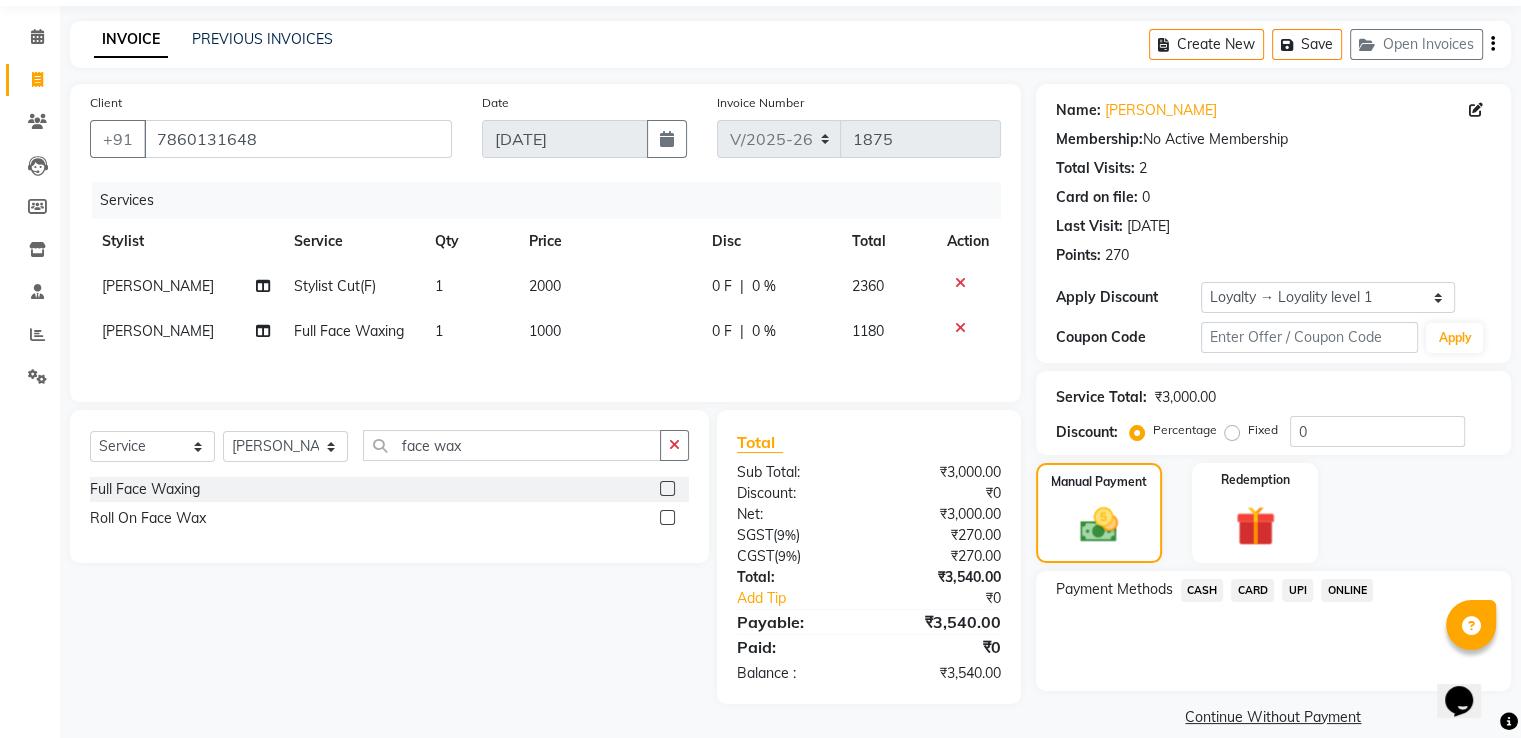 click on "UPI" 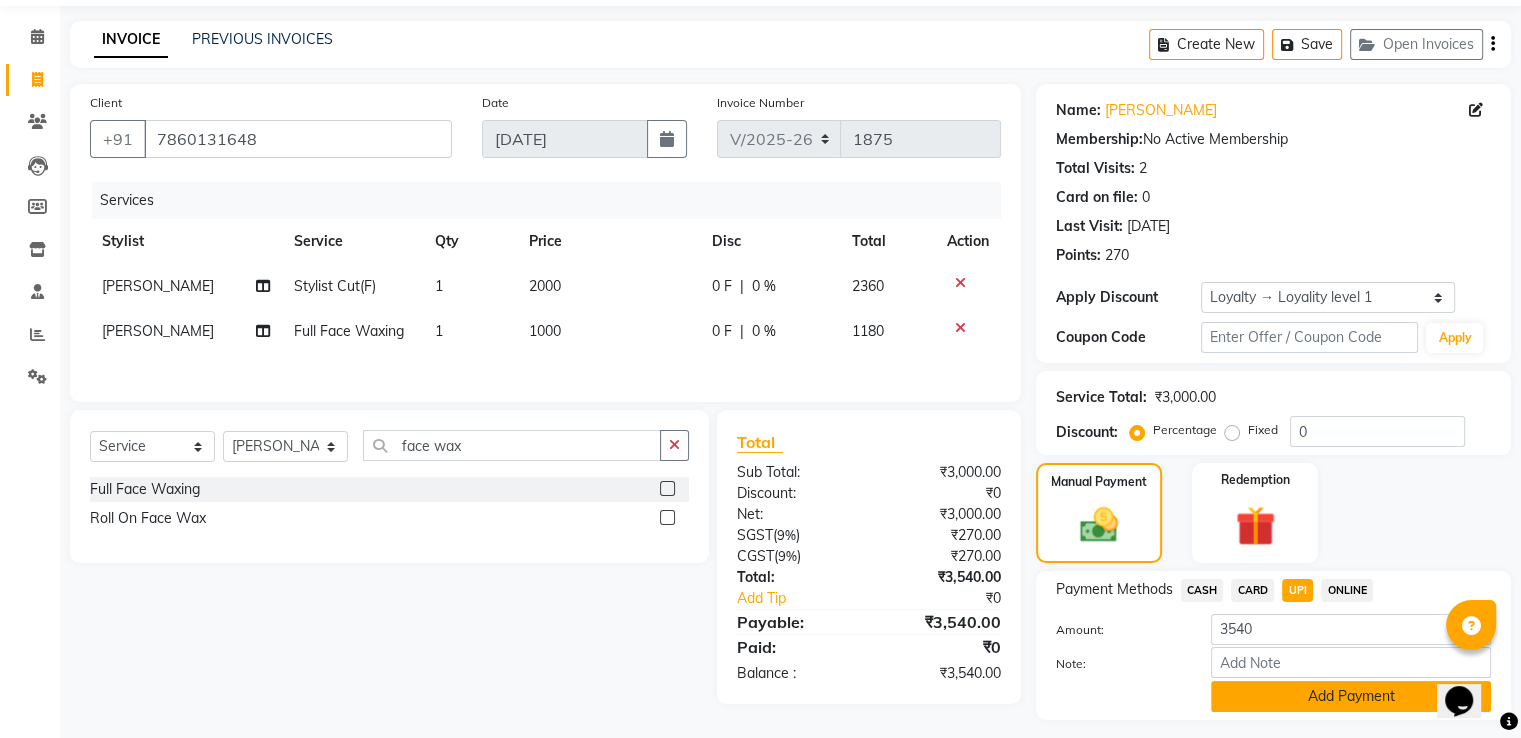 drag, startPoint x: 1245, startPoint y: 697, endPoint x: 1153, endPoint y: 640, distance: 108.226616 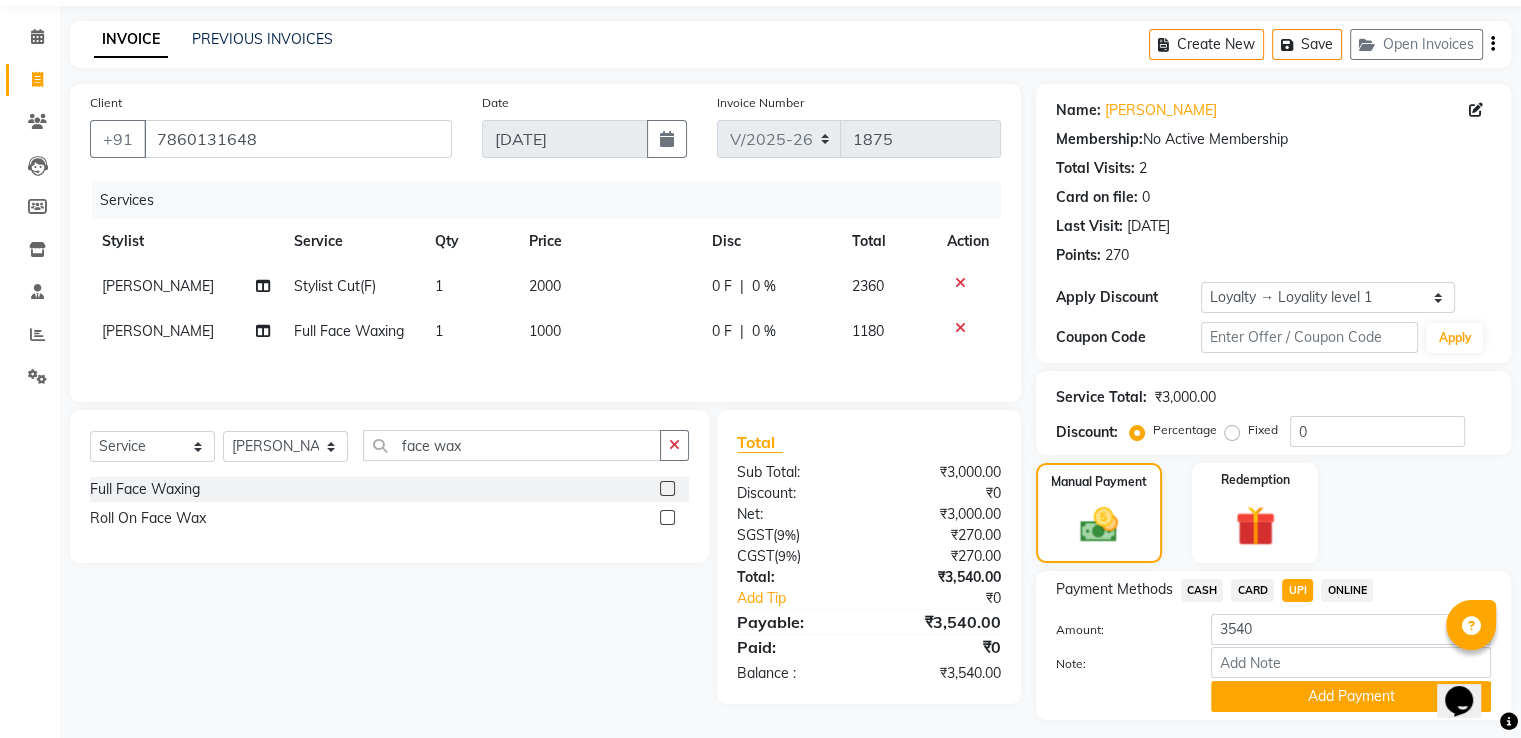 click on "Add Payment" 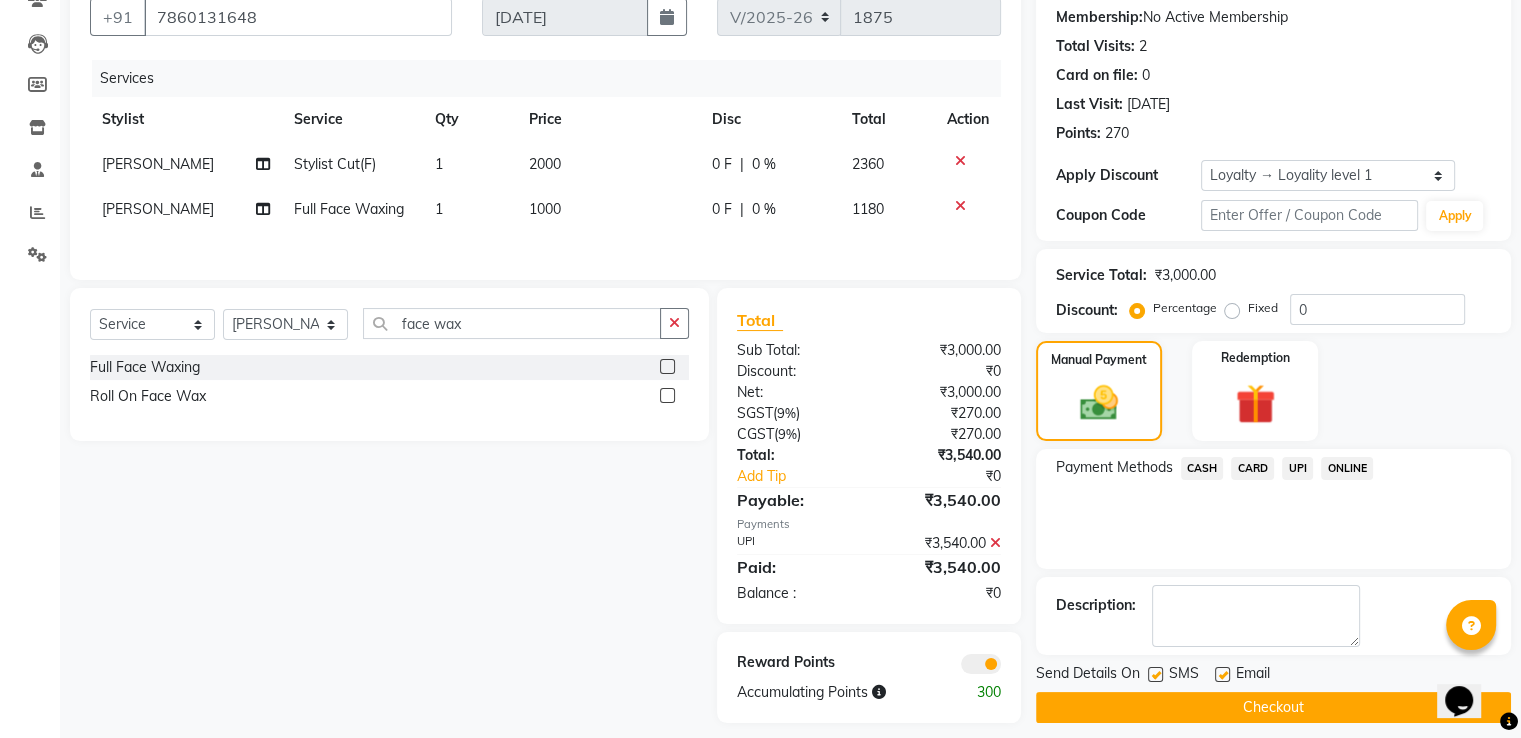 scroll, scrollTop: 208, scrollLeft: 0, axis: vertical 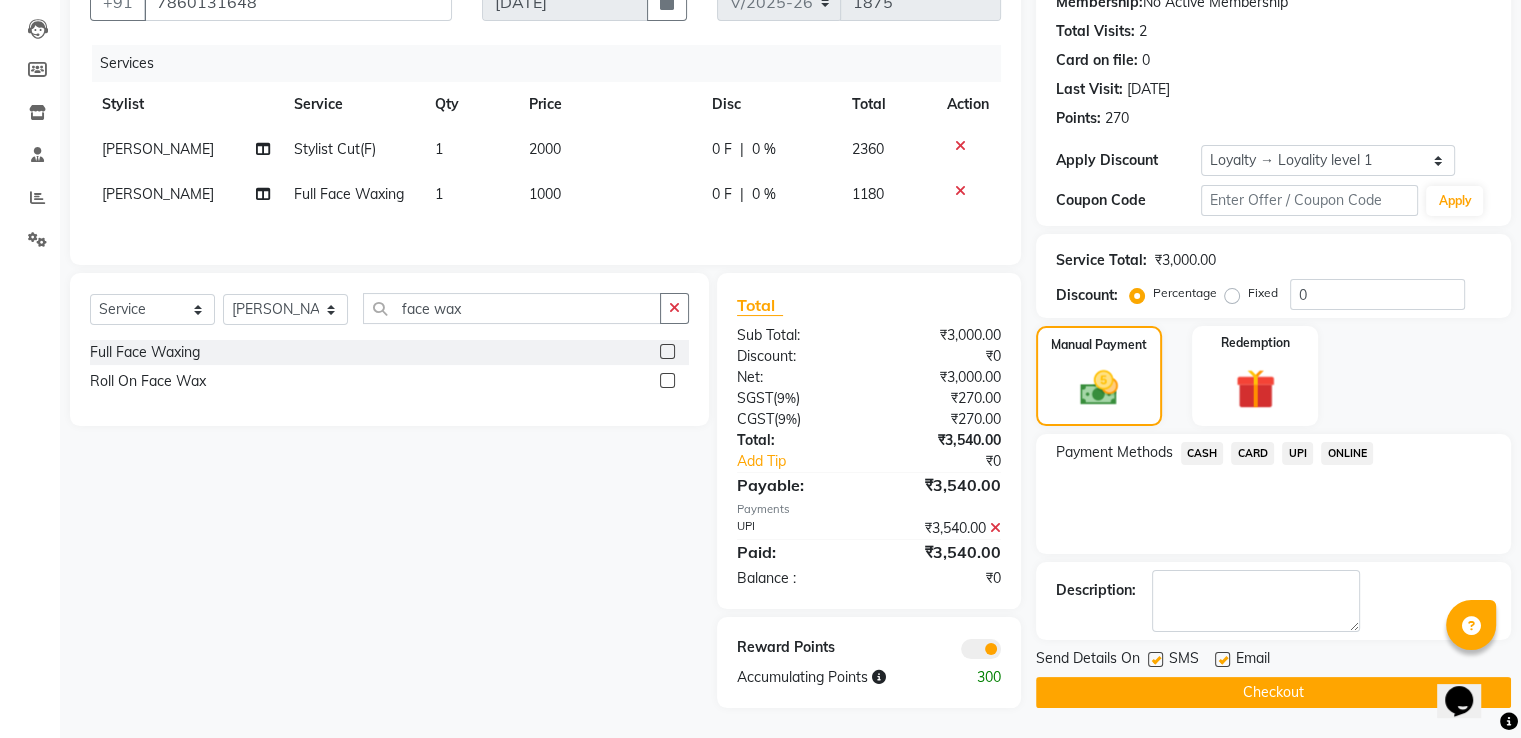 click on "Checkout" 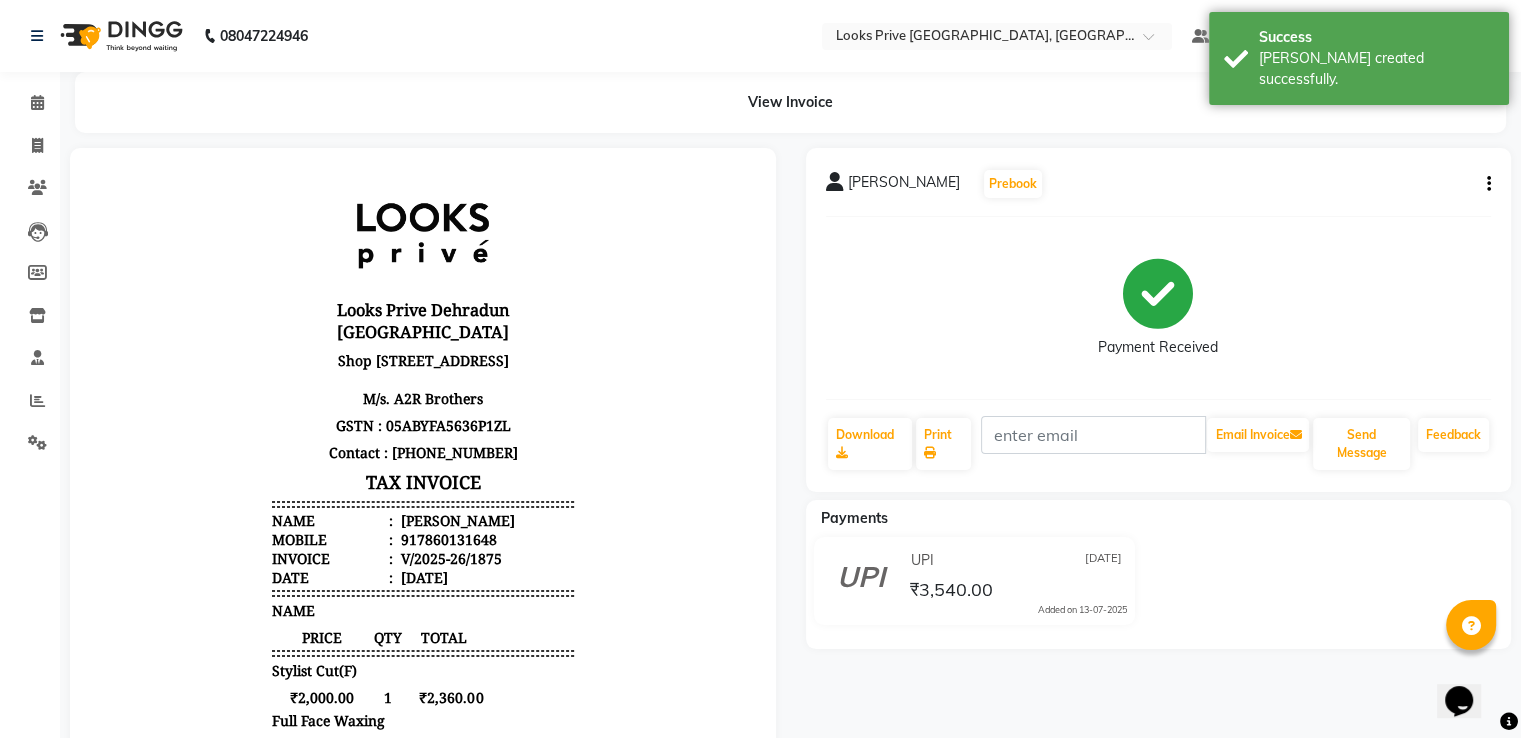scroll, scrollTop: 0, scrollLeft: 0, axis: both 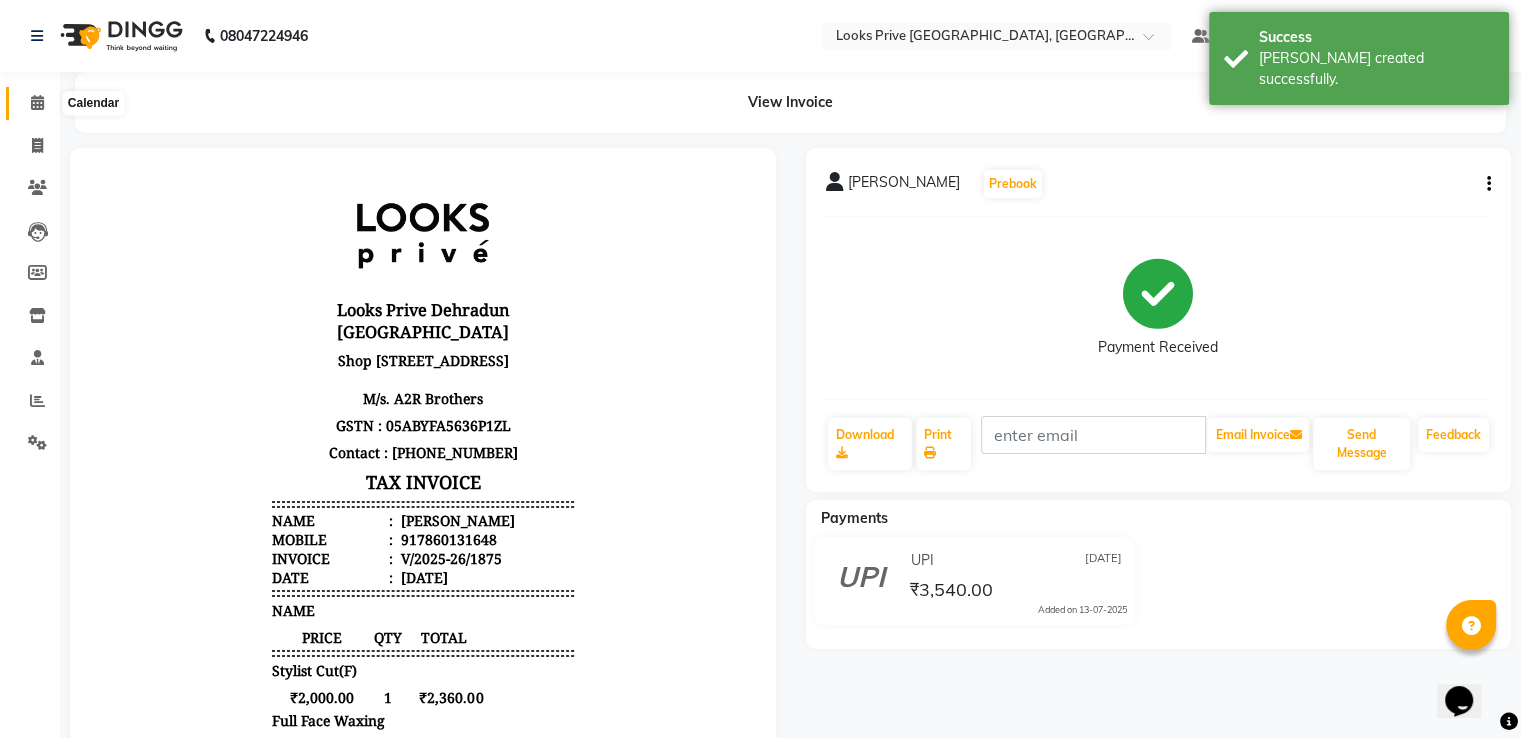 click 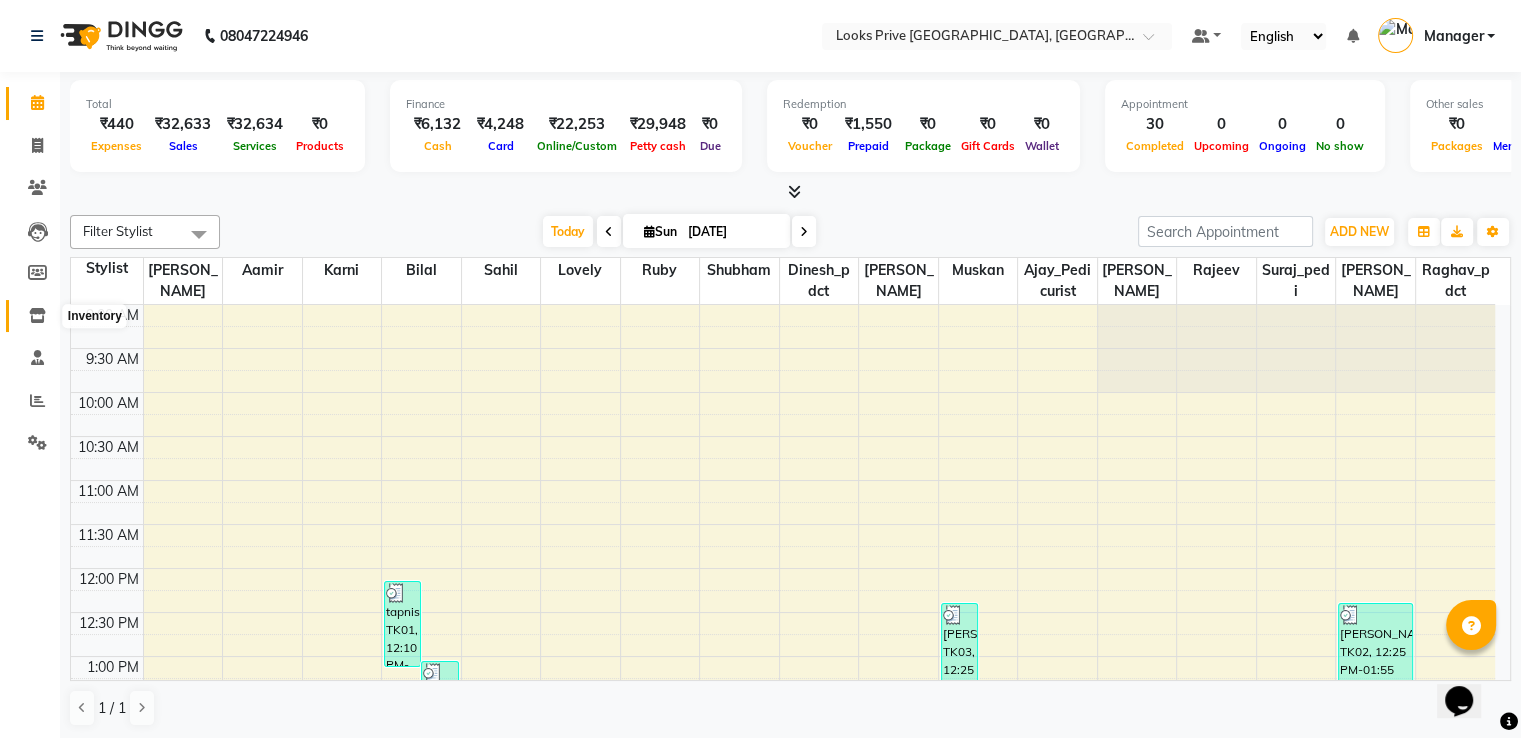 click 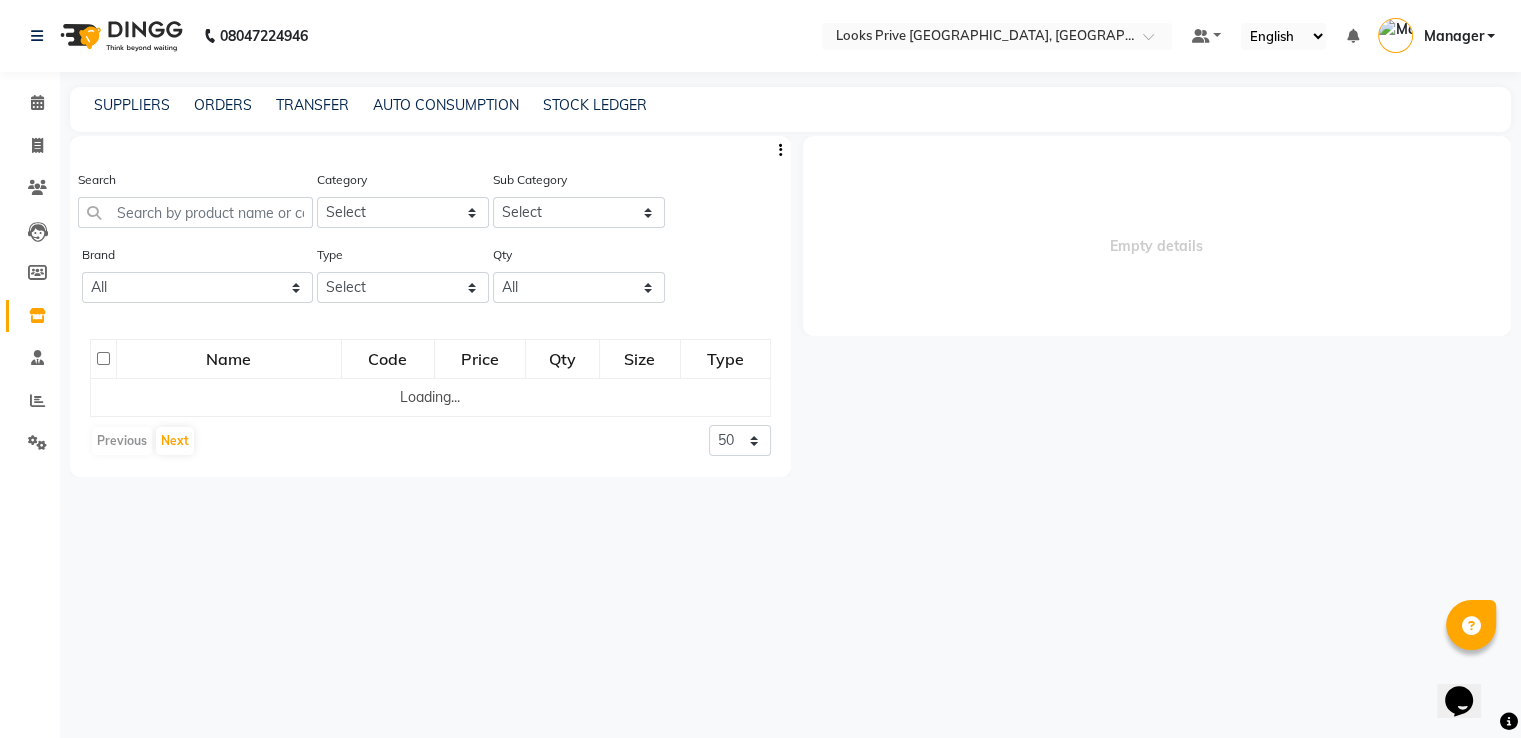 select 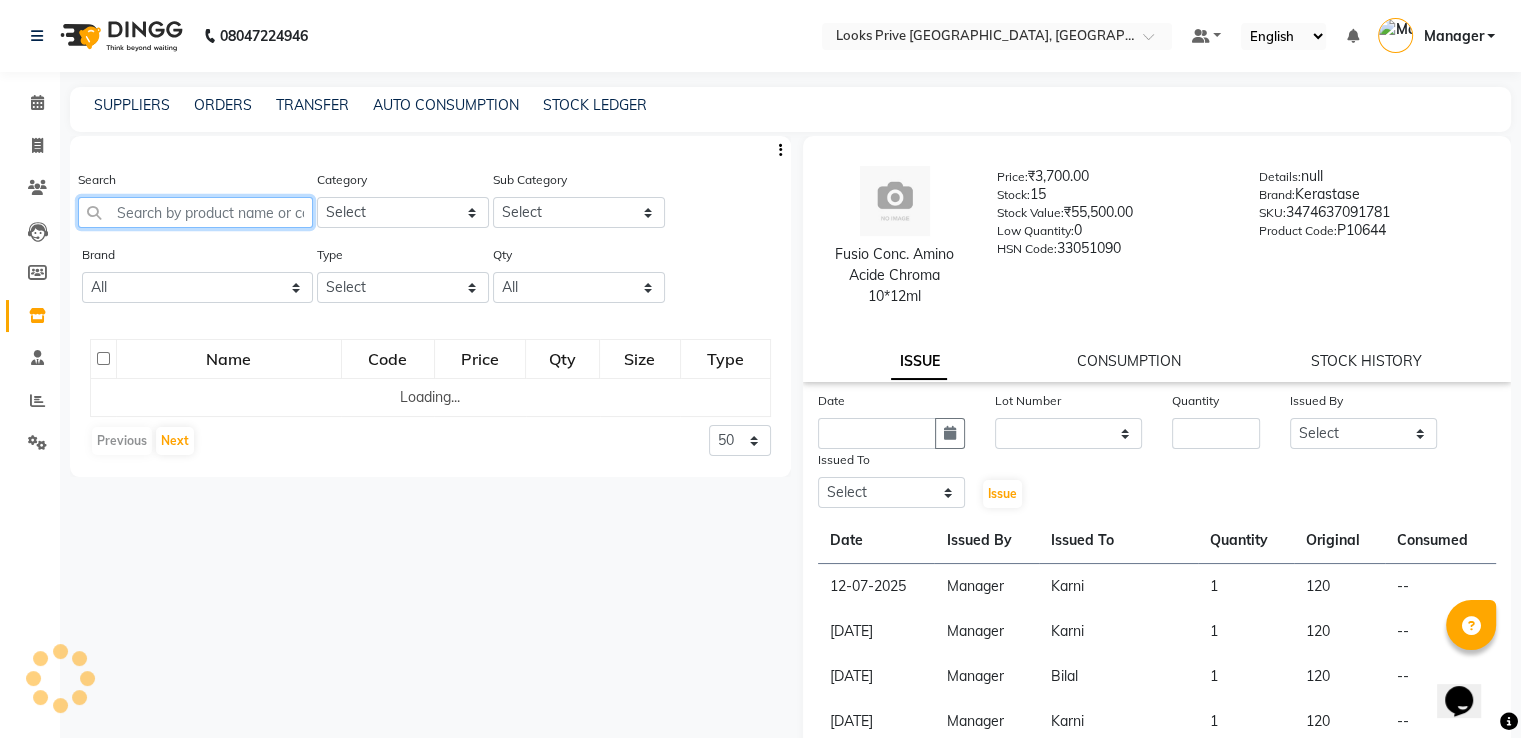 click 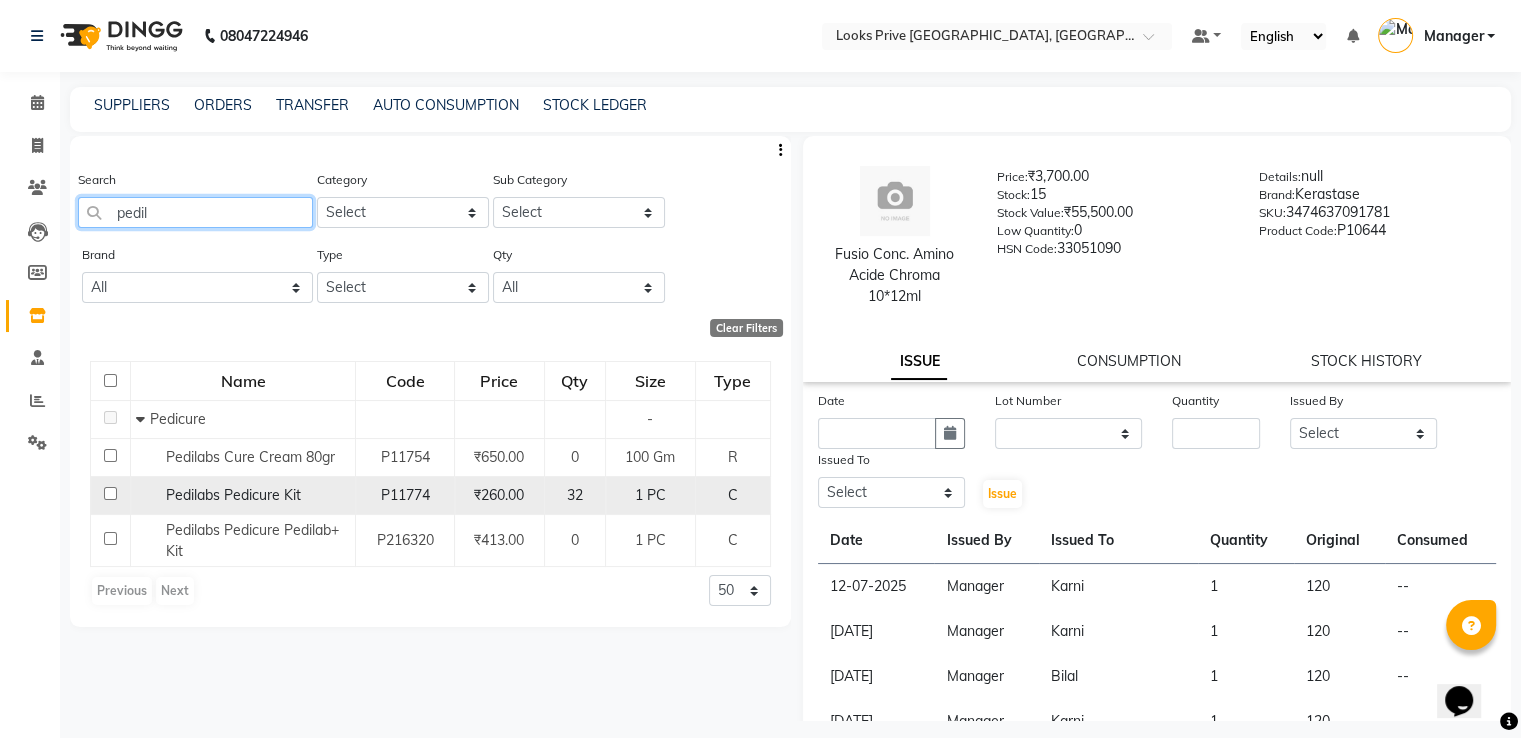 type on "pedil" 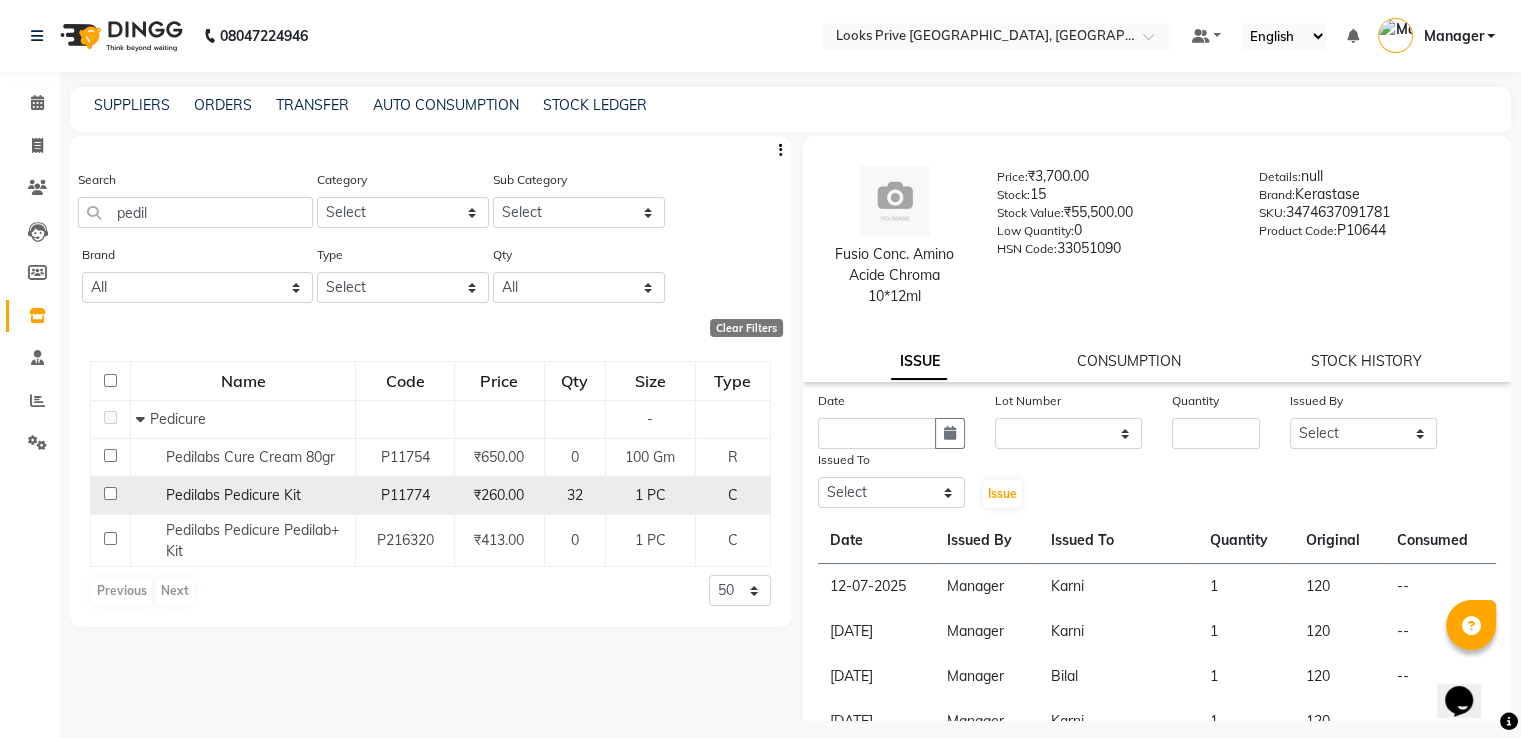 click 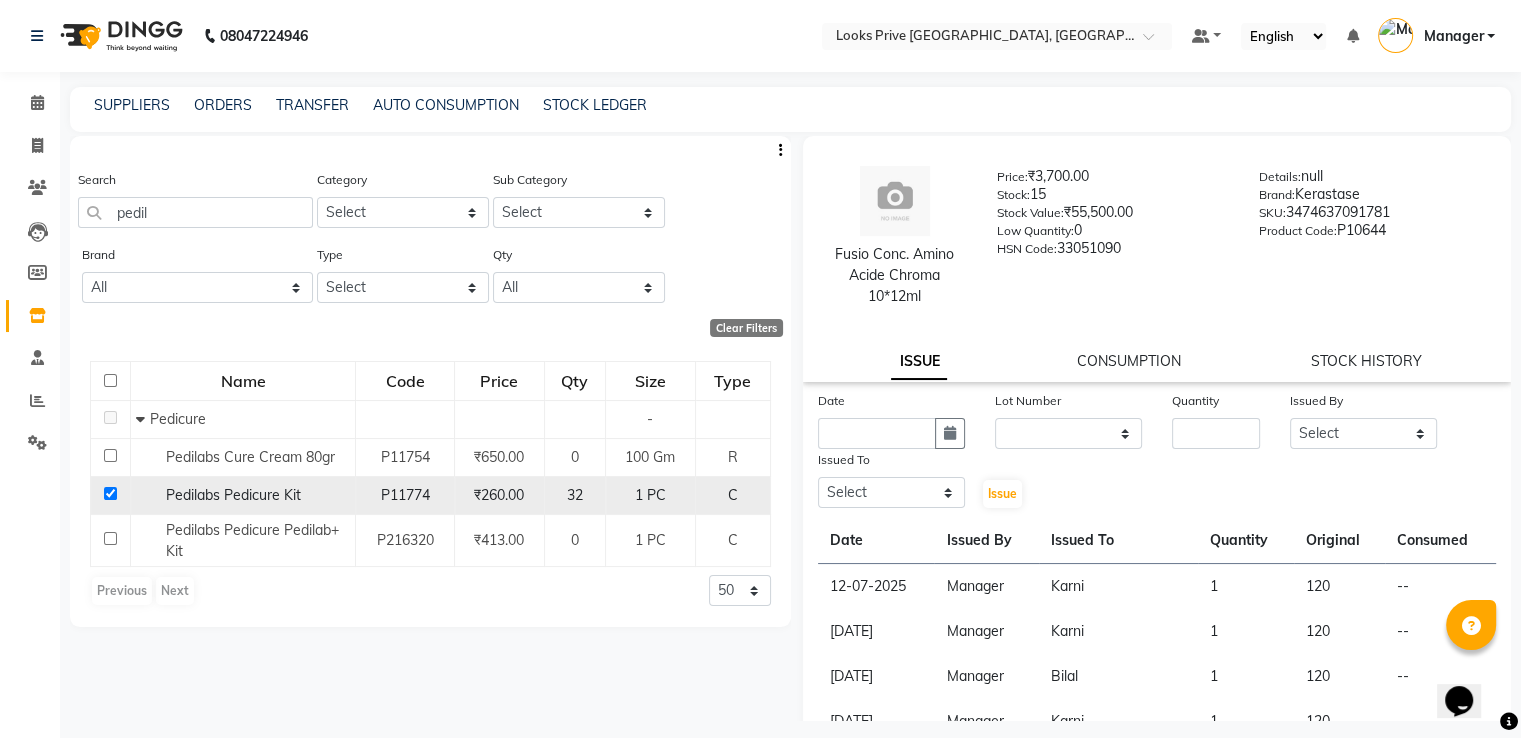 checkbox on "true" 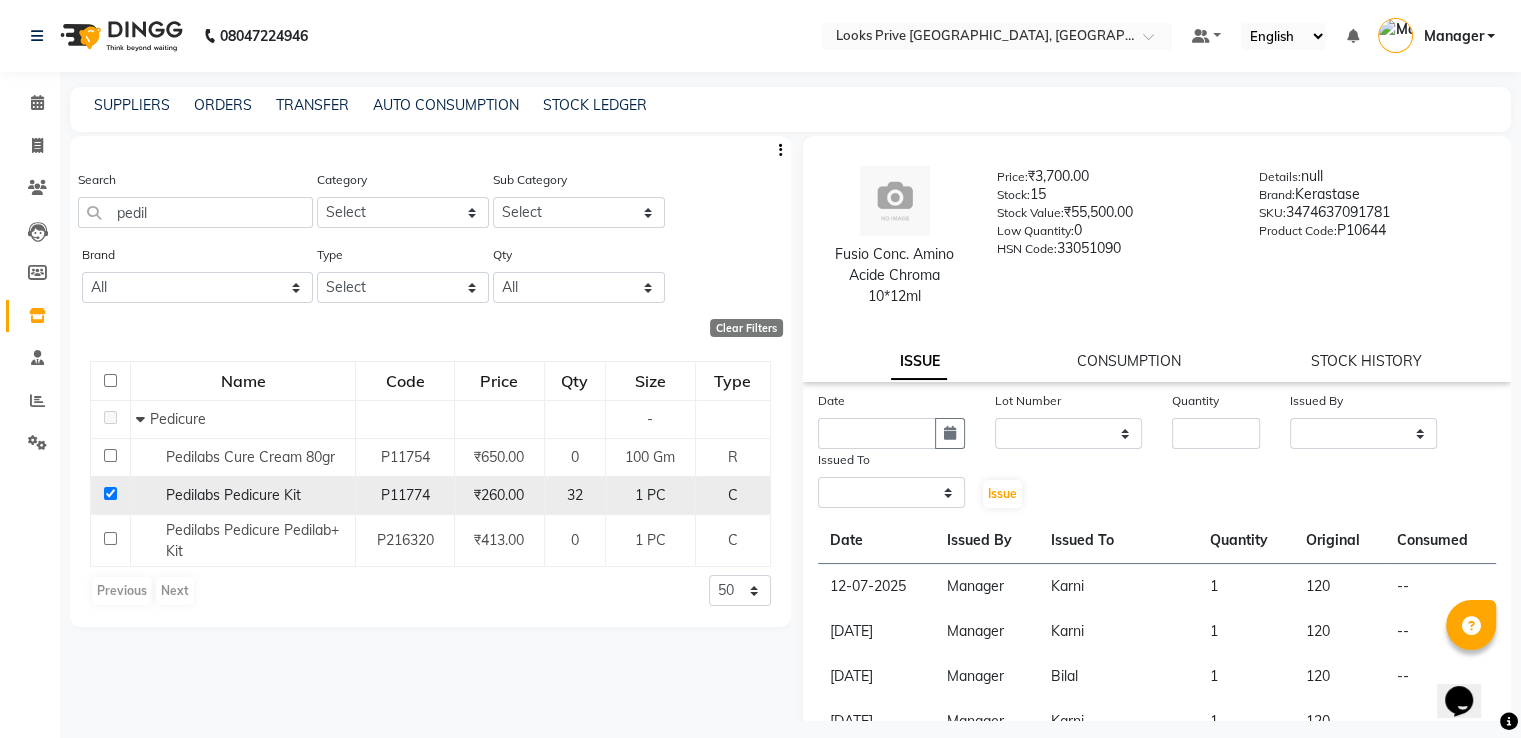 select 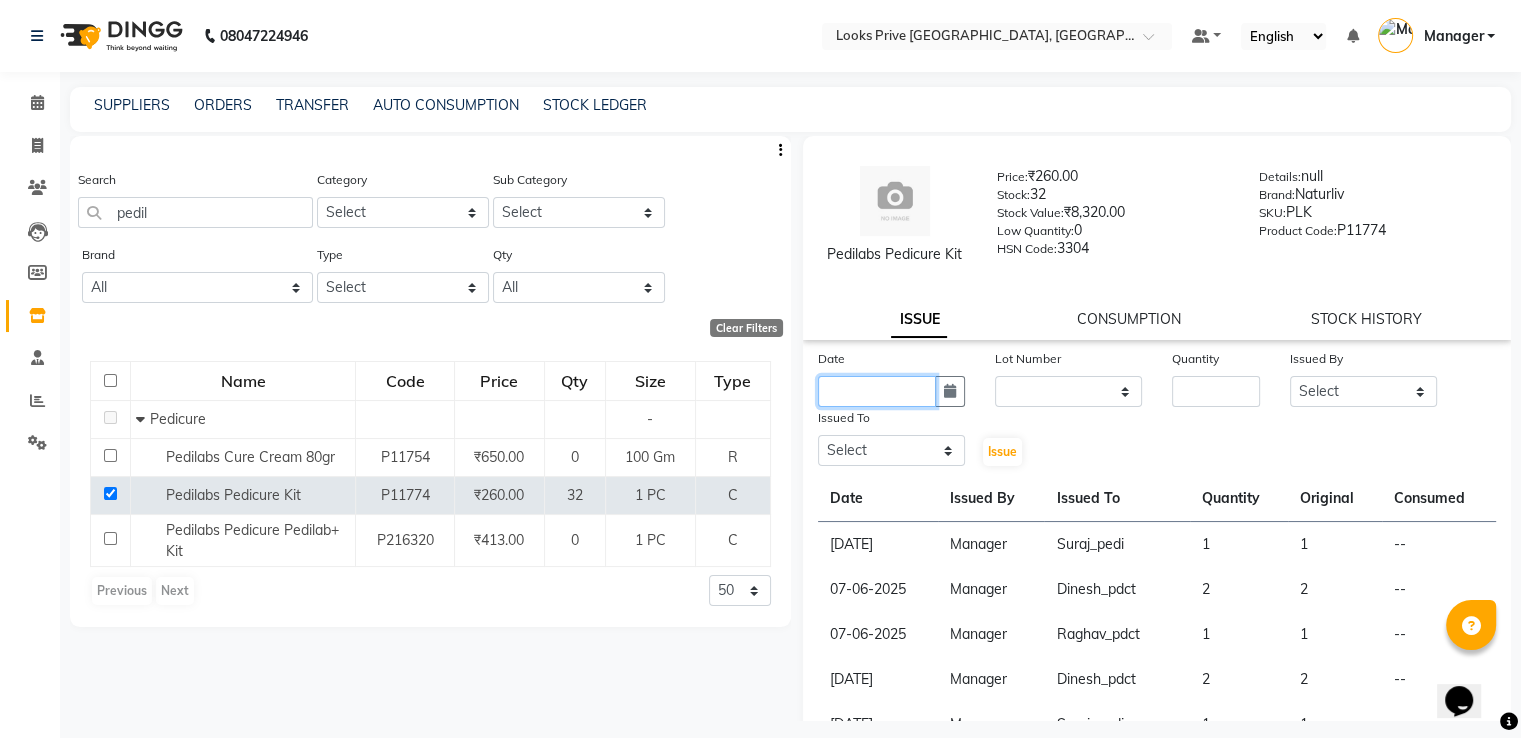 click 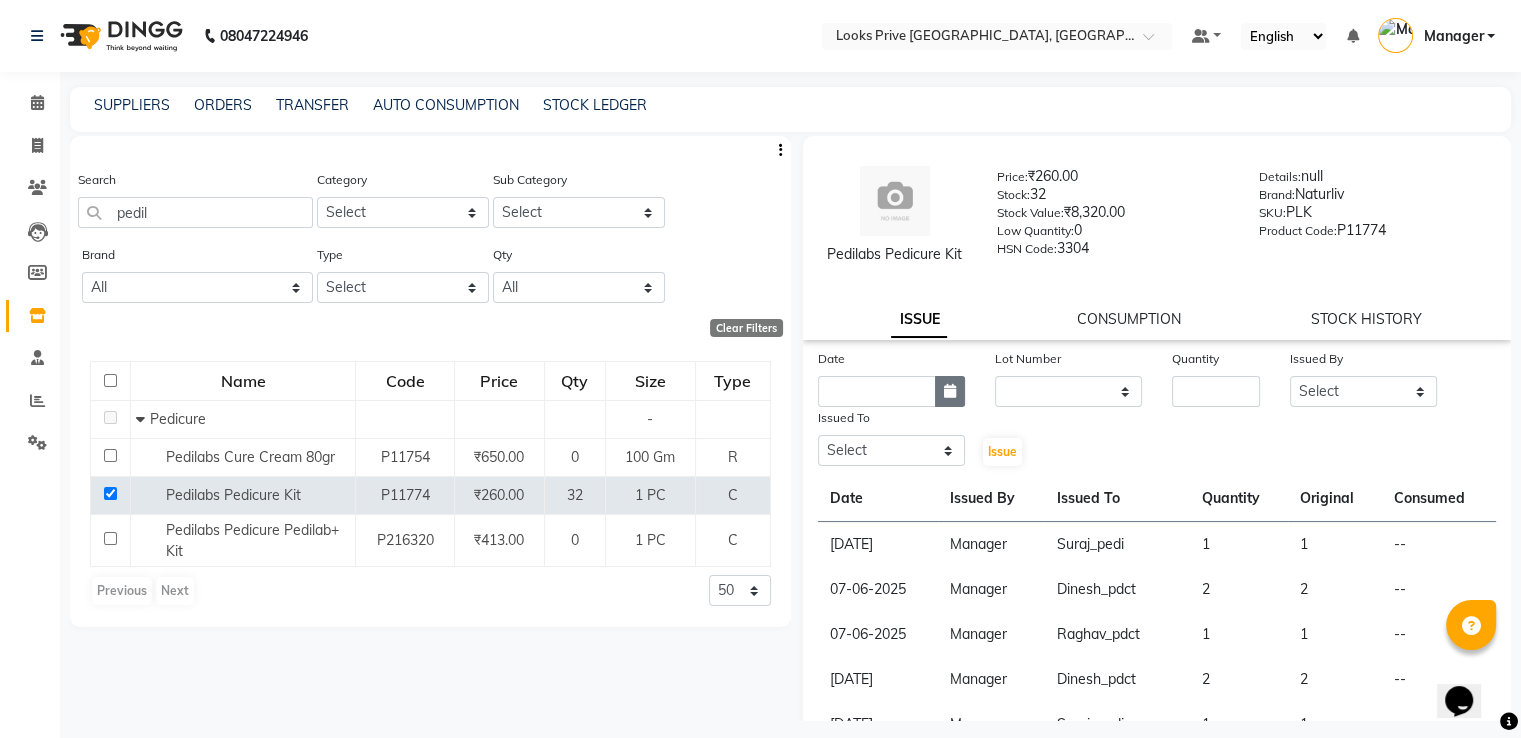 select on "7" 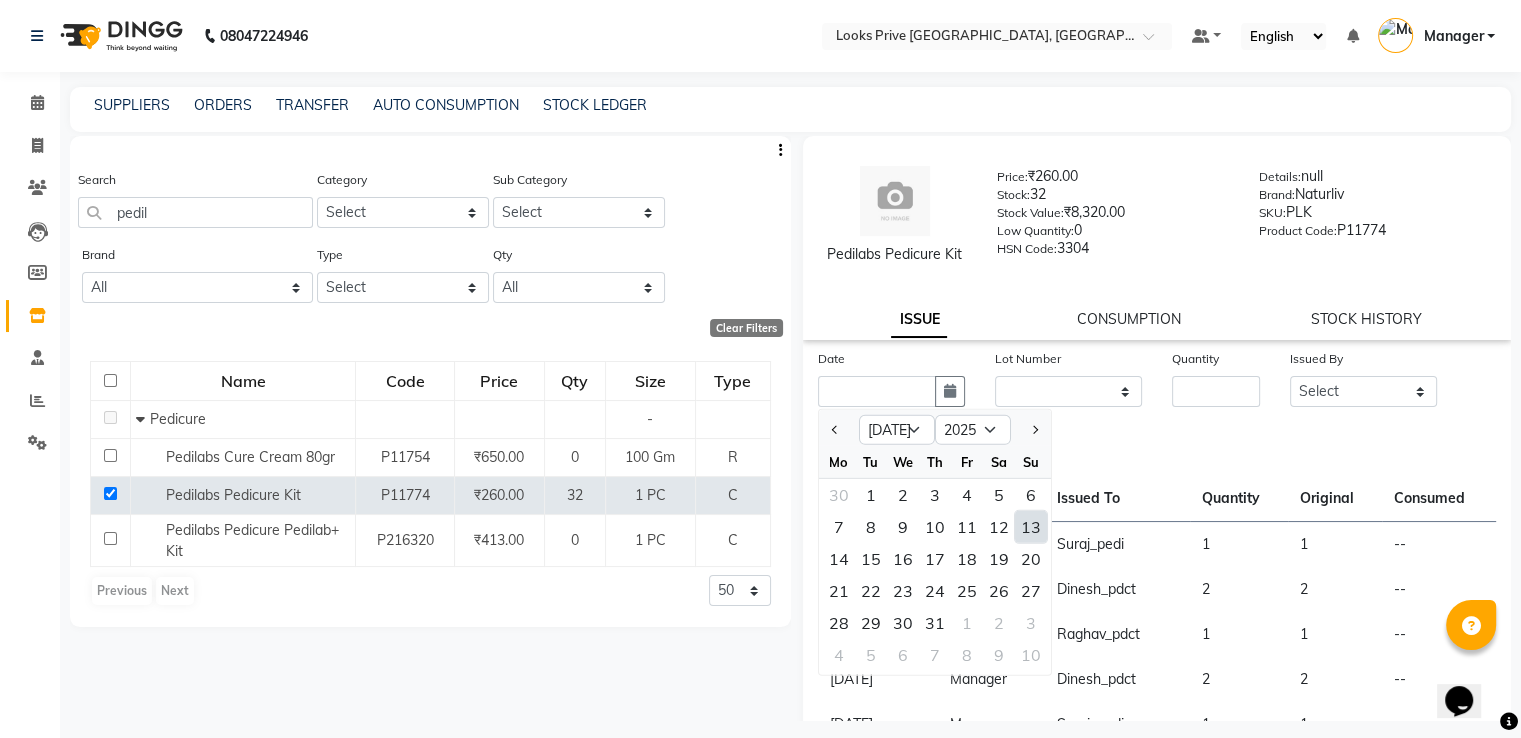 click on "13" 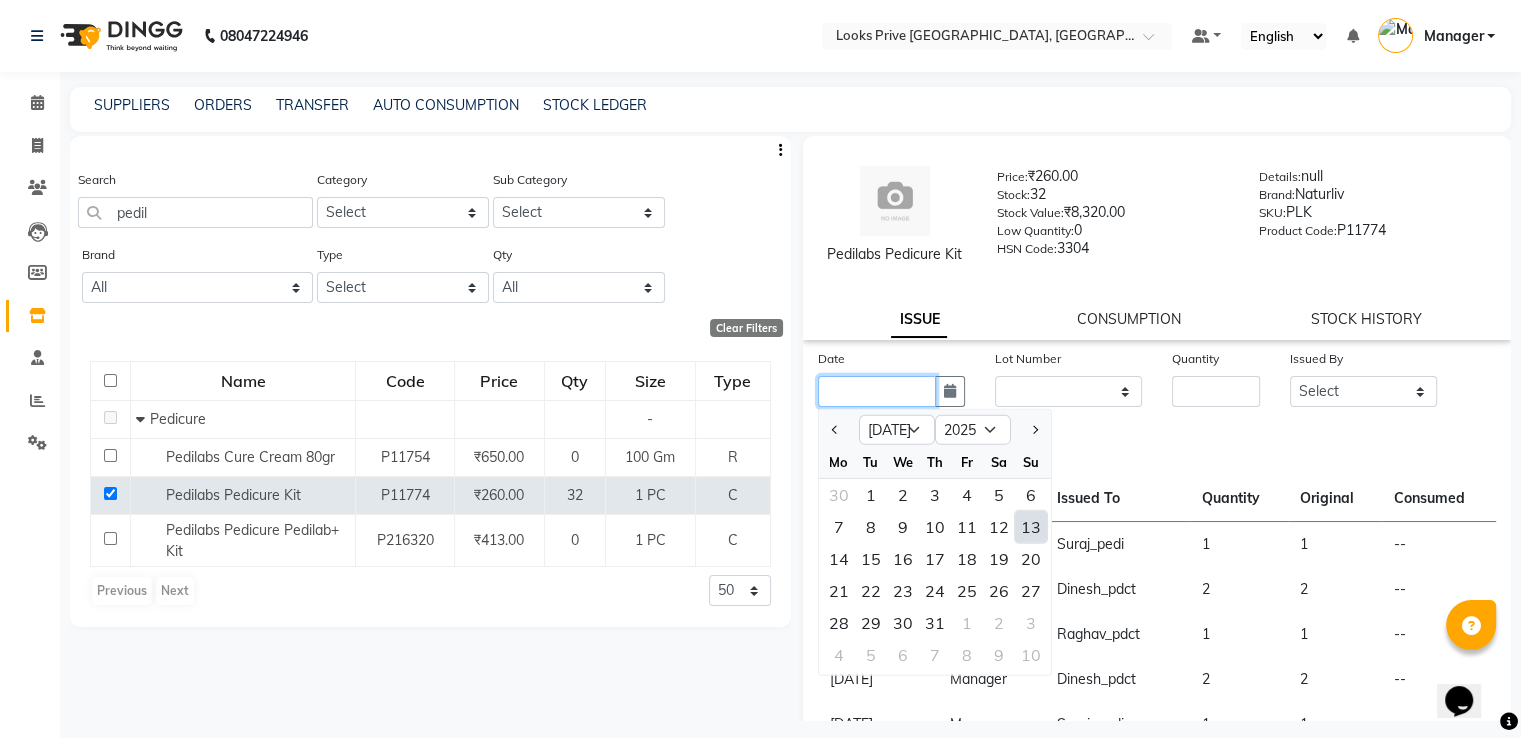 type on "[DATE]" 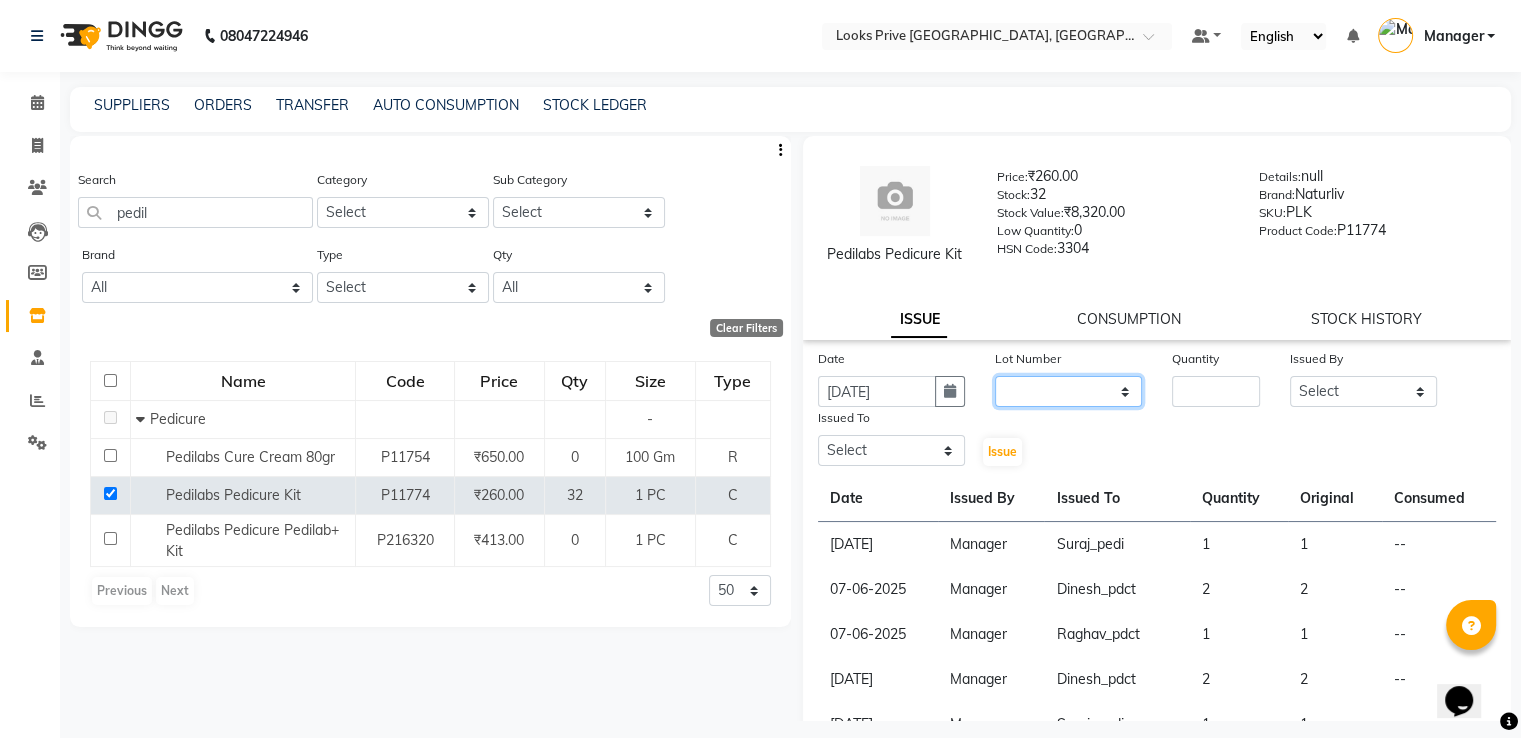 click on "None" 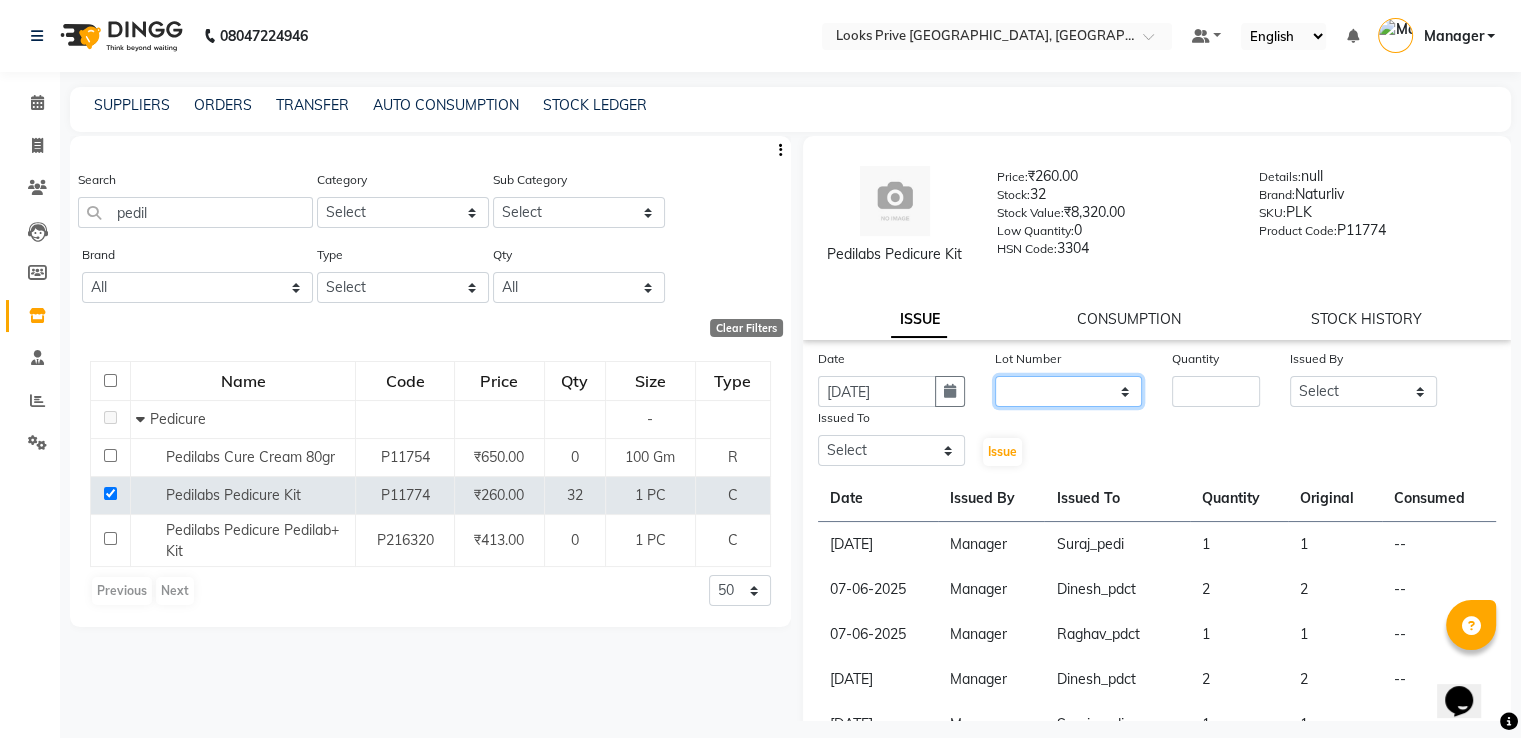 select on "0: null" 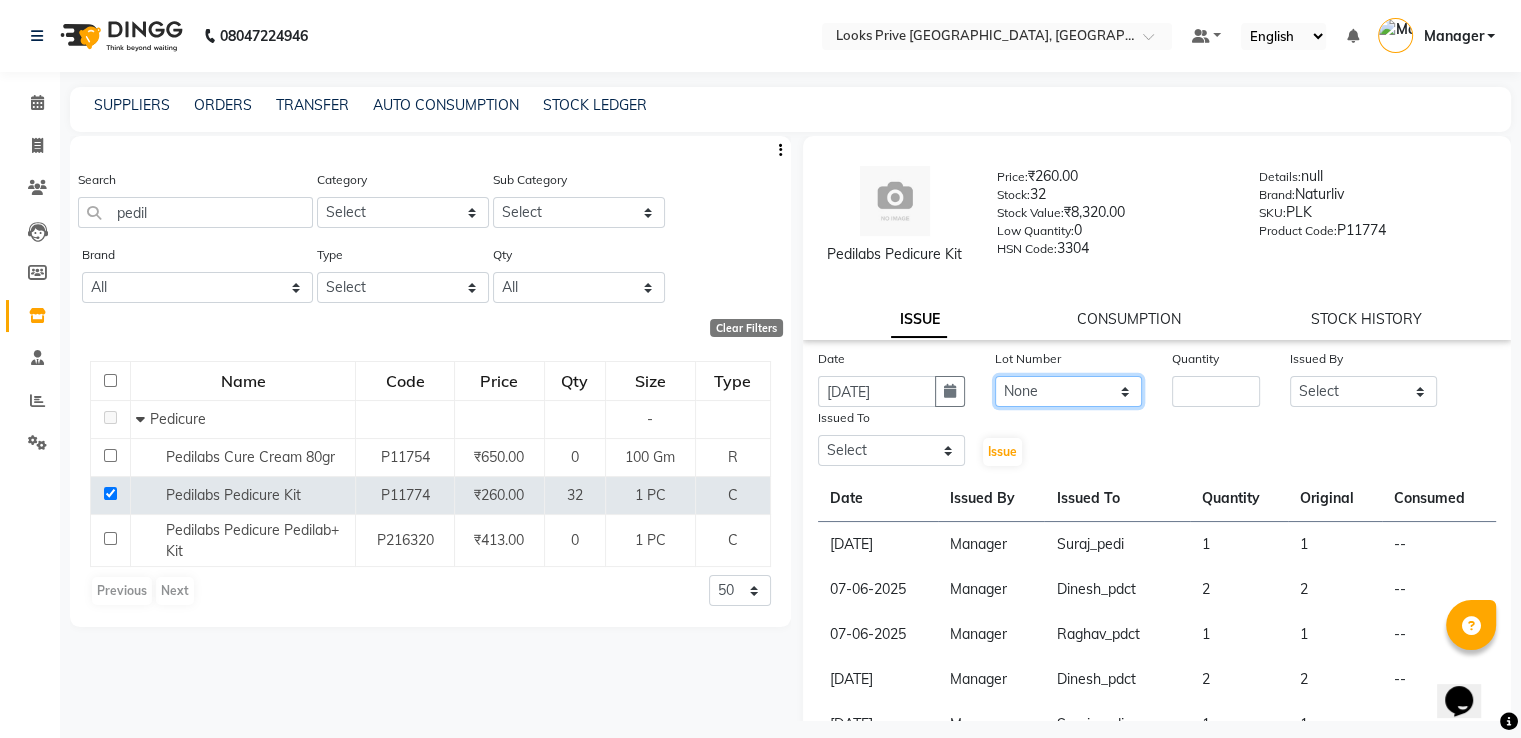 click on "None" 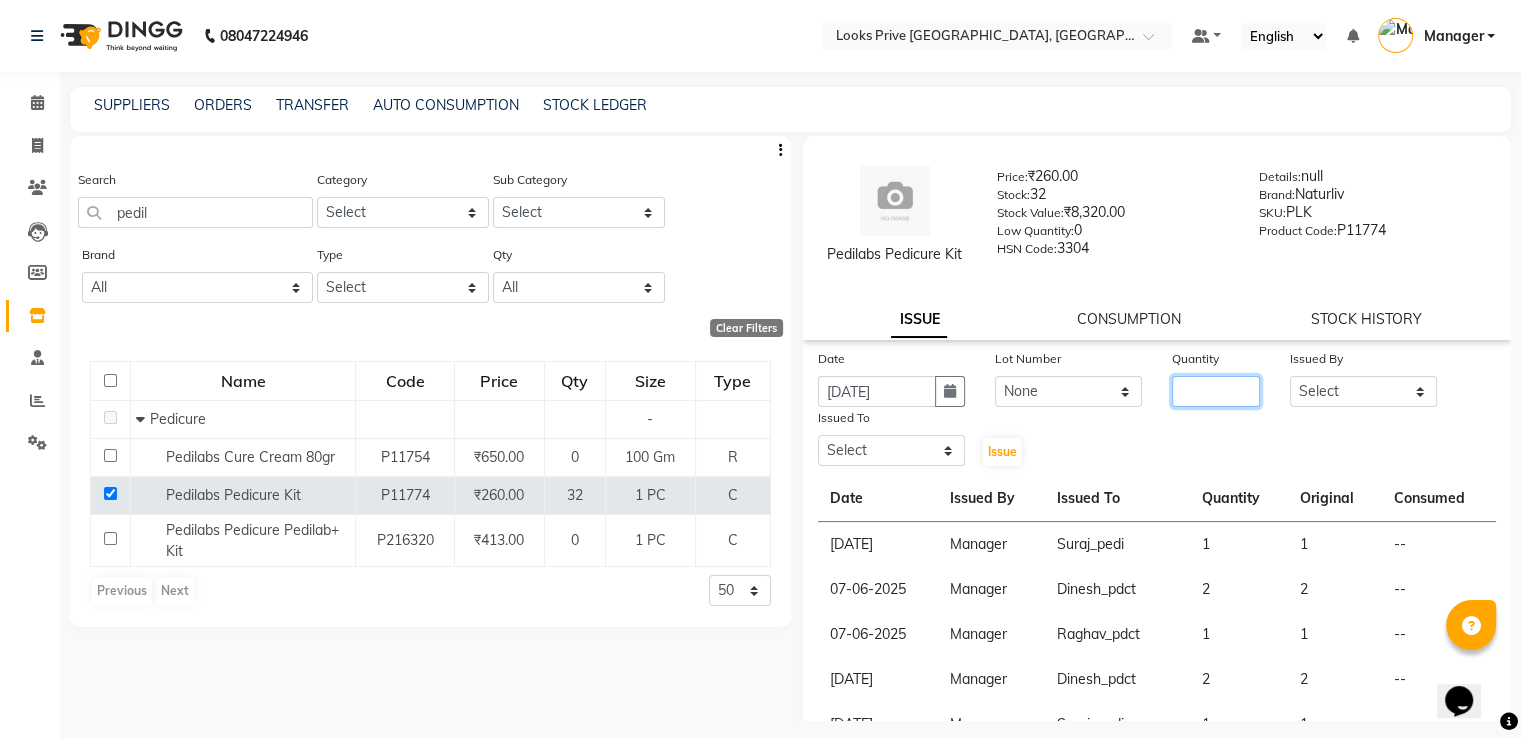 click 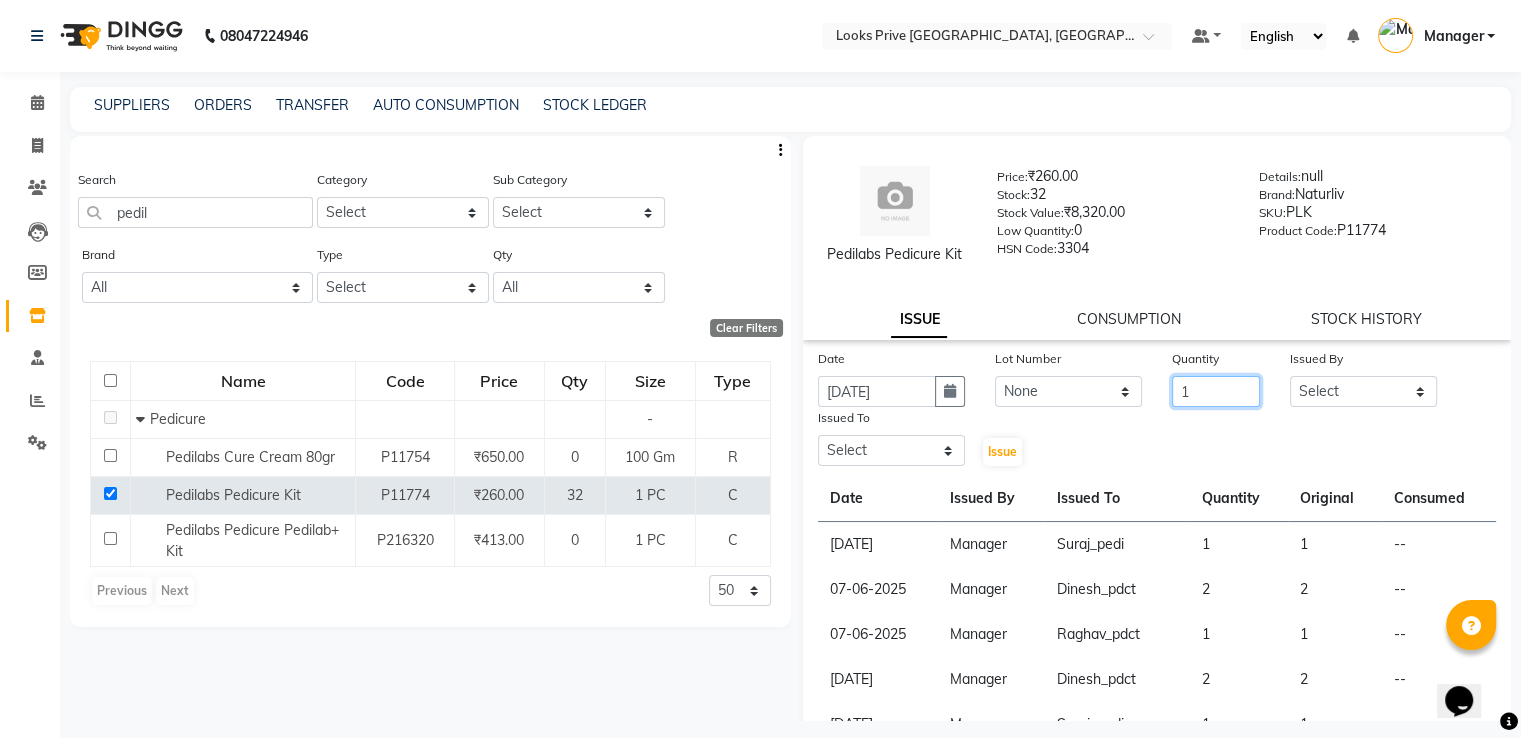 type on "1" 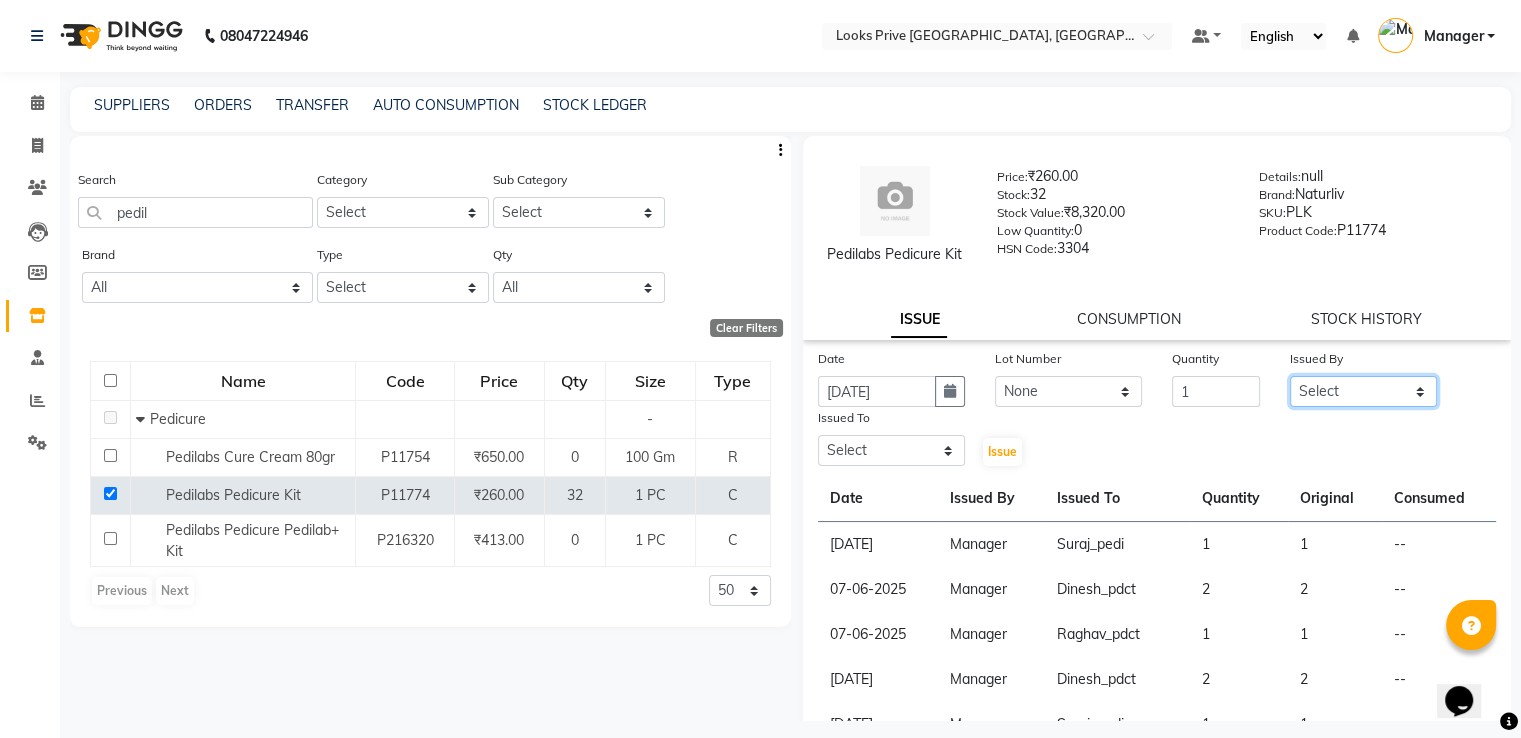 select on "45436" 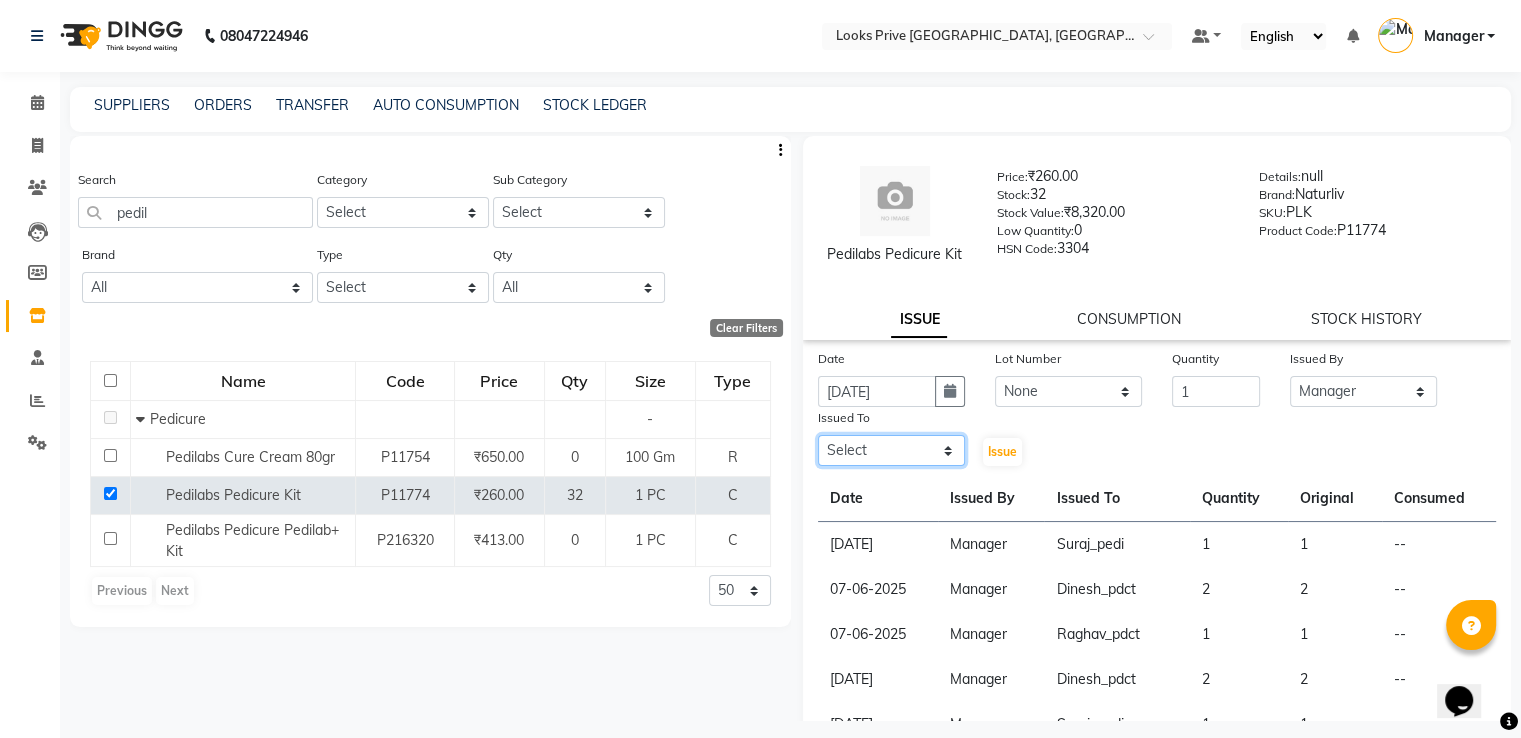 select on "47803" 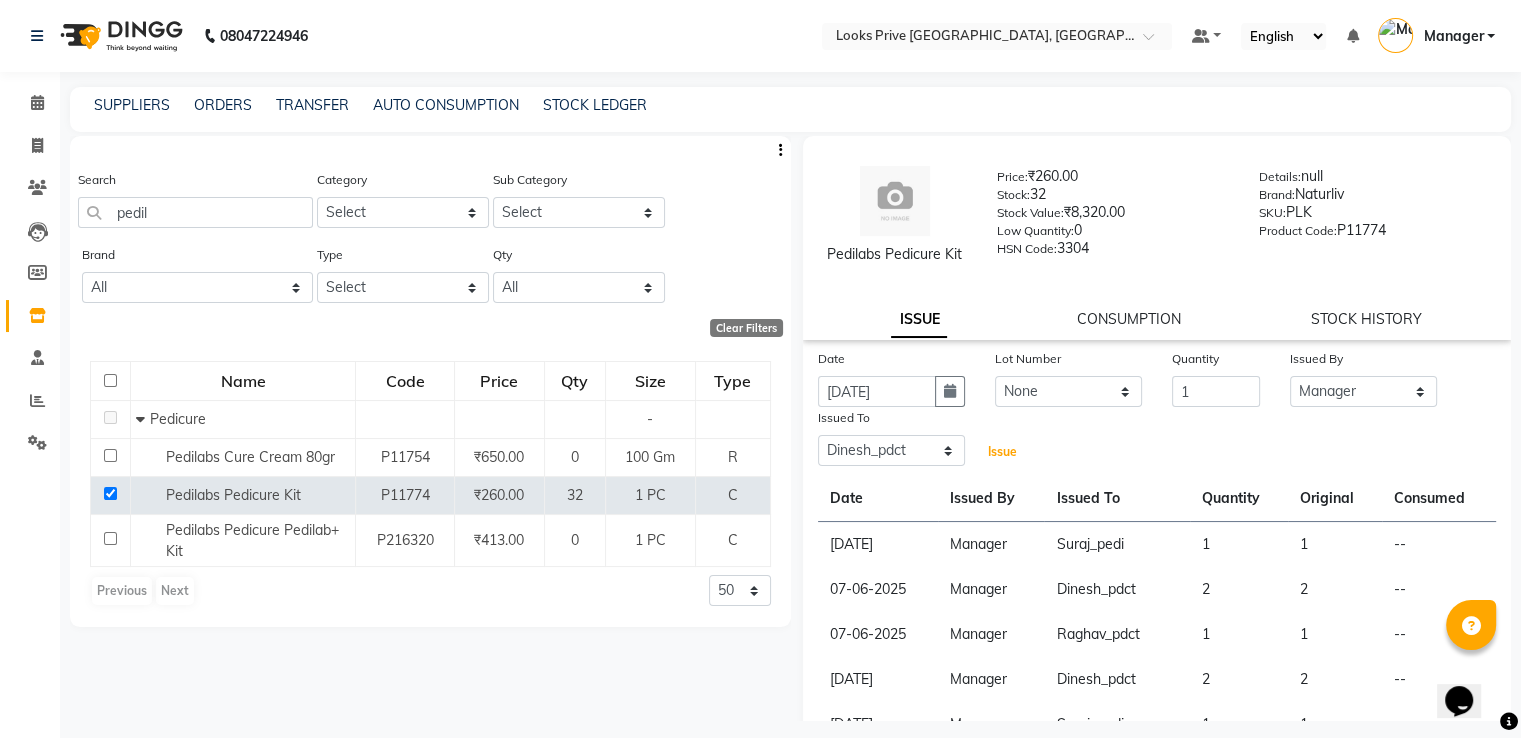 type 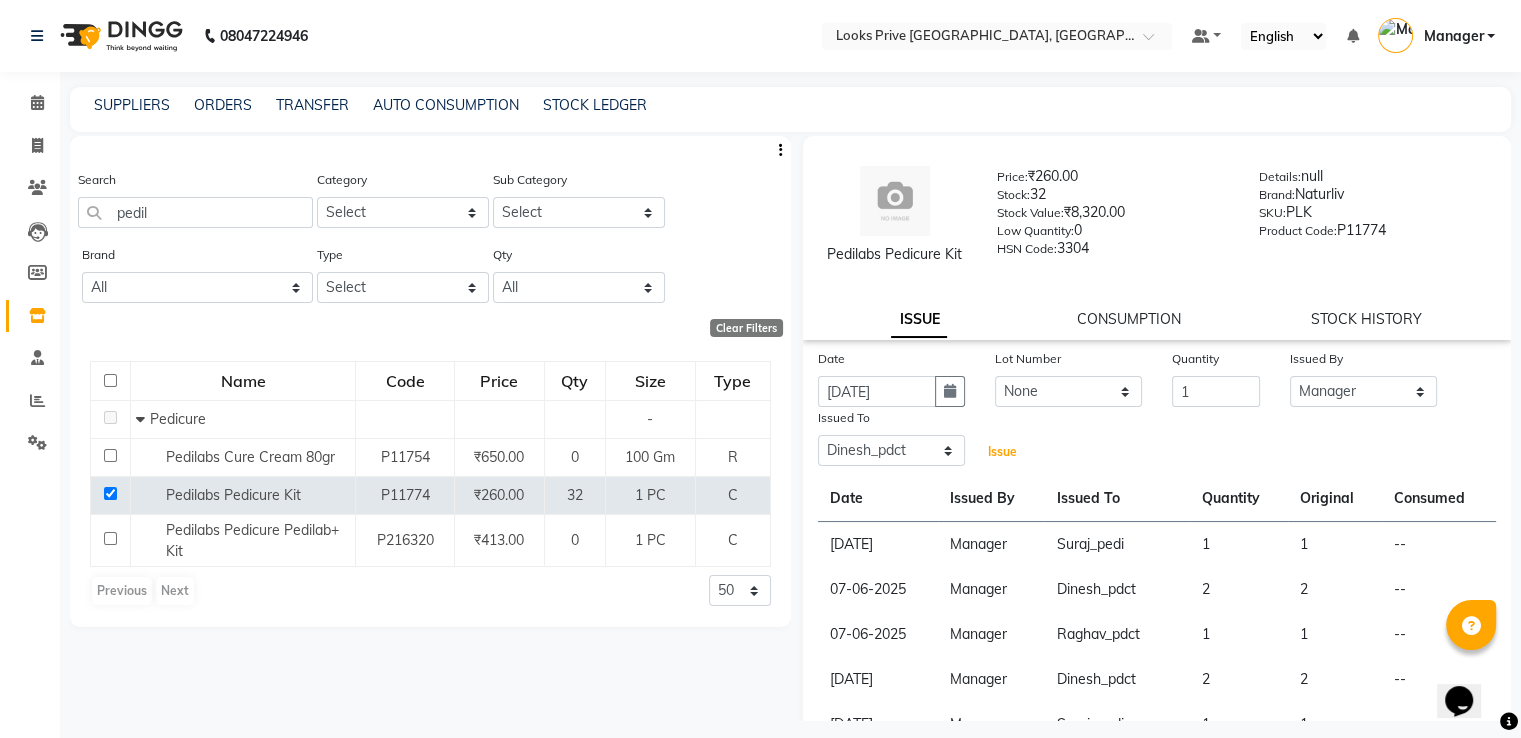 click on "Issue" 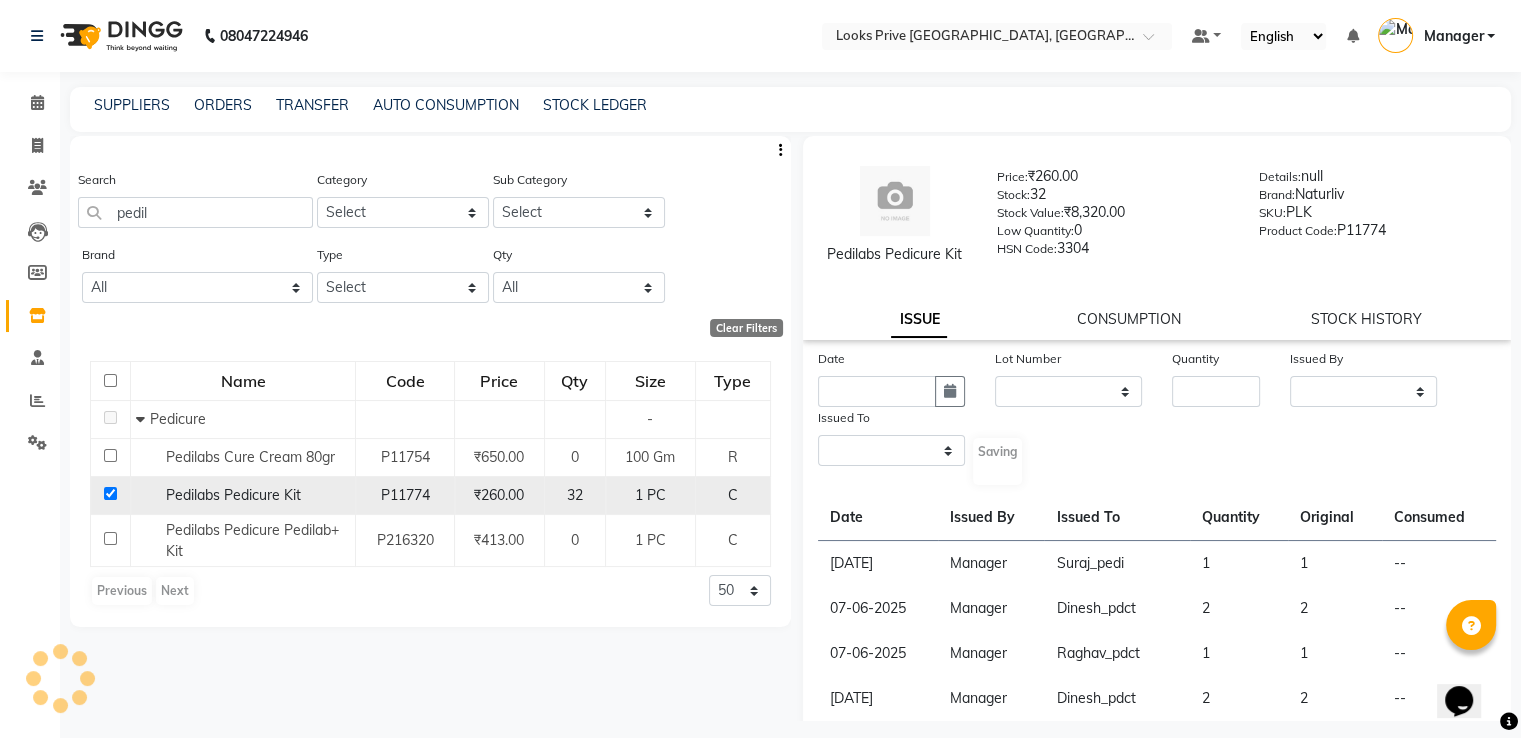 select 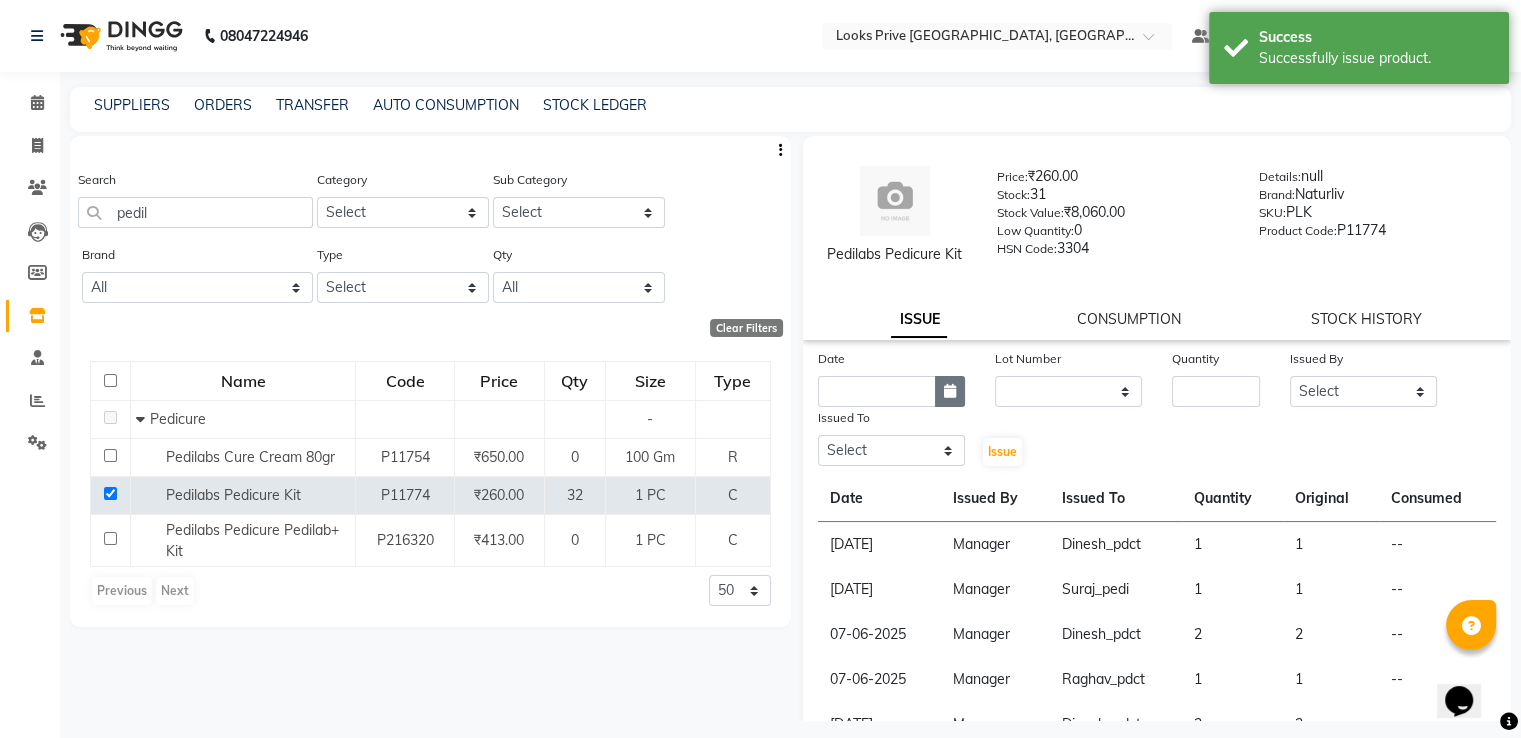 click 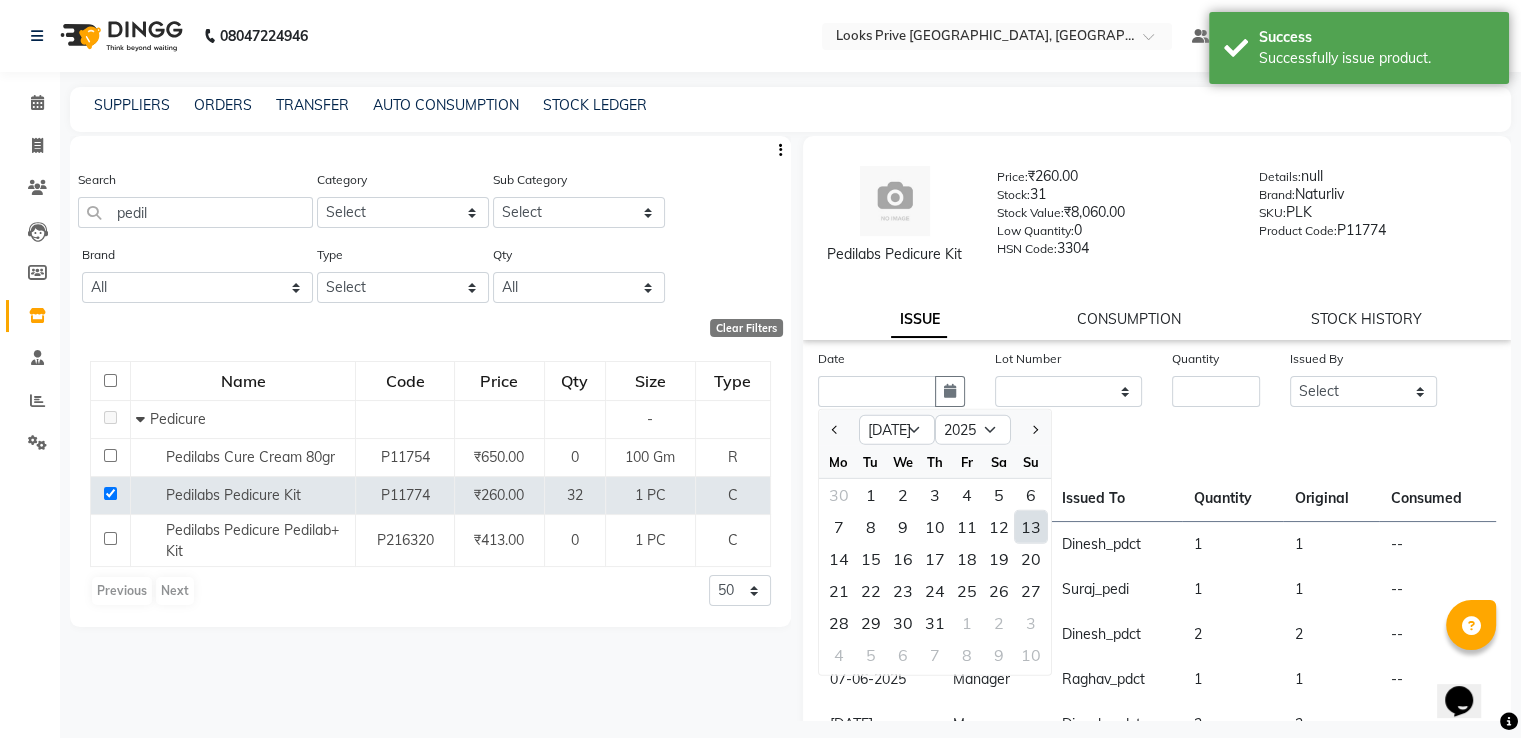 click on "13" 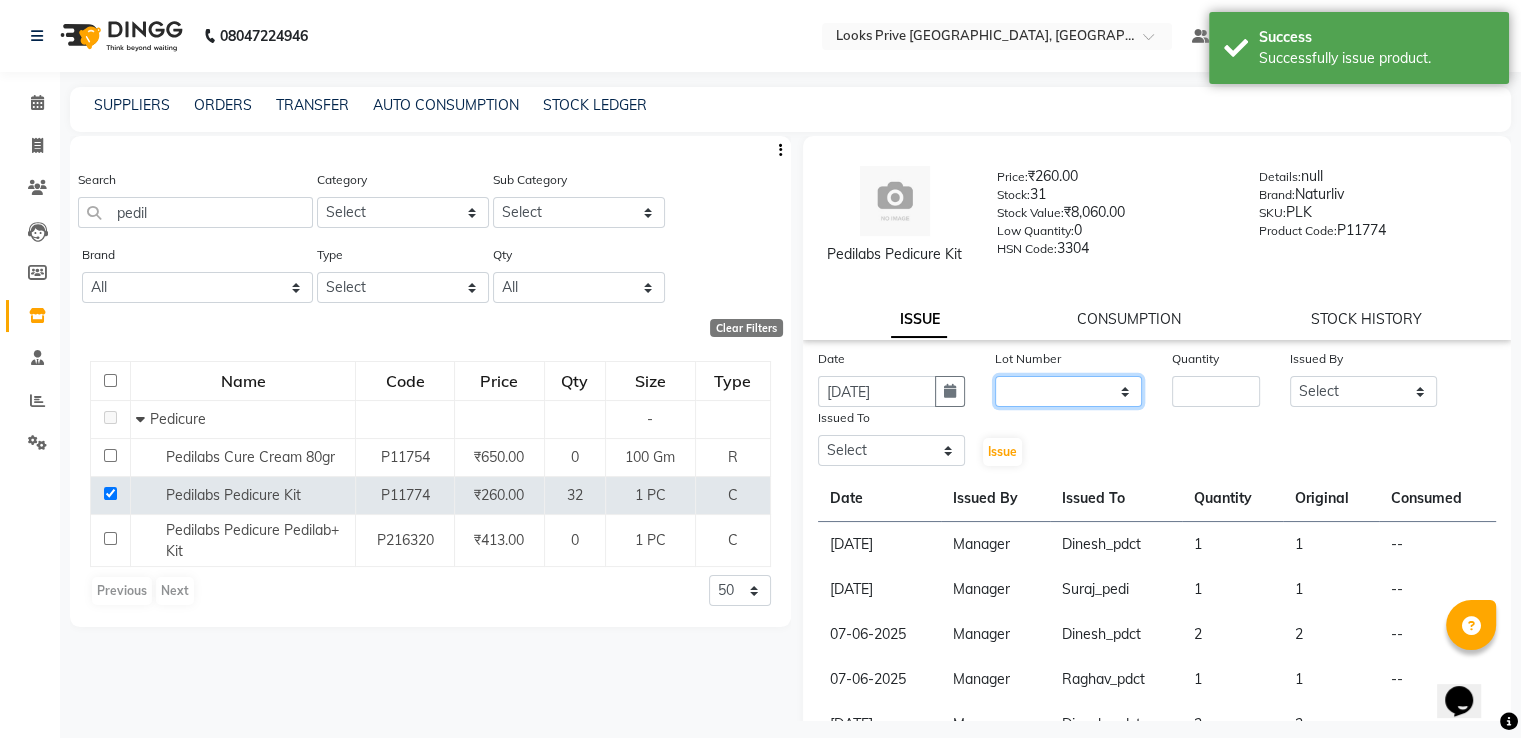drag, startPoint x: 1086, startPoint y: 383, endPoint x: 1069, endPoint y: 404, distance: 27.018513 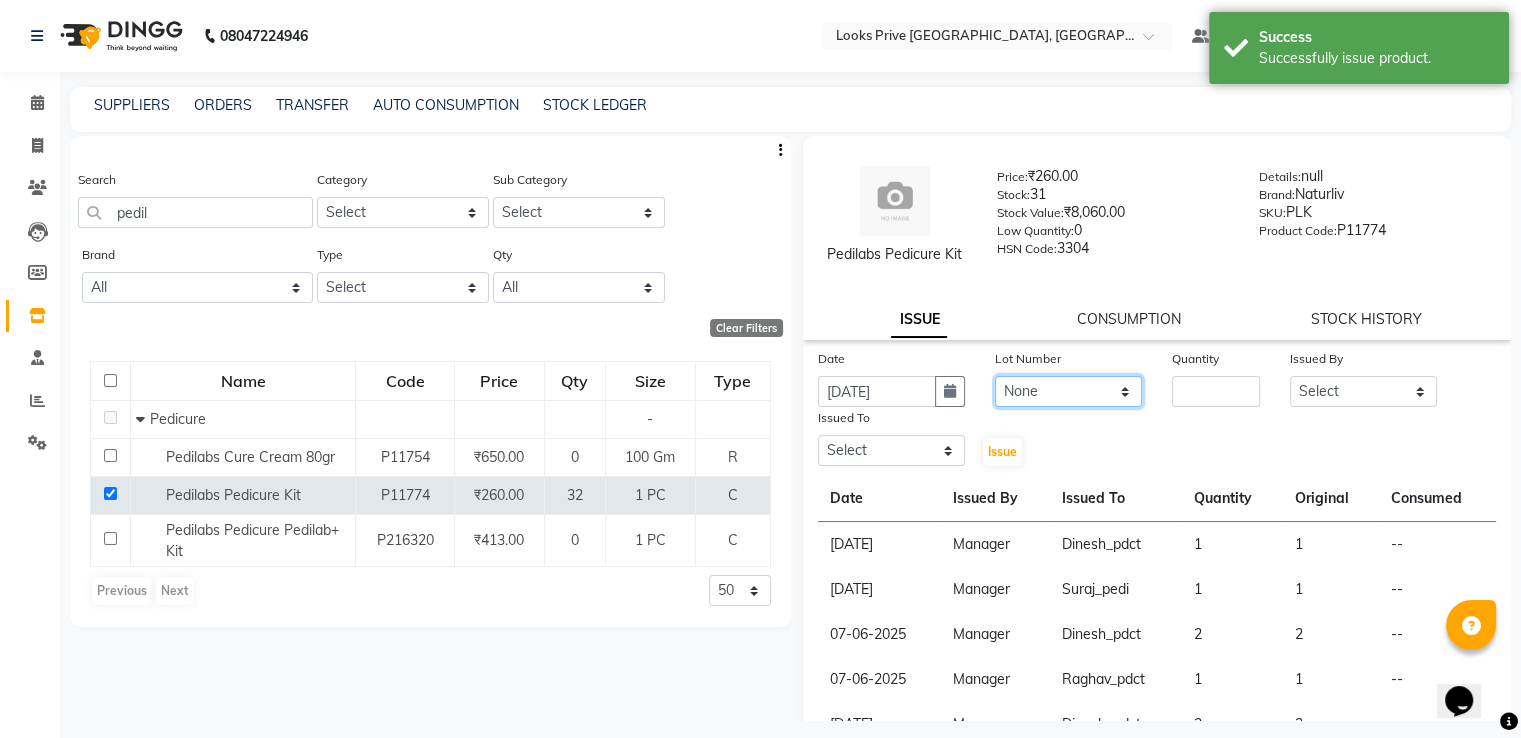 click on "None" 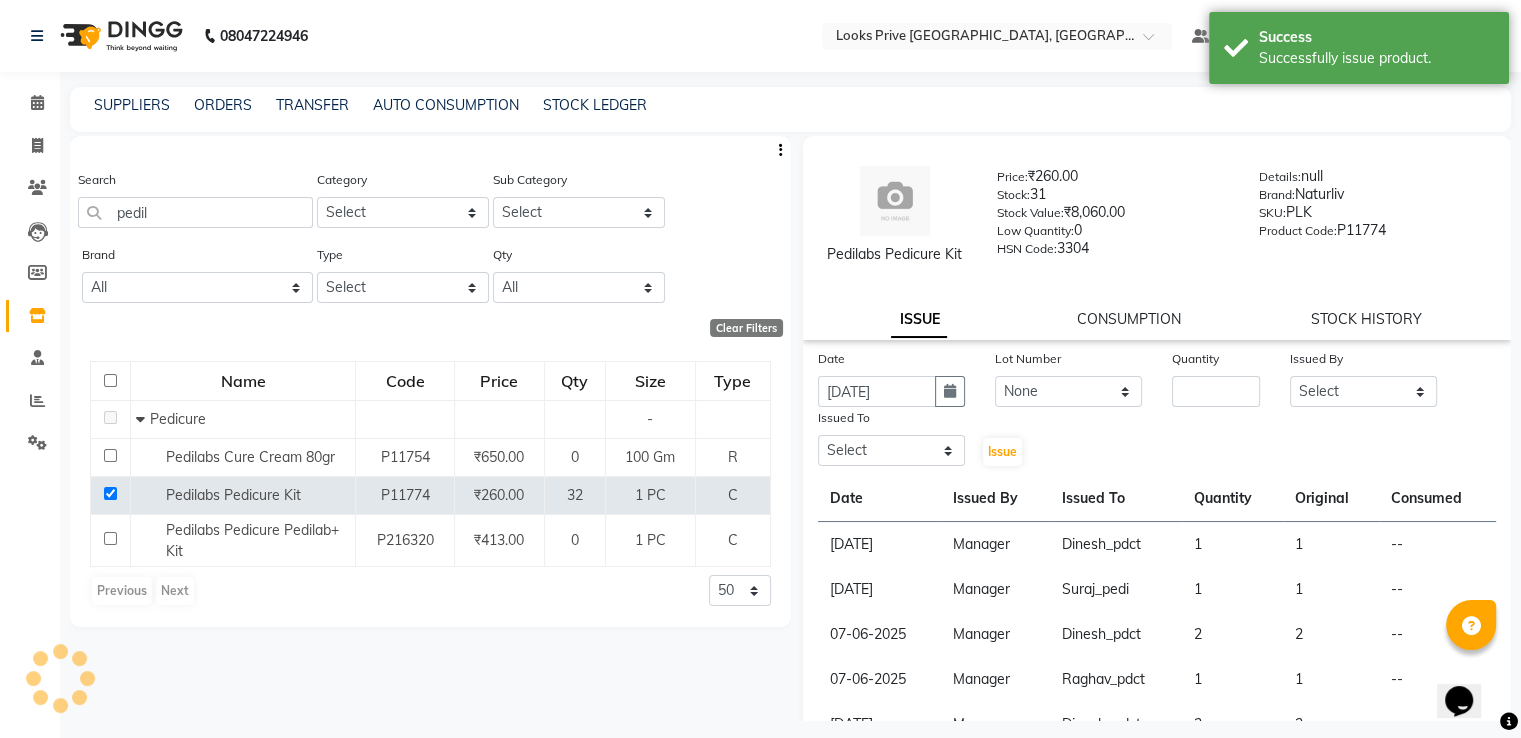 click on "Quantity" 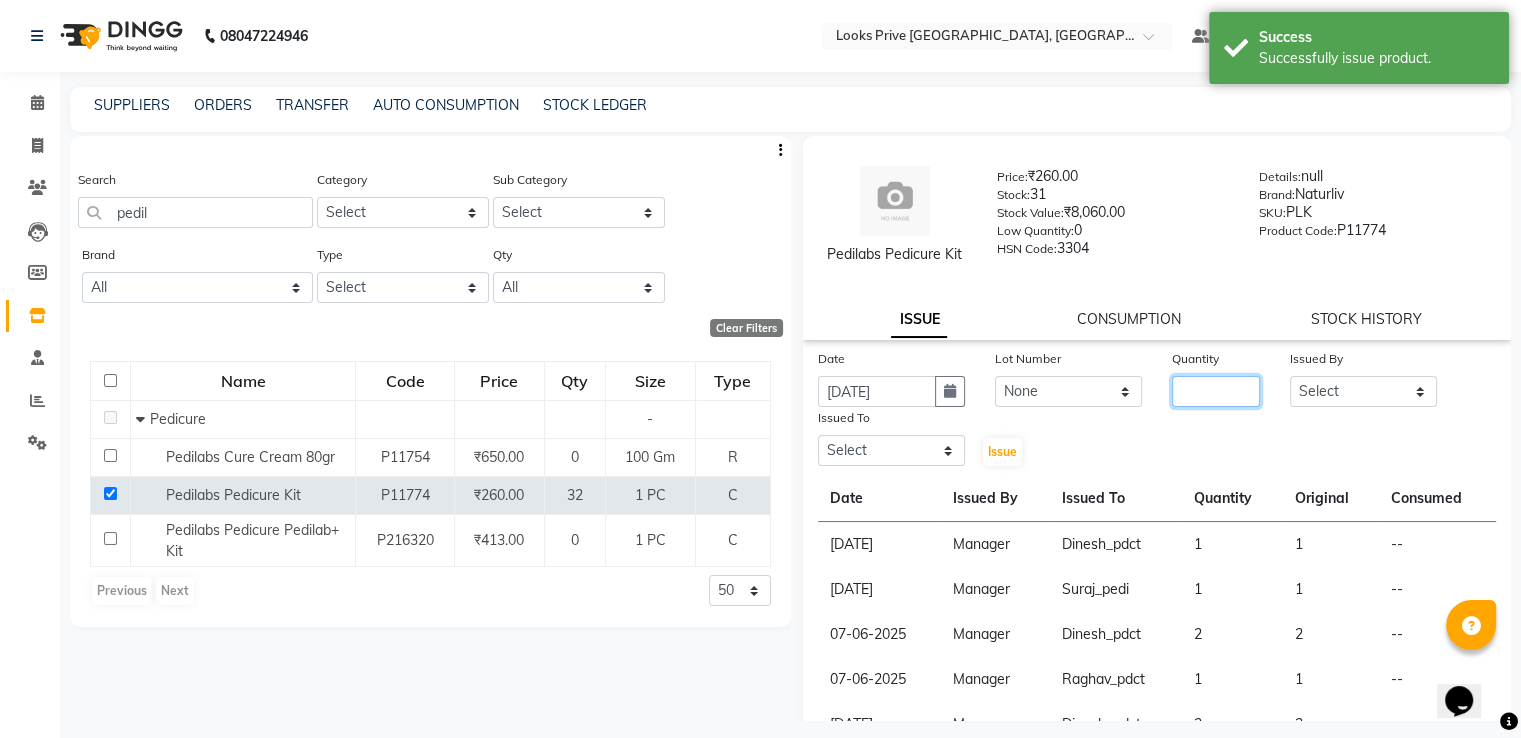 click 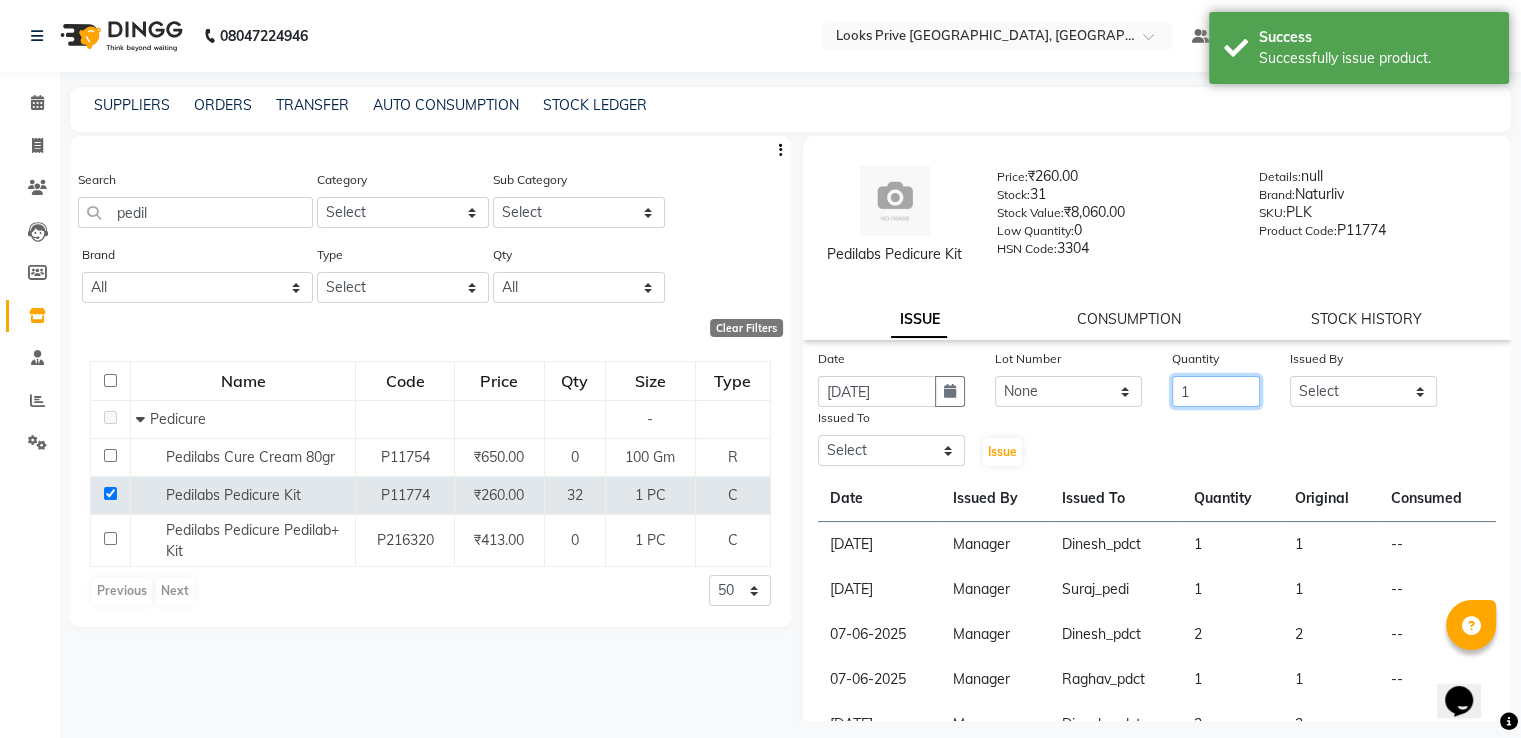 type on "1" 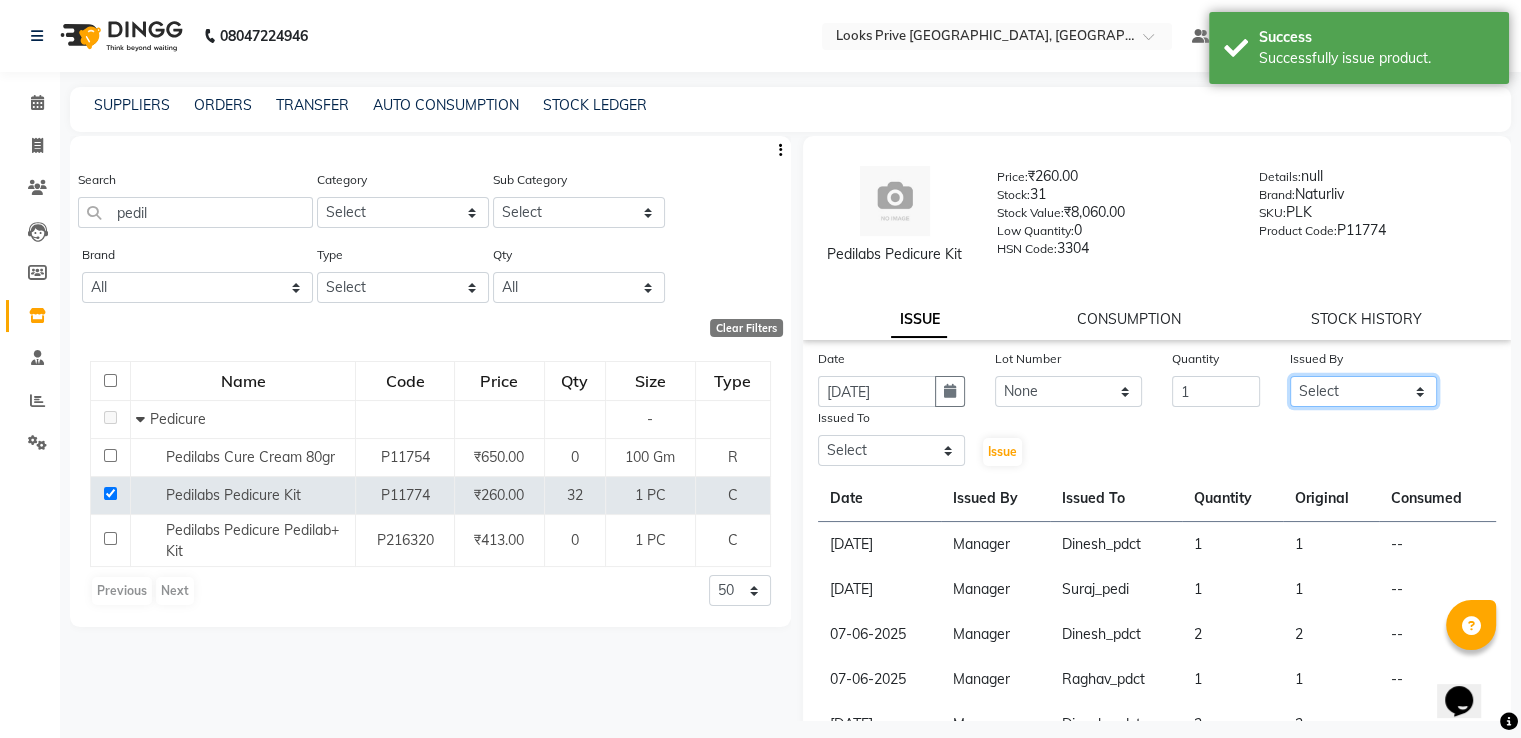 select on "45436" 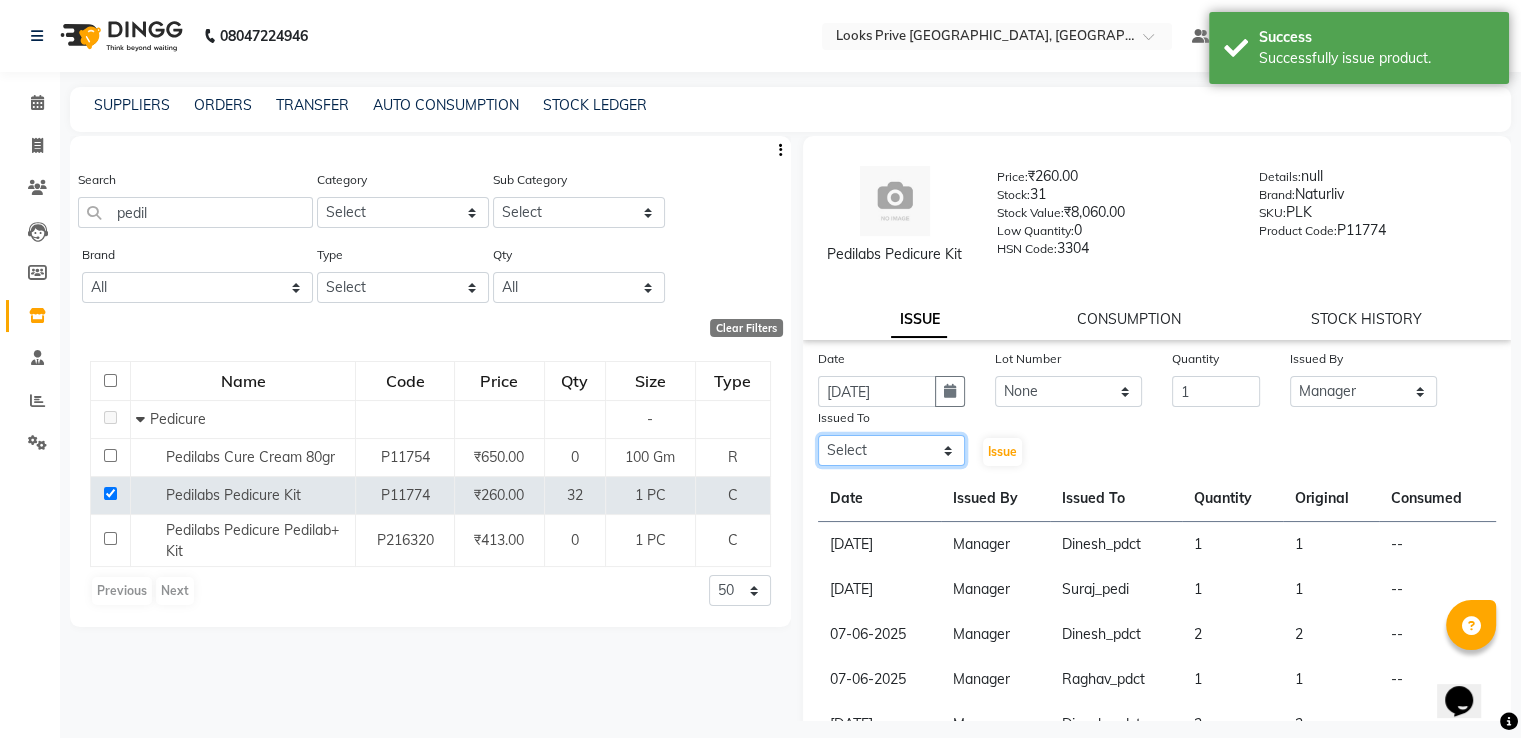 select on "78854" 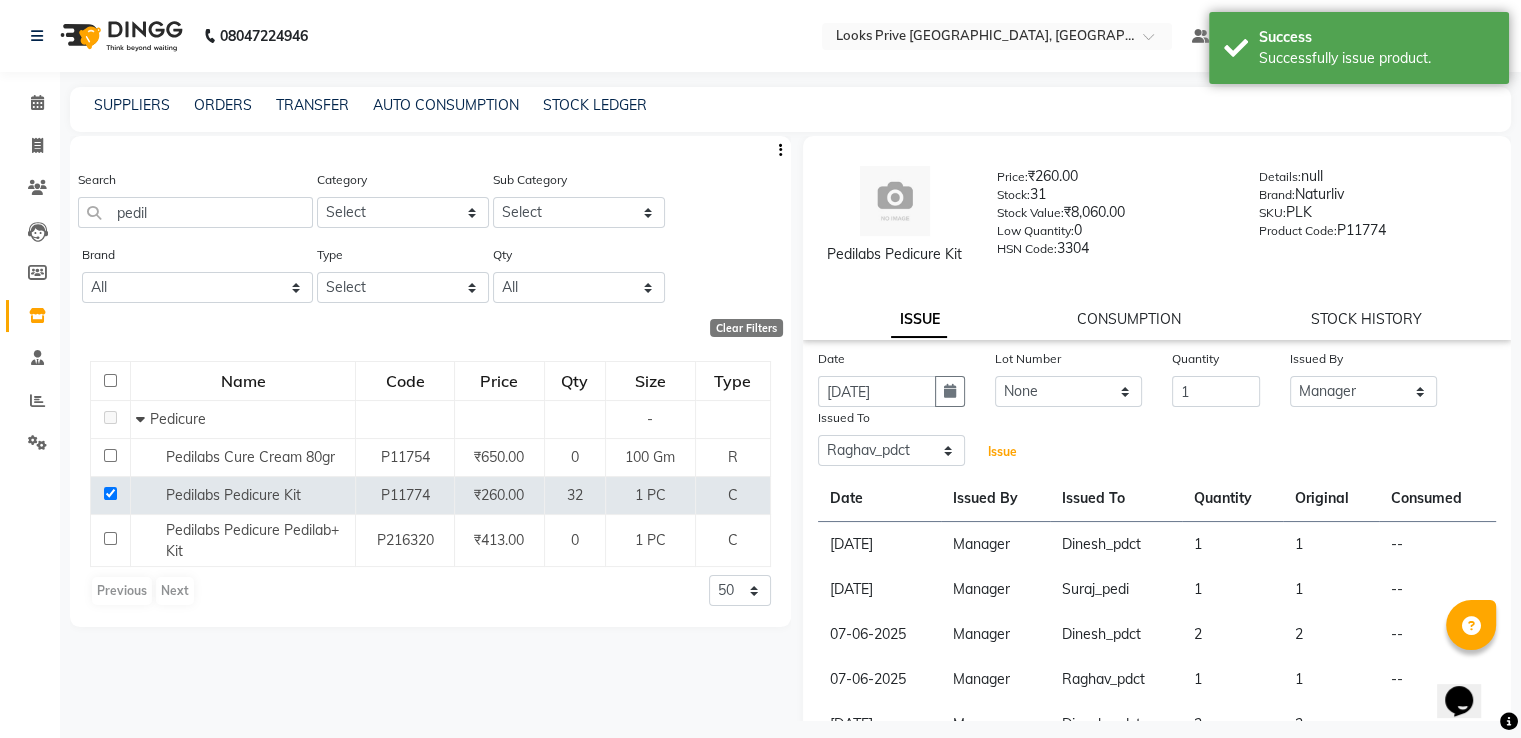 type 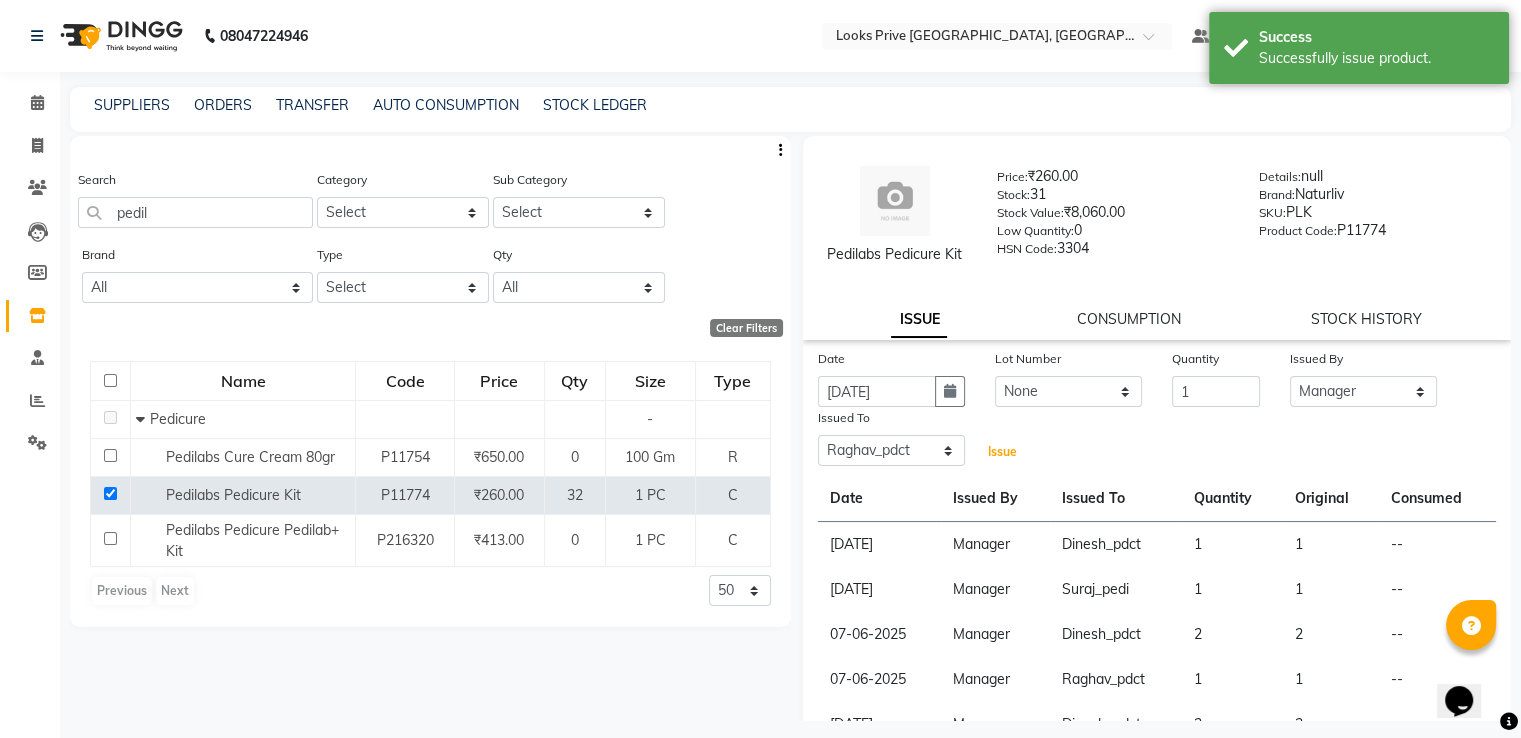 click on "Issue" 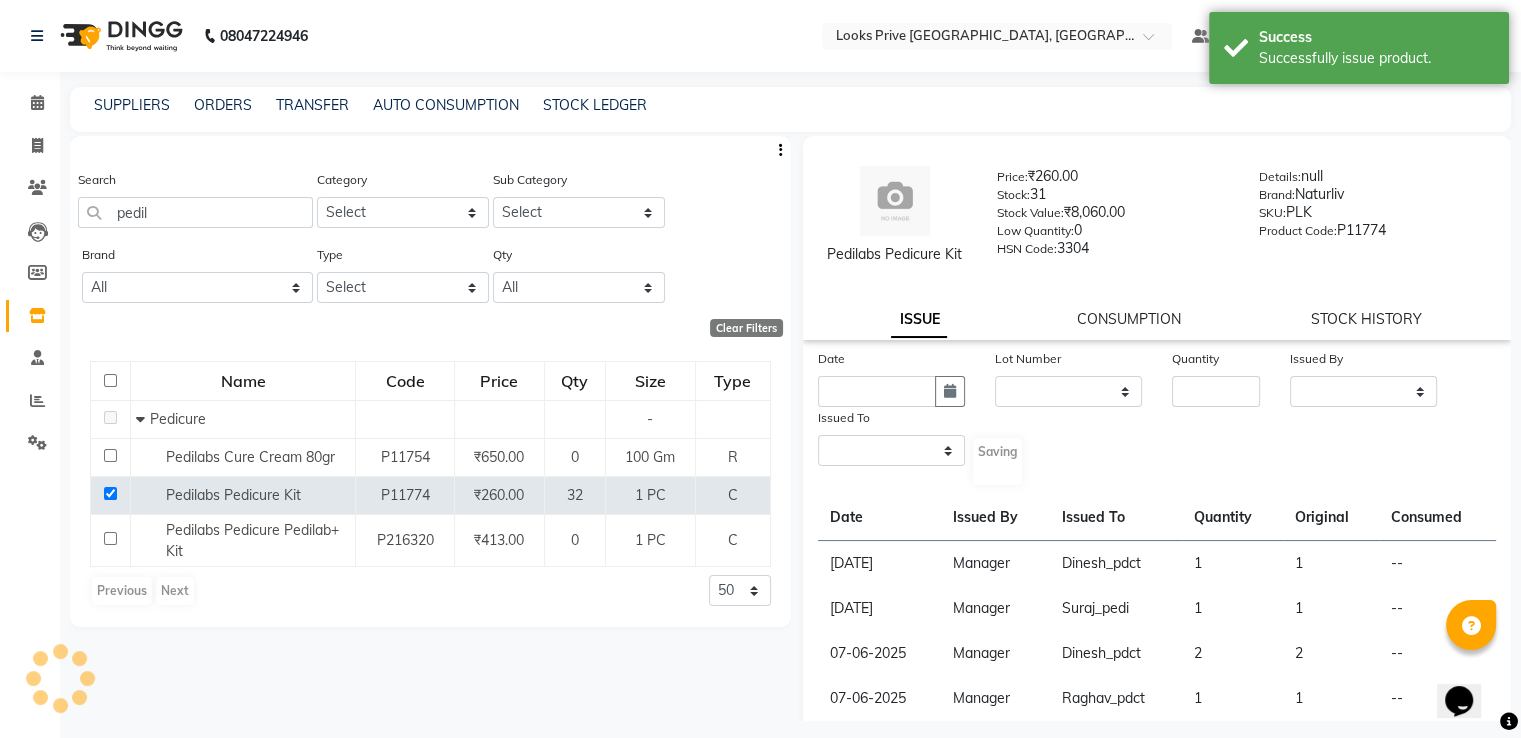 select 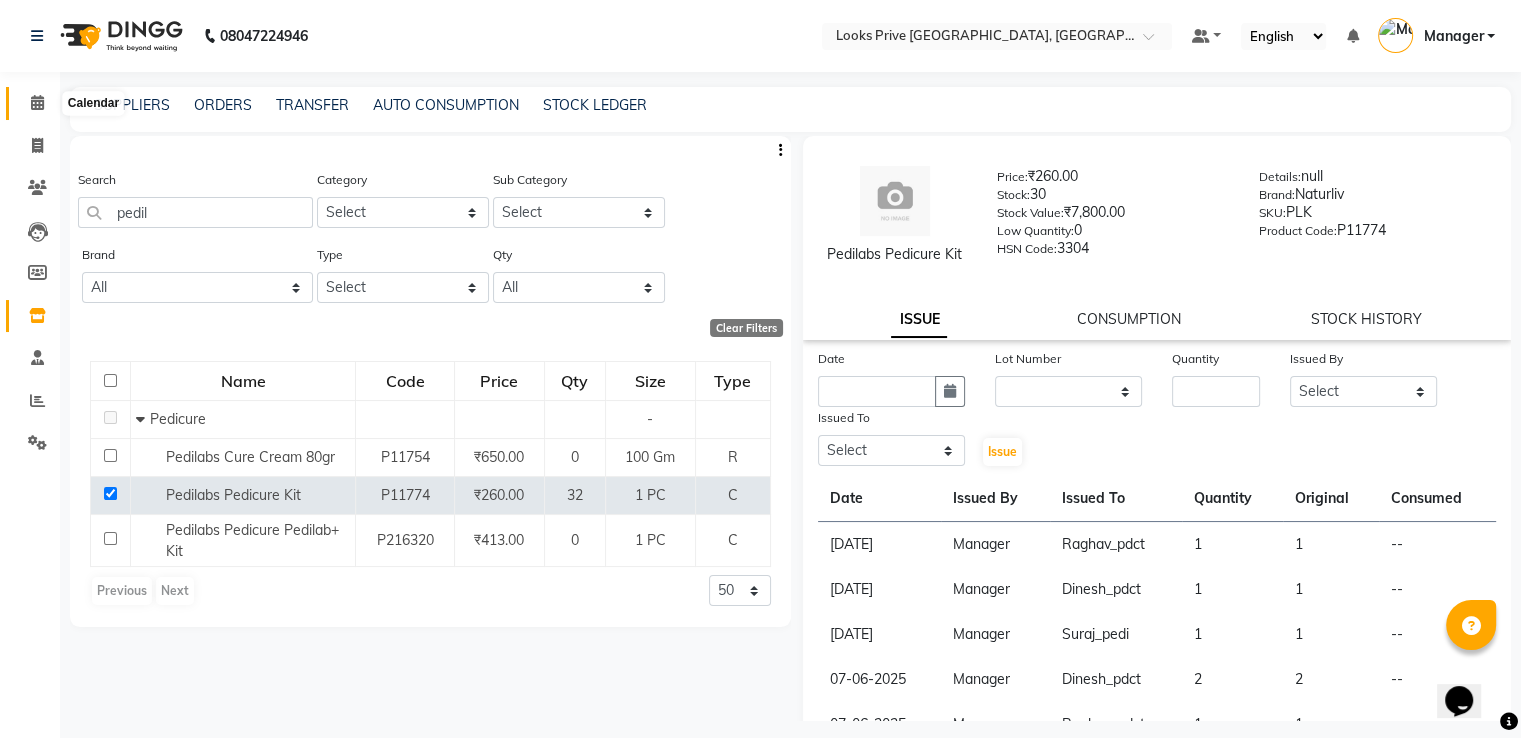 click 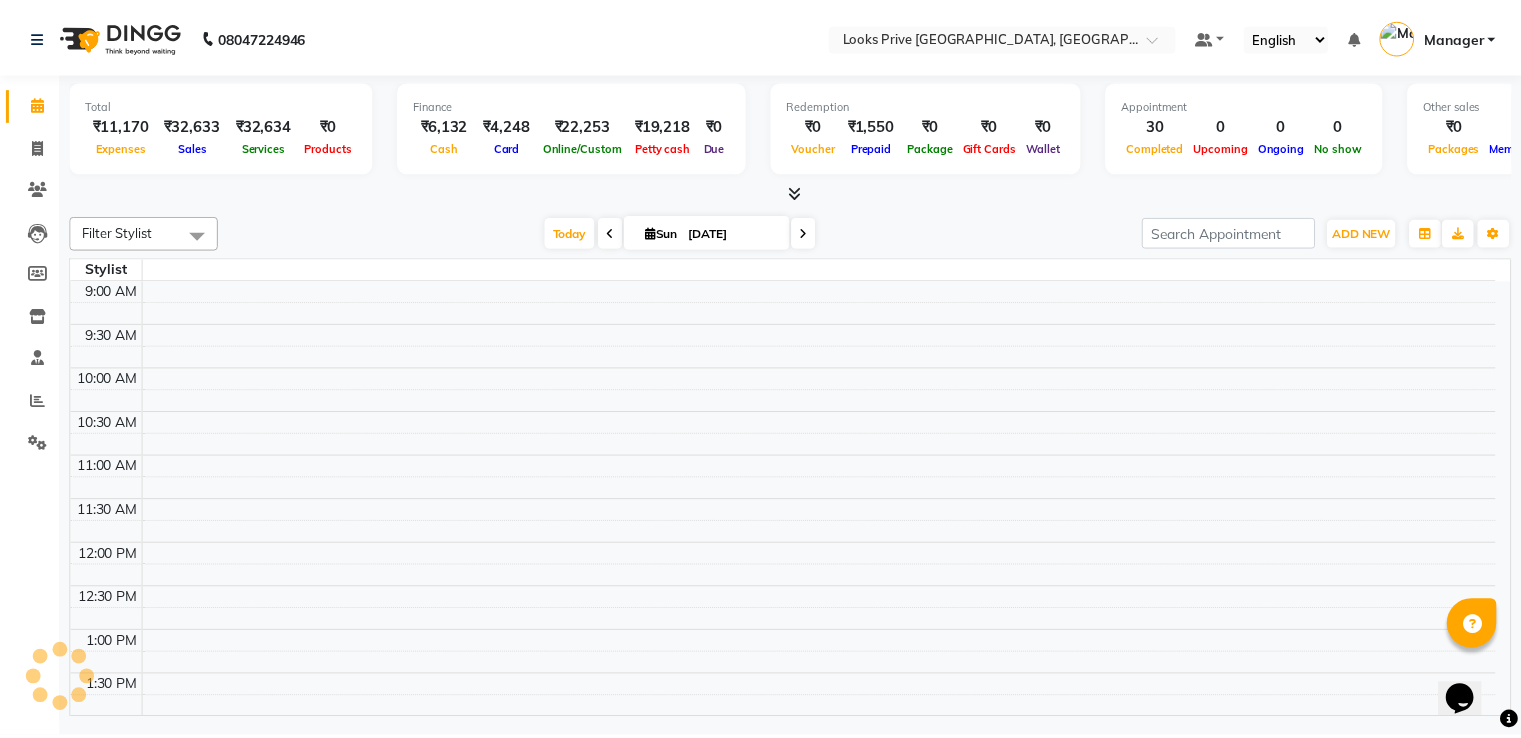 scroll, scrollTop: 0, scrollLeft: 0, axis: both 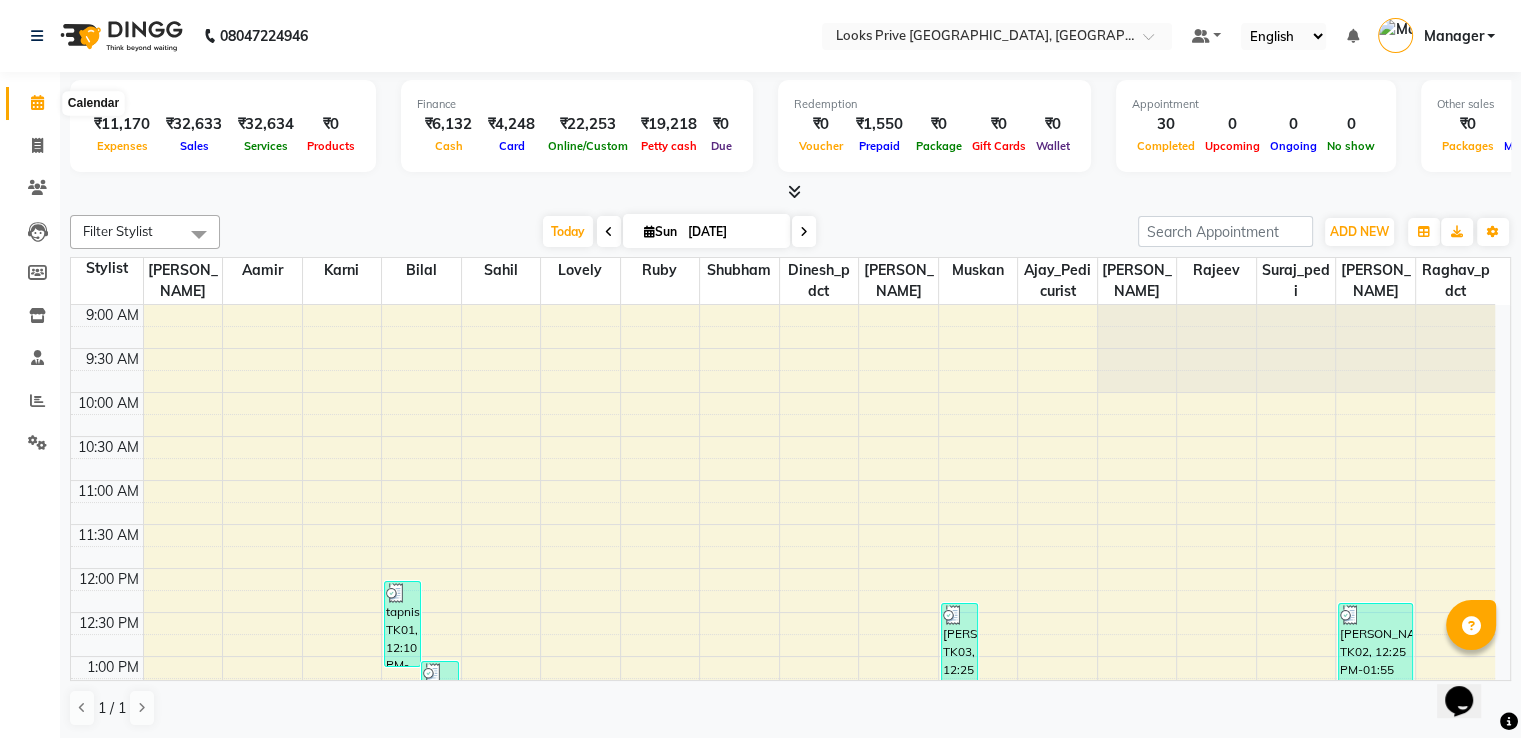 click on "Calendar" 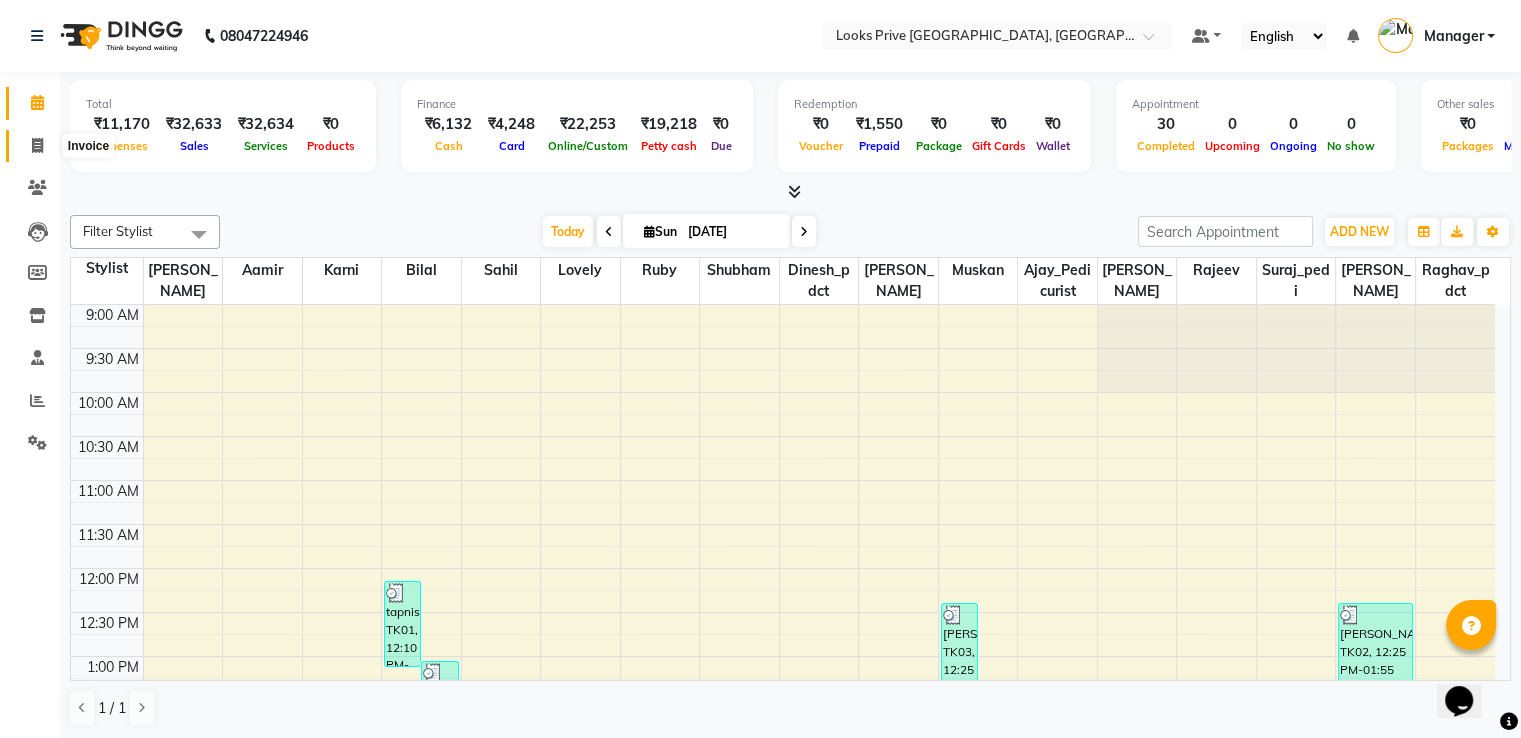 click 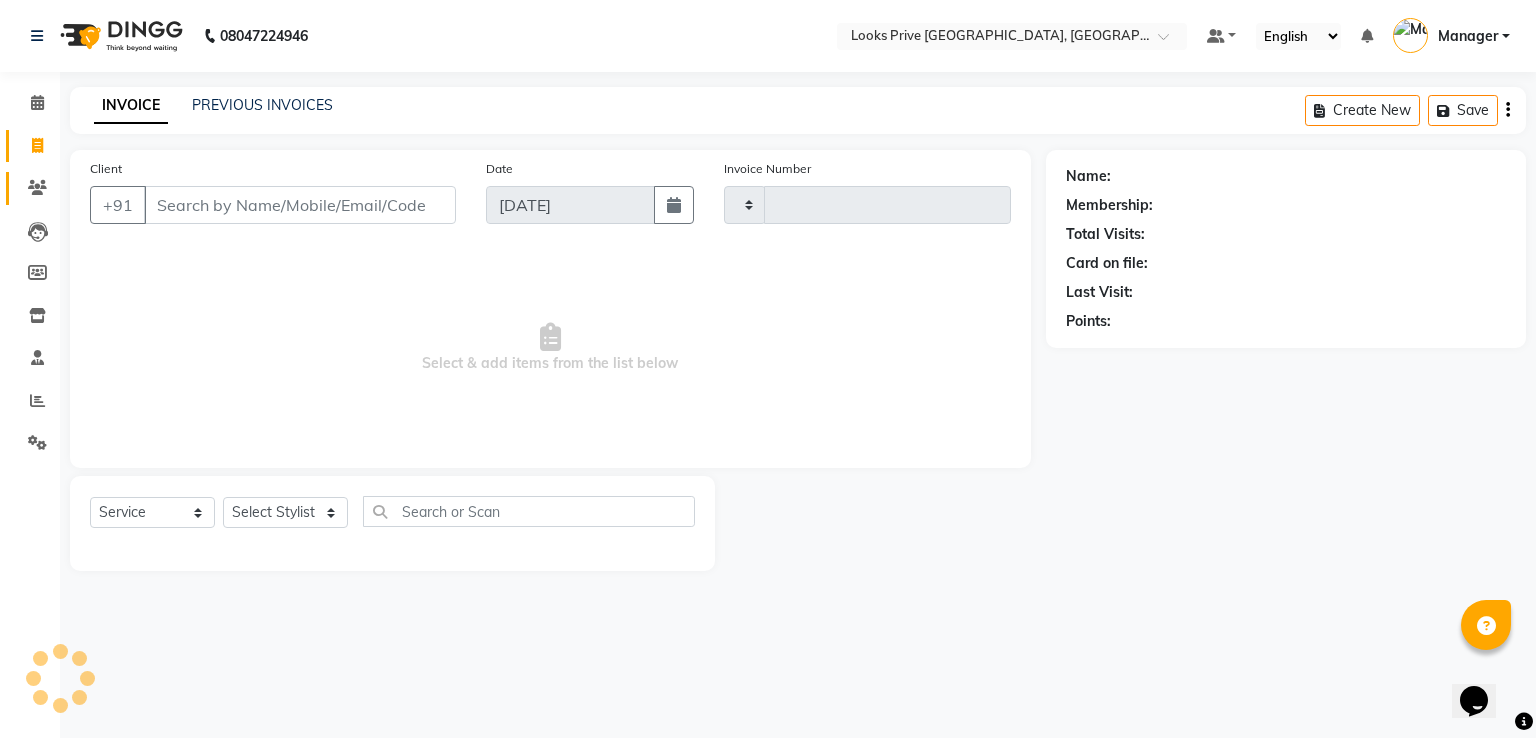 type on "1876" 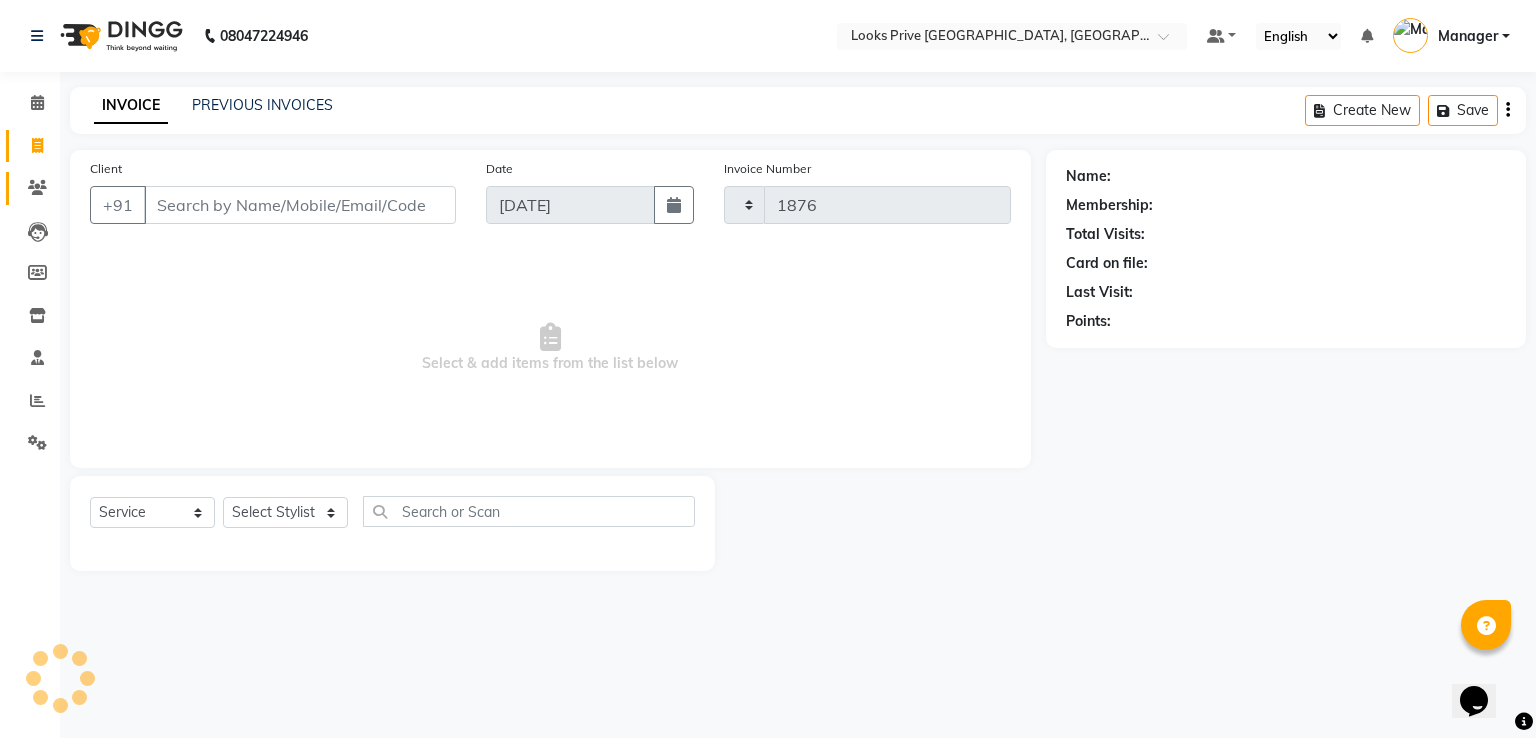 select on "6205" 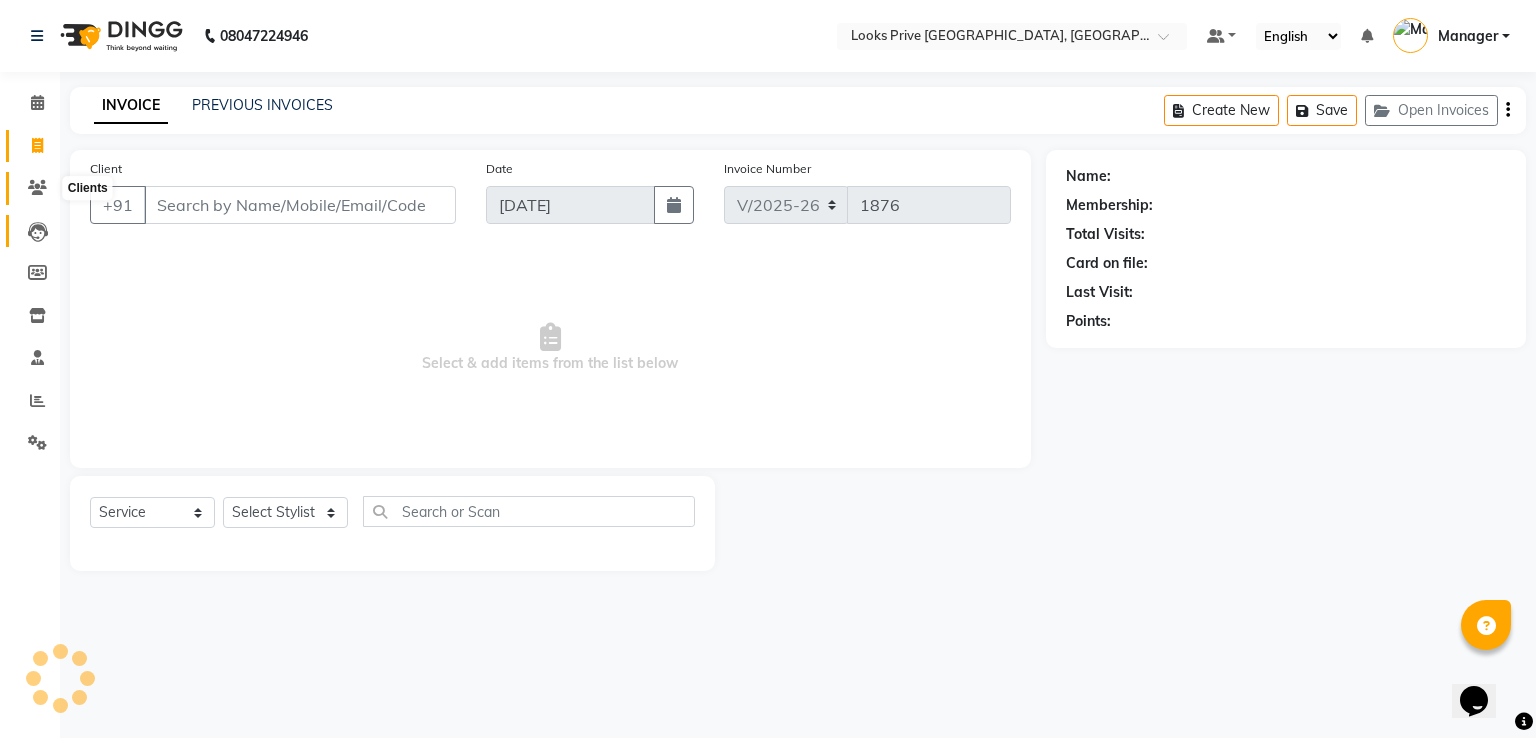 drag, startPoint x: 43, startPoint y: 194, endPoint x: 41, endPoint y: 221, distance: 27.073973 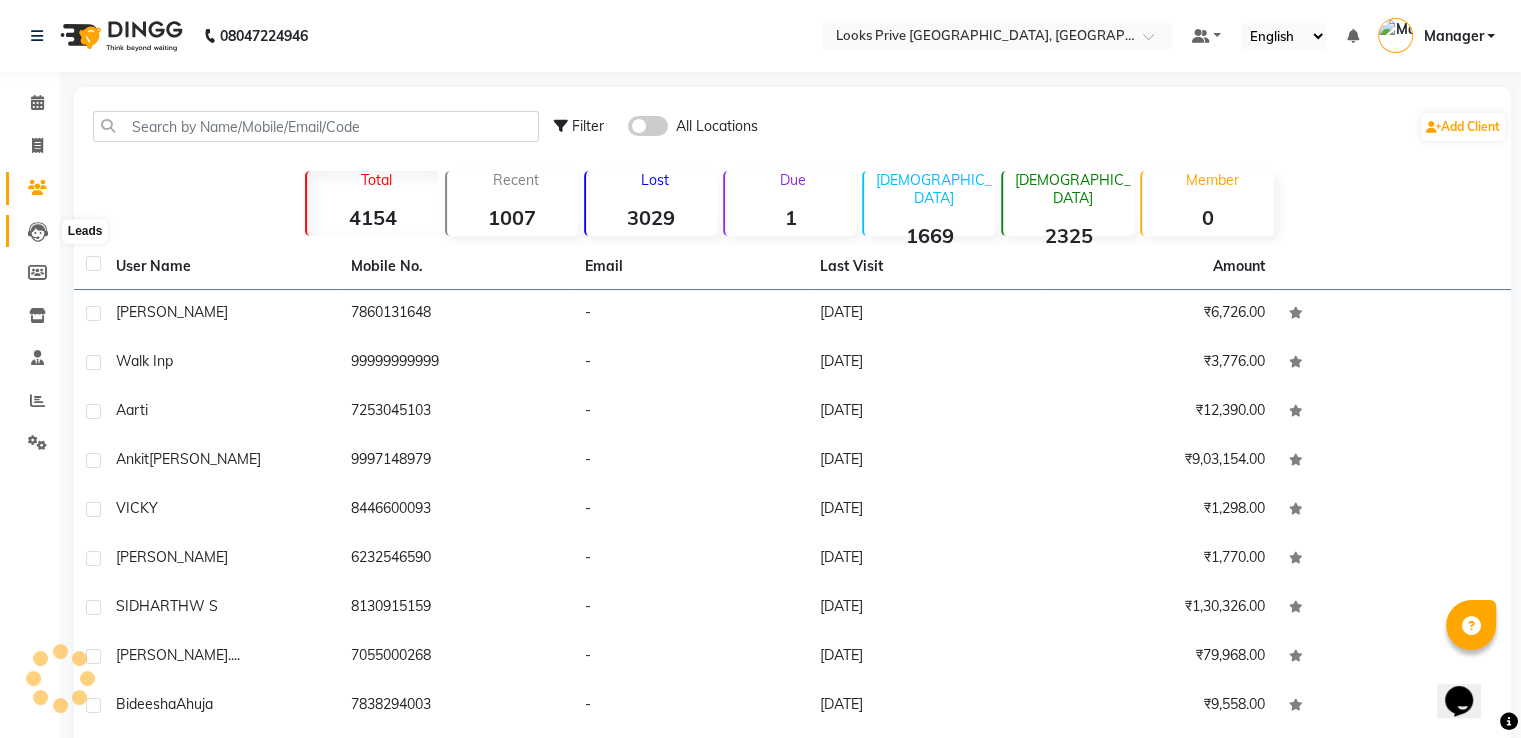 click 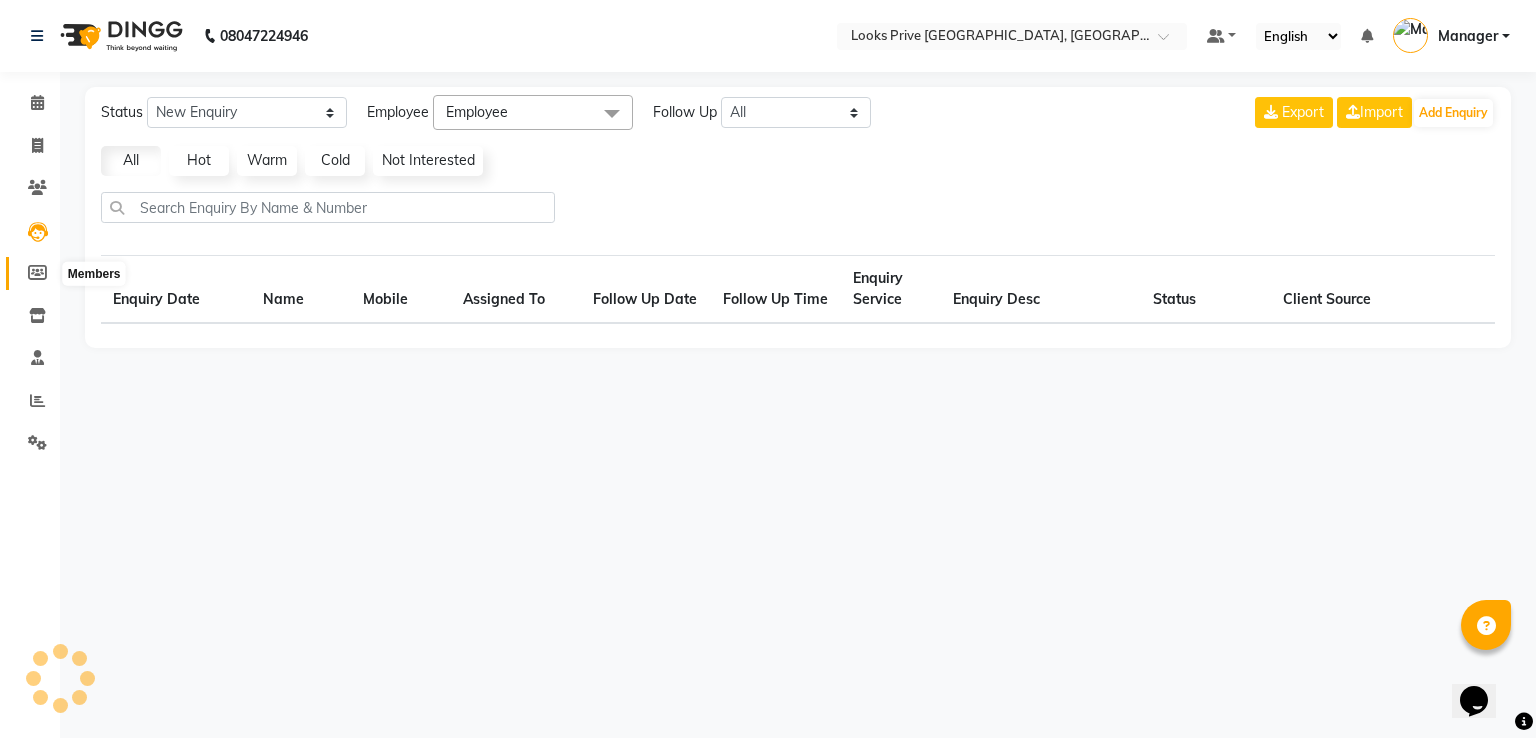 click 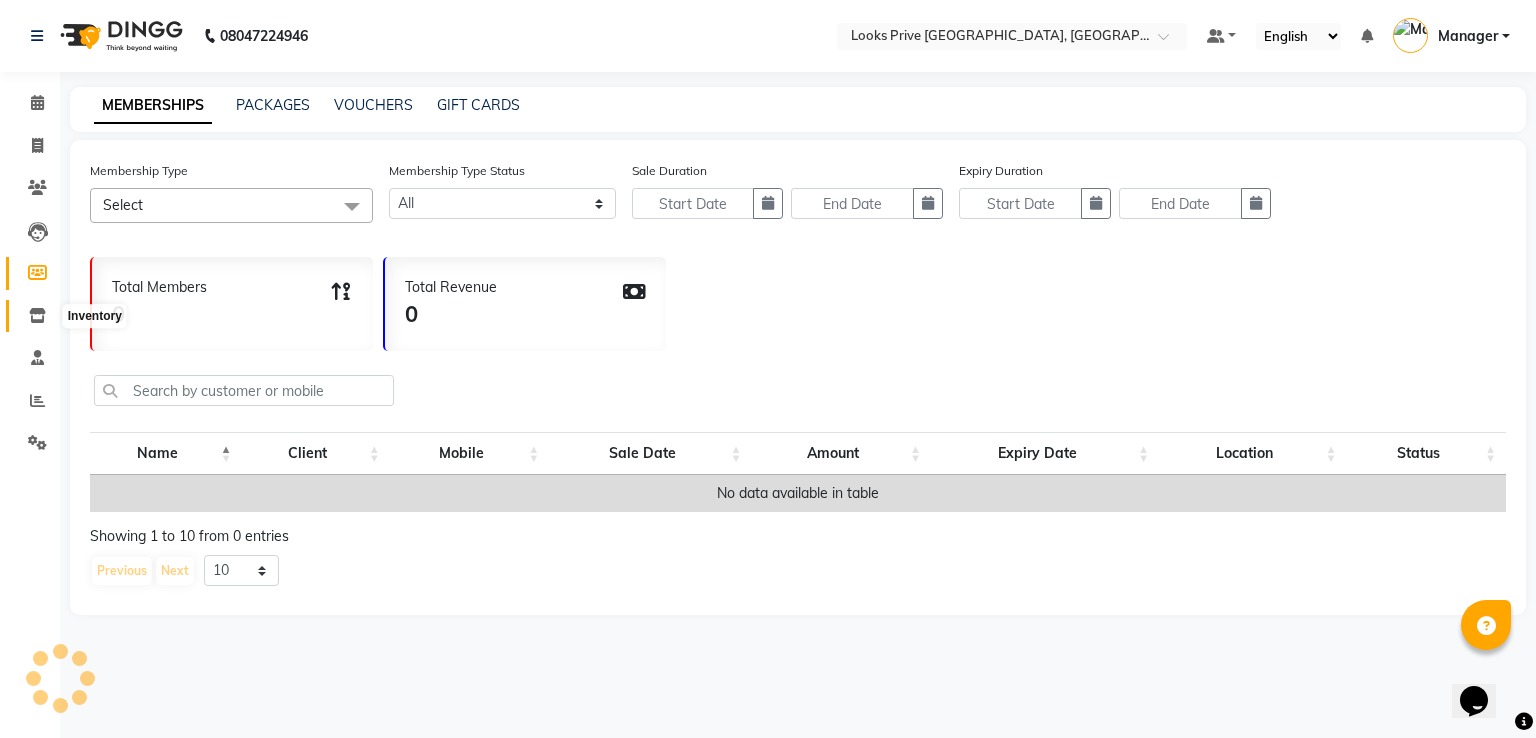 click 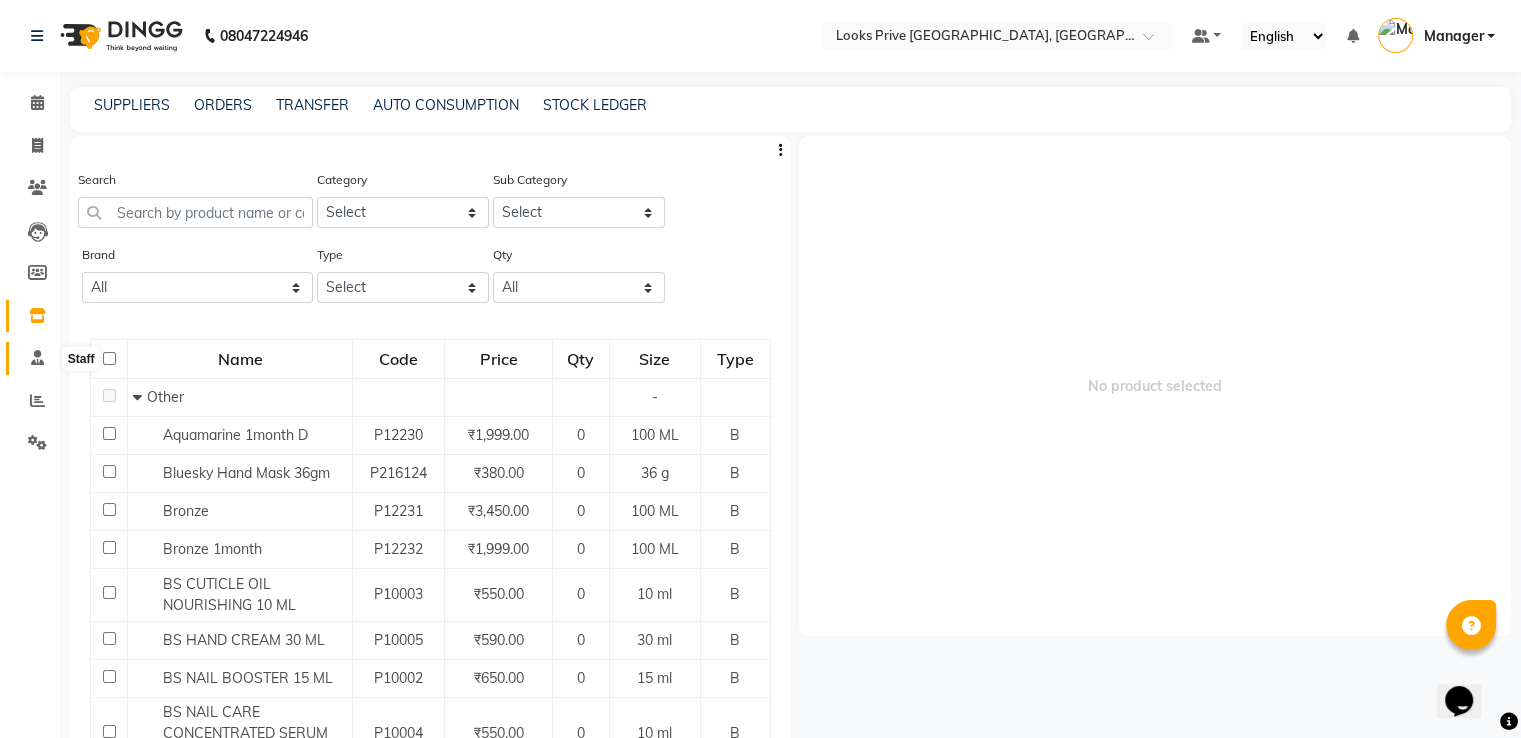 click 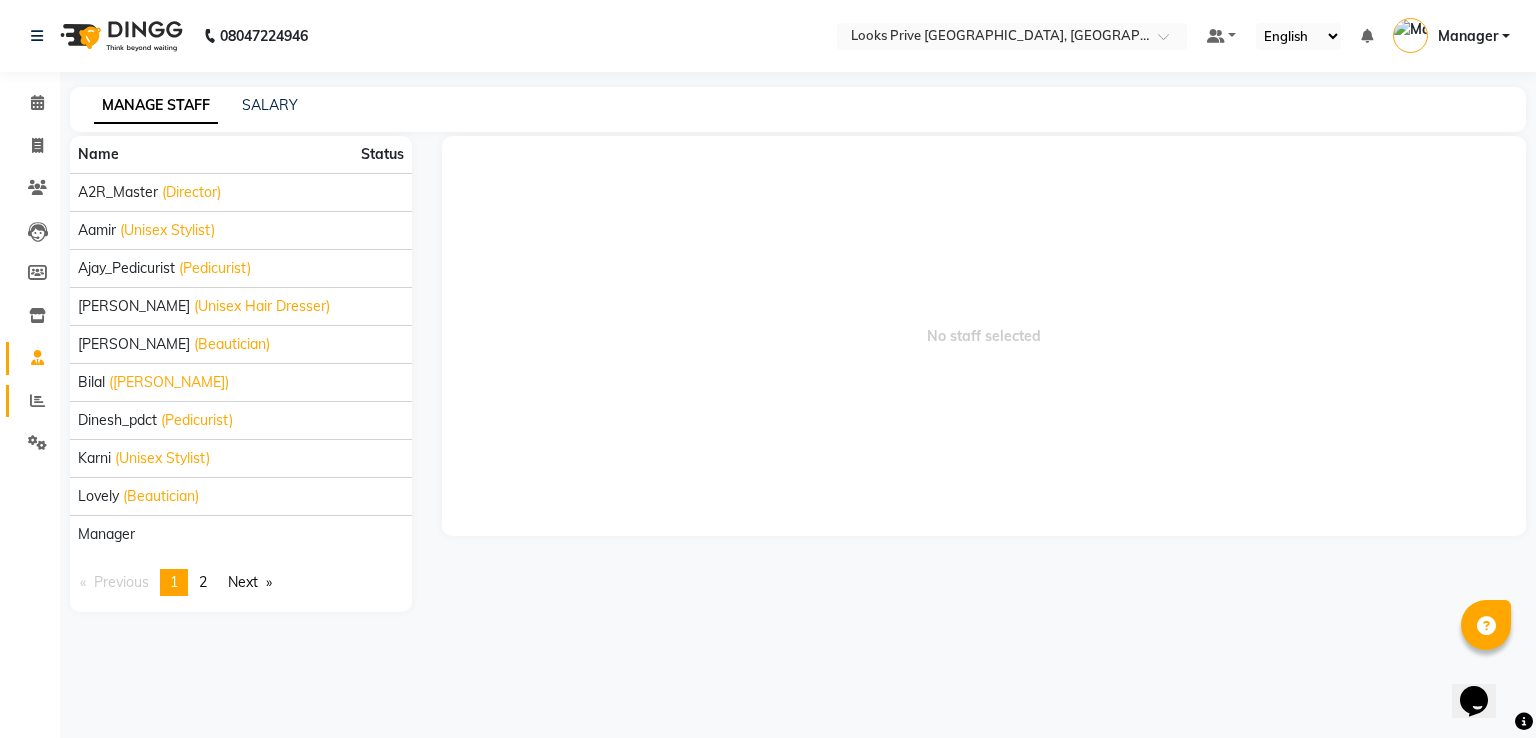 click on "Reports" 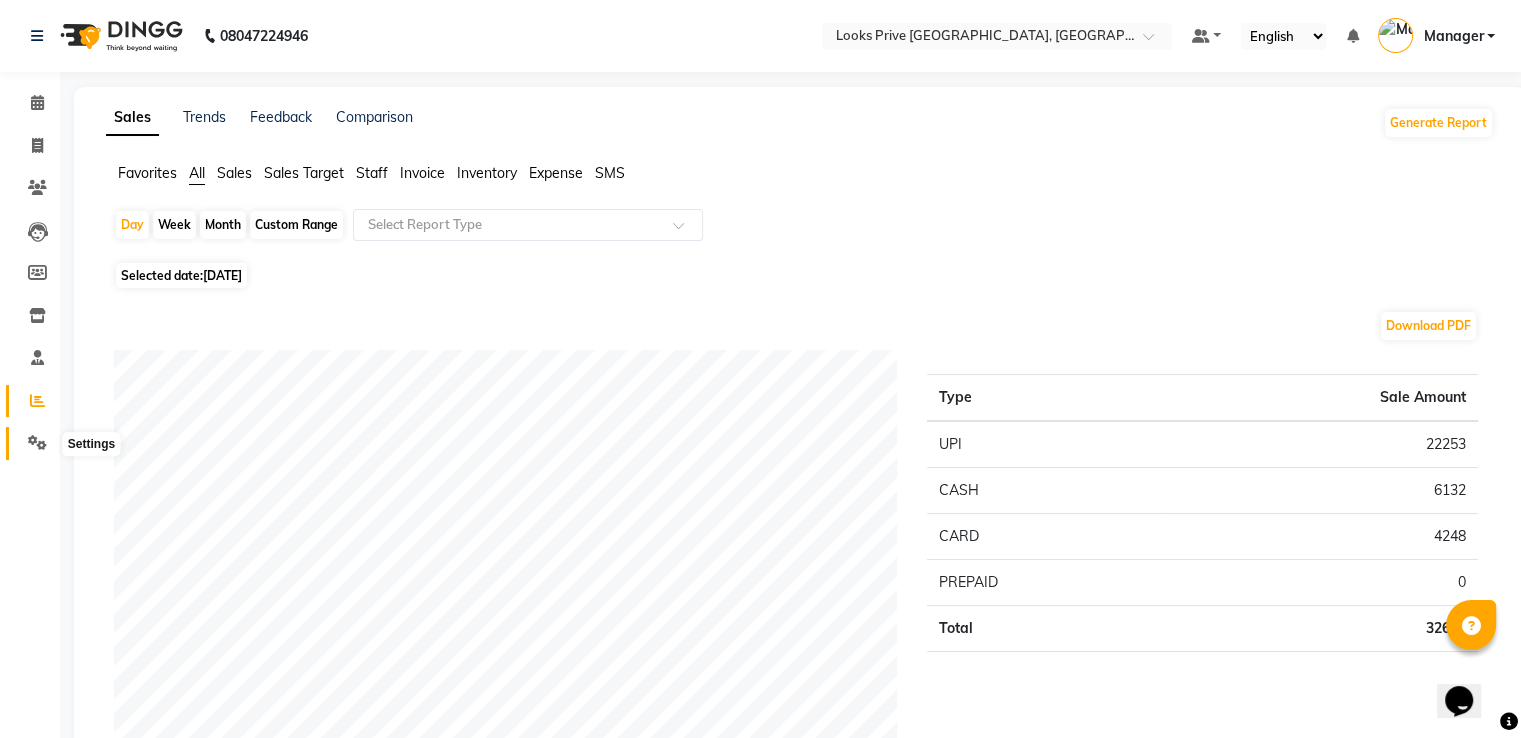 drag, startPoint x: 32, startPoint y: 437, endPoint x: 36, endPoint y: 223, distance: 214.03738 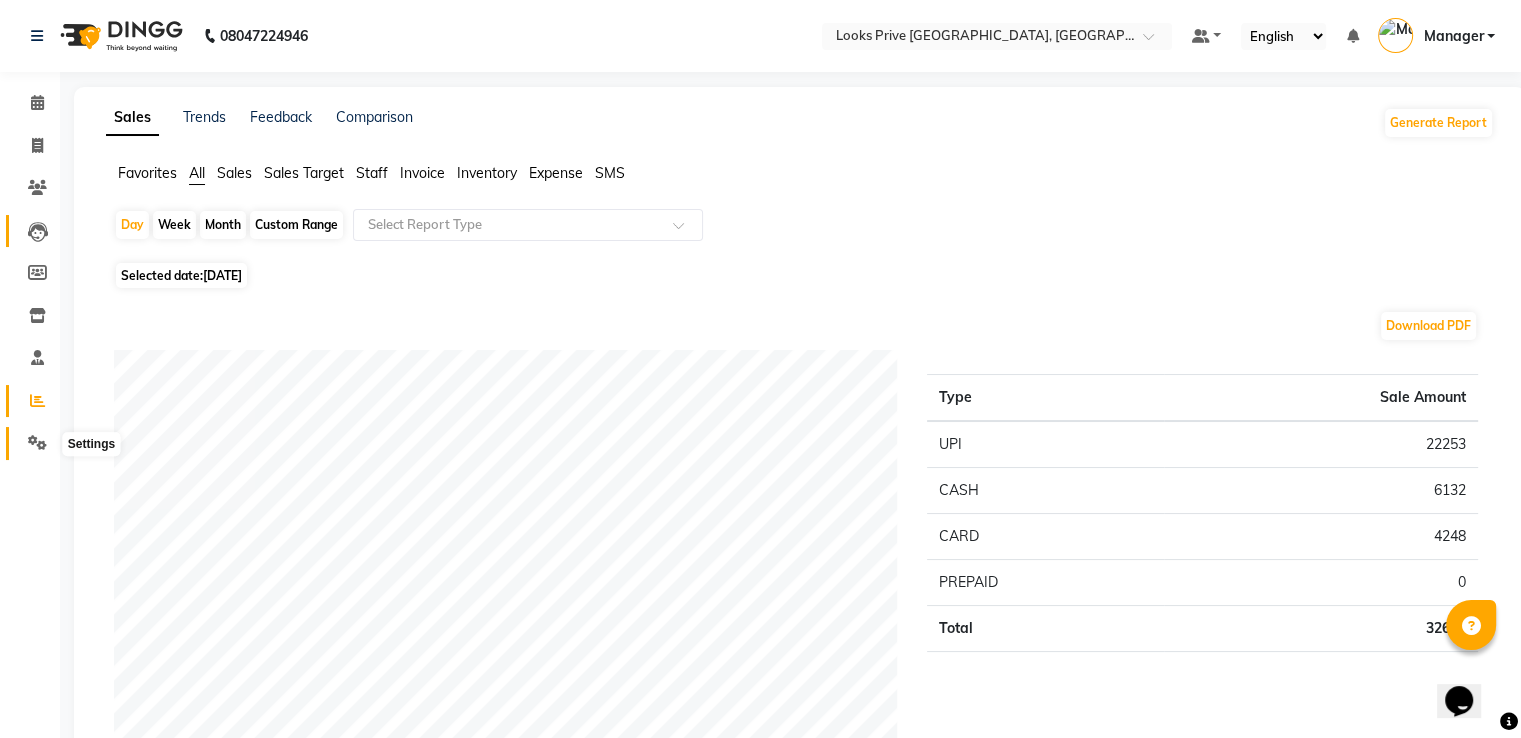 click 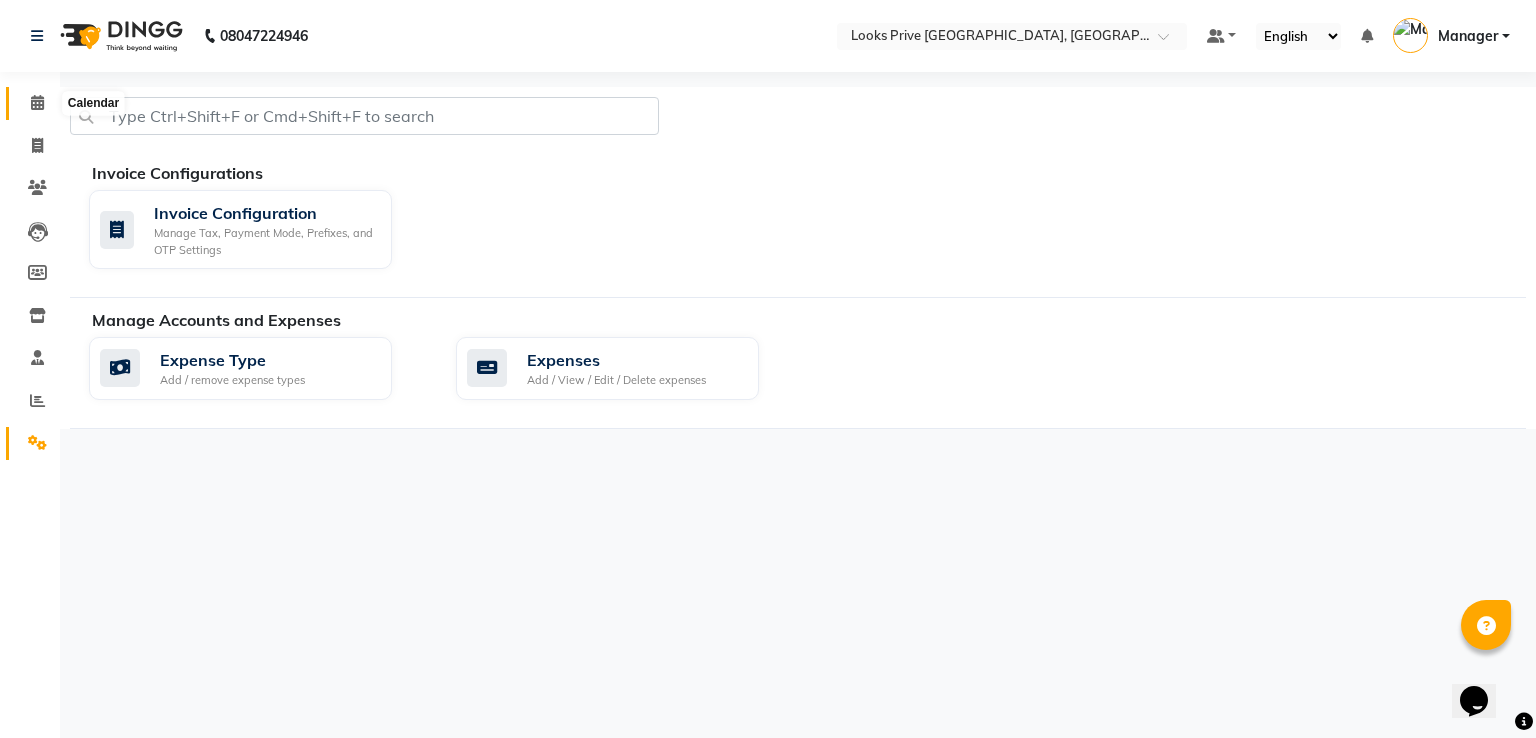 click 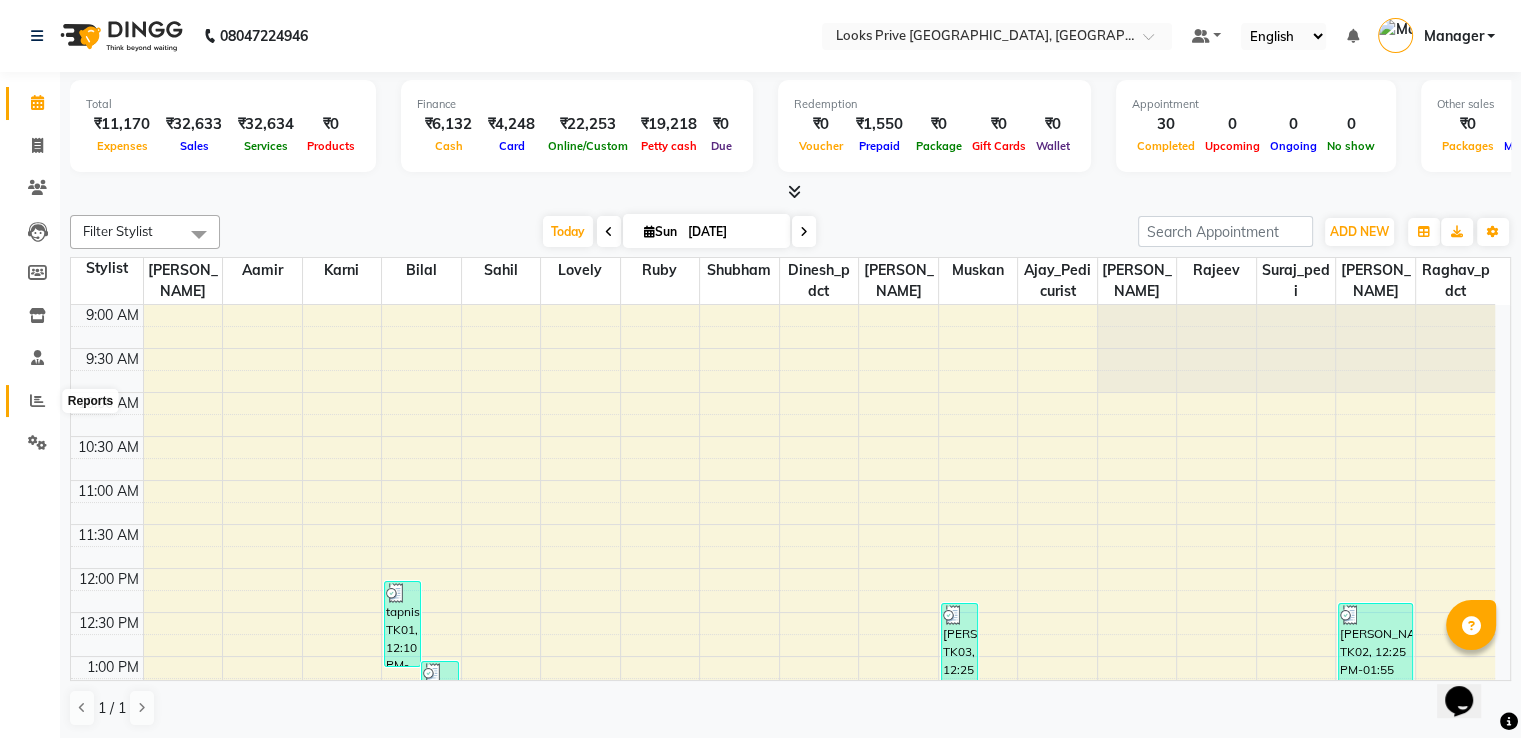 click 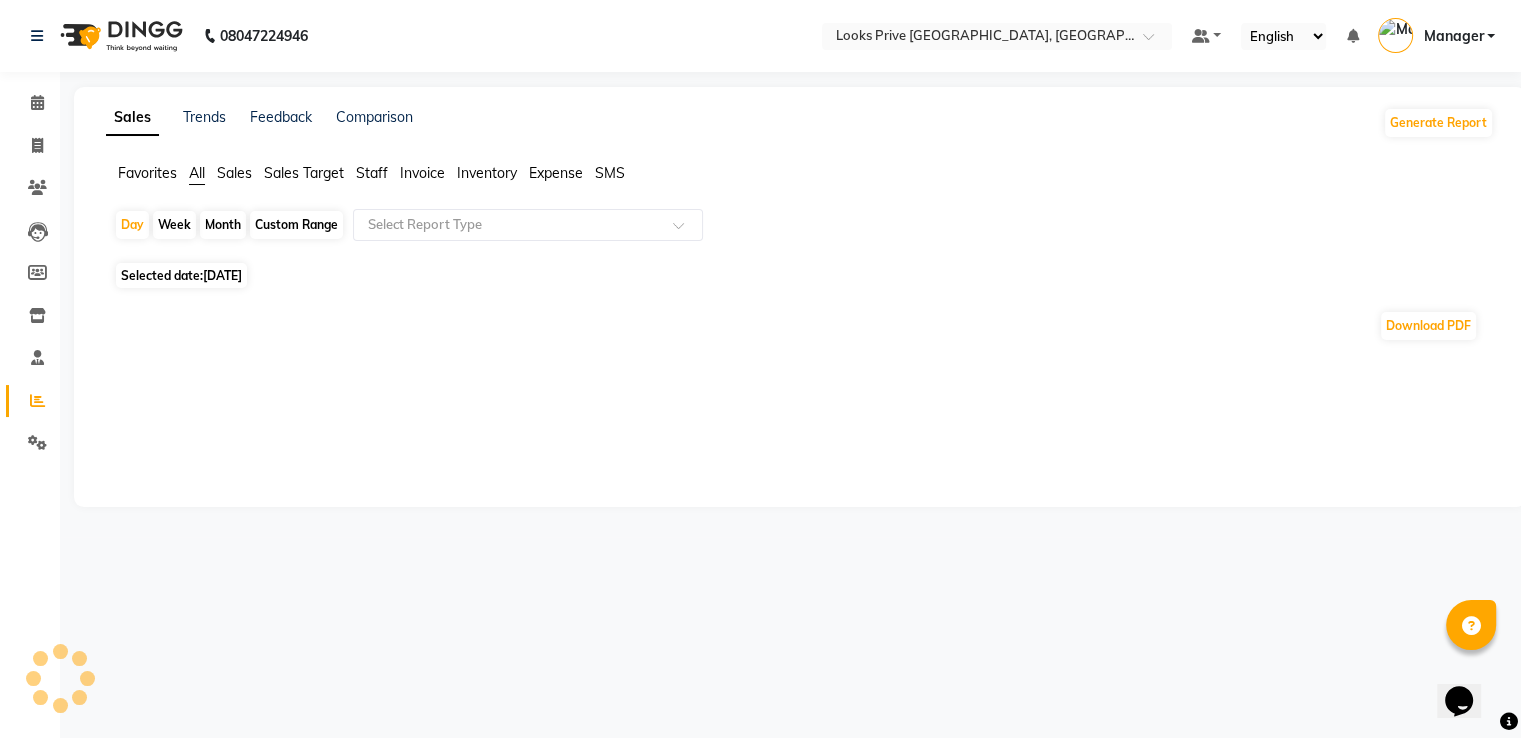 click on "Sales" 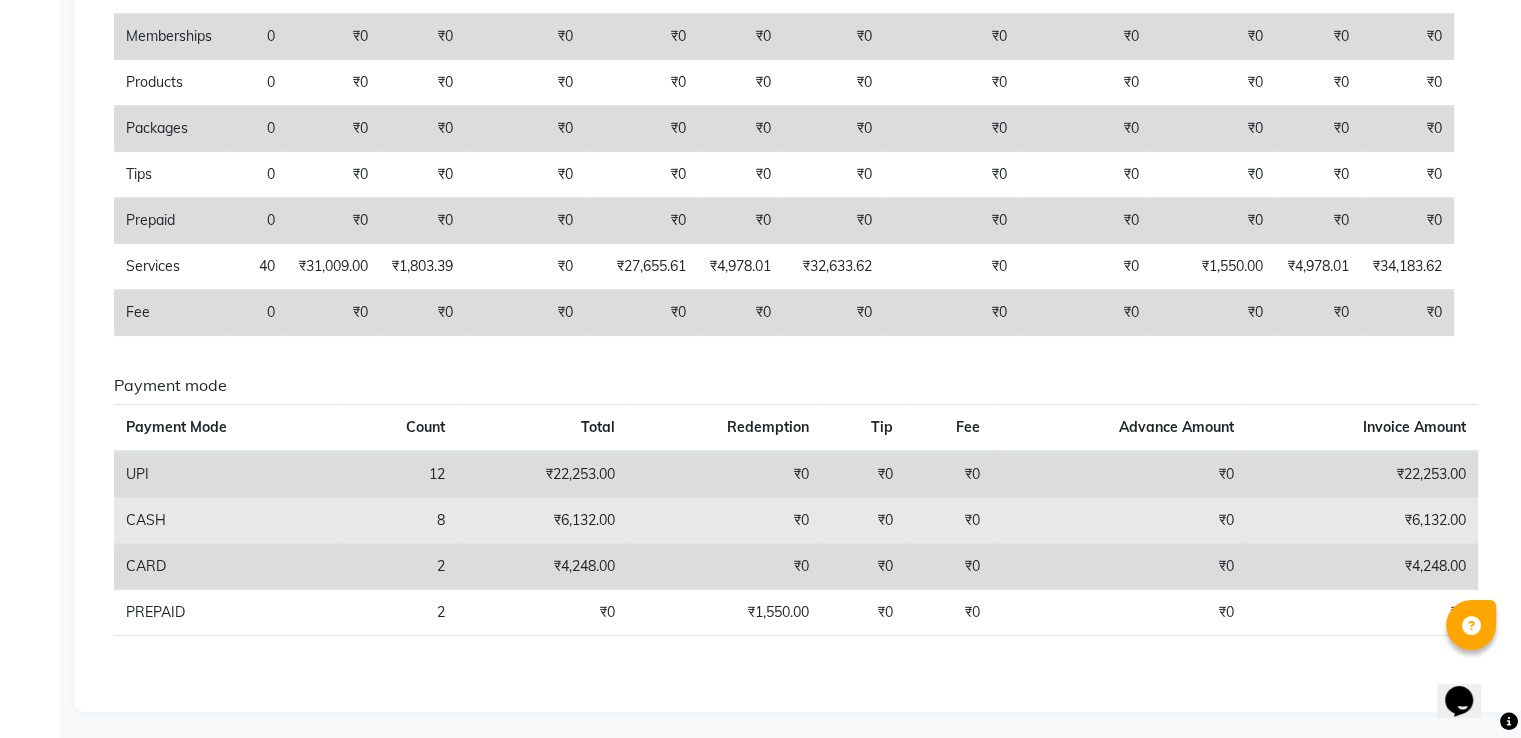 scroll, scrollTop: 0, scrollLeft: 0, axis: both 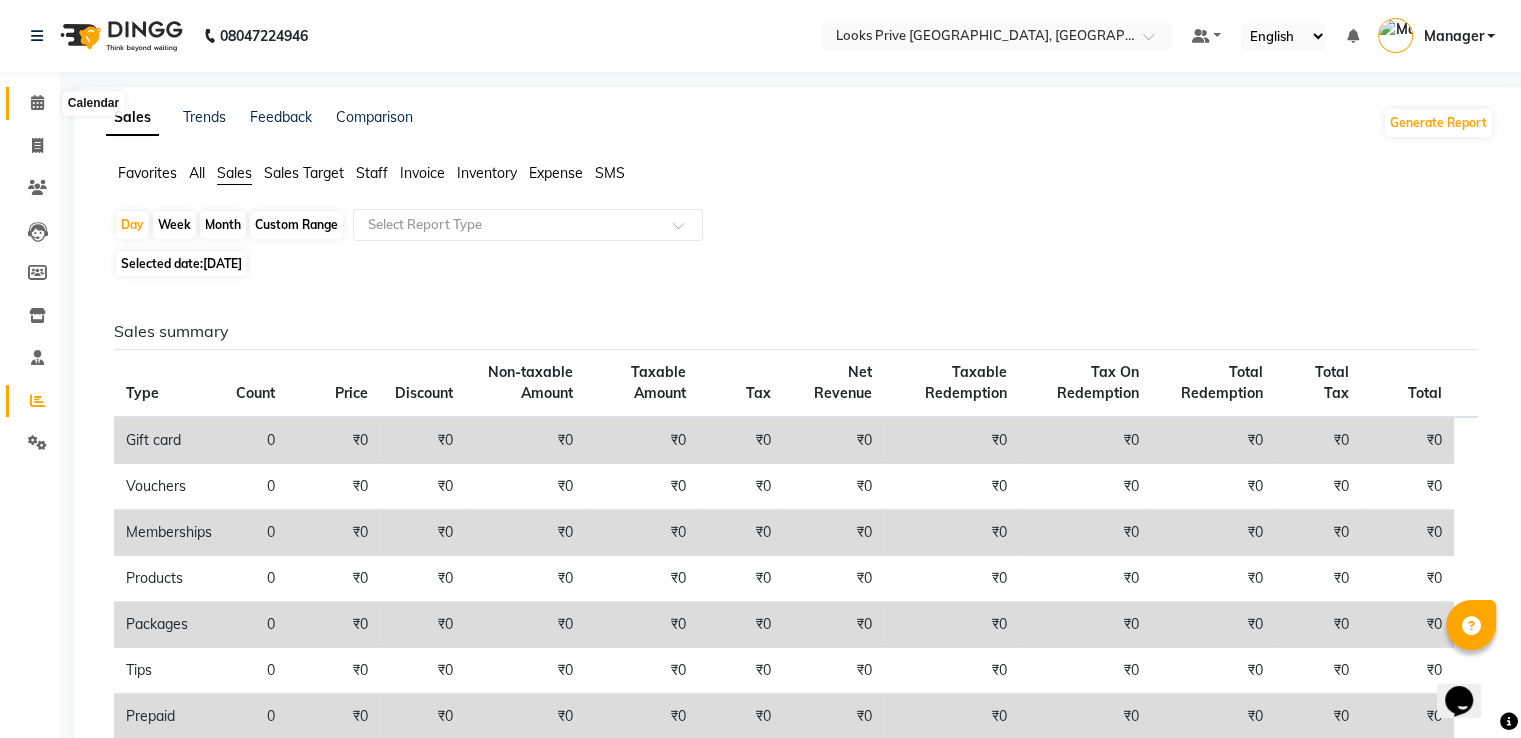 click 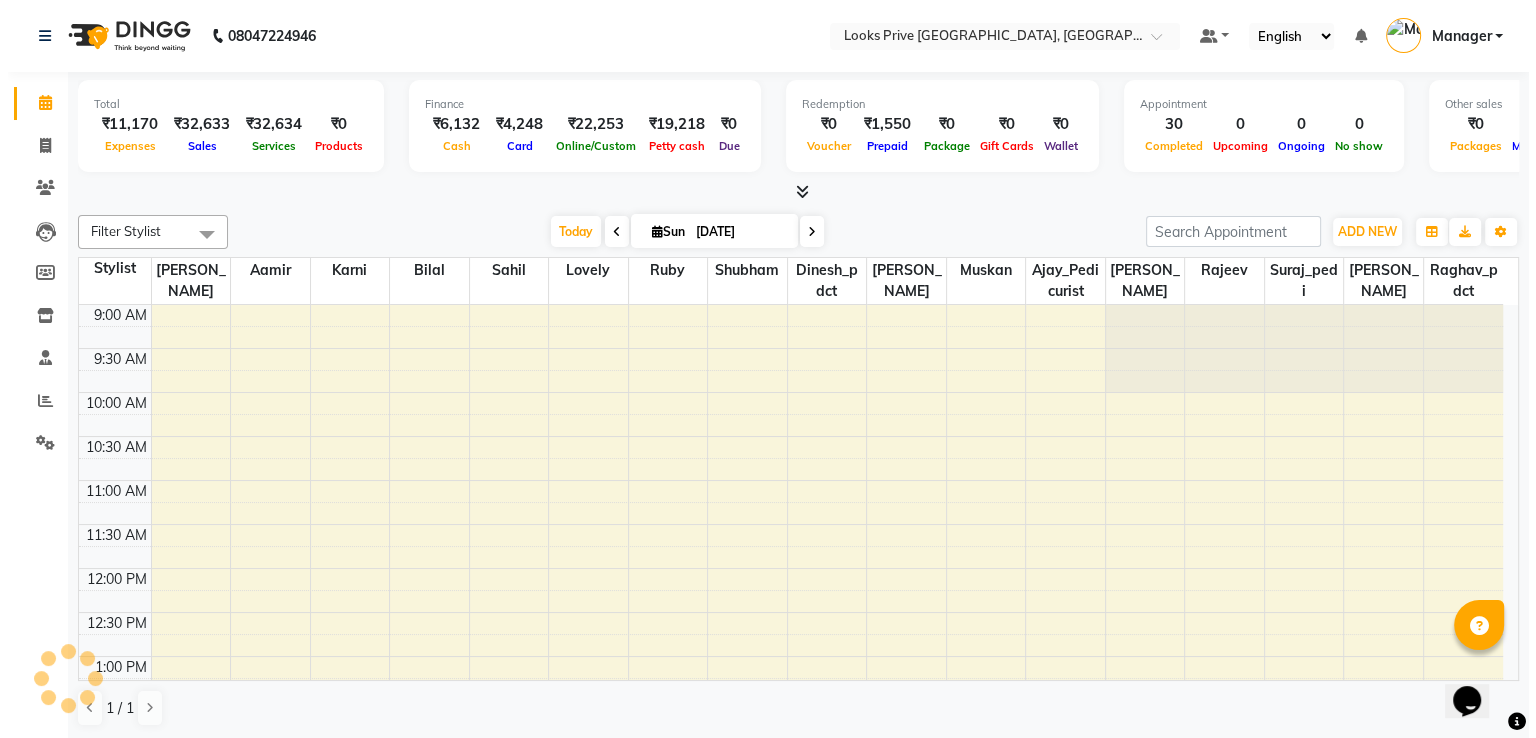 scroll, scrollTop: 0, scrollLeft: 0, axis: both 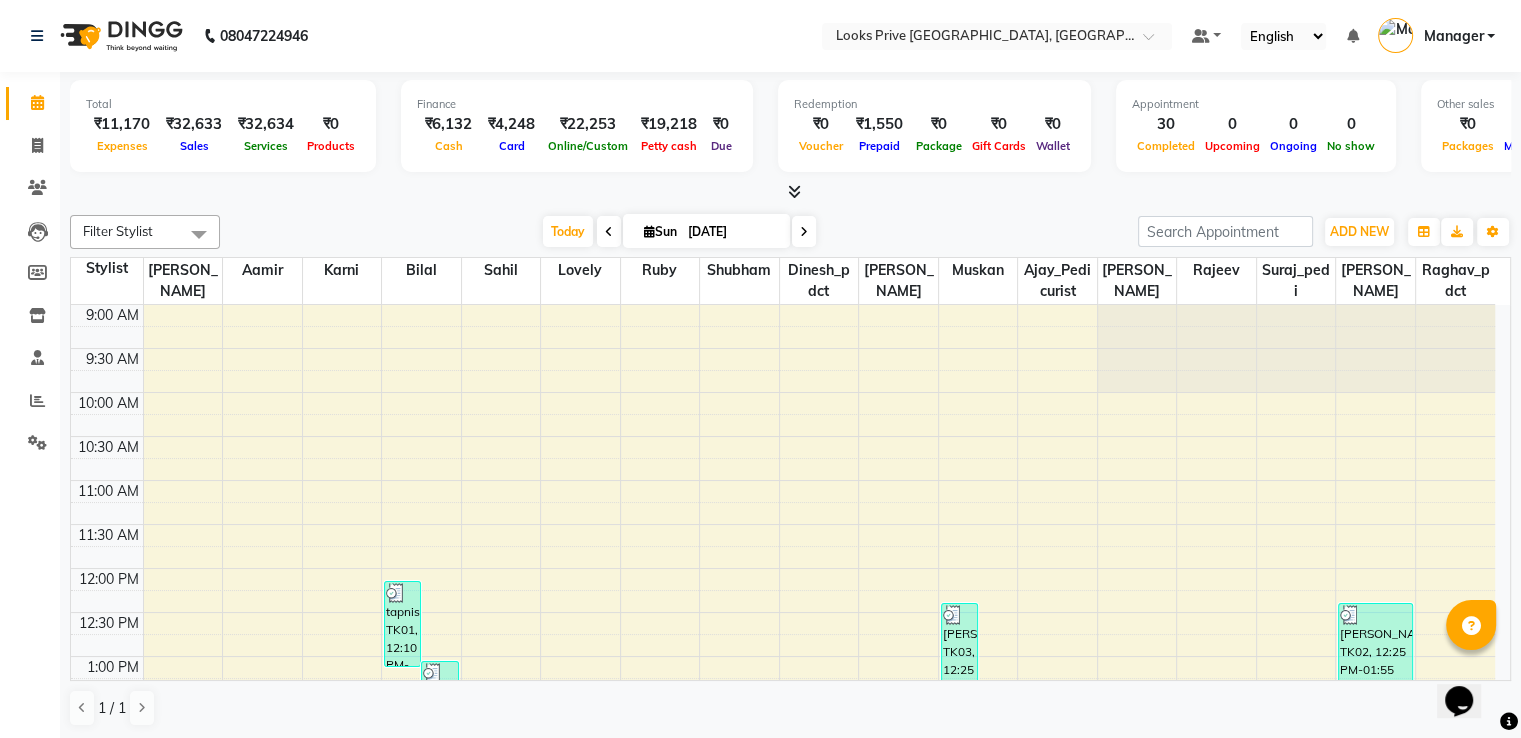 click at bounding box center [790, 192] 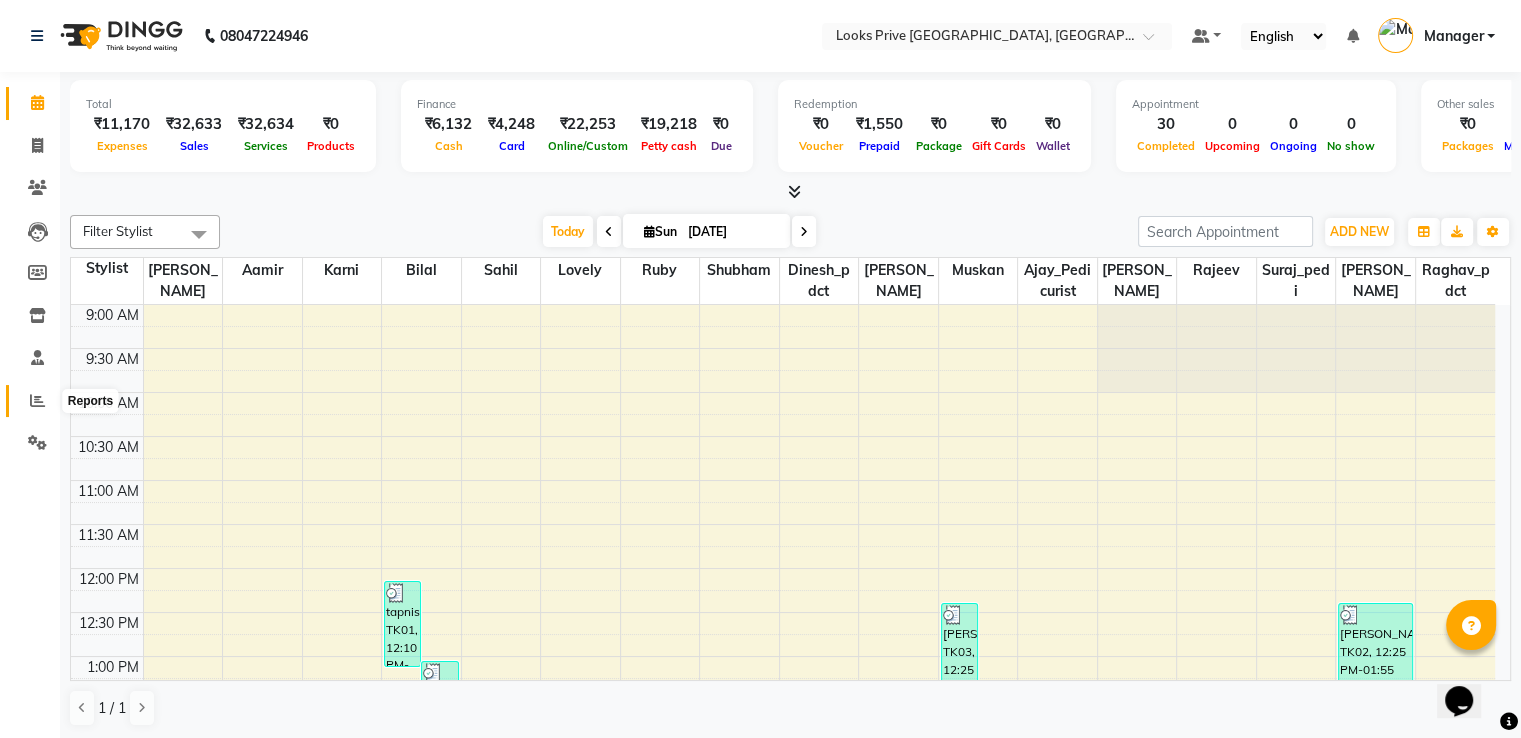 drag, startPoint x: 36, startPoint y: 391, endPoint x: 55, endPoint y: 383, distance: 20.615528 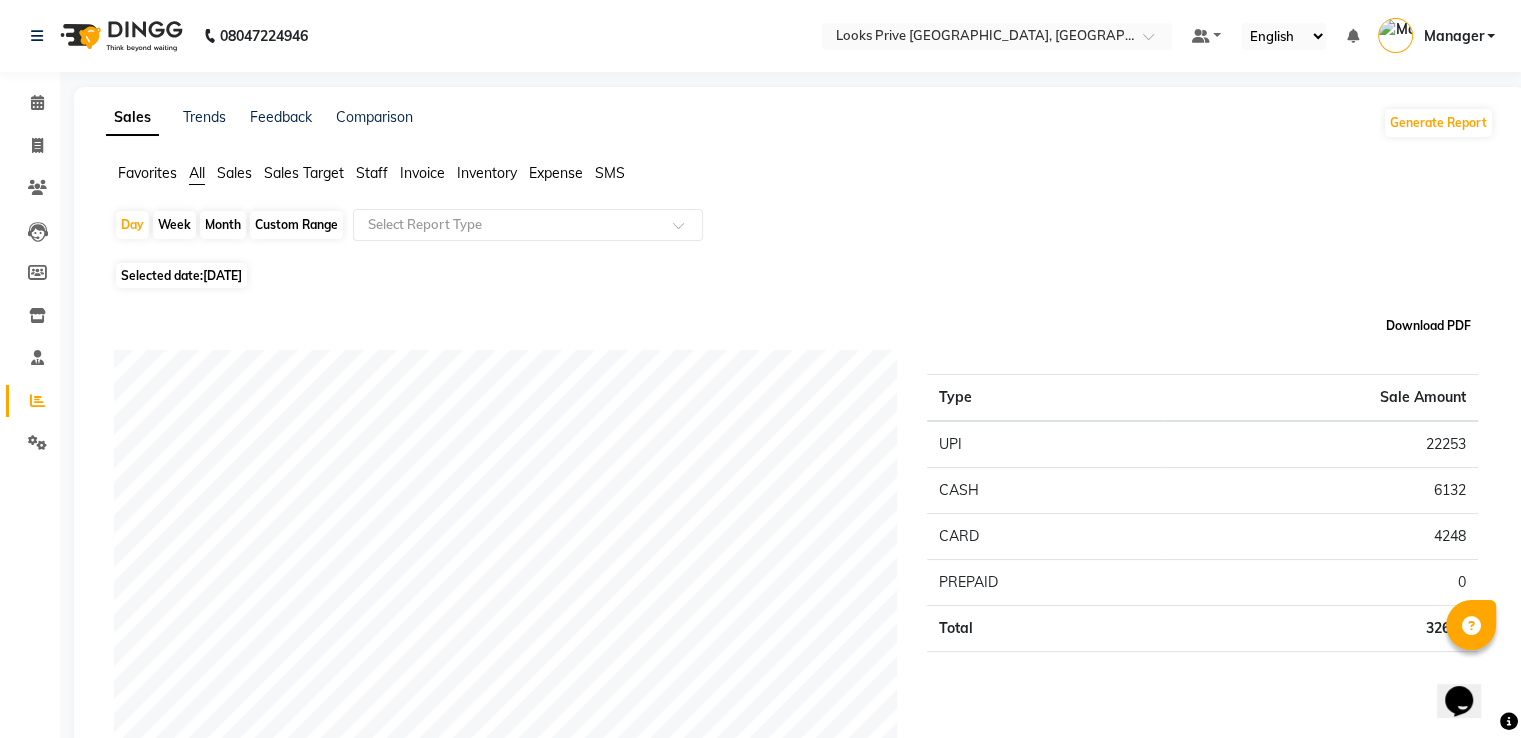 click on "Download PDF" 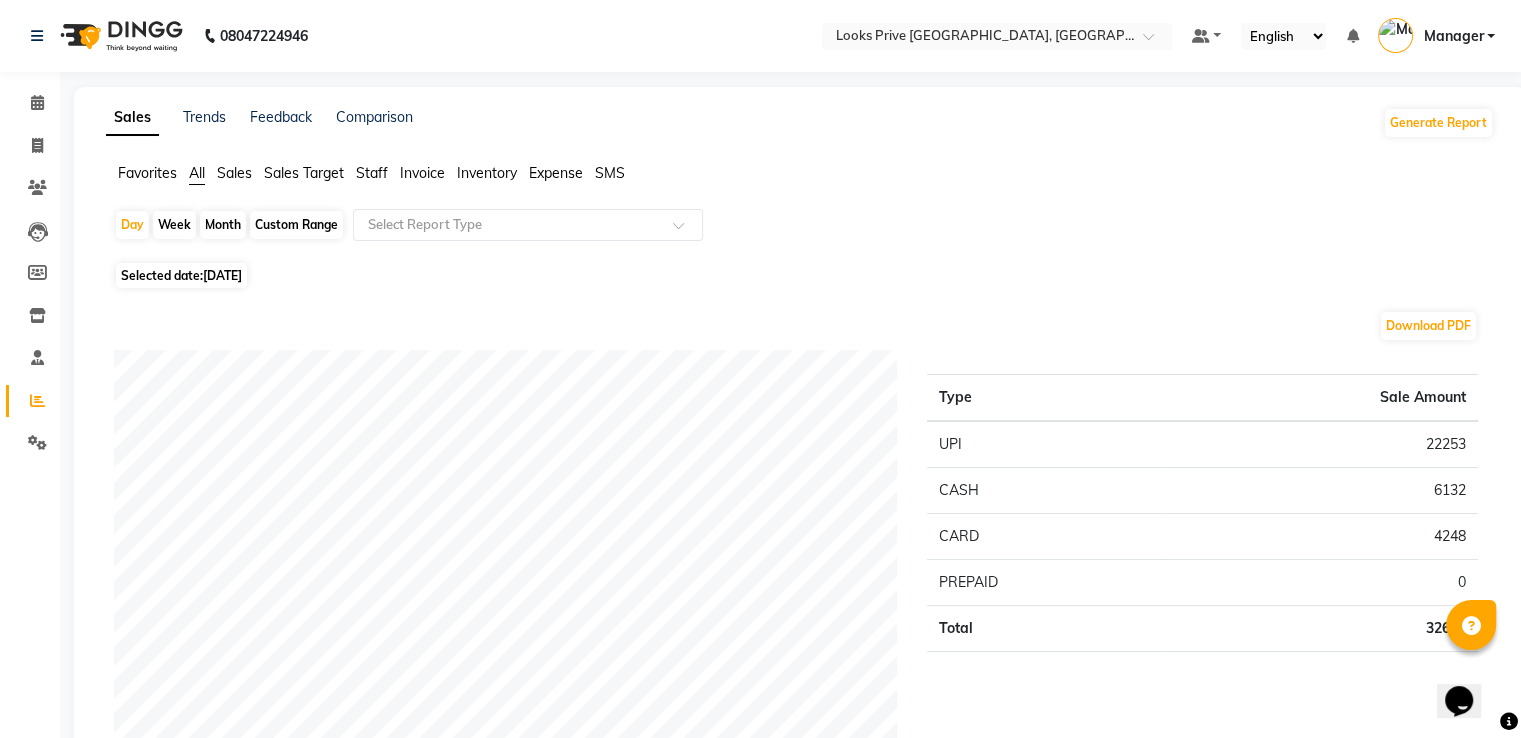 click on "Sales" 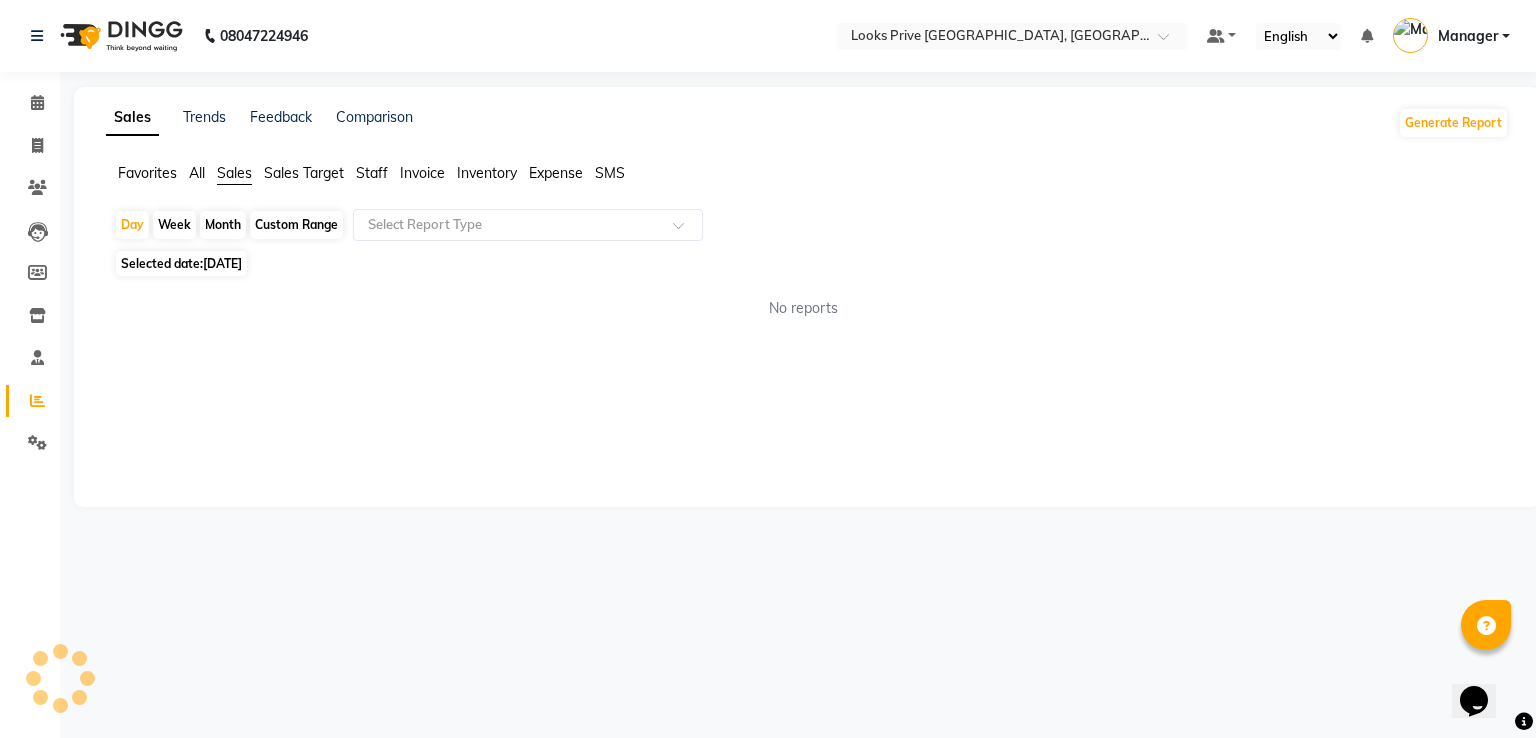 click on "Favorites" 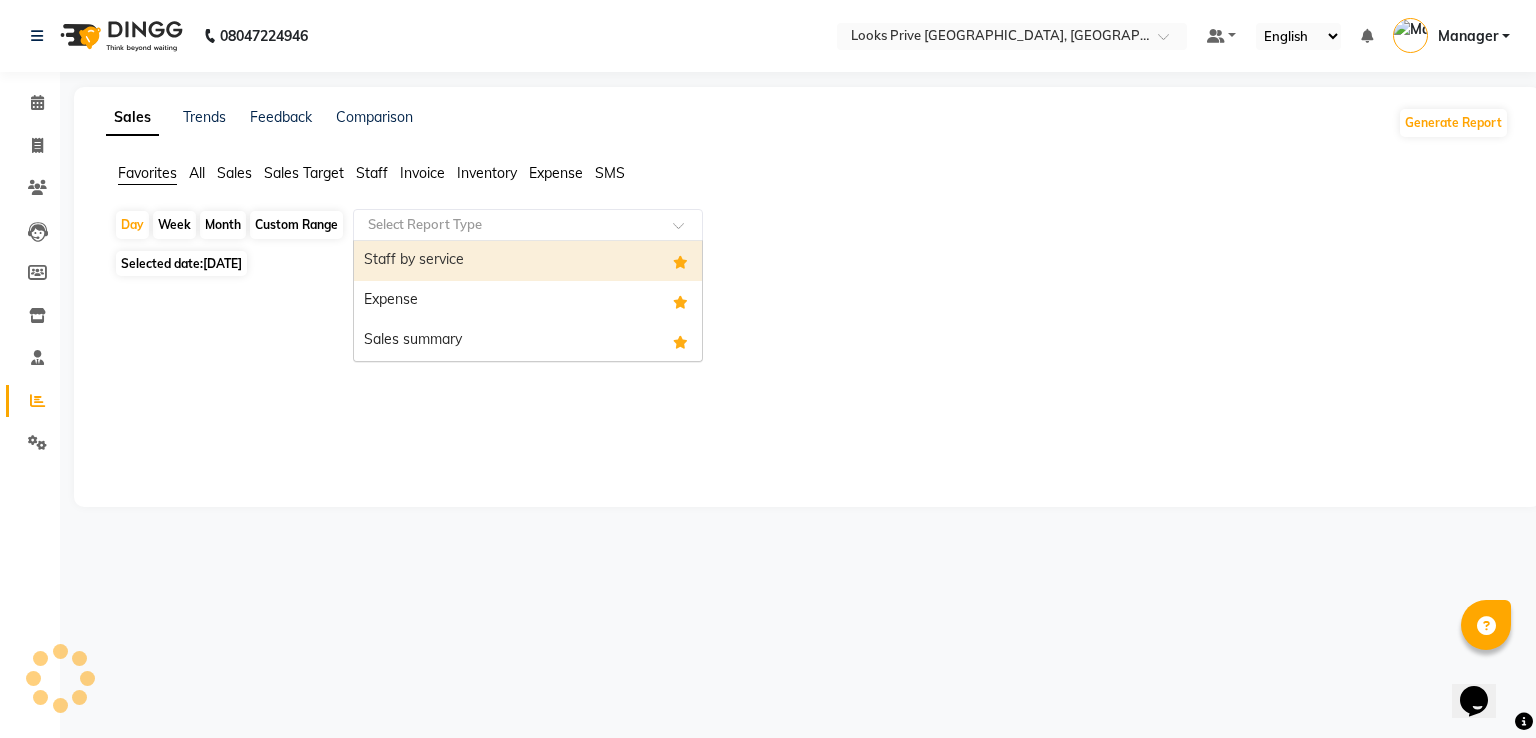 click 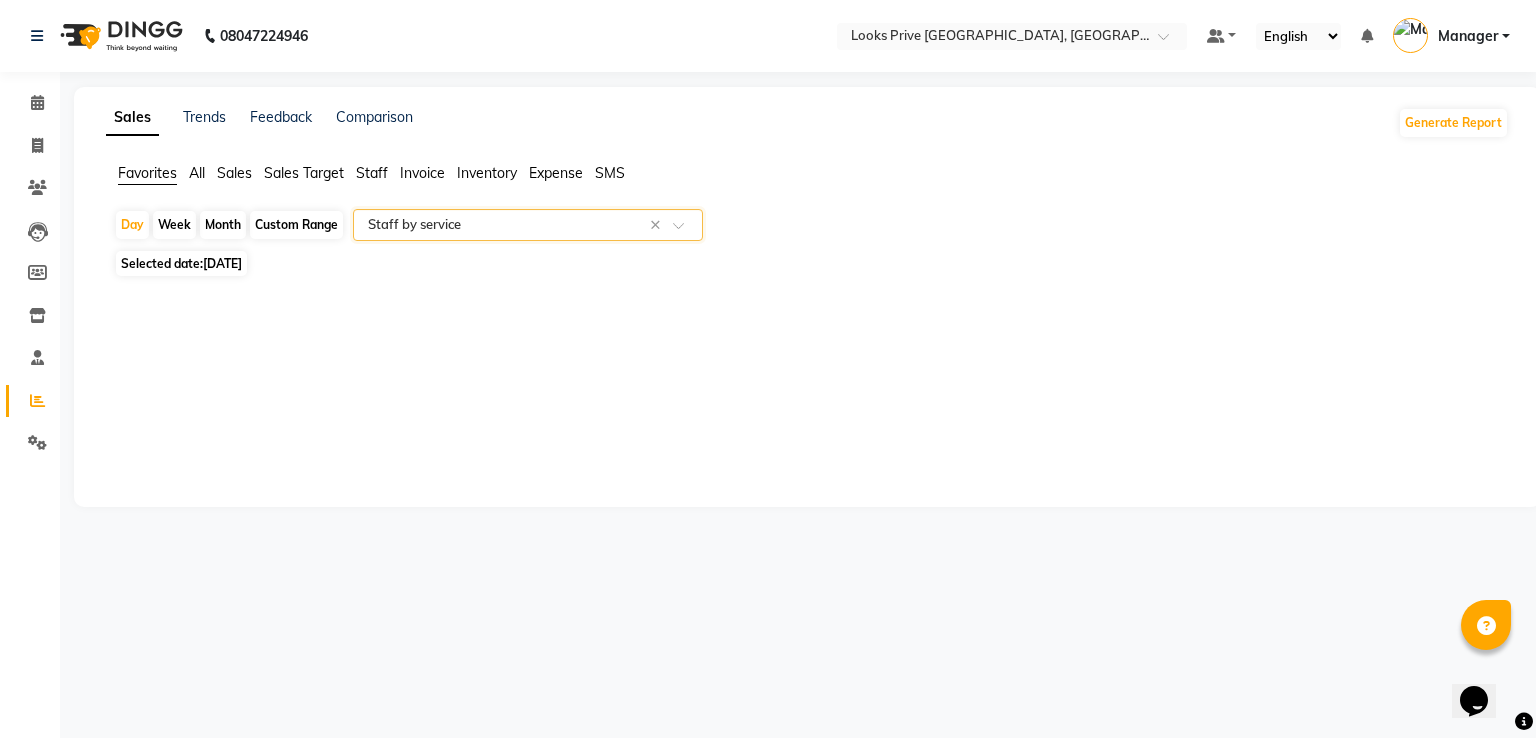 select on "full_report" 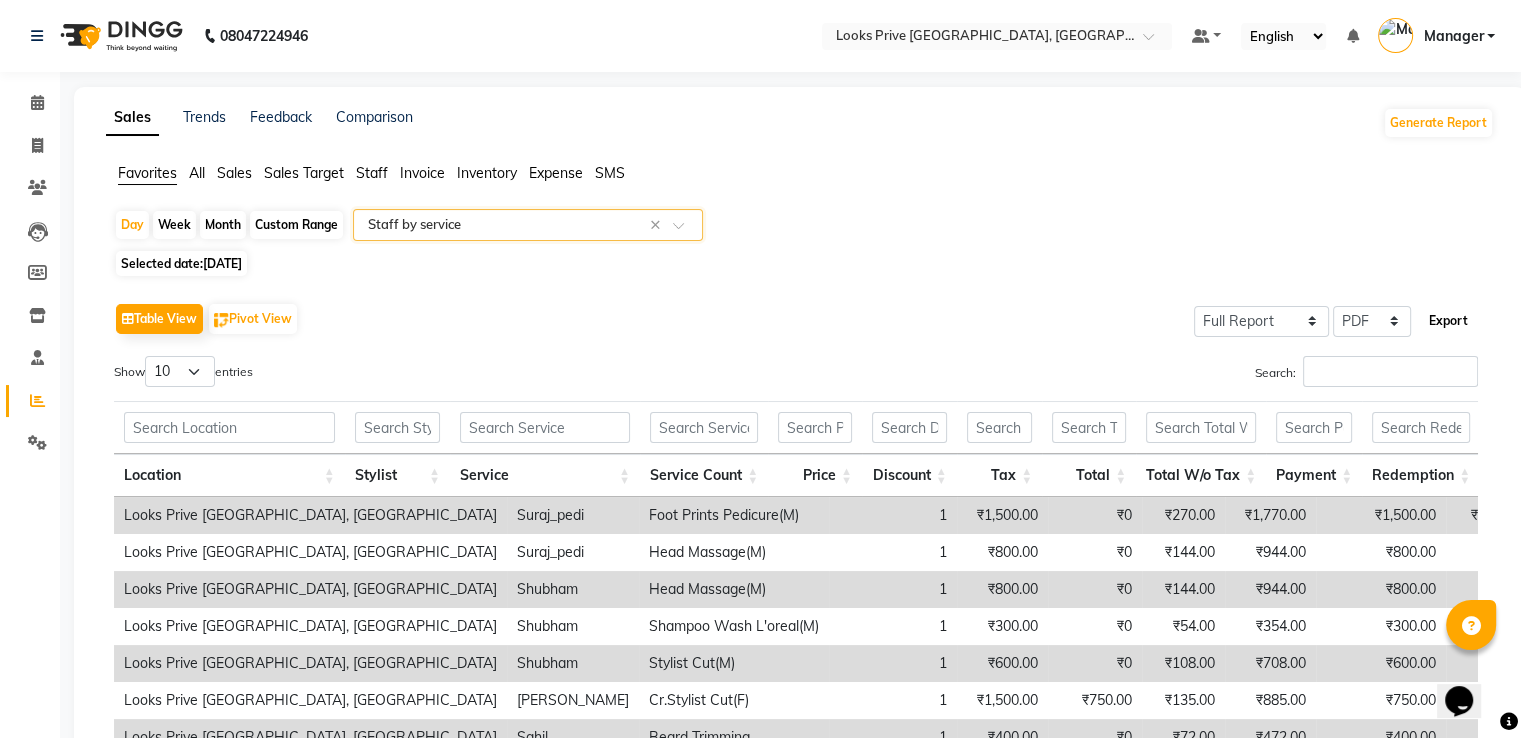 click on "Export" 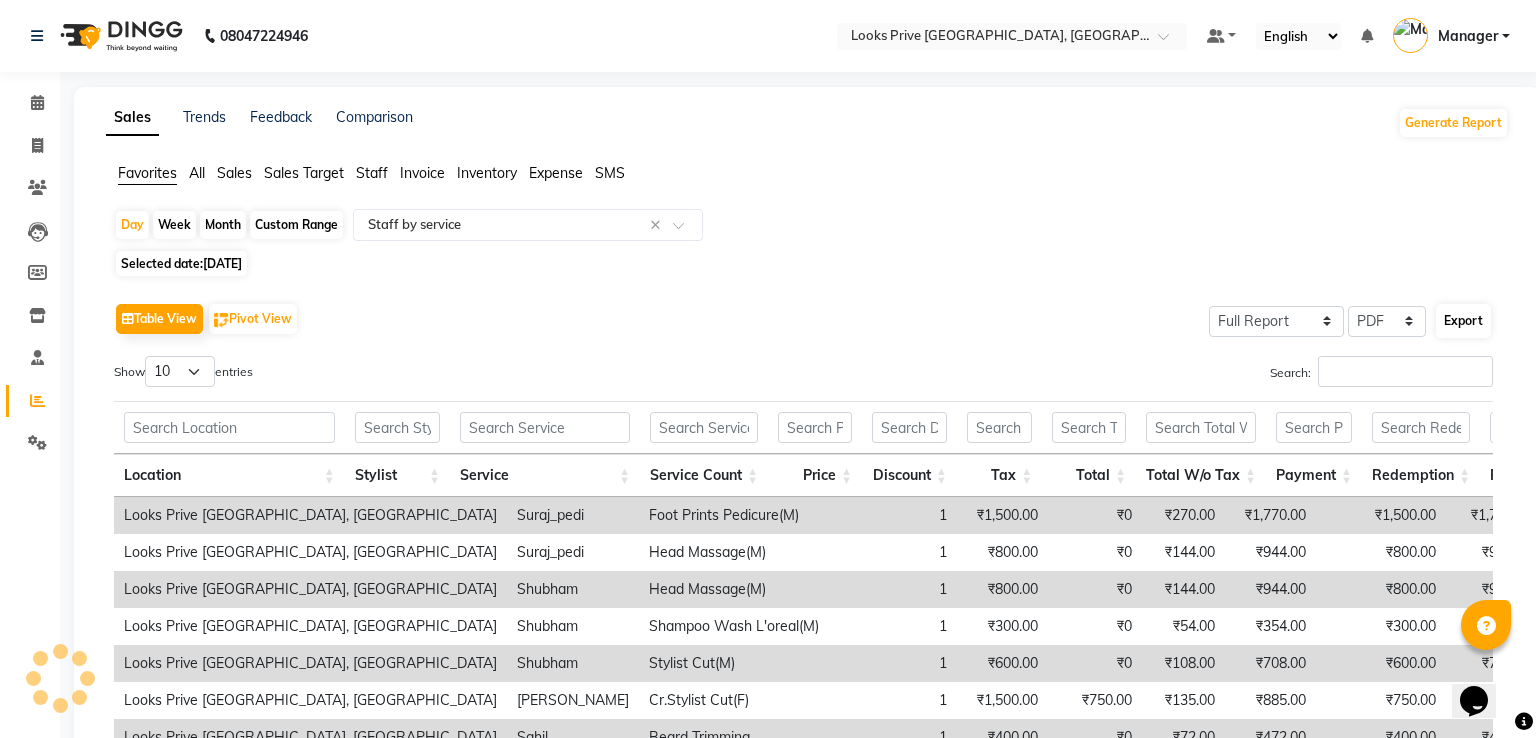 select on "sans-serif" 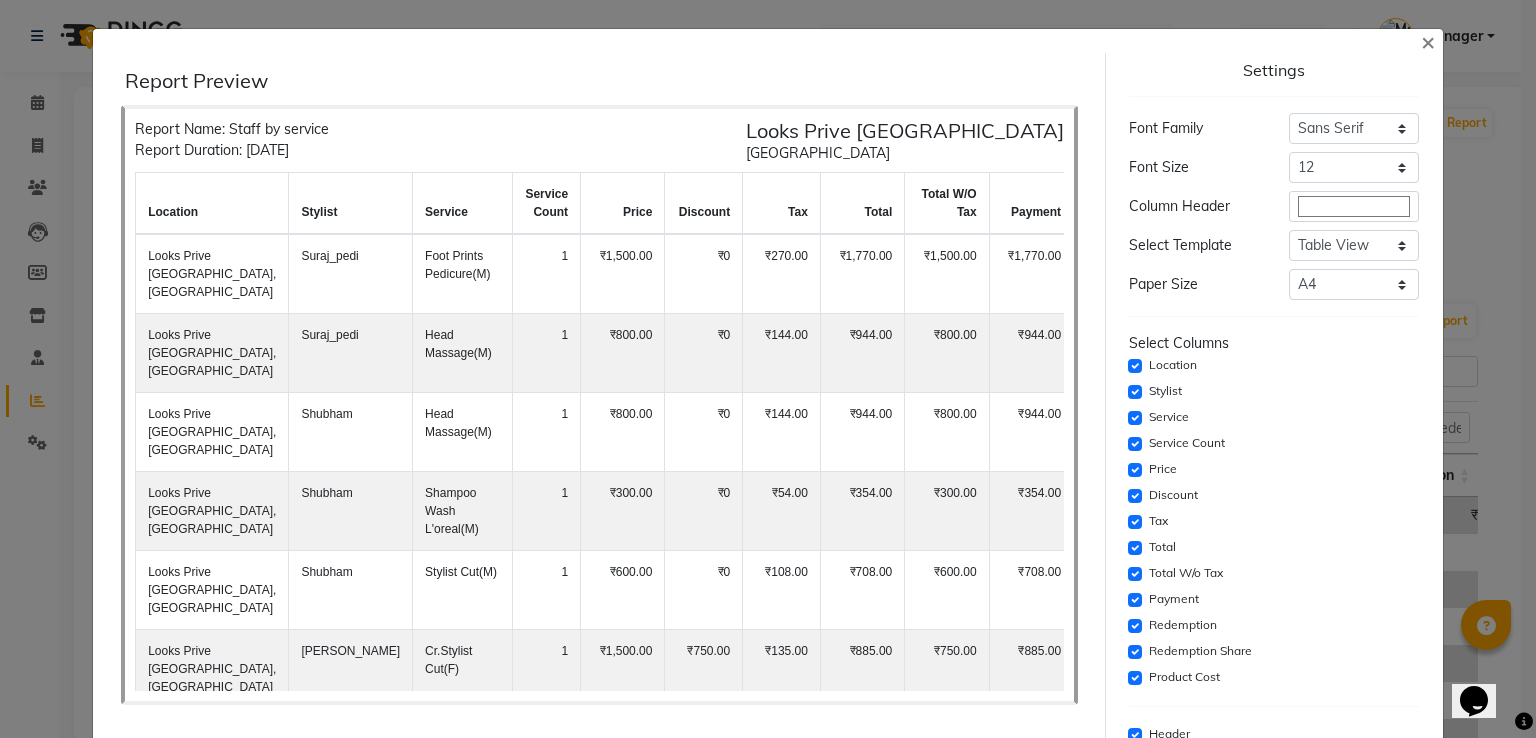scroll, scrollTop: 143, scrollLeft: 0, axis: vertical 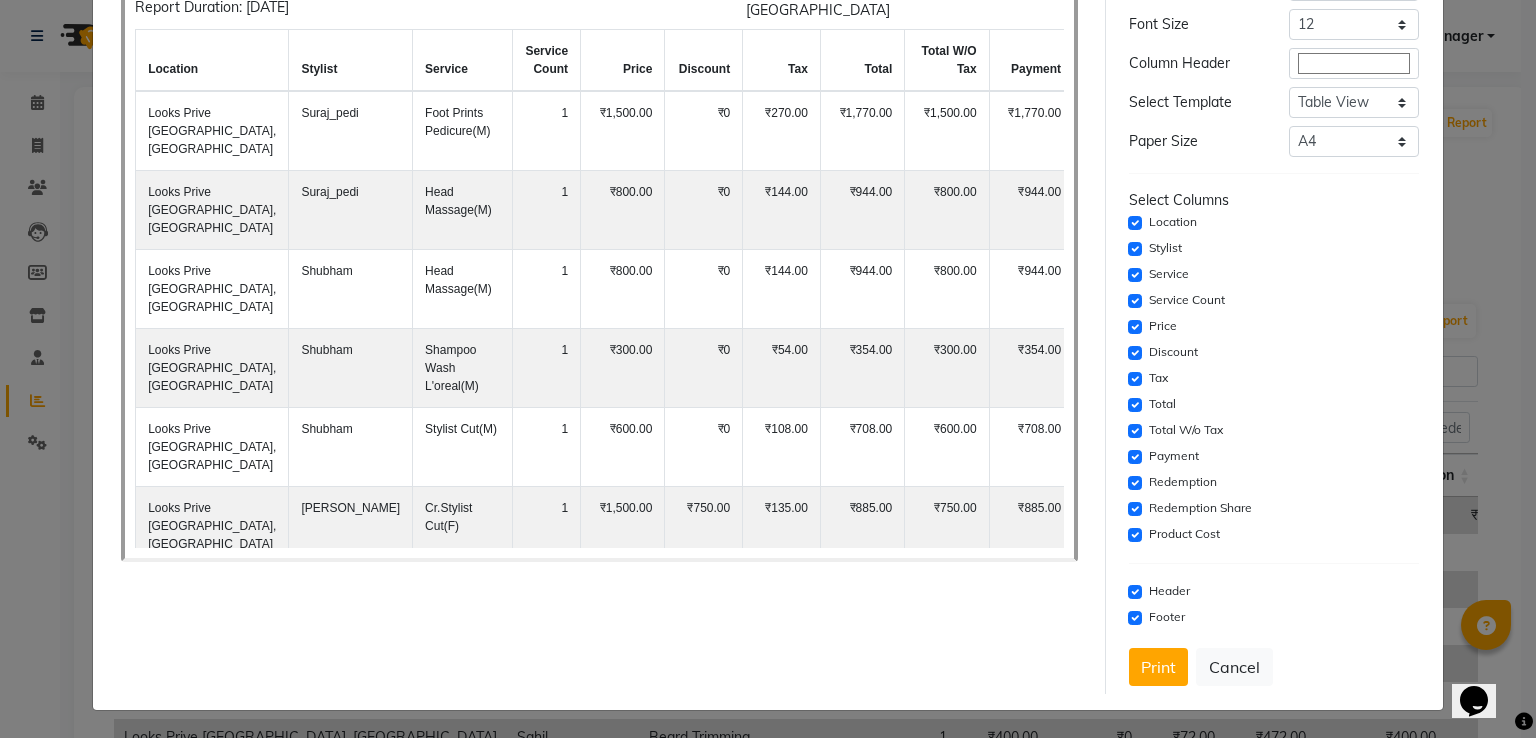 click on "Settings  Font Family  Select Sans Serif Monospace Serif  Font Size  Select 8 9 10 11 12 13 14 15 16 17 18 19 20  Column Header  #ffffff  Select Template  Select Dynamic Table View List View  Paper Size  Select A4 A5 A6 A7 Thermal Select Columns  Location   Stylist   Service   Service Count   Price   Discount   Tax   Total   Total W/o Tax   Payment   Redemption   Redemption Share   Product Cost   Header   Footer   Print   Cancel" 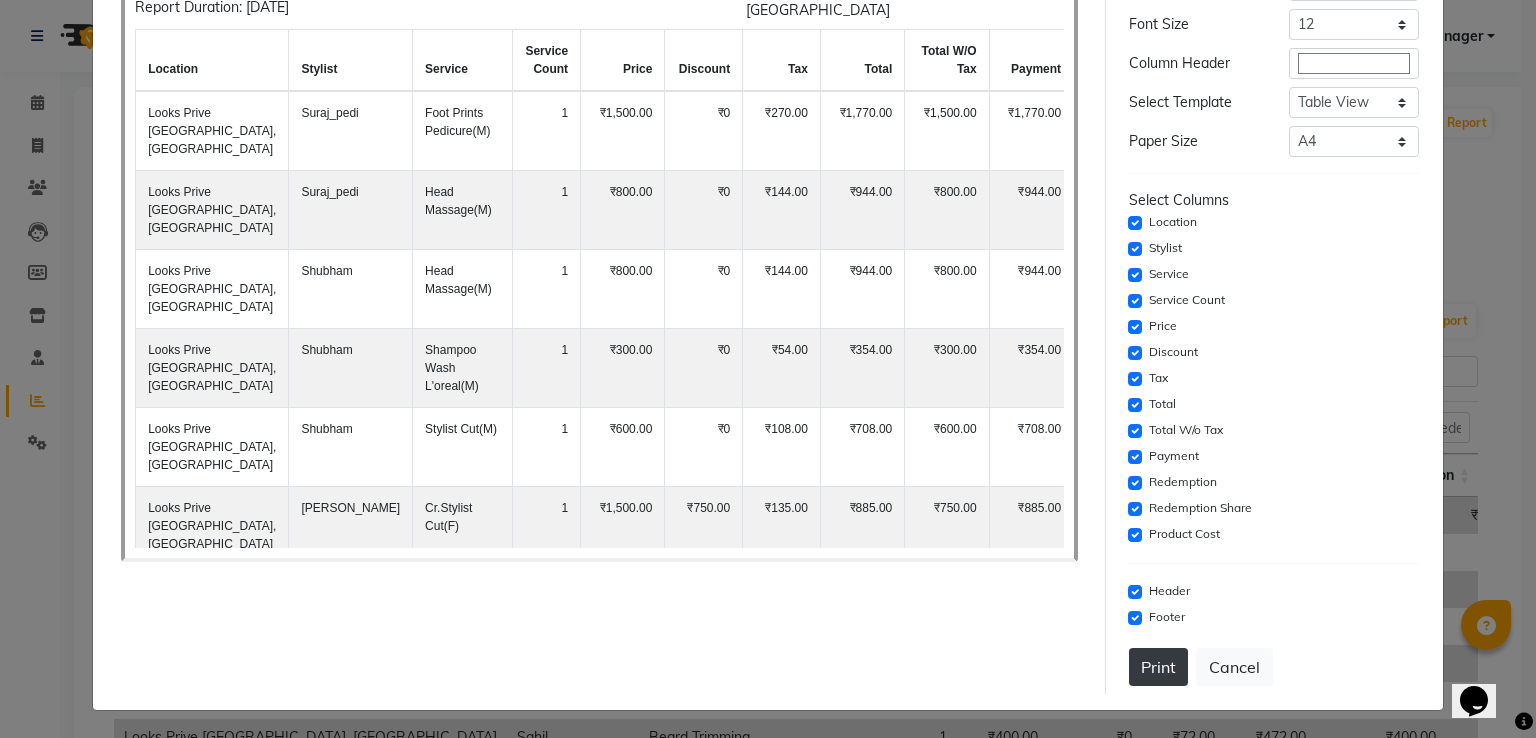 click on "Print" 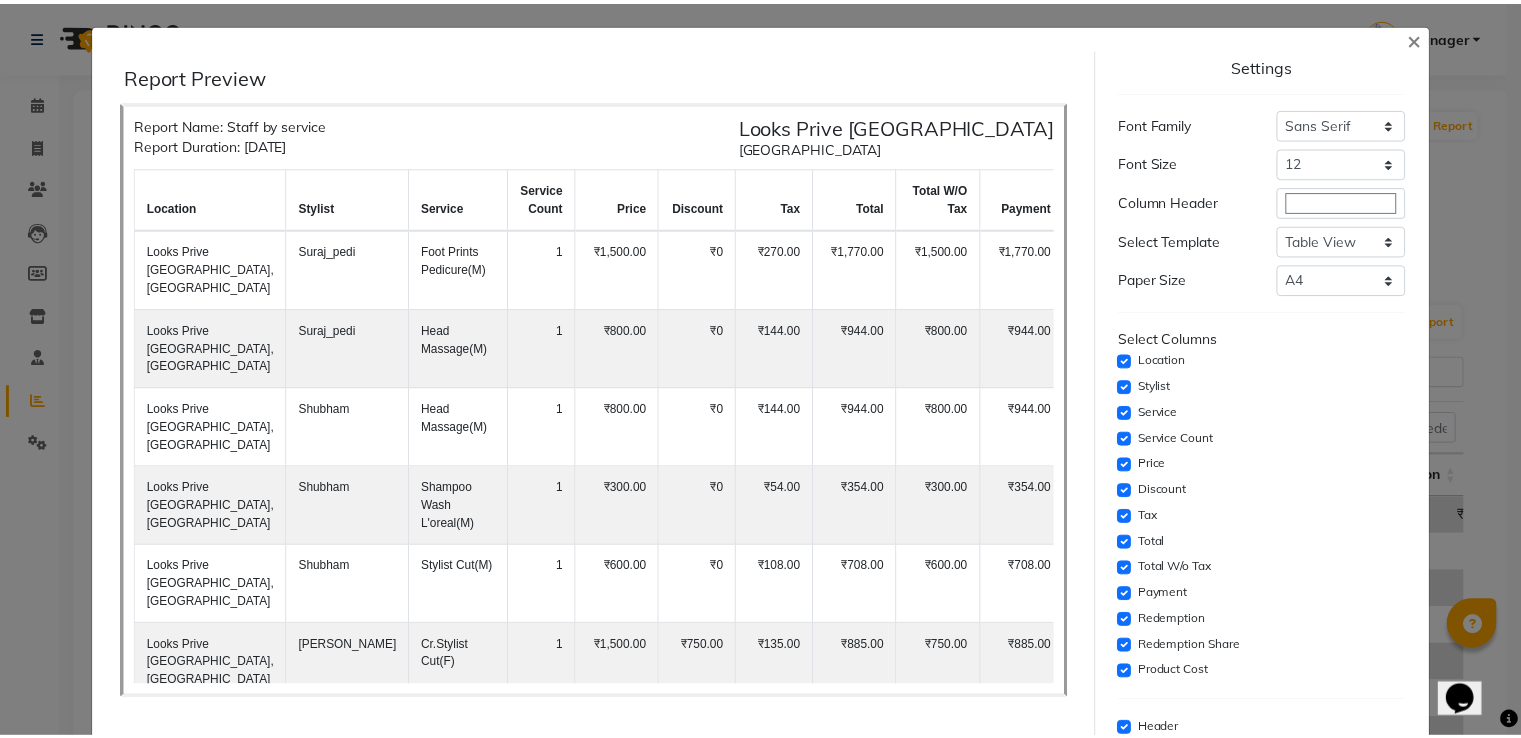 scroll, scrollTop: 0, scrollLeft: 0, axis: both 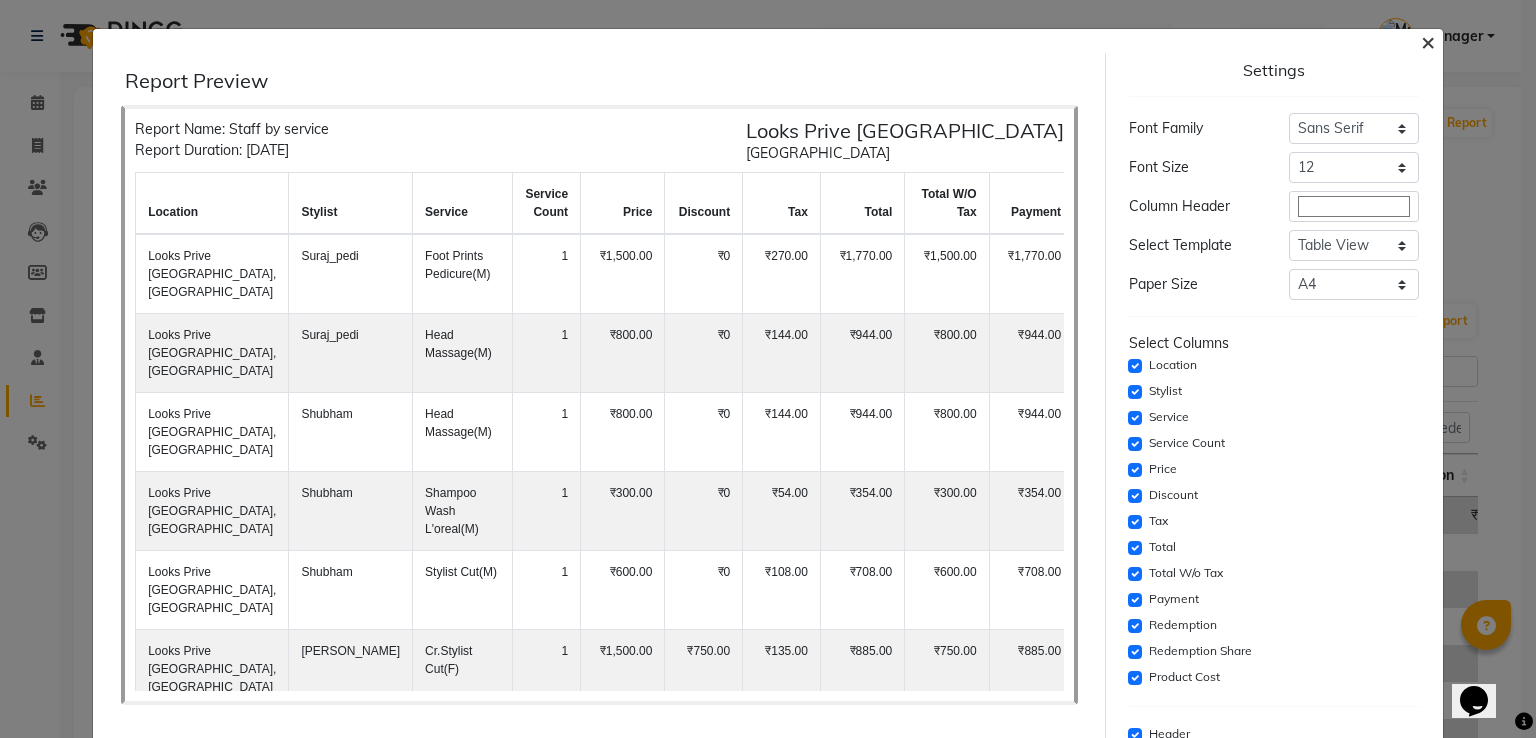 click on "×" 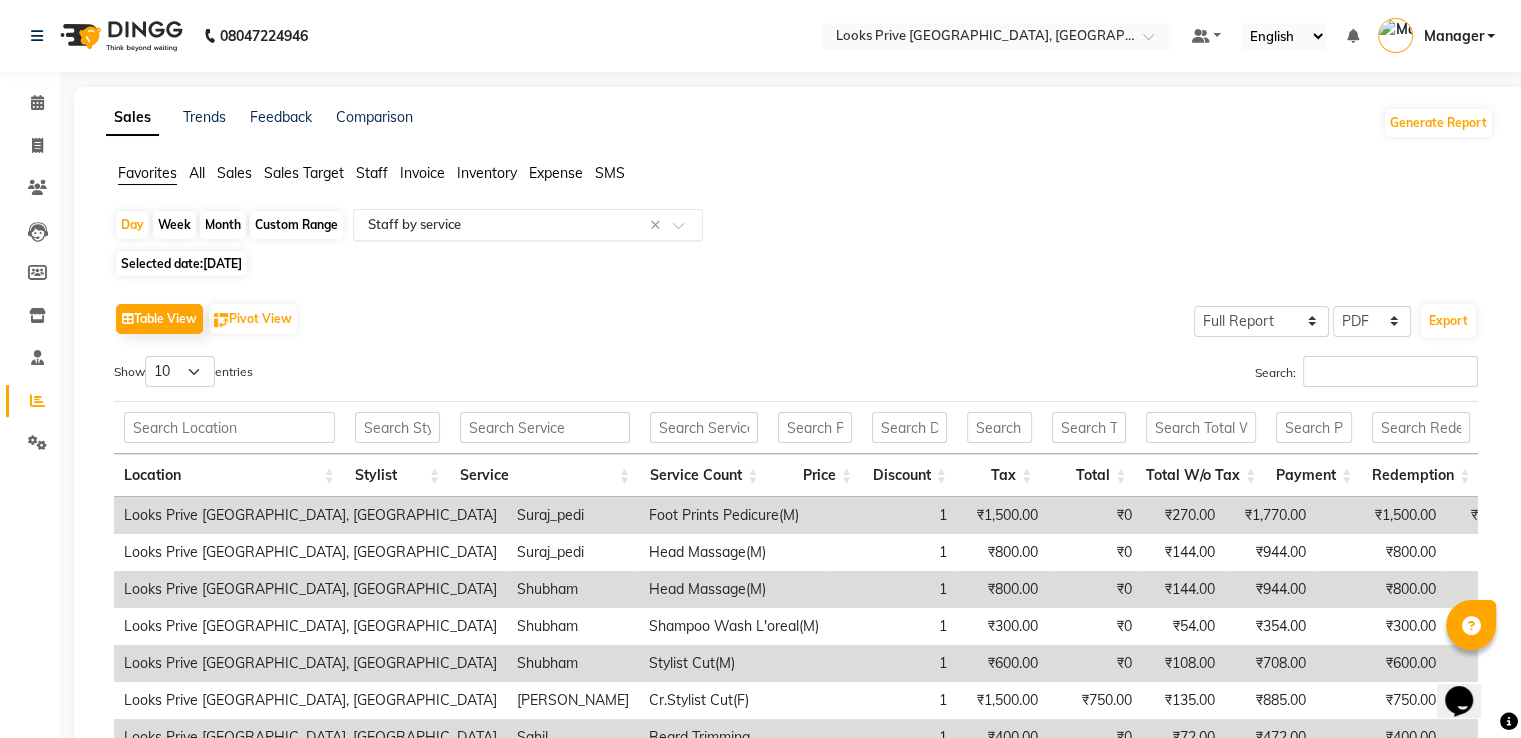 click 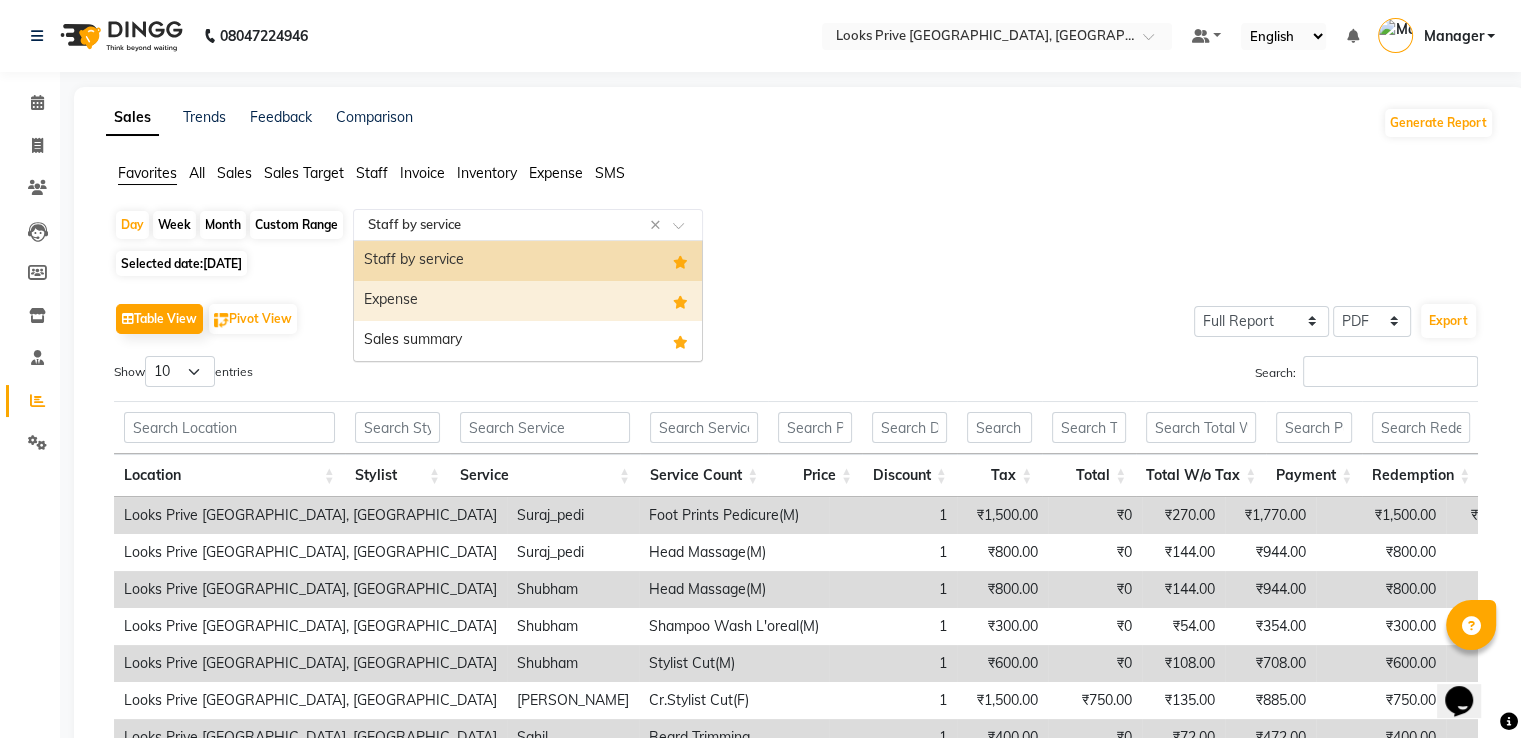 click on "Expense" at bounding box center (528, 301) 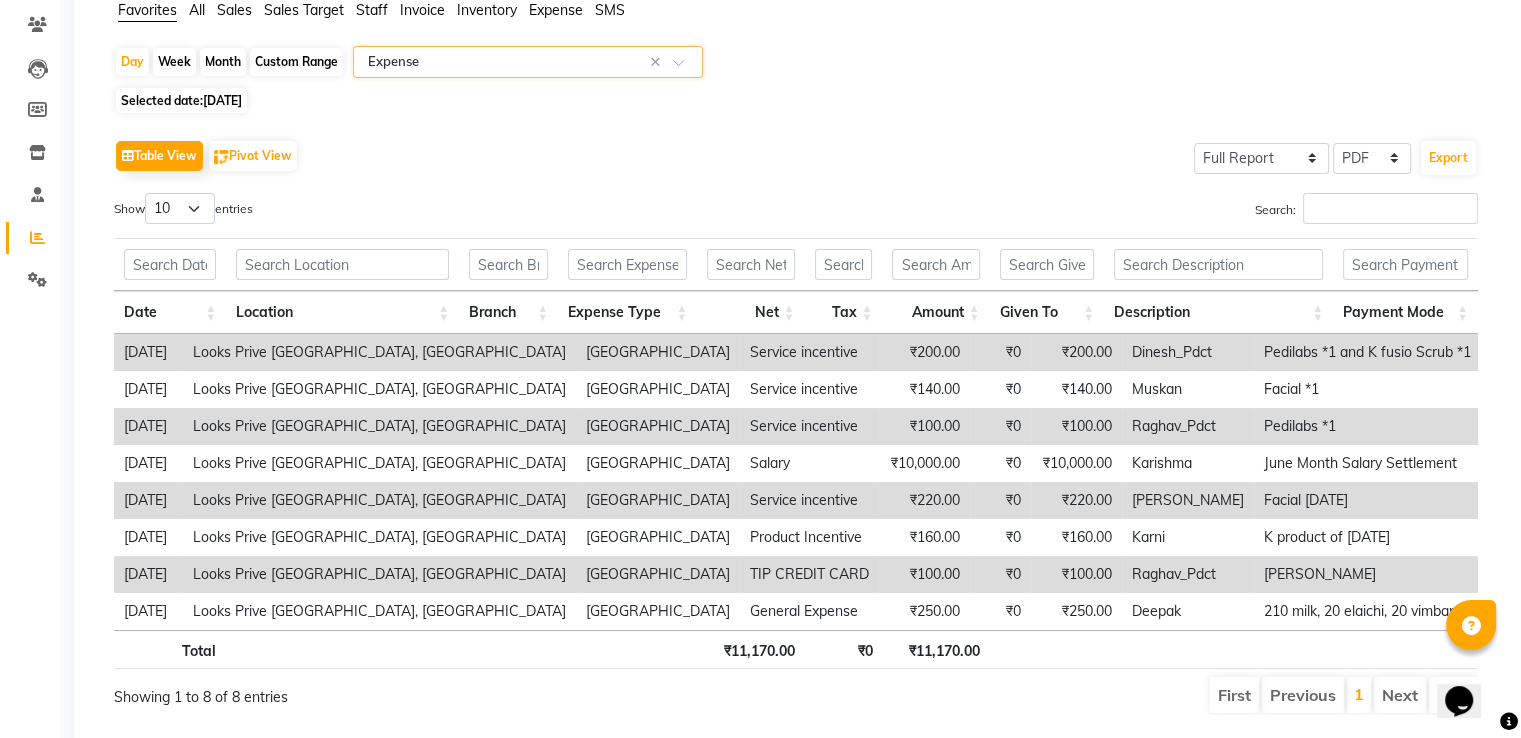 scroll, scrollTop: 220, scrollLeft: 0, axis: vertical 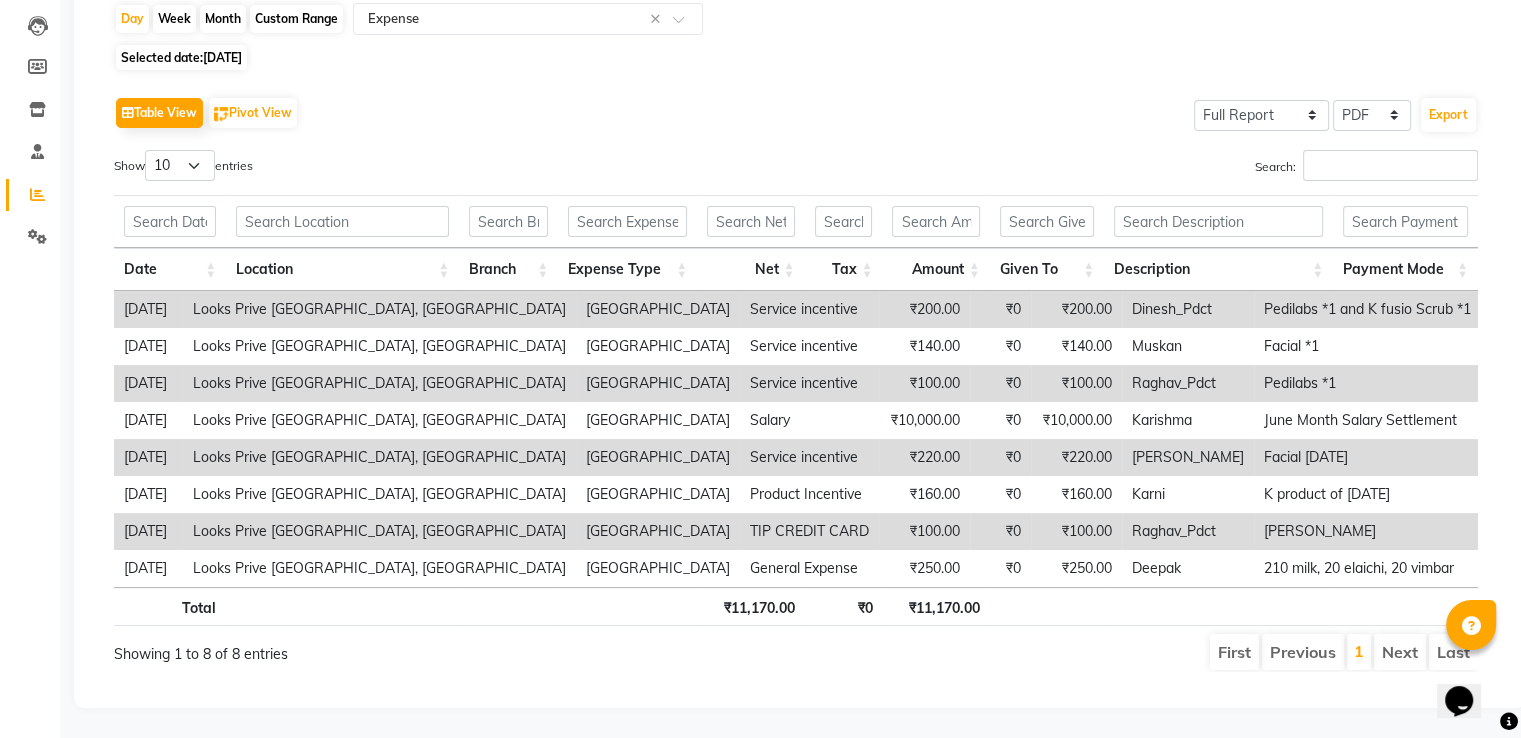 click on "₹200.00" at bounding box center (1076, 309) 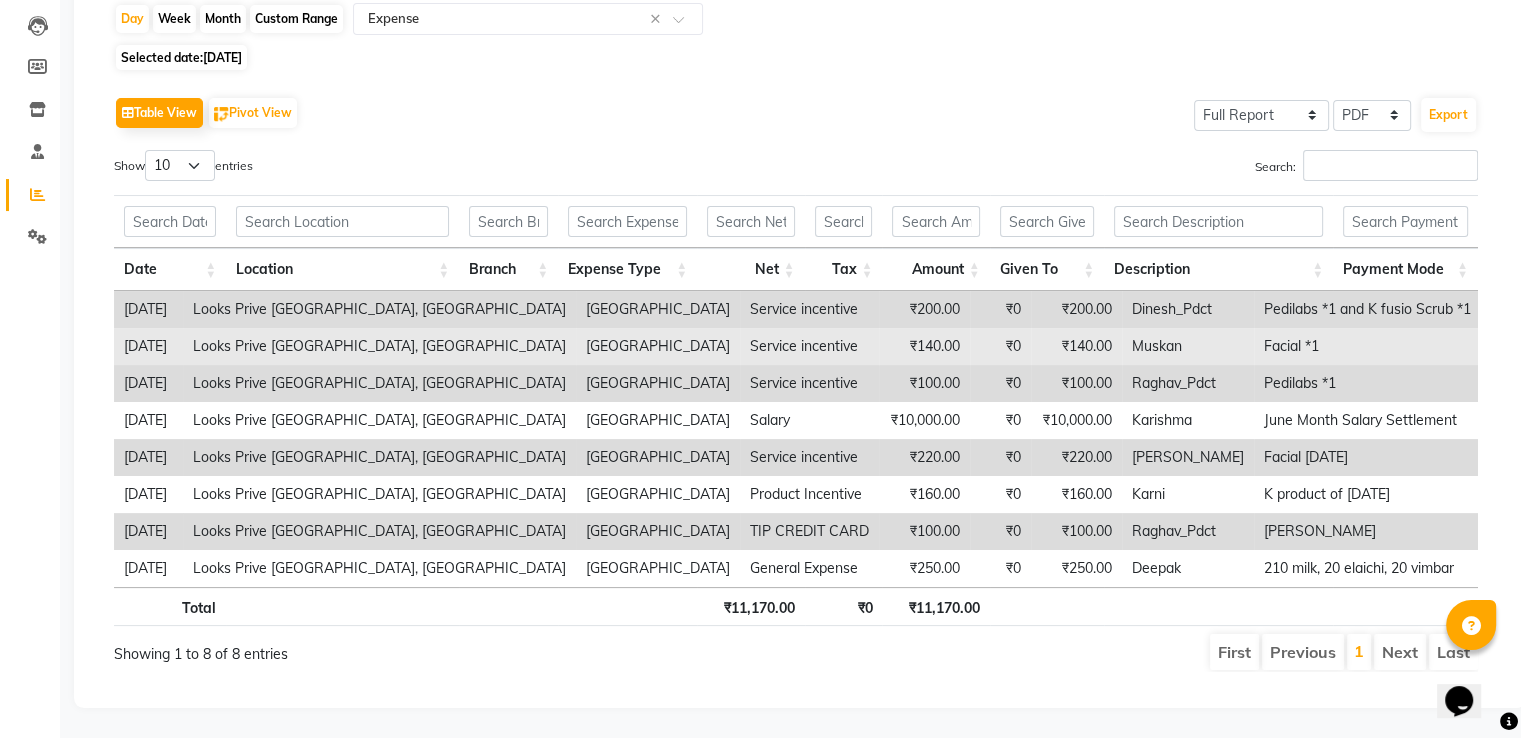 click on "₹140.00" at bounding box center (1076, 346) 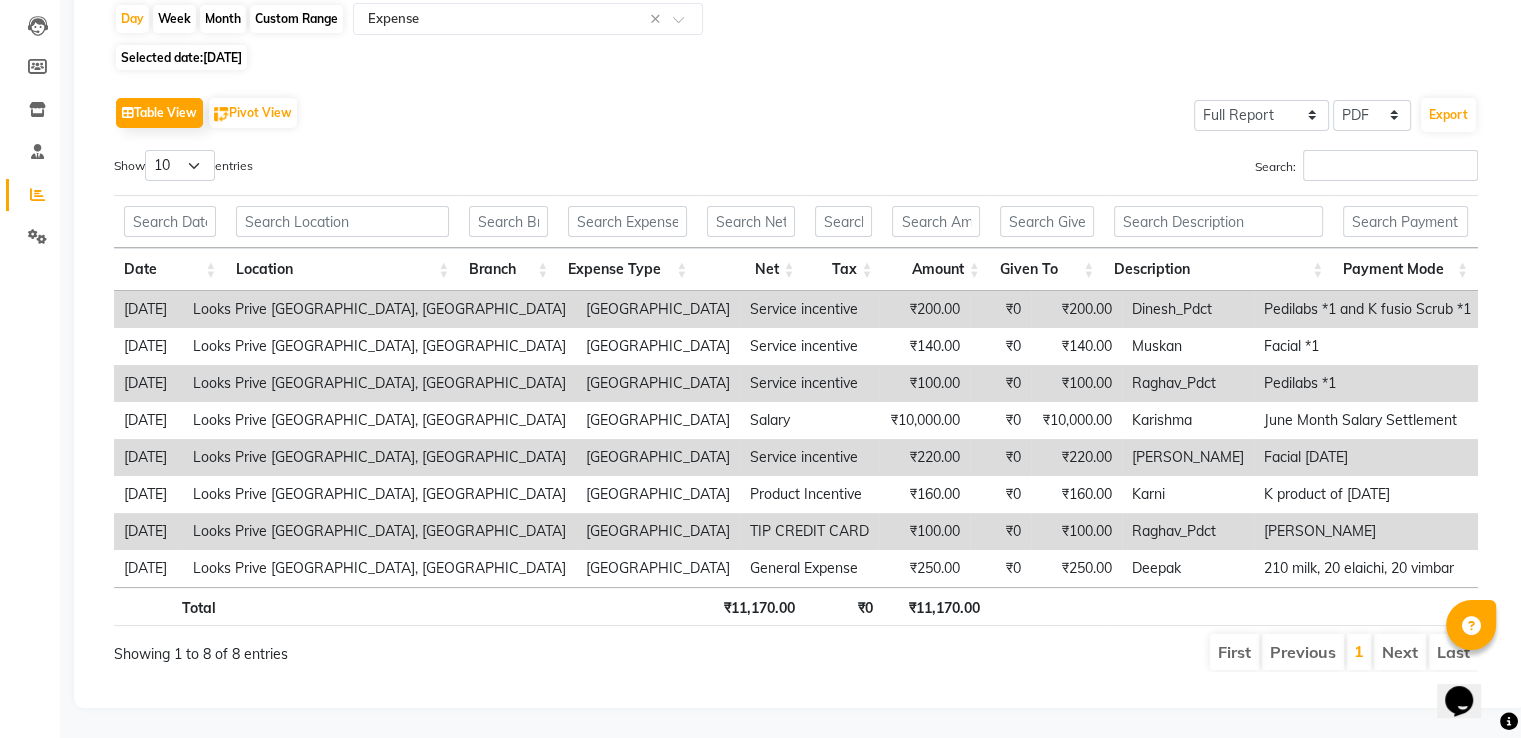 click on "₹100.00" at bounding box center (1076, 383) 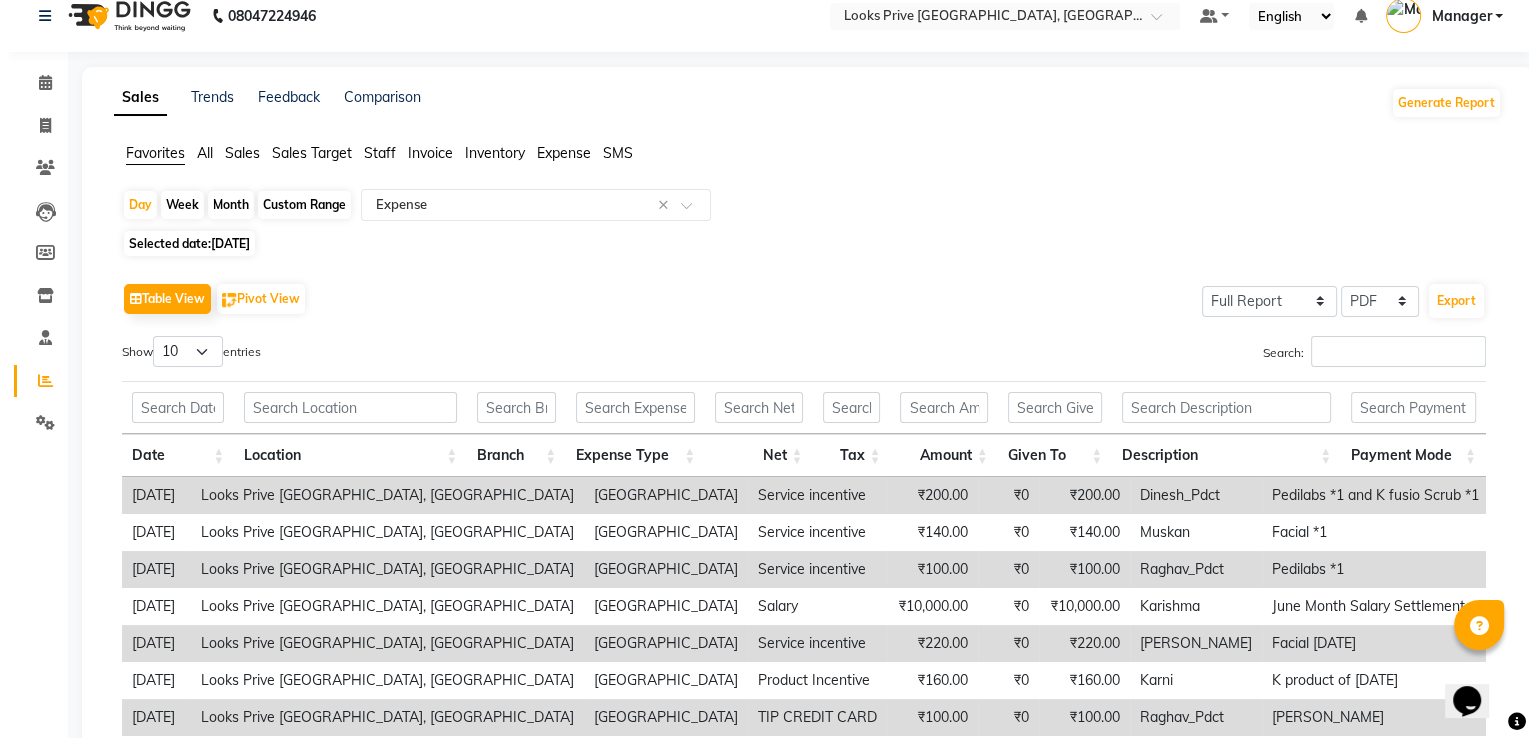 scroll, scrollTop: 0, scrollLeft: 0, axis: both 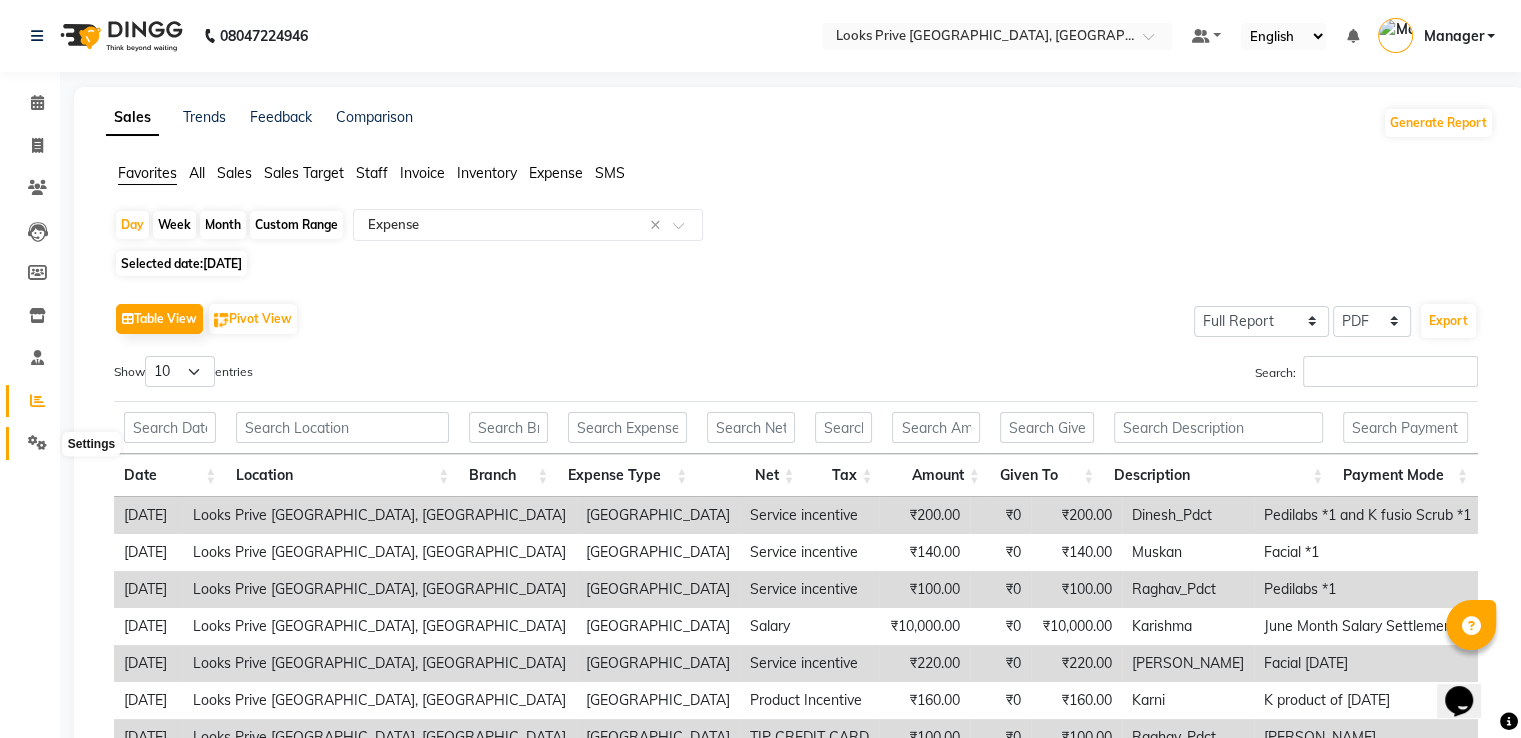 click 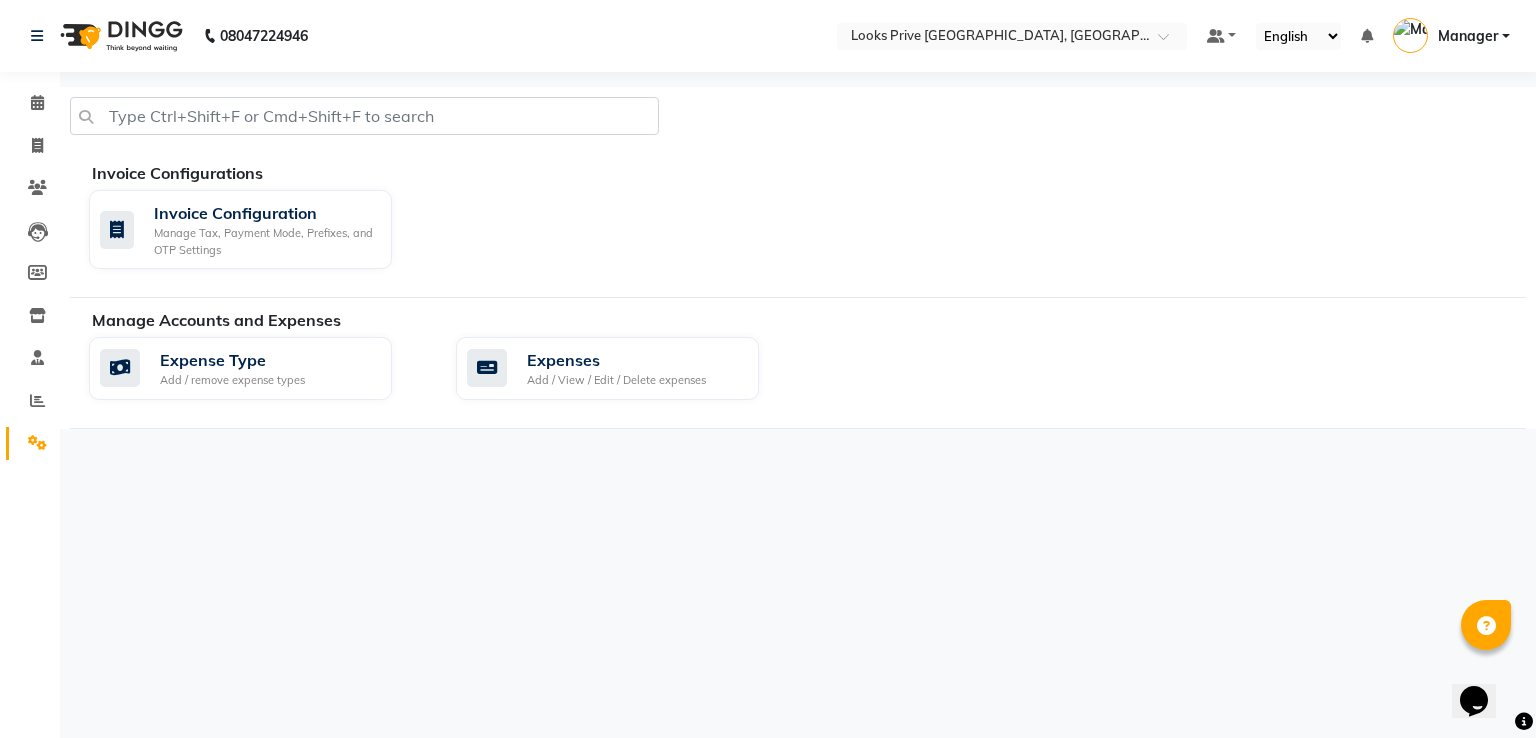 click on "Manage Accounts and Expenses" 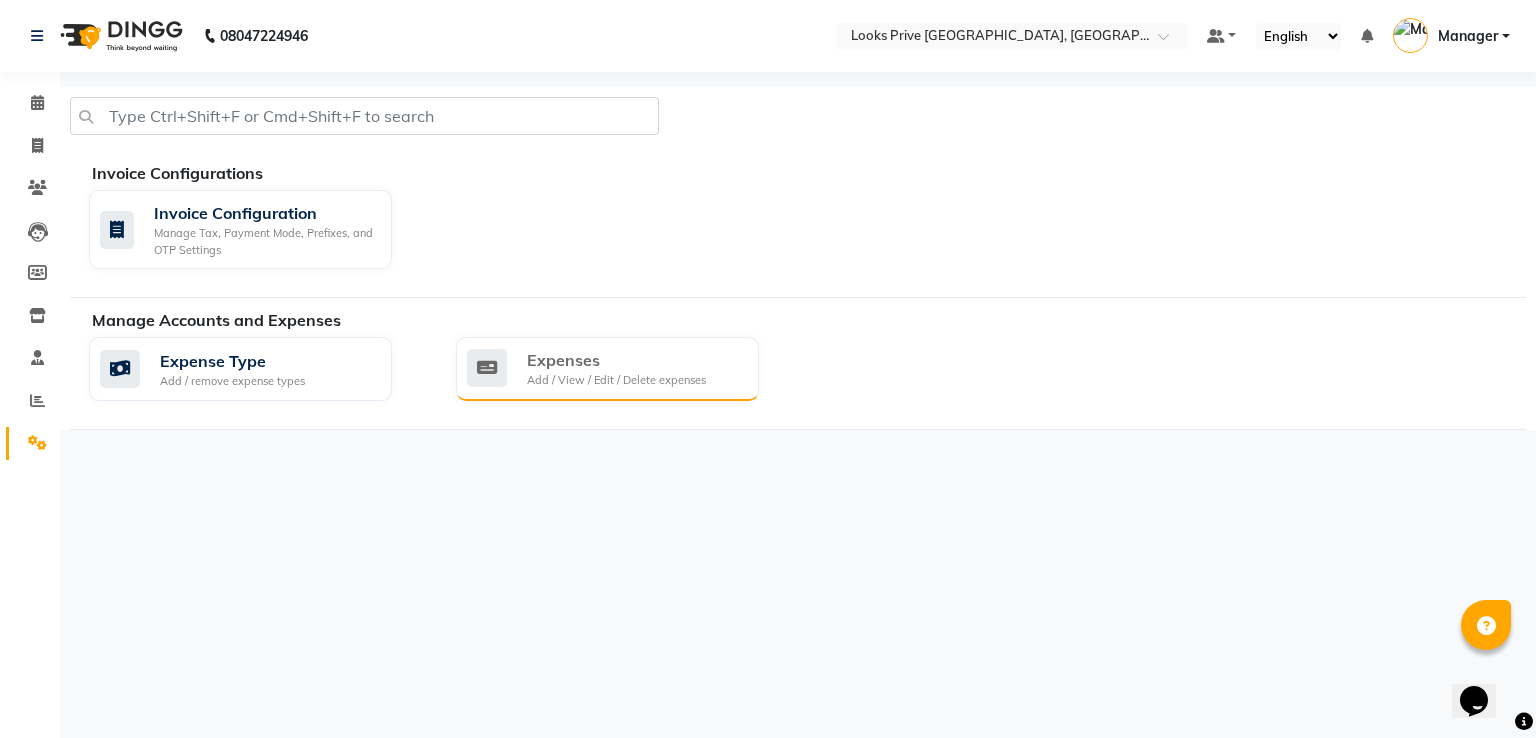 click on "Expenses" 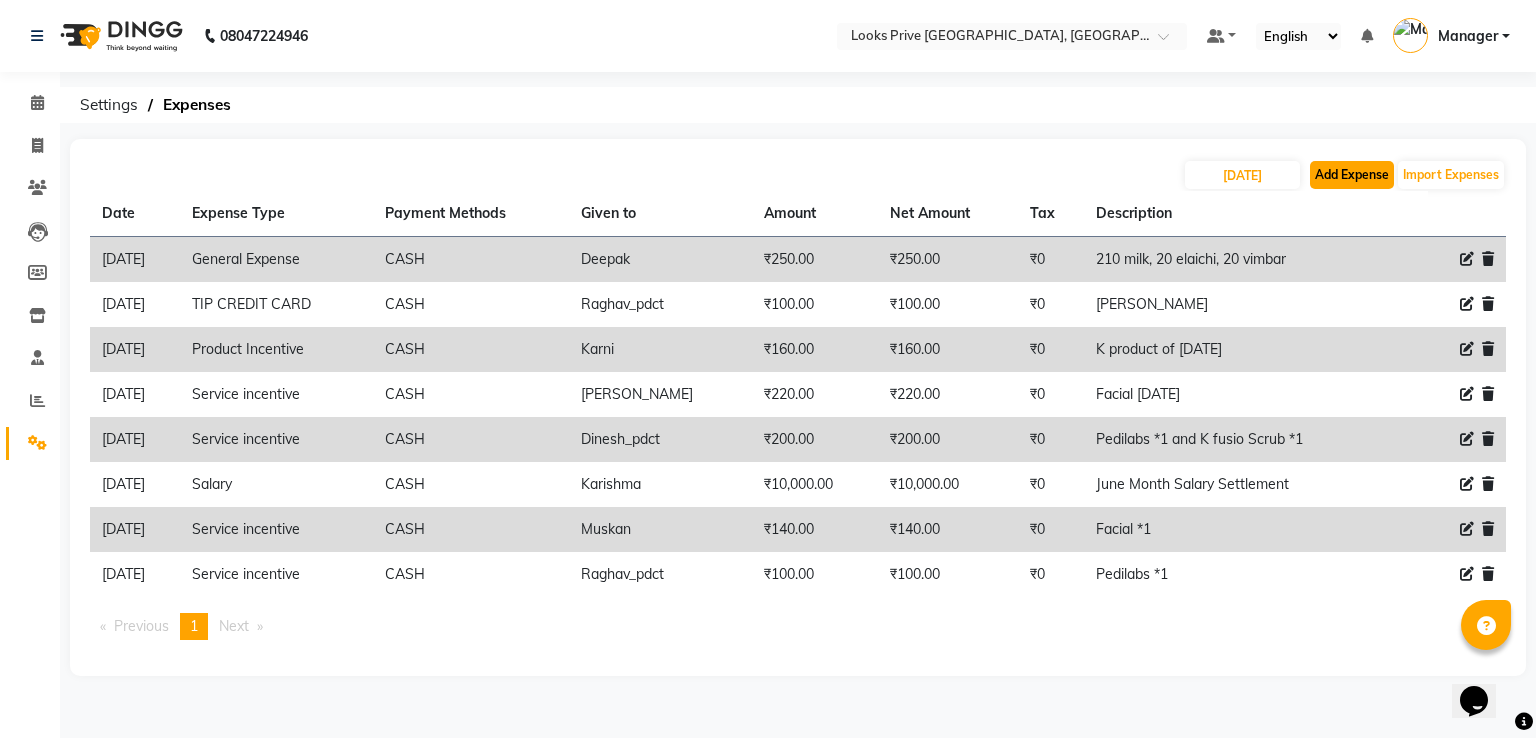 click on "Add Expense" 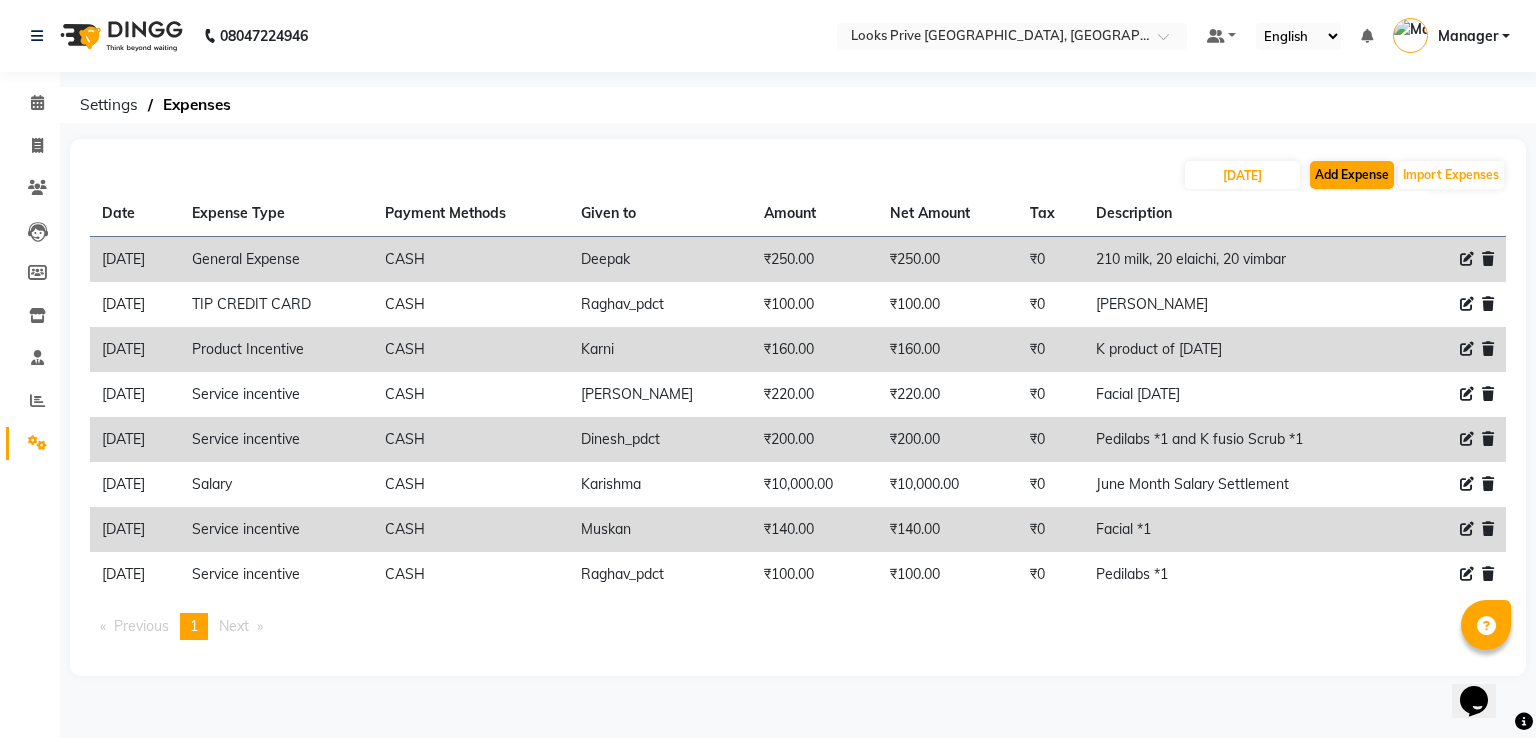 select on "1" 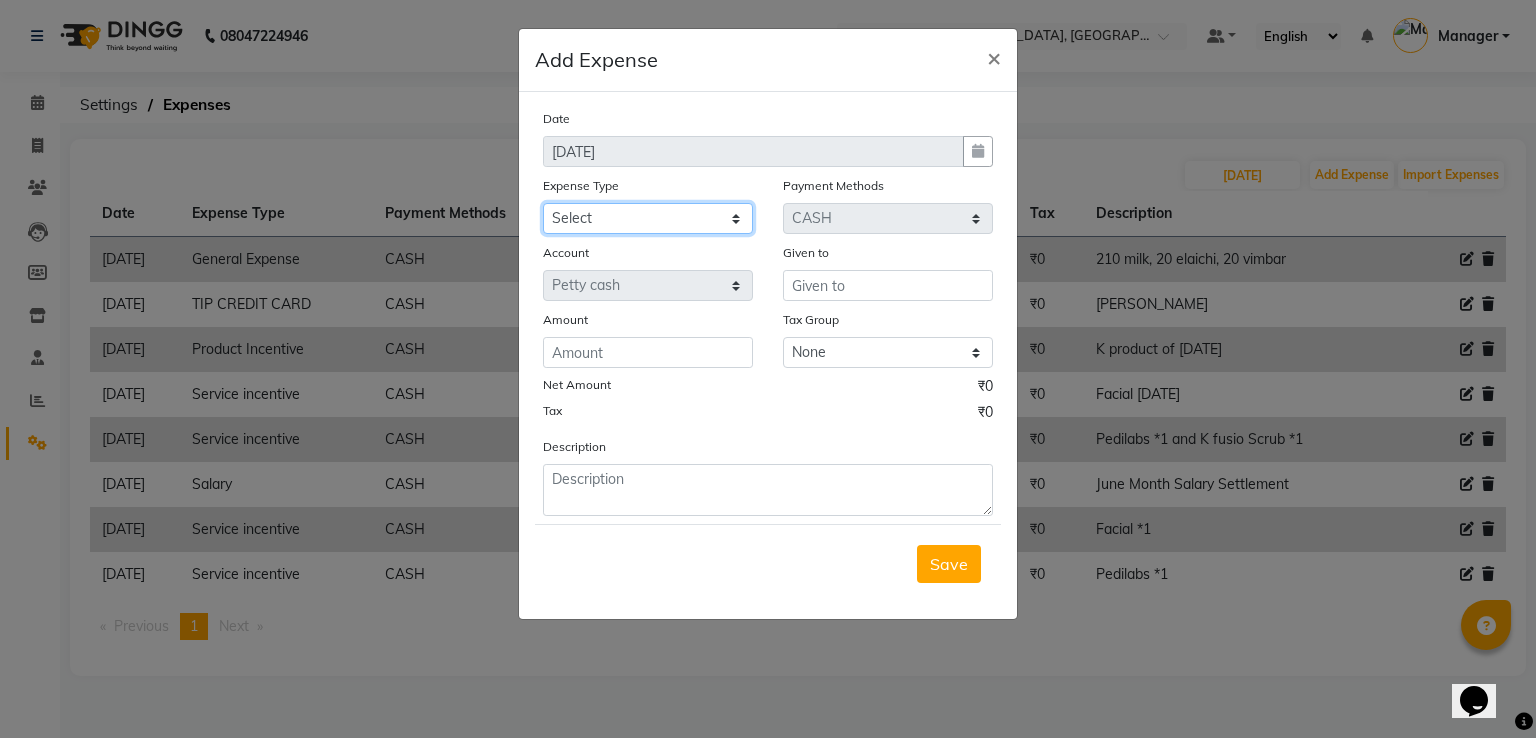 click on "Select Amazon order BANK DEPOSIT BLINKIT Cash change Cash Handover Client Refreshment CLIENT WELFARE CONSUMABLES Convyance to staff Counter sale General Expense Laundry Bill Laundry Service MILK MILK GINGER Miscellaneous MOBILE RECHARGE Monthly Grocery OFFICE UPKEEP Pantry Payment PORTER Prepaid Card Incentives Printing And Stationery Product Incentive purchase Refreshment Repair And Maintenance Salary Salary advance Service incentive staff accommodation Staff Convenyance Staff Welfare tip TIP CREDIT CARD Tip Online TIP UPI travel Travelling And Conveyance treat for staff WATER BILL WE FAST" 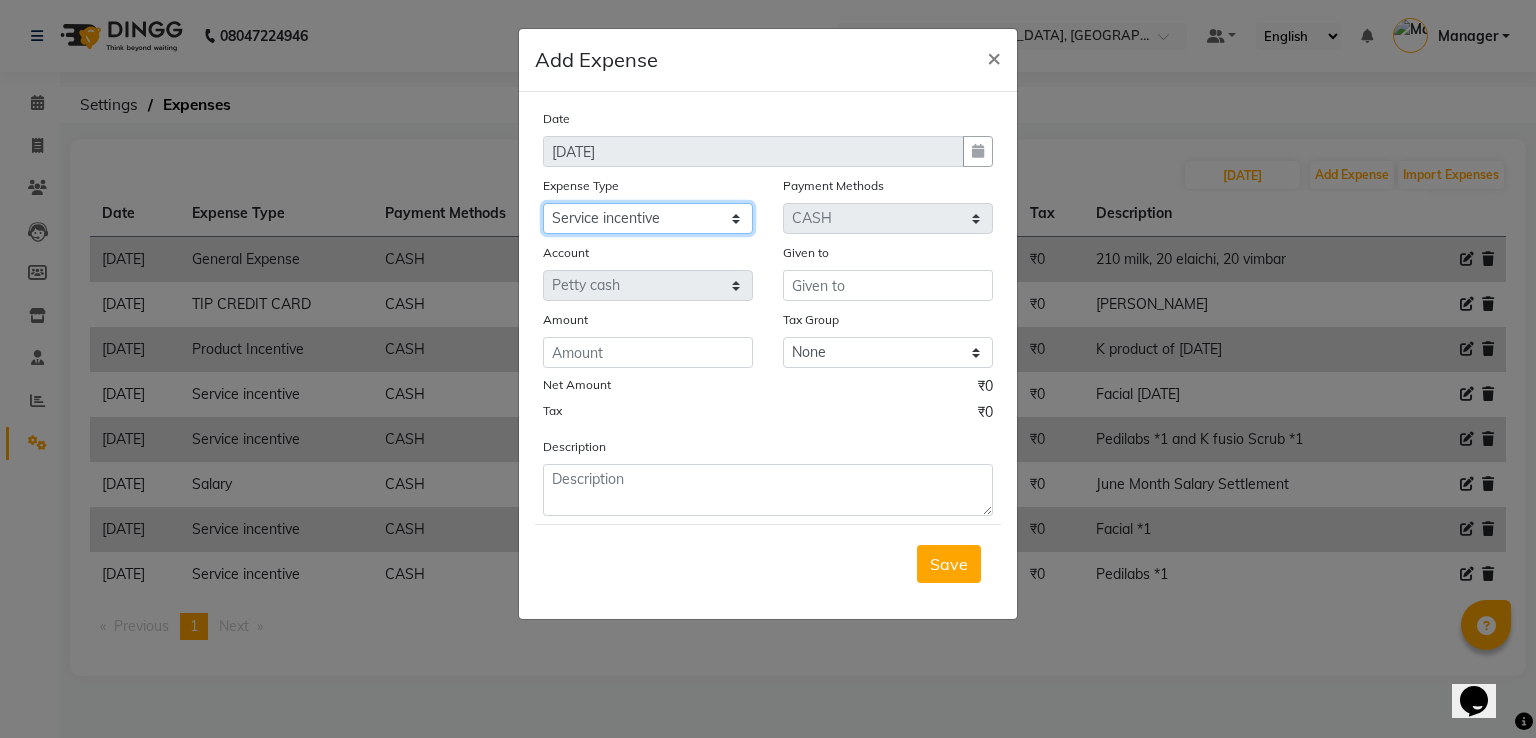 click on "Select Amazon order BANK DEPOSIT BLINKIT Cash change Cash Handover Client Refreshment CLIENT WELFARE CONSUMABLES Convyance to staff Counter sale General Expense Laundry Bill Laundry Service MILK MILK GINGER Miscellaneous MOBILE RECHARGE Monthly Grocery OFFICE UPKEEP Pantry Payment PORTER Prepaid Card Incentives Printing And Stationery Product Incentive purchase Refreshment Repair And Maintenance Salary Salary advance Service incentive staff accommodation Staff Convenyance Staff Welfare tip TIP CREDIT CARD Tip Online TIP UPI travel Travelling And Conveyance treat for staff WATER BILL WE FAST" 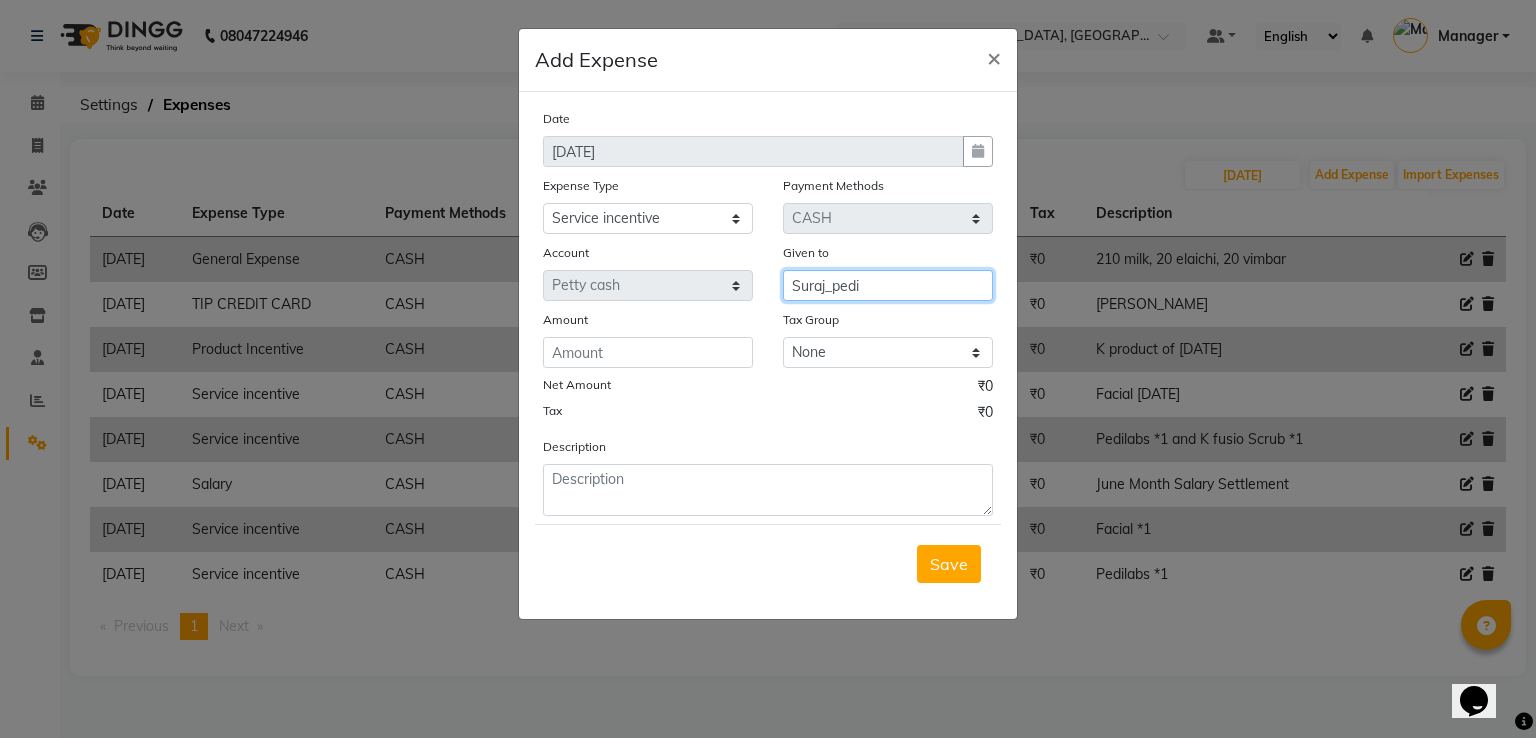 type on "Suraj_pedi" 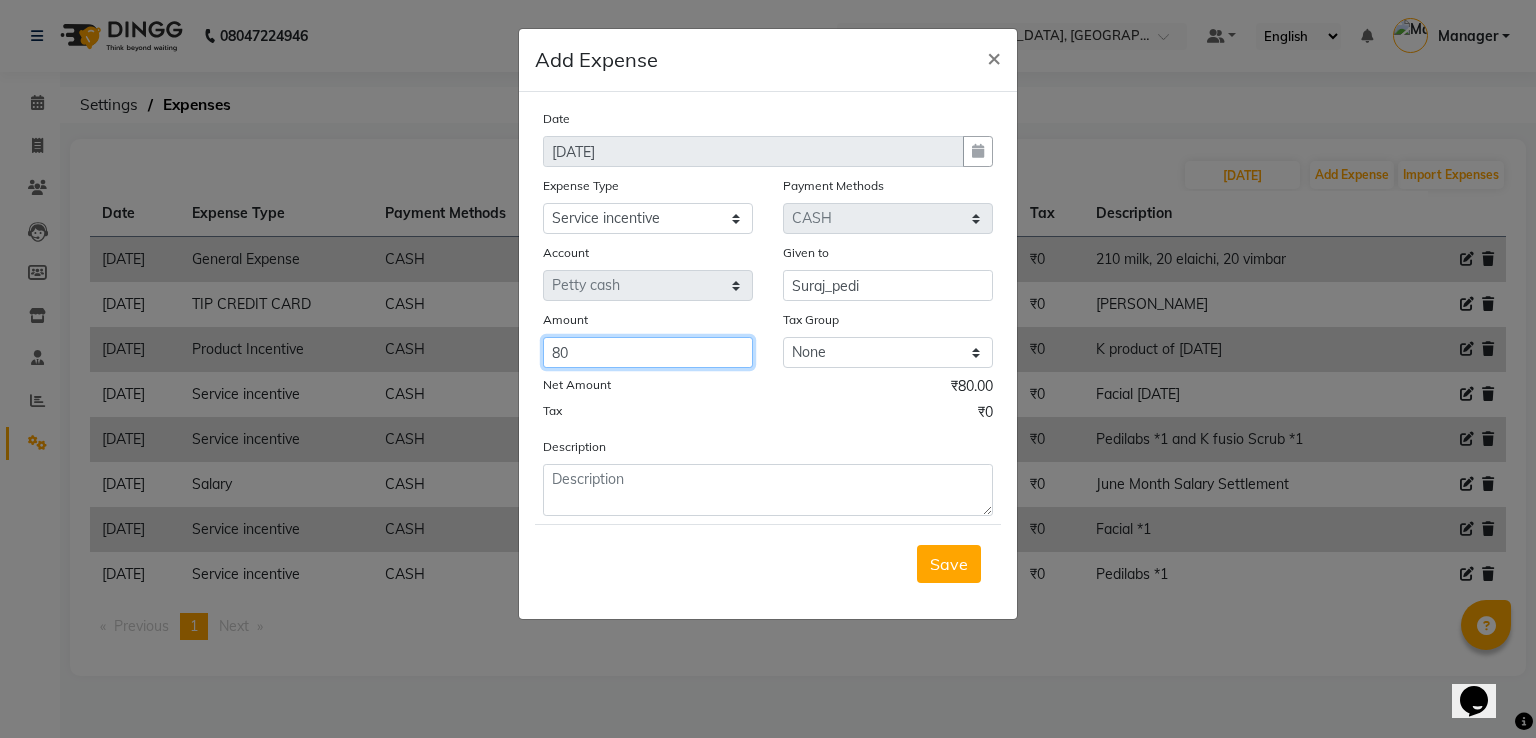 type on "80" 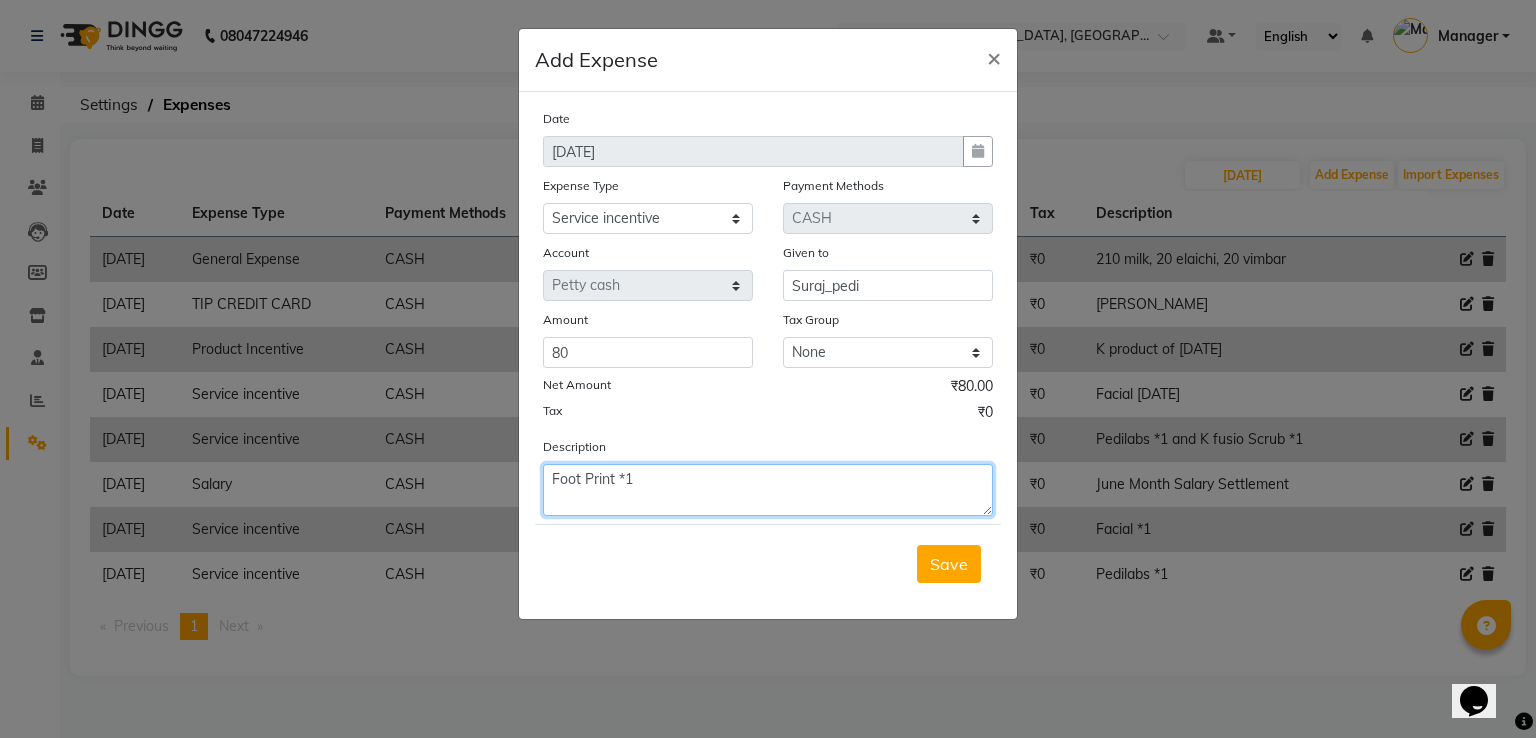 type on "Foot Print *1" 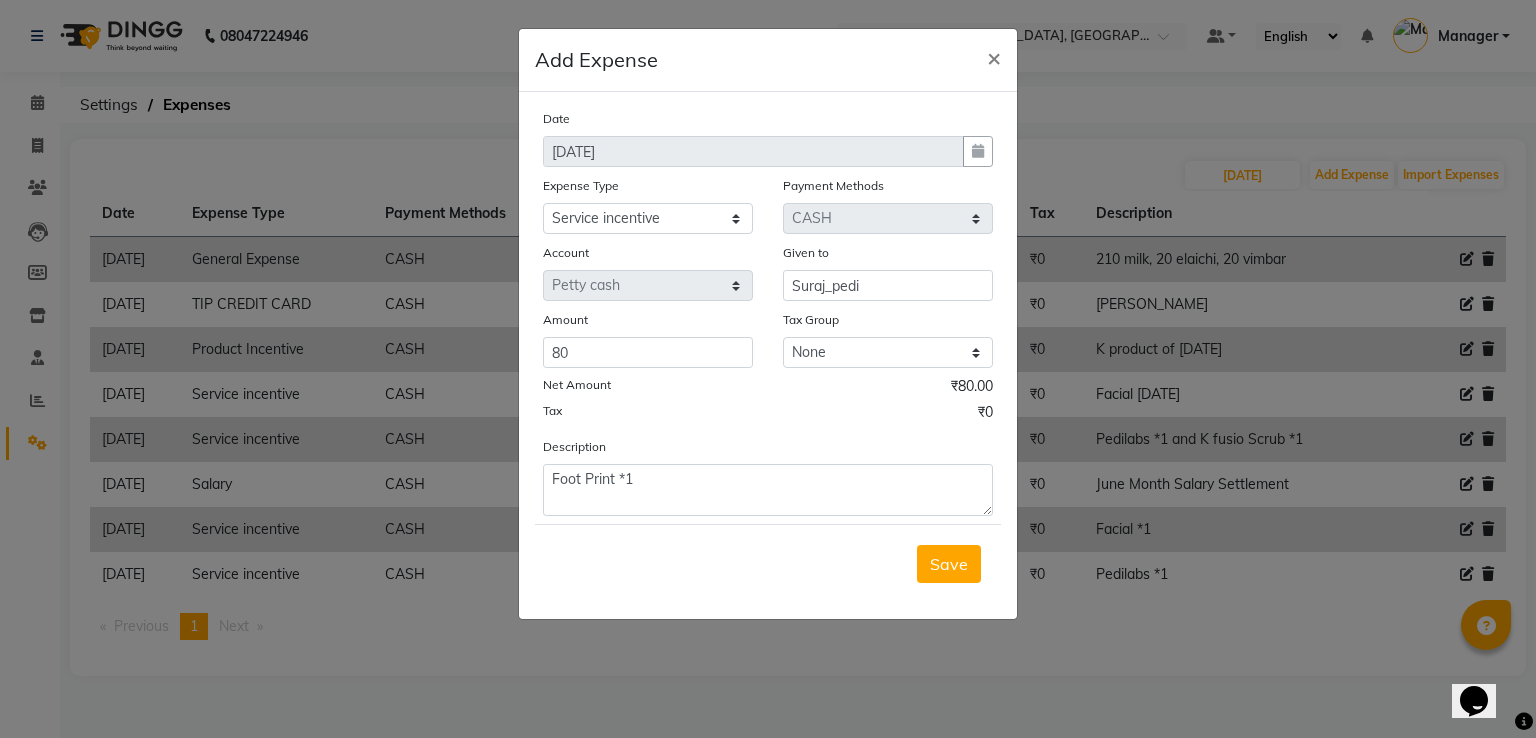 type 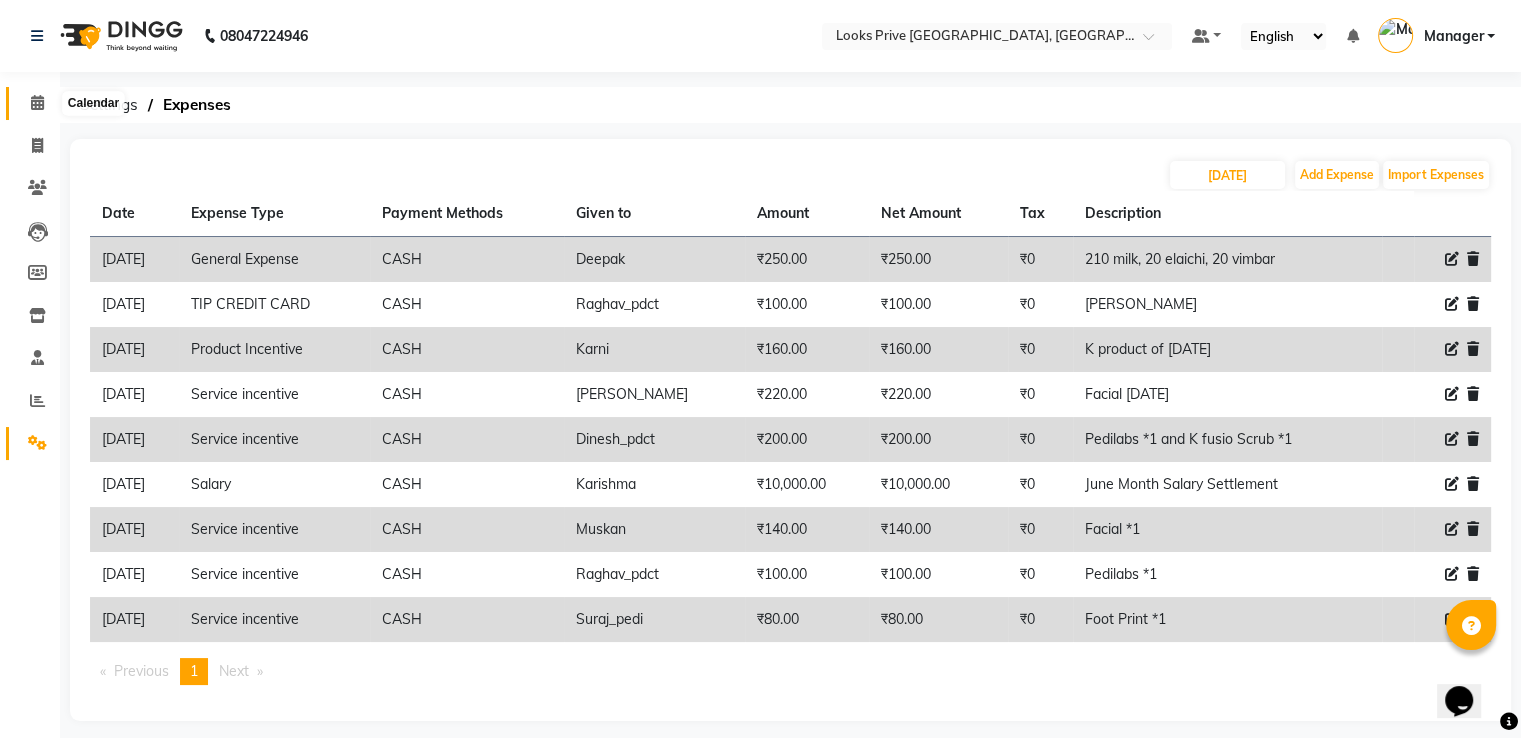 click 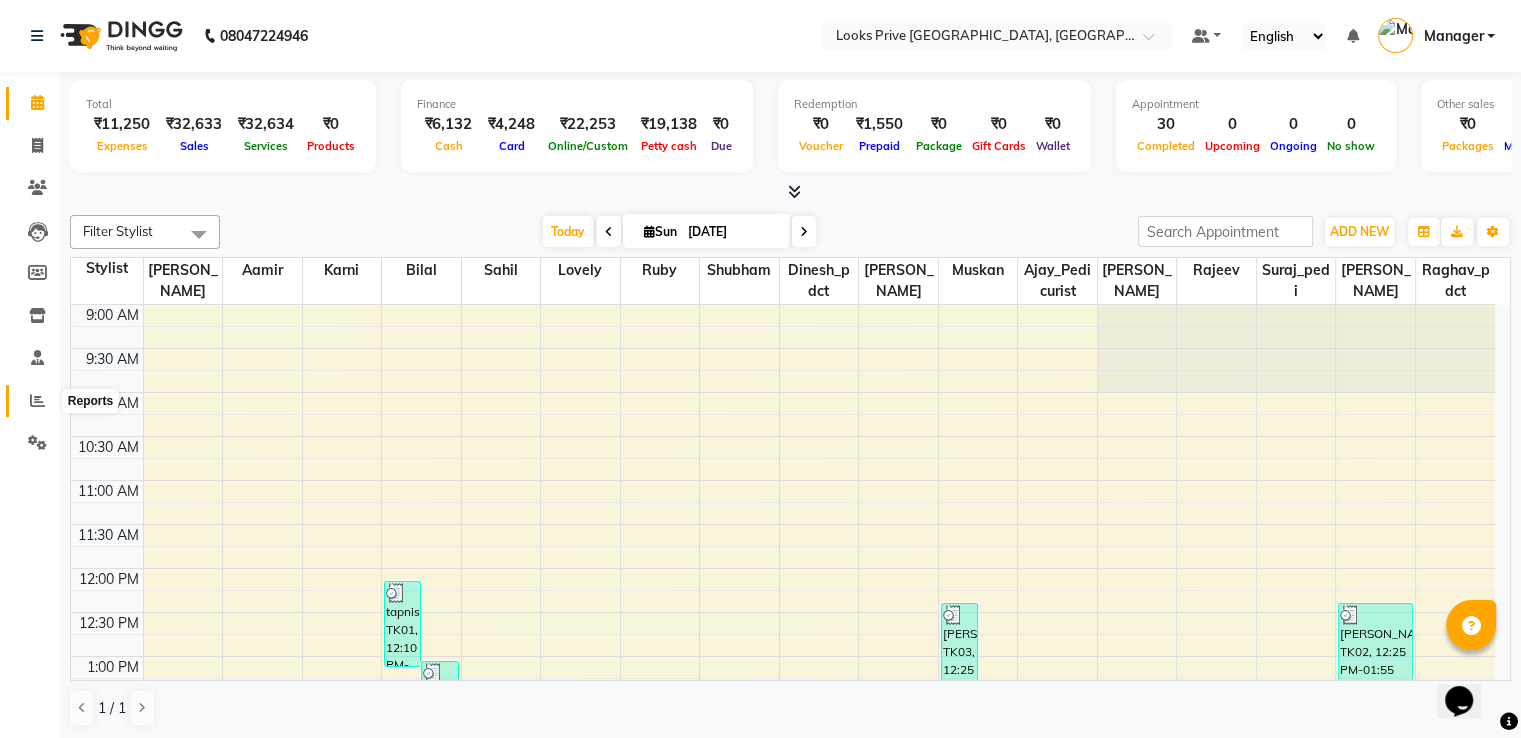 click 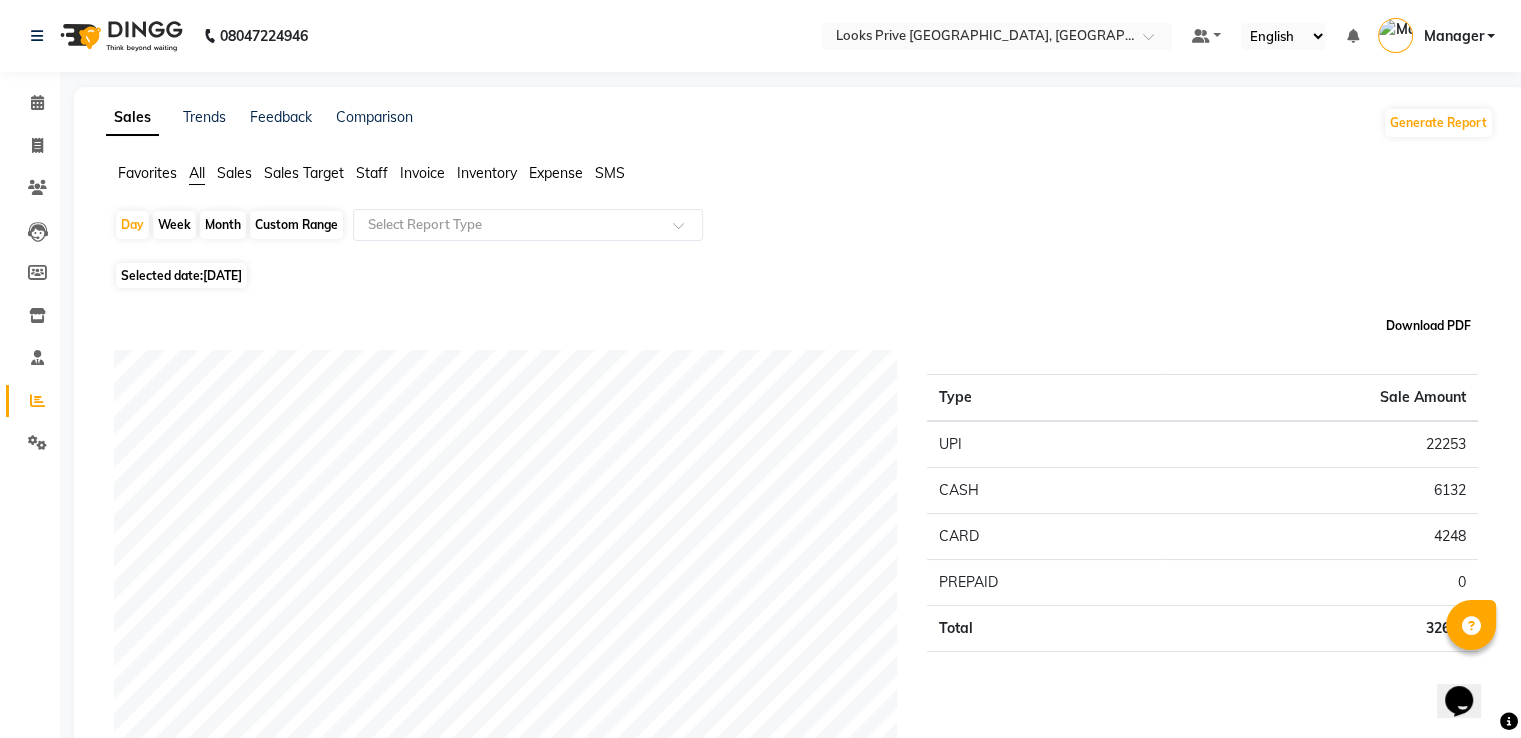 click on "Download PDF" 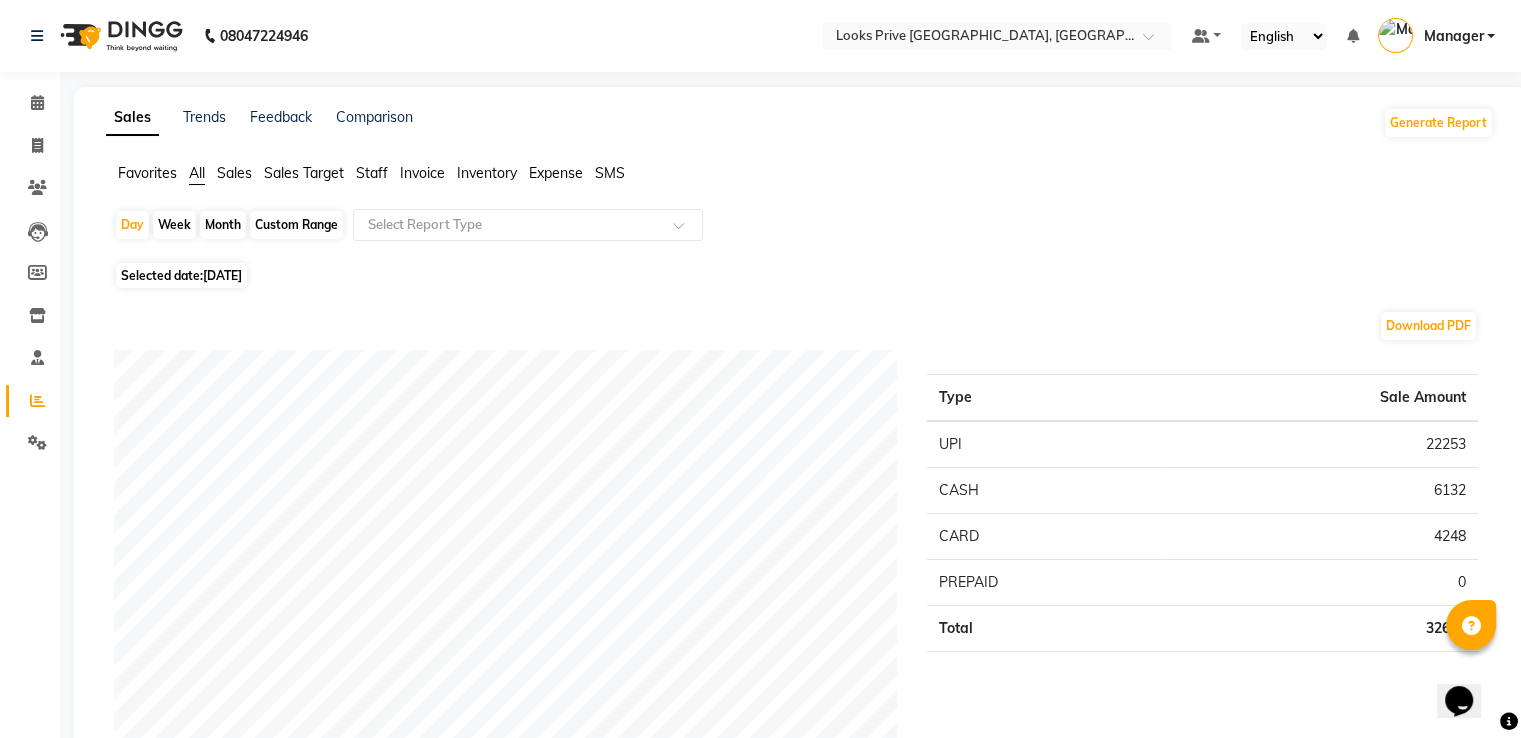 click on "Favorites" 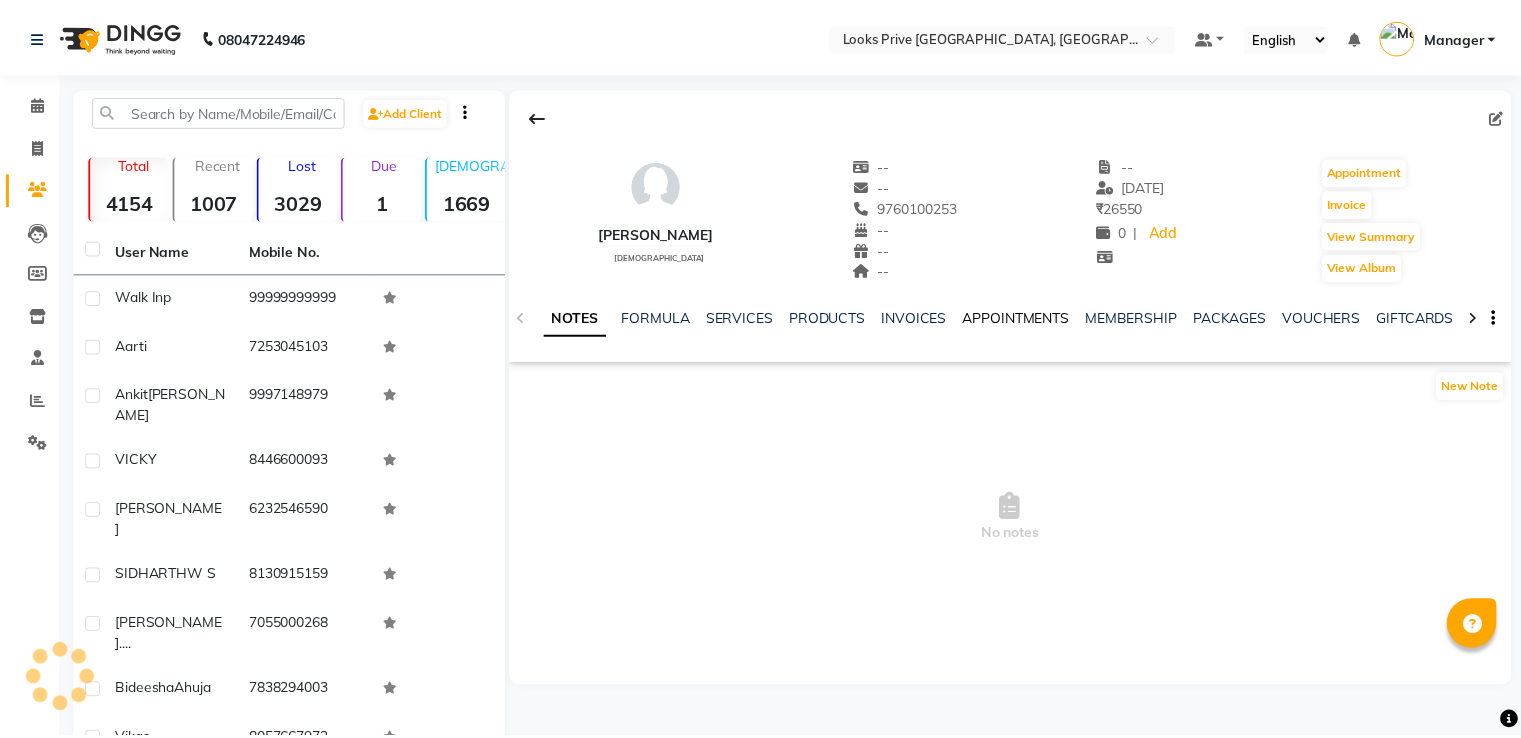 scroll, scrollTop: 0, scrollLeft: 0, axis: both 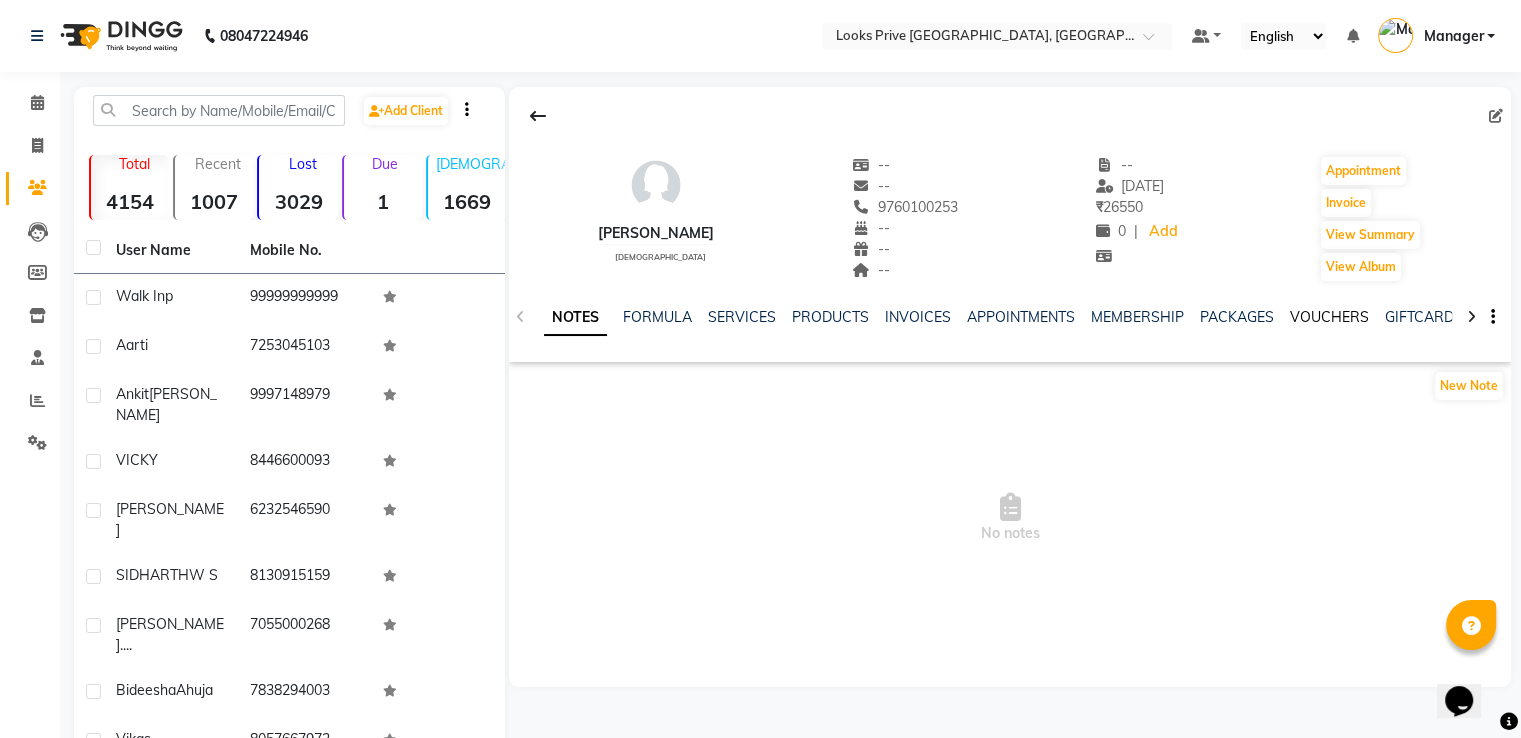 click on "VOUCHERS" 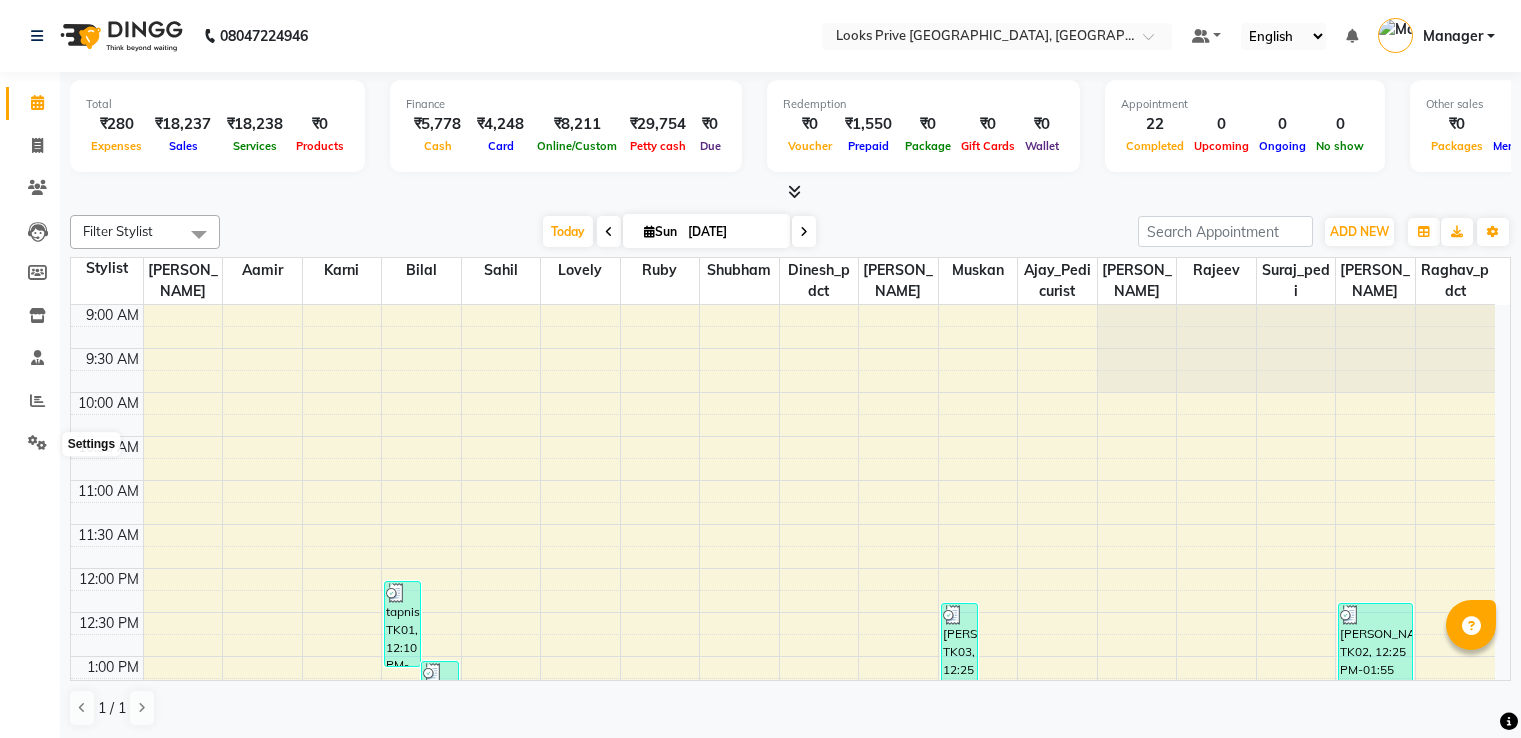 scroll, scrollTop: 0, scrollLeft: 0, axis: both 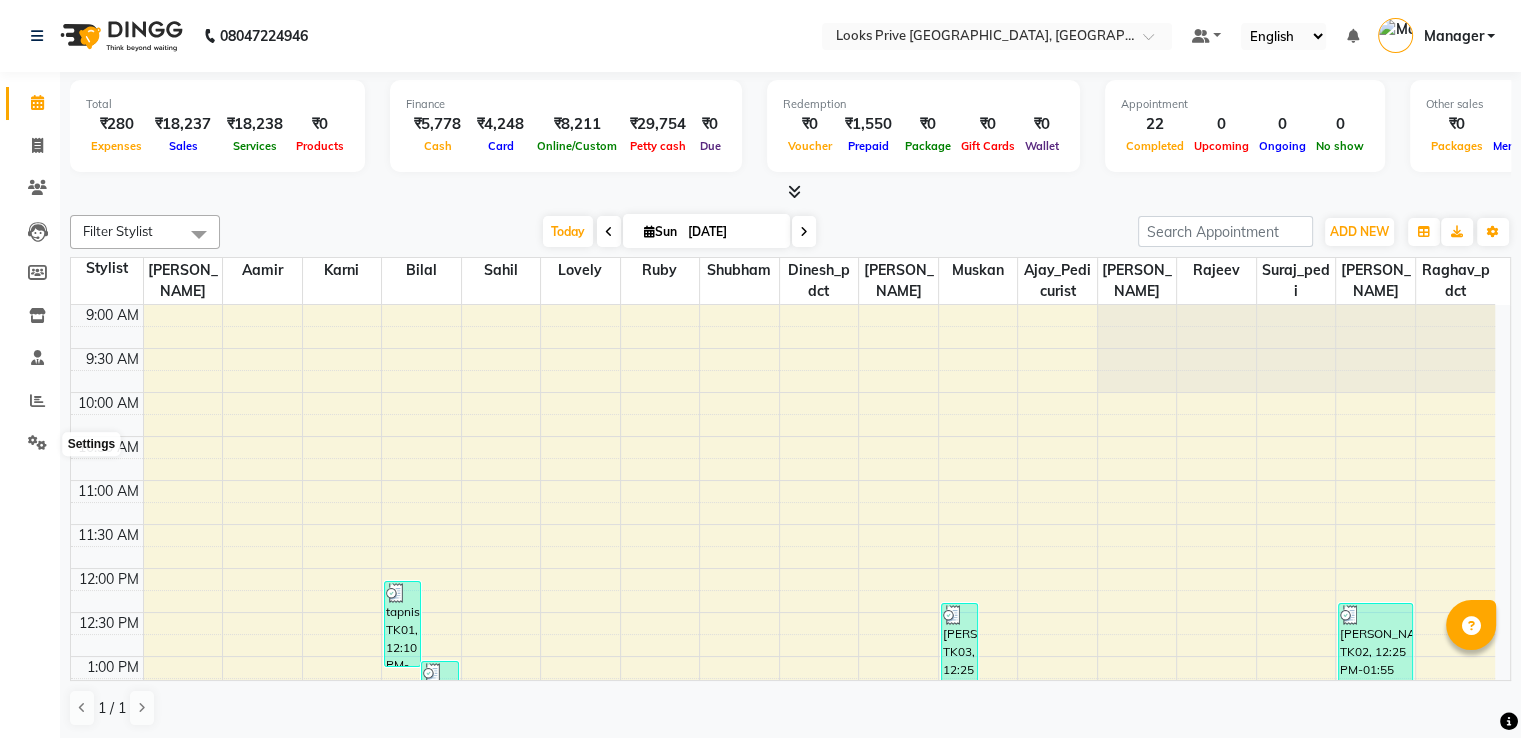 click 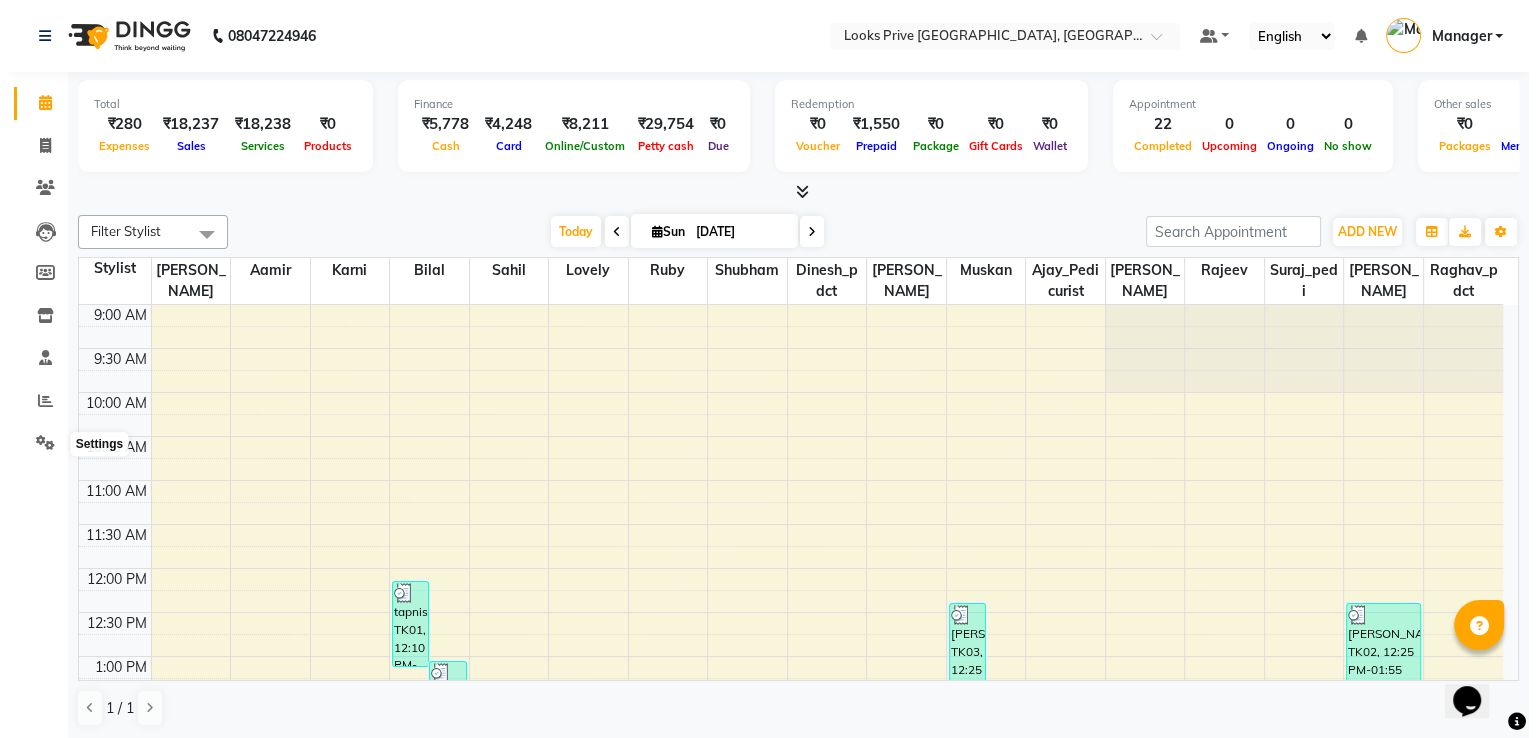 scroll, scrollTop: 0, scrollLeft: 0, axis: both 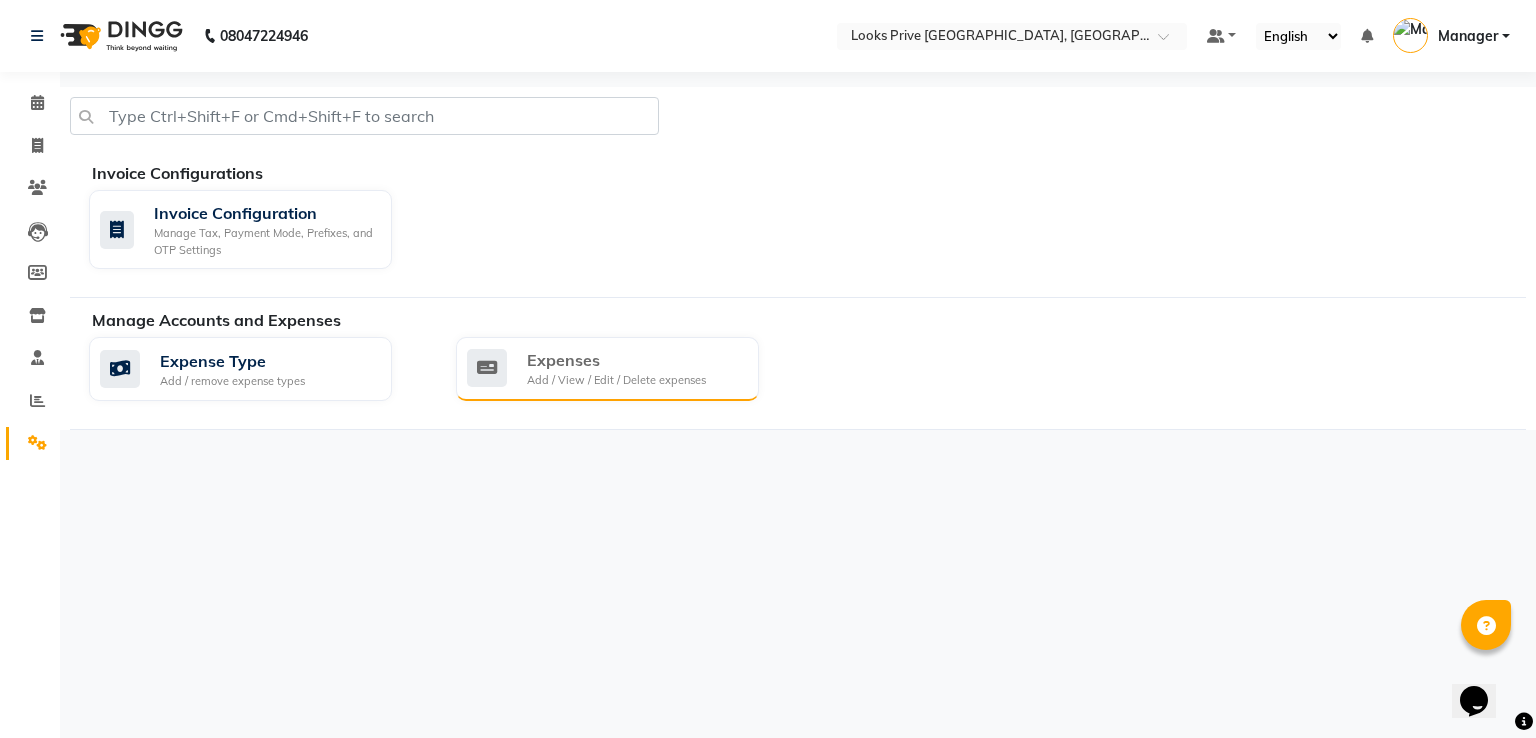 click on "Add / View / Edit / Delete expenses" 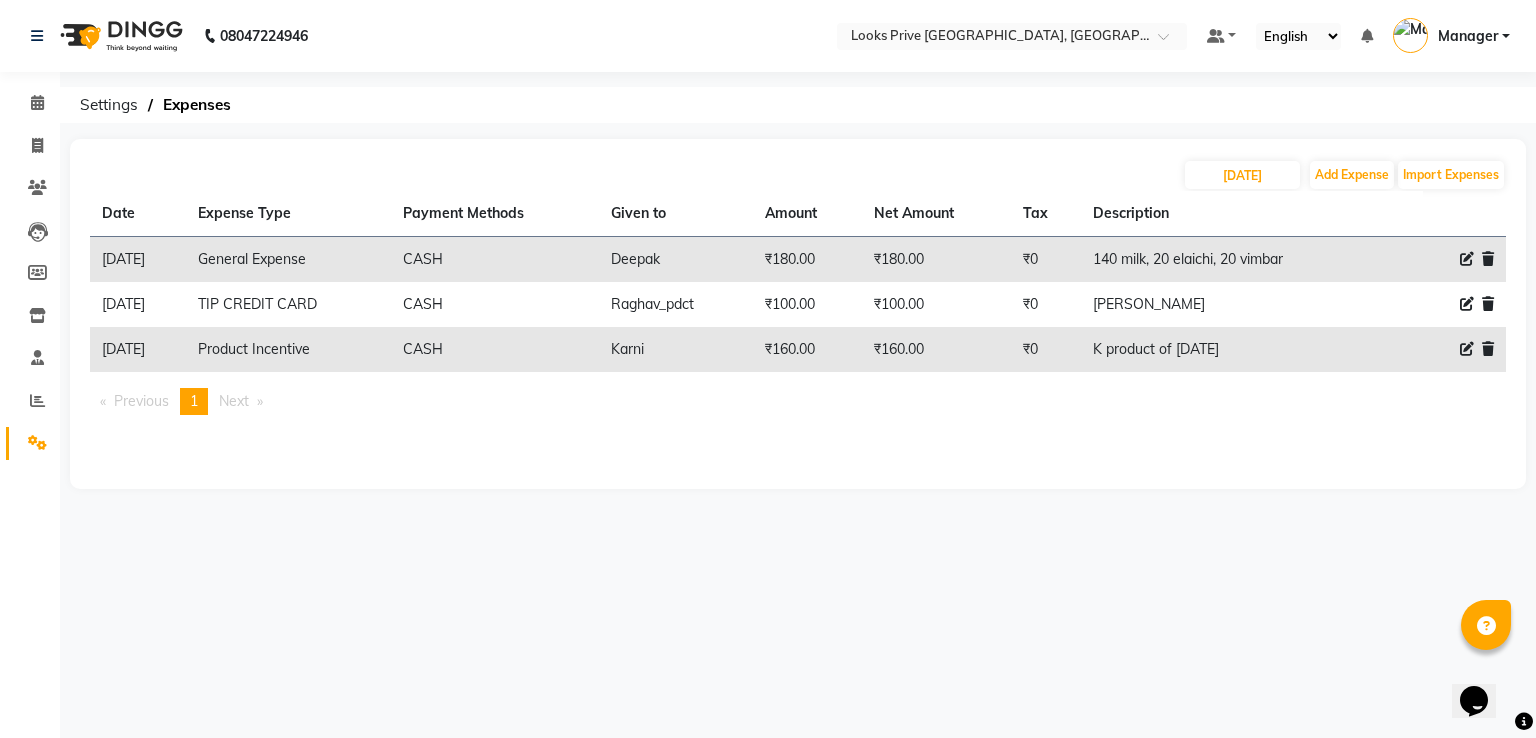 click 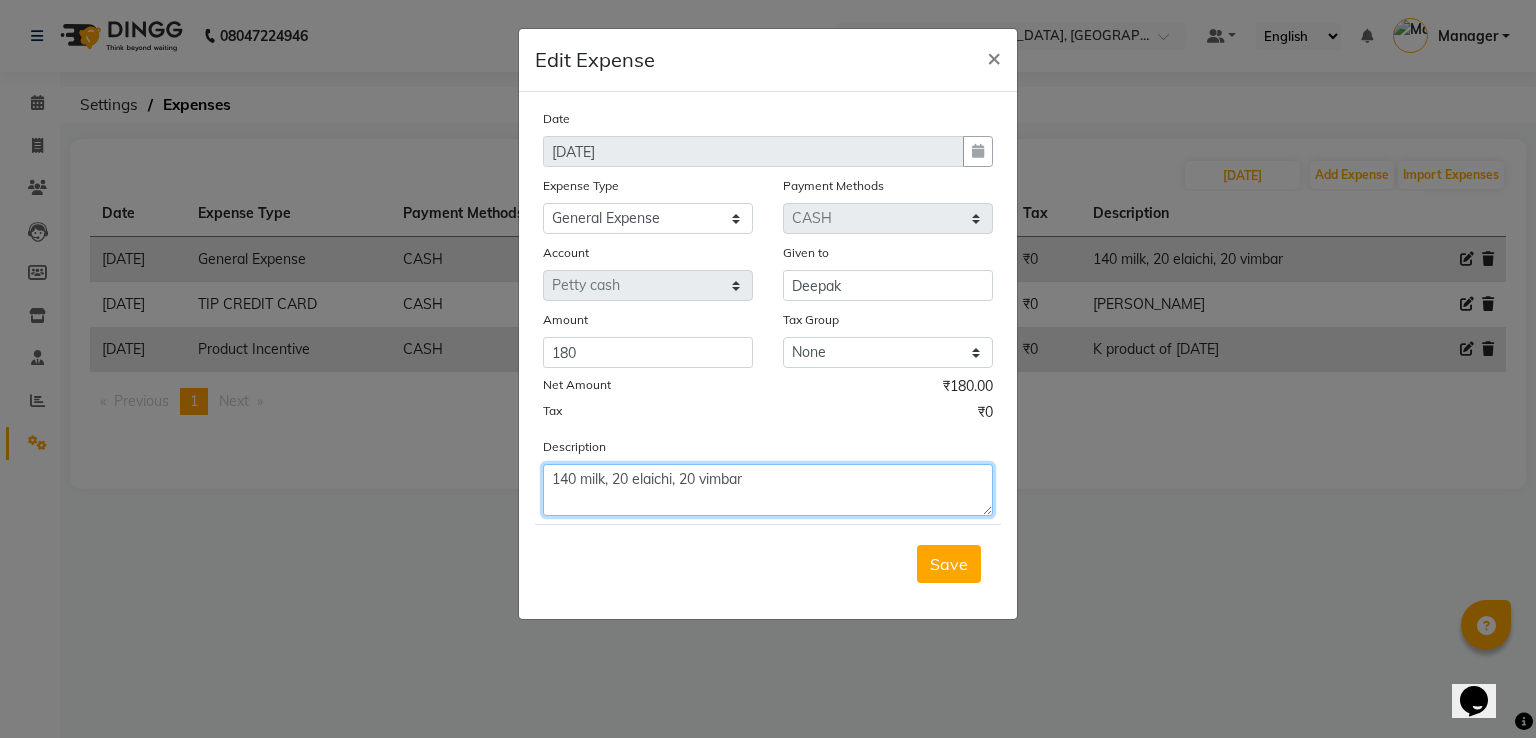 drag, startPoint x: 576, startPoint y: 483, endPoint x: 458, endPoint y: 488, distance: 118.10589 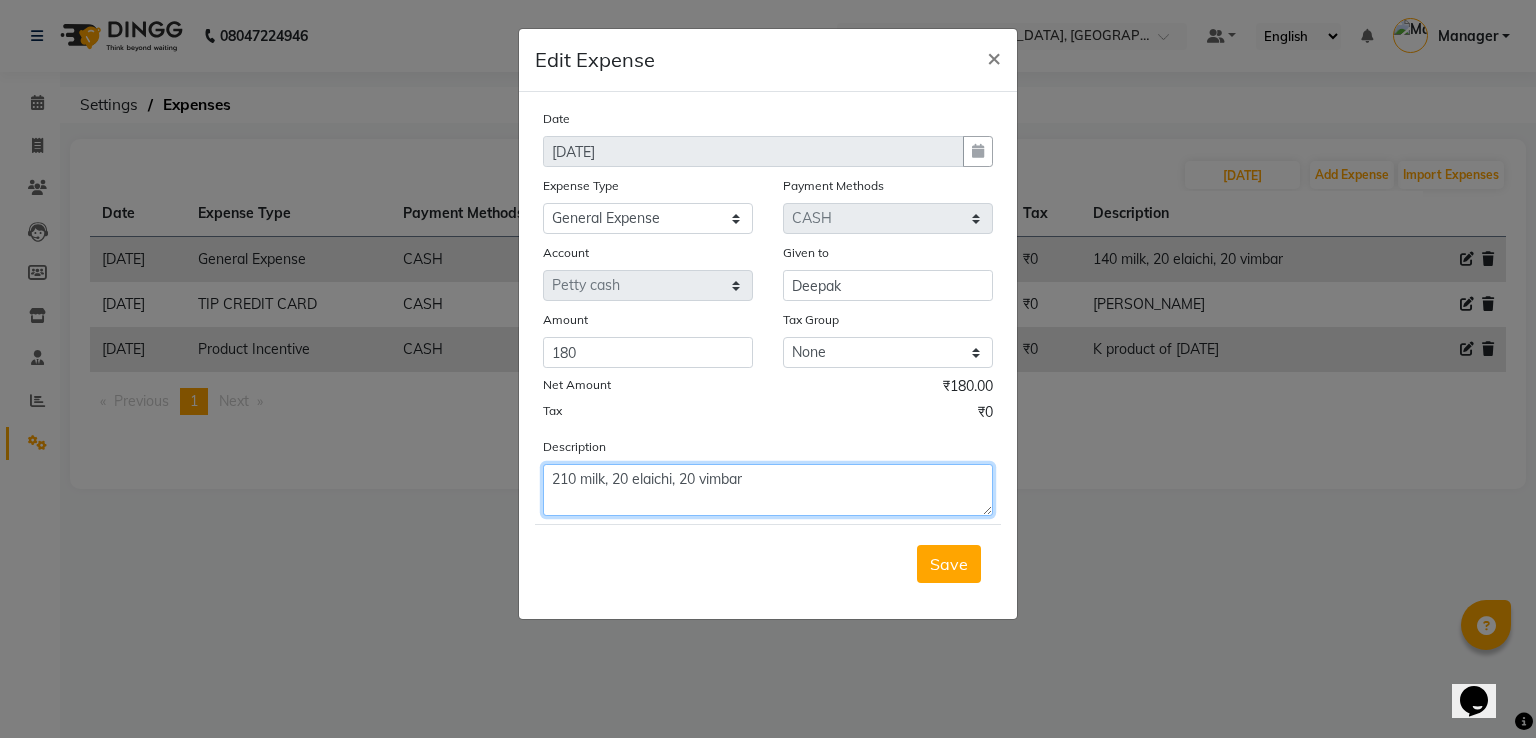 type on "210 milk, 20 elaichi, 20 vimbar" 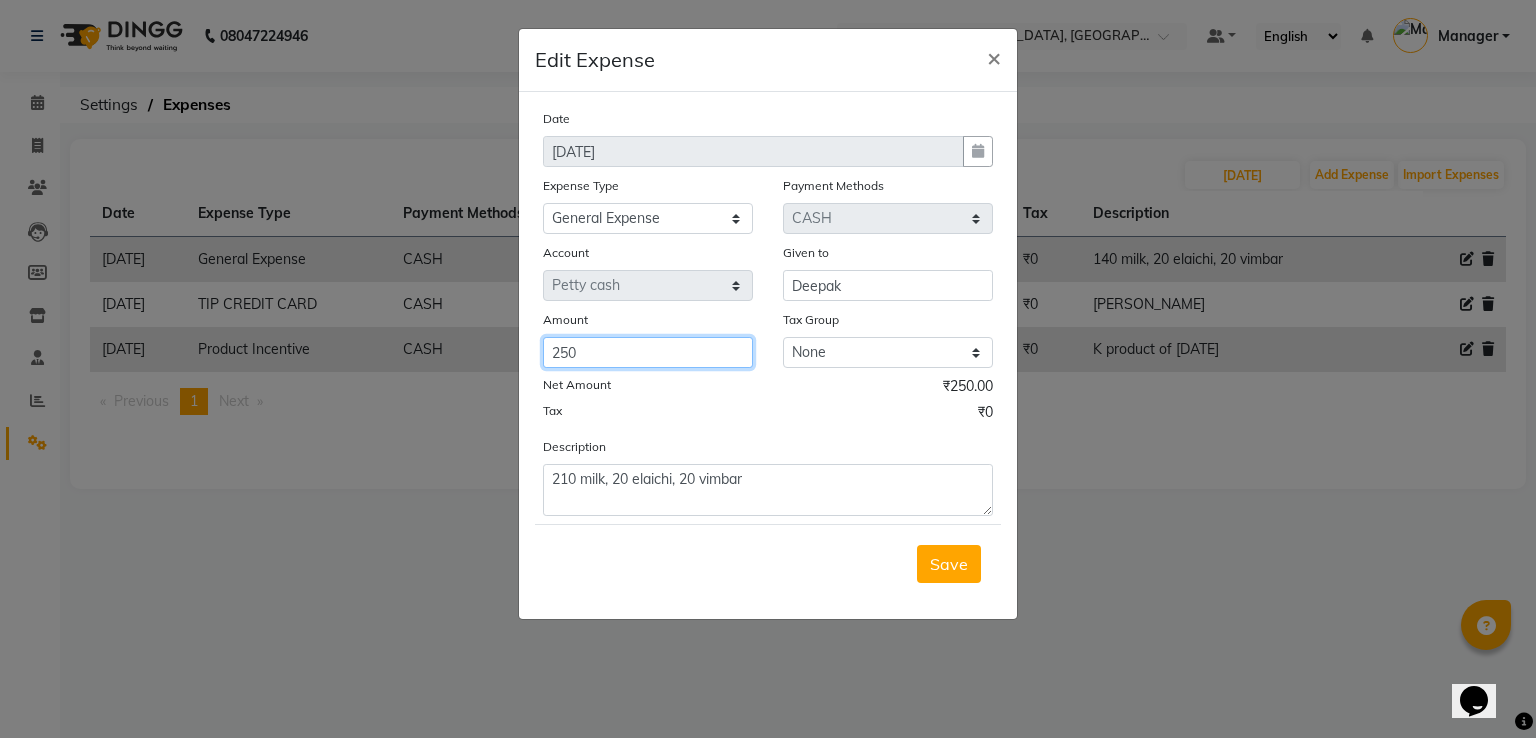 type on "250" 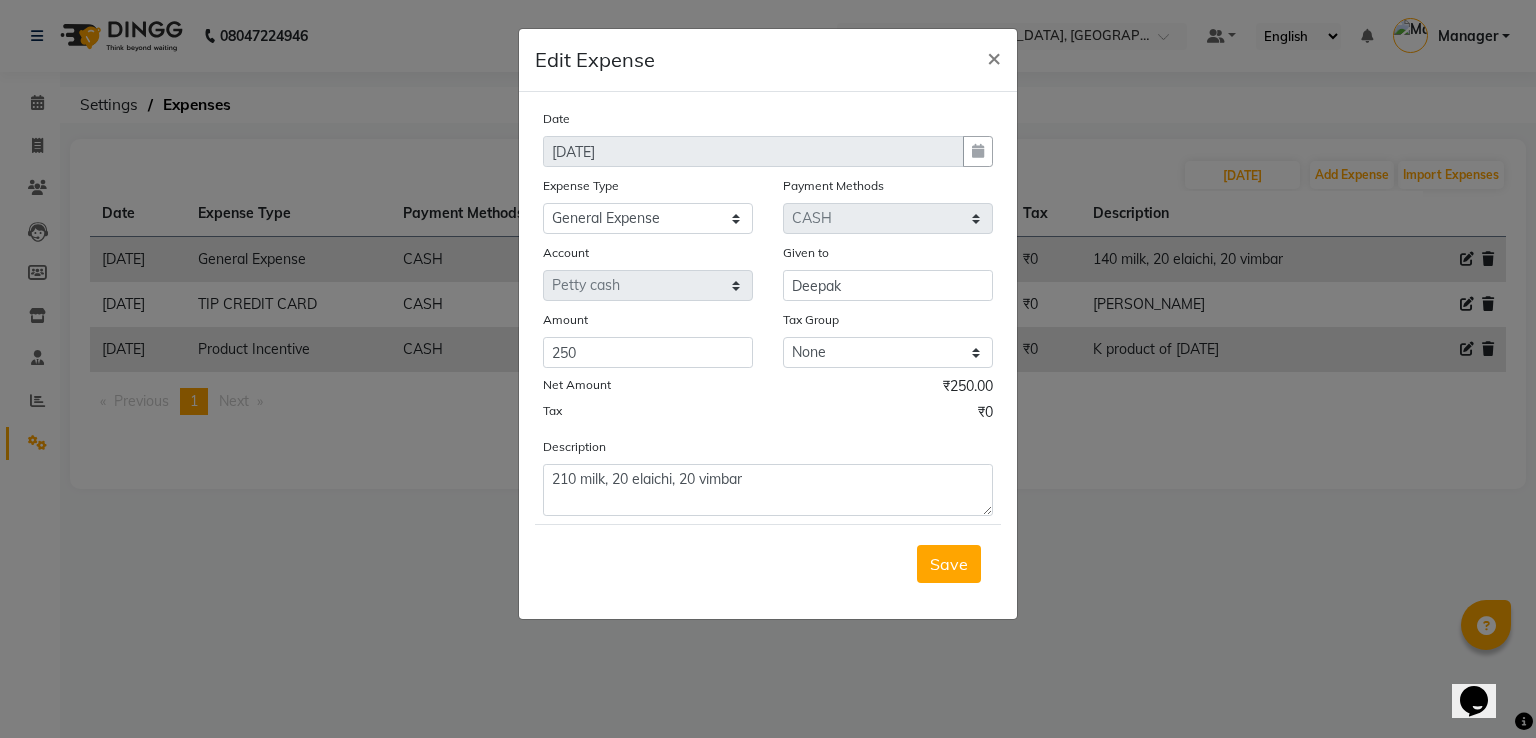 type 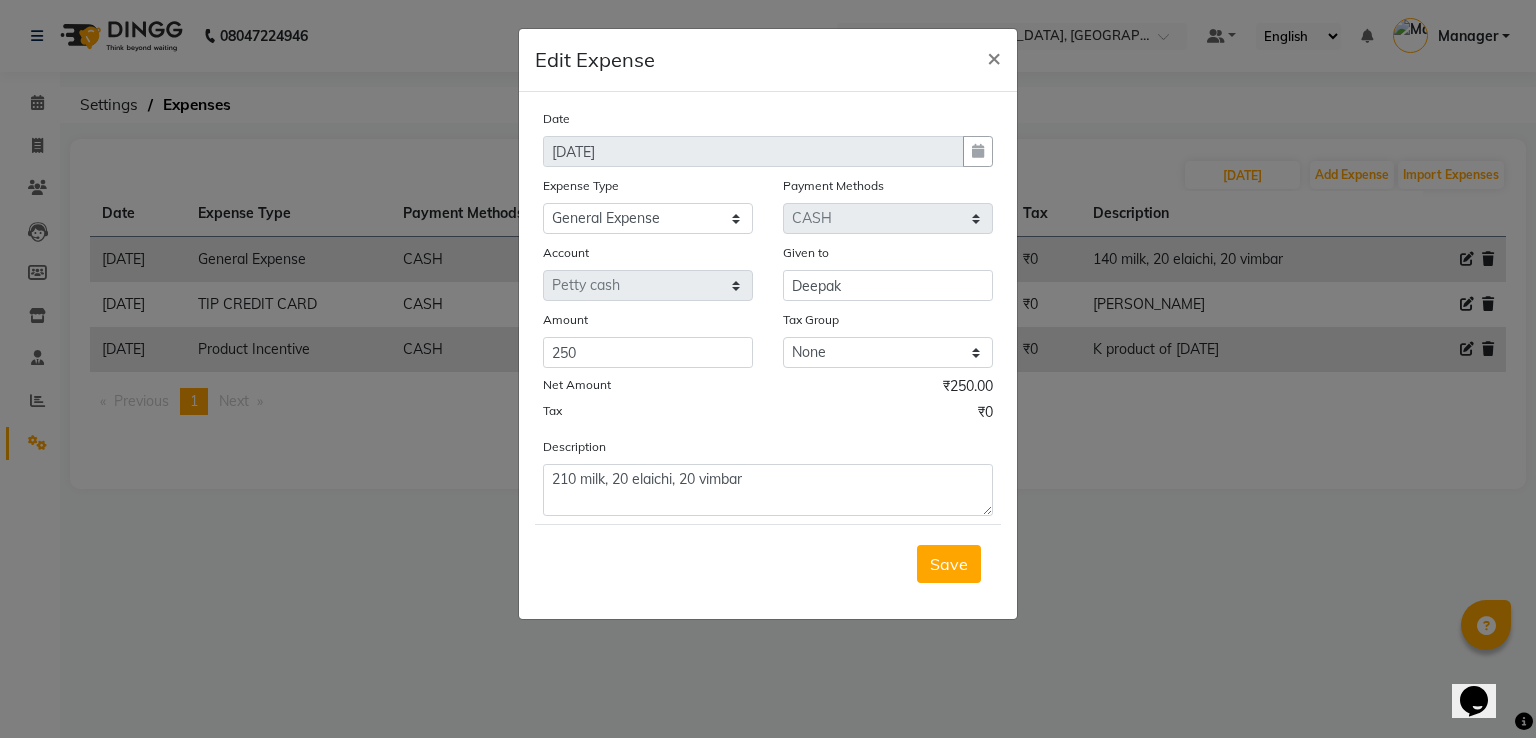 click on "Save" at bounding box center (949, 564) 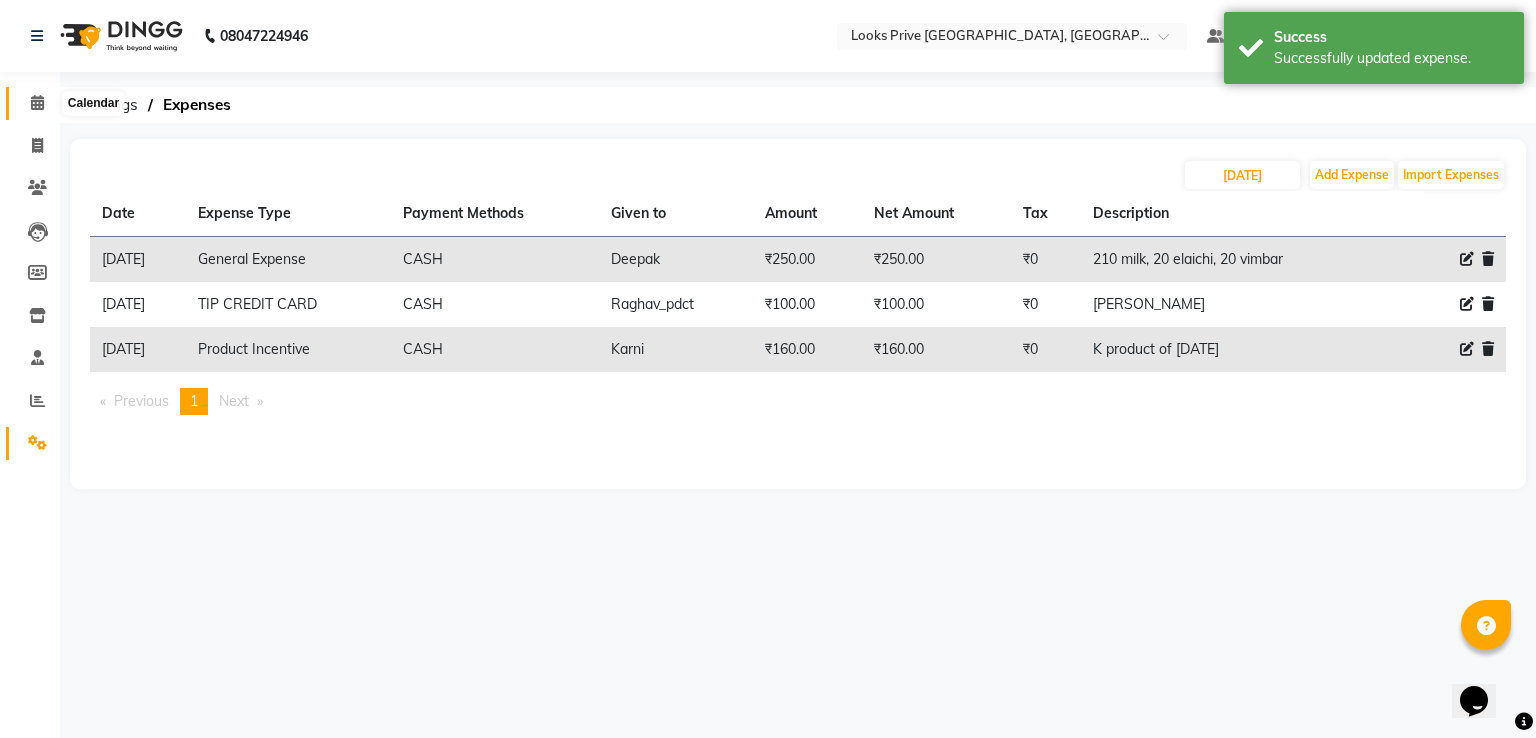 click 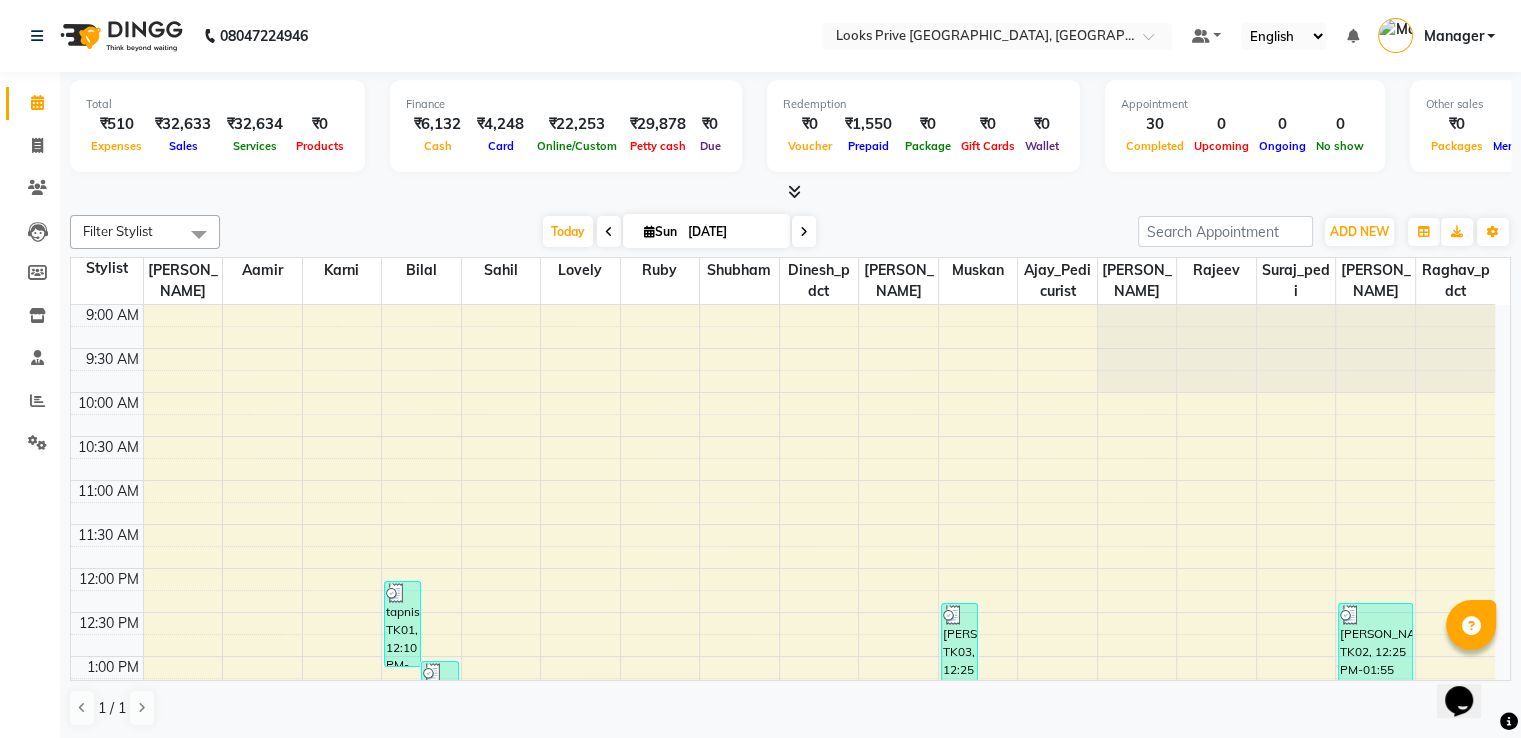 click at bounding box center (794, 191) 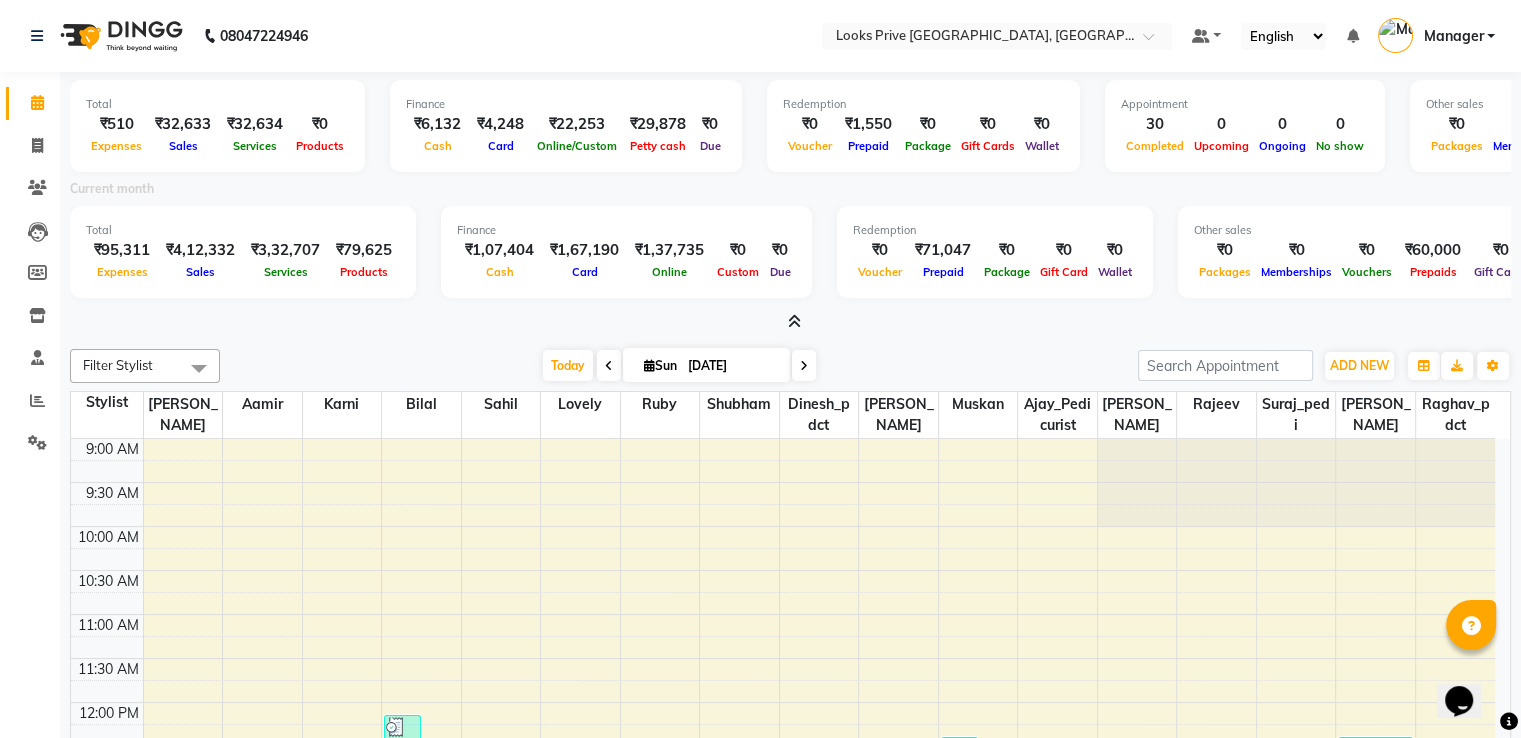 click at bounding box center [794, 321] 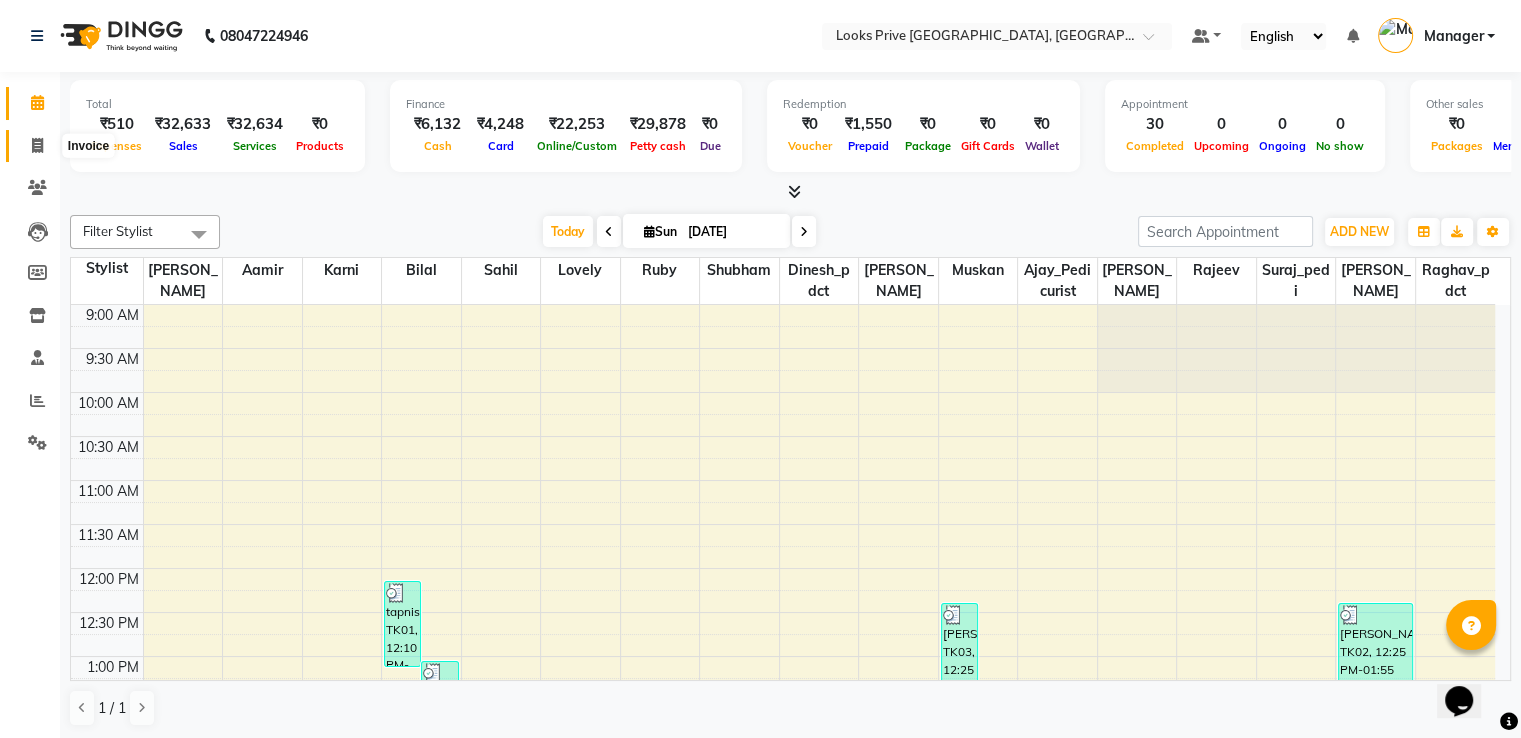 click 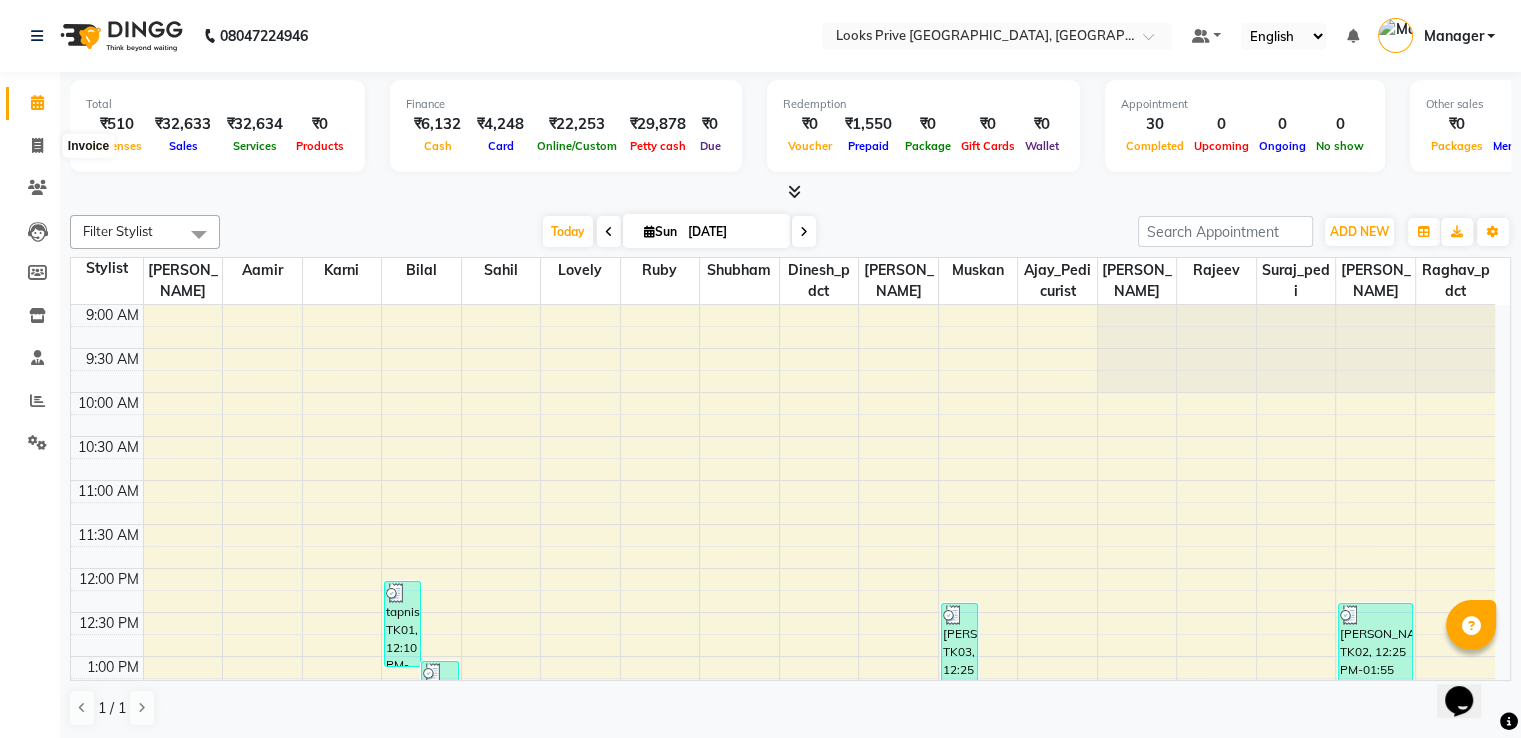 select on "service" 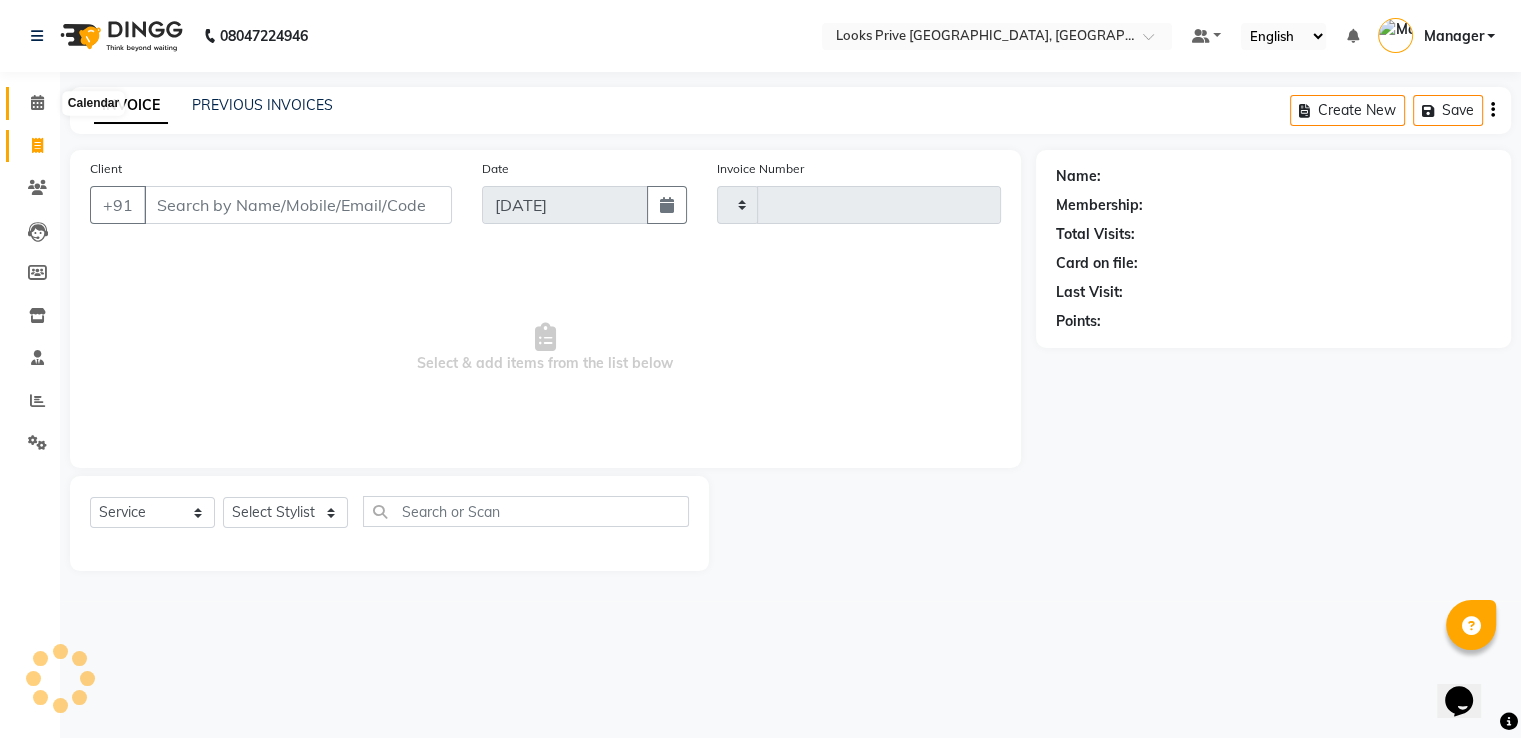 type on "1876" 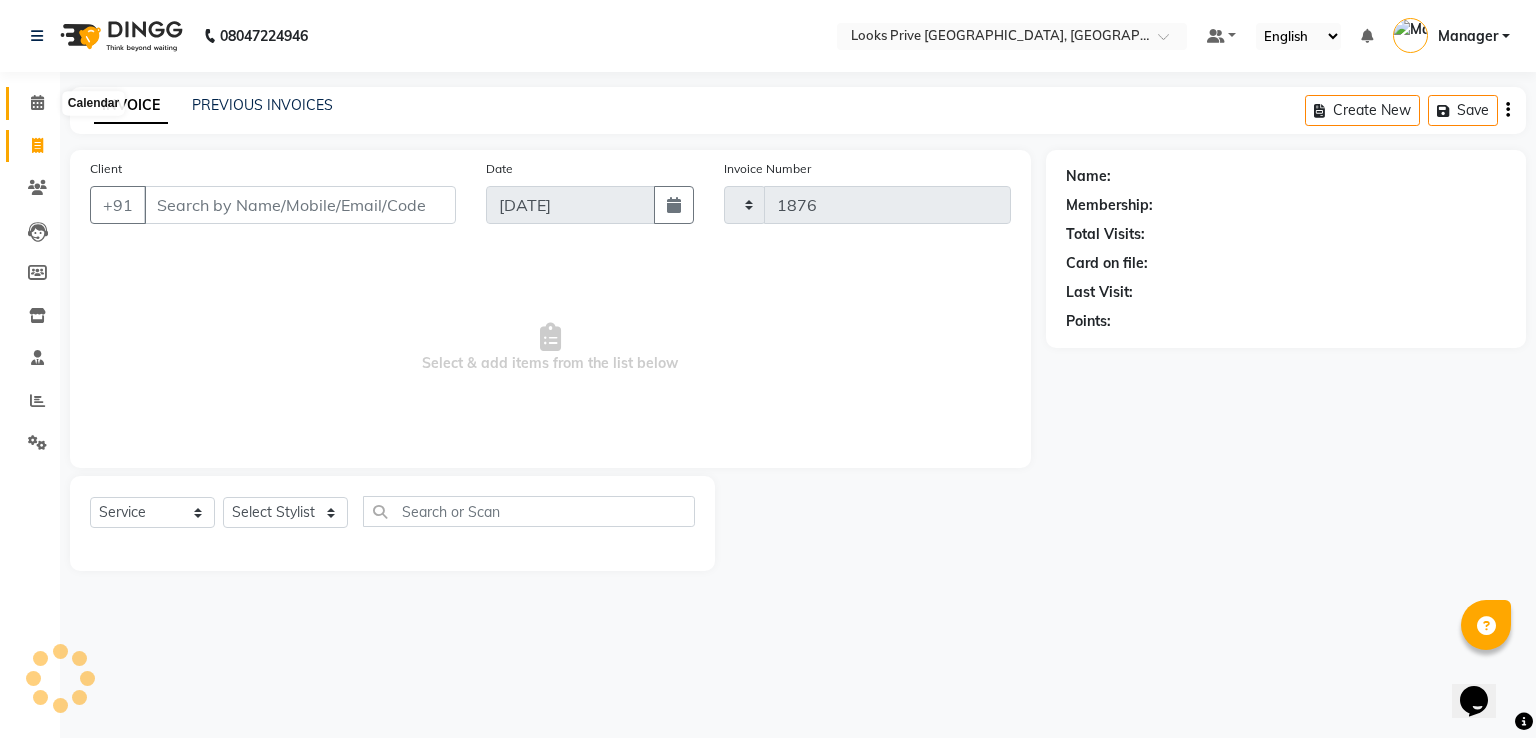 select on "6205" 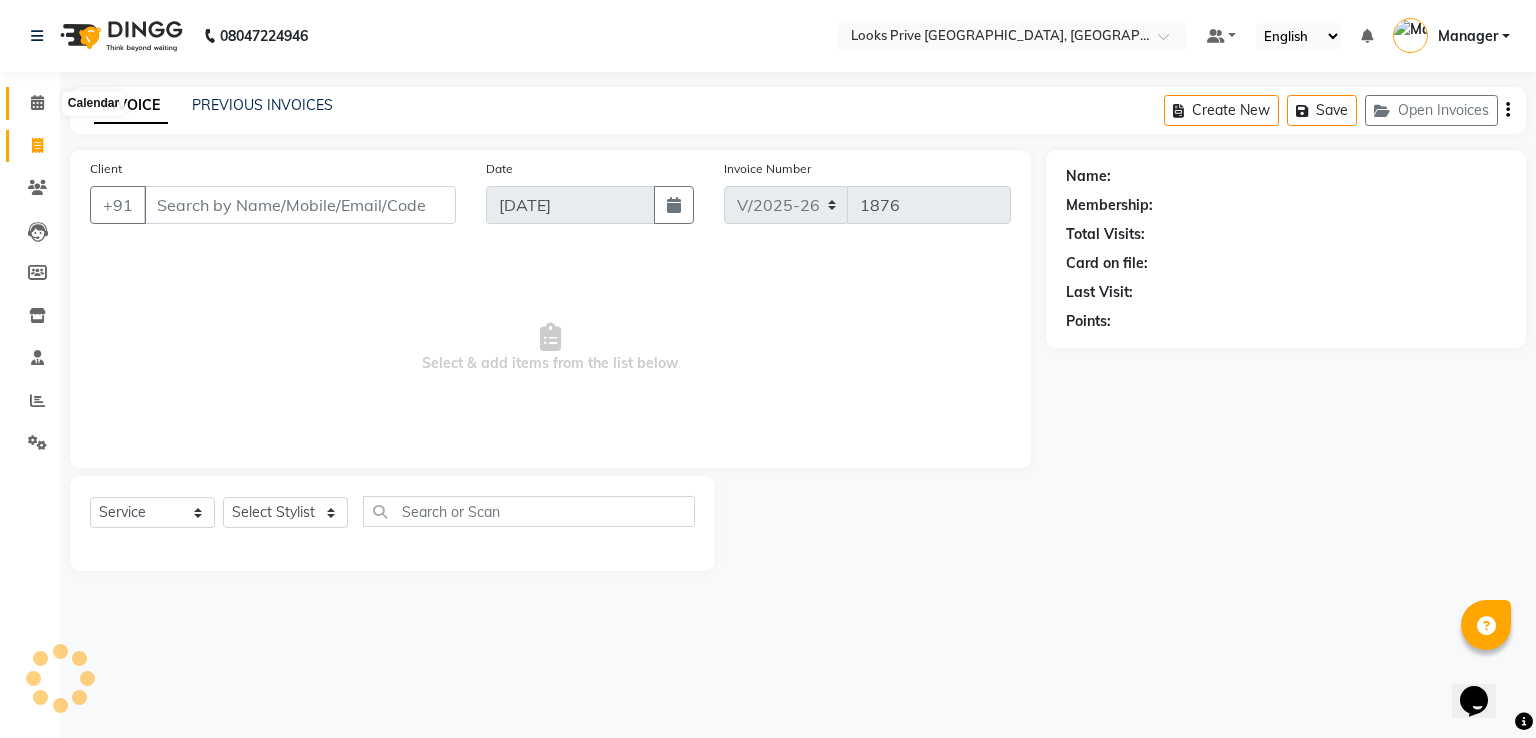 click 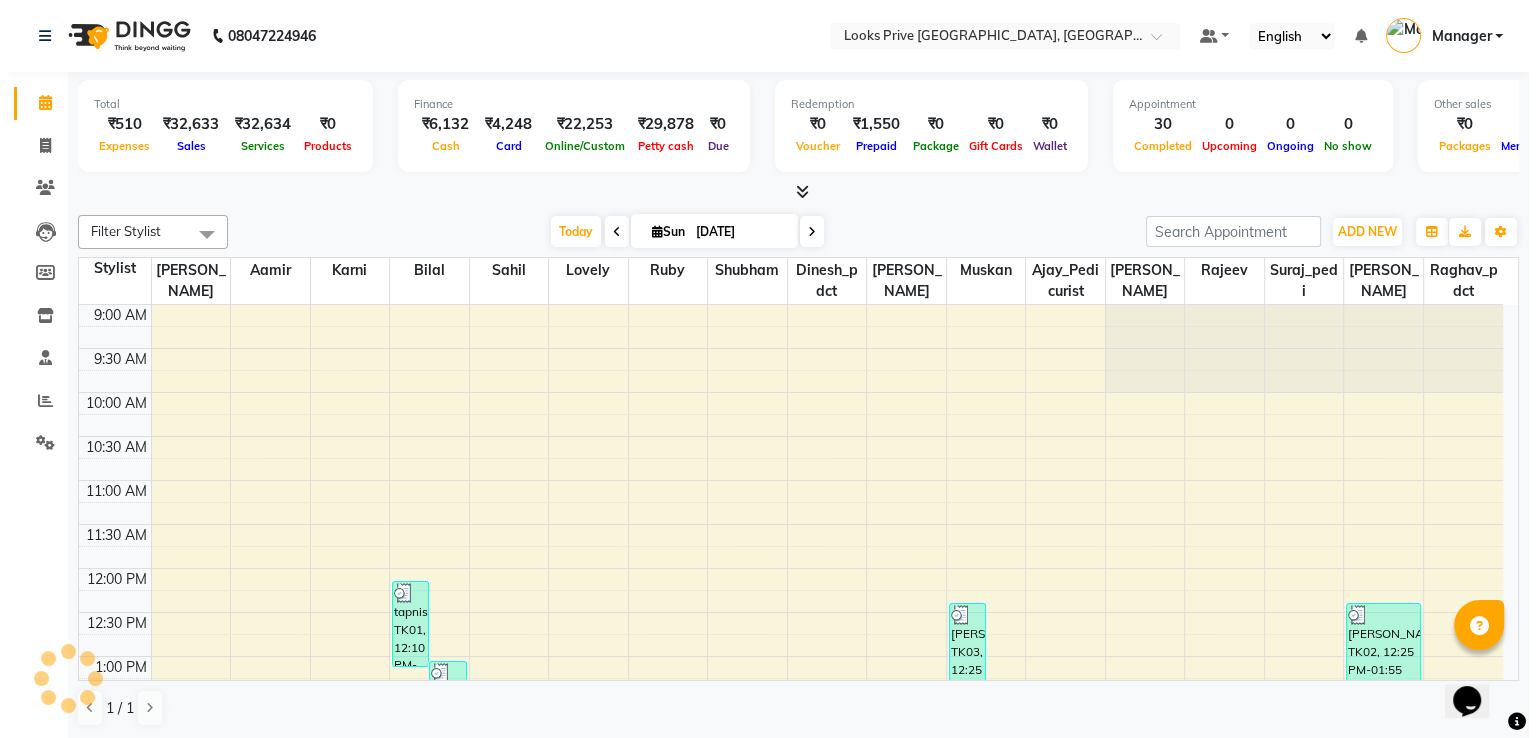 scroll, scrollTop: 0, scrollLeft: 0, axis: both 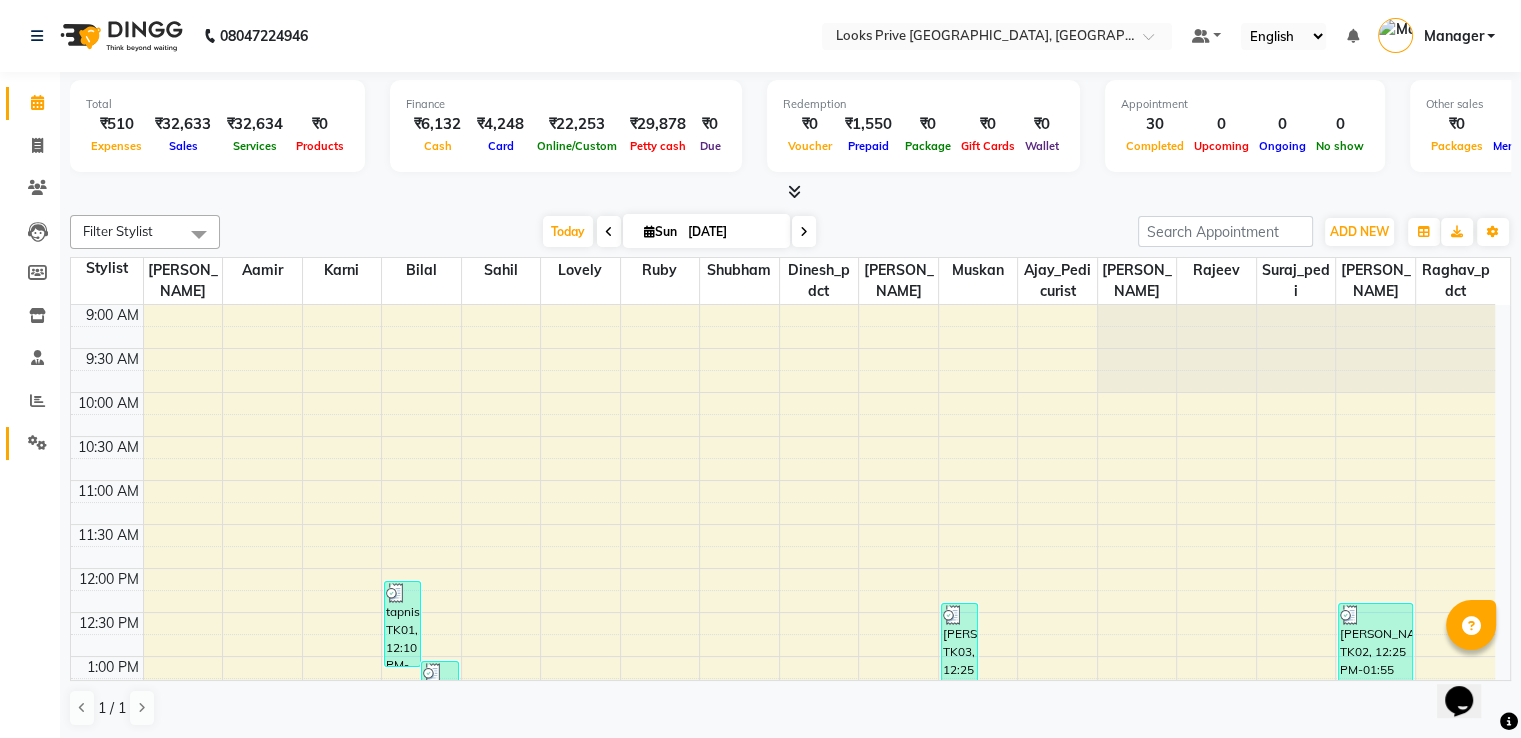 click 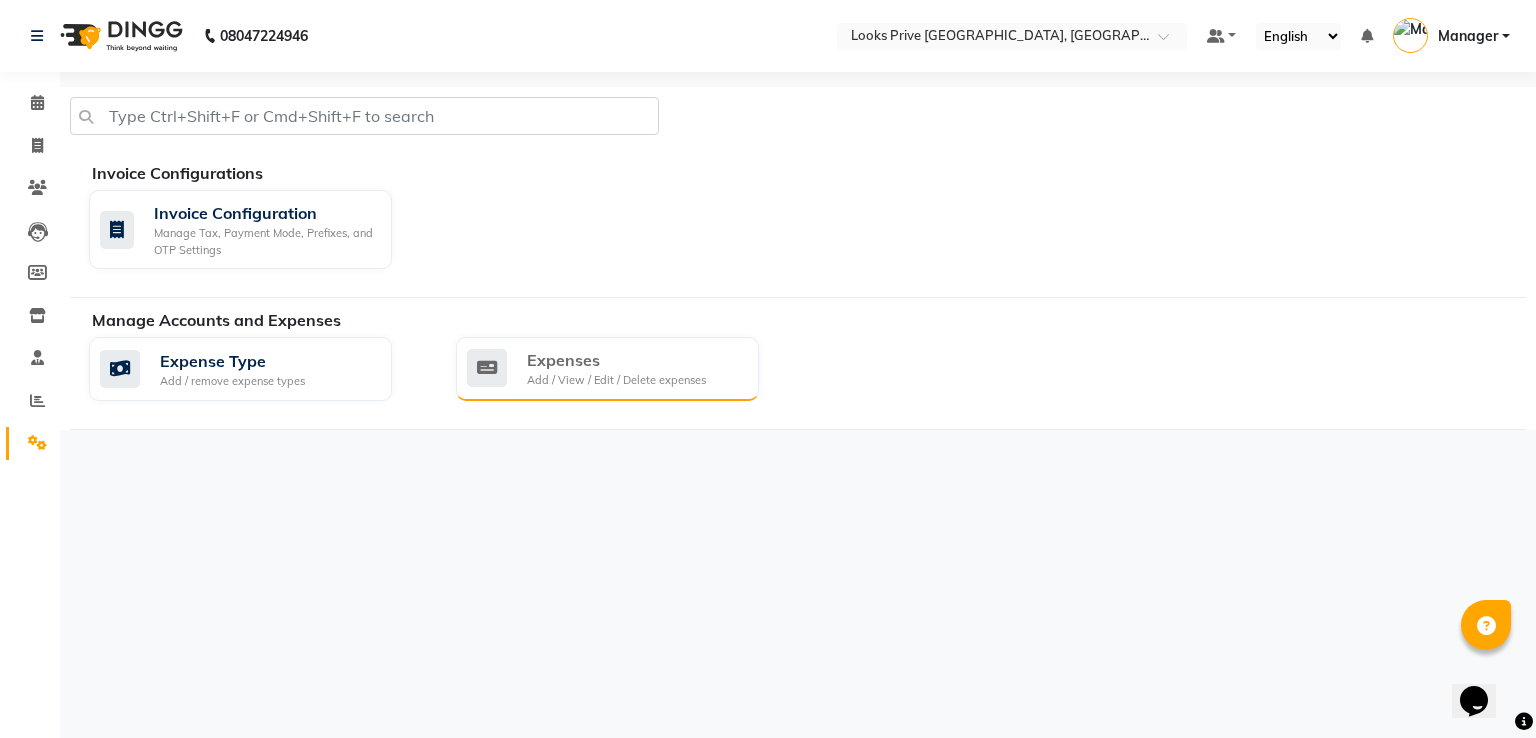click on "Expenses" 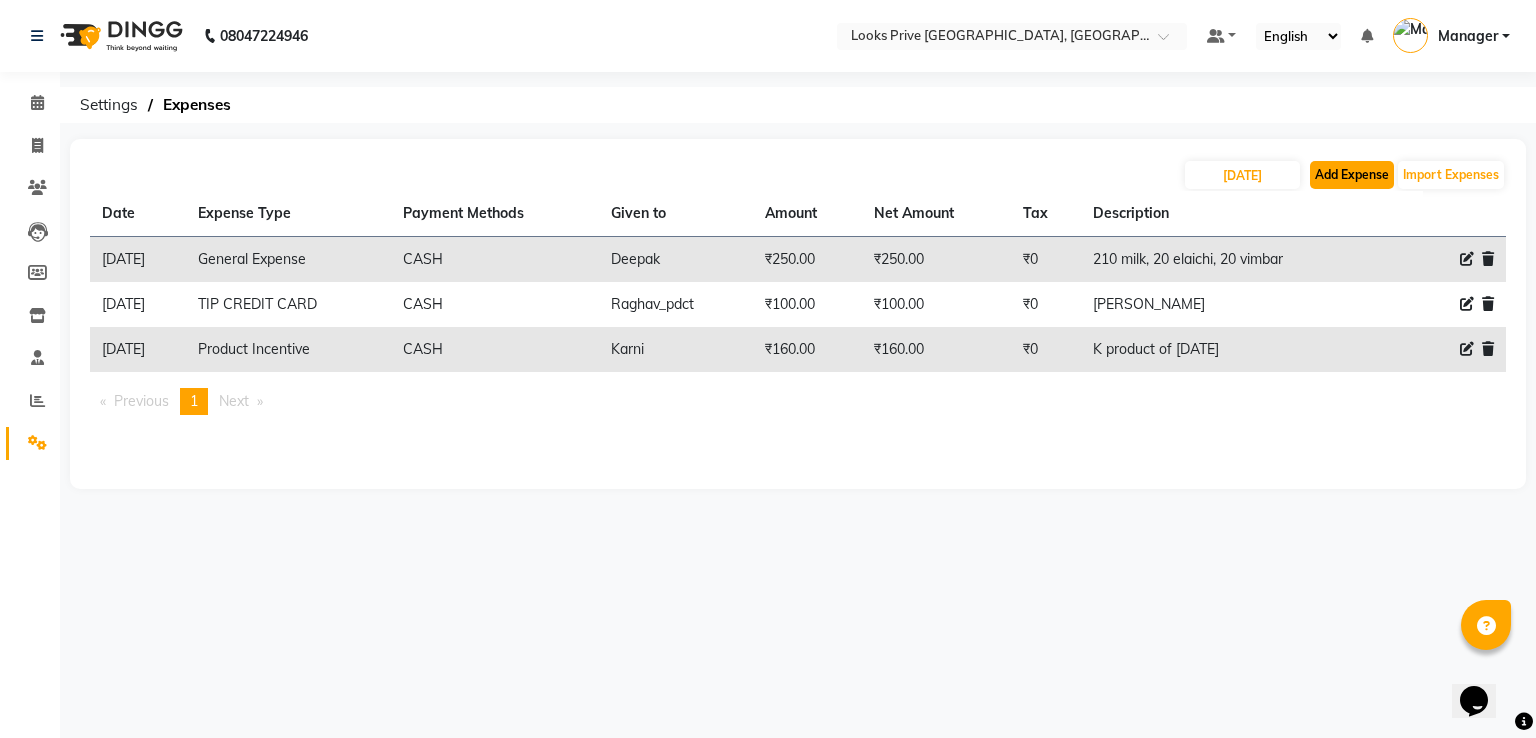 click on "Add Expense" 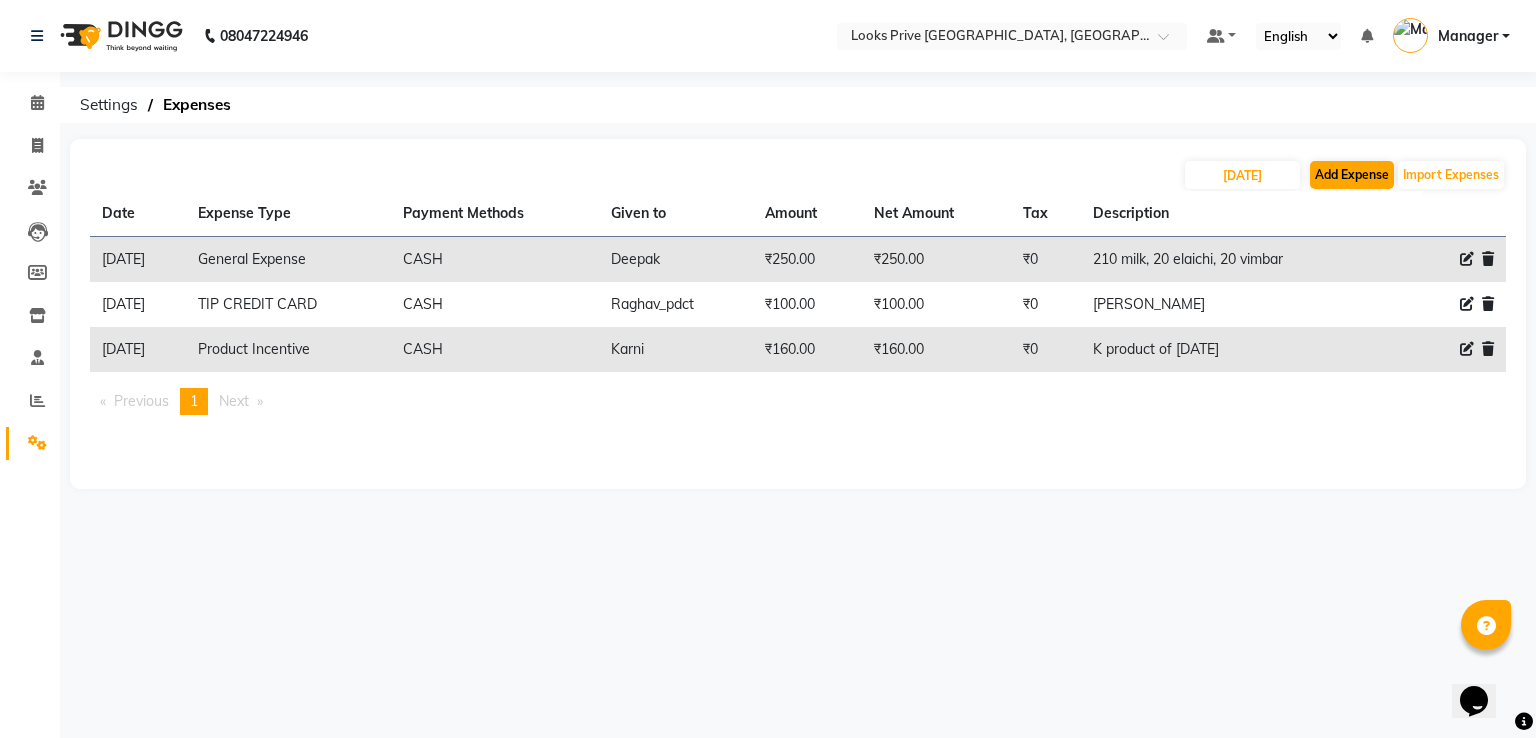 select on "1" 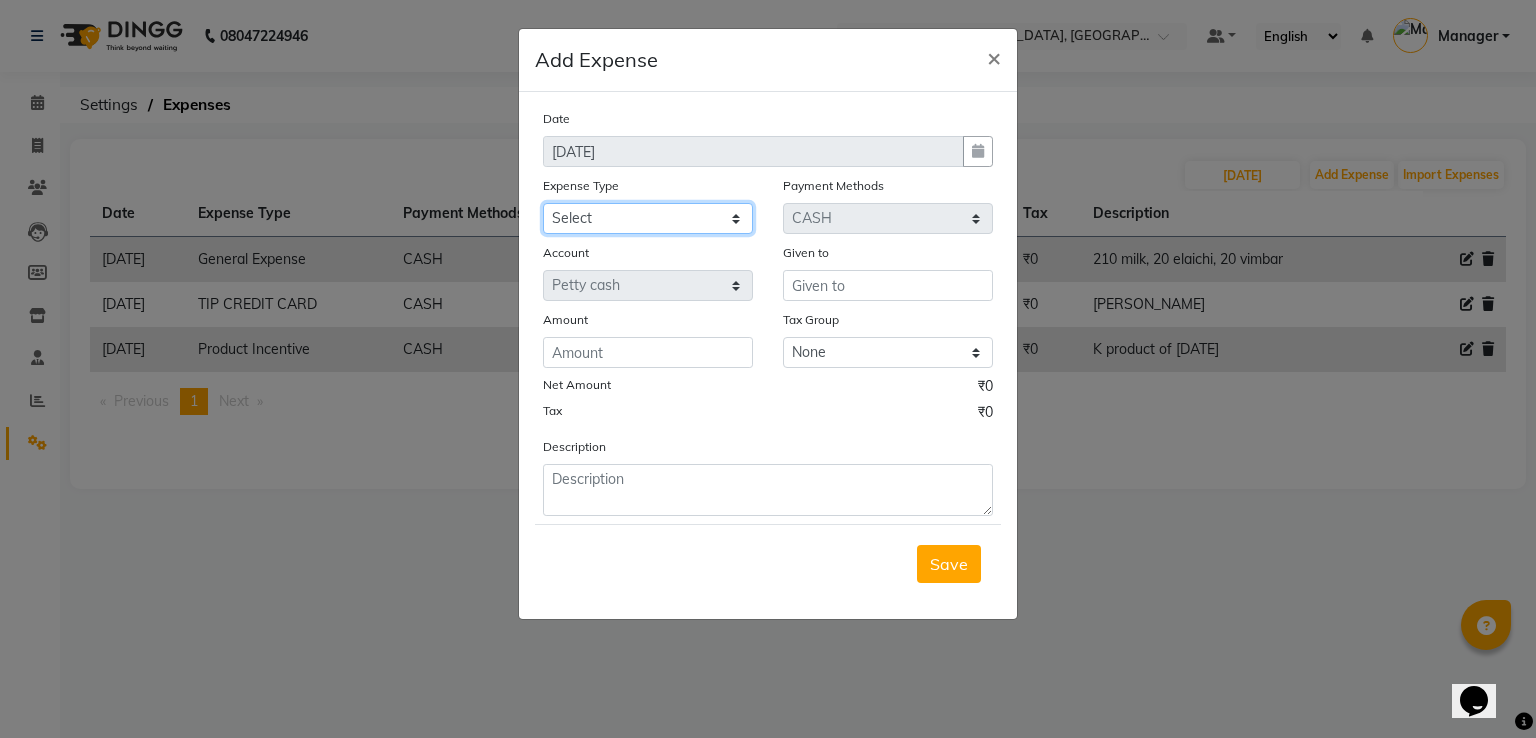 click on "Select Amazon order BANK DEPOSIT BLINKIT Cash change Cash Handover Client Refreshment CLIENT WELFARE CONSUMABLES Convyance to staff Counter sale General Expense Laundry Bill Laundry Service MILK MILK GINGER Miscellaneous MOBILE RECHARGE Monthly Grocery OFFICE UPKEEP Pantry Payment PORTER Prepaid Card Incentives Printing And Stationery Product Incentive purchase Refreshment Repair And Maintenance Salary Salary advance Service incentive staff accommodation Staff Convenyance Staff Welfare tip TIP CREDIT CARD Tip Online TIP UPI travel Travelling And Conveyance treat for staff WATER BILL WE FAST" 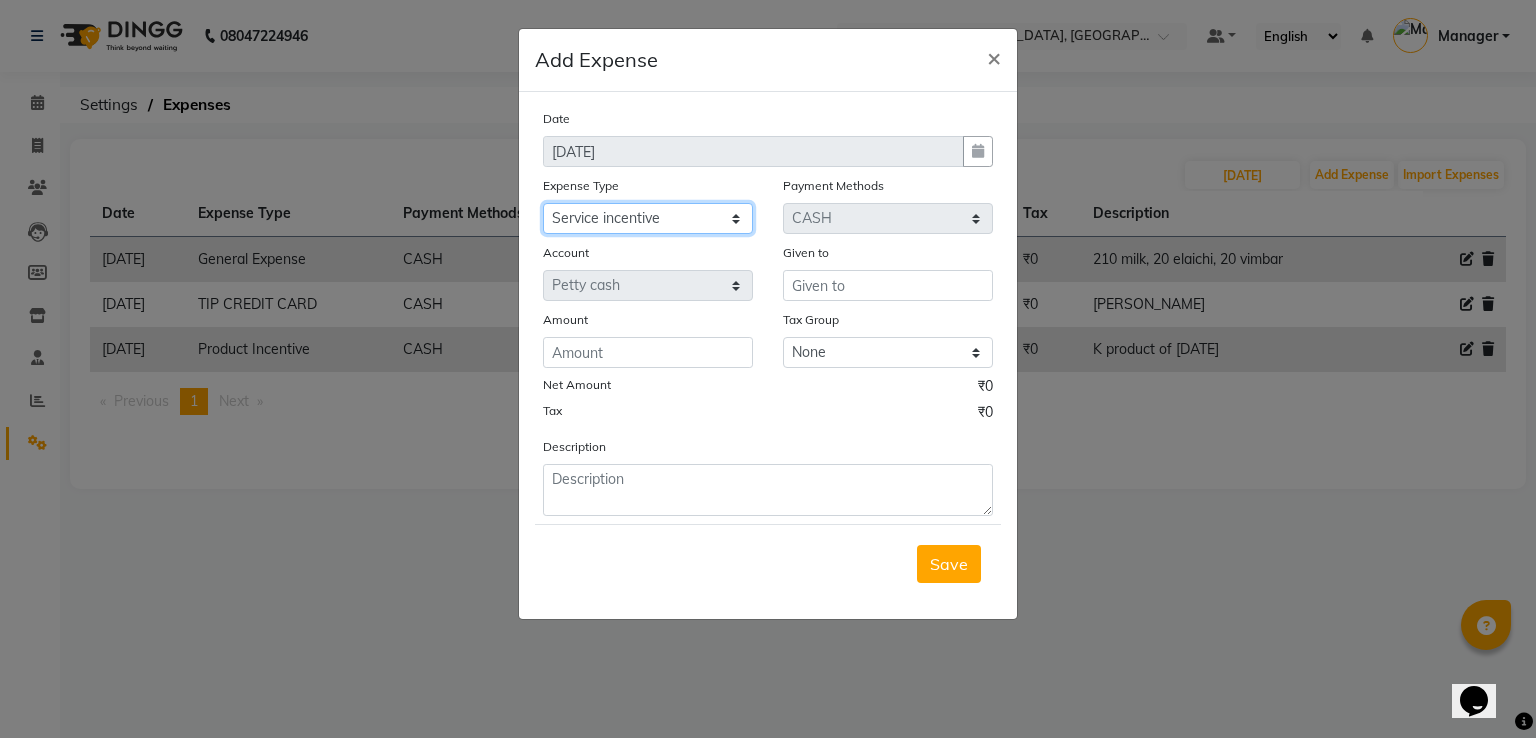 click on "Select Amazon order BANK DEPOSIT BLINKIT Cash change Cash Handover Client Refreshment CLIENT WELFARE CONSUMABLES Convyance to staff Counter sale General Expense Laundry Bill Laundry Service MILK MILK GINGER Miscellaneous MOBILE RECHARGE Monthly Grocery OFFICE UPKEEP Pantry Payment PORTER Prepaid Card Incentives Printing And Stationery Product Incentive purchase Refreshment Repair And Maintenance Salary Salary advance Service incentive staff accommodation Staff Convenyance Staff Welfare tip TIP CREDIT CARD Tip Online TIP UPI travel Travelling And Conveyance treat for staff WATER BILL WE FAST" 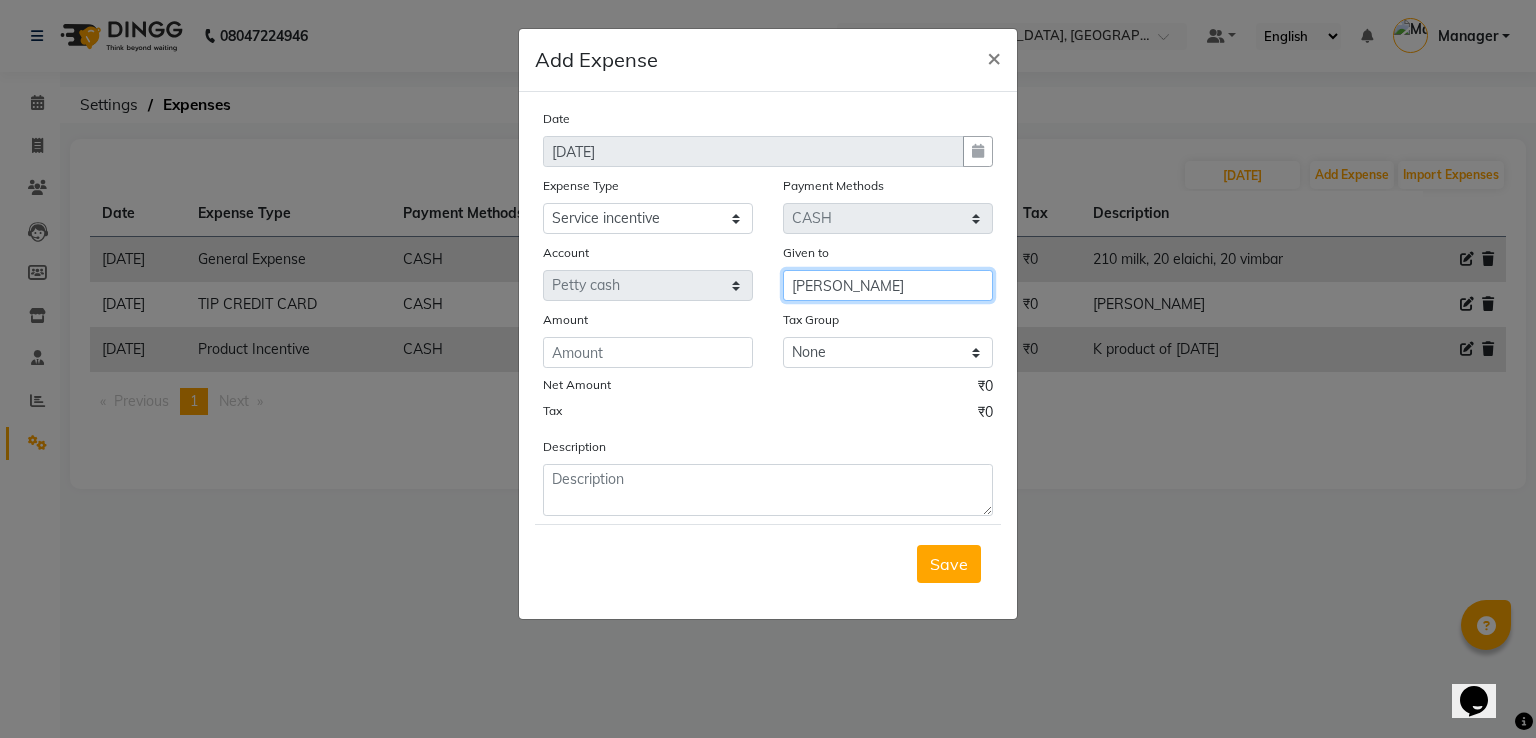 type on "[PERSON_NAME]" 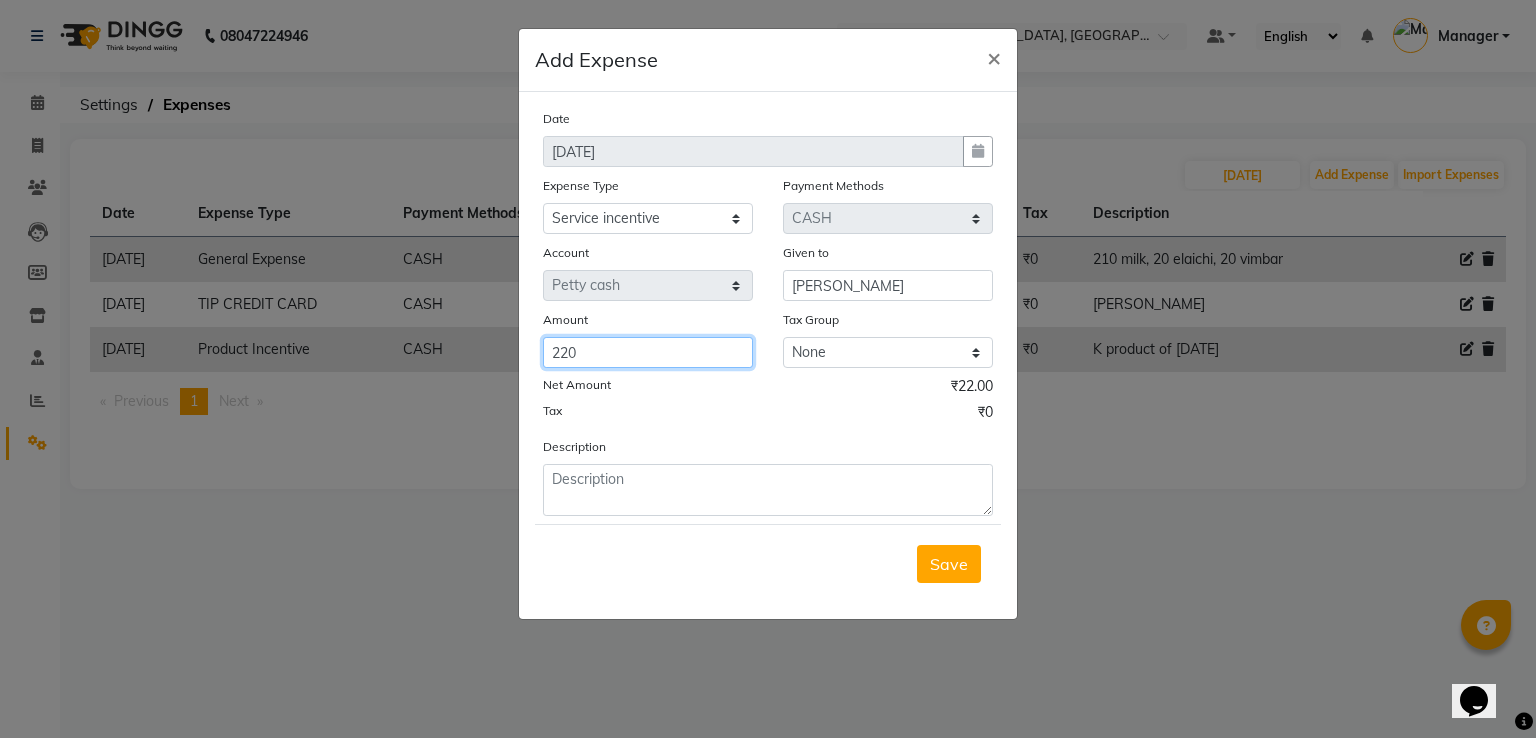 type on "220" 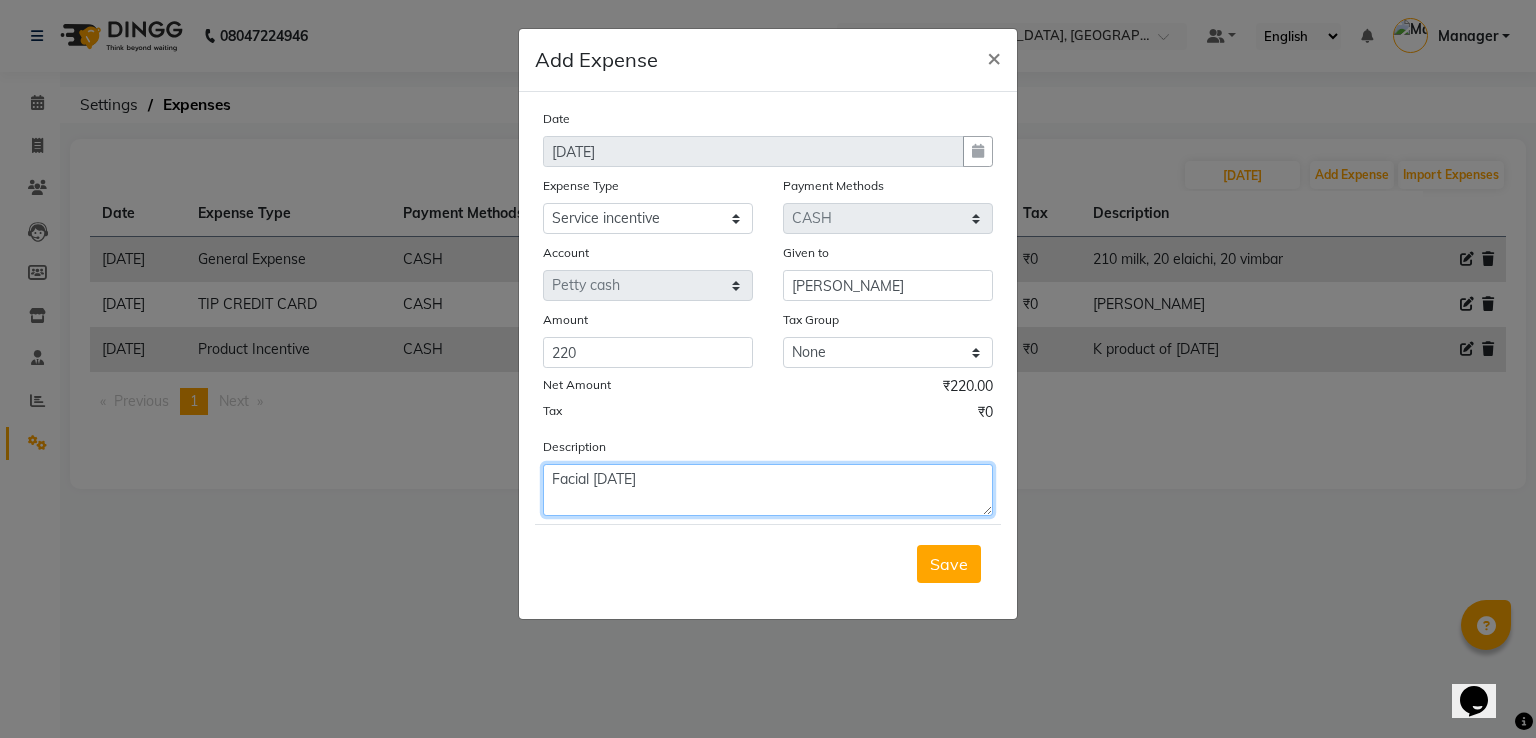 type on "Facial [DATE]" 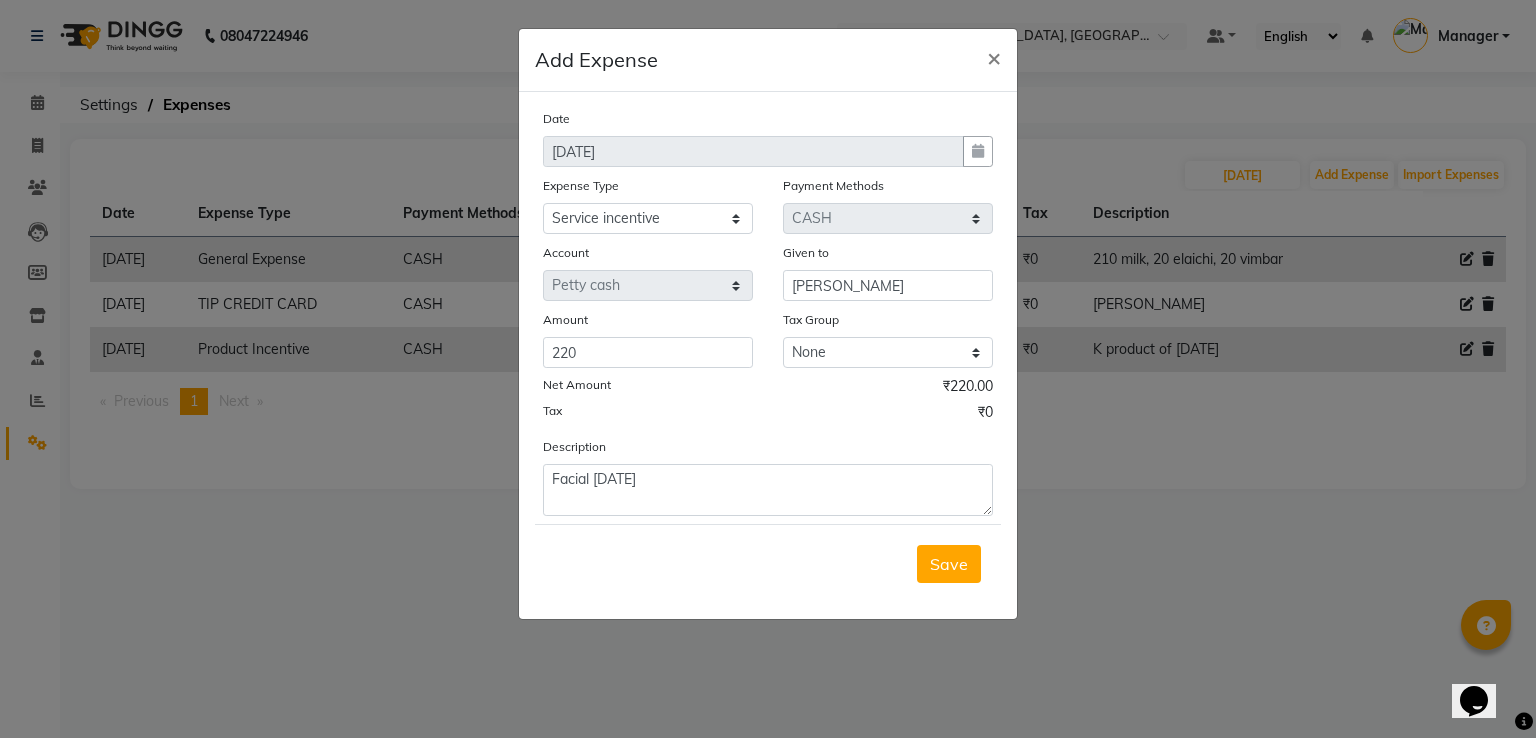 type 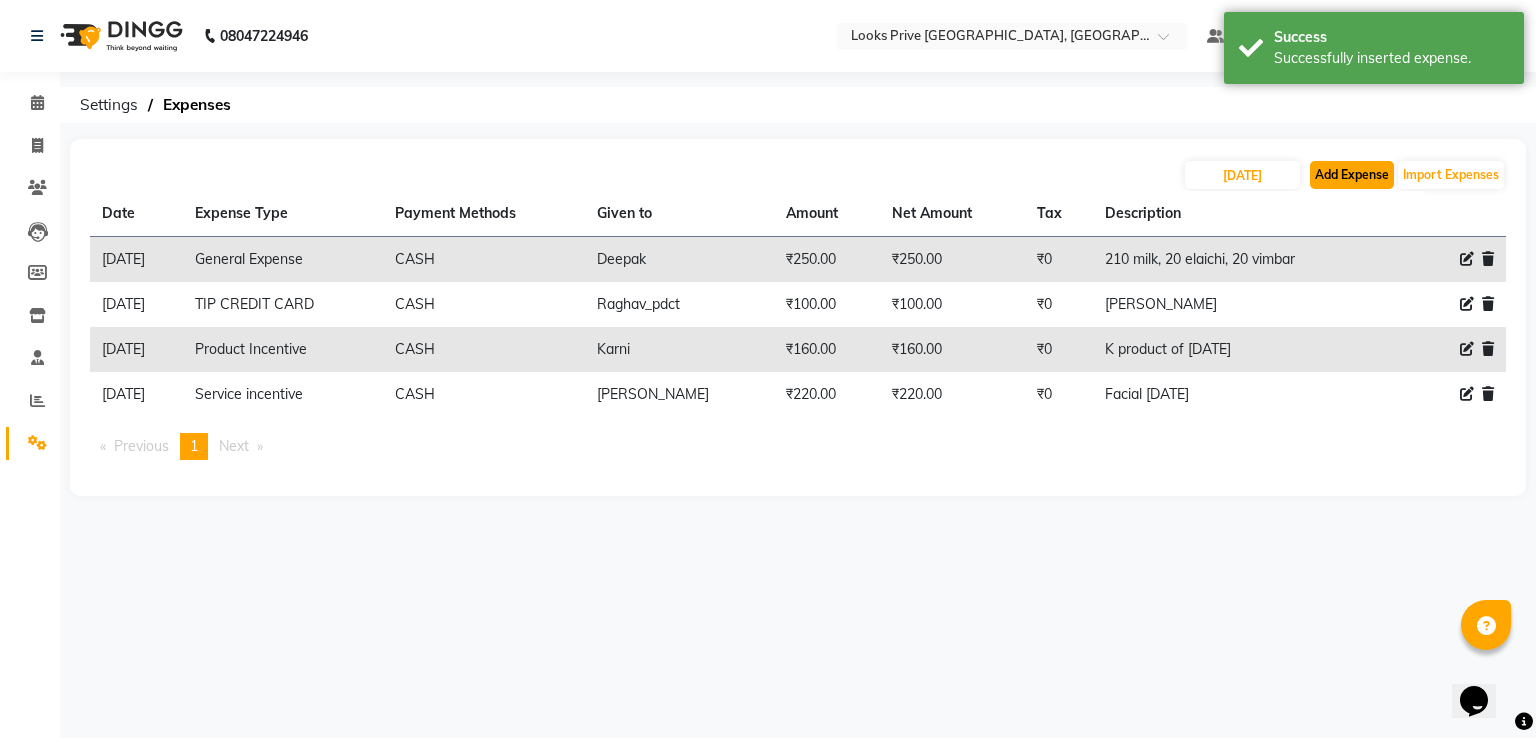 click on "Add Expense" 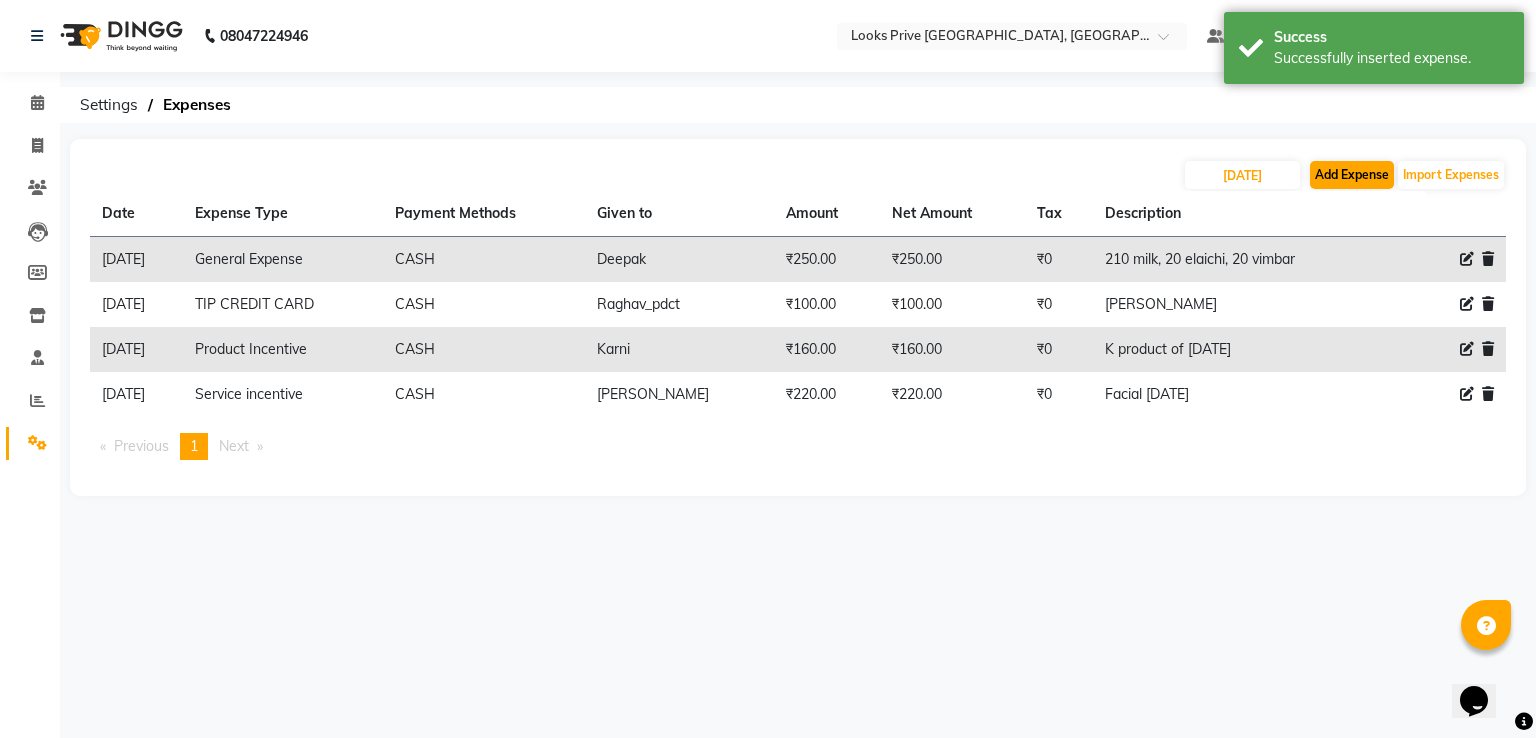 select on "1" 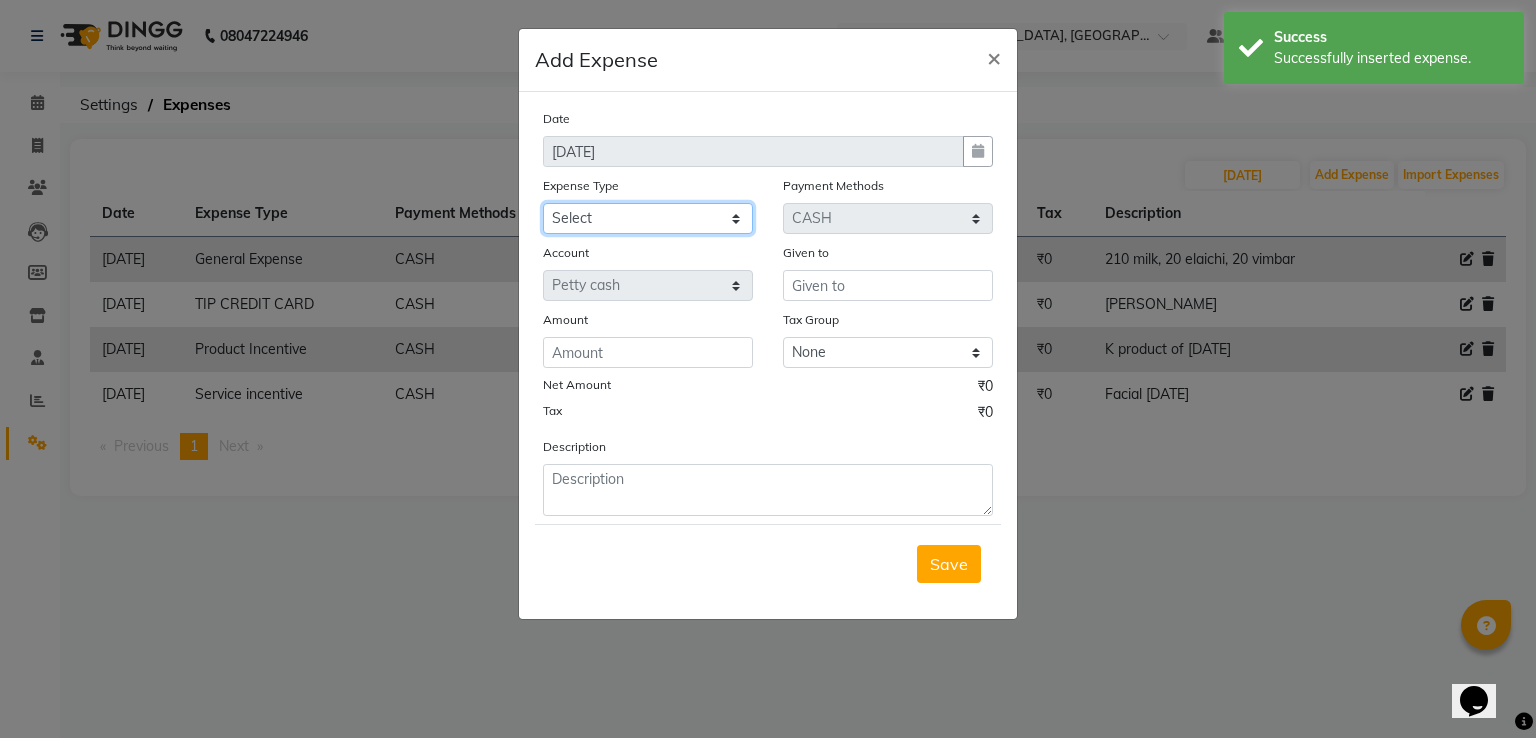 click on "Select Amazon order BANK DEPOSIT BLINKIT Cash change Cash Handover Client Refreshment CLIENT WELFARE CONSUMABLES Convyance to staff Counter sale General Expense Laundry Bill Laundry Service MILK MILK GINGER Miscellaneous MOBILE RECHARGE Monthly Grocery OFFICE UPKEEP Pantry Payment PORTER Prepaid Card Incentives Printing And Stationery Product Incentive purchase Refreshment Repair And Maintenance Salary Salary advance Service incentive staff accommodation Staff Convenyance Staff Welfare tip TIP CREDIT CARD Tip Online TIP UPI travel Travelling And Conveyance treat for staff WATER BILL WE FAST" 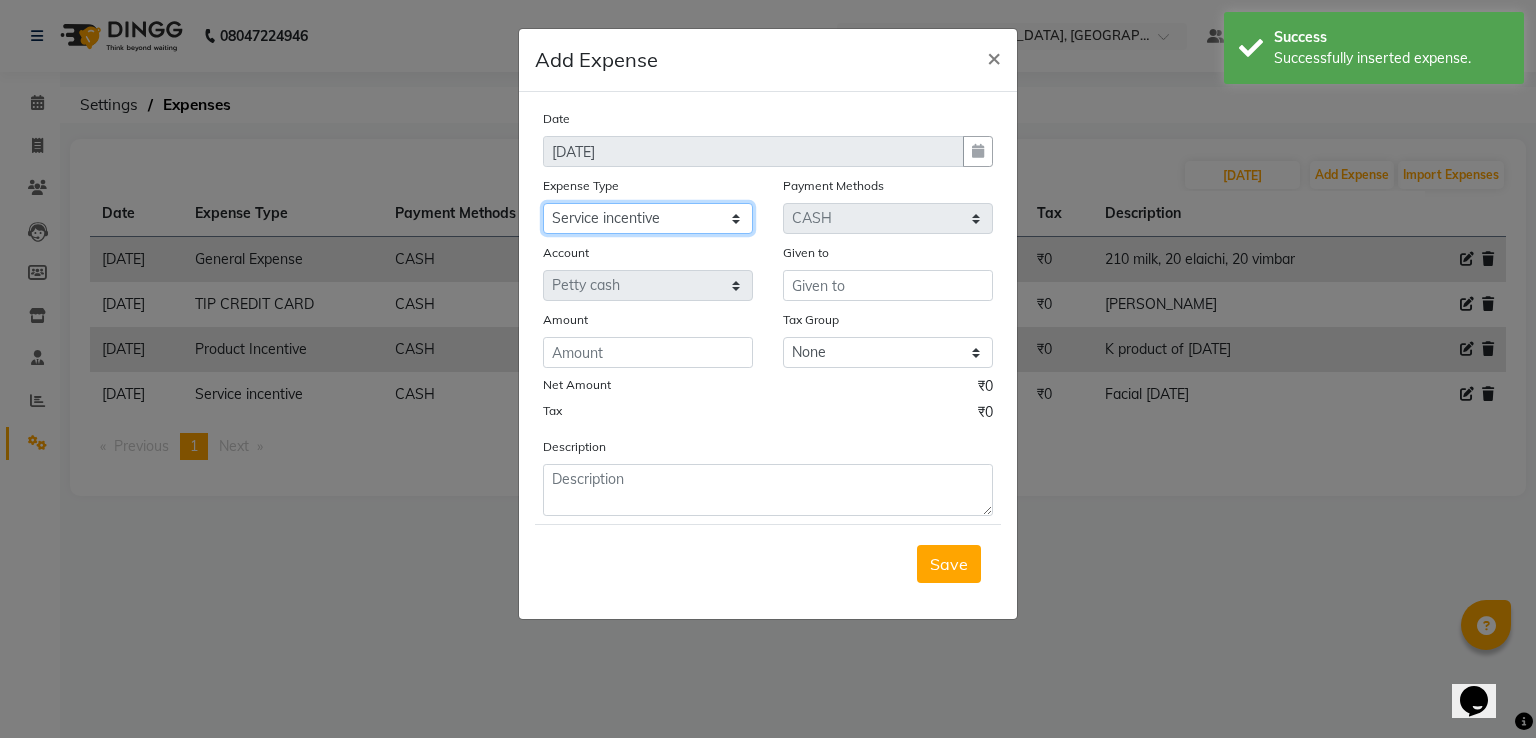 click on "Select Amazon order BANK DEPOSIT BLINKIT Cash change Cash Handover Client Refreshment CLIENT WELFARE CONSUMABLES Convyance to staff Counter sale General Expense Laundry Bill Laundry Service MILK MILK GINGER Miscellaneous MOBILE RECHARGE Monthly Grocery OFFICE UPKEEP Pantry Payment PORTER Prepaid Card Incentives Printing And Stationery Product Incentive purchase Refreshment Repair And Maintenance Salary Salary advance Service incentive staff accommodation Staff Convenyance Staff Welfare tip TIP CREDIT CARD Tip Online TIP UPI travel Travelling And Conveyance treat for staff WATER BILL WE FAST" 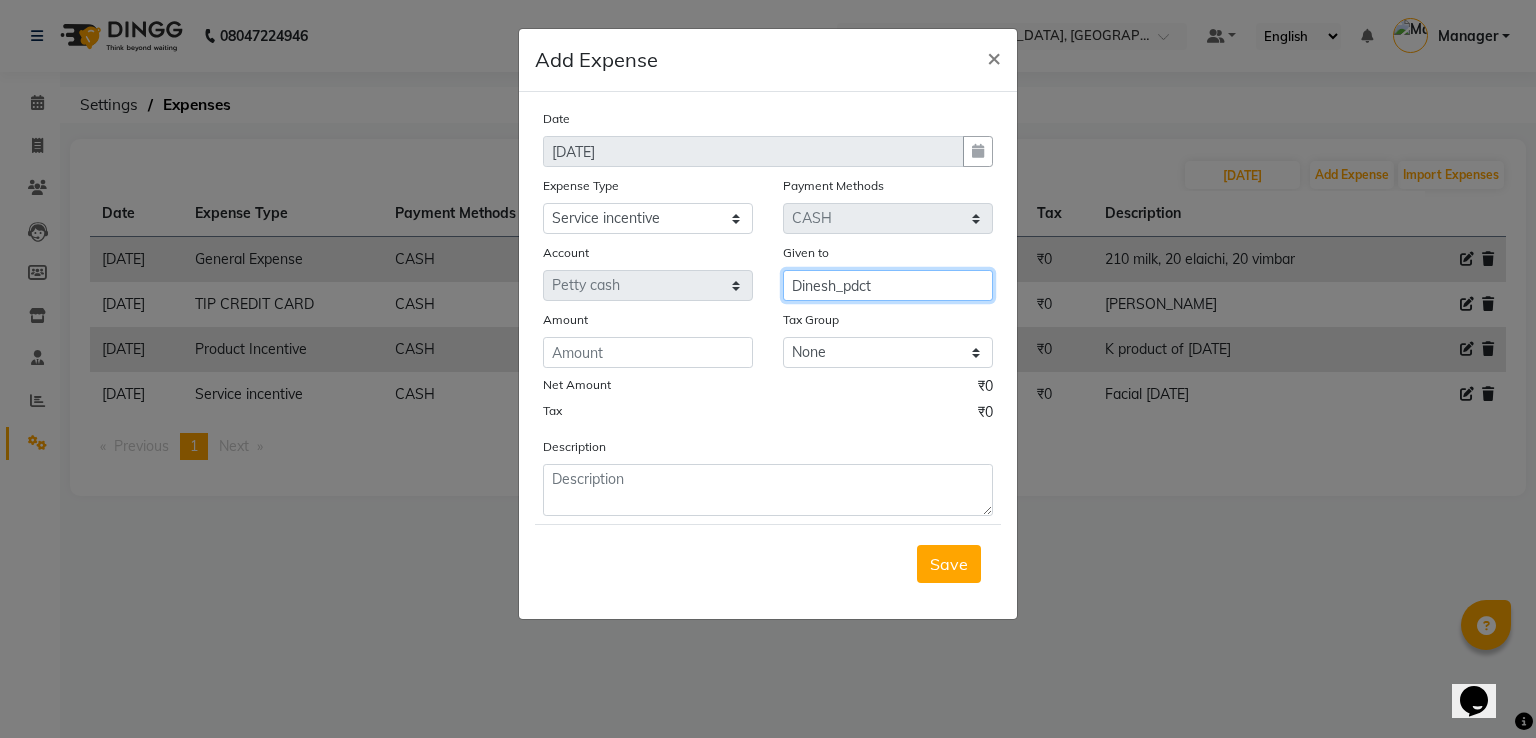 type on "Dinesh_pdct" 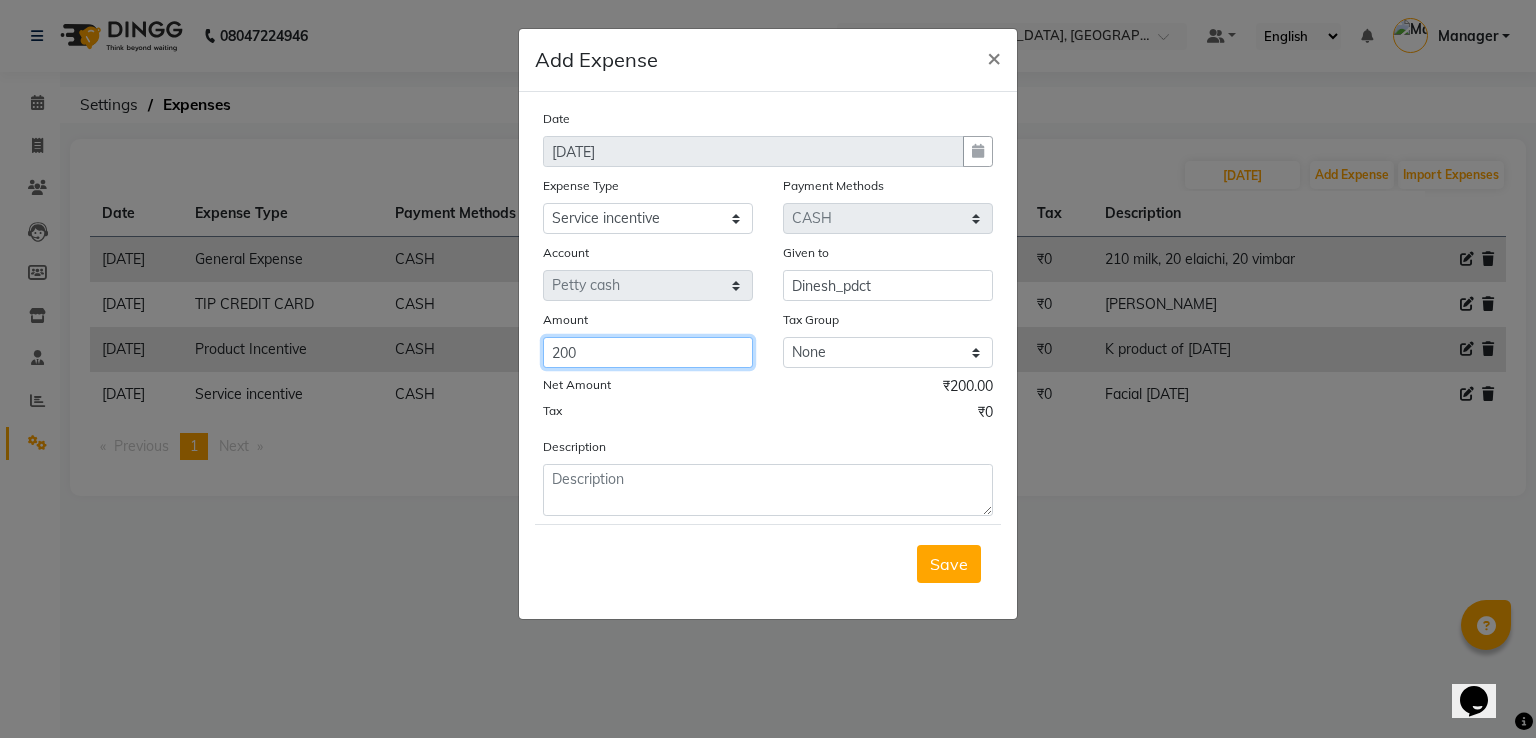 type on "200" 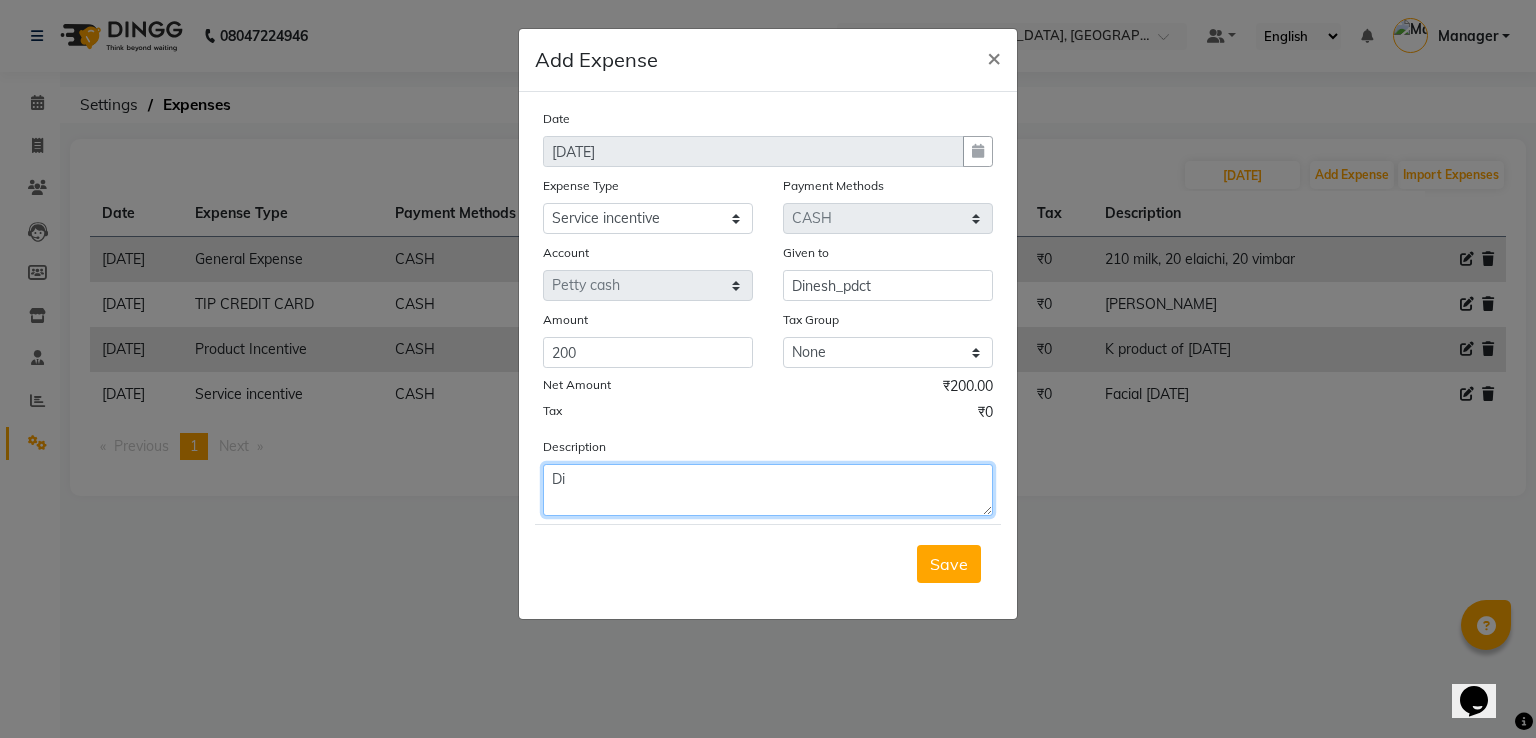 type on "D" 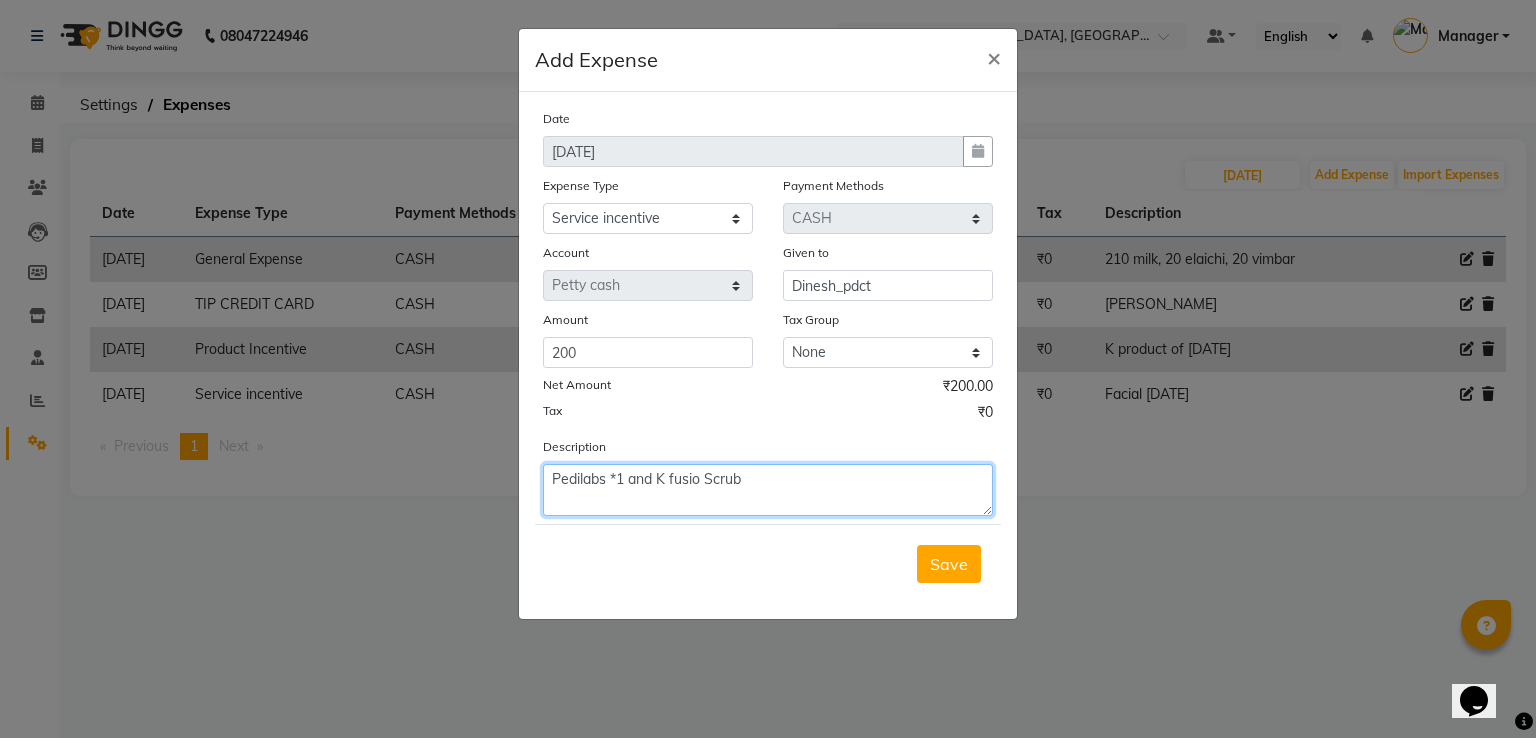 type on "Pedilabs *1 and K fusio Scrub" 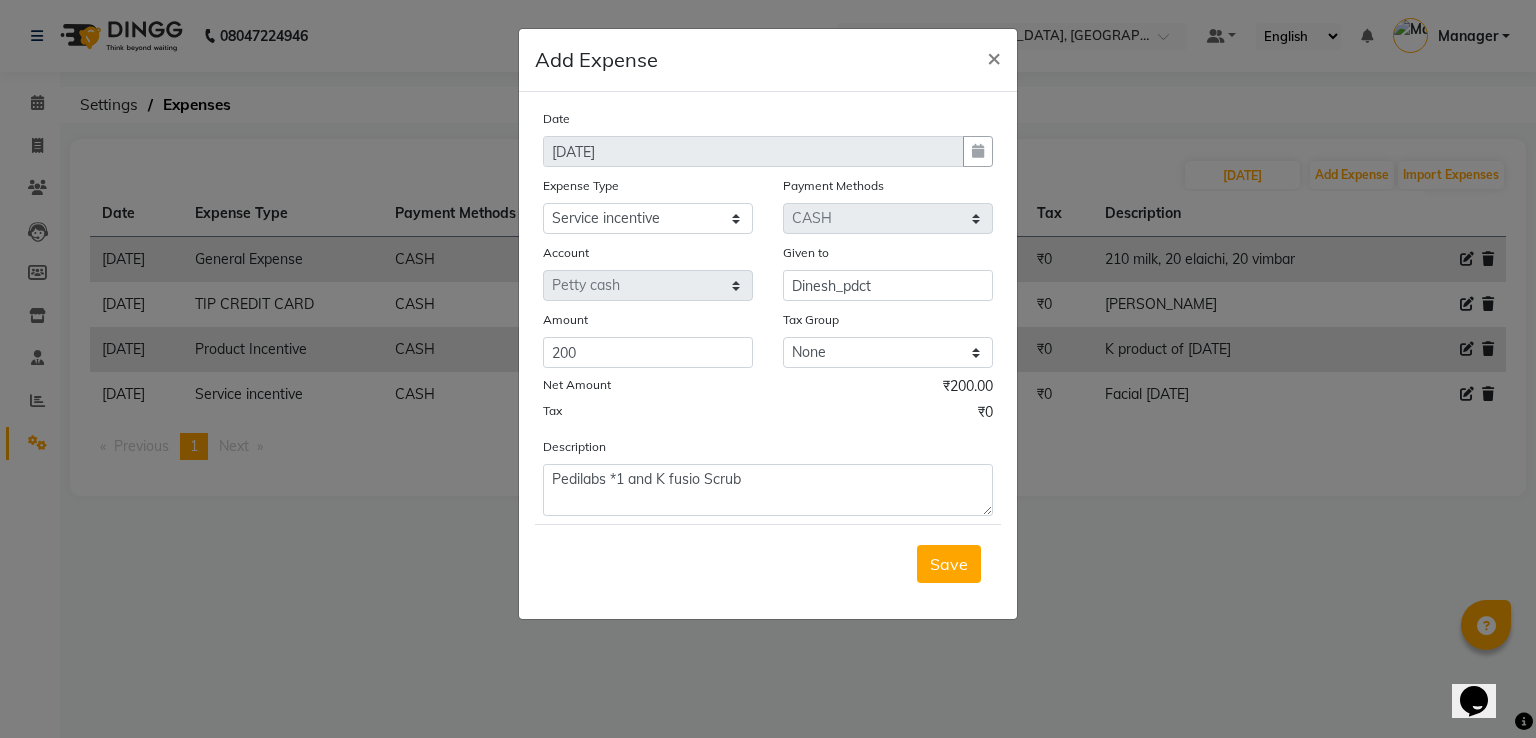 type 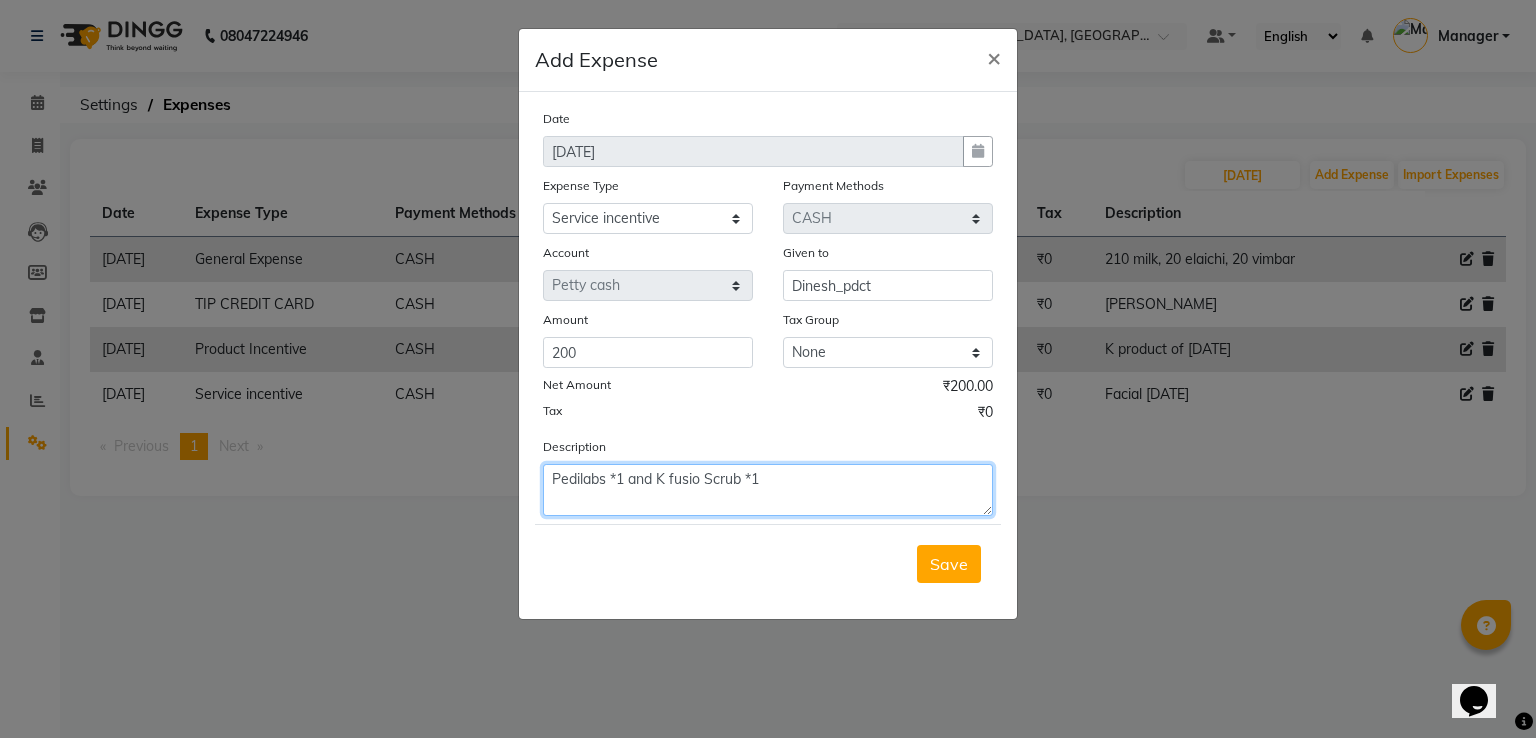type on "Pedilabs *1 and K fusio Scrub *1" 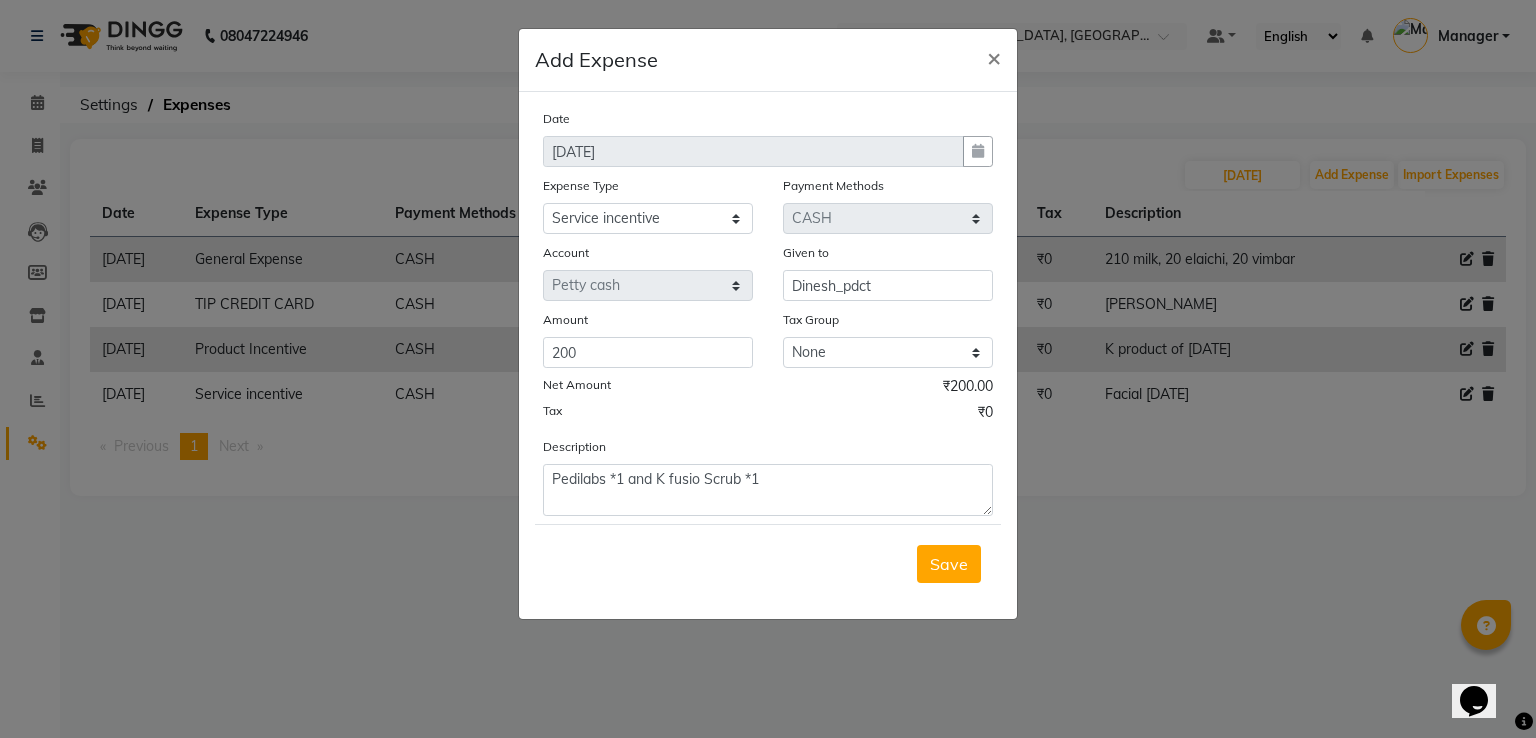 click on "Save" at bounding box center [949, 564] 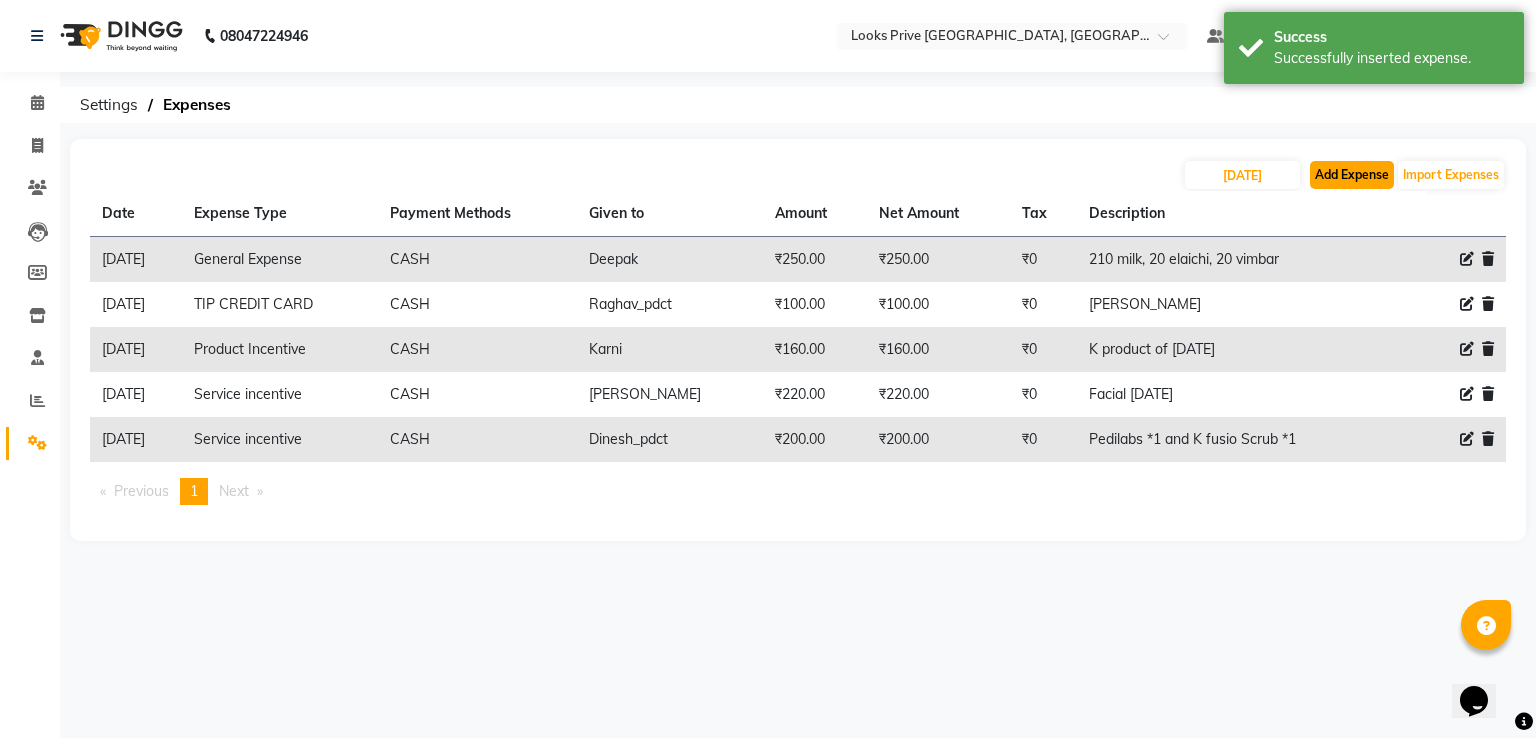 click on "Add Expense" 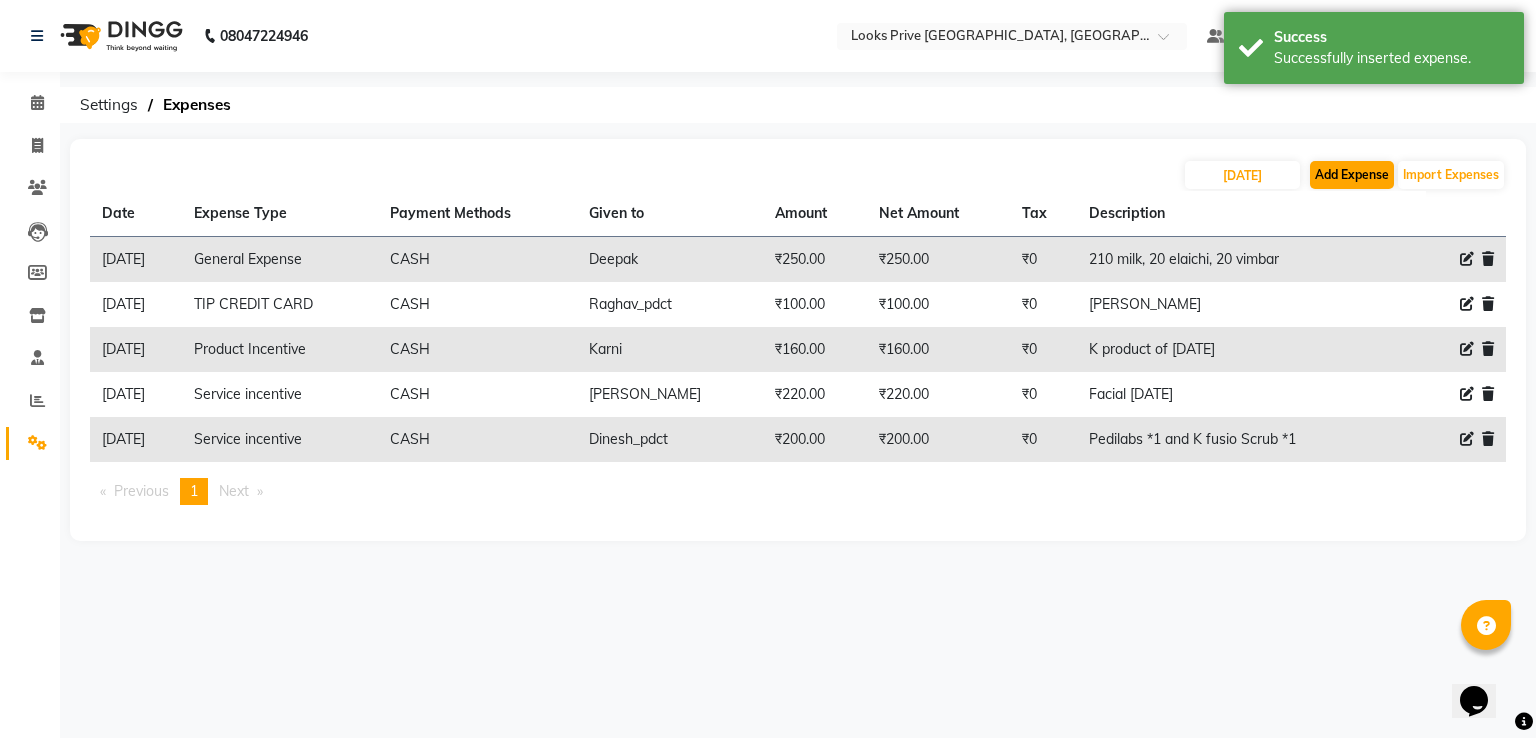 select on "1" 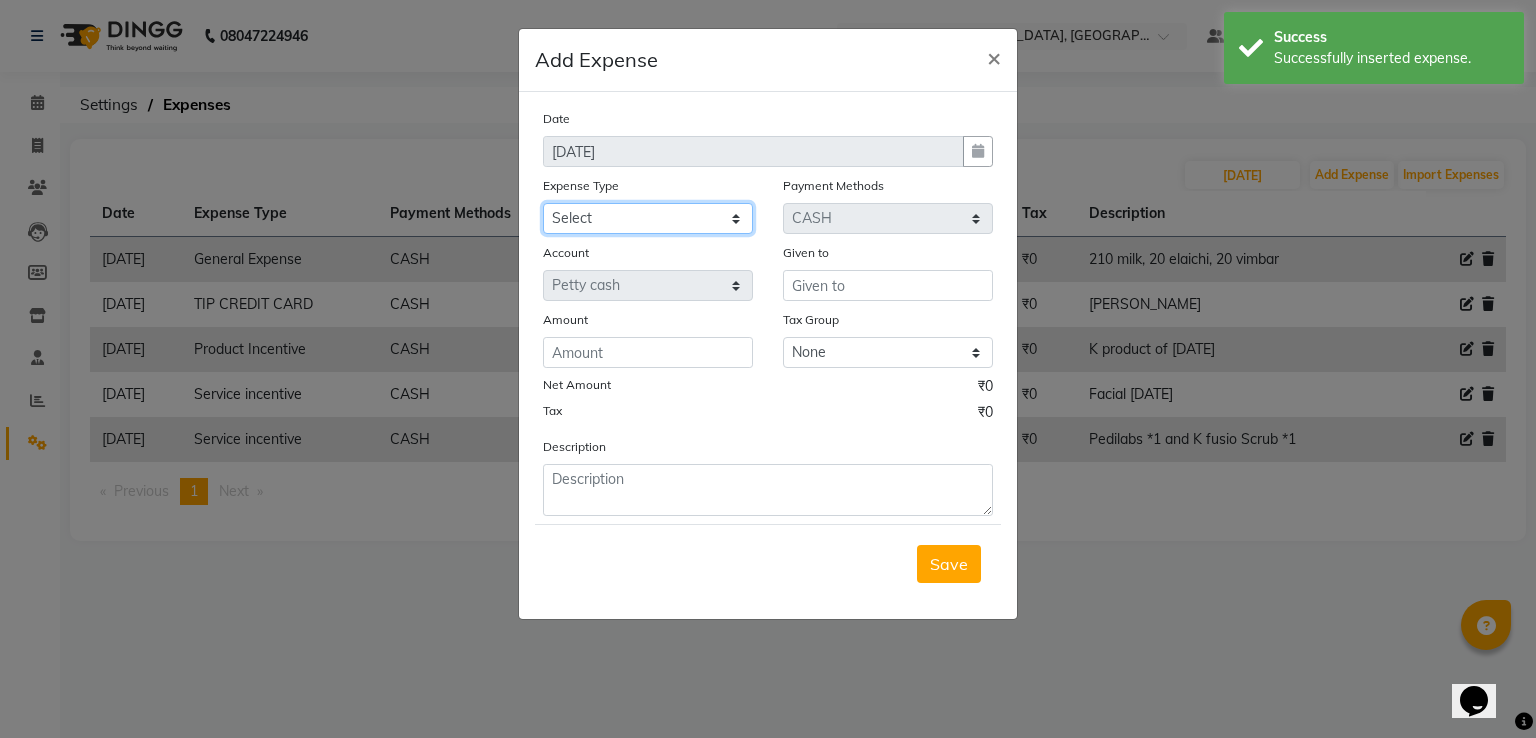 click on "Select Amazon order BANK DEPOSIT BLINKIT Cash change Cash Handover Client Refreshment CLIENT WELFARE CONSUMABLES Convyance to staff Counter sale General Expense Laundry Bill Laundry Service MILK MILK GINGER Miscellaneous MOBILE RECHARGE Monthly Grocery OFFICE UPKEEP Pantry Payment PORTER Prepaid Card Incentives Printing And Stationery Product Incentive purchase Refreshment Repair And Maintenance Salary Salary advance Service incentive staff accommodation Staff Convenyance Staff Welfare tip TIP CREDIT CARD Tip Online TIP UPI travel Travelling And Conveyance treat for staff WATER BILL WE FAST" 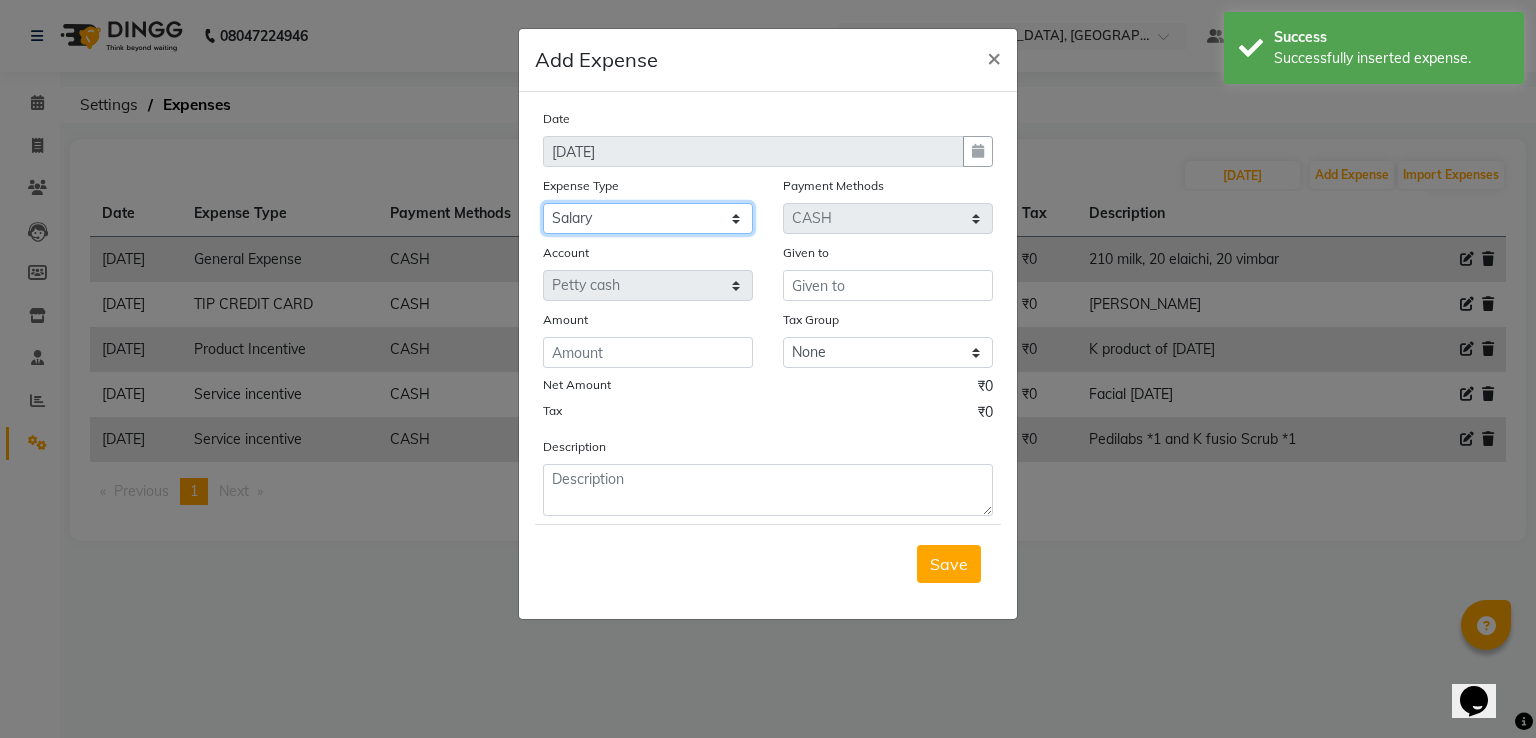 click on "Select Amazon order BANK DEPOSIT BLINKIT Cash change Cash Handover Client Refreshment CLIENT WELFARE CONSUMABLES Convyance to staff Counter sale General Expense Laundry Bill Laundry Service MILK MILK GINGER Miscellaneous MOBILE RECHARGE Monthly Grocery OFFICE UPKEEP Pantry Payment PORTER Prepaid Card Incentives Printing And Stationery Product Incentive purchase Refreshment Repair And Maintenance Salary Salary advance Service incentive staff accommodation Staff Convenyance Staff Welfare tip TIP CREDIT CARD Tip Online TIP UPI travel Travelling And Conveyance treat for staff WATER BILL WE FAST" 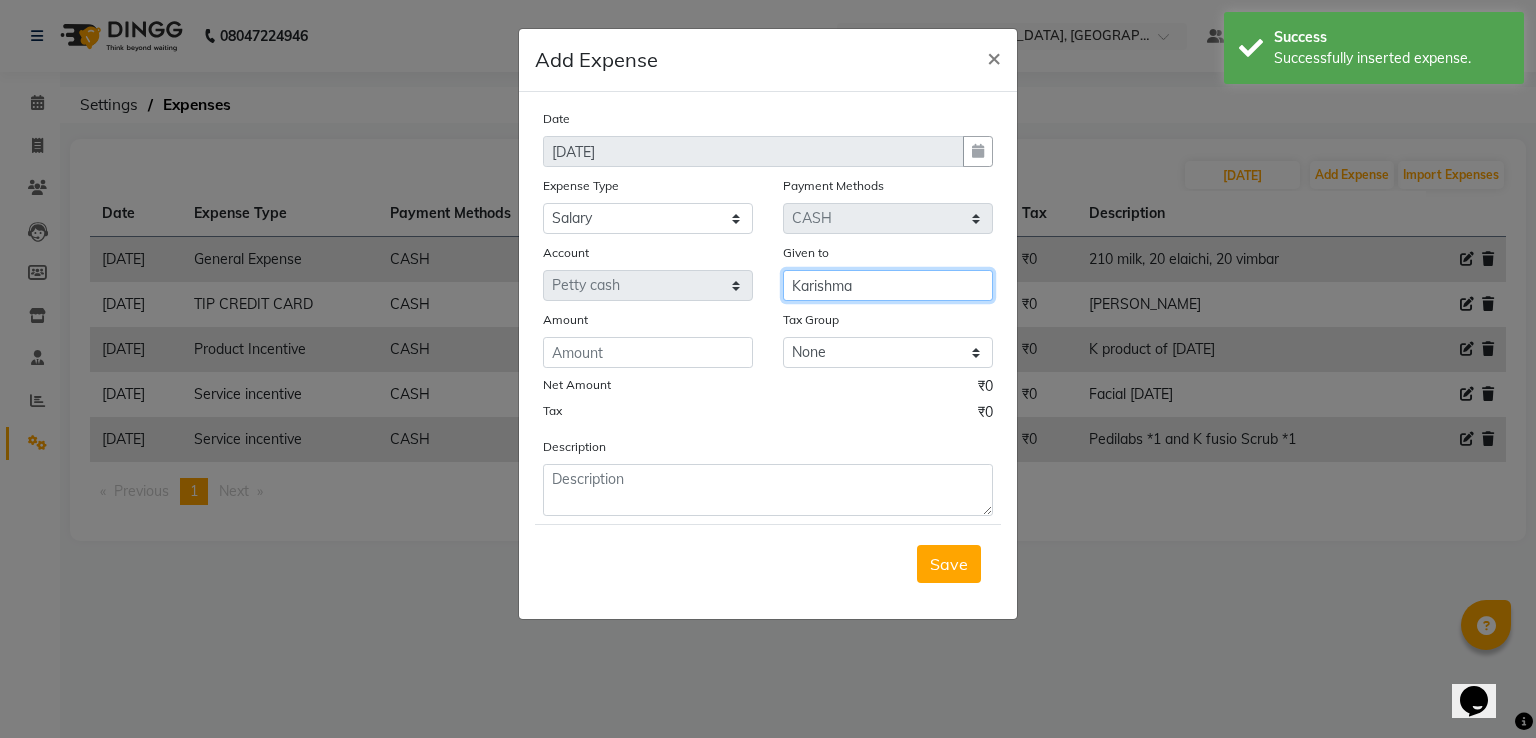 type on "Karishma" 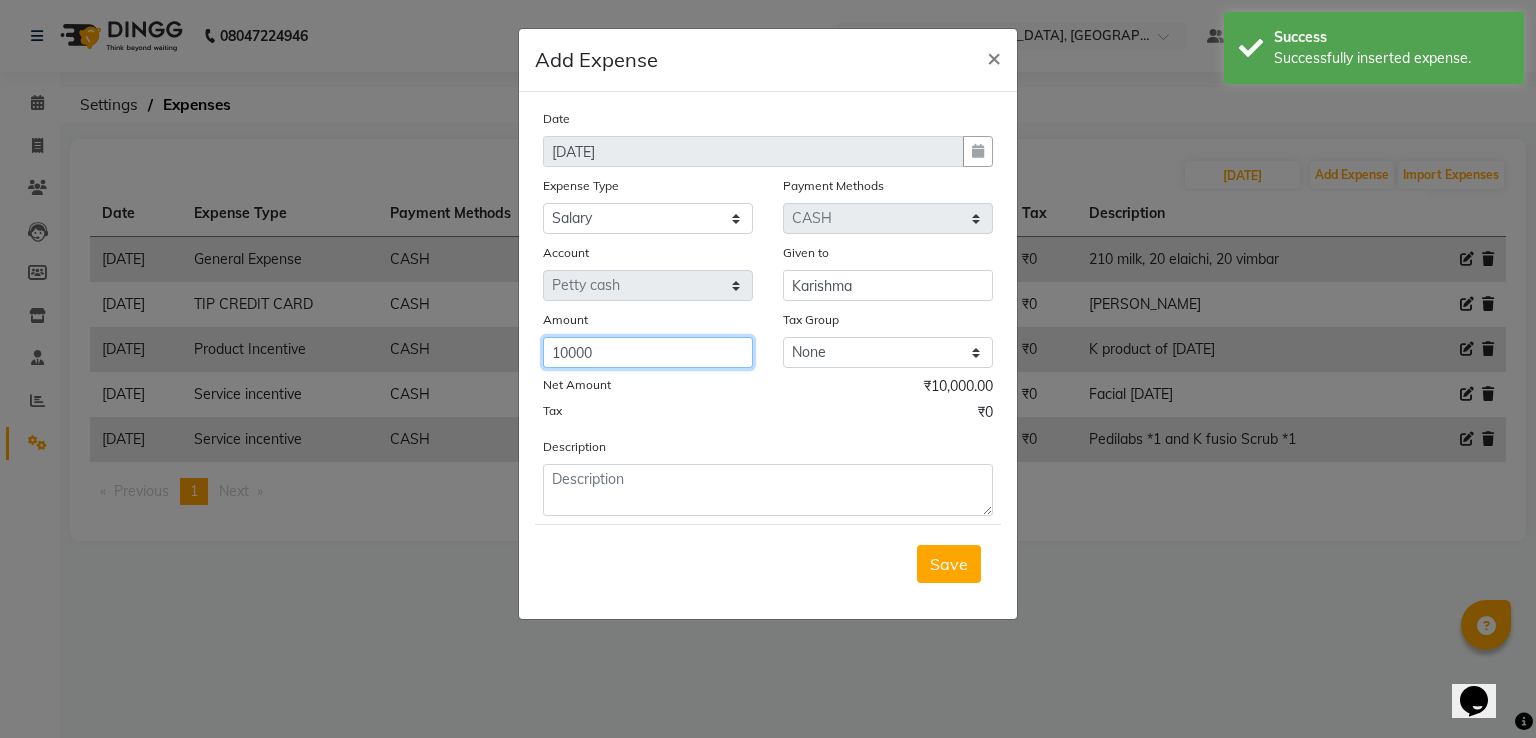 type on "10000" 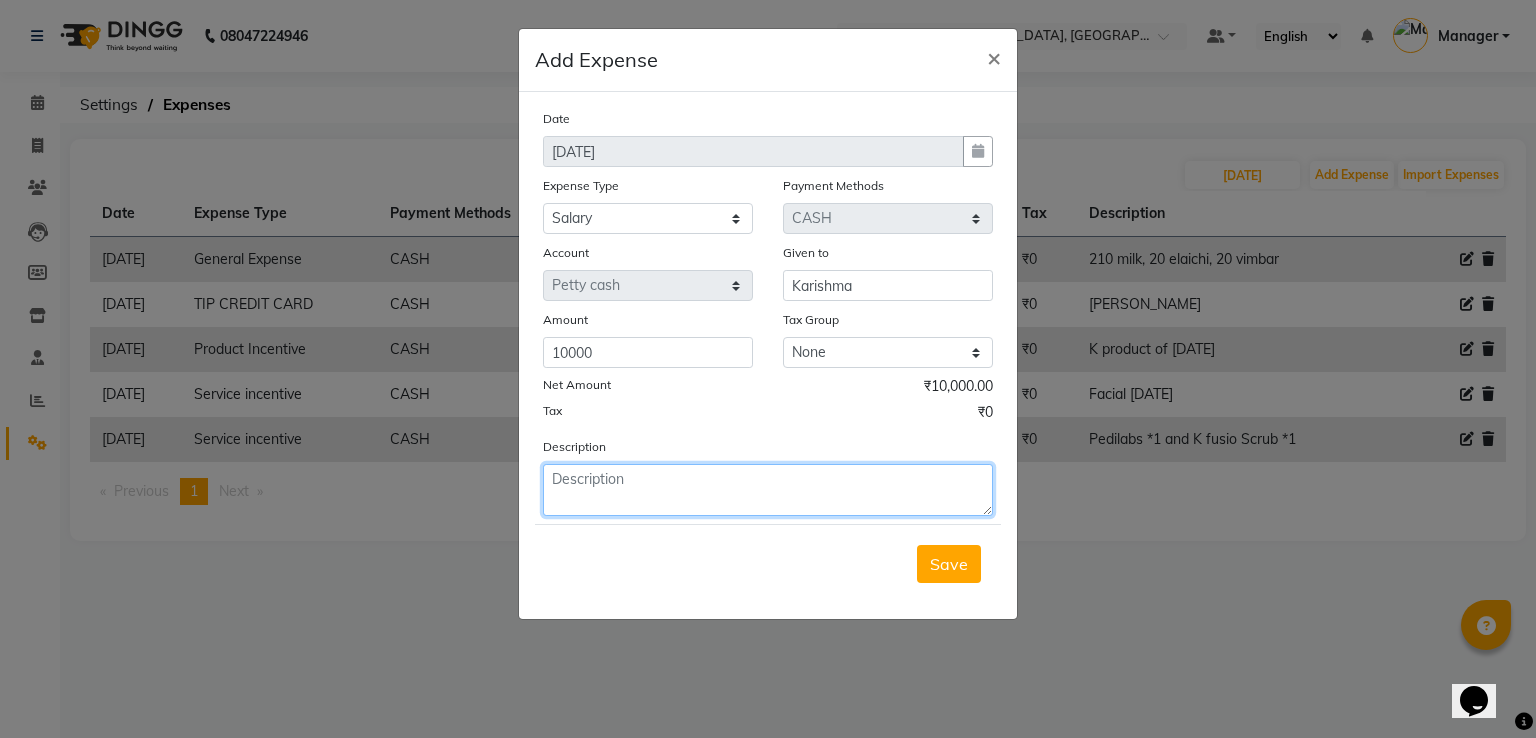 type on "K" 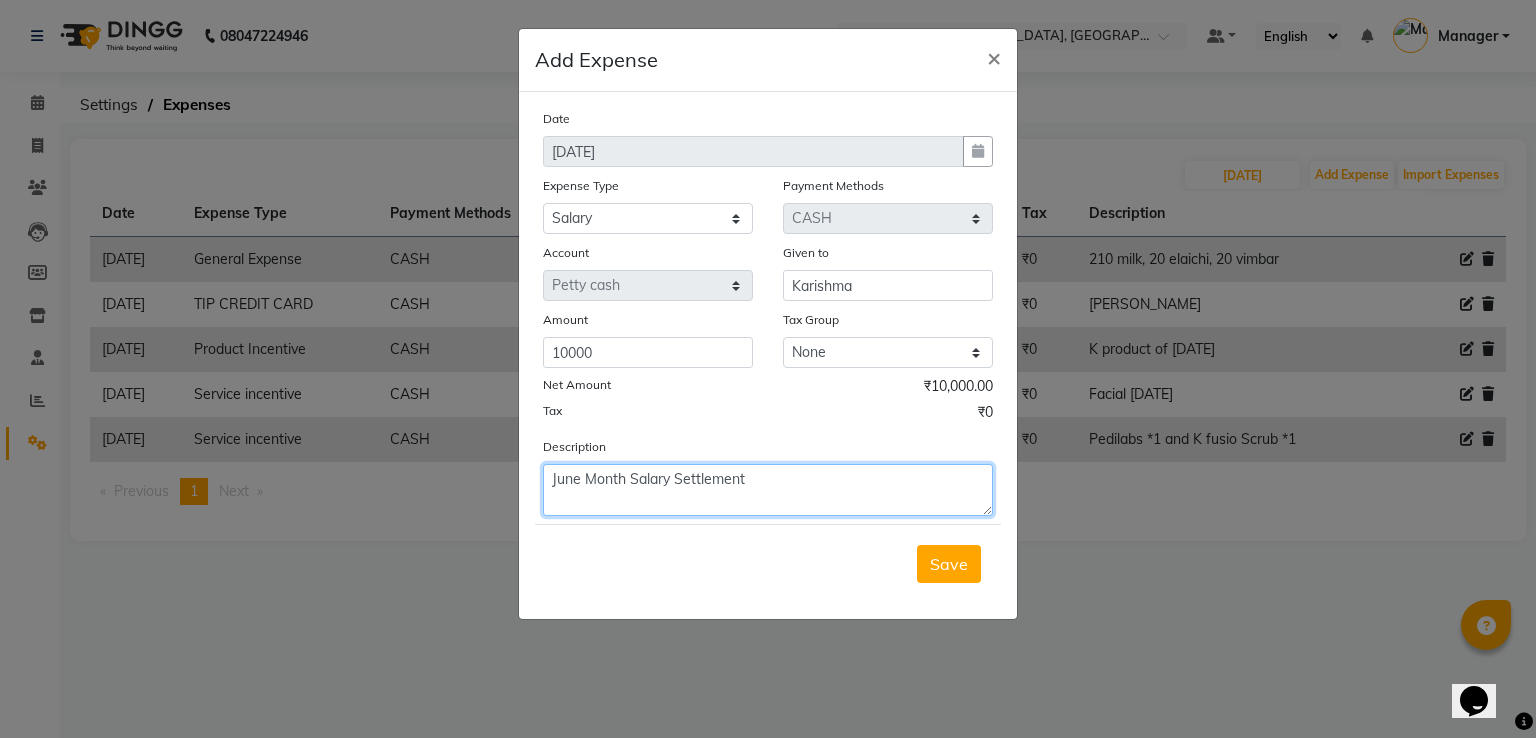 type on "June Month Salary Settlement" 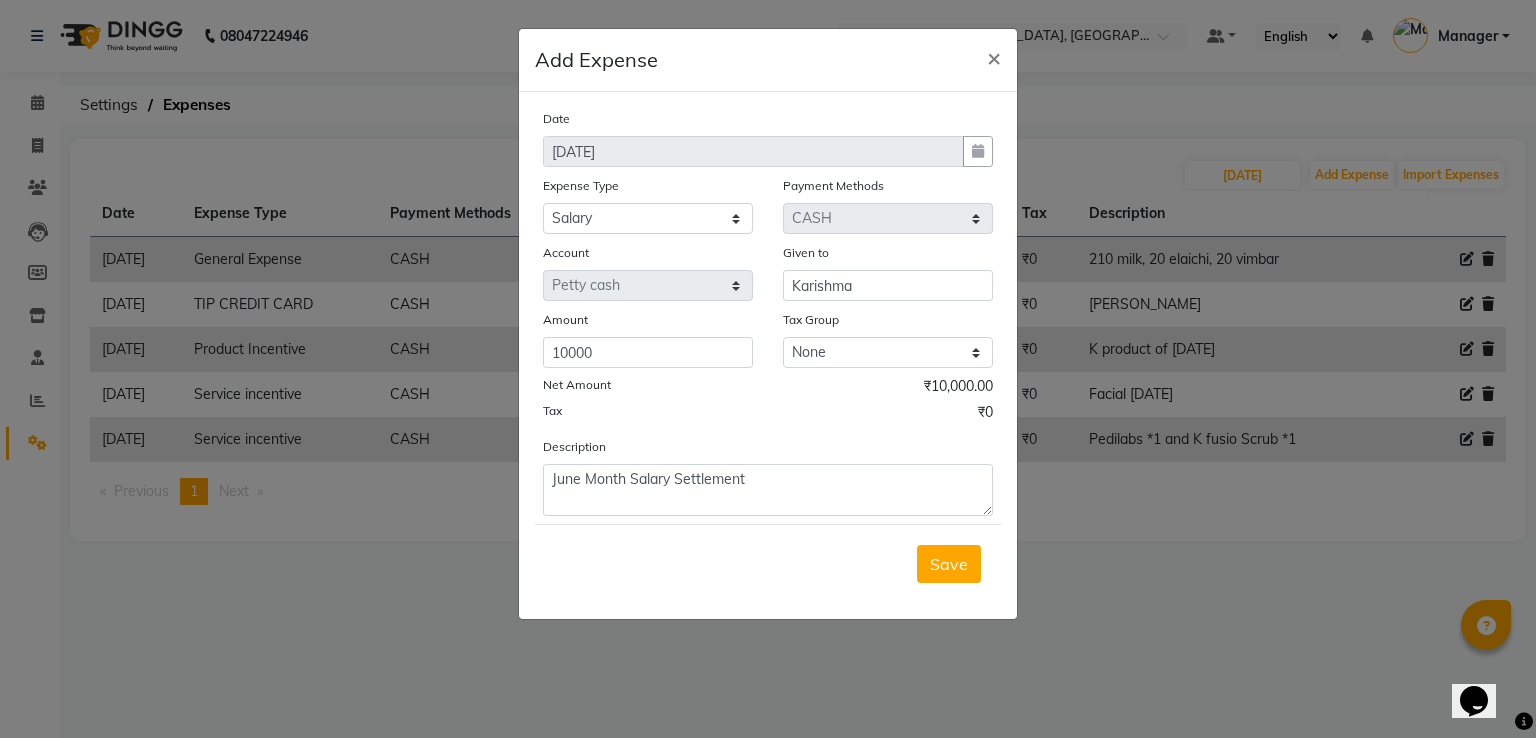 type 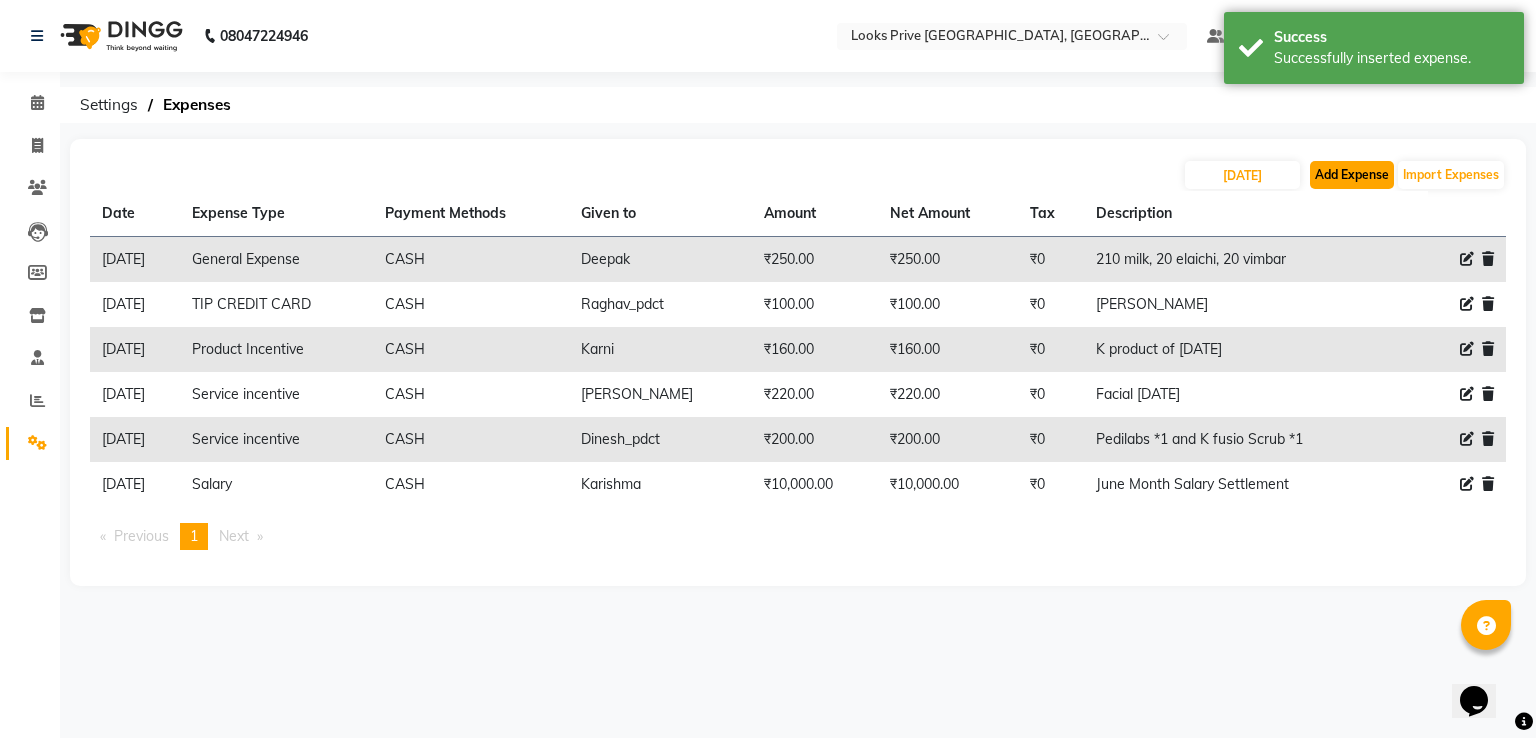 click on "Add Expense" 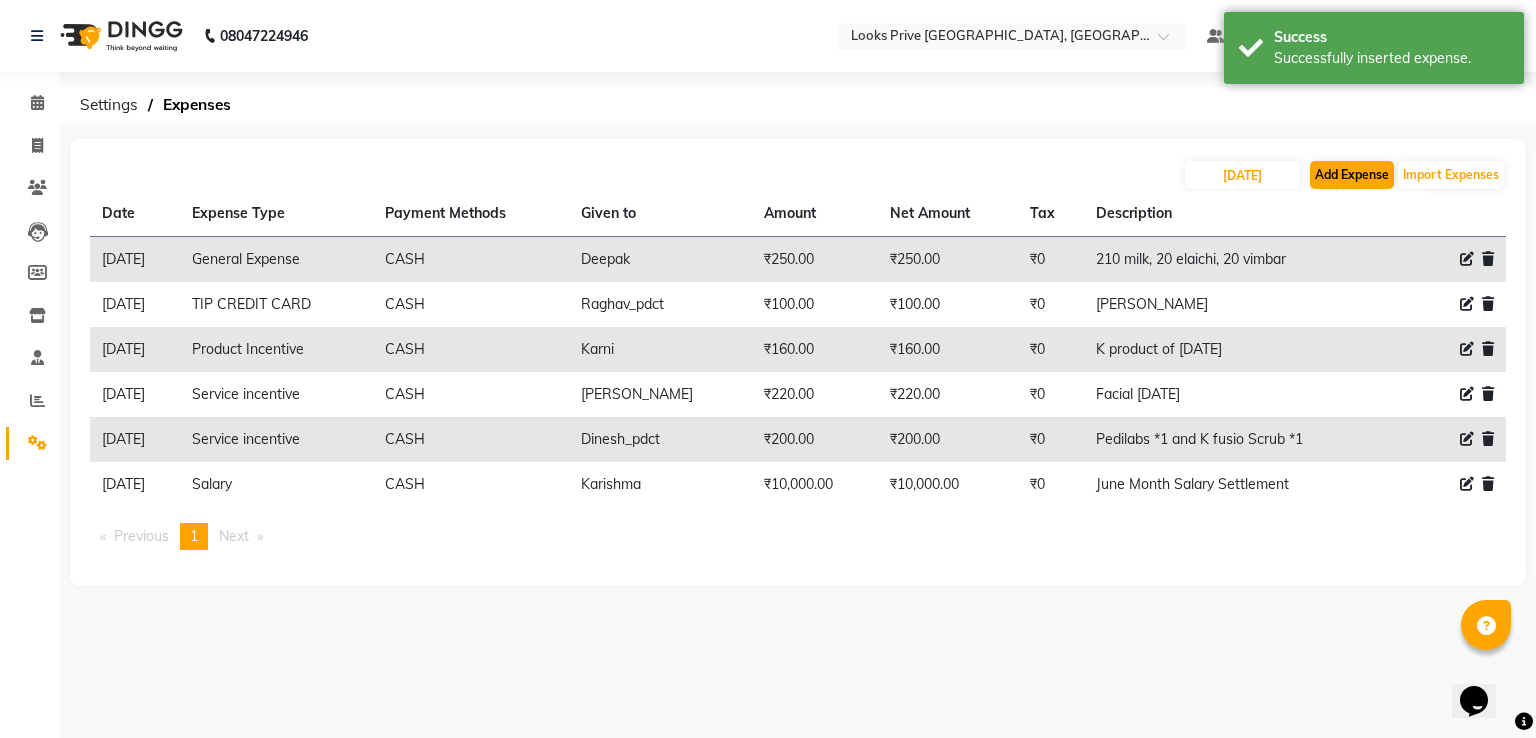 select on "1" 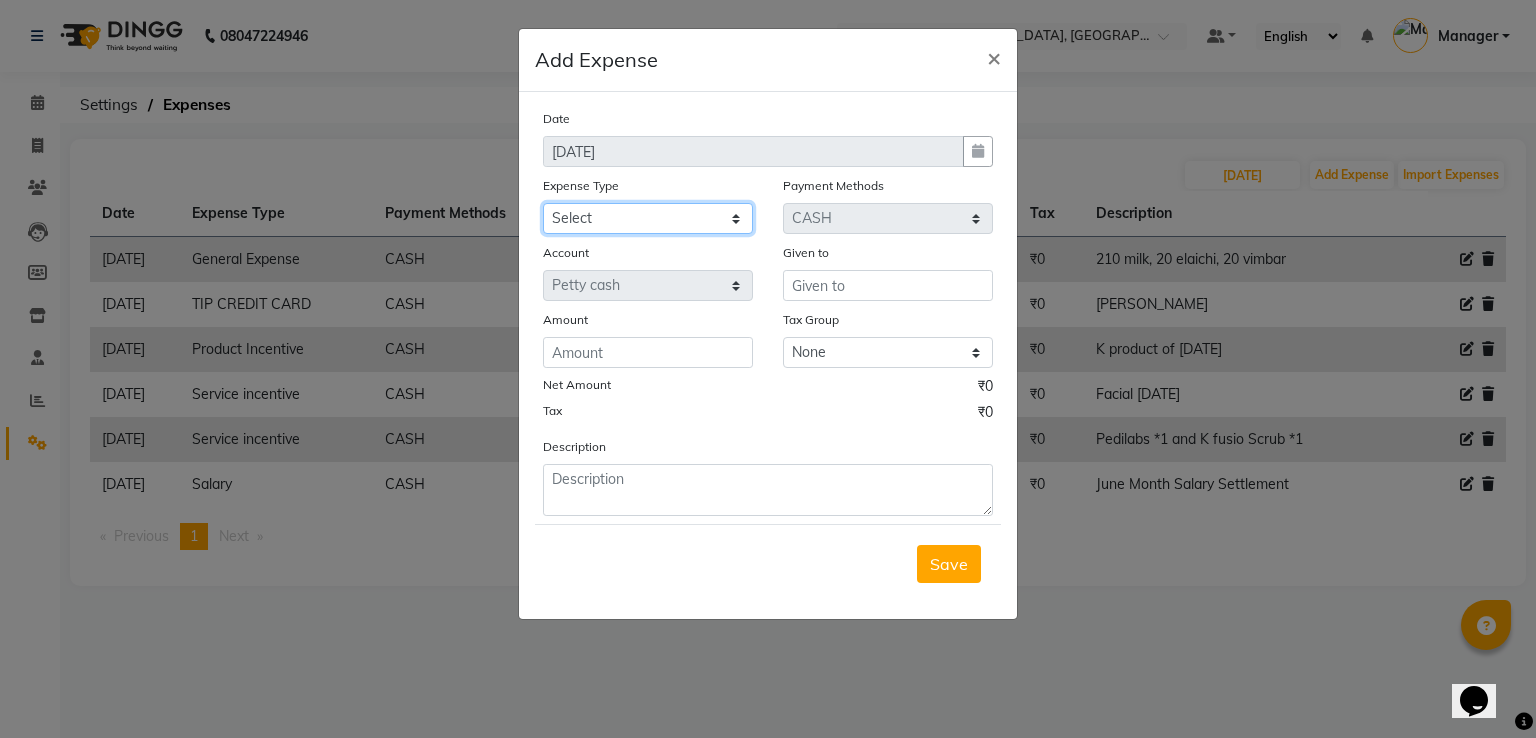 click on "Select Amazon order BANK DEPOSIT BLINKIT Cash change Cash Handover Client Refreshment CLIENT WELFARE CONSUMABLES Convyance to staff Counter sale General Expense Laundry Bill Laundry Service MILK MILK GINGER Miscellaneous MOBILE RECHARGE Monthly Grocery OFFICE UPKEEP Pantry Payment PORTER Prepaid Card Incentives Printing And Stationery Product Incentive purchase Refreshment Repair And Maintenance Salary Salary advance Service incentive staff accommodation Staff Convenyance Staff Welfare tip TIP CREDIT CARD Tip Online TIP UPI travel Travelling And Conveyance treat for staff WATER BILL WE FAST" 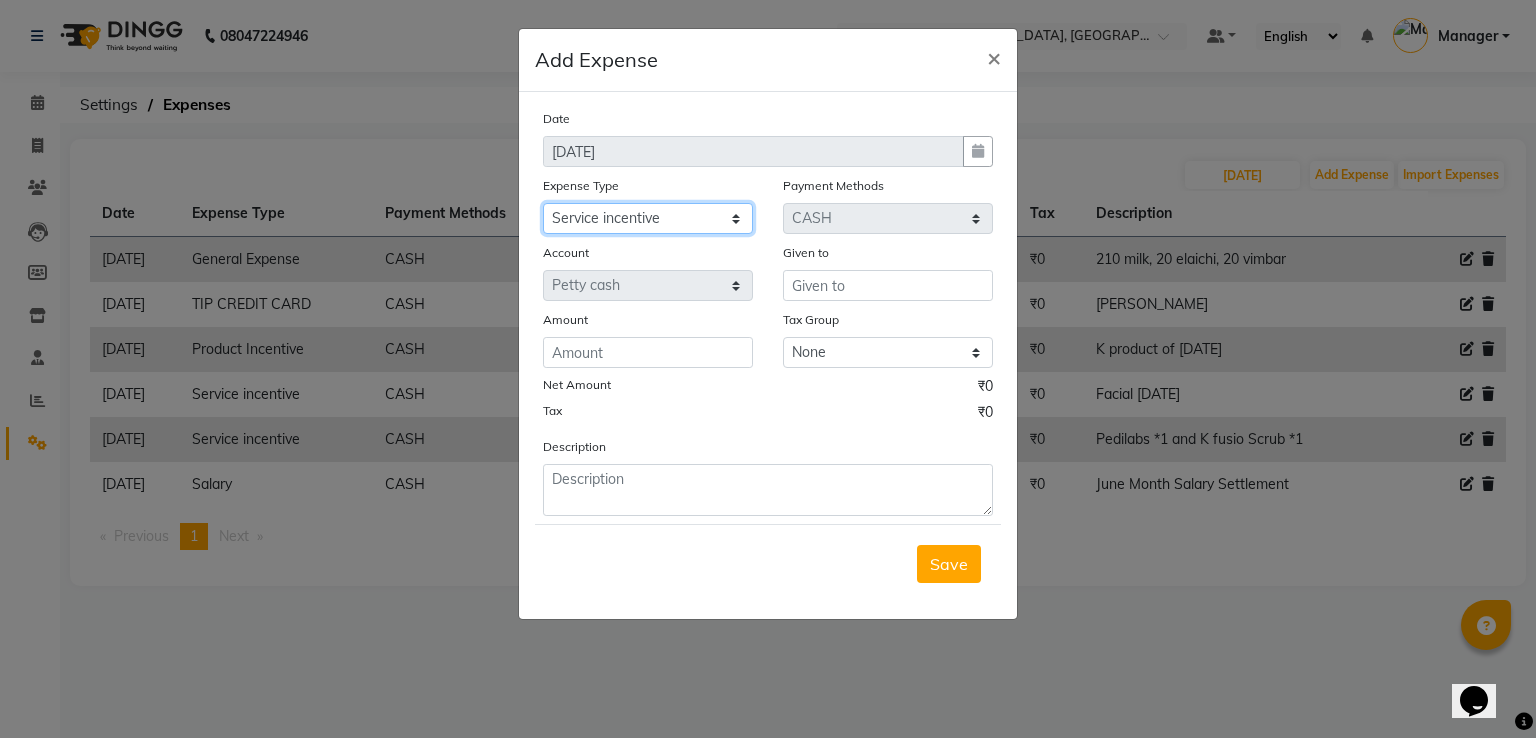 click on "Select Amazon order BANK DEPOSIT BLINKIT Cash change Cash Handover Client Refreshment CLIENT WELFARE CONSUMABLES Convyance to staff Counter sale General Expense Laundry Bill Laundry Service MILK MILK GINGER Miscellaneous MOBILE RECHARGE Monthly Grocery OFFICE UPKEEP Pantry Payment PORTER Prepaid Card Incentives Printing And Stationery Product Incentive purchase Refreshment Repair And Maintenance Salary Salary advance Service incentive staff accommodation Staff Convenyance Staff Welfare tip TIP CREDIT CARD Tip Online TIP UPI travel Travelling And Conveyance treat for staff WATER BILL WE FAST" 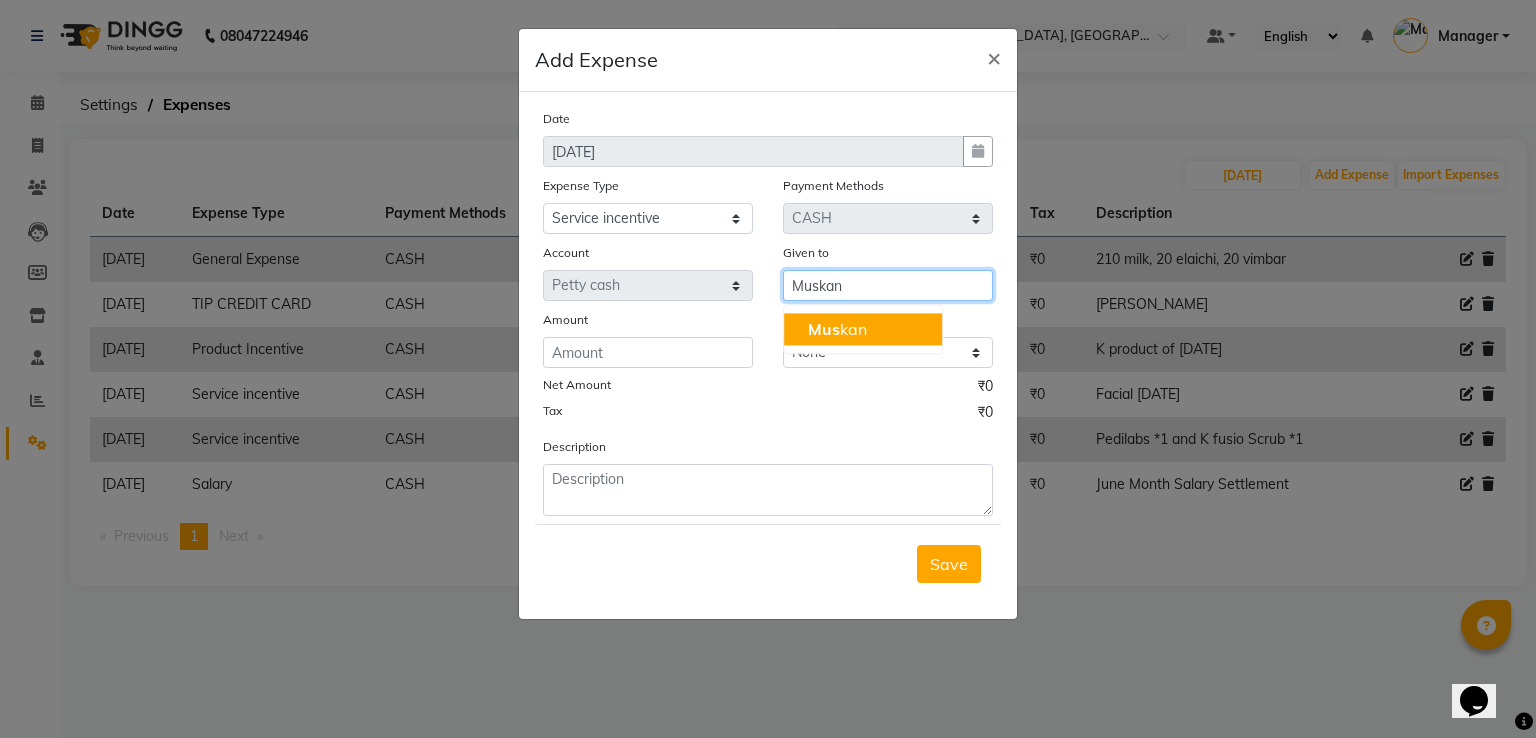 type on "Muskan" 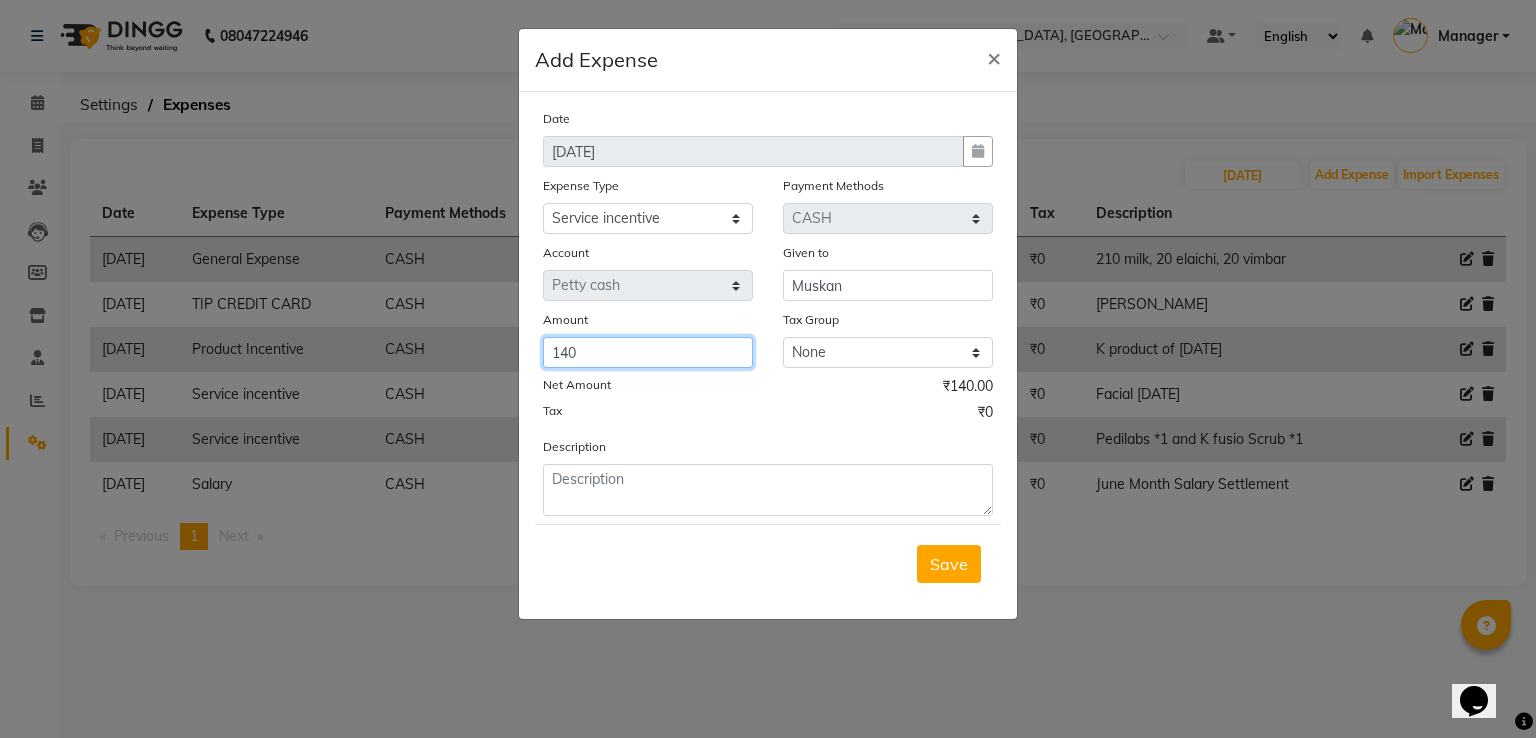 type on "140" 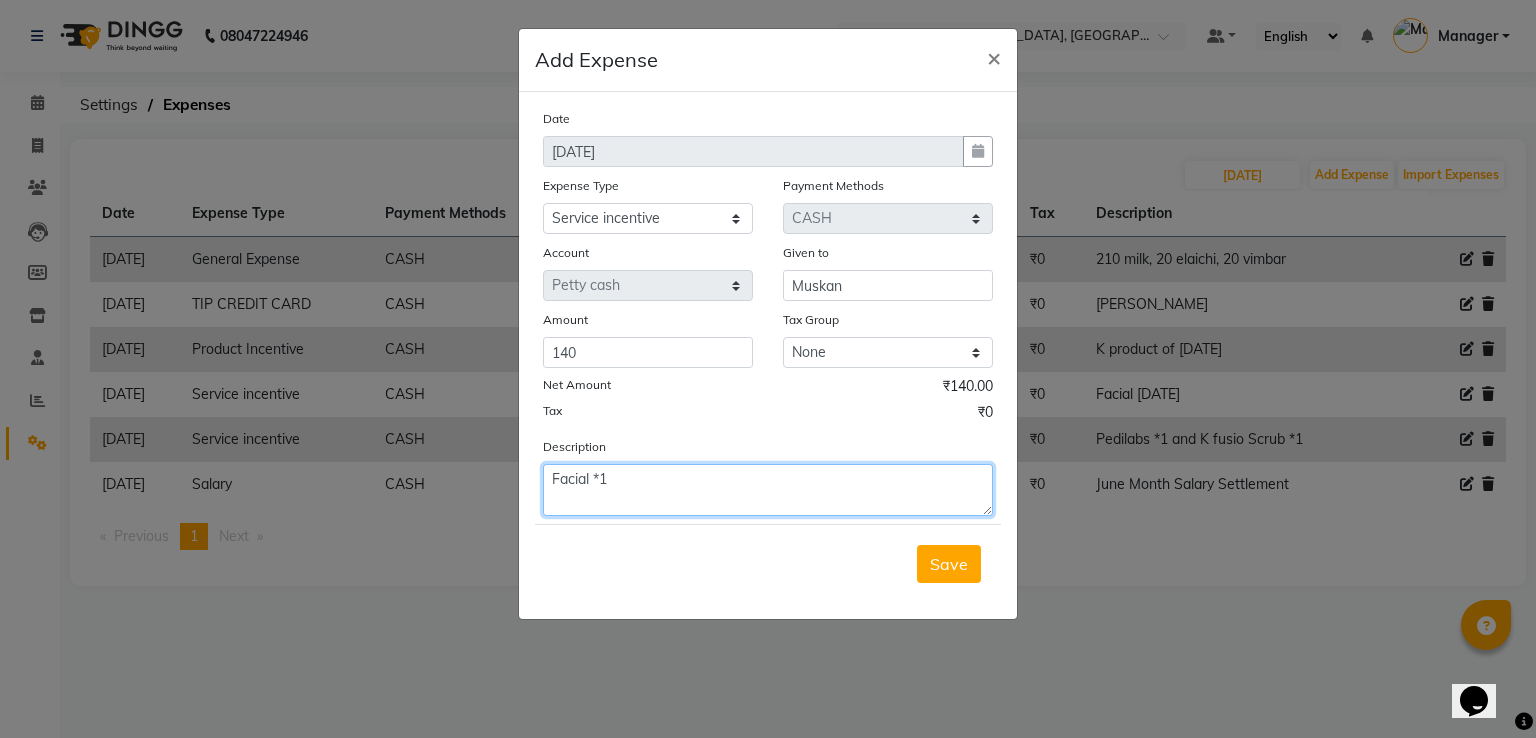 type on "Facial *1" 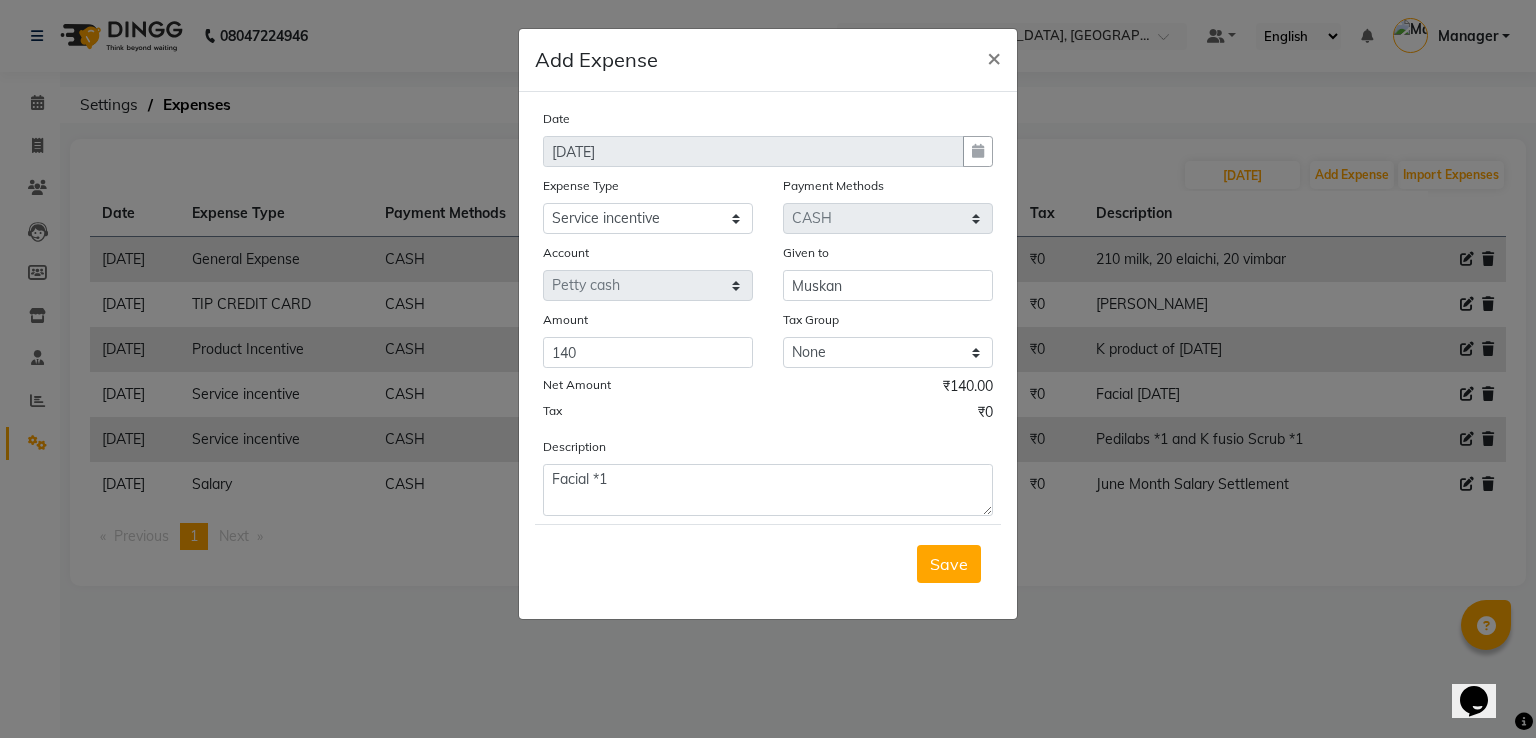 type 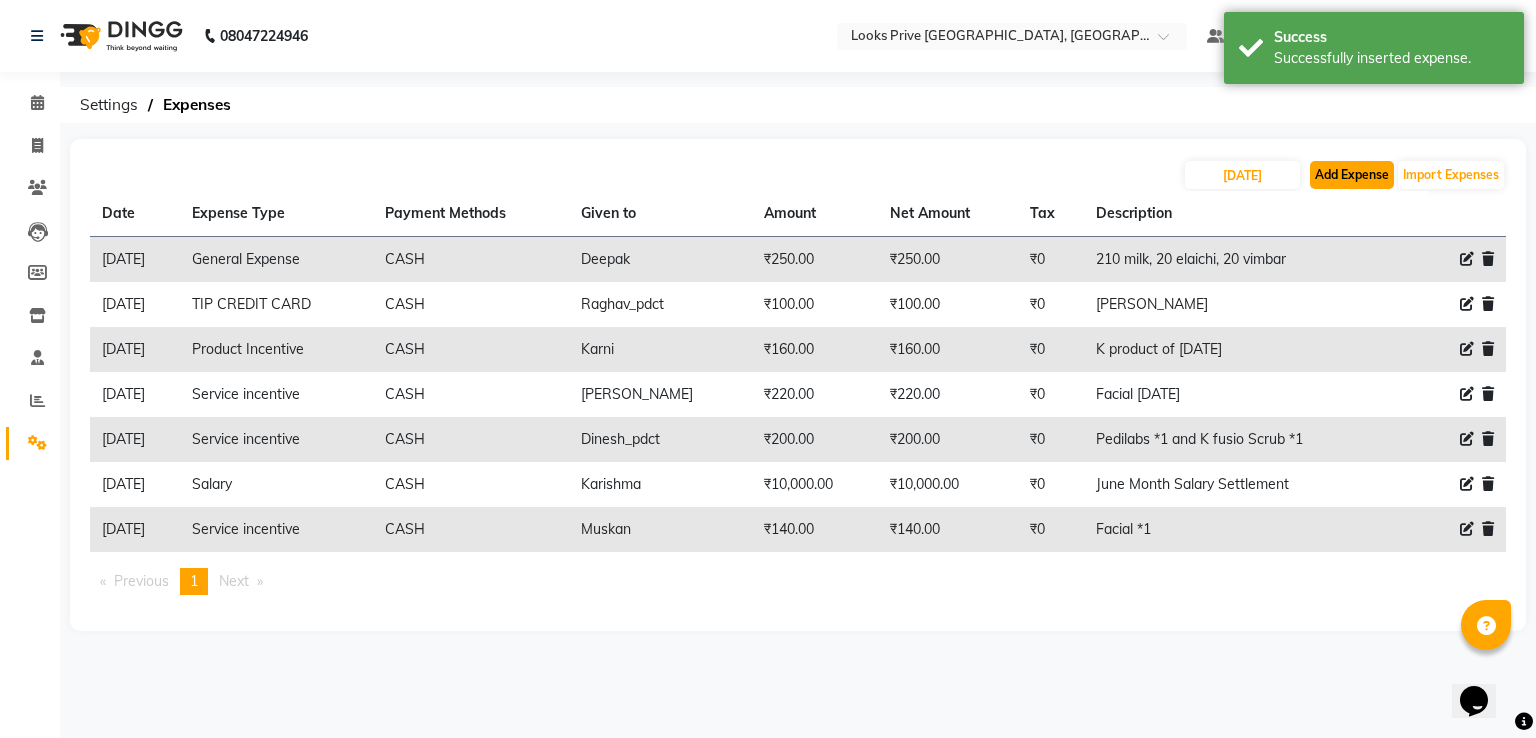click on "Add Expense" 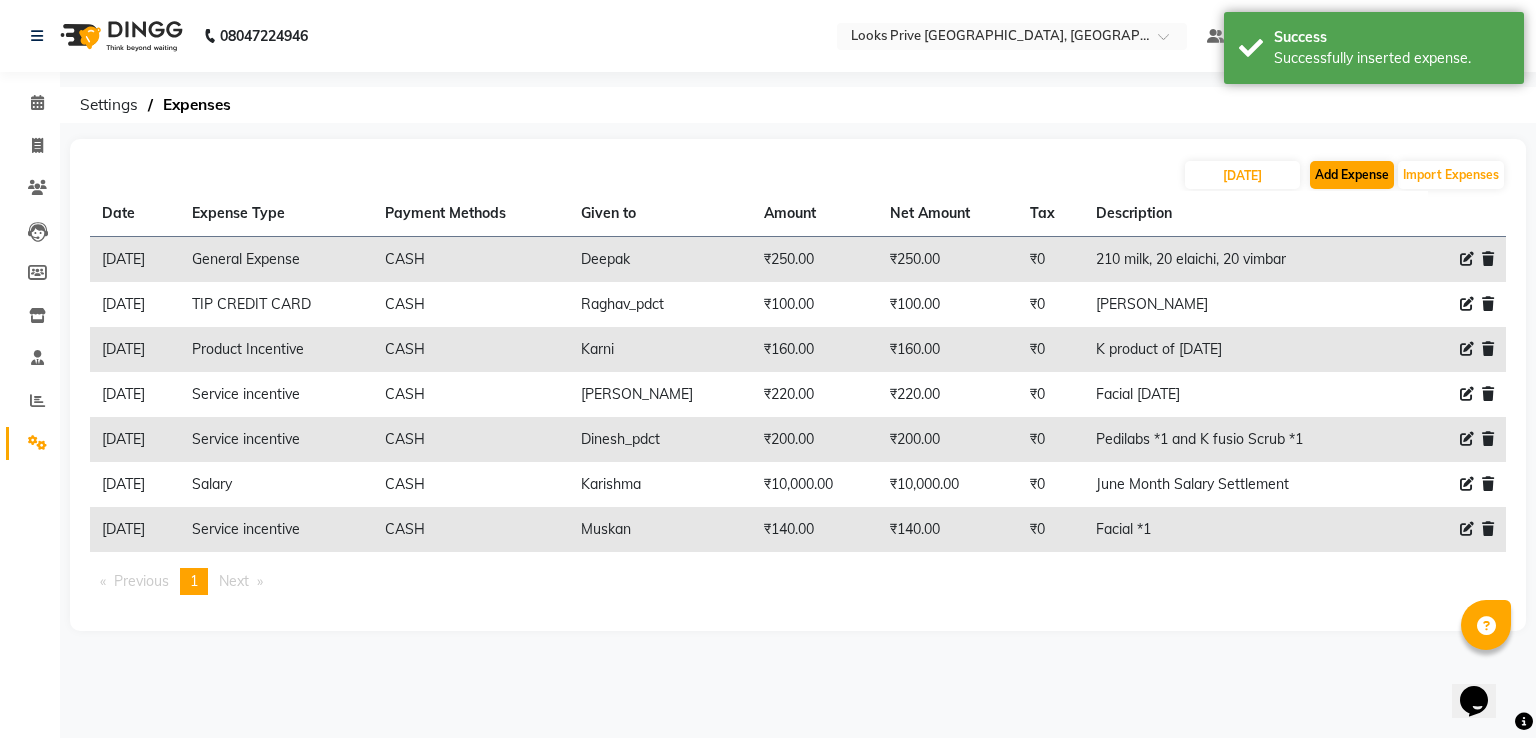 select on "1" 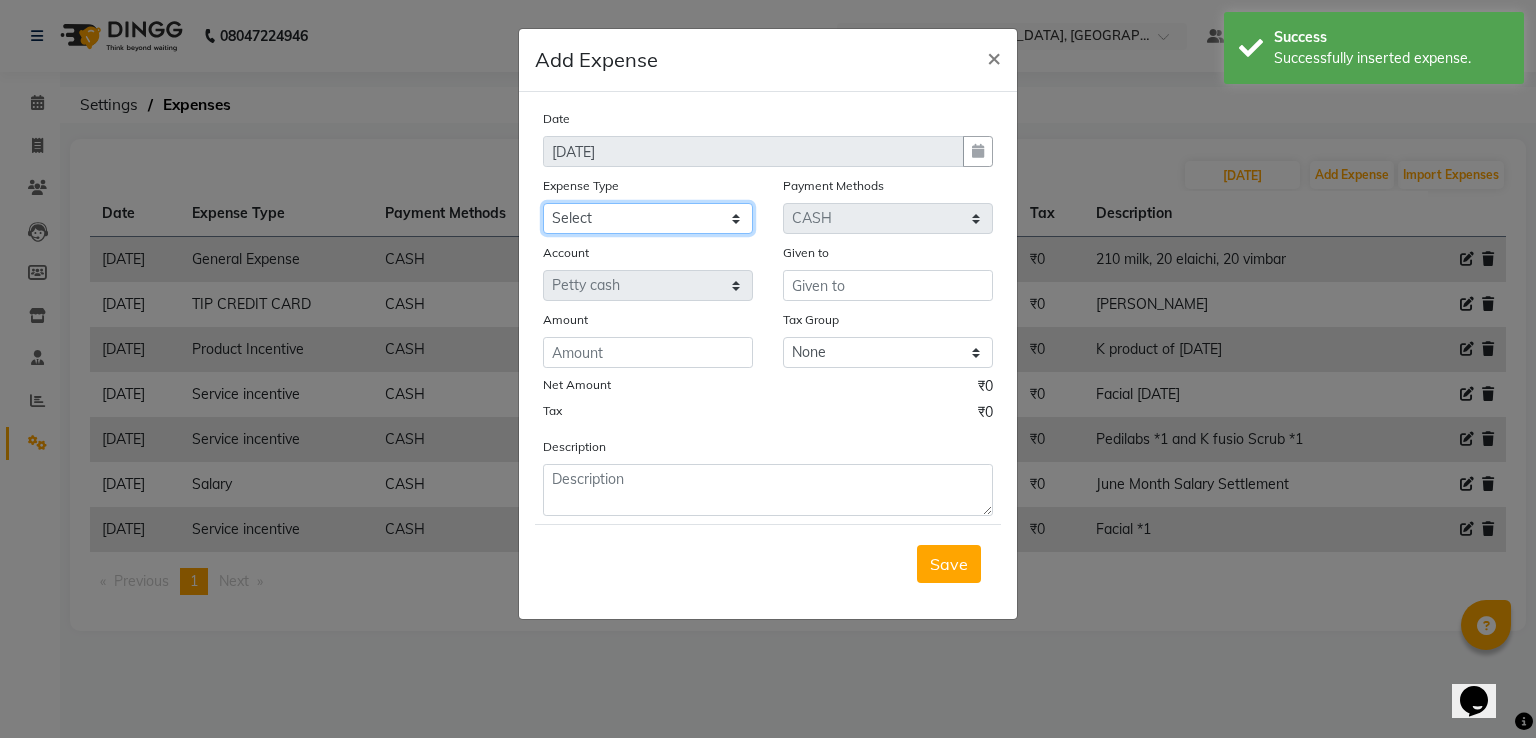 click on "Select Amazon order BANK DEPOSIT BLINKIT Cash change Cash Handover Client Refreshment CLIENT WELFARE CONSUMABLES Convyance to staff Counter sale General Expense Laundry Bill Laundry Service MILK MILK GINGER Miscellaneous MOBILE RECHARGE Monthly Grocery OFFICE UPKEEP Pantry Payment PORTER Prepaid Card Incentives Printing And Stationery Product Incentive purchase Refreshment Repair And Maintenance Salary Salary advance Service incentive staff accommodation Staff Convenyance Staff Welfare tip TIP CREDIT CARD Tip Online TIP UPI travel Travelling And Conveyance treat for staff WATER BILL WE FAST" 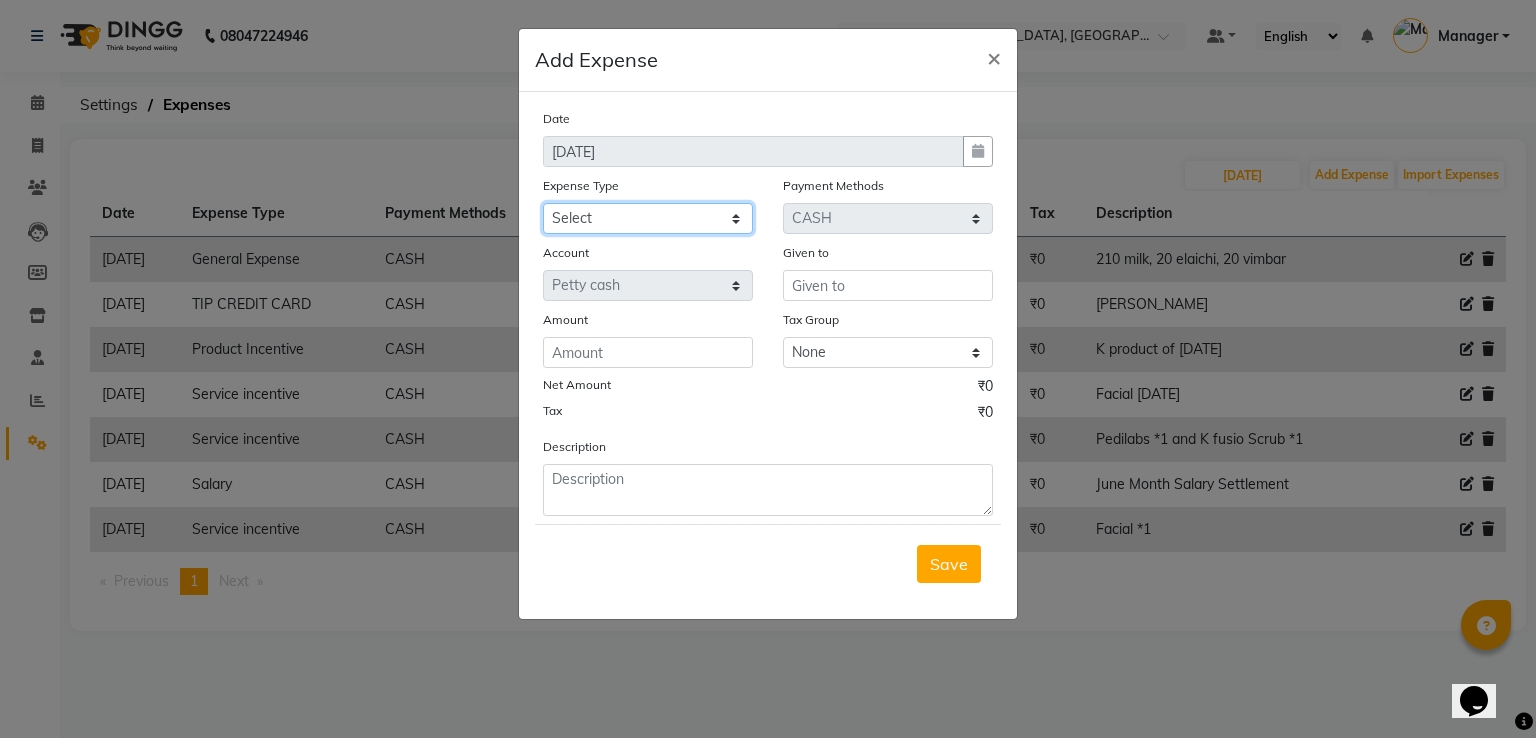 select on "22603" 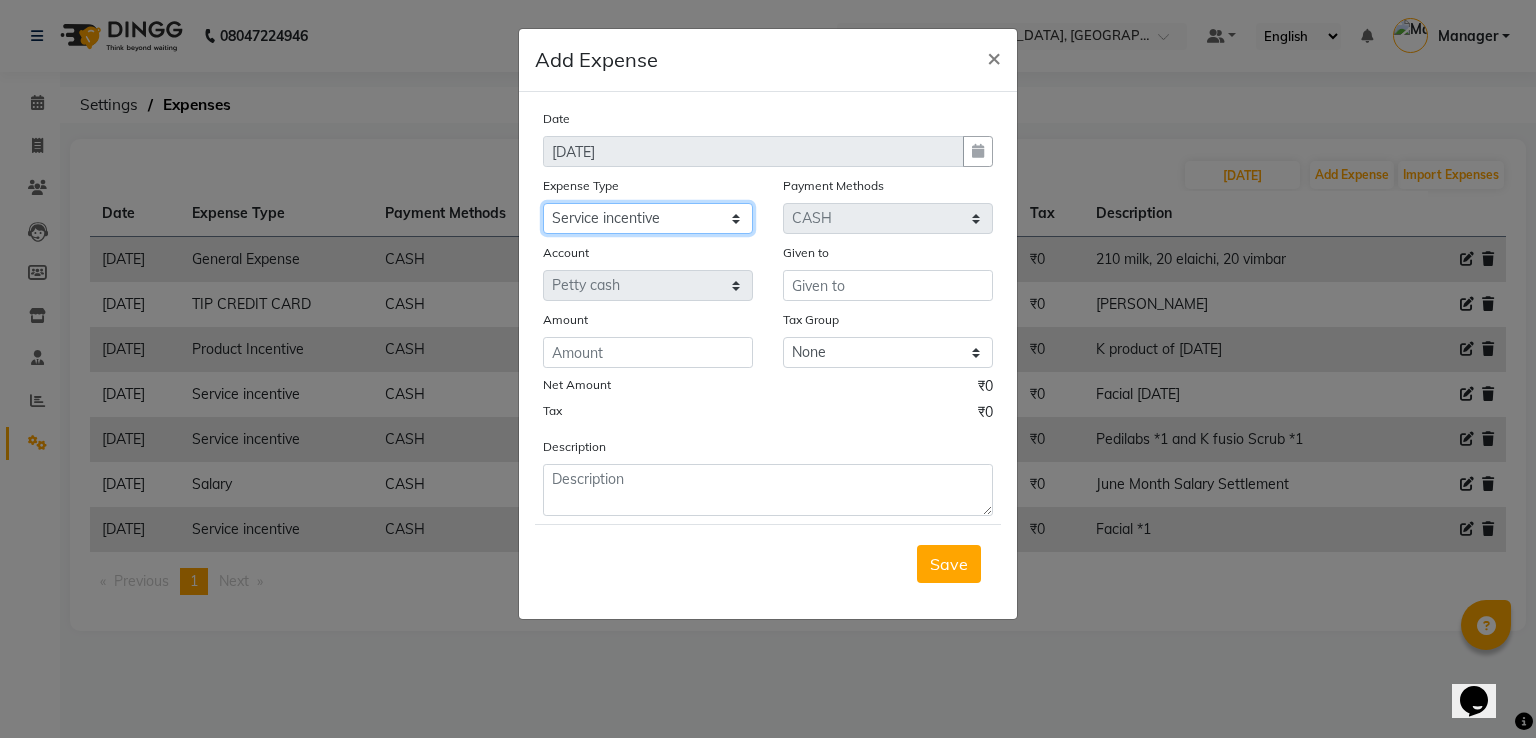 click on "Select Amazon order BANK DEPOSIT BLINKIT Cash change Cash Handover Client Refreshment CLIENT WELFARE CONSUMABLES Convyance to staff Counter sale General Expense Laundry Bill Laundry Service MILK MILK GINGER Miscellaneous MOBILE RECHARGE Monthly Grocery OFFICE UPKEEP Pantry Payment PORTER Prepaid Card Incentives Printing And Stationery Product Incentive purchase Refreshment Repair And Maintenance Salary Salary advance Service incentive staff accommodation Staff Convenyance Staff Welfare tip TIP CREDIT CARD Tip Online TIP UPI travel Travelling And Conveyance treat for staff WATER BILL WE FAST" 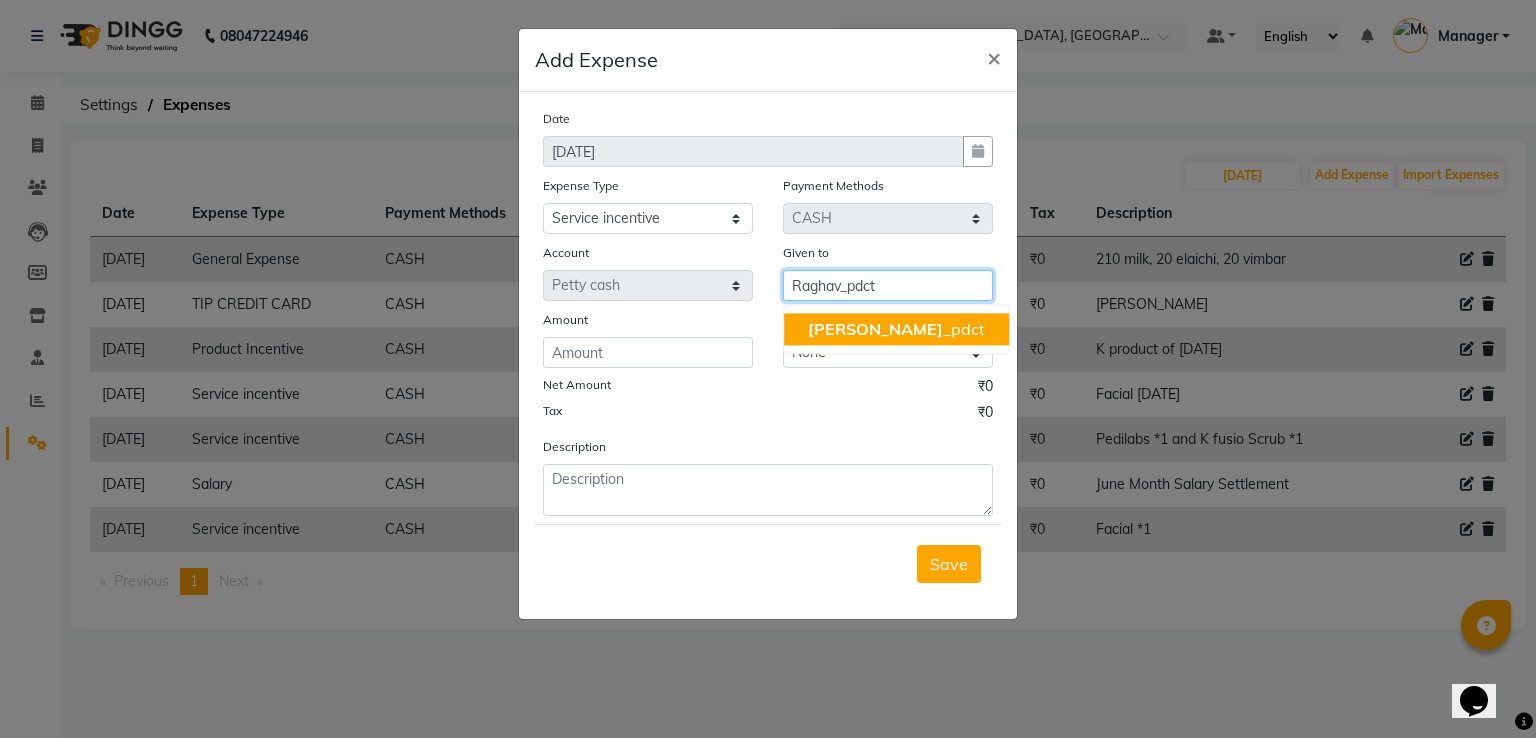 type on "Raghav_pdct" 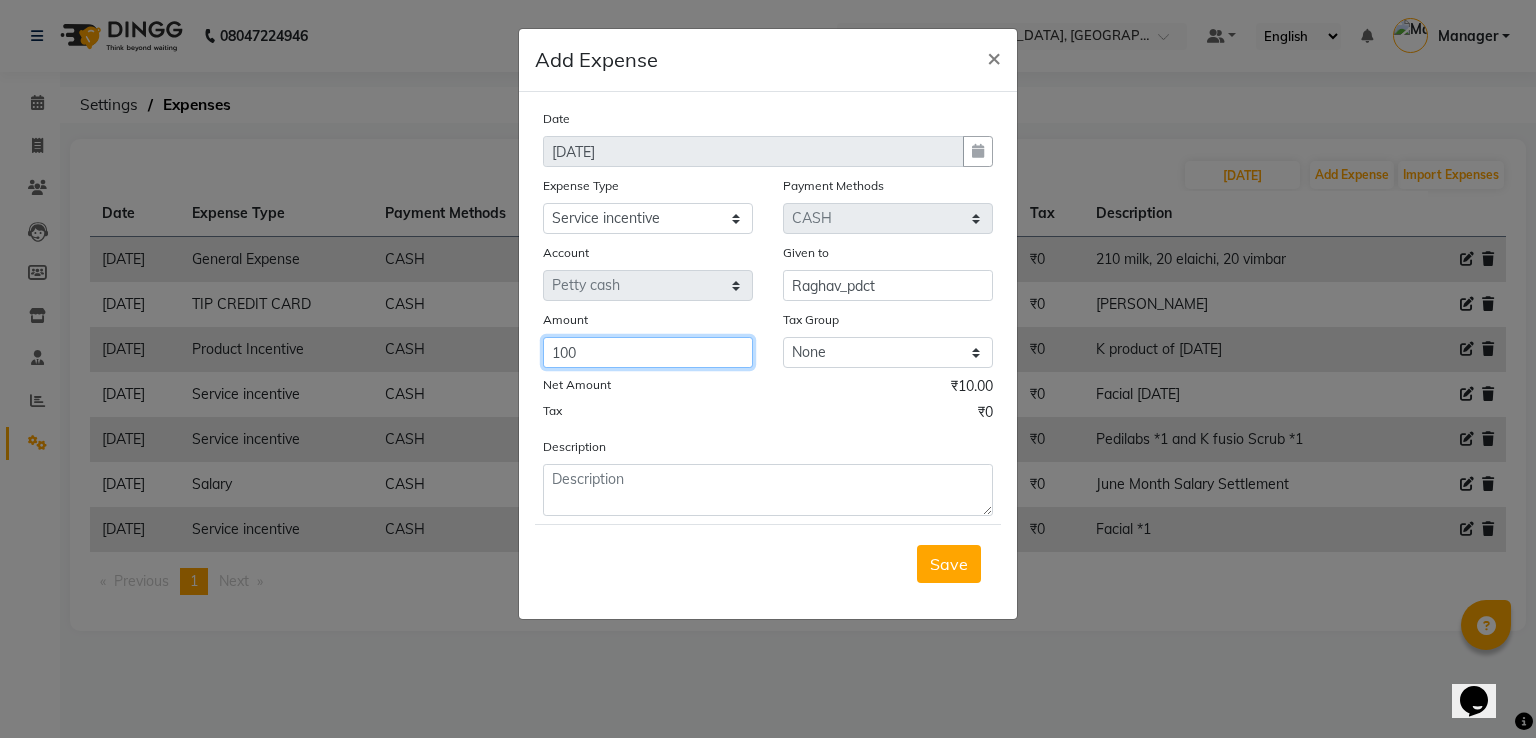 type on "100" 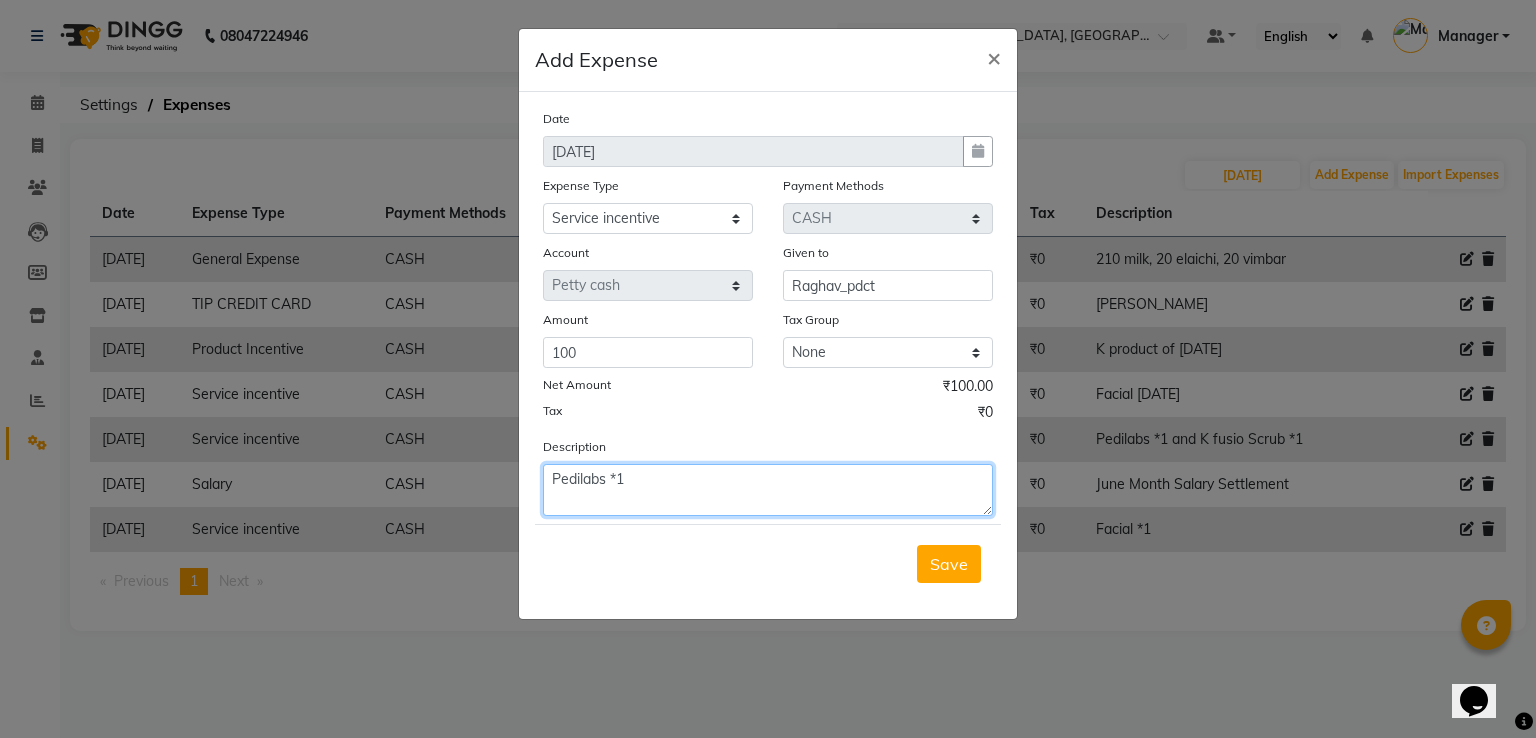 type on "Pedilabs *1" 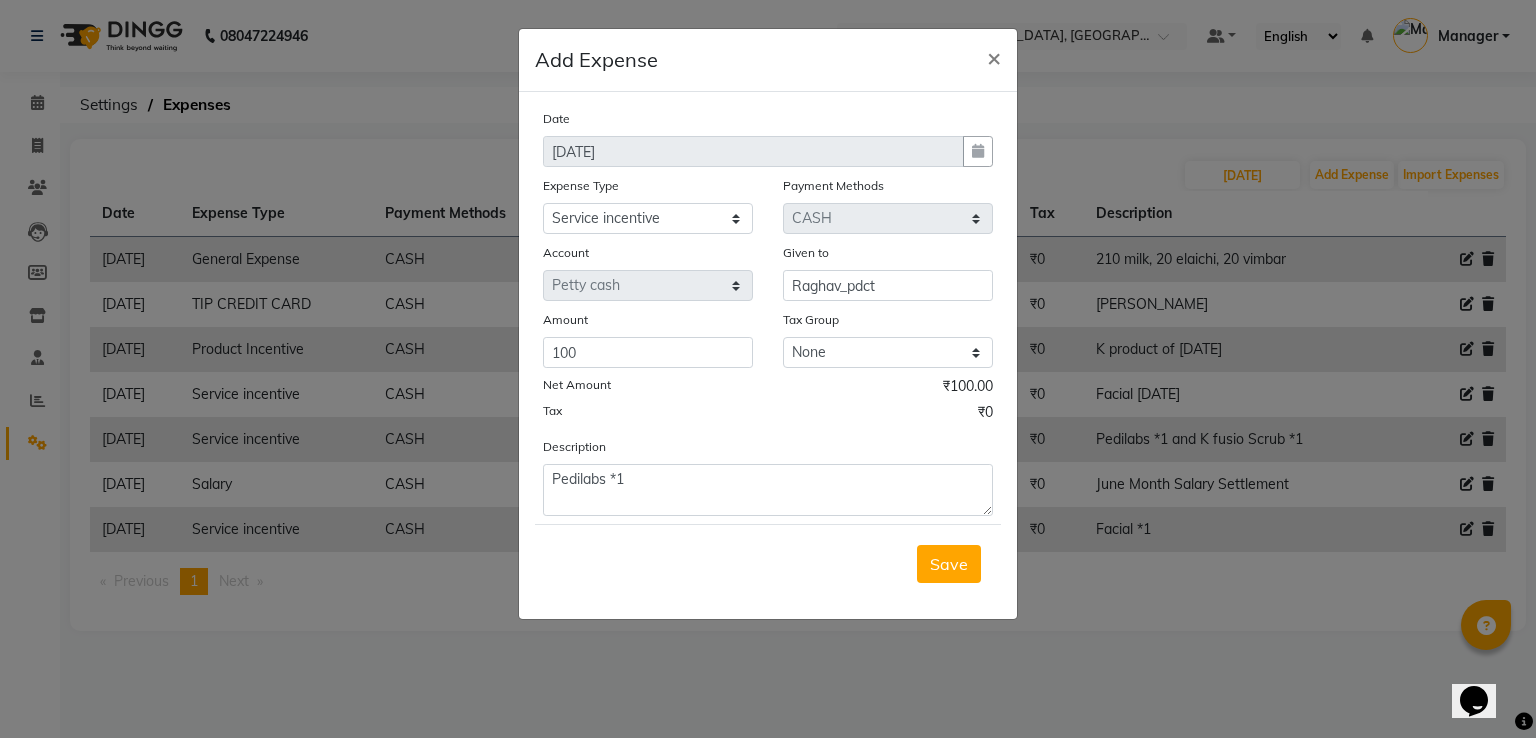 type 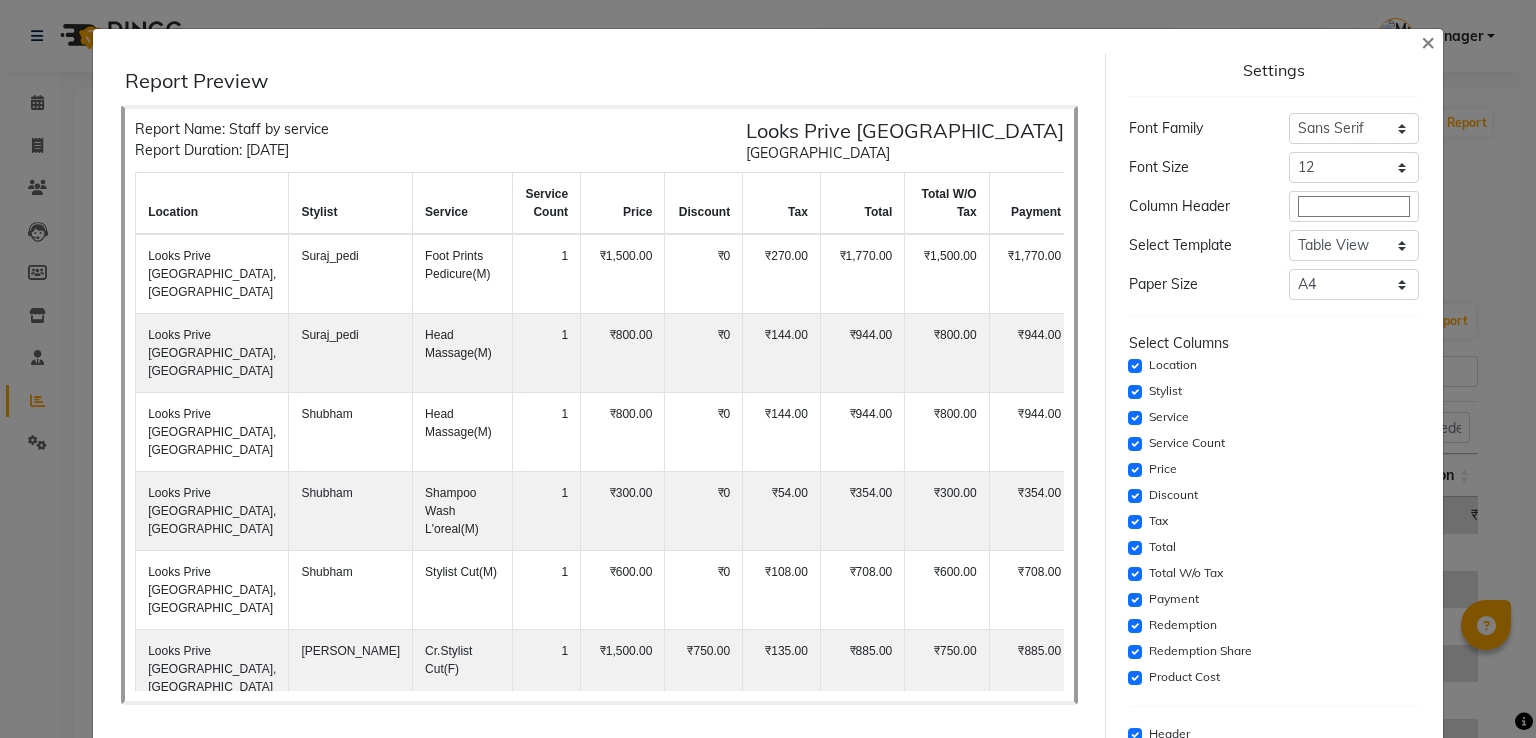 select on "full_report" 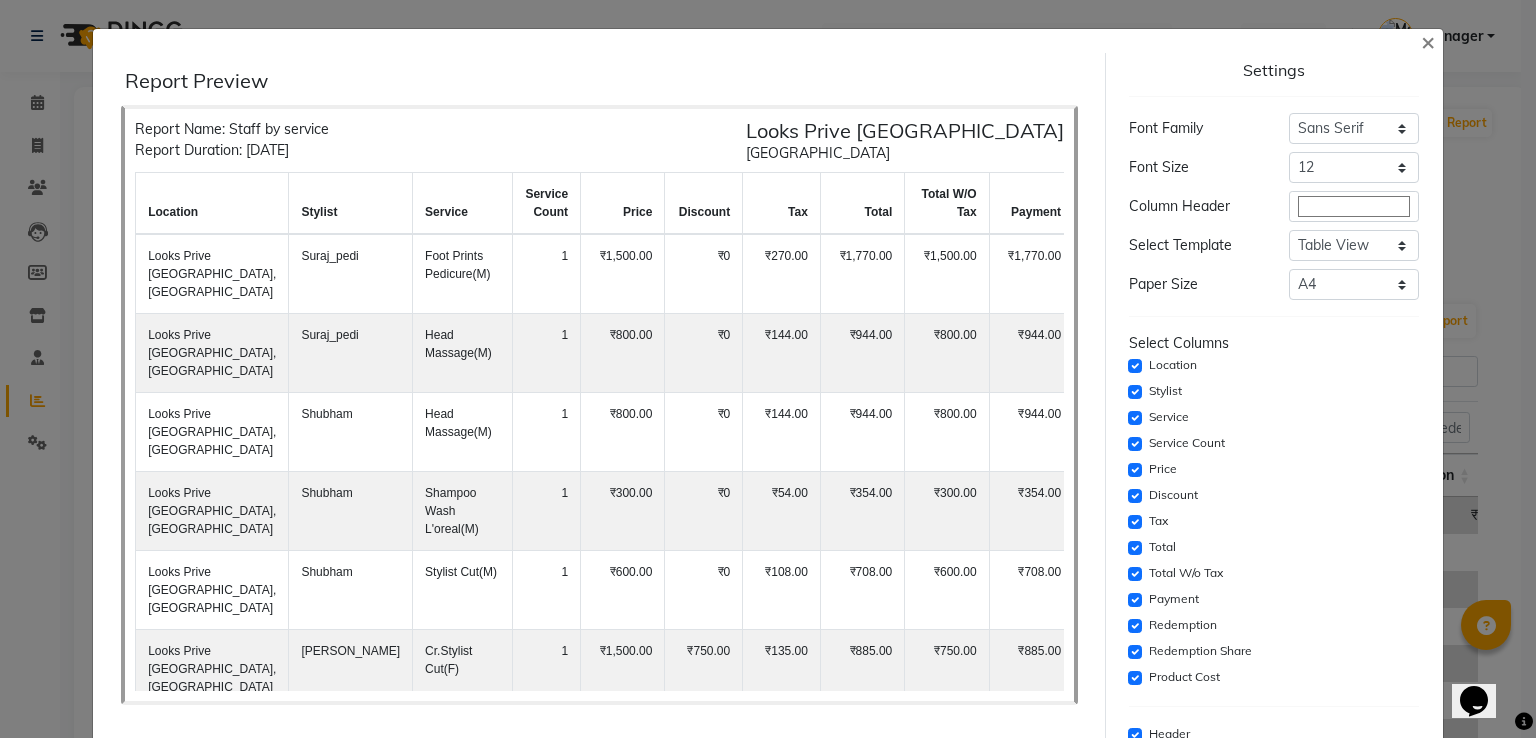 scroll, scrollTop: 0, scrollLeft: 0, axis: both 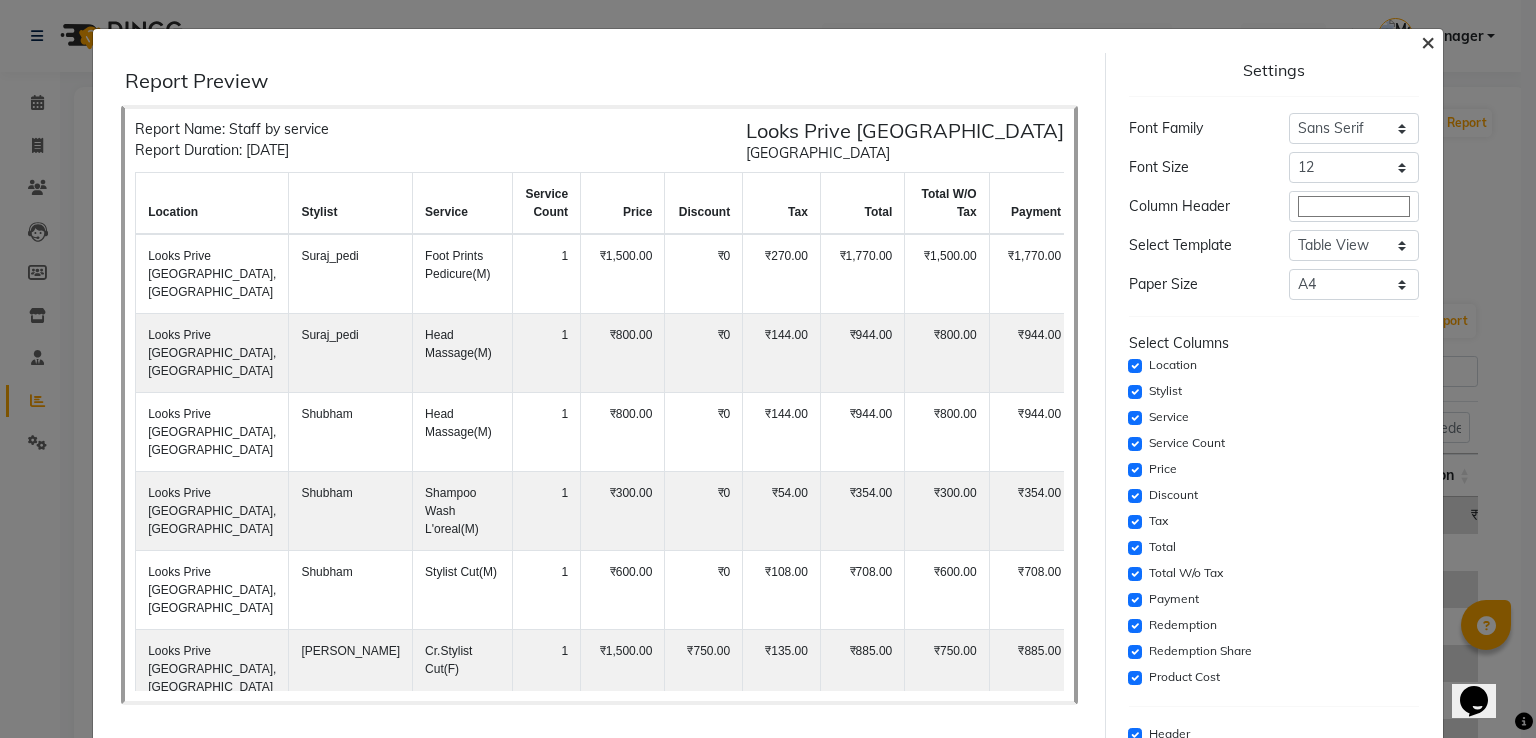 click on "×" 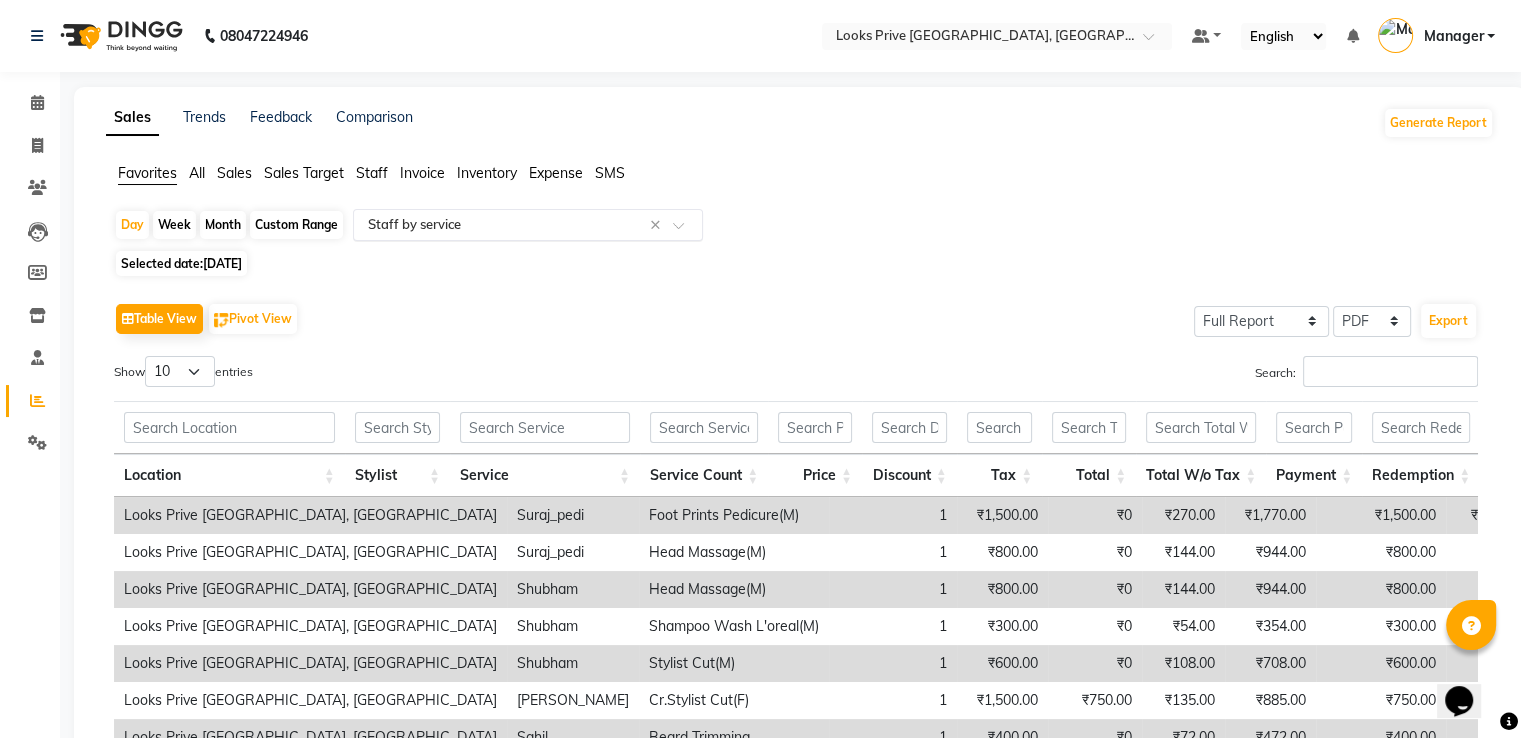 click 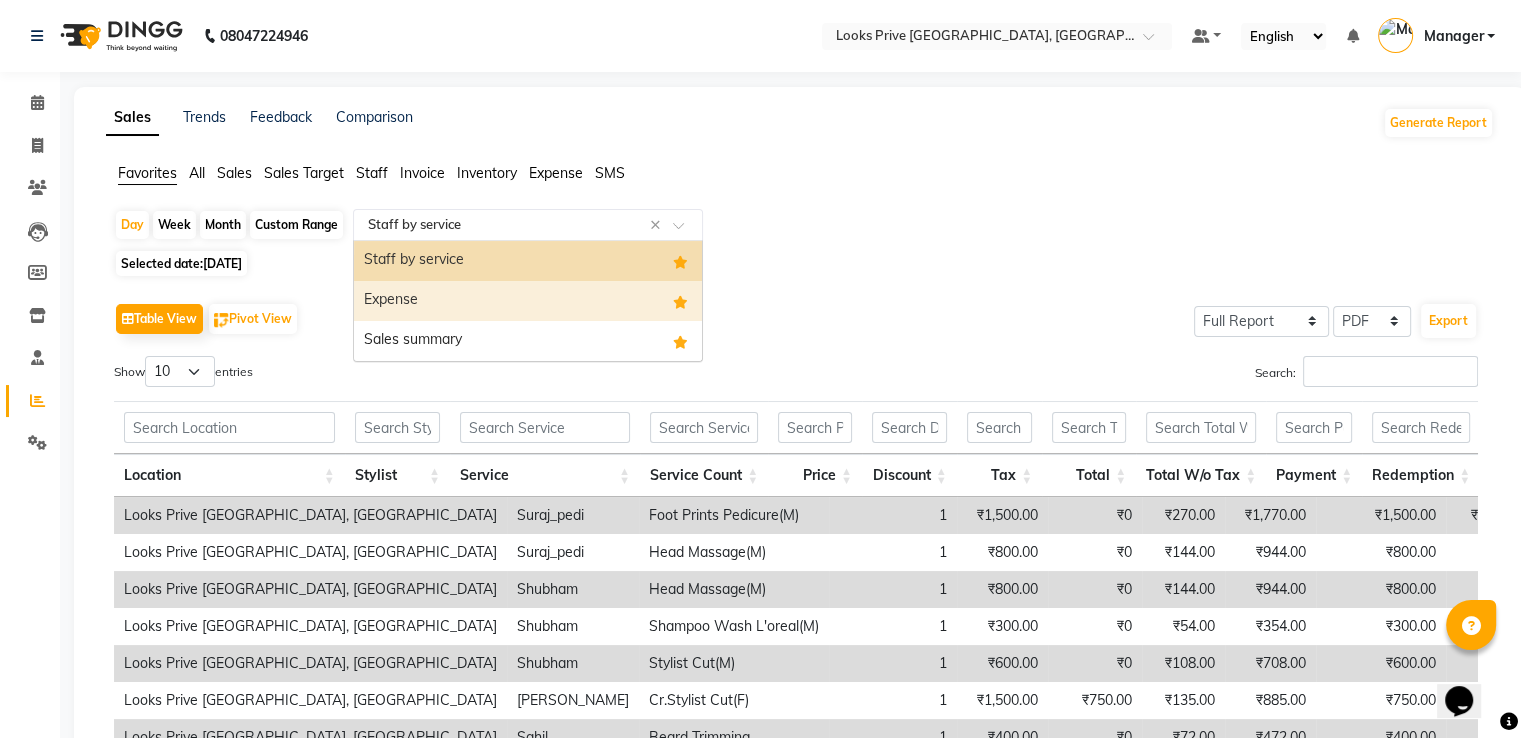 click on "Expense" at bounding box center [528, 301] 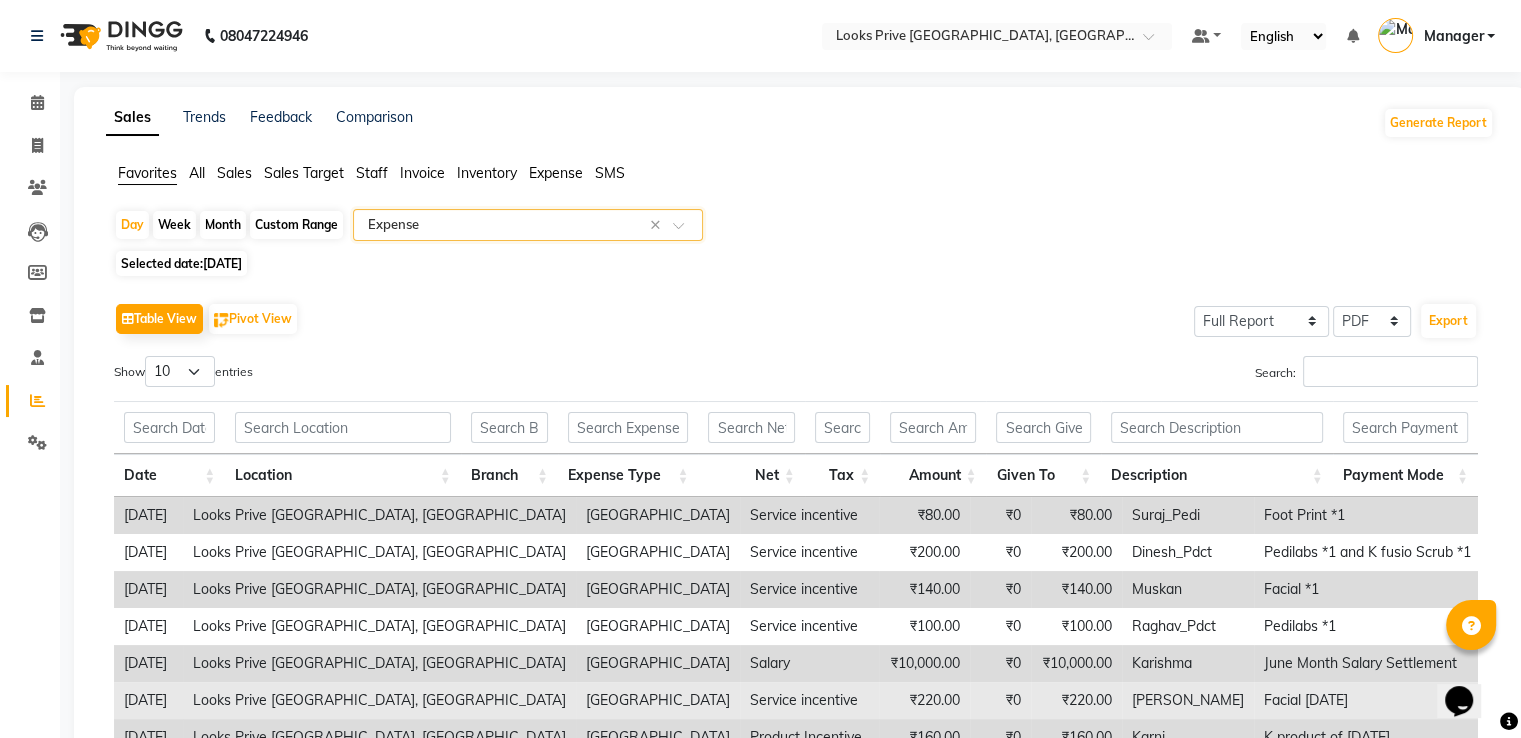 scroll, scrollTop: 257, scrollLeft: 0, axis: vertical 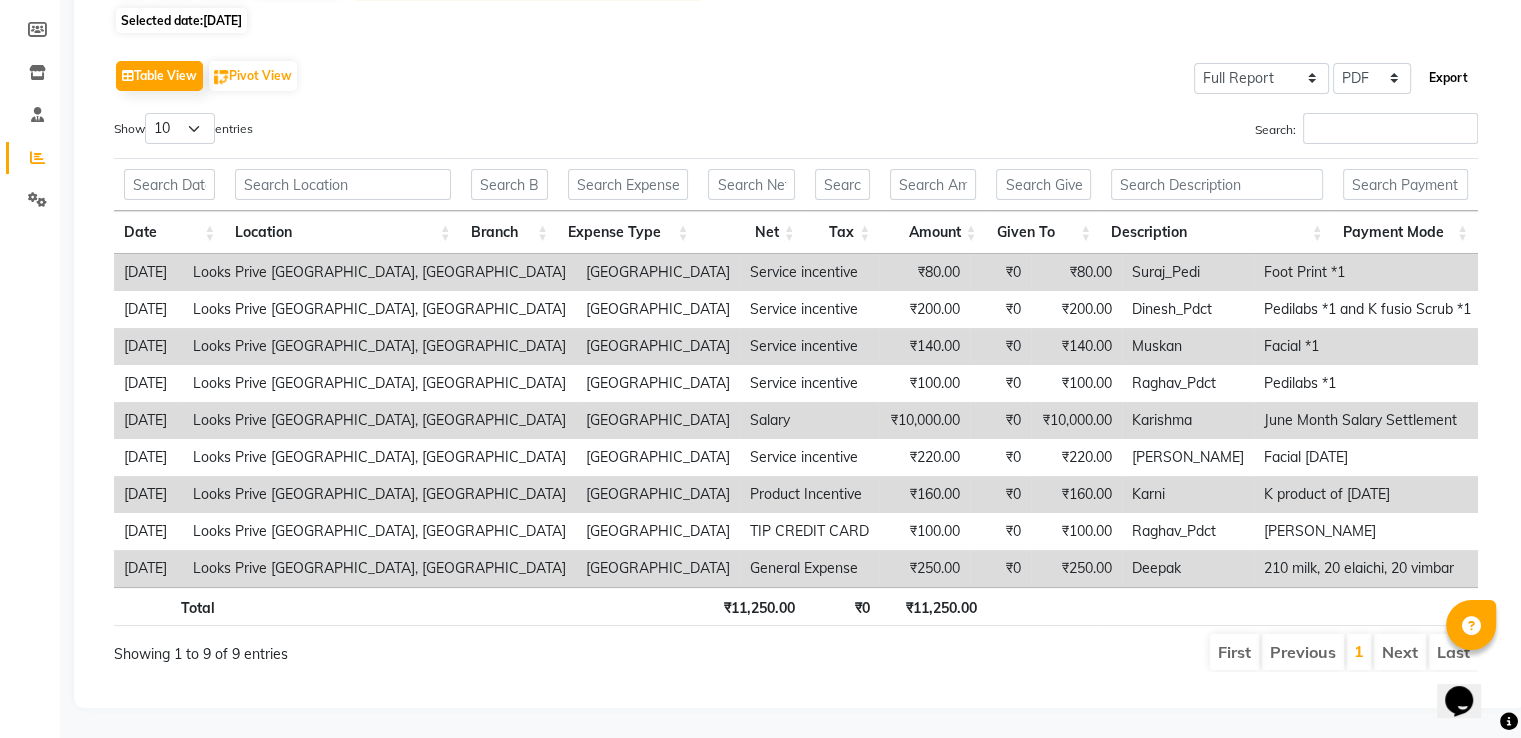 click on "Export" 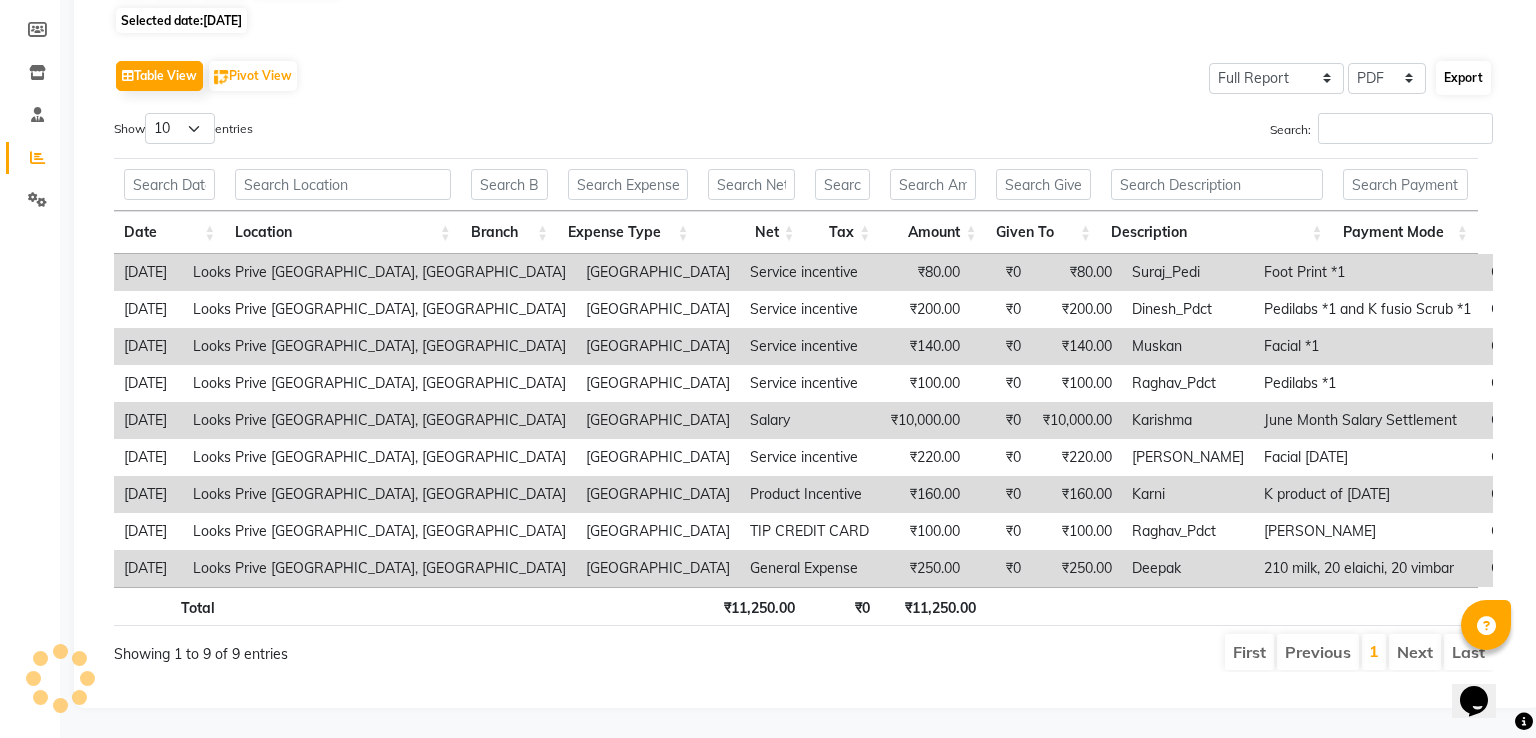 select on "sans-serif" 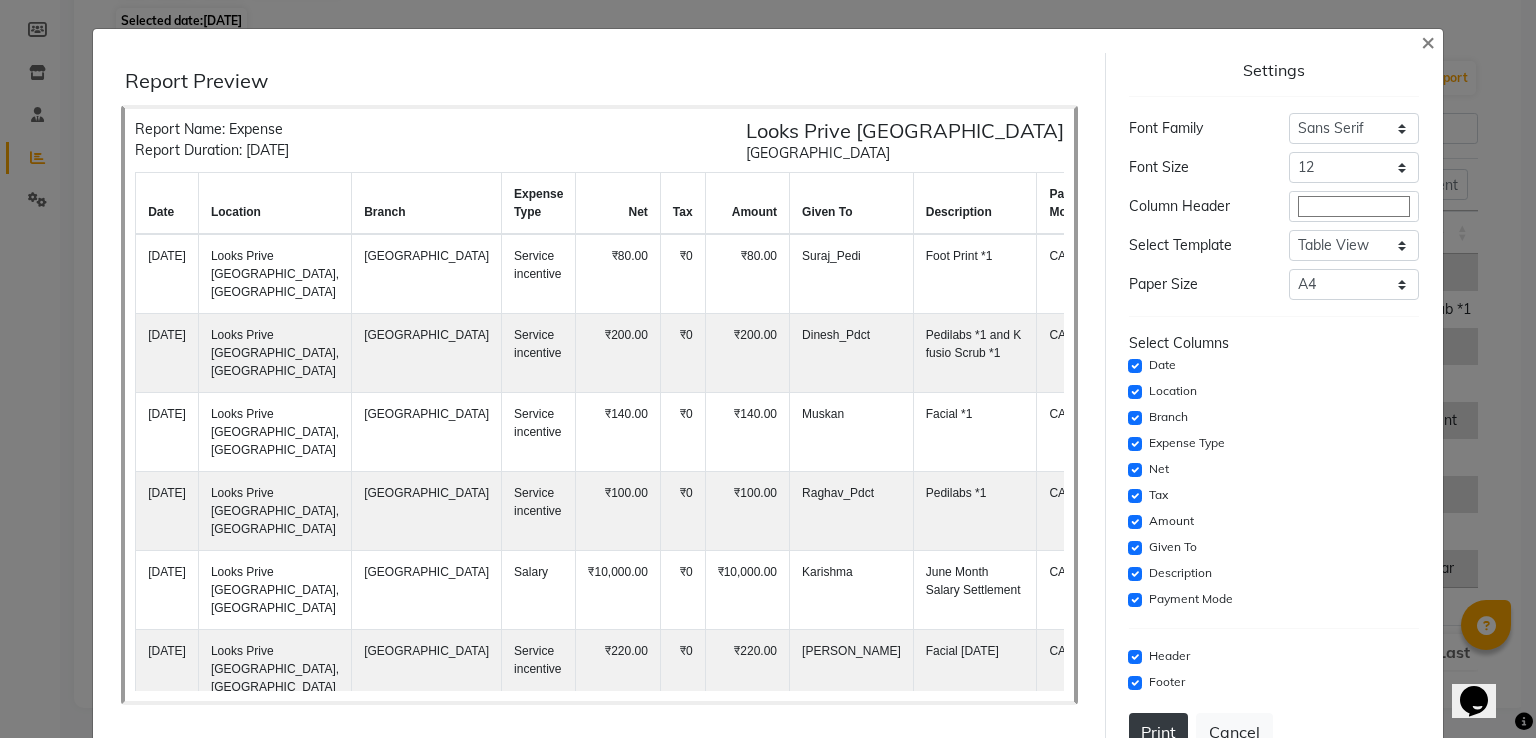 click on "Print" 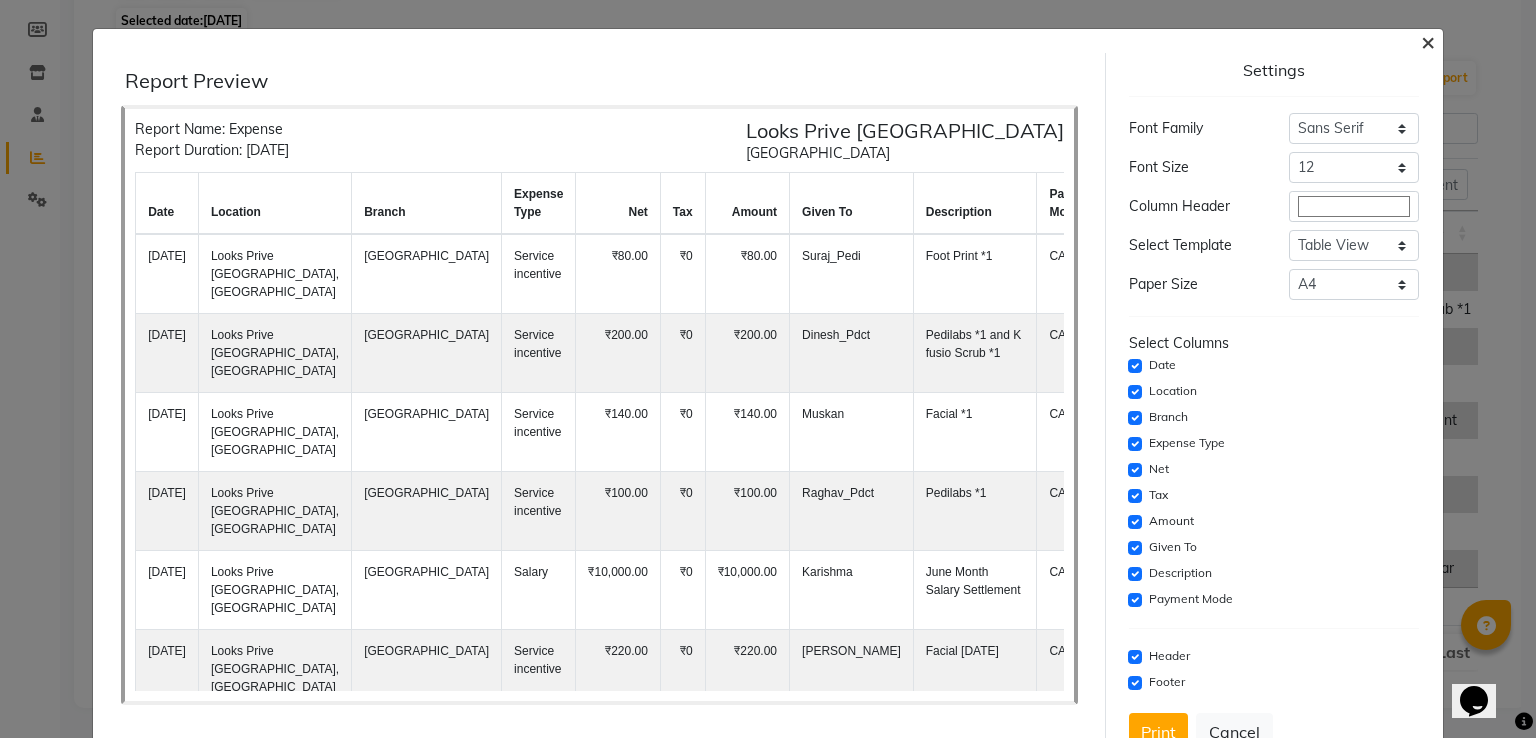 click on "×" 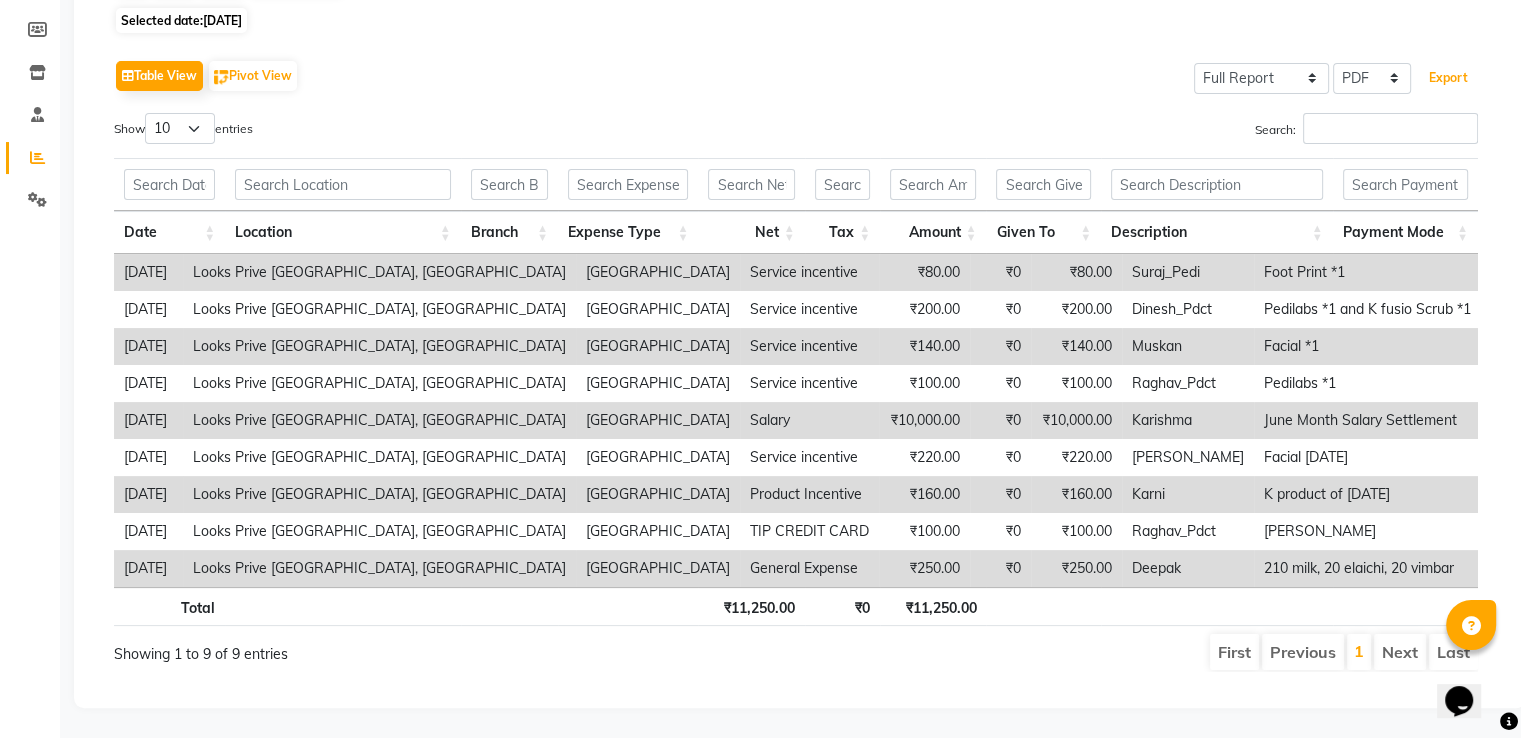 scroll, scrollTop: 0, scrollLeft: 0, axis: both 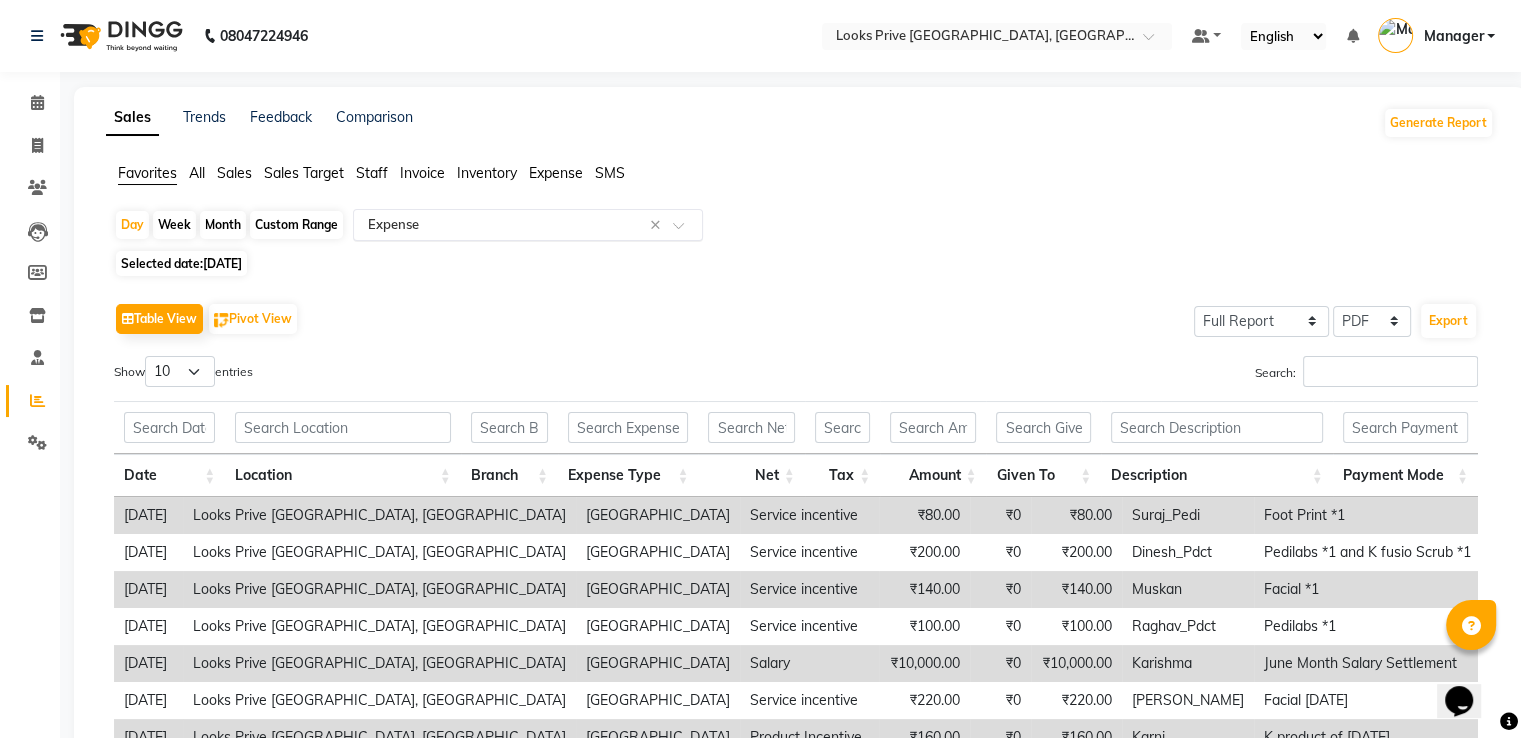 click 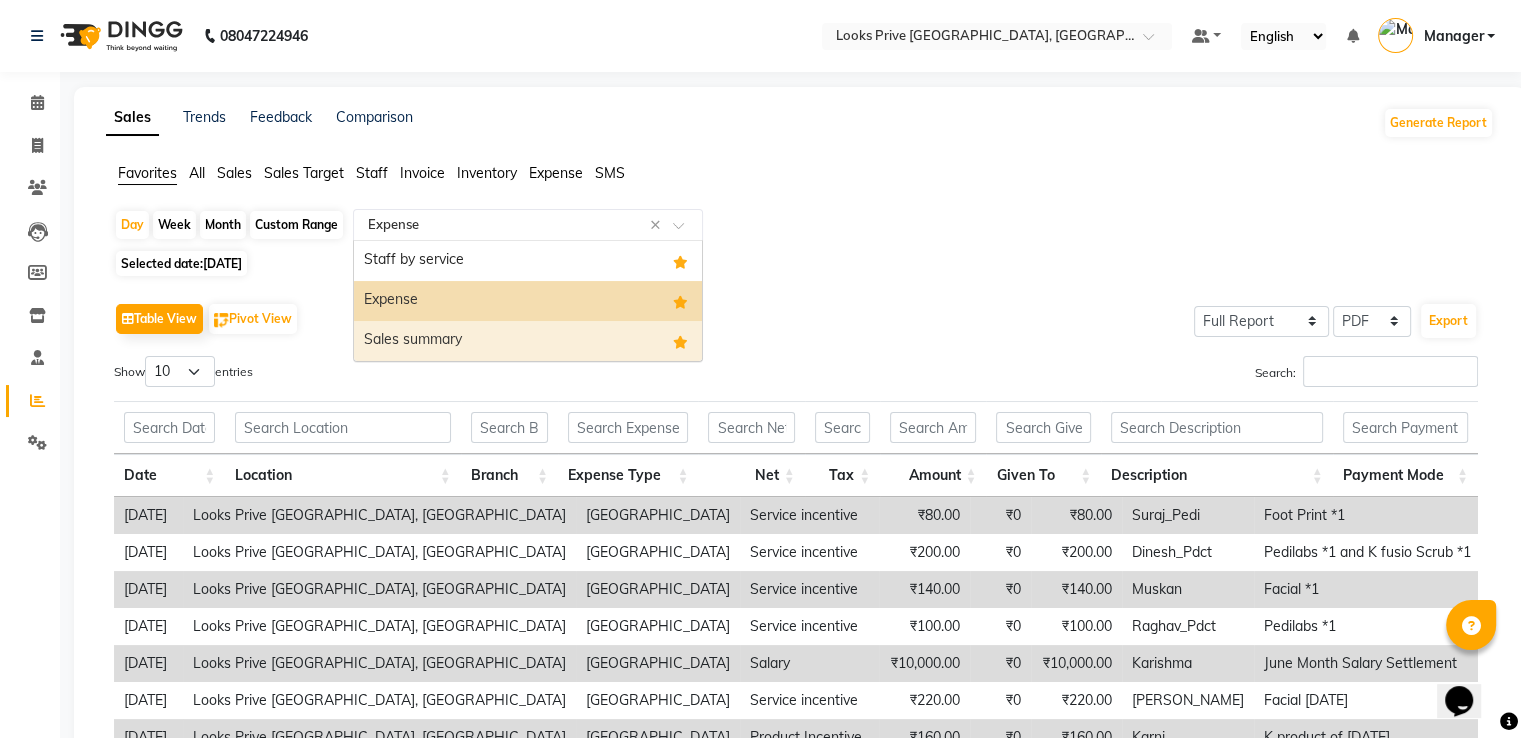 click on "Sales summary" at bounding box center [528, 341] 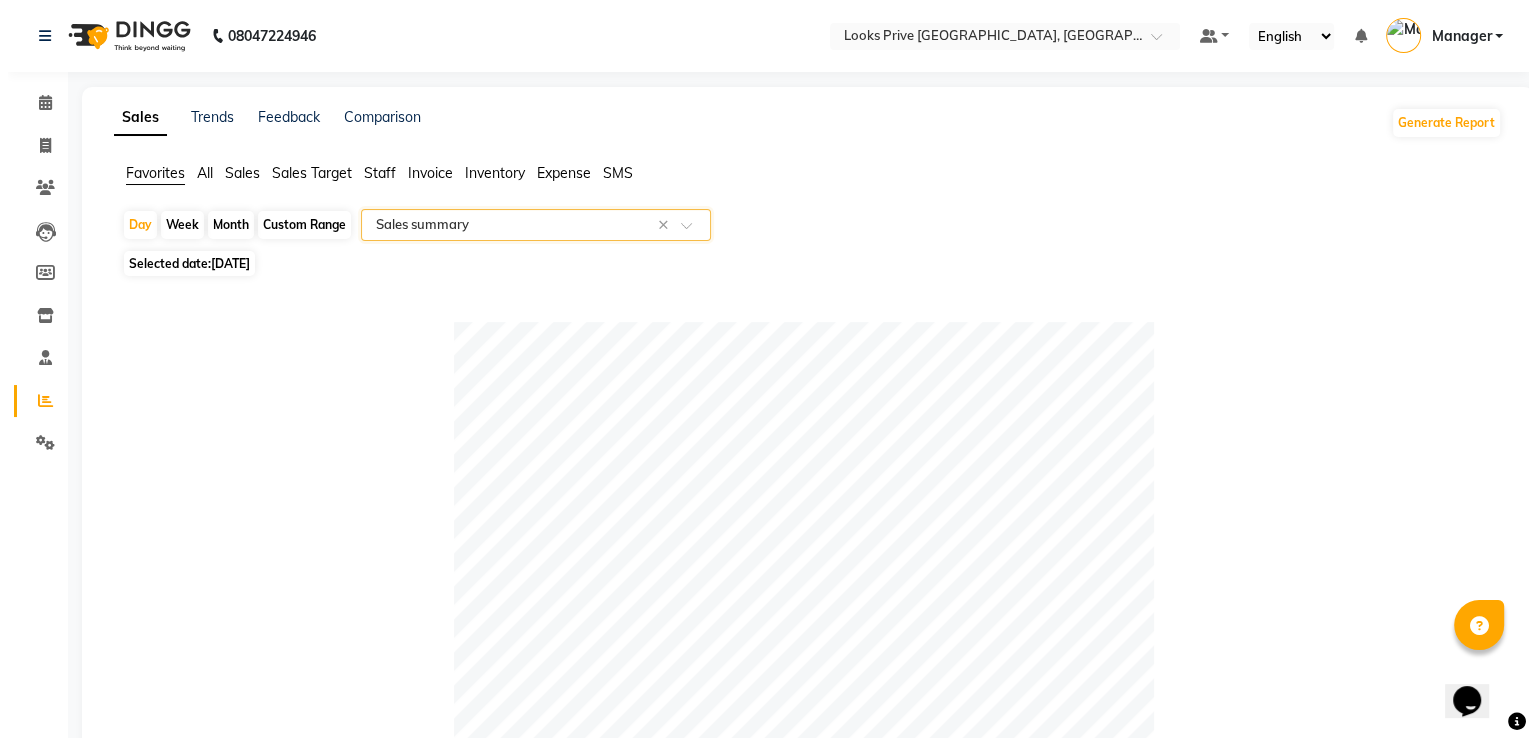 scroll, scrollTop: 600, scrollLeft: 0, axis: vertical 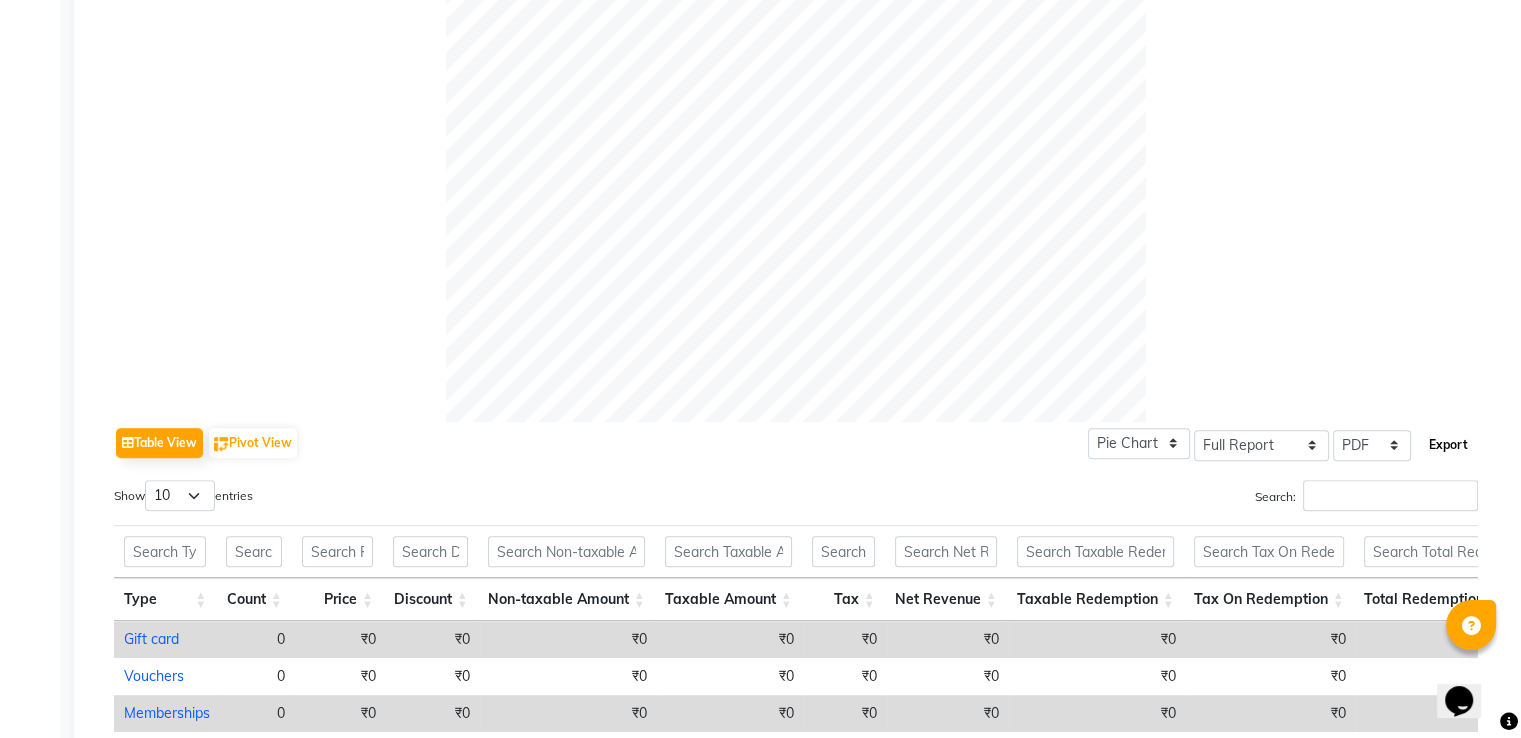 click on "Export" 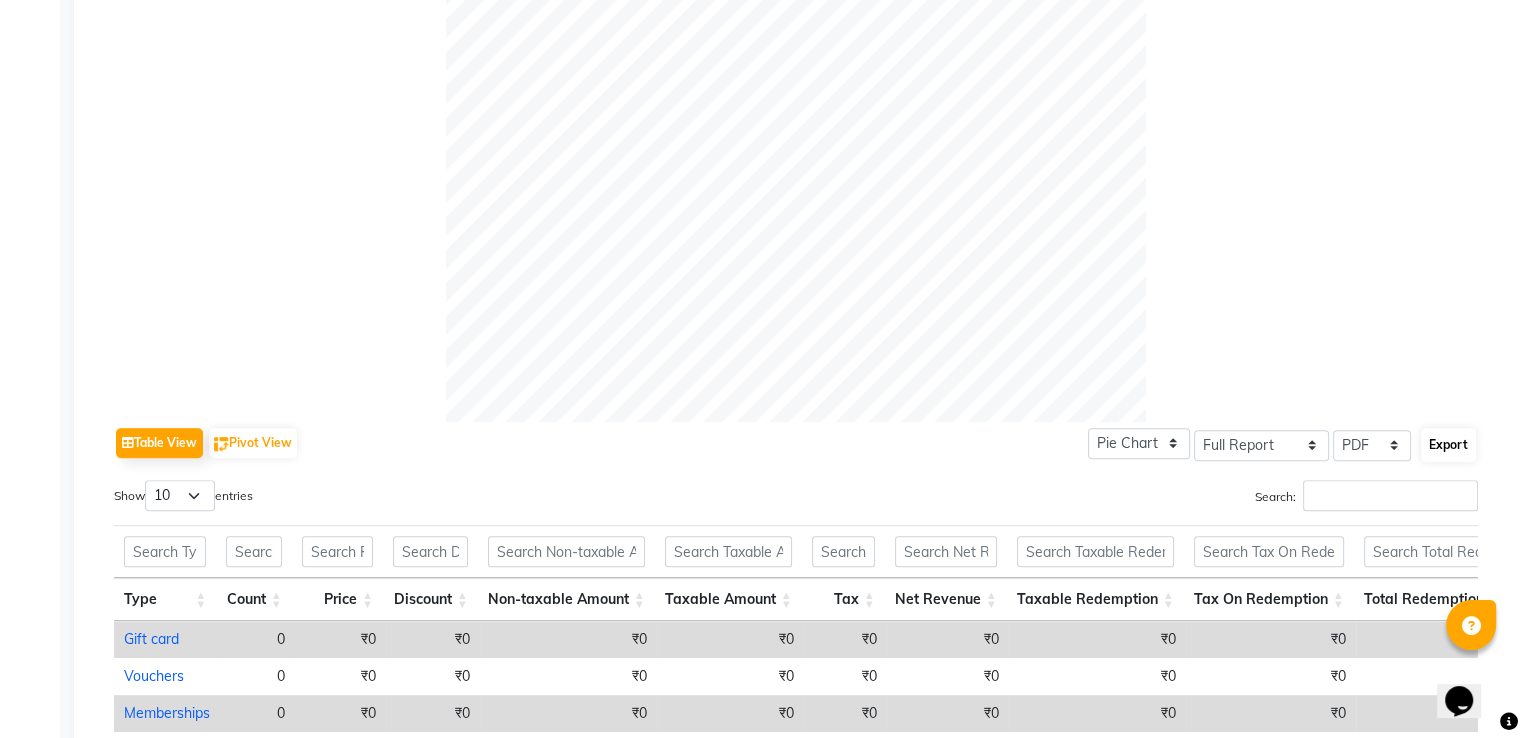 select on "sans-serif" 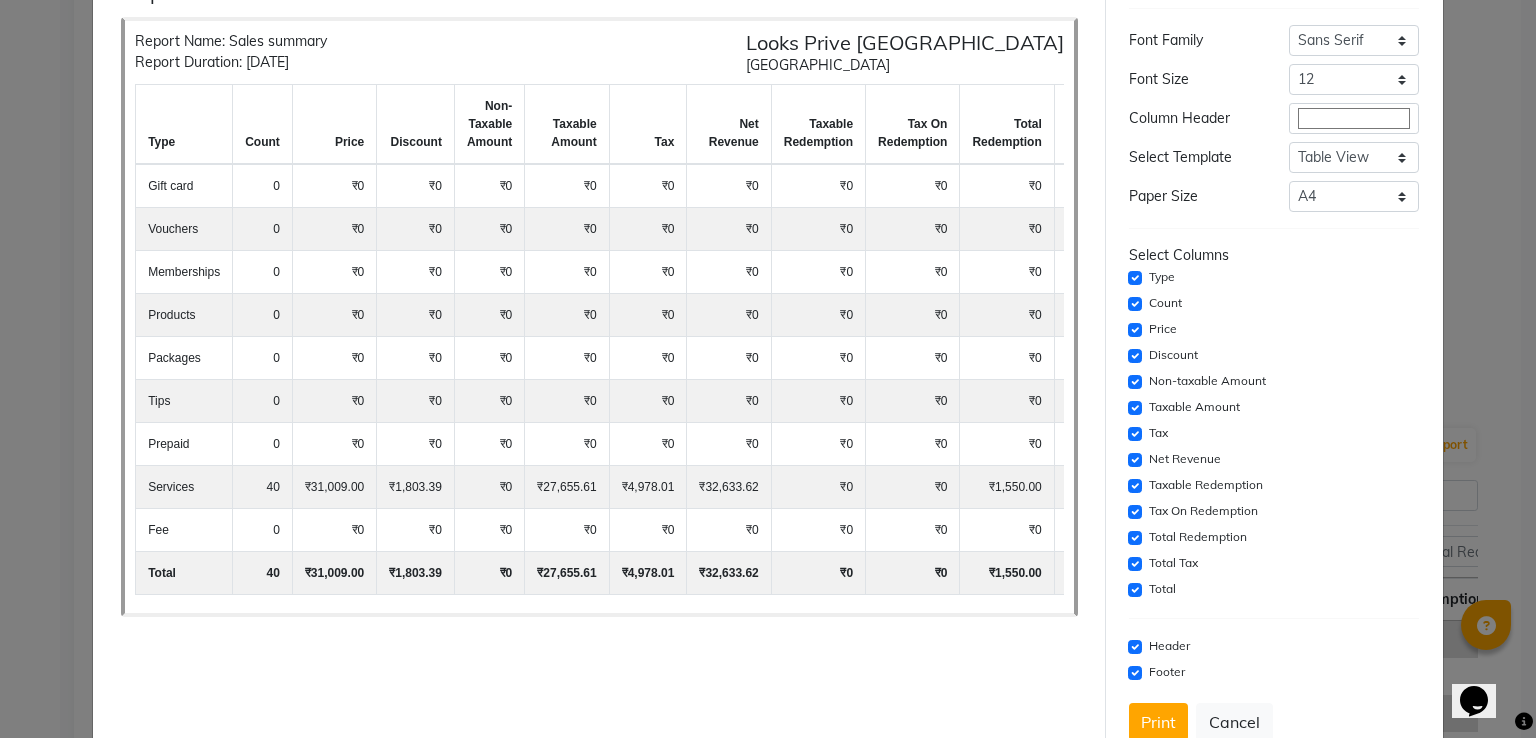 scroll, scrollTop: 143, scrollLeft: 0, axis: vertical 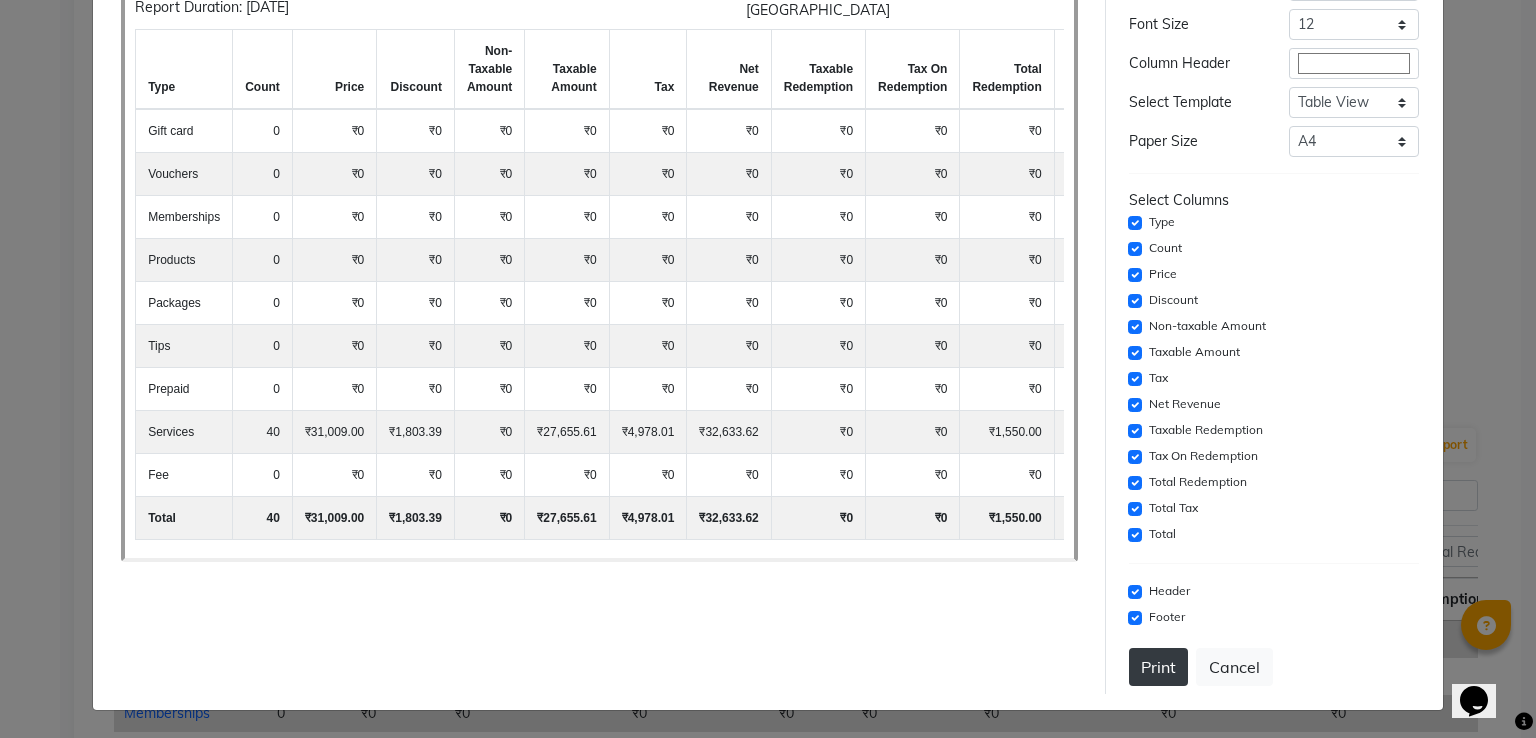 click on "Print" 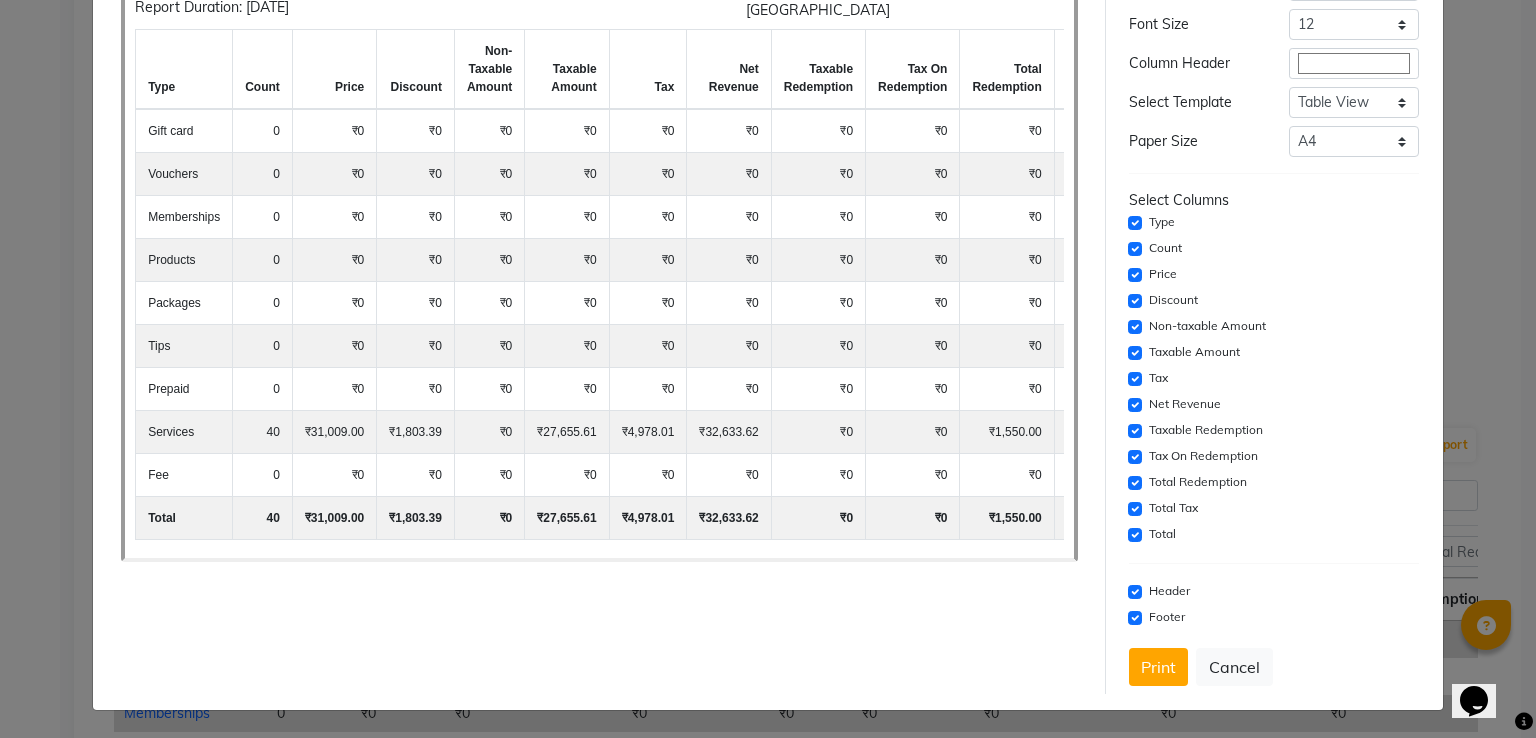 scroll, scrollTop: 0, scrollLeft: 0, axis: both 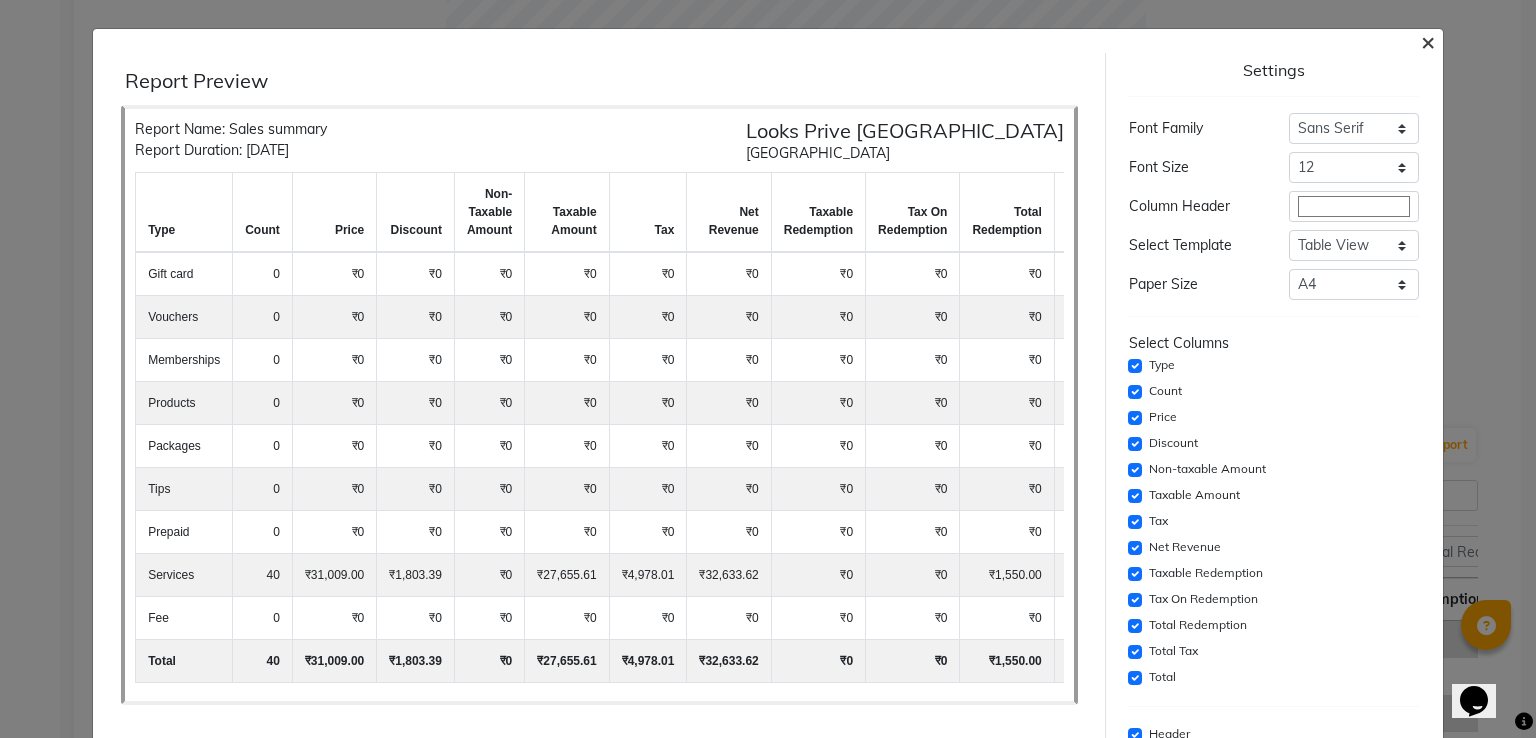 click on "×" 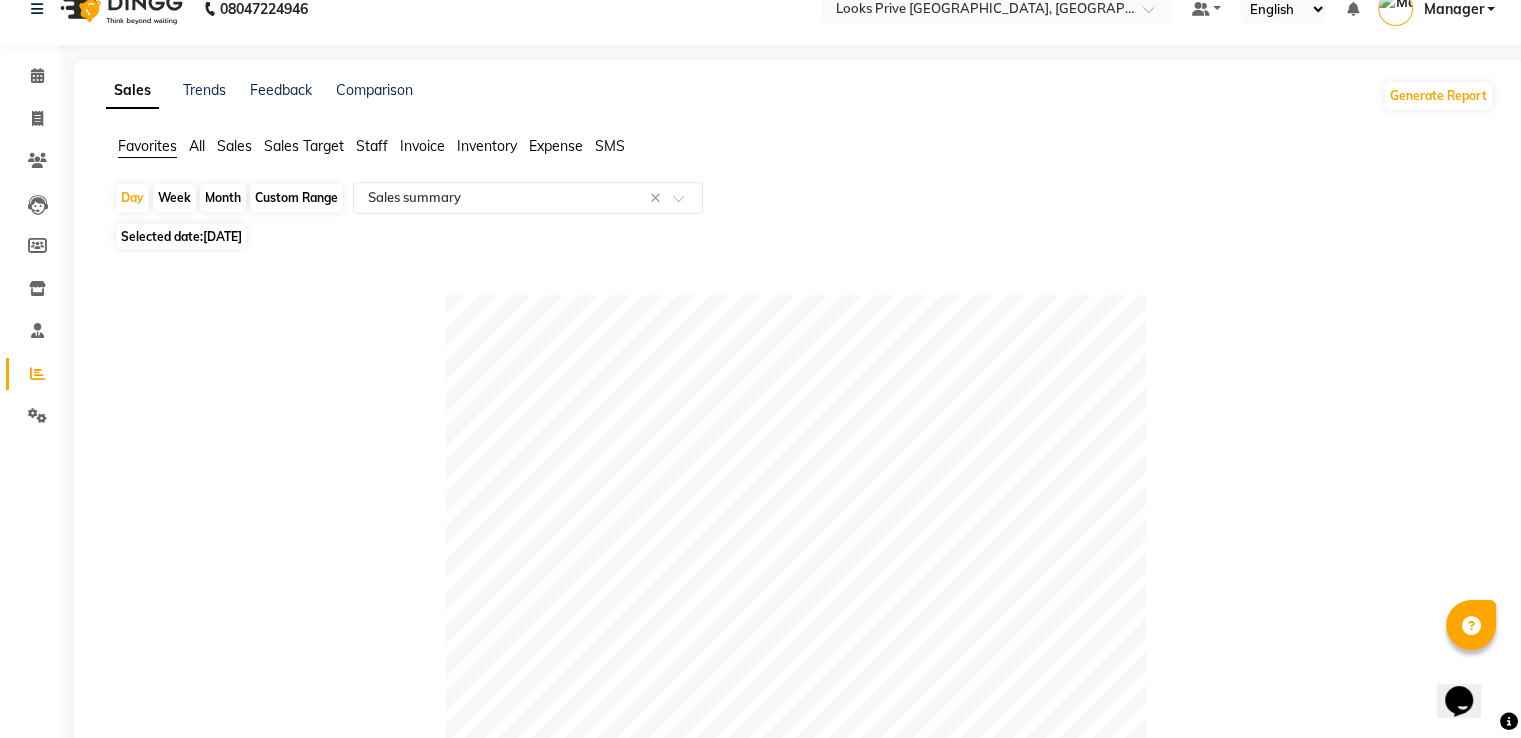 scroll, scrollTop: 0, scrollLeft: 0, axis: both 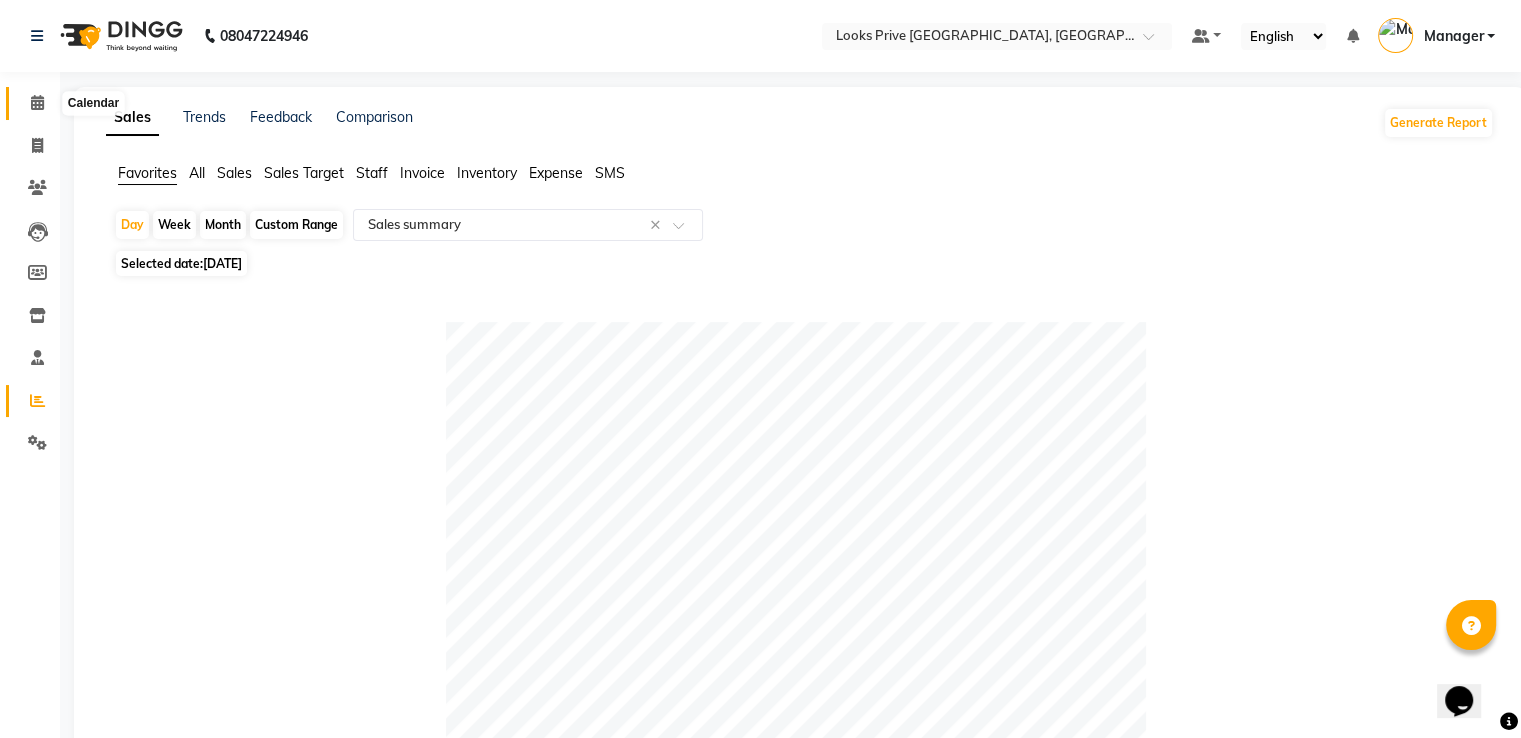 drag, startPoint x: 30, startPoint y: 105, endPoint x: 92, endPoint y: 14, distance: 110.11358 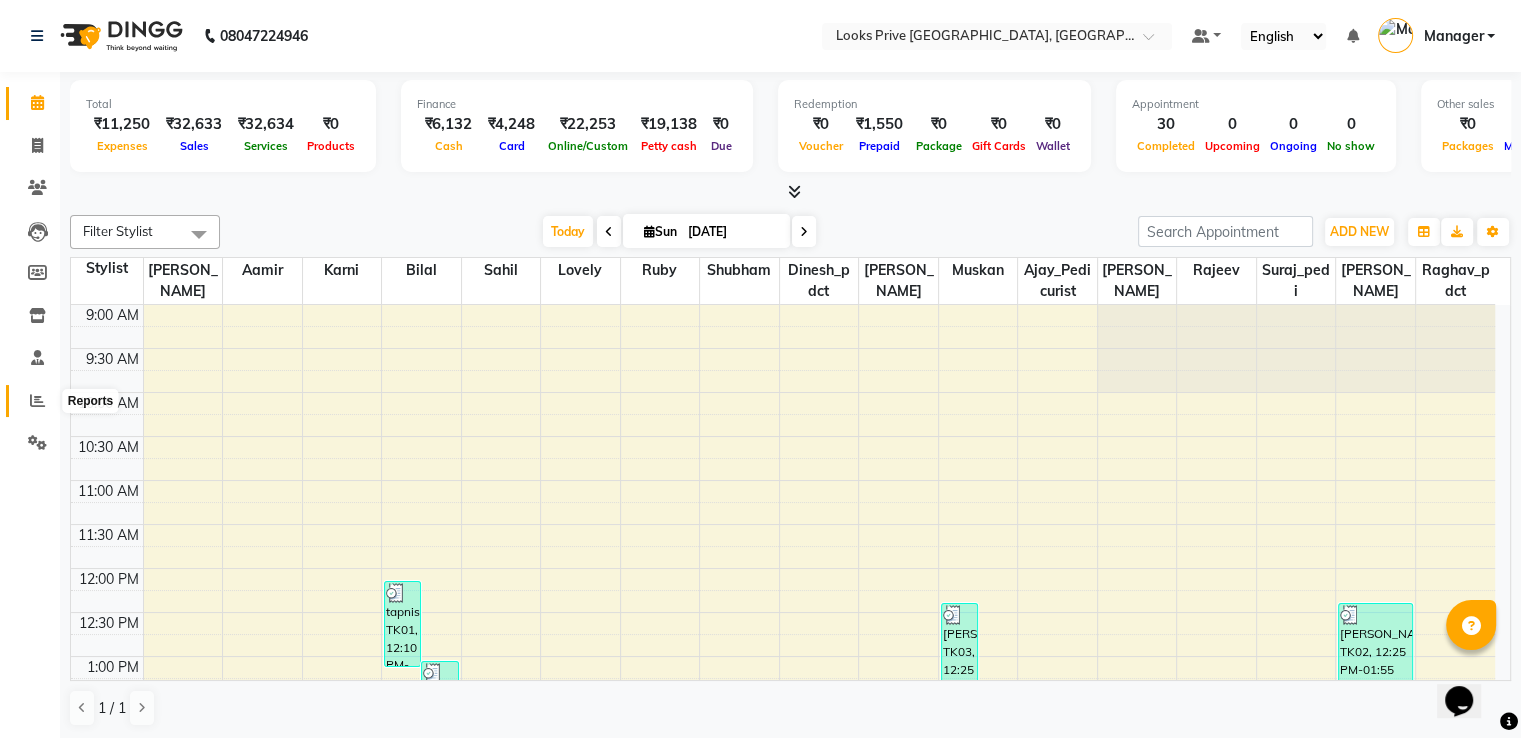 click 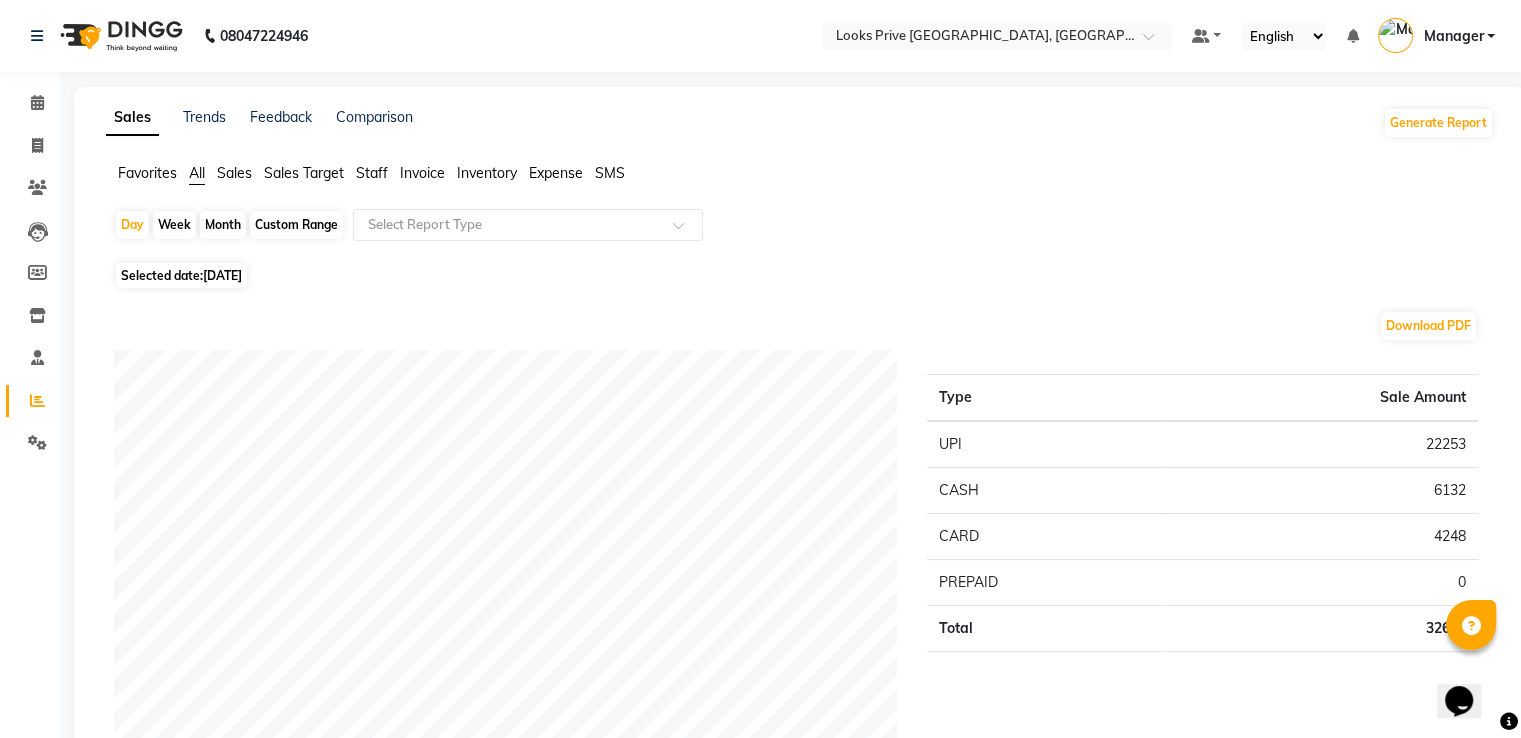 click on "Sales" 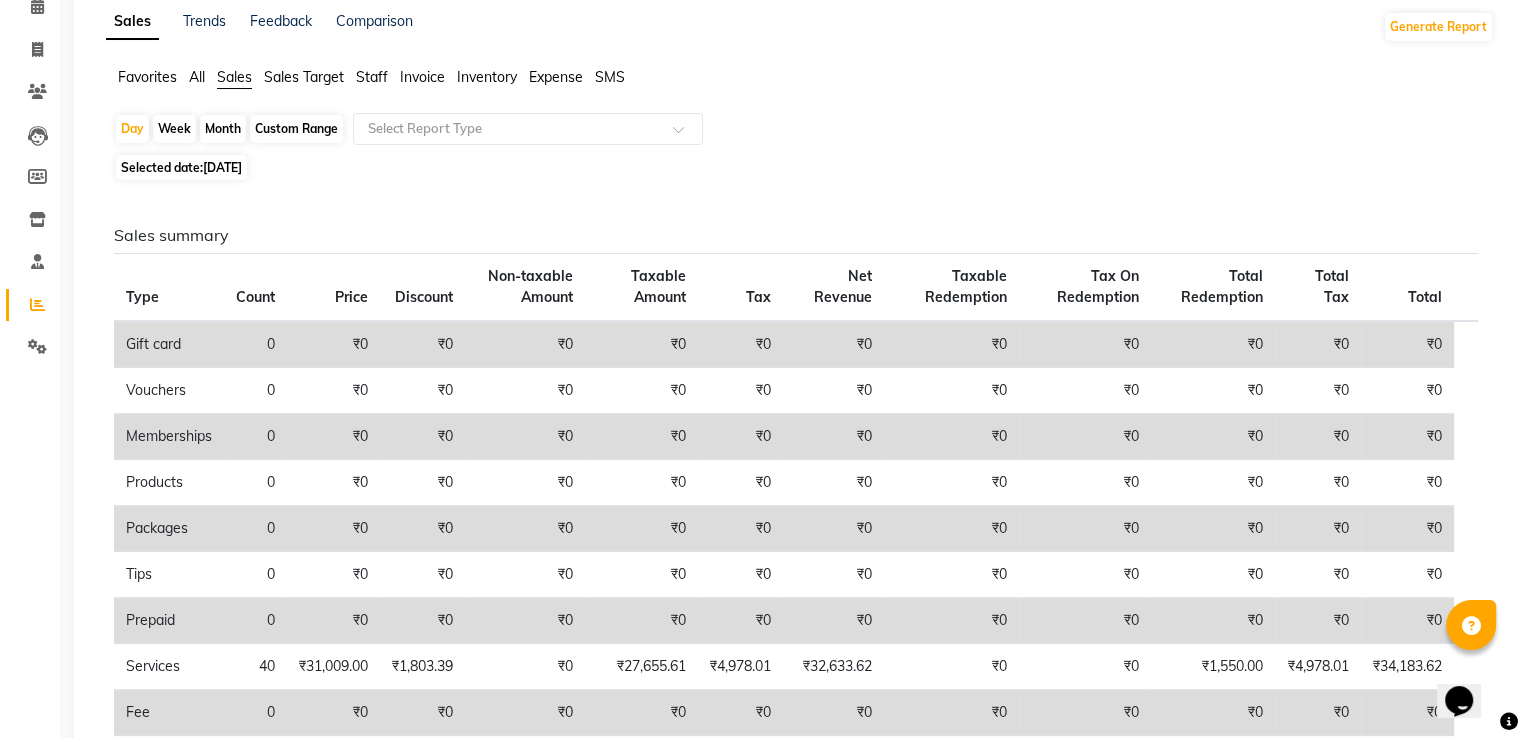 scroll, scrollTop: 0, scrollLeft: 0, axis: both 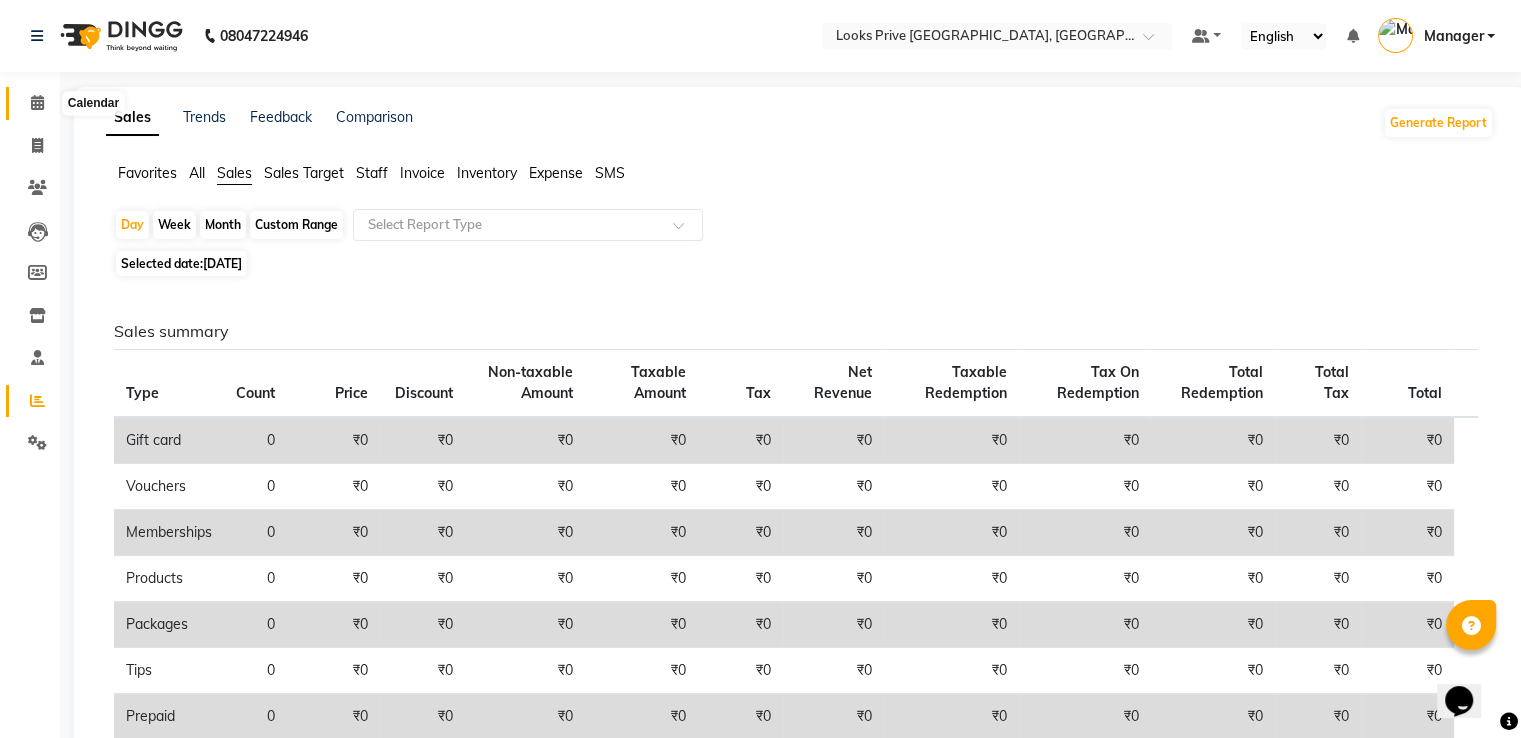 click 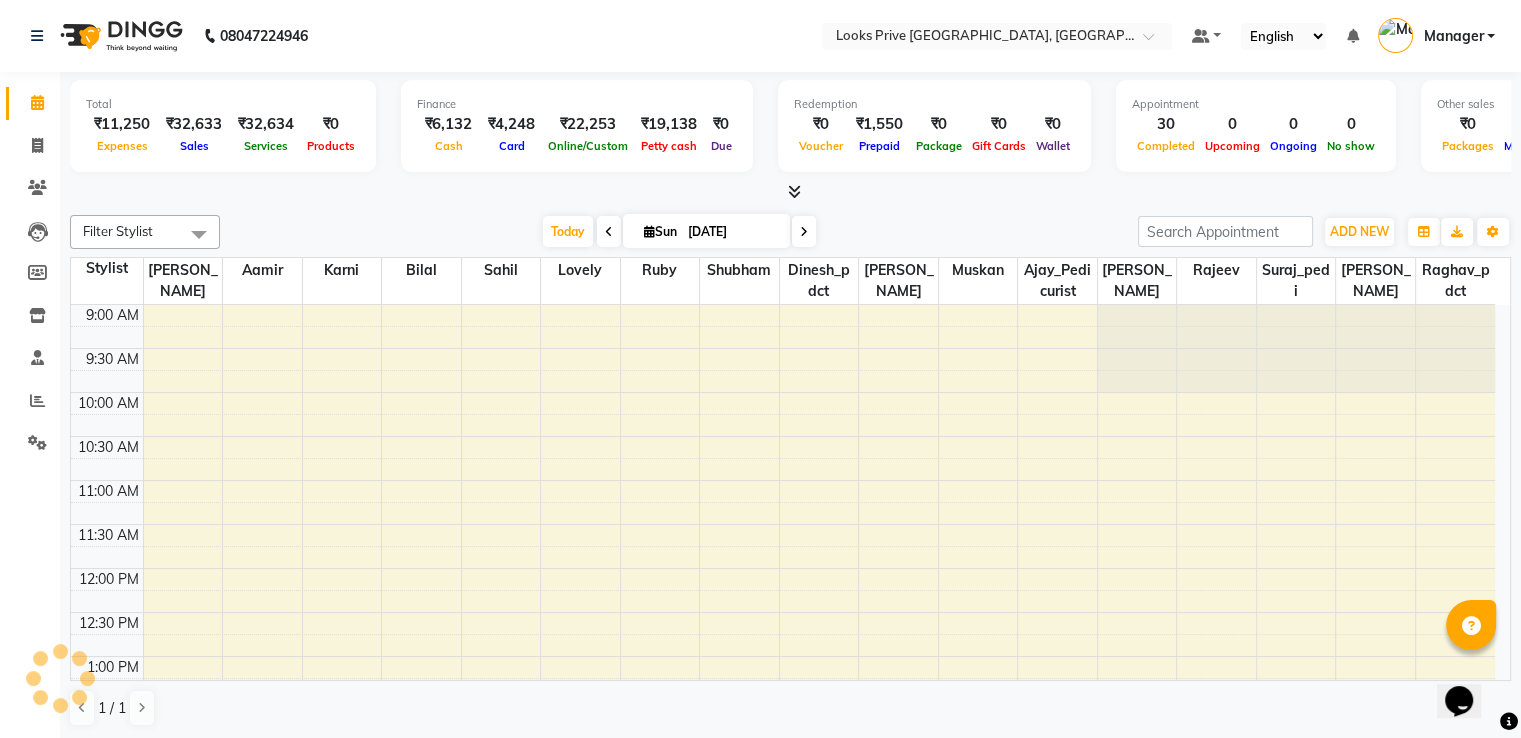 scroll, scrollTop: 0, scrollLeft: 0, axis: both 